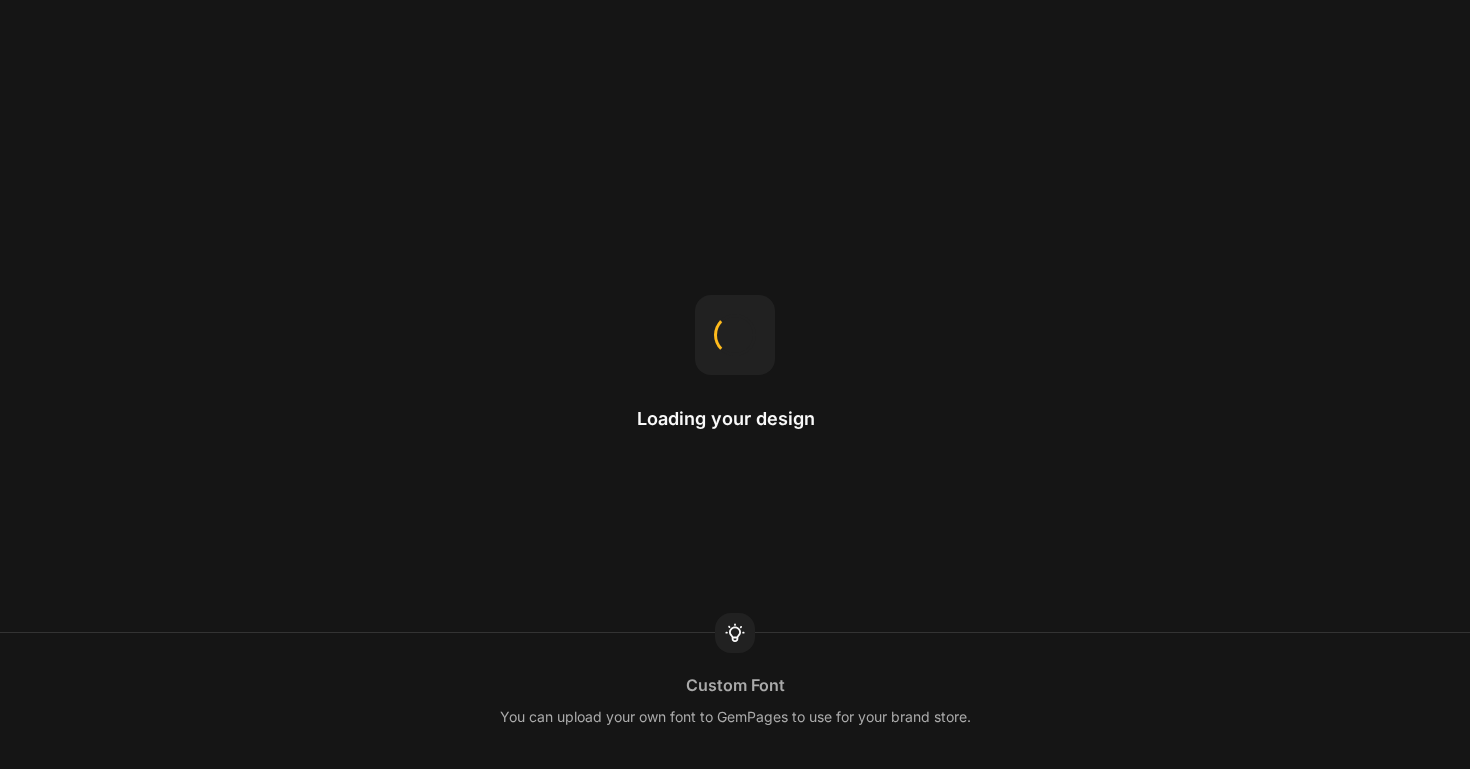 scroll, scrollTop: 0, scrollLeft: 0, axis: both 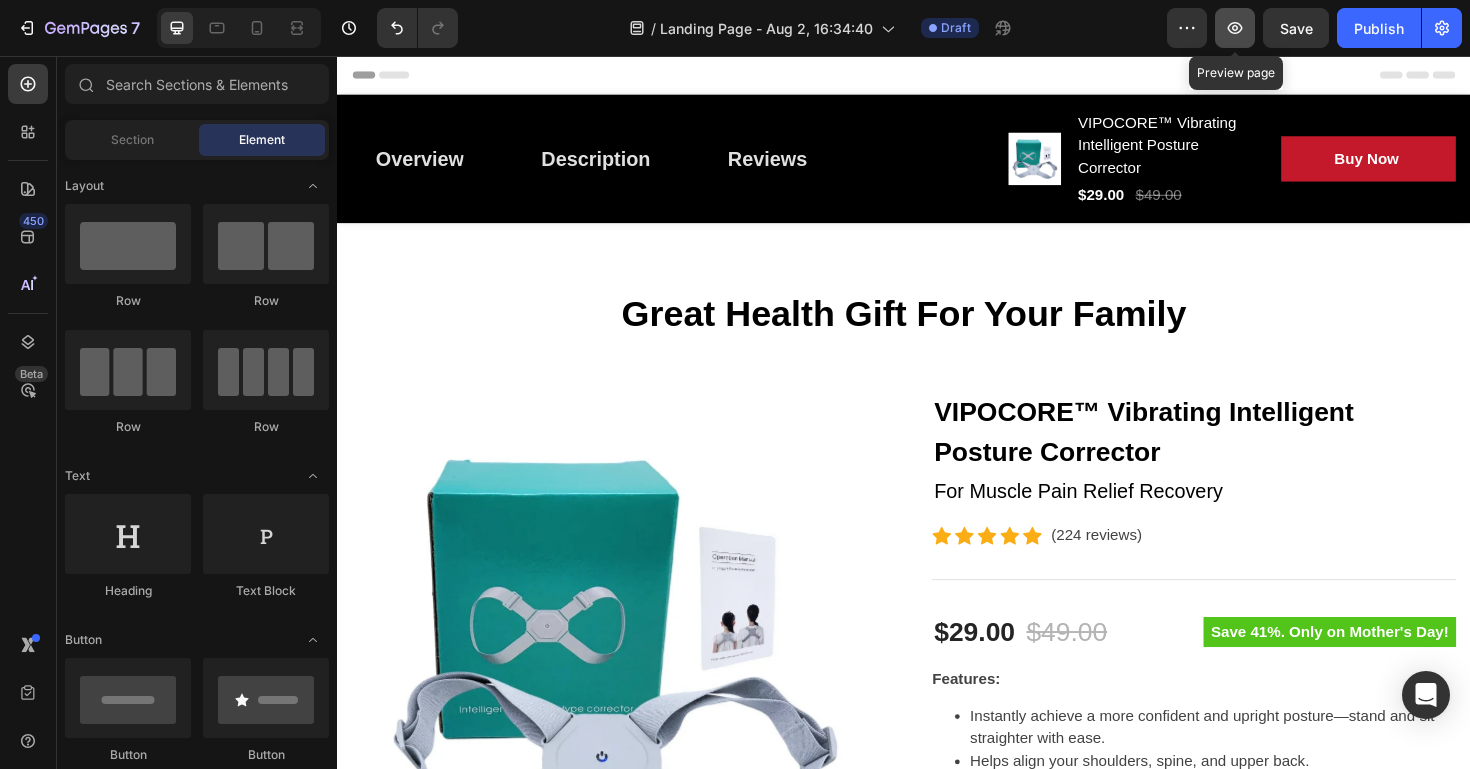 click 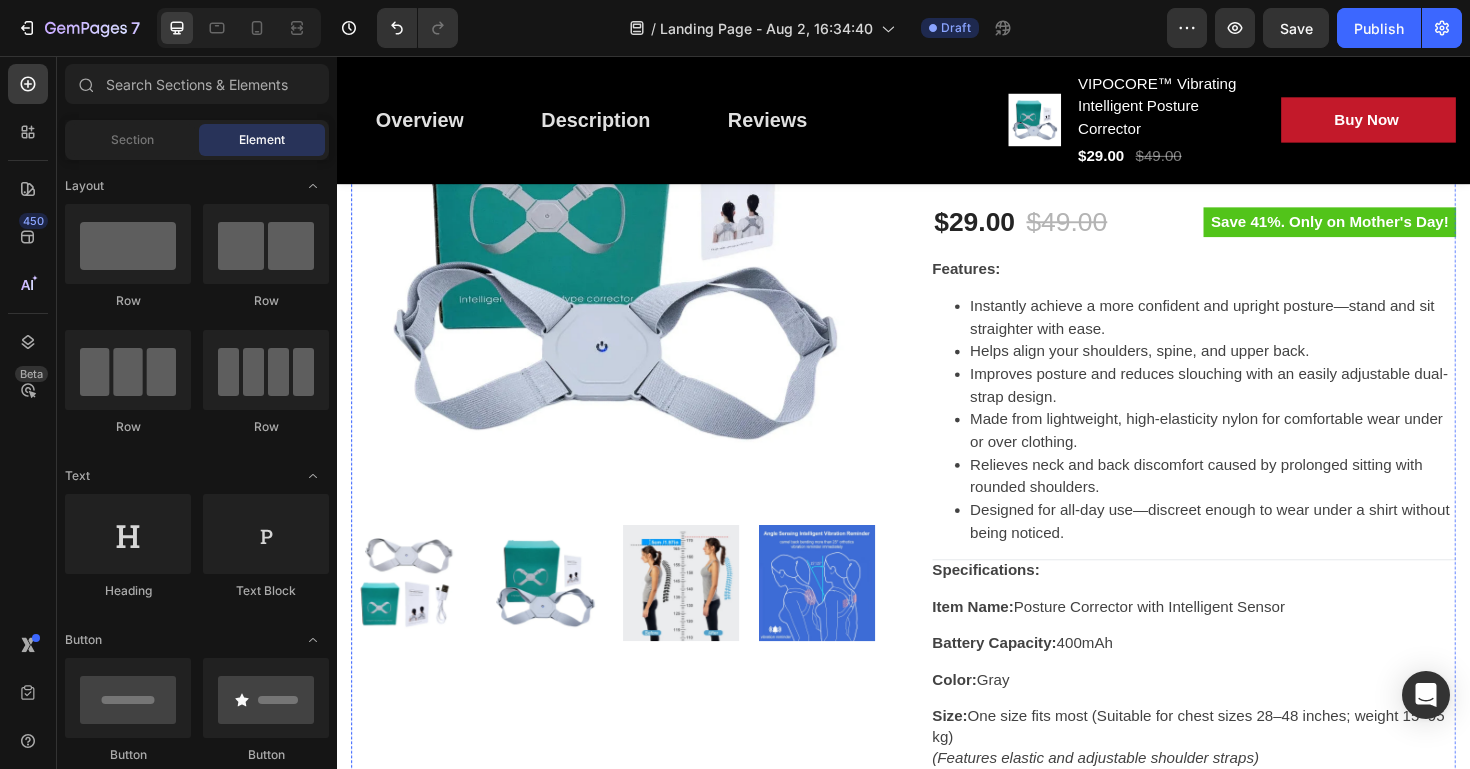 scroll, scrollTop: 386, scrollLeft: 0, axis: vertical 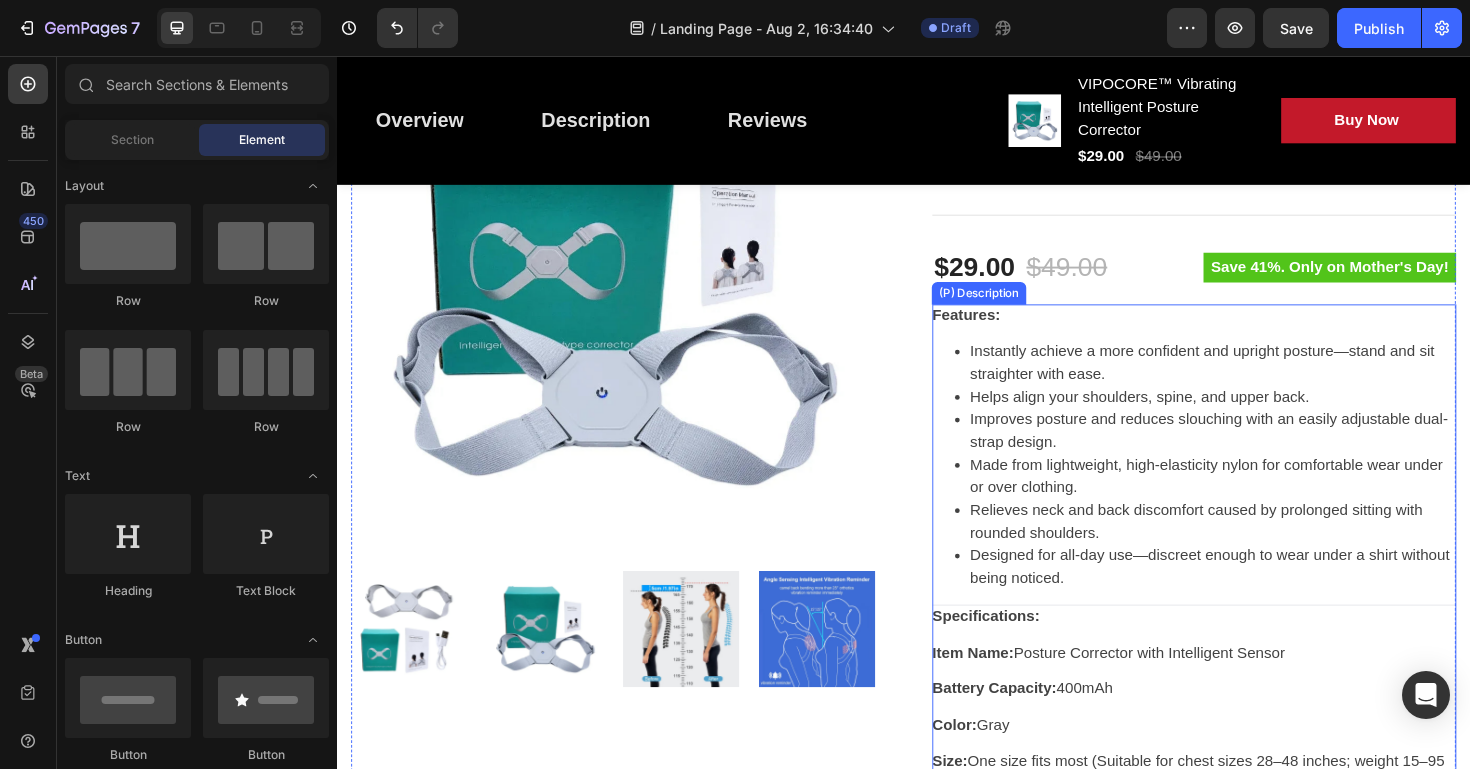 click on "Relieves neck and back discomfort caused by prolonged sitting with rounded shoulders." at bounding box center (1264, 549) 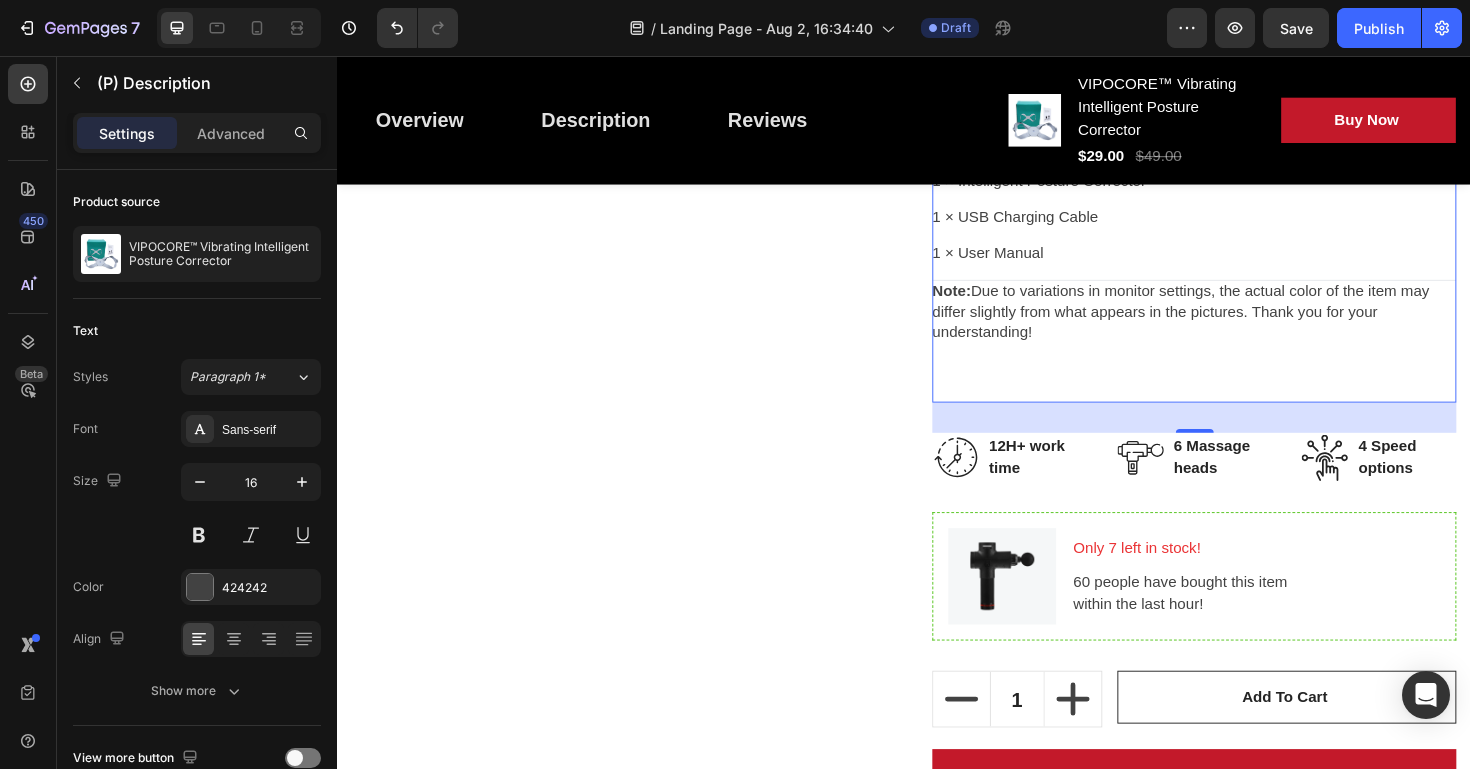 scroll, scrollTop: 3684, scrollLeft: 0, axis: vertical 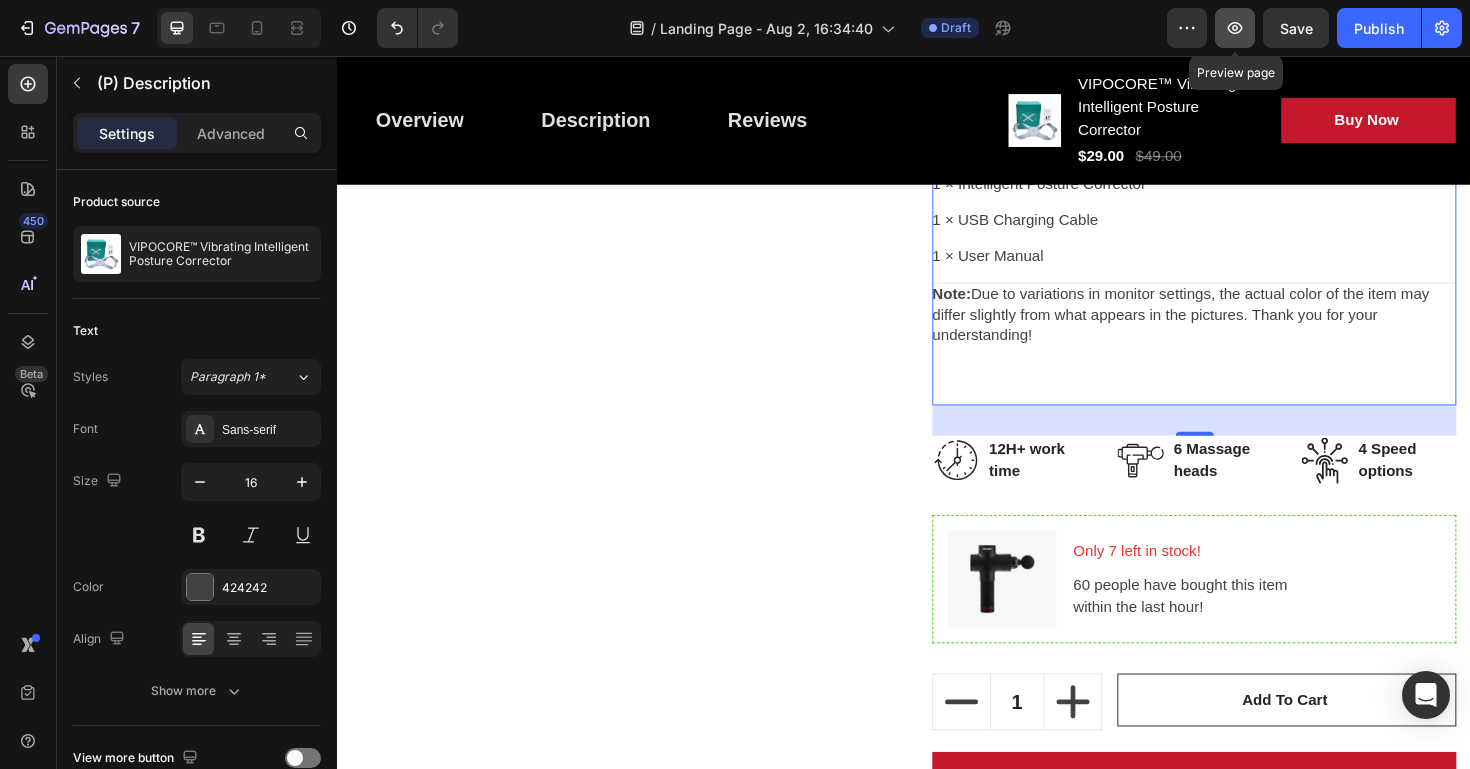 click 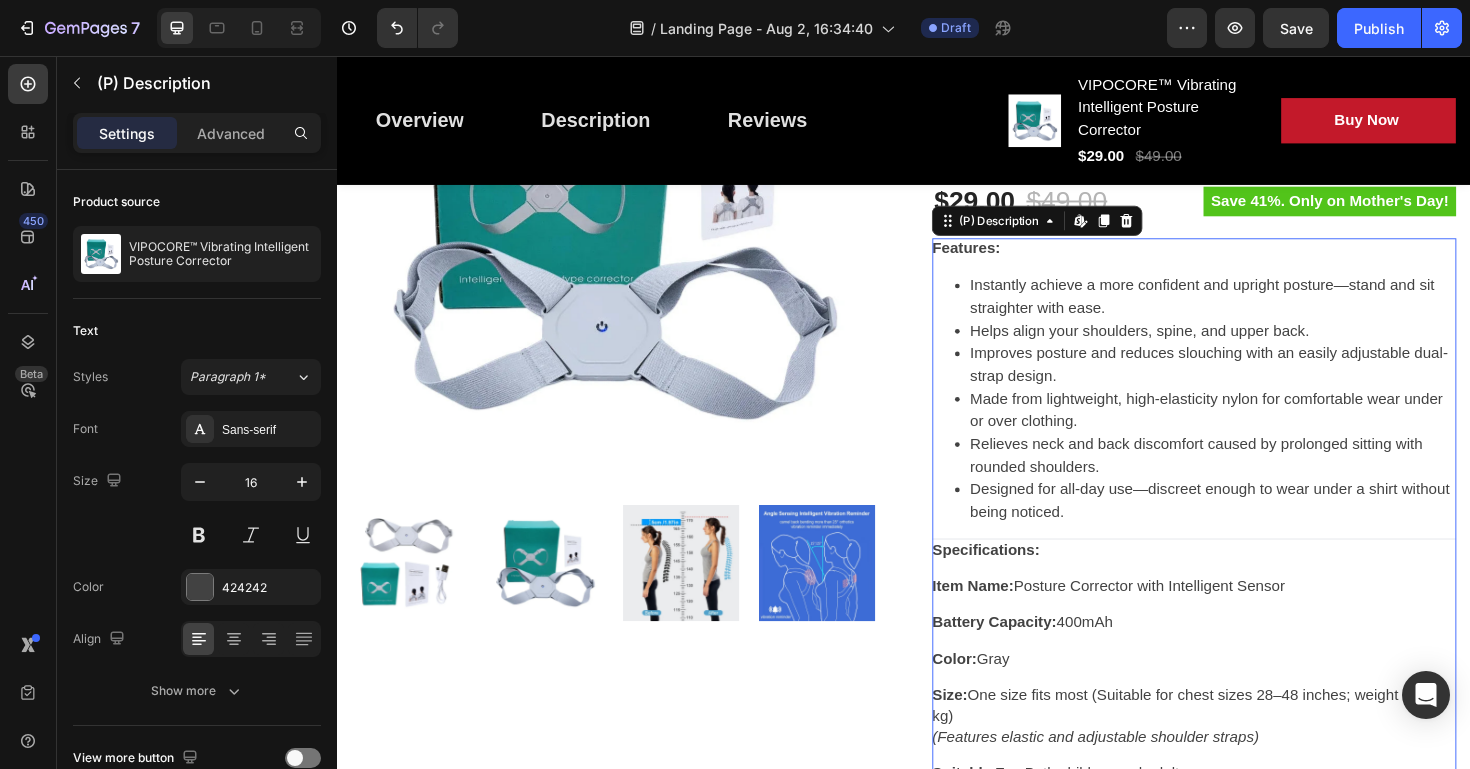 scroll, scrollTop: 0, scrollLeft: 0, axis: both 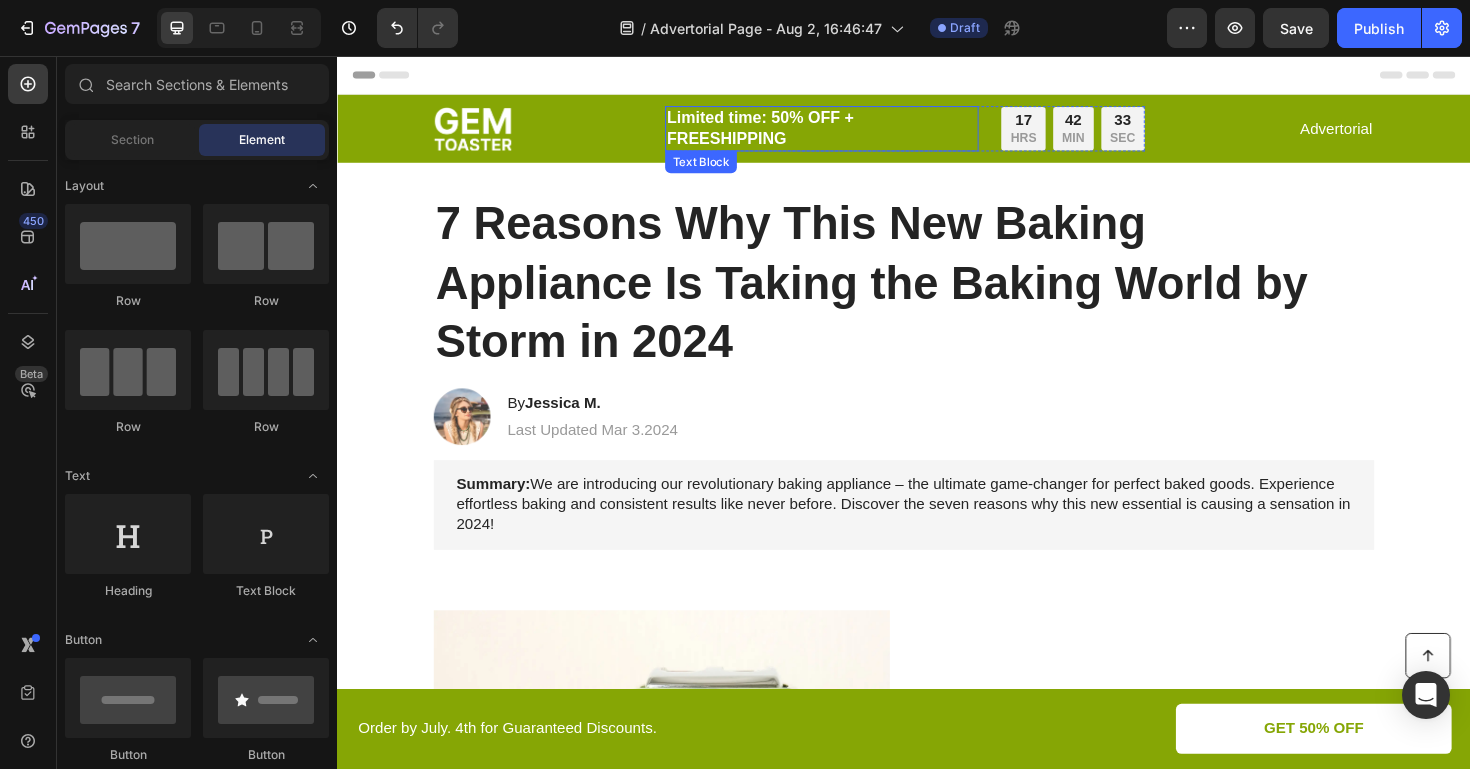 click on "Limited time: 50% OFF + FREESHIPPING" at bounding box center (850, 133) 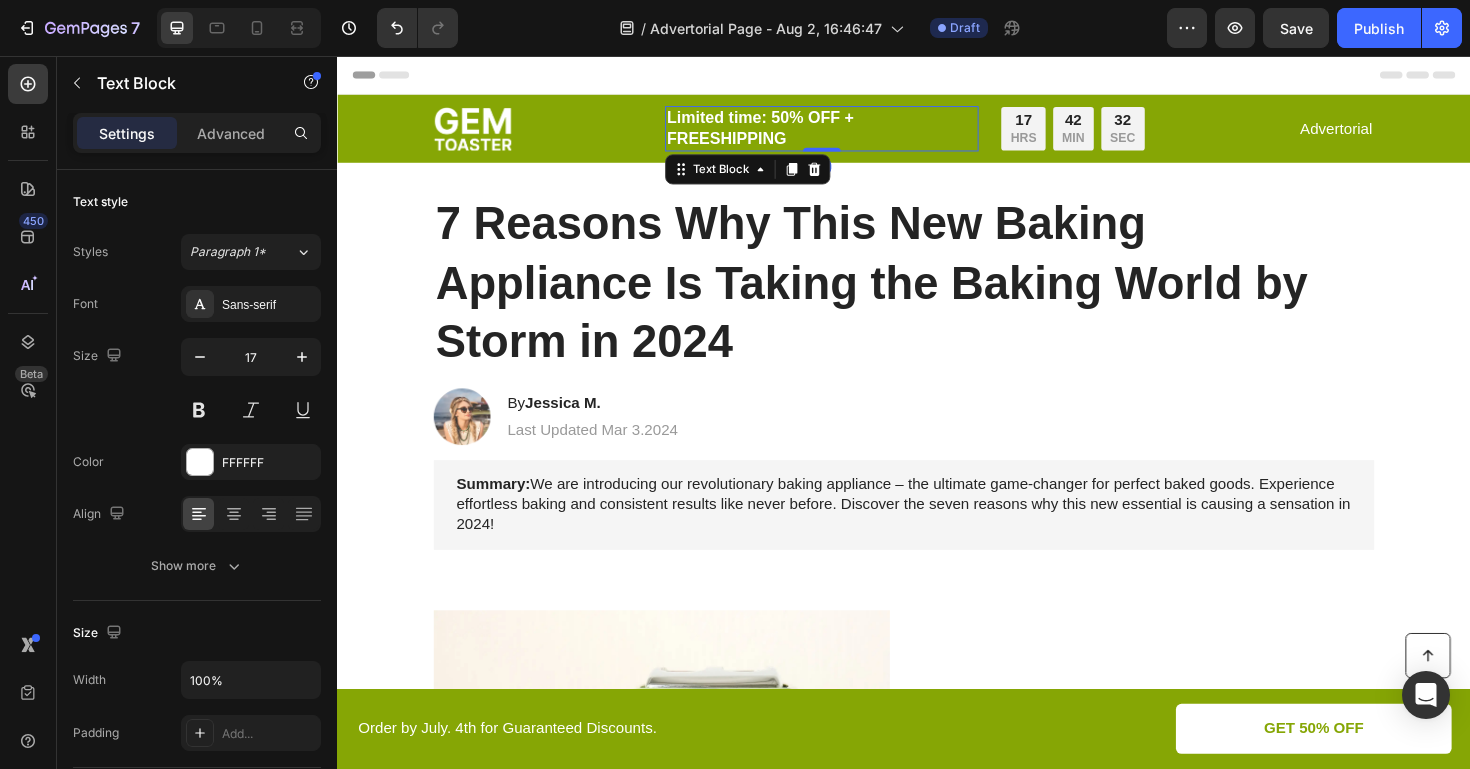 click on "Limited time: 50% OFF + FREESHIPPING" at bounding box center [850, 133] 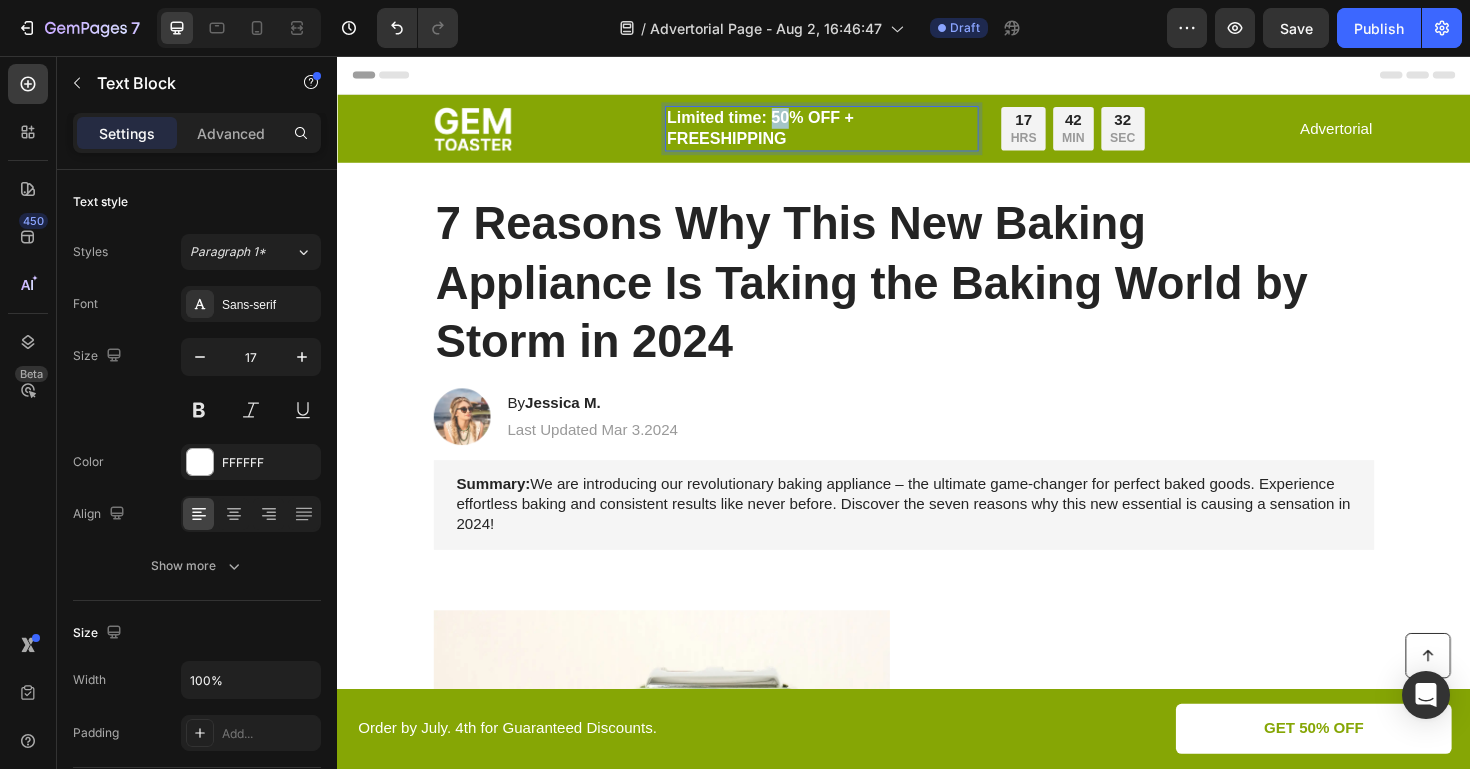 click on "Limited time: 50% OFF + FREESHIPPING" at bounding box center (850, 133) 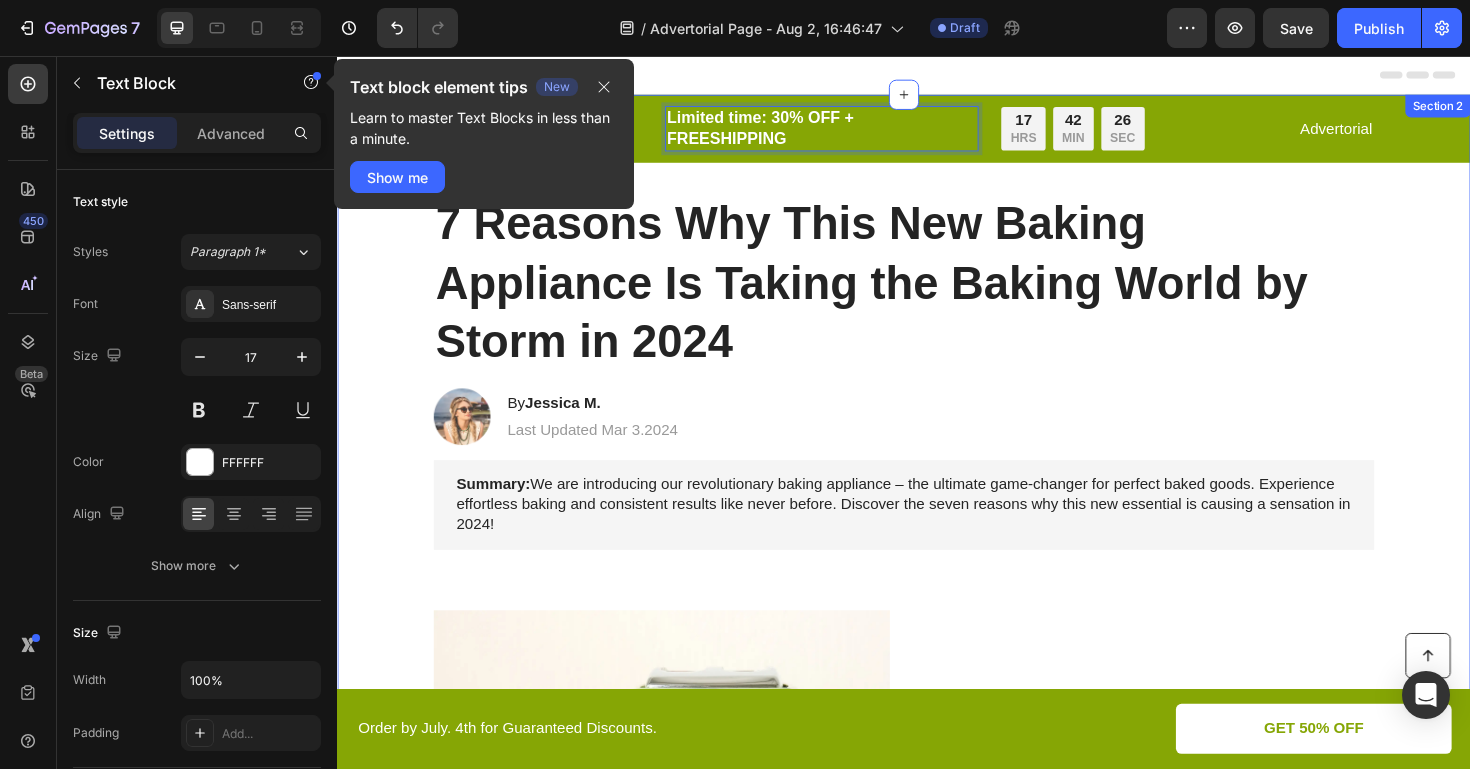 click on "7 Reasons Why This New Baking Appliance Is Taking the Baking World by Storm in 2024" at bounding box center [937, 296] 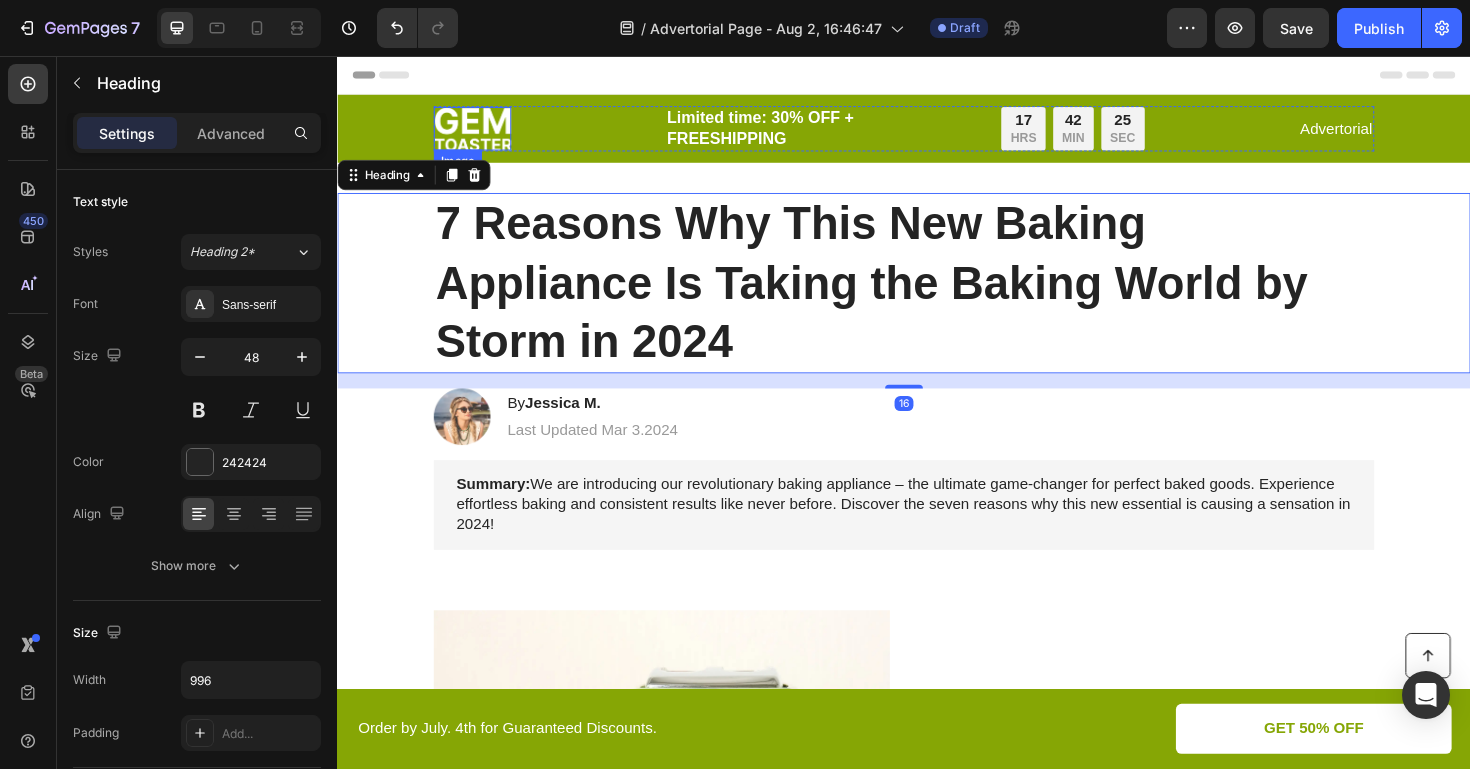 click at bounding box center [480, 133] 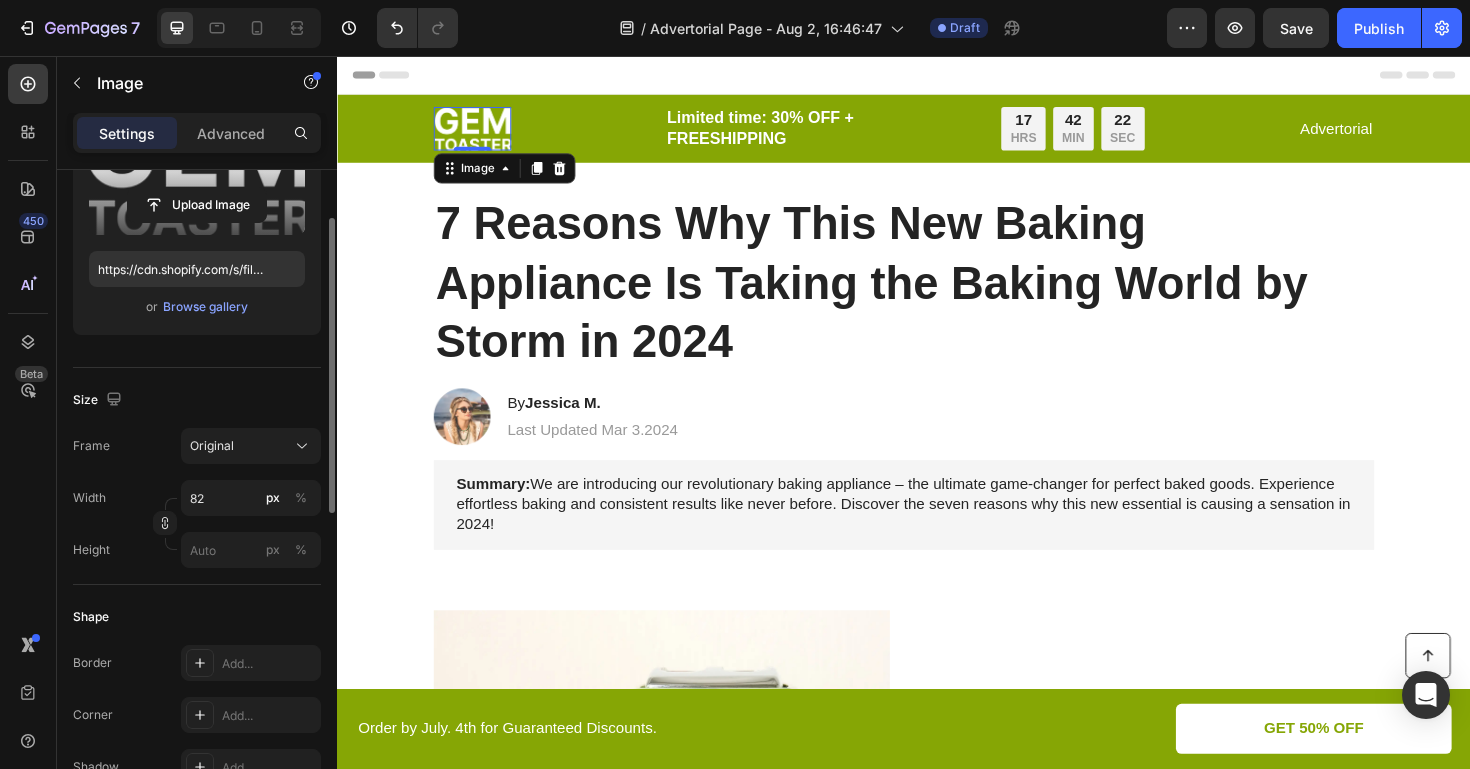 scroll, scrollTop: 0, scrollLeft: 0, axis: both 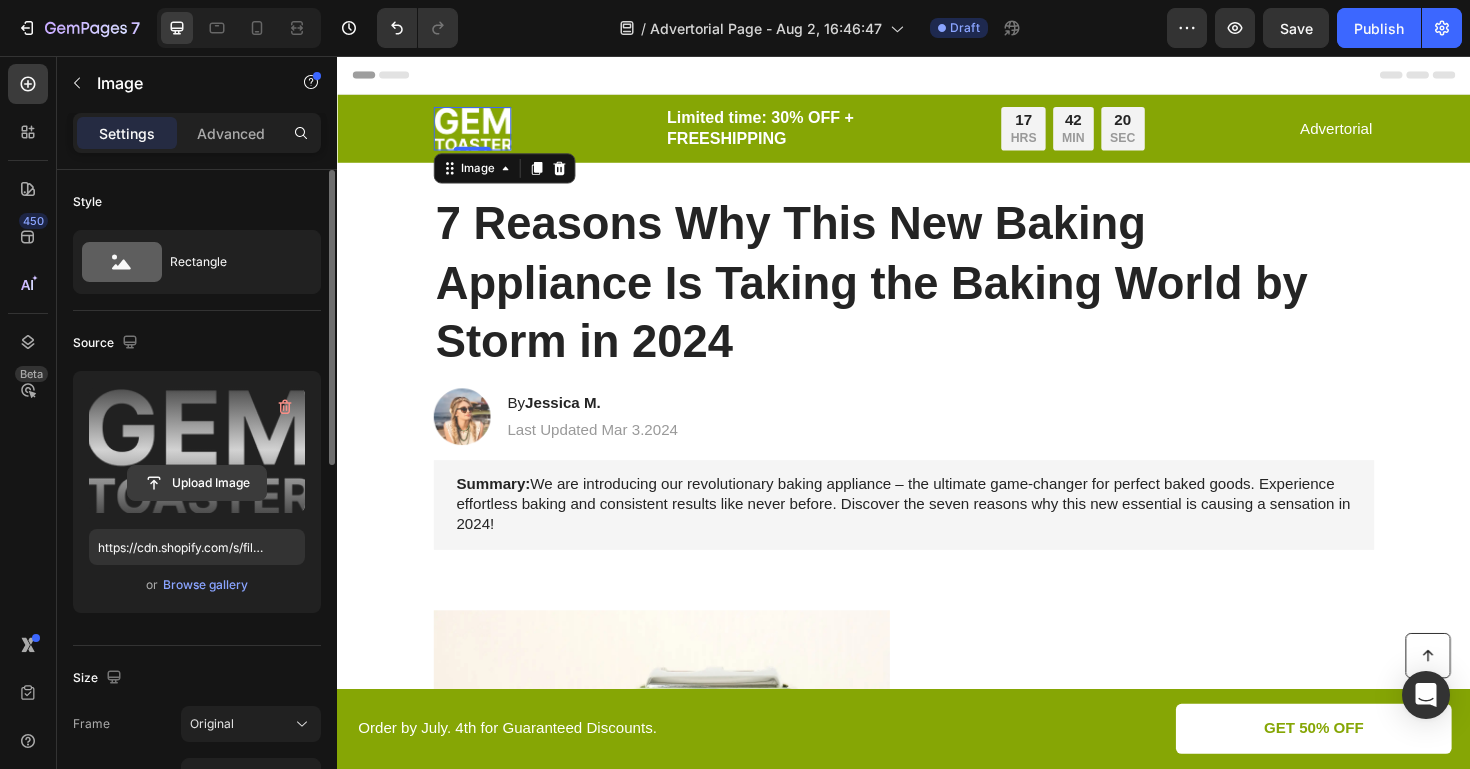 click 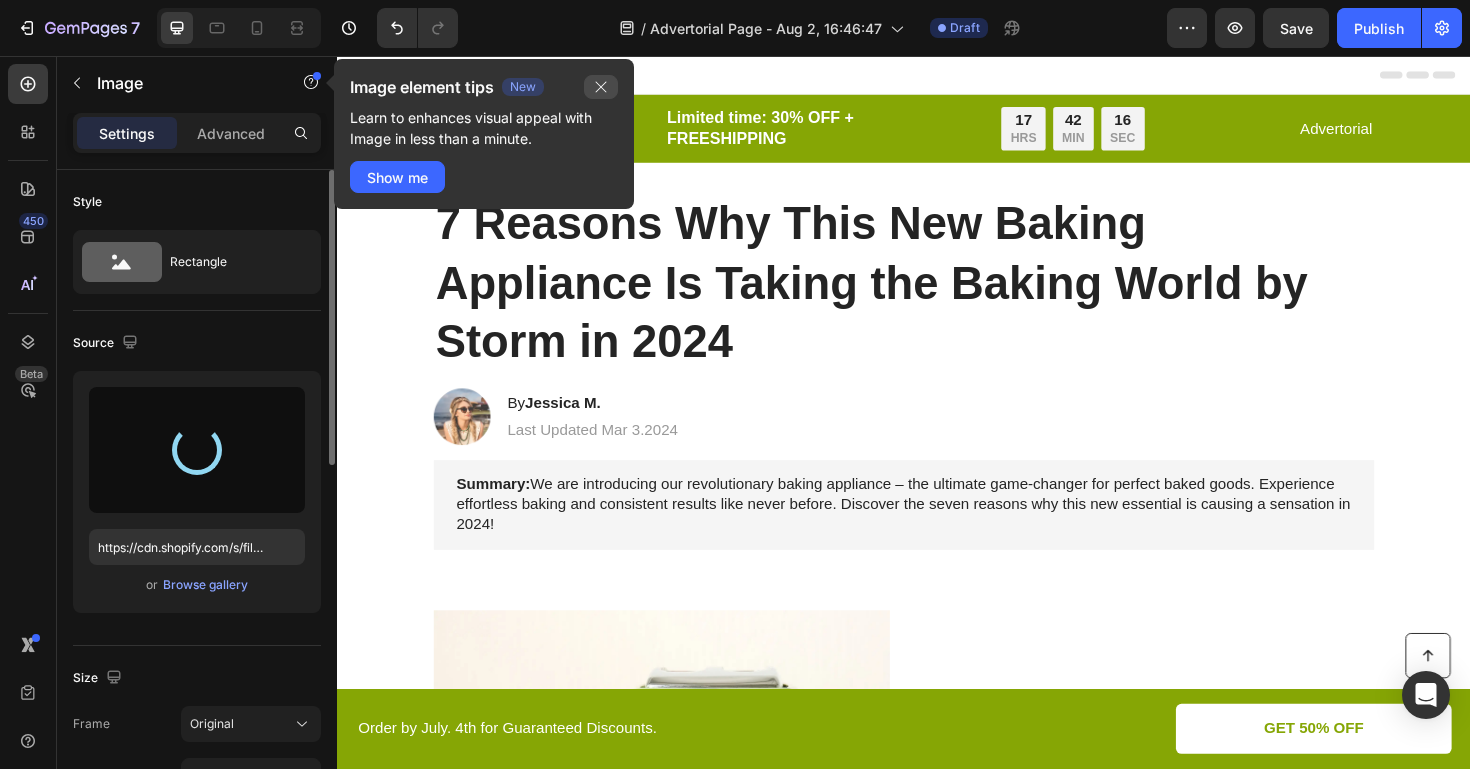 click 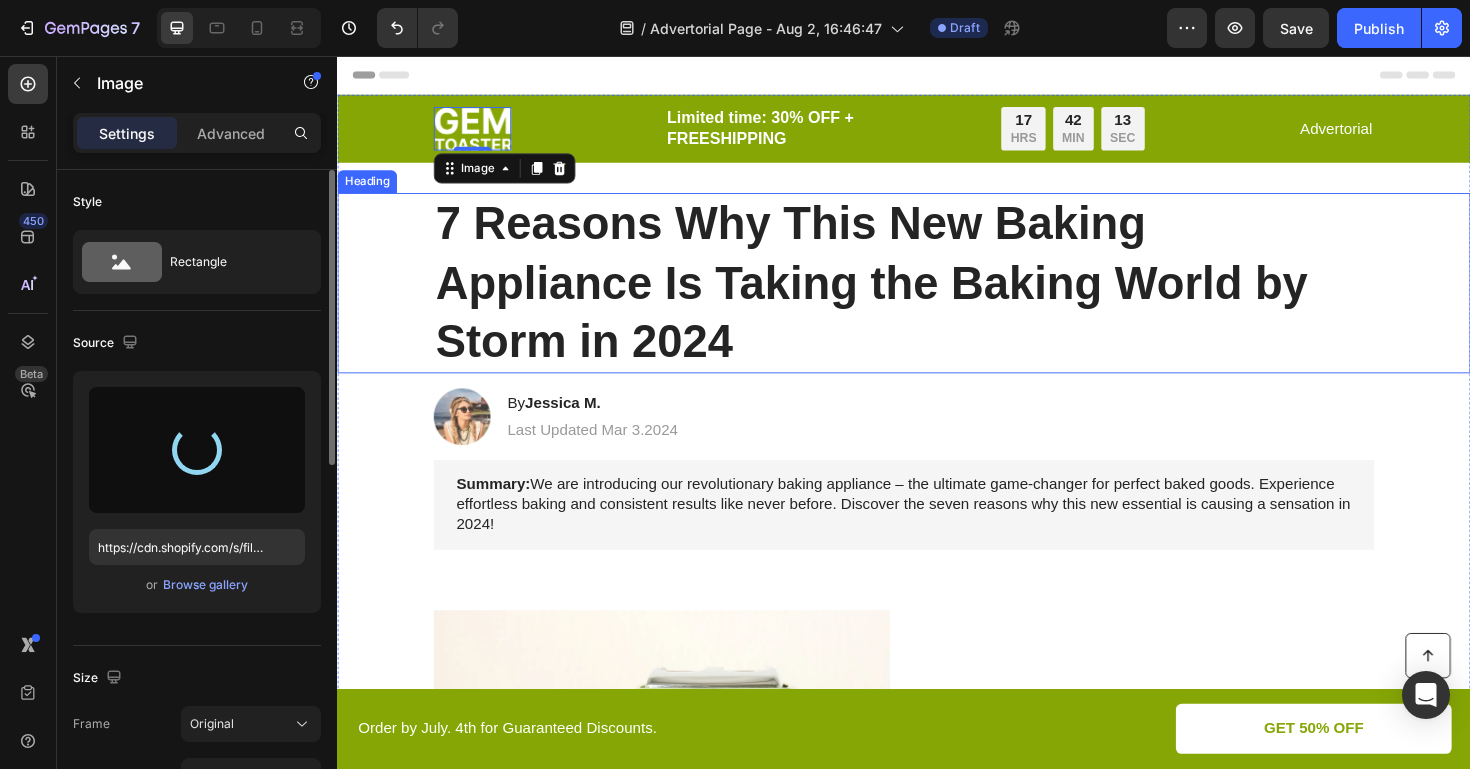 type on "https://cdn.shopify.com/s/files/1/0935/2642/5948/files/gempages_578162659132703420-e99fa3c7-16d2-4a52-86f7-0c8a414fc03f.png" 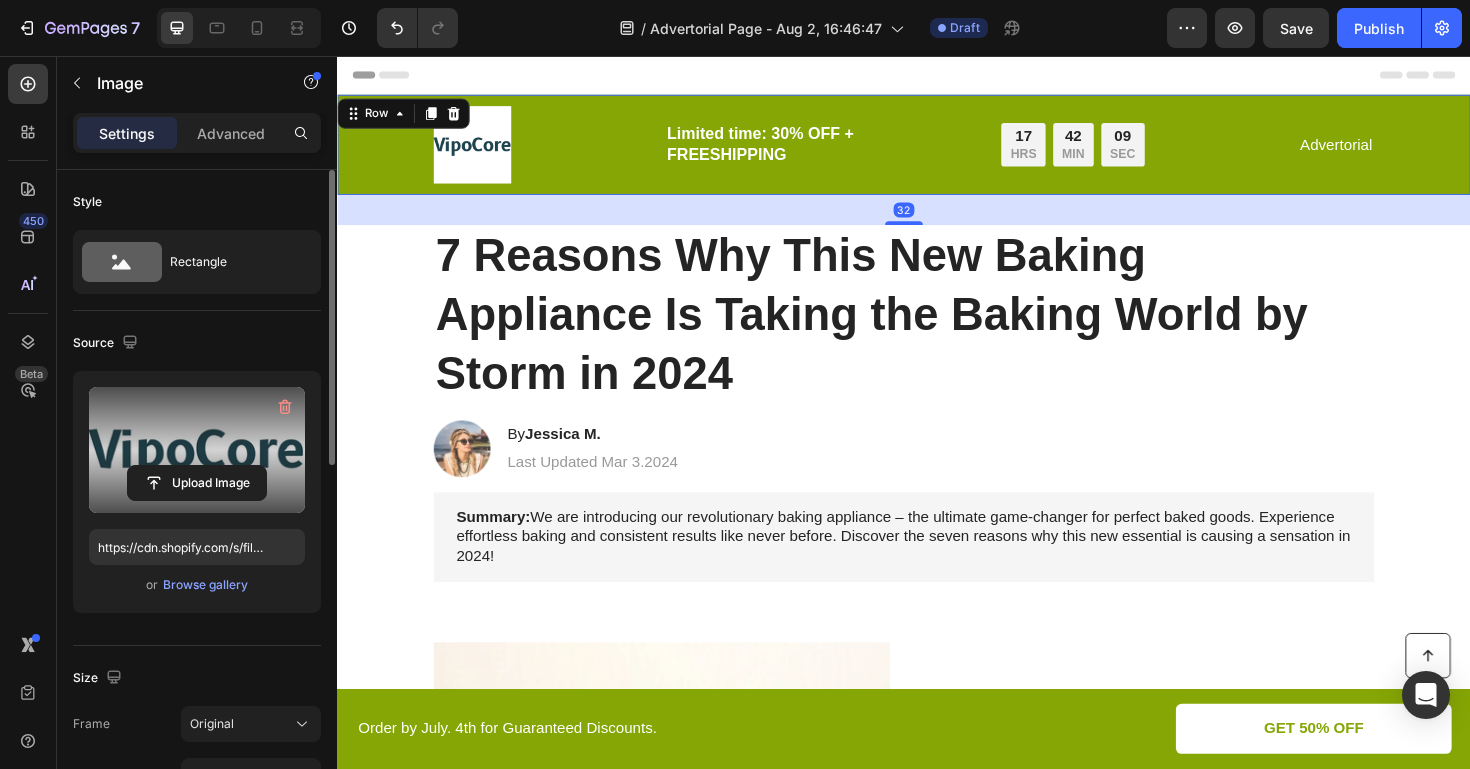 click on "Image Limited time: 30% OFF + FREESHIPPING Text Block 17 HRS 42 MIN 09 SEC Countdown Timer Row Advertorial Text Block Row Row   32" at bounding box center (937, 150) 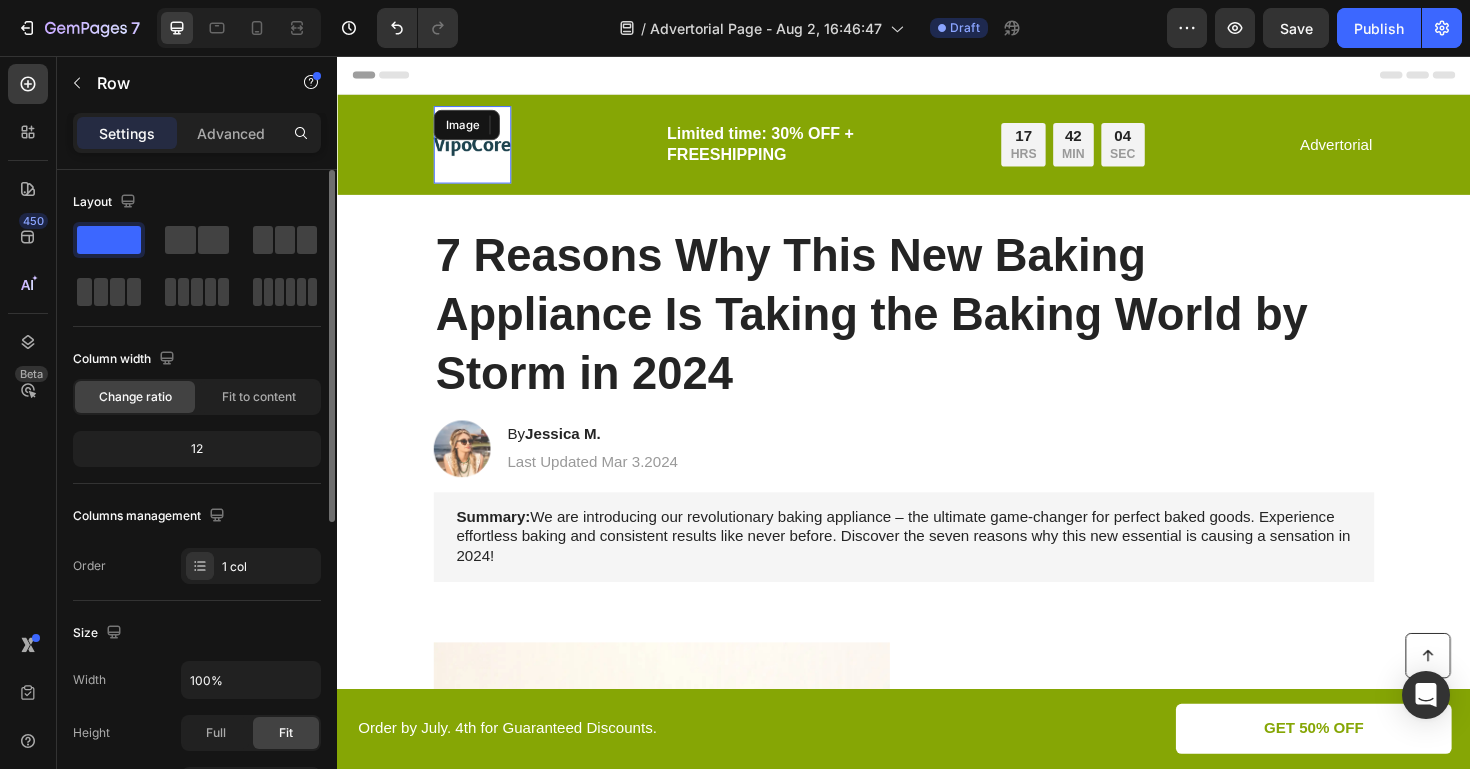 click at bounding box center [480, 150] 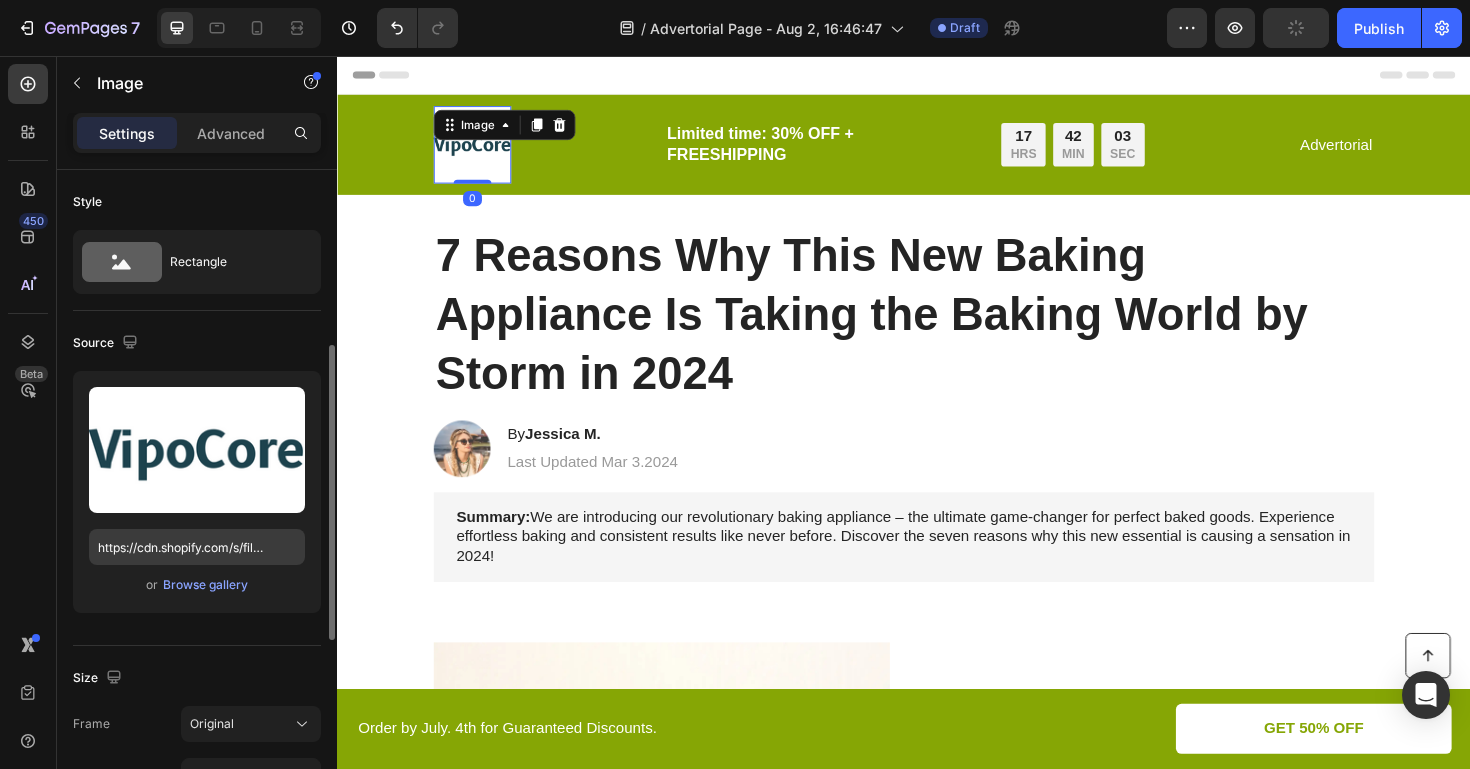 scroll, scrollTop: 189, scrollLeft: 0, axis: vertical 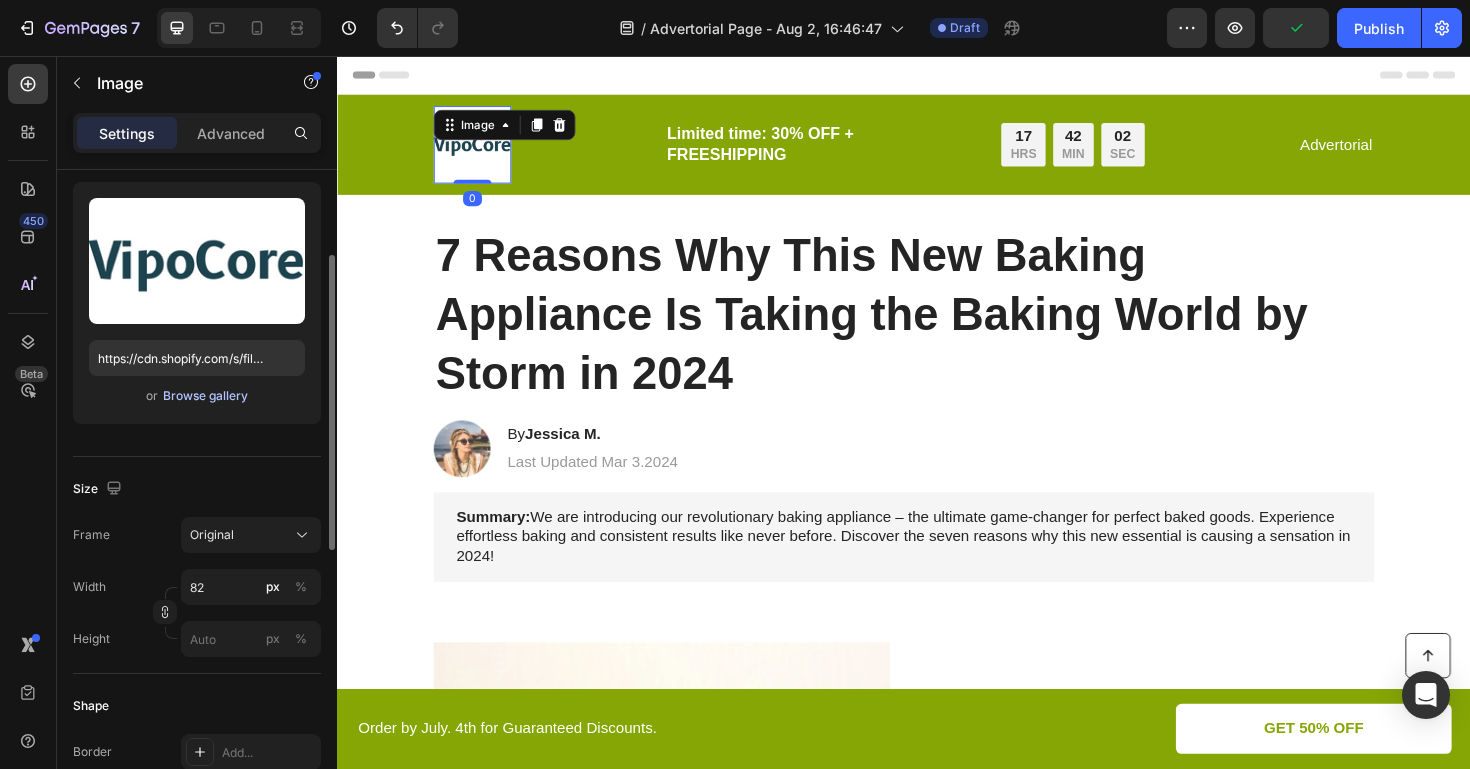 click on "Browse gallery" at bounding box center [205, 396] 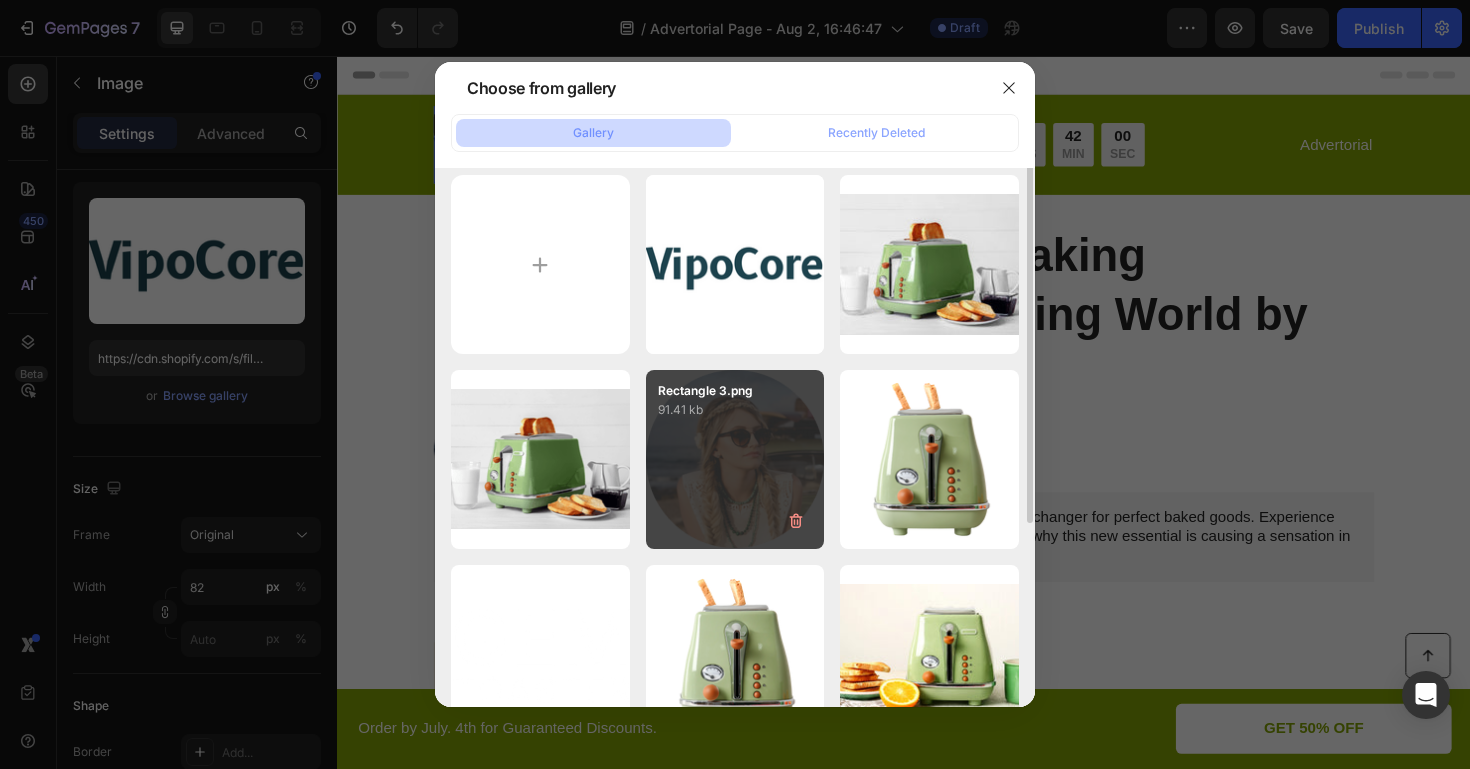 scroll, scrollTop: 0, scrollLeft: 0, axis: both 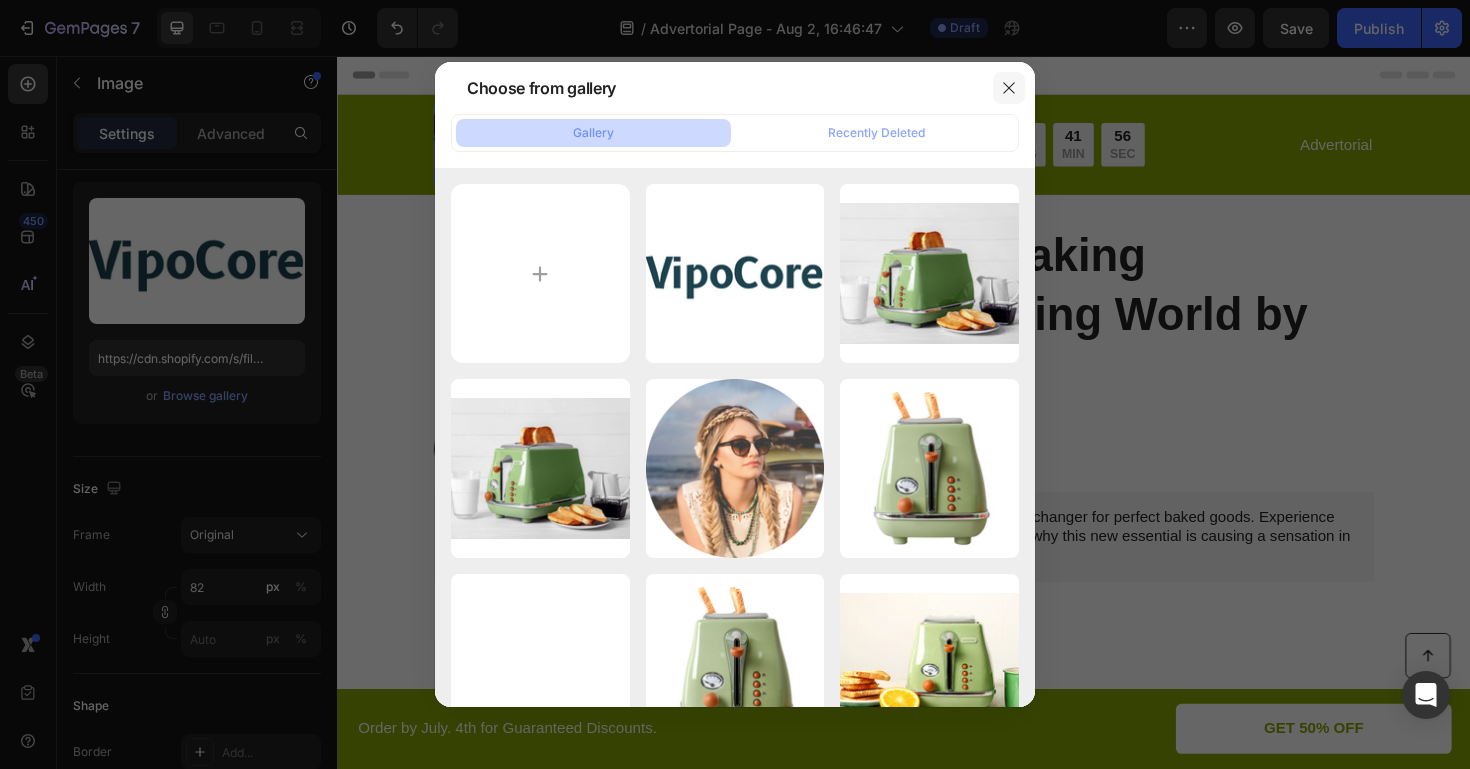 click 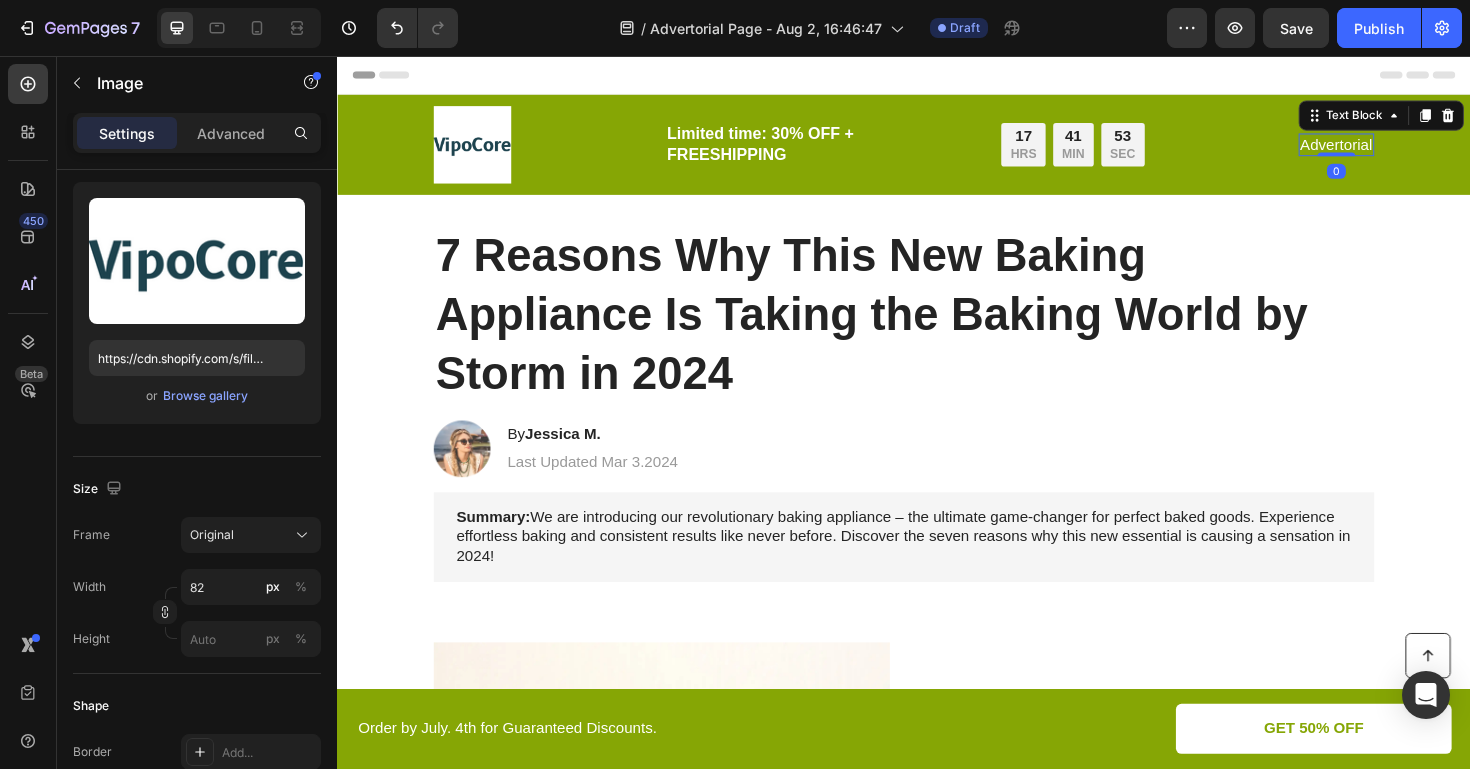 click on "Advertorial" at bounding box center (1395, 150) 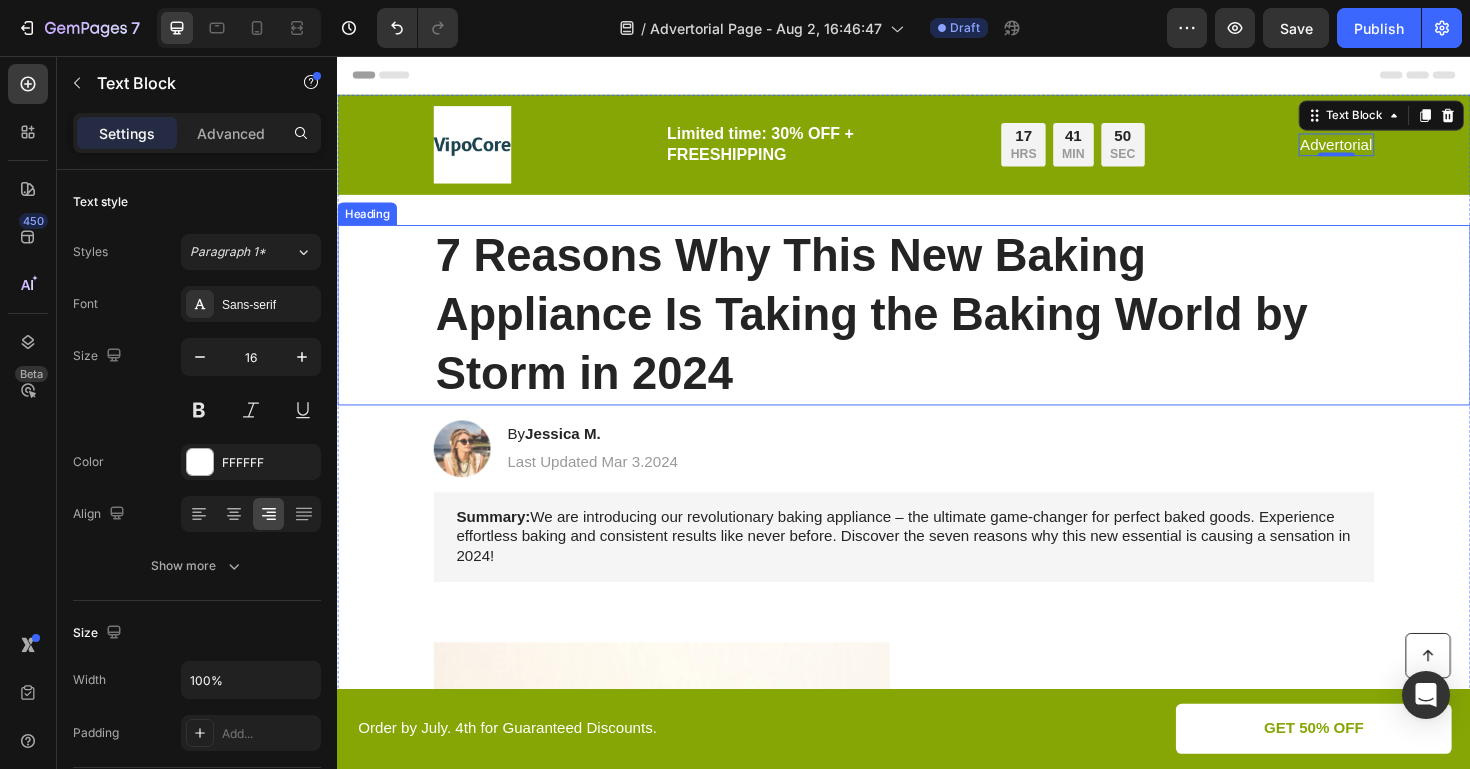 click on "7 Reasons Why This New Baking Appliance Is Taking the Baking World by Storm in 2024" at bounding box center (937, 330) 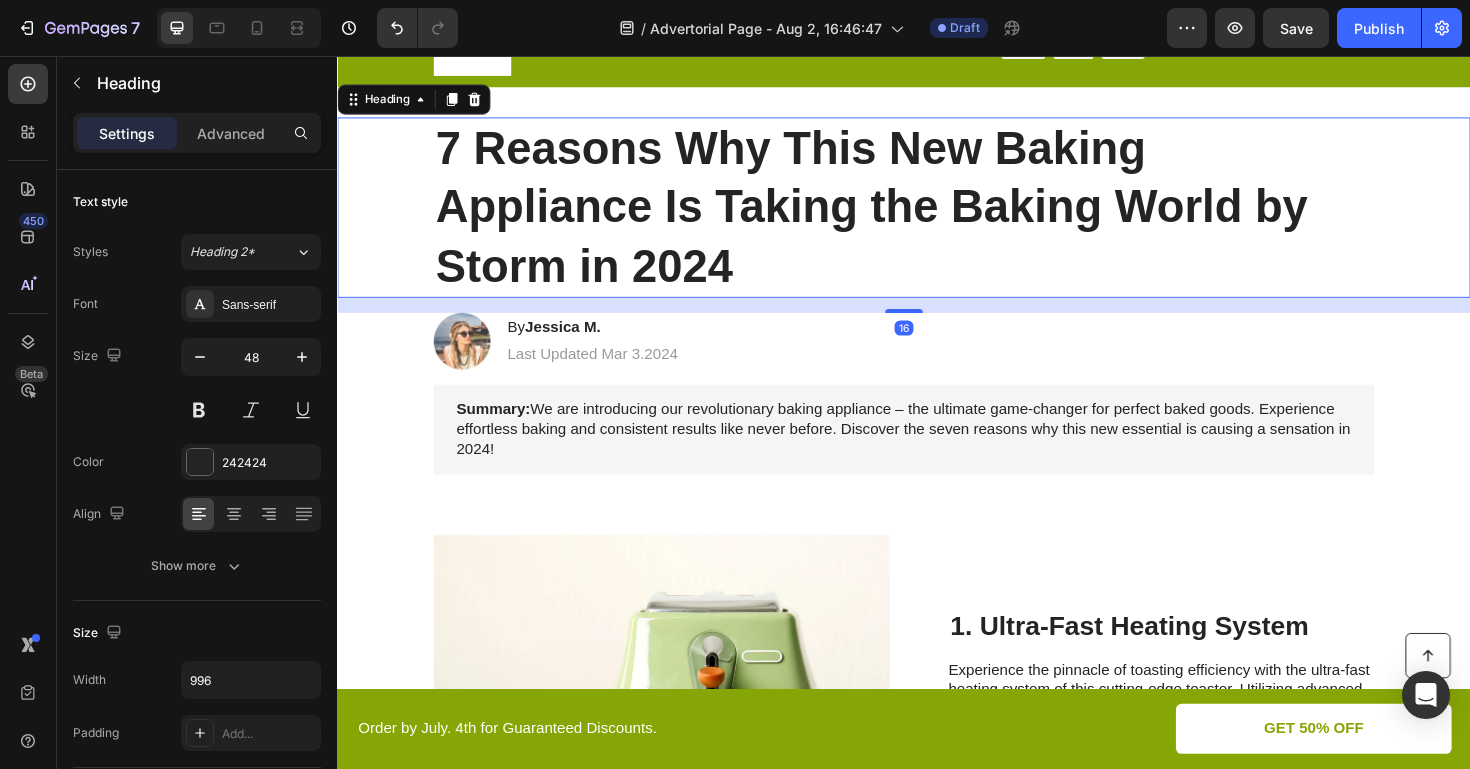 scroll, scrollTop: 118, scrollLeft: 0, axis: vertical 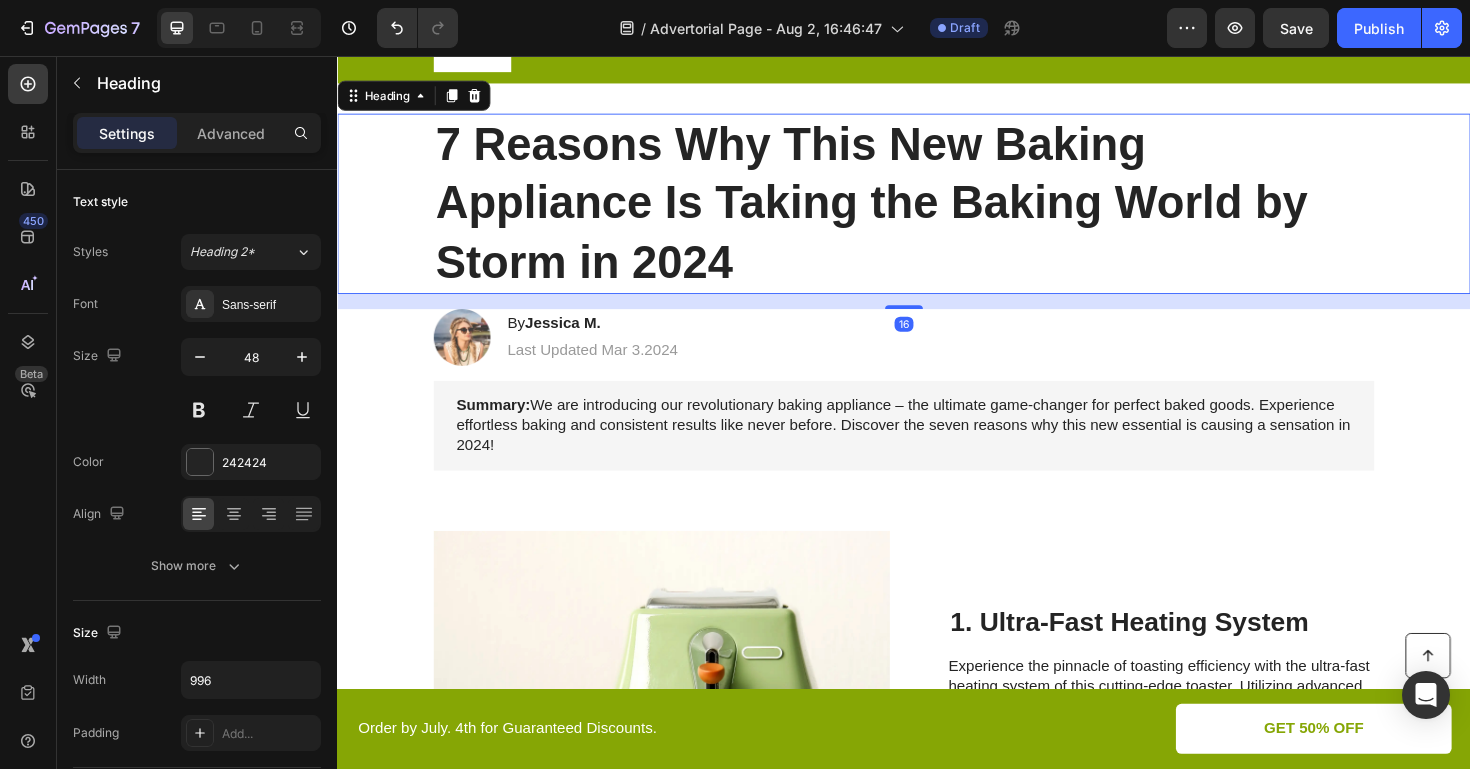 click on "7 Reasons Why This New Baking Appliance Is Taking the Baking World by Storm in 2024" at bounding box center (937, 212) 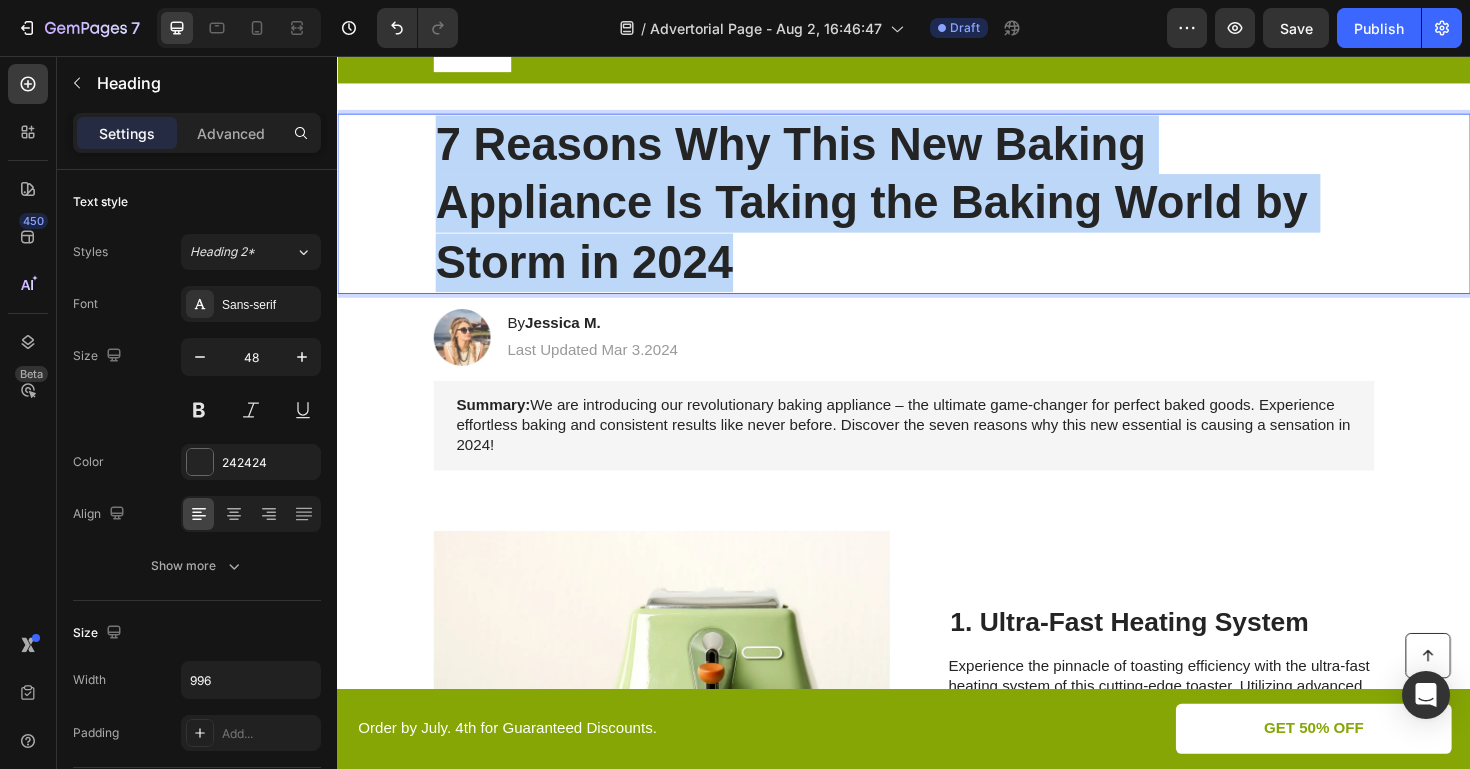 click on "7 Reasons Why This New Baking Appliance Is Taking the Baking World by Storm in 2024" at bounding box center (937, 212) 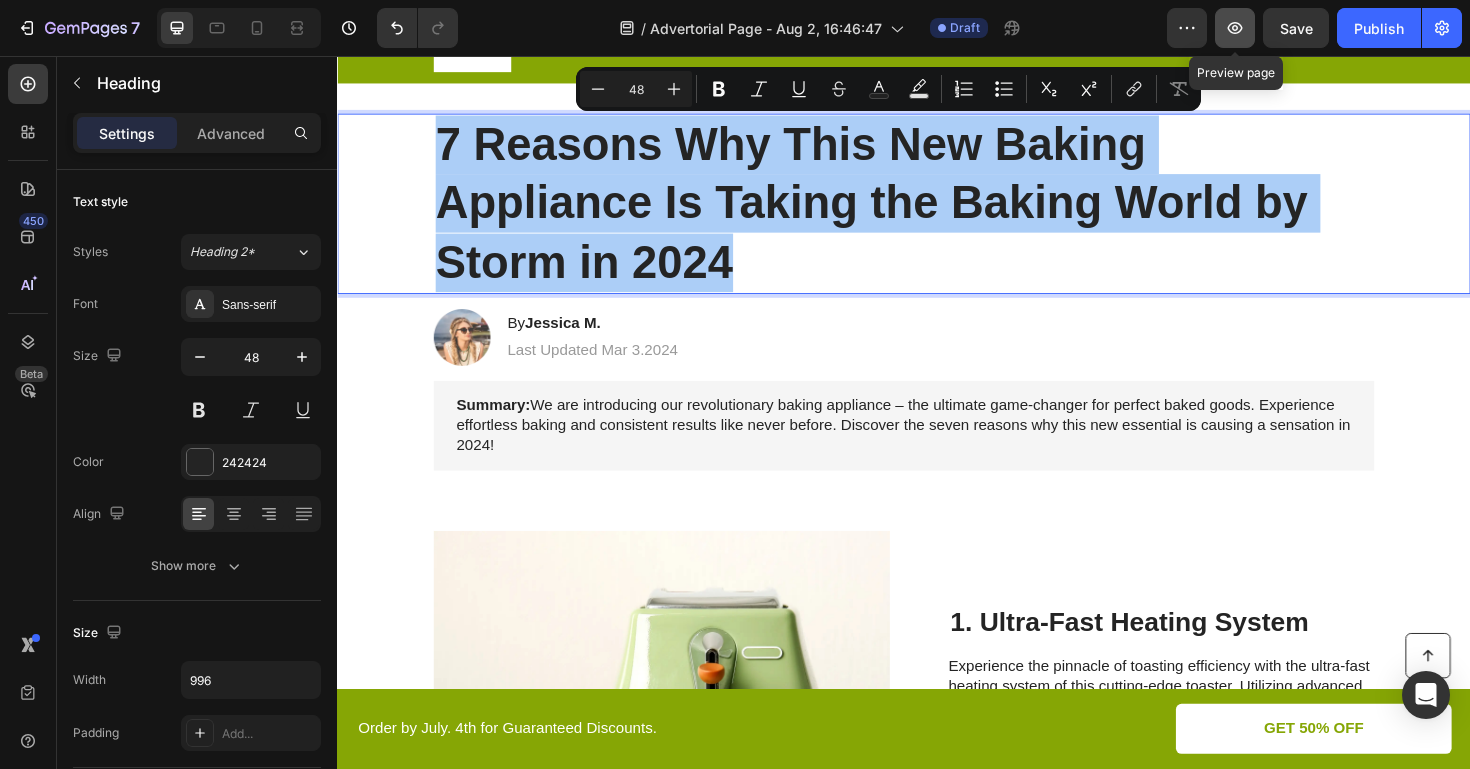 click 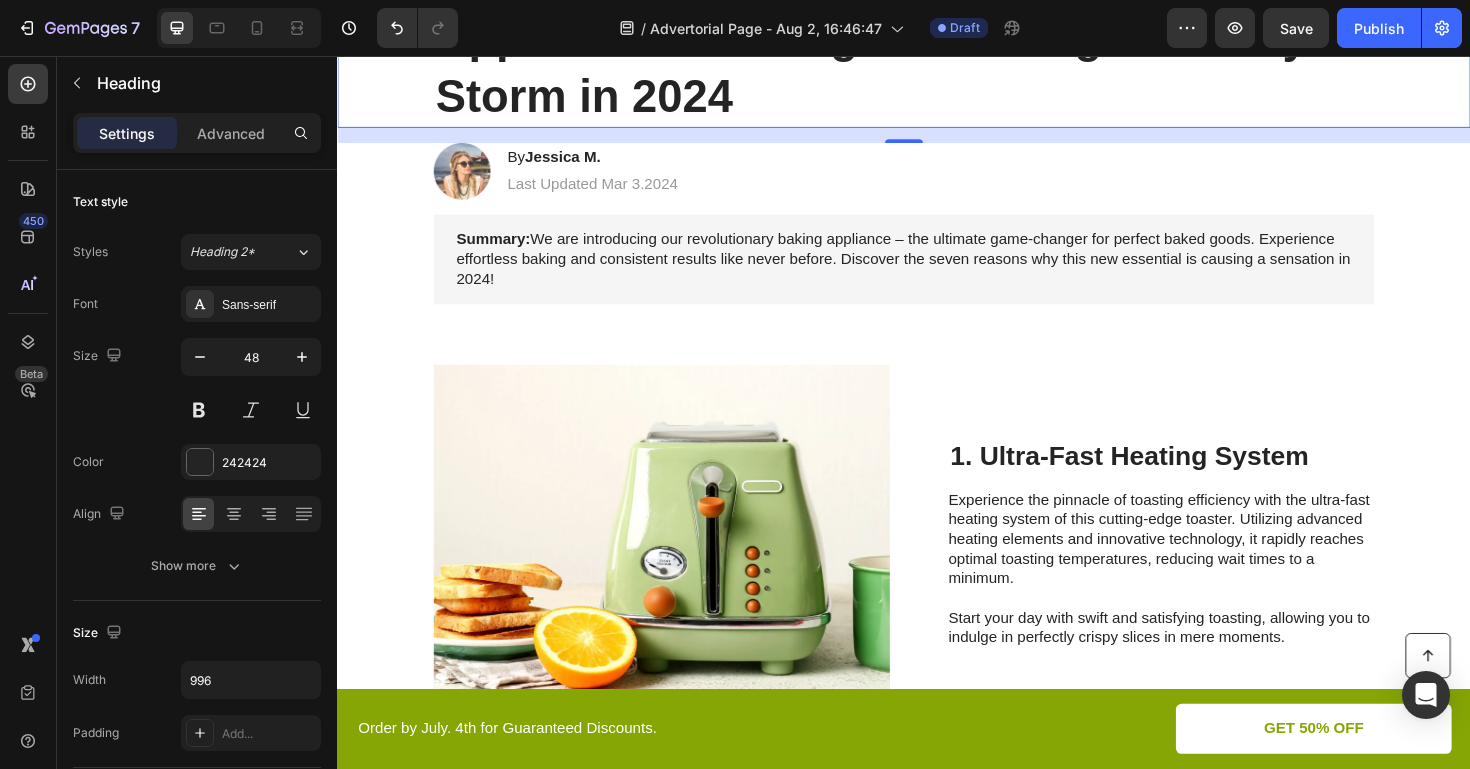 scroll, scrollTop: 298, scrollLeft: 0, axis: vertical 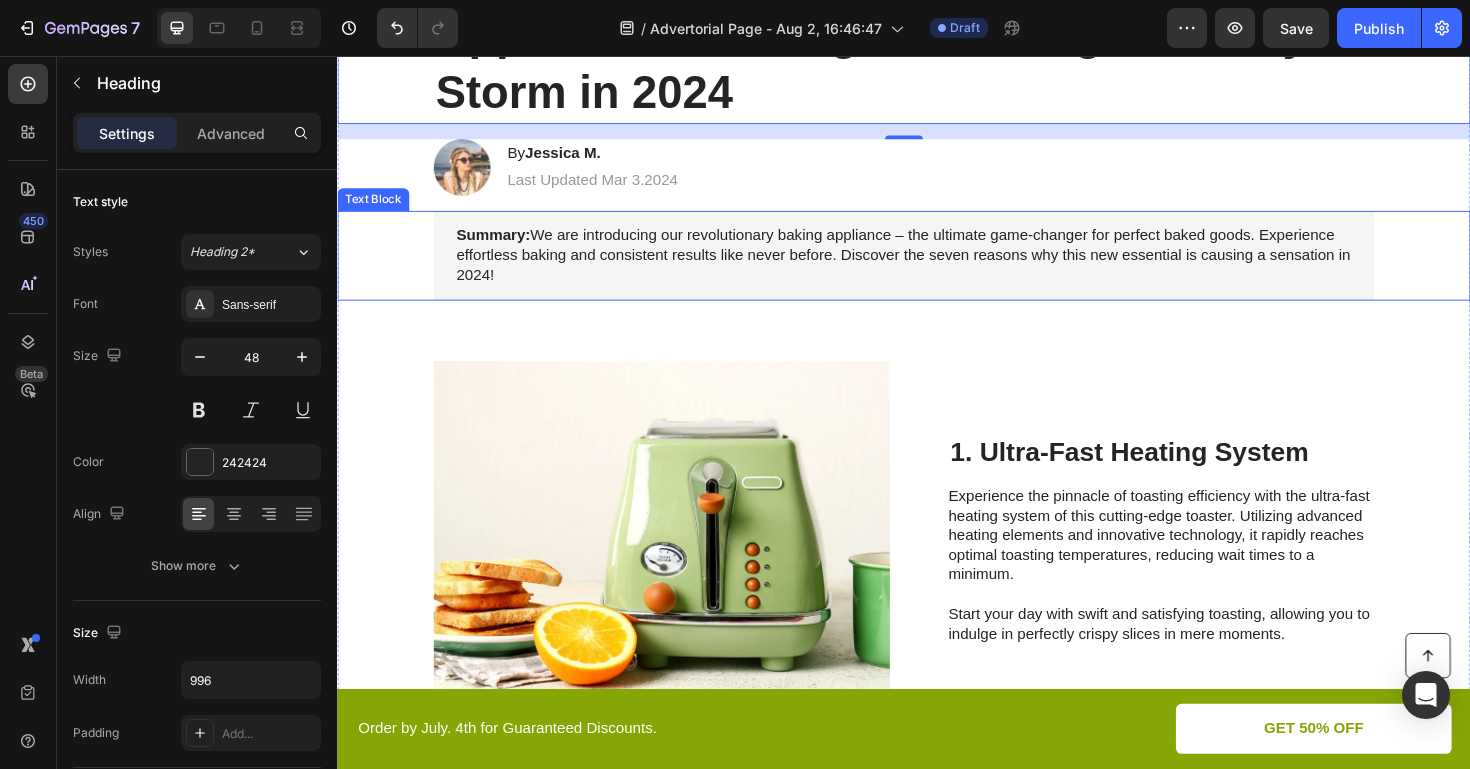 click on "Summary:  We are introducing our revolutionary baking appliance – the ultimate game-changer for perfect baked goods. Experience effortless baking and consistent results like never before. Discover the seven reasons why this new essential is causing a sensation in 2024!" at bounding box center [937, 267] 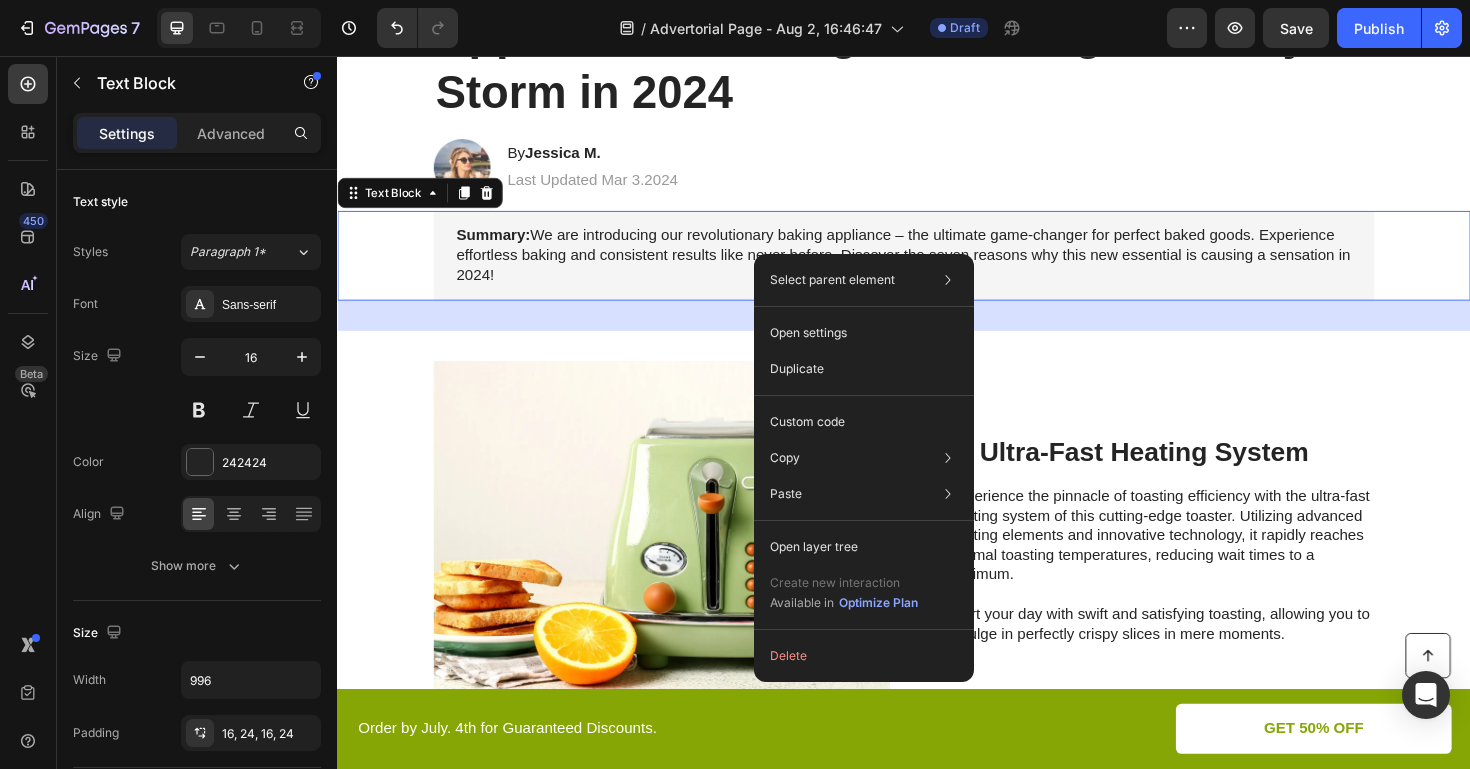 click on "Summary:  We are introducing our revolutionary baking appliance – the ultimate game-changer for perfect baked goods. Experience effortless baking and consistent results like never before. Discover the seven reasons why this new essential is causing a sensation in 2024!" at bounding box center (937, 267) 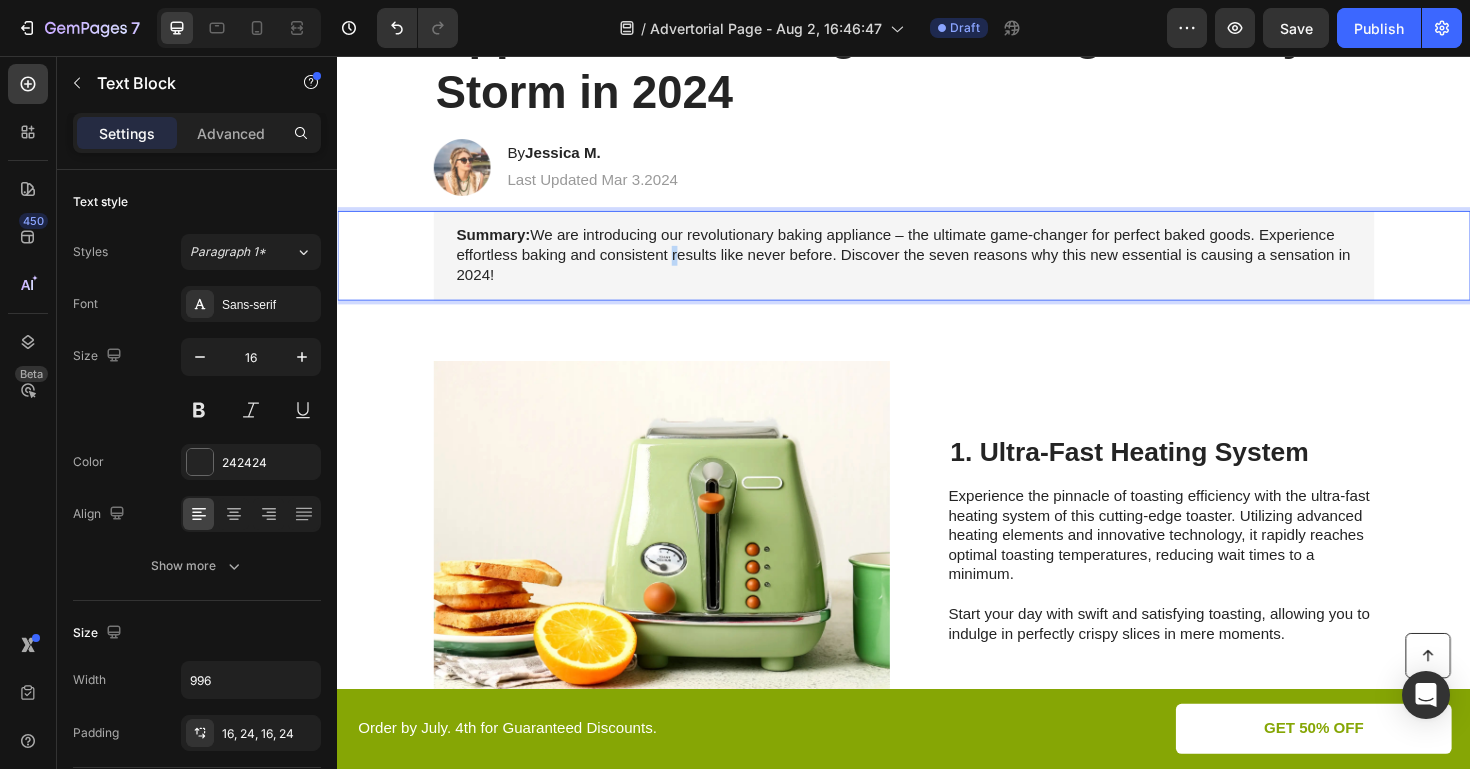 click on "Summary:  We are introducing our revolutionary baking appliance – the ultimate game-changer for perfect baked goods. Experience effortless baking and consistent results like never before. Discover the seven reasons why this new essential is causing a sensation in 2024!" at bounding box center [937, 267] 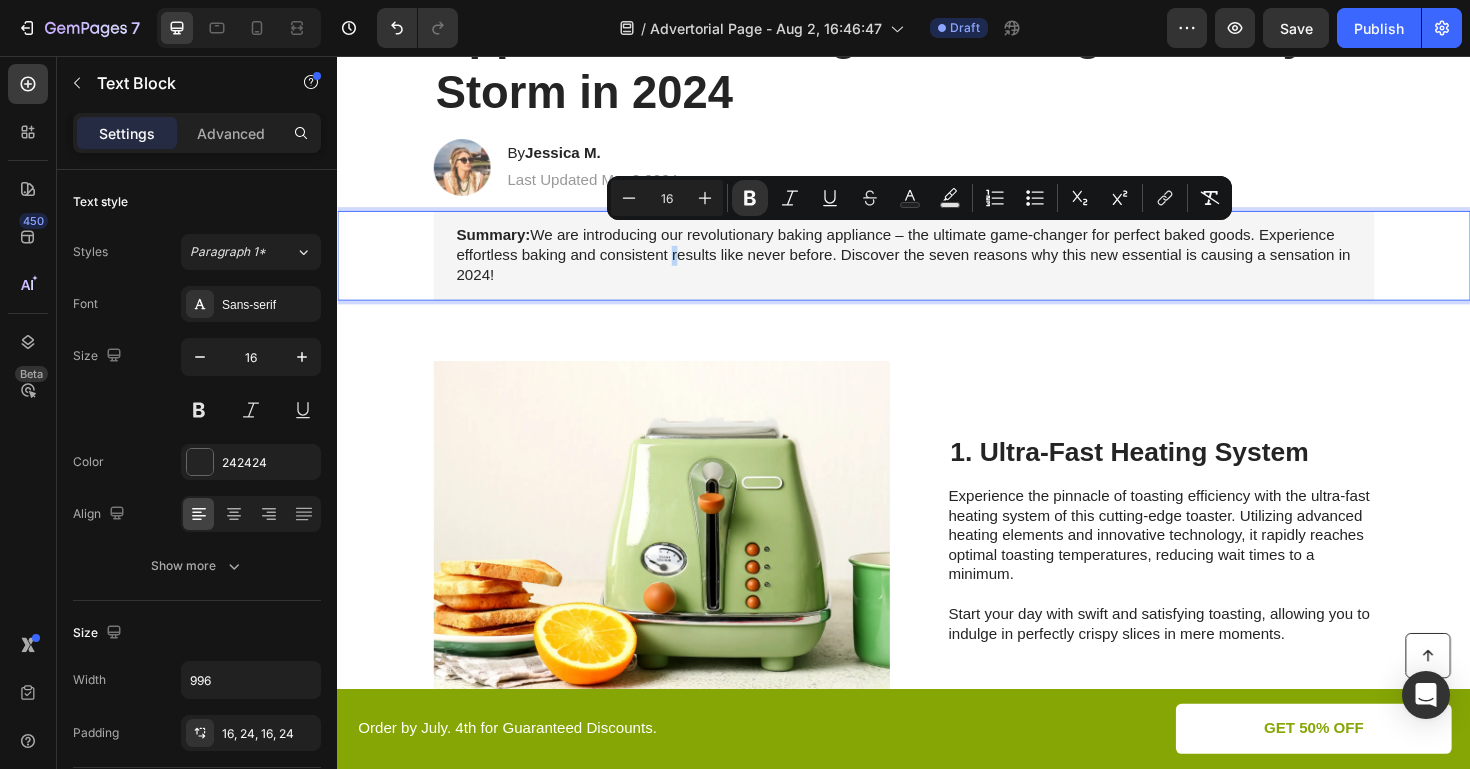 copy on "Summary:  We are introducing our revolutionary baking appliance – the ultimate game-changer for perfect baked goods. Experience effortless baking and consistent results like never before. Discover the seven reasons why this new essential is causing a sensation in 2024!" 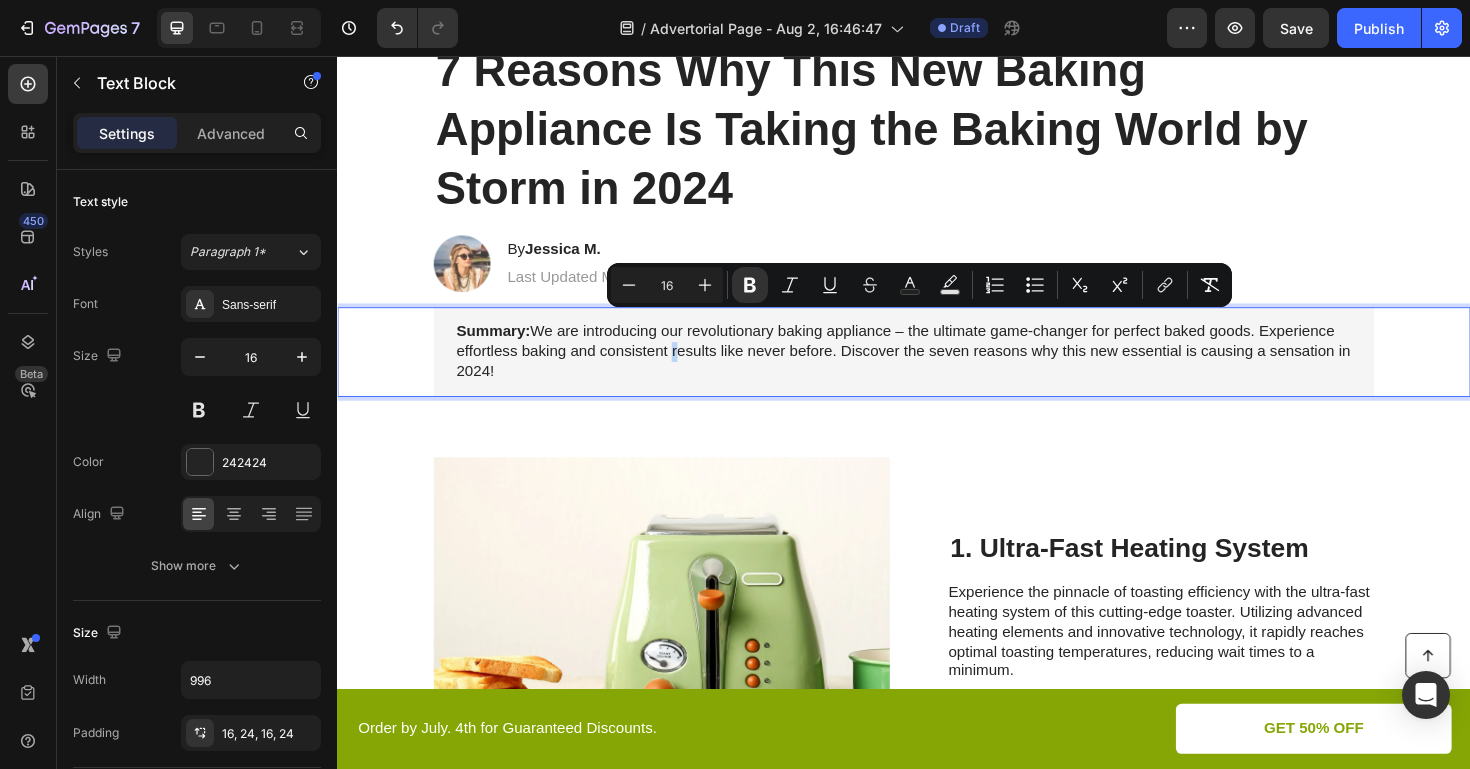 scroll, scrollTop: 157, scrollLeft: 0, axis: vertical 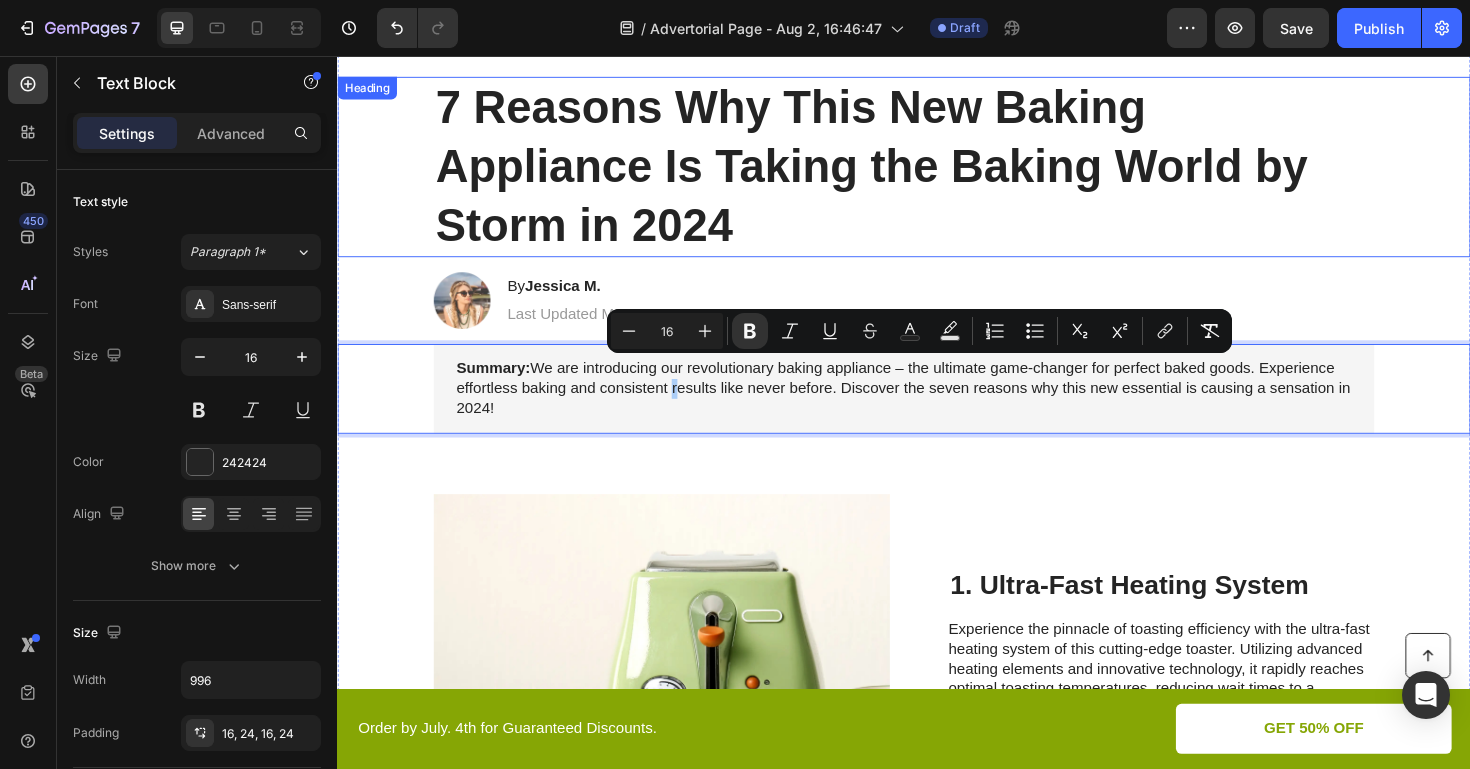 click on "7 Reasons Why This New Baking Appliance Is Taking the Baking World by Storm in 2024" at bounding box center (937, 173) 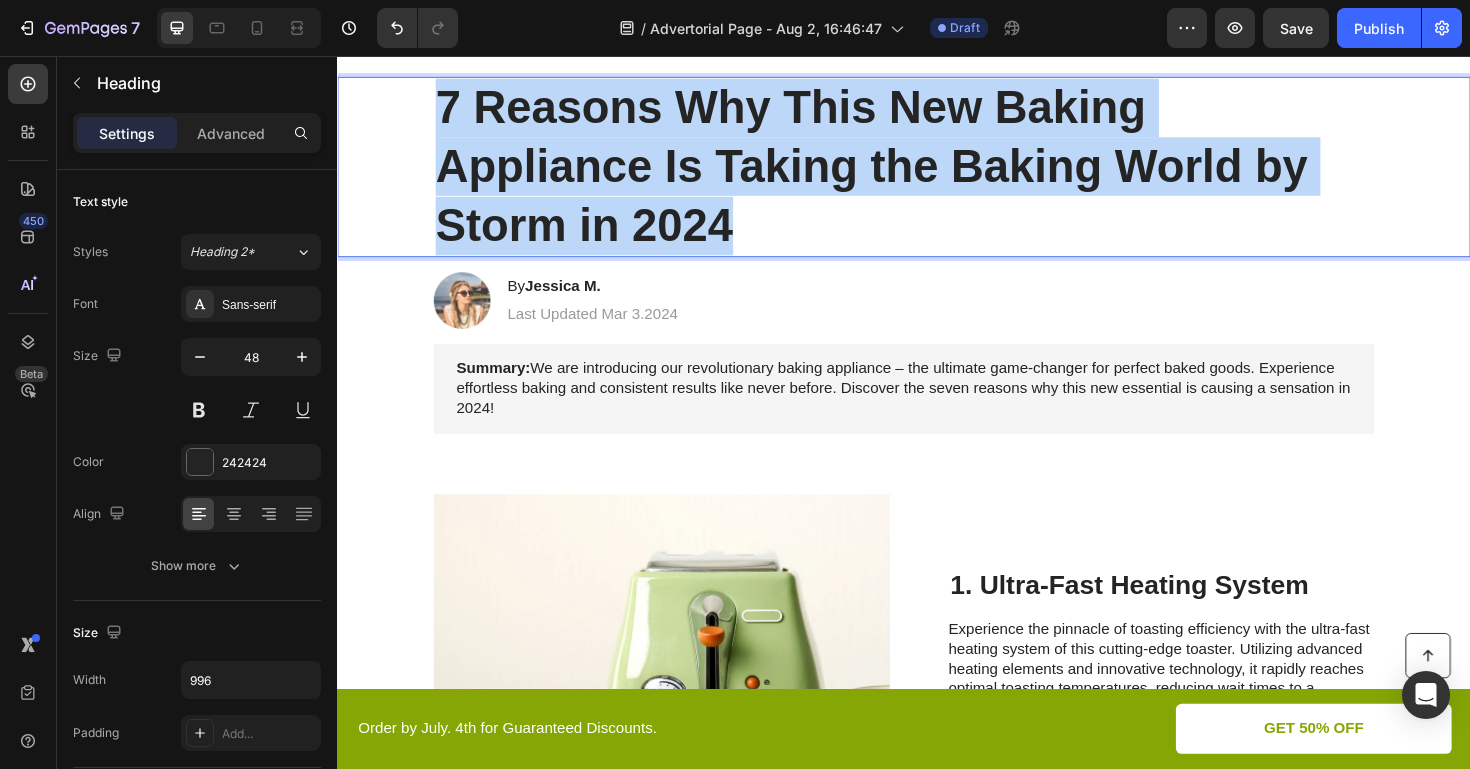 click on "7 Reasons Why This New Baking Appliance Is Taking the Baking World by Storm in 2024" at bounding box center [937, 173] 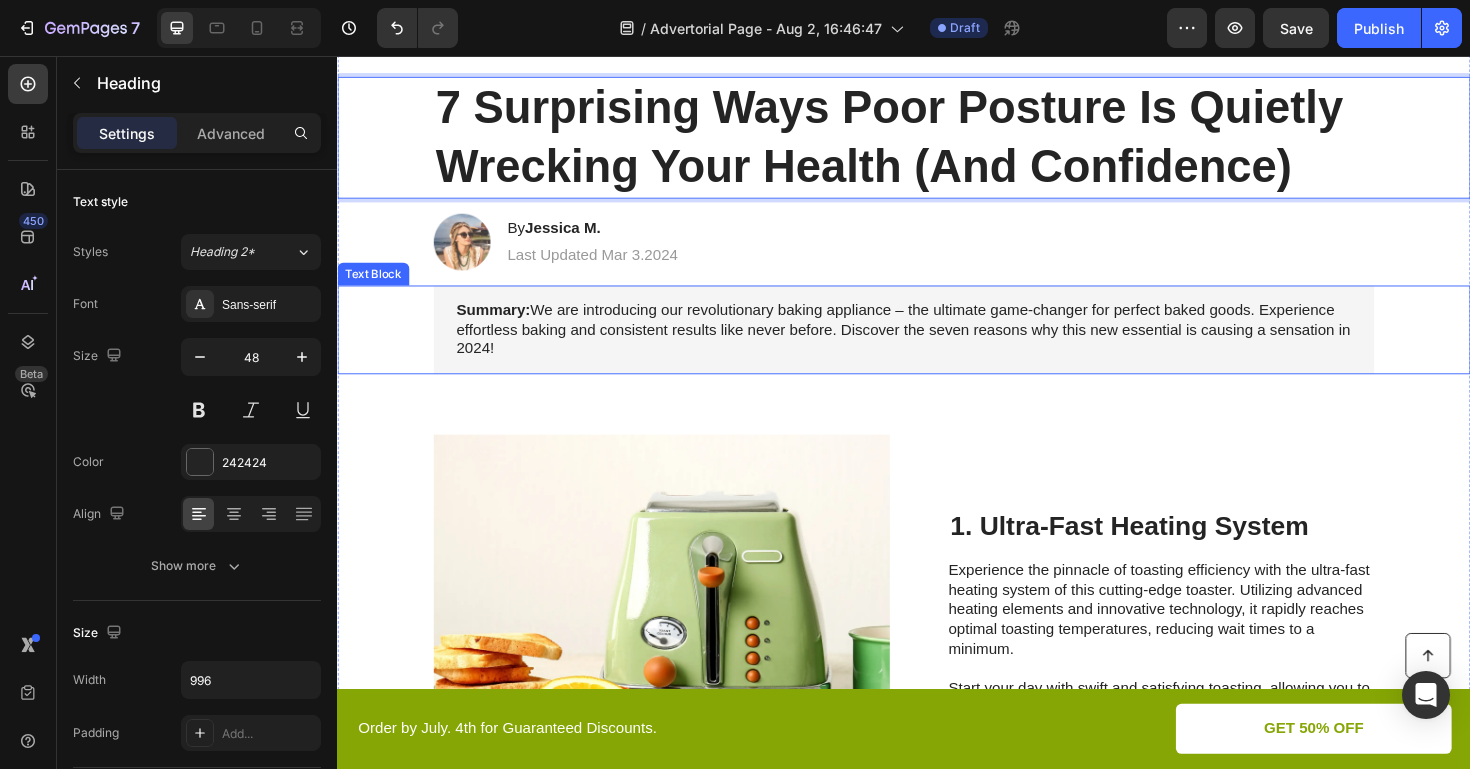 click on "Summary:  We are introducing our revolutionary baking appliance – the ultimate game-changer for perfect baked goods. Experience effortless baking and consistent results like never before. Discover the seven reasons why this new essential is causing a sensation in 2024!" at bounding box center (937, 346) 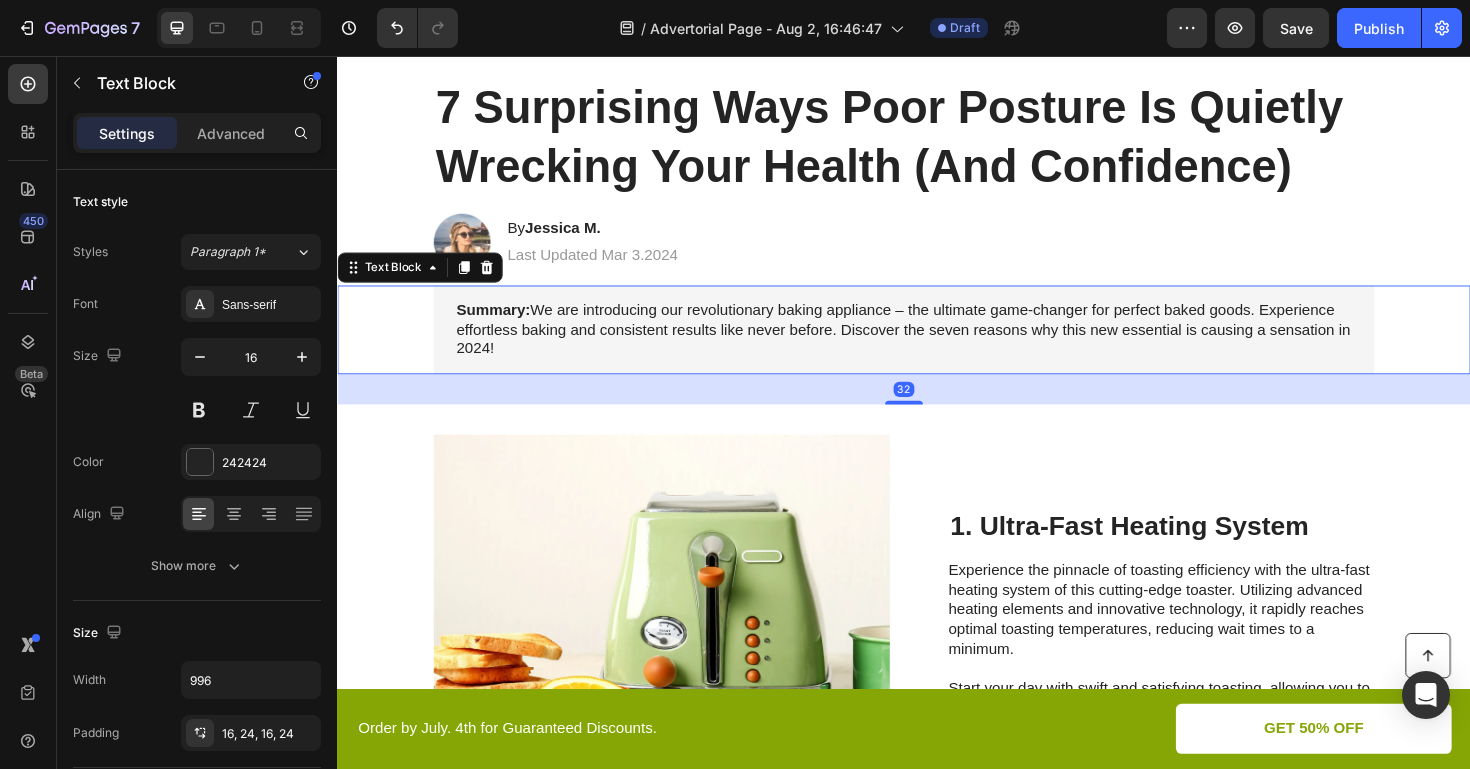 click on "Summary:  We are introducing our revolutionary baking appliance – the ultimate game-changer for perfect baked goods. Experience effortless baking and consistent results like never before. Discover the seven reasons why this new essential is causing a sensation in 2024!" at bounding box center (937, 346) 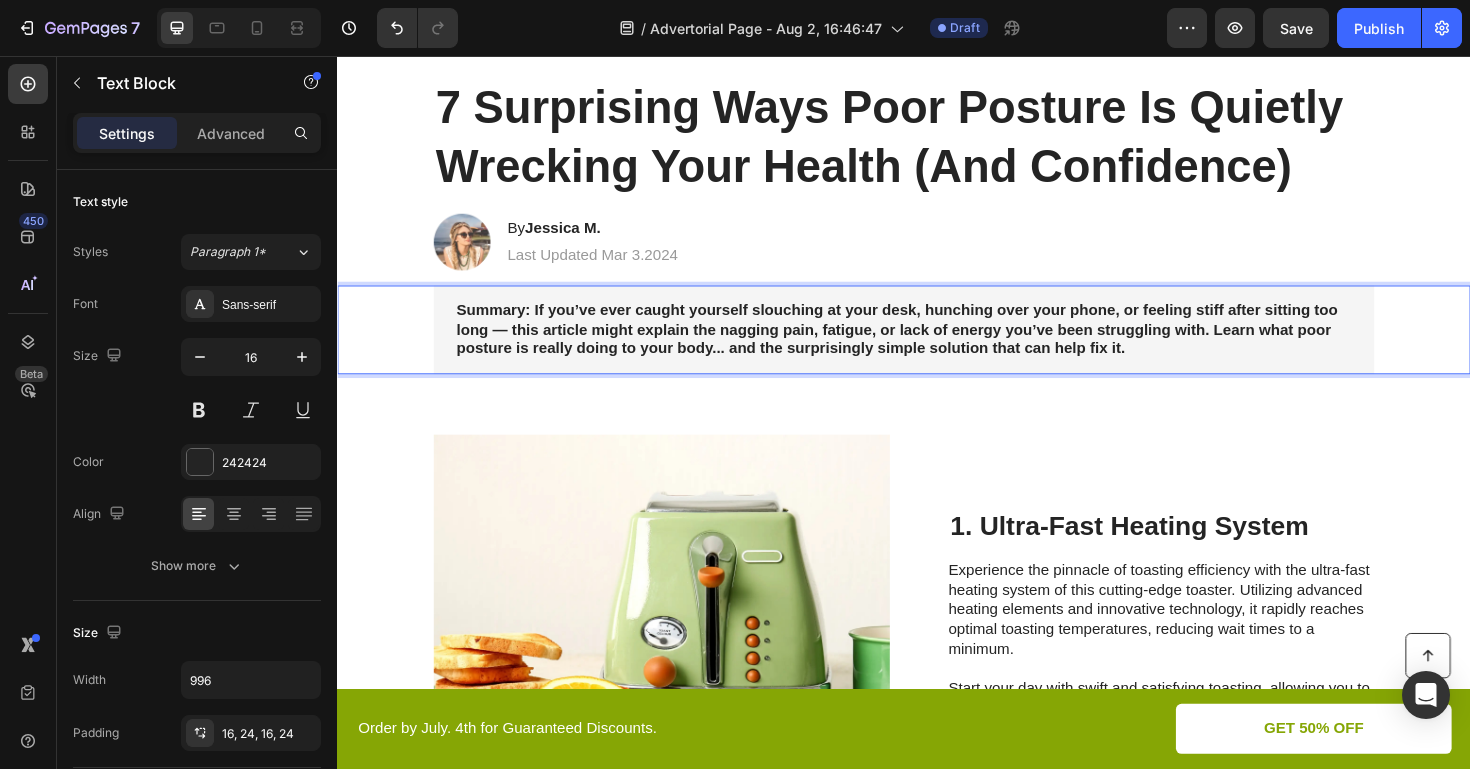 click on "Summary: If you’ve ever caught yourself slouching at your desk, hunching over your phone, or feeling stiff after sitting too long — this article might explain the nagging pain, fatigue, or lack of energy you’ve been struggling with. Learn what poor posture is really doing to your body... and the surprisingly simple solution that can help fix it." at bounding box center (929, 345) 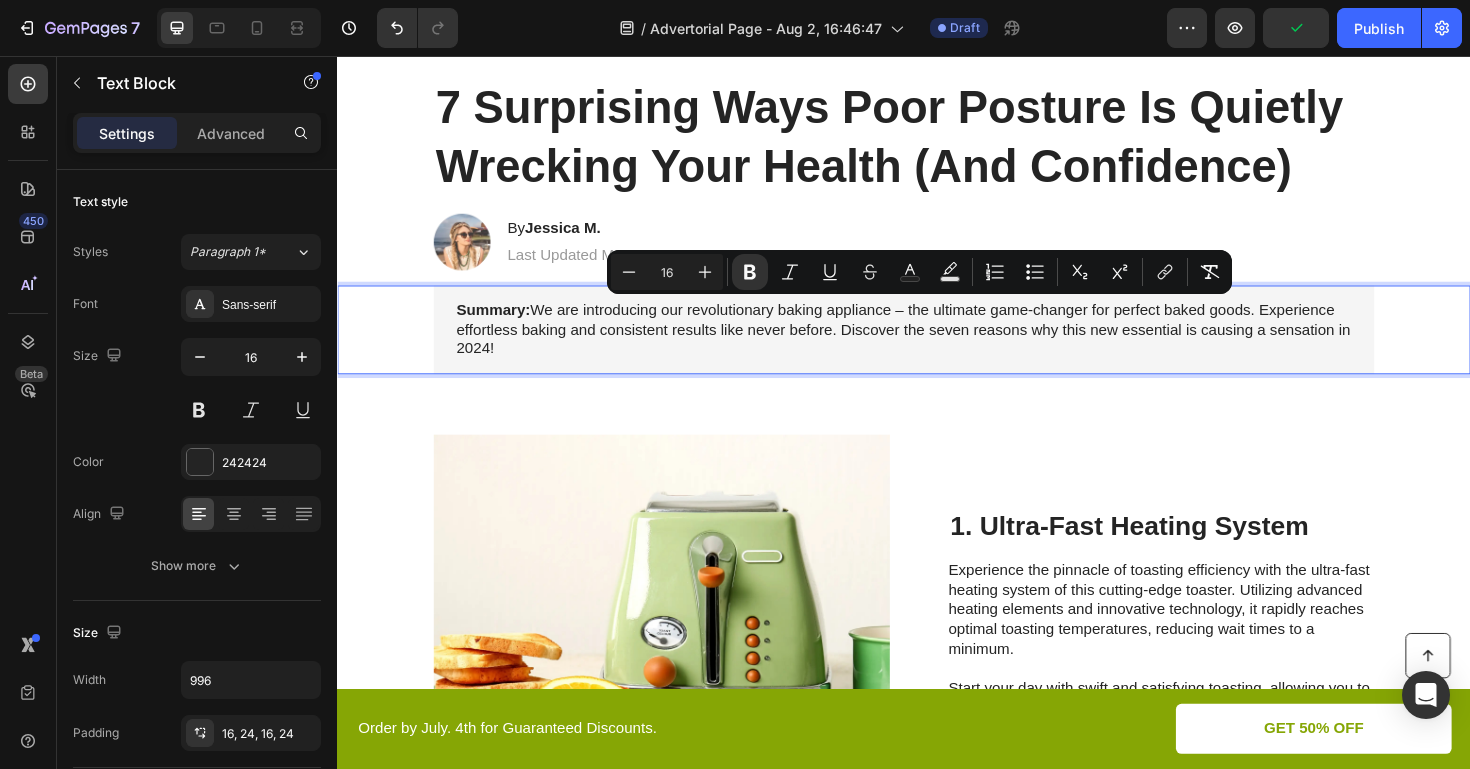 click on "Summary:  We are introducing our revolutionary baking appliance – the ultimate game-changer for perfect baked goods. Experience effortless baking and consistent results like never before. Discover the seven reasons why this new essential is causing a sensation in 2024!" at bounding box center (937, 346) 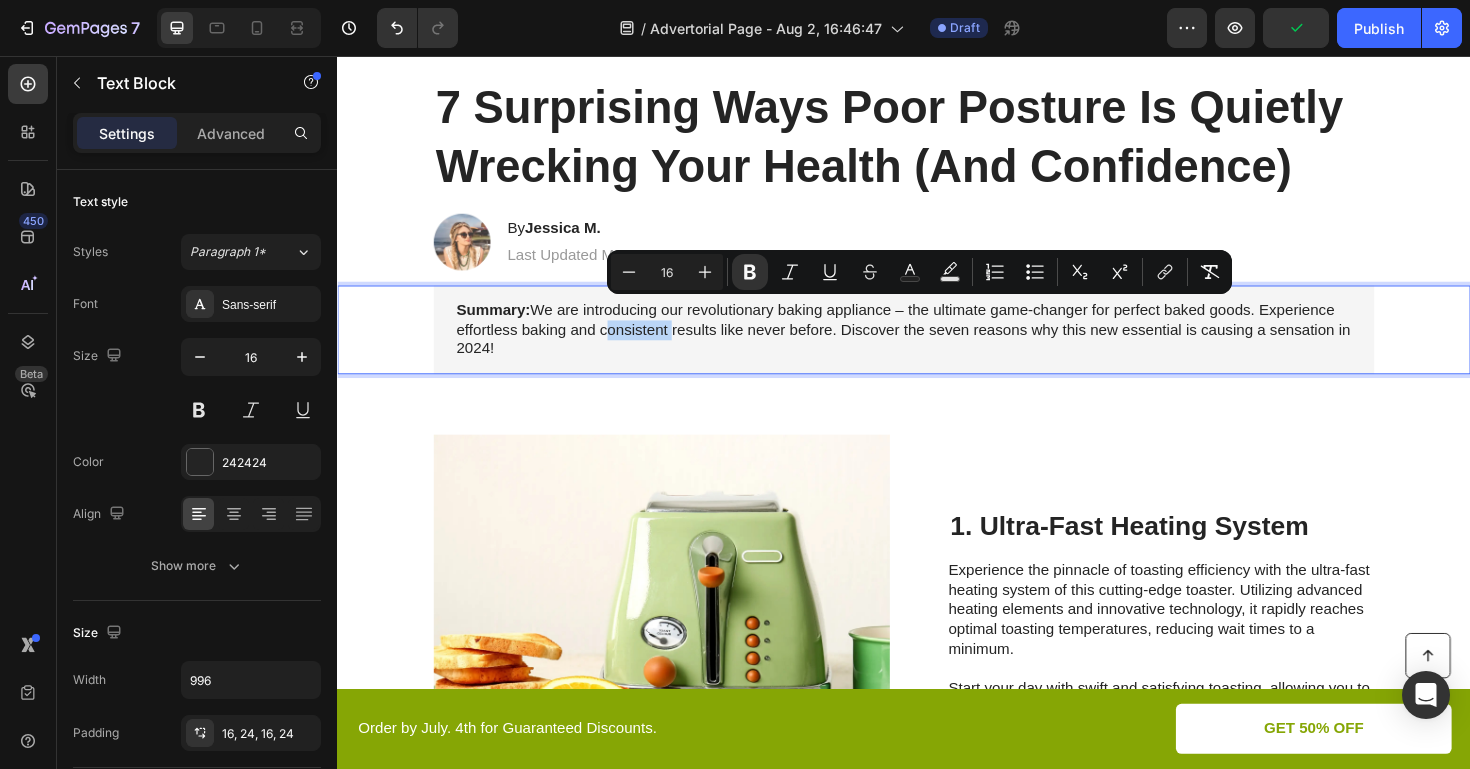 click on "Summary:  We are introducing our revolutionary baking appliance – the ultimate game-changer for perfect baked goods. Experience effortless baking and consistent results like never before. Discover the seven reasons why this new essential is causing a sensation in 2024!" at bounding box center (937, 346) 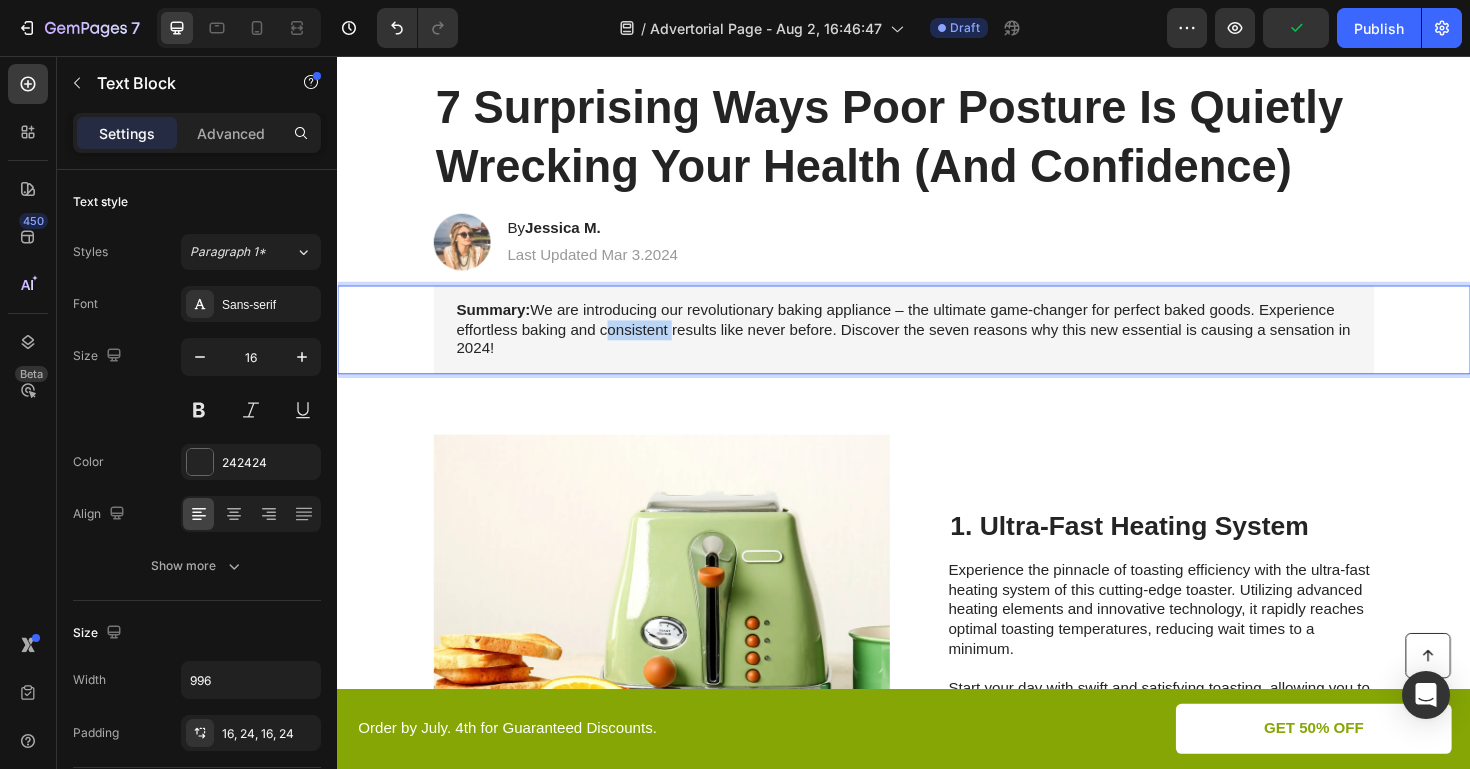 click on "Summary:  We are introducing our revolutionary baking appliance – the ultimate game-changer for perfect baked goods. Experience effortless baking and consistent results like never before. Discover the seven reasons why this new essential is causing a sensation in 2024!" at bounding box center [937, 346] 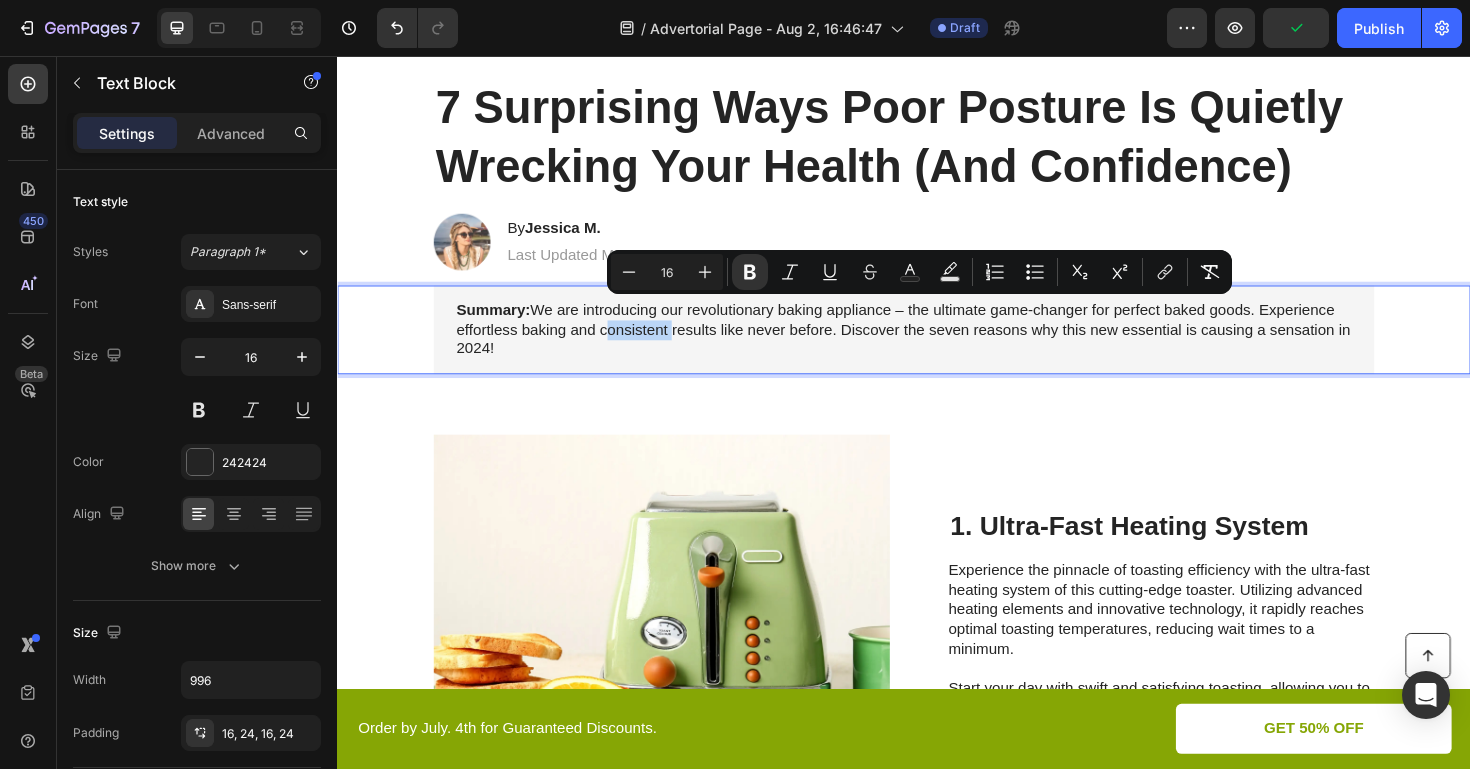 click on "Summary:  We are introducing our revolutionary baking appliance – the ultimate game-changer for perfect baked goods. Experience effortless baking and consistent results like never before. Discover the seven reasons why this new essential is causing a sensation in 2024!" at bounding box center [937, 346] 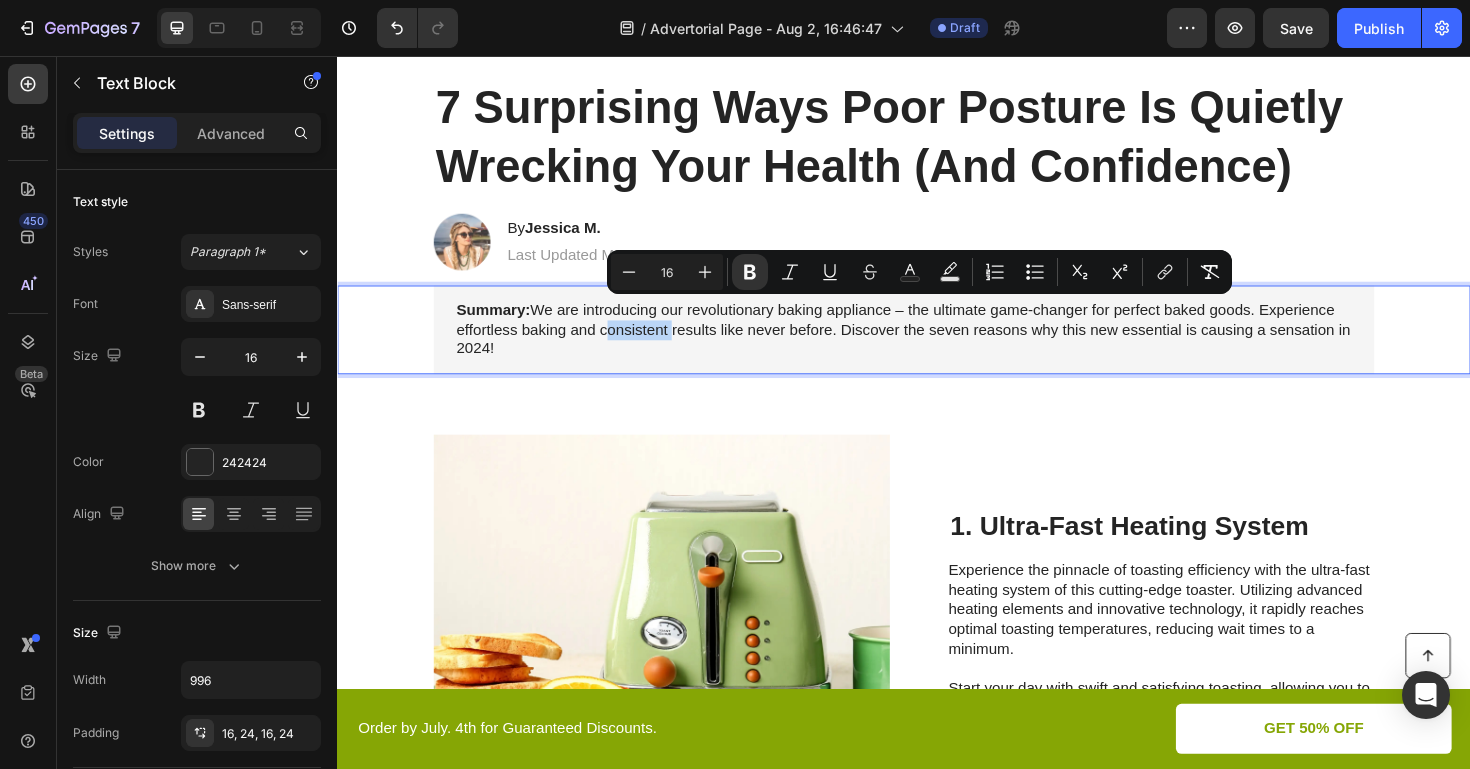 click on "Summary:  We are introducing our revolutionary baking appliance – the ultimate game-changer for perfect baked goods. Experience effortless baking and consistent results like never before. Discover the seven reasons why this new essential is causing a sensation in 2024!" at bounding box center [937, 346] 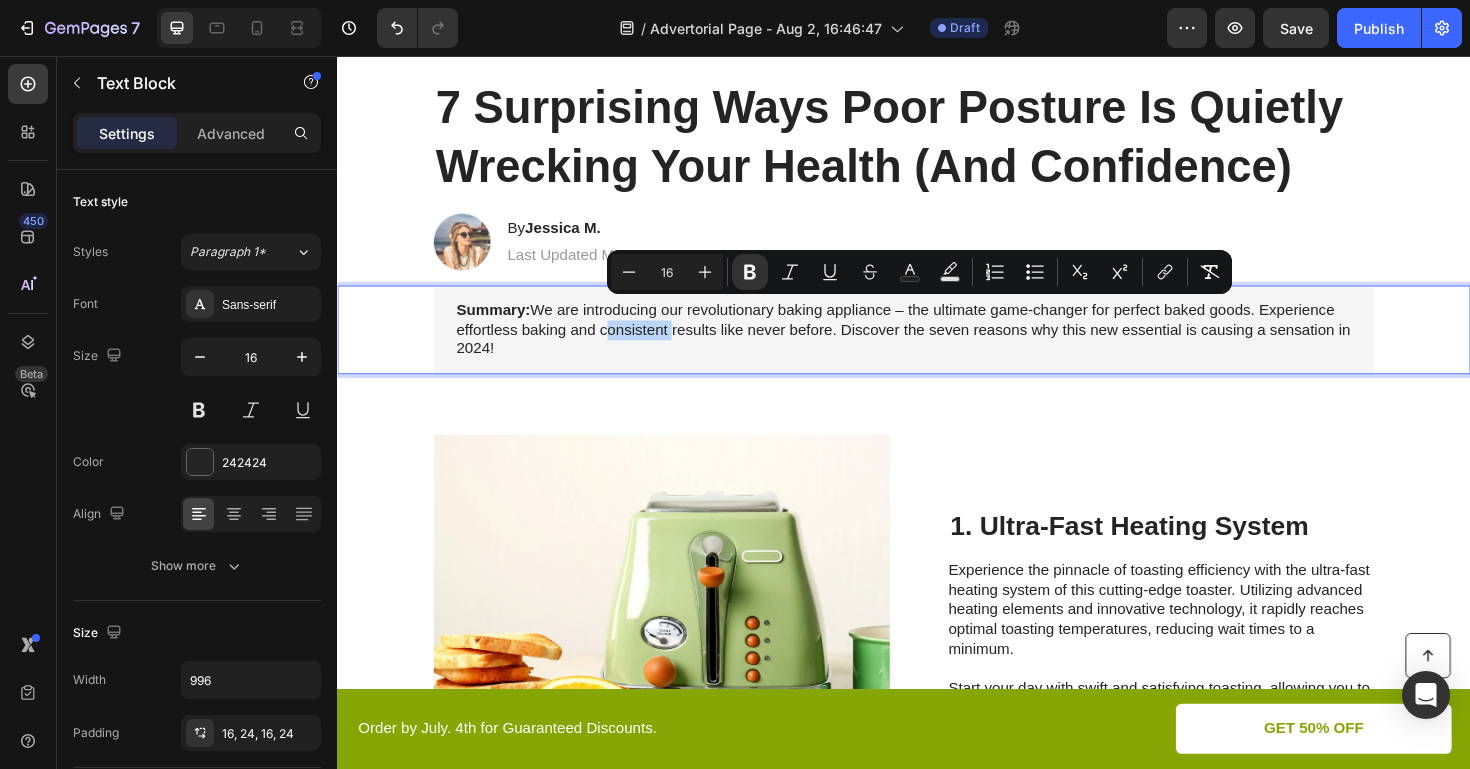 click on "Summary:  We are introducing our revolutionary baking appliance – the ultimate game-changer for perfect baked goods. Experience effortless baking and consistent results like never before. Discover the seven reasons why this new essential is causing a sensation in 2024!" at bounding box center (937, 346) 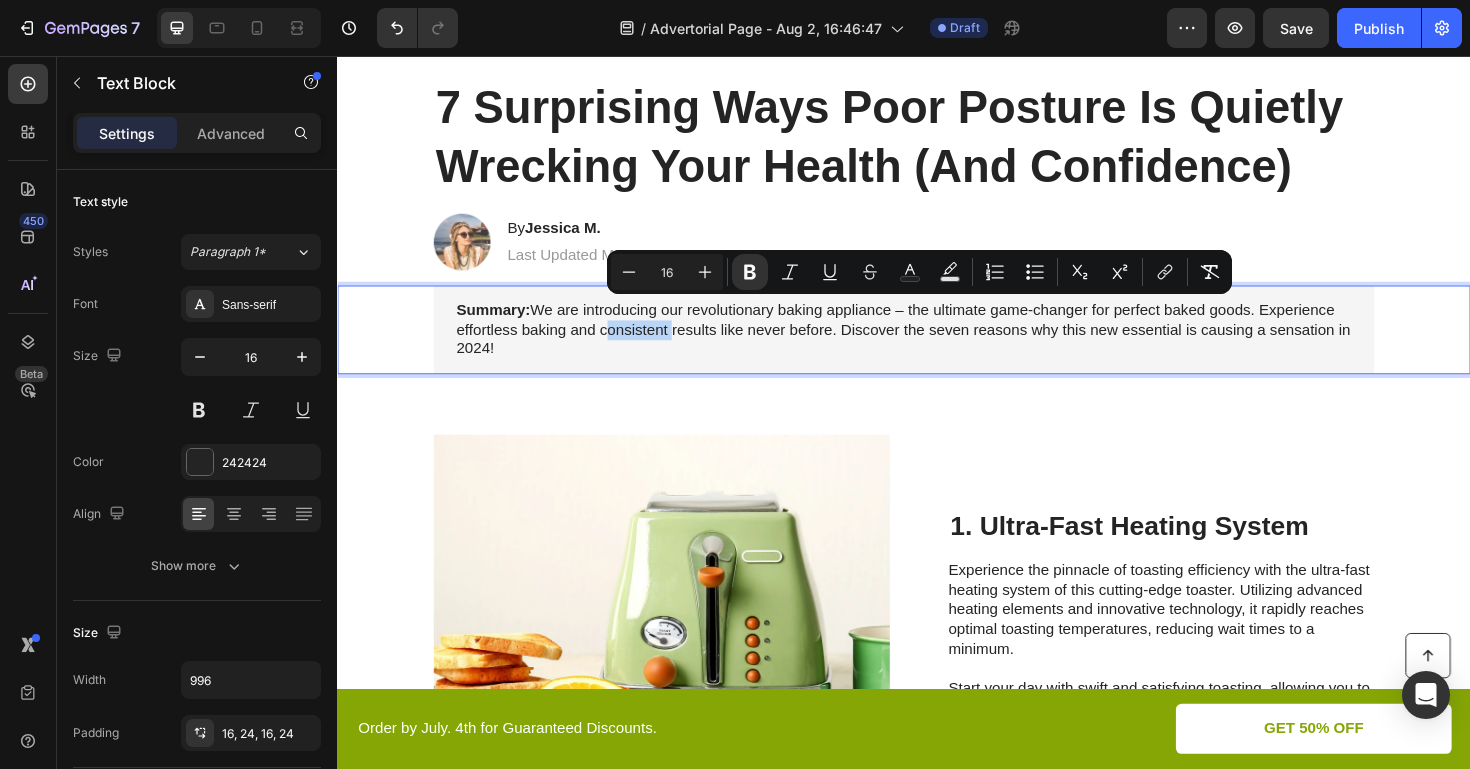 click on "Summary:  We are introducing our revolutionary baking appliance – the ultimate game-changer for perfect baked goods. Experience effortless baking and consistent results like never before. Discover the seven reasons why this new essential is causing a sensation in 2024!" at bounding box center (937, 346) 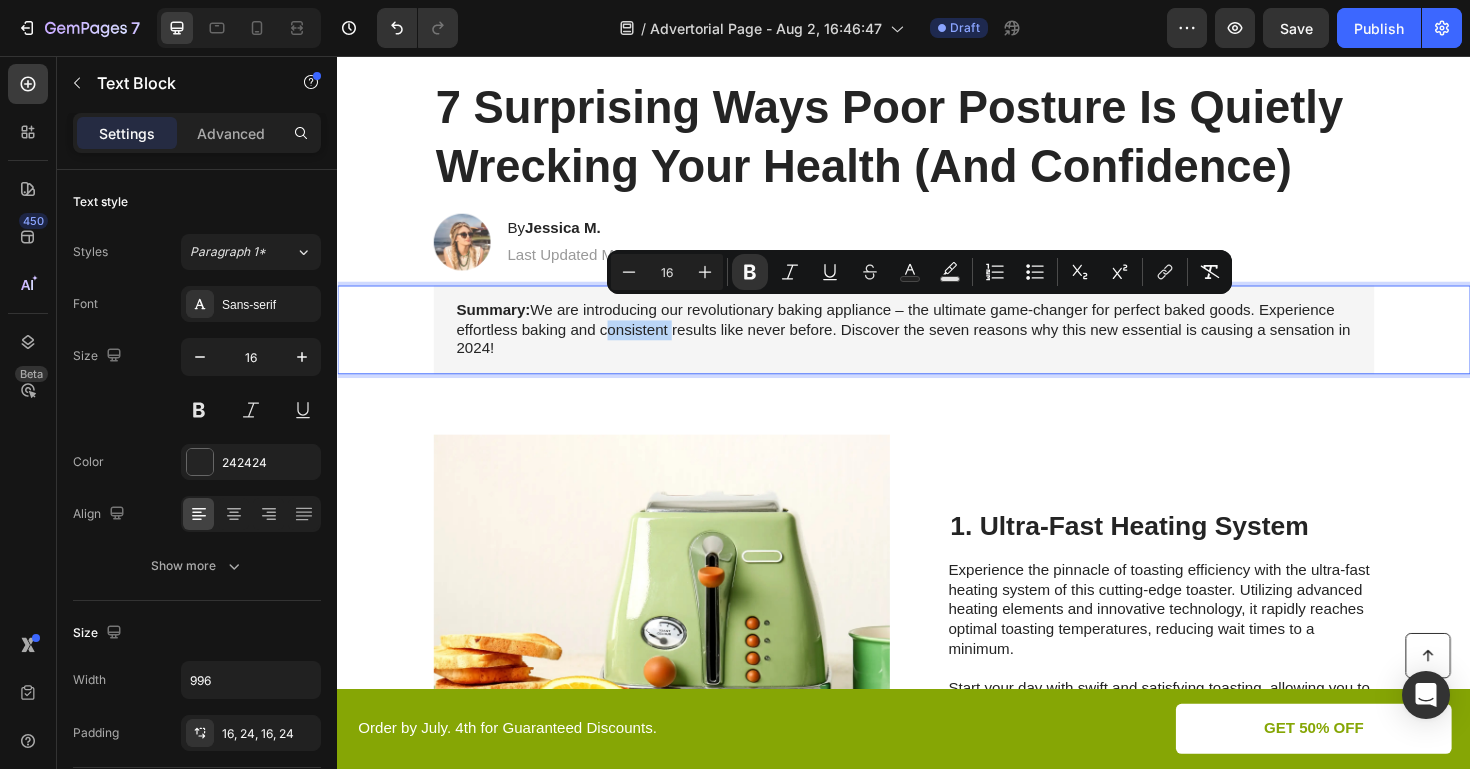click on "Summary:  We are introducing our revolutionary baking appliance – the ultimate game-changer for perfect baked goods. Experience effortless baking and consistent results like never before. Discover the seven reasons why this new essential is causing a sensation in 2024!" at bounding box center [937, 346] 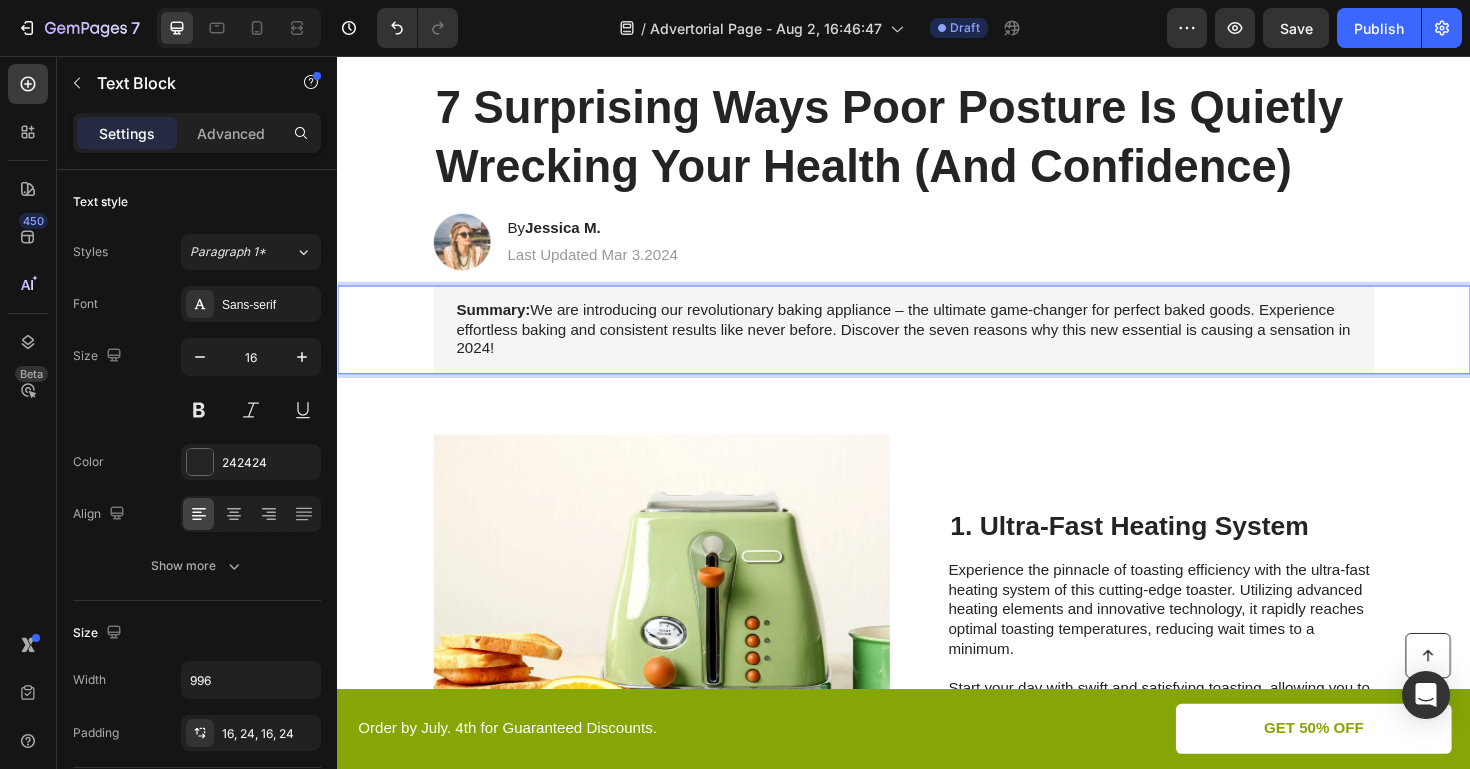 drag, startPoint x: 567, startPoint y: 332, endPoint x: 663, endPoint y: 336, distance: 96.0833 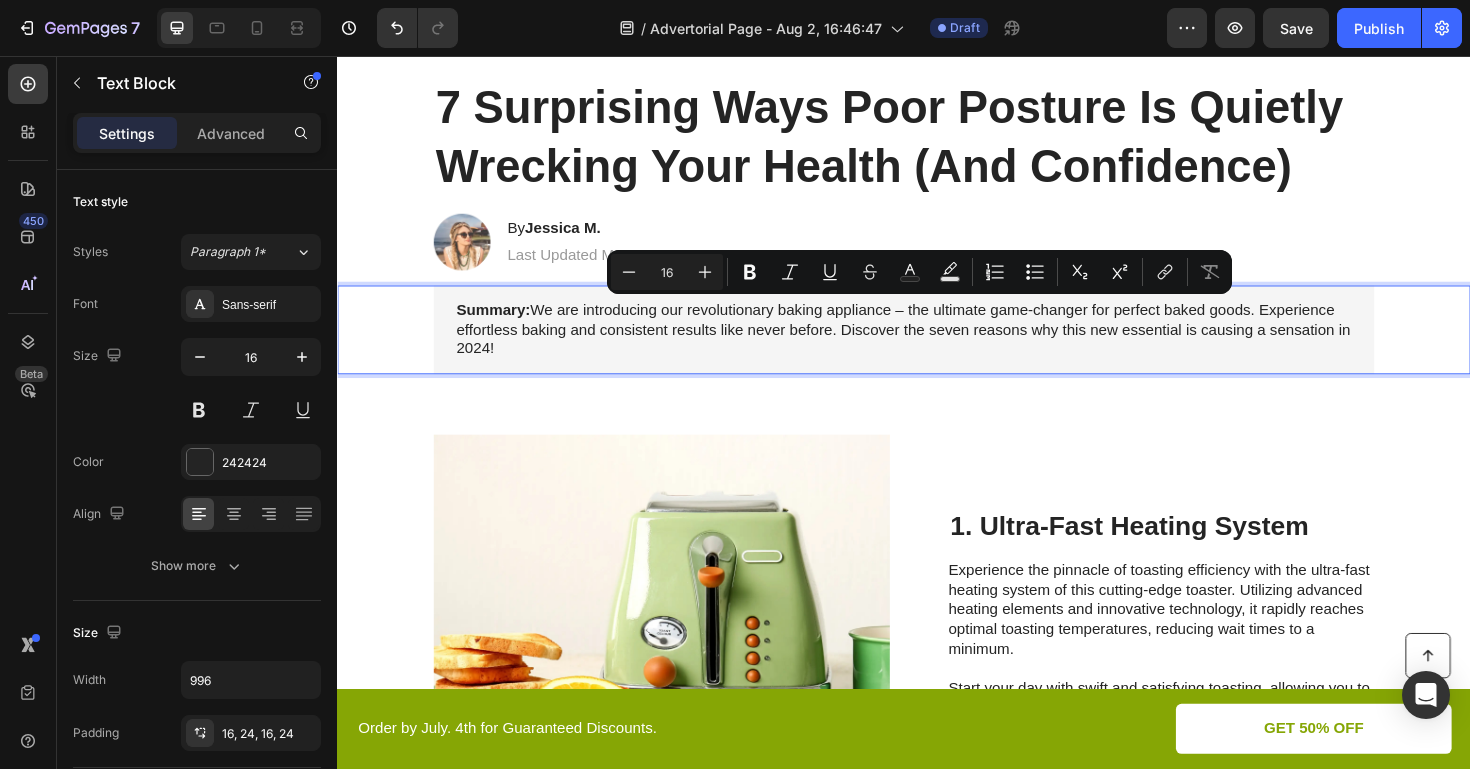 drag, startPoint x: 508, startPoint y: 374, endPoint x: 549, endPoint y: 323, distance: 65.43699 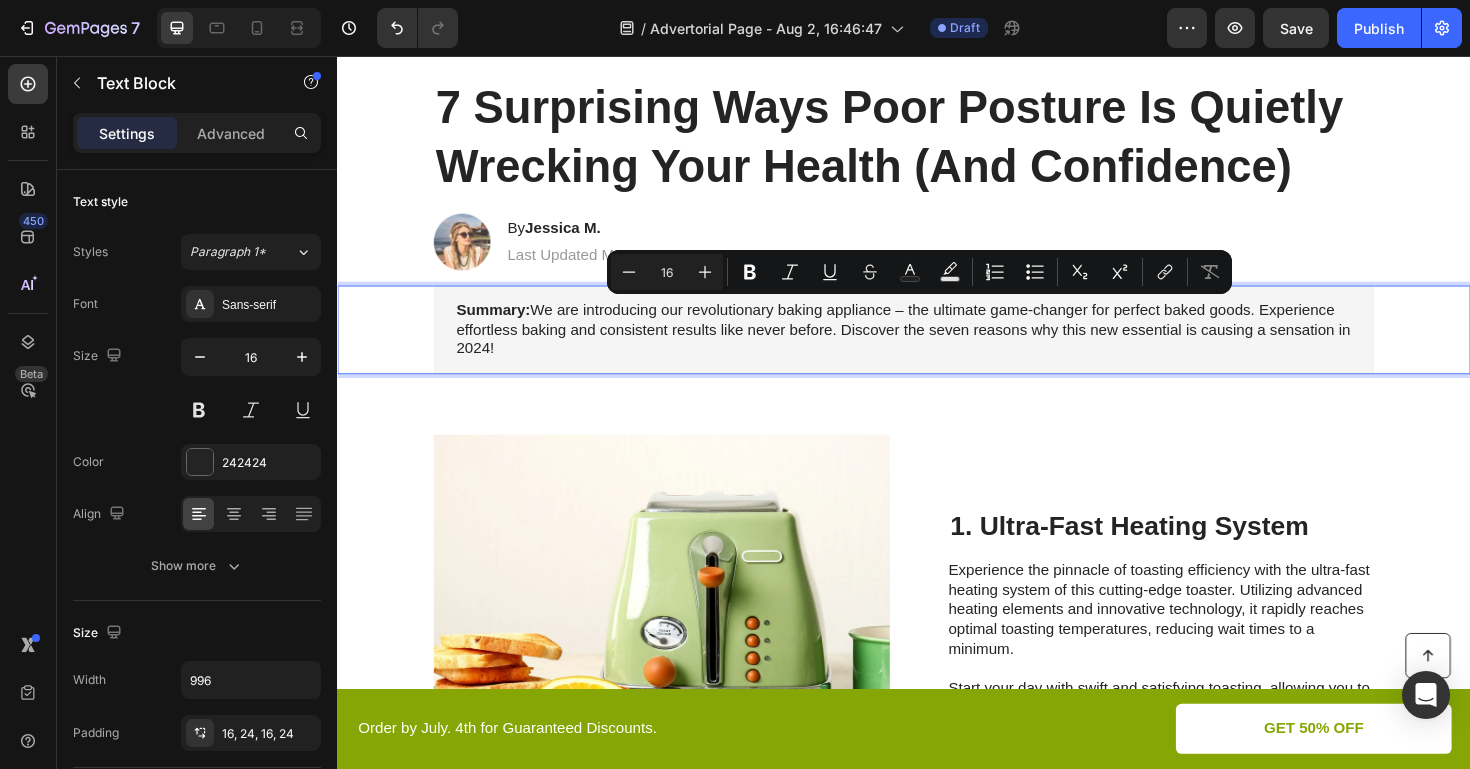 click on "Summary:  We are introducing our revolutionary baking appliance – the ultimate game-changer for perfect baked goods. Experience effortless baking and consistent results like never before. Discover the seven reasons why this new essential is causing a sensation in 2024!" at bounding box center [937, 346] 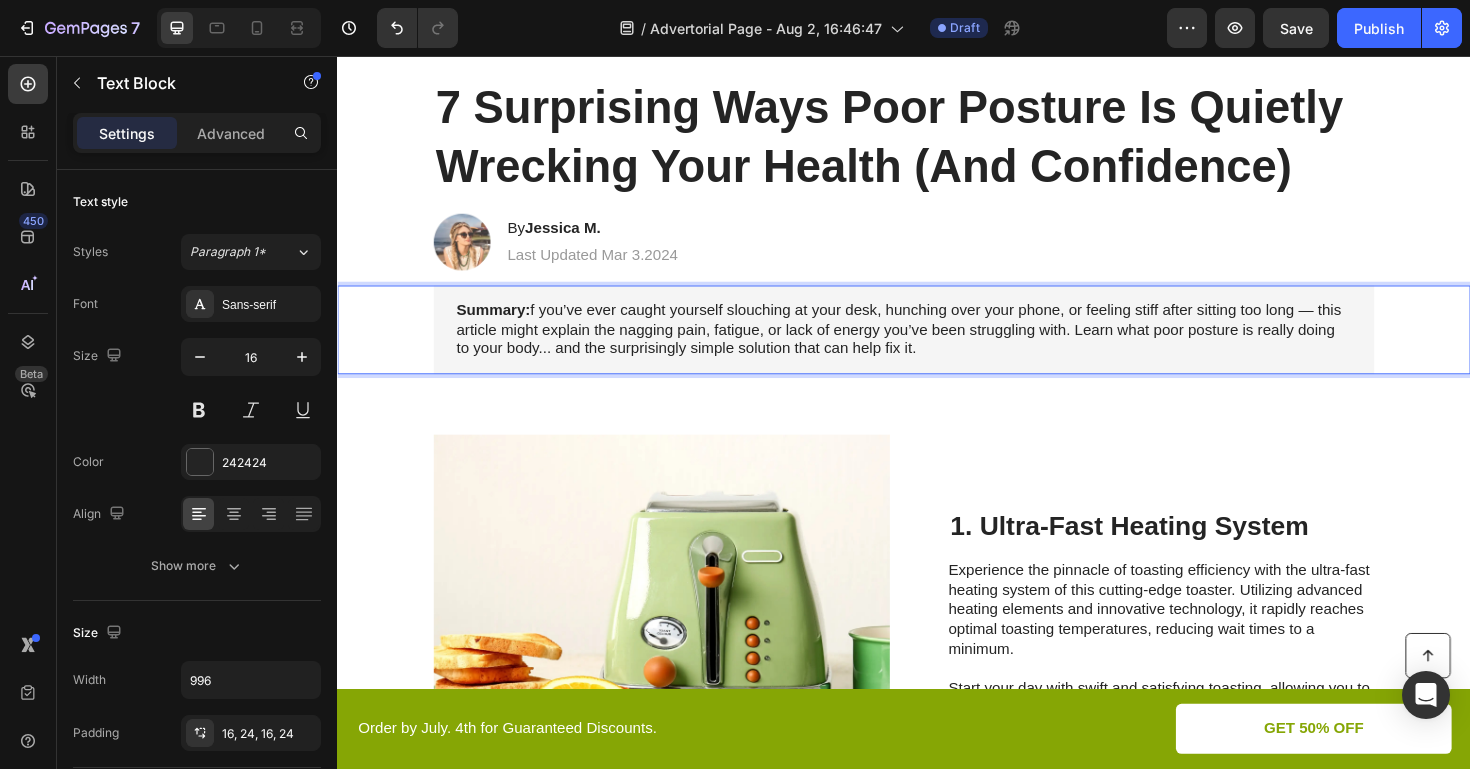 click on "Summary:  f you’ve ever caught yourself slouching at your desk, hunching over your phone, or feeling stiff after sitting too long — this article might explain the nagging pain, fatigue, or lack of energy you’ve been struggling with. Learn what poor posture is really doing to your body... and the surprisingly simple solution that can help fix it." at bounding box center [937, 346] 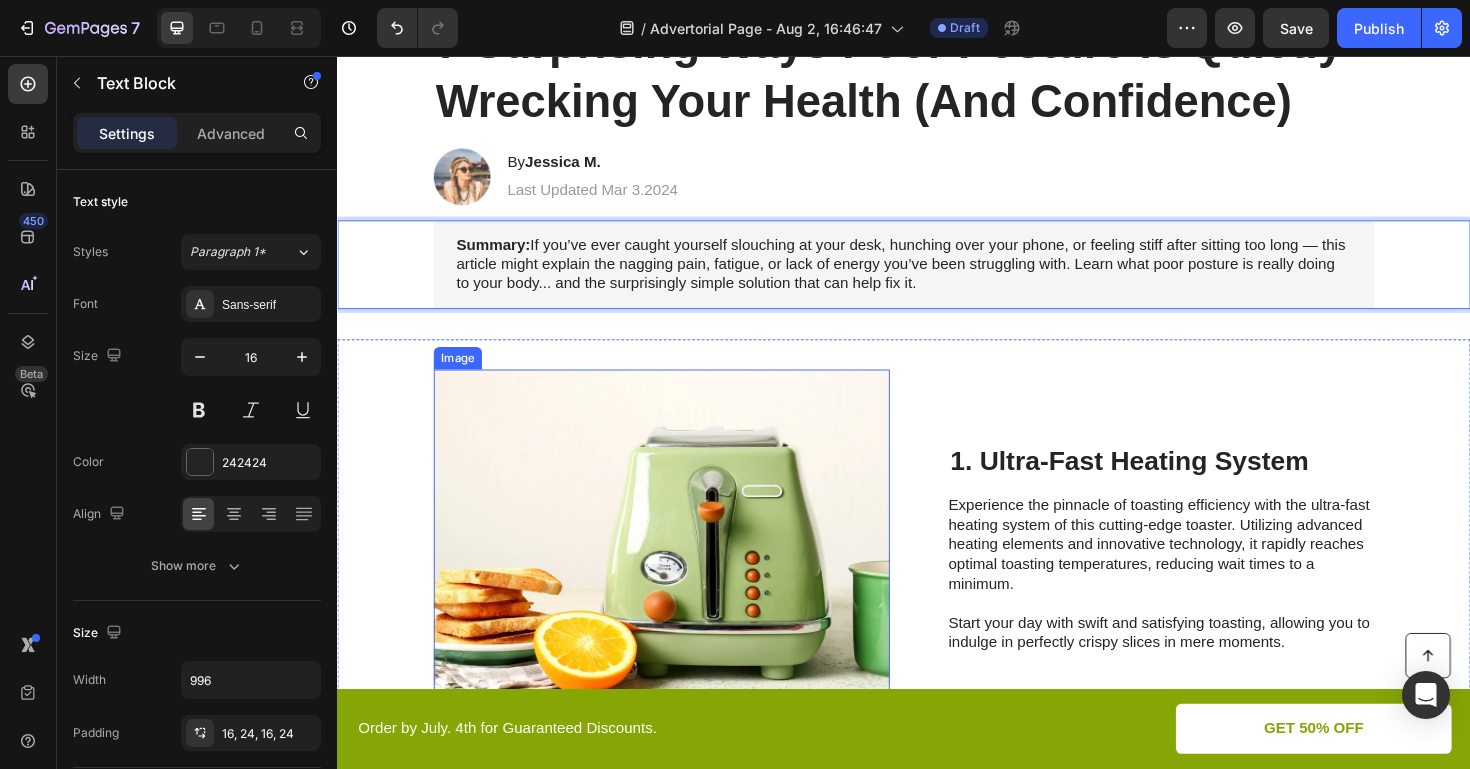 scroll, scrollTop: 259, scrollLeft: 0, axis: vertical 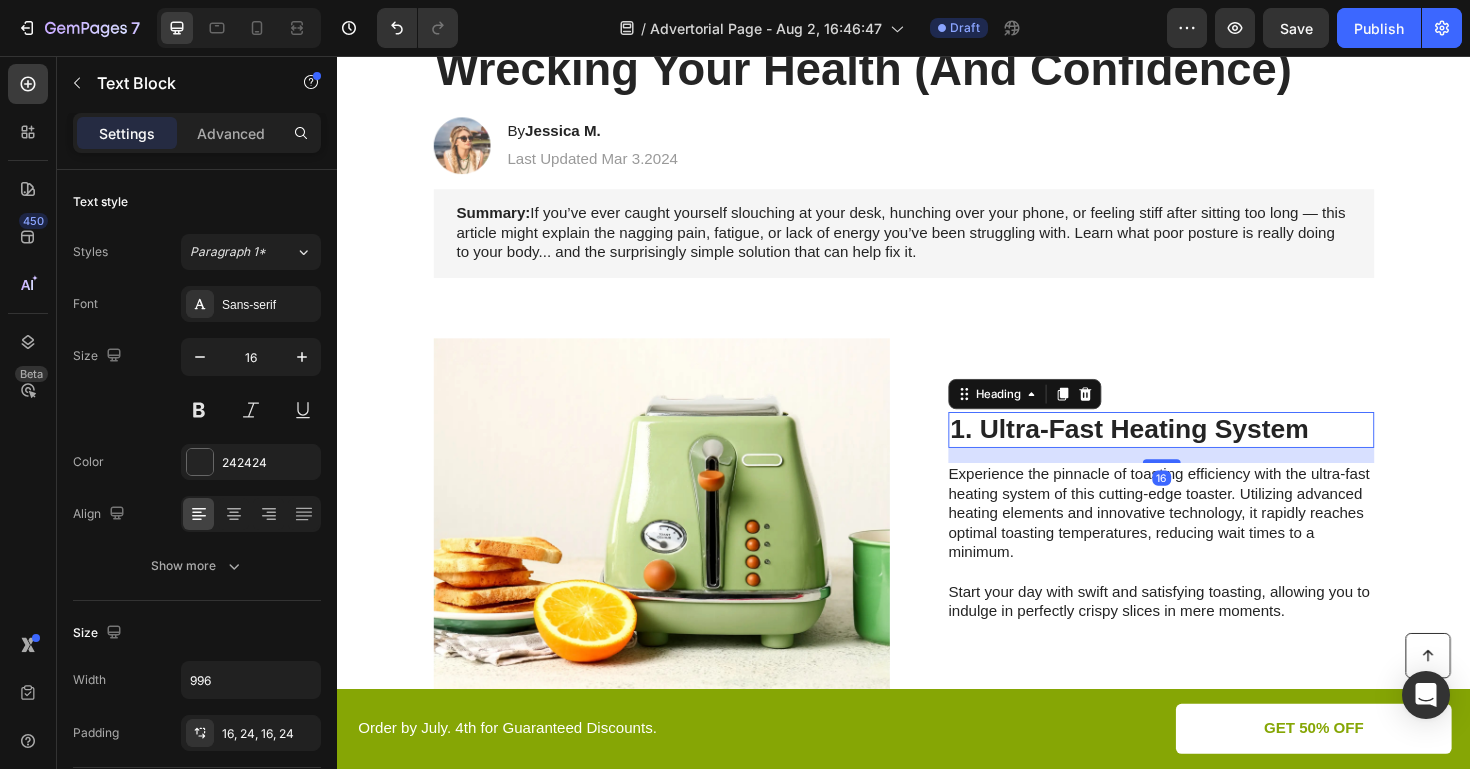 click on "1. Ultra-Fast Heating System" at bounding box center [1209, 452] 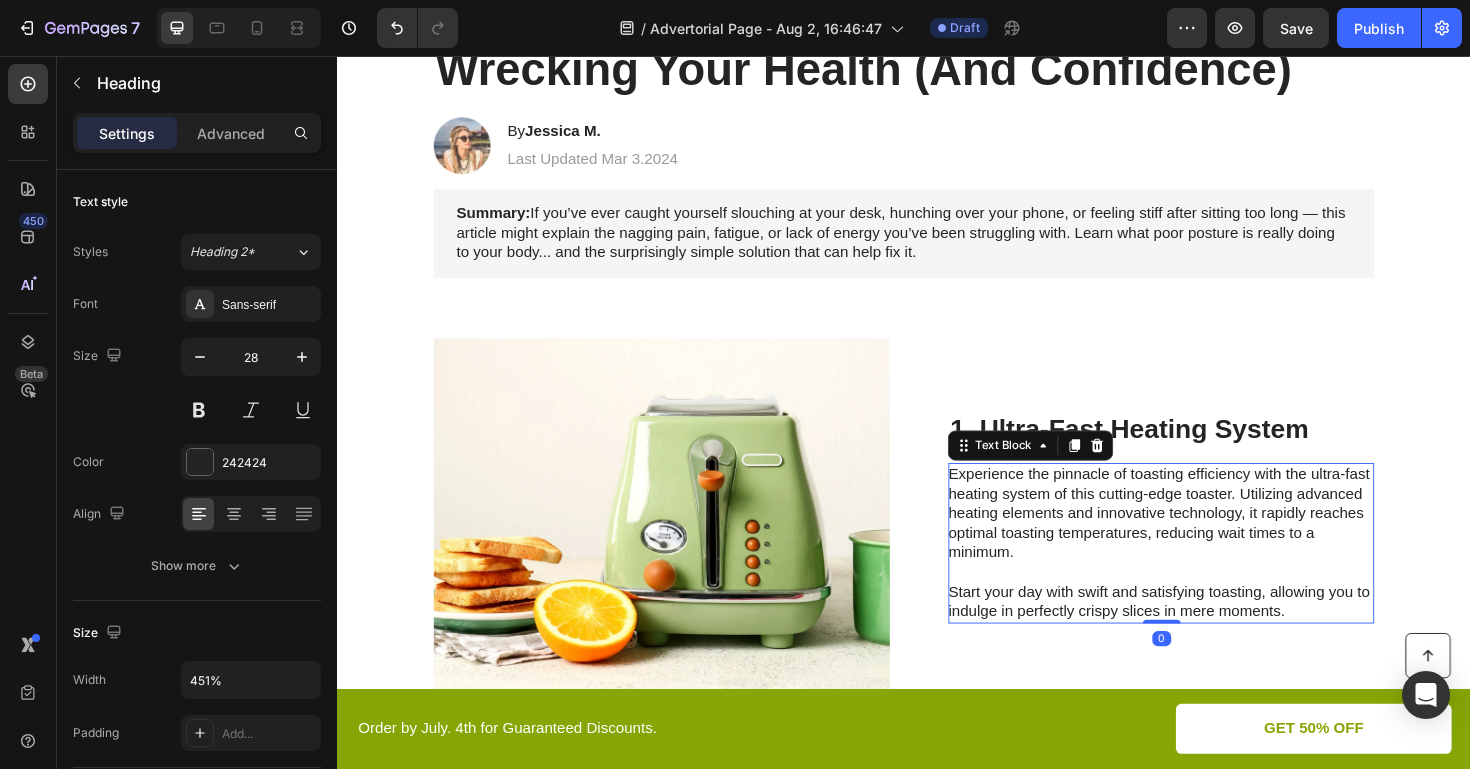 click on "Experience the pinnacle of toasting efficiency with the ultra-fast heating system of this cutting-edge toaster. Utilizing advanced heating elements and innovative technology, it rapidly reaches optimal toasting temperatures, reducing wait times to a minimum. Start your day with swift and satisfying toasting, allowing you to indulge in perfectly crispy slices in mere moments." at bounding box center [1208, 572] 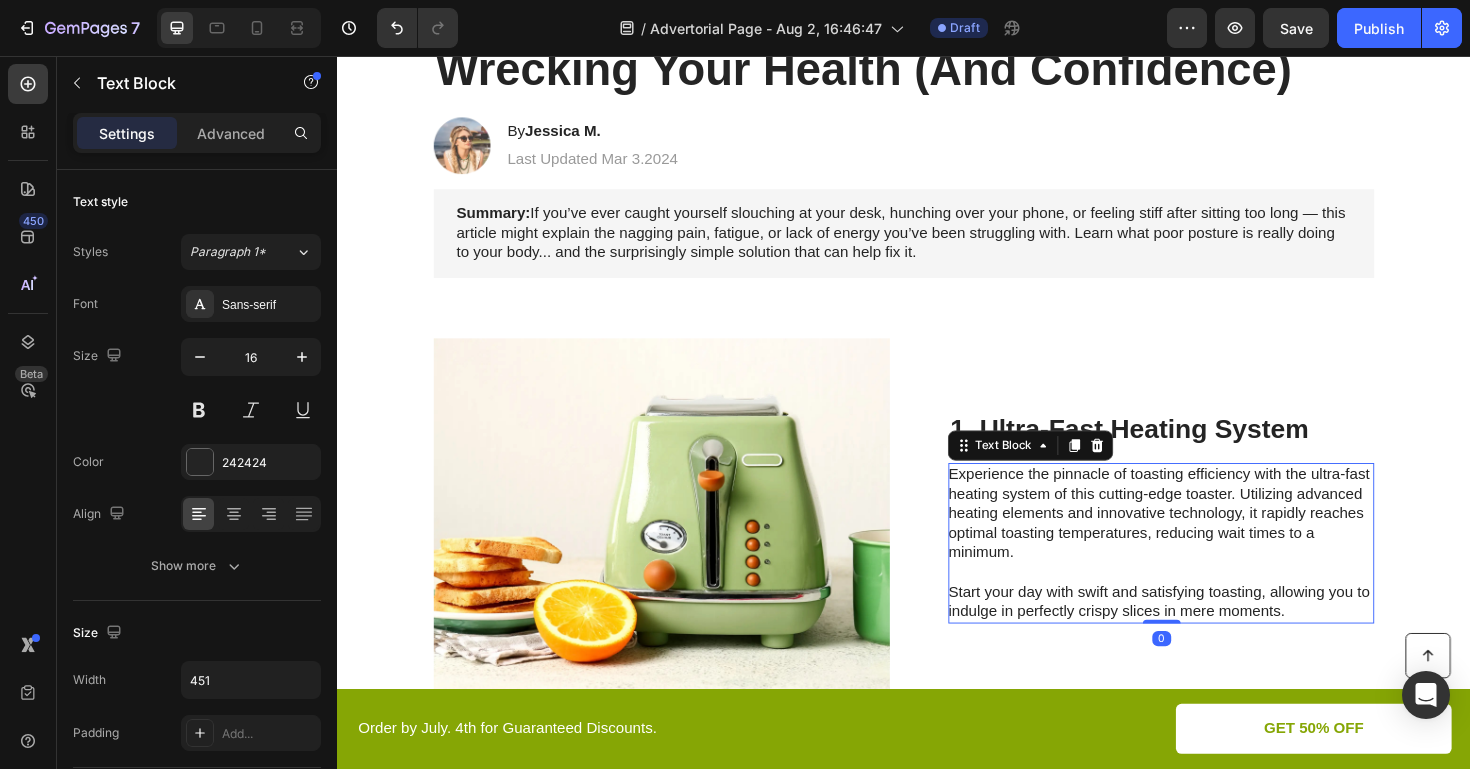 click on "Experience the pinnacle of toasting efficiency with the ultra-fast heating system of this cutting-edge toaster. Utilizing advanced heating elements and innovative technology, it rapidly reaches optimal toasting temperatures, reducing wait times to a minimum. Start your day with swift and satisfying toasting, allowing you to indulge in perfectly crispy slices in mere moments." at bounding box center [1208, 572] 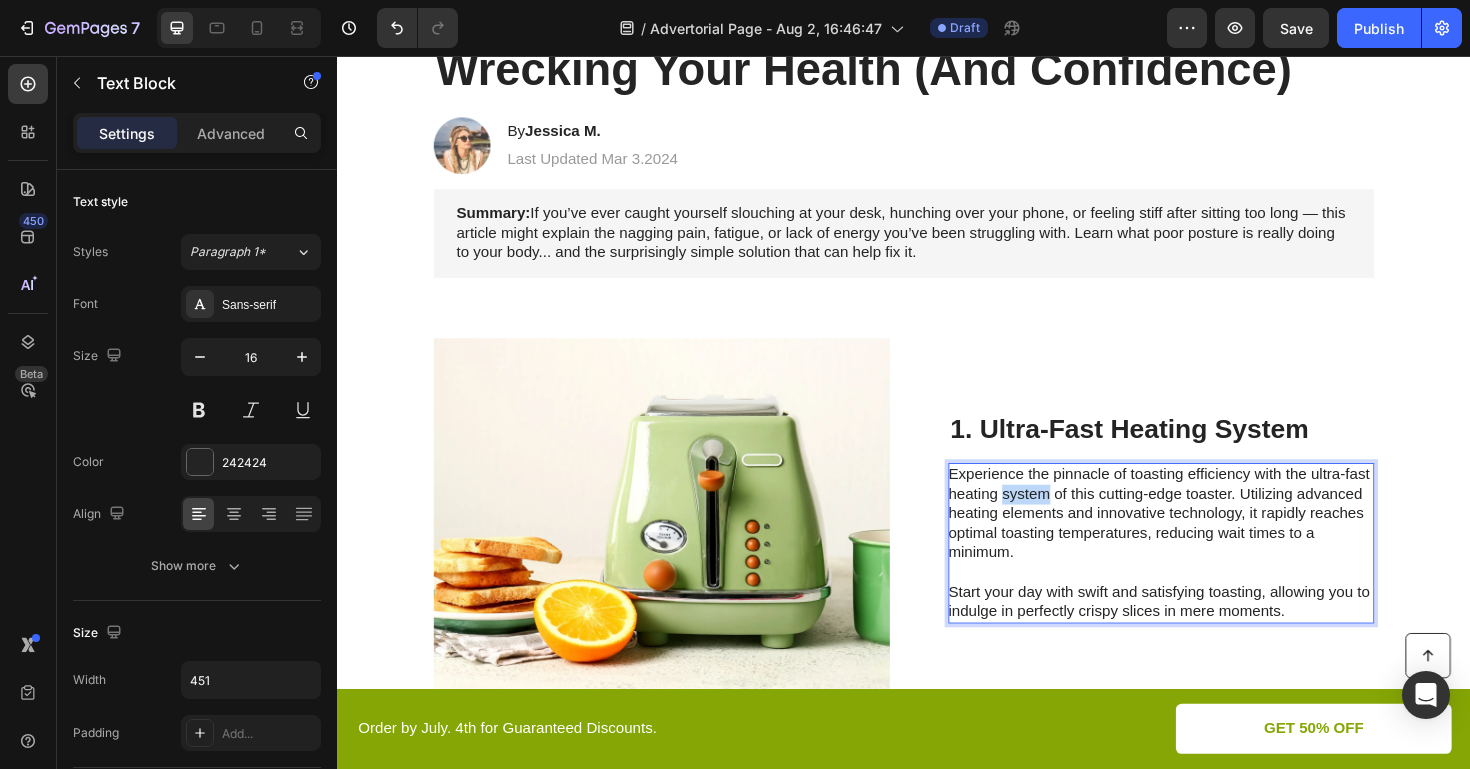 click on "Experience the pinnacle of toasting efficiency with the ultra-fast heating system of this cutting-edge toaster. Utilizing advanced heating elements and innovative technology, it rapidly reaches optimal toasting temperatures, reducing wait times to a minimum. Start your day with swift and satisfying toasting, allowing you to indulge in perfectly crispy slices in mere moments." at bounding box center (1208, 572) 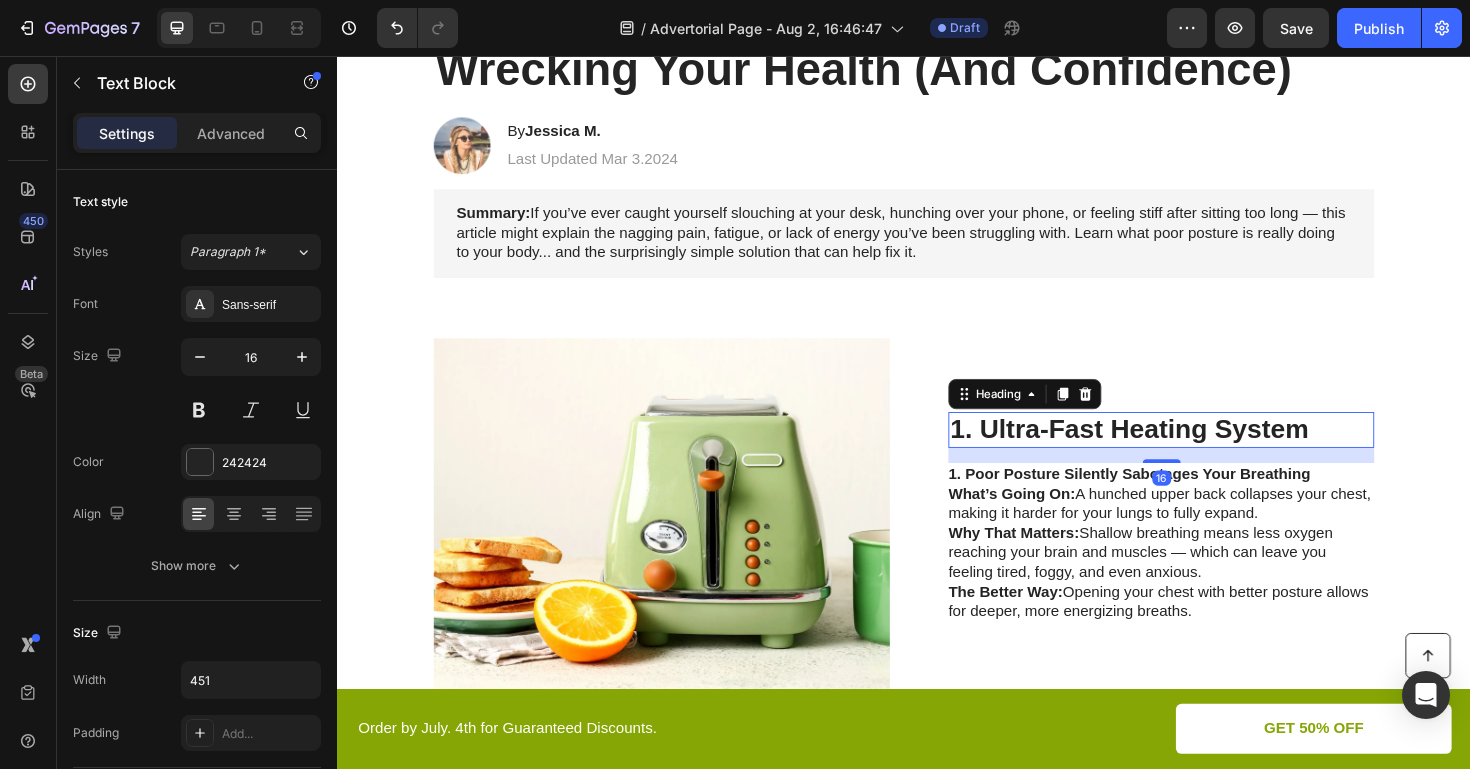 click on "1. Ultra-Fast Heating System" at bounding box center (1209, 452) 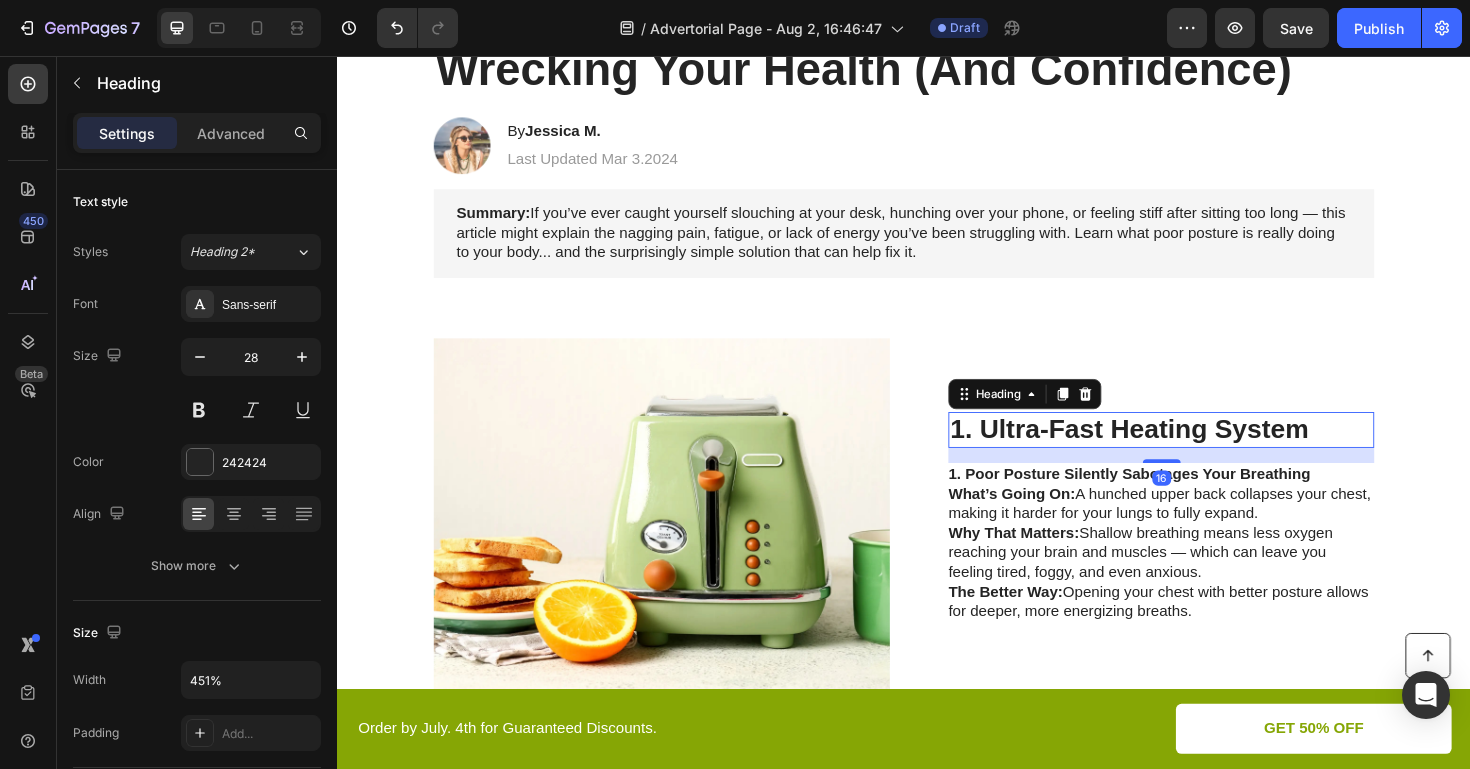 click on "1. Ultra-Fast Heating System" at bounding box center (1209, 452) 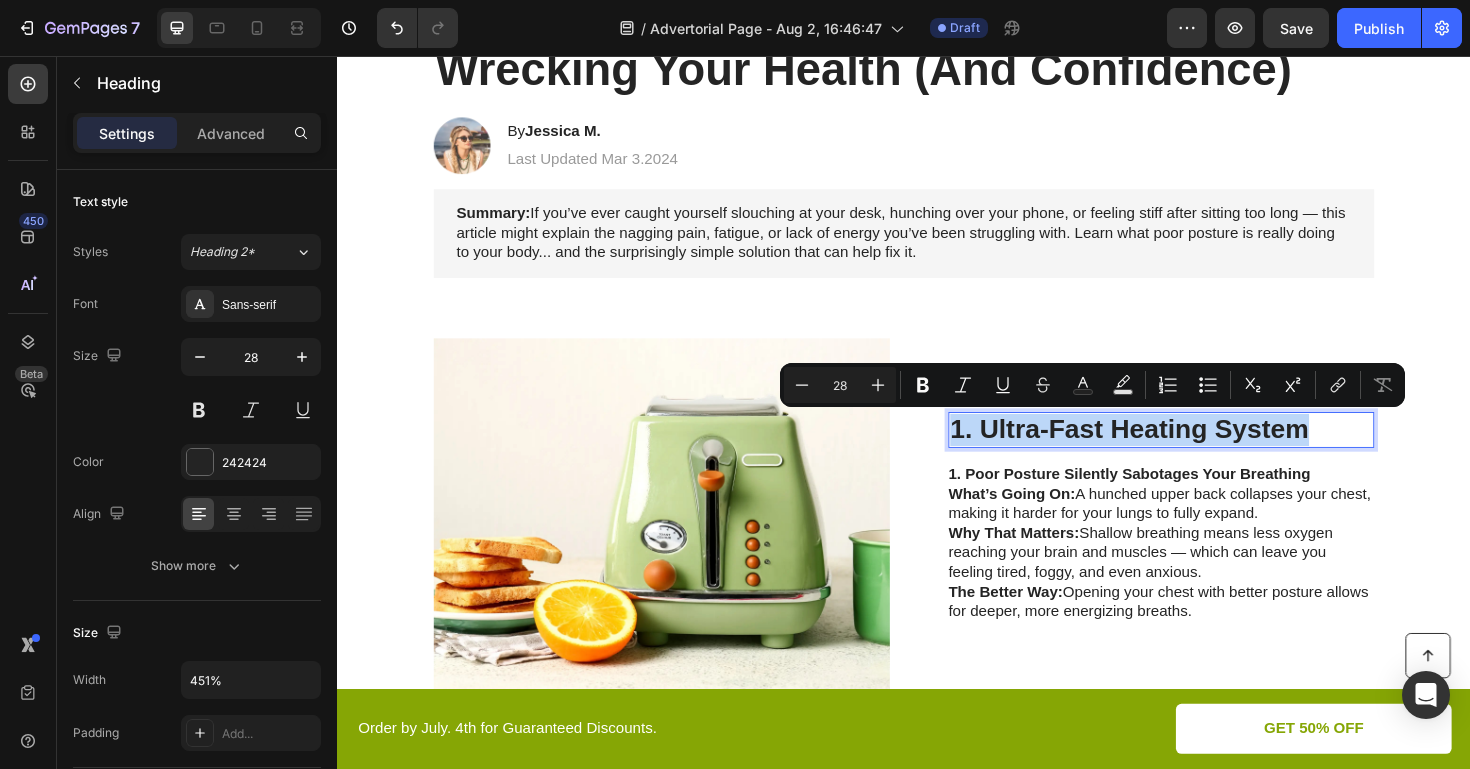click on "1. Ultra-Fast Heating System" at bounding box center (1209, 452) 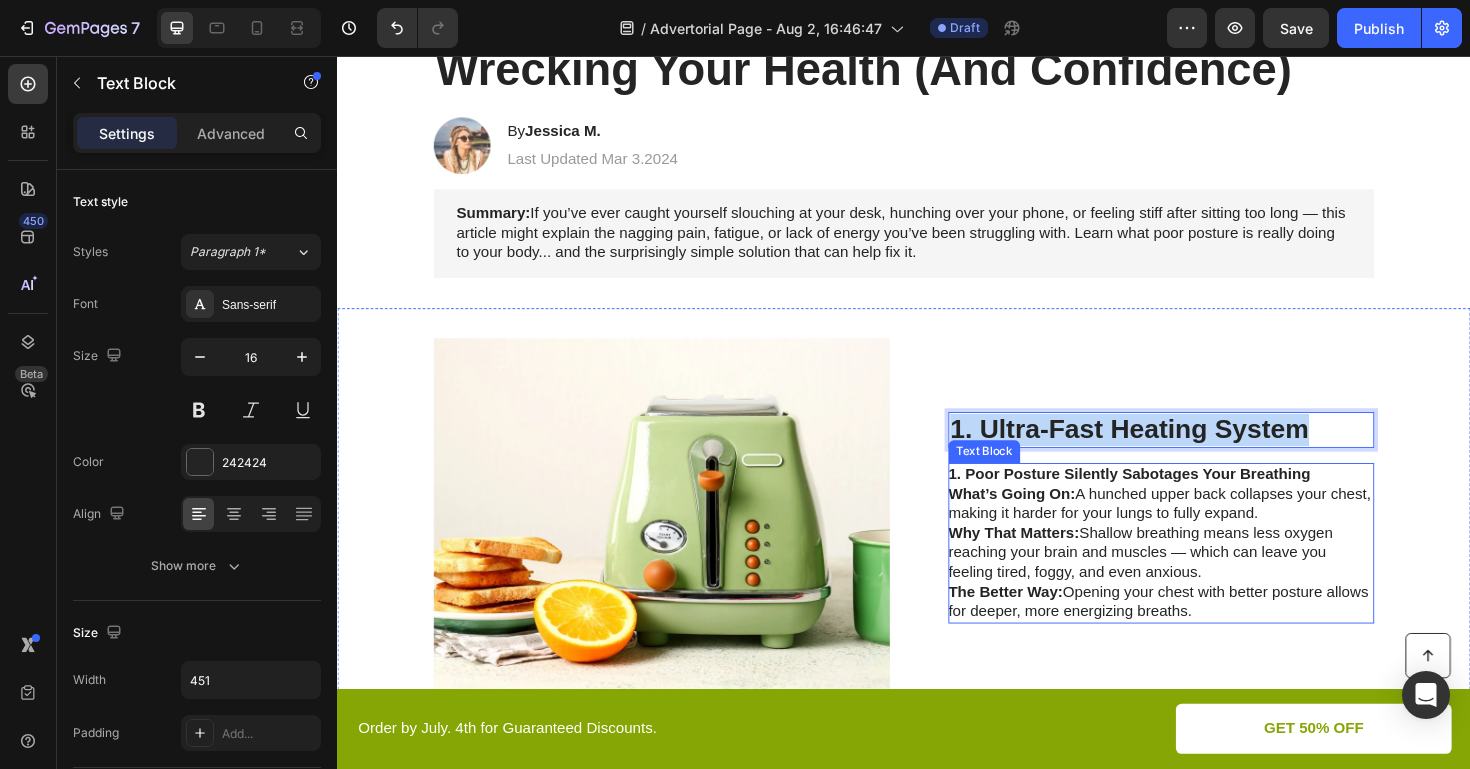 click on "What’s Going On:" at bounding box center [1051, 519] 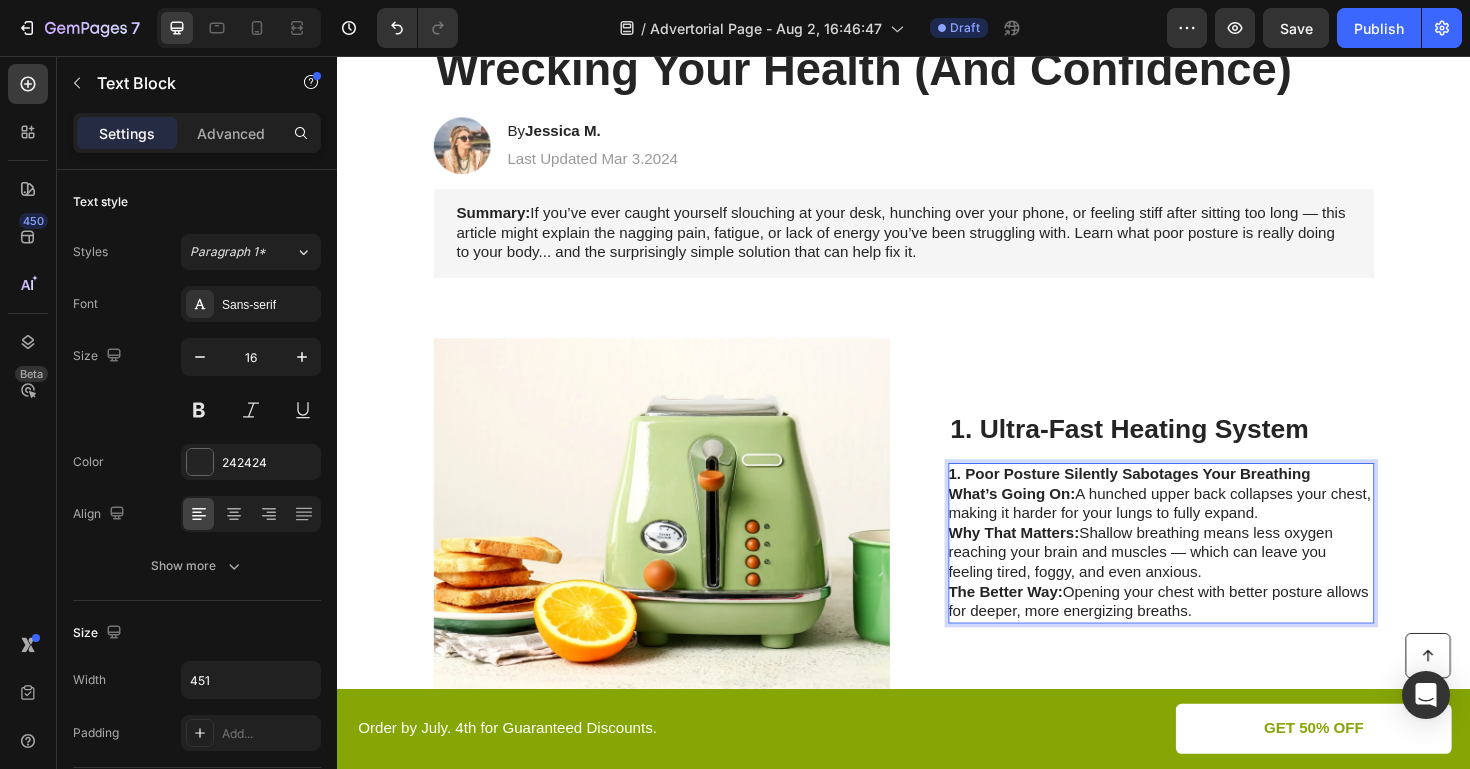 click on "1. Poor Posture Silently Sabotages Your Breathing" at bounding box center [1176, 498] 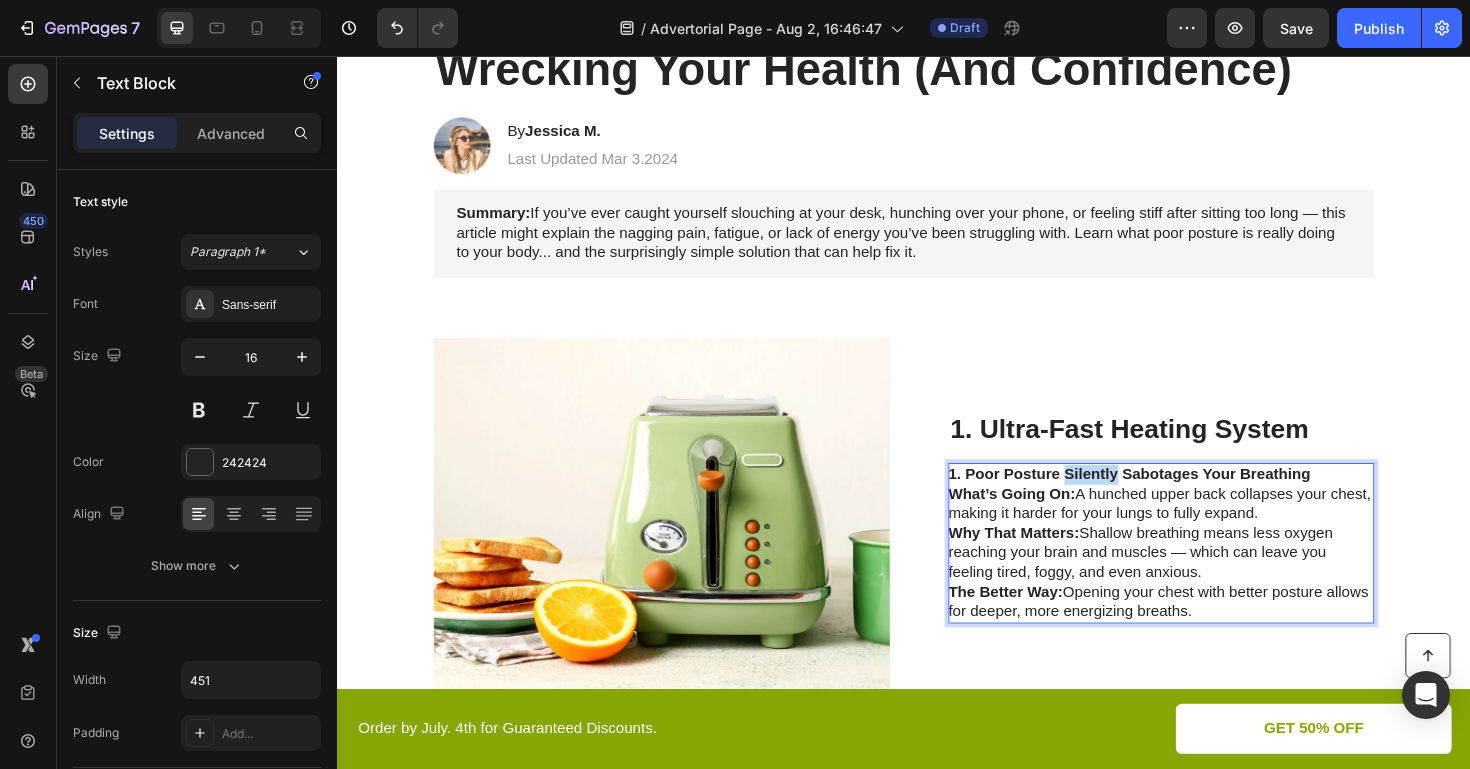 click on "1. Poor Posture Silently Sabotages Your Breathing" at bounding box center [1176, 498] 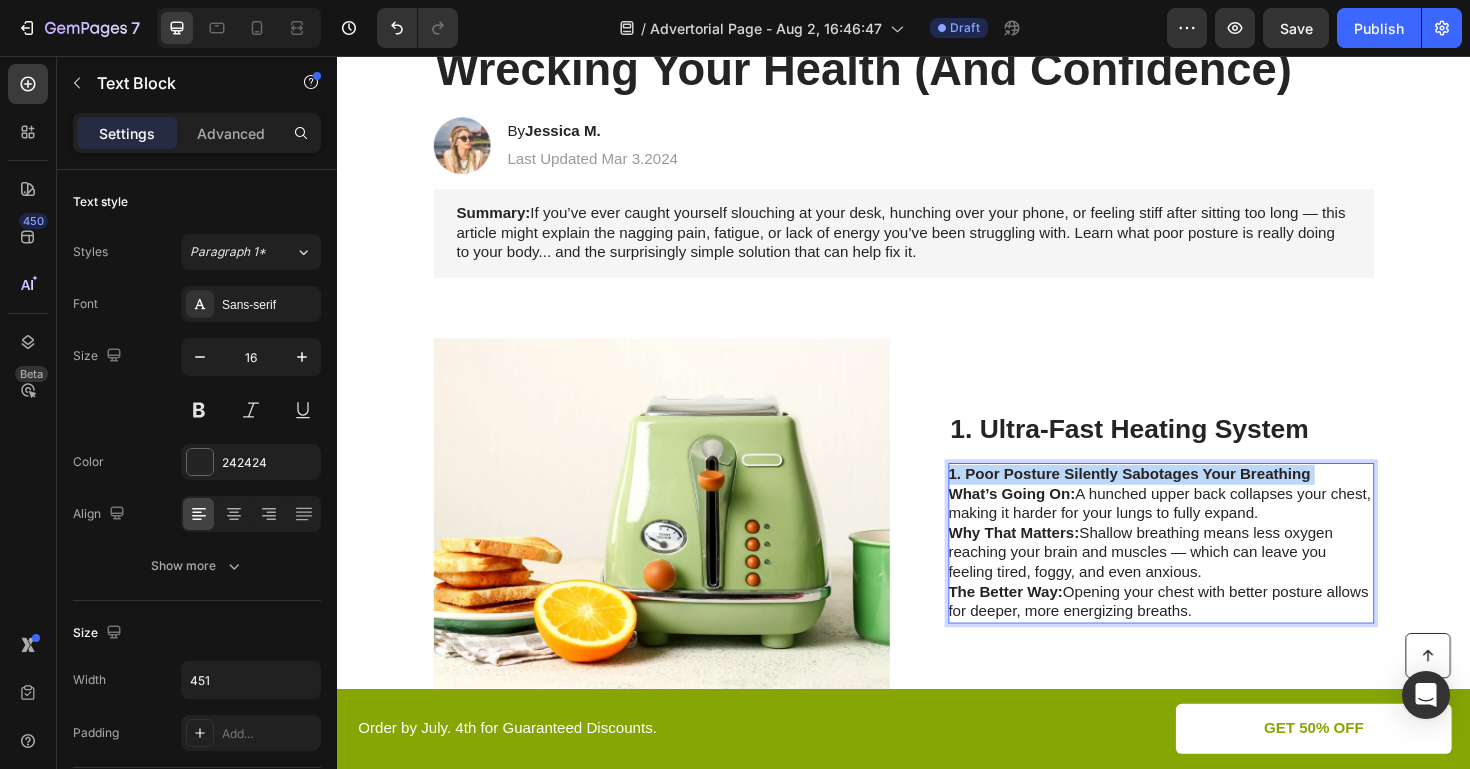 click on "1. Poor Posture Silently Sabotages Your Breathing" at bounding box center [1176, 498] 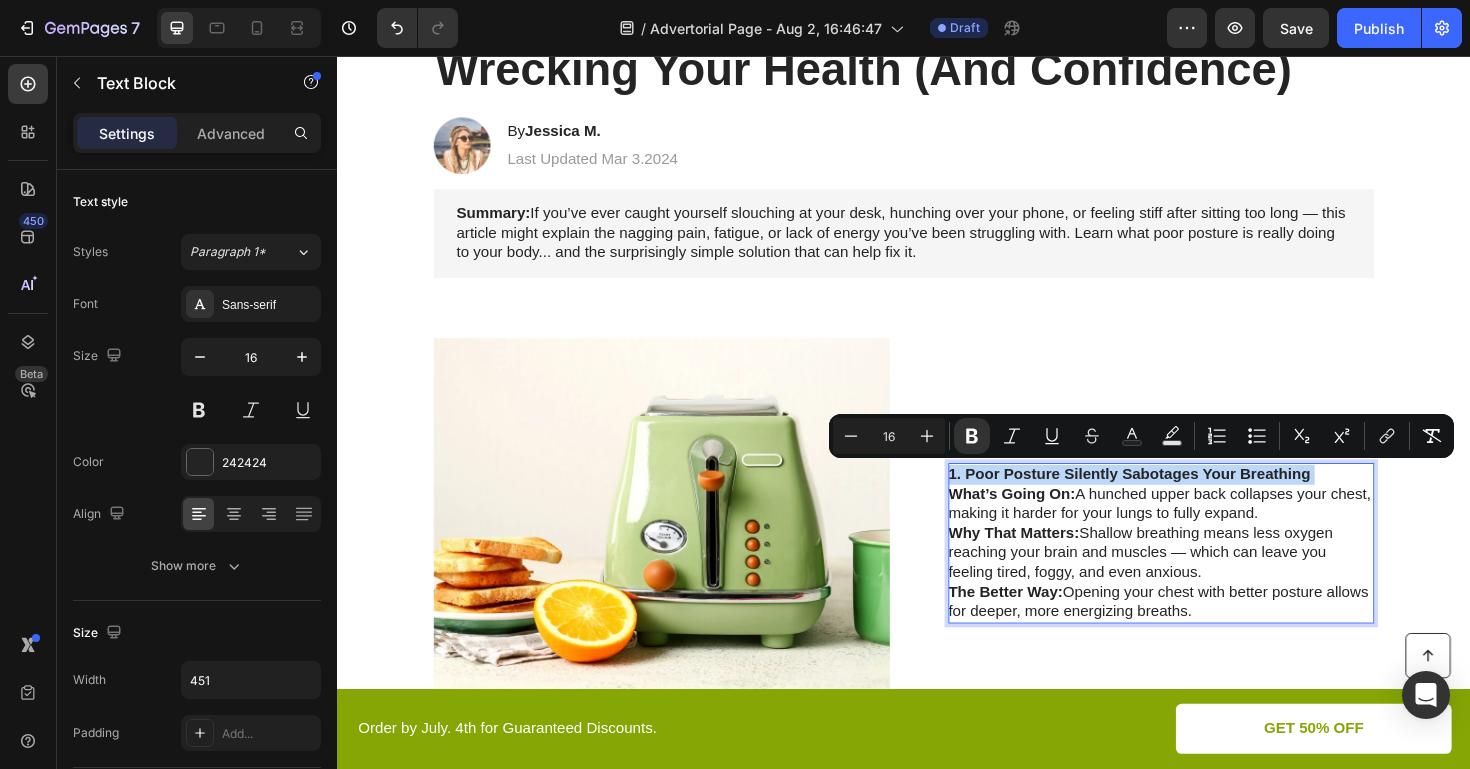 scroll, scrollTop: 269, scrollLeft: 0, axis: vertical 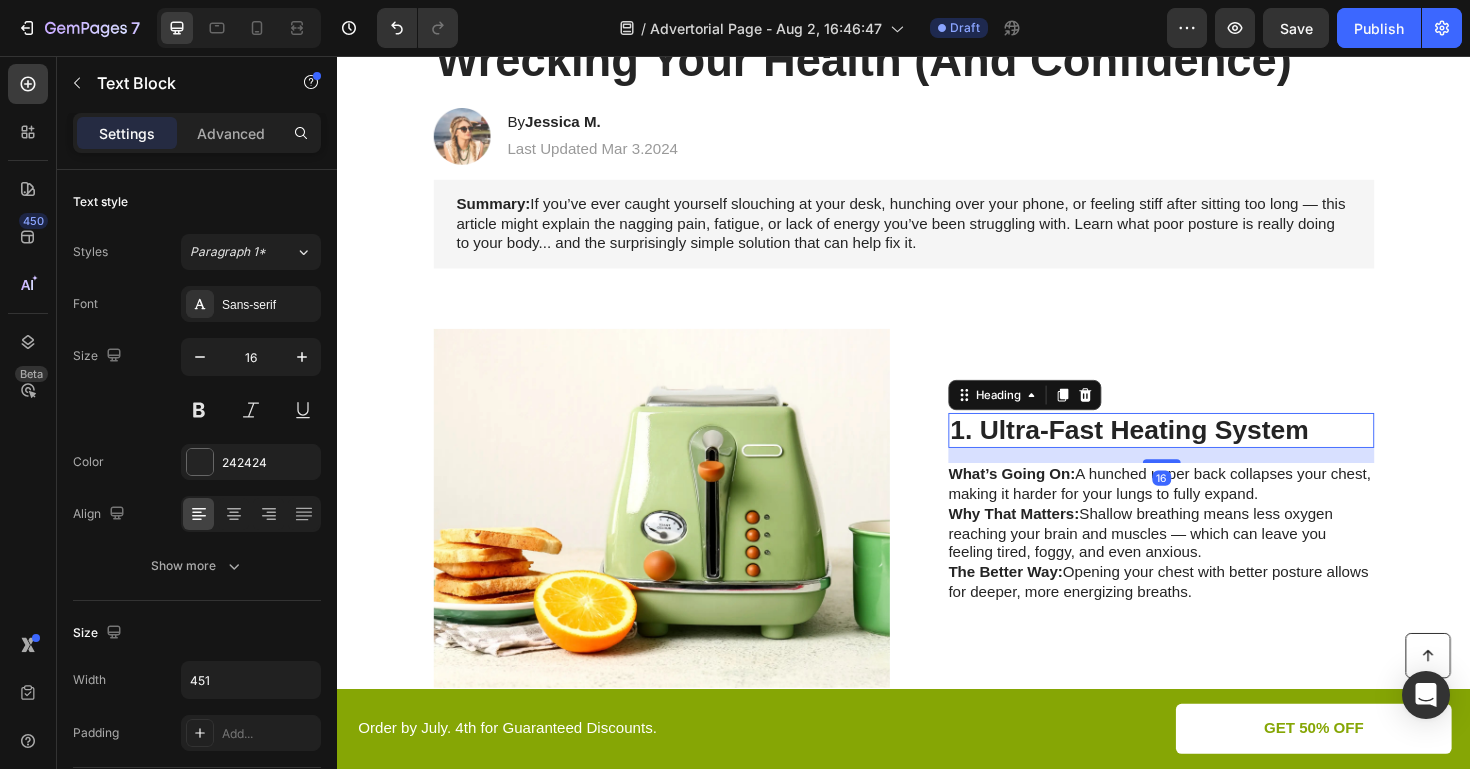 click on "1. Ultra-Fast Heating System" at bounding box center (1209, 453) 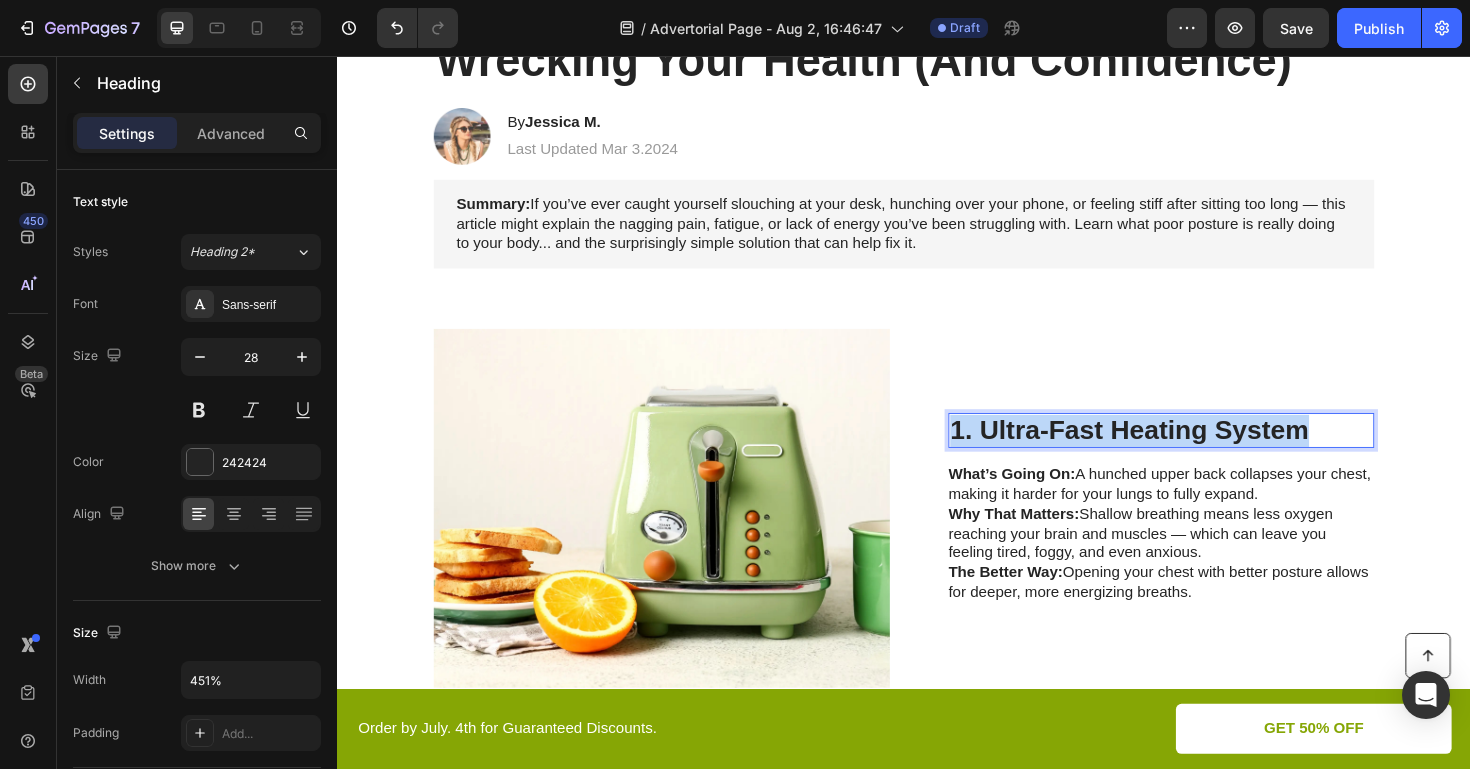 click on "1. Ultra-Fast Heating System" at bounding box center [1209, 453] 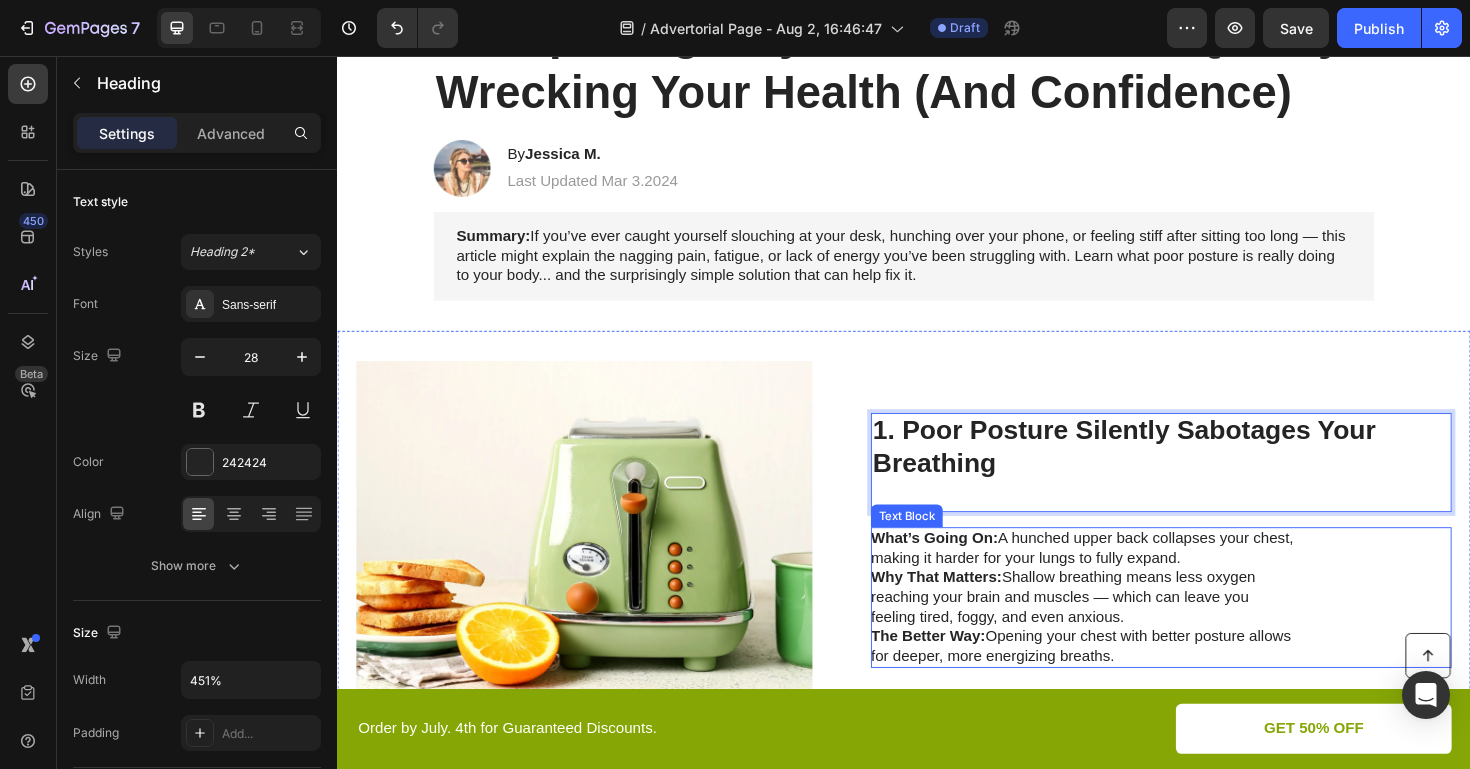 scroll, scrollTop: 252, scrollLeft: 0, axis: vertical 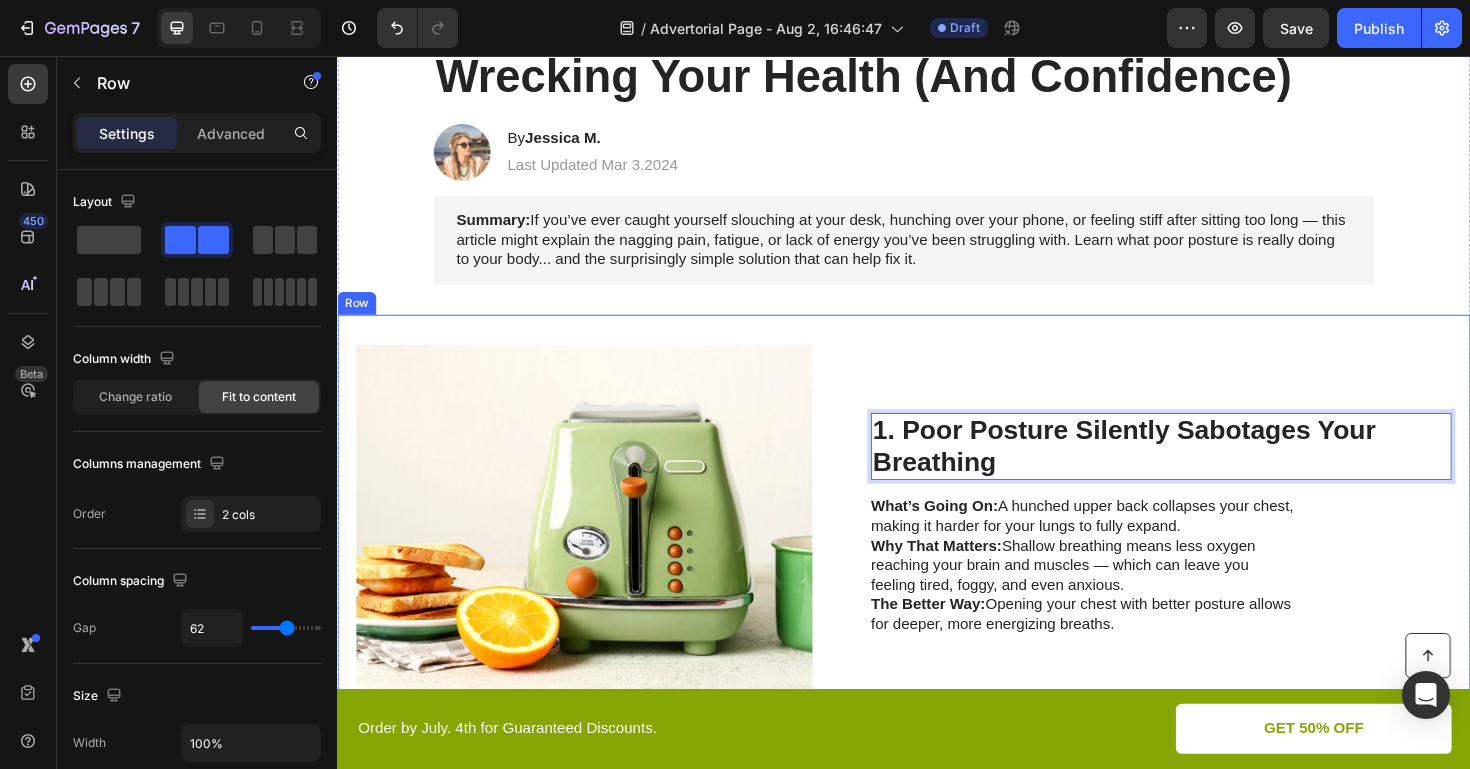 click on "1. Poor Posture Silently Sabotages Your Breathing Heading   16 What’s Going On:  A hunched upper back collapses your chest, making it harder for your lungs to fully expand. Why That Matters:  Shallow breathing means less oxygen reaching your brain and muscles — which can leave you feeling tired, foggy, and even anxious. The Better Way:  Opening your chest with better posture allows for deeper, more energizing breaths. Text Block" at bounding box center (1209, 552) 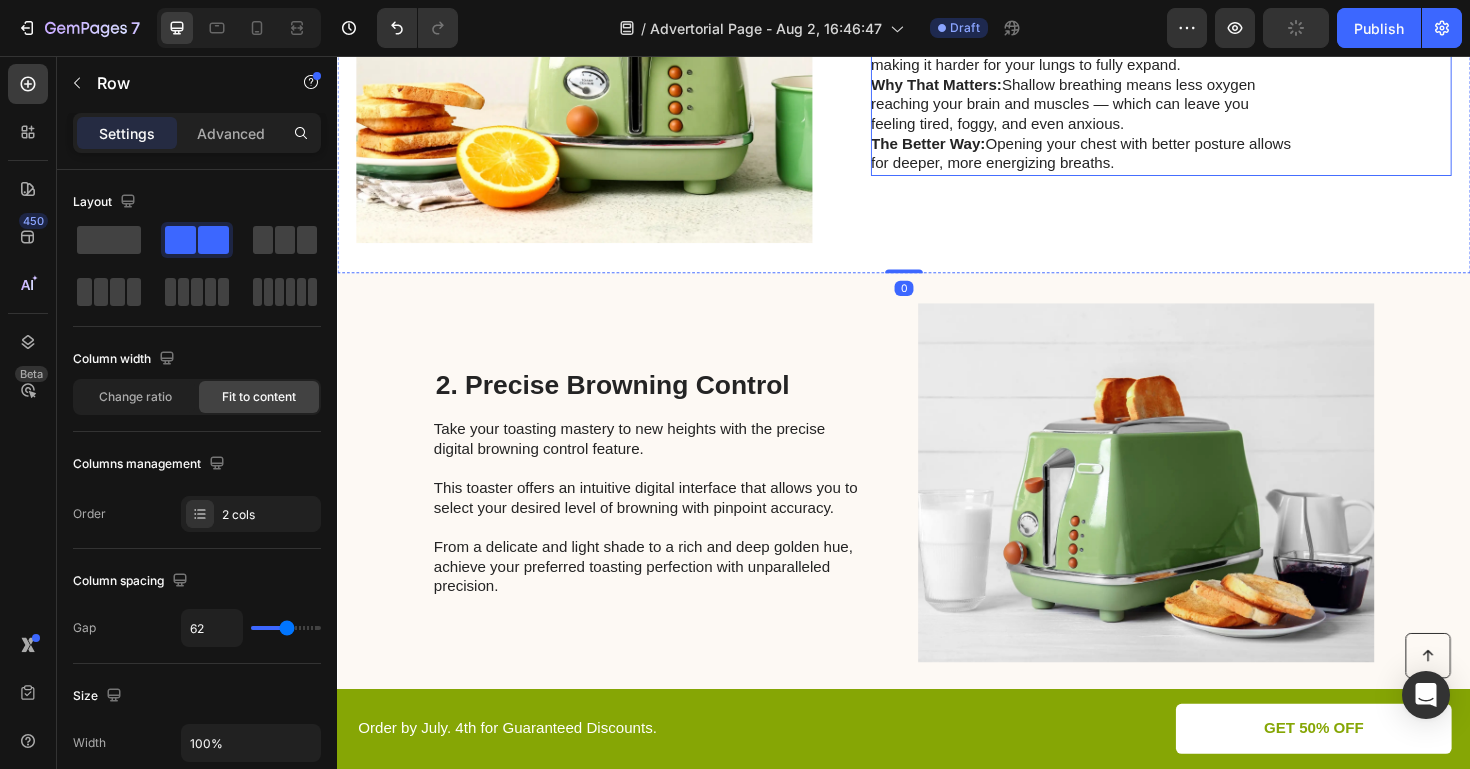 scroll, scrollTop: 766, scrollLeft: 0, axis: vertical 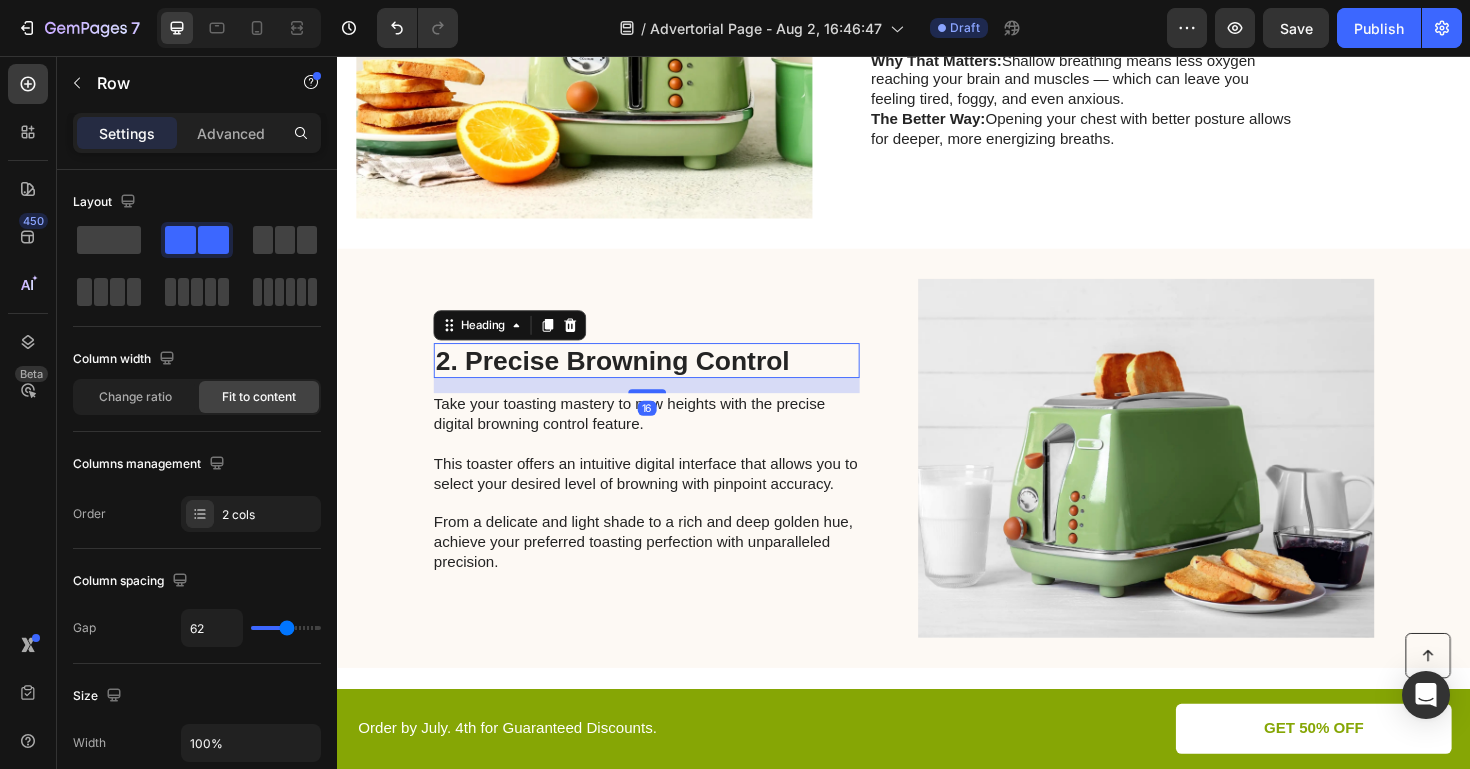 click on "2. Precise Browning Control" at bounding box center [664, 379] 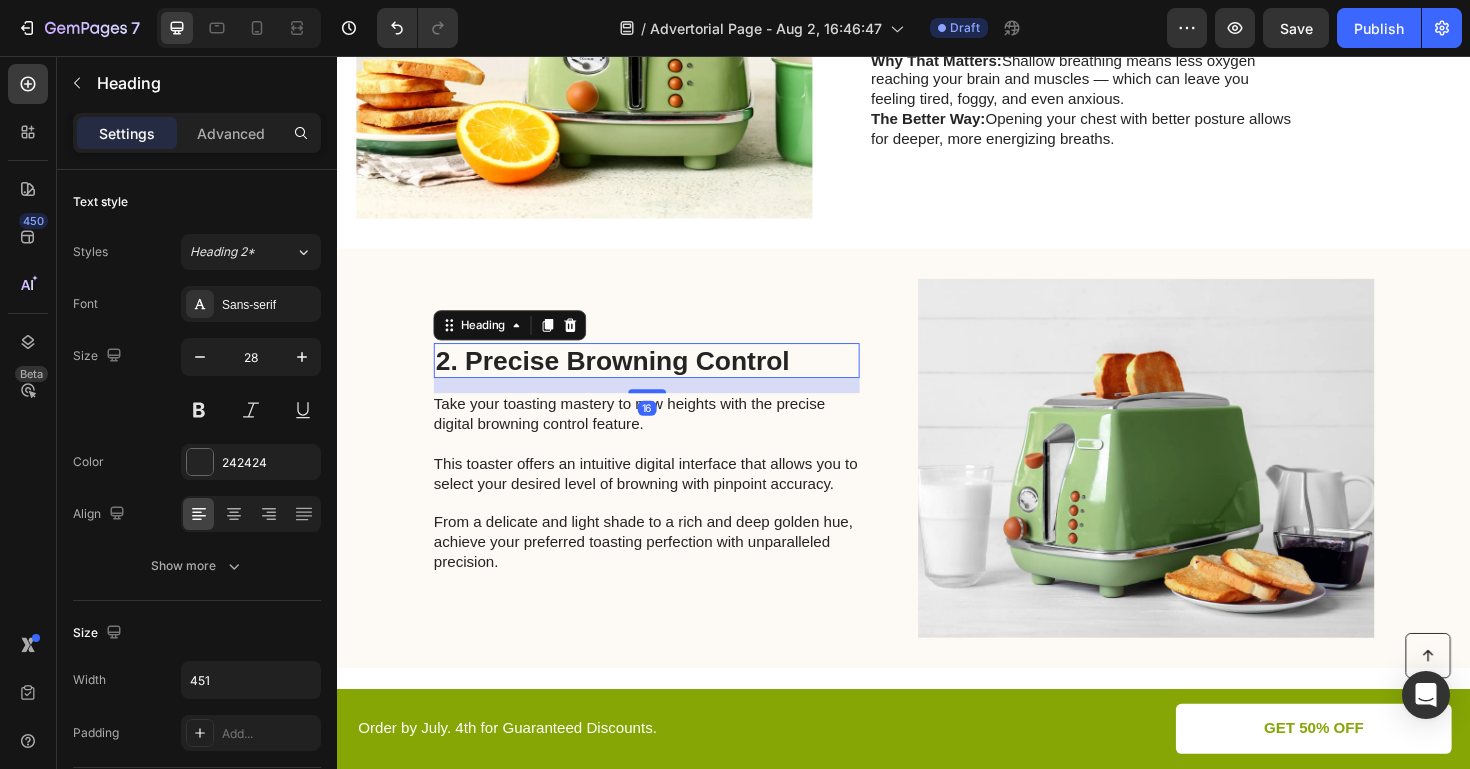click on "2. Precise Browning Control" at bounding box center (664, 379) 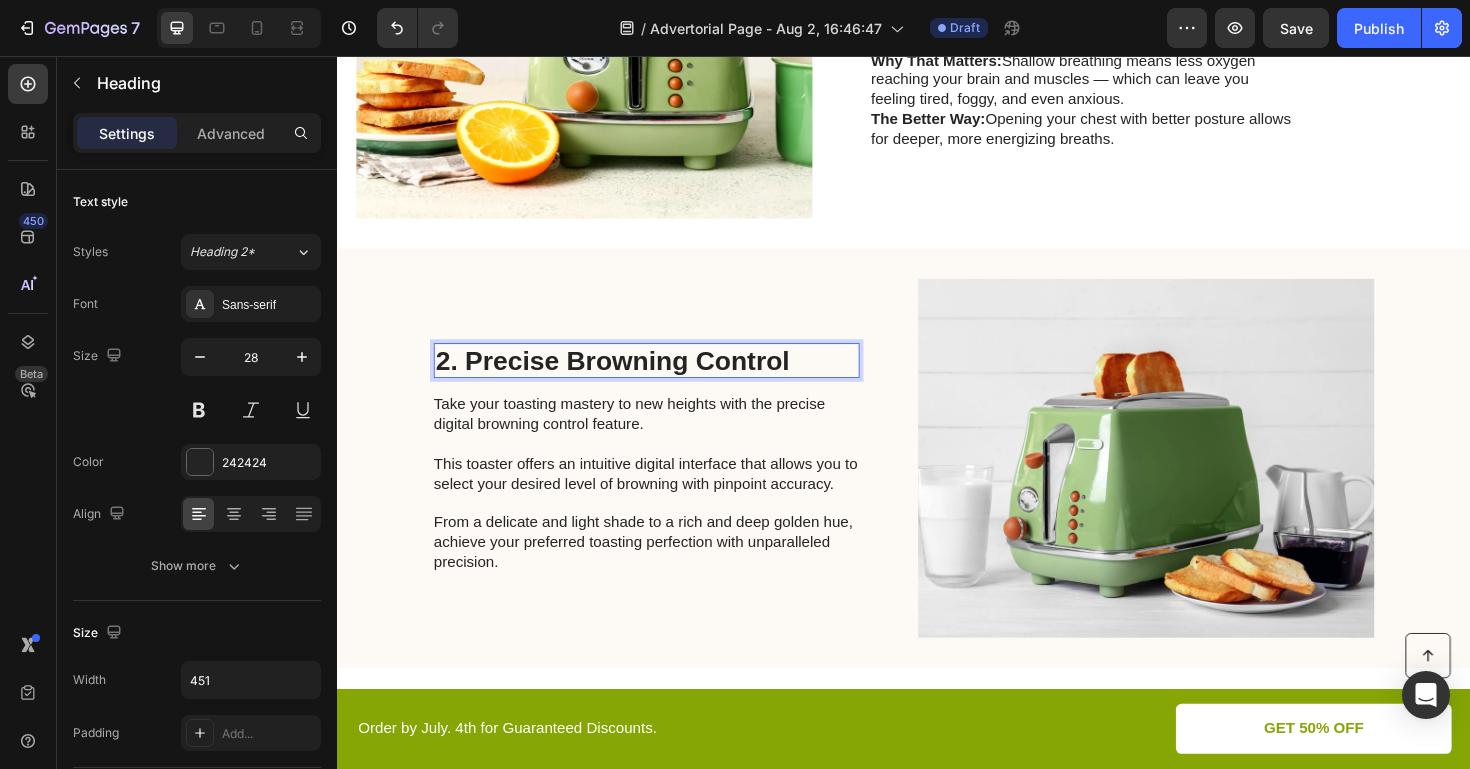 click on "2. Precise Browning Control" at bounding box center [664, 379] 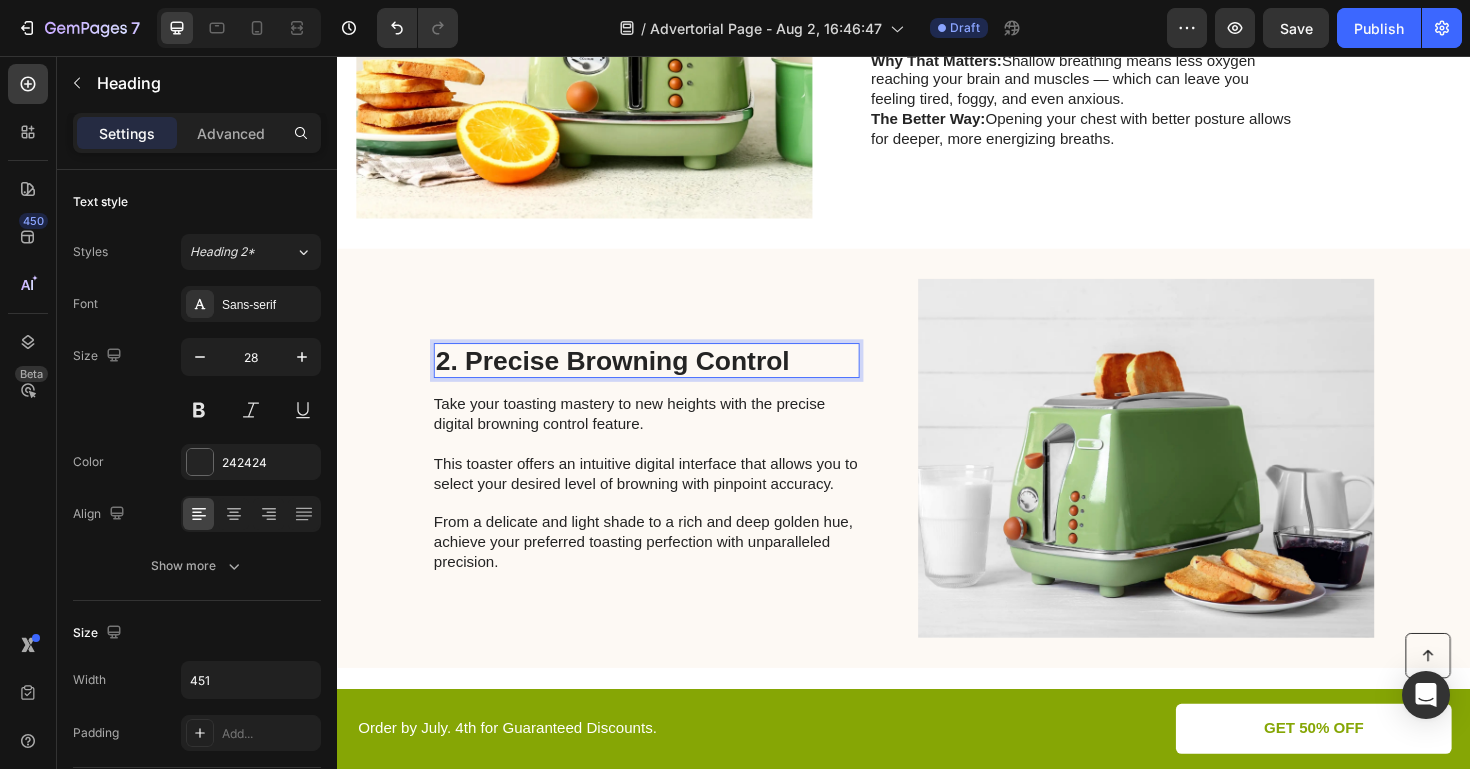 scroll, scrollTop: 749, scrollLeft: 0, axis: vertical 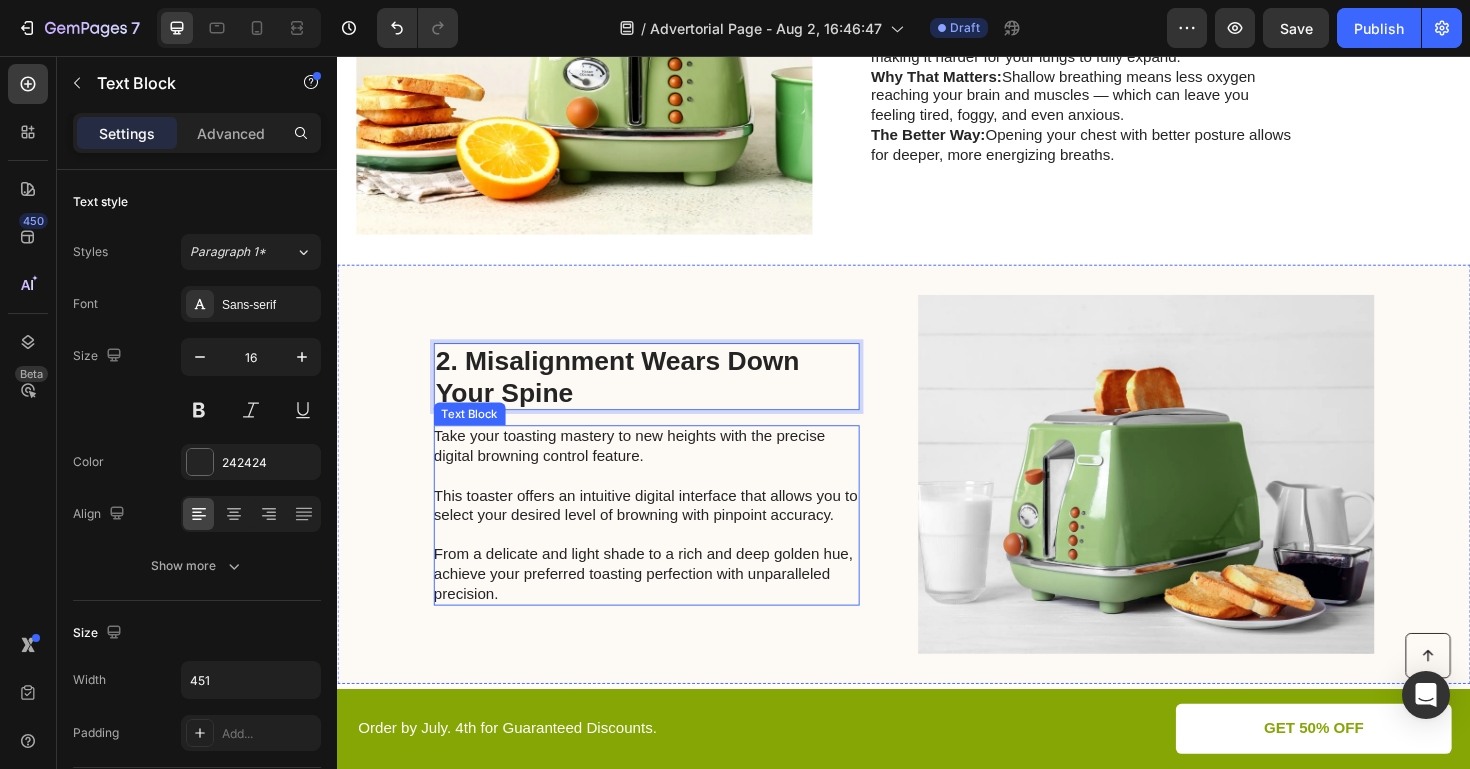 click on "Take your toasting mastery to new heights with the precise digital browning control feature. This toaster offers an intuitive digital interface that allows you to select your desired level of browning with pinpoint accuracy.  From a delicate and light shade to a rich and deep golden hue, achieve your preferred toasting perfection with unparalleled precision." at bounding box center [663, 542] 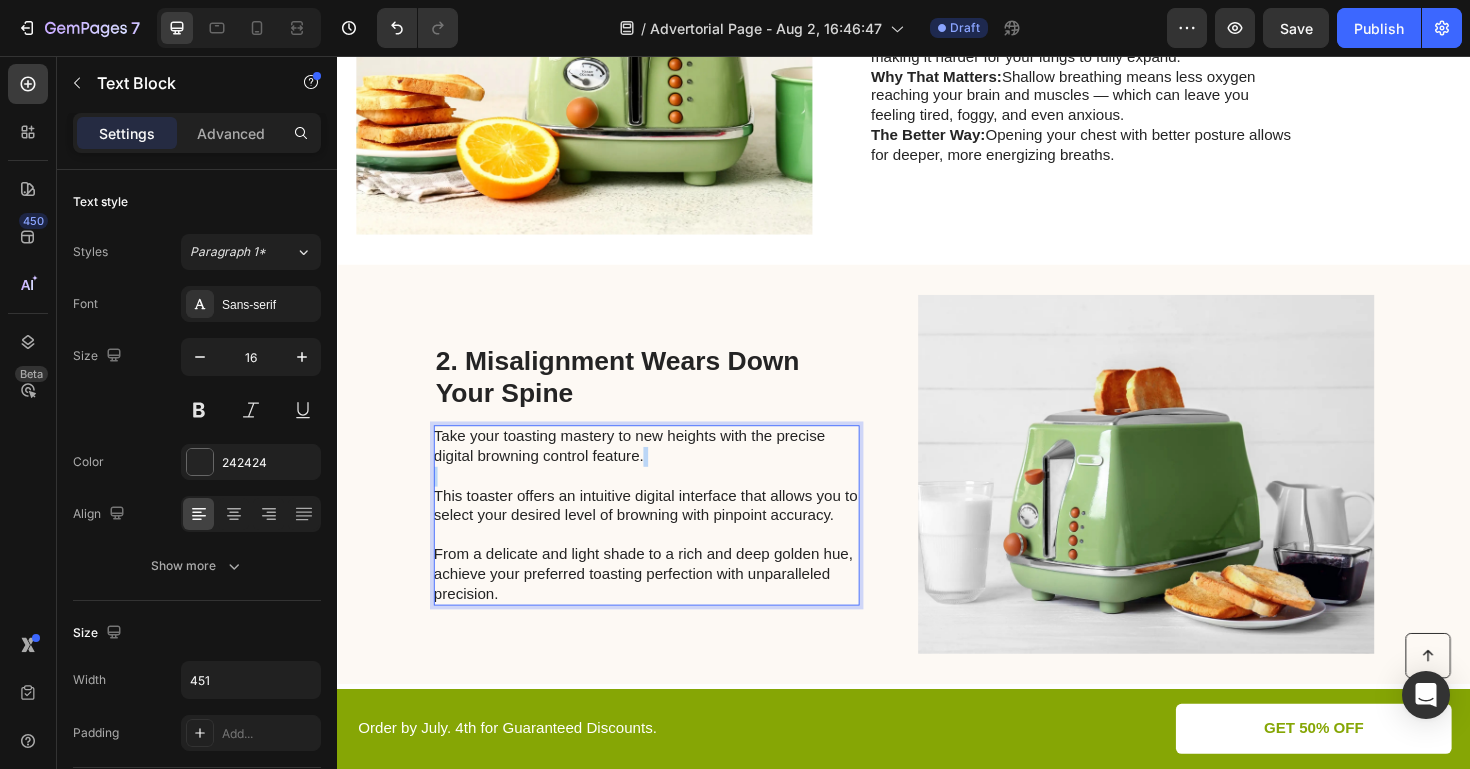click on "Take your toasting mastery to new heights with the precise digital browning control feature. This toaster offers an intuitive digital interface that allows you to select your desired level of browning with pinpoint accuracy.  From a delicate and light shade to a rich and deep golden hue, achieve your preferred toasting perfection with unparalleled precision." at bounding box center (663, 542) 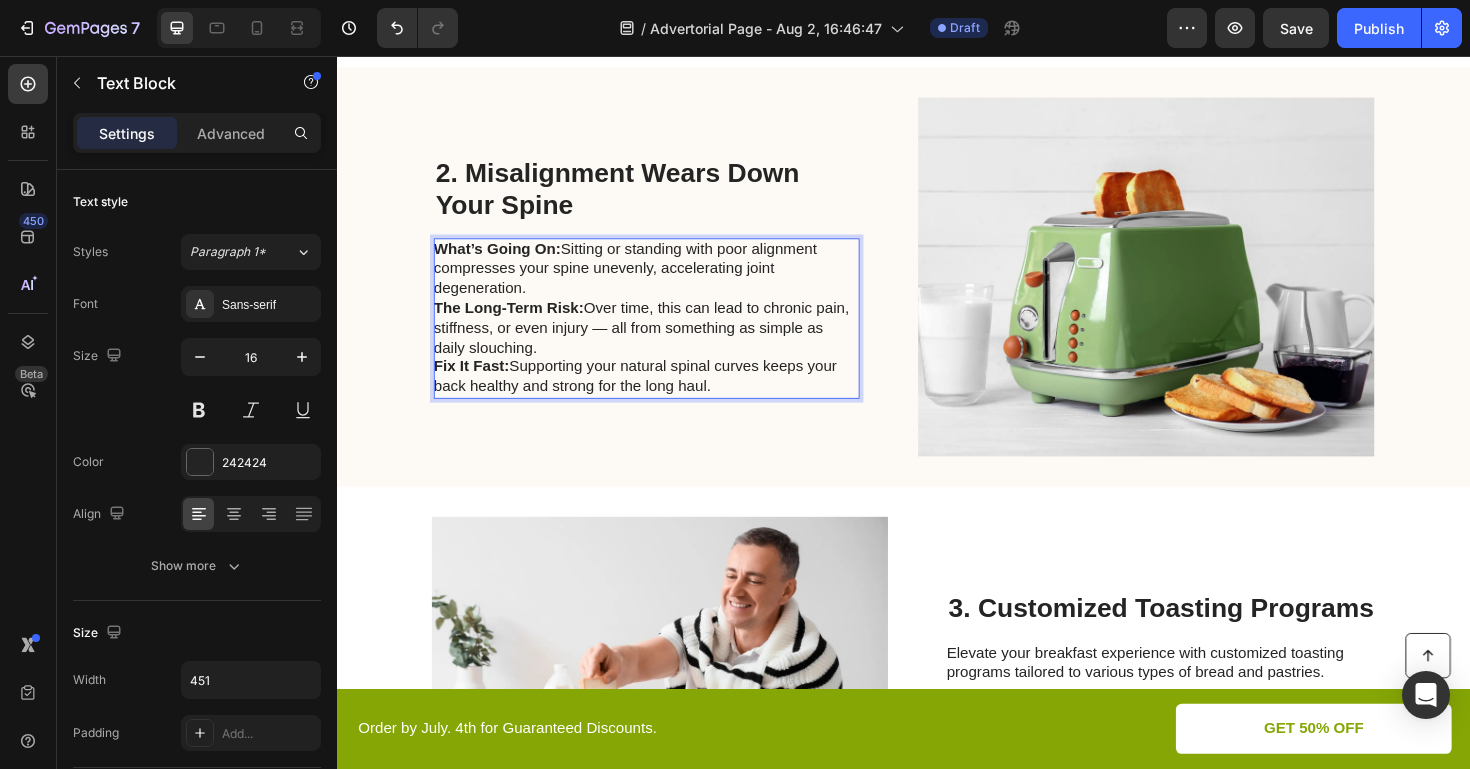 scroll, scrollTop: 1033, scrollLeft: 0, axis: vertical 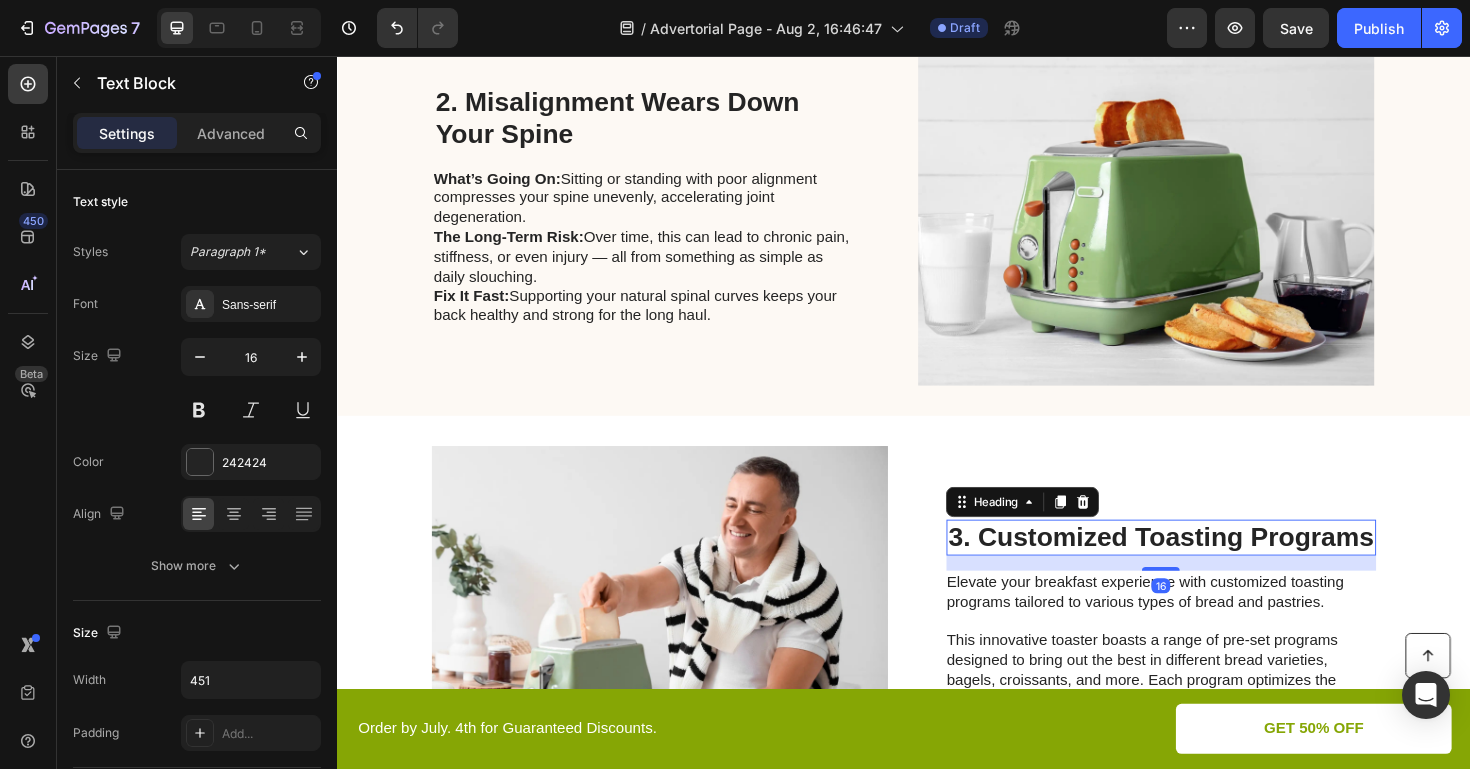 click on "3. Customized Toasting Programs" at bounding box center [1209, 566] 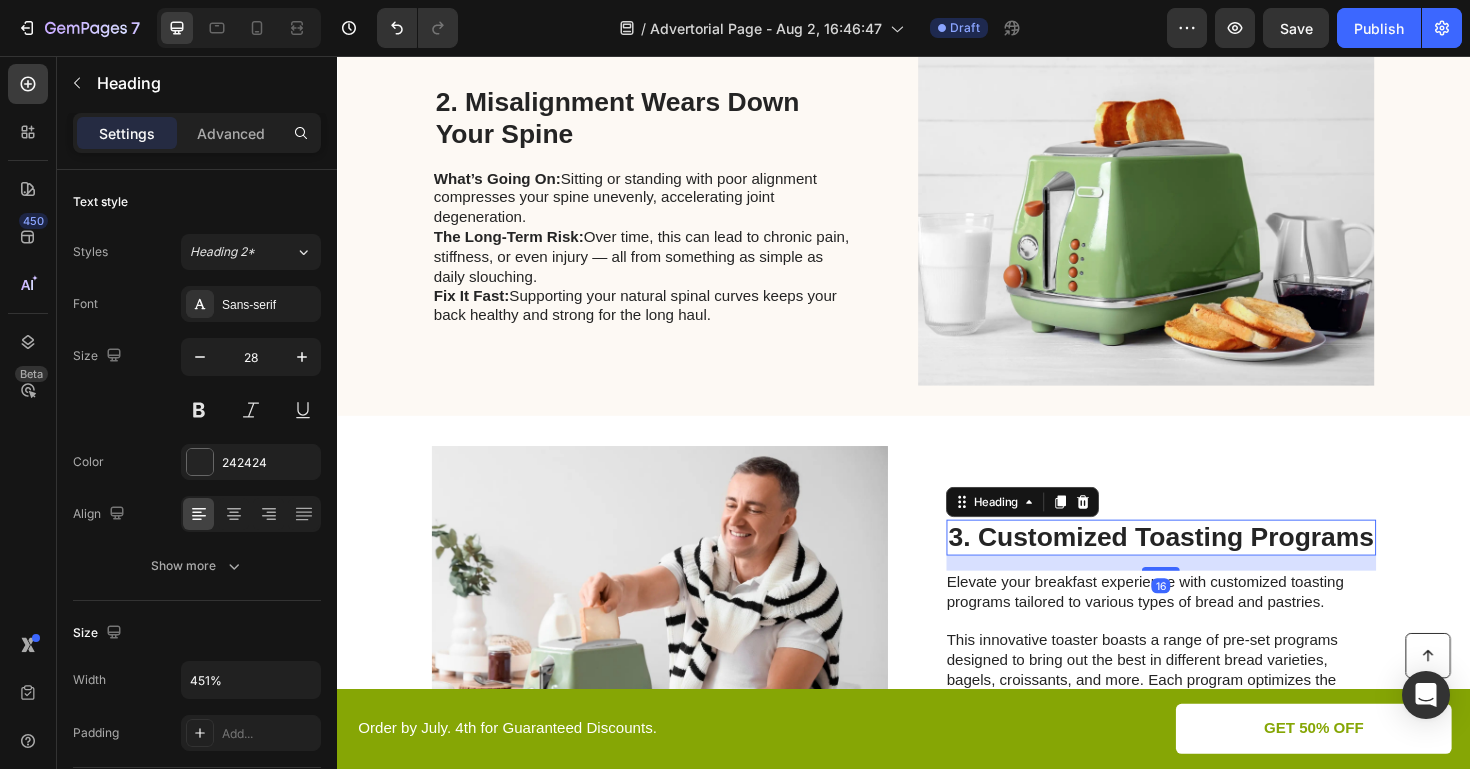 click on "3. Customized Toasting Programs" at bounding box center [1209, 566] 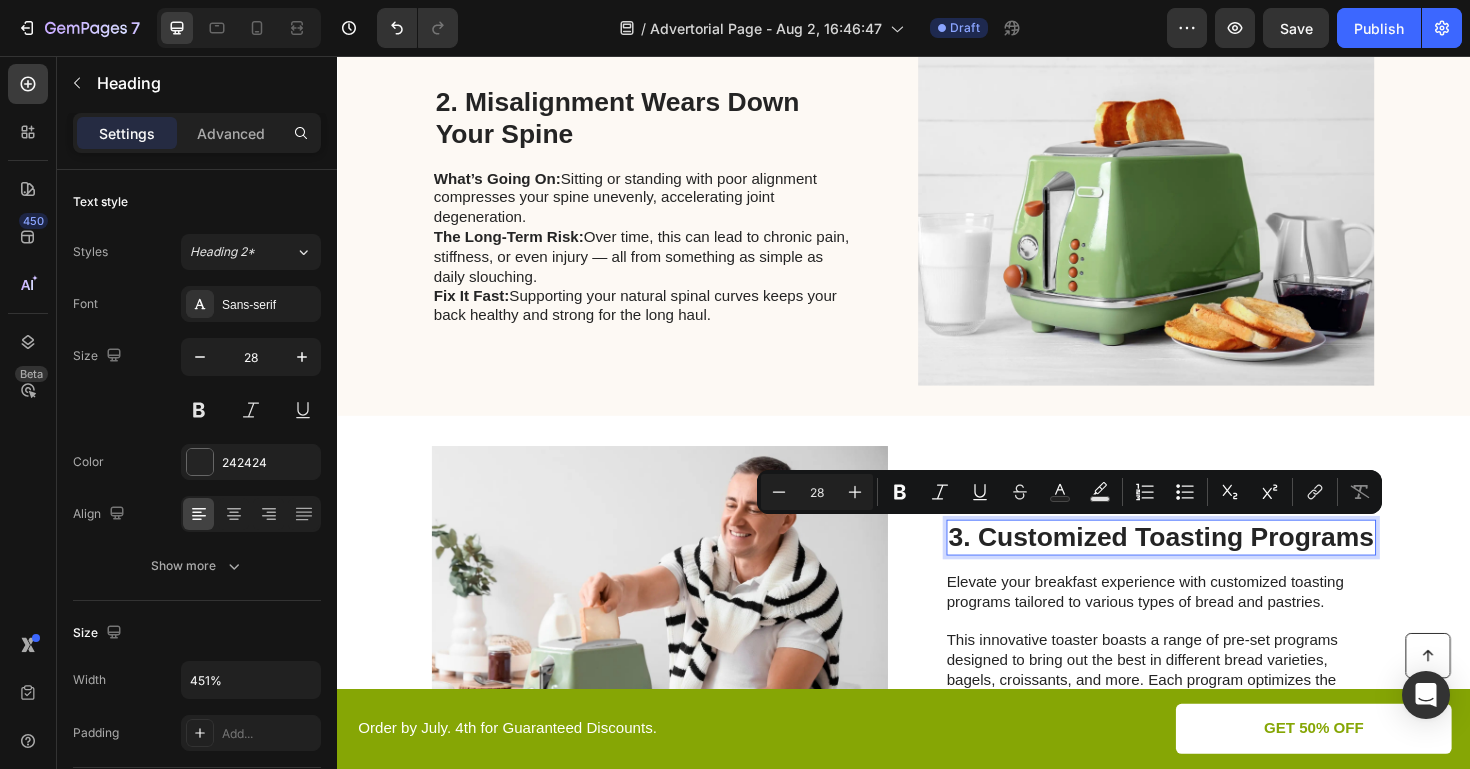 click on "3. Customized Toasting Programs" at bounding box center (1209, 566) 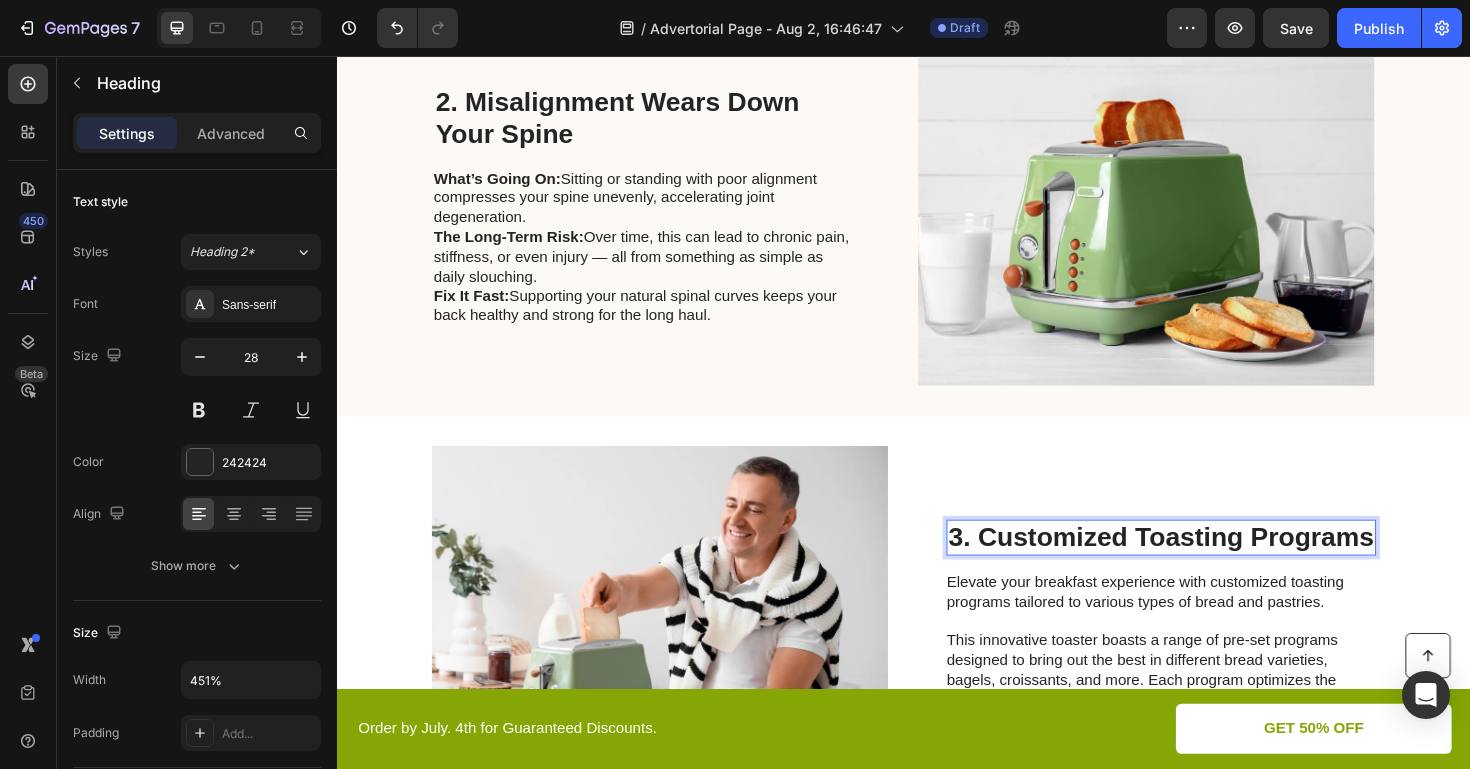 click on "3. Customized Toasting Programs" at bounding box center [1209, 566] 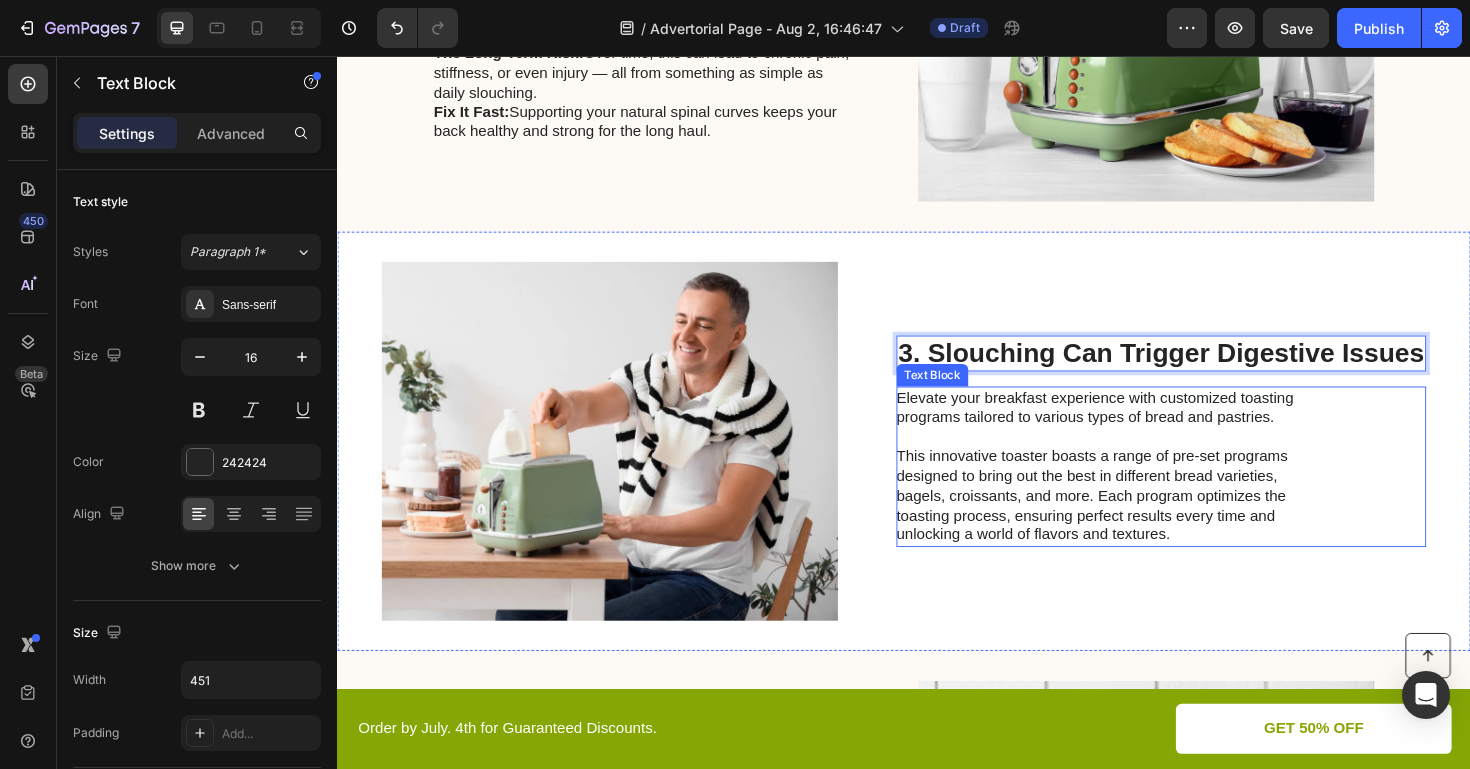 click on "This innovative toaster boasts a range of pre-set programs designed to bring out the best in different bread varieties, bagels, croissants, and more. Each program optimizes the toasting process, ensuring perfect results every time and unlocking a world of flavors and textures." at bounding box center [1153, 522] 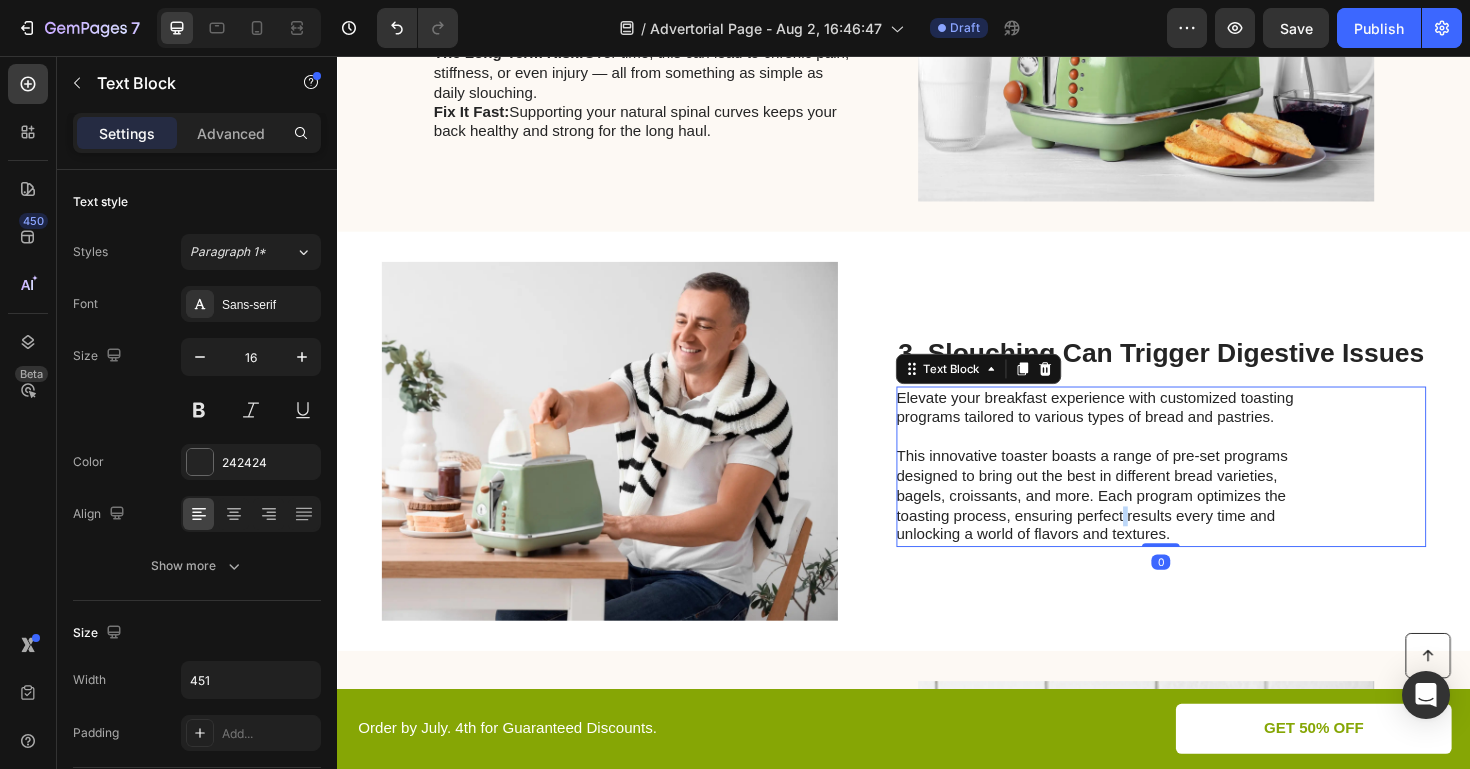 scroll, scrollTop: 1150, scrollLeft: 0, axis: vertical 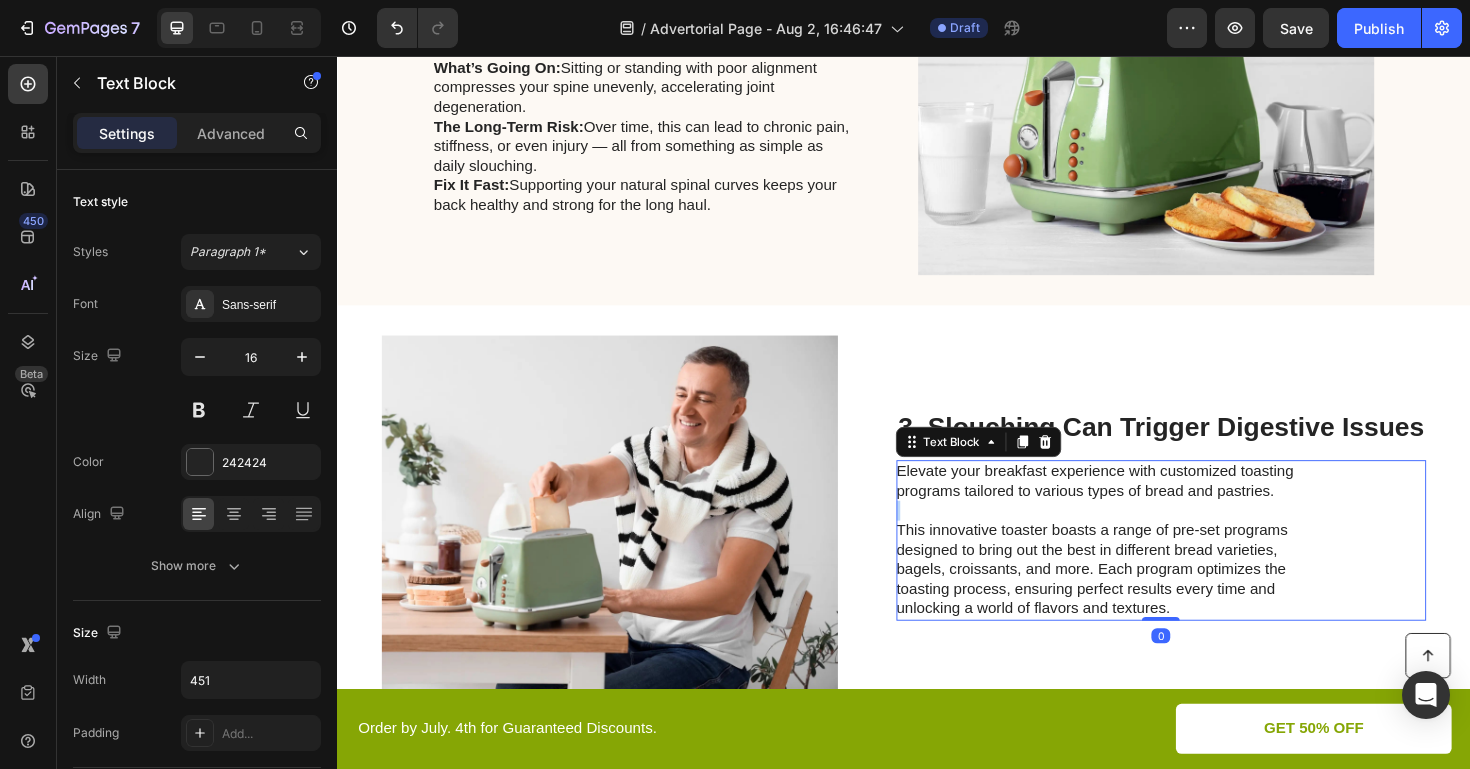 click at bounding box center (1153, 537) 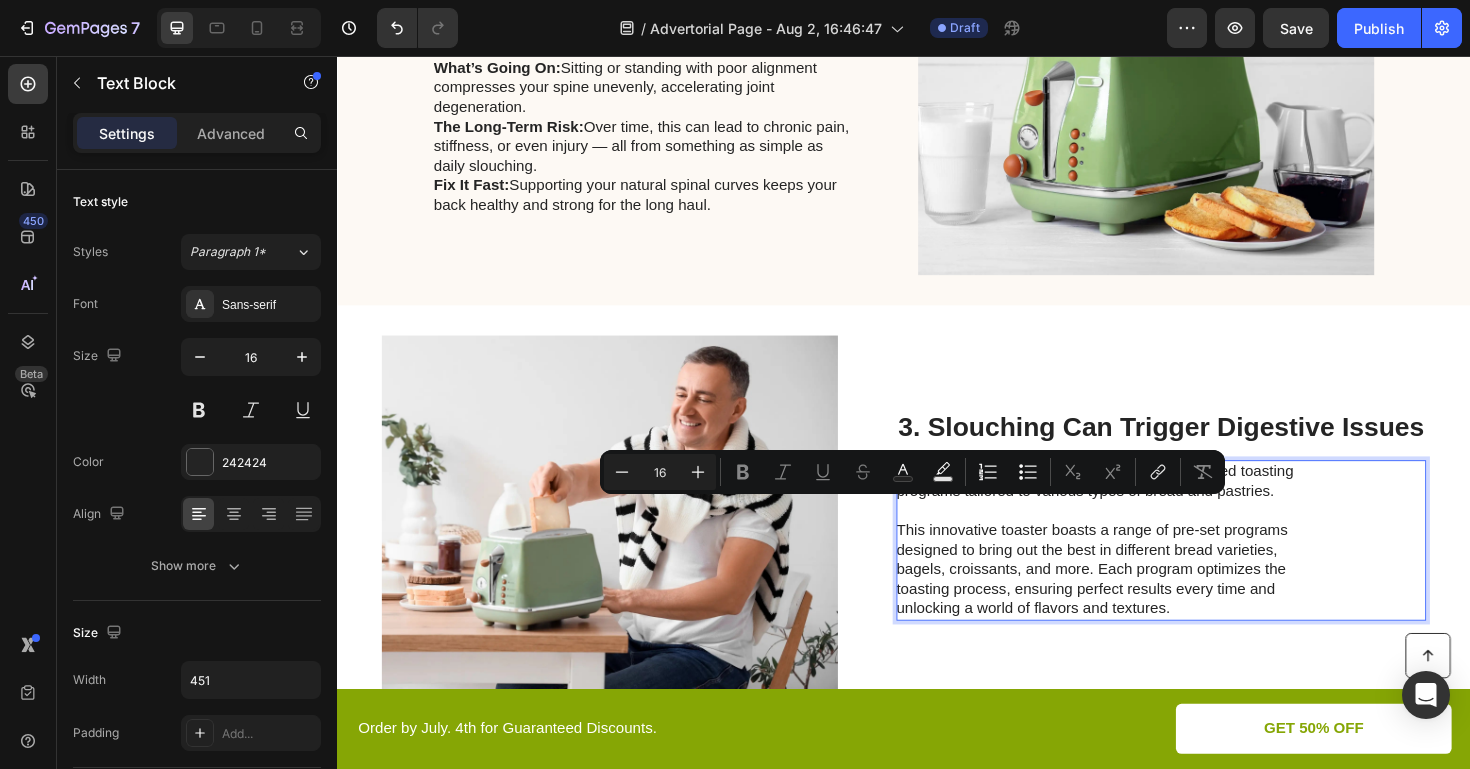 click on "This innovative toaster boasts a range of pre-set programs designed to bring out the best in different bread varieties, bagels, croissants, and more. Each program optimizes the toasting process, ensuring perfect results every time and unlocking a world of flavors and textures." at bounding box center [1153, 600] 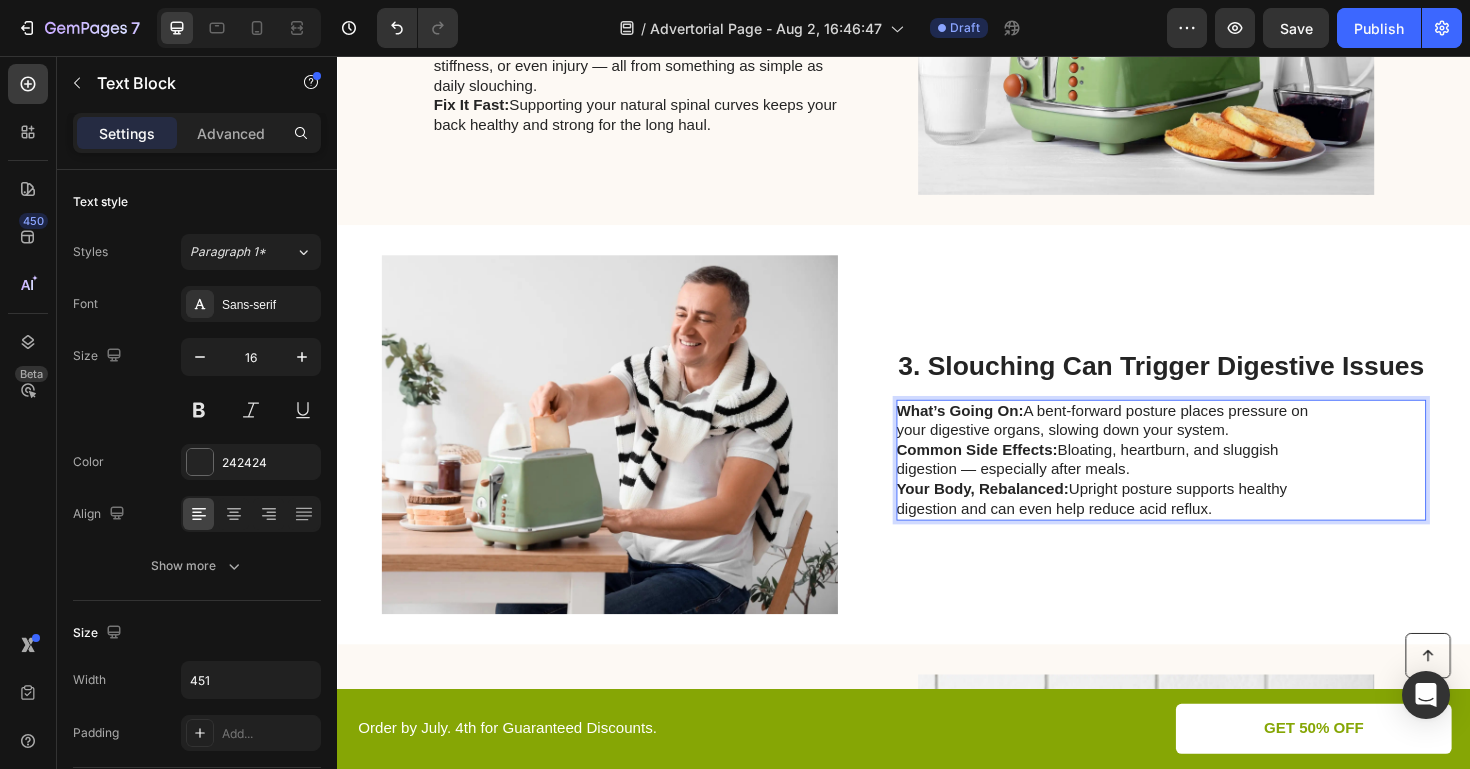 scroll, scrollTop: 1187, scrollLeft: 0, axis: vertical 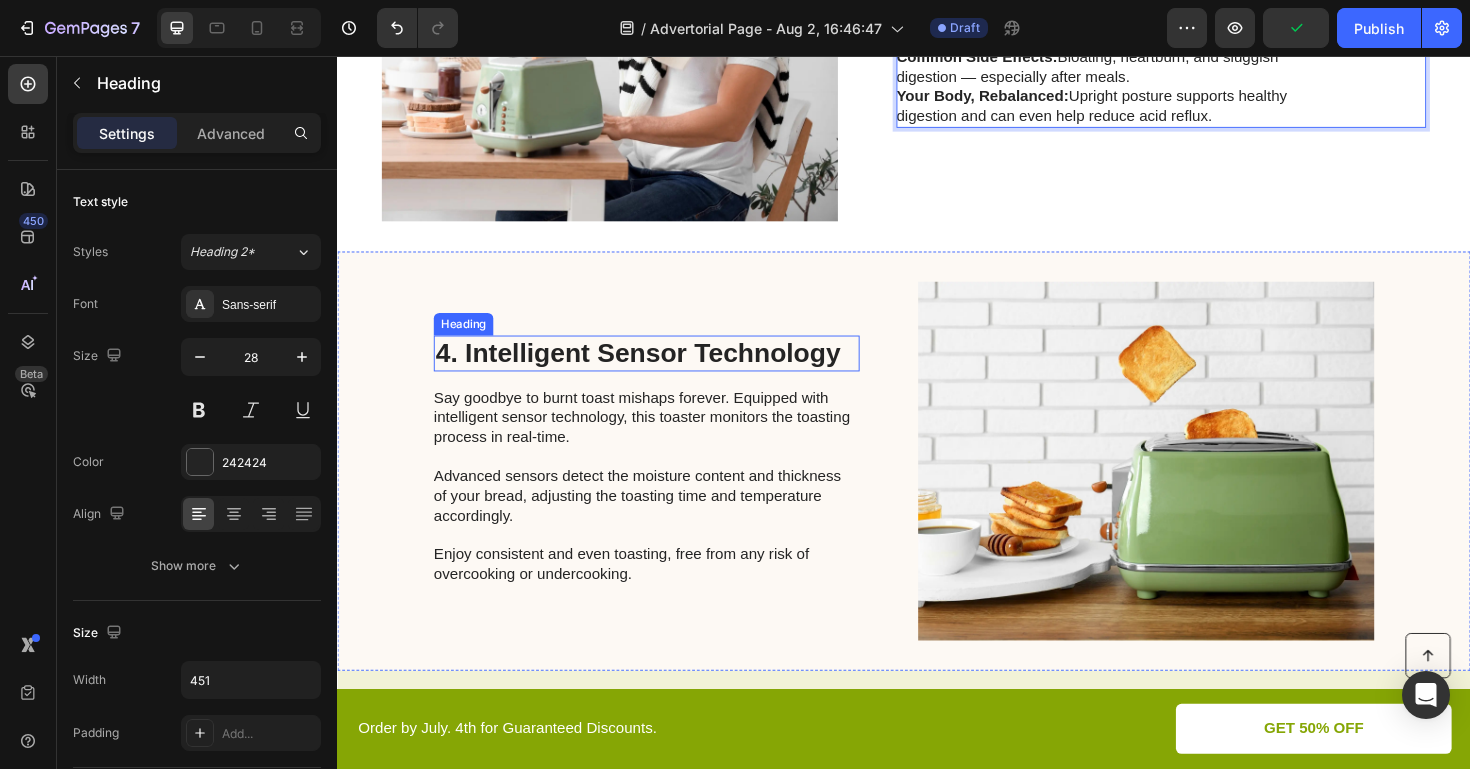 click on "4. Intelligent Sensor Technology" at bounding box center [664, 371] 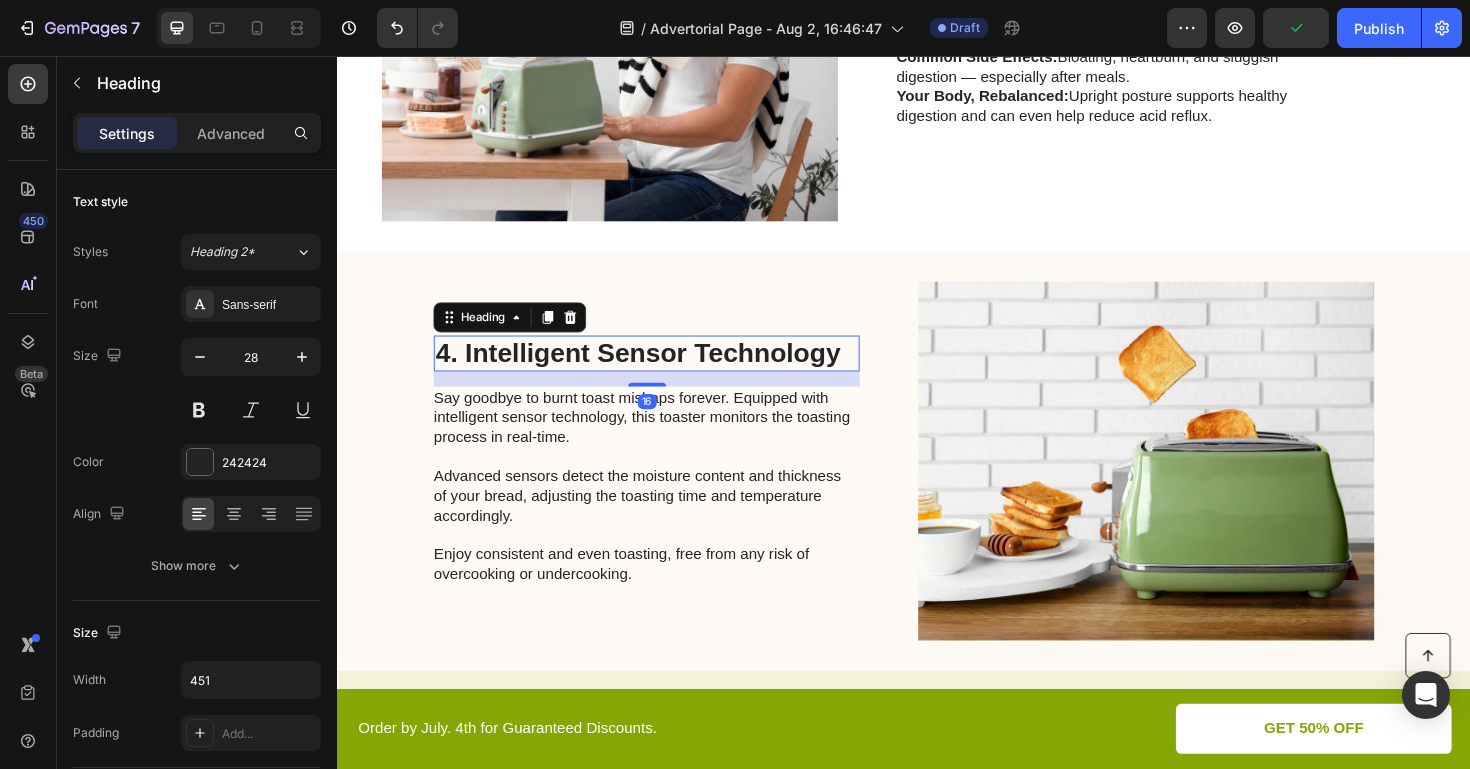 click on "4. Intelligent Sensor Technology" at bounding box center [664, 371] 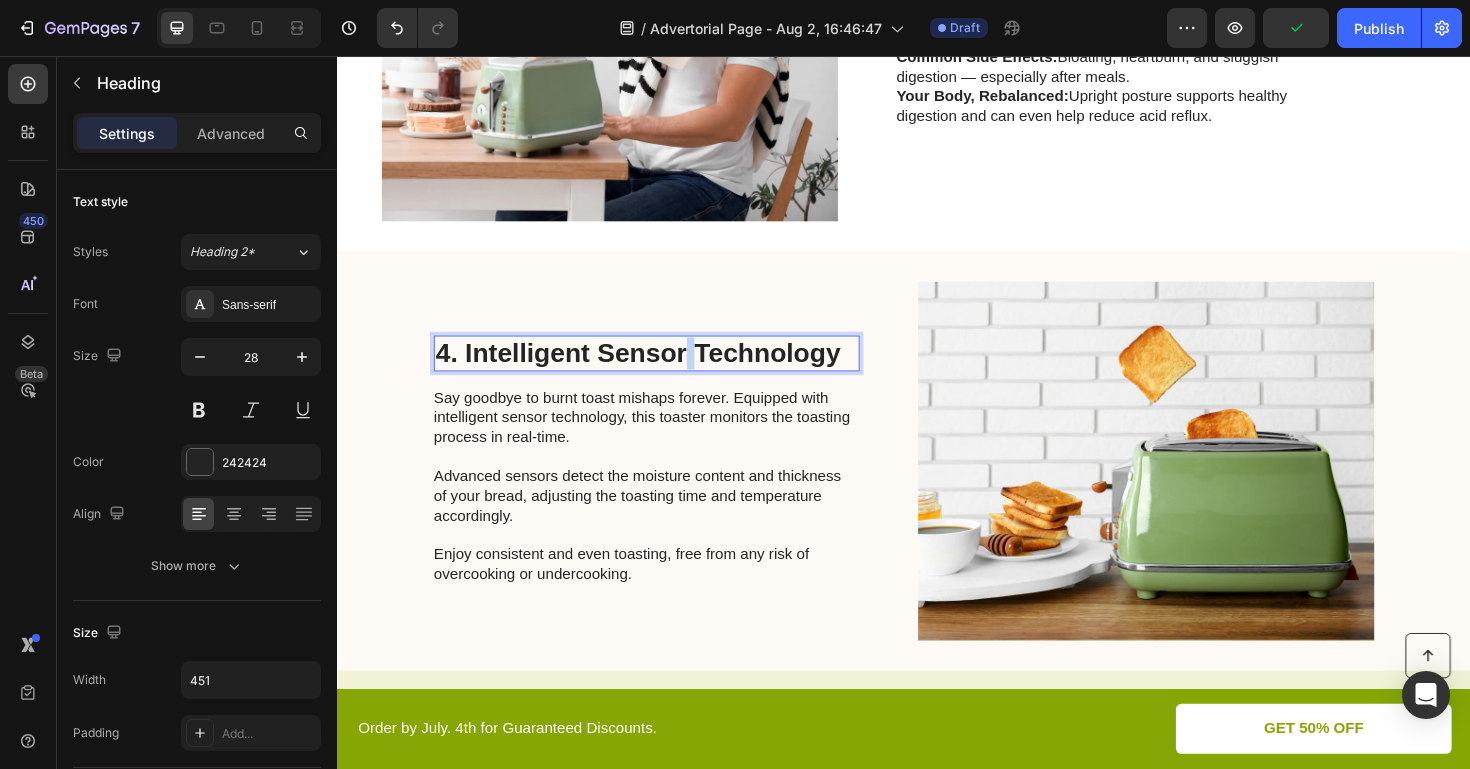 click on "4. Intelligent Sensor Technology" at bounding box center [664, 371] 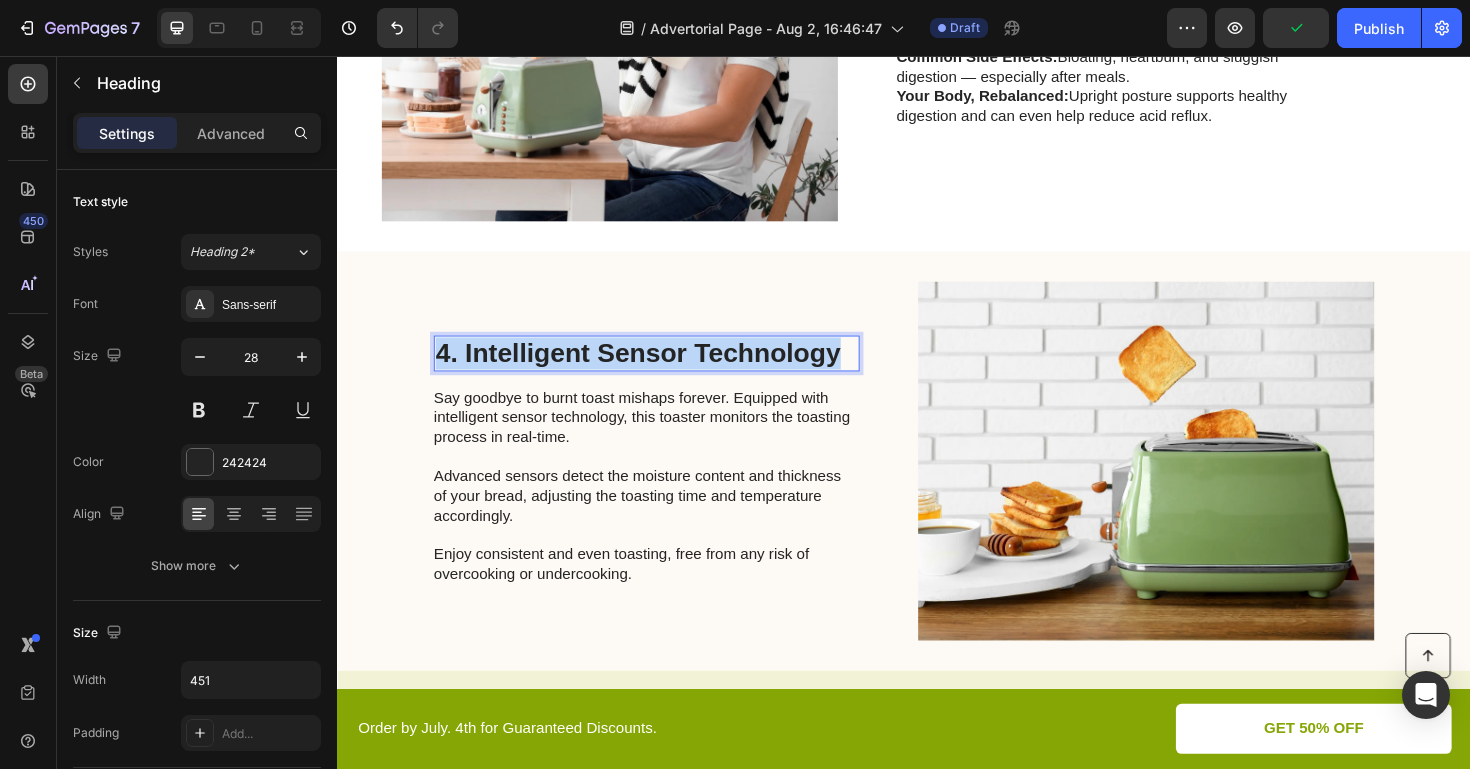 click on "4. Intelligent Sensor Technology" at bounding box center (664, 371) 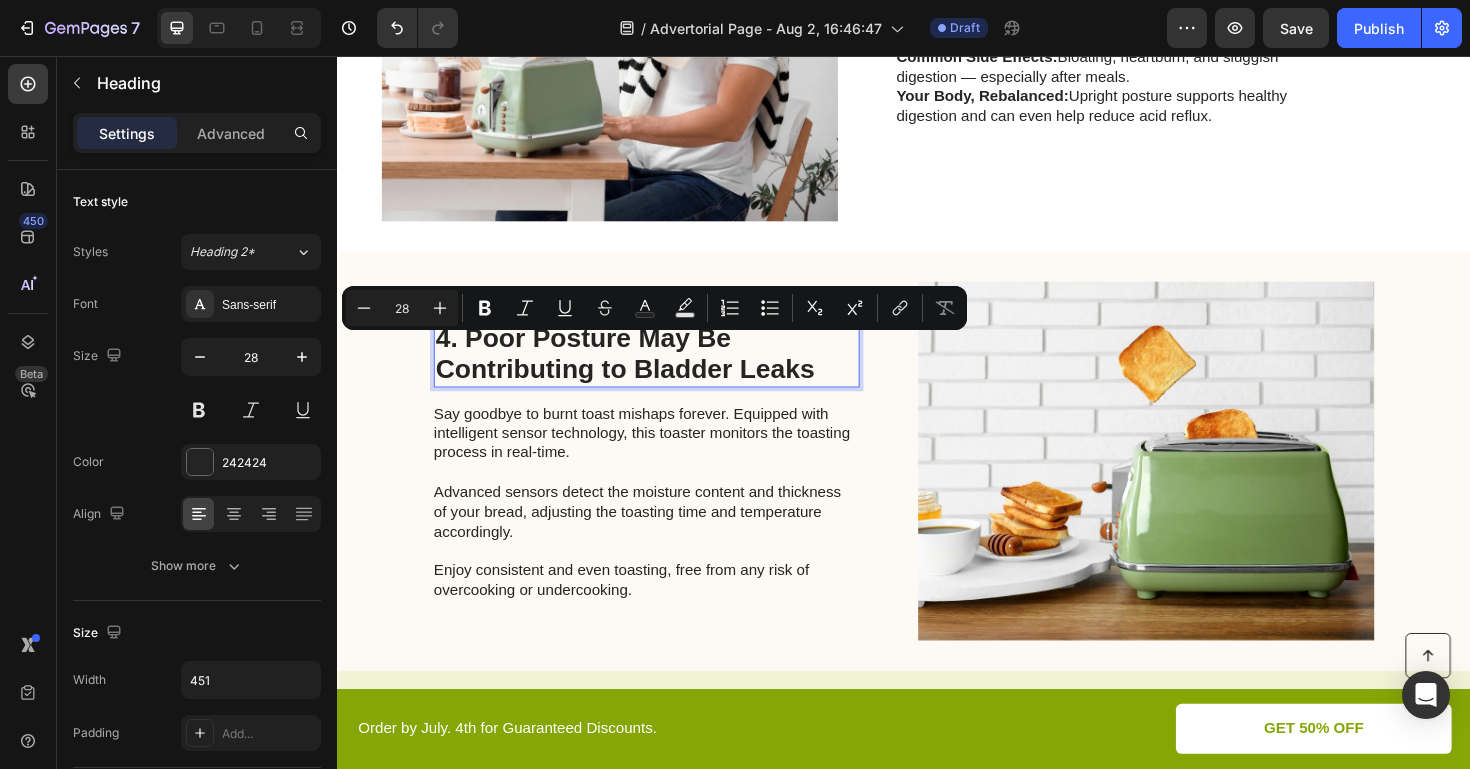 scroll, scrollTop: 1634, scrollLeft: 0, axis: vertical 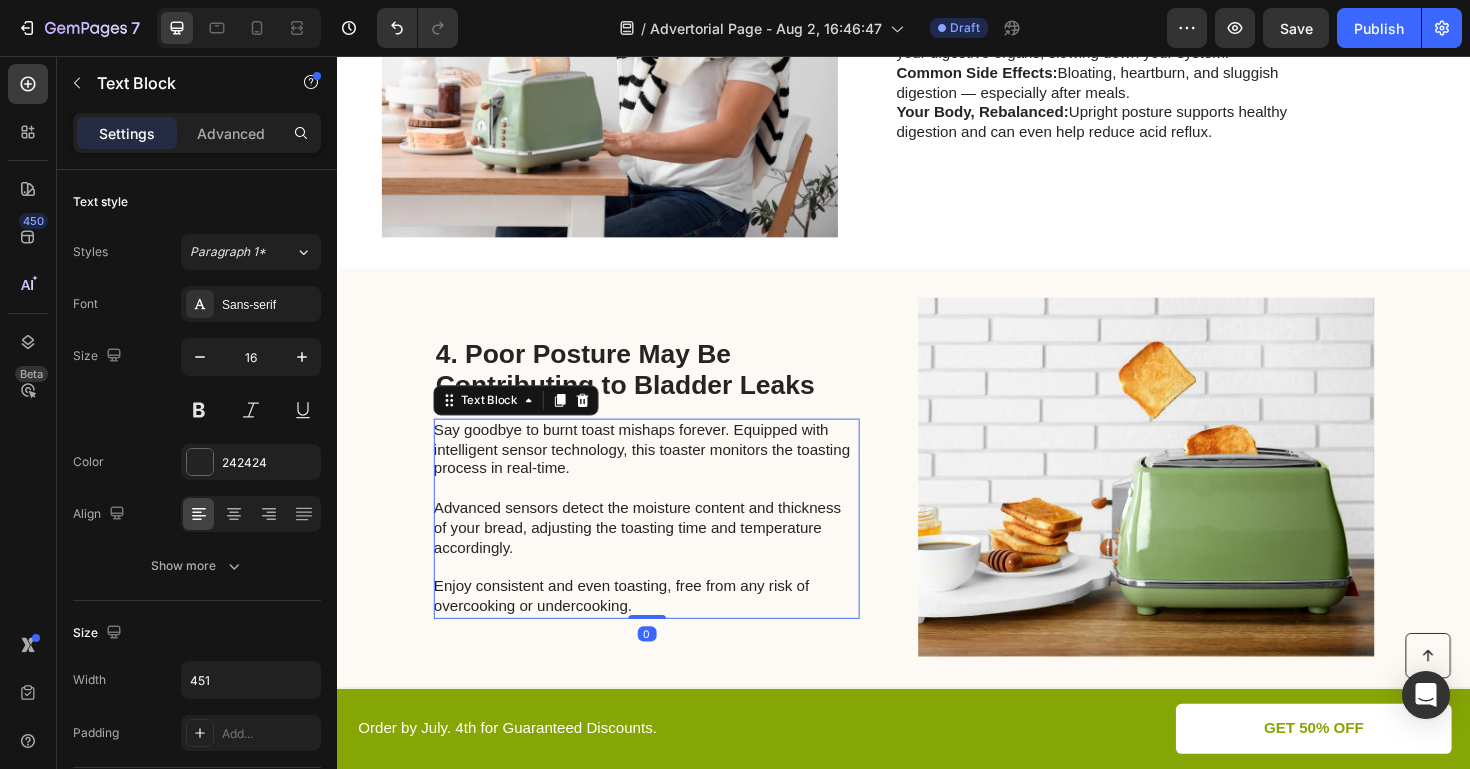 click on "Say goodbye to burnt toast mishaps forever. Equipped with intelligent sensor technology, this toaster monitors the toasting process in real-time. Advanced sensors detect the moisture content and thickness of your bread, adjusting the toasting time and temperature accordingly. Enjoy consistent and even toasting, free from any risk of overcooking or undercooking." at bounding box center (663, 546) 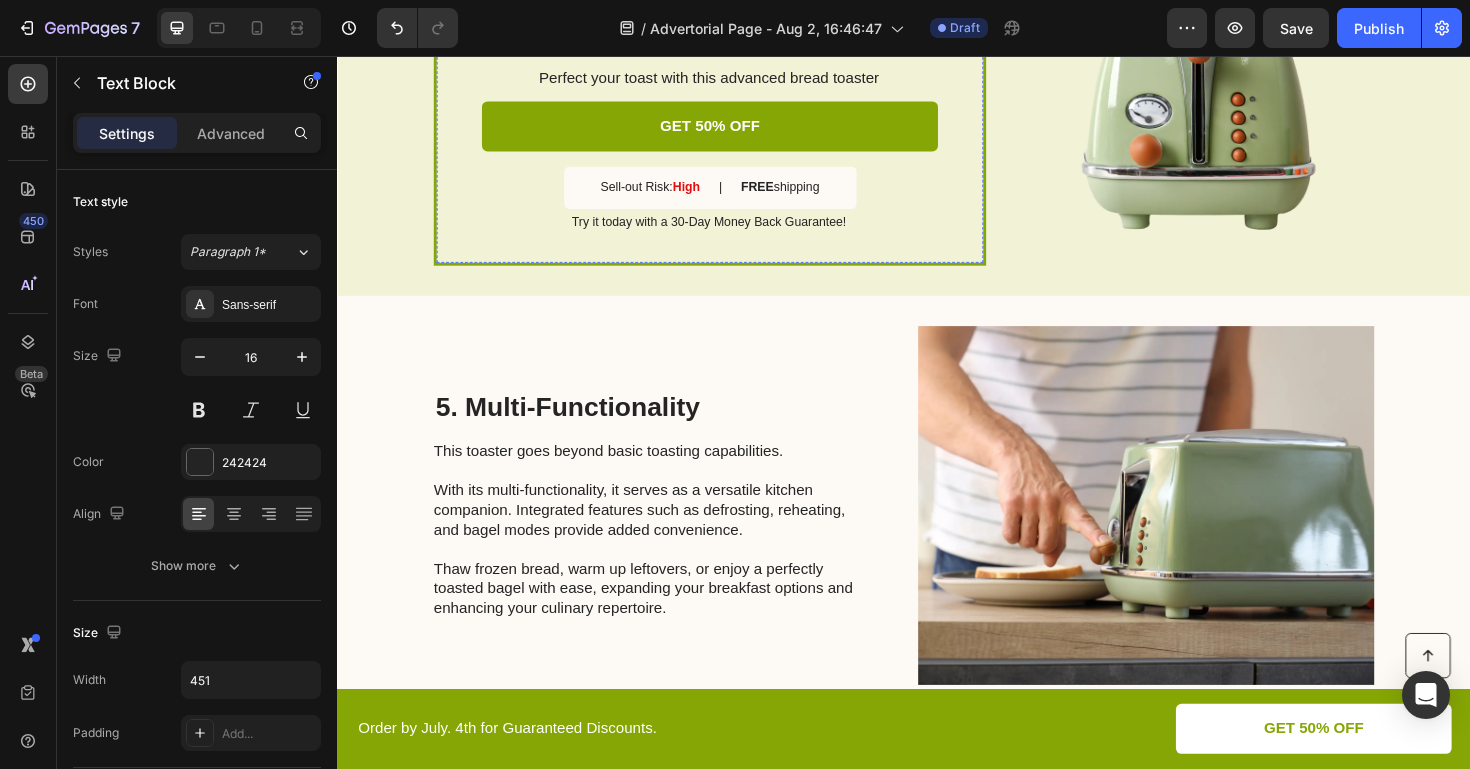 scroll, scrollTop: 2540, scrollLeft: 0, axis: vertical 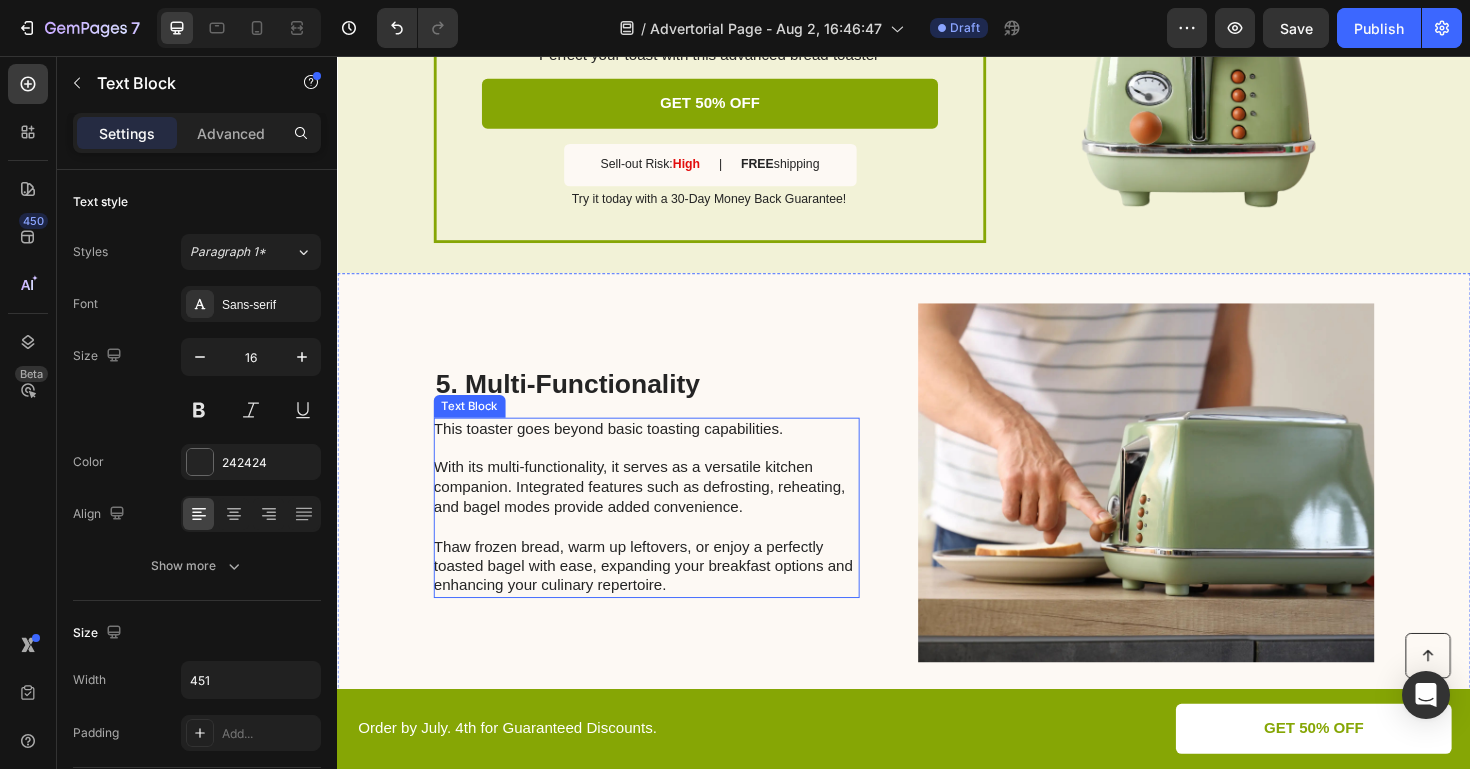 click on "This toaster goes beyond basic toasting capabilities.  With its multi-functionality, it serves as a versatile kitchen companion. Integrated features such as defrosting, reheating, and bagel modes provide added convenience.  Thaw frozen bread, warm up leftovers, or enjoy a perfectly toasted bagel with ease, expanding your breakfast options and enhancing your culinary repertoire." at bounding box center [663, 534] 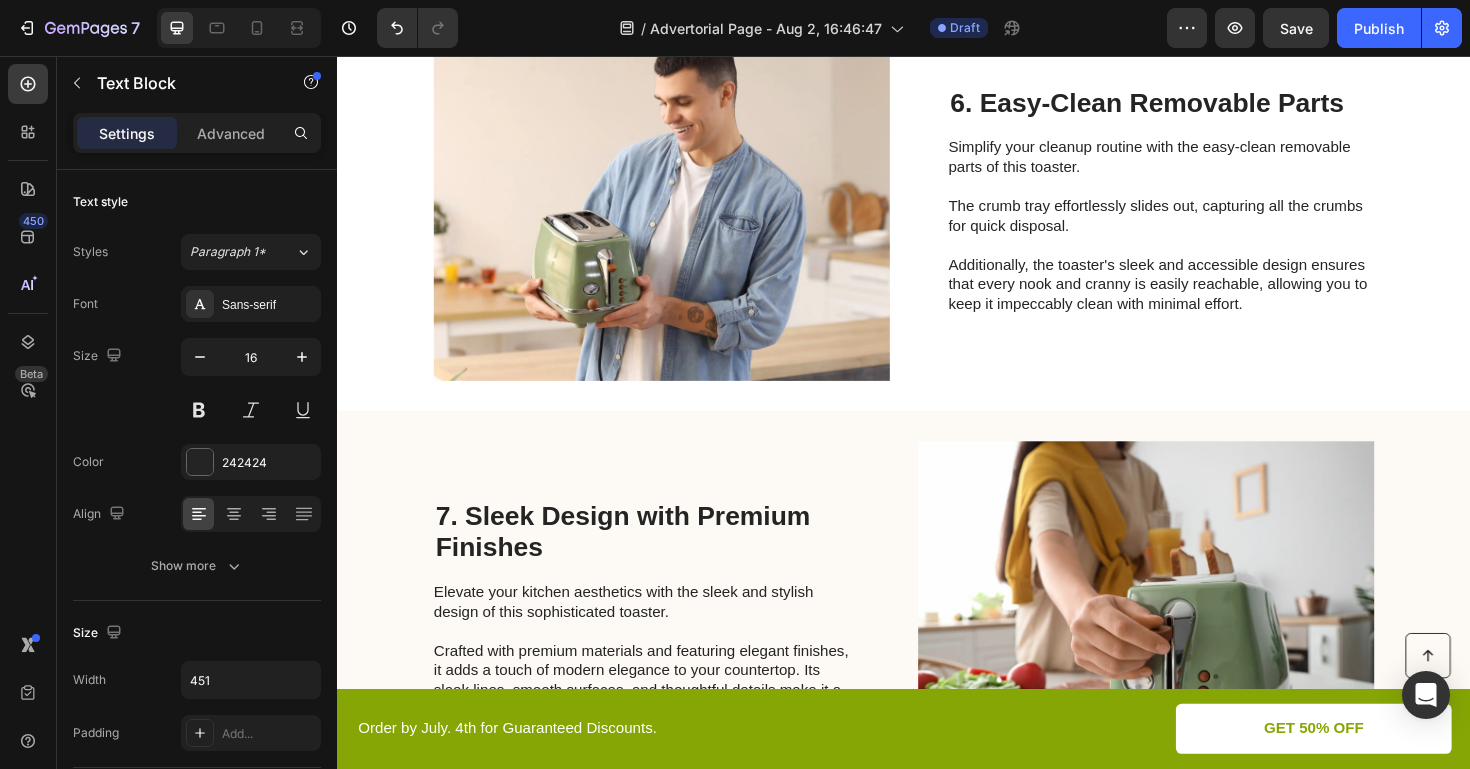 scroll, scrollTop: 3337, scrollLeft: 0, axis: vertical 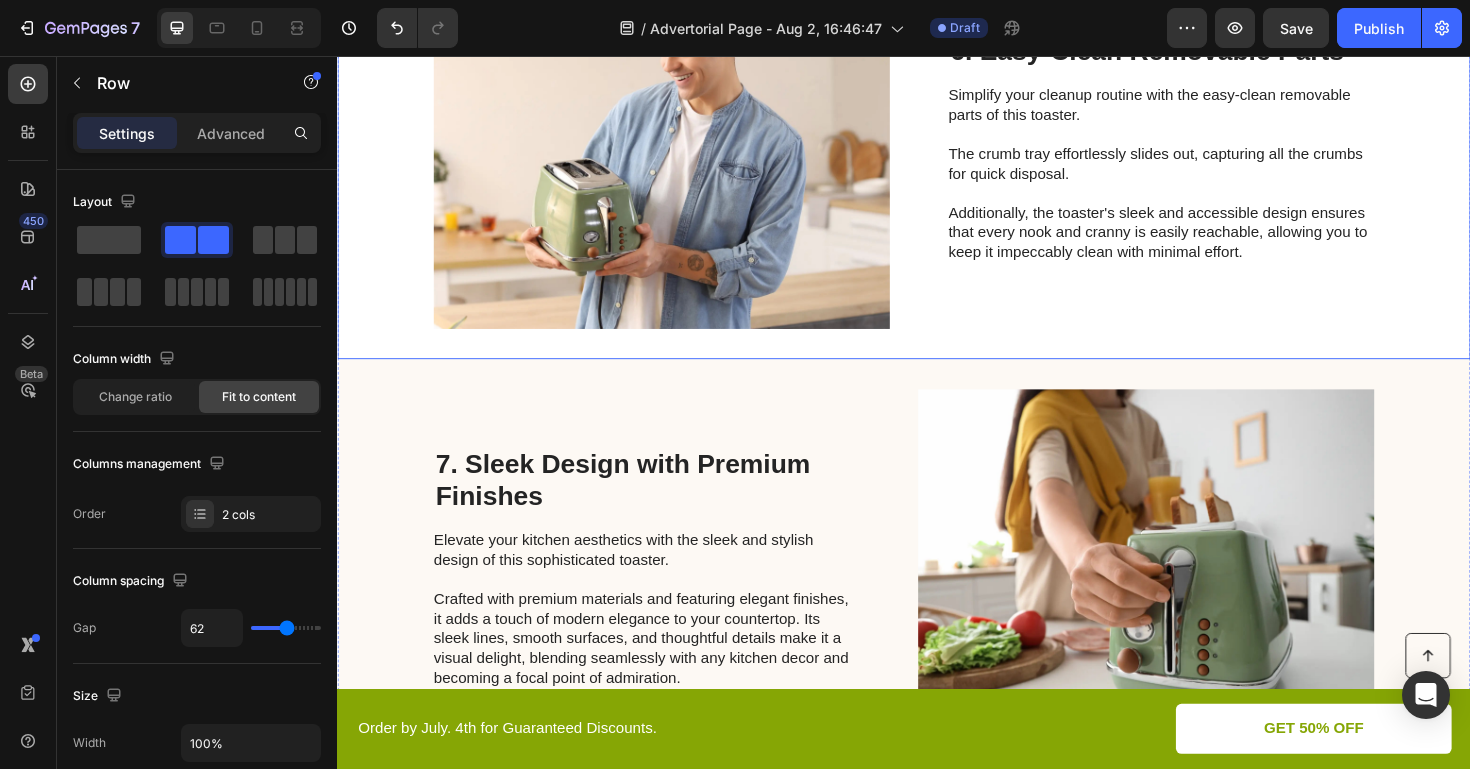 click on "Image 6. Easy-Clean Removable Parts Heading Simplify your cleanup routine with the easy-clean removable parts of this toaster.  The crumb tray effortlessly slides out, capturing all the crumbs for quick disposal.  Additionally, the toaster's sleek and accessible design ensures that every nook and cranny is easily reachable, allowing you to keep it impeccably clean with minimal effort. Text Block Row" at bounding box center (937, 155) 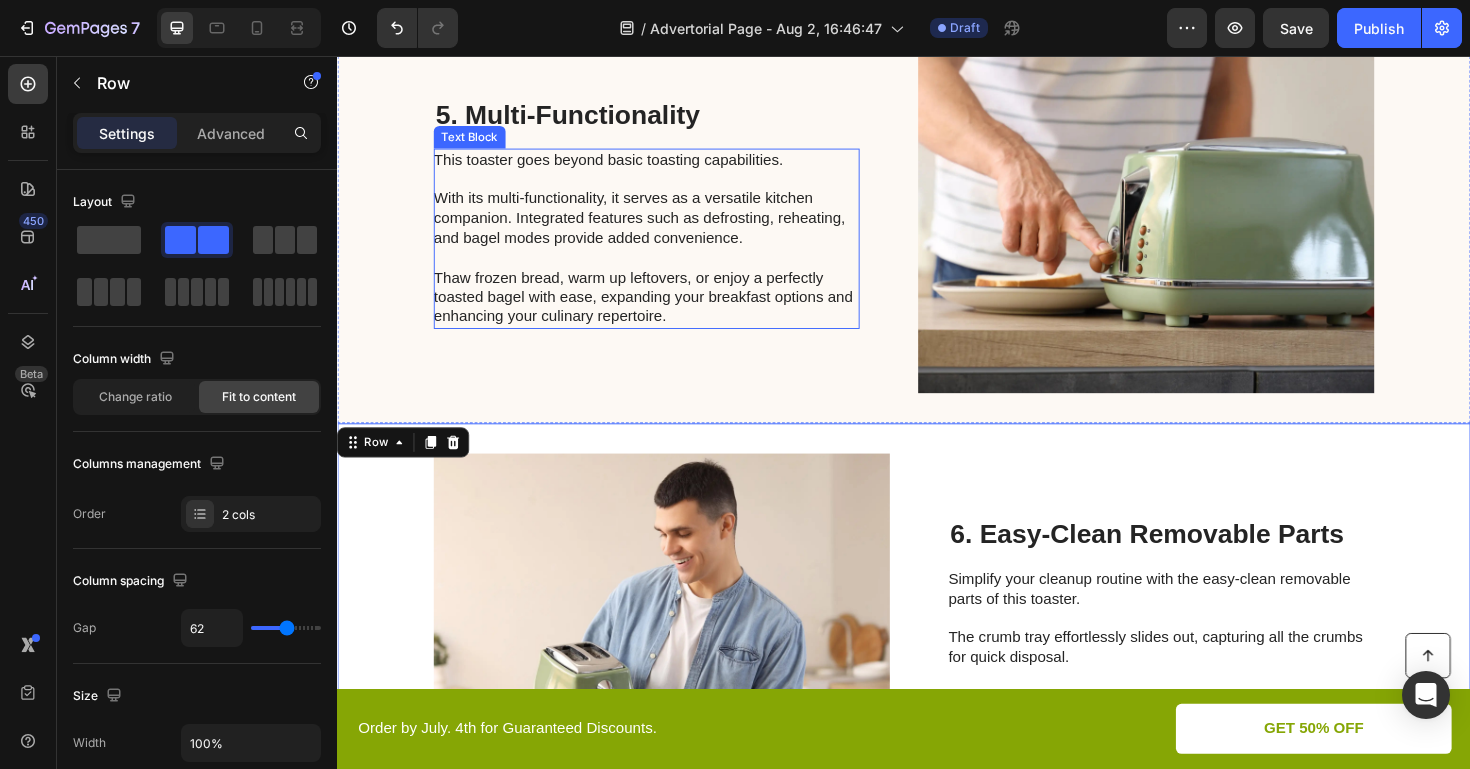 scroll, scrollTop: 2829, scrollLeft: 0, axis: vertical 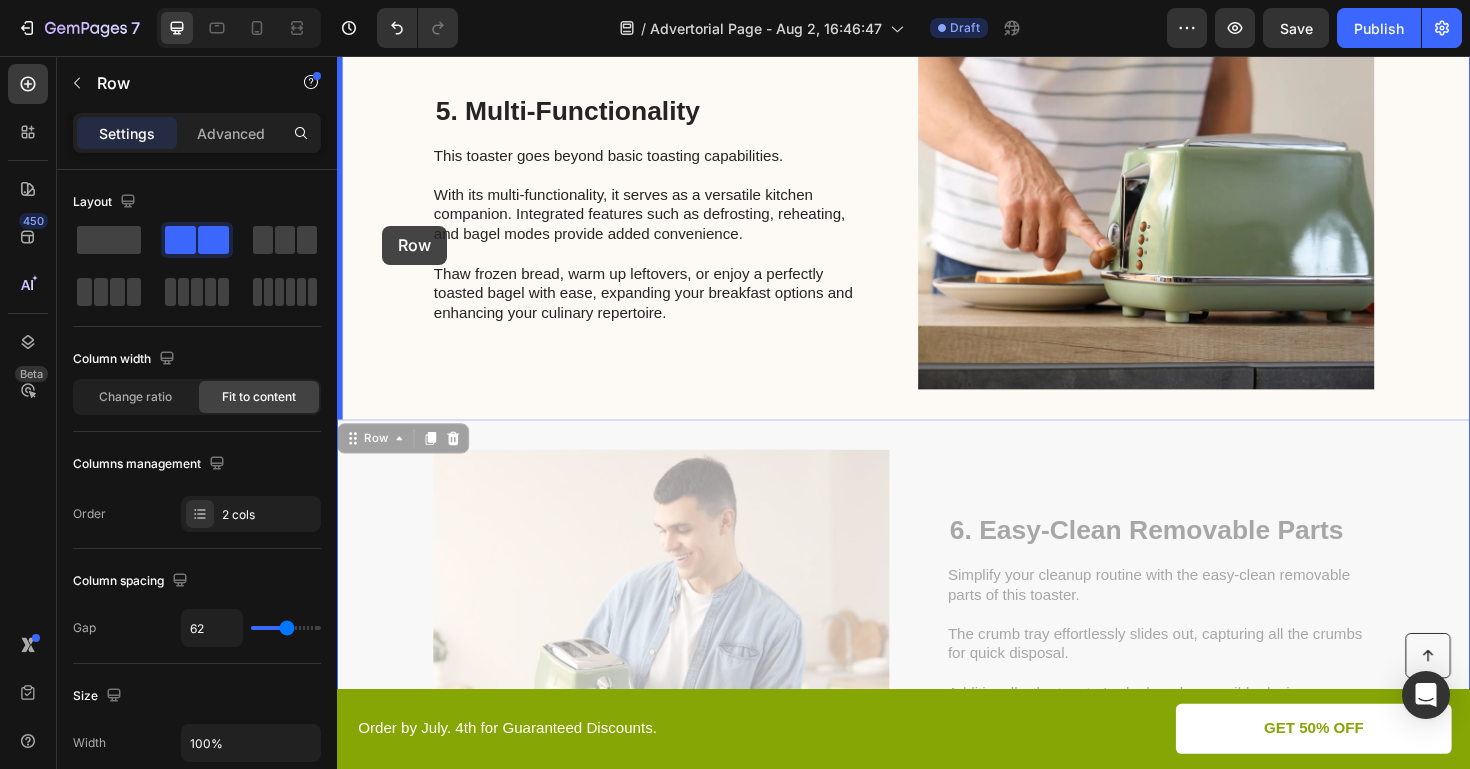 drag, startPoint x: 357, startPoint y: 466, endPoint x: 387, endPoint y: 237, distance: 230.95671 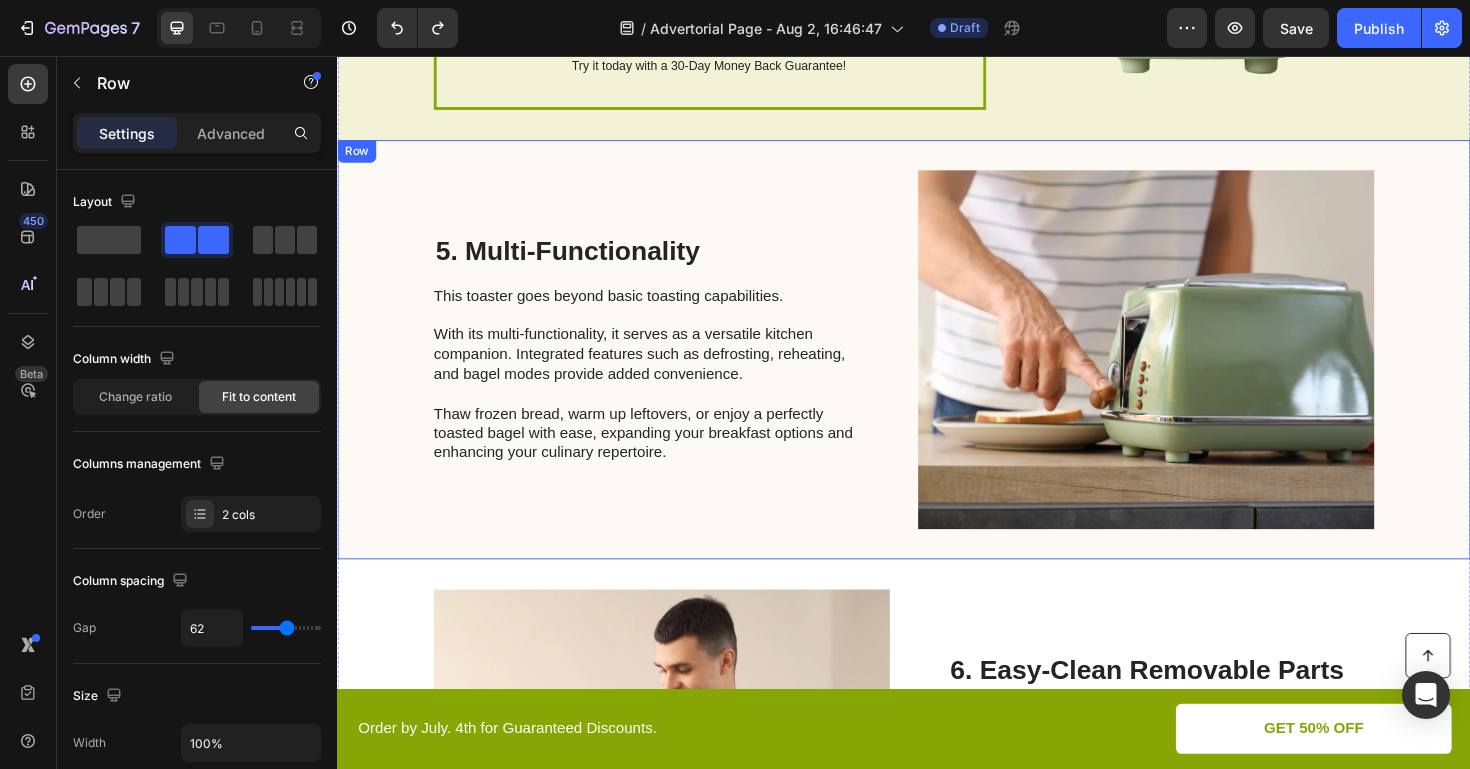 scroll, scrollTop: 2680, scrollLeft: 0, axis: vertical 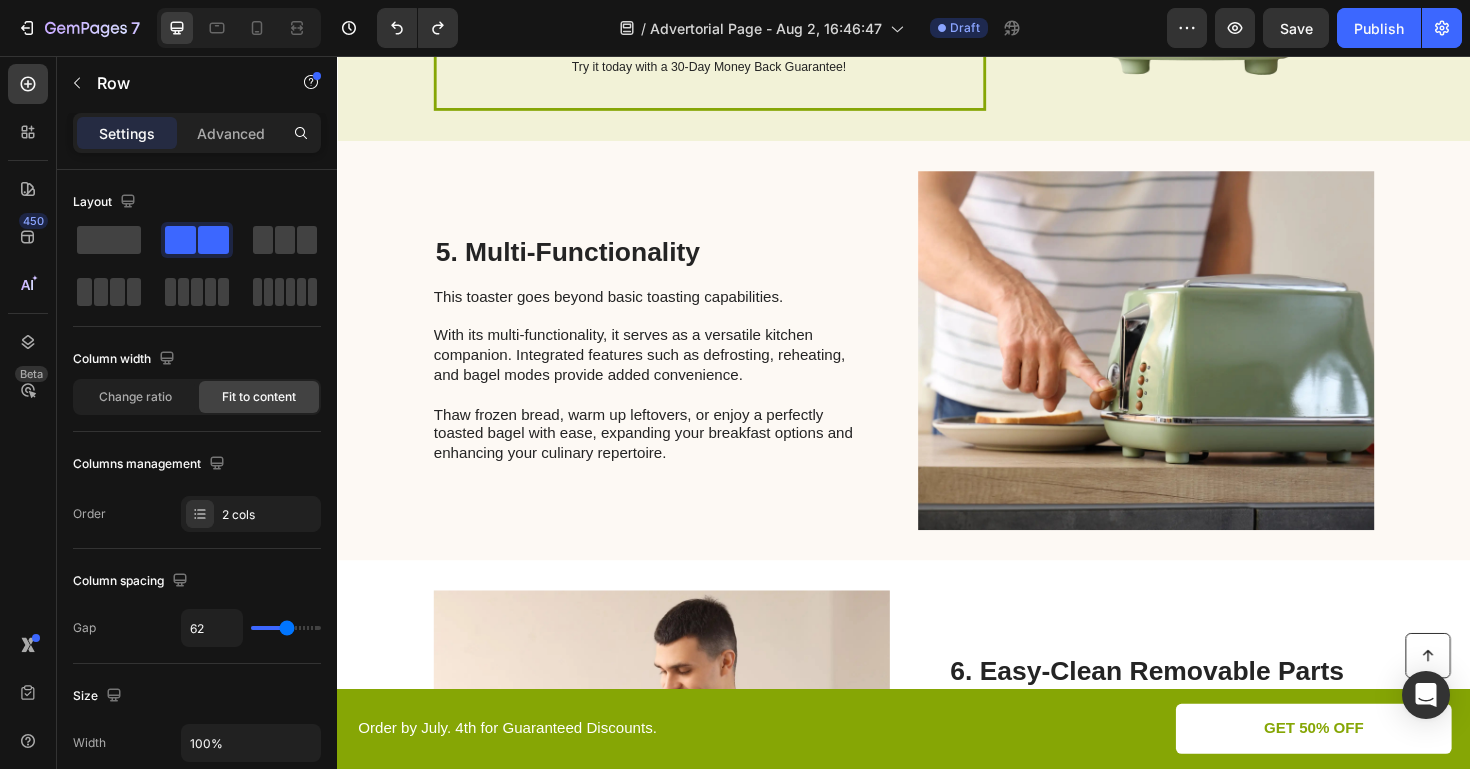 click on "Image 6. Easy-Clean Removable Parts Heading Simplify your cleanup routine with the easy-clean removable parts of this toaster.  The crumb tray effortlessly slides out, capturing all the crumbs for quick disposal.  Additionally, the toaster's sleek and accessible design ensures that every nook and cranny is easily reachable, allowing you to keep it impeccably clean with minimal effort. Text Block Row" at bounding box center (937, 812) 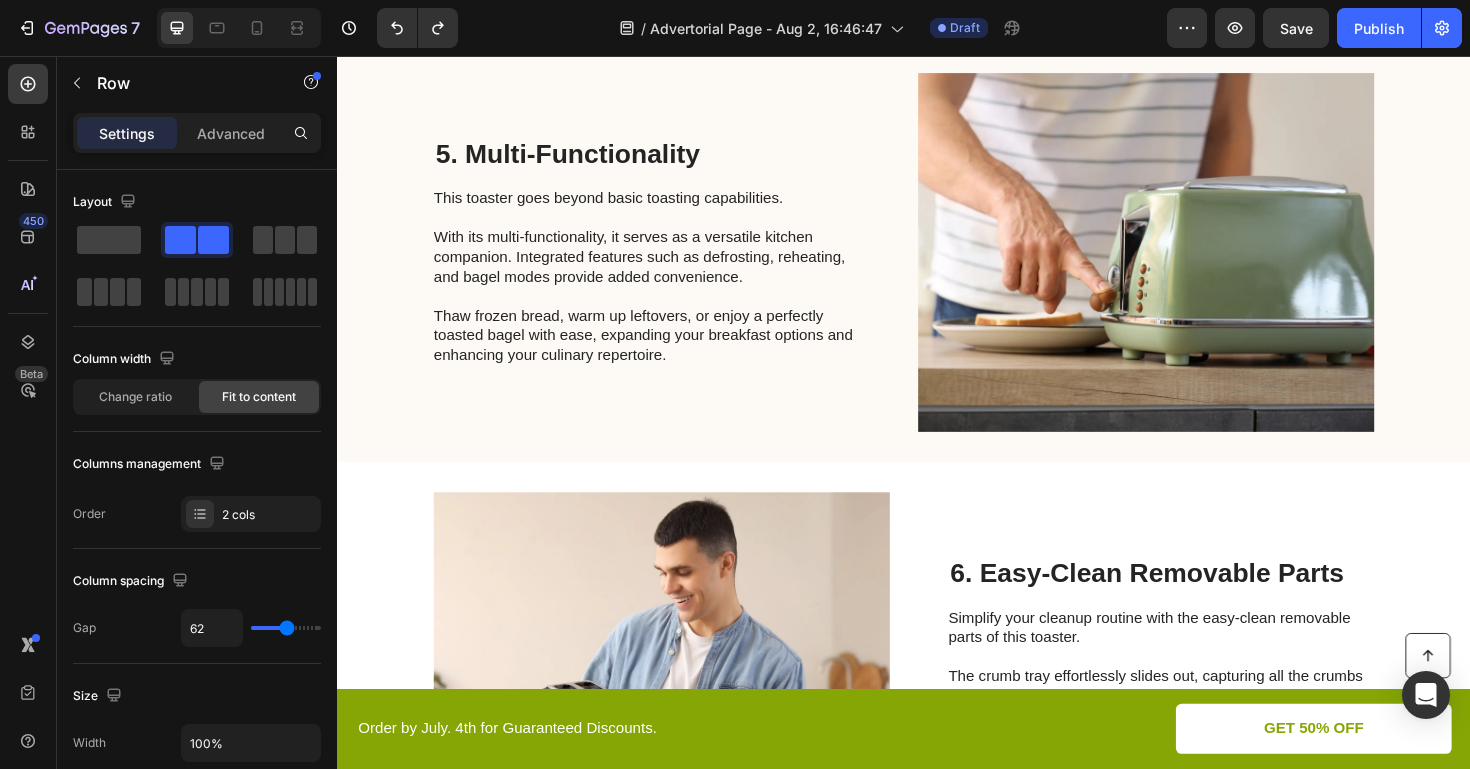 scroll, scrollTop: 2802, scrollLeft: 0, axis: vertical 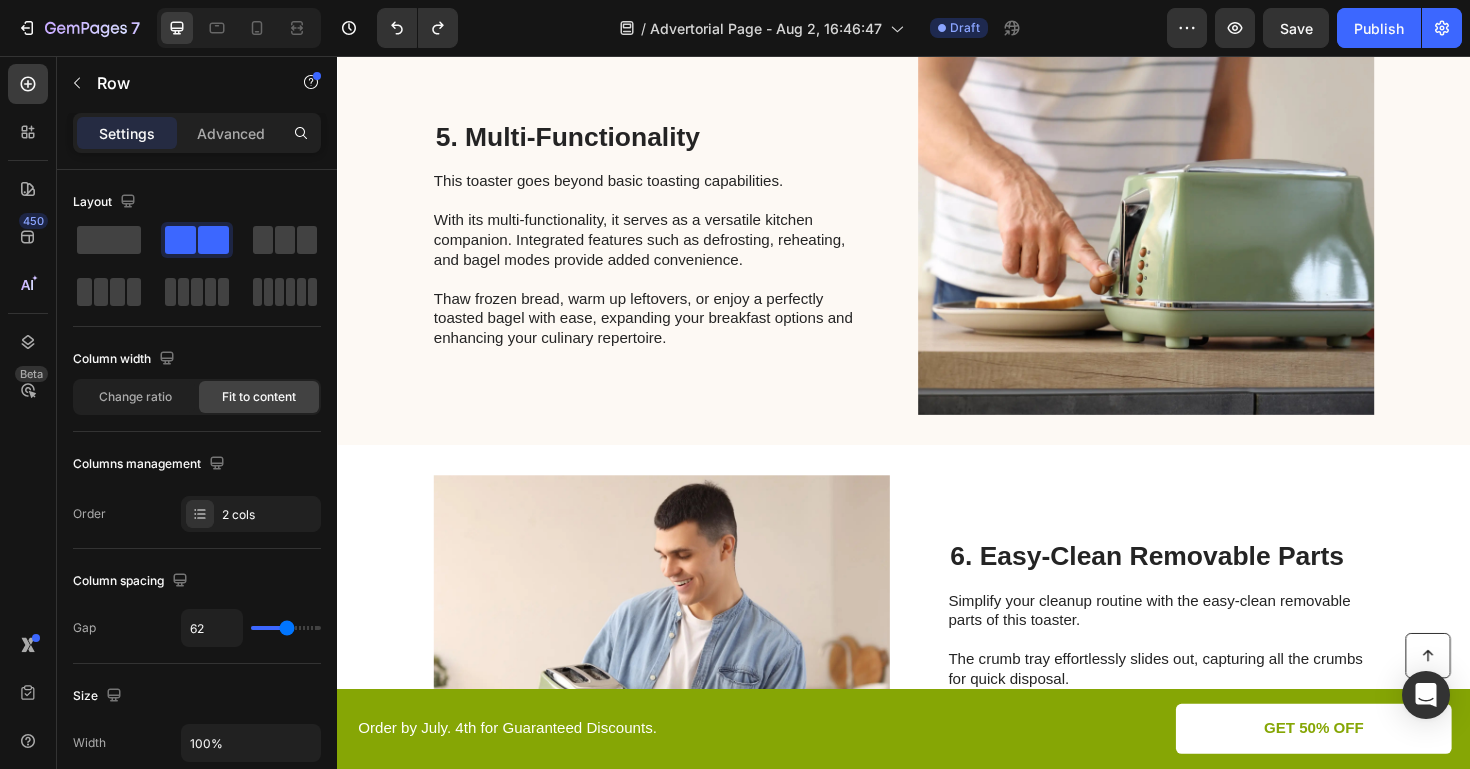 click on "6. Easy-Clean Removable Parts Heading Simplify your cleanup routine with the easy-clean removable parts of this toaster.  The crumb tray effortlessly slides out, capturing all the crumbs for quick disposal.  Additionally, the toaster's sleek and accessible design ensures that every nook and cranny is easily reachable, allowing you to keep it impeccably clean with minimal effort. Text Block" at bounding box center [1209, 690] 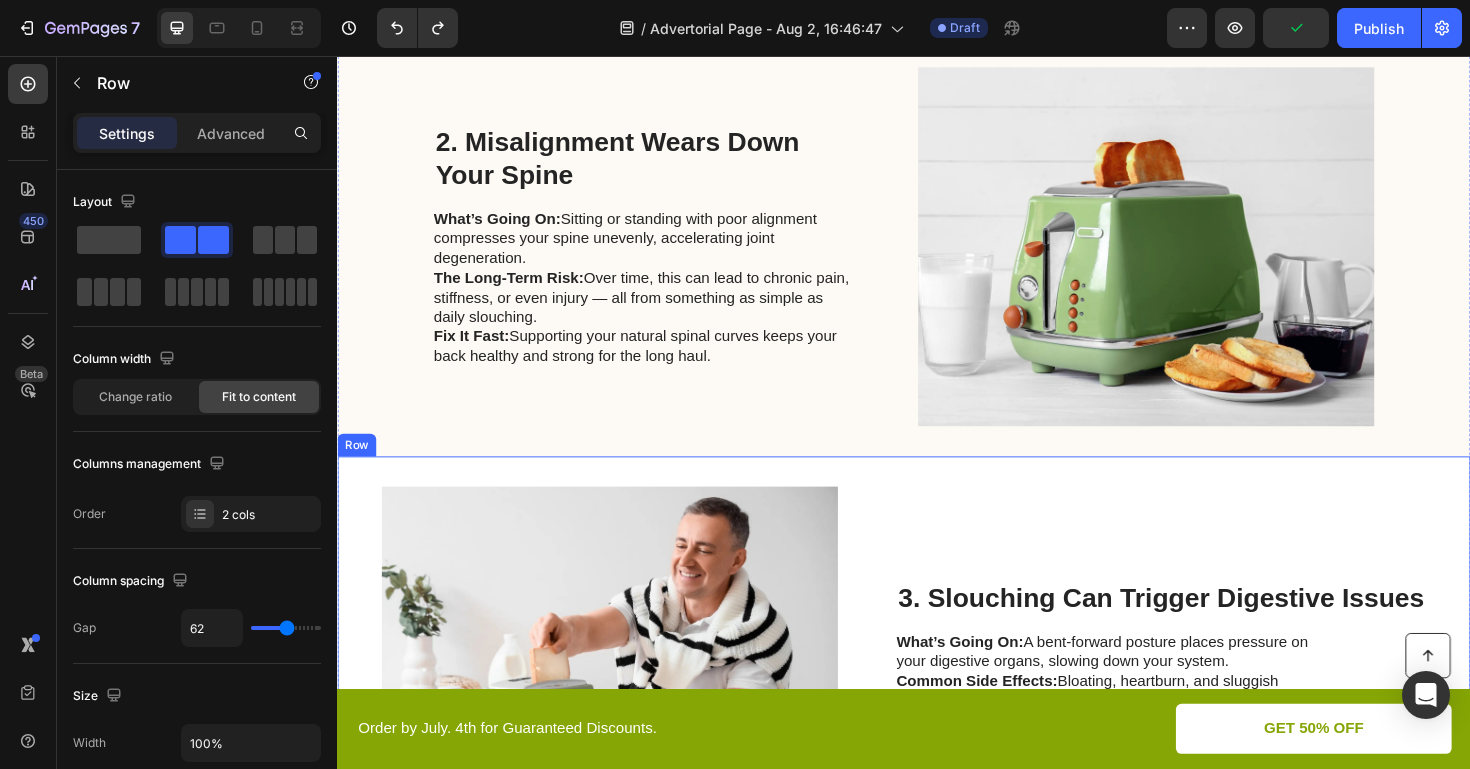 scroll, scrollTop: 981, scrollLeft: 0, axis: vertical 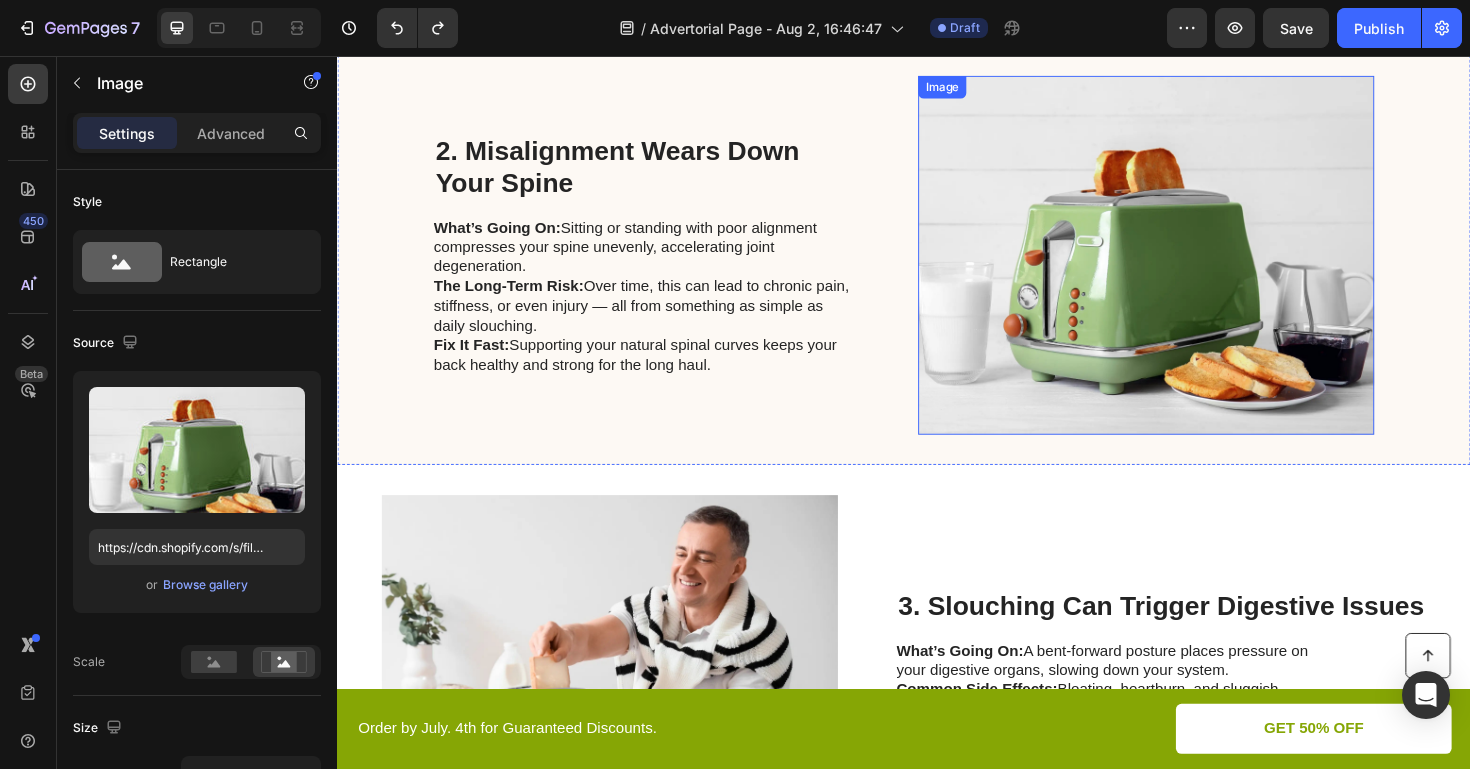 click at bounding box center [1193, 267] 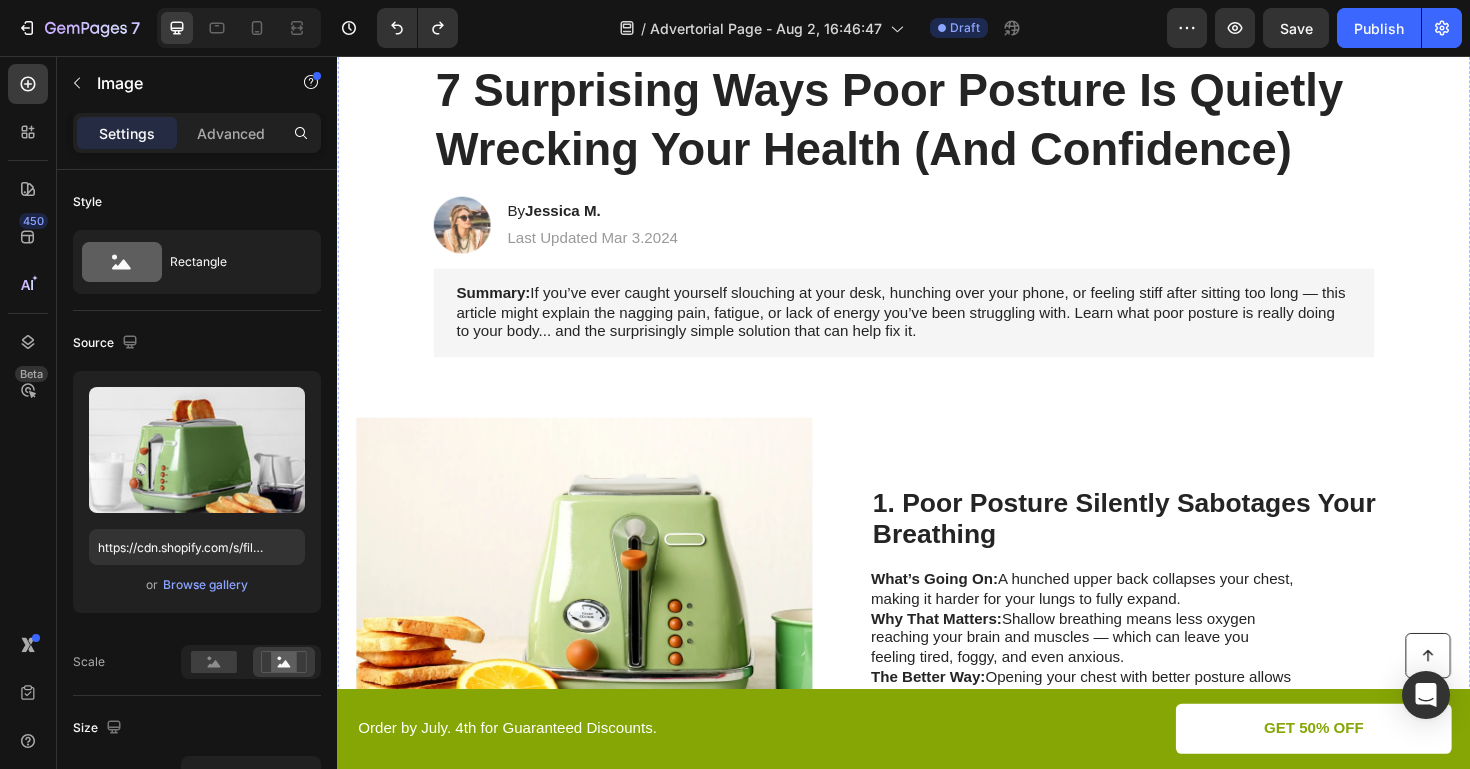 scroll, scrollTop: 0, scrollLeft: 0, axis: both 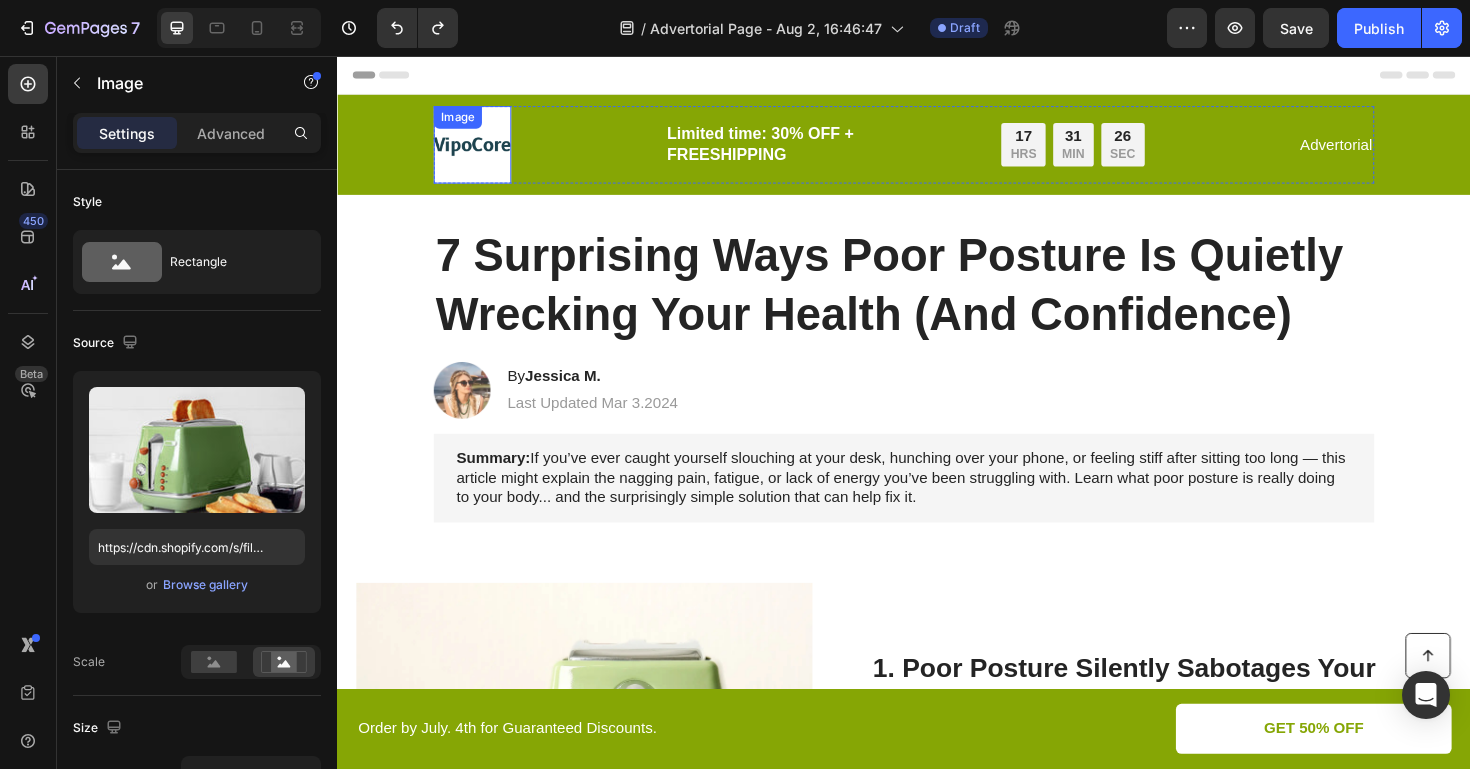click at bounding box center [480, 150] 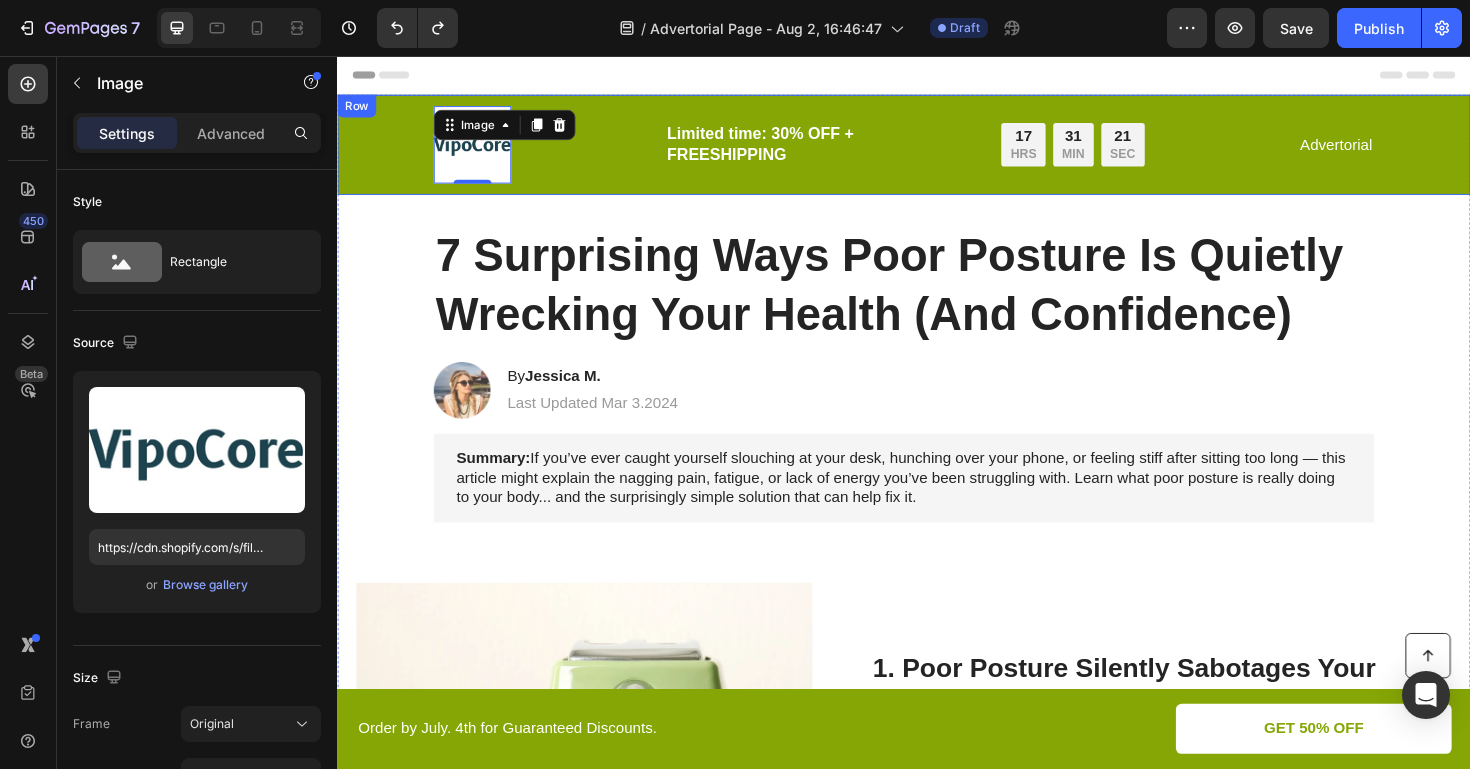 click on "Image   0 Limited time: 30% OFF + FREESHIPPING Text Block 17 HRS 31 MIN 21 SEC Countdown Timer Row Advertorial Text Block Row" at bounding box center [937, 150] 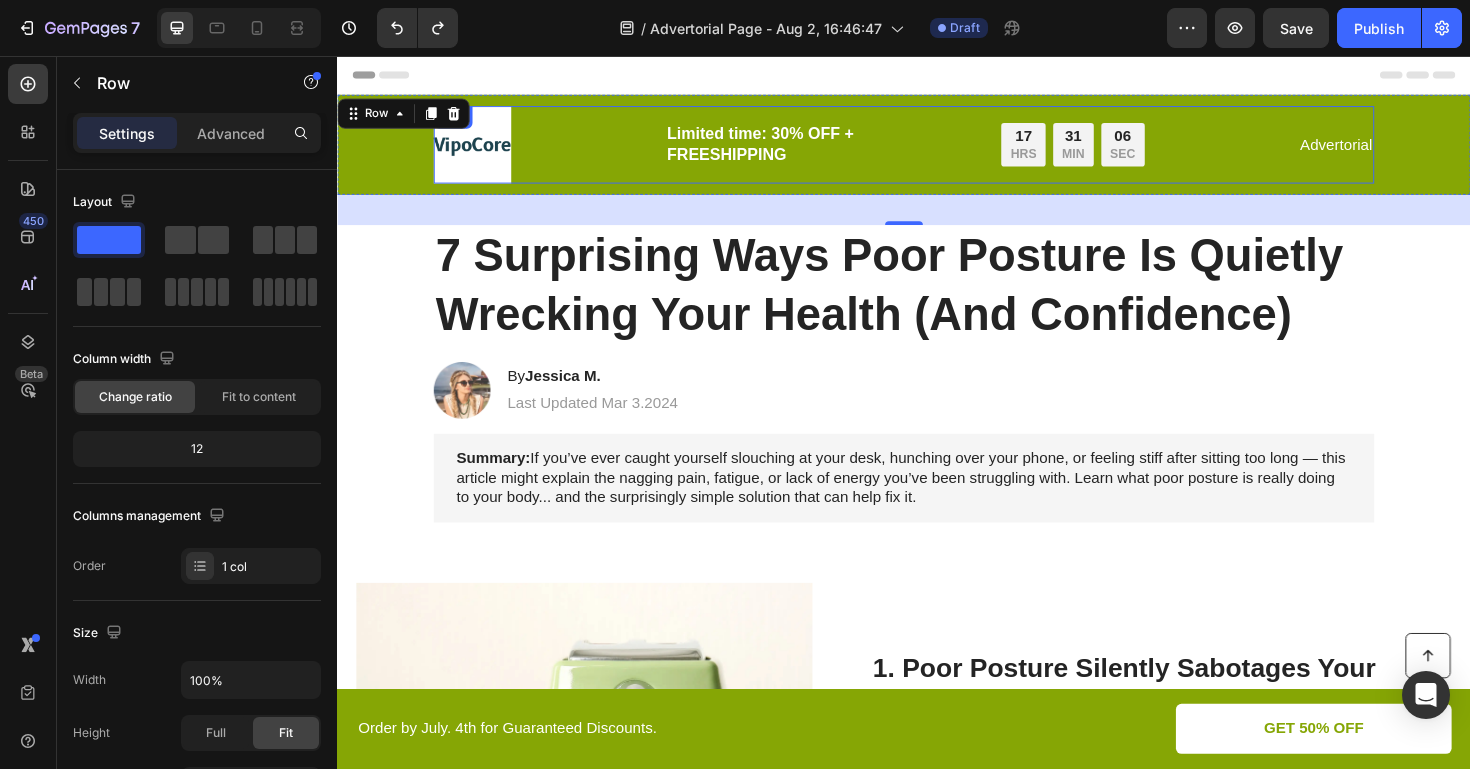 click on "Limited time: 30% OFF + FREESHIPPING" at bounding box center (850, 150) 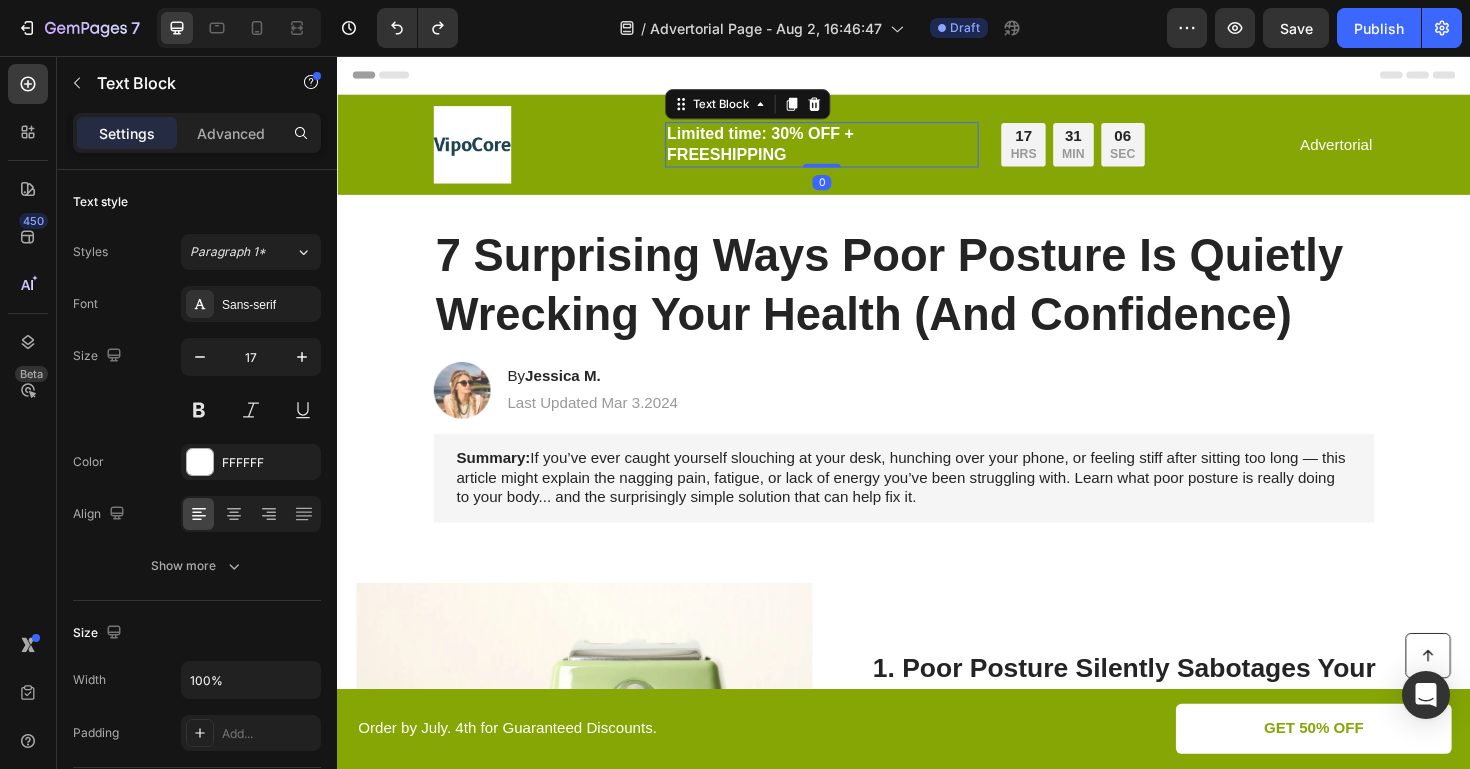 click on "Limited time: 30% OFF + FREESHIPPING" at bounding box center (850, 150) 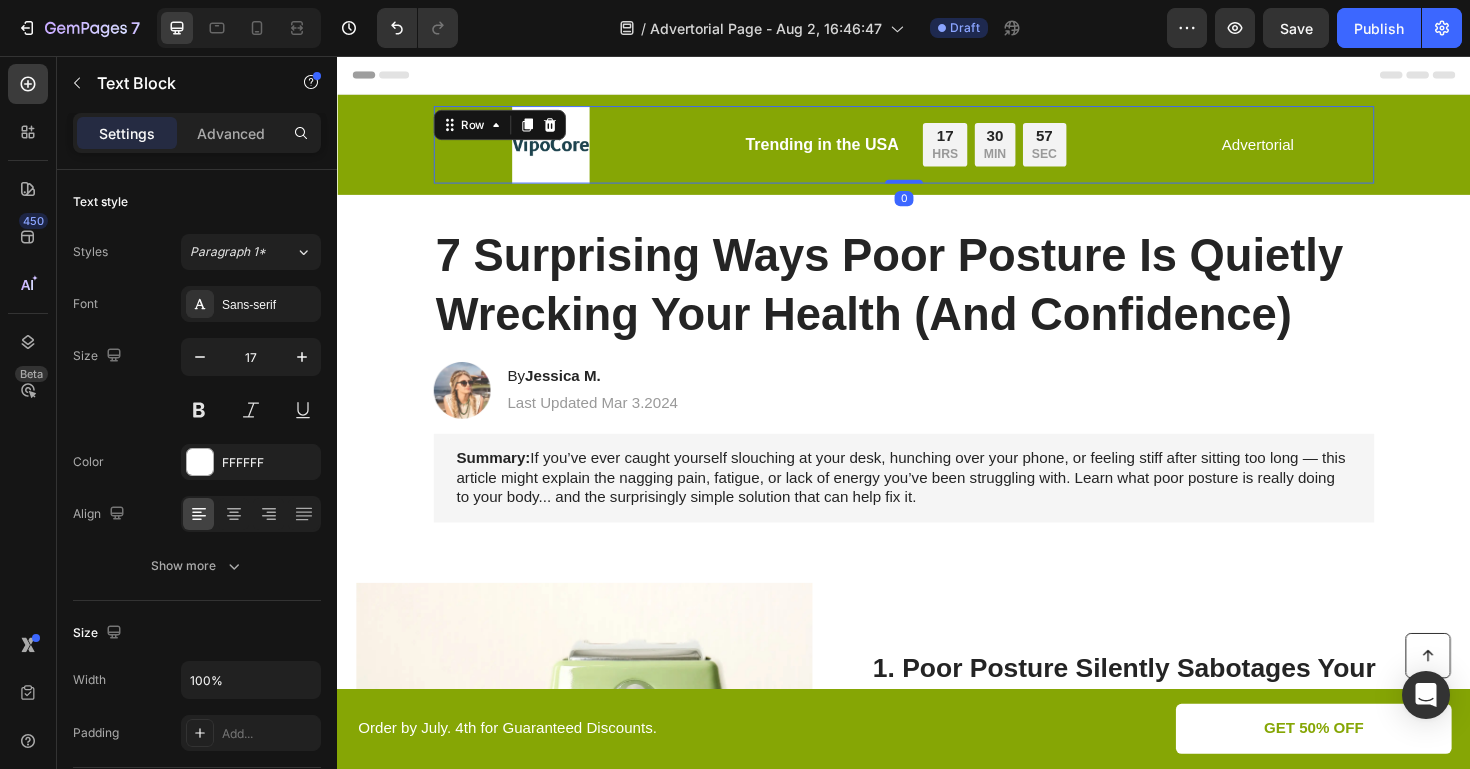 click on "Trending in the USA Text Block 17 HRS 30 MIN 57 SEC Countdown Timer Row" at bounding box center (937, 150) 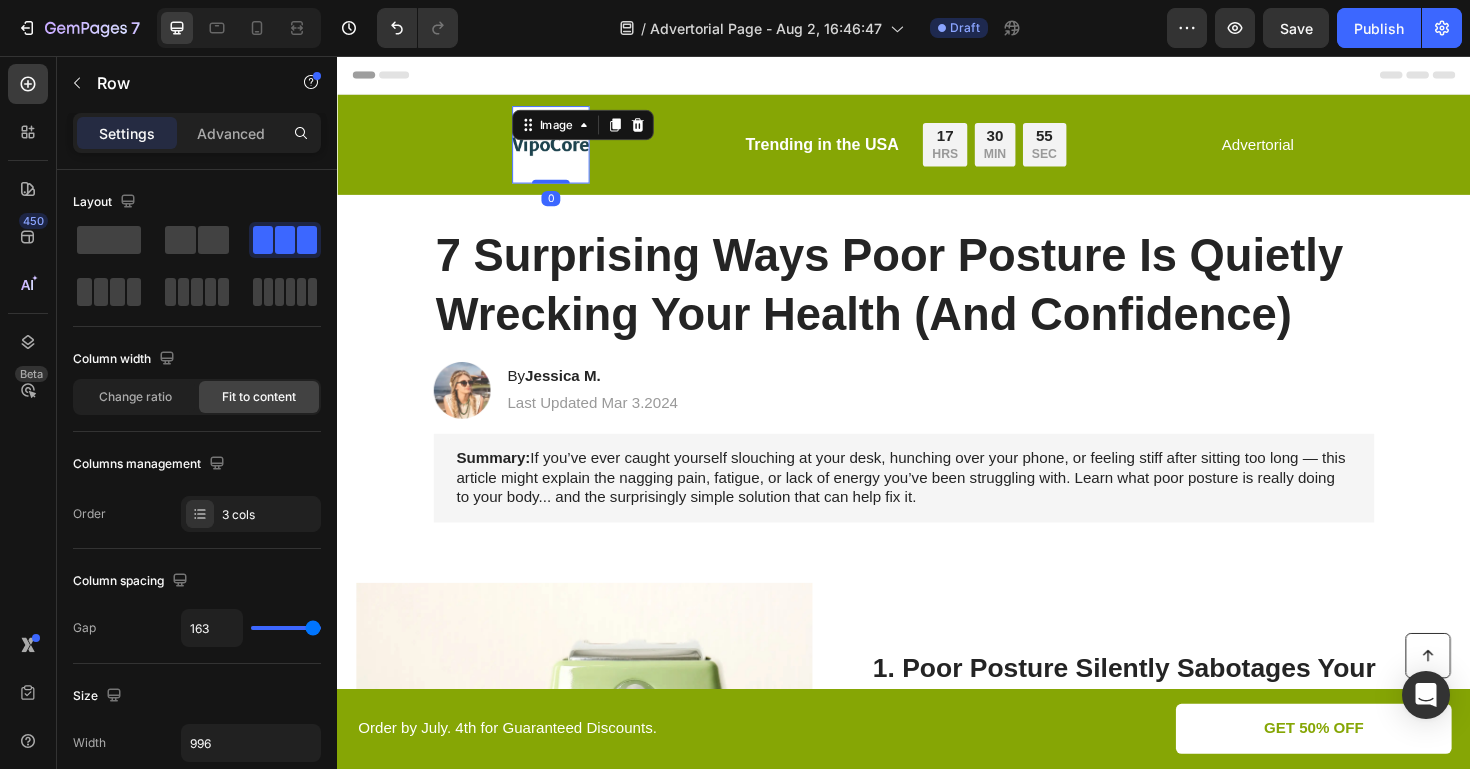 click at bounding box center (563, 150) 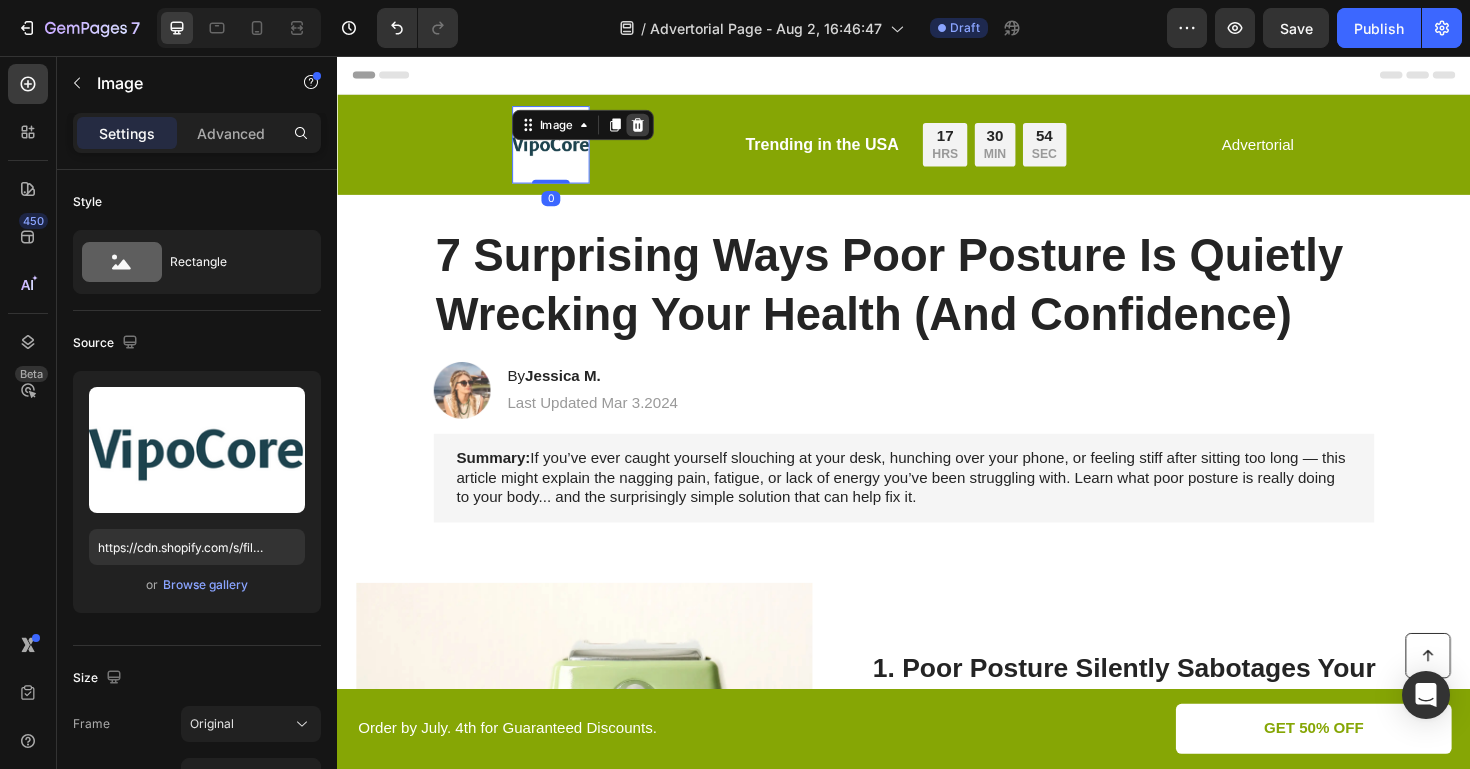 click at bounding box center [655, 129] 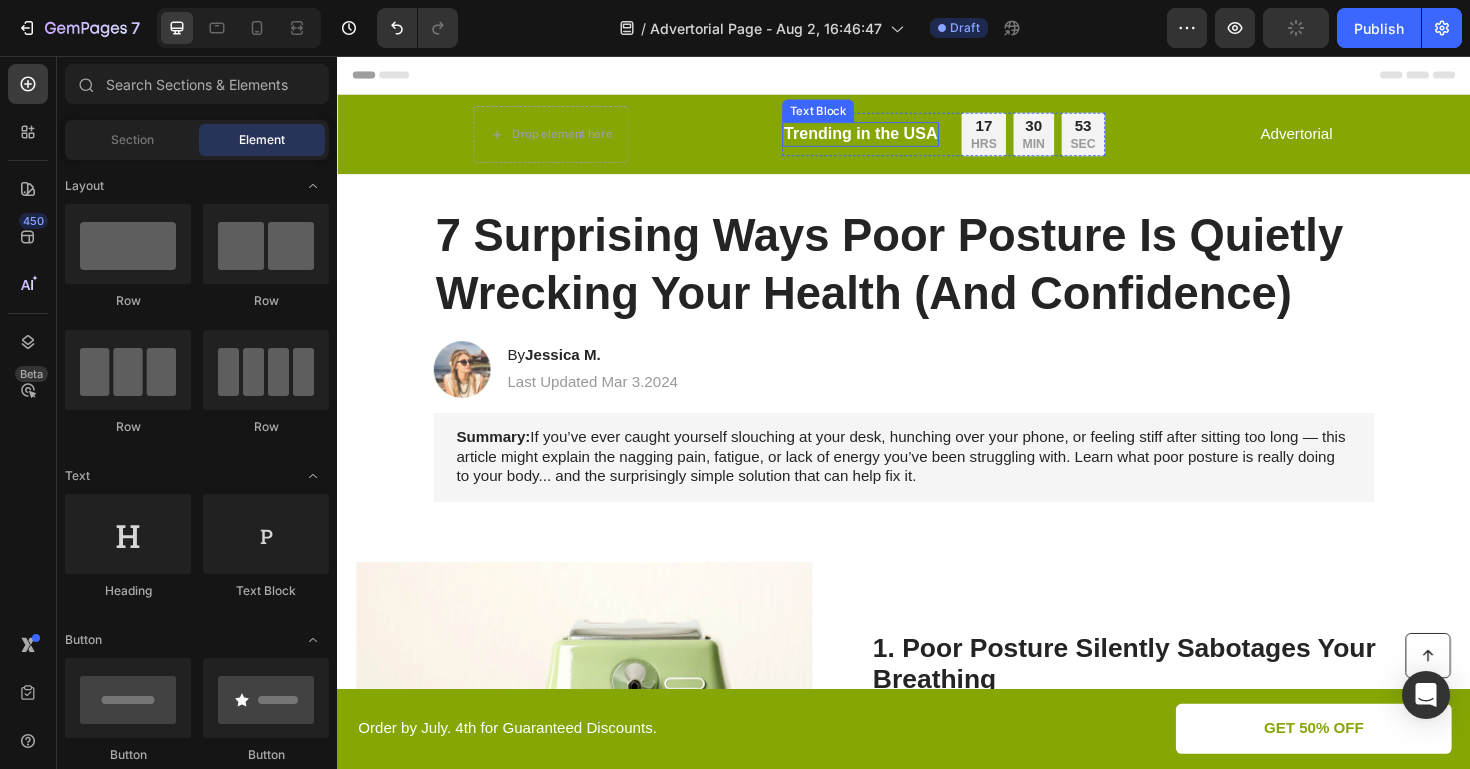 click on "17 HRS" at bounding box center (1021, 139) 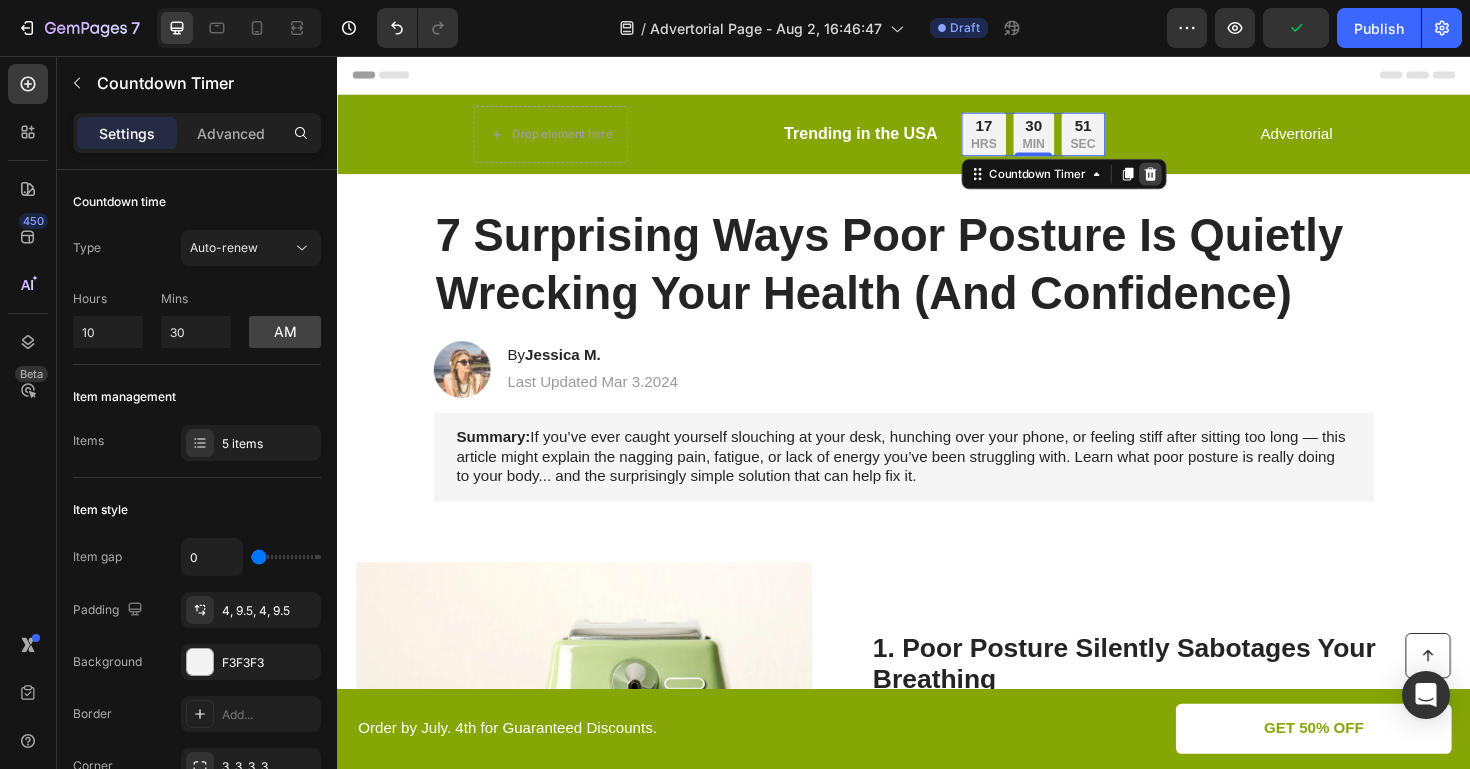 click at bounding box center [1198, 181] 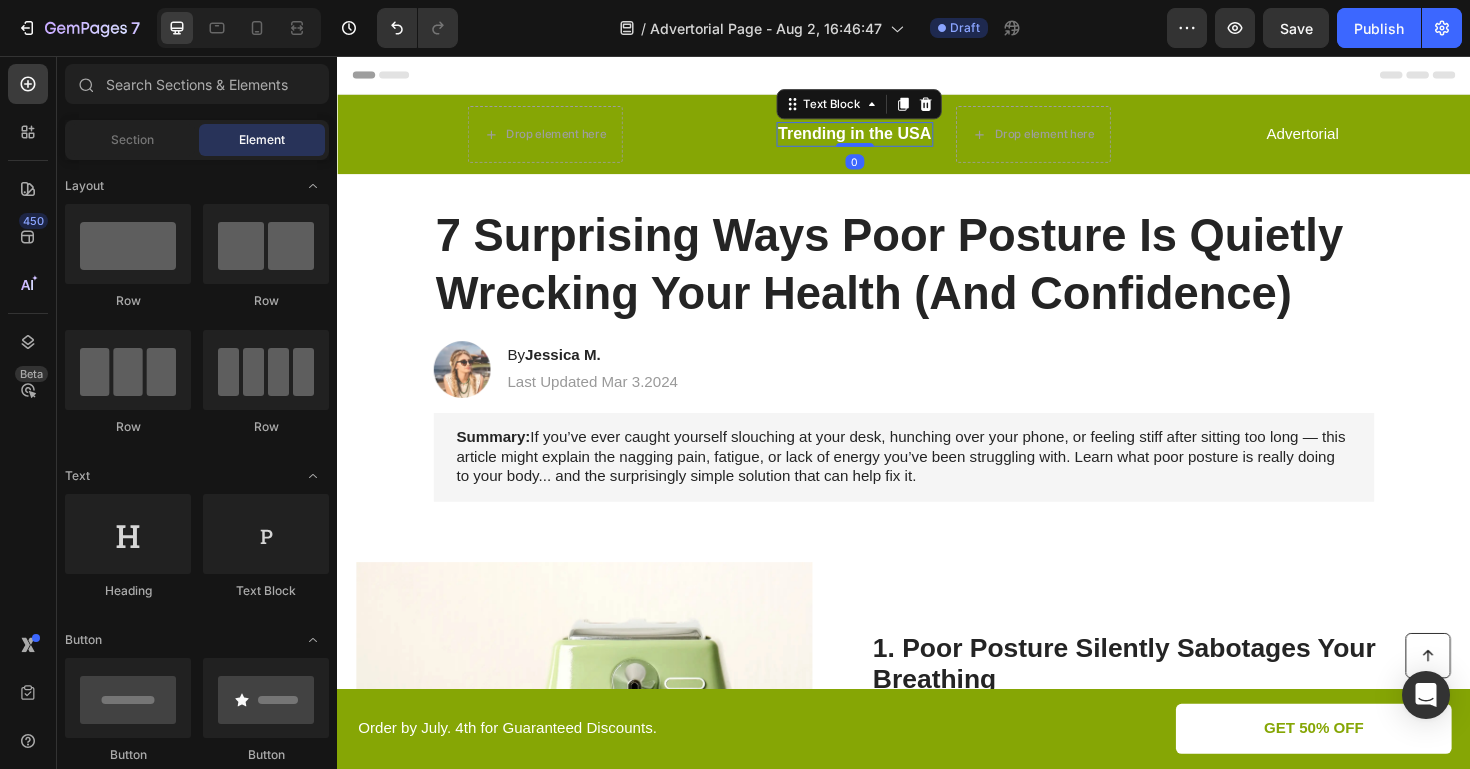 click on "Trending in the USA" at bounding box center (885, 139) 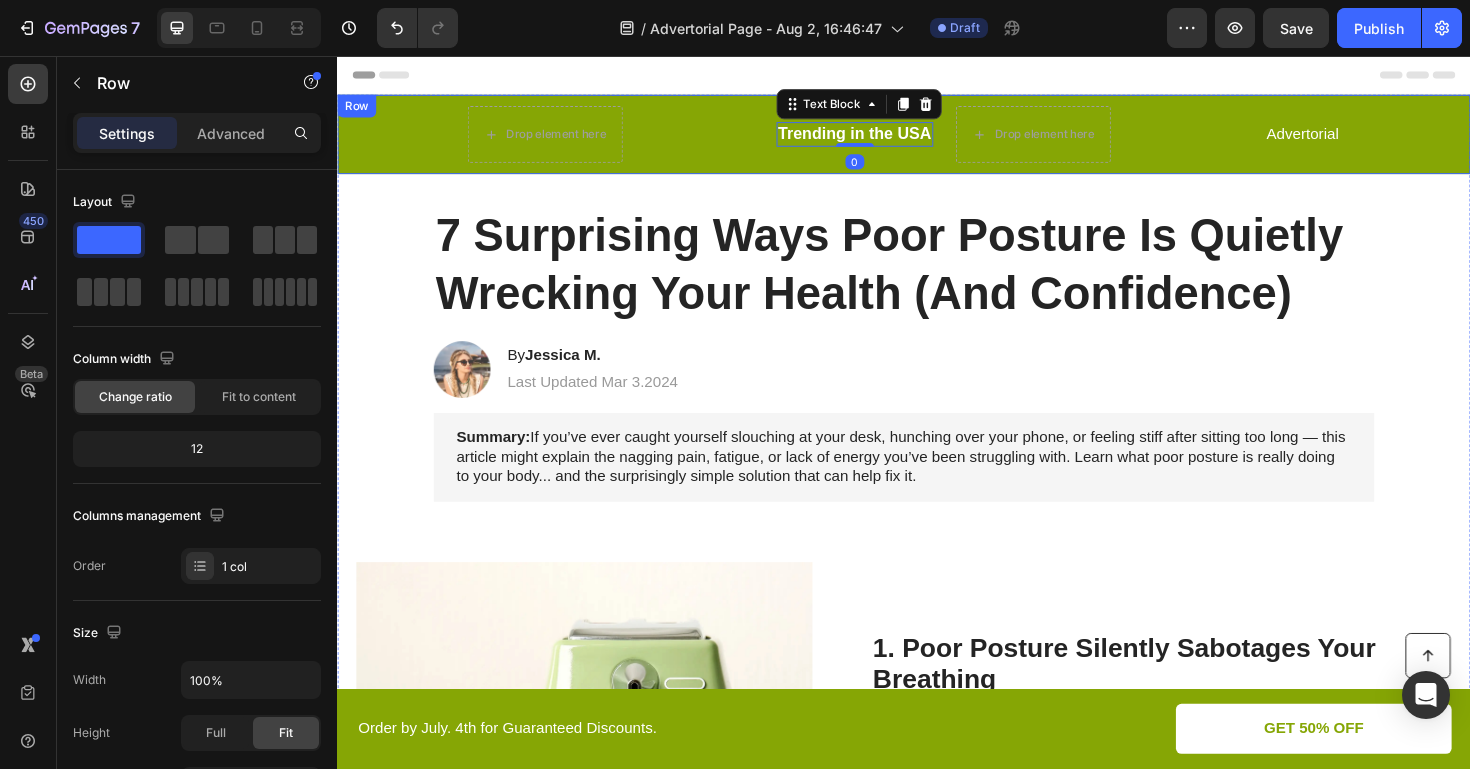 click on "Drop element here Trending in the USA Text Block   0
Drop element here Row Advertorial Text Block Row Row" at bounding box center [937, 139] 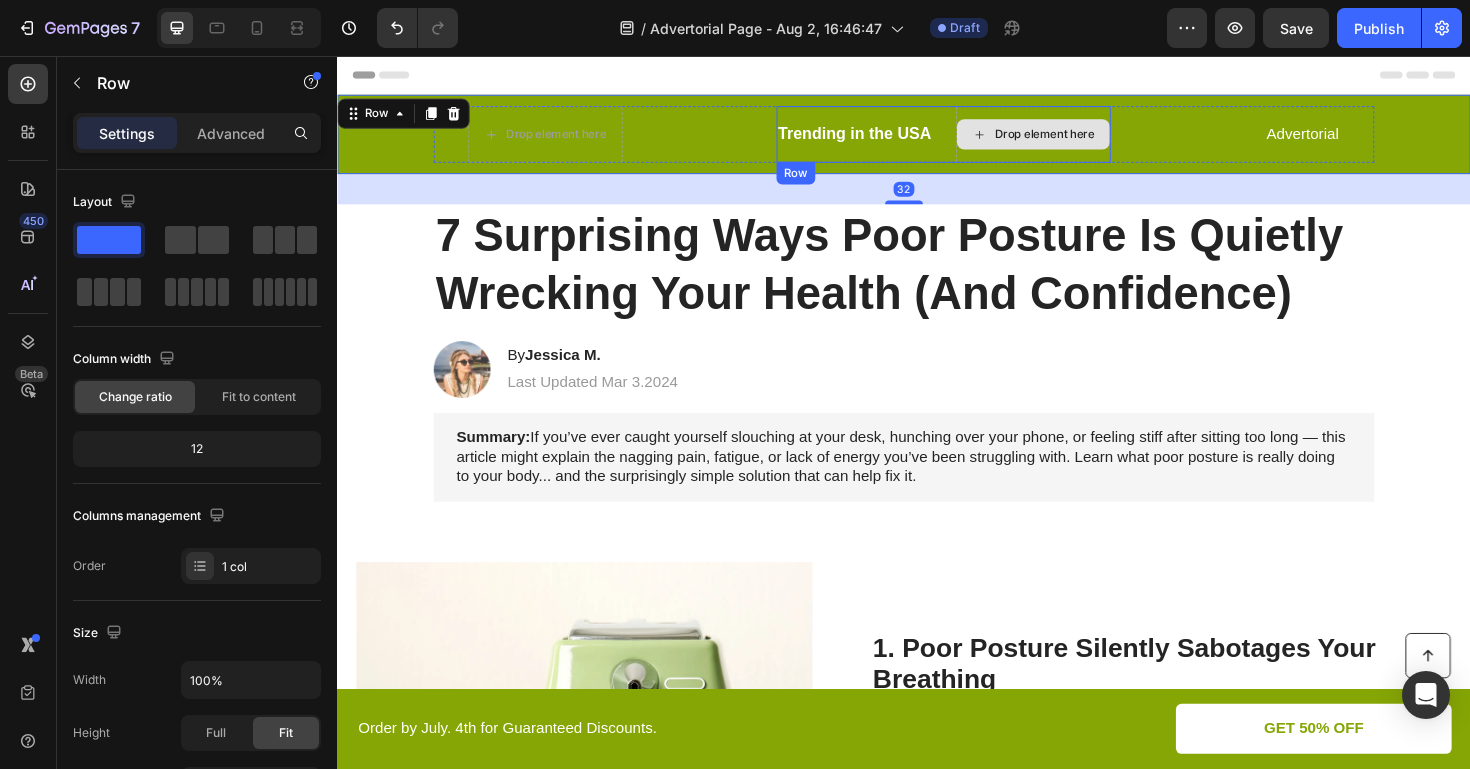 click on "Drop element here" at bounding box center (1074, 139) 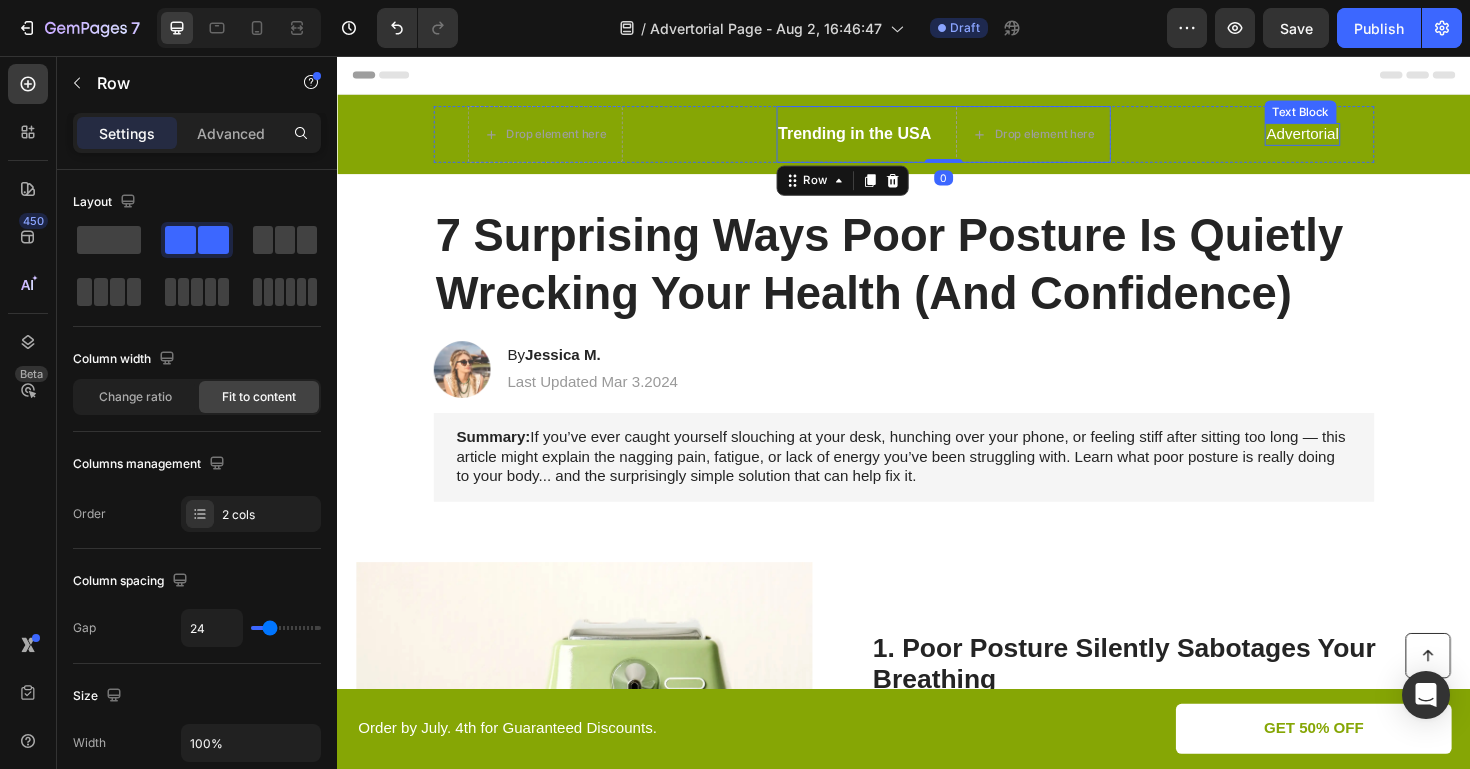 click on "Advertorial" at bounding box center [1359, 139] 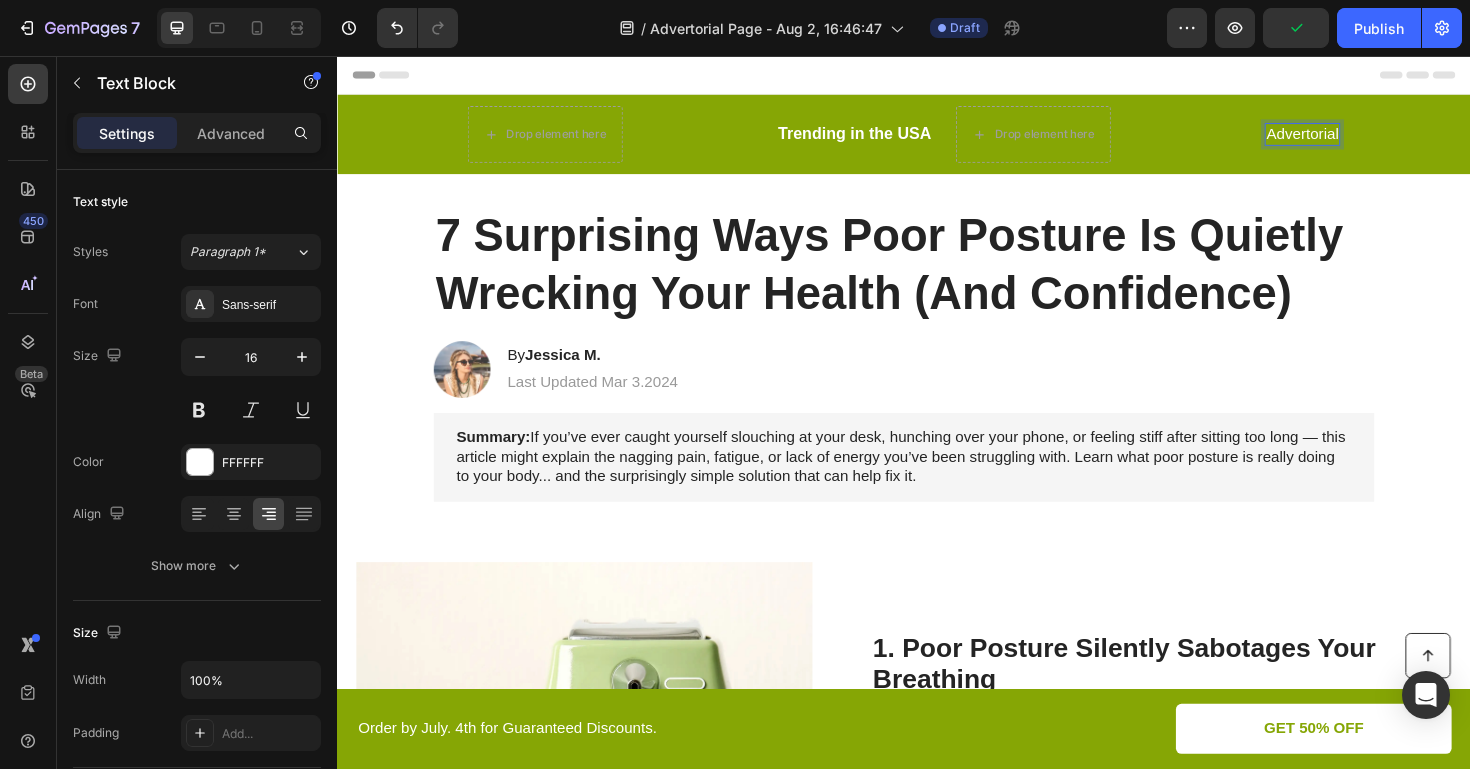 click on "Advertorial" at bounding box center [1359, 139] 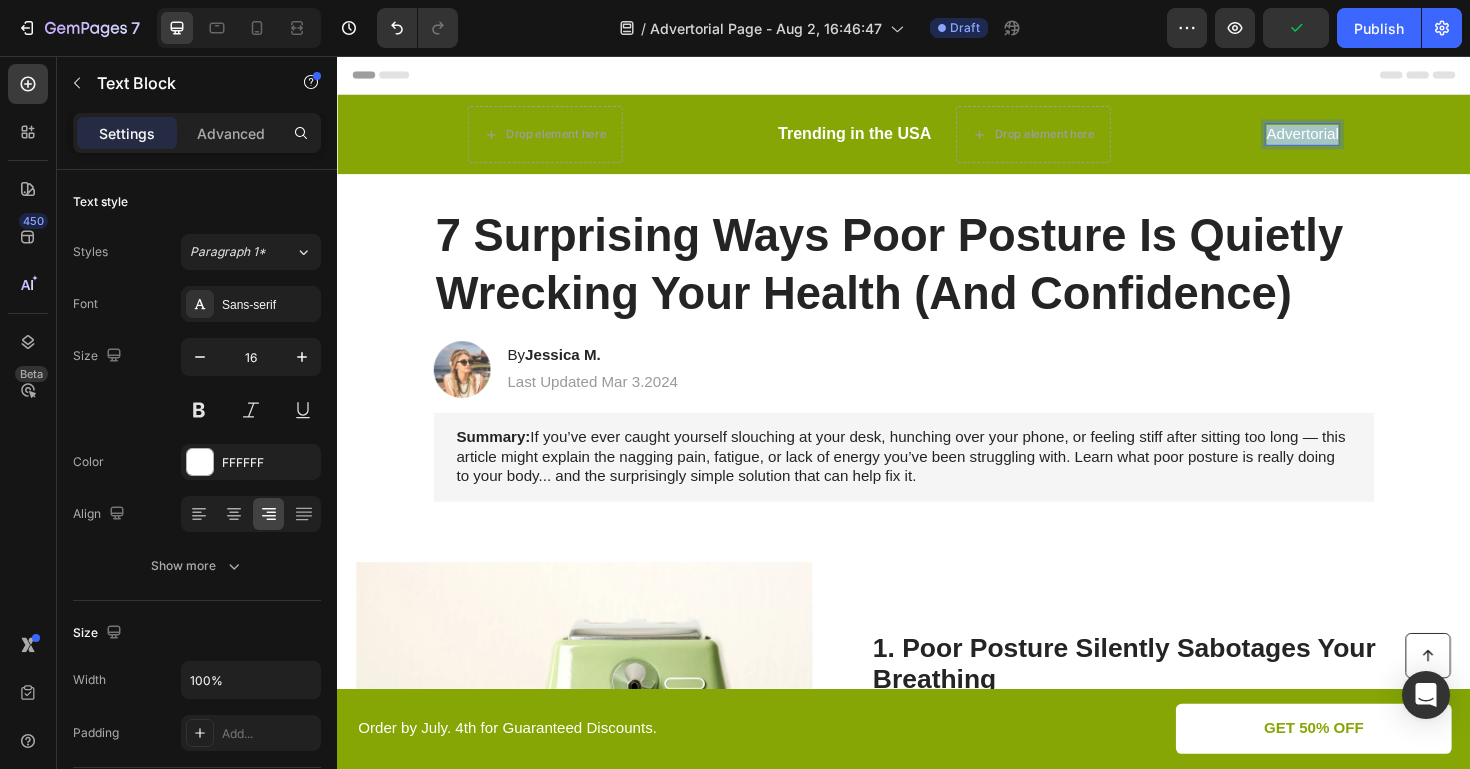 click on "Advertorial" at bounding box center [1359, 139] 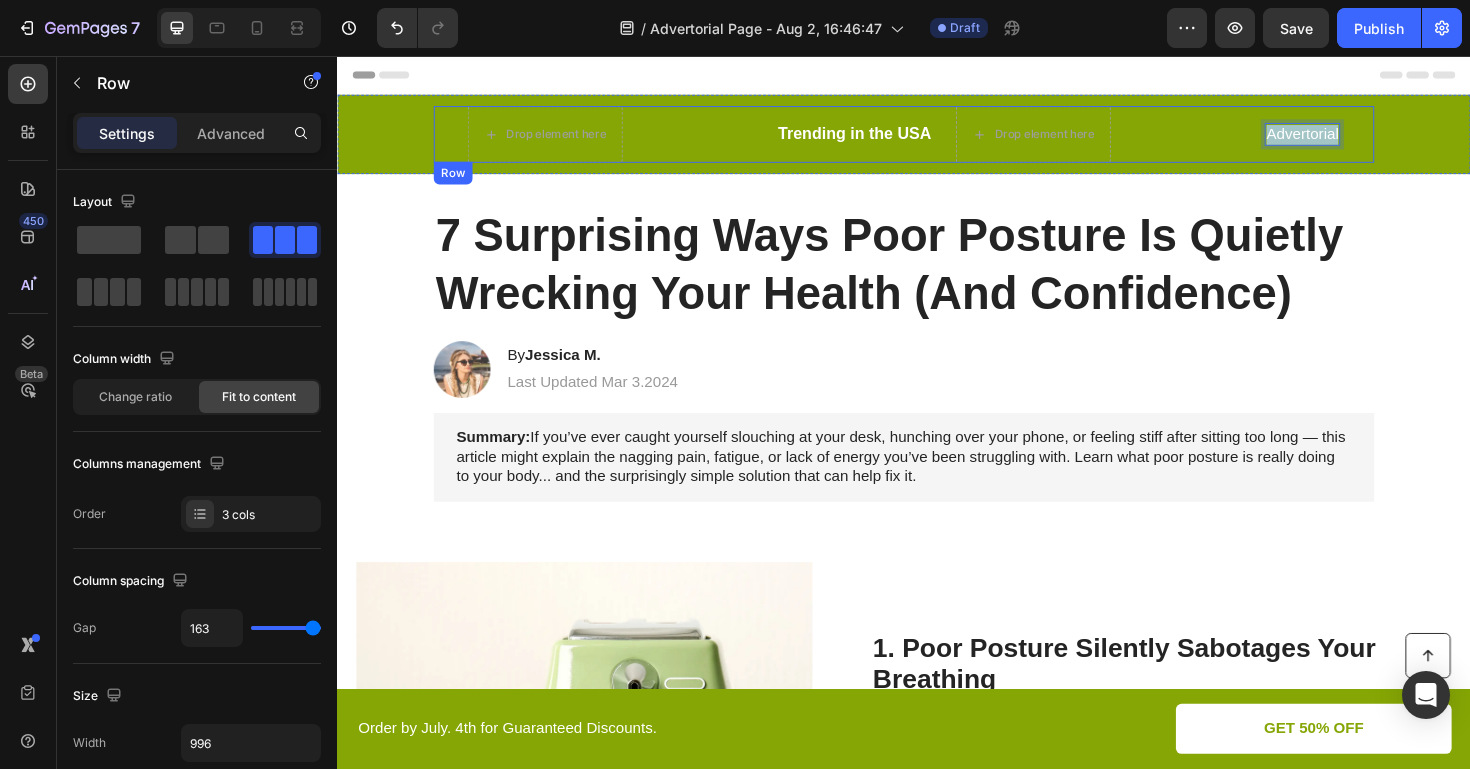 click on "Drop element here Trending in the USA Text Block
Drop element here Row Advertorial Text Block   0 Row" at bounding box center (937, 139) 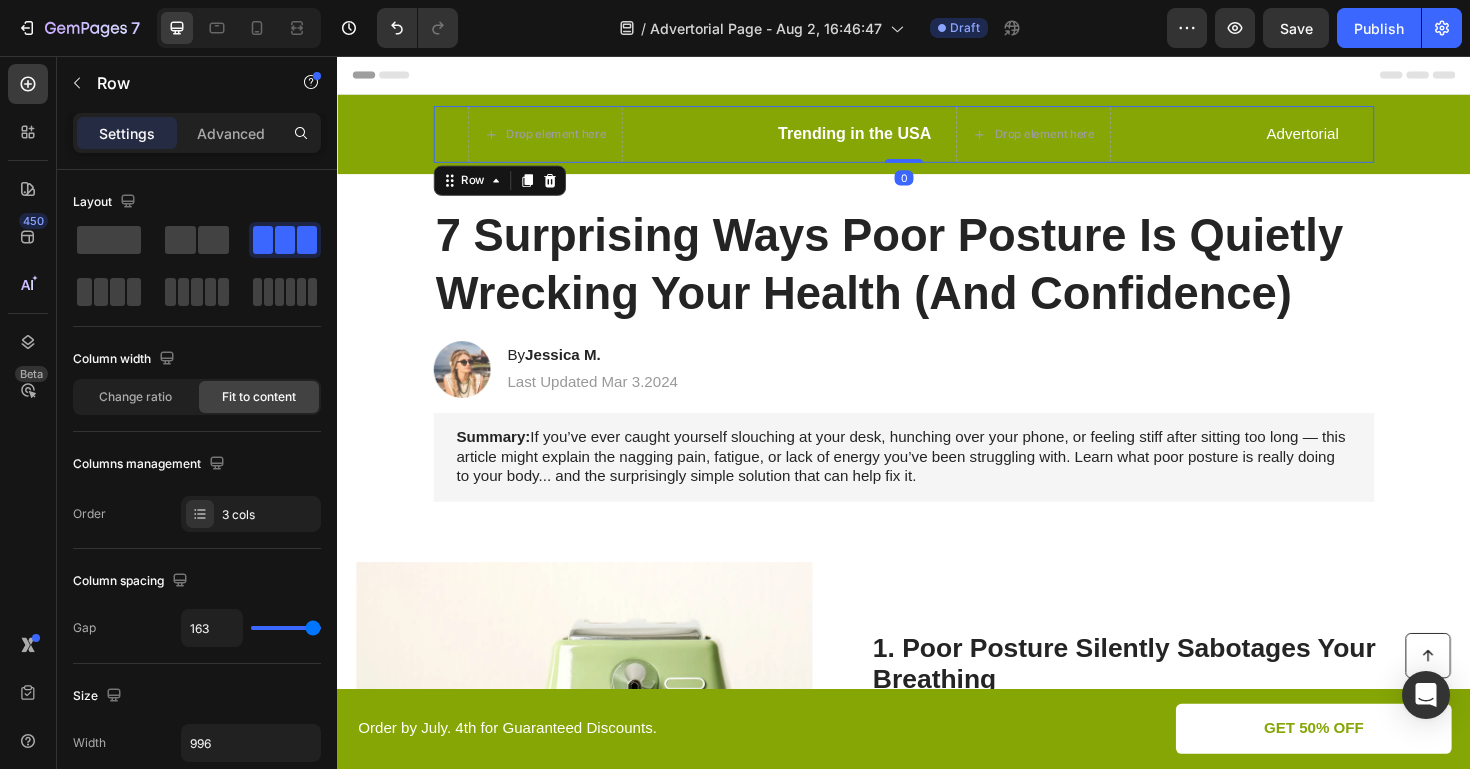 click on "Advertorial Text Block" at bounding box center [1359, 139] 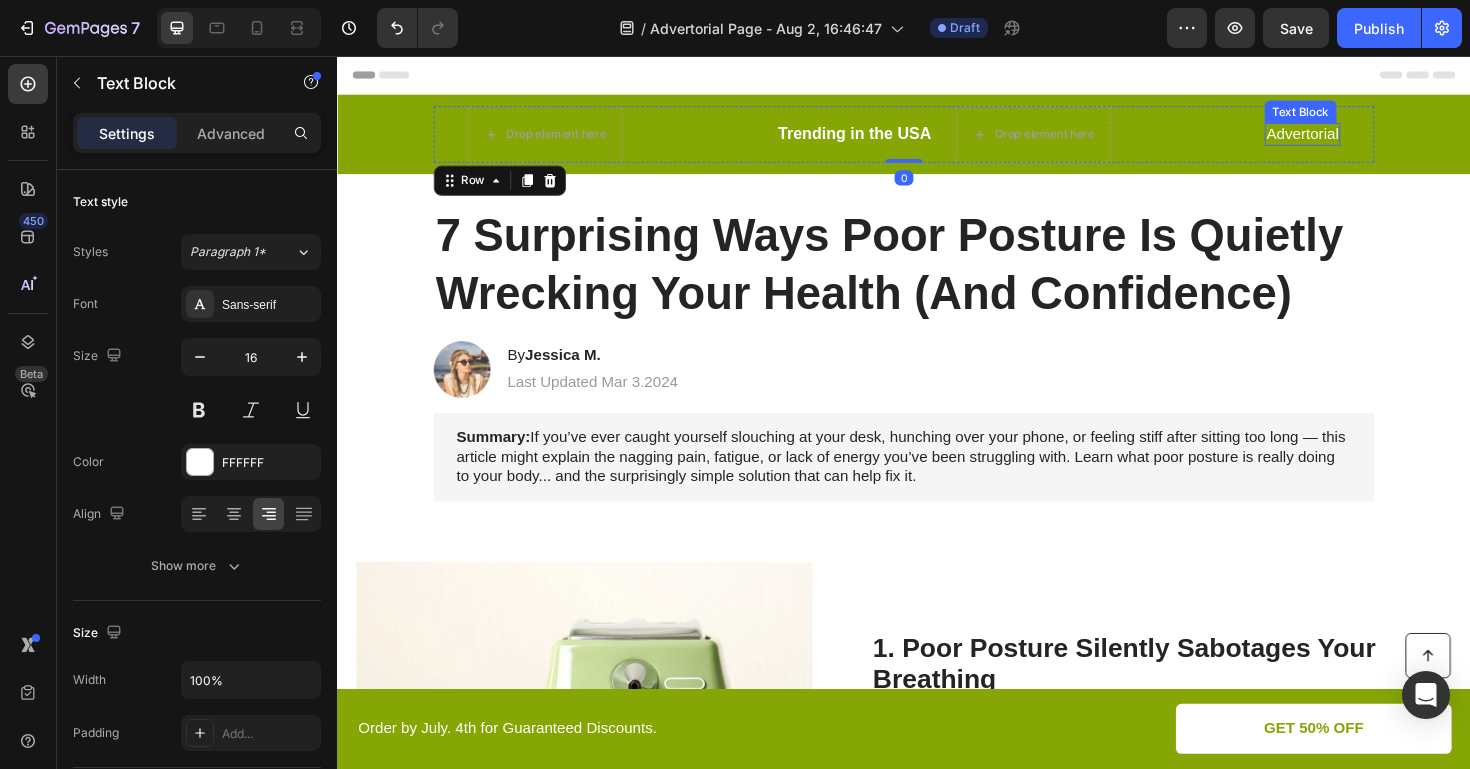 click on "Advertorial" at bounding box center [1359, 139] 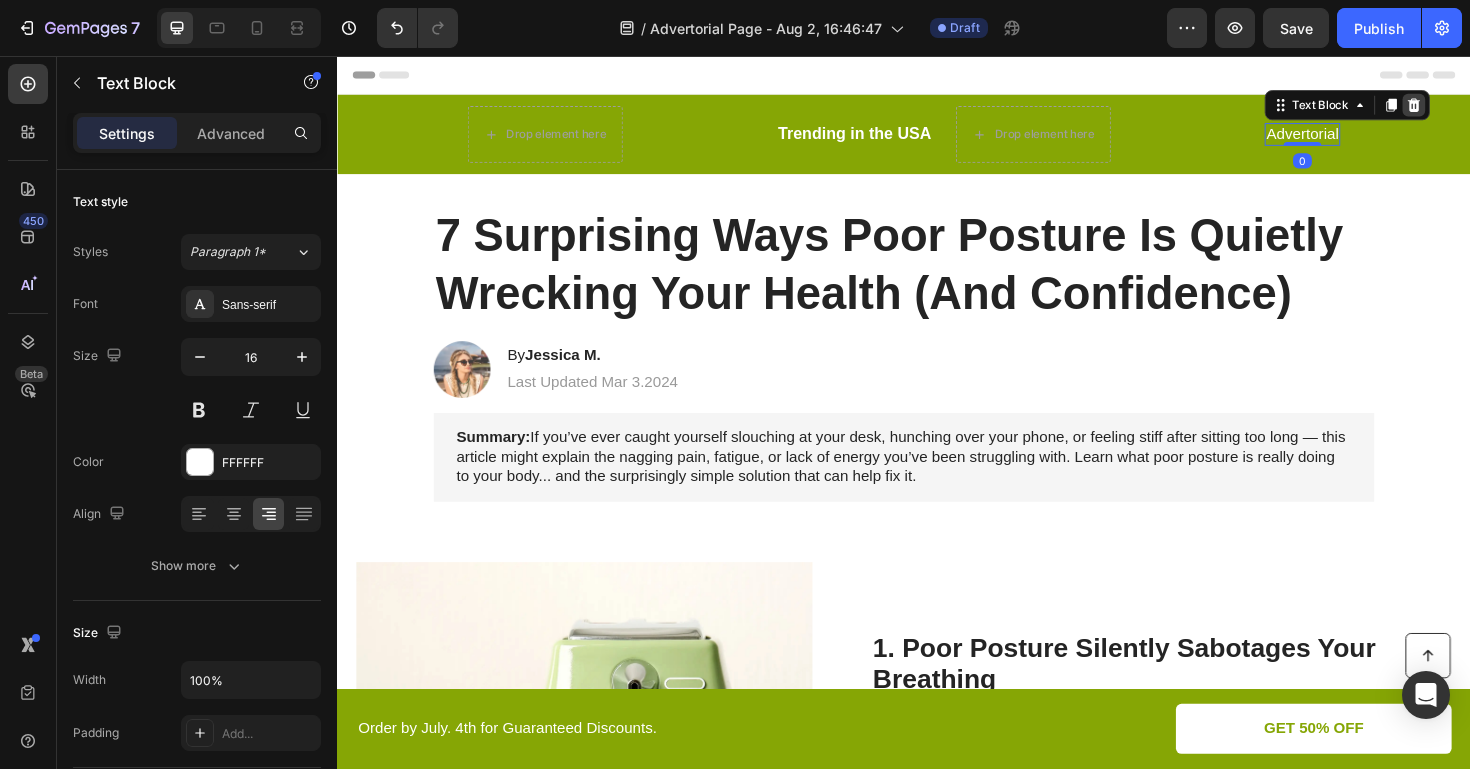 click 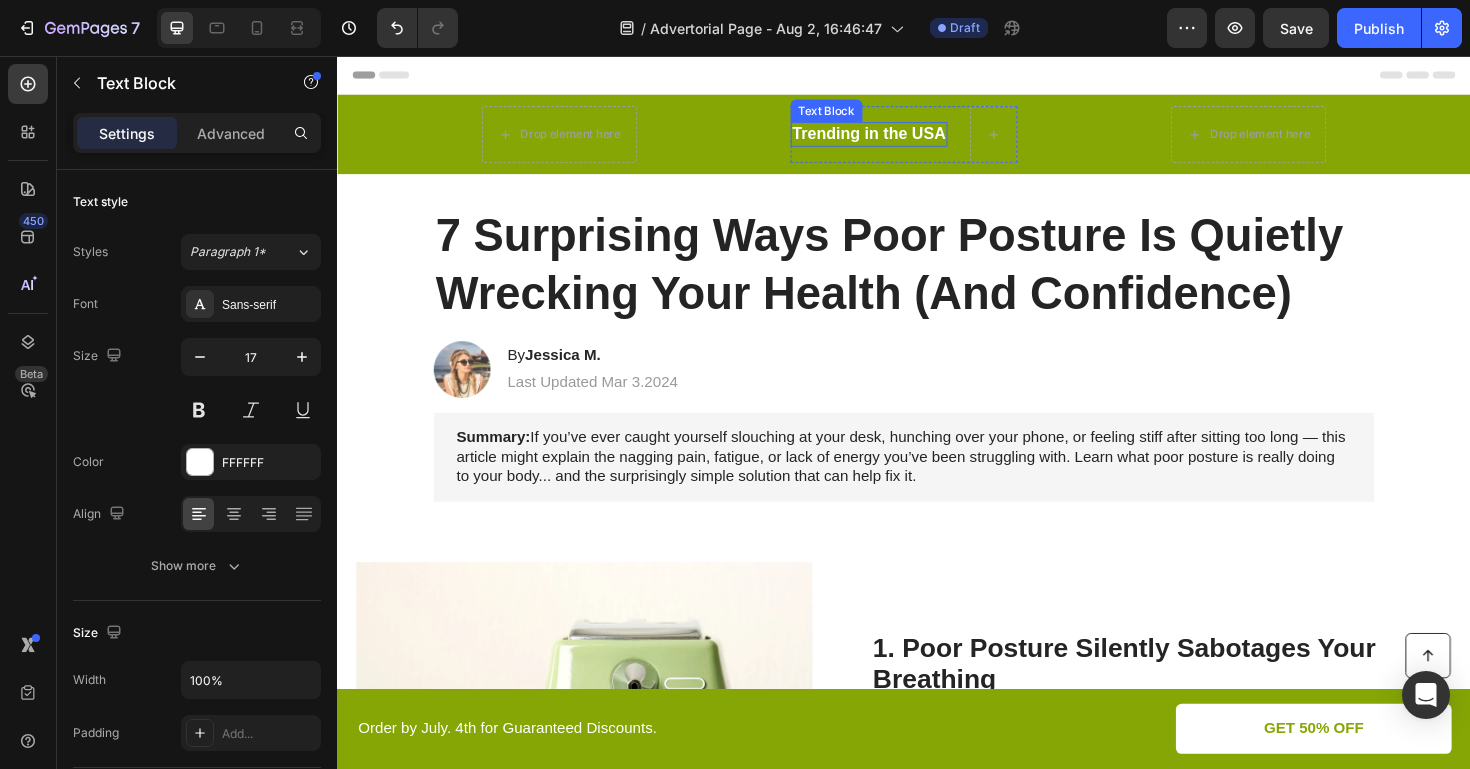 click on "Trending in the USA" at bounding box center (900, 139) 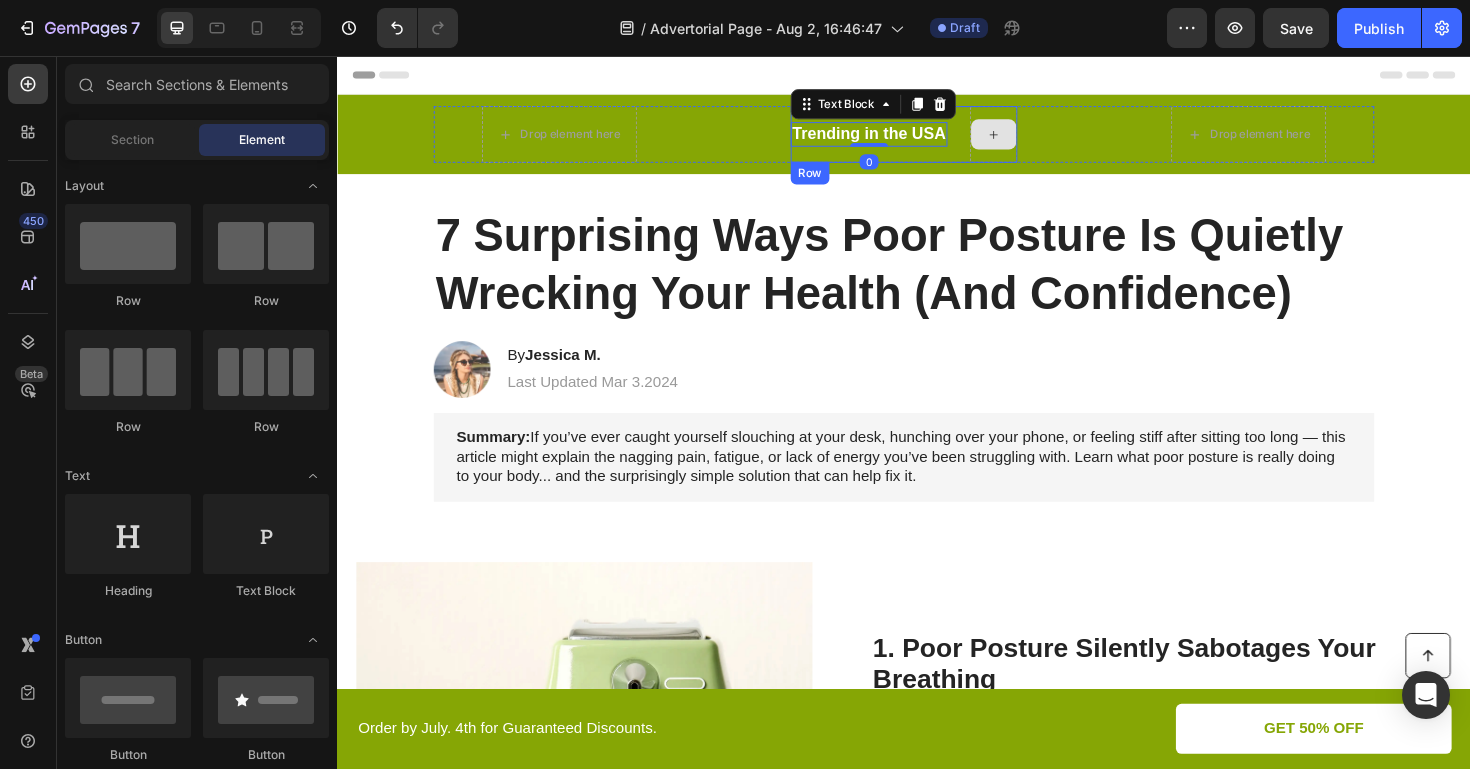 click at bounding box center (1032, 139) 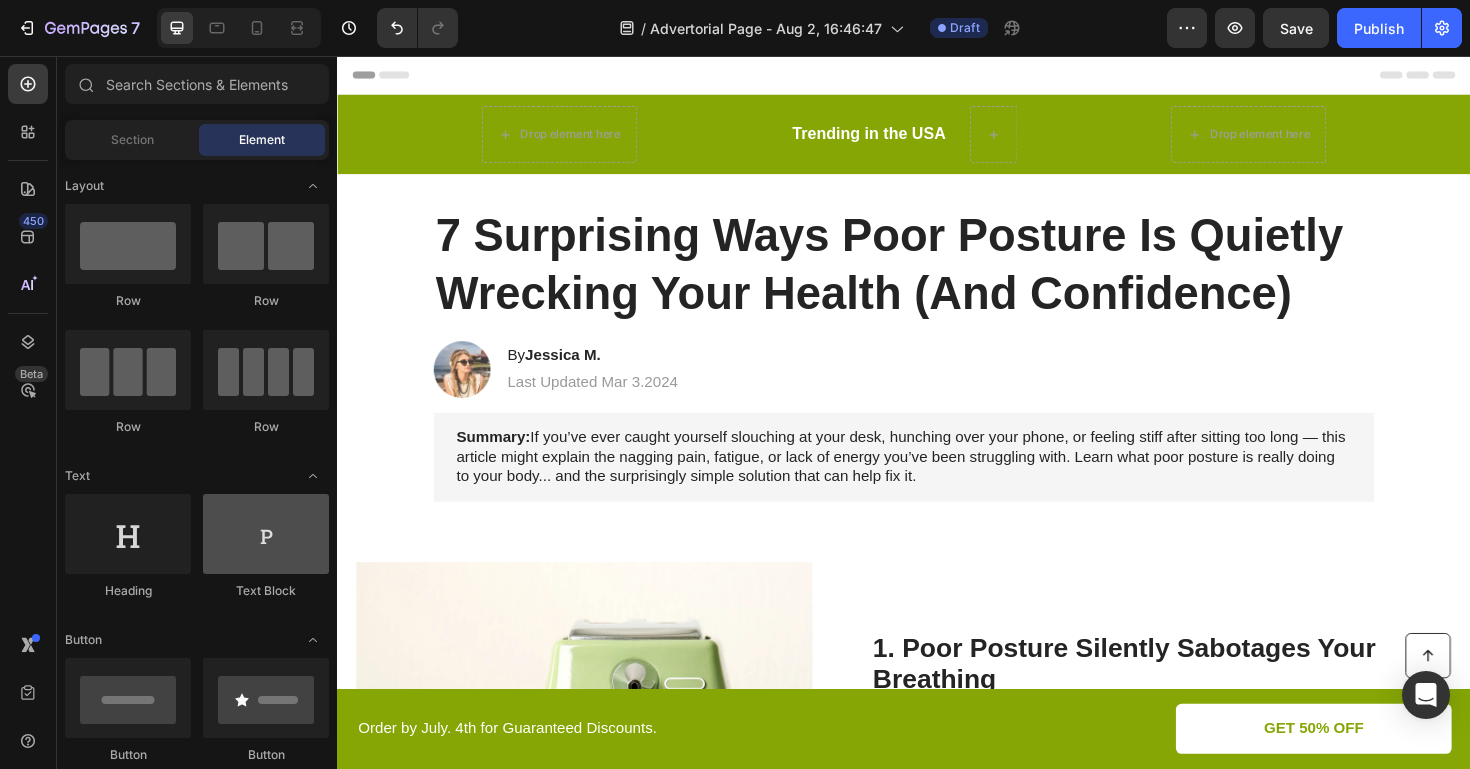 click at bounding box center [266, 534] 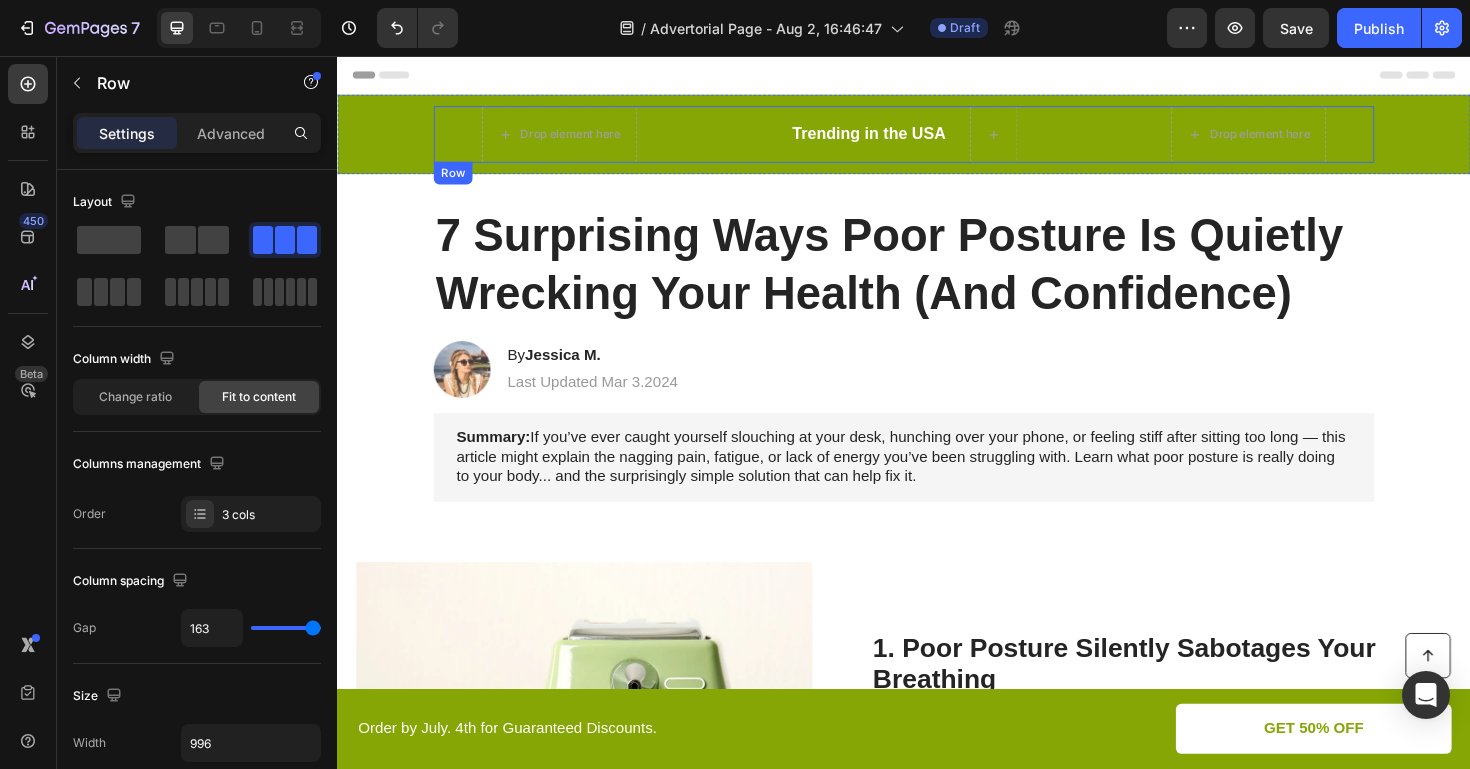click on "Drop element here Trending in the USA Text Block
Row
Drop element here Row" at bounding box center (937, 139) 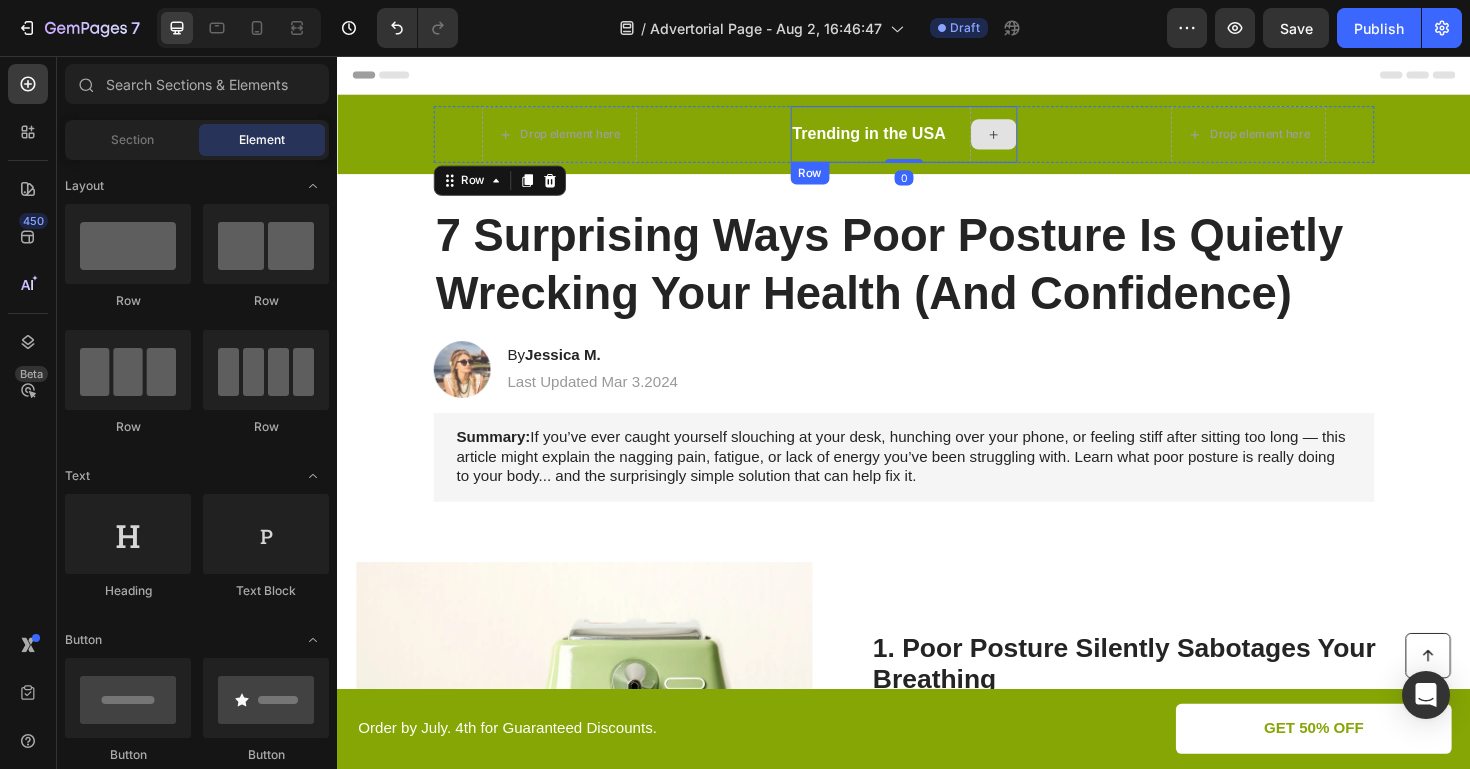 click 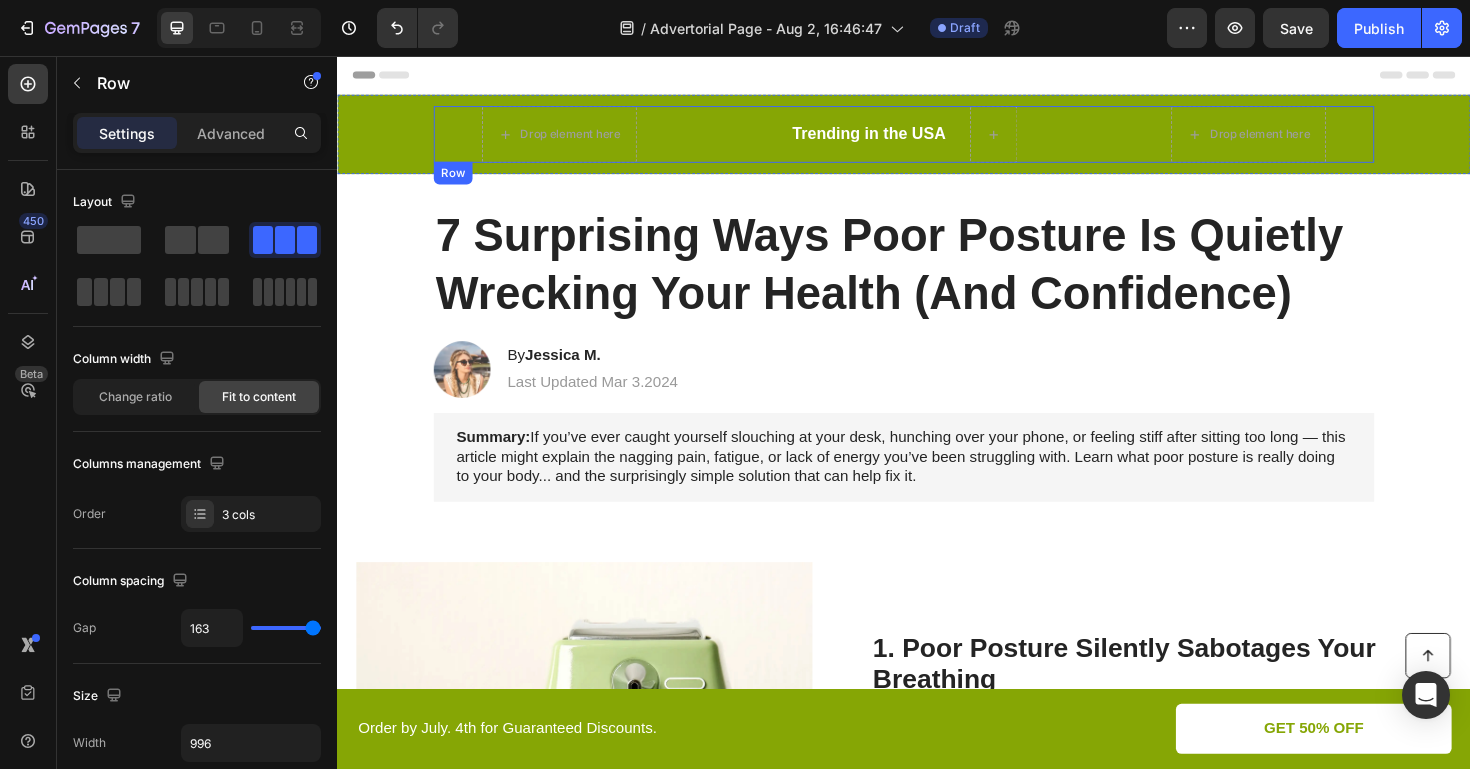 click on "Drop element here Trending in the USA Text Block
Row
Drop element here Row" at bounding box center (937, 139) 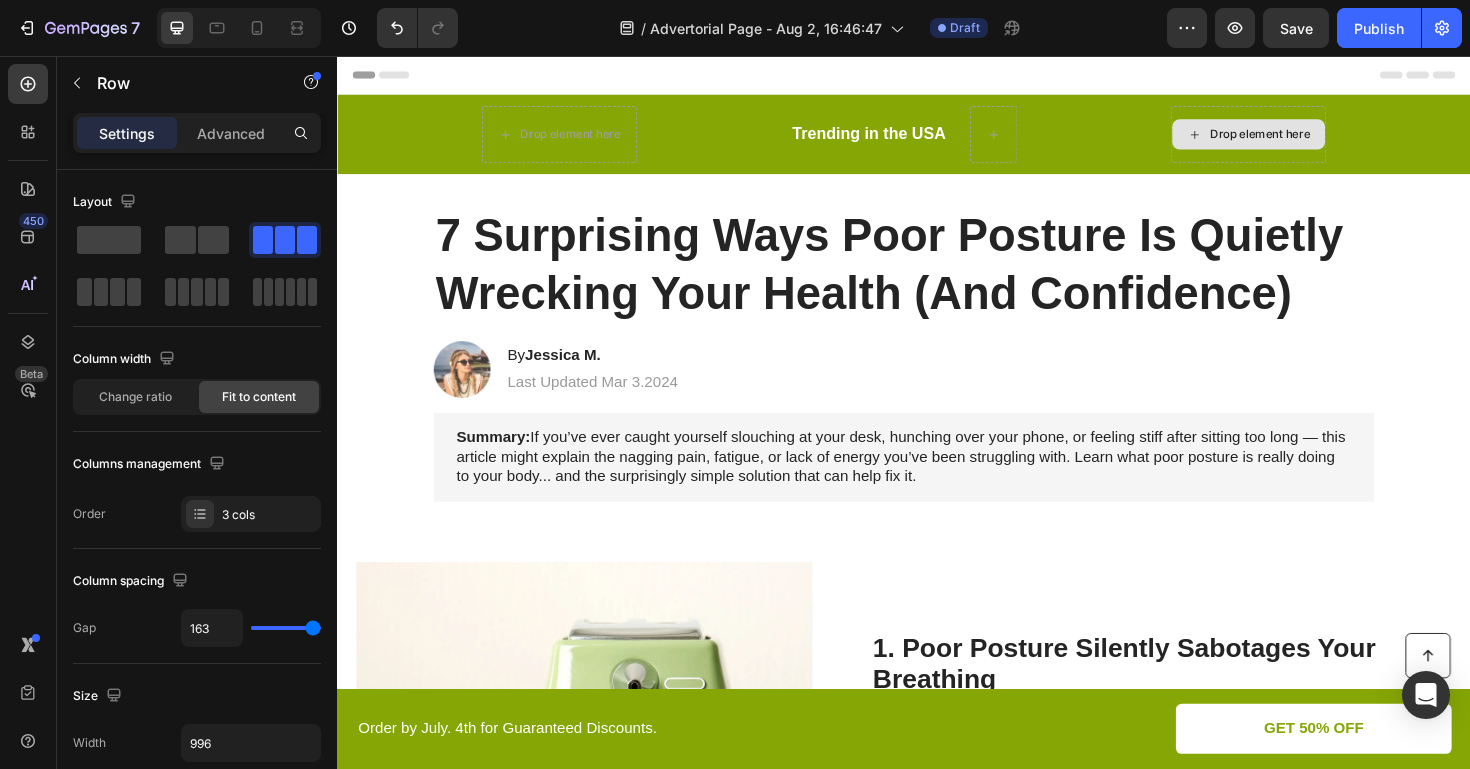 click 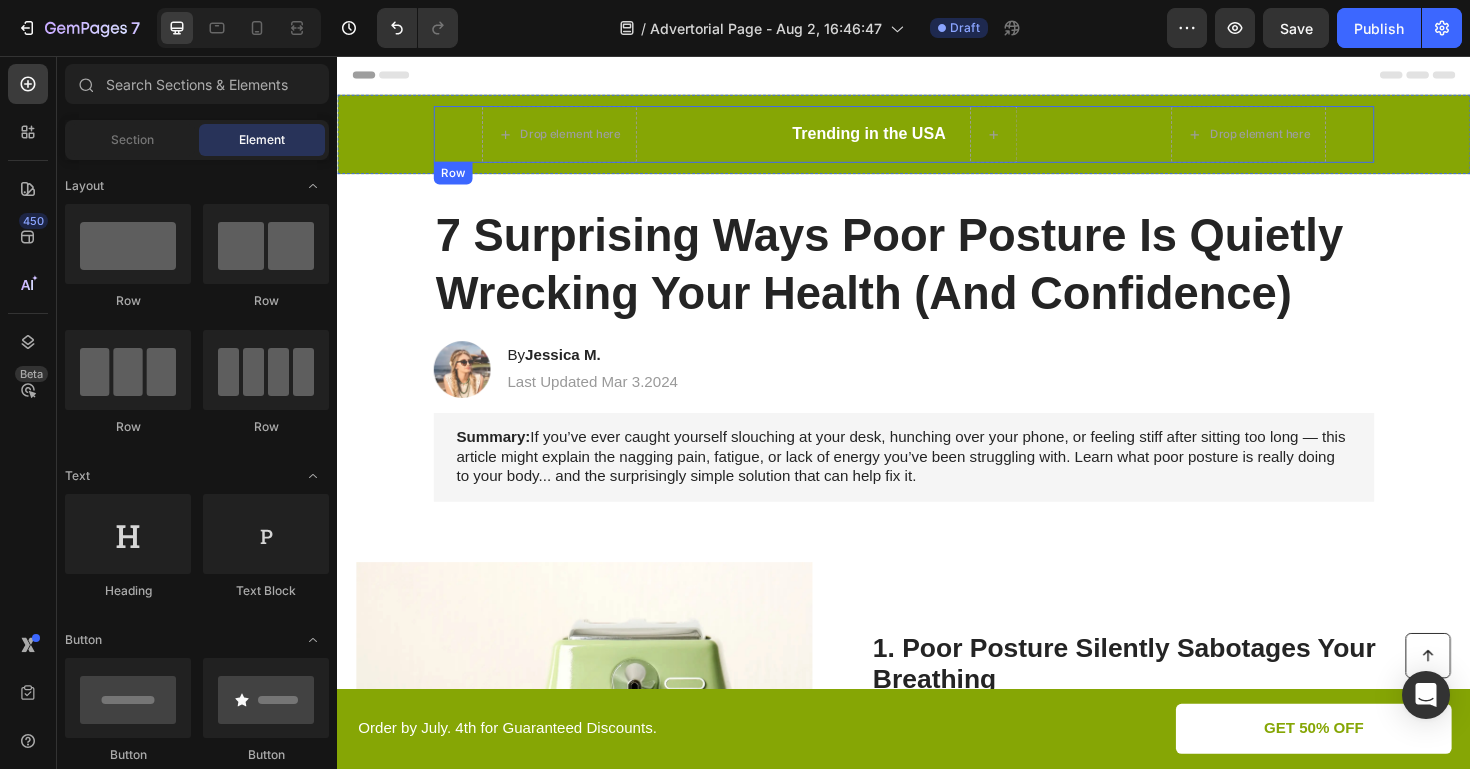 click on "Drop element here" at bounding box center [572, 139] 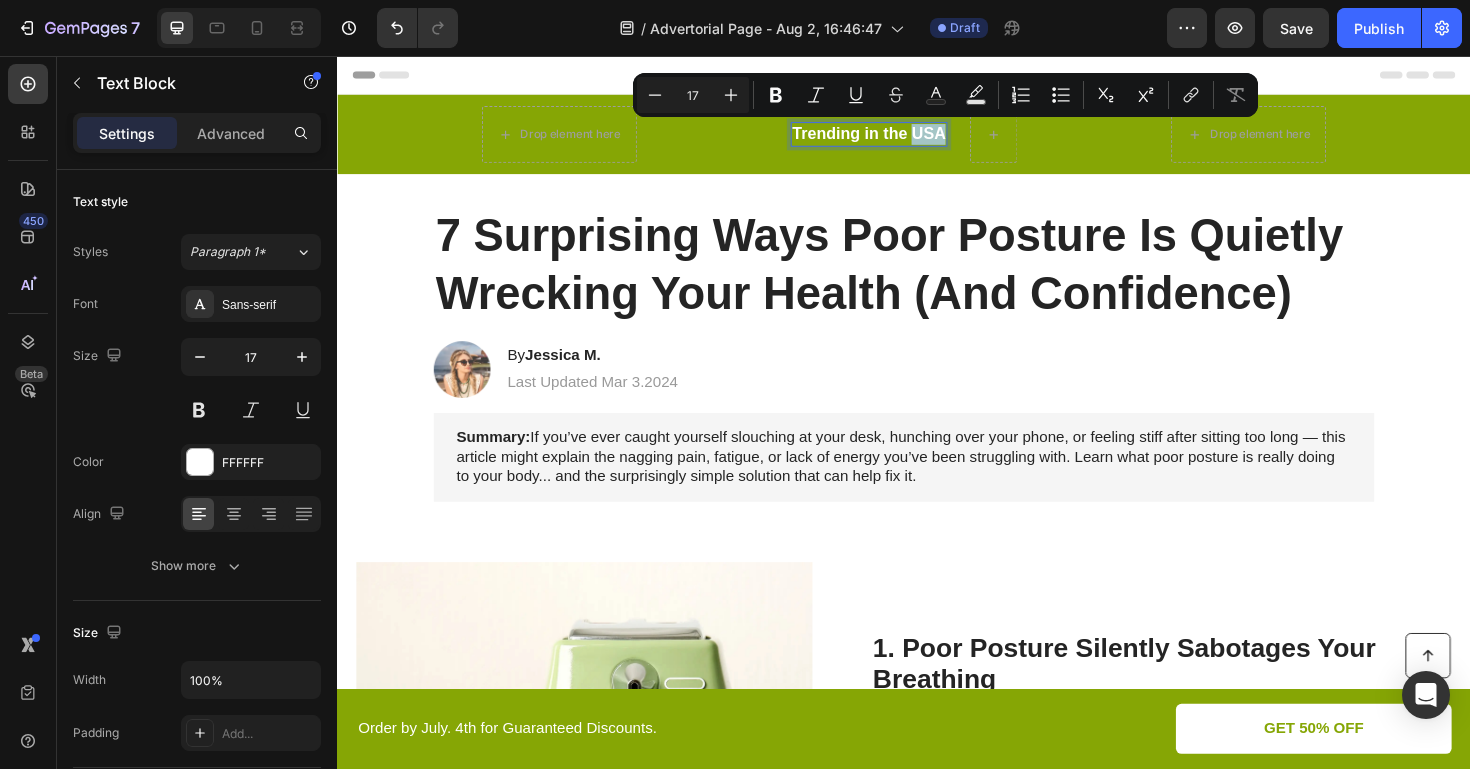 click on "Trending in the USA" at bounding box center [900, 139] 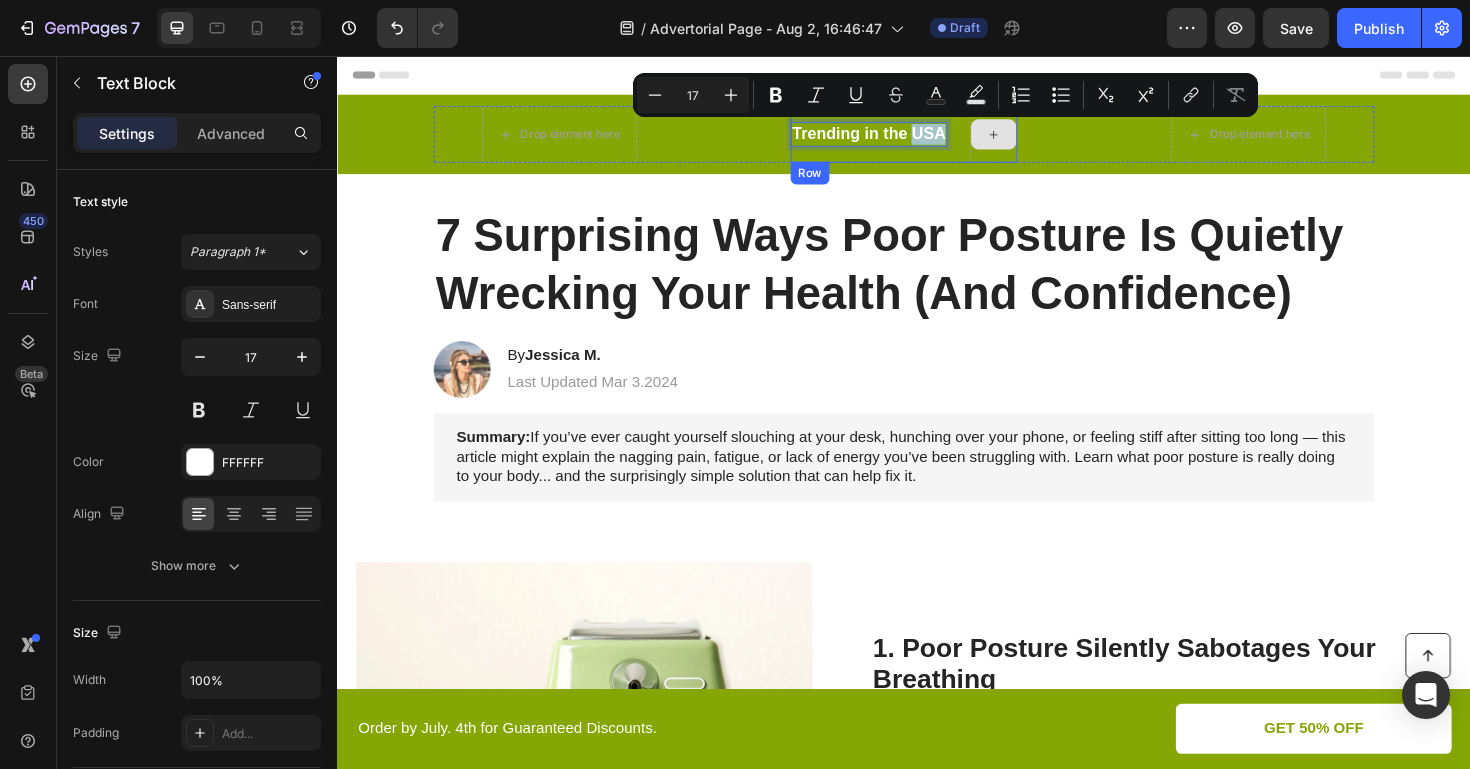 click at bounding box center [1032, 139] 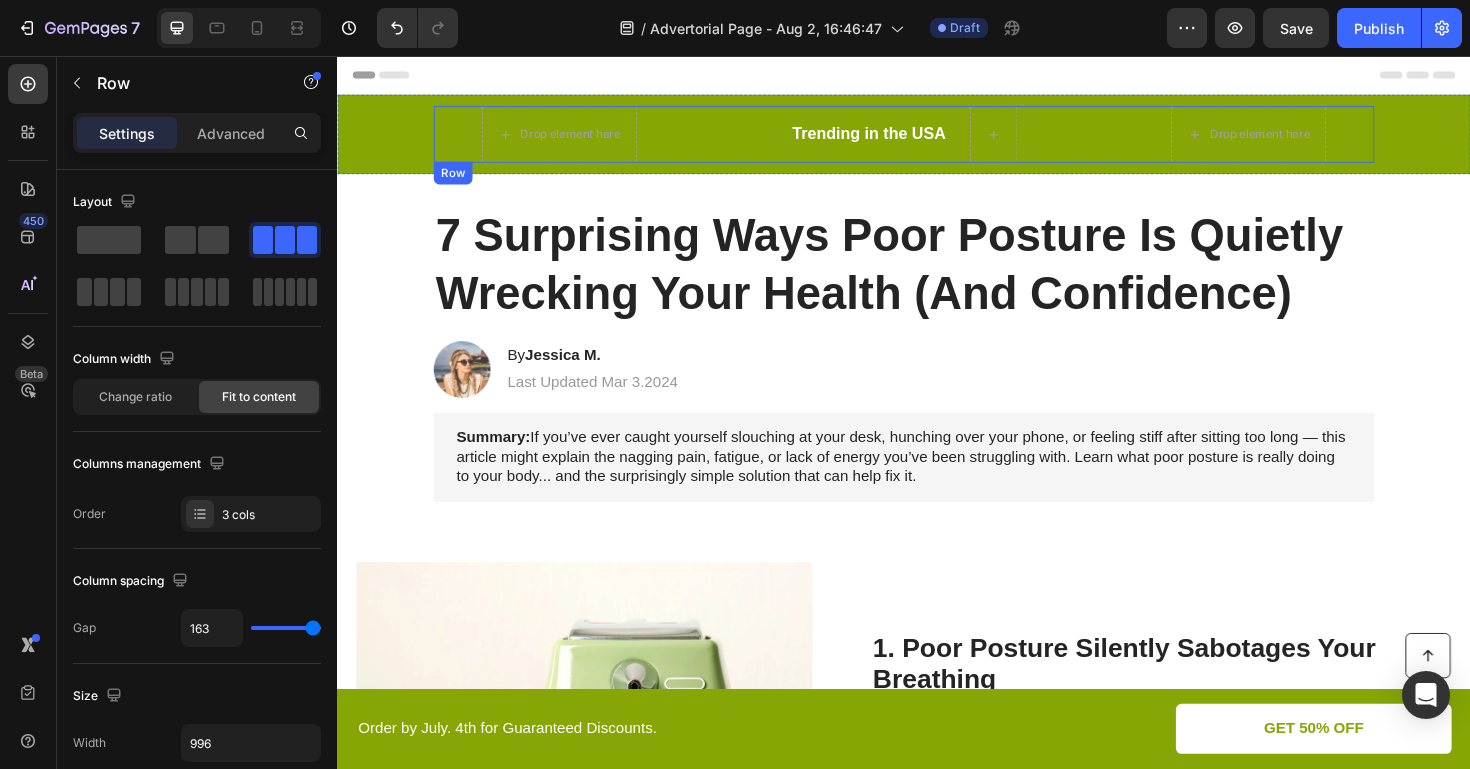 click on "Drop element here Trending in the USA Text Block
Row
Drop element here Row" at bounding box center (937, 139) 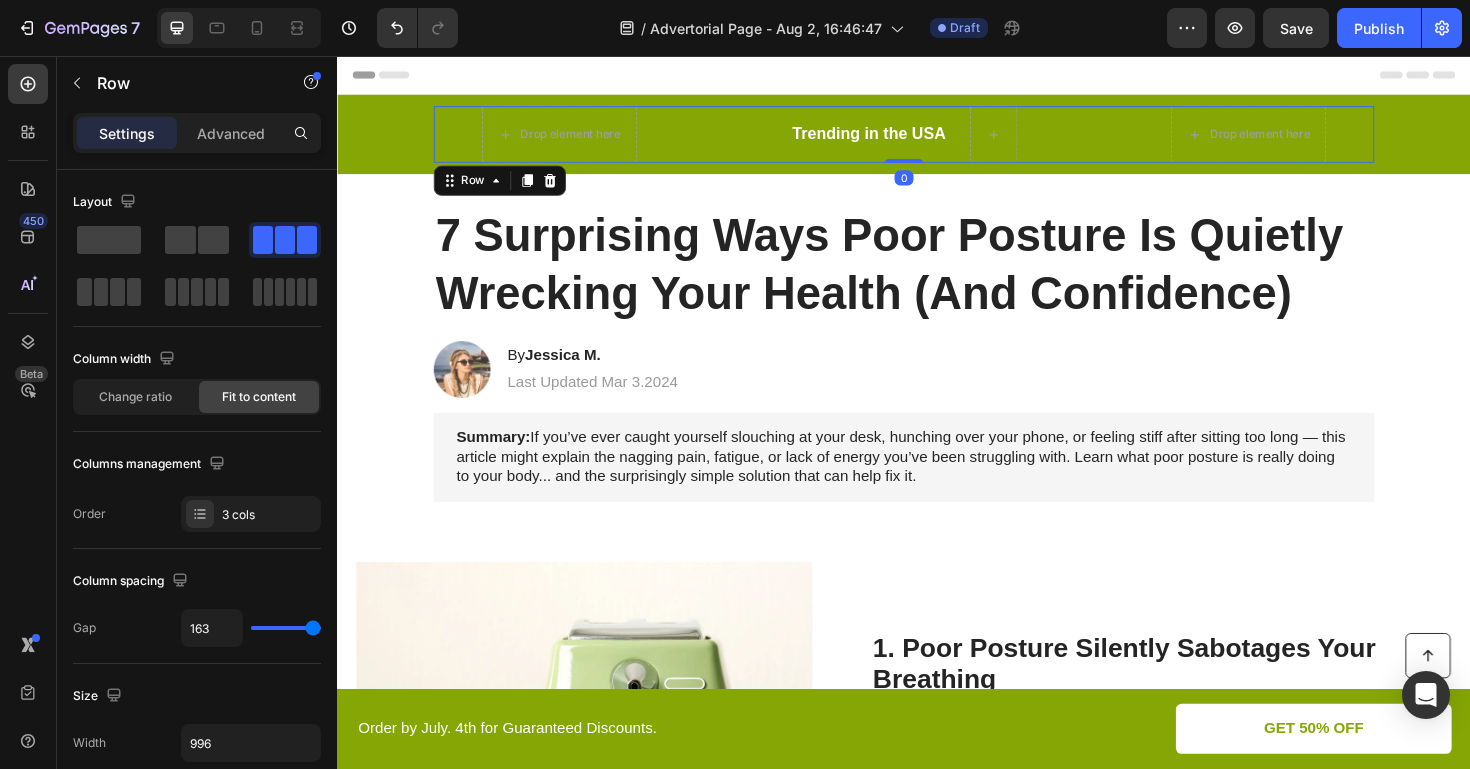click on "Drop element here Trending in the USA Text Block
Row
Drop element here Row   0" at bounding box center (937, 139) 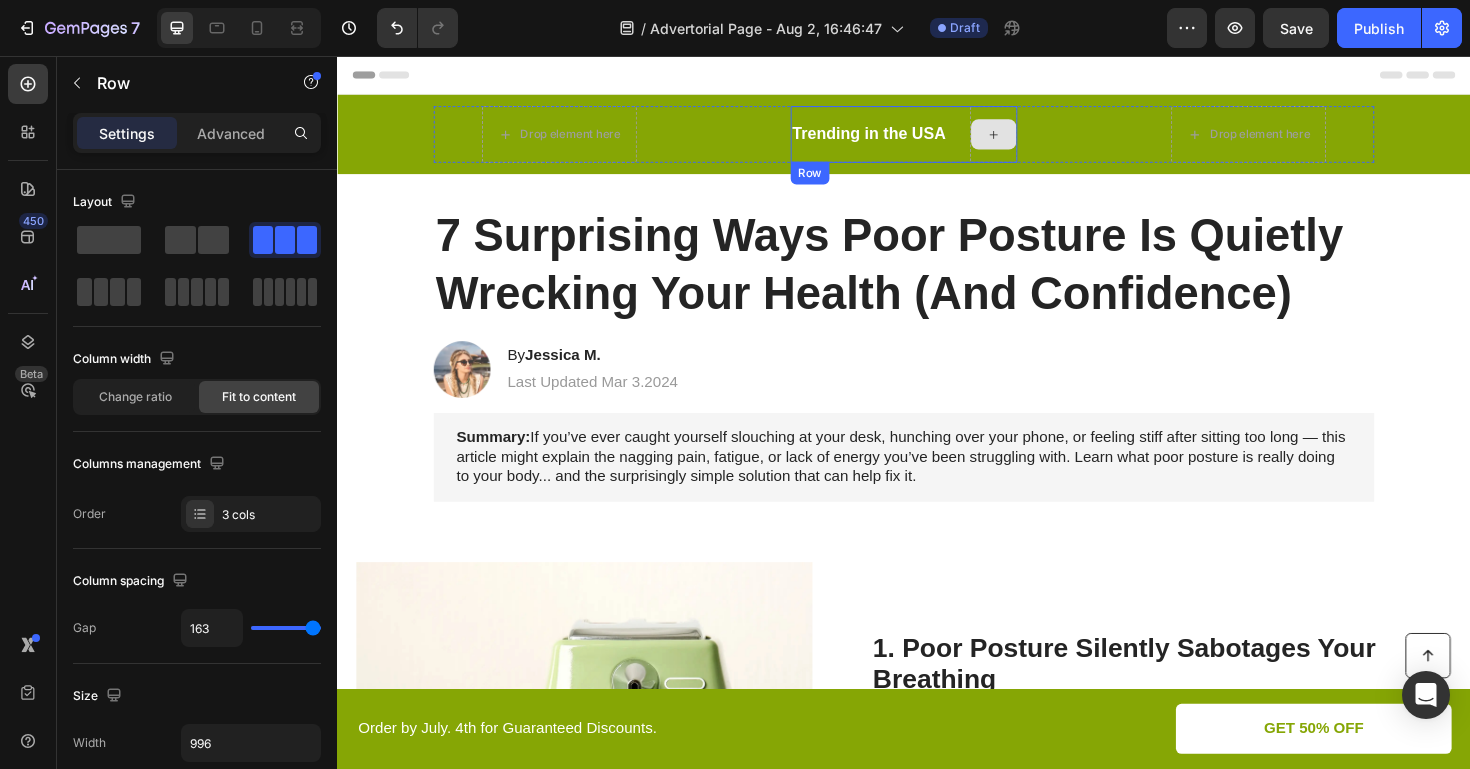 click 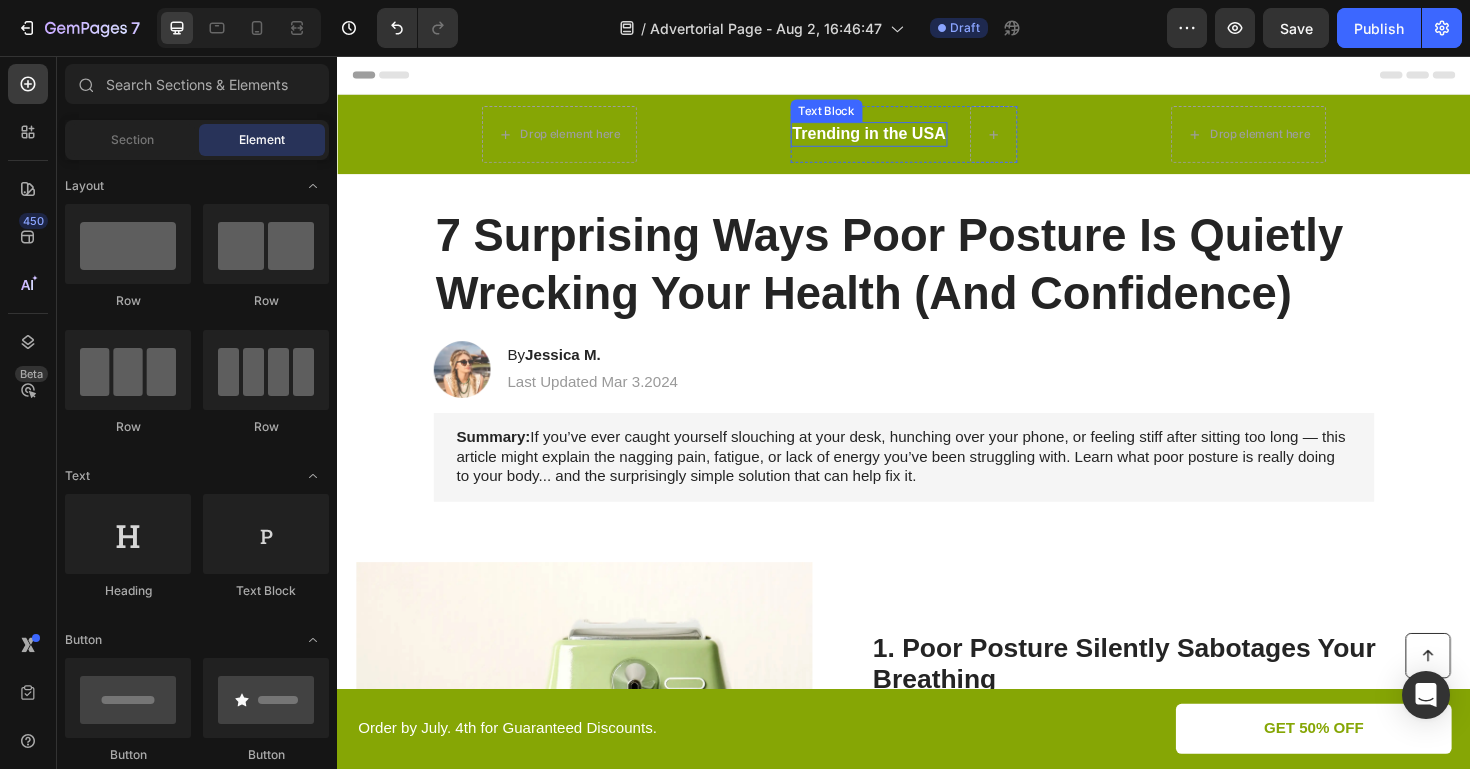 click on "Trending in the USA" at bounding box center (900, 139) 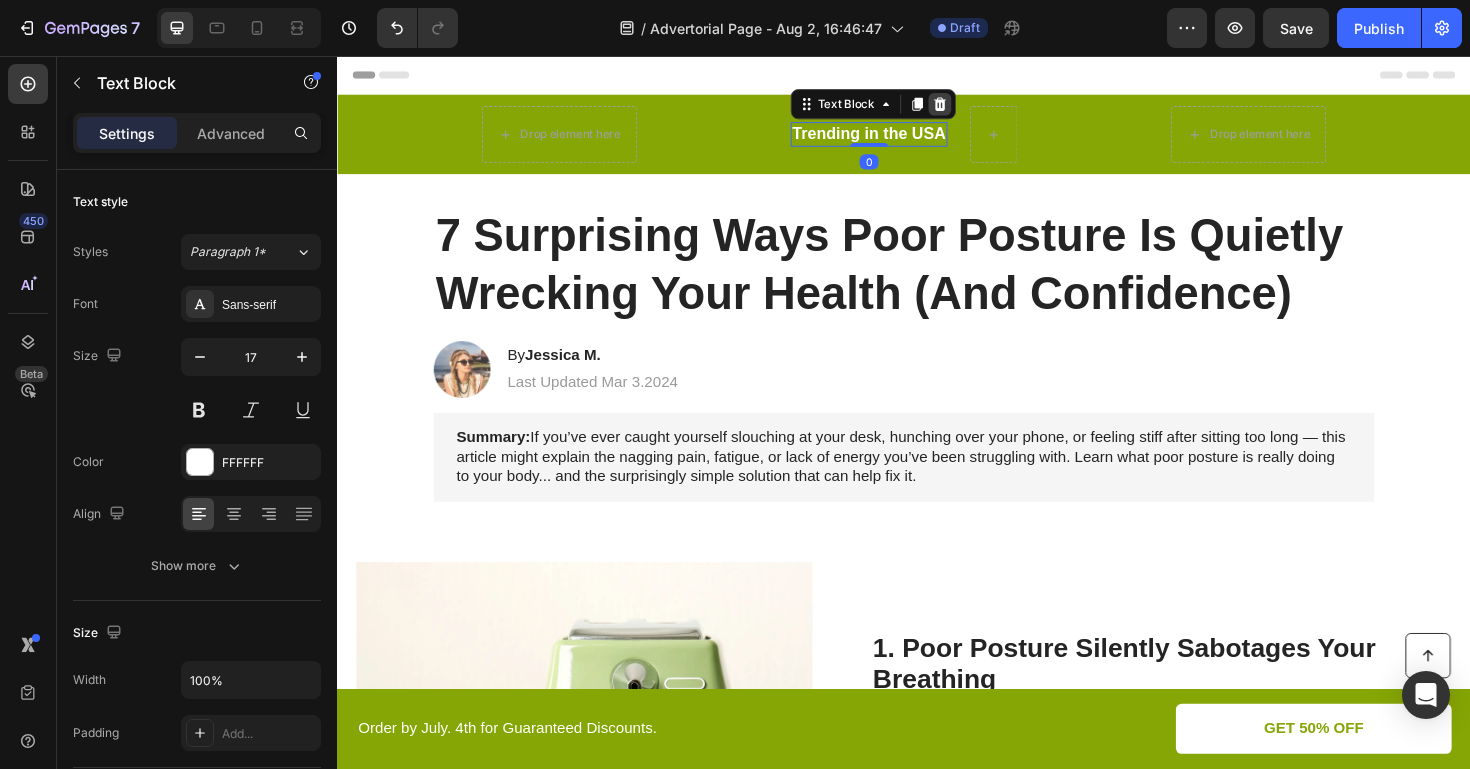 click 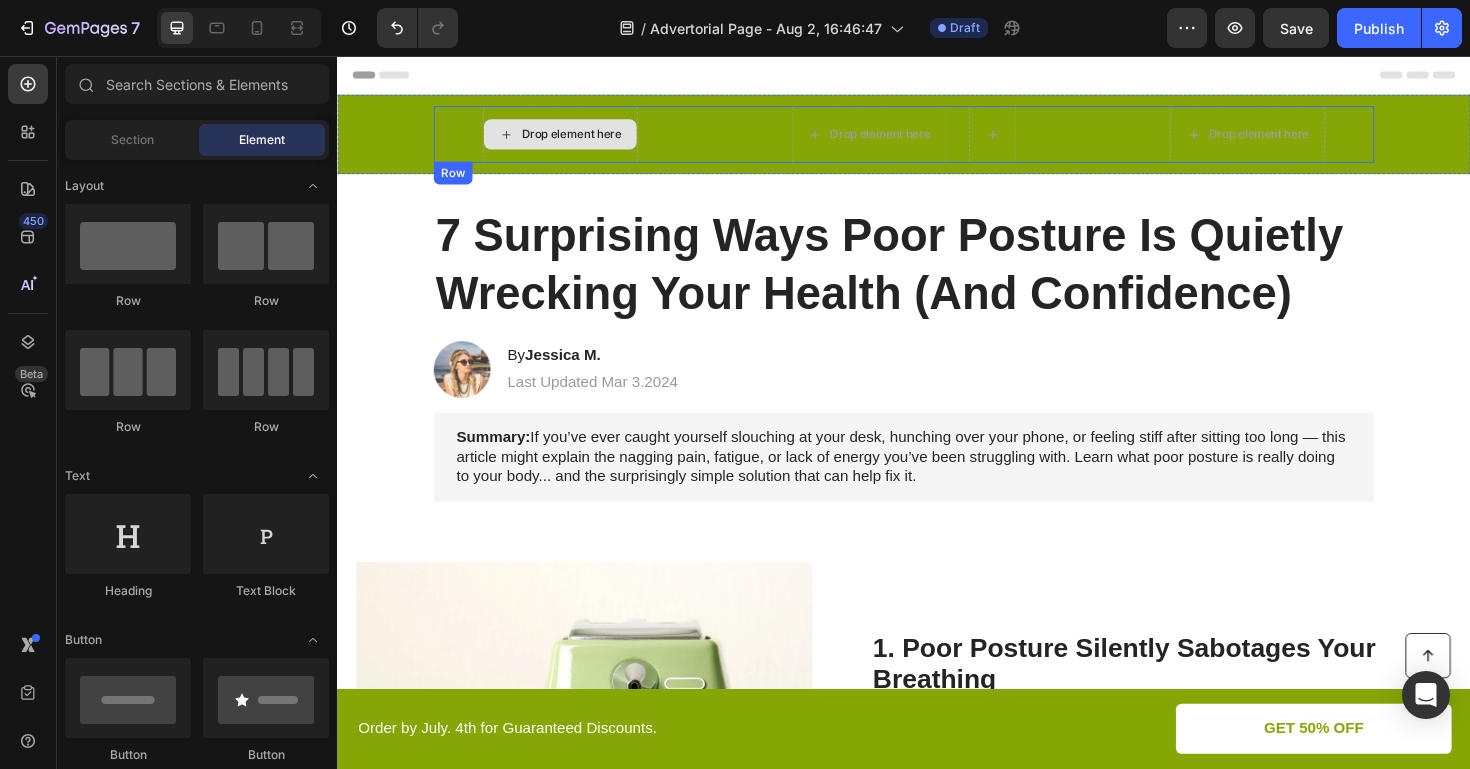 click on "Drop element here" at bounding box center [585, 139] 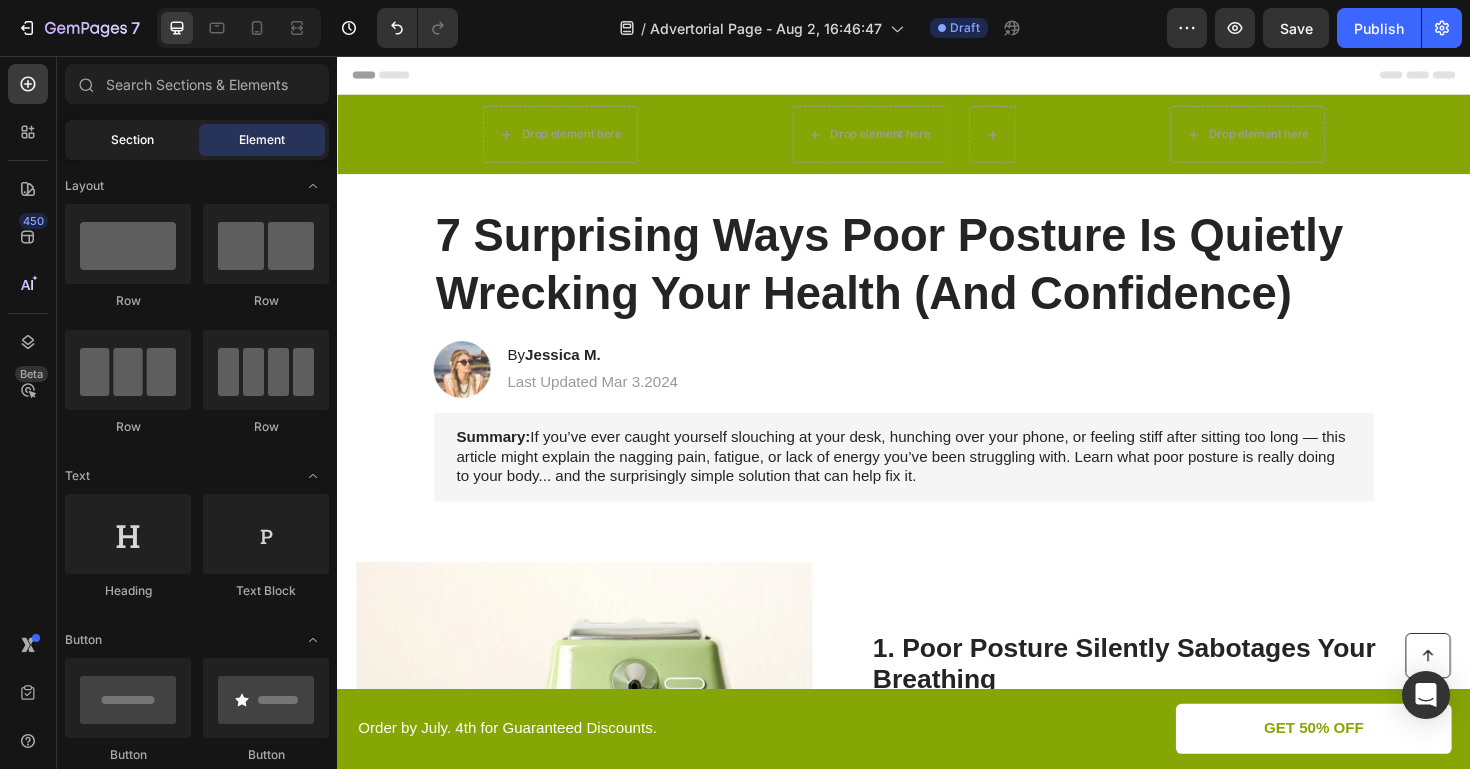 click on "Section" at bounding box center (132, 140) 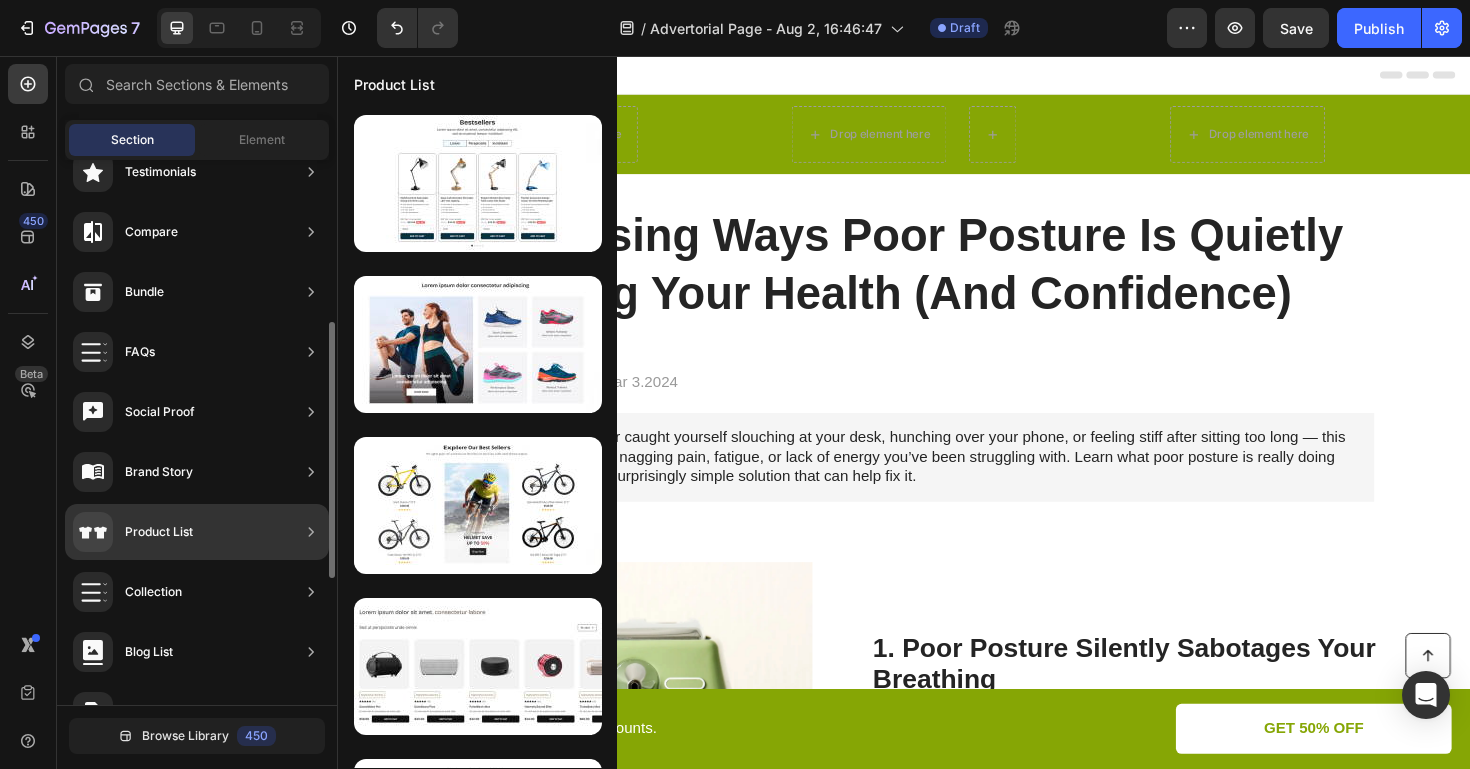 scroll, scrollTop: 455, scrollLeft: 0, axis: vertical 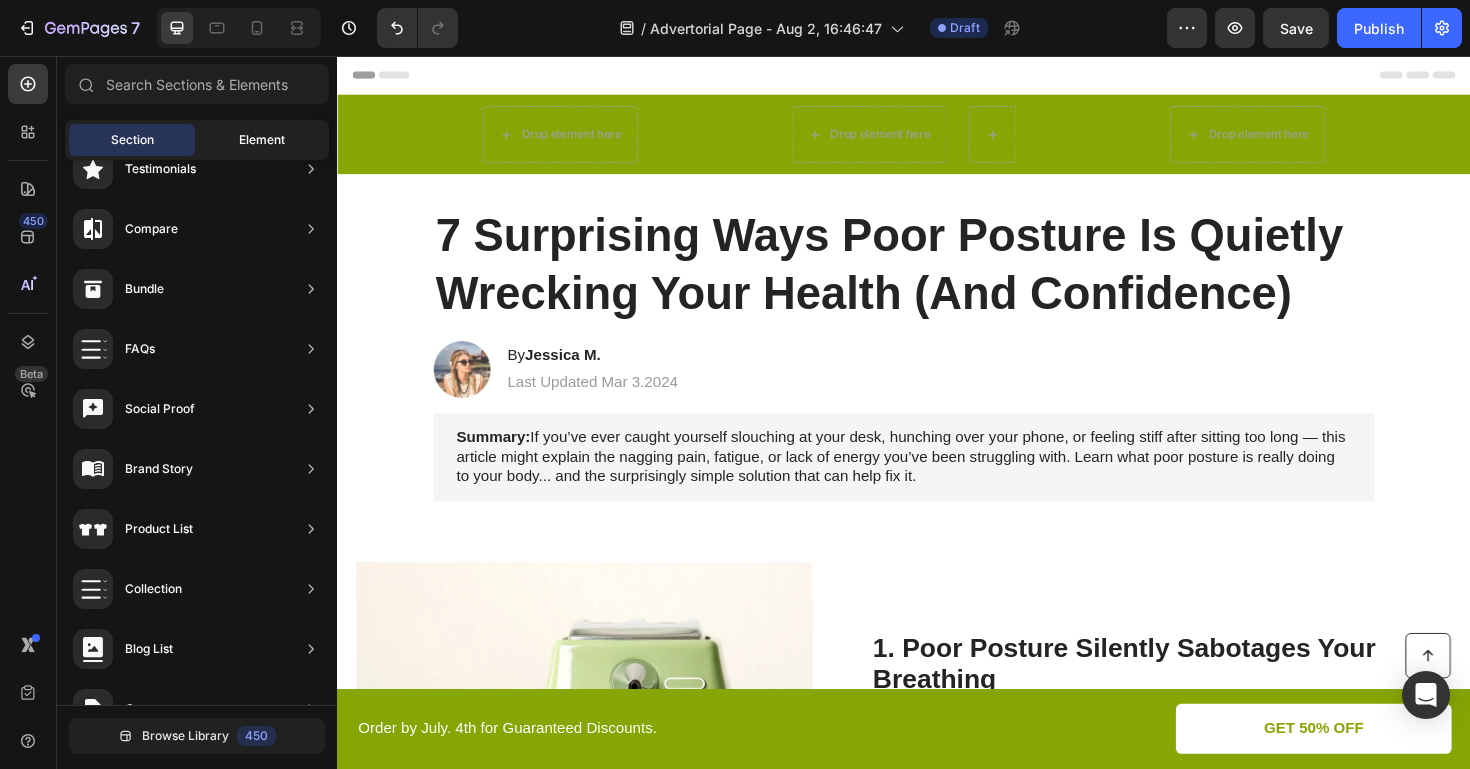 click on "Element" 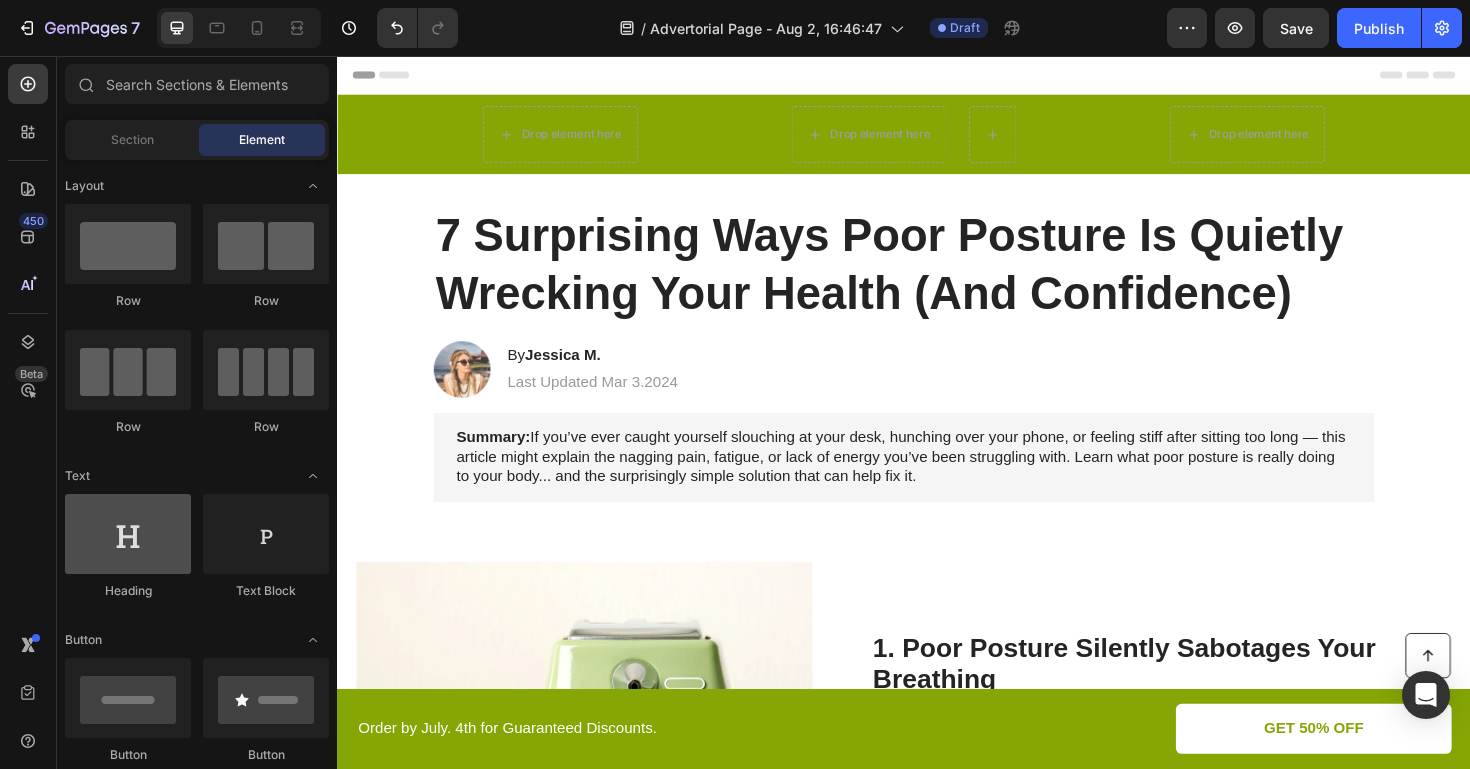 click at bounding box center [128, 534] 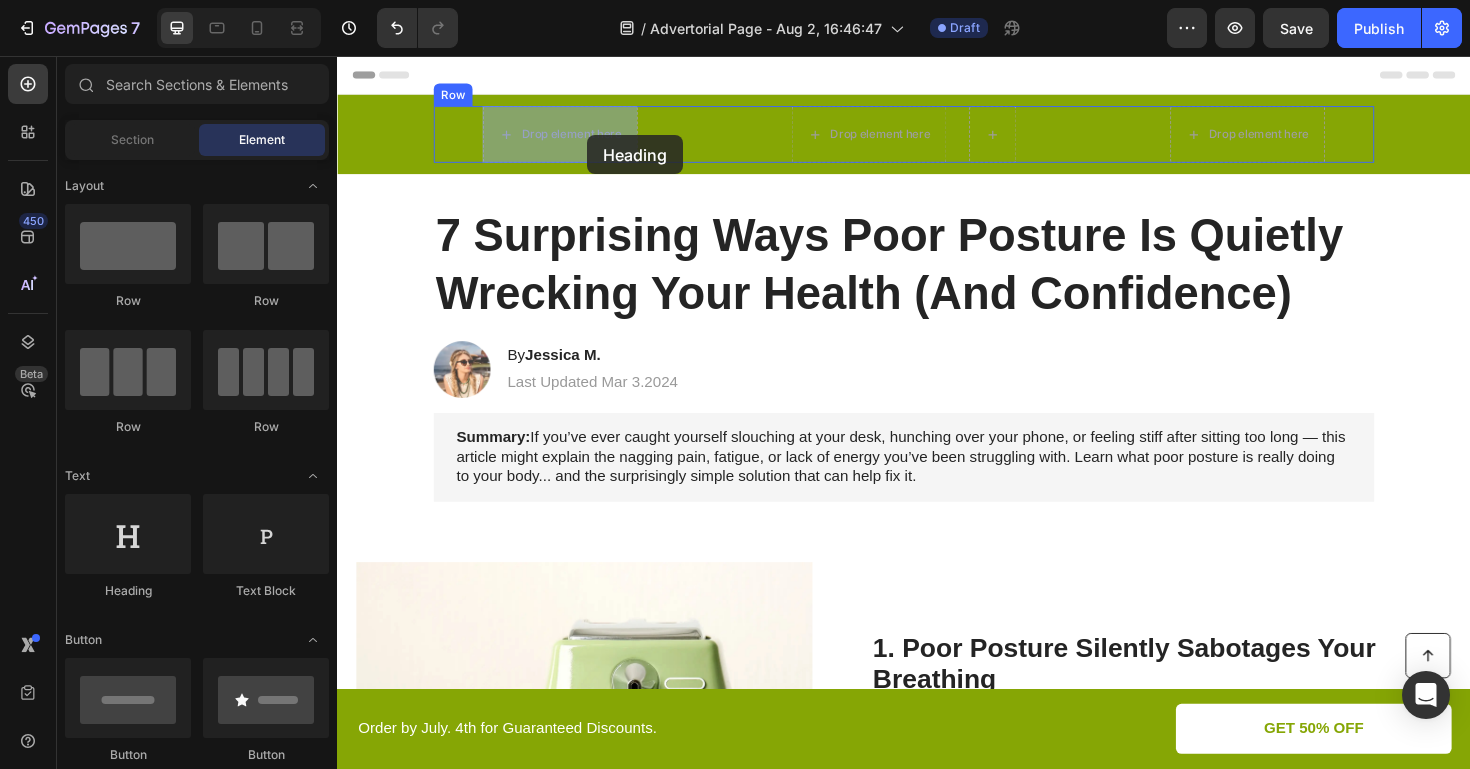 drag, startPoint x: 446, startPoint y: 590, endPoint x: 601, endPoint y: 140, distance: 475.9464 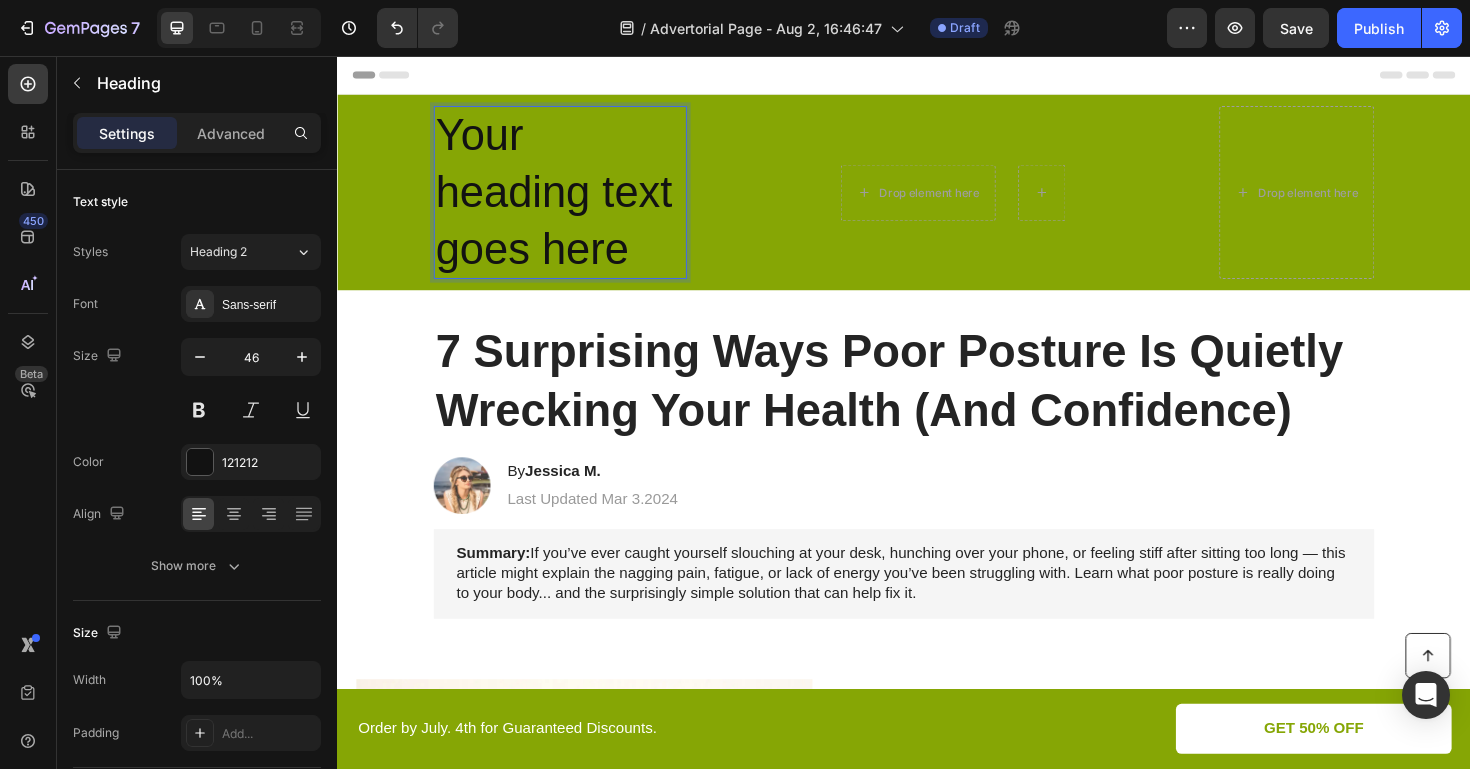 click on "Your heading text goes here" at bounding box center [573, 200] 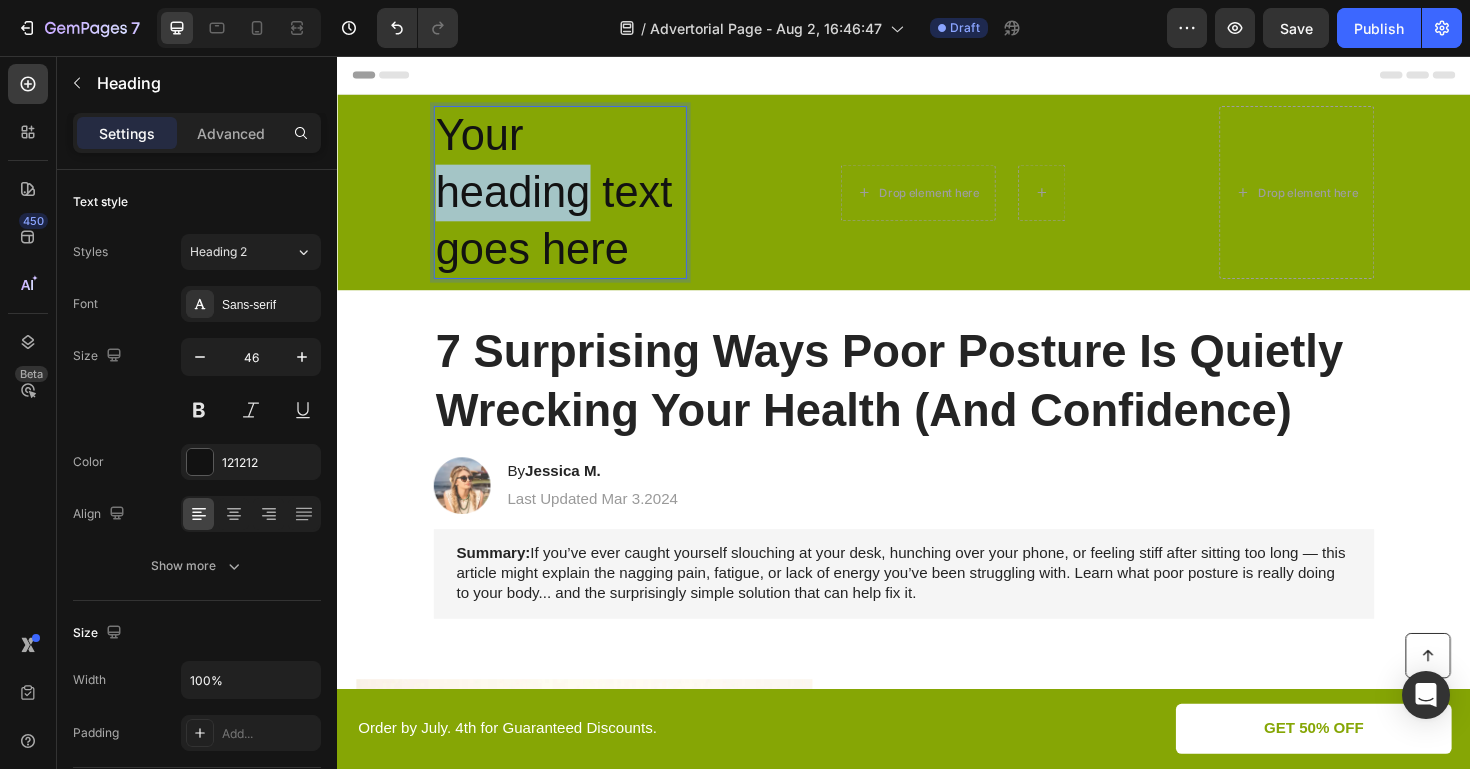 click on "Your heading text goes here" at bounding box center (573, 200) 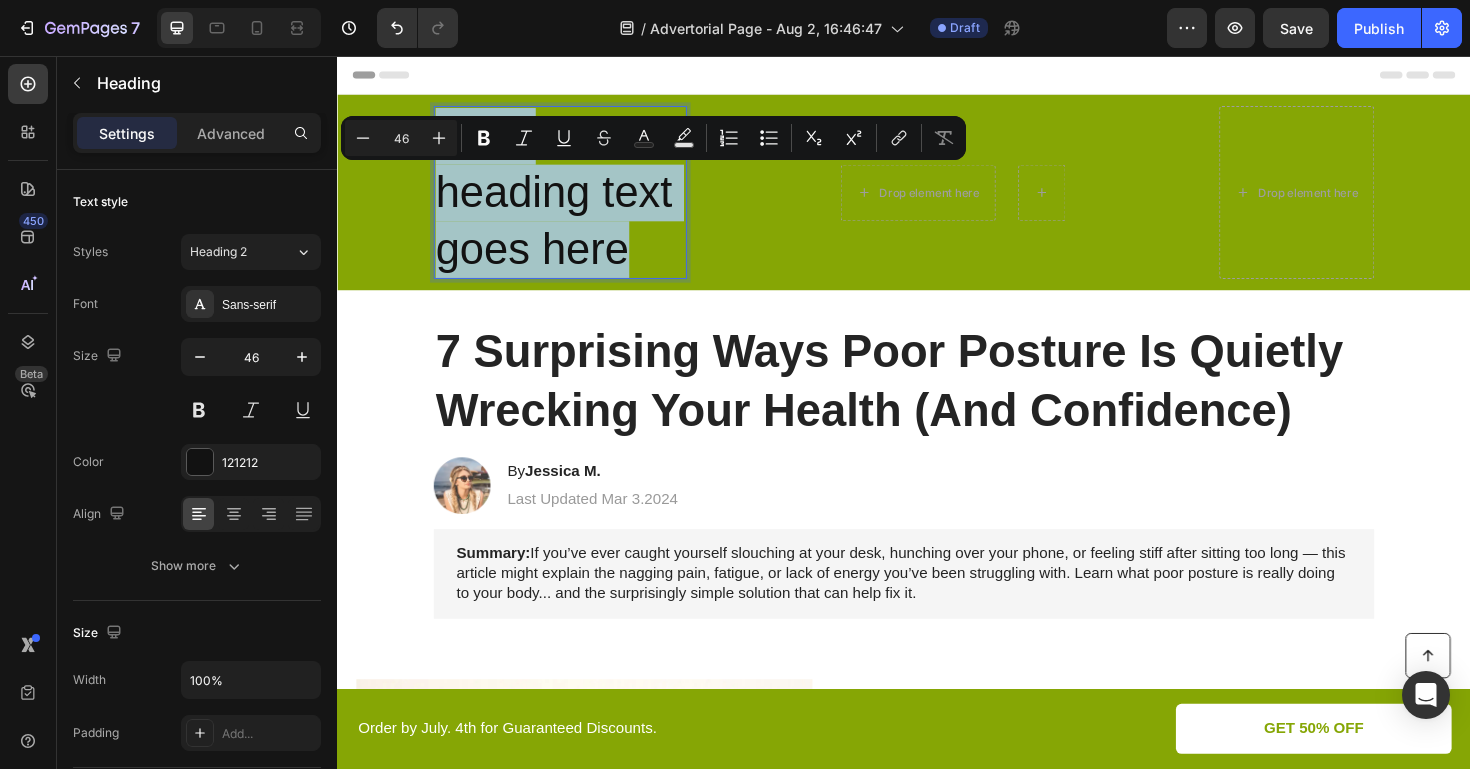 click on "Your heading text goes here" at bounding box center (573, 200) 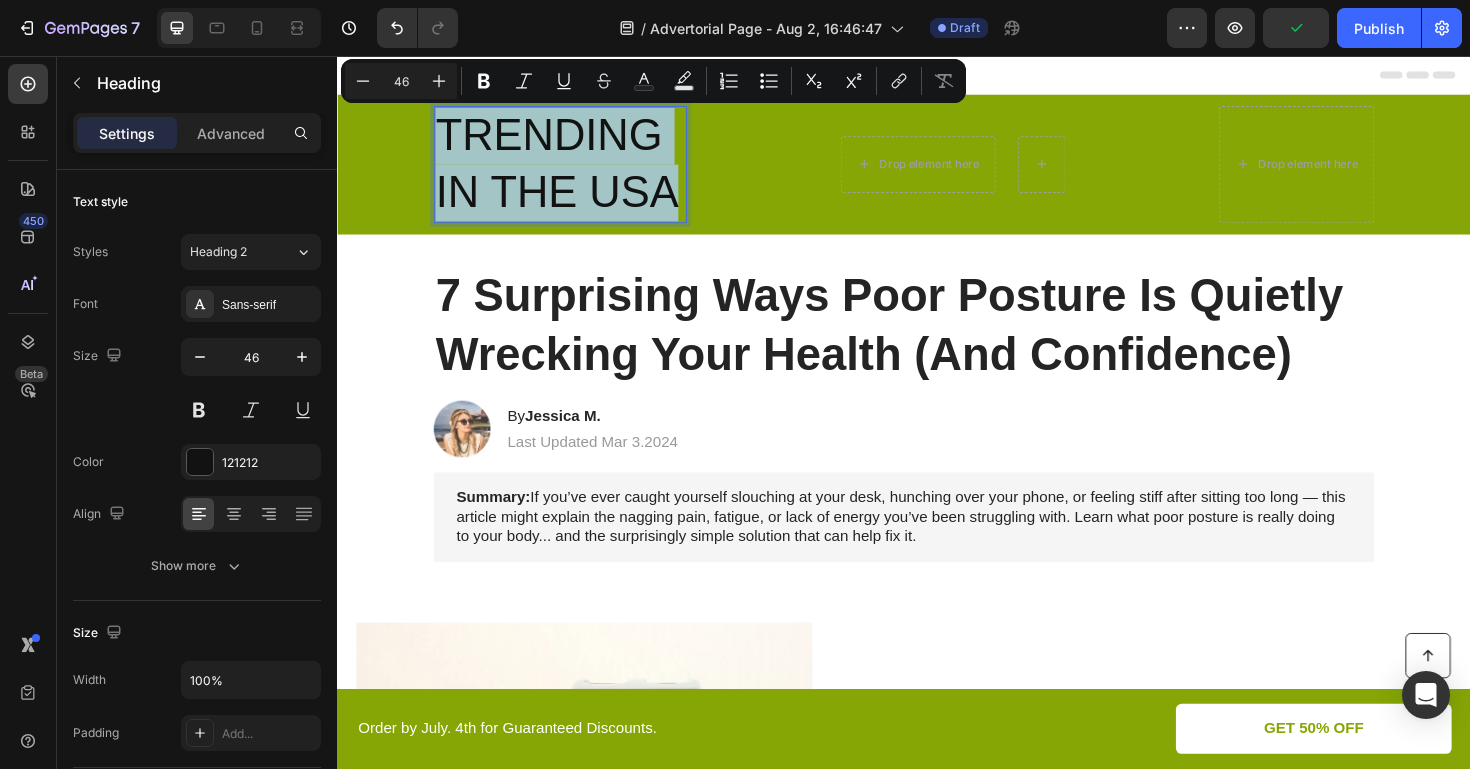 click on "TRENDING IN THE USA" at bounding box center [573, 171] 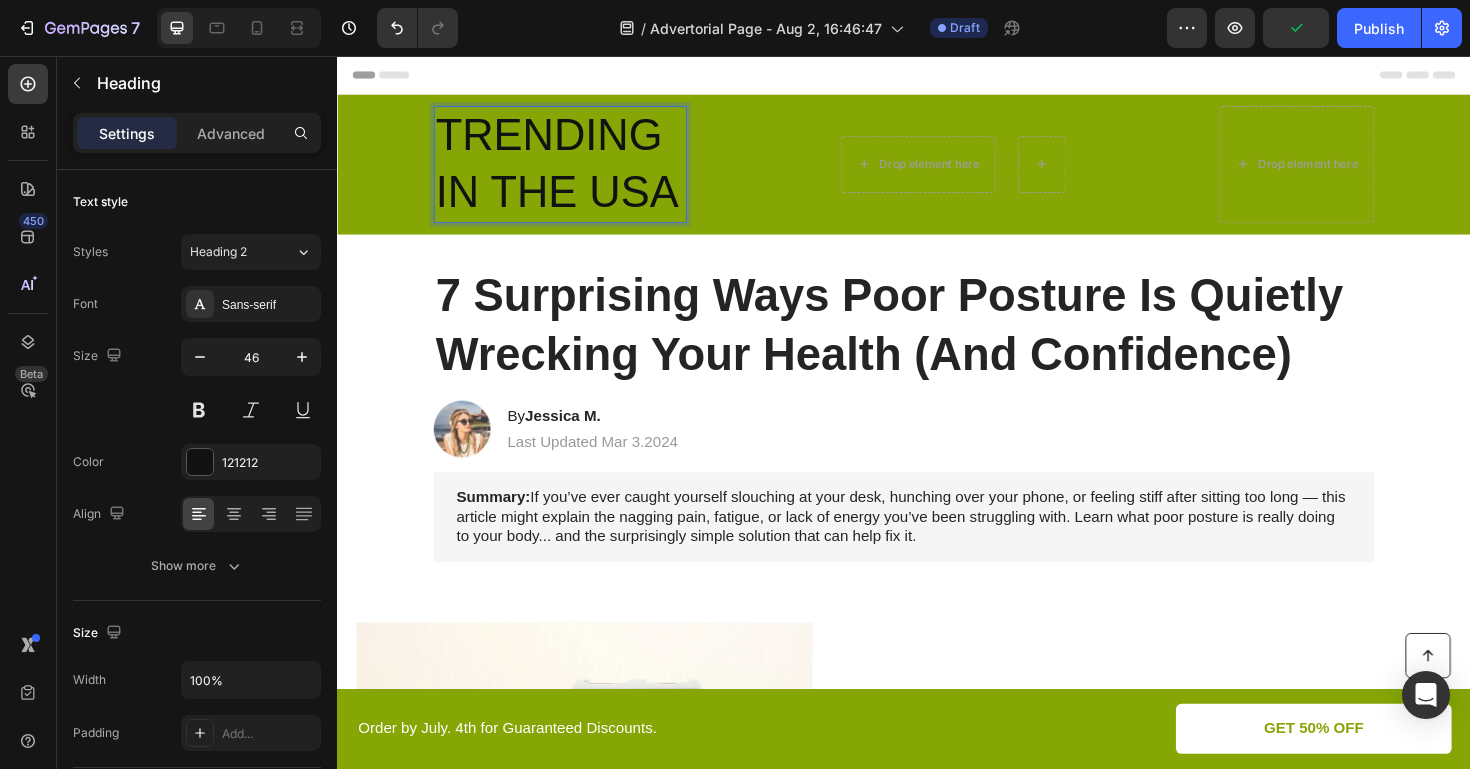 click on "TRENDING IN THE USA" at bounding box center (573, 171) 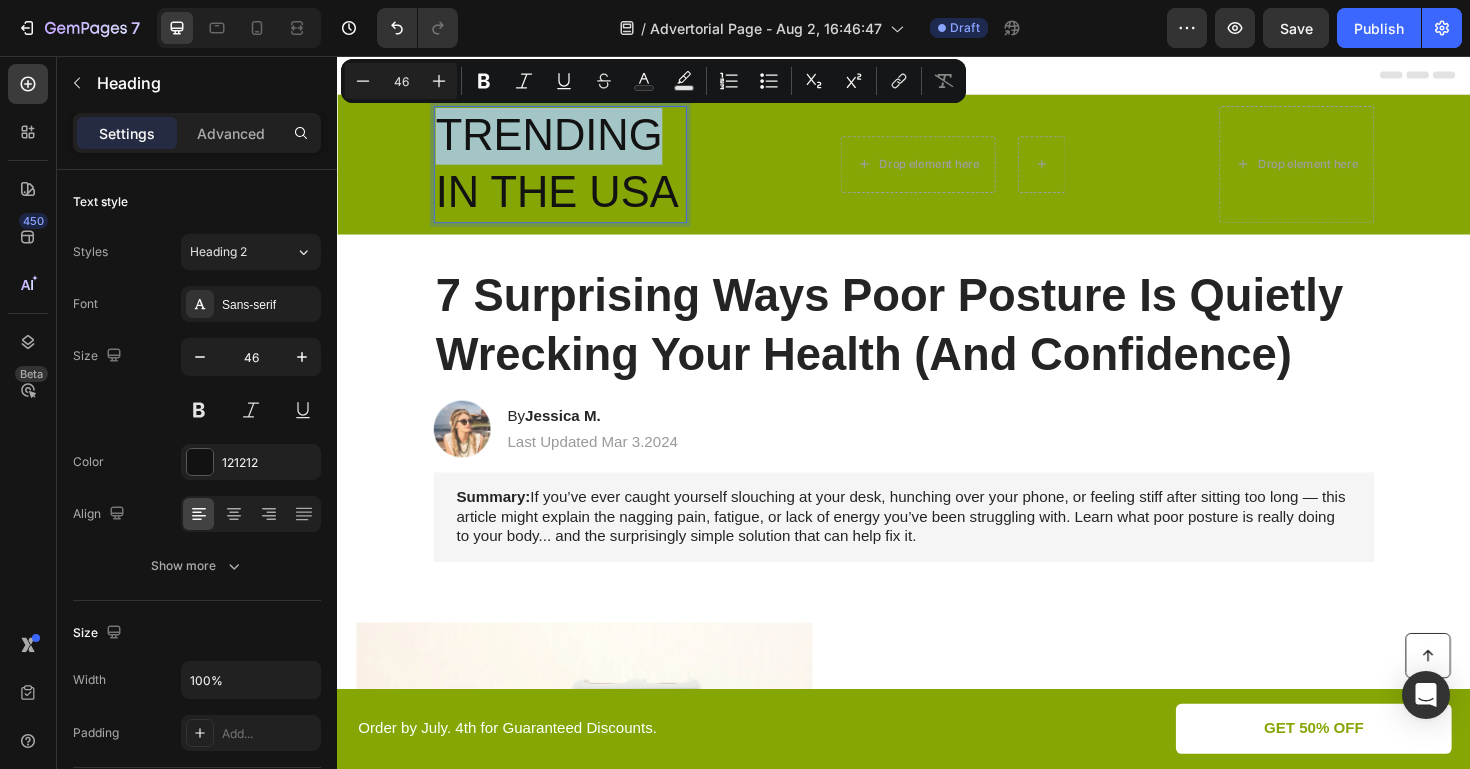 click on "TRENDING IN THE USA" at bounding box center [573, 171] 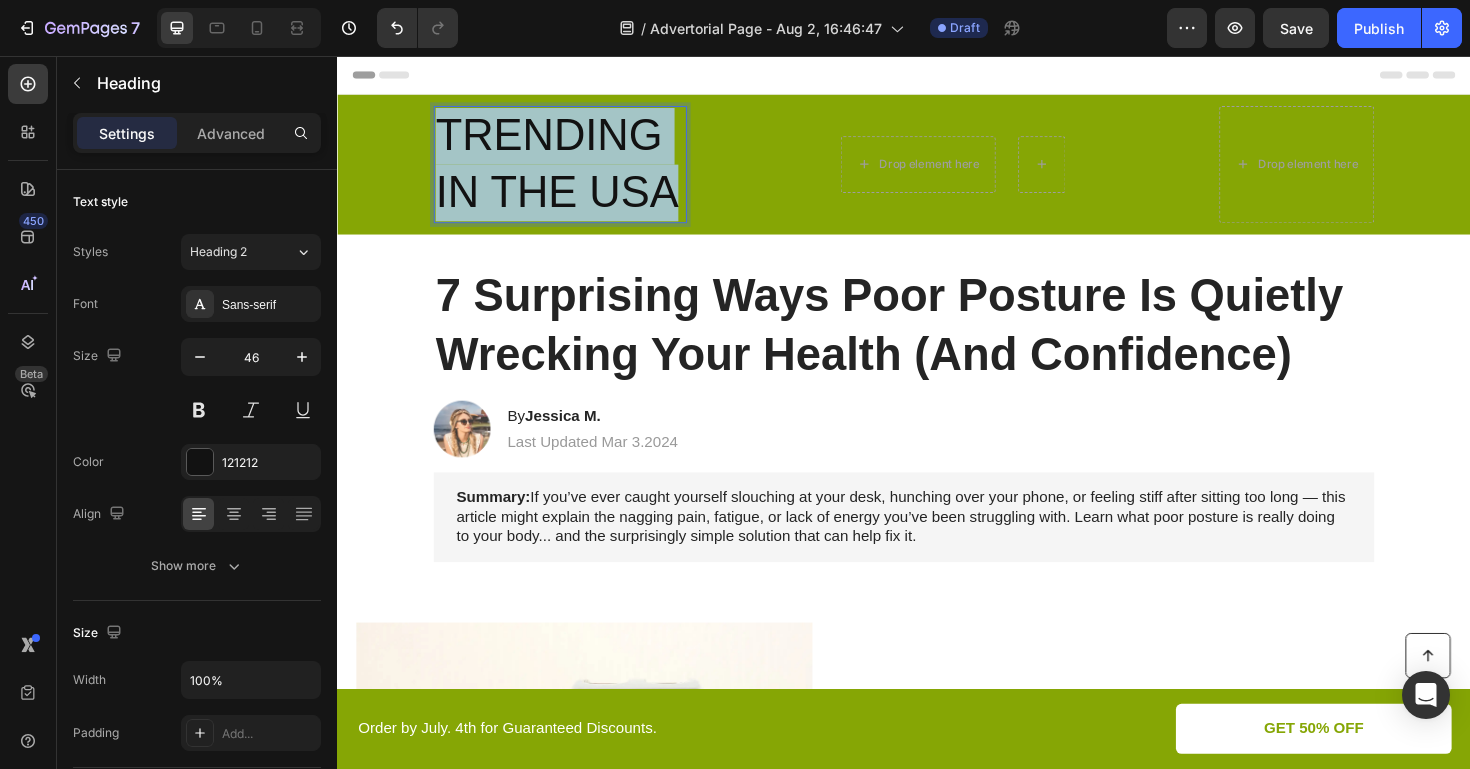 click on "TRENDING IN THE USA" at bounding box center (573, 171) 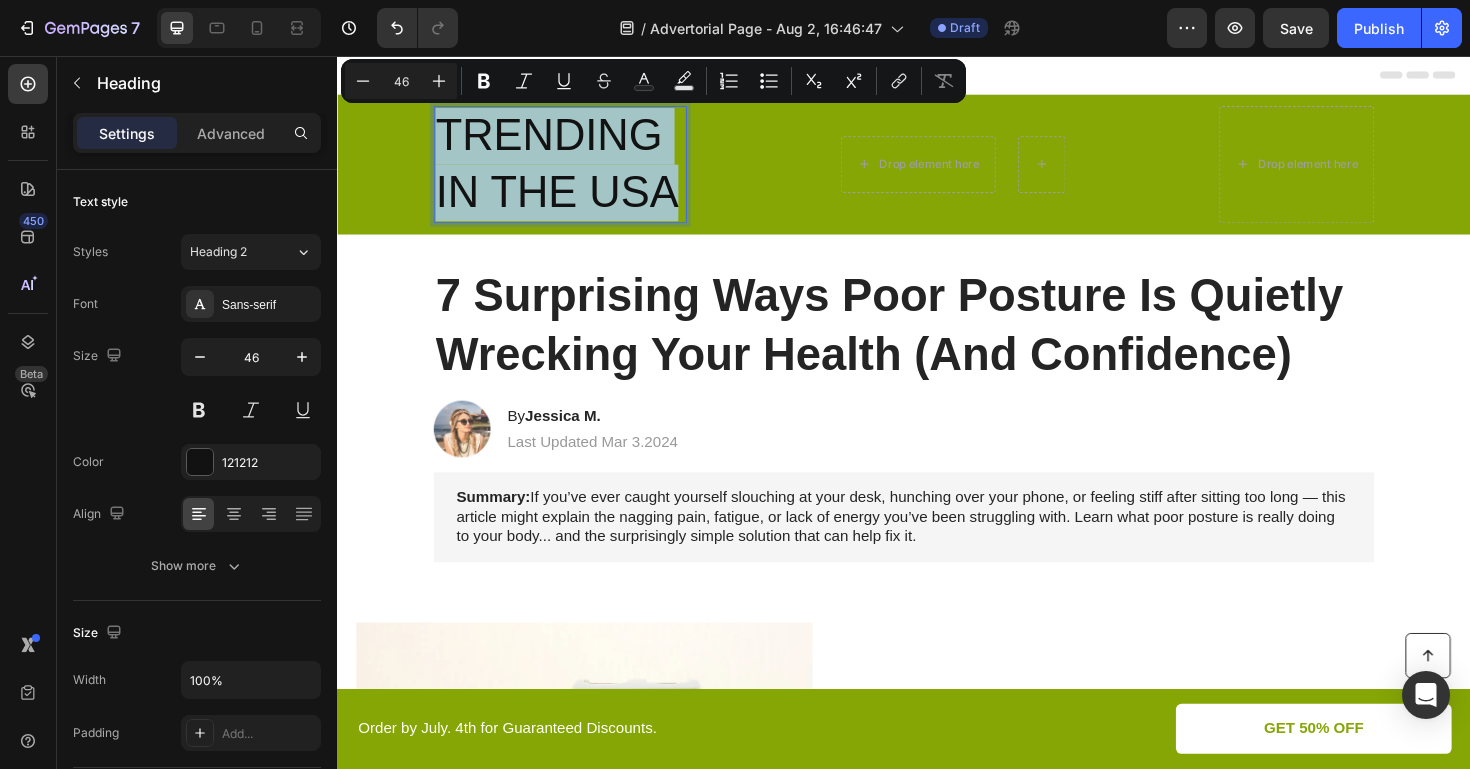click on "TRENDING IN THE USA Heading   0
Drop element here
Row
Drop element here Row" at bounding box center [937, 171] 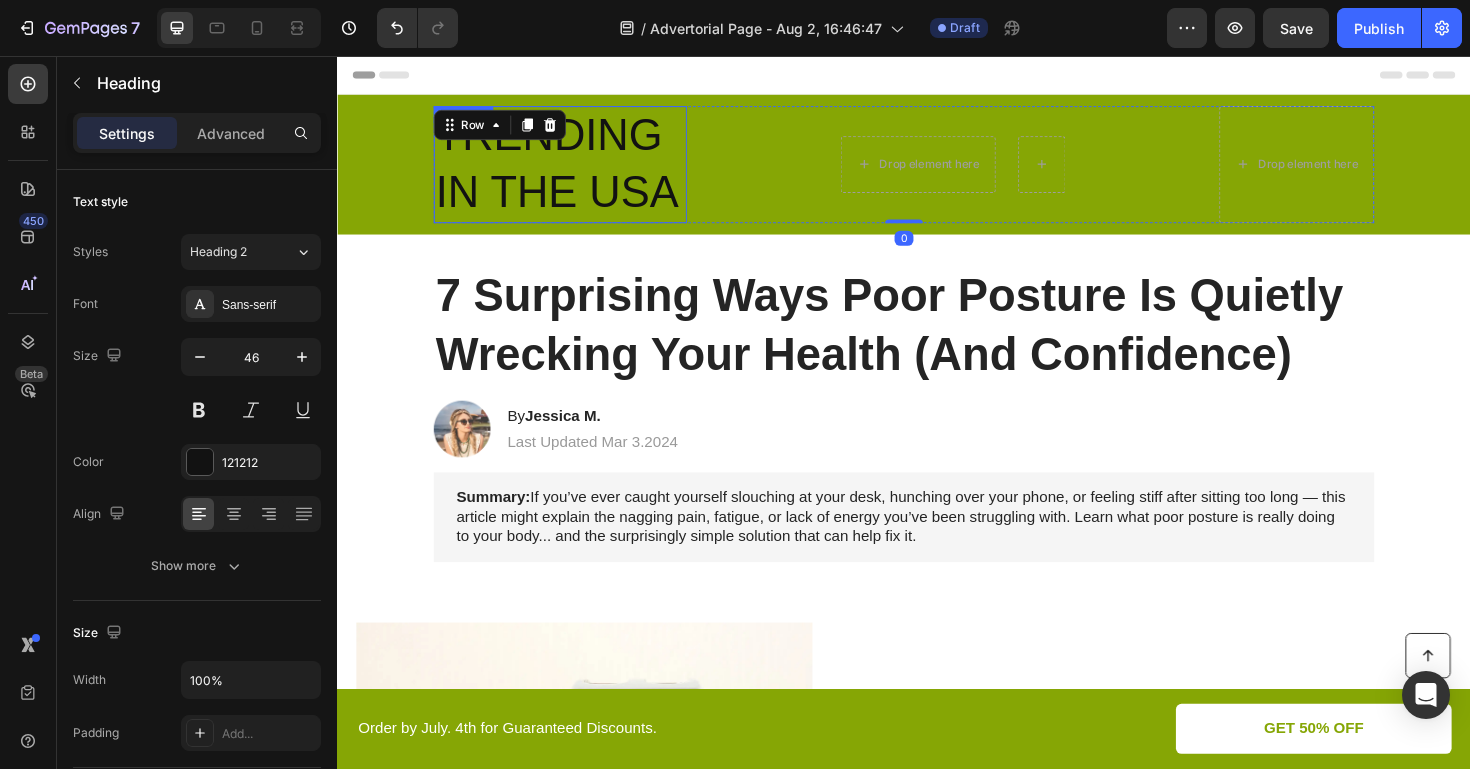 click on "TRENDING IN THE USA" at bounding box center [573, 171] 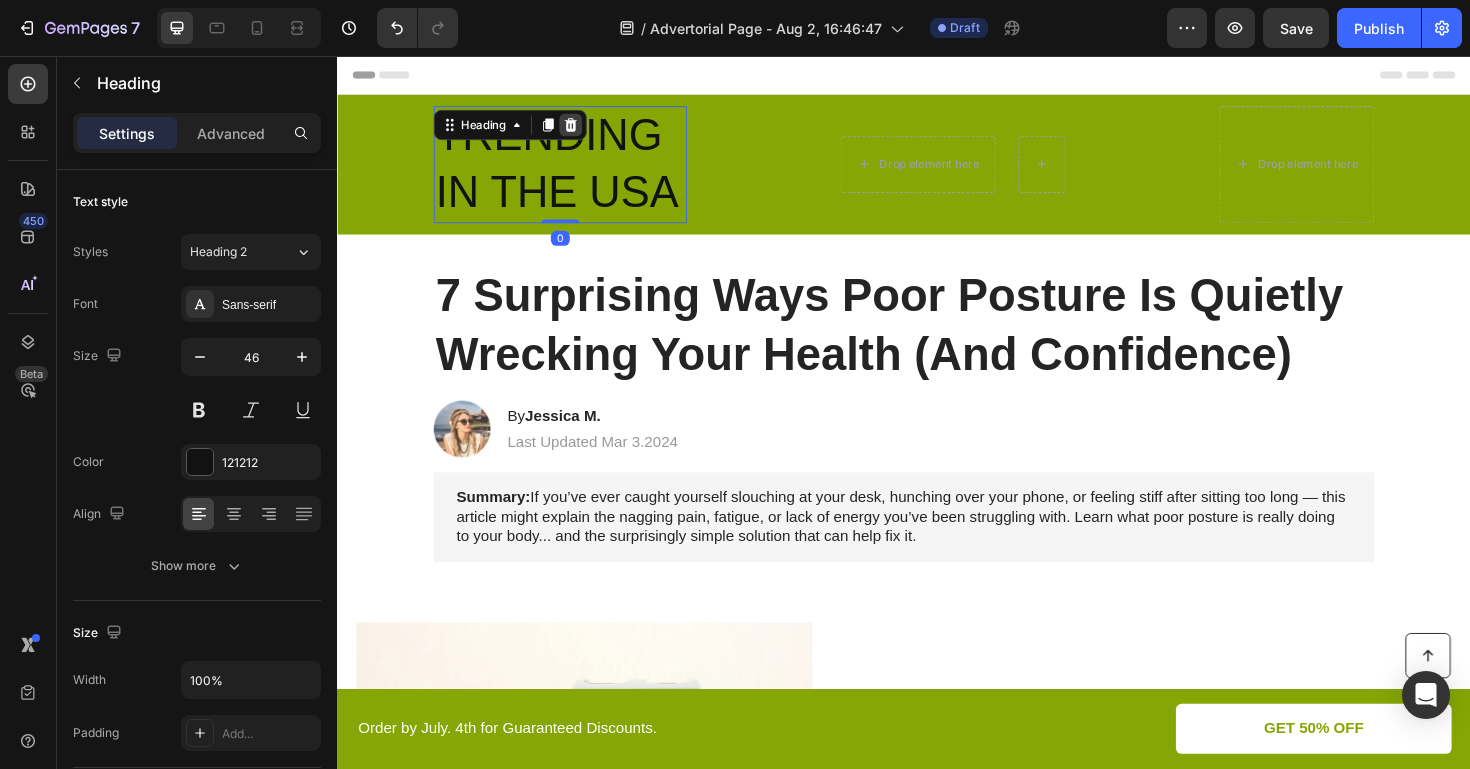 click 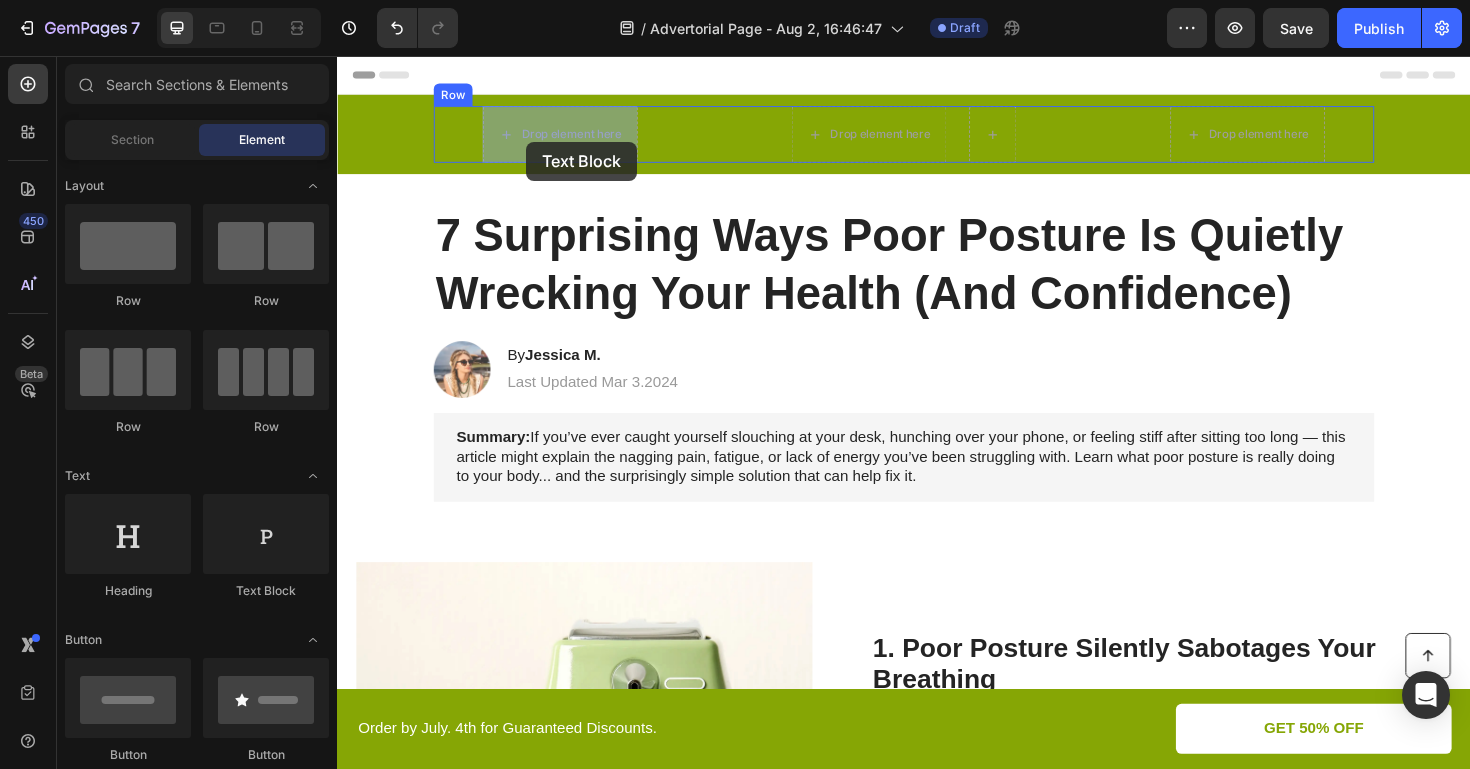 drag, startPoint x: 608, startPoint y: 612, endPoint x: 538, endPoint y: 142, distance: 475.18417 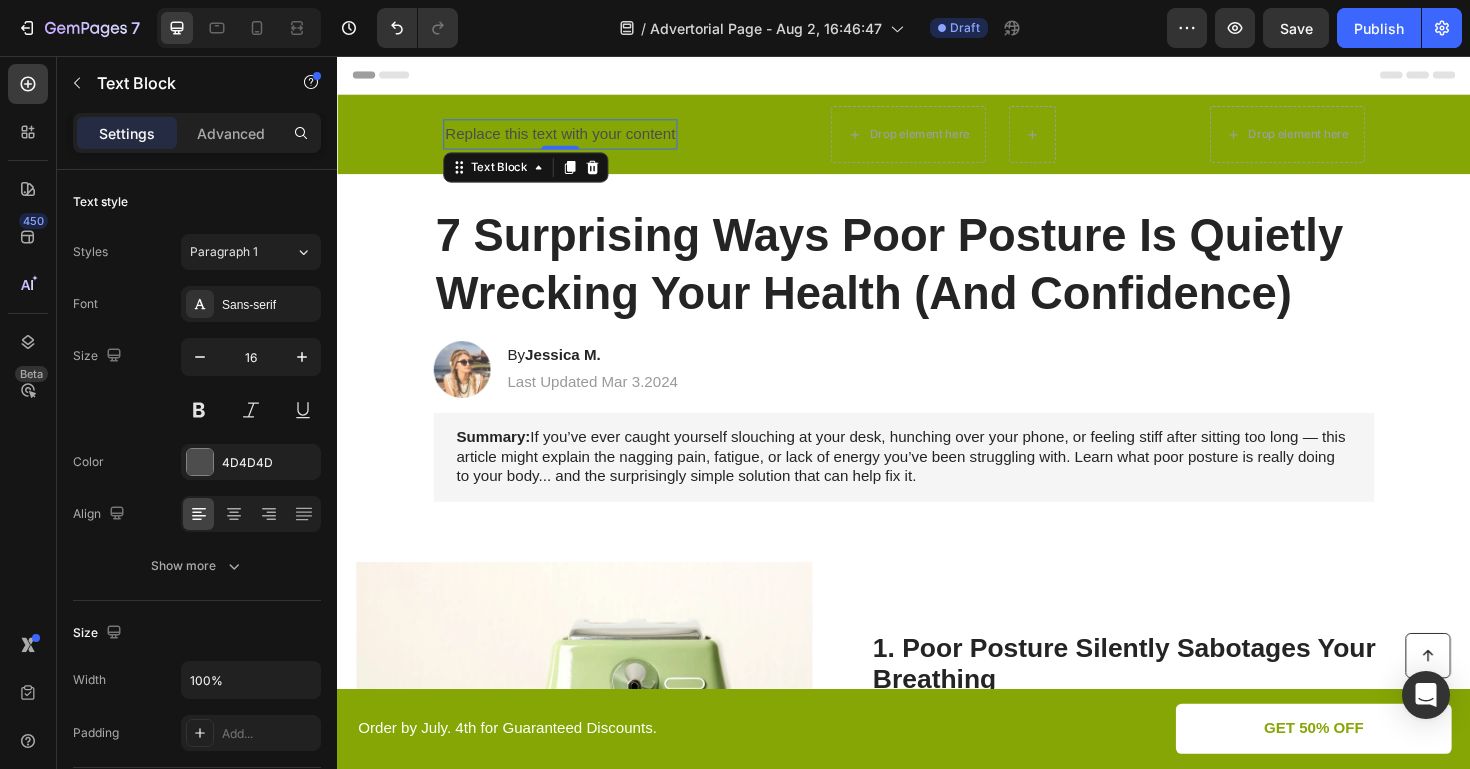 click on "Replace this text with your content" at bounding box center [573, 139] 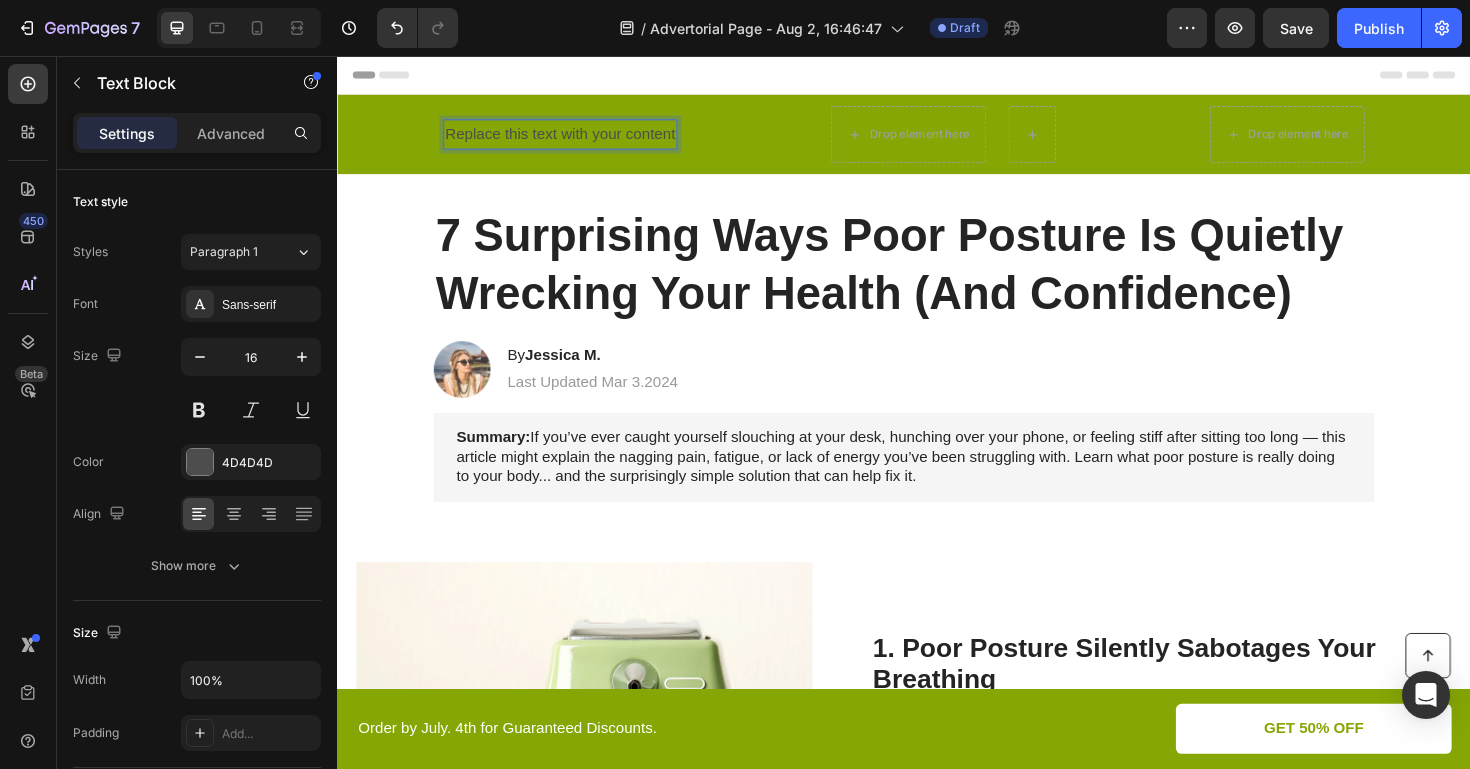 click on "Replace this text with your content" at bounding box center [573, 139] 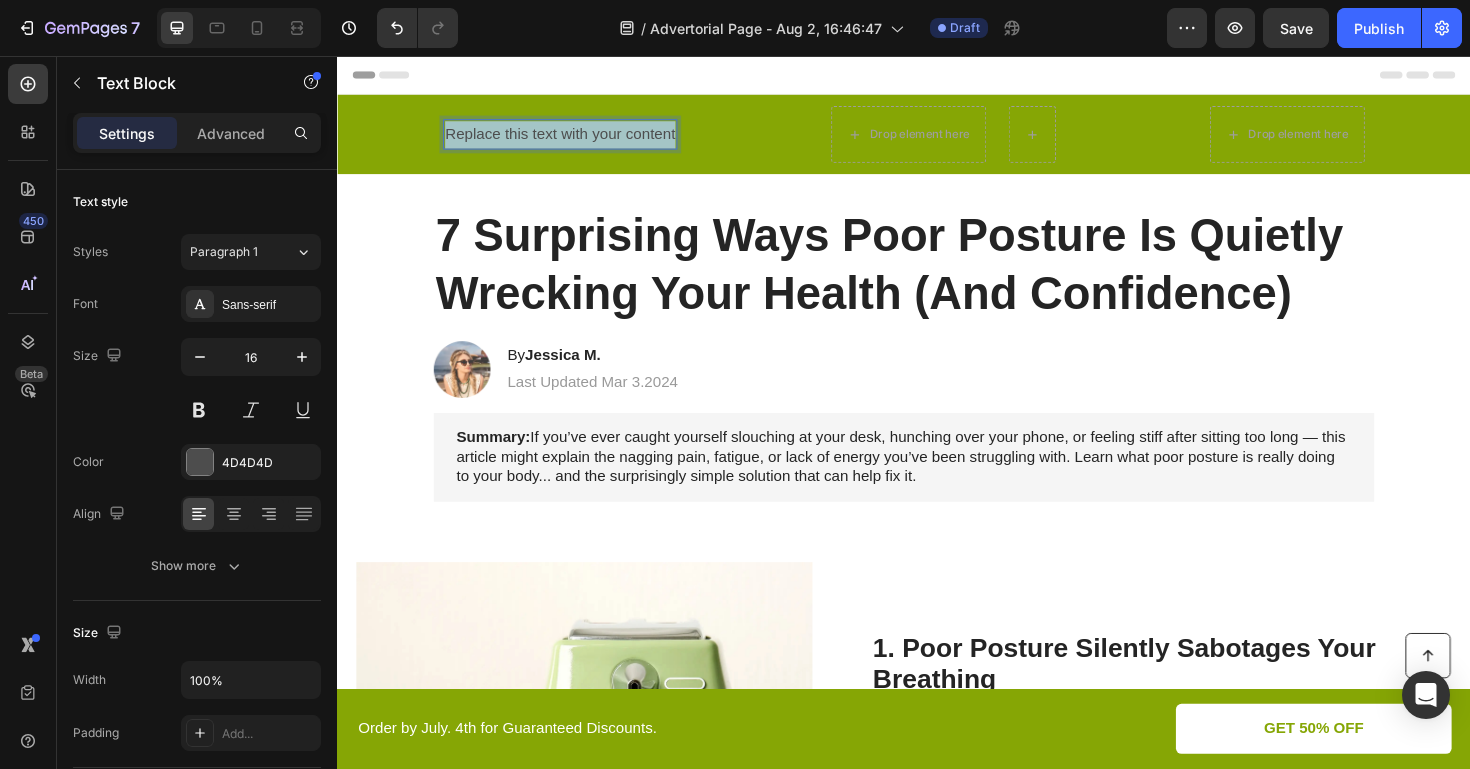 click on "Replace this text with your content" at bounding box center (573, 139) 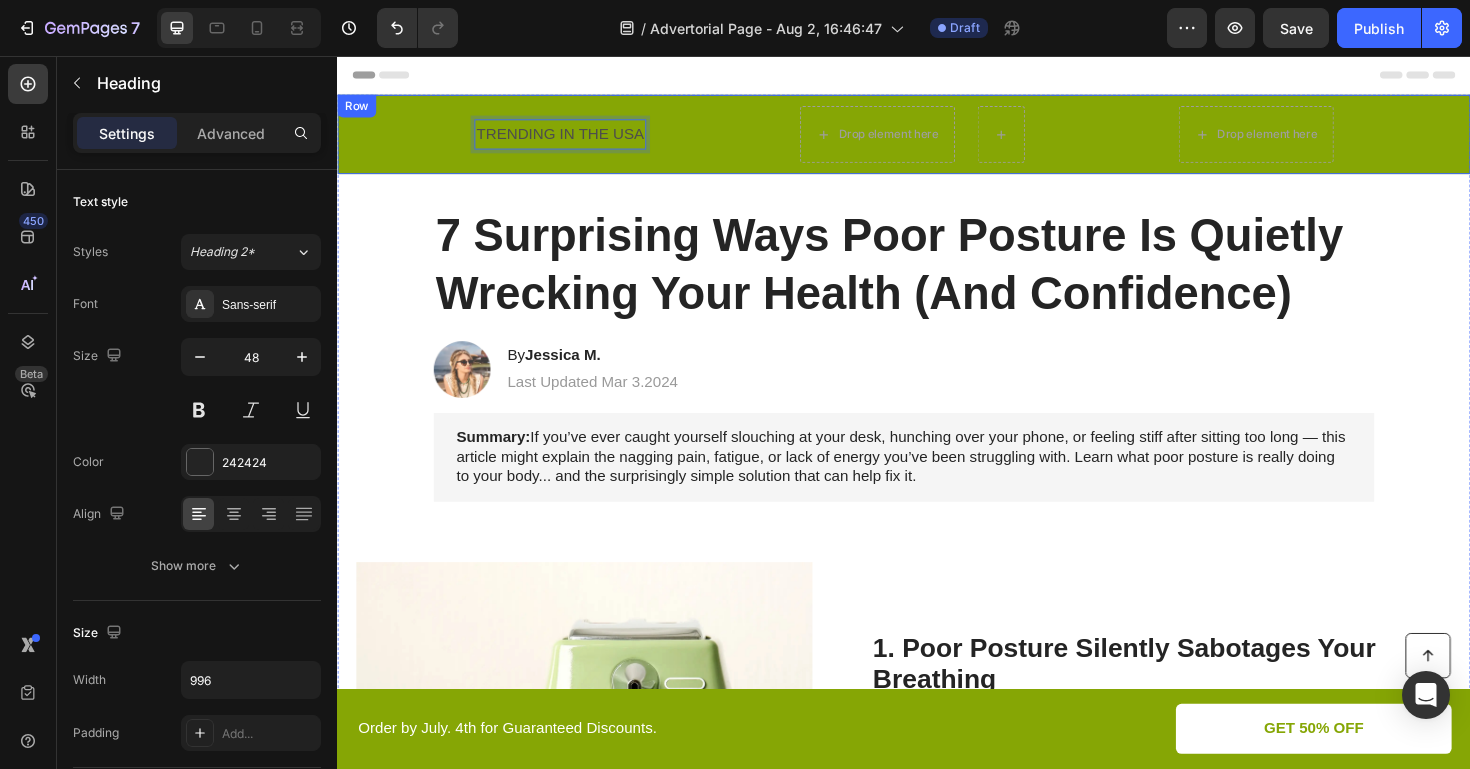 click on "7 Surprising Ways Poor Posture Is Quietly Wrecking Your Health (And Confidence)" at bounding box center (921, 276) 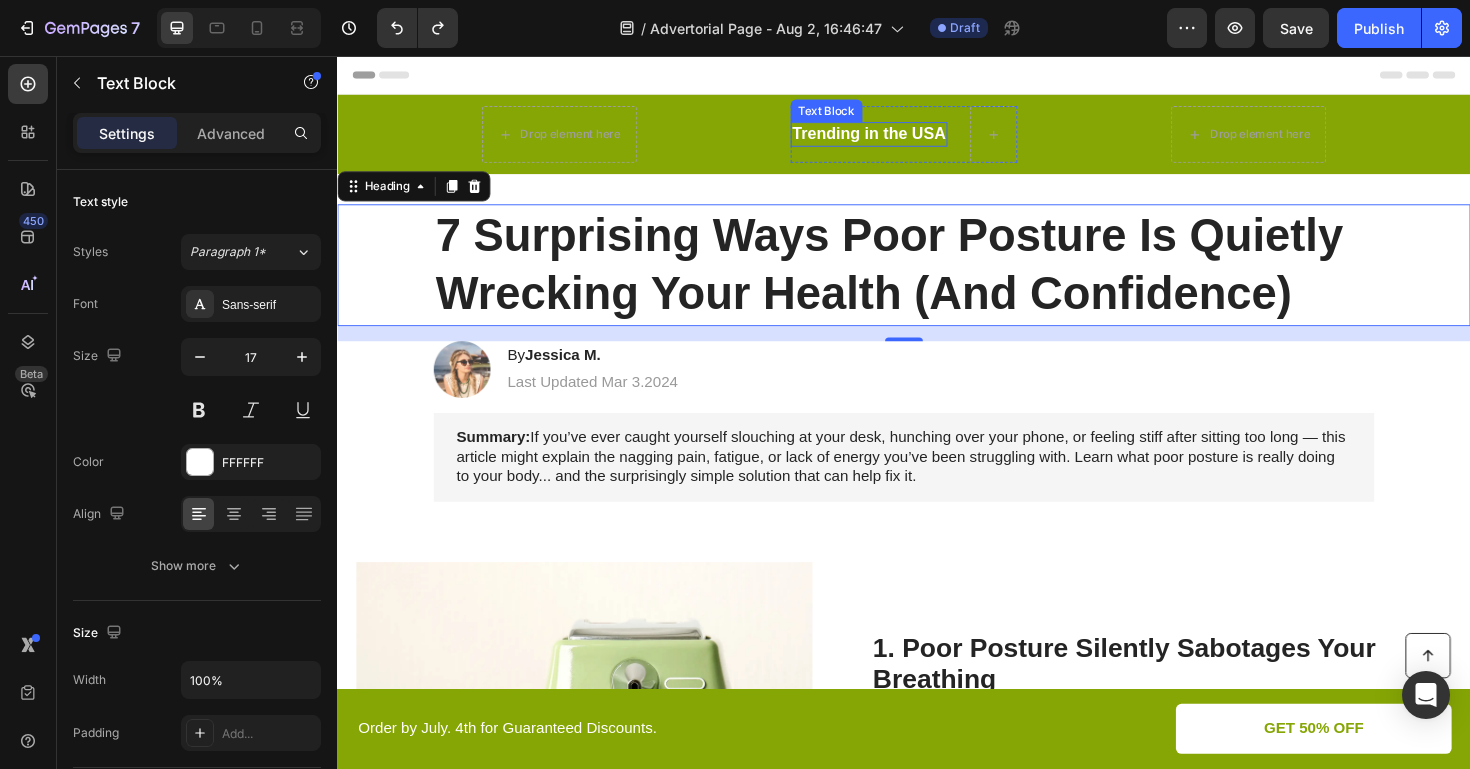 click on "Trending in the USA" at bounding box center [900, 139] 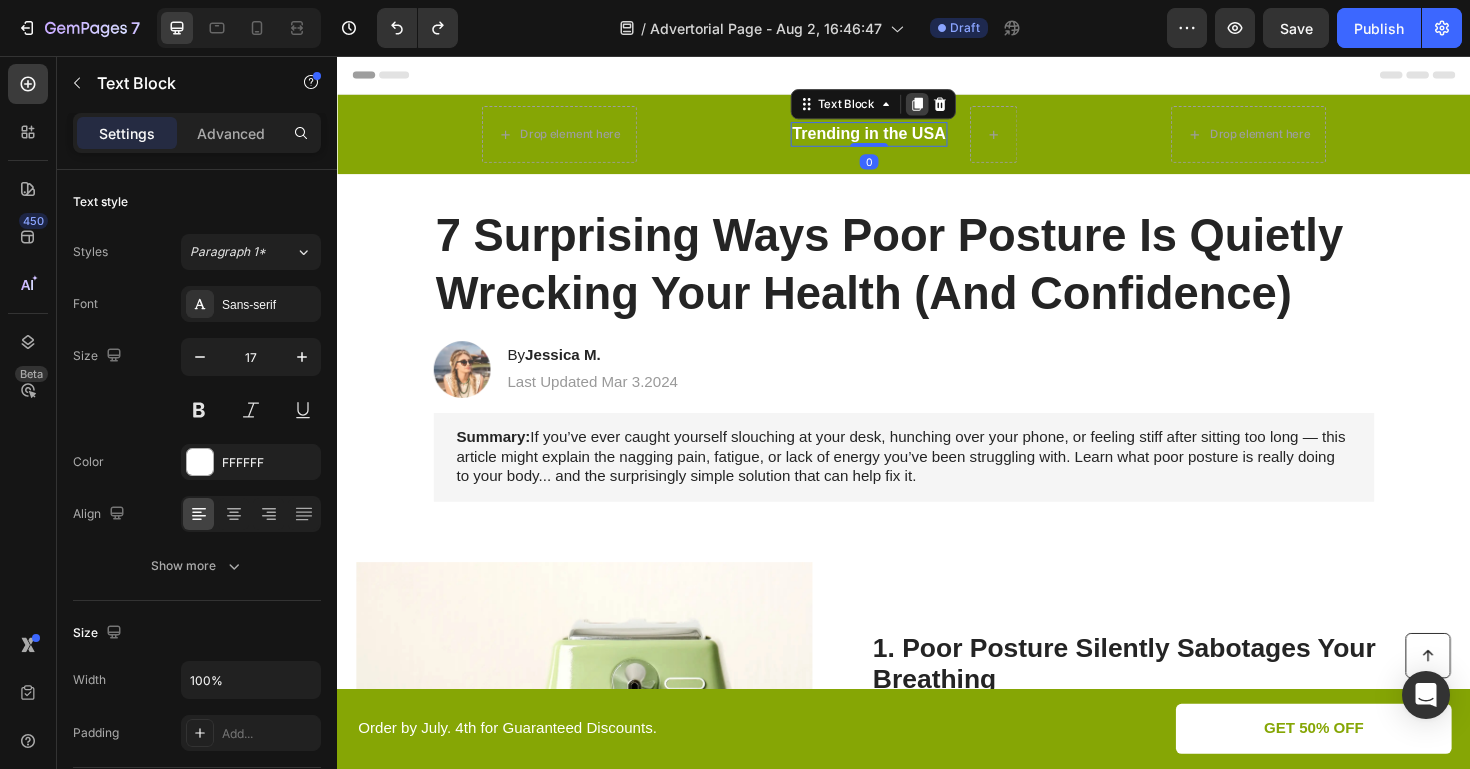 click 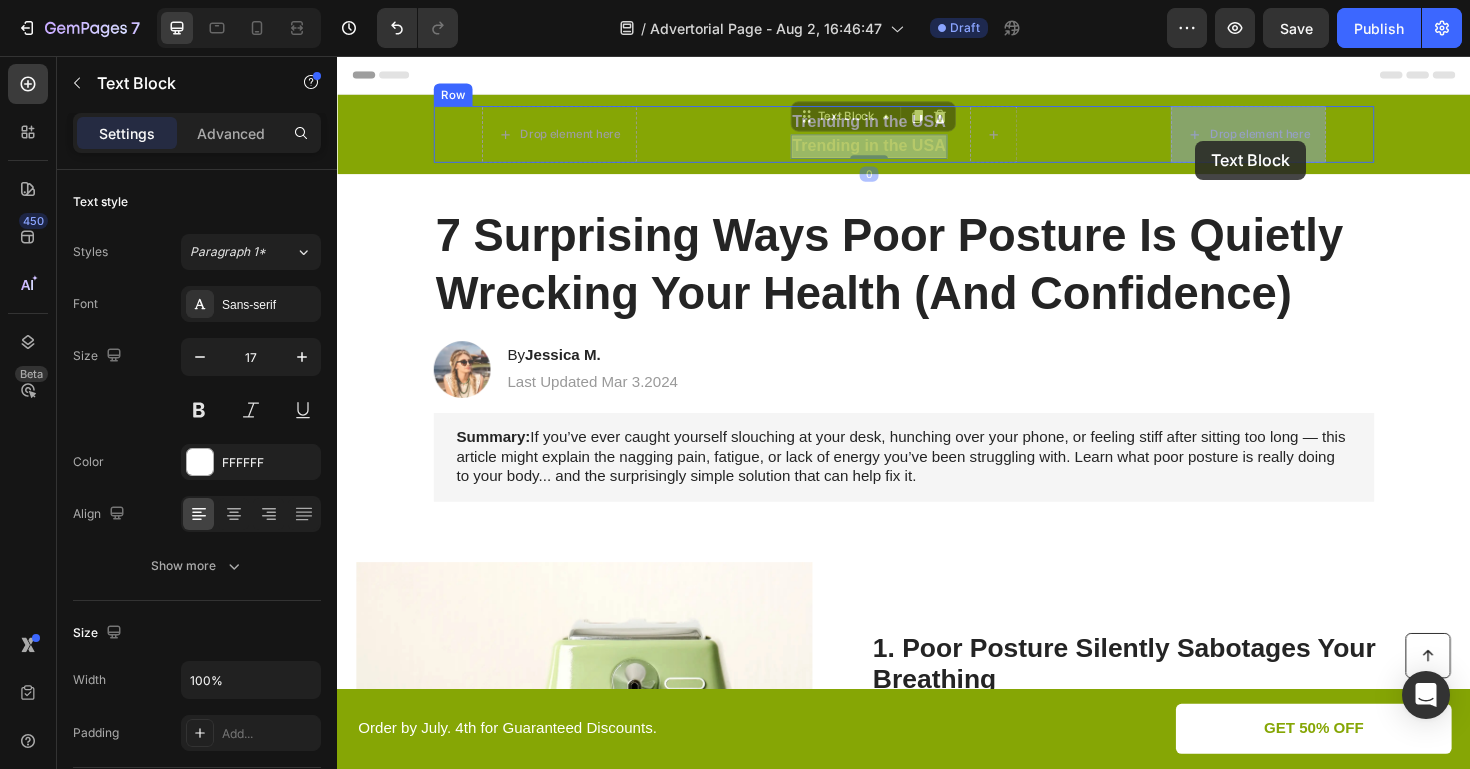 drag, startPoint x: 906, startPoint y: 153, endPoint x: 1251, endPoint y: 144, distance: 345.11737 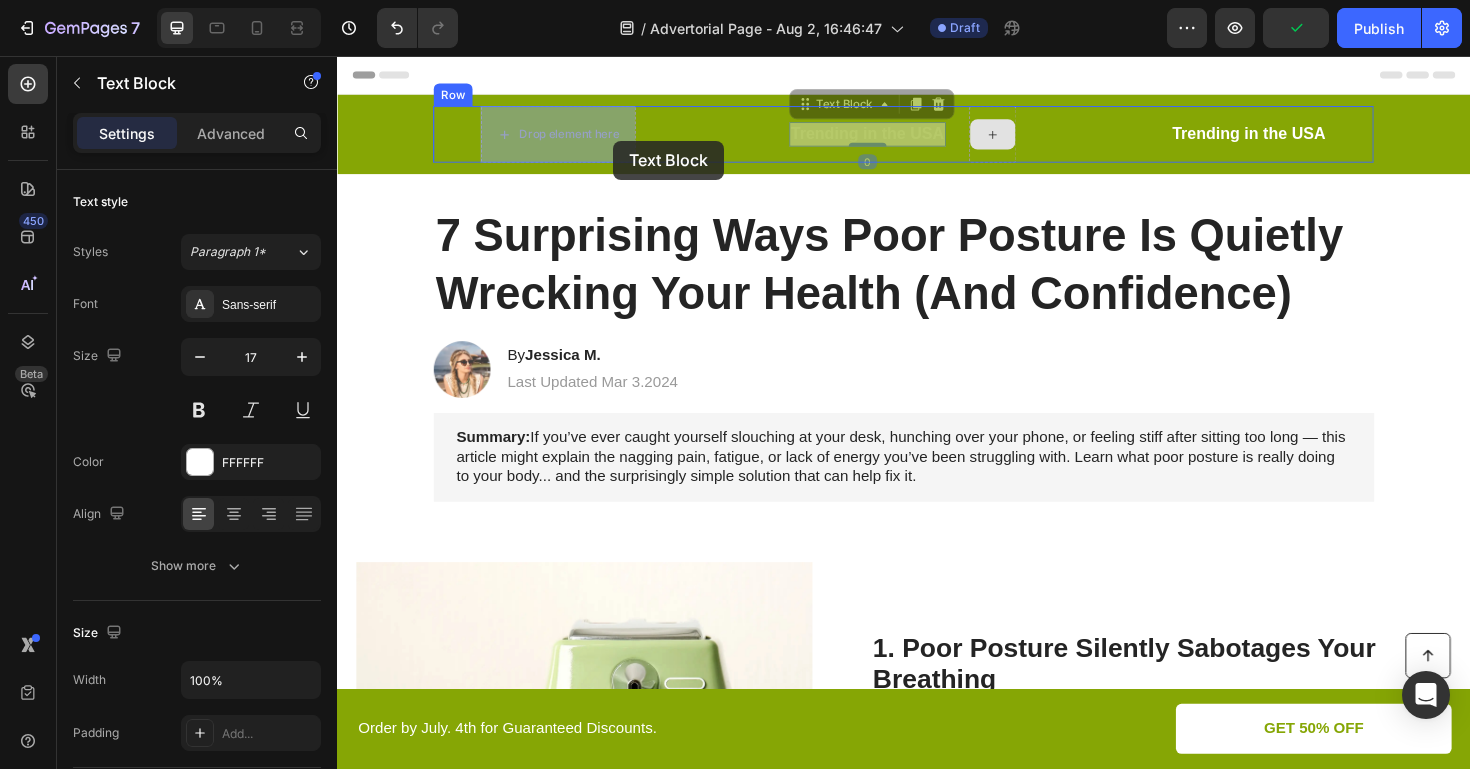 drag, startPoint x: 887, startPoint y: 133, endPoint x: 626, endPoint y: 146, distance: 261.32355 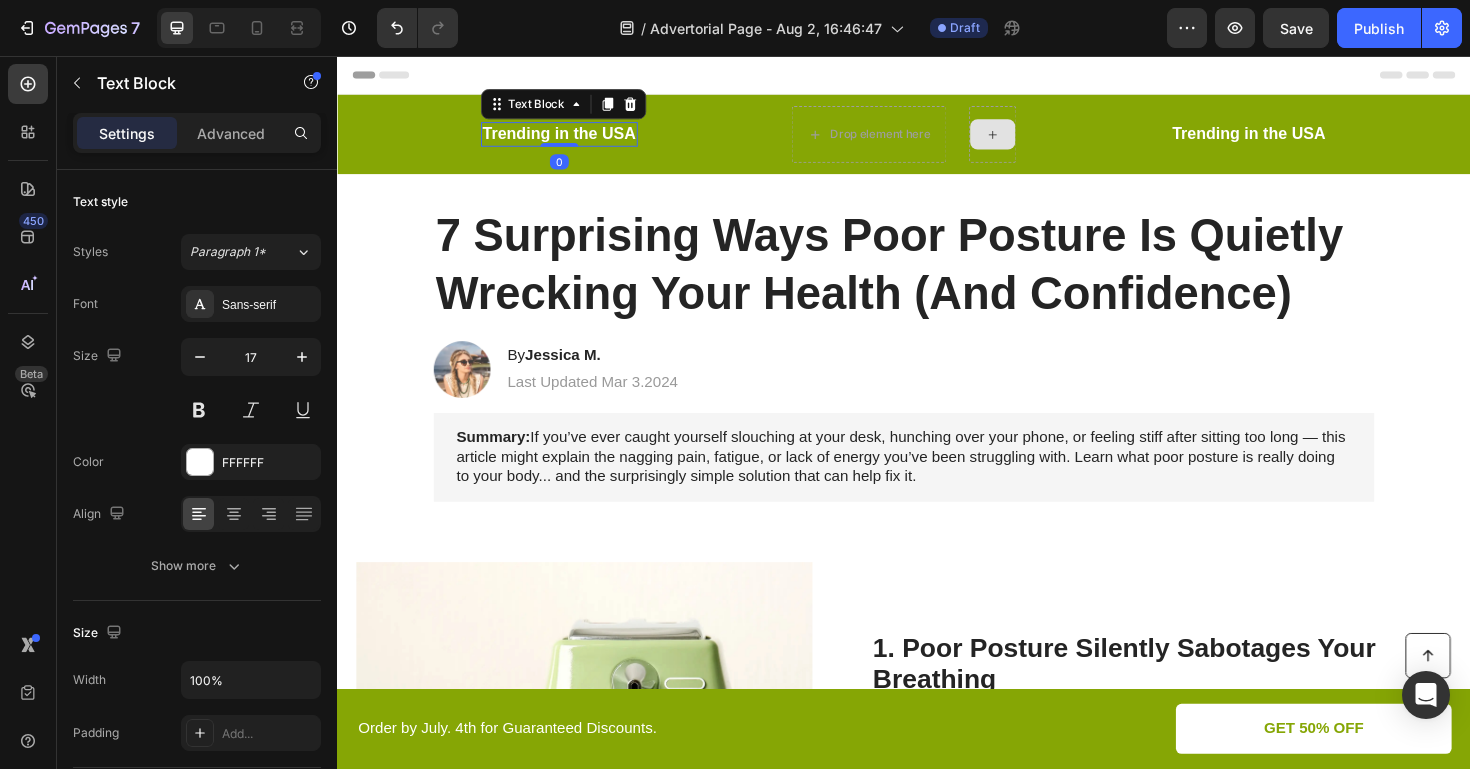 click on "Trending in the USA" at bounding box center [572, 139] 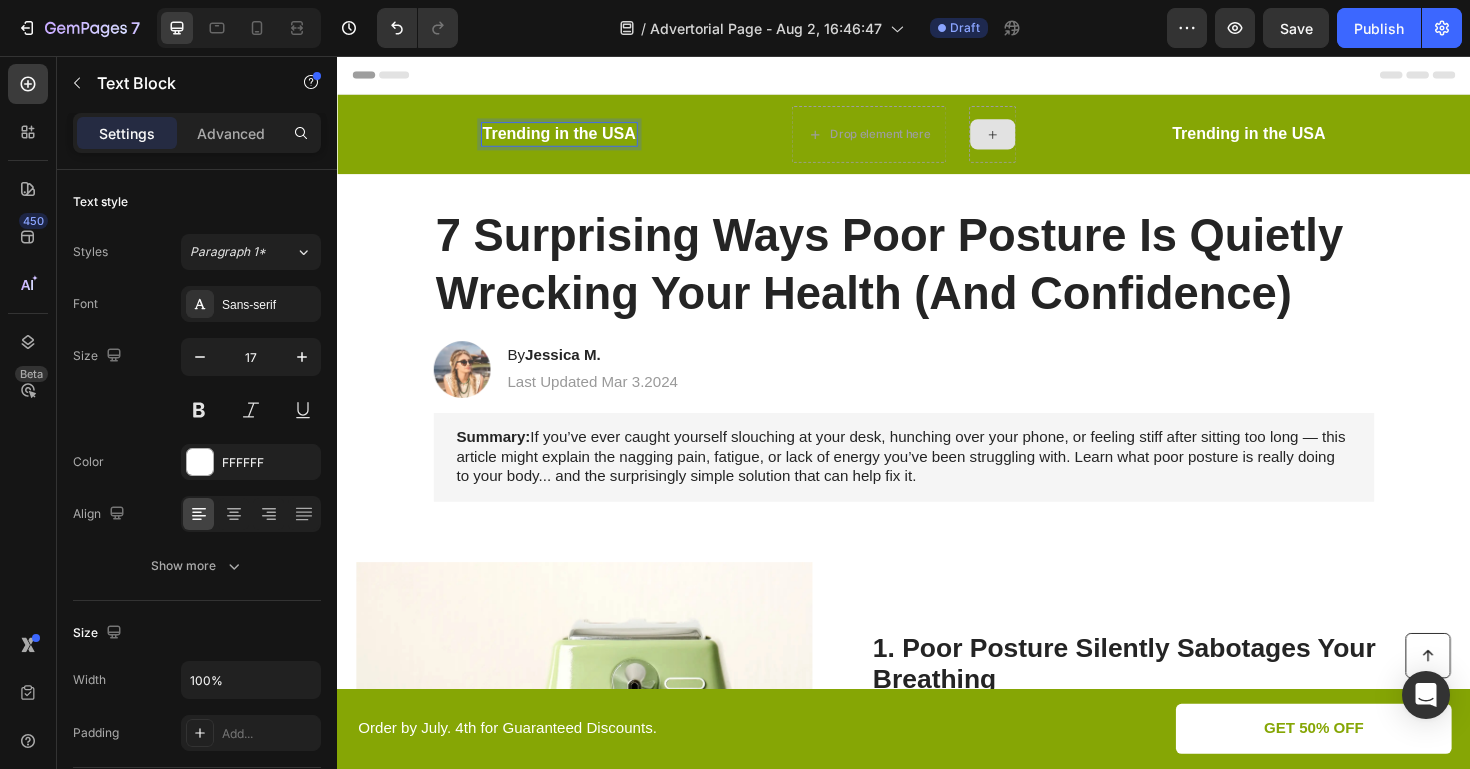 click on "Trending in the USA" at bounding box center [572, 139] 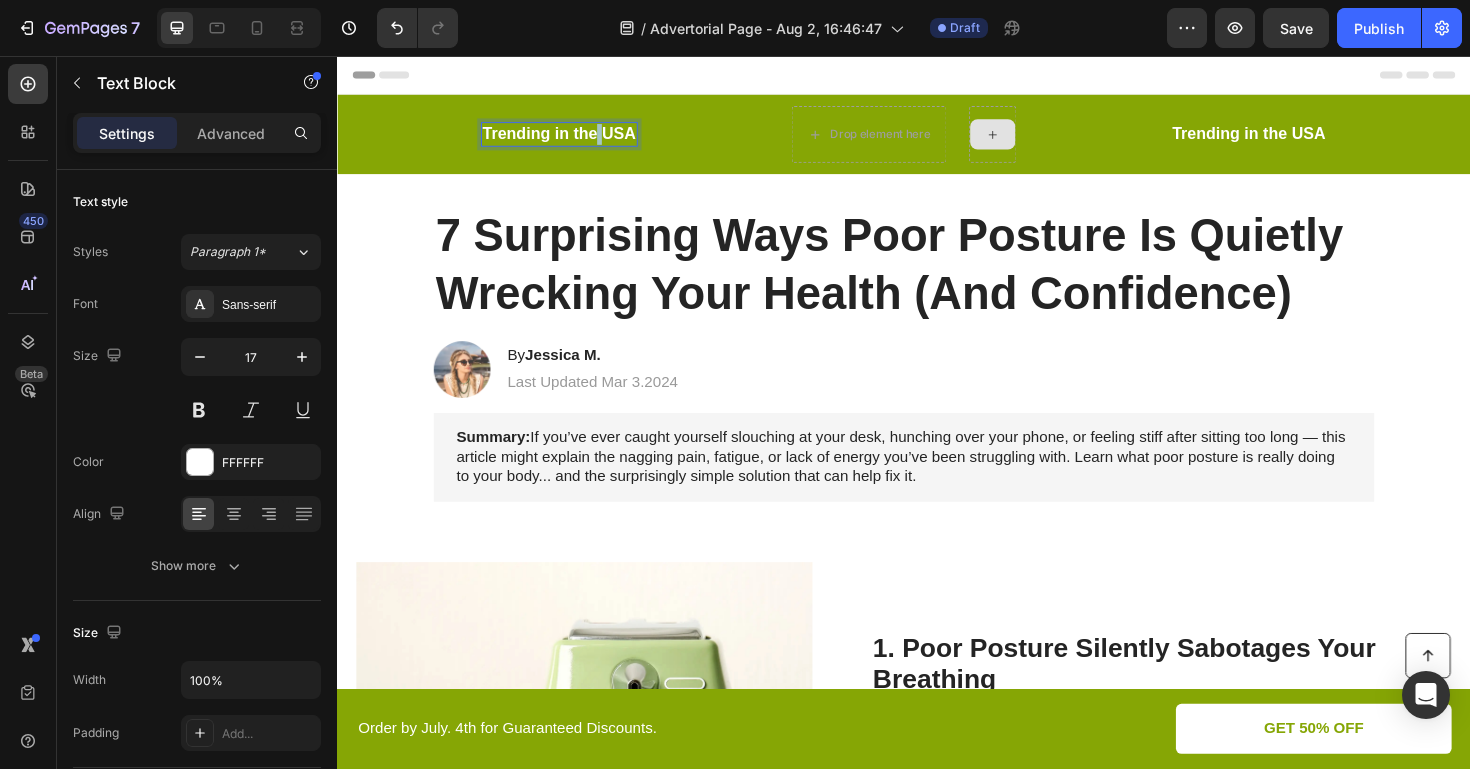 click on "Trending in the USA" at bounding box center (572, 139) 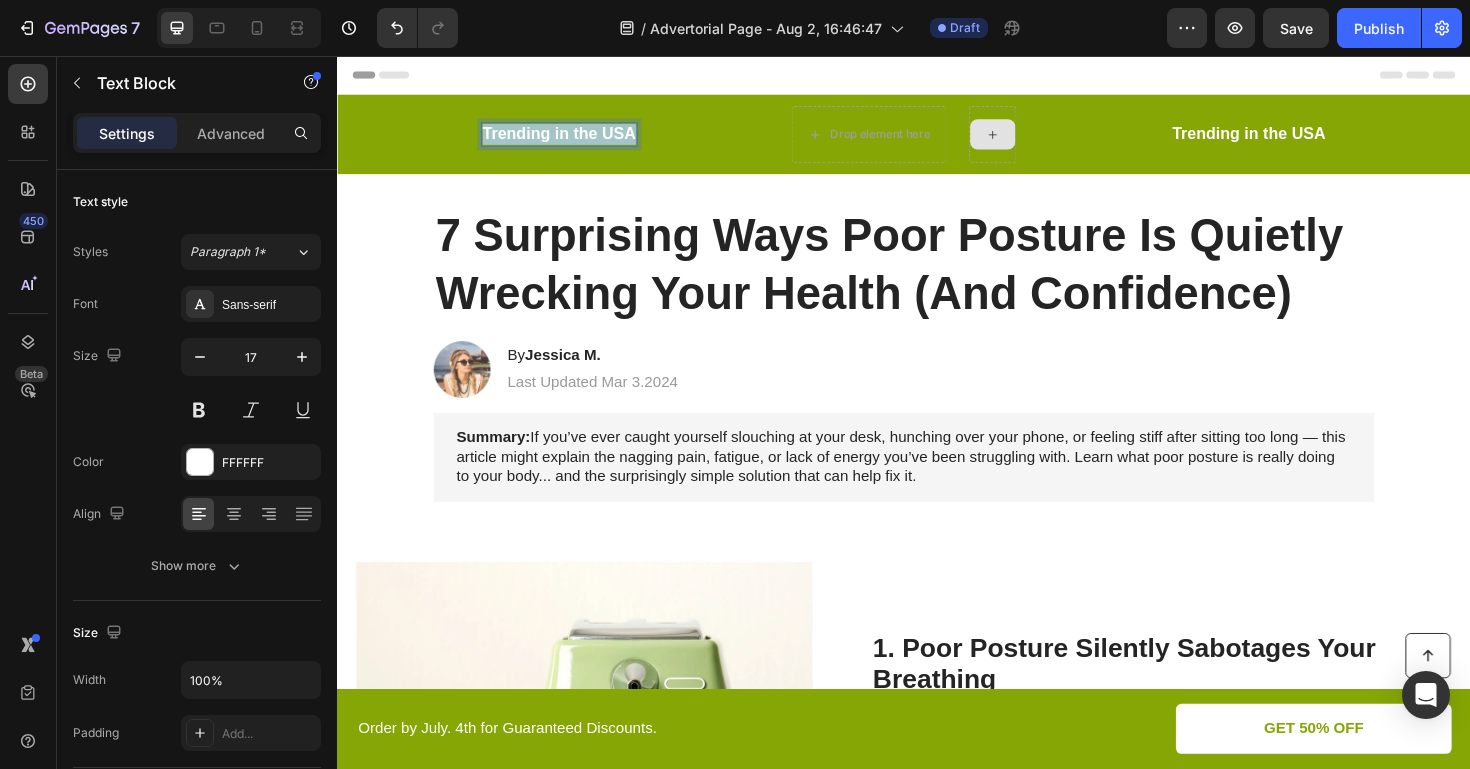 click on "Trending in the USA" at bounding box center [572, 139] 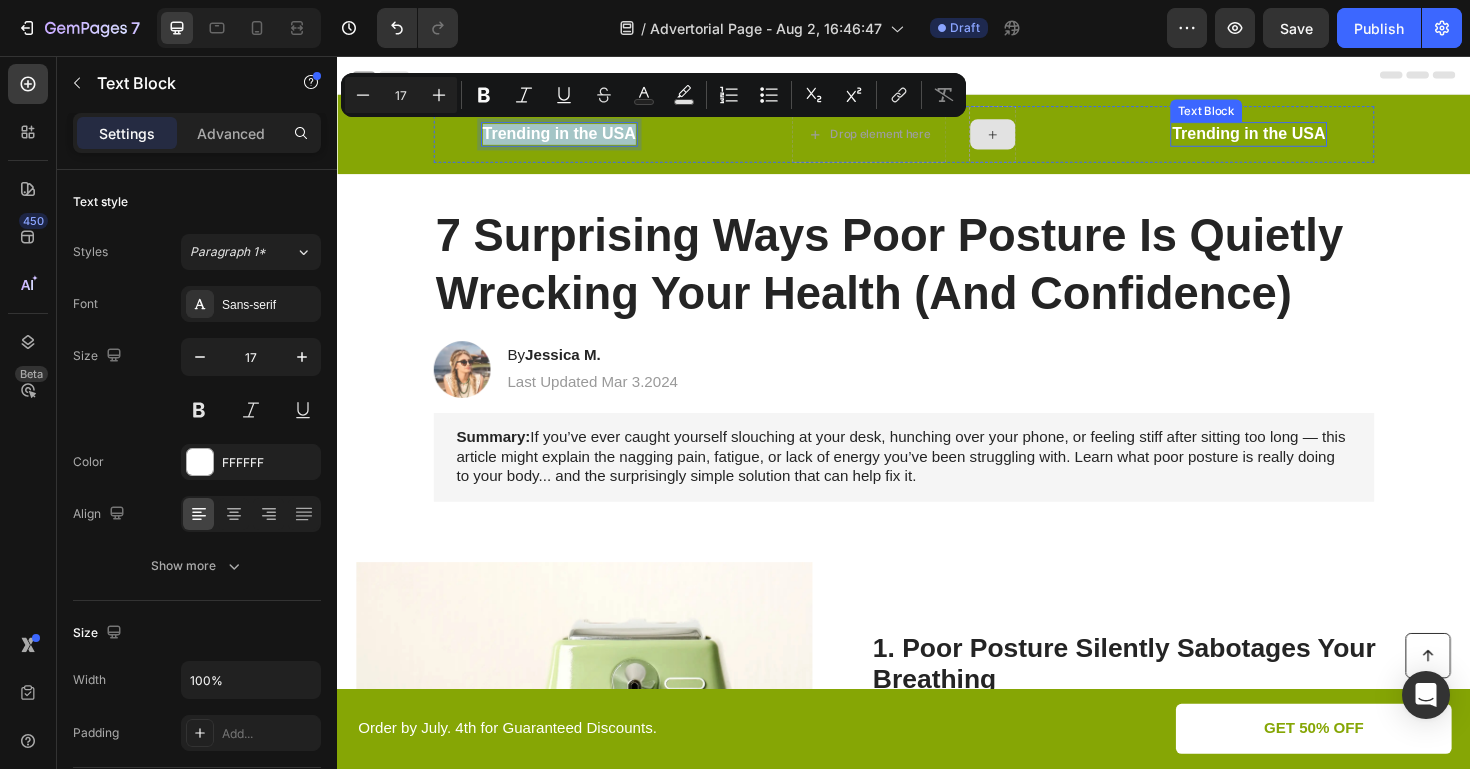 click on "Trending in the USA" at bounding box center [1302, 139] 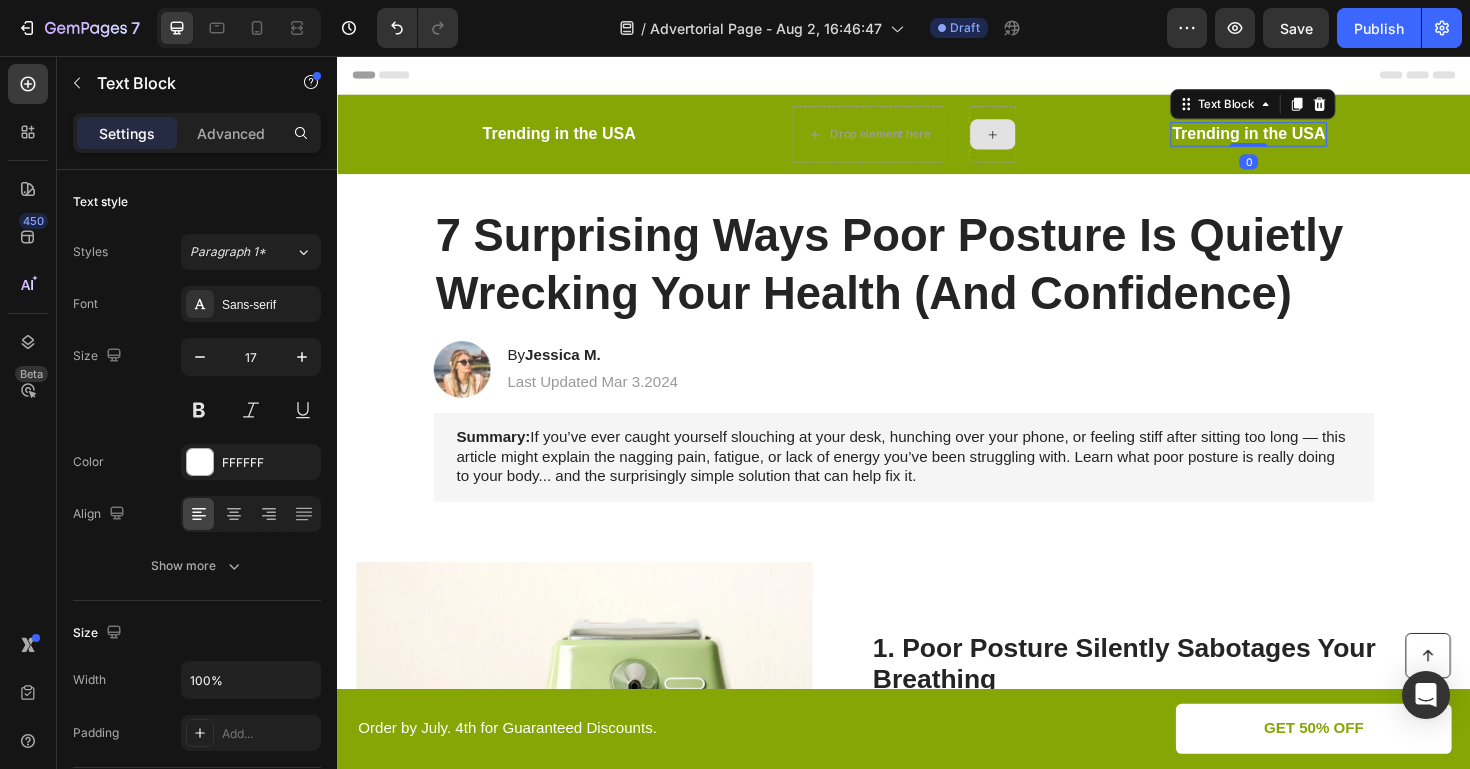 scroll, scrollTop: 0, scrollLeft: 0, axis: both 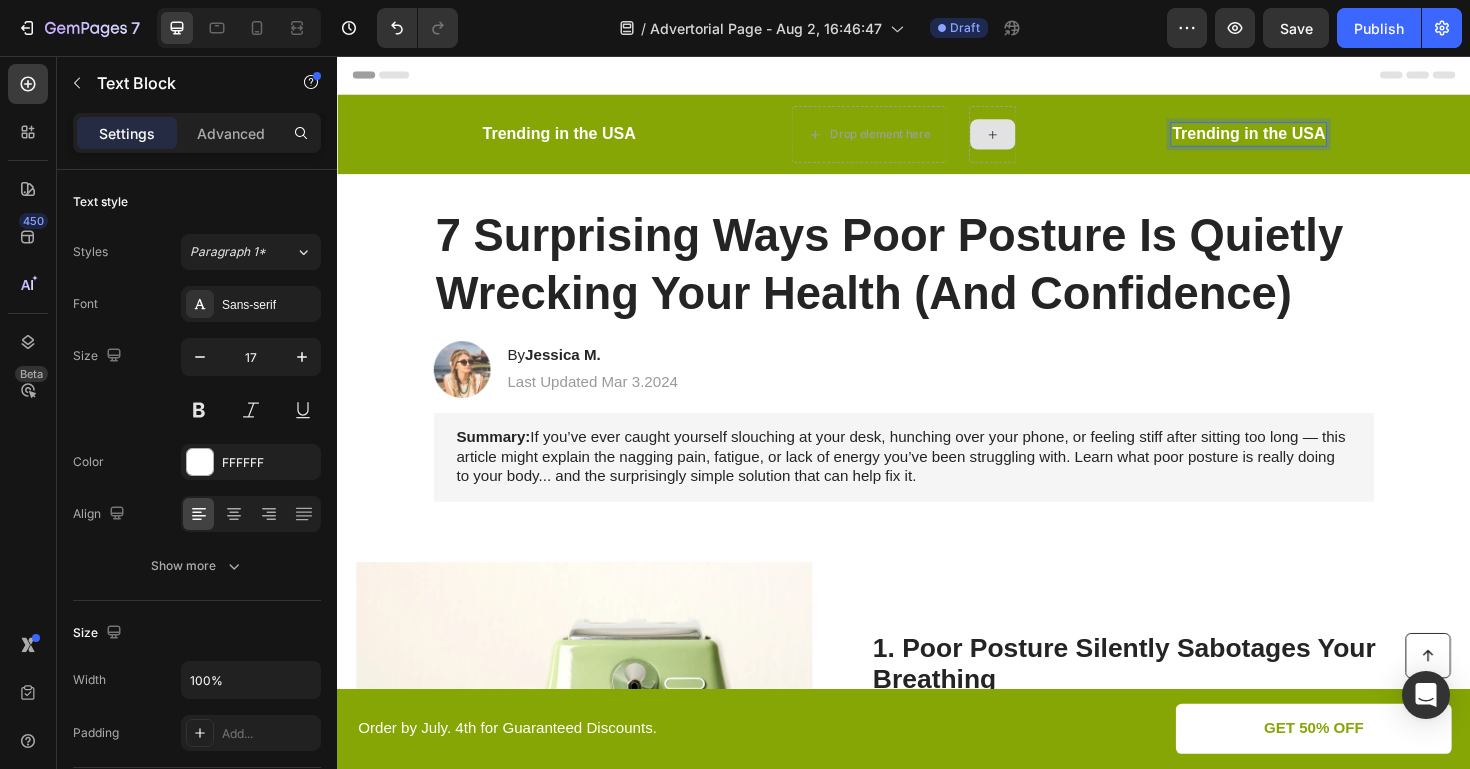 click on "Trending in the USA" at bounding box center (1302, 139) 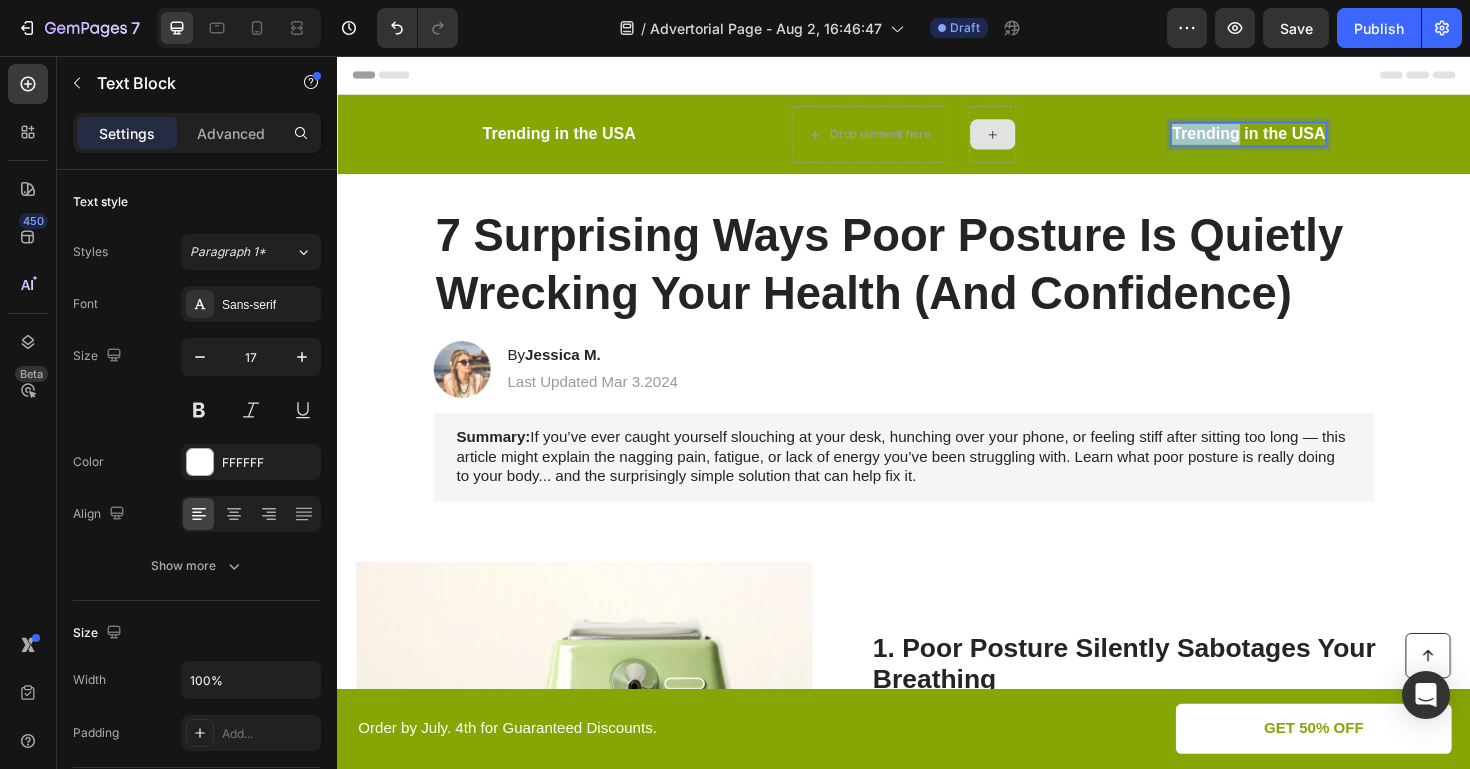 click on "Trending in the USA" at bounding box center (1302, 139) 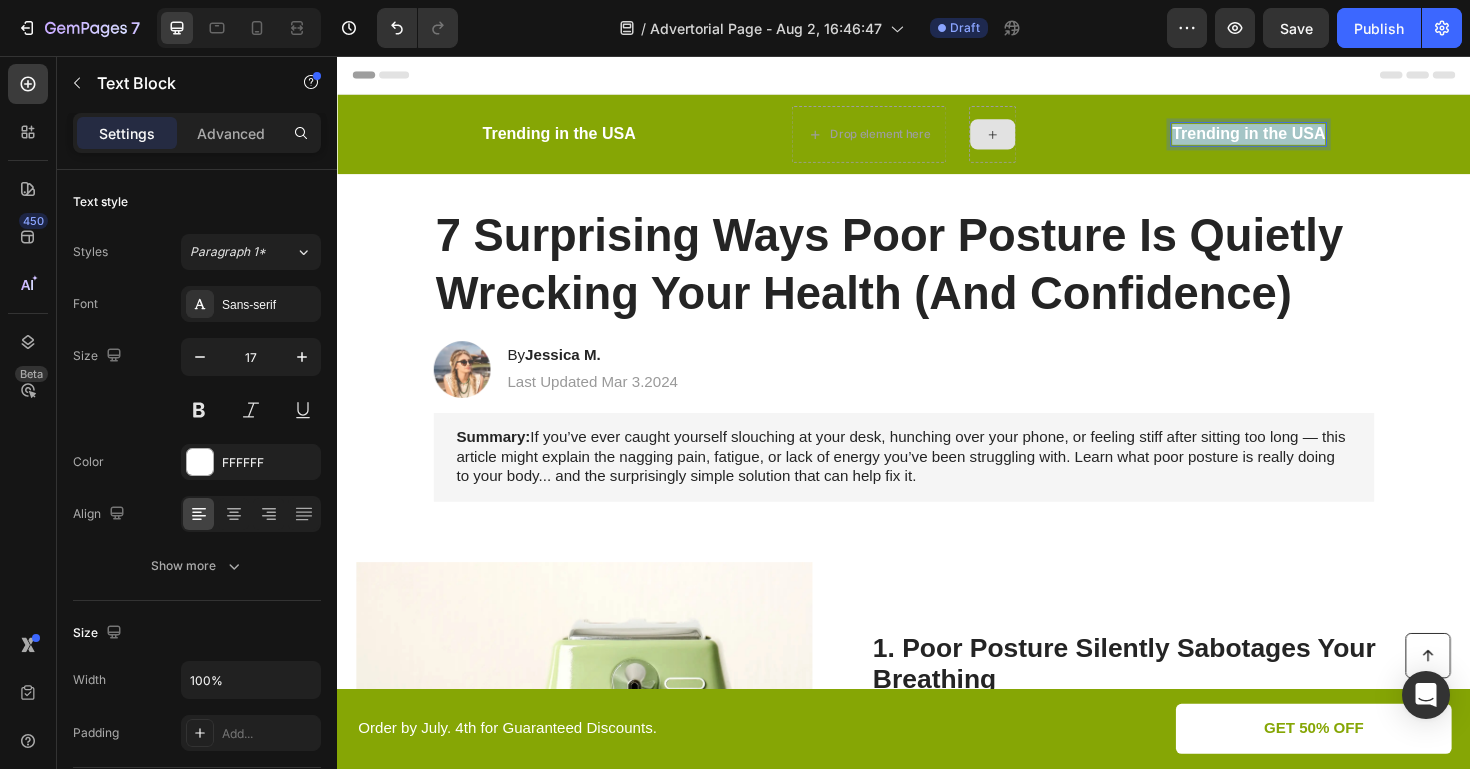 click on "Trending in the USA" at bounding box center [1302, 139] 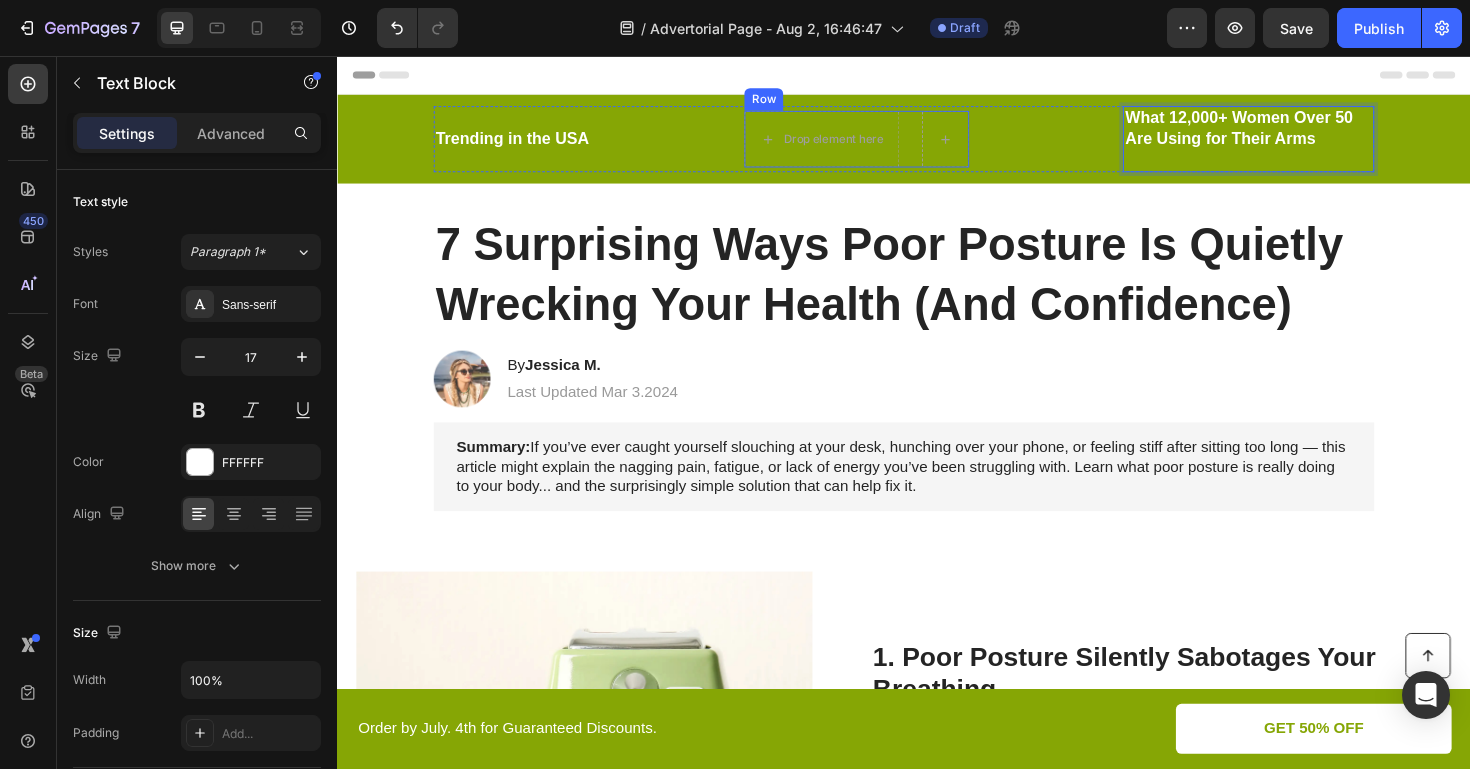 click on "Drop element here
Row" at bounding box center [887, 144] 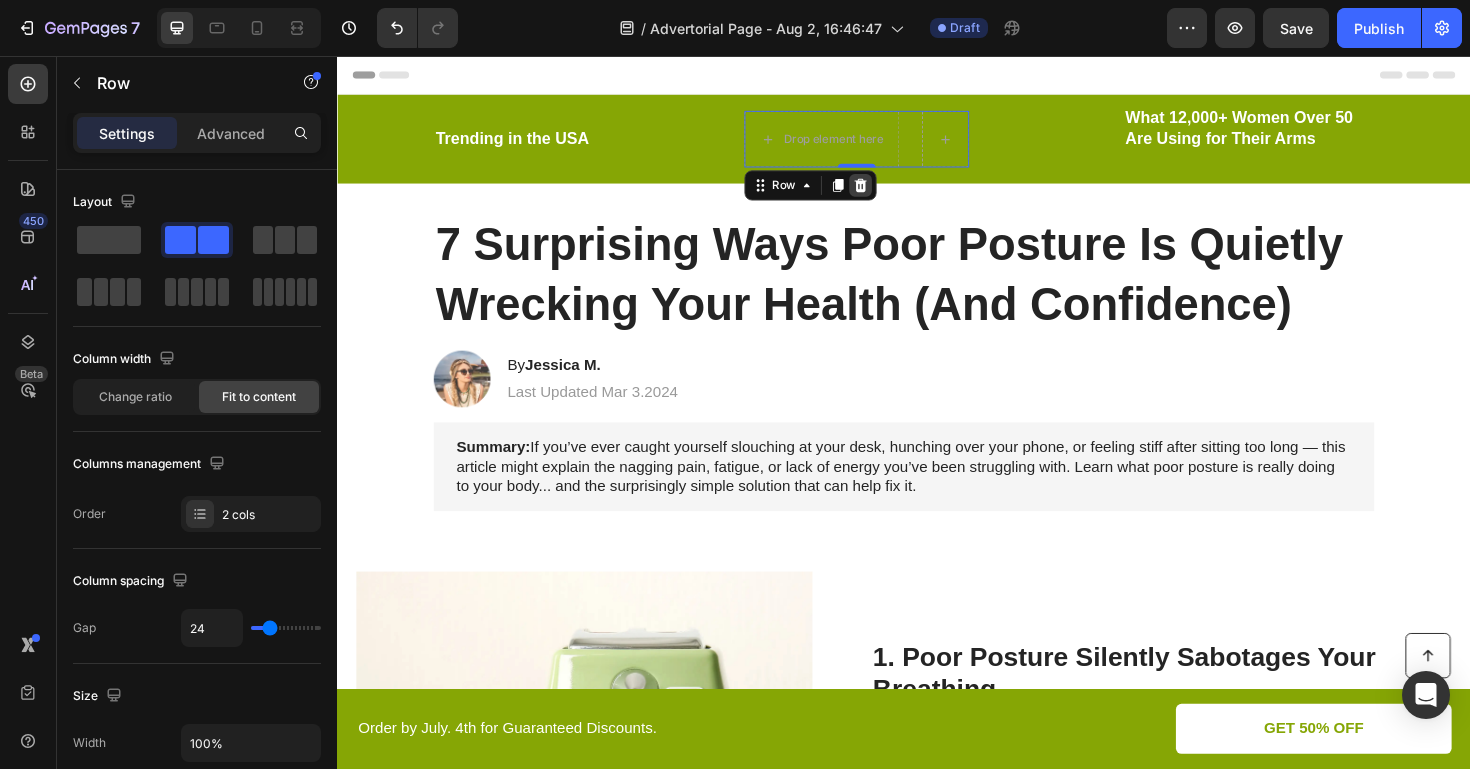 click 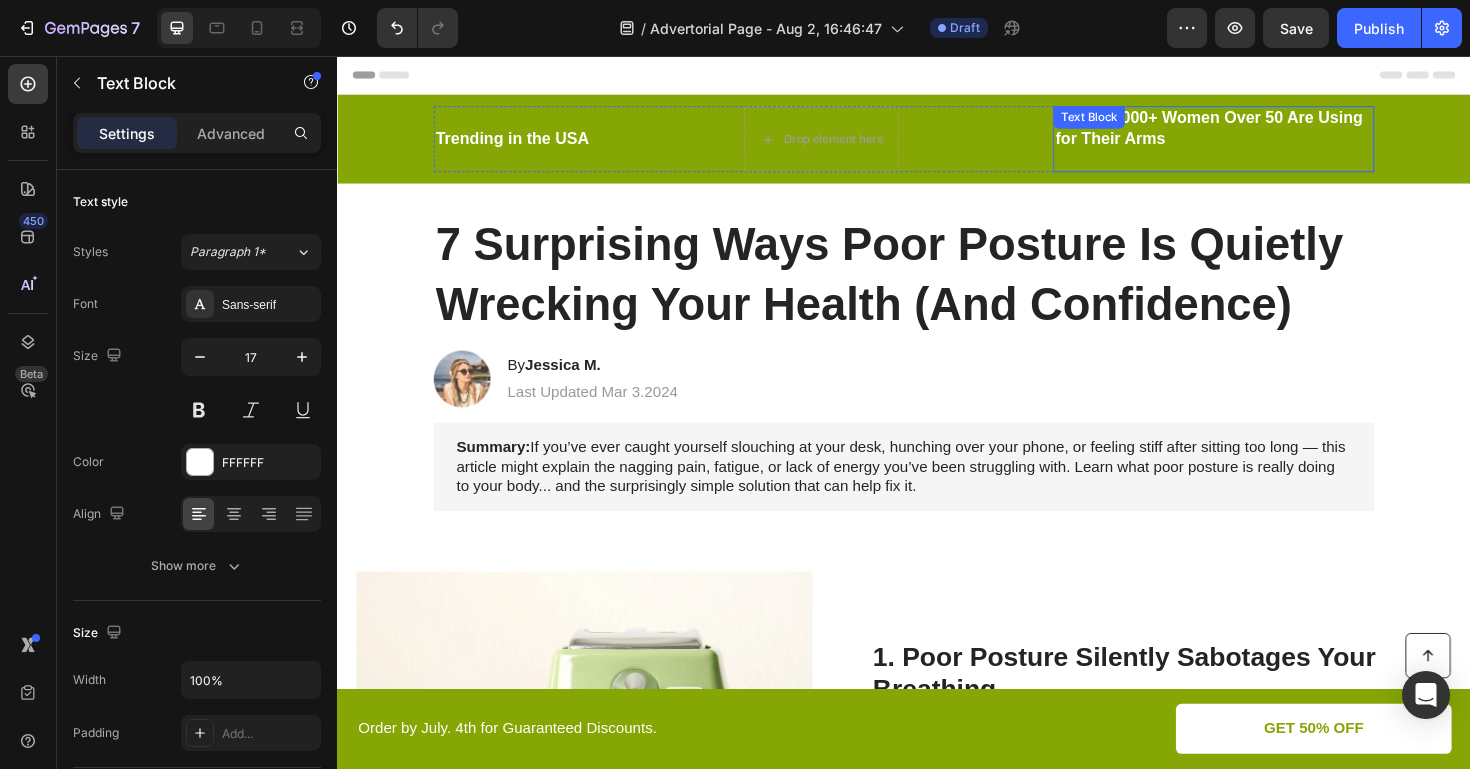 click on "Text Block" at bounding box center (1133, 121) 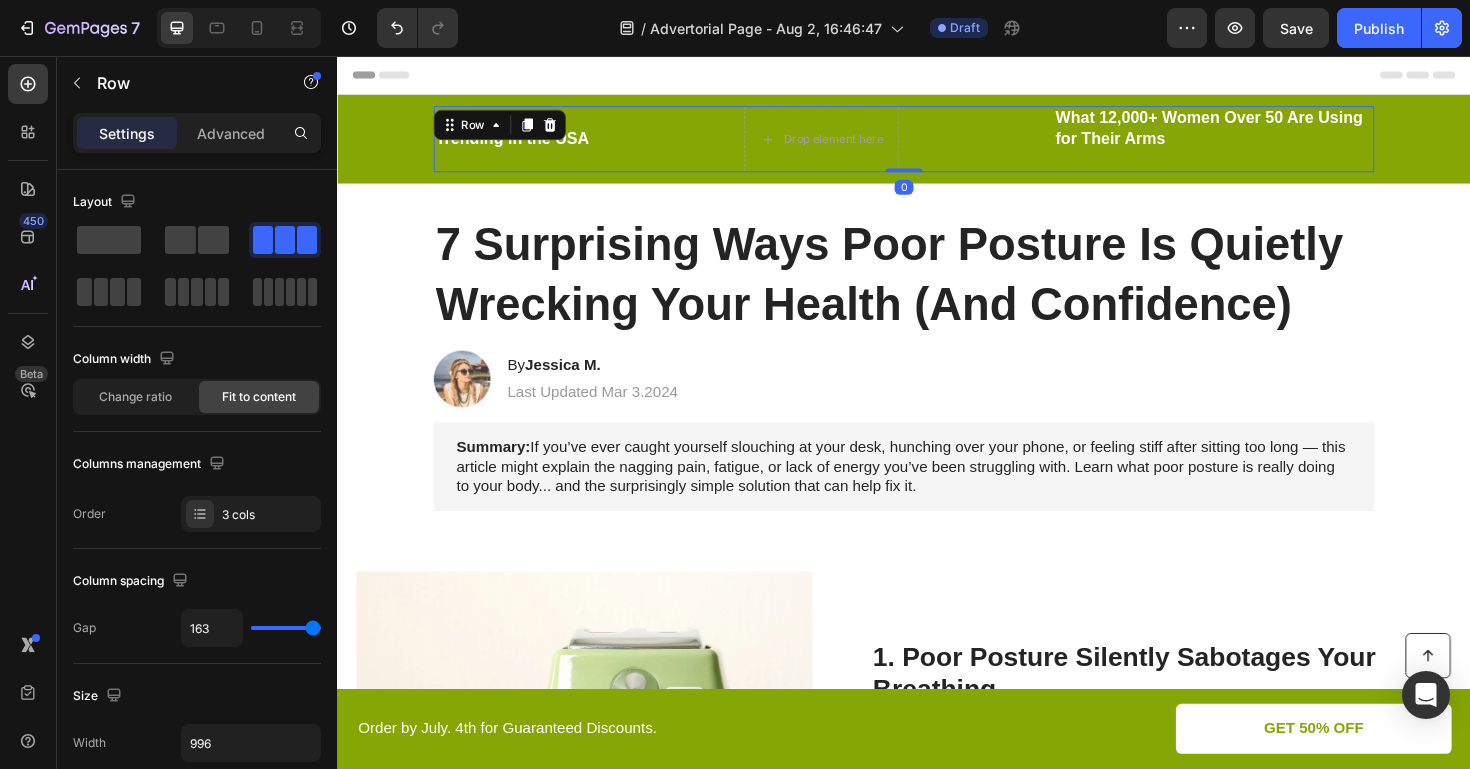 click on "Trending in the USA Text Block
Drop element here What 12,000+ Women Over 50 Are Using for Their Arms Text Block Row   0" at bounding box center (937, 144) 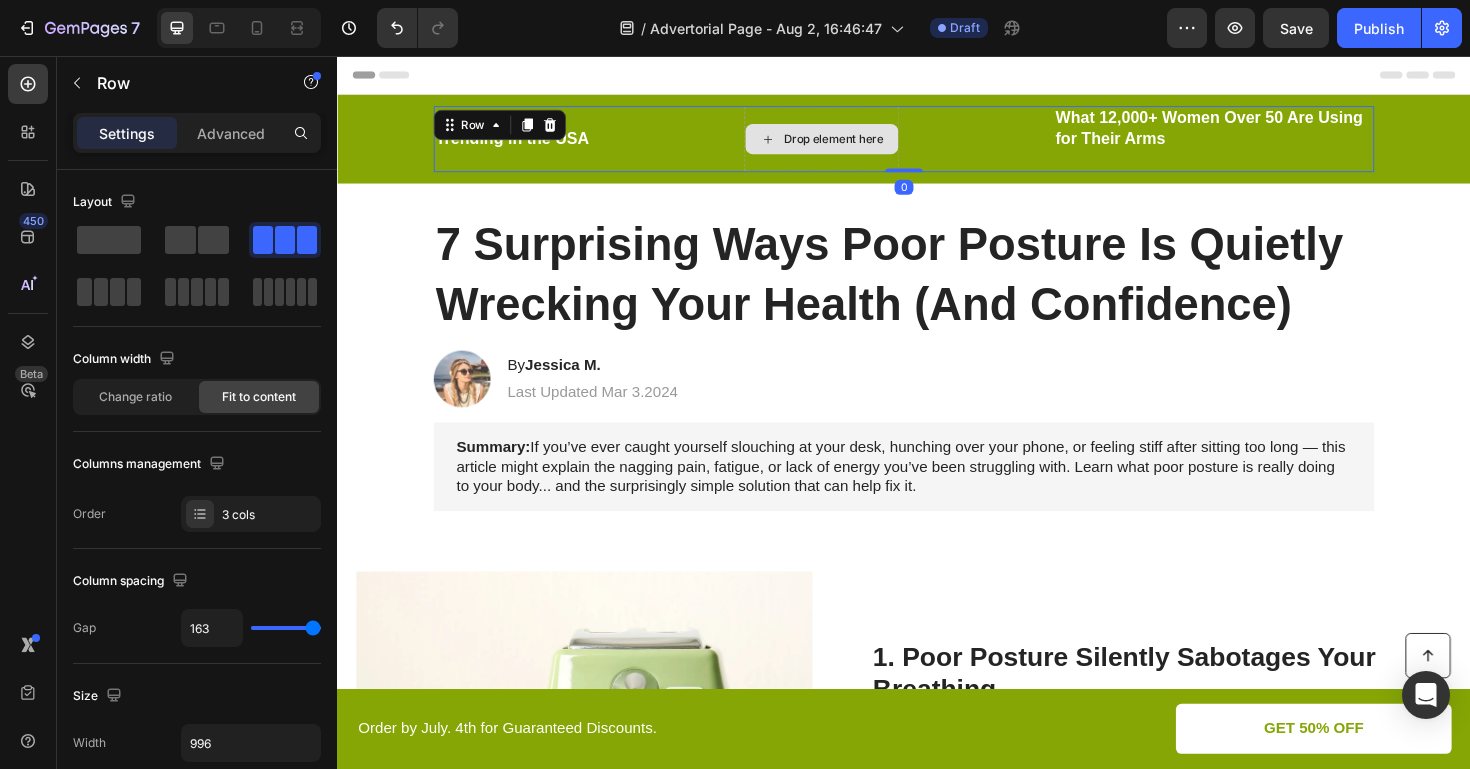 click on "Drop element here" at bounding box center [862, 144] 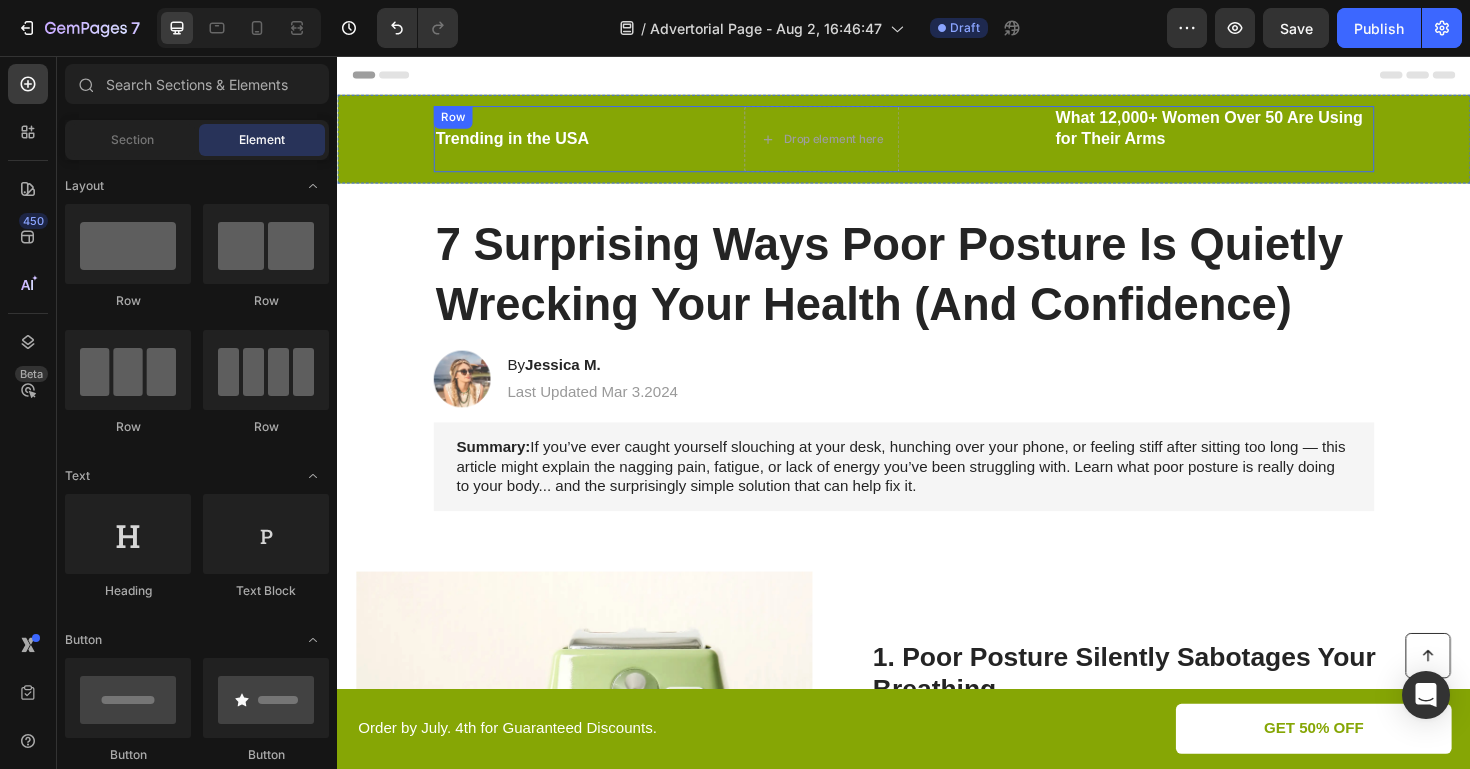 click on "Trending in the USA Text Block
Drop element here What 12,000+ Women Over 50 Are Using for Their Arms Text Block Row" at bounding box center (937, 144) 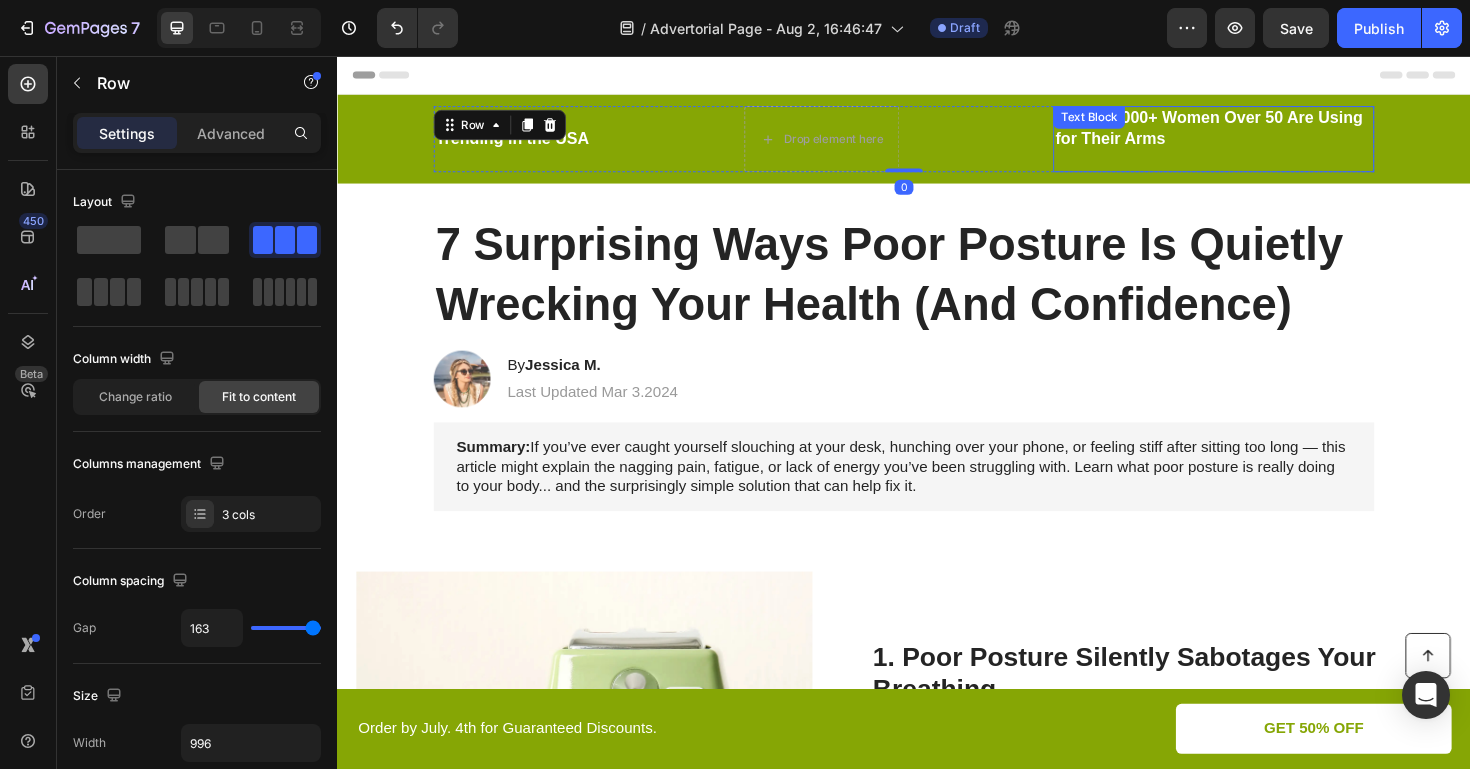 click on "What 12,000+ Women Over 50 Are Using for Their Arms Text Block" at bounding box center [1265, 144] 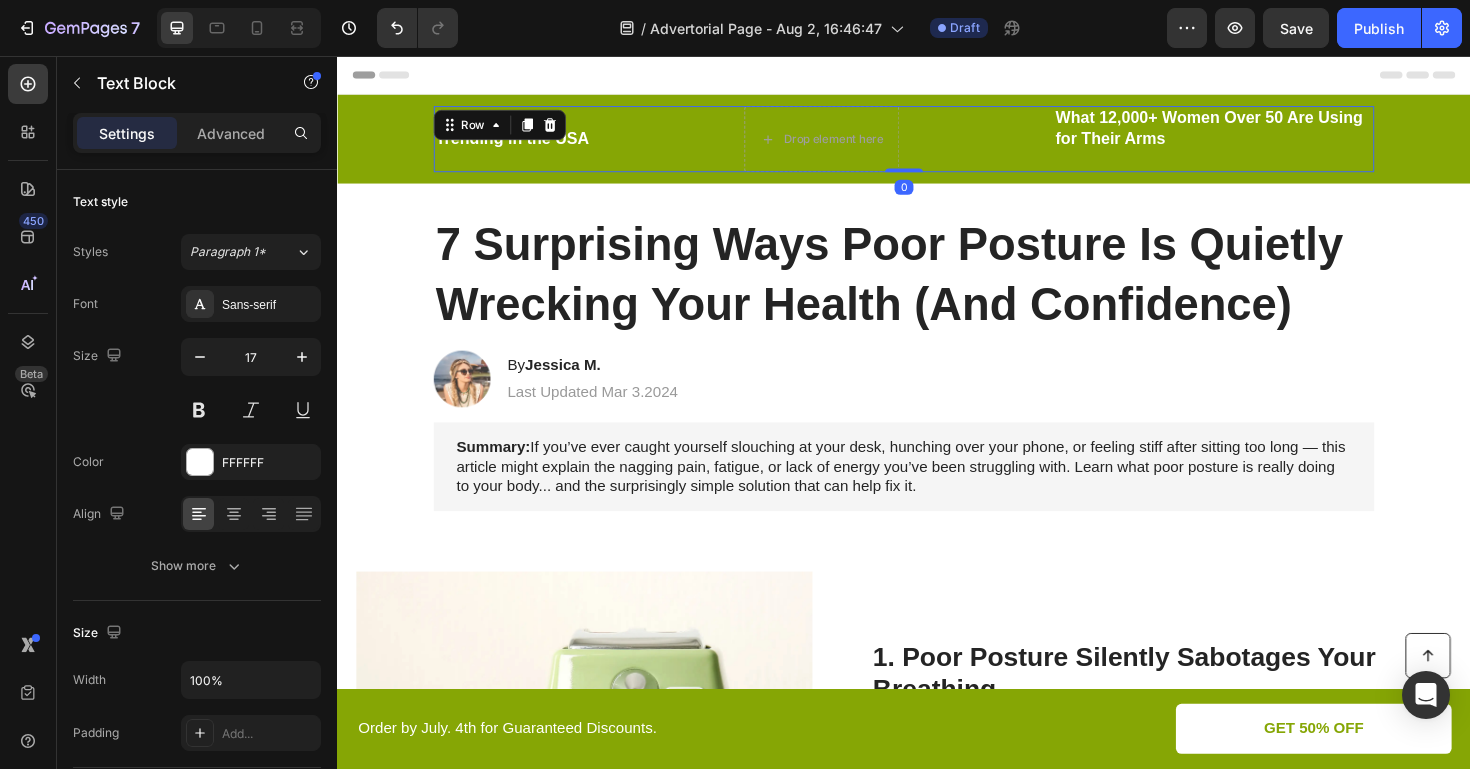 click on "Trending in the USA Text Block
Drop element here What 12,000+ Women Over 50 Are Using for Their Arms Text Block Row   0" at bounding box center [937, 144] 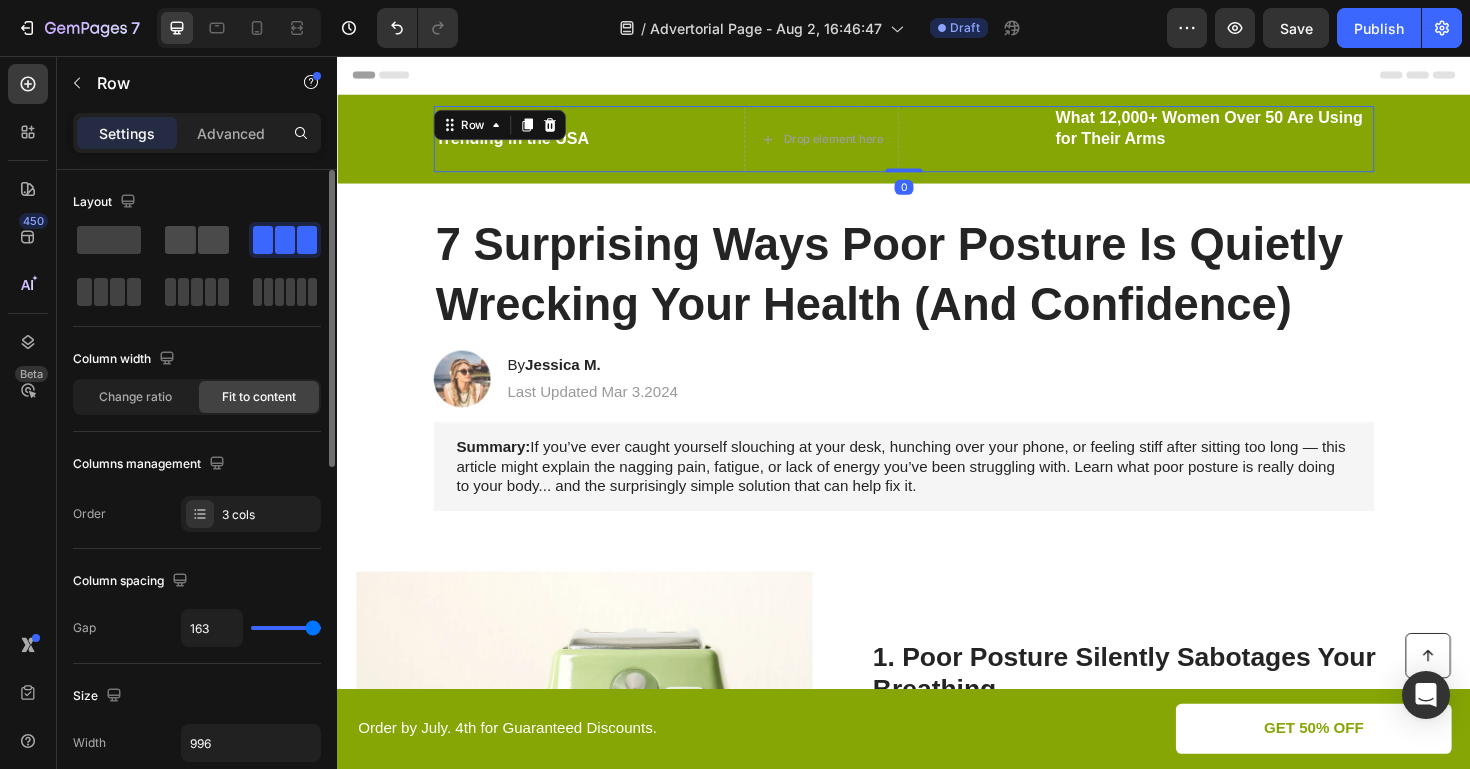 click 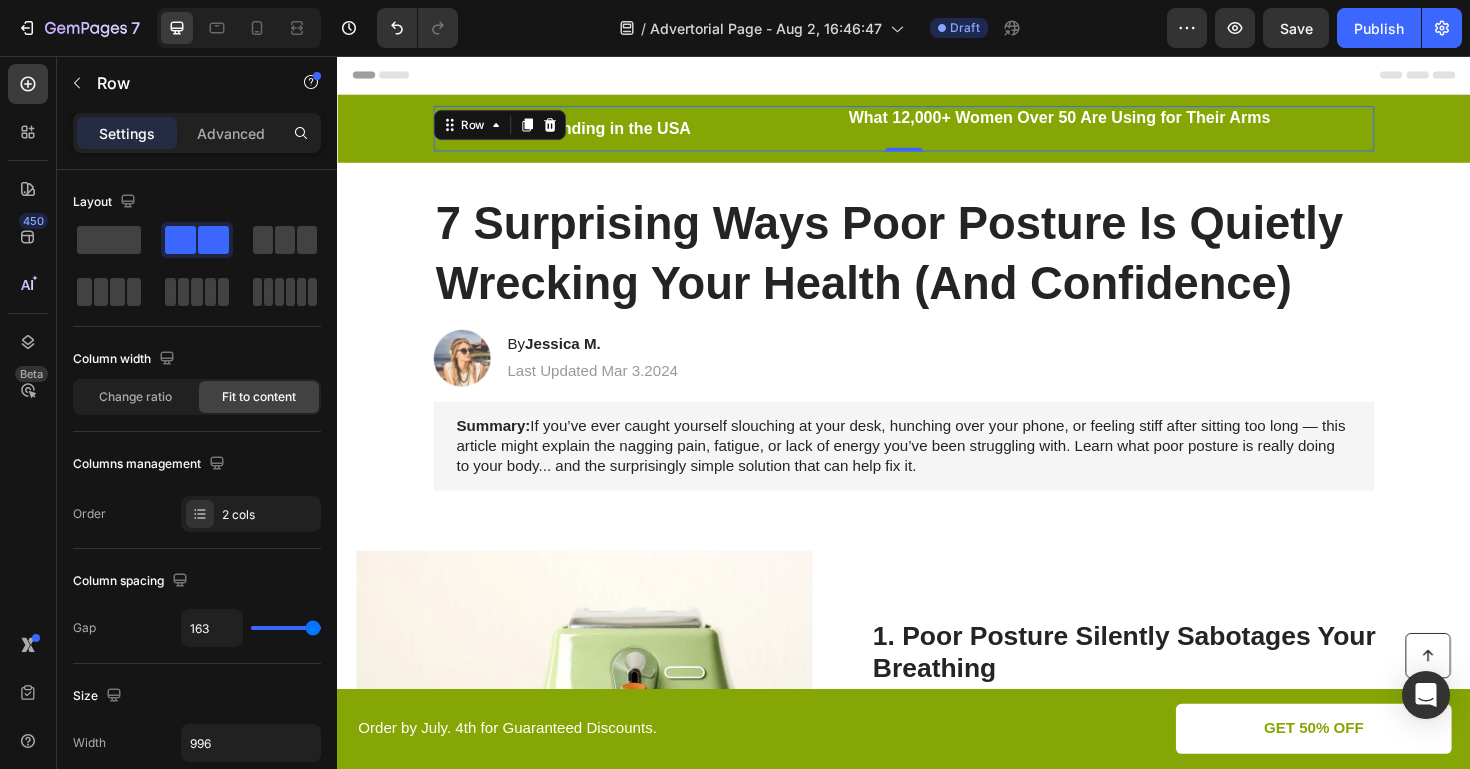 click on "Trending in the USA Text Block What 12,000+ Women Over 50 Are Using for Their Arms   Text Block Row   0" at bounding box center (937, 133) 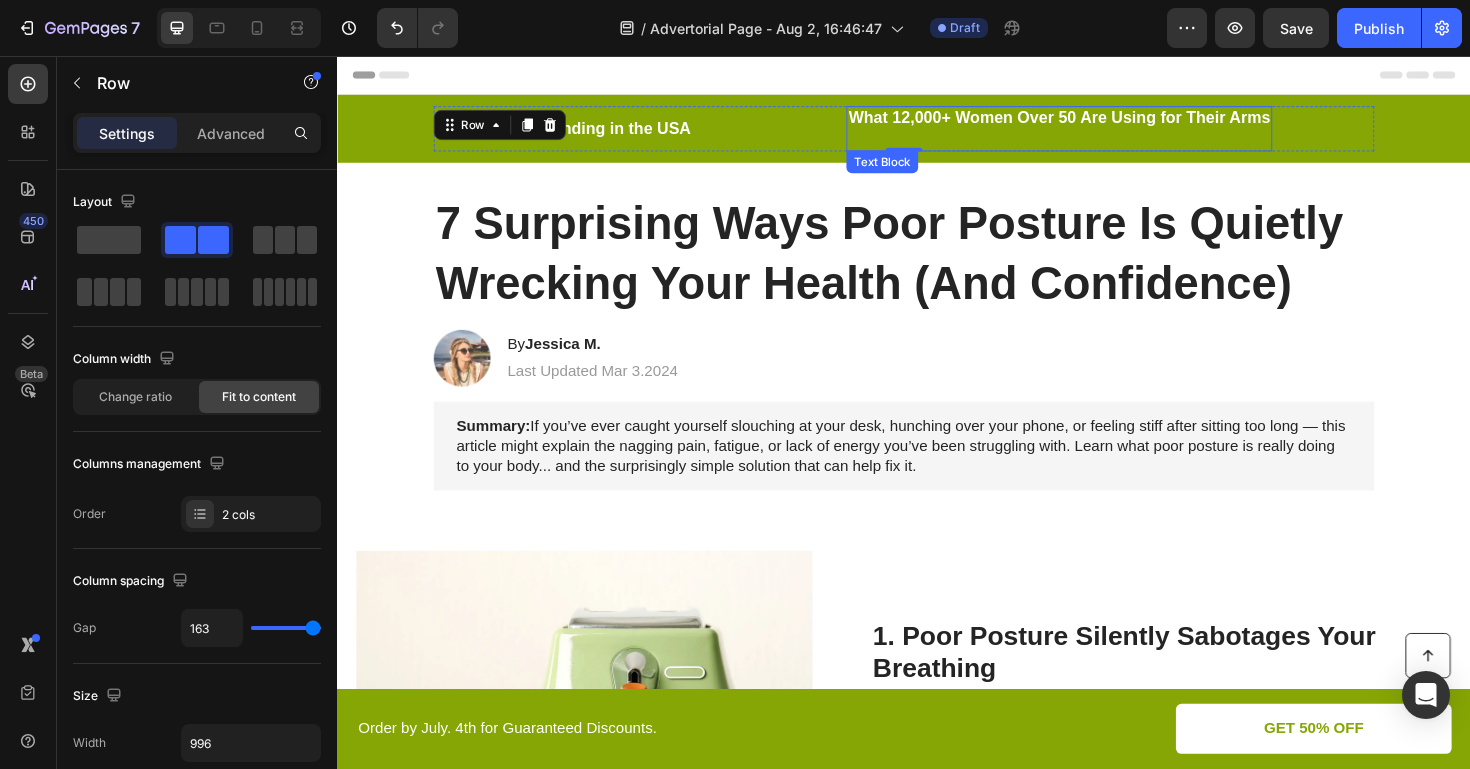 click at bounding box center (1101, 144) 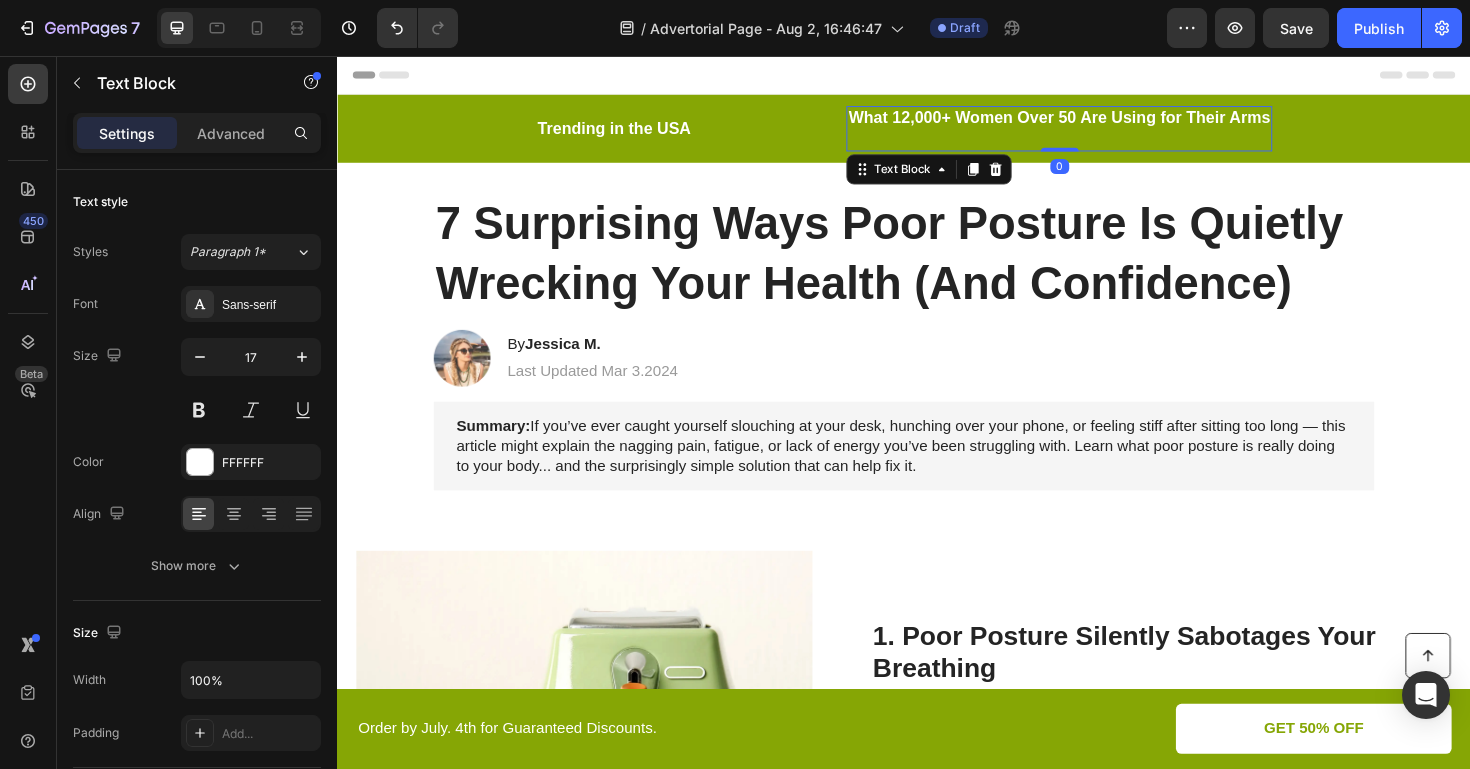click at bounding box center (1101, 144) 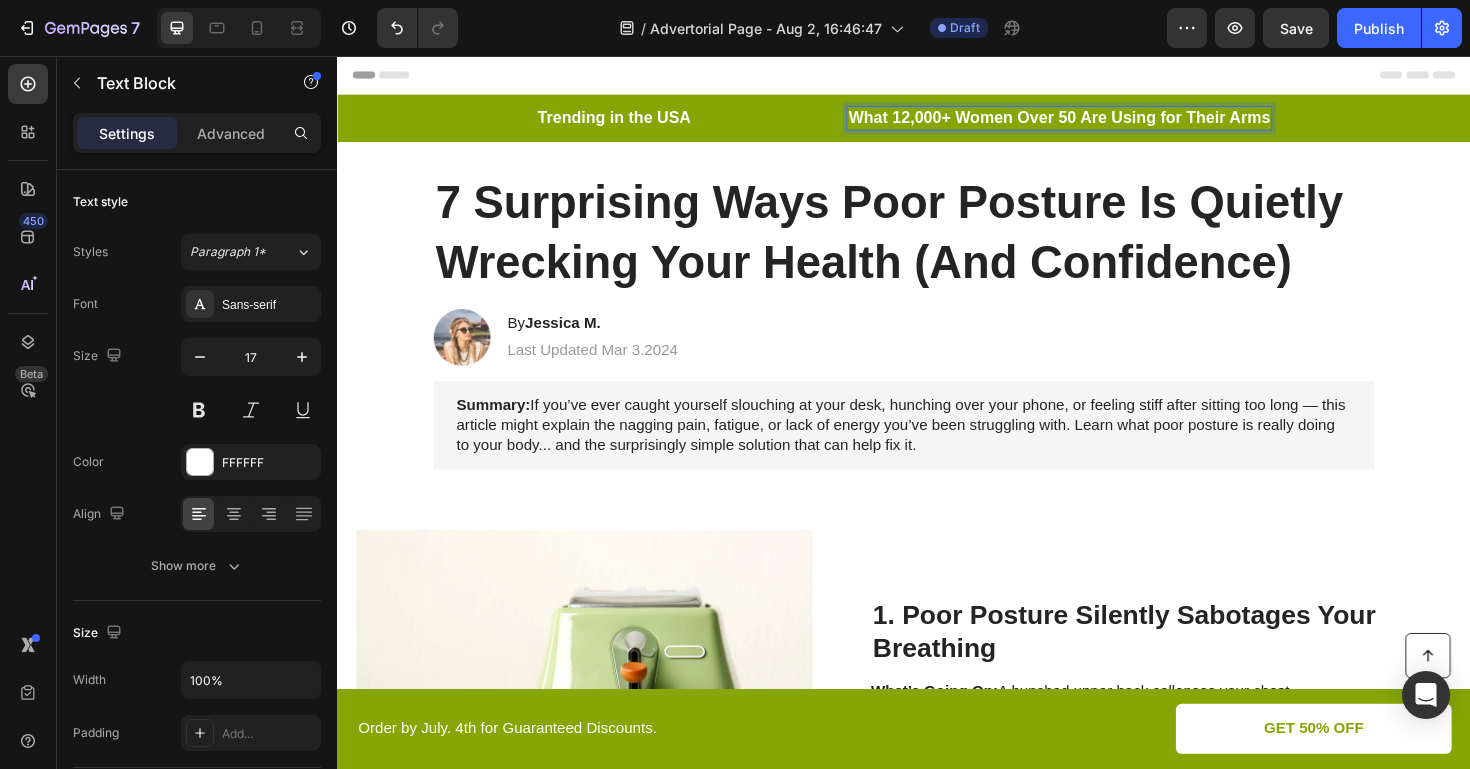 click on "What 12,000+ Women Over 50 Are Using for Their Arms" at bounding box center (1101, 121) 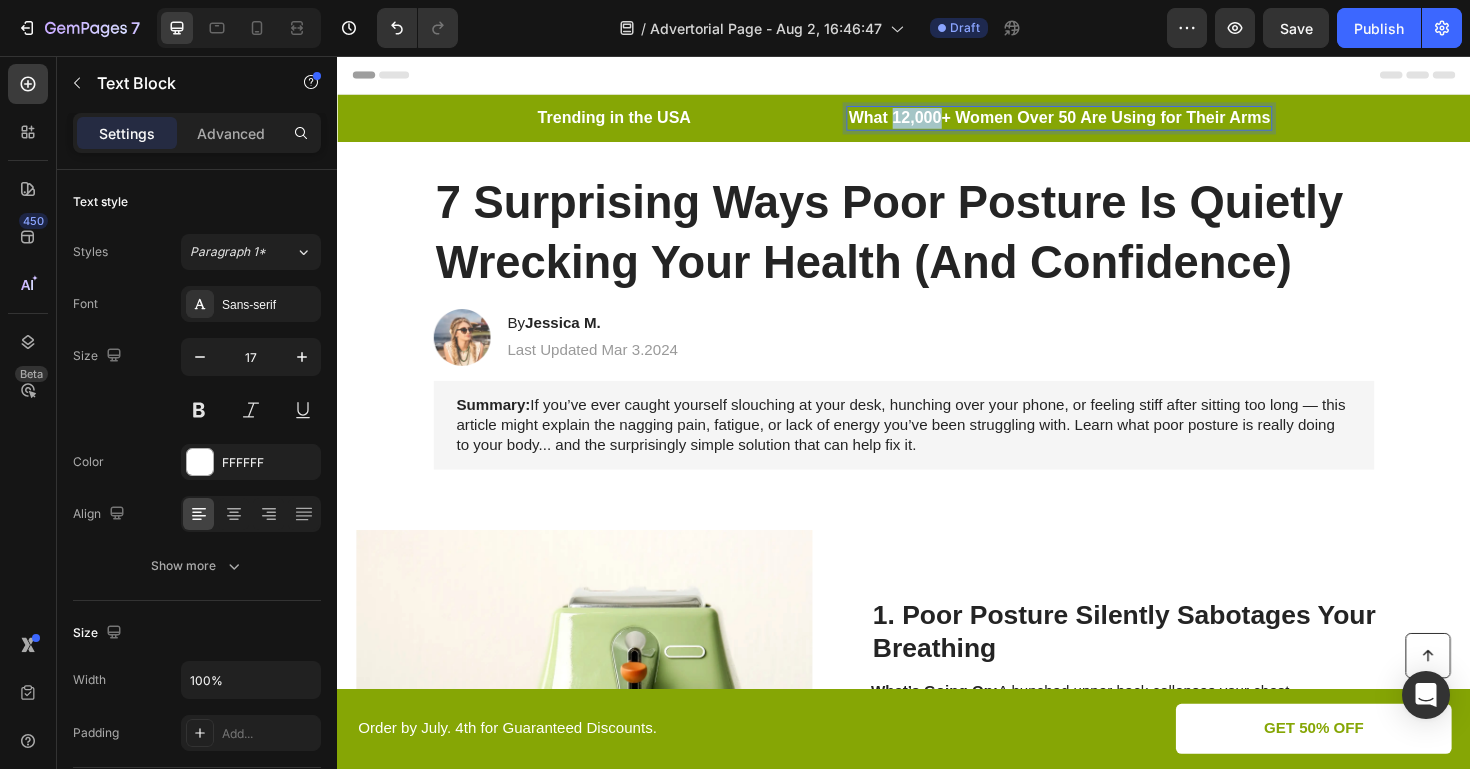 click on "What 12,000+ Women Over 50 Are Using for Their Arms" at bounding box center (1101, 121) 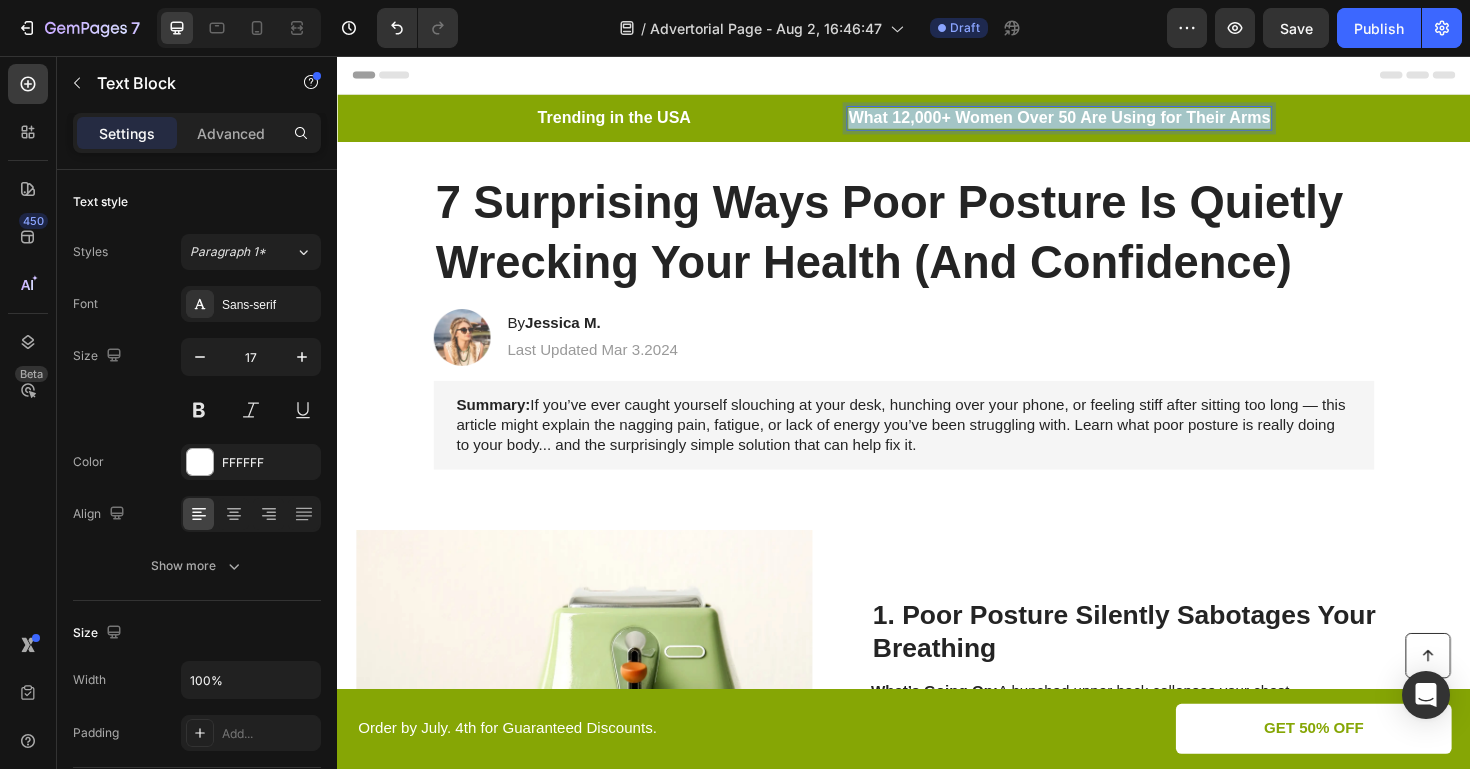 click on "What 12,000+ Women Over 50 Are Using for Their Arms" at bounding box center [1101, 121] 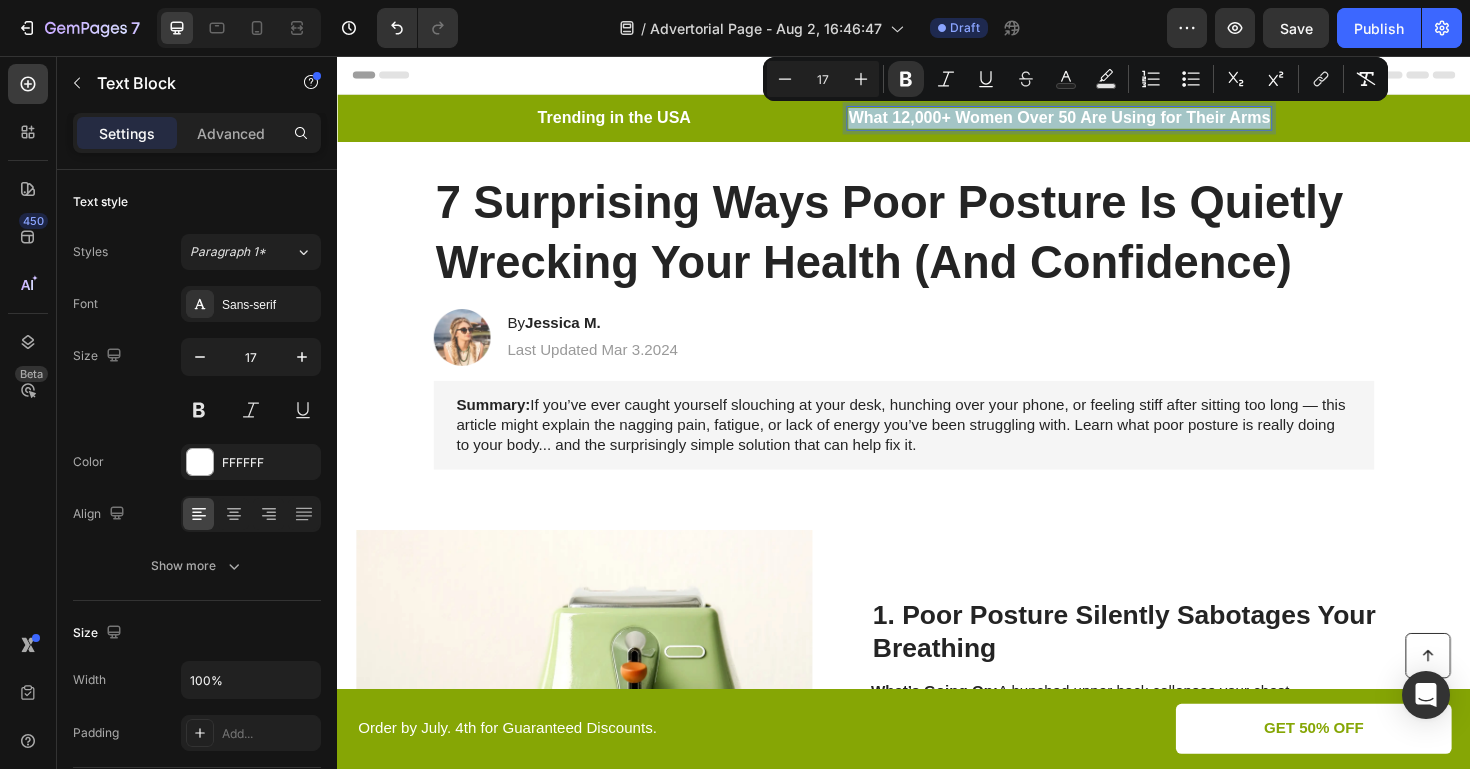 click on "What 12,000+ Women Over 50 Are Using for Their Arms" at bounding box center [1101, 121] 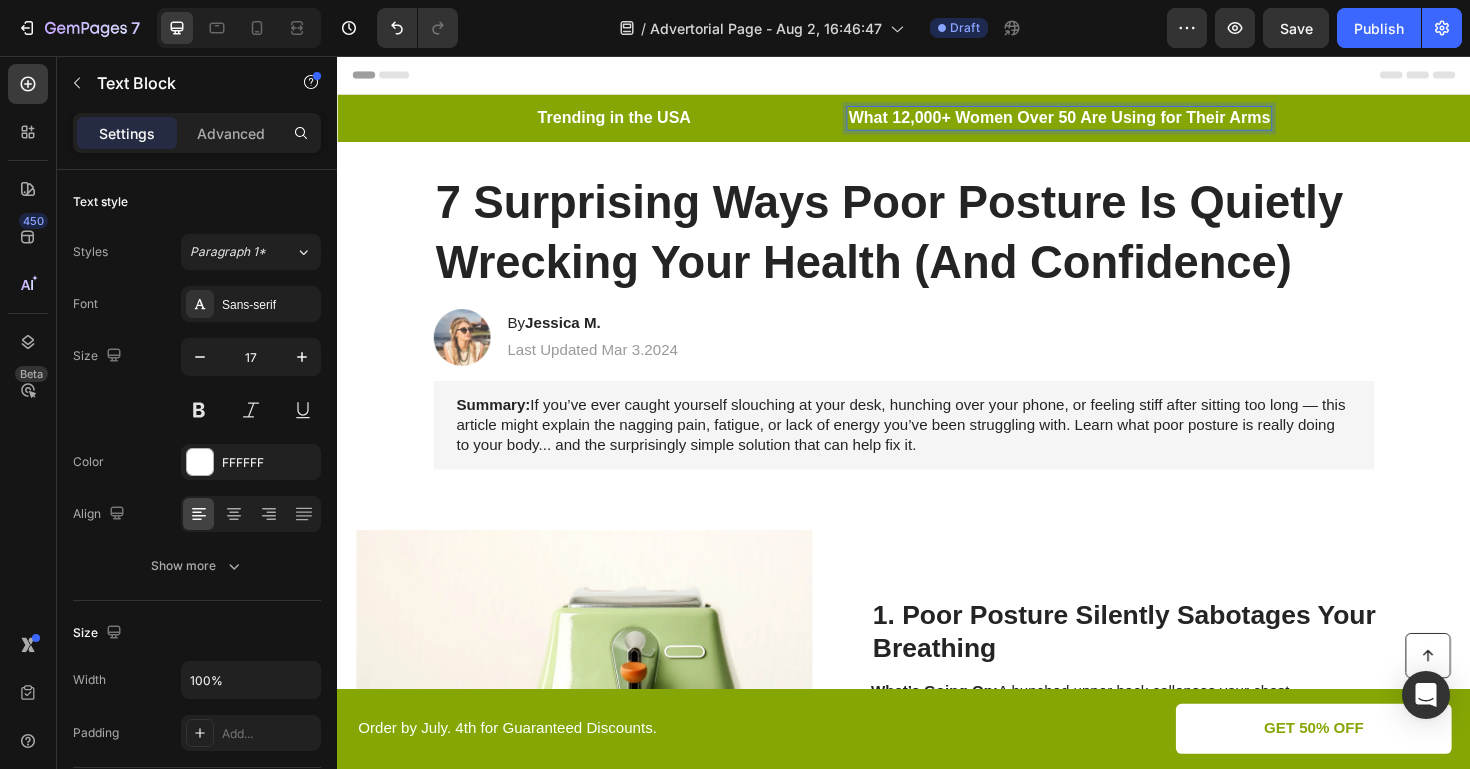 click on "What 12,000+ Women Over 50 Are Using for Their Arms" at bounding box center (1101, 121) 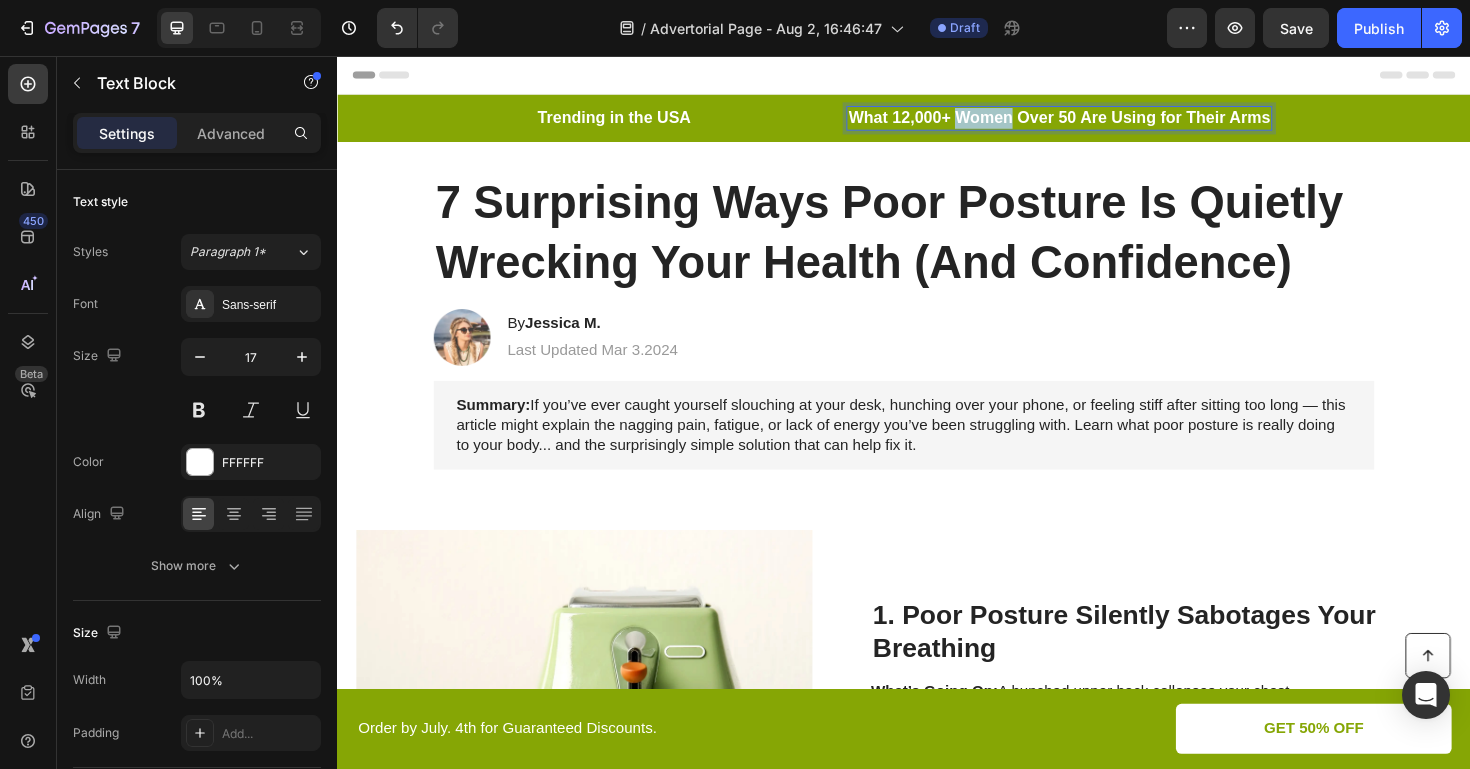 click on "What 12,000+ Women Over 50 Are Using for Their Arms" at bounding box center (1101, 121) 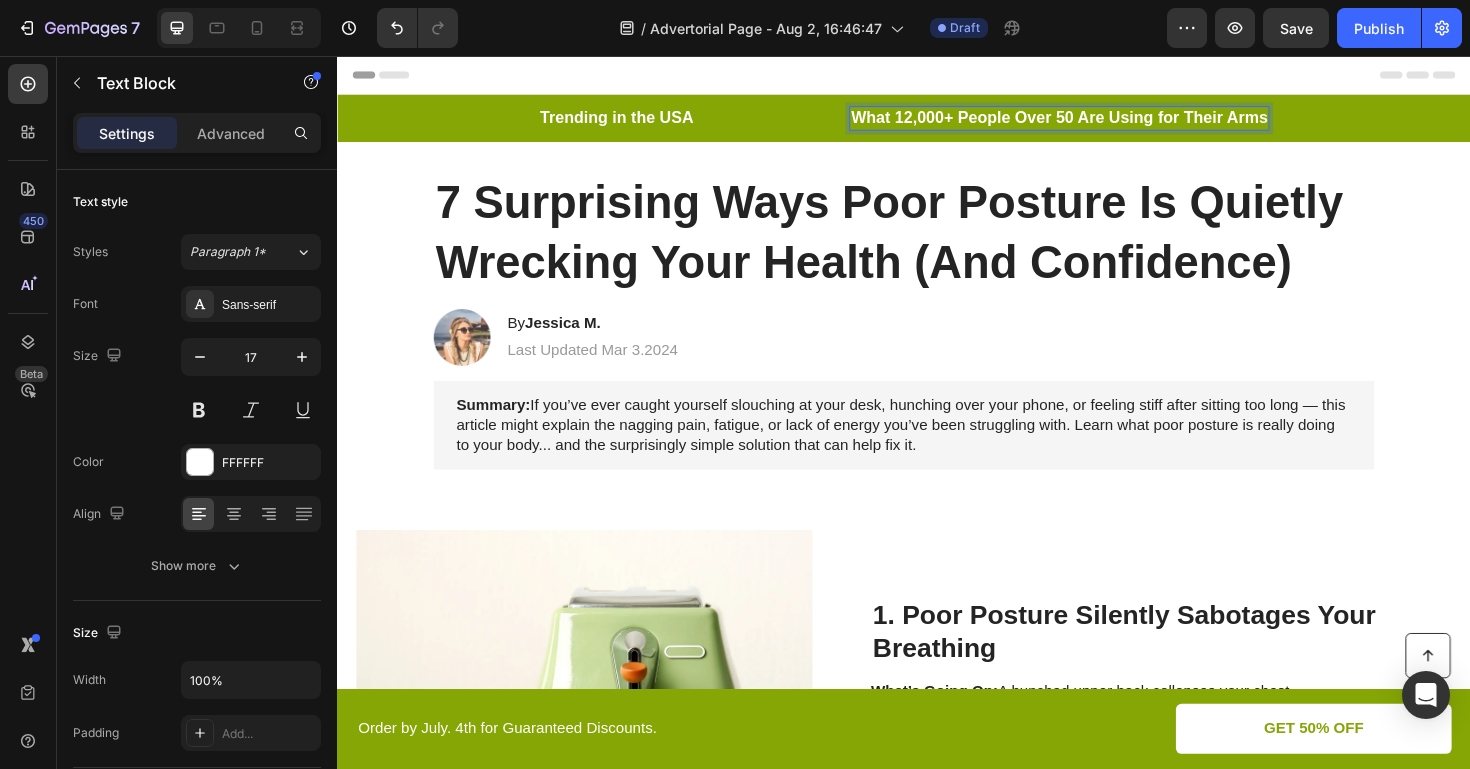 click on "What 12,000+ People Over 50 Are Using for Their Arms" at bounding box center (1101, 121) 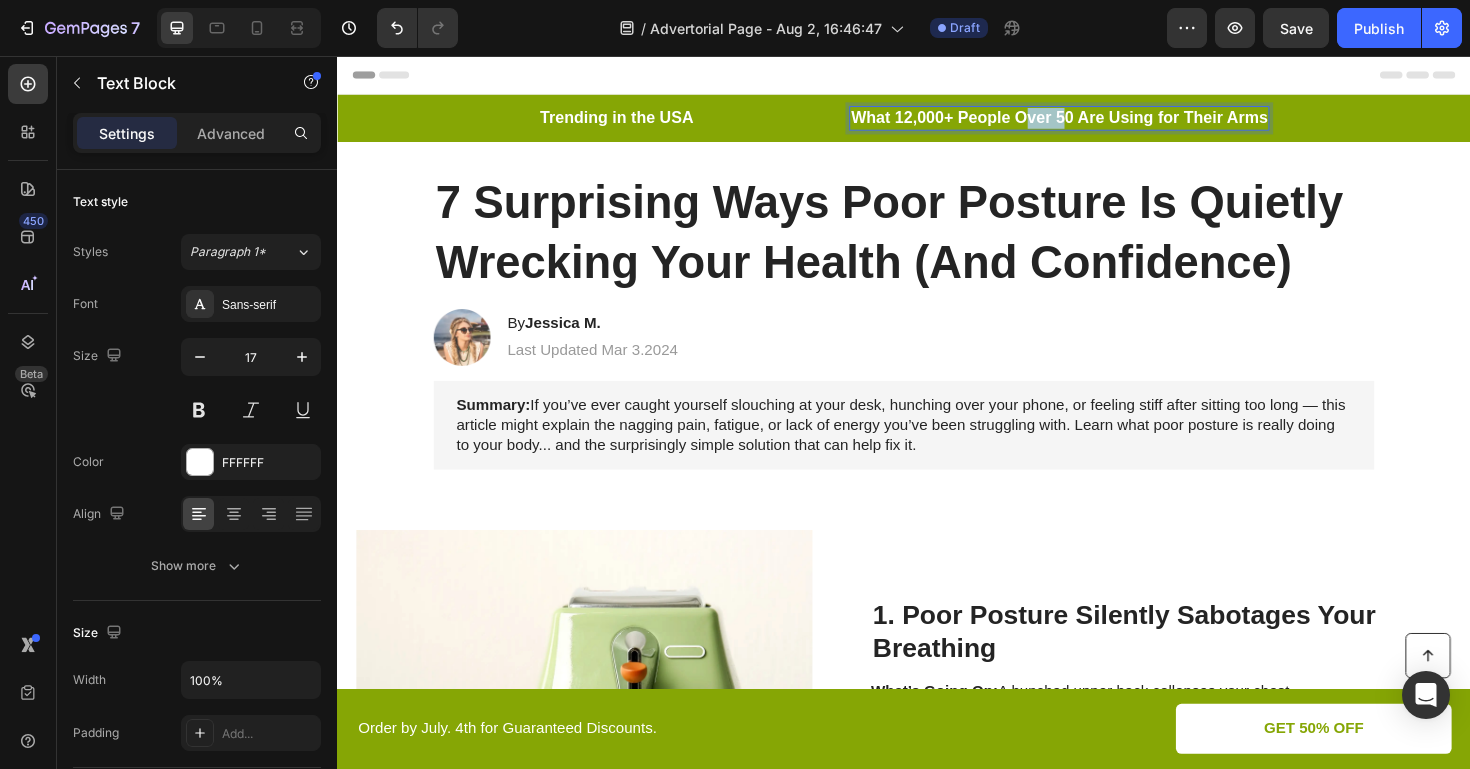 drag, startPoint x: 1061, startPoint y: 123, endPoint x: 1109, endPoint y: 130, distance: 48.507732 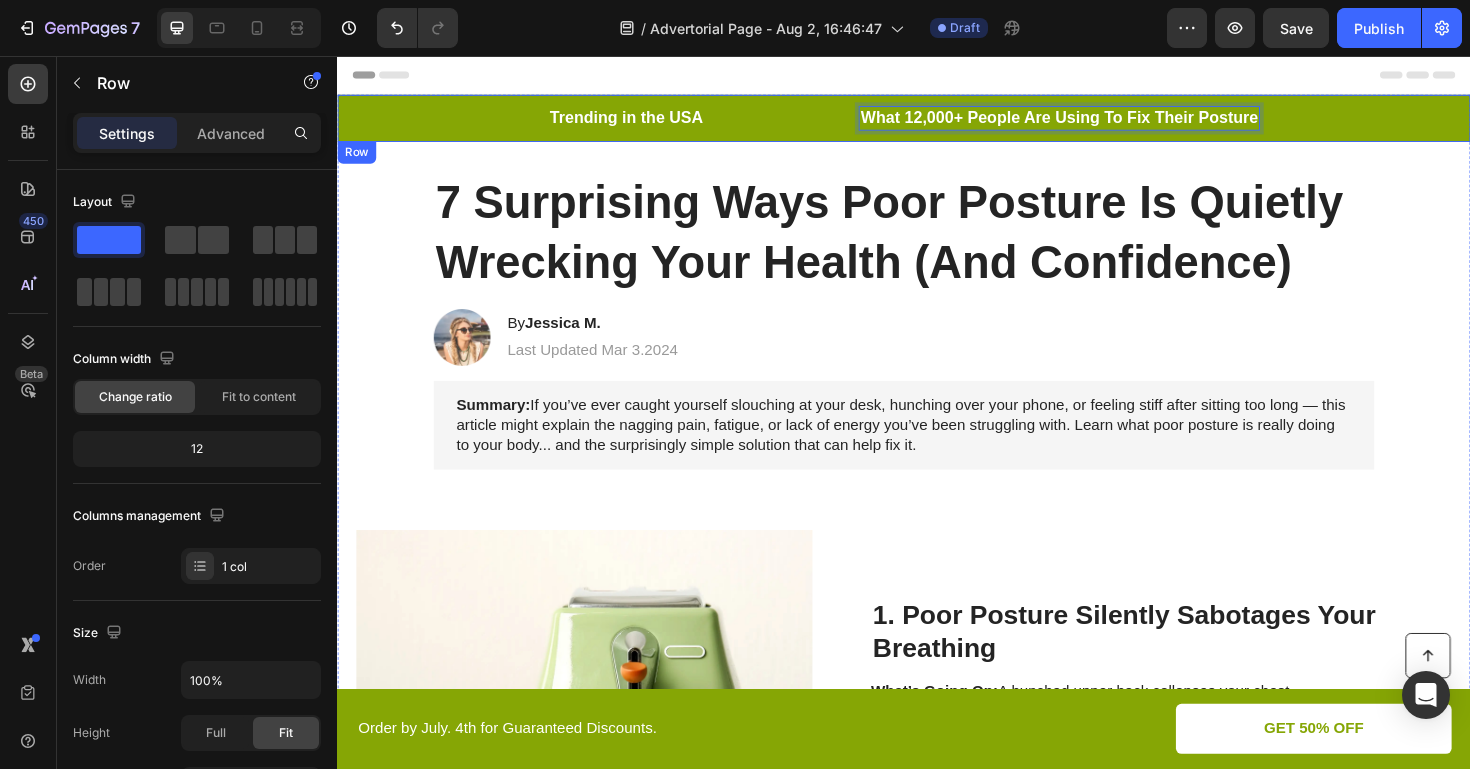 click on "Trending in the USA Text Block What 12,000+ People Are Using To Fix Their Posture Text Block   0 Row Row" at bounding box center (937, 122) 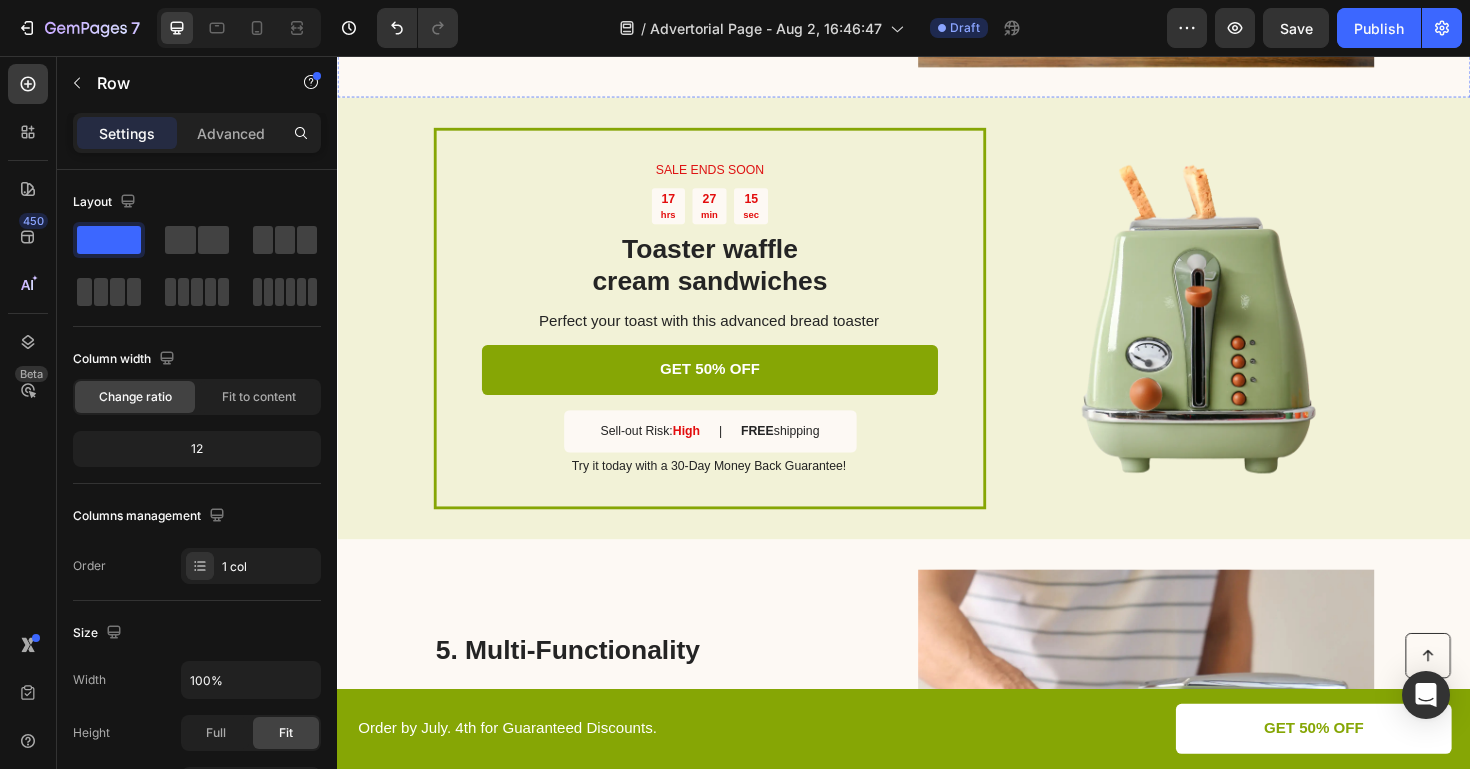 scroll, scrollTop: 2205, scrollLeft: 0, axis: vertical 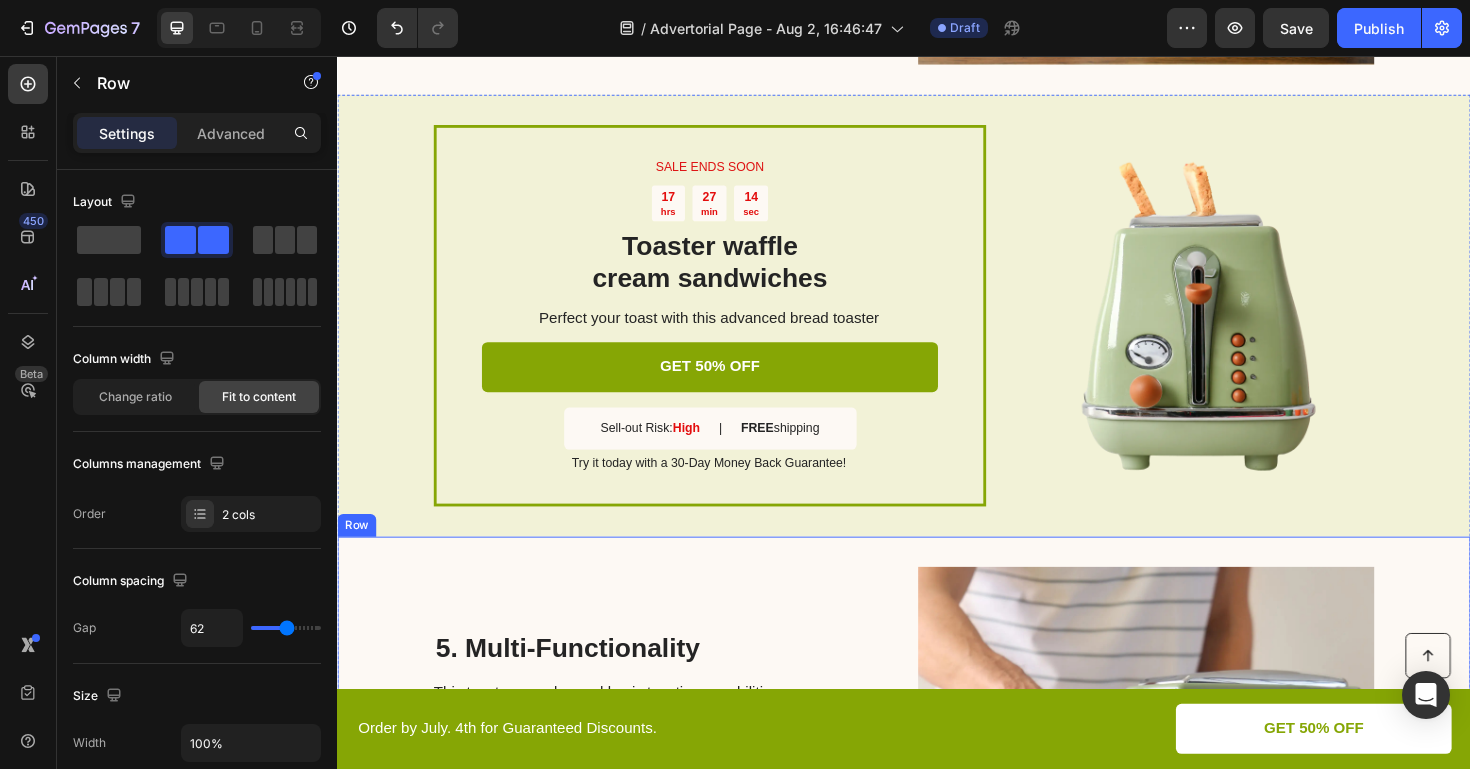 click on "5. Multi-Functionality Heading This toaster goes beyond basic toasting capabilities.  With its multi-functionality, it serves as a versatile kitchen companion. Integrated features such as defrosting, reheating, and bagel modes provide added convenience.  Thaw frozen bread, warm up leftovers, or enjoy a perfectly toasted bagel with ease, expanding your breakfast options and enhancing your culinary repertoire. Text Block Image Row" at bounding box center (937, 787) 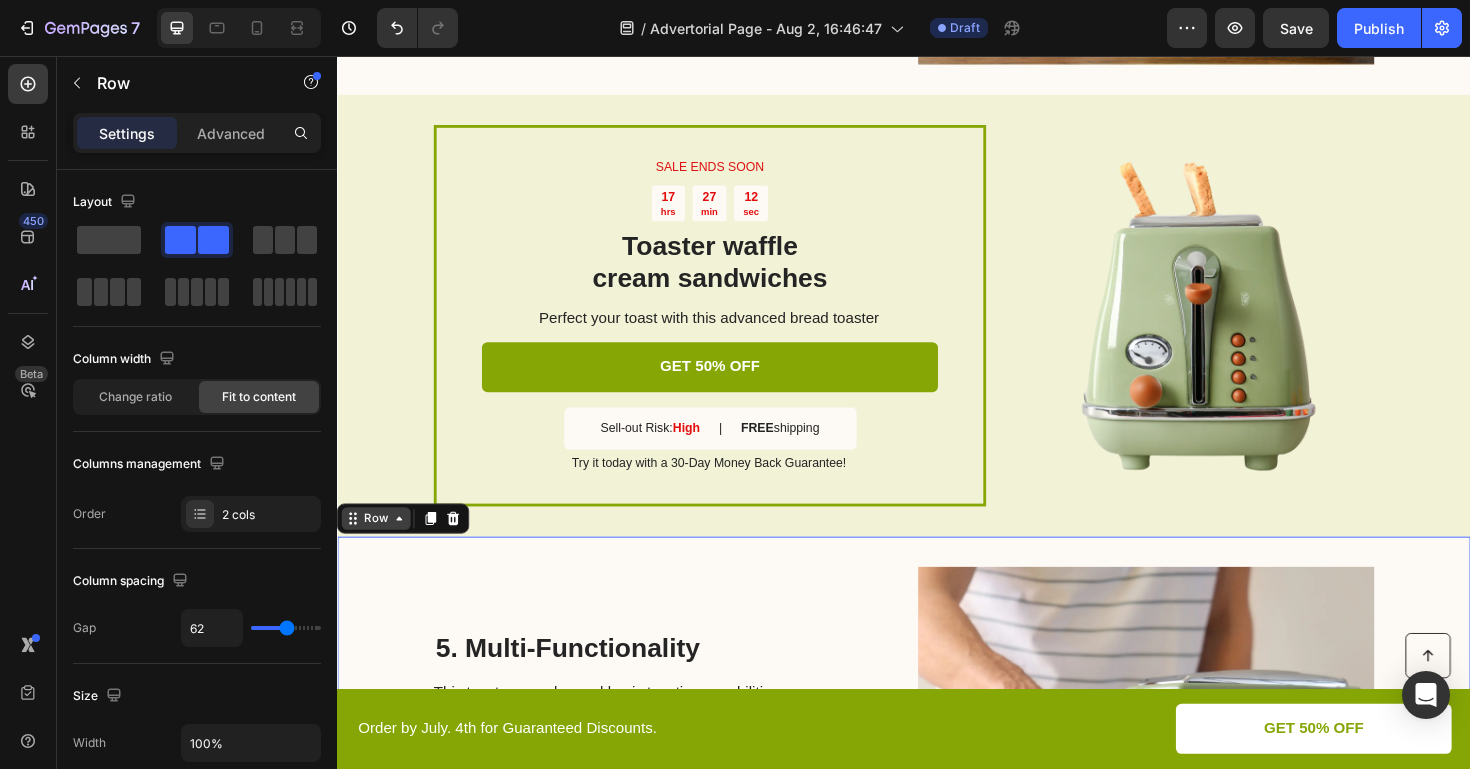 click on "Row" at bounding box center [378, 546] 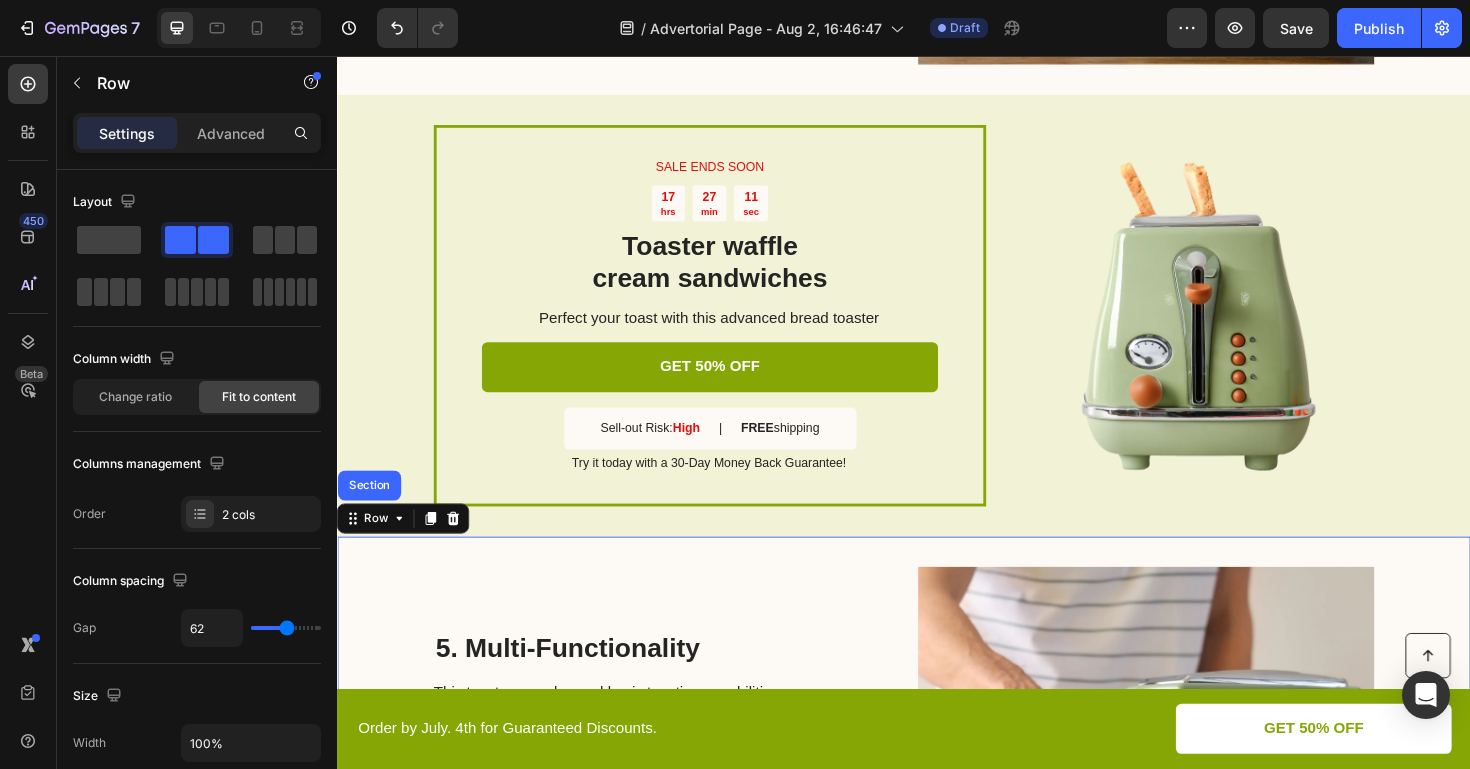 click on "5. Multi-Functionality Heading This toaster goes beyond basic toasting capabilities.  With its multi-functionality, it serves as a versatile kitchen companion. Integrated features such as defrosting, reheating, and bagel modes provide added convenience.  Thaw frozen bread, warm up leftovers, or enjoy a perfectly toasted bagel with ease, expanding your breakfast options and enhancing your culinary repertoire. Text Block Image Row Section   0" at bounding box center [937, 787] 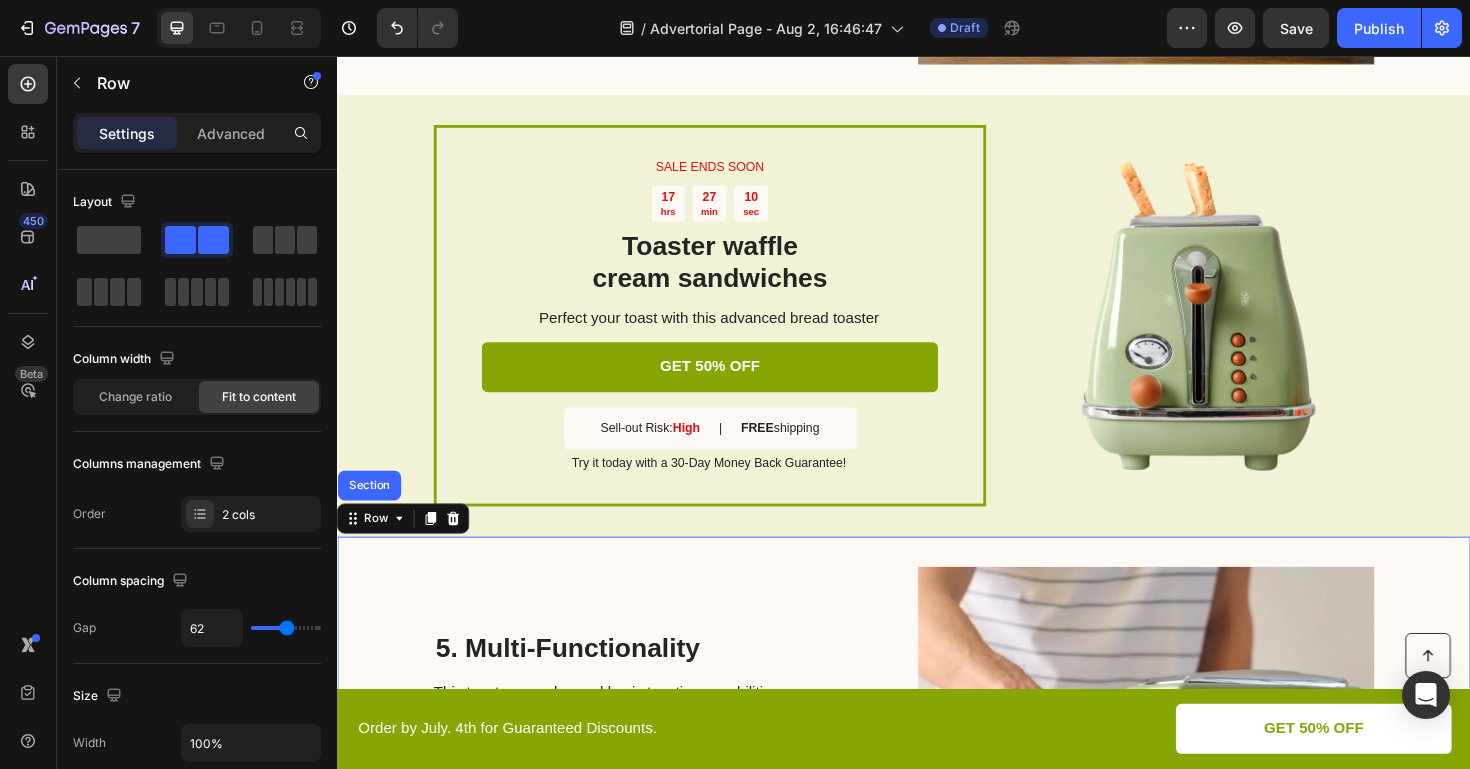 click on "5. Multi-Functionality Heading This toaster goes beyond basic toasting capabilities.  With its multi-functionality, it serves as a versatile kitchen companion. Integrated features such as defrosting, reheating, and bagel modes provide added convenience.  Thaw frozen bread, warm up leftovers, or enjoy a perfectly toasted bagel with ease, expanding your breakfast options and enhancing your culinary repertoire. Text Block Image Row Section   0" at bounding box center [937, 787] 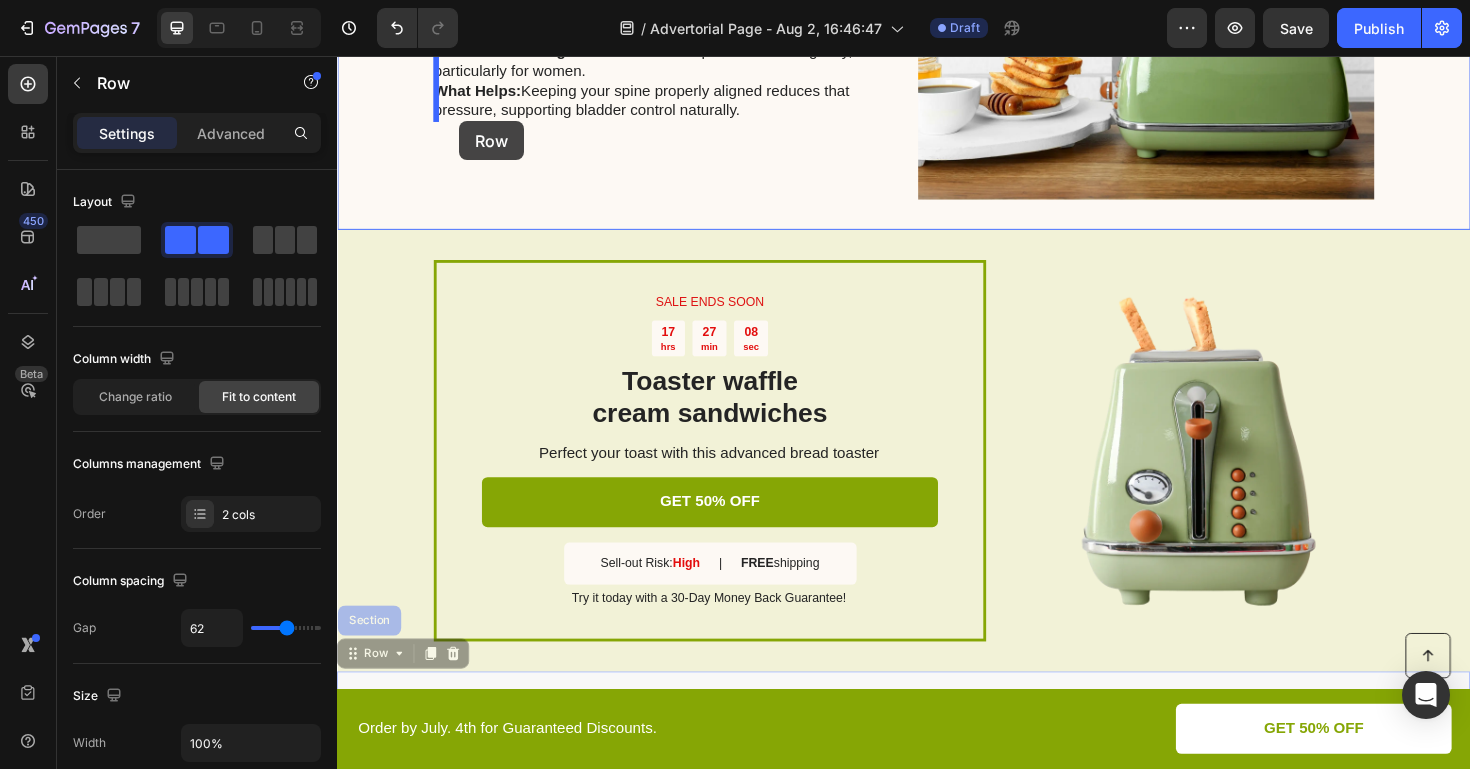 scroll, scrollTop: 2054, scrollLeft: 0, axis: vertical 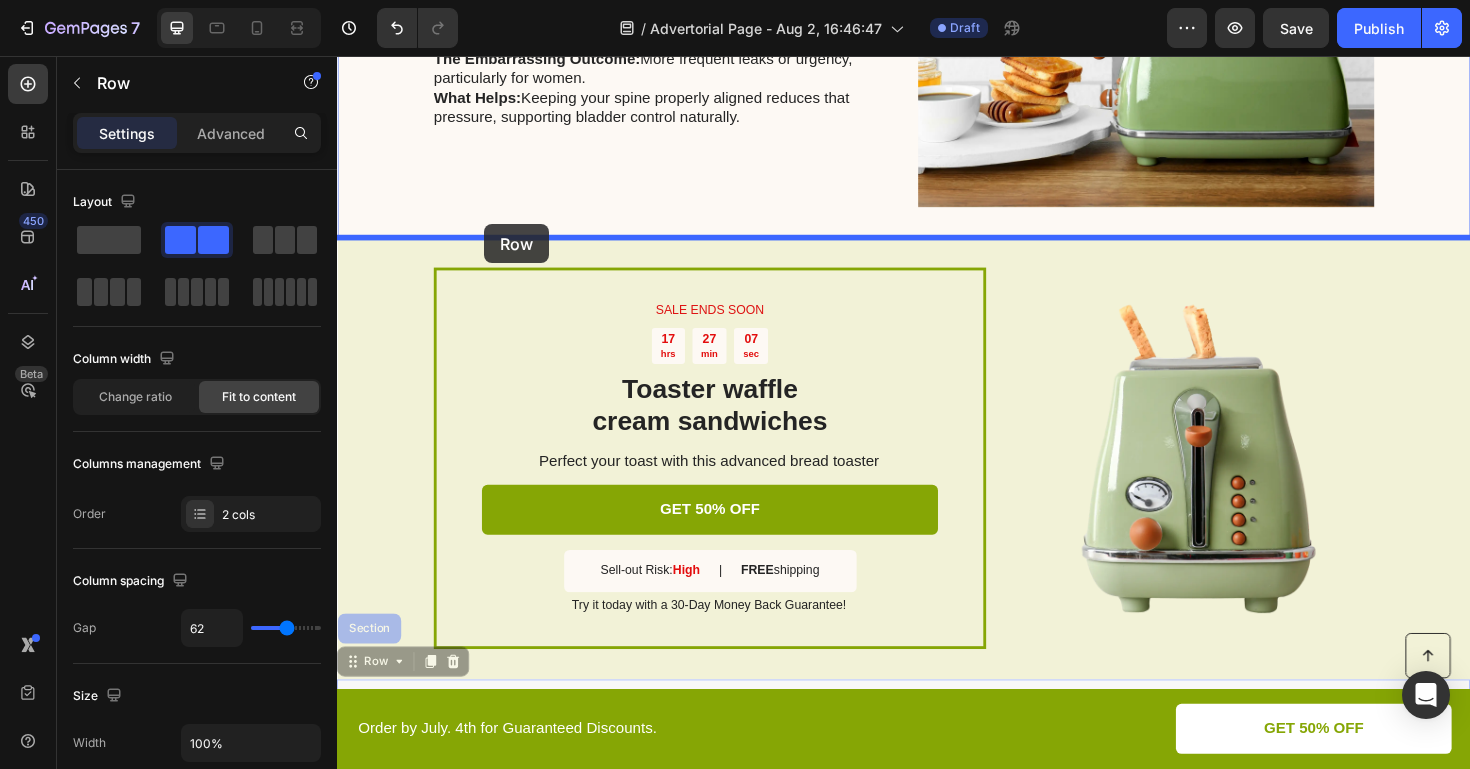 drag, startPoint x: 358, startPoint y: 545, endPoint x: 493, endPoint y: 235, distance: 338.1198 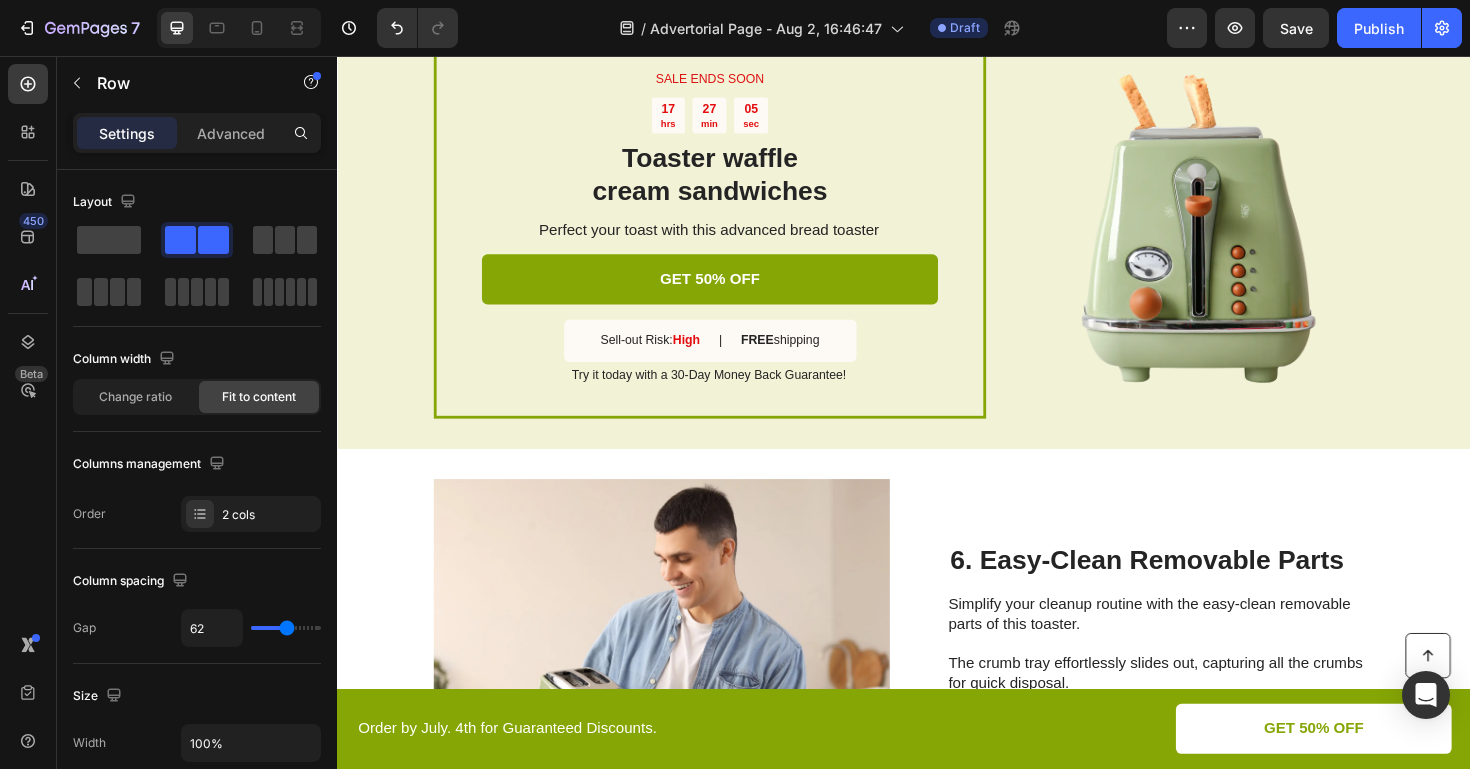 scroll, scrollTop: 2754, scrollLeft: 0, axis: vertical 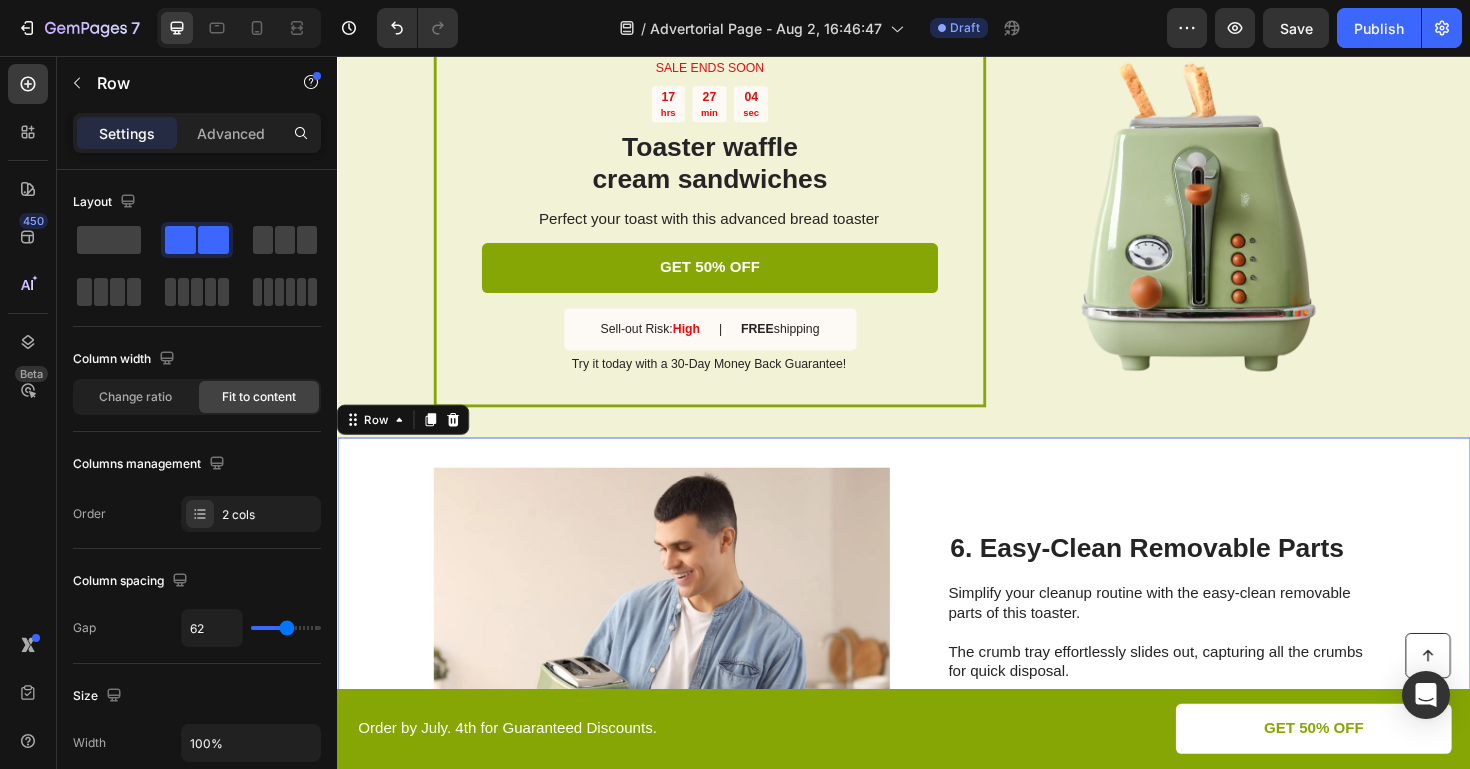 click on "Image 6. Easy-Clean Removable Parts Heading Simplify your cleanup routine with the easy-clean removable parts of this toaster.  The crumb tray effortlessly slides out, capturing all the crumbs for quick disposal.  Additionally, the toaster's sleek and accessible design ensures that every nook and cranny is easily reachable, allowing you to keep it impeccably clean with minimal effort. Text Block Row   0" at bounding box center [937, 682] 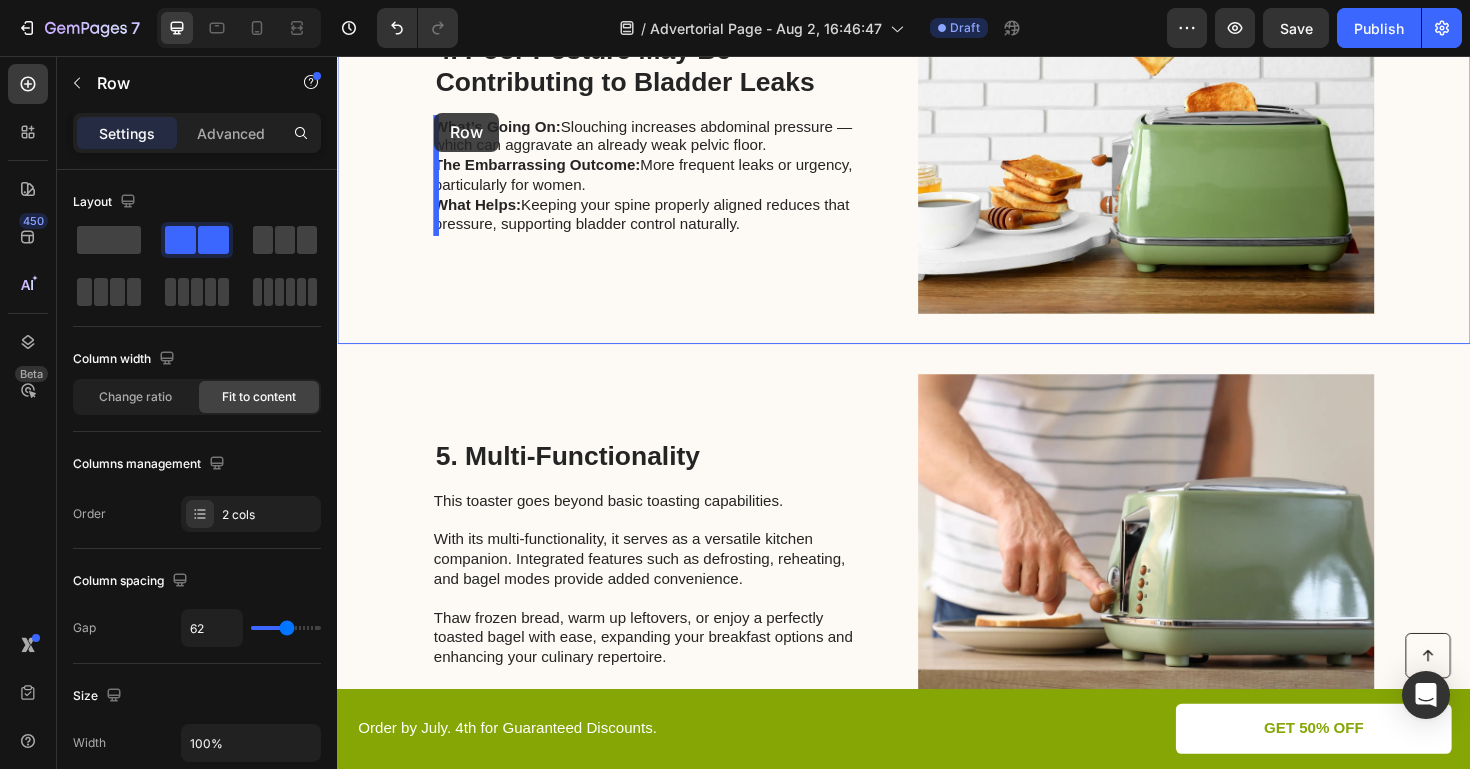scroll, scrollTop: 1933, scrollLeft: 0, axis: vertical 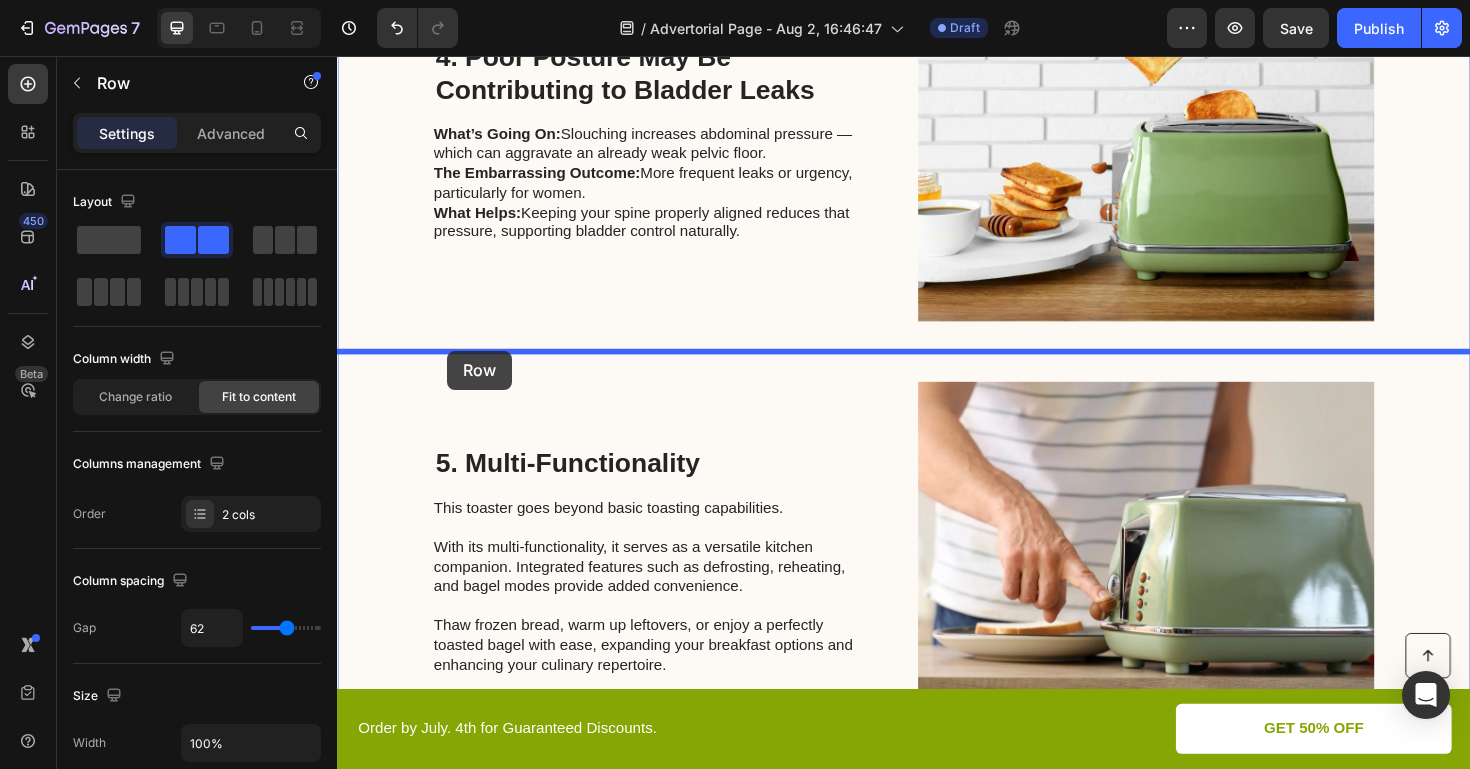 drag, startPoint x: 357, startPoint y: 451, endPoint x: 454, endPoint y: 368, distance: 127.66362 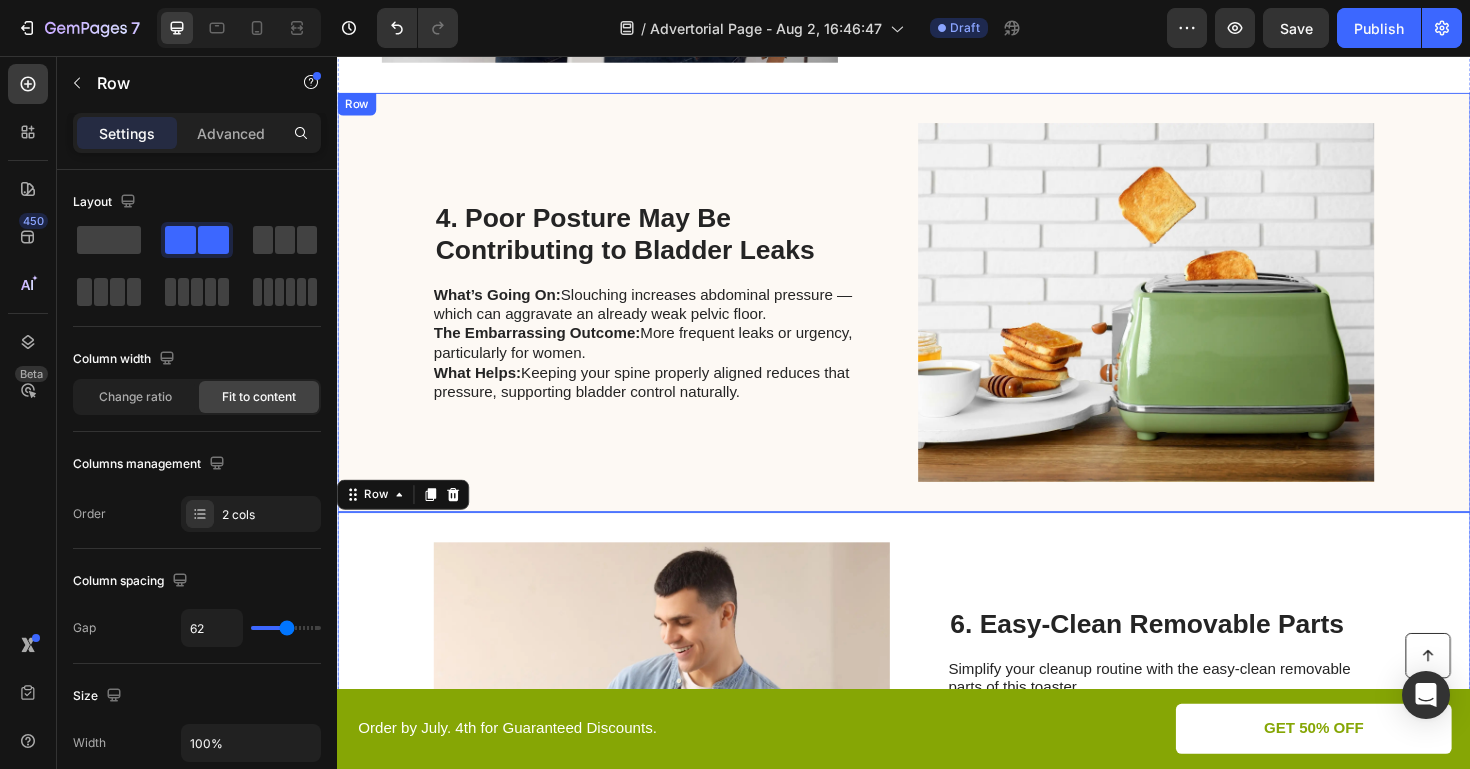 scroll, scrollTop: 1761, scrollLeft: 0, axis: vertical 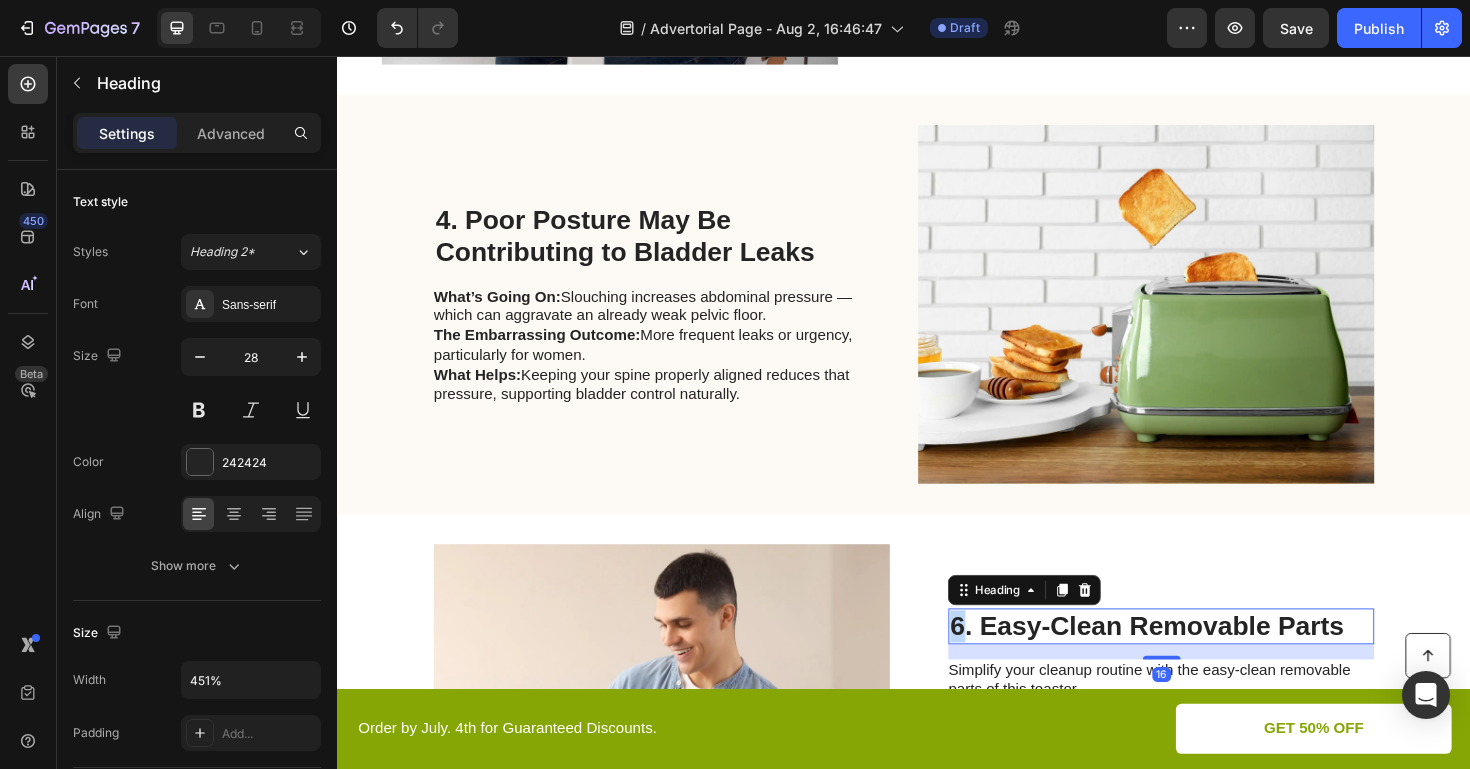 click on "6. Easy-Clean Removable Parts" at bounding box center (1209, 660) 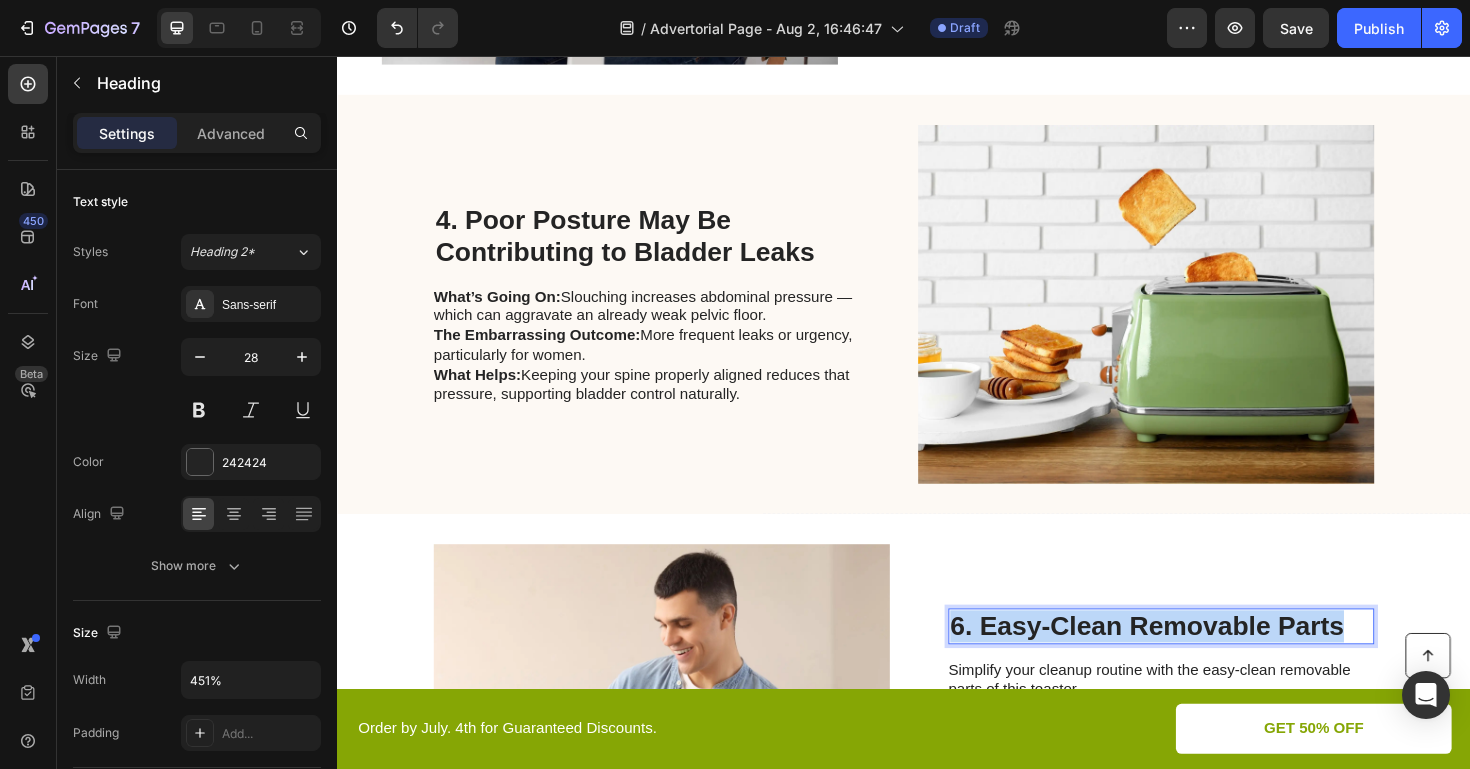 click on "6. Easy-Clean Removable Parts" at bounding box center (1209, 660) 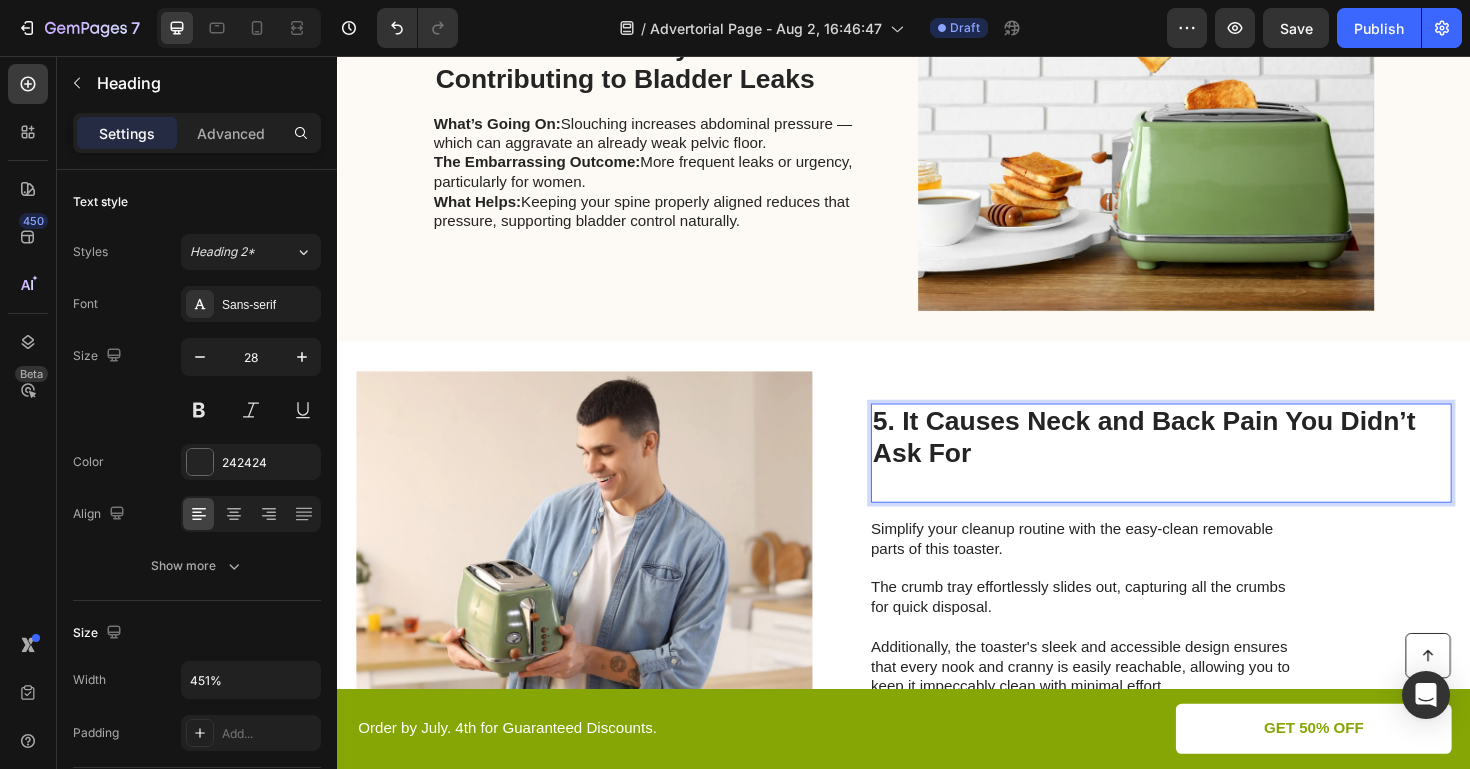 scroll, scrollTop: 1961, scrollLeft: 0, axis: vertical 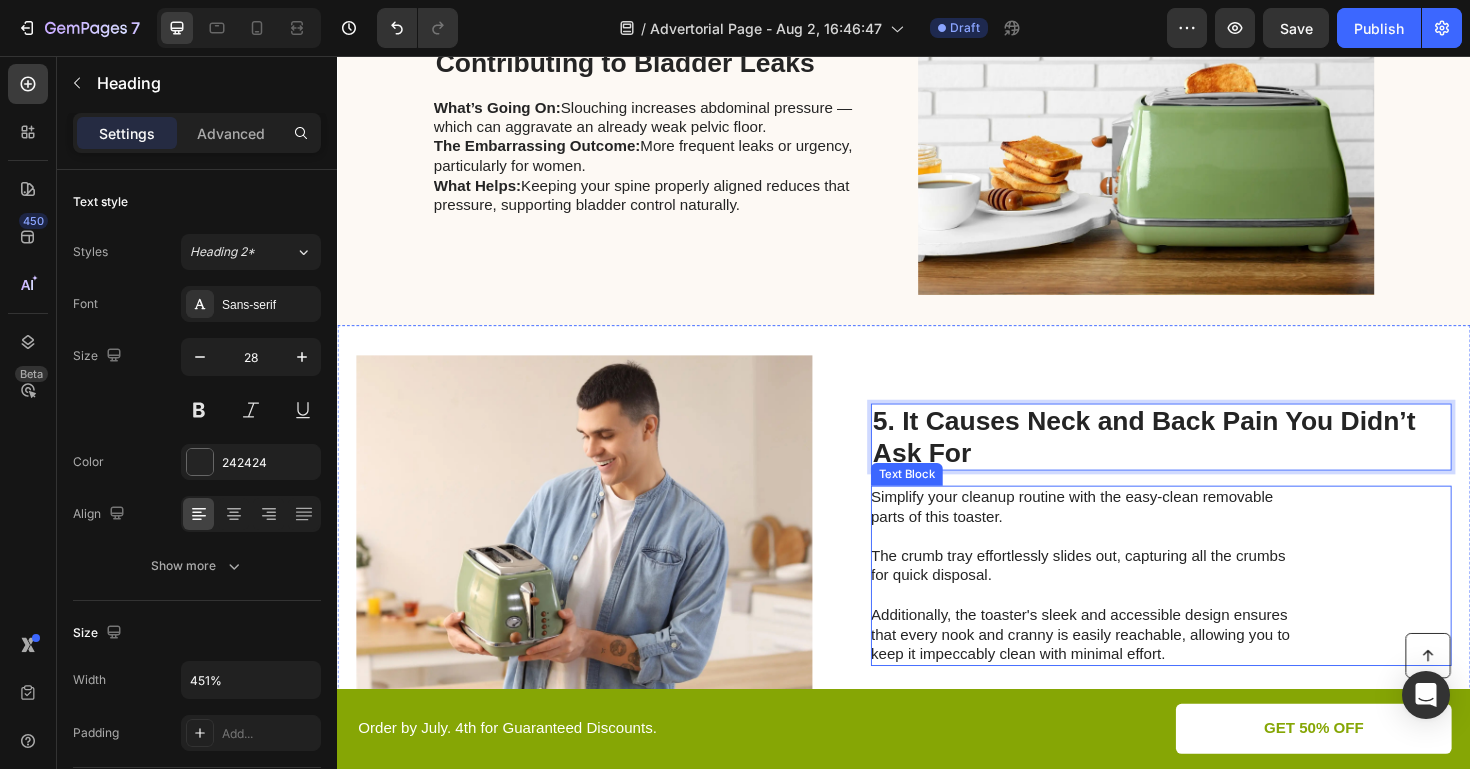 click on "Simplify your cleanup routine with the easy-clean removable parts of this toaster.  The crumb tray effortlessly slides out, capturing all the crumbs for quick disposal.  Additionally, the toaster's sleek and accessible design ensures that every nook and cranny is easily reachable, allowing you to keep it impeccably clean with minimal effort." at bounding box center (1126, 606) 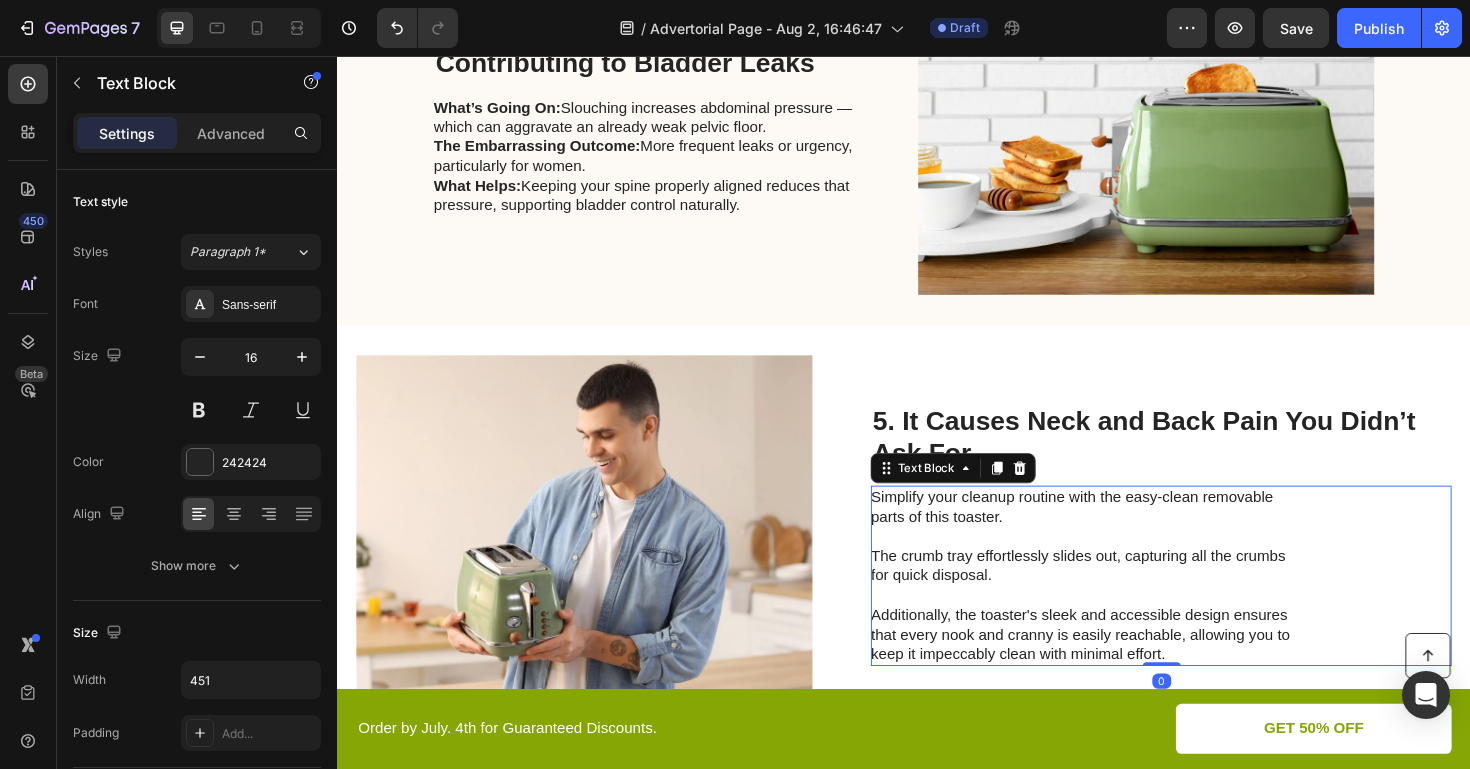 click on "Simplify your cleanup routine with the easy-clean removable parts of this toaster.  The crumb tray effortlessly slides out, capturing all the crumbs for quick disposal.  Additionally, the toaster's sleek and accessible design ensures that every nook and cranny is easily reachable, allowing you to keep it impeccably clean with minimal effort." at bounding box center [1126, 606] 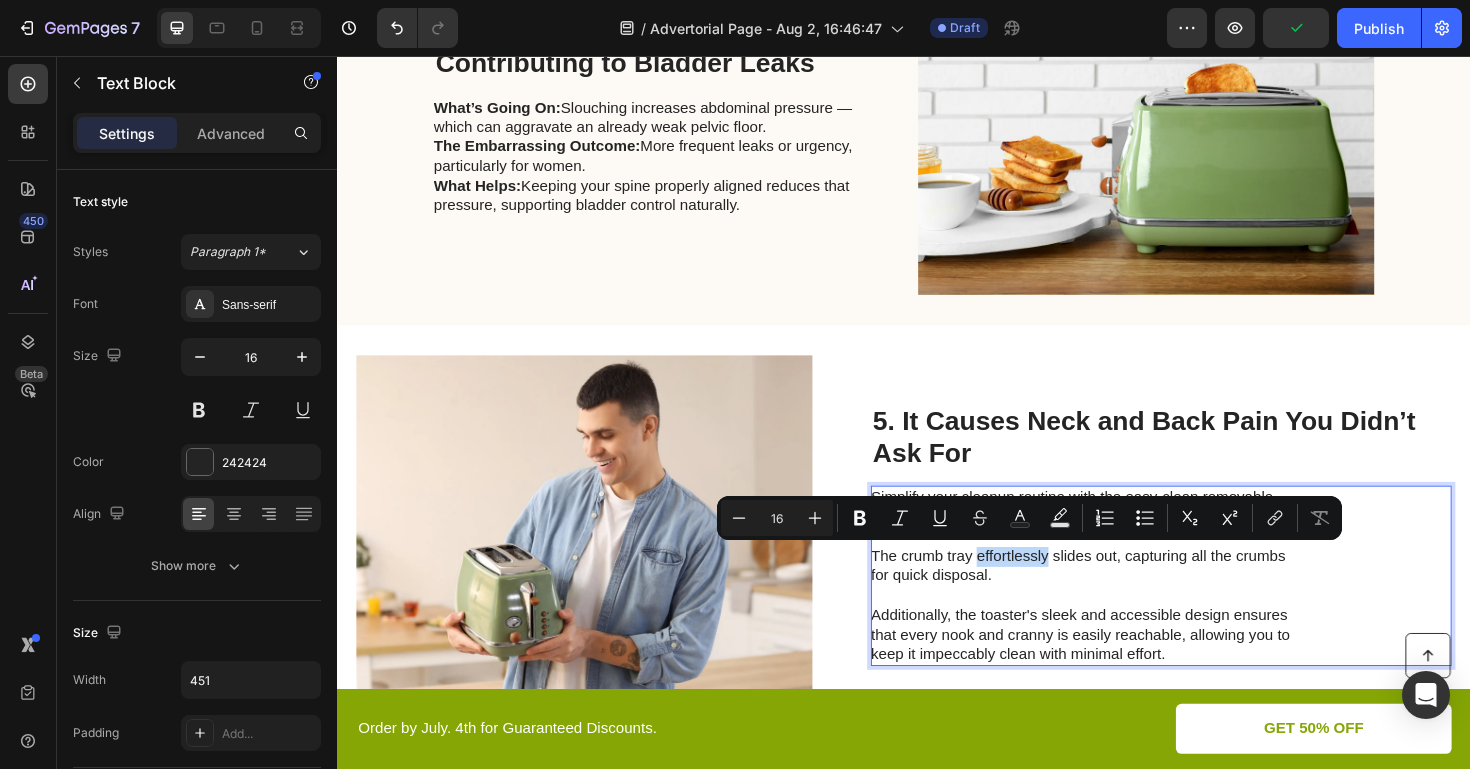 click on "Simplify your cleanup routine with the easy-clean removable parts of this toaster.  The crumb tray effortlessly slides out, capturing all the crumbs for quick disposal.  Additionally, the toaster's sleek and accessible design ensures that every nook and cranny is easily reachable, allowing you to keep it impeccably clean with minimal effort." at bounding box center [1126, 606] 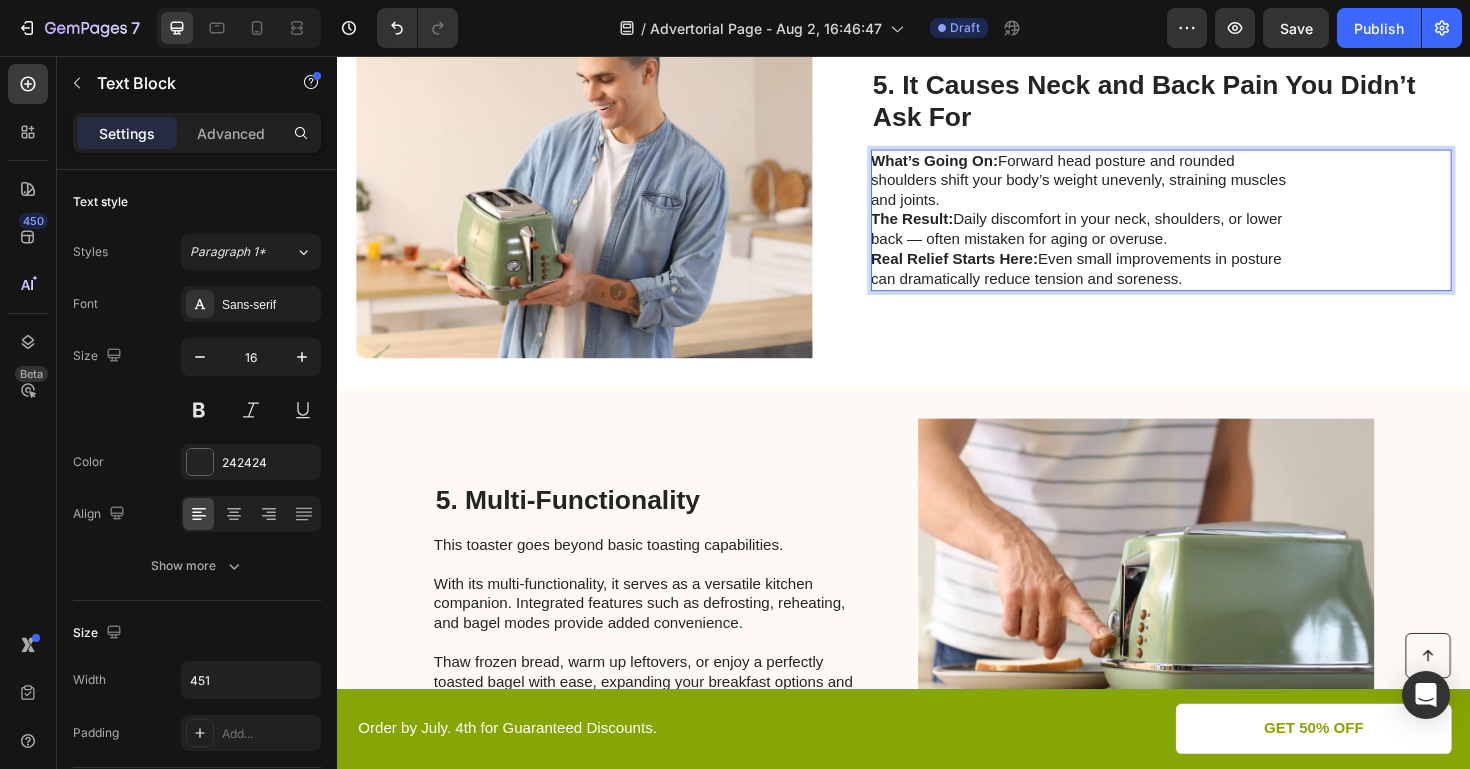 scroll, scrollTop: 2344, scrollLeft: 0, axis: vertical 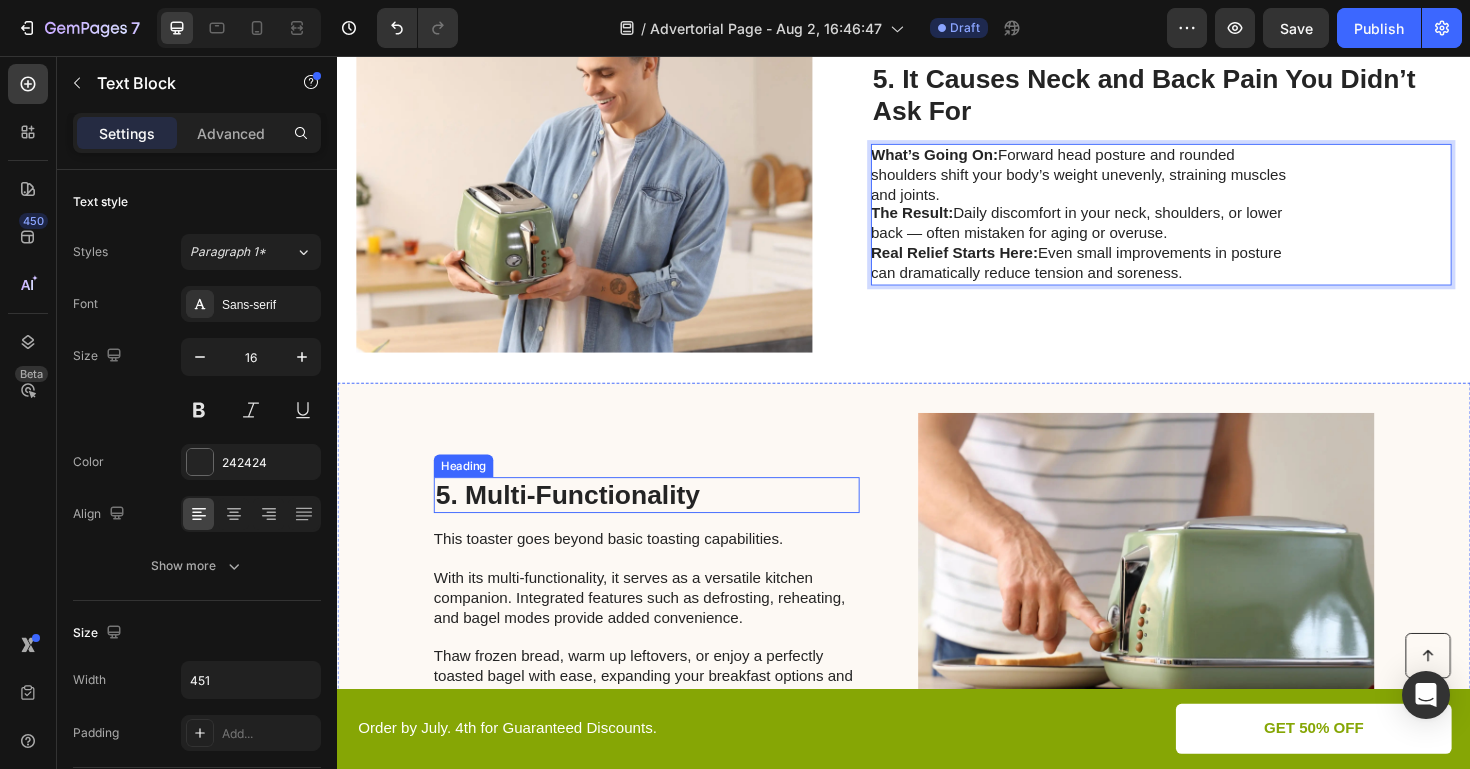 click on "5. Multi-Functionality" at bounding box center [664, 521] 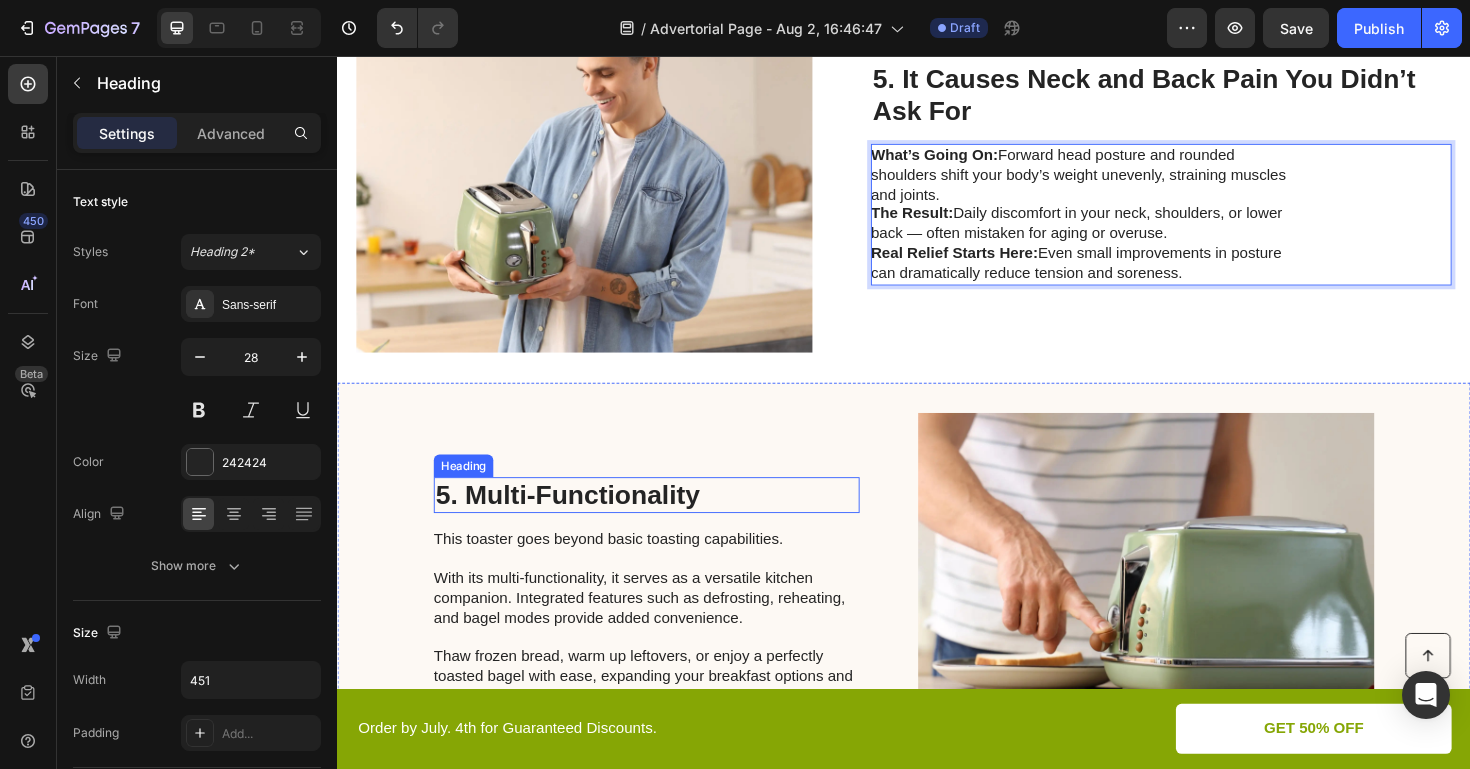 click on "5. Multi-Functionality" at bounding box center [664, 521] 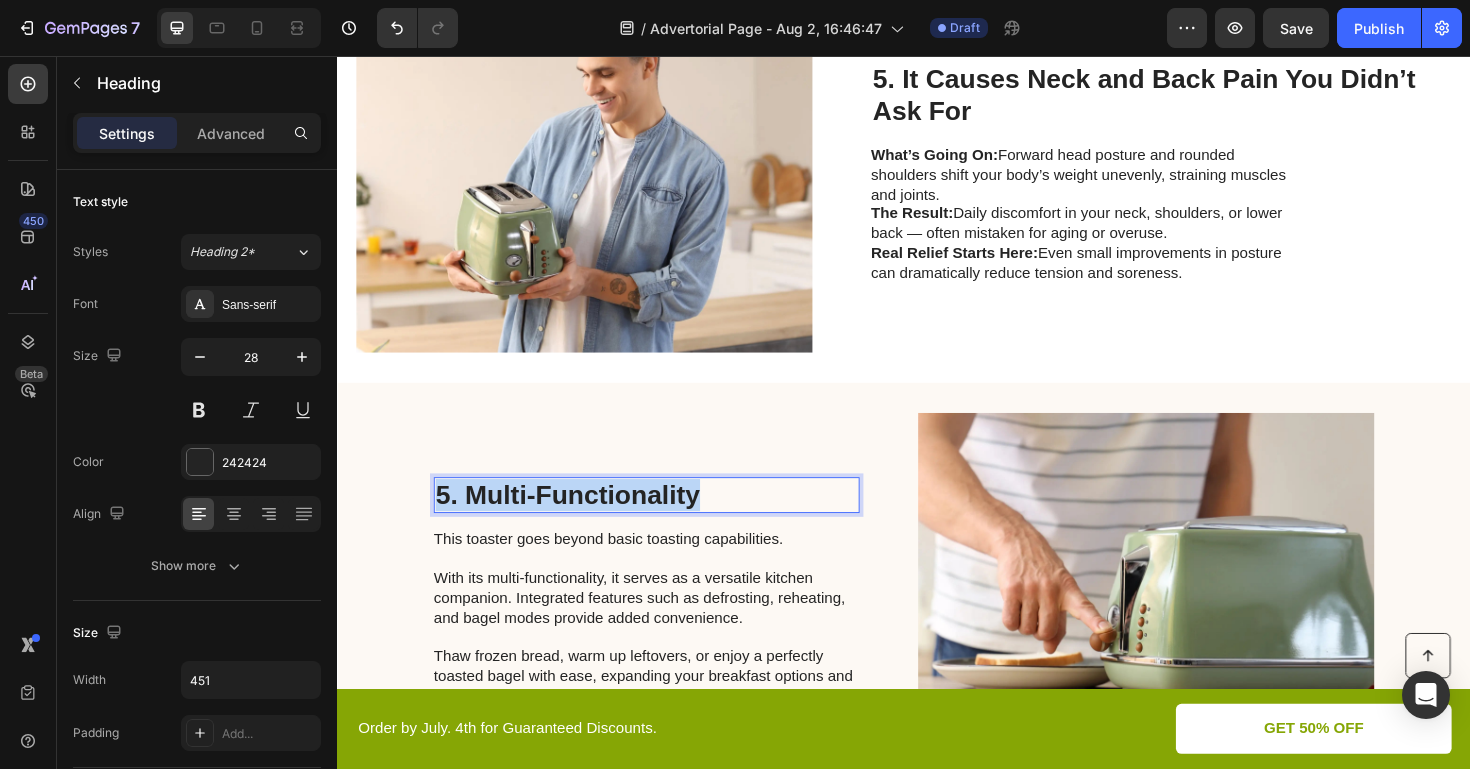 click on "5. Multi-Functionality" at bounding box center (664, 521) 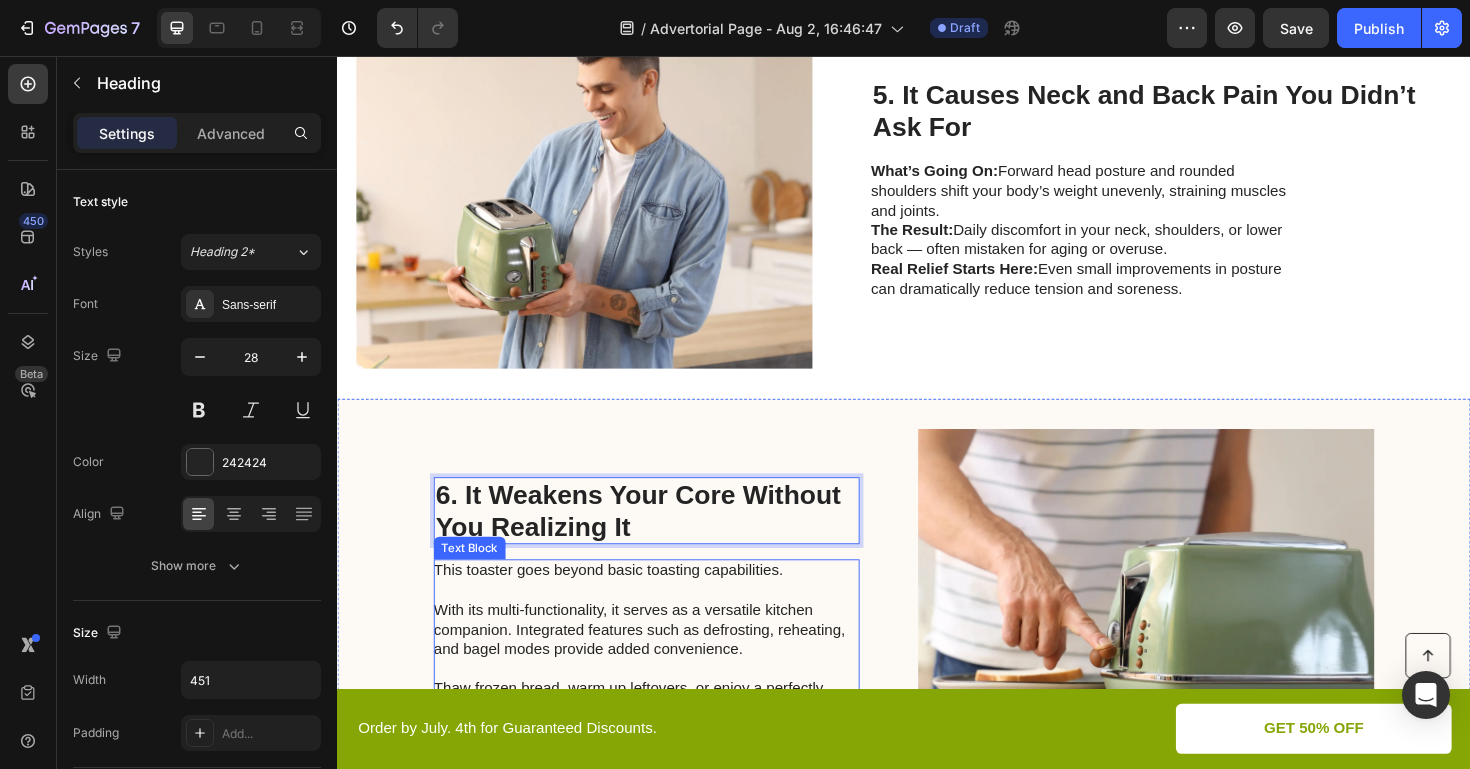 scroll, scrollTop: 2513, scrollLeft: 0, axis: vertical 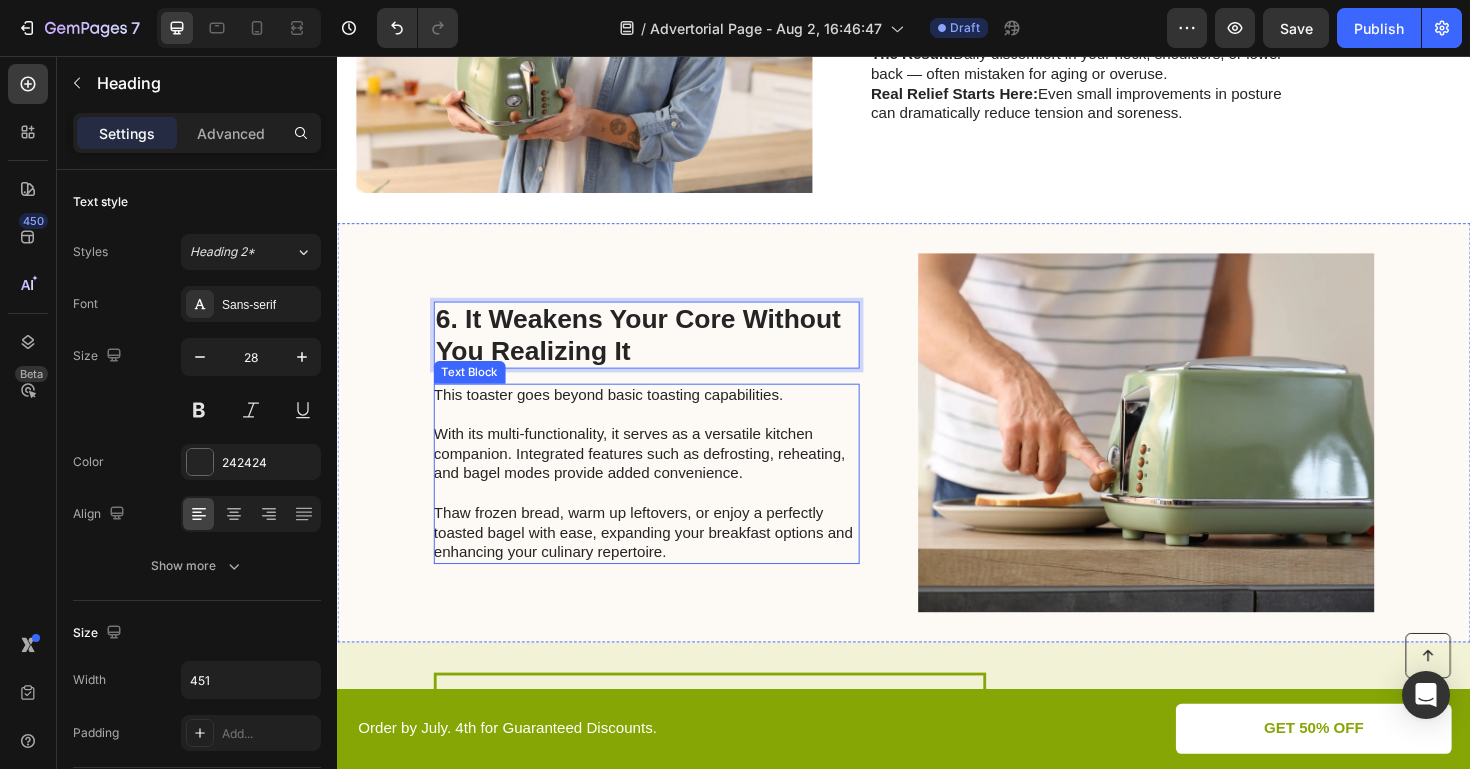 click on "This toaster goes beyond basic toasting capabilities.  With its multi-functionality, it serves as a versatile kitchen companion. Integrated features such as defrosting, reheating, and bagel modes provide added convenience.  Thaw frozen bread, warm up leftovers, or enjoy a perfectly toasted bagel with ease, expanding your breakfast options and enhancing your culinary repertoire." at bounding box center [663, 498] 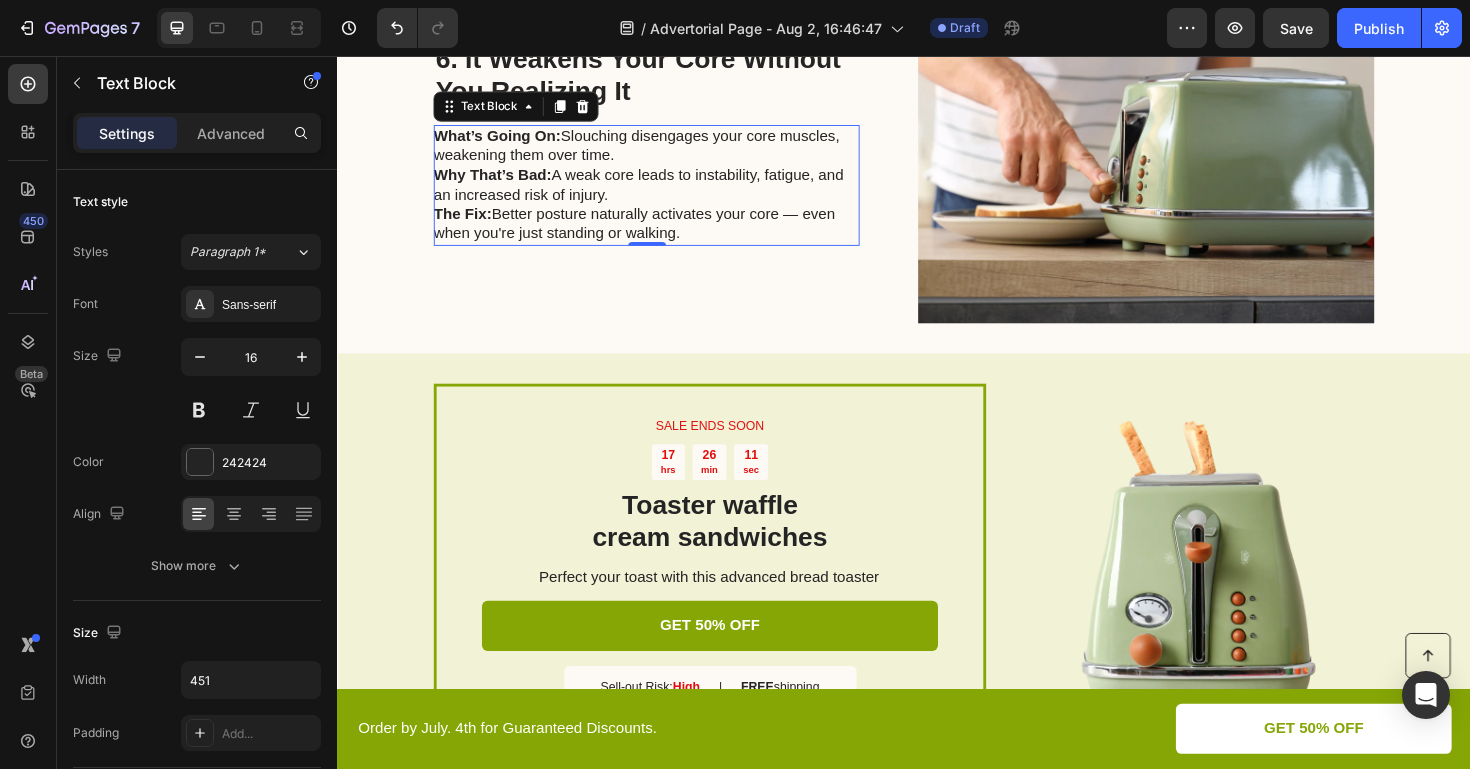 scroll, scrollTop: 2820, scrollLeft: 0, axis: vertical 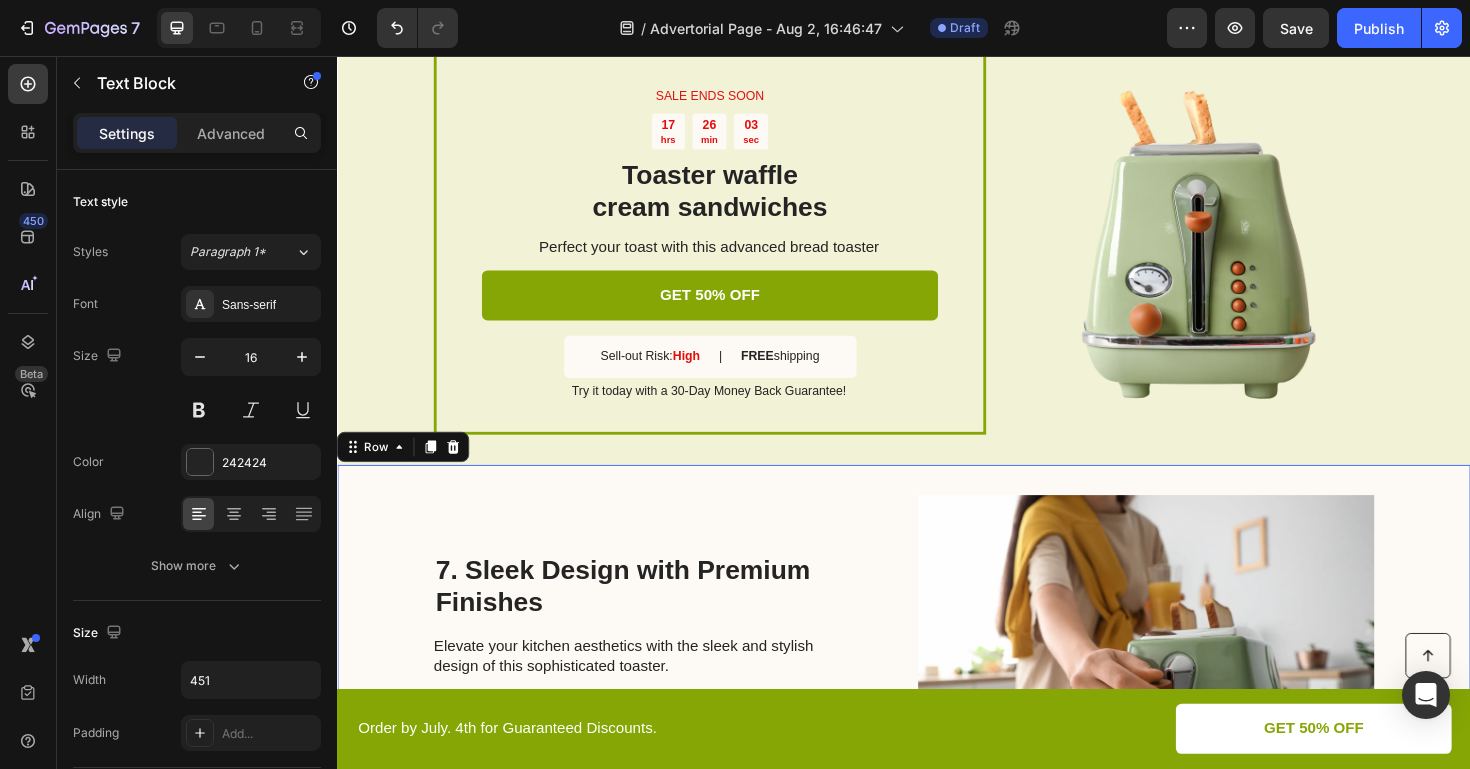 click on "7. Sleek Design with Premium Finishes Heading Elevate your kitchen aesthetics with the sleek and stylish design of this sophisticated toaster.  Crafted with premium materials and featuring elegant finishes, it adds a touch of modern elegance to your countertop. Its sleek lines, smooth surfaces, and thoughtful details make it a visual delight, blending seamlessly with any kitchen decor and becoming a focal point of admiration. Text Block Image Row   0" at bounding box center (937, 711) 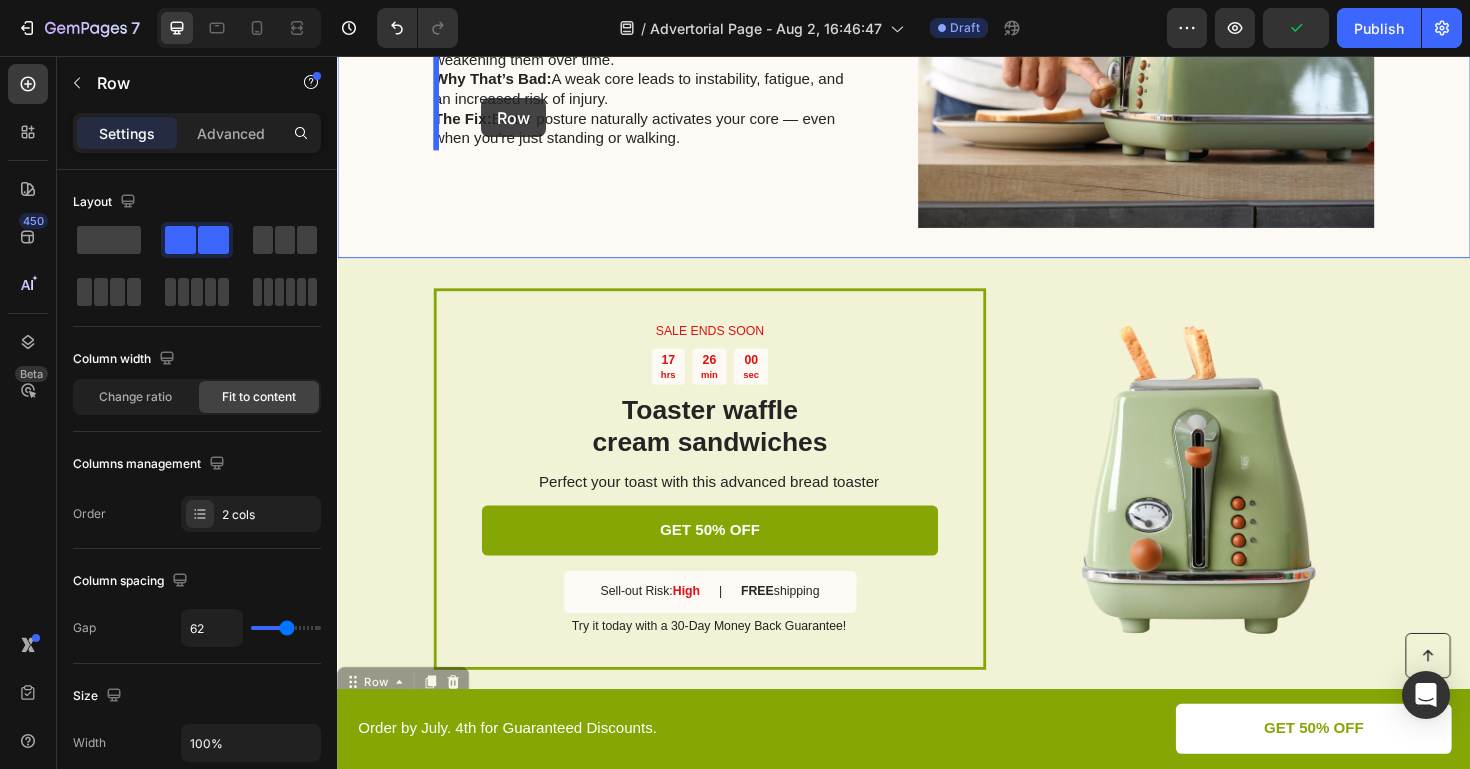 scroll, scrollTop: 2829, scrollLeft: 0, axis: vertical 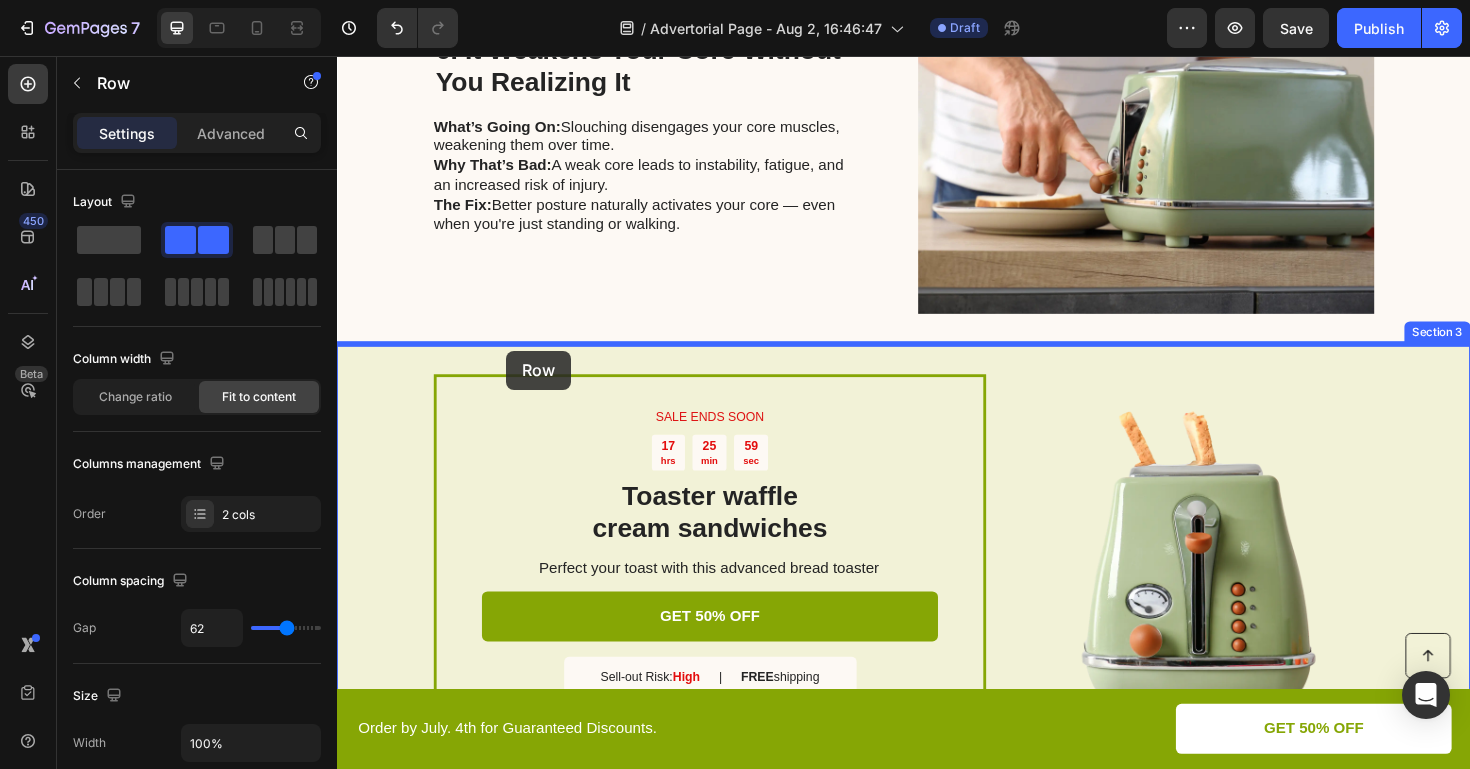 drag, startPoint x: 353, startPoint y: 472, endPoint x: 516, endPoint y: 366, distance: 194.43507 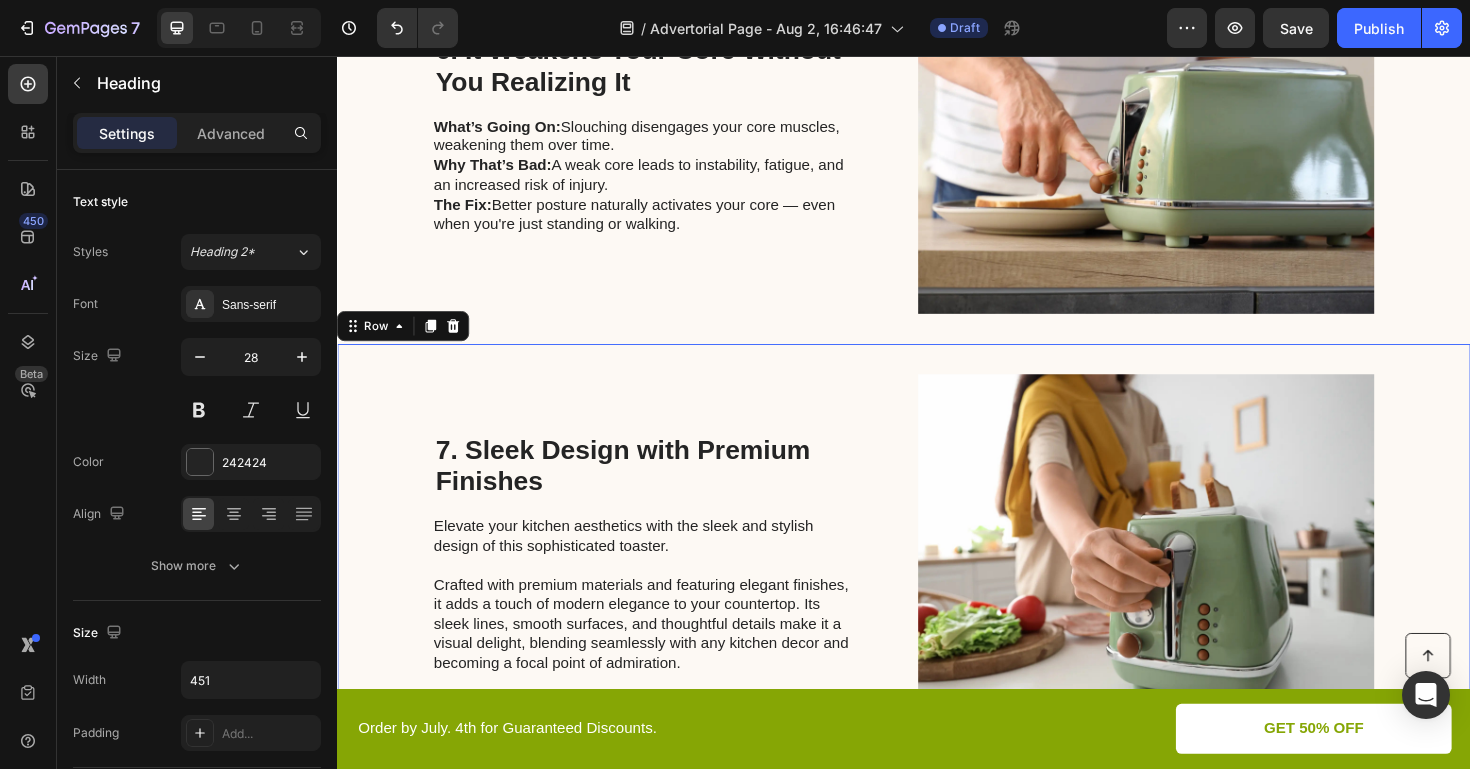 click on "7. Sleek Design with Premium Finishes" at bounding box center (664, 490) 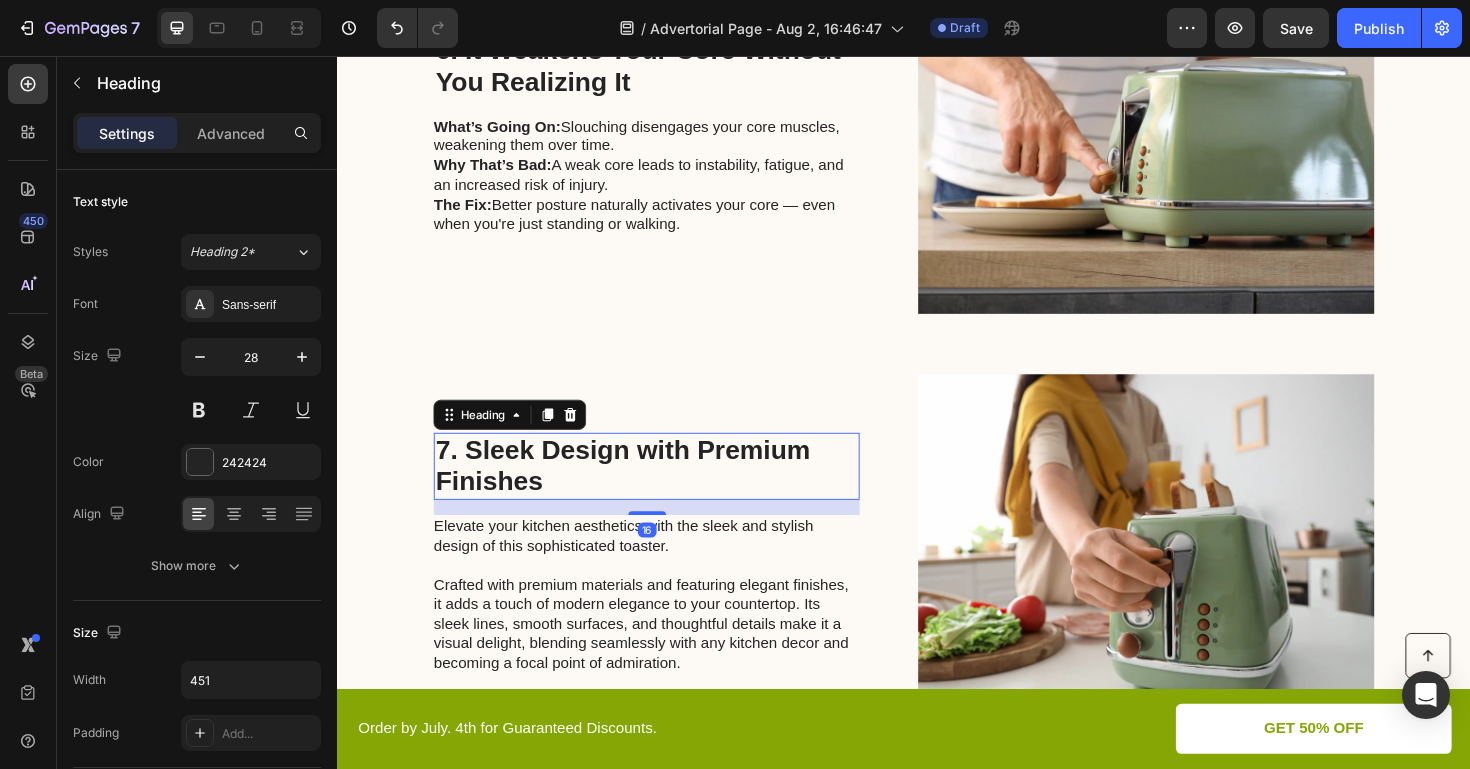 click on "7. Sleek Design with Premium Finishes" at bounding box center [664, 490] 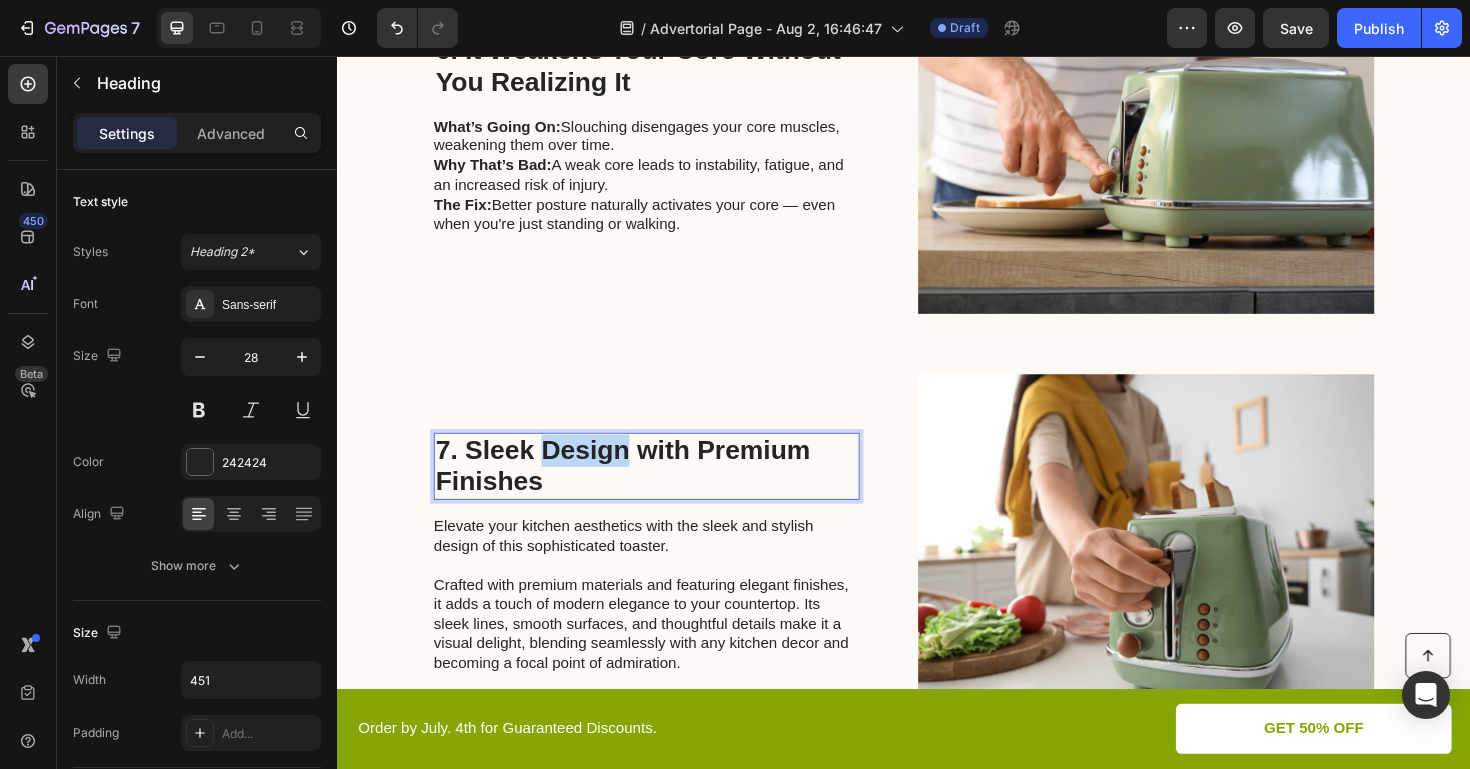 click on "7. Sleek Design with Premium Finishes" at bounding box center [664, 490] 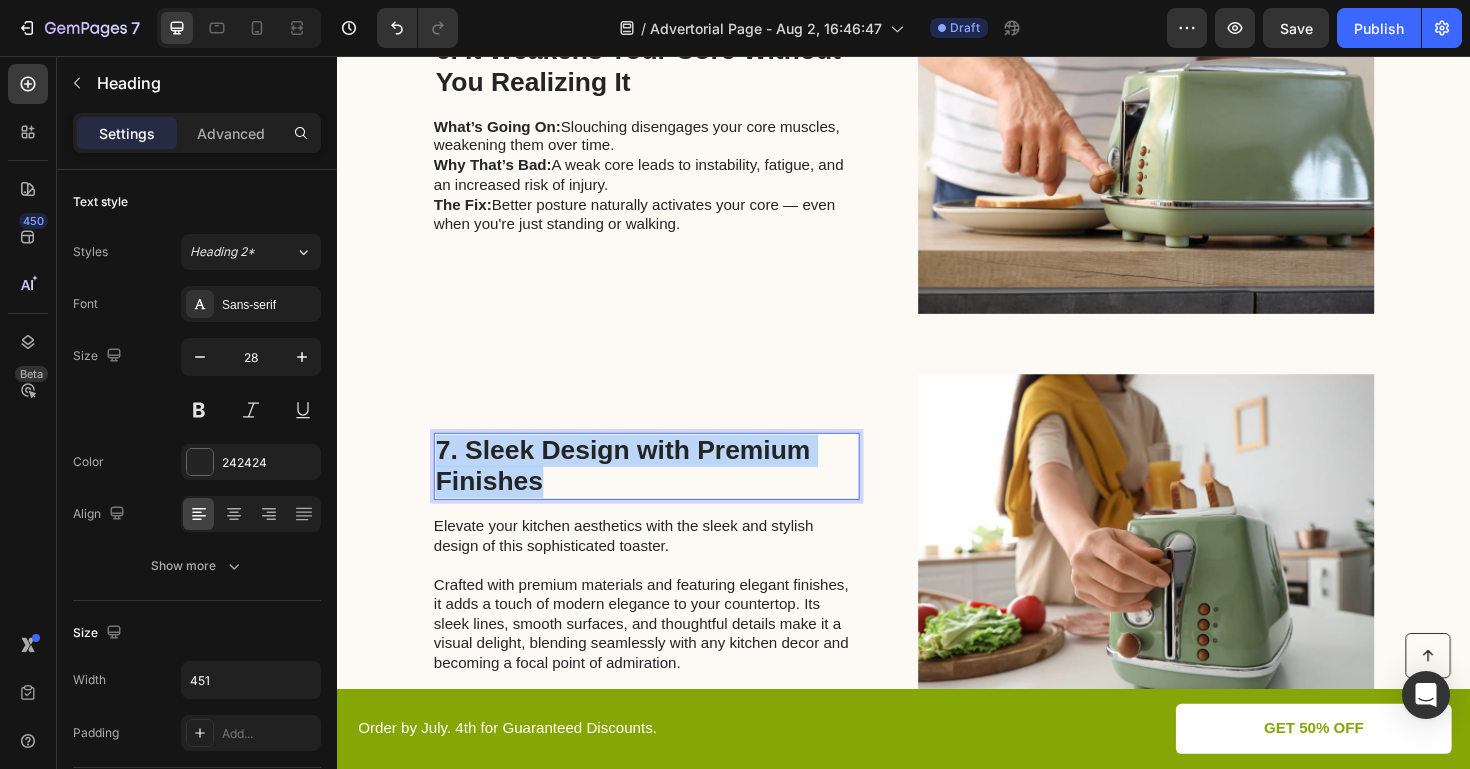 click on "7. Sleek Design with Premium Finishes" at bounding box center (664, 490) 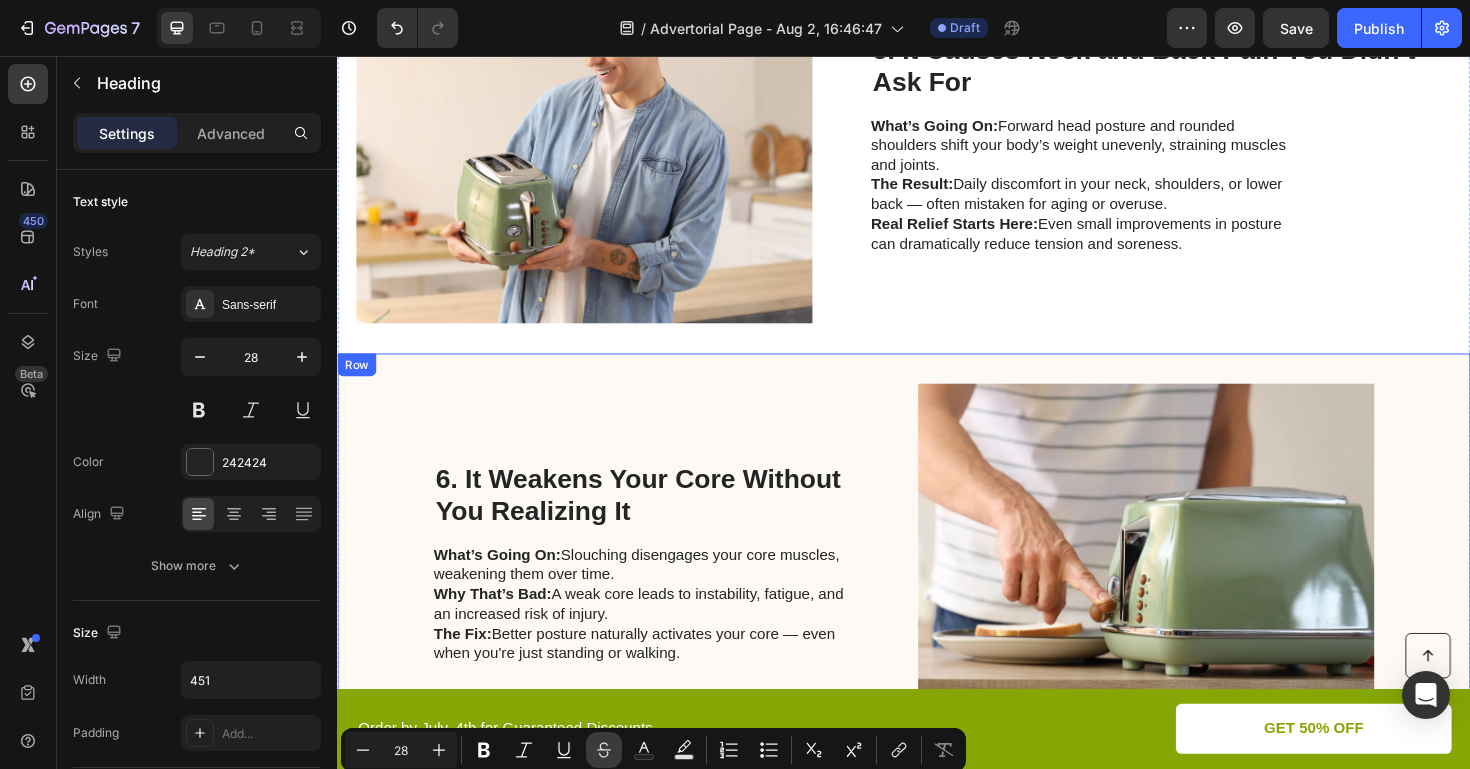 type on "16" 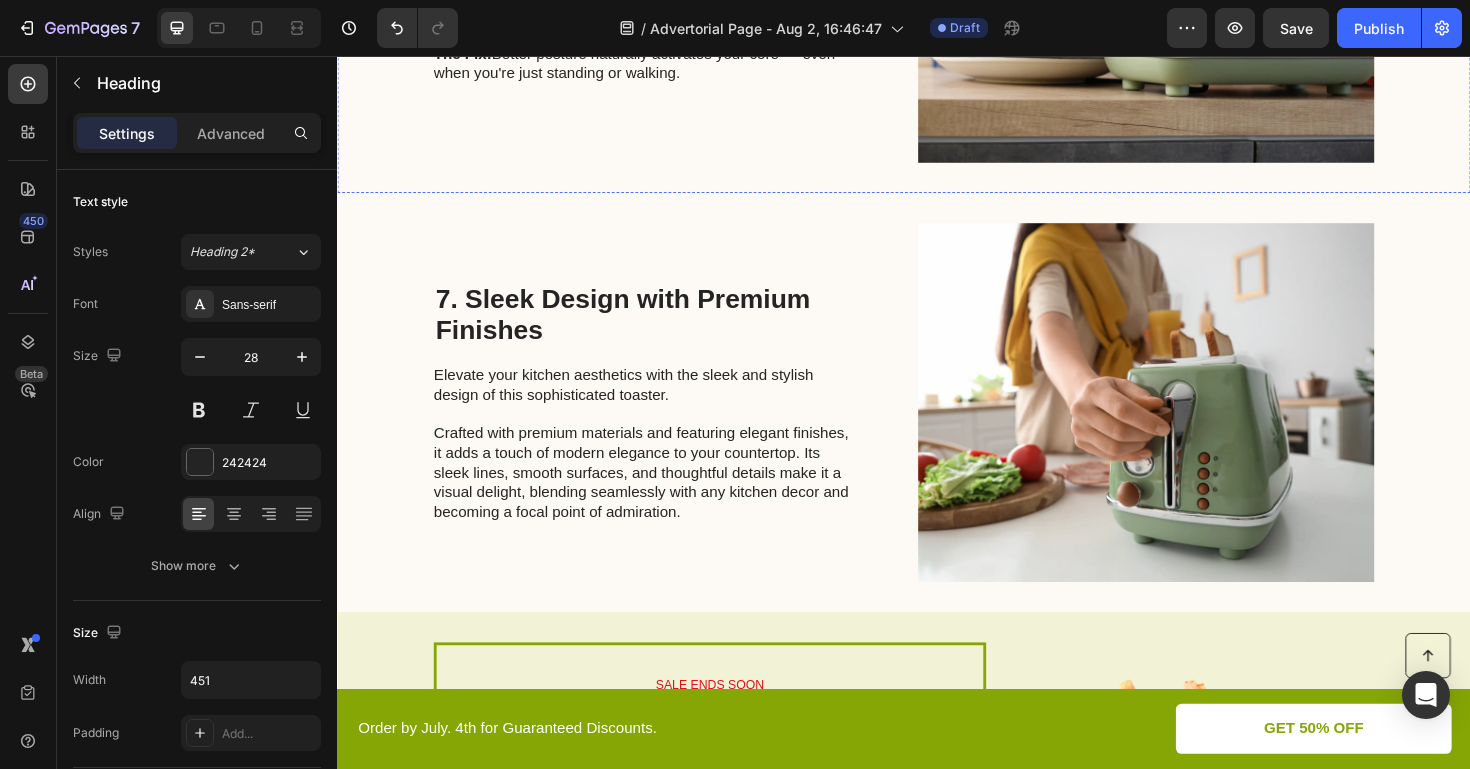 scroll, scrollTop: 3000, scrollLeft: 0, axis: vertical 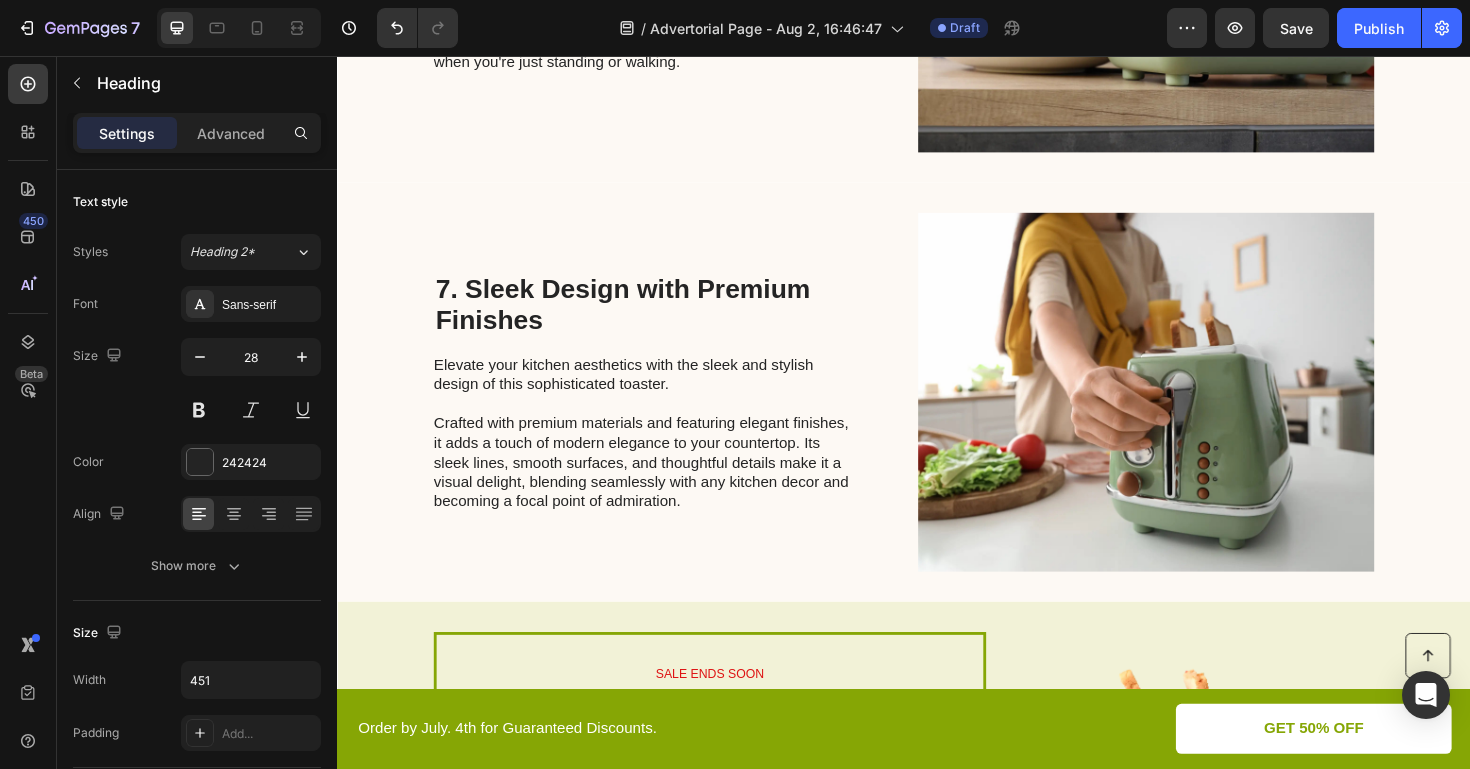 click on "7. Sleek Design with Premium Finishes" at bounding box center (664, 319) 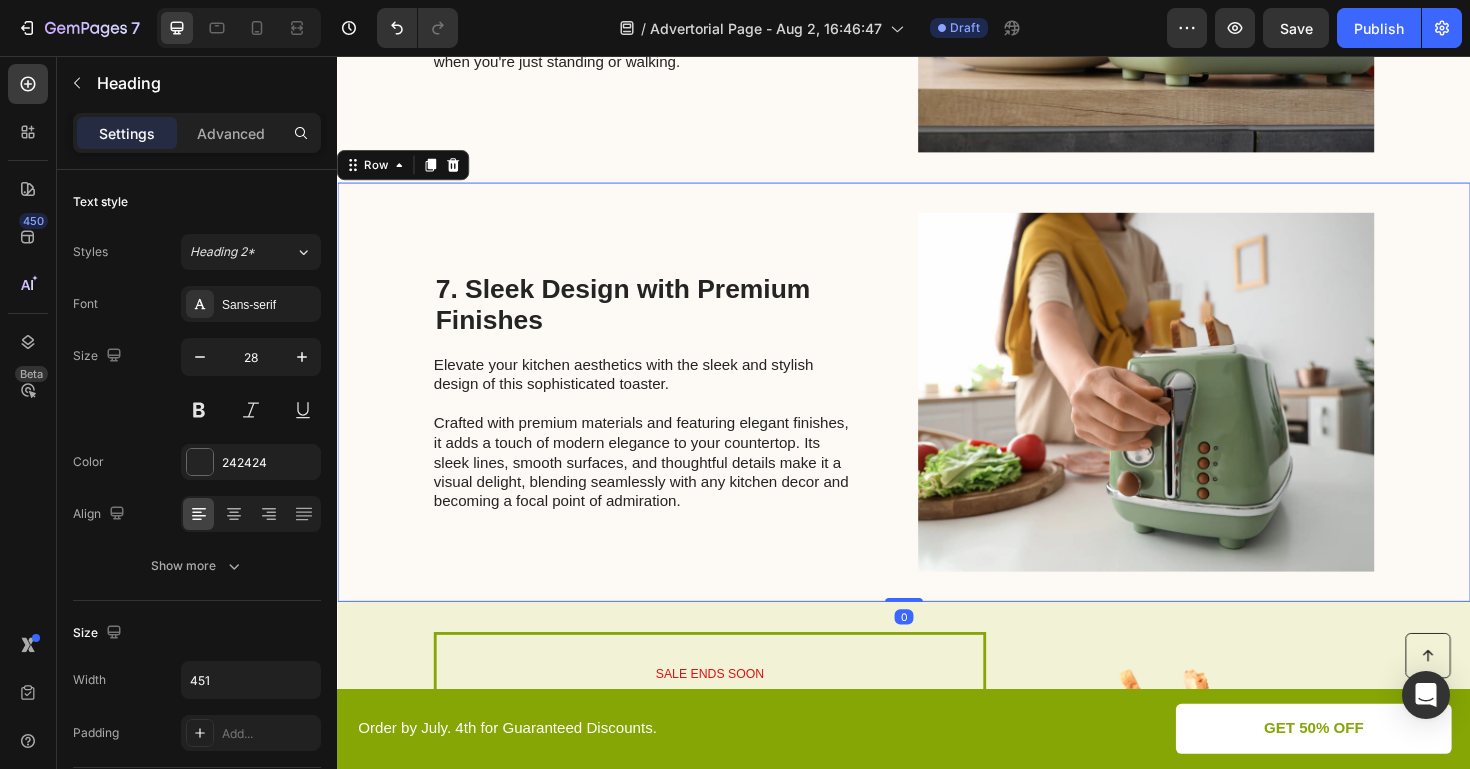 click on "7. Sleek Design with Premium Finishes Heading Elevate your kitchen aesthetics with the sleek and stylish design of this sophisticated toaster.  Crafted with premium materials and featuring elegant finishes, it adds a touch of modern elegance to your countertop. Its sleek lines, smooth surfaces, and thoughtful details make it a visual delight, blending seamlessly with any kitchen decor and becoming a focal point of admiration. Text Block" at bounding box center [664, 412] 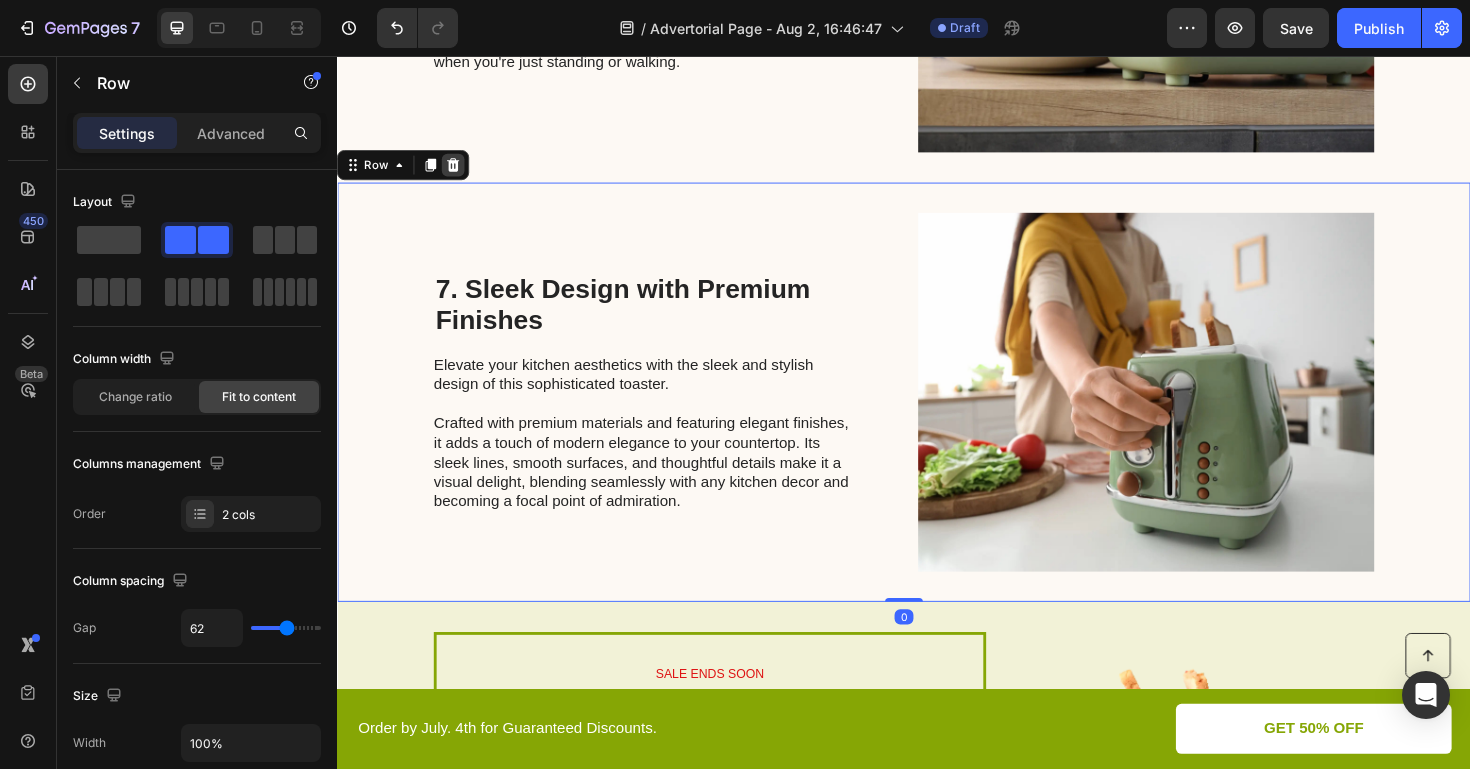 click at bounding box center (460, 171) 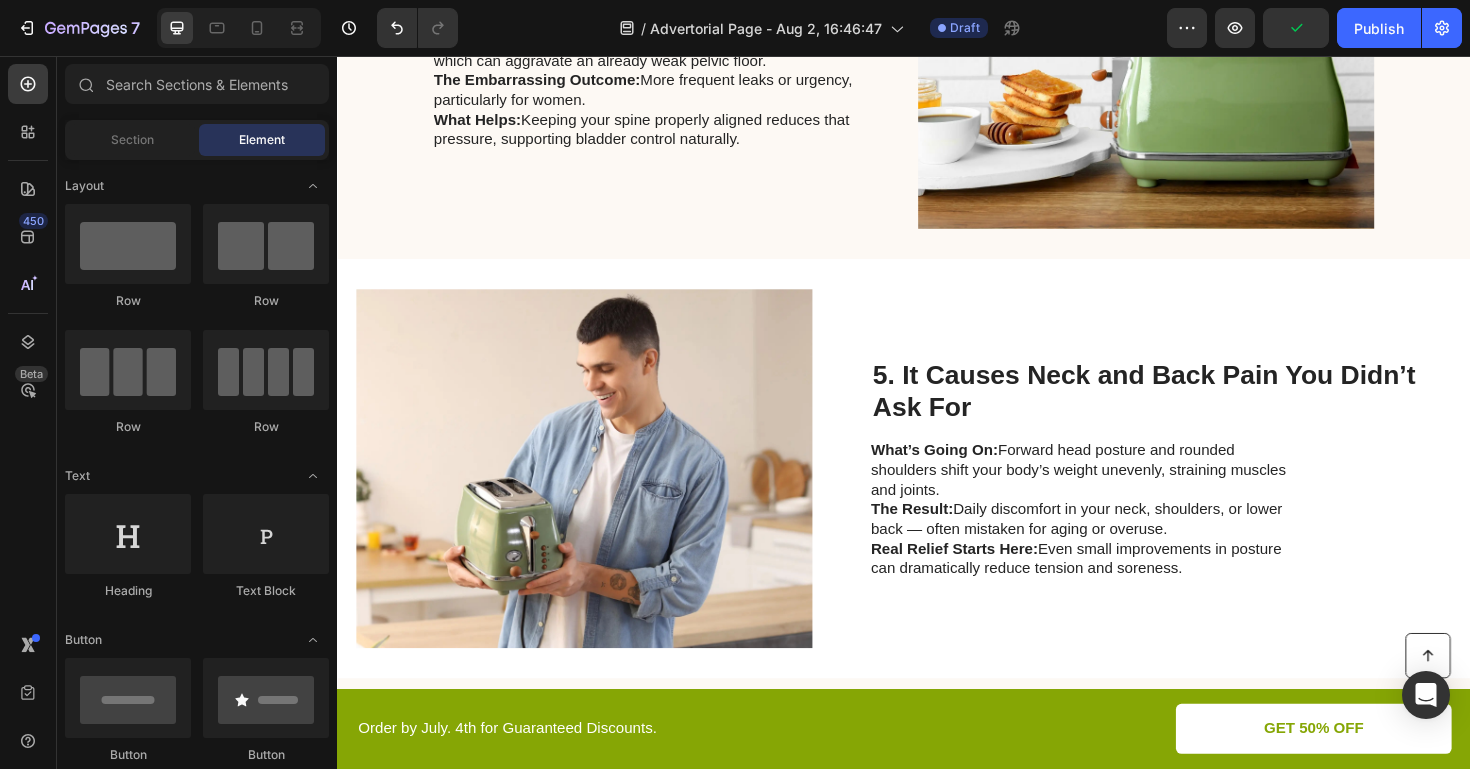 scroll, scrollTop: 2030, scrollLeft: 0, axis: vertical 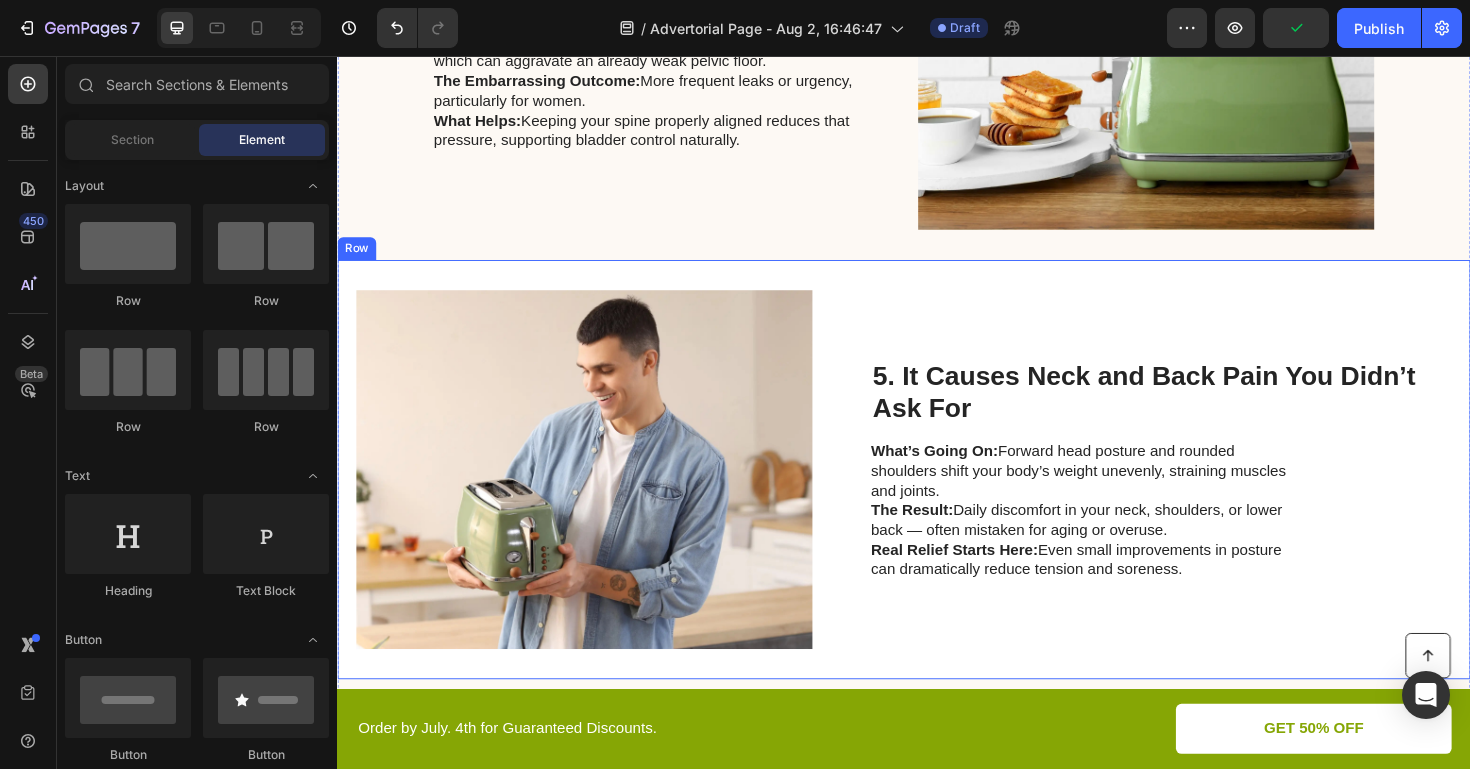click on "Image 5. It Causes Neck and Back Pain You Didn’t Ask For Heading What’s Going On:  Forward head posture and rounded shoulders shift your body’s weight unevenly, straining muscles and joints. The Result:  Daily discomfort in your neck, shoulders, or lower back — often mistaken for aging or overuse. Real Relief Starts Here:  Even small improvements in posture can dramatically reduce tension and soreness. Text Block Row" at bounding box center [937, 494] 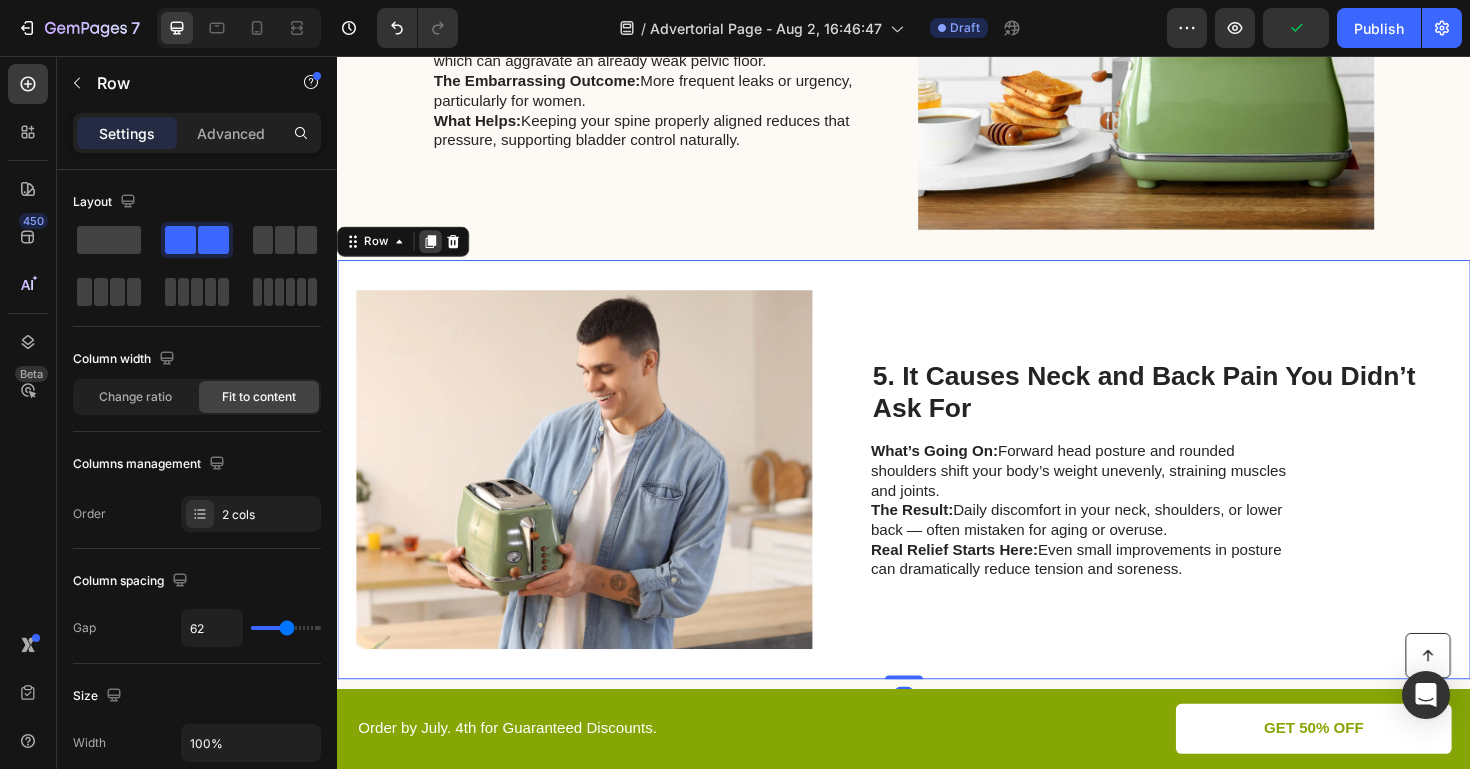 click 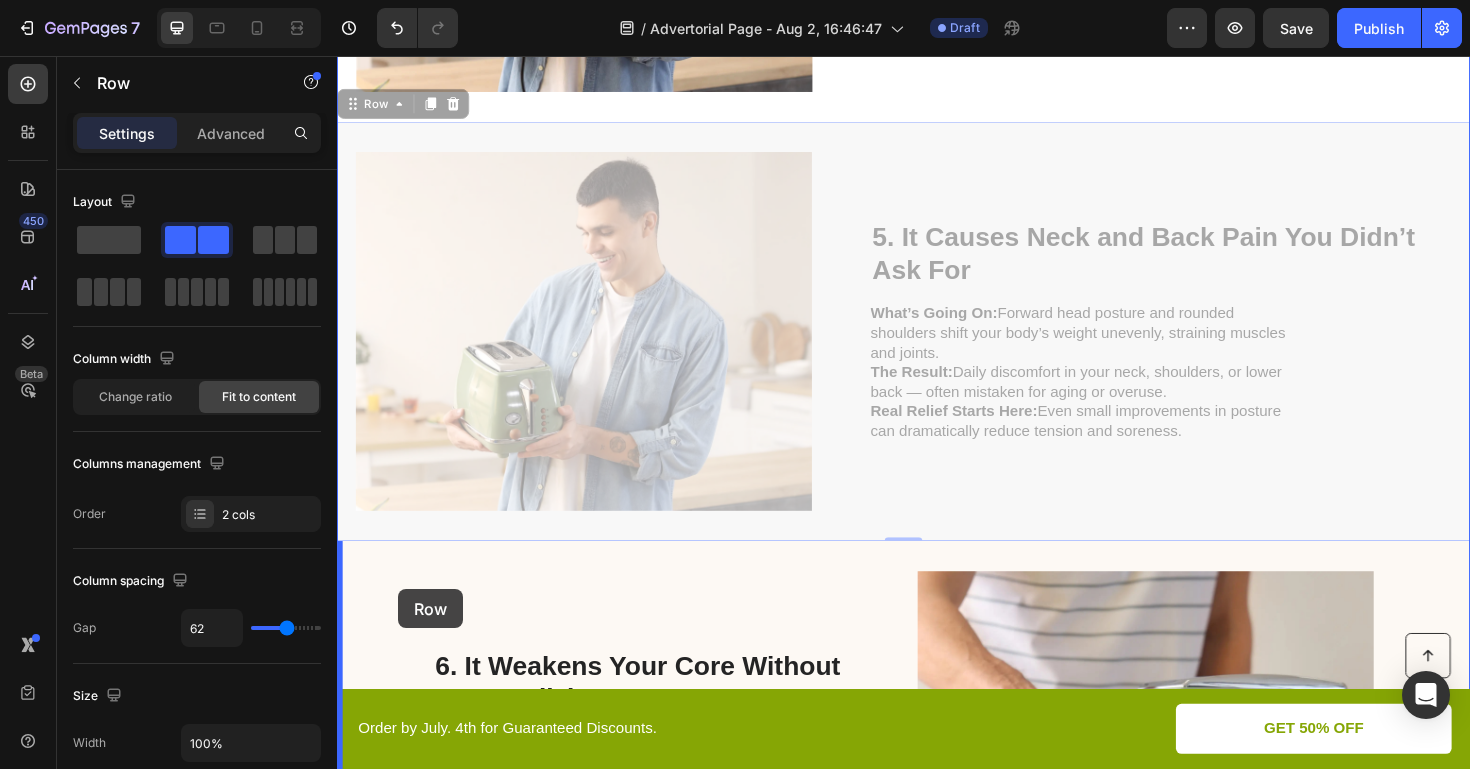 scroll, scrollTop: 2674, scrollLeft: 0, axis: vertical 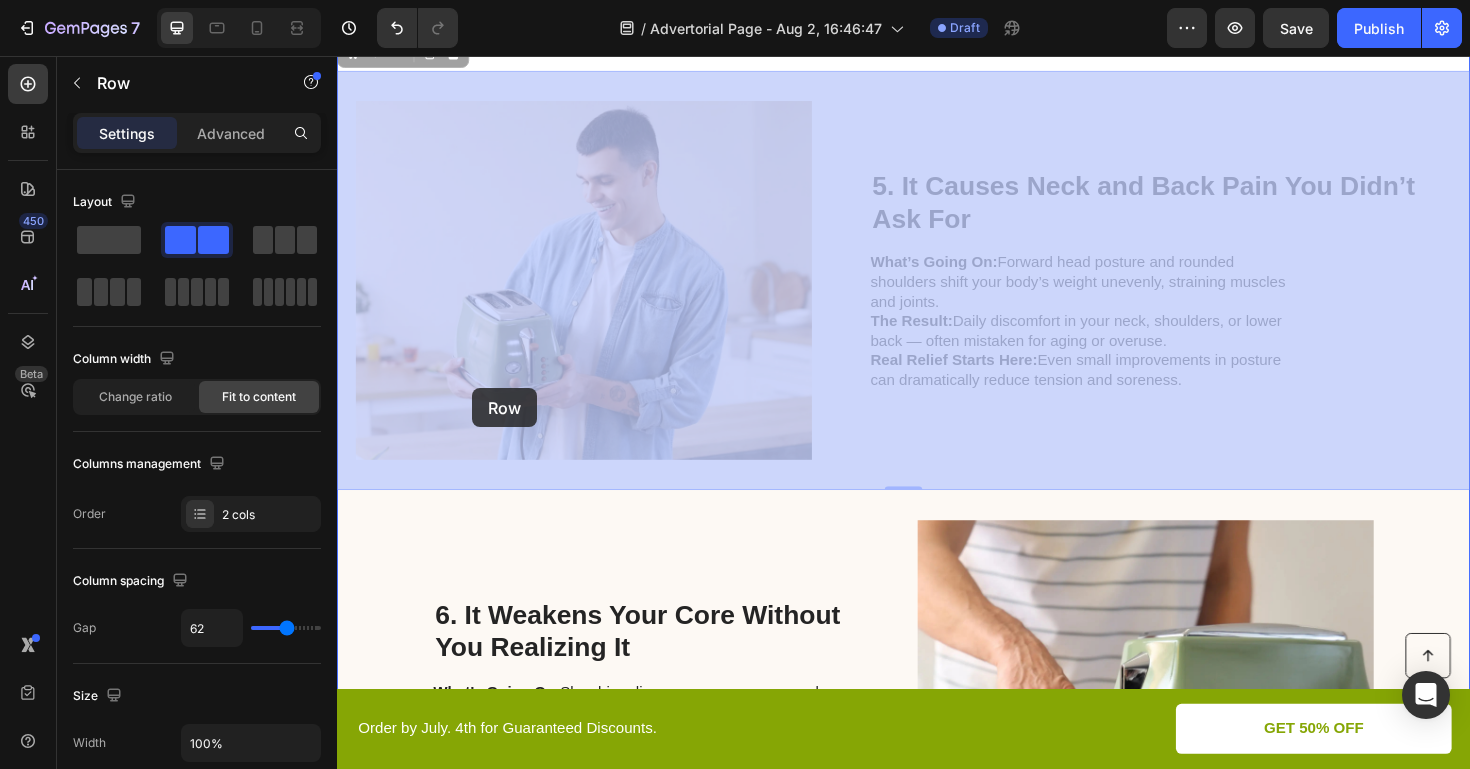 drag, startPoint x: 356, startPoint y: 107, endPoint x: 479, endPoint y: 408, distance: 325.1615 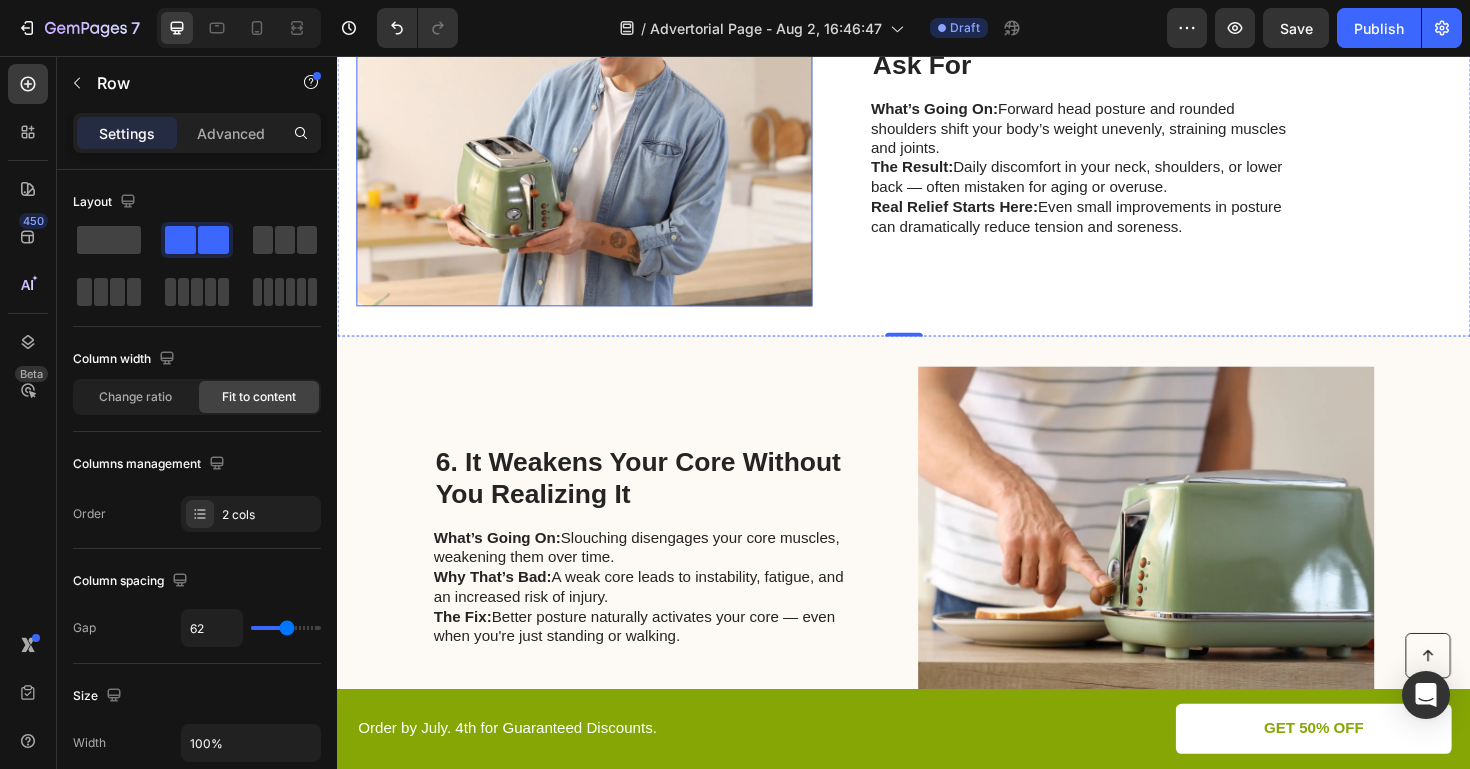 scroll, scrollTop: 2889, scrollLeft: 0, axis: vertical 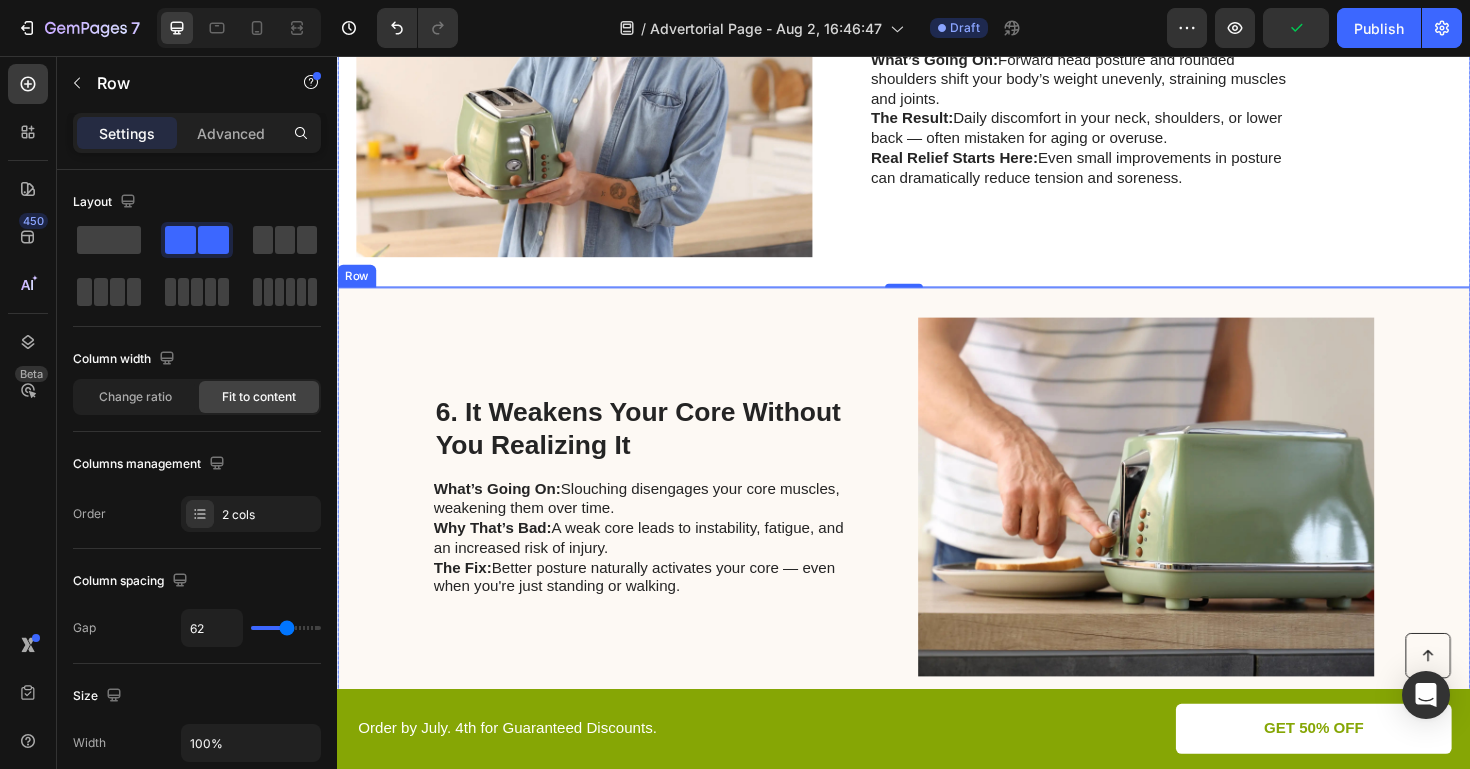 click on "6. It Weakens Your Core Without You Realizing It Heading What’s Going On:  Slouching disengages your core muscles, weakening them over time. Why That’s Bad:  A weak core leads to instability, fatigue, and an increased risk of injury. The Fix:  Better posture naturally activates your core — even when you're just standing or walking. Text Block" at bounding box center (664, 523) 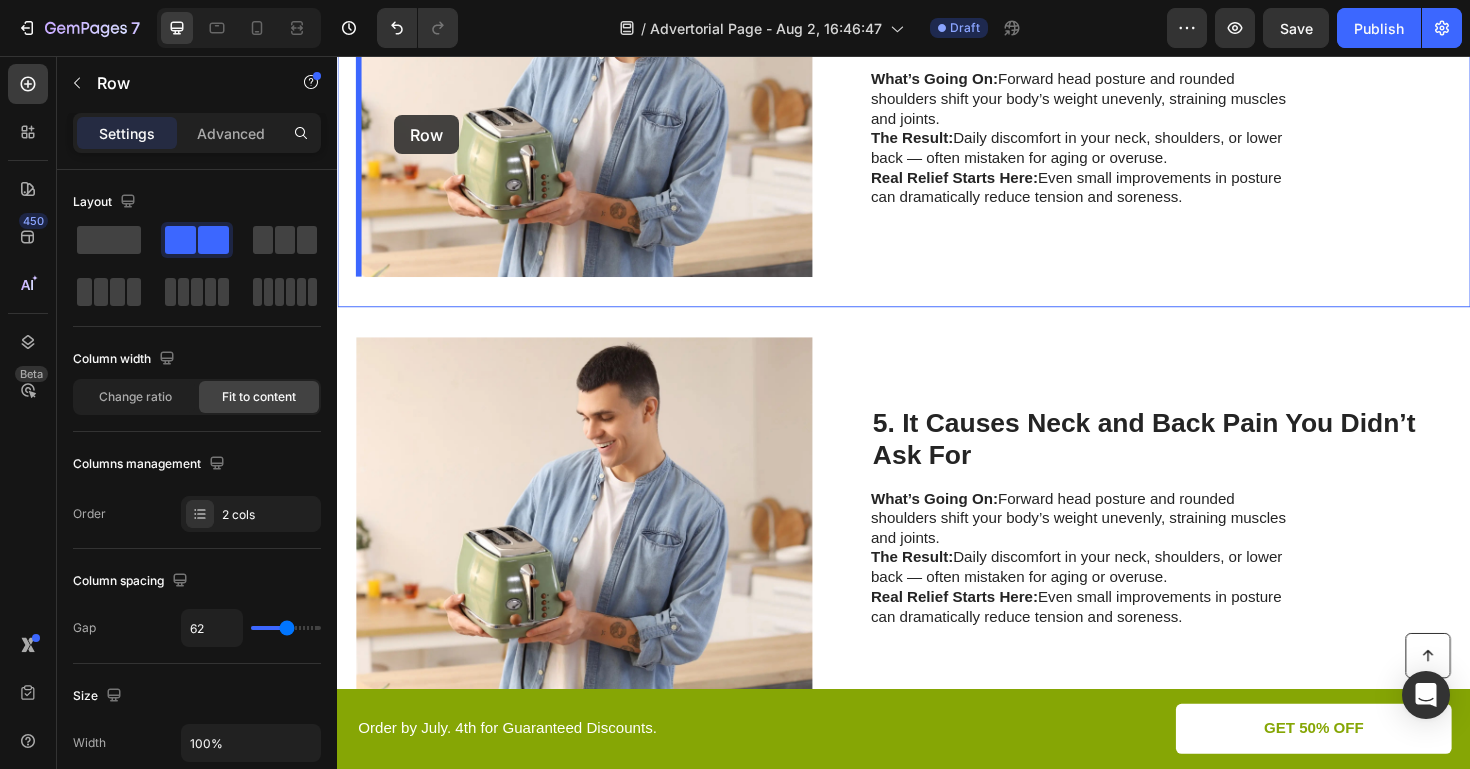 scroll, scrollTop: 2386, scrollLeft: 0, axis: vertical 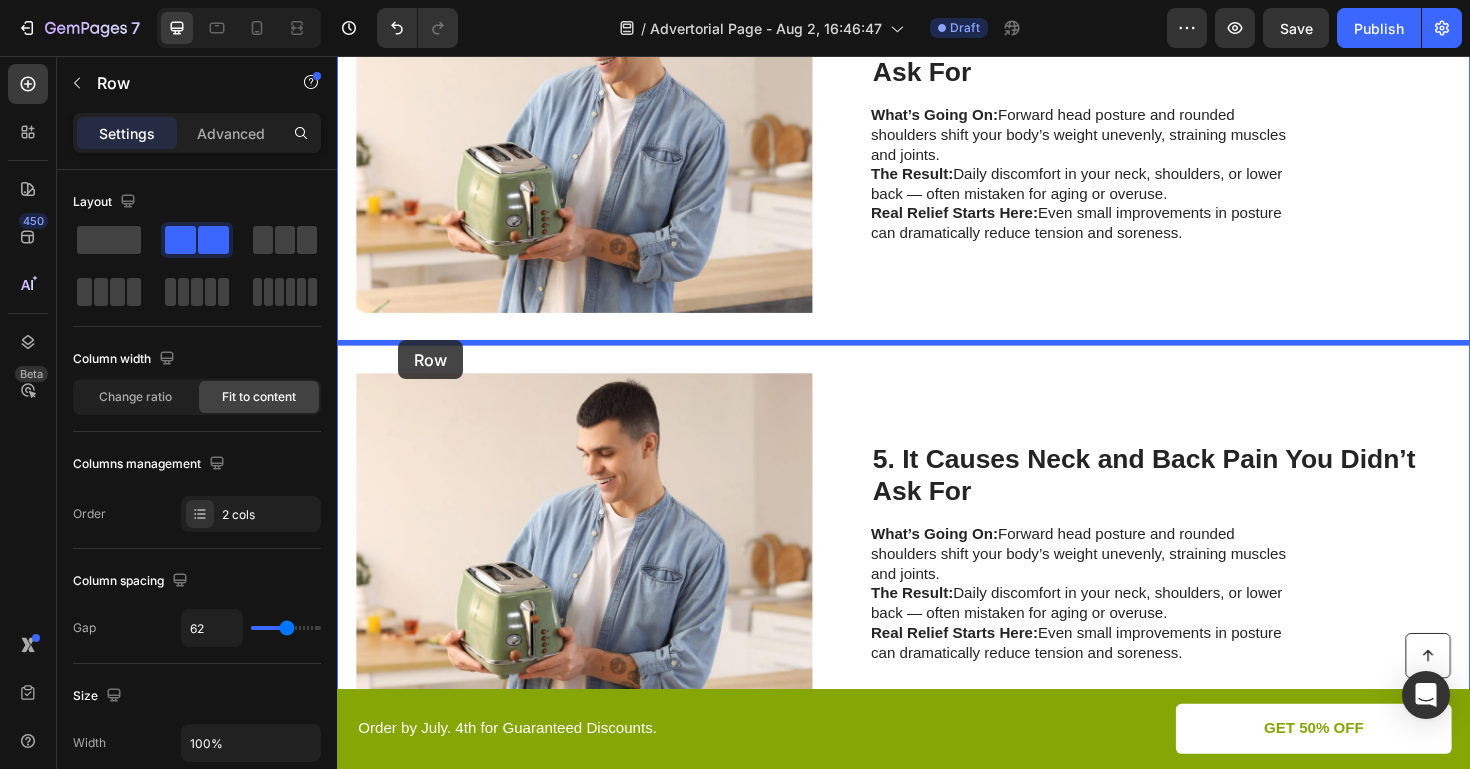 drag, startPoint x: 358, startPoint y: 323, endPoint x: 402, endPoint y: 357, distance: 55.605755 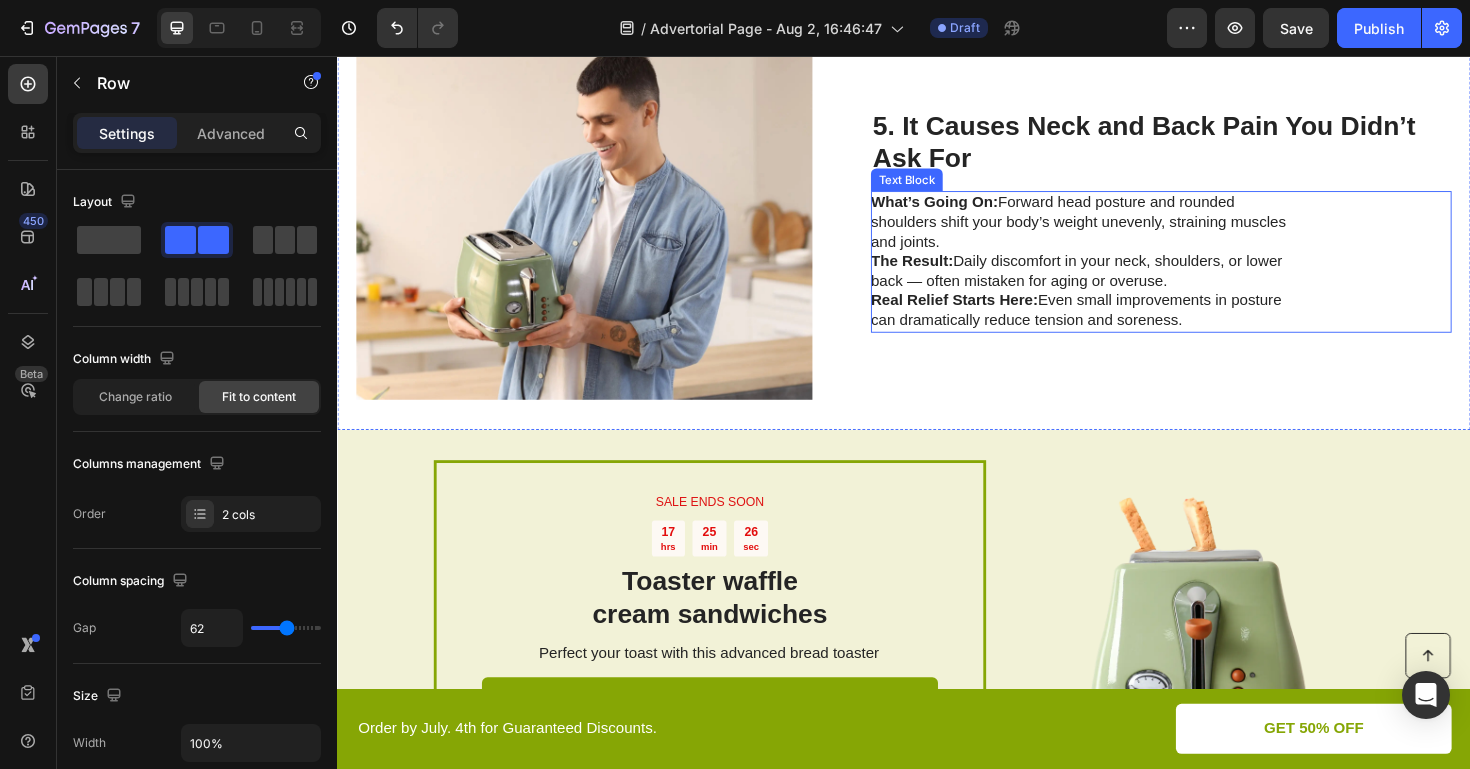 scroll, scrollTop: 3156, scrollLeft: 0, axis: vertical 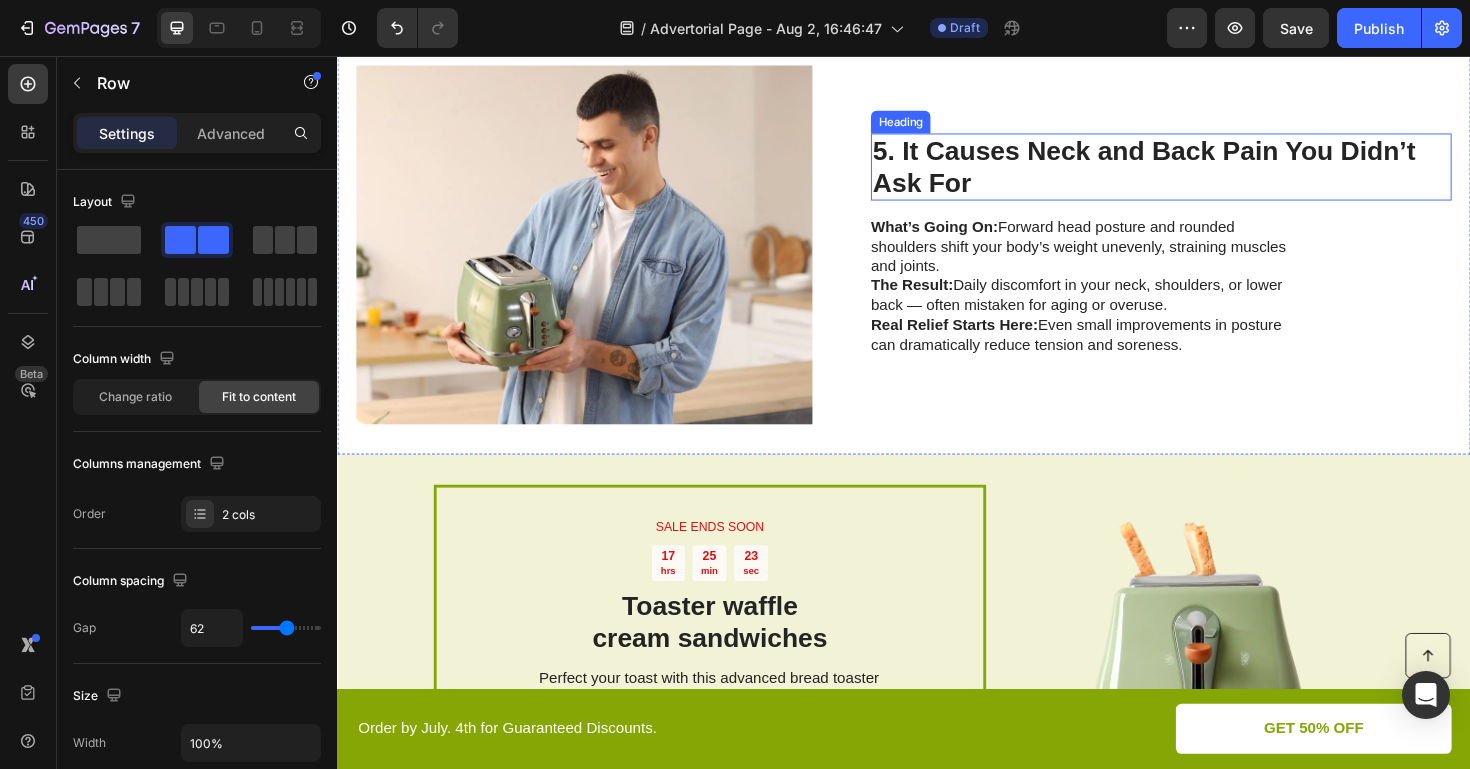 click on "5. It Causes Neck and Back Pain You Didn’t Ask For" at bounding box center (1191, 173) 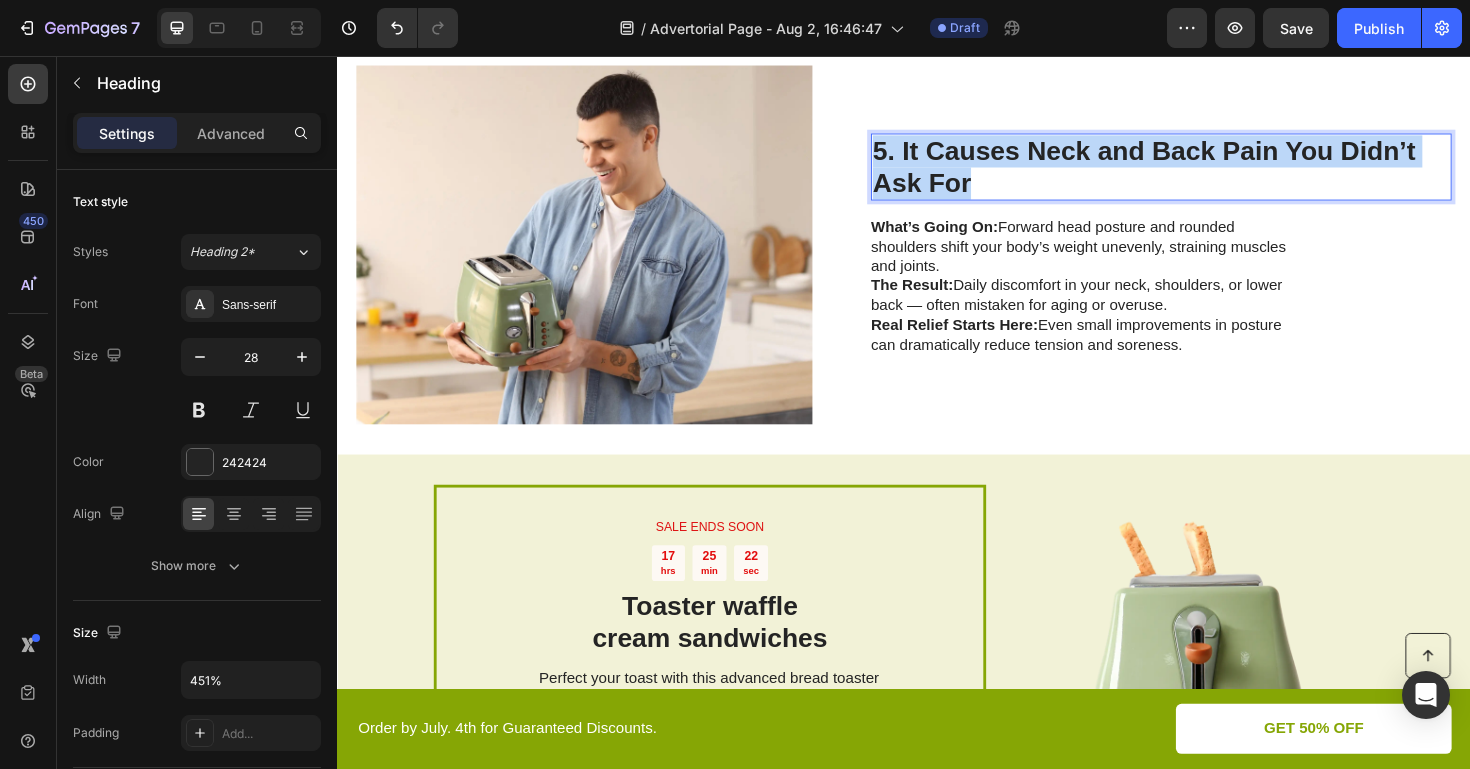 click on "5. It Causes Neck and Back Pain You Didn’t Ask For" at bounding box center (1191, 173) 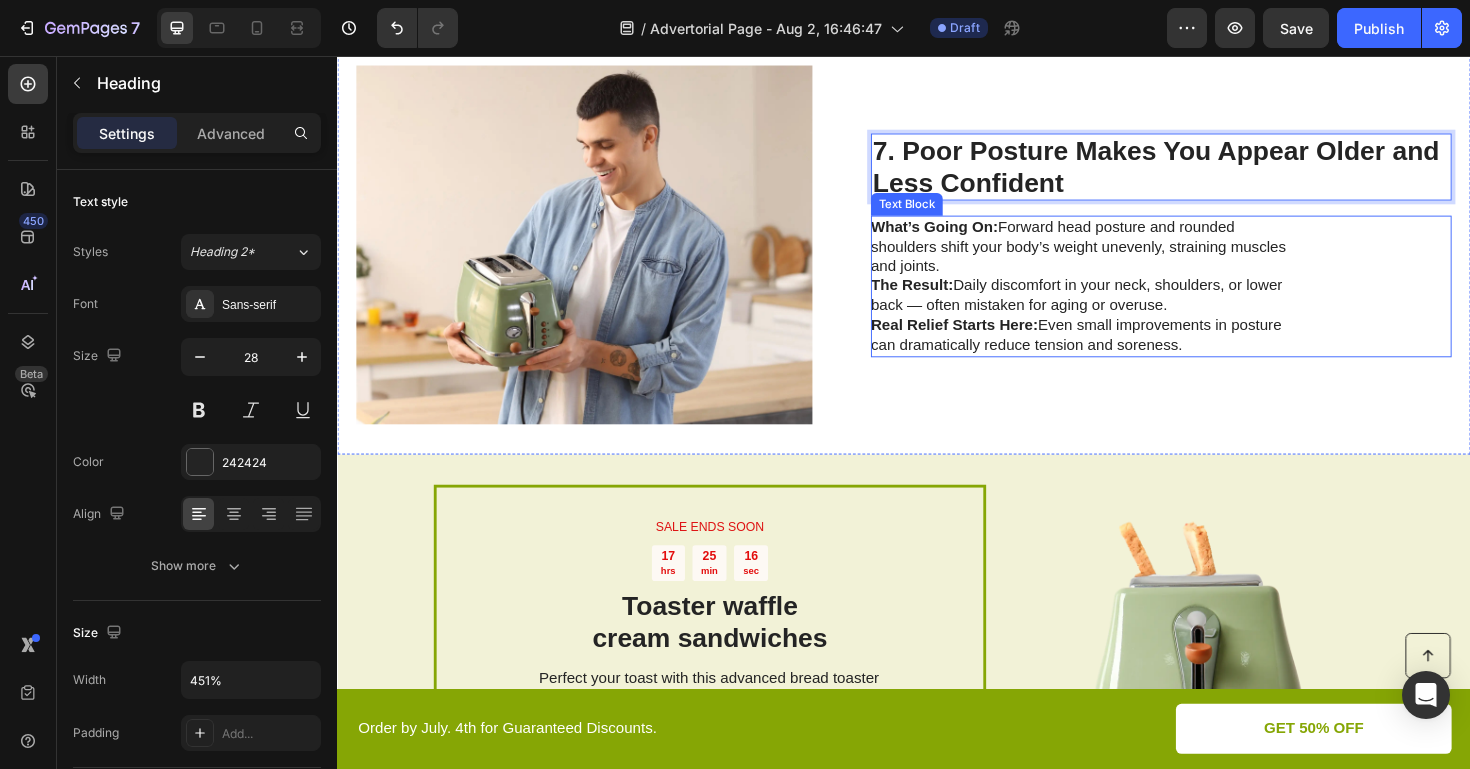 click on "What’s Going On:  Forward head posture and rounded shoulders shift your body’s weight unevenly, straining muscles and joints. The Result:  Daily discomfort in your neck, shoulders, or lower back — often mistaken for aging or overuse. Real Relief Starts Here:  Even small improvements in posture can dramatically reduce tension and soreness." at bounding box center (1126, 300) 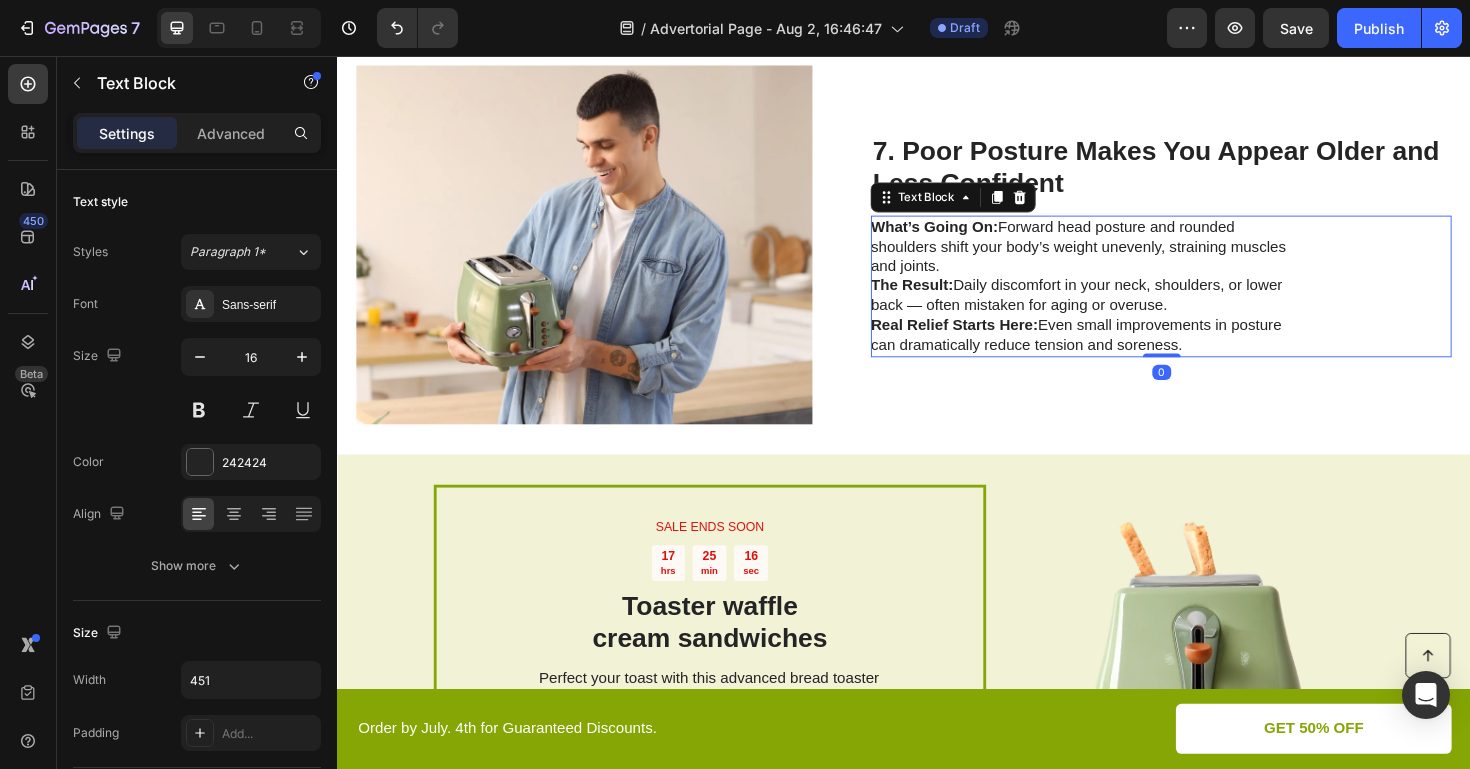 click on "What’s Going On:  Forward head posture and rounded shoulders shift your body’s weight unevenly, straining muscles and joints. The Result:  Daily discomfort in your neck, shoulders, or lower back — often mistaken for aging or overuse. Real Relief Starts Here:  Even small improvements in posture can dramatically reduce tension and soreness." at bounding box center [1126, 300] 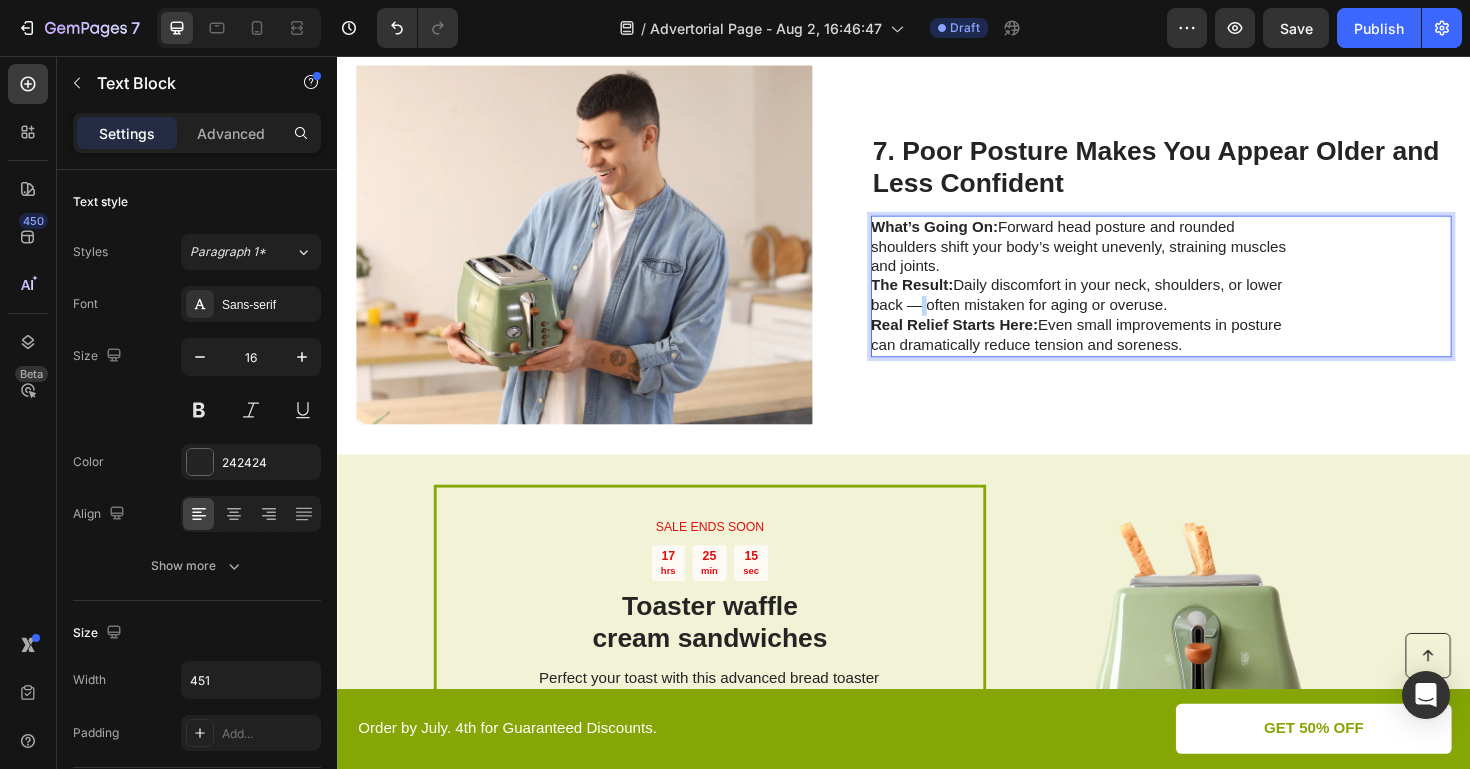 click on "What’s Going On:  Forward head posture and rounded shoulders shift your body’s weight unevenly, straining muscles and joints. The Result:  Daily discomfort in your neck, shoulders, or lower back — often mistaken for aging or overuse. Real Relief Starts Here:  Even small improvements in posture can dramatically reduce tension and soreness." at bounding box center [1126, 300] 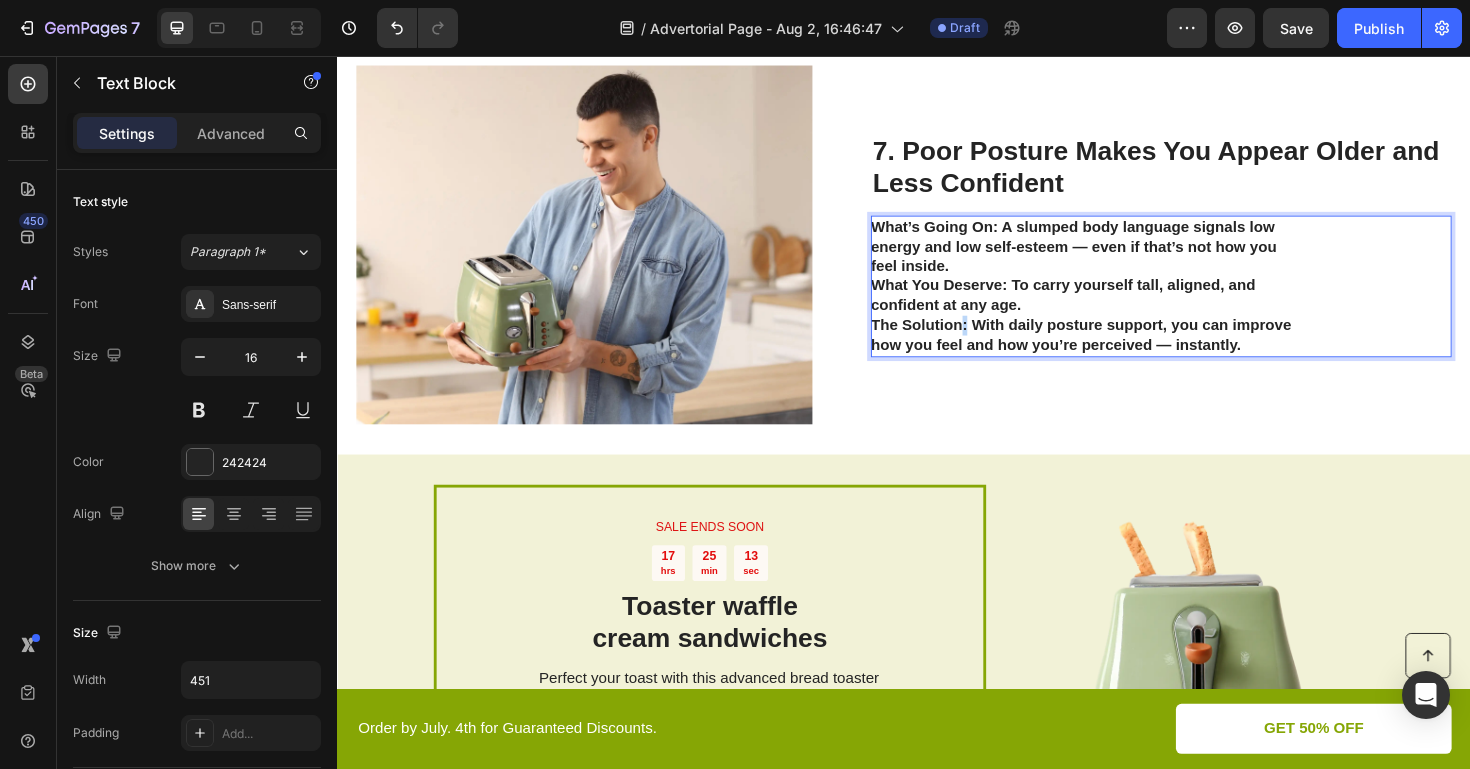 click on "The Solution: With daily posture support, you can improve how you feel and how you’re perceived — instantly." at bounding box center [1124, 351] 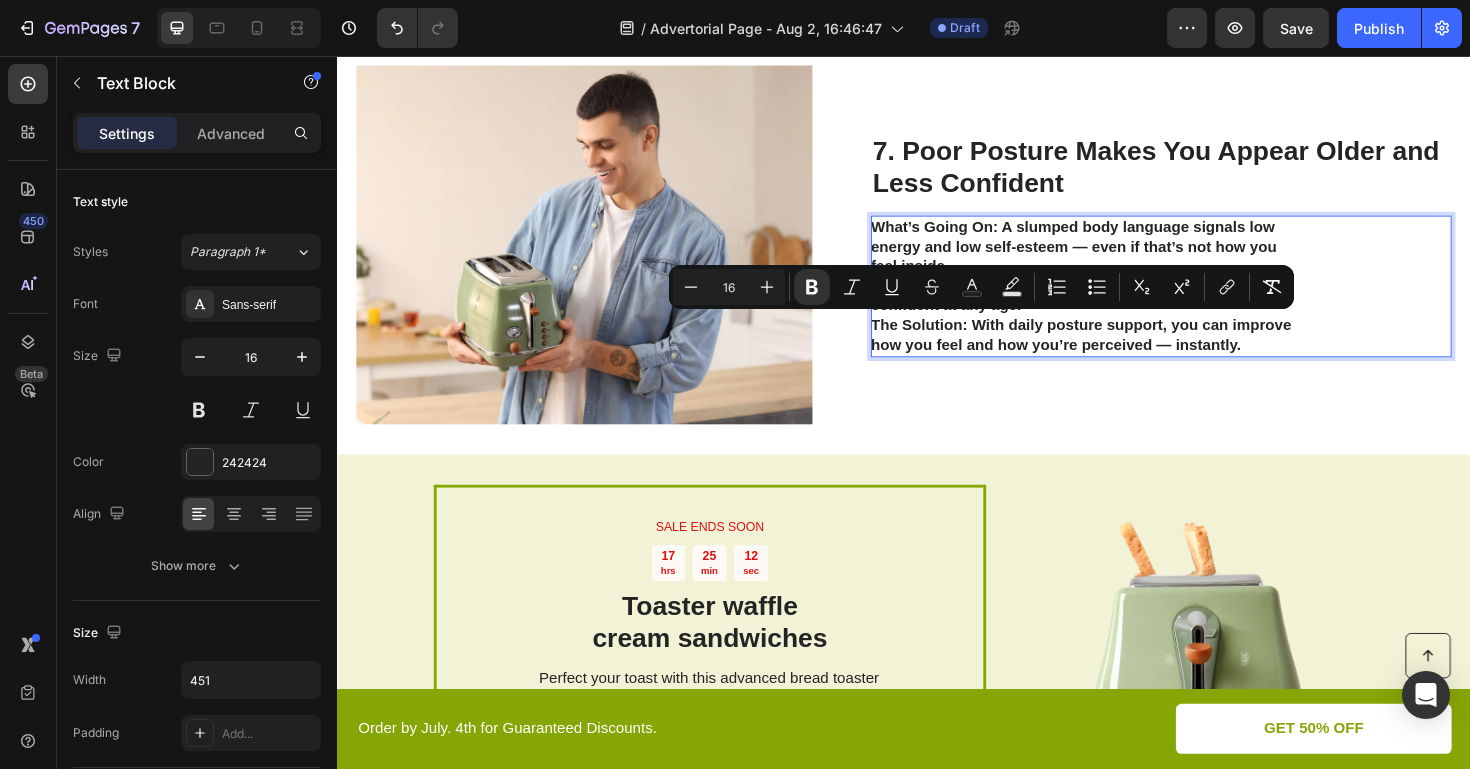 click on "What’s Going On: A slumped body language signals low energy and low self-esteem — even if that’s not how you feel inside." at bounding box center [1117, 257] 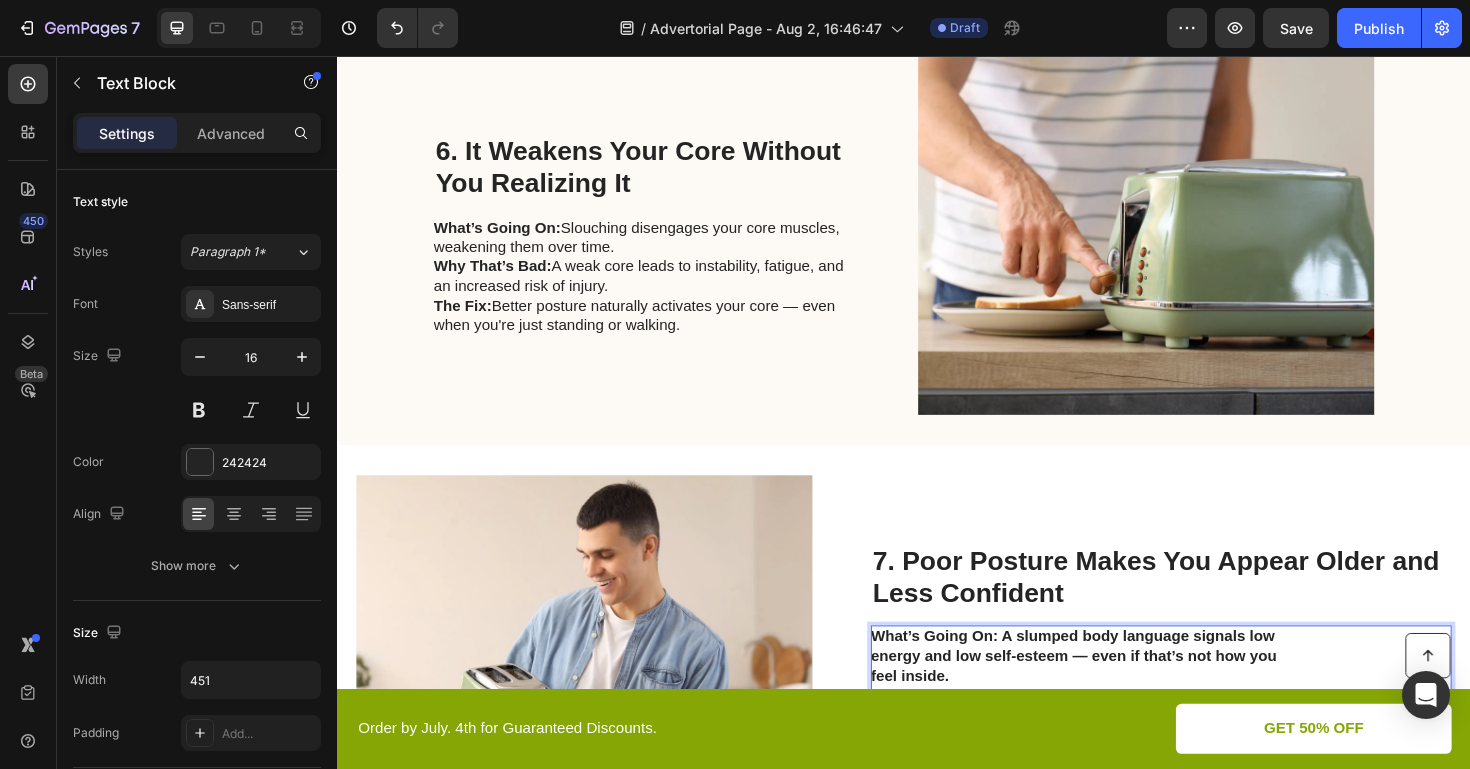 scroll, scrollTop: 2909, scrollLeft: 0, axis: vertical 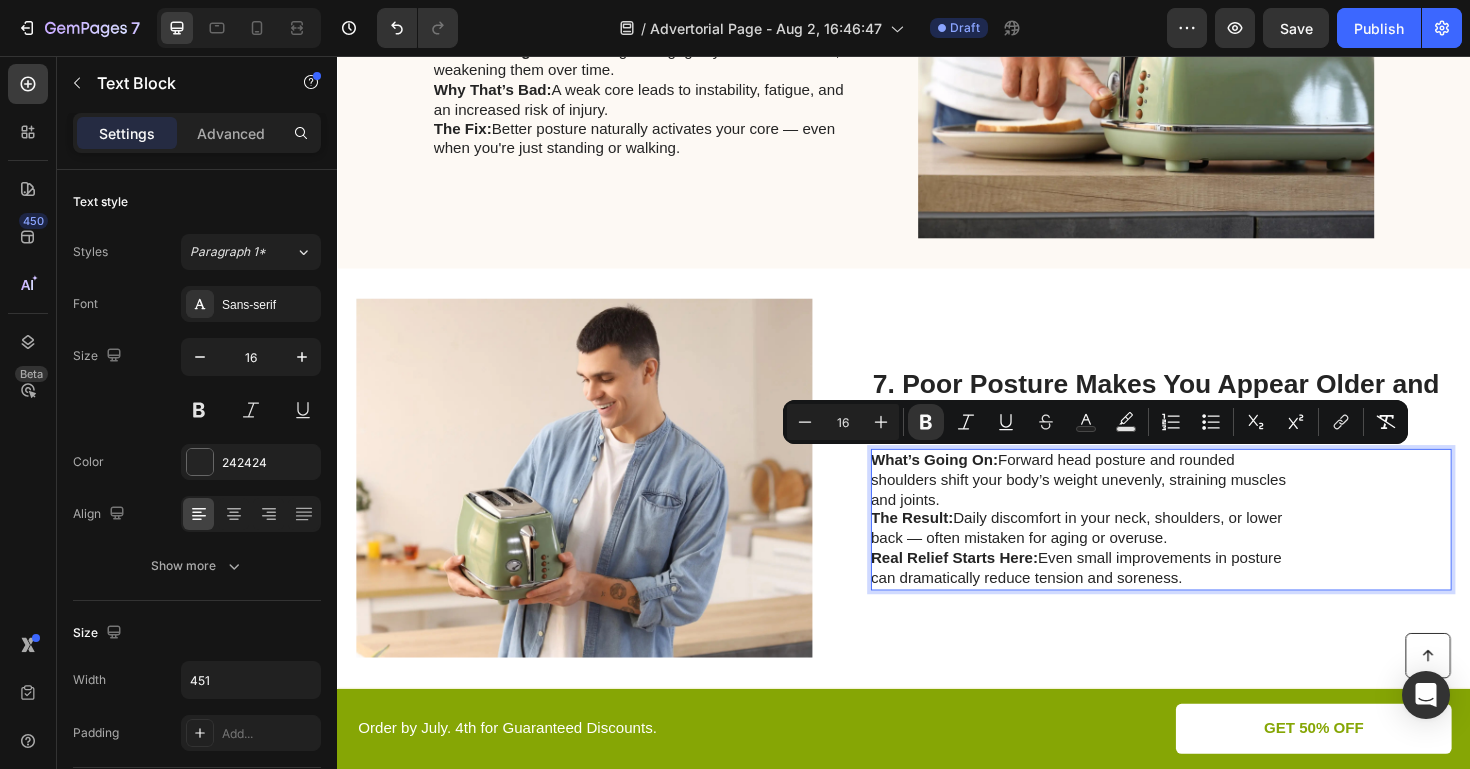 click on "What’s Going On:  Forward head posture and rounded shoulders shift your body’s weight unevenly, straining muscles and joints. The Result:  Daily discomfort in your neck, shoulders, or lower back — often mistaken for aging or overuse. Real Relief Starts Here:  Even small improvements in posture can dramatically reduce tension and soreness." at bounding box center [1126, 547] 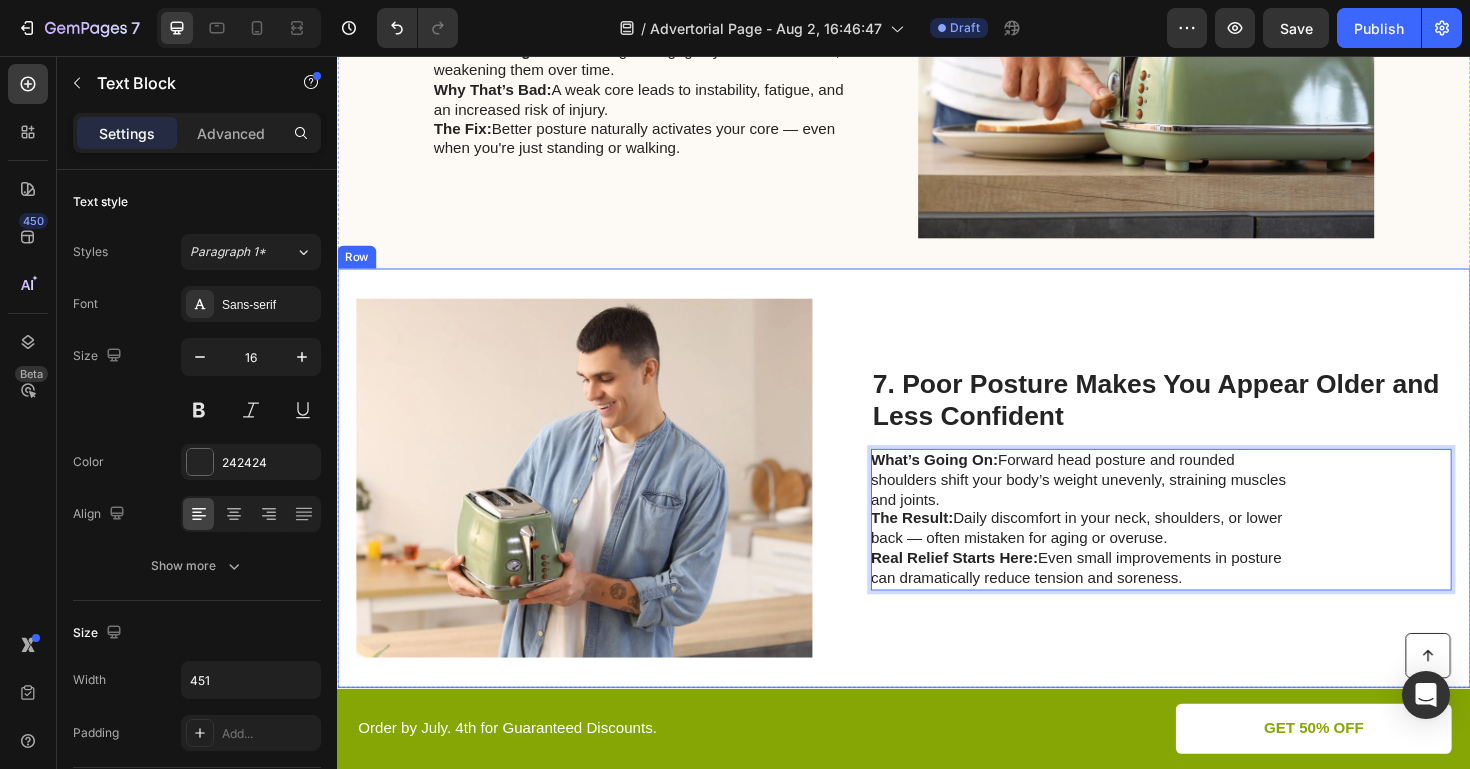 drag, startPoint x: 1252, startPoint y: 608, endPoint x: 847, endPoint y: 477, distance: 425.6595 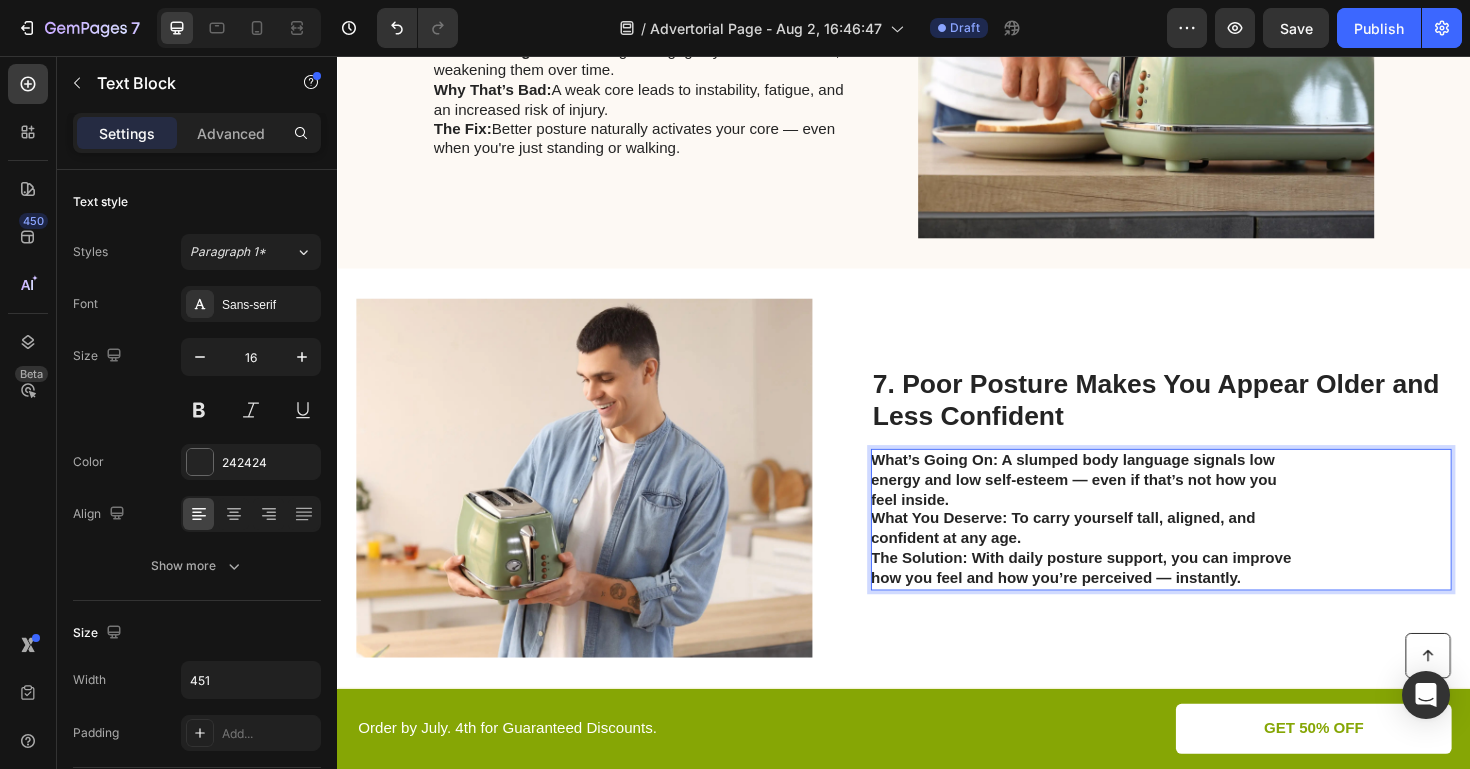 click on "What You Deserve: To carry yourself tall, aligned, and confident at any age." at bounding box center [1105, 556] 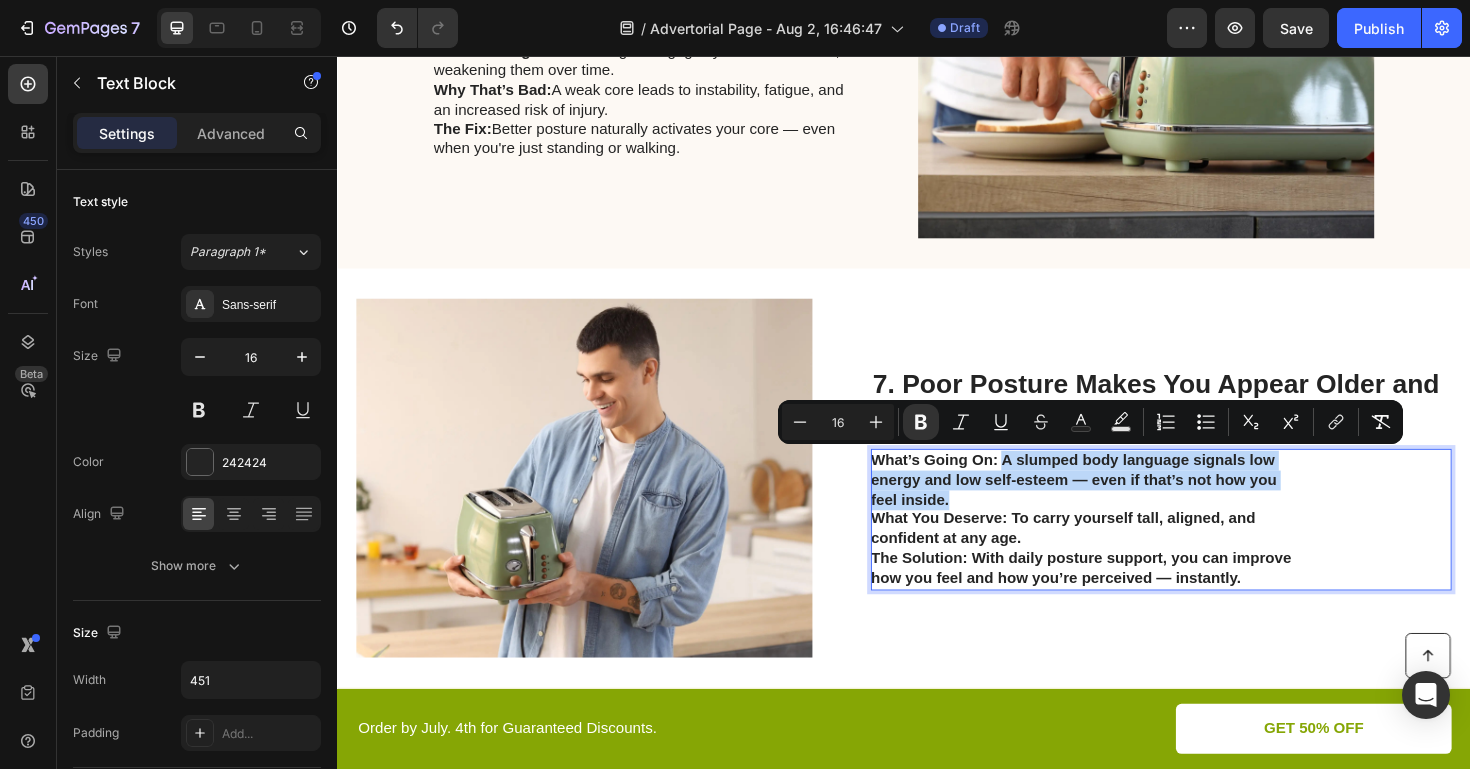 drag, startPoint x: 1041, startPoint y: 484, endPoint x: 1094, endPoint y: 519, distance: 63.51378 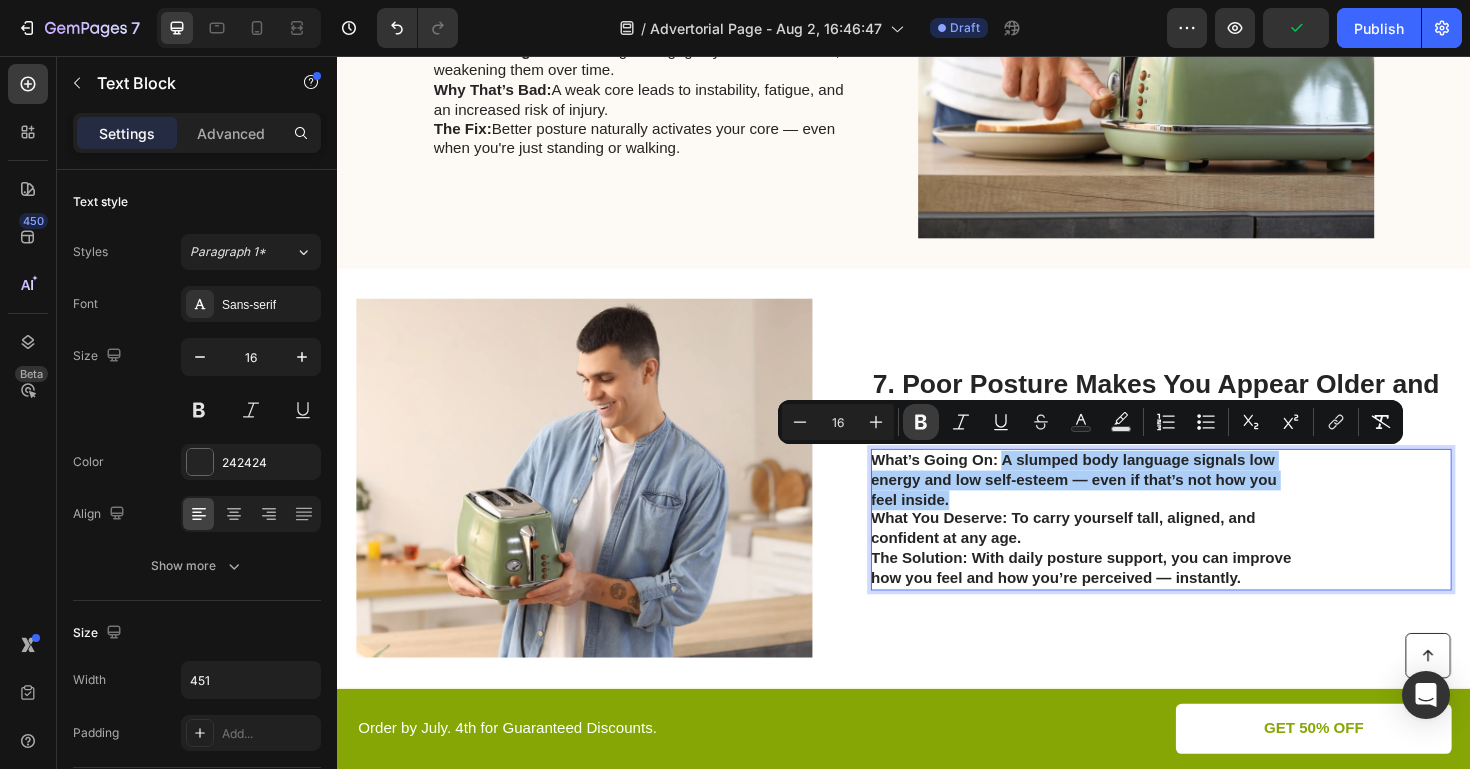 click 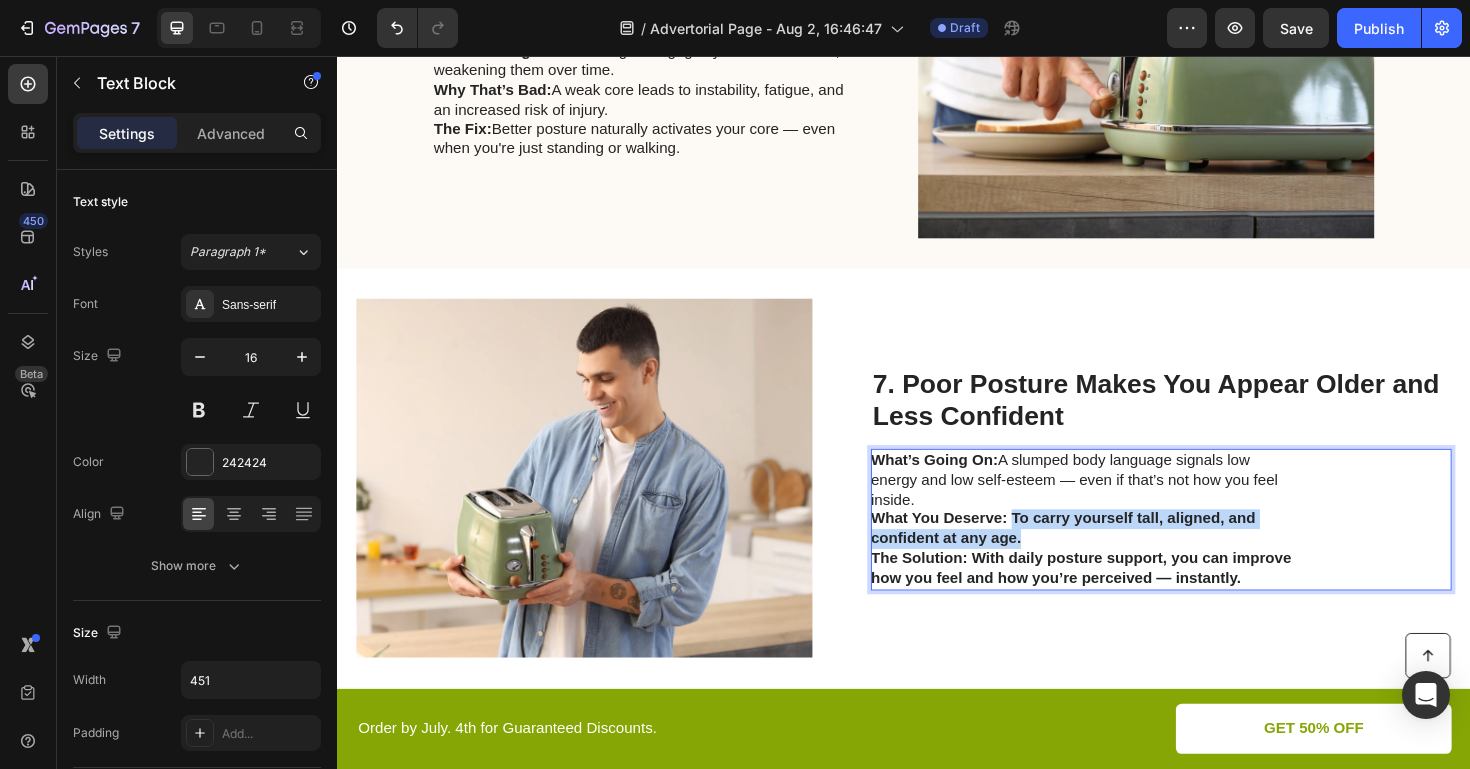 drag, startPoint x: 1050, startPoint y: 546, endPoint x: 1079, endPoint y: 565, distance: 34.669872 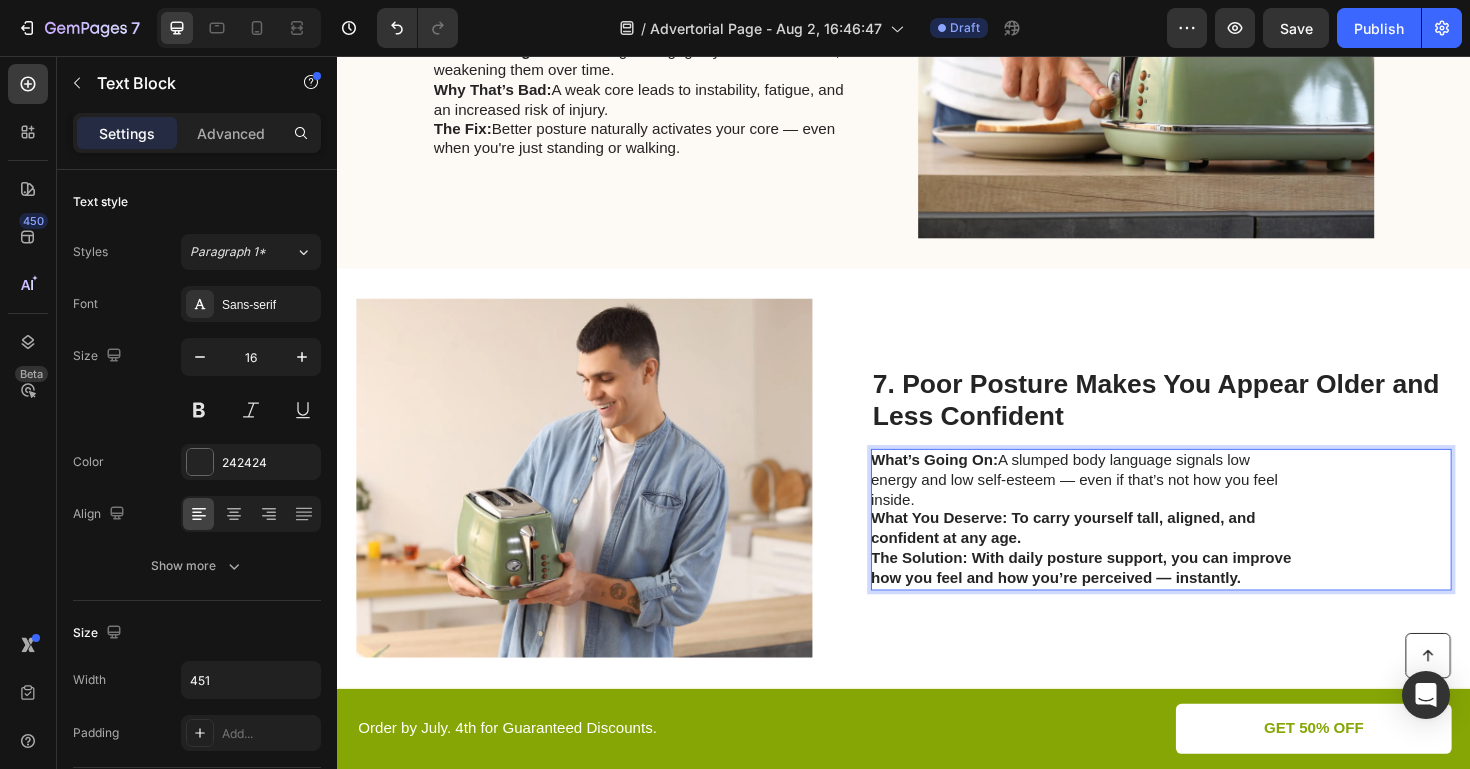 click on "What’s Going On:  A slumped body language signals low energy and low self-esteem — even if that’s not how you feel inside. What You Deserve: To carry yourself tall, aligned, and confident at any age. The Solution: With daily posture support, you can improve how you feel and how you’re perceived — instantly." at bounding box center [1126, 547] 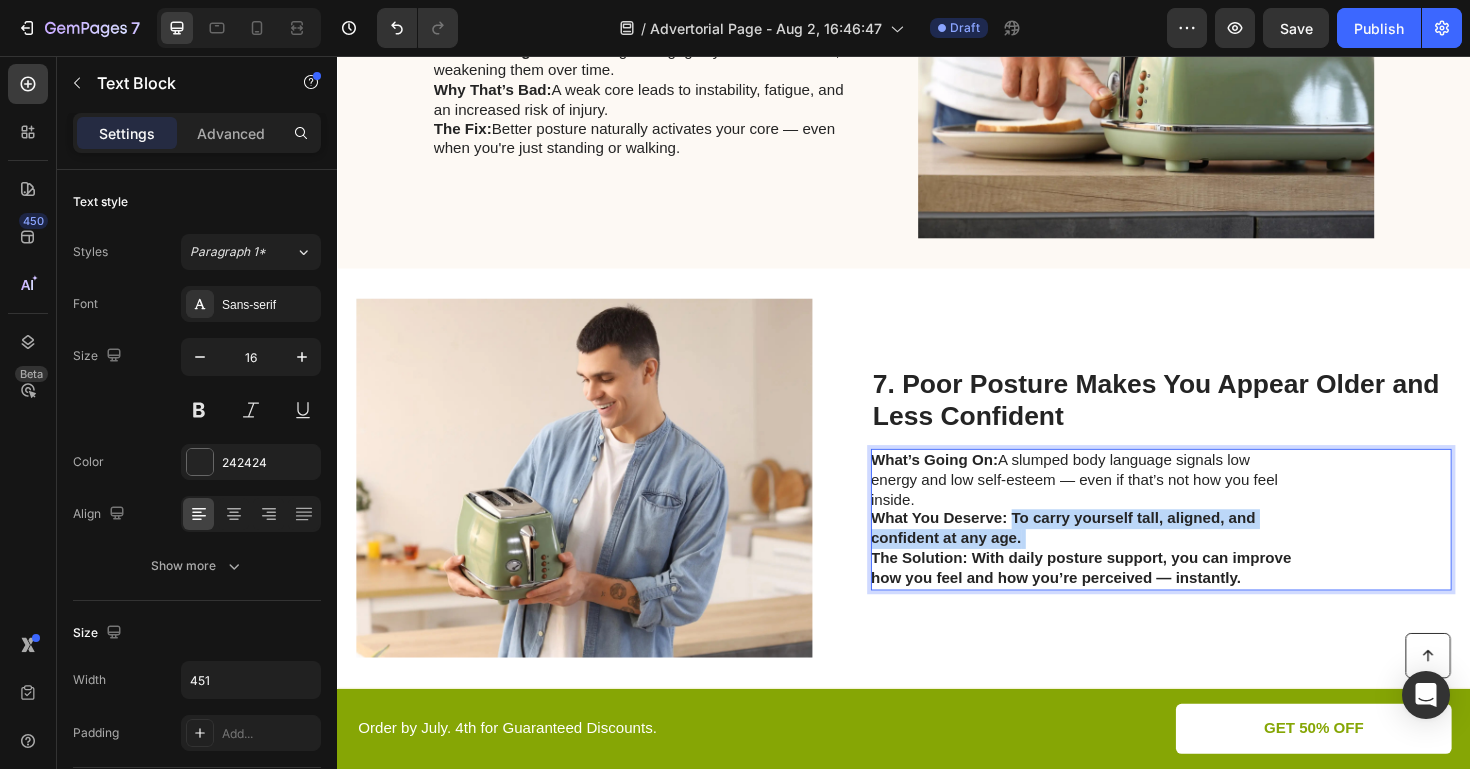 drag, startPoint x: 1074, startPoint y: 567, endPoint x: 1056, endPoint y: 550, distance: 24.758837 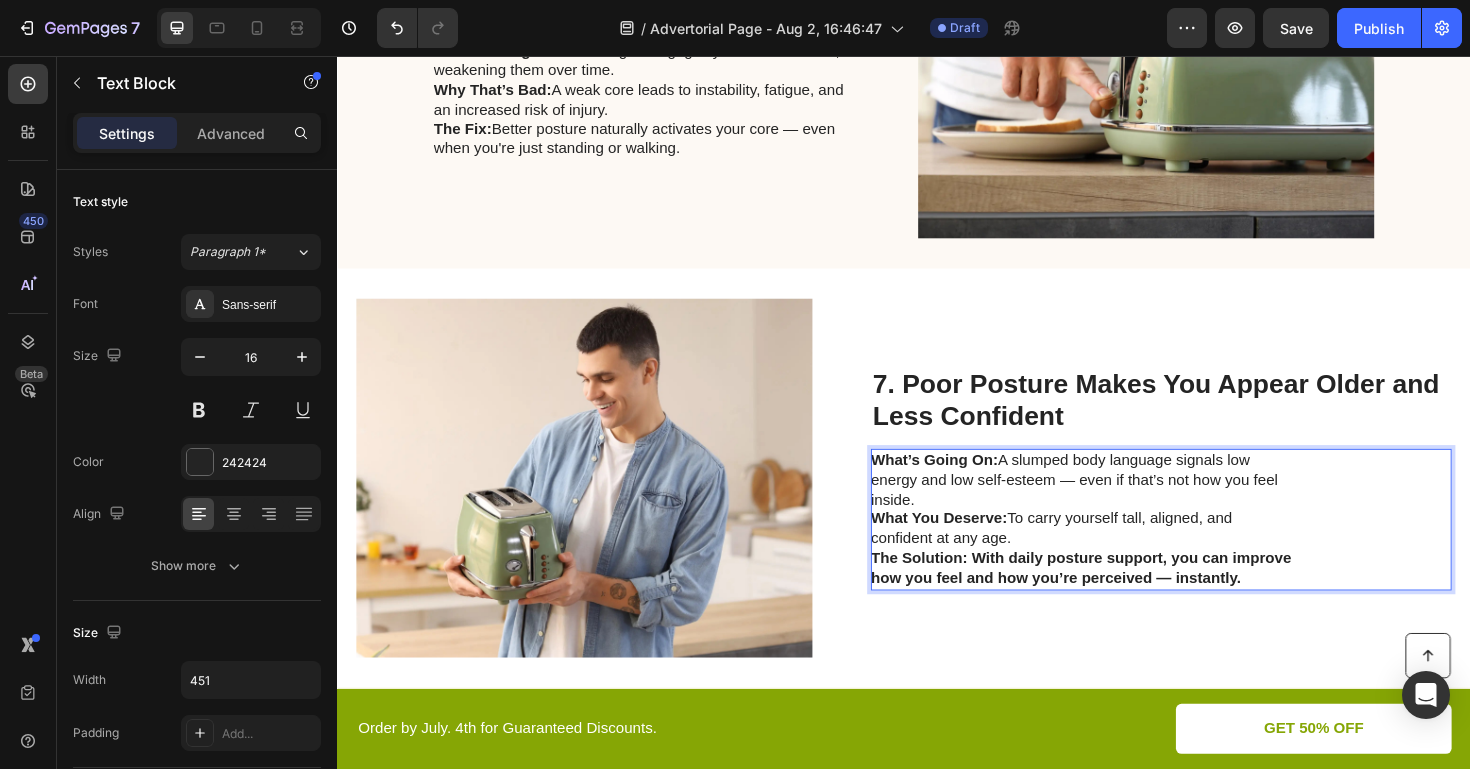 click on "The Solution: With daily posture support, you can improve how you feel and how you’re perceived — instantly." at bounding box center (1124, 598) 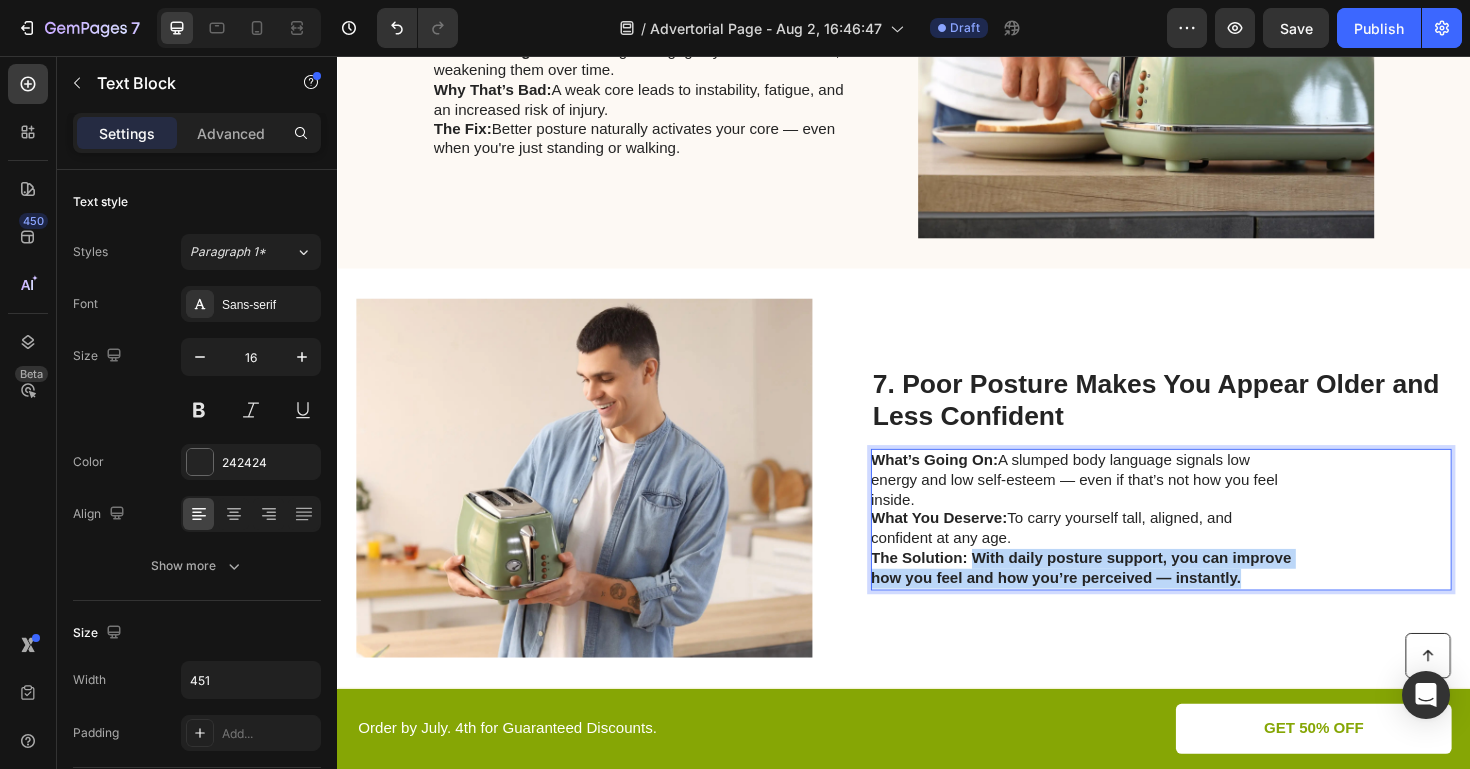 drag, startPoint x: 1312, startPoint y: 615, endPoint x: 1011, endPoint y: 591, distance: 301.9553 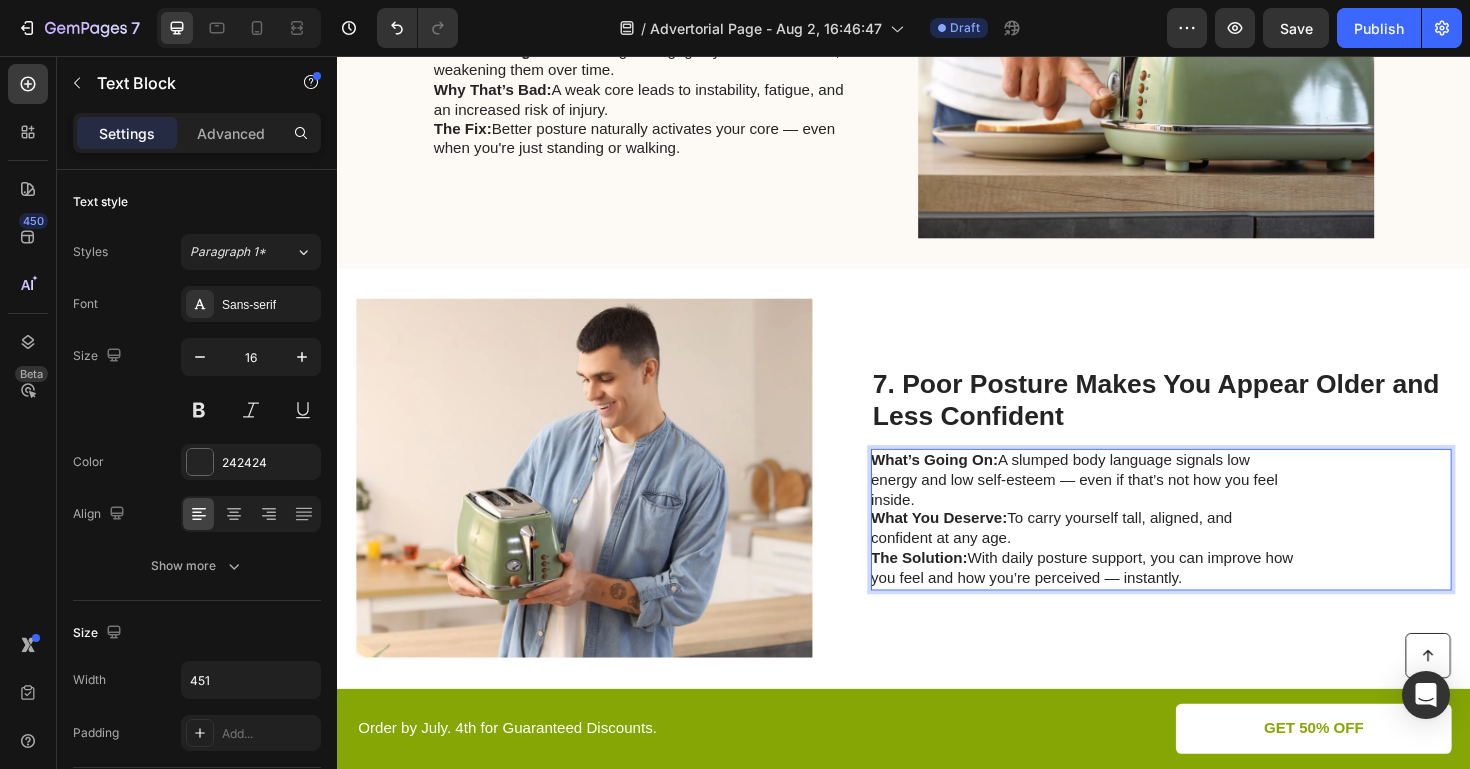 click on "What’s Going On:  A slumped body language signals low energy and low self-esteem — even if that’s not how you feel inside. What You Deserve:  To carry yourself tall, aligned, and confident at any age. The Solution:  With daily posture support, you can improve how you feel and how you’re perceived — instantly." at bounding box center (1126, 547) 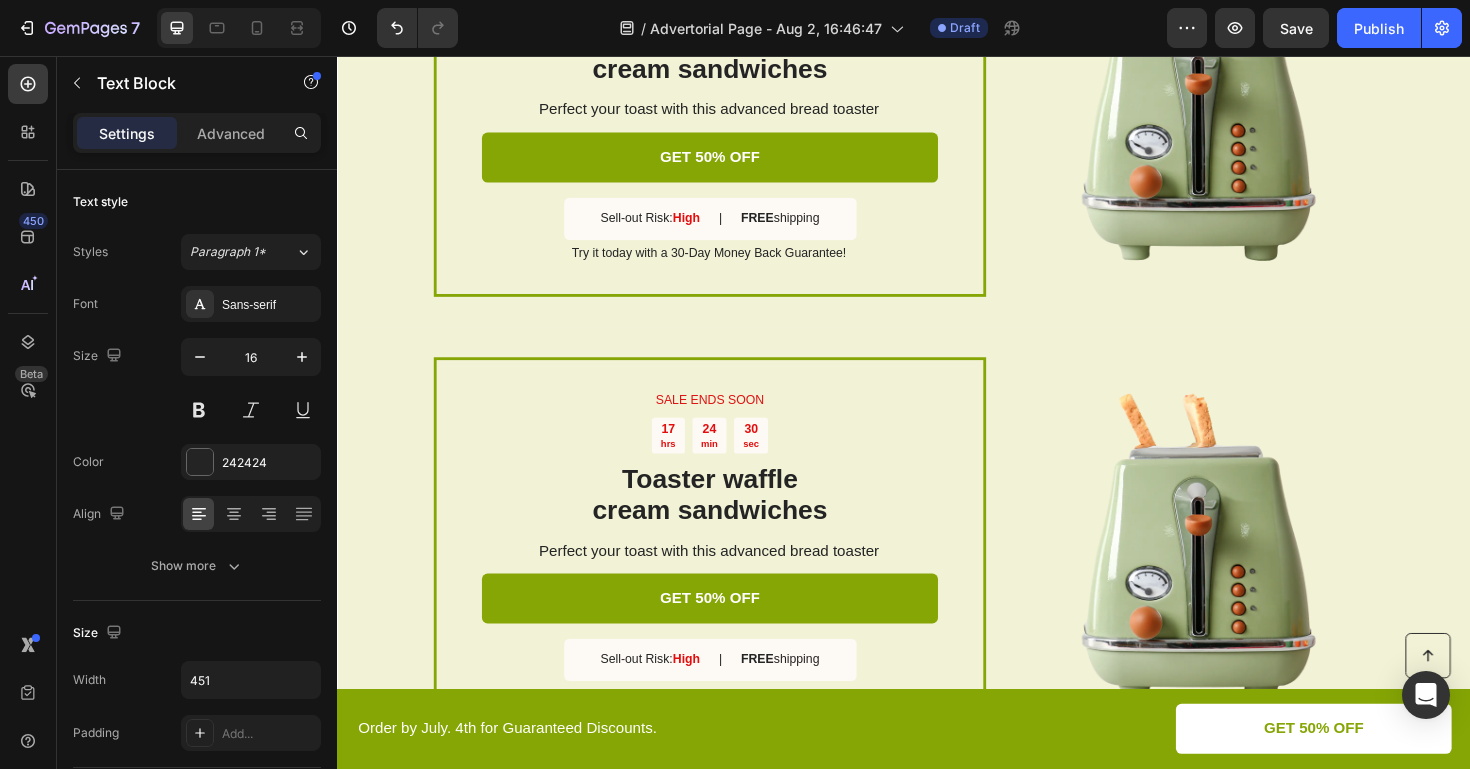 scroll, scrollTop: 3931, scrollLeft: 0, axis: vertical 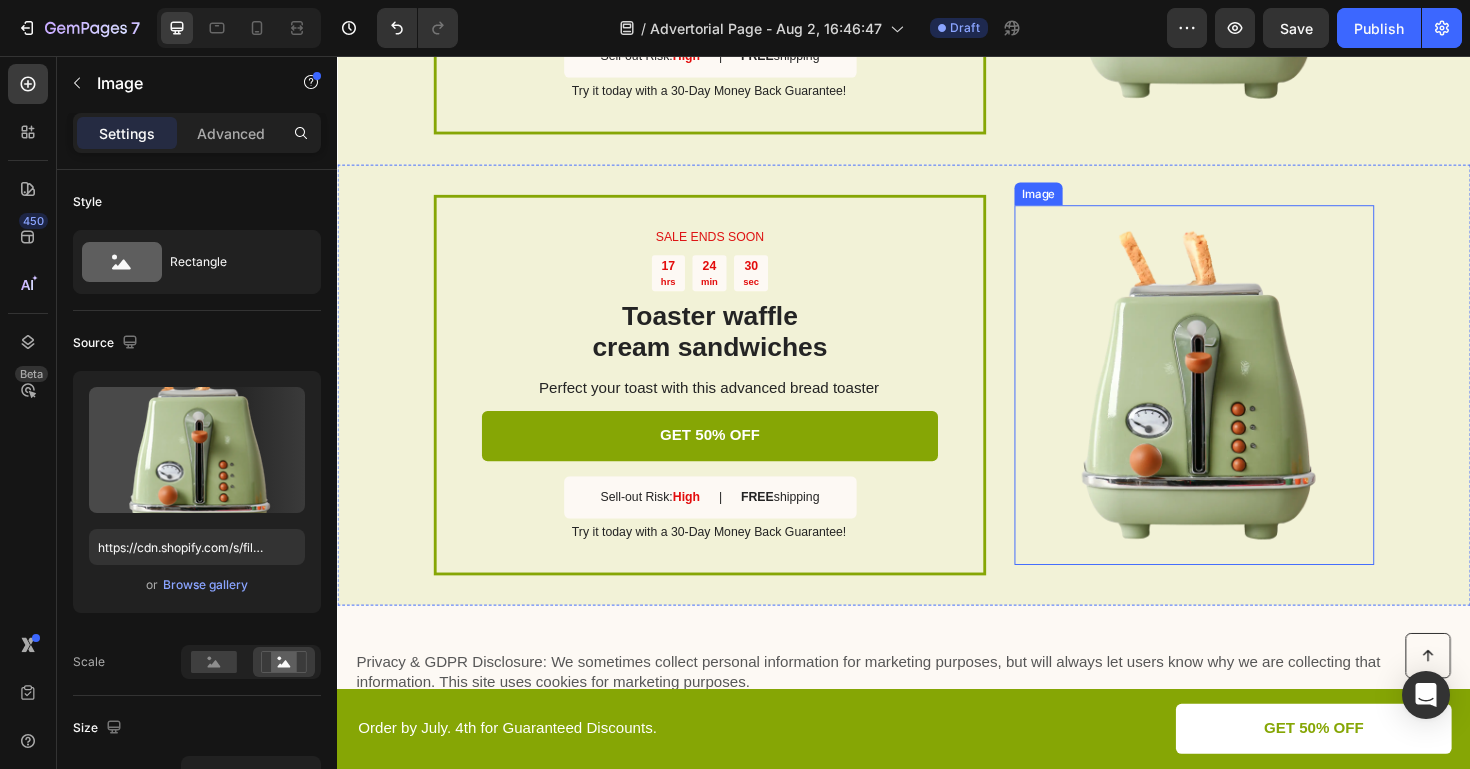 click at bounding box center (1244, 404) 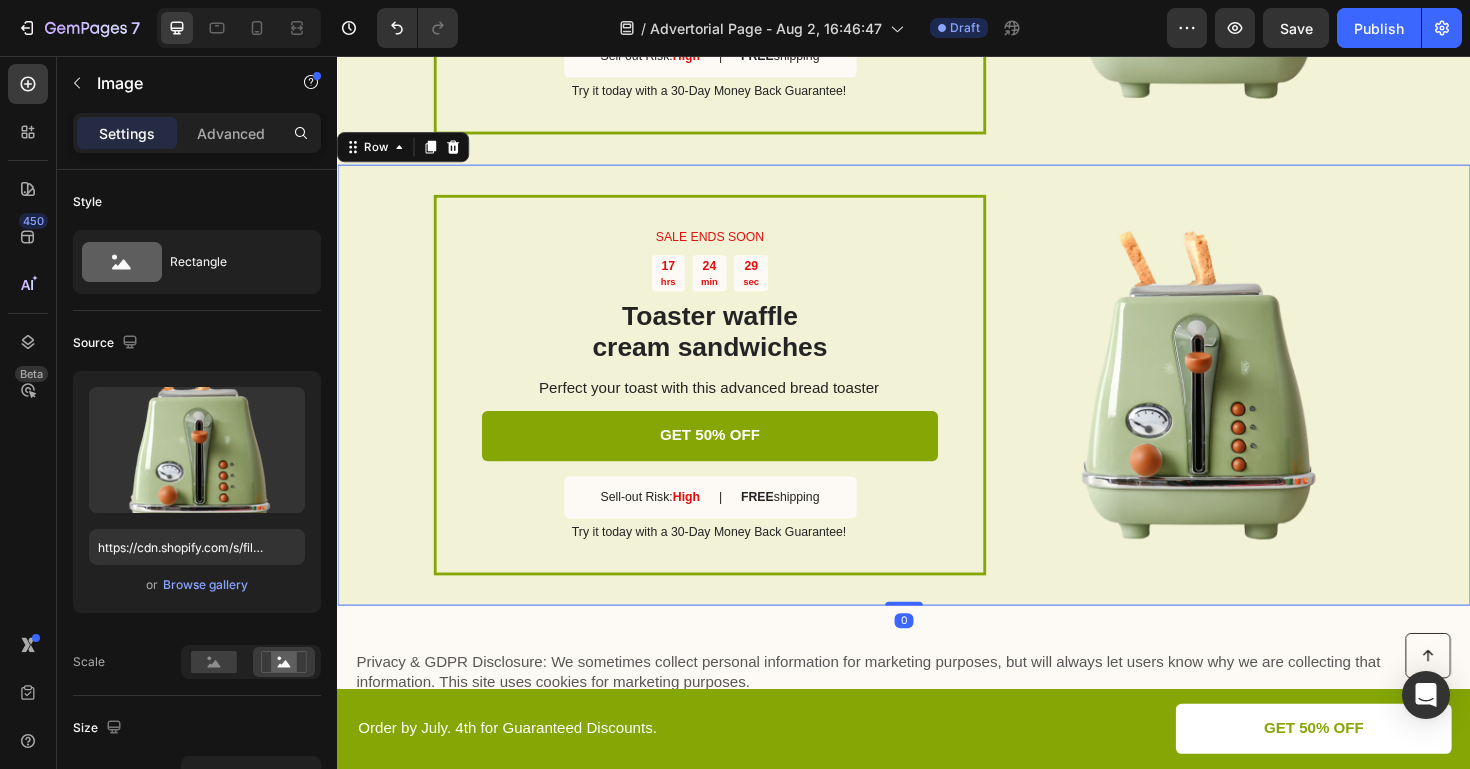 click on "SALE ENDS SOON Text Block 17 hrs 24 min 29 sec Countdown Timer Toaster waffle cream sandwiches Heading Perfect your toast with this advanced bread toaster Text Block GET 50% OFF Button Sell-out Risk:  High Text Block | Text Block FREE  shipping Text Block Row Try it today with a 30-Day Money Back Guarantee! Text Block Row Image Row   0" at bounding box center (937, 404) 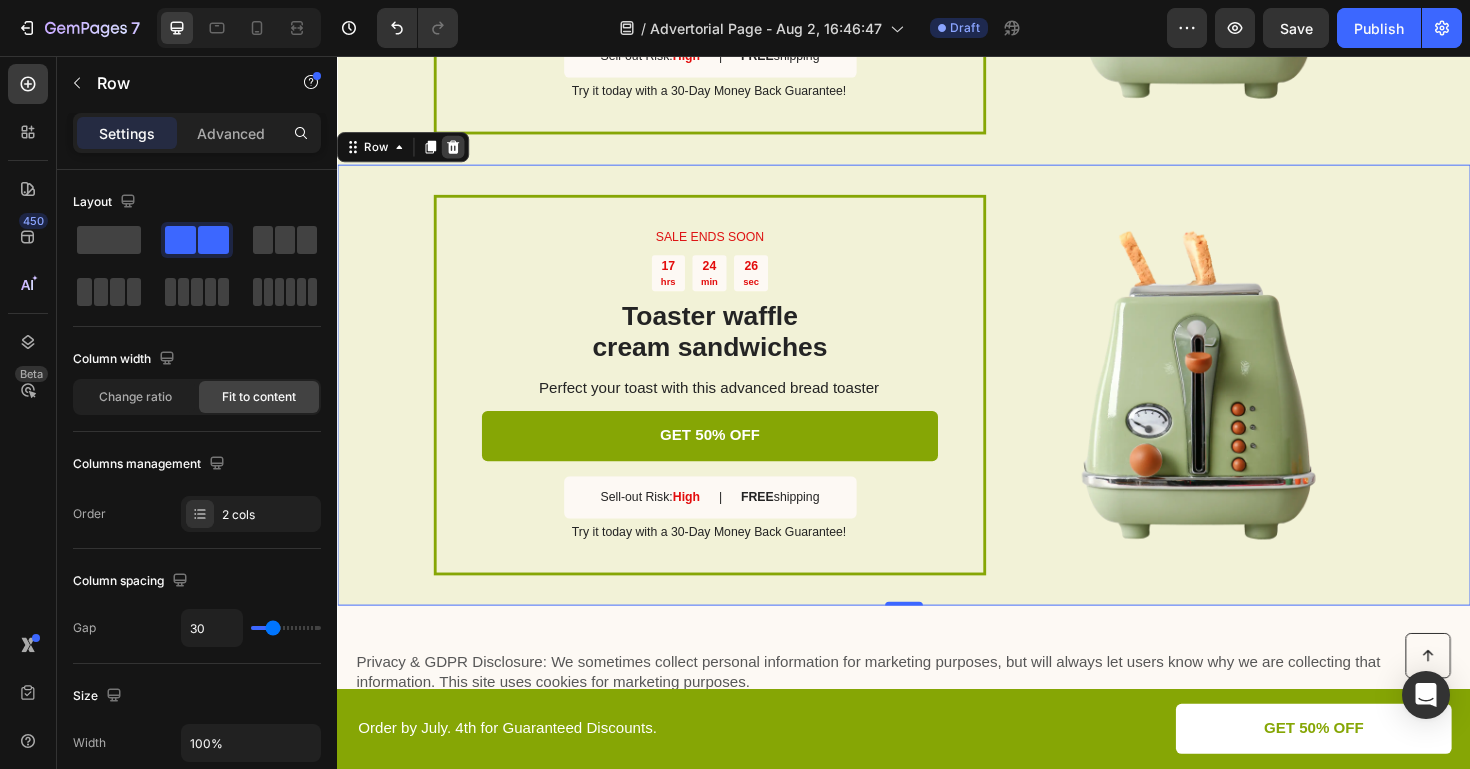 click 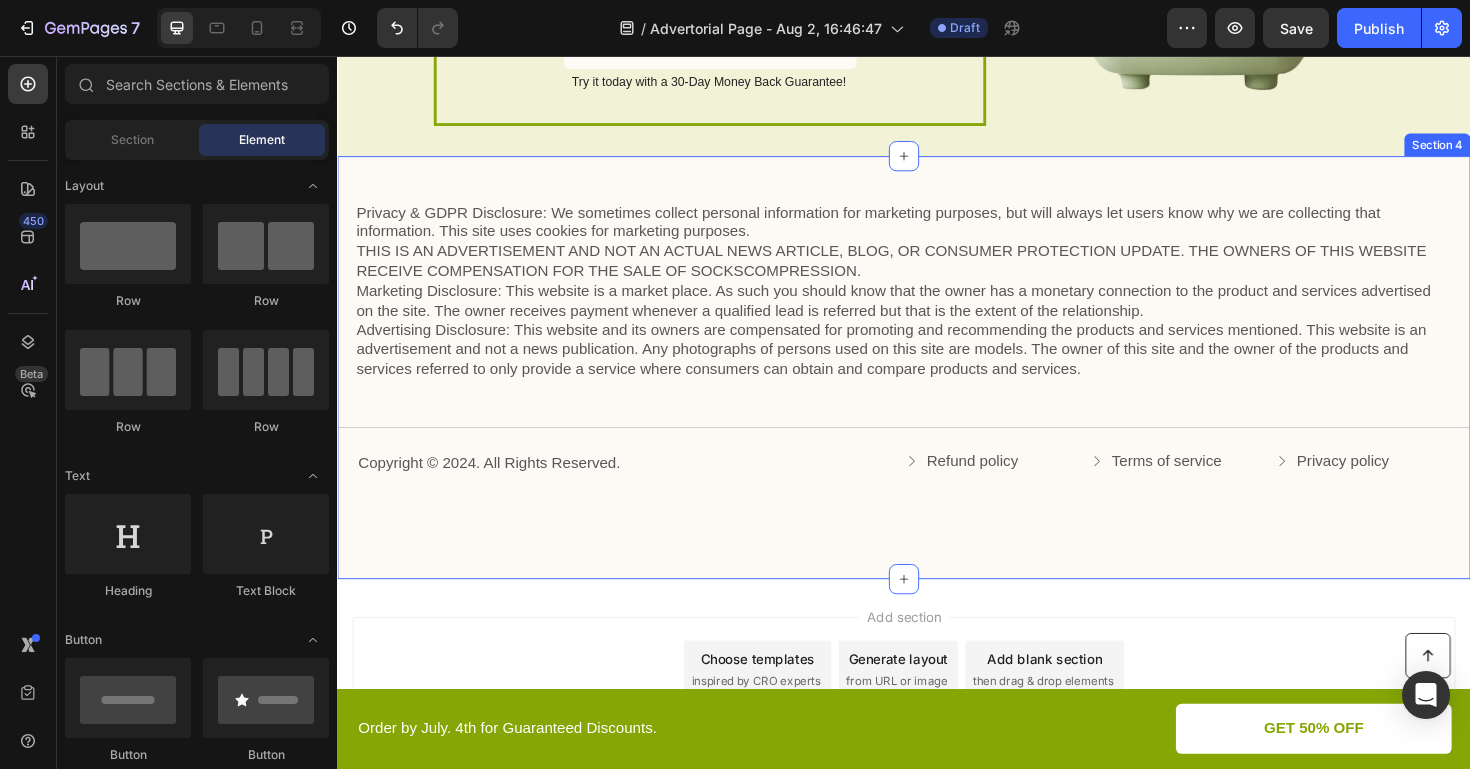 scroll, scrollTop: 3881, scrollLeft: 0, axis: vertical 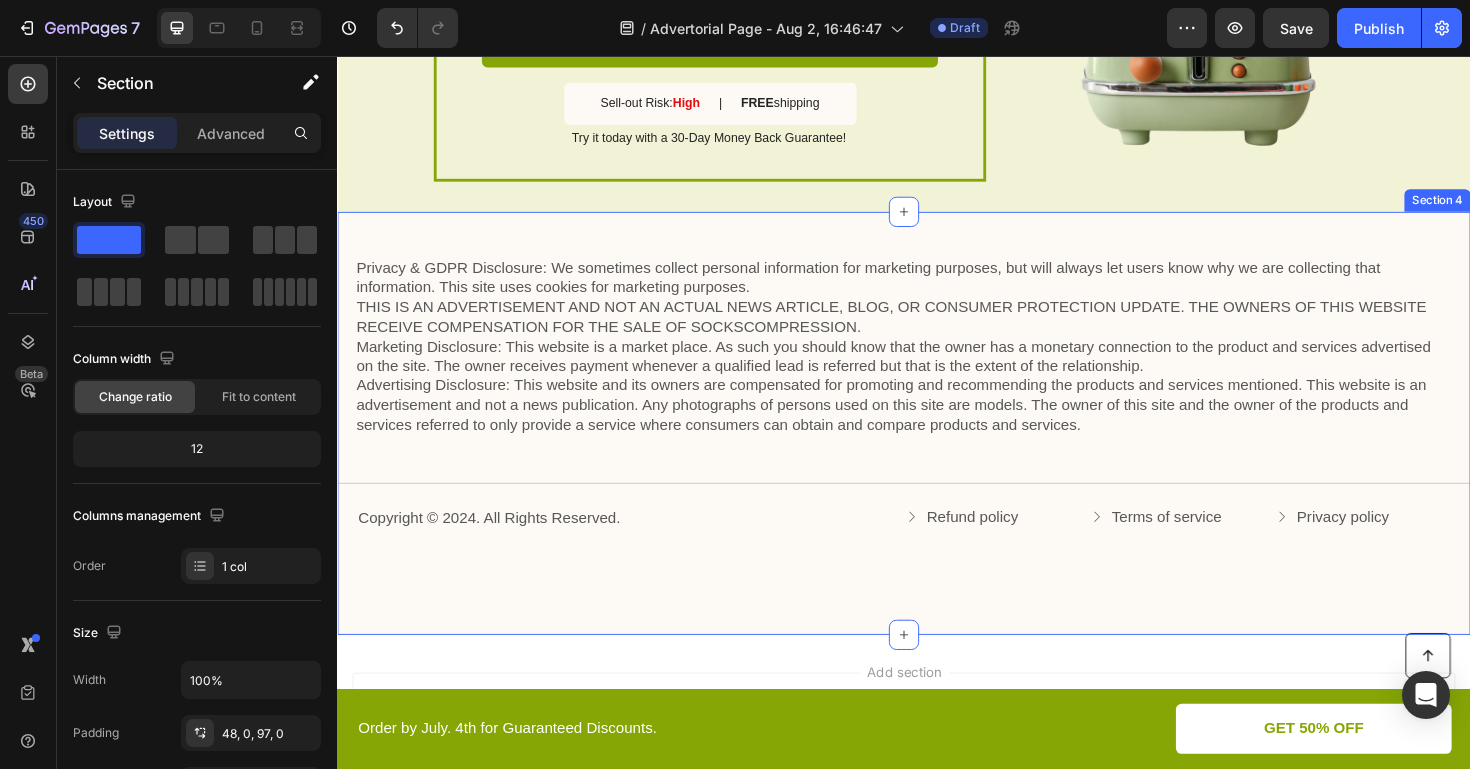 click on "Privacy & GDPR Disclosure: We sometimes collect personal information for marketing purposes, but will always let users know why we are collecting that information. This site uses cookies for marketing purposes. THIS IS AN ADVERTISEMENT AND NOT AN ACTUAL NEWS ARTICLE, BLOG, OR CONSUMER PROTECTION UPDATE. THE OWNERS OF THIS WEBSITE RECEIVE COMPENSATION FOR THE SALE OF SOCKSCOMPRESSION. Marketing Disclosure: This website is a market place. As such you should know that the owner has a monetary connection to the product and services advertised on the site. The owner receives payment whenever a qualified lead is referred but that is the extent of the relationship. Text Block                Title Line Copyright © 2024. All Rights Reserved. Text Block
Refund policy Button
Terms of service Button
Privacy policy Button Row Row" at bounding box center (937, 421) 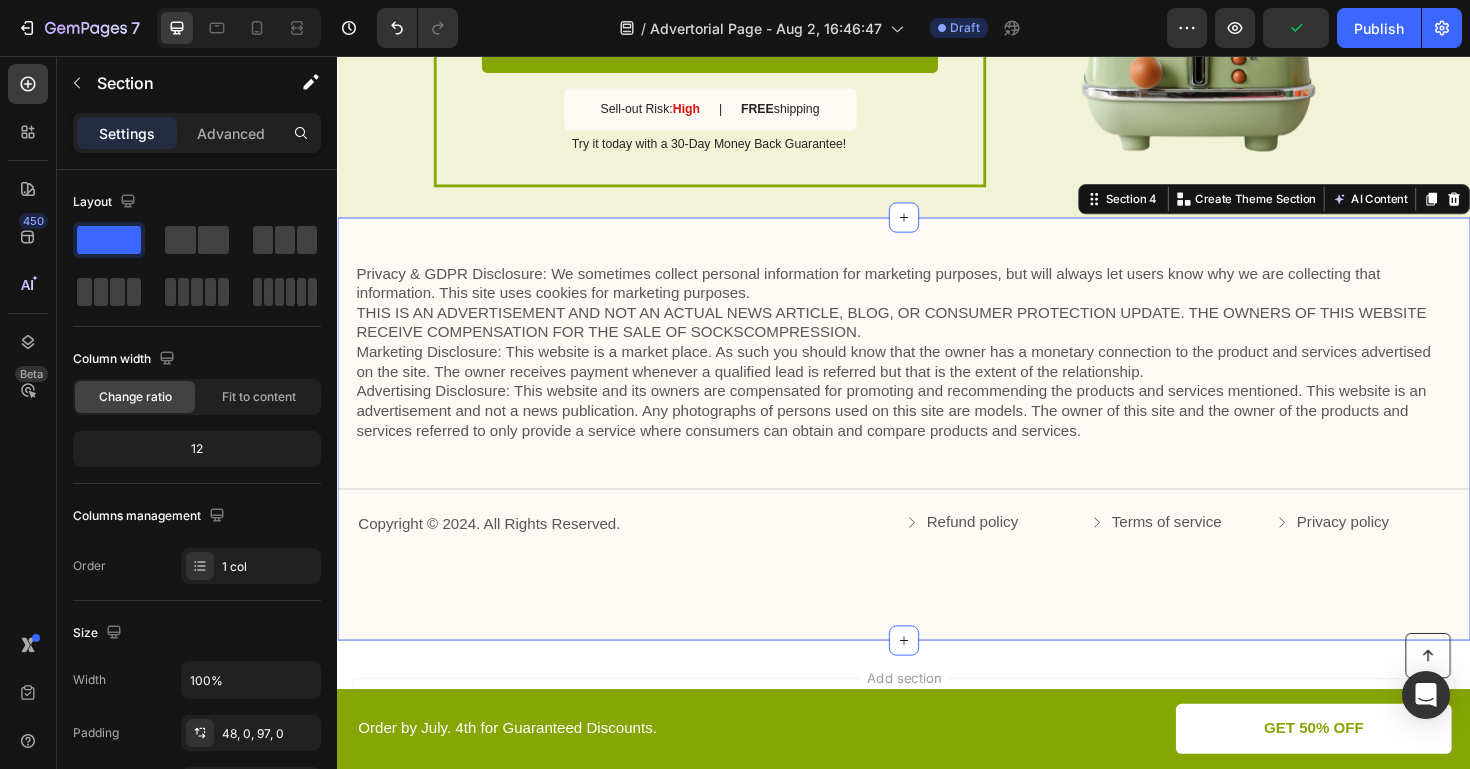 scroll, scrollTop: 3855, scrollLeft: 0, axis: vertical 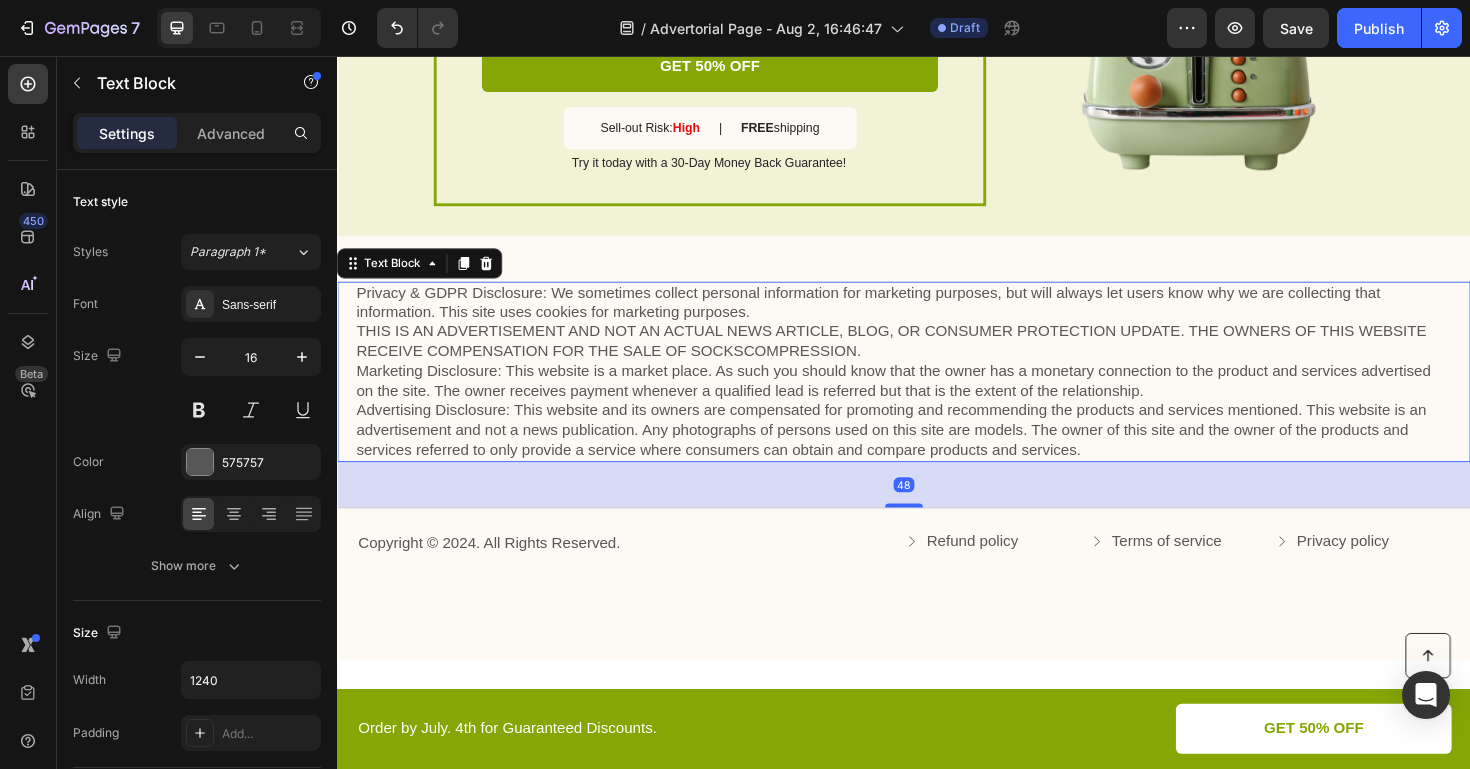 click on "Privacy & GDPR Disclosure: We sometimes collect personal information for marketing purposes, but will always let users know why we are collecting that information. This site uses cookies for marketing purposes. THIS IS AN ADVERTISEMENT AND NOT AN ACTUAL NEWS ARTICLE, BLOG, OR CONSUMER PROTECTION UPDATE. THE OWNERS OF THIS WEBSITE RECEIVE COMPENSATION FOR THE SALE OF SOCKSCOMPRESSION. Marketing Disclosure: This website is a market place. As such you should know that the owner has a monetary connection to the product and services advertised on the site. The owner receives payment whenever a qualified lead is referred but that is the extent of the relationship." at bounding box center (937, 390) 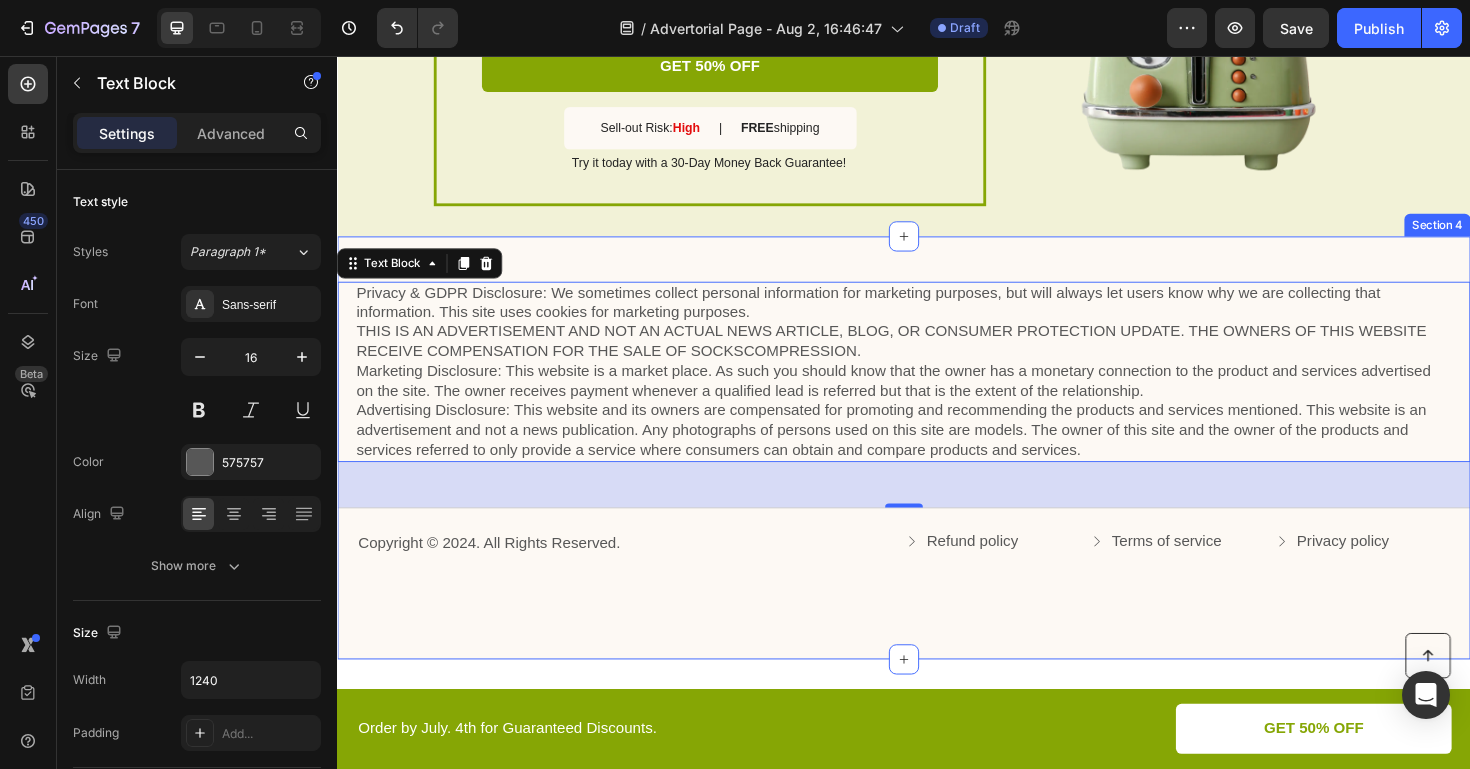 click on "Privacy & GDPR Disclosure: We sometimes collect personal information for marketing purposes, but will always let users know why we are collecting that information. This site uses cookies for marketing purposes. THIS IS AN ADVERTISEMENT AND NOT AN ACTUAL NEWS ARTICLE, BLOG, OR CONSUMER PROTECTION UPDATE. THE OWNERS OF THIS WEBSITE RECEIVE COMPENSATION FOR THE SALE OF SOCKSCOMPRESSION. Marketing Disclosure: This website is a market place. As such you should know that the owner has a monetary connection to the product and services advertised on the site. The owner receives payment whenever a qualified lead is referred but that is the extent of the relationship. Text Block   48                Title Line Copyright © 2024. All Rights Reserved. Text Block
Refund policy Button
Terms of service Button
Privacy policy Button Row Row Section 4" at bounding box center [937, 471] 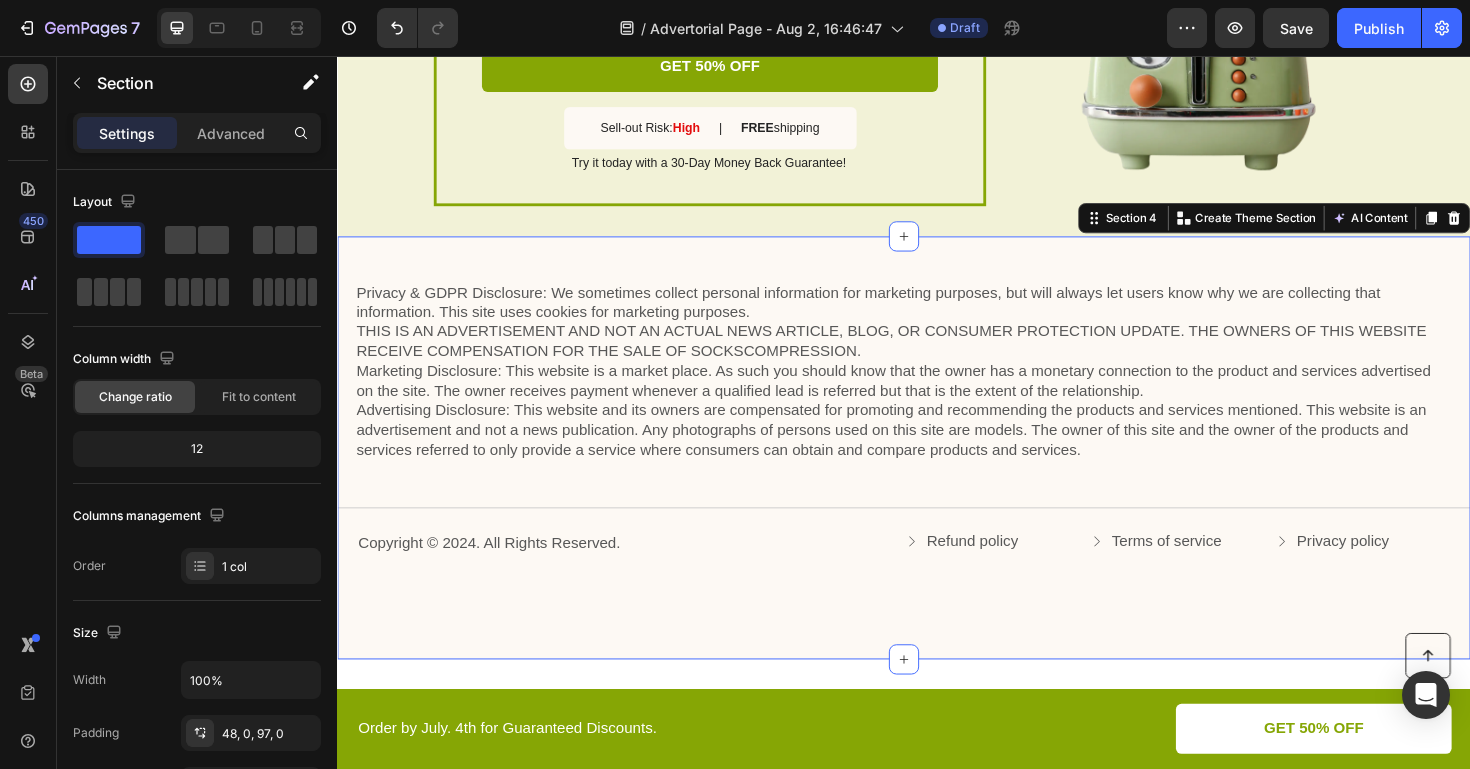 click on "Privacy & GDPR Disclosure: We sometimes collect personal information for marketing purposes, but will always let users know why we are collecting that information. This site uses cookies for marketing purposes. THIS IS AN ADVERTISEMENT AND NOT AN ACTUAL NEWS ARTICLE, BLOG, OR CONSUMER PROTECTION UPDATE. THE OWNERS OF THIS WEBSITE RECEIVE COMPENSATION FOR THE SALE OF SOCKSCOMPRESSION. Marketing Disclosure: This website is a market place. As such you should know that the owner has a monetary connection to the product and services advertised on the site. The owner receives payment whenever a qualified lead is referred but that is the extent of the relationship. Text Block                Title Line Copyright © 2024. All Rights Reserved. Text Block
Refund policy Button
Terms of service Button
Privacy policy Button Row Row Section 4   You can create reusable sections Create Theme Section AI Content Write with GemAI What would you like to describe here? Tone and Voice" at bounding box center [937, 471] 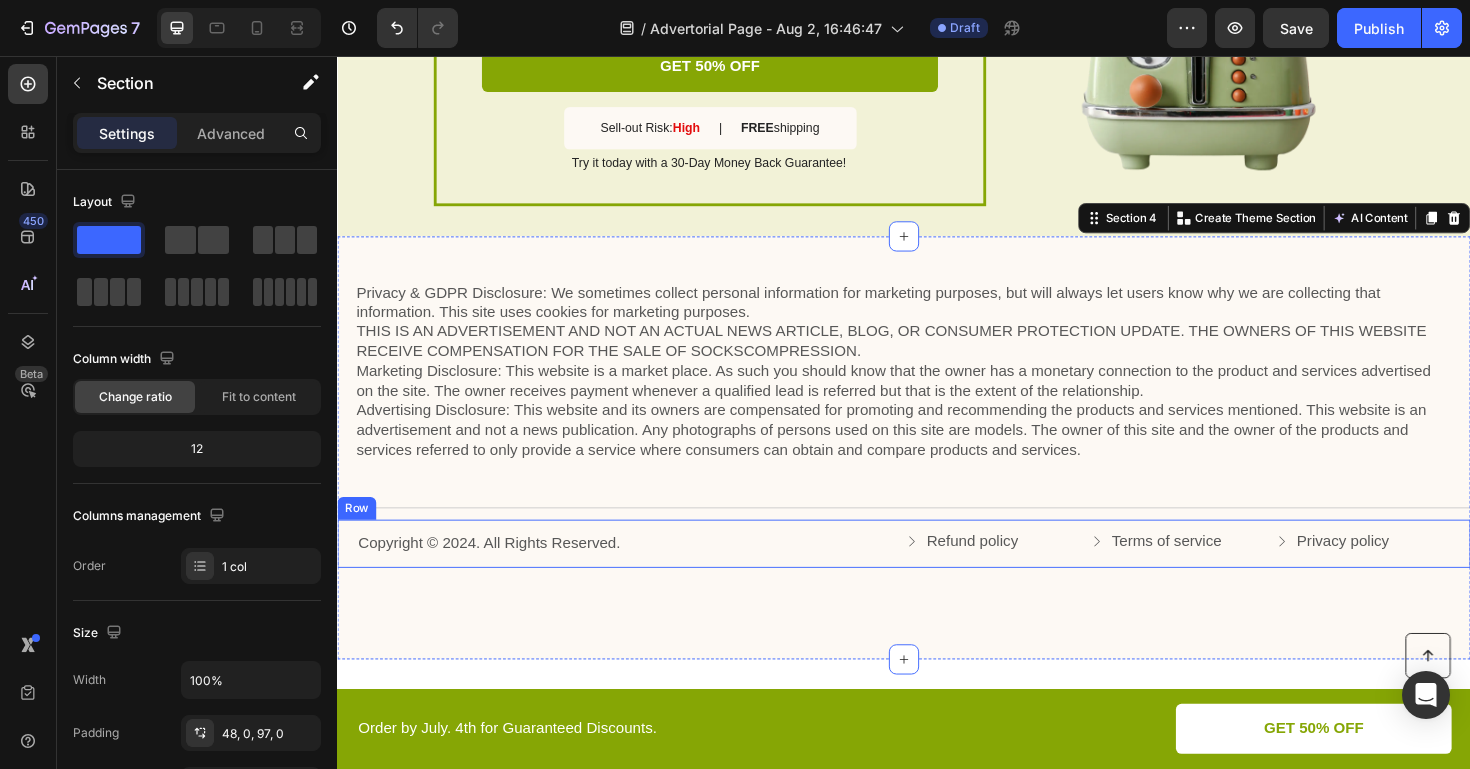 click on "Copyright © 2024. All Rights Reserved. Text Block
Refund policy Button
Terms of service Button
Privacy policy Button Row Row" at bounding box center [937, 572] 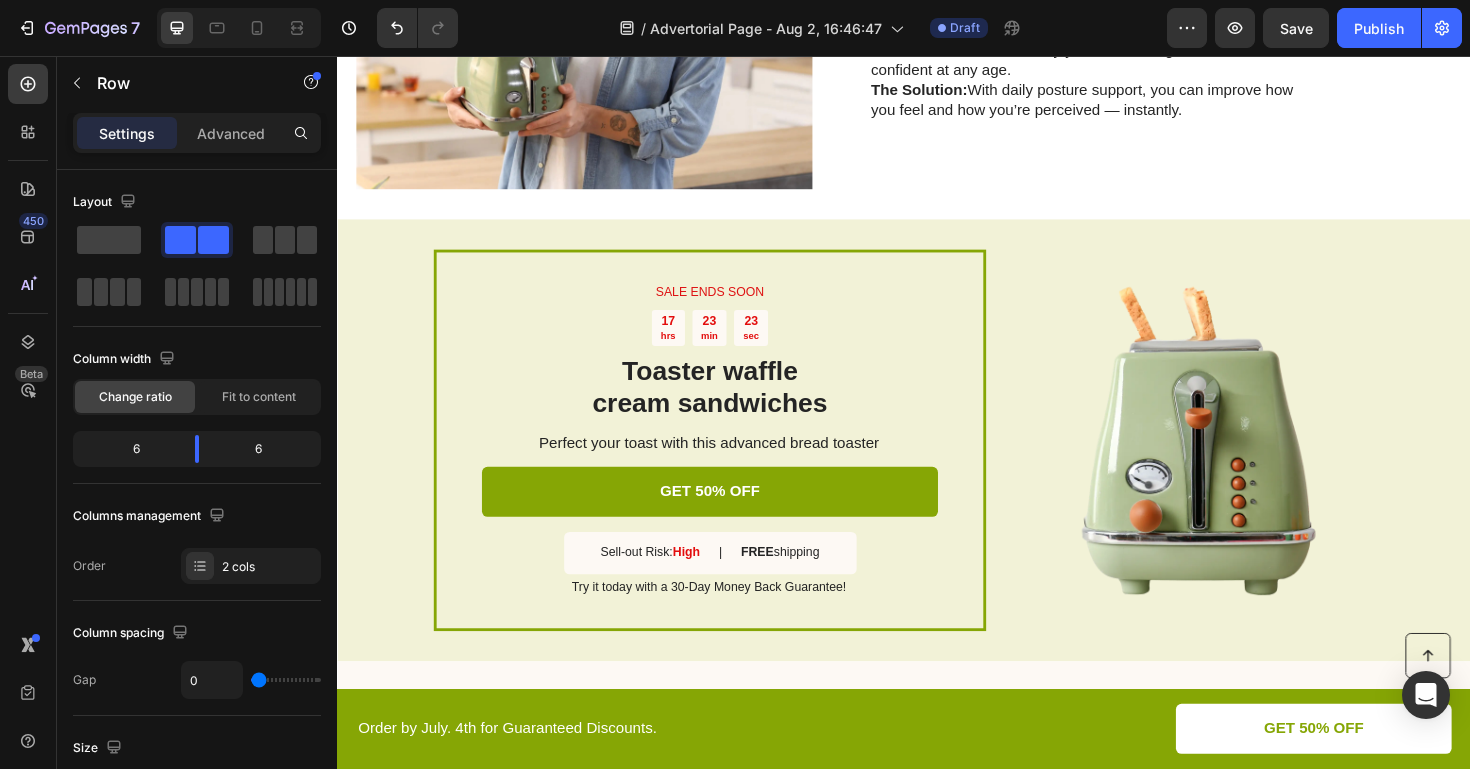 scroll, scrollTop: 3397, scrollLeft: 0, axis: vertical 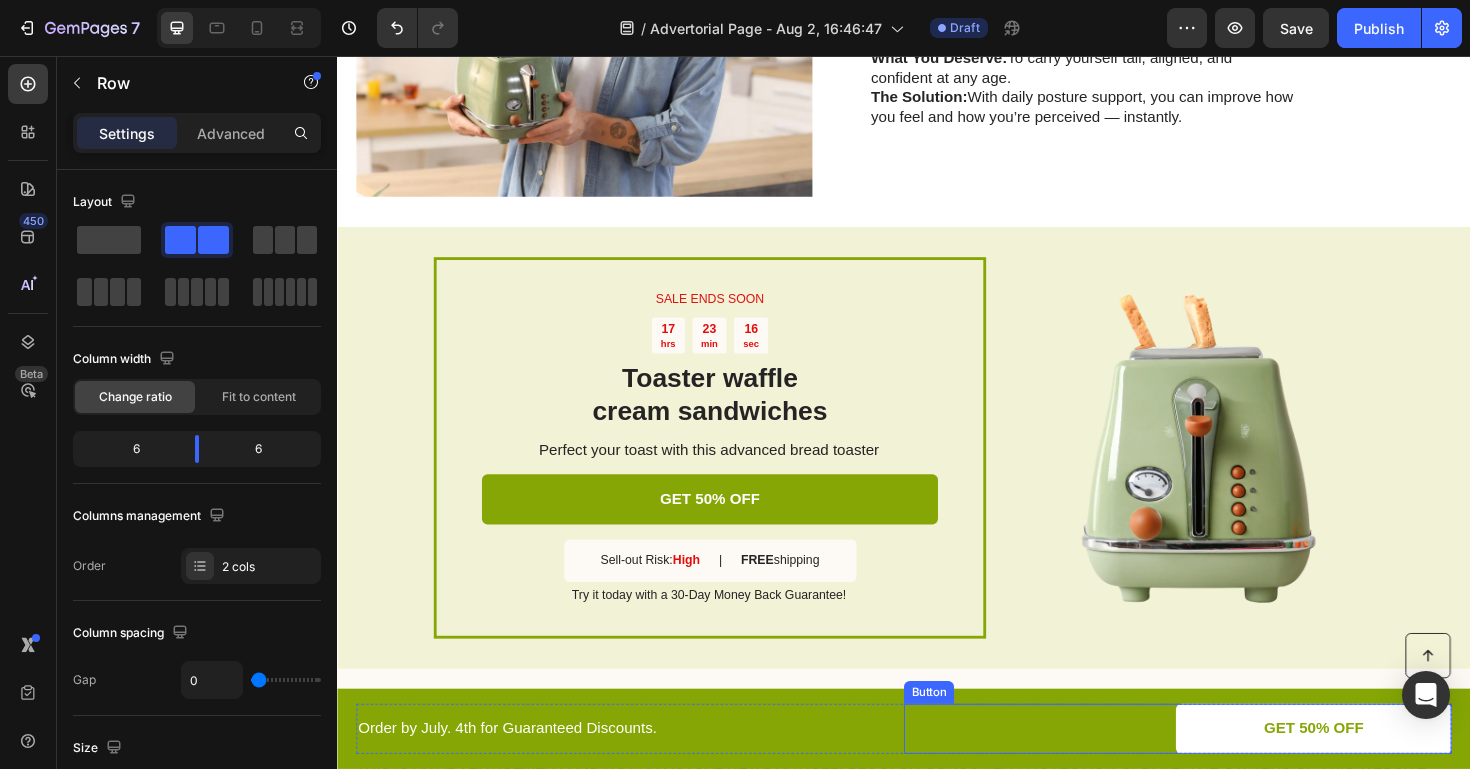 click on "GET 50% OFF Button" at bounding box center [1227, 768] 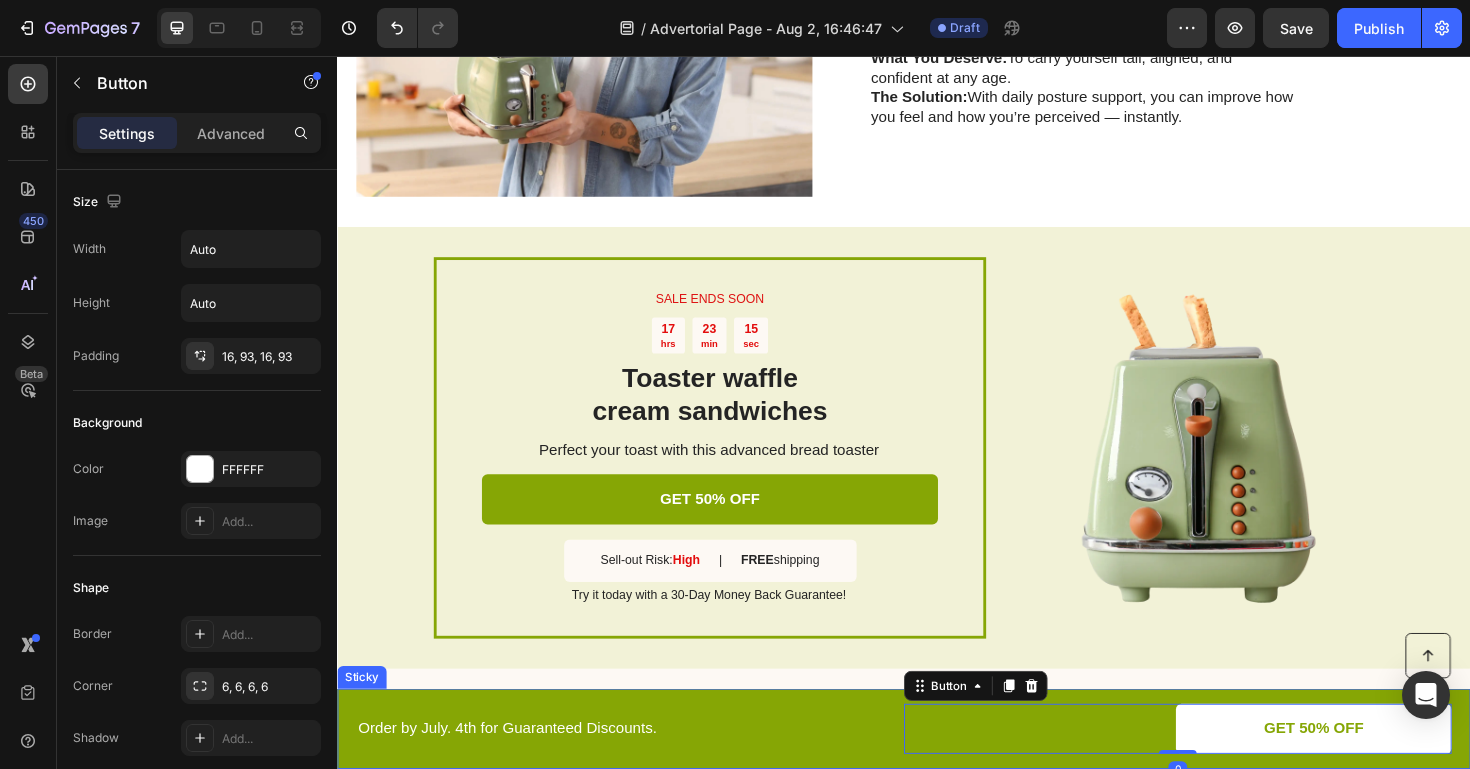 click on "Button Order by July. 4th for Guaranteed Discounts. Text Block GET 50% OFF Button   0 Row Sticky" at bounding box center [937, 768] 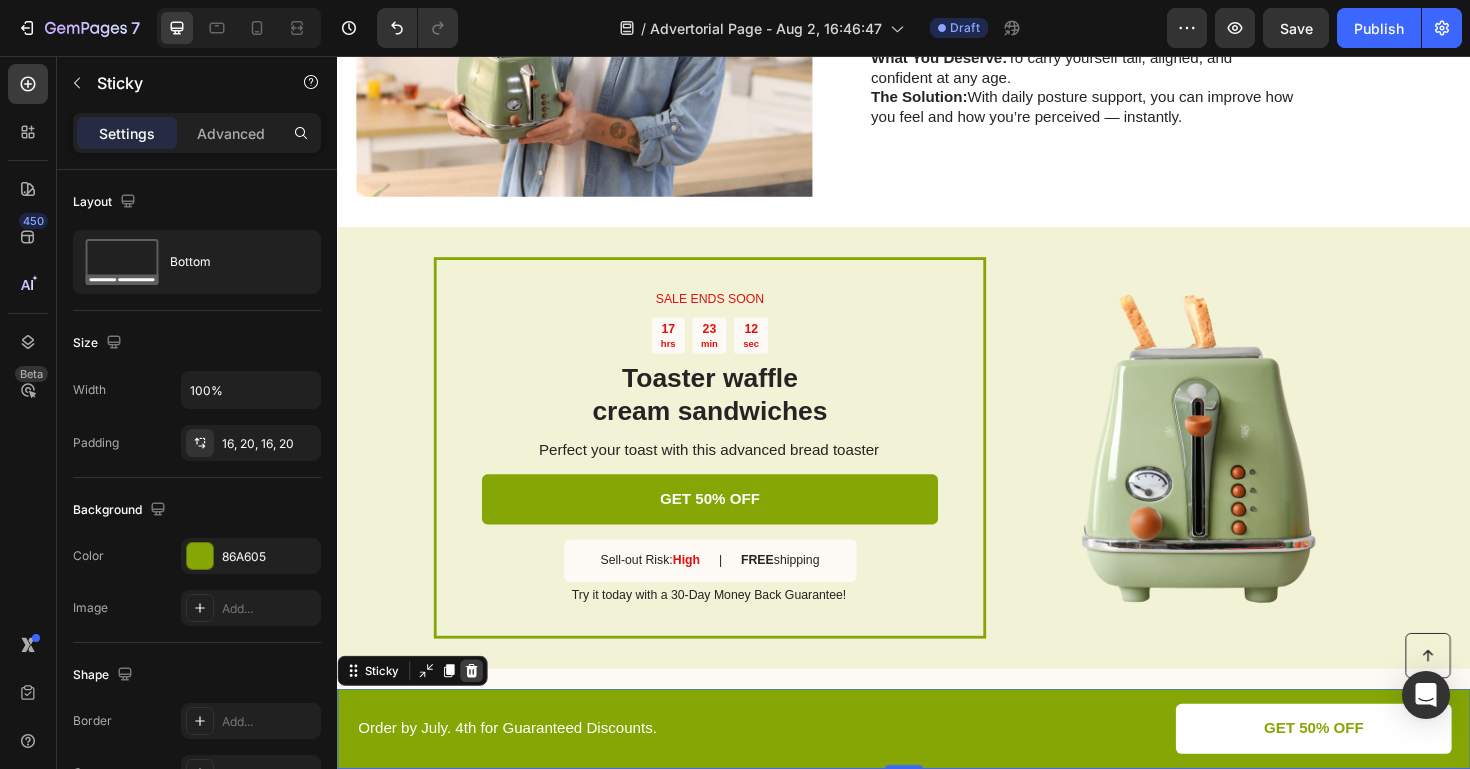 click at bounding box center [479, 707] 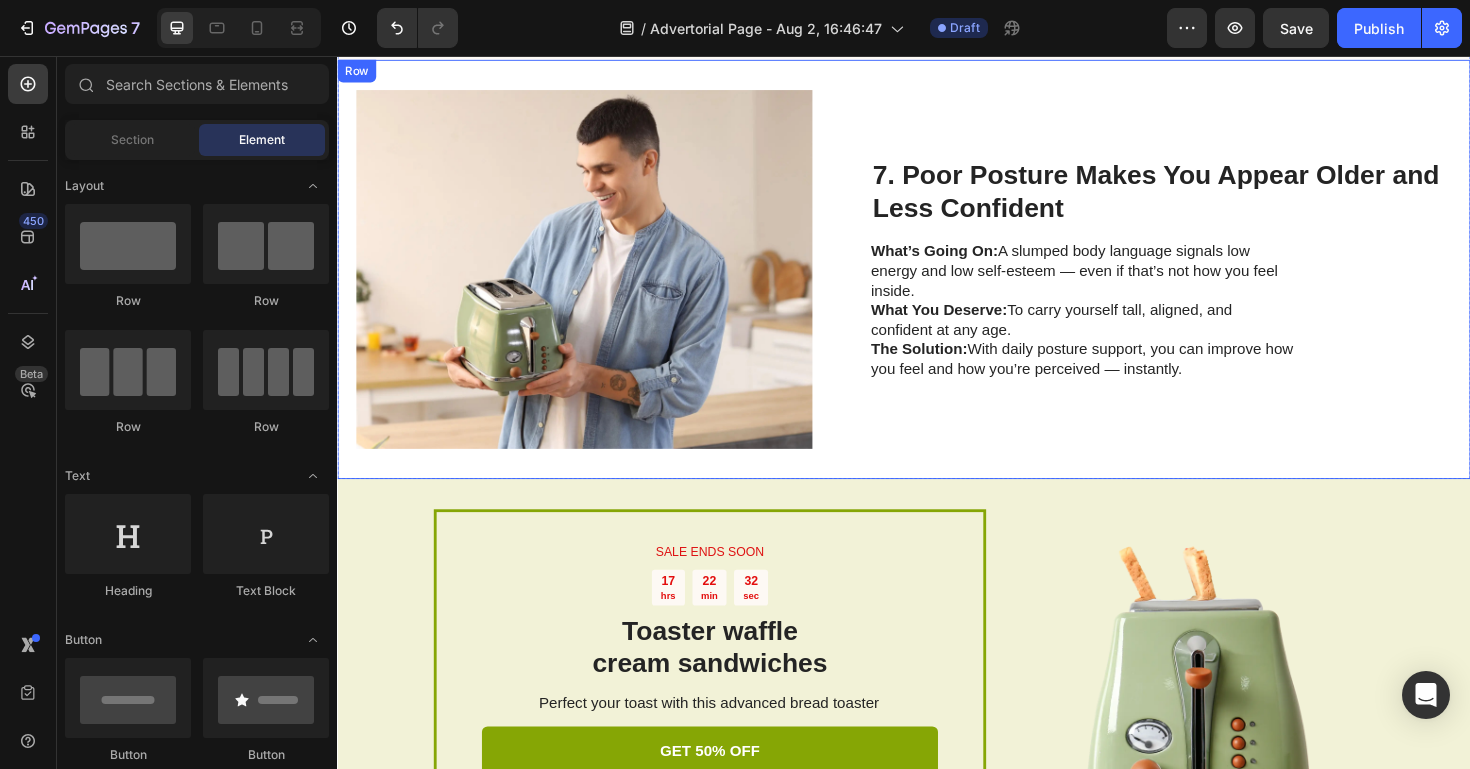 scroll, scrollTop: 3335, scrollLeft: 0, axis: vertical 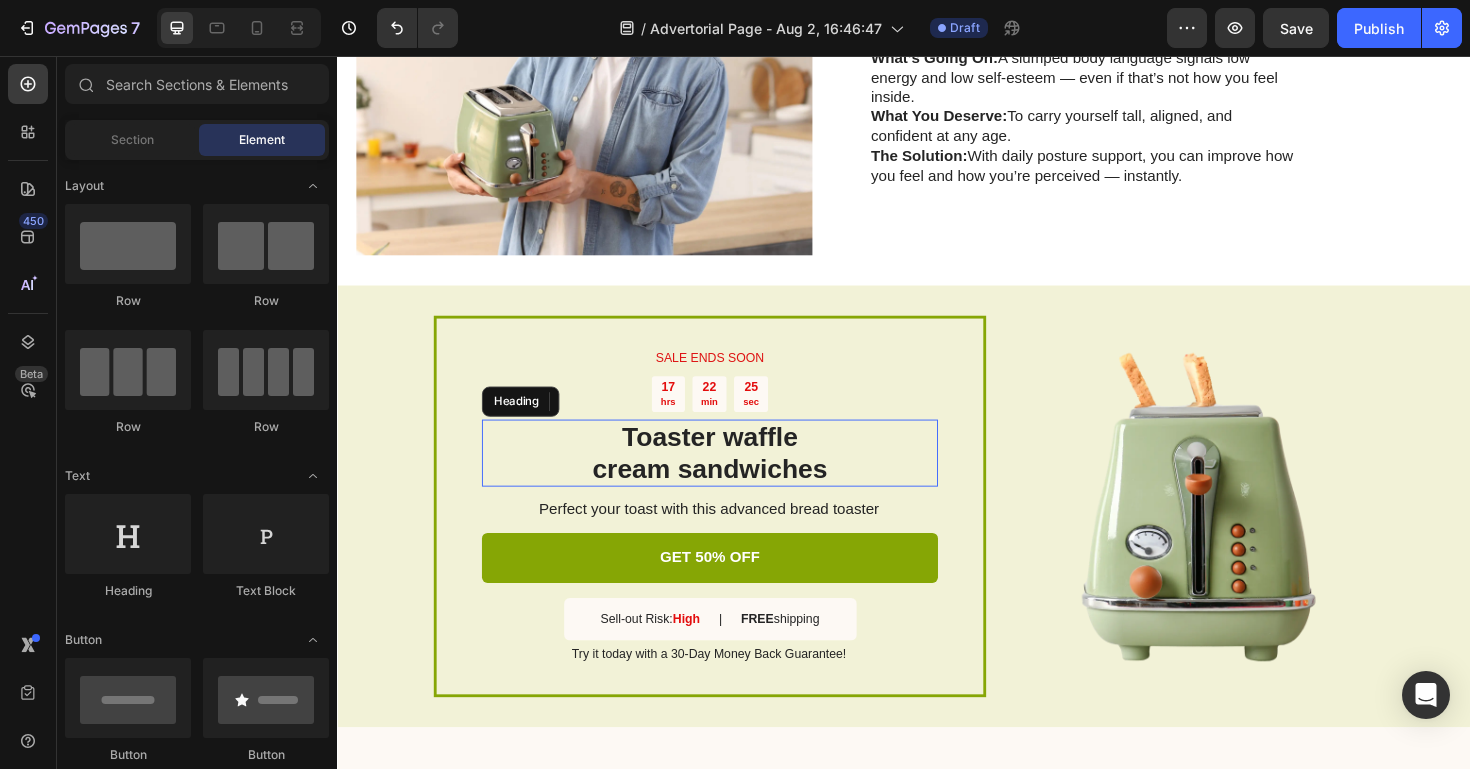 click on "Toaster waffle cream sandwiches" at bounding box center (731, 476) 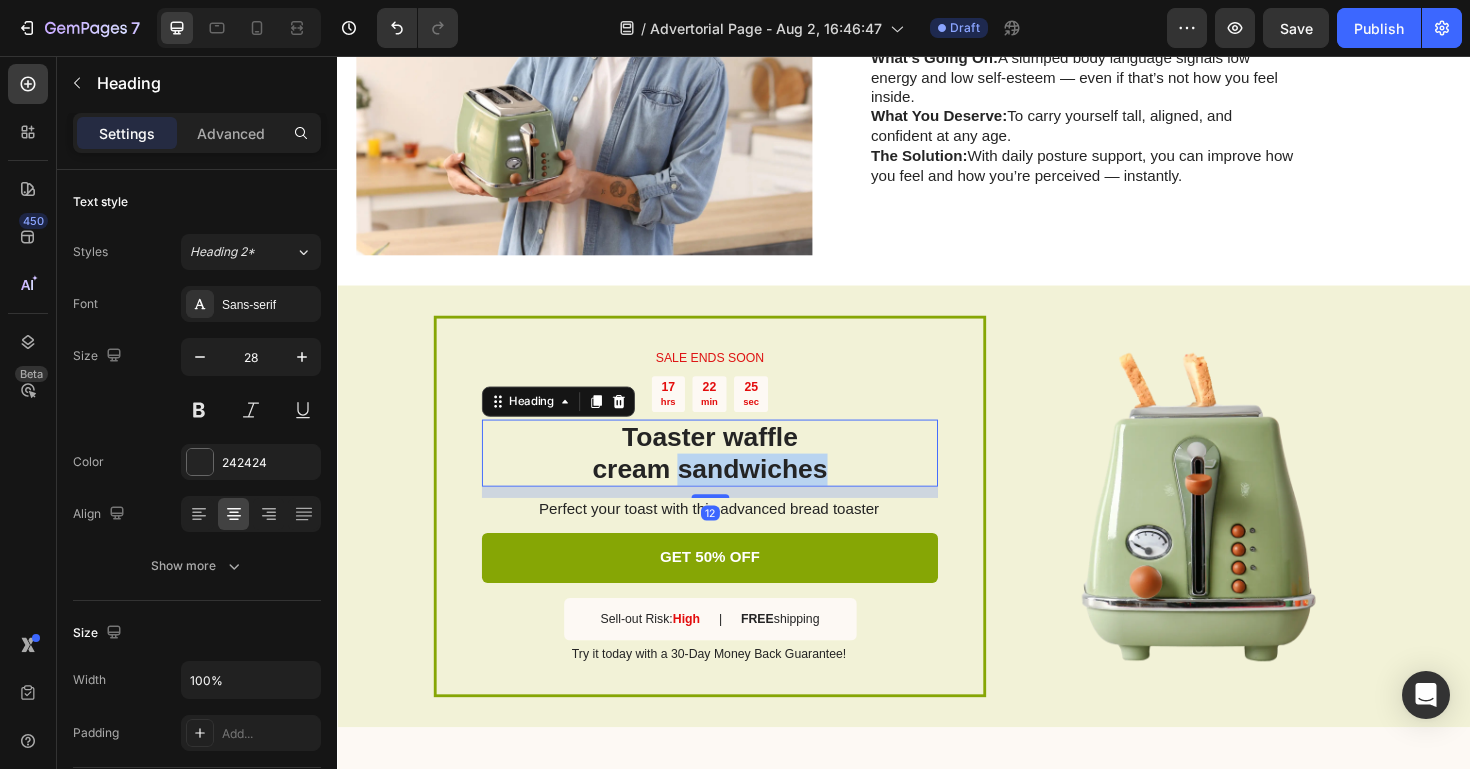click on "Toaster waffle cream sandwiches" at bounding box center [731, 476] 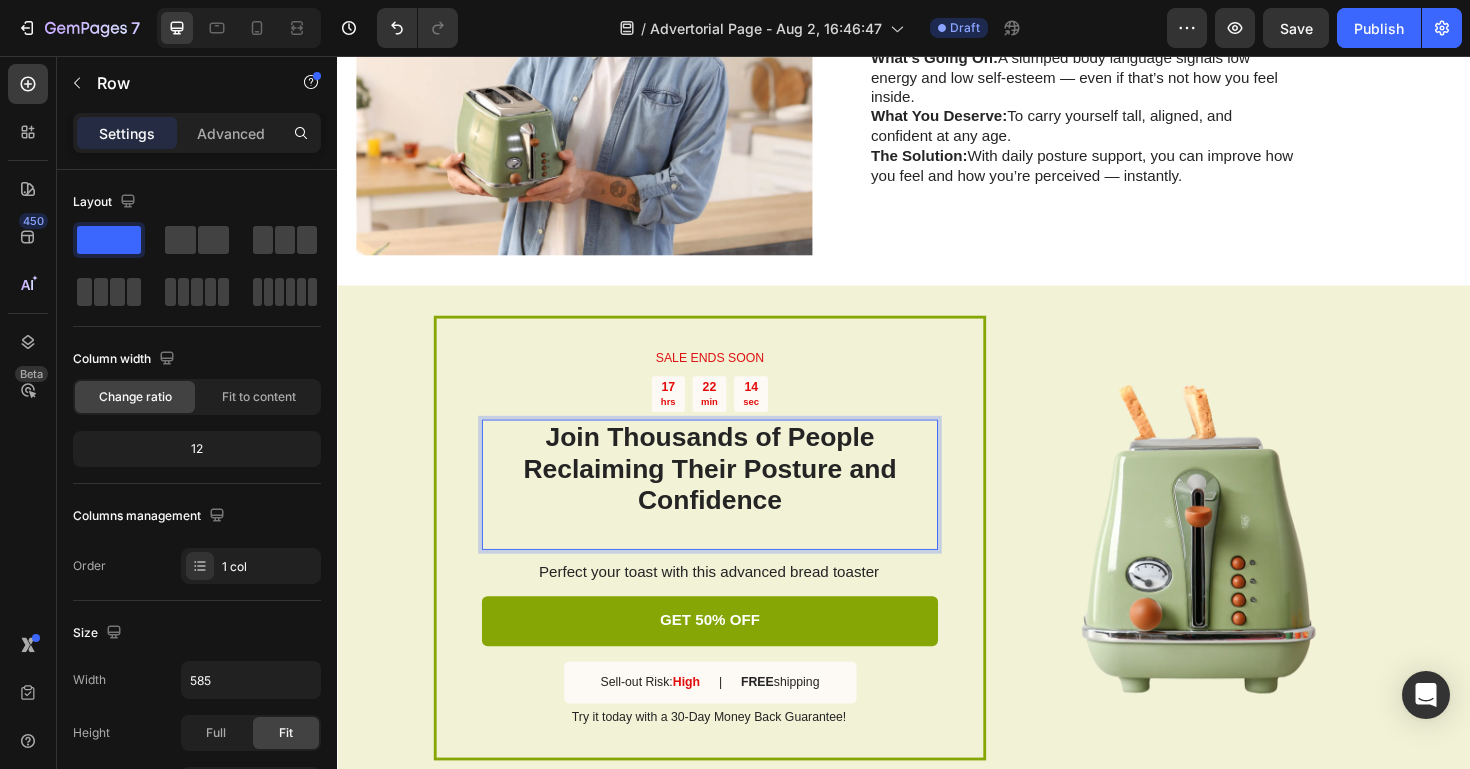 click on "SALE ENDS SOON Text Block 17 hrs 22 min 14 sec Countdown Timer Join Thousands of People Reclaiming Their Posture and Confidence Heading   12 Perfect your toast with this advanced bread toaster Text Block GET 50% OFF Button Sell-out Risk:  High Text Block | Text Block FREE  shipping Text Block Row Try it today with a 30-Day Money Back Guarantee! Text Block" at bounding box center (731, 566) 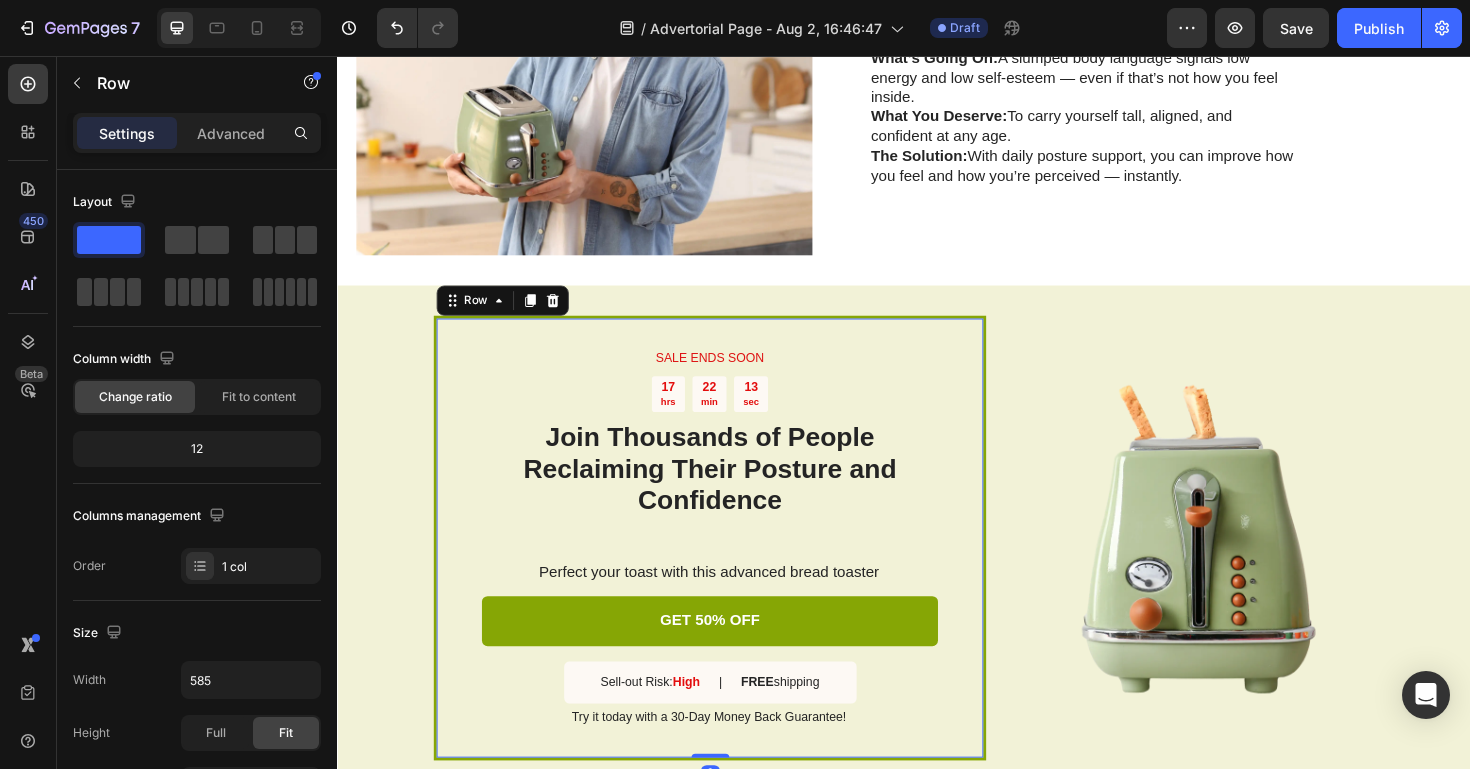 click on "Perfect your toast with this advanced bread toaster" at bounding box center (730, 603) 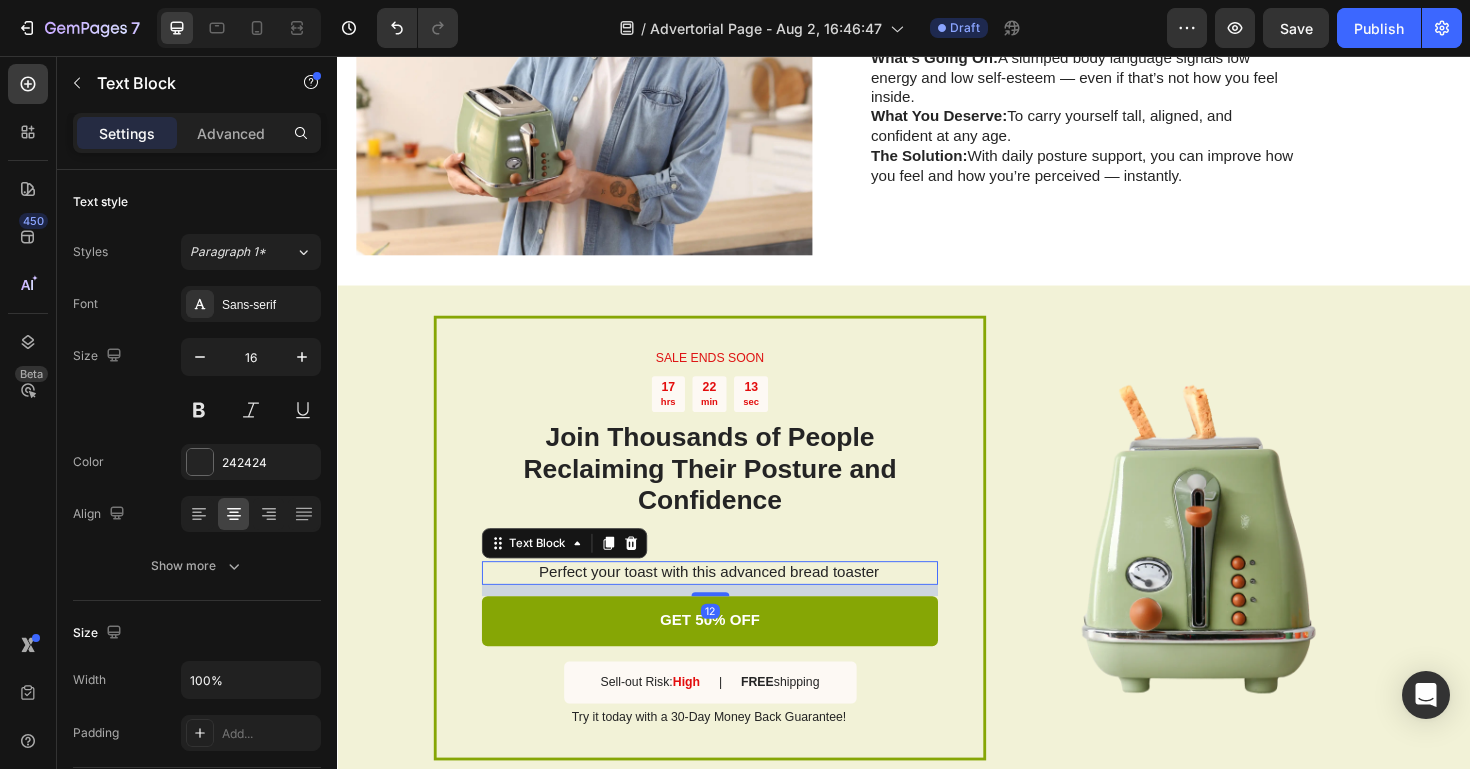 click on "Perfect your toast with this advanced bread toaster" at bounding box center [730, 603] 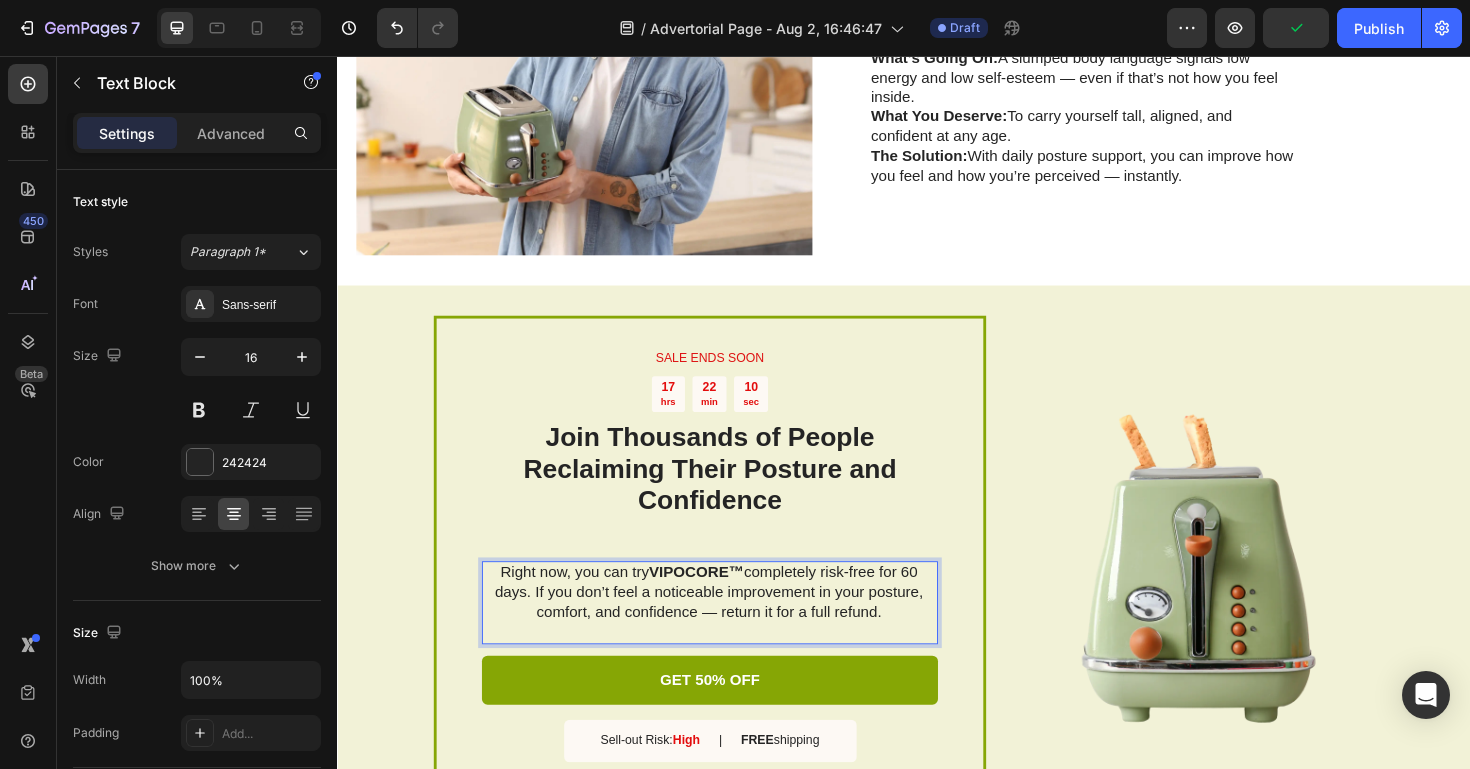 click on "Right now, you can try  VIPOCORE™  completely risk-free for 60 days. If you don’t feel a noticeable improvement in your posture, comfort, and confidence — return it for a full refund." at bounding box center [730, 624] 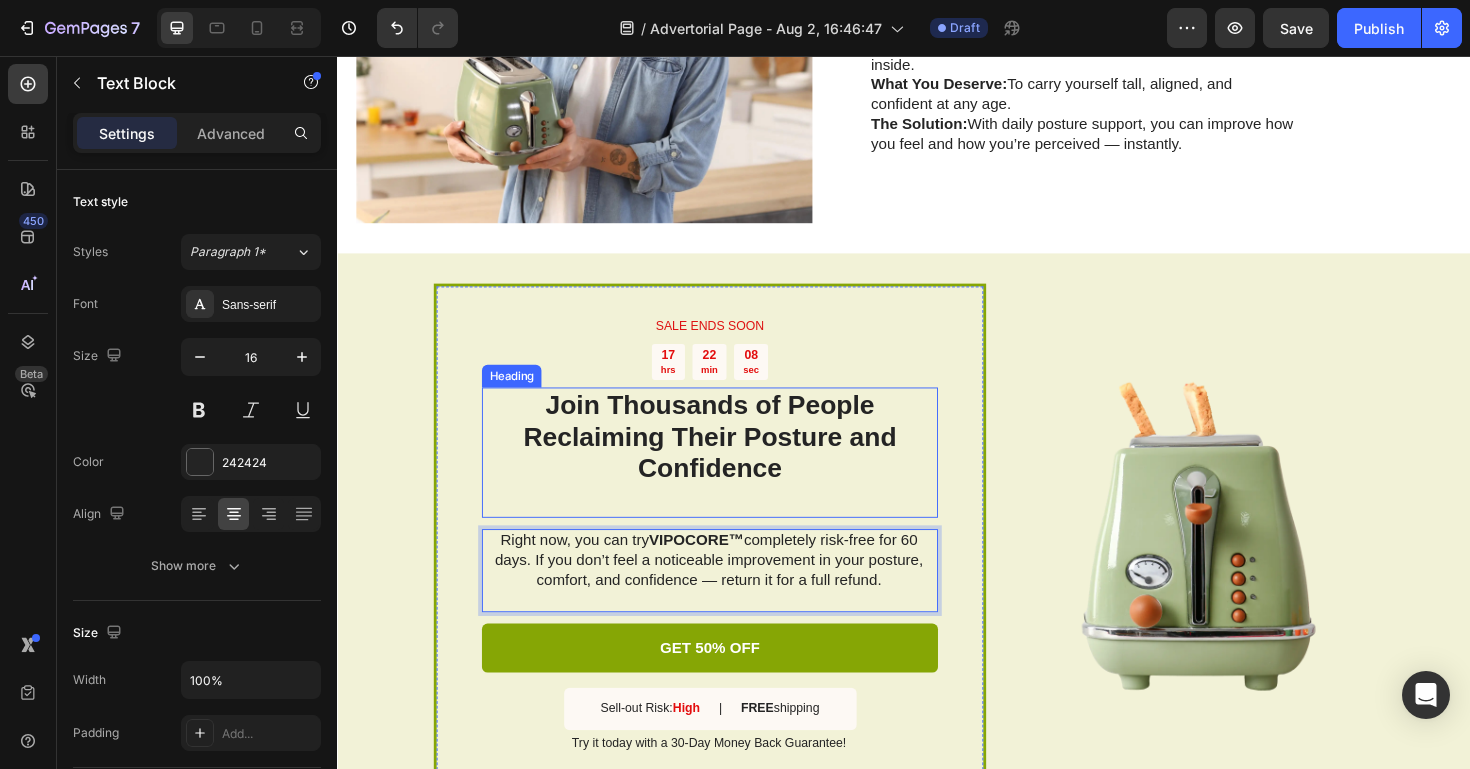 scroll, scrollTop: 3381, scrollLeft: 0, axis: vertical 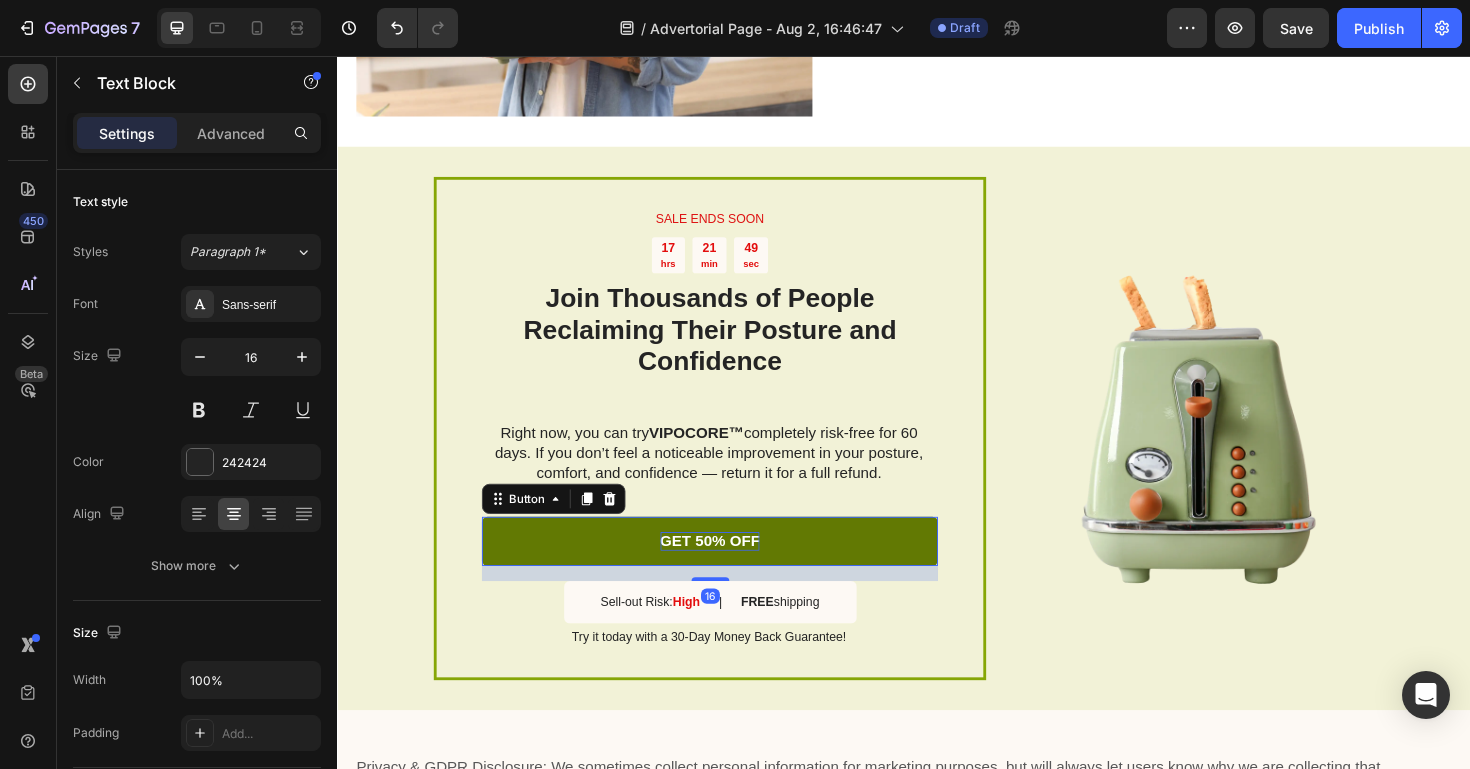 click on "GET 50% OFF" at bounding box center [732, 570] 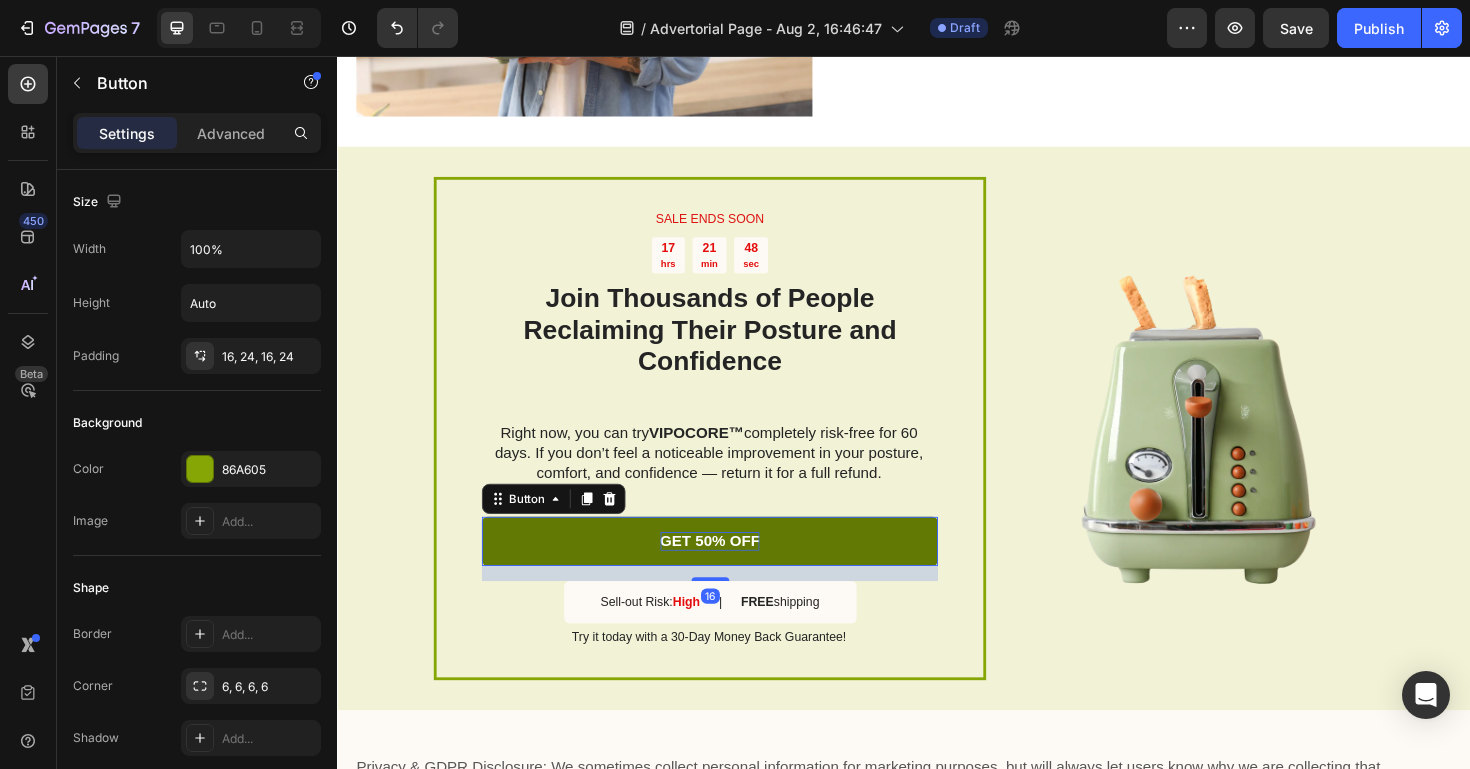 click on "GET 50% OFF" at bounding box center [732, 570] 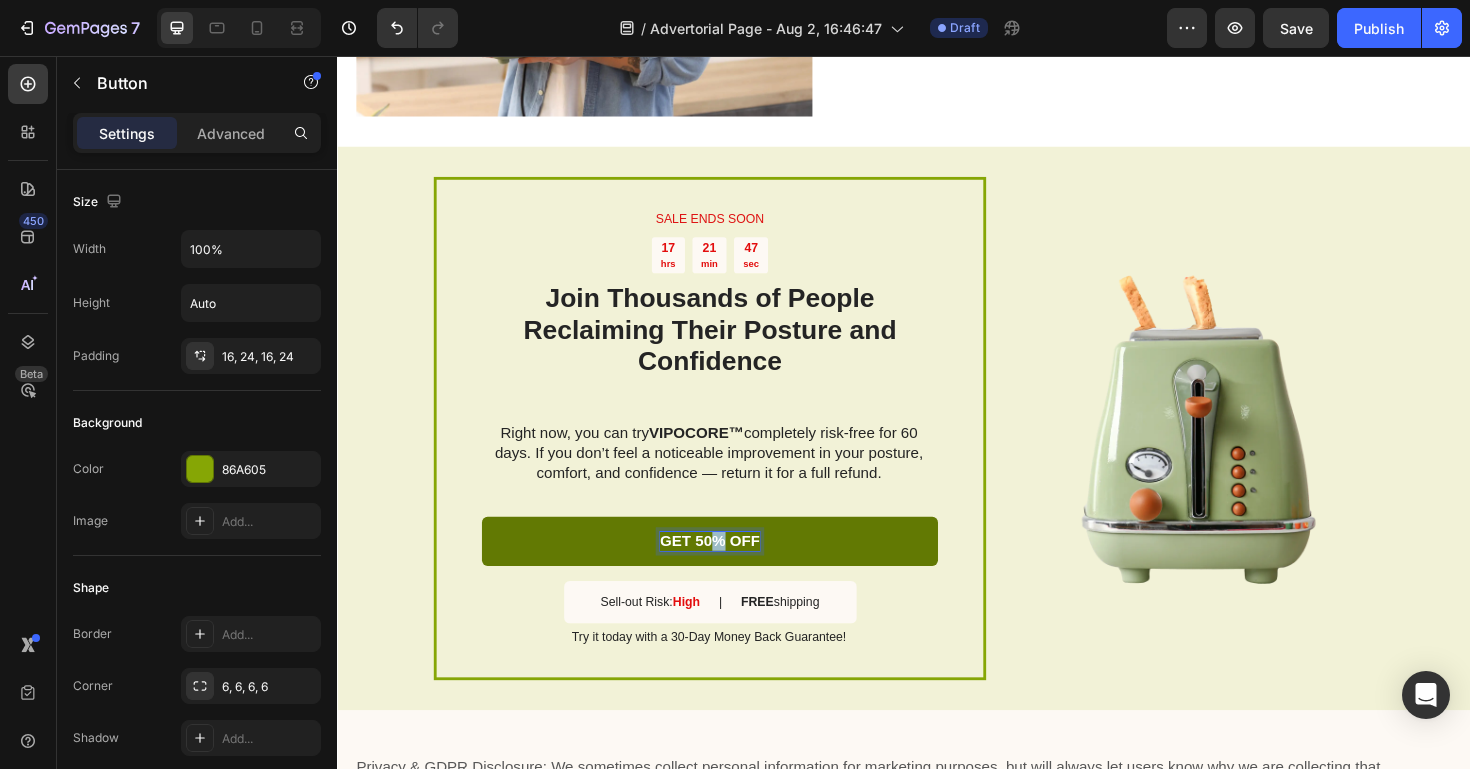 click on "GET 50% OFF" at bounding box center [732, 570] 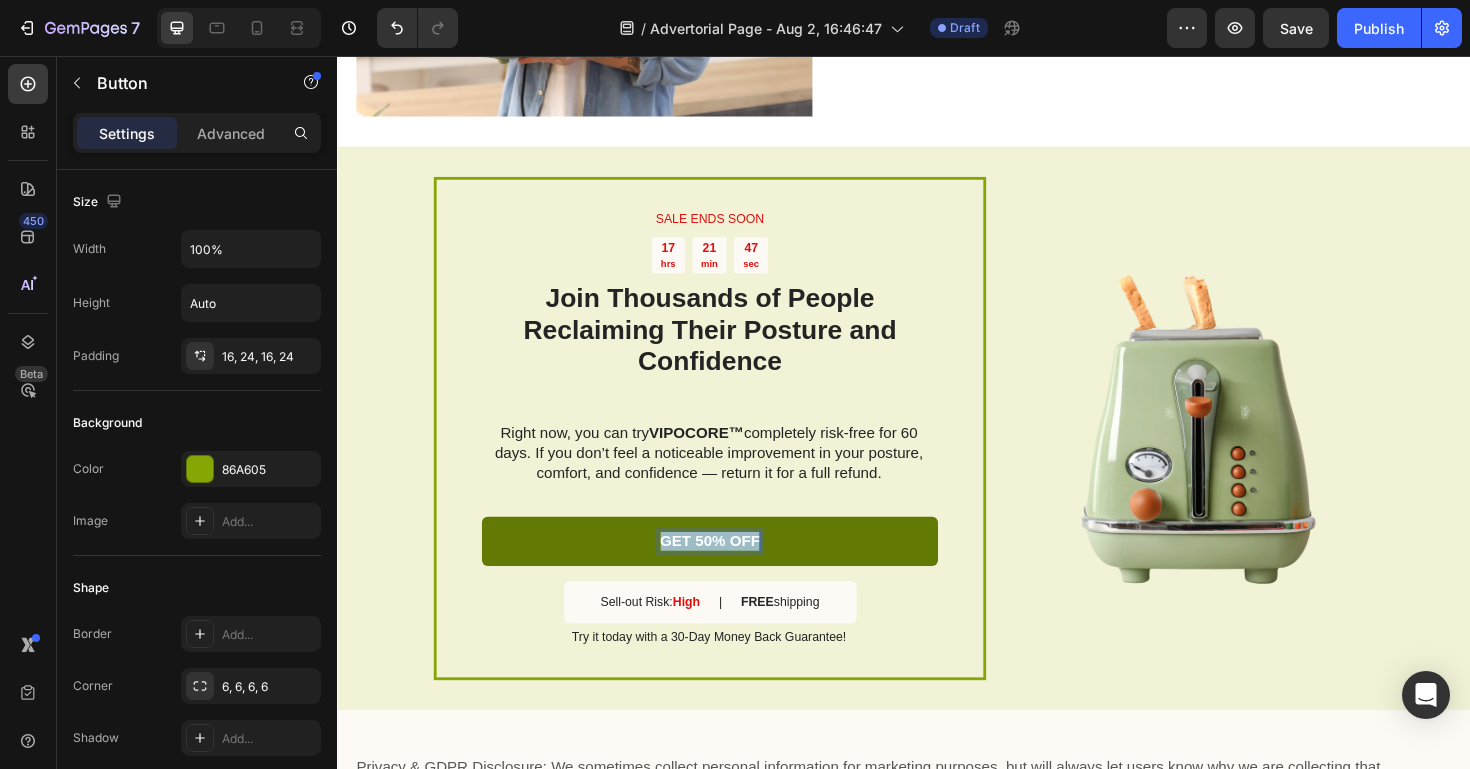 click on "GET 50% OFF" at bounding box center [732, 570] 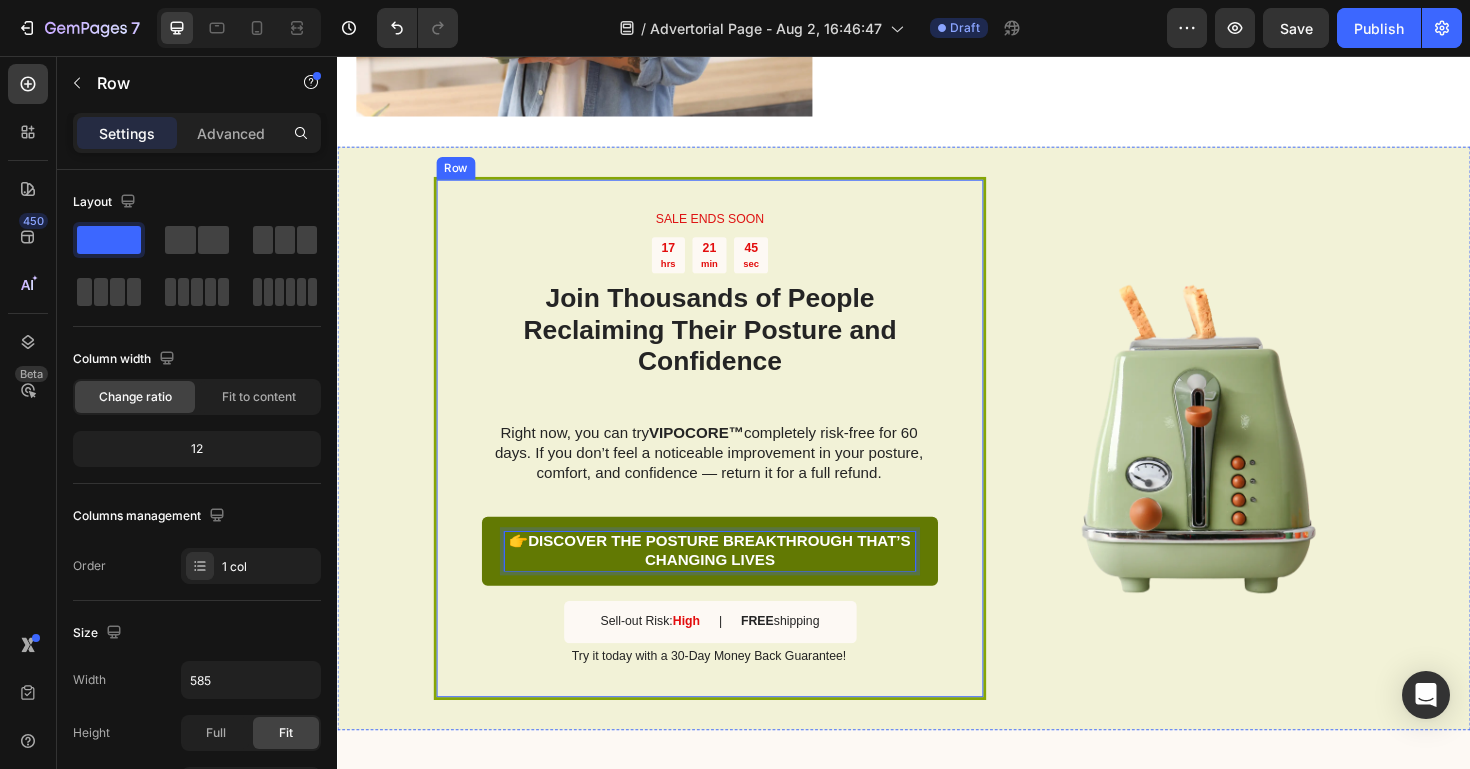 click on "SALE ENDS SOON Text Block 17 hrs 21 min 45 sec Countdown Timer ⁠⁠⁠⁠⁠⁠⁠ Join Thousands of People Reclaiming Their Posture and Confidence   Heading Right now, you can try  VIPOCORE™  completely risk-free for 60 days. If you don’t feel a noticeable improvement in your posture, comfort, and confidence — return it for a full refund. Text Block 👉  DISCOVER THE POSTURE BREAKTHROUGH THAT’S CHANGING LIVES Button   16 Sell-out Risk:  High Text Block | Text Block FREE  shipping Text Block Row Try it today with a 30-Day Money Back Guarantee! Text Block" at bounding box center (731, 461) 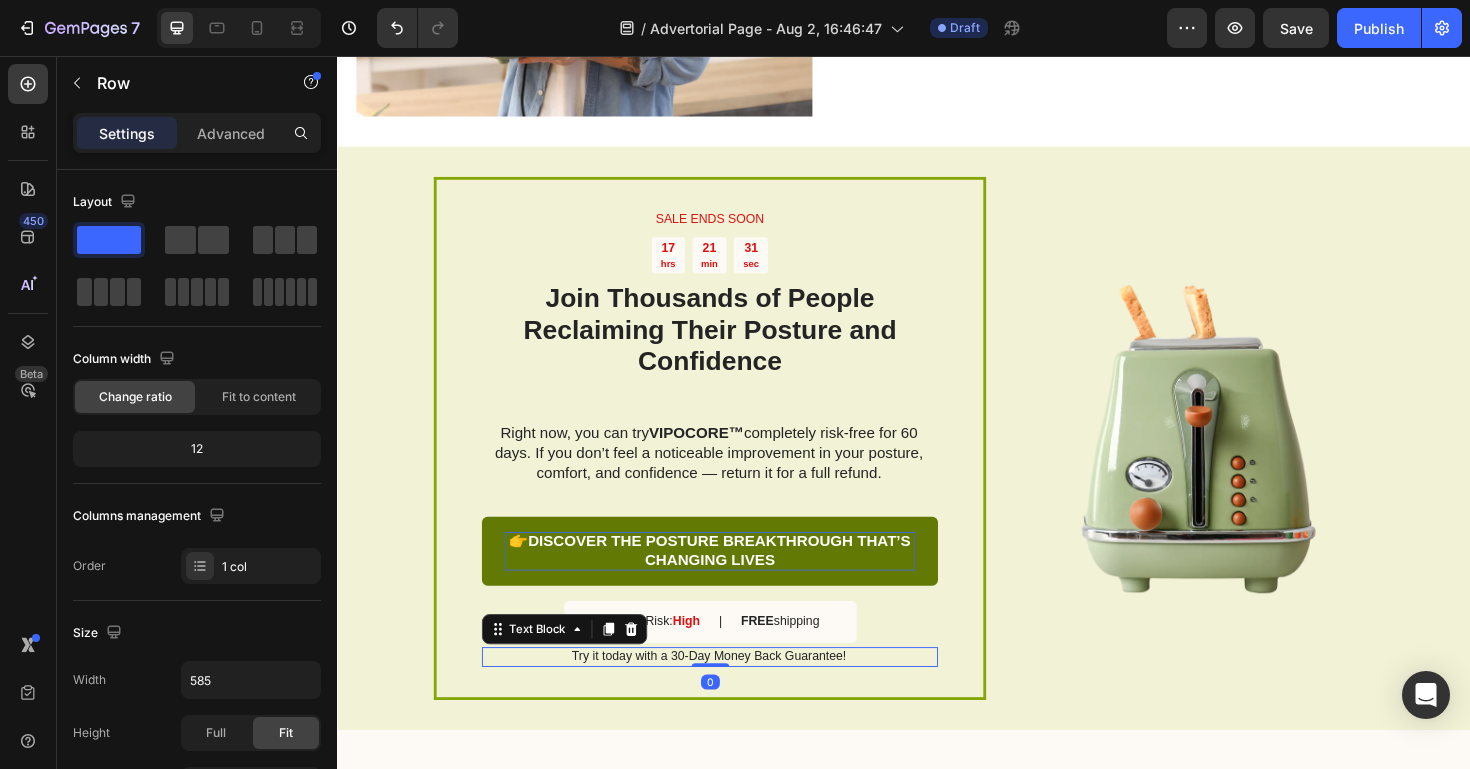 click on "Try it today with a 30-Day Money Back Guarantee!" at bounding box center [730, 692] 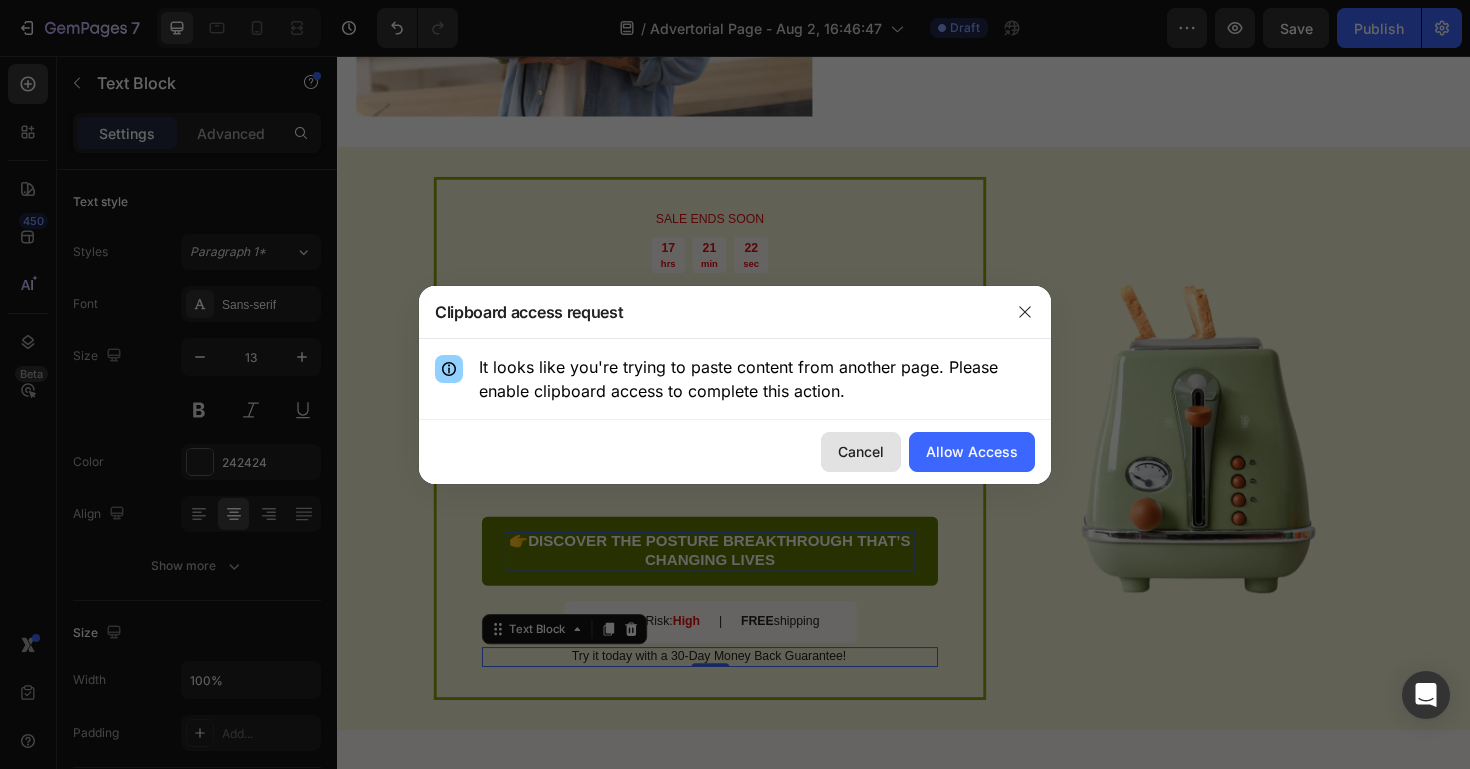 click on "Cancel" at bounding box center (861, 451) 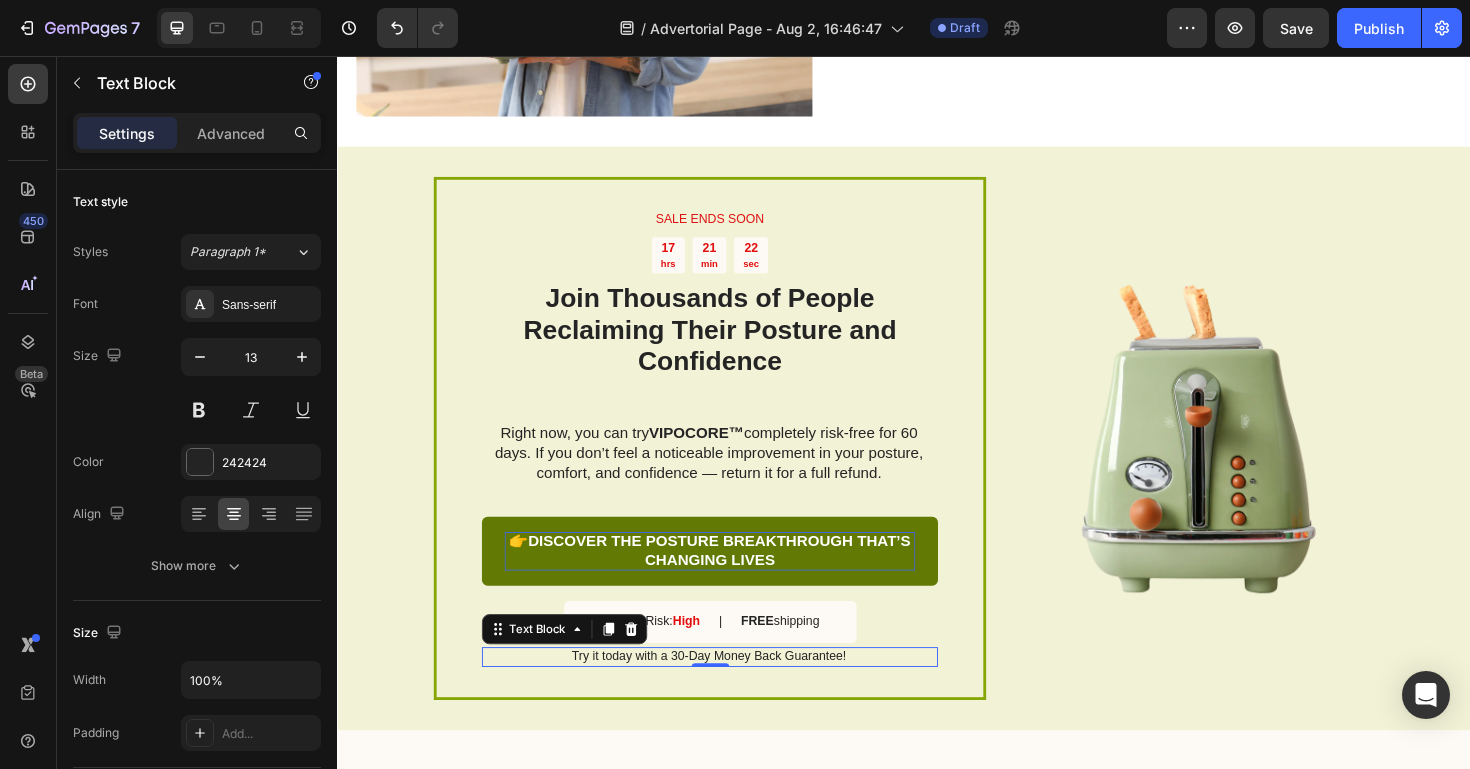 click on "Try it today with a 30-Day Money Back Guarantee!" at bounding box center (730, 692) 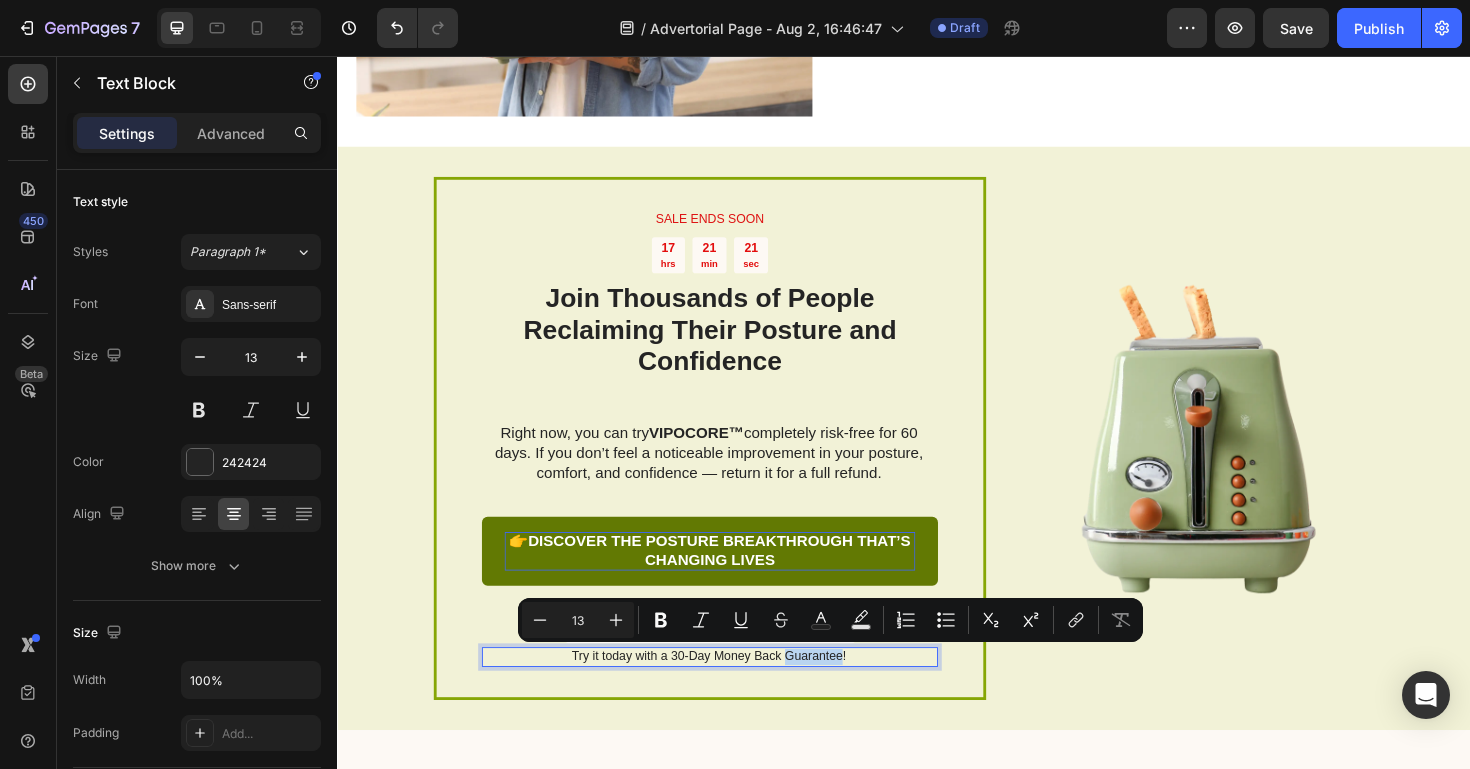 click on "Try it today with a 30-Day Money Back Guarantee!" at bounding box center (730, 692) 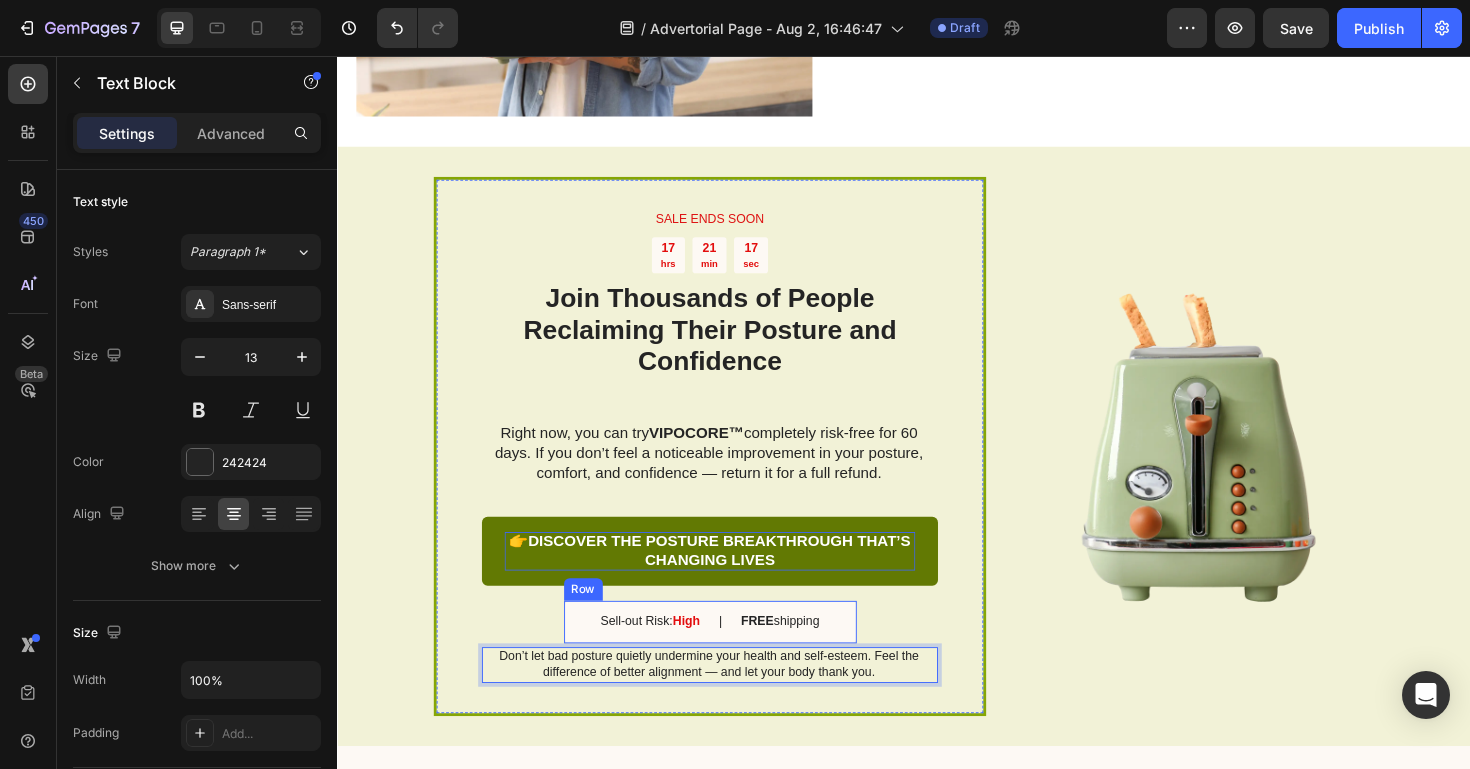 click on "Sell-out Risk:  High Text Block | Text Block FREE  shipping Text Block Row" at bounding box center (732, 655) 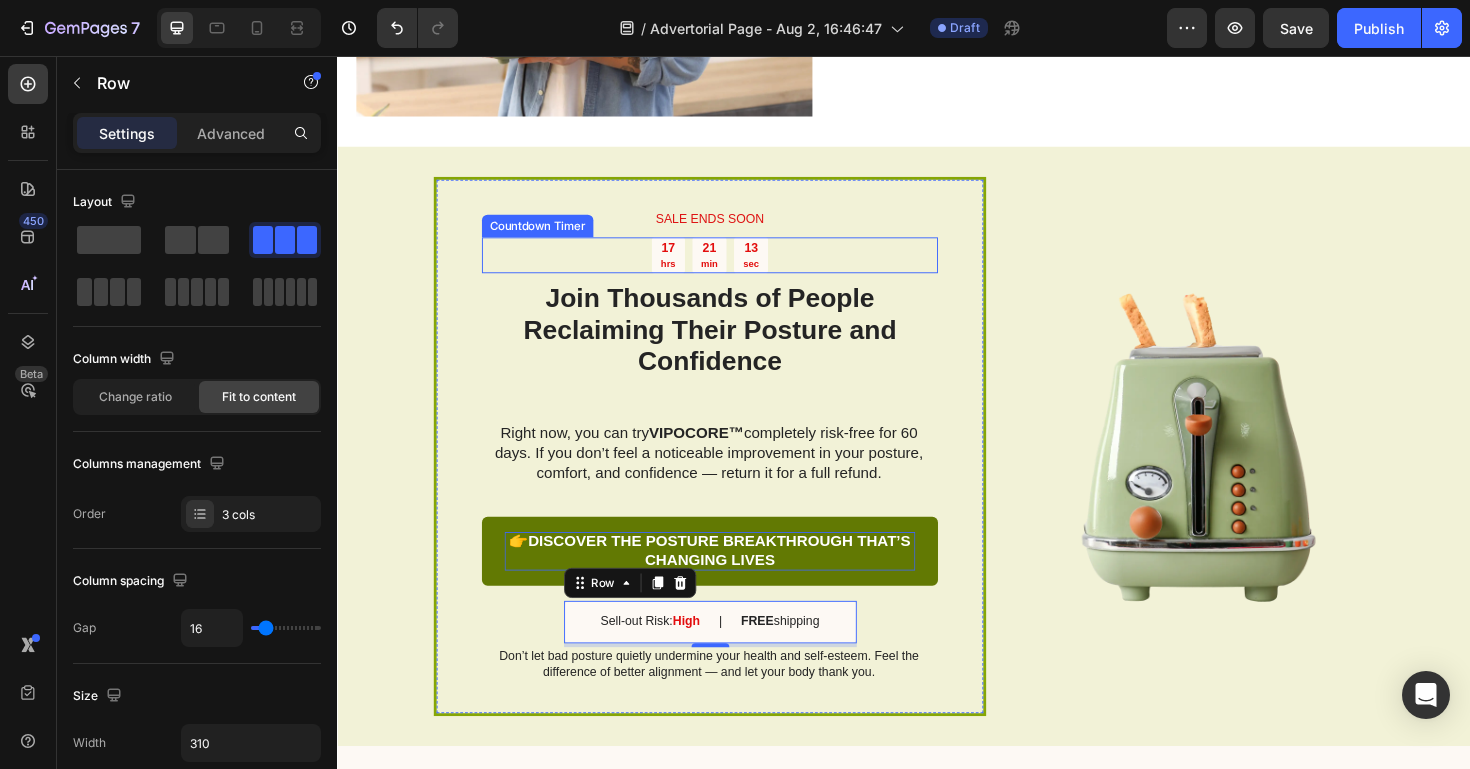 click on "17 hrs 21 min 13 sec" at bounding box center (731, 267) 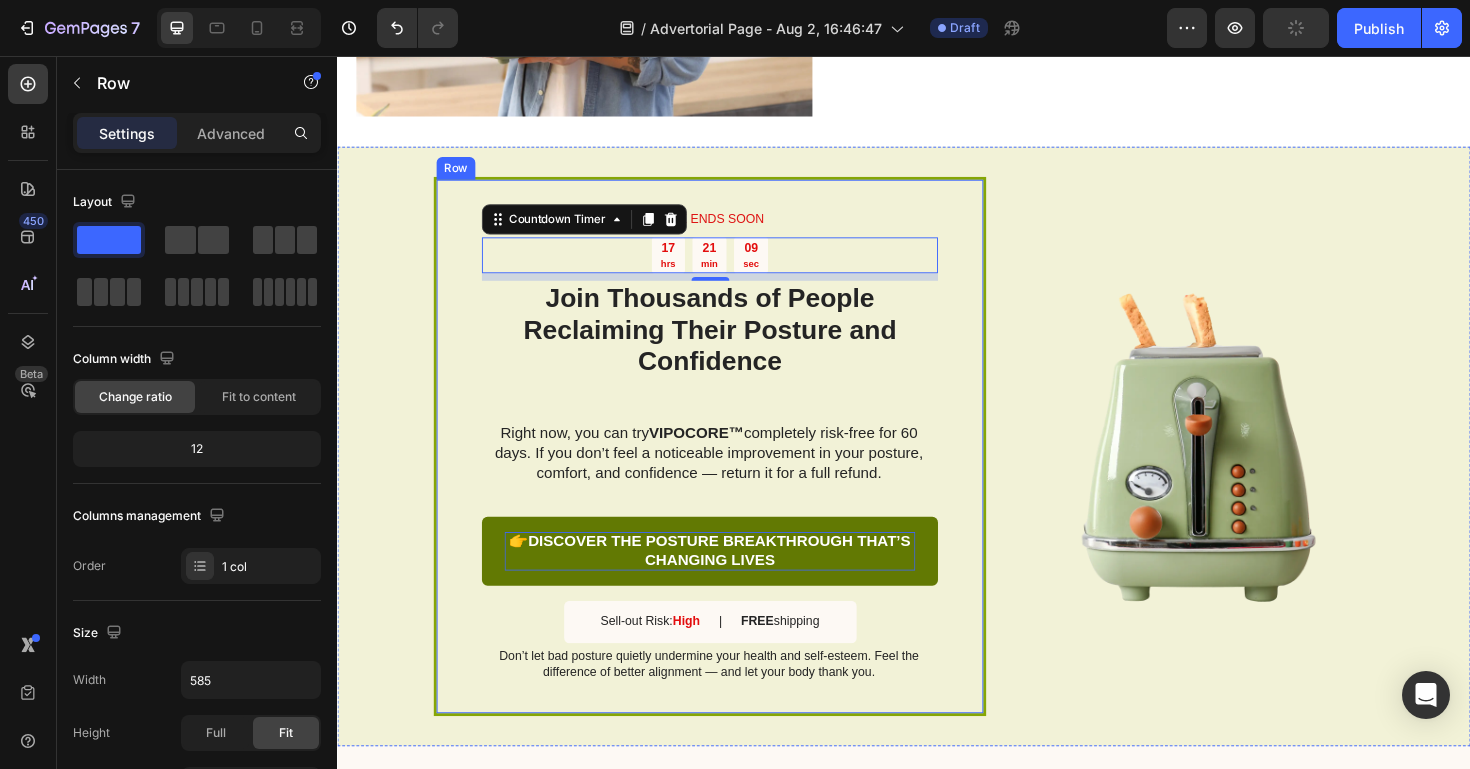 click on "SALE ENDS SOON Text Block 17 hrs 21 min 09 sec Countdown Timer   8 ⁠⁠⁠⁠⁠⁠⁠ Join Thousands of People Reclaiming Their Posture and Confidence   Heading Right now, you can try  VIPOCORE™  completely risk-free for 60 days. If you don’t feel a noticeable improvement in your posture, comfort, and confidence — return it for a full refund. Text Block 👉  DISCOVER THE POSTURE BREAKTHROUGH THAT’S CHANGING LIVES Button Sell-out Risk:  High Text Block | Text Block FREE  shipping Text Block Row Don’t let bad posture quietly undermine your health and self-esteem. Feel the difference of better alignment — and let your body thank you. Text Block" at bounding box center (731, 469) 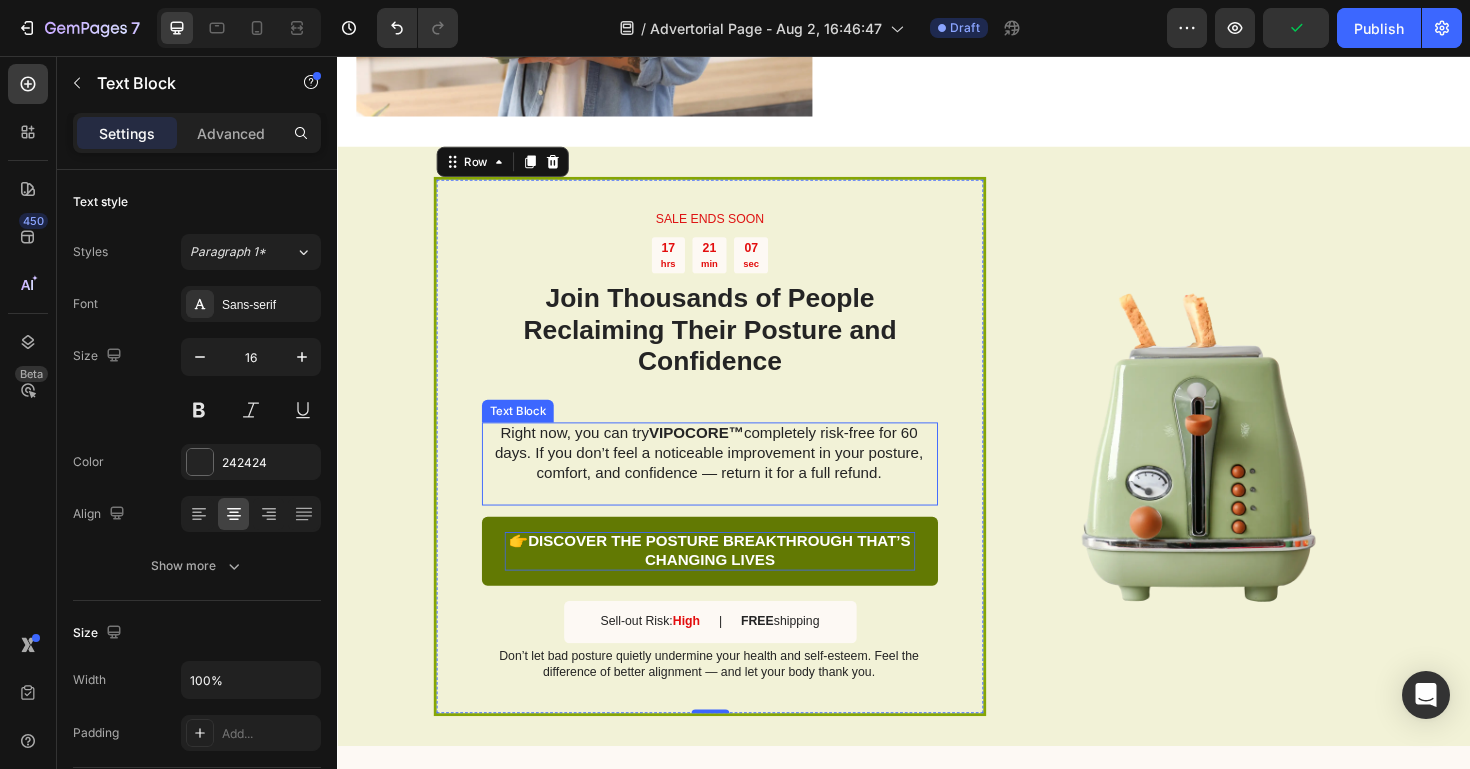 click on "Right now, you can try  VIPOCORE™  completely risk-free for 60 days. If you don’t feel a noticeable improvement in your posture, comfort, and confidence — return it for a full refund." at bounding box center (730, 477) 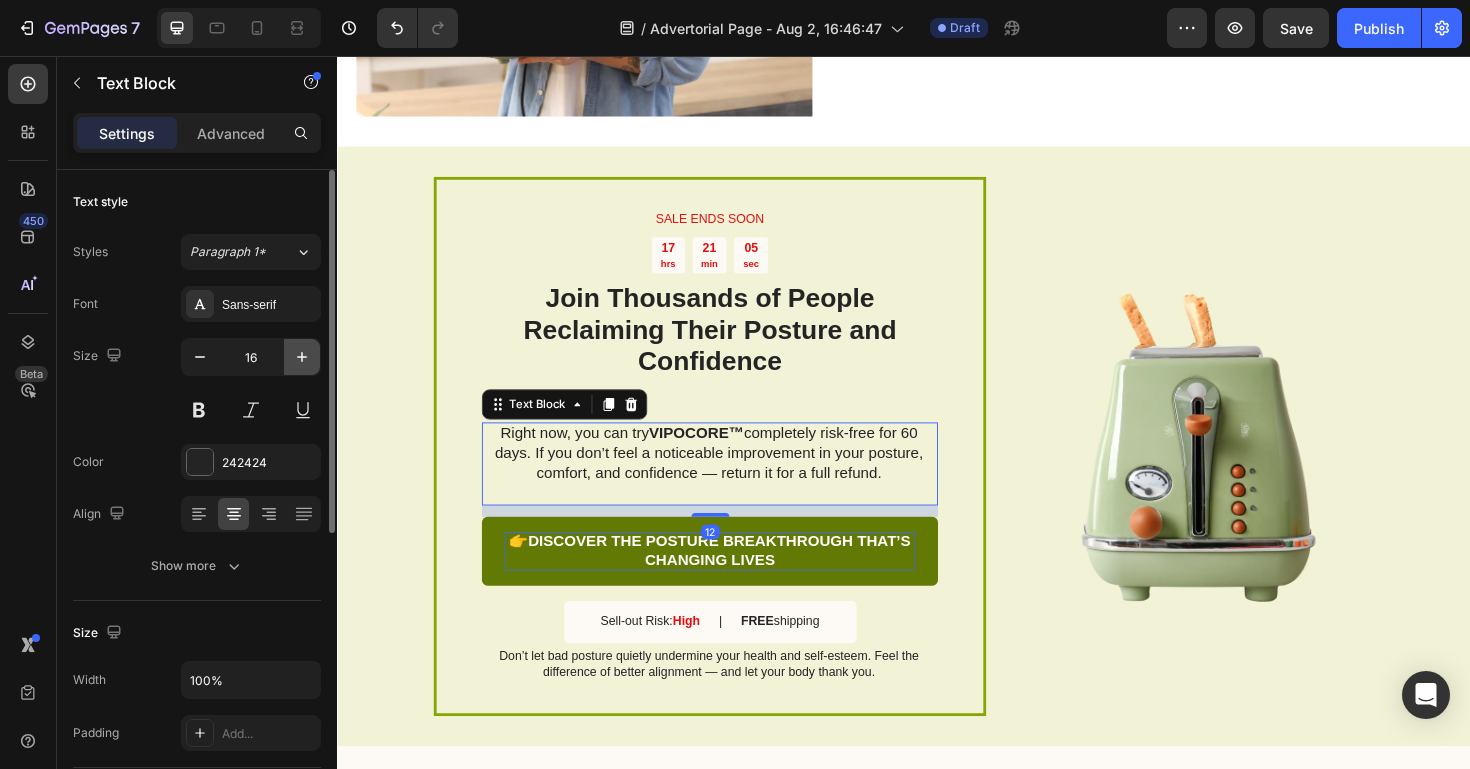 click 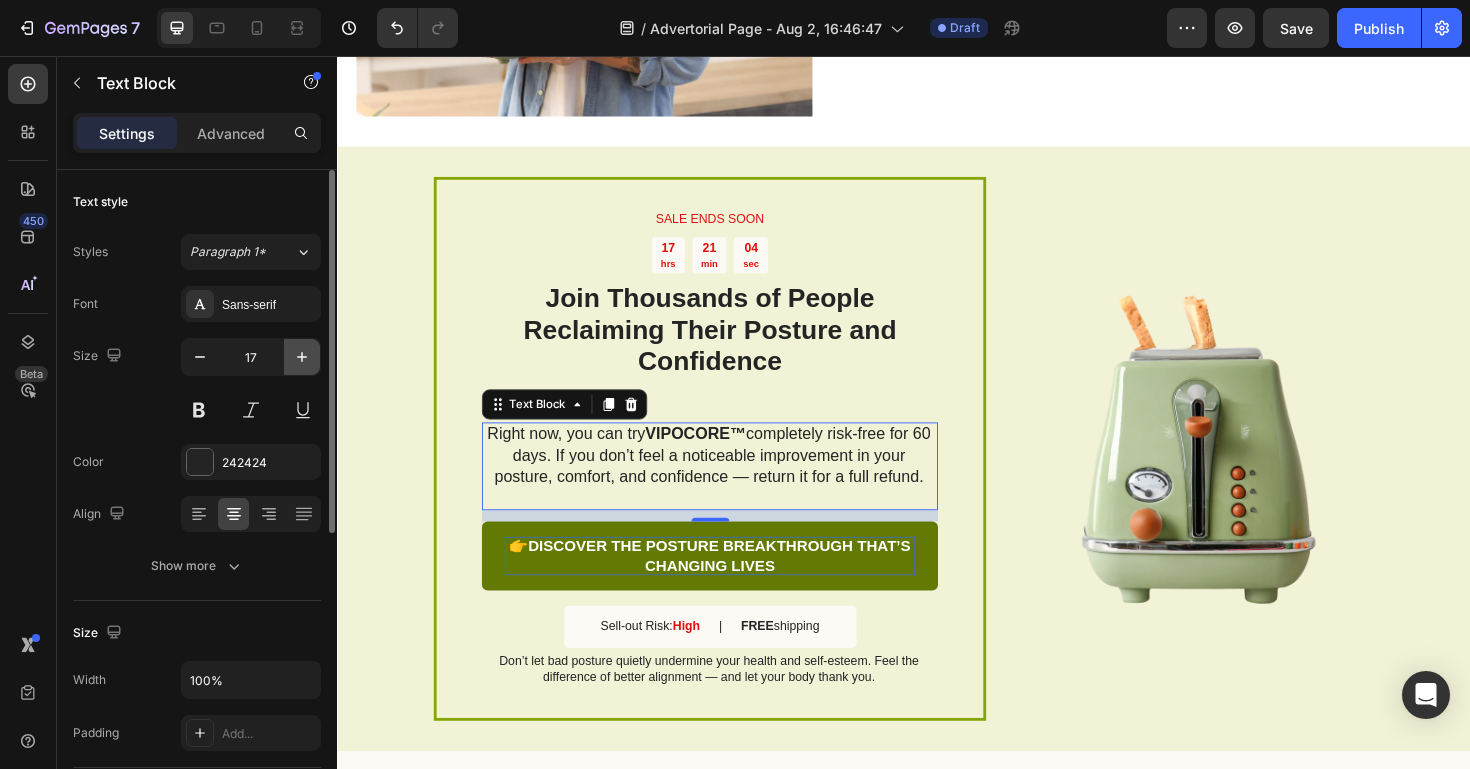 click 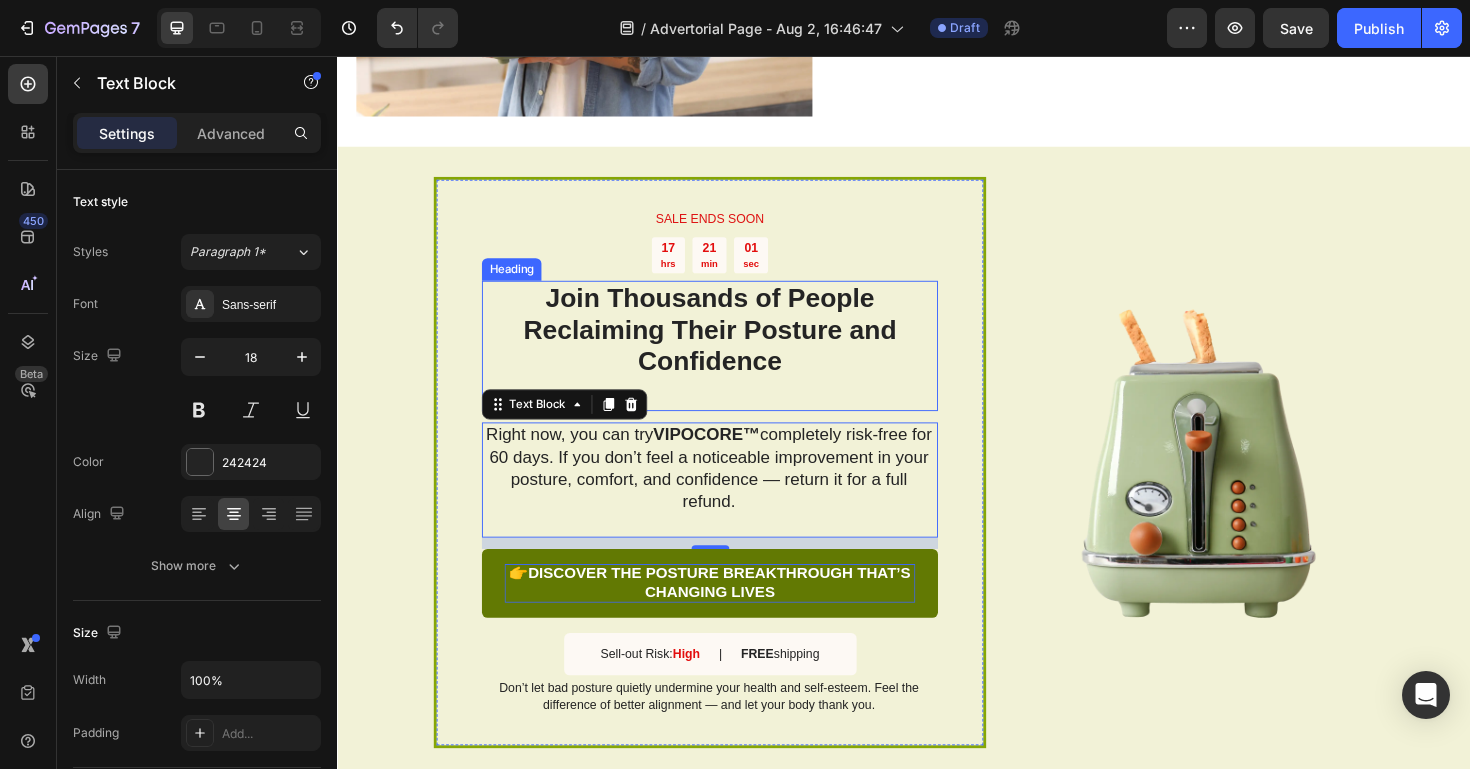 click on "Join Thousands of People Reclaiming Their Posture and Confidence" at bounding box center (731, 346) 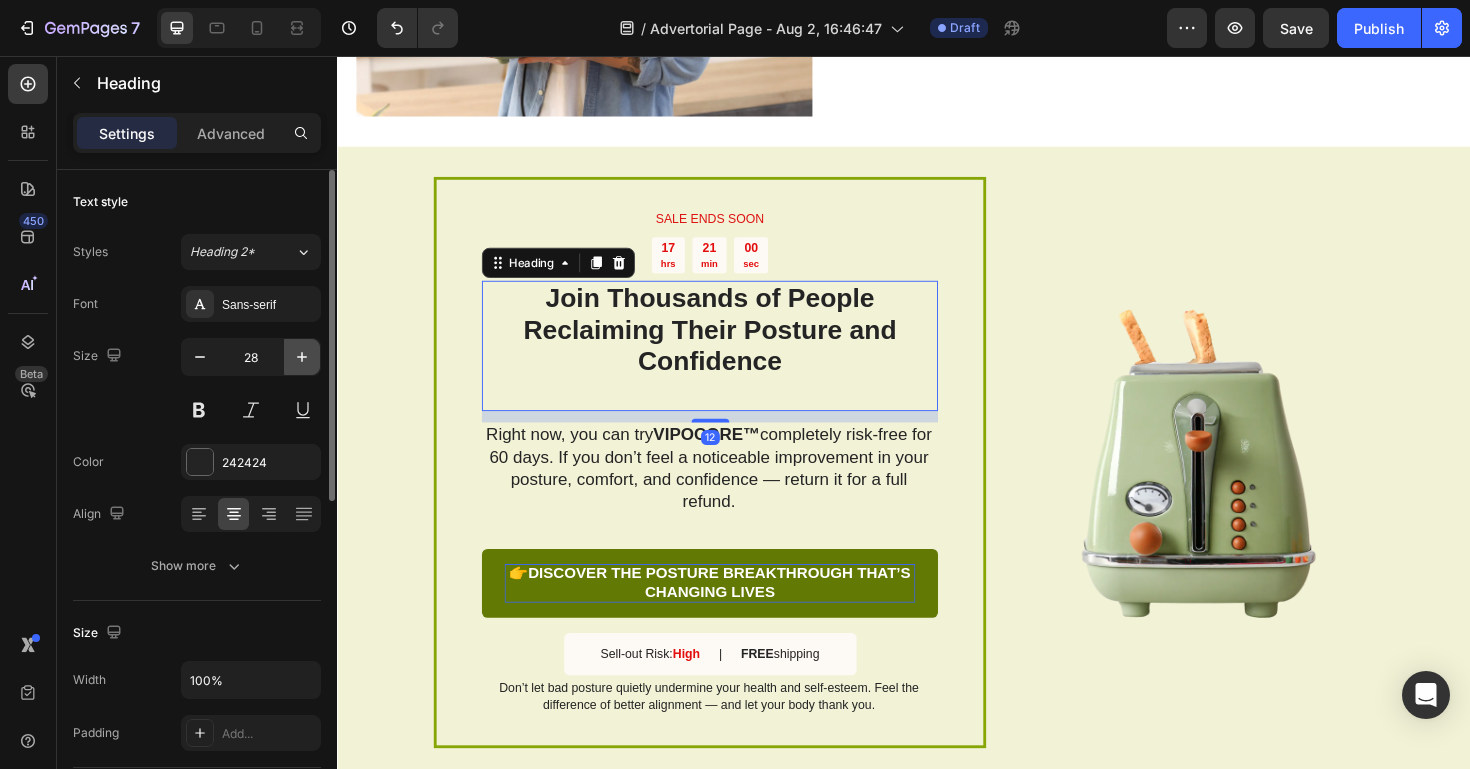 click 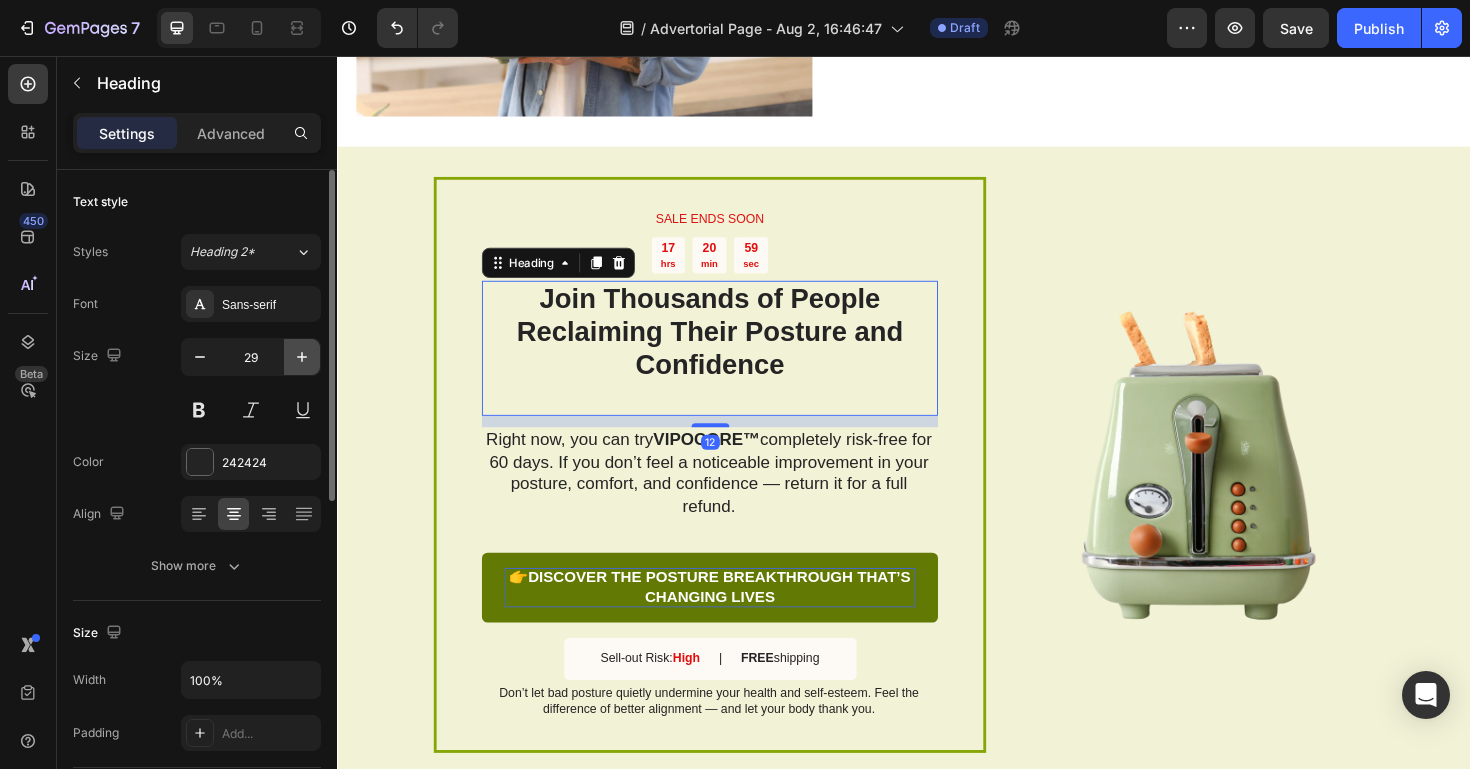 click 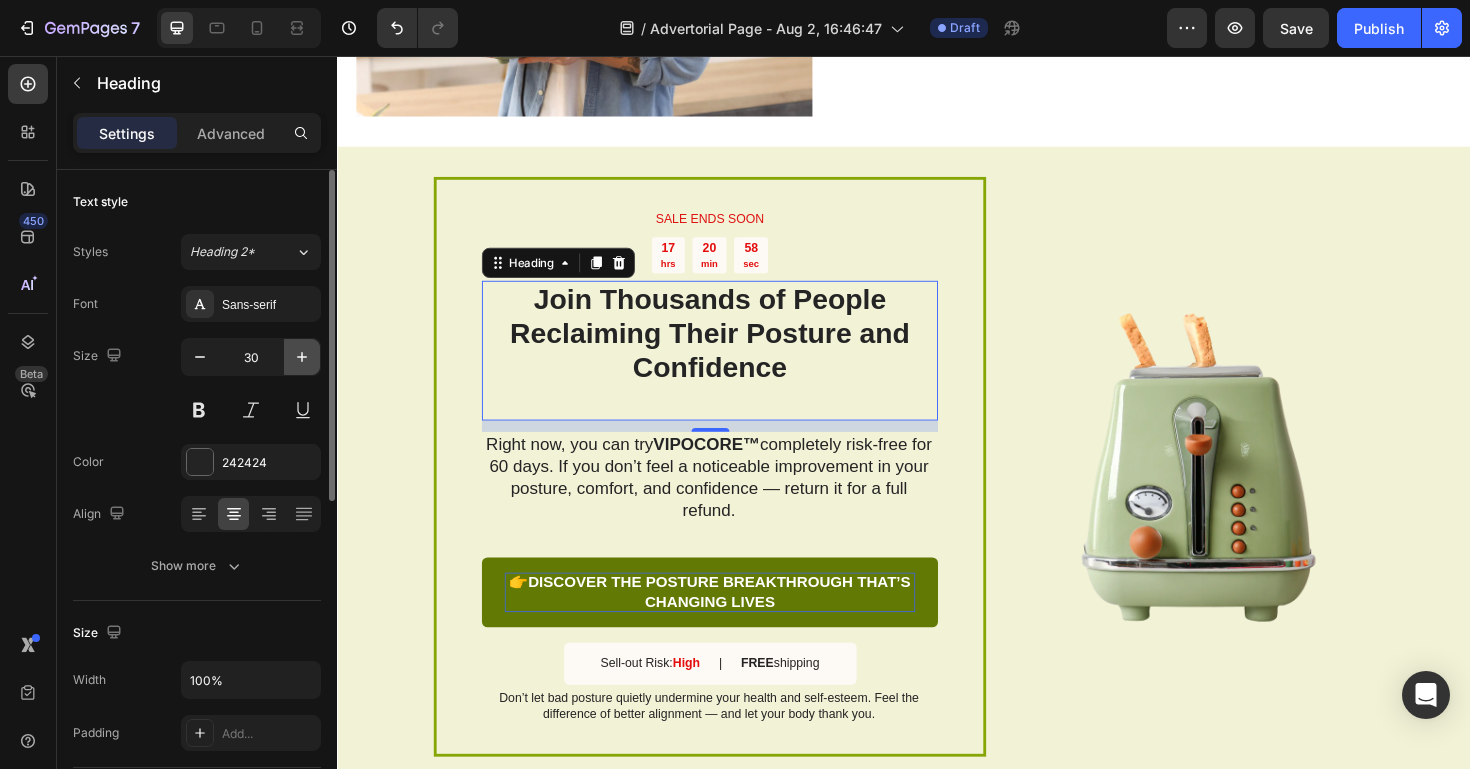 click 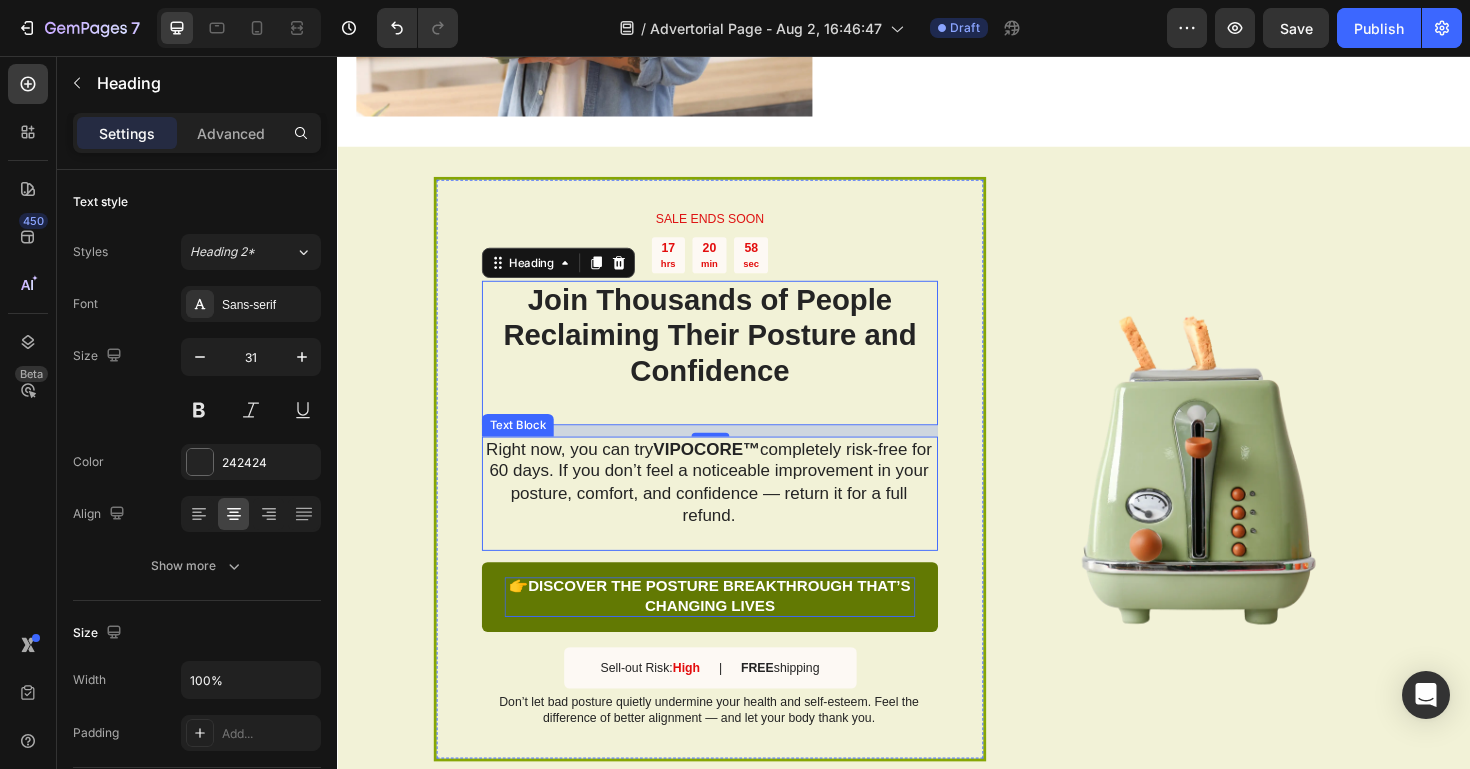 click on "Right now, you can try  VIPOCORE™  completely risk-free for 60 days. If you don’t feel a noticeable improvement in your posture, comfort, and confidence — return it for a full refund." at bounding box center [730, 508] 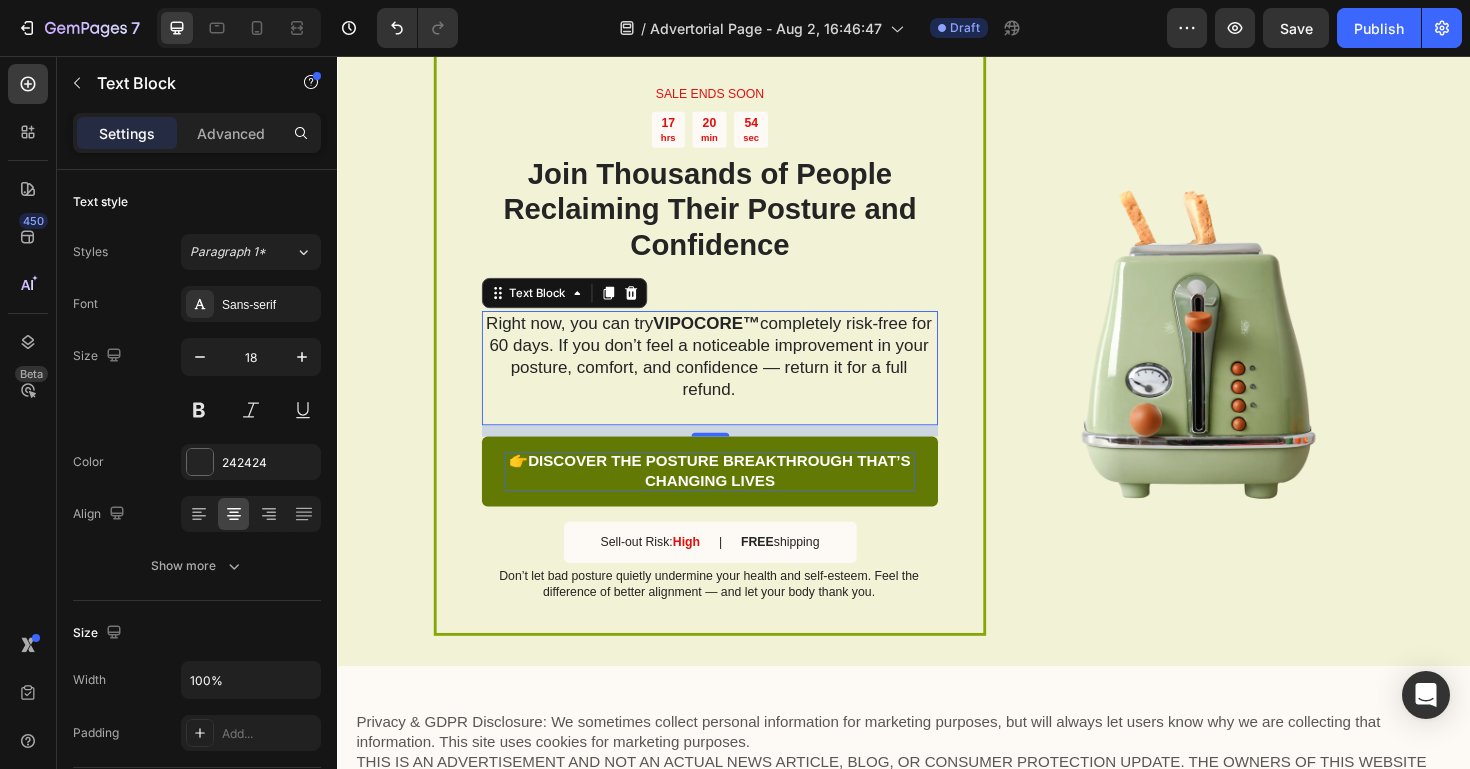 scroll, scrollTop: 3611, scrollLeft: 0, axis: vertical 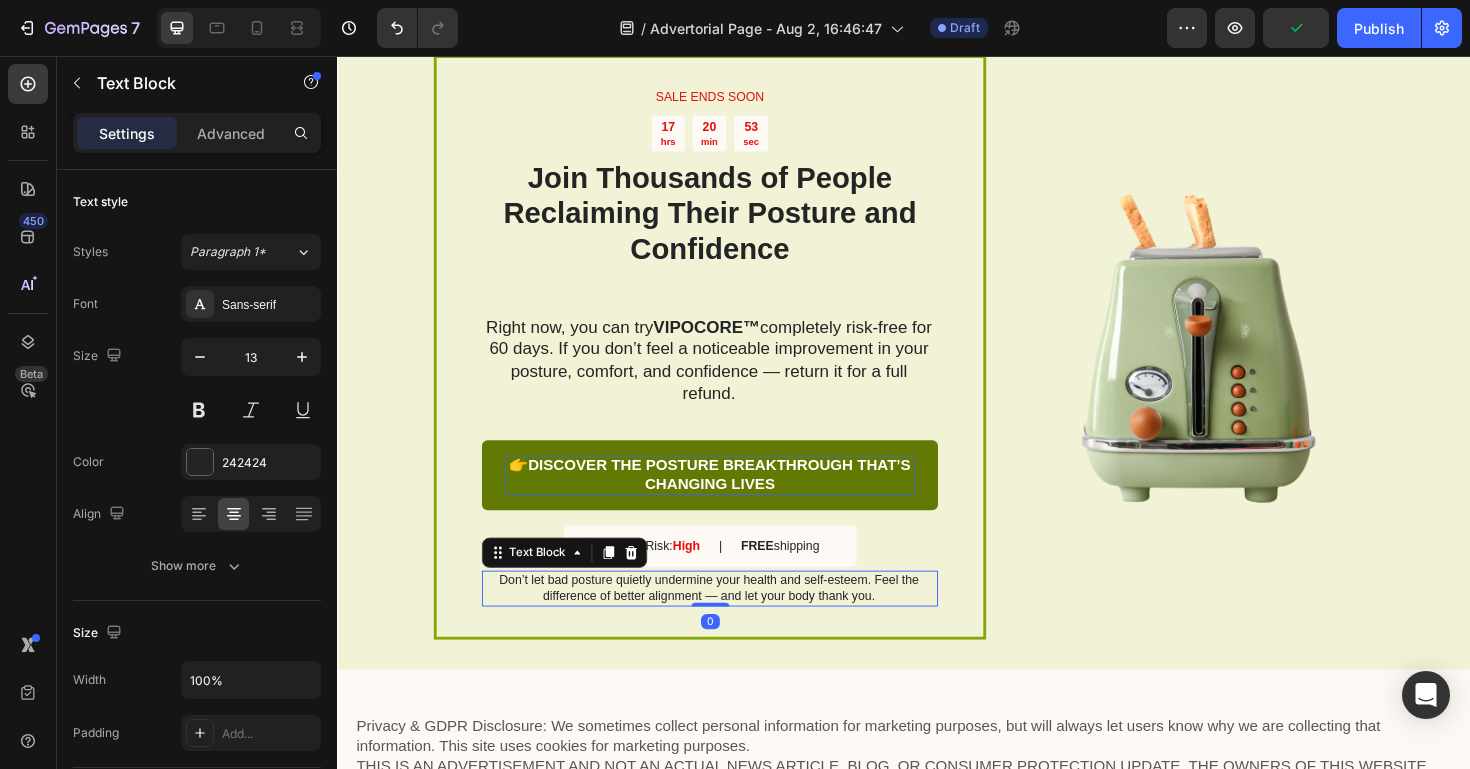 click on "Don’t let bad posture quietly undermine your health and self-esteem. Feel the difference of better alignment — and let your body thank you." at bounding box center (730, 620) 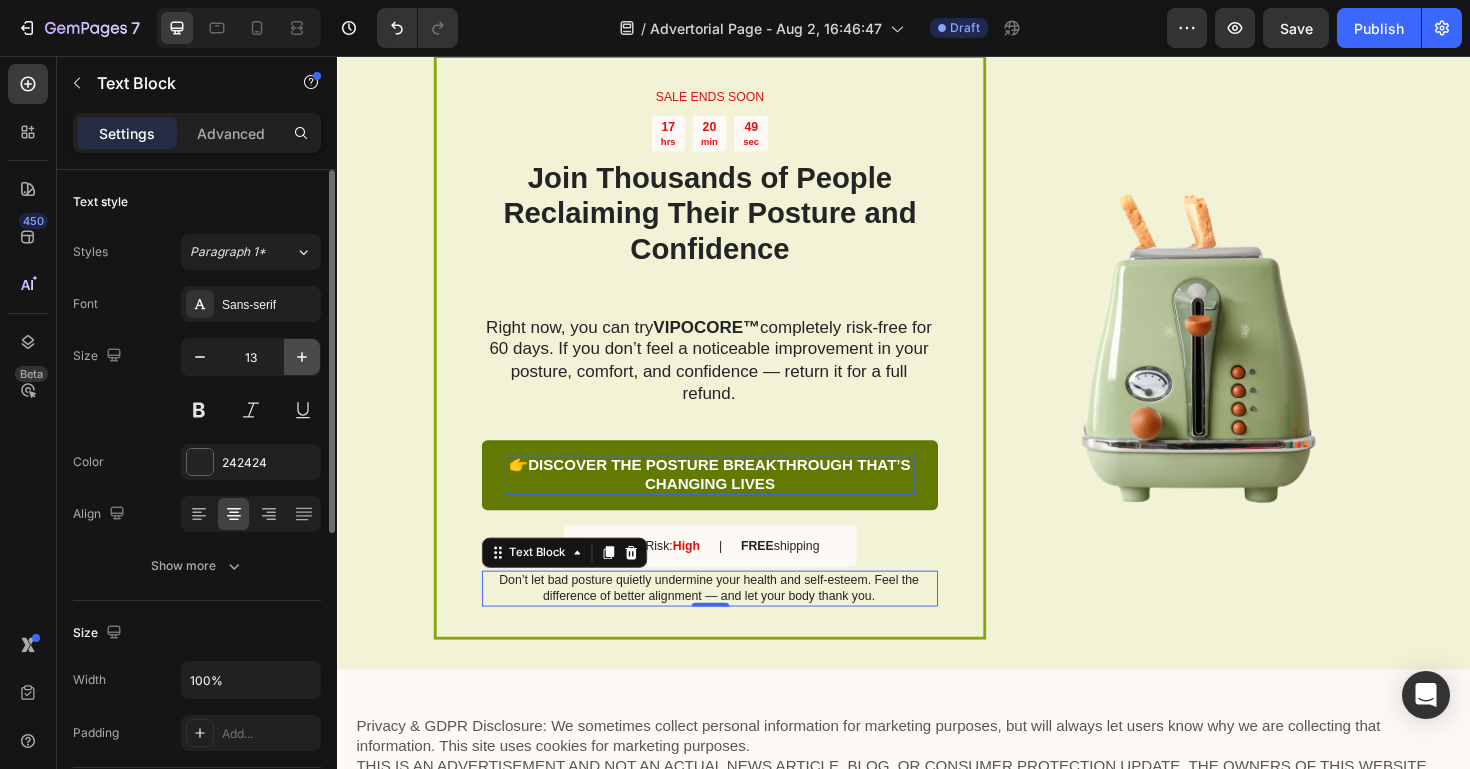 click at bounding box center (302, 357) 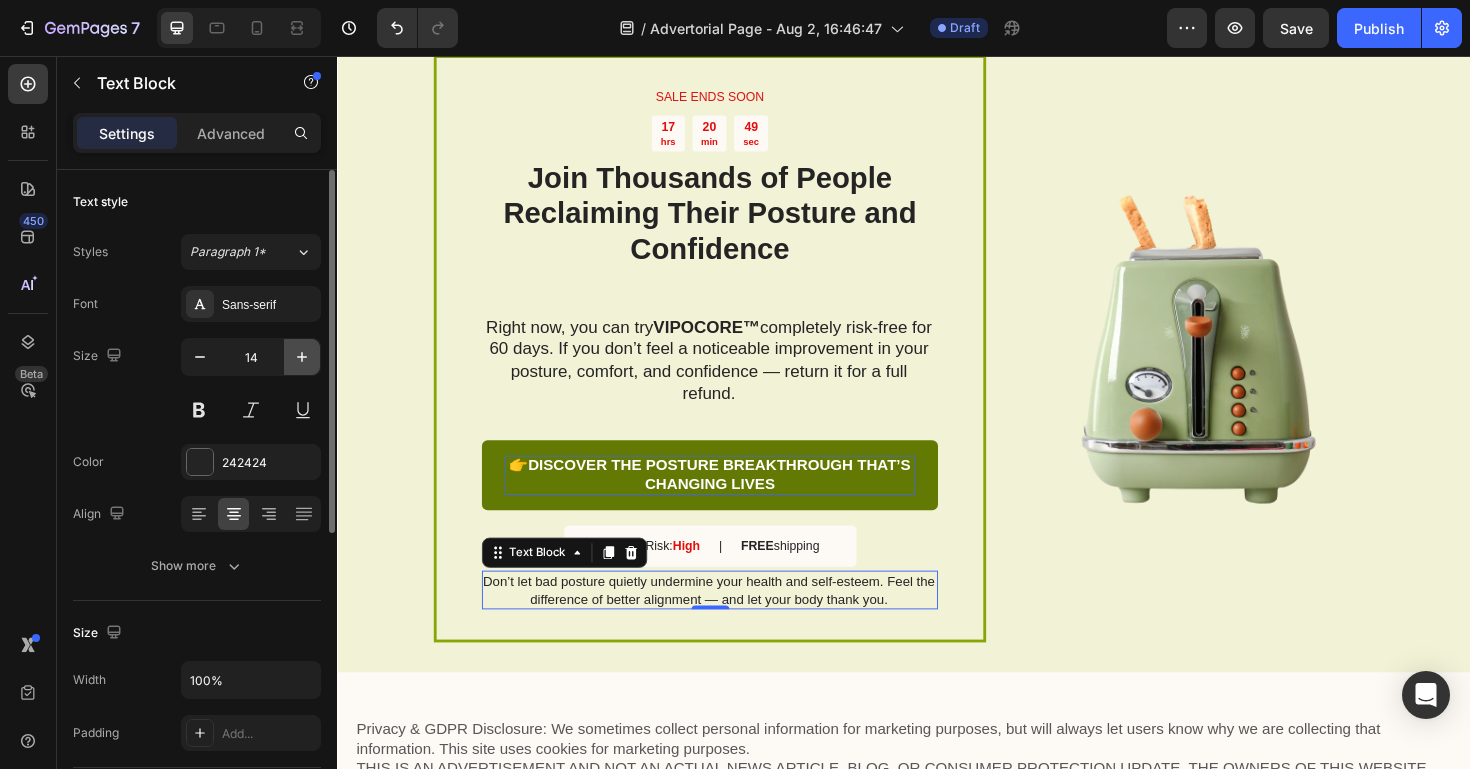 click at bounding box center [302, 357] 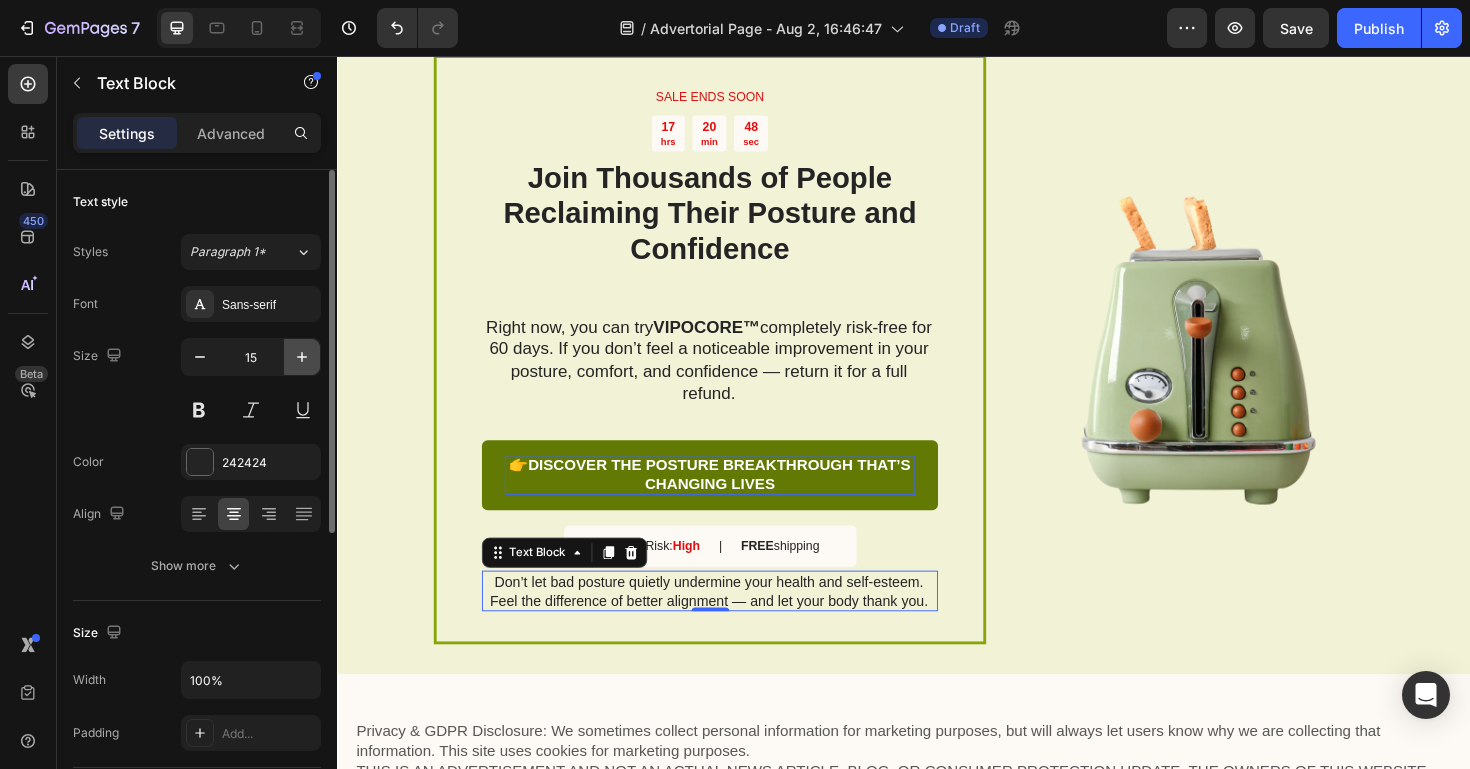 click at bounding box center (302, 357) 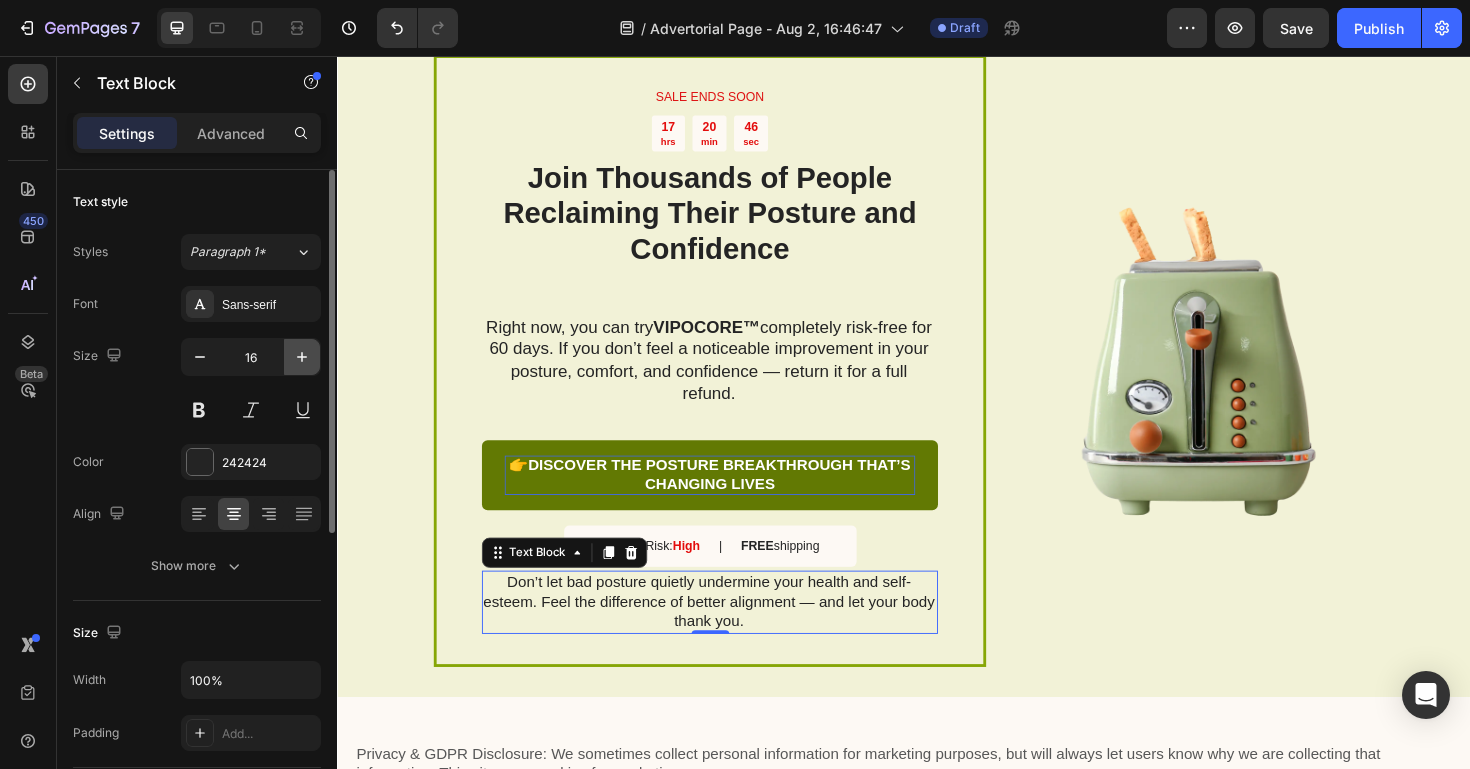 click at bounding box center (302, 357) 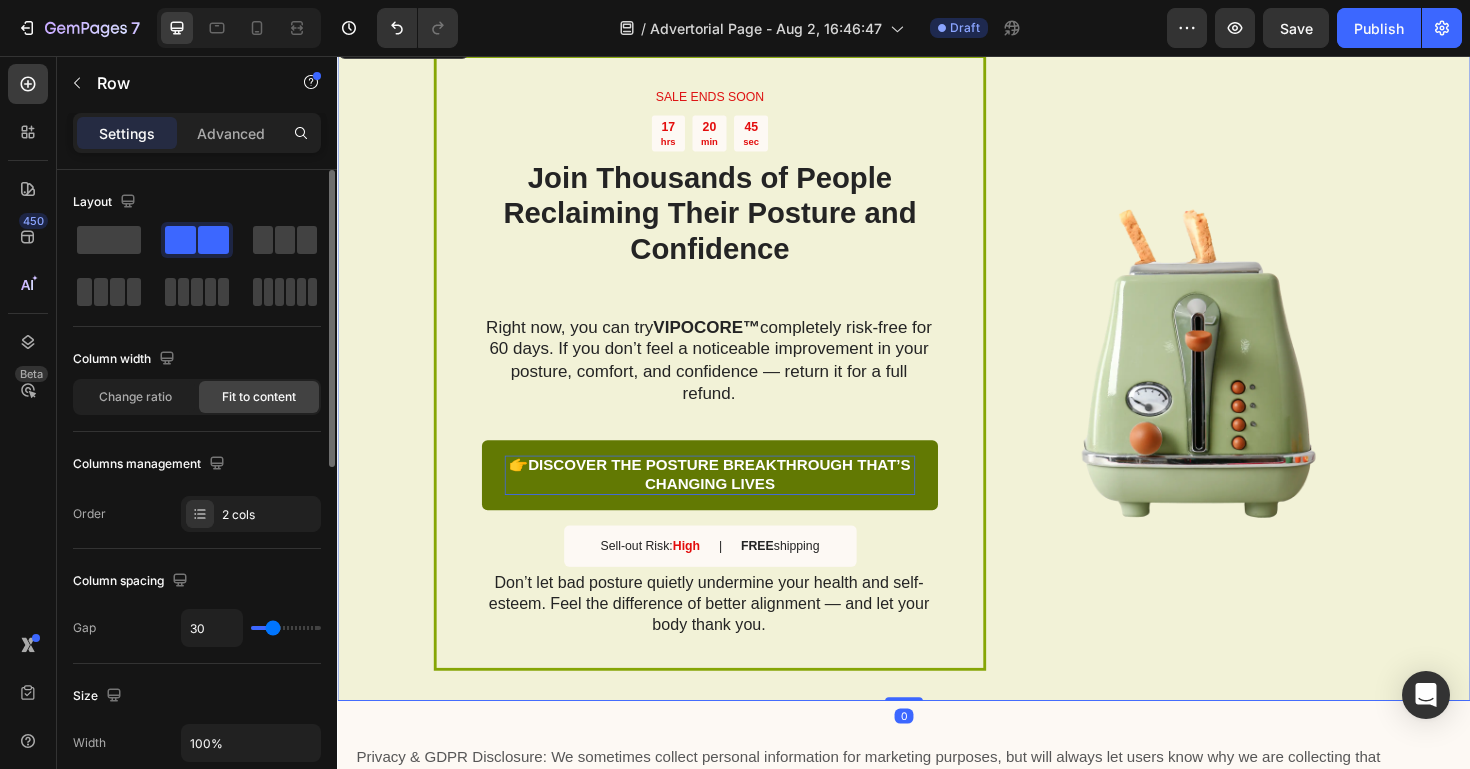 click on "SALE ENDS SOON Text Block 17 hrs 20 min 45 sec Countdown Timer ⁠⁠⁠⁠⁠⁠⁠ Join Thousands of People Reclaiming Their Posture and Confidence   Heading Right now, you can try  VIPOCORE™  completely risk-free for 60 days. If you don’t feel a noticeable improvement in your posture, comfort, and confidence — return it for a full refund. Text Block 👉  DISCOVER THE POSTURE BREAKTHROUGH THAT’S CHANGING LIVES Button Sell-out Risk:  High Text Block | Text Block FREE  shipping Text Block Row Don’t let bad posture quietly undermine your health and self-esteem. Feel the difference of better alignment — and let your body thank you. Text Block Row Image Row   0" at bounding box center (937, 380) 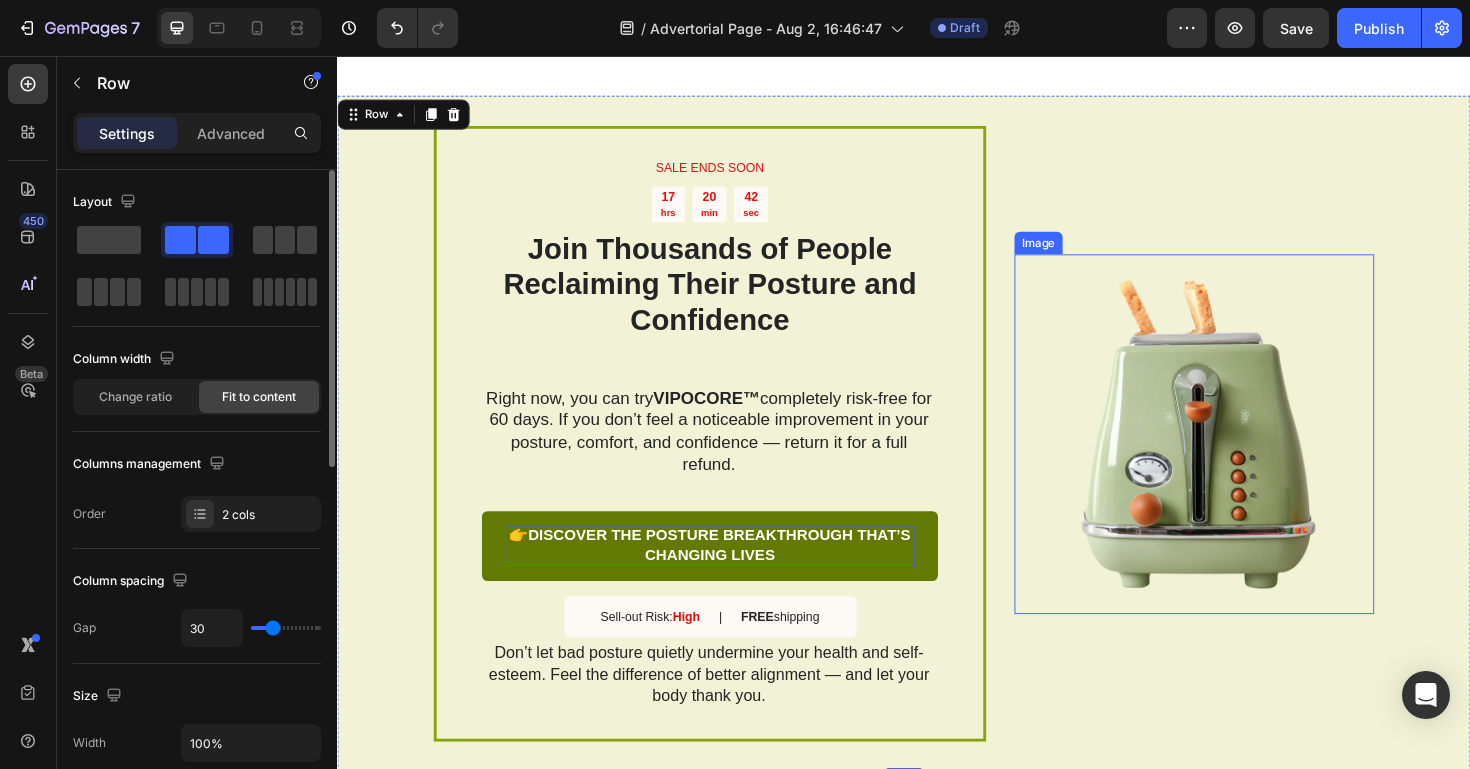 scroll, scrollTop: 3601, scrollLeft: 0, axis: vertical 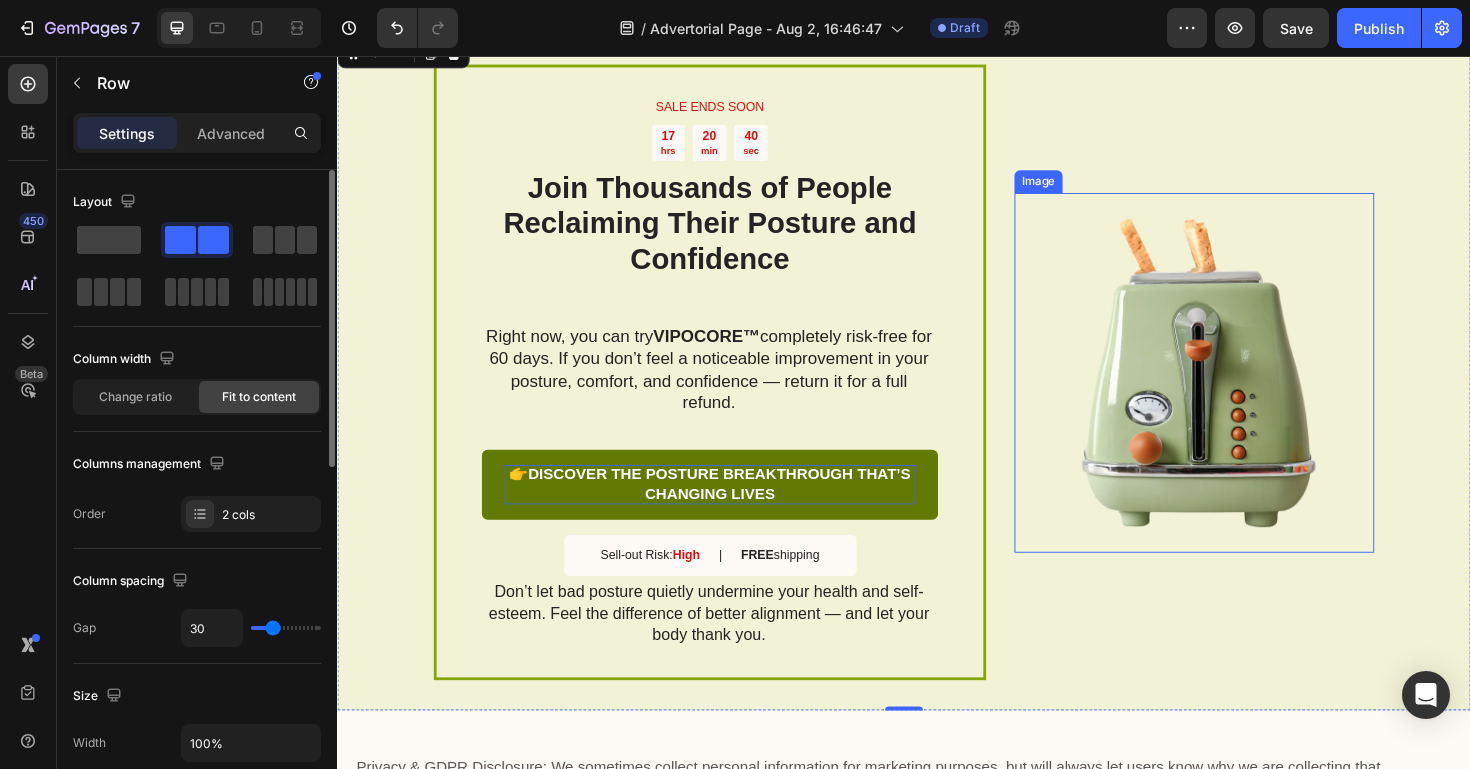 click at bounding box center (1244, 391) 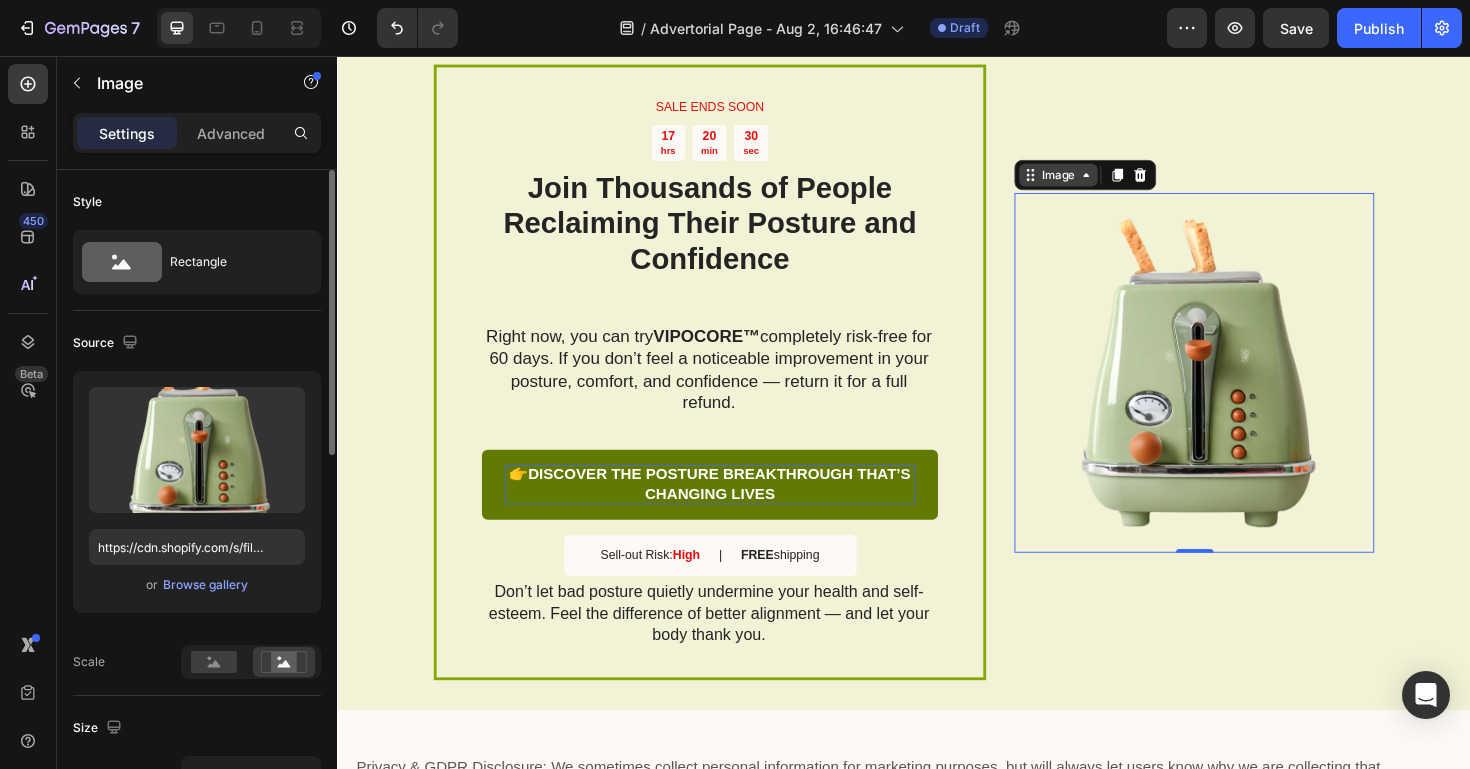 click 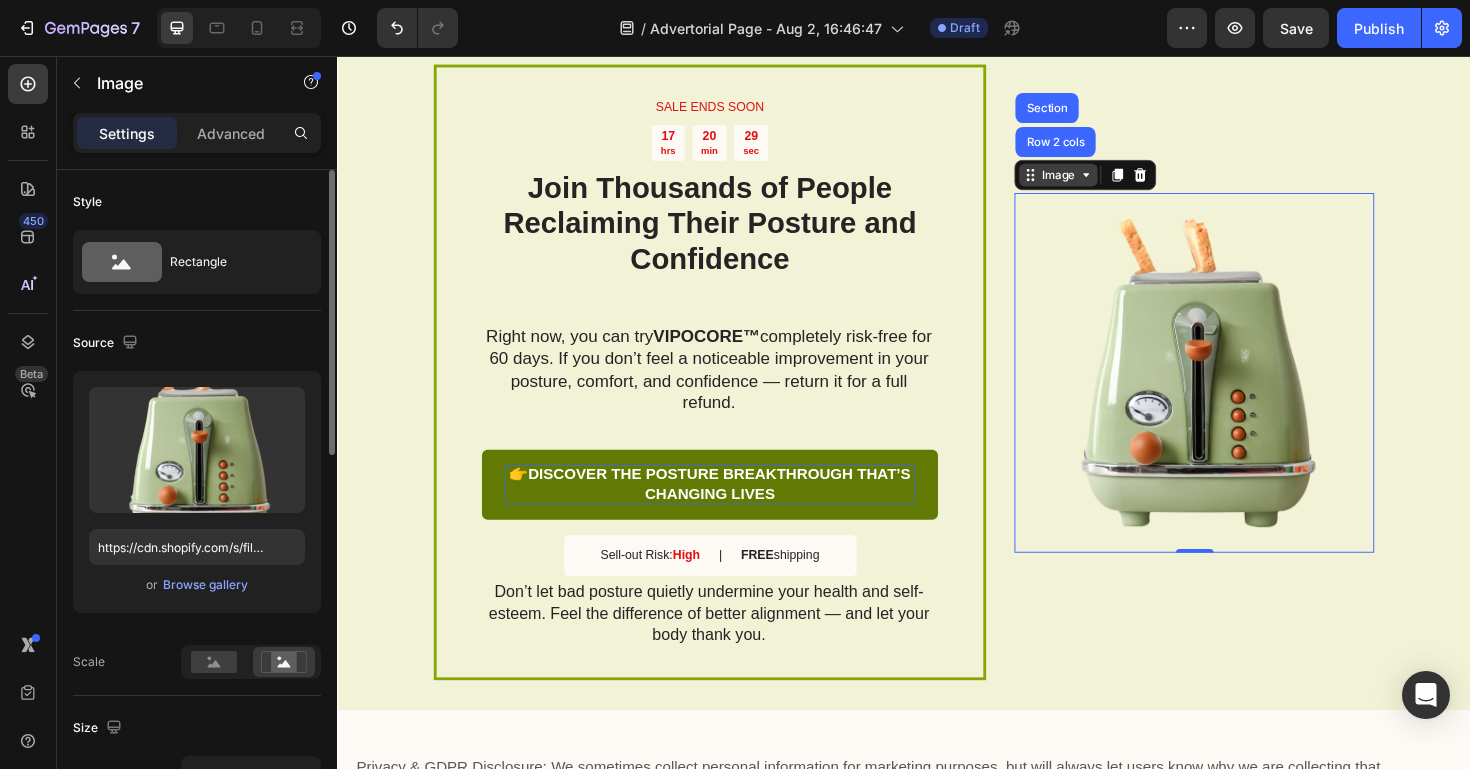 click on "Image" at bounding box center (1100, 182) 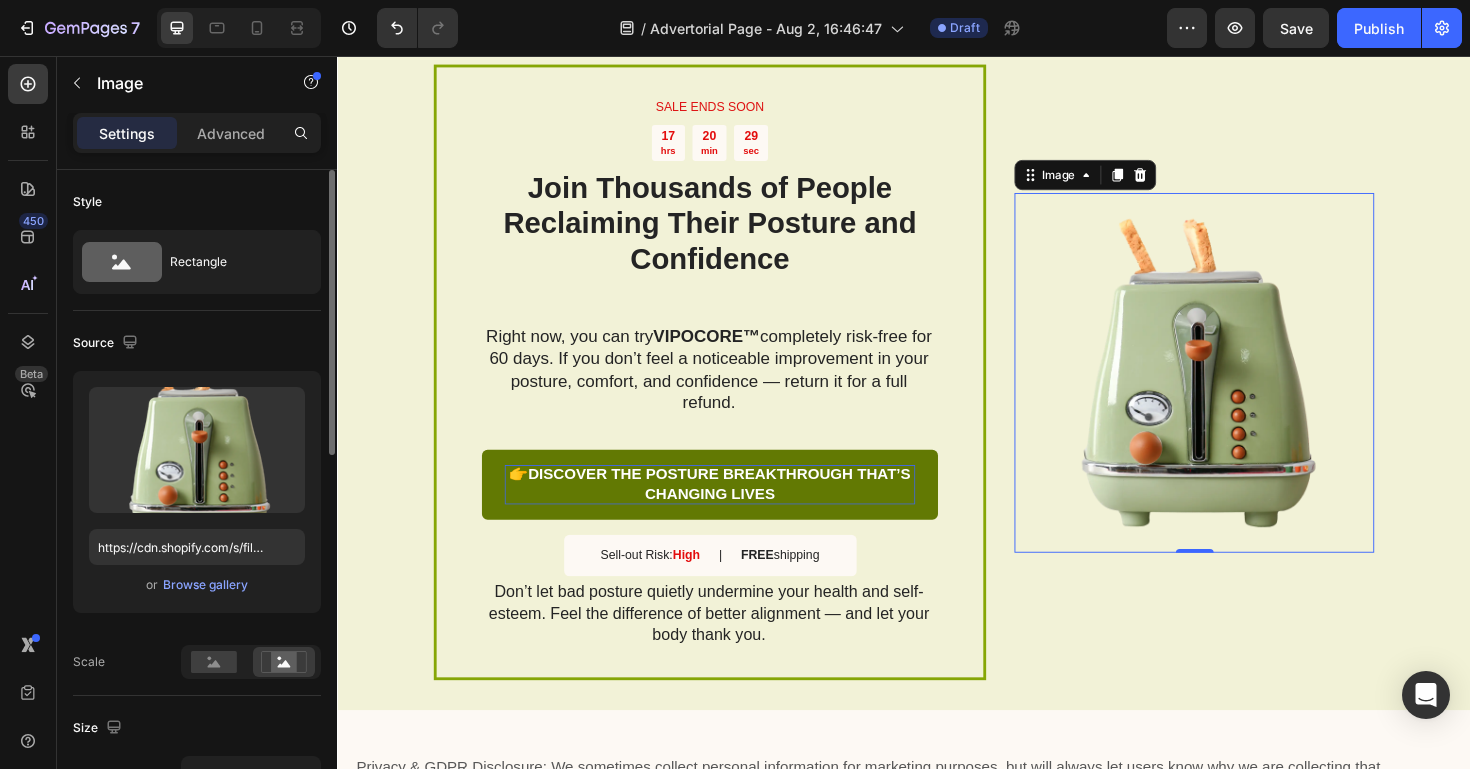 click at bounding box center (1244, 391) 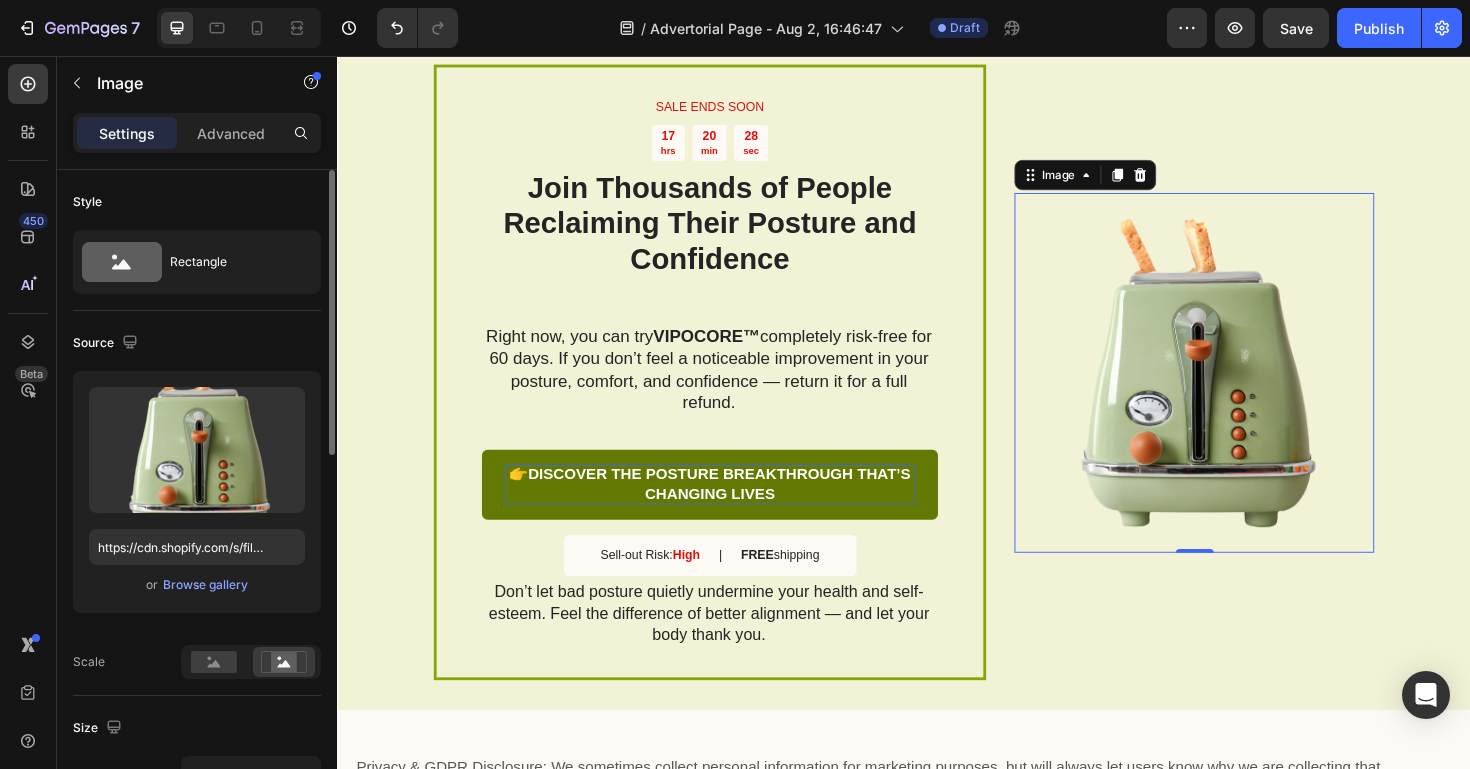 click at bounding box center [1244, 391] 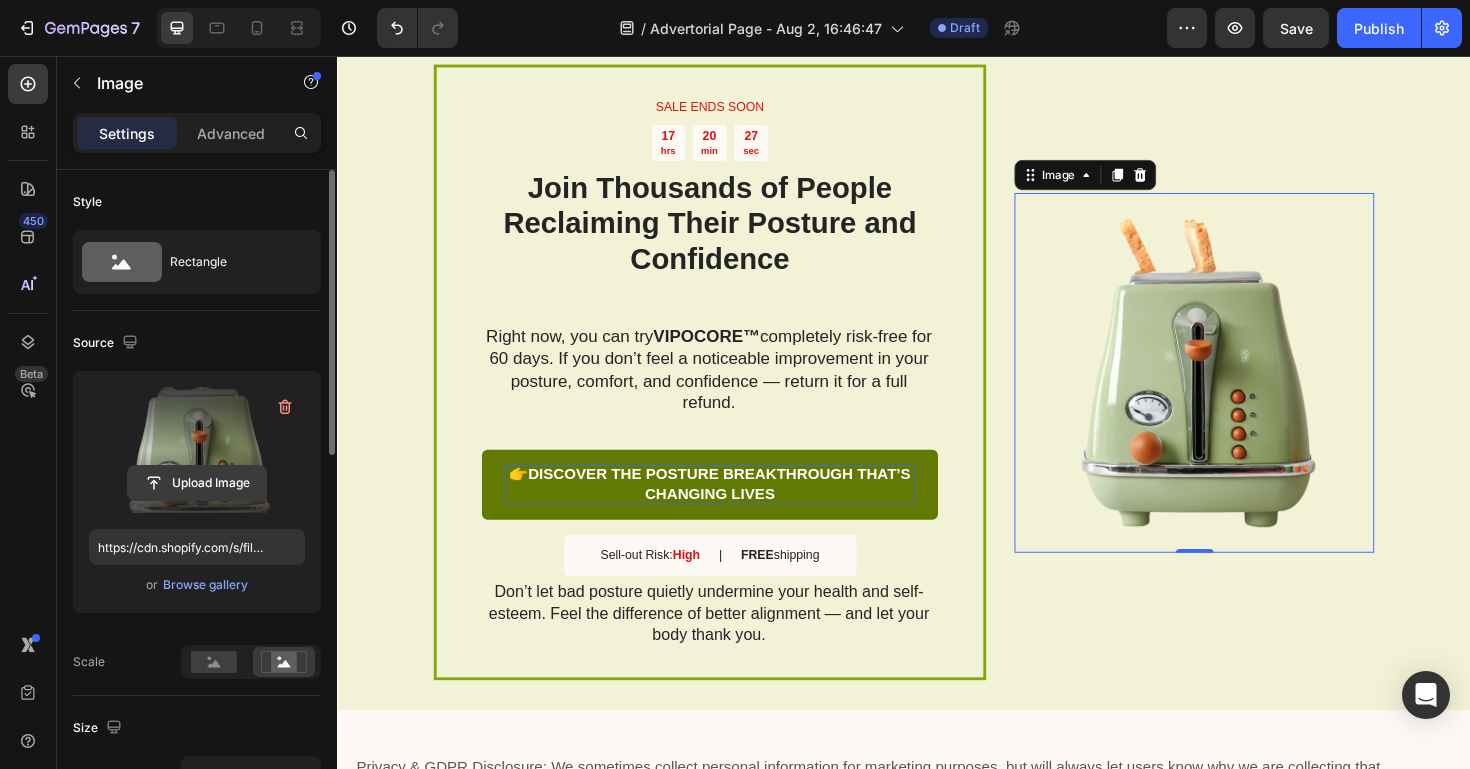 click 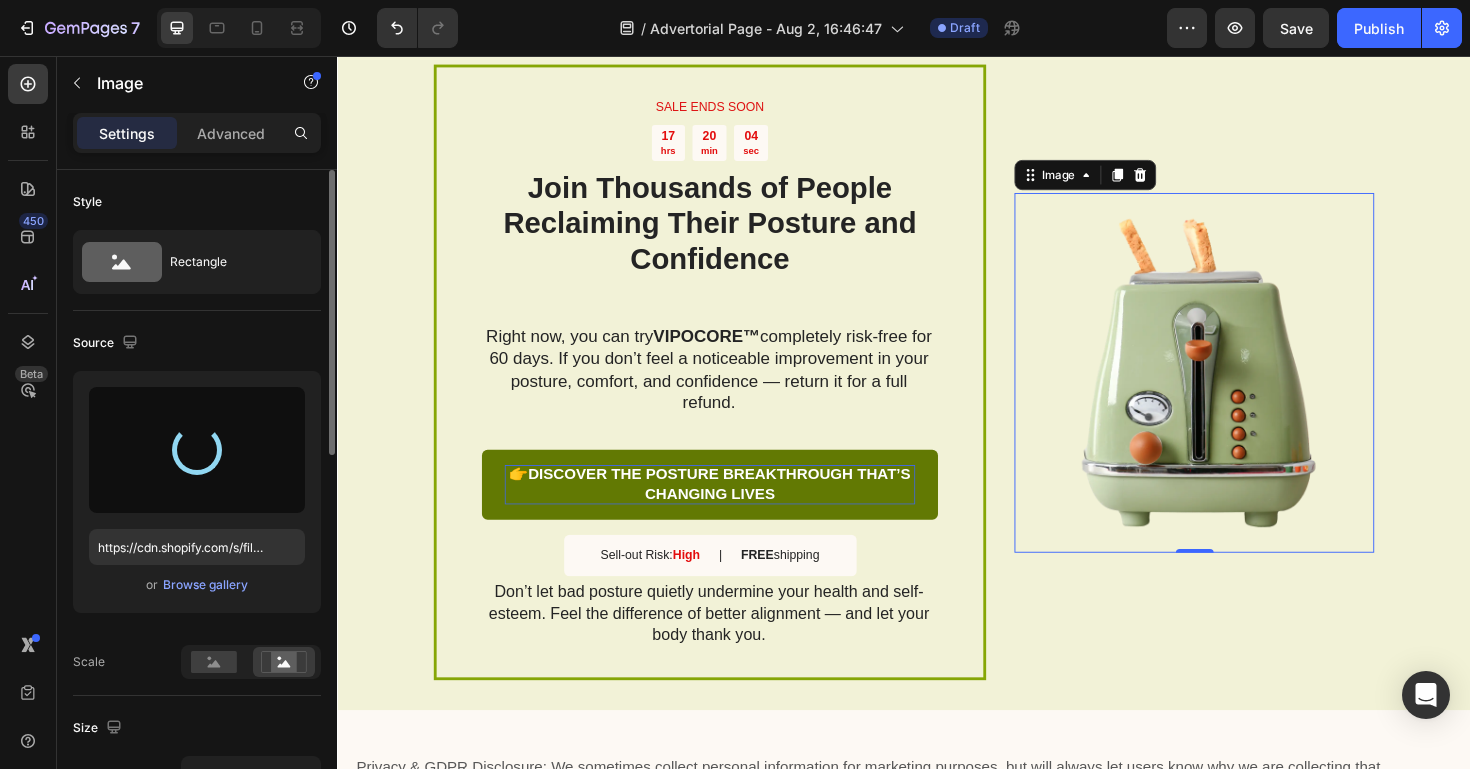 type on "https://cdn.shopify.com/s/files/1/0935/2642/5948/files/gempages_578162659132703420-ff1b36e8-0955-4f12-979b-7d696e444891.png" 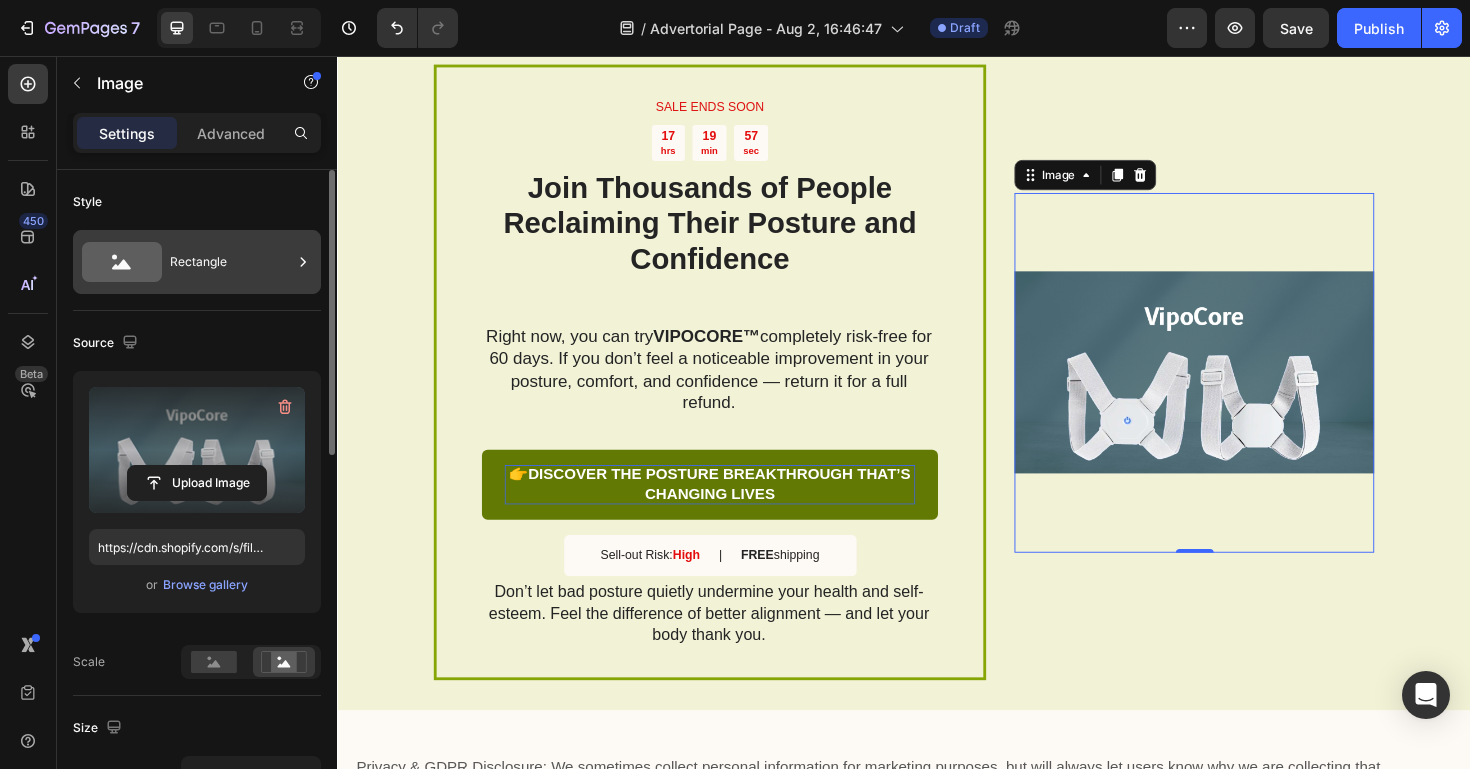 click on "Rectangle" at bounding box center [231, 262] 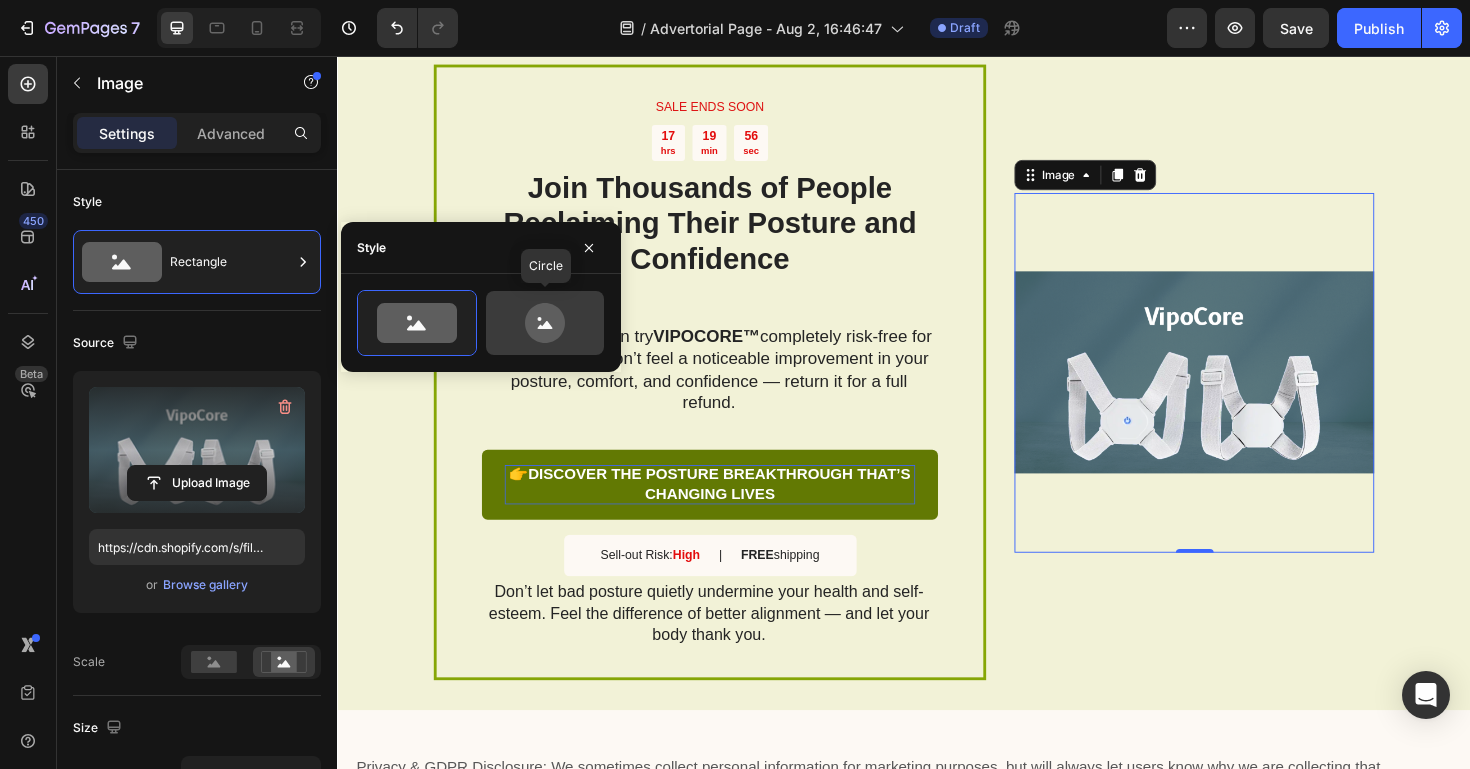 click 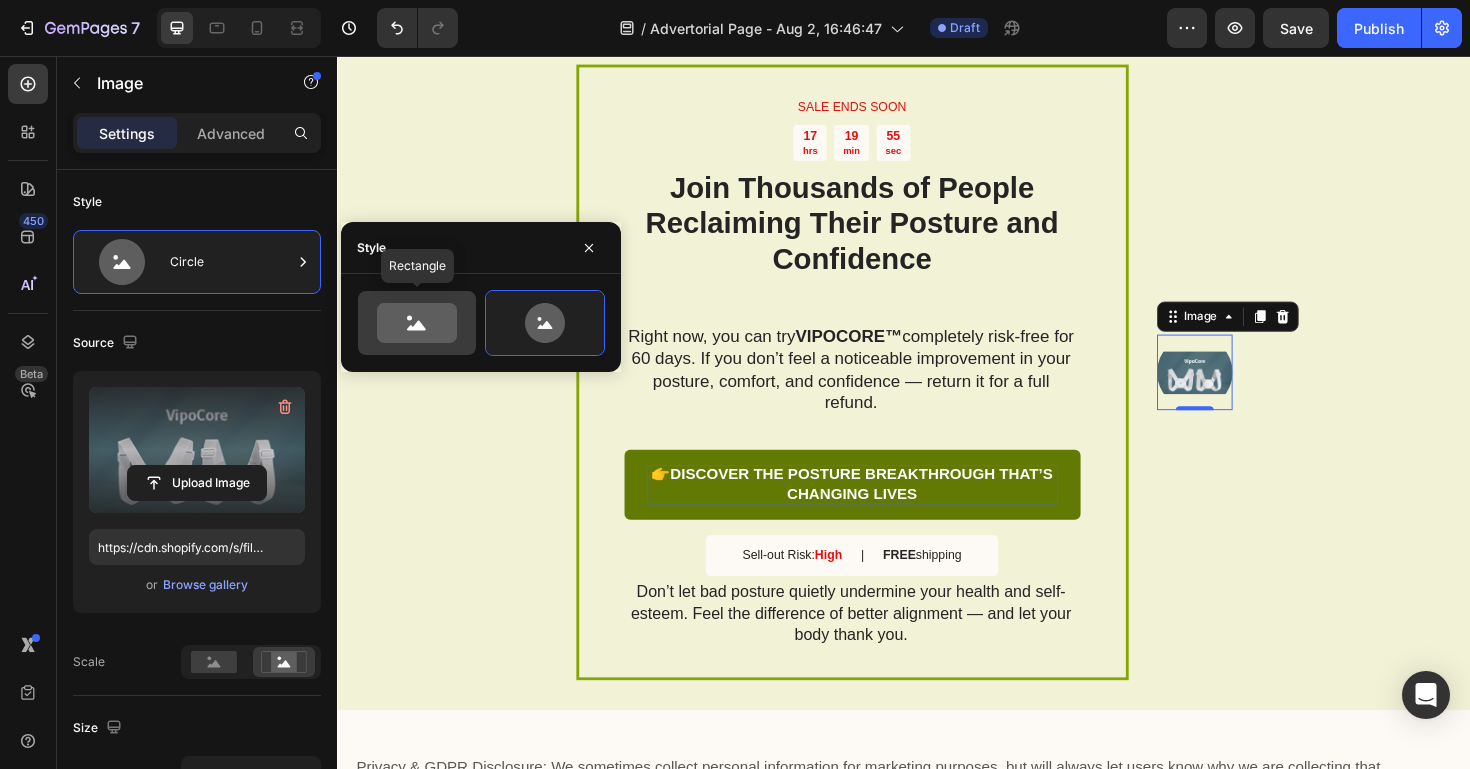 click 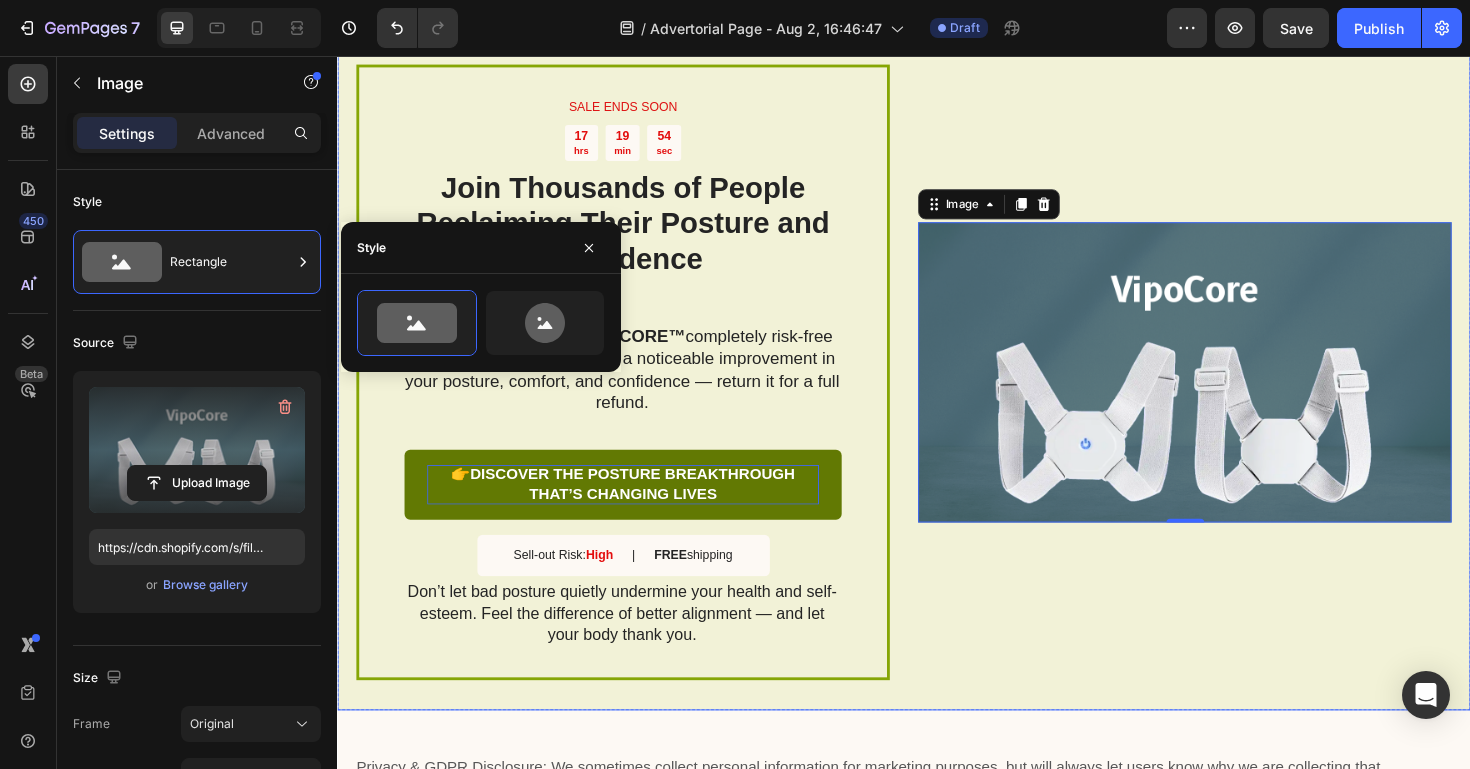 click on "Image   0" at bounding box center [1234, 390] 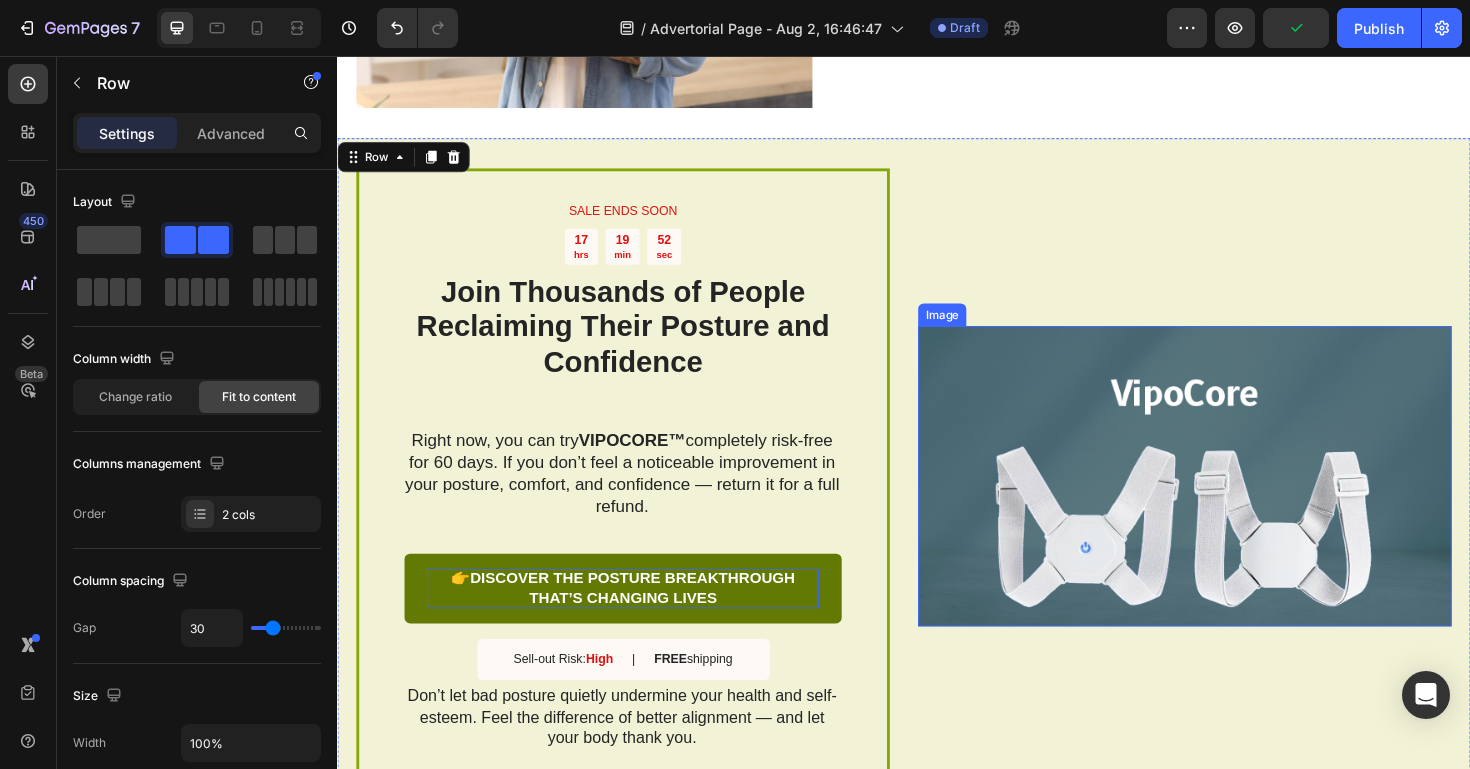 scroll, scrollTop: 3528, scrollLeft: 0, axis: vertical 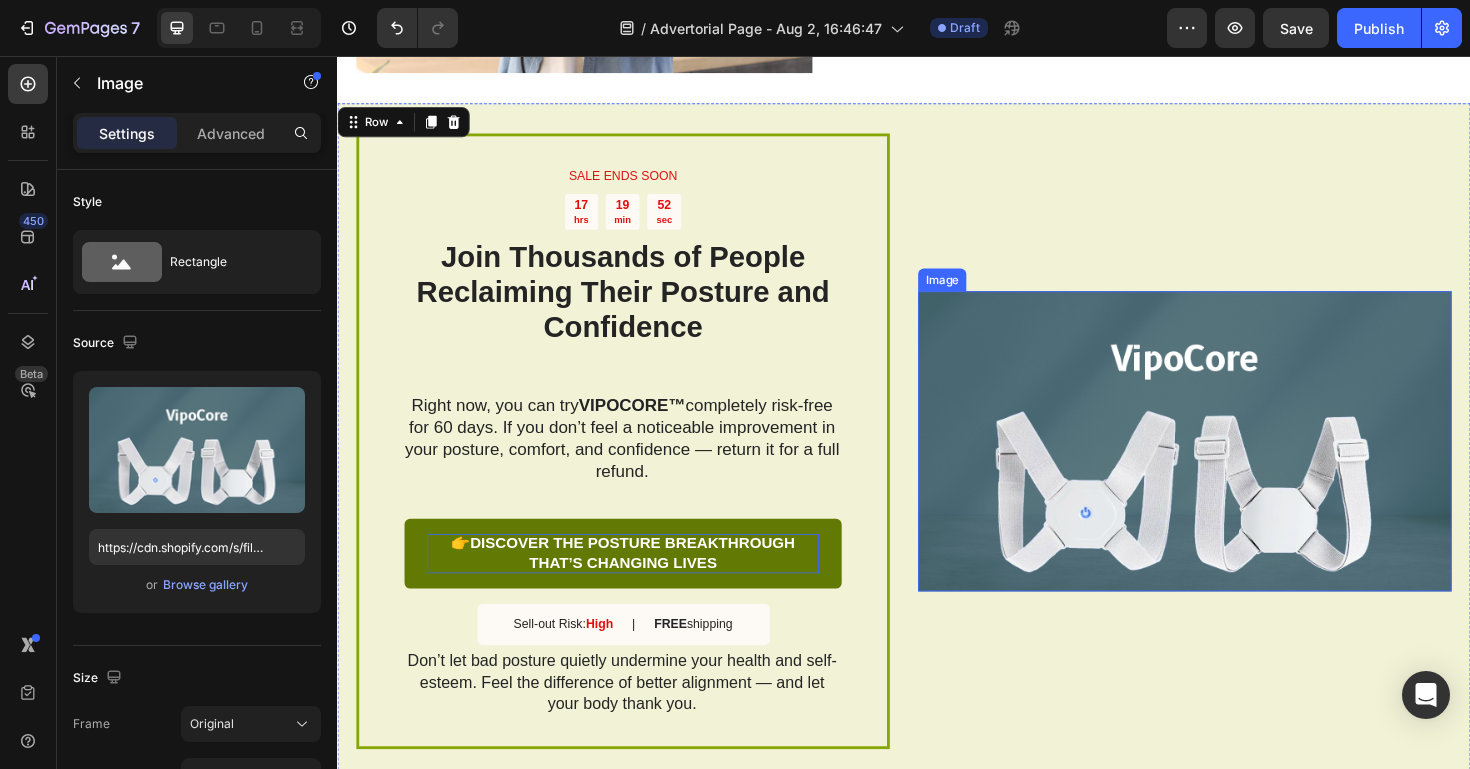 click at bounding box center [1234, 464] 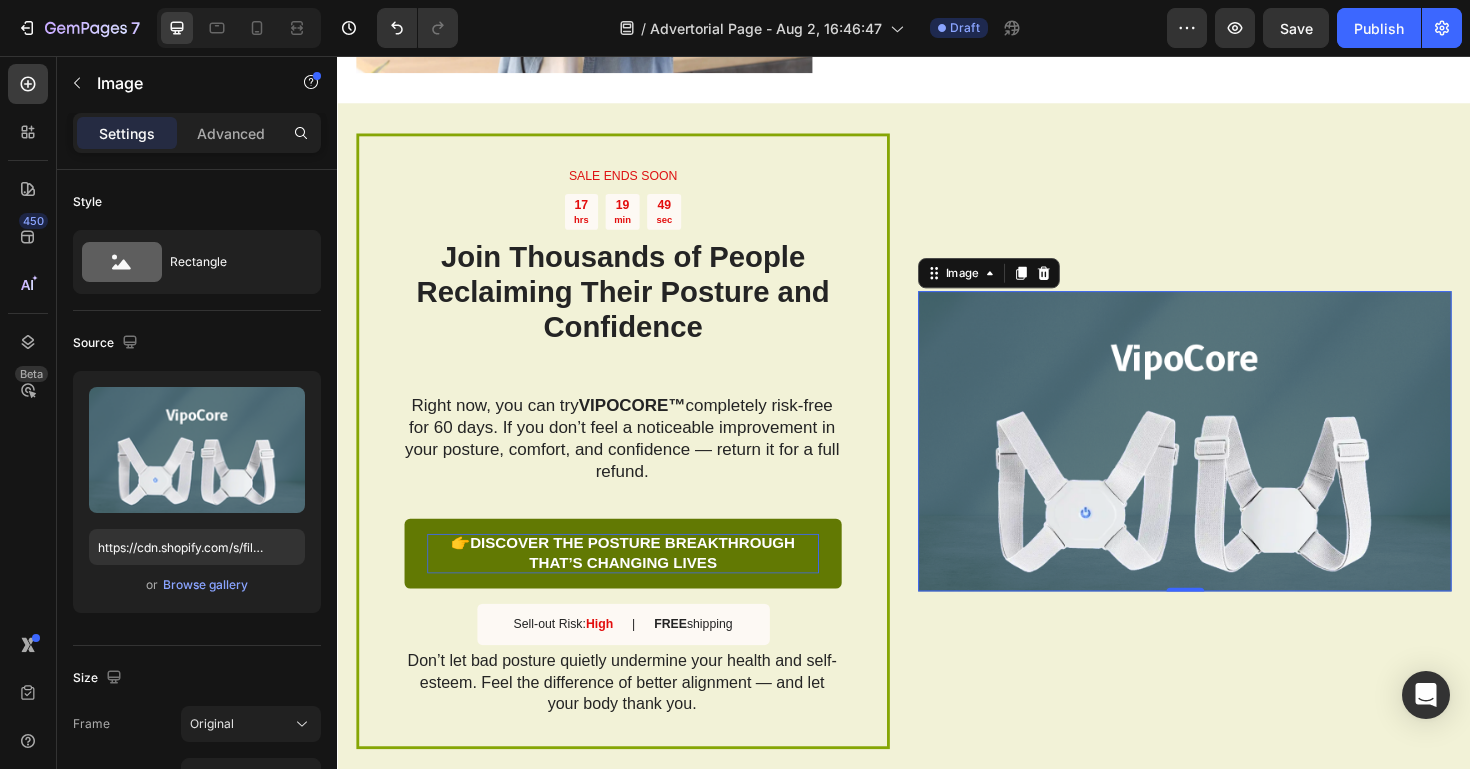 click on "Settings Advanced" at bounding box center [197, 133] 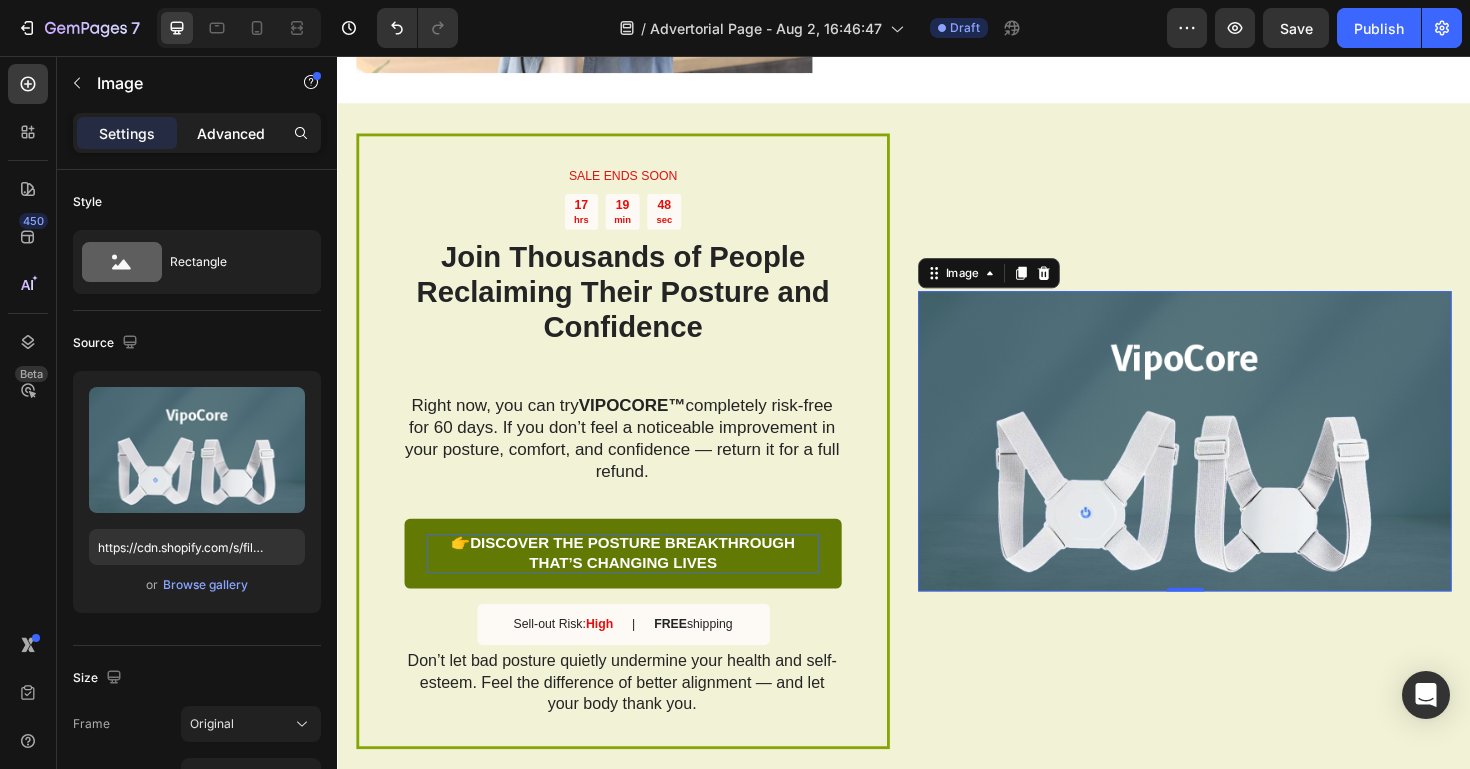 click on "Advanced" 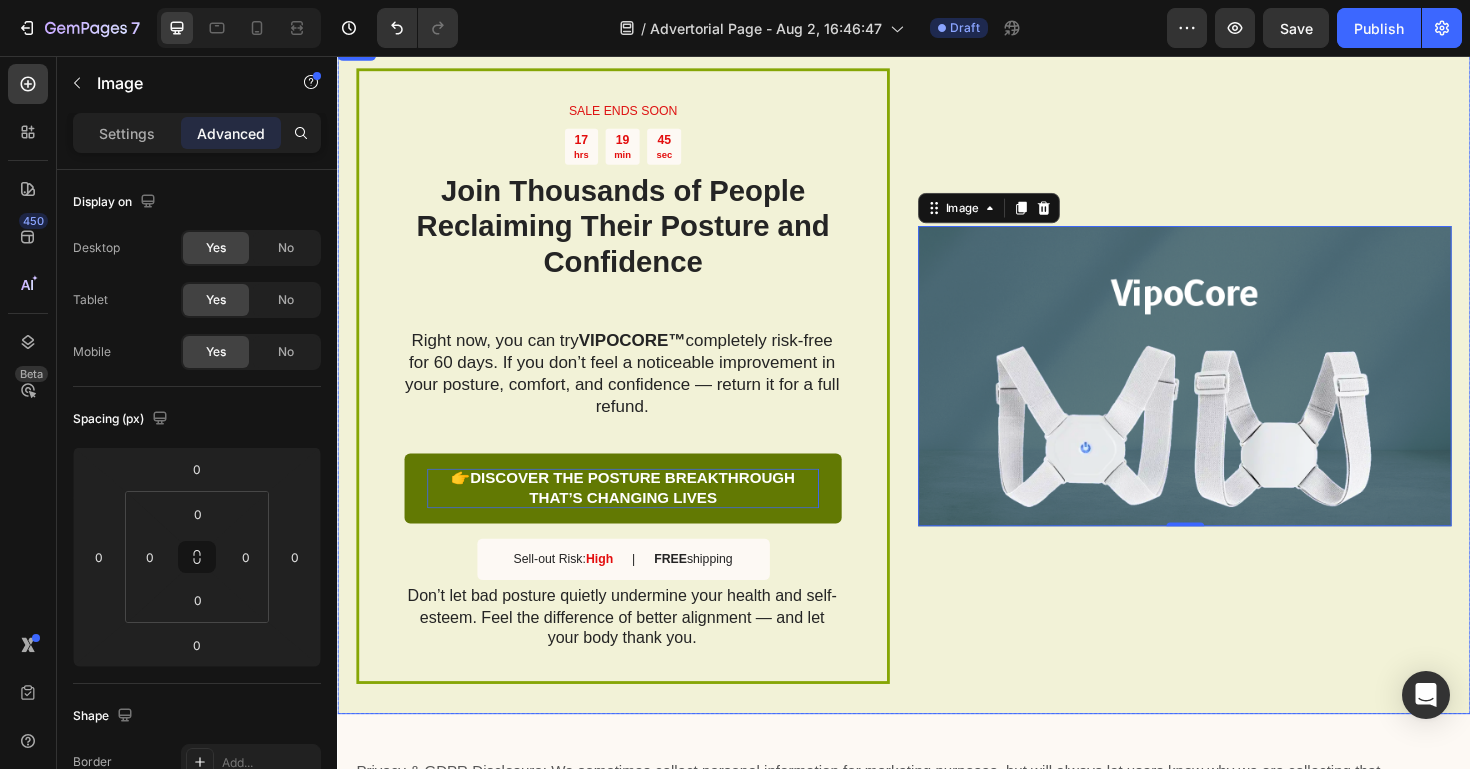 scroll, scrollTop: 3594, scrollLeft: 0, axis: vertical 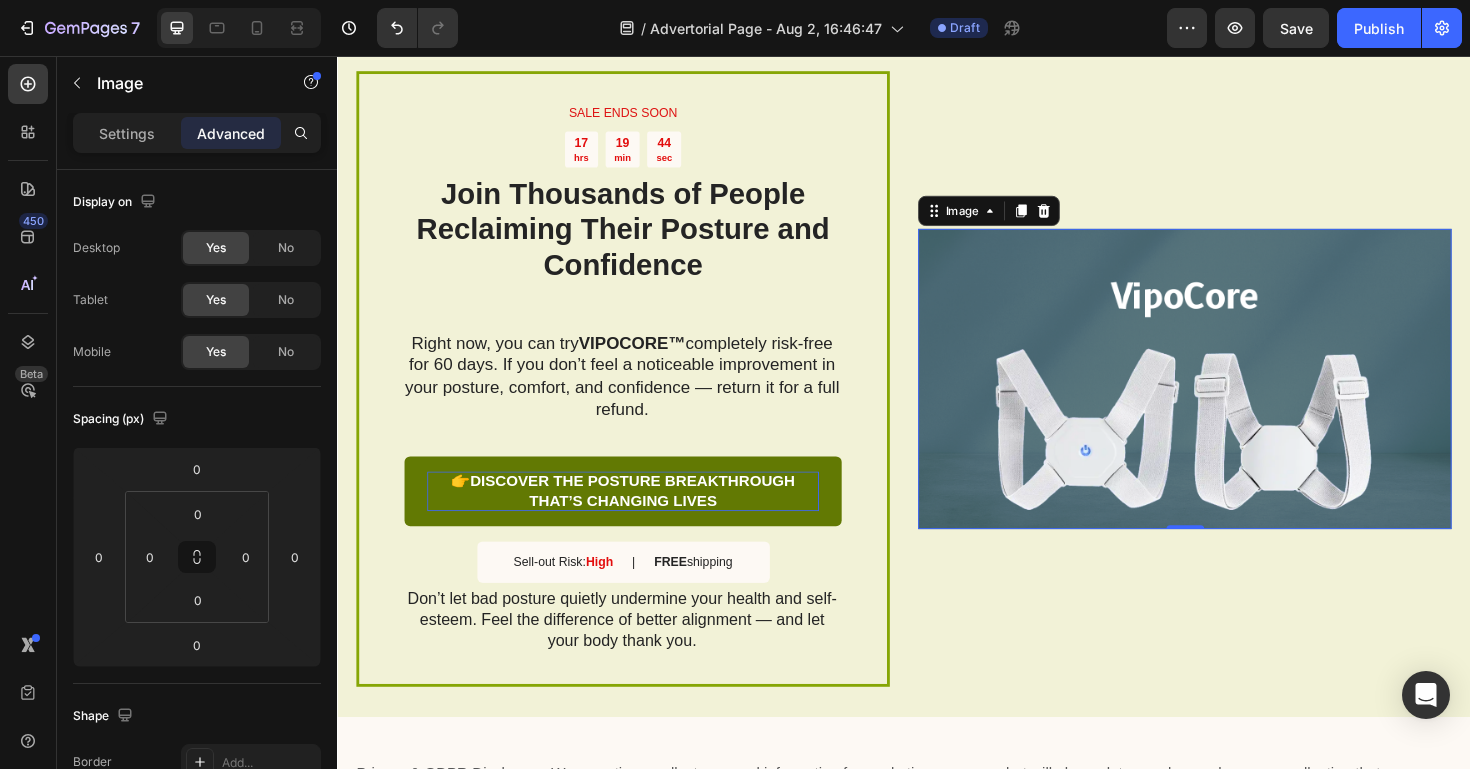 click at bounding box center (1234, 398) 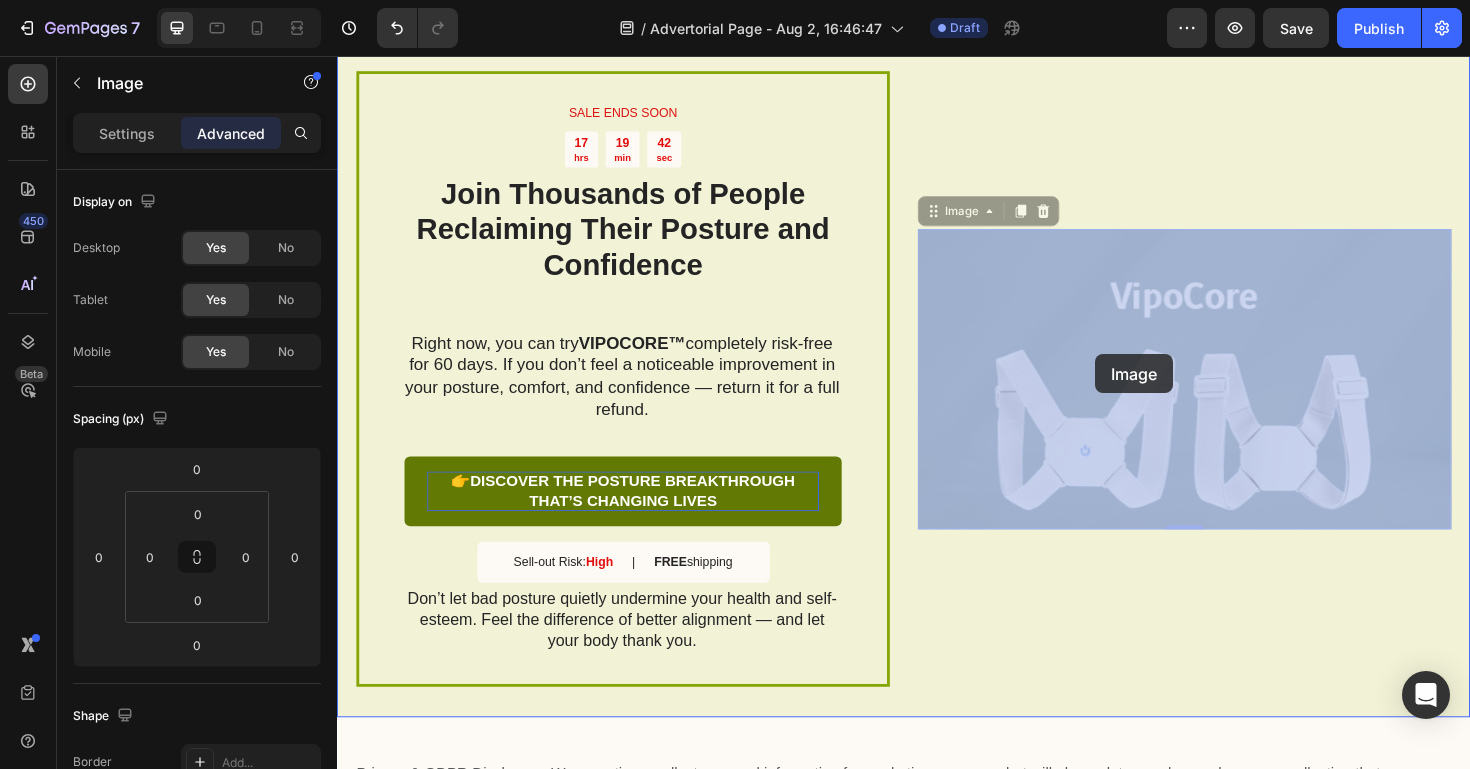 click at bounding box center (337, 56) 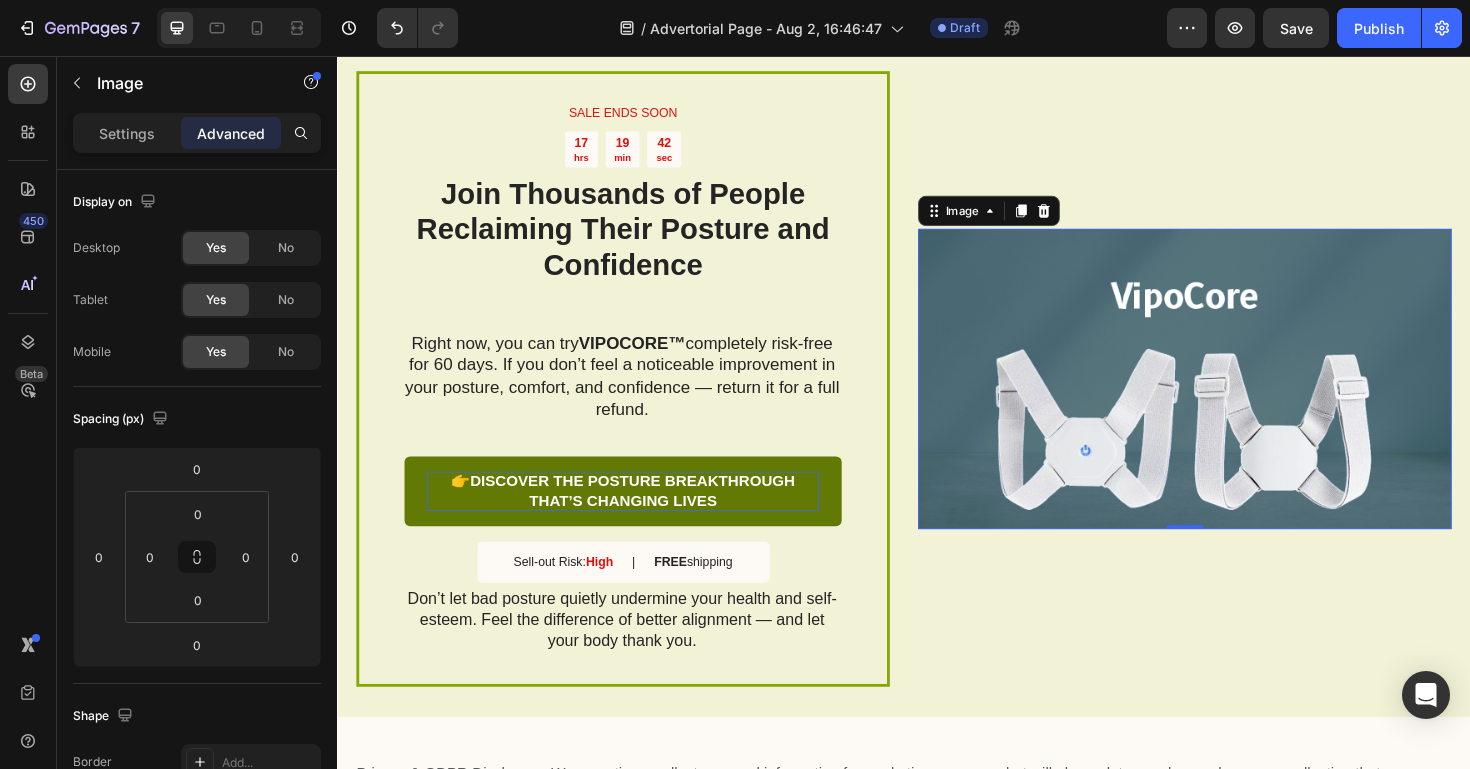 click at bounding box center (1234, 398) 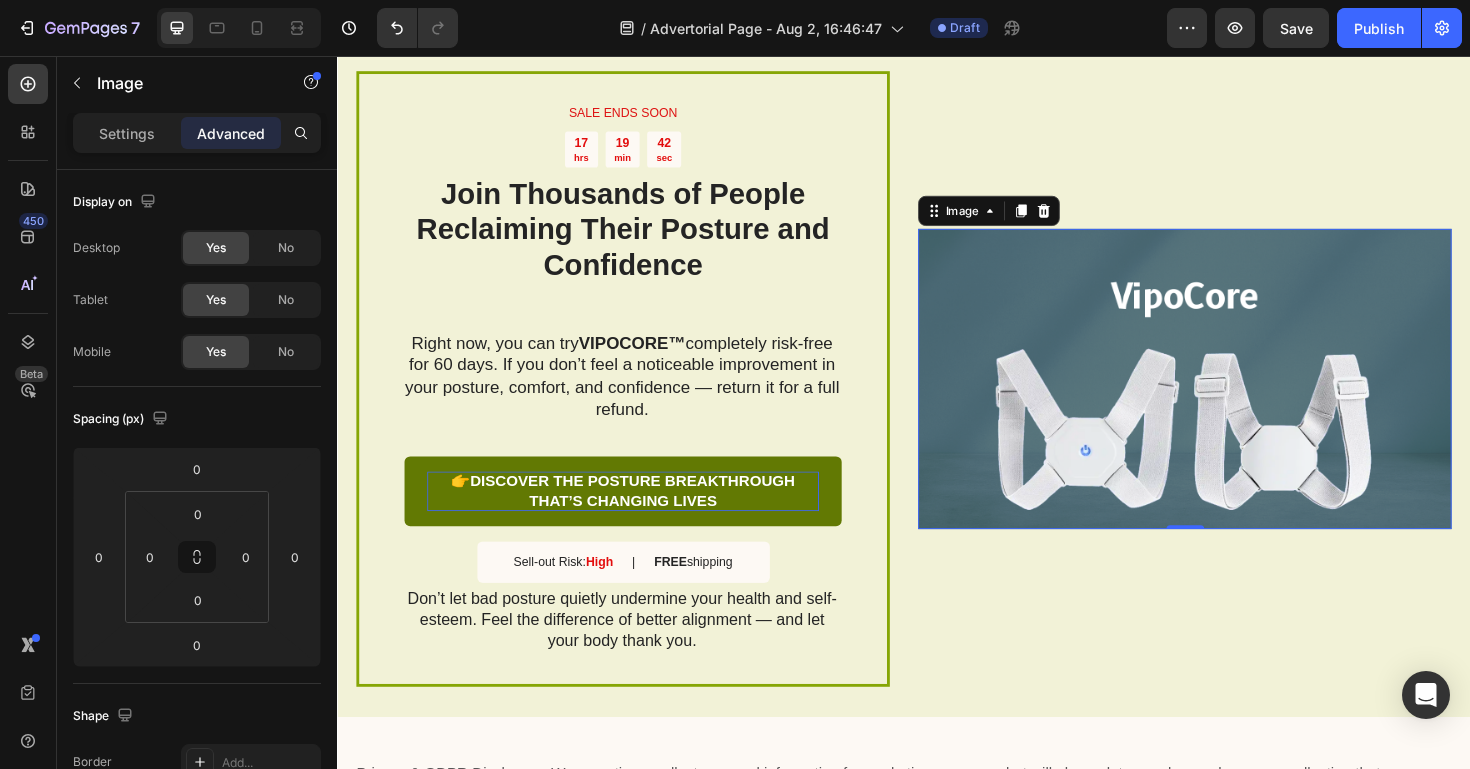 click at bounding box center (1234, 398) 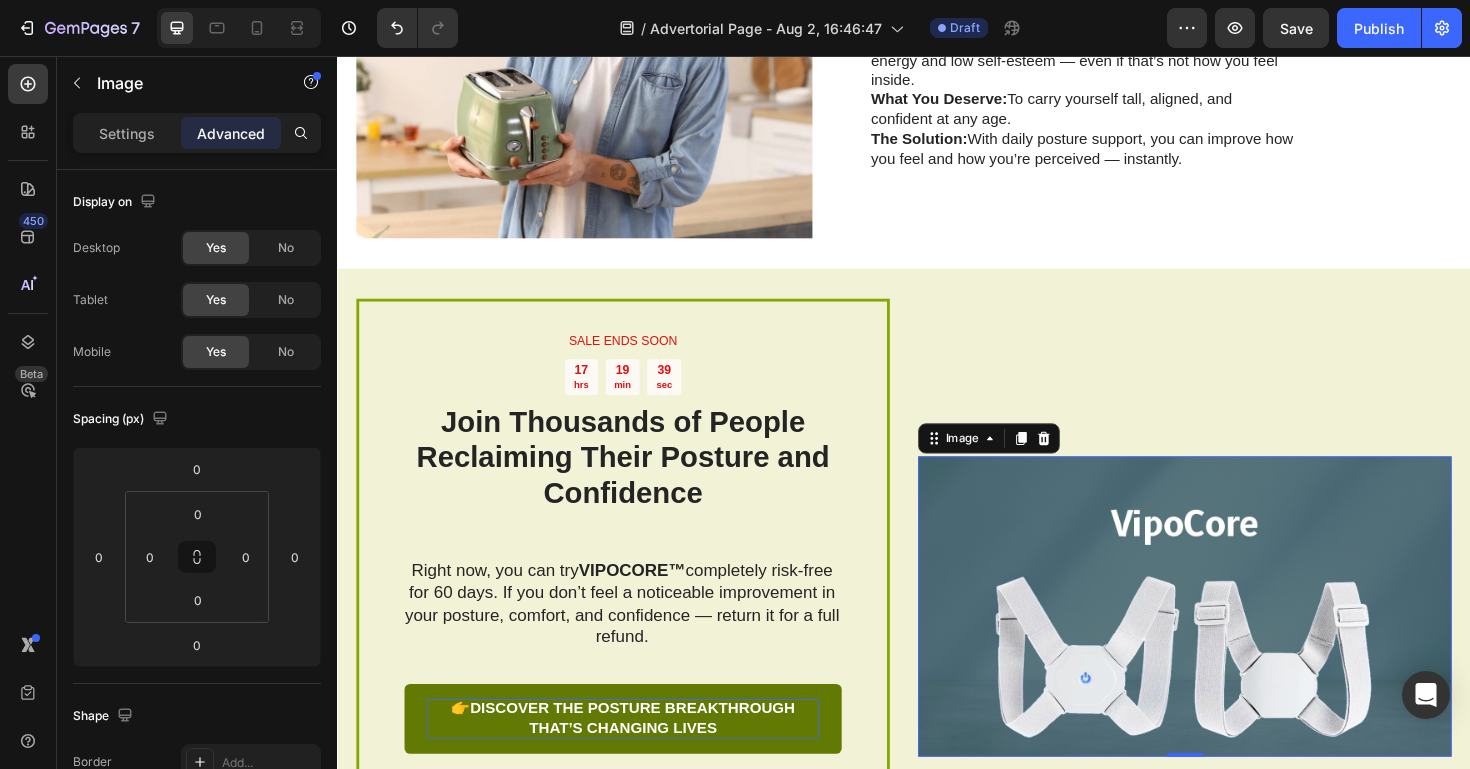 scroll, scrollTop: 3354, scrollLeft: 0, axis: vertical 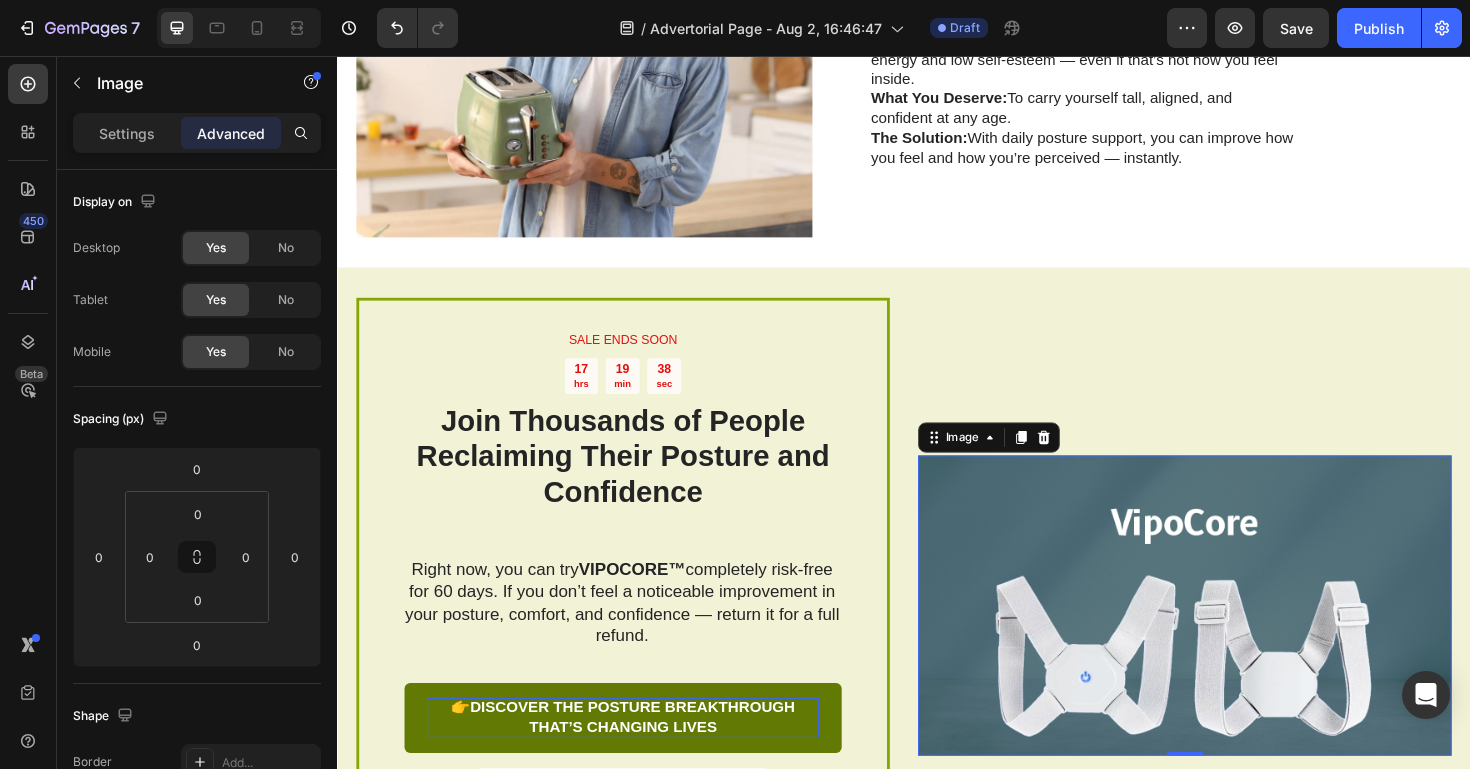 click at bounding box center (1234, 638) 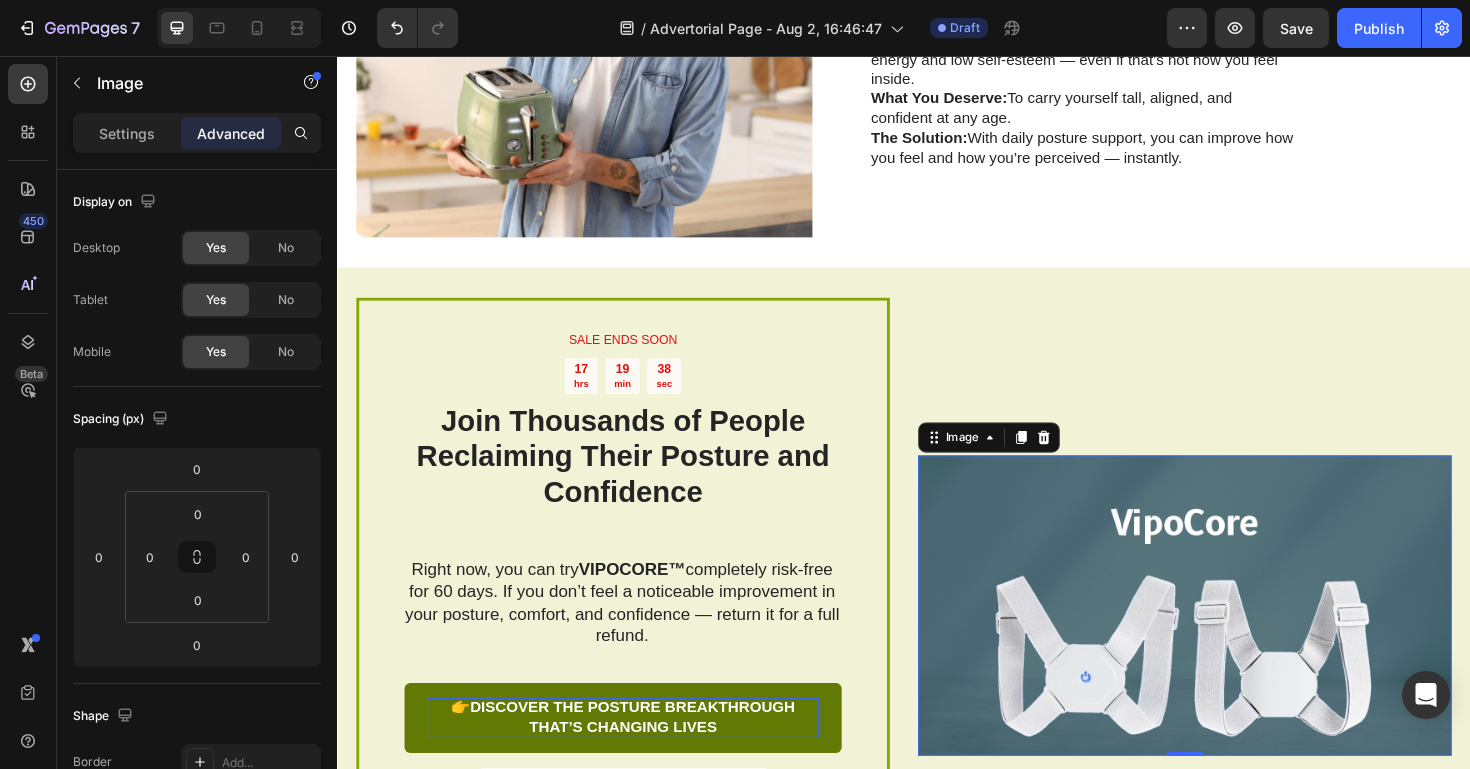 click at bounding box center (1234, 638) 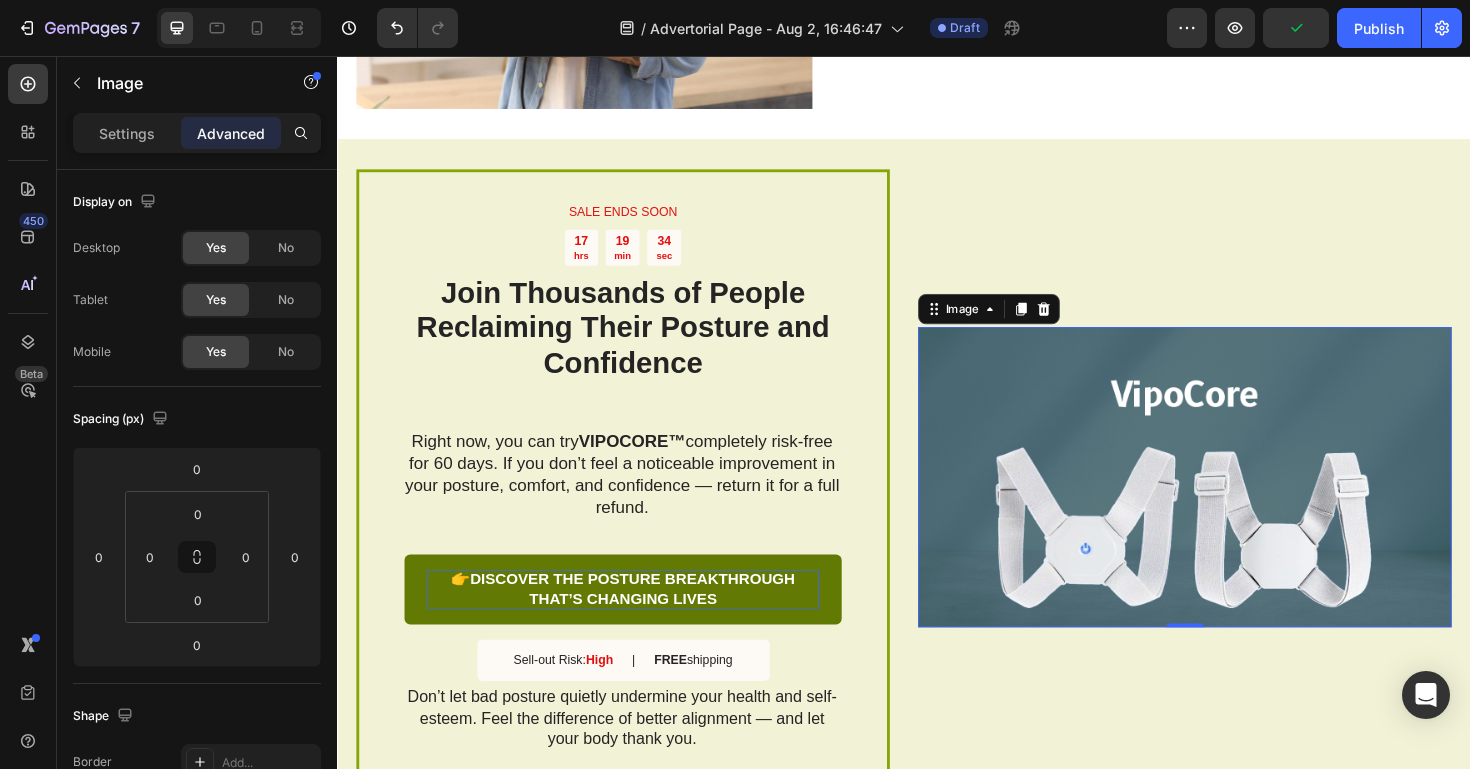scroll, scrollTop: 3485, scrollLeft: 0, axis: vertical 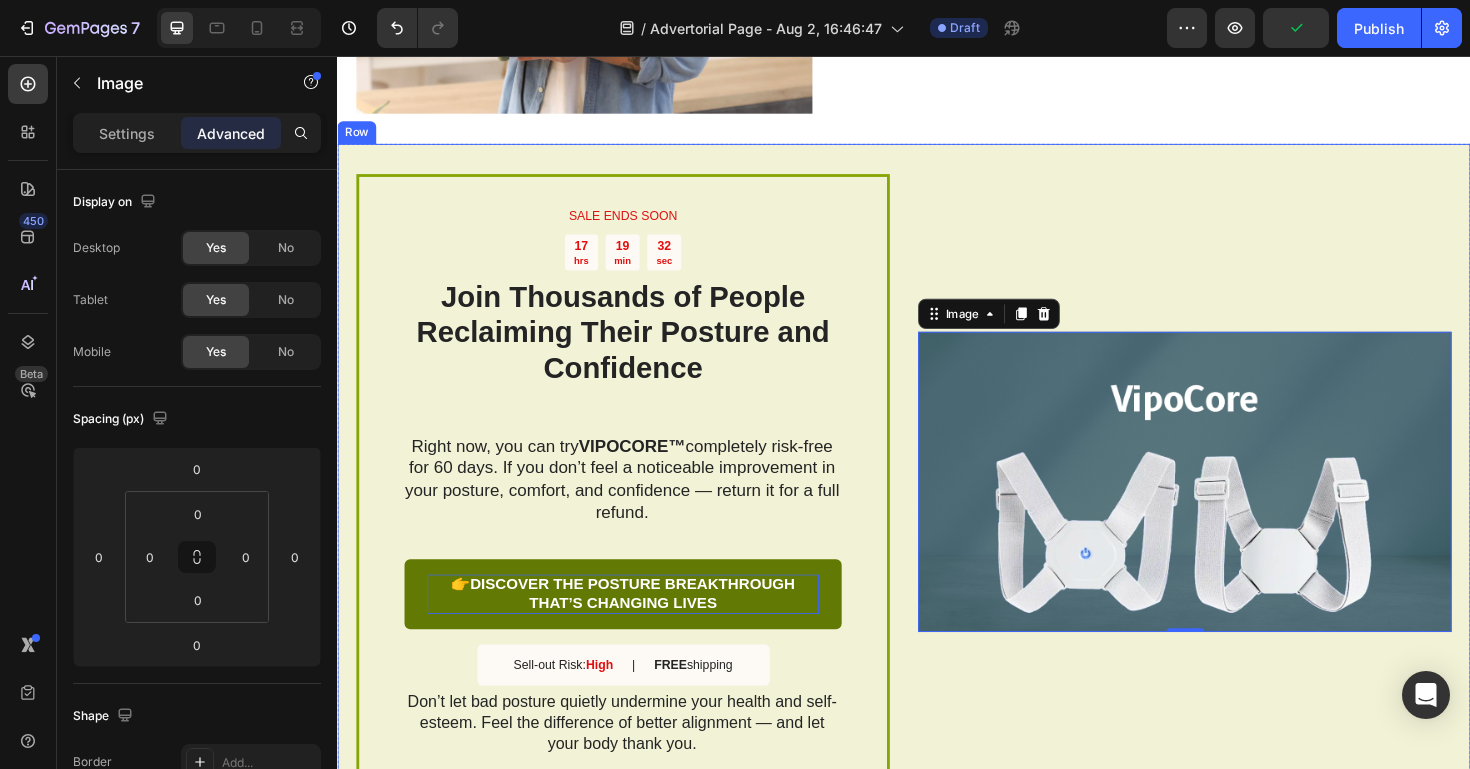 click on "Image   0" at bounding box center (1234, 506) 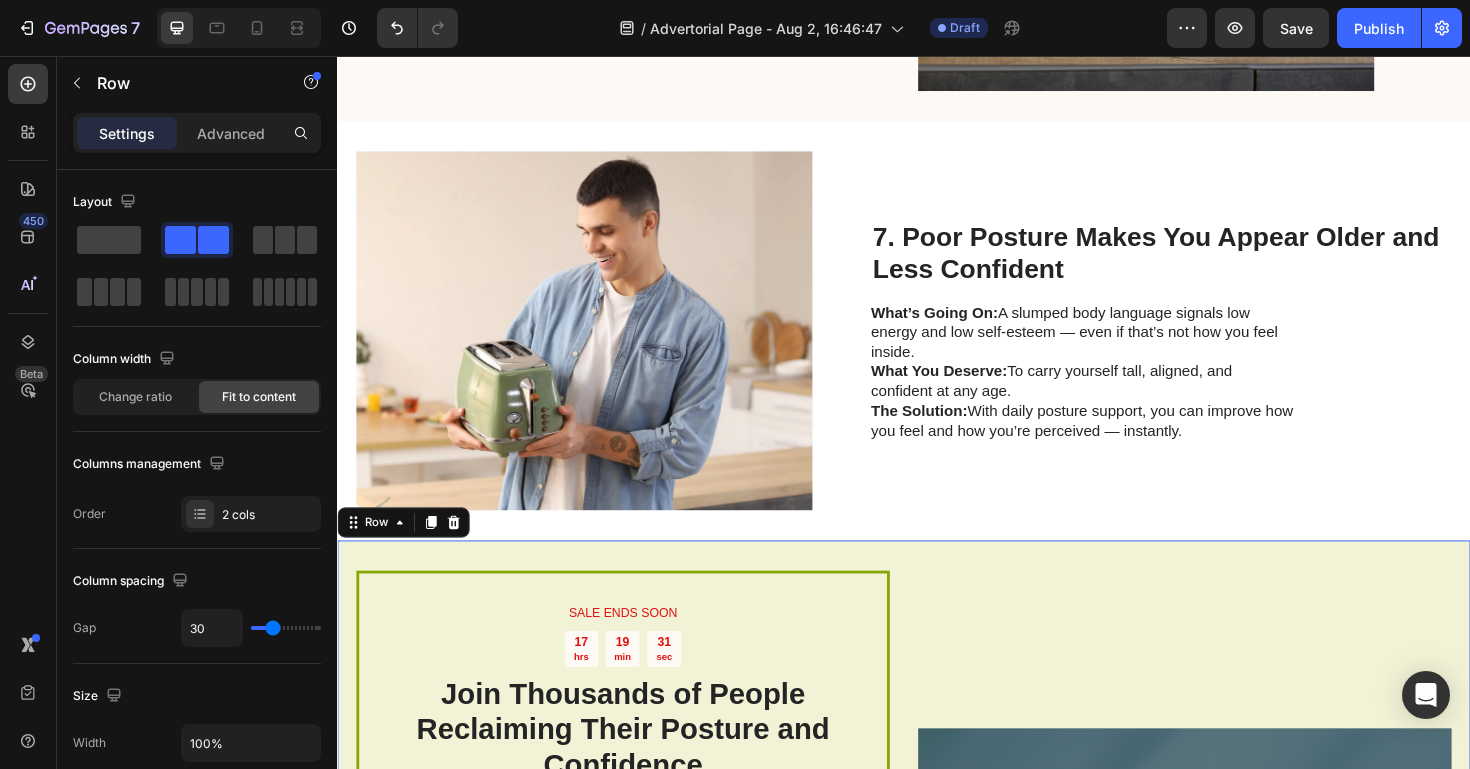 scroll, scrollTop: 3060, scrollLeft: 0, axis: vertical 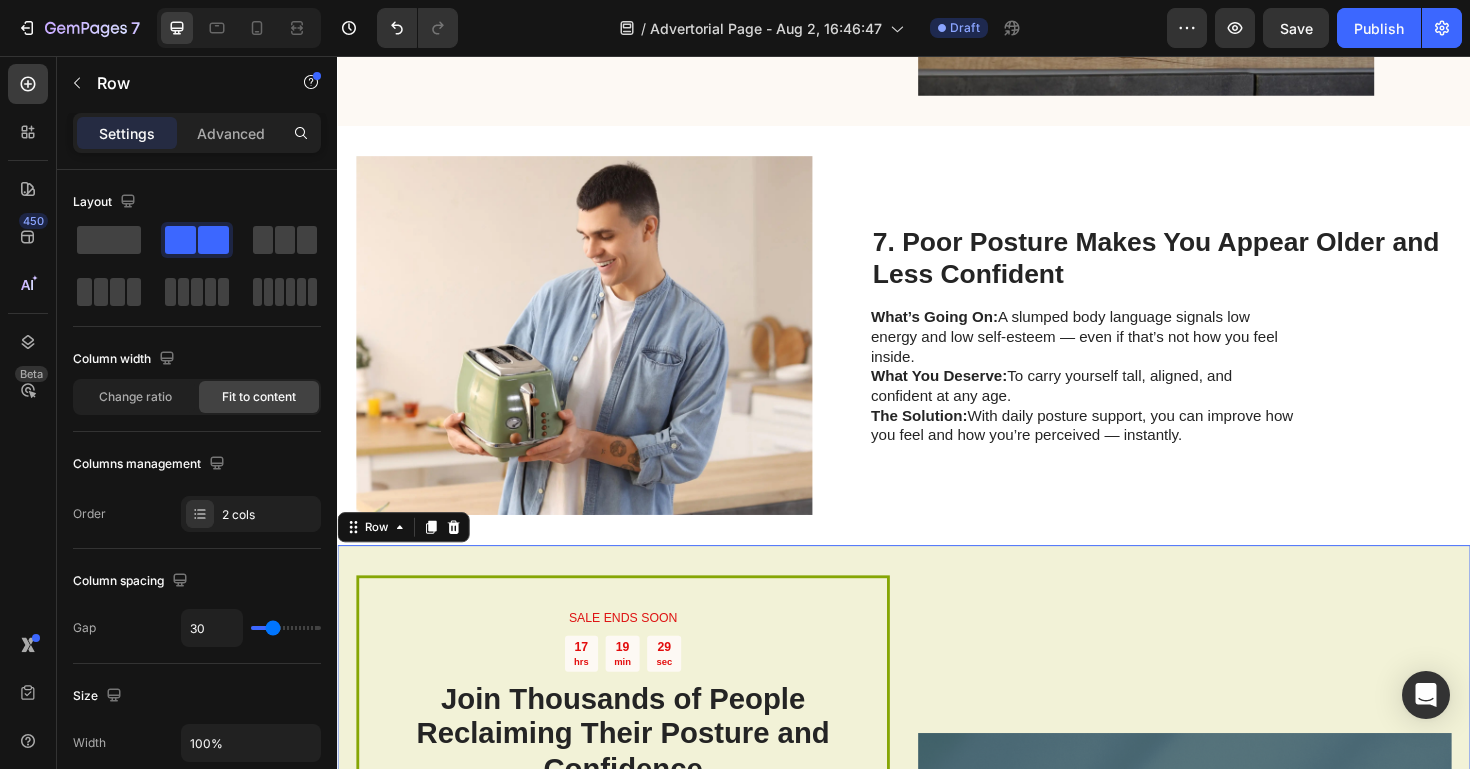 click on "SALE ENDS SOON Text Block 17 hrs 19 min 29 sec Countdown Timer ⁠⁠⁠⁠⁠⁠⁠ Join Thousands of People Reclaiming Their Posture and Confidence   Heading Right now, you can try  VIPOCORE™  completely risk-free for 60 days. If you don’t feel a noticeable improvement in your posture, comfort, and confidence — return it for a full refund. Text Block 👉  DISCOVER THE POSTURE BREAKTHROUGH THAT’S CHANGING LIVES Button Sell-out Risk:  High Text Block | Text Block FREE  shipping Text Block Row Don’t let bad posture quietly undermine your health and self-esteem. Feel the difference of better alignment — and let your body thank you. Text Block Row Image Row   0" at bounding box center (937, 931) 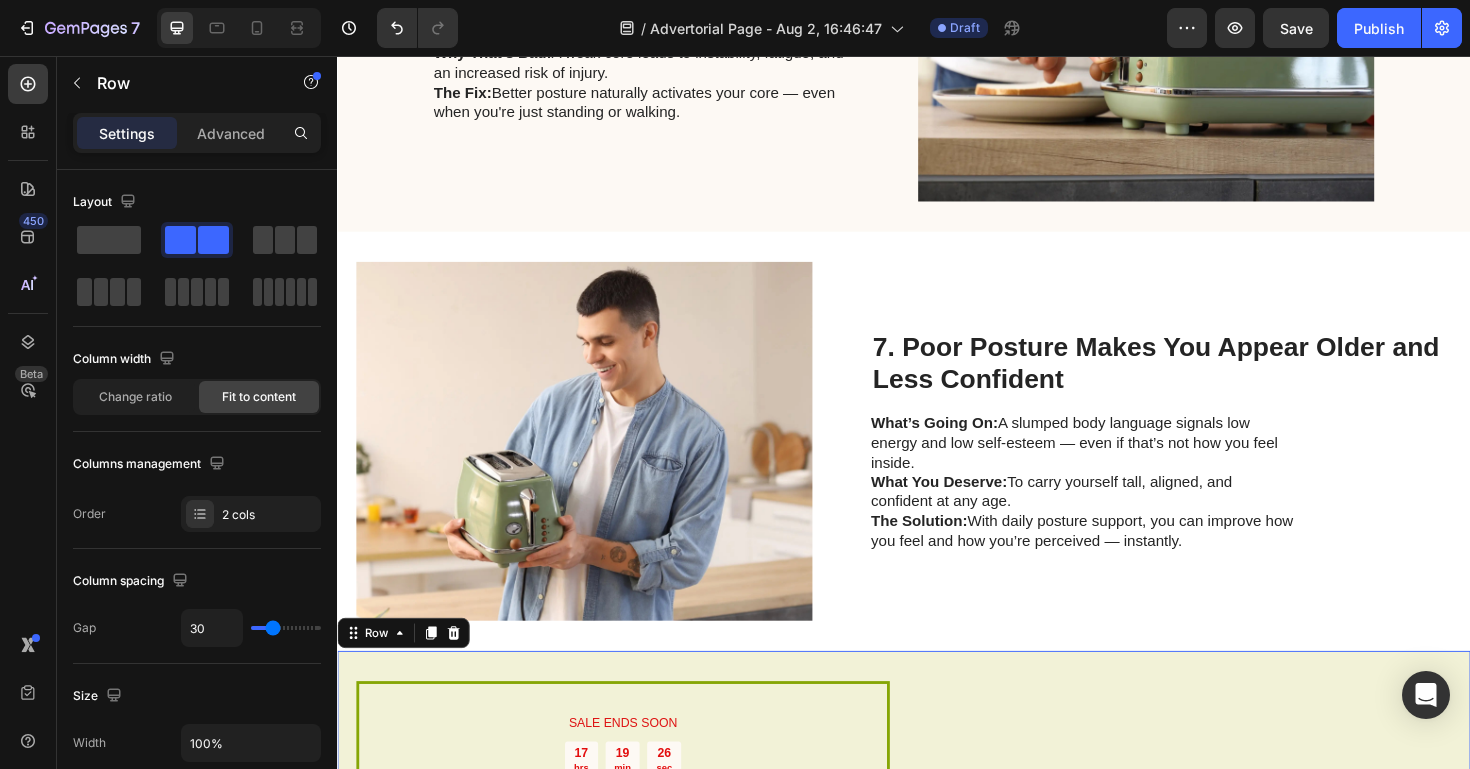 scroll, scrollTop: 2943, scrollLeft: 0, axis: vertical 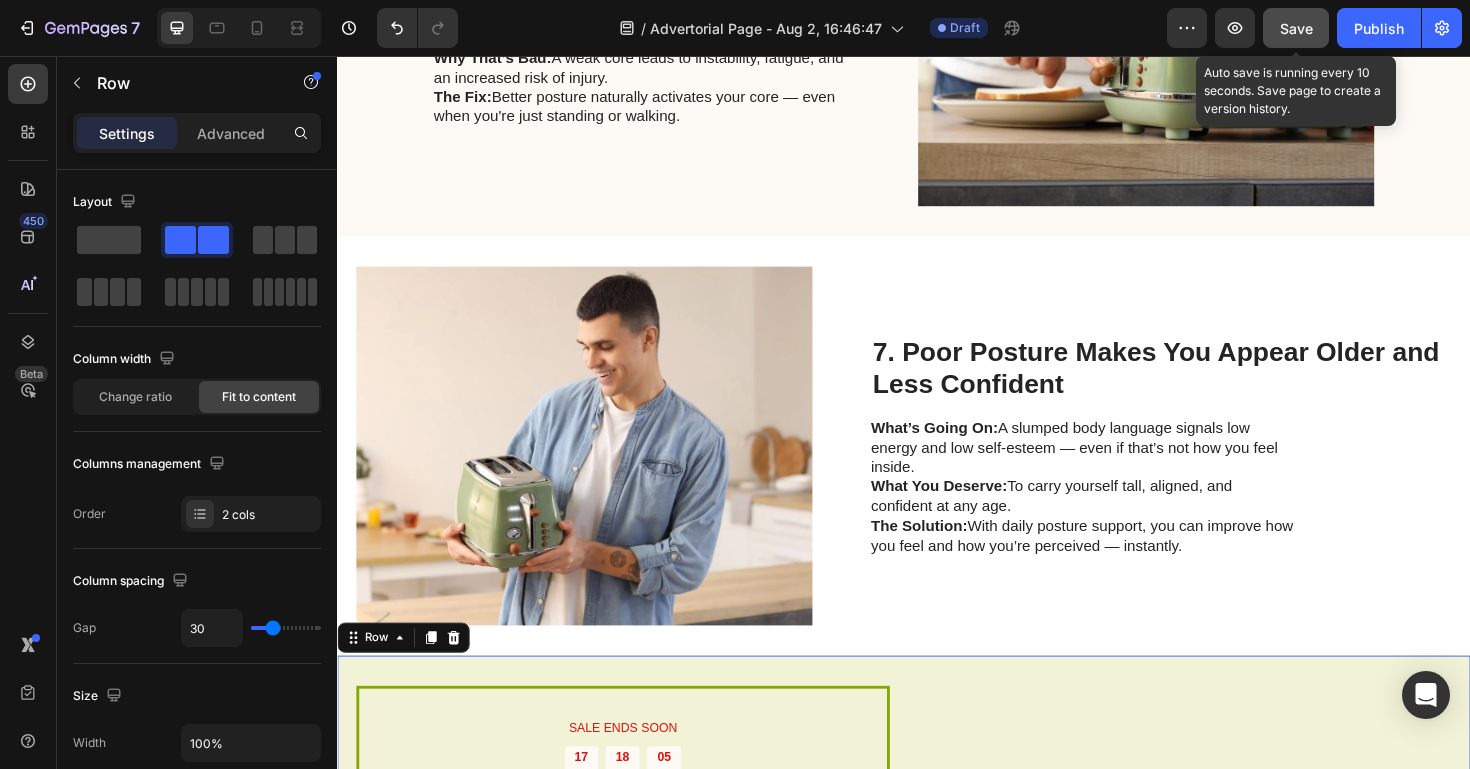 click on "Save" at bounding box center [1296, 28] 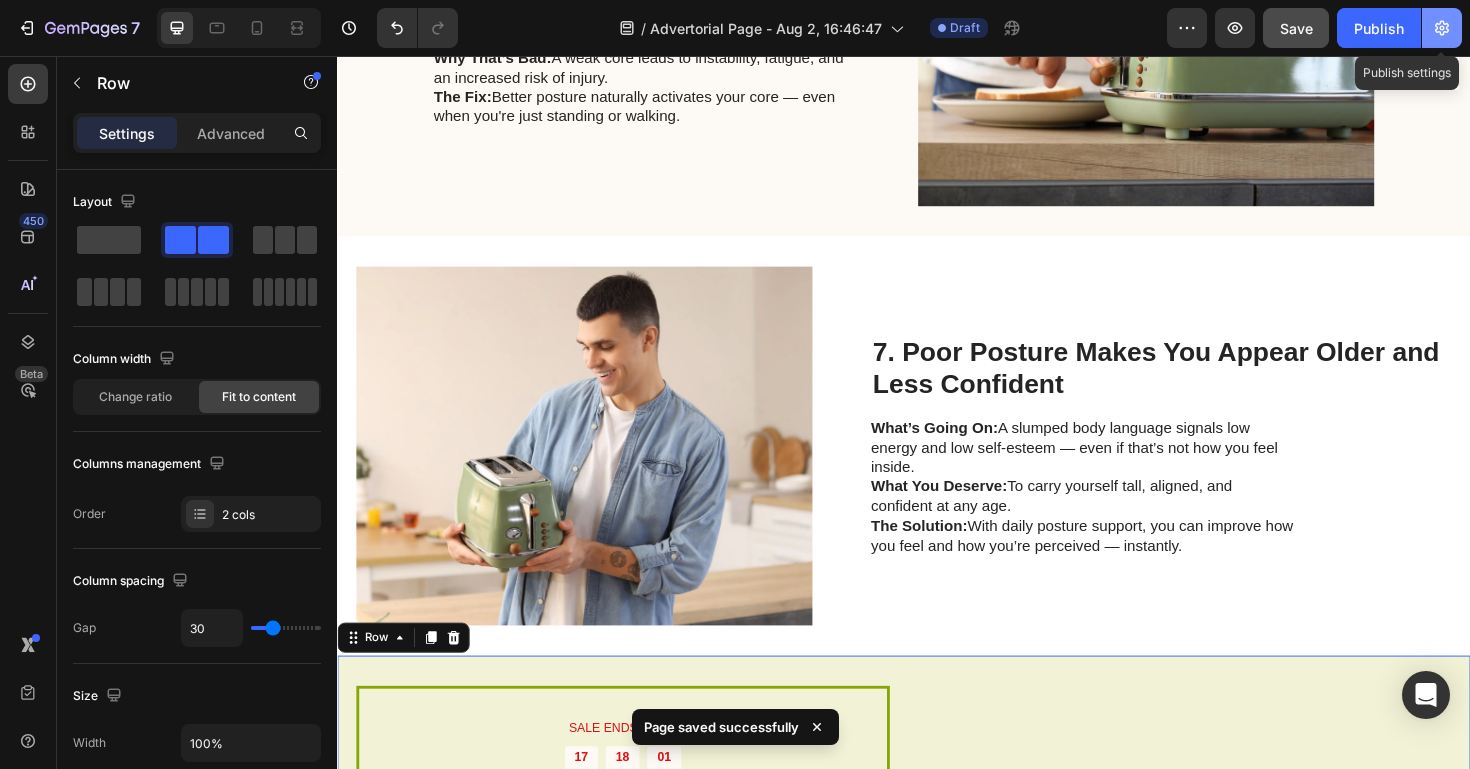 click 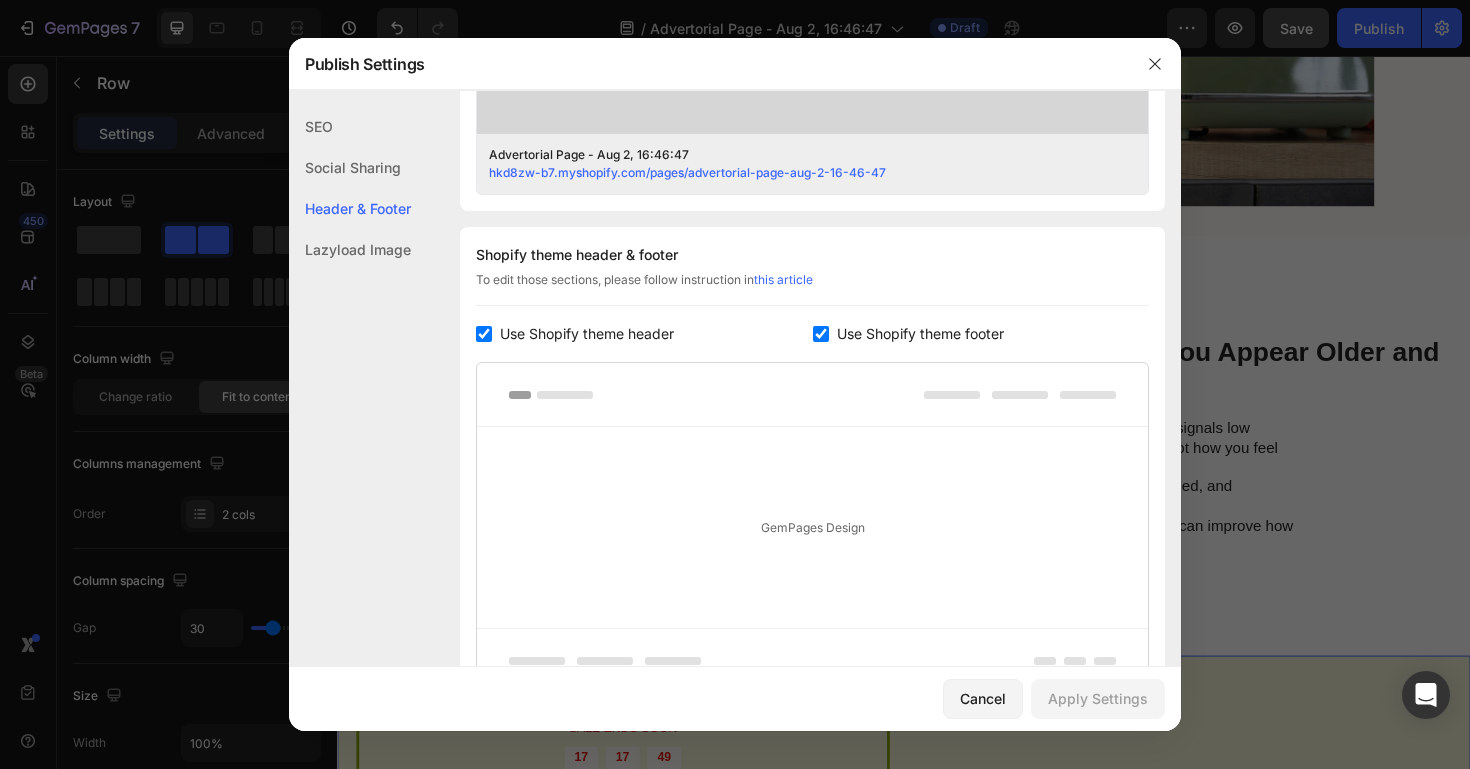 scroll, scrollTop: 814, scrollLeft: 0, axis: vertical 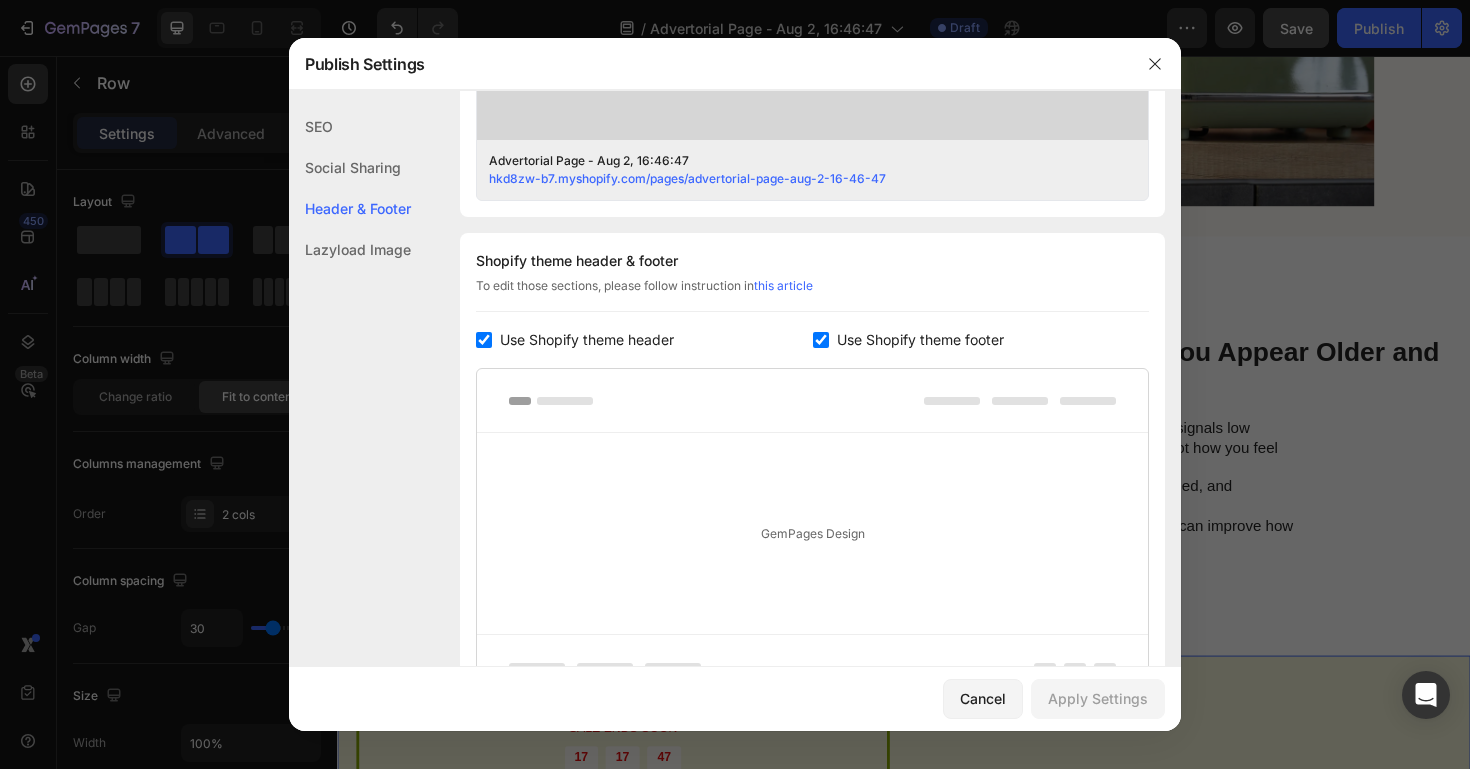 click on "Use Shopify theme header" at bounding box center [587, 340] 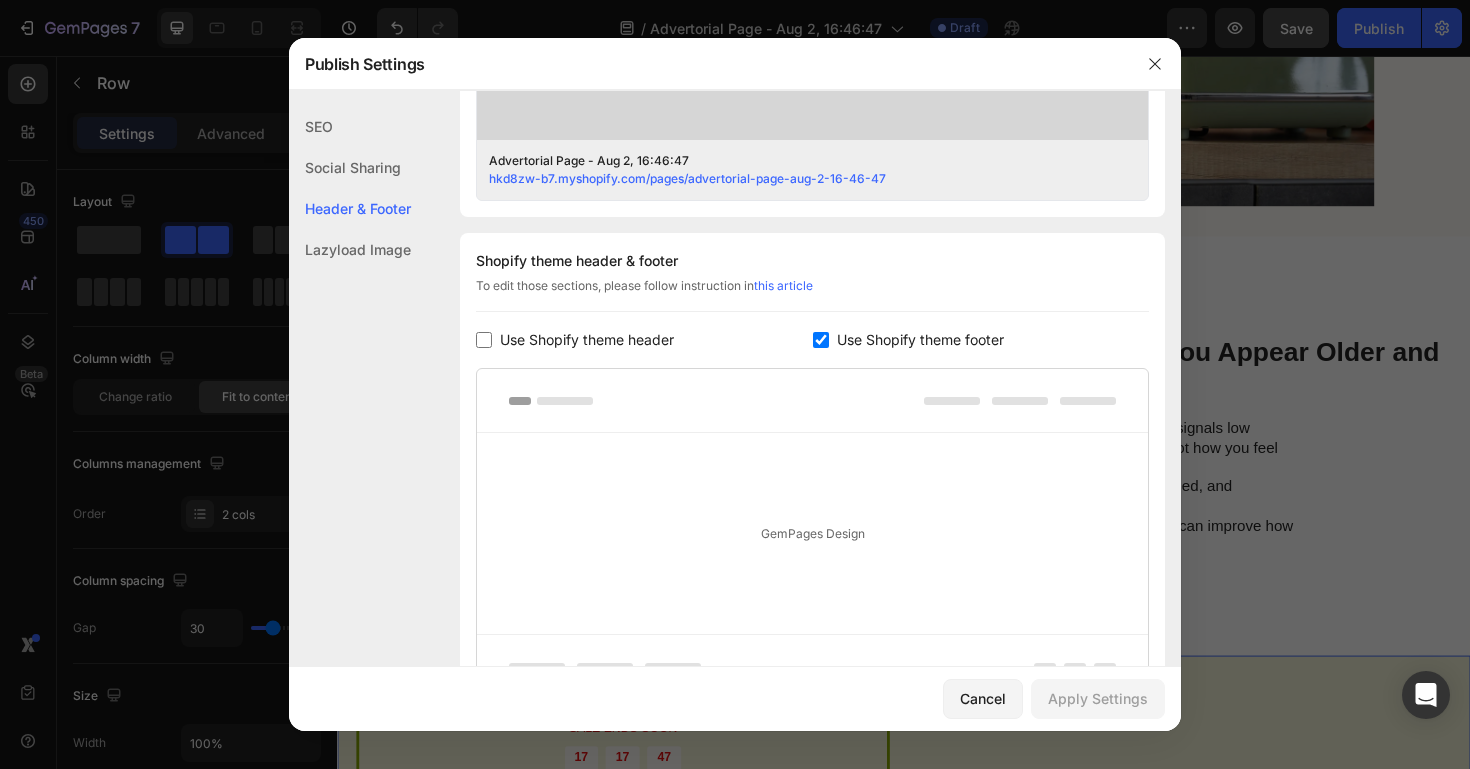 checkbox on "false" 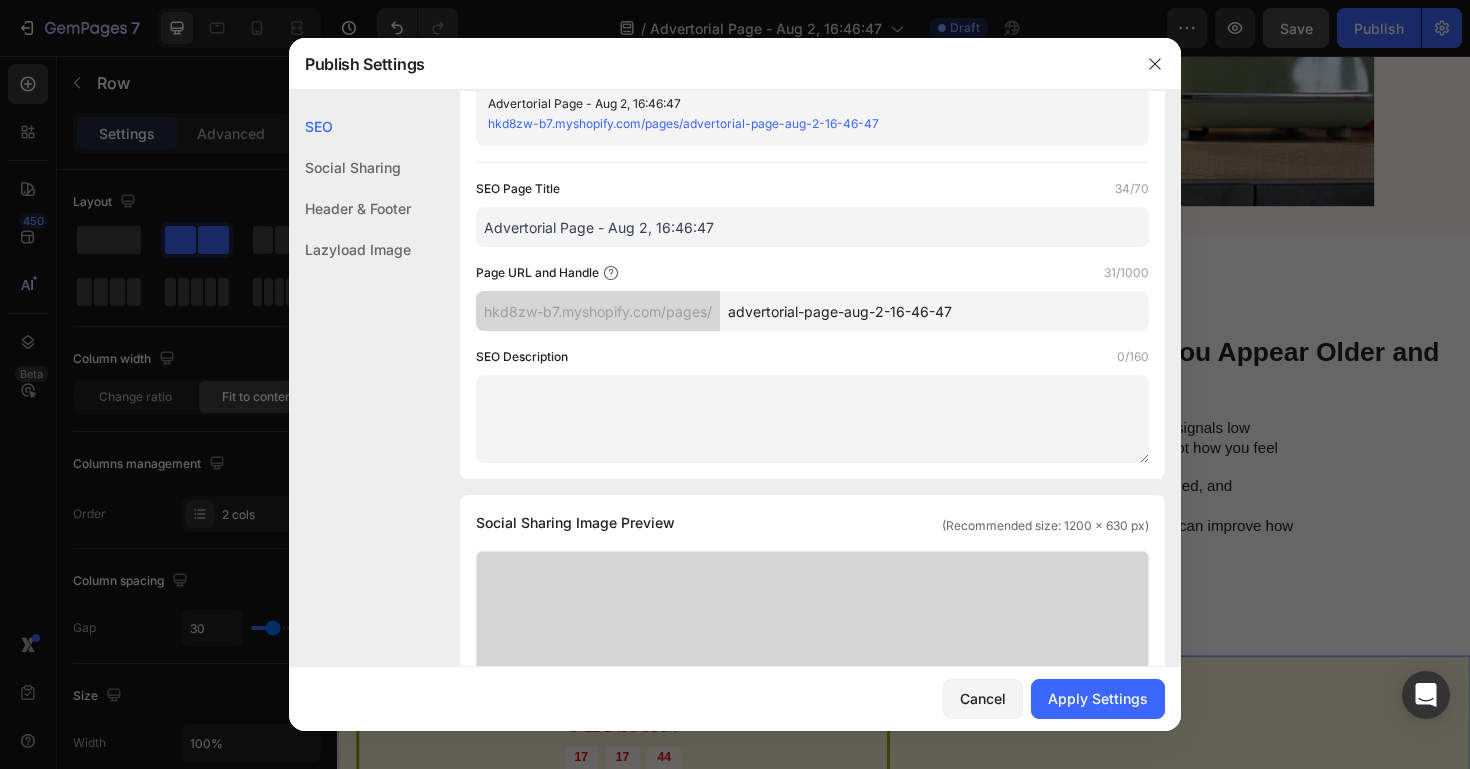 scroll, scrollTop: 0, scrollLeft: 0, axis: both 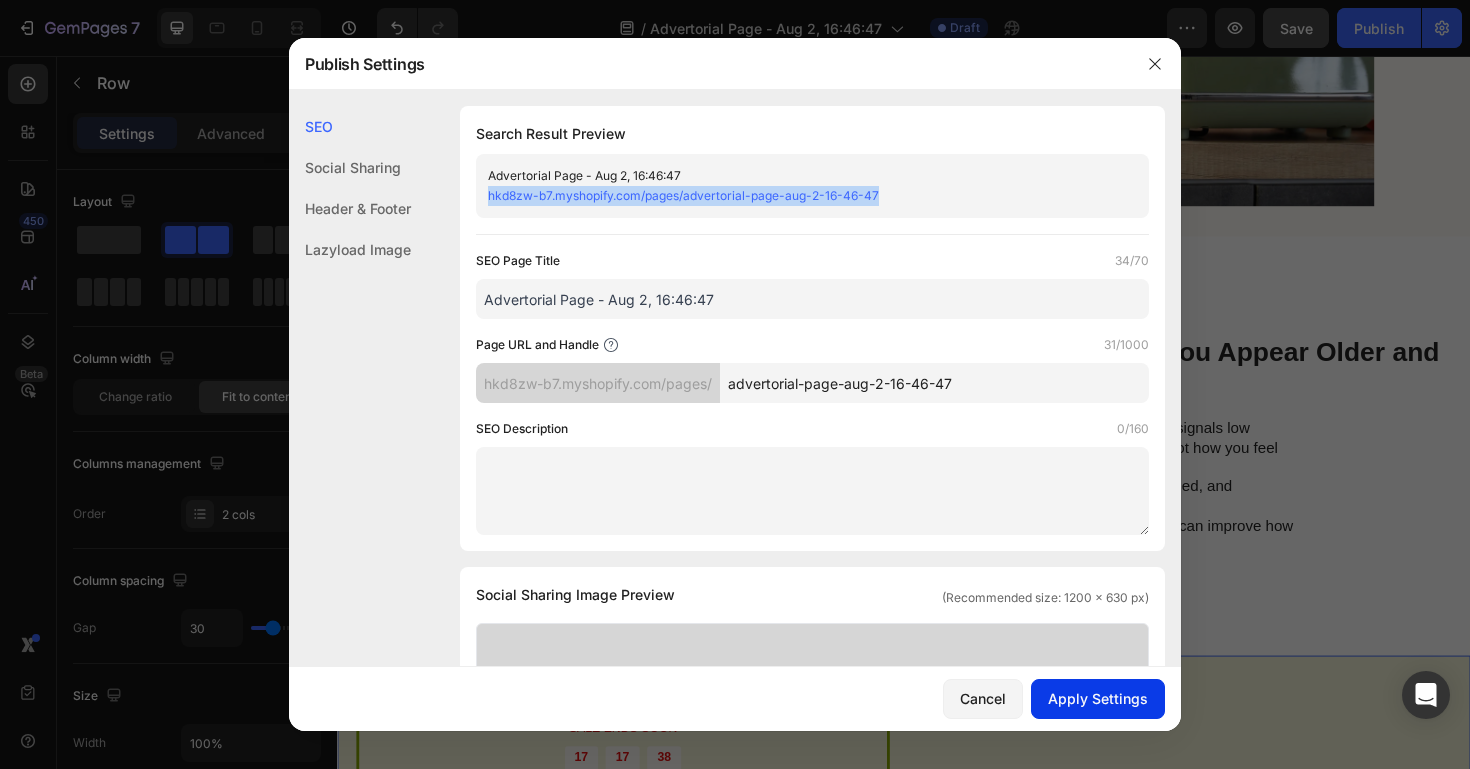 click on "Apply Settings" at bounding box center [1098, 698] 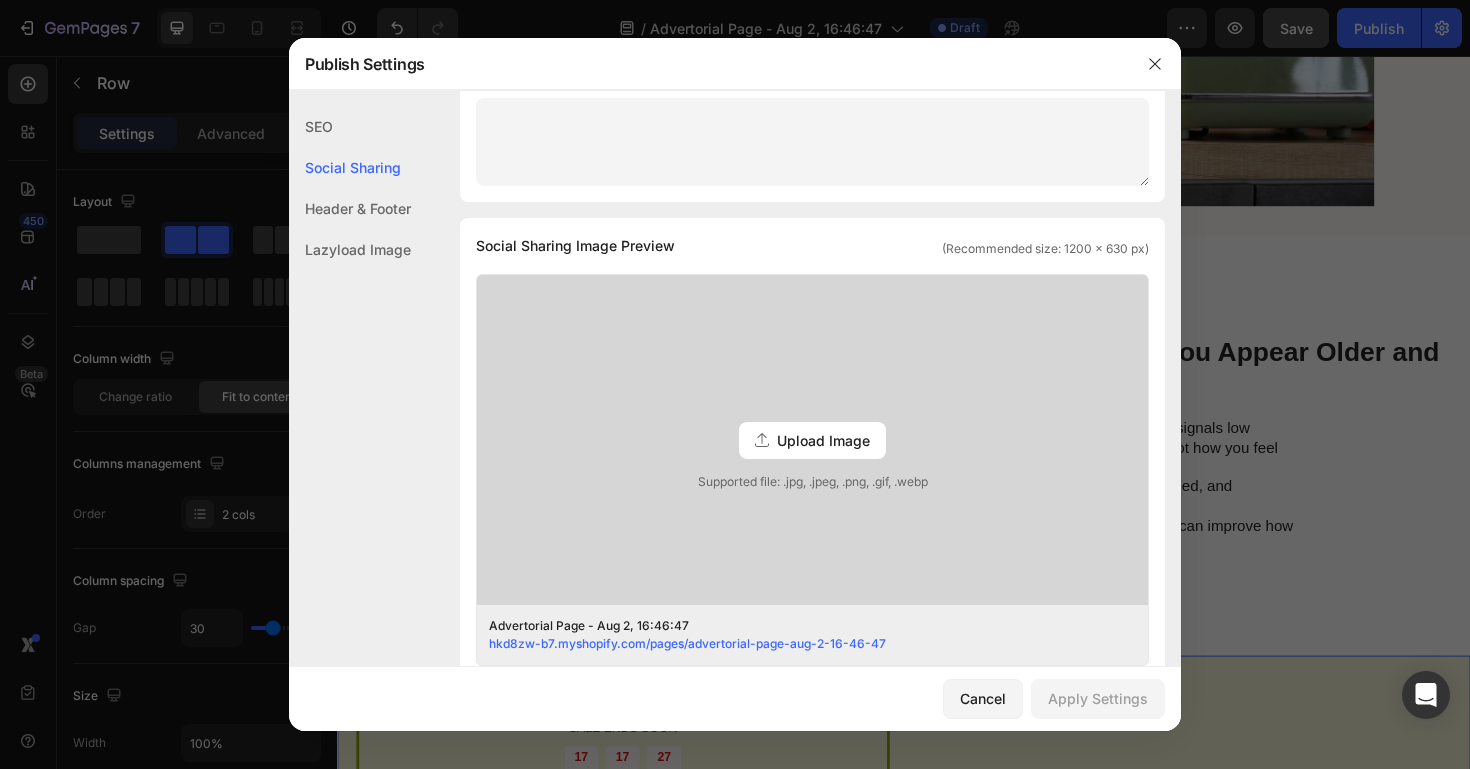 scroll, scrollTop: 415, scrollLeft: 0, axis: vertical 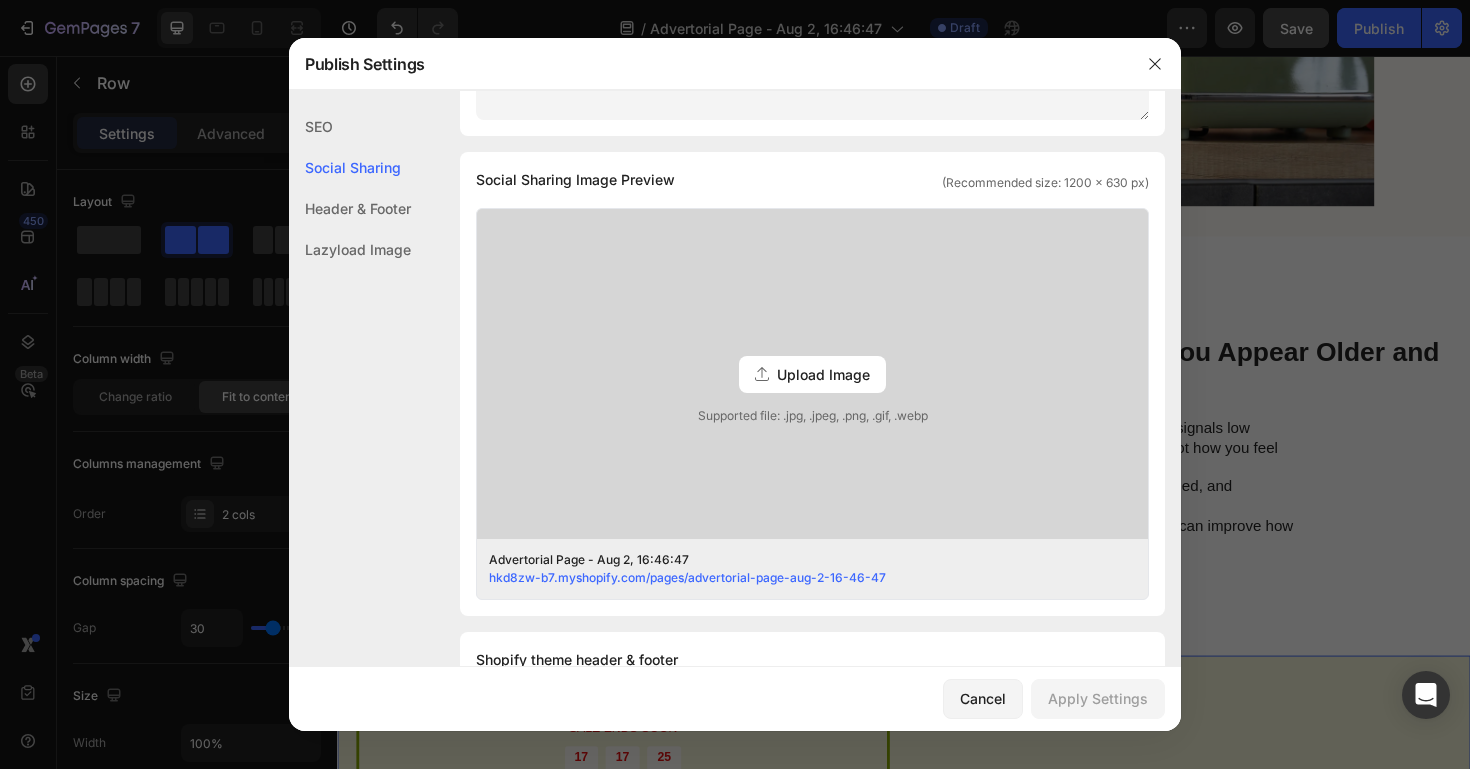 click on "Lazyload Image" 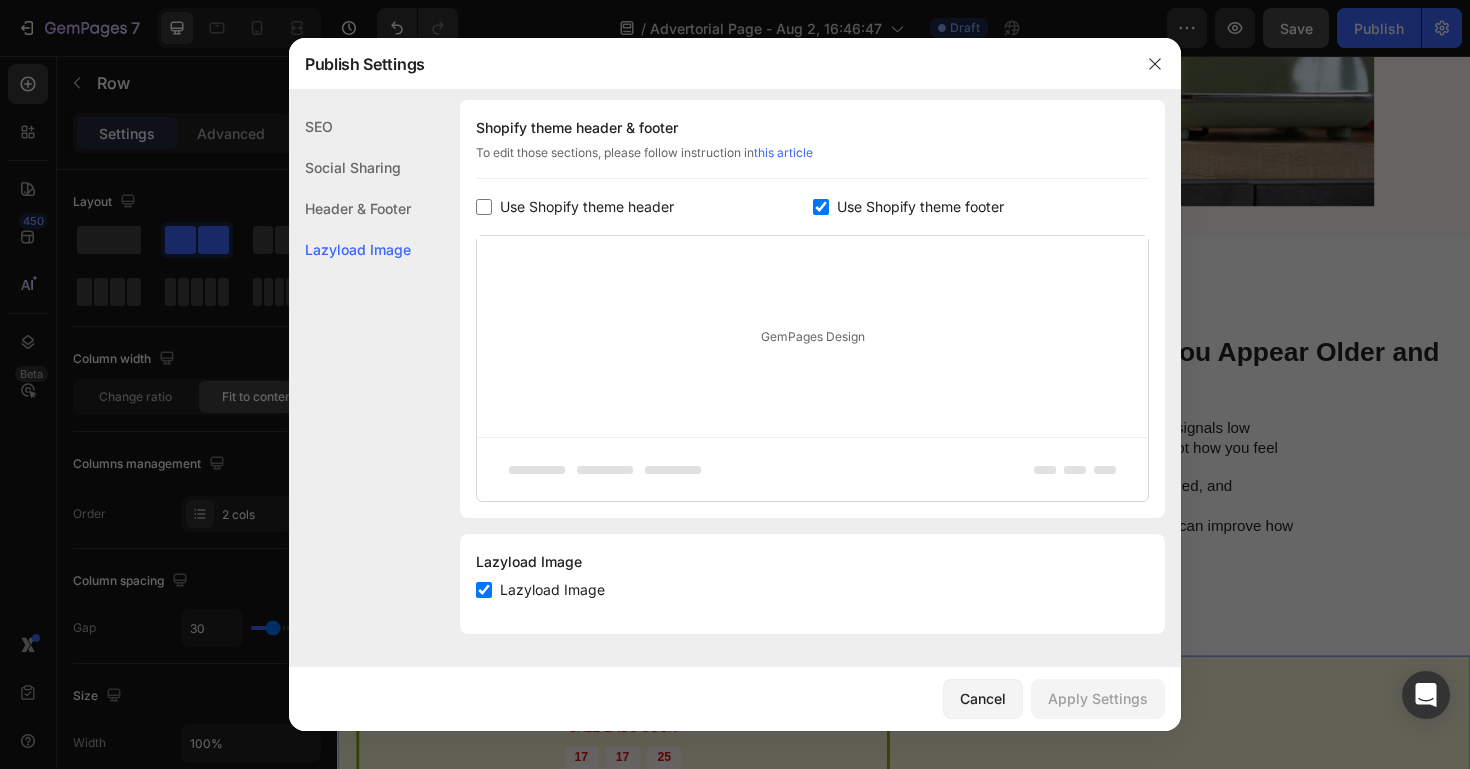 click on "SEO" 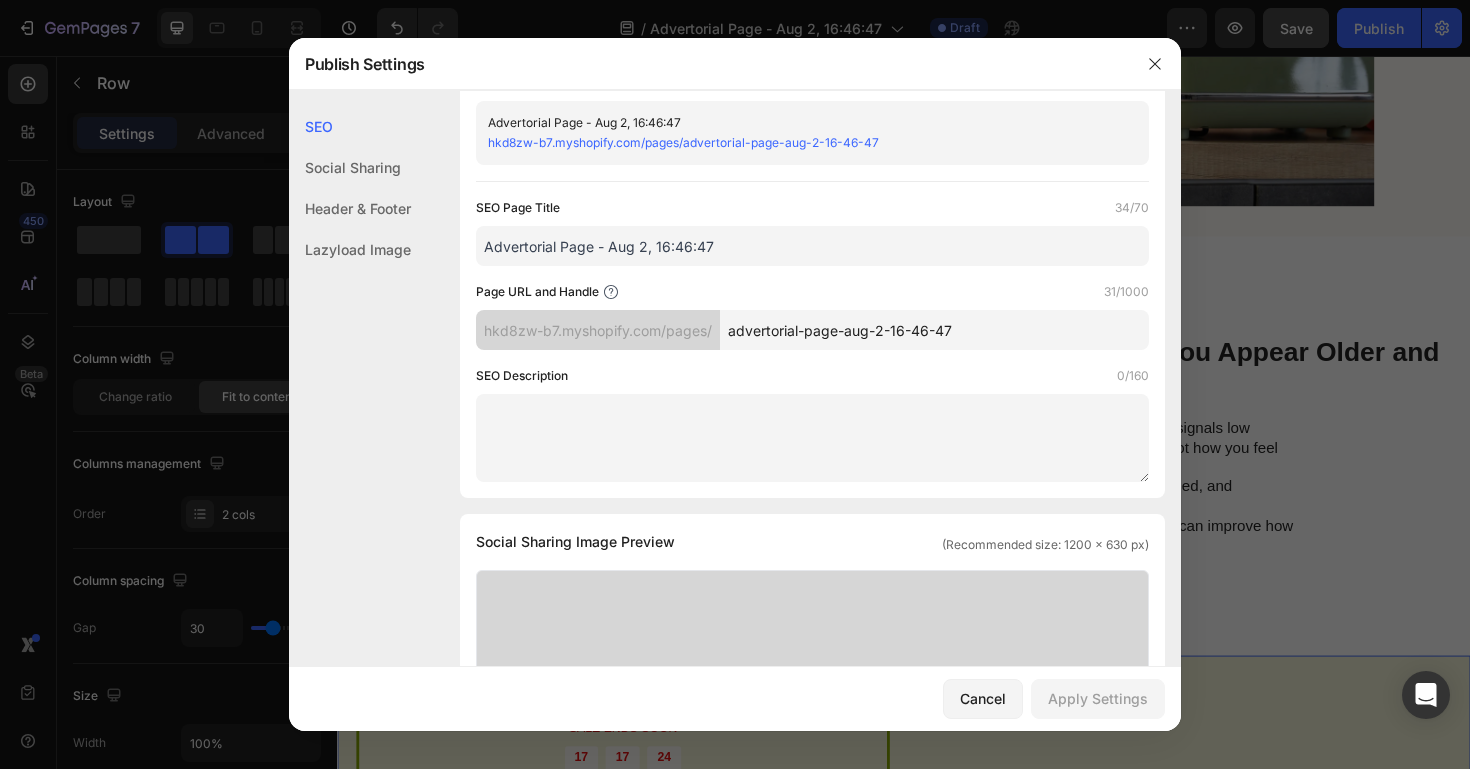 scroll, scrollTop: 0, scrollLeft: 0, axis: both 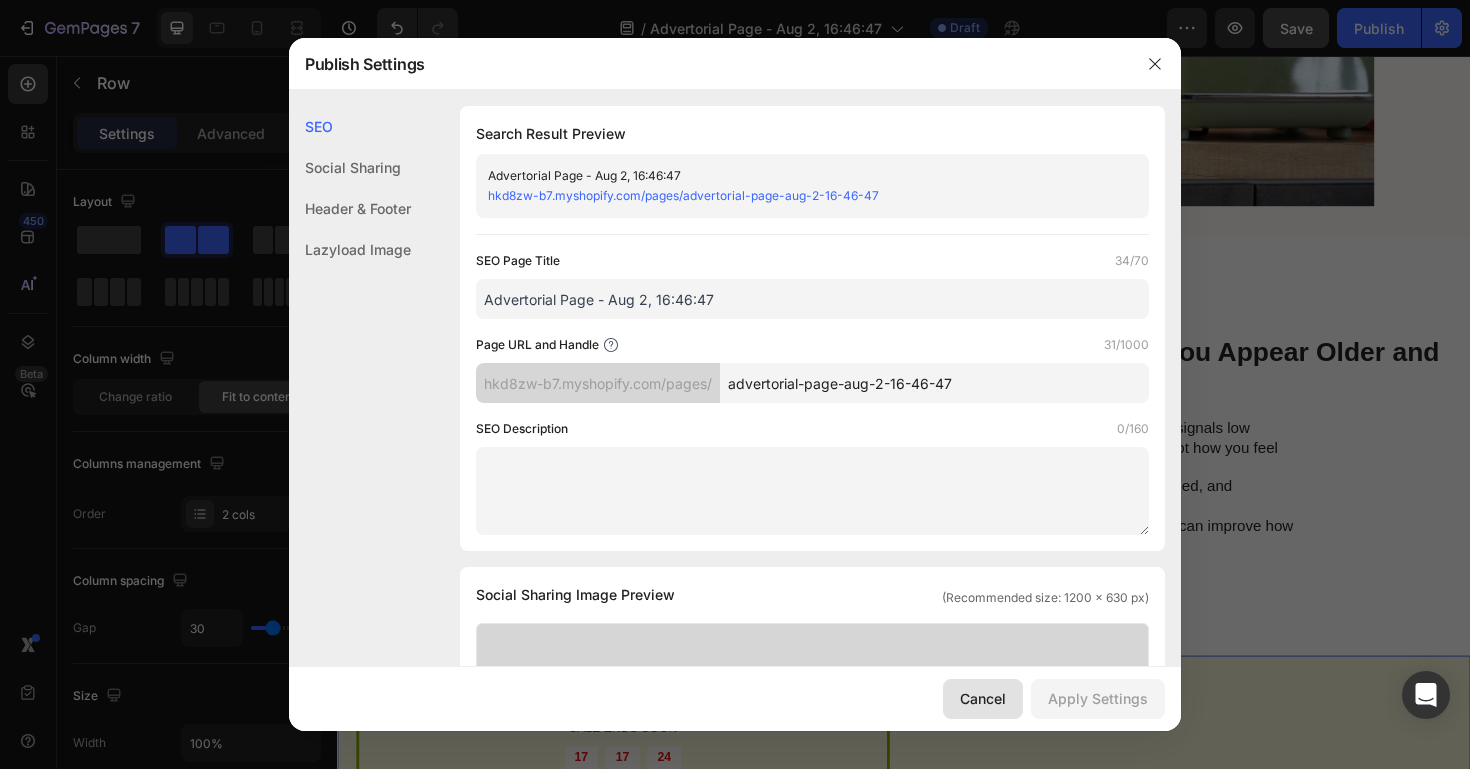 click on "Cancel" at bounding box center (983, 698) 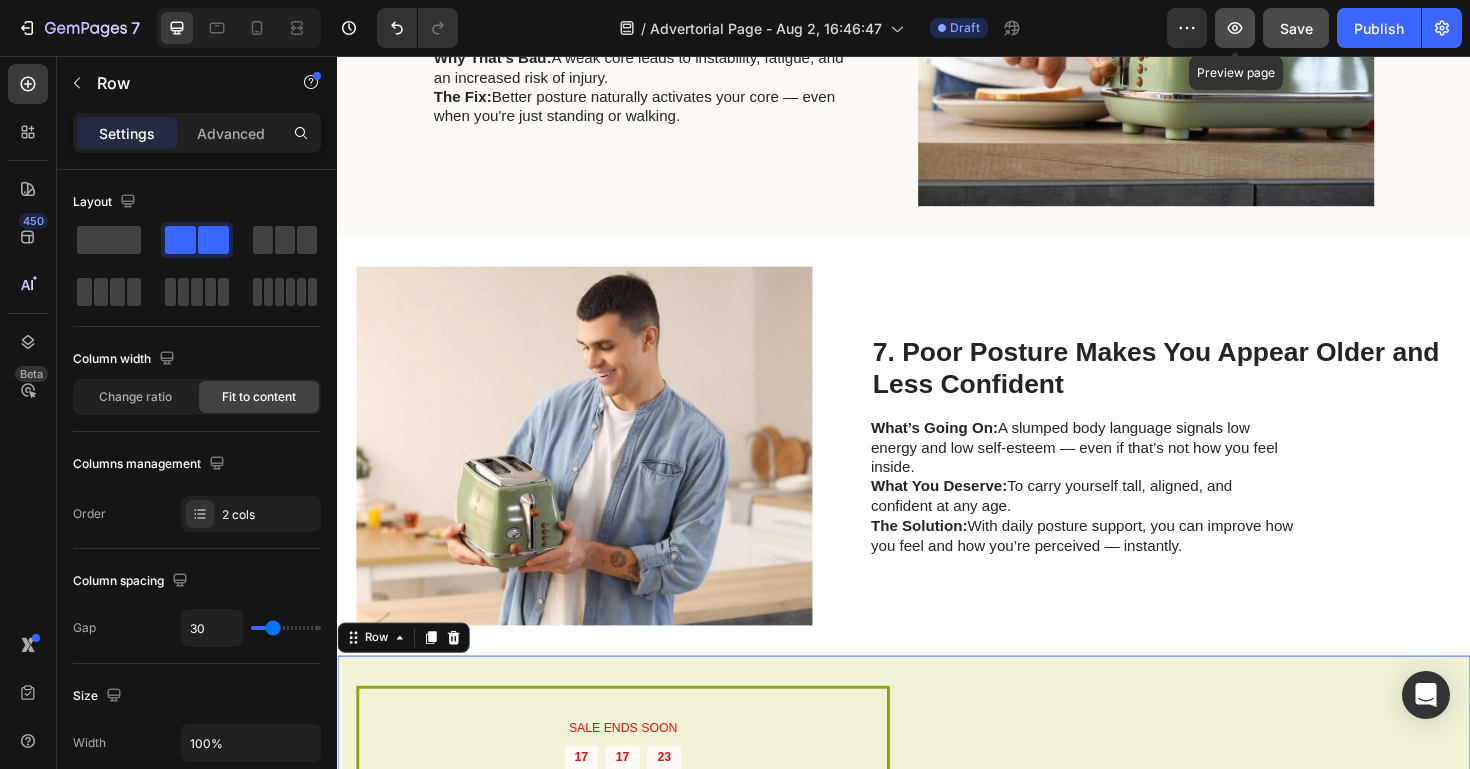 click 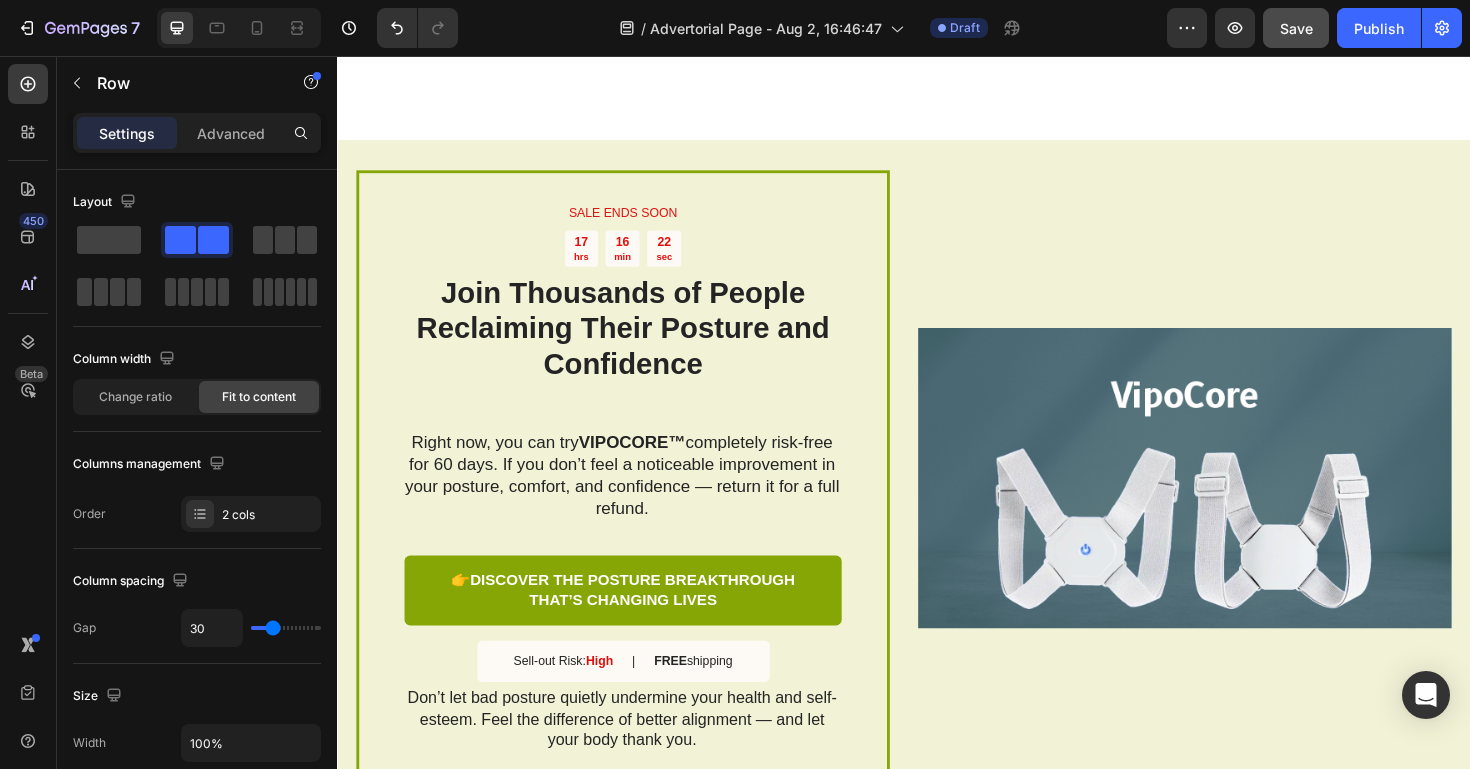 scroll, scrollTop: 3665, scrollLeft: 0, axis: vertical 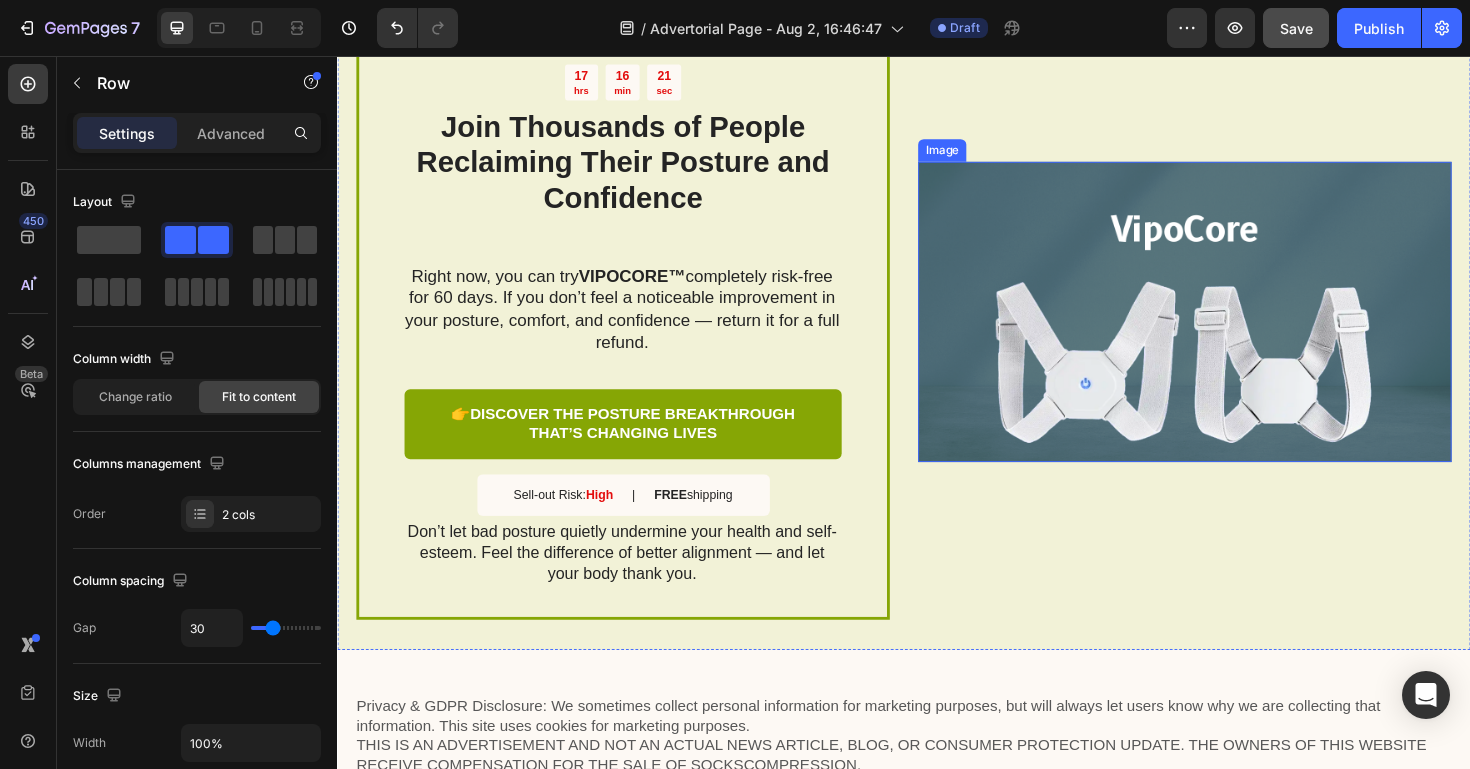 click at bounding box center [1234, 327] 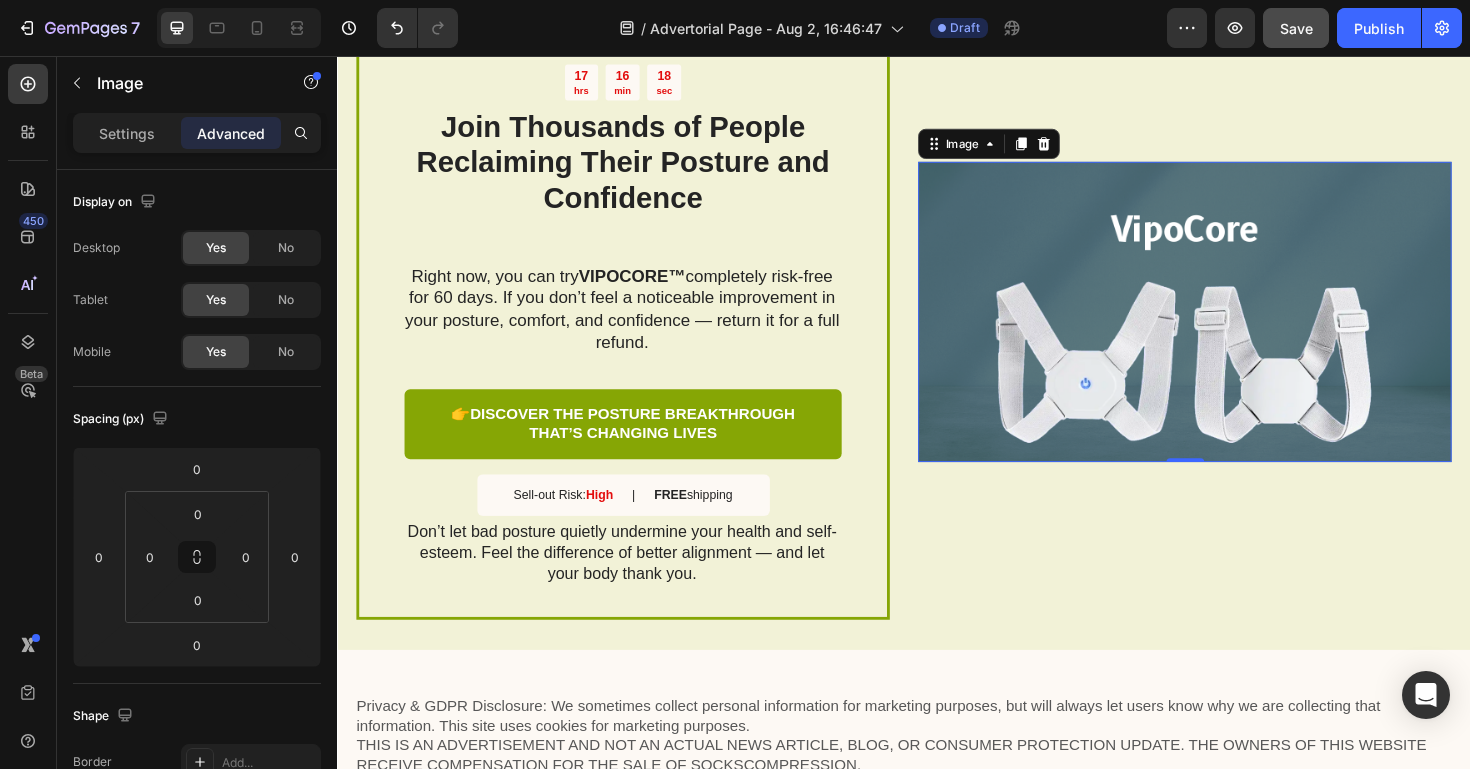 click at bounding box center [1234, 327] 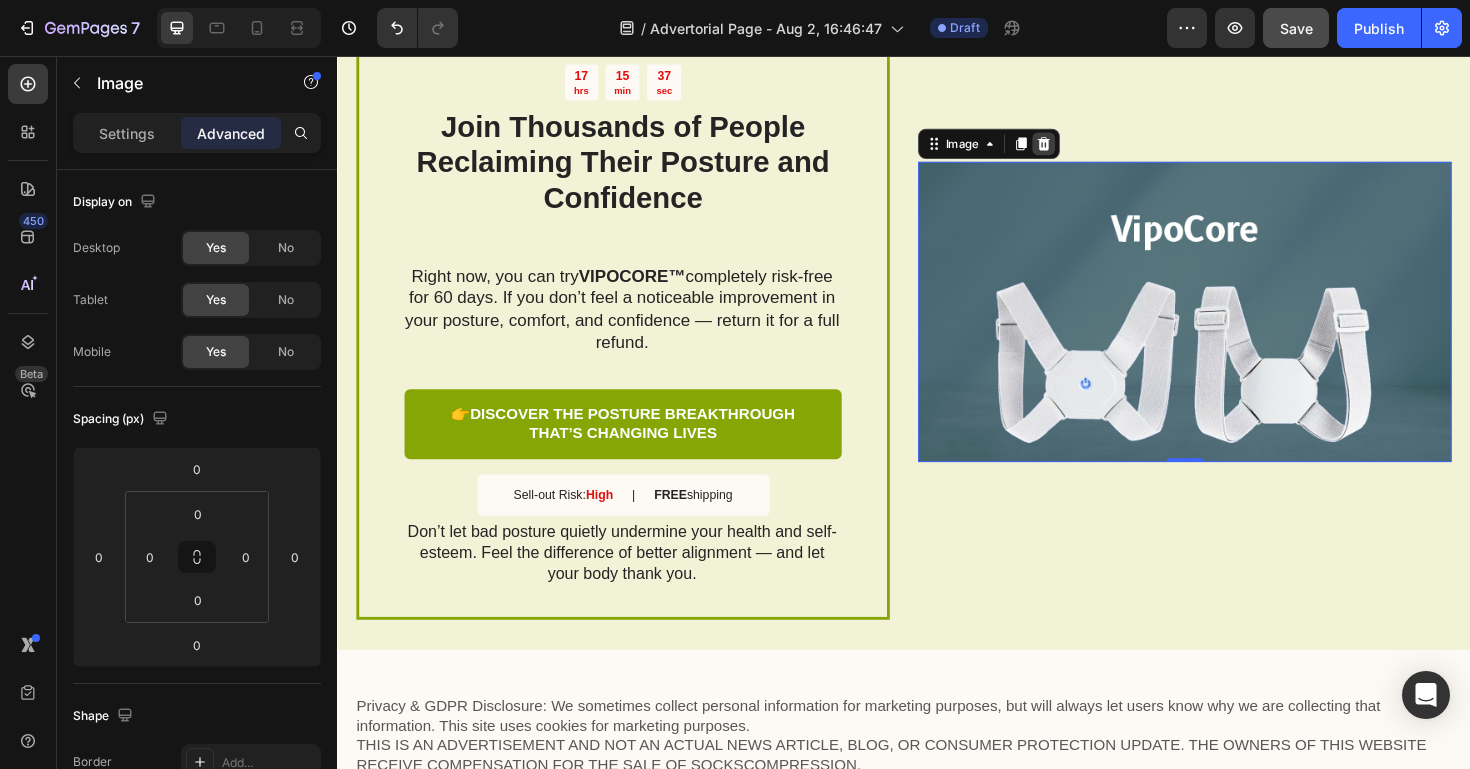click 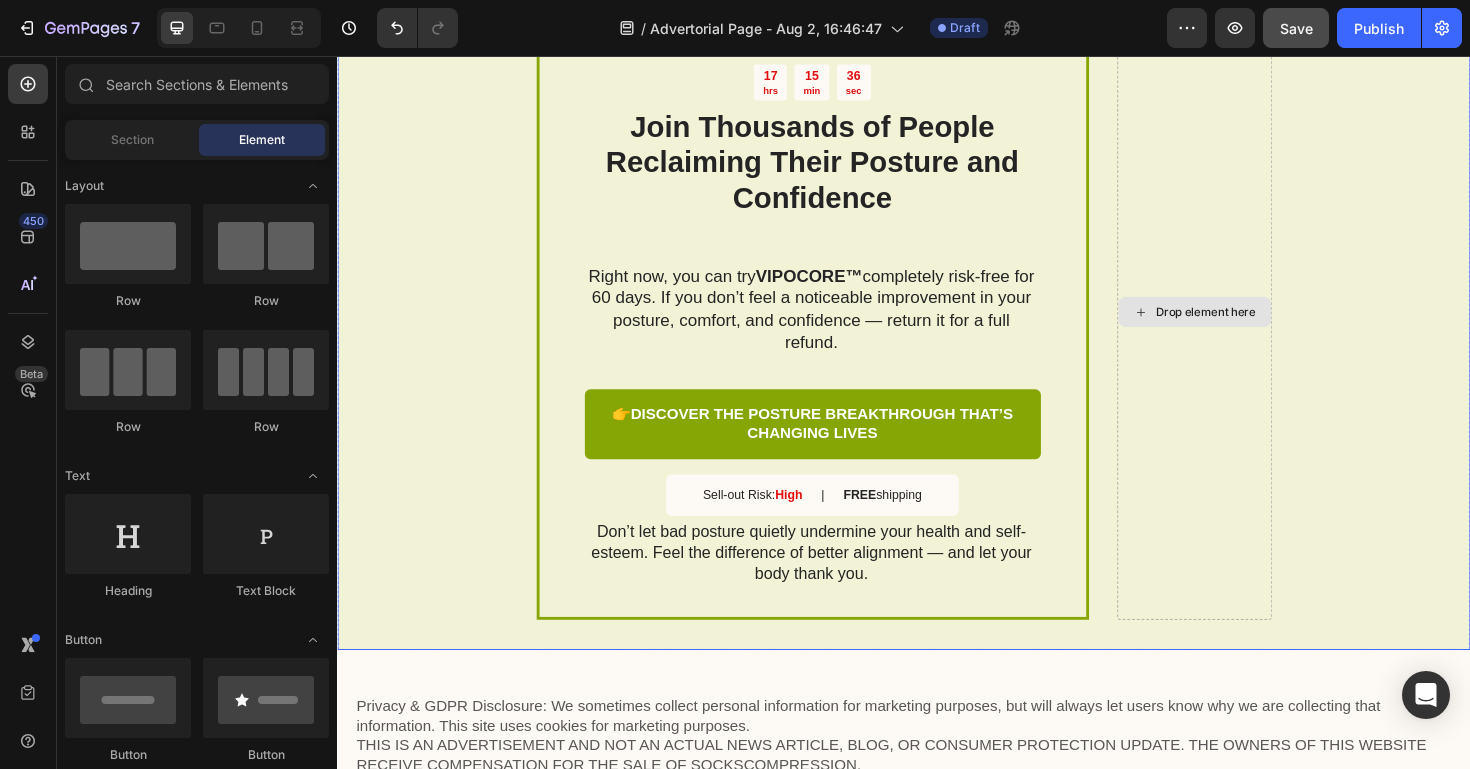 click on "Drop element here" at bounding box center (1245, 326) 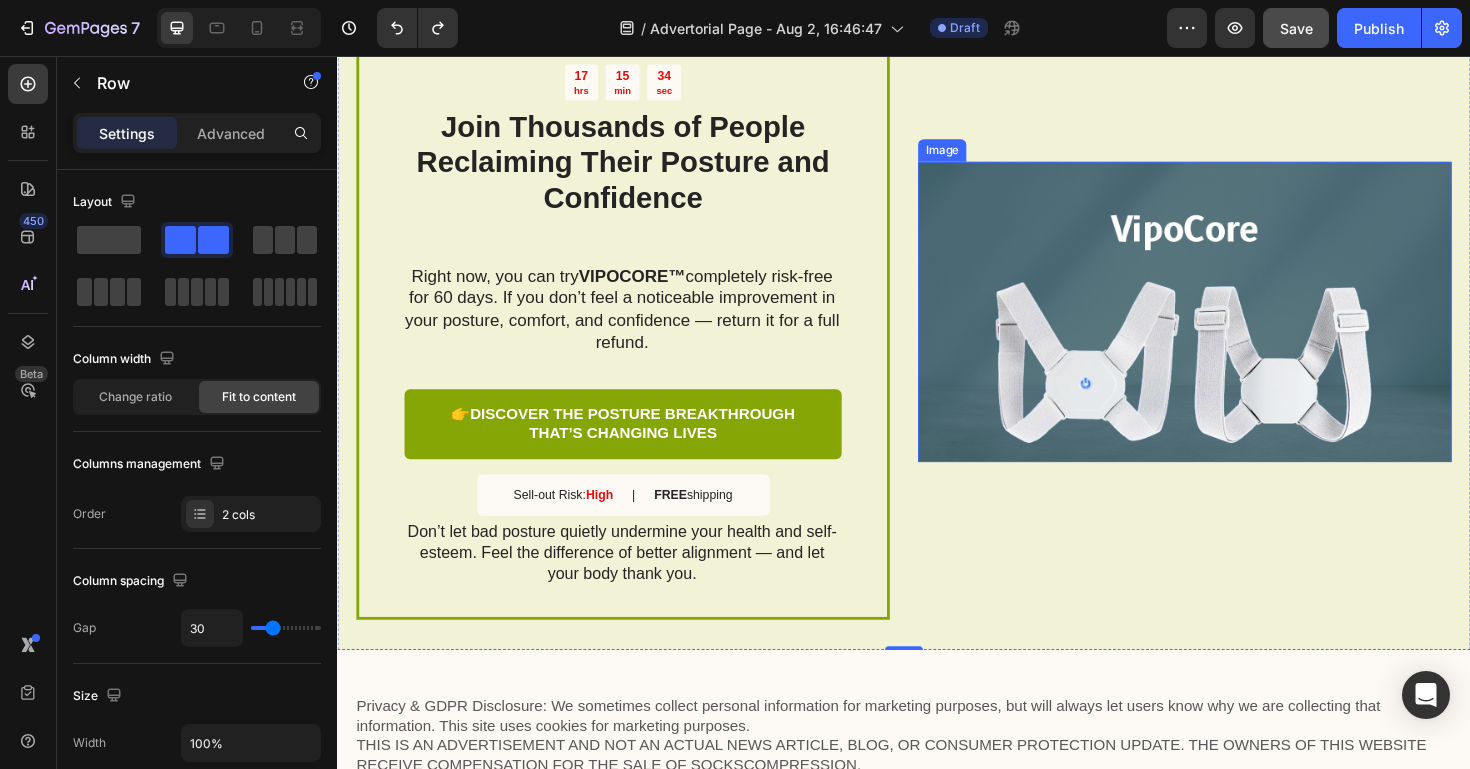 click at bounding box center (1234, 327) 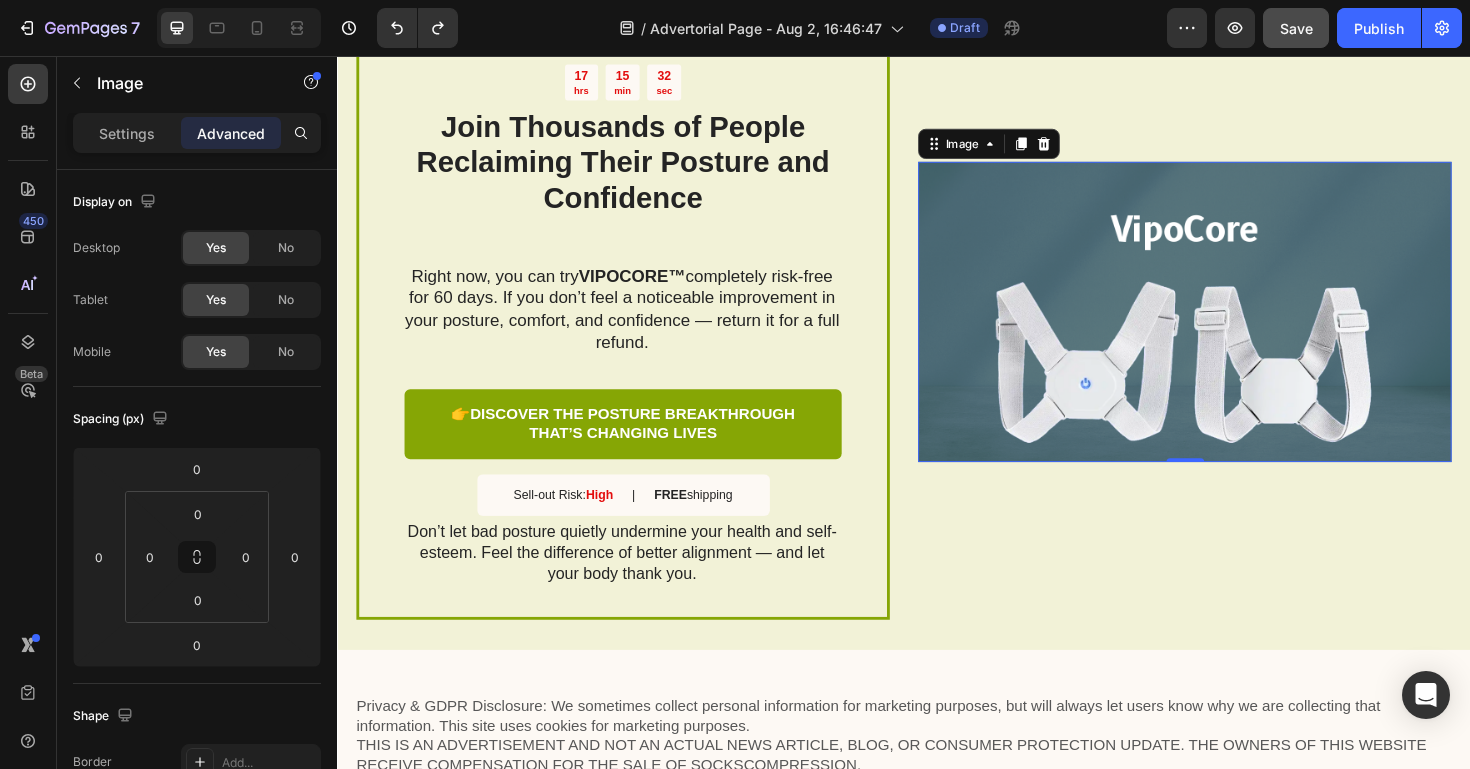 click on "Settings Advanced" at bounding box center (197, 133) 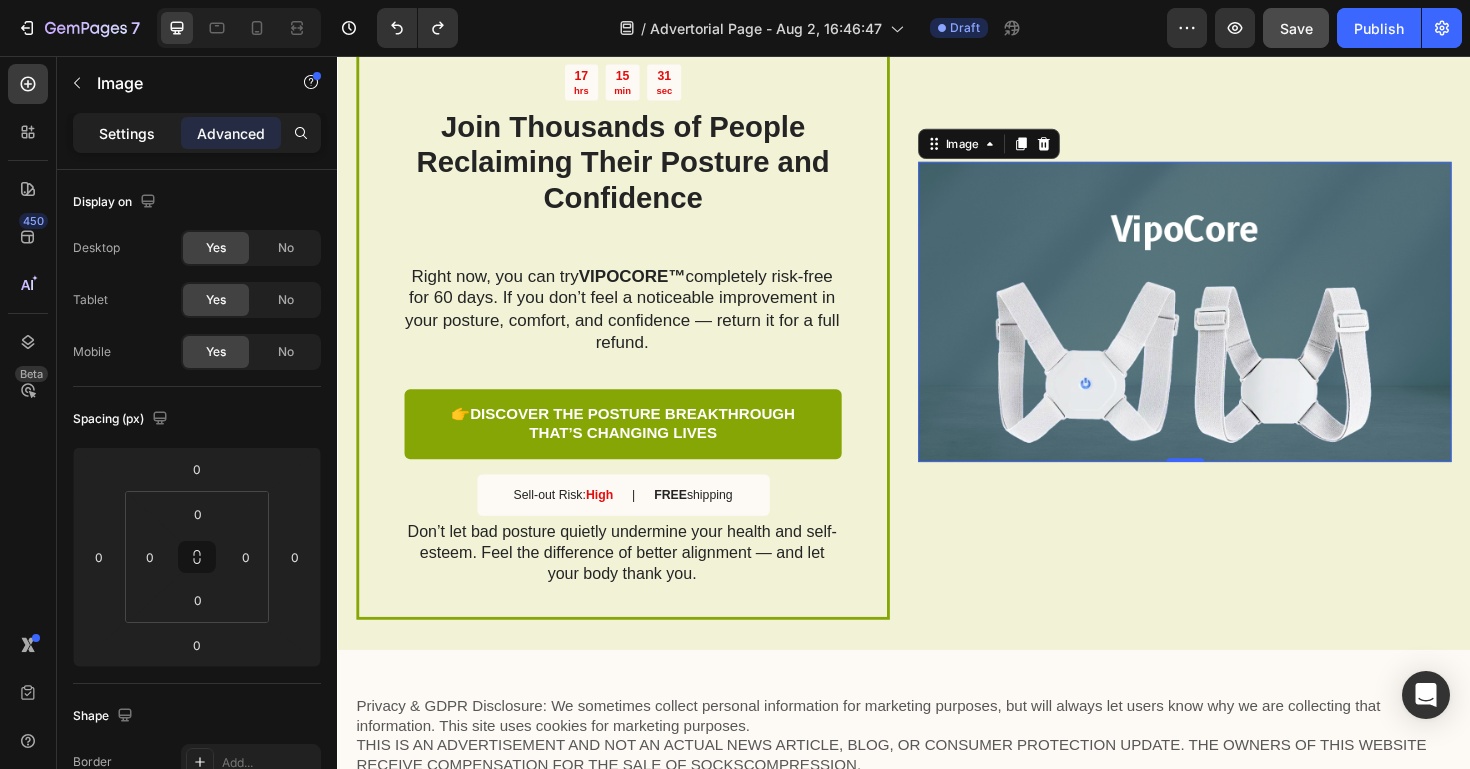 click on "Settings" at bounding box center [127, 133] 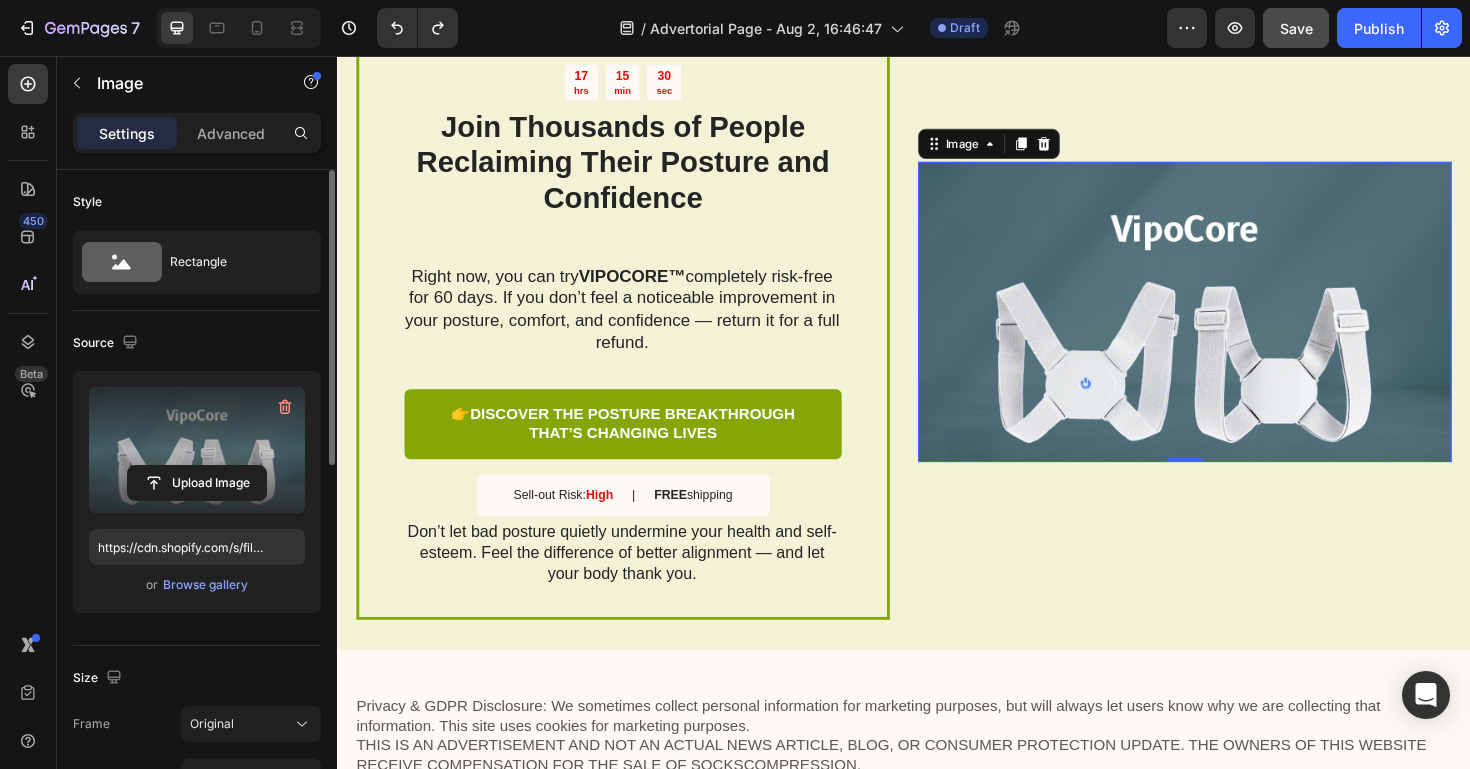 click at bounding box center [197, 450] 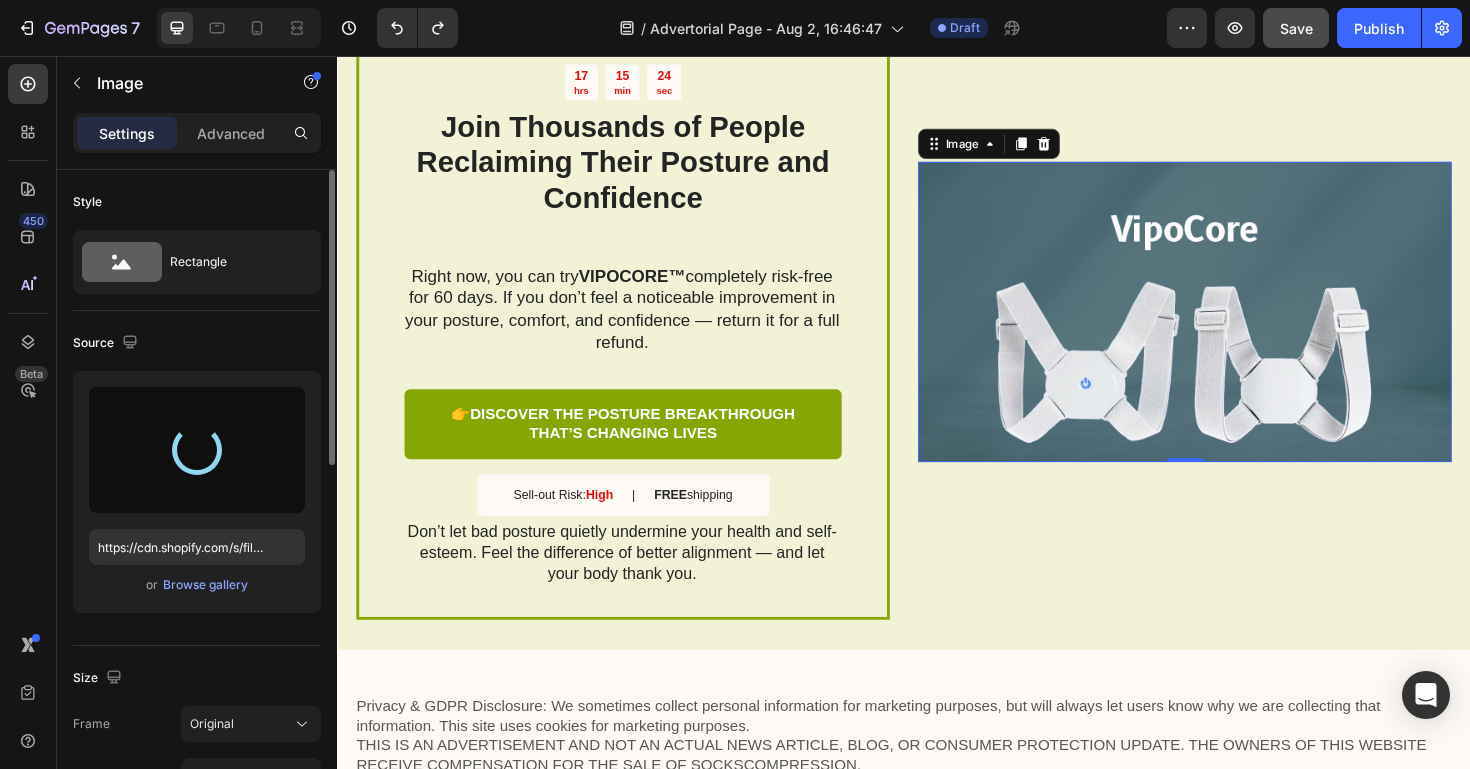 type on "https://cdn.shopify.com/s/files/1/0935/2642/5948/files/gempages_578162659132703420-b7c4683a-a9aa-4323-8d98-589364263ab2.png" 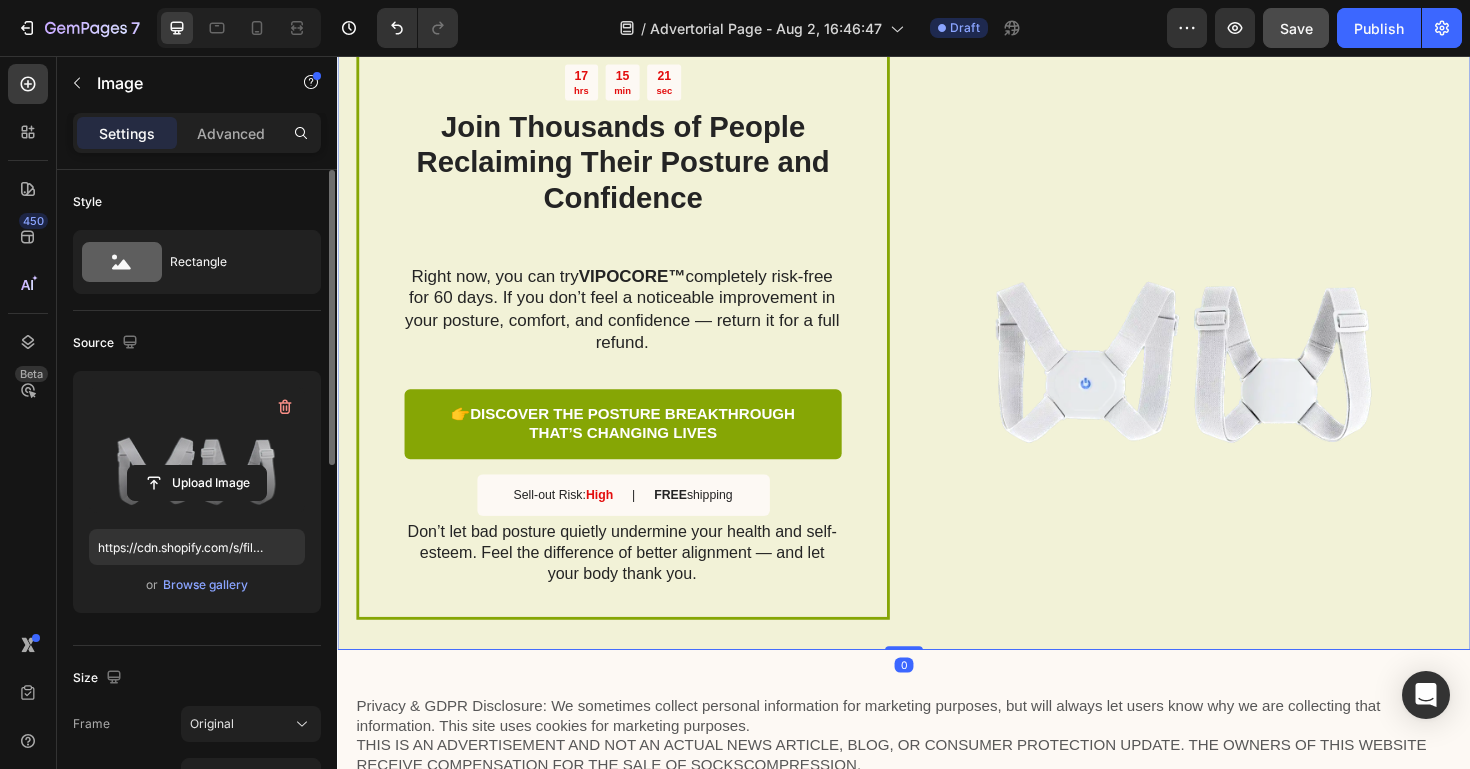 click on "Image" at bounding box center [1234, 326] 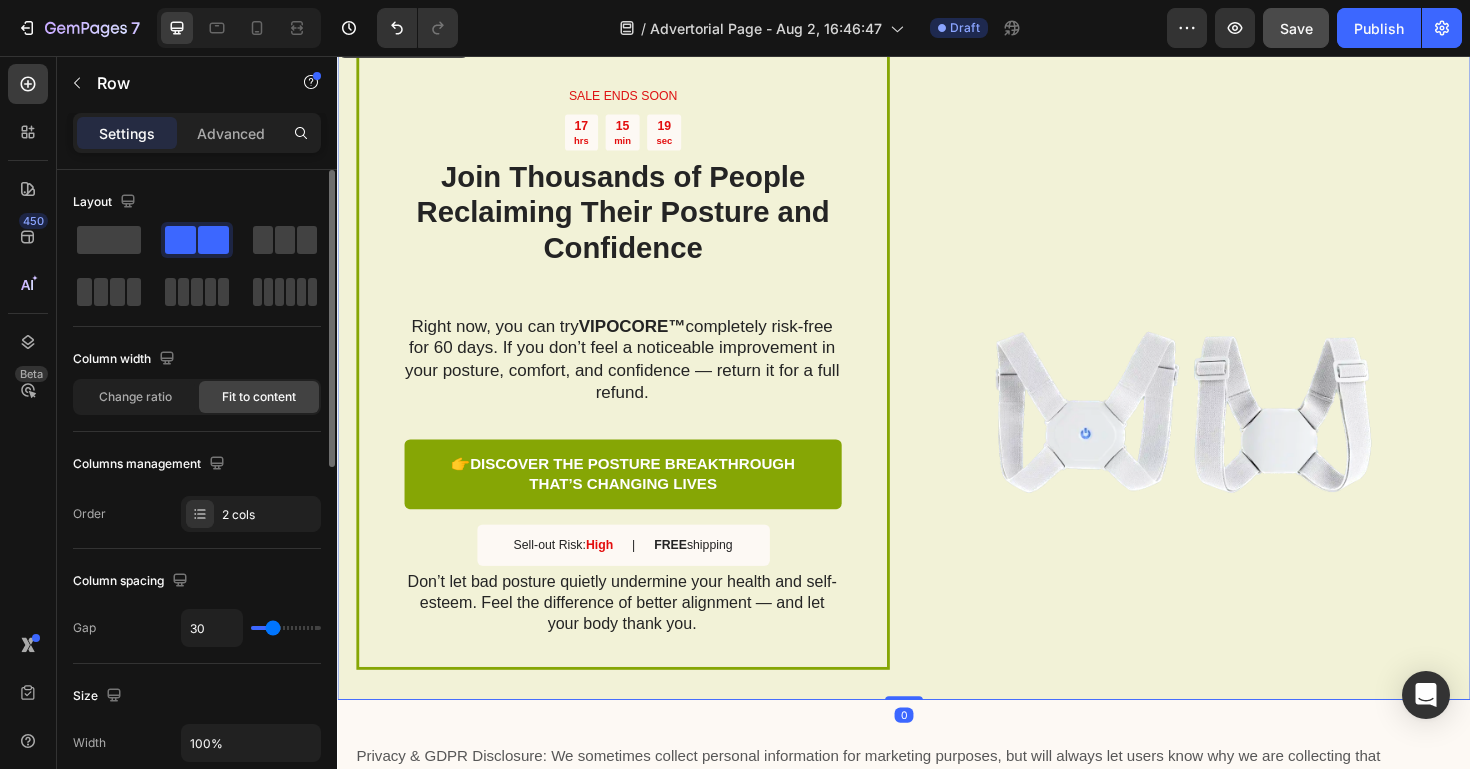 scroll, scrollTop: 3591, scrollLeft: 0, axis: vertical 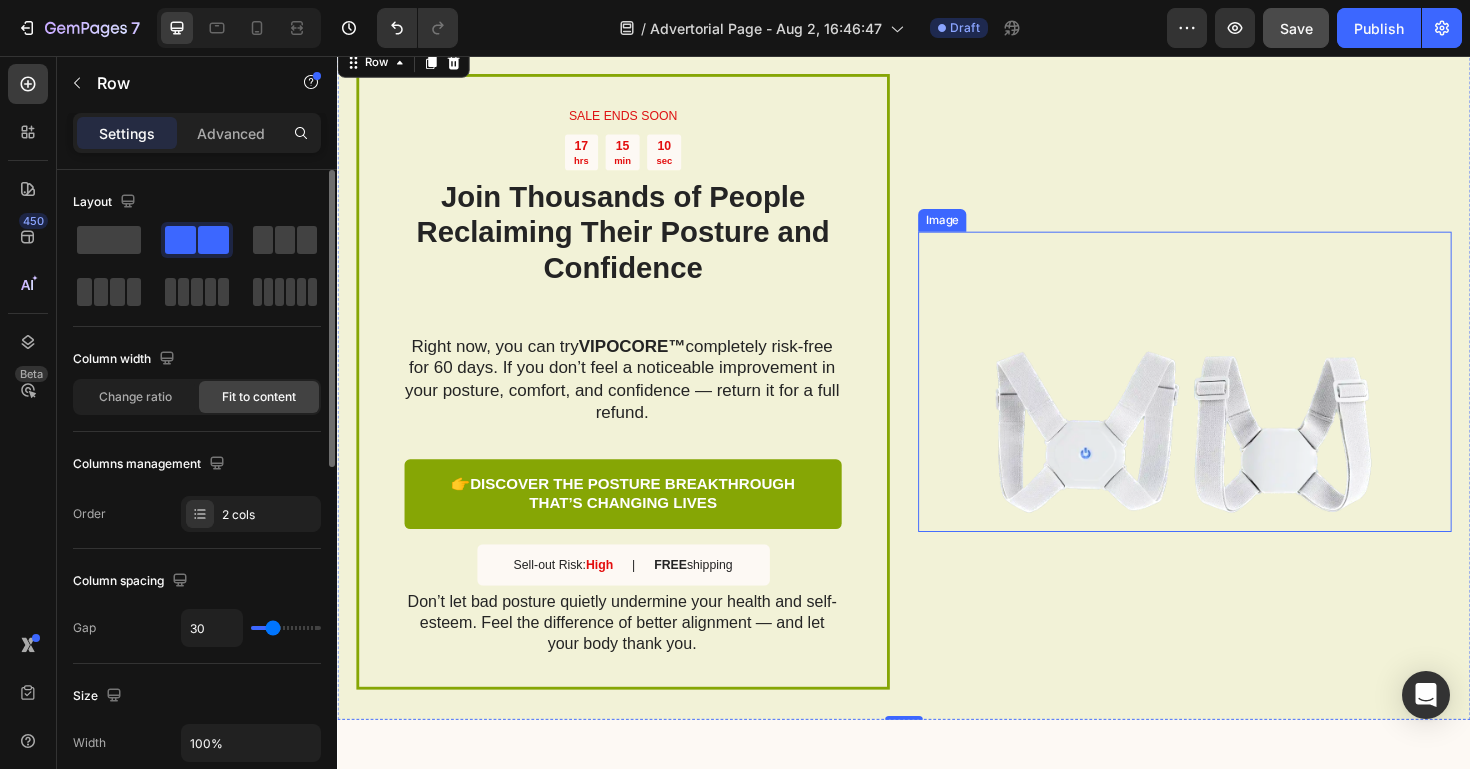 click at bounding box center (1234, 401) 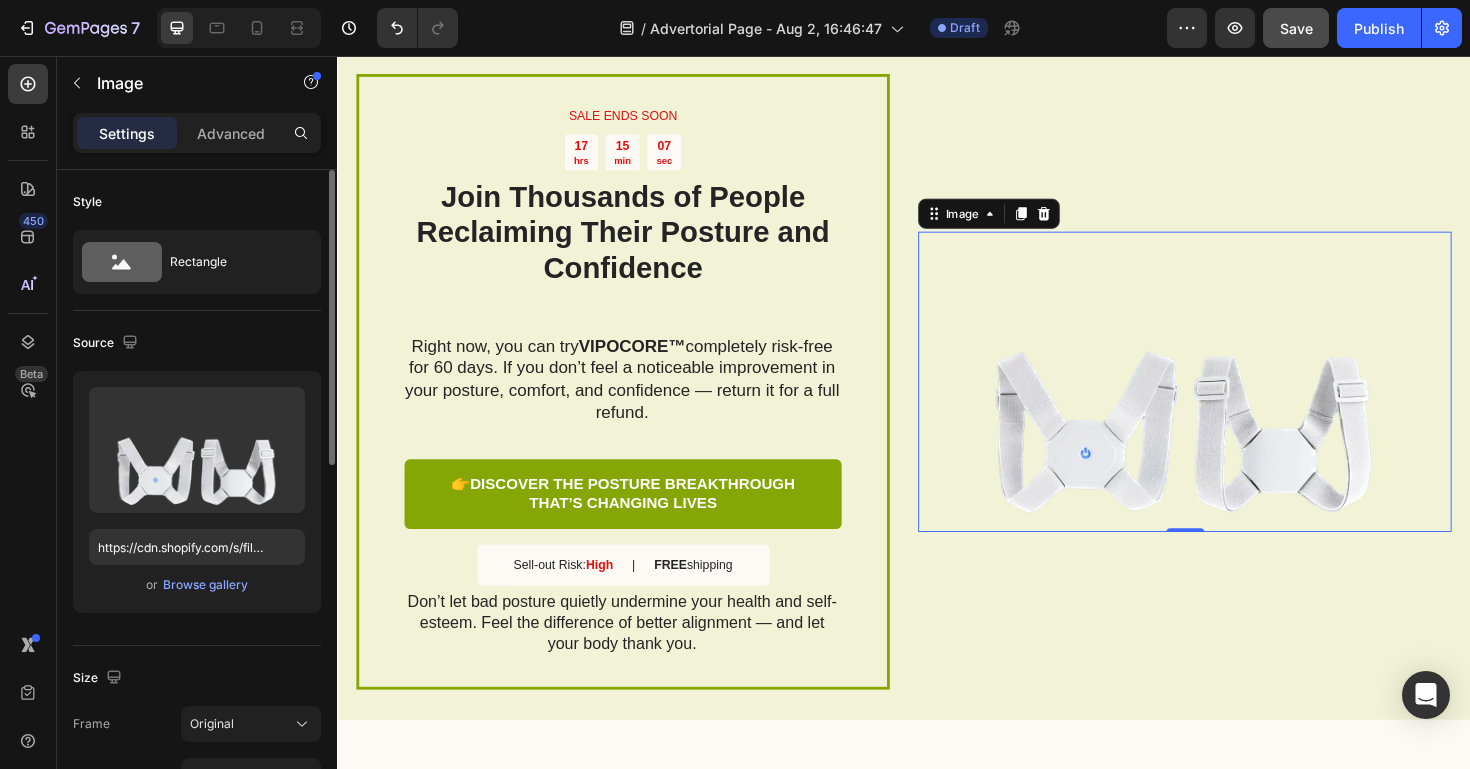click at bounding box center (1234, 401) 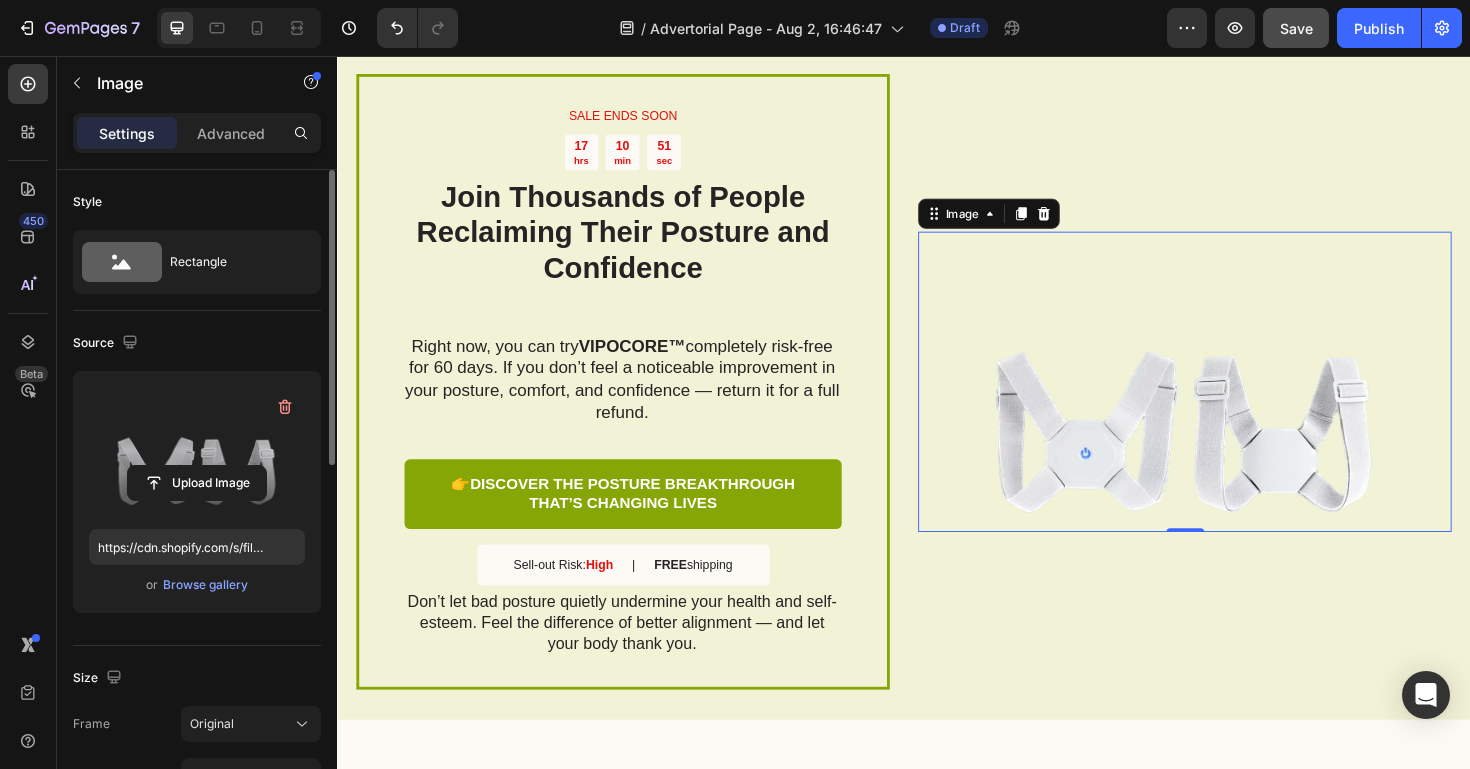 click at bounding box center [197, 450] 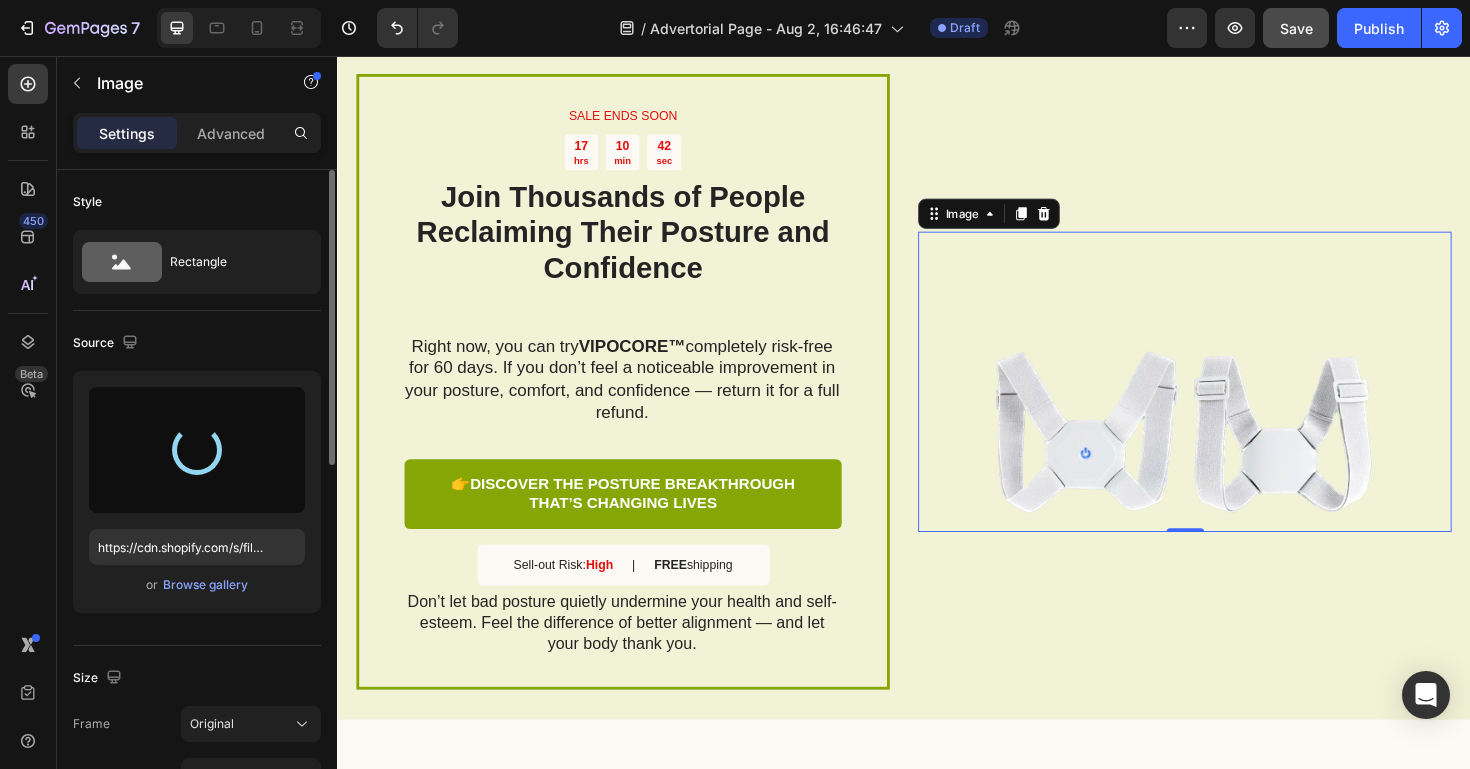 type on "https://cdn.shopify.com/s/files/1/0935/2642/5948/files/gempages_578162659132703420-0b00b6ce-5c4d-4091-8f42-881daff6487e.png" 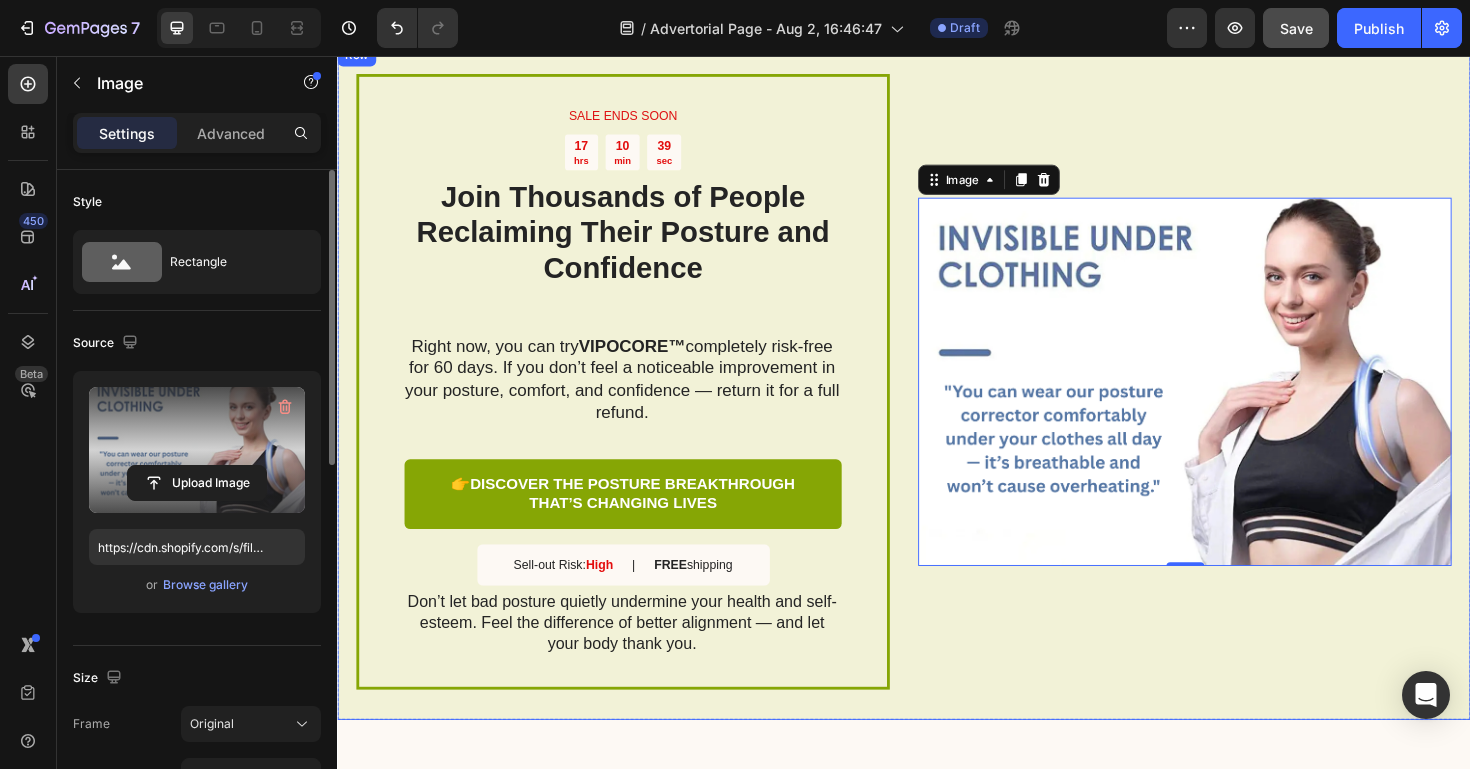 click on "Image   0" at bounding box center [1234, 400] 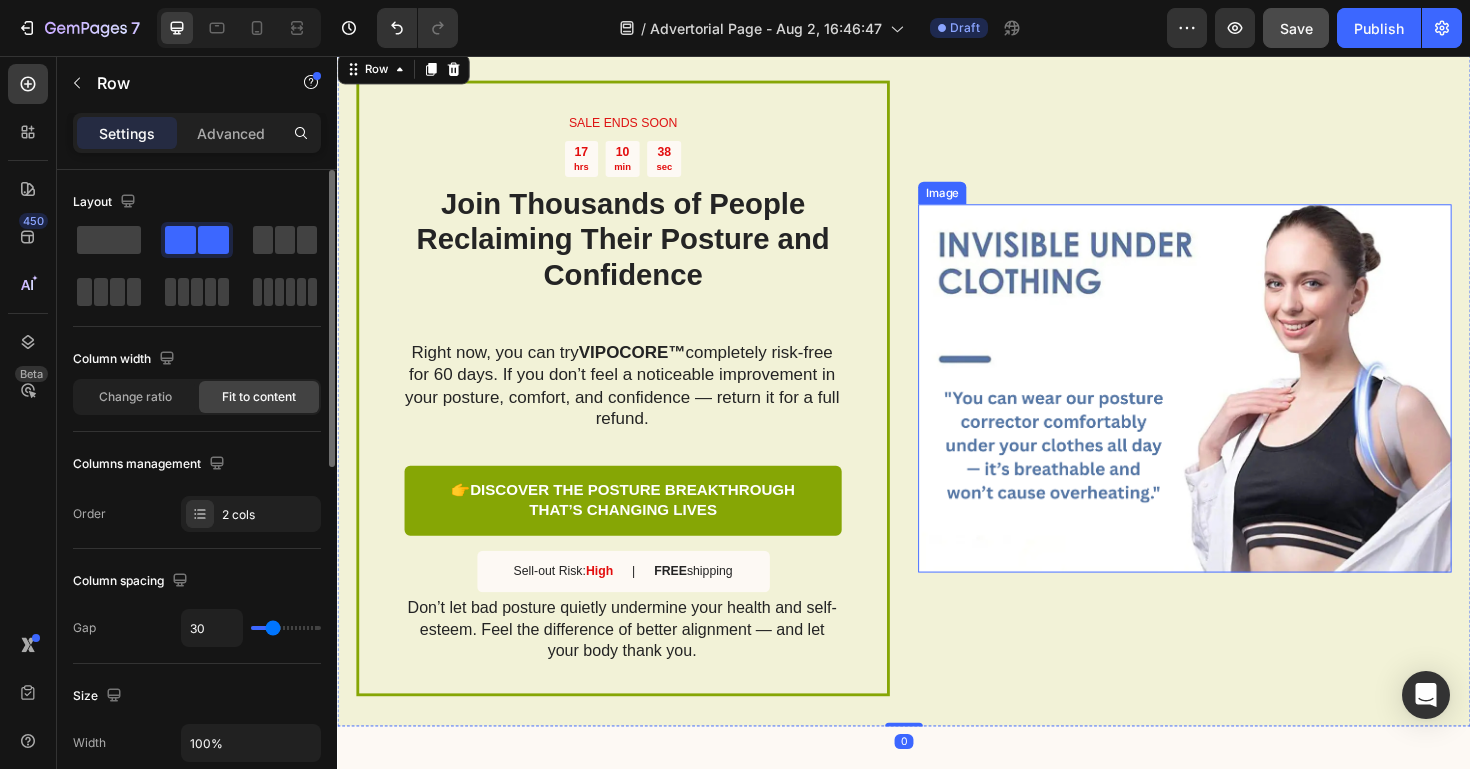 scroll, scrollTop: 3457, scrollLeft: 0, axis: vertical 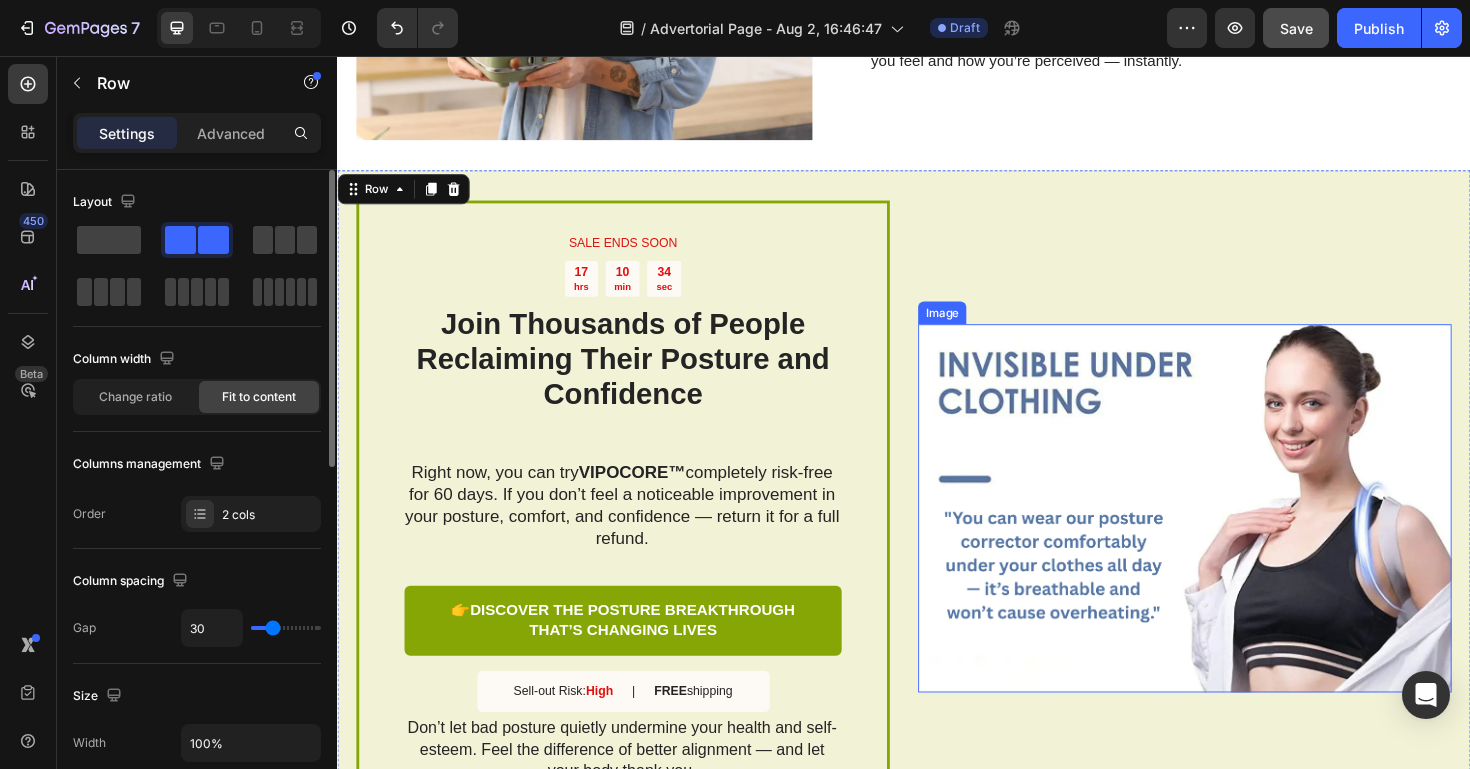 click at bounding box center (1234, 535) 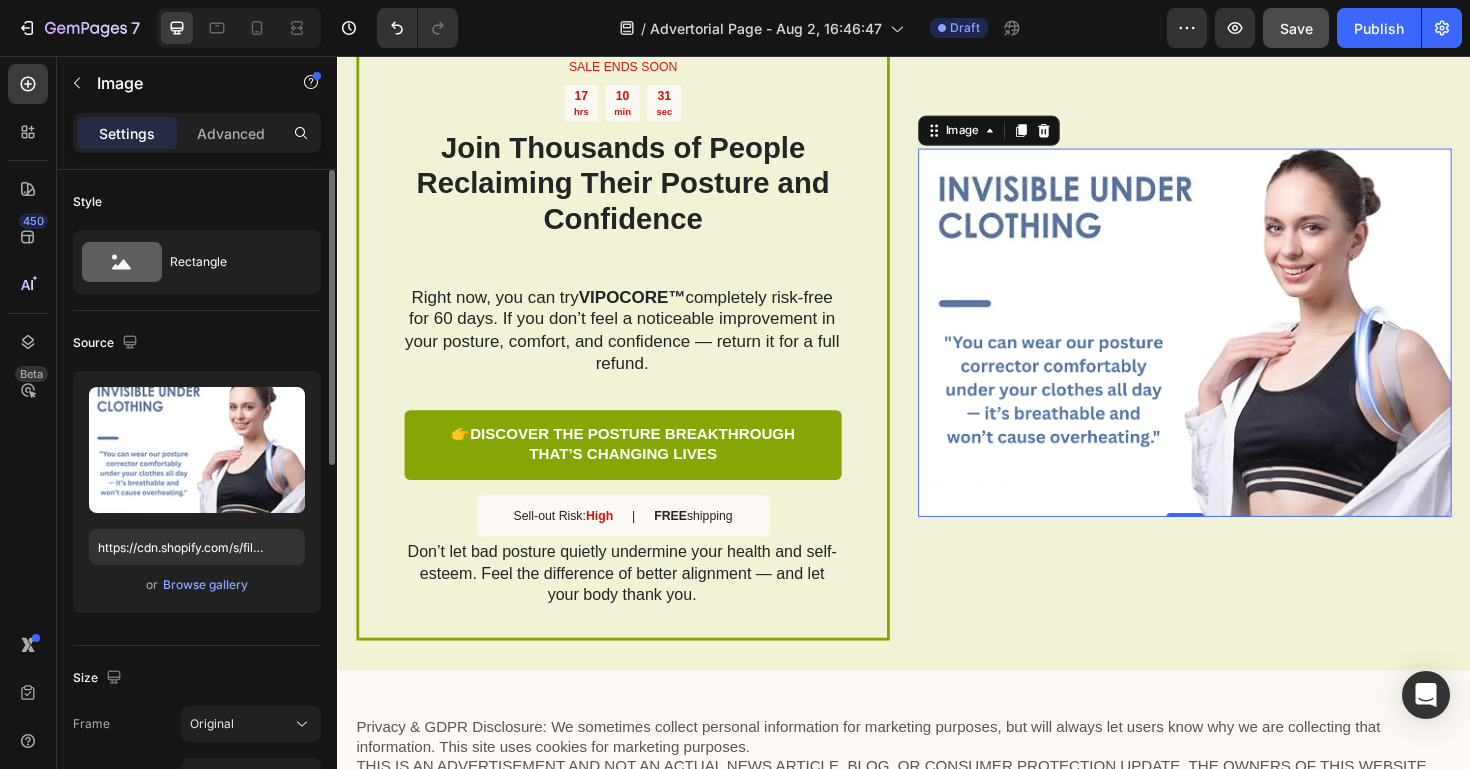 scroll, scrollTop: 3667, scrollLeft: 0, axis: vertical 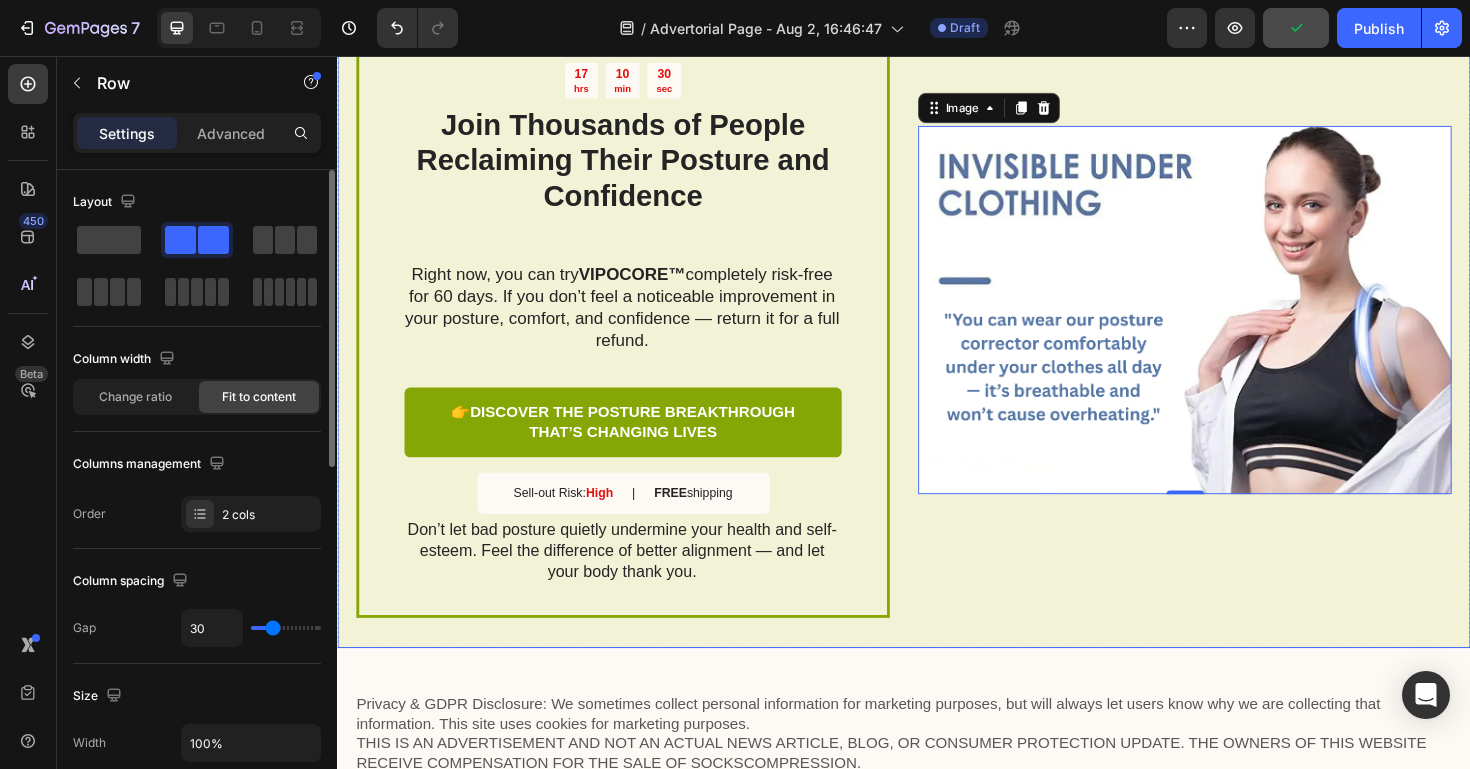 click on "Image   0" at bounding box center (1234, 324) 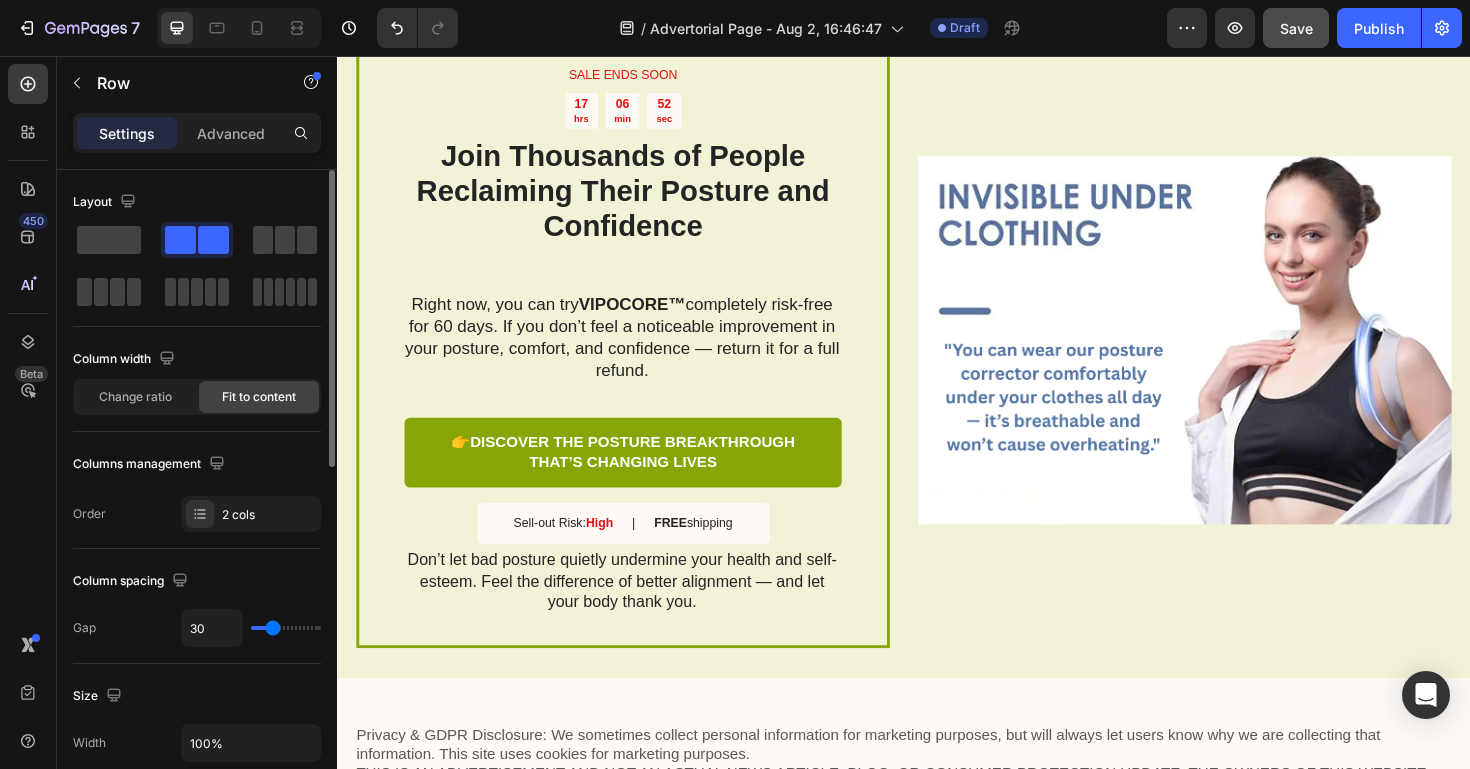 scroll, scrollTop: 3636, scrollLeft: 0, axis: vertical 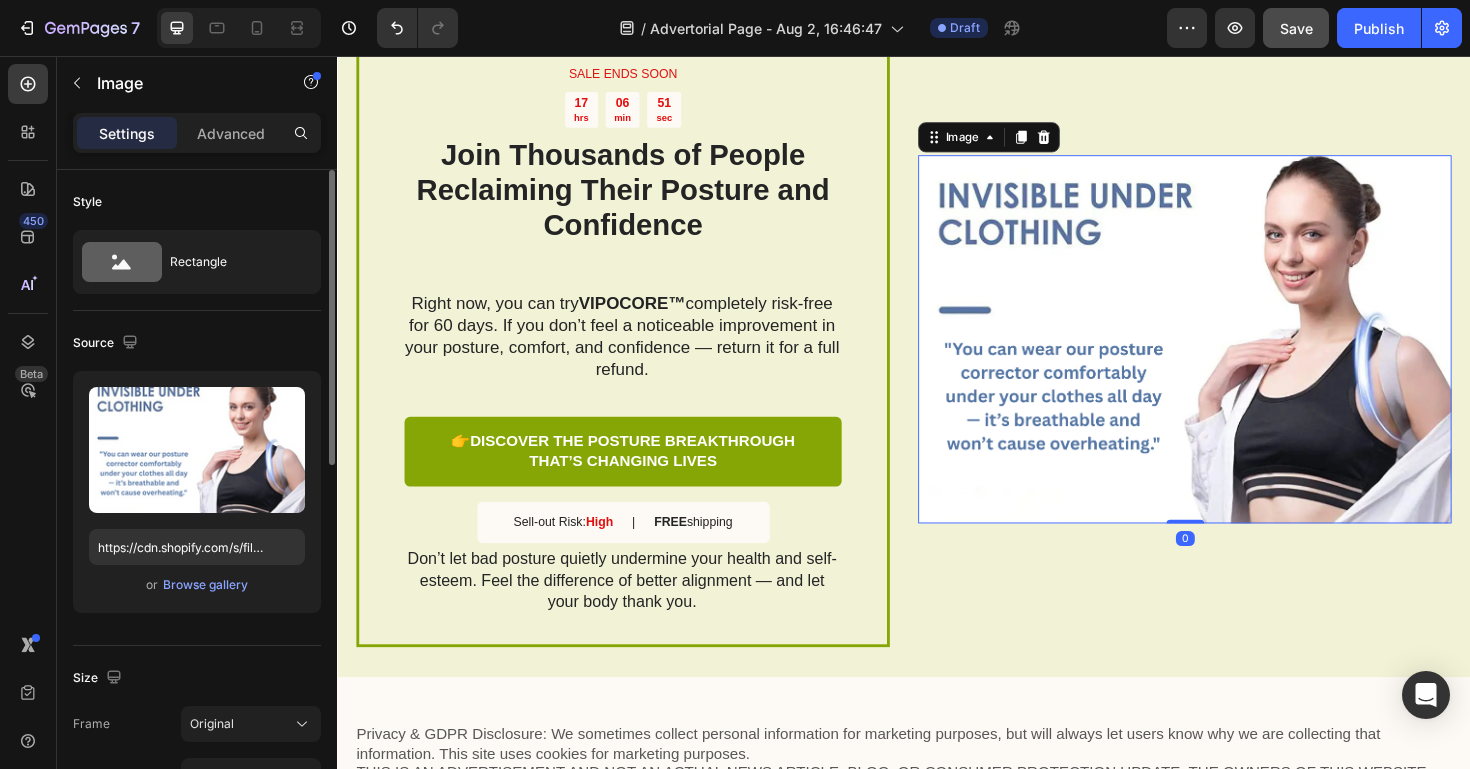 click at bounding box center (1234, 356) 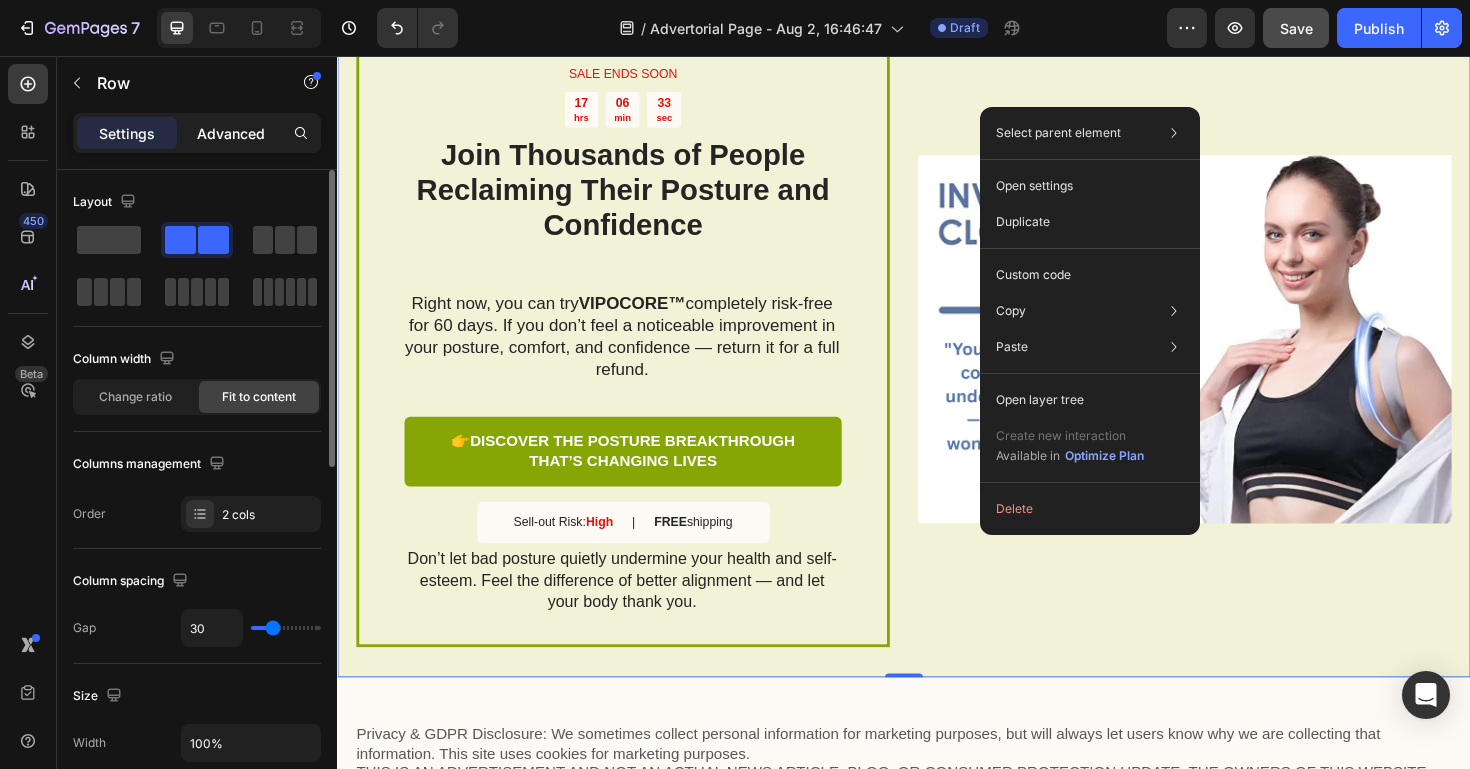 click on "Advanced" at bounding box center [231, 133] 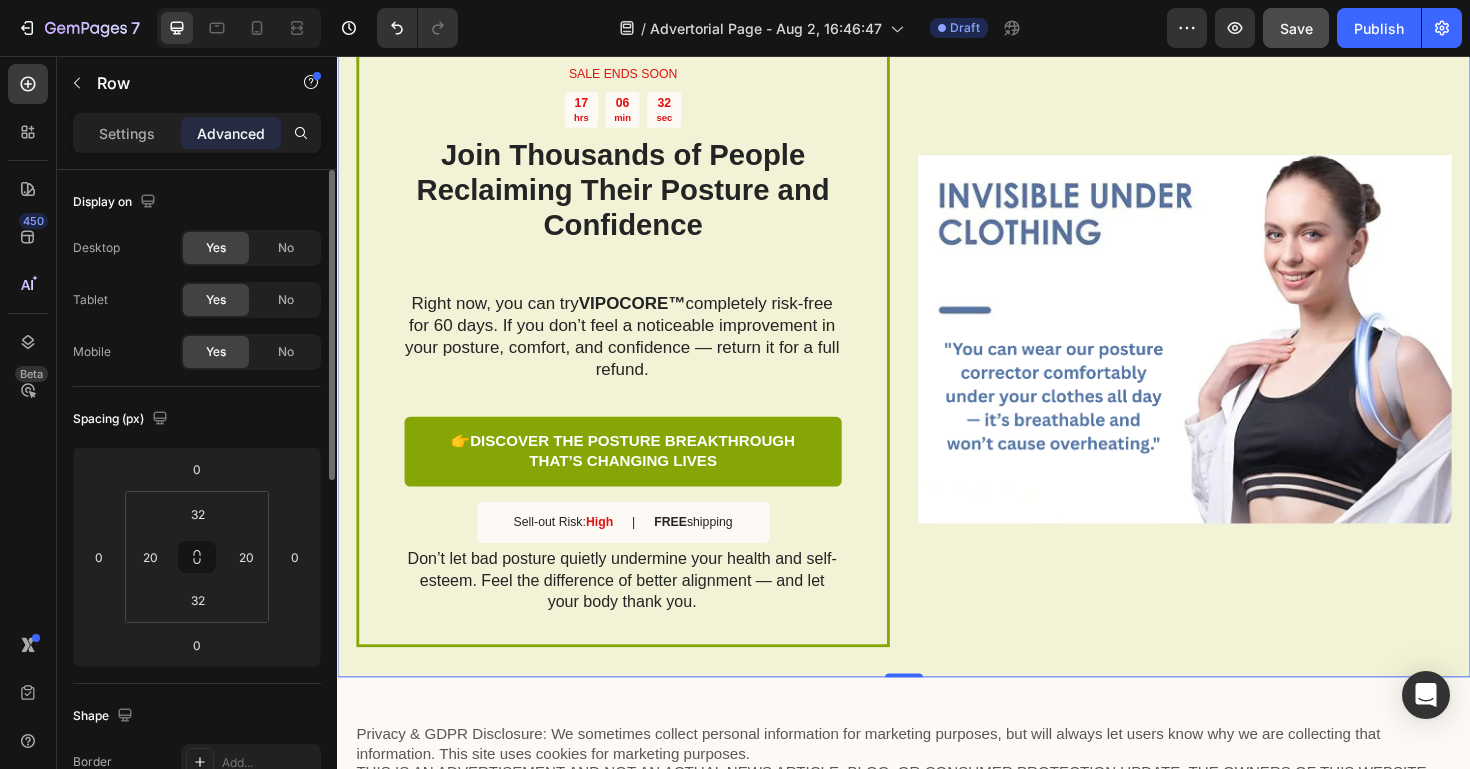 click on "Settings Advanced" at bounding box center (197, 133) 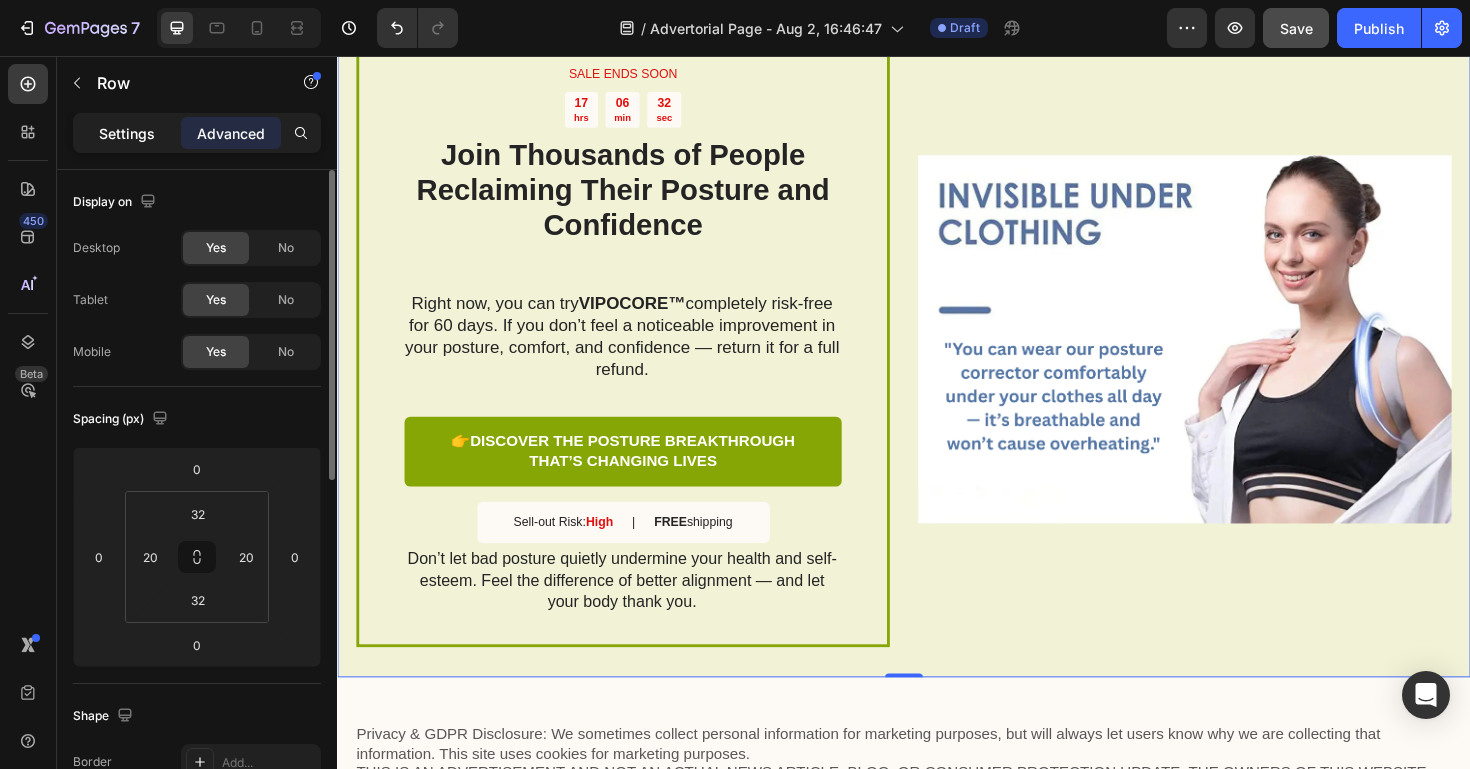 click on "Settings" at bounding box center (127, 133) 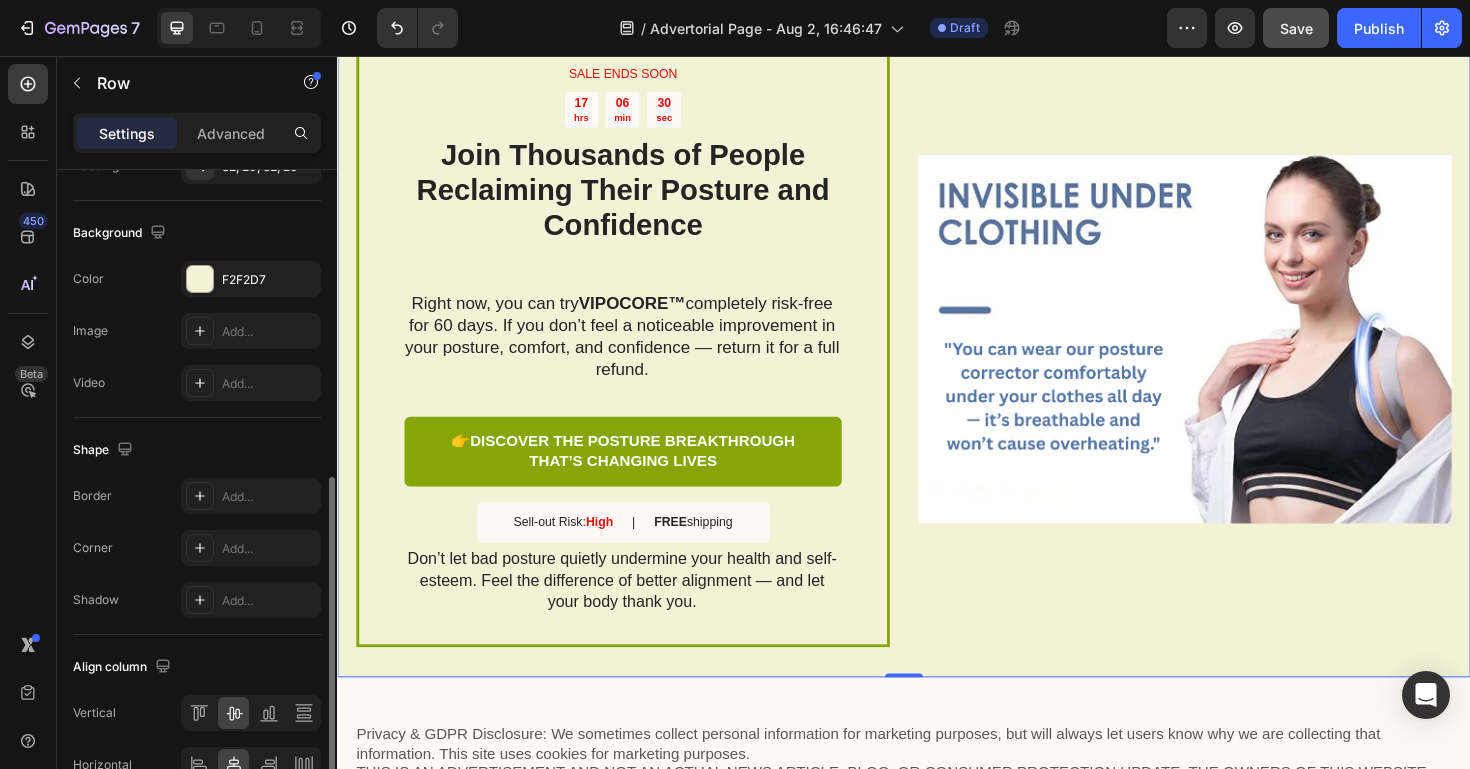 scroll, scrollTop: 681, scrollLeft: 0, axis: vertical 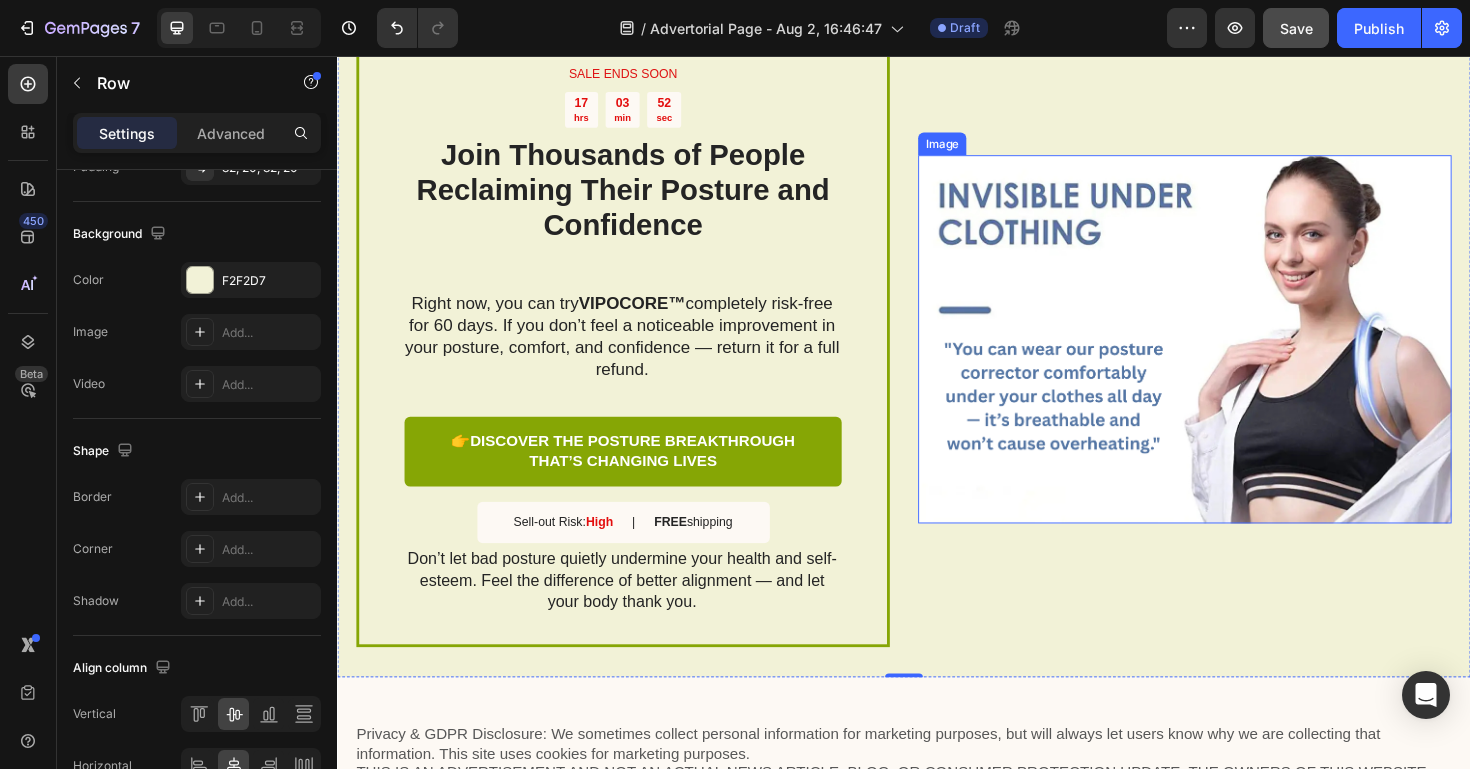 click at bounding box center [1234, 356] 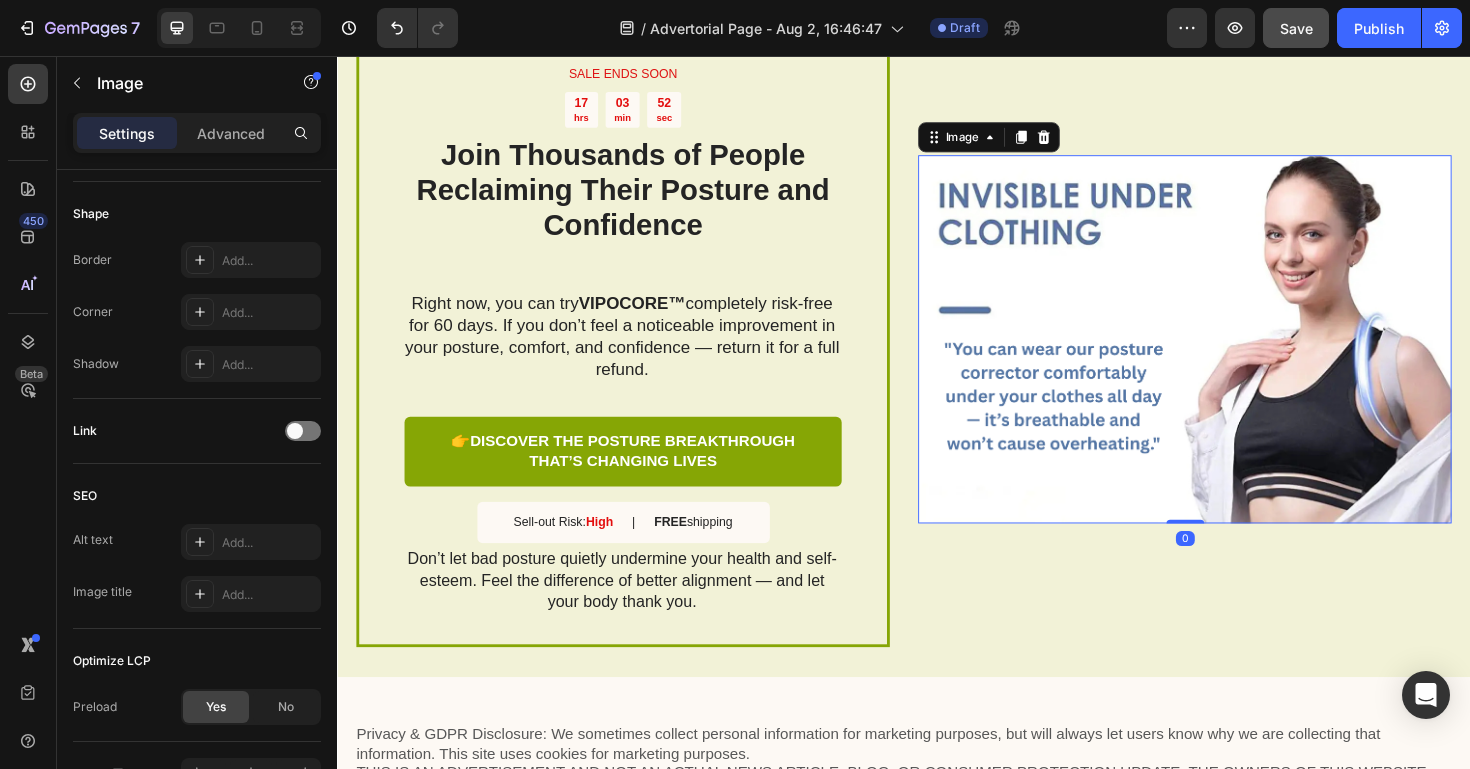 scroll, scrollTop: 0, scrollLeft: 0, axis: both 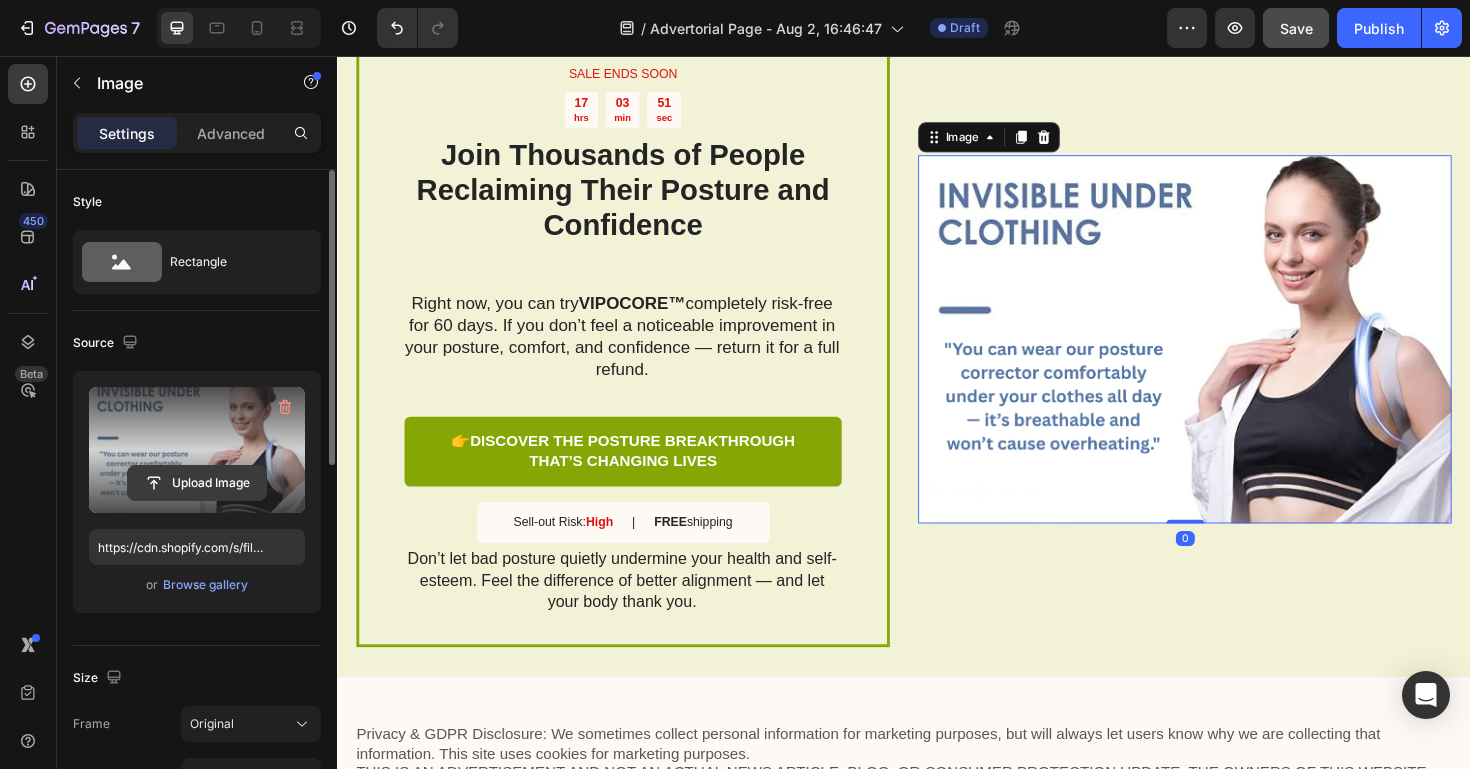 click 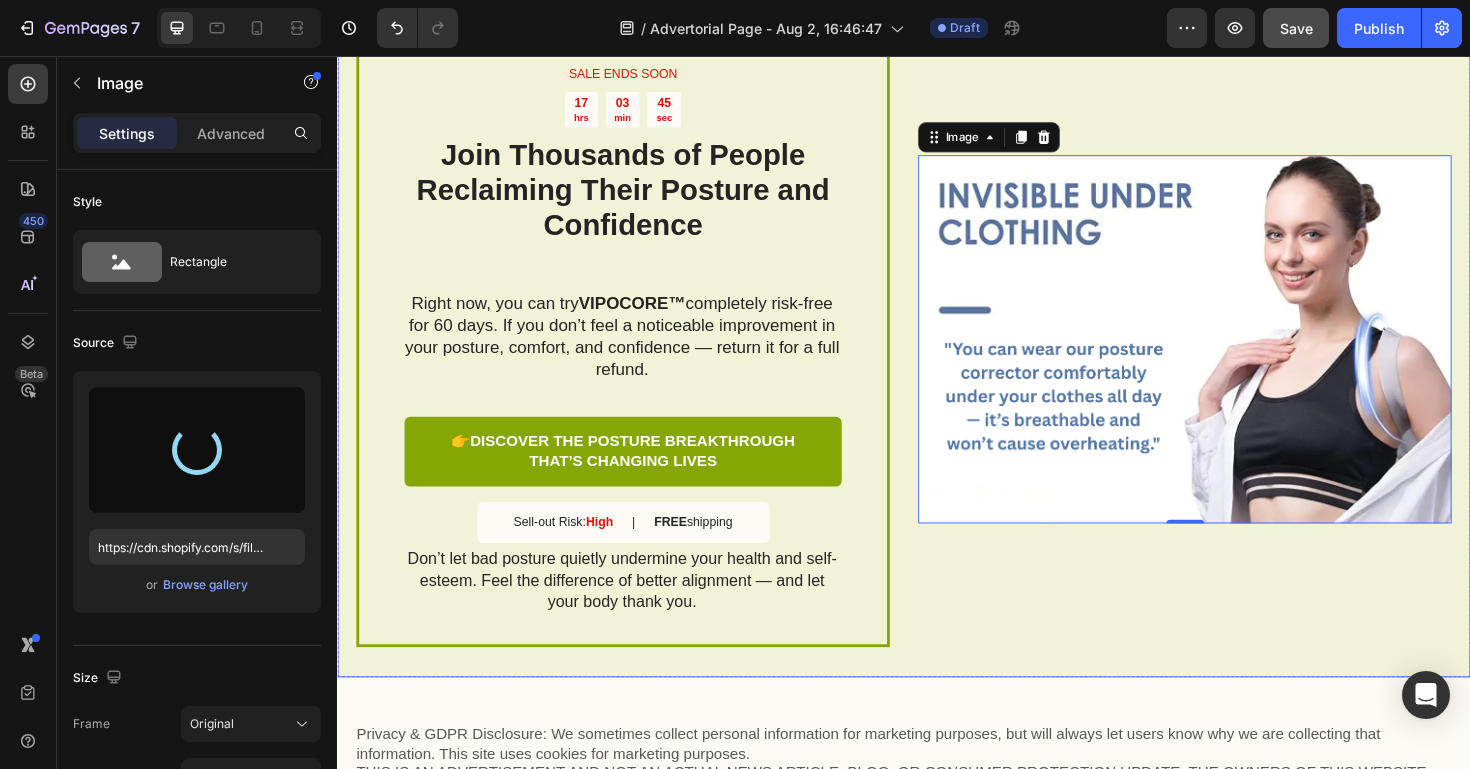 type on "https://cdn.shopify.com/s/files/1/0935/2642/5948/files/gempages_578162659132703420-42c6228d-a7d1-4363-b0cb-5898ce29e97b.webp" 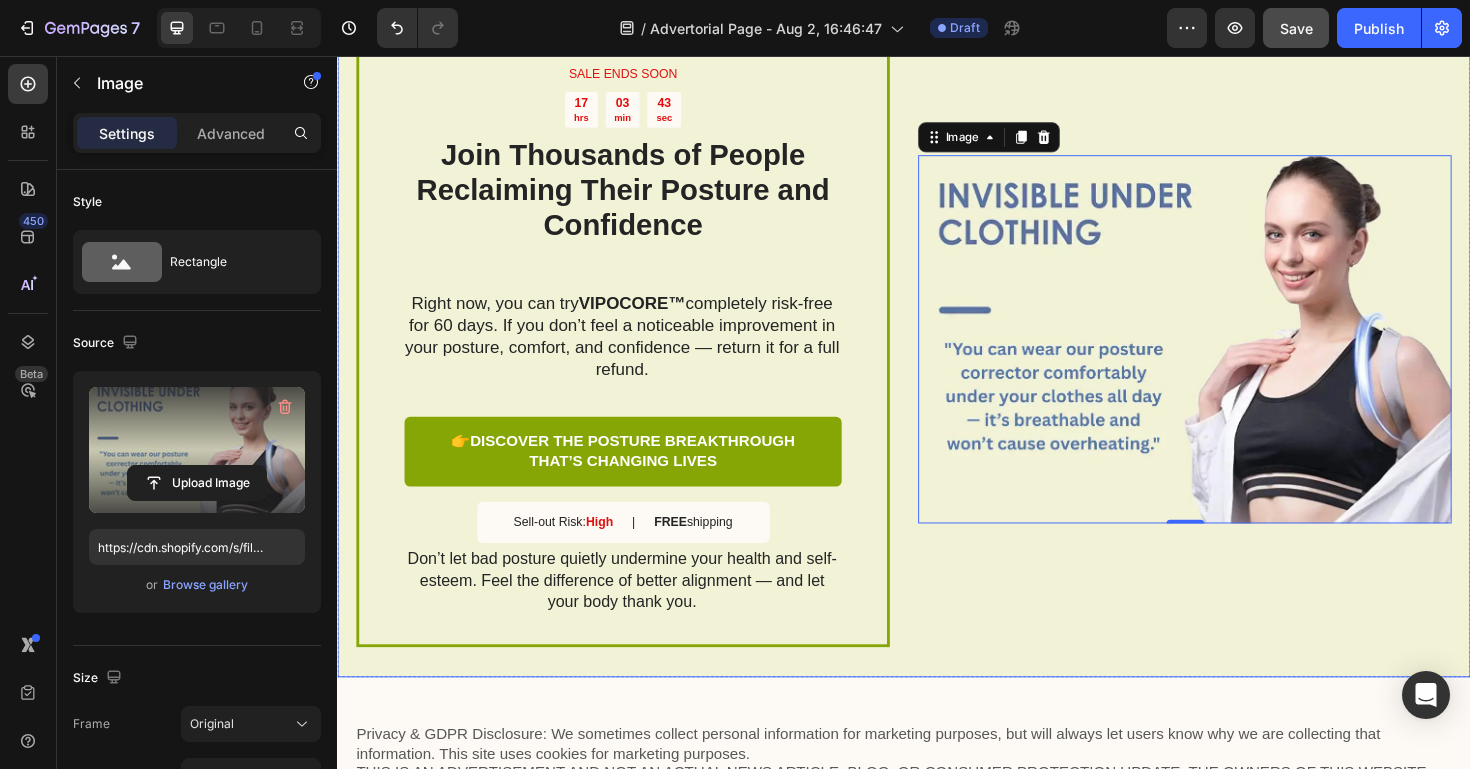 click on "Image   0" at bounding box center [1234, 355] 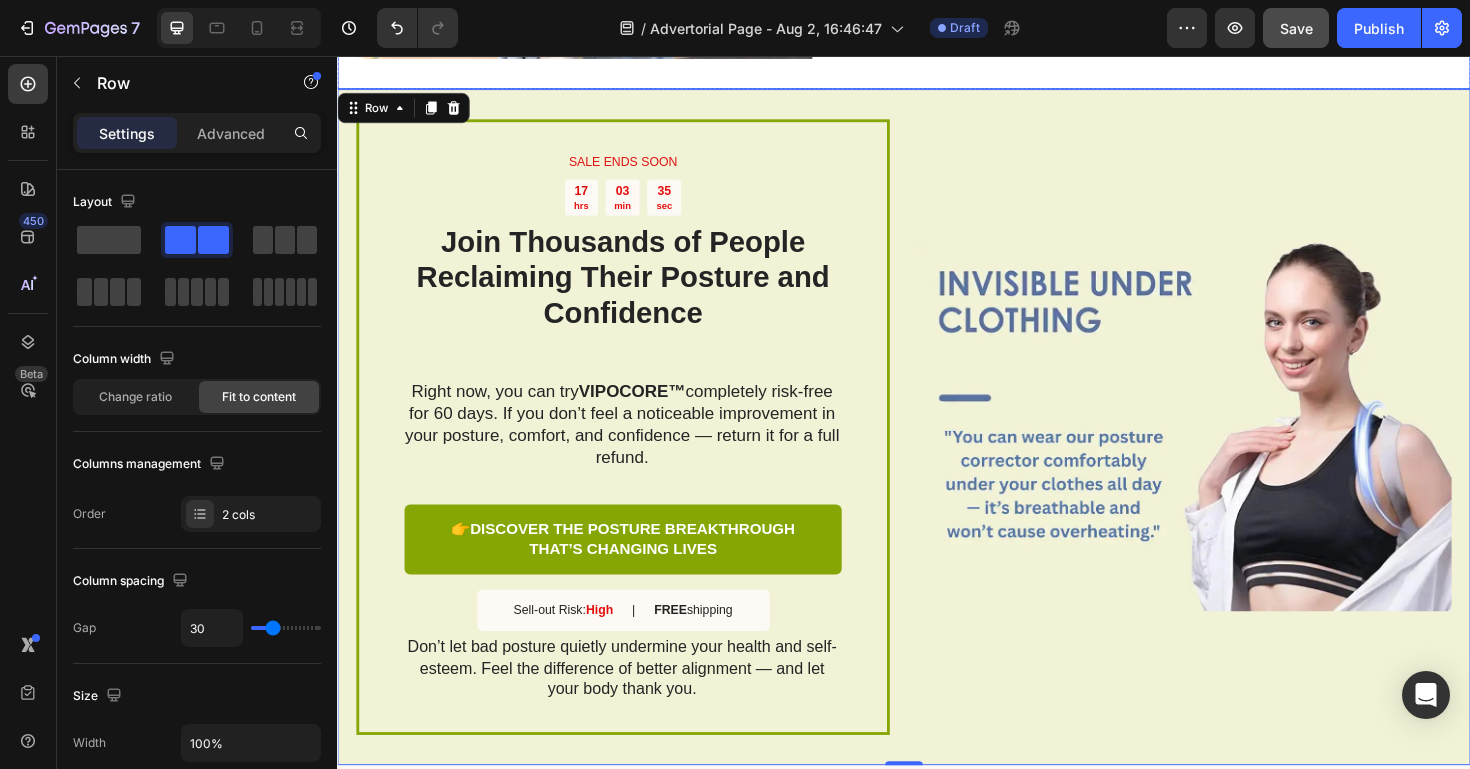 scroll, scrollTop: 3570, scrollLeft: 0, axis: vertical 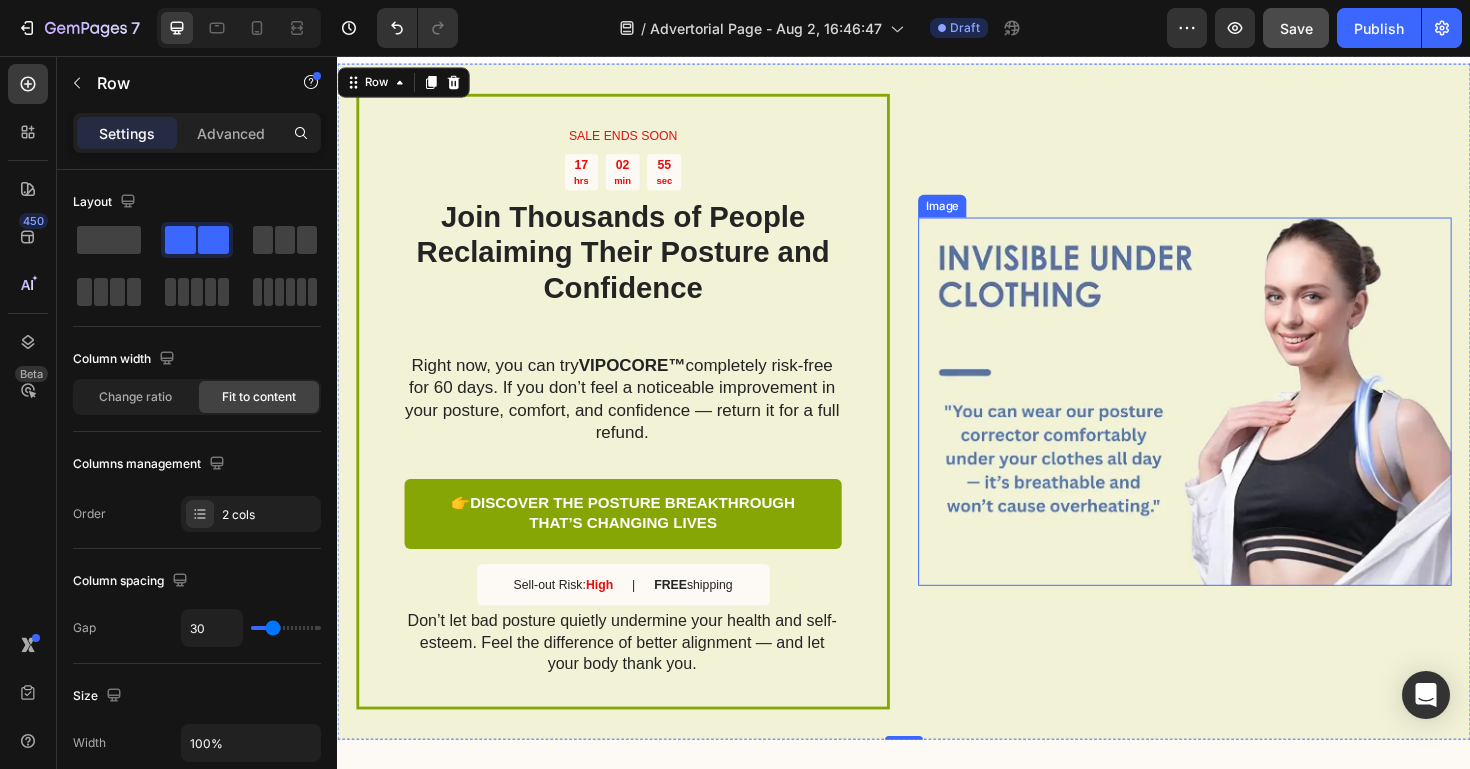 click at bounding box center [1234, 422] 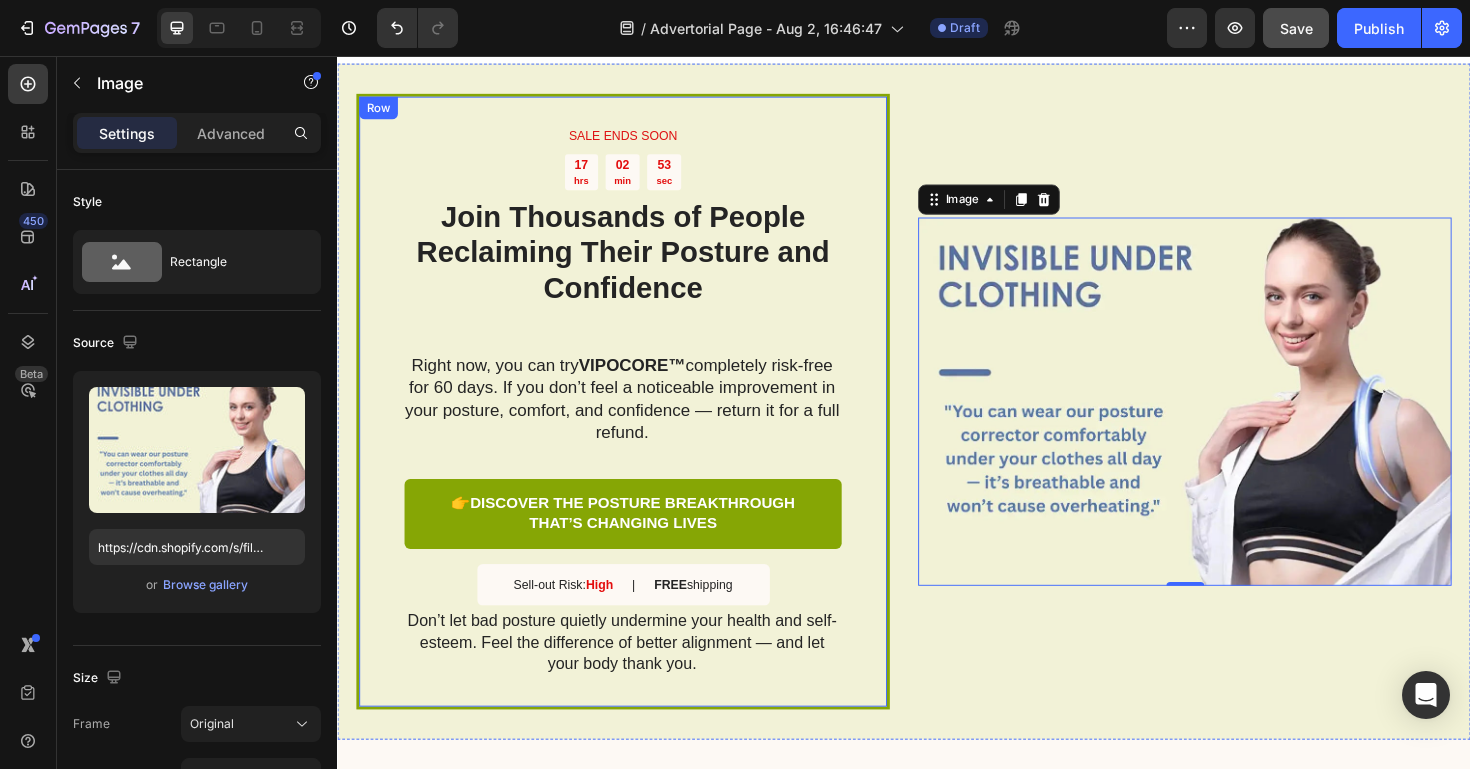 click on "SALE ENDS SOON Text Block 17 hrs 02 min 53 sec Countdown Timer Join Thousands of People Reclaiming Their Posture and Confidence   Heading Right now, you can try  VIPOCORE™  completely risk-free for 60 days. If you don’t feel a noticeable improvement in your posture, comfort, and confidence — return it for a full refund.   Text Block 👉  DISCOVER THE POSTURE BREAKTHROUGH THAT’S CHANGING LIVES    Button Sell-out Risk:  High Text Block | Text Block FREE  shipping Text Block Row Don’t let bad posture quietly undermine your health and self-esteem. Feel the difference of better alignment — and let your body thank you. Text Block Row" at bounding box center [639, 421] 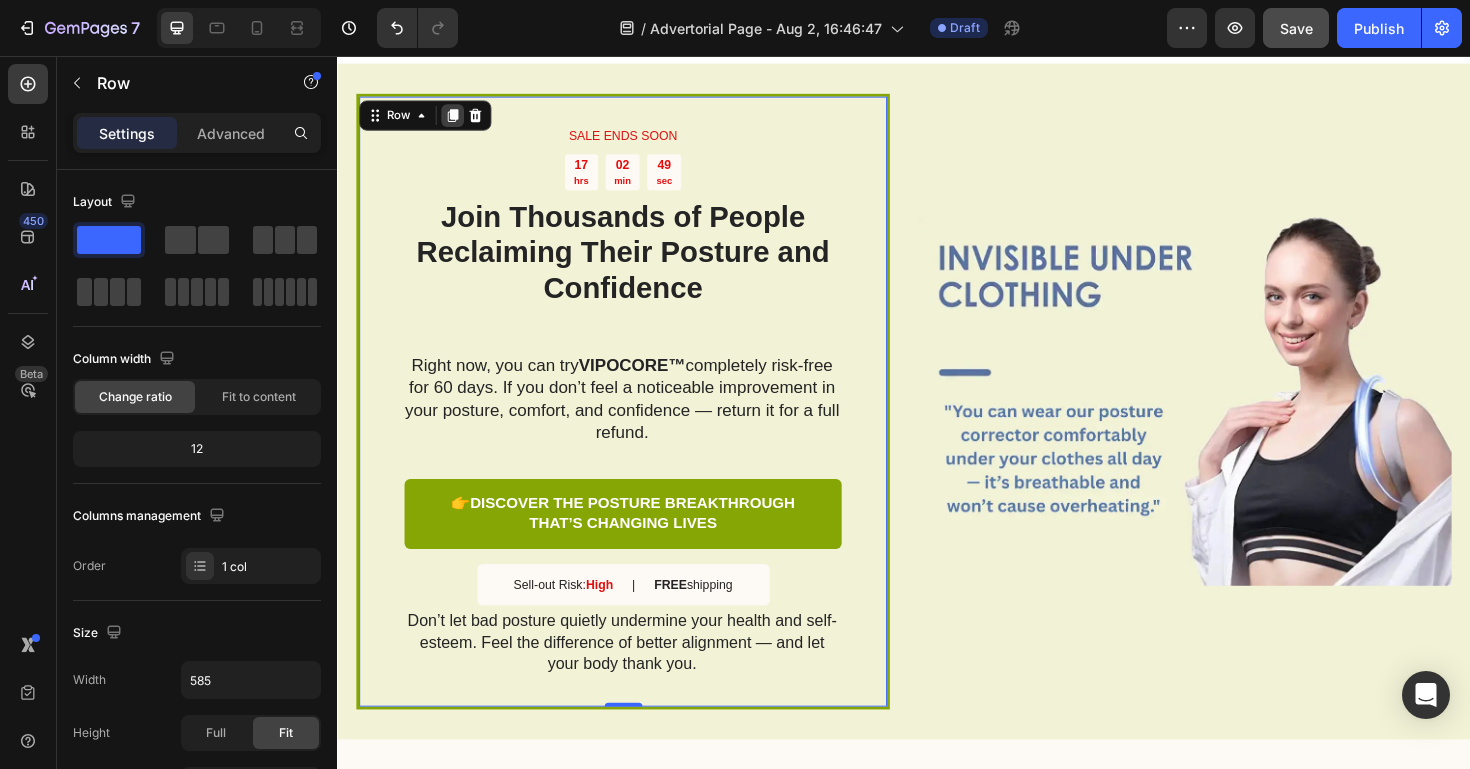 click at bounding box center [459, 119] 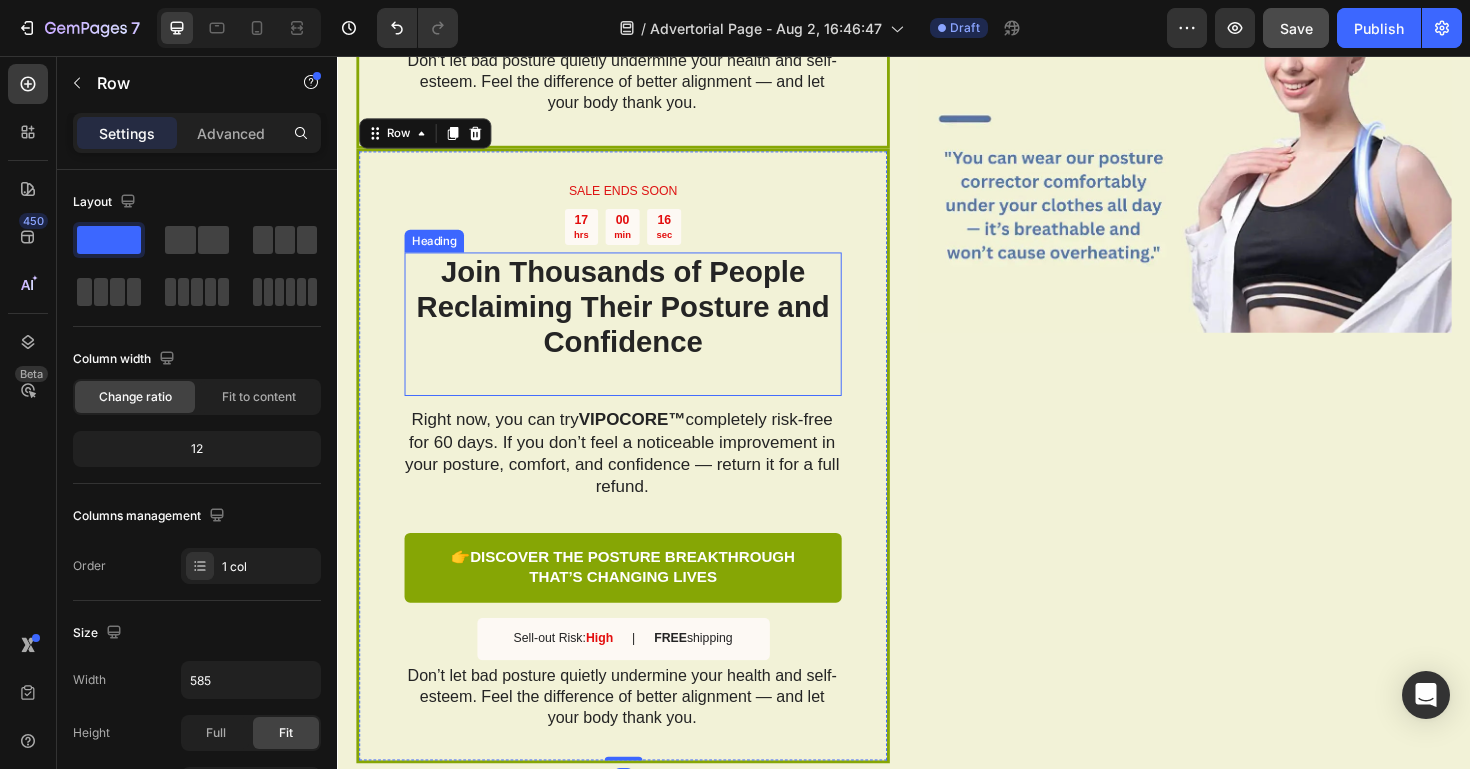scroll, scrollTop: 4191, scrollLeft: 0, axis: vertical 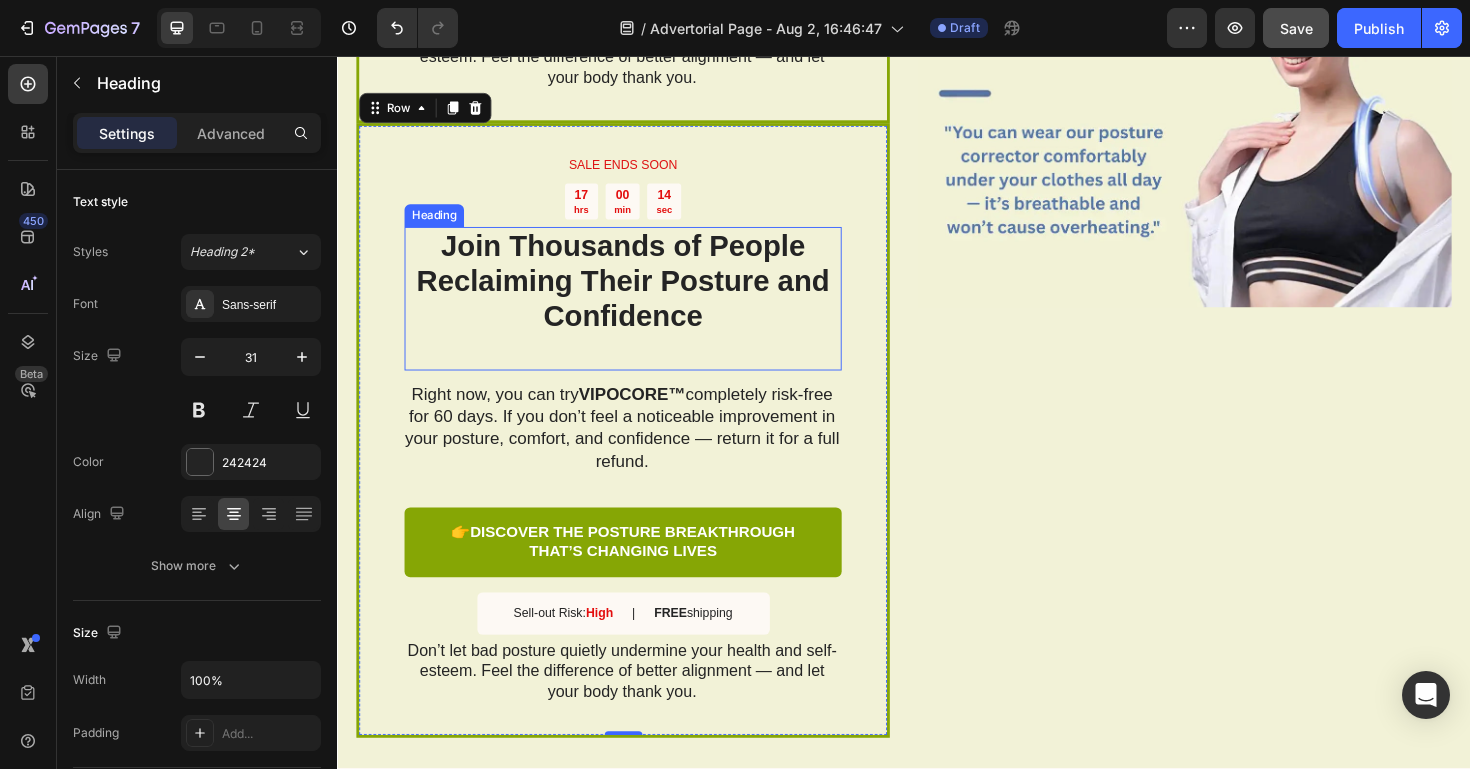 click on "Join Thousands of People Reclaiming Their Posture and Confidence" at bounding box center [640, 294] 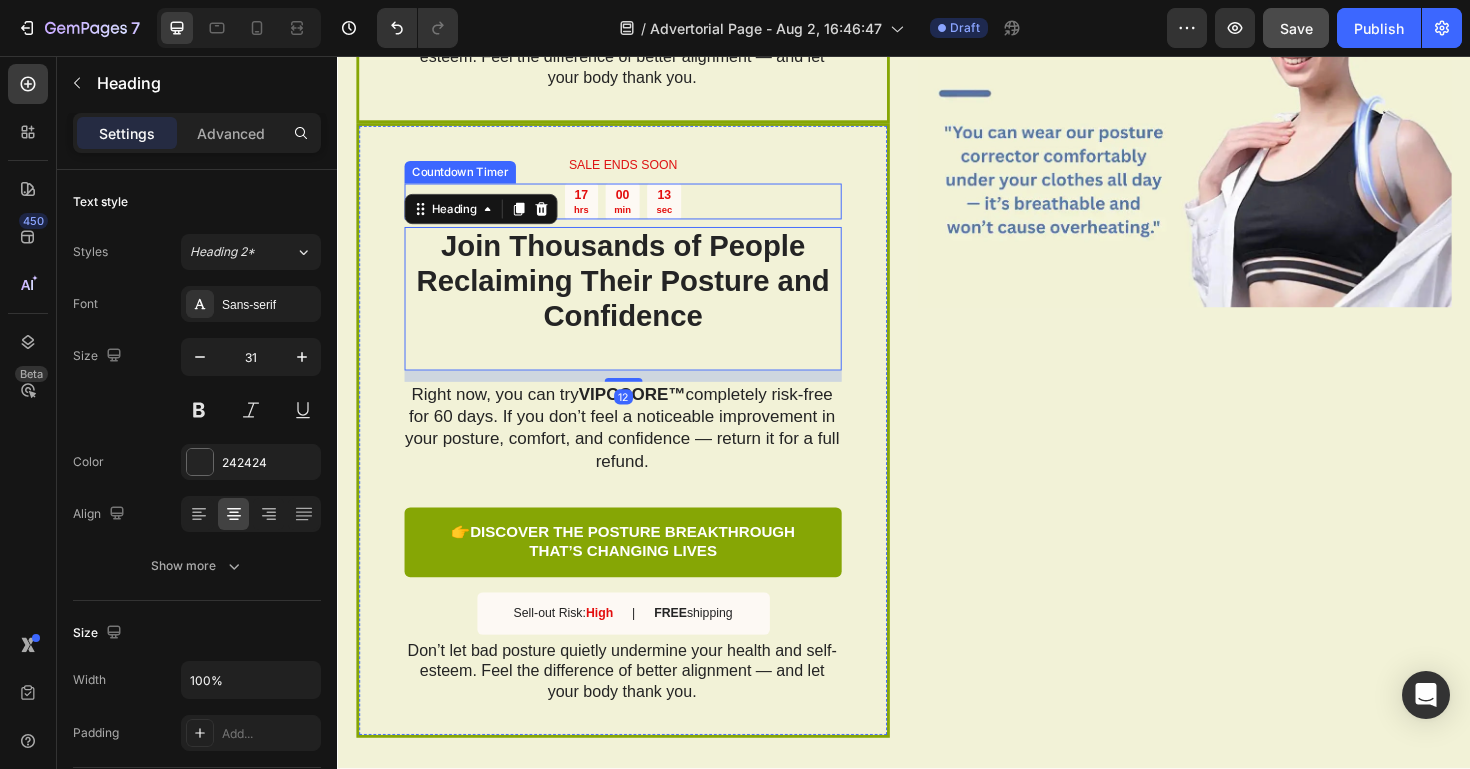 click on "13" at bounding box center [683, 203] 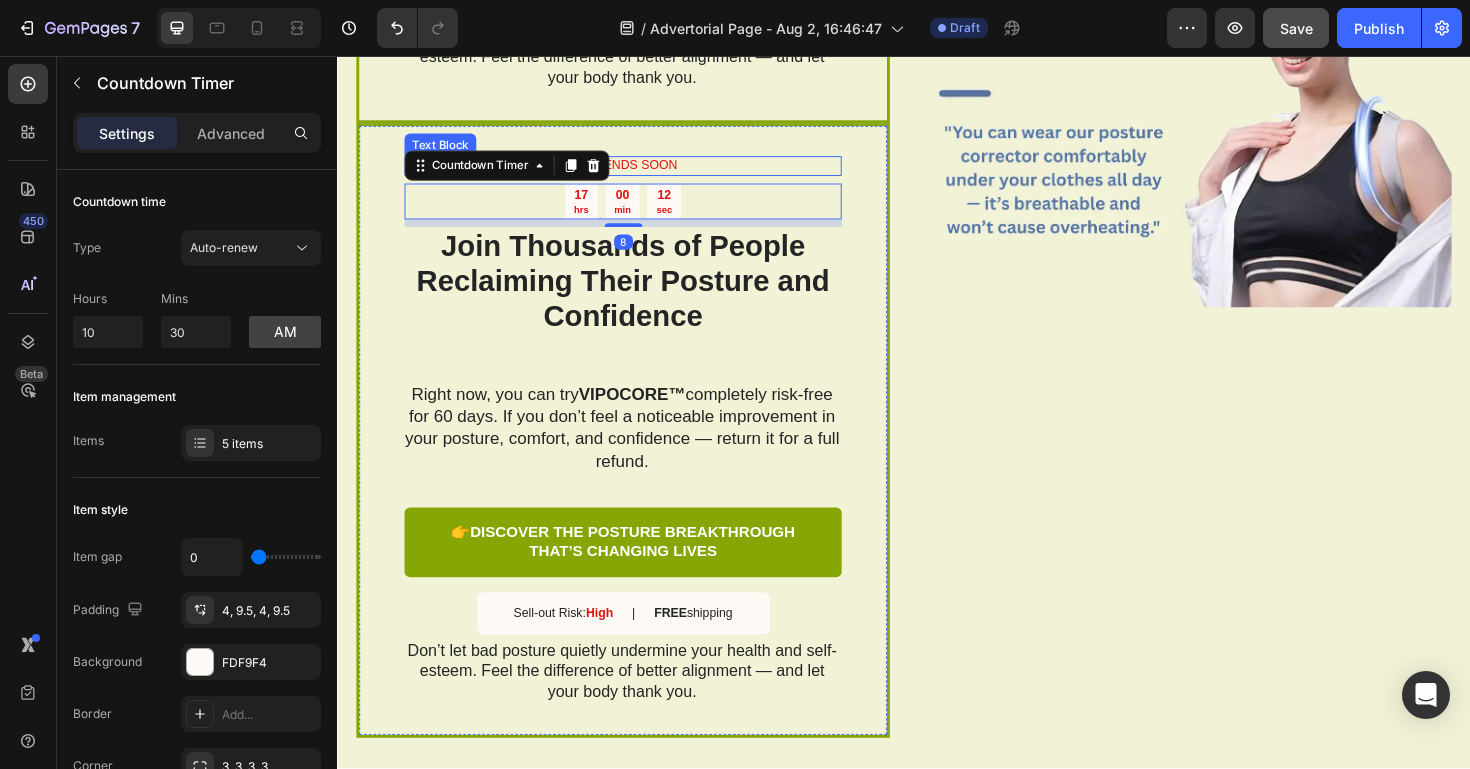 click on "SALE ENDS SOON" at bounding box center (639, 172) 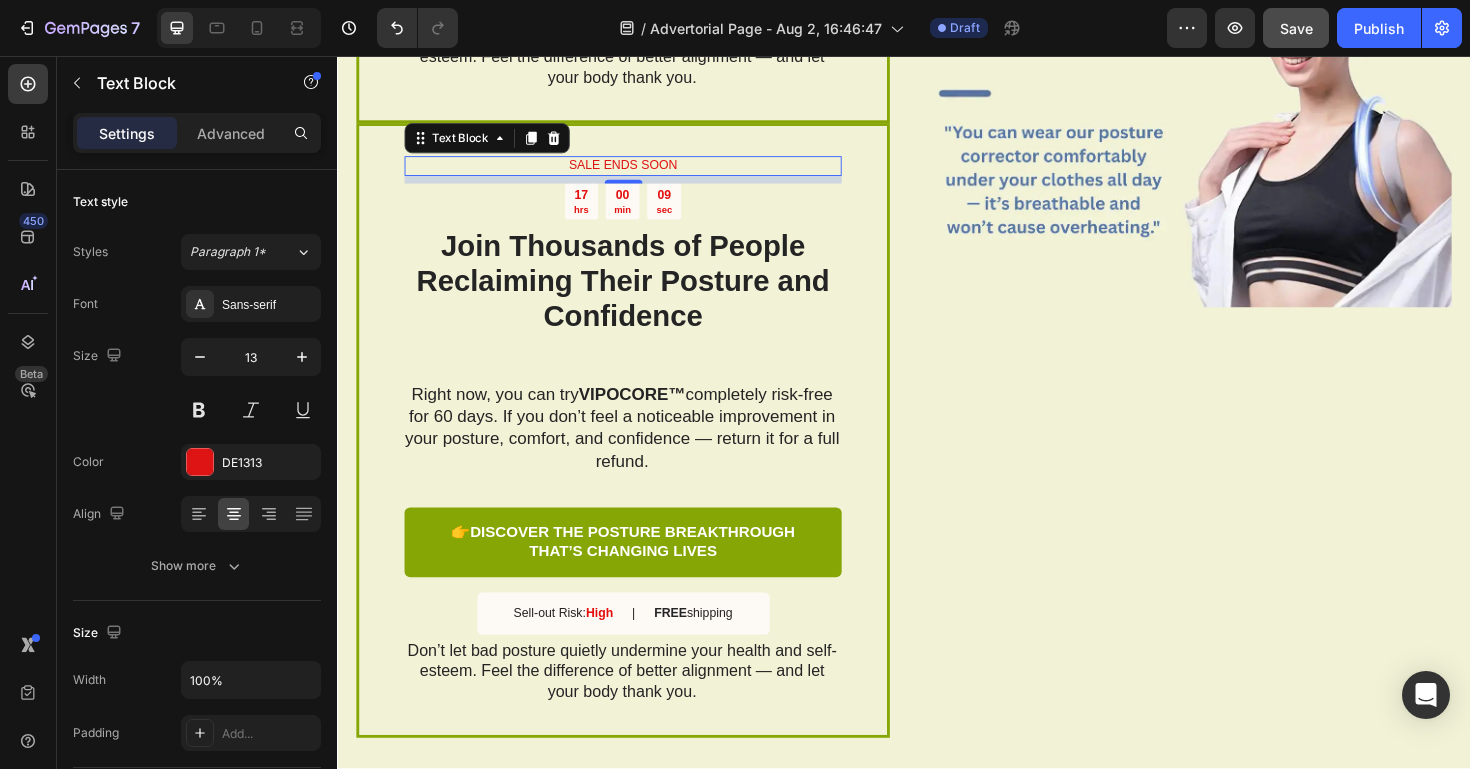 click on "SALE ENDS SOON" at bounding box center (639, 172) 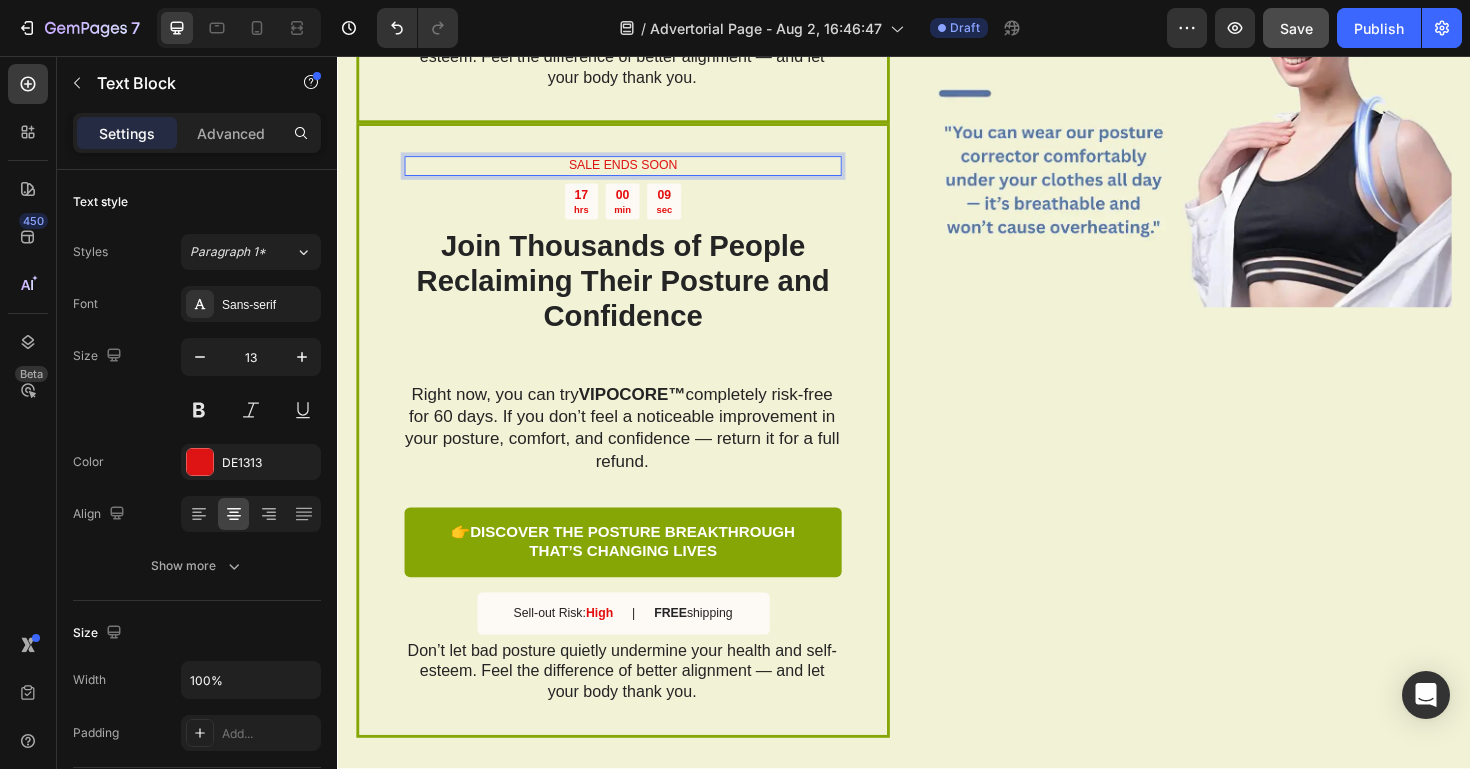 click on "SALE ENDS SOON" at bounding box center [639, 172] 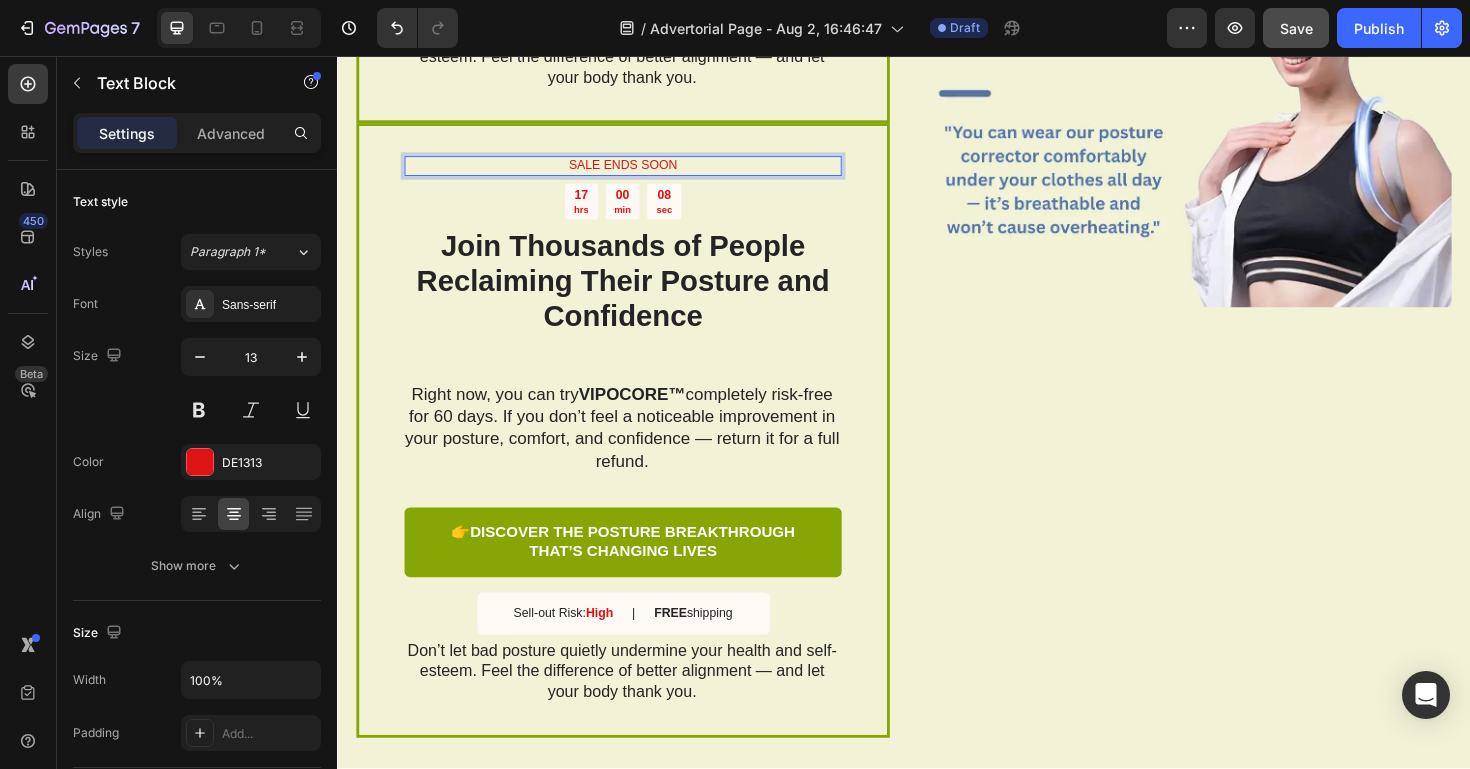 click on "00" at bounding box center (639, 203) 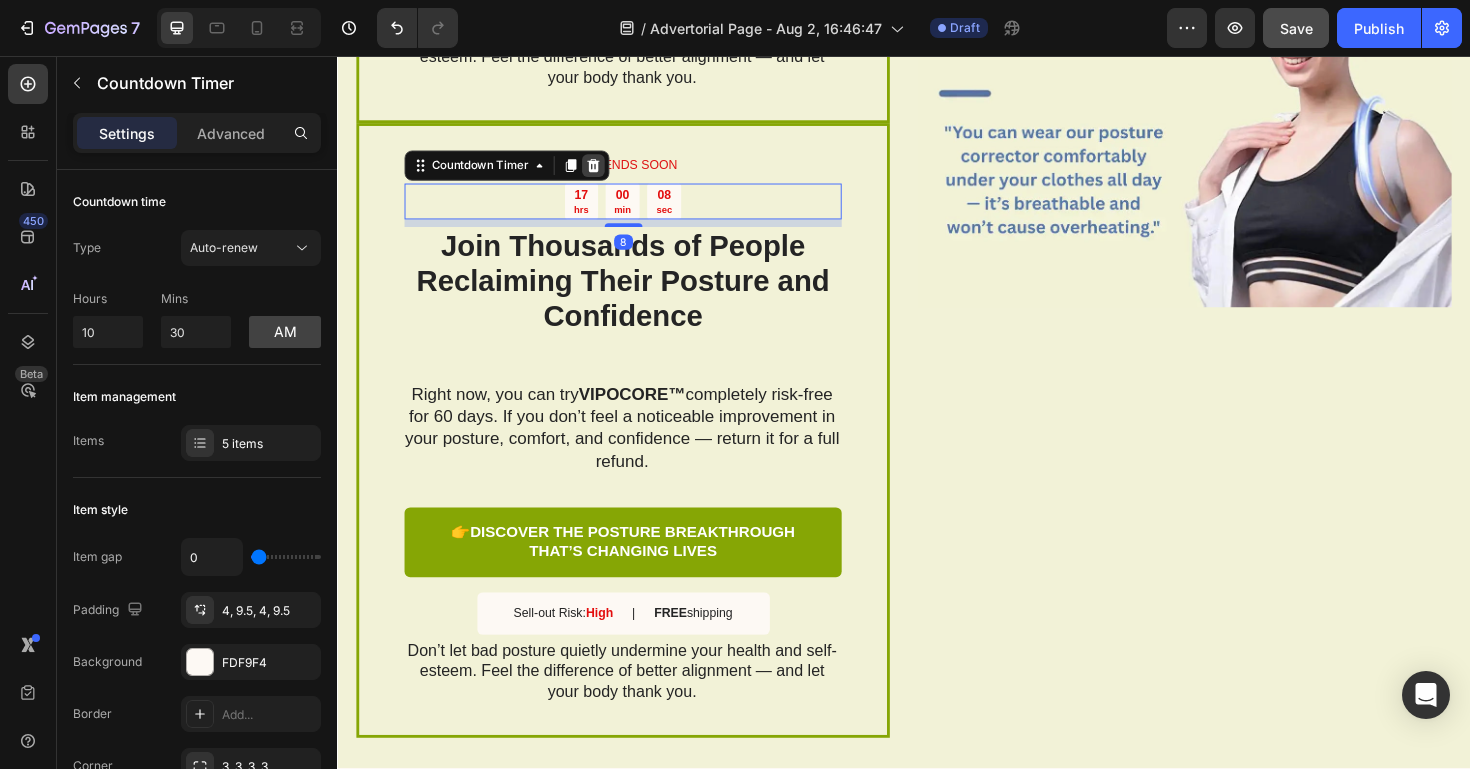 click 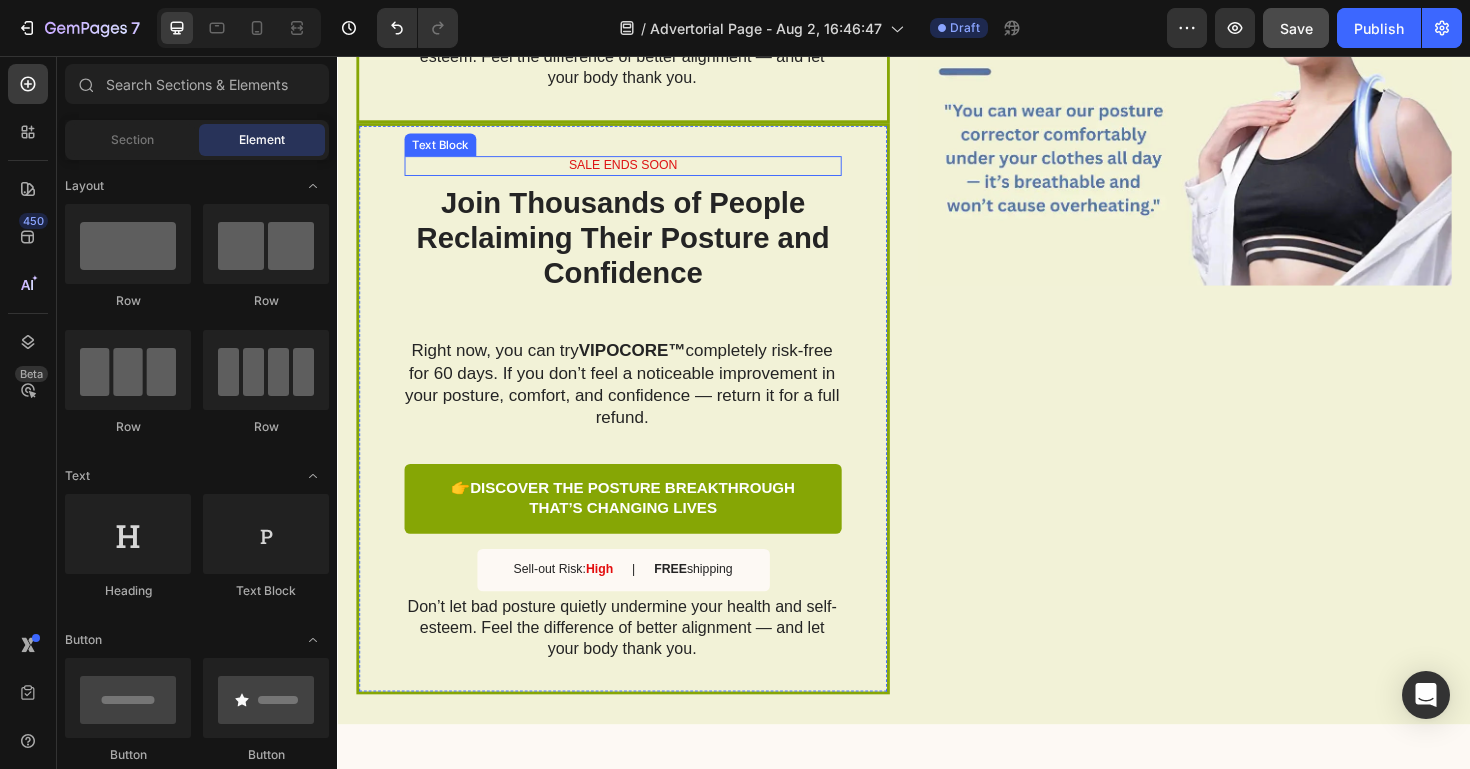 click on "SALE ENDS SOON" at bounding box center (639, 172) 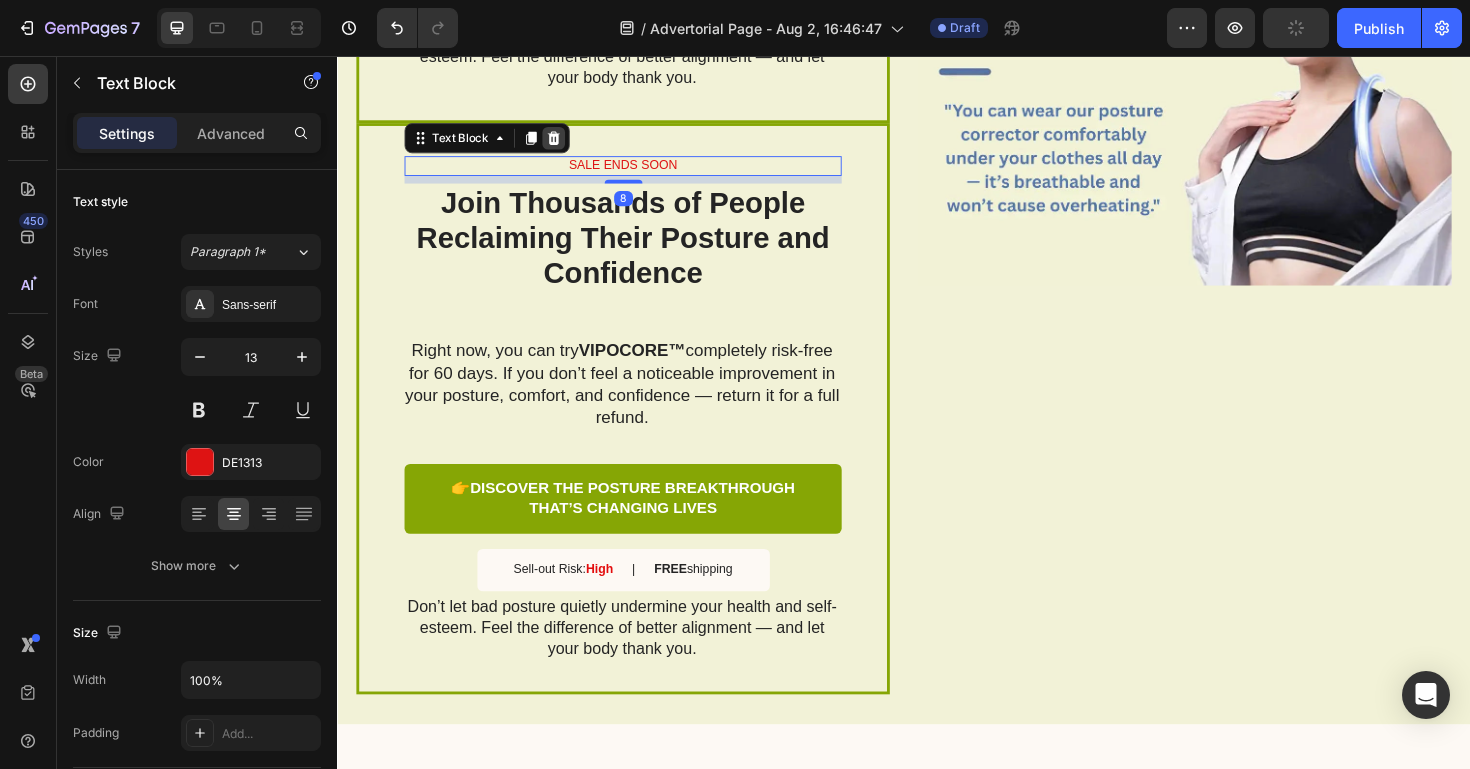 click 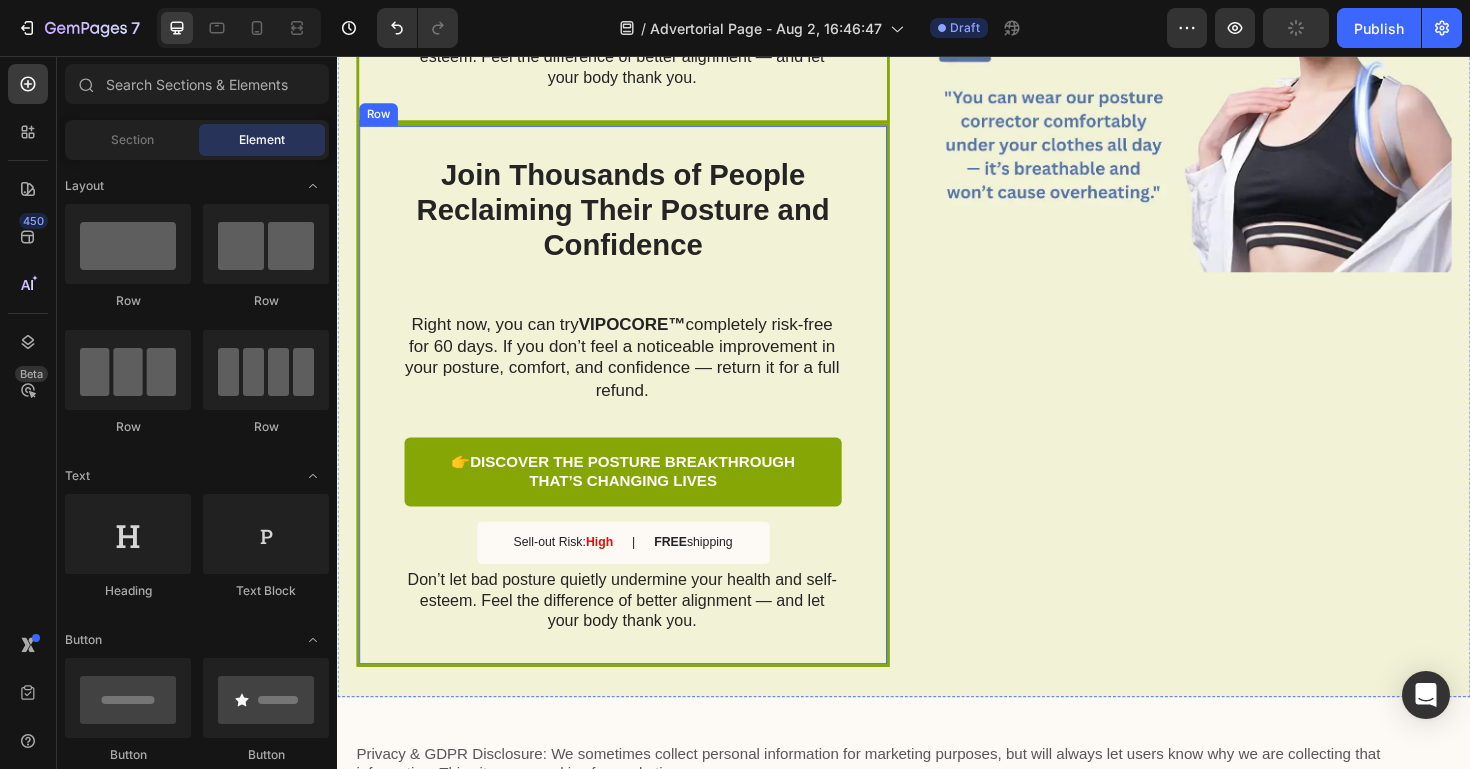 click on "Join Thousands of People Reclaiming Their Posture and Confidence" at bounding box center (640, 219) 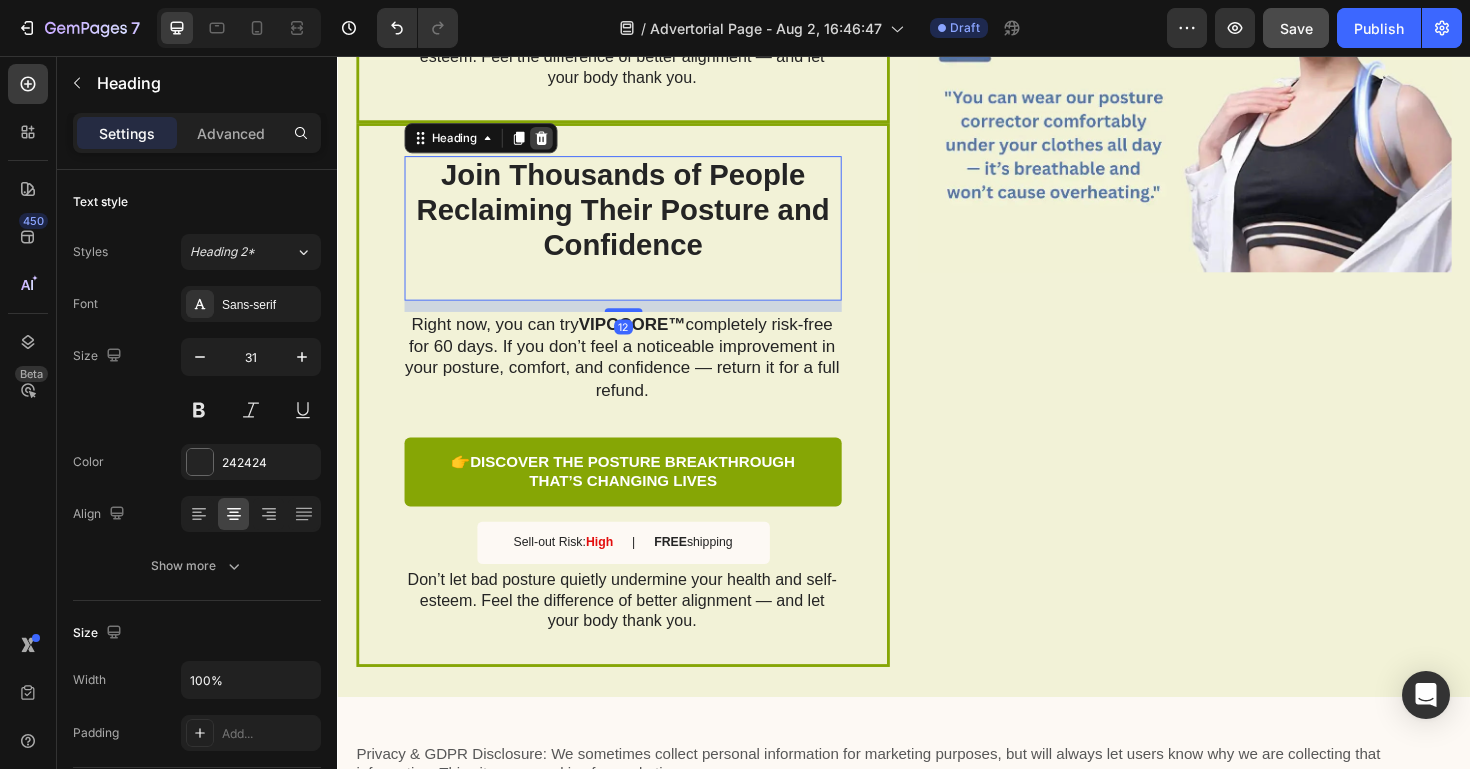click 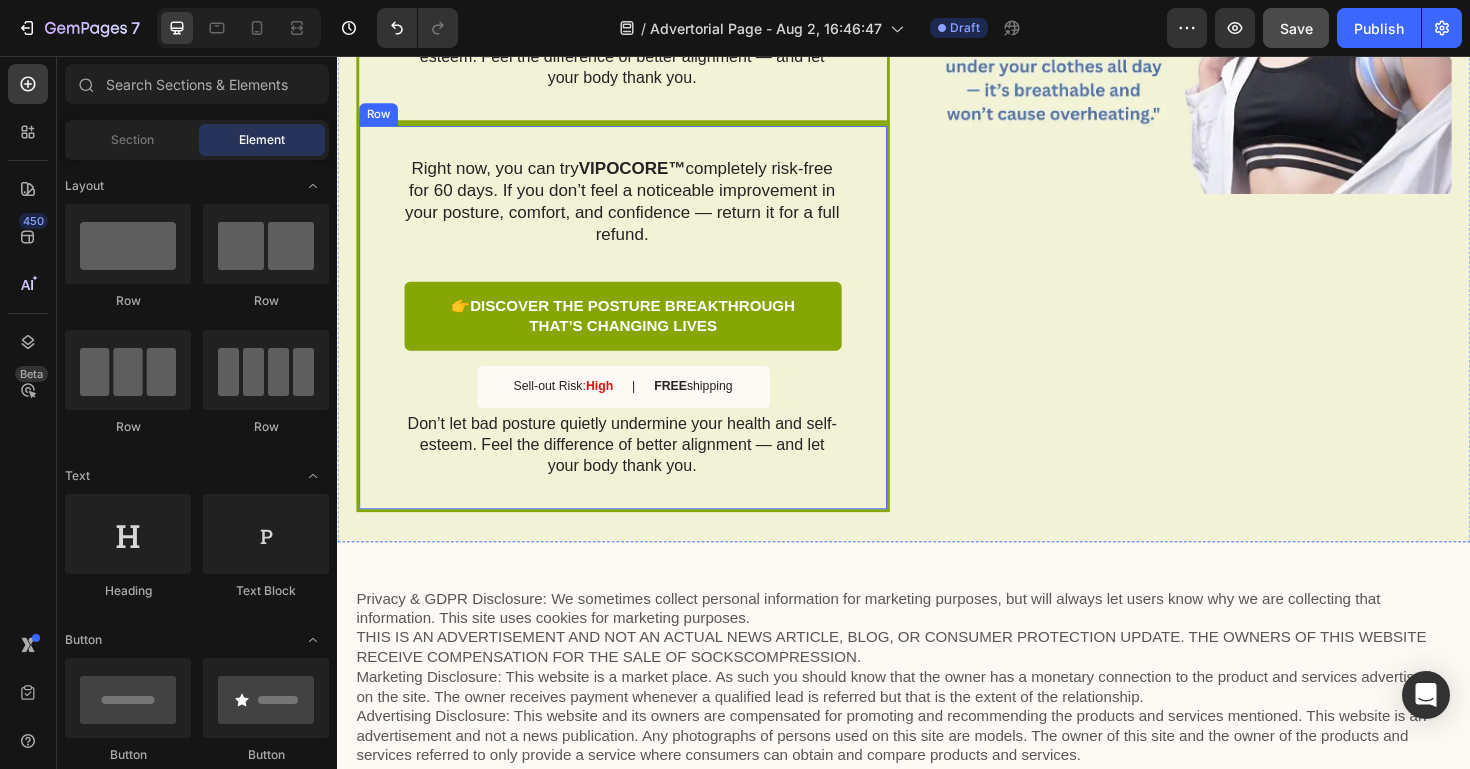 click on "Right now, you can try  VIPOCORE™  completely risk-free for 60 days. If you don’t feel a noticeable improvement in your posture, comfort, and confidence — return it for a full refund.   Text Block 👉  DISCOVER THE POSTURE BREAKTHROUGH THAT’S CHANGING LIVES    Button Sell-out Risk:  High Text Block | Text Block FREE  shipping Text Block Row Don’t let bad posture quietly undermine your health and self-esteem. Feel the difference of better alignment — and let your body thank you. Text Block" at bounding box center (639, 333) 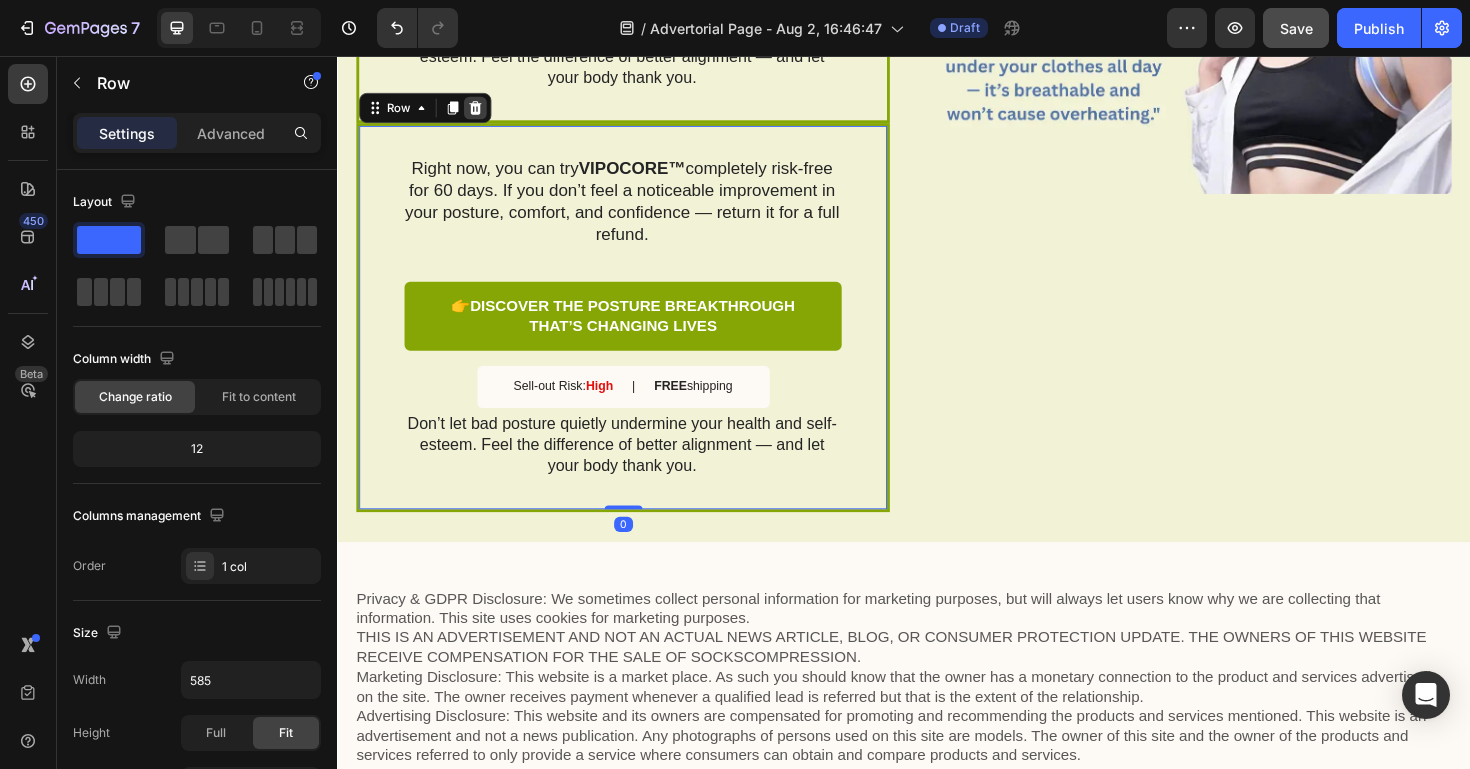 click 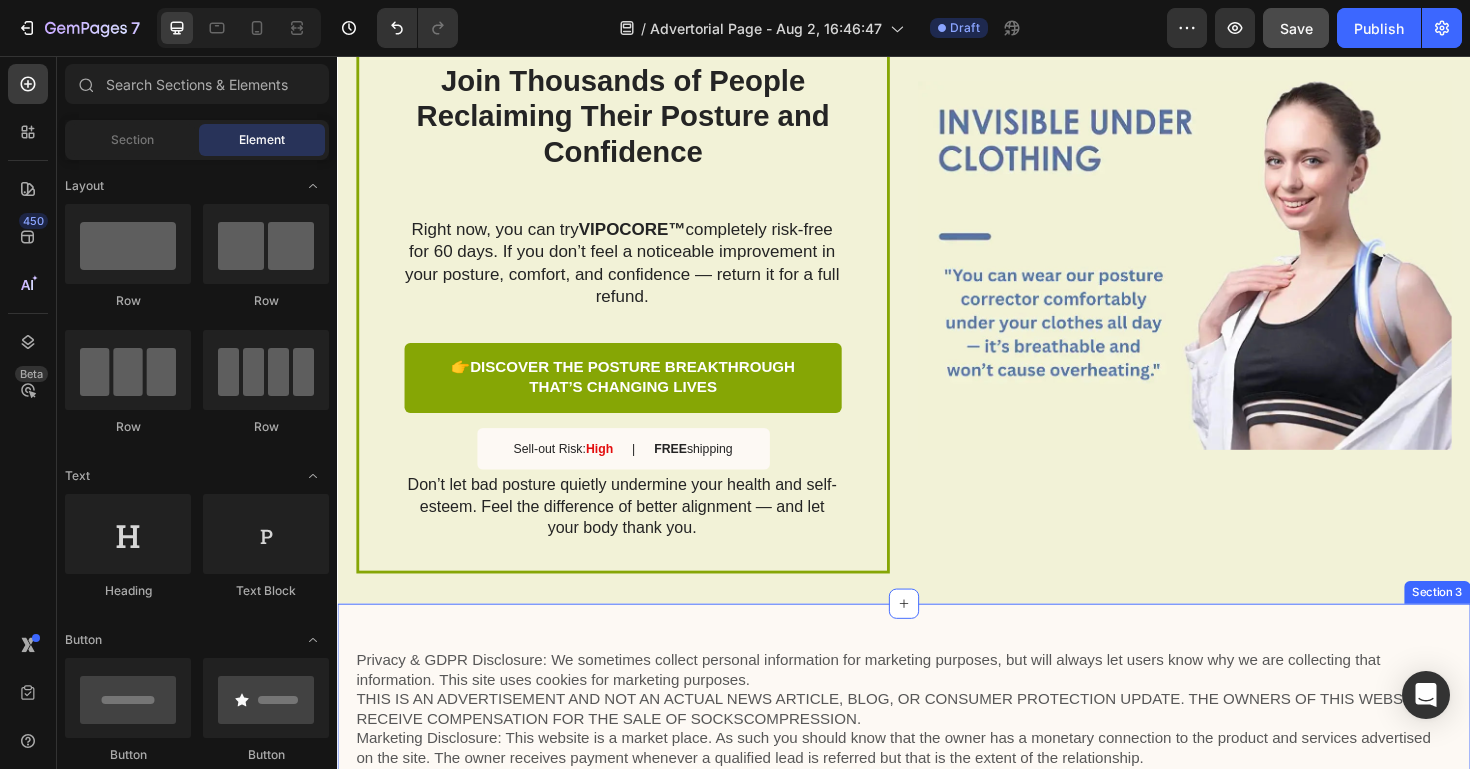 scroll, scrollTop: 3604, scrollLeft: 0, axis: vertical 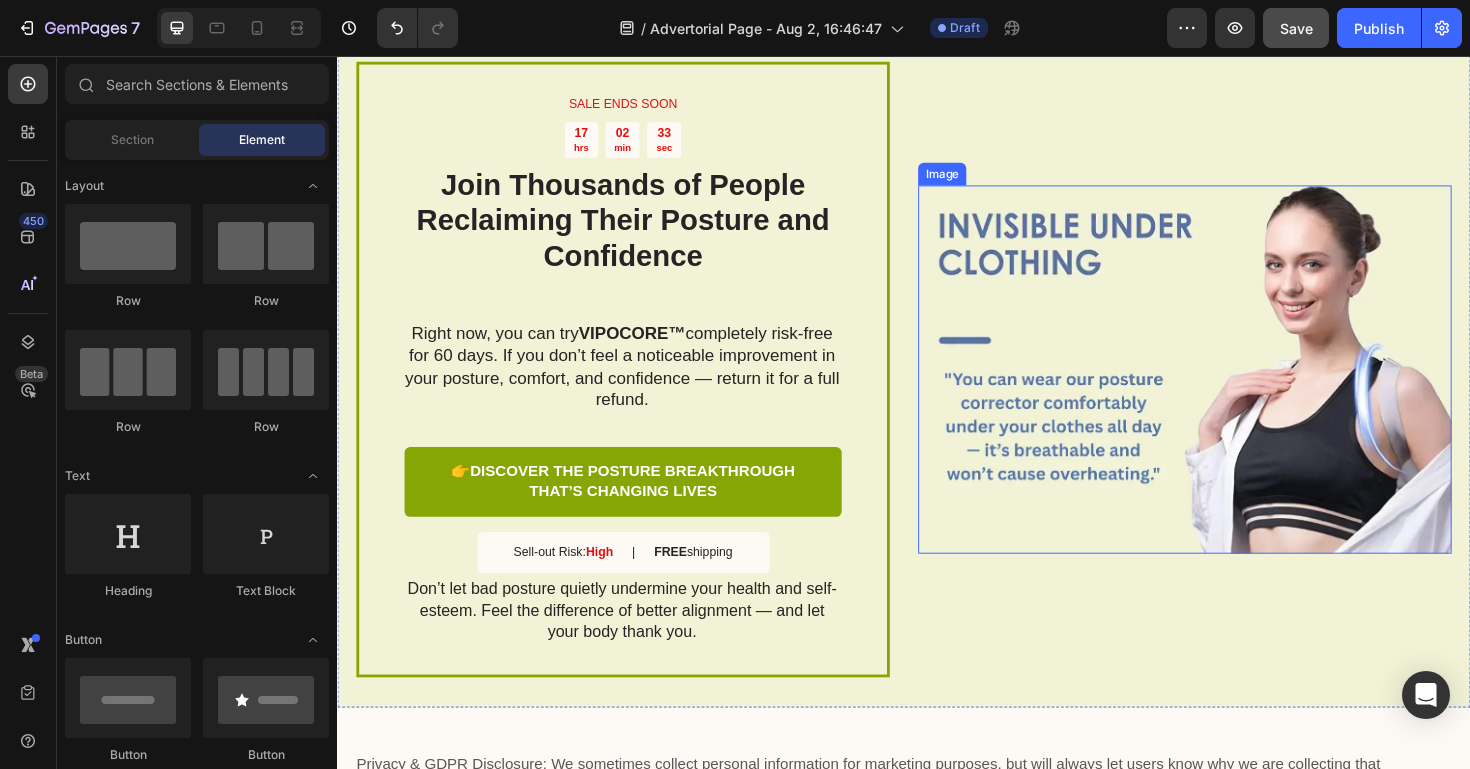 click at bounding box center (1234, 388) 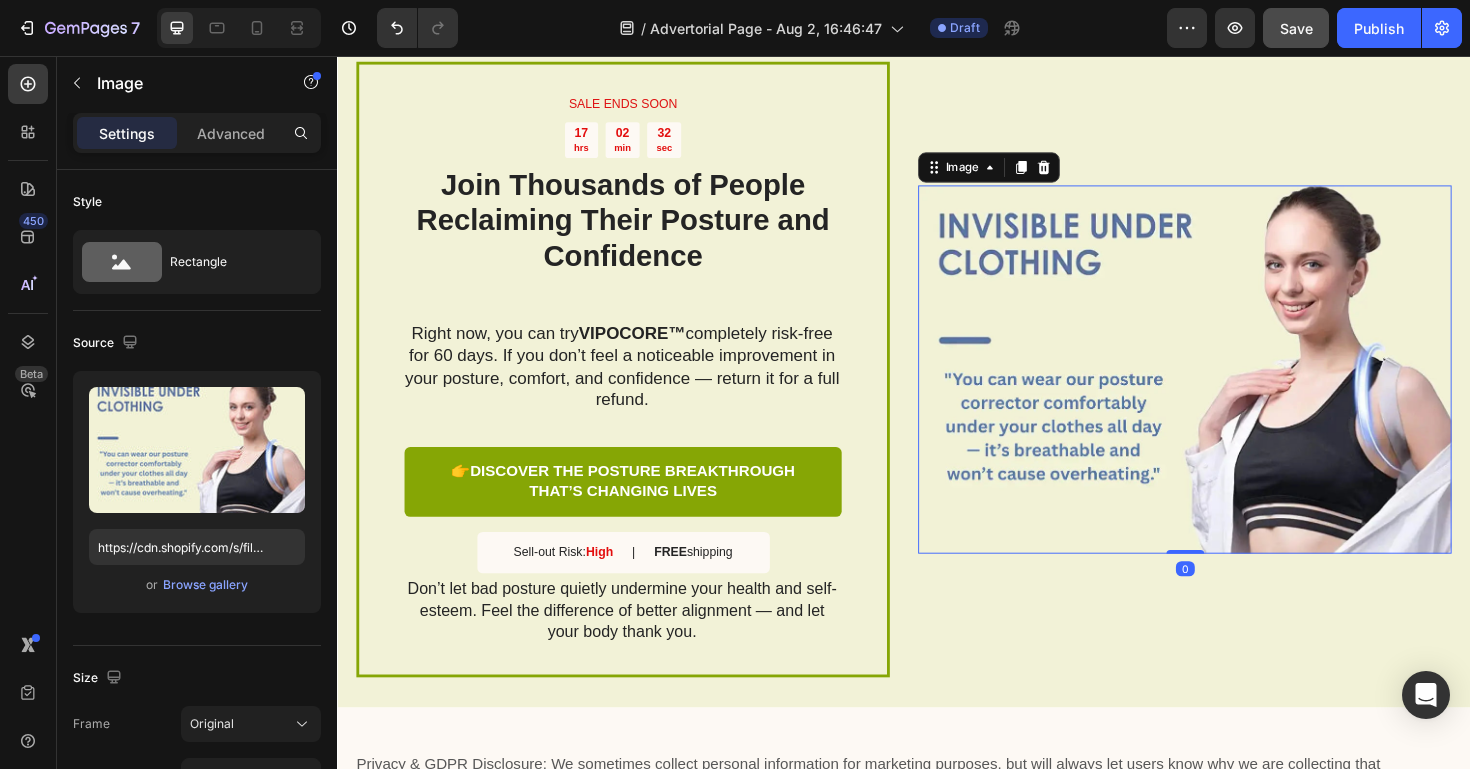 click on "Settings Advanced" at bounding box center (197, 133) 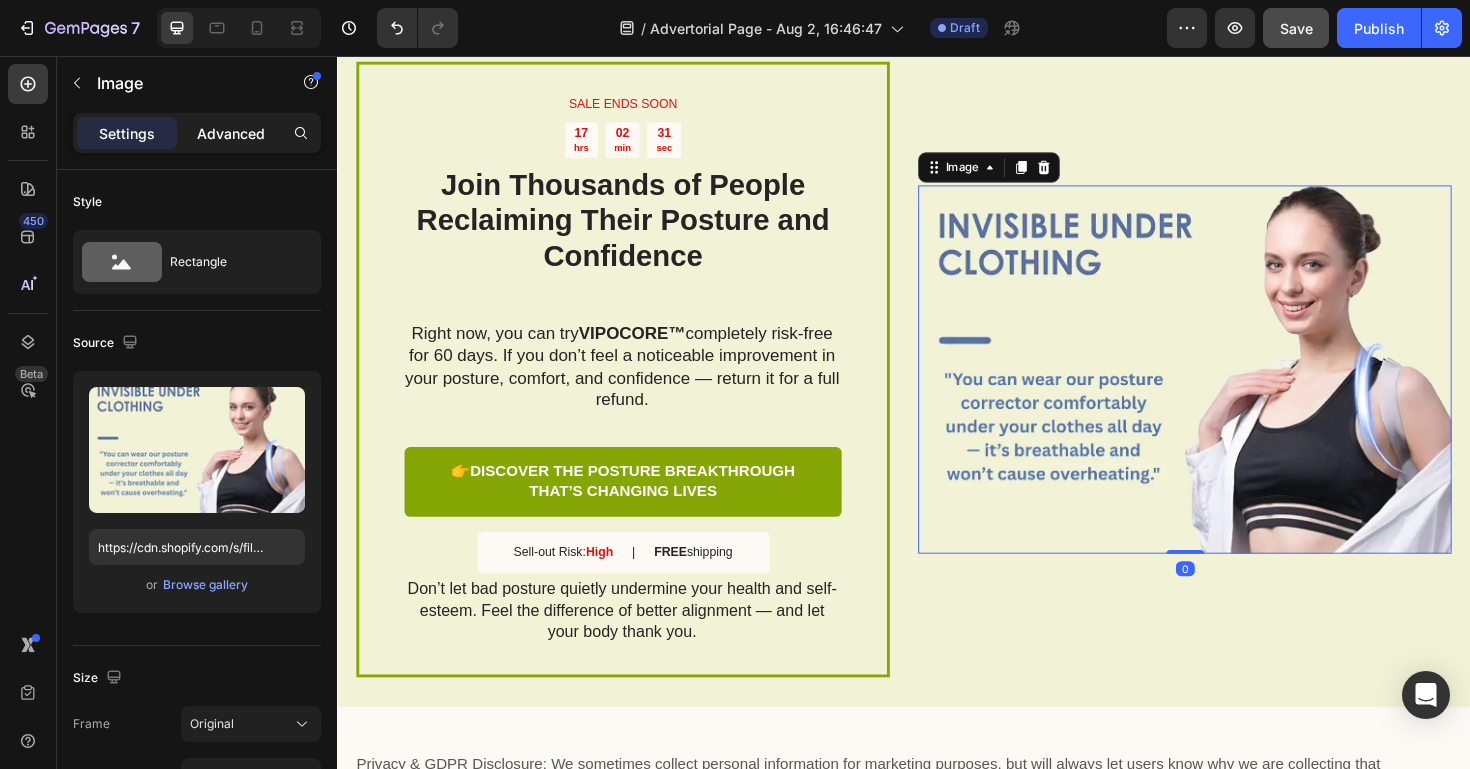 click on "Advanced" at bounding box center (231, 133) 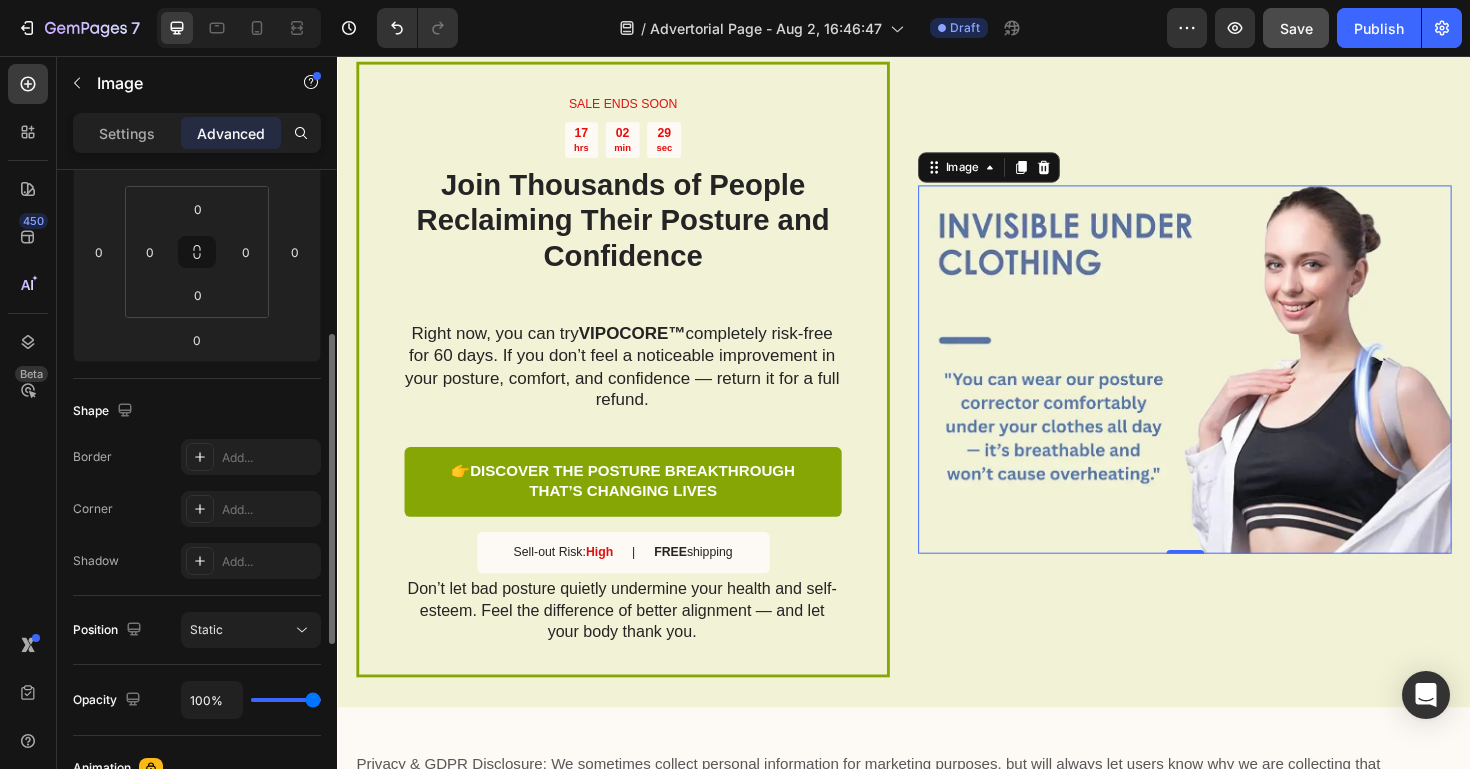 scroll, scrollTop: 323, scrollLeft: 0, axis: vertical 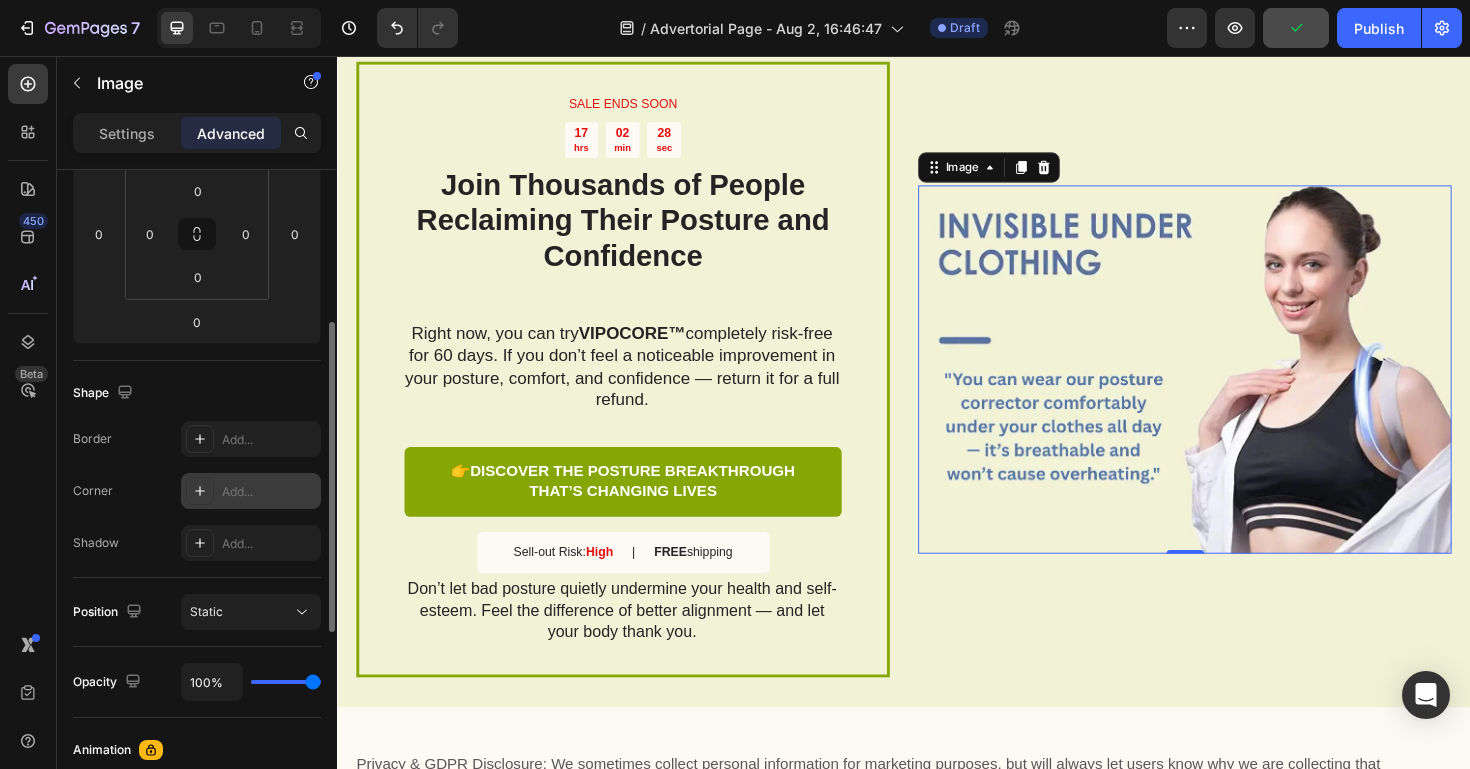 click 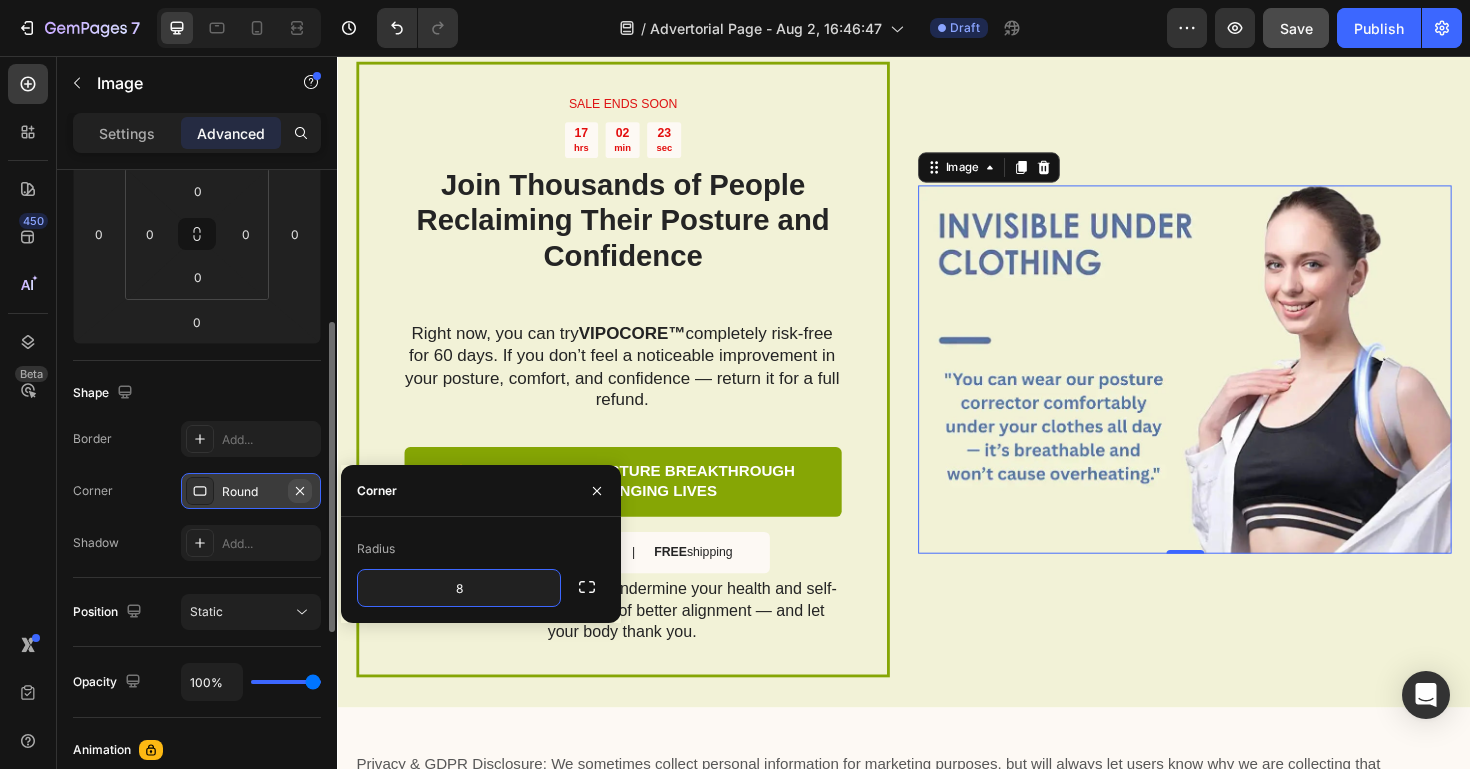 click 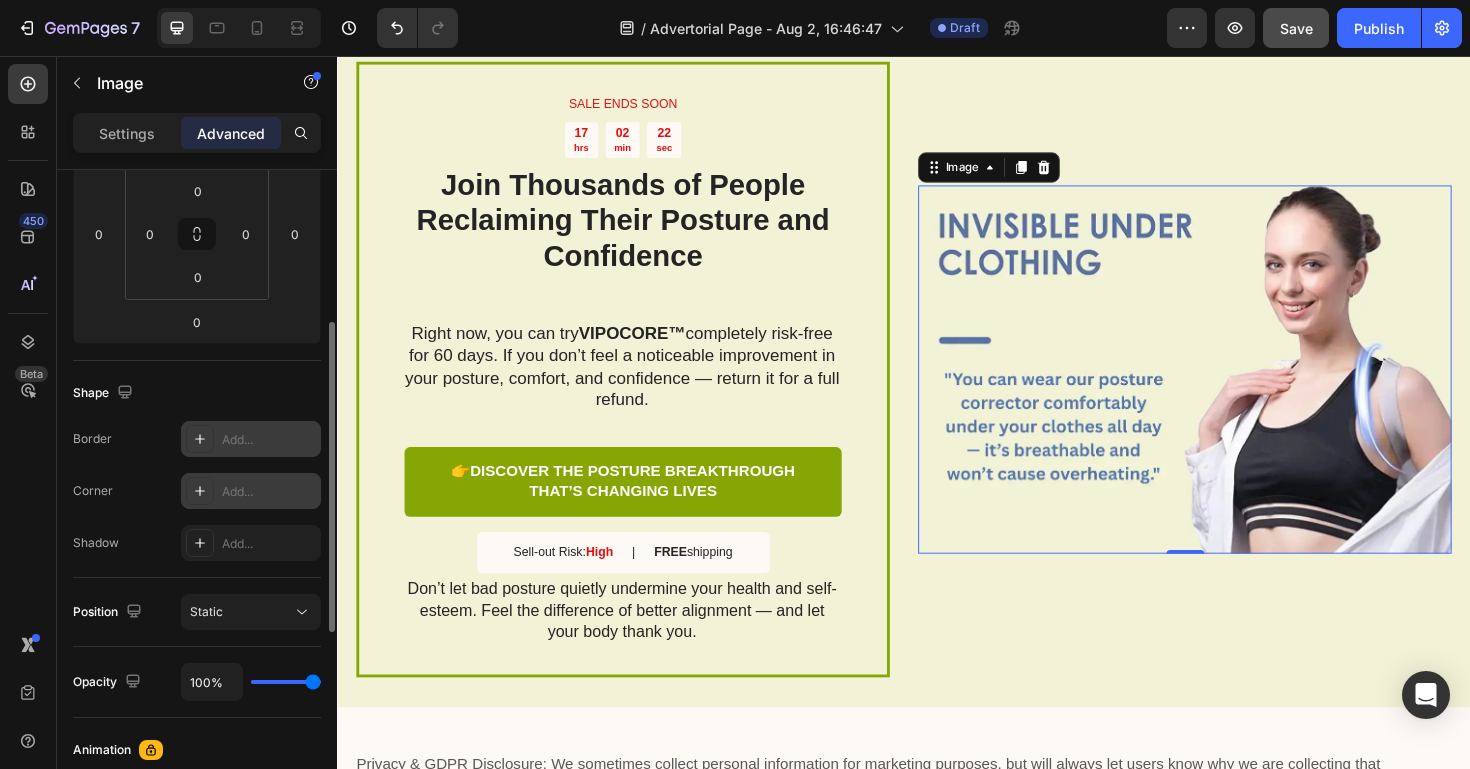 click on "Add..." at bounding box center (269, 440) 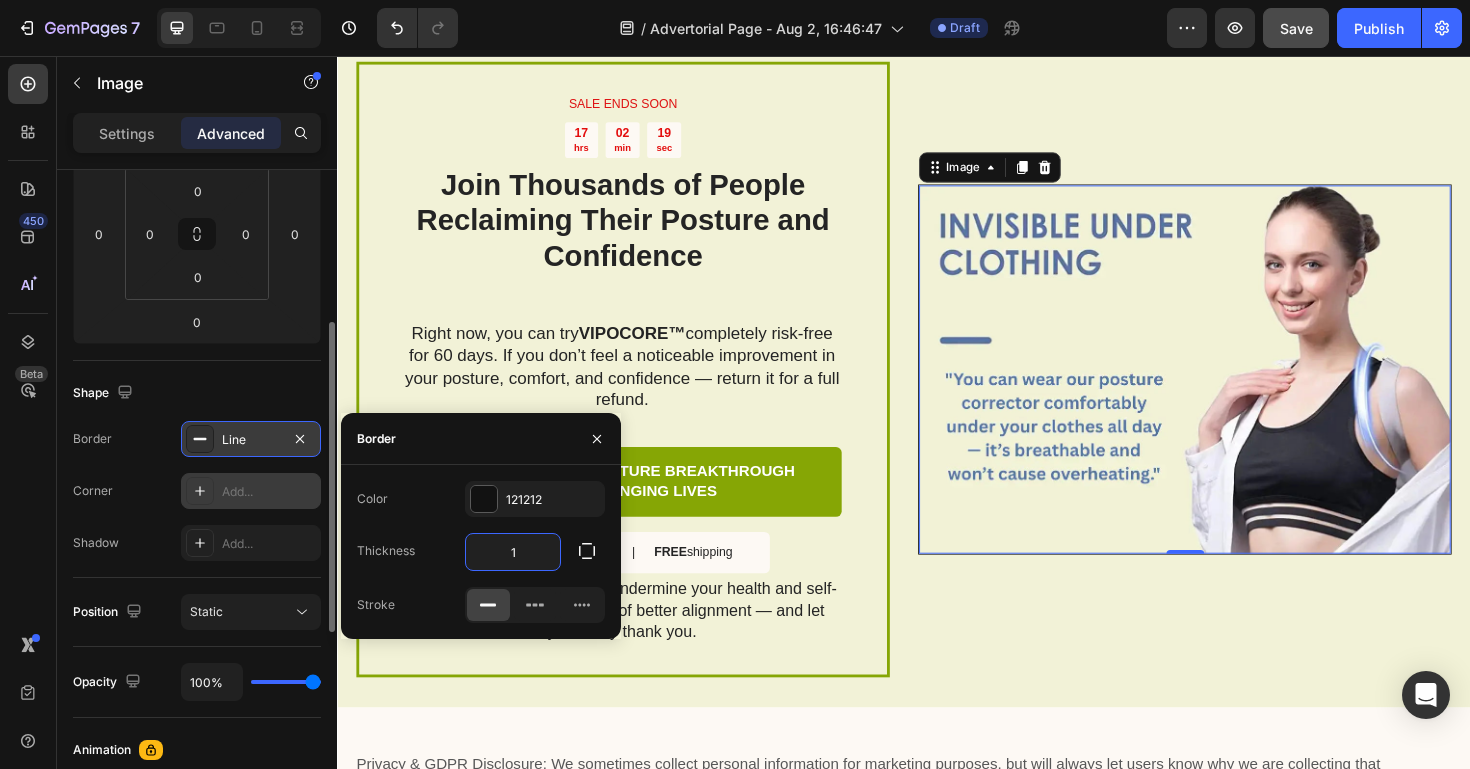 click on "1" at bounding box center (513, 552) 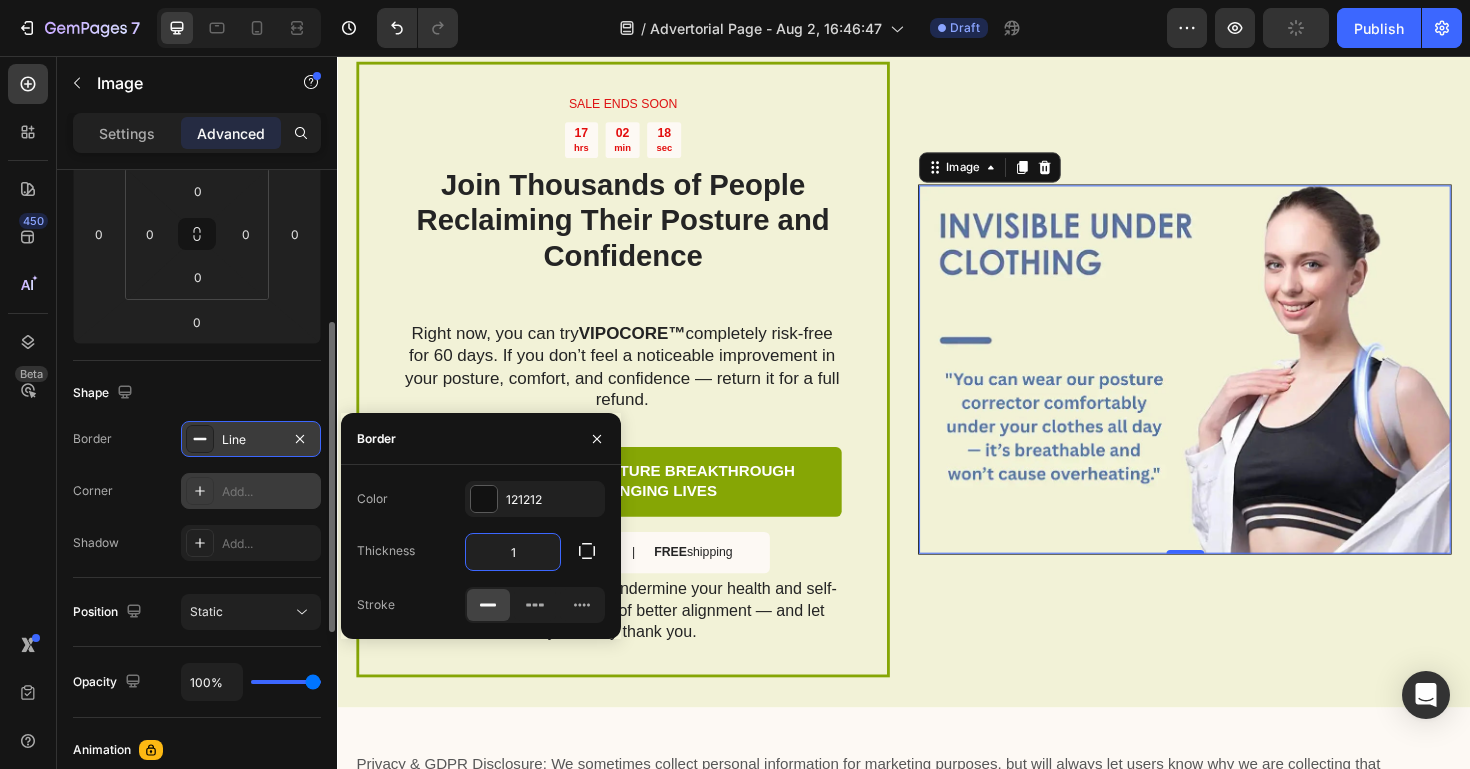 type on "2" 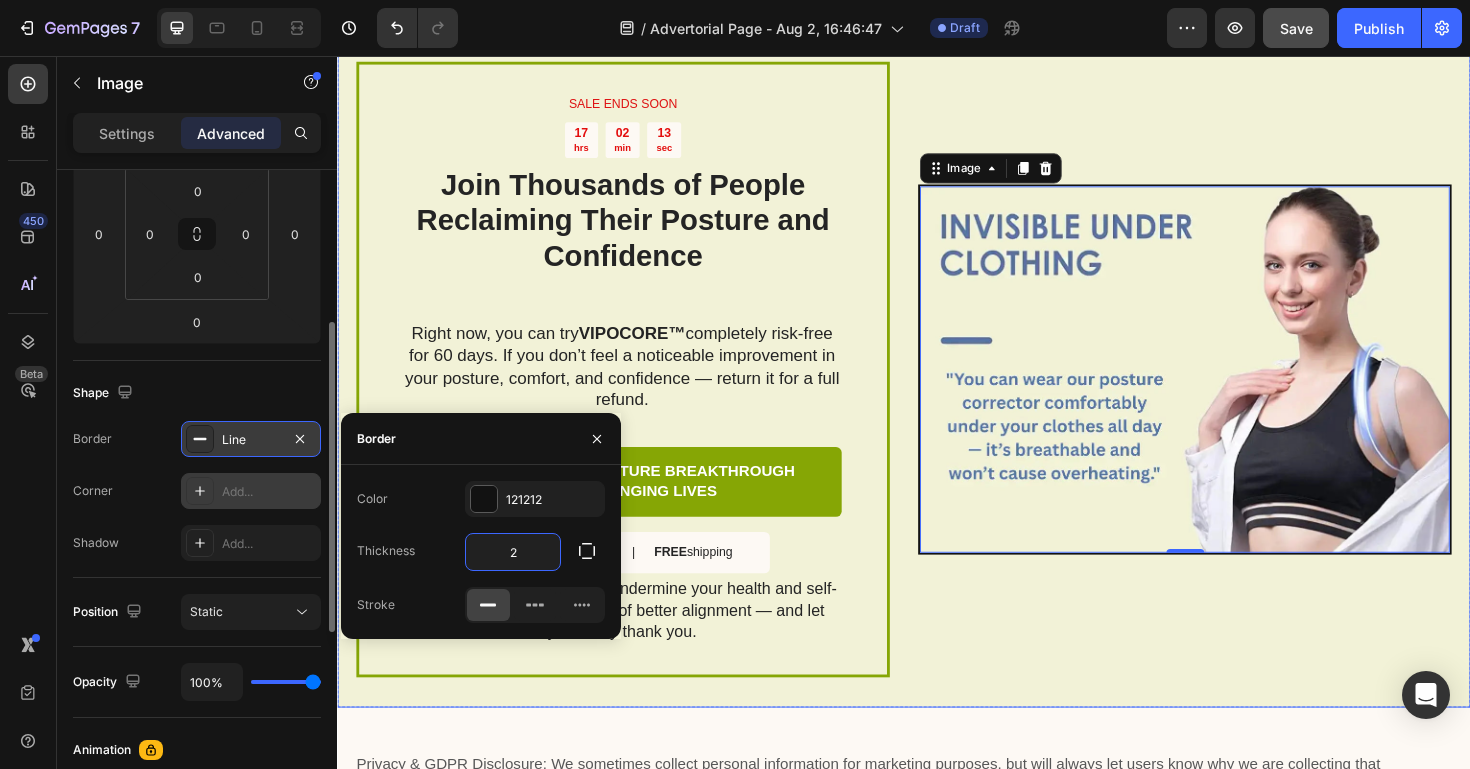 click on "Image   0" at bounding box center [1234, 387] 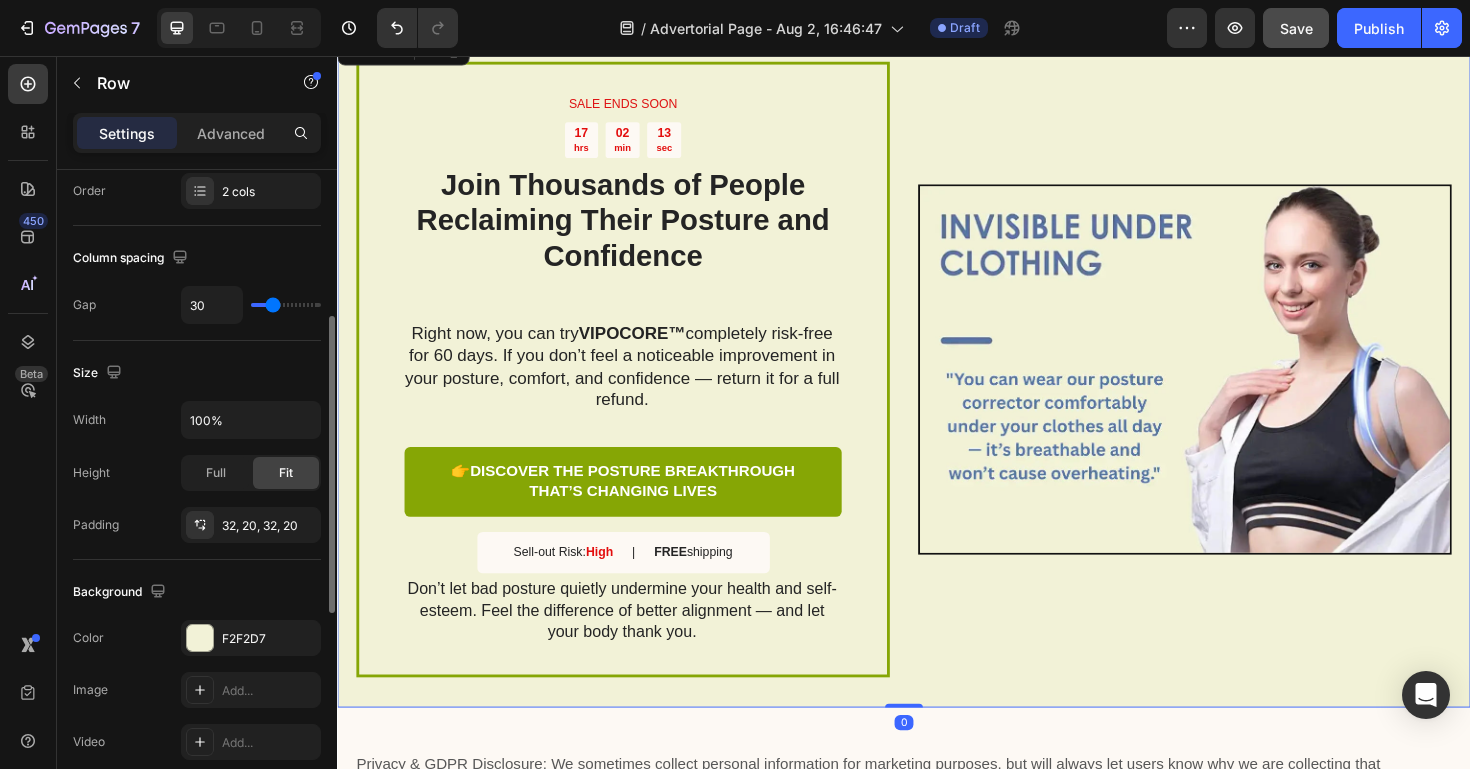 scroll, scrollTop: 0, scrollLeft: 0, axis: both 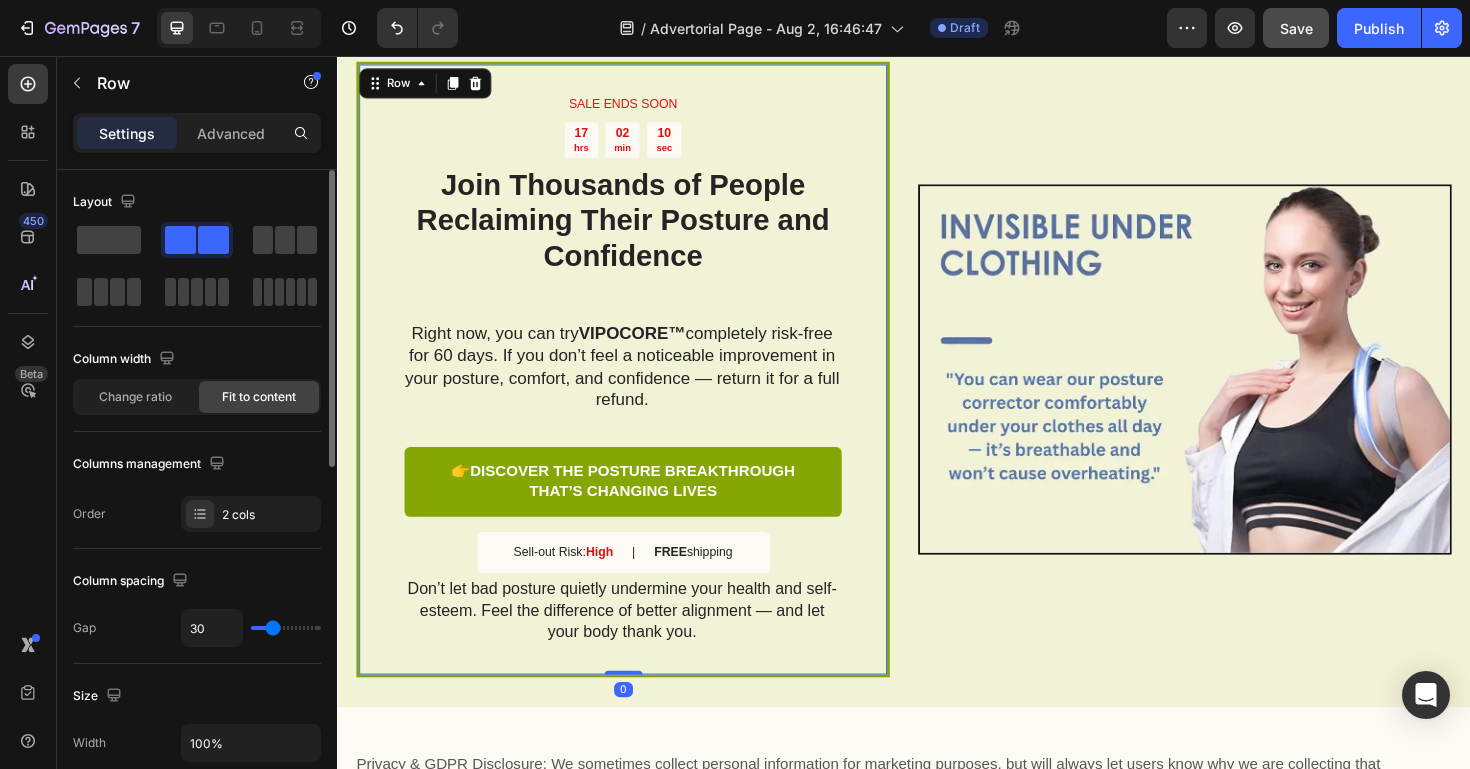 click on "SALE ENDS SOON Text Block 17 hrs 02 min 10 sec Countdown Timer Join Thousands of People Reclaiming Their Posture and Confidence   Heading Right now, you can try  VIPOCORE™  completely risk-free for 60 days. If you don’t feel a noticeable improvement in your posture, comfort, and confidence — return it for a full refund.   Text Block 👉  DISCOVER THE POSTURE BREAKTHROUGH THAT’S CHANGING LIVES    Button Sell-out Risk:  High Text Block | Text Block FREE  shipping Text Block Row Don’t let bad posture quietly undermine your health and self-esteem. Feel the difference of better alignment — and let your body thank you. Text Block Row   0" at bounding box center [639, 387] 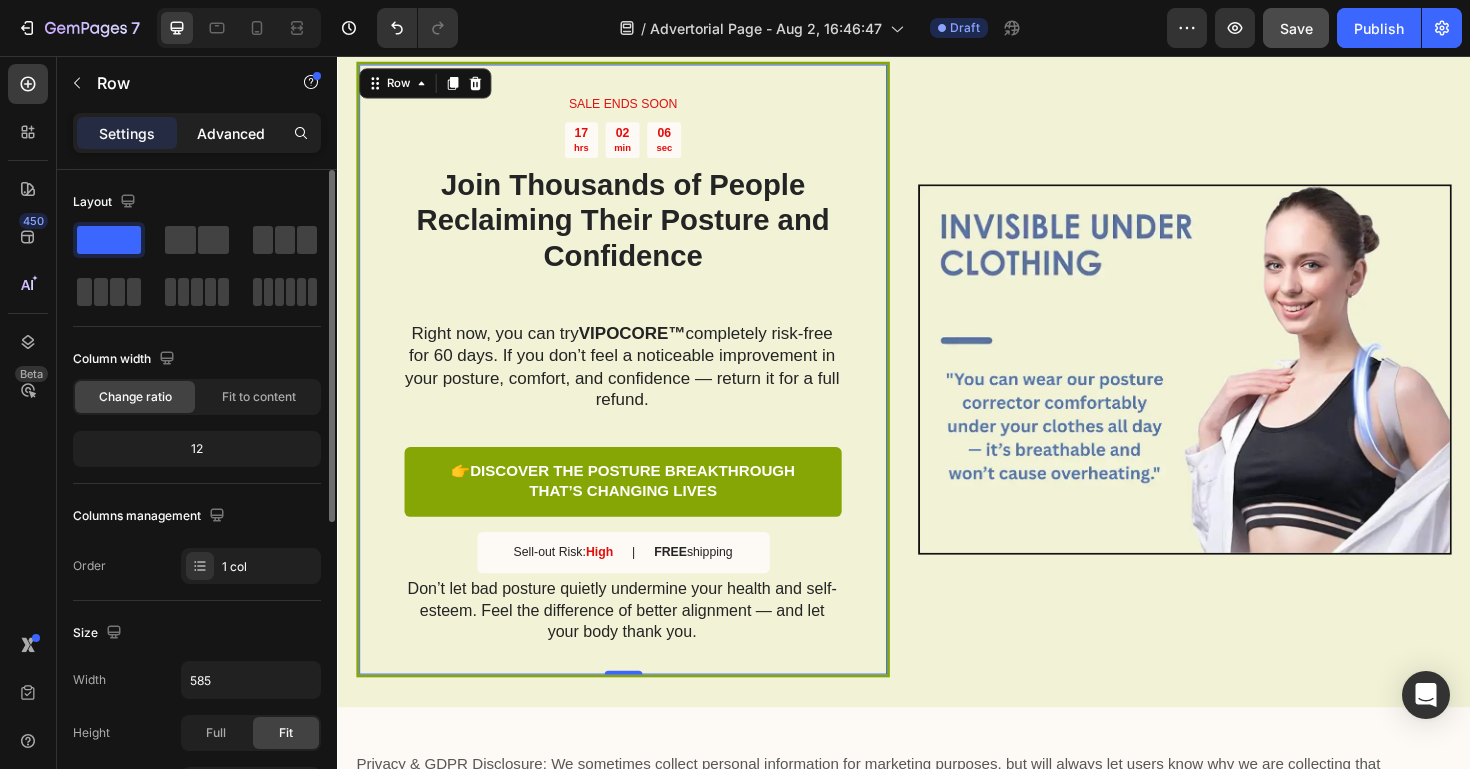 click on "Advanced" 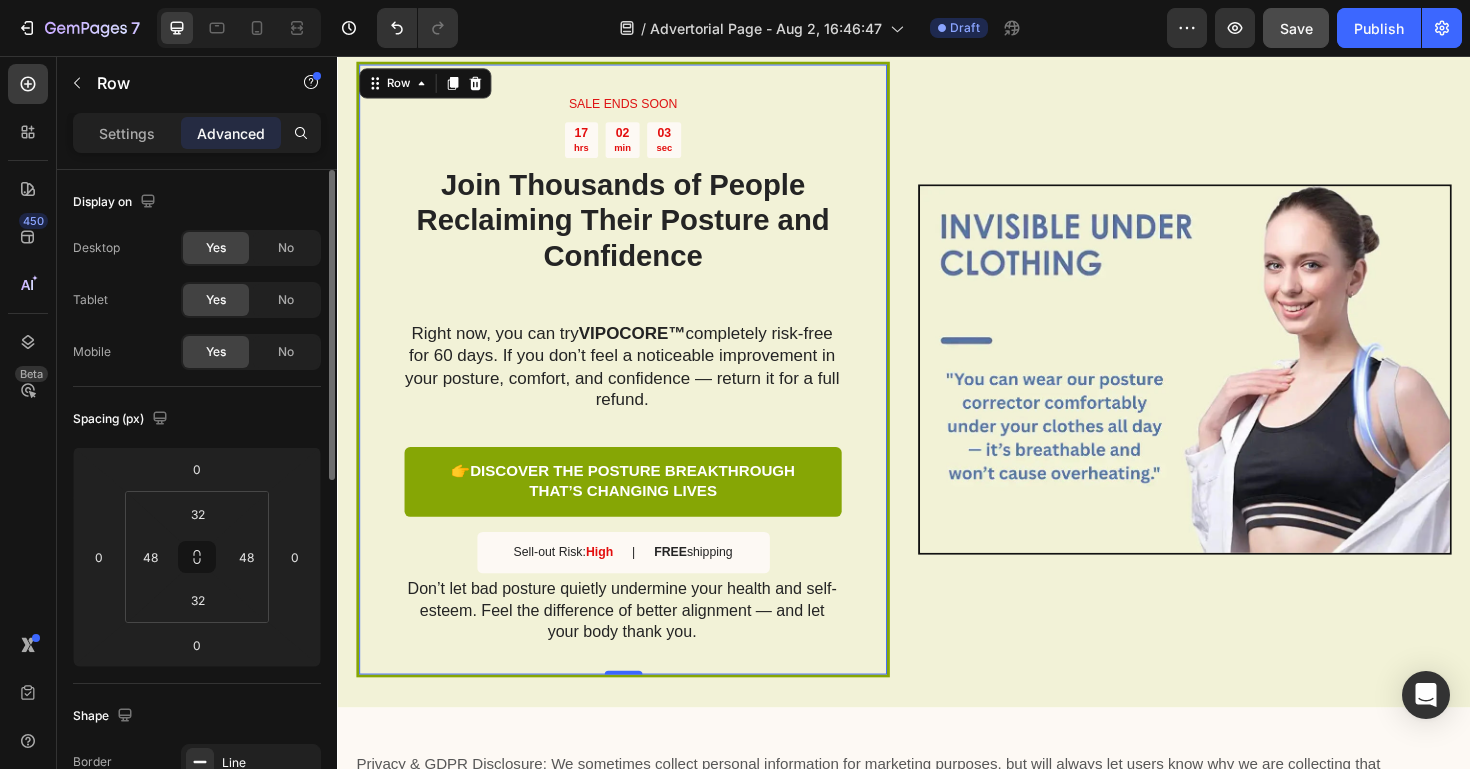 click on "Settings Advanced" at bounding box center (197, 141) 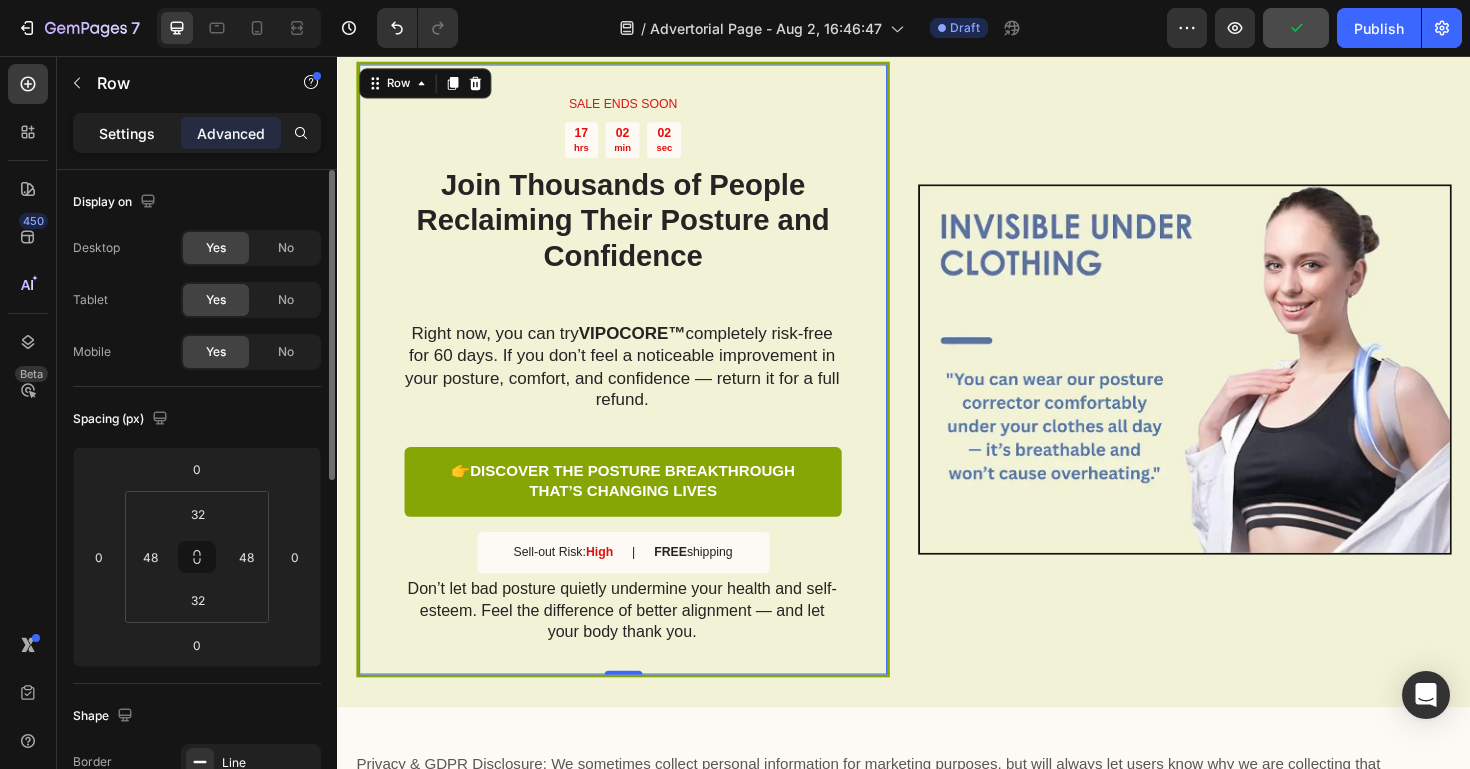 click on "Settings" at bounding box center (127, 133) 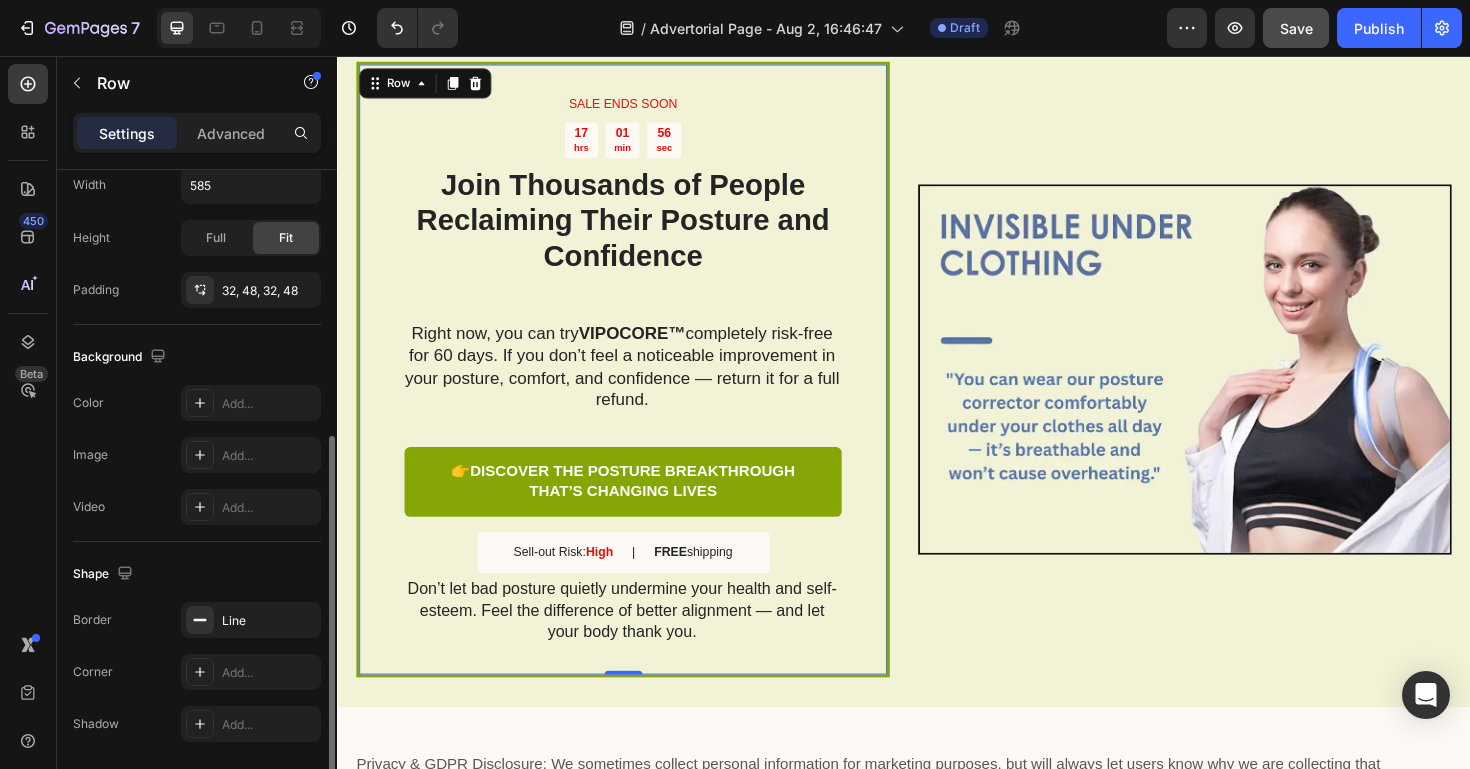 scroll, scrollTop: 564, scrollLeft: 0, axis: vertical 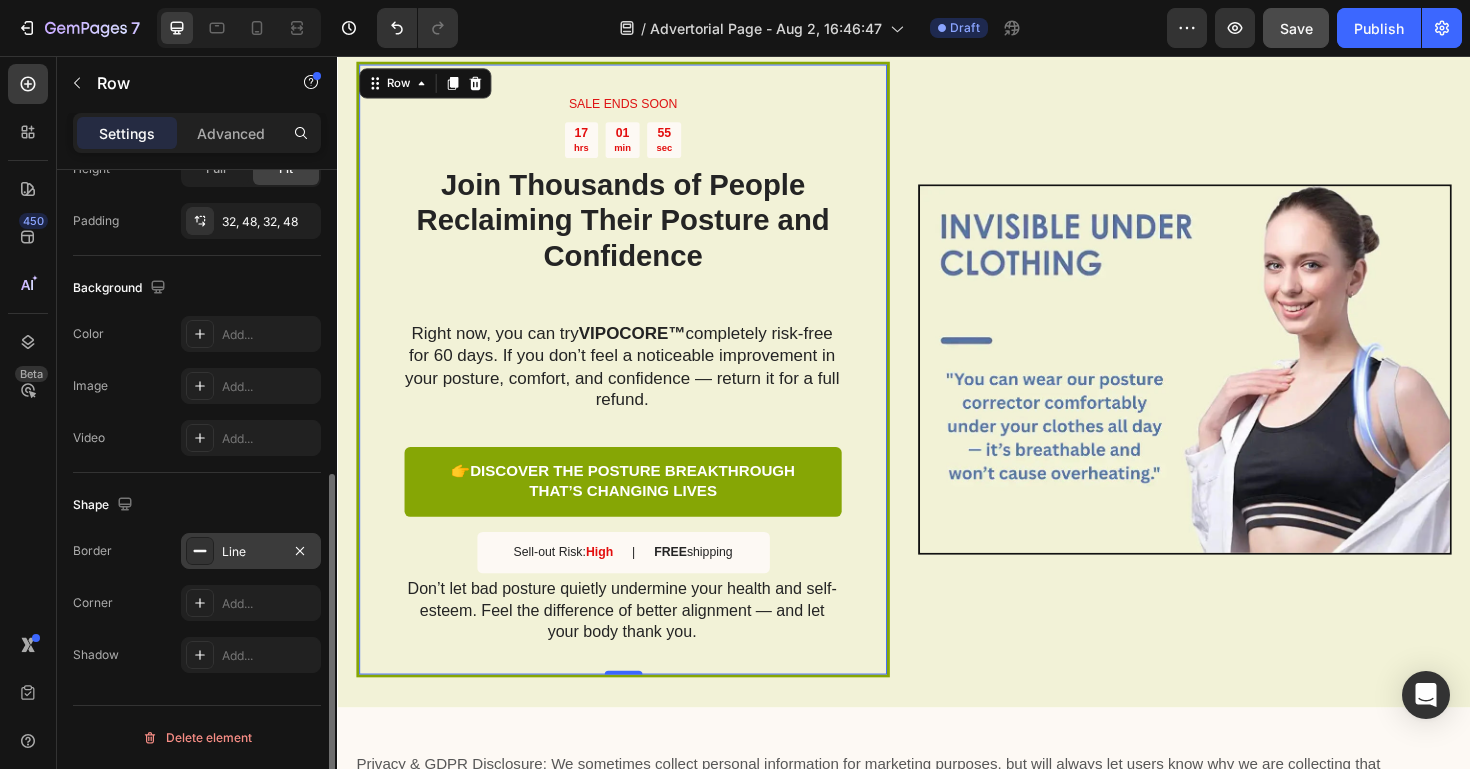 click on "Line" at bounding box center [251, 552] 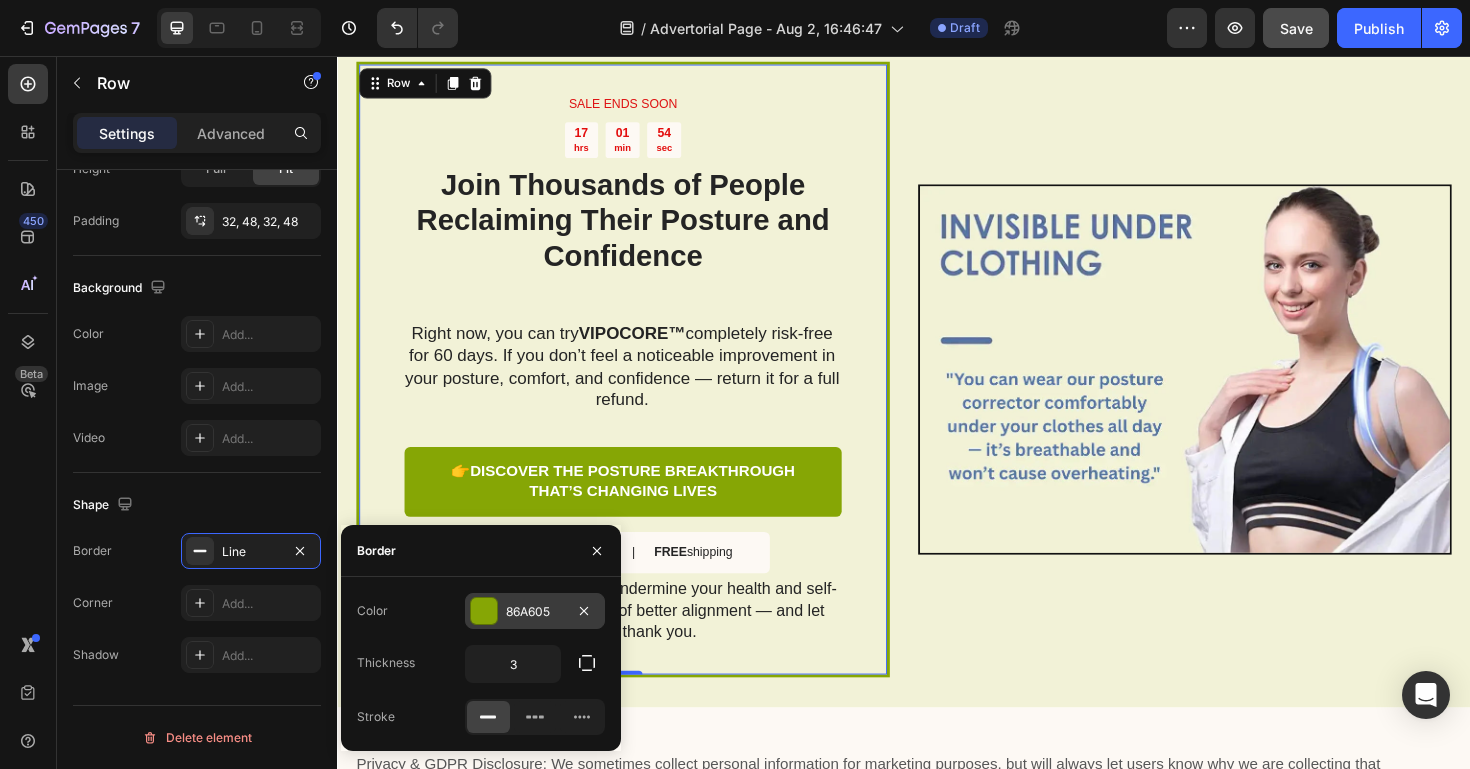 click on "86A605" at bounding box center [535, 612] 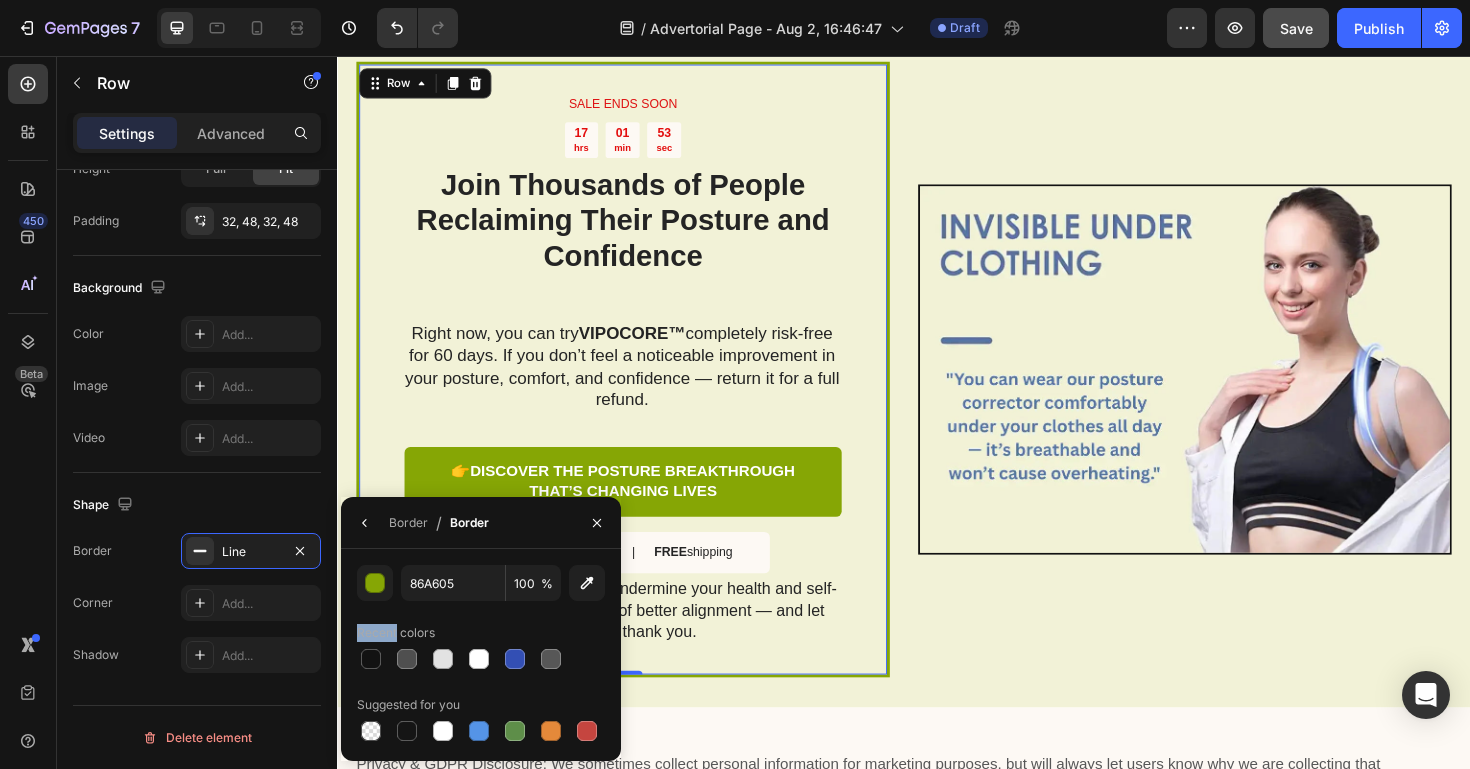 click on "86A605 100 % Recent colors Suggested for you" at bounding box center (481, 655) 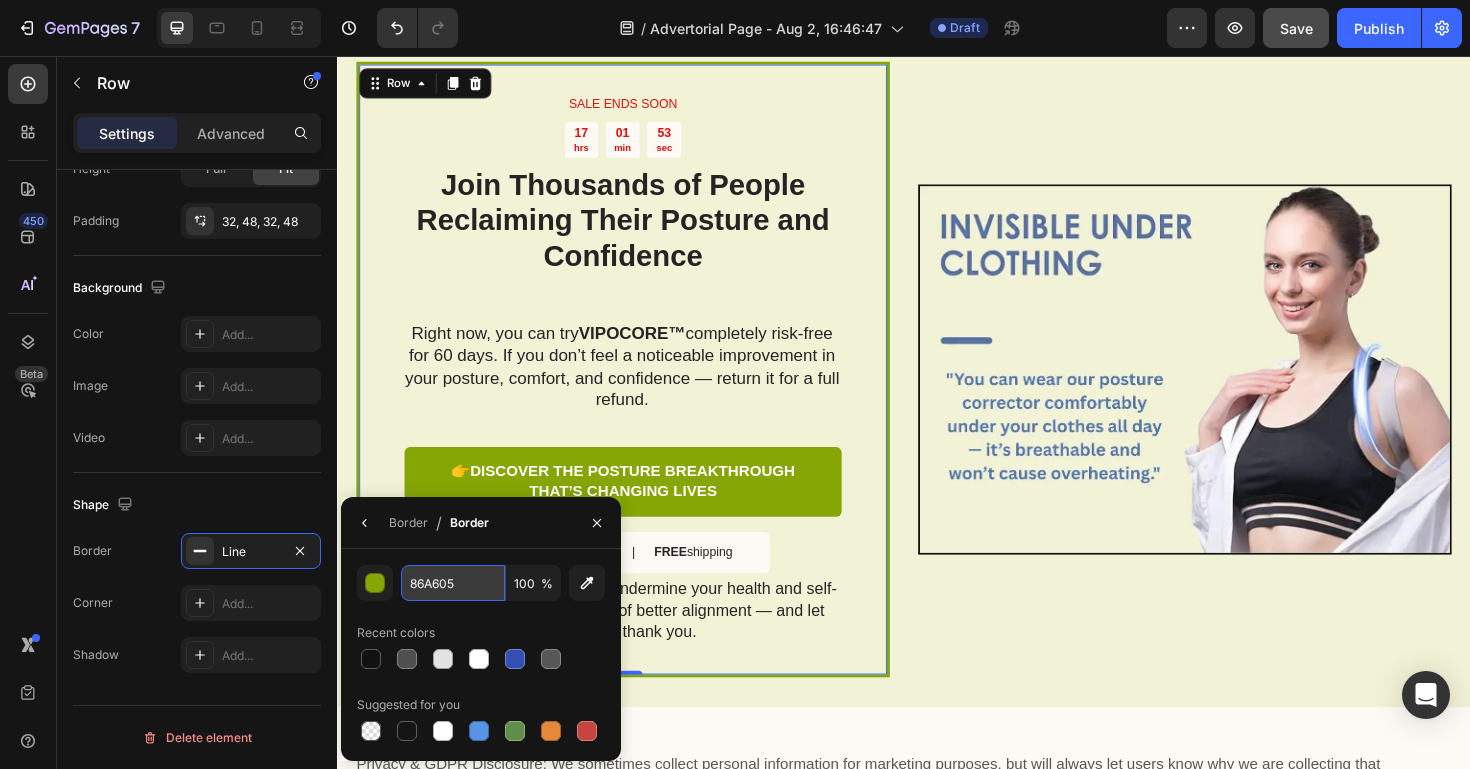 click on "86A605" at bounding box center [453, 583] 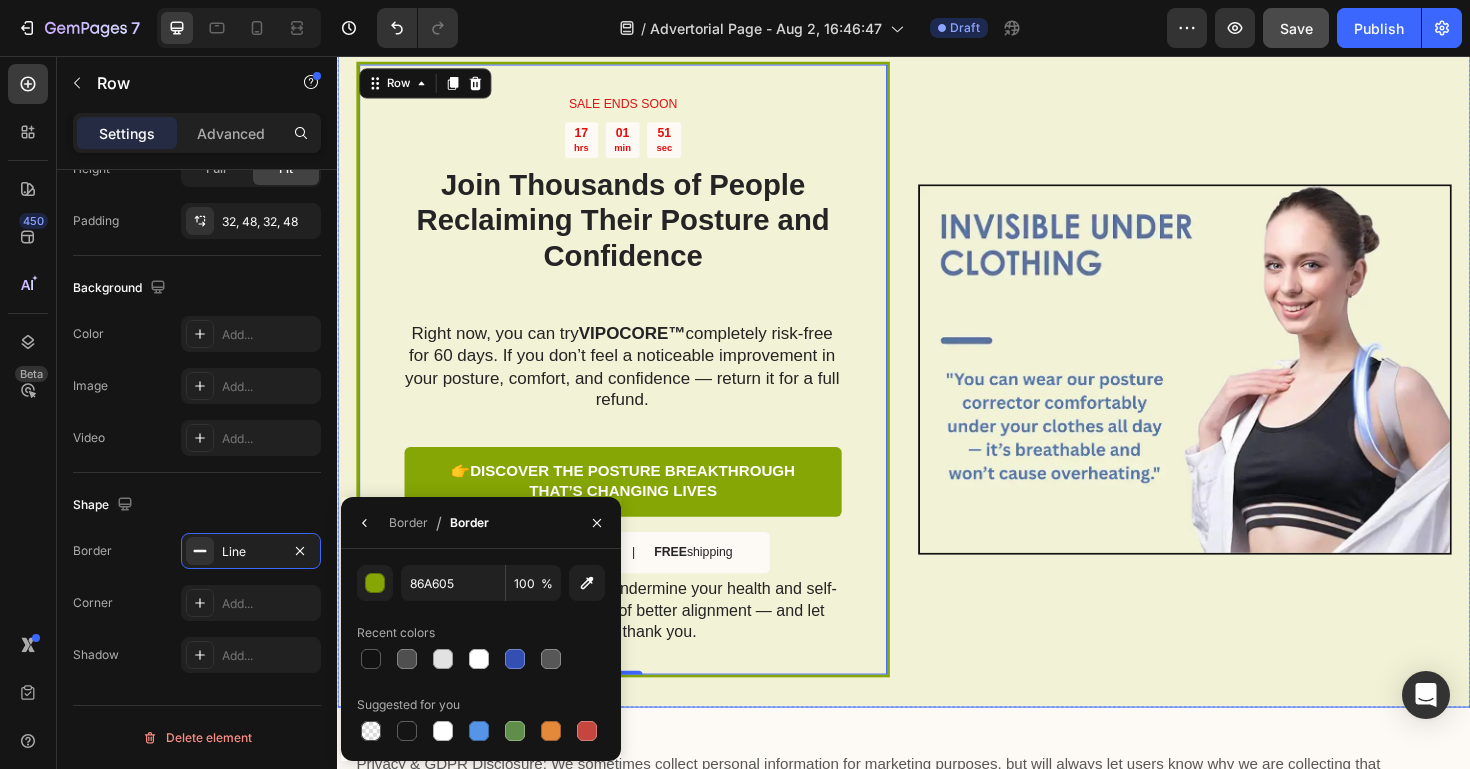 click on "Image" at bounding box center (1234, 388) 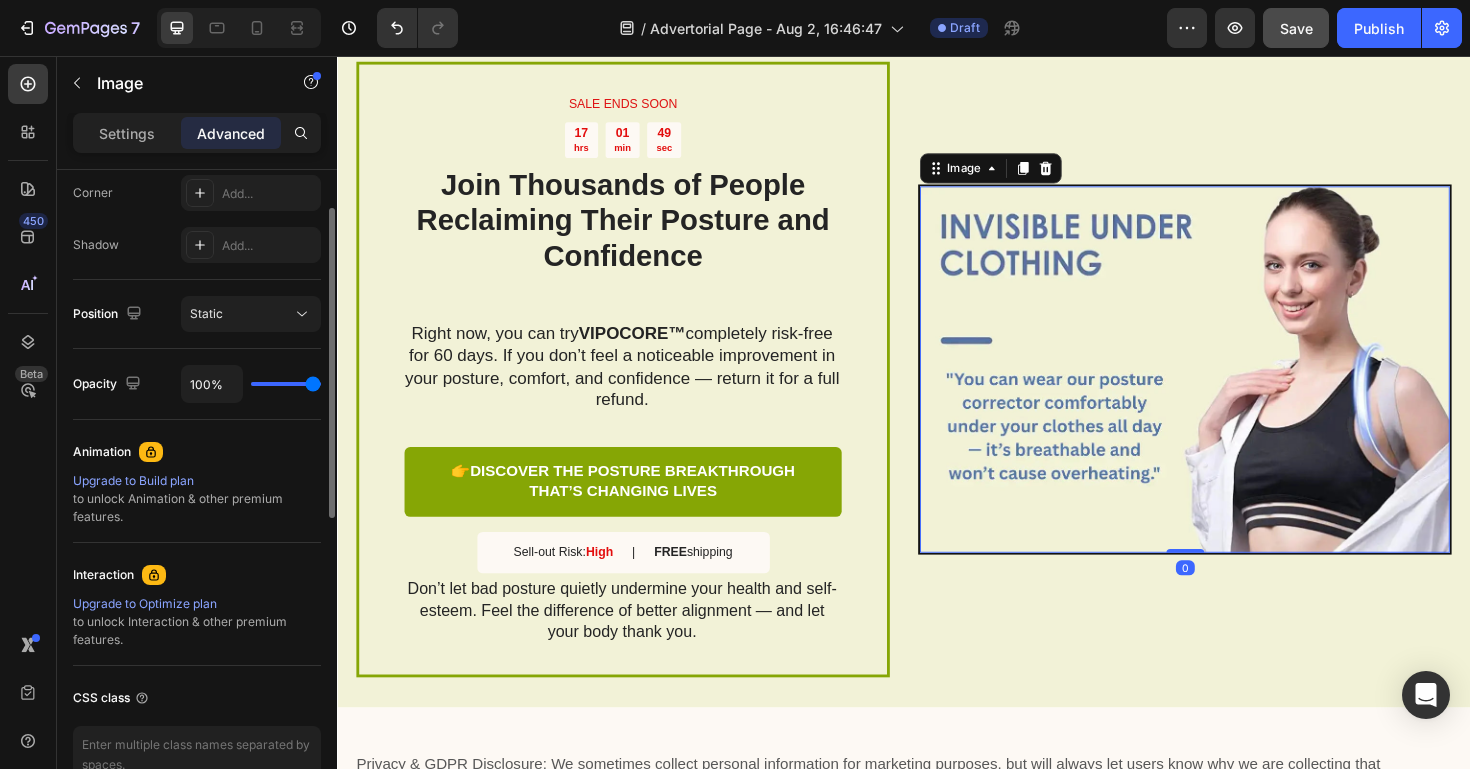 scroll, scrollTop: 732, scrollLeft: 0, axis: vertical 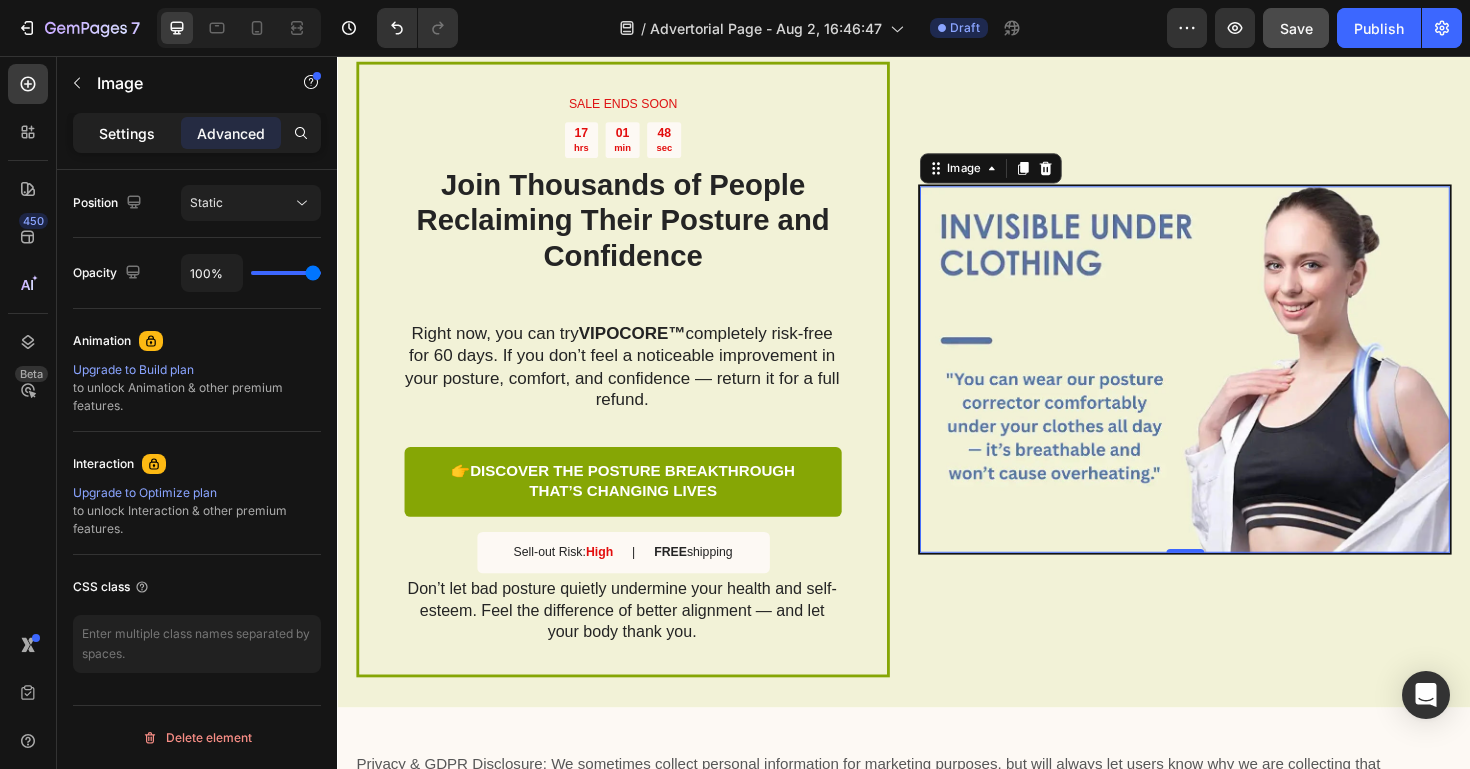 click on "Settings" 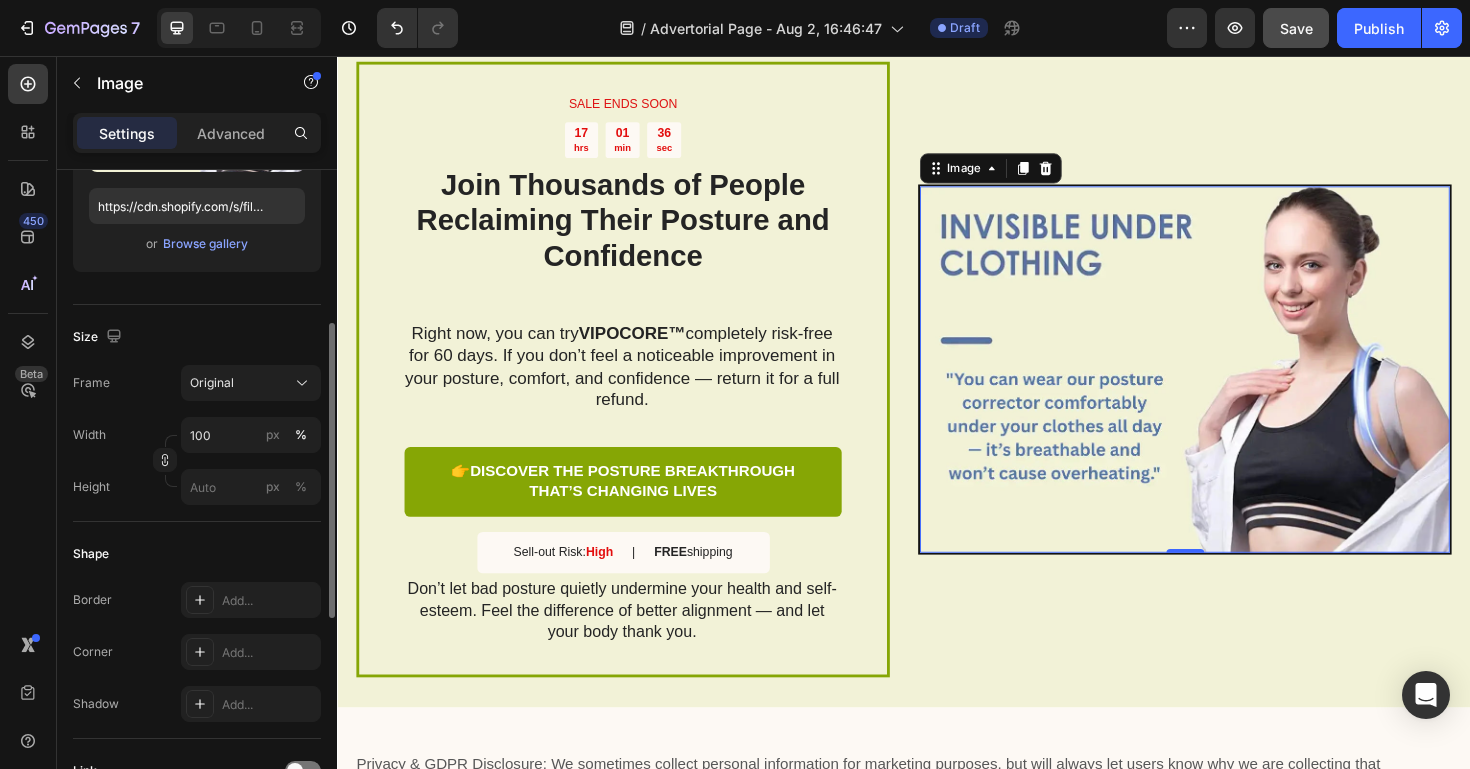 scroll, scrollTop: 343, scrollLeft: 0, axis: vertical 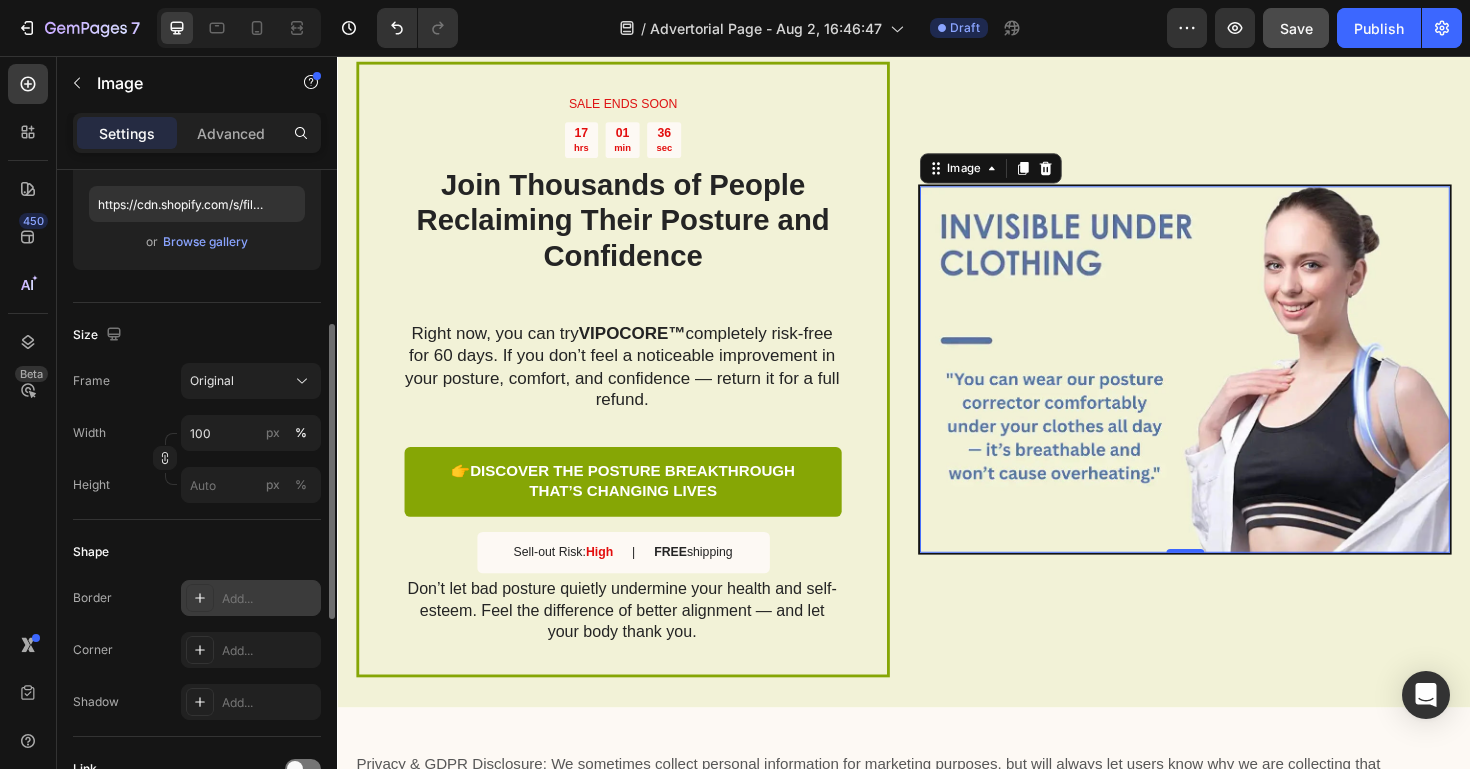 click on "Add..." at bounding box center [269, 599] 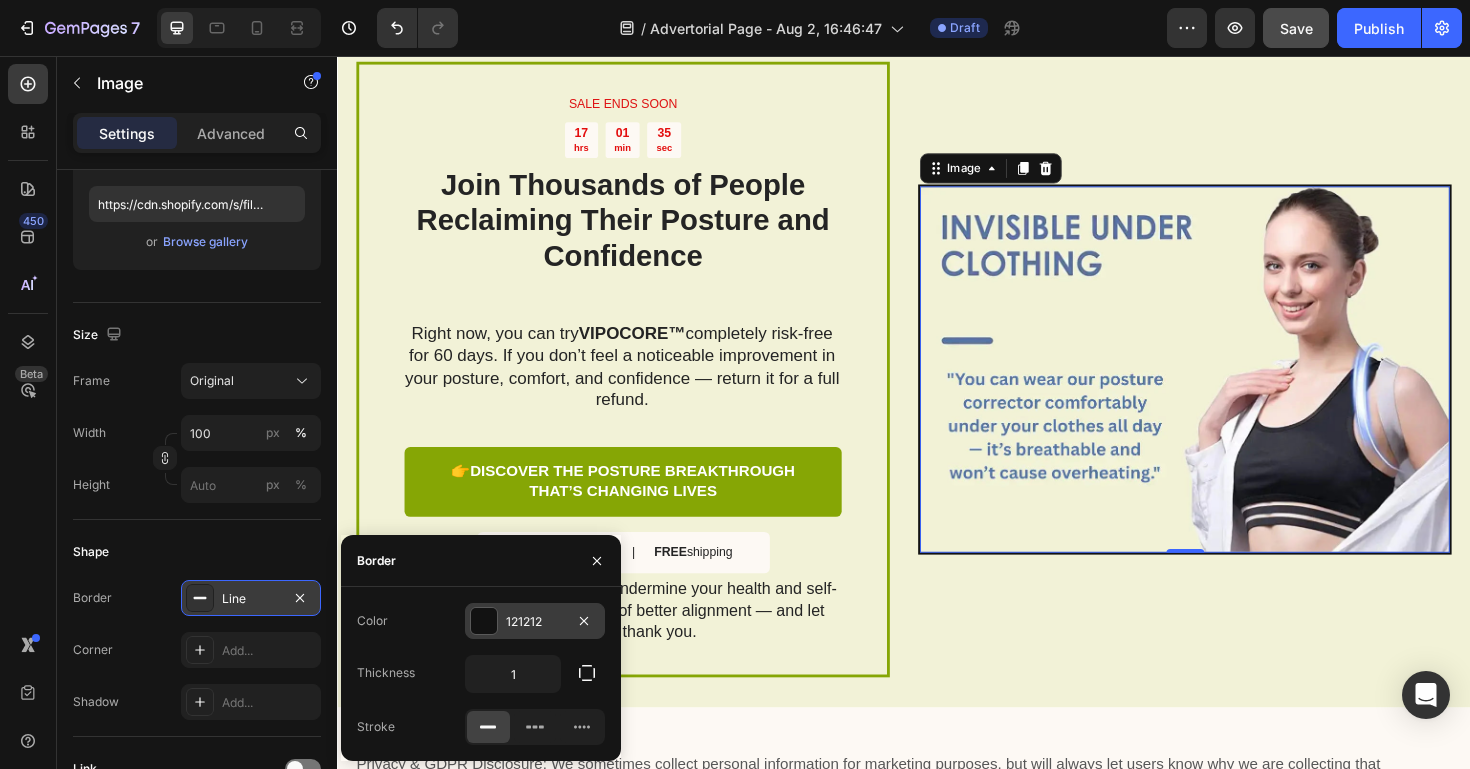 click on "121212" at bounding box center [535, 622] 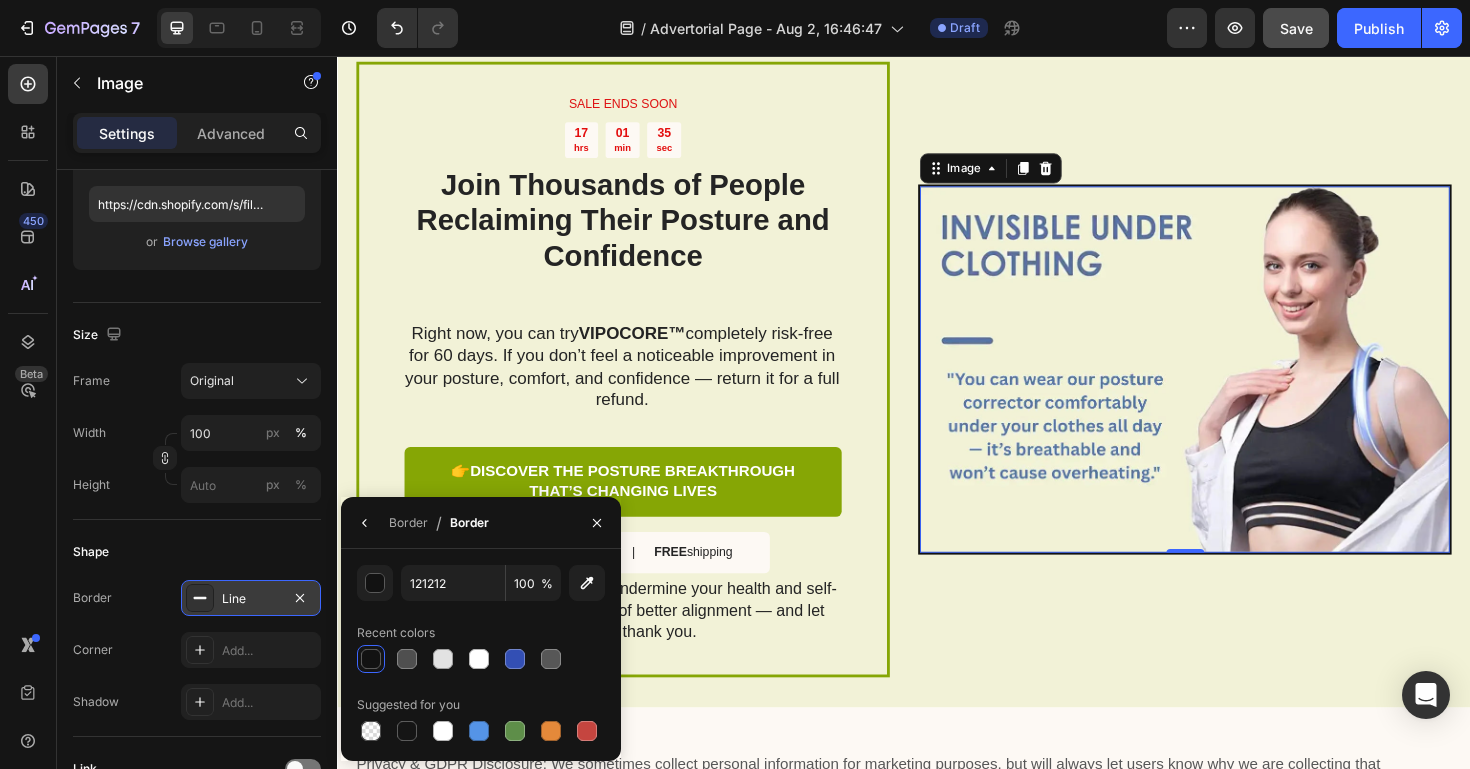 click on "Recent colors" at bounding box center (481, 633) 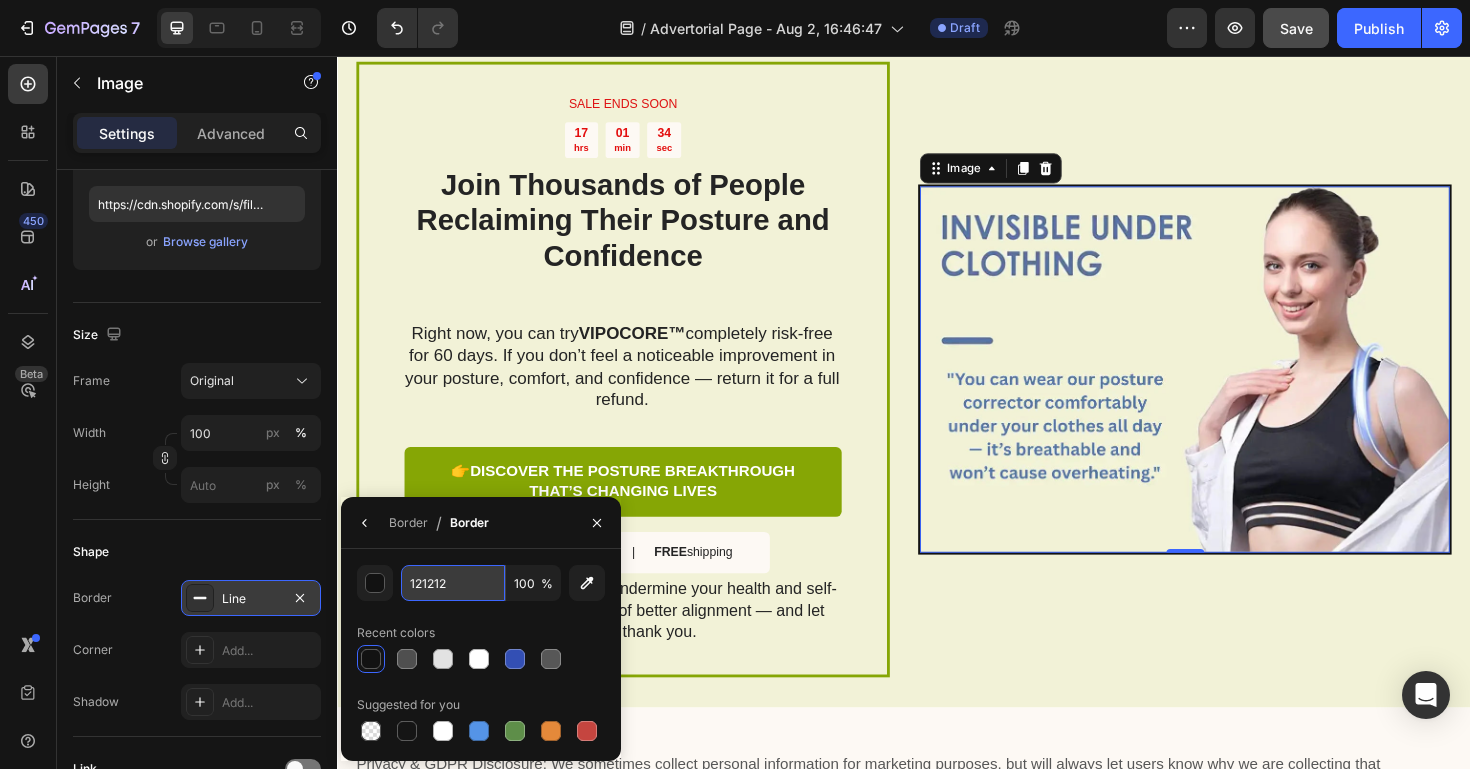 click on "121212" at bounding box center (453, 583) 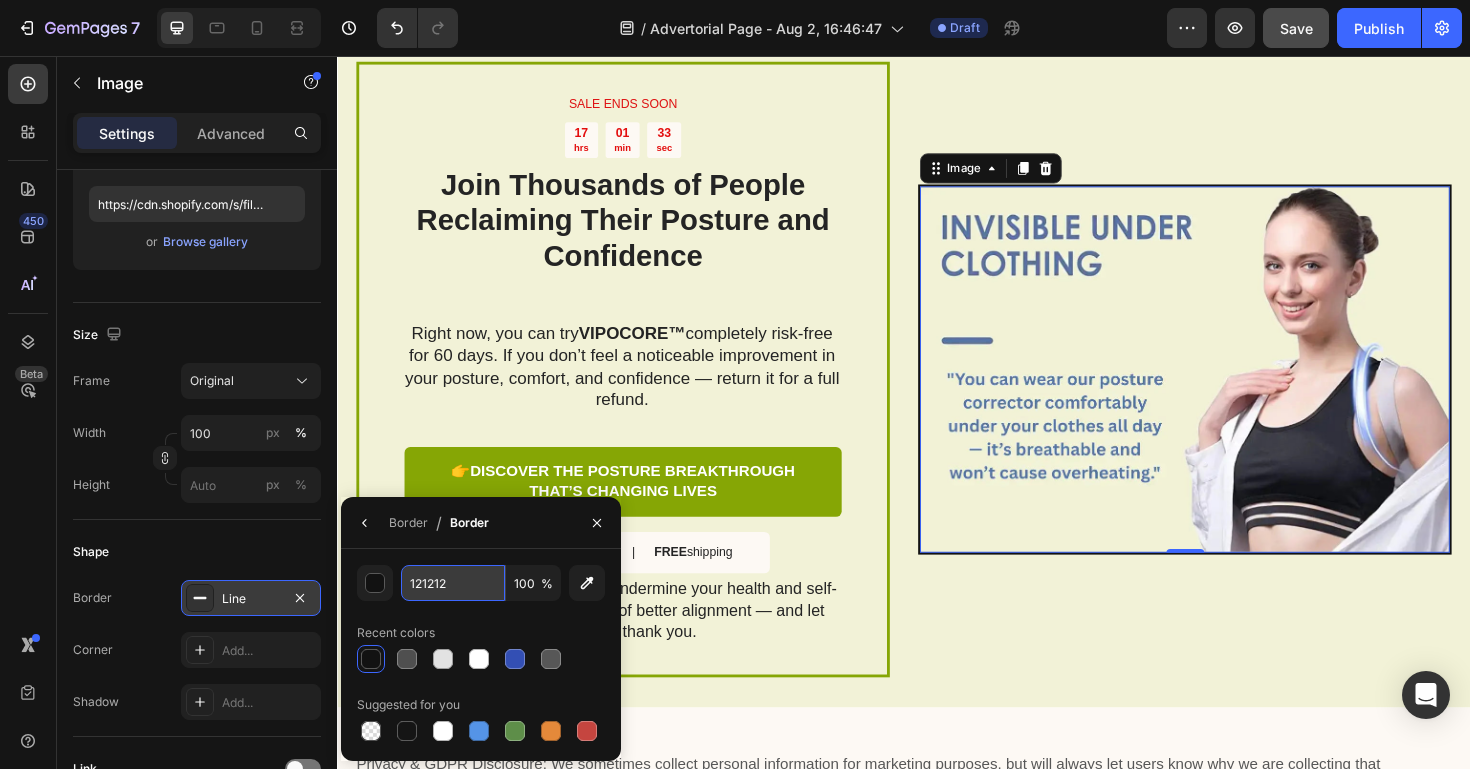 paste on "86A605" 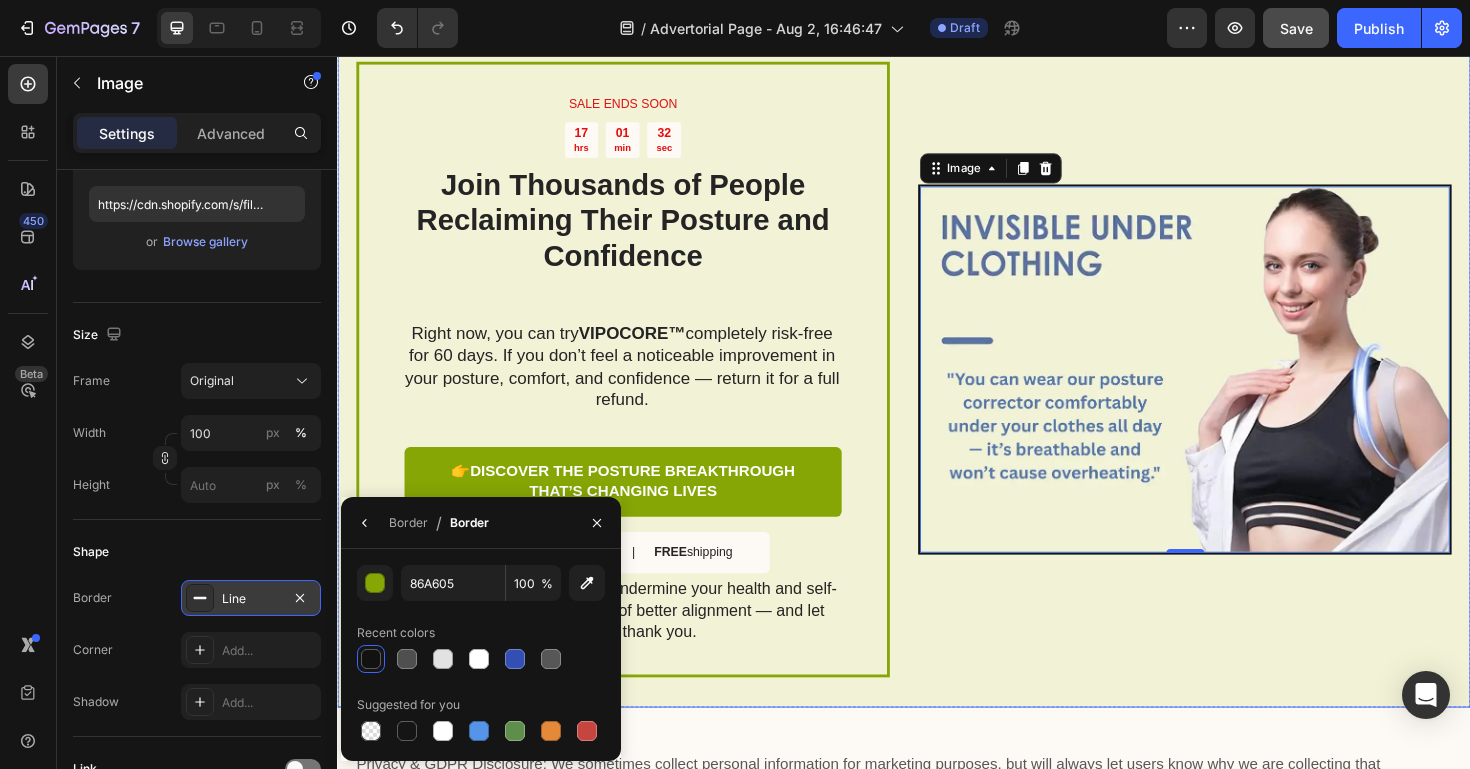 click on "SALE ENDS SOON Text Block 17 hrs 01 min 32 sec Countdown Timer Join Thousands of People Reclaiming Their Posture and Confidence   Heading Right now, you can try  VIPOCORE™  completely risk-free for 60 days. If you don’t feel a noticeable improvement in your posture, comfort, and confidence — return it for a full refund.   Text Block 👉  DISCOVER THE POSTURE BREAKTHROUGH THAT’S CHANGING LIVES    Button Sell-out Risk:  High Text Block | Text Block FREE  shipping Text Block Row Don’t let bad posture quietly undermine your health and self-esteem. Feel the difference of better alignment — and let your body thank you. Text Block Row Image   0 Row" at bounding box center [937, 387] 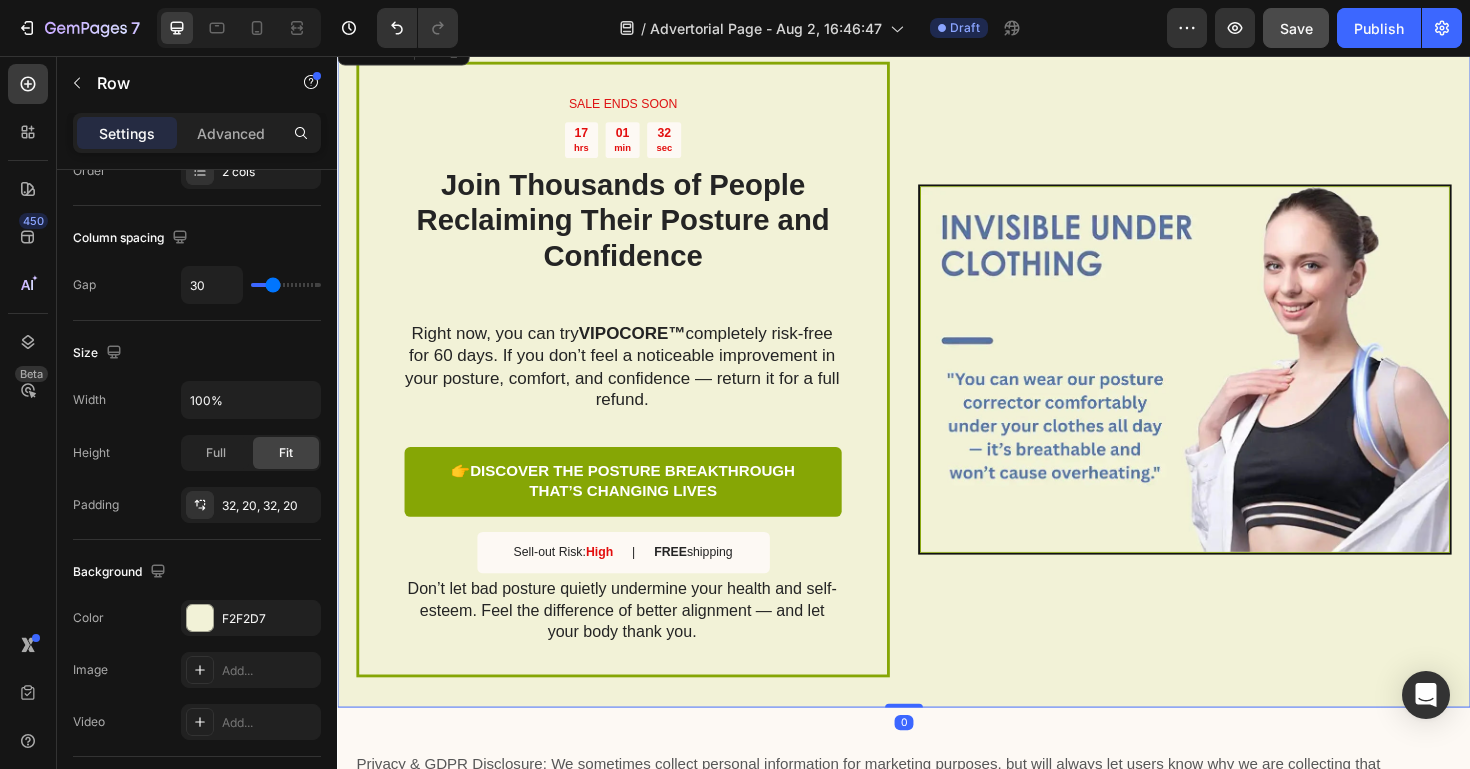 scroll, scrollTop: 0, scrollLeft: 0, axis: both 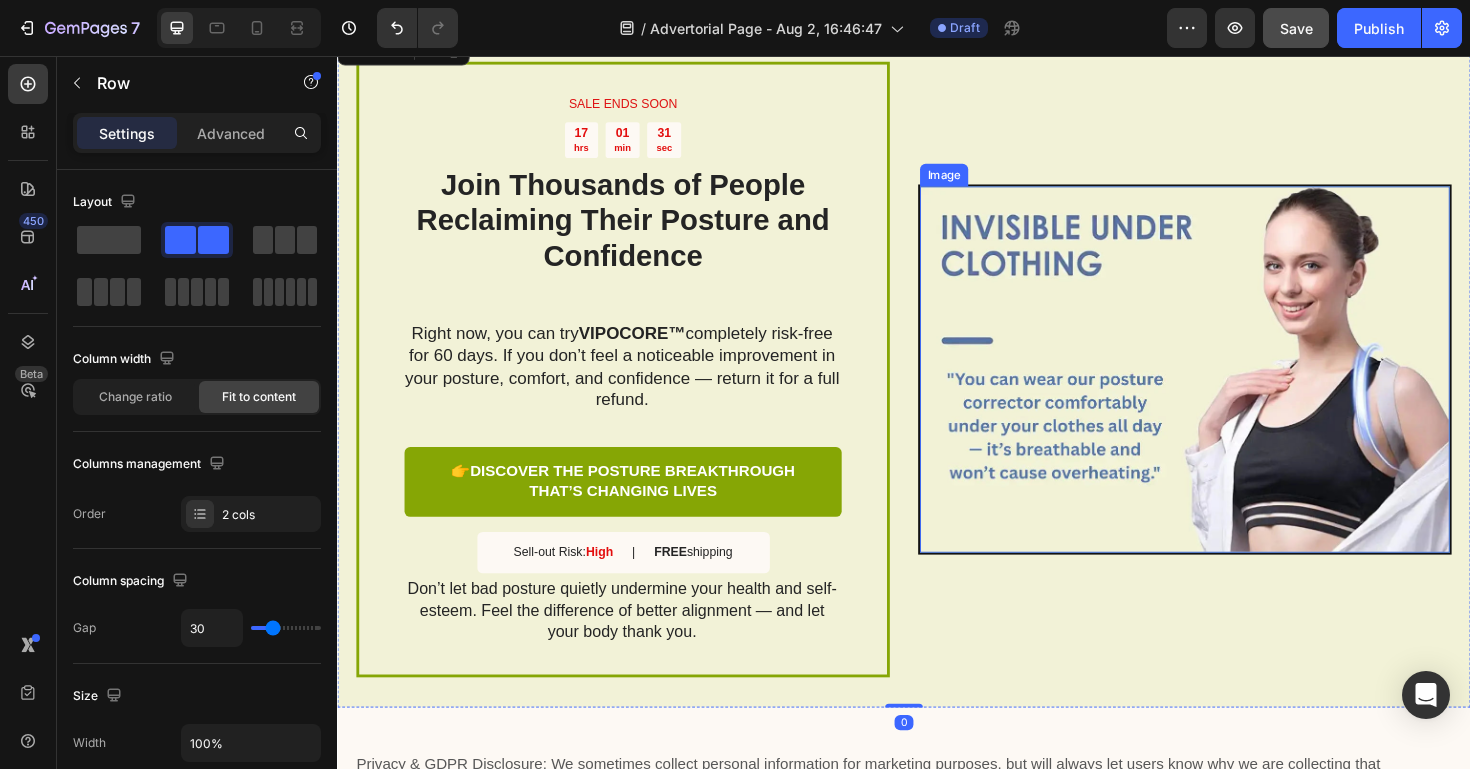 click at bounding box center (1234, 388) 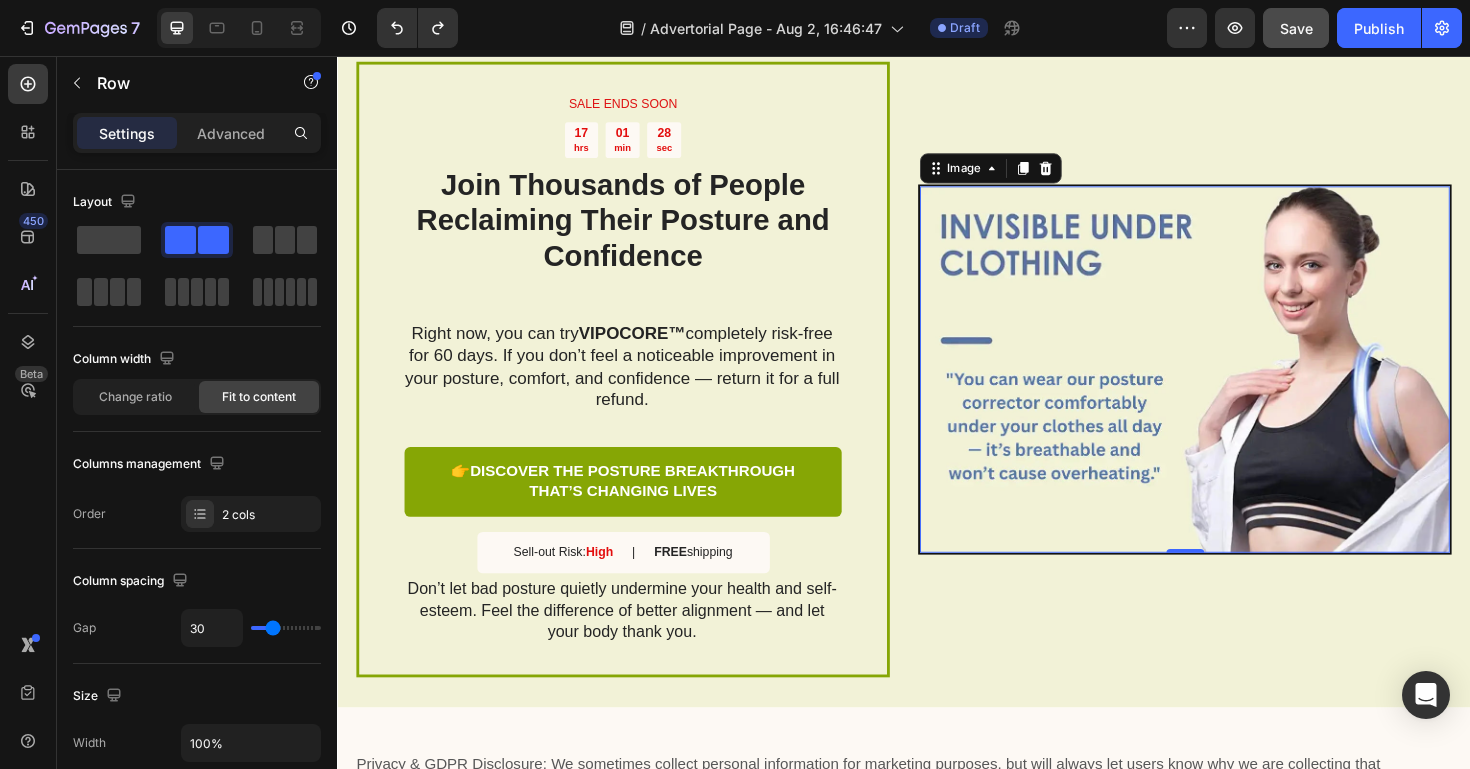 click on "Image   0" at bounding box center (1234, 387) 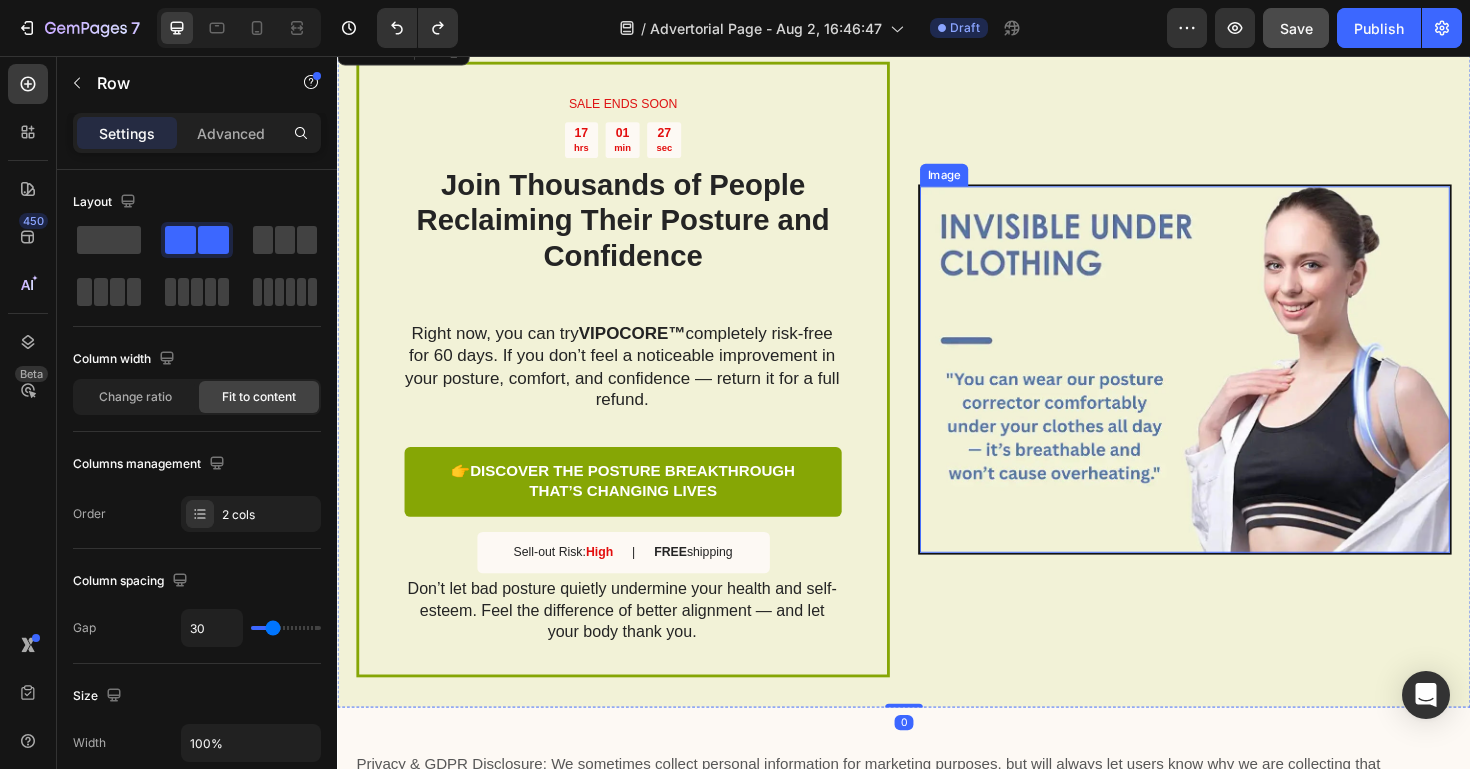 click at bounding box center (1234, 388) 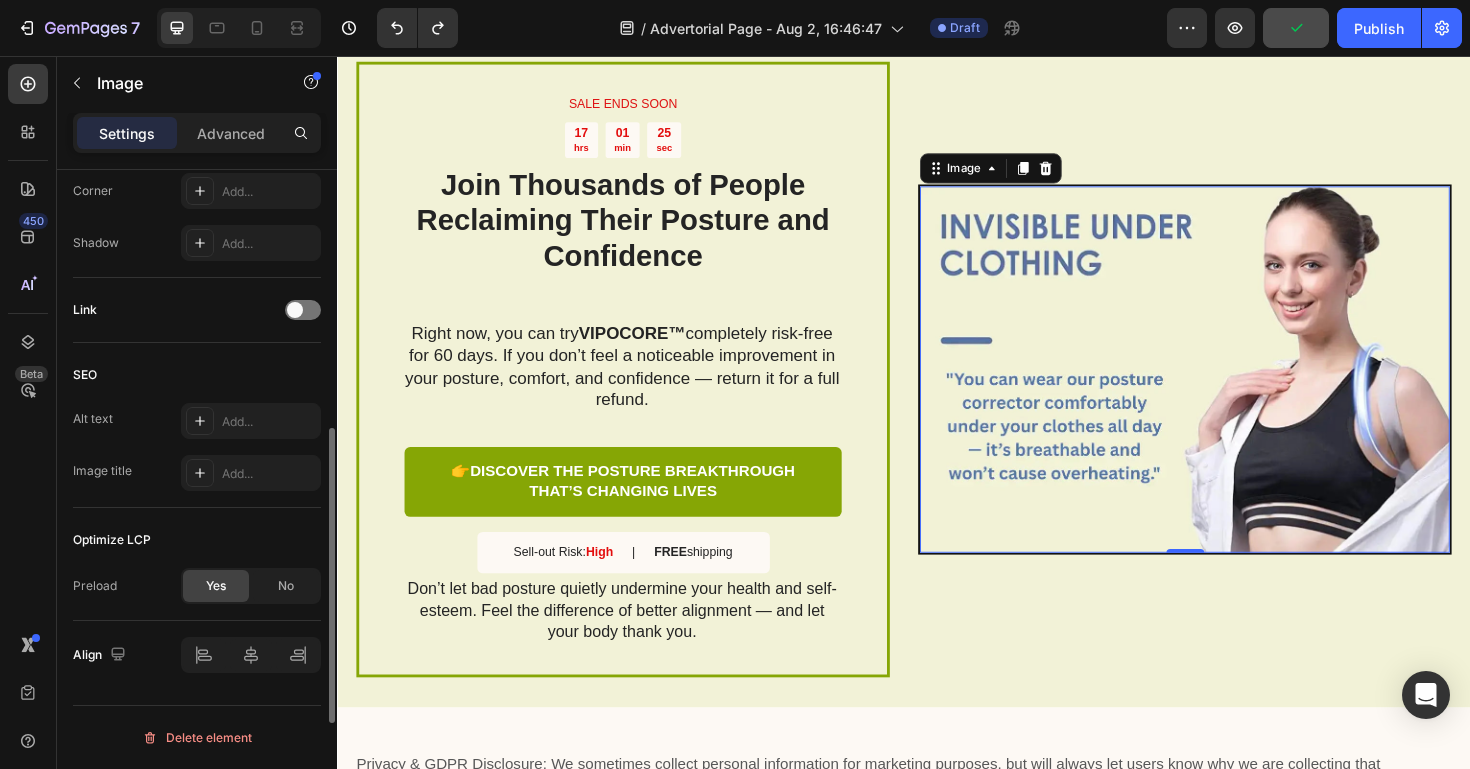 scroll, scrollTop: 641, scrollLeft: 0, axis: vertical 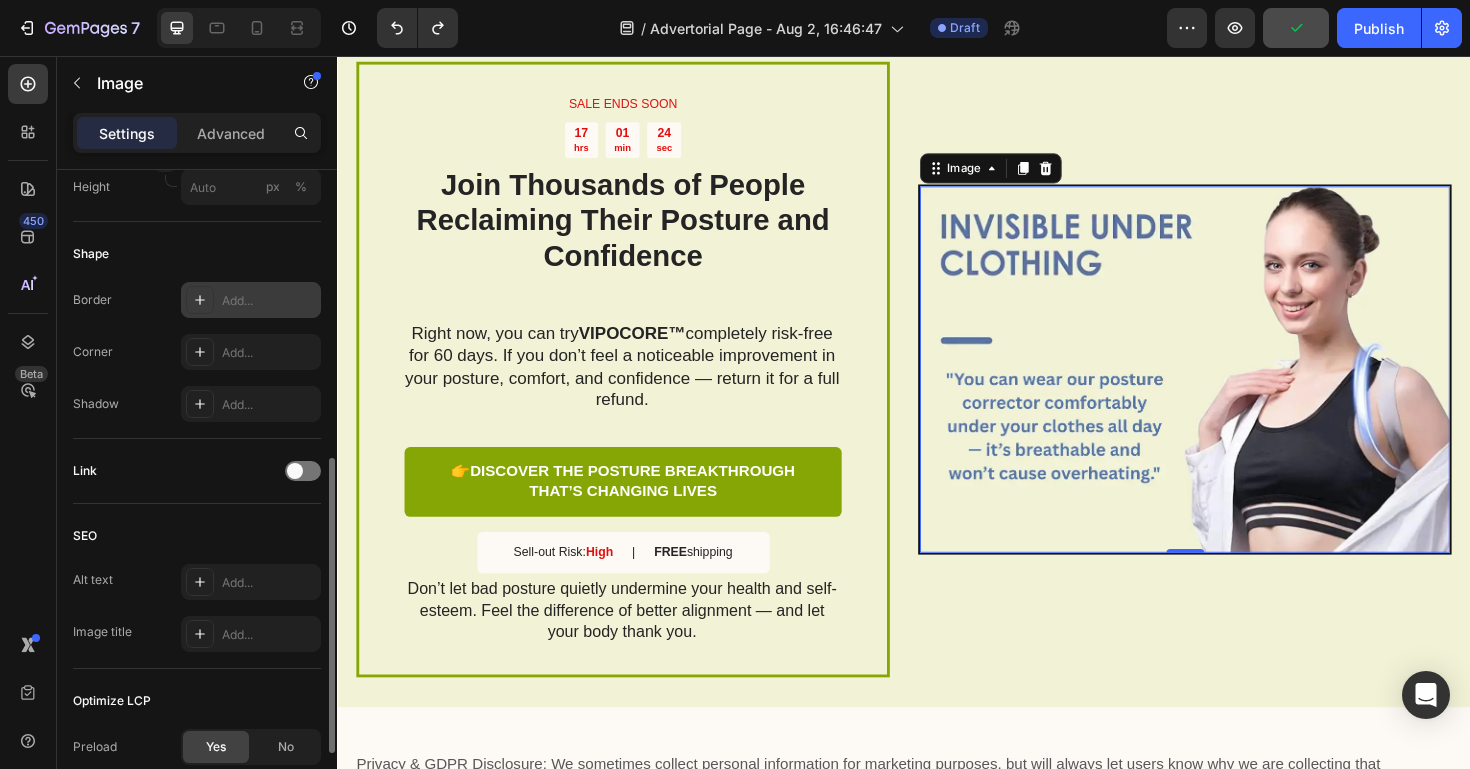 click at bounding box center (200, 300) 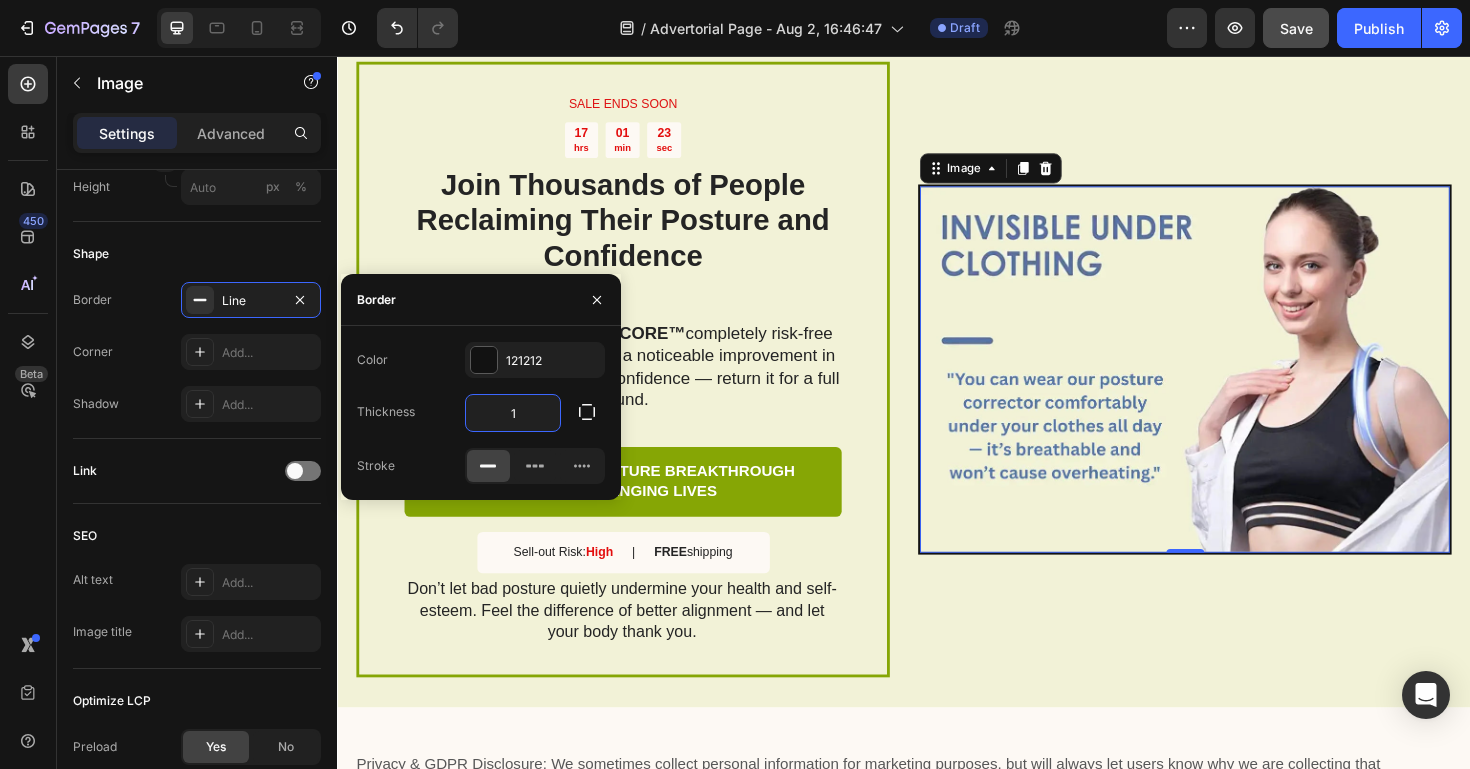 click on "1" at bounding box center (513, 413) 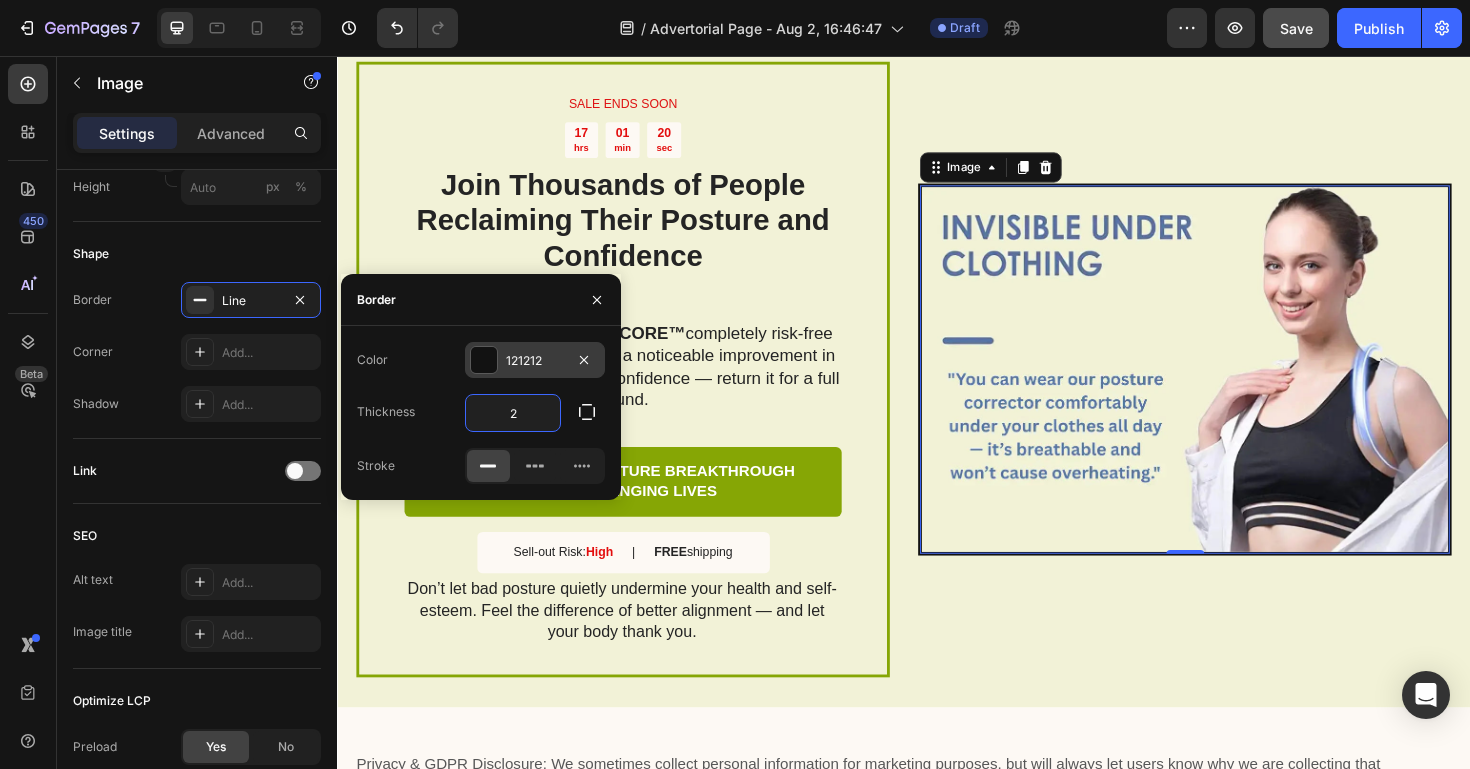 type on "2" 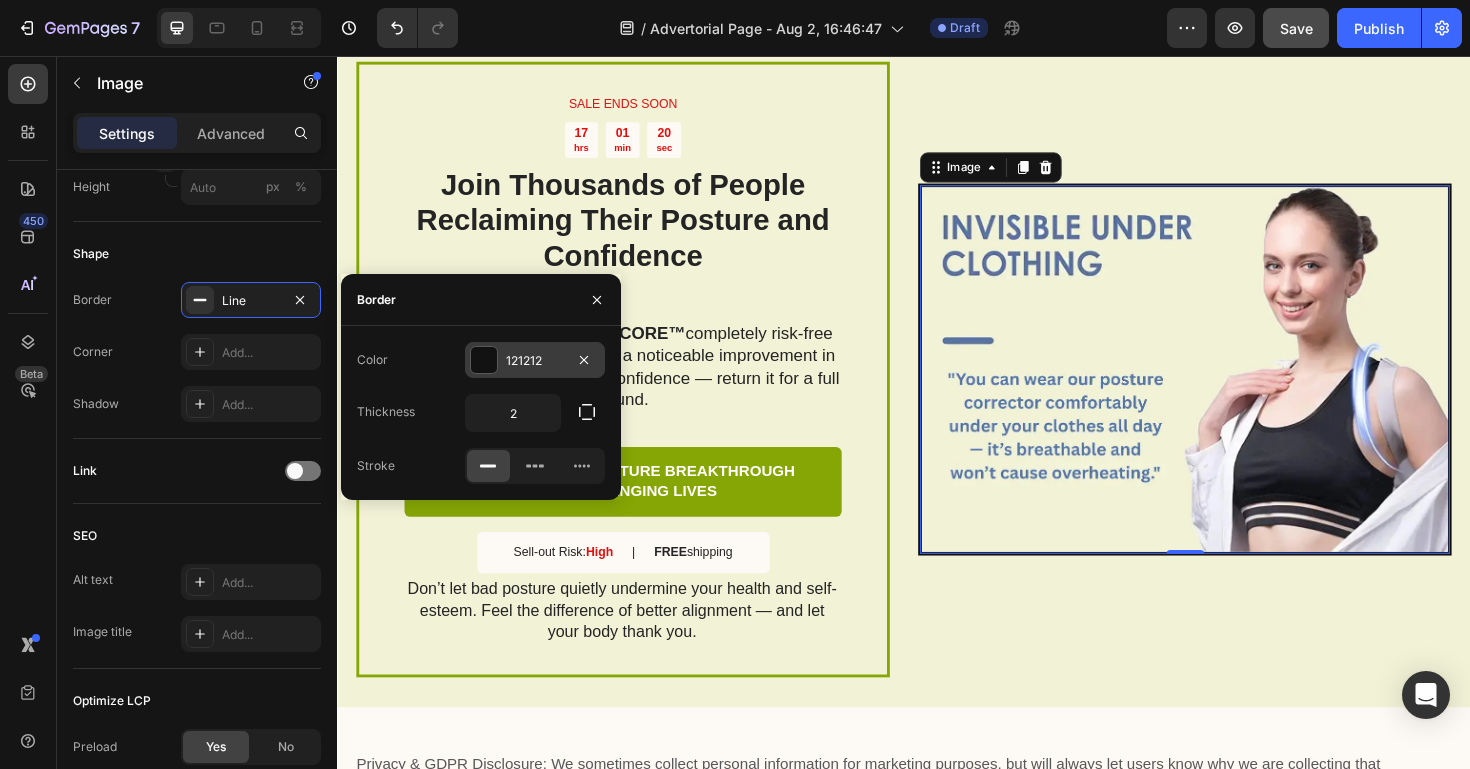 click on "121212" at bounding box center [535, 361] 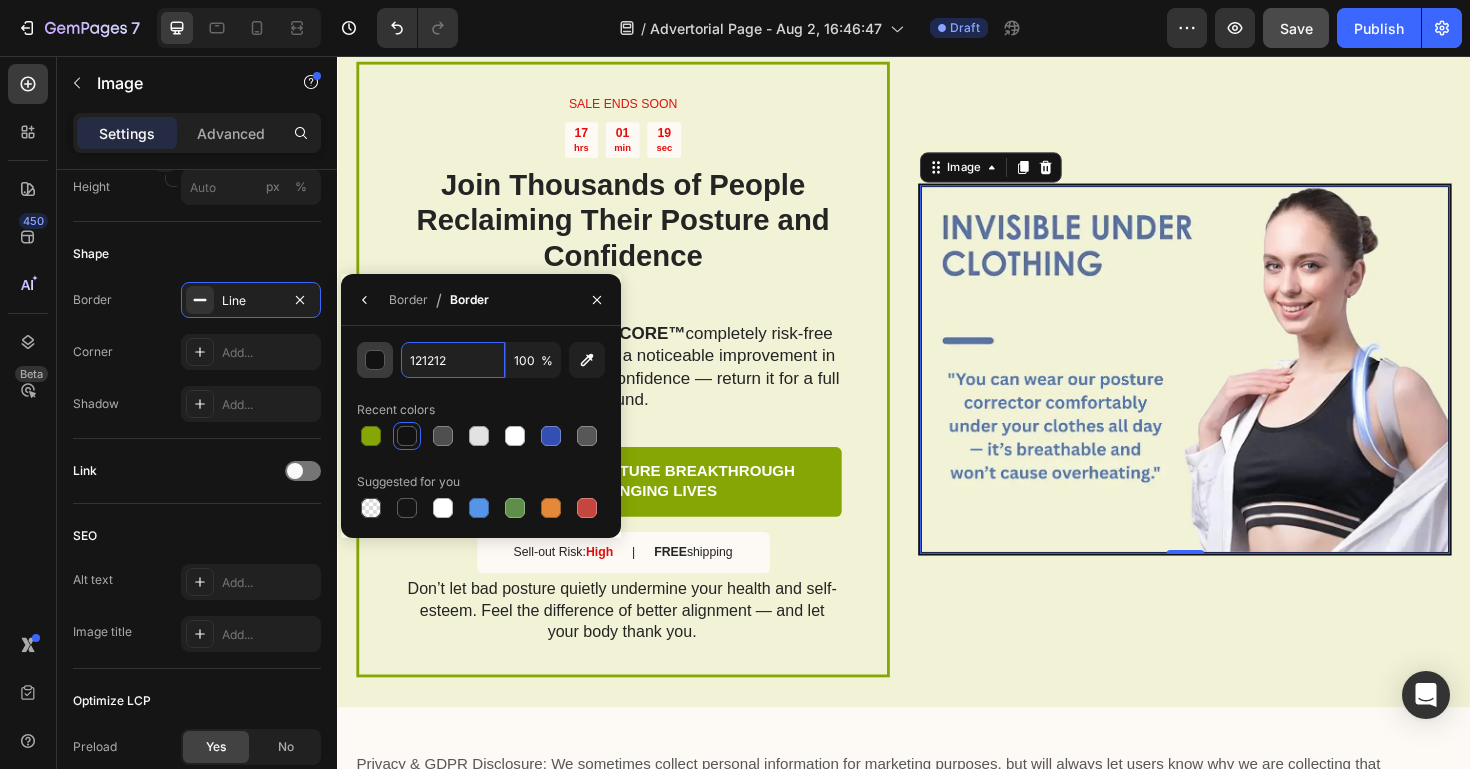 drag, startPoint x: 468, startPoint y: 358, endPoint x: 380, endPoint y: 357, distance: 88.005684 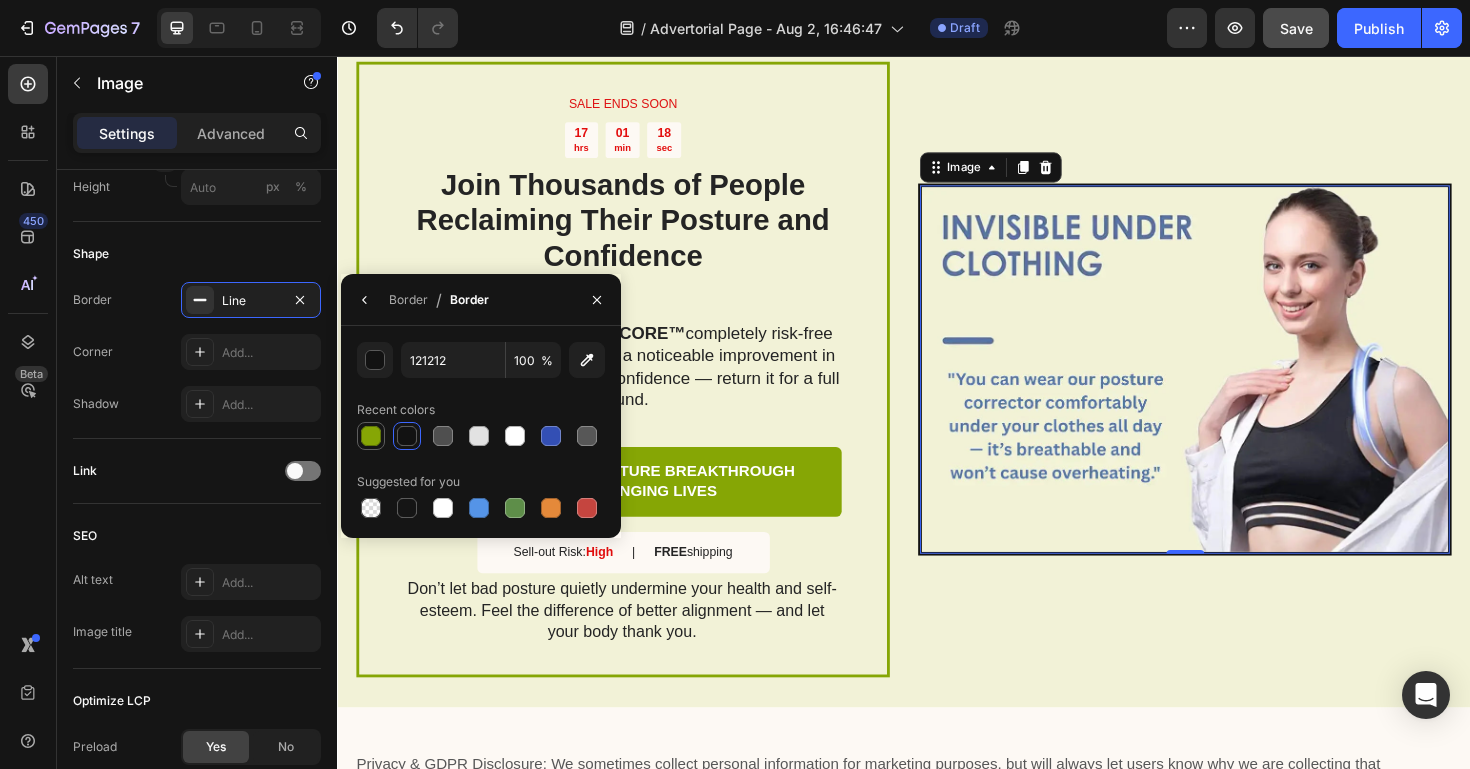 click at bounding box center [371, 436] 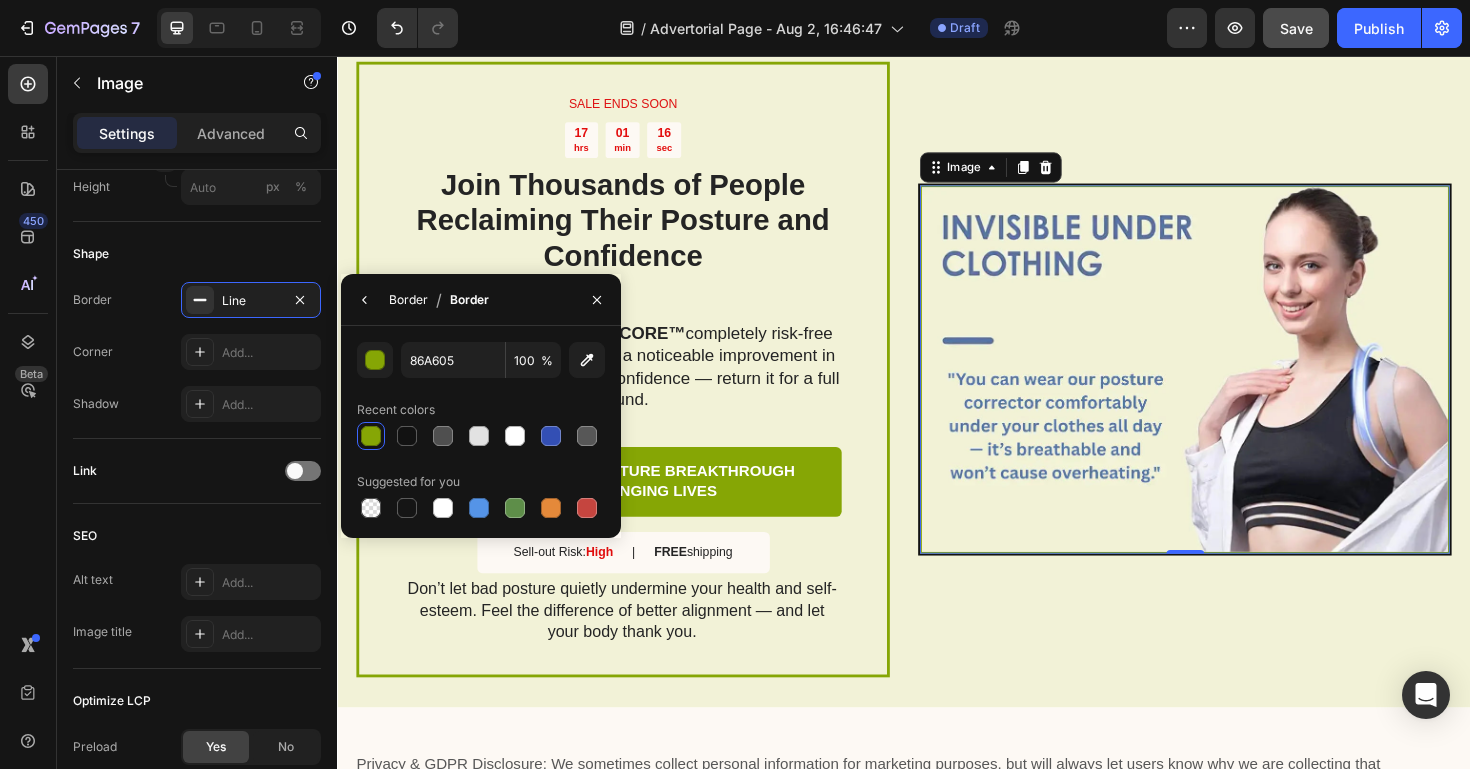 click on "Border" at bounding box center [408, 300] 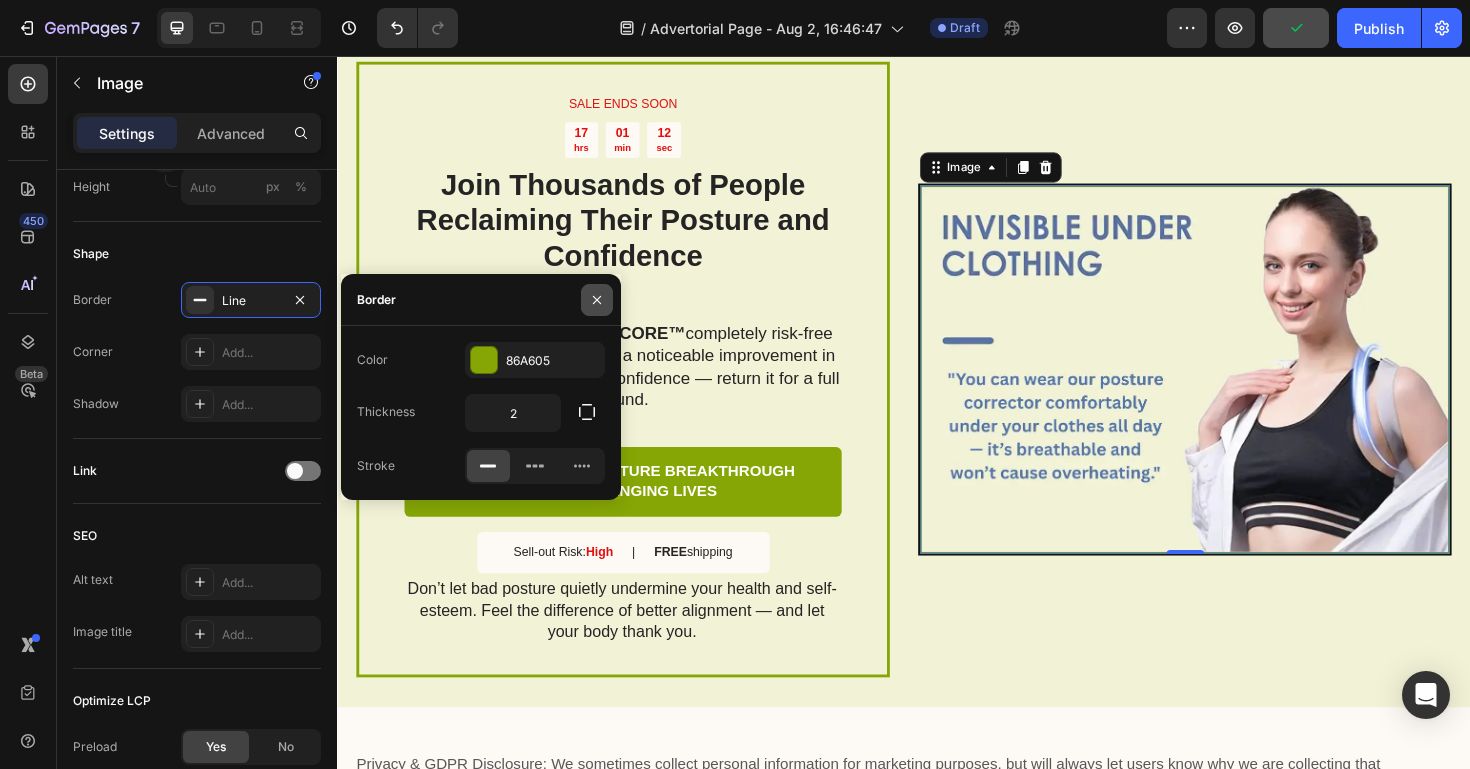 click 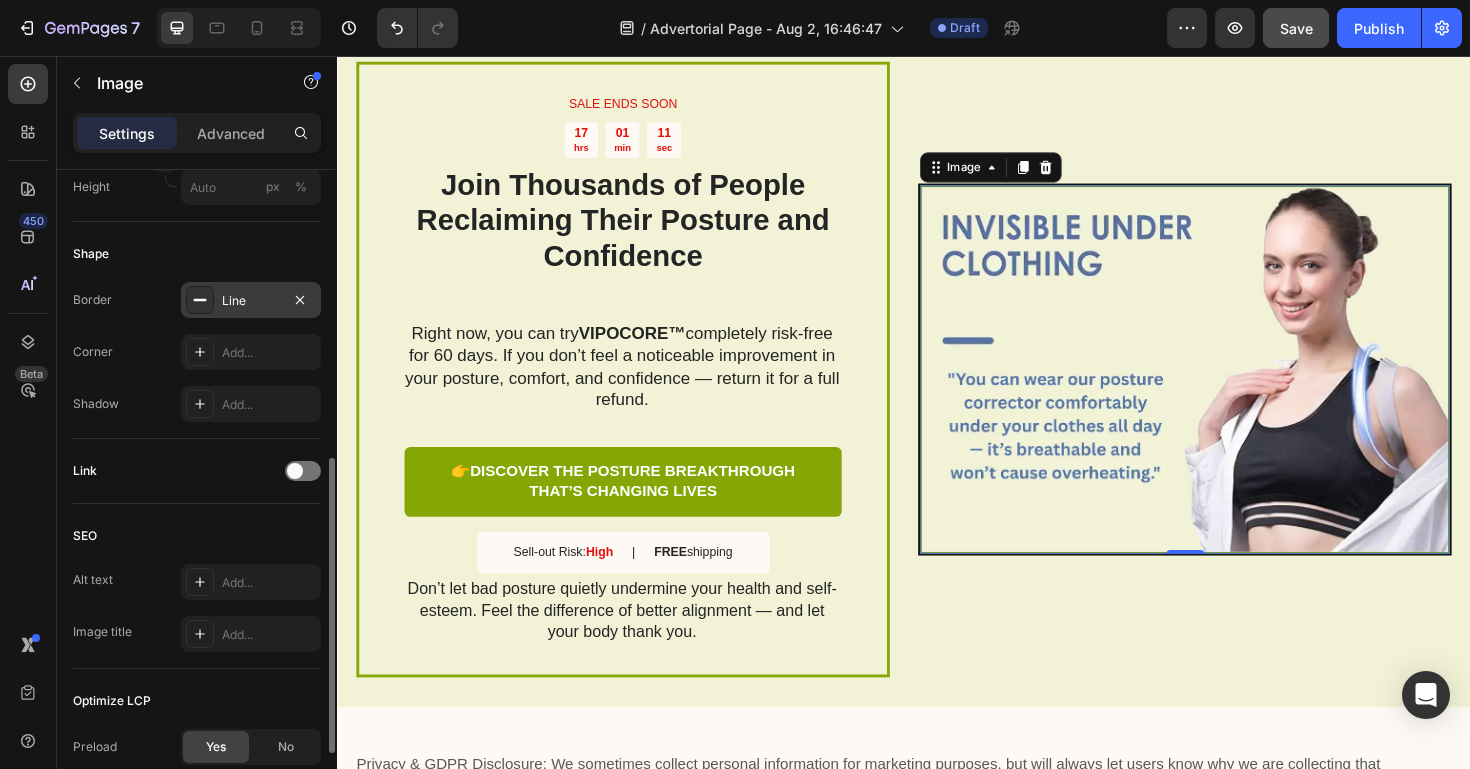 click on "Line" at bounding box center [251, 300] 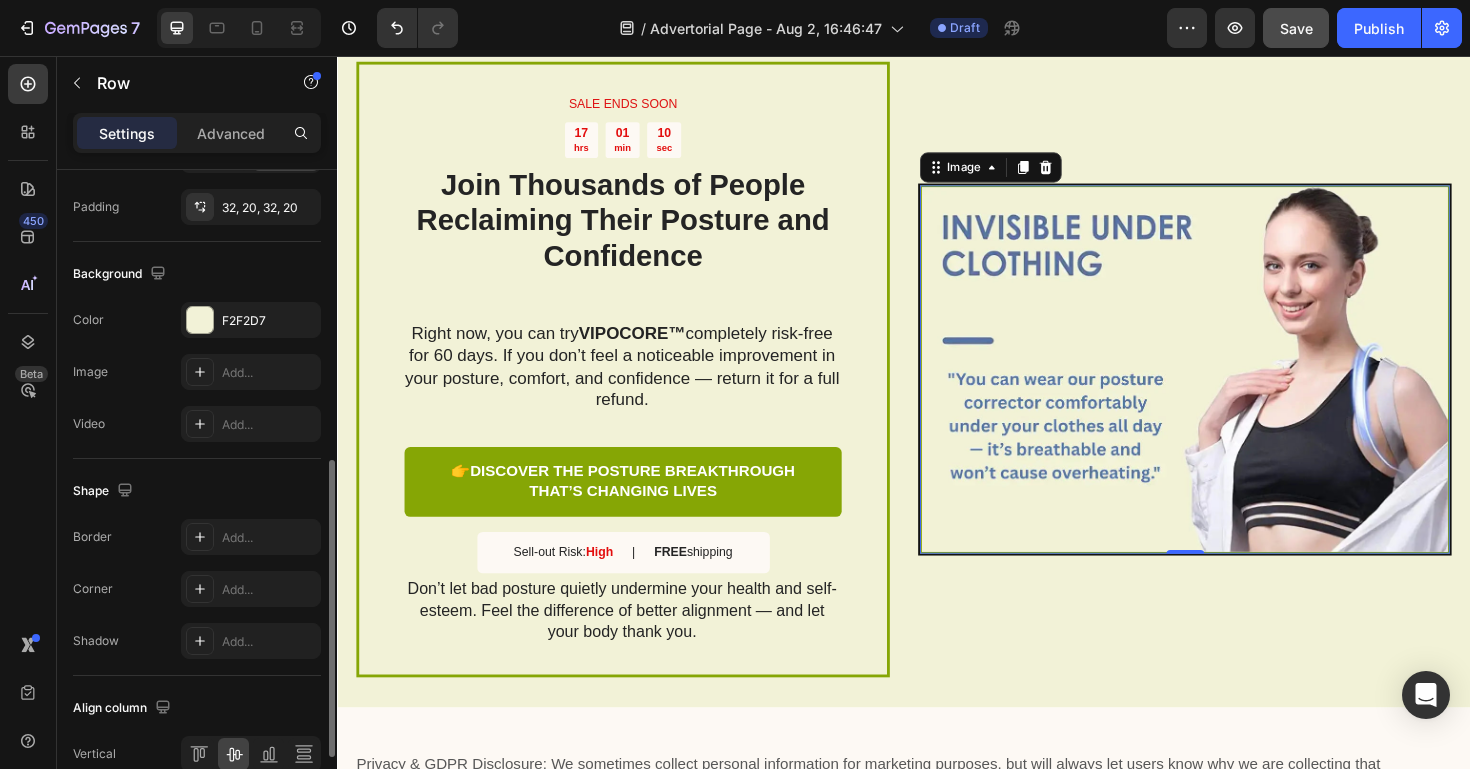 click on "Image   0" at bounding box center [1234, 387] 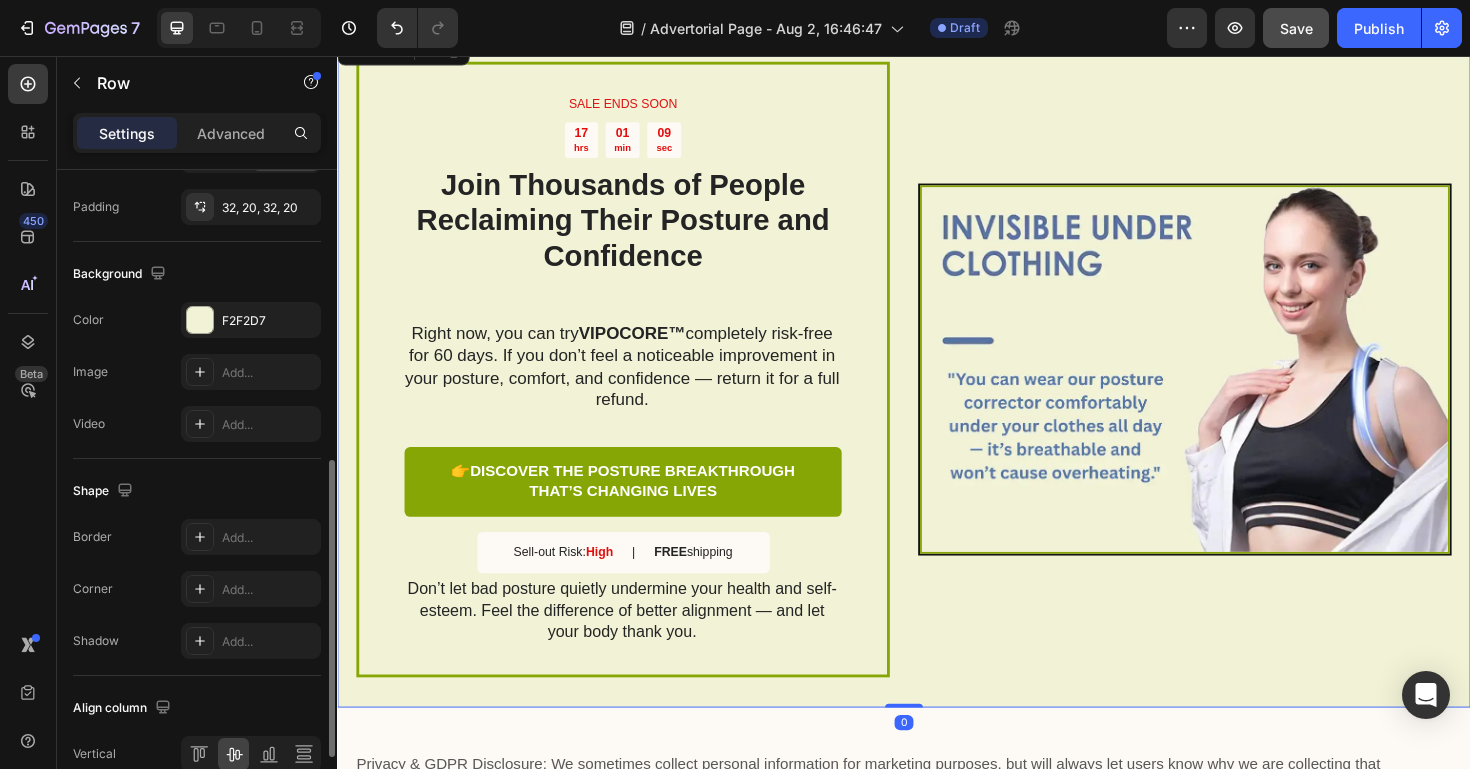 scroll, scrollTop: 0, scrollLeft: 0, axis: both 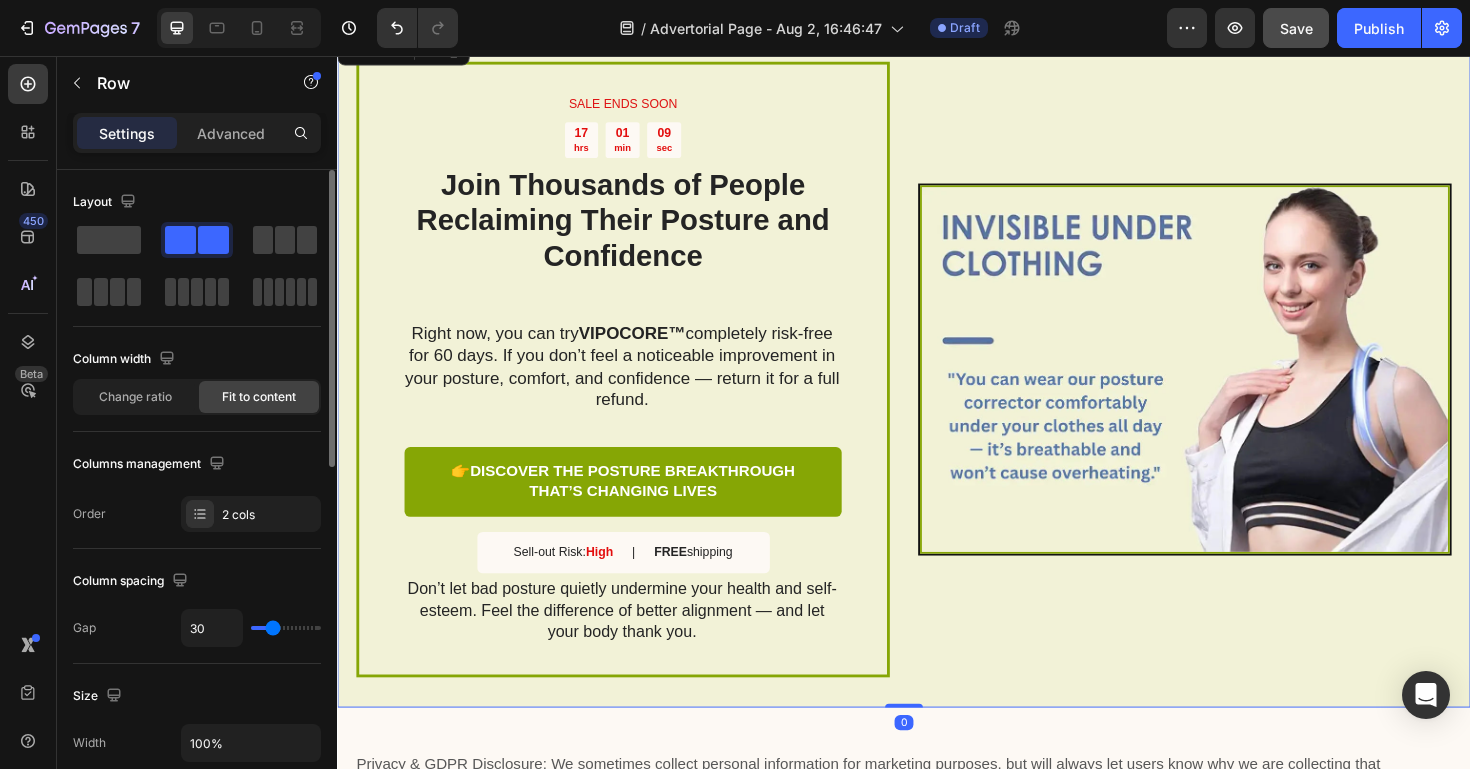 click on "Image" at bounding box center [1234, 387] 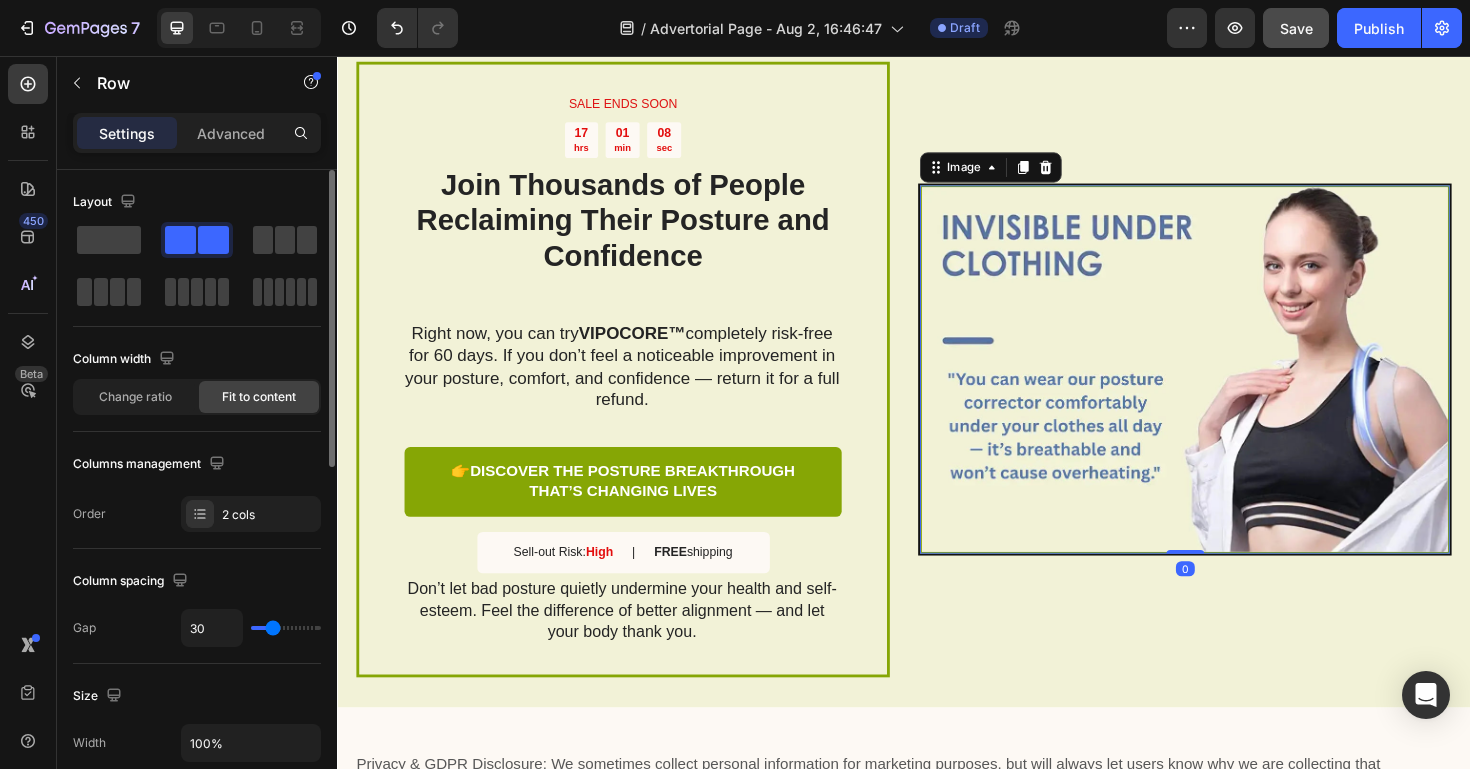 click at bounding box center [1234, 387] 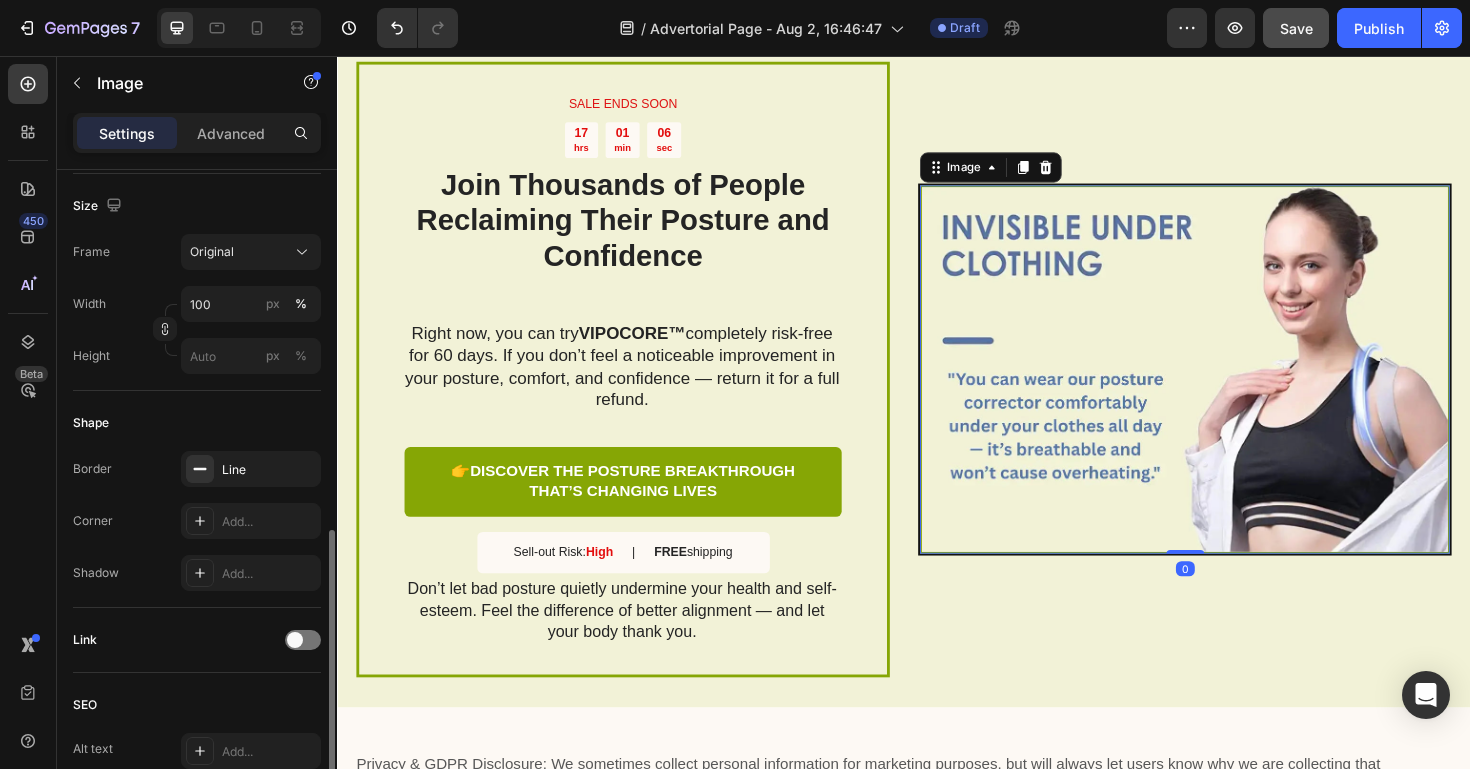 scroll, scrollTop: 590, scrollLeft: 0, axis: vertical 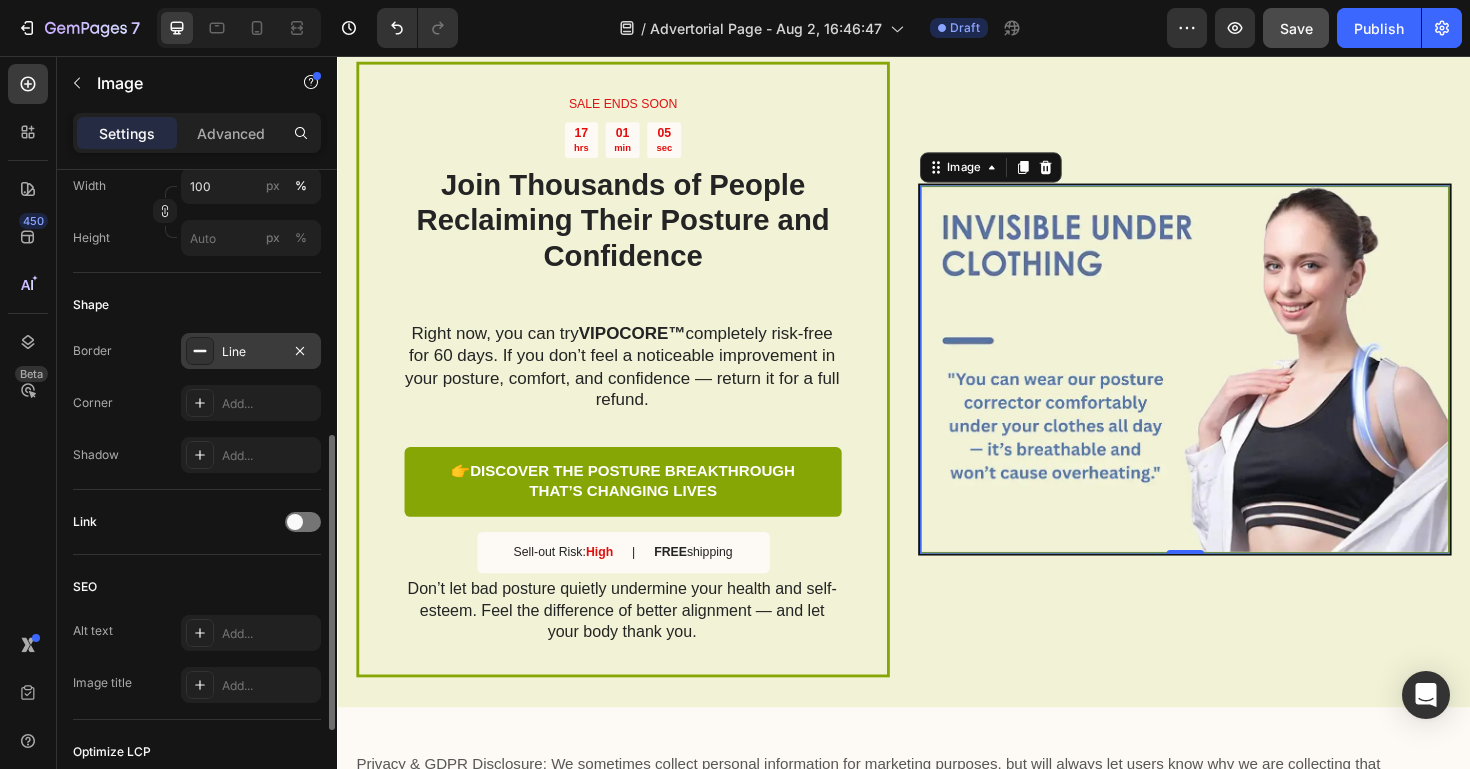 click on "Line" at bounding box center [251, 351] 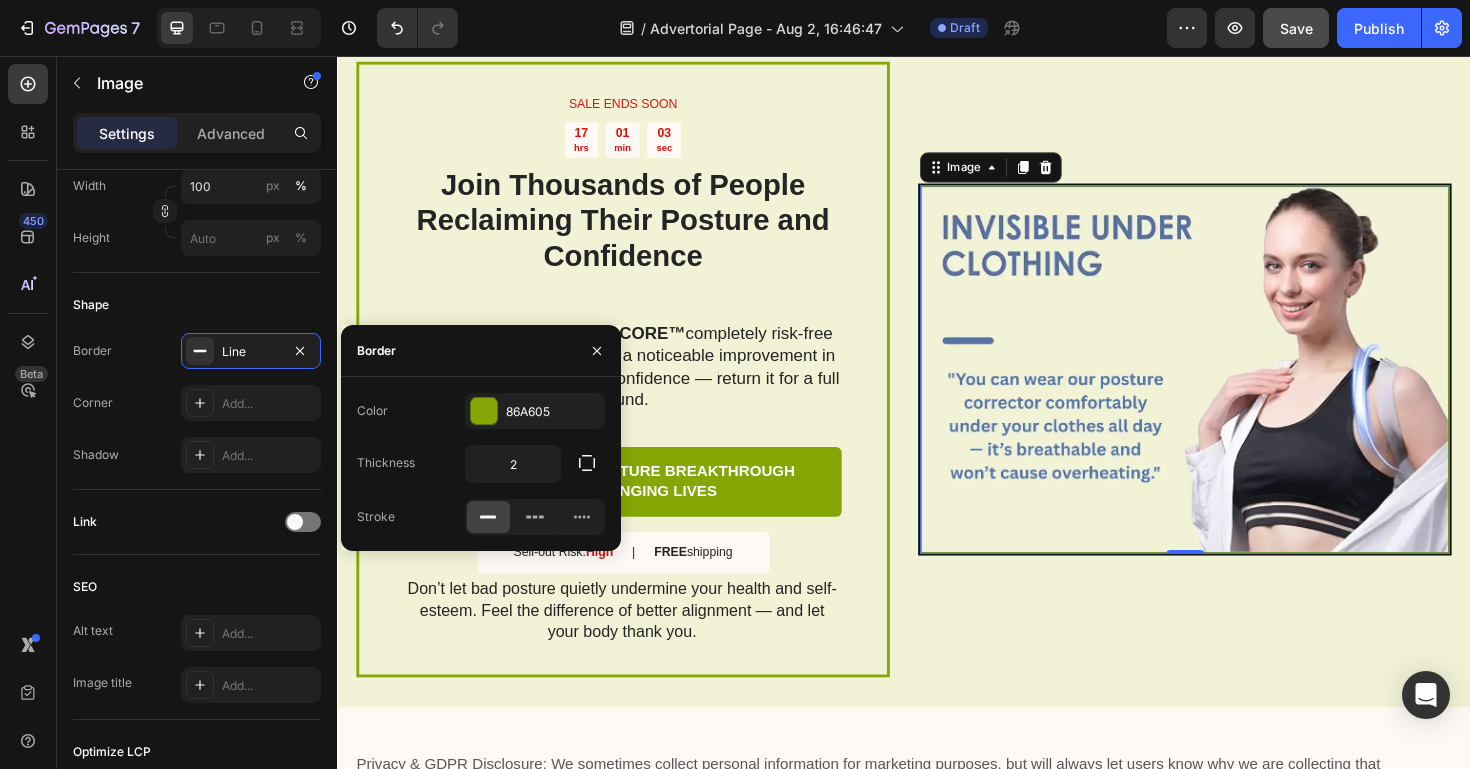 click at bounding box center [1234, 387] 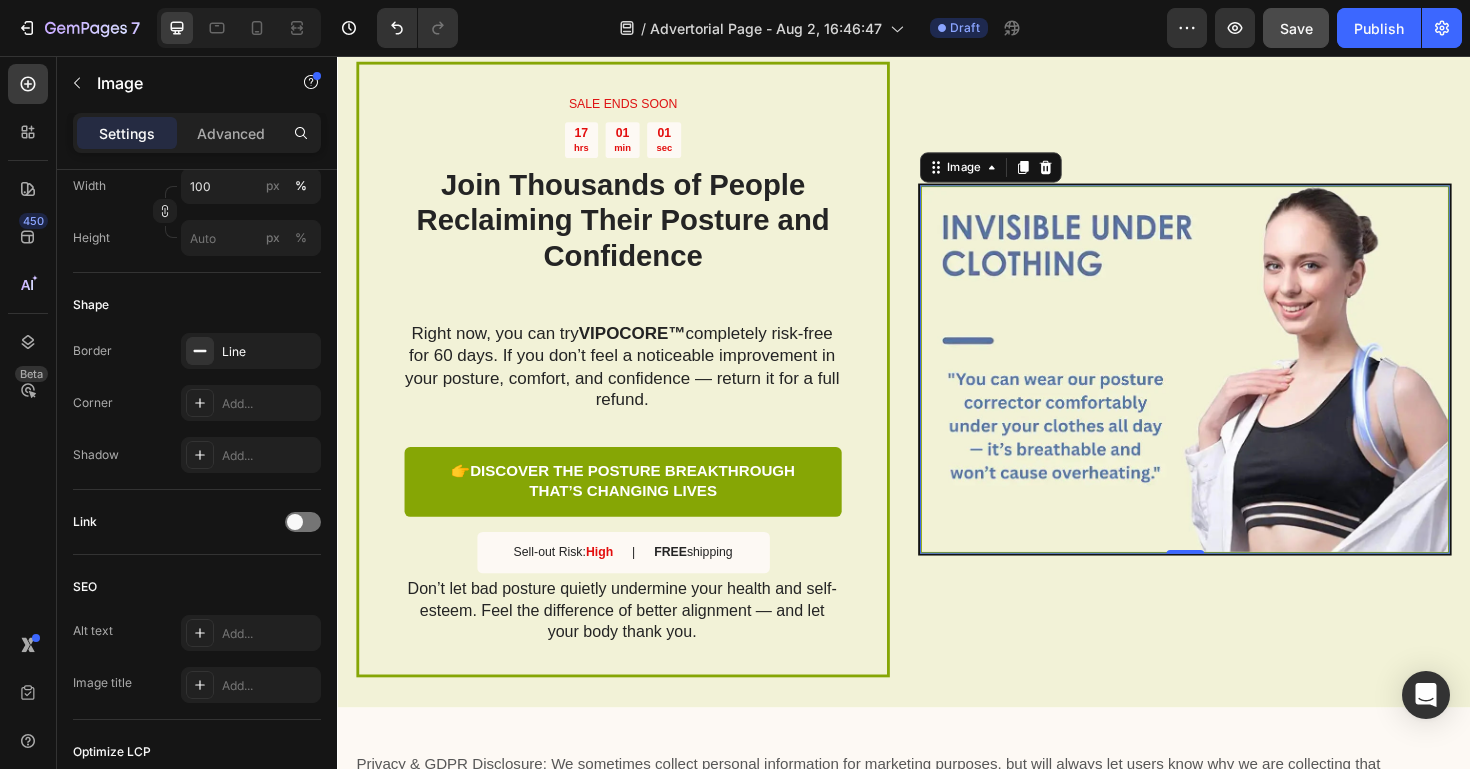 click at bounding box center [1234, 387] 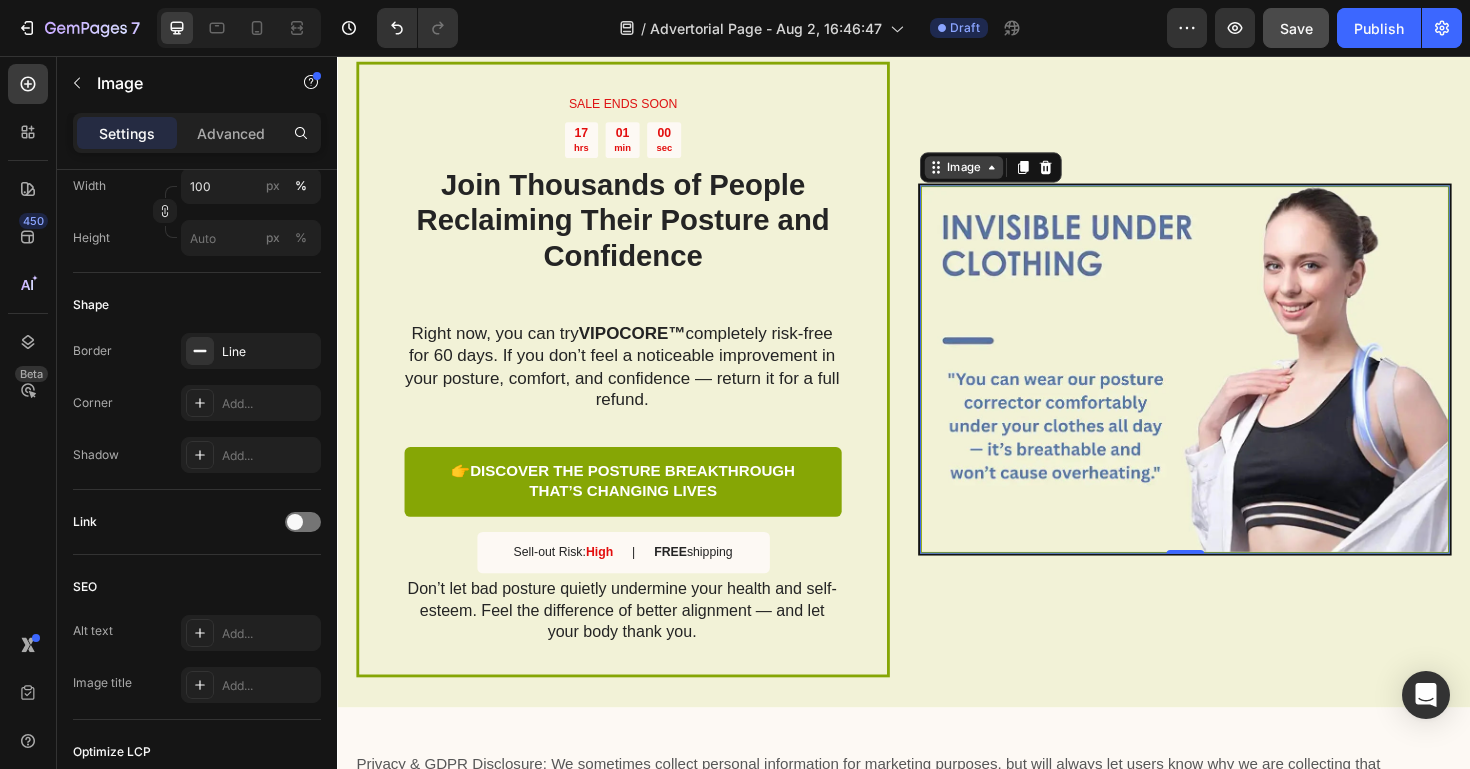 click on "Image" at bounding box center [1000, 174] 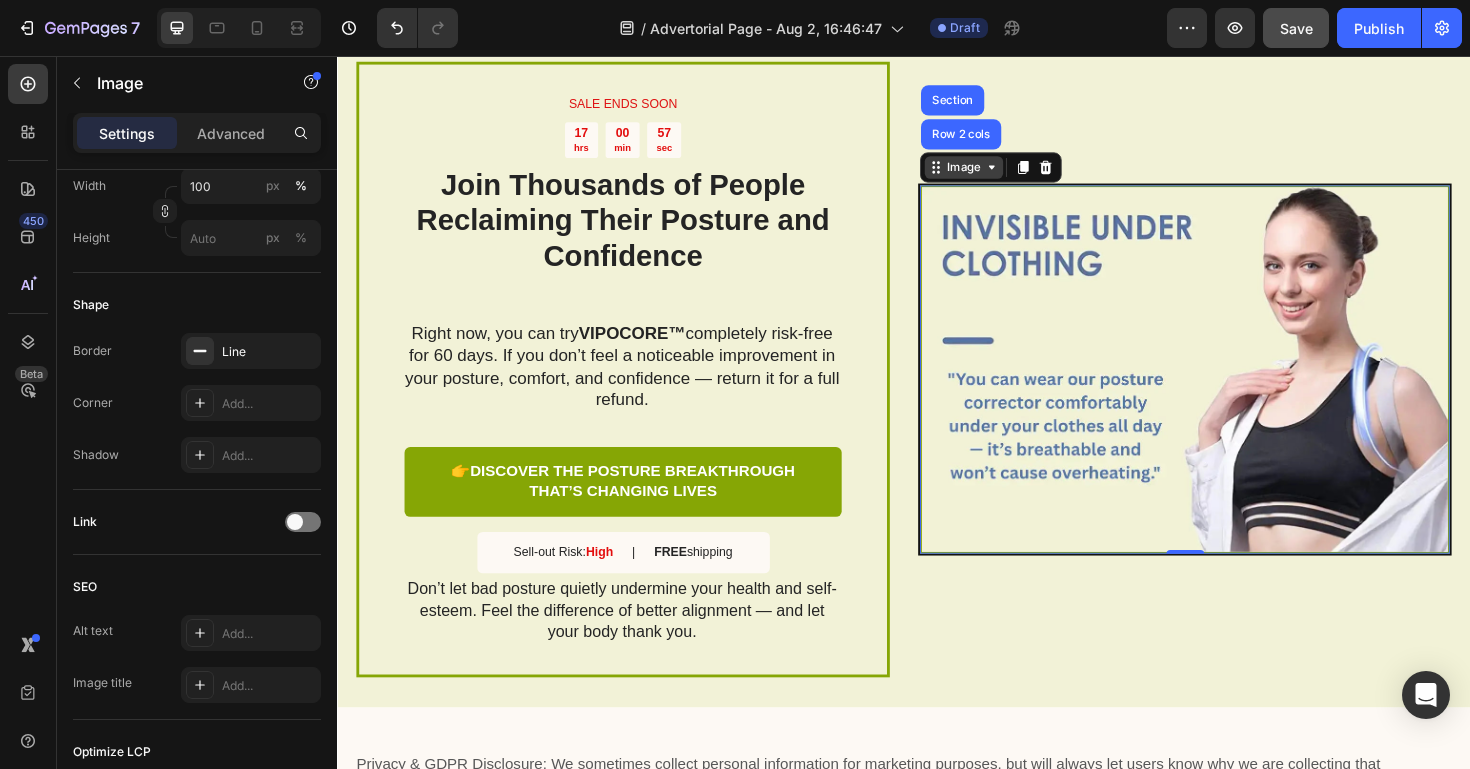 click on "Image" at bounding box center [1000, 174] 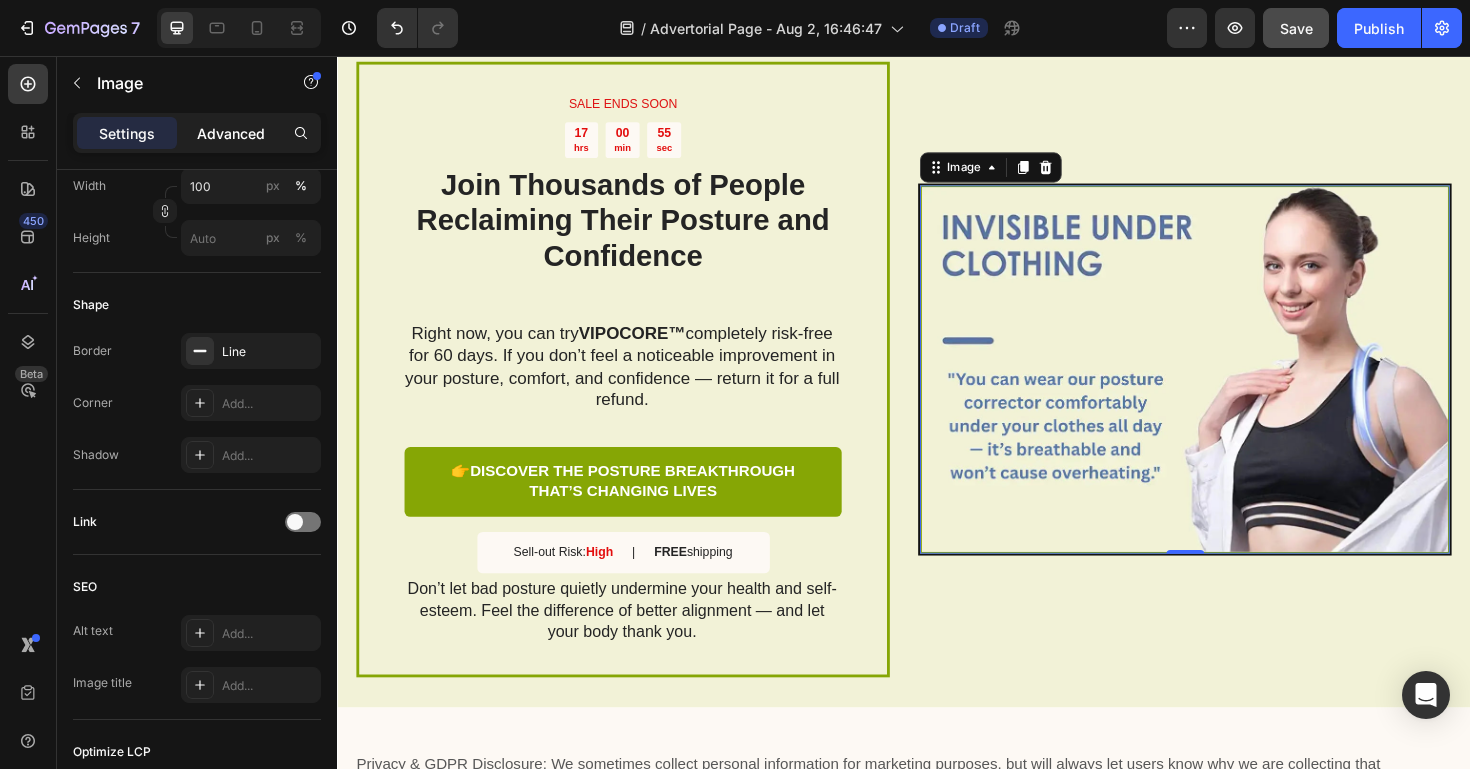 click on "Advanced" at bounding box center [231, 133] 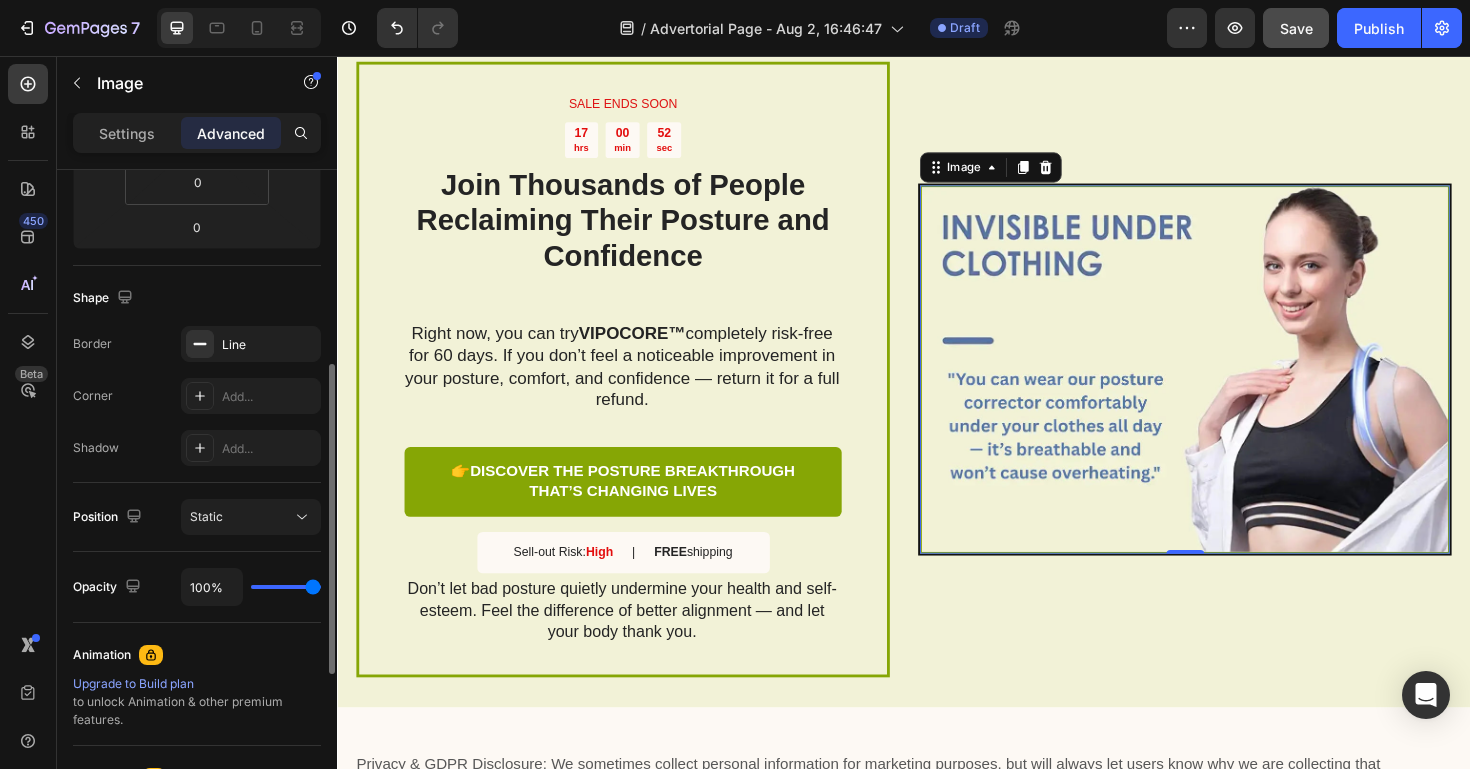 scroll, scrollTop: 416, scrollLeft: 0, axis: vertical 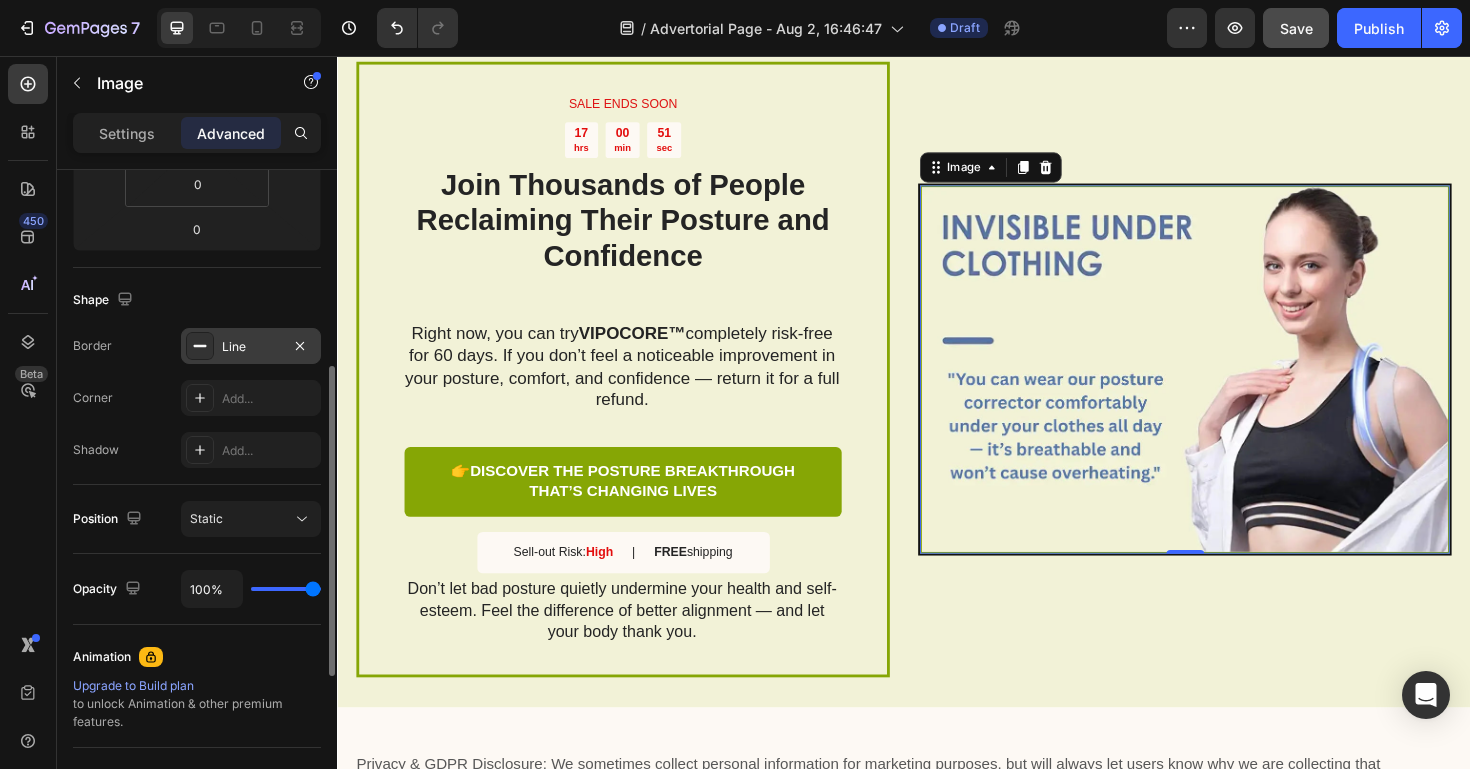 click 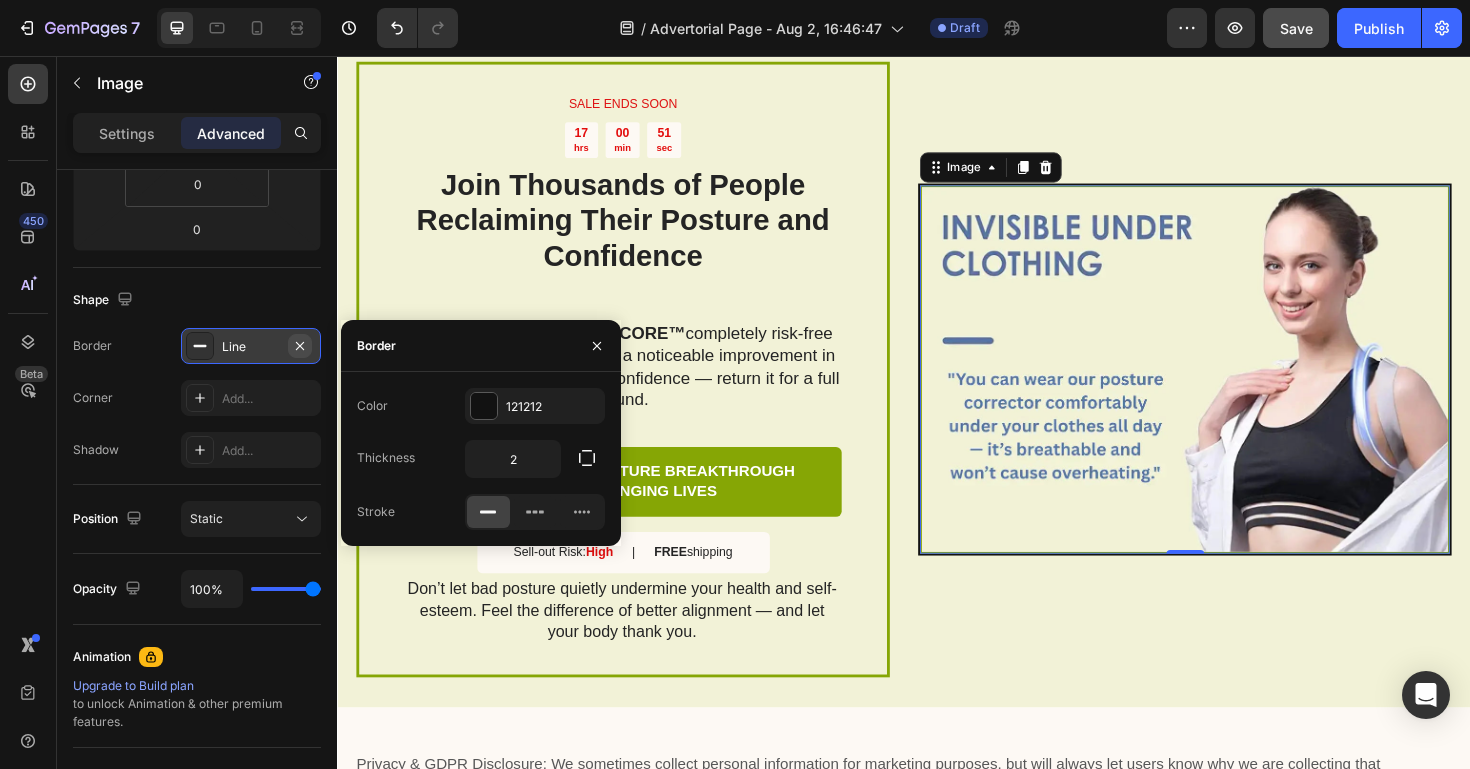 click 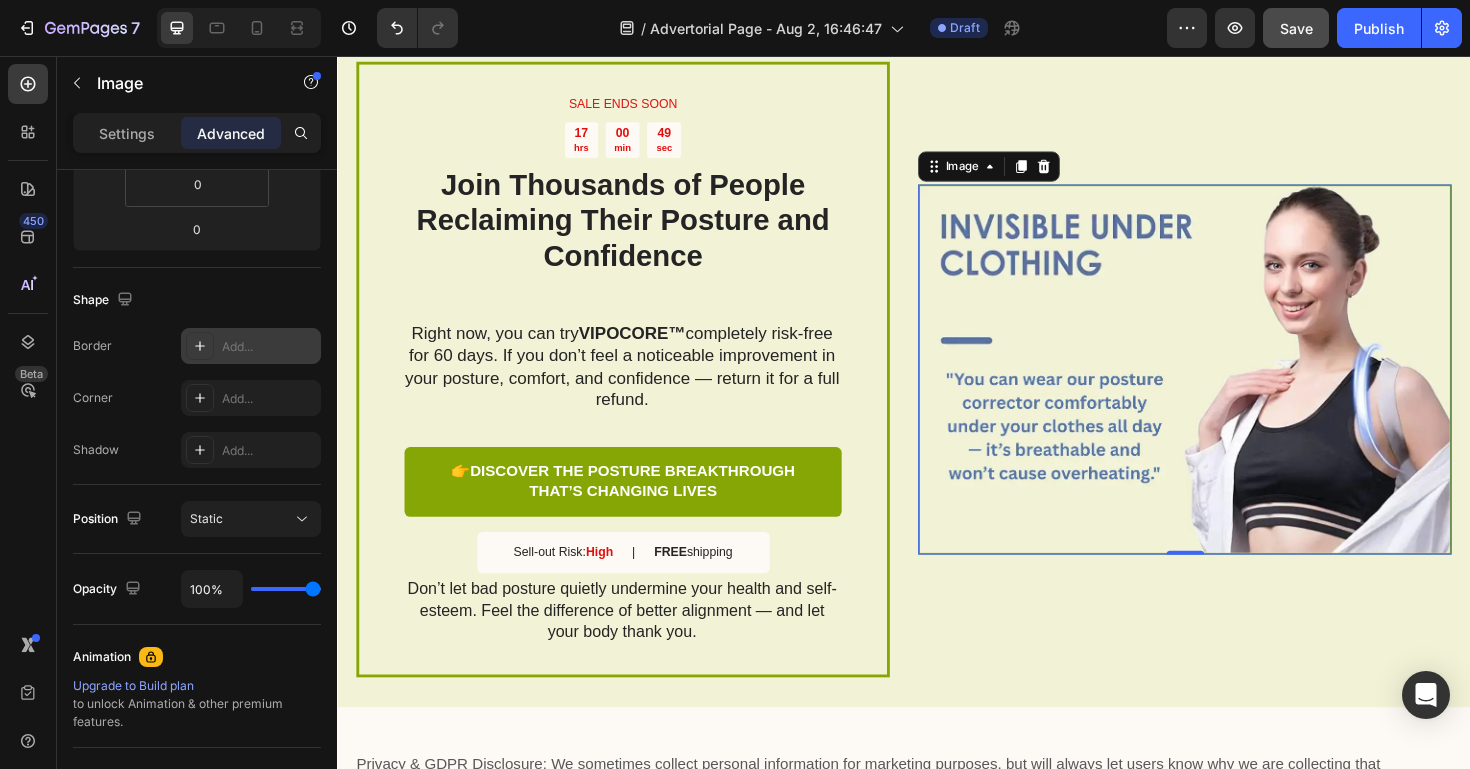click on "Image   0" at bounding box center (1234, 387) 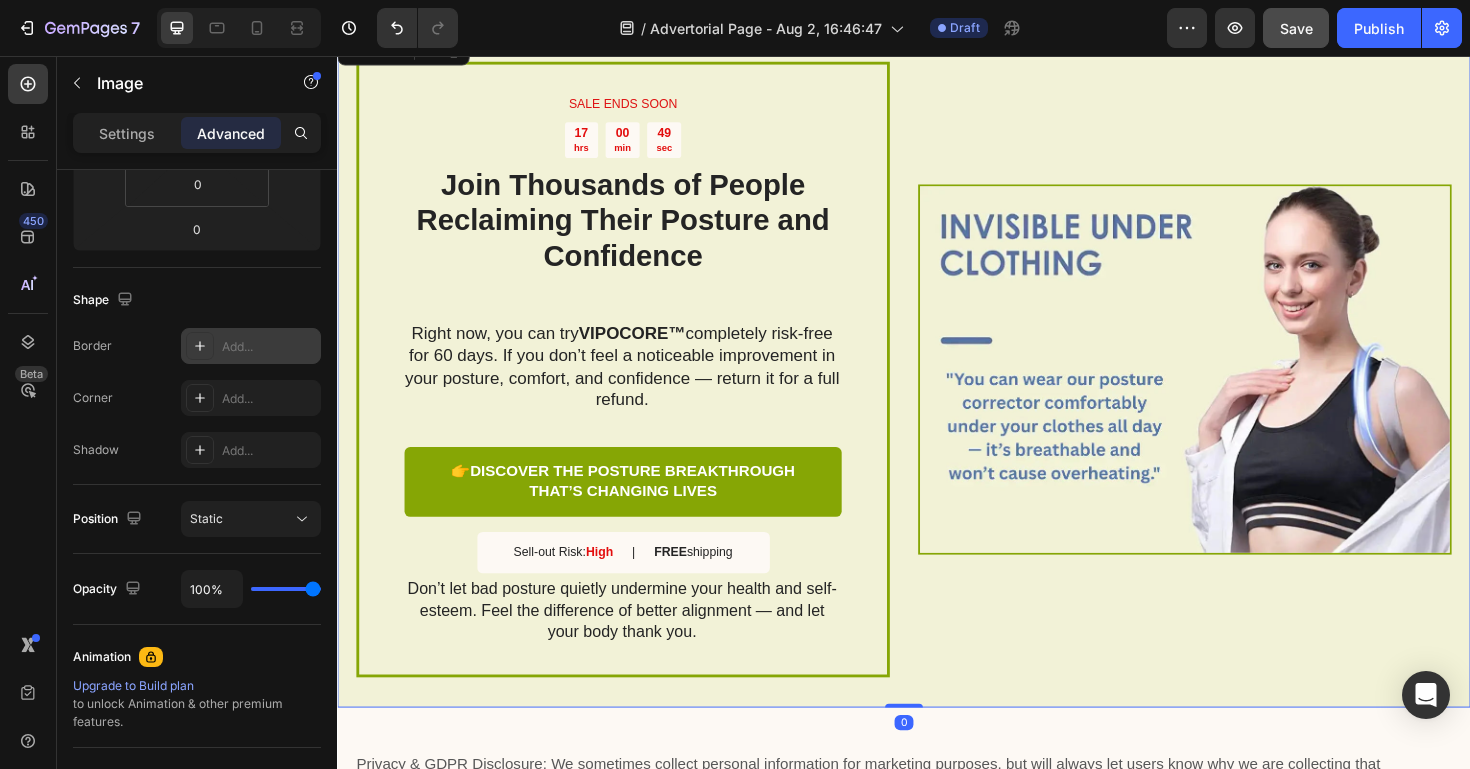 scroll, scrollTop: 0, scrollLeft: 0, axis: both 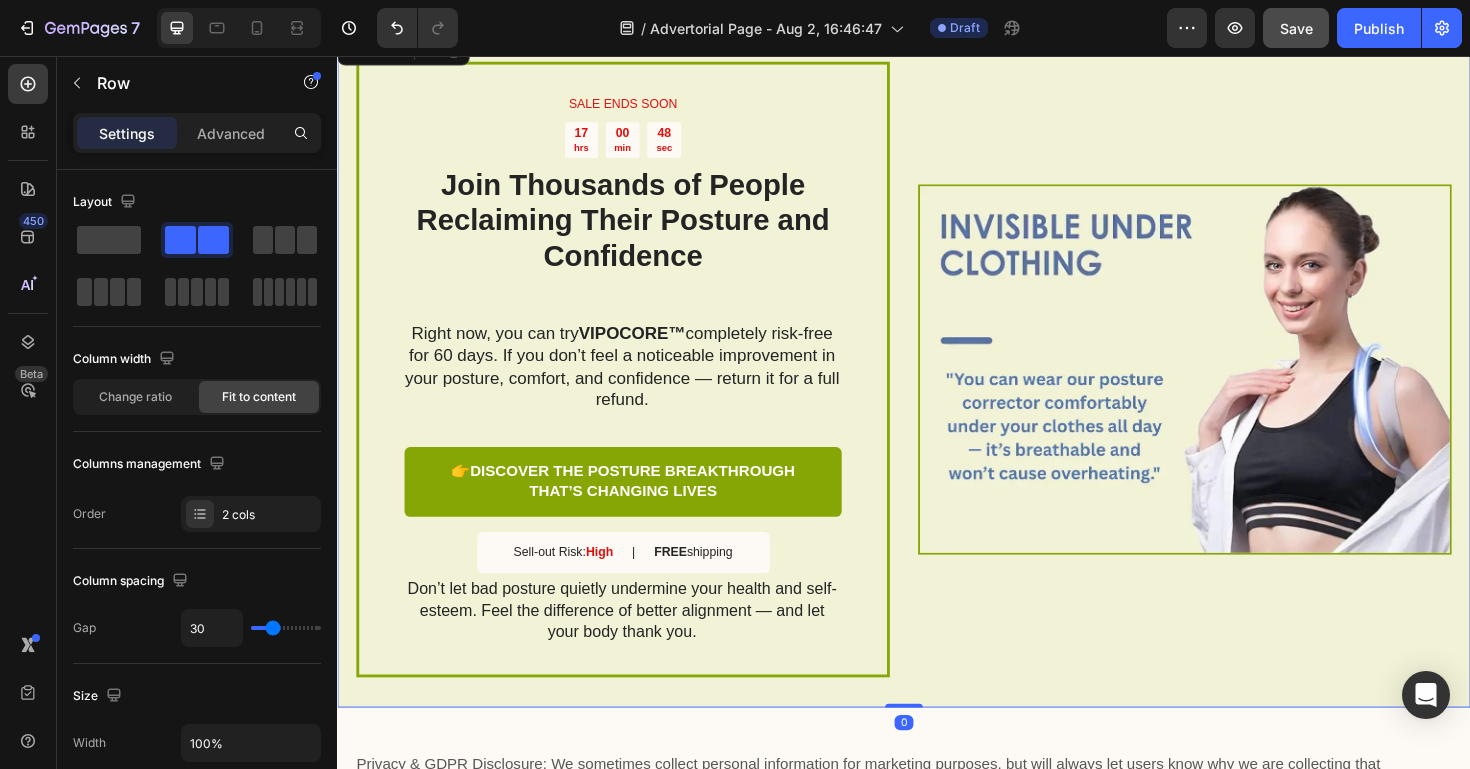 click at bounding box center (1234, 388) 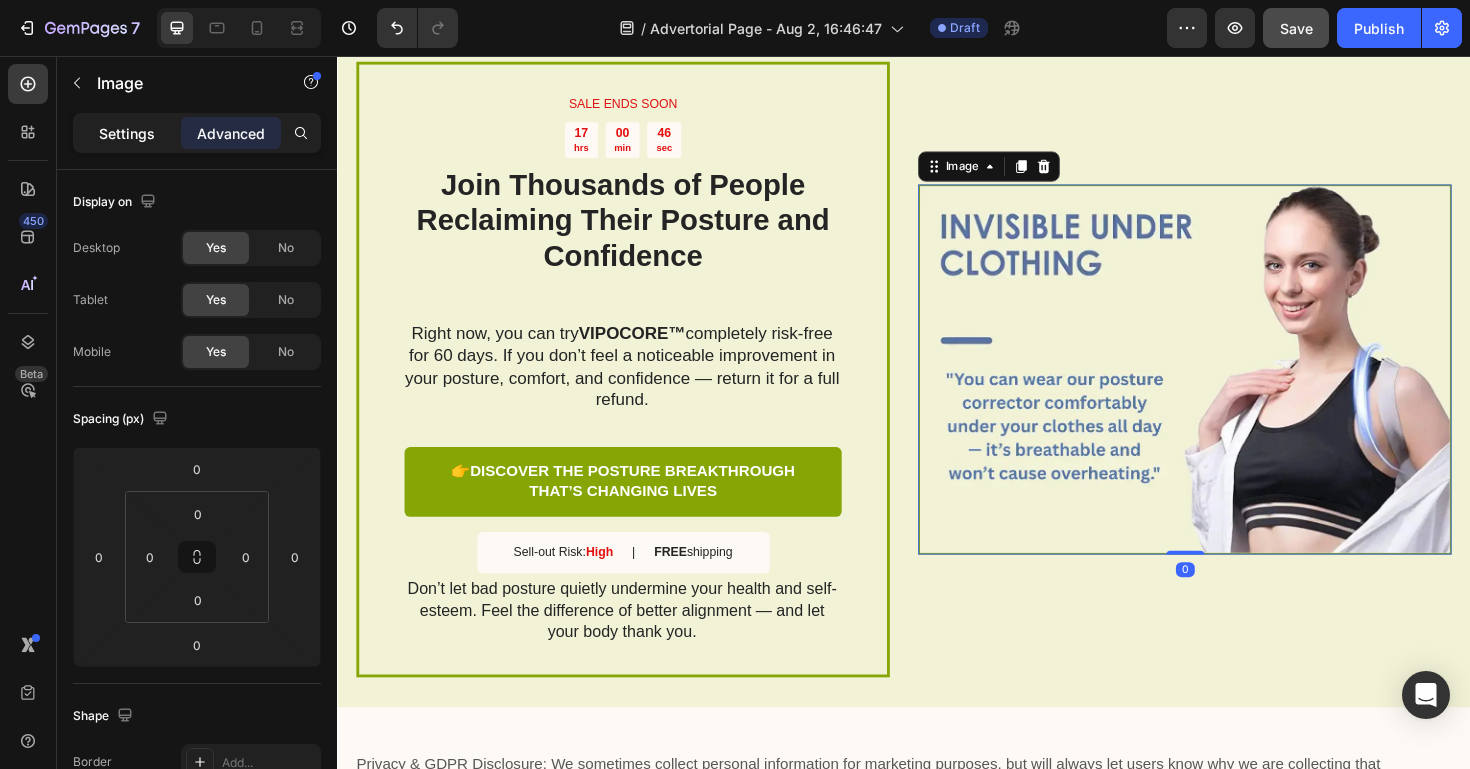 click on "Settings" at bounding box center (127, 133) 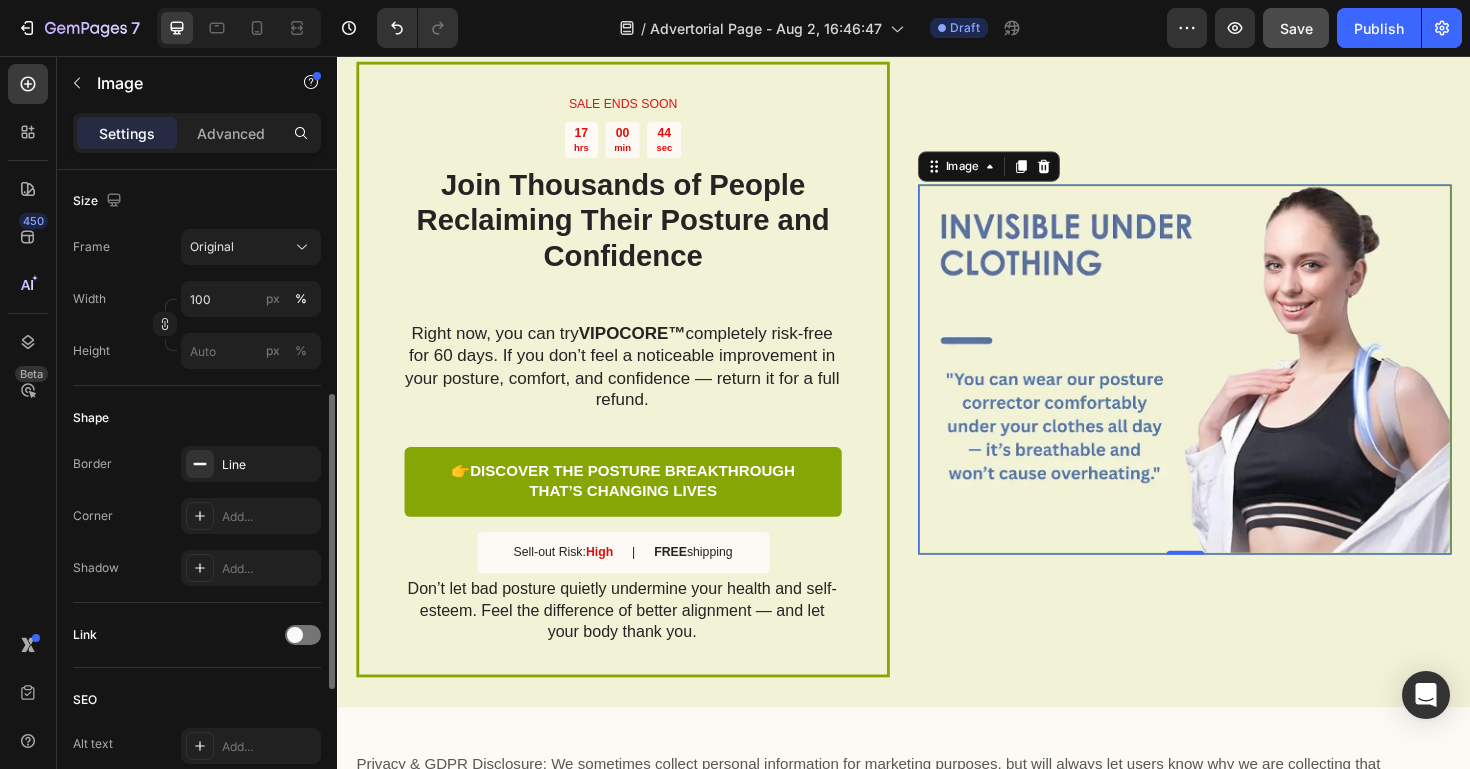 scroll, scrollTop: 475, scrollLeft: 0, axis: vertical 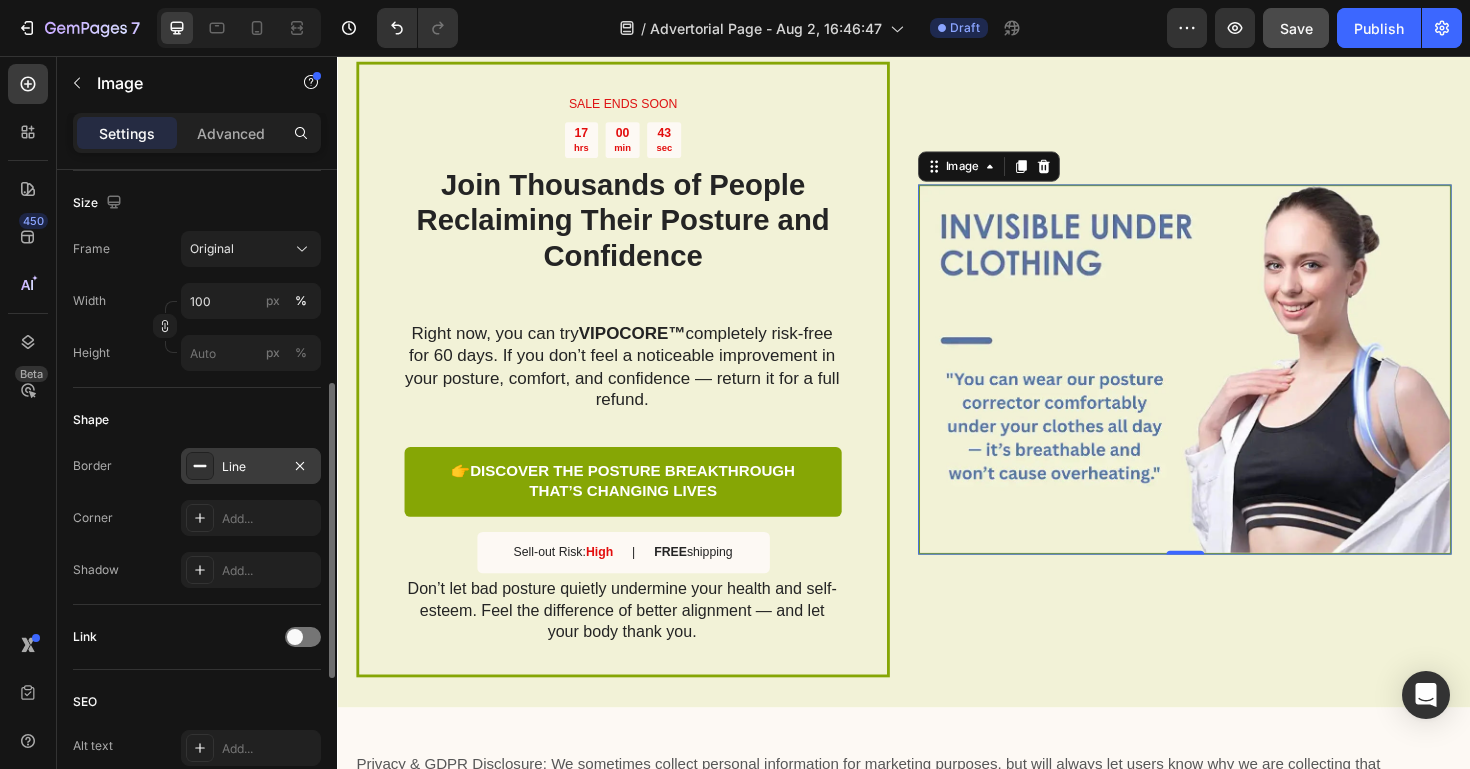 click on "Line" at bounding box center (251, 467) 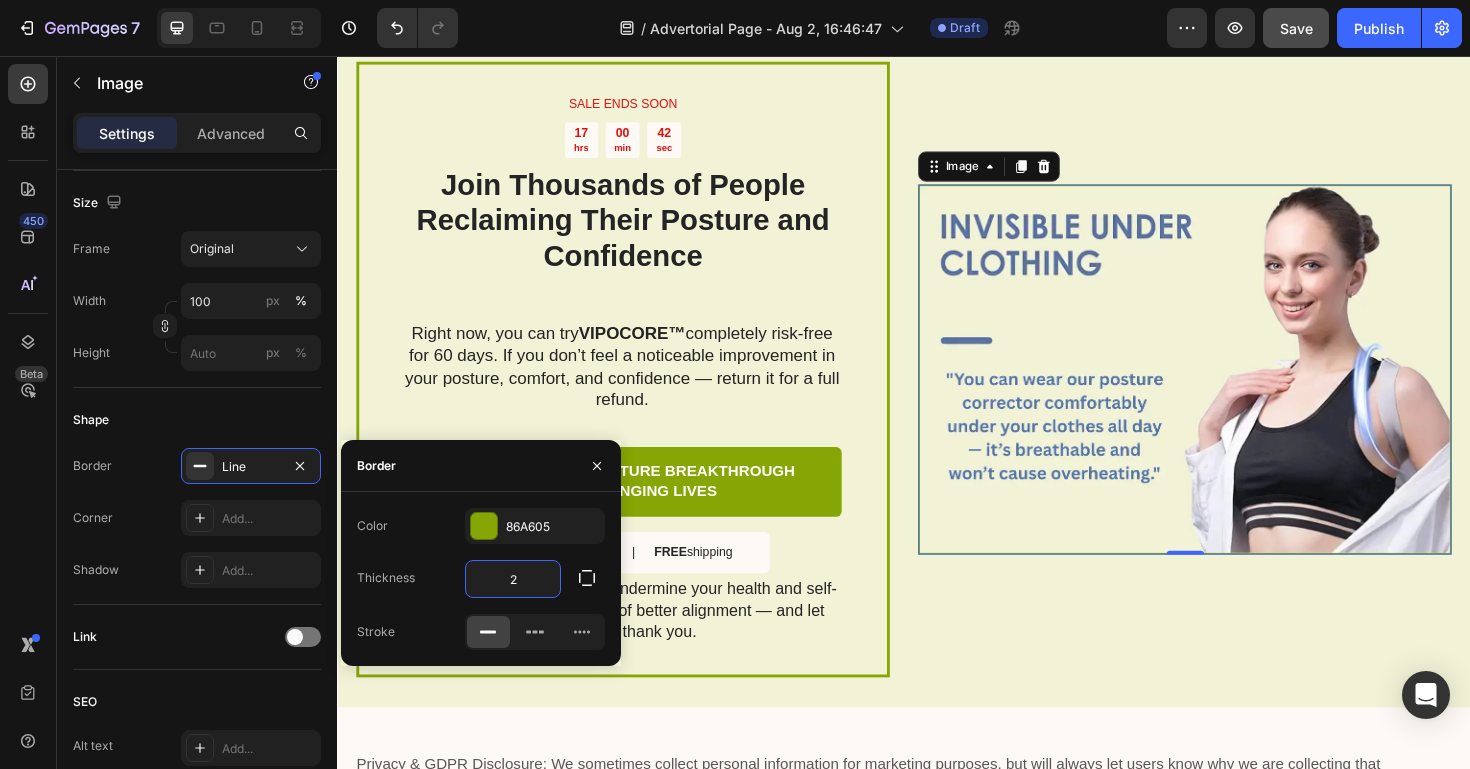 click on "2" at bounding box center (513, 579) 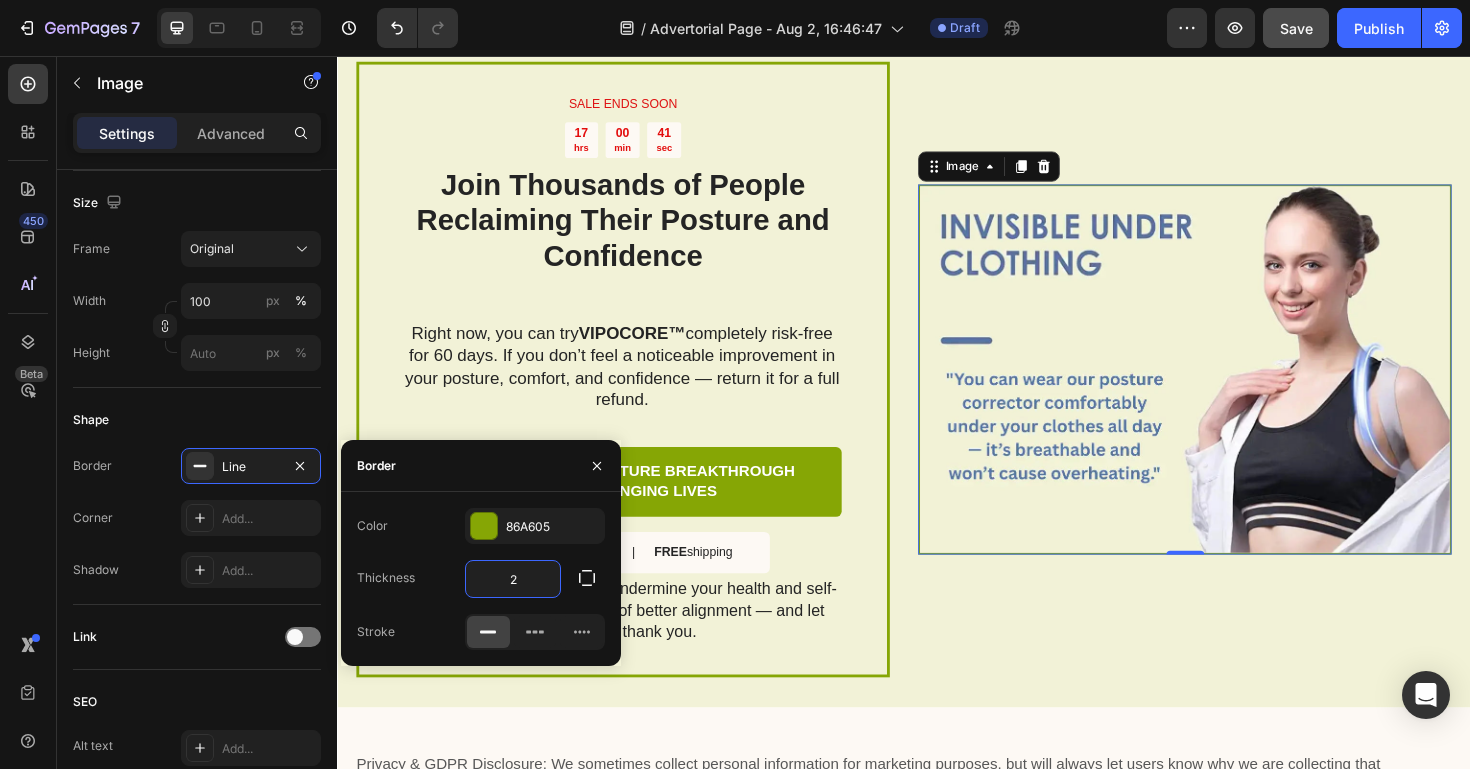 type on "3" 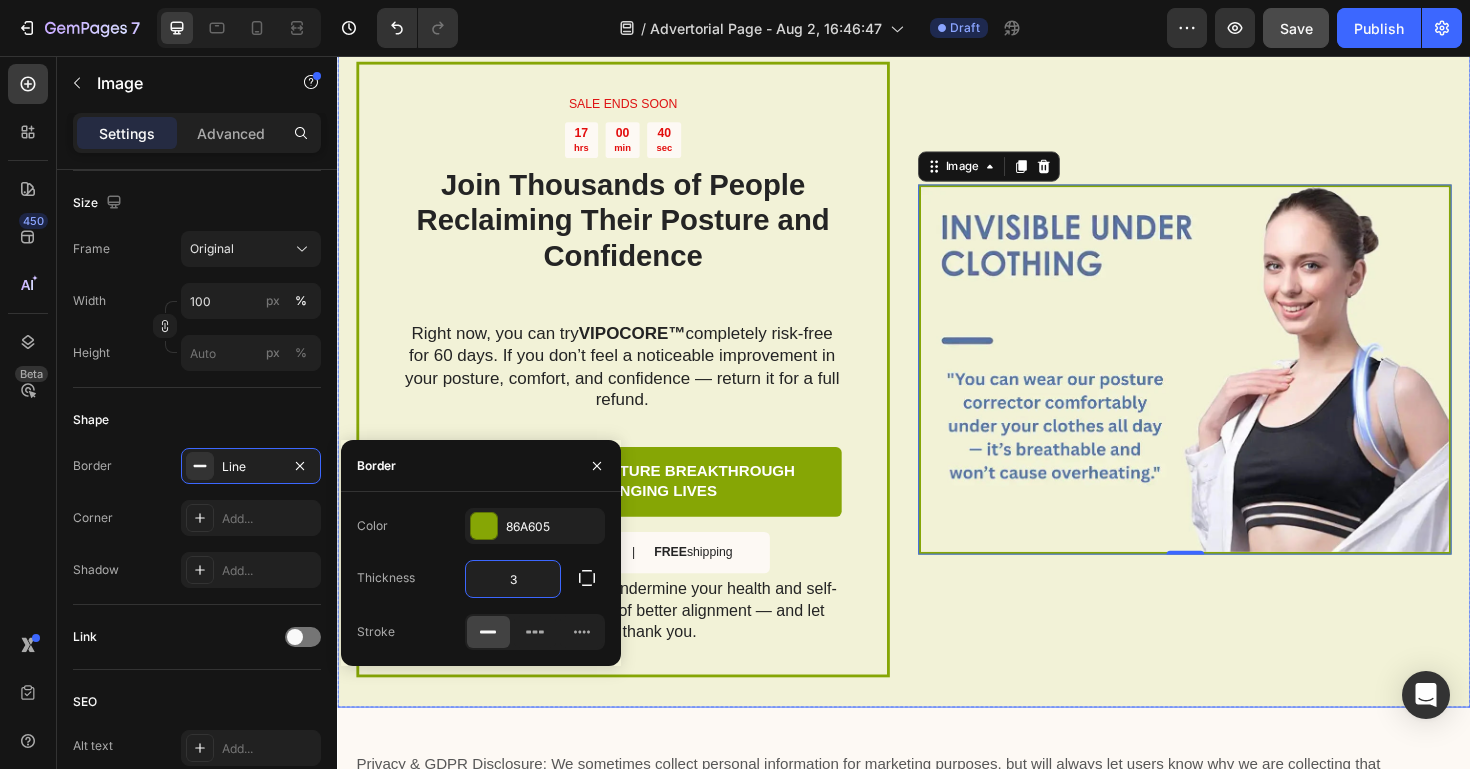 click on "Image   0" at bounding box center (1234, 387) 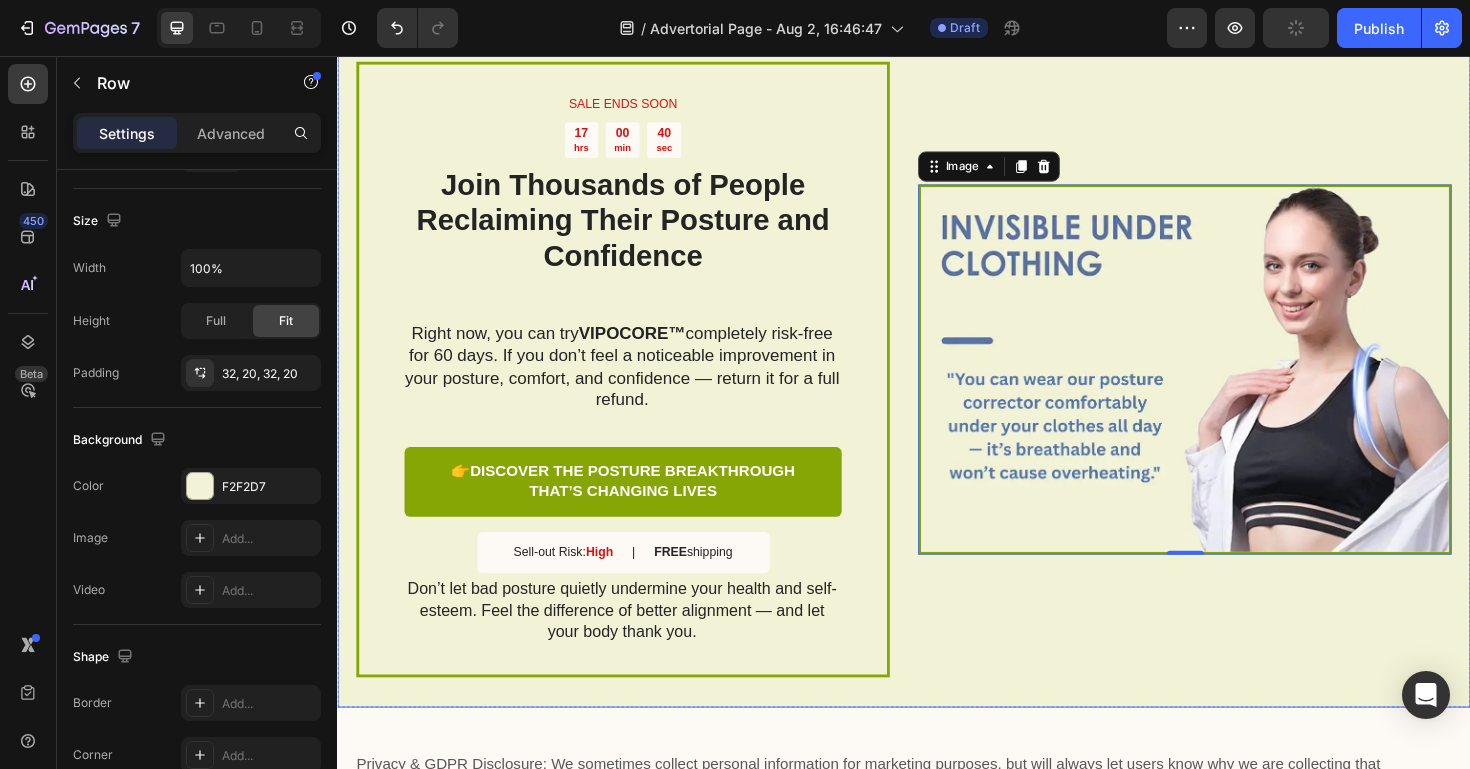 scroll, scrollTop: 0, scrollLeft: 0, axis: both 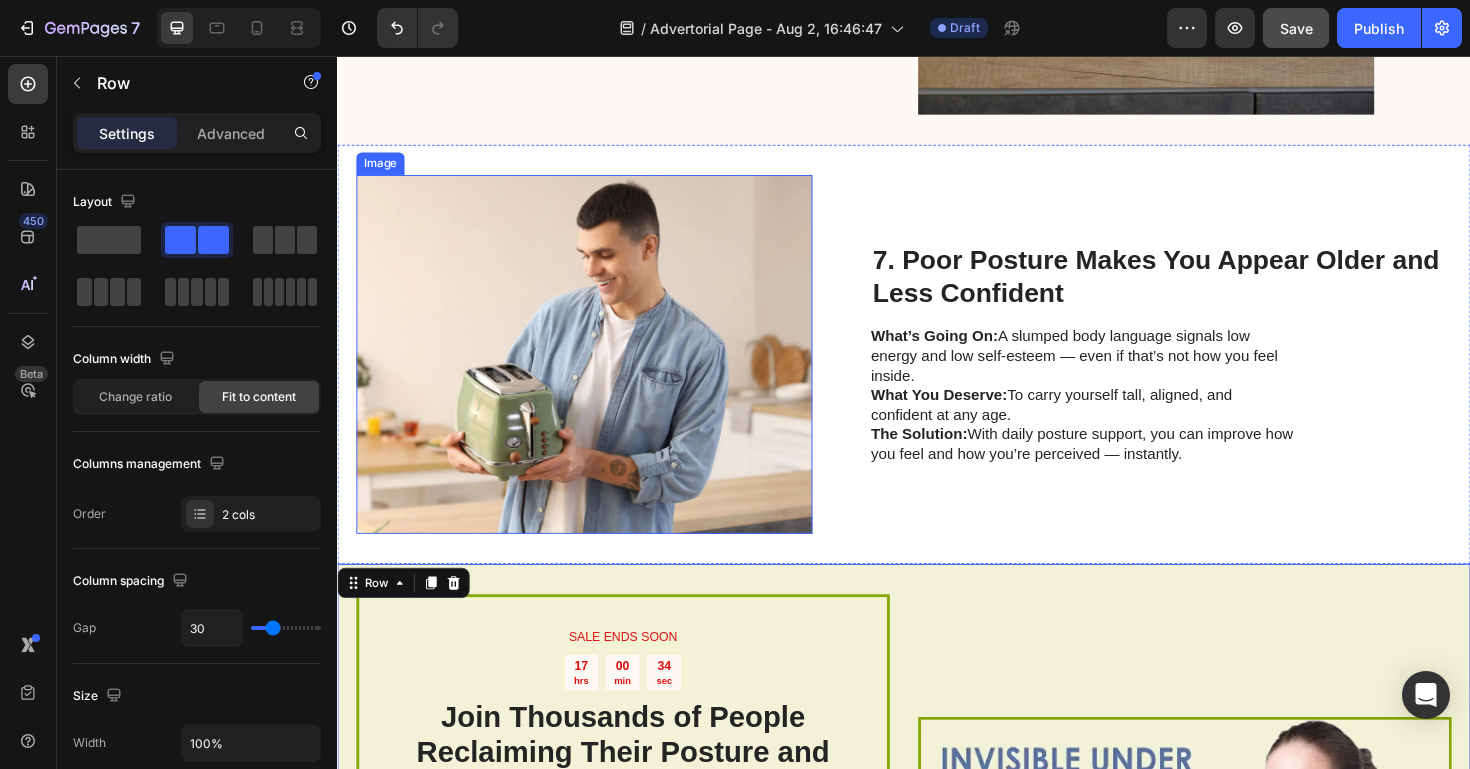 click at bounding box center [598, 372] 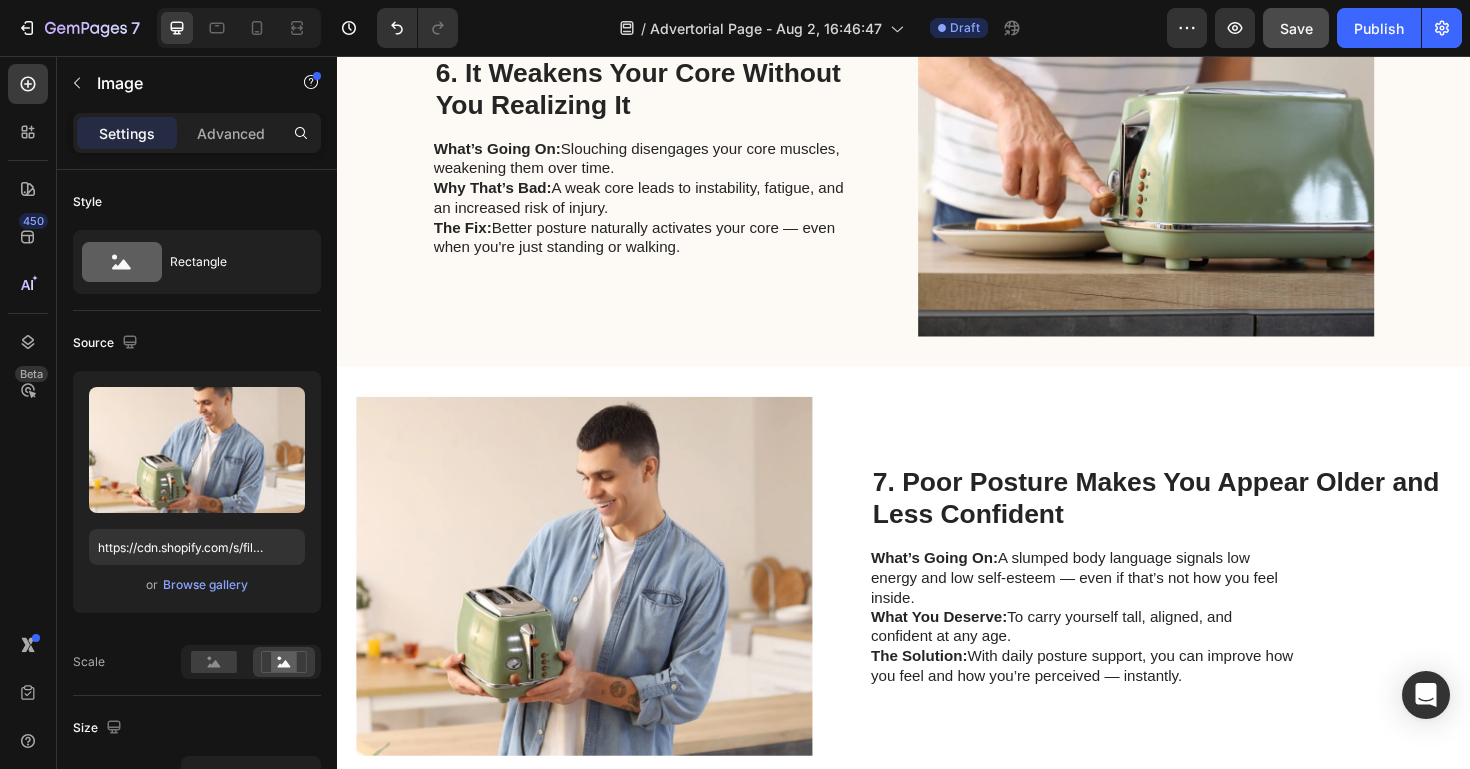 scroll, scrollTop: 2779, scrollLeft: 0, axis: vertical 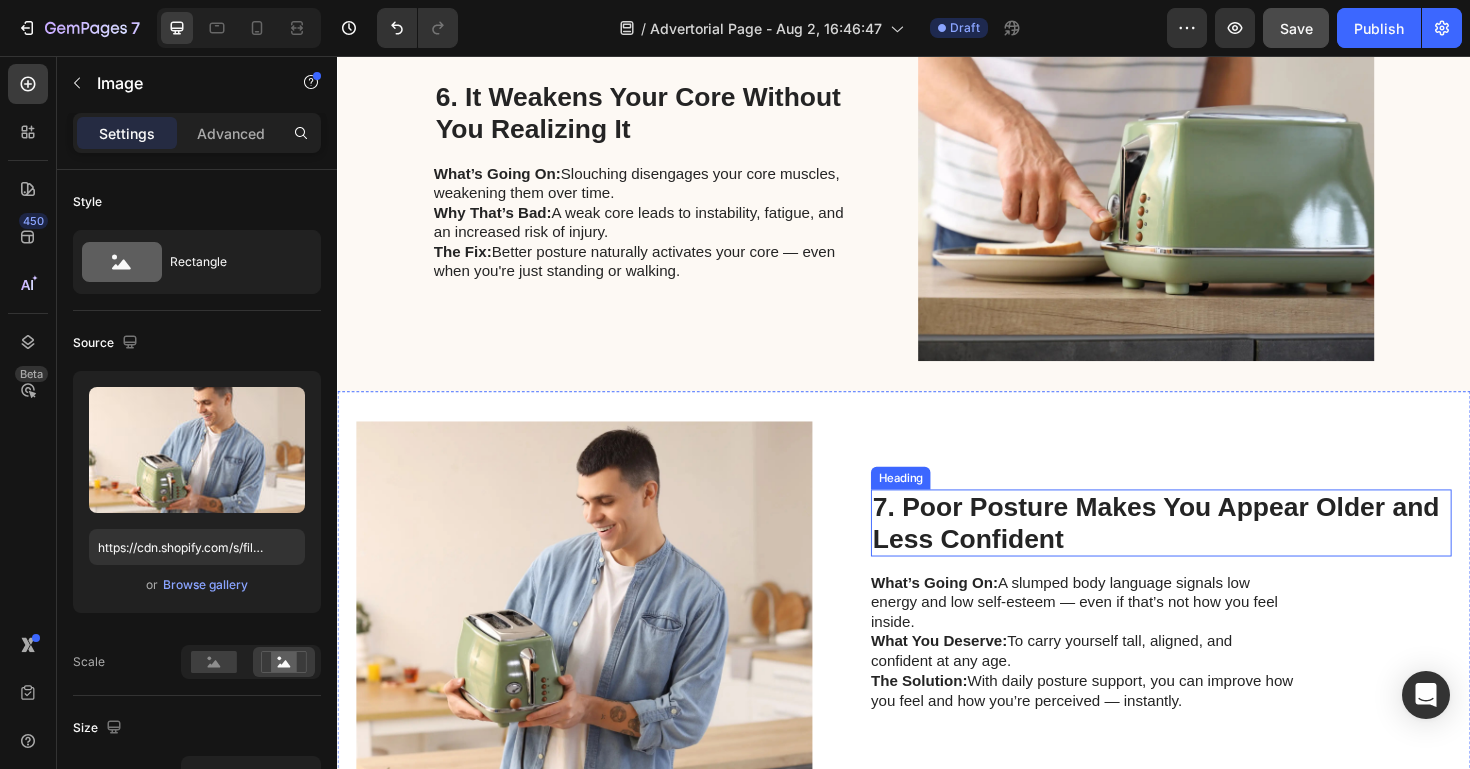 click on "7. Poor Posture Makes You Appear Older and Less Confident" at bounding box center (1204, 550) 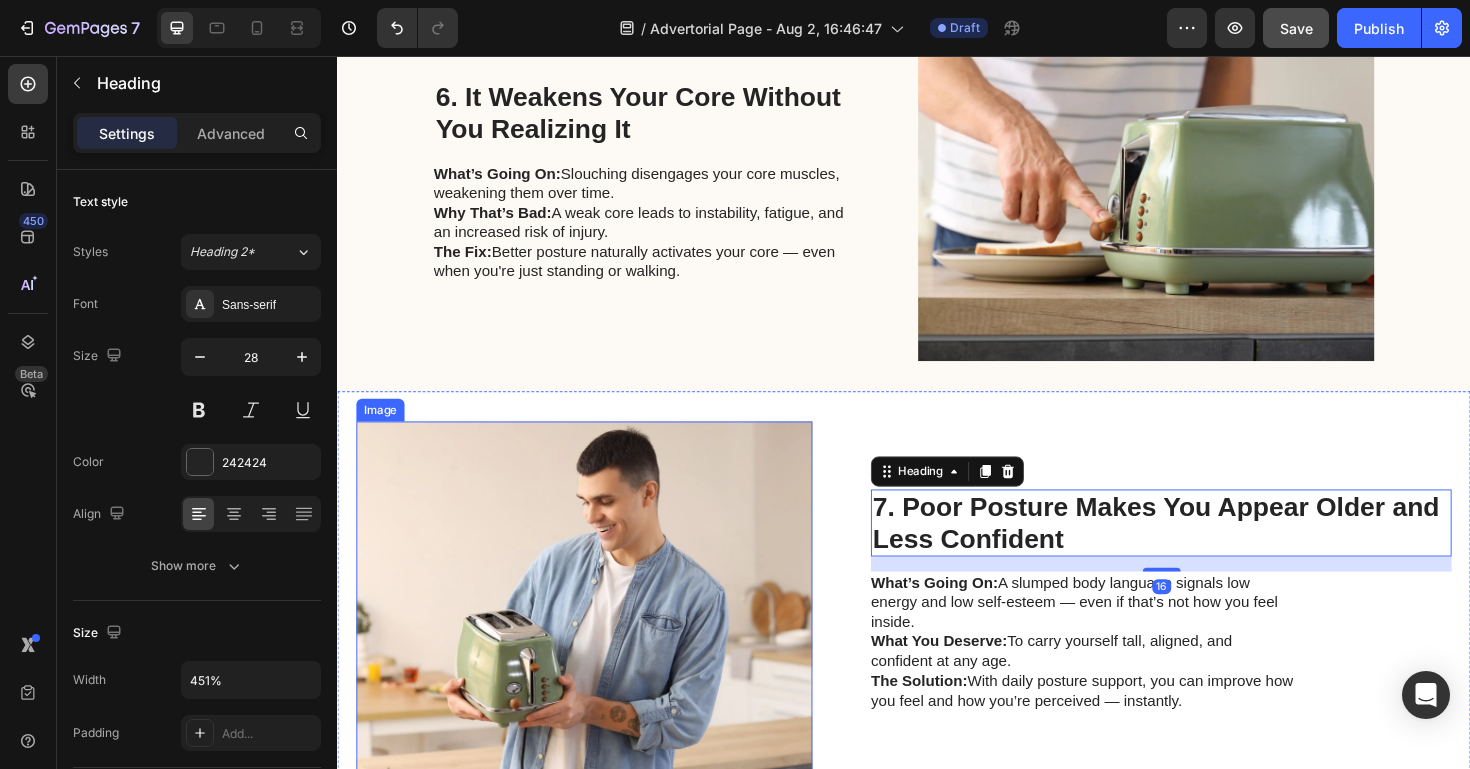 click at bounding box center [598, 633] 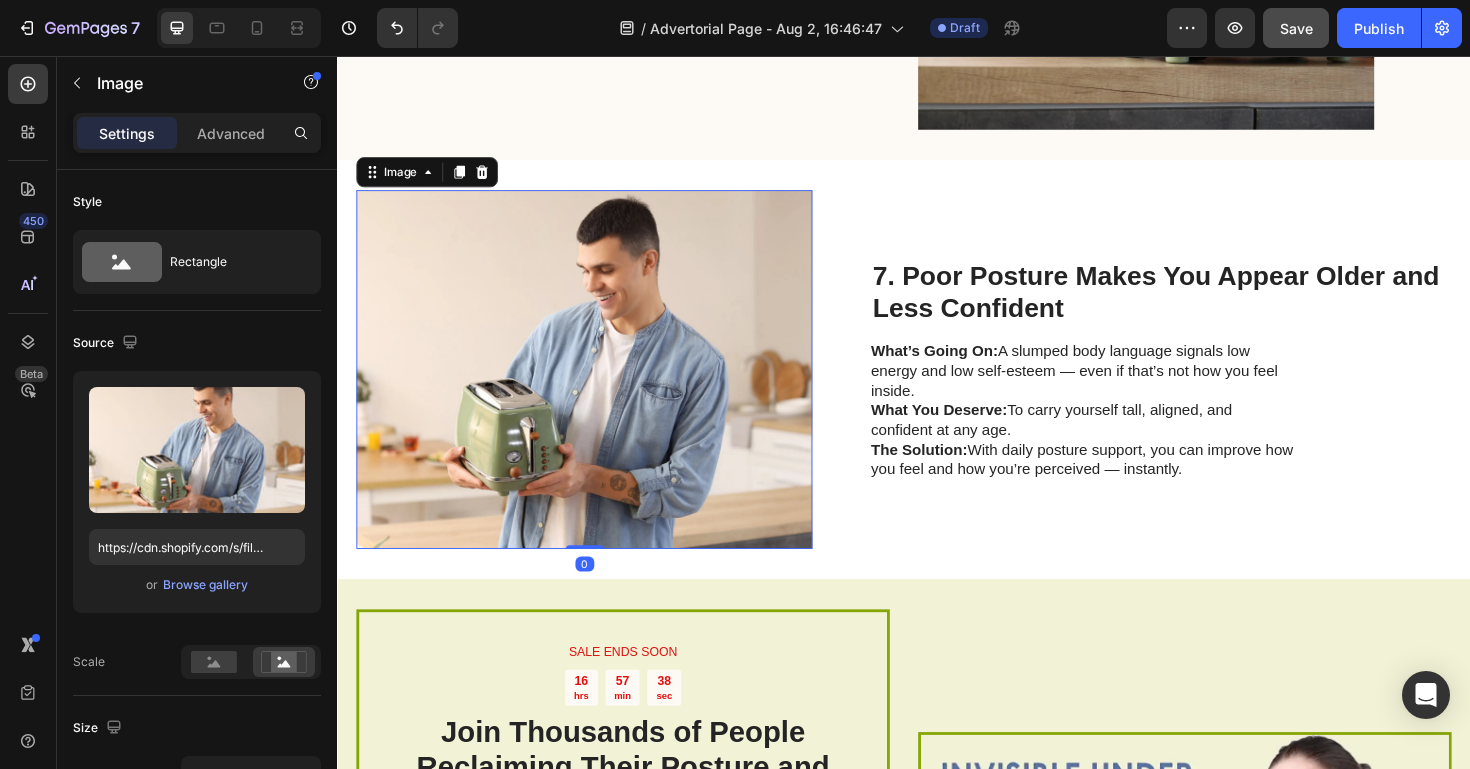 scroll, scrollTop: 3066, scrollLeft: 0, axis: vertical 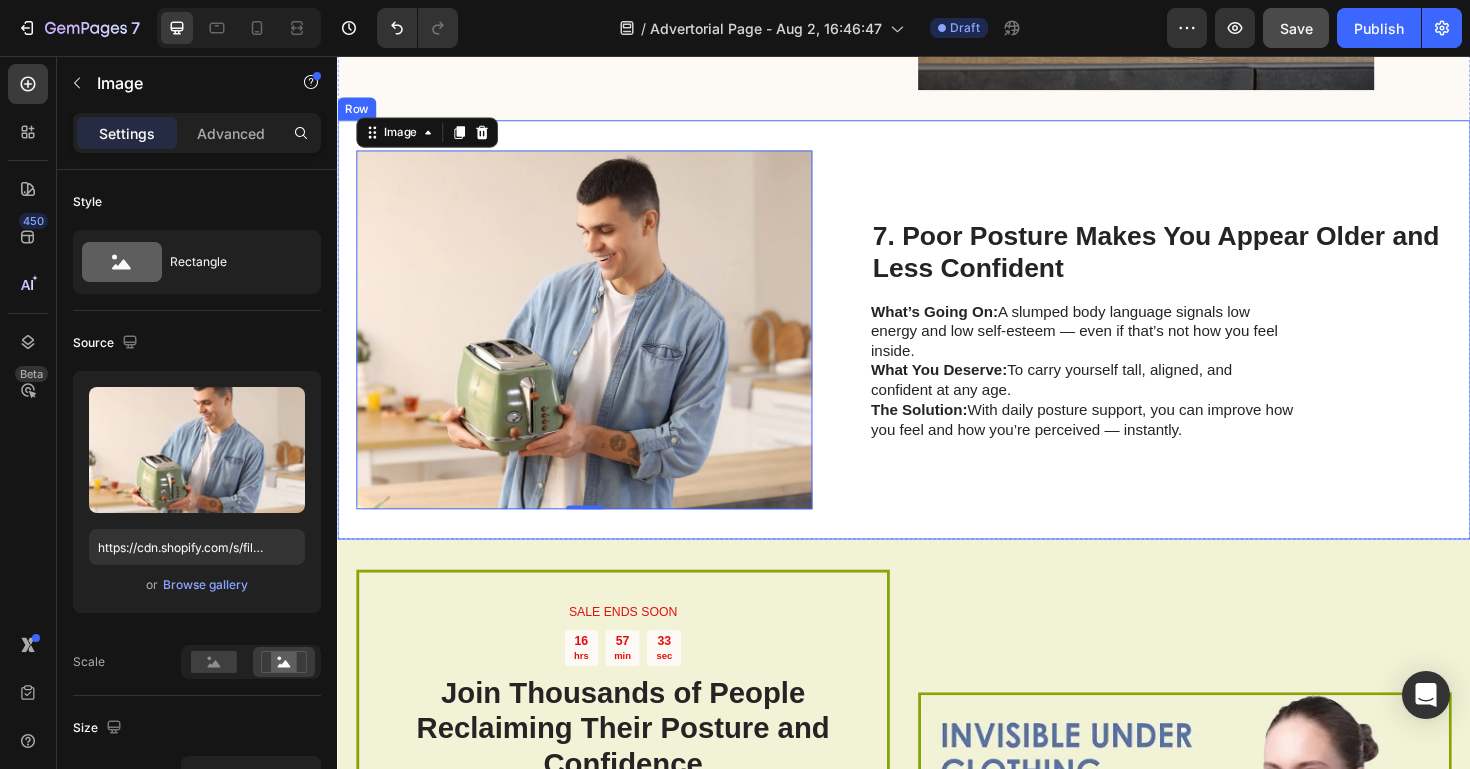 click on "Image   0 7. Poor Posture Makes You Appear Older and Less Confident Heading What’s Going On:  A slumped body language signals low energy and low self-esteem — even if that’s not how you feel inside. What You Deserve:  To carry yourself tall, aligned, and confident at any age. The Solution:  With daily posture support, you can improve how you feel and how you’re perceived — instantly. Text Block Row" at bounding box center [937, 346] 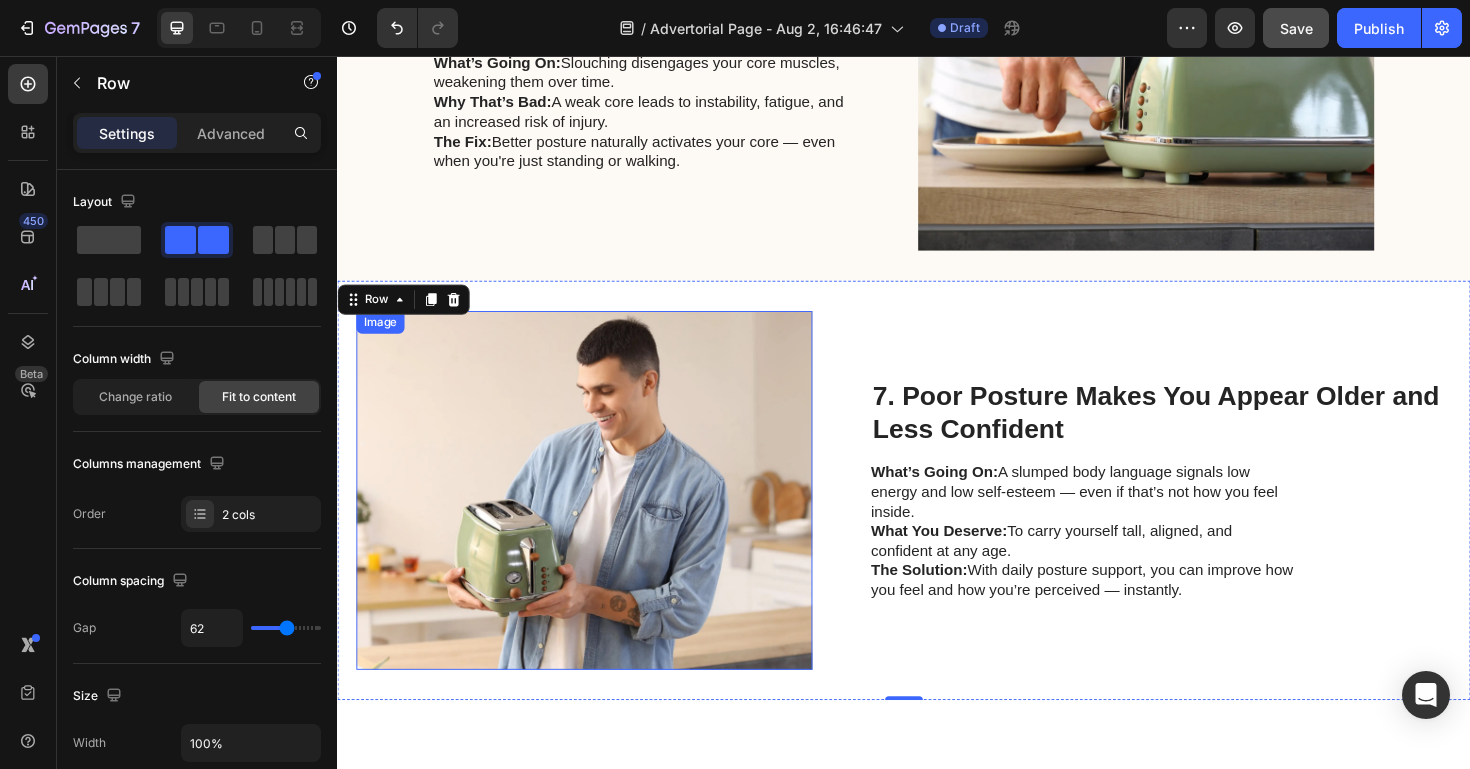 scroll, scrollTop: 2751, scrollLeft: 0, axis: vertical 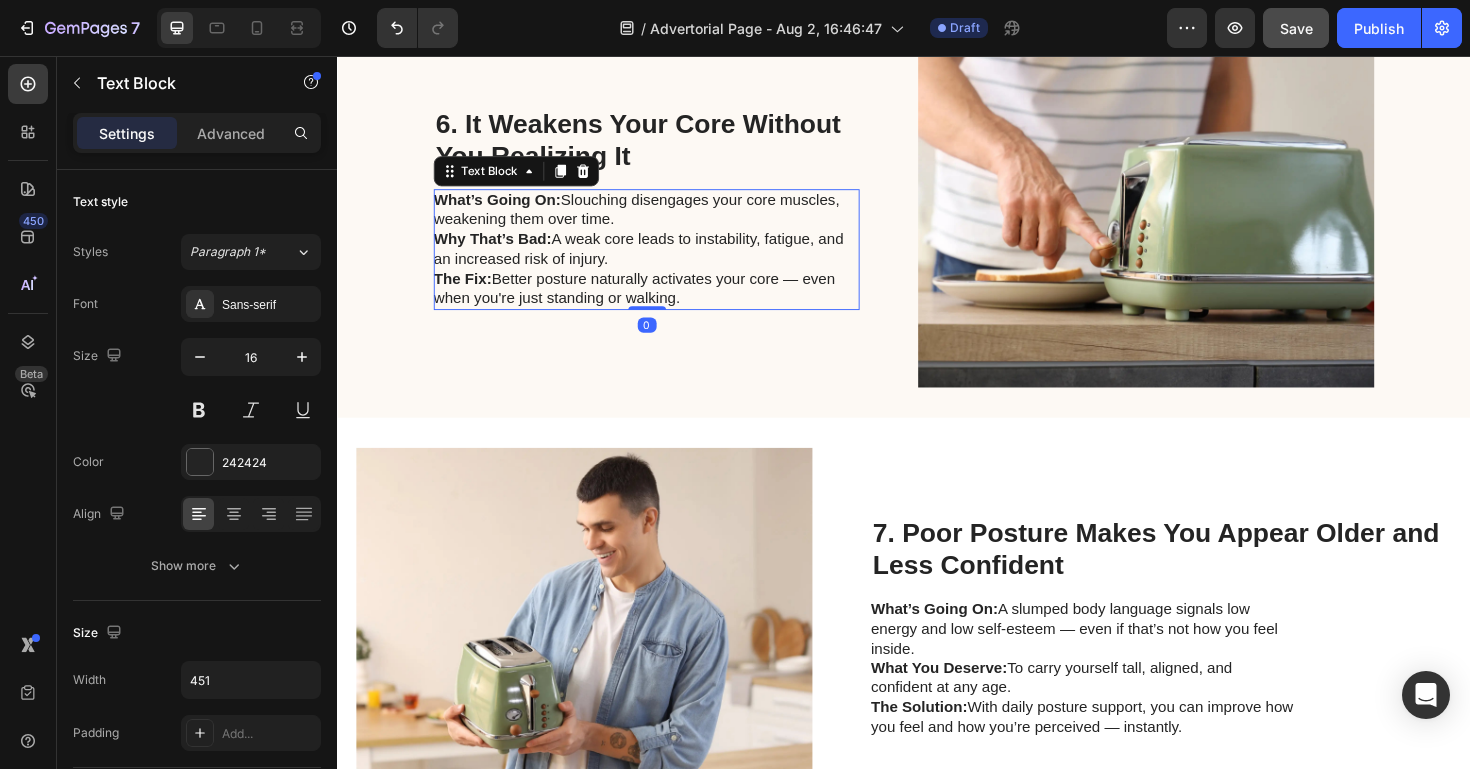 click on "What’s Going On:  Slouching disengages your core muscles, weakening them over time. Why That’s Bad:  A weak core leads to instability, fatigue, and an increased risk of injury. The Fix:  Better posture naturally activates your core — even when you're just standing or walking." at bounding box center [663, 261] 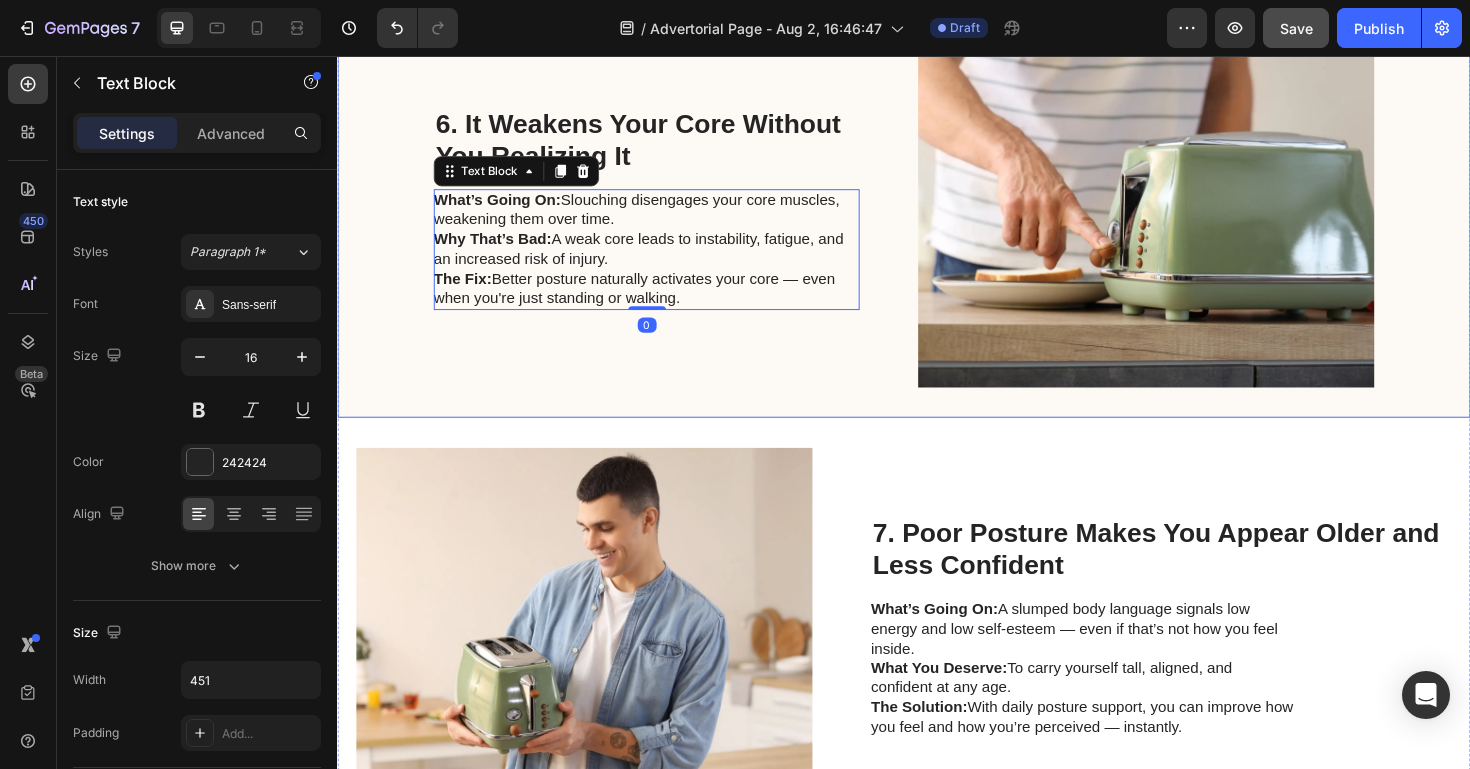 click on "6. It Weakens Your Core Without You Realizing It Heading What’s Going On:  Slouching disengages your core muscles, weakening them over time. Why That’s Bad:  A weak core leads to instability, fatigue, and an increased risk of injury. The Fix:  Better posture naturally activates your core — even when you're just standing or walking. Text Block   0" at bounding box center (664, 217) 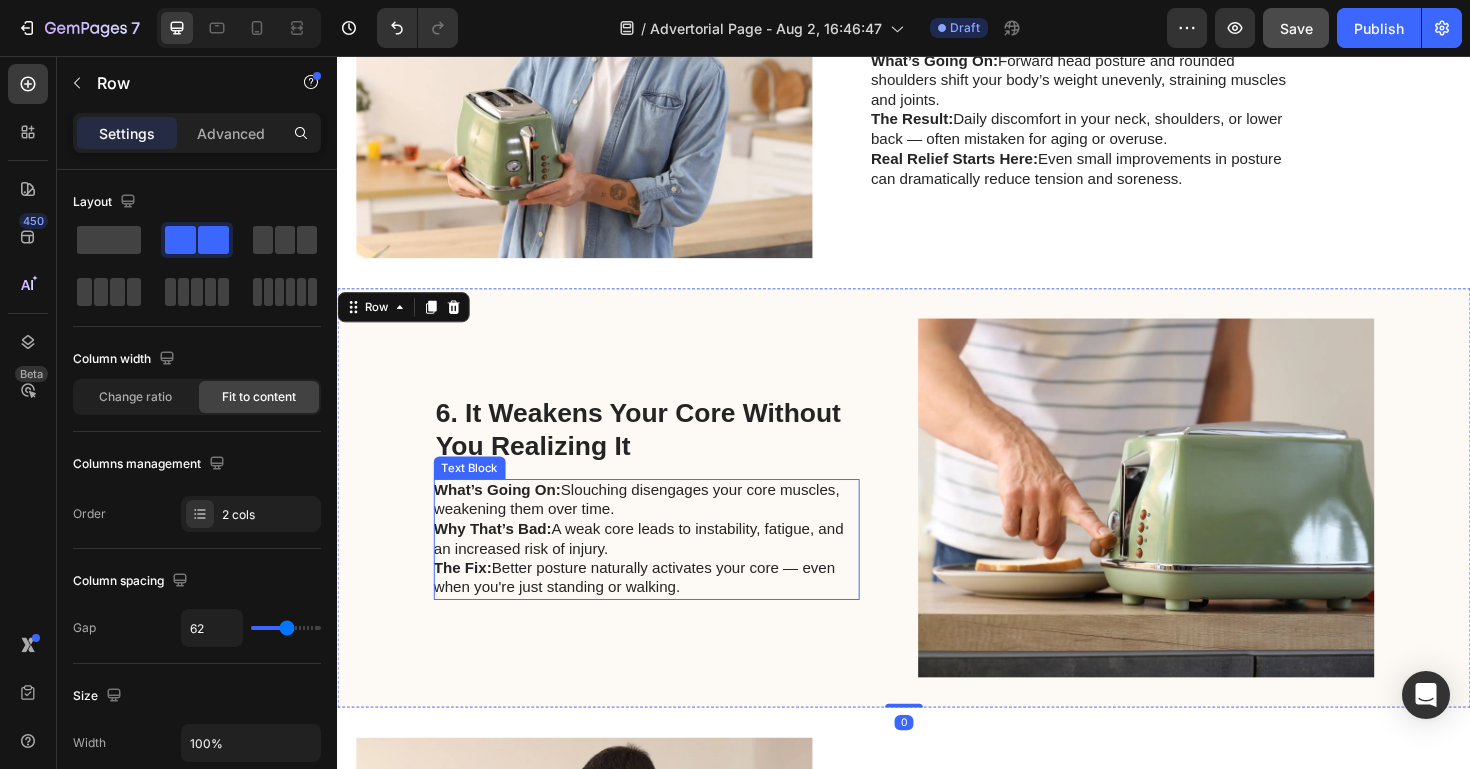 scroll, scrollTop: 2436, scrollLeft: 0, axis: vertical 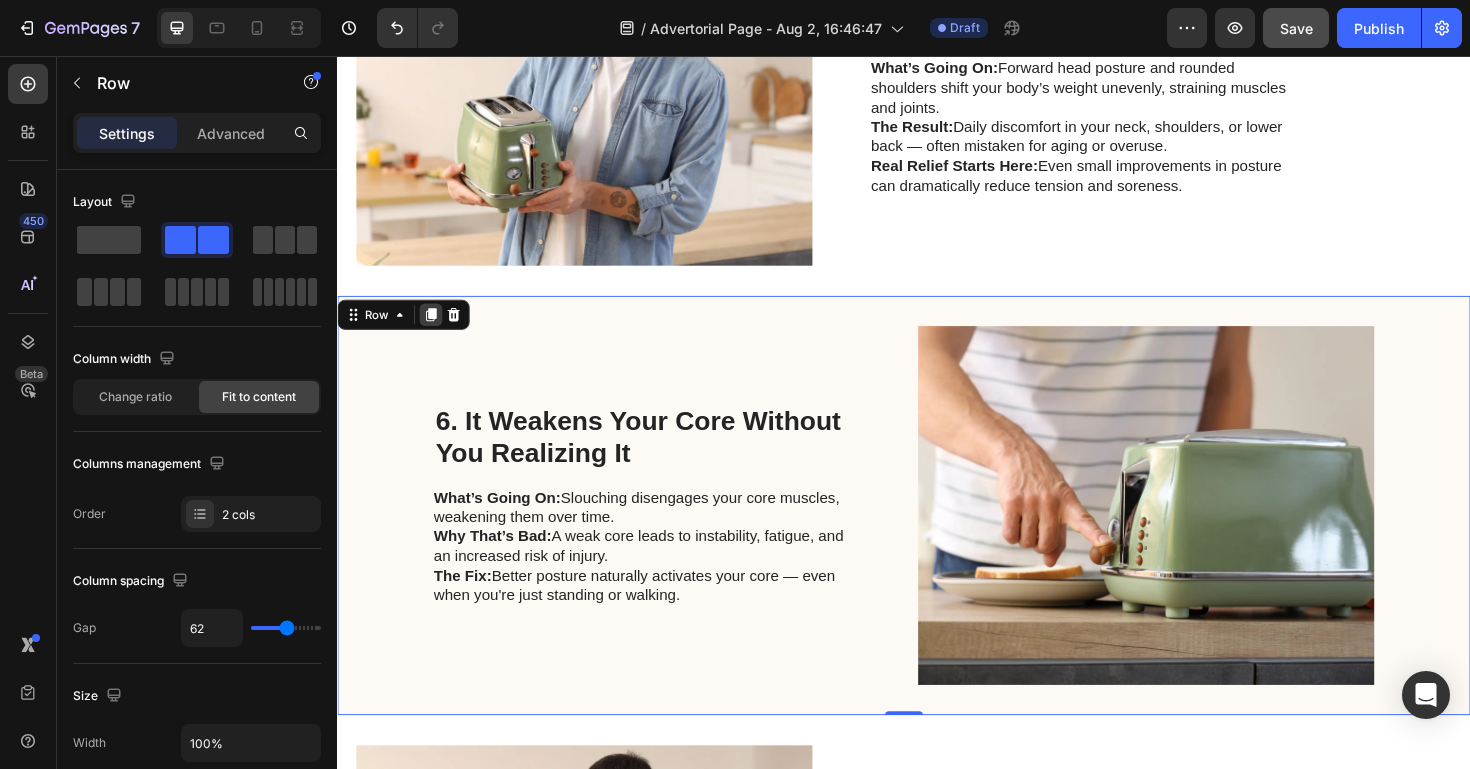 click 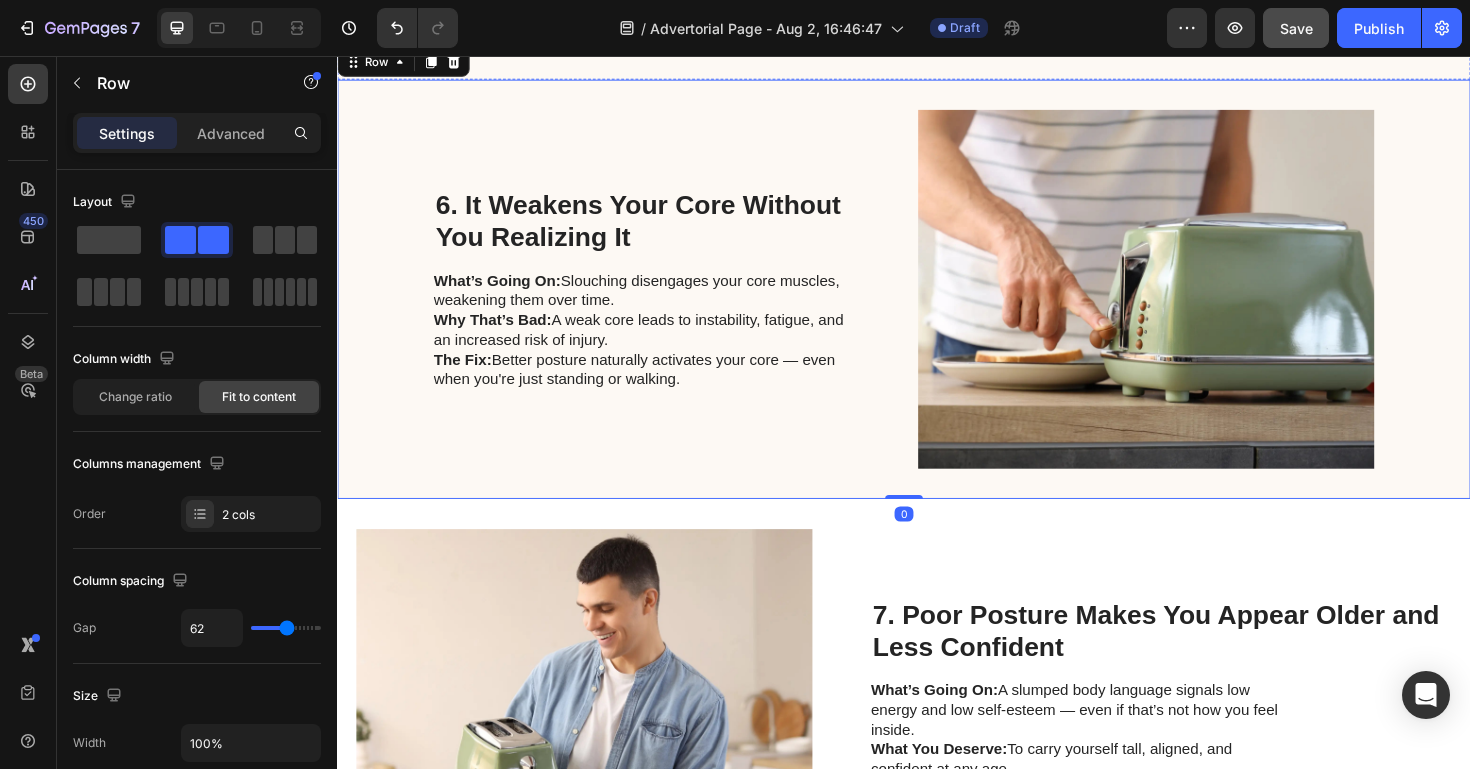 scroll, scrollTop: 3148, scrollLeft: 0, axis: vertical 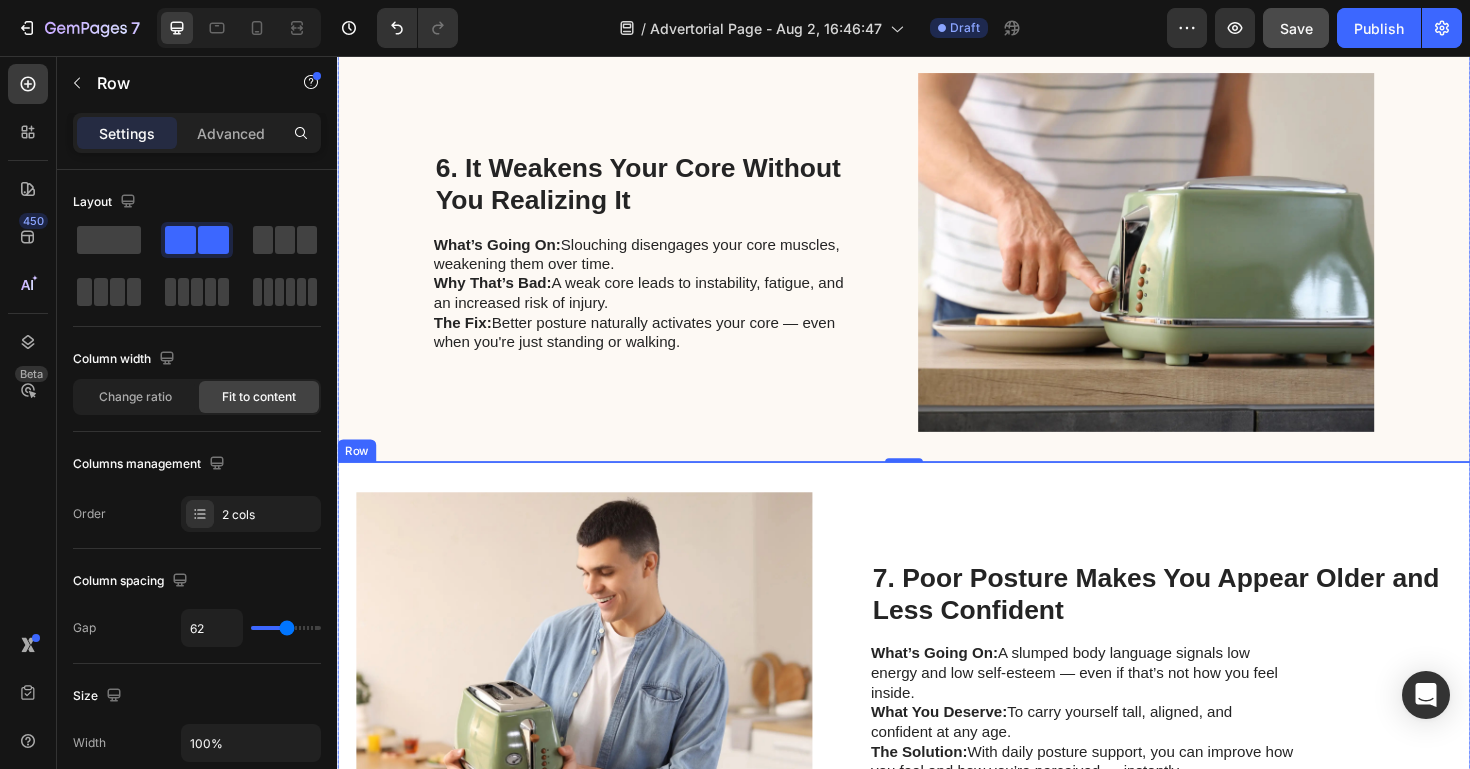 click on "Image 7. Poor Posture Makes You Appear Older and Less Confident Heading What’s Going On:  A slumped body language signals low energy and low self-esteem — even if that’s not how you feel inside. What You Deserve:  To carry yourself tall, aligned, and confident at any age. The Solution:  With daily posture support, you can improve how you feel and how you’re perceived — instantly. Text Block Row" at bounding box center [937, 708] 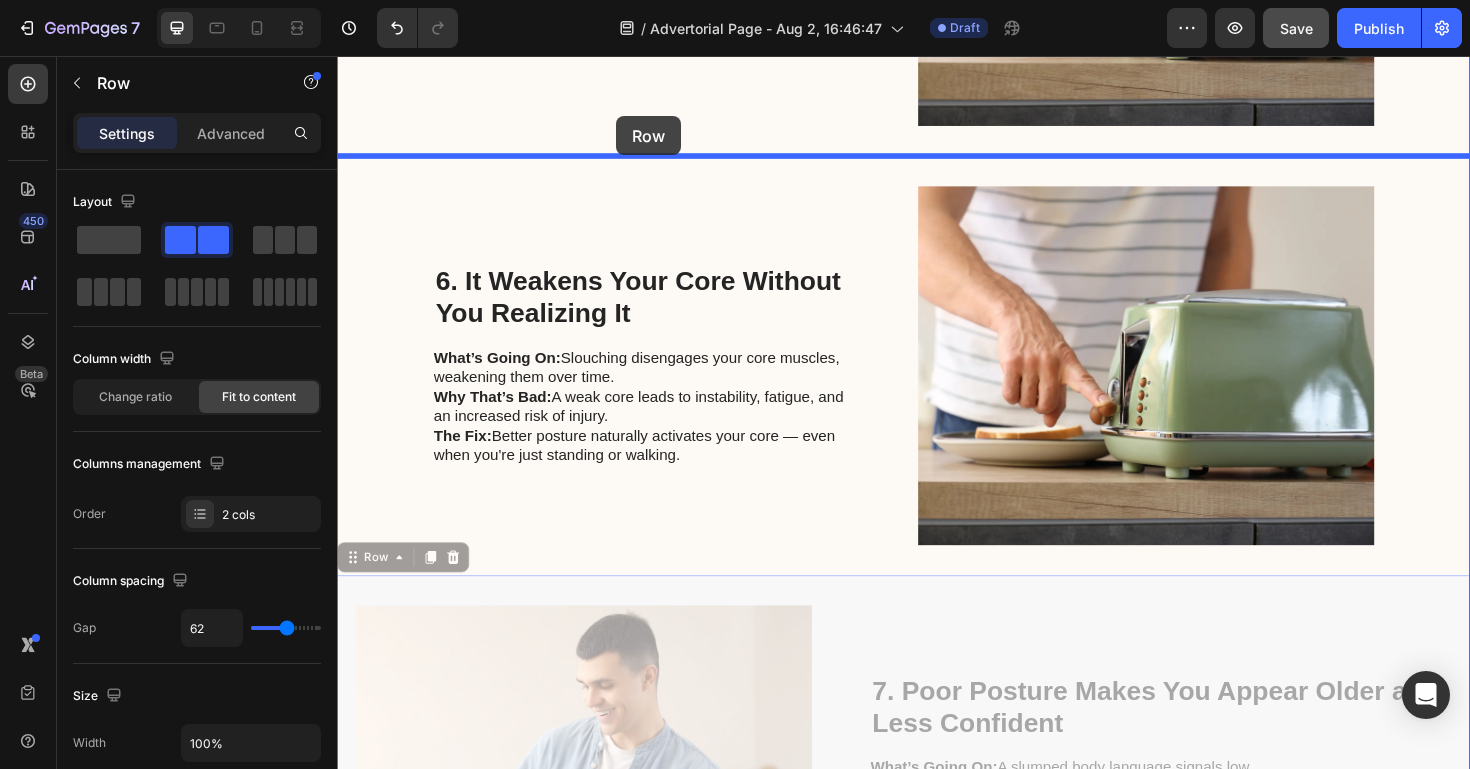 scroll, scrollTop: 2998, scrollLeft: 0, axis: vertical 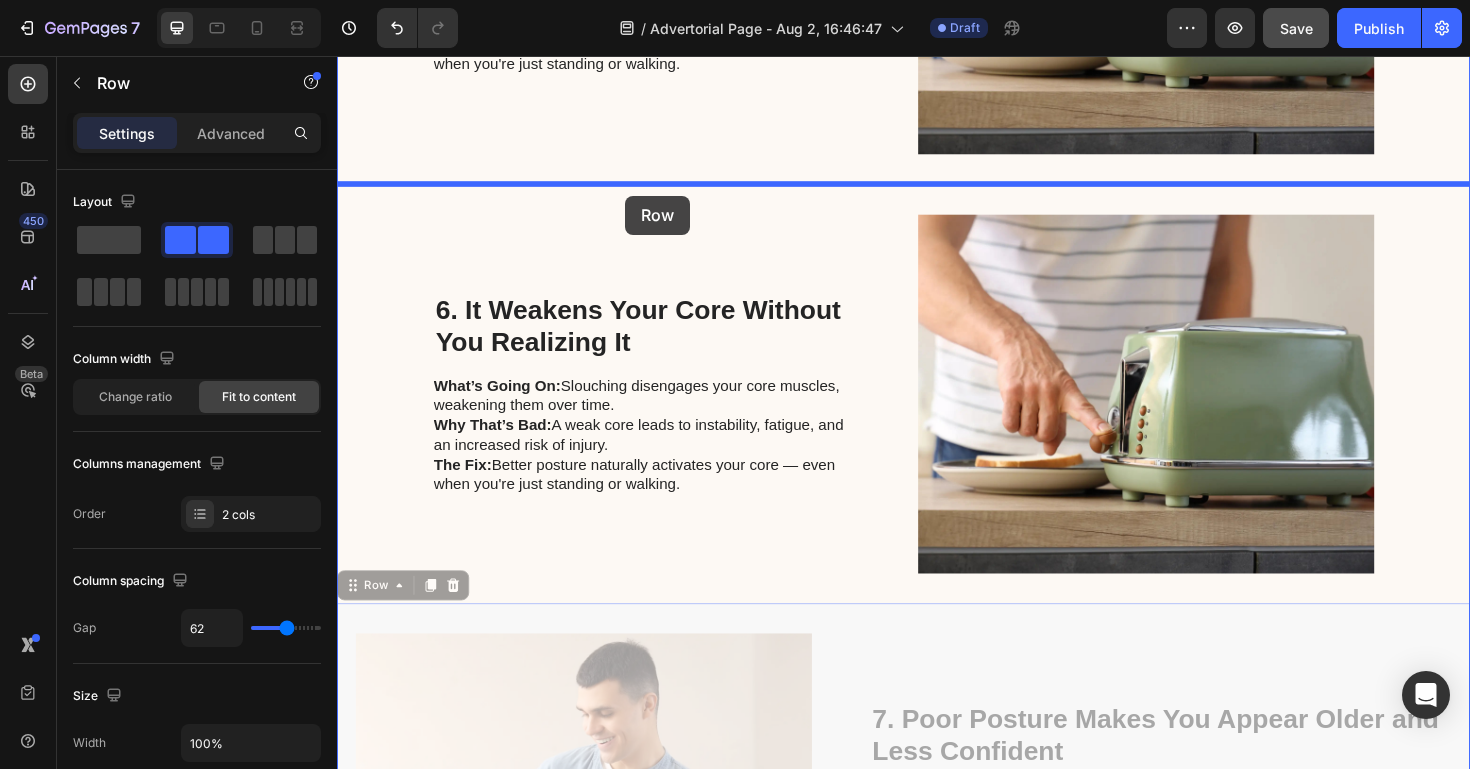 drag, startPoint x: 357, startPoint y: 466, endPoint x: 643, endPoint y: 200, distance: 390.57907 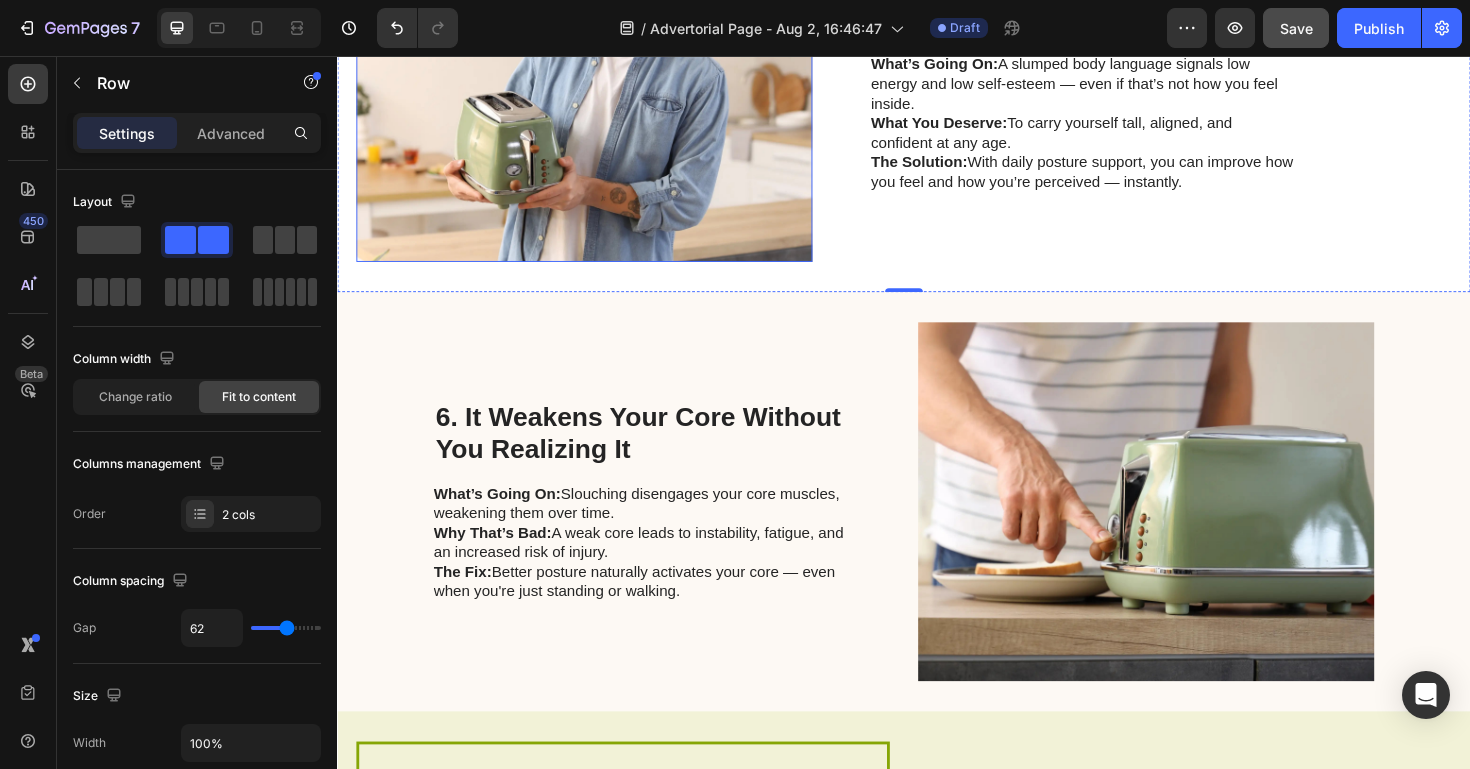 scroll, scrollTop: 3335, scrollLeft: 0, axis: vertical 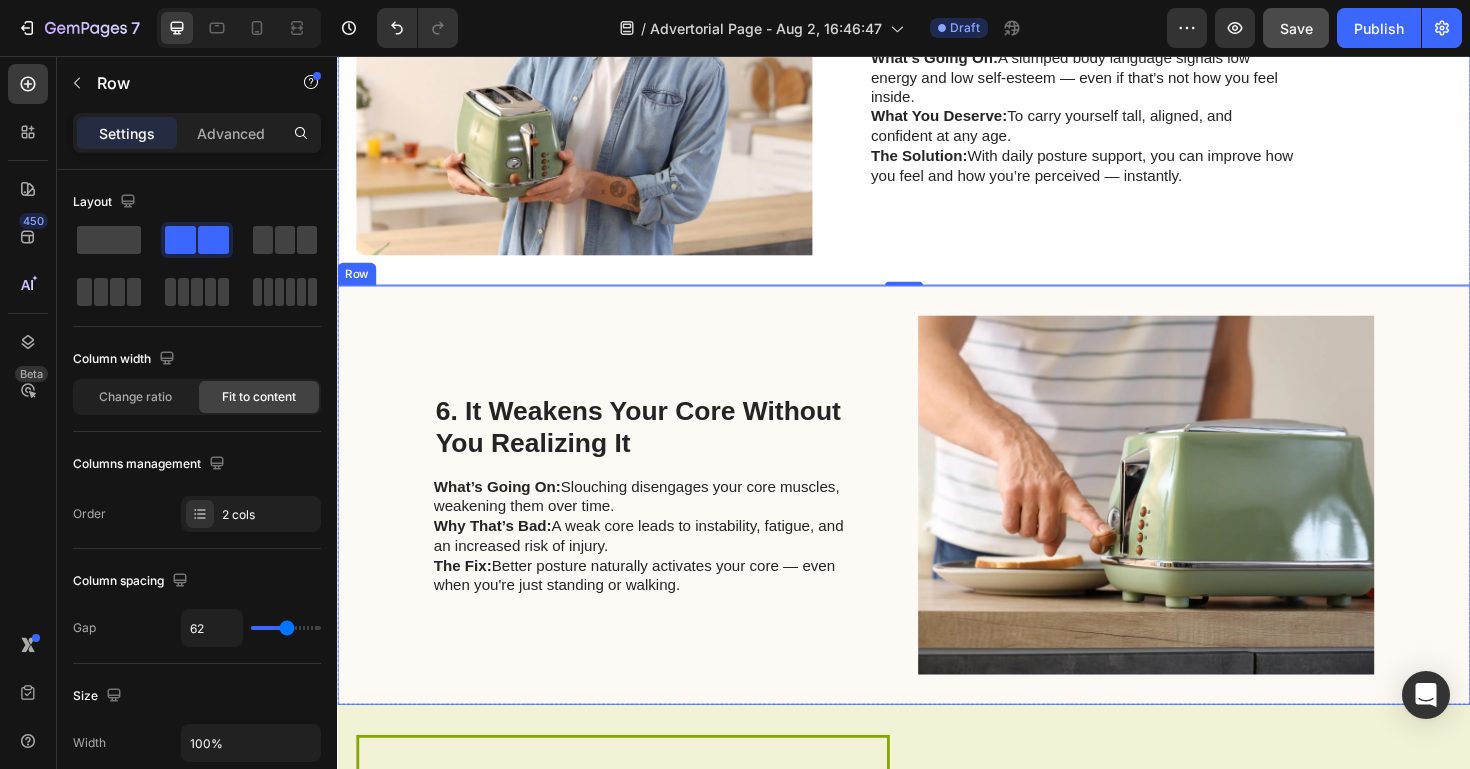 click on "6. It Weakens Your Core Without You Realizing It Heading What’s Going On:  Slouching disengages your core muscles, weakening them over time. Why That’s Bad:  A weak core leads to instability, fatigue, and an increased risk of injury. The Fix:  Better posture naturally activates your core — even when you're just standing or walking. Text Block" at bounding box center [664, 521] 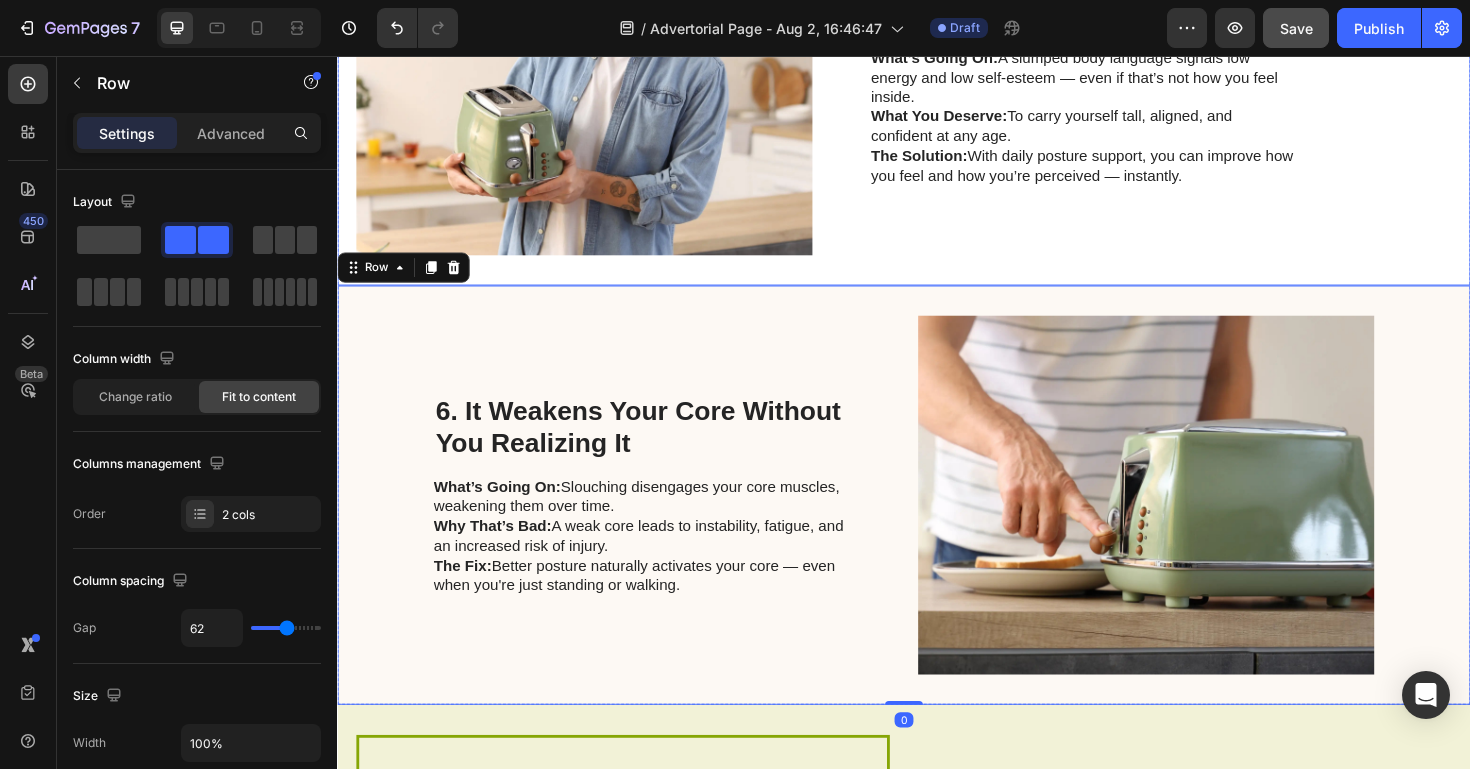 click on "Image 7. Poor Posture Makes You Appear Older and Less Confident Heading What’s Going On:  A slumped body language signals low energy and low self-esteem — even if that’s not how you feel inside. What You Deserve:  To carry yourself tall, aligned, and confident at any age. The Solution:  With daily posture support, you can improve how you feel and how you’re perceived — instantly. Text Block Row" at bounding box center (937, 77) 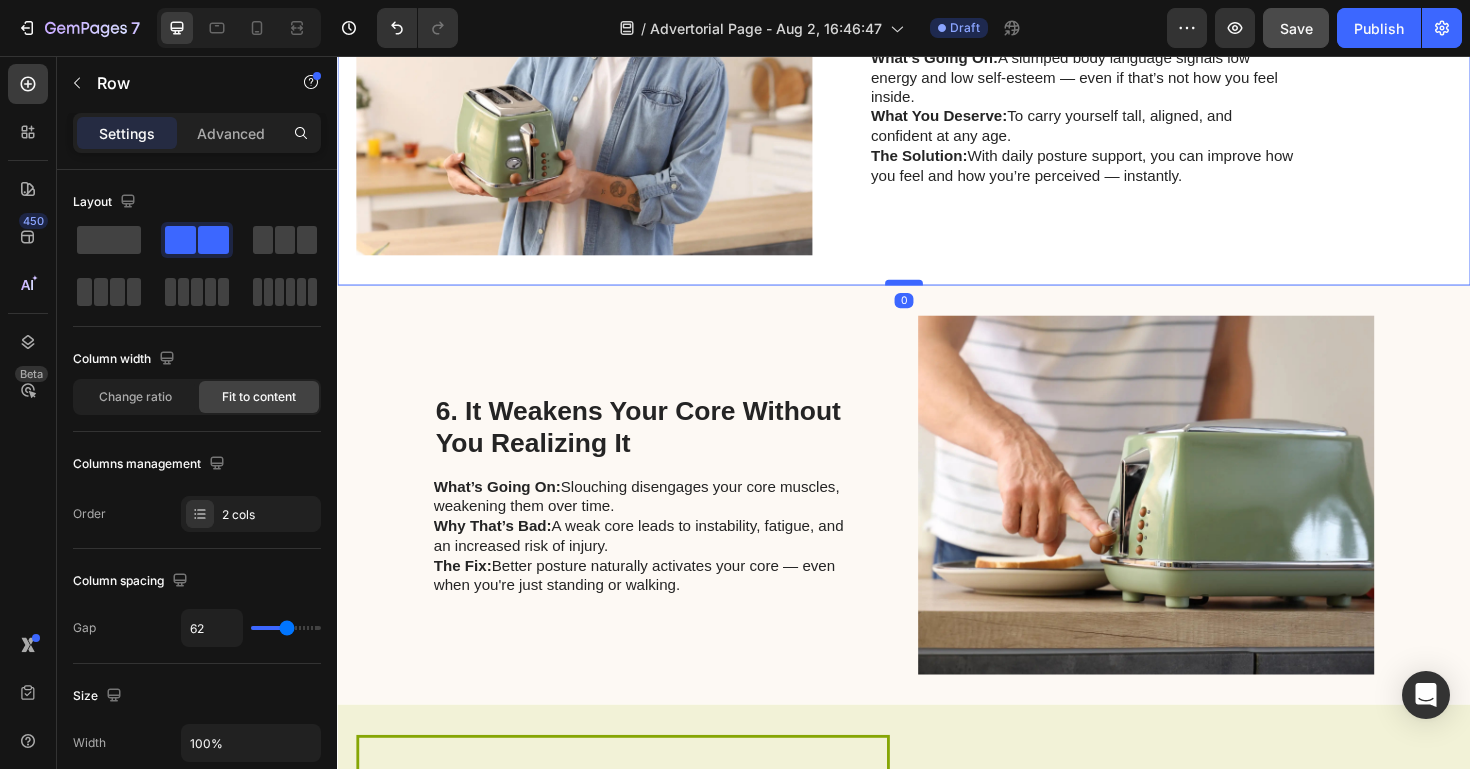 click at bounding box center [937, 296] 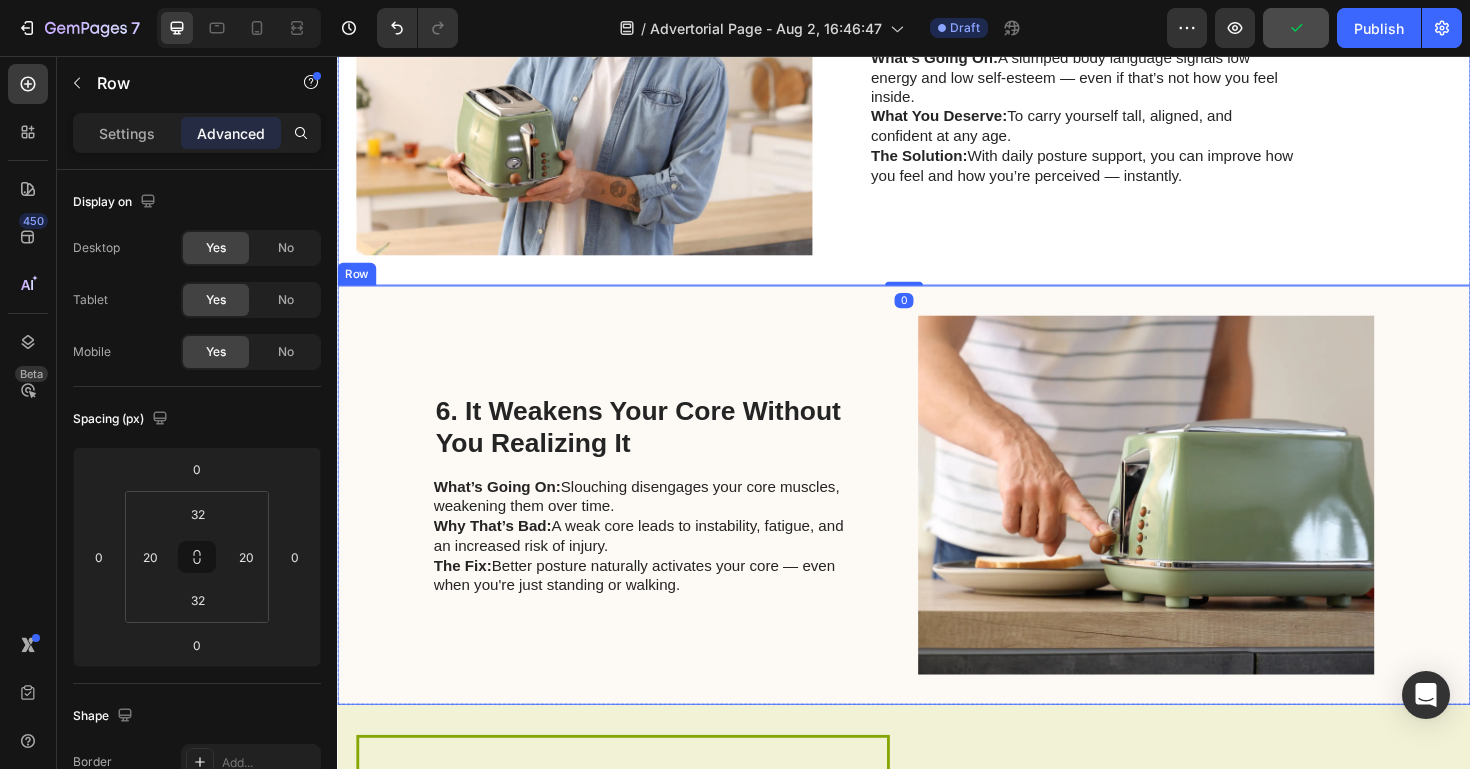 click on "6. It Weakens Your Core Without You Realizing It Heading What’s Going On:  Slouching disengages your core muscles, weakening them over time. Why That’s Bad:  A weak core leads to instability, fatigue, and an increased risk of injury. The Fix:  Better posture naturally activates your core — even when you're just standing or walking. Text Block Image Row" at bounding box center [937, 521] 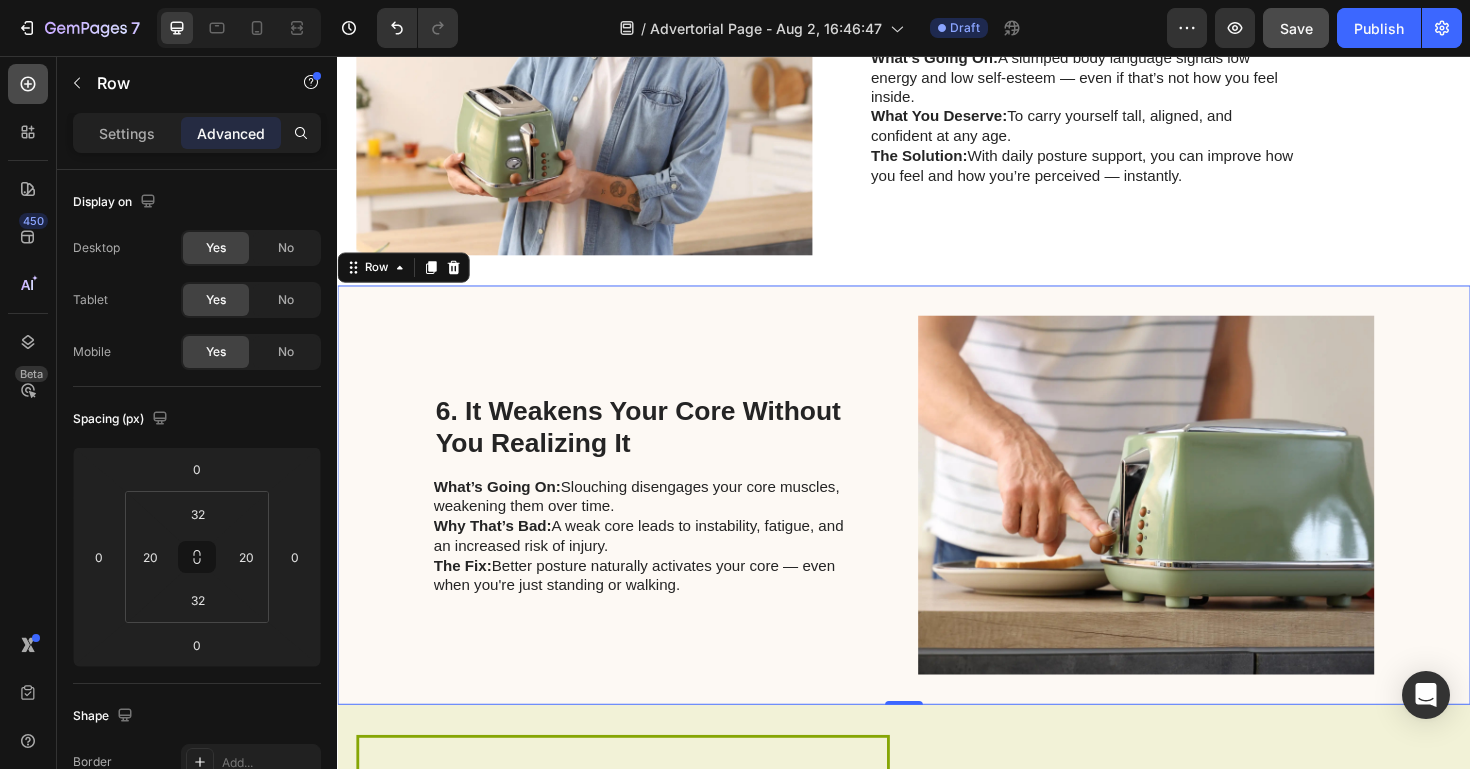 click 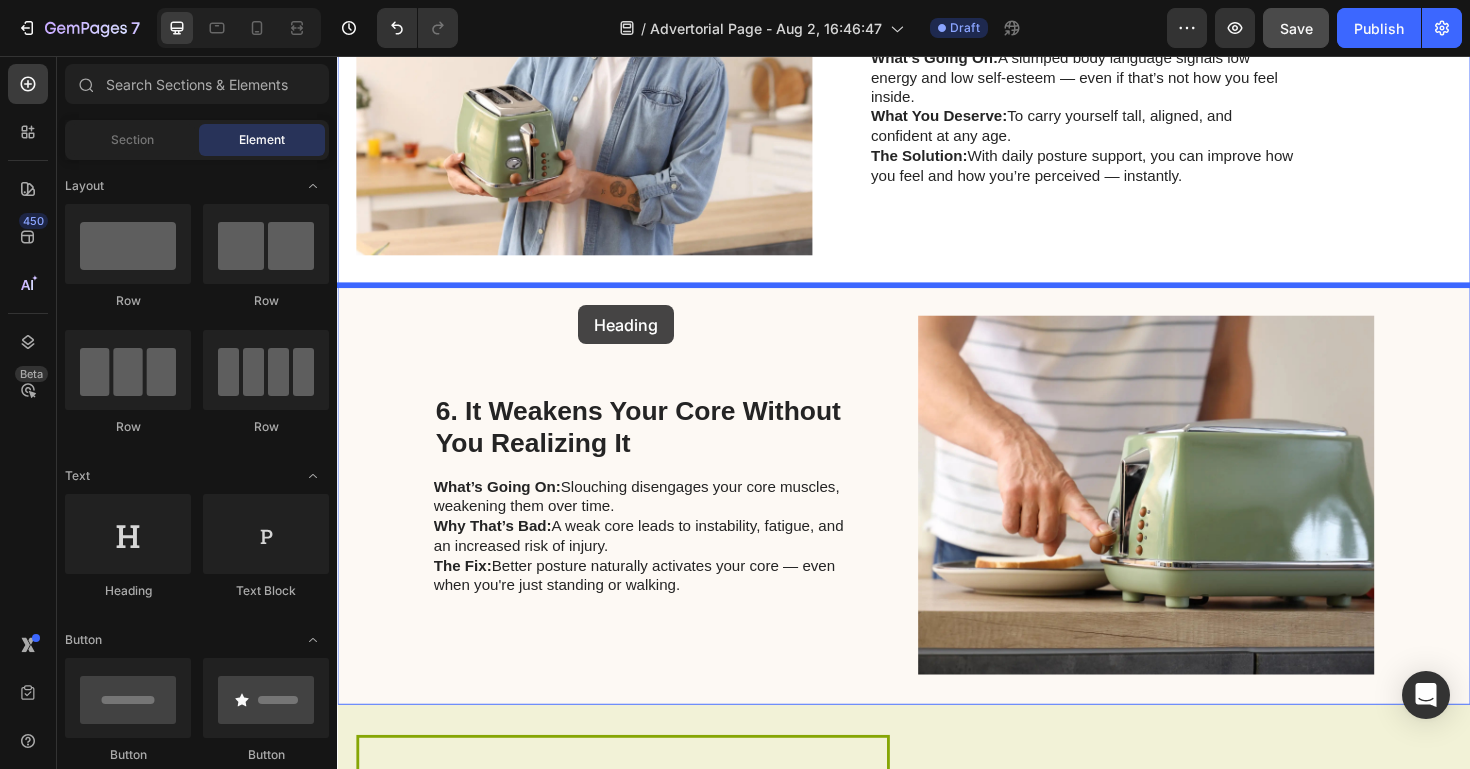 drag, startPoint x: 457, startPoint y: 581, endPoint x: 592, endPoint y: 320, distance: 293.8469 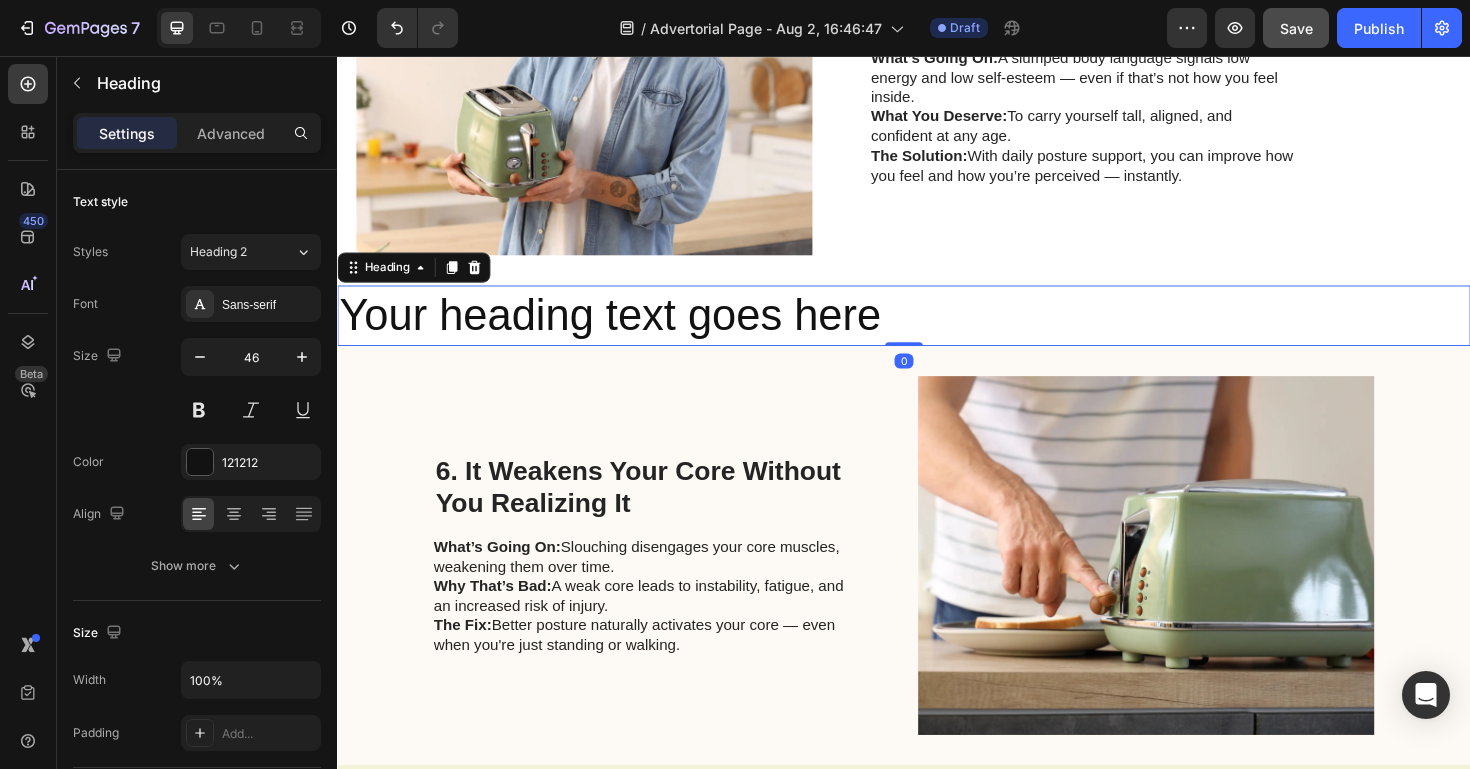 click on "Your heading text goes here" at bounding box center [937, 331] 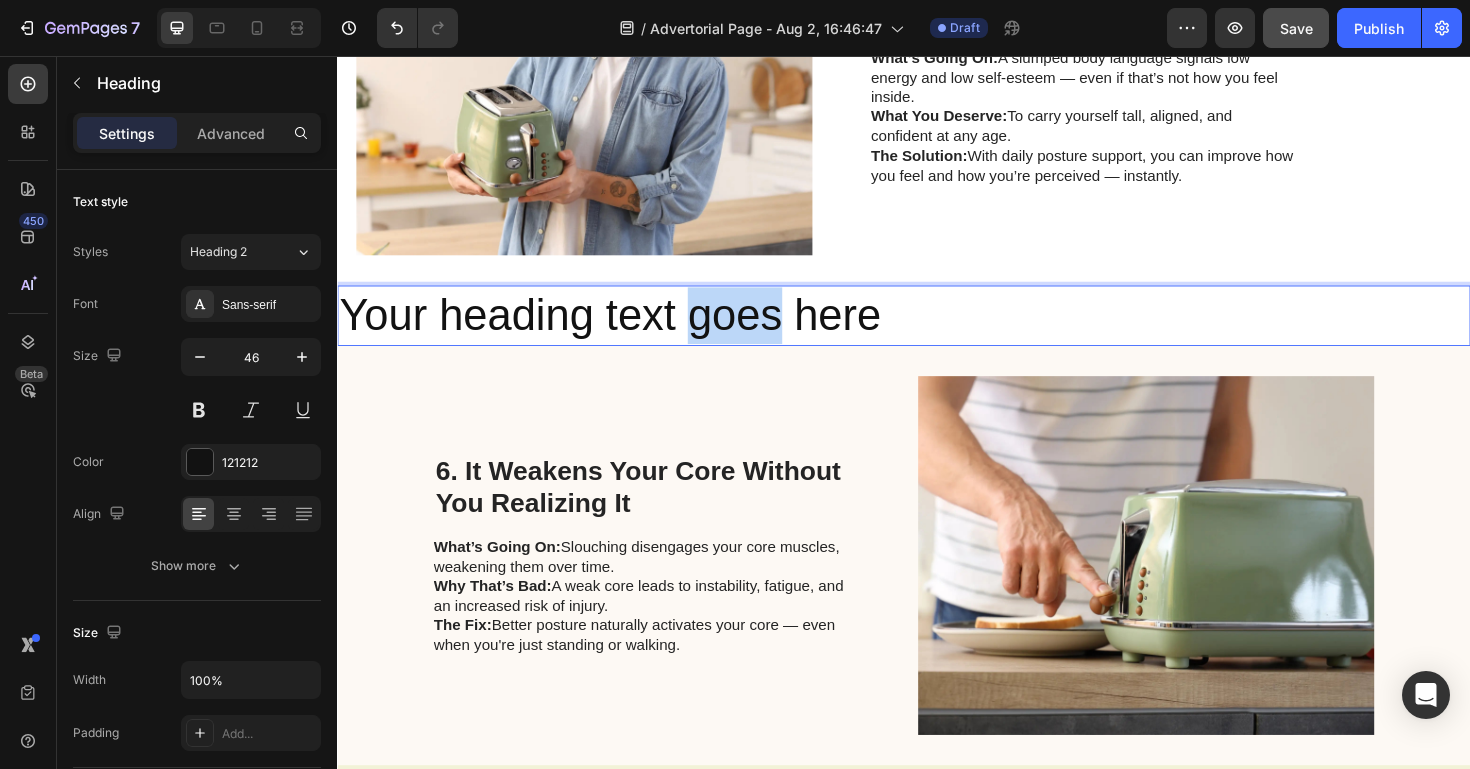 click on "Your heading text goes here" at bounding box center (937, 331) 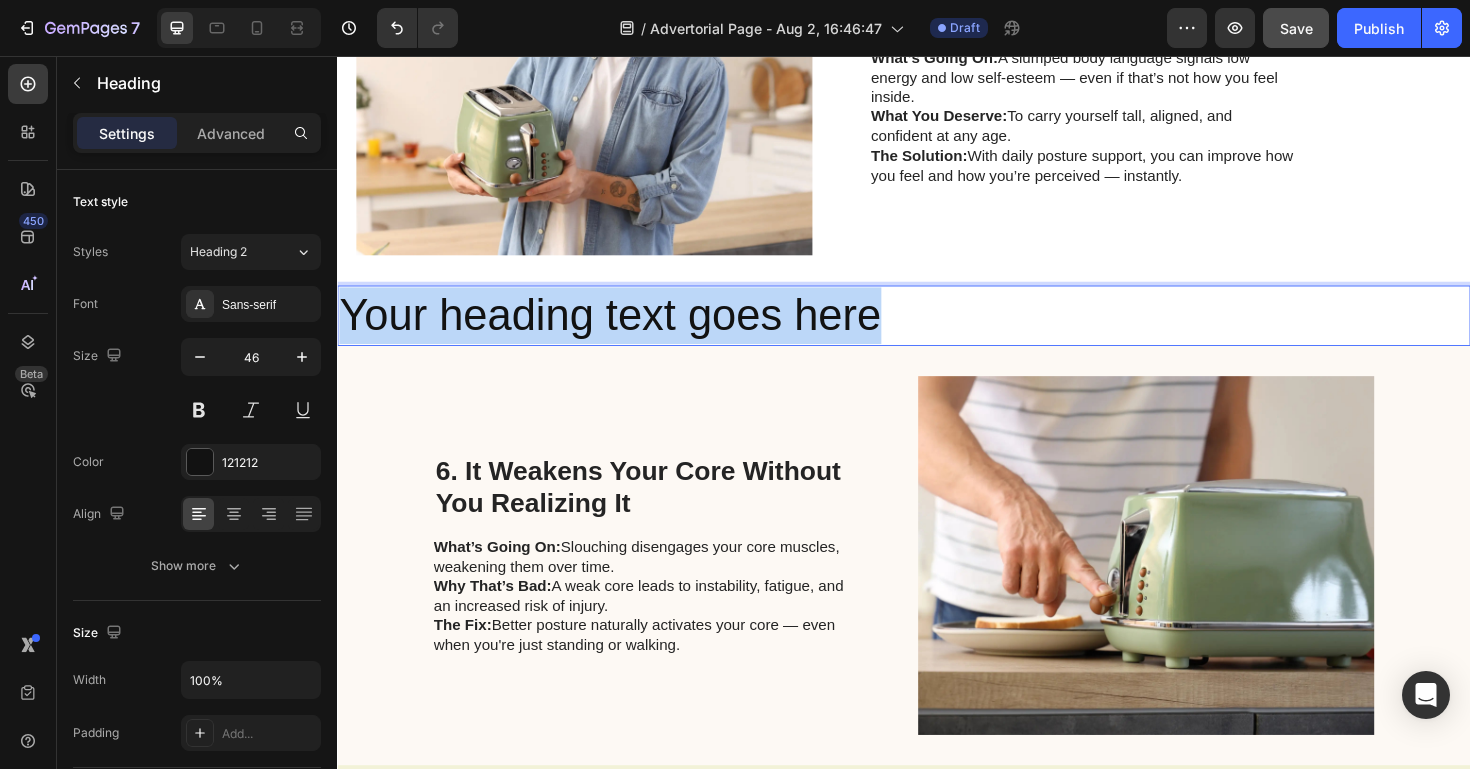 click on "Your heading text goes here" at bounding box center [937, 331] 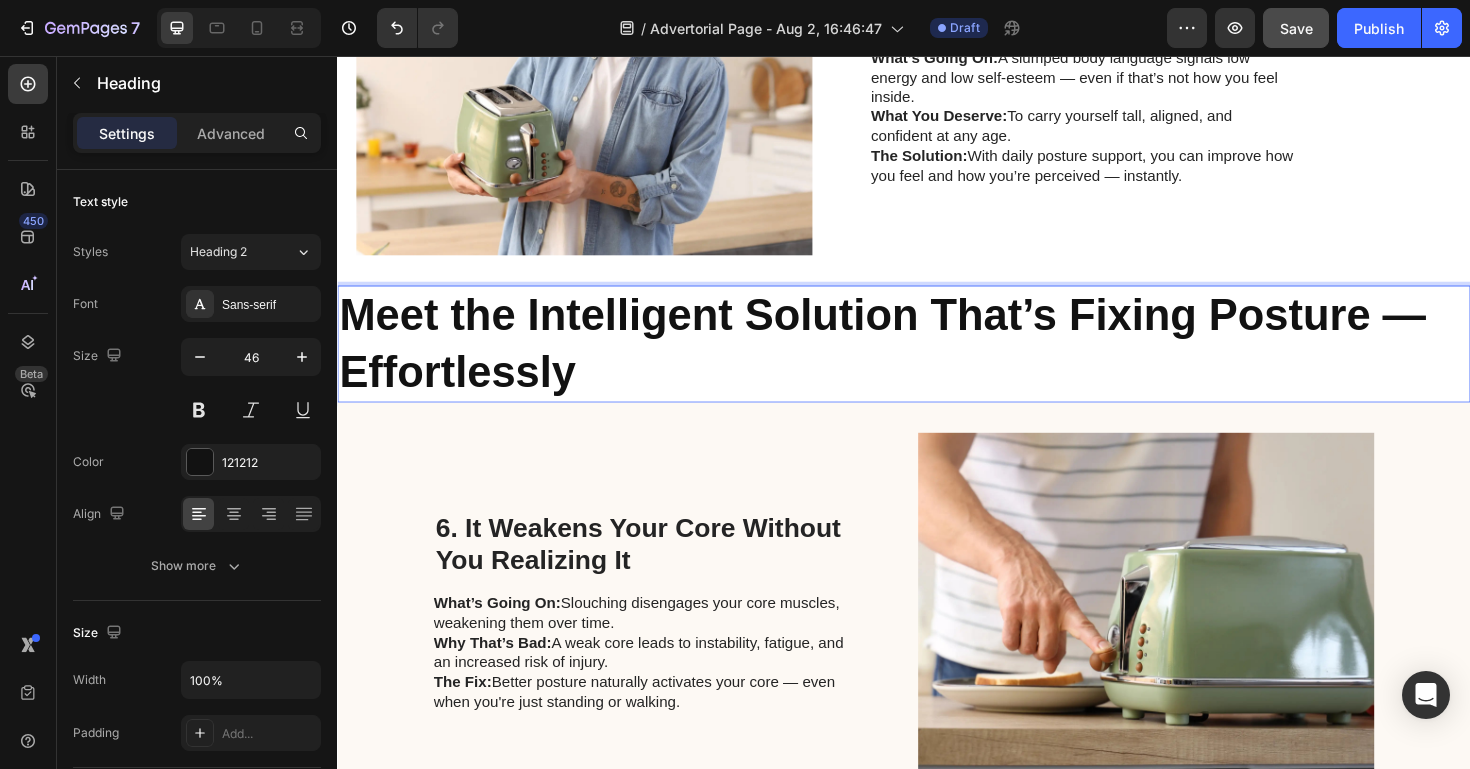 click on "Meet the Intelligent Solution That’s Fixing Posture — Effortlessly" at bounding box center [937, 361] 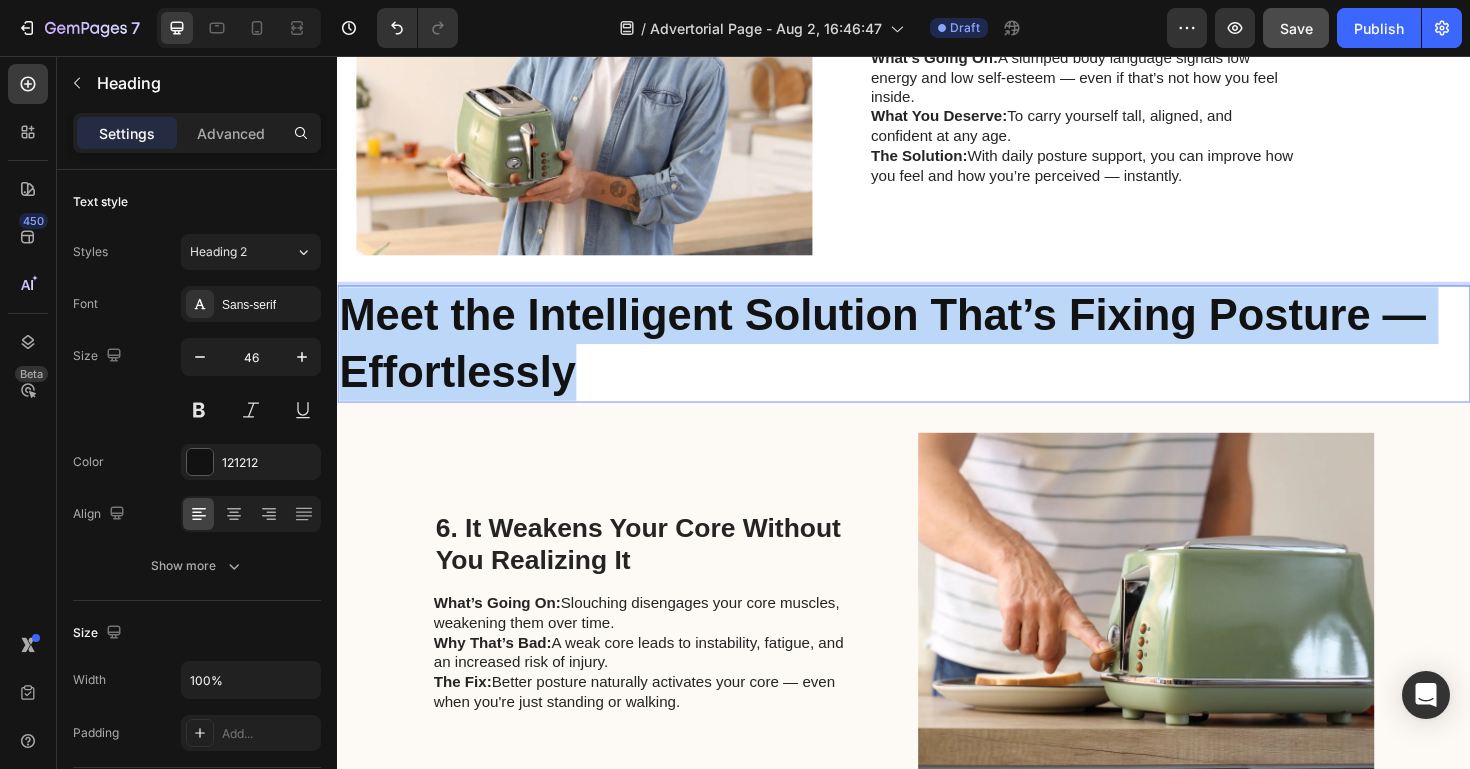 drag, startPoint x: 768, startPoint y: 384, endPoint x: 353, endPoint y: 334, distance: 418.0012 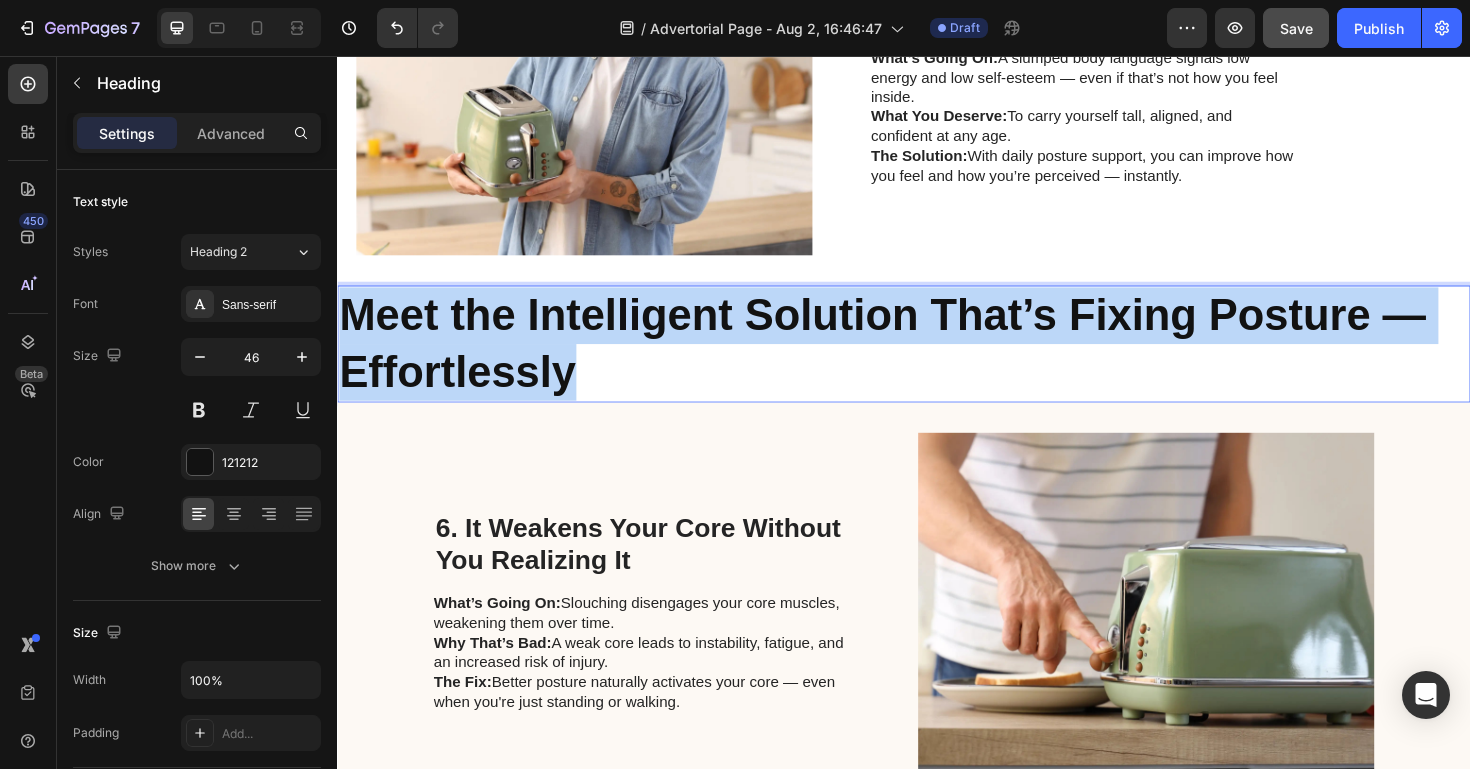 click on "Meet the Intelligent Solution That’s Fixing Posture — Effortlessly" at bounding box center [937, 361] 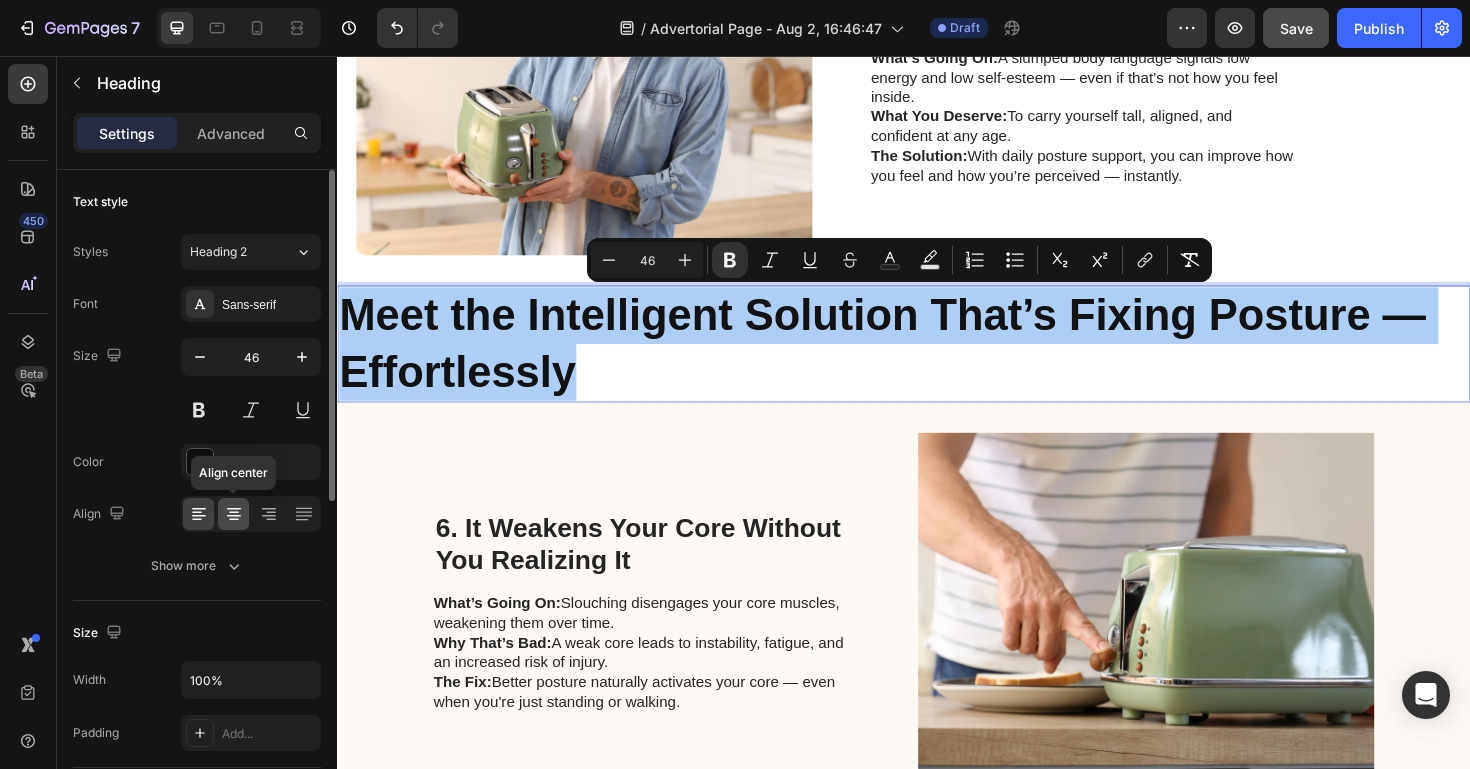 click 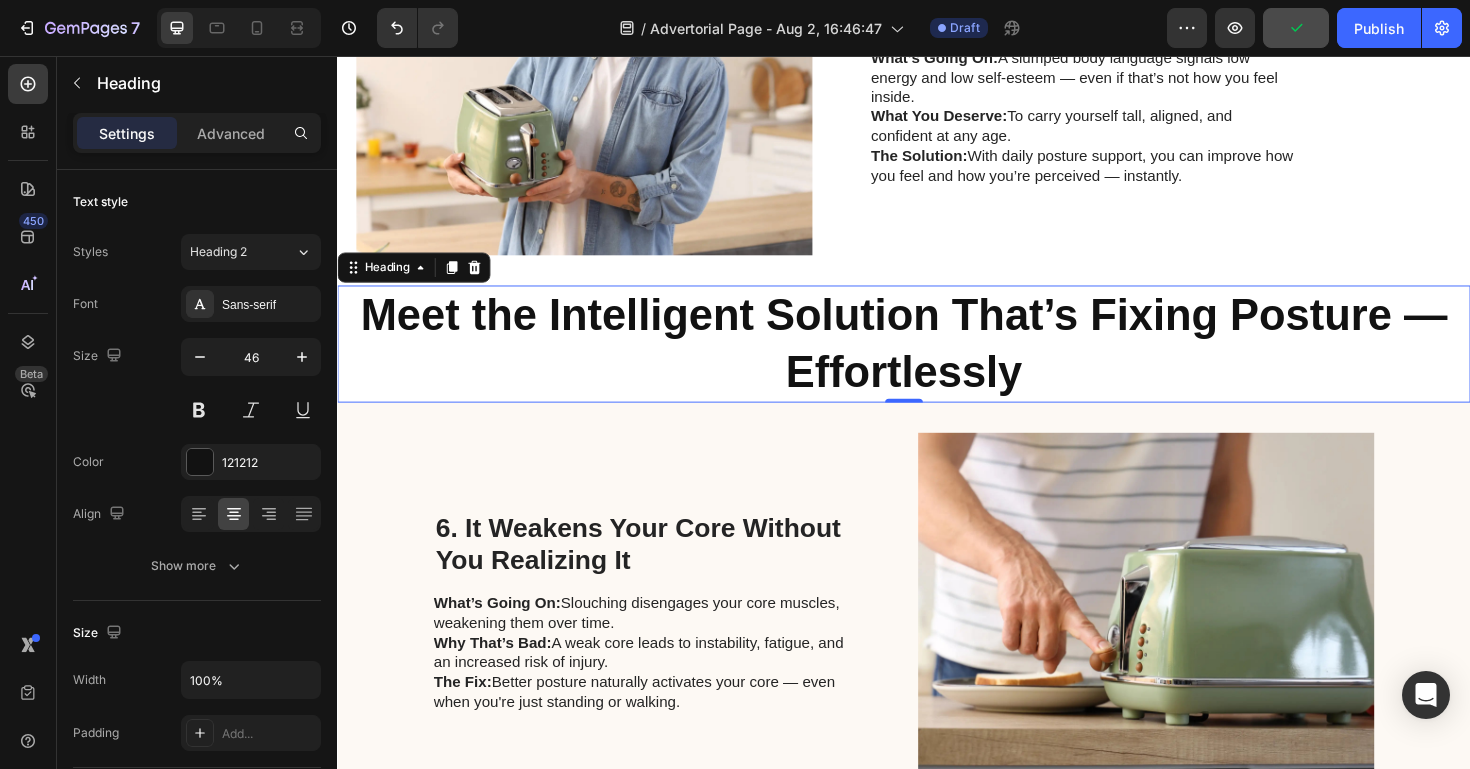 scroll, scrollTop: 3301, scrollLeft: 0, axis: vertical 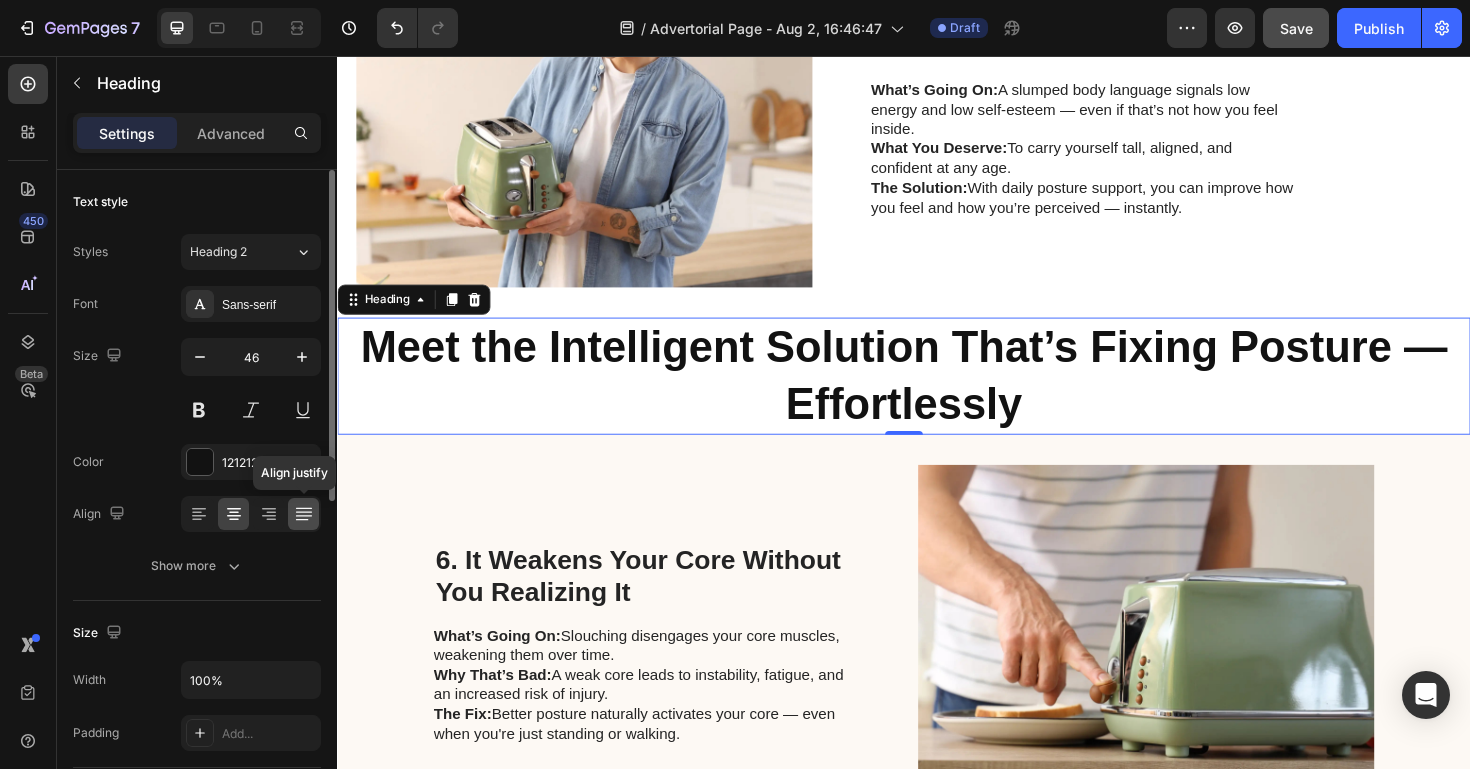 click 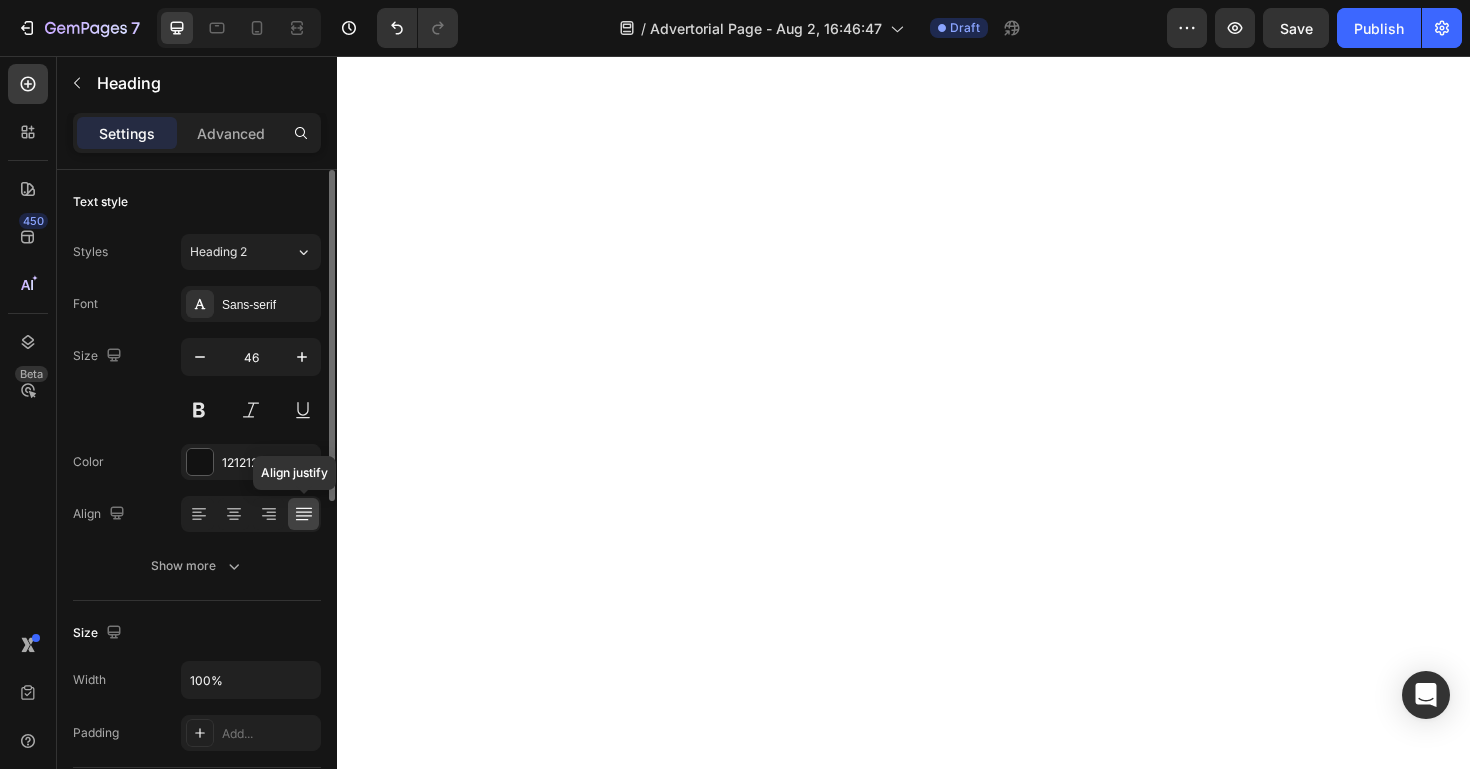 scroll, scrollTop: 0, scrollLeft: 0, axis: both 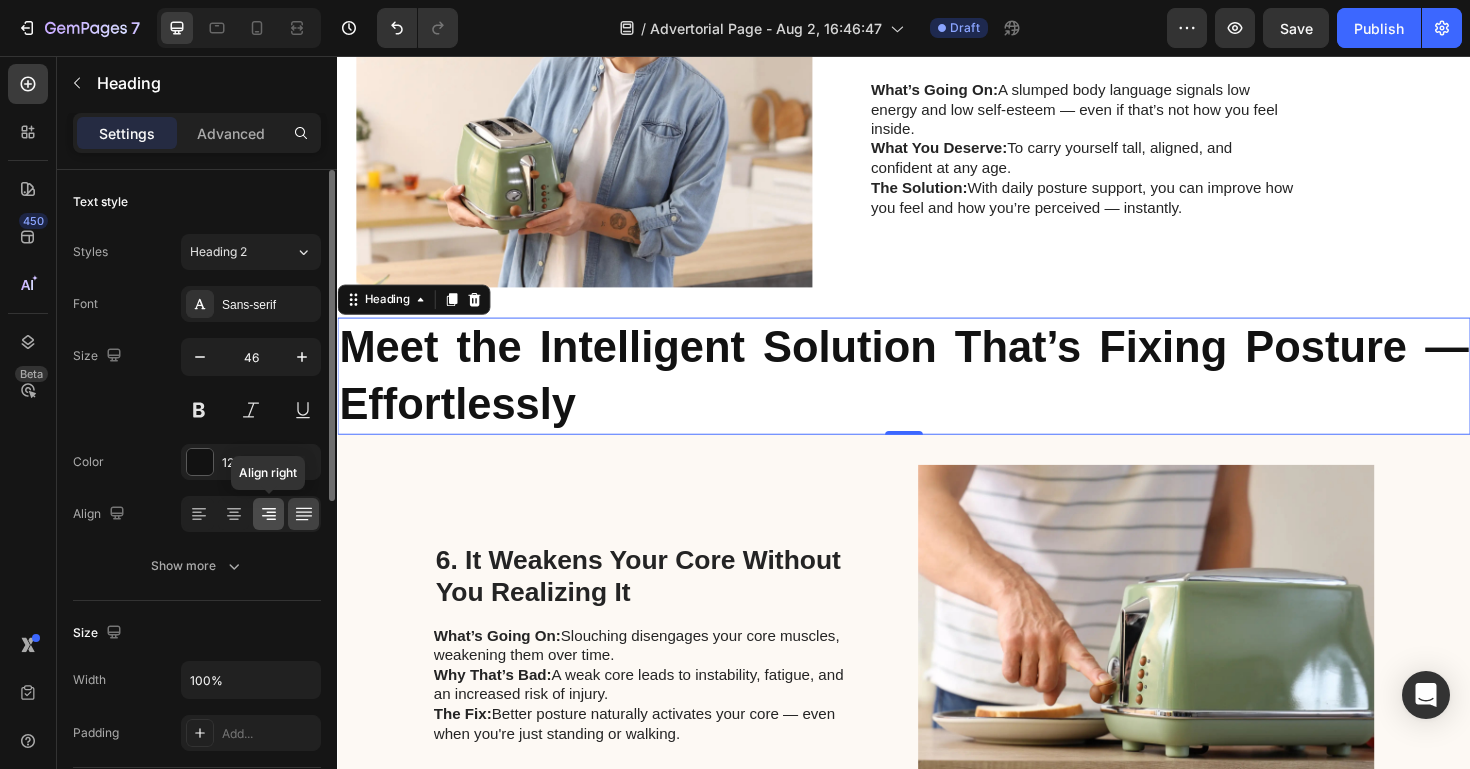 click 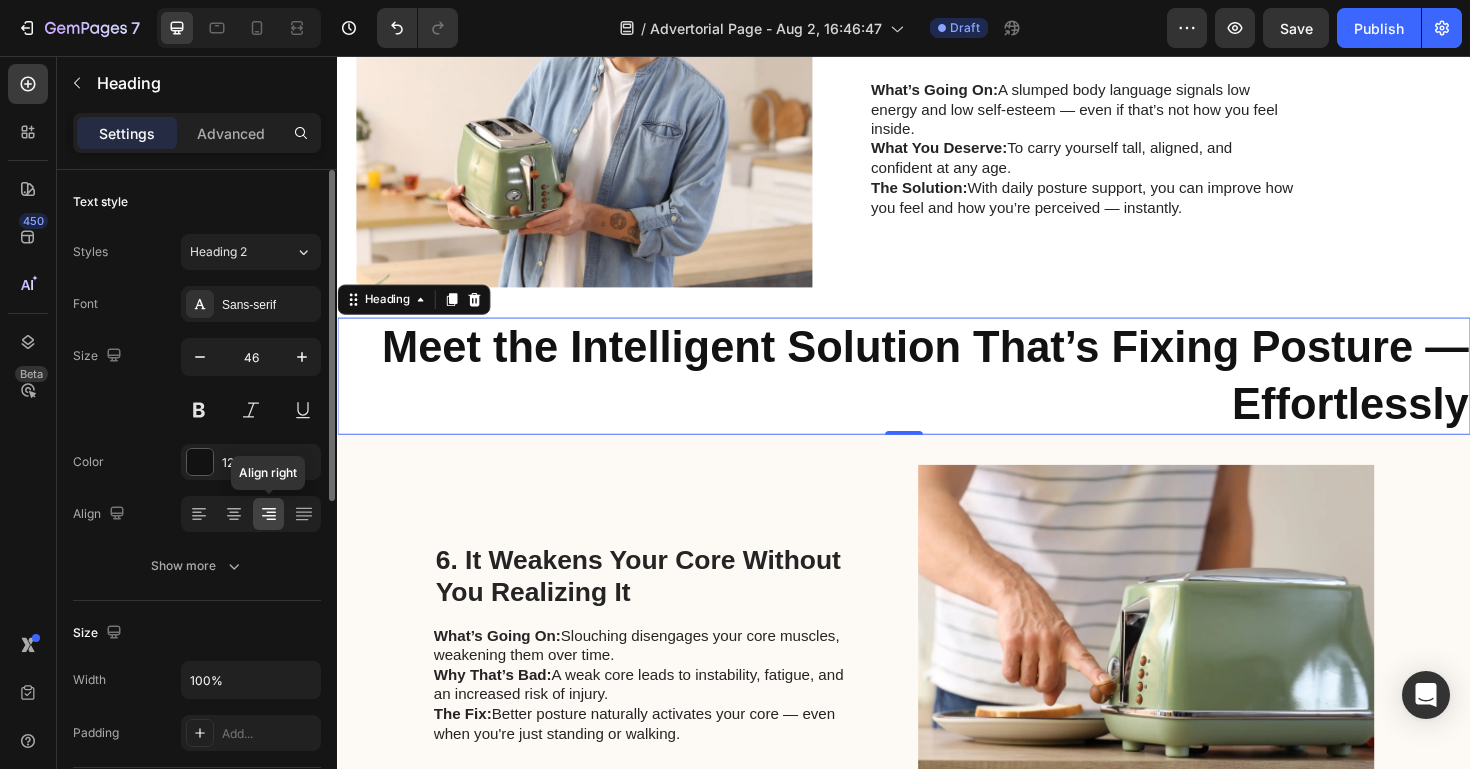 click 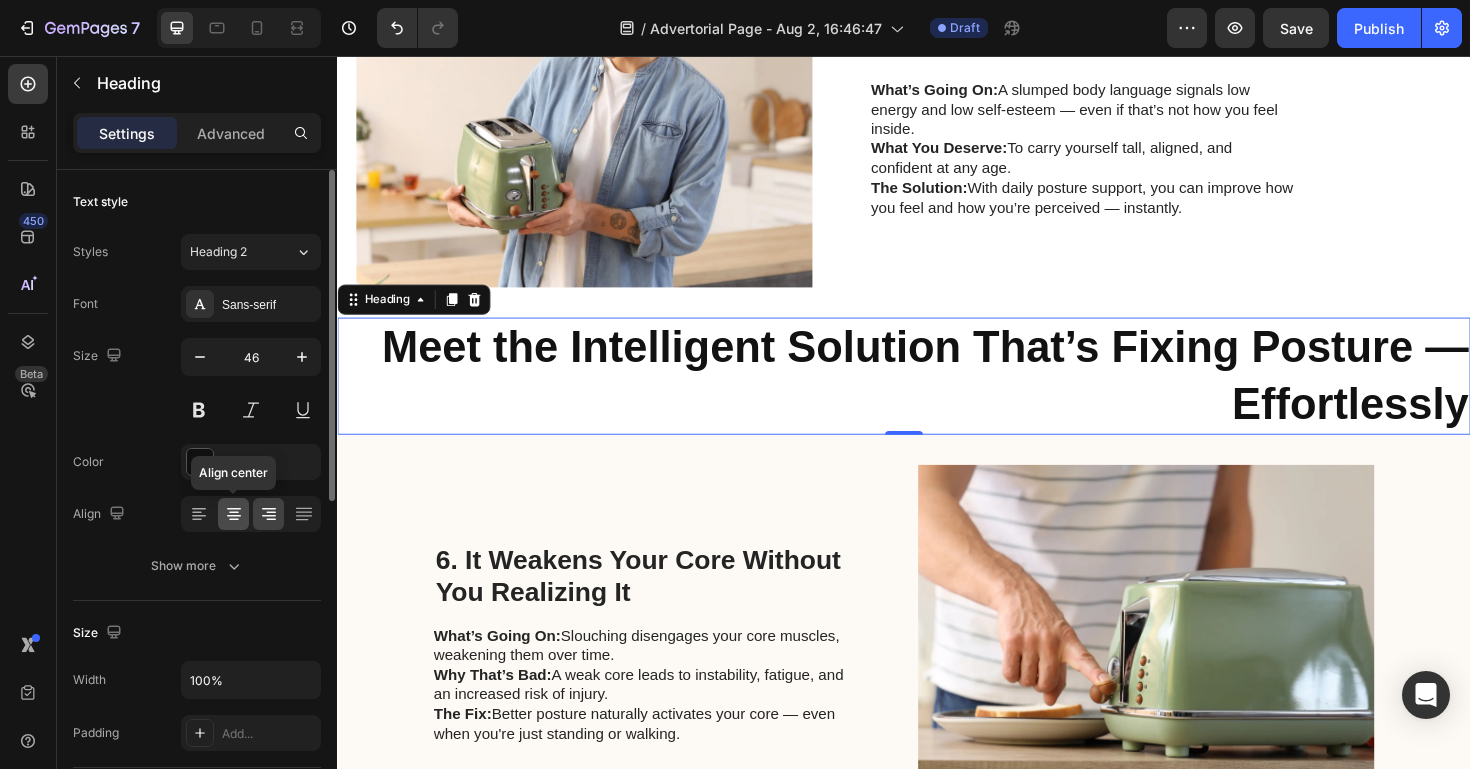 click 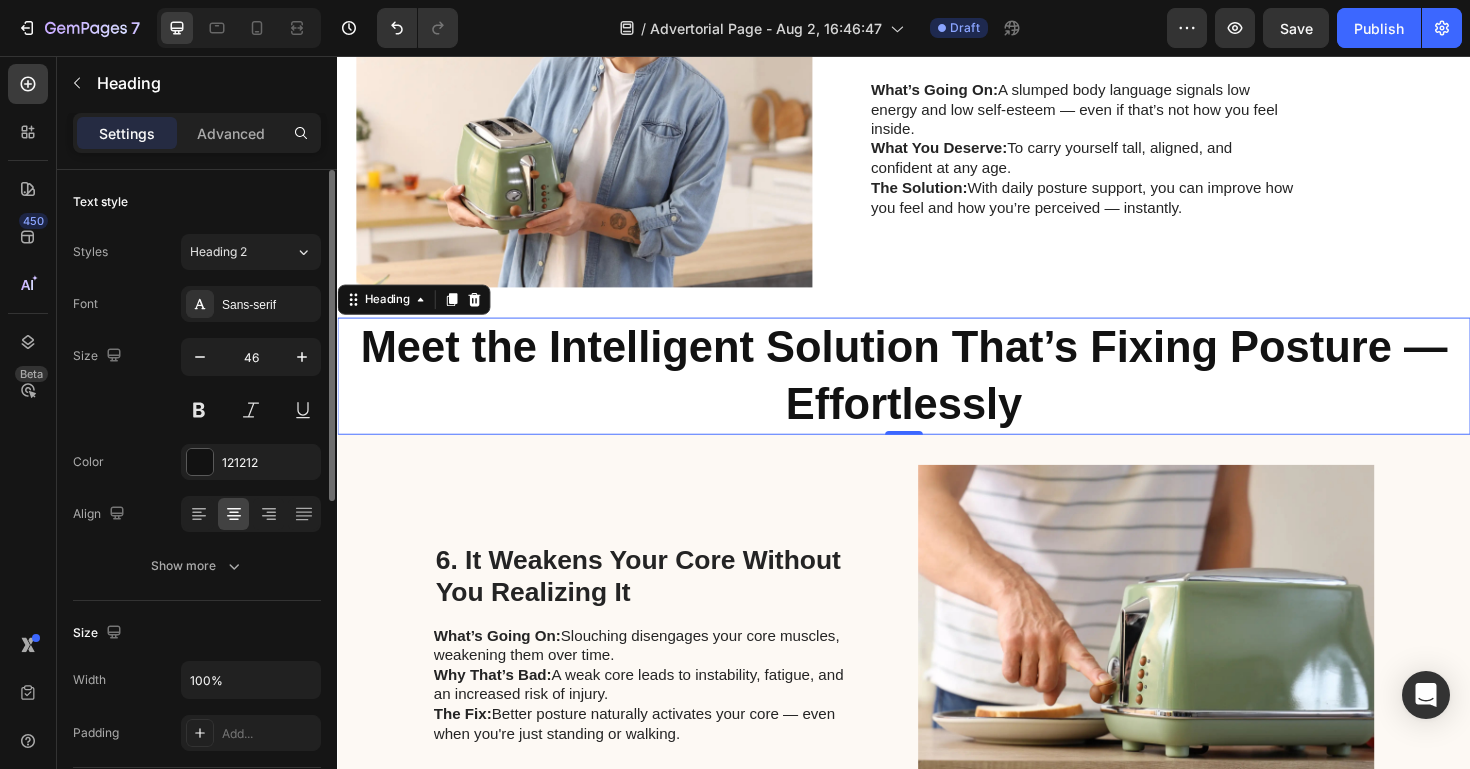 click 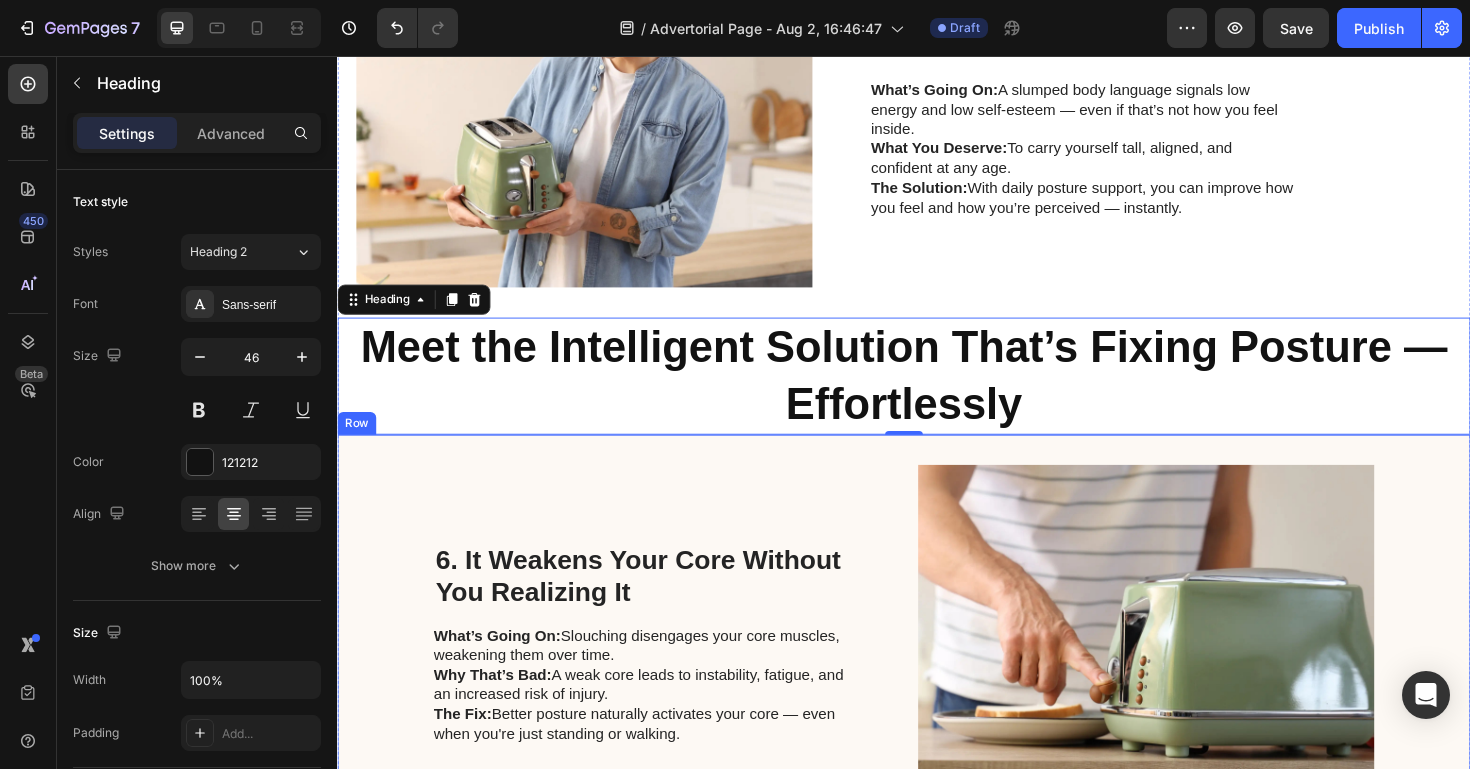 click on "6. It Weakens Your Core Without You Realizing It Heading What’s Going On:  Slouching disengages your core muscles, weakening them over time. Why That’s Bad:  A weak core leads to instability, fatigue, and an increased risk of injury. The Fix:  Better posture naturally activates your core — even when you're just standing or walking. Text Block" at bounding box center (664, 679) 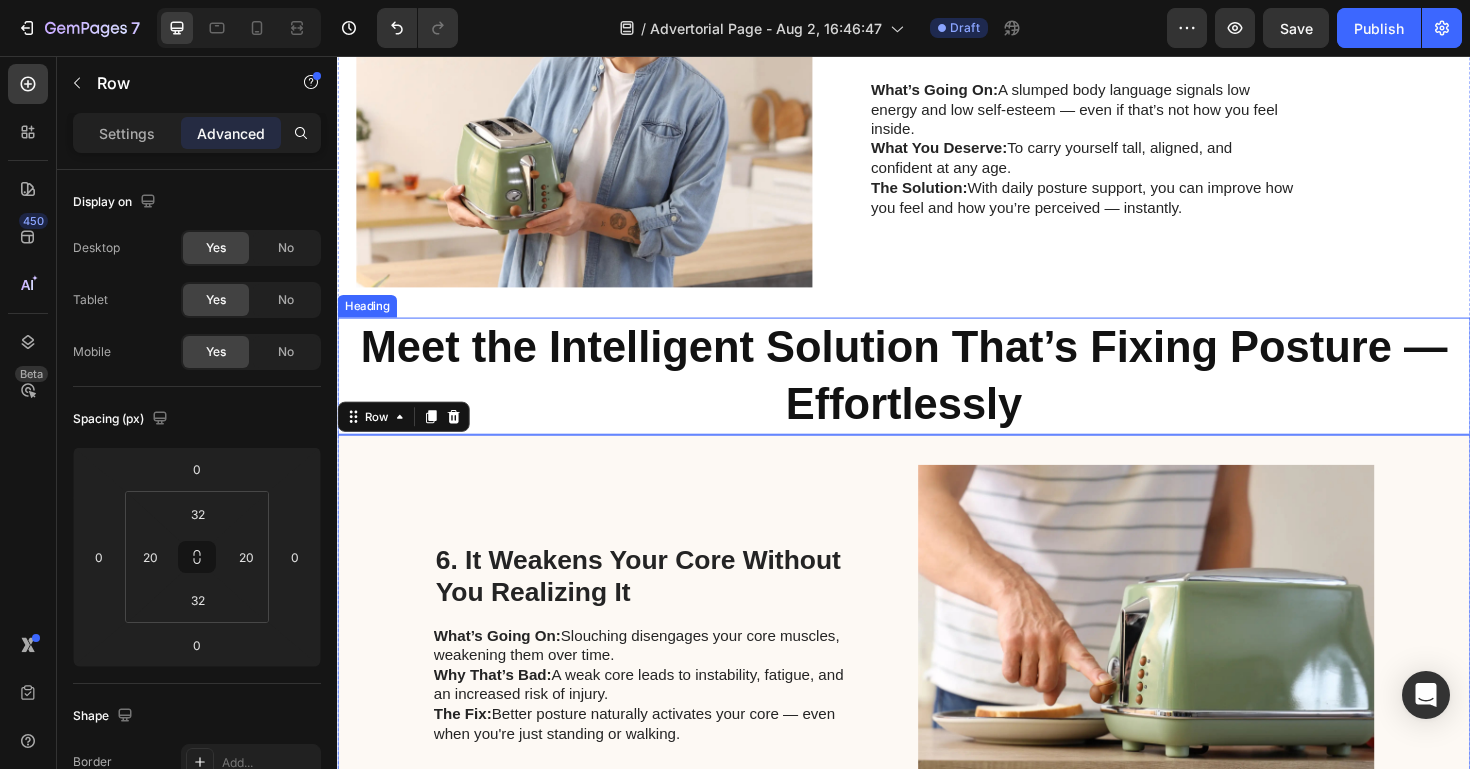 click on "Meet the Intelligent Solution That’s Fixing Posture — Effortlessly" at bounding box center (937, 394) 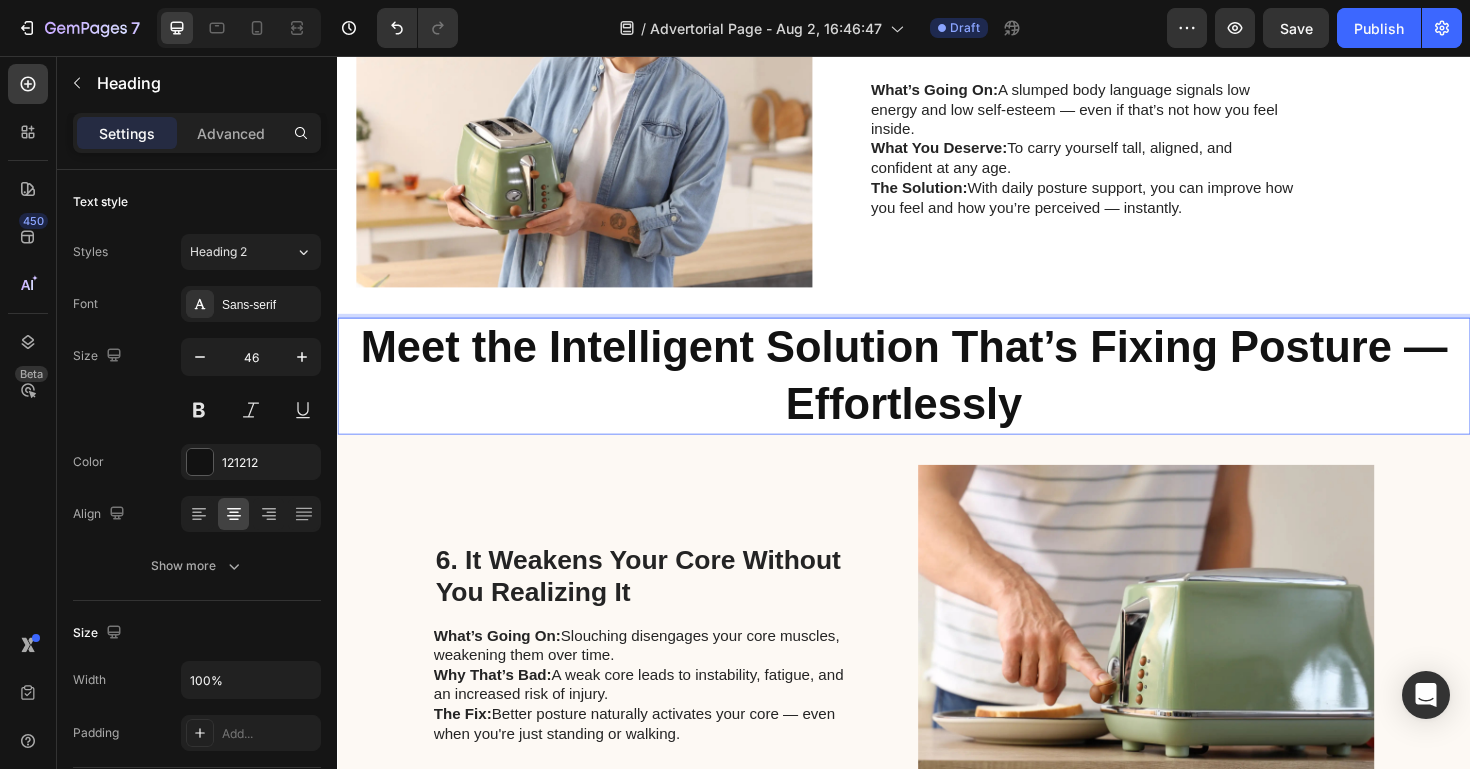 click on "Meet the Intelligent Solution That’s Fixing Posture — Effortlessly" at bounding box center (937, 394) 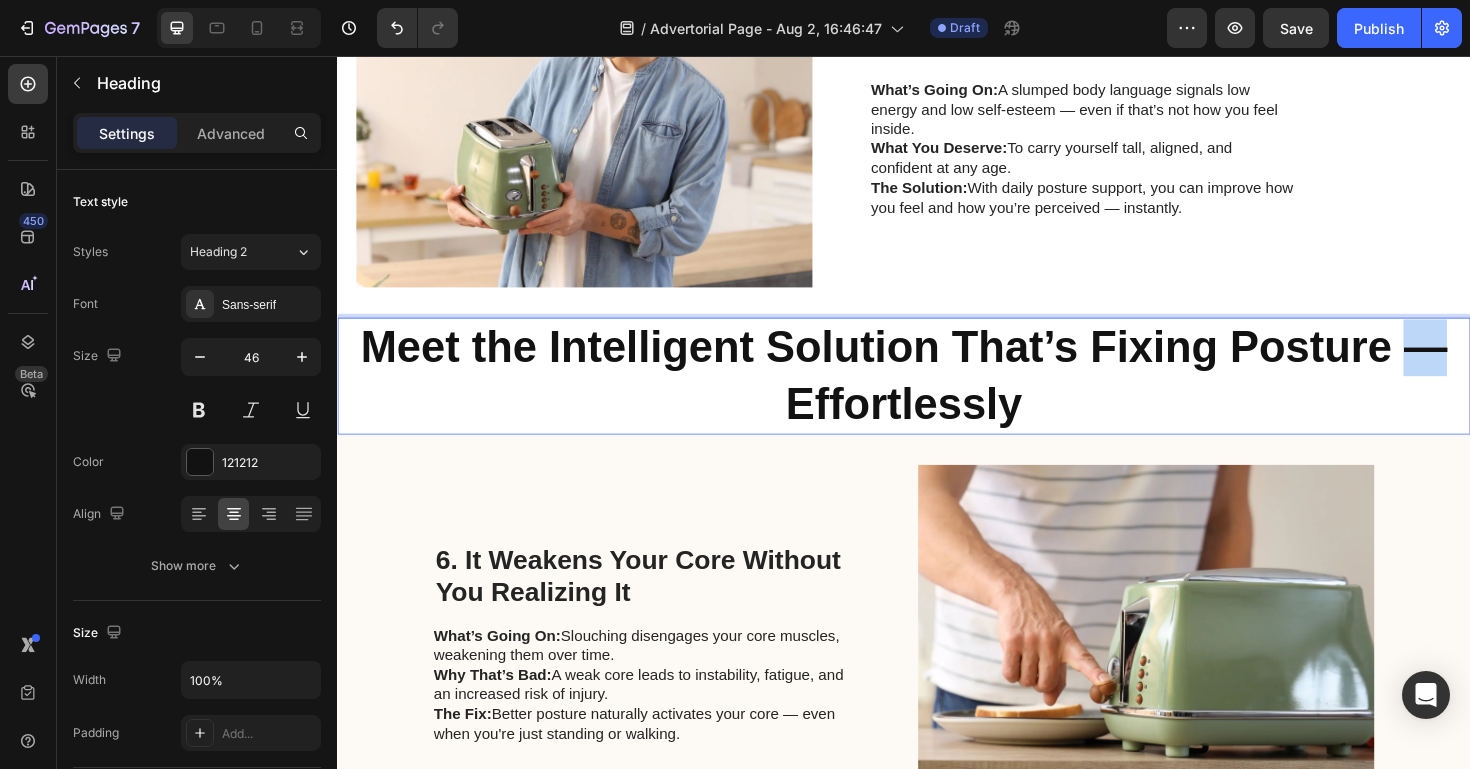 click on "Meet the Intelligent Solution That’s Fixing Posture — Effortlessly" at bounding box center [937, 394] 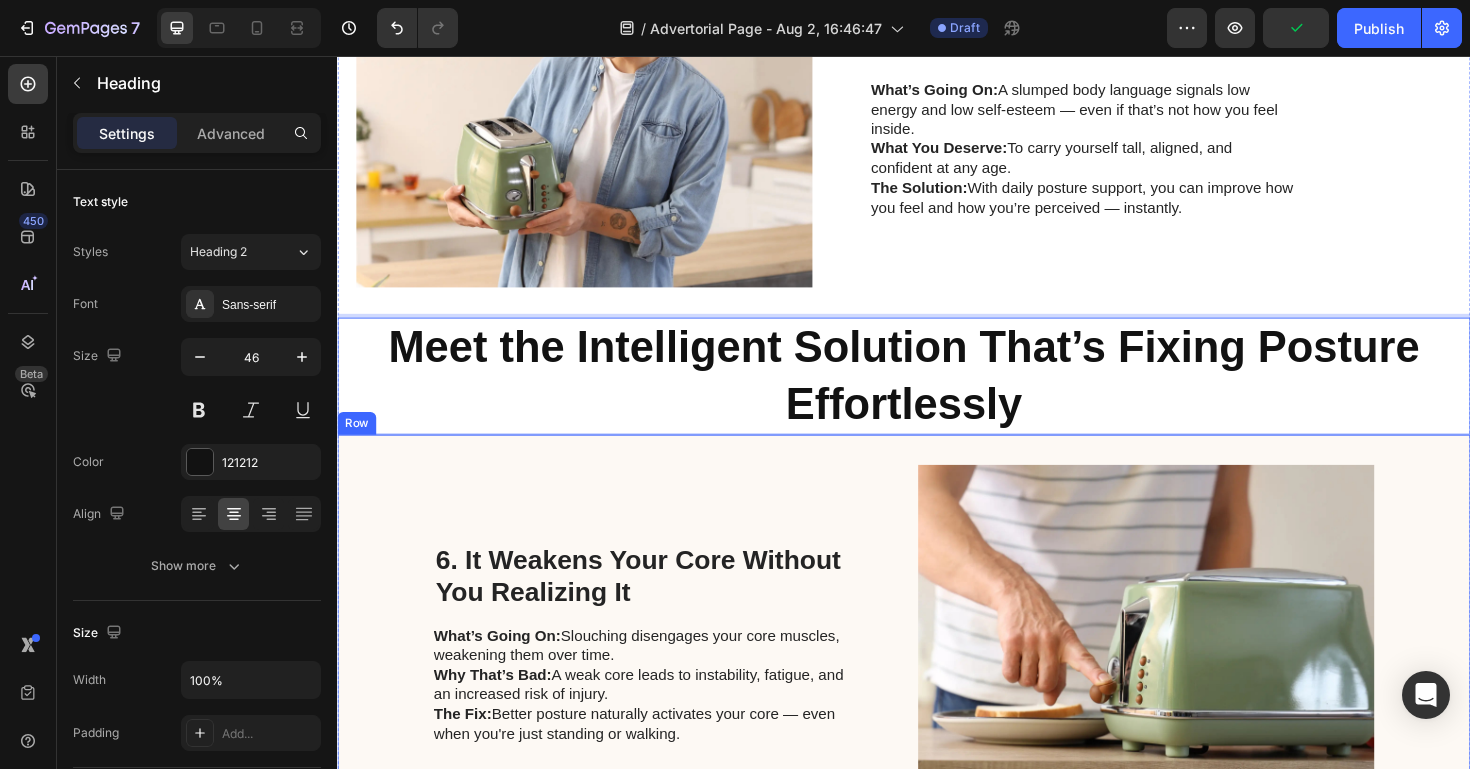 click on "6. It Weakens Your Core Without You Realizing It Heading What’s Going On:  Slouching disengages your core muscles, weakening them over time. Why That’s Bad:  A weak core leads to instability, fatigue, and an increased risk of injury. The Fix:  Better posture naturally activates your core — even when you're just standing or walking. Text Block Image Row" at bounding box center (937, 679) 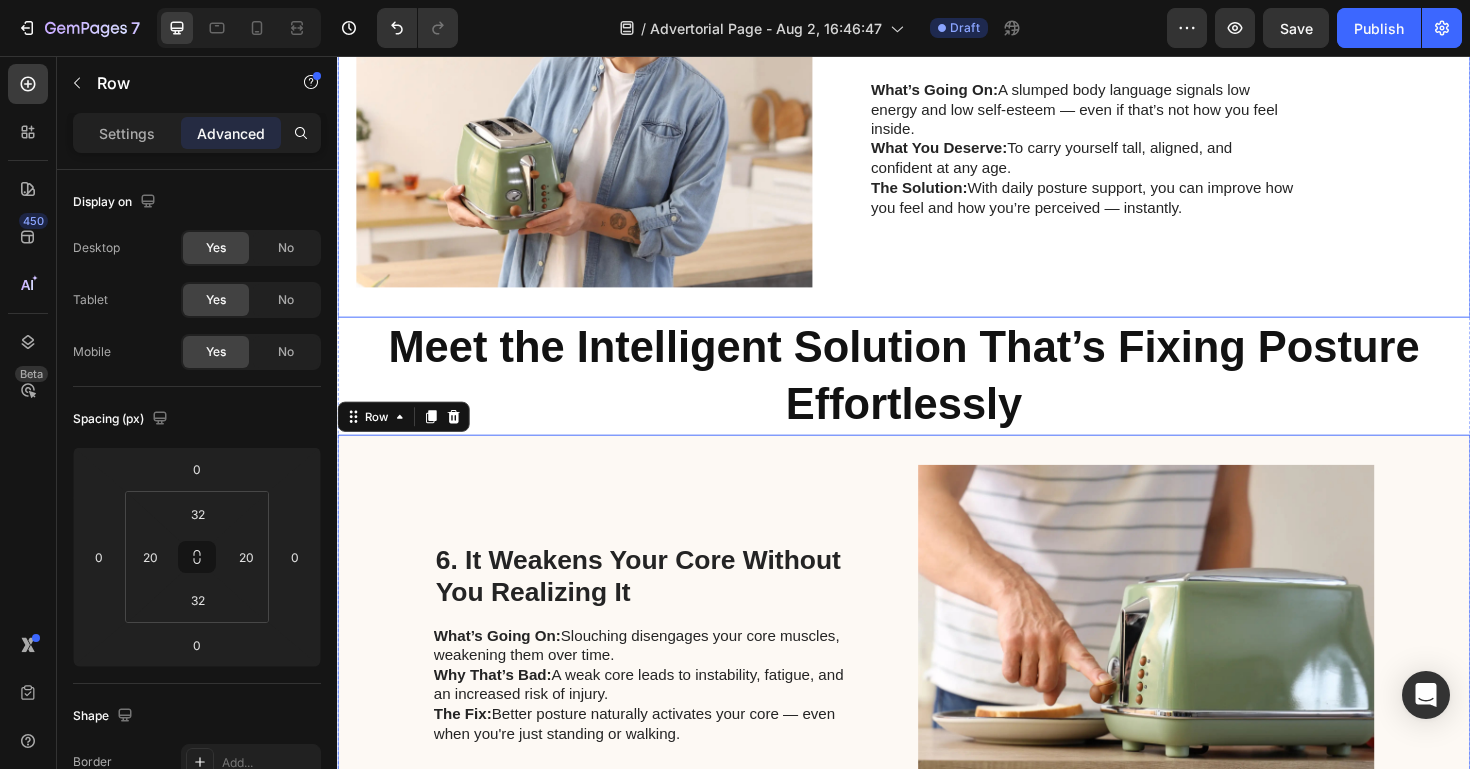 click on "Image 7. Poor Posture Makes You Appear Older and Less Confident Heading What’s Going On:  A slumped body language signals low energy and low self-esteem — even if that’s not how you feel inside. What You Deserve:  To carry yourself tall, aligned, and confident at any age. The Solution:  With daily posture support, you can improve how you feel and how you’re perceived — instantly. Text Block Row" at bounding box center [937, 111] 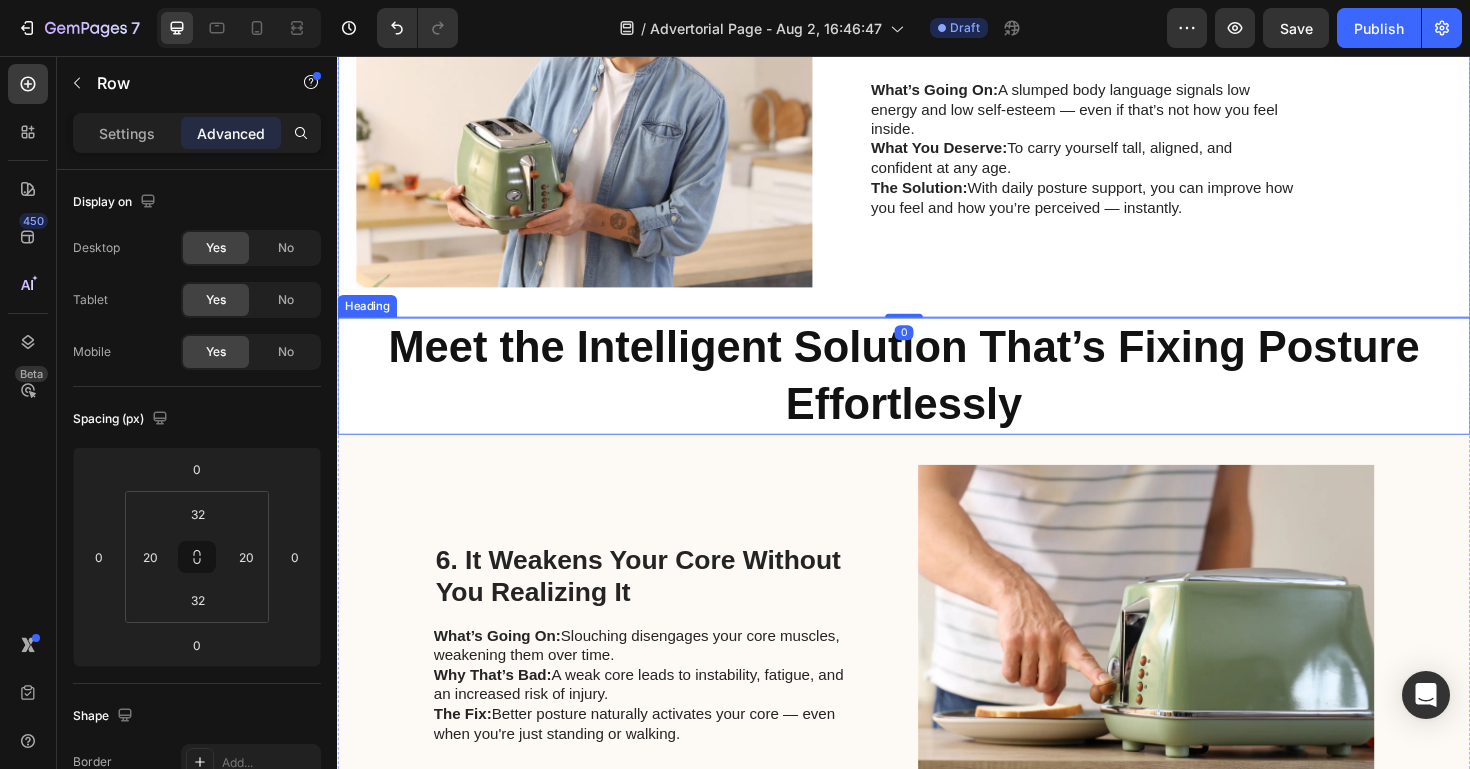 click on "⁠⁠⁠⁠⁠⁠⁠ Meet the Intelligent Solution That’s Fixing Posture Effortlessly" at bounding box center [937, 395] 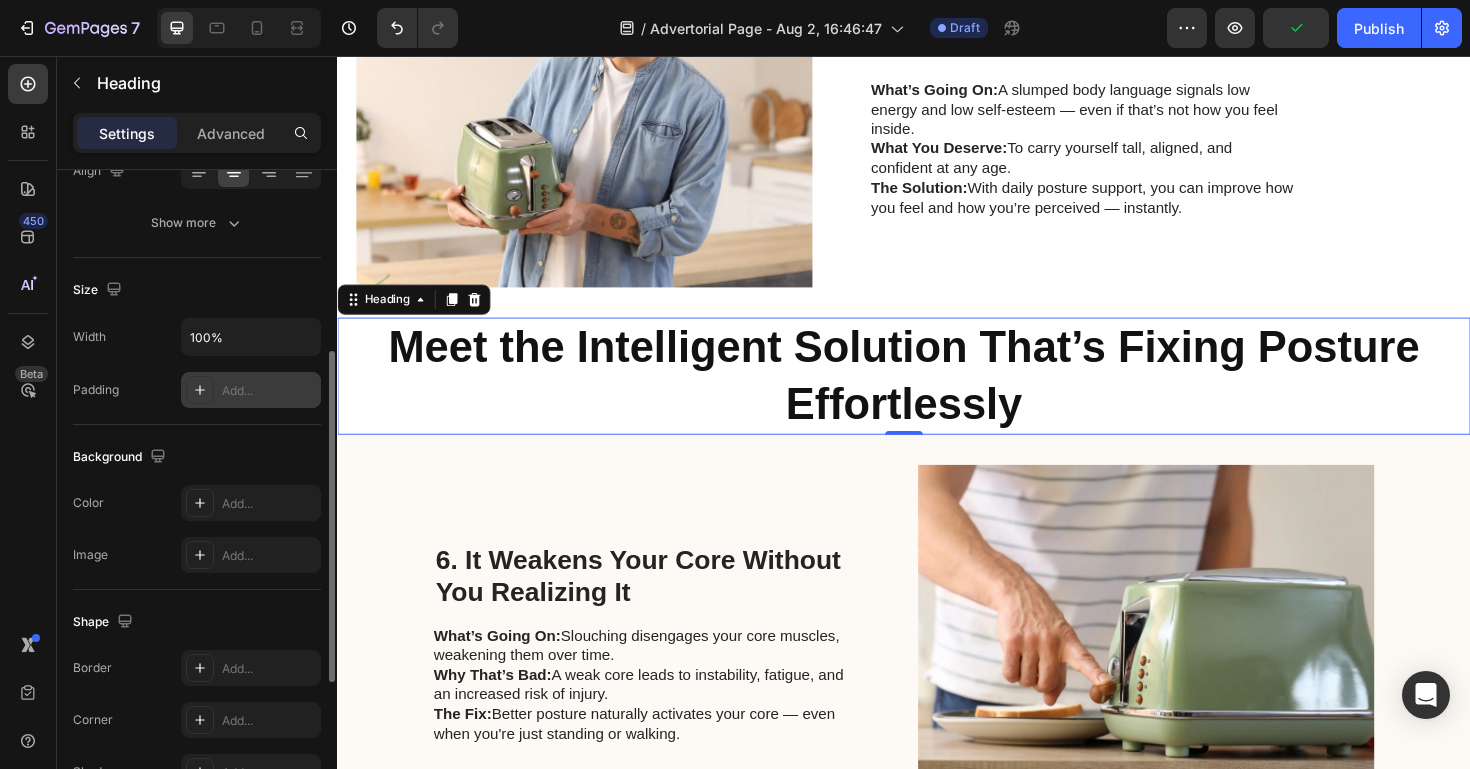 scroll, scrollTop: 348, scrollLeft: 0, axis: vertical 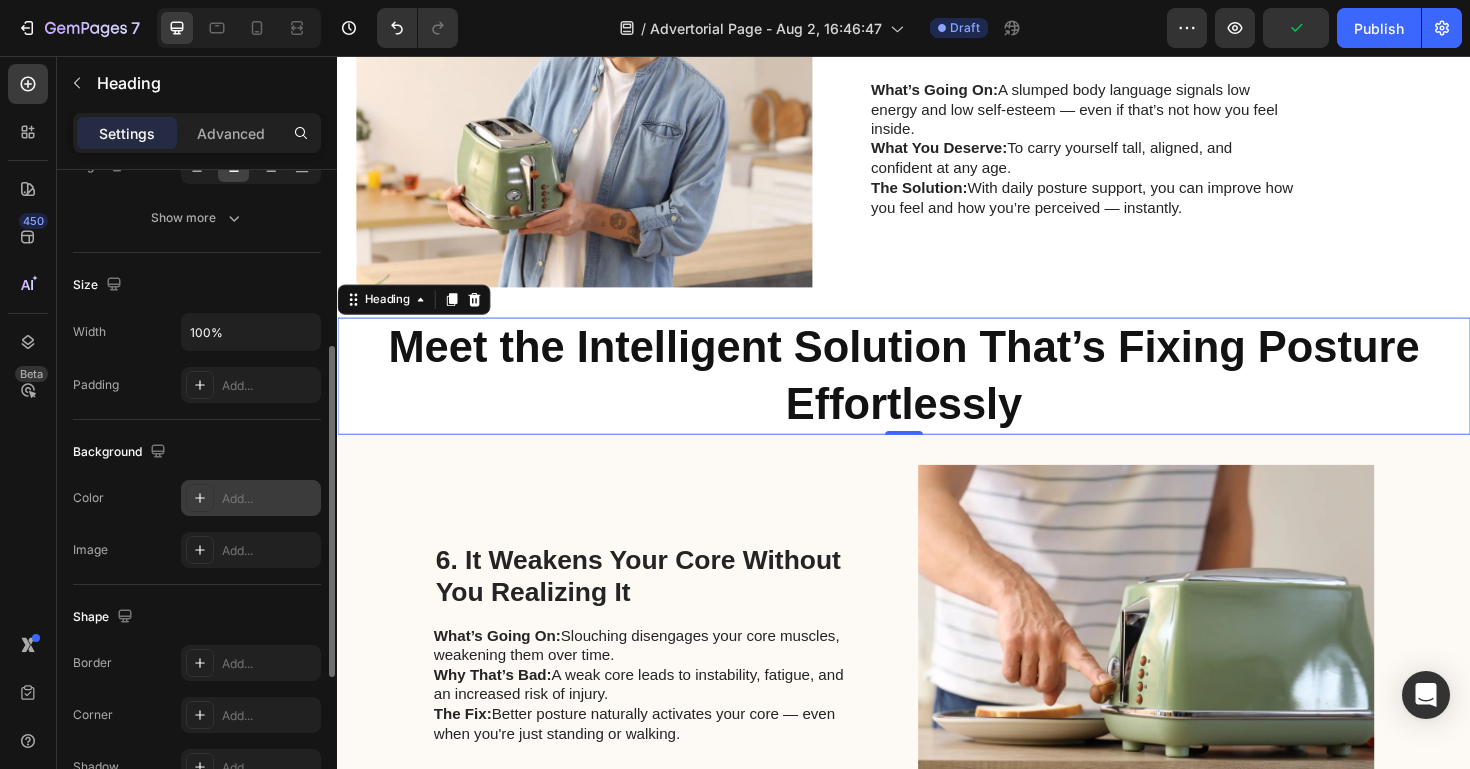 click on "Add..." at bounding box center (269, 499) 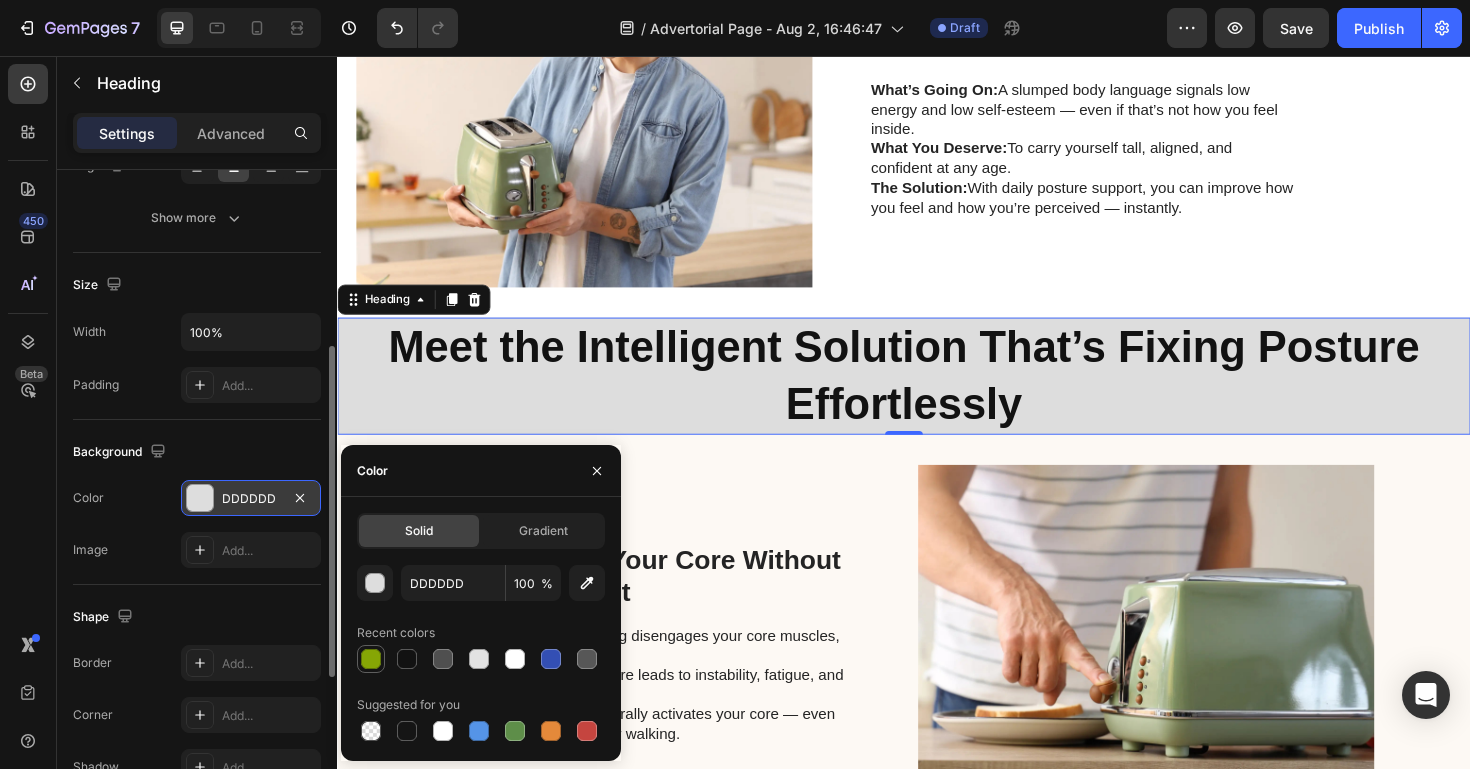 click at bounding box center [371, 659] 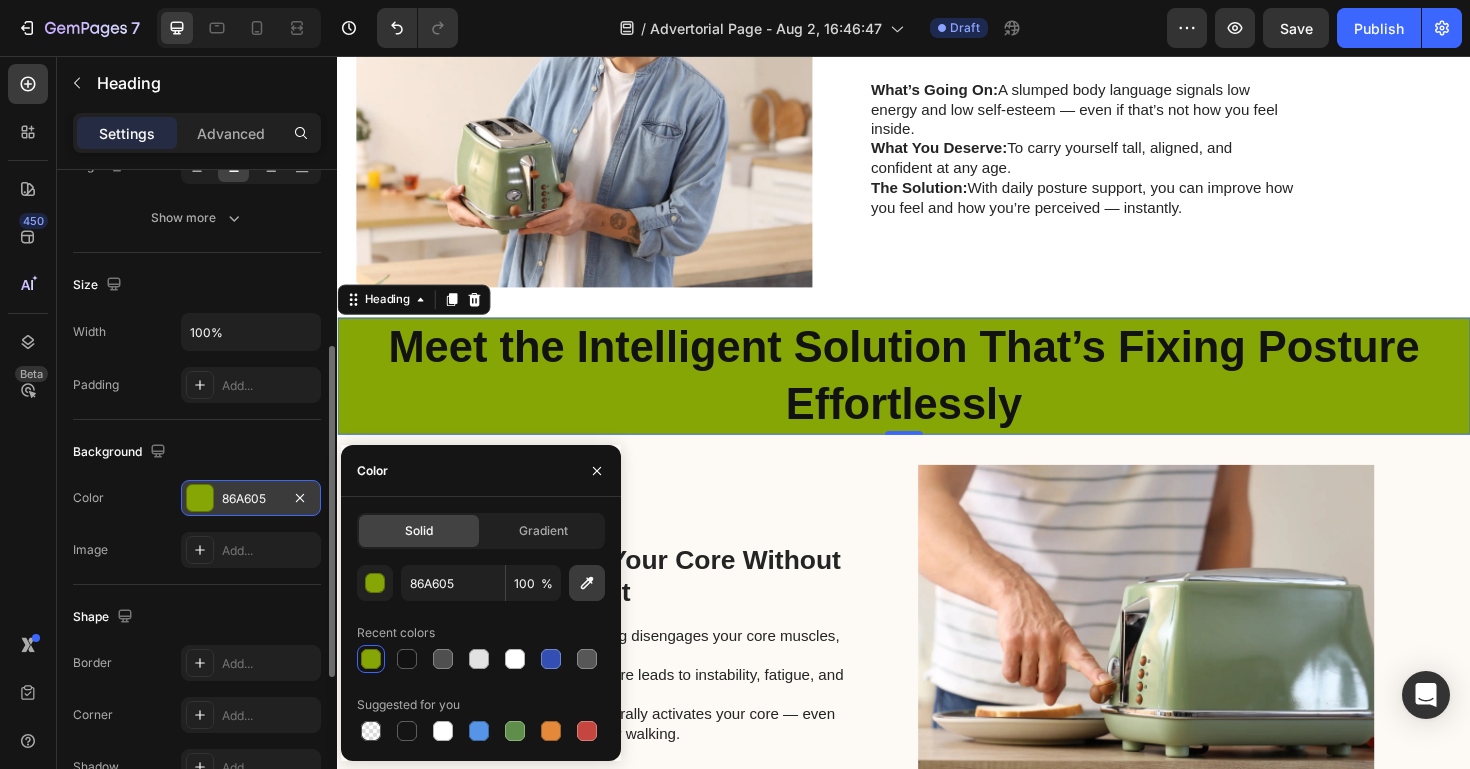 click 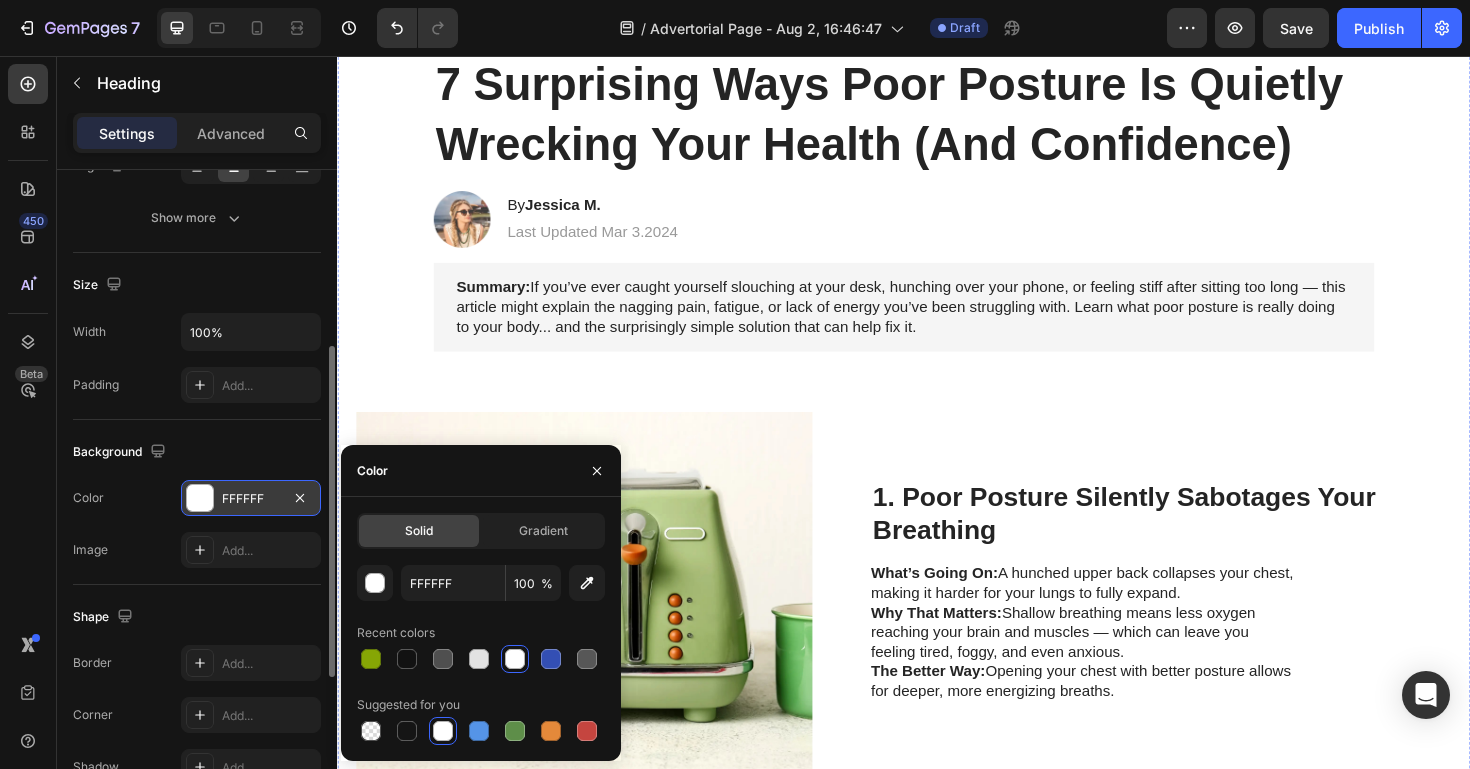 scroll, scrollTop: 0, scrollLeft: 0, axis: both 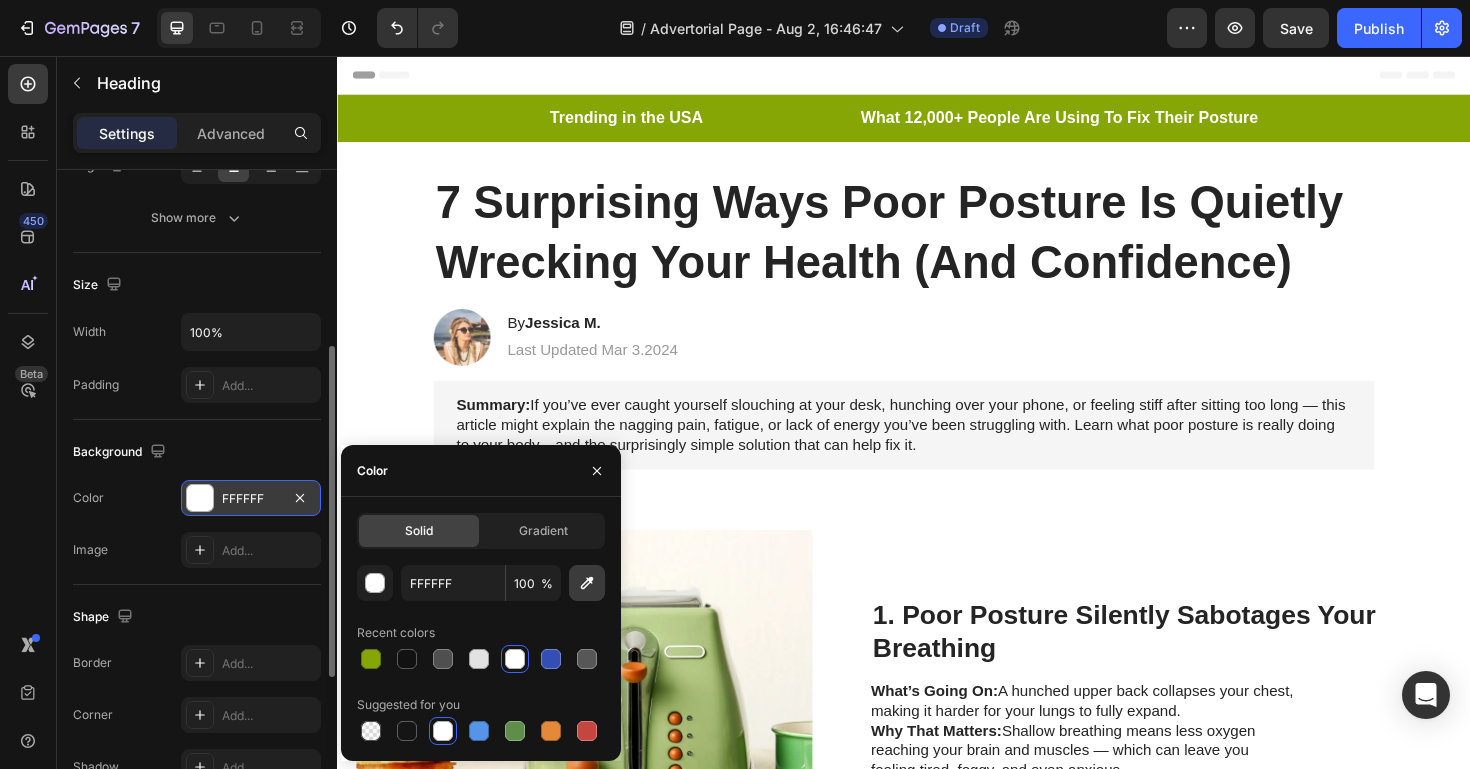 click at bounding box center (587, 583) 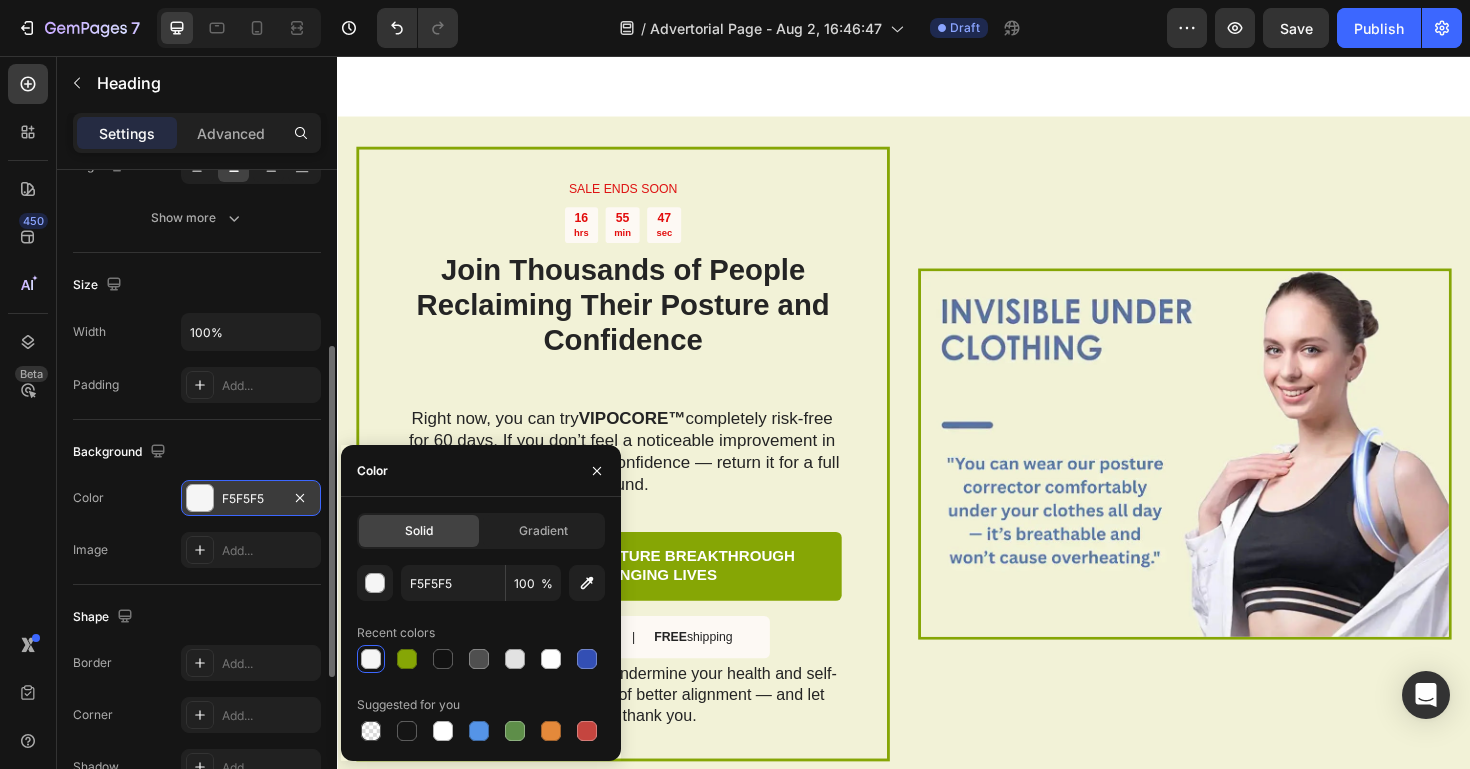 scroll, scrollTop: 4425, scrollLeft: 0, axis: vertical 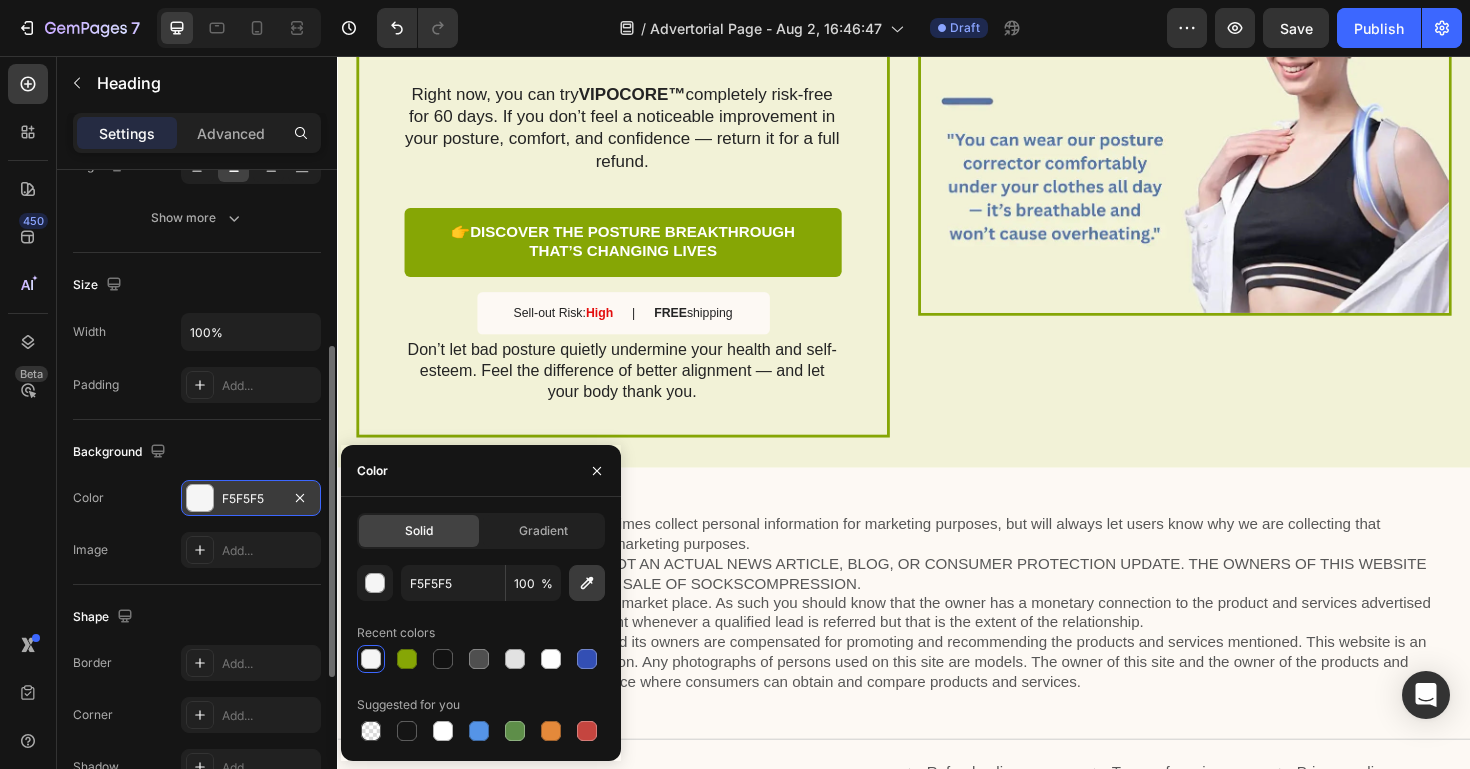 click 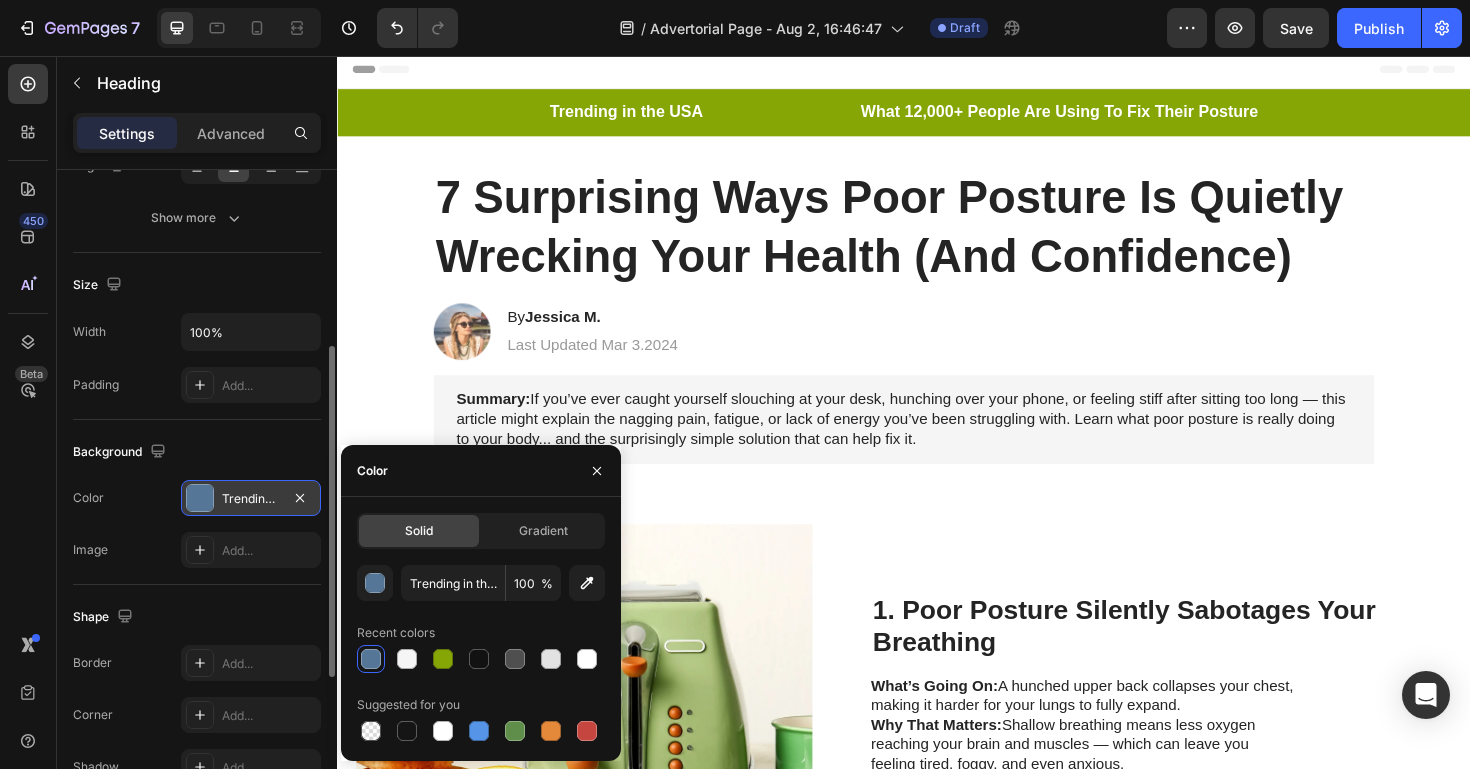 scroll, scrollTop: 0, scrollLeft: 0, axis: both 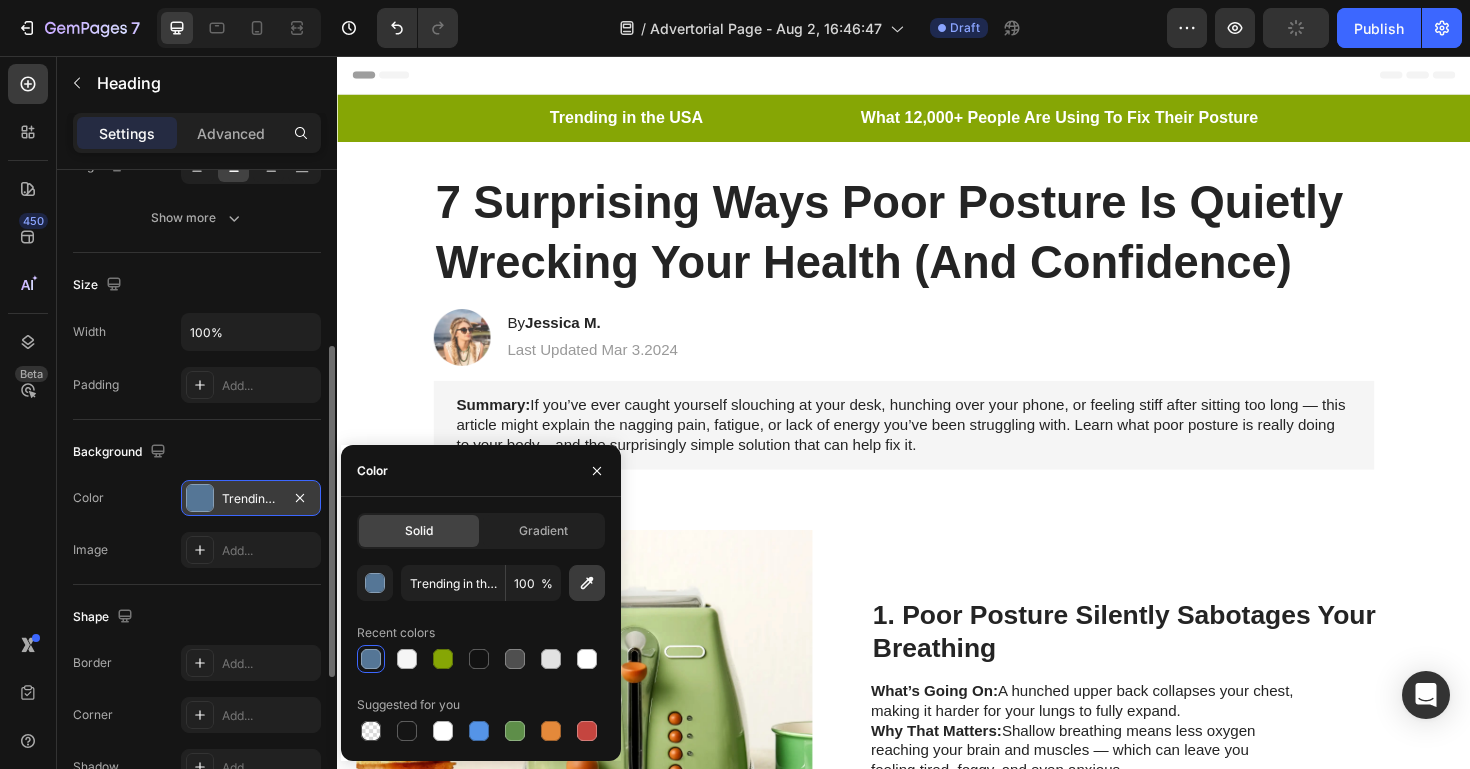 click 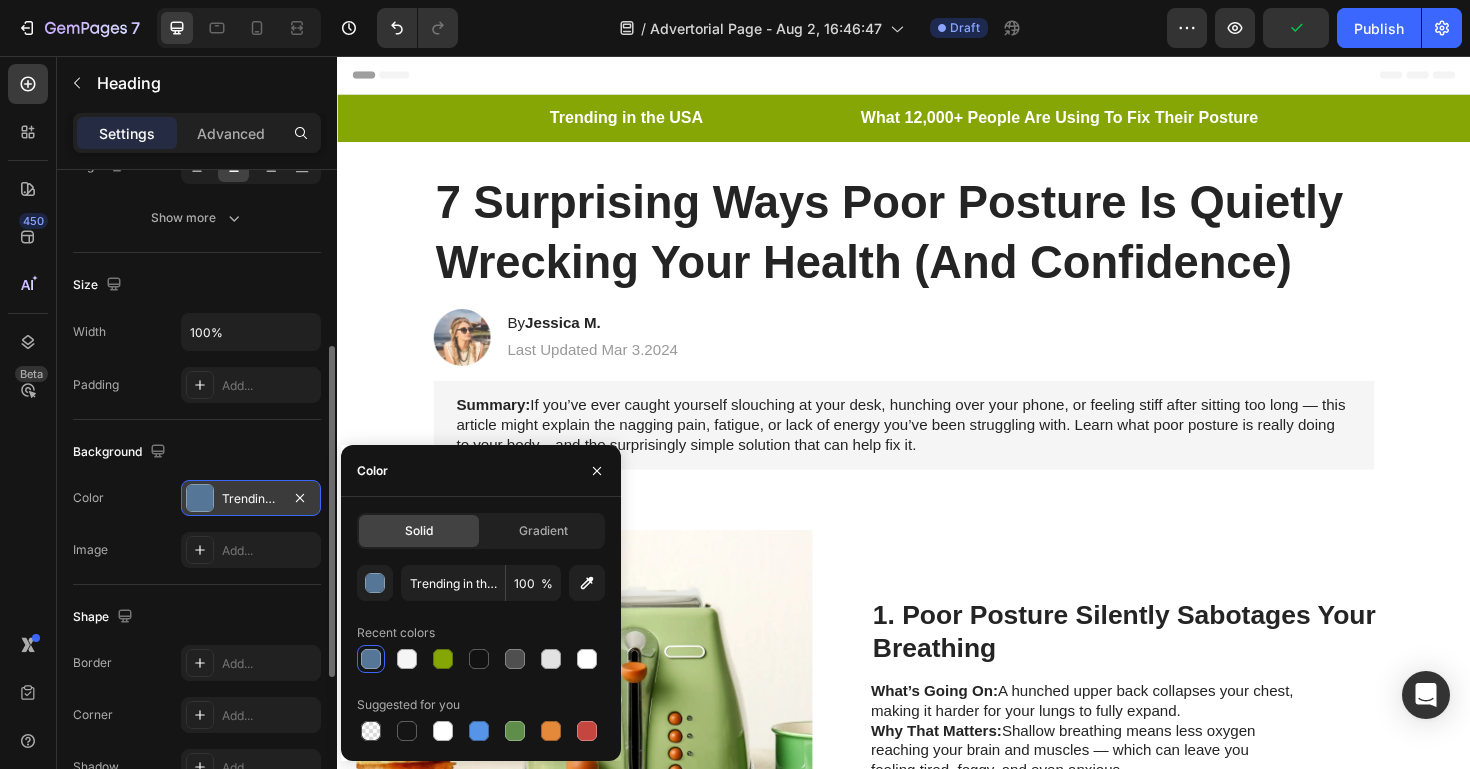 type on "86A605" 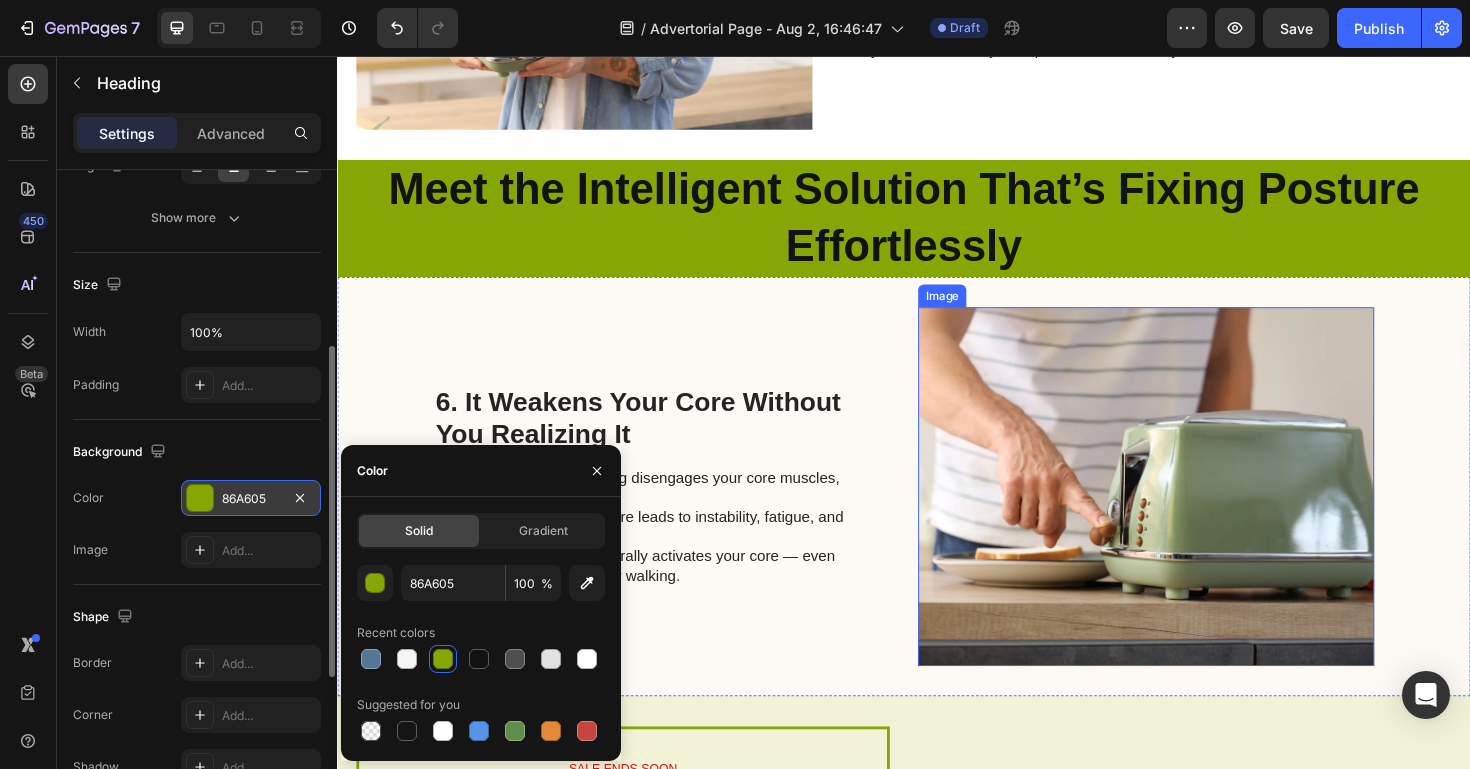 scroll, scrollTop: 3467, scrollLeft: 0, axis: vertical 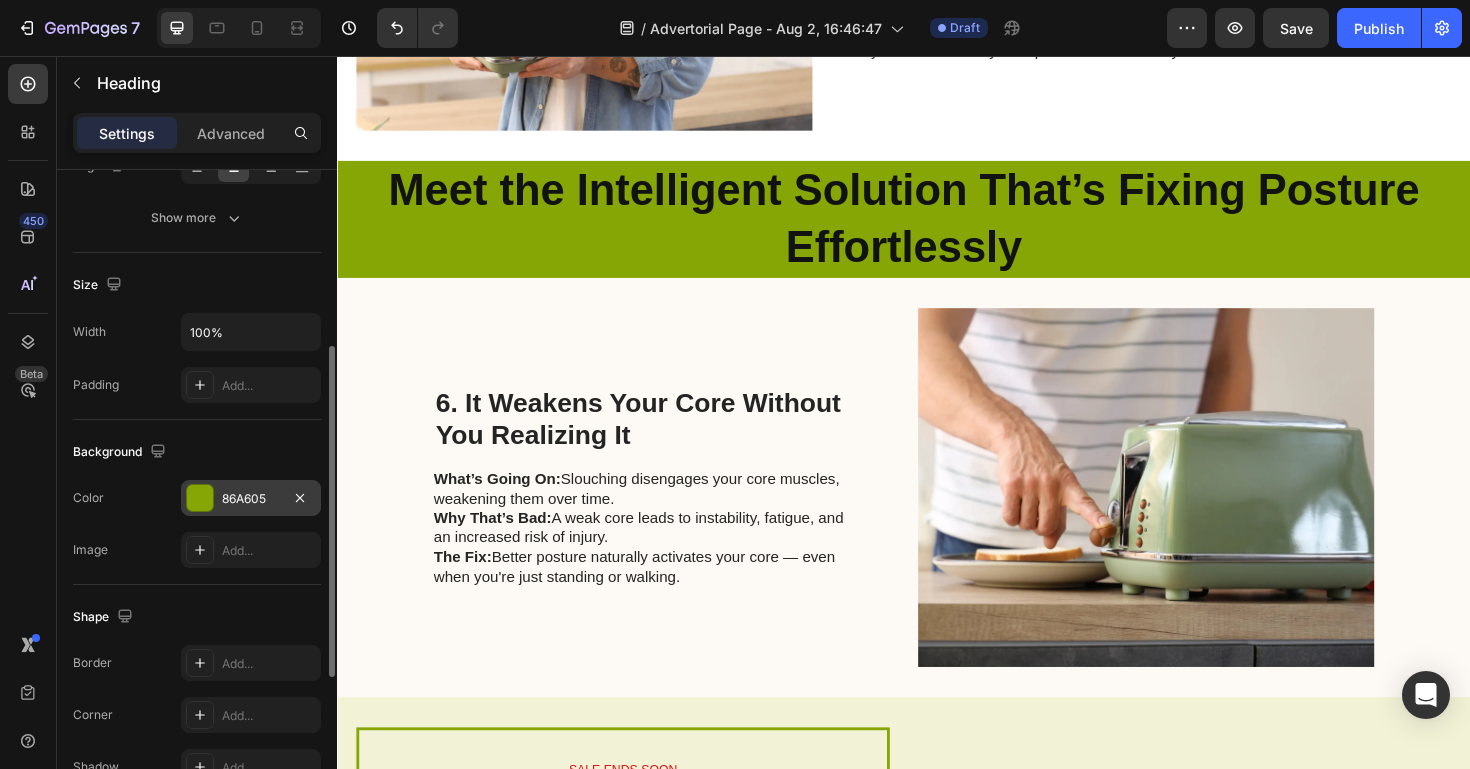 click on "Meet the Intelligent Solution That’s Fixing Posture Effortlessly" at bounding box center (937, 228) 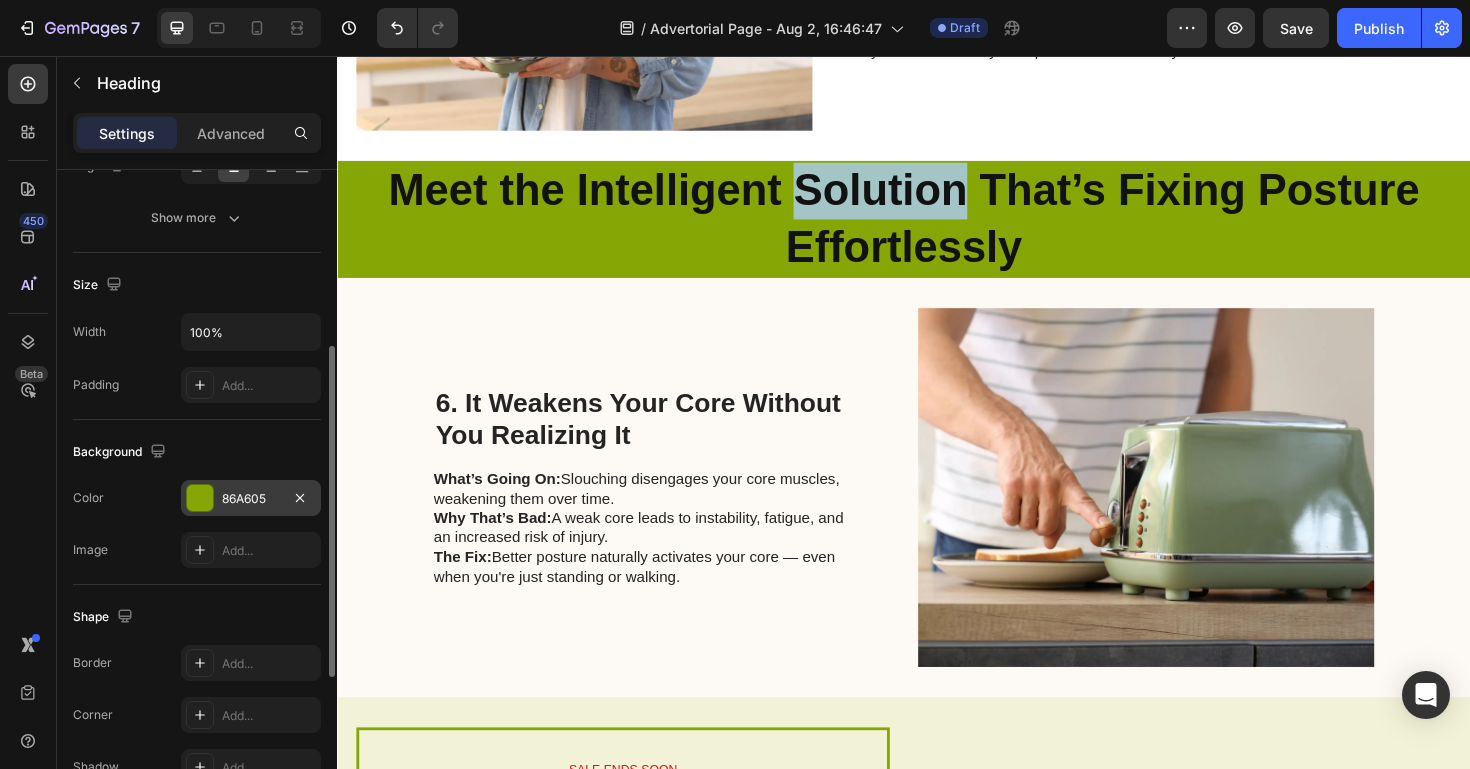 click on "Meet the Intelligent Solution That’s Fixing Posture Effortlessly" at bounding box center [937, 228] 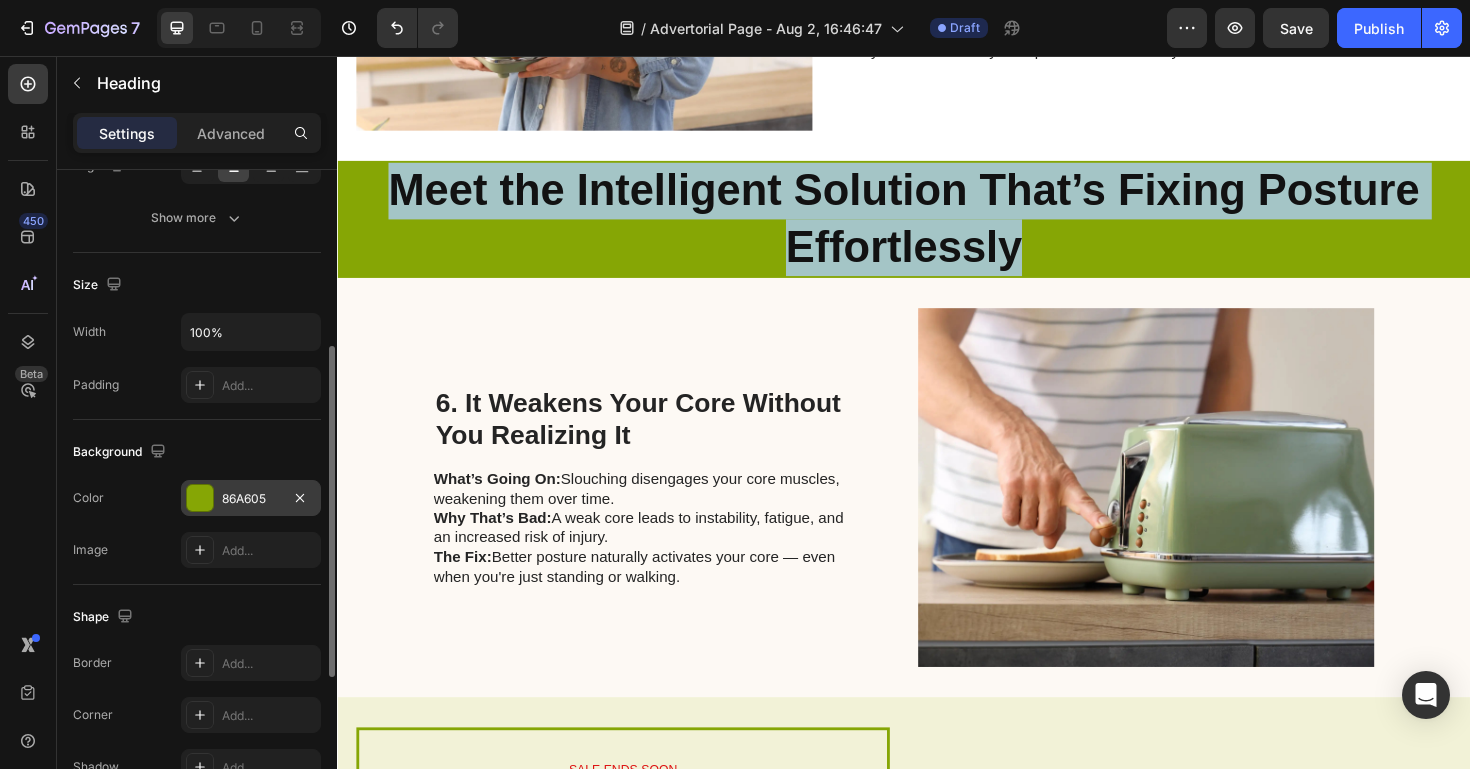 click on "Meet the Intelligent Solution That’s Fixing Posture Effortlessly" at bounding box center (937, 228) 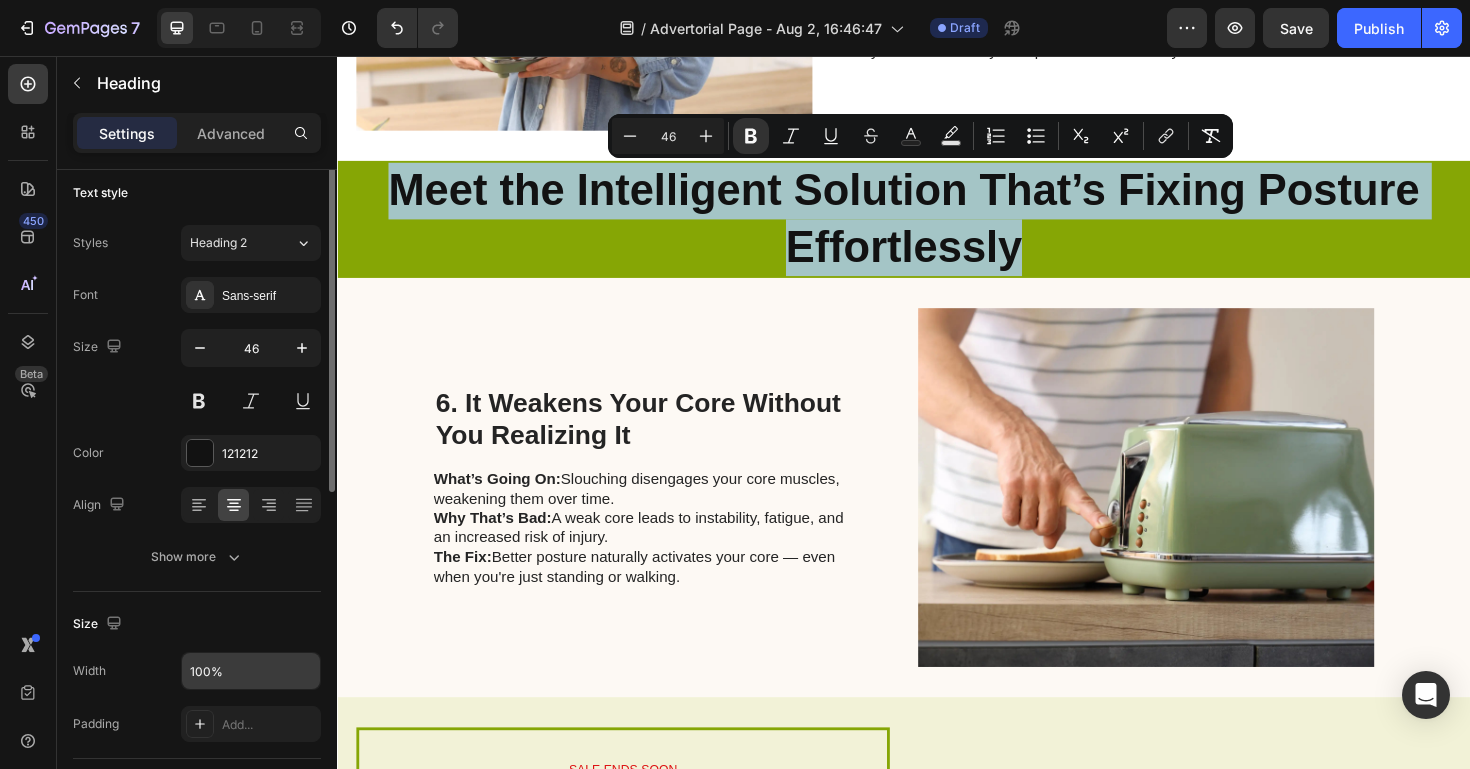 scroll, scrollTop: 0, scrollLeft: 0, axis: both 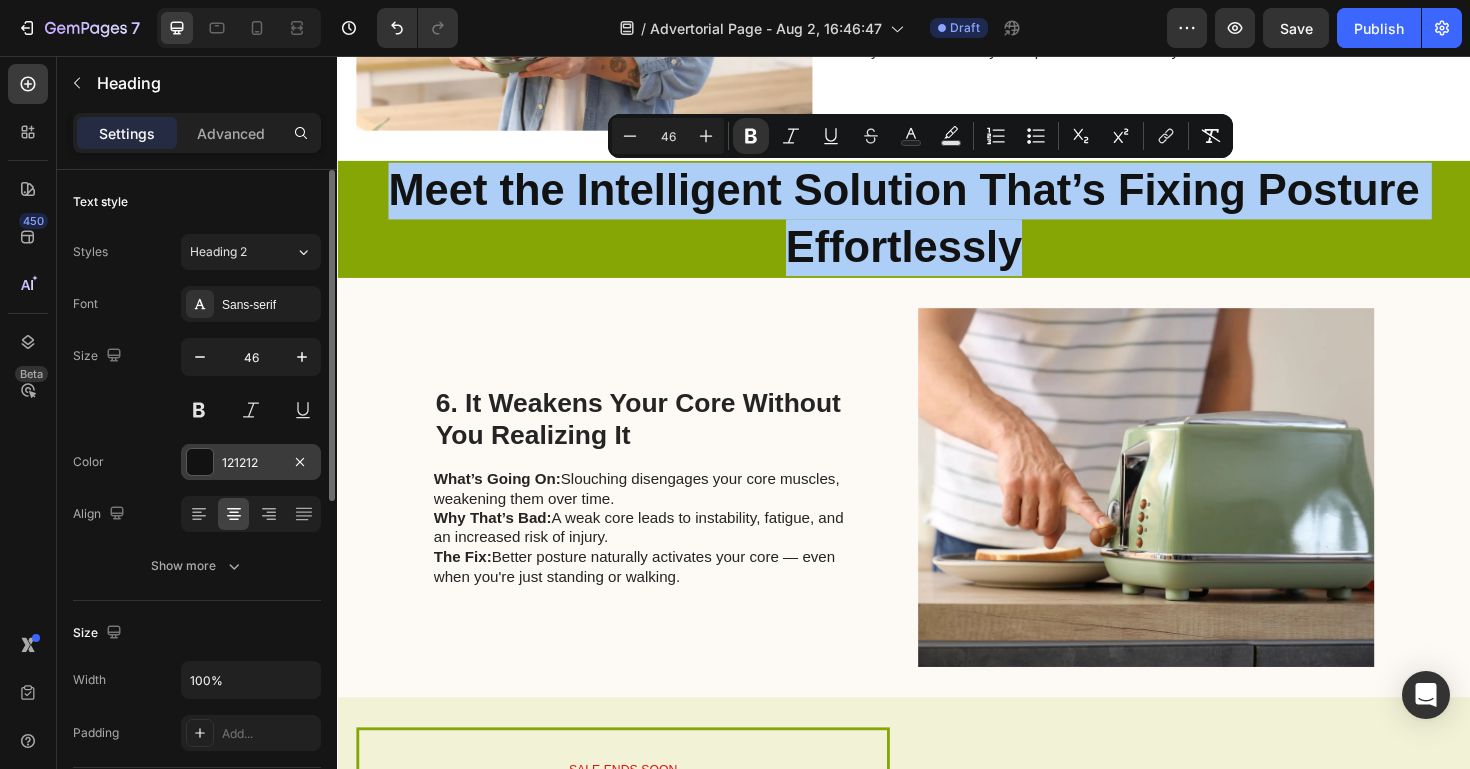 click at bounding box center (200, 462) 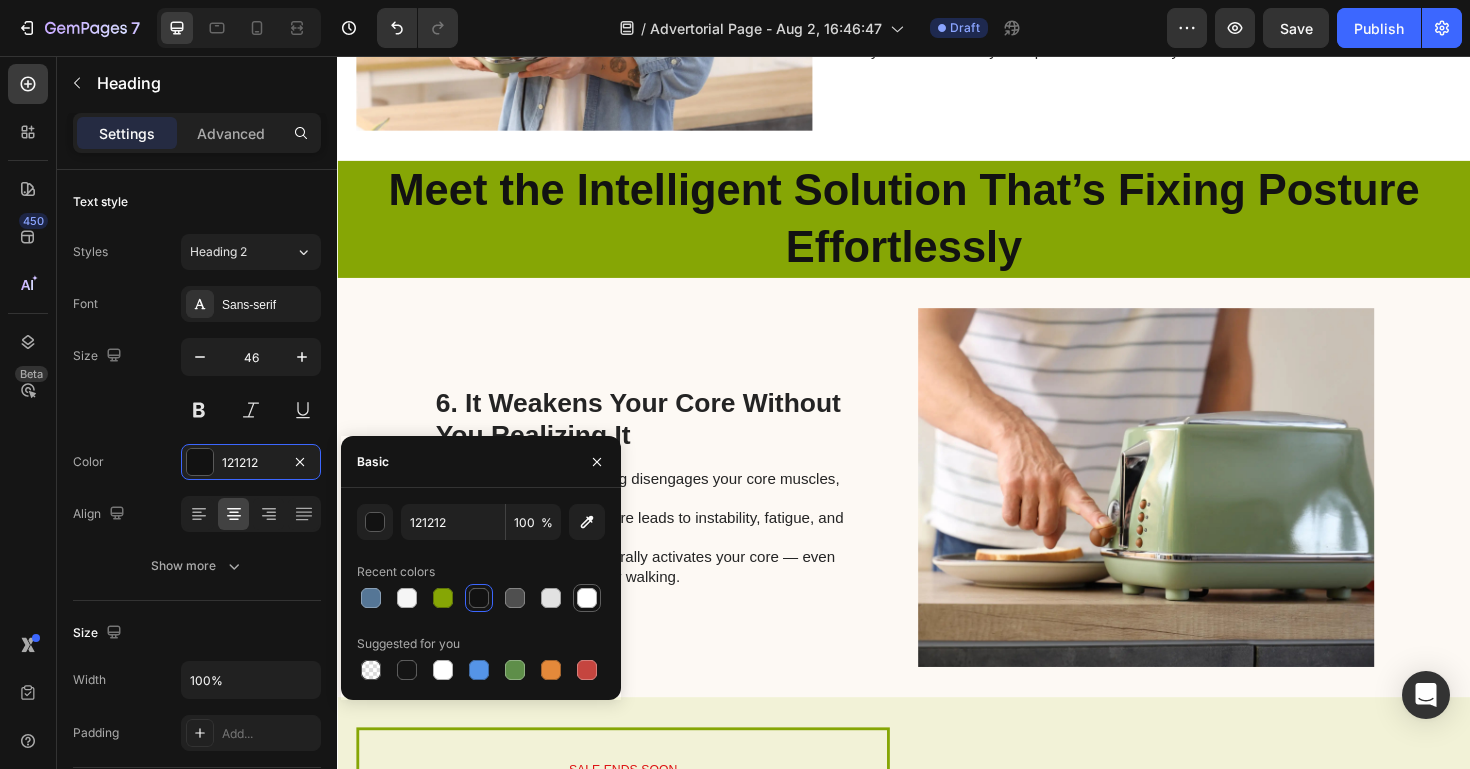 click at bounding box center (587, 598) 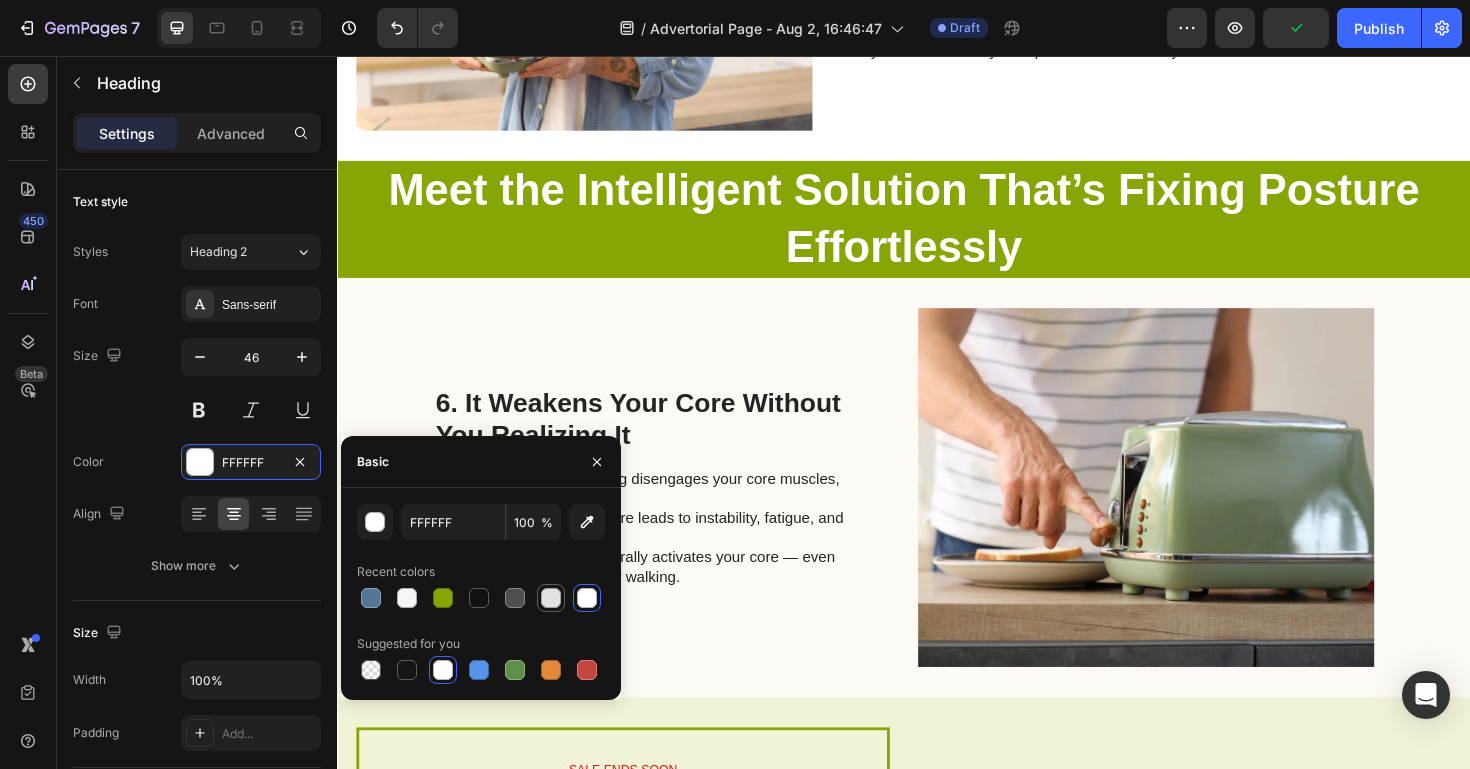 click at bounding box center (551, 598) 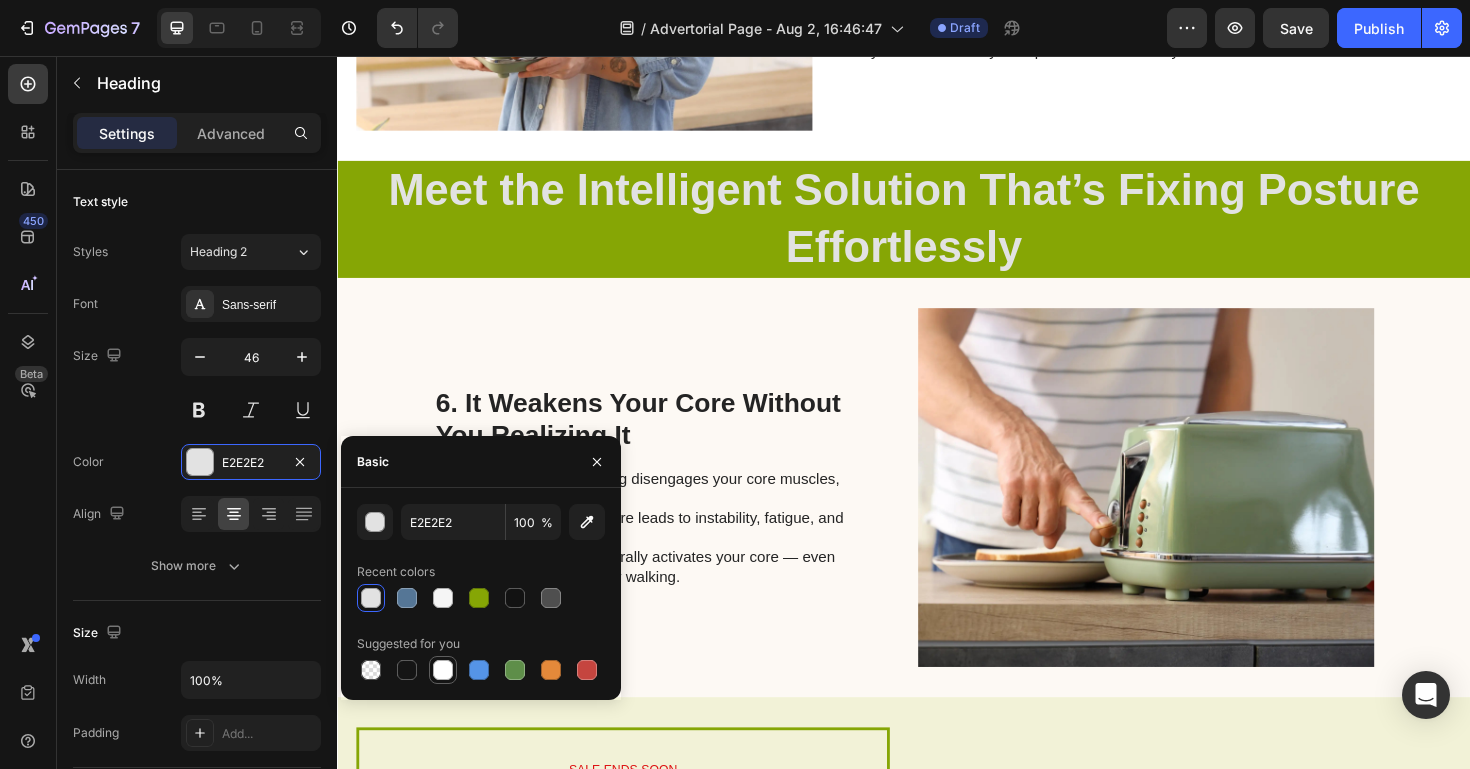 click at bounding box center (443, 670) 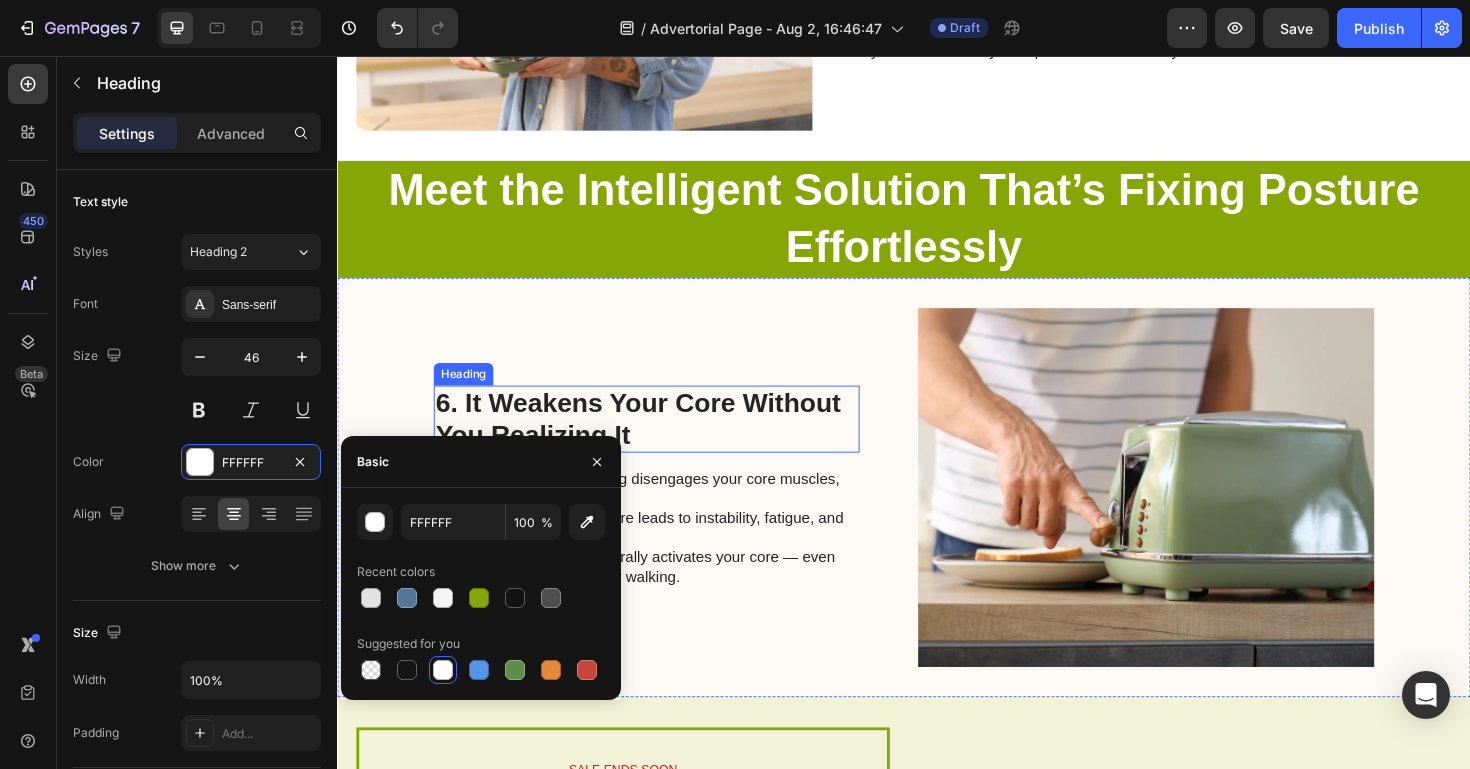 click on "6. It Weakens Your Core Without You Realizing It" at bounding box center [664, 440] 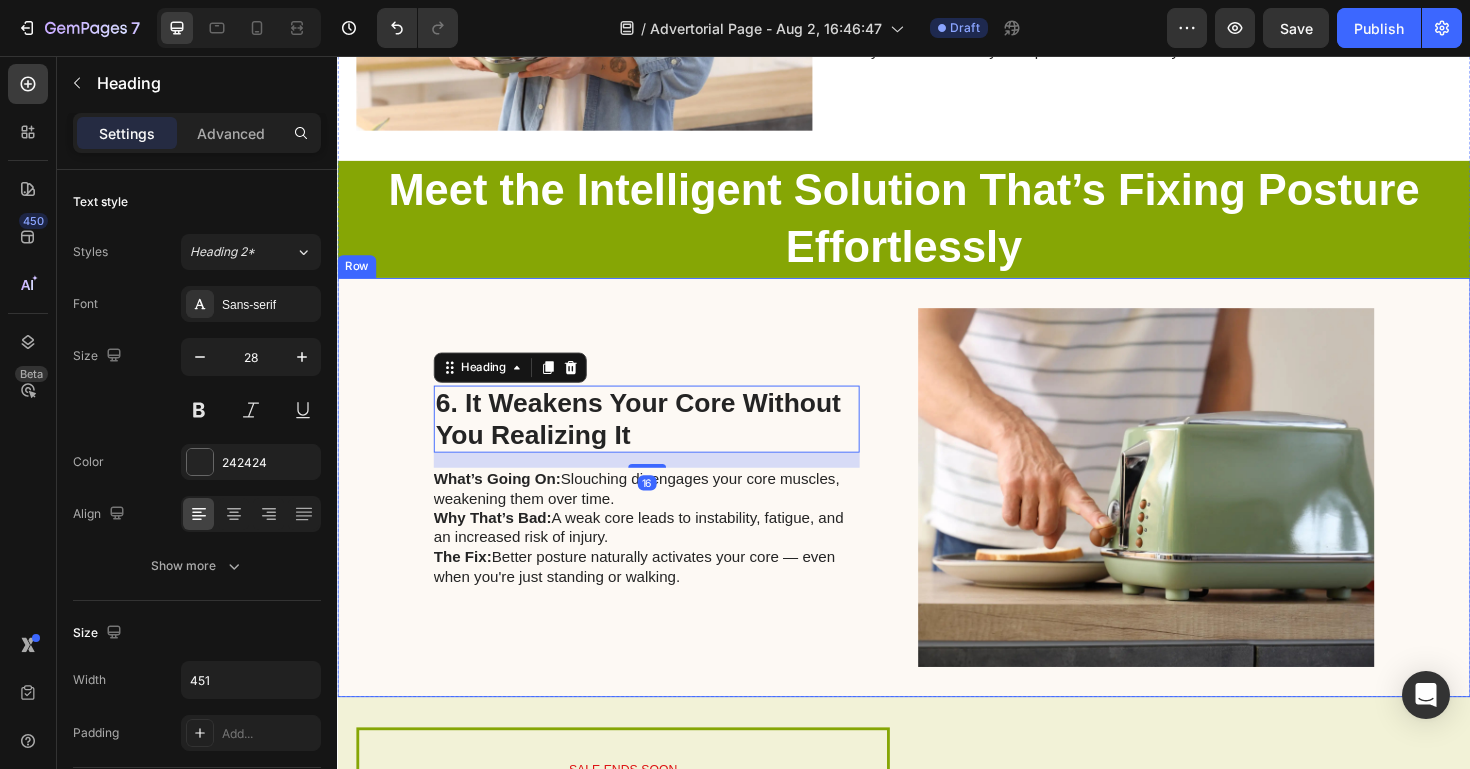 click on "6. It Weakens Your Core Without You Realizing It Heading   16 What’s Going On:  Slouching disengages your core muscles, weakening them over time. Why That’s Bad:  A weak core leads to instability, fatigue, and an increased risk of injury. The Fix:  Better posture naturally activates your core — even when you're just standing or walking. Text Block" at bounding box center [664, 513] 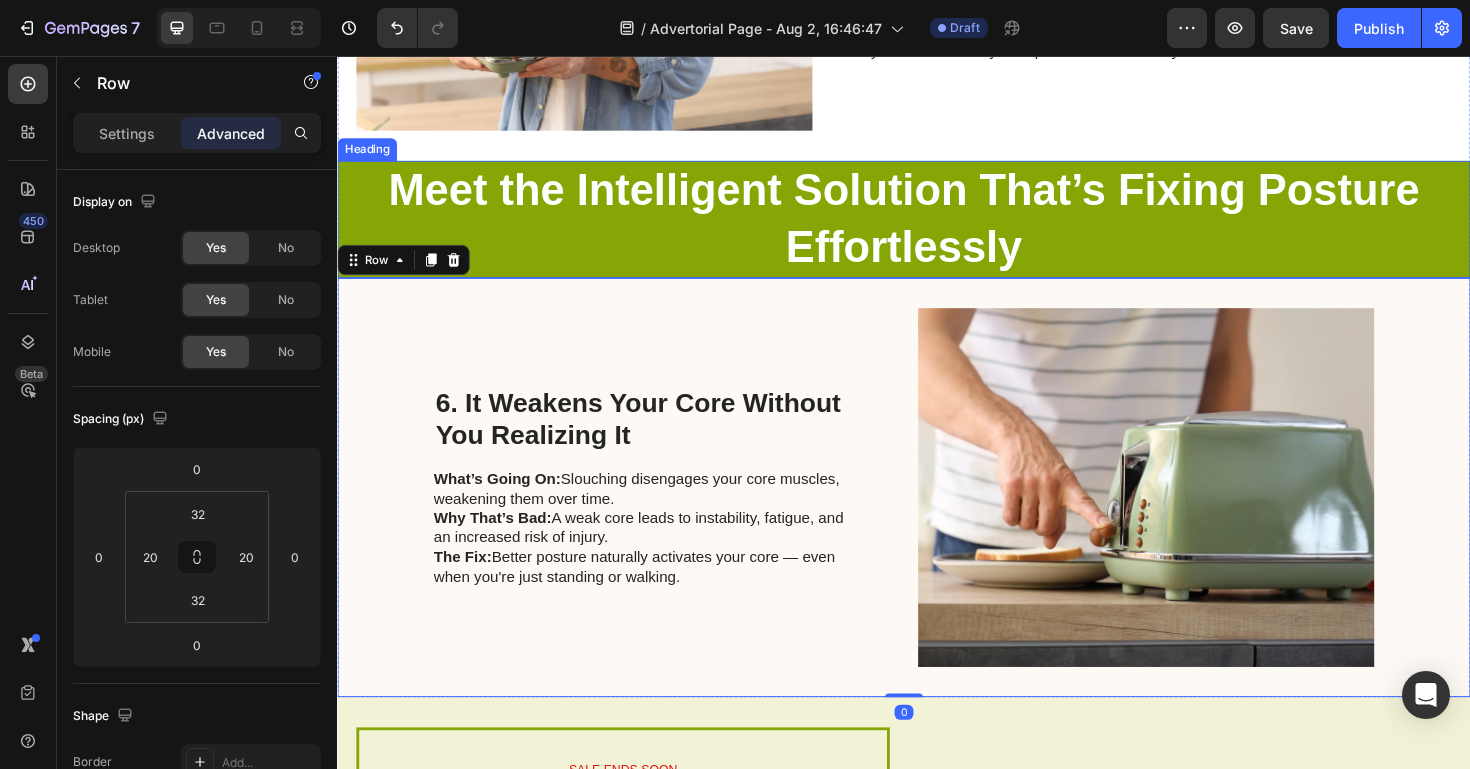 click on "⁠⁠⁠⁠⁠⁠⁠ Meet the Intelligent Solution That’s Fixing Posture Effortlessly" at bounding box center [937, 229] 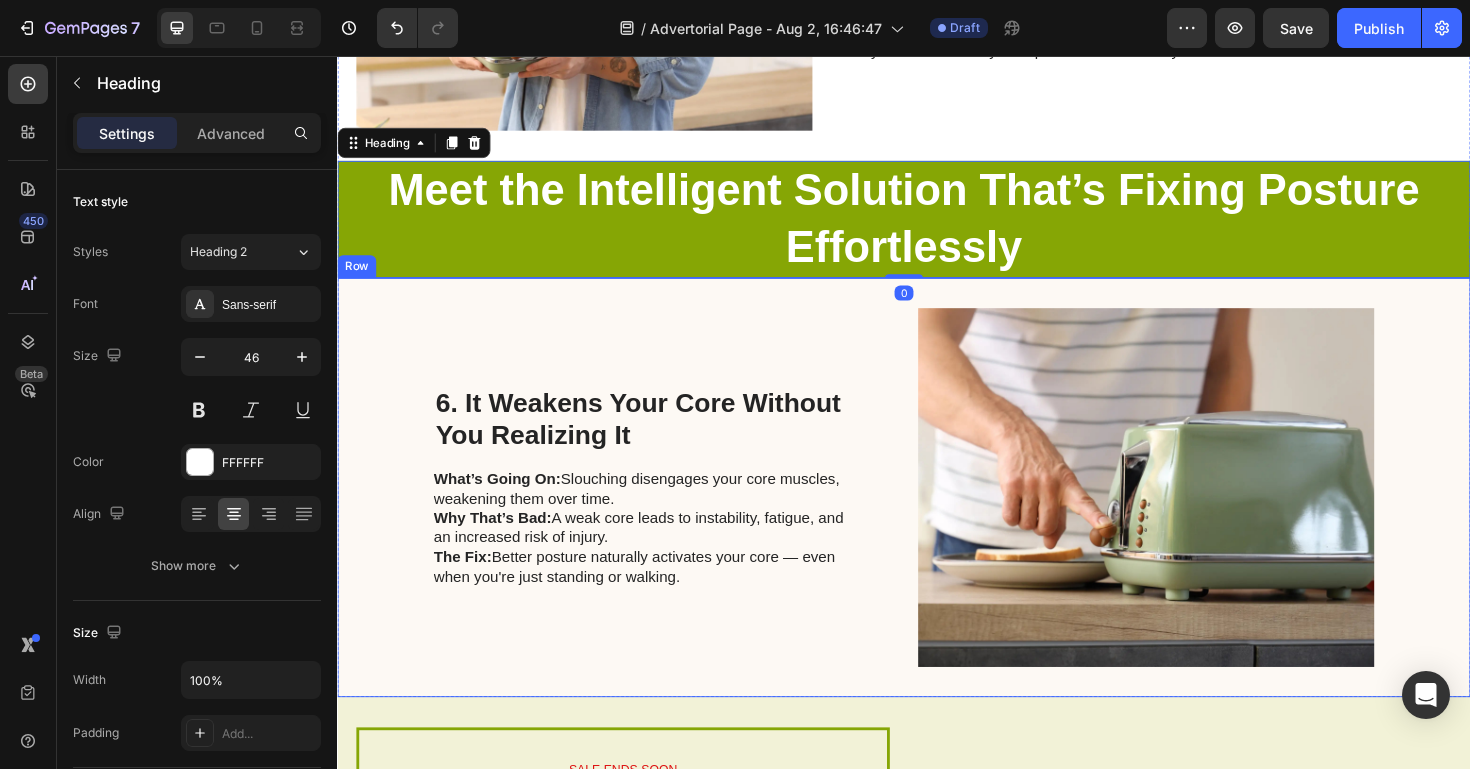 click on "6. It Weakens Your Core Without You Realizing It Heading What’s Going On:  Slouching disengages your core muscles, weakening them over time. Why That’s Bad:  A weak core leads to instability, fatigue, and an increased risk of injury. The Fix:  Better posture naturally activates your core — even when you're just standing or walking. Text Block" at bounding box center (664, 513) 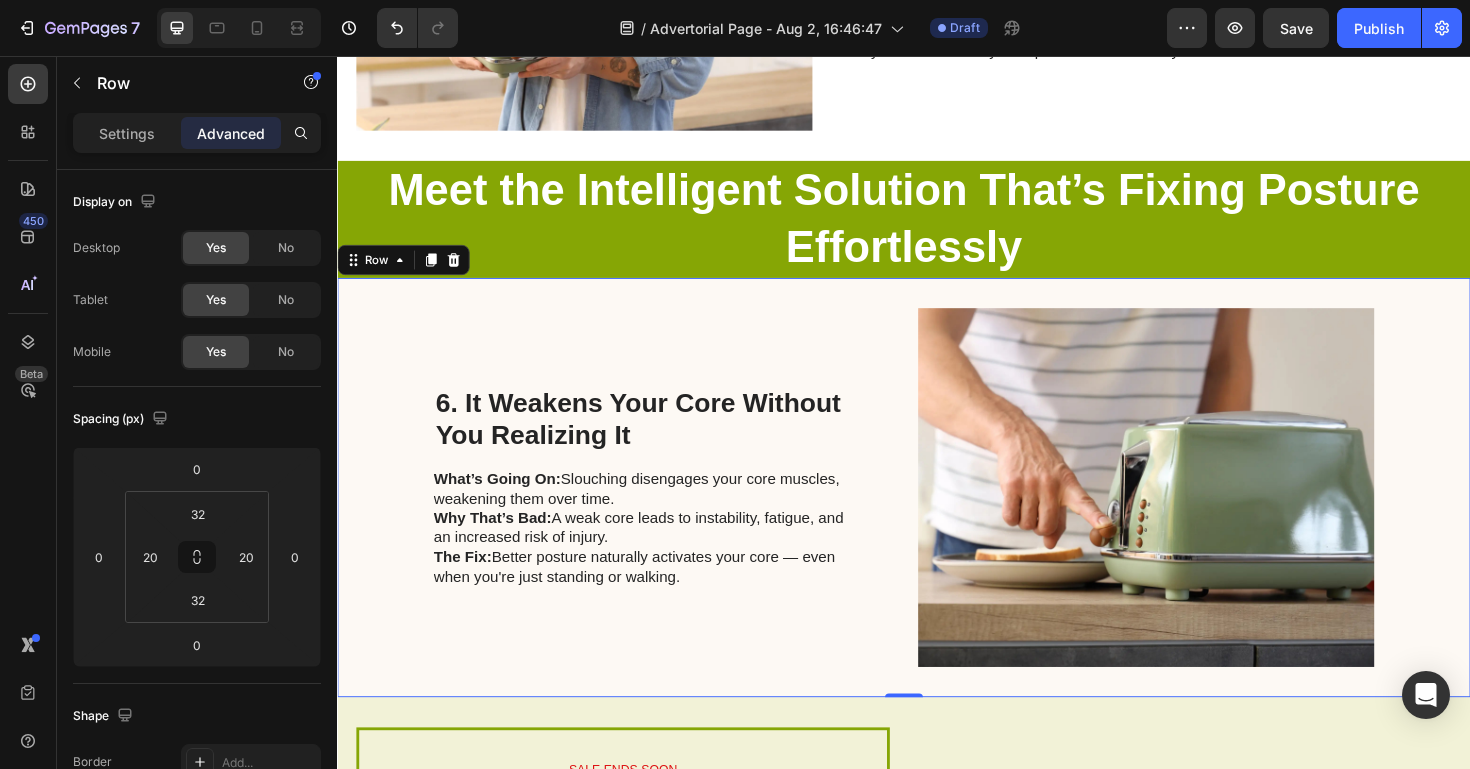 click on "6. It Weakens Your Core Without You Realizing It Heading What’s Going On:  Slouching disengages your core muscles, weakening them over time. Why That’s Bad:  A weak core leads to instability, fatigue, and an increased risk of injury. The Fix:  Better posture naturally activates your core — even when you're just standing or walking. Text Block" at bounding box center [664, 513] 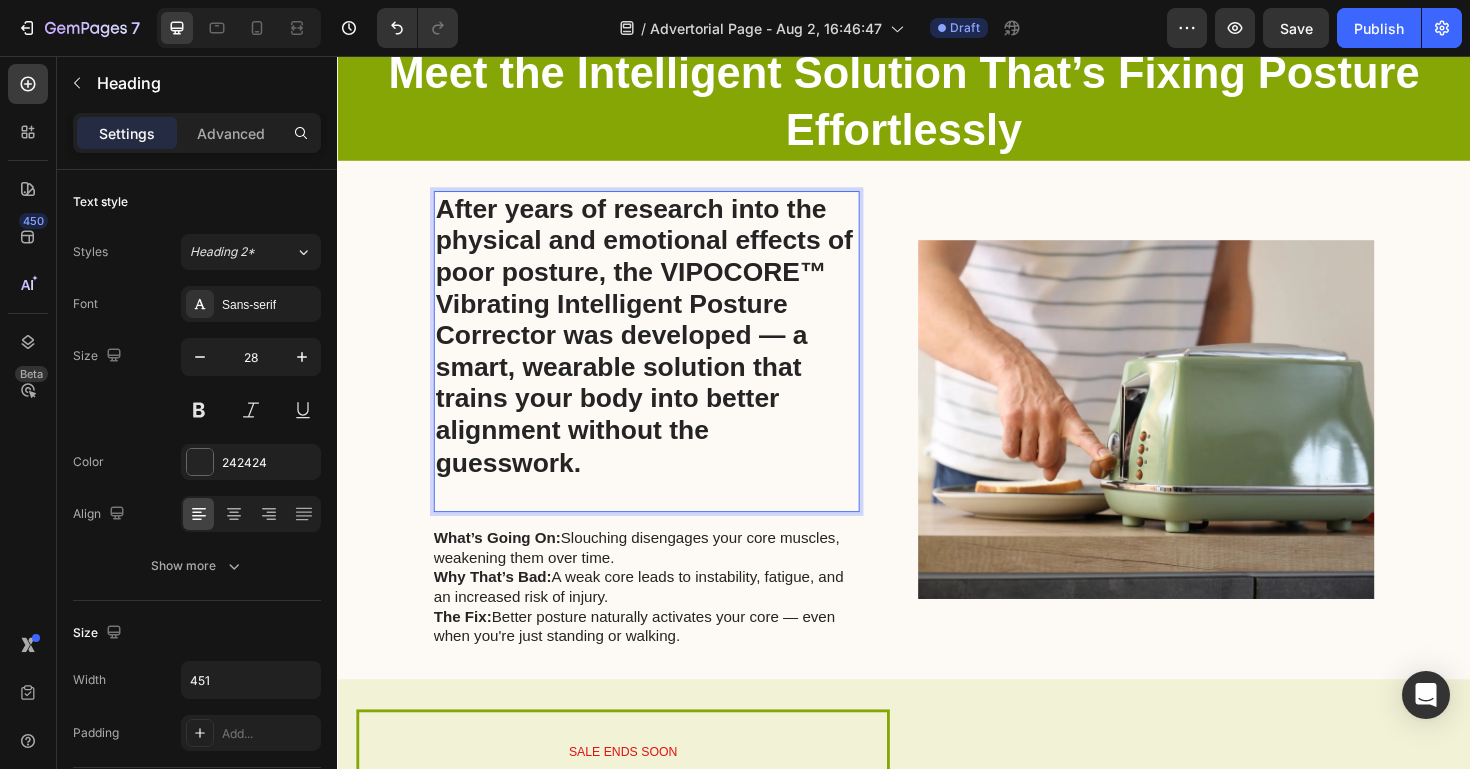 scroll, scrollTop: 3599, scrollLeft: 0, axis: vertical 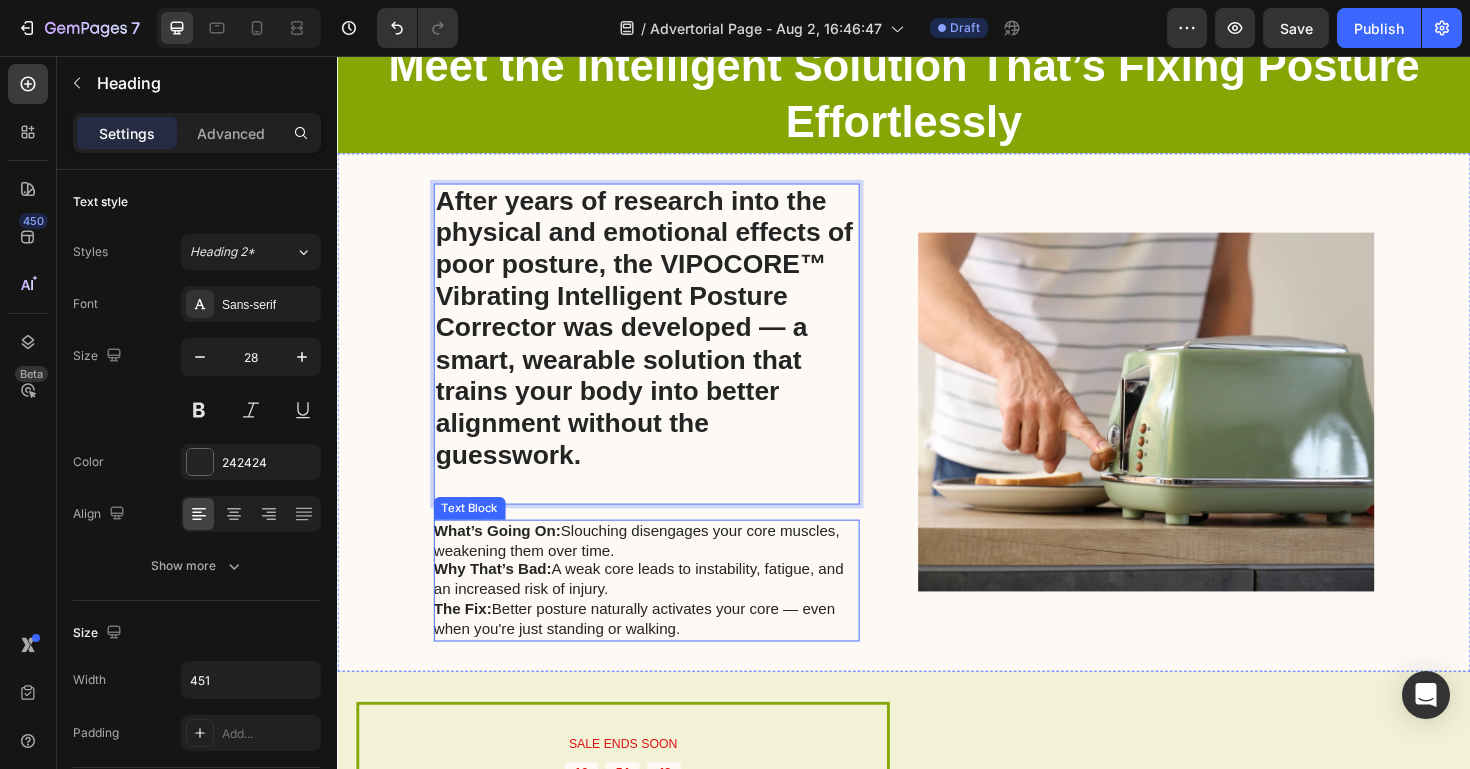 click on "What’s Going On:  Slouching disengages your core muscles, weakening them over time. Why That’s Bad:  A weak core leads to instability, fatigue, and an increased risk of injury. The Fix:  Better posture naturally activates your core — even when you're just standing or walking." at bounding box center [663, 611] 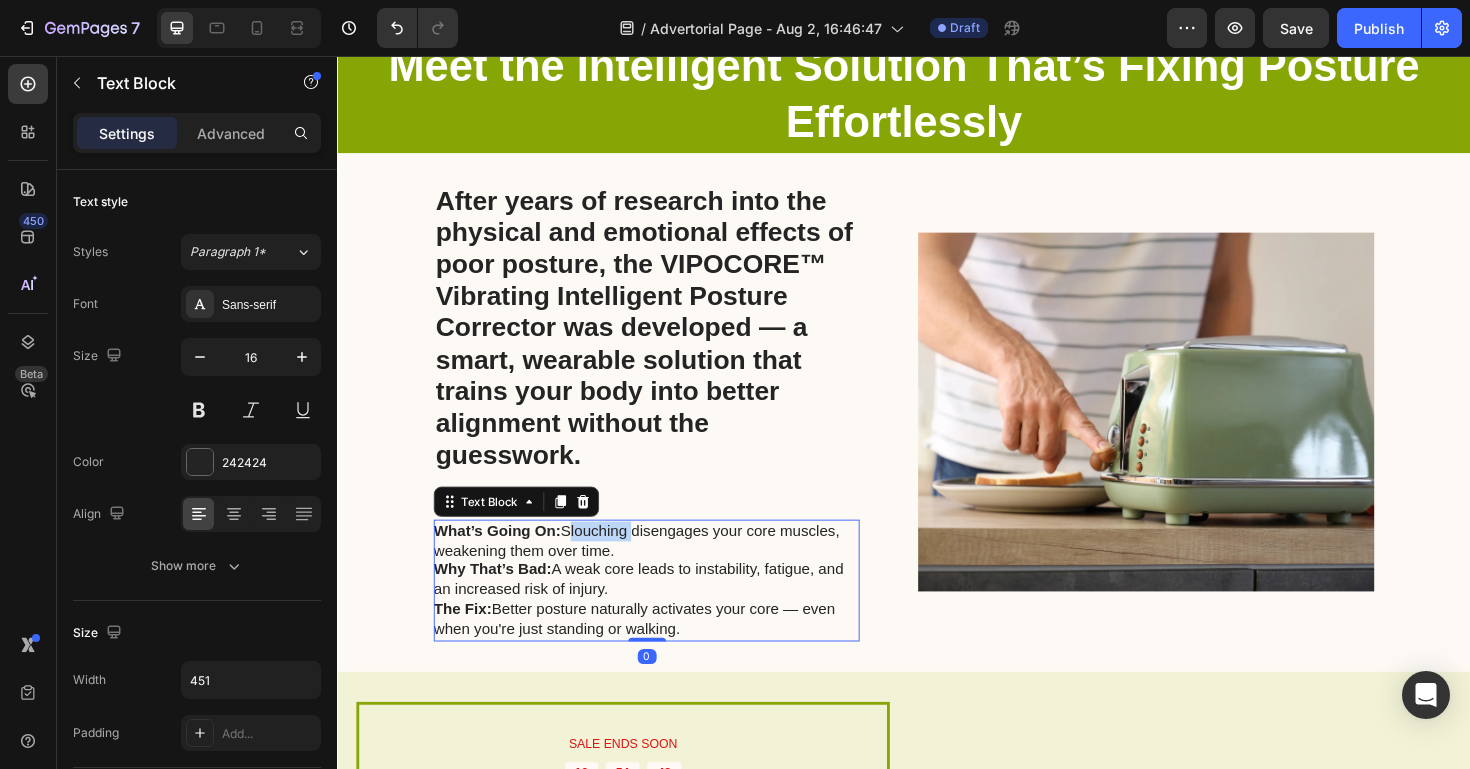 click on "What’s Going On:  Slouching disengages your core muscles, weakening them over time. Why That’s Bad:  A weak core leads to instability, fatigue, and an increased risk of injury. The Fix:  Better posture naturally activates your core — even when you're just standing or walking." at bounding box center [663, 611] 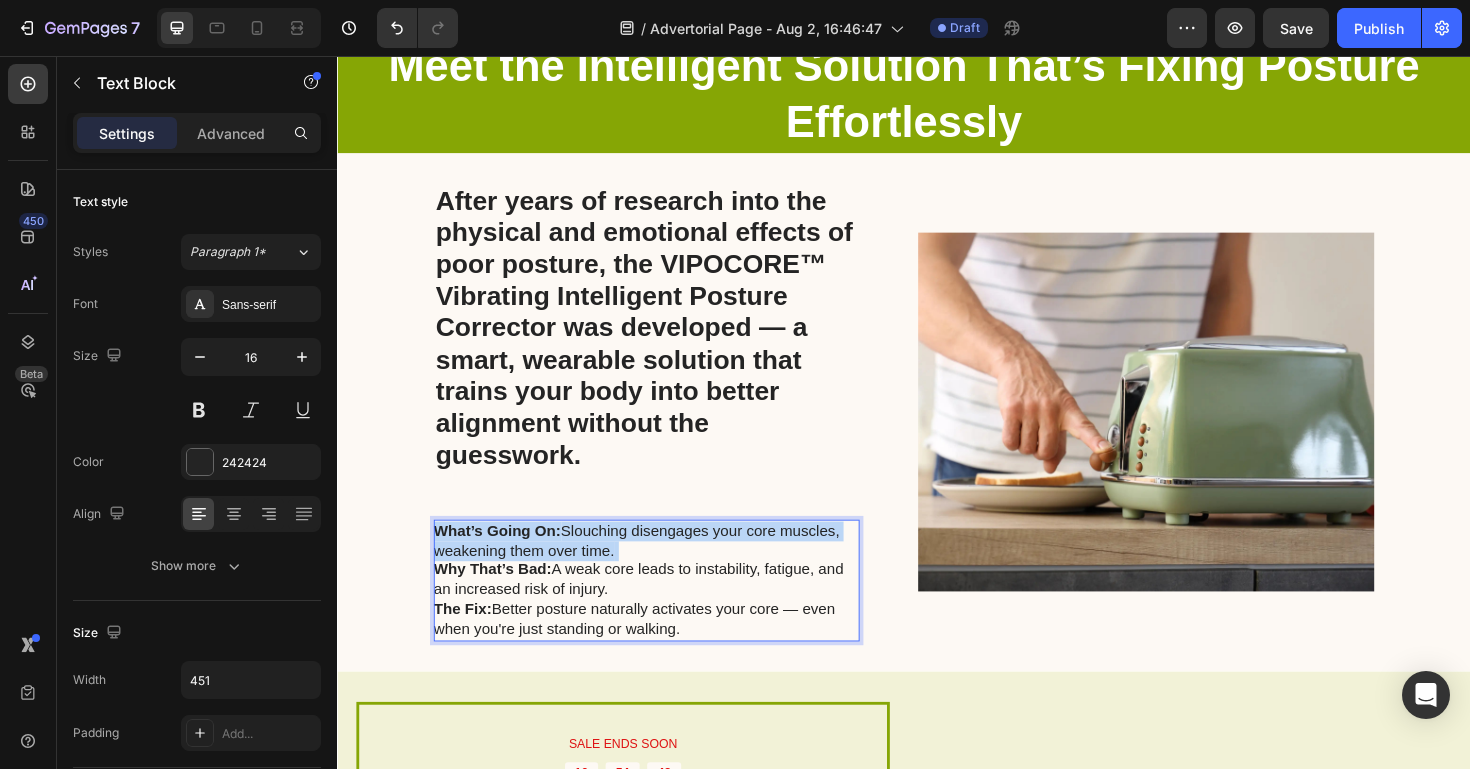click on "What’s Going On:  Slouching disengages your core muscles, weakening them over time. Why That’s Bad:  A weak core leads to instability, fatigue, and an increased risk of injury. The Fix:  Better posture naturally activates your core — even when you're just standing or walking." at bounding box center [663, 611] 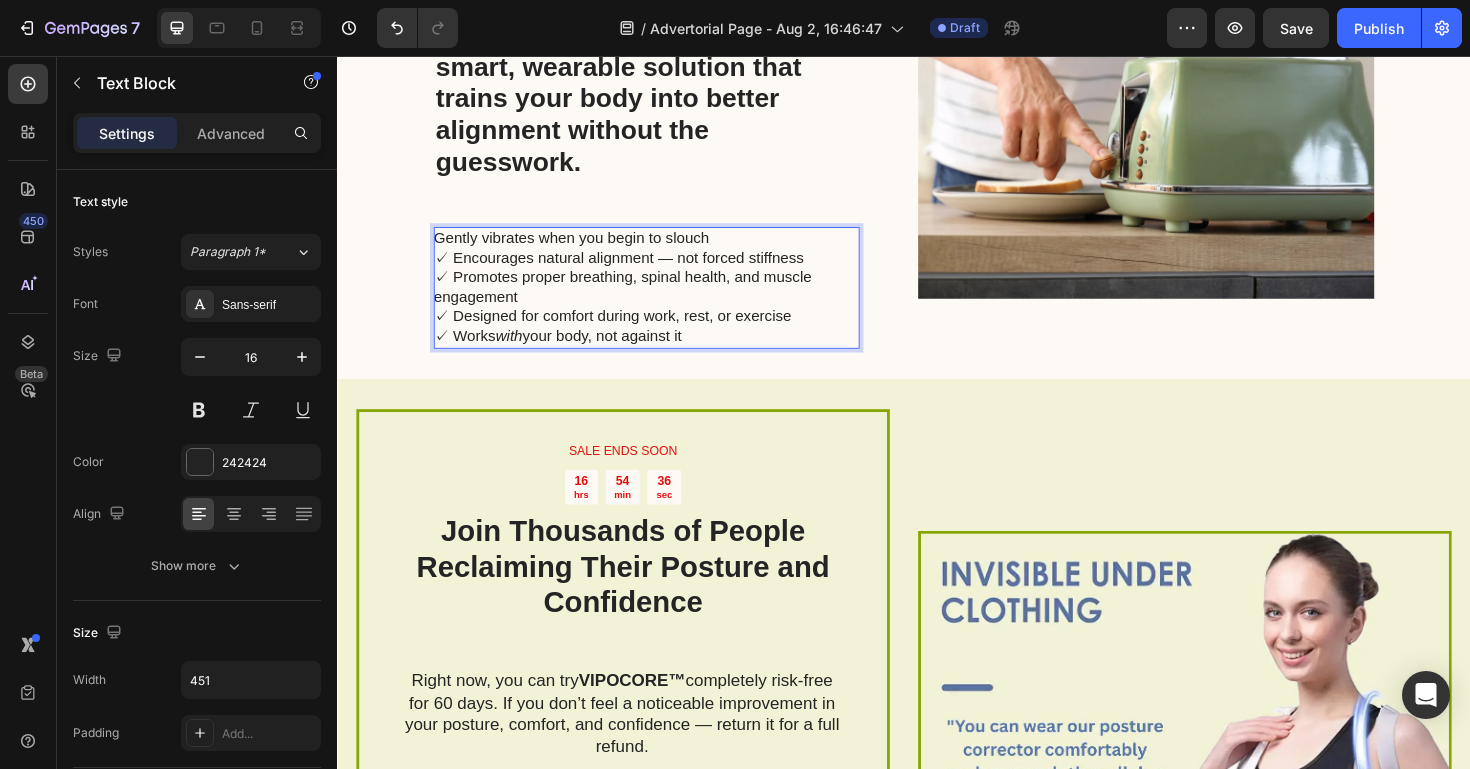 scroll, scrollTop: 3919, scrollLeft: 0, axis: vertical 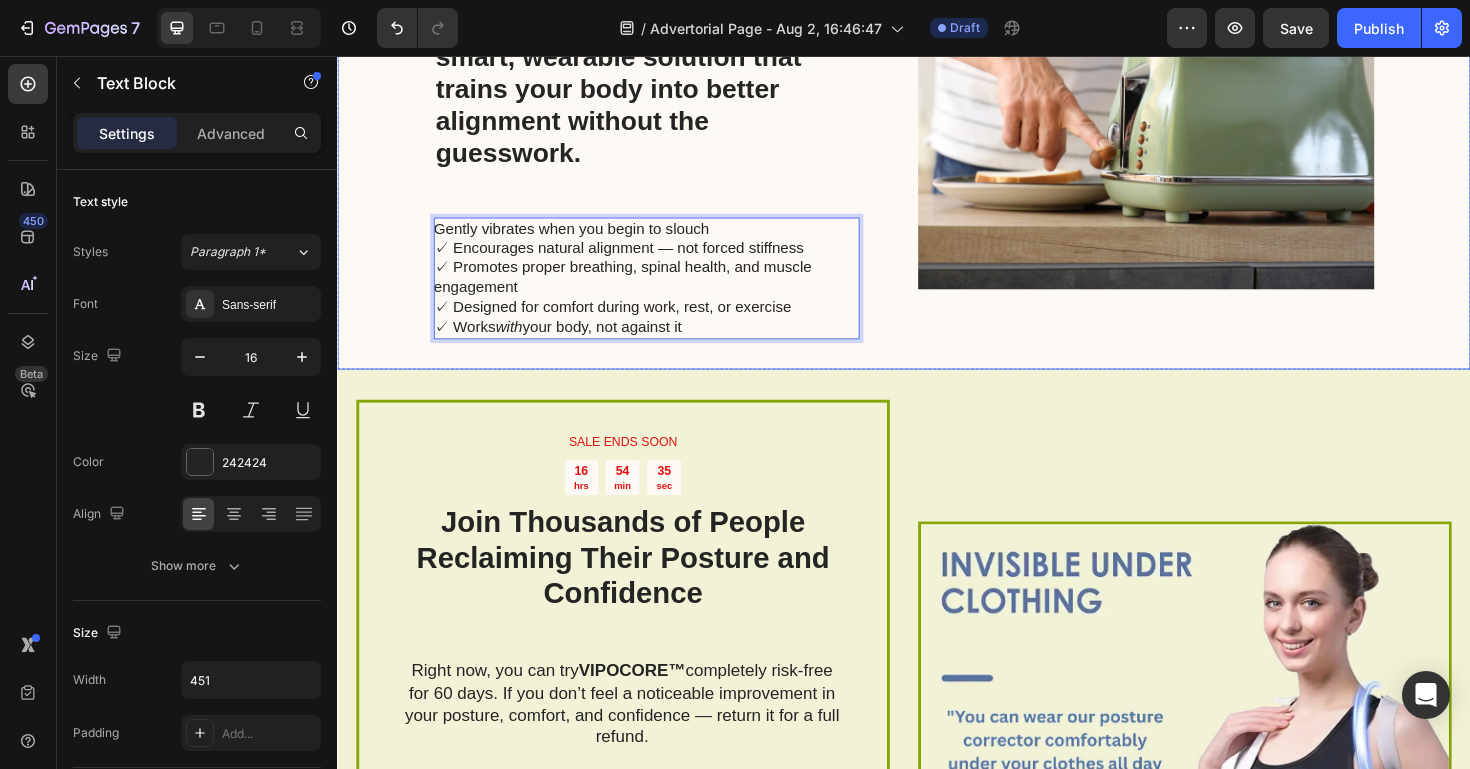 click on "Image" at bounding box center [1193, 113] 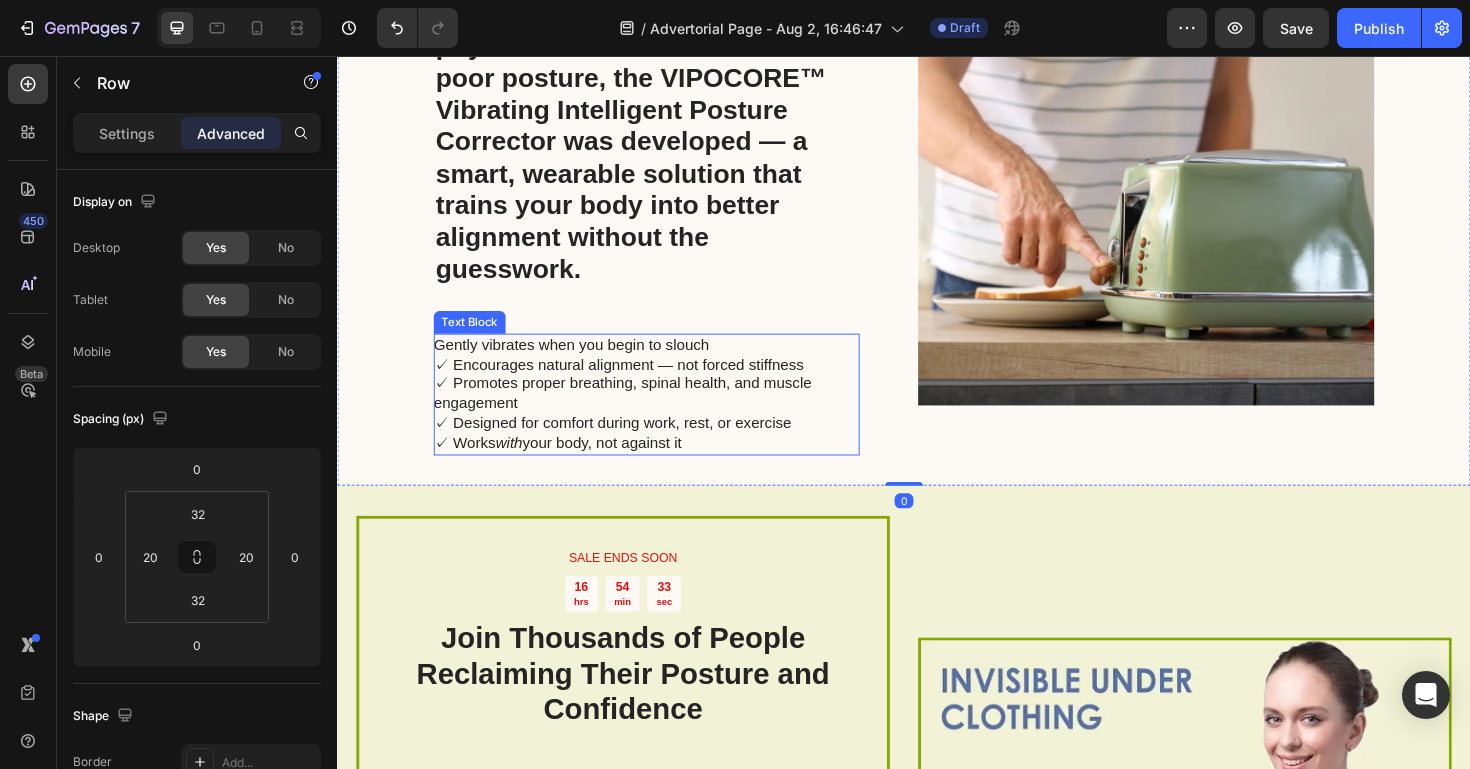 scroll, scrollTop: 3749, scrollLeft: 0, axis: vertical 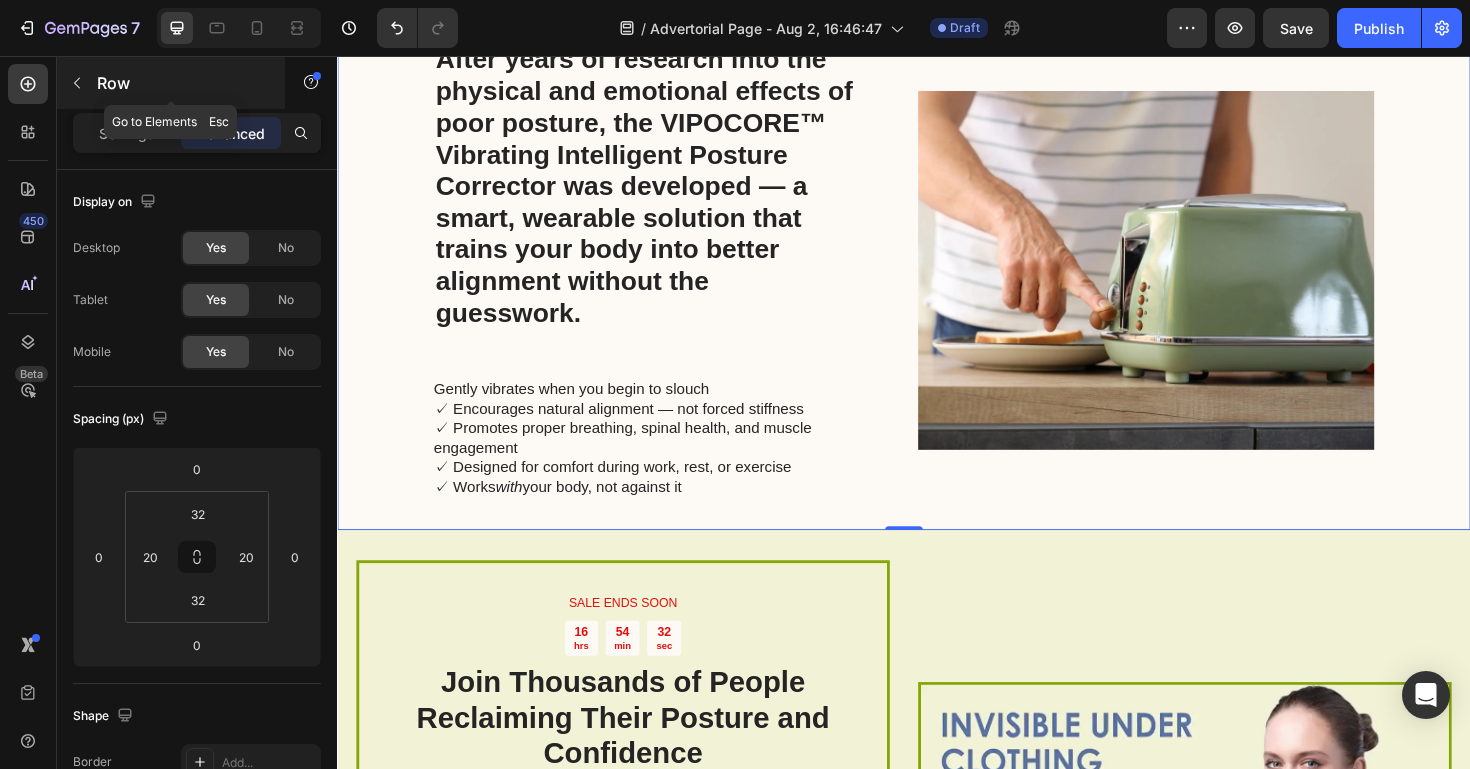 click at bounding box center (77, 83) 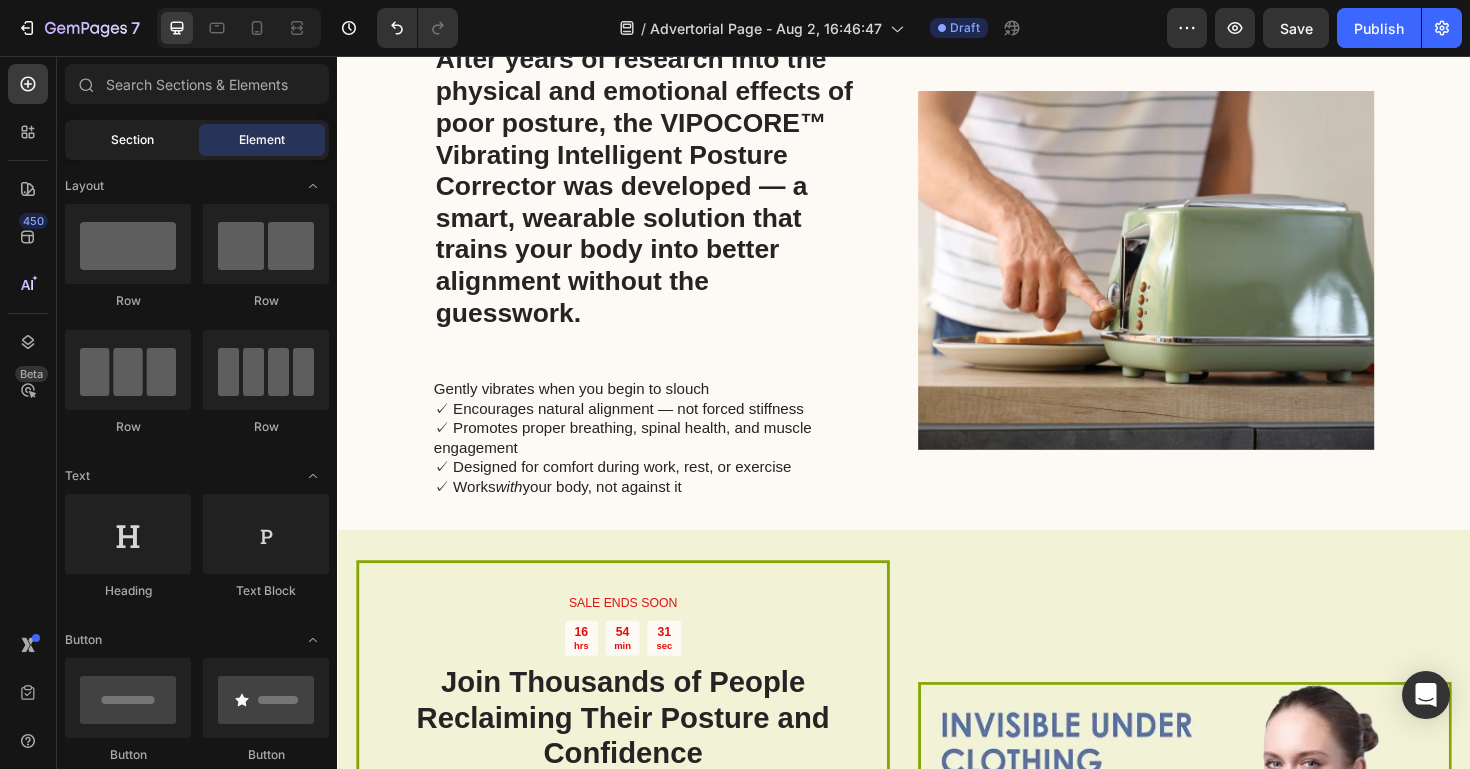 click on "Section" 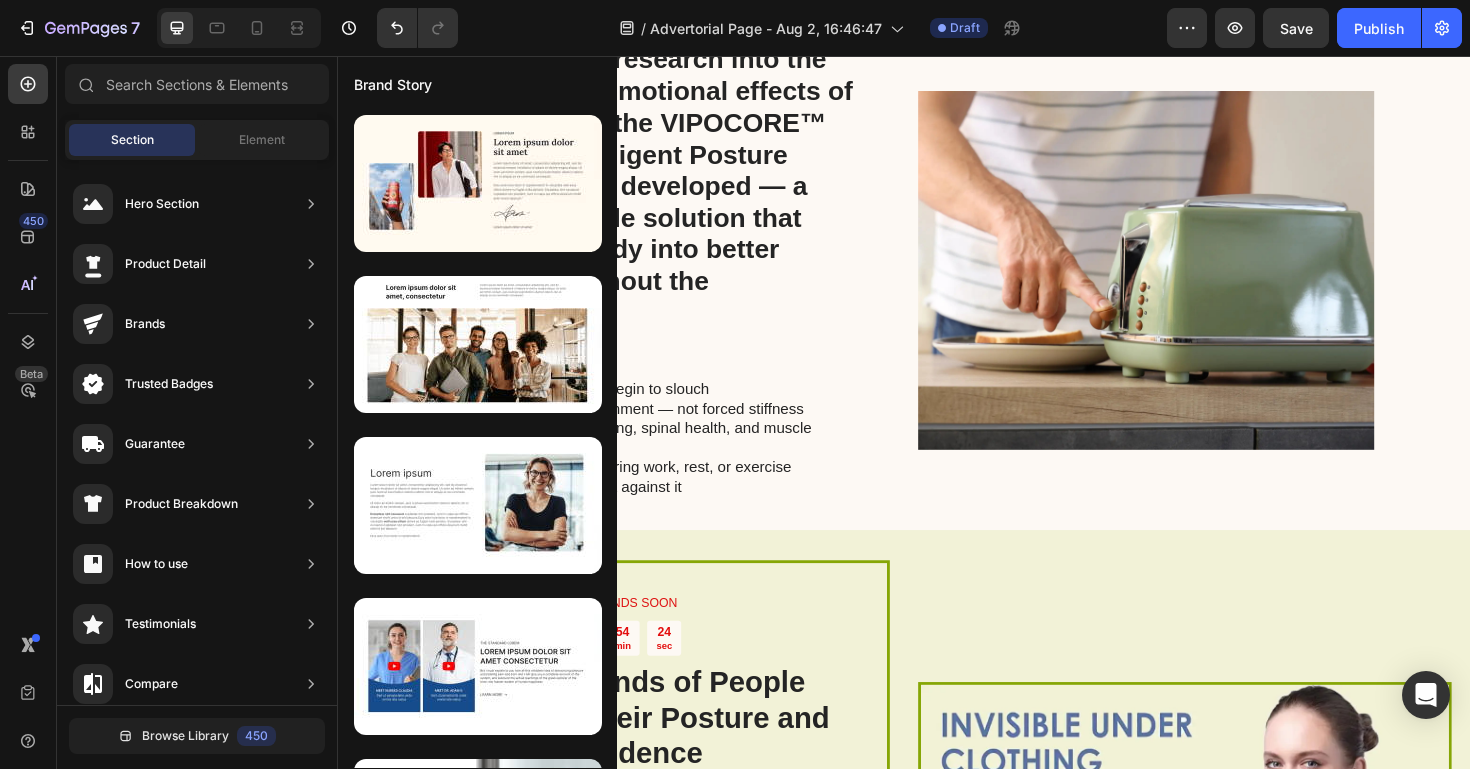 click 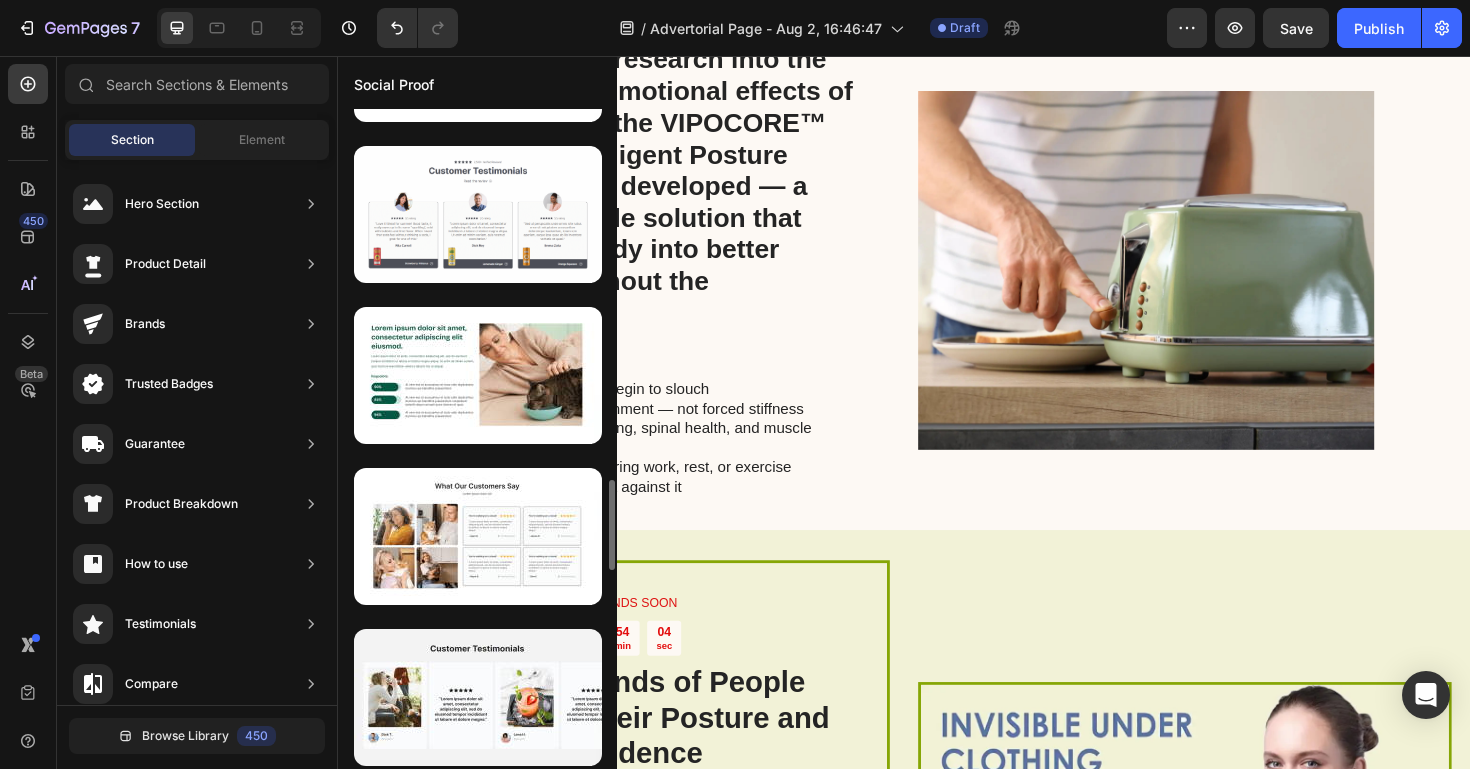scroll, scrollTop: 2707, scrollLeft: 0, axis: vertical 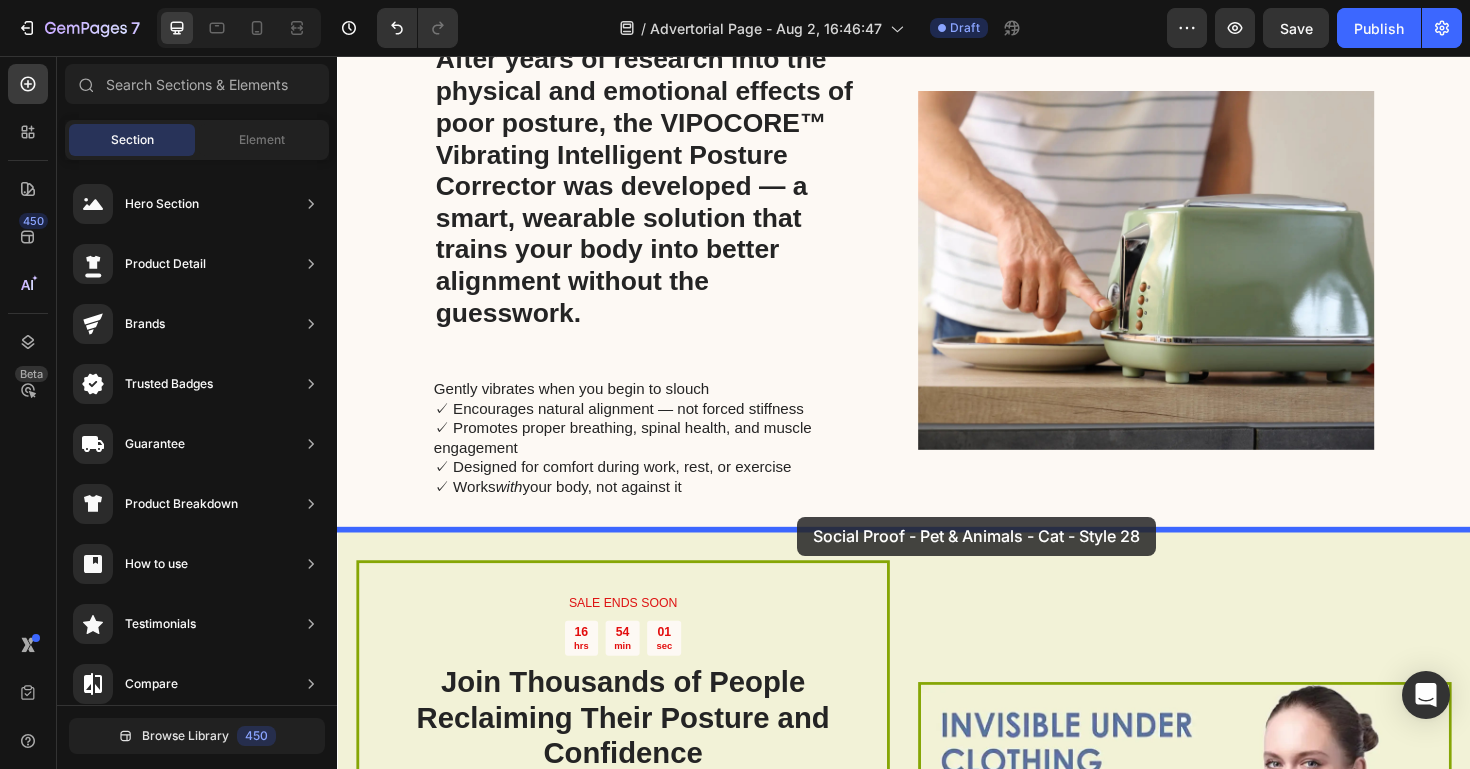 drag, startPoint x: 788, startPoint y: 434, endPoint x: 824, endPoint y: 543, distance: 114.791115 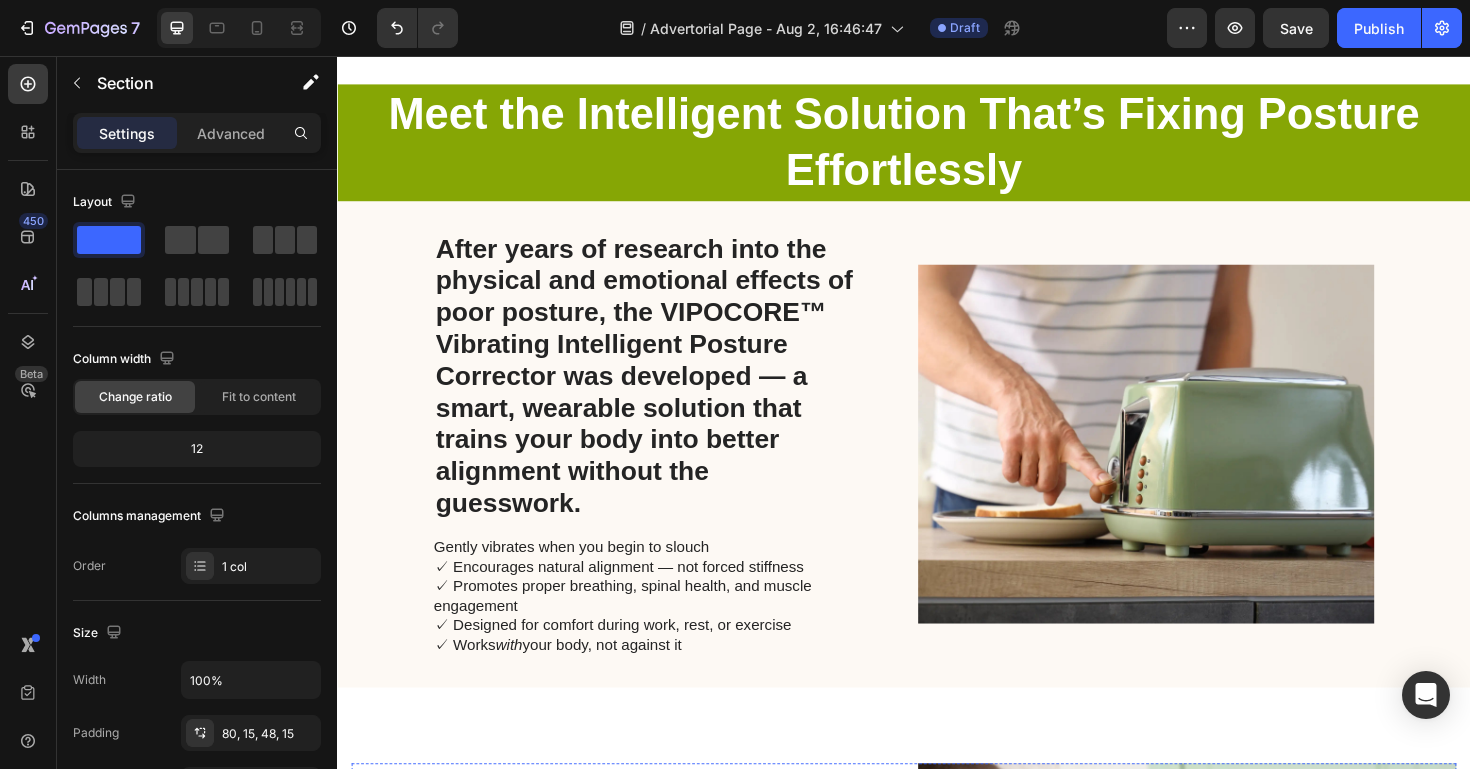 scroll, scrollTop: 3537, scrollLeft: 0, axis: vertical 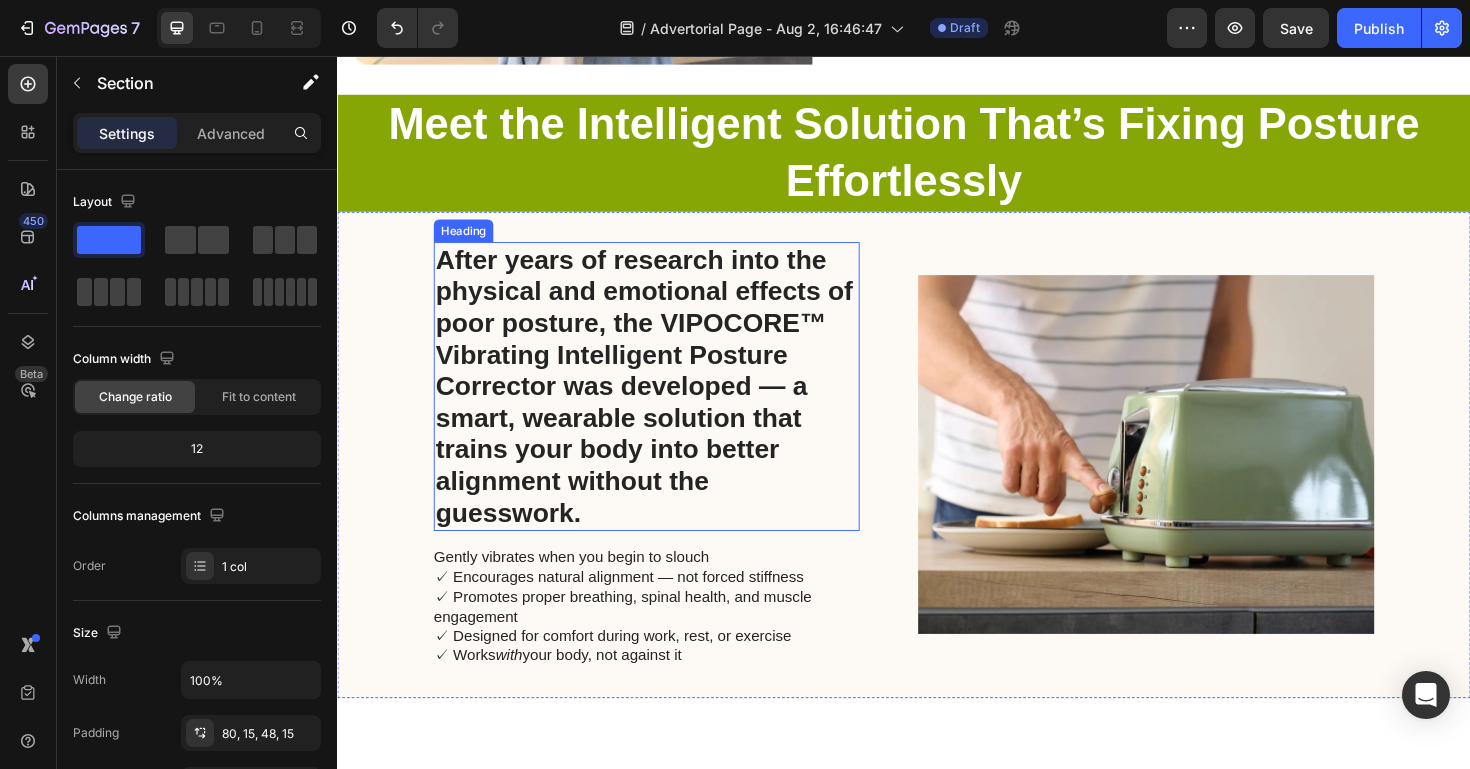 click on "After years of research into the physical and emotional effects of poor posture, the VIPOCORE™ Vibrating Intelligent Posture Corrector was developed — a smart, wearable solution that trains your body into better alignment without the guesswork." at bounding box center [664, 406] 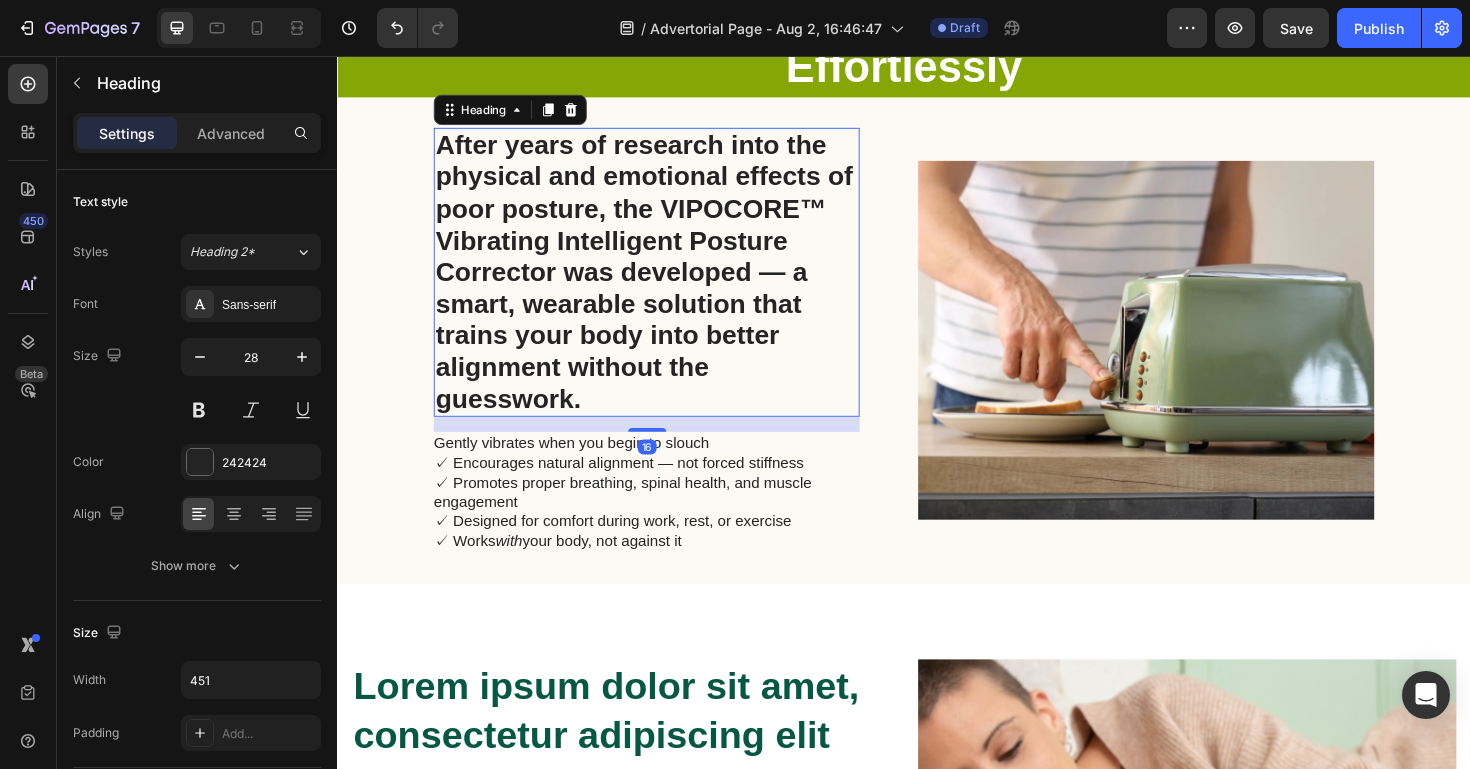 scroll, scrollTop: 3692, scrollLeft: 0, axis: vertical 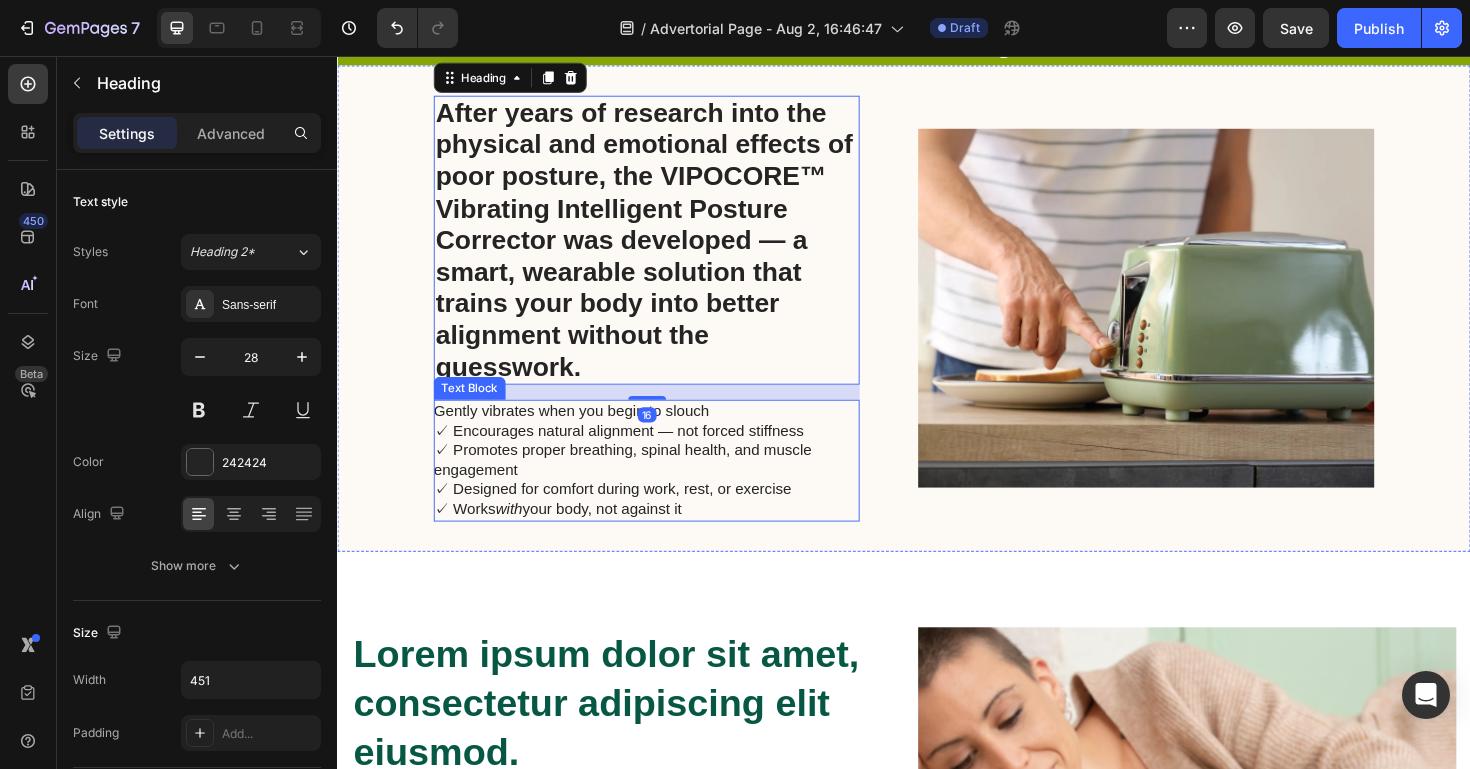 click on "Gently vibrates when you begin to slouch ✓ Encourages natural alignment — not forced stiffness ✓ Promotes proper breathing, spinal health, and muscle engagement ✓ Designed for comfort during work, rest, or exercise ✓ Works  with  your body, not against it" at bounding box center (663, 484) 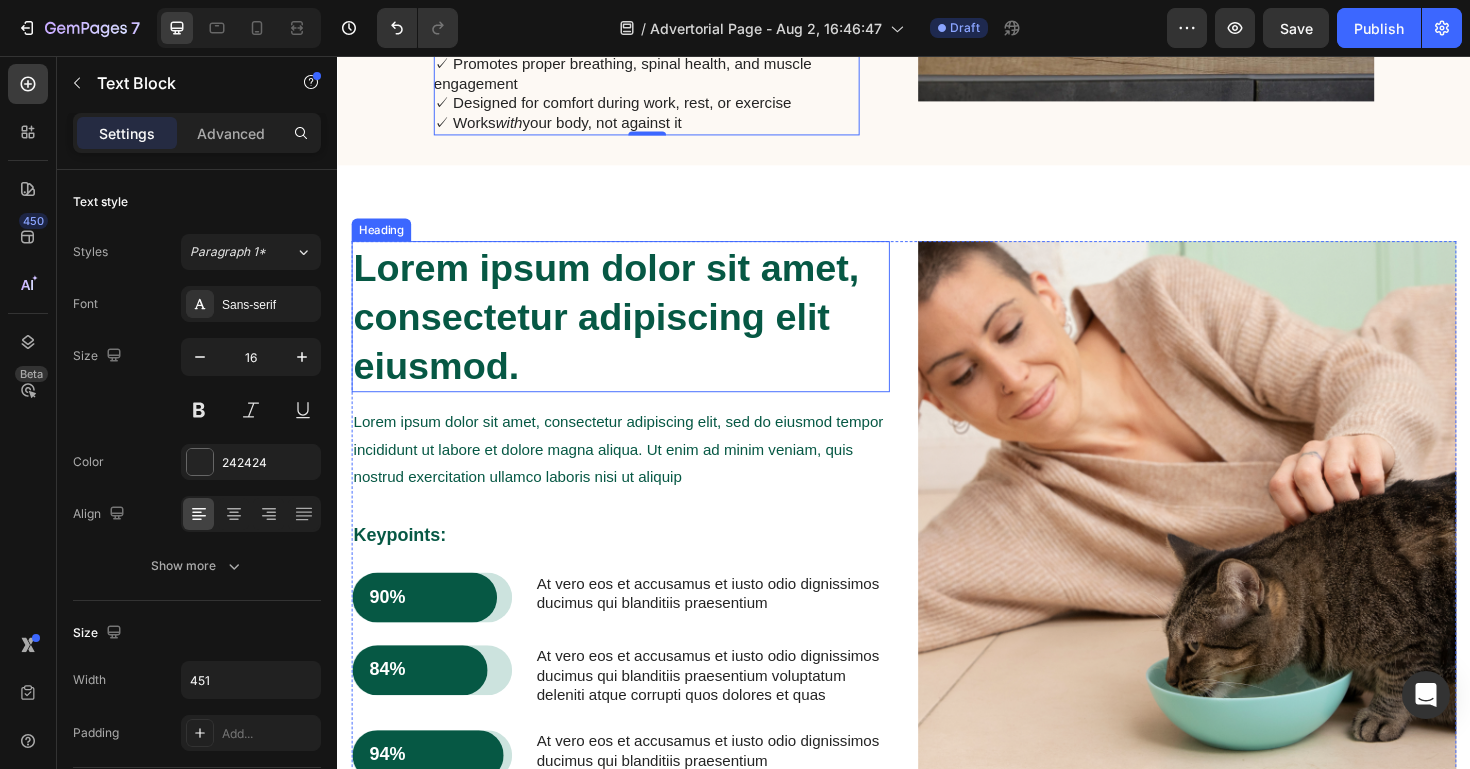 scroll, scrollTop: 4121, scrollLeft: 0, axis: vertical 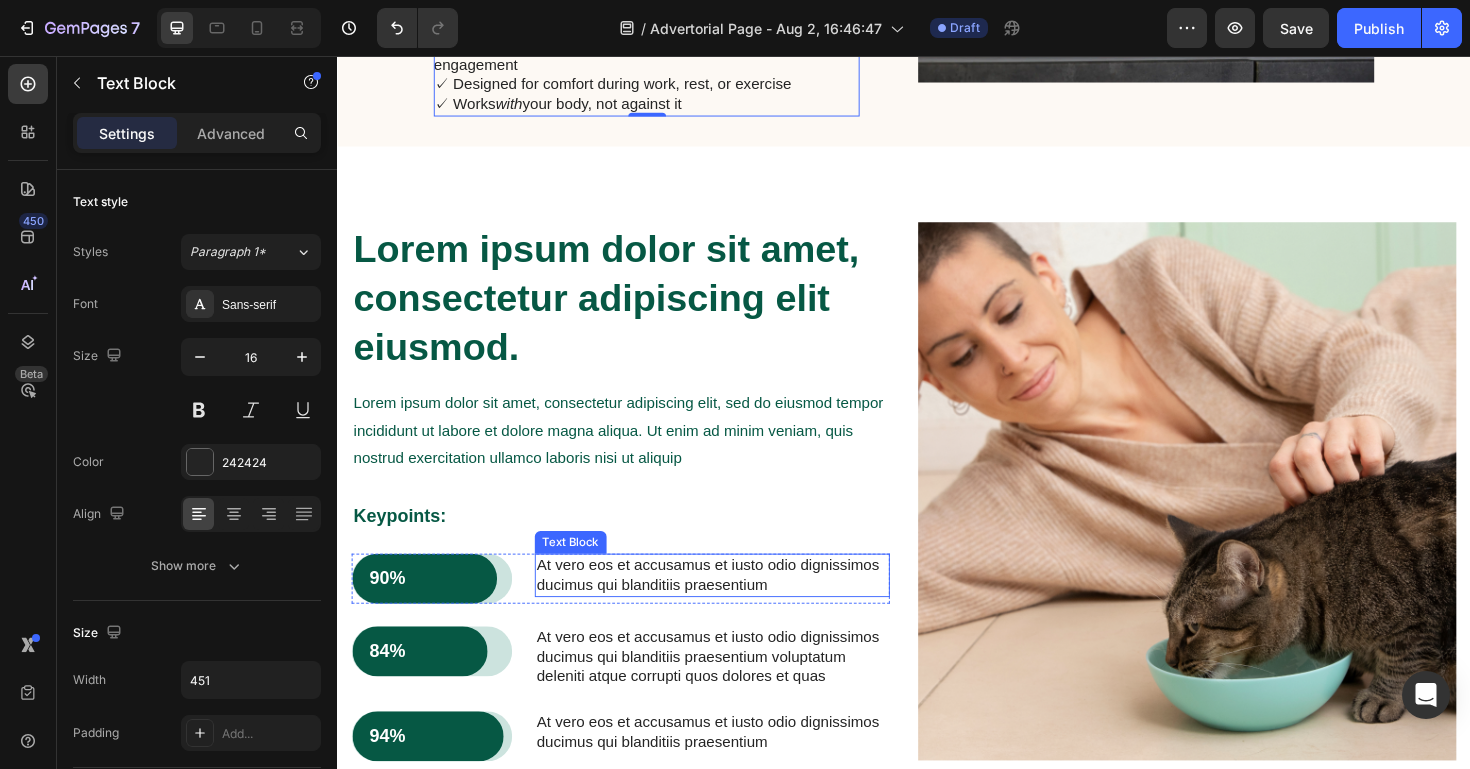 click on "At vero eos et accusamus et iusto odio dignissimos ducimus qui blanditiis praesentium" at bounding box center (734, 606) 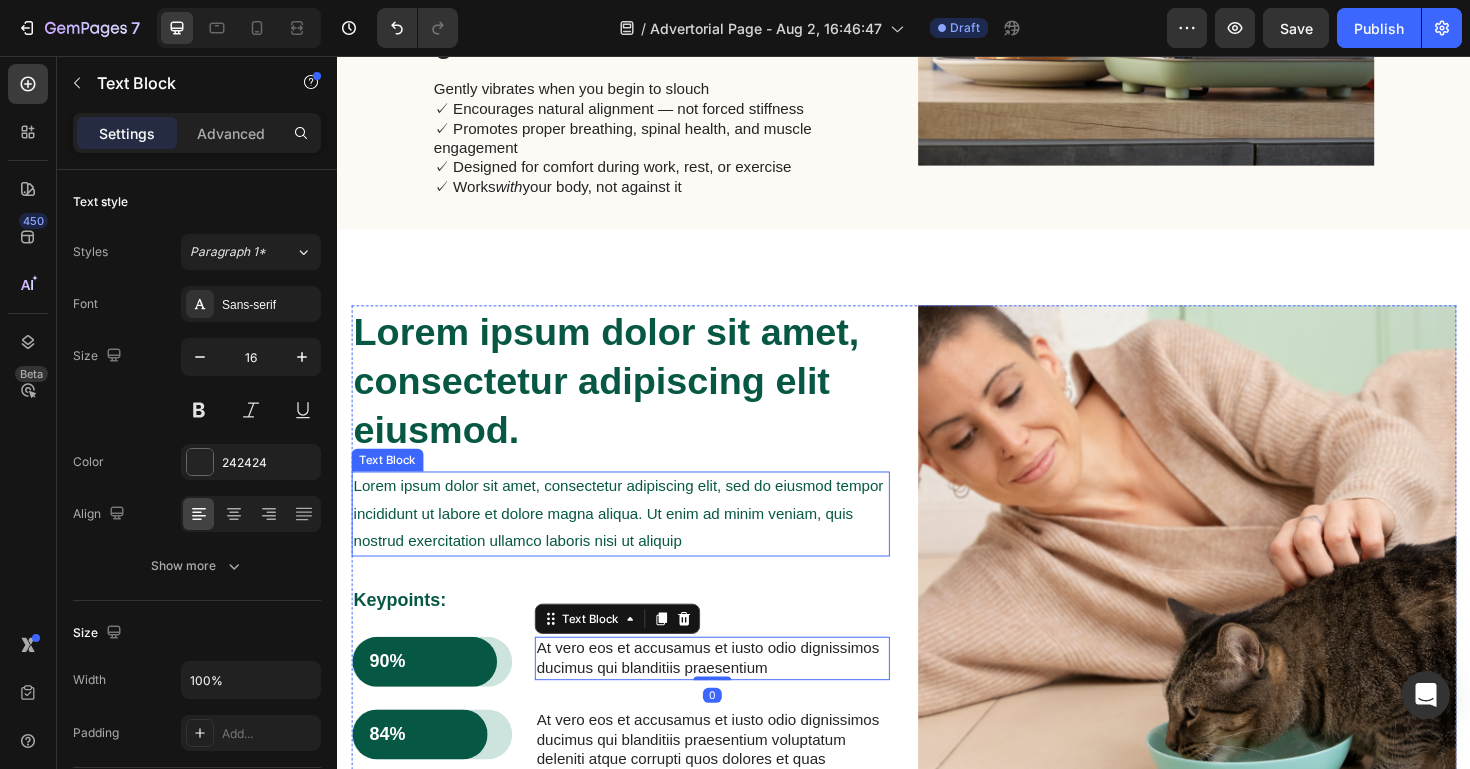 scroll, scrollTop: 4013, scrollLeft: 0, axis: vertical 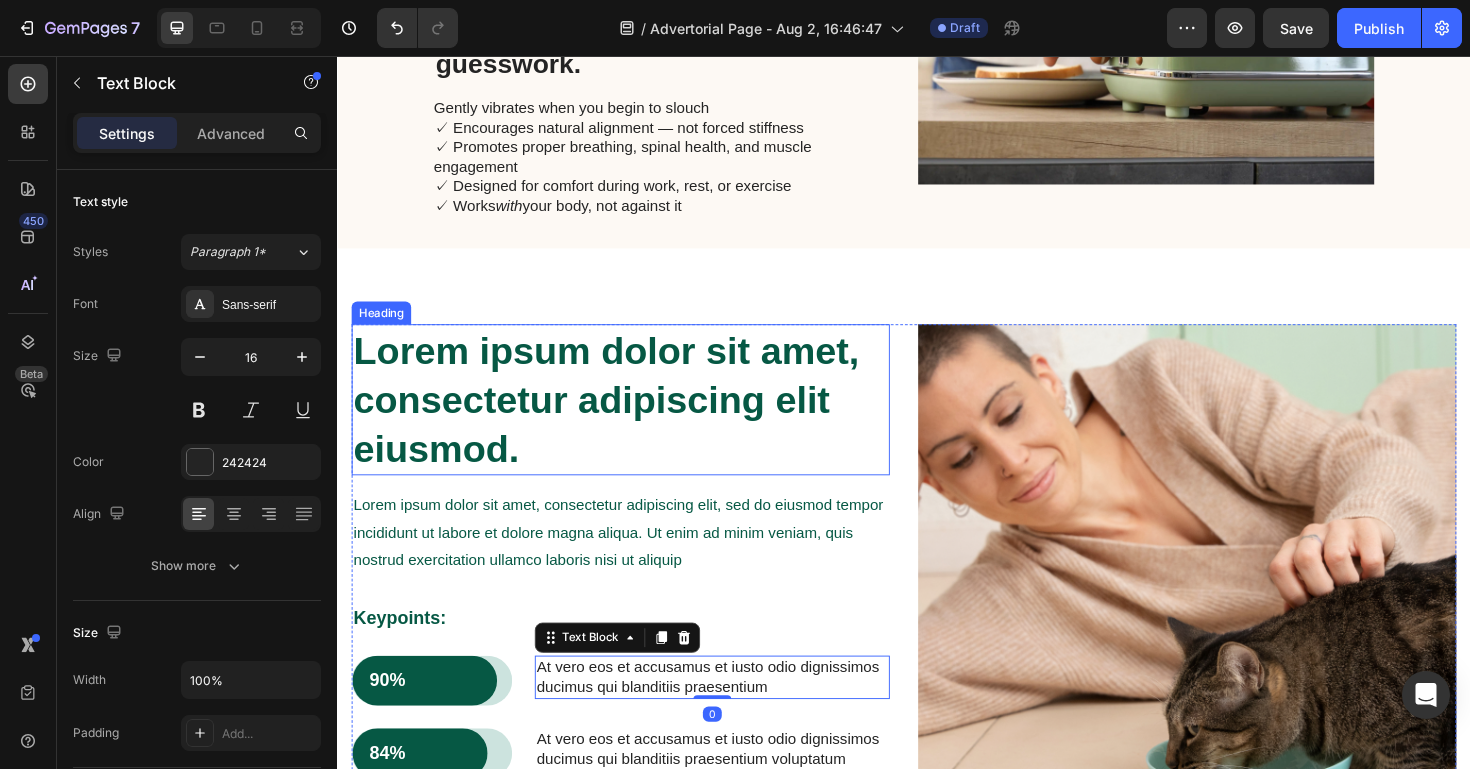 click on "Lorem ipsum dolor sit amet, consectetur adipiscing elit eiusmod." at bounding box center [637, 420] 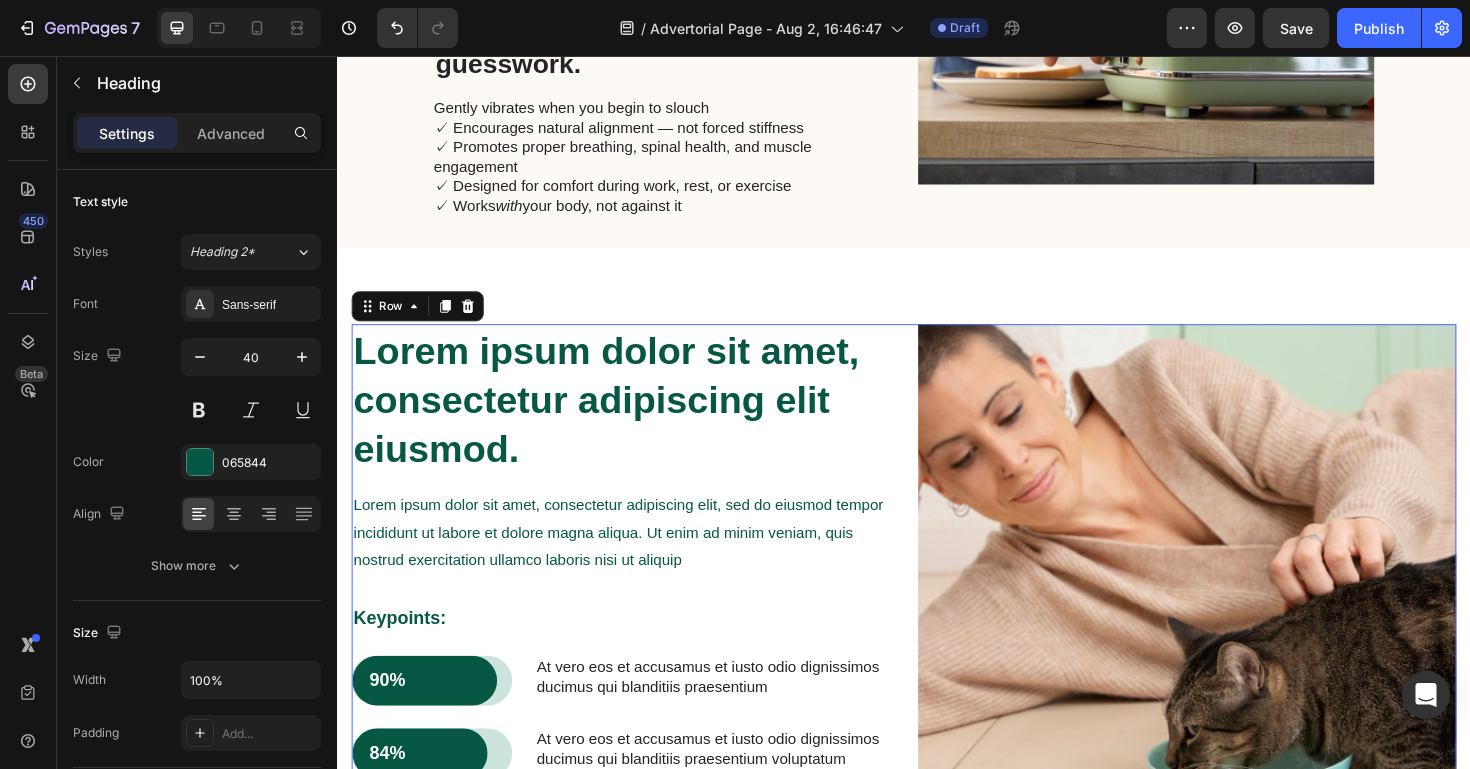 click on "Lorem ipsum dolor sit amet, consectetur adipiscing elit eiusmod. Heading Lorem ipsum dolor sit amet, consectetur adipiscing elit, sed do eiusmod tempor incididunt ut labore et dolore magna aliqua. Ut enim ad minim veniam, quis nostrud exercitation ullamco laboris nisi ut aliquip Text Block Keypoints: Text Block 90% Text Block Row Row At vero eos et accusamus et iusto odio dignissimos ducimus qui blanditiis praesentium Text Block Row 84% Text Block Row Row At vero eos et accusamus et iusto odio dignissimos ducimus qui blanditiis praesentium voluptatum deleniti atque corrupti quos dolores et quas  Text Block Row 94% Text Block Row Row At vero eos et accusamus et iusto odio dignissimos ducimus qui blanditiis praesentium Text Block Row Image Row   16" at bounding box center (937, 633) 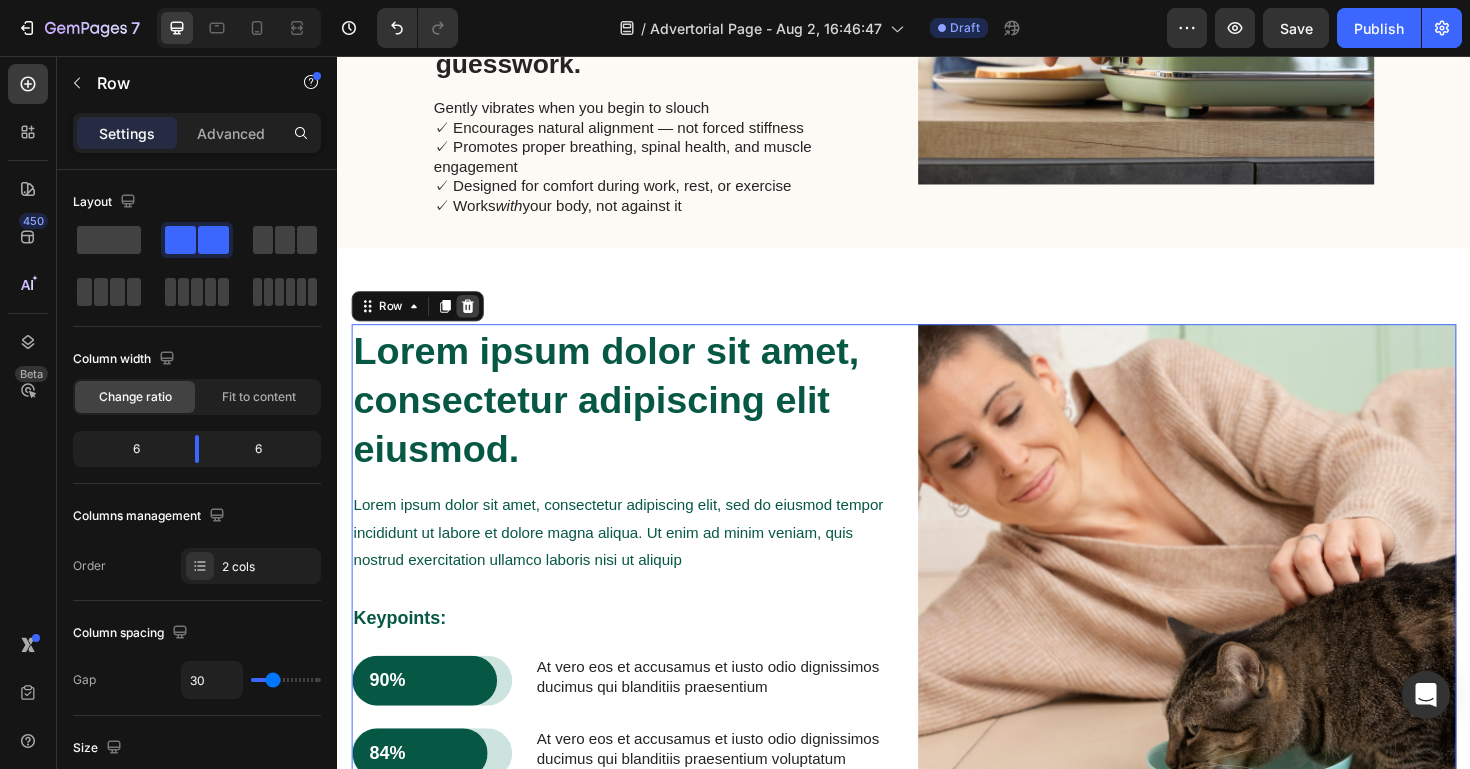 click 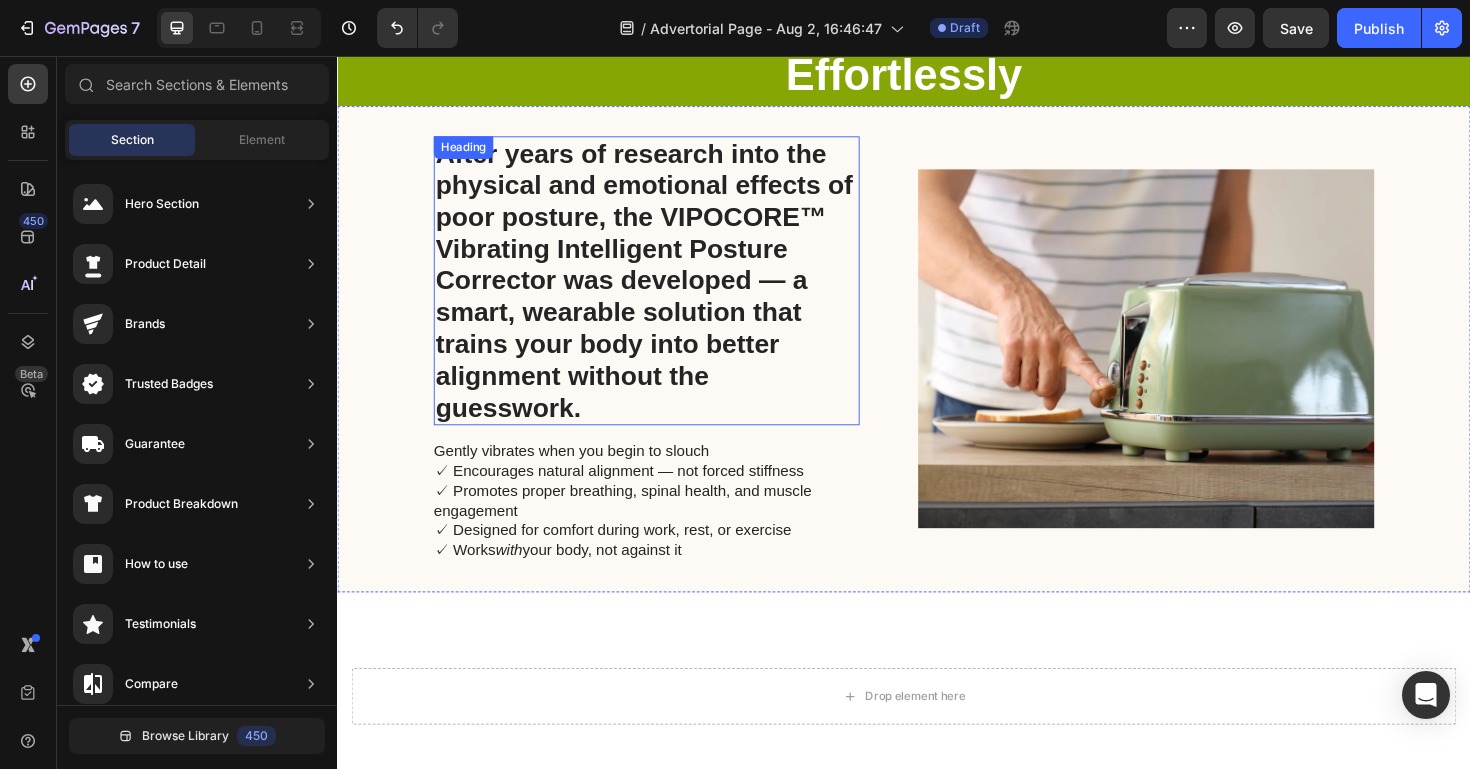 scroll, scrollTop: 3635, scrollLeft: 0, axis: vertical 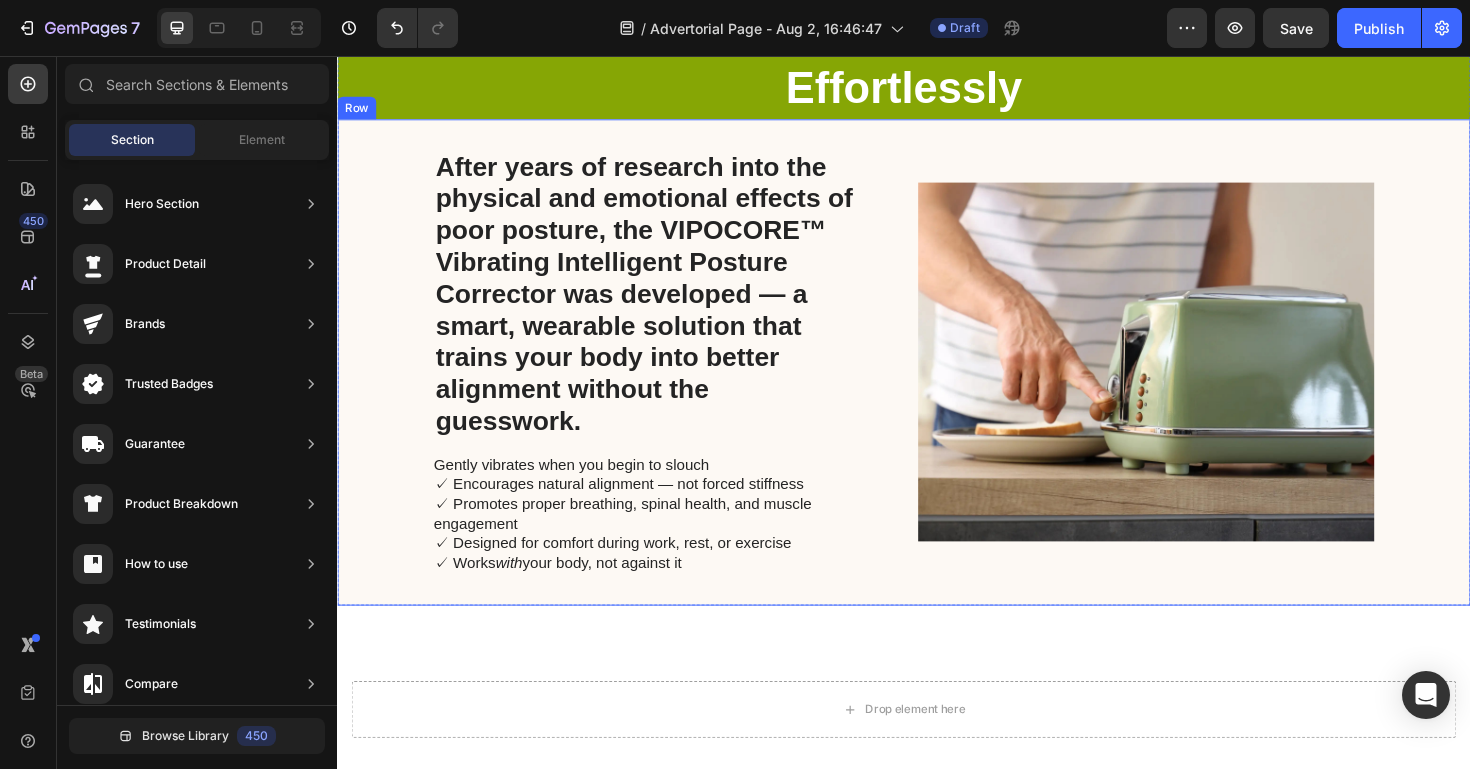 click on "After years of research into the physical and emotional effects of poor posture, the VIPOCORE™ Vibrating Intelligent Posture Corrector was developed — a smart, wearable solution that trains your body into better alignment without the guesswork.  Heading Gently vibrates when you begin to slouch ✓ Encourages natural alignment — not forced stiffness ✓ Promotes proper breathing, spinal health, and muscle engagement ✓ Designed for comfort during work, rest, or exercise ✓ Works  with  your body, not against it Text Block Image Row" at bounding box center (937, 380) 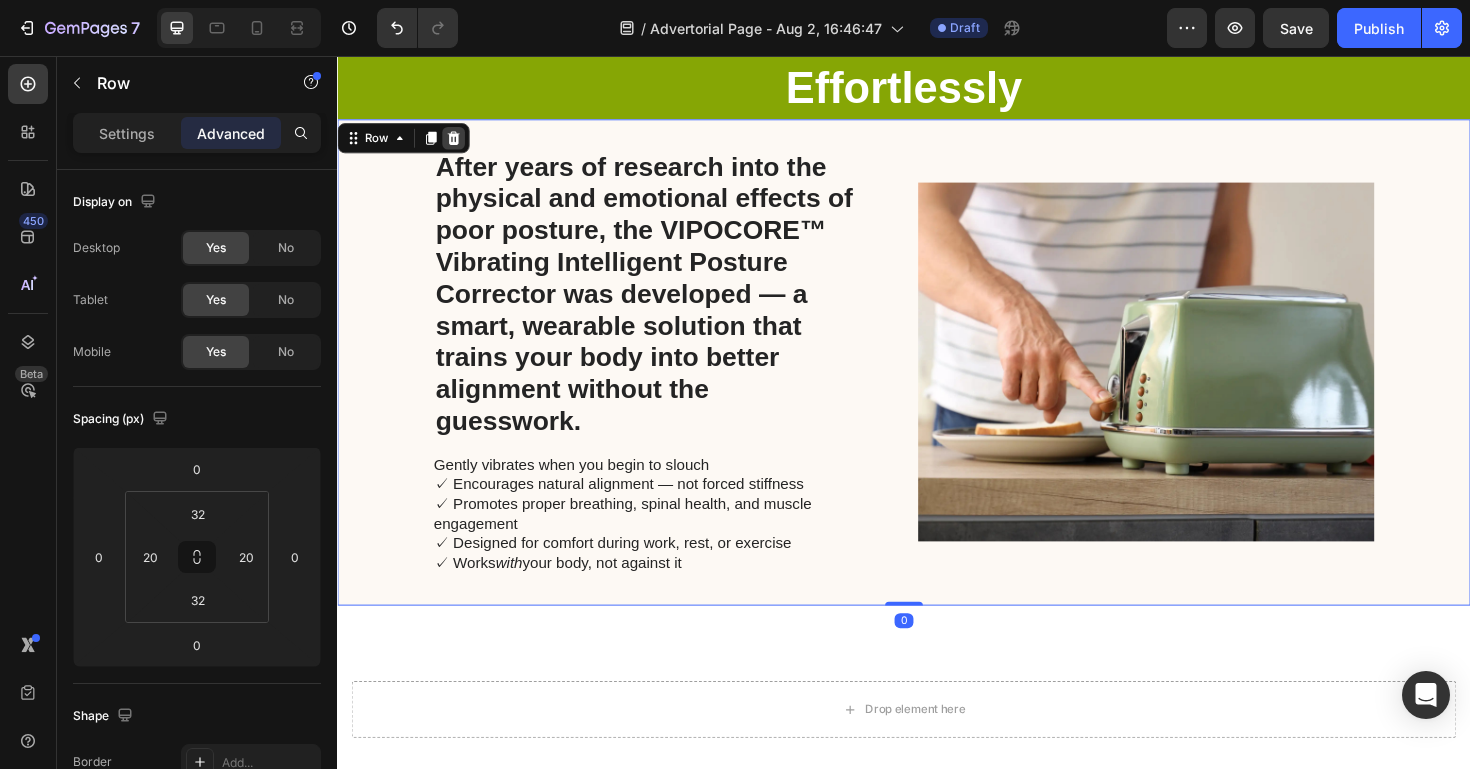 click 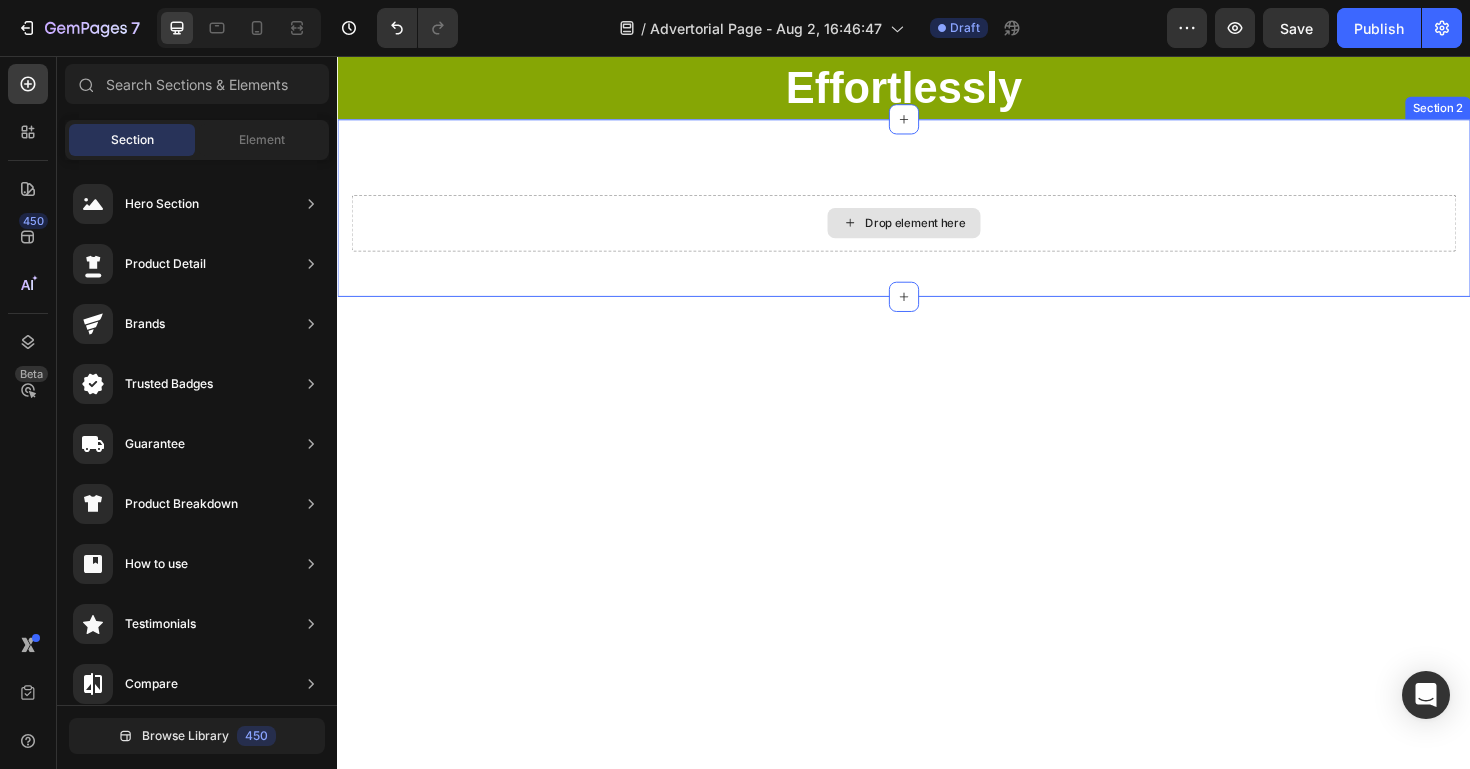 click on "Drop element here" at bounding box center [937, 233] 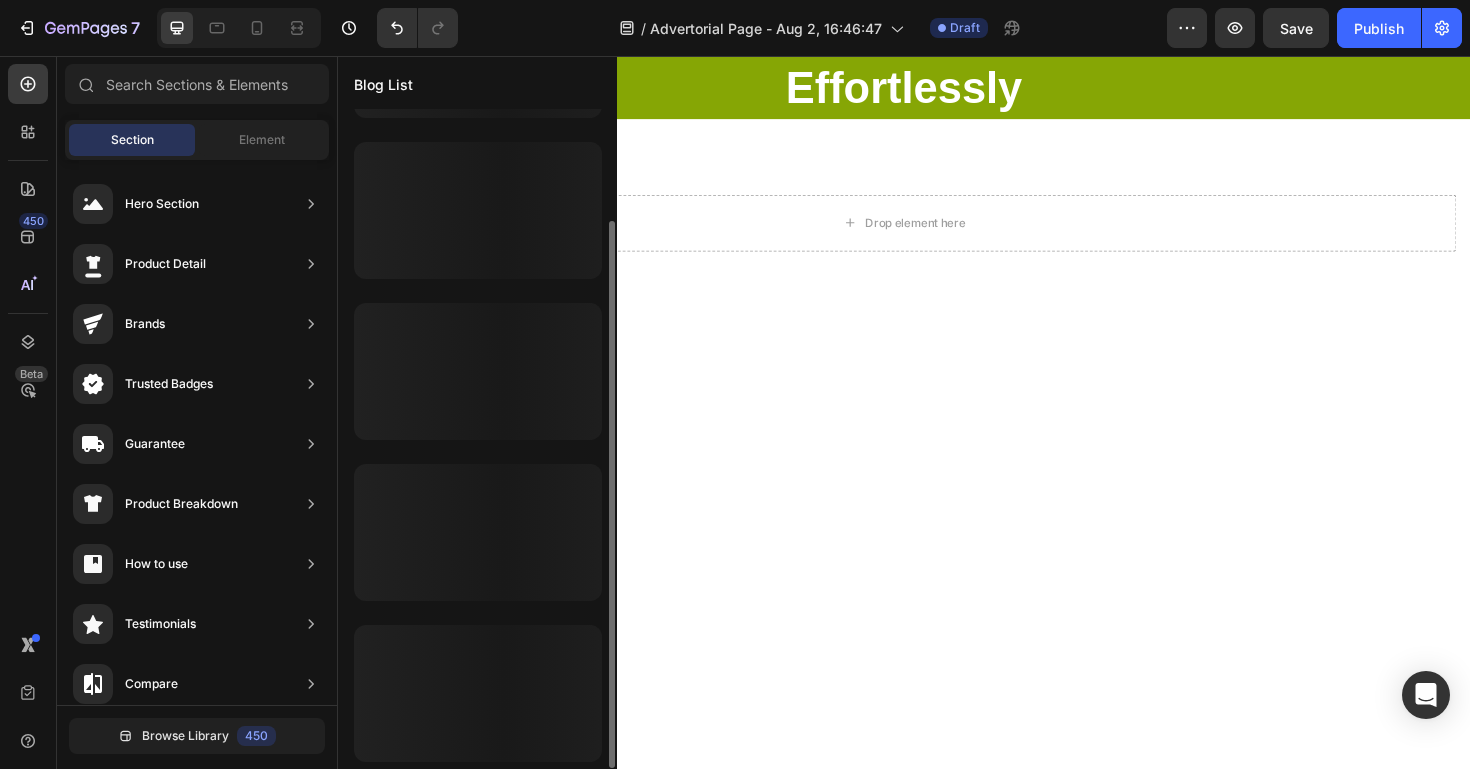 scroll, scrollTop: 0, scrollLeft: 0, axis: both 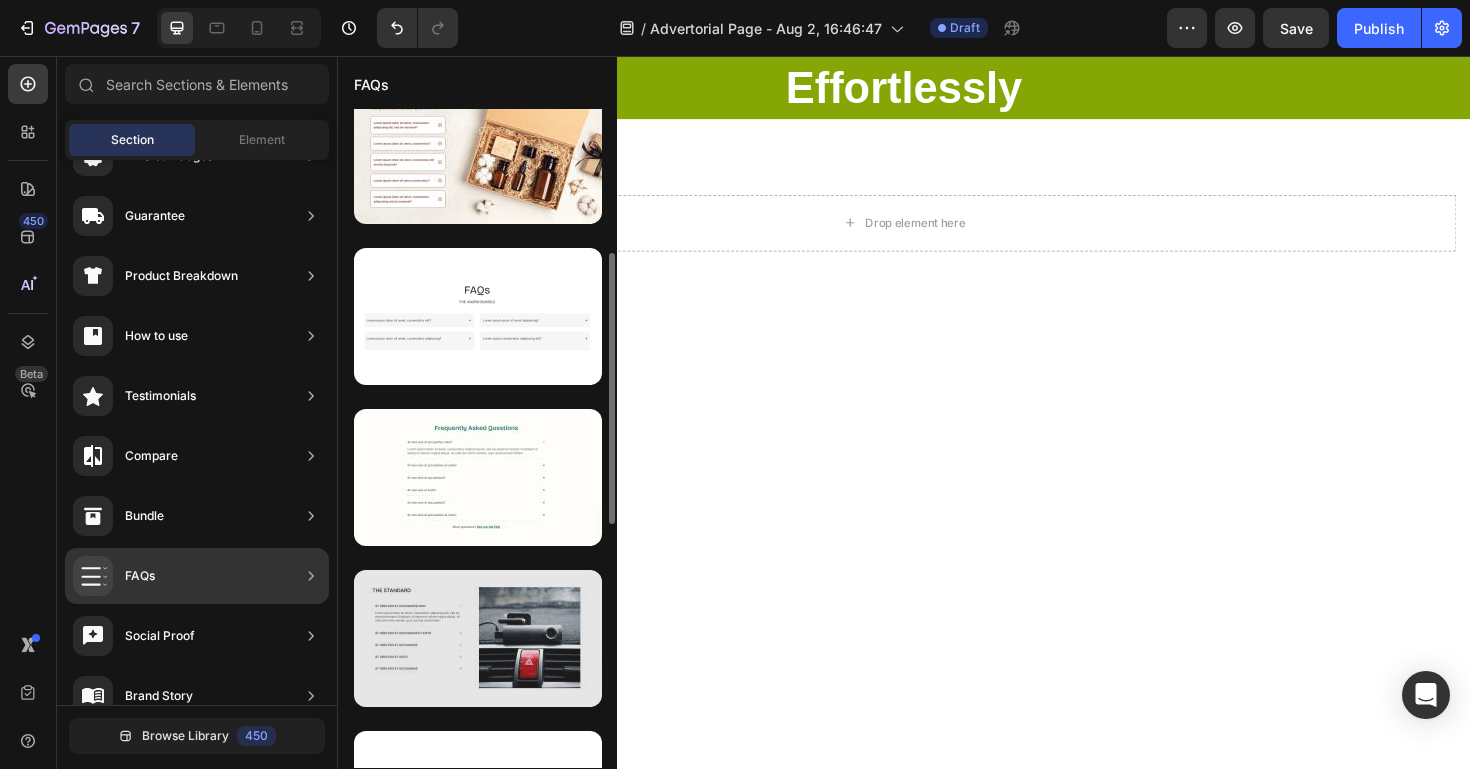 click at bounding box center [478, 638] 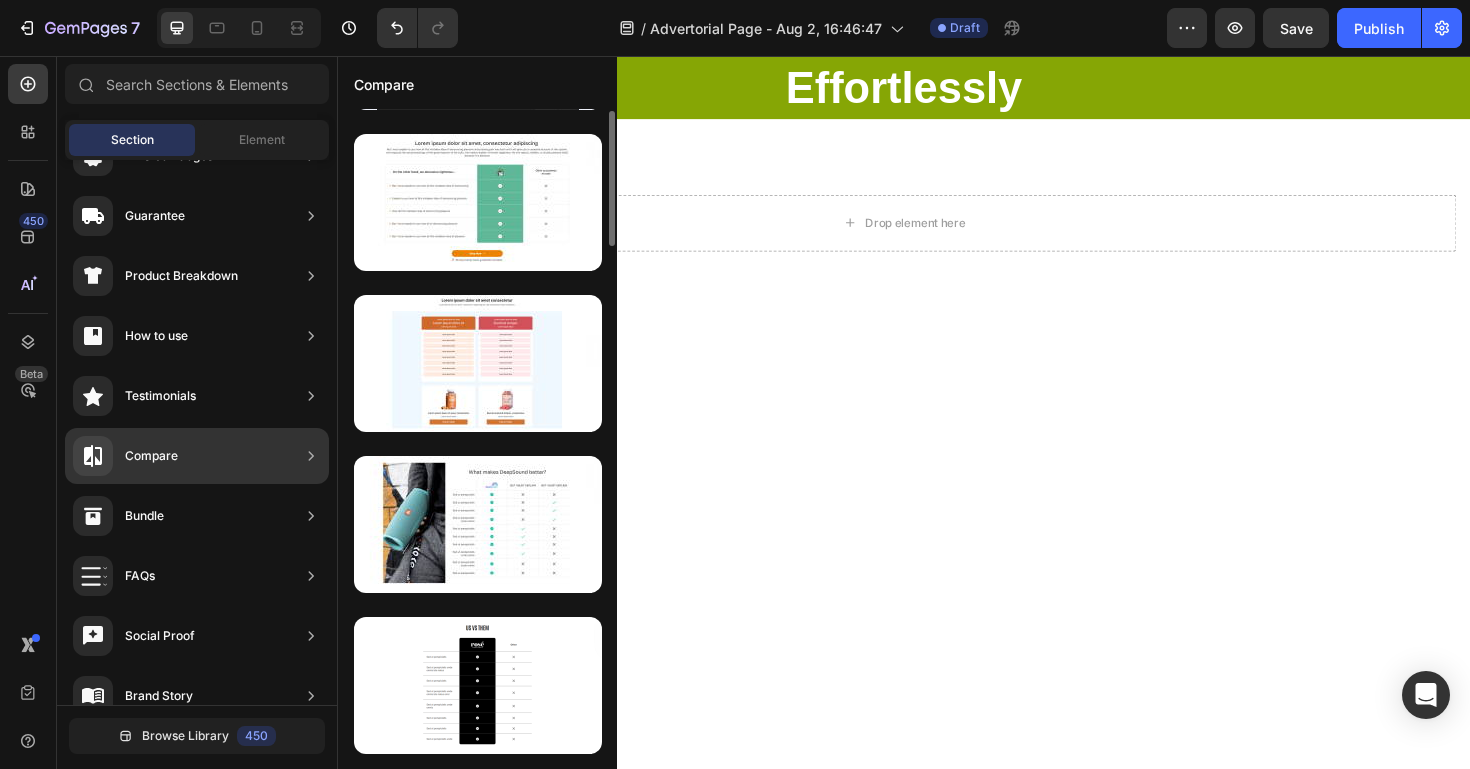 scroll, scrollTop: 0, scrollLeft: 0, axis: both 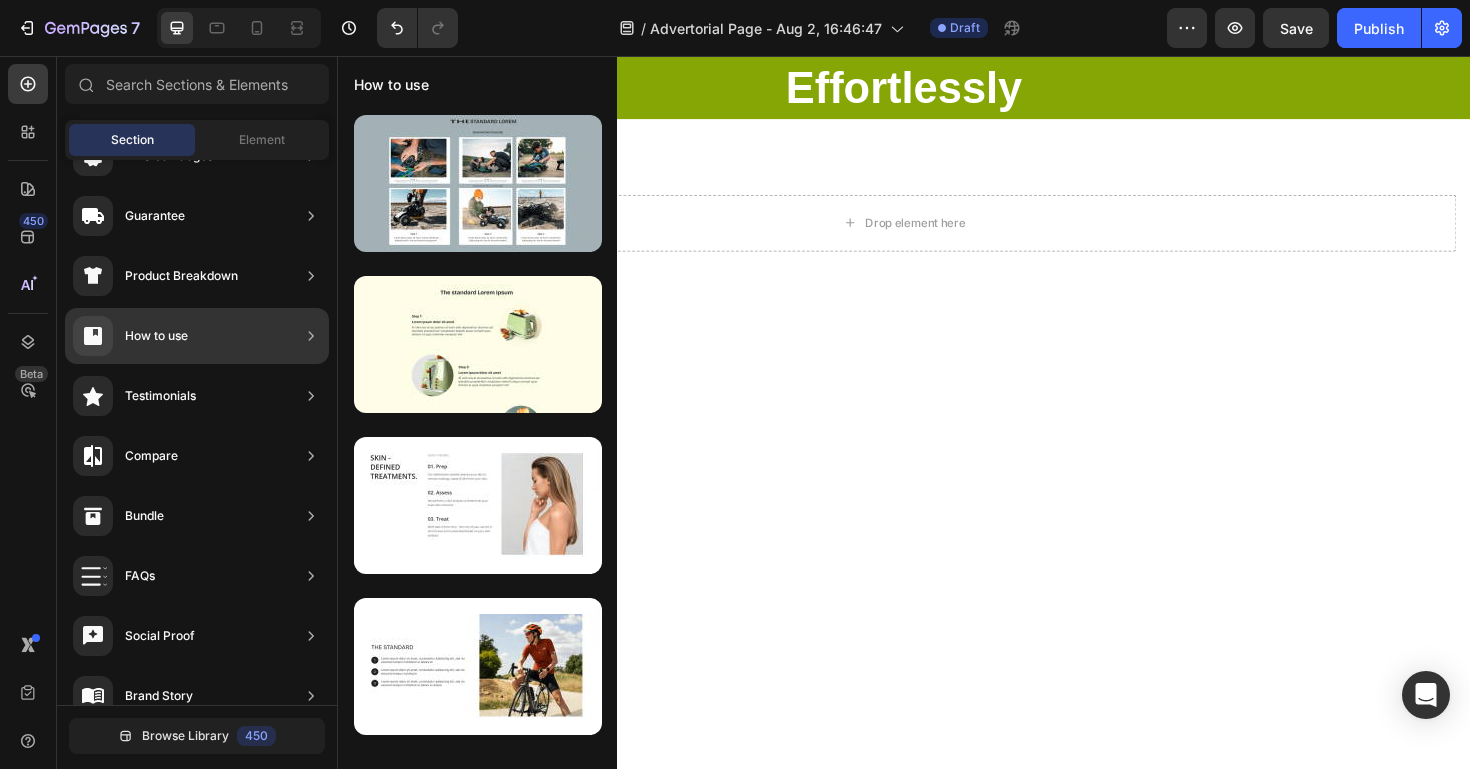 click at bounding box center [477, 425] 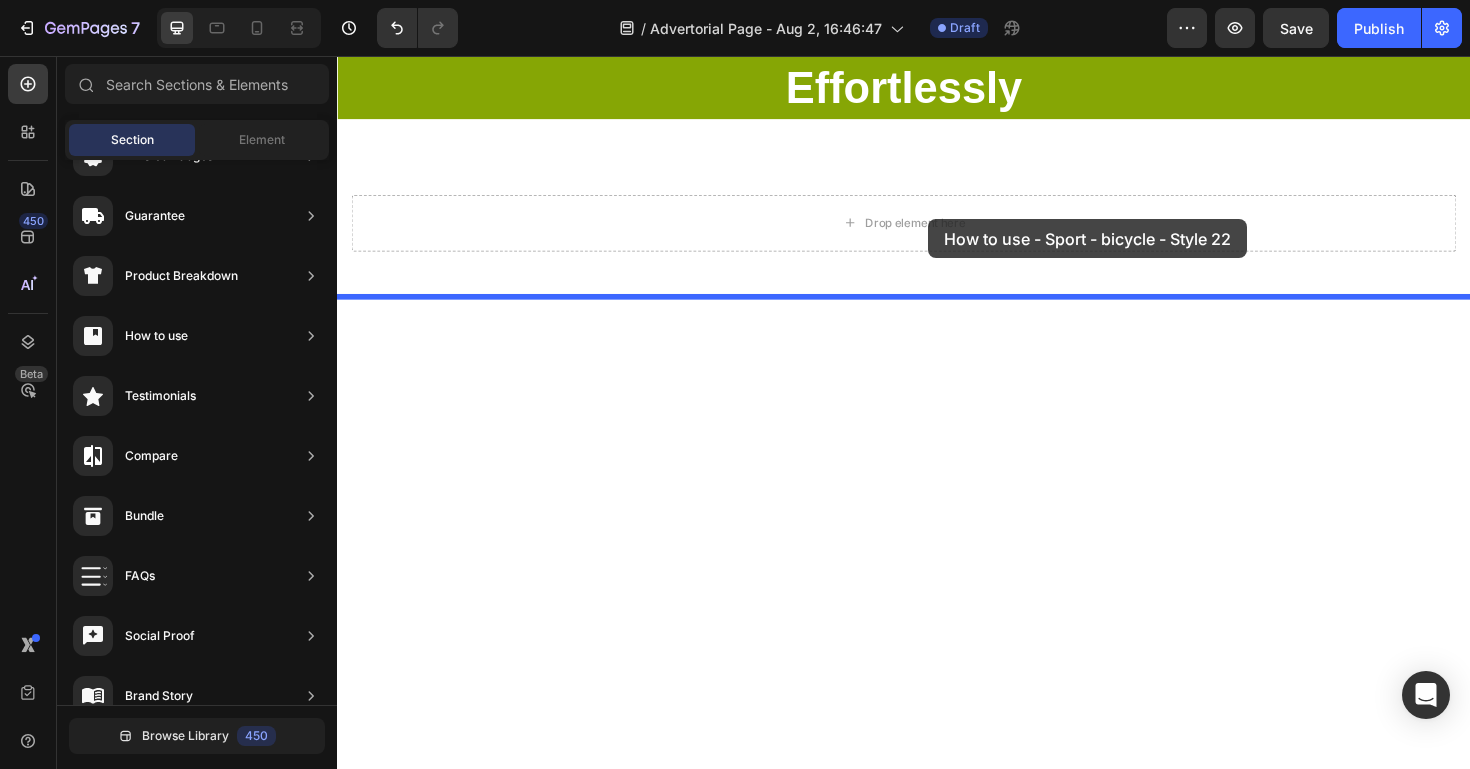 drag, startPoint x: 832, startPoint y: 687, endPoint x: 961, endPoint y: 228, distance: 476.78296 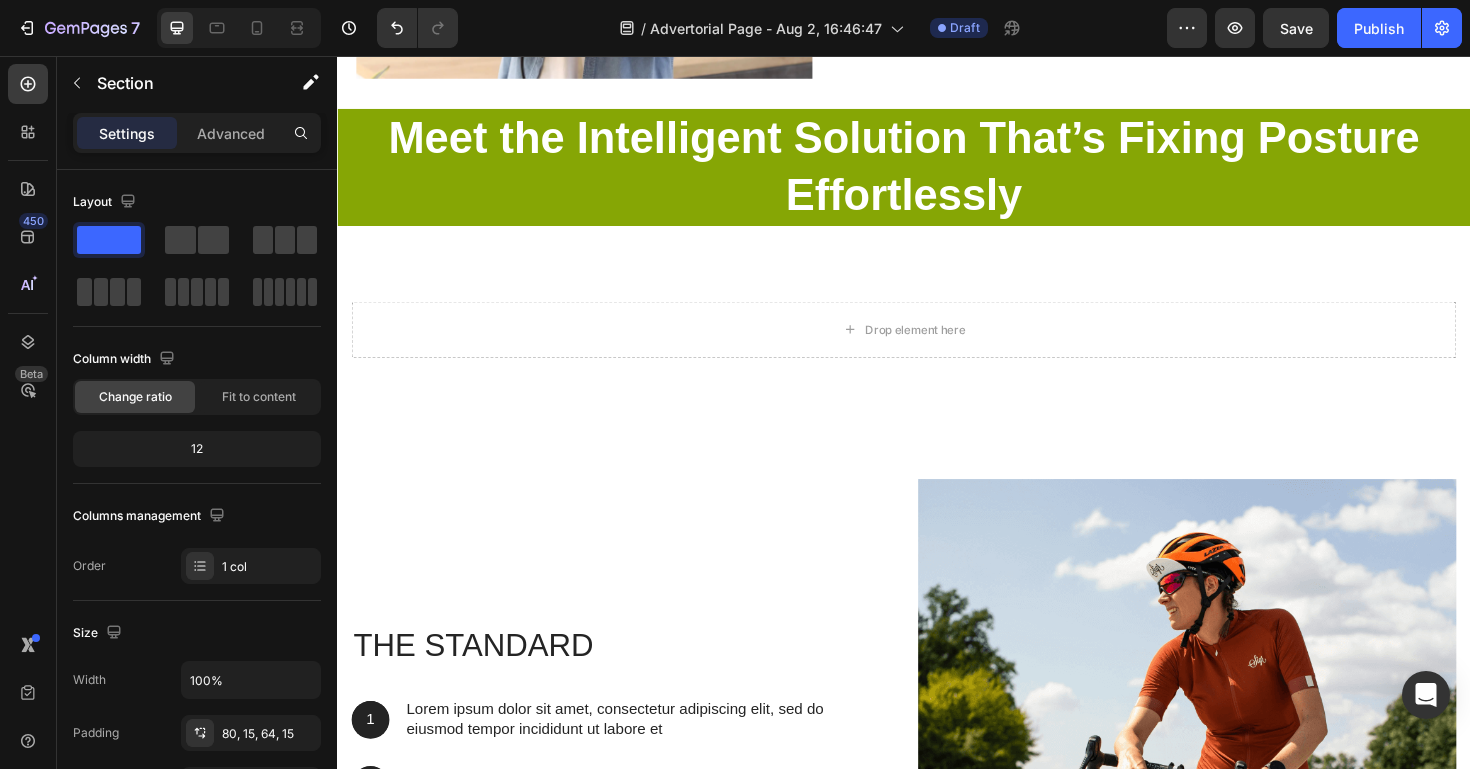 scroll, scrollTop: 3529, scrollLeft: 0, axis: vertical 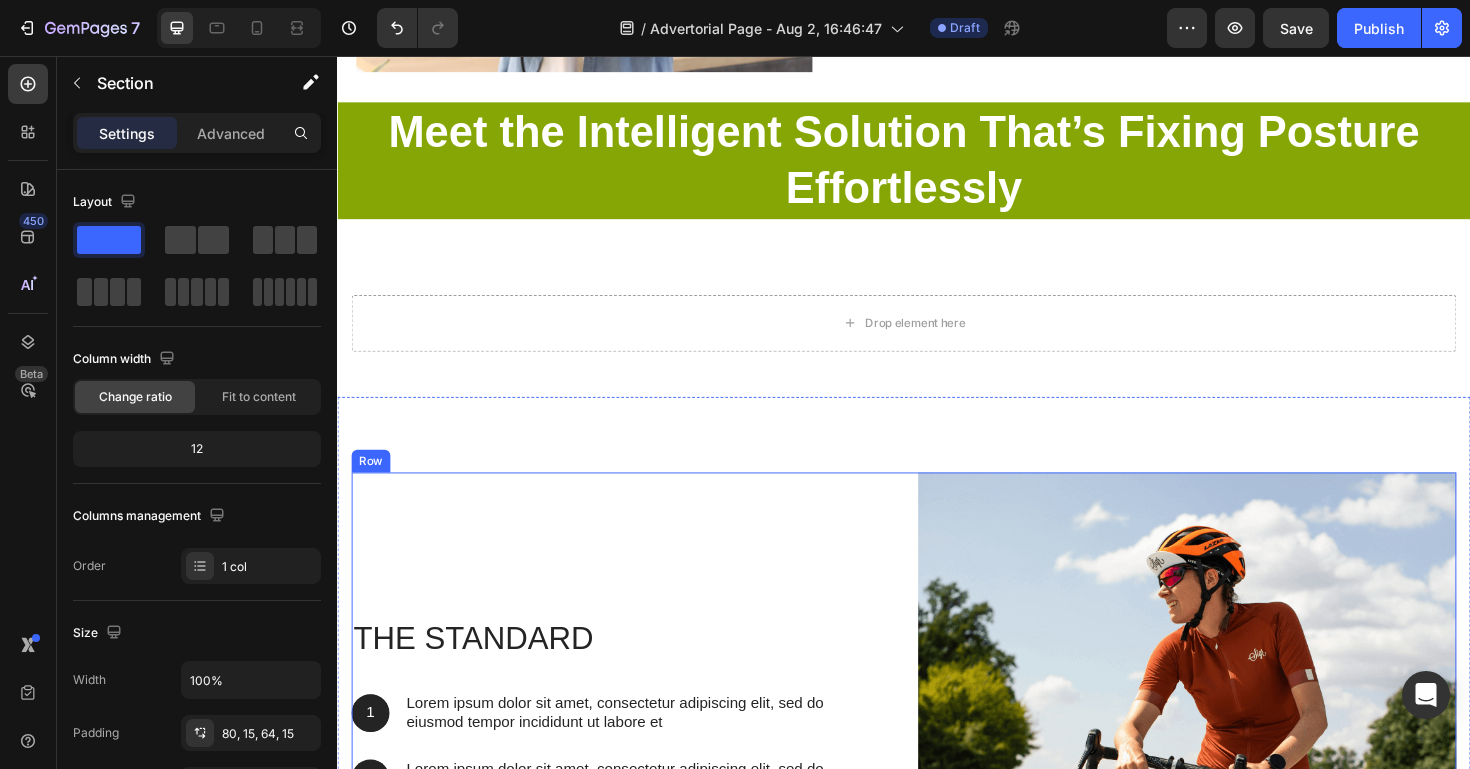 click on "The standard Heading 1 Text Block Hero Banner Lorem ipsum dolor sit amet, consectetur adipiscing elit, sed do eiusmod tempor incididunt ut labore et  Text Block Row 2 Text Block Hero Banner Lorem ipsum dolor sit amet, consectetur adipiscing elit, sed do eiusmod tempor incididunt Text Block Row 3 Text Block Hero Banner Lorem ipsum dolor sit amet, consectetur adipiscing elit, sed do eiusmod tempor incididunt ut labore et dolore  Text Block Row Row" at bounding box center [637, 782] 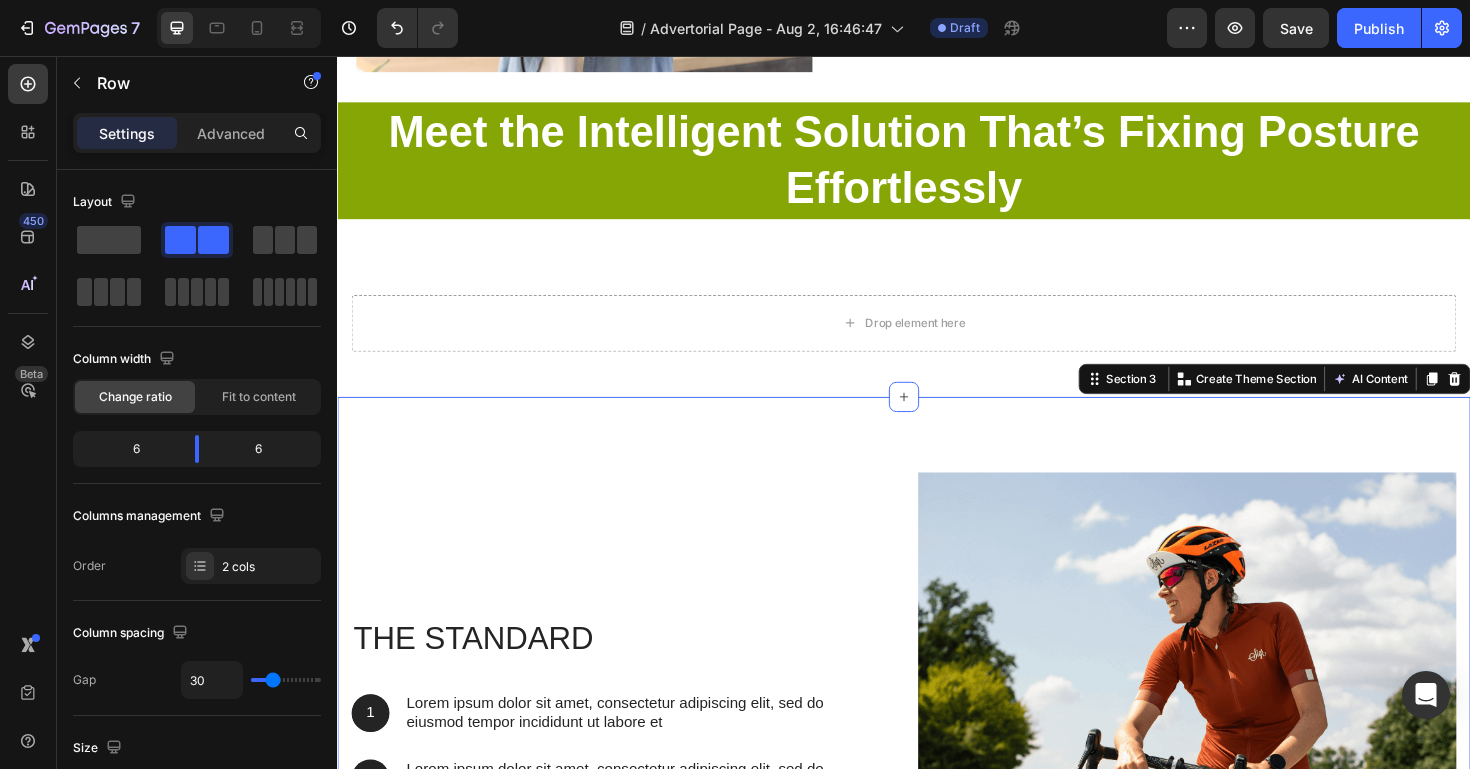 click on "The standard Heading 1 Text Block Hero Banner Lorem ipsum dolor sit amet, consectetur adipiscing elit, sed do eiusmod tempor incididunt ut labore et  Text Block Row 2 Text Block Hero Banner Lorem ipsum dolor sit amet, consectetur adipiscing elit, sed do eiusmod tempor incididunt Text Block Row 3 Text Block Hero Banner Lorem ipsum dolor sit amet, consectetur adipiscing elit, sed do eiusmod tempor incididunt ut labore et dolore  Text Block Row Row Image Row Section 3   You can create reusable sections Create Theme Section AI Content Write with GemAI What would you like to describe here? Tone and Voice Persuasive Product VIPOCORE™ Vibrating Intelligent Posture Corrector Show more Generate" at bounding box center (937, 782) 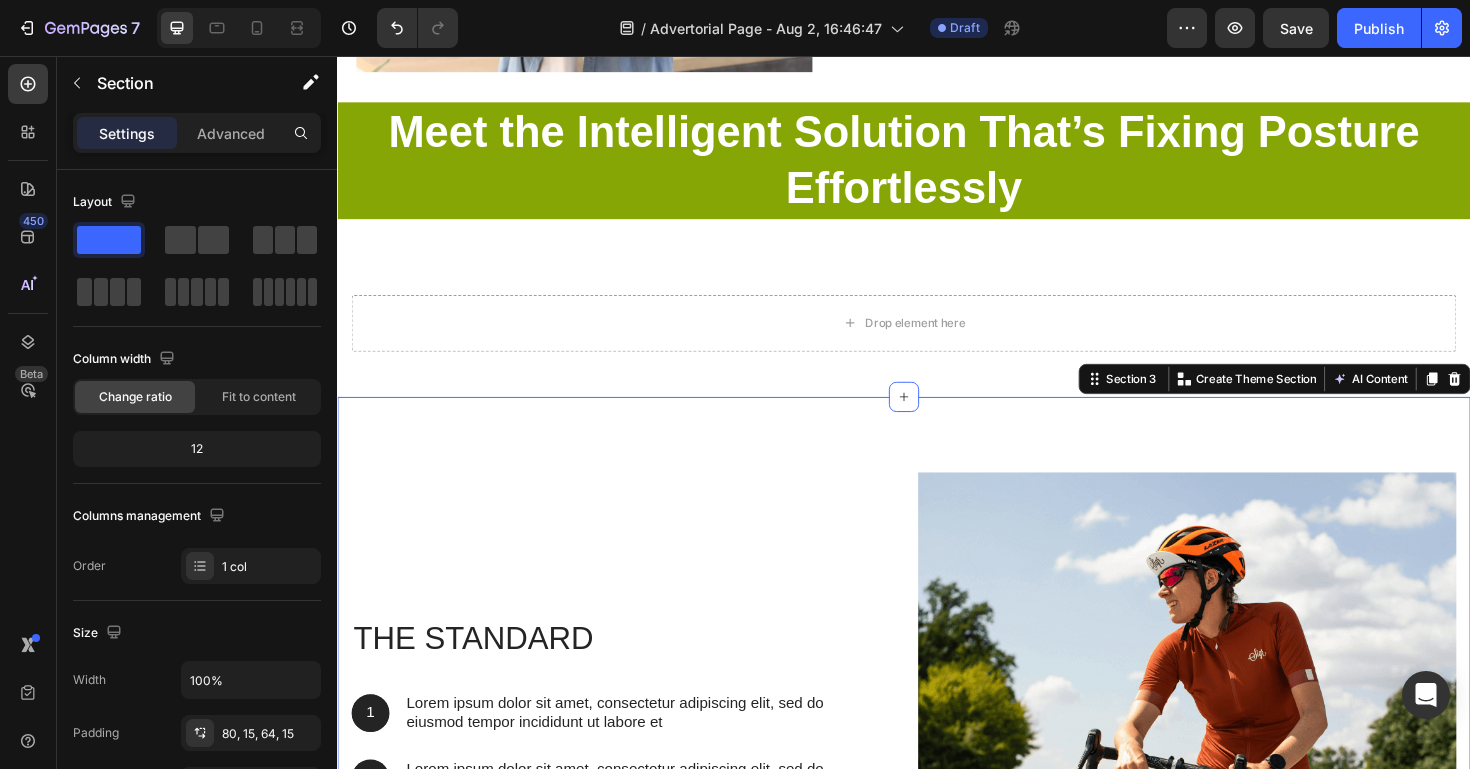 drag, startPoint x: 390, startPoint y: 450, endPoint x: 440, endPoint y: 465, distance: 52.201534 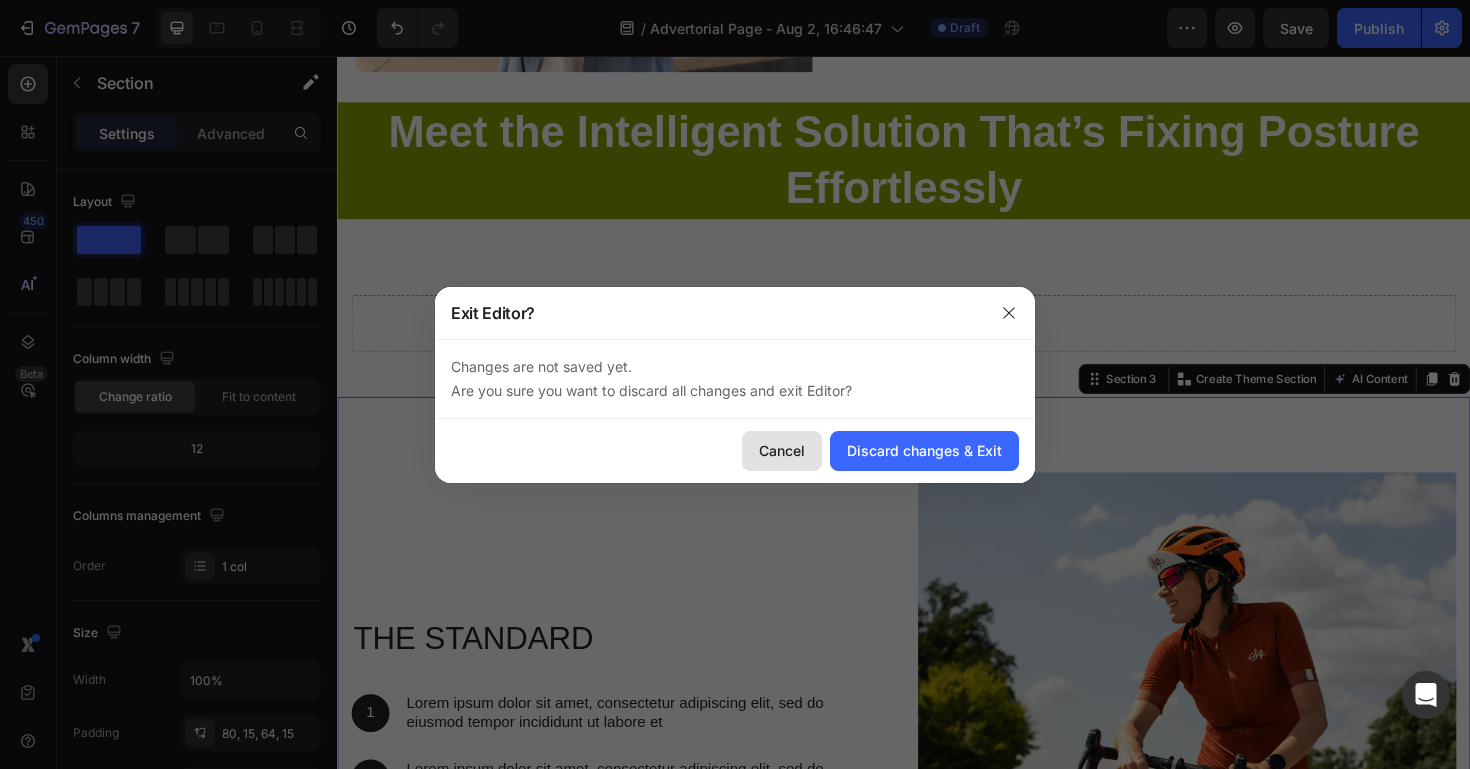 click on "Cancel" at bounding box center (782, 450) 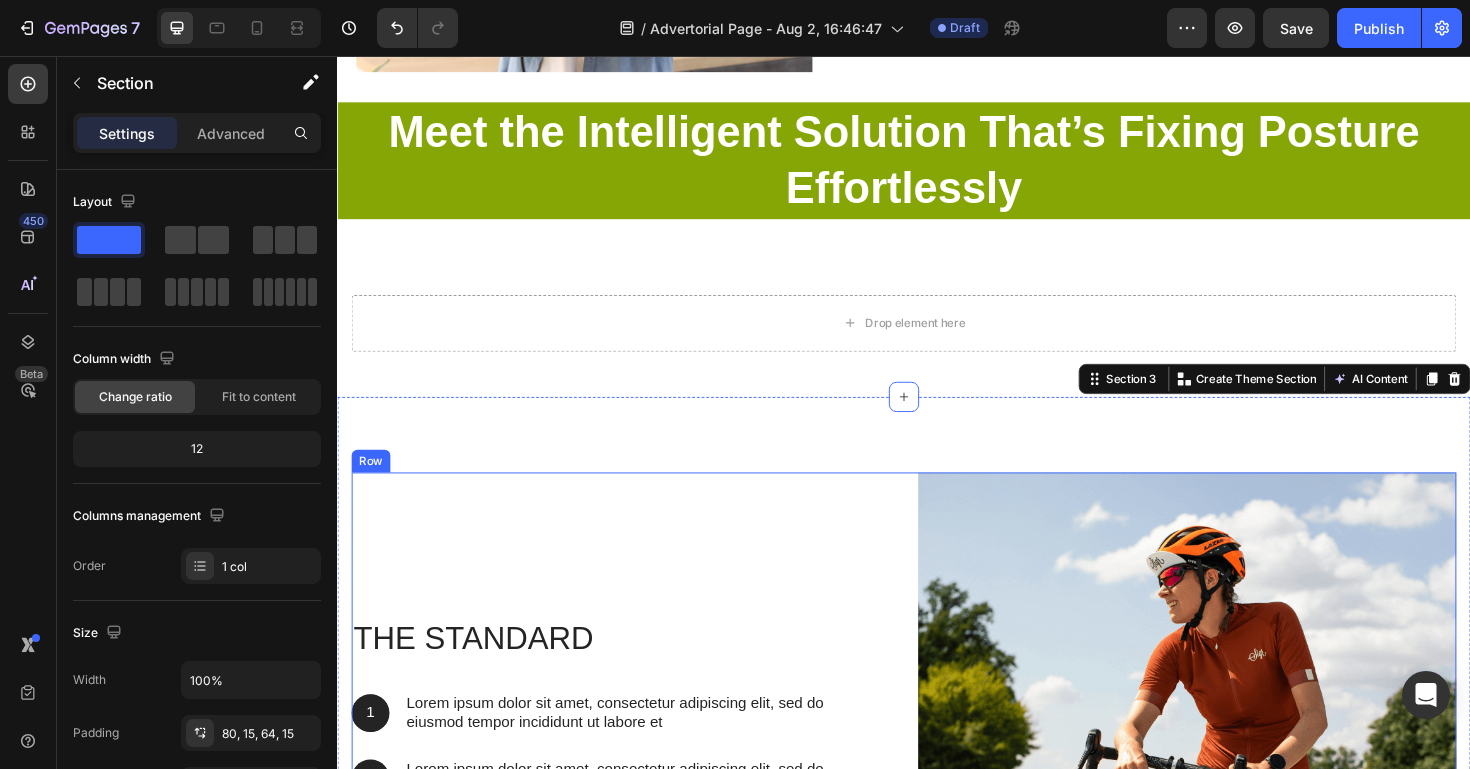 click on "The standard Heading 1 Text Block Hero Banner Lorem ipsum dolor sit amet, consectetur adipiscing elit, sed do eiusmod tempor incididunt ut labore et  Text Block Row 2 Text Block Hero Banner Lorem ipsum dolor sit amet, consectetur adipiscing elit, sed do eiusmod tempor incididunt Text Block Row 3 Text Block Hero Banner Lorem ipsum dolor sit amet, consectetur adipiscing elit, sed do eiusmod tempor incididunt ut labore et dolore  Text Block Row Row" at bounding box center [637, 782] 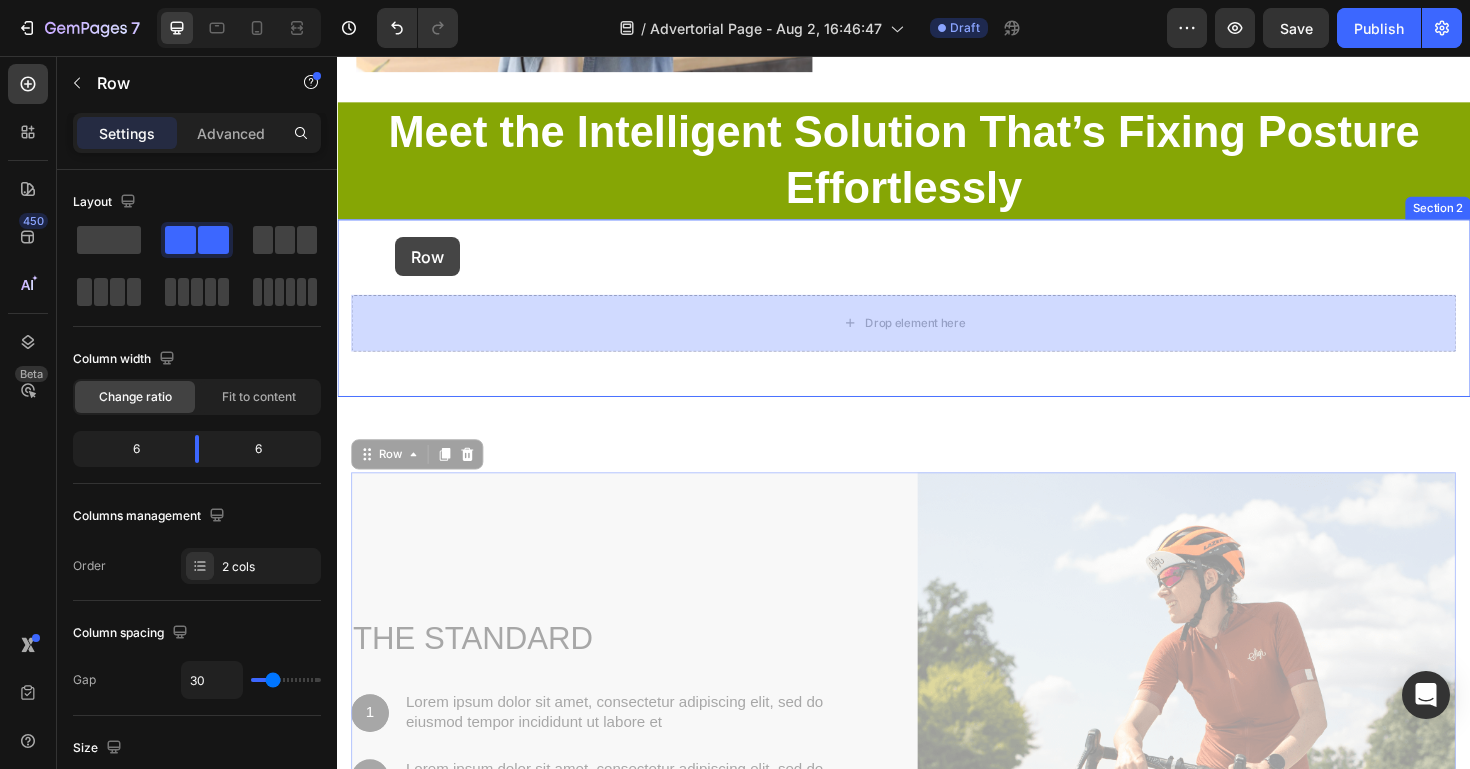 drag, startPoint x: 376, startPoint y: 477, endPoint x: 397, endPoint y: 250, distance: 227.9693 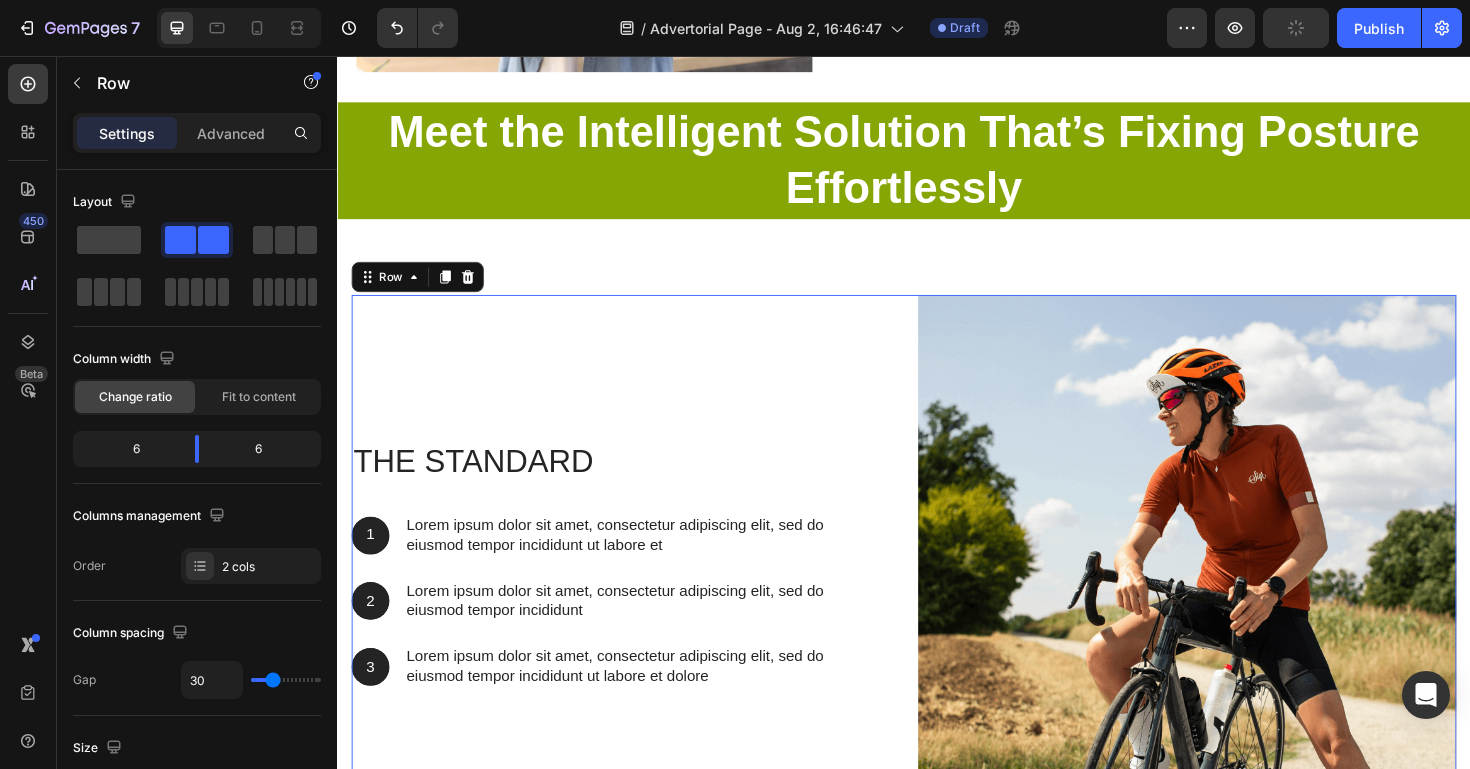 click on "The standard Heading 1 Text Block Hero Banner Lorem ipsum dolor sit amet, consectetur adipiscing elit, sed do eiusmod tempor incididunt ut labore et  Text Block Row 2 Text Block Hero Banner Lorem ipsum dolor sit amet, consectetur adipiscing elit, sed do eiusmod tempor incididunt Text Block Row 3 Text Block Hero Banner Lorem ipsum dolor sit amet, consectetur adipiscing elit, sed do eiusmod tempor incididunt ut labore et dolore  Text Block Row Row" at bounding box center [637, 594] 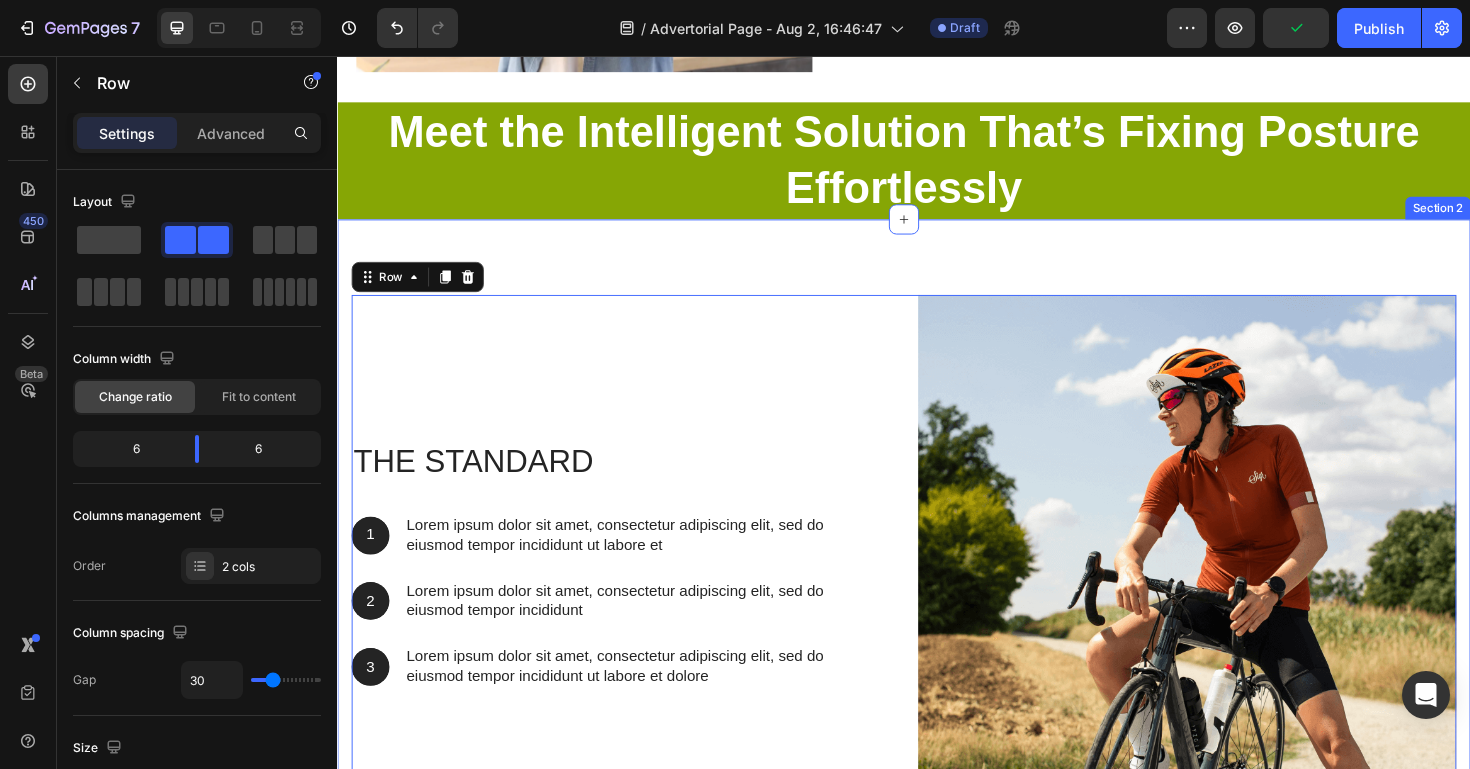 click on "The standard Heading 1 Text Block Hero Banner Lorem ipsum dolor sit amet, consectetur adipiscing elit, sed do eiusmod tempor incididunt ut labore et  Text Block Row 2 Text Block Hero Banner Lorem ipsum dolor sit amet, consectetur adipiscing elit, sed do eiusmod tempor incididunt Text Block Row 3 Text Block Hero Banner Lorem ipsum dolor sit amet, consectetur adipiscing elit, sed do eiusmod tempor incididunt ut labore et dolore  Text Block Row Row Image Row   0 Section 2" at bounding box center [937, 578] 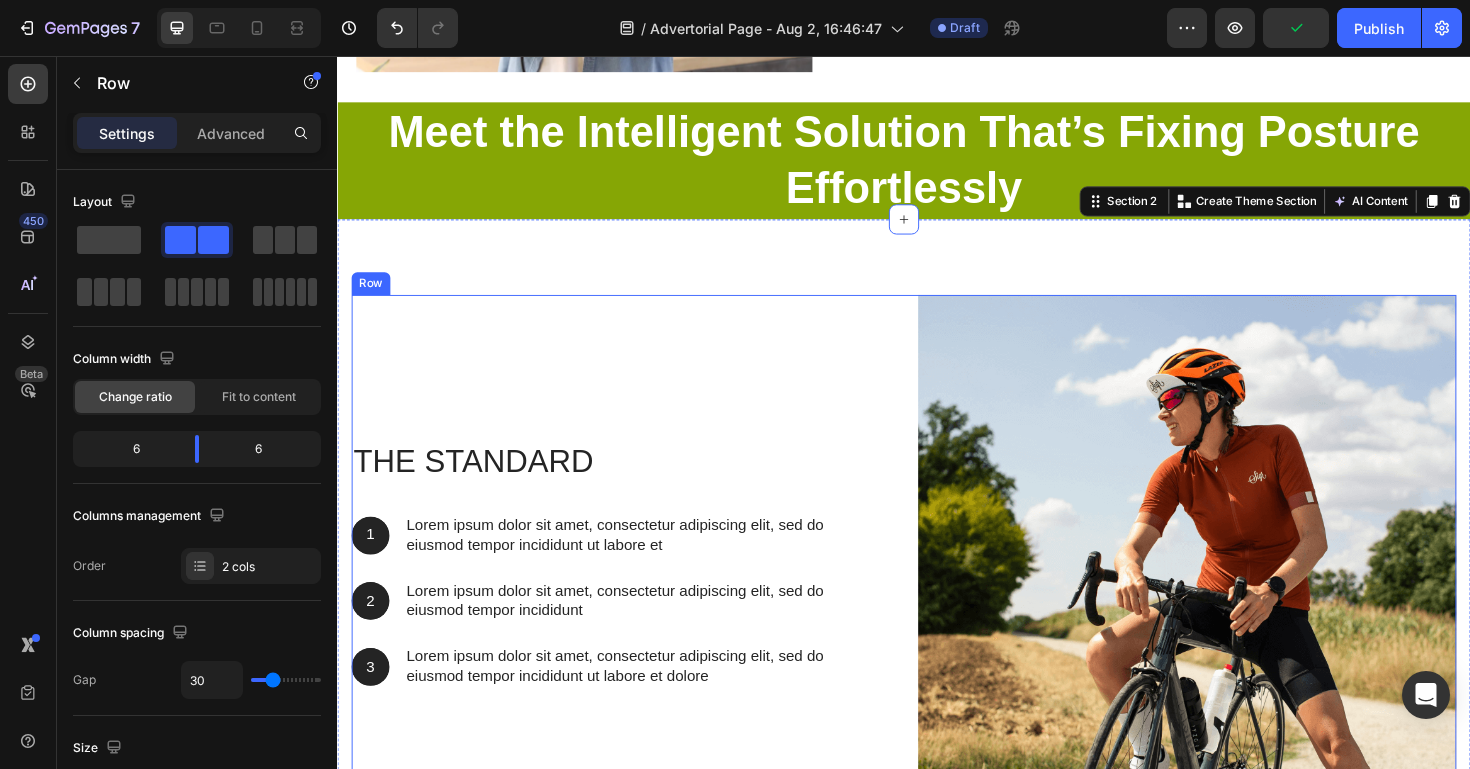 click on "The standard Heading 1 Text Block Hero Banner Lorem ipsum dolor sit amet, consectetur adipiscing elit, sed do eiusmod tempor incididunt ut labore et  Text Block Row 2 Text Block Hero Banner Lorem ipsum dolor sit amet, consectetur adipiscing elit, sed do eiusmod tempor incididunt Text Block Row 3 Text Block Hero Banner Lorem ipsum dolor sit amet, consectetur adipiscing elit, sed do eiusmod tempor incididunt ut labore et dolore  Text Block Row Row" at bounding box center [637, 594] 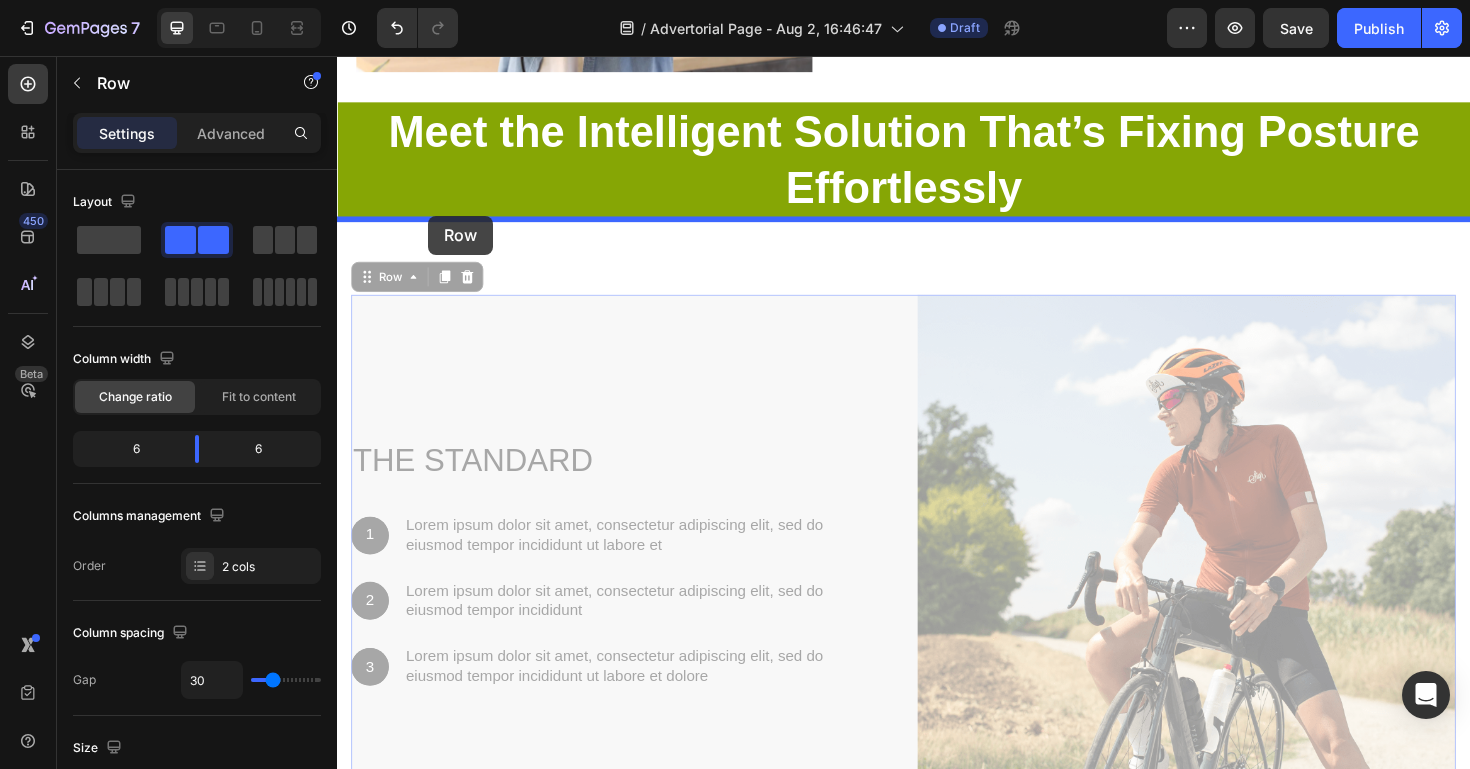 drag, startPoint x: 374, startPoint y: 292, endPoint x: 432, endPoint y: 225, distance: 88.61716 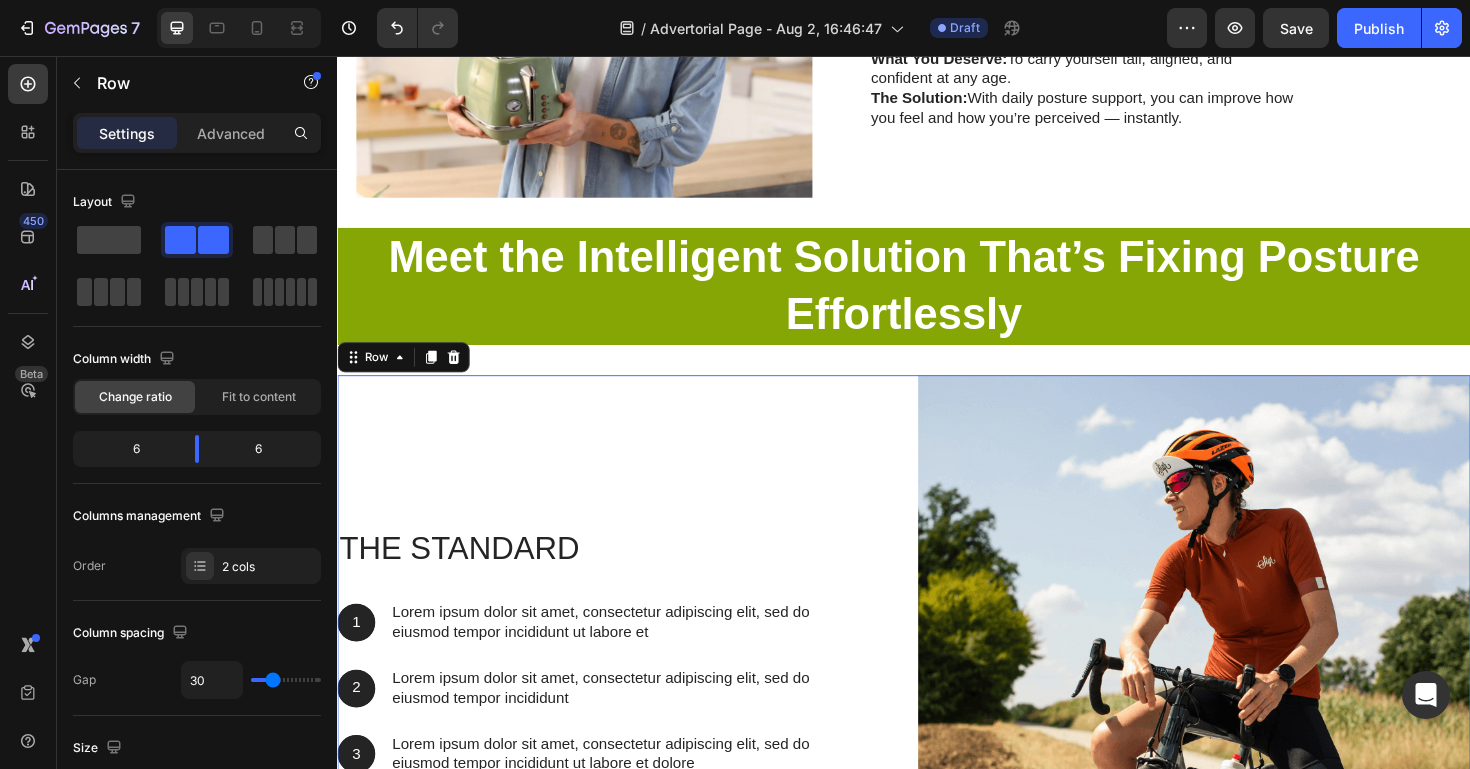 scroll, scrollTop: 3394, scrollLeft: 0, axis: vertical 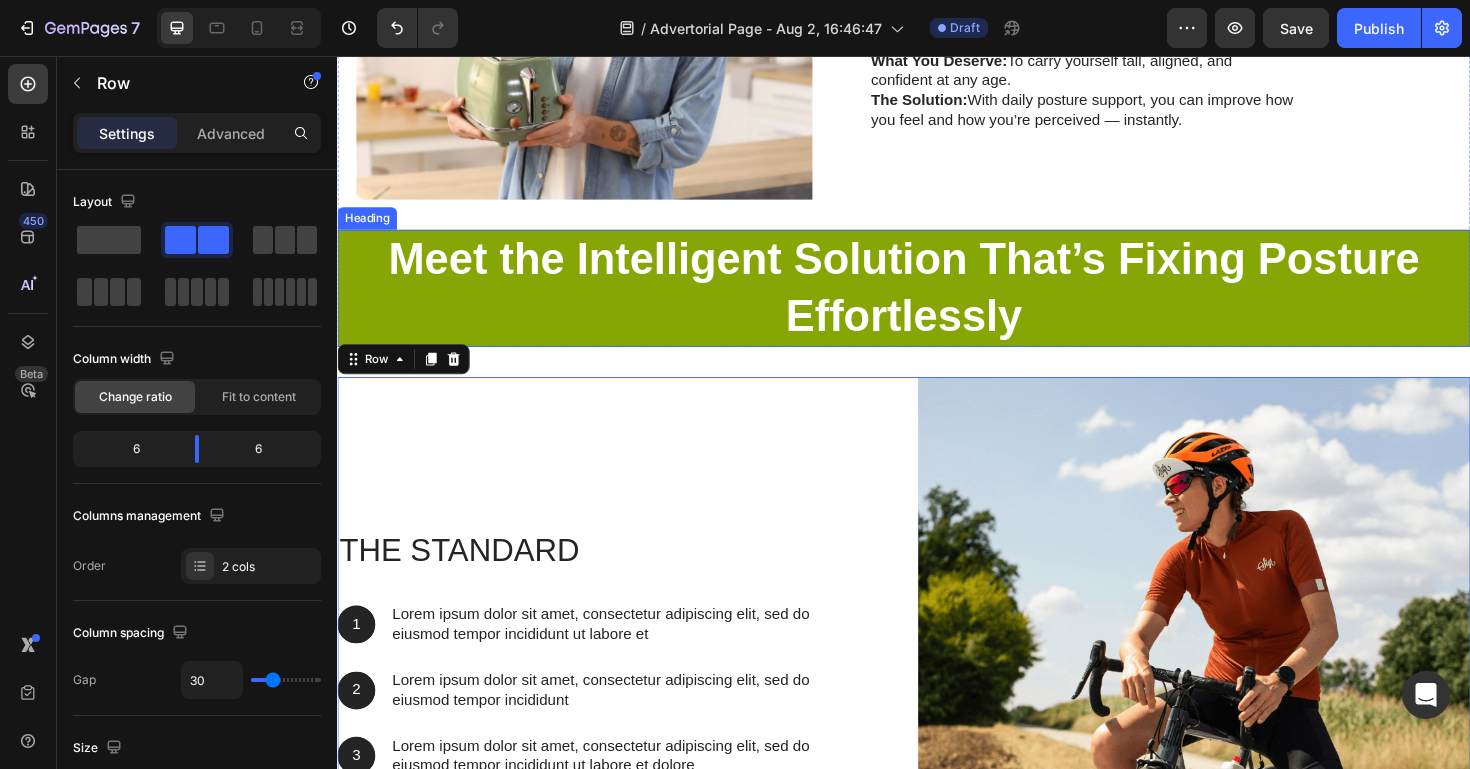 click on "Meet the Intelligent Solution That’s Fixing Posture Effortlessly" at bounding box center (937, 302) 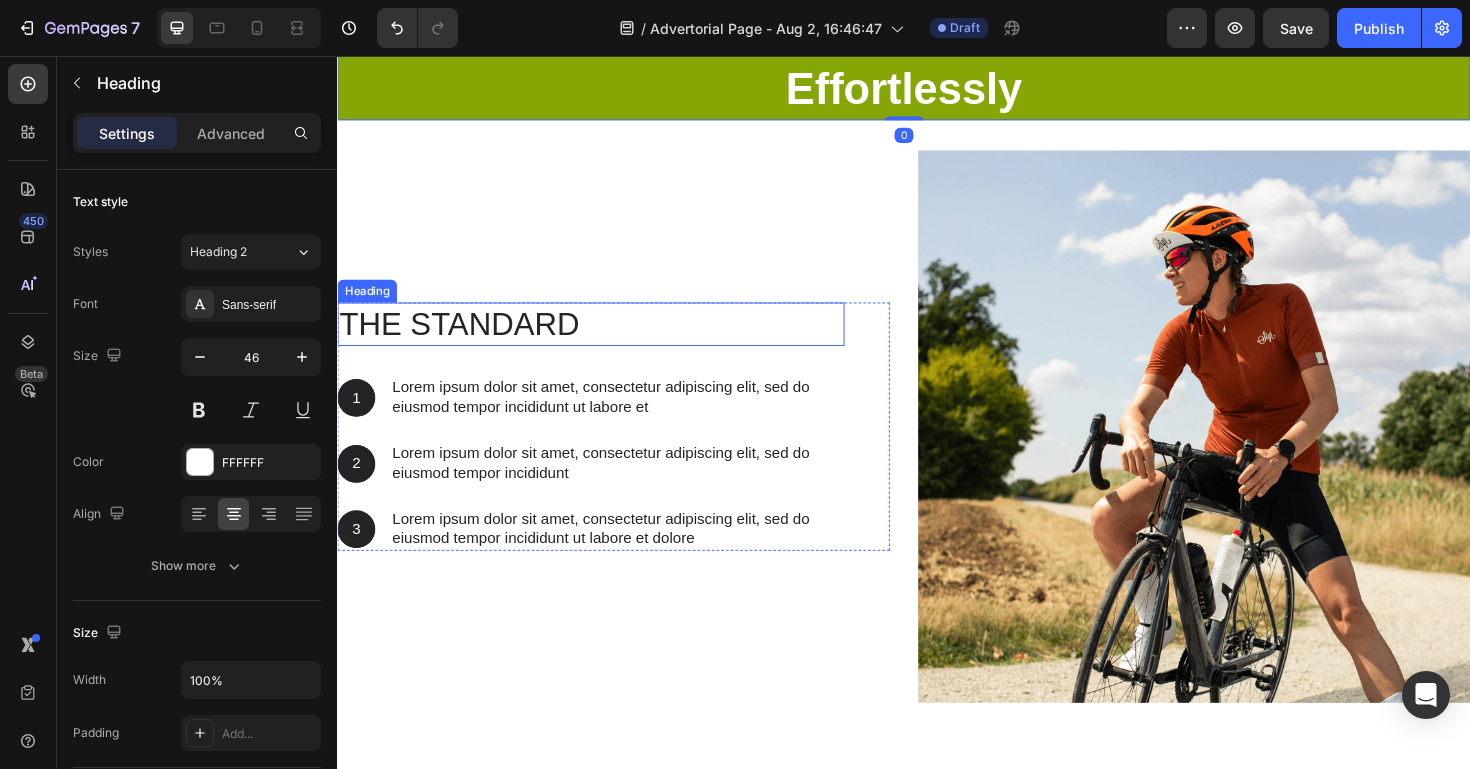 scroll, scrollTop: 3640, scrollLeft: 0, axis: vertical 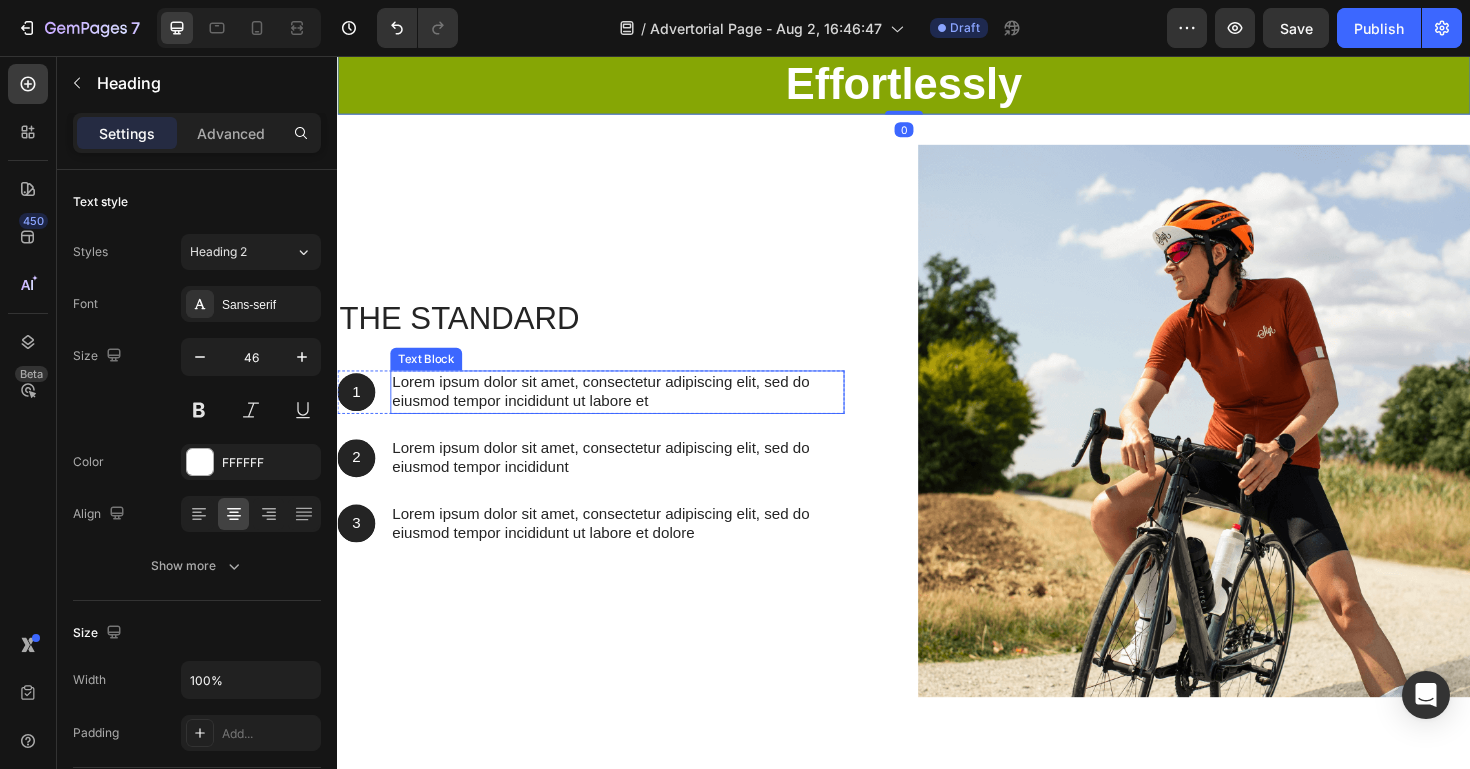 click on "Lorem ipsum dolor sit amet, consectetur adipiscing elit, sed do eiusmod tempor incididunt ut labore et" at bounding box center (633, 412) 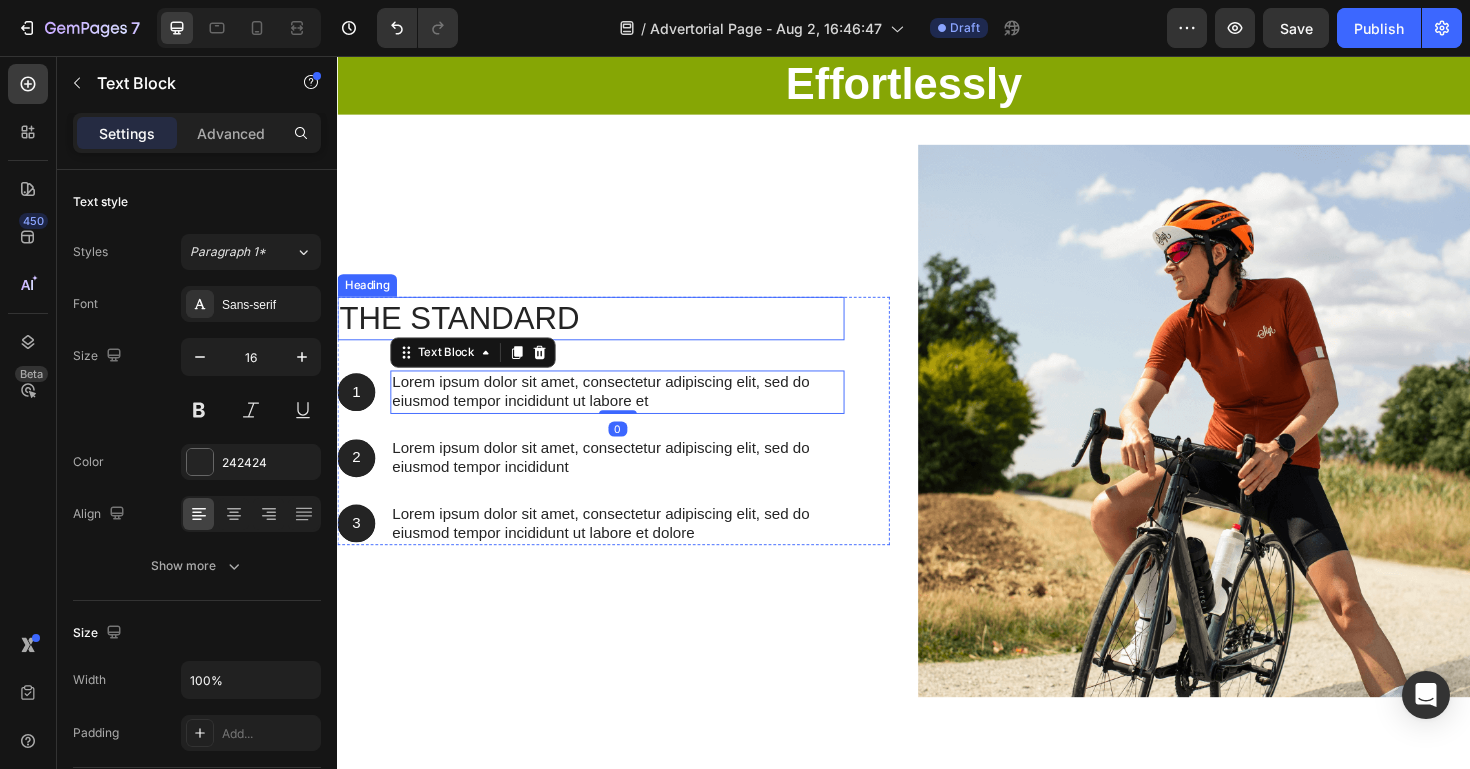 click on "The standard" at bounding box center (605, 334) 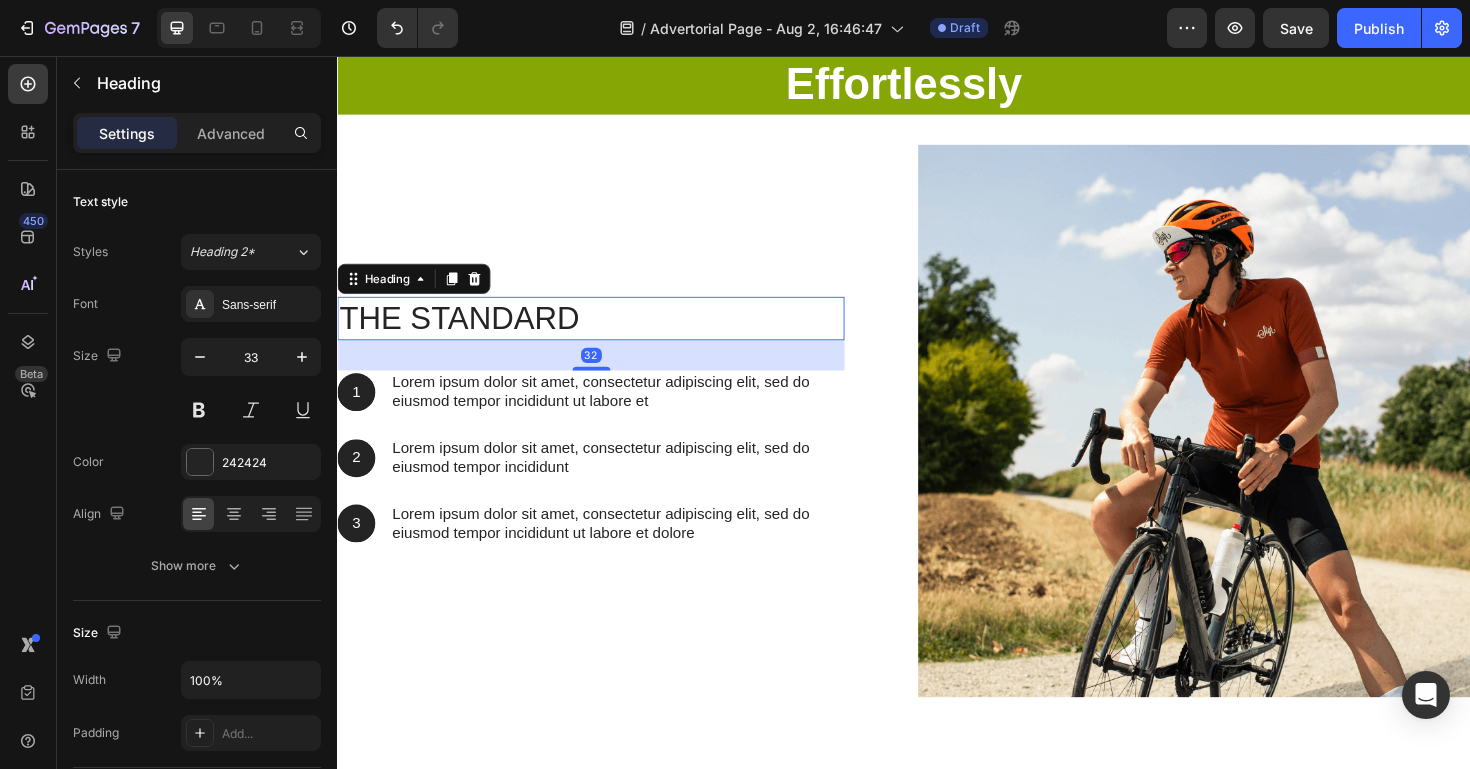 click on "The standard" at bounding box center [605, 334] 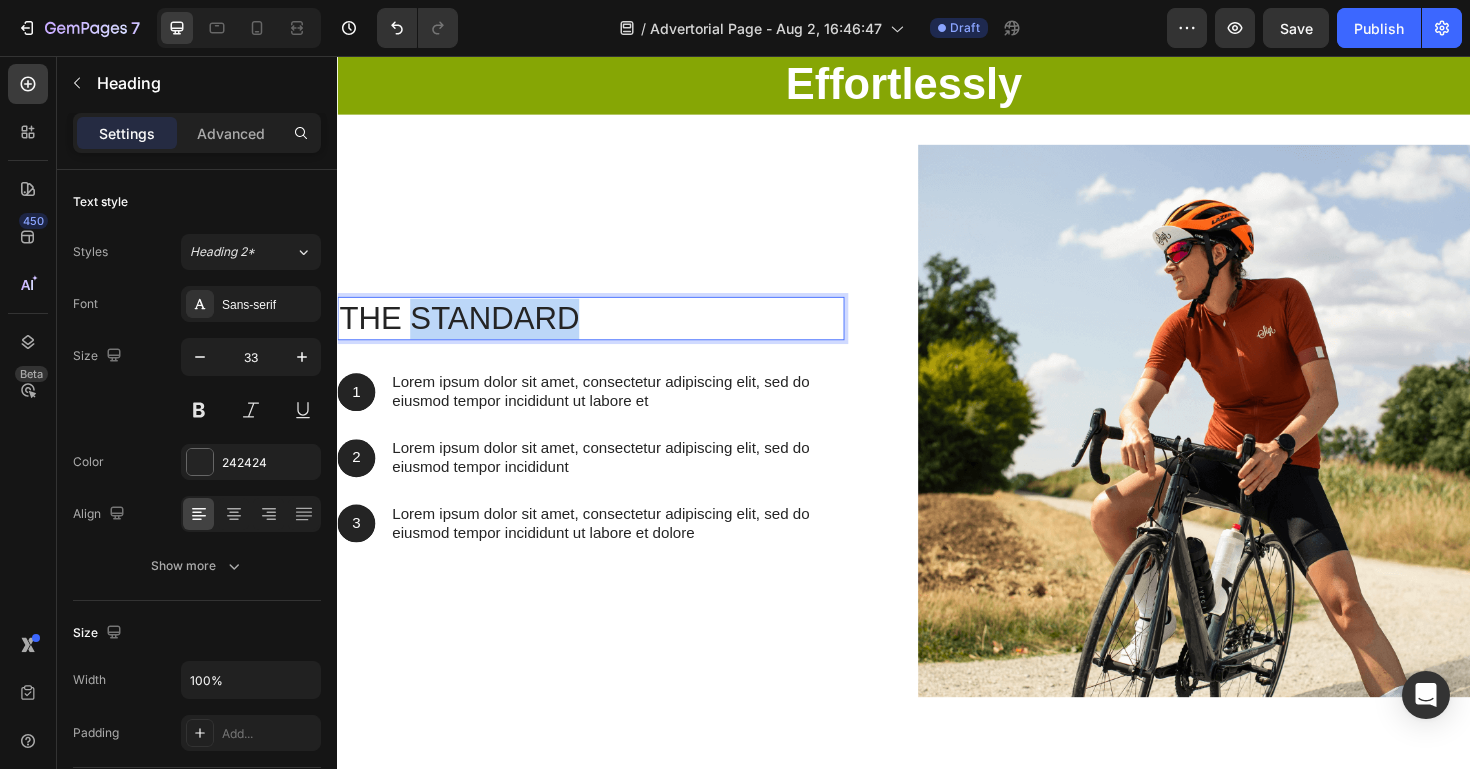 click on "The standard" at bounding box center (605, 334) 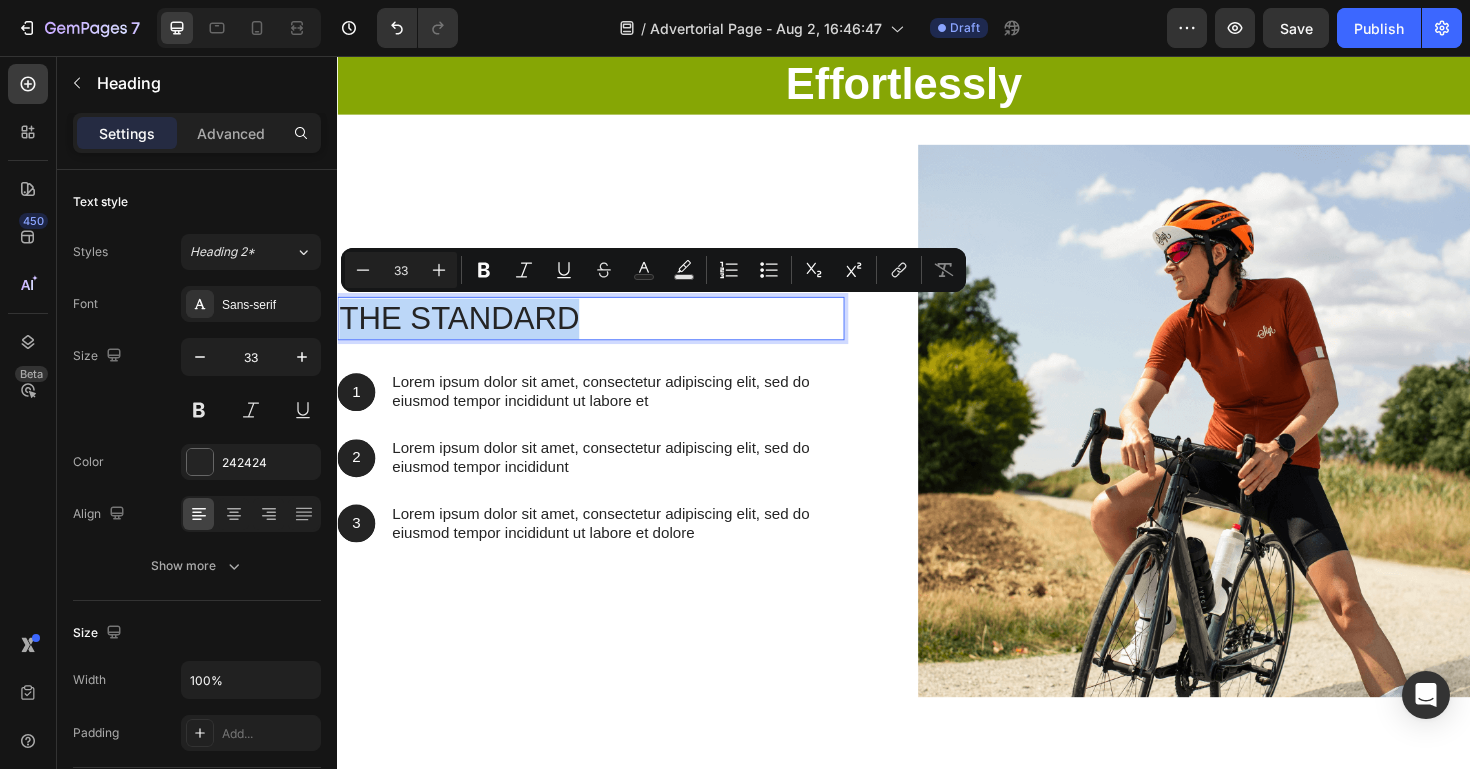 click on "The standard" at bounding box center (605, 334) 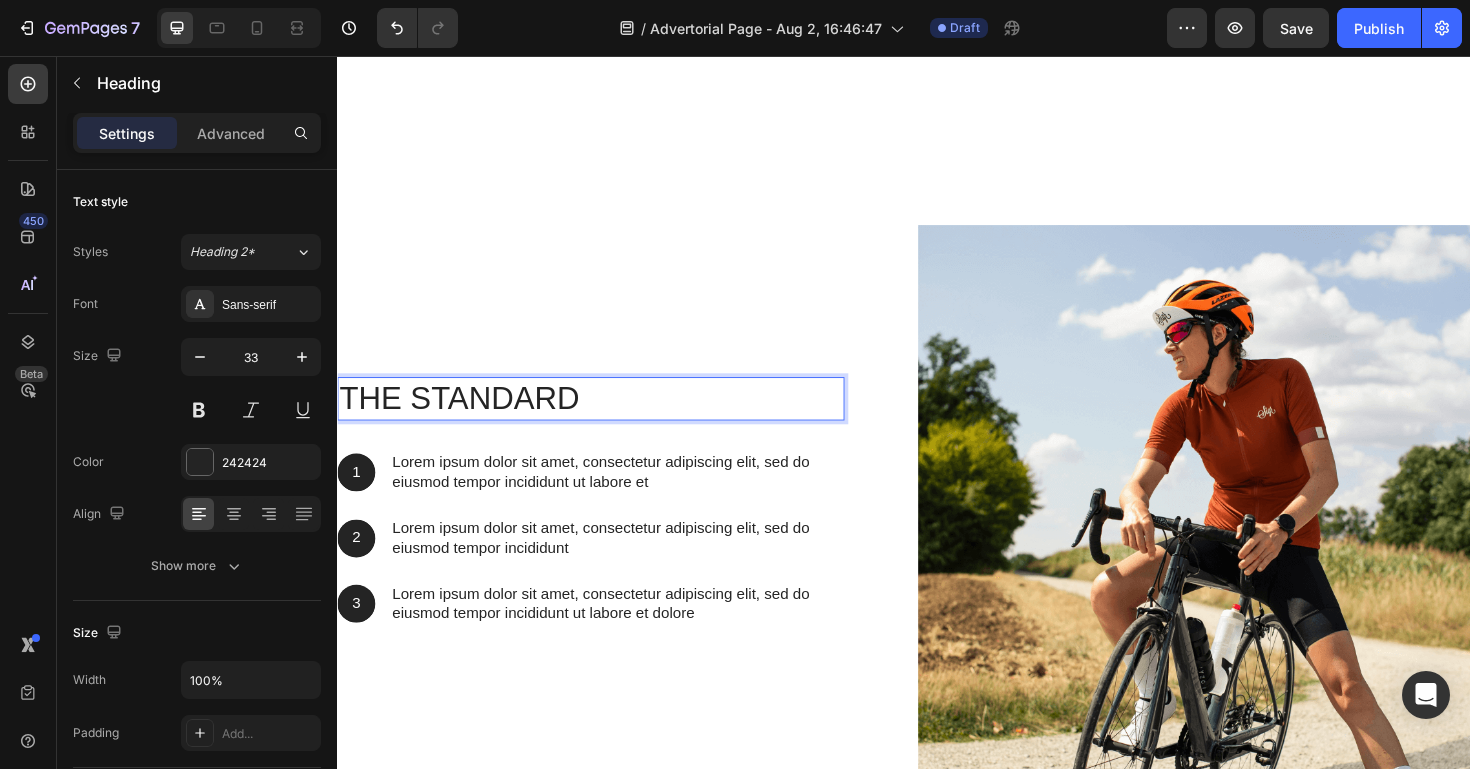 scroll, scrollTop: 3716, scrollLeft: 0, axis: vertical 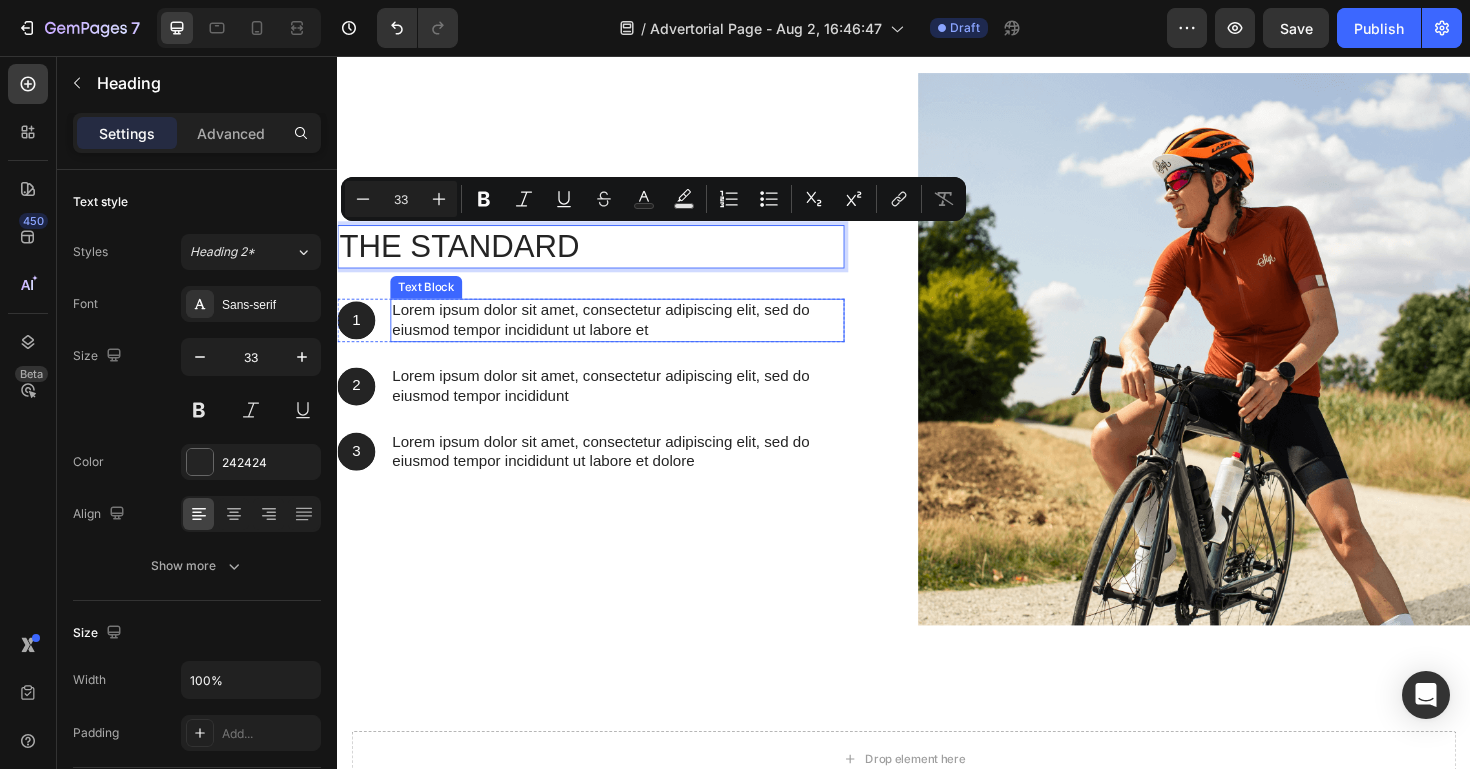click on "The standard Heading   32 1 Text Block Hero Banner Lorem ipsum dolor sit amet, consectetur adipiscing elit, sed do eiusmod tempor incididunt ut labore et  Text Block Row 2 Text Block Hero Banner Lorem ipsum dolor sit amet, consectetur adipiscing elit, sed do eiusmod tempor incididunt Text Block Row 3 Text Block Hero Banner Lorem ipsum dolor sit amet, consectetur adipiscing elit, sed do eiusmod tempor incididunt ut labore et dolore  Text Block Row" at bounding box center (605, 367) 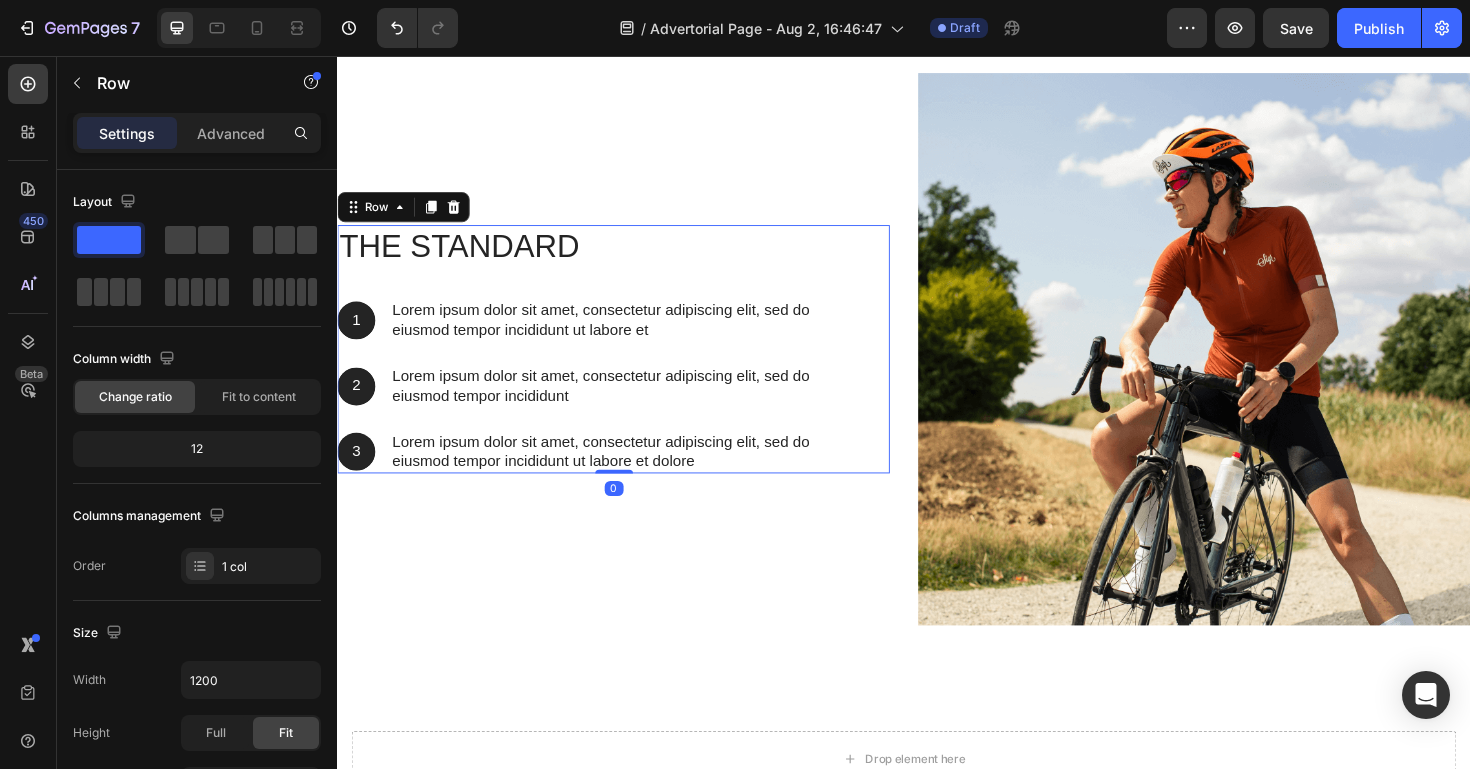 click on "The standard Heading 1 Text Block Hero Banner Lorem ipsum dolor sit amet, consectetur adipiscing elit, sed do eiusmod tempor incididunt ut labore et  Text Block Row 2 Text Block Hero Banner Lorem ipsum dolor sit amet, consectetur adipiscing elit, sed do eiusmod tempor incididunt Text Block Row 3 Text Block Hero Banner Lorem ipsum dolor sit amet, consectetur adipiscing elit, sed do eiusmod tempor incididunt ut labore et dolore  Text Block Row" at bounding box center (605, 367) 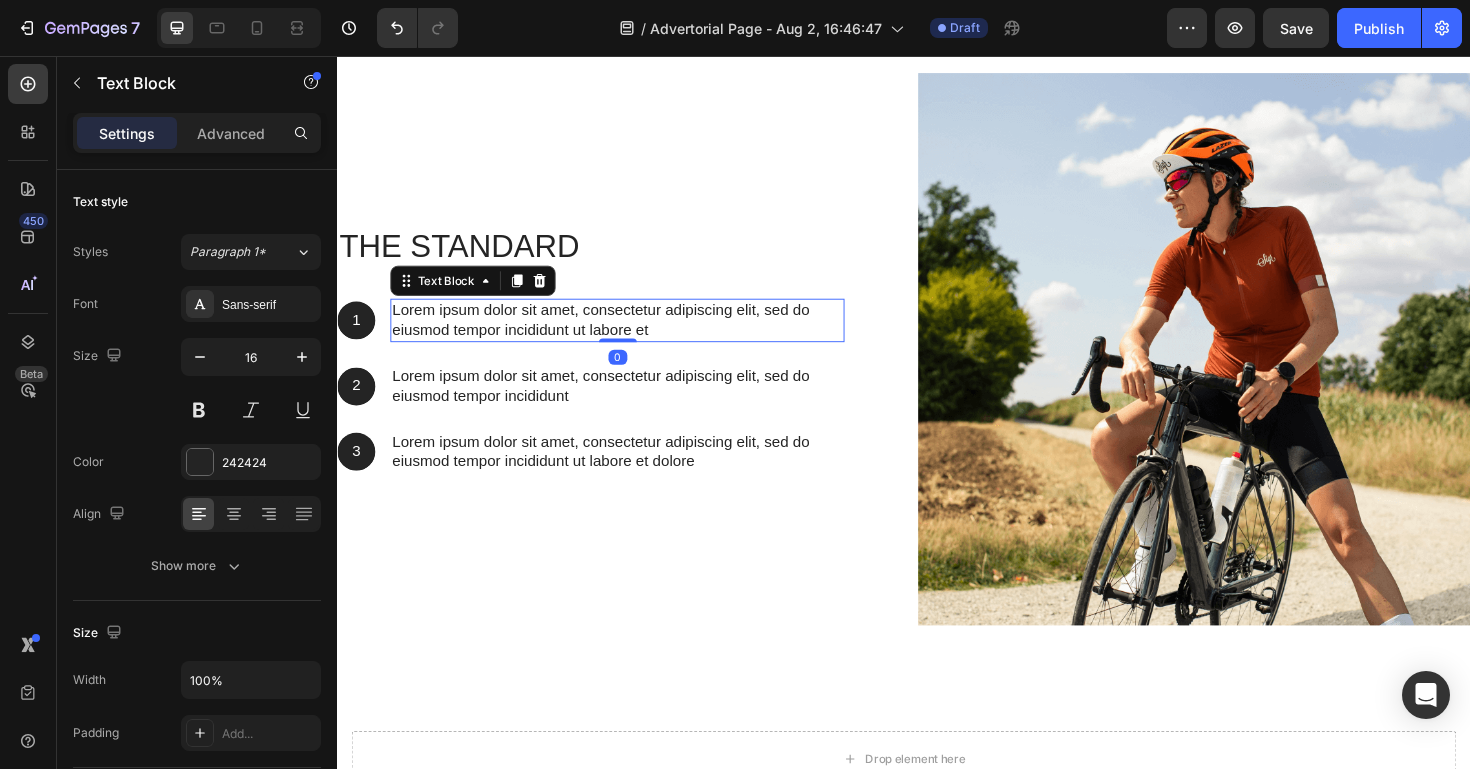 click on "Lorem ipsum dolor sit amet, consectetur adipiscing elit, sed do eiusmod tempor incididunt ut labore et" at bounding box center [633, 336] 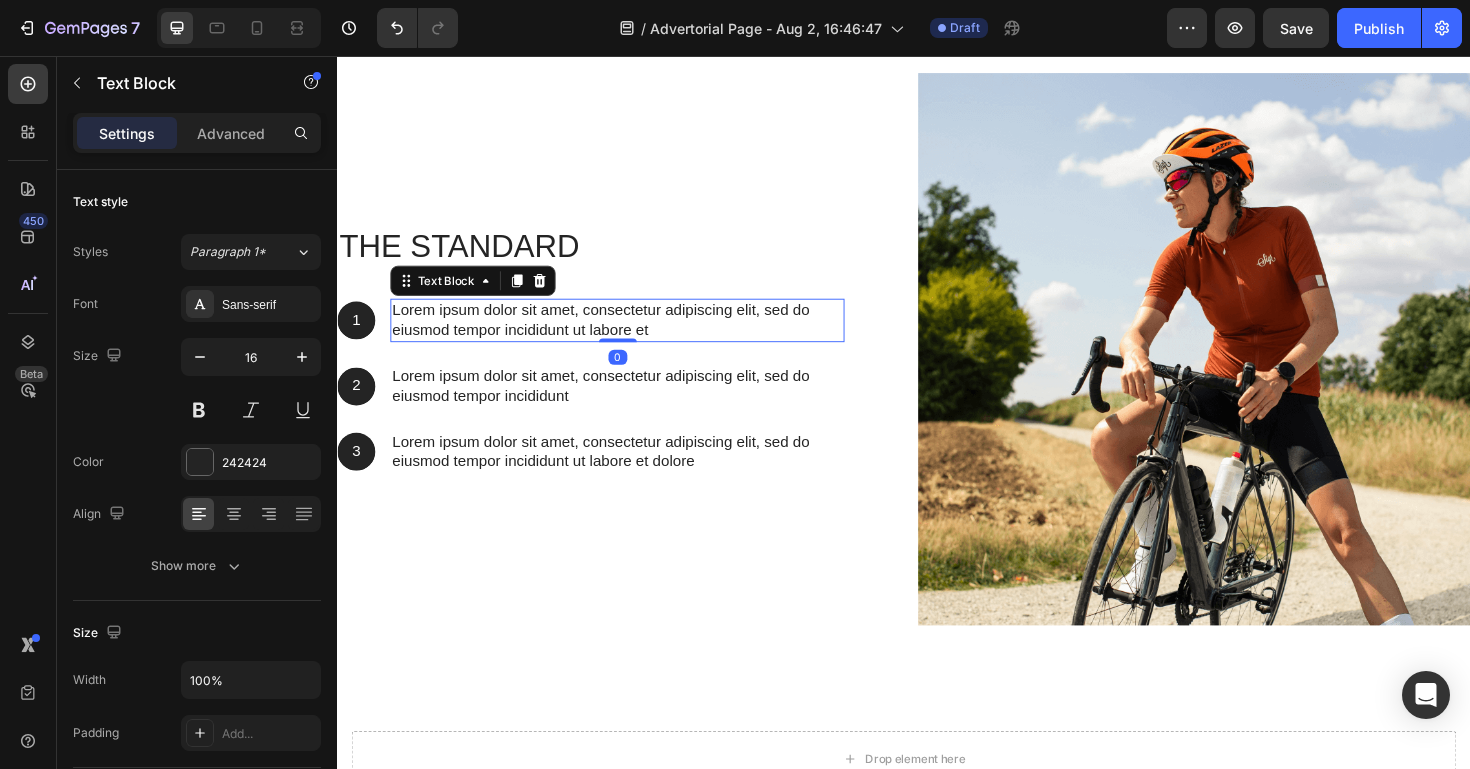 click on "Lorem ipsum dolor sit amet, consectetur adipiscing elit, sed do eiusmod tempor incididunt ut labore et" at bounding box center (633, 336) 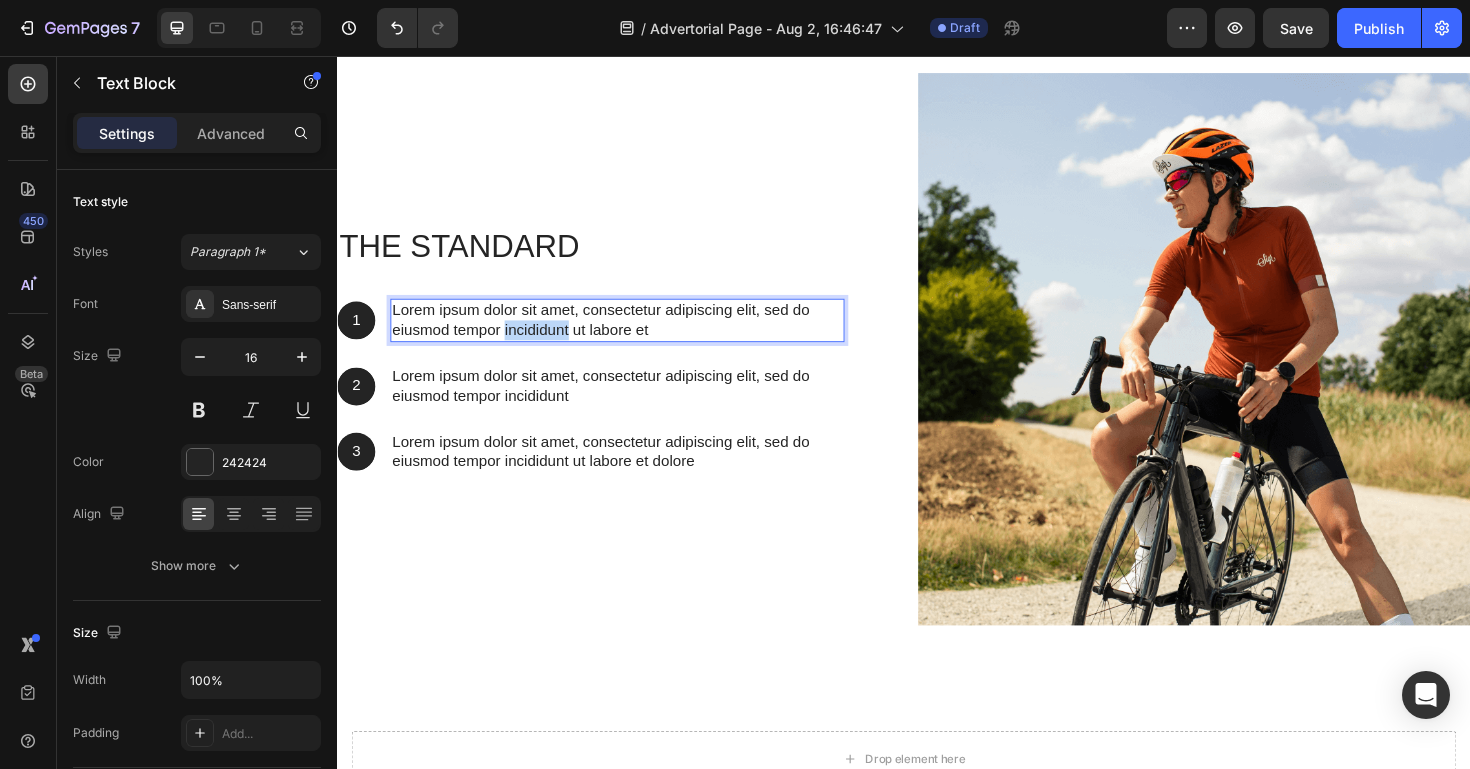 click on "Lorem ipsum dolor sit amet, consectetur adipiscing elit, sed do eiusmod tempor incididunt ut labore et" at bounding box center (633, 336) 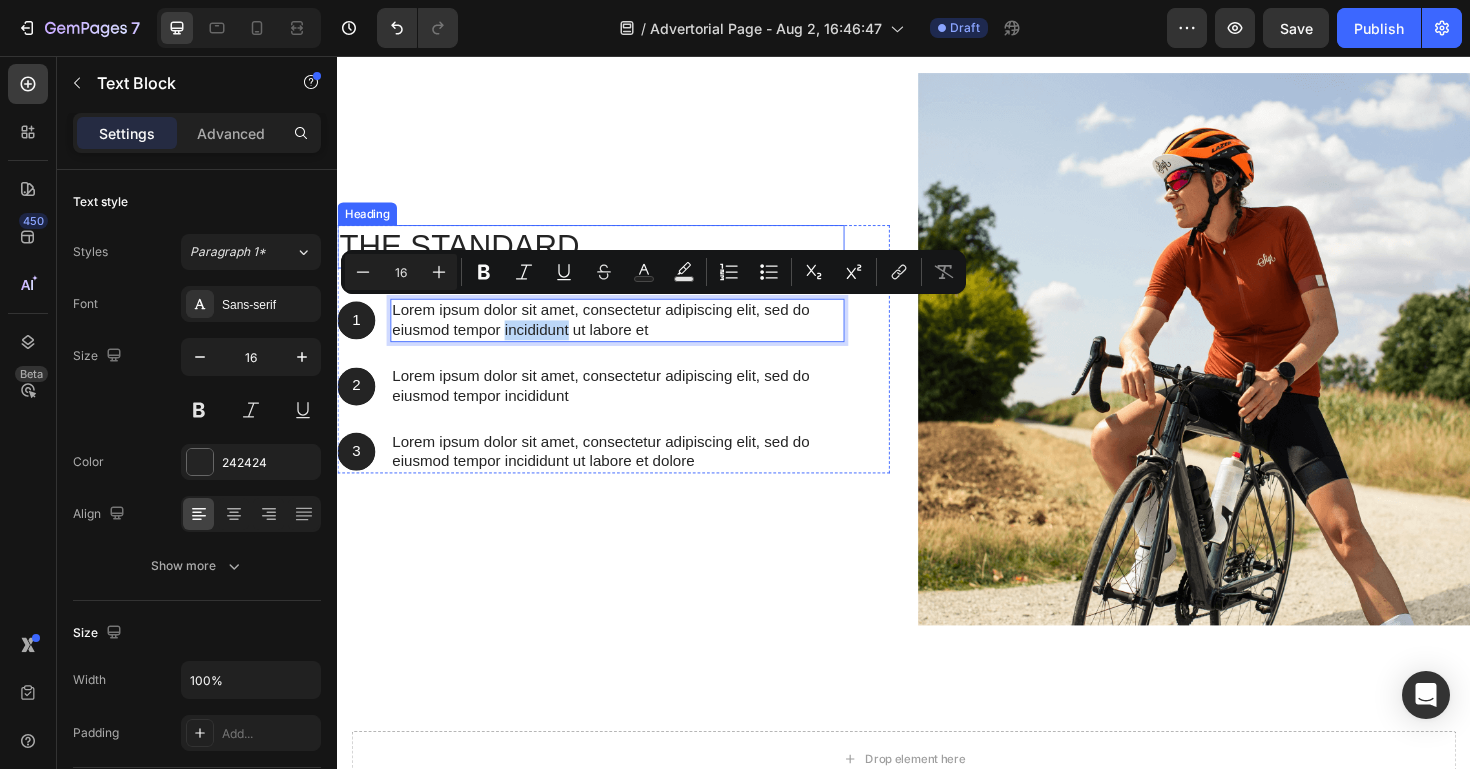 click on "The standard" at bounding box center (605, 258) 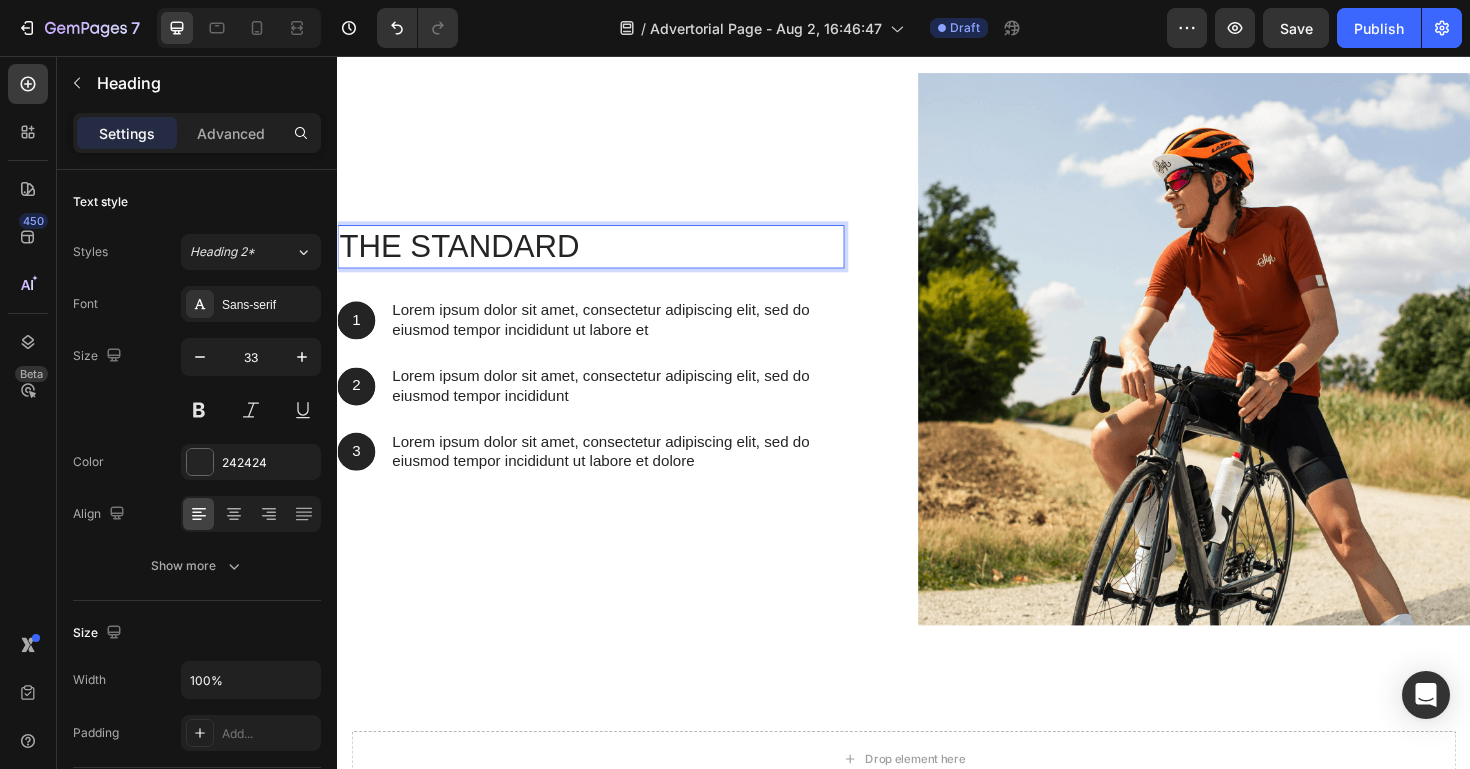 click on "The standard" at bounding box center [605, 258] 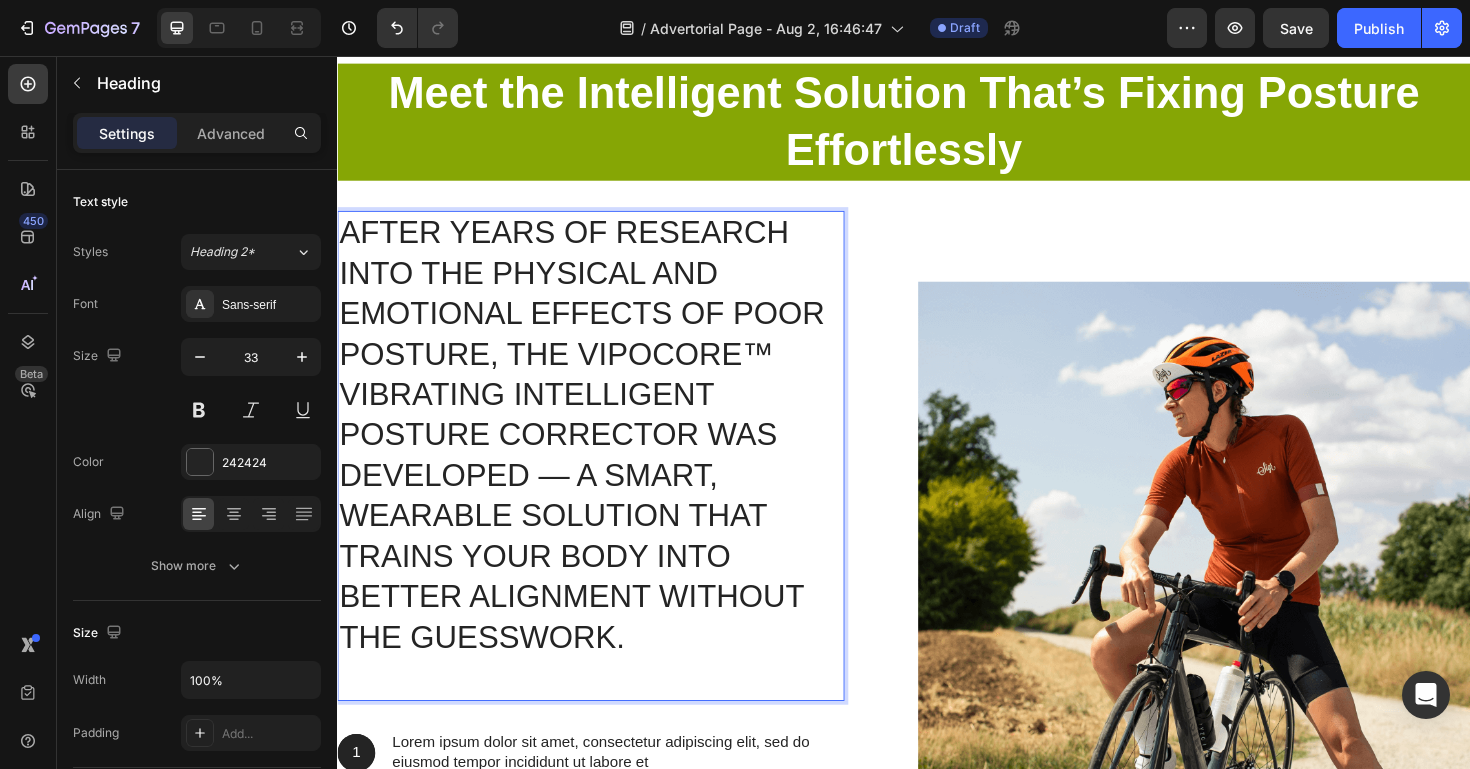scroll, scrollTop: 3571, scrollLeft: 0, axis: vertical 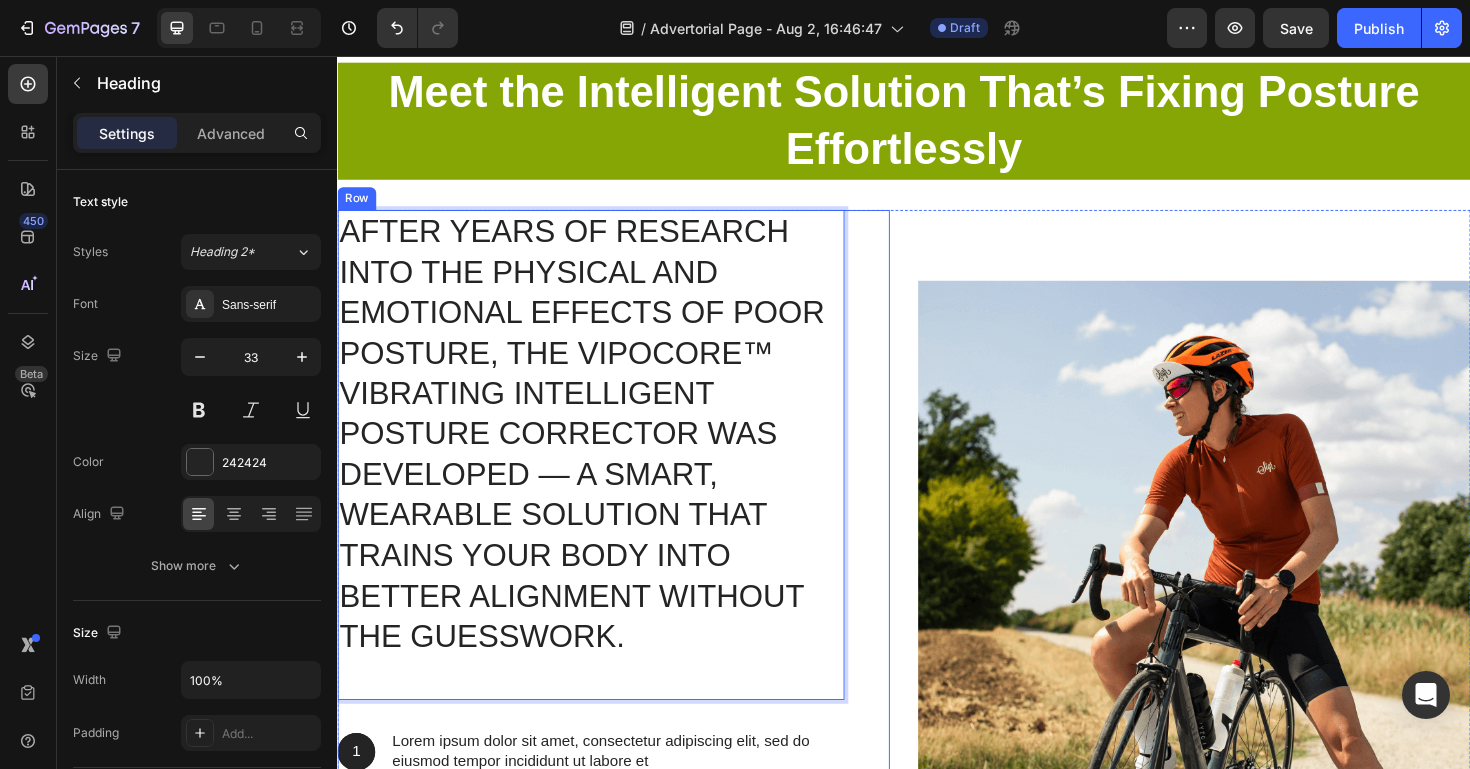 click on "After years of research into the physical and emotional effects of poor posture, the VIPOCORE™ Vibrating Intelligent Posture Corrector was developed — a smart, wearable solution that trains your body into better alignment without the guesswork. Heading   32 1 Text Block Hero Banner Lorem ipsum dolor sit amet, consectetur adipiscing elit, sed do eiusmod tempor incididunt ut labore et  Text Block Row 2 Text Block Hero Banner Lorem ipsum dolor sit amet, consectetur adipiscing elit, sed do eiusmod tempor incididunt Text Block Row 3 Text Block Hero Banner Lorem ipsum dolor sit amet, consectetur adipiscing elit, sed do eiusmod tempor incididunt ut labore et dolore  Text Block Row Row" at bounding box center [629, 587] 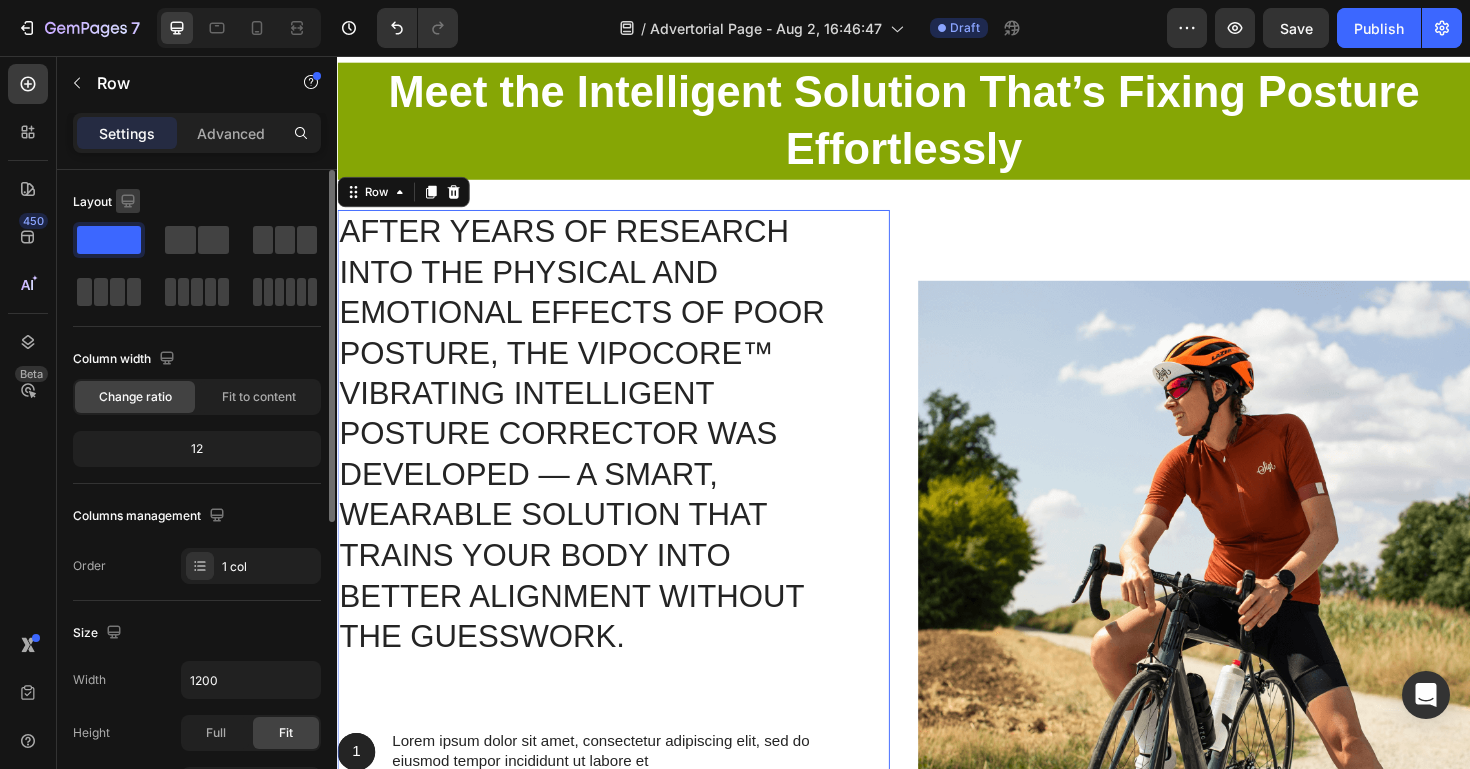 click 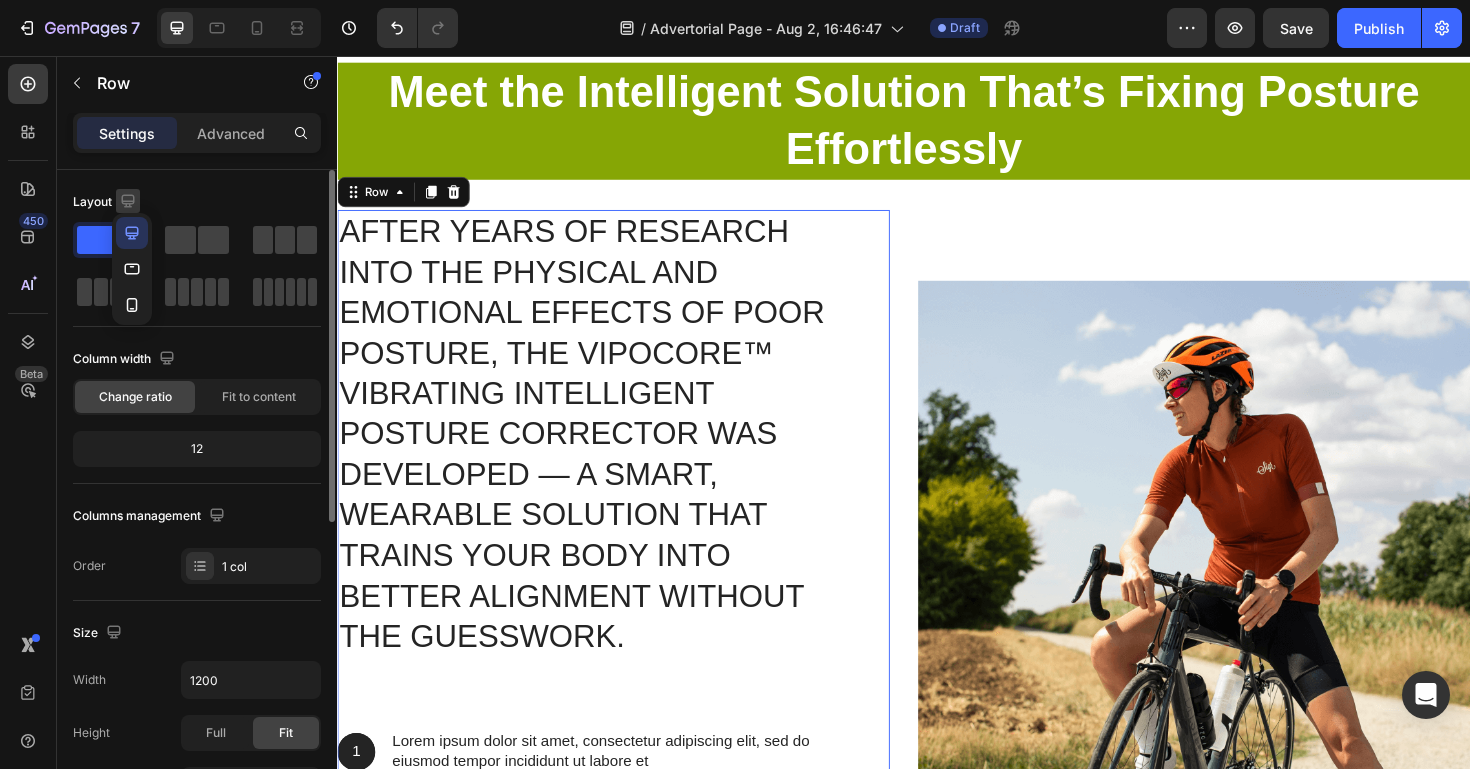 click 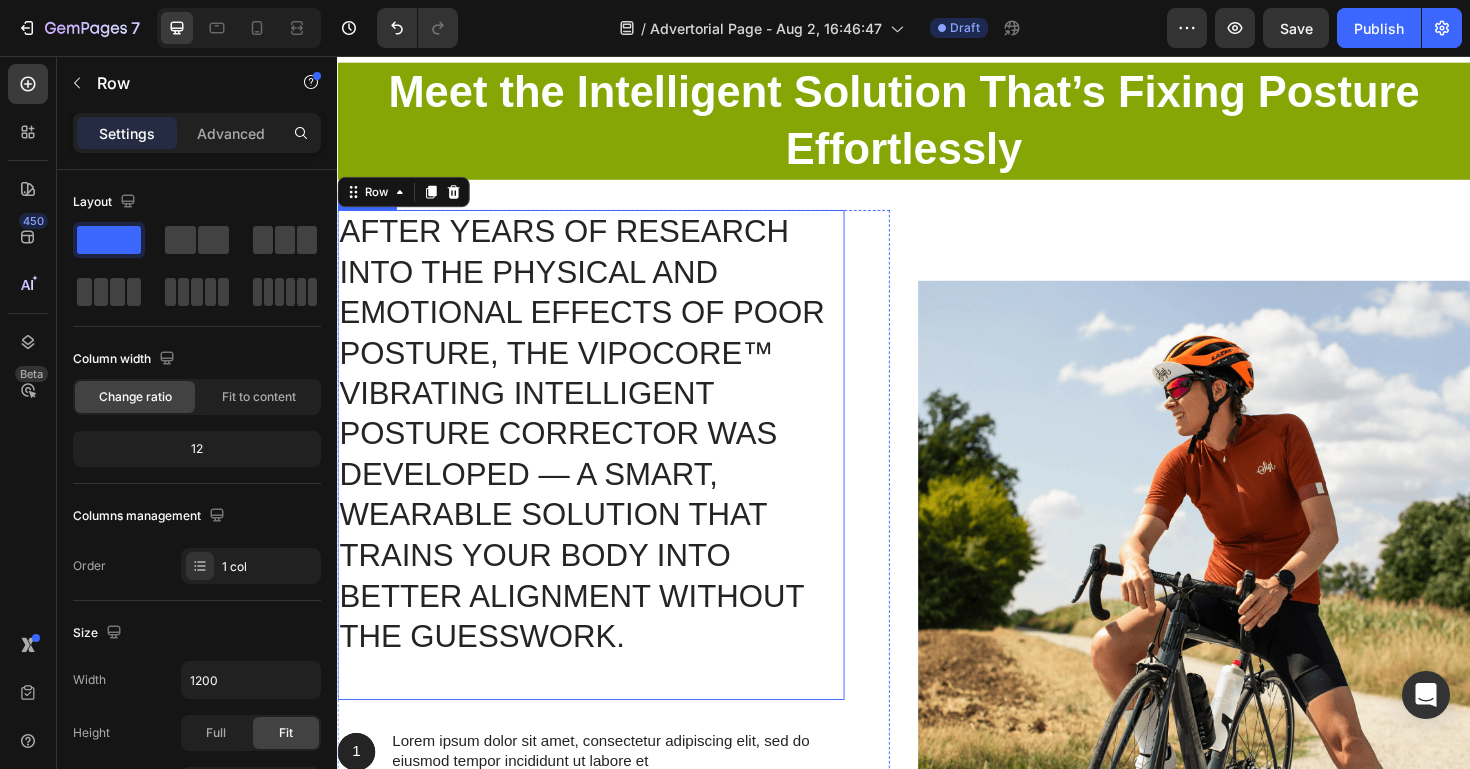 click on "After years of research into the physical and emotional effects of poor posture, the VIPOCORE™ Vibrating Intelligent Posture Corrector was developed — a smart, wearable solution that trains your body into better alignment without the guesswork." at bounding box center (605, 478) 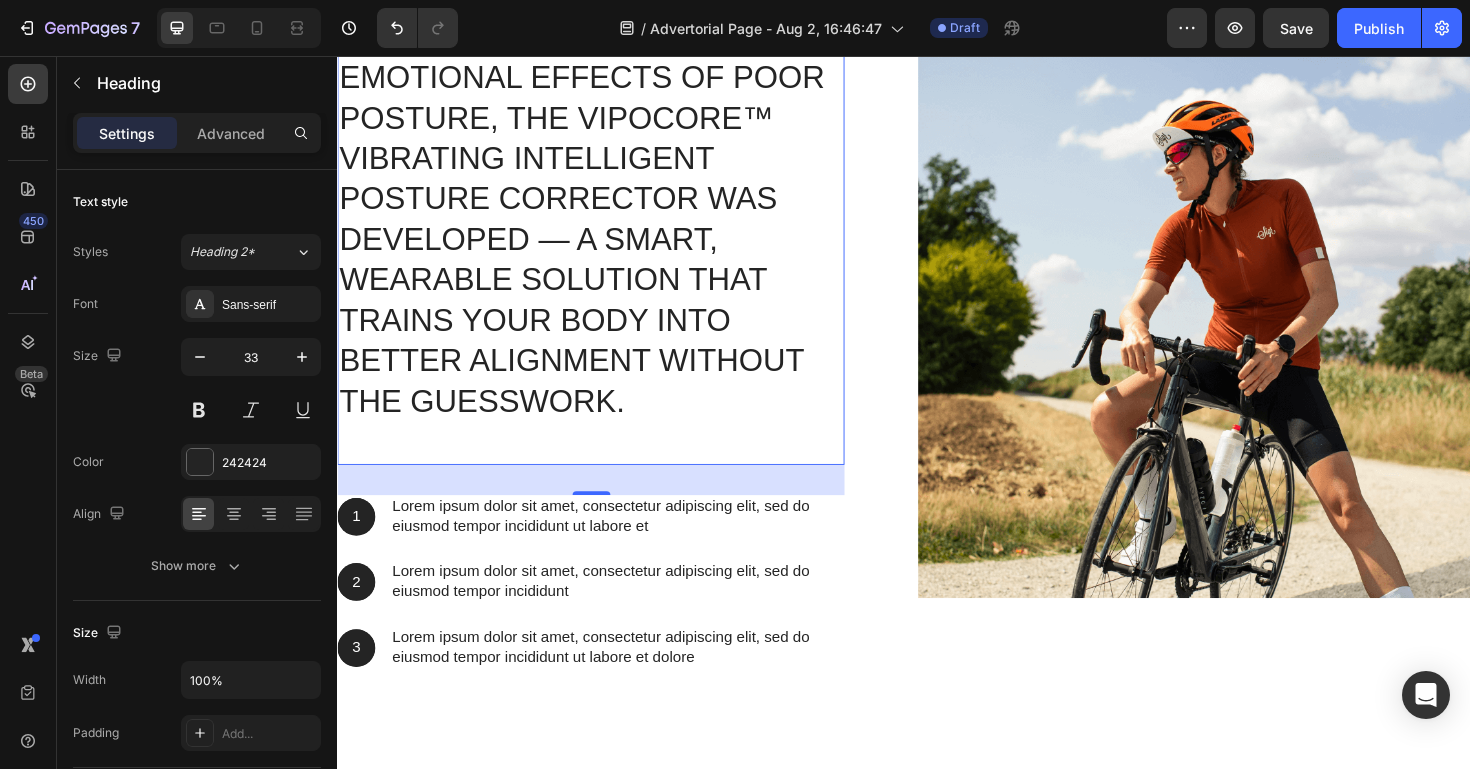 scroll, scrollTop: 3819, scrollLeft: 0, axis: vertical 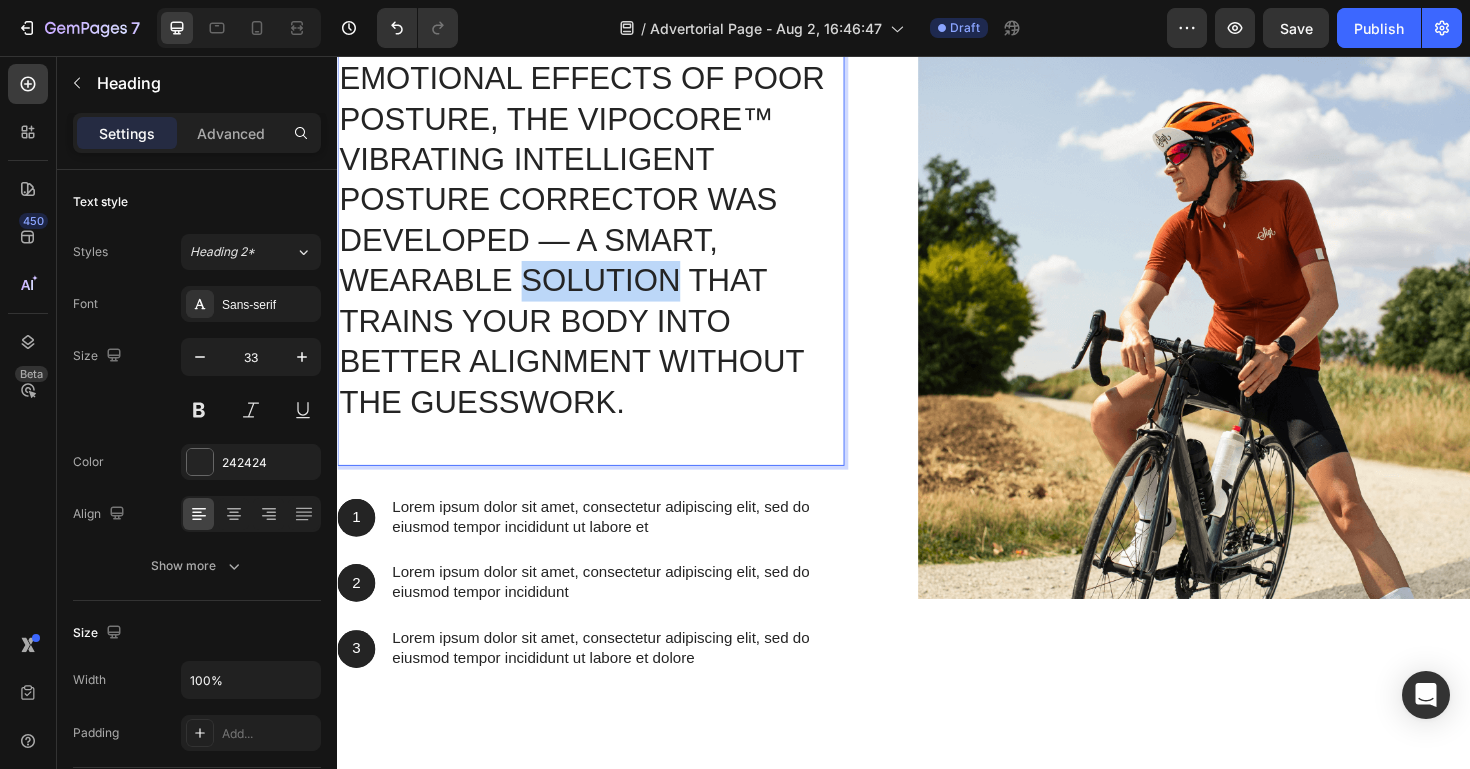 click on "After years of research into the physical and emotional effects of poor posture, the VIPOCORE™ Vibrating Intelligent Posture Corrector was developed — a smart, wearable solution that trains your body into better alignment without the guesswork." at bounding box center (605, 230) 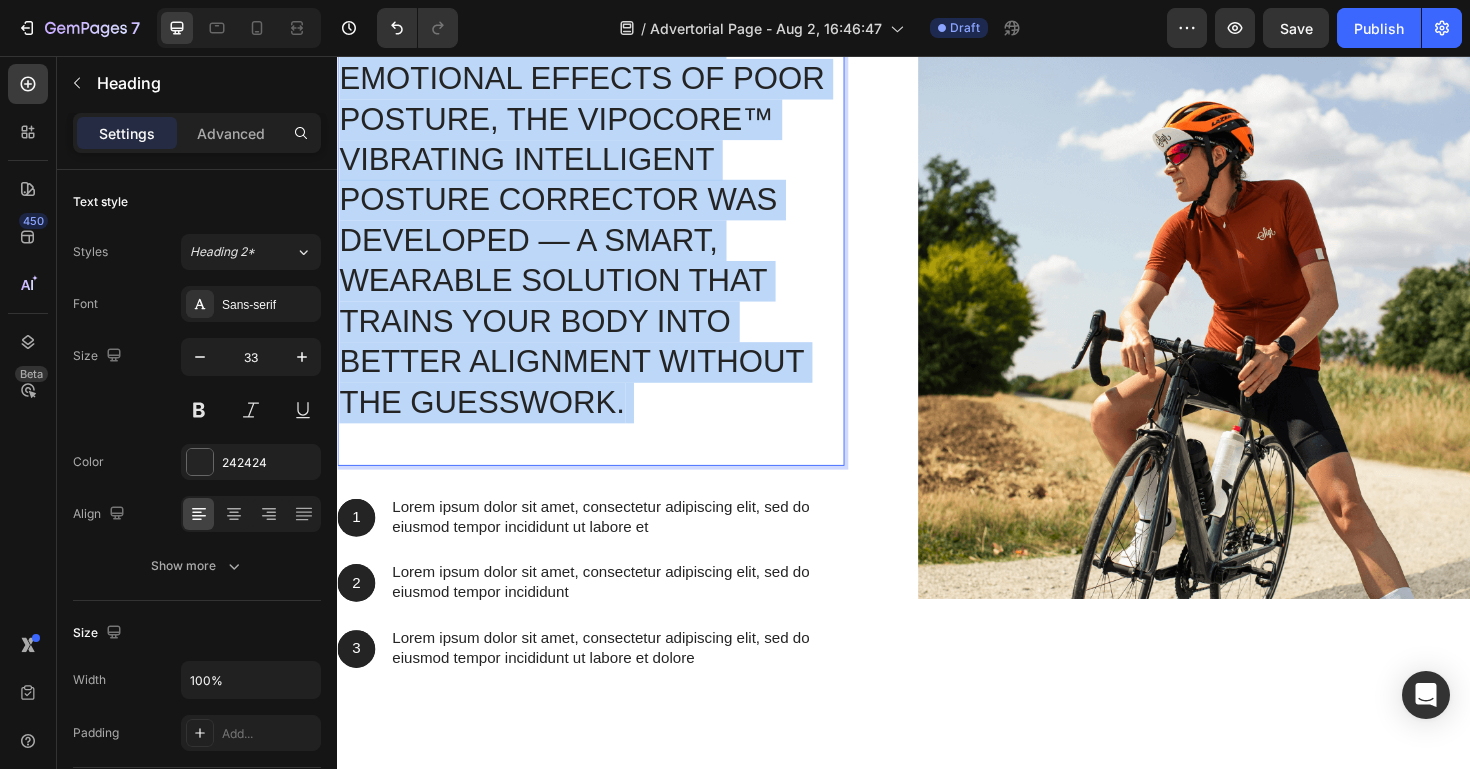 click on "After years of research into the physical and emotional effects of poor posture, the VIPOCORE™ Vibrating Intelligent Posture Corrector was developed — a smart, wearable solution that trains your body into better alignment without the guesswork." at bounding box center (605, 230) 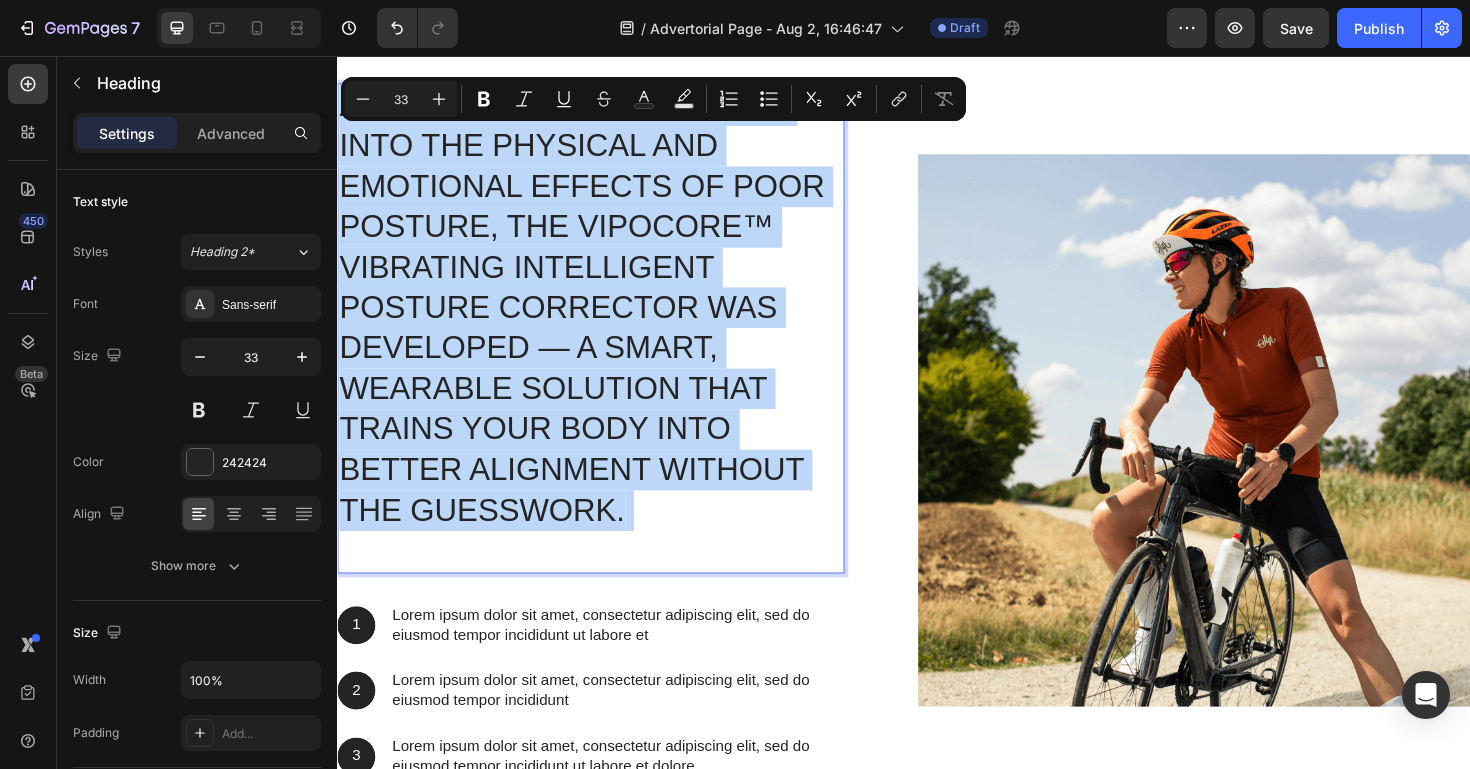 scroll, scrollTop: 3660, scrollLeft: 0, axis: vertical 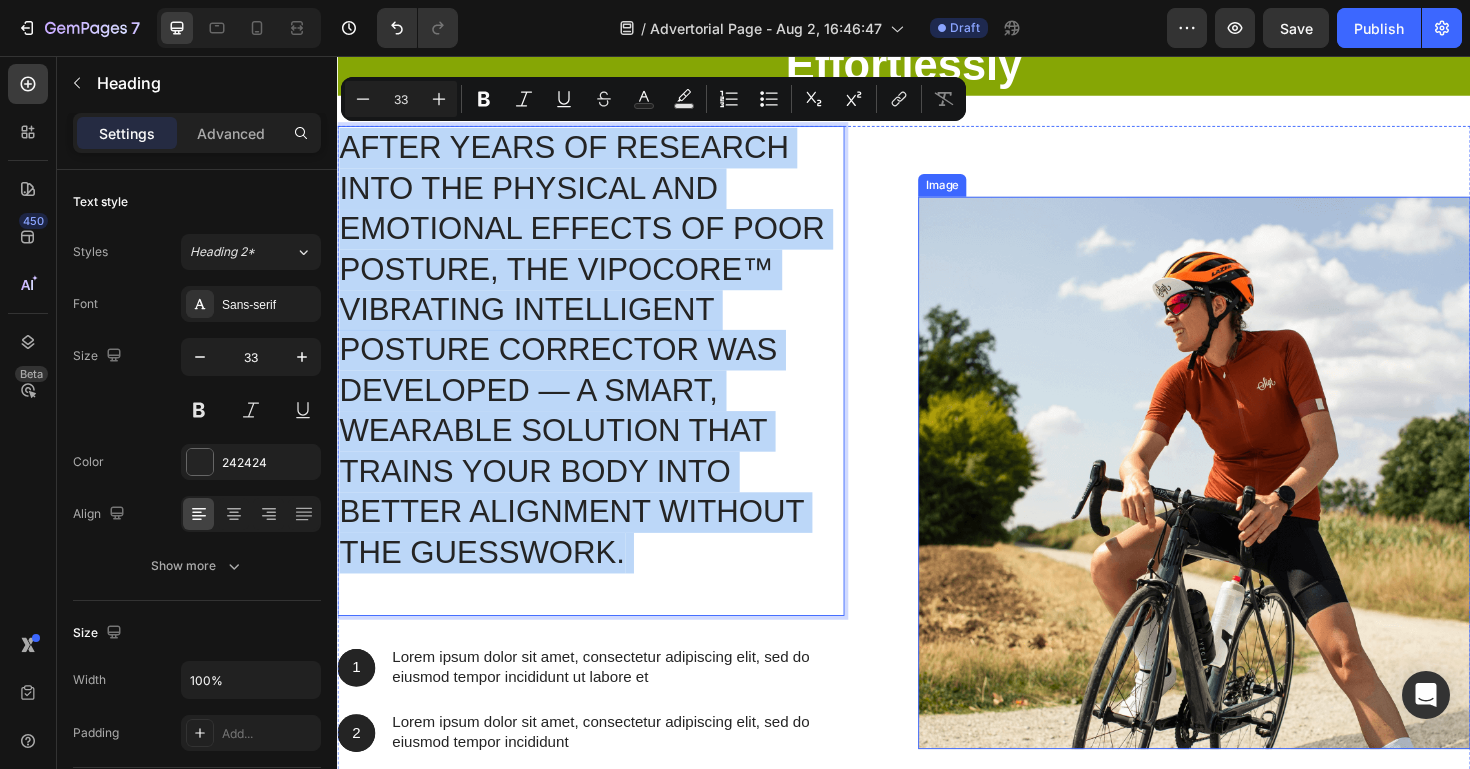 click at bounding box center [1244, 497] 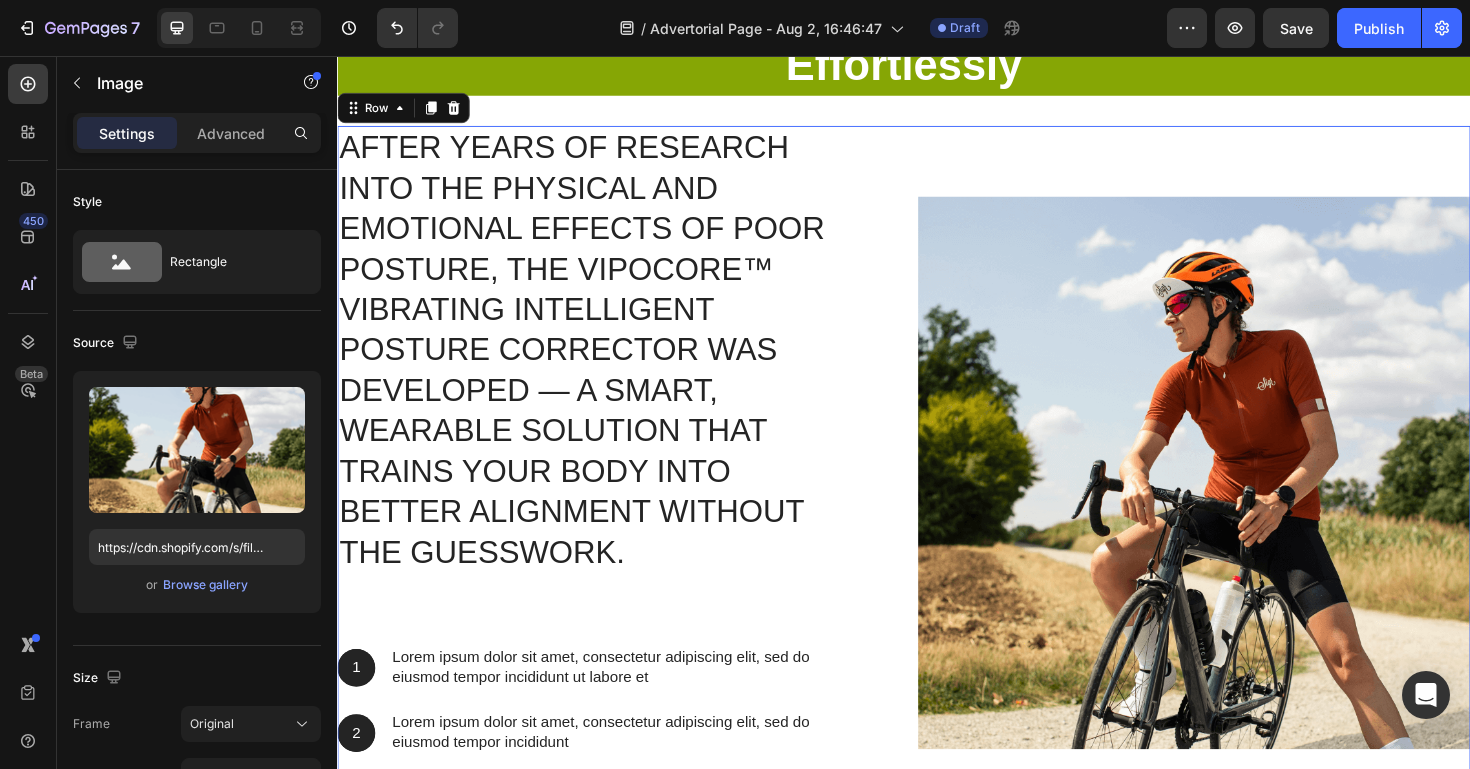 click on "Image" at bounding box center (1244, 498) 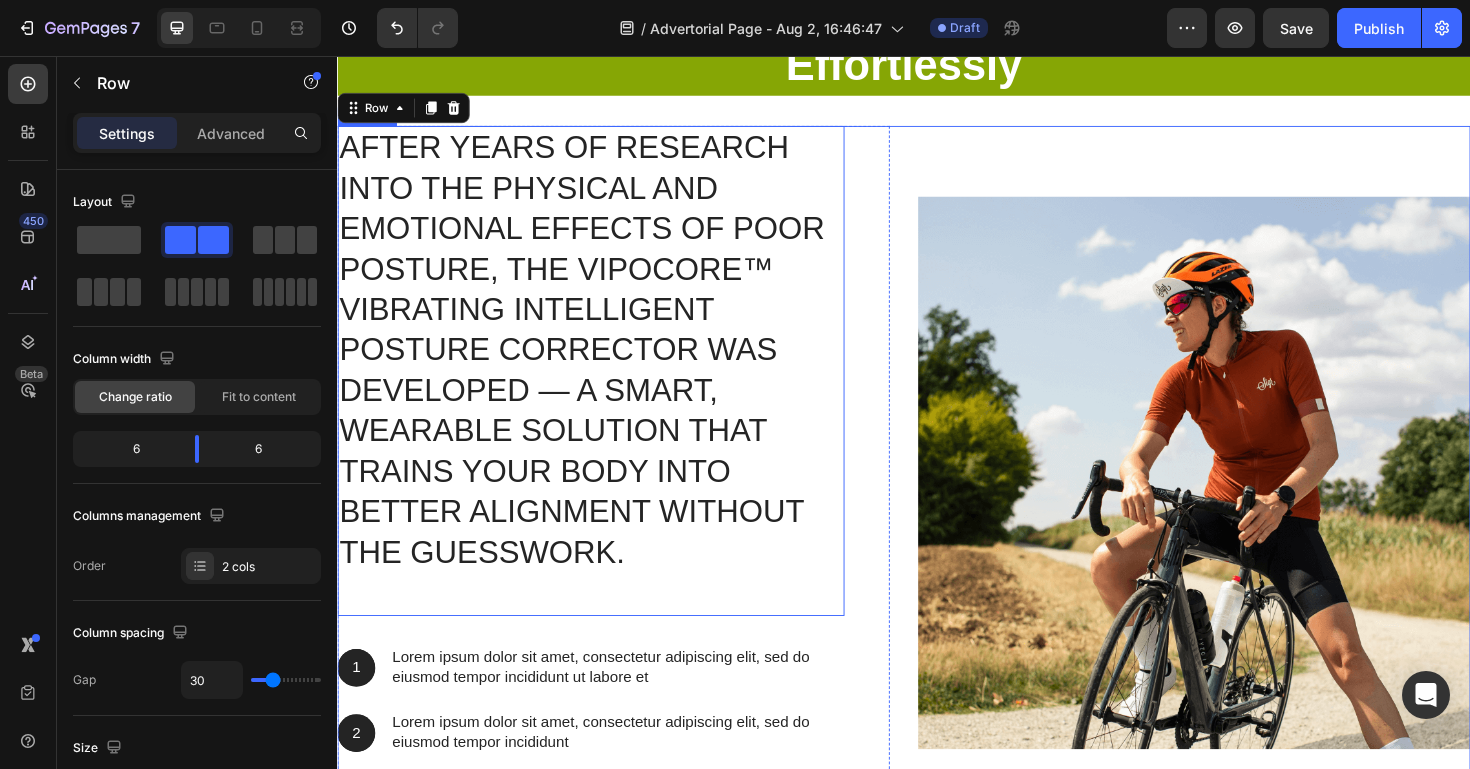 click on "After years of research into the physical and emotional effects of poor posture, the VIPOCORE™ Vibrating Intelligent Posture Corrector was developed — a smart, wearable solution that trains your body into better alignment without the guesswork." at bounding box center [605, 389] 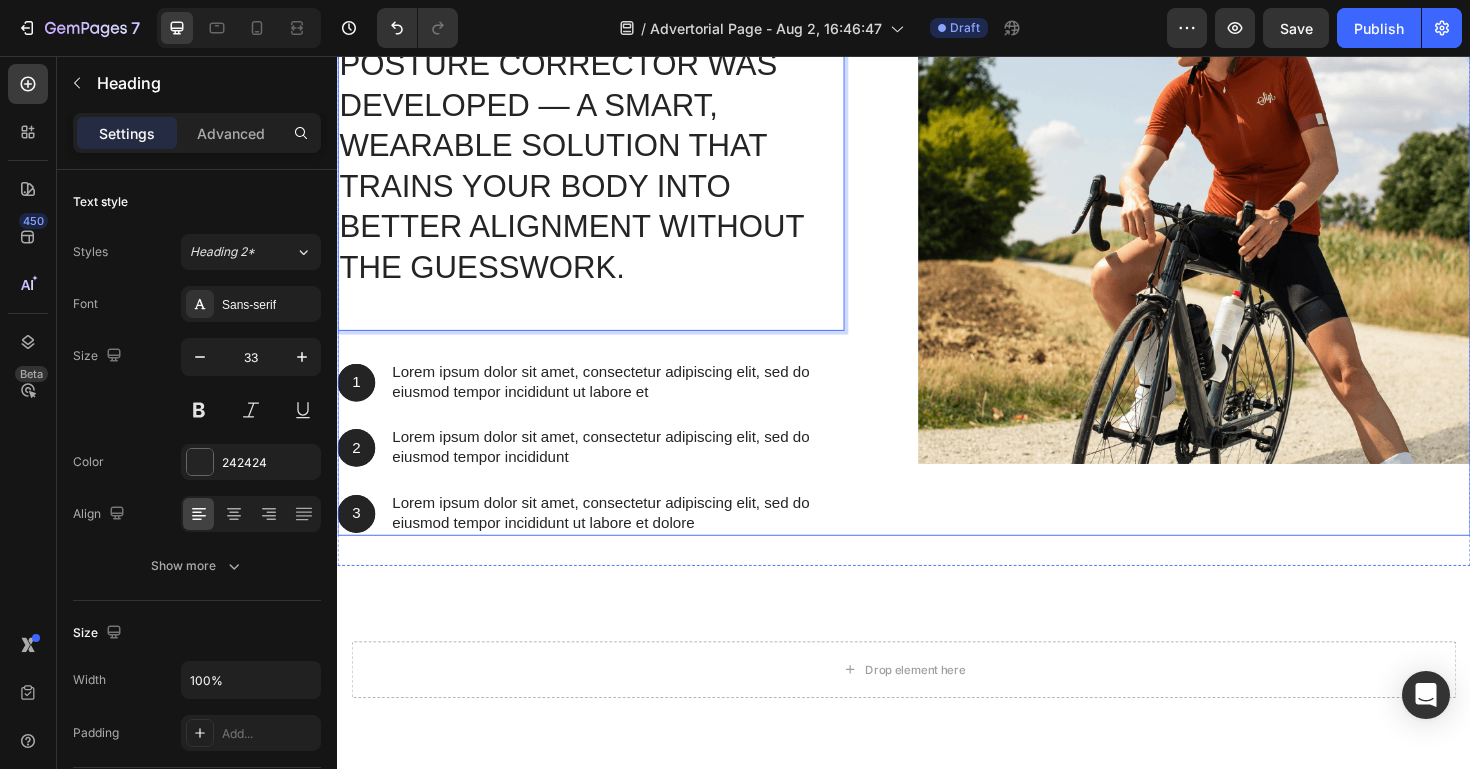 scroll, scrollTop: 3978, scrollLeft: 0, axis: vertical 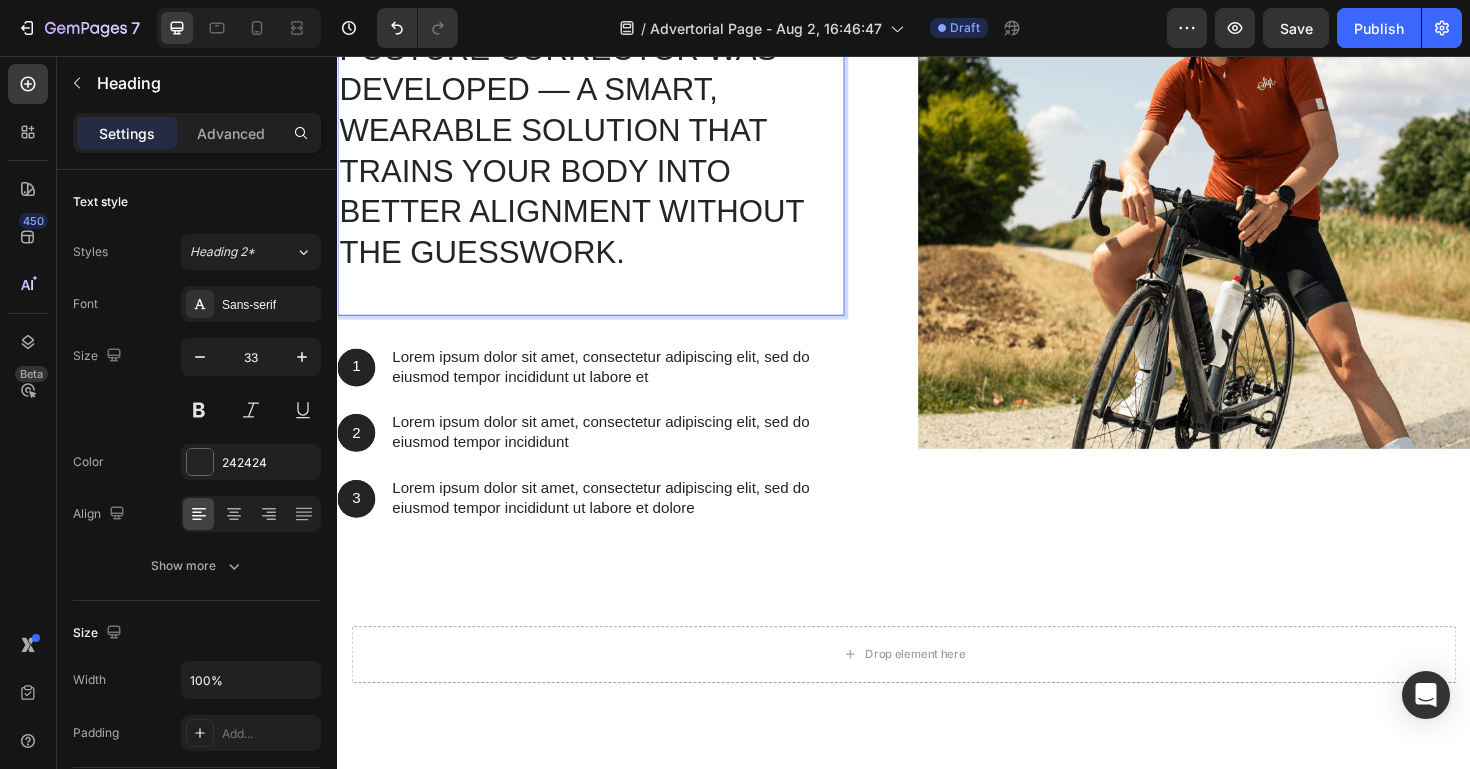 click on "After years of research into the physical and emotional effects of poor posture, the VIPOCORE™ Vibrating Intelligent Posture Corrector was developed — a smart, wearable solution that trains your body into better alignment without the guesswork." at bounding box center (605, 71) 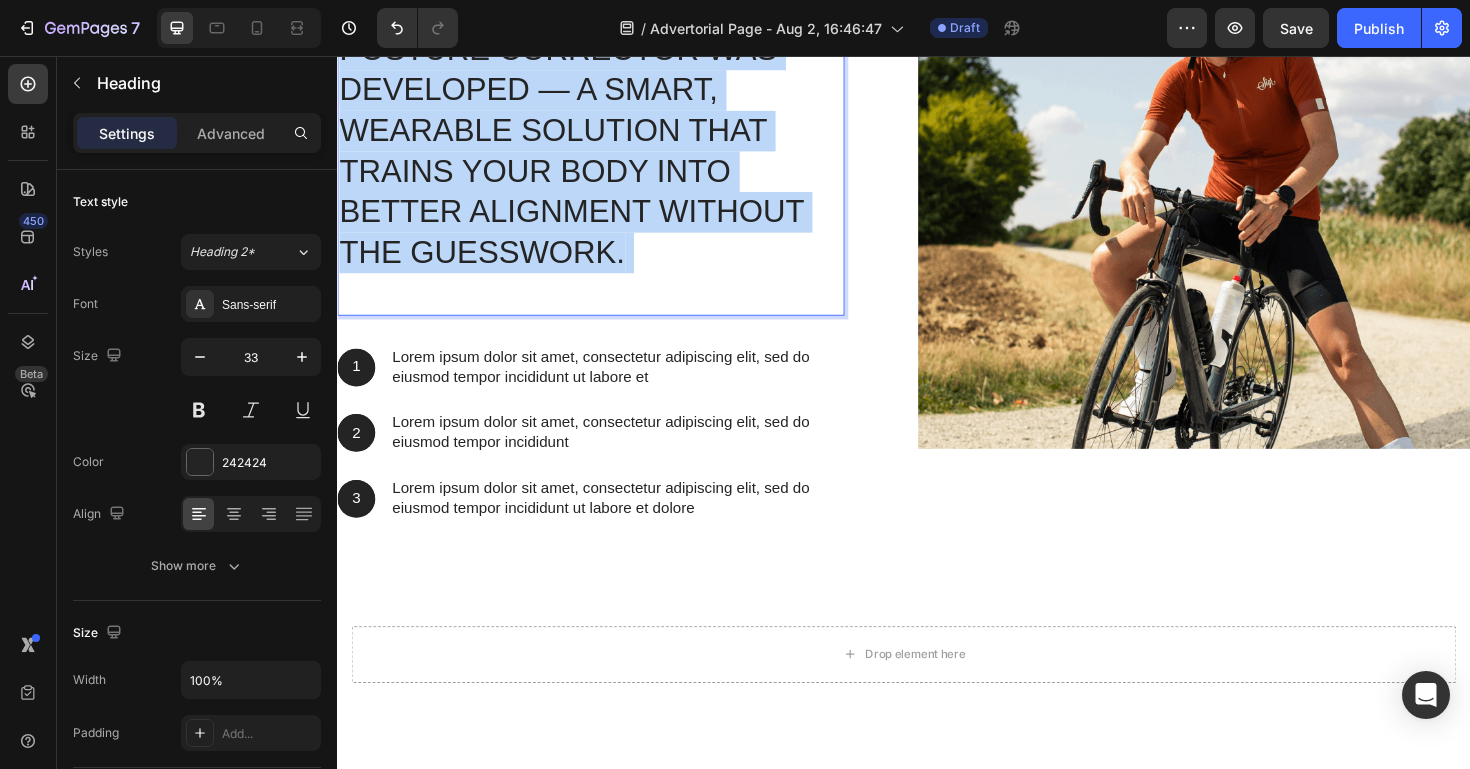 click on "After years of research into the physical and emotional effects of poor posture, the VIPOCORE™ Vibrating Intelligent Posture Corrector was developed — a smart, wearable solution that trains your body into better alignment without the guesswork." at bounding box center (605, 71) 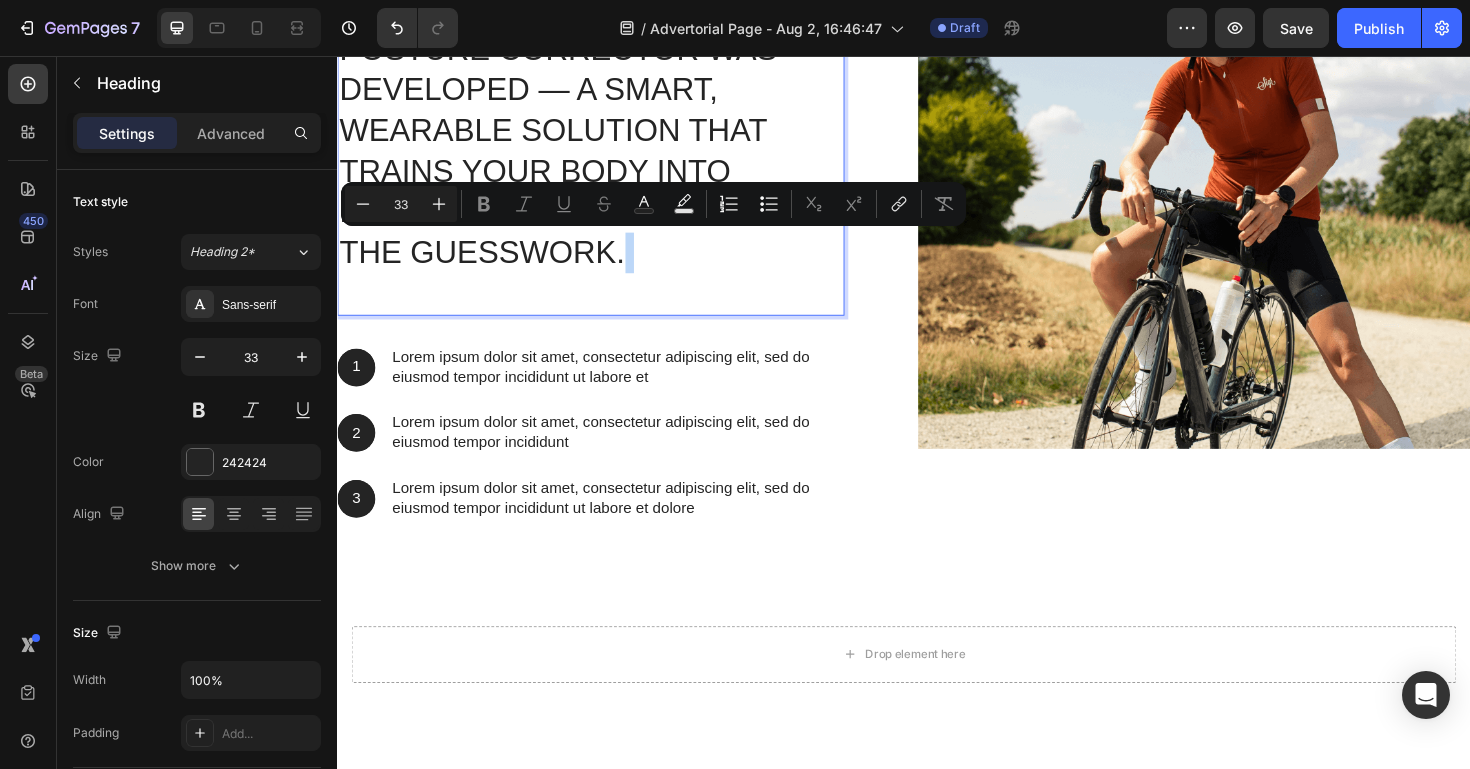 click on "After years of research into the physical and emotional effects of poor posture, the VIPOCORE™ Vibrating Intelligent Posture Corrector was developed — a smart, wearable solution that trains your body into better alignment without the guesswork." at bounding box center (605, 71) 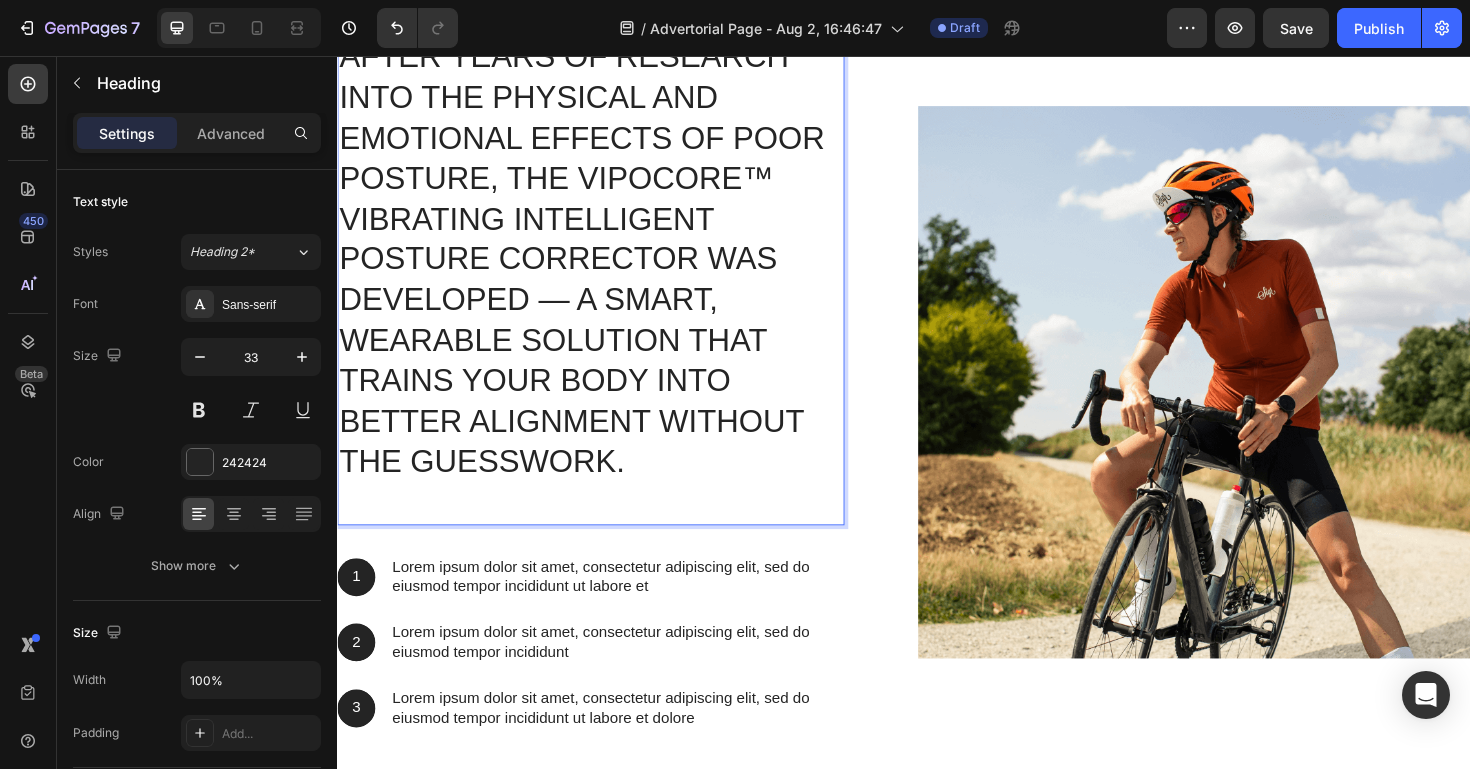 scroll, scrollTop: 3746, scrollLeft: 0, axis: vertical 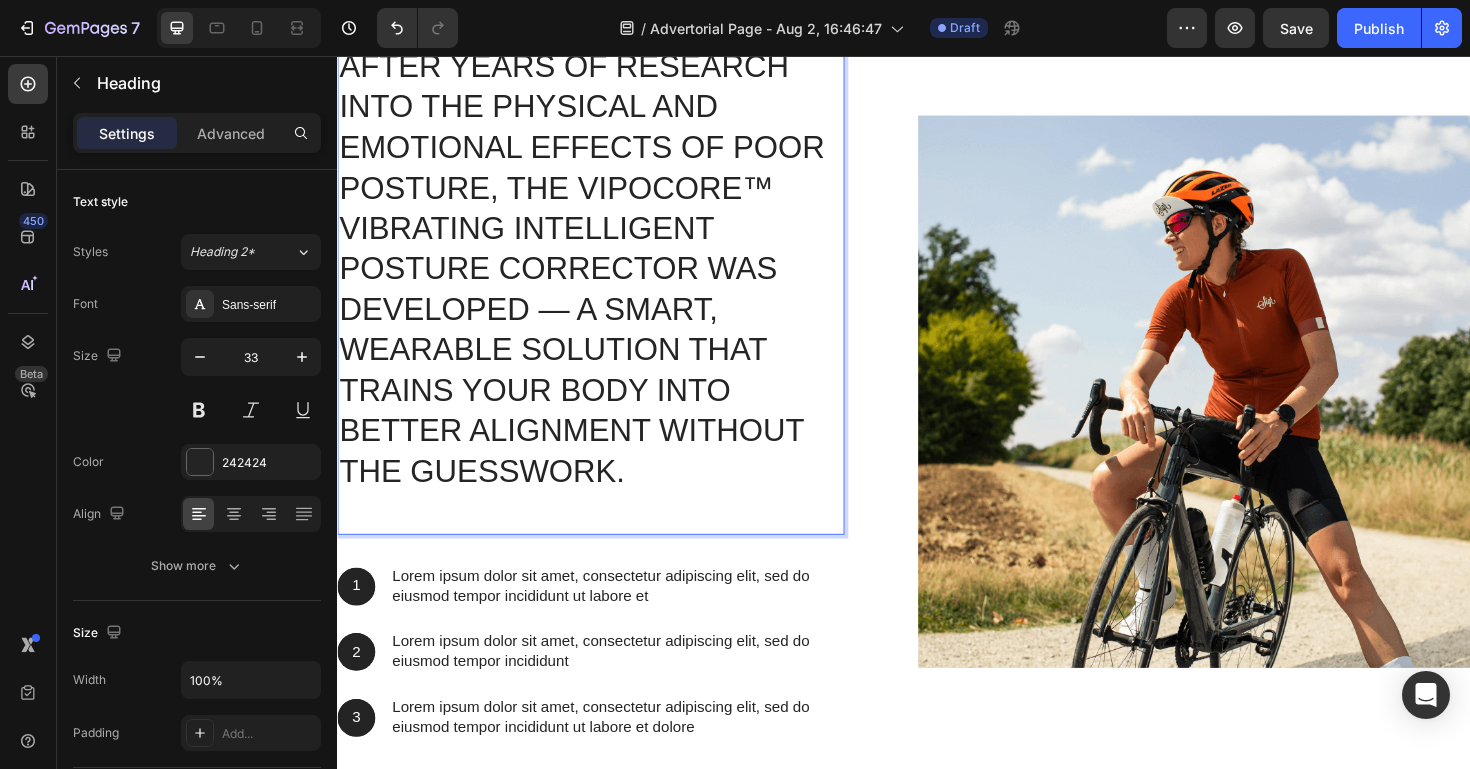 click on "After years of research into the physical and emotional effects of poor posture, the VIPOCORE™ Vibrating Intelligent Posture Corrector was developed — a smart, wearable solution that trains your body into better alignment without the guesswork." at bounding box center [605, 303] 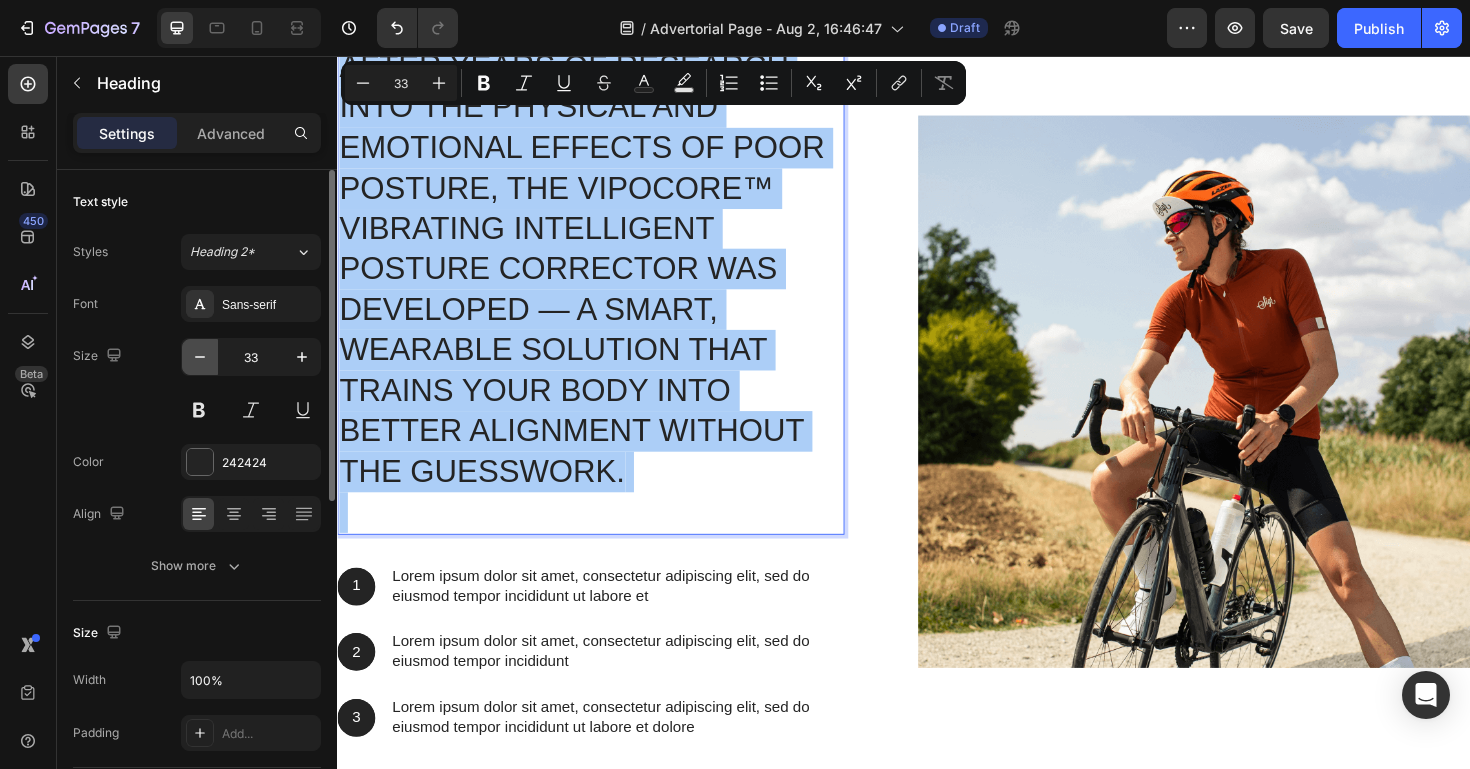 click 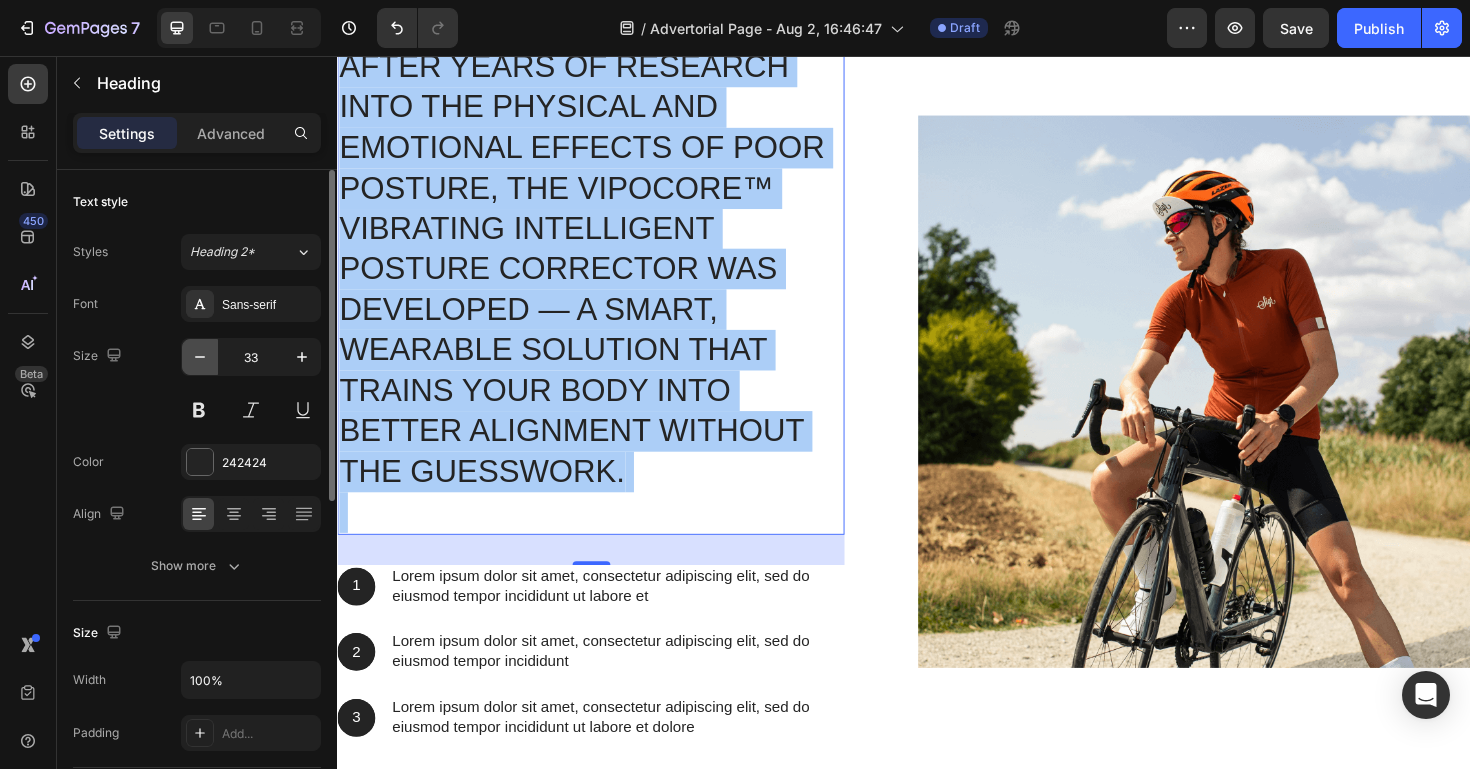 click 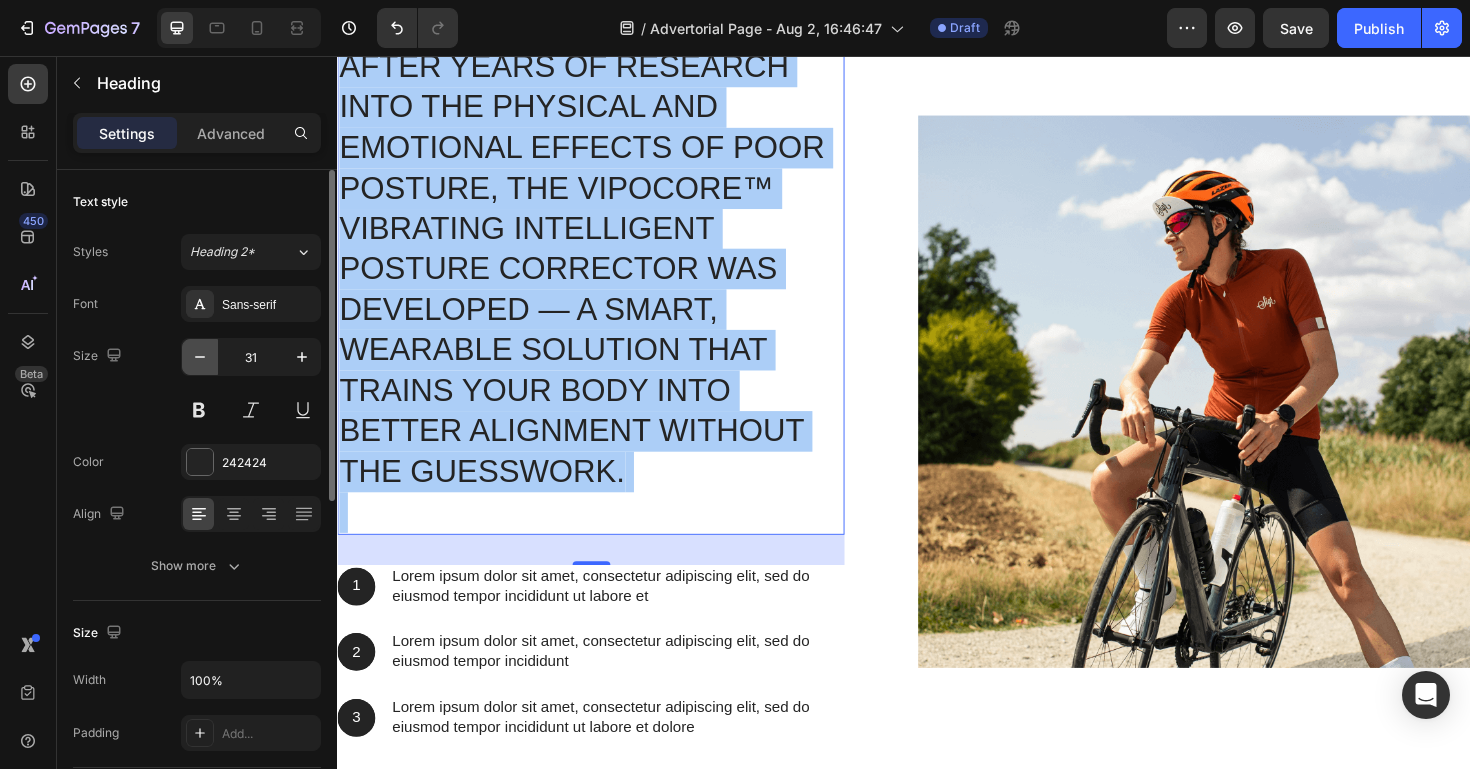 click 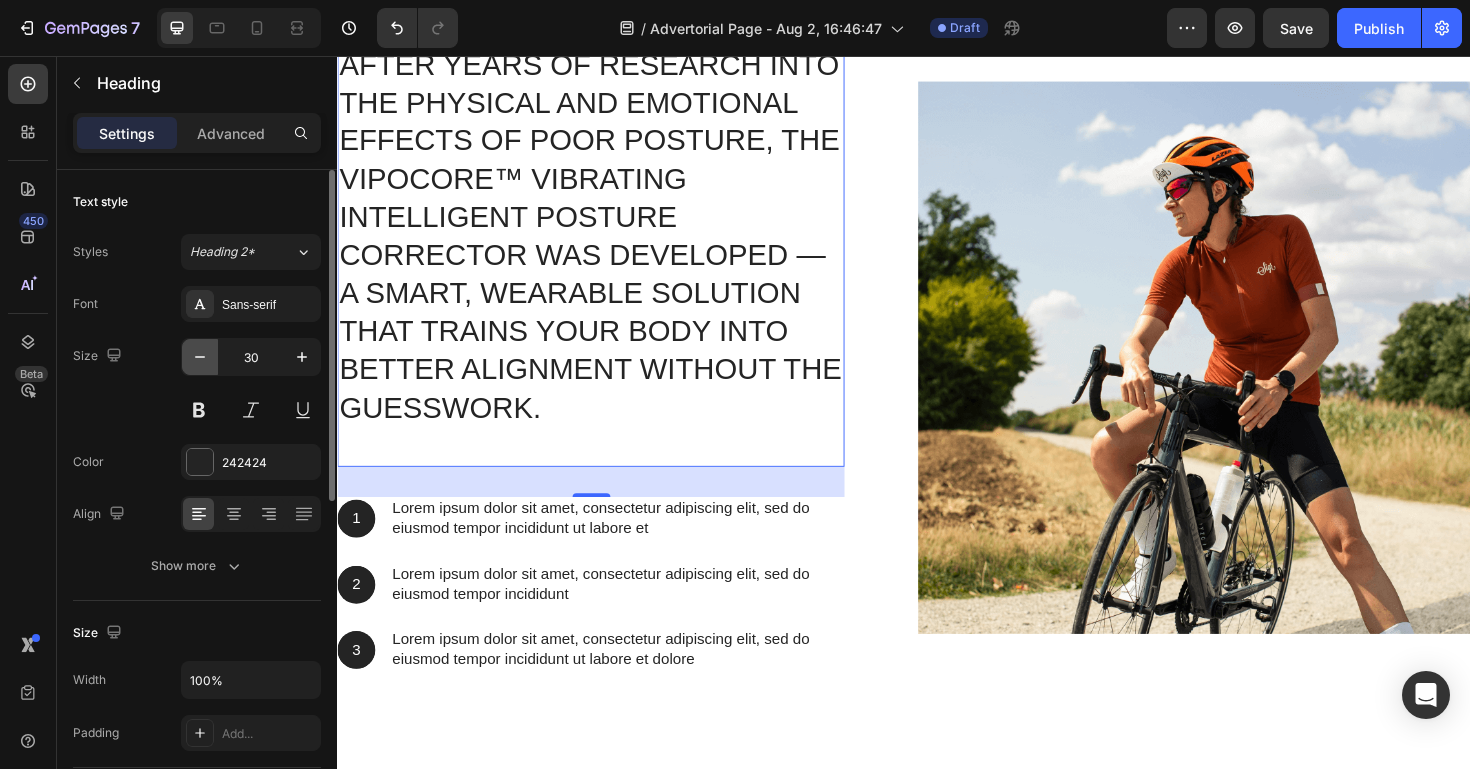 click 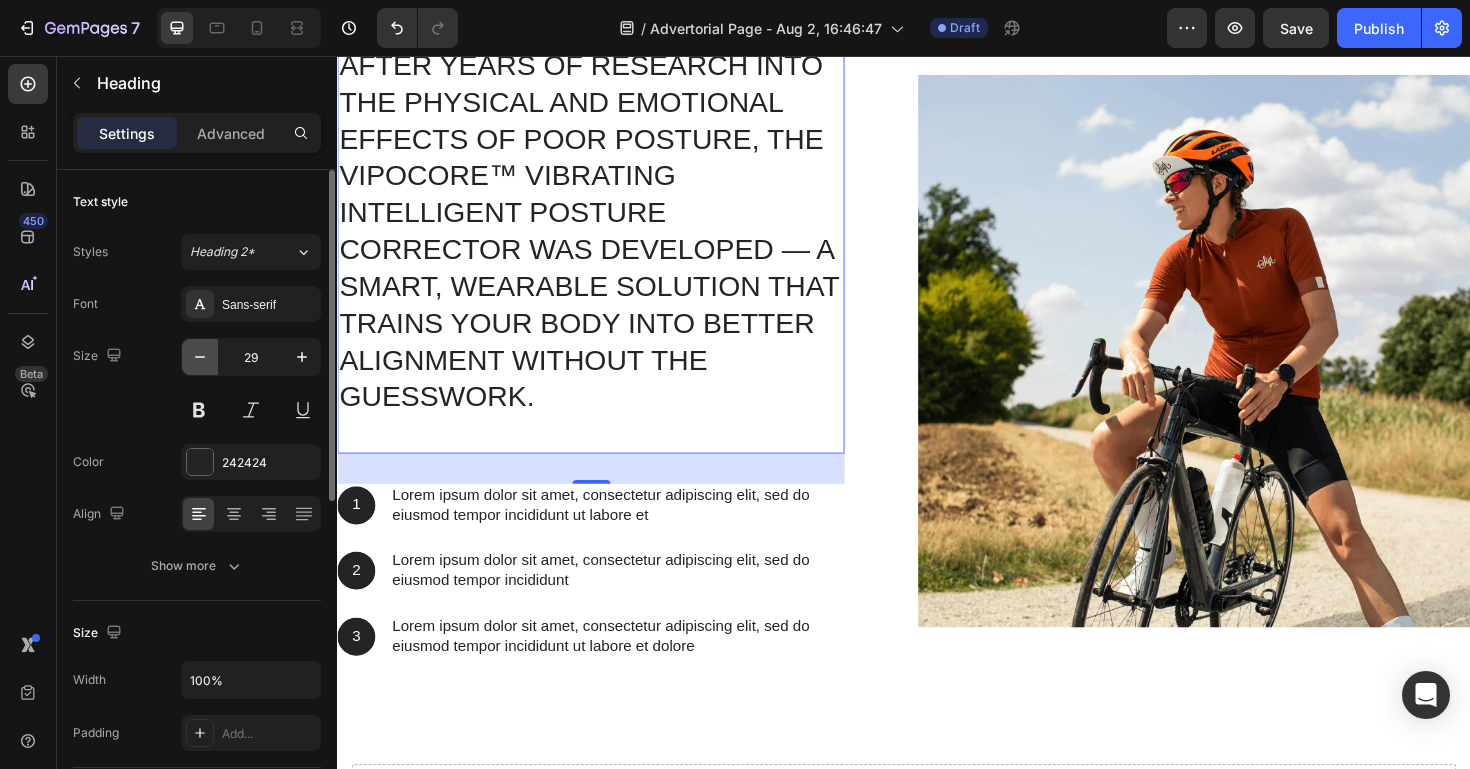 click 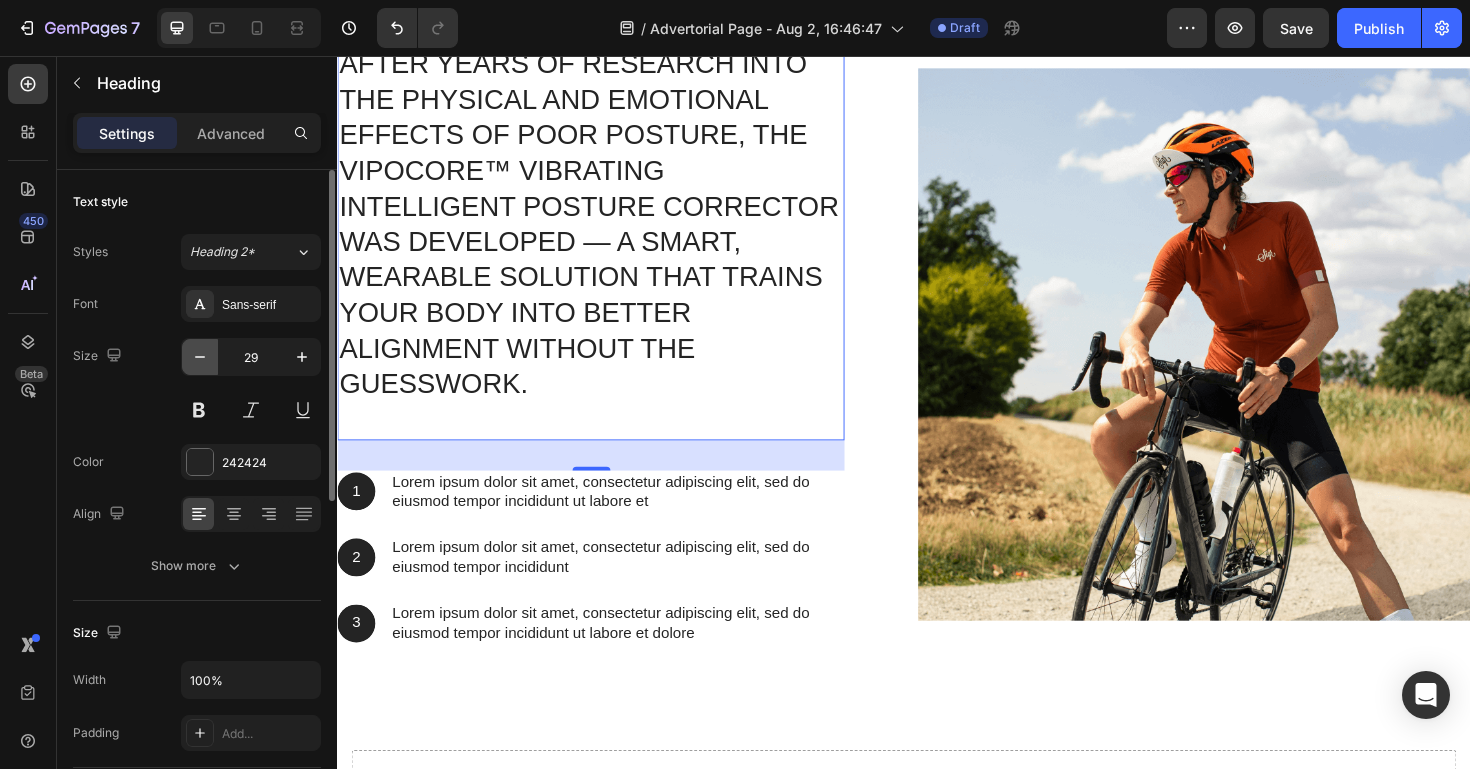 click 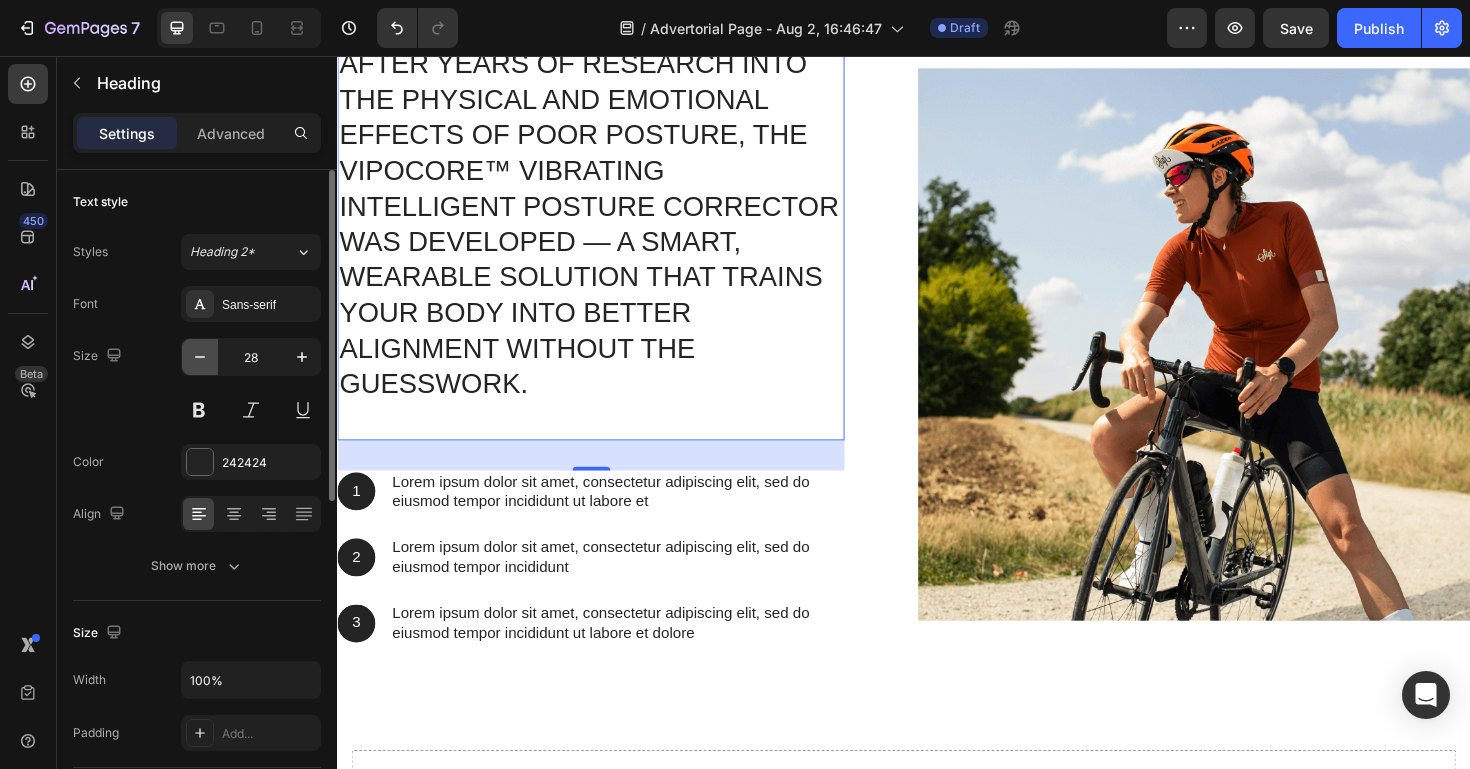 click 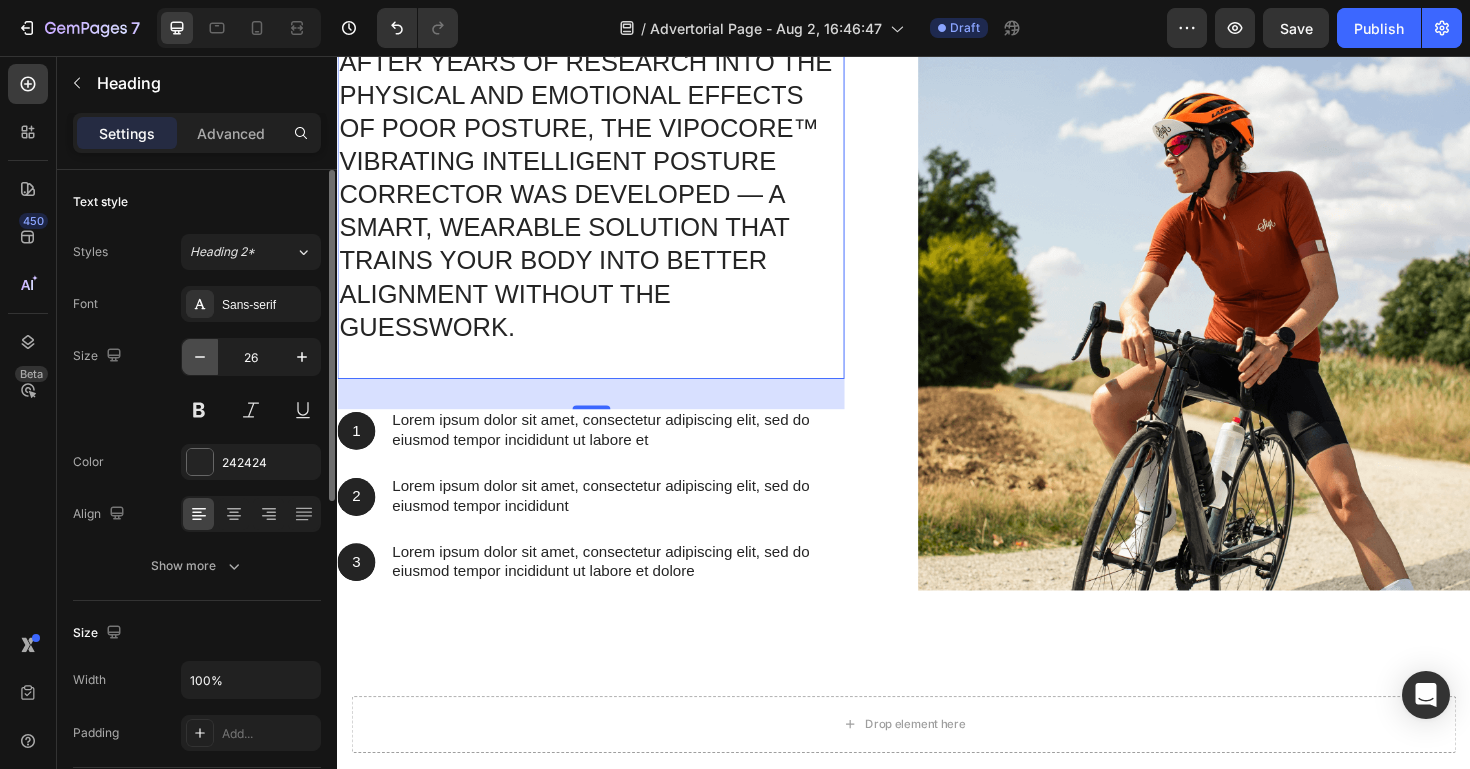 click 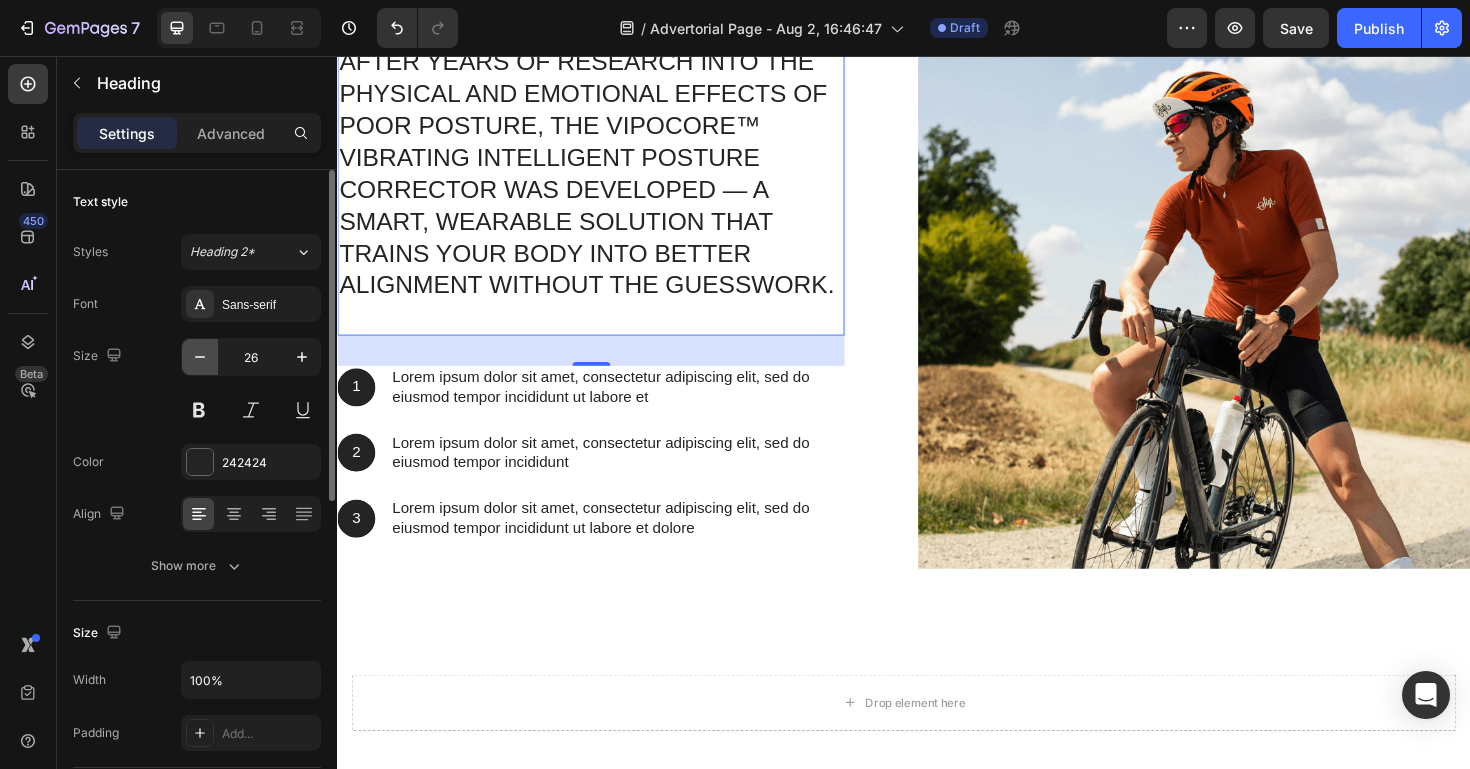 click 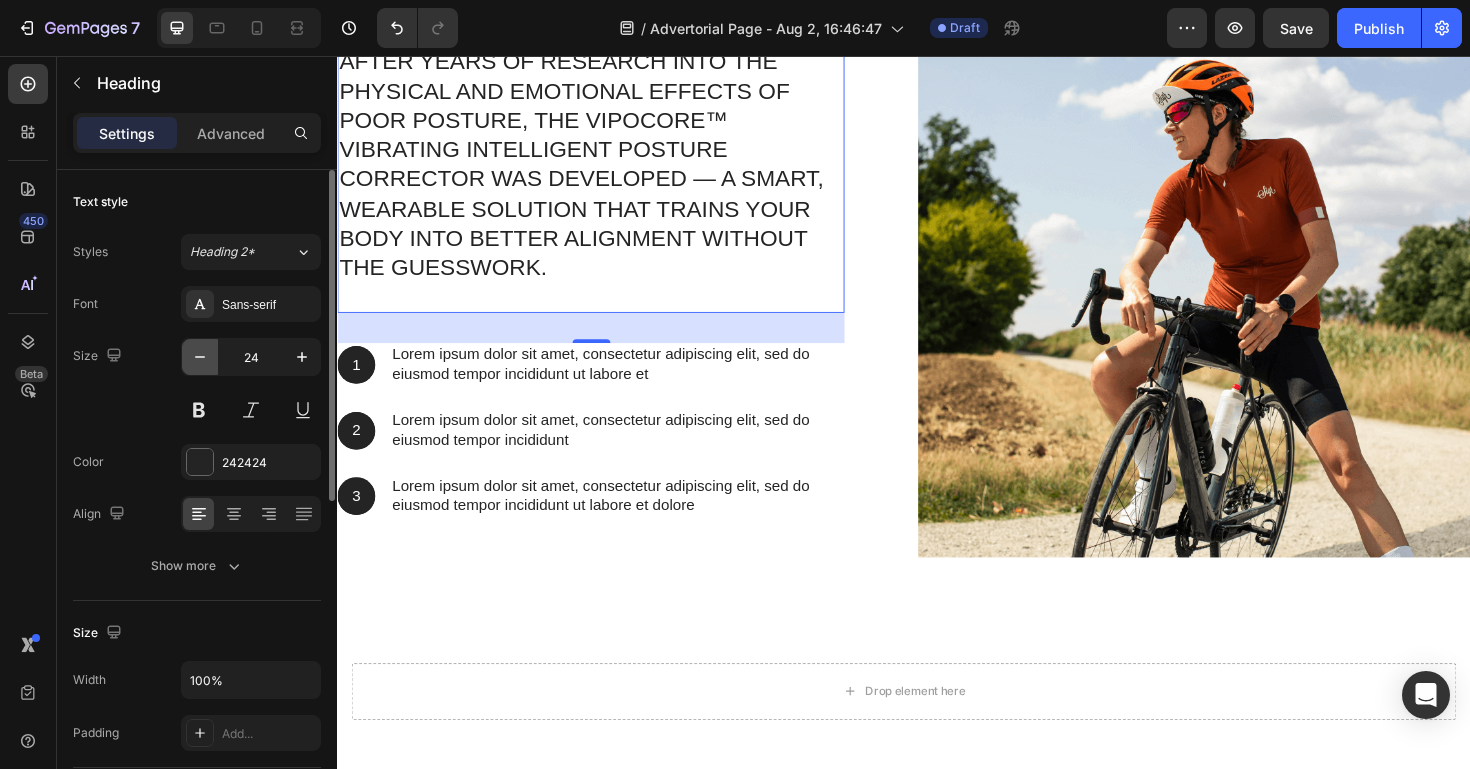 click 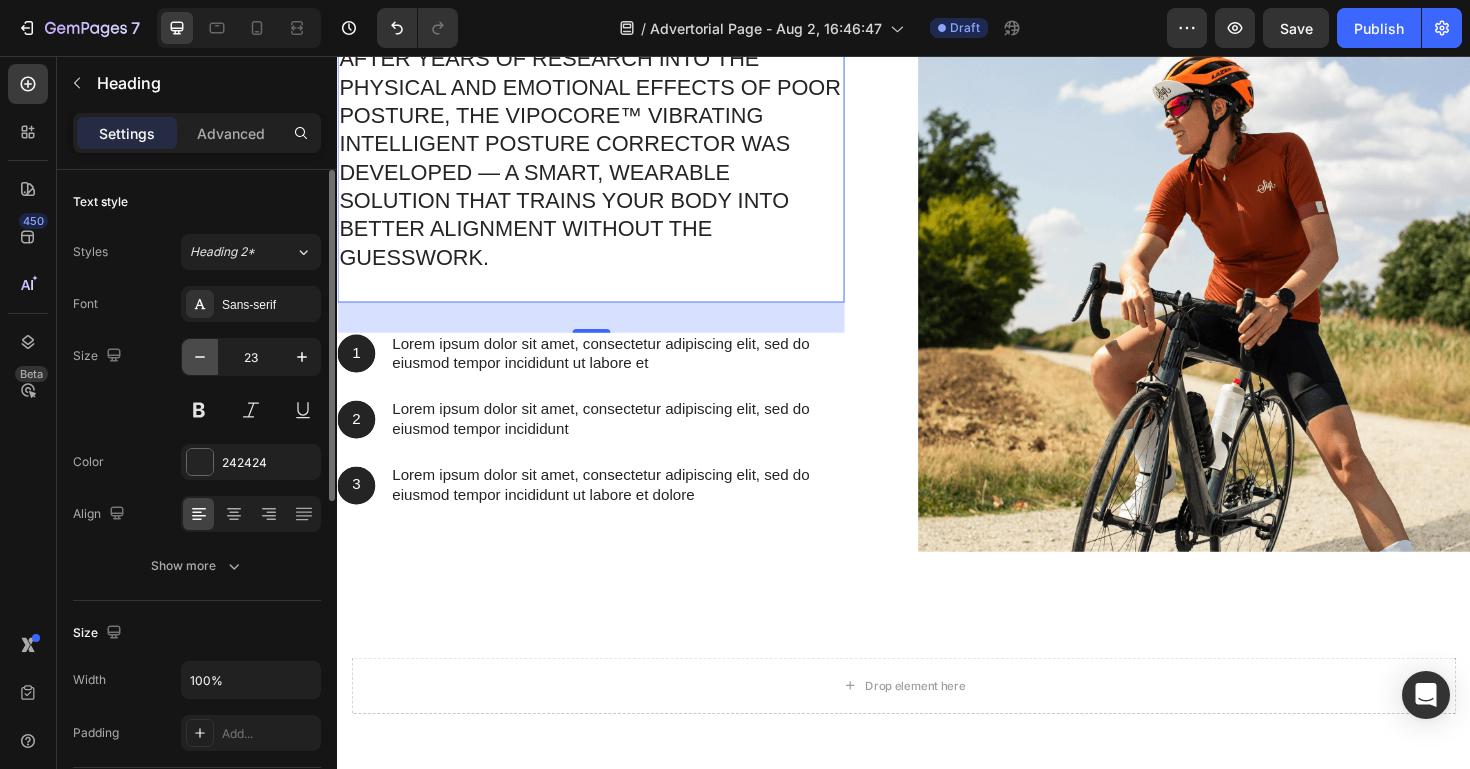 click 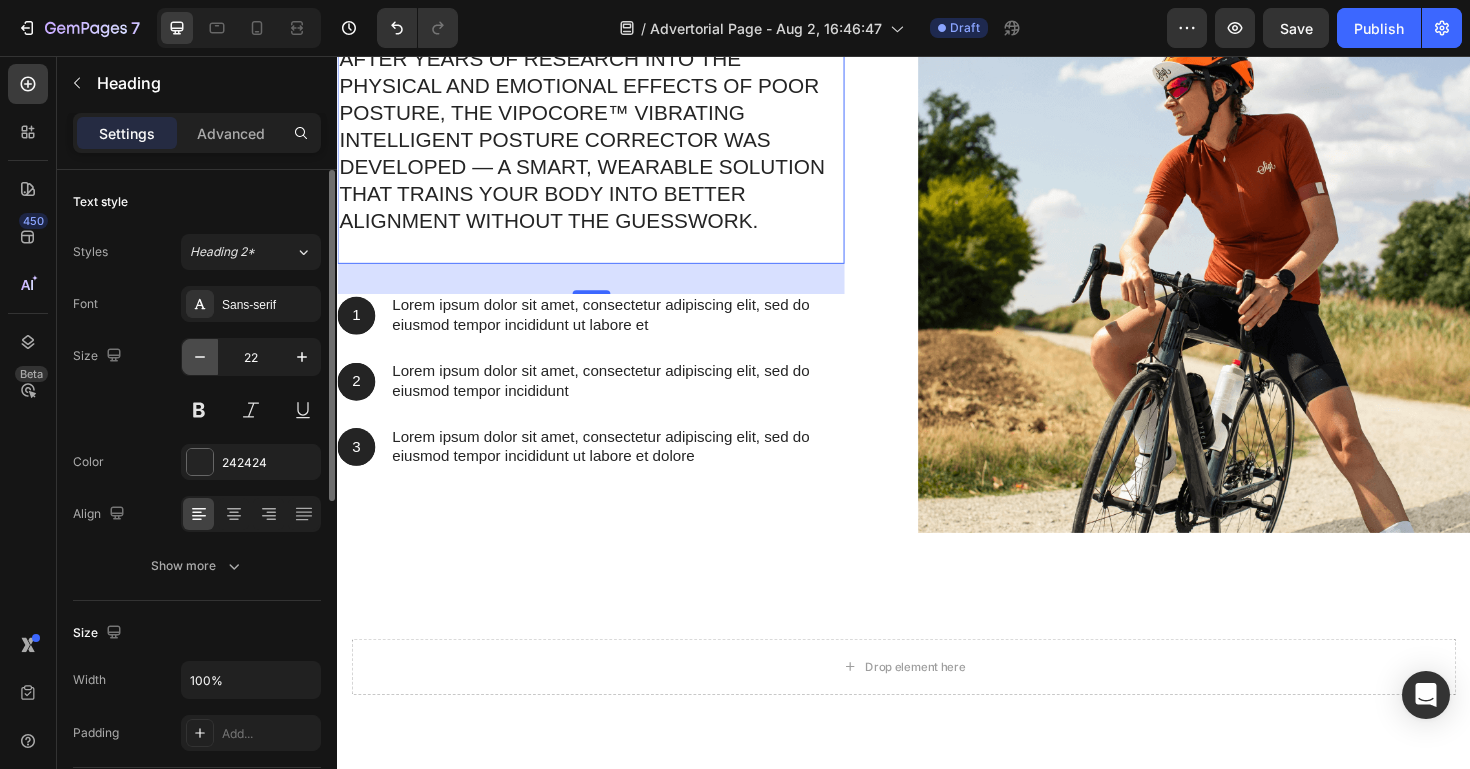 click 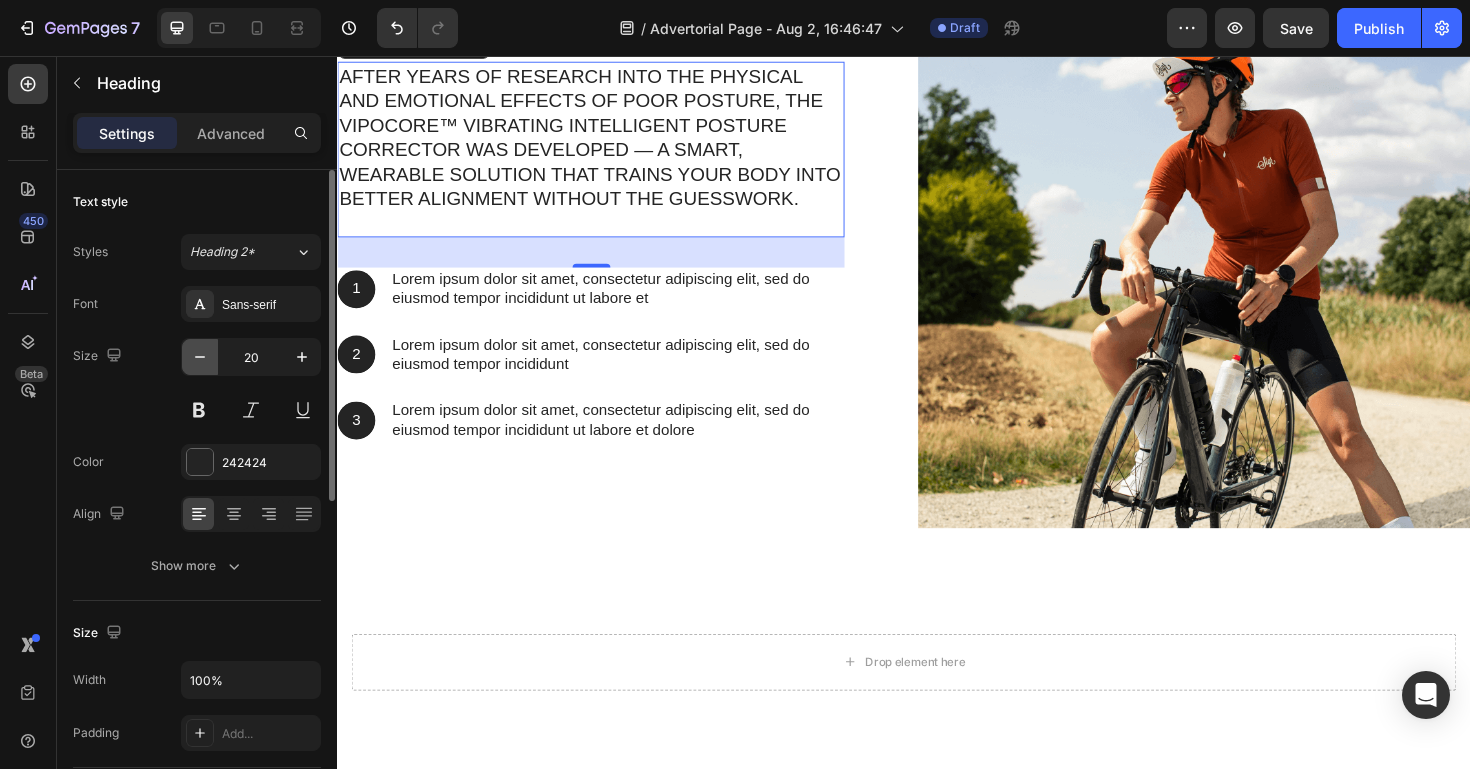 click 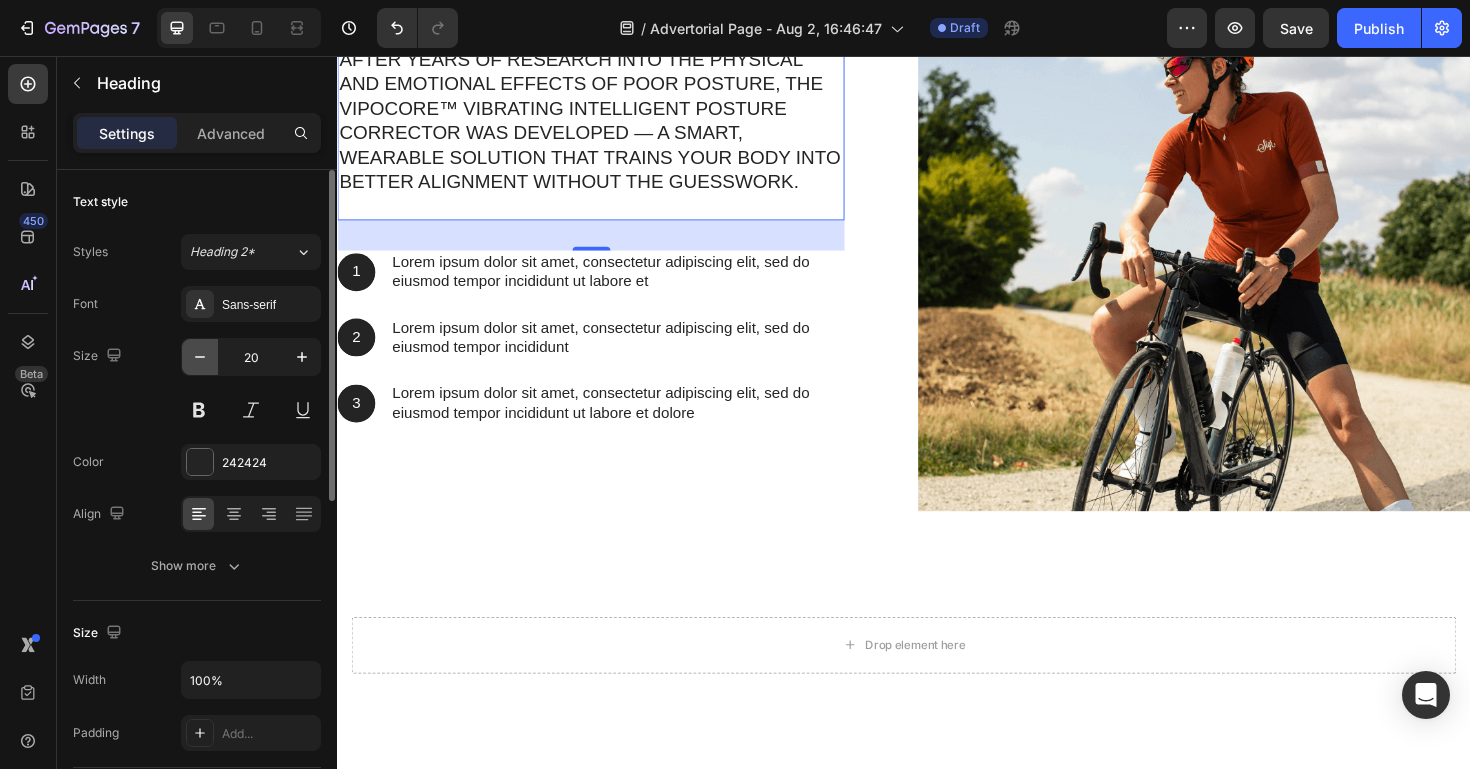 click 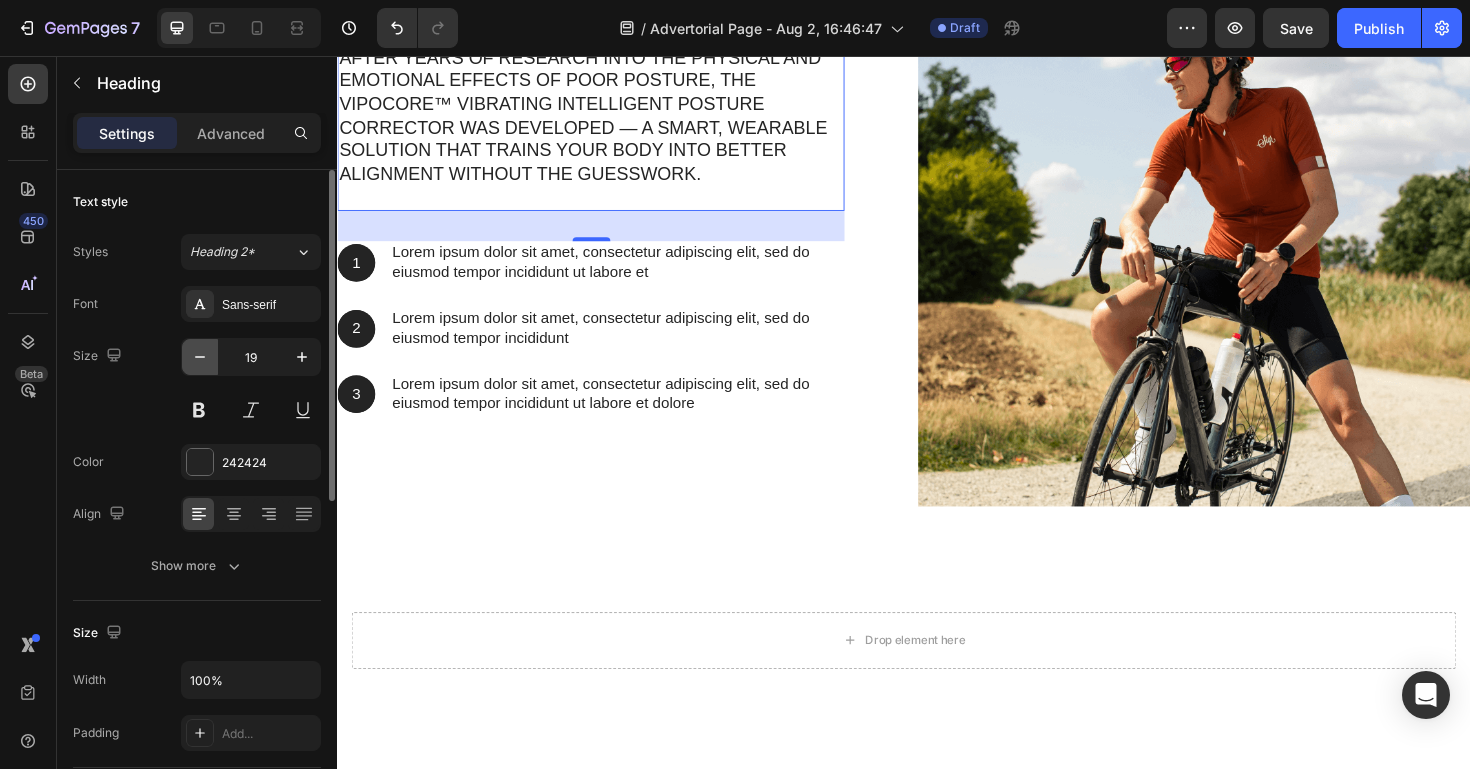 click 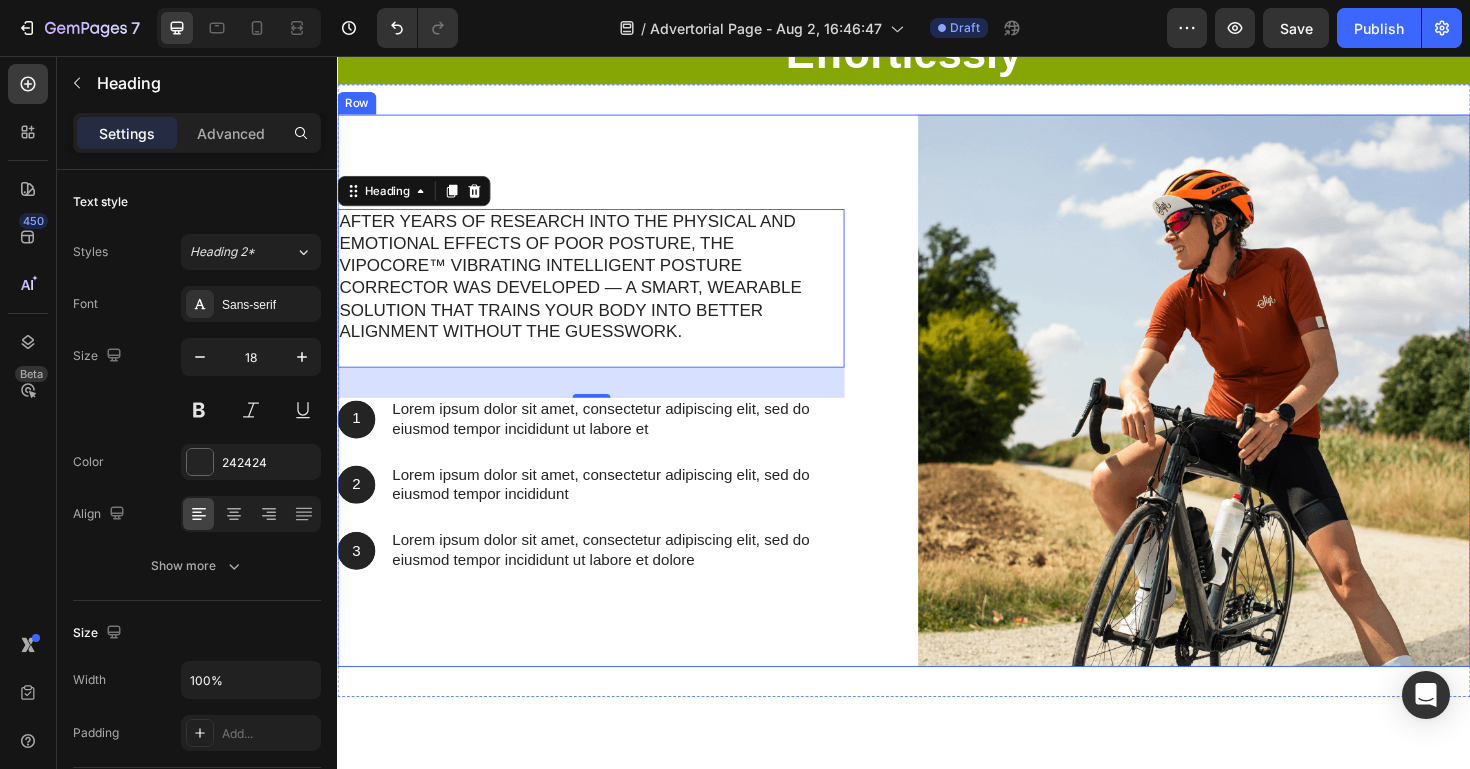 scroll, scrollTop: 3537, scrollLeft: 0, axis: vertical 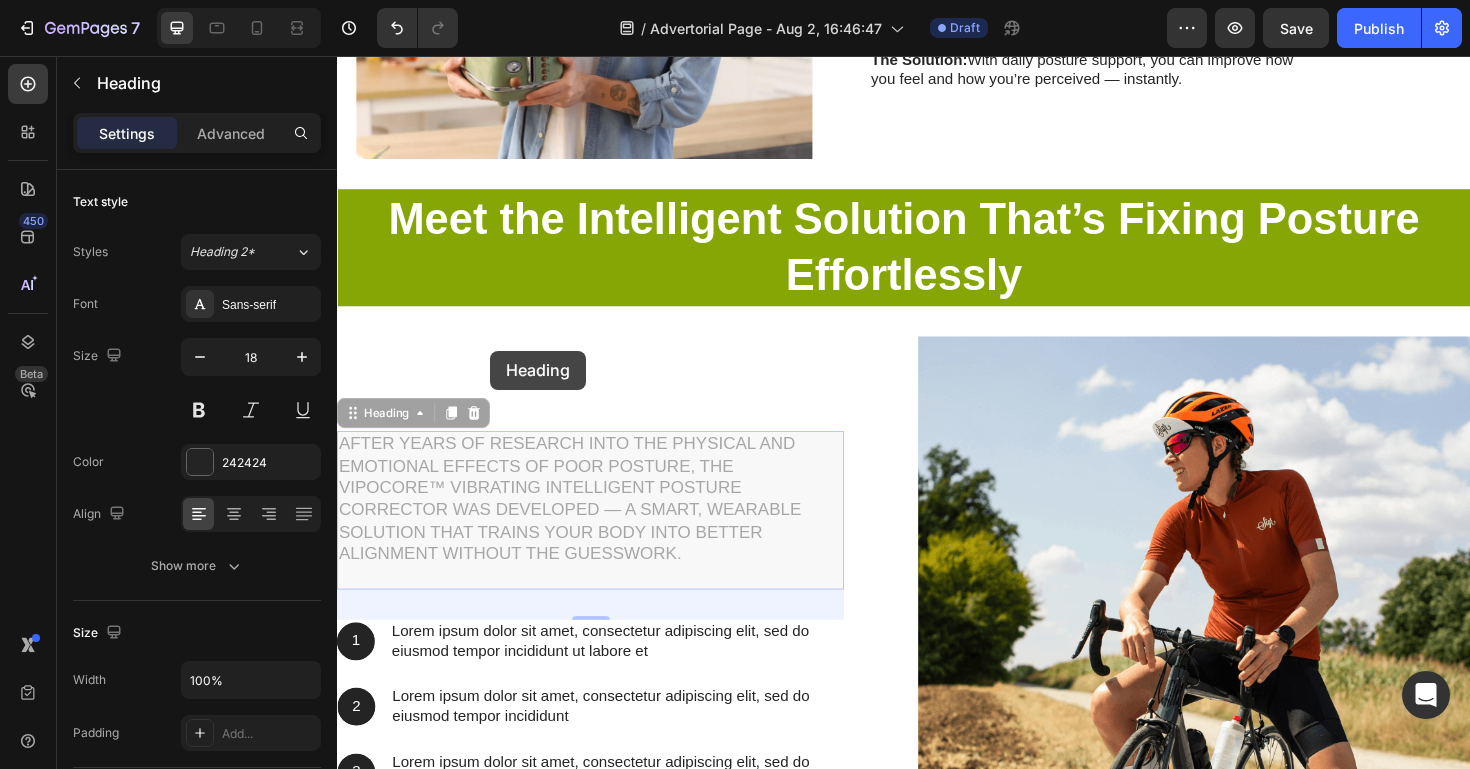 drag, startPoint x: 495, startPoint y: 383, endPoint x: 499, endPoint y: 368, distance: 15.524175 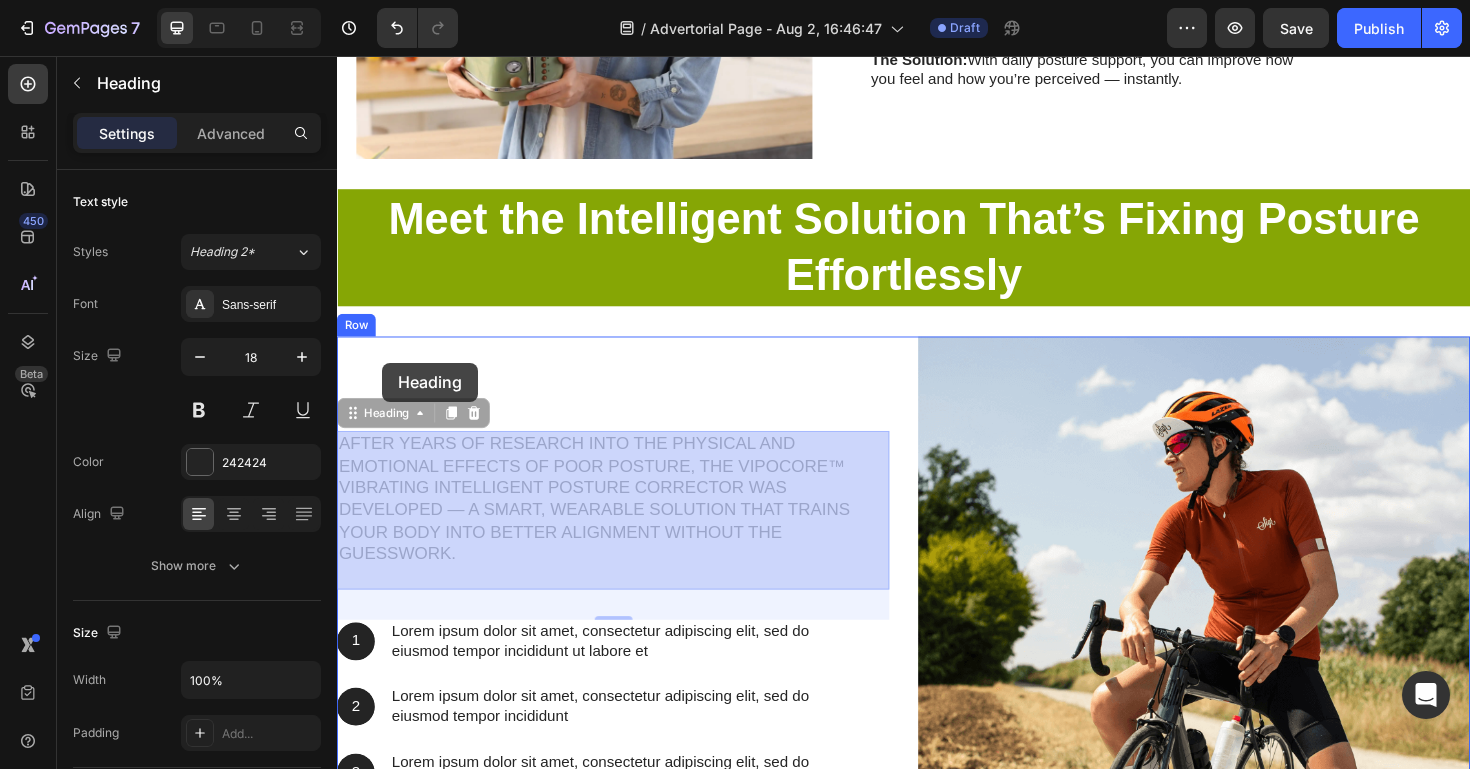 drag, startPoint x: 361, startPoint y: 438, endPoint x: 384, endPoint y: 379, distance: 63.324562 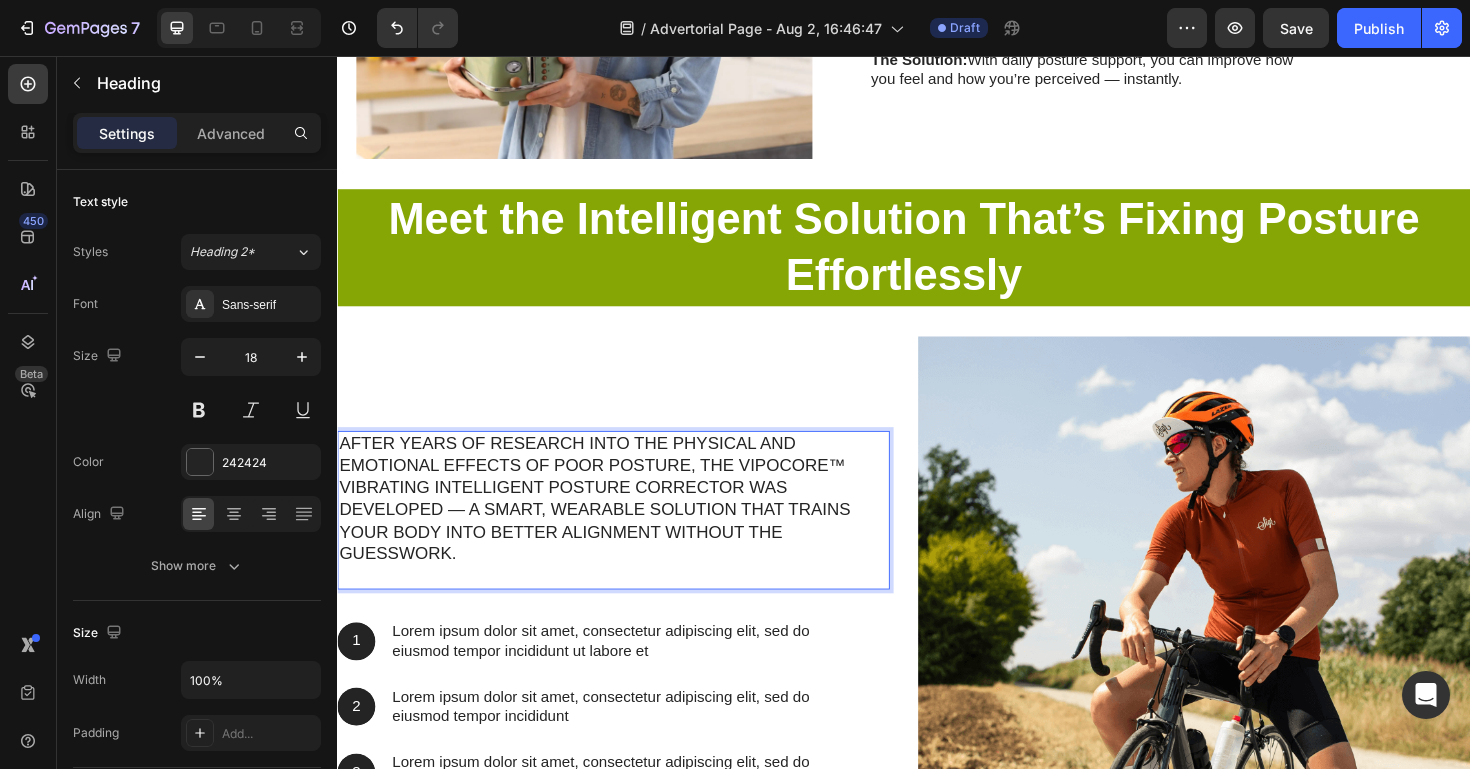 click on "After years of research into the physical and emotional effects of poor posture, the VIPOCORE™ Vibrating Intelligent Posture Corrector was developed — a smart, wearable solution that trains your body into better alignment without the guesswork.   Heading   32 1 Text Block Hero Banner Lorem ipsum dolor sit amet, consectetur adipiscing elit, sed do eiusmod tempor incididunt ut labore et  Text Block Row 2 Text Block Hero Banner Lorem ipsum dolor sit amet, consectetur adipiscing elit, sed do eiusmod tempor incididunt Text Block Row 3 Text Block Hero Banner Lorem ipsum dolor sit amet, consectetur adipiscing elit, sed do eiusmod tempor incididunt ut labore et dolore  Text Block Row Row" at bounding box center [629, 645] 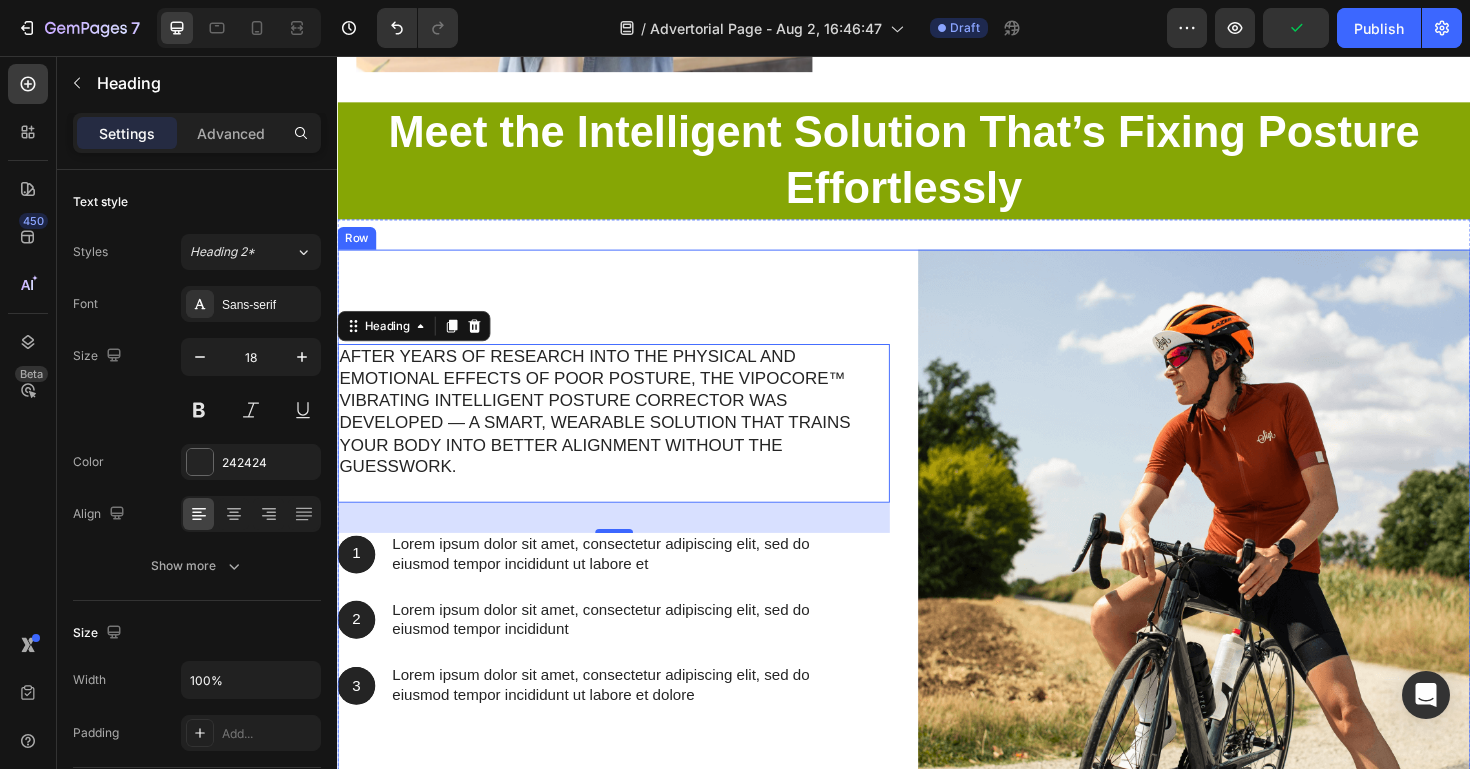 scroll, scrollTop: 3571, scrollLeft: 0, axis: vertical 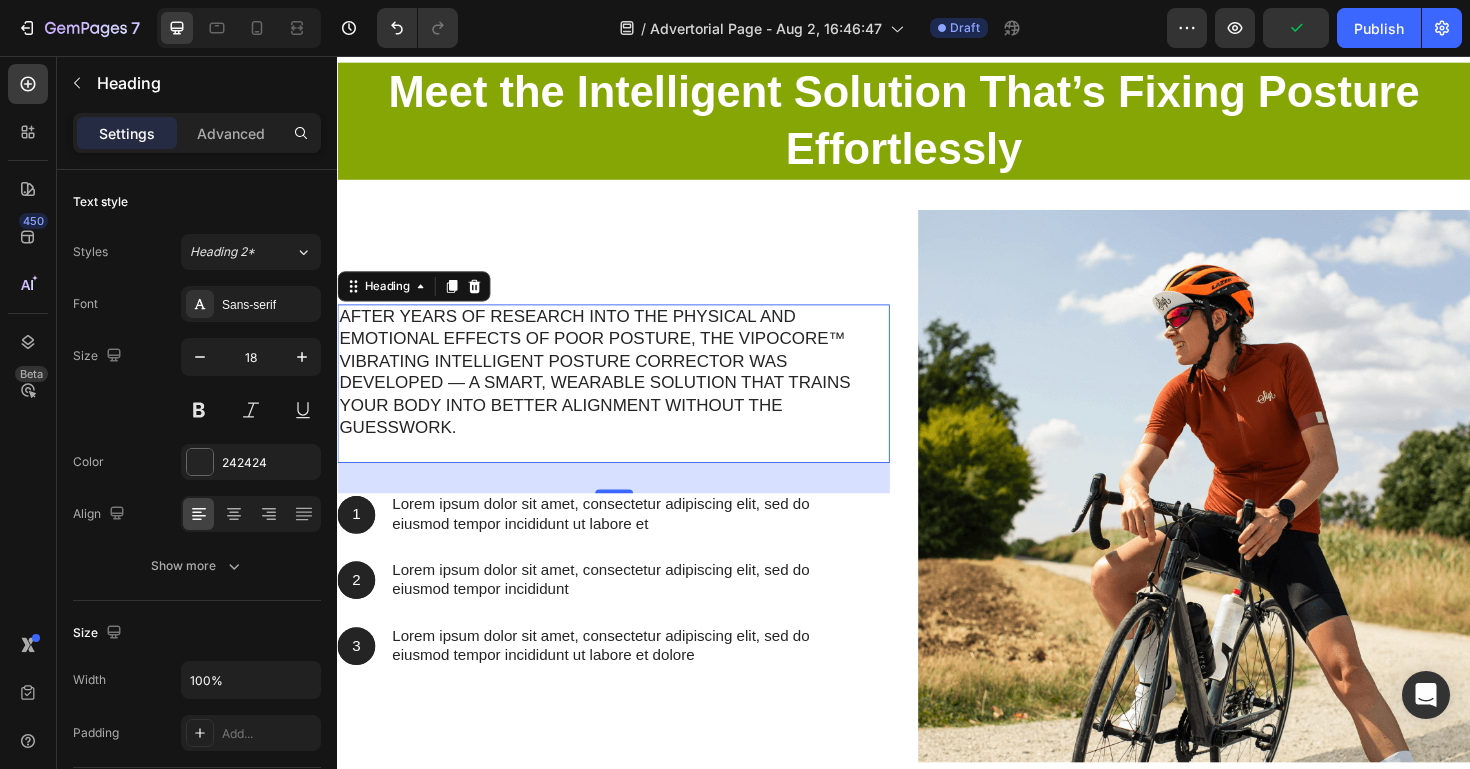 click on "Lorem ipsum dolor sit amet, consectetur adipiscing elit, sed do eiusmod tempor incididunt ut labore et" at bounding box center (633, 542) 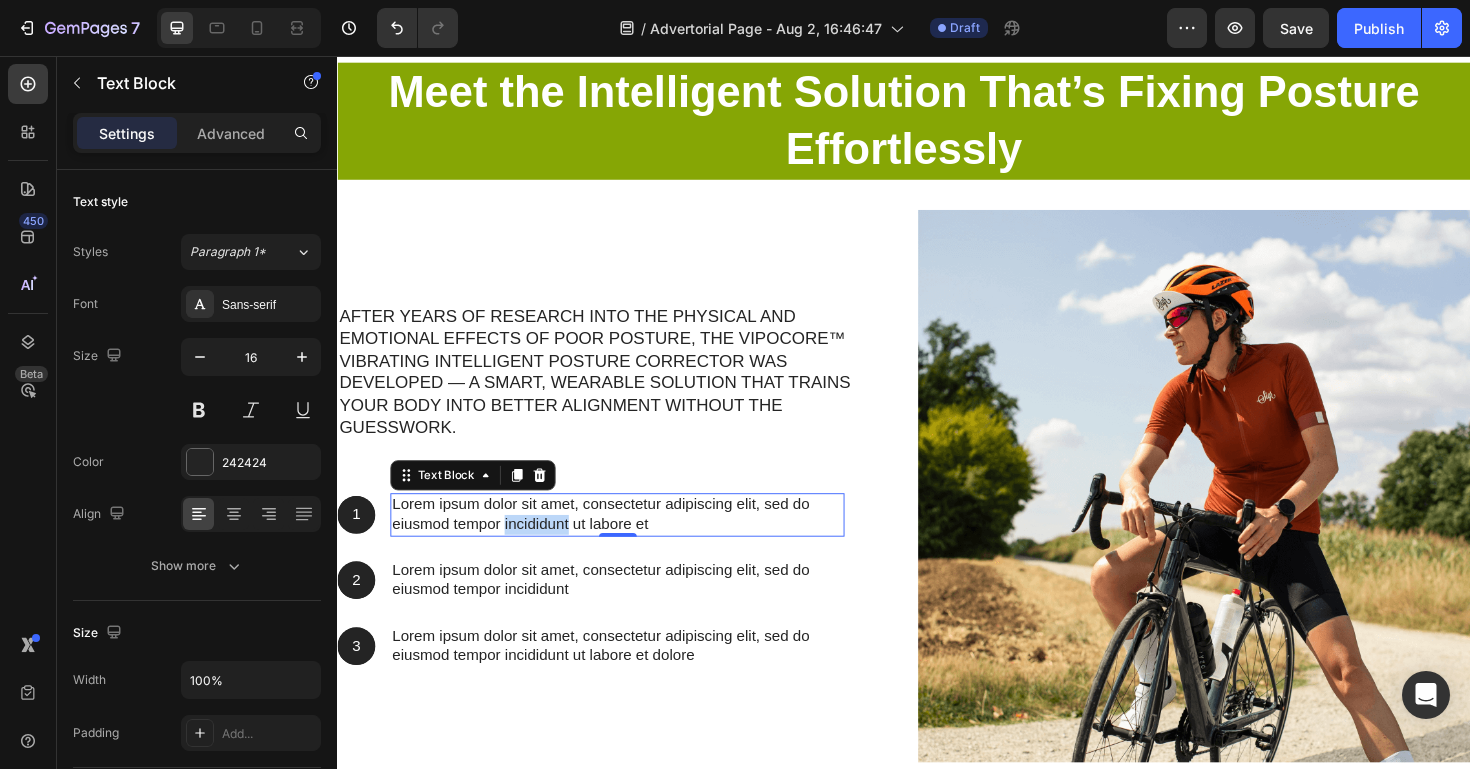 click on "Lorem ipsum dolor sit amet, consectetur adipiscing elit, sed do eiusmod tempor incididunt ut labore et" at bounding box center (633, 542) 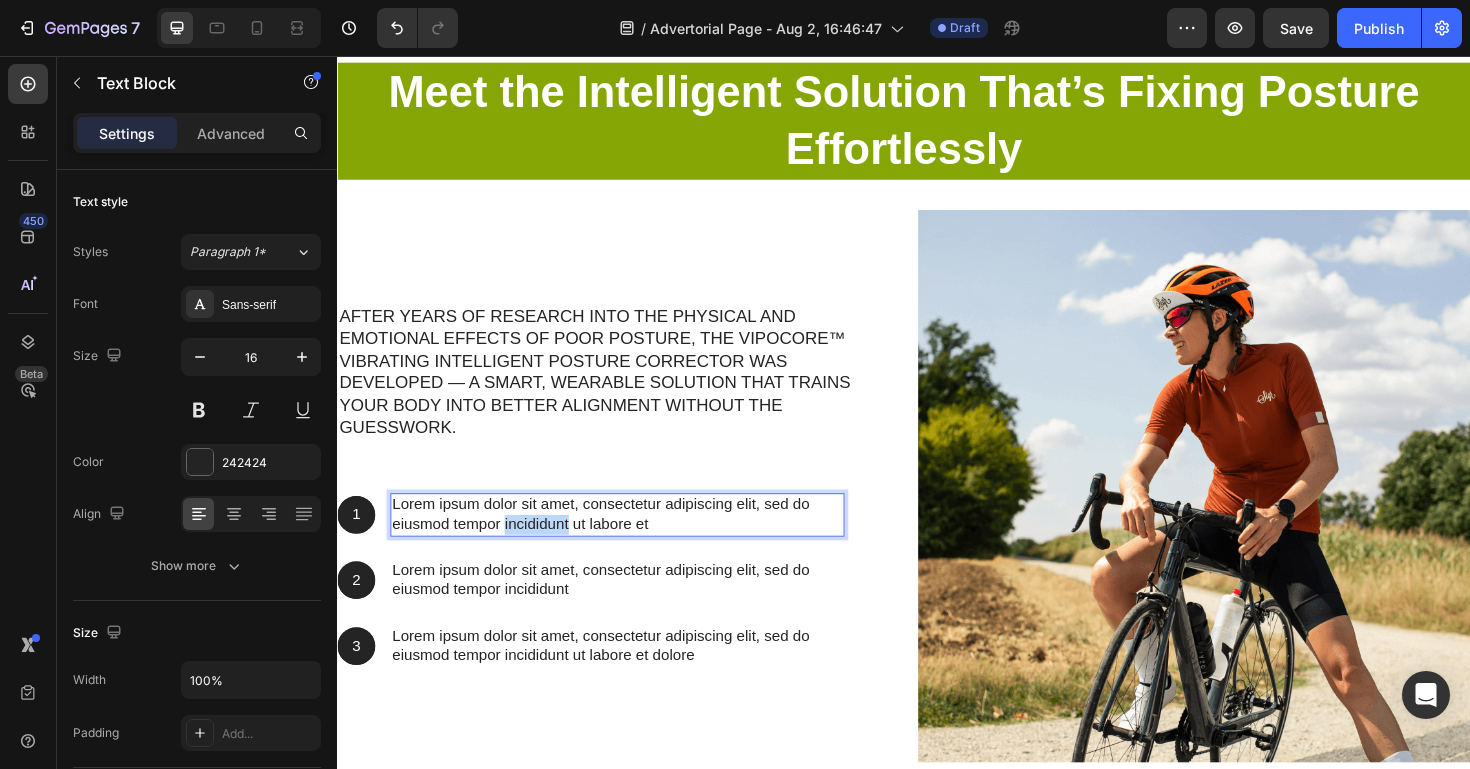 click on "Lorem ipsum dolor sit amet, consectetur adipiscing elit, sed do eiusmod tempor incididunt ut labore et" at bounding box center (633, 542) 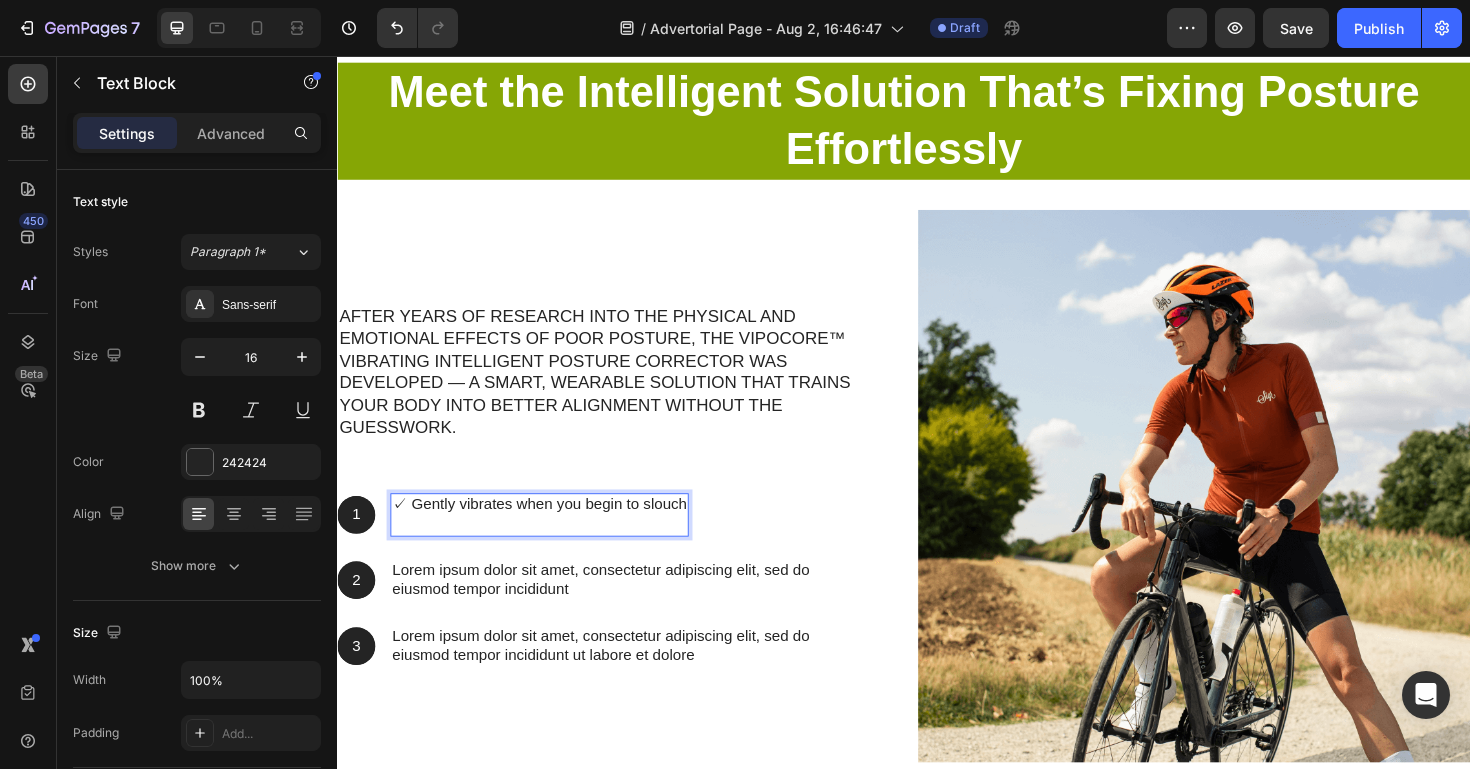 click on "✓ Gently vibrates when you begin to slouch" at bounding box center [551, 542] 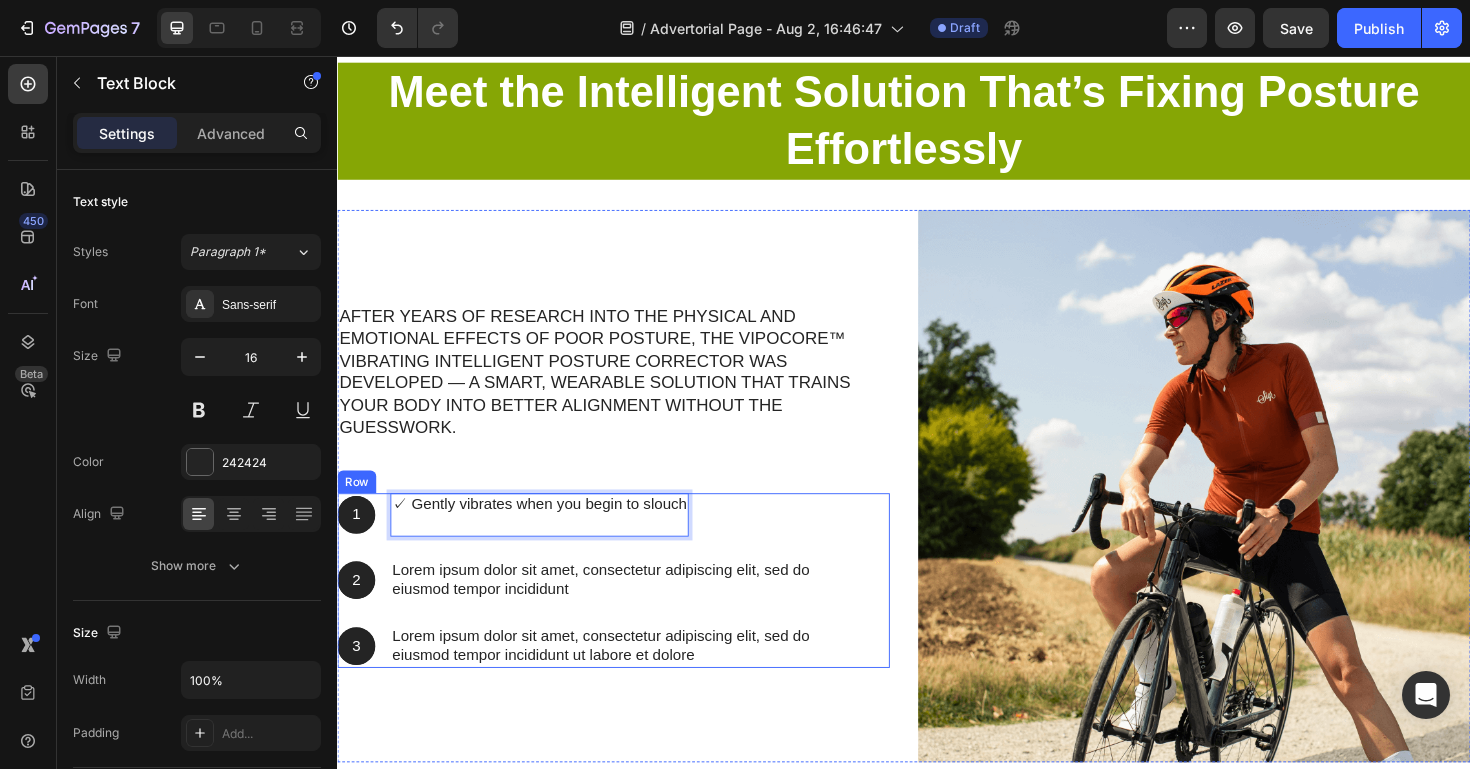click on "1 Text Block Hero Banner ✓ Gently vibrates when you begin to slouch Text Block   0 Row 2 Text Block Hero Banner Lorem ipsum dolor sit amet, consectetur adipiscing elit, sed do eiusmod tempor incididunt Text Block Row 3 Text Block Hero Banner Lorem ipsum dolor sit amet, consectetur adipiscing elit, sed do eiusmod tempor incididunt ut labore et dolore  Text Block Row" at bounding box center (605, 611) 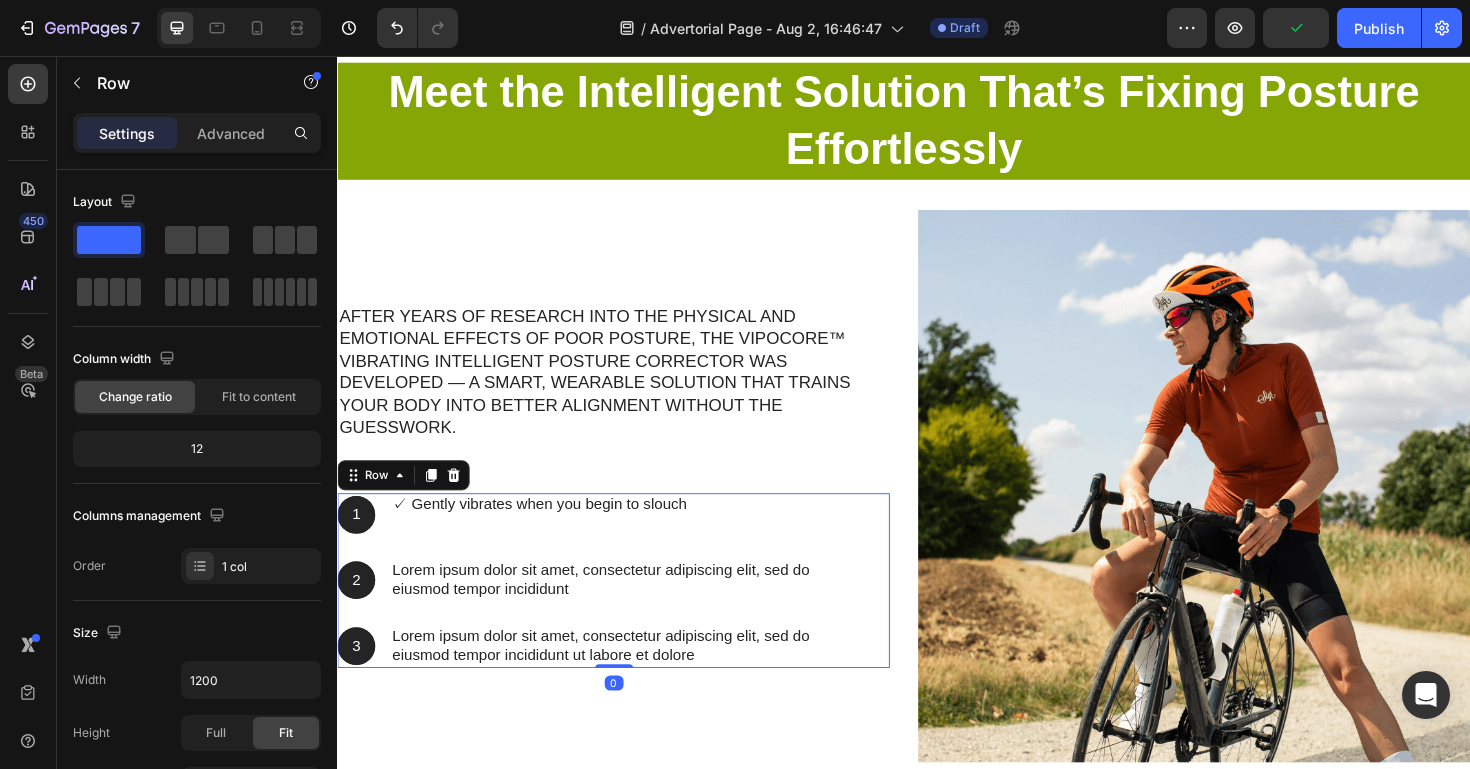 click on "1 Text Block Hero Banner ✓ Gently vibrates when you begin to slouch Text Block Row 2 Text Block Hero Banner Lorem ipsum dolor sit amet, consectetur adipiscing elit, sed do eiusmod tempor incididunt Text Block Row 3 Text Block Hero Banner Lorem ipsum dolor sit amet, consectetur adipiscing elit, sed do eiusmod tempor incididunt ut labore et dolore  Text Block Row" at bounding box center [605, 611] 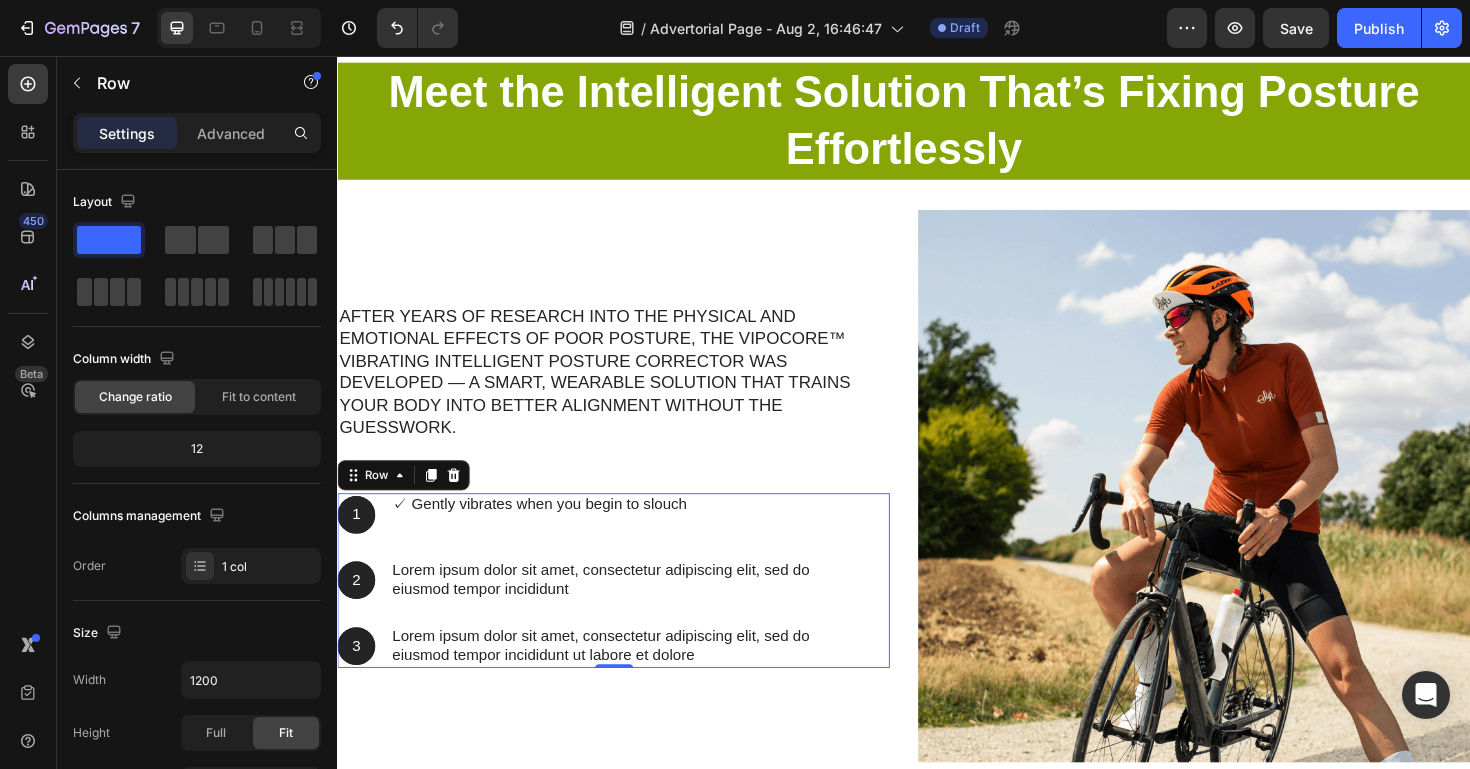 click on "1 Text Block Hero Banner ✓ Gently vibrates when you begin to slouch Text Block Row 2 Text Block Hero Banner Lorem ipsum dolor sit amet, consectetur adipiscing elit, sed do eiusmod tempor incididunt Text Block Row 3 Text Block Hero Banner Lorem ipsum dolor sit amet, consectetur adipiscing elit, sed do eiusmod tempor incididunt ut labore et dolore  Text Block Row" at bounding box center (605, 611) 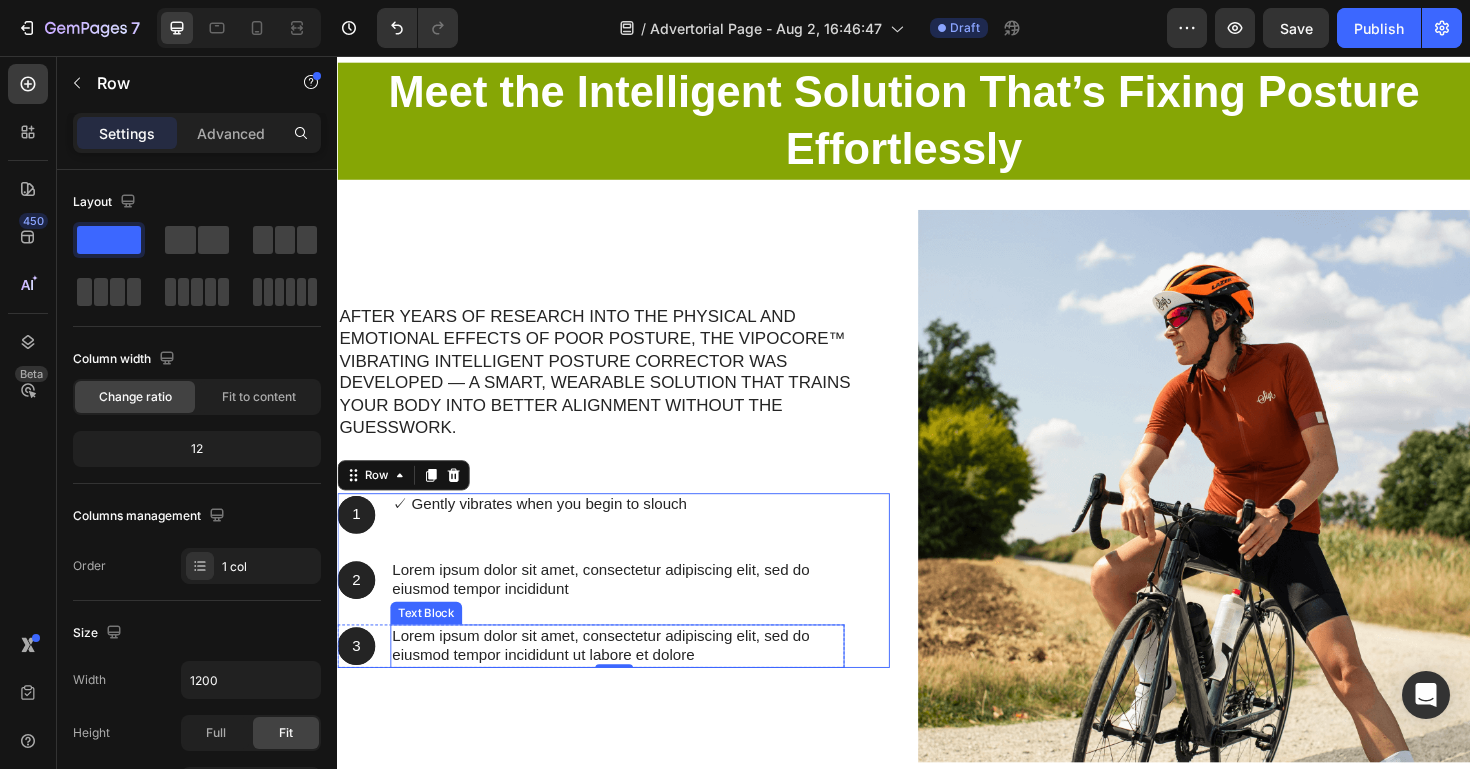 click on "Lorem ipsum dolor sit amet, consectetur adipiscing elit, sed do eiusmod tempor incididunt ut labore et dolore" at bounding box center [633, 681] 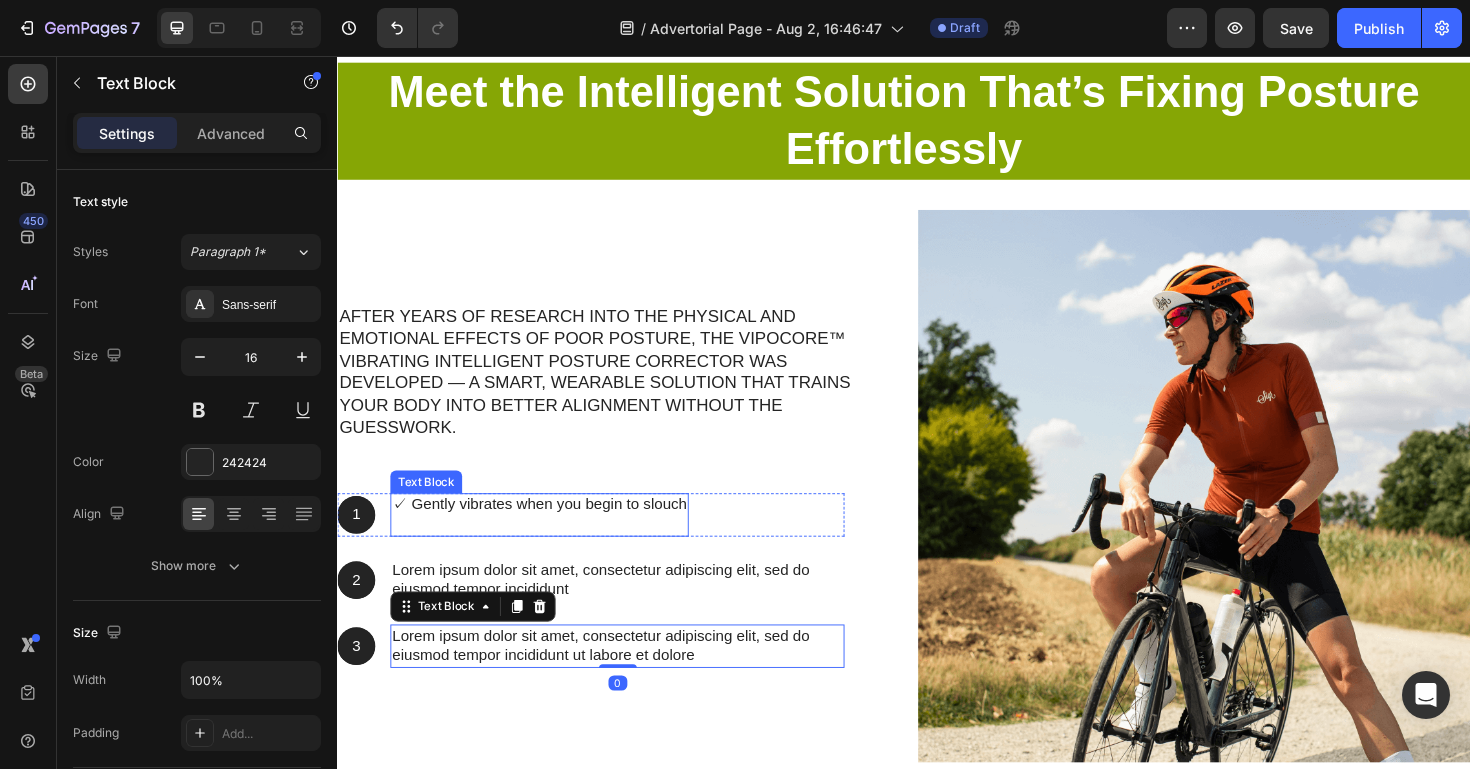 click on "✓ Gently vibrates when you begin to slouch" at bounding box center [551, 542] 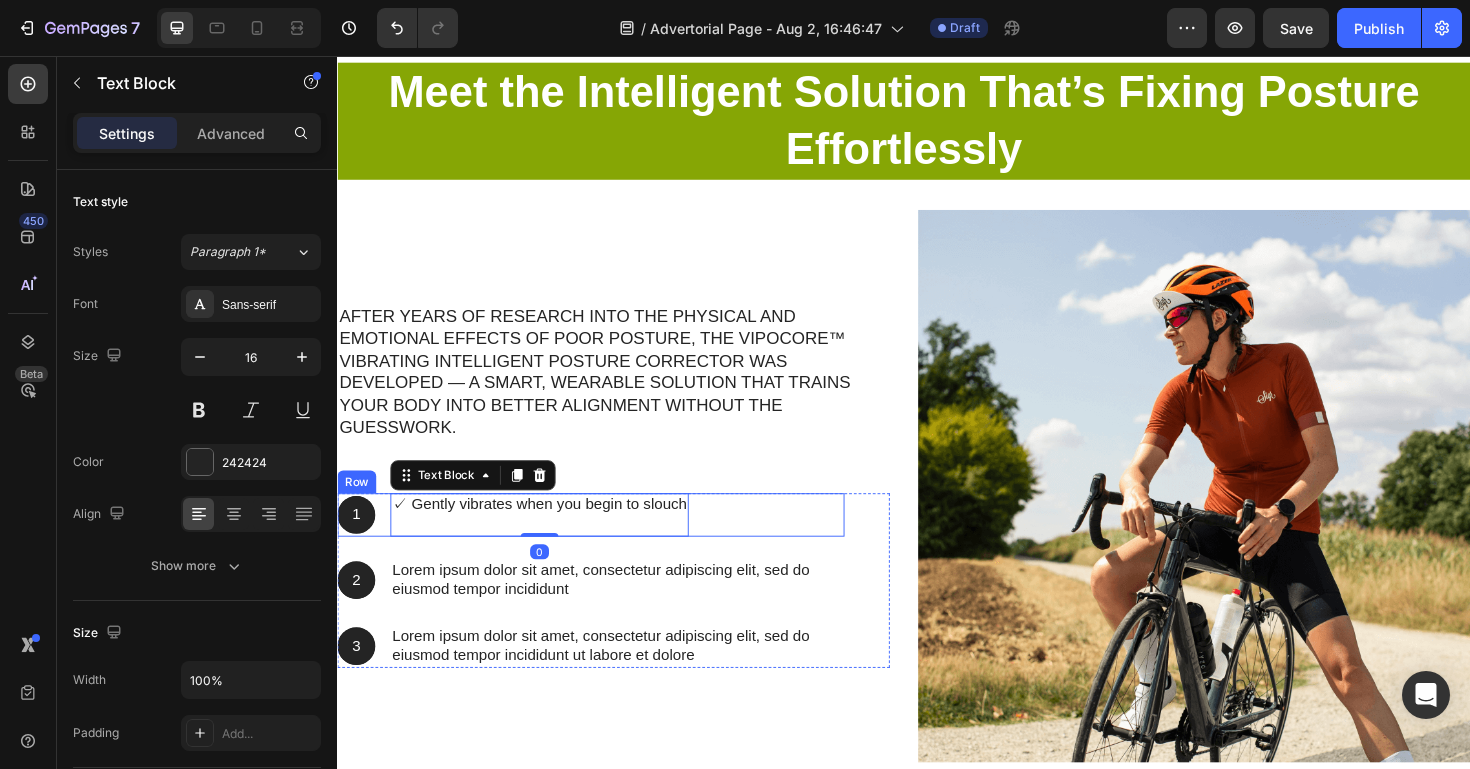 click on "1 Text Block Hero Banner ✓ Gently vibrates when you begin to slouch Text Block   0 Row" at bounding box center (605, 542) 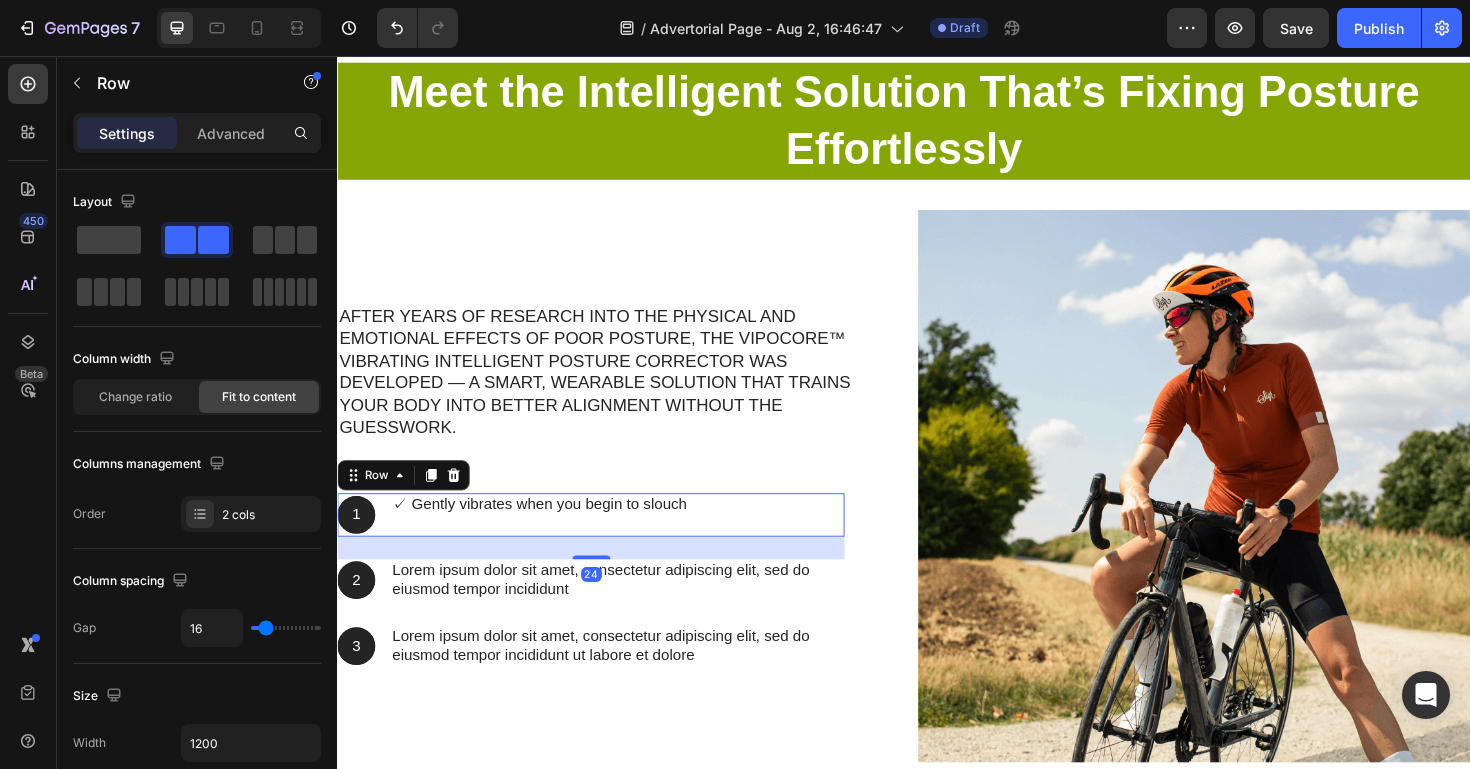 click on "1 Text Block Hero Banner ✓ Gently vibrates when you begin to slouch Text Block Row   24 2 Text Block Hero Banner Lorem ipsum dolor sit amet, consectetur adipiscing elit, sed do eiusmod tempor incididunt Text Block Row 3 Text Block Hero Banner Lorem ipsum dolor sit amet, consectetur adipiscing elit, sed do eiusmod tempor incididunt ut labore et dolore  Text Block Row Row" at bounding box center [629, 611] 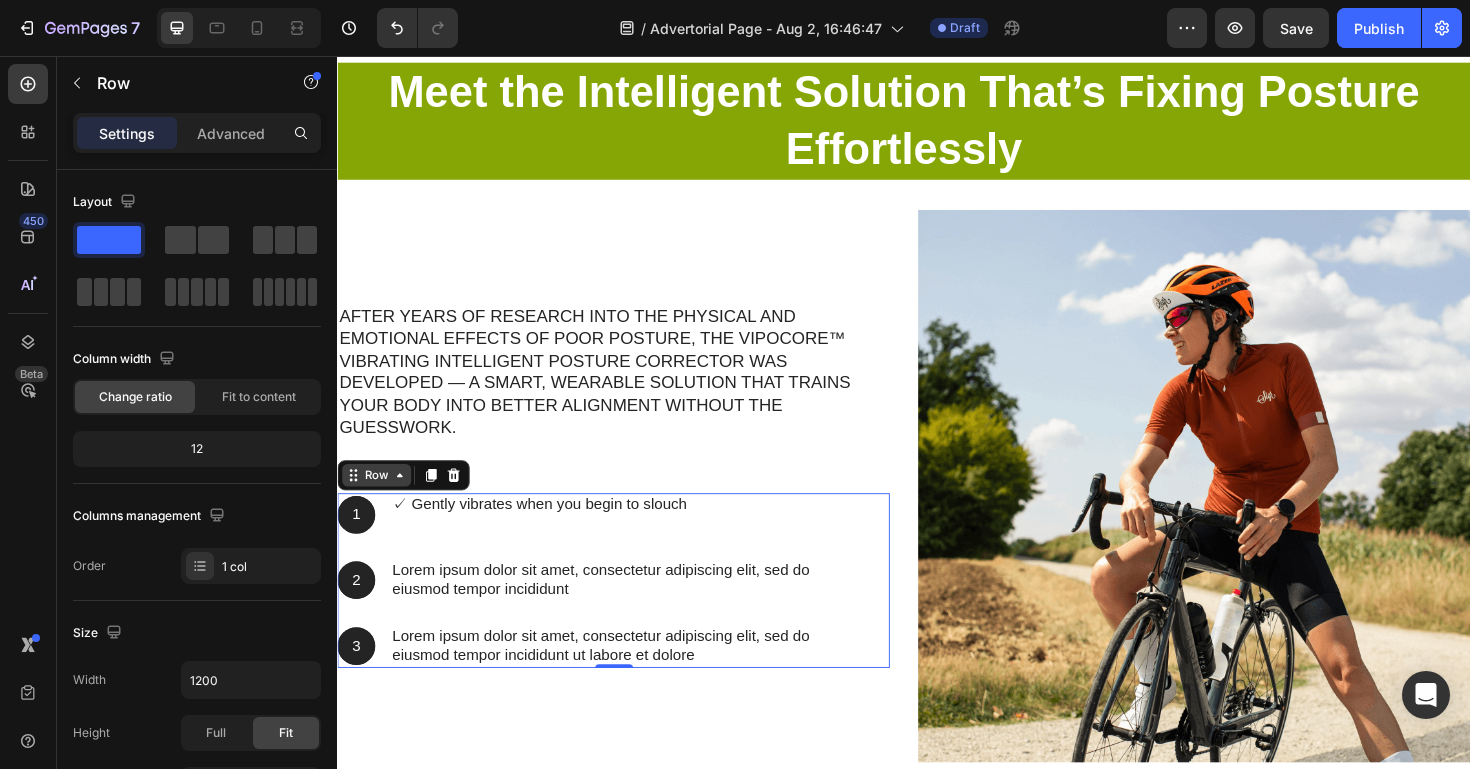 click 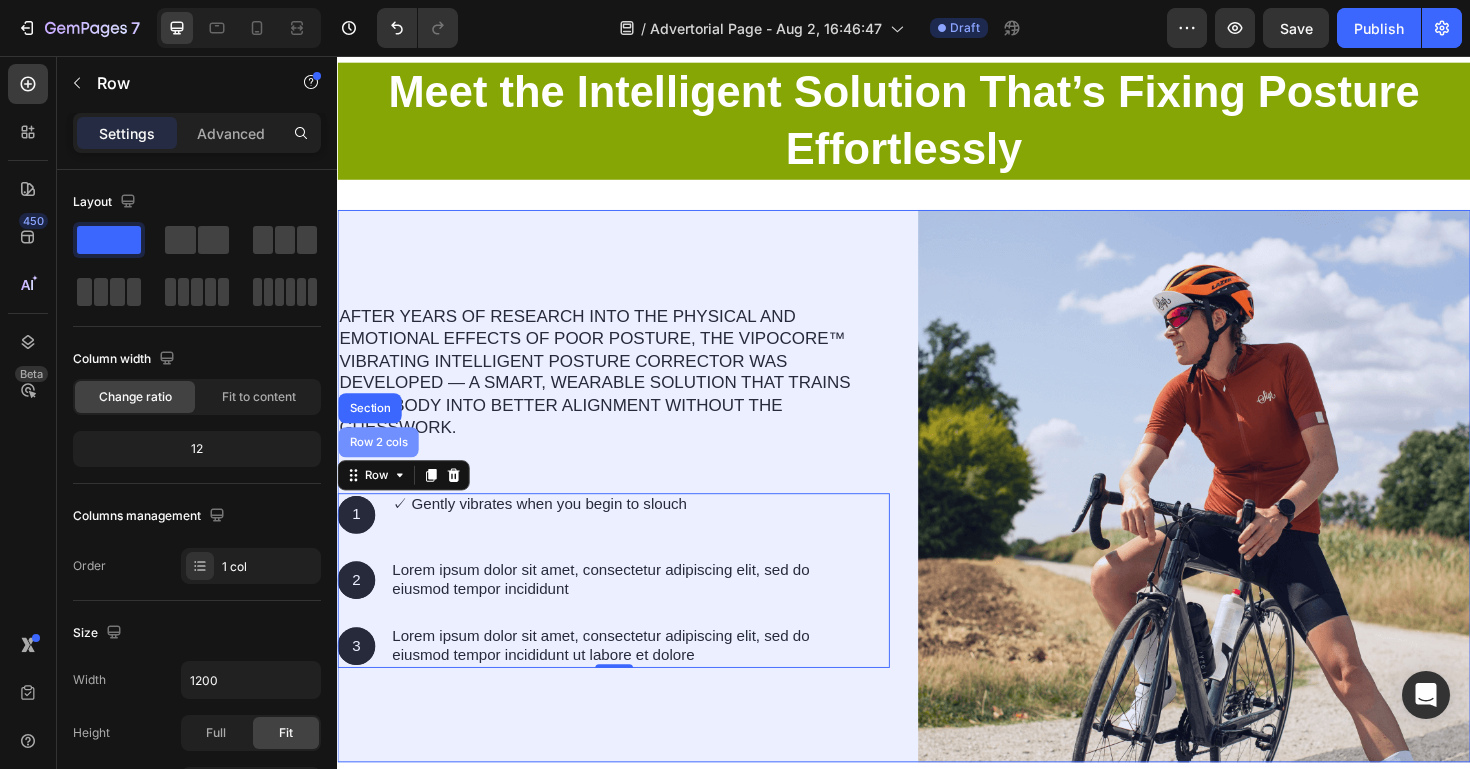 click on "Row 2 cols" at bounding box center [380, 465] 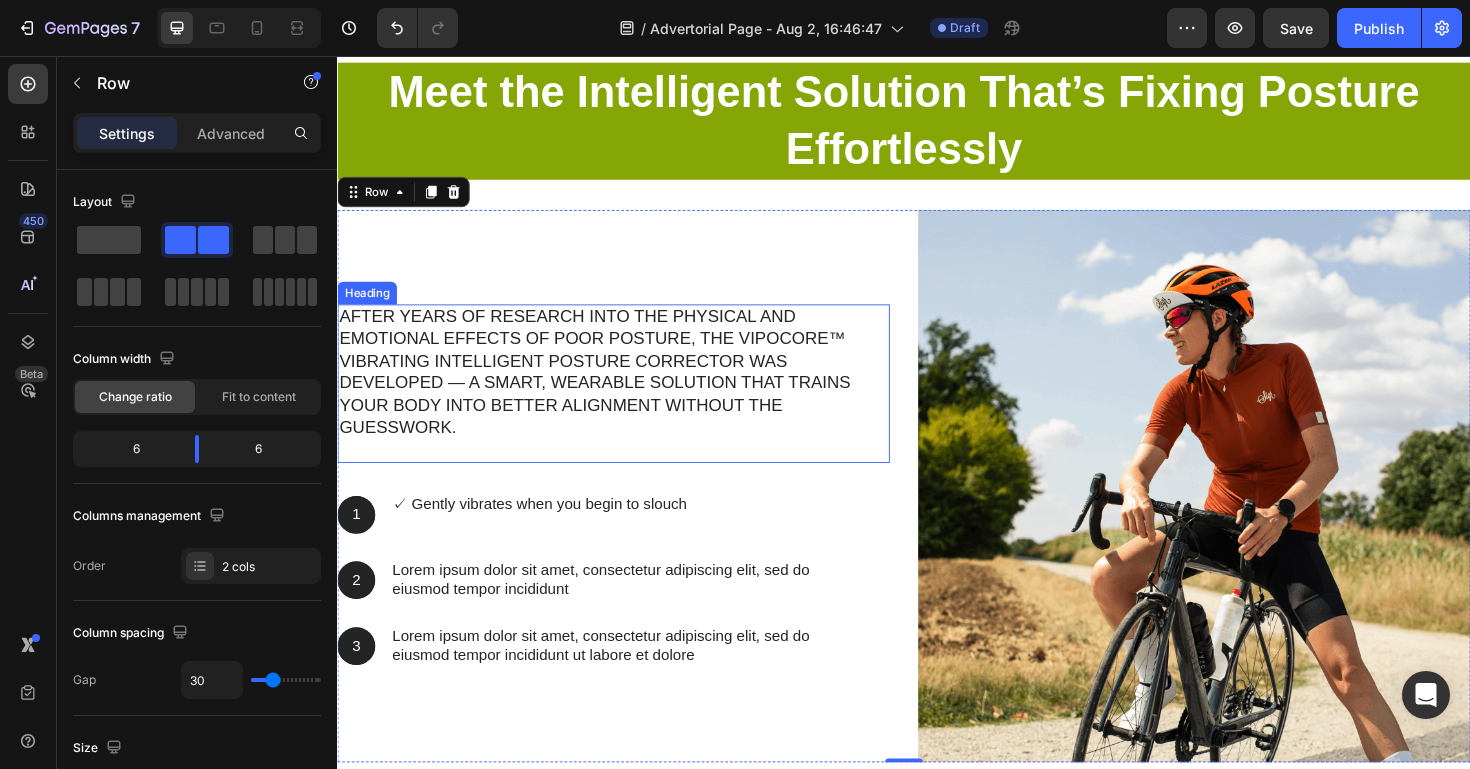 click on "✓ Gently vibrates when you begin to slouch" at bounding box center (551, 542) 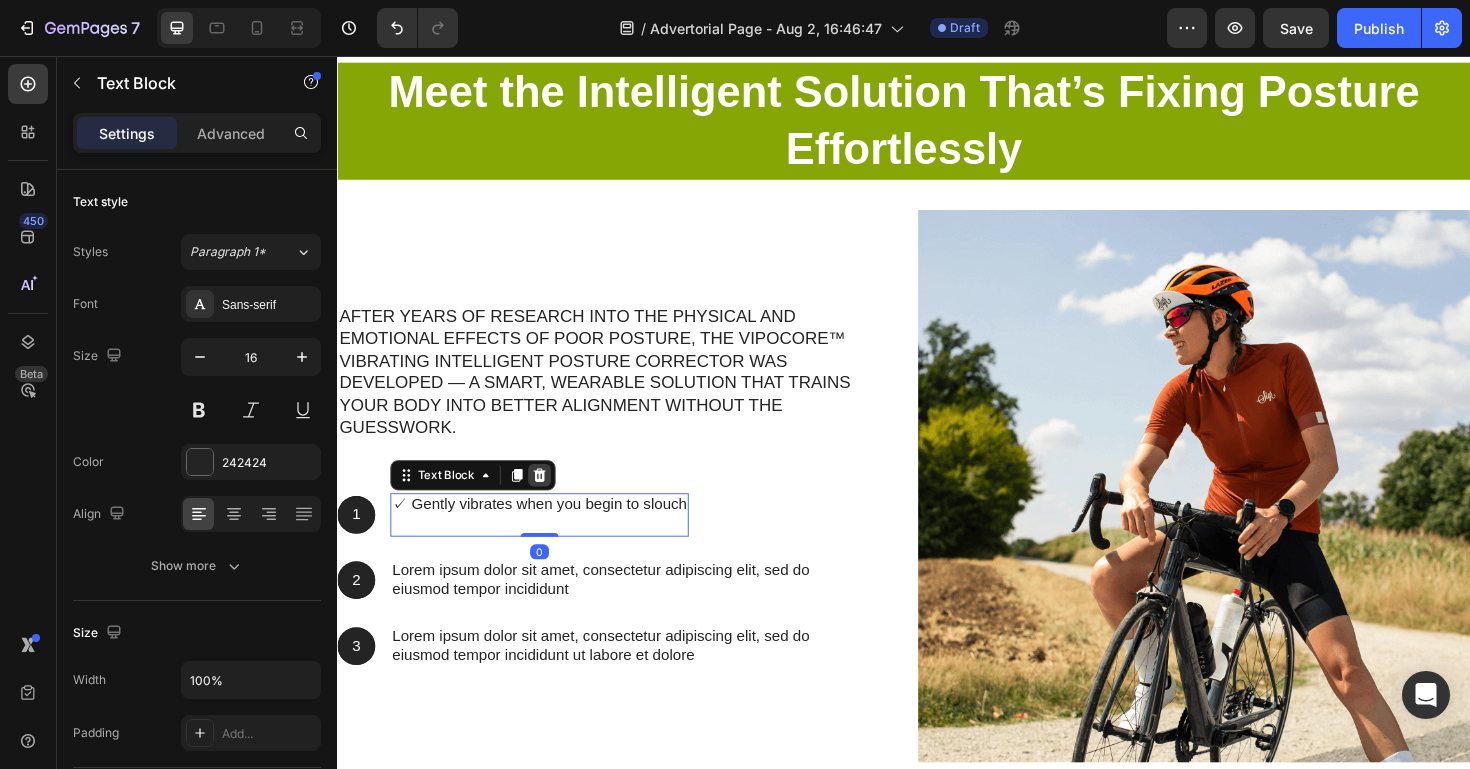 click 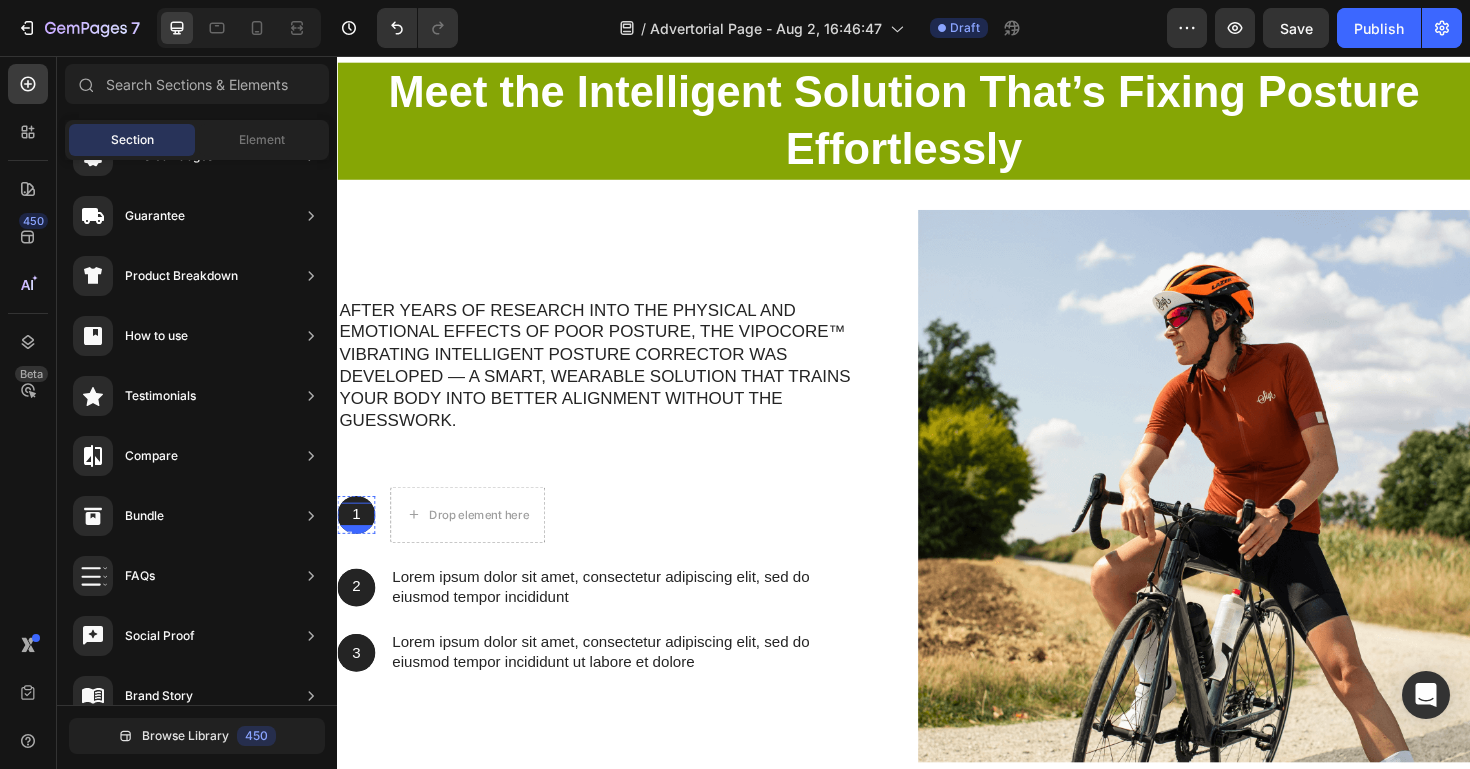 click on "1" at bounding box center [357, 541] 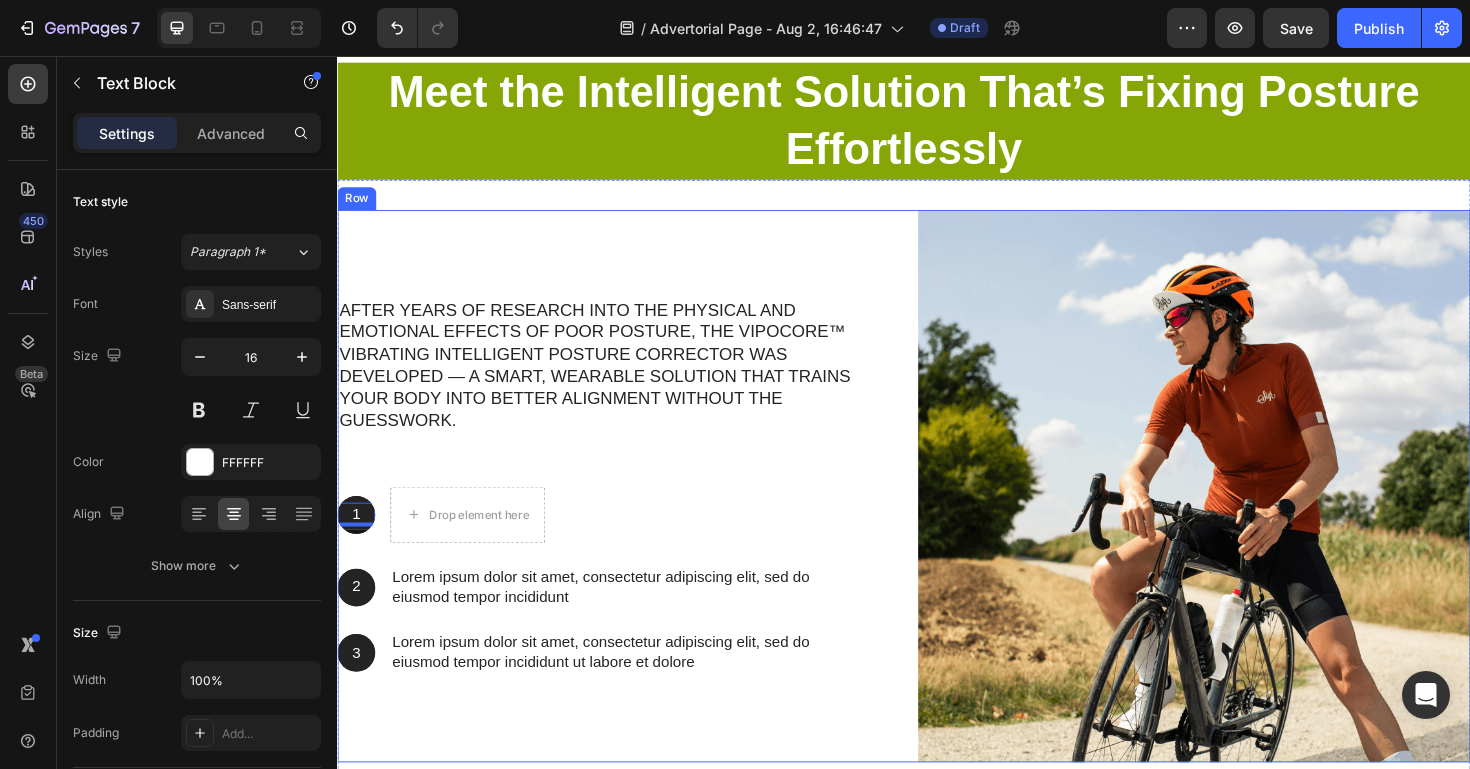 click on "Drop element here" at bounding box center [475, 542] 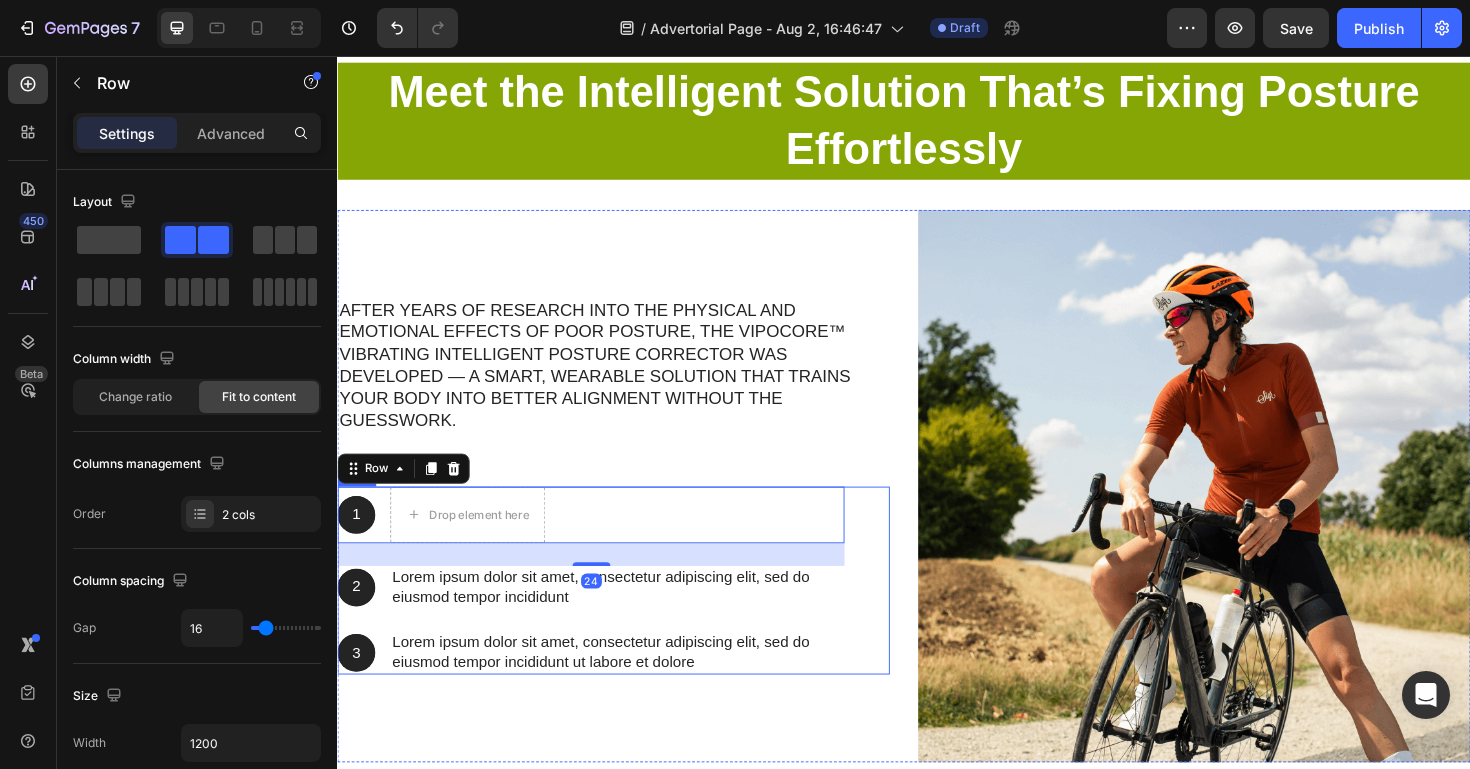 click on "1 Text Block Hero Banner
Drop element here Row   24 2 Text Block Hero Banner Lorem ipsum dolor sit amet, consectetur adipiscing elit, sed do eiusmod tempor incididunt Text Block Row 3 Text Block Hero Banner Lorem ipsum dolor sit amet, consectetur adipiscing elit, sed do eiusmod tempor incididunt ut labore et dolore  Text Block Row Row" at bounding box center [629, 611] 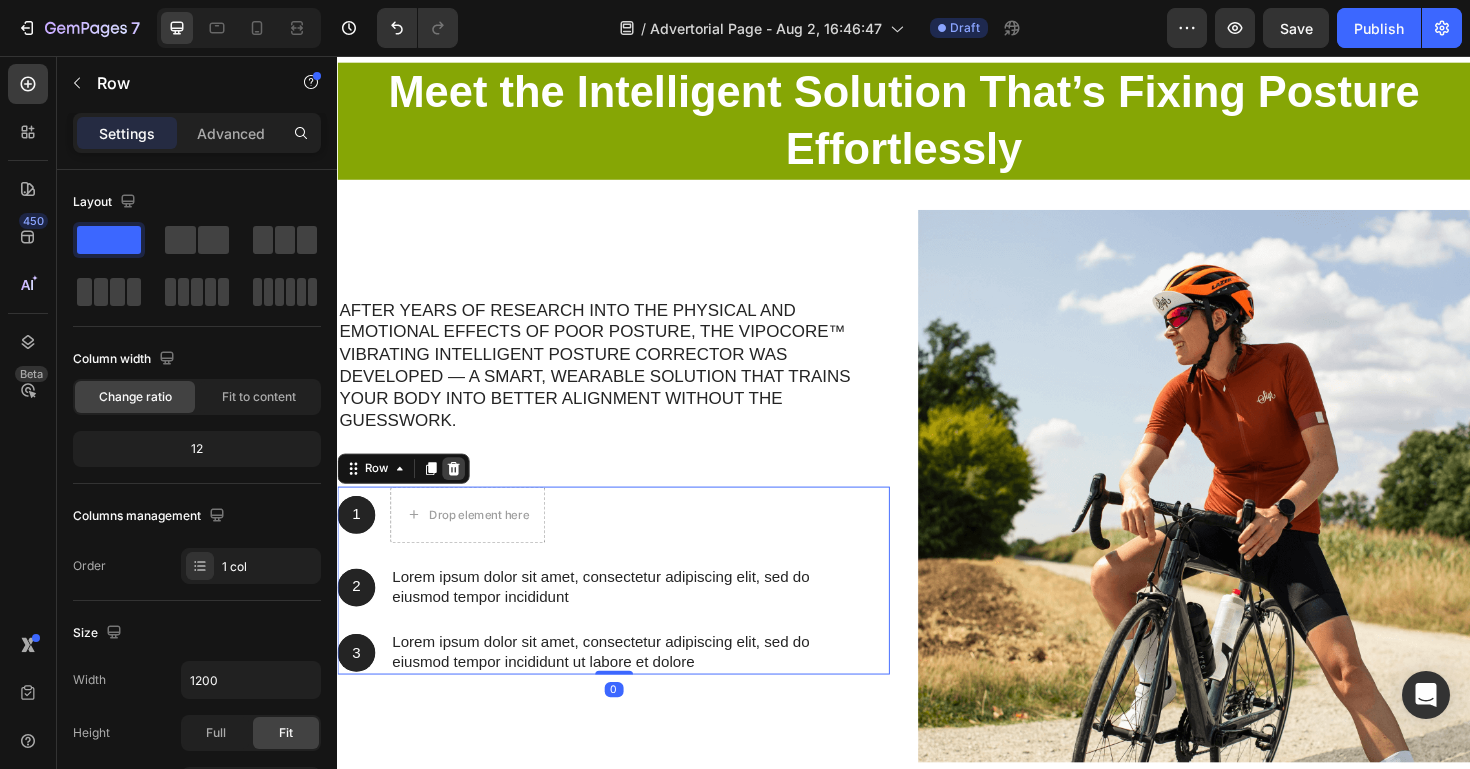 click 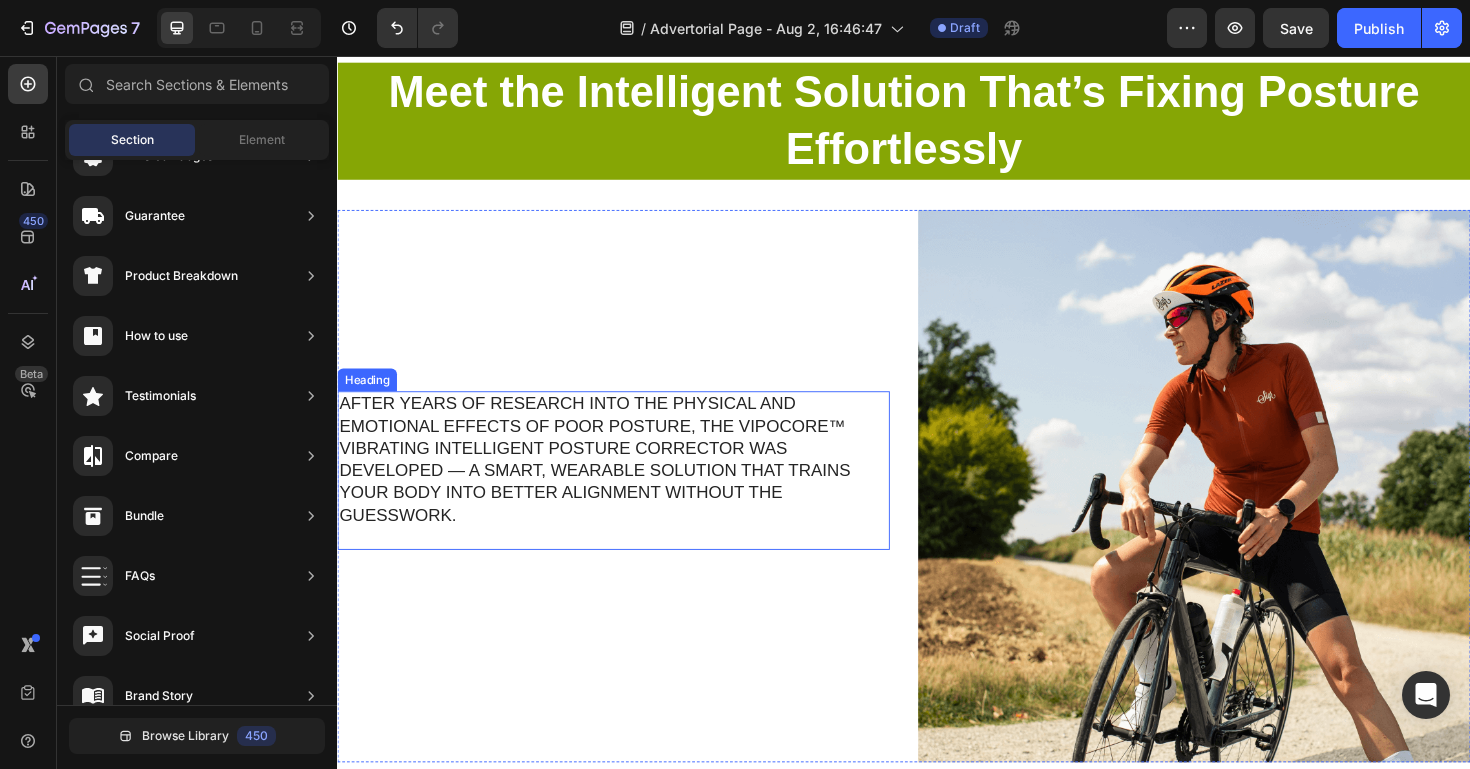 click on "After years of research into the physical and emotional effects of poor posture, the VIPOCORE™ Vibrating Intelligent Posture Corrector was developed — a smart, wearable solution that trains your body into better alignment without the guesswork." at bounding box center (629, 495) 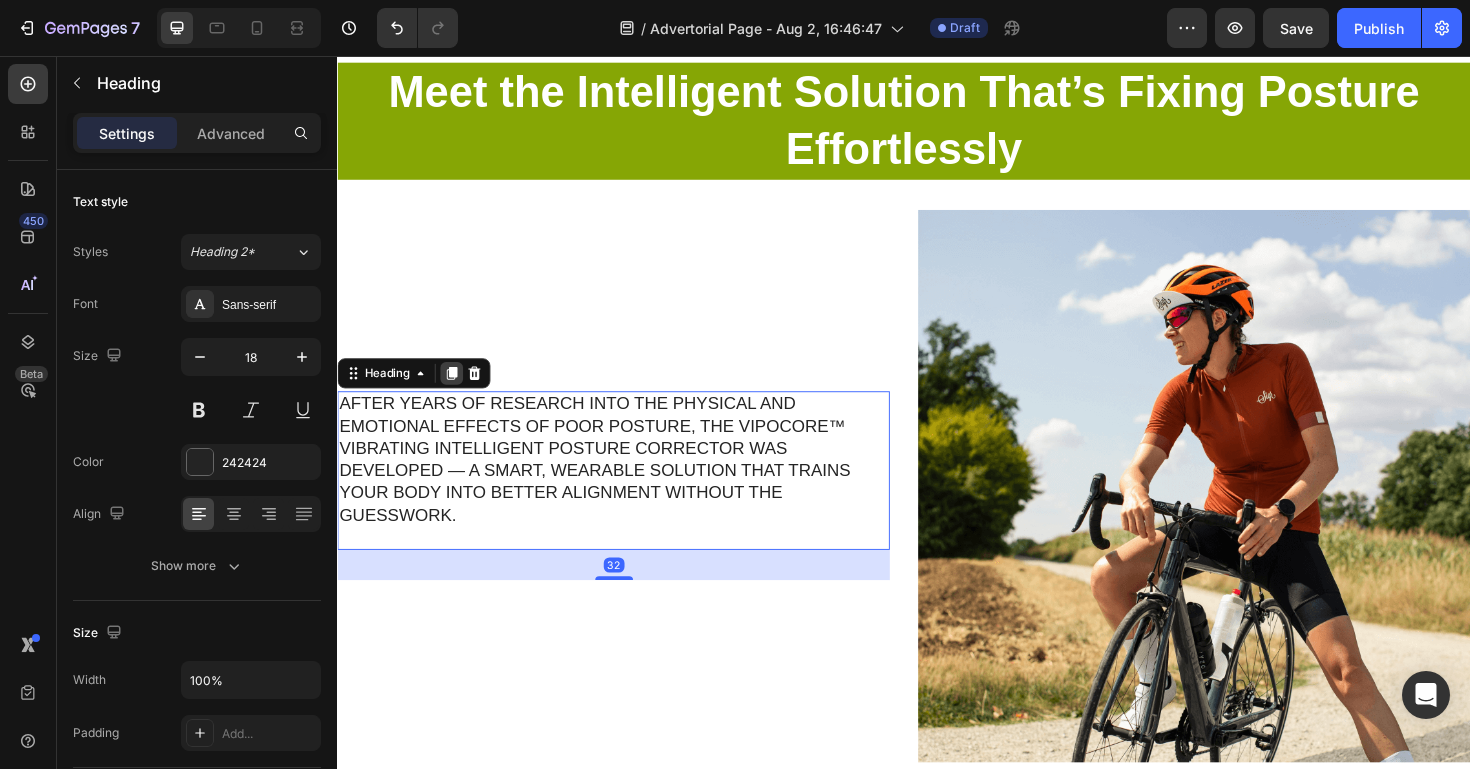 click 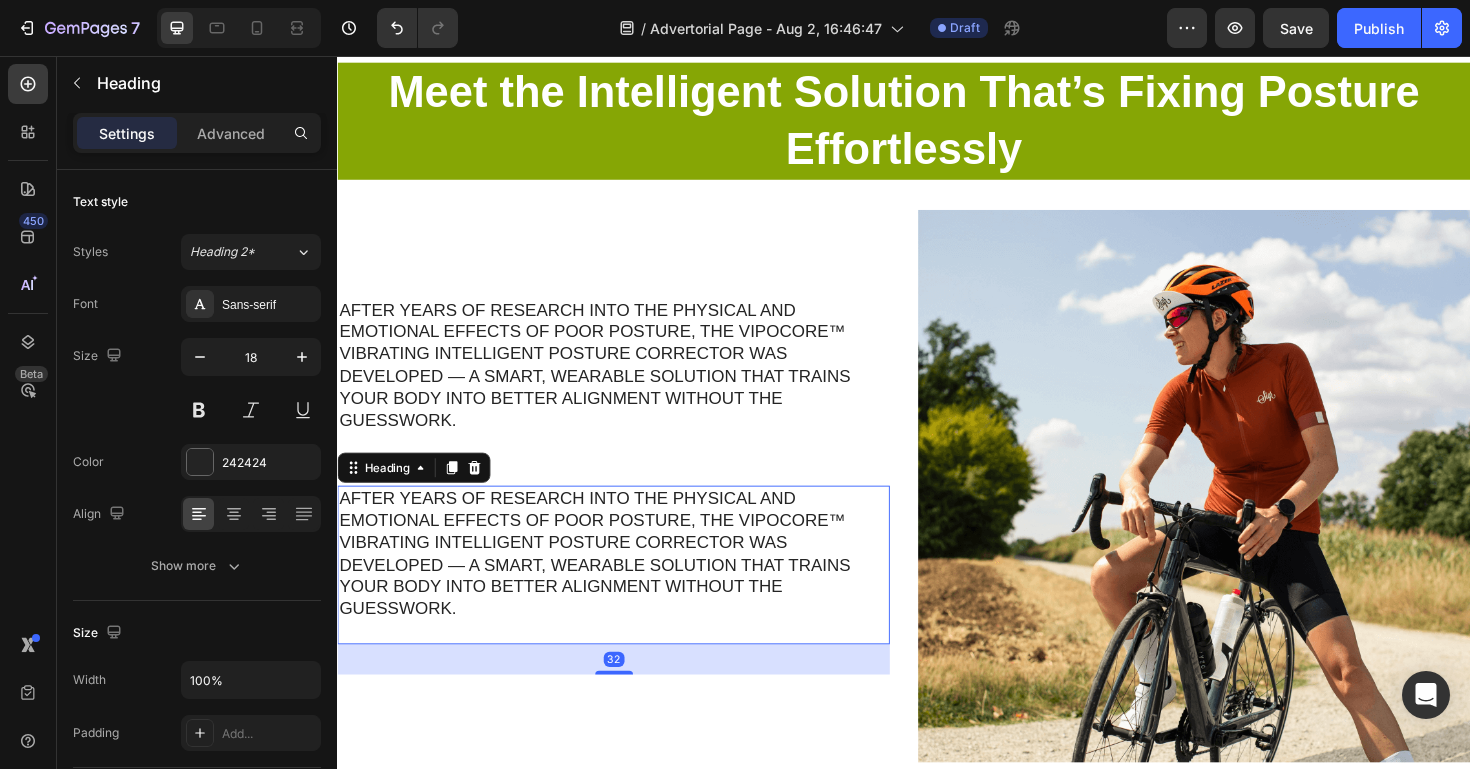 click on "After years of research into the physical and emotional effects of poor posture, the VIPOCORE™ Vibrating Intelligent Posture Corrector was developed — a smart, wearable solution that trains your body into better alignment without the guesswork." at bounding box center (629, 595) 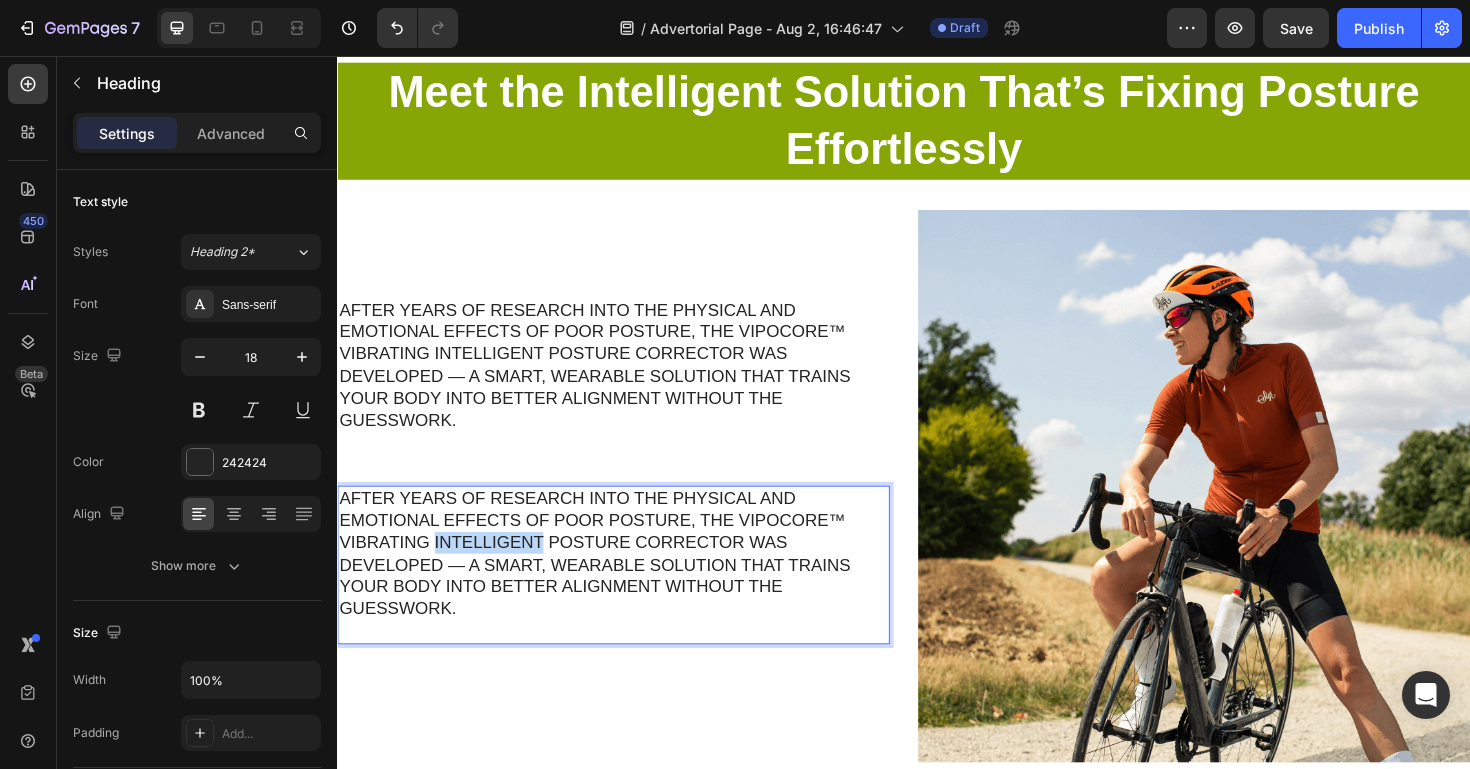 click on "After years of research into the physical and emotional effects of poor posture, the VIPOCORE™ Vibrating Intelligent Posture Corrector was developed — a smart, wearable solution that trains your body into better alignment without the guesswork." at bounding box center (629, 595) 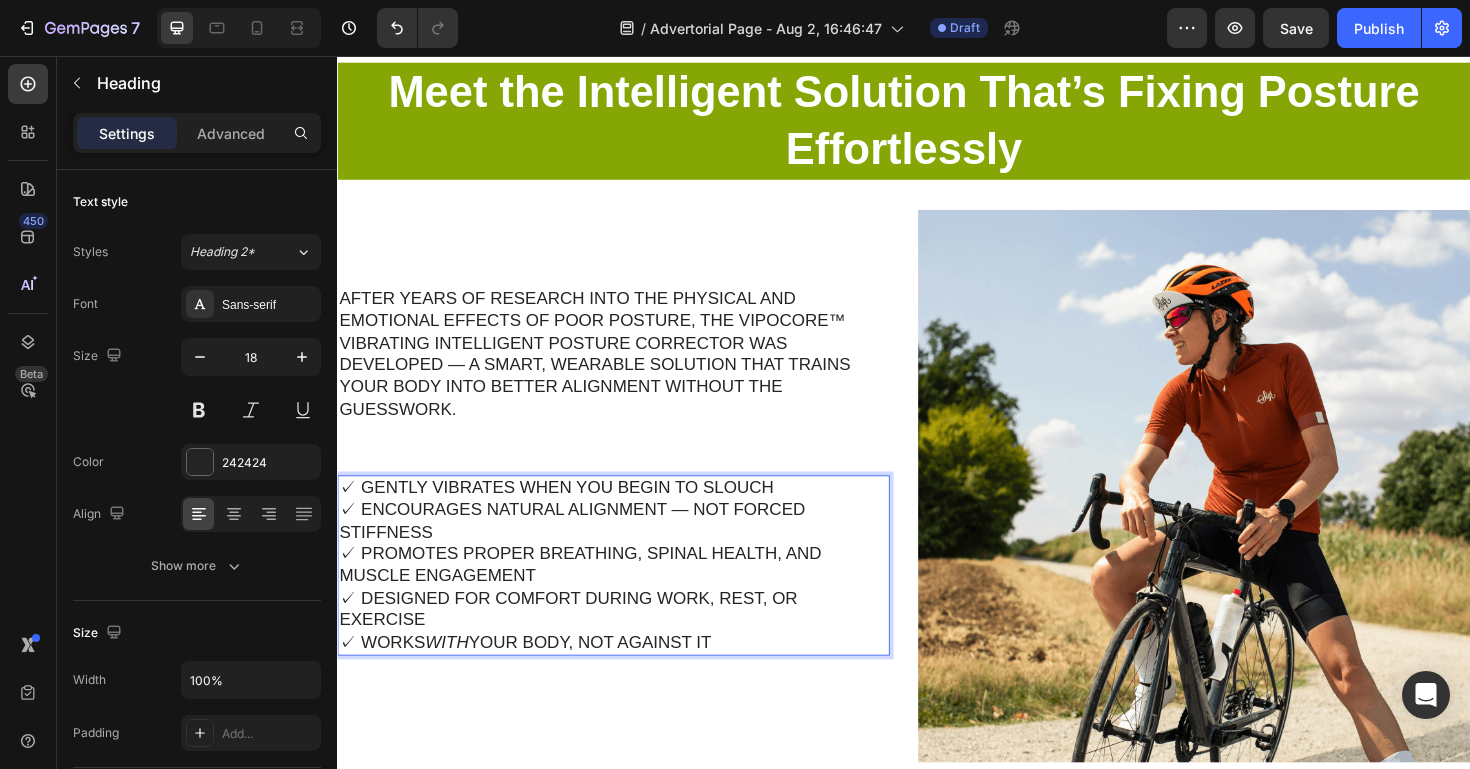 click on "✓ Gently vibrates when you begin to slouch ✓ Encourages natural alignment — not forced stiffness ✓ Promotes proper breathing, spinal health, and muscle engagement ✓ Designed for comfort during work, rest, or exercise ✓ Works  with  your body, not against it" at bounding box center (629, 595) 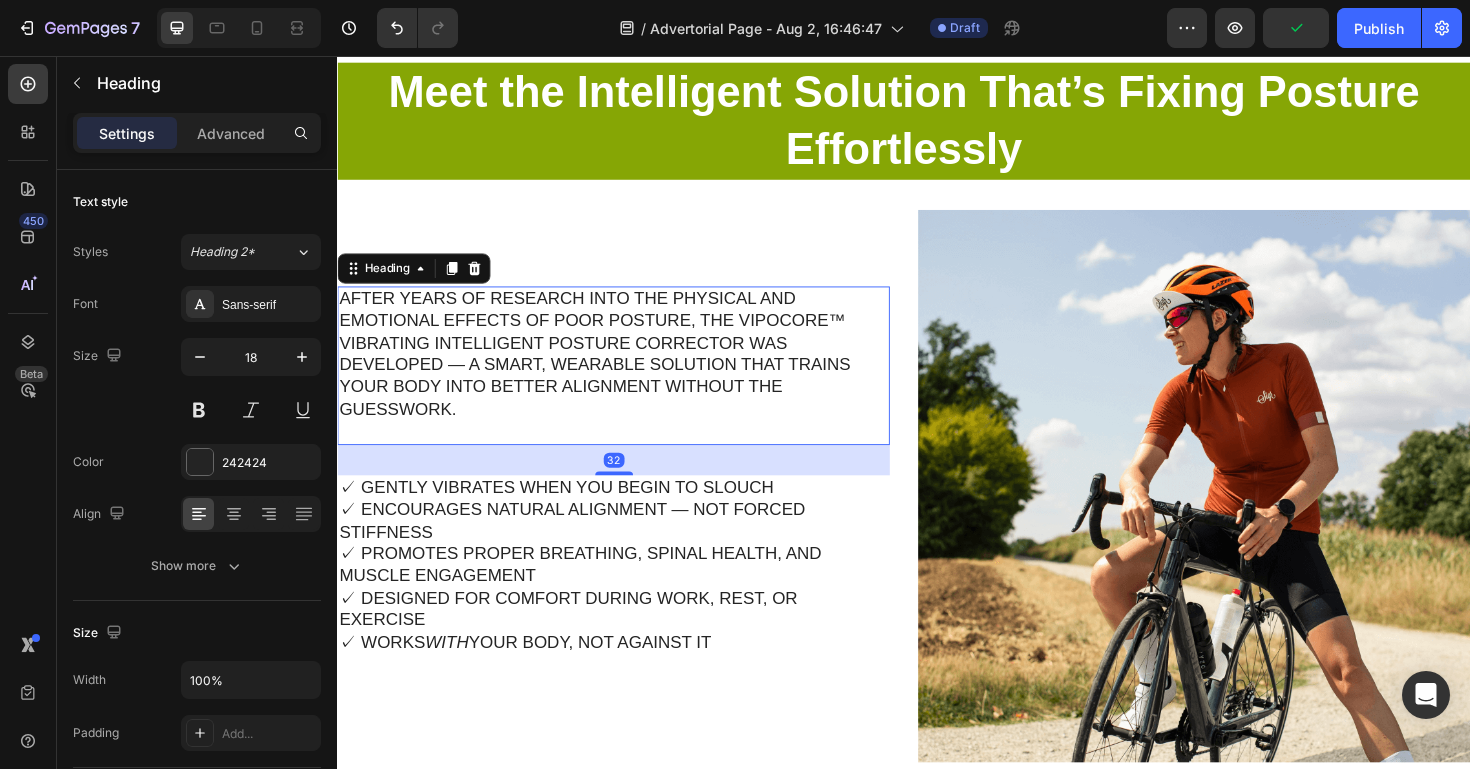 click on "After years of research into the physical and emotional effects of poor posture, the VIPOCORE™ Vibrating Intelligent Posture Corrector was developed — a smart, wearable solution that trains your body into better alignment without the guesswork.   Heading   32 ✓ Gently vibrates when you begin to slouch ✓ Encourages natural alignment — not forced stiffness ✓ Promotes proper breathing, spinal health, and muscle engagement ✓ Designed for comfort during work, rest, or exercise ✓ Works  with  your body, not against it Heading" at bounding box center [629, 511] 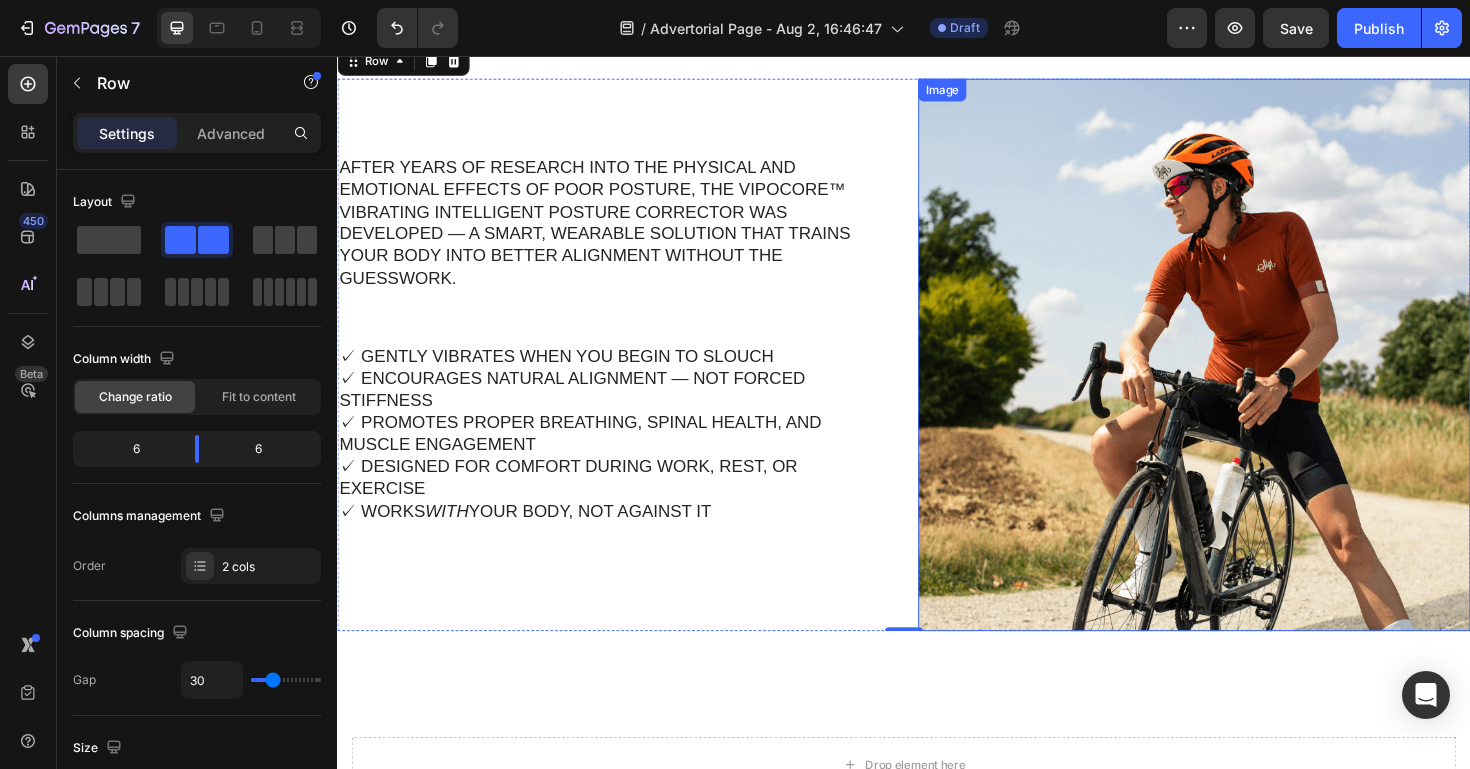 scroll, scrollTop: 3627, scrollLeft: 0, axis: vertical 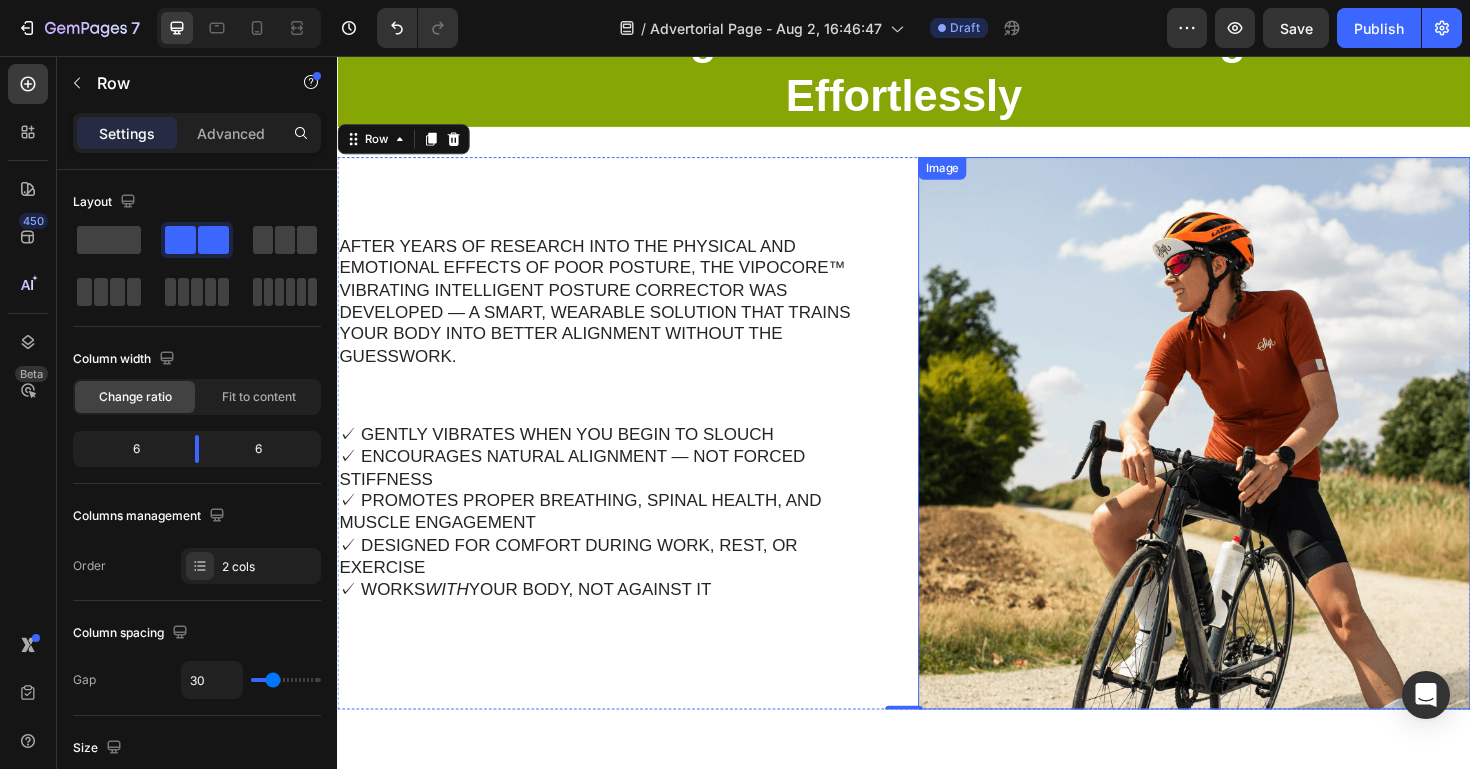 click at bounding box center (1244, 455) 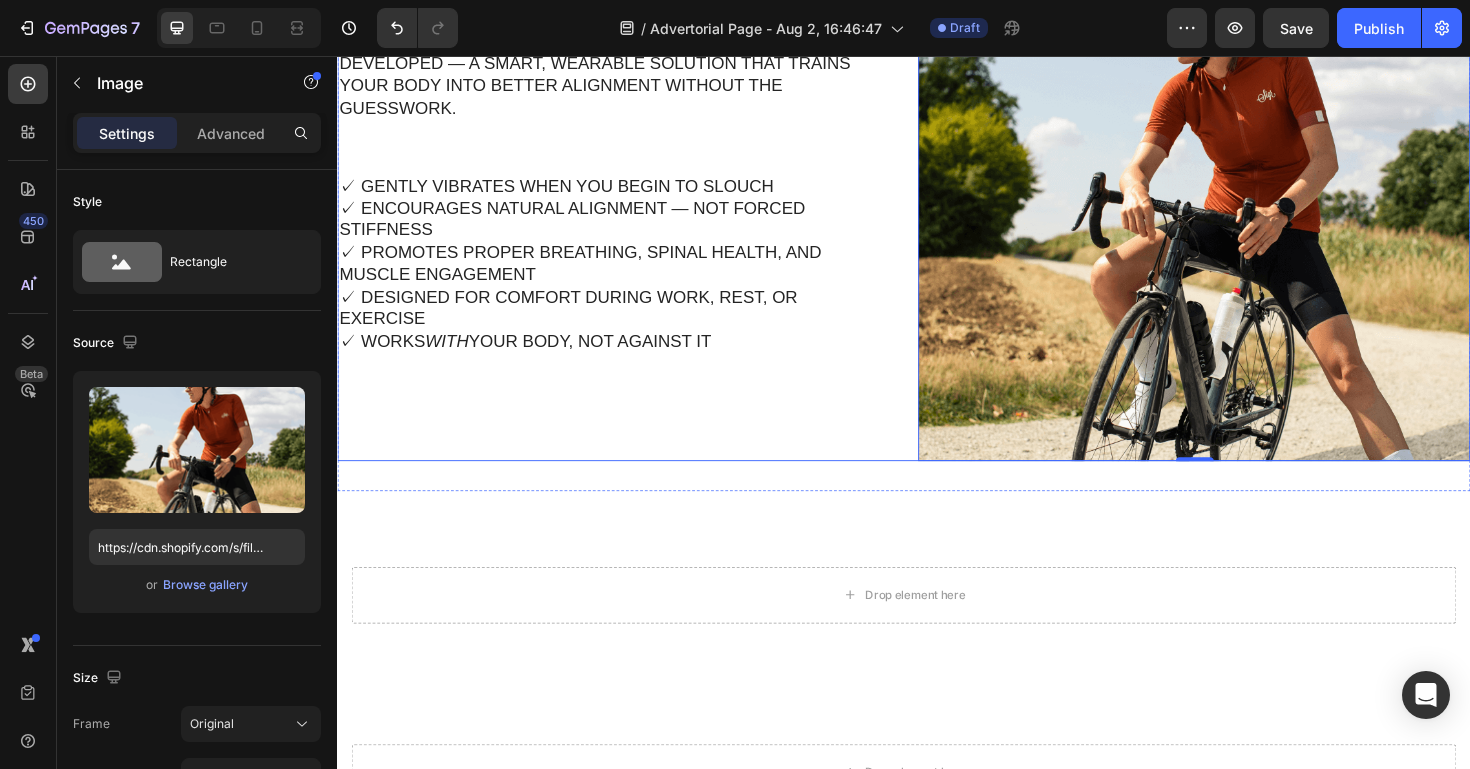 scroll, scrollTop: 3893, scrollLeft: 0, axis: vertical 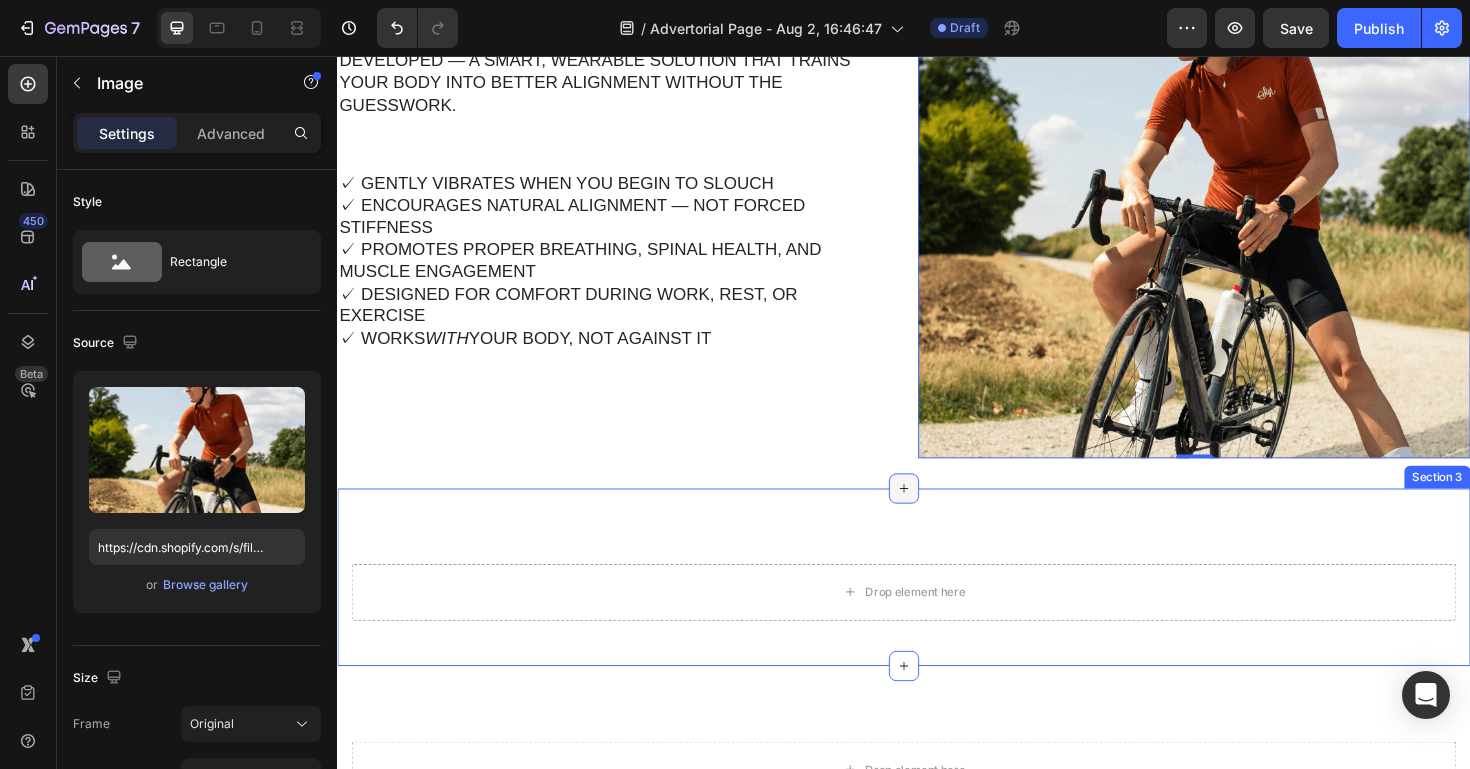 click at bounding box center [937, 514] 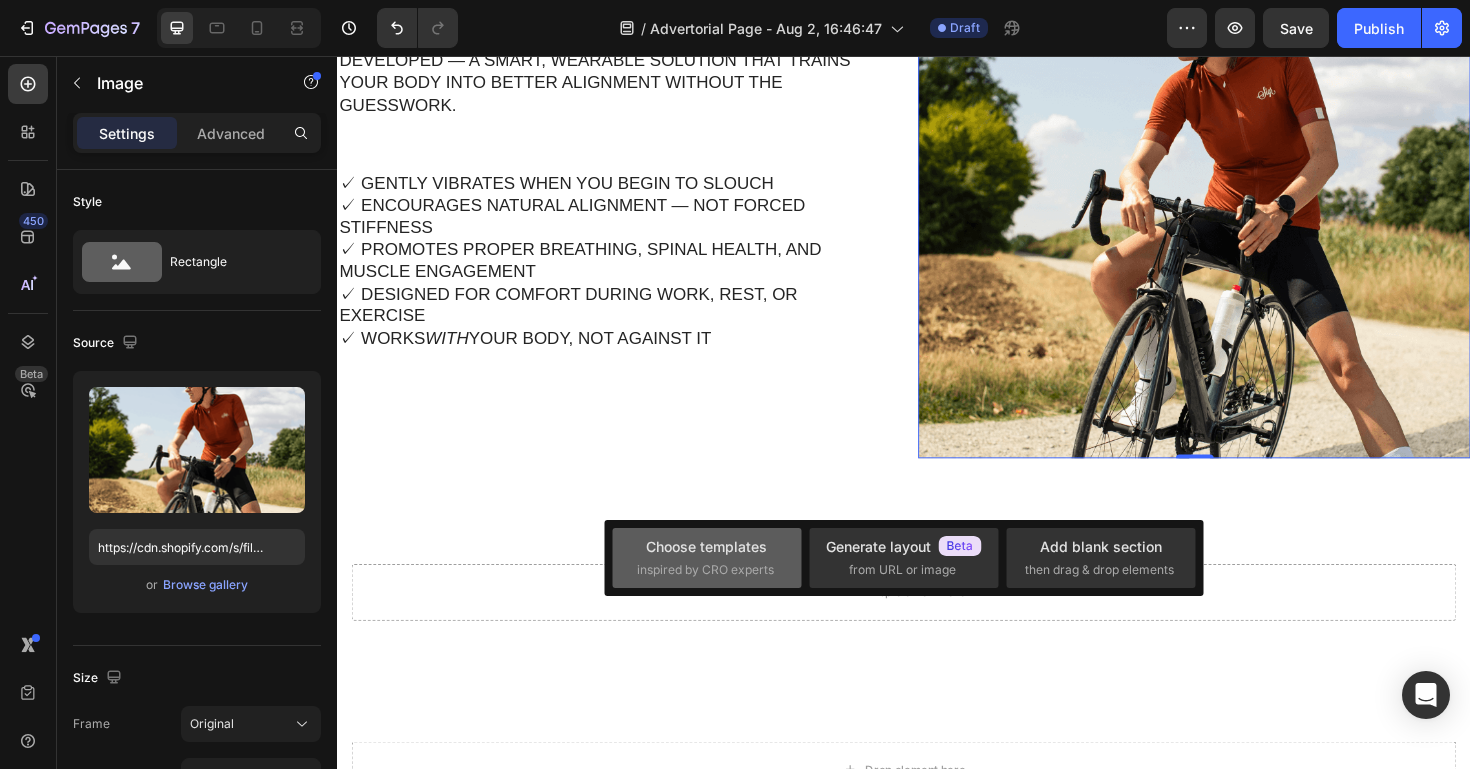 click on "inspired by CRO experts" at bounding box center [705, 570] 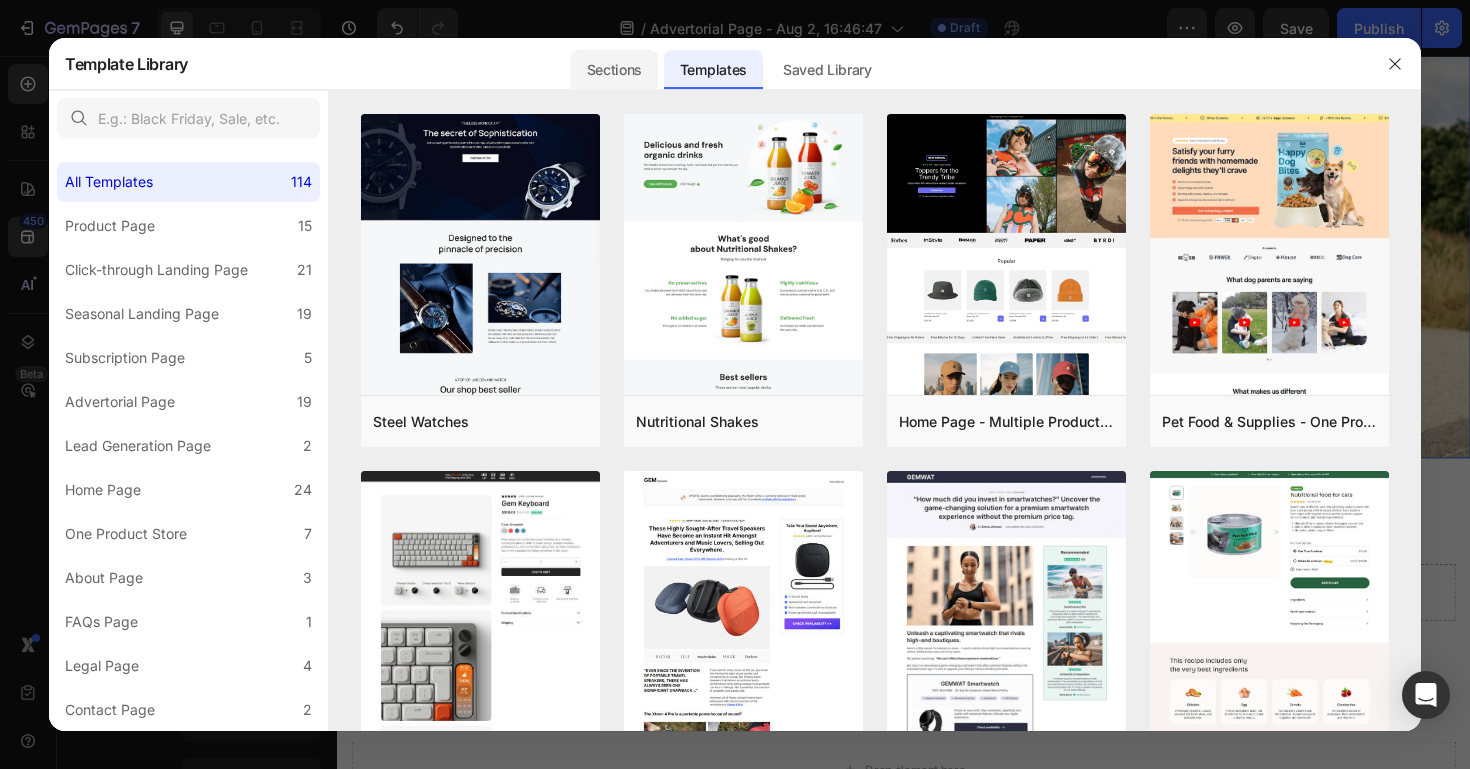 click on "Sections" 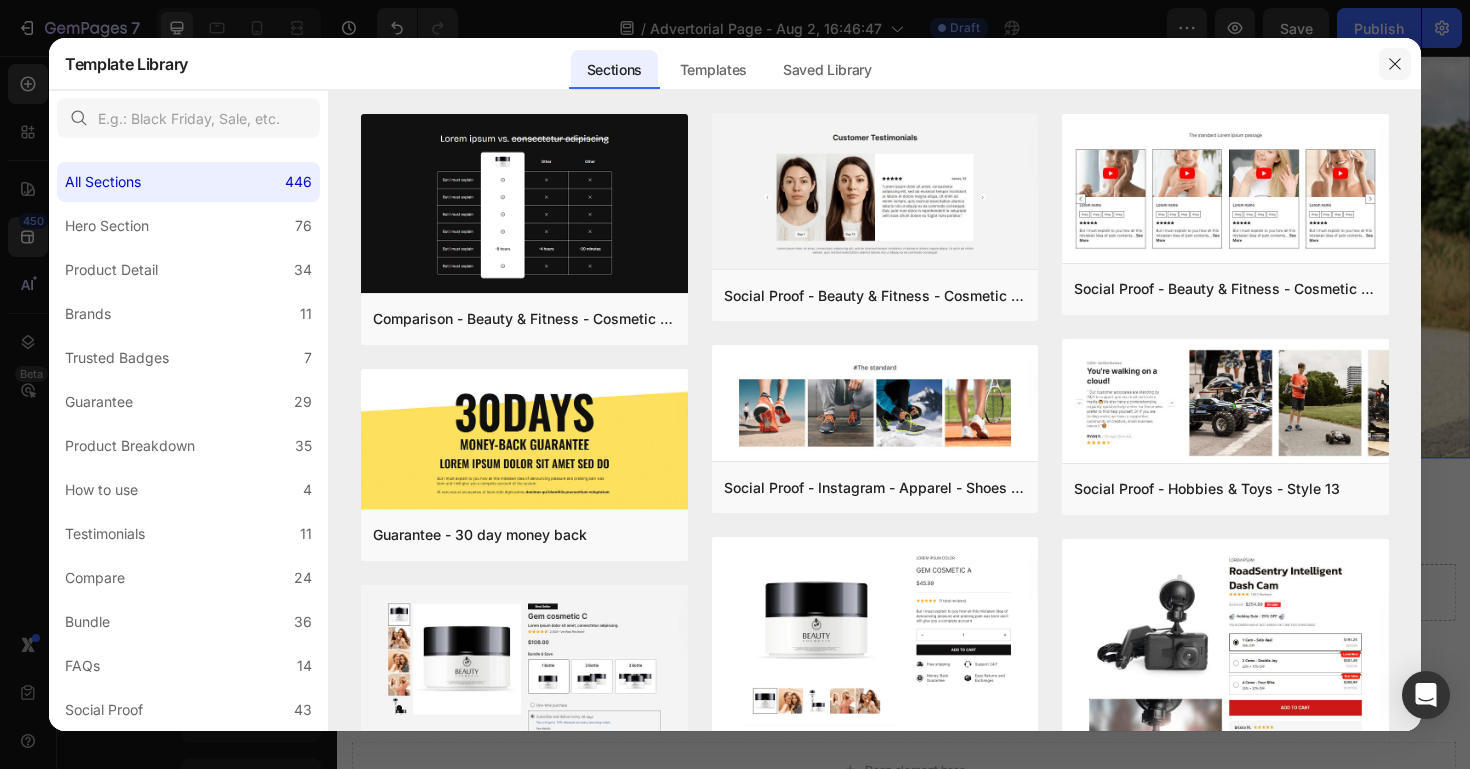 click 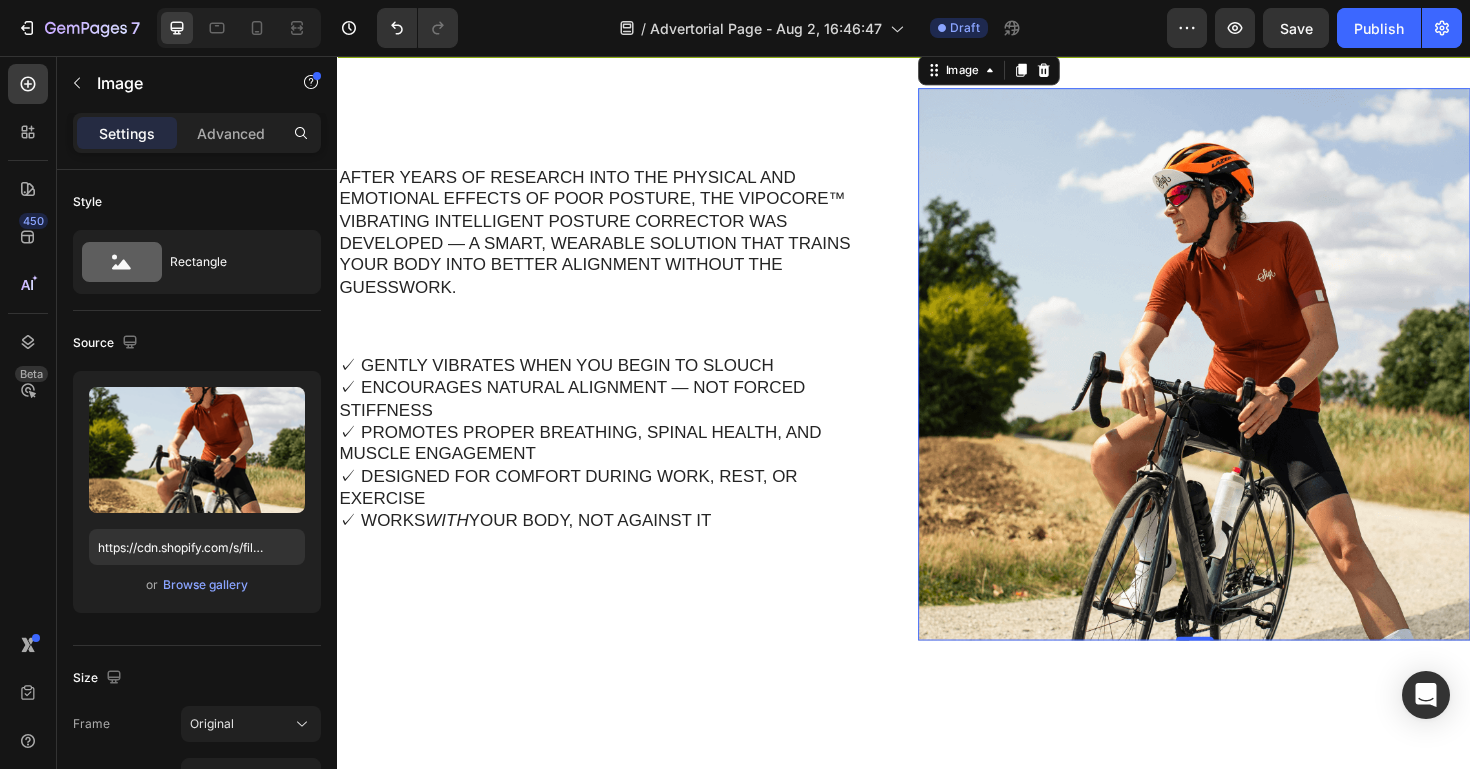 scroll, scrollTop: 3501, scrollLeft: 0, axis: vertical 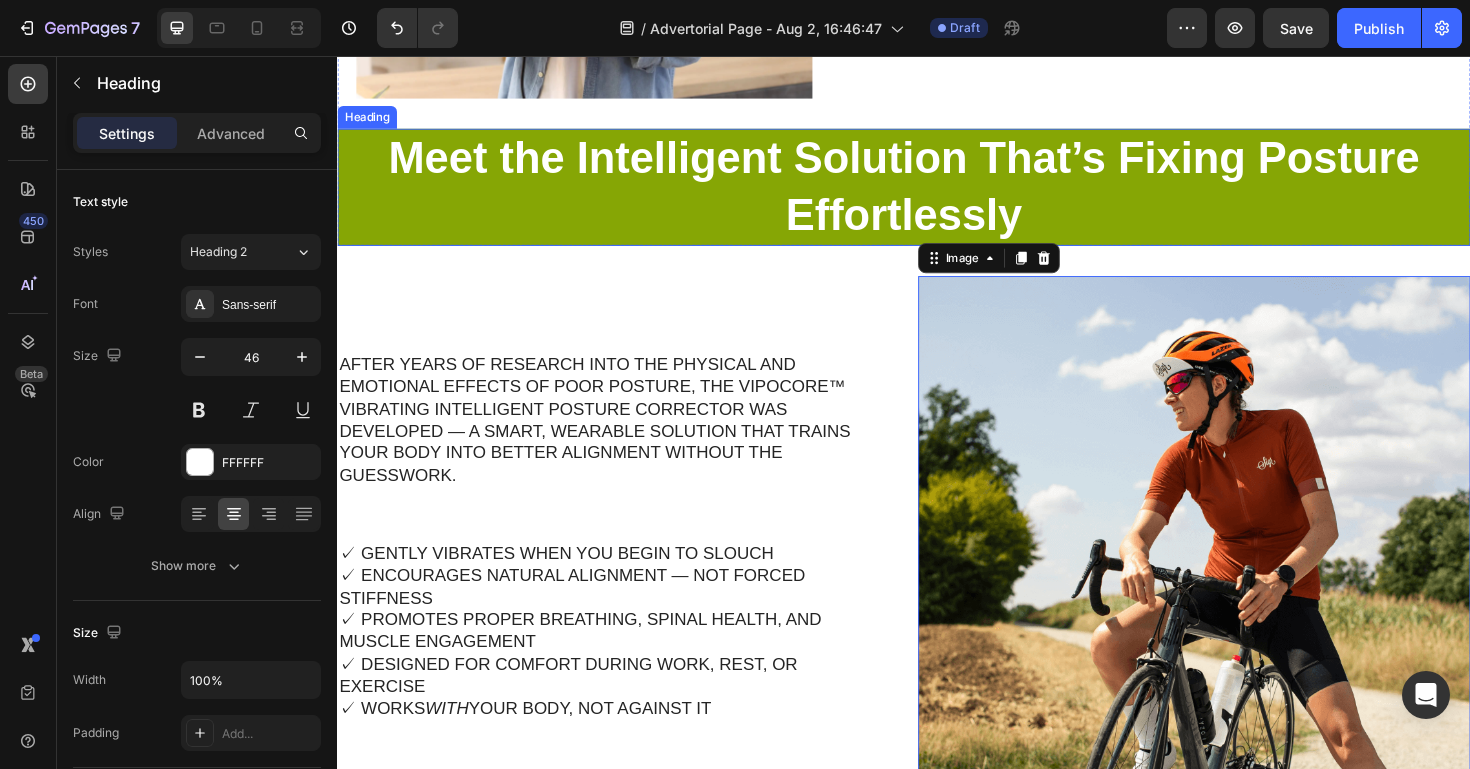 click on "Meet the Intelligent Solution That’s Fixing Posture Effortlessly" at bounding box center [937, 194] 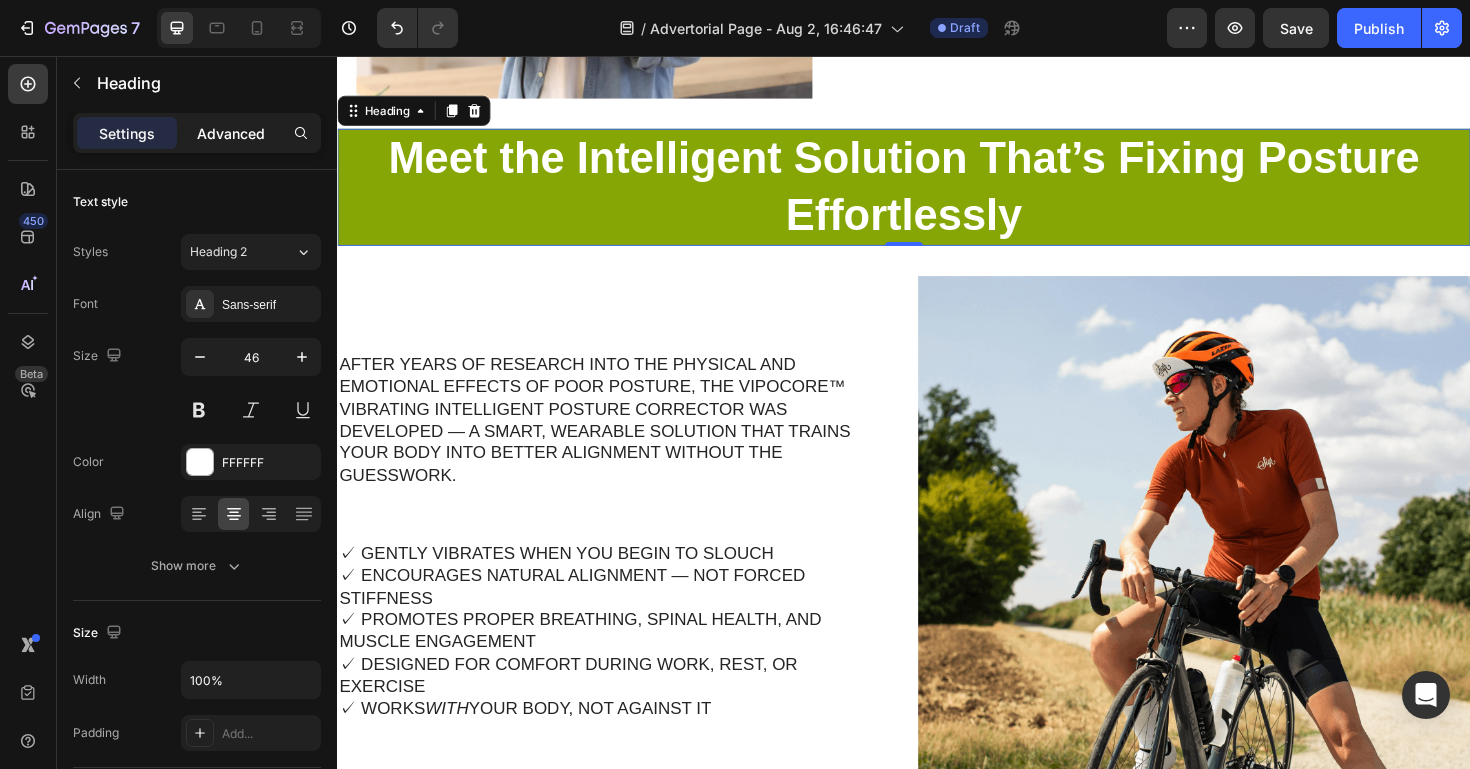 click on "Advanced" at bounding box center (231, 133) 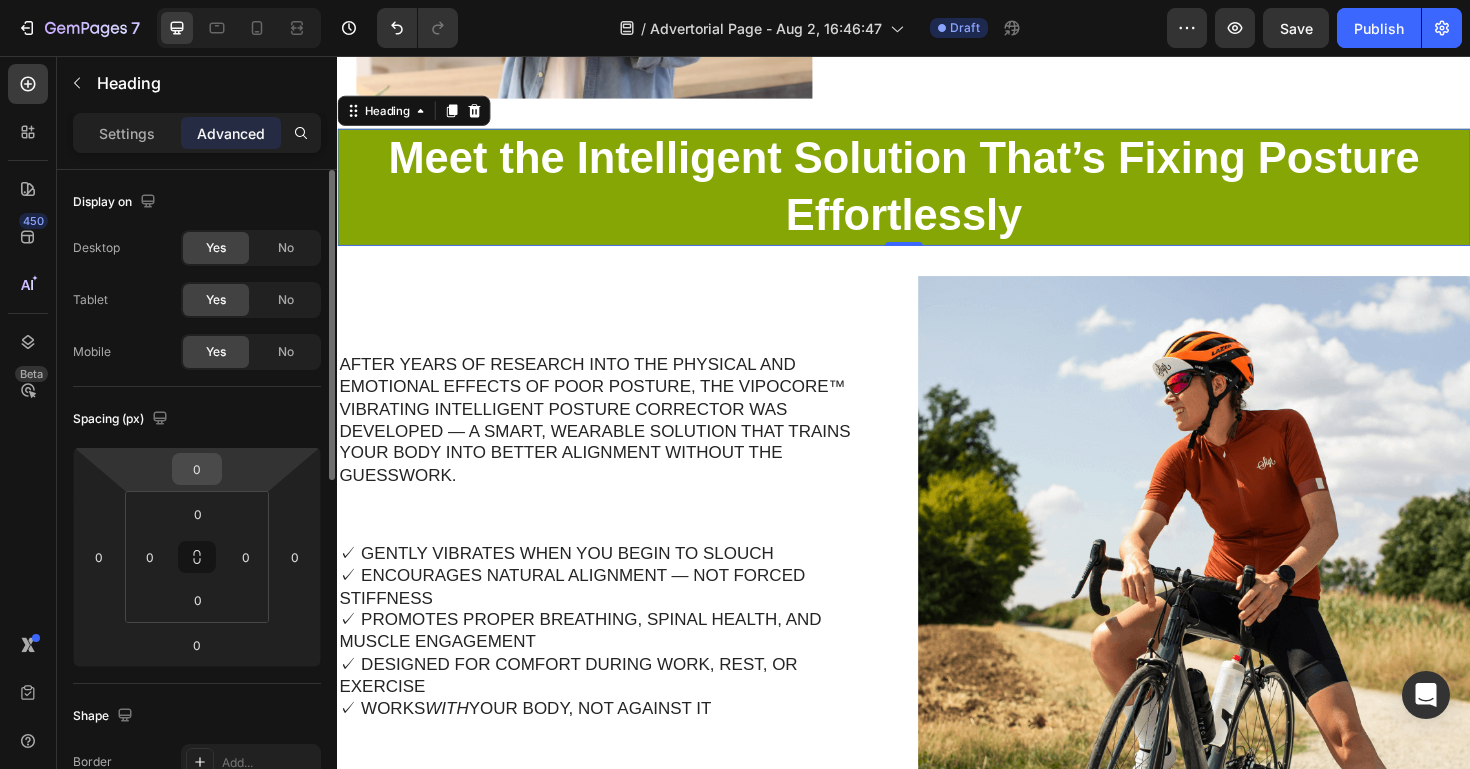 click on "0" at bounding box center (197, 469) 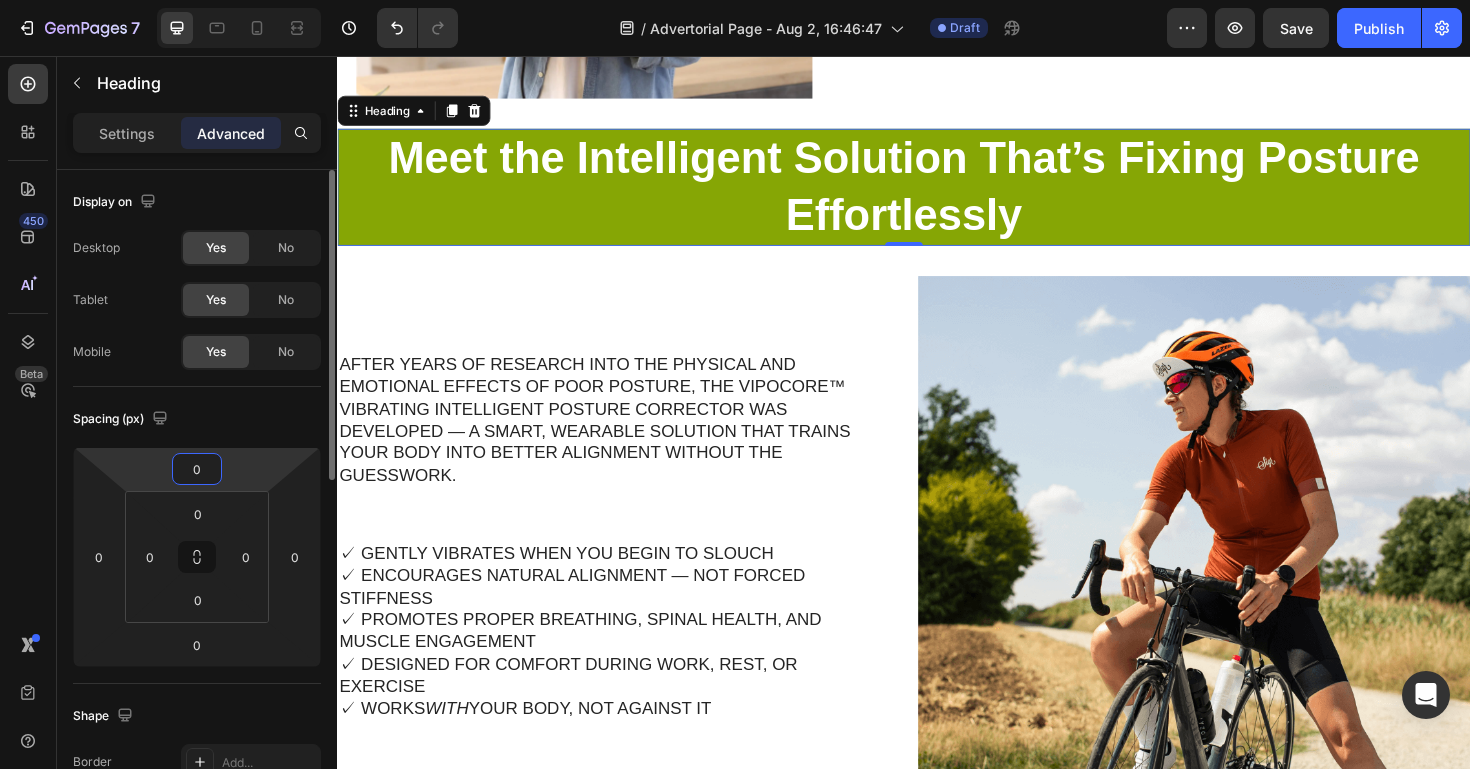 click on "0" at bounding box center (197, 469) 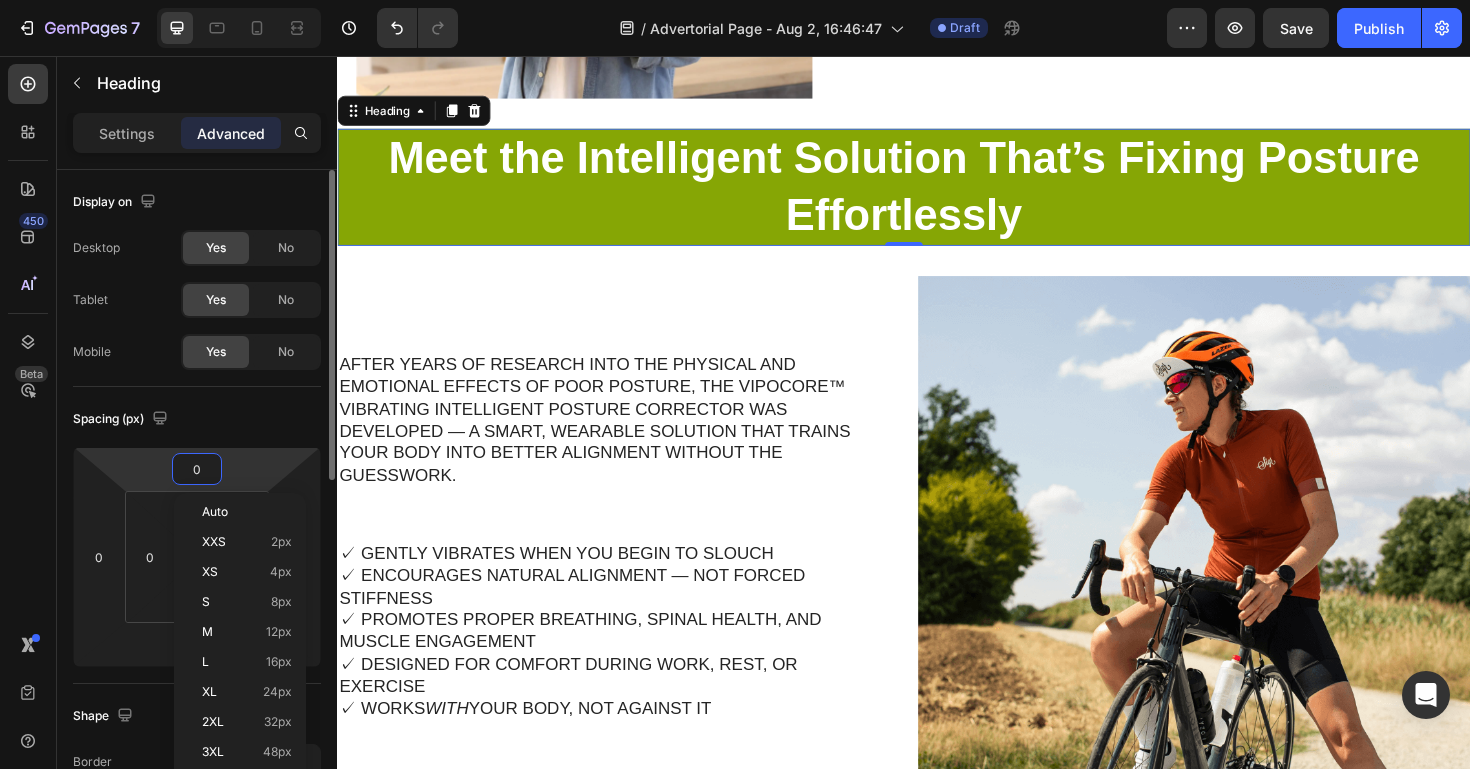 click on "Spacing (px) 0 0 0 0 0 0 0 0" 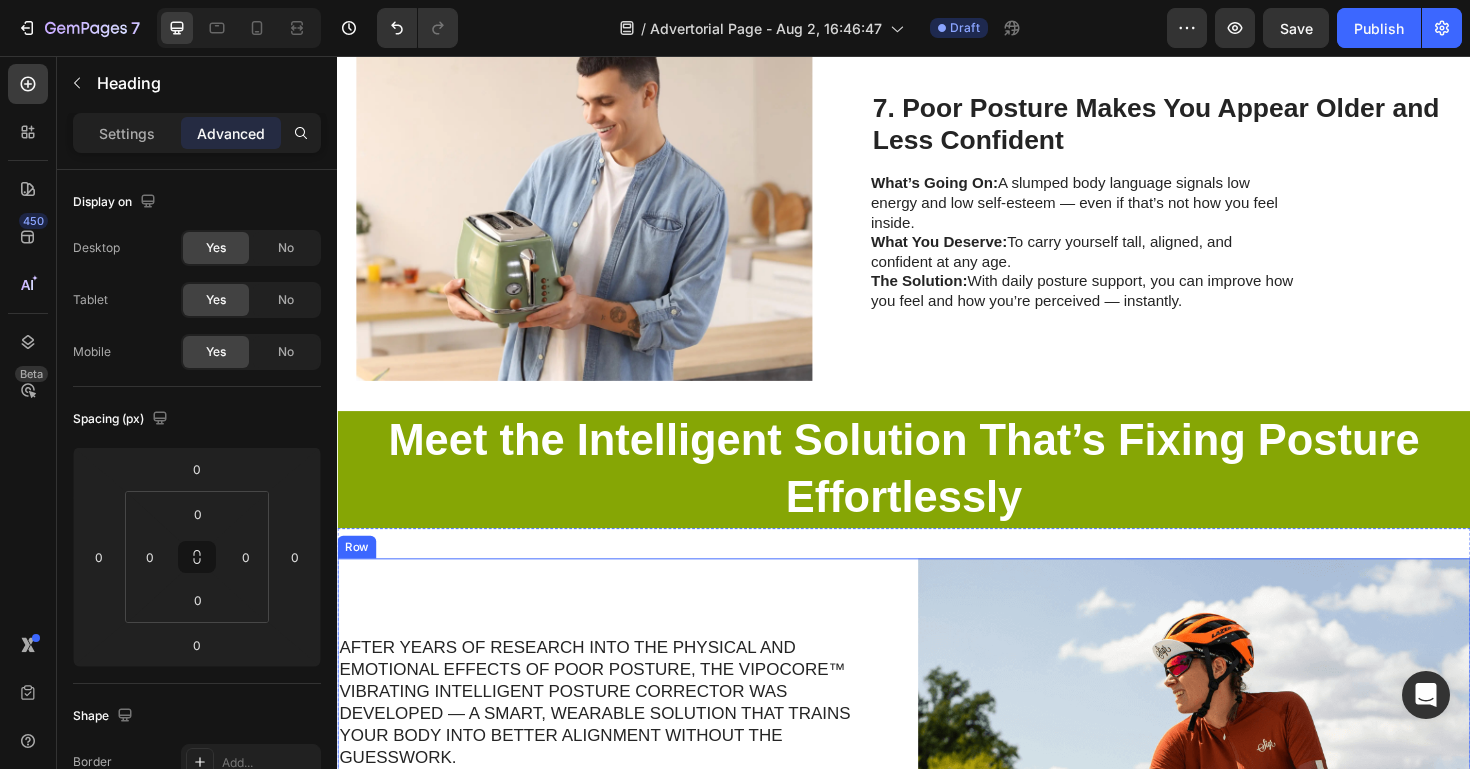 scroll, scrollTop: 3203, scrollLeft: 0, axis: vertical 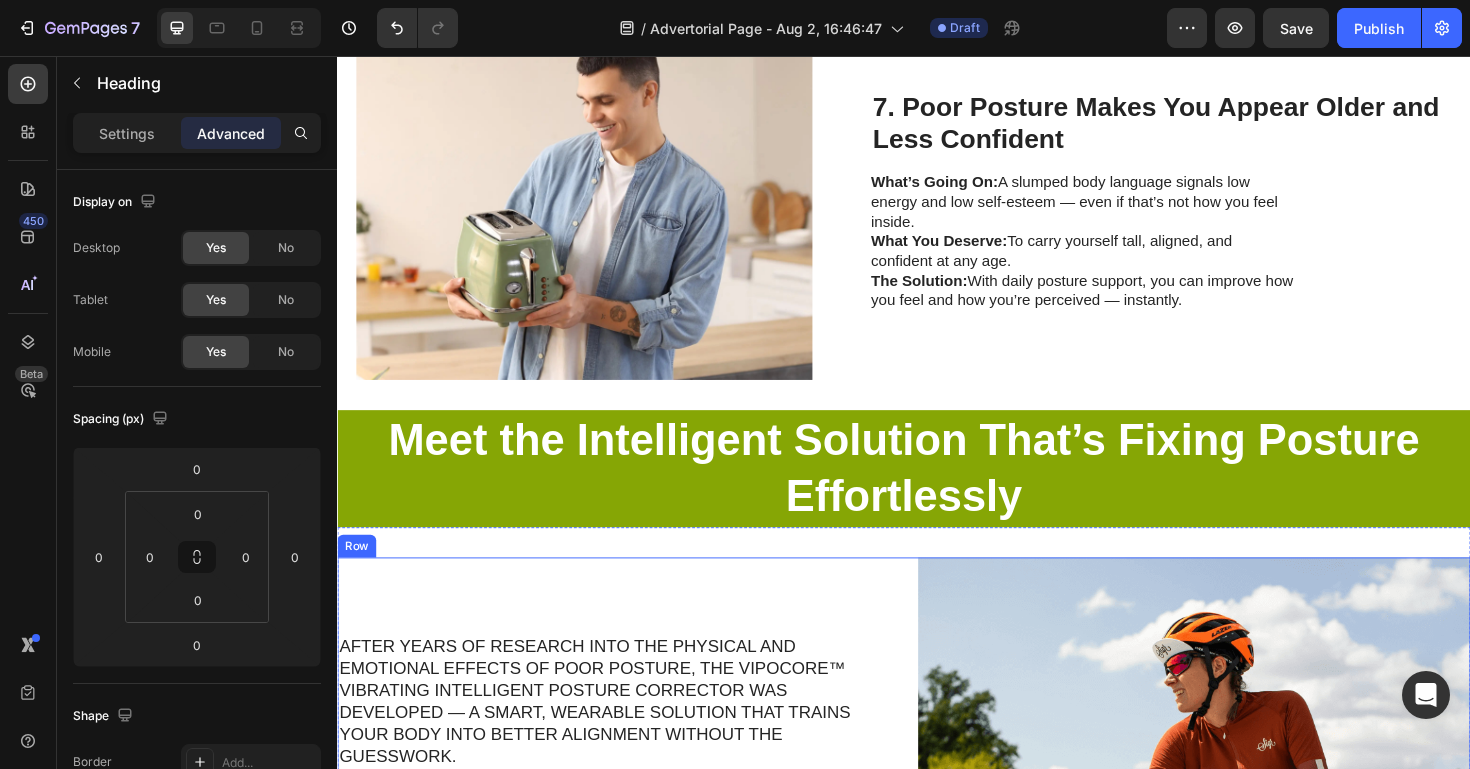 click on "After years of research into the physical and emotional effects of poor posture, the VIPOCORE™ Vibrating Intelligent Posture Corrector was developed — a smart, wearable solution that trains your body into better alignment without the guesswork.   Heading ✓ Gently vibrates when you begin to slouch ✓ Encourages natural alignment — not forced stiffness ✓ Promotes proper breathing, spinal health, and muscle engagement ✓ Designed for comfort during work, rest, or exercise ✓ Works  with  your body, not against it Heading" at bounding box center [629, 879] 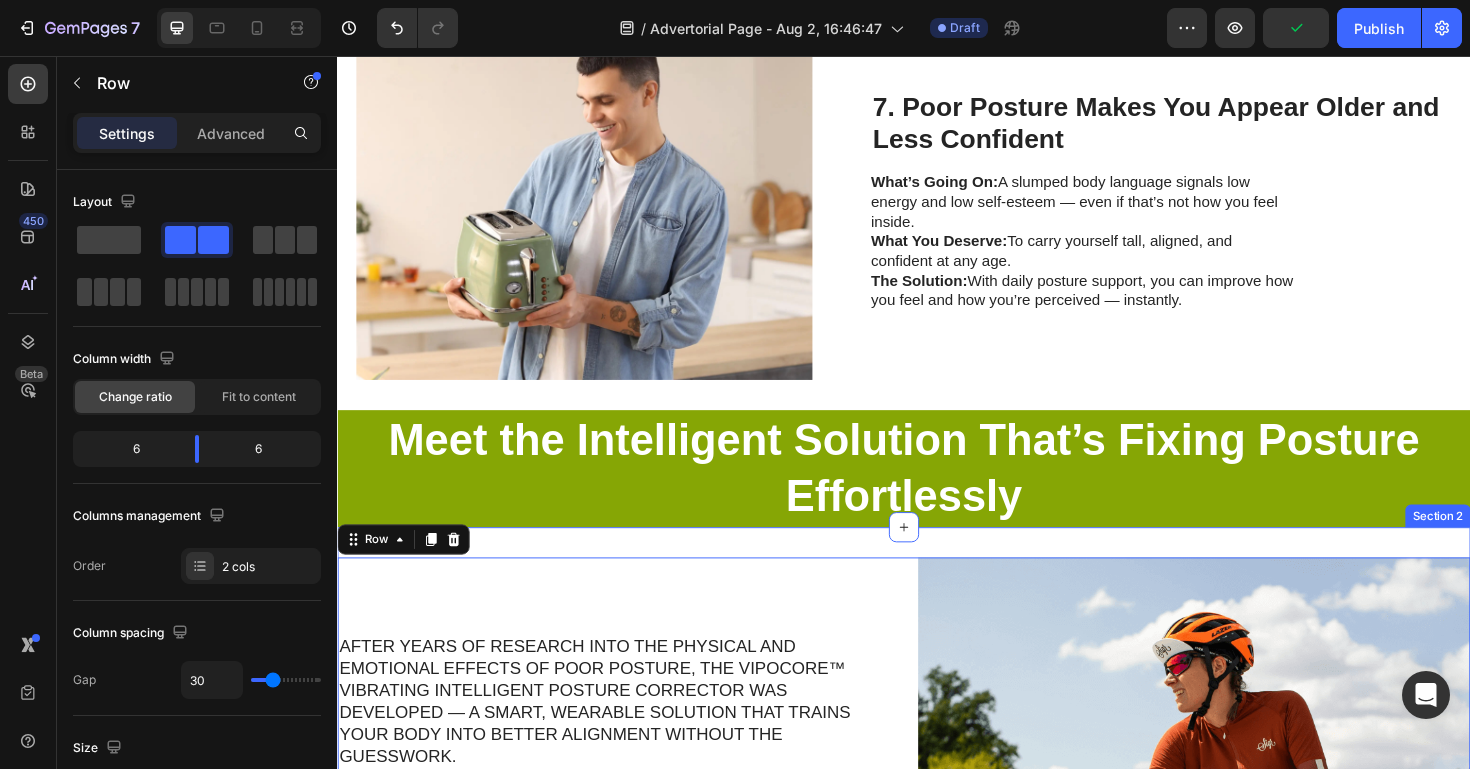 click on "After years of research into the physical and emotional effects of poor posture, the VIPOCORE™ Vibrating Intelligent Posture Corrector was developed — a smart, wearable solution that trains your body into better alignment without the guesswork.   Heading ✓ Gently vibrates when you begin to slouch ✓ Encourages natural alignment — not forced stiffness ✓ Promotes proper breathing, spinal health, and muscle engagement ✓ Designed for comfort during work, rest, or exercise ✓ Works  with  your body, not against it Heading Image Row   0 Section 2" at bounding box center [937, 879] 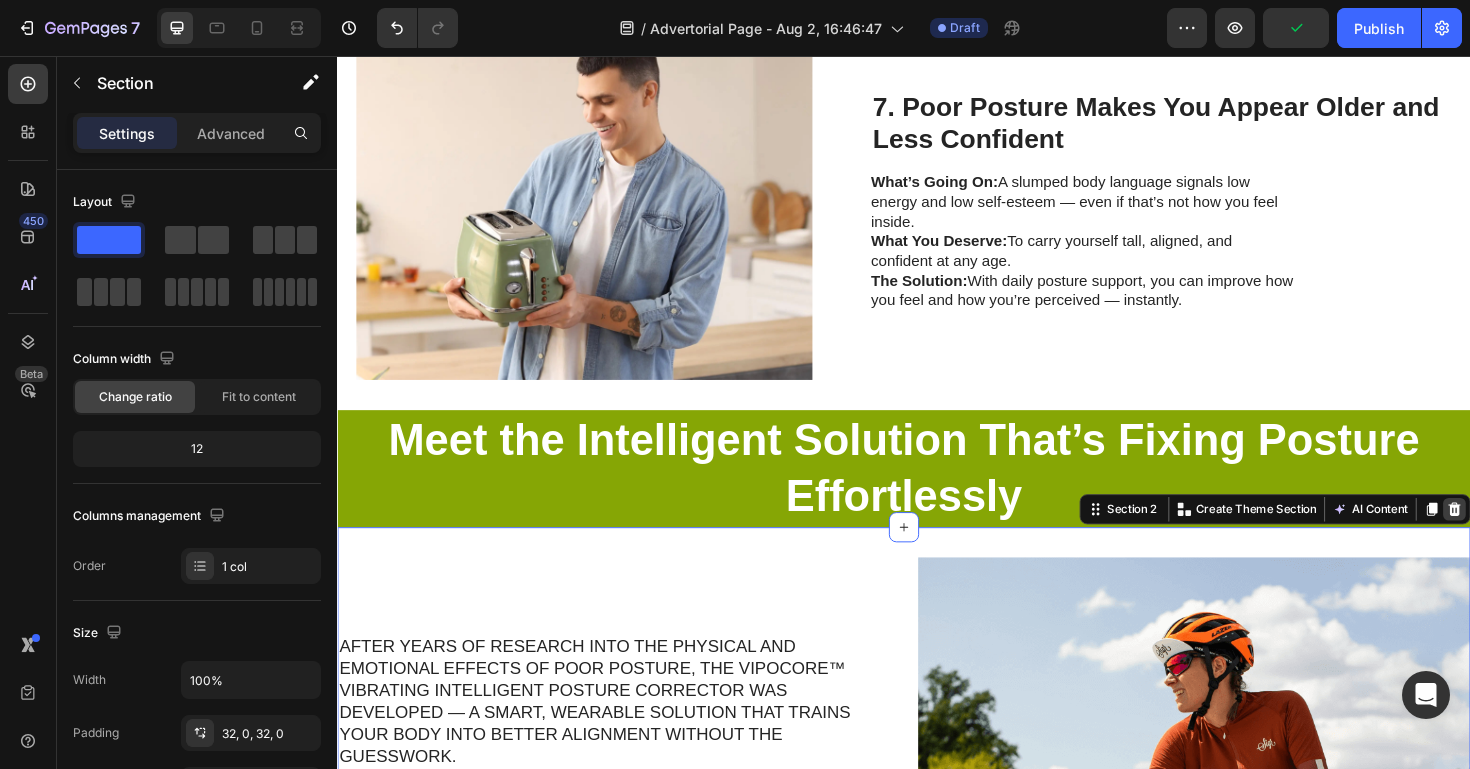 click 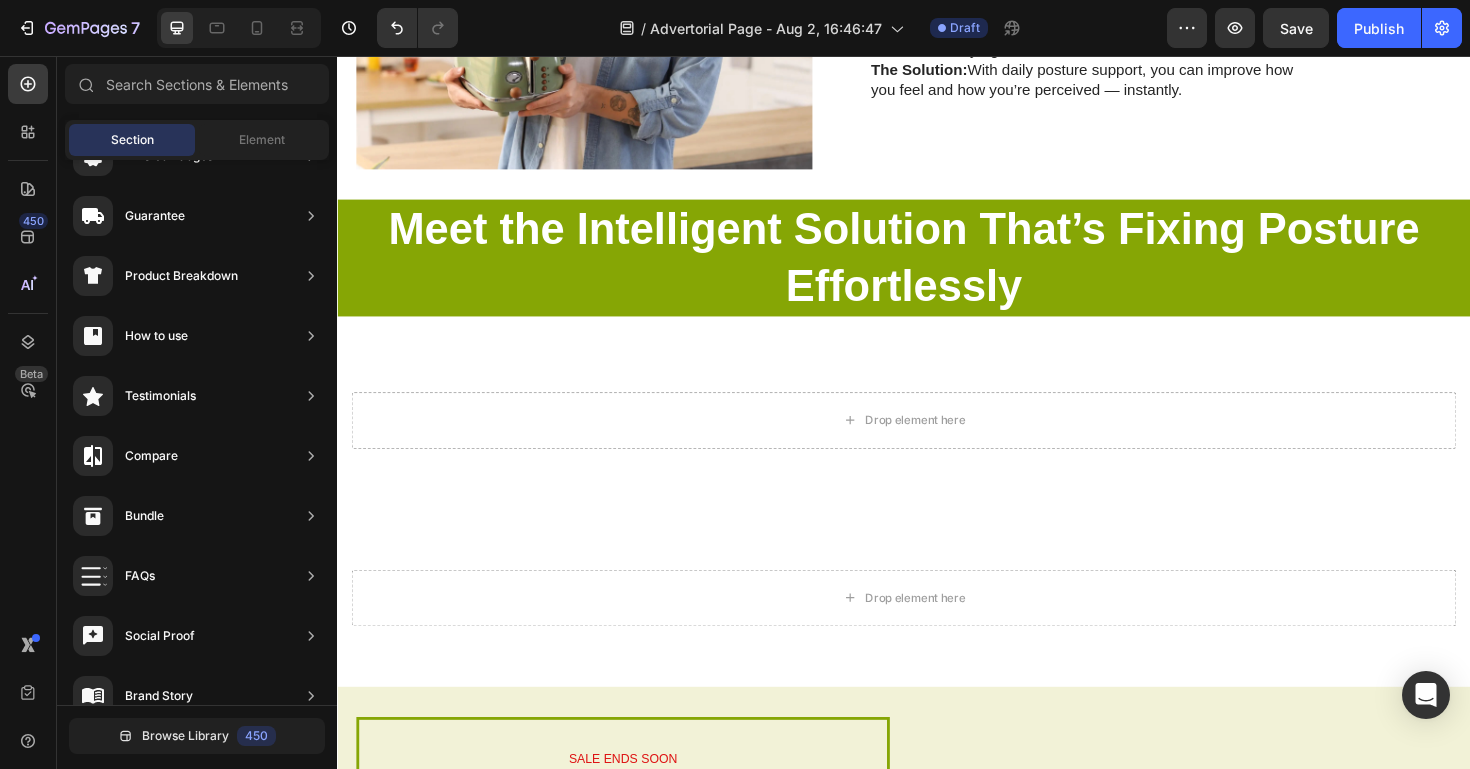 scroll, scrollTop: 3425, scrollLeft: 0, axis: vertical 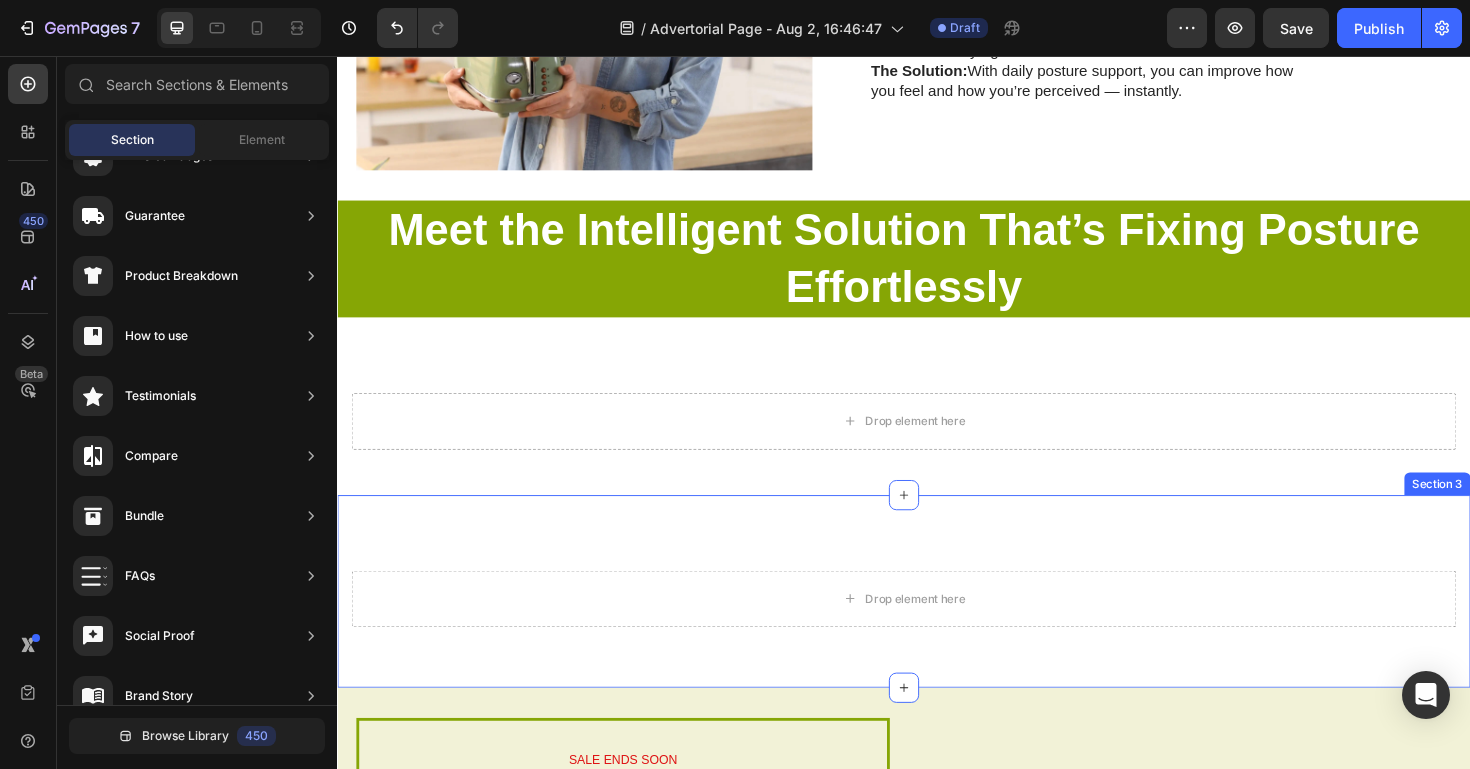 click on "Drop element here Section 3" at bounding box center (937, 623) 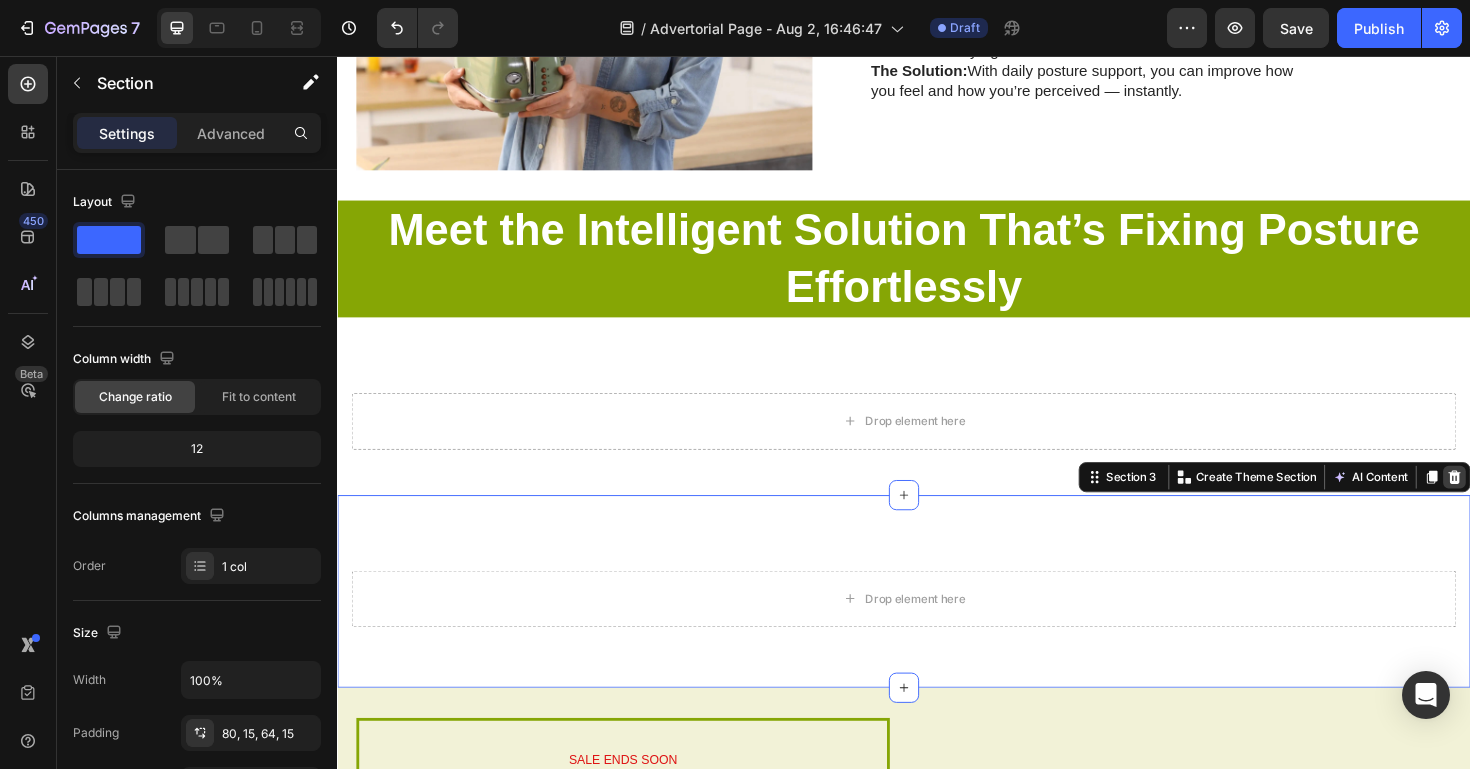 click 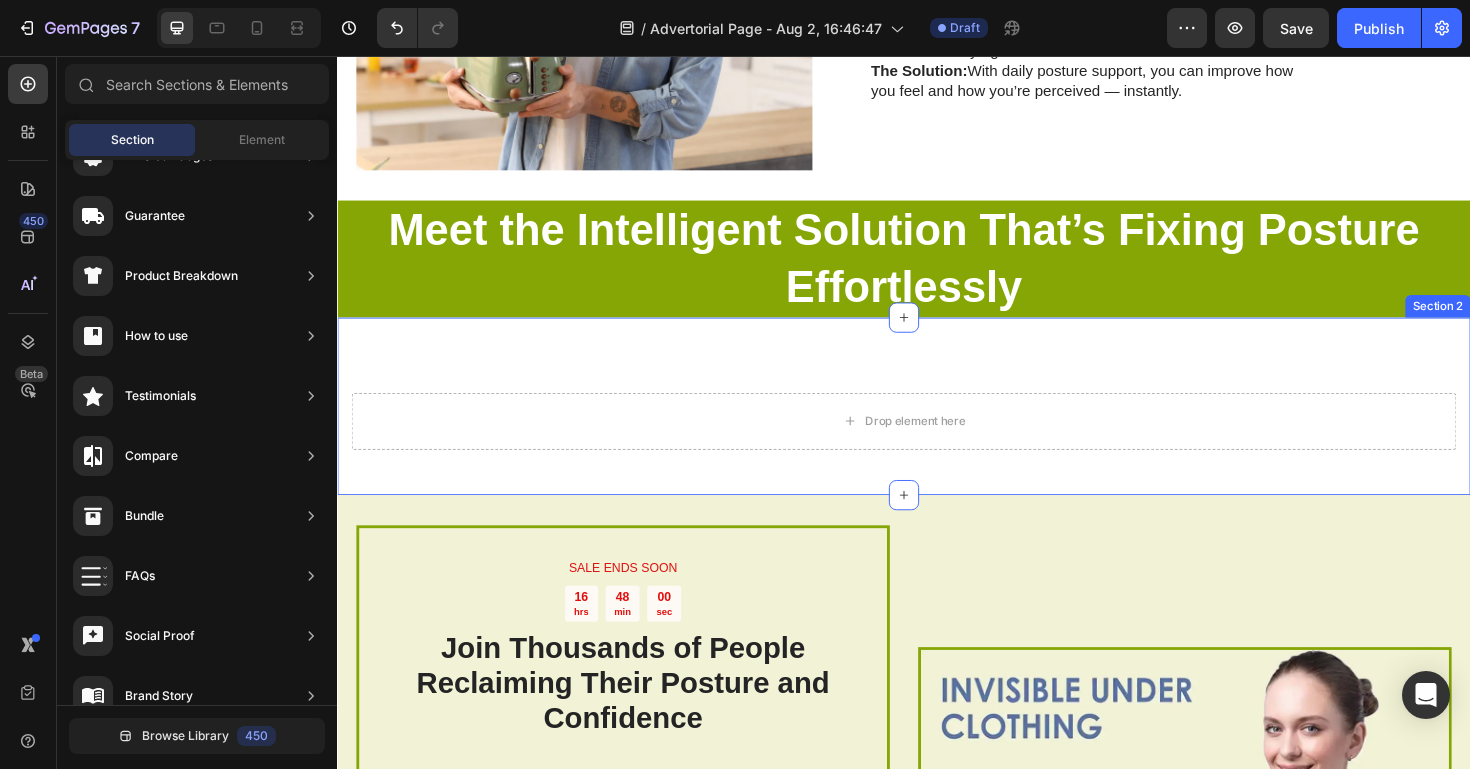 click on "Drop element here Section 2" at bounding box center (937, 427) 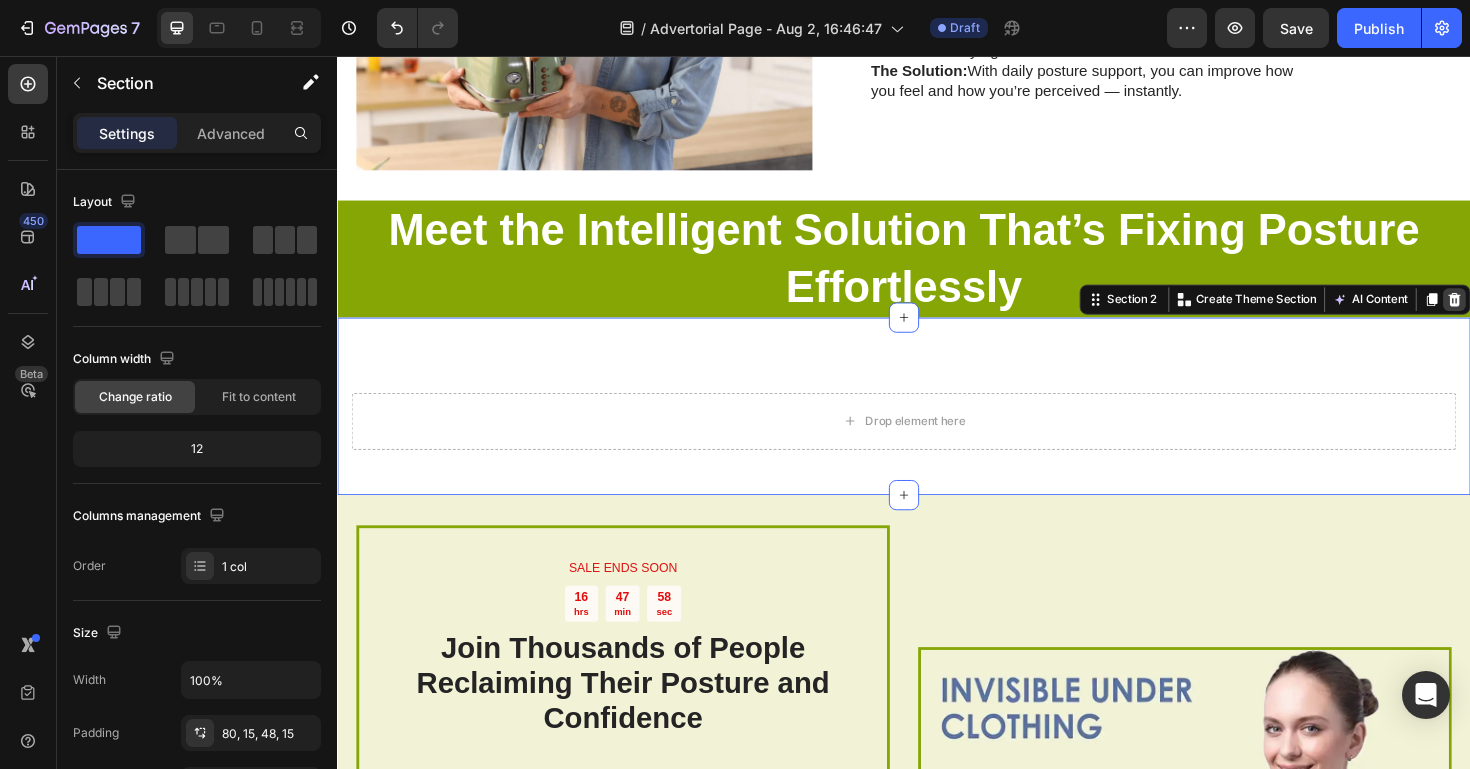 click 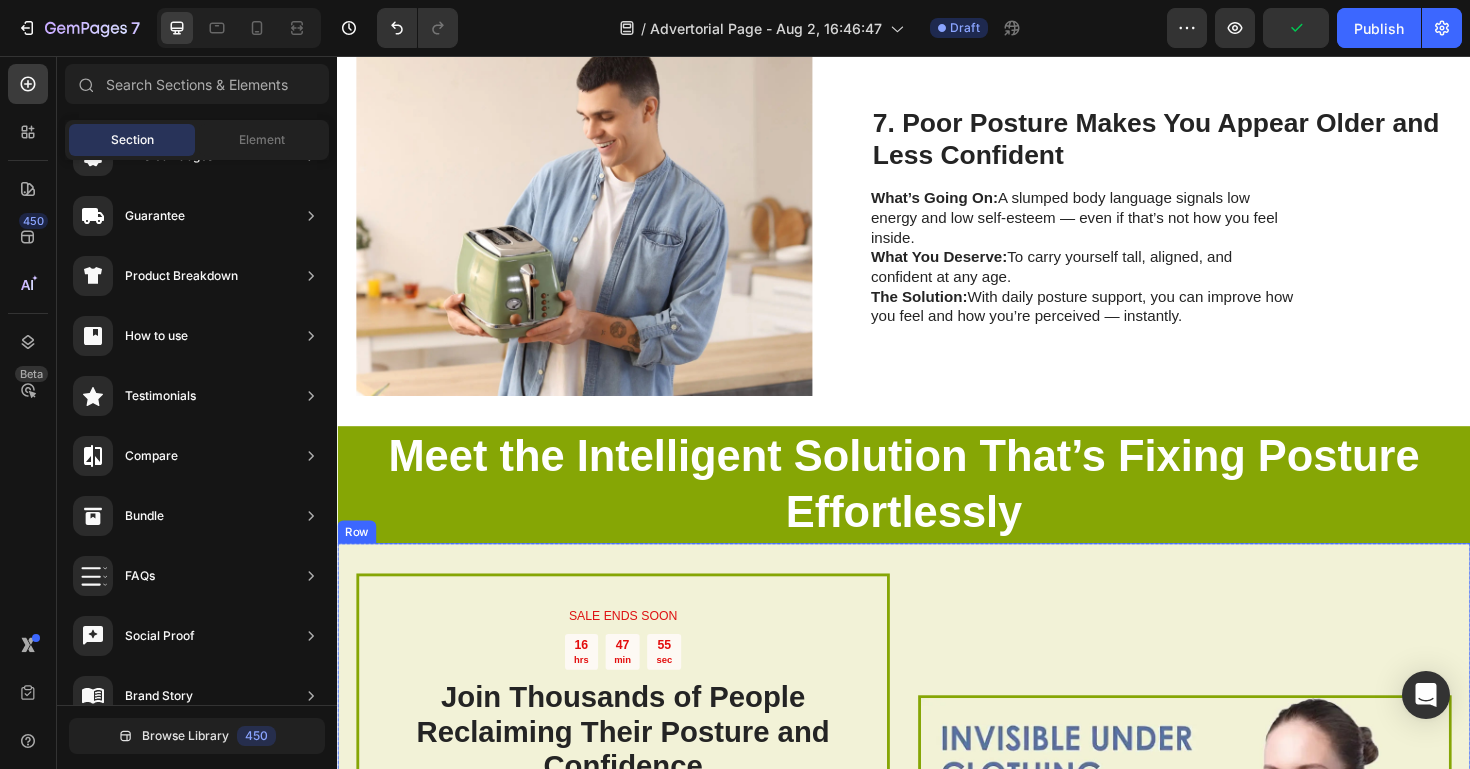 scroll, scrollTop: 3180, scrollLeft: 0, axis: vertical 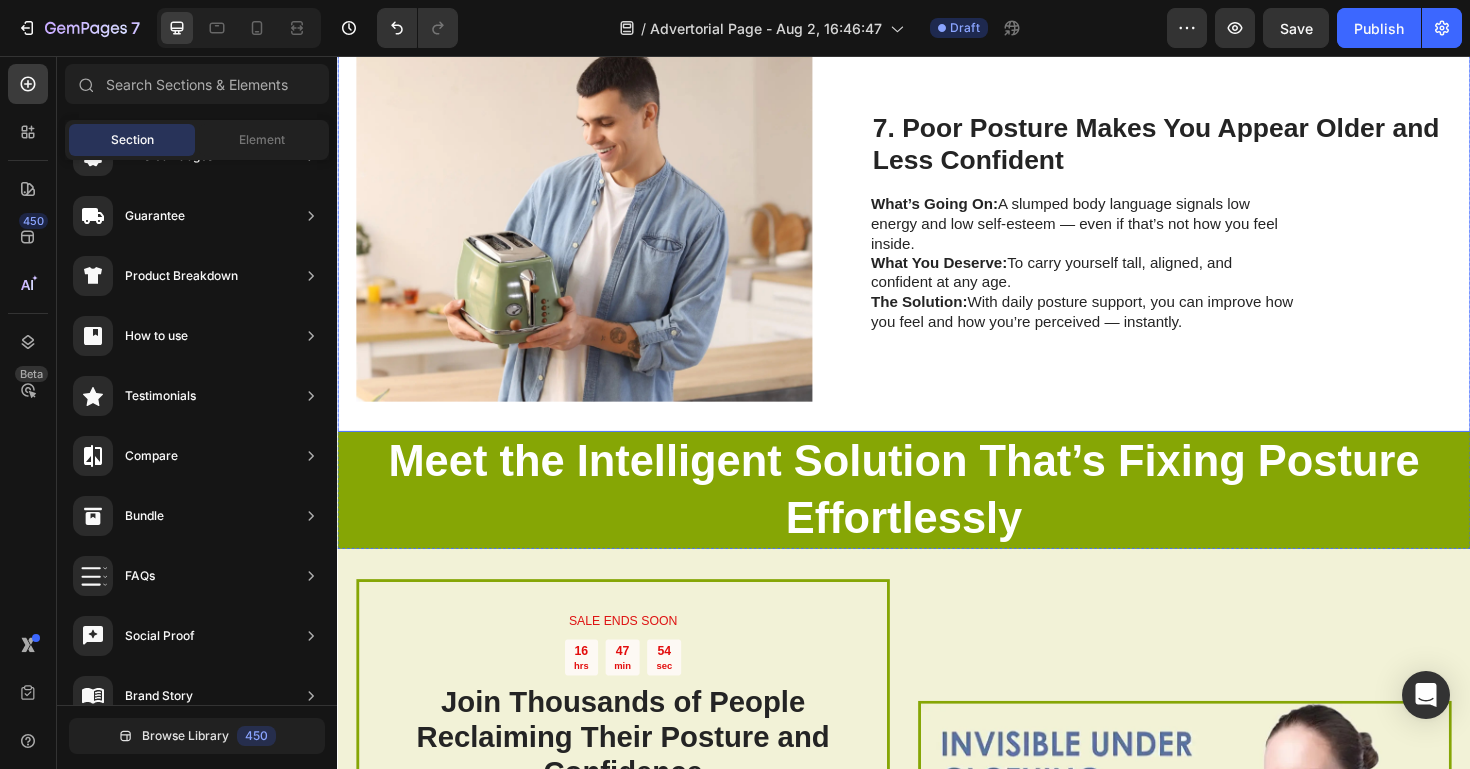 click on "Image 7. Poor Posture Makes You Appear Older and Less Confident Heading What’s Going On:  A slumped body language signals low energy and low self-esteem — even if that’s not how you feel inside. What You Deserve:  To carry yourself tall, aligned, and confident at any age. The Solution:  With daily posture support, you can improve how you feel and how you’re perceived — instantly. Text Block Row" at bounding box center (937, 232) 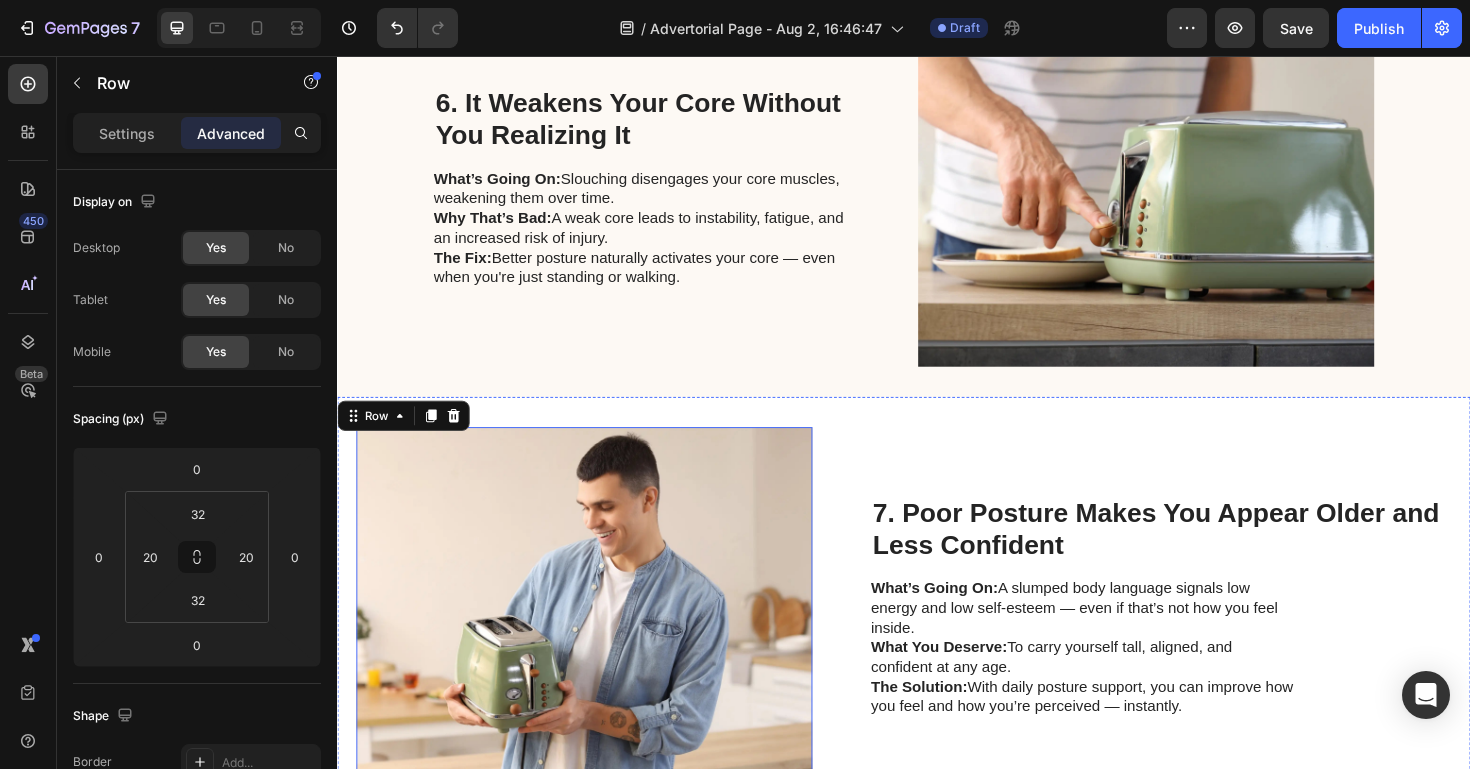 scroll, scrollTop: 2709, scrollLeft: 0, axis: vertical 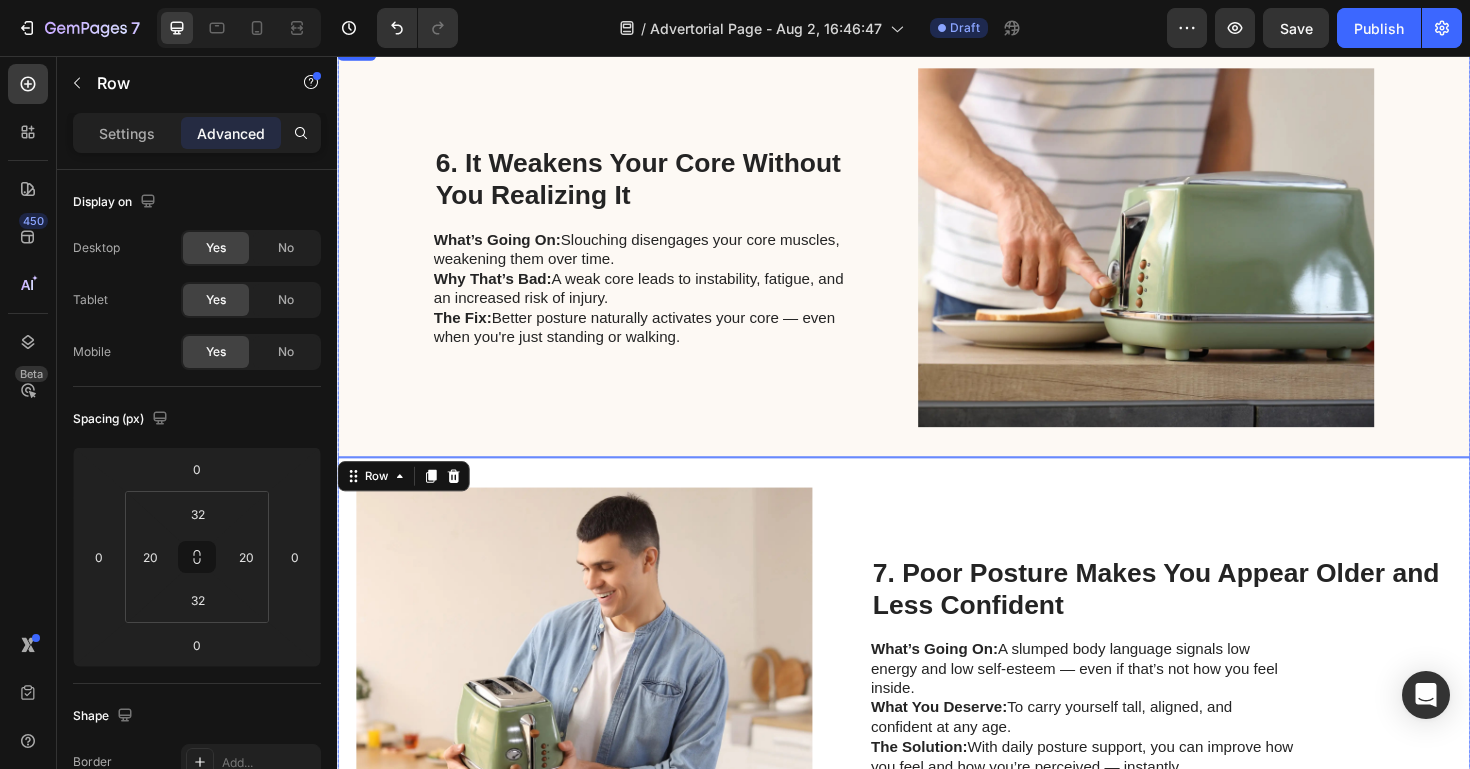 click on "6. It Weakens Your Core Without You Realizing It Heading What’s Going On:  Slouching disengages your core muscles, weakening them over time. Why That’s Bad:  A weak core leads to instability, fatigue, and an increased risk of injury. The Fix:  Better posture naturally activates your core — even when you're just standing or walking. Text Block Image Row" at bounding box center [937, 259] 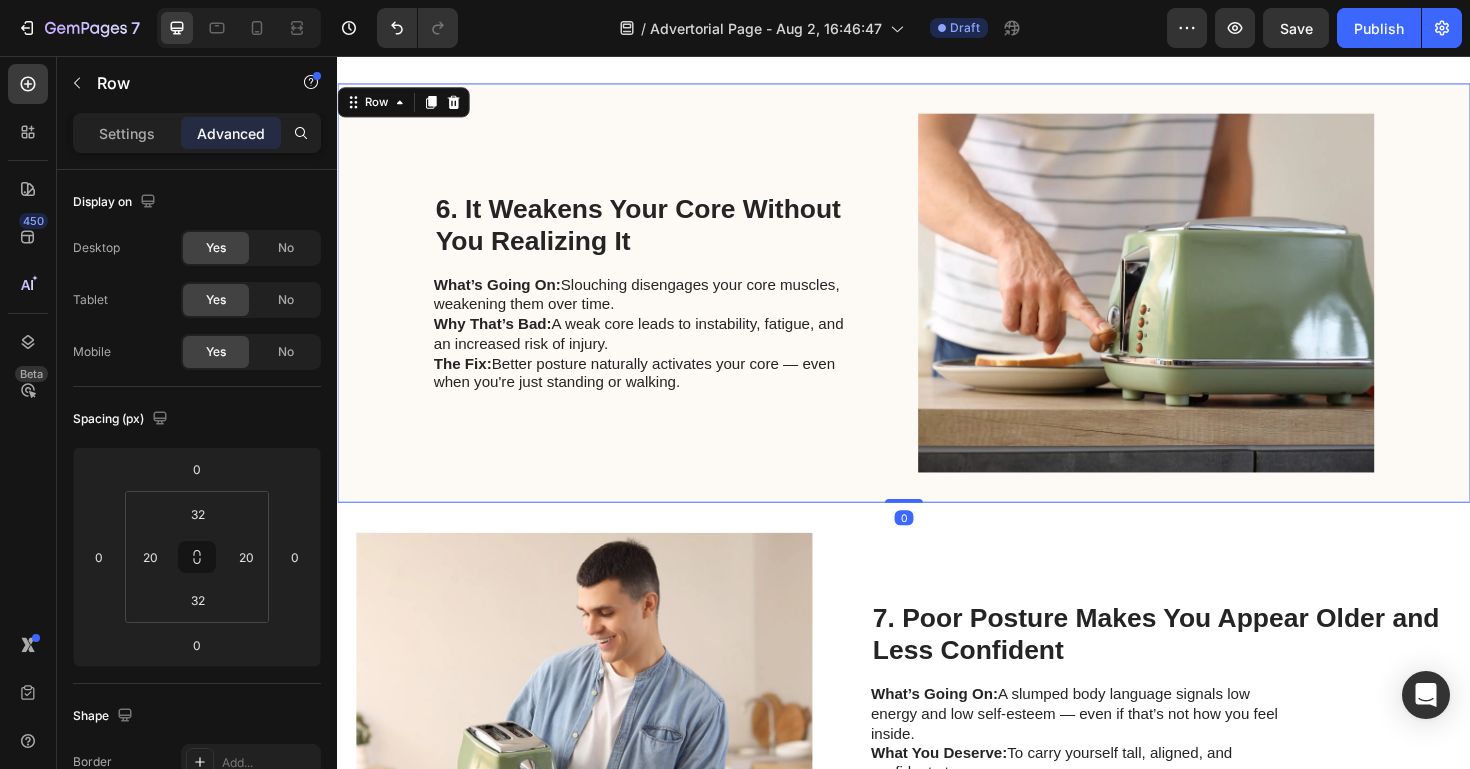 scroll, scrollTop: 2648, scrollLeft: 0, axis: vertical 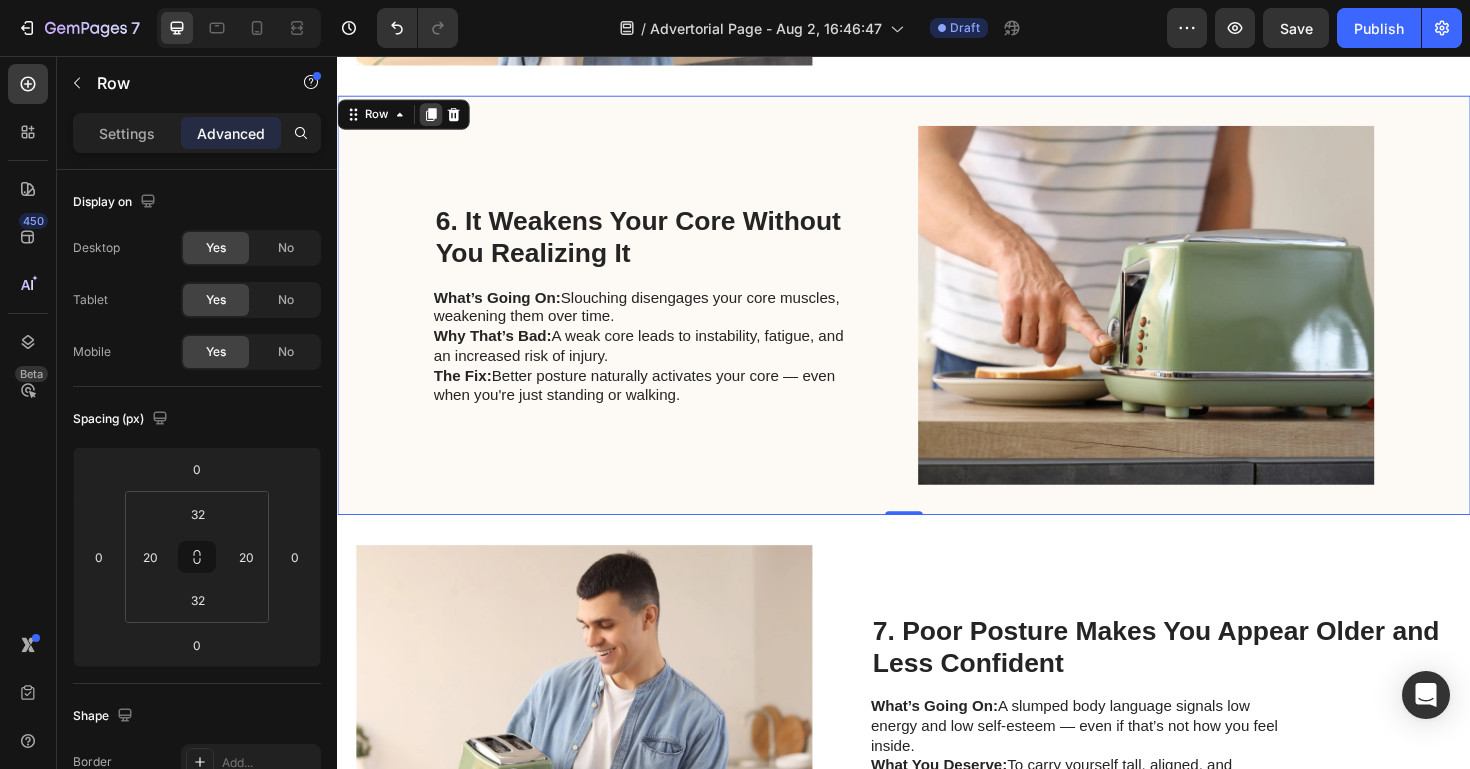 click 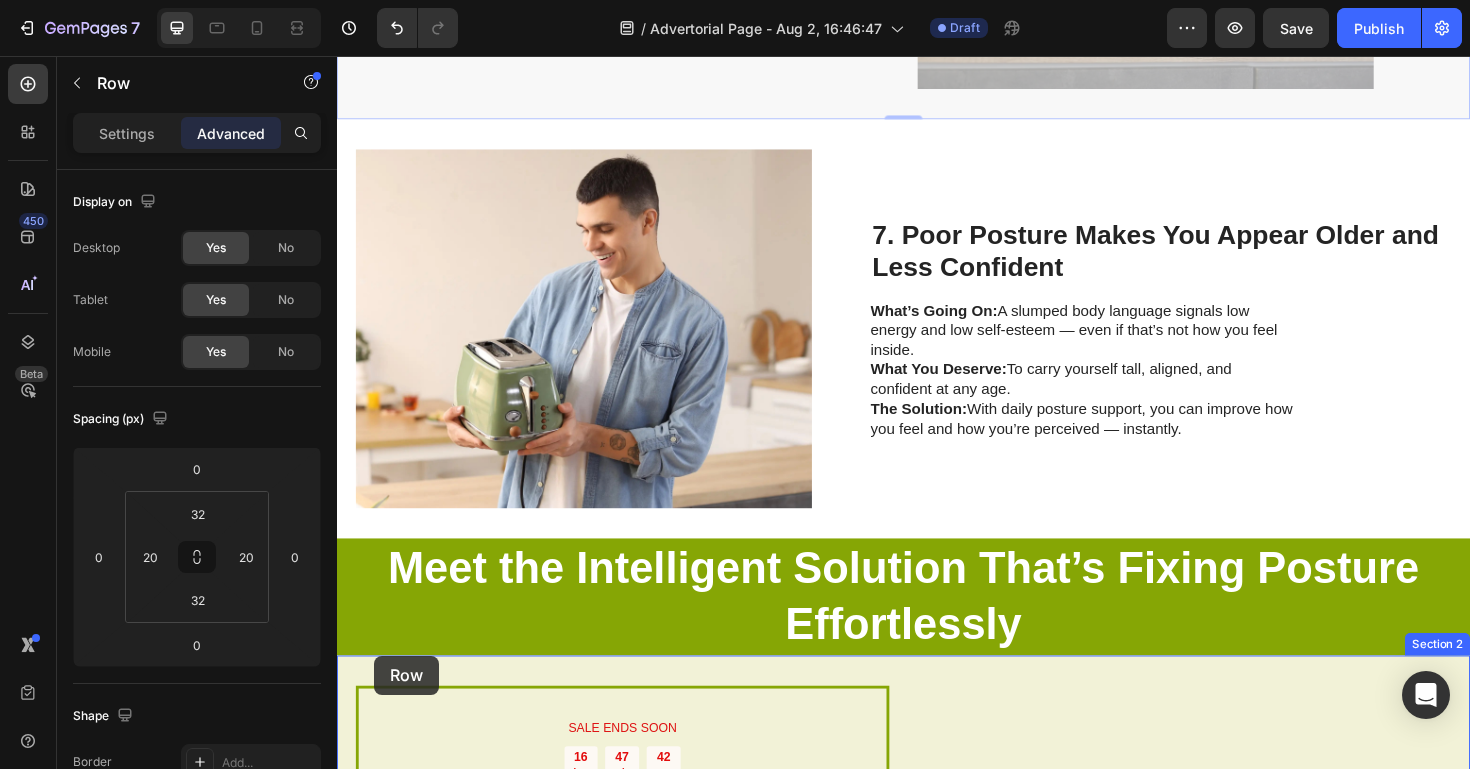 scroll, scrollTop: 3568, scrollLeft: 0, axis: vertical 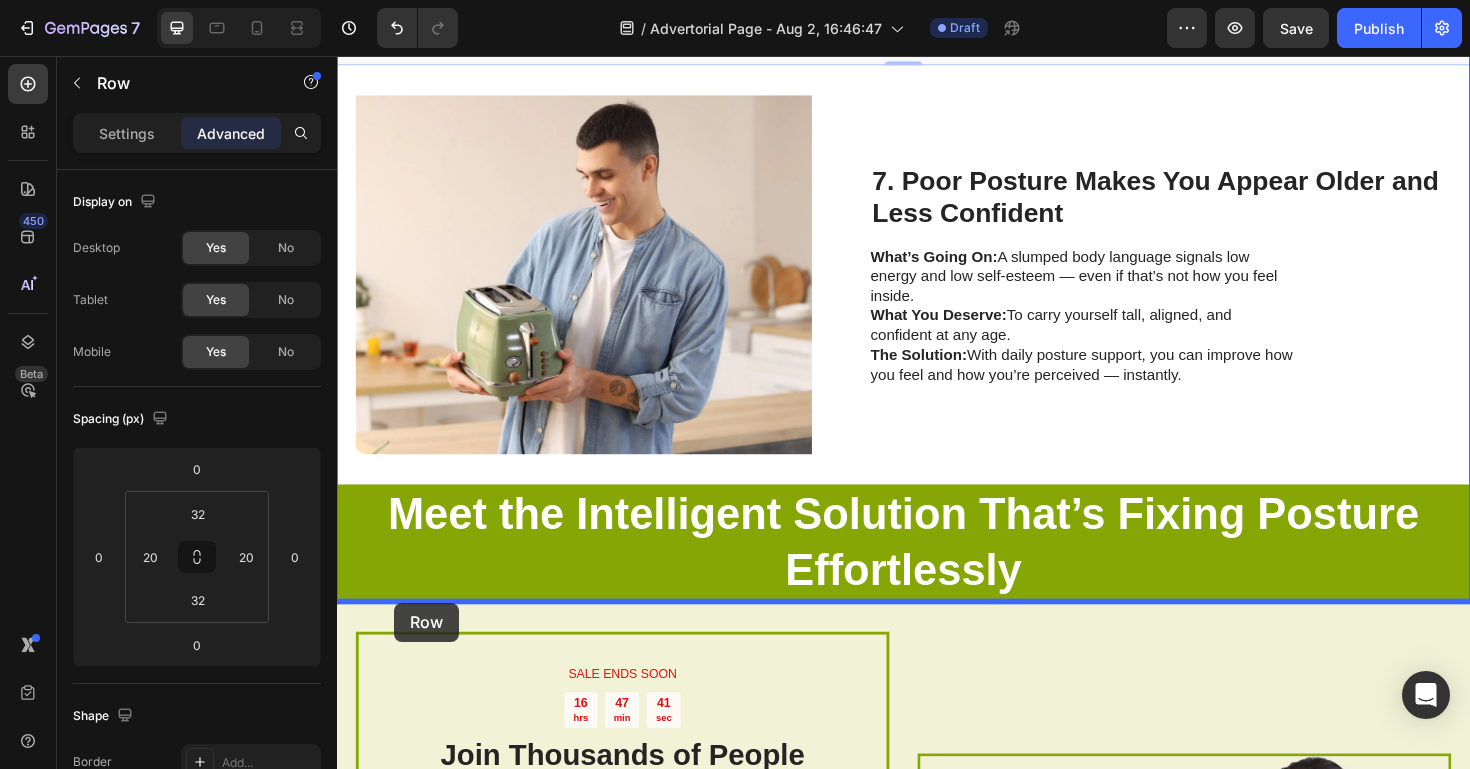 drag, startPoint x: 353, startPoint y: 77, endPoint x: 397, endPoint y: 636, distance: 560.729 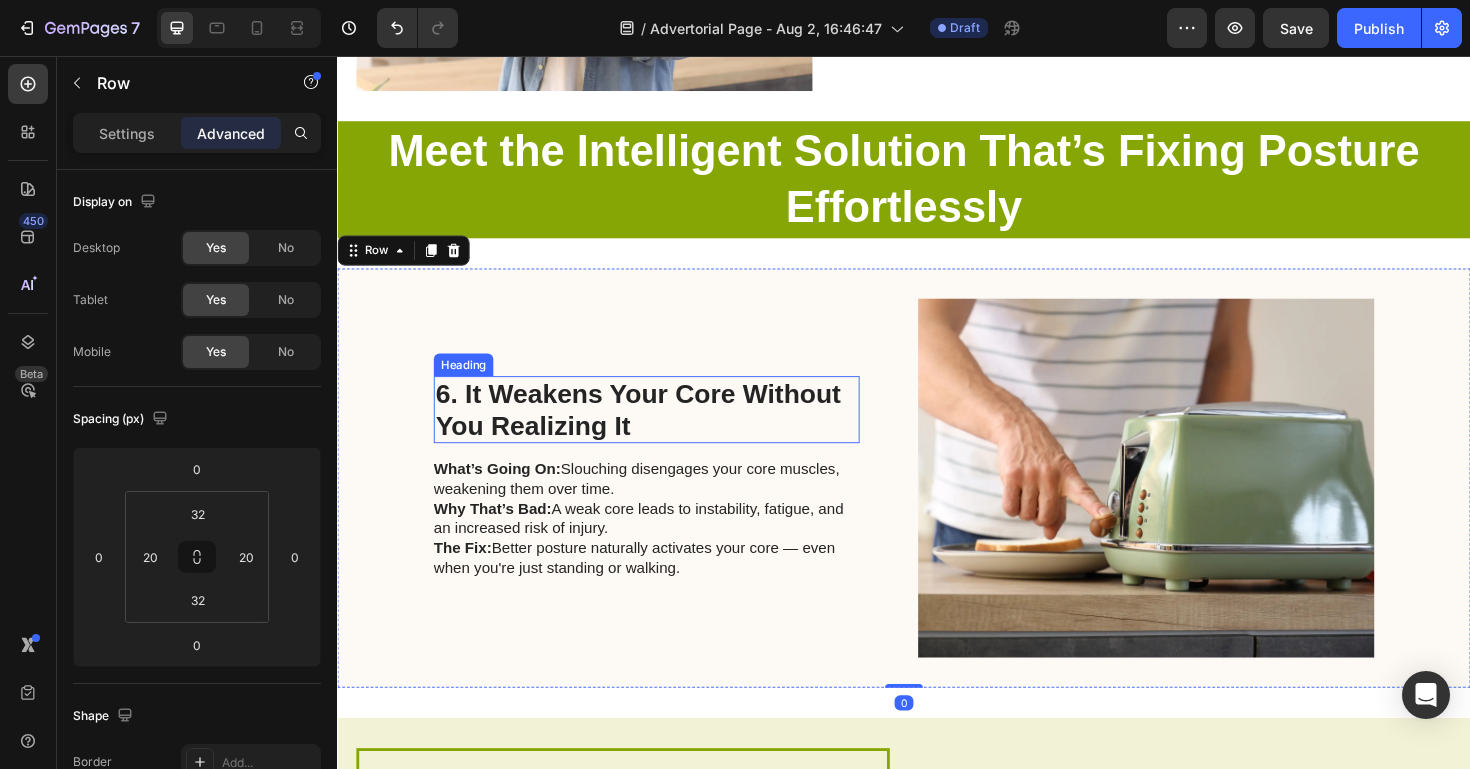 scroll, scrollTop: 3553, scrollLeft: 0, axis: vertical 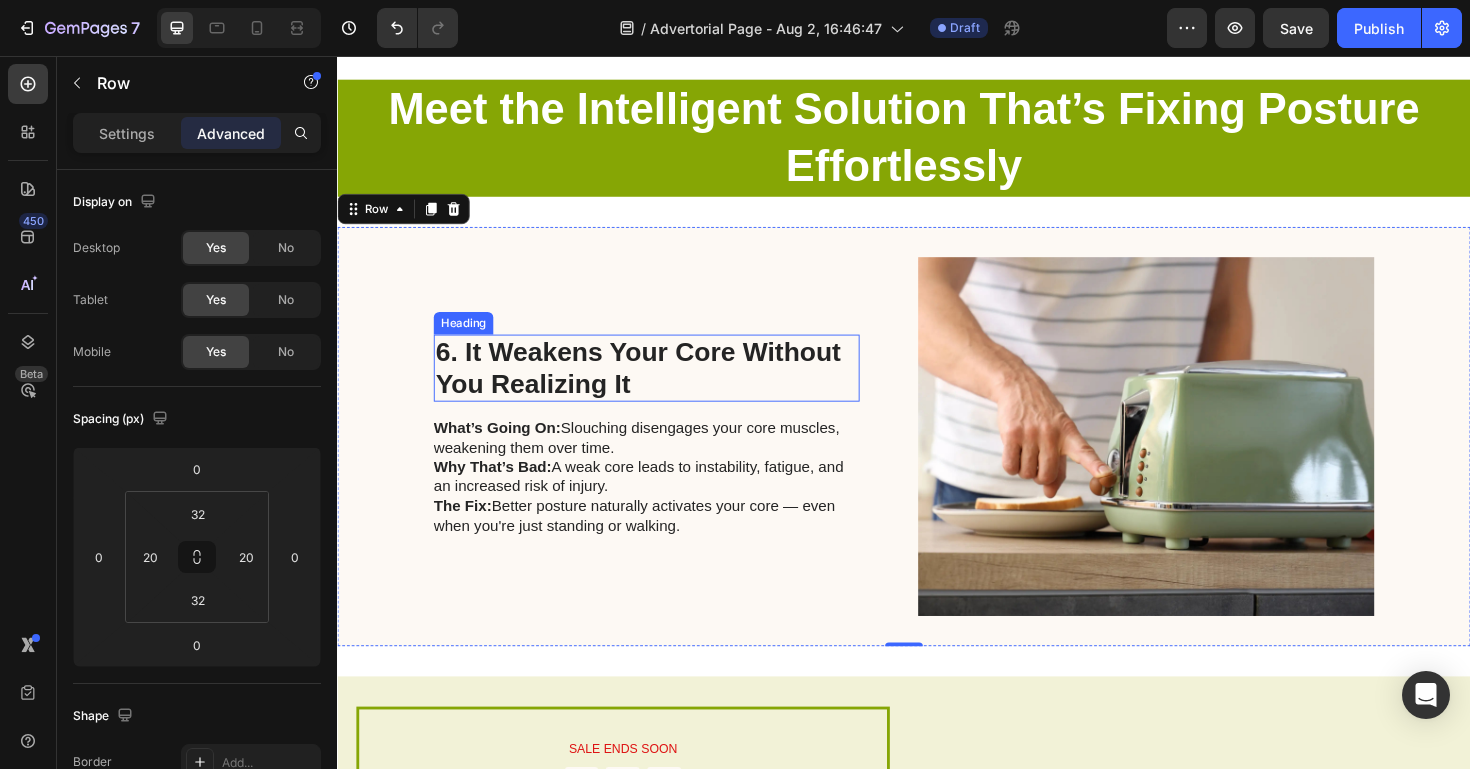 click on "6. It Weakens Your Core Without You Realizing It" at bounding box center [655, 386] 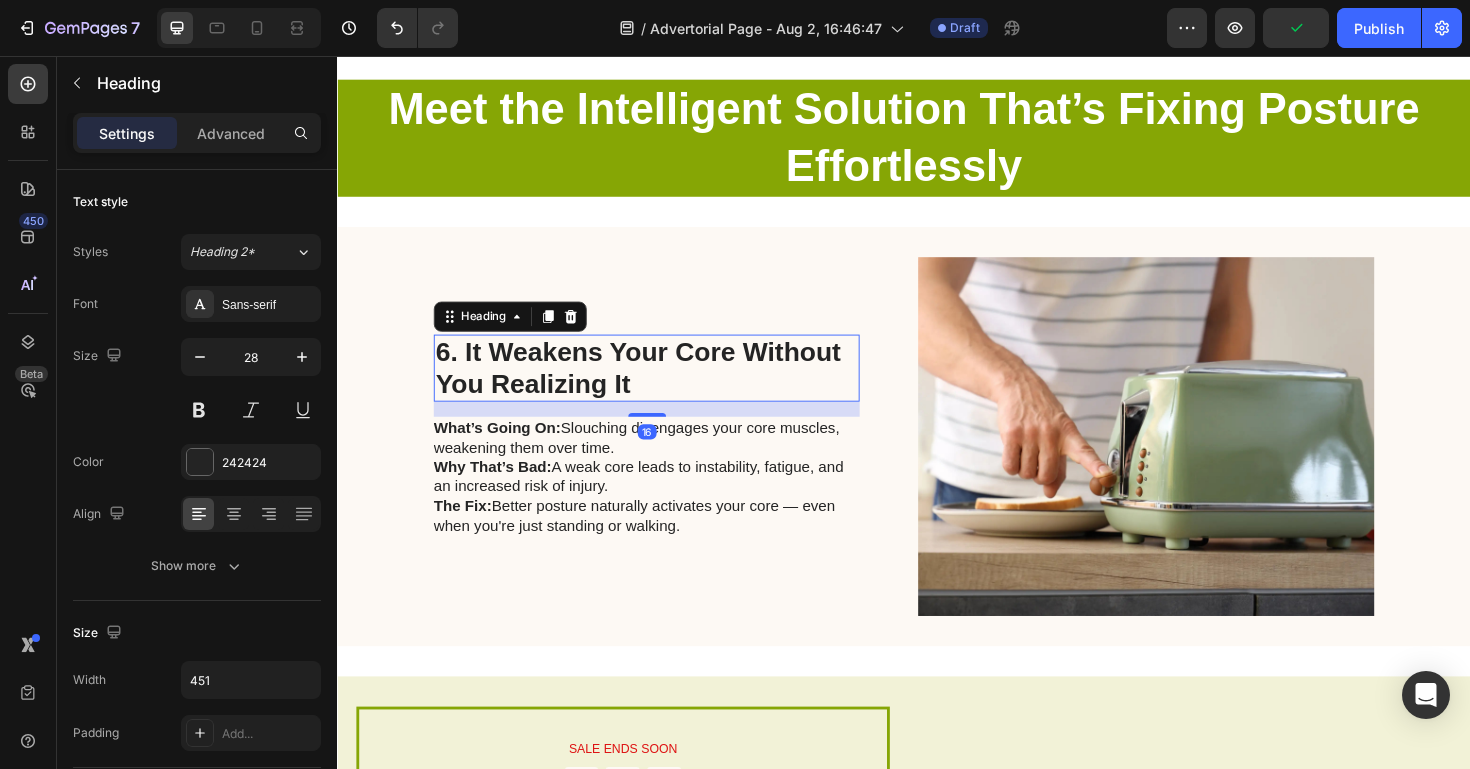 click on "What’s Going On:  Slouching disengages your core muscles, weakening them over time. Why That’s Bad:  A weak core leads to instability, fatigue, and an increased risk of injury. The Fix:  Better posture naturally activates your core — even when you're just standing or walking." at bounding box center [663, 502] 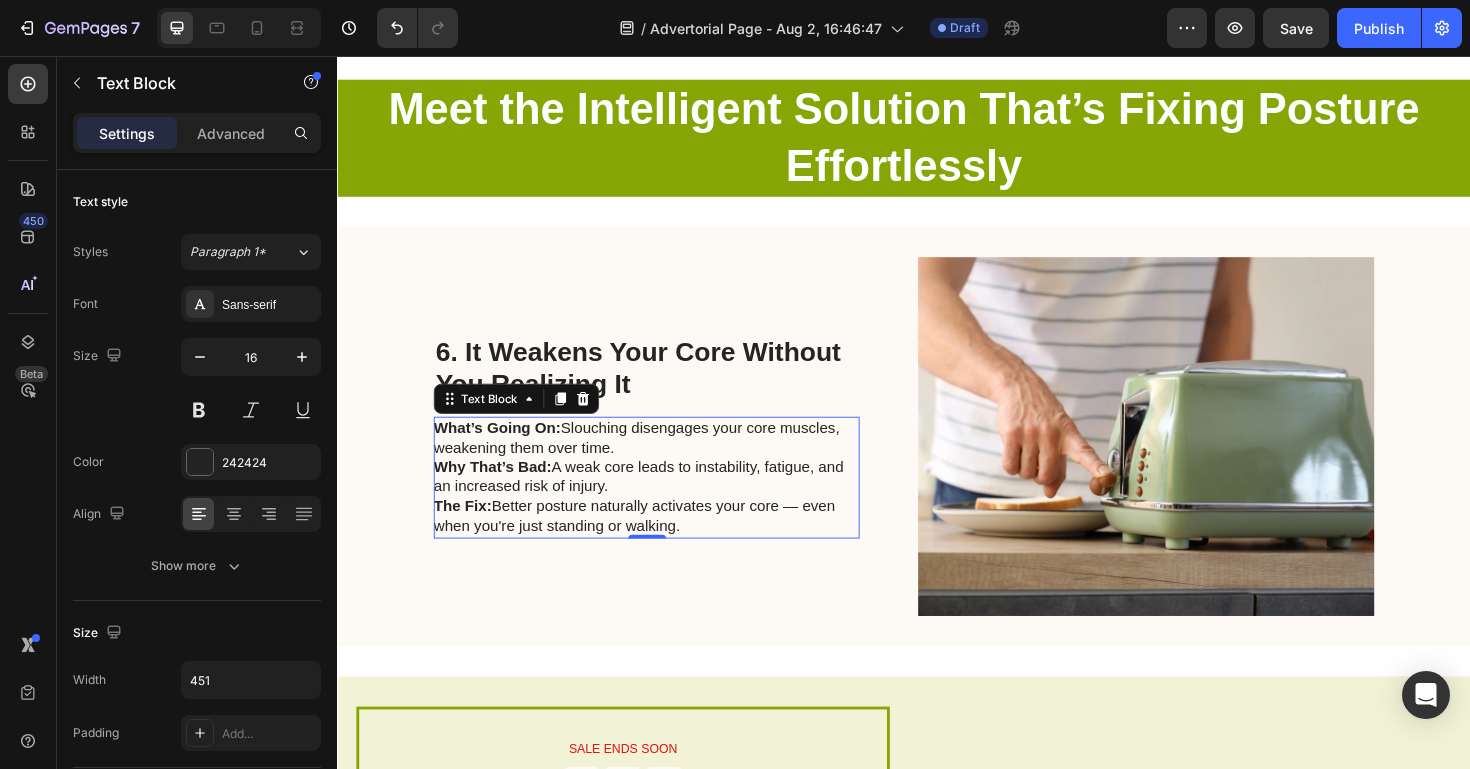 click on "What’s Going On:  Slouching disengages your core muscles, weakening them over time. Why That’s Bad:  A weak core leads to instability, fatigue, and an increased risk of injury. The Fix:  Better posture naturally activates your core — even when you're just standing or walking." at bounding box center (663, 502) 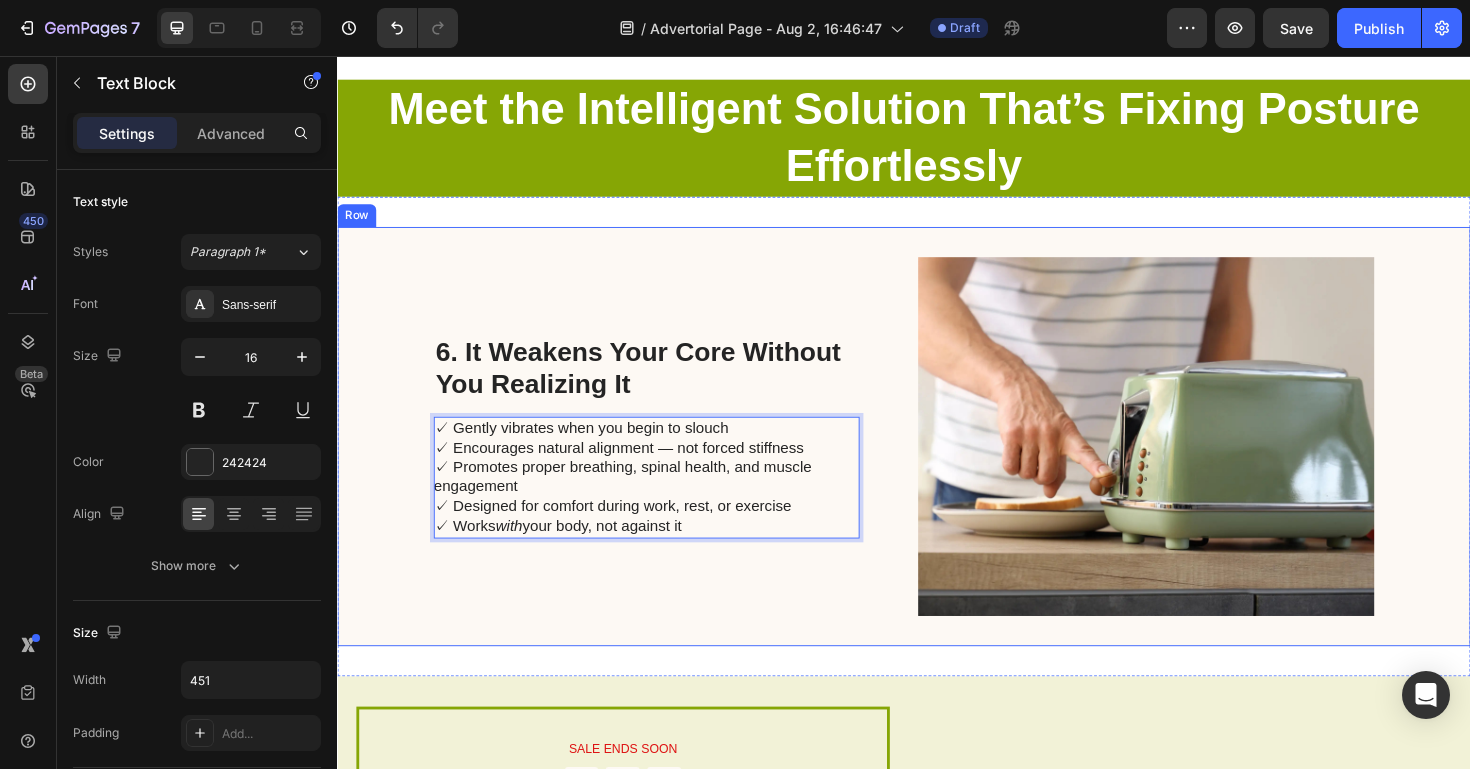 click on "6. It Weakens Your Core Without You Realizing It Heading ✓ Gently vibrates when you begin to slouch ✓ Encourages natural alignment — not forced stiffness ✓ Promotes proper breathing, spinal health, and muscle engagement ✓ Designed for comfort during work, rest, or exercise ✓ Works  with  your body, not against it Text Block   0" at bounding box center [664, 459] 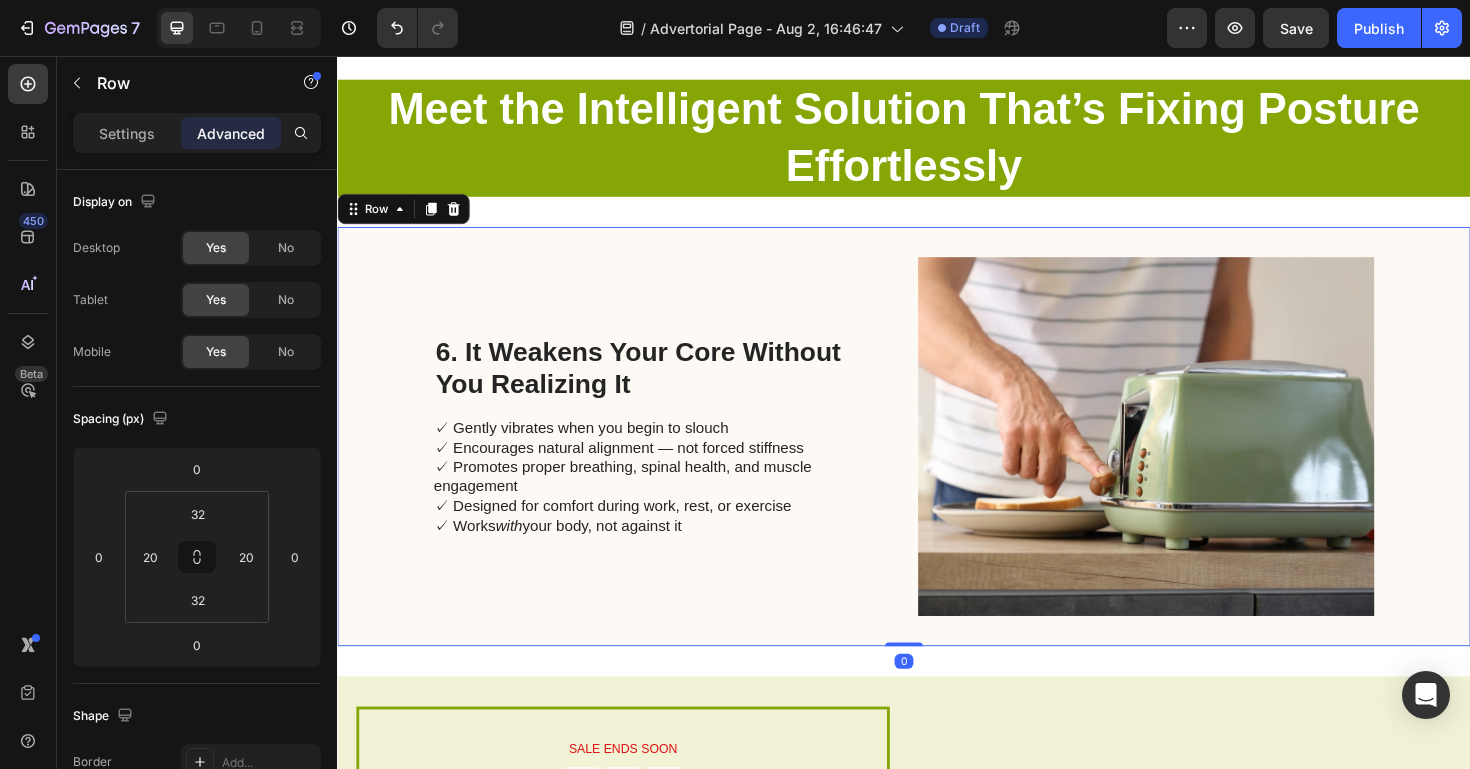 click on "✓ Gently vibrates when you begin to slouch ✓ Encourages natural alignment — not forced stiffness ✓ Promotes proper breathing, spinal health, and muscle engagement ✓ Designed for comfort during work, rest, or exercise ✓ Works  with  your body, not against it" at bounding box center [663, 502] 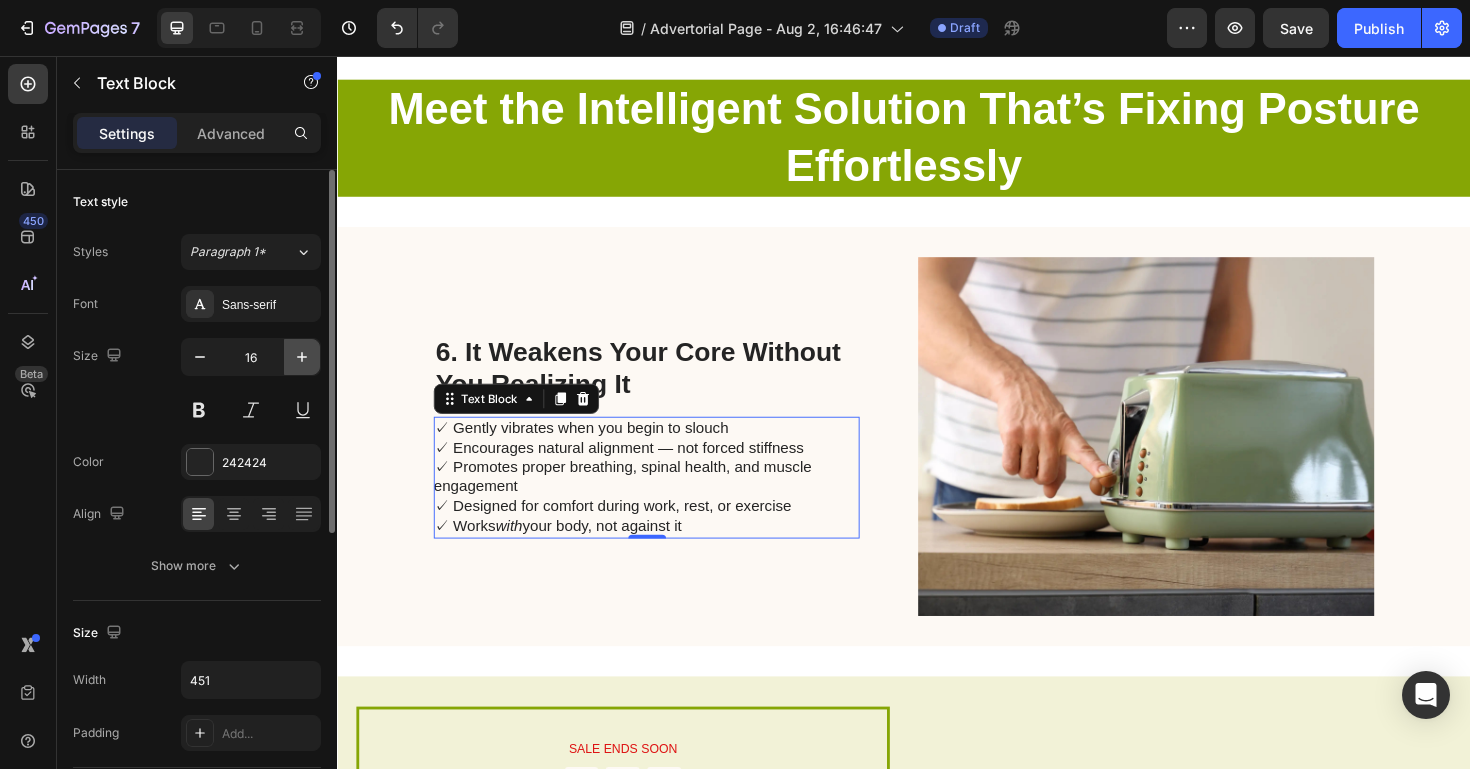 click 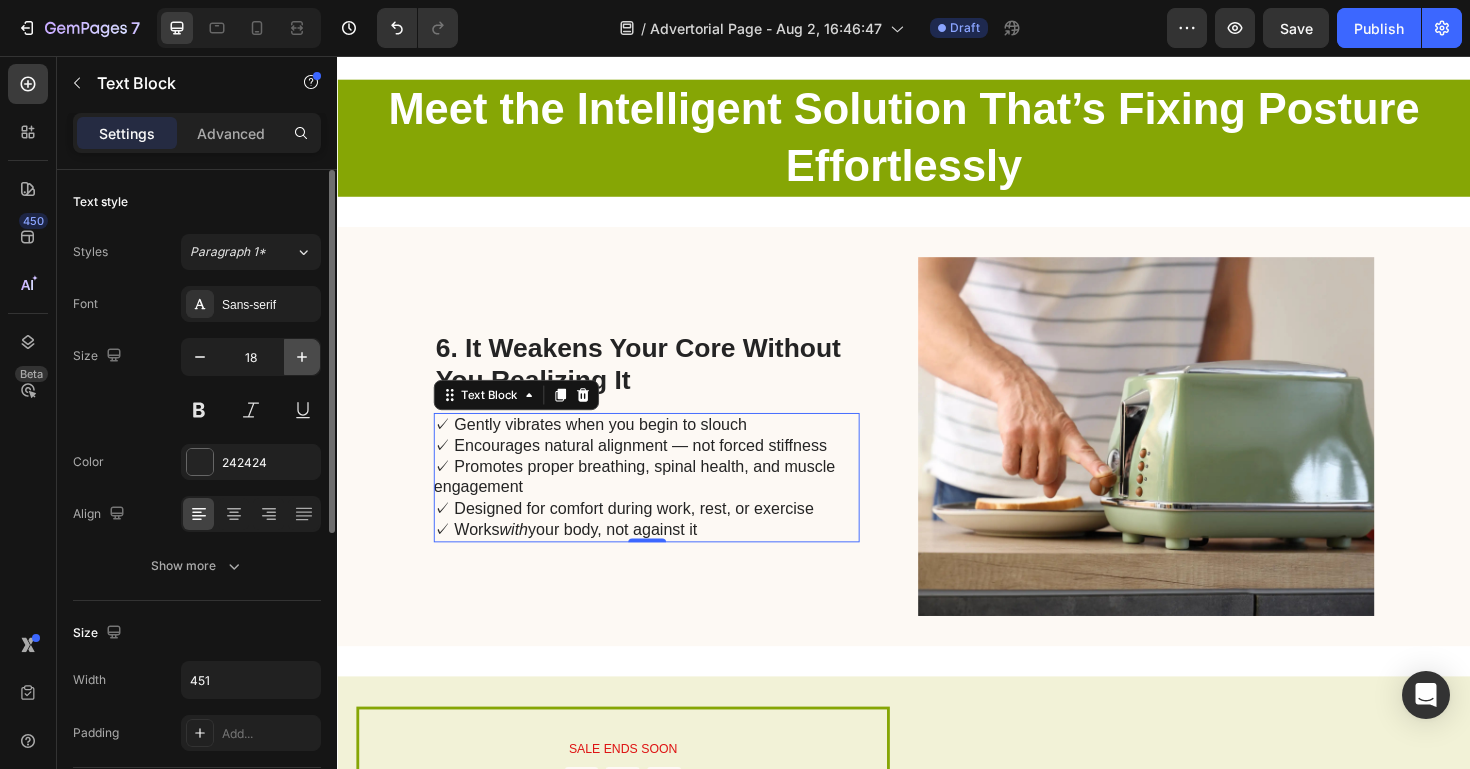 click 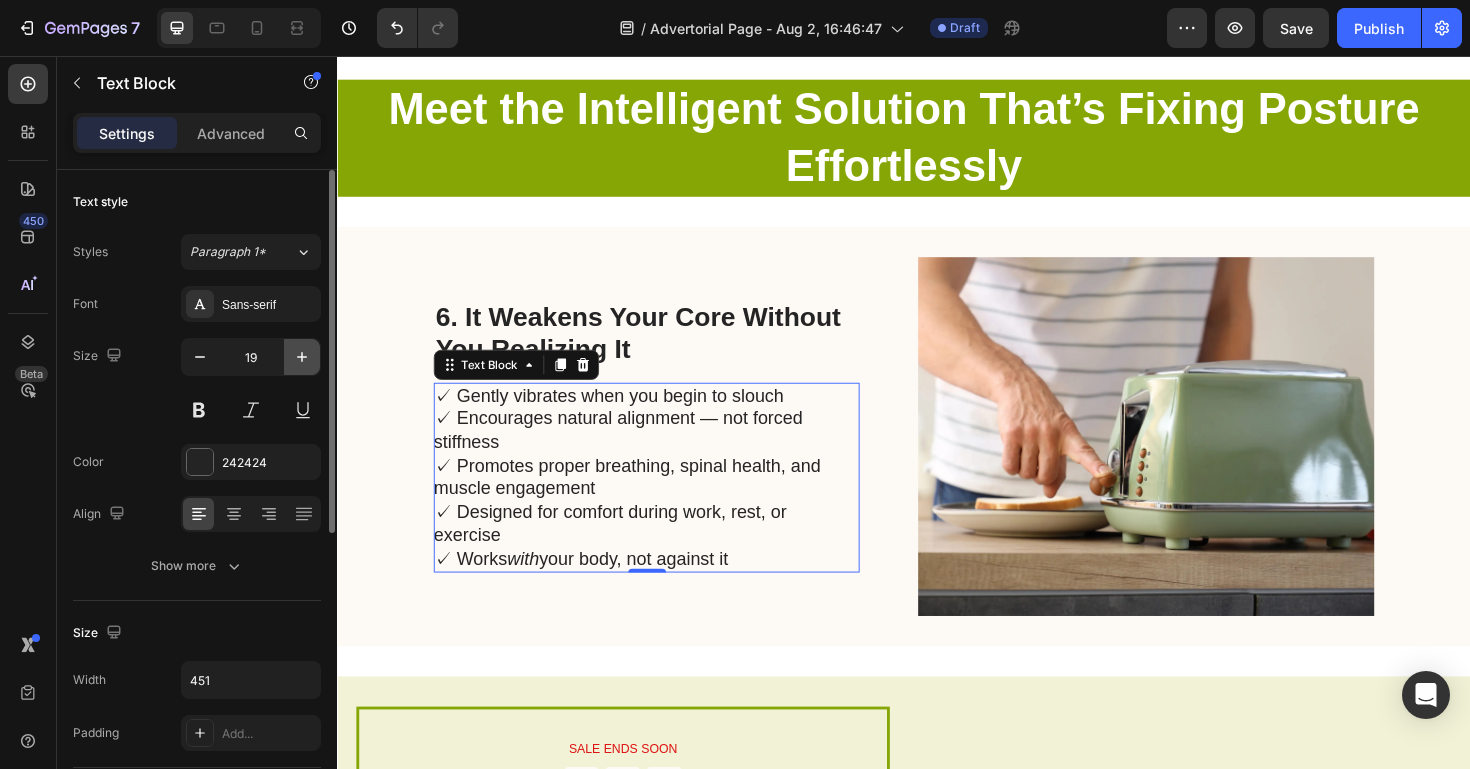 click 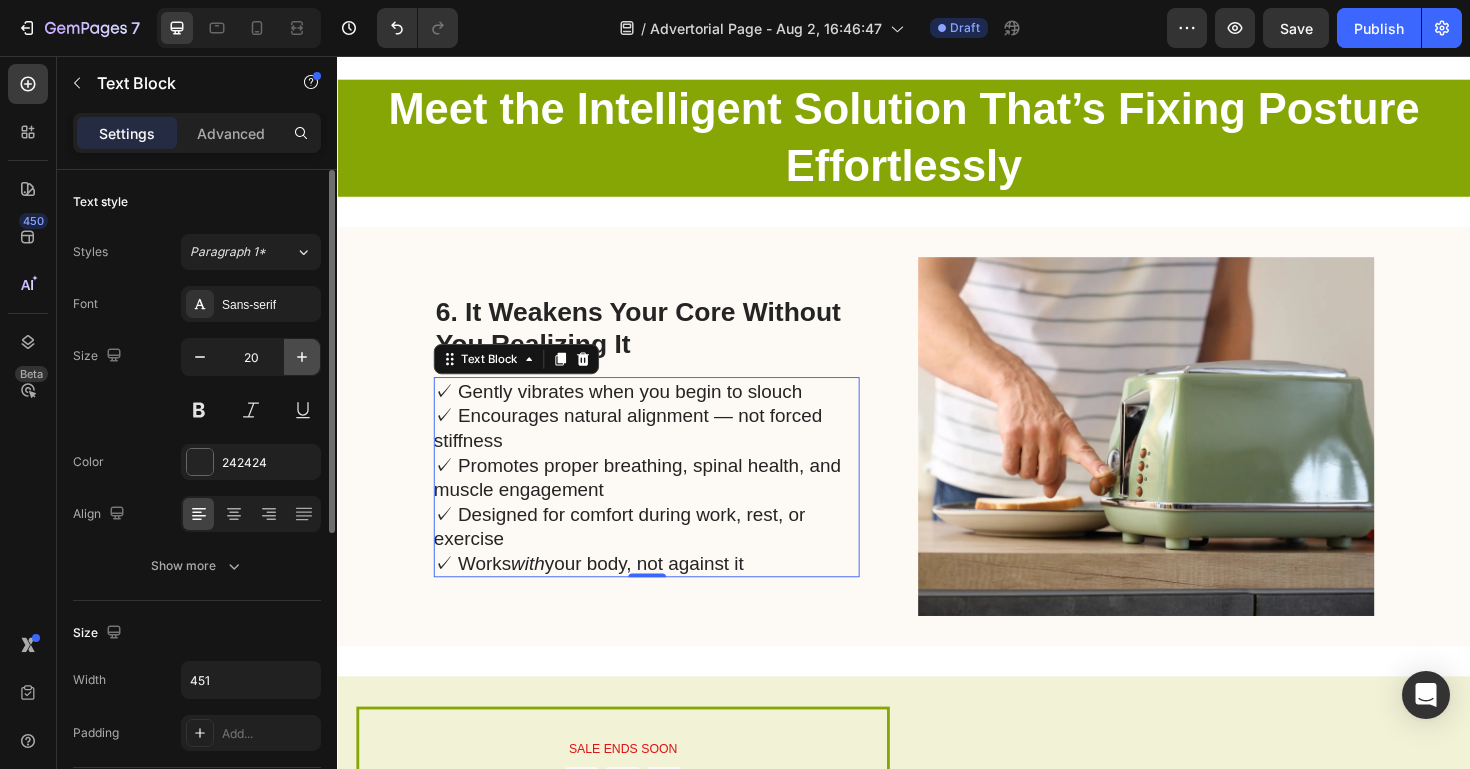 click 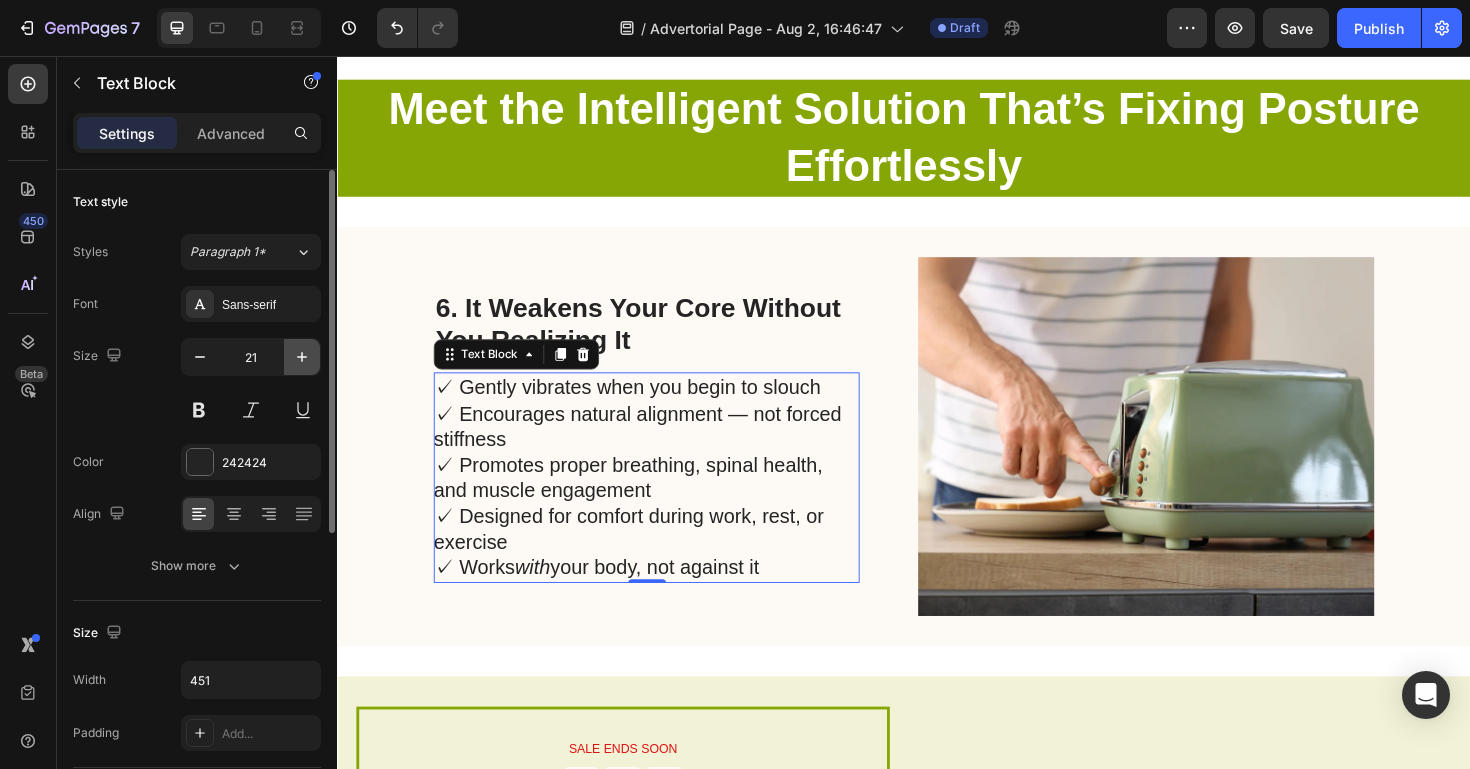 click 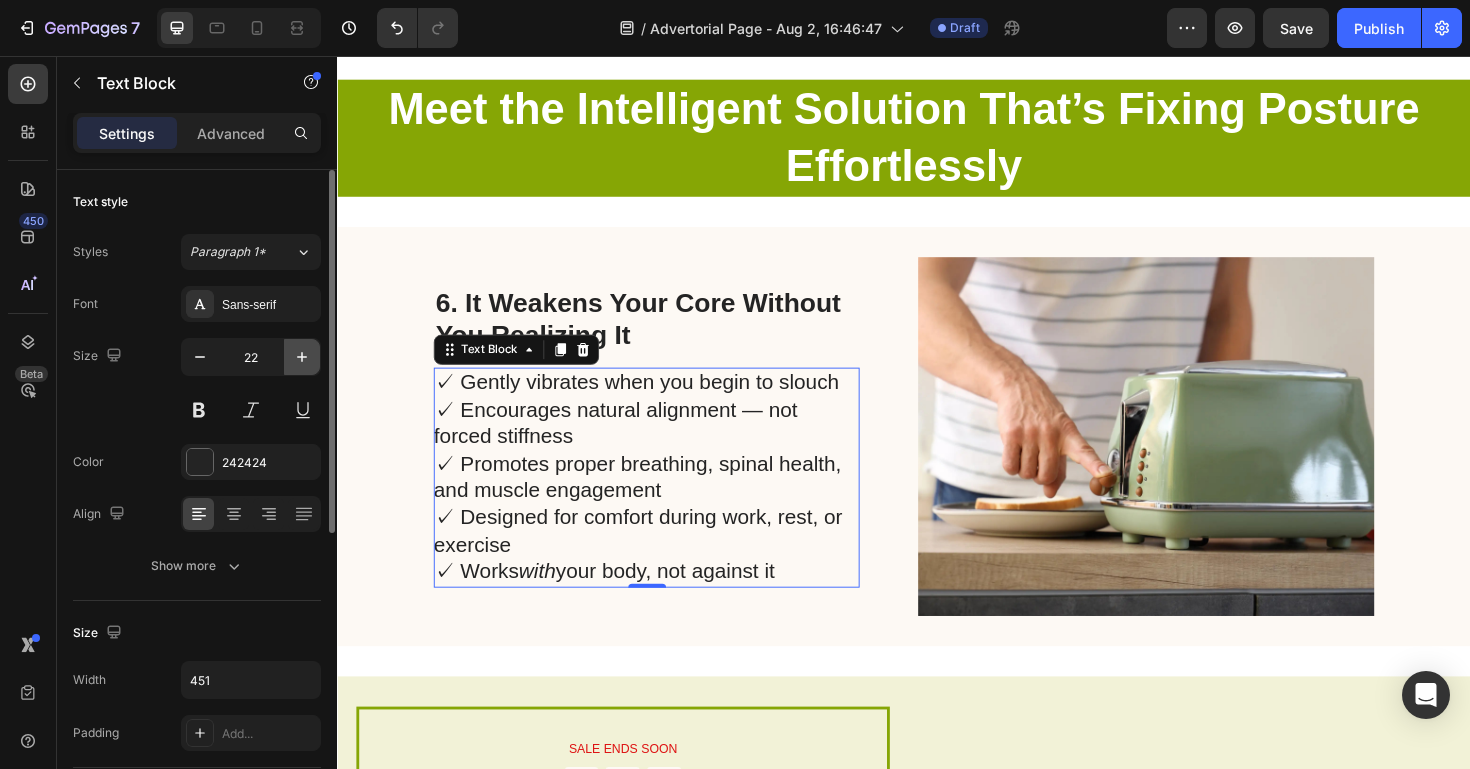 click 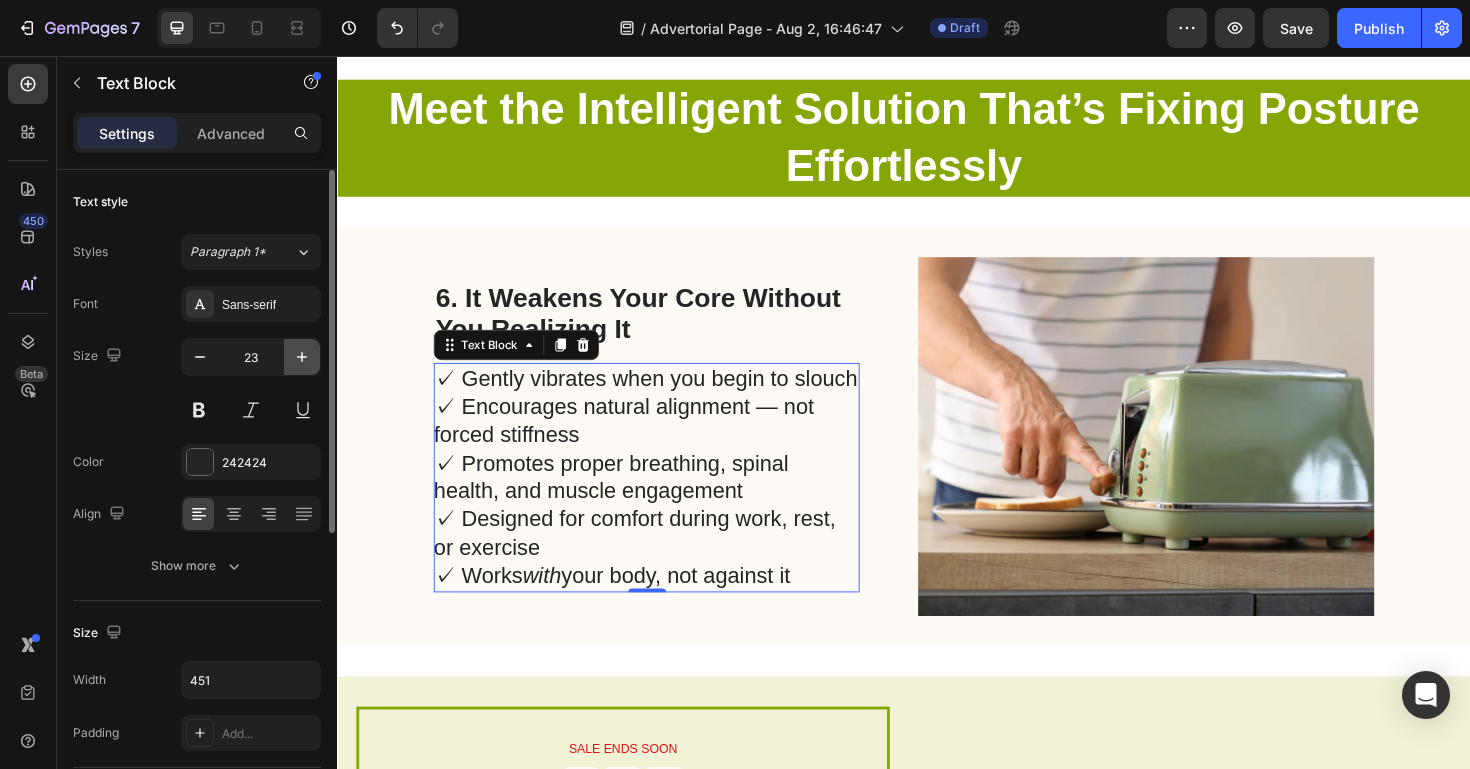 click 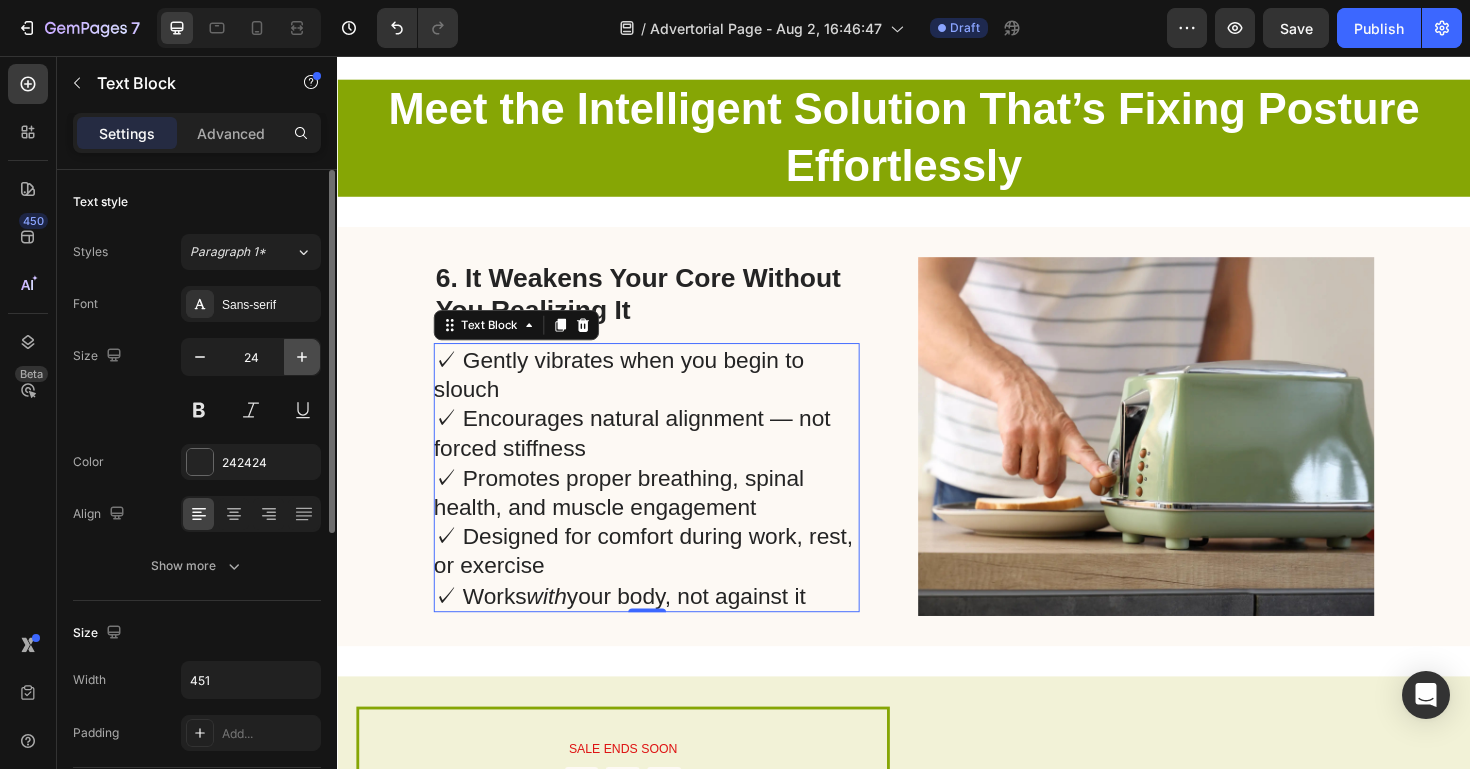 click 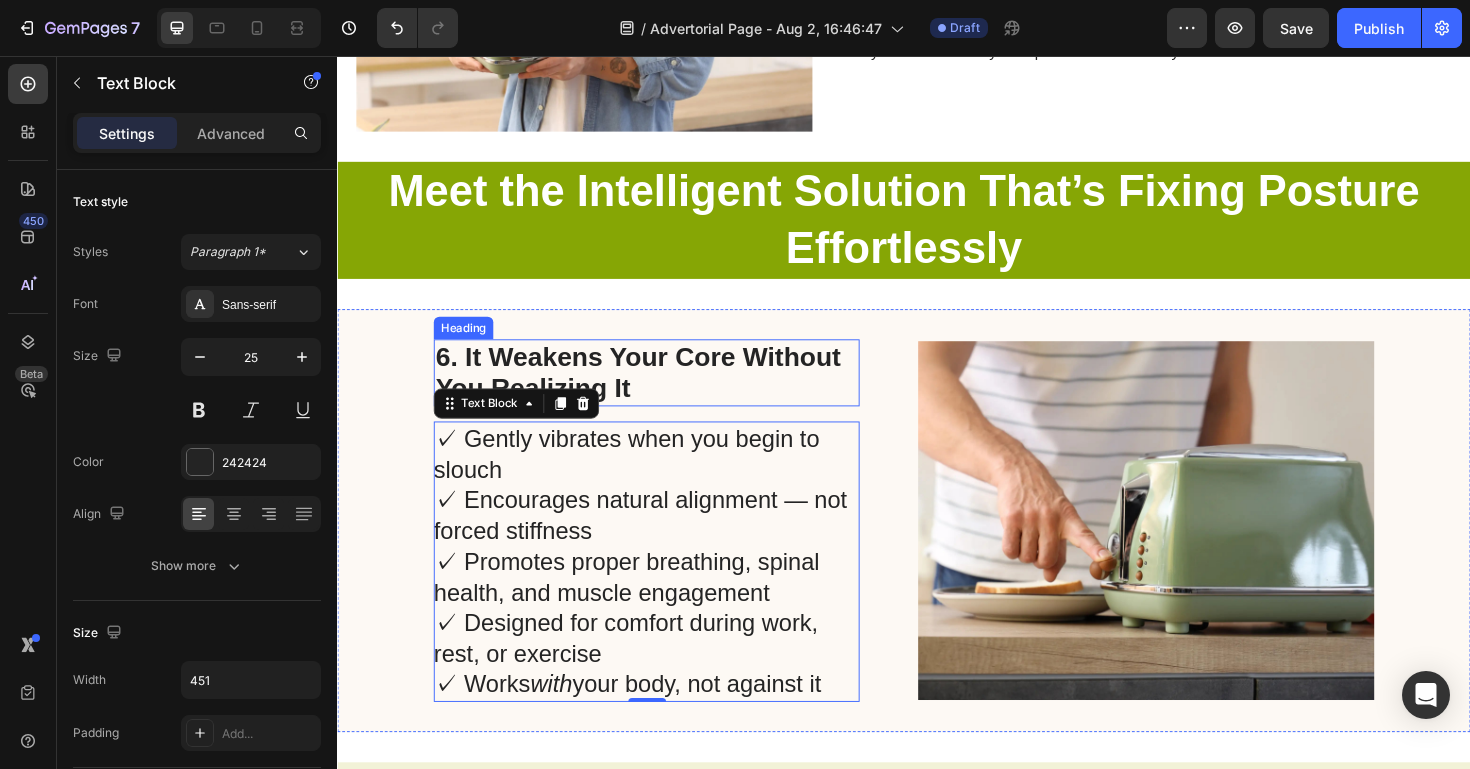scroll, scrollTop: 3474, scrollLeft: 0, axis: vertical 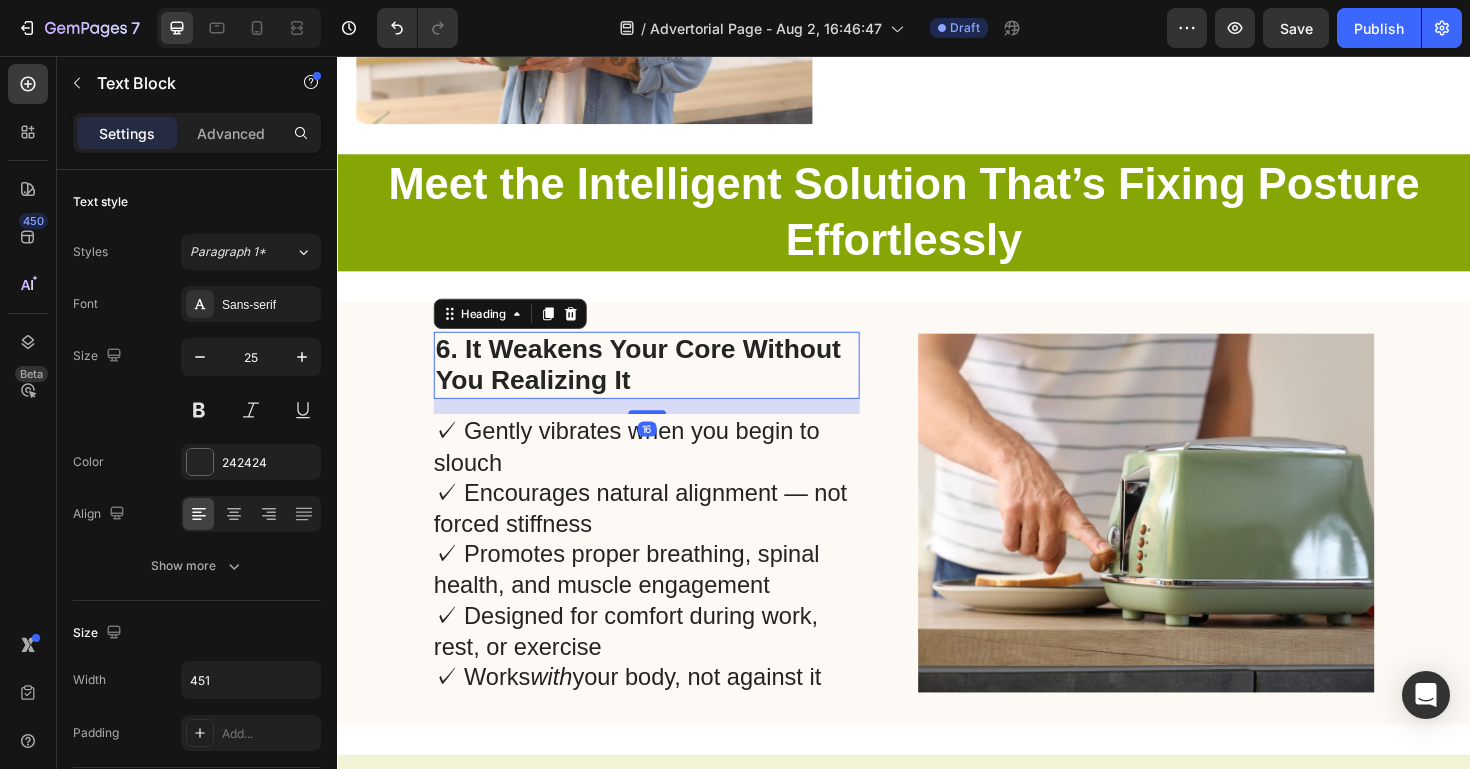 click on "6. It Weakens Your Core Without You Realizing It" at bounding box center (664, 383) 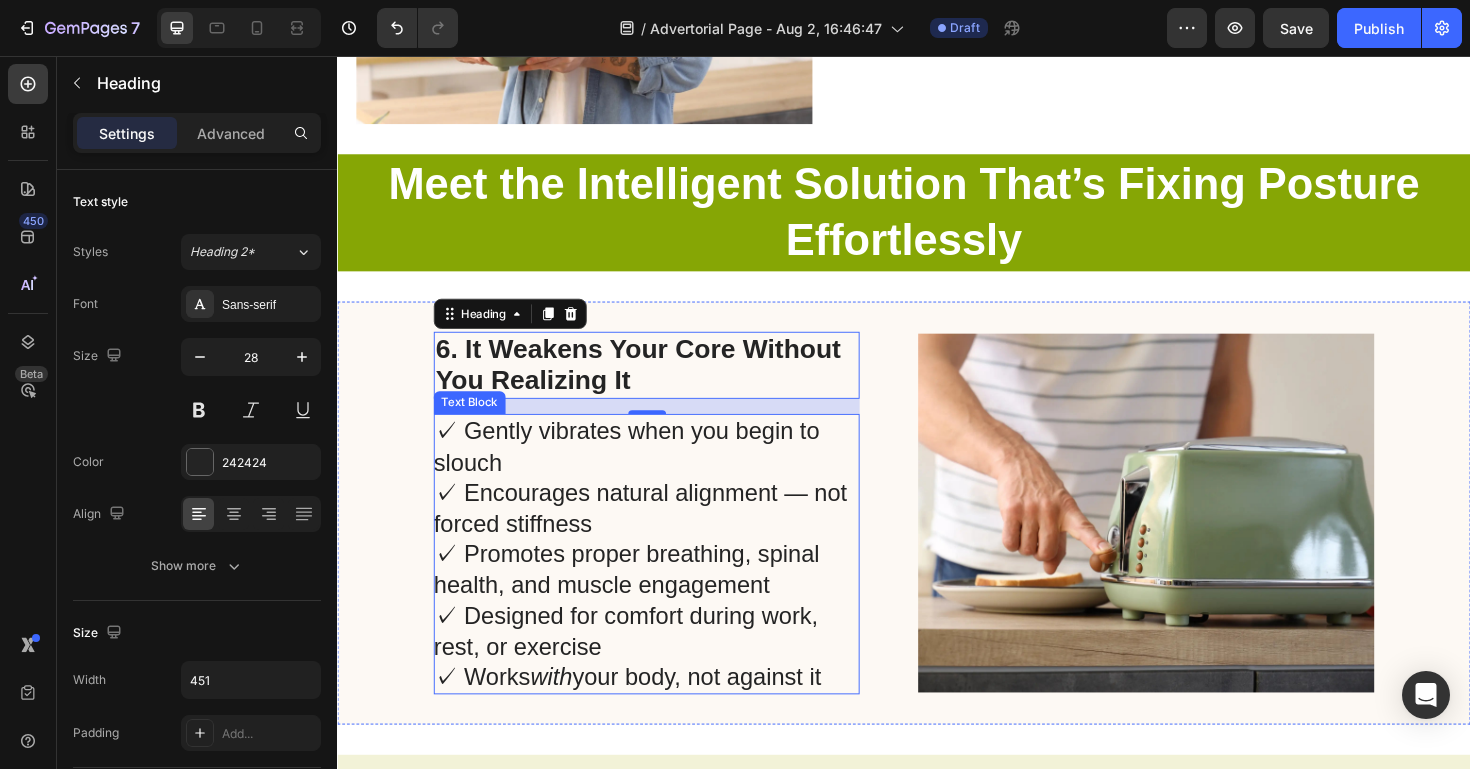click on "✓ Gently vibrates when you begin to slouch ✓ Encourages natural alignment — not forced stiffness ✓ Promotes proper breathing, spinal health, and muscle engagement ✓ Designed for comfort during work, rest, or exercise ✓ Works  with  your body, not against it" at bounding box center (663, 583) 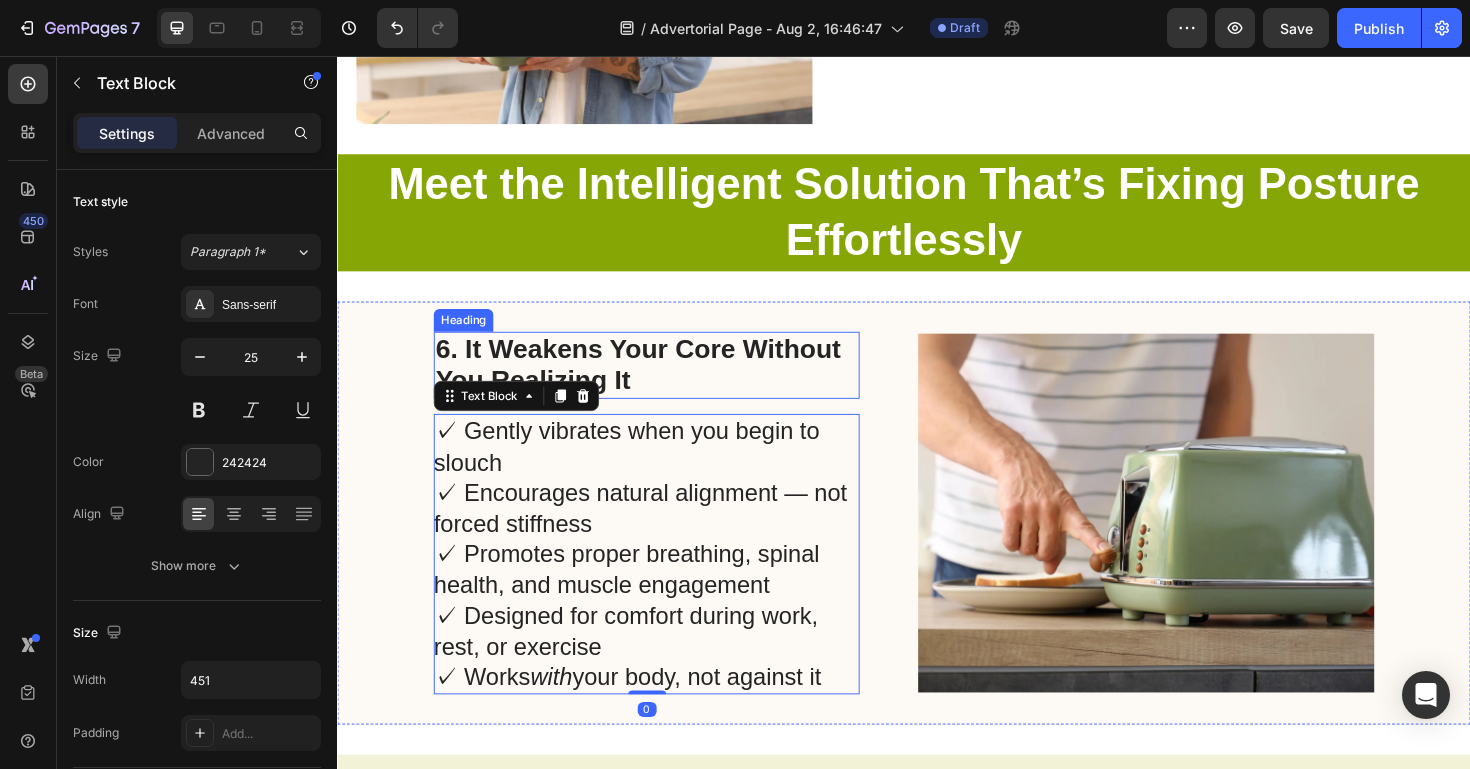click on "6. It Weakens Your Core Without You Realizing It" at bounding box center [655, 383] 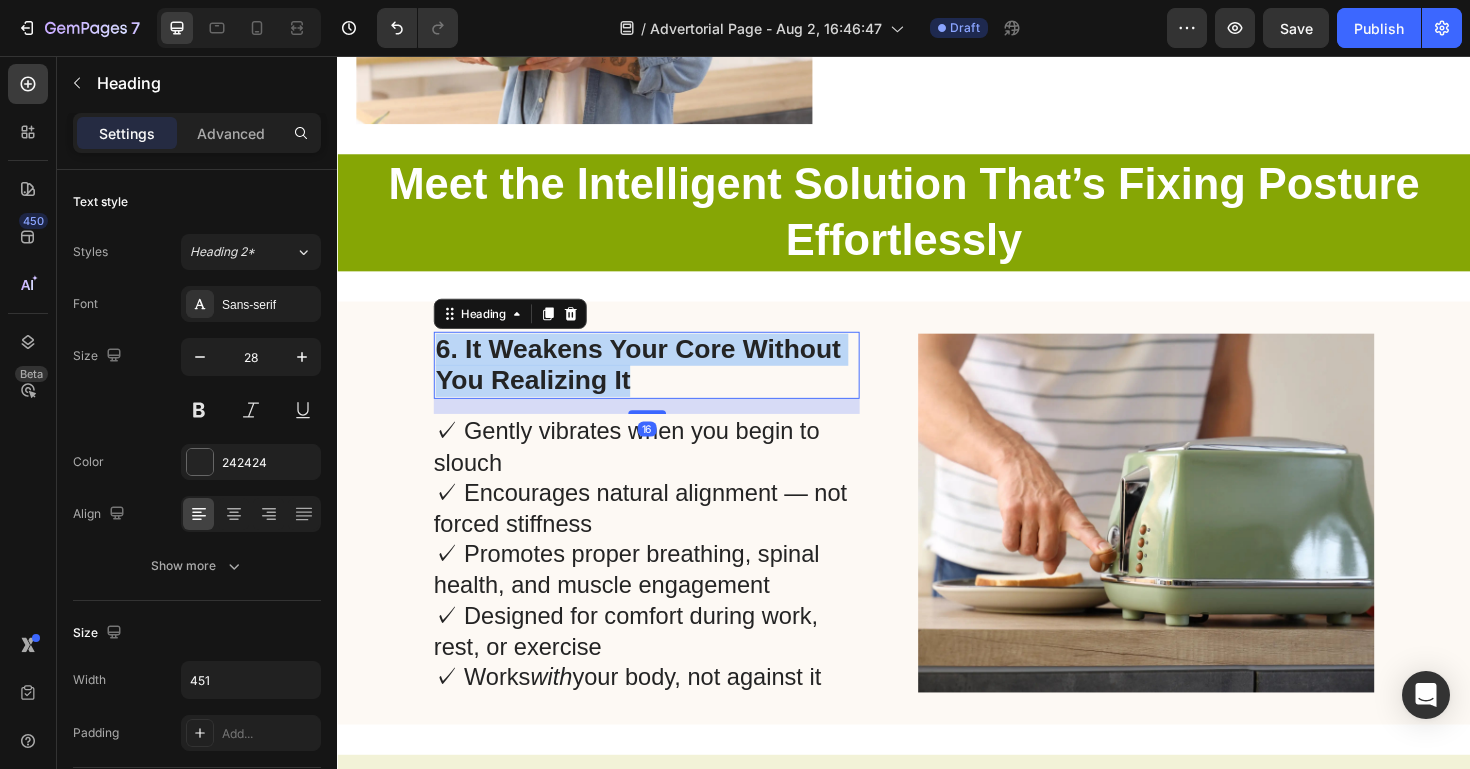 click on "6. It Weakens Your Core Without You Realizing It" at bounding box center (655, 383) 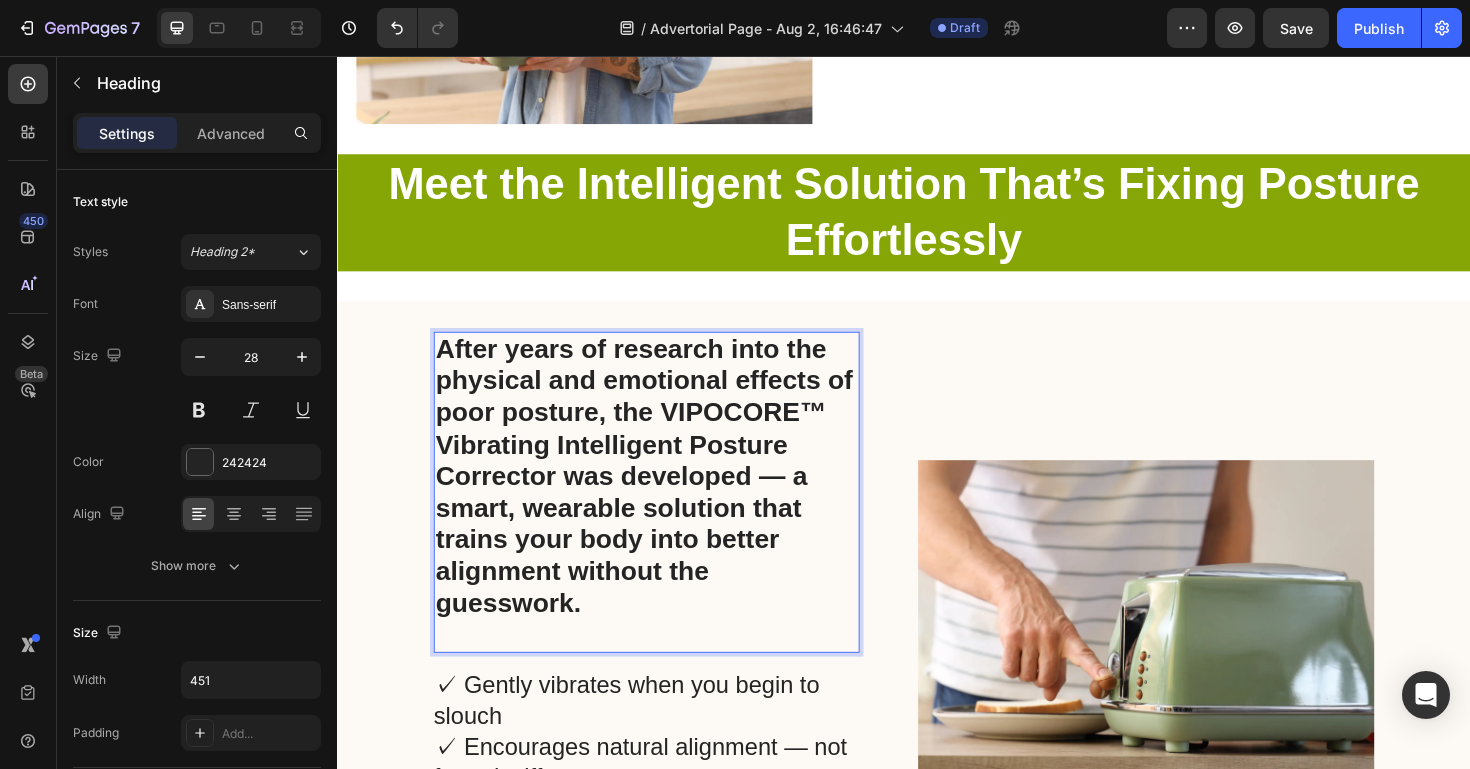 click on "After years of research into the physical and emotional effects of poor posture, the VIPOCORE™ Vibrating Intelligent Posture Corrector was developed — a smart, wearable solution that trains your body into better alignment without the guesswork." at bounding box center [664, 501] 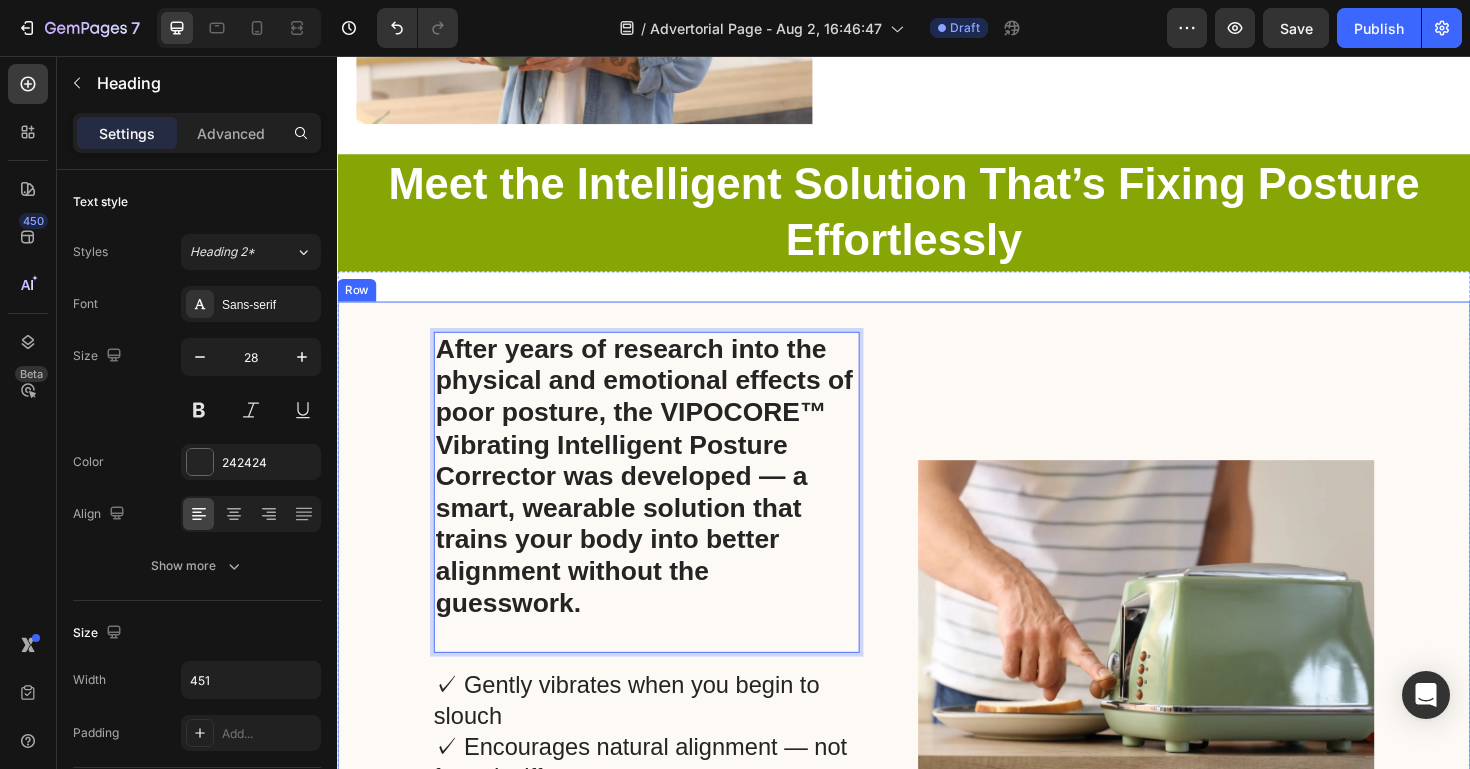 click on "Image" at bounding box center [1193, 674] 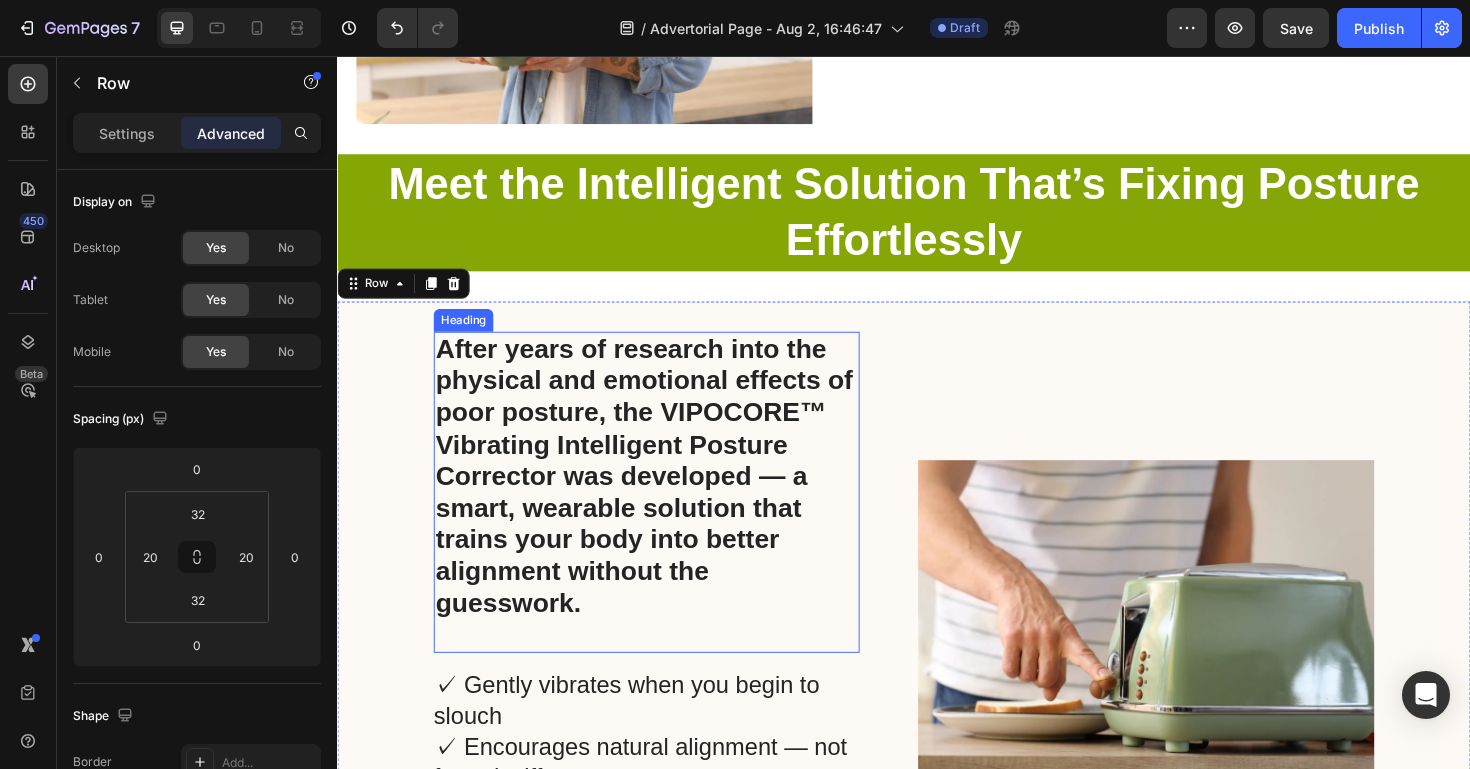 click on "After years of research into the physical and emotional effects of poor posture, the VIPOCORE™ Vibrating Intelligent Posture Corrector was developed — a smart, wearable solution that trains your body into better alignment without the guesswork." at bounding box center [664, 518] 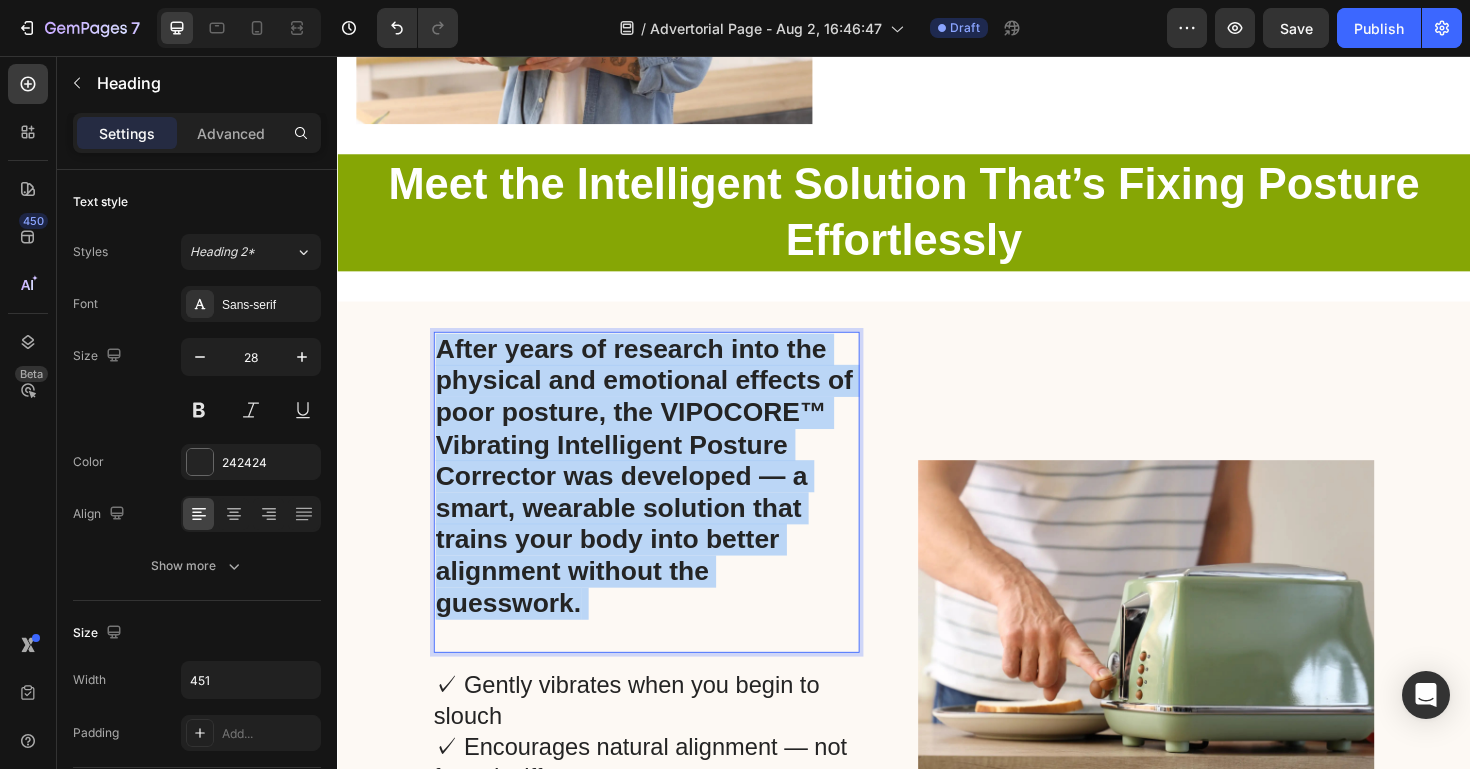 click on "After years of research into the physical and emotional effects of poor posture, the VIPOCORE™ Vibrating Intelligent Posture Corrector was developed — a smart, wearable solution that trains your body into better alignment without the guesswork." at bounding box center (664, 518) 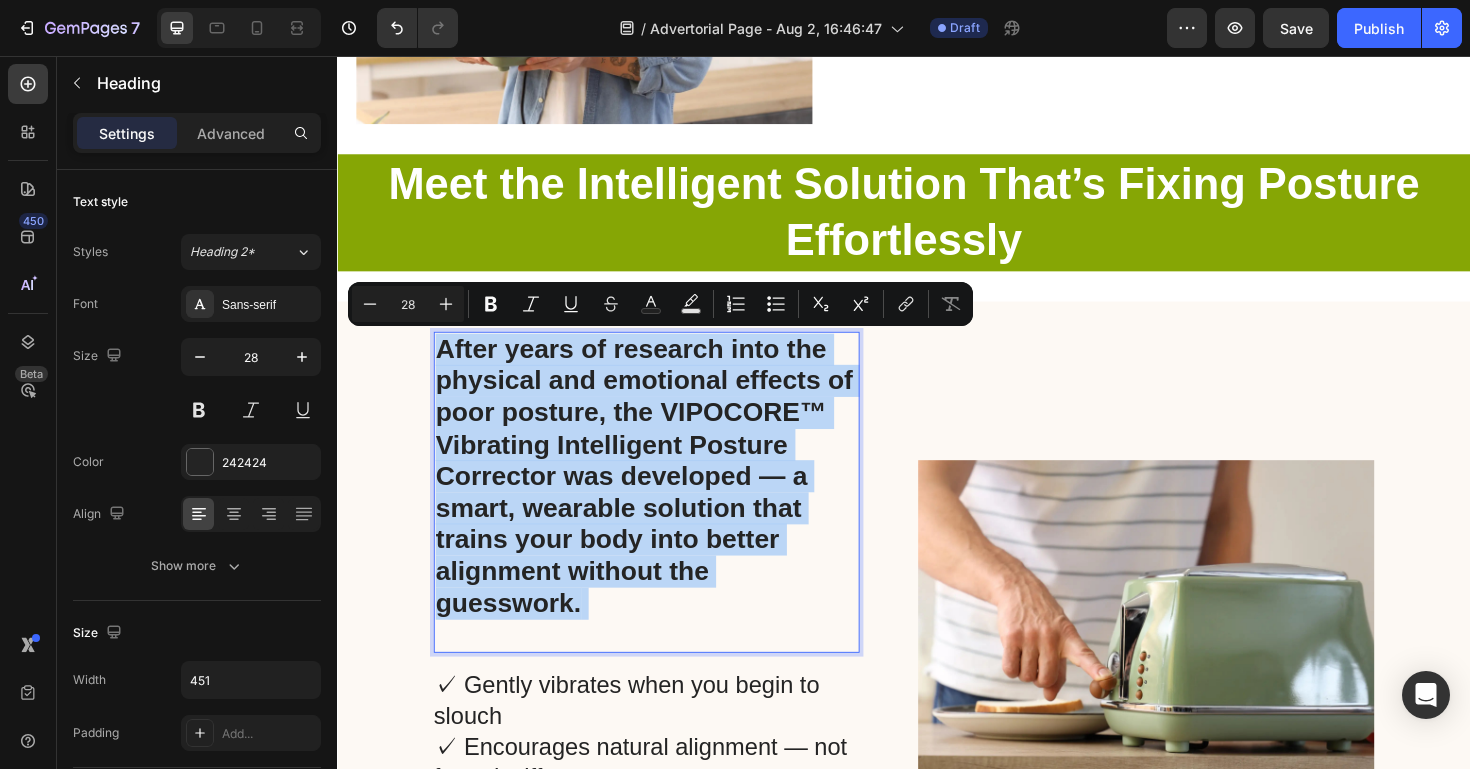 click on "After years of research into the physical and emotional effects of poor posture, the VIPOCORE™ Vibrating Intelligent Posture Corrector was developed — a smart, wearable solution that trains your body into better alignment without the guesswork." at bounding box center (664, 518) 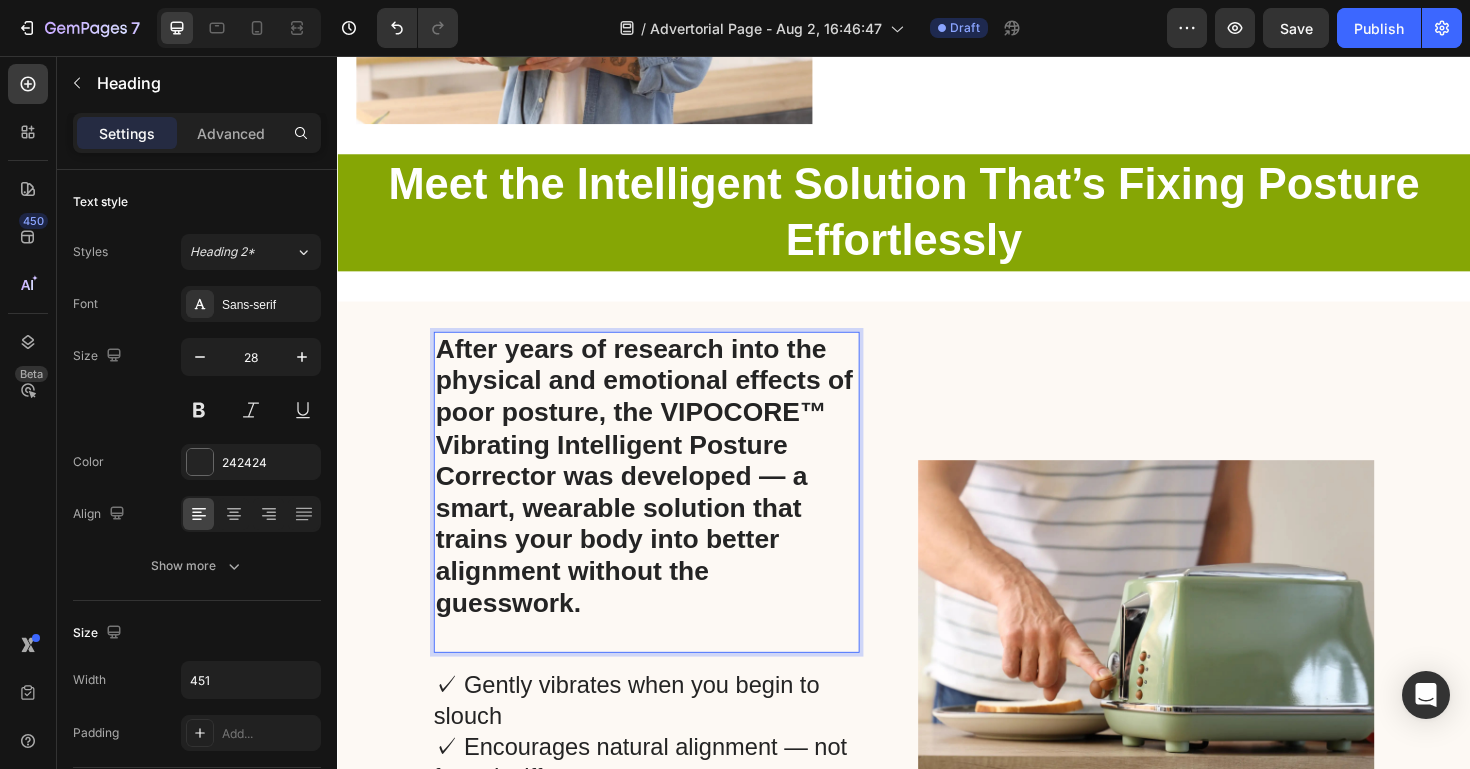 click on "After years of research into the physical and emotional effects of poor posture, the VIPOCORE™ Vibrating Intelligent Posture Corrector was developed — a smart, wearable solution that trains your body into better alignment without the guesswork." at bounding box center (664, 518) 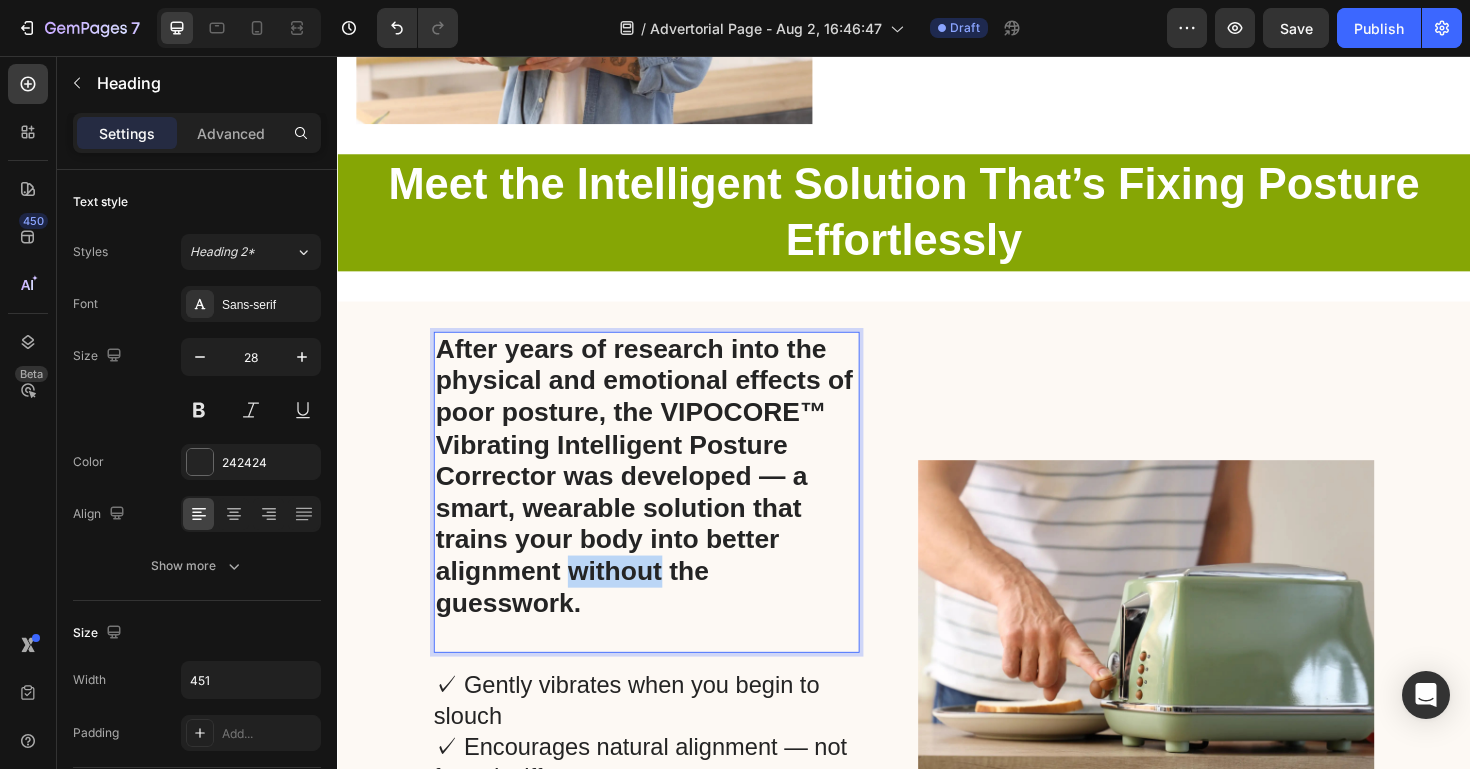 click on "After years of research into the physical and emotional effects of poor posture, the VIPOCORE™ Vibrating Intelligent Posture Corrector was developed — a smart, wearable solution that trains your body into better alignment without the guesswork." at bounding box center (664, 518) 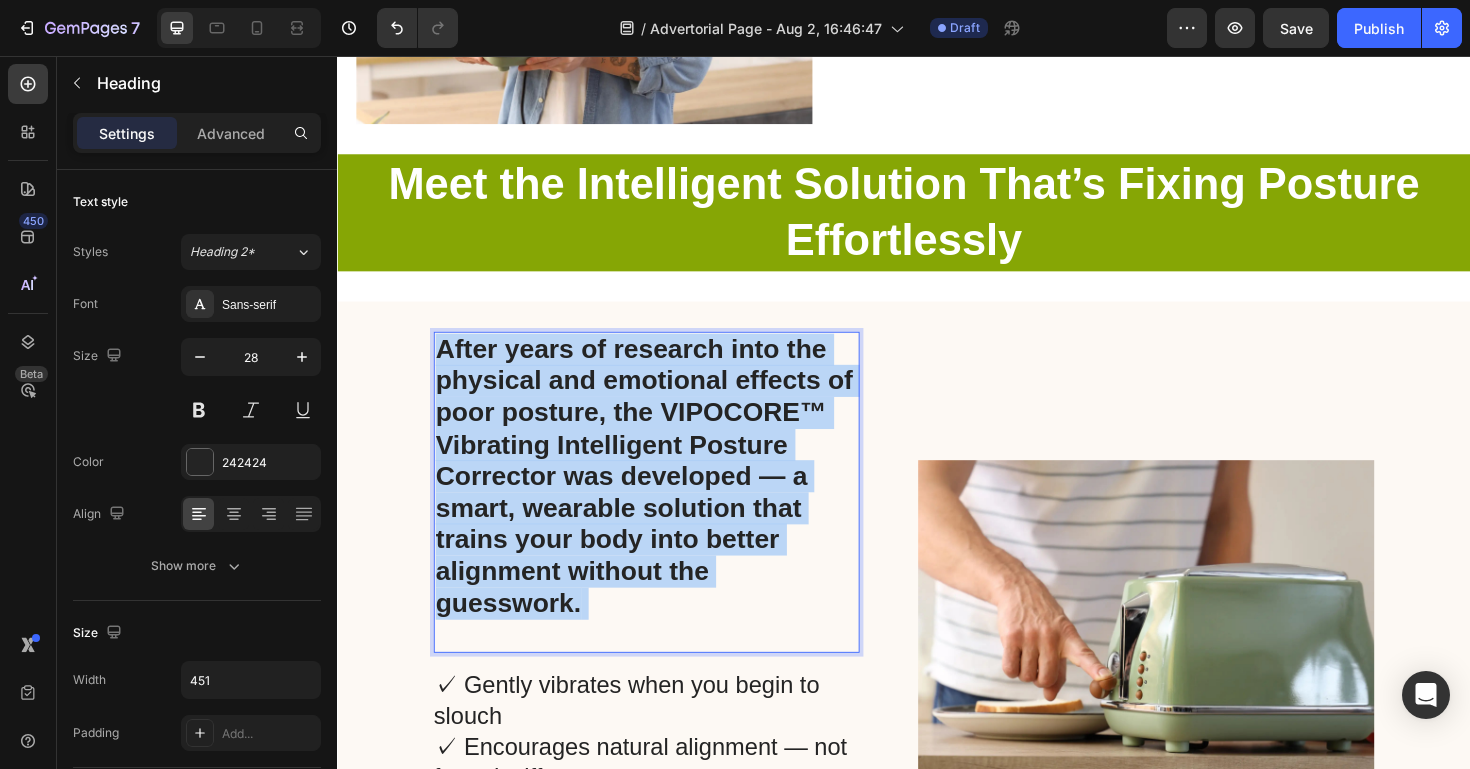 click on "After years of research into the physical and emotional effects of poor posture, the VIPOCORE™ Vibrating Intelligent Posture Corrector was developed — a smart, wearable solution that trains your body into better alignment without the guesswork." at bounding box center [664, 518] 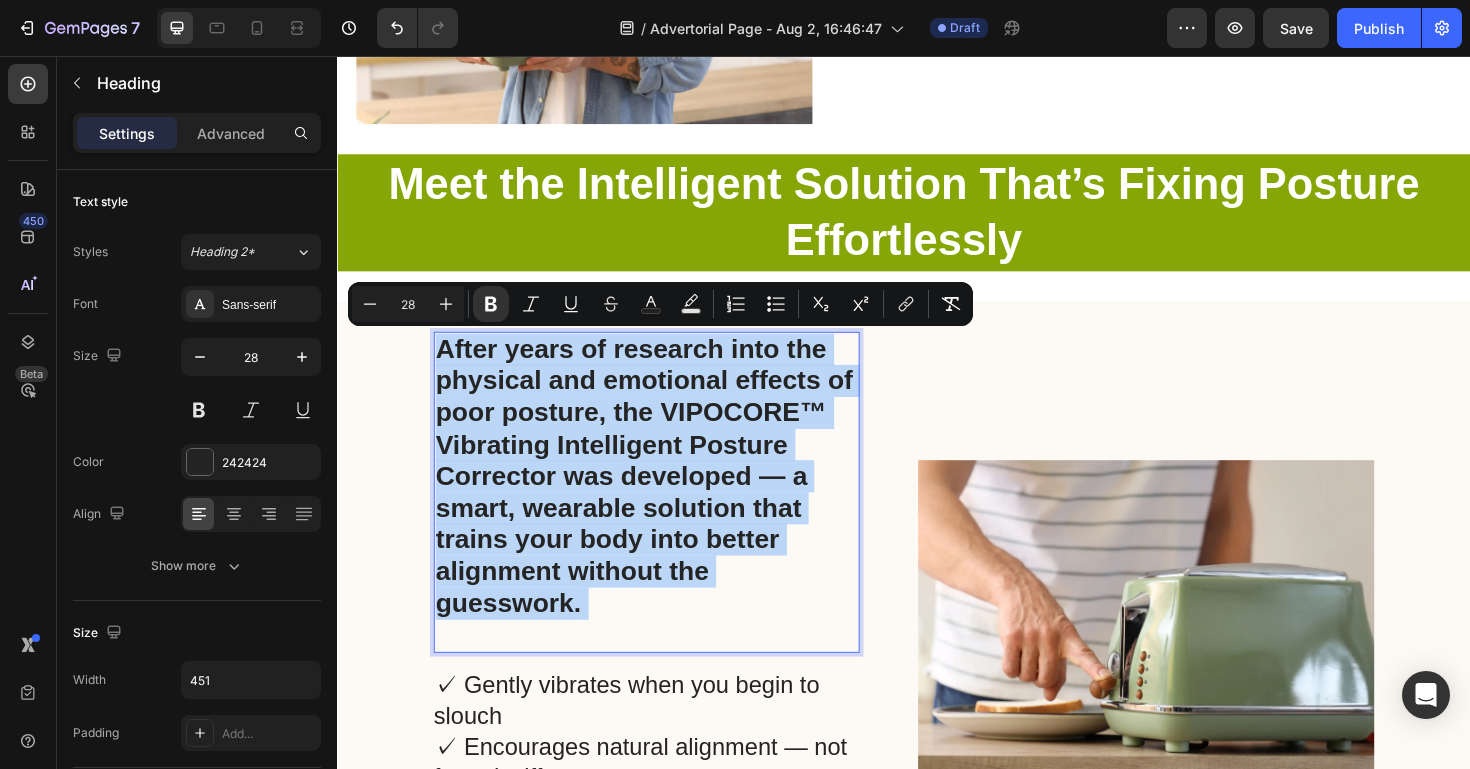 click on "After years of research into the physical and emotional effects of poor posture, the VIPOCORE™ Vibrating Intelligent Posture Corrector was developed — a smart, wearable solution that trains your body into better alignment without the guesswork." at bounding box center (662, 501) 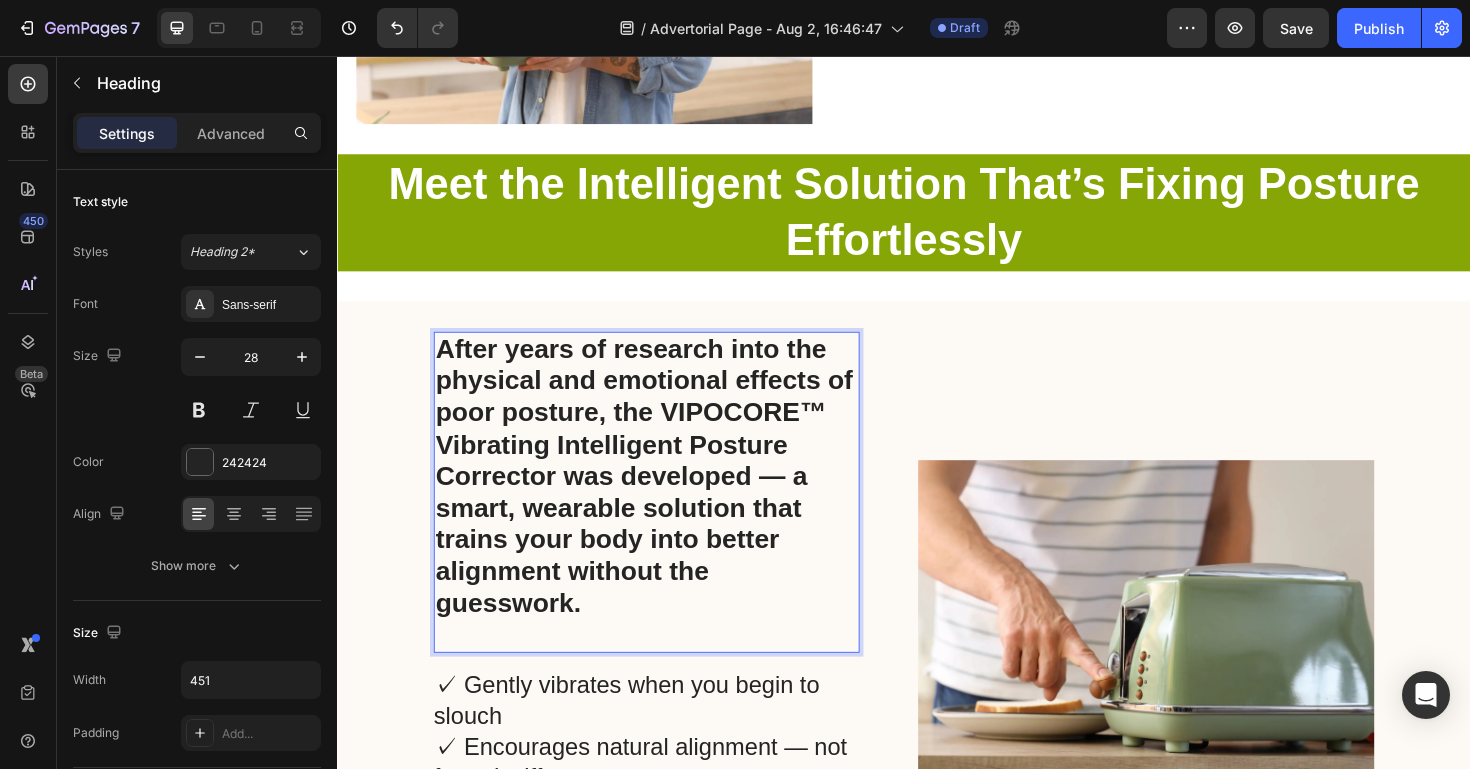 click on "After years of research into the physical and emotional effects of poor posture, the VIPOCORE™ Vibrating Intelligent Posture Corrector was developed — a smart, wearable solution that trains your body into better alignment without the guesswork." at bounding box center (662, 501) 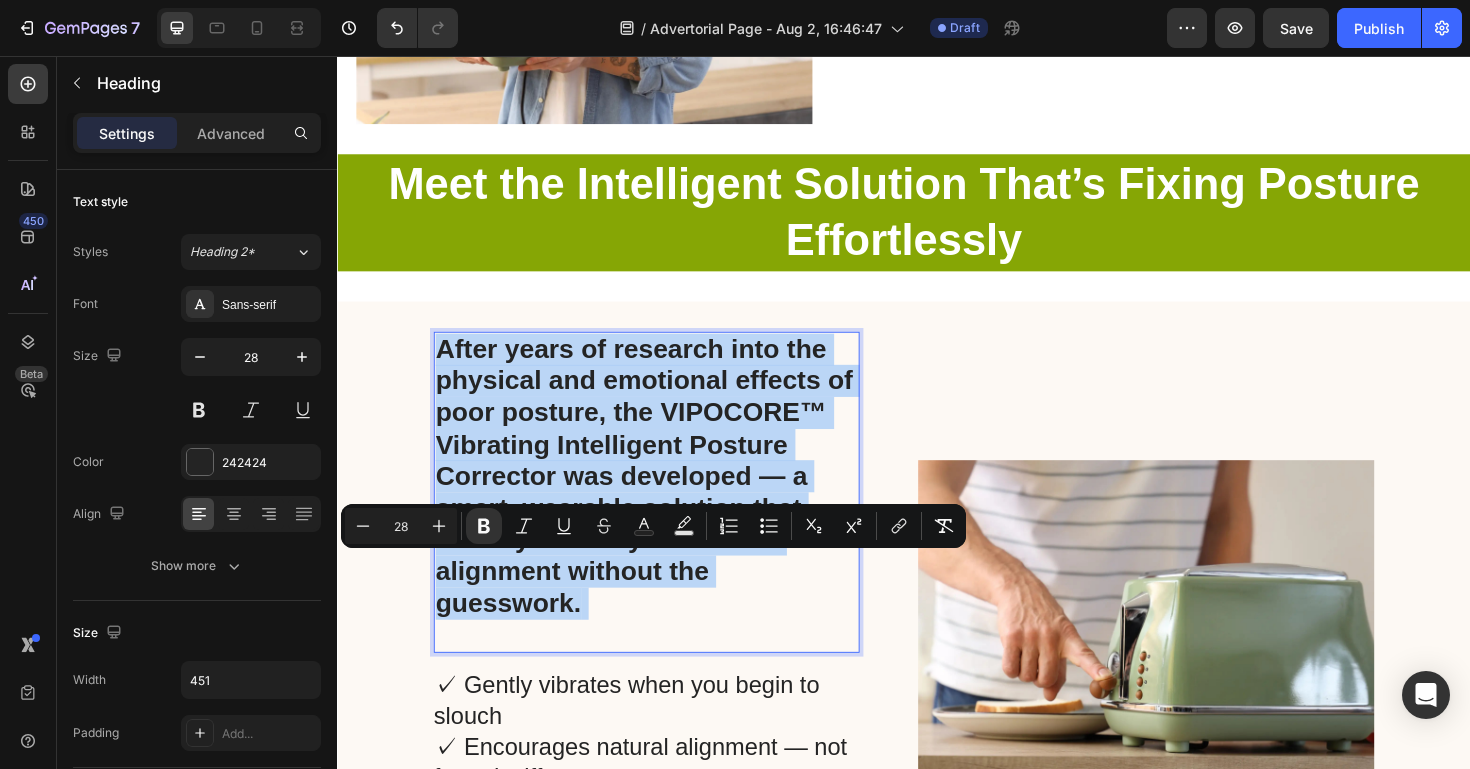 click on "After years of research into the physical and emotional effects of poor posture, the VIPOCORE™ Vibrating Intelligent Posture Corrector was developed — a smart, wearable solution that trains your body into better alignment without the guesswork." at bounding box center [662, 501] 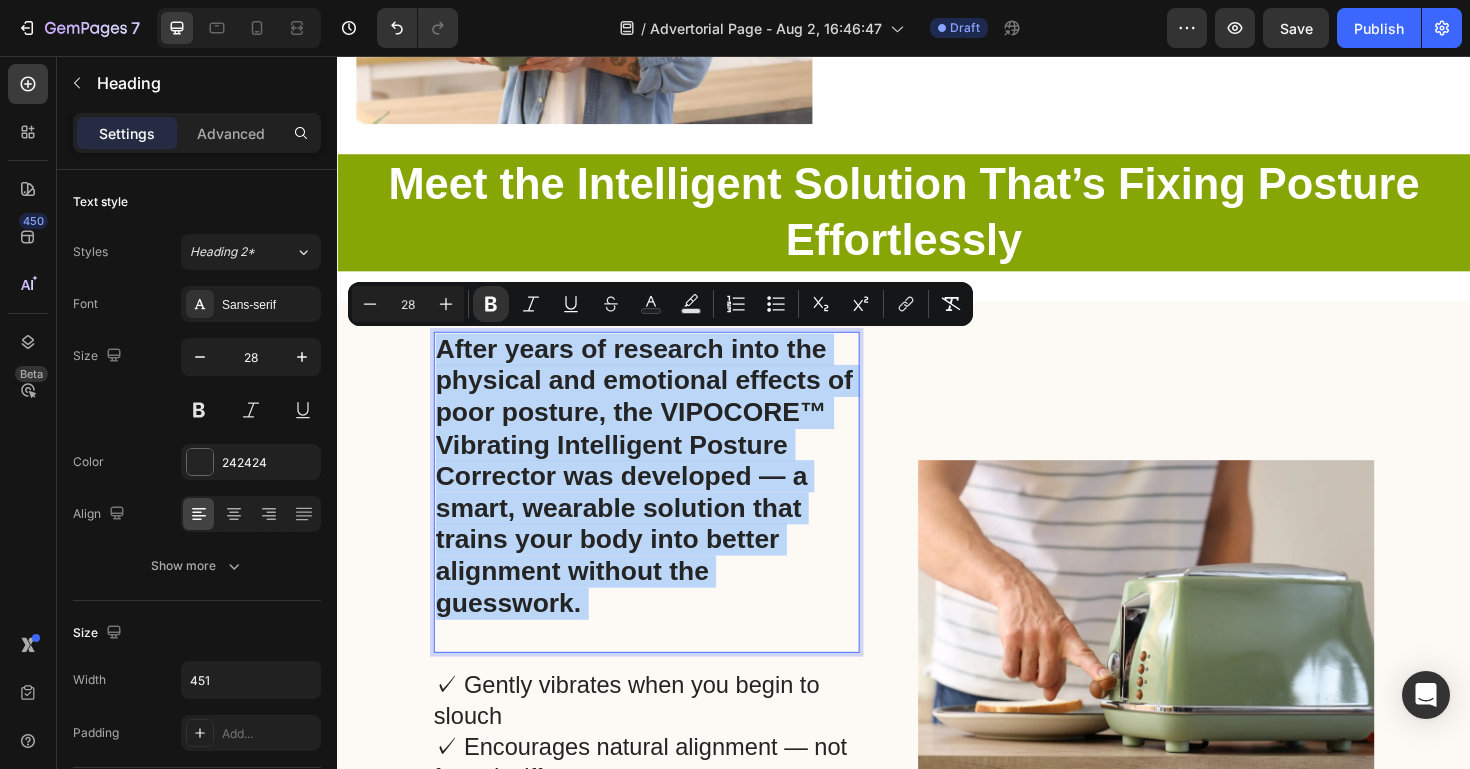 click on "After years of research into the physical and emotional effects of poor posture, the VIPOCORE™ Vibrating Intelligent Posture Corrector was developed — a smart, wearable solution that trains your body into better alignment without the guesswork." at bounding box center [662, 501] 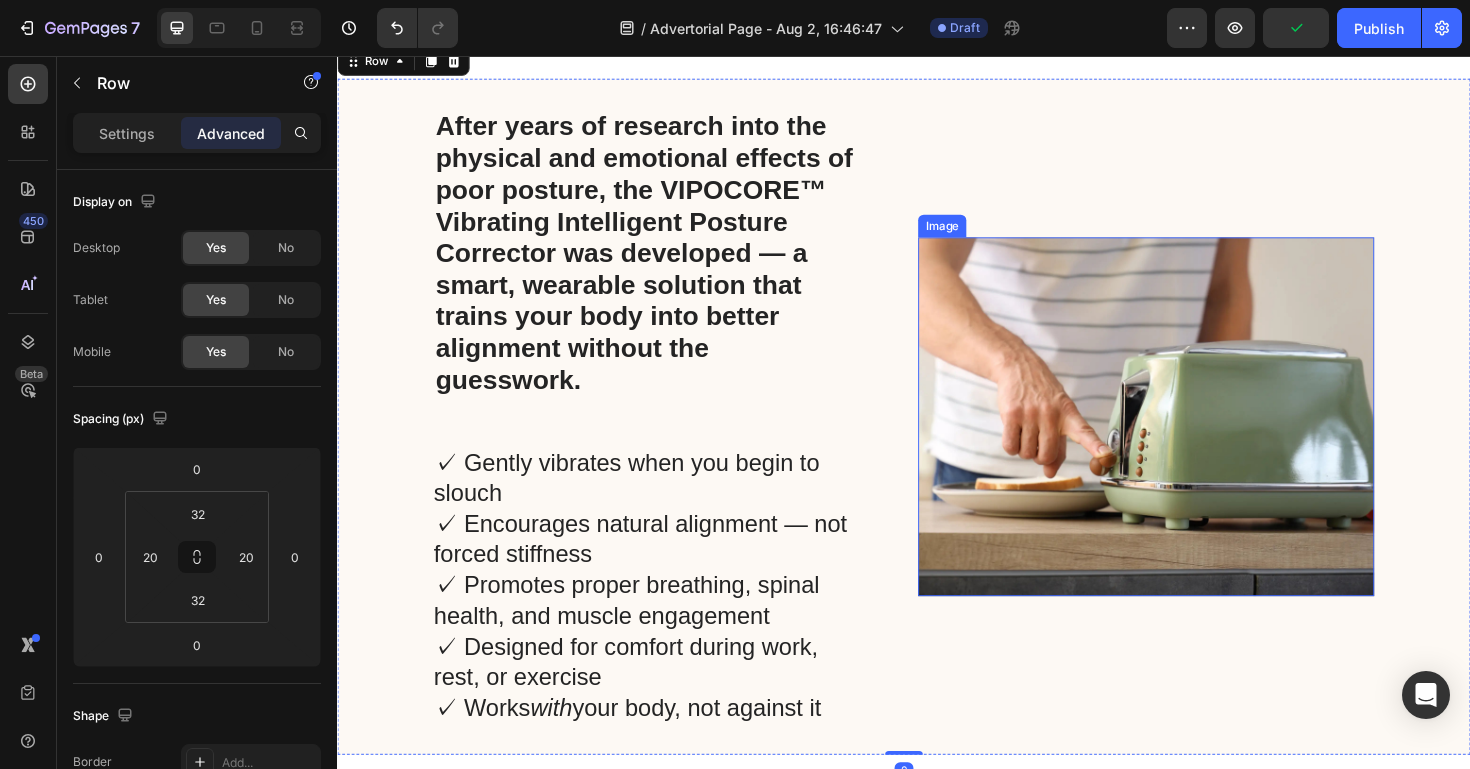 scroll, scrollTop: 3713, scrollLeft: 0, axis: vertical 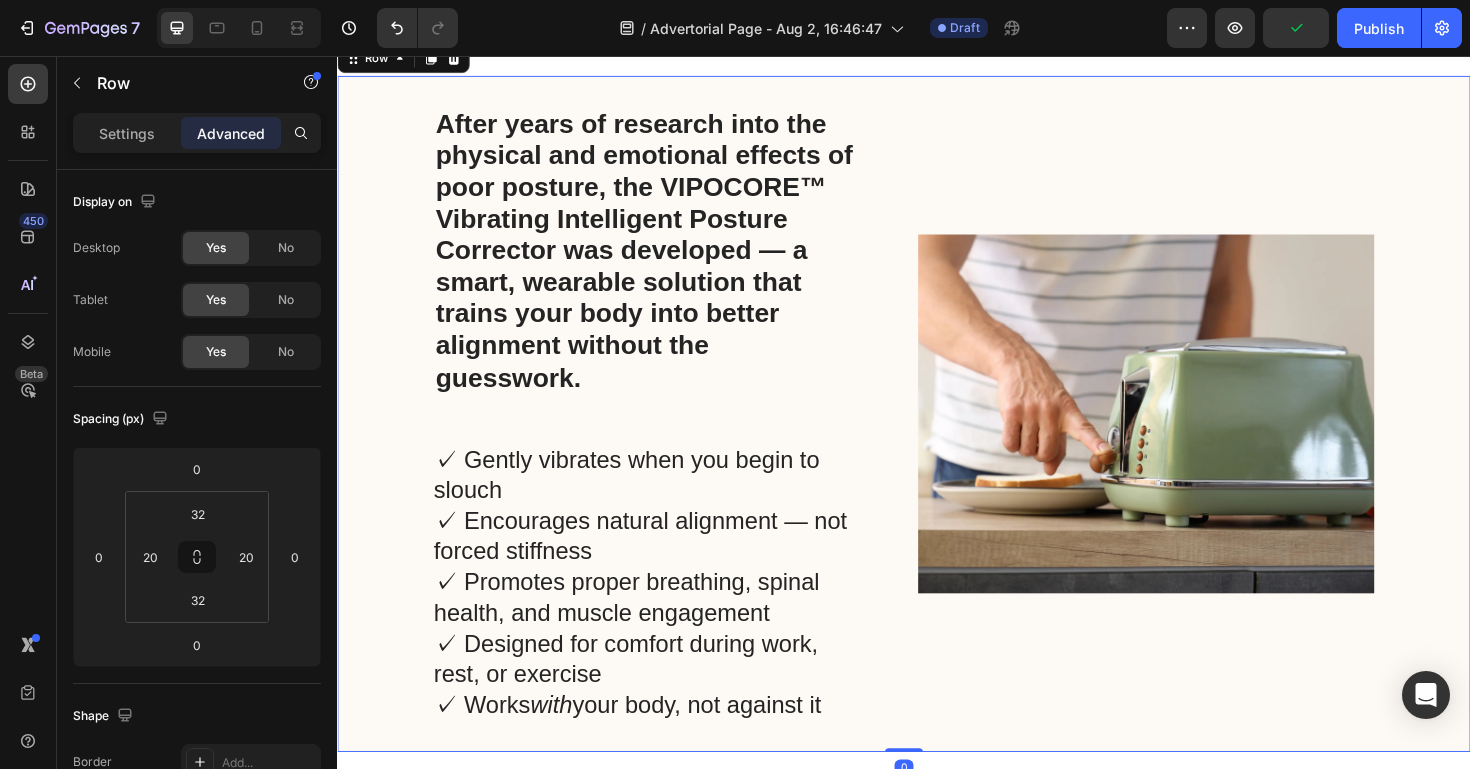click on "After years of research into the physical and emotional effects of poor posture, the VIPOCORE™ Vibrating Intelligent Posture Corrector was developed — a smart, wearable solution that trains your body into better alignment without the guesswork." at bounding box center (662, 262) 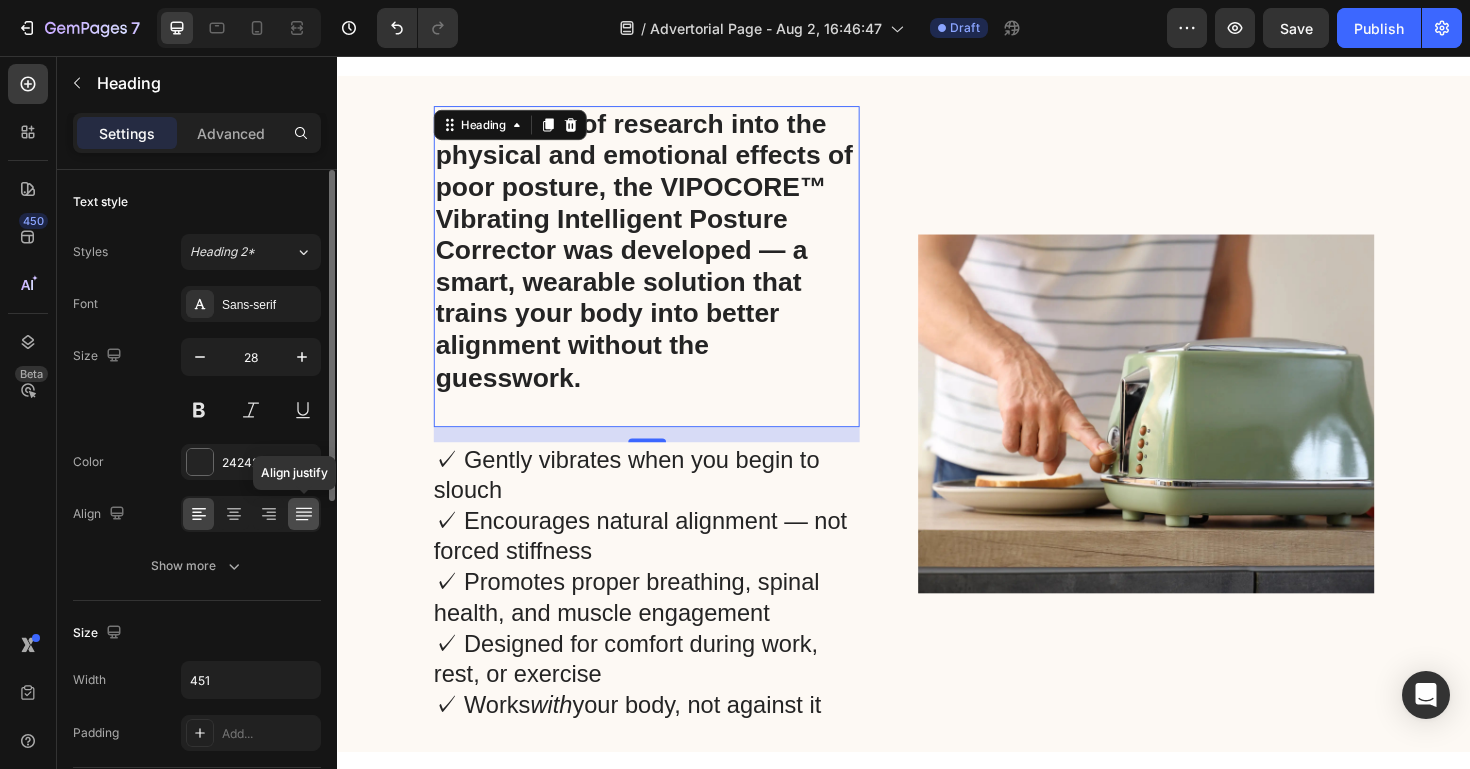 click 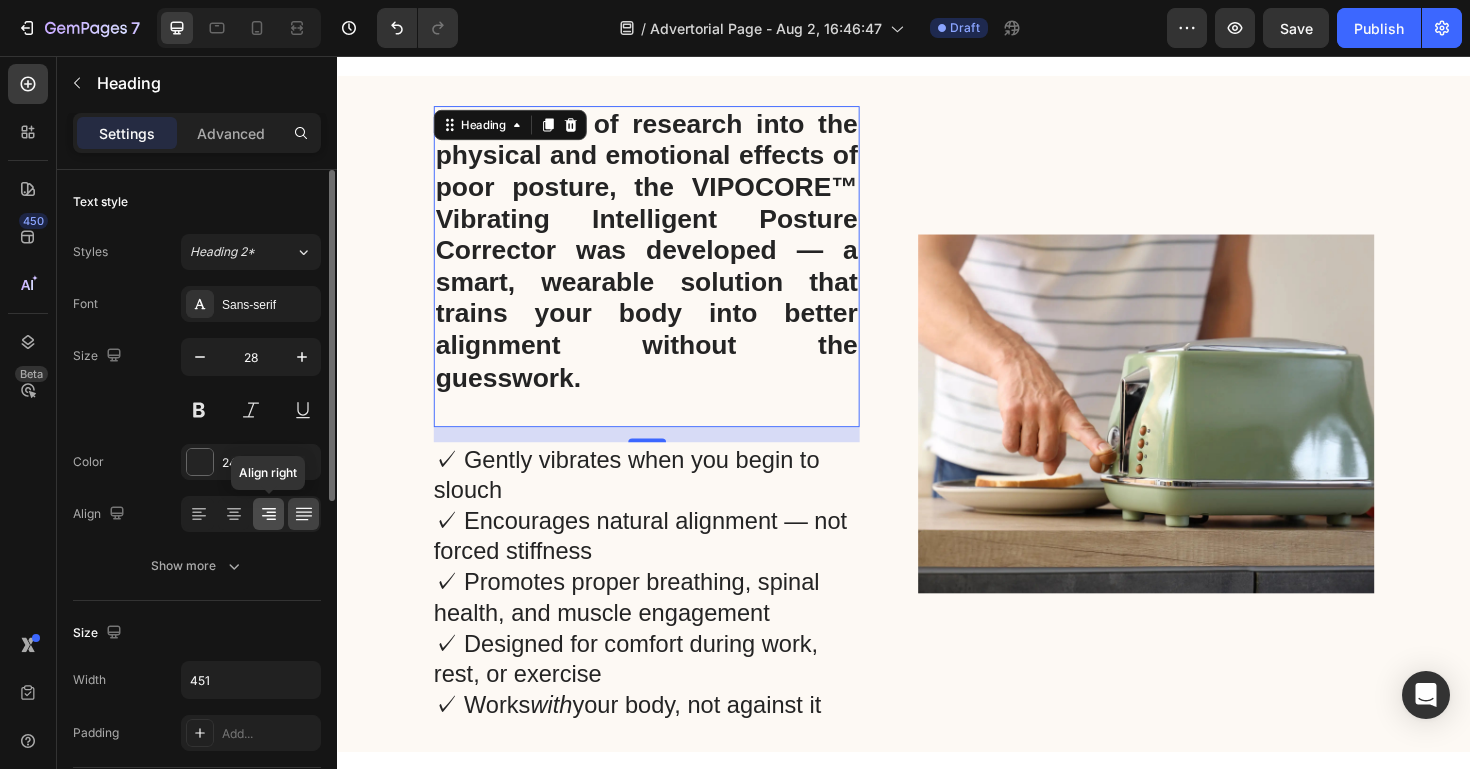 click 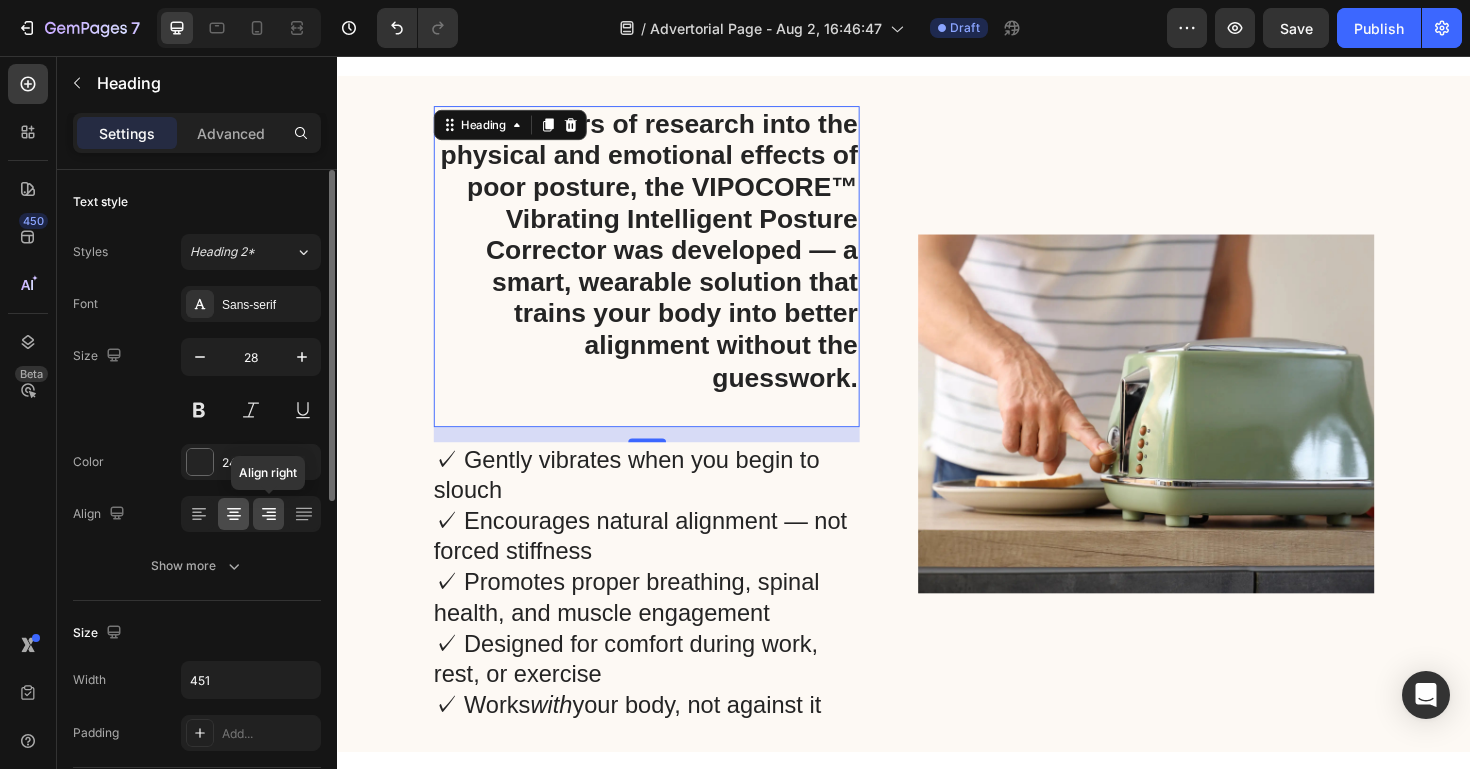 click 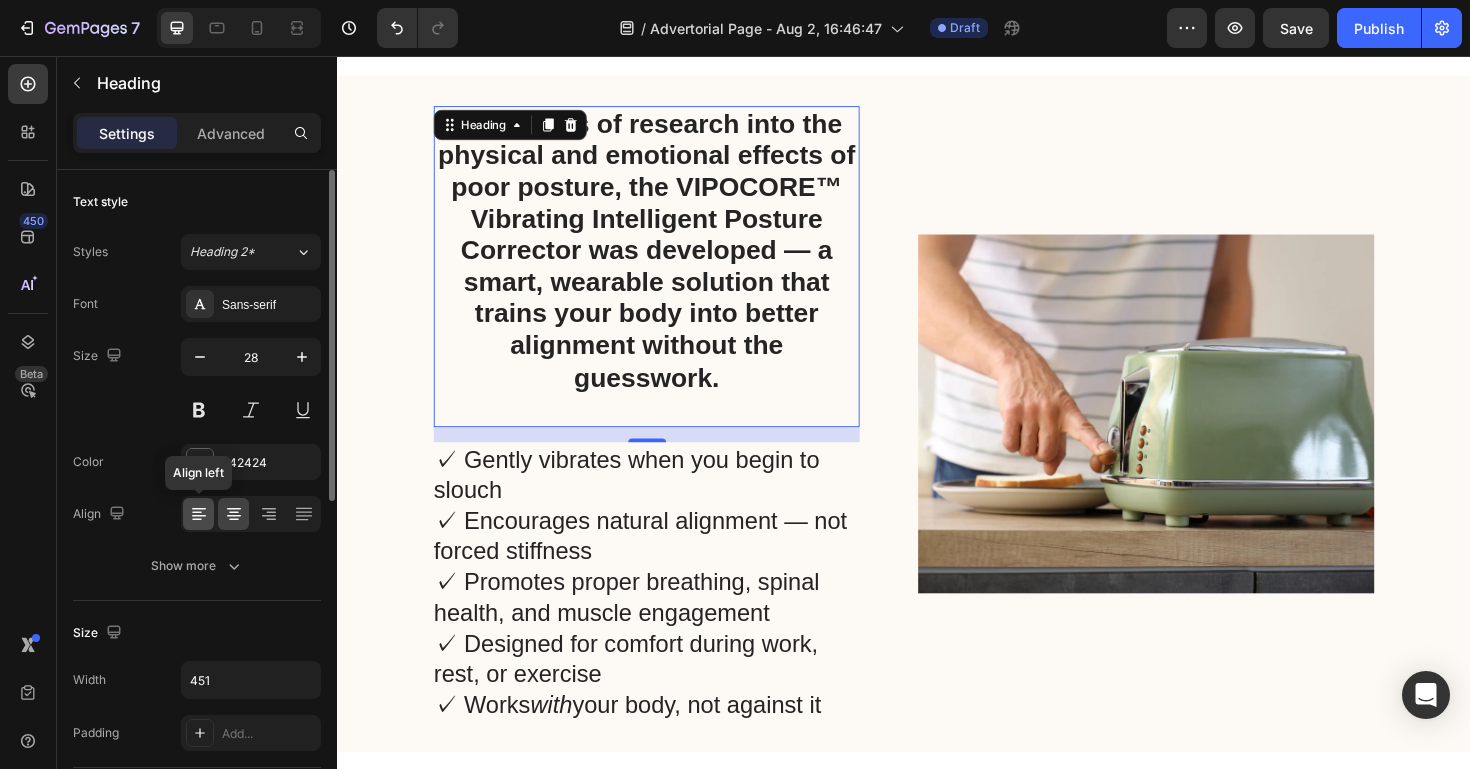 click 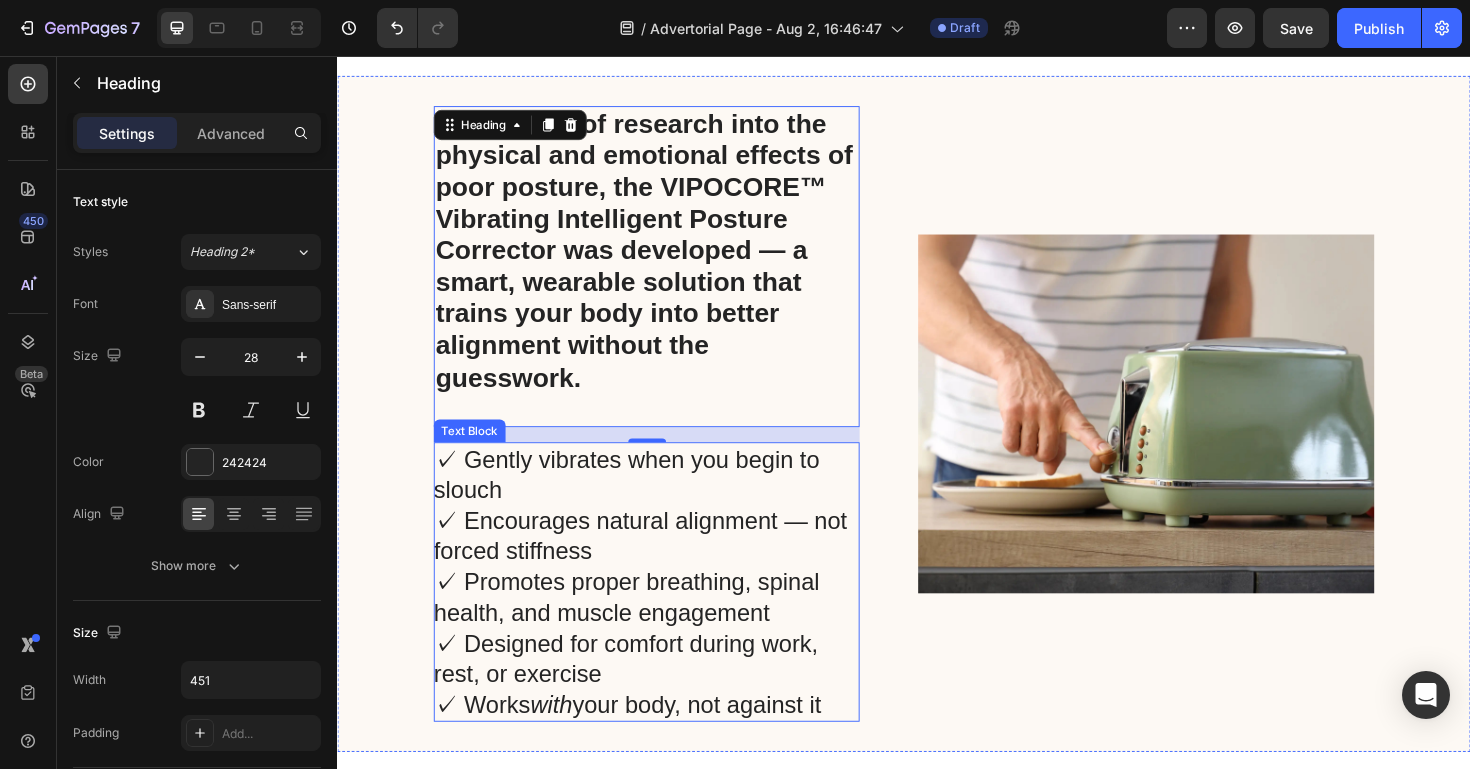 click on "✓ Gently vibrates when you begin to slouch ✓ Encourages natural alignment — not forced stiffness ✓ Promotes proper breathing, spinal health, and muscle engagement ✓ Designed for comfort during work, rest, or exercise ✓ Works  with  your body, not against it" at bounding box center (663, 613) 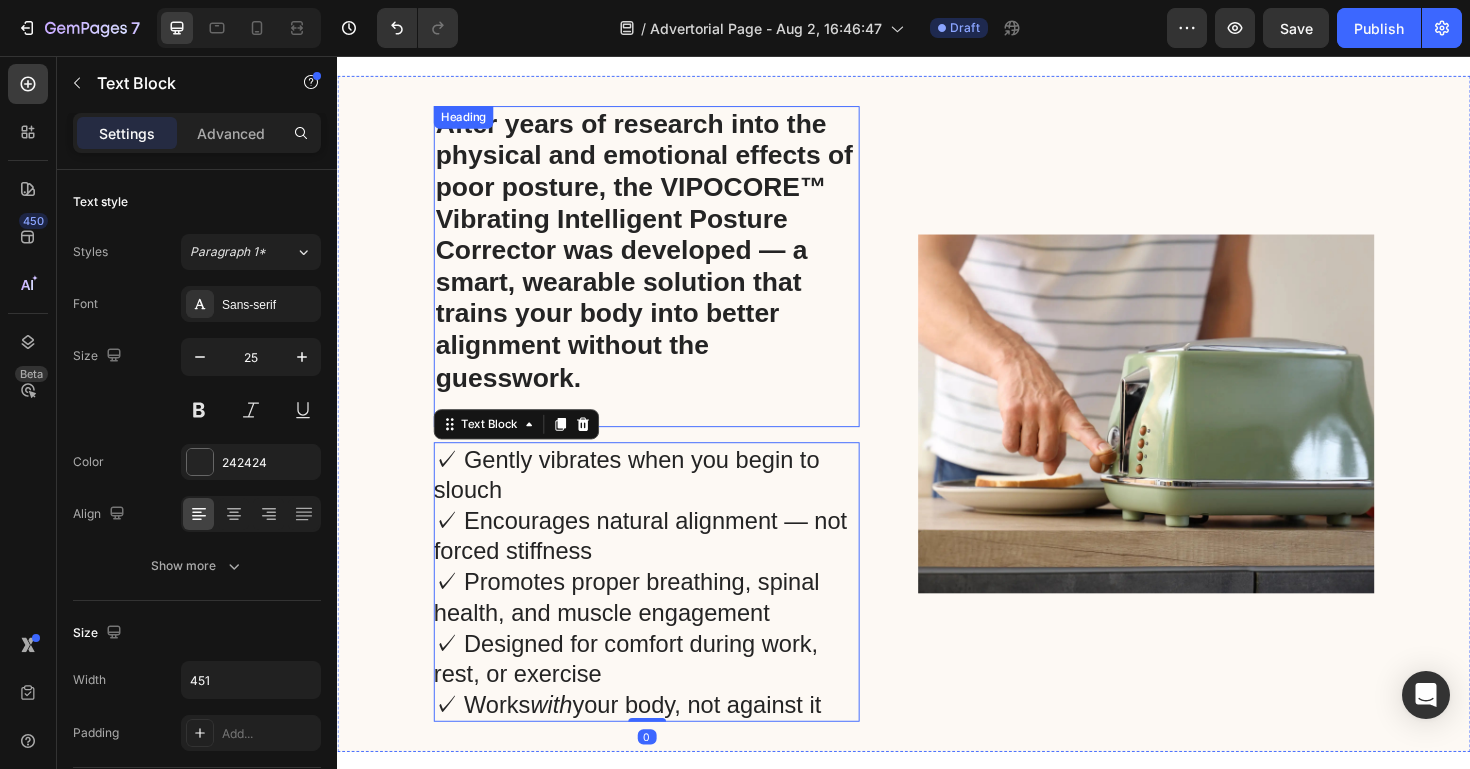 click on "After years of research into the physical and emotional effects of poor posture, the VIPOCORE™ Vibrating Intelligent Posture Corrector was developed — a smart, wearable solution that trains your body into better alignment without the guesswork." at bounding box center [662, 262] 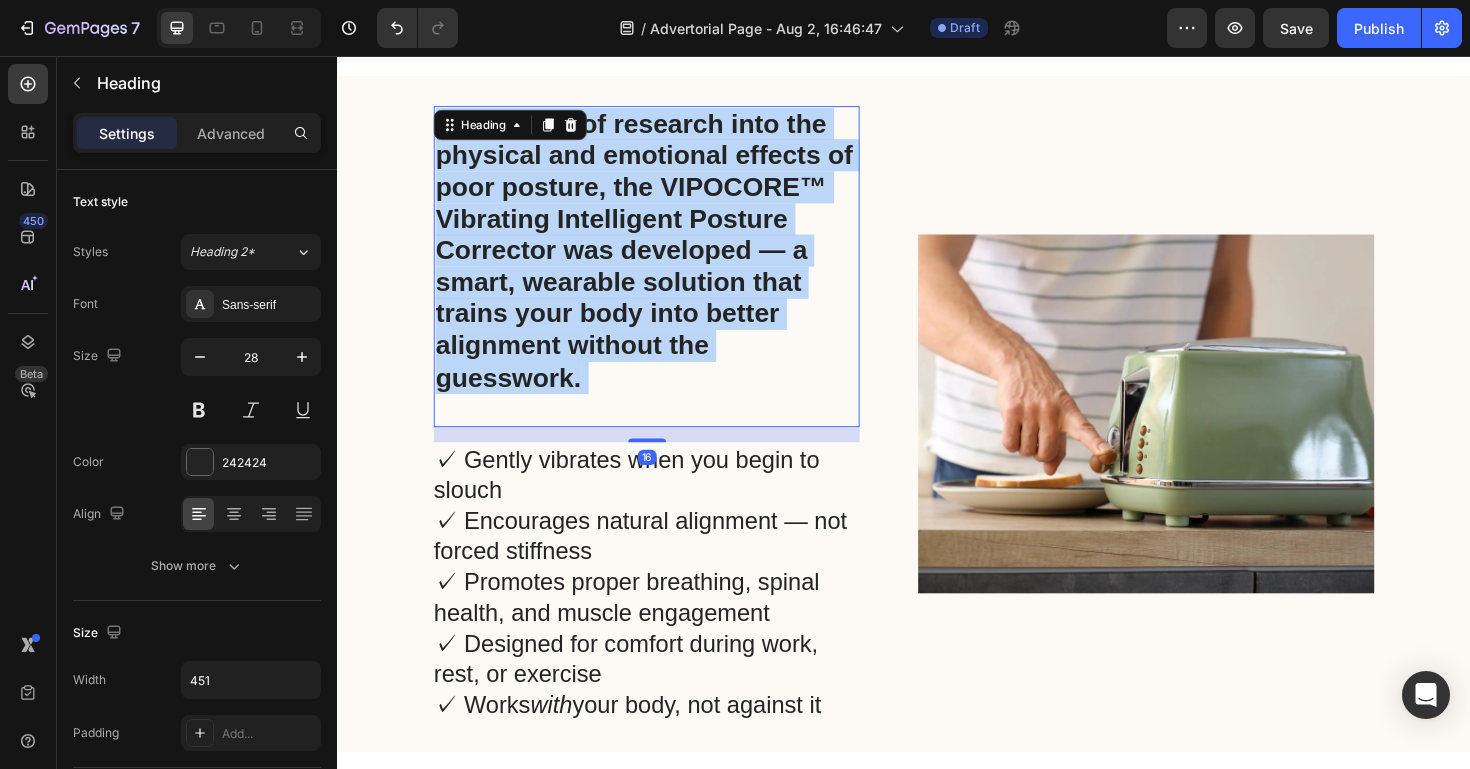 click on "After years of research into the physical and emotional effects of poor posture, the VIPOCORE™ Vibrating Intelligent Posture Corrector was developed — a smart, wearable solution that trains your body into better alignment without the guesswork." at bounding box center (662, 262) 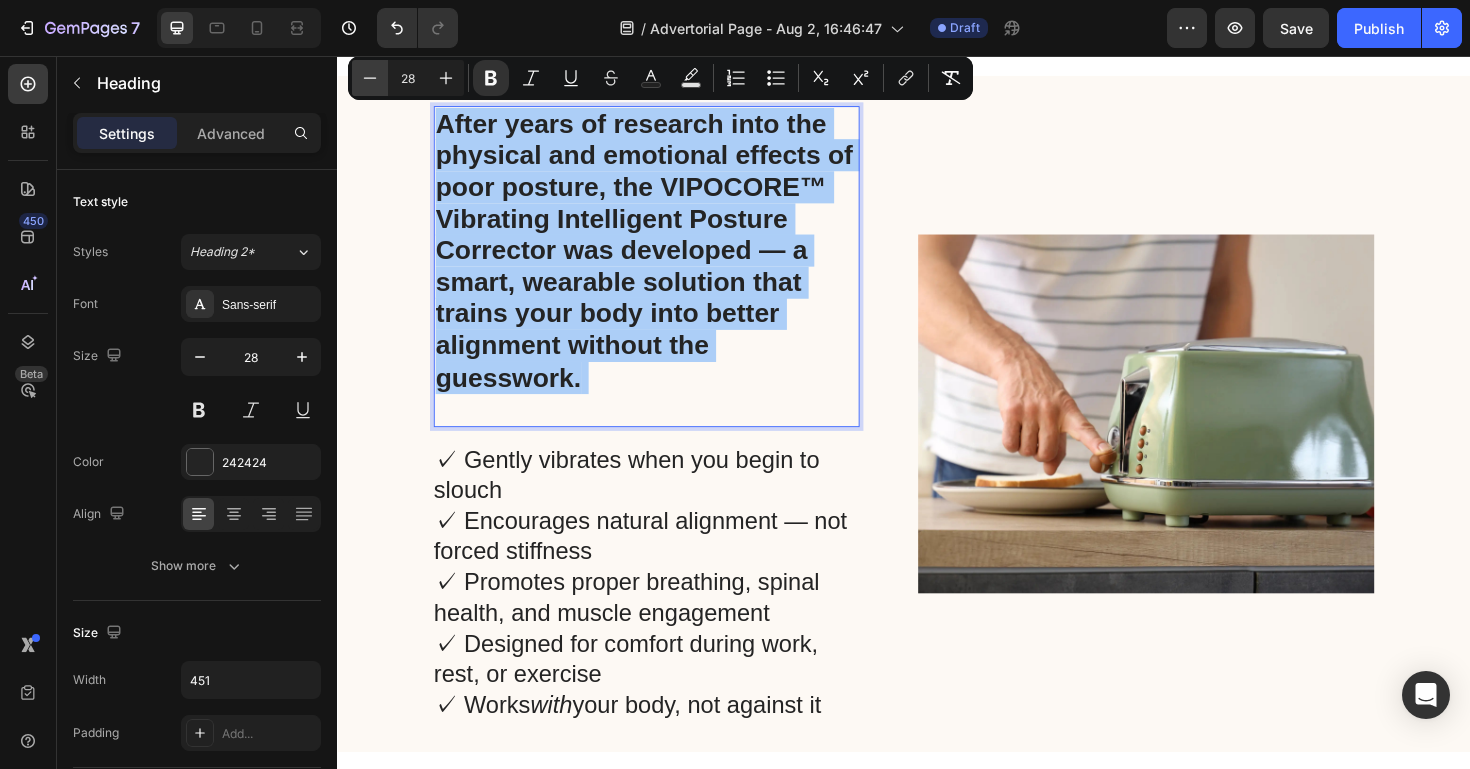 click 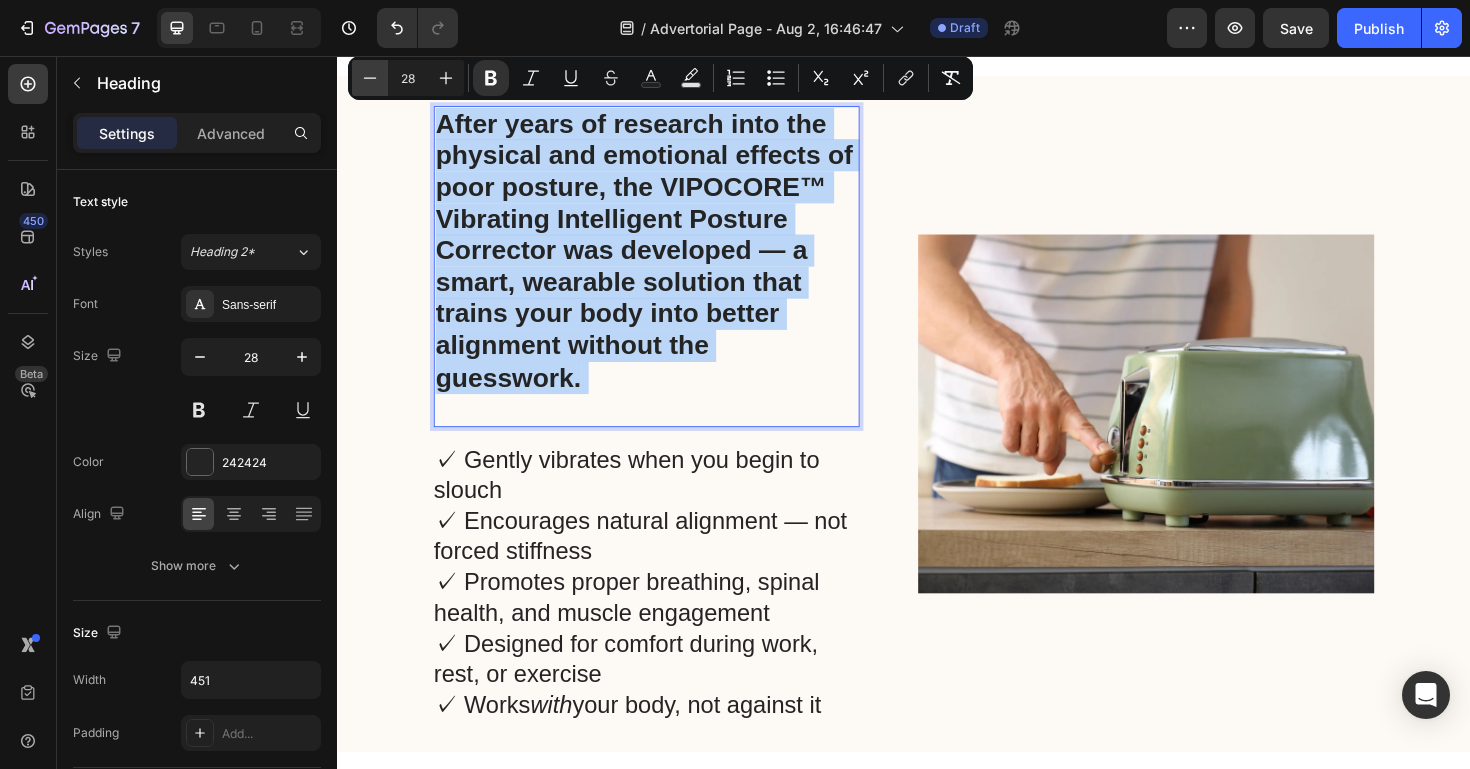 type on "27" 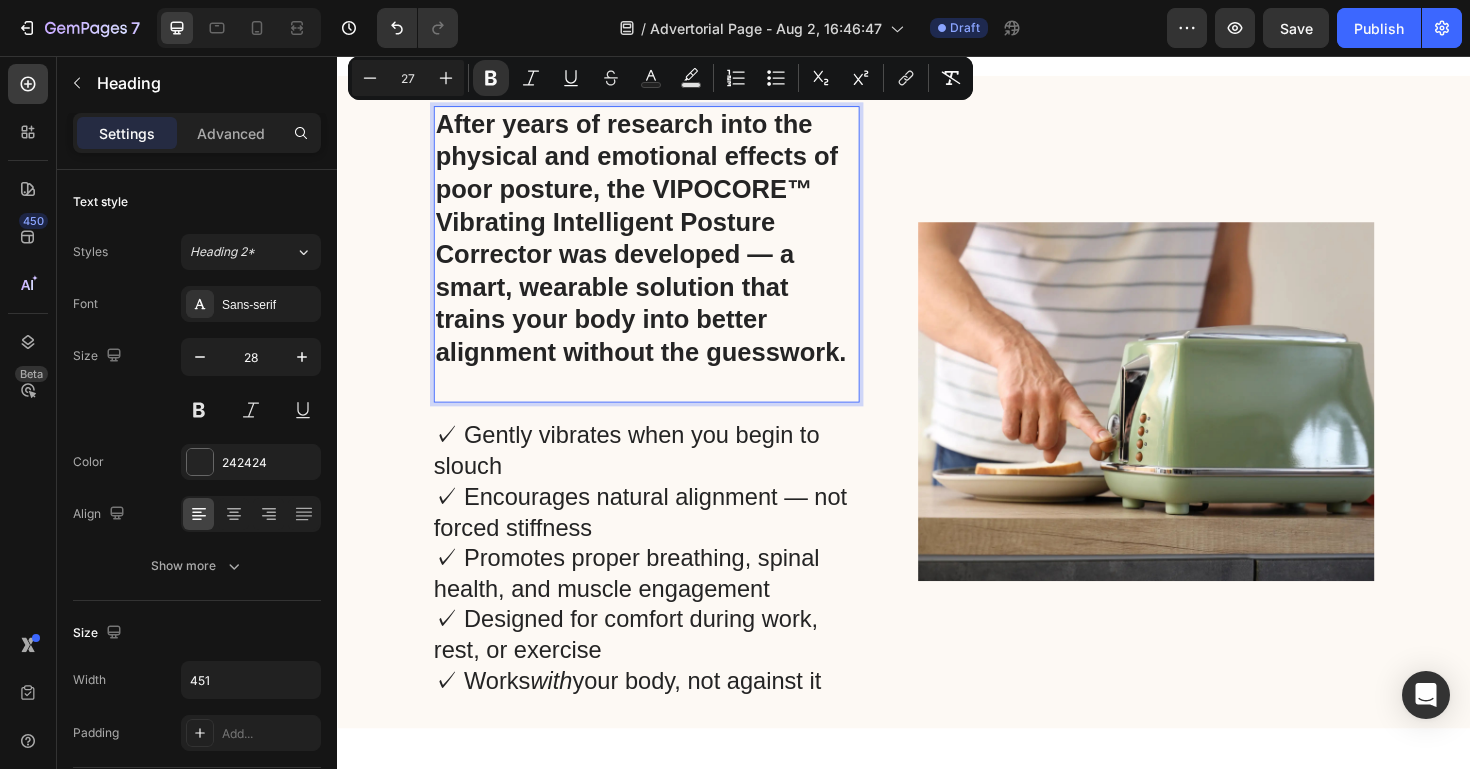 click on "After years of research into the physical and emotional effects of poor posture, the VIPOCORE™ Vibrating Intelligent Posture Corrector was developed — a smart, wearable solution that trains your body into better alignment without the guesswork." at bounding box center [658, 249] 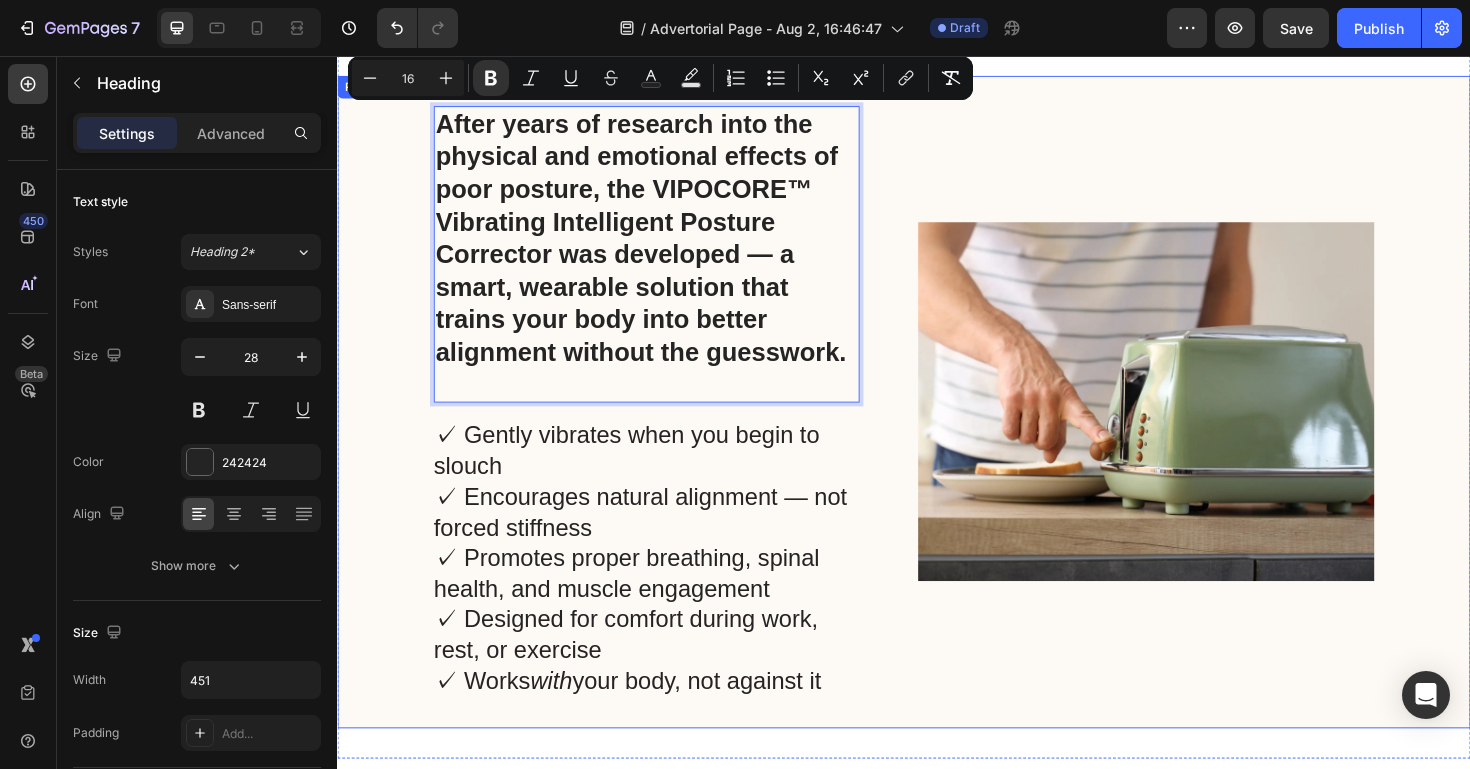 click on "After years of research into the physical and emotional effects of poor posture, the VIPOCORE™ Vibrating Intelligent Posture Corrector was developed — a smart, wearable solution that trains your body into better alignment without the guesswork.   Heading   16 ✓ Gently vibrates when you begin to slouch ✓ Encourages natural alignment — not forced stiffness ✓ Promotes proper breathing, spinal health, and muscle engagement ✓ Designed for comfort during work, rest, or exercise ✓ Works  with  your body, not against it Text Block Image Row" at bounding box center (937, 422) 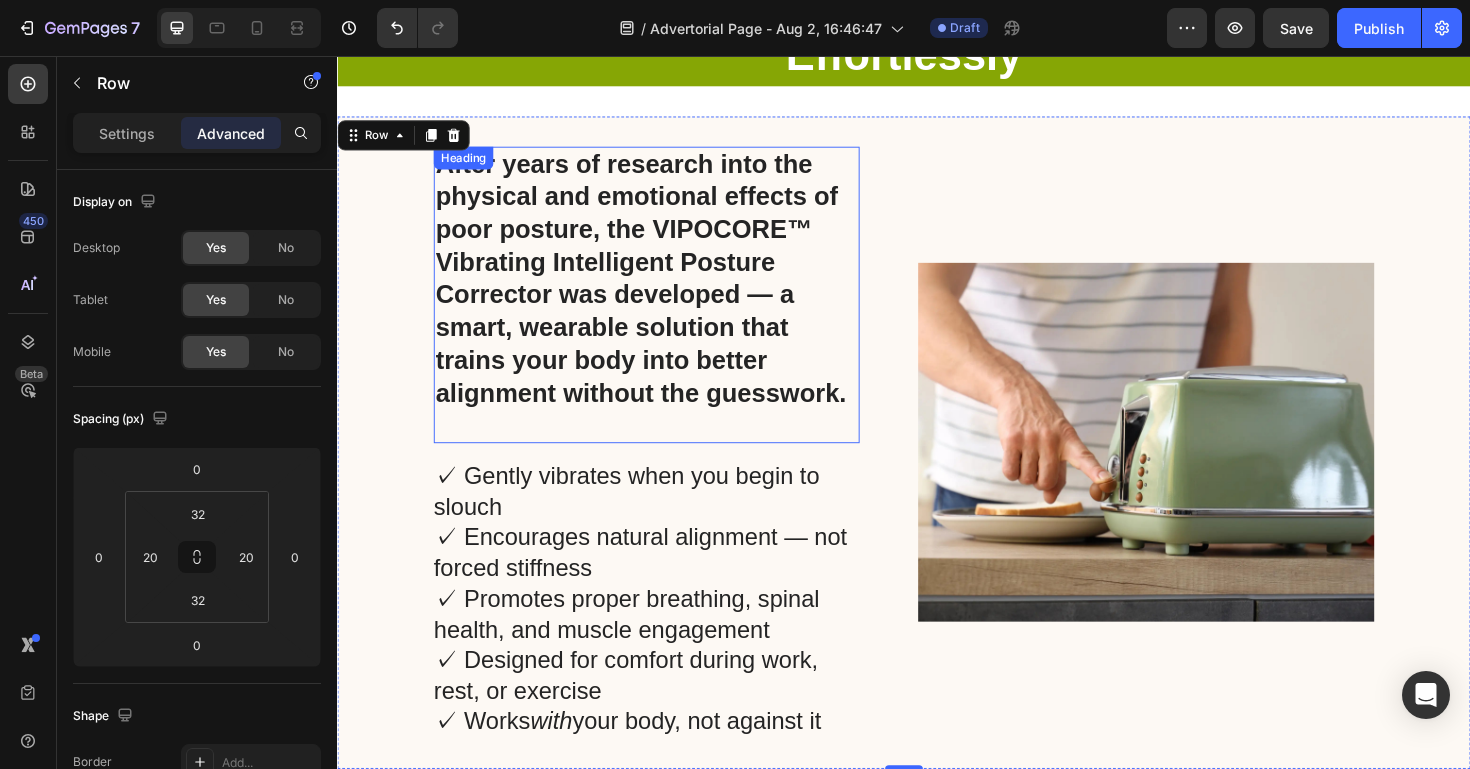 scroll, scrollTop: 3680, scrollLeft: 0, axis: vertical 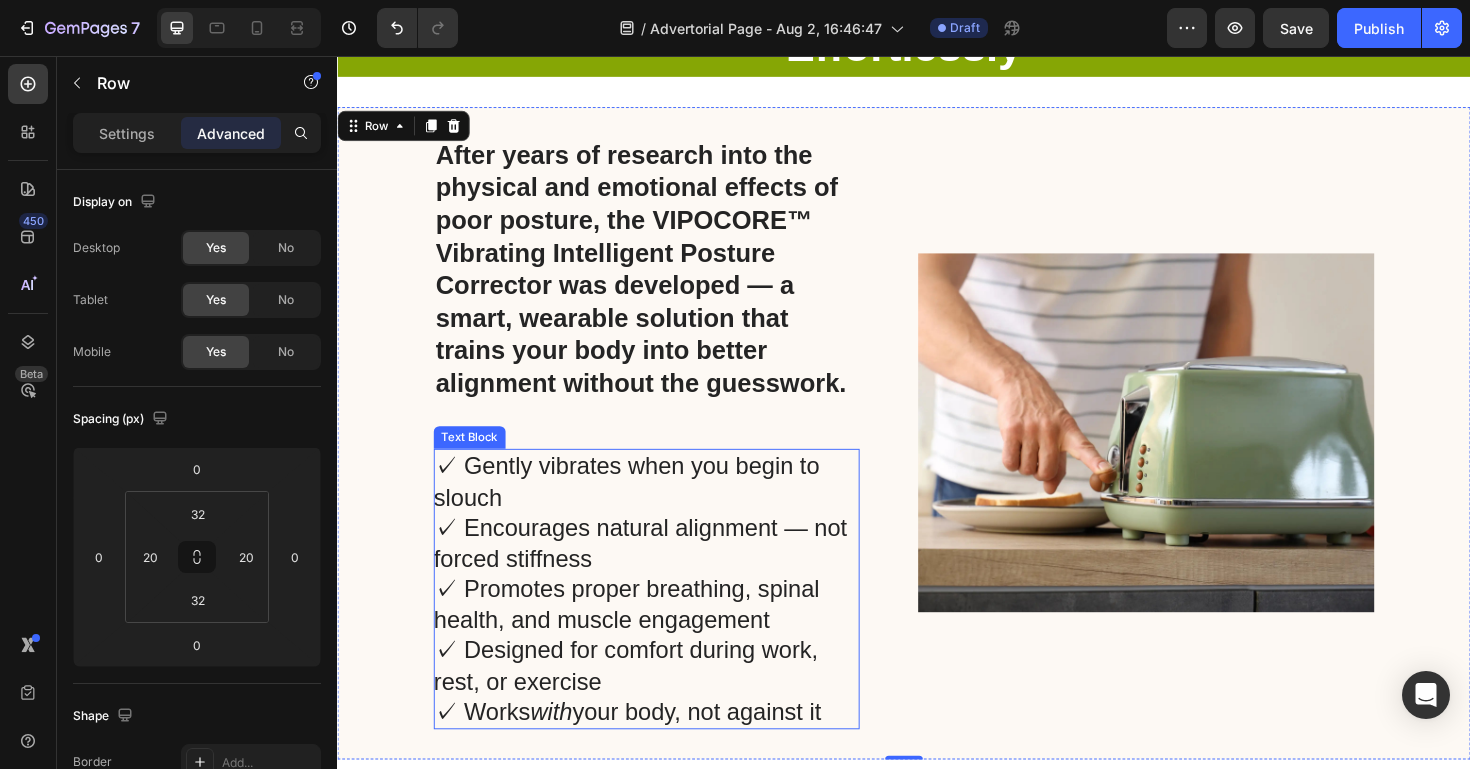 click on "✓ Gently vibrates when you begin to slouch ✓ Encourages natural alignment — not forced stiffness ✓ Promotes proper breathing, spinal health, and muscle engagement ✓ Designed for comfort during work, rest, or exercise ✓ Works  with  your body, not against it" at bounding box center (663, 620) 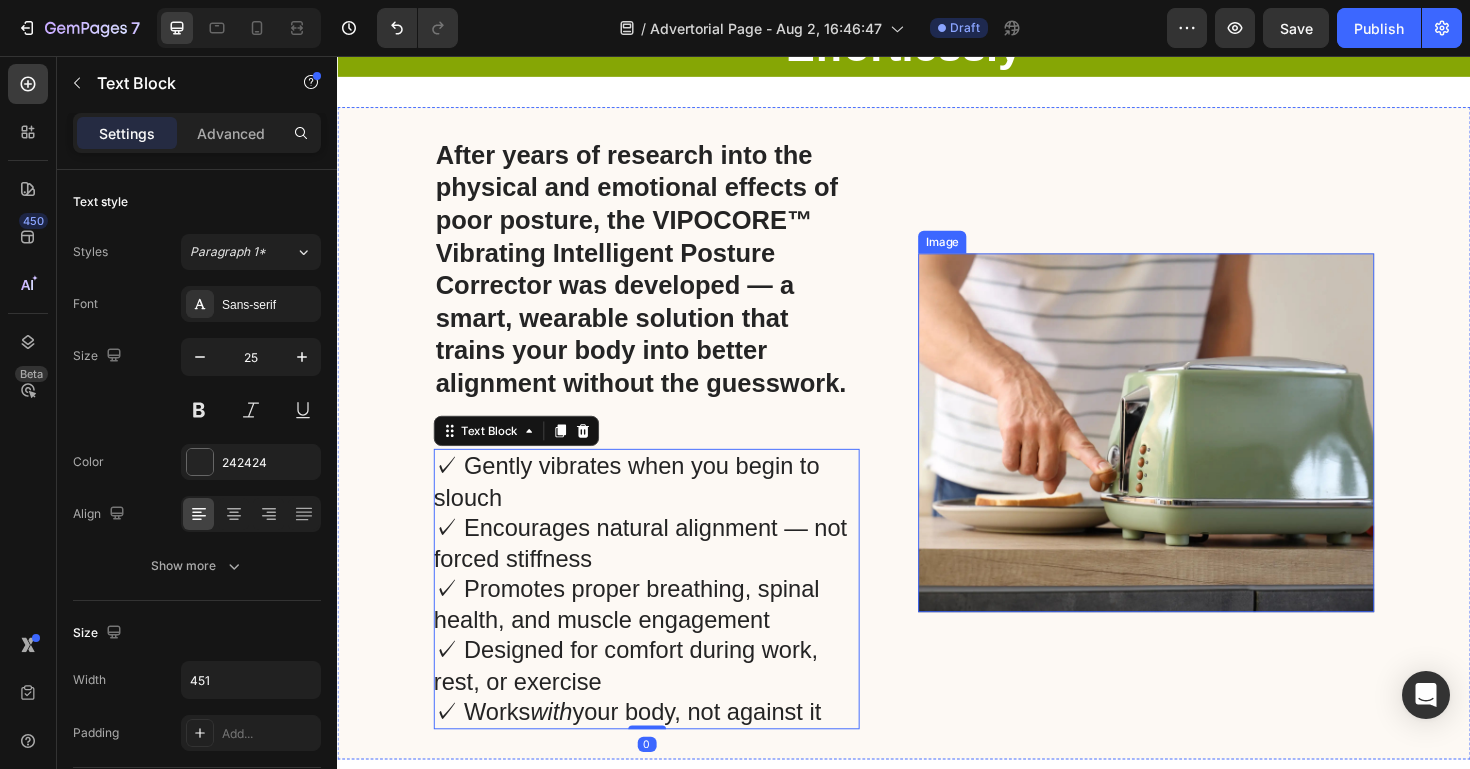 click at bounding box center (1193, 455) 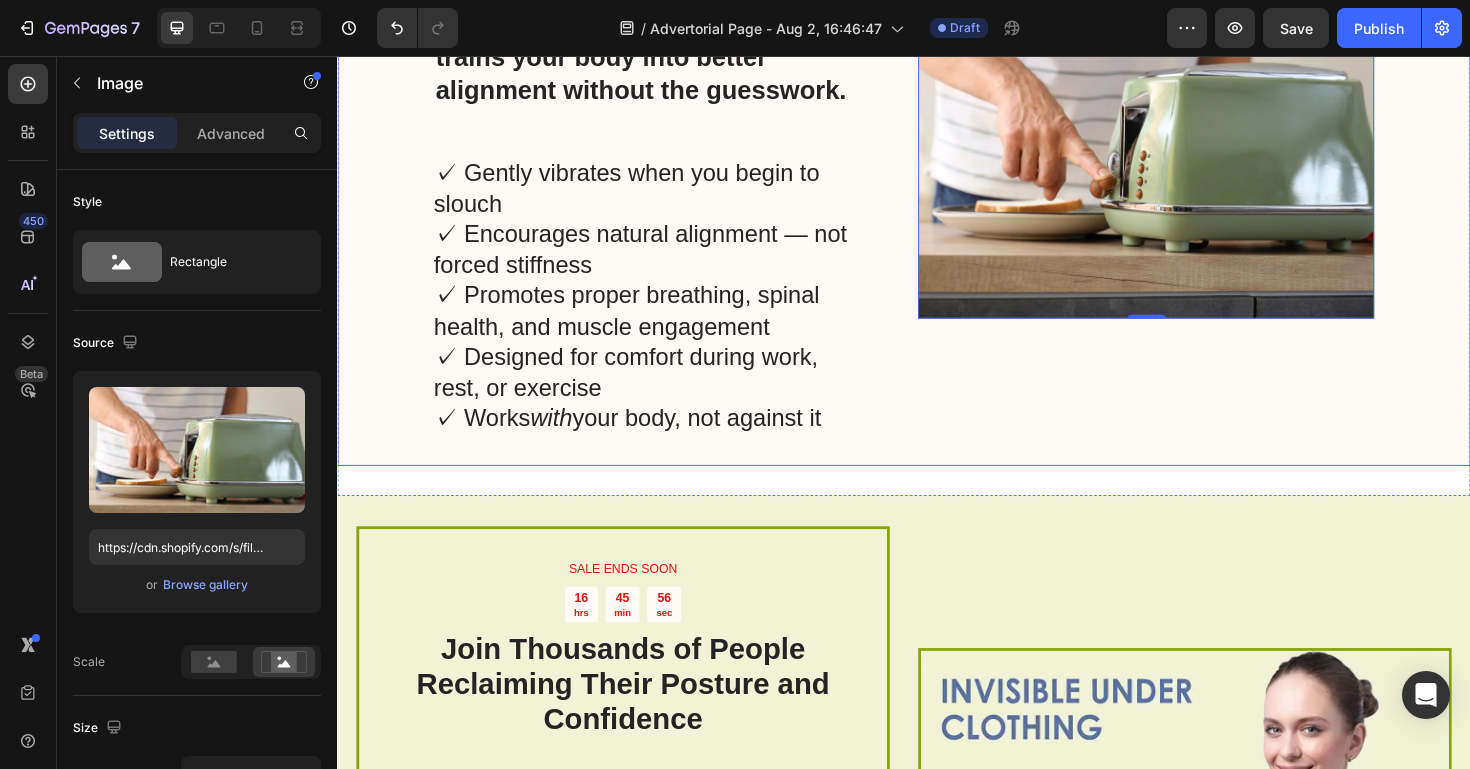 scroll, scrollTop: 3993, scrollLeft: 0, axis: vertical 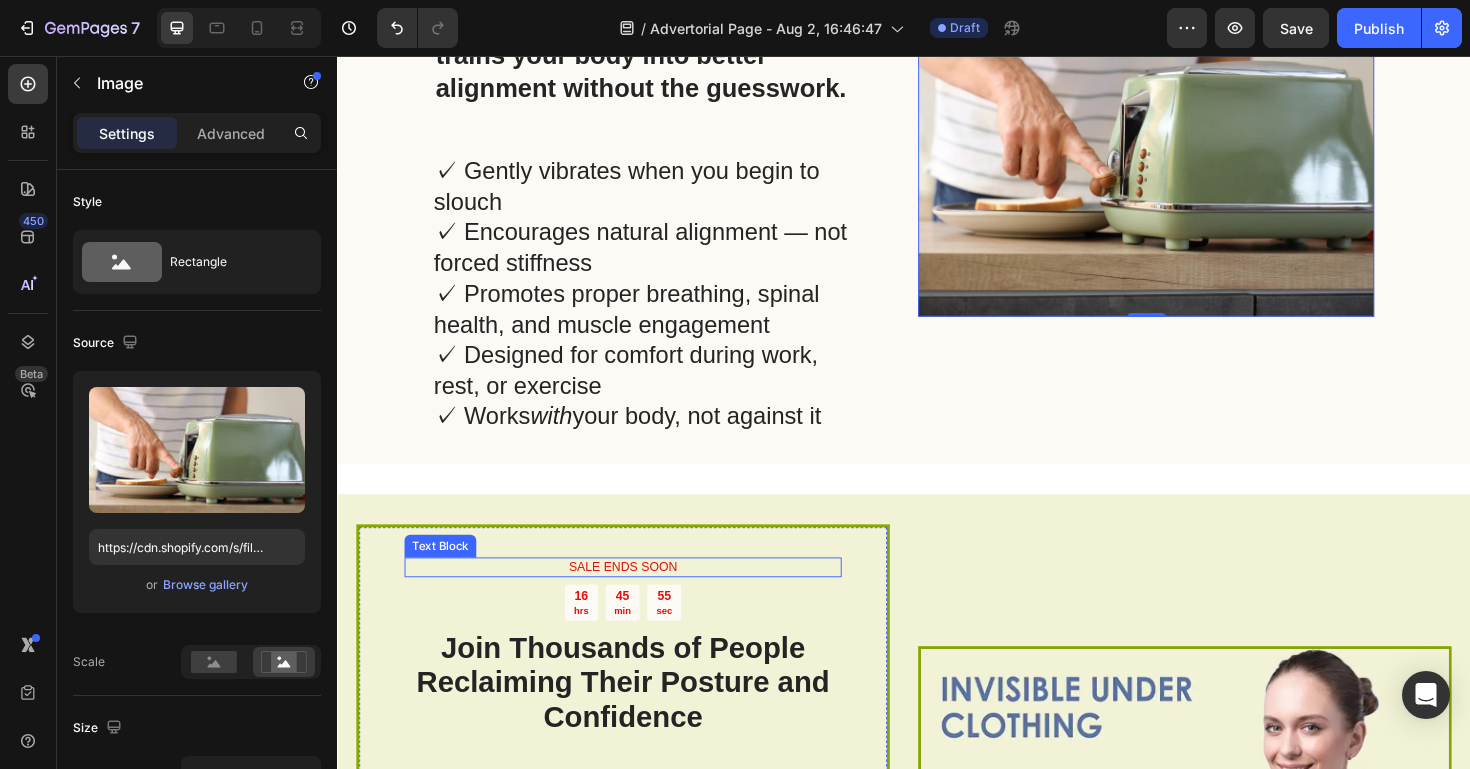 click on "✓ Gently vibrates when you begin to slouch ✓ Encourages natural alignment — not forced stiffness ✓ Promotes proper breathing, spinal health, and muscle engagement ✓ Designed for comfort during work, rest, or exercise ✓ Works  with  your body, not against it" at bounding box center [663, 307] 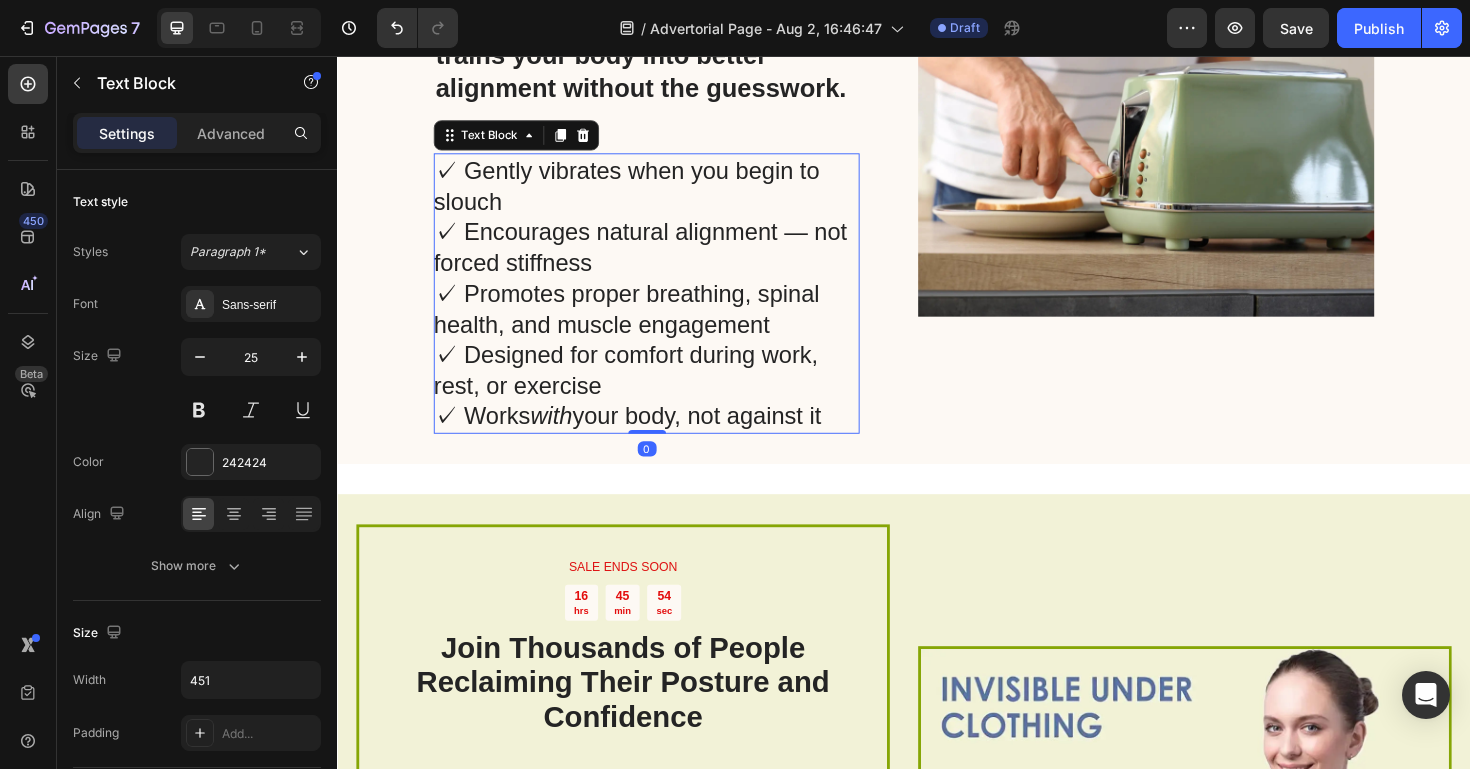 click at bounding box center [1193, 142] 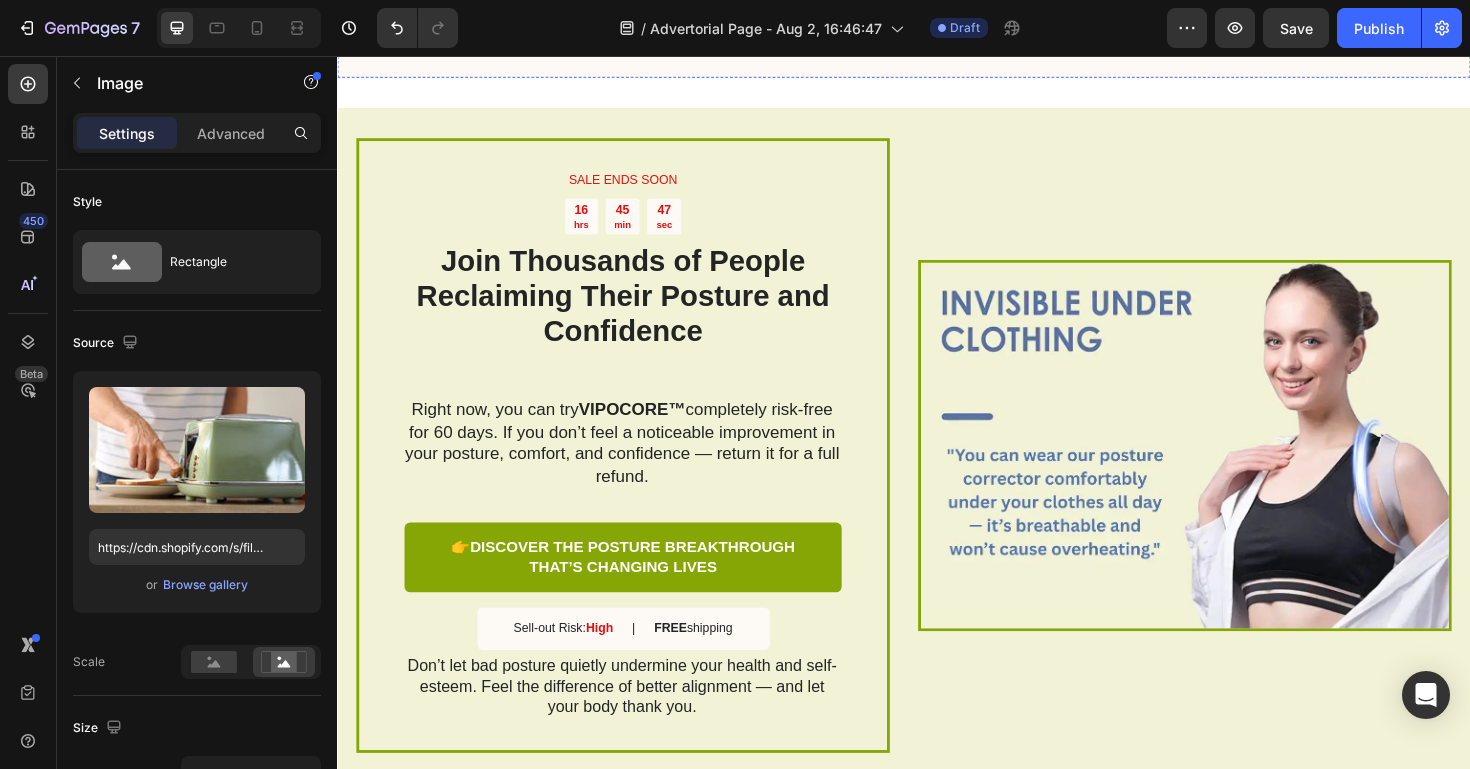 scroll, scrollTop: 4430, scrollLeft: 0, axis: vertical 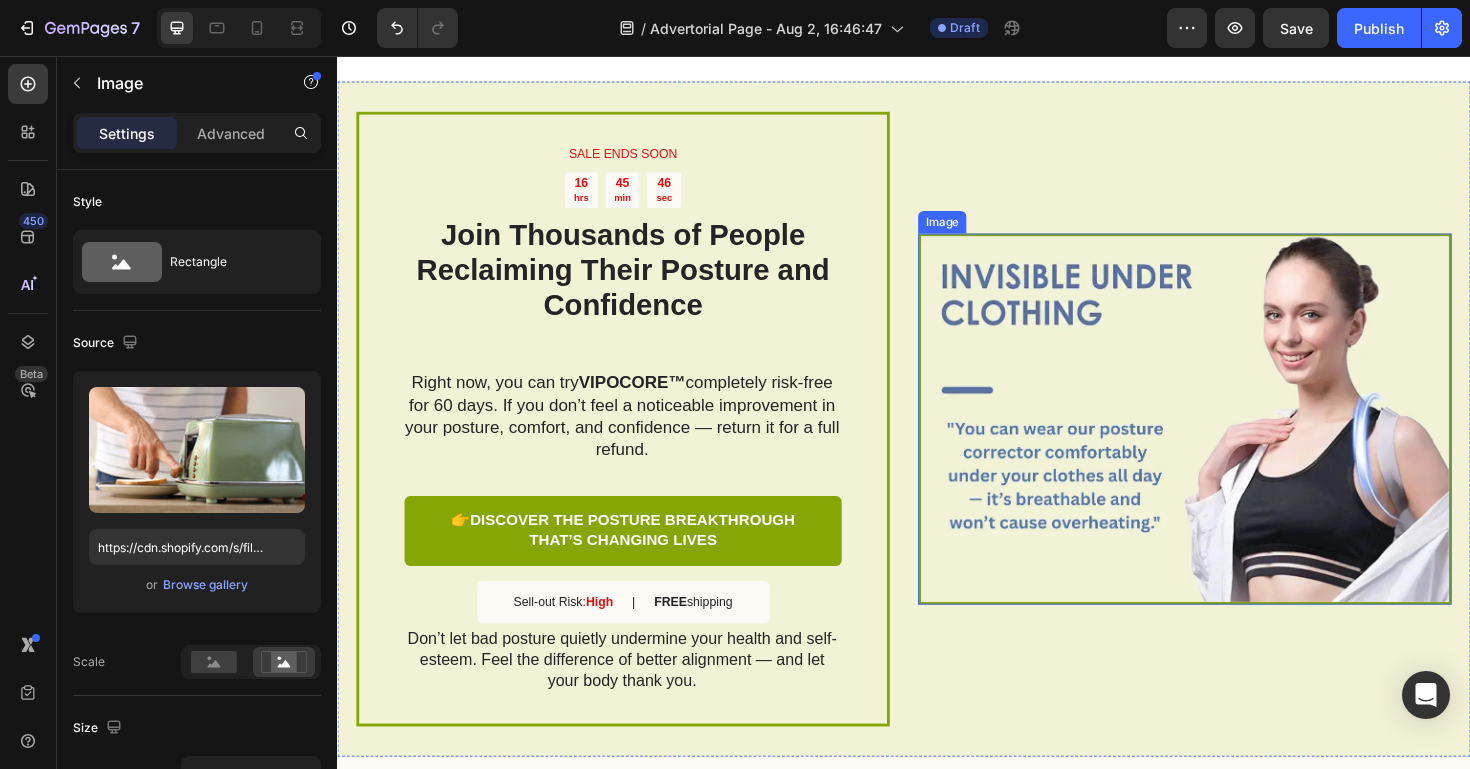 click at bounding box center (1234, 440) 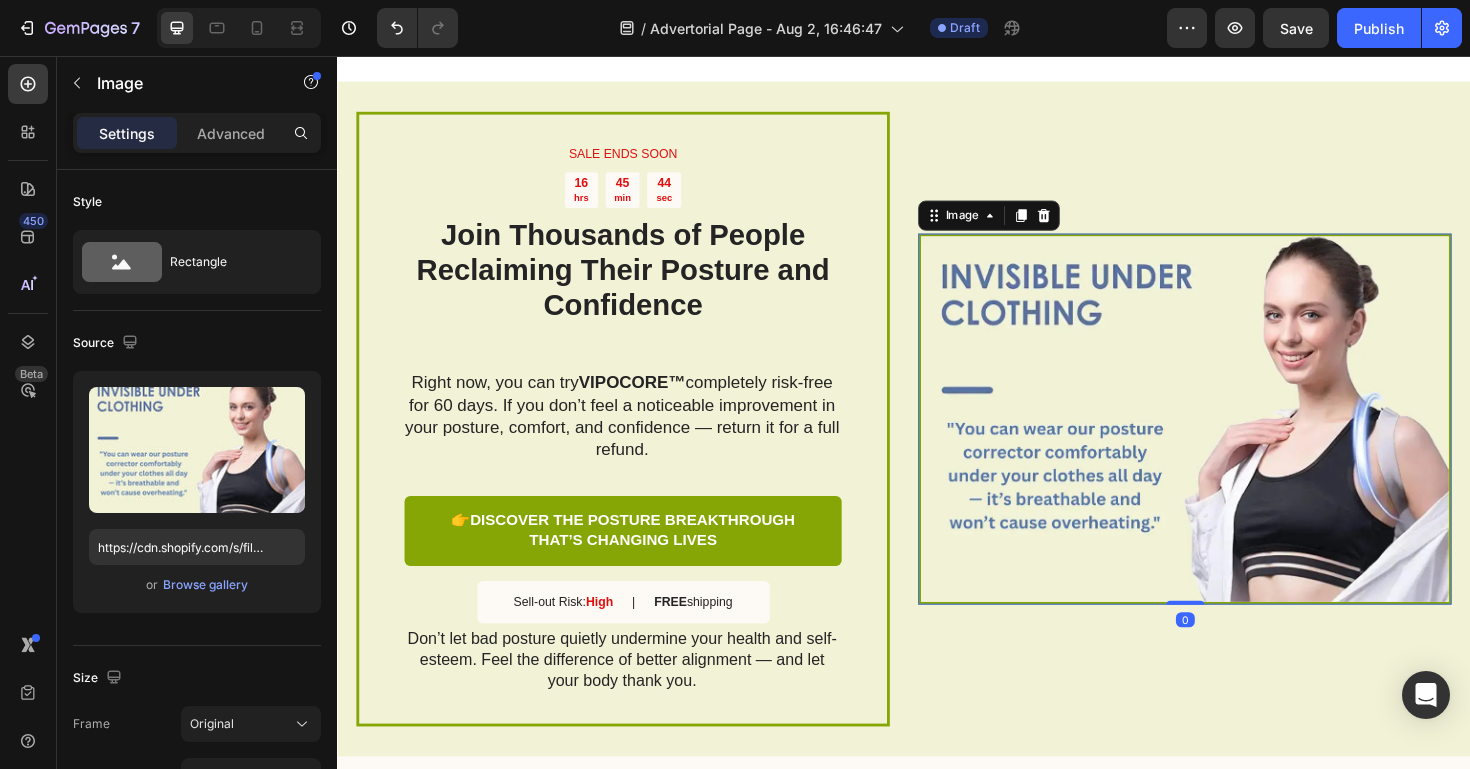 click on "Settings Advanced" at bounding box center [197, 133] 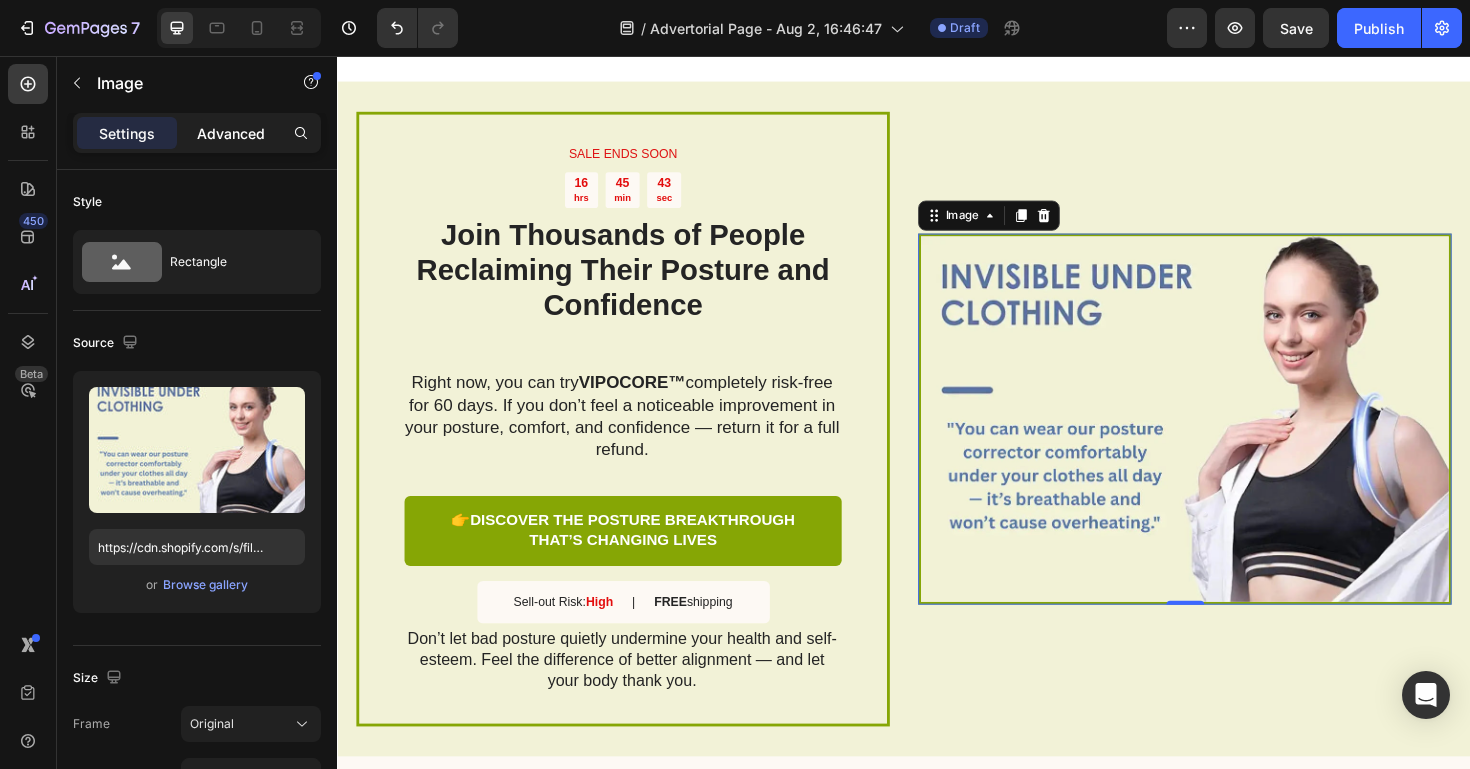 click on "Advanced" at bounding box center (231, 133) 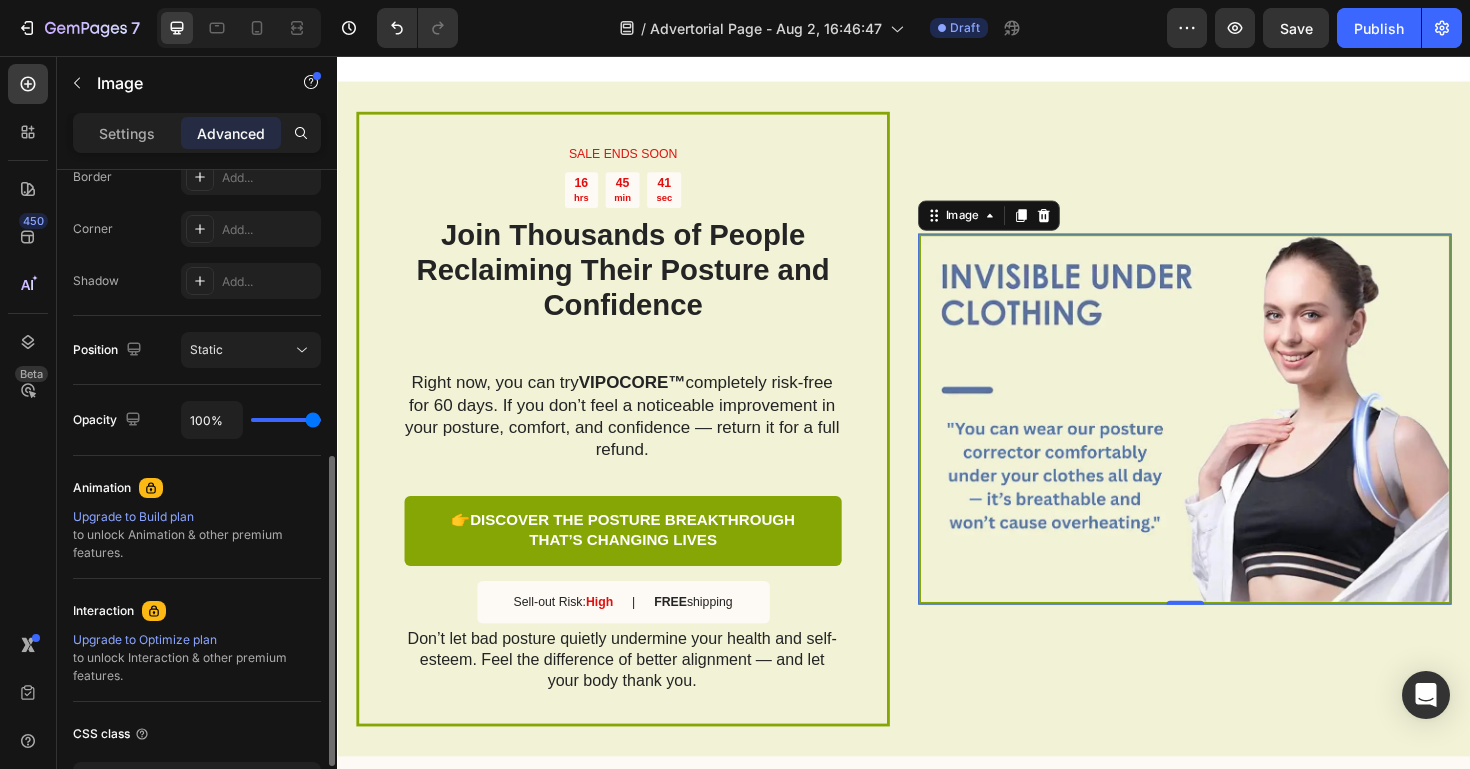scroll, scrollTop: 598, scrollLeft: 0, axis: vertical 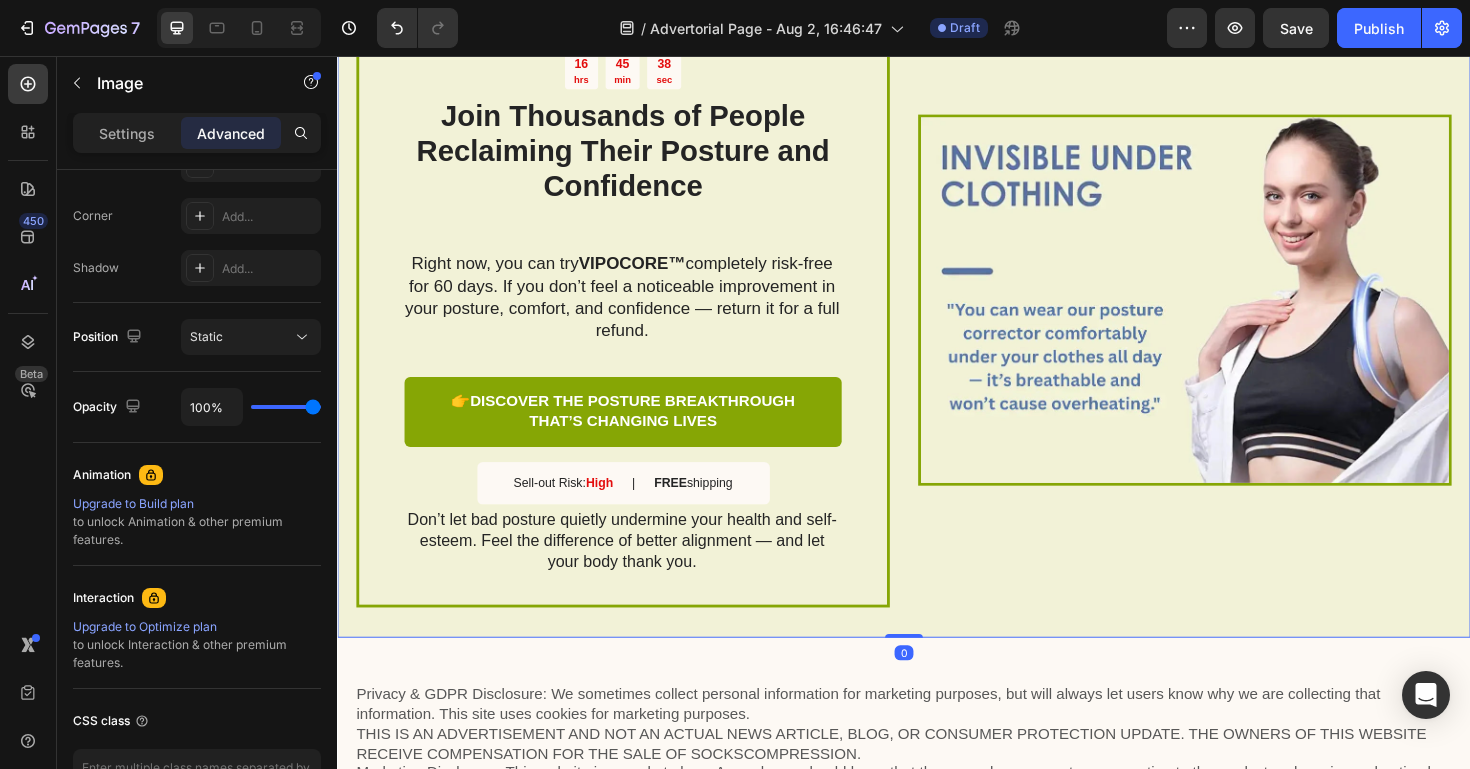 click on "Image" at bounding box center [1234, 314] 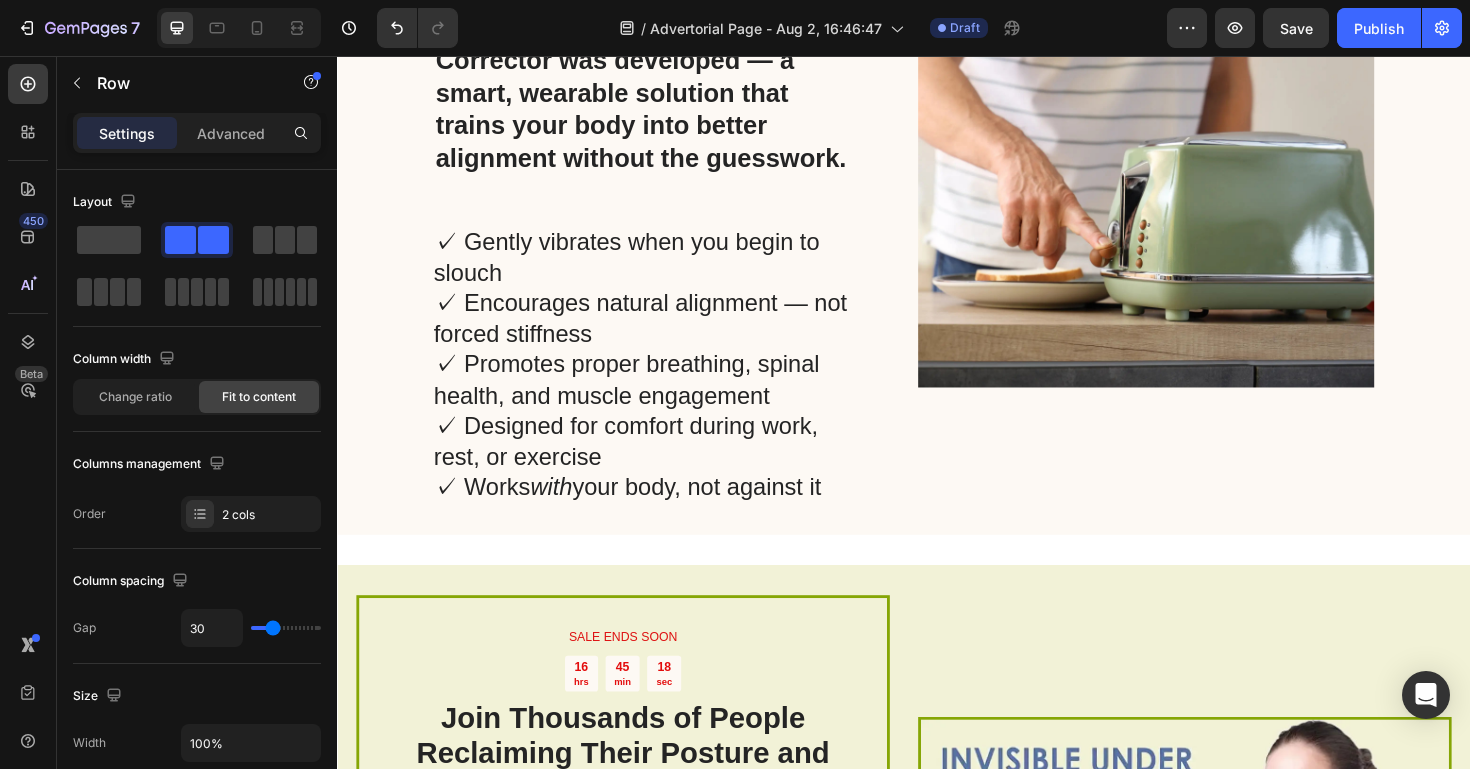 scroll, scrollTop: 3964, scrollLeft: 0, axis: vertical 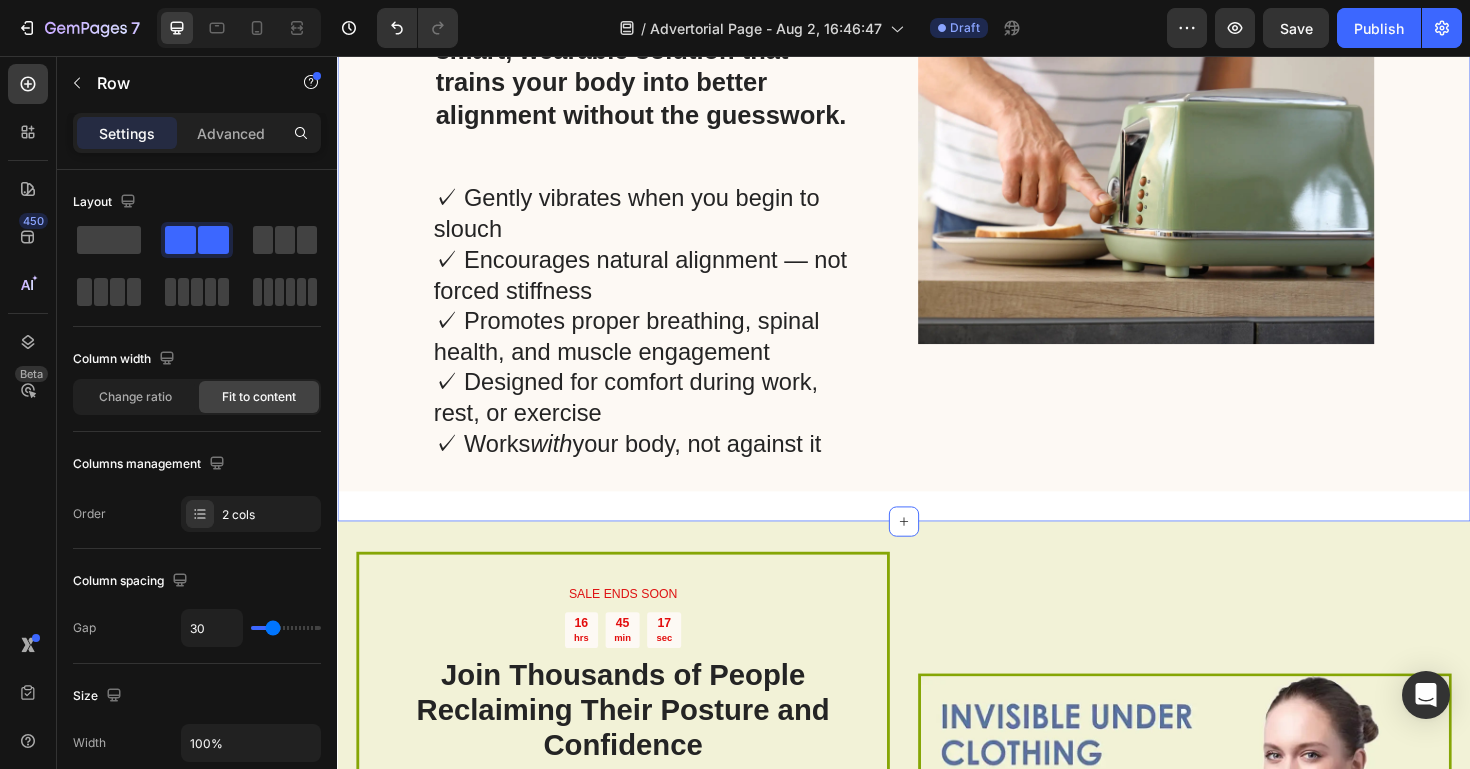 click on "After years of research into the physical and emotional effects of poor posture, the VIPOCORE™ Vibrating Intelligent Posture Corrector was developed — a smart, wearable solution that trains your body into better alignment without the guesswork.   Heading ✓ Gently vibrates when you begin to slouch ✓ Encourages natural alignment — not forced stiffness ✓ Promotes proper breathing, spinal health, and muscle engagement ✓ Designed for comfort during work, rest, or exercise ✓ Works  with  your body, not against it Text Block Image Row Section 2" at bounding box center [937, 171] 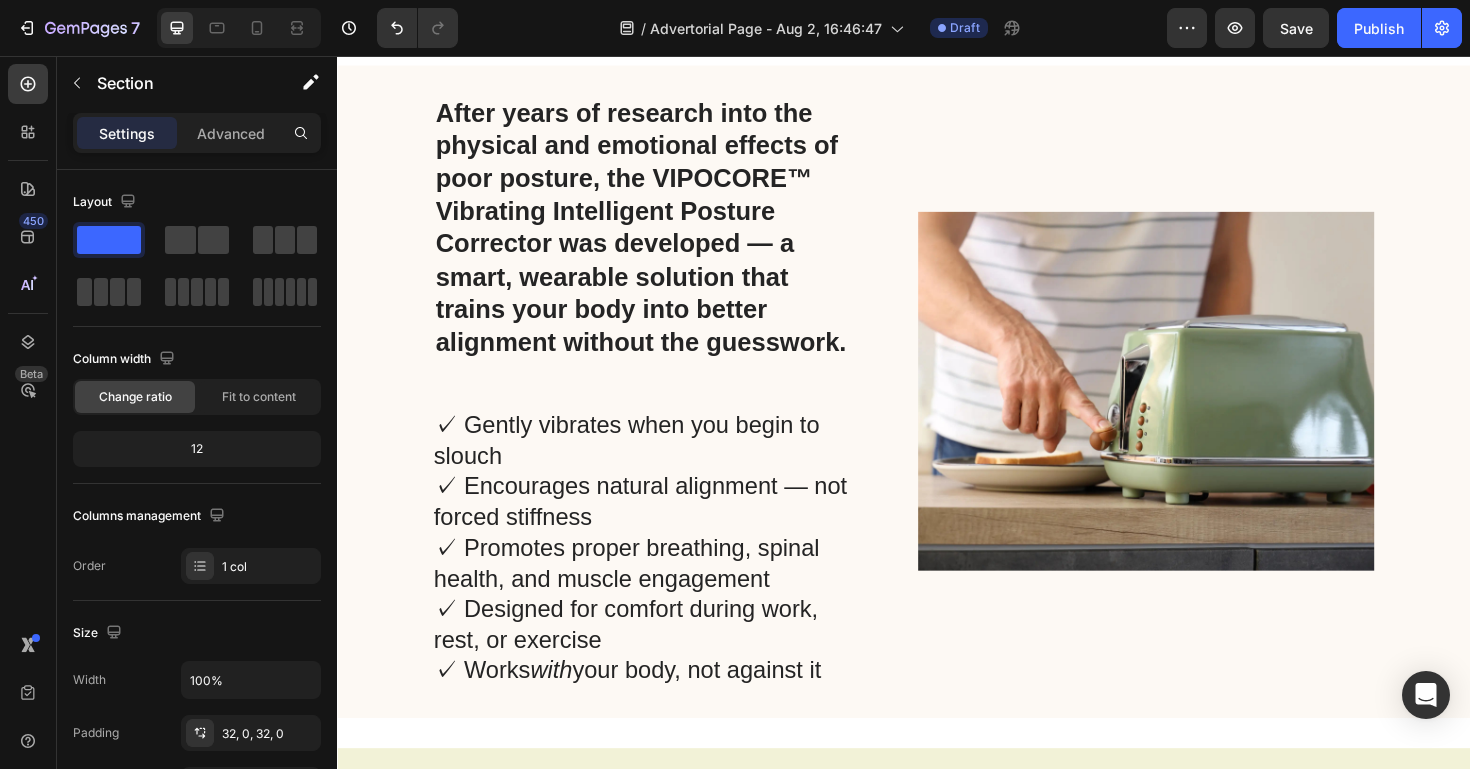 scroll, scrollTop: 3860, scrollLeft: 0, axis: vertical 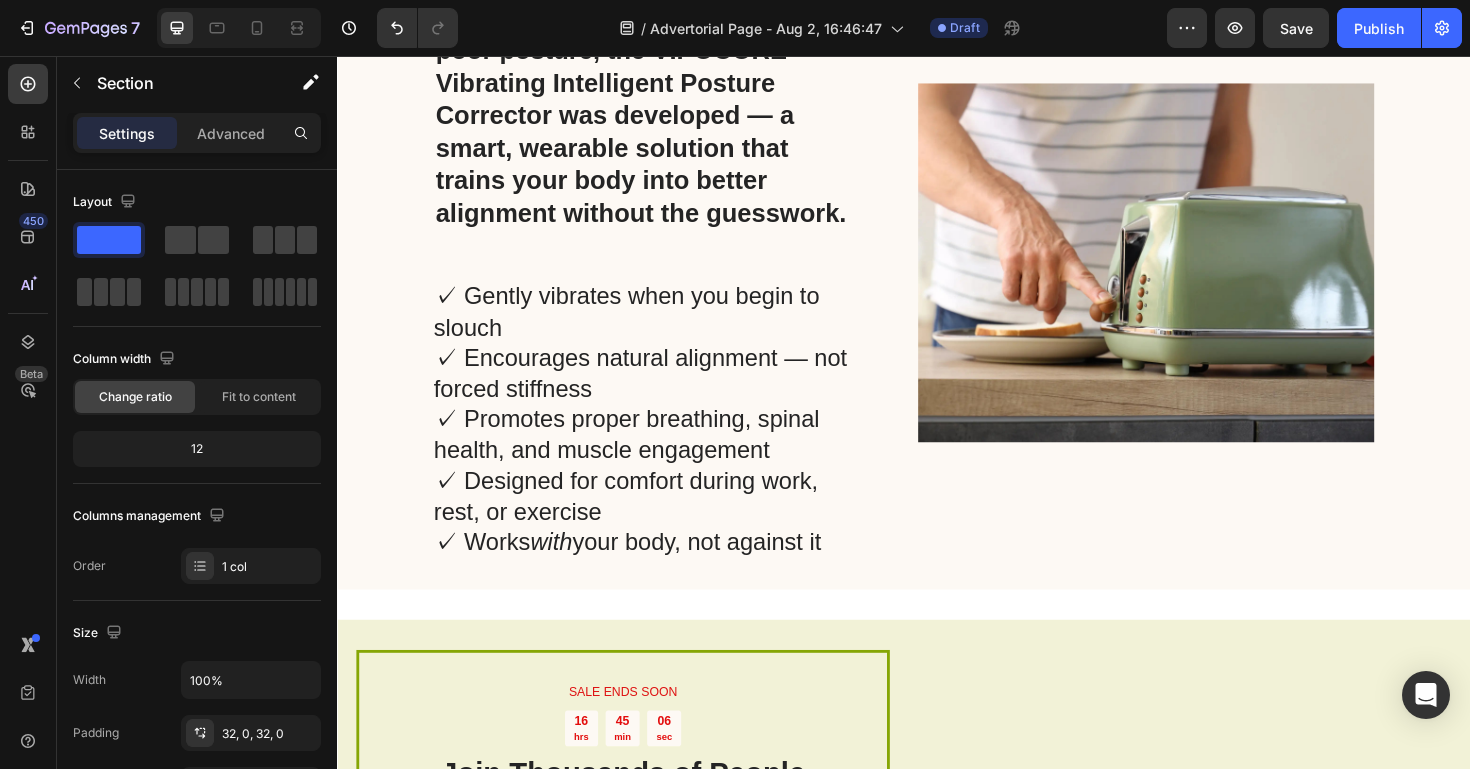 click on "After years of research into the physical and emotional effects of poor posture, the VIPOCORE™ Vibrating Intelligent Posture Corrector was developed — a smart, wearable solution that trains your body into better alignment without the guesswork.   Heading ✓ Gently vibrates when you begin to slouch ✓ Encourages natural alignment — not forced stiffness ✓ Promotes proper breathing, spinal health, and muscle engagement ✓ Designed for comfort during work, rest, or exercise ✓ Works  with  your body, not against it Text Block Image Row Section 2" at bounding box center [937, 275] 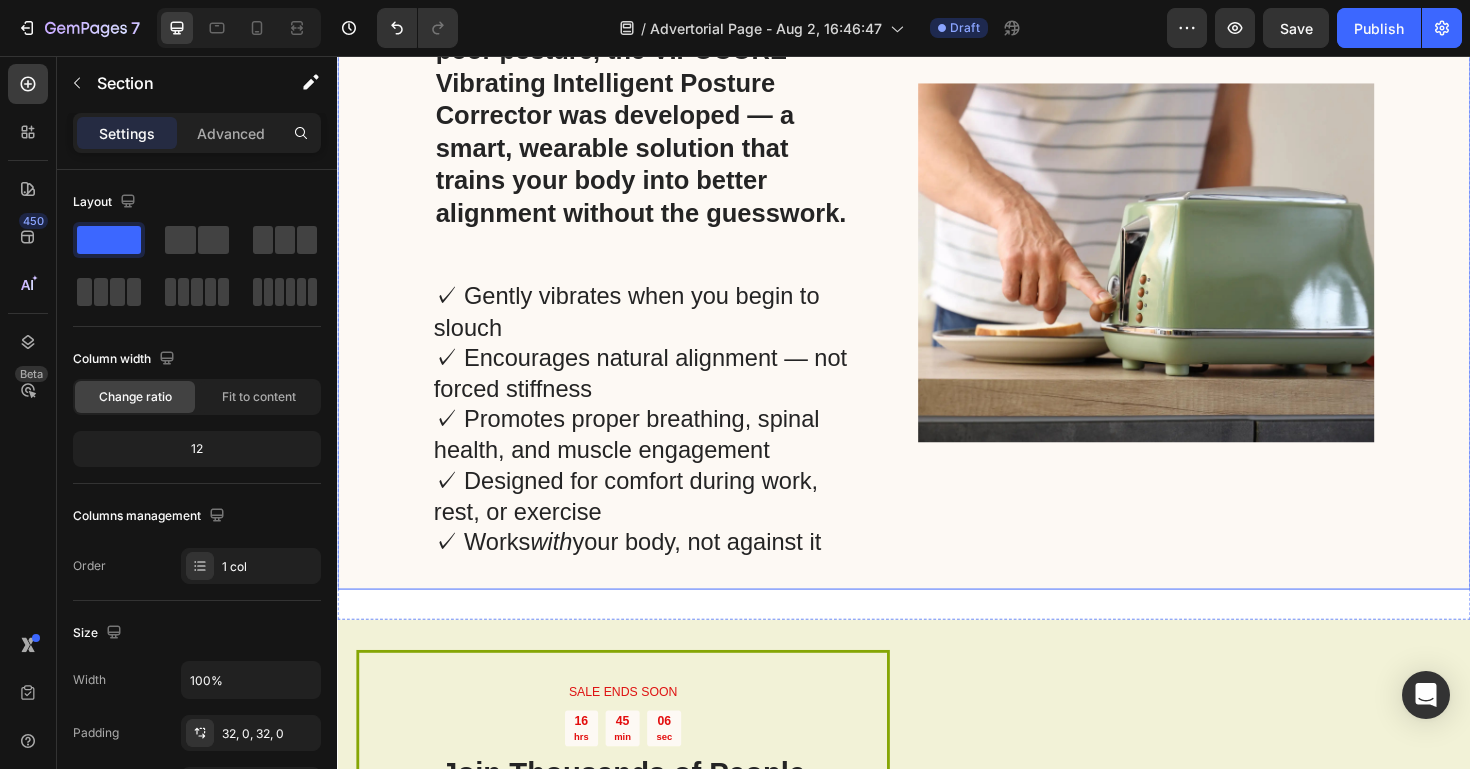 click on "After years of research into the physical and emotional effects of poor posture, the VIPOCORE™ Vibrating Intelligent Posture Corrector was developed — a smart, wearable solution that trains your body into better alignment without the guesswork.   Heading ✓ Gently vibrates when you begin to slouch ✓ Encourages natural alignment — not forced stiffness ✓ Promotes proper breathing, spinal health, and muscle engagement ✓ Designed for comfort during work, rest, or exercise ✓ Works  with  your body, not against it Text Block Image Row" at bounding box center (937, 275) 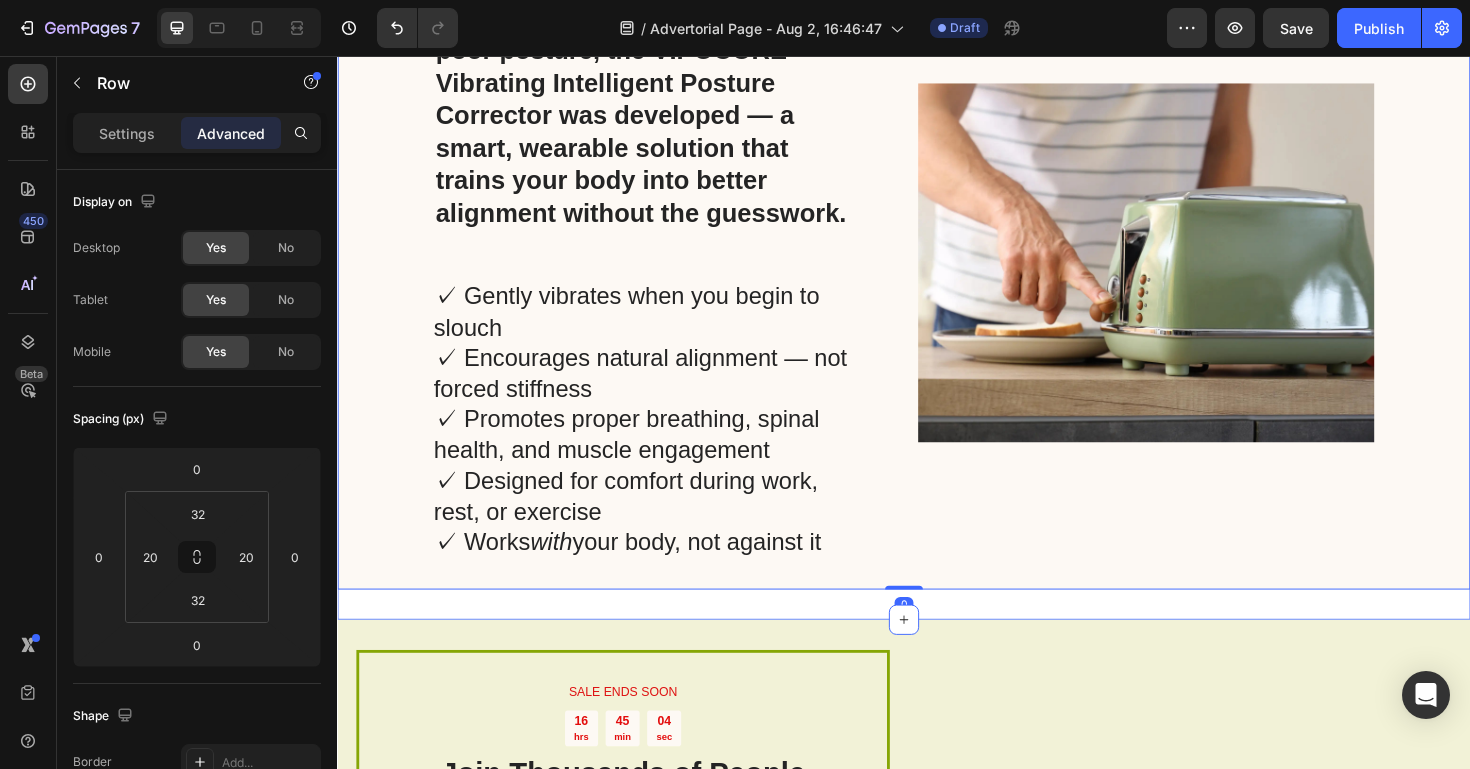 click on "After years of research into the physical and emotional effects of poor posture, the VIPOCORE™ Vibrating Intelligent Posture Corrector was developed — a smart, wearable solution that trains your body into better alignment without the guesswork.   Heading ✓ Gently vibrates when you begin to slouch ✓ Encourages natural alignment — not forced stiffness ✓ Promotes proper breathing, spinal health, and muscle engagement ✓ Designed for comfort during work, rest, or exercise ✓ Works  with  your body, not against it Text Block Image Row   0 Section 2" at bounding box center [937, 275] 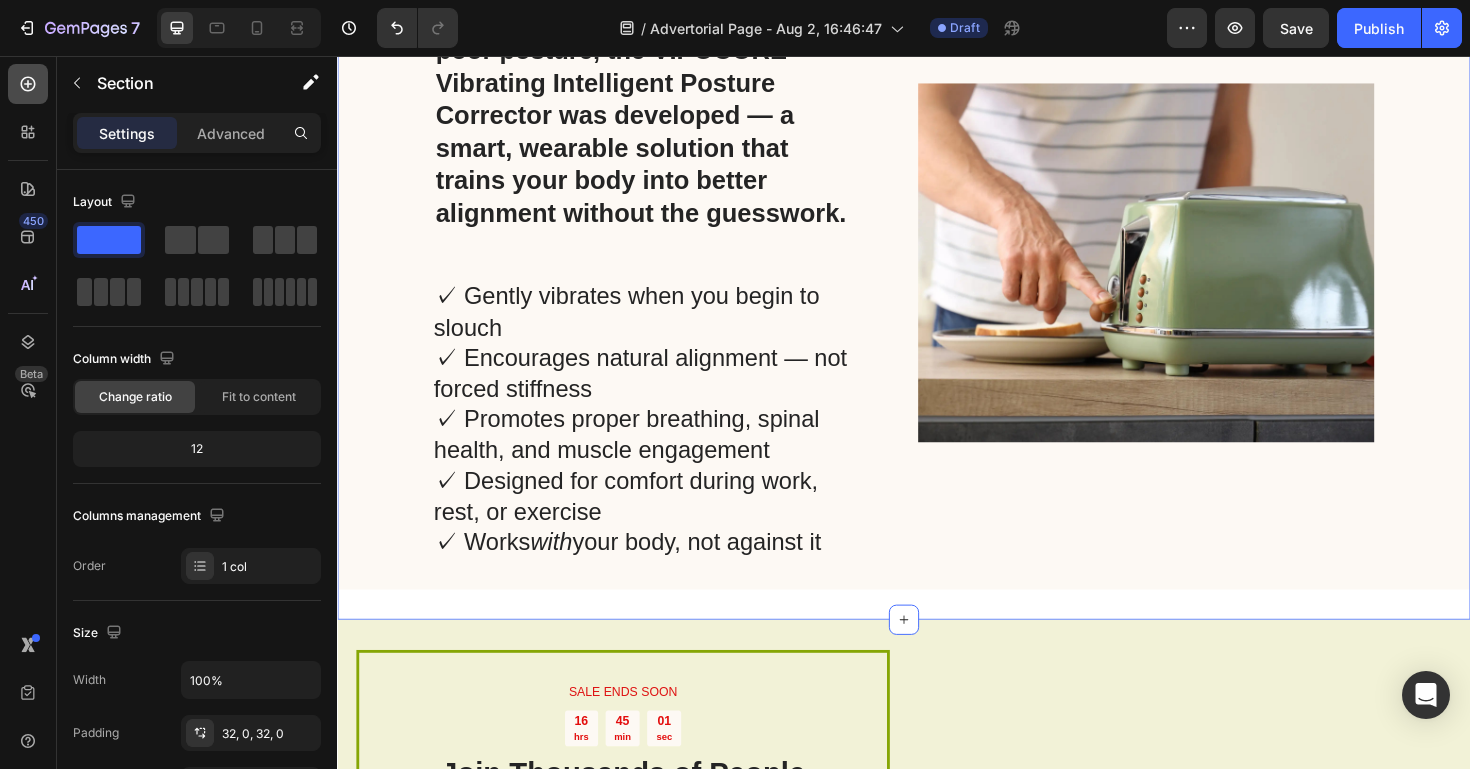 click 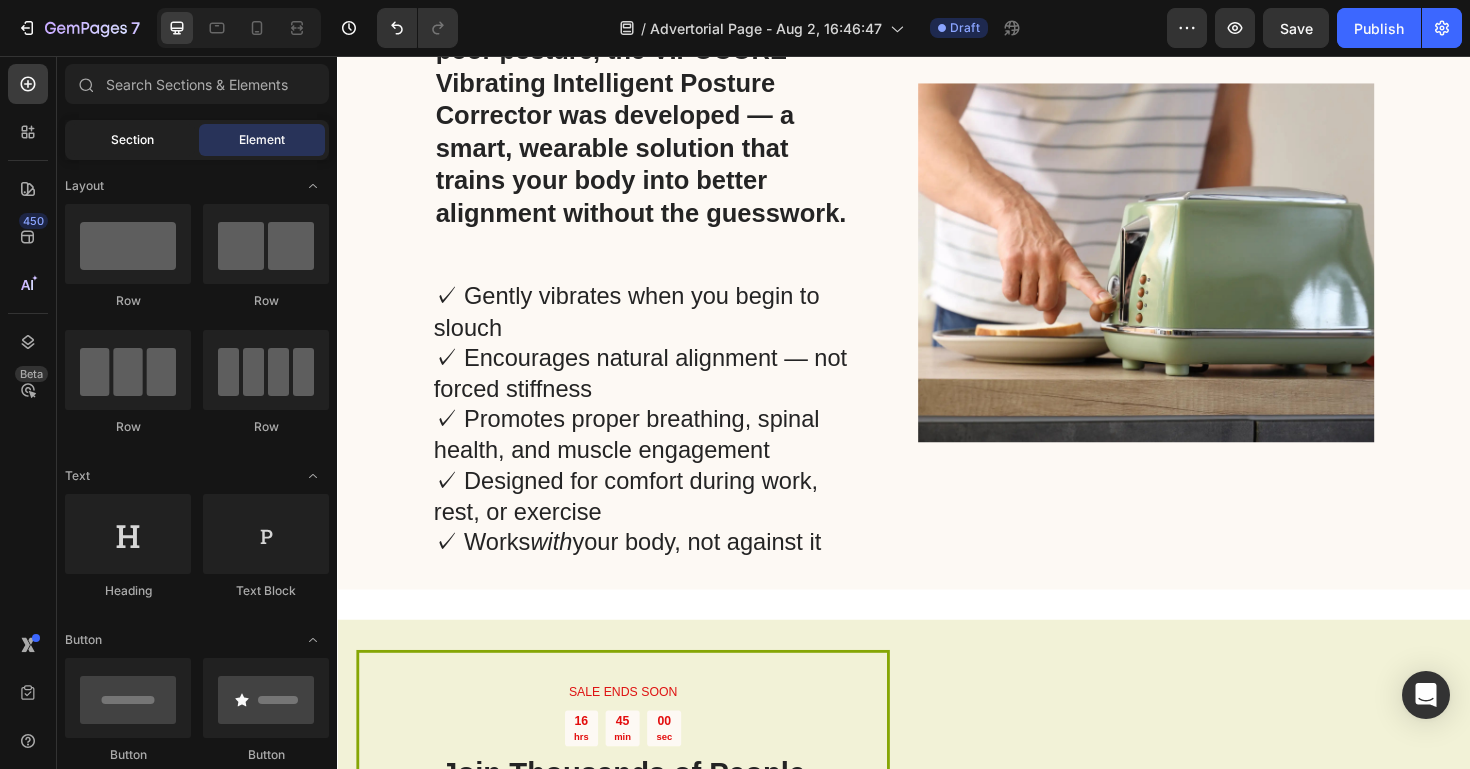 click on "Section" 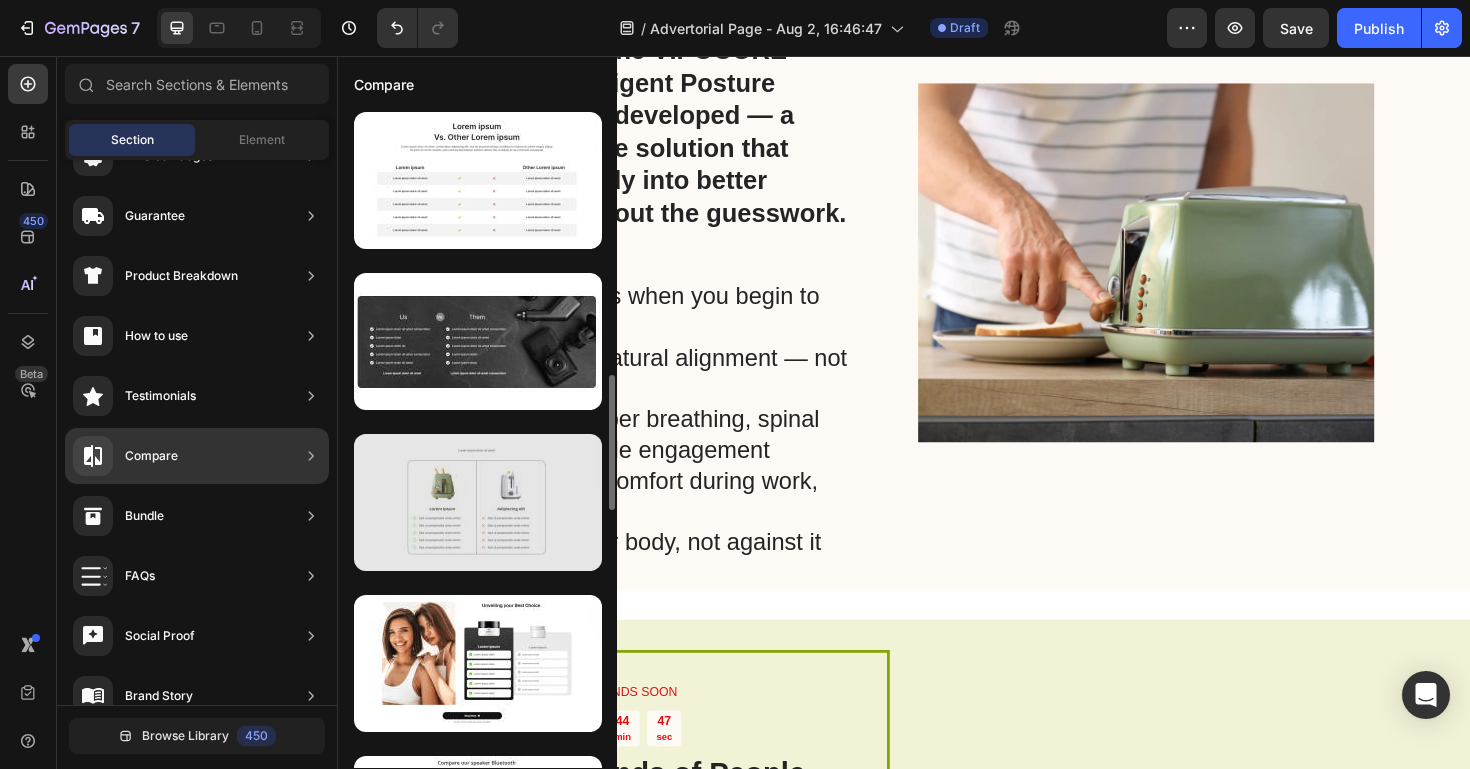 scroll, scrollTop: 1292, scrollLeft: 0, axis: vertical 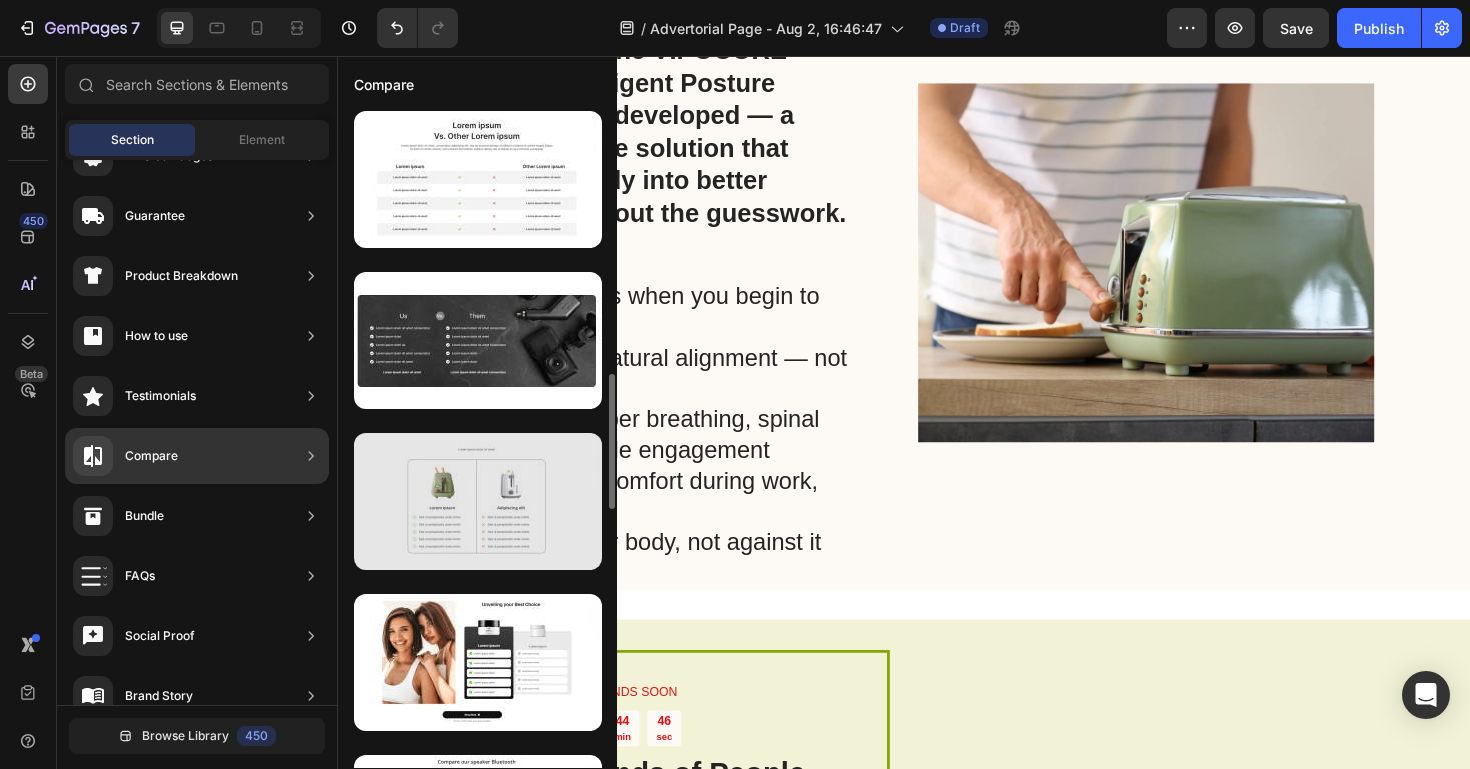 click at bounding box center [478, 501] 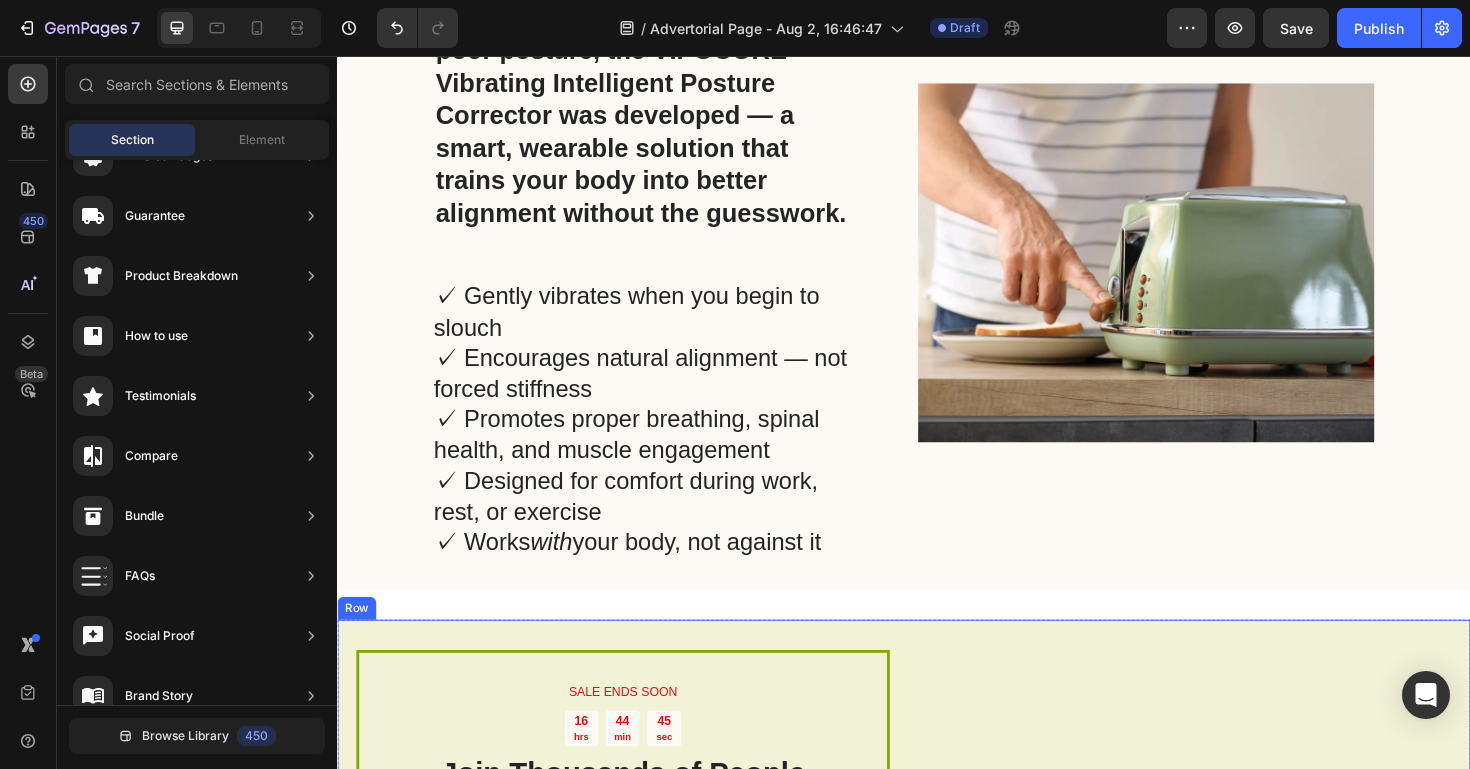 scroll, scrollTop: 3909, scrollLeft: 0, axis: vertical 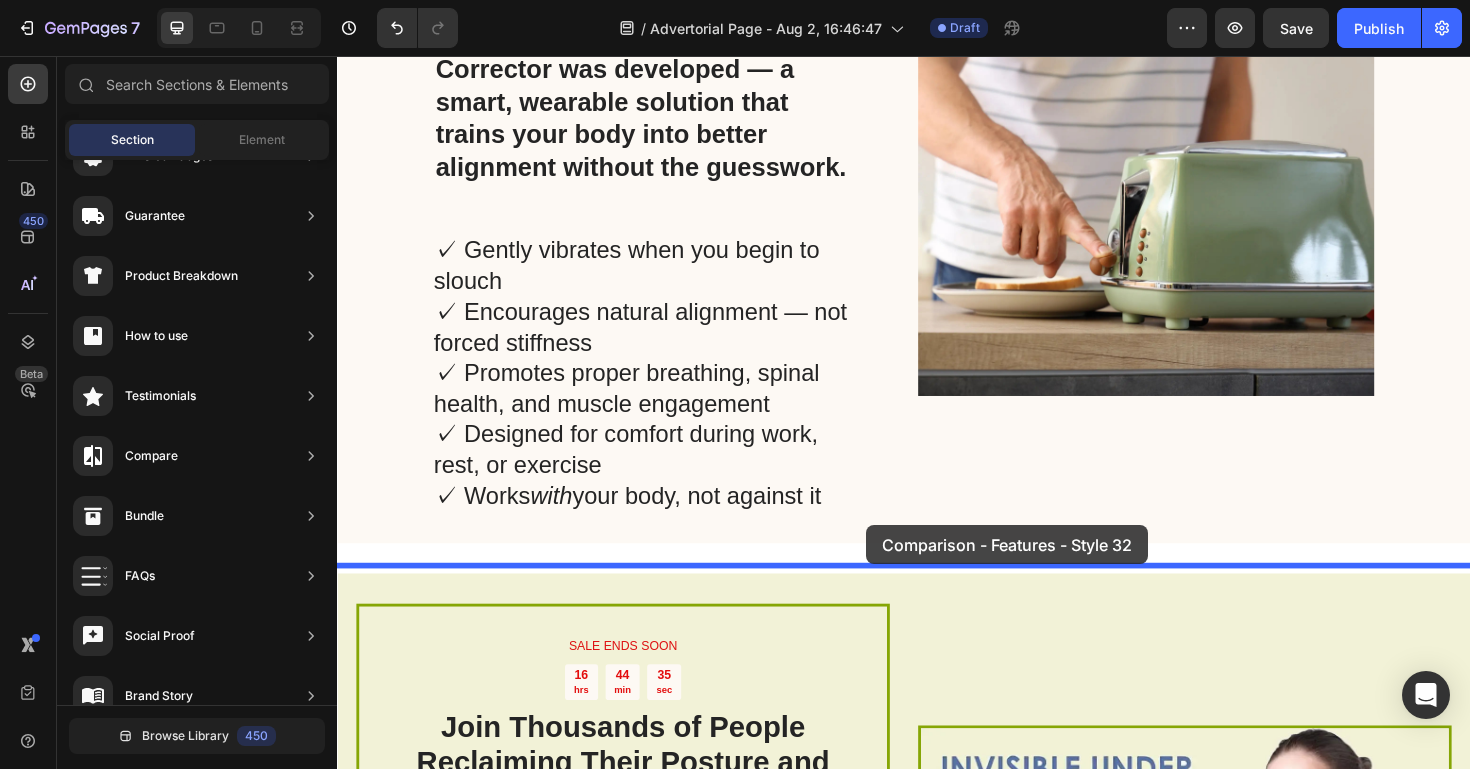 drag, startPoint x: 770, startPoint y: 524, endPoint x: 896, endPoint y: 552, distance: 129.07362 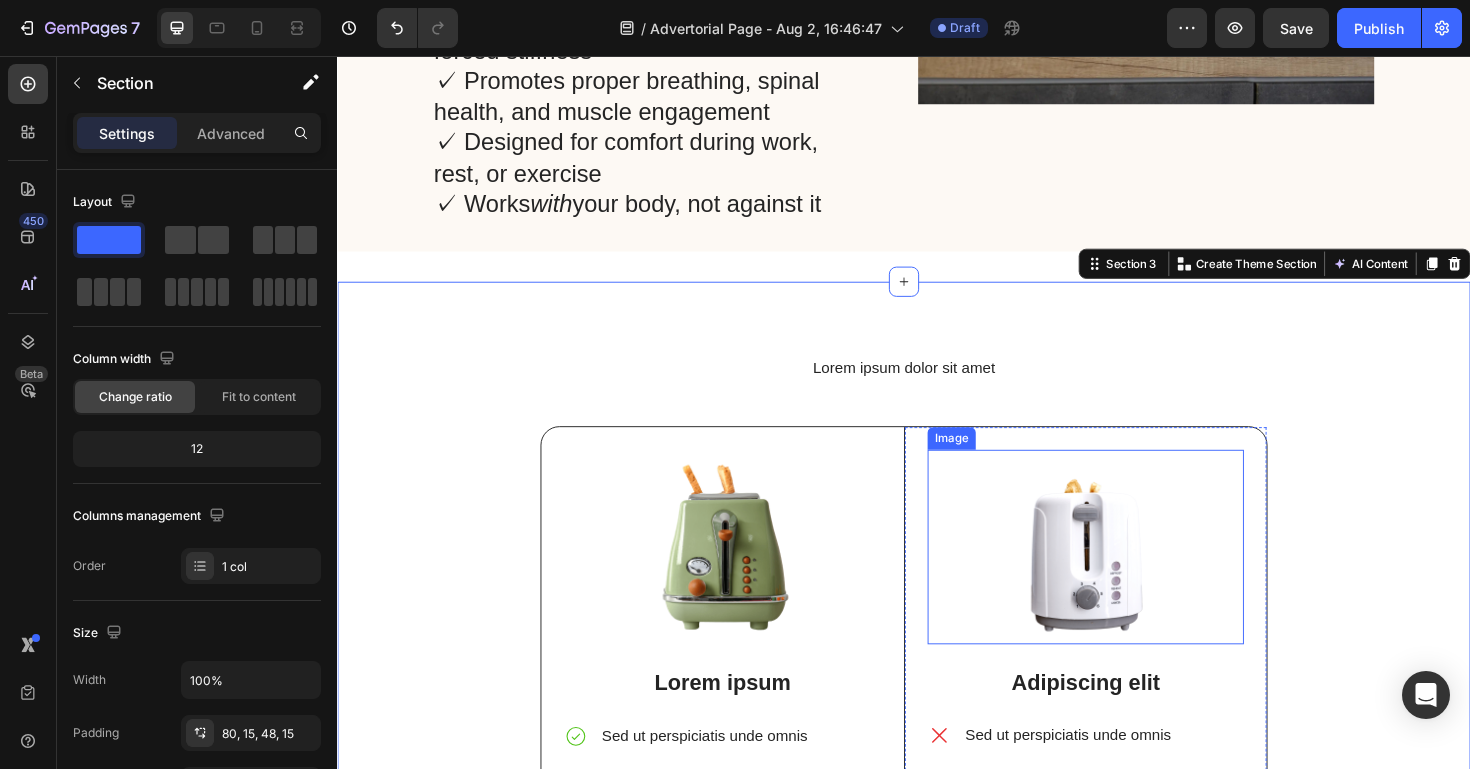 scroll, scrollTop: 4246, scrollLeft: 0, axis: vertical 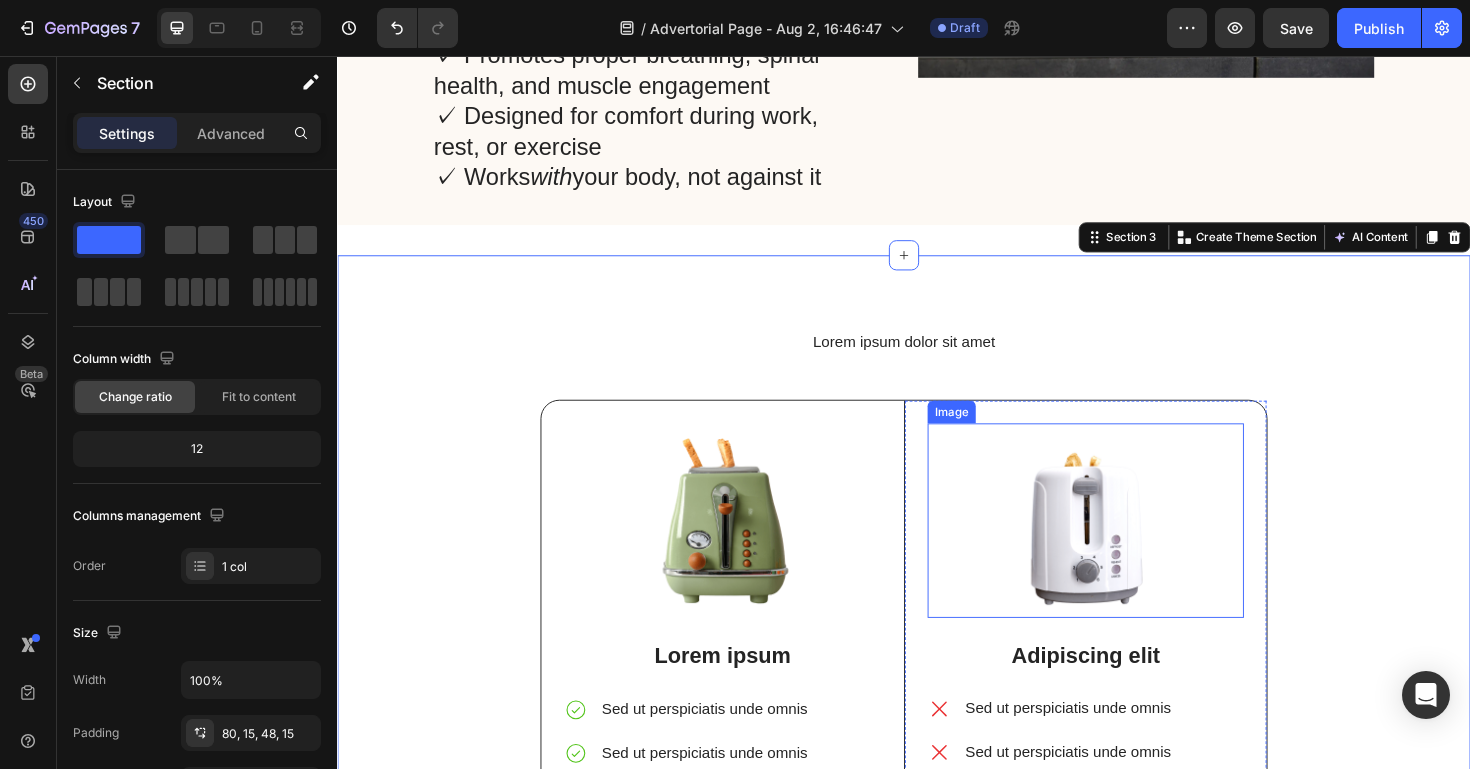 click on "Lorem ipsum dolor sit amet" at bounding box center (937, 359) 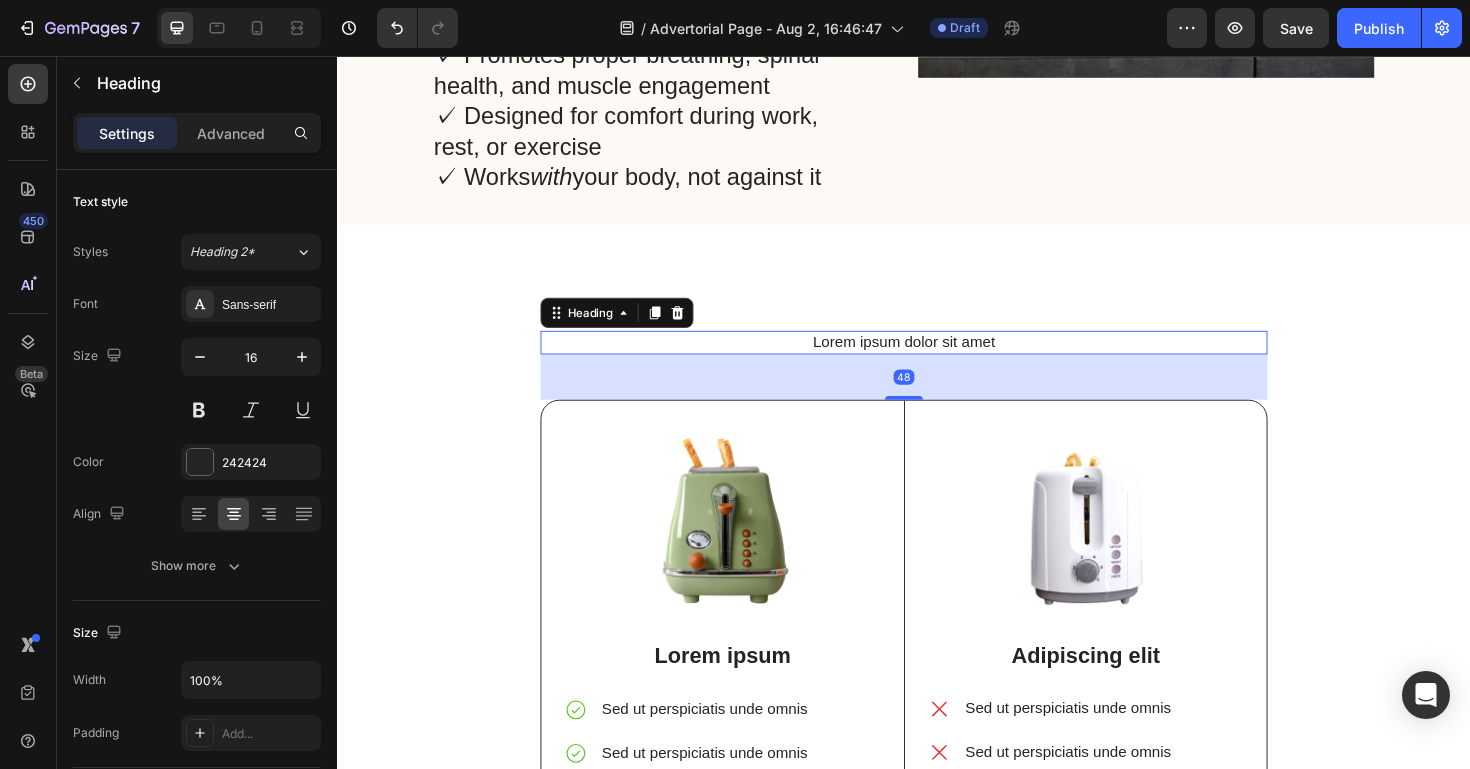 click on "Lorem ipsum dolor sit amet" at bounding box center [937, 359] 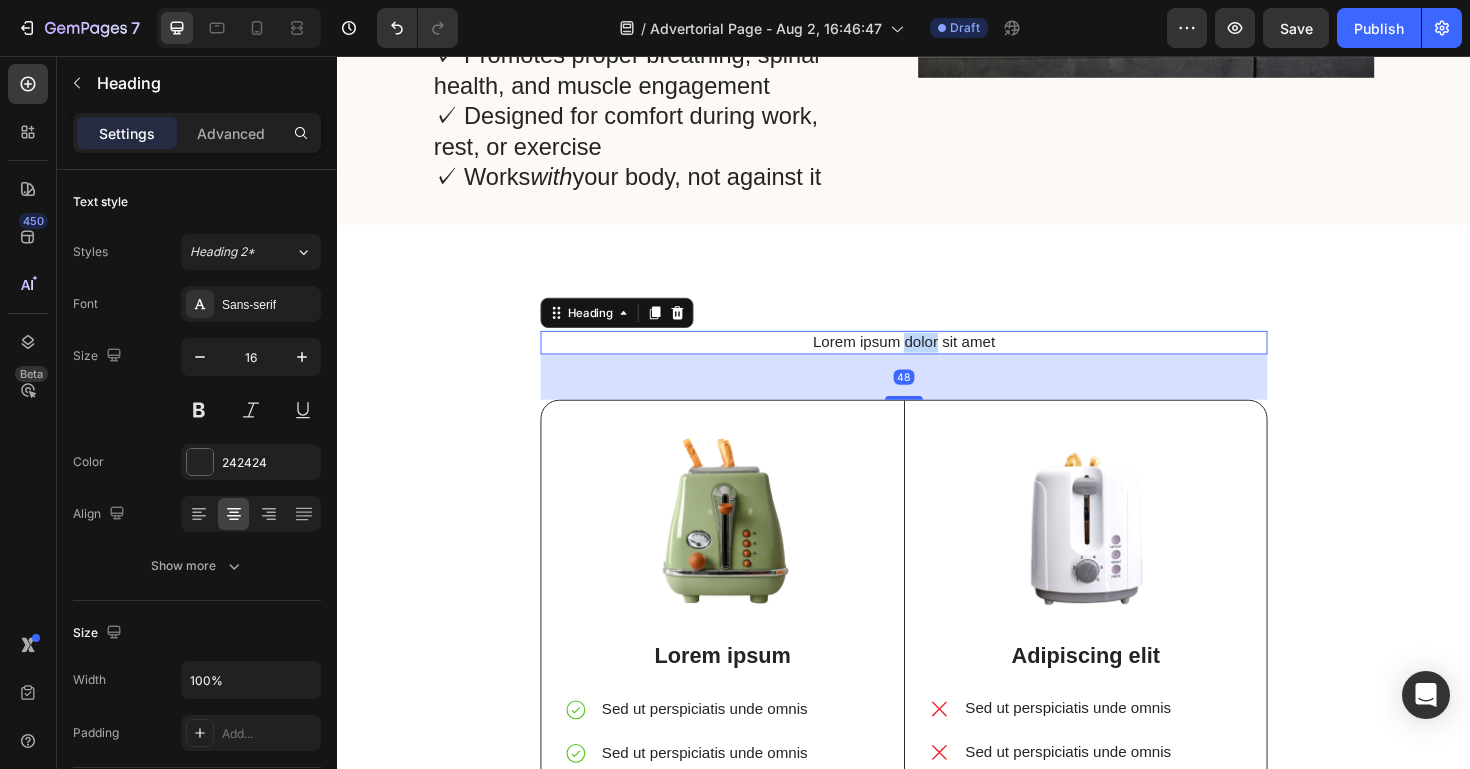 click on "Lorem ipsum dolor sit amet" at bounding box center (937, 359) 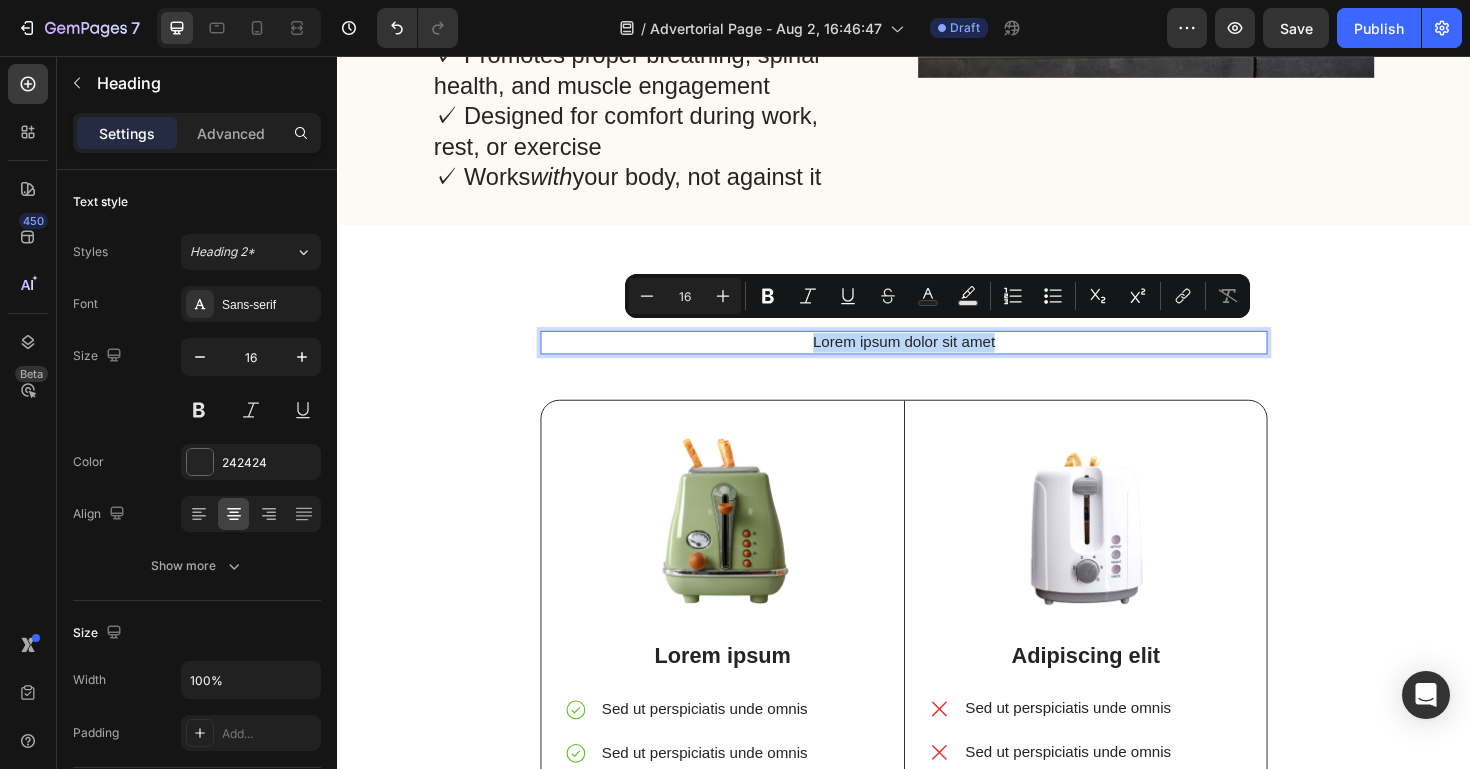 click on "Lorem ipsum dolor sit amet" at bounding box center (937, 359) 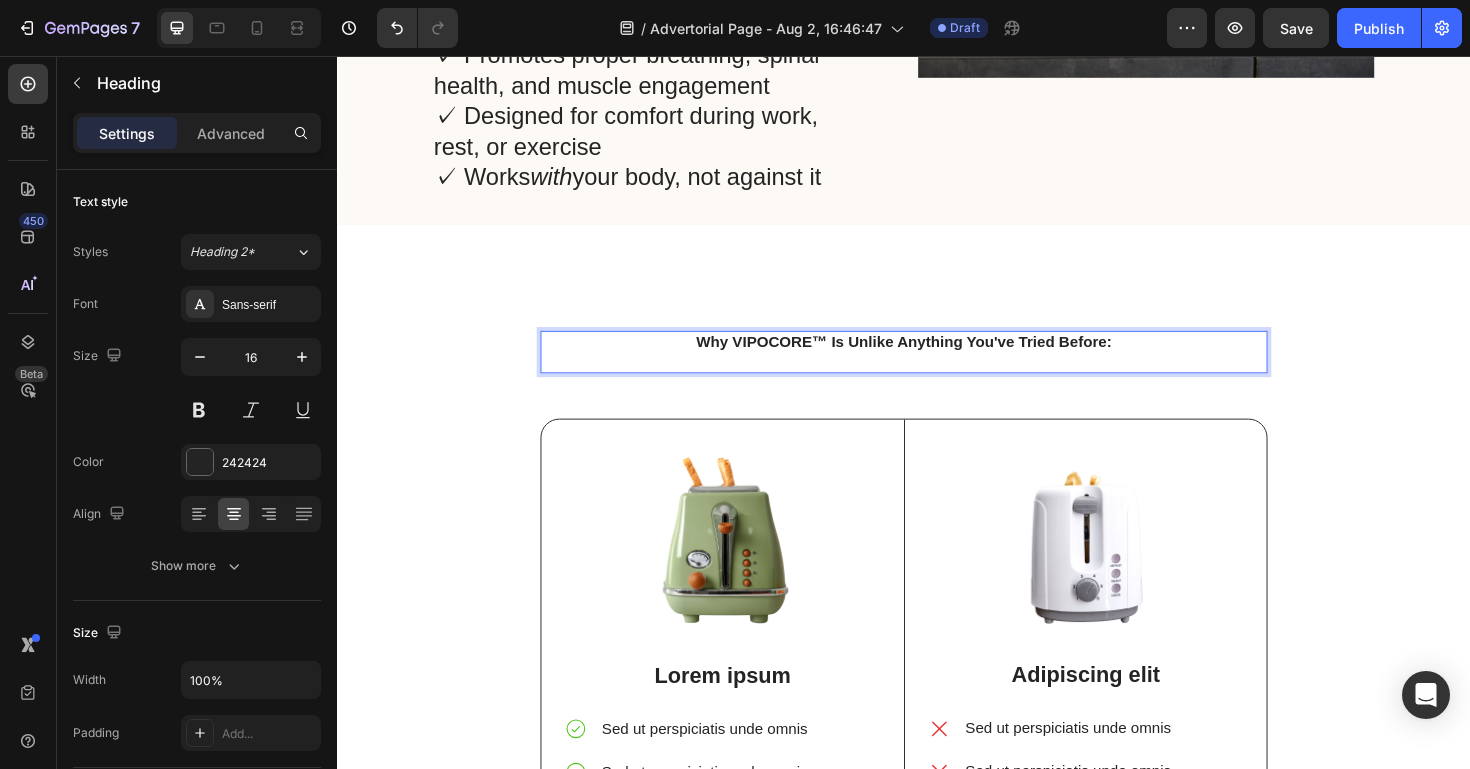 click on "Why VIPOCORE™ Is Unlike Anything You've Tried Before:" at bounding box center [937, 370] 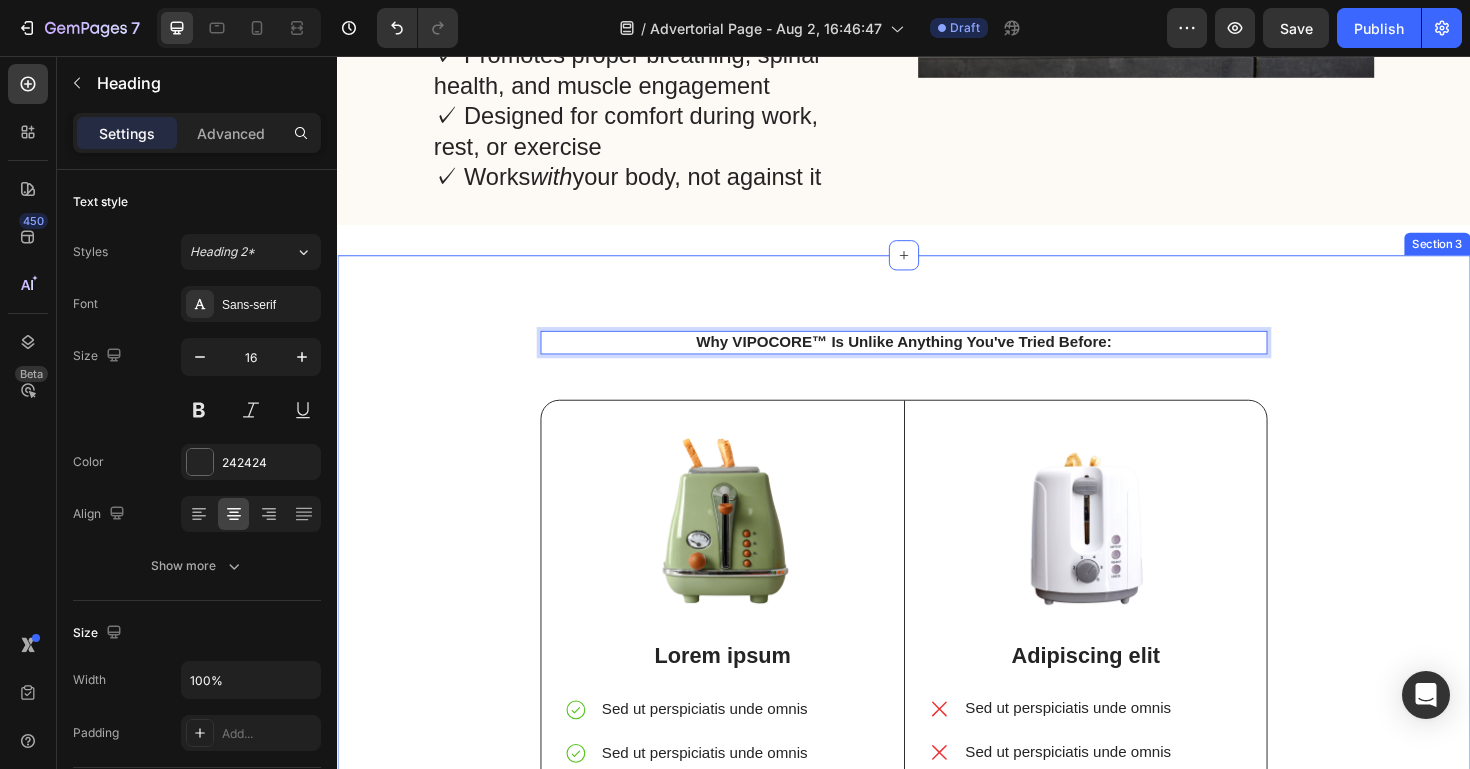 click on "Why VIPOCORE™ Is Unlike Anything You've Tried Before: Heading   48 Image Lorem ipsum Text Block
Sed ut perspiciatis unde omnis
Sed ut perspiciatis unde omnis
Sed ut perspiciatis unde omnis
Sed ut perspiciatis unde omnis
Sed ut perspiciatis unde omnis Item List Row Image Adipiscing elit Text Block
Sed ut perspiciatis unde omnis
Sed ut perspiciatis unde omnis
Sed ut perspiciatis unde omnis
Sed ut perspiciatis unde omnis
Sed ut perspiciatis unde omnis Item List Row Row Row Section 3" at bounding box center (937, 659) 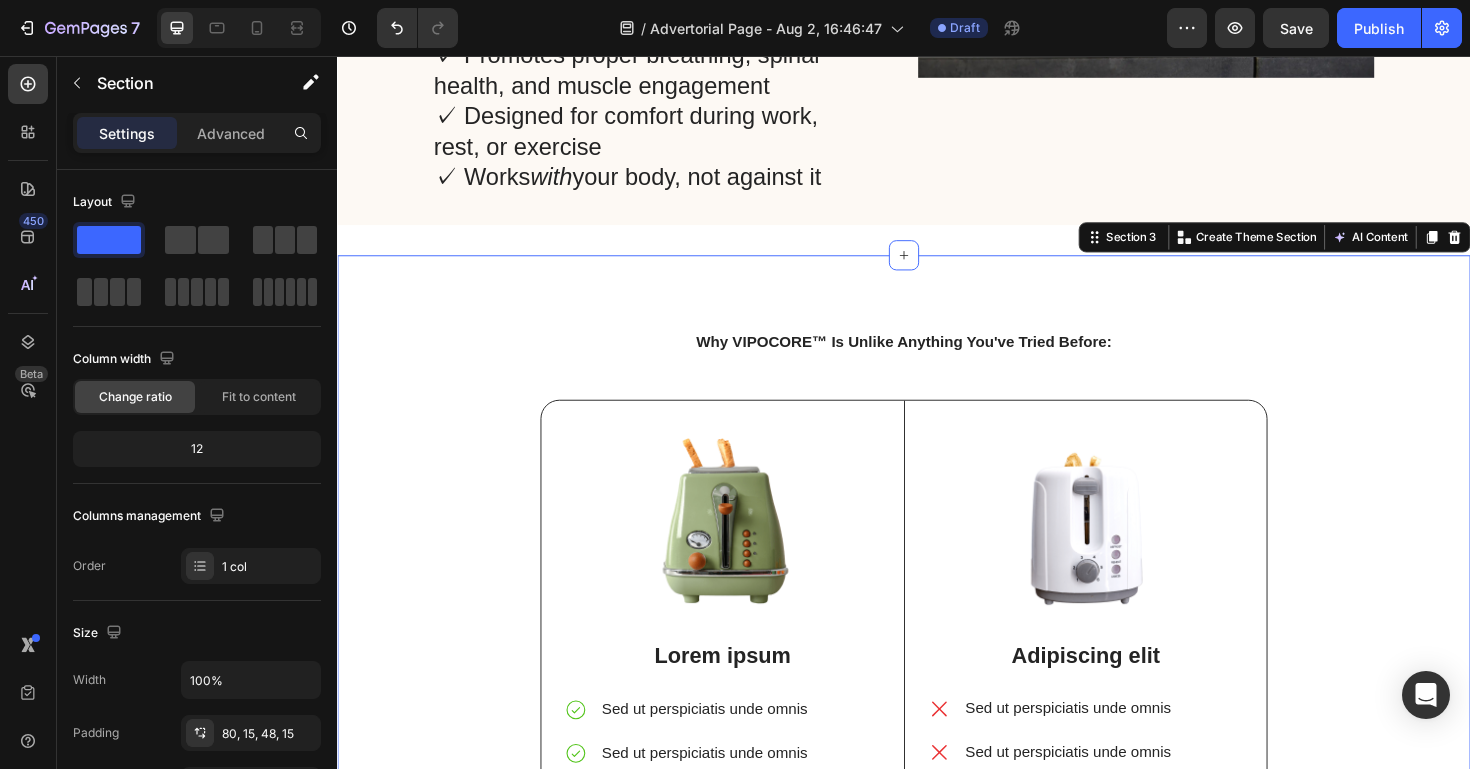 click on "Why VIPOCORE™ Is Unlike Anything You've Tried Before:" at bounding box center [937, 358] 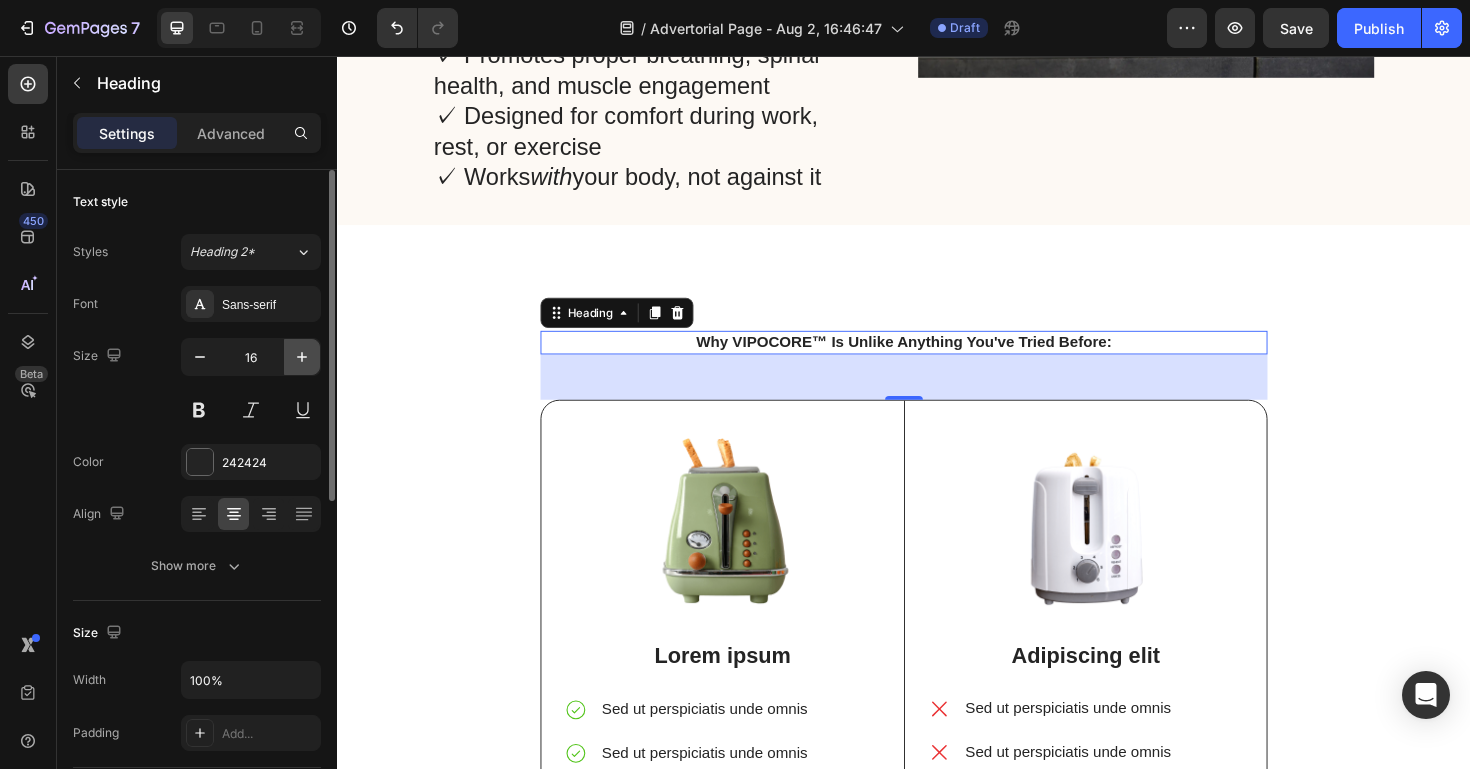 click 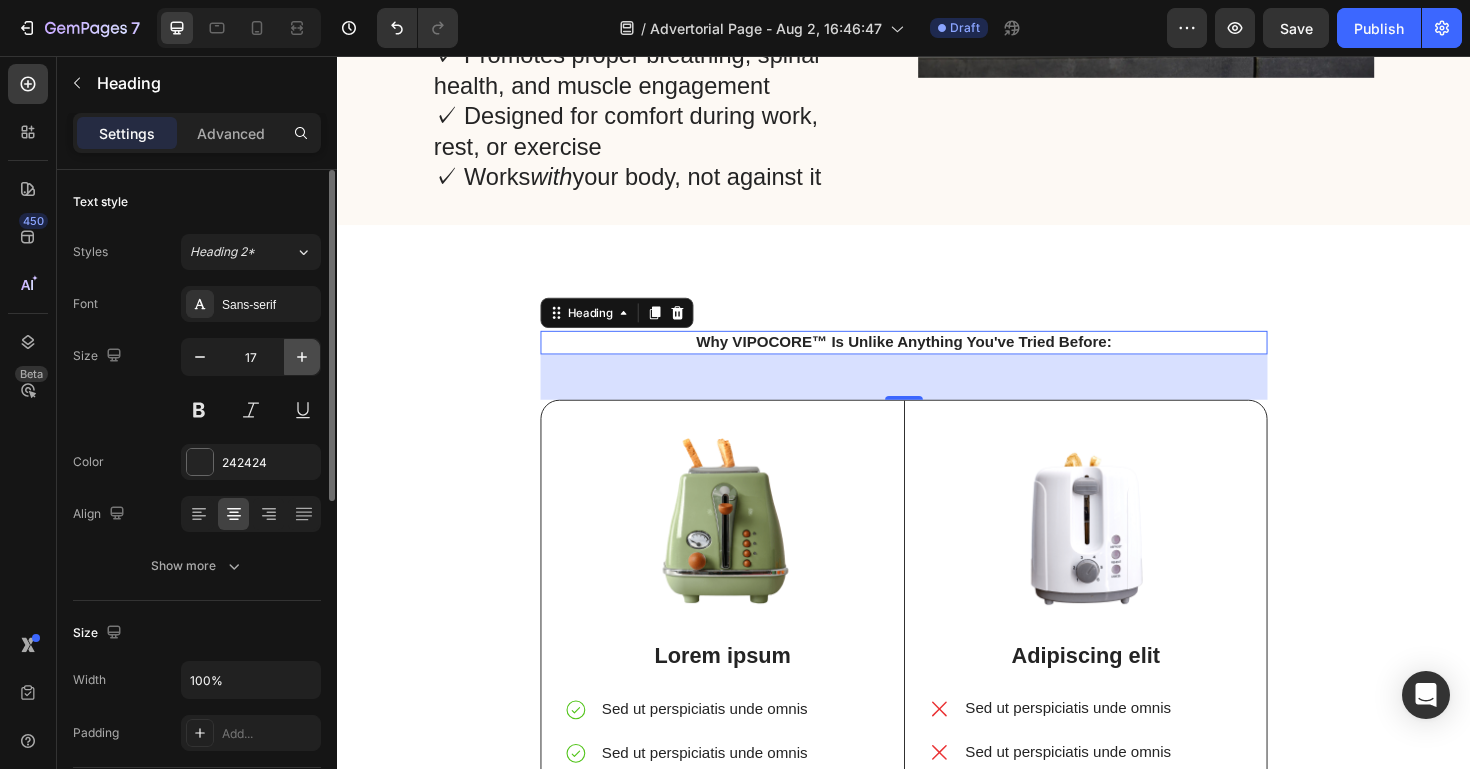 click 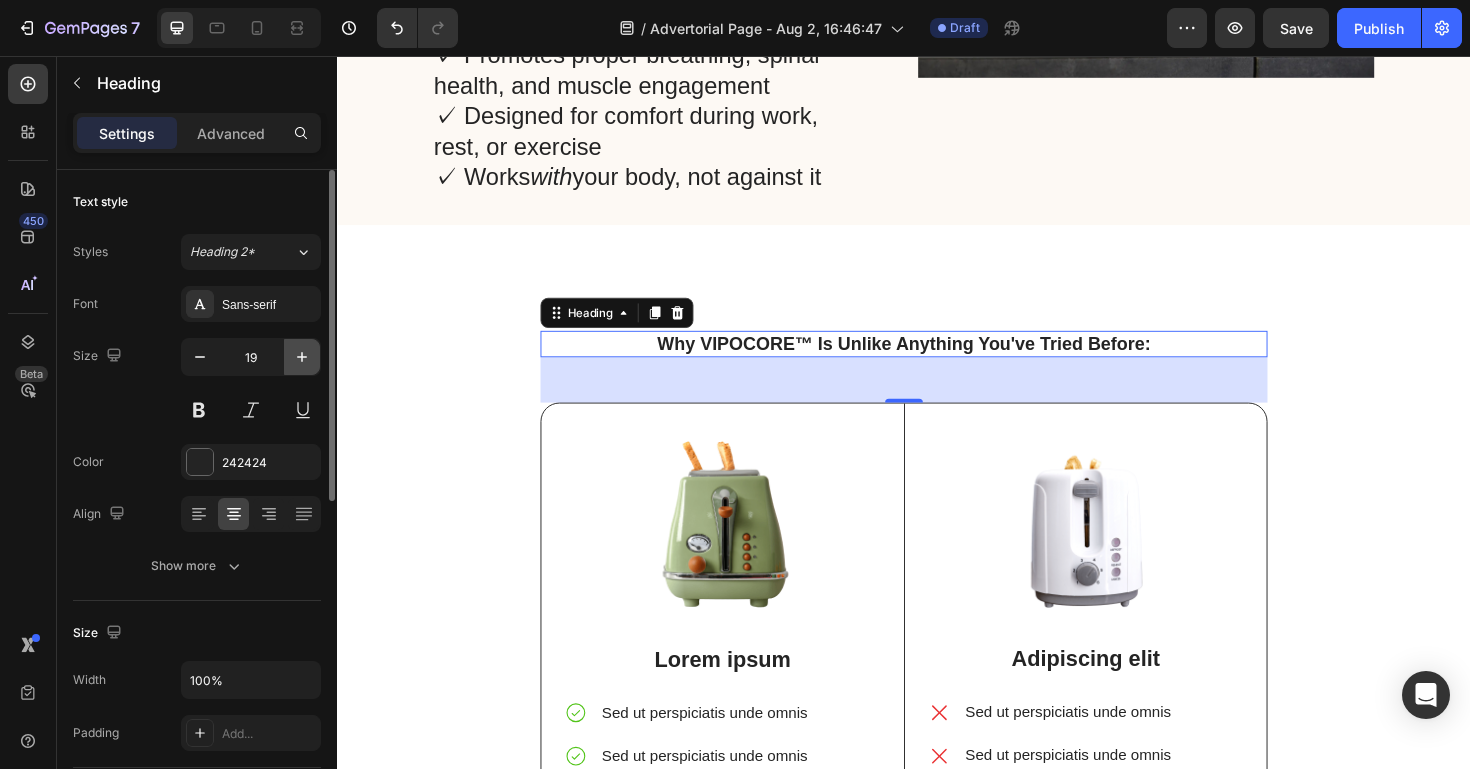 click 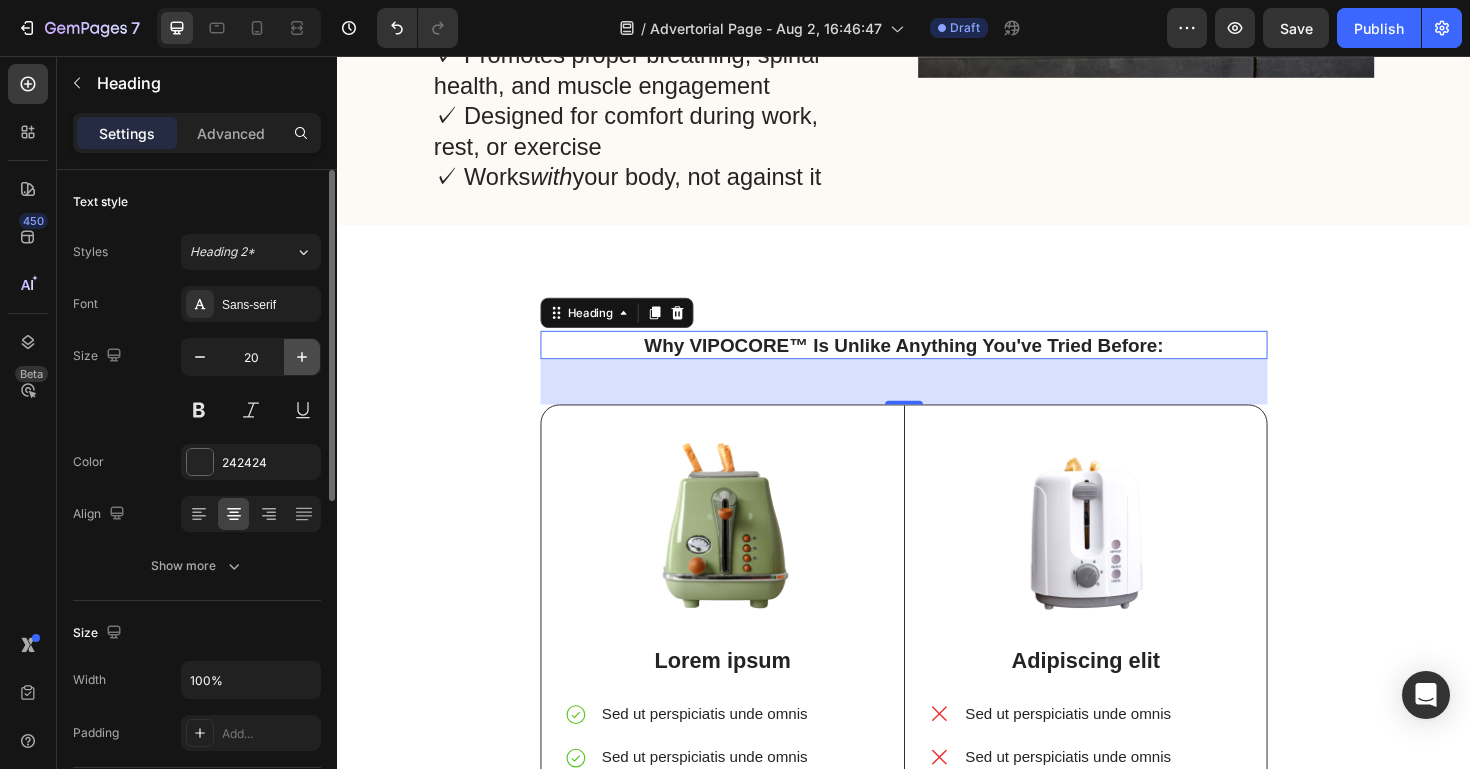click 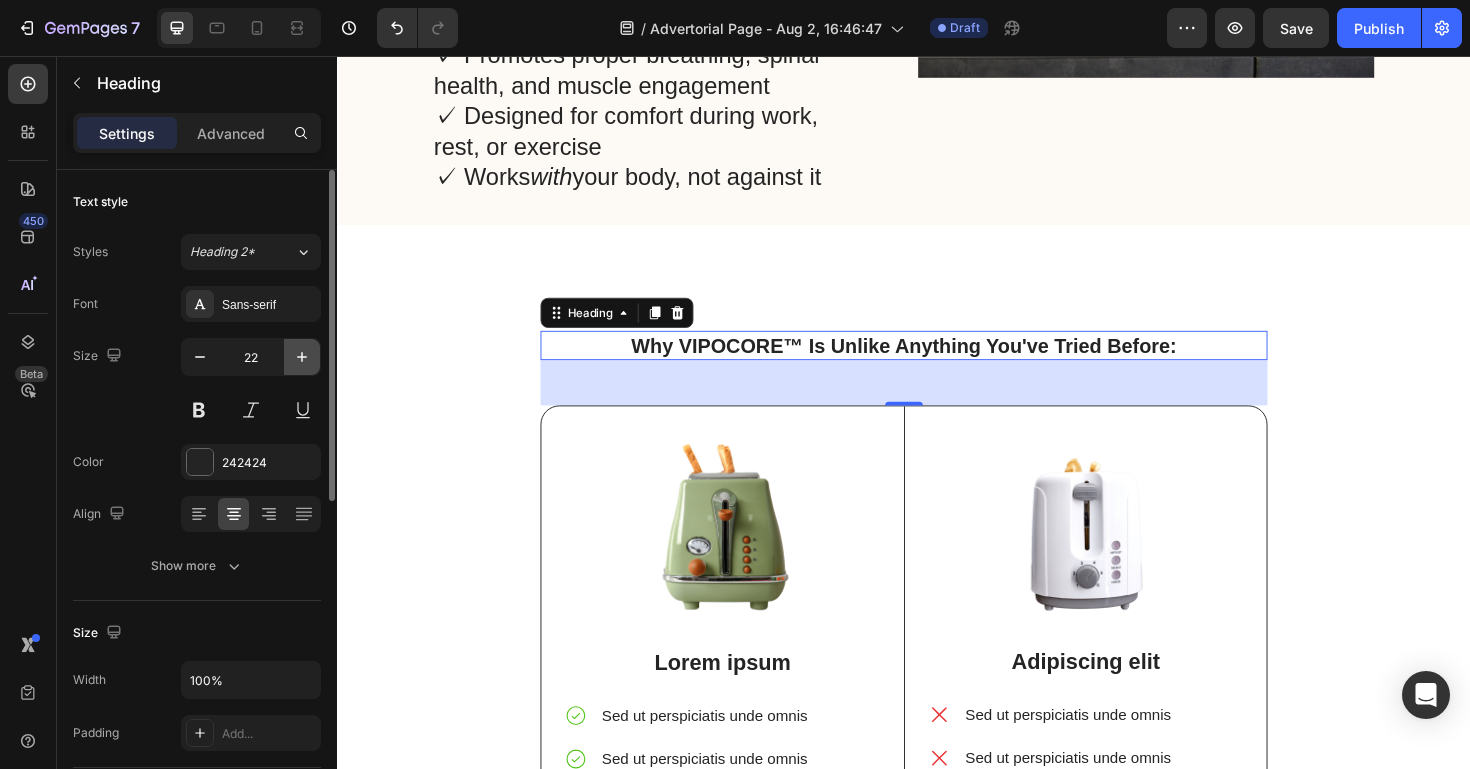 click 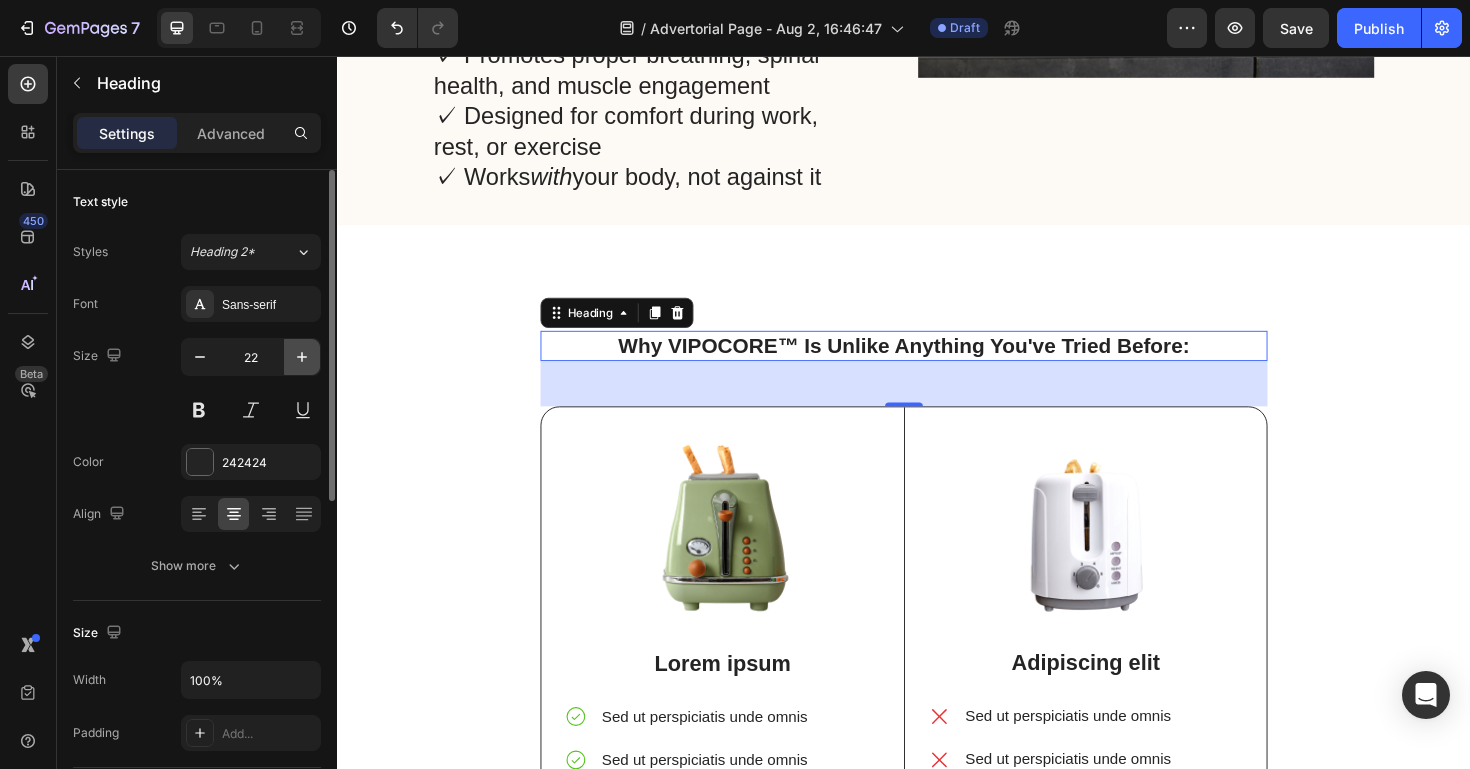 click 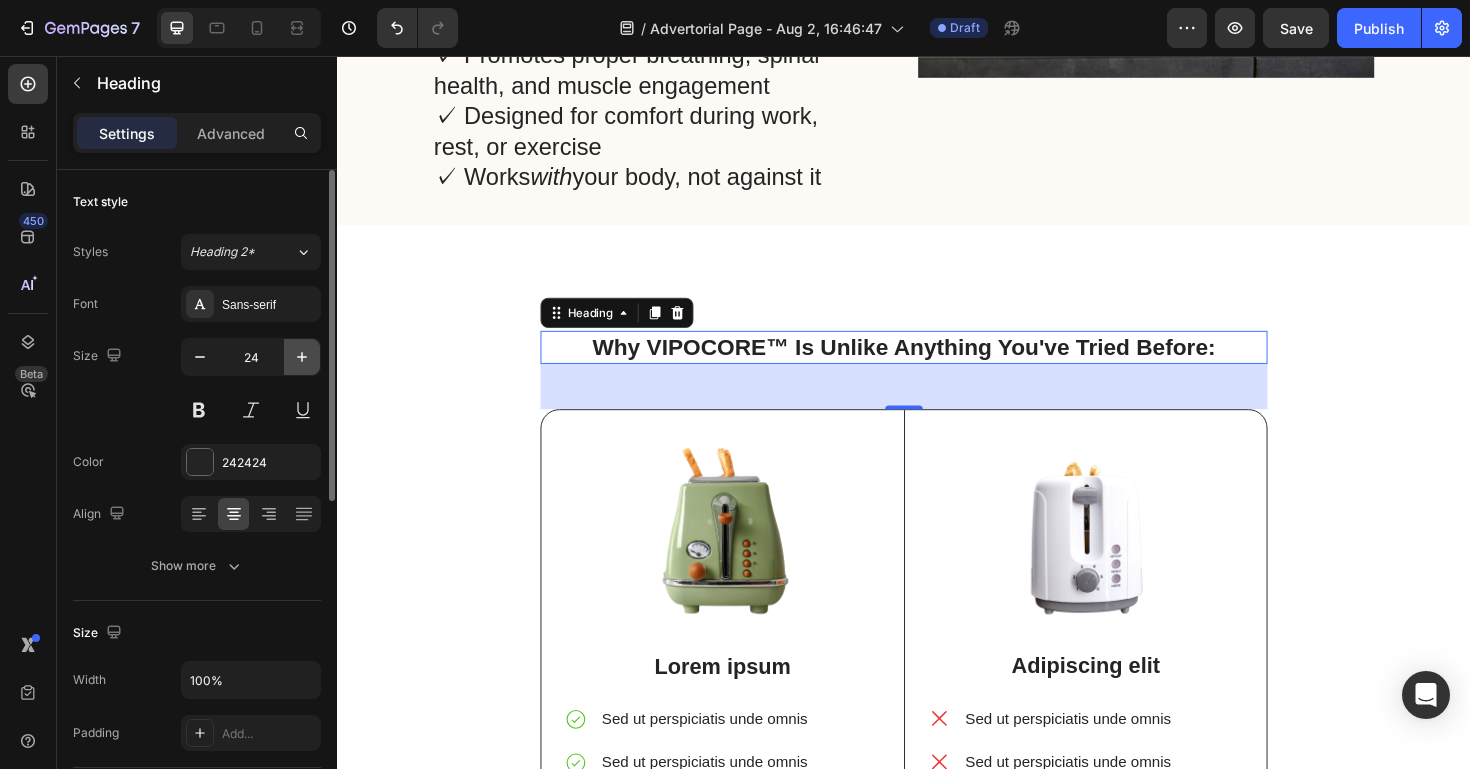click 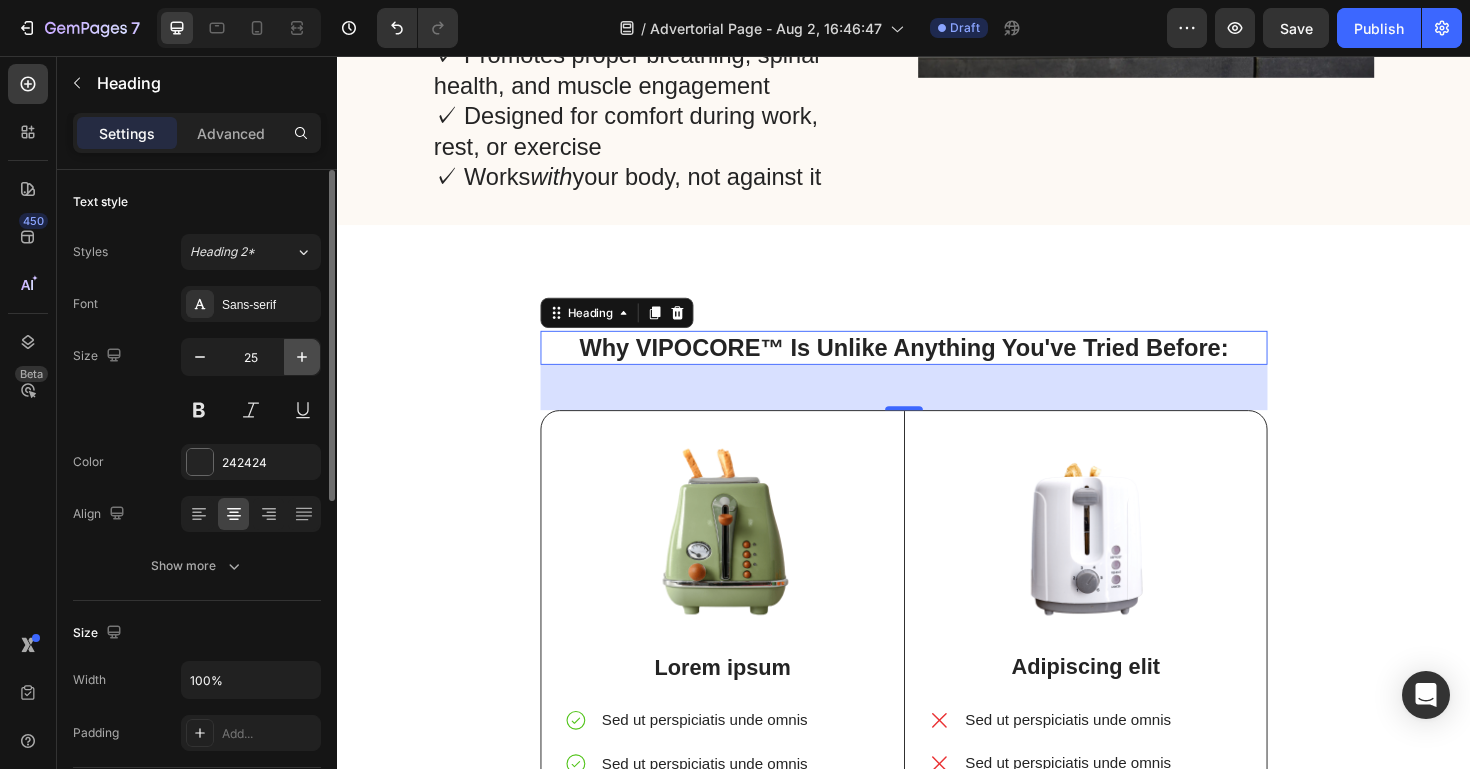 click 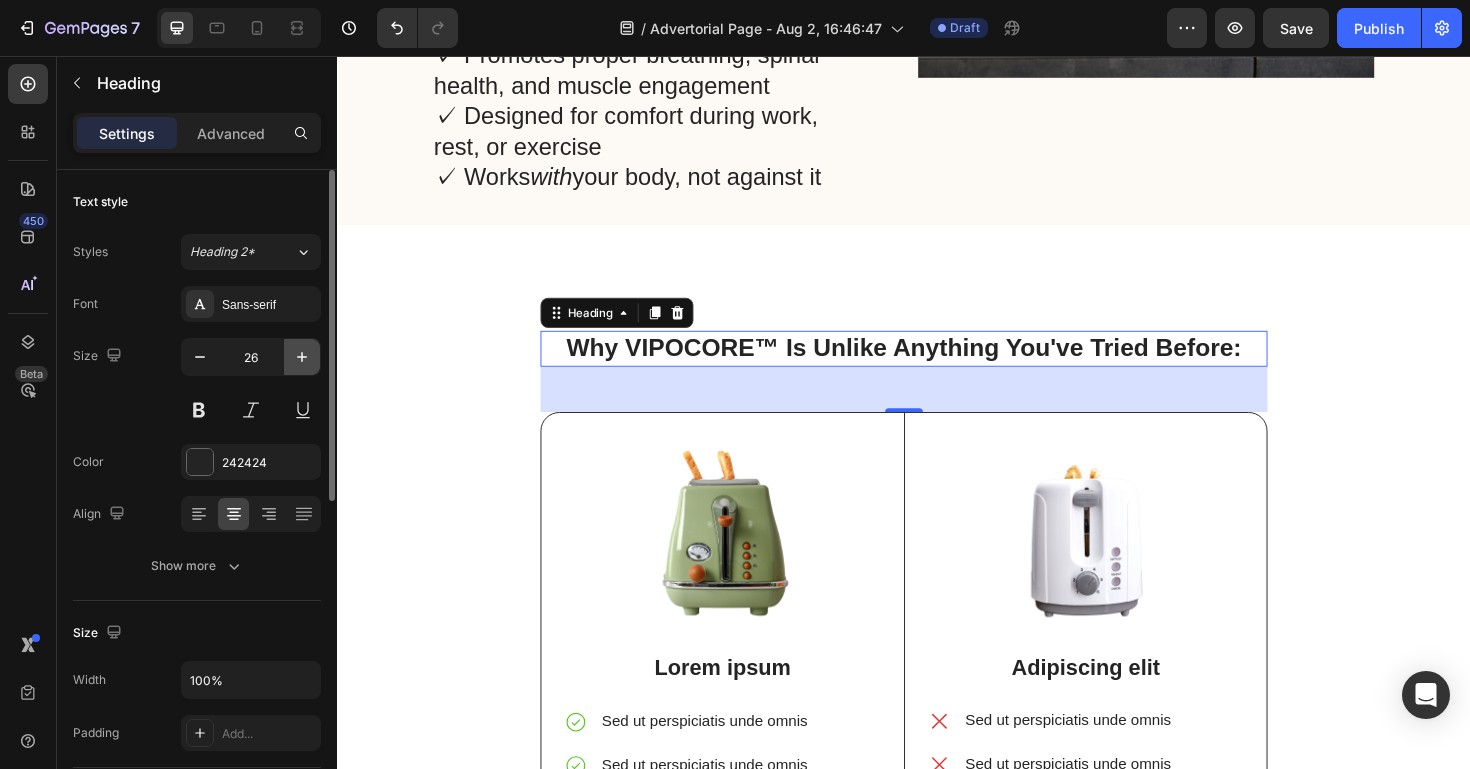 click 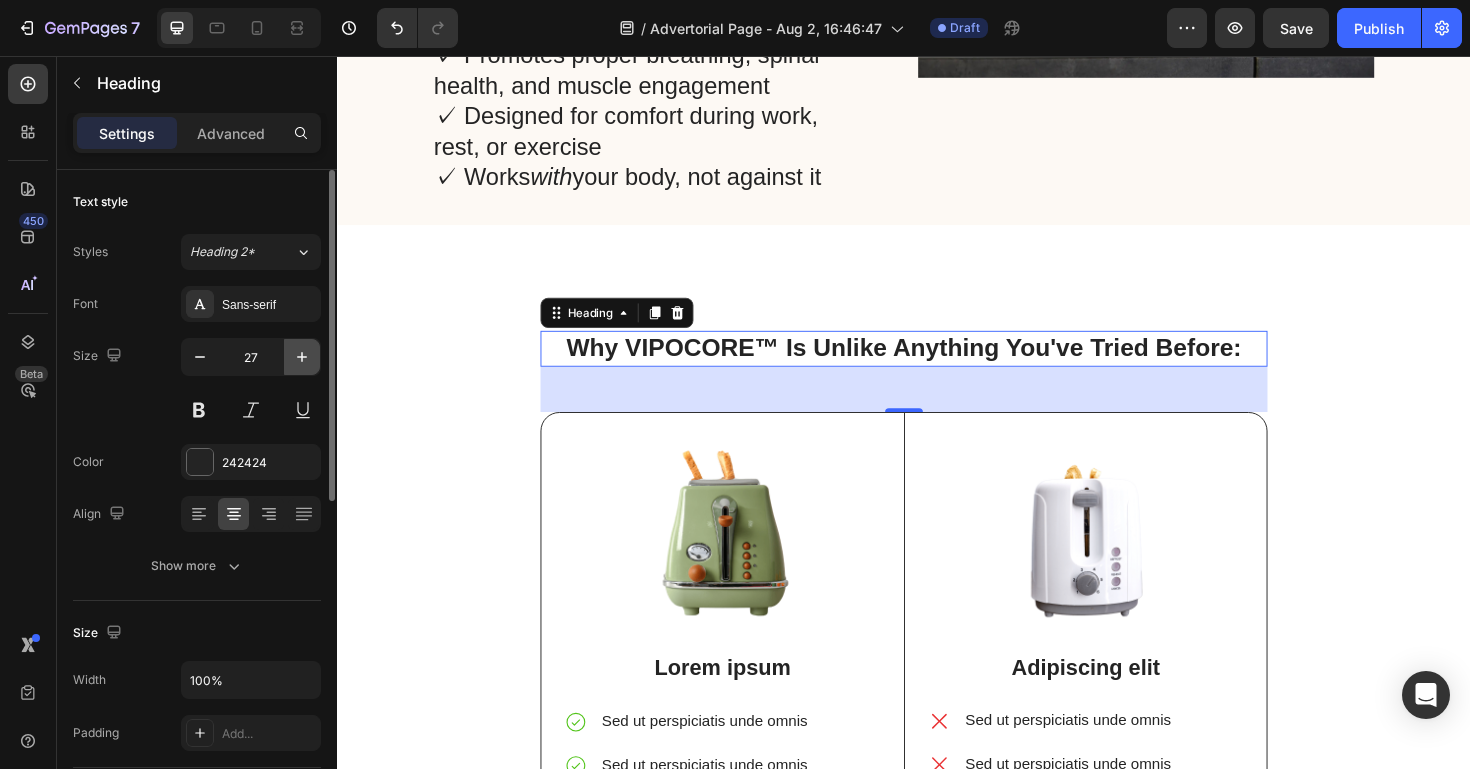 click 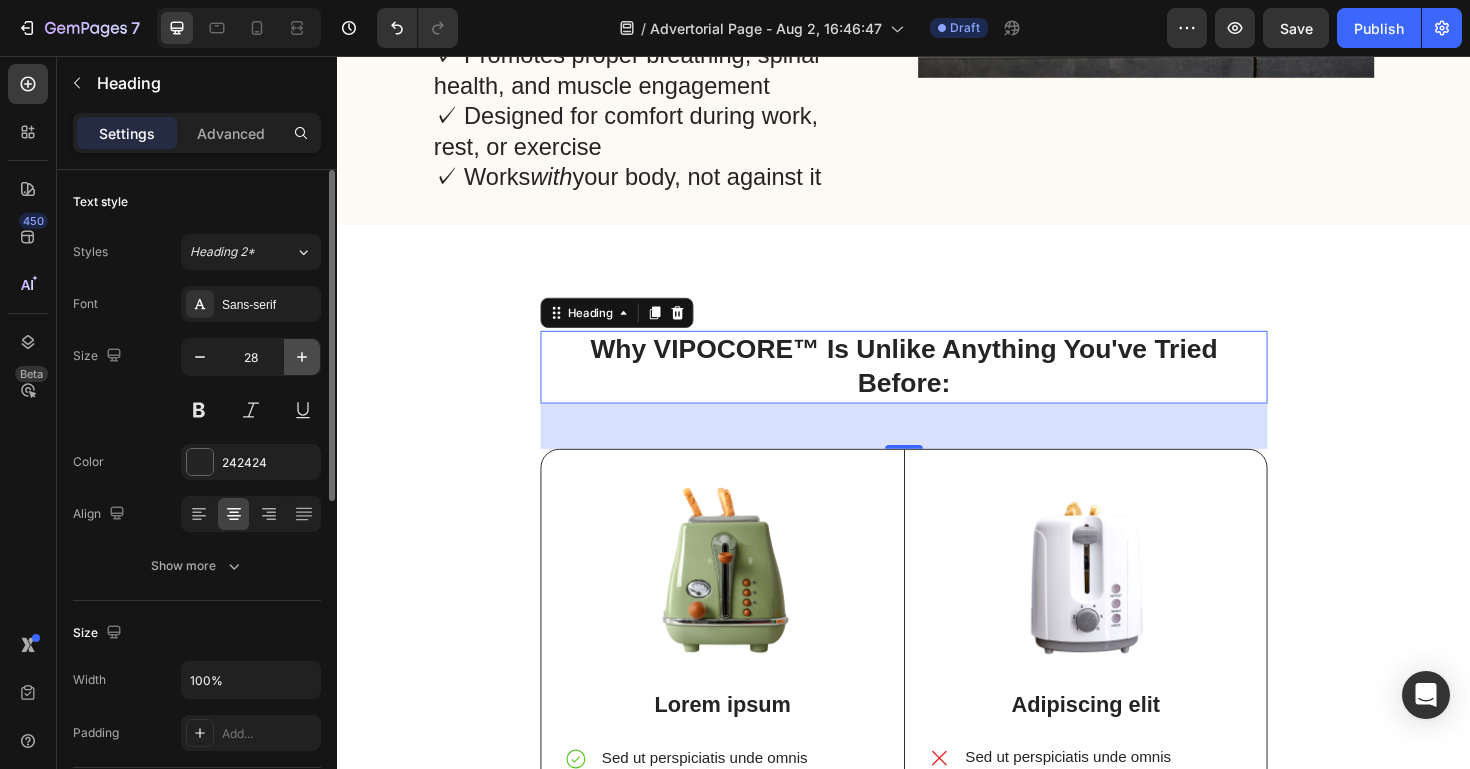 click 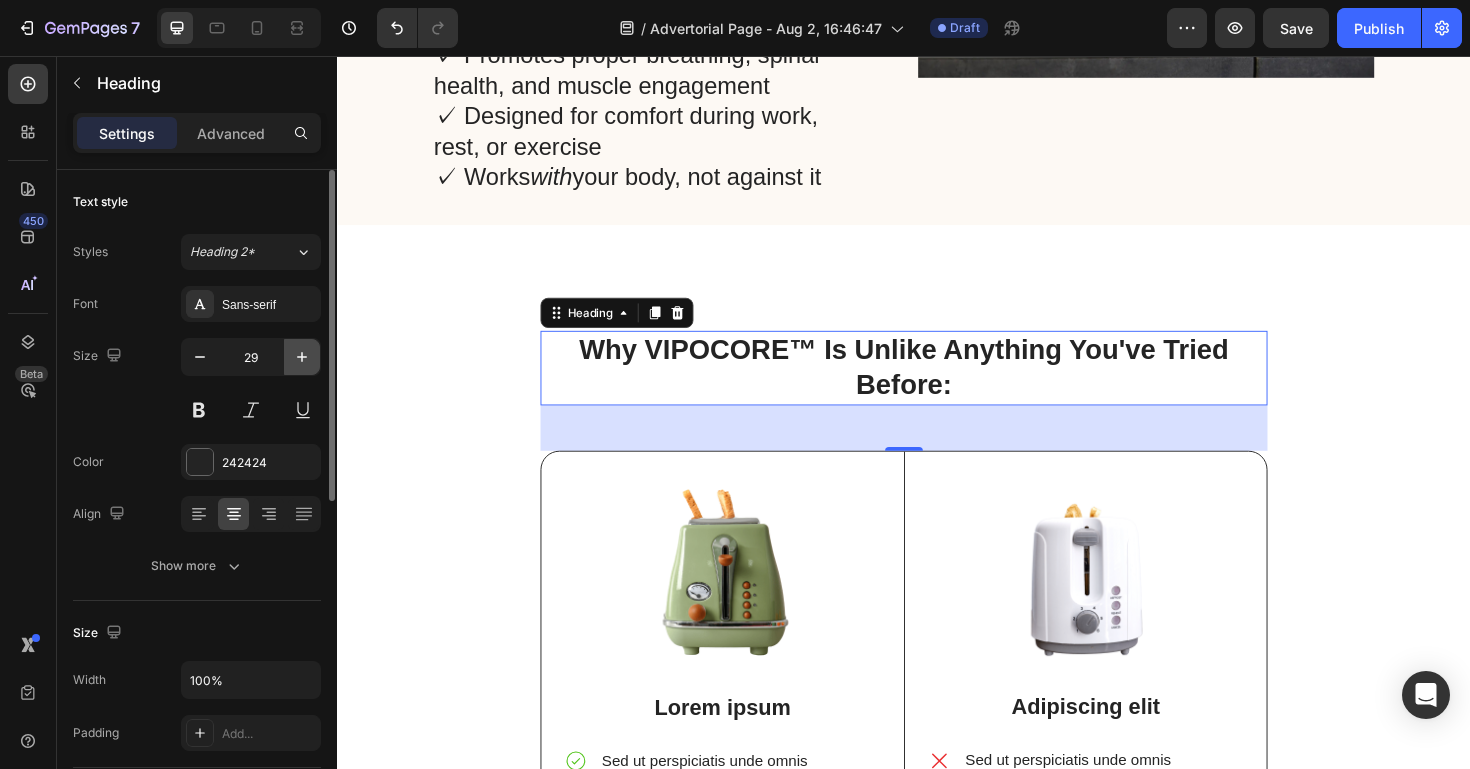 click 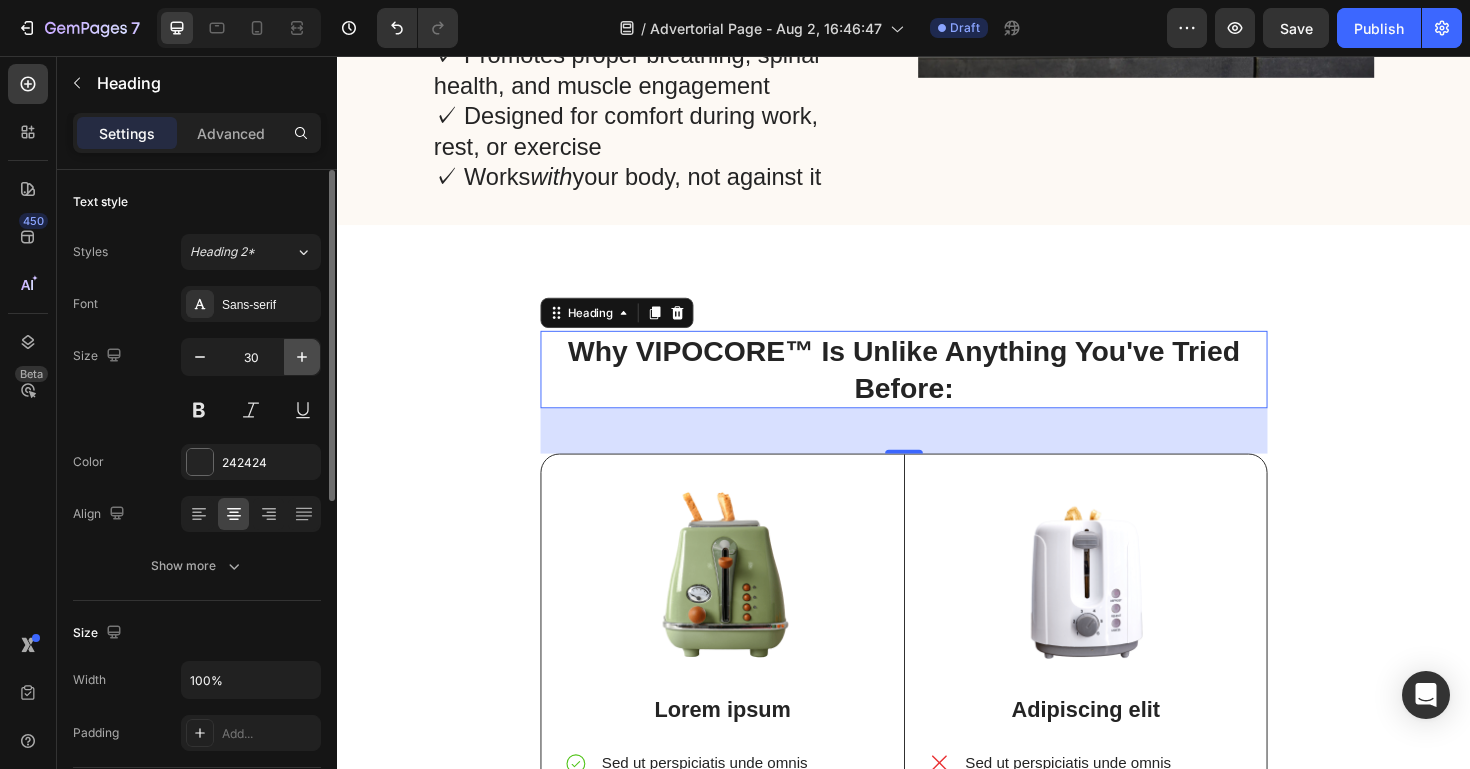 click 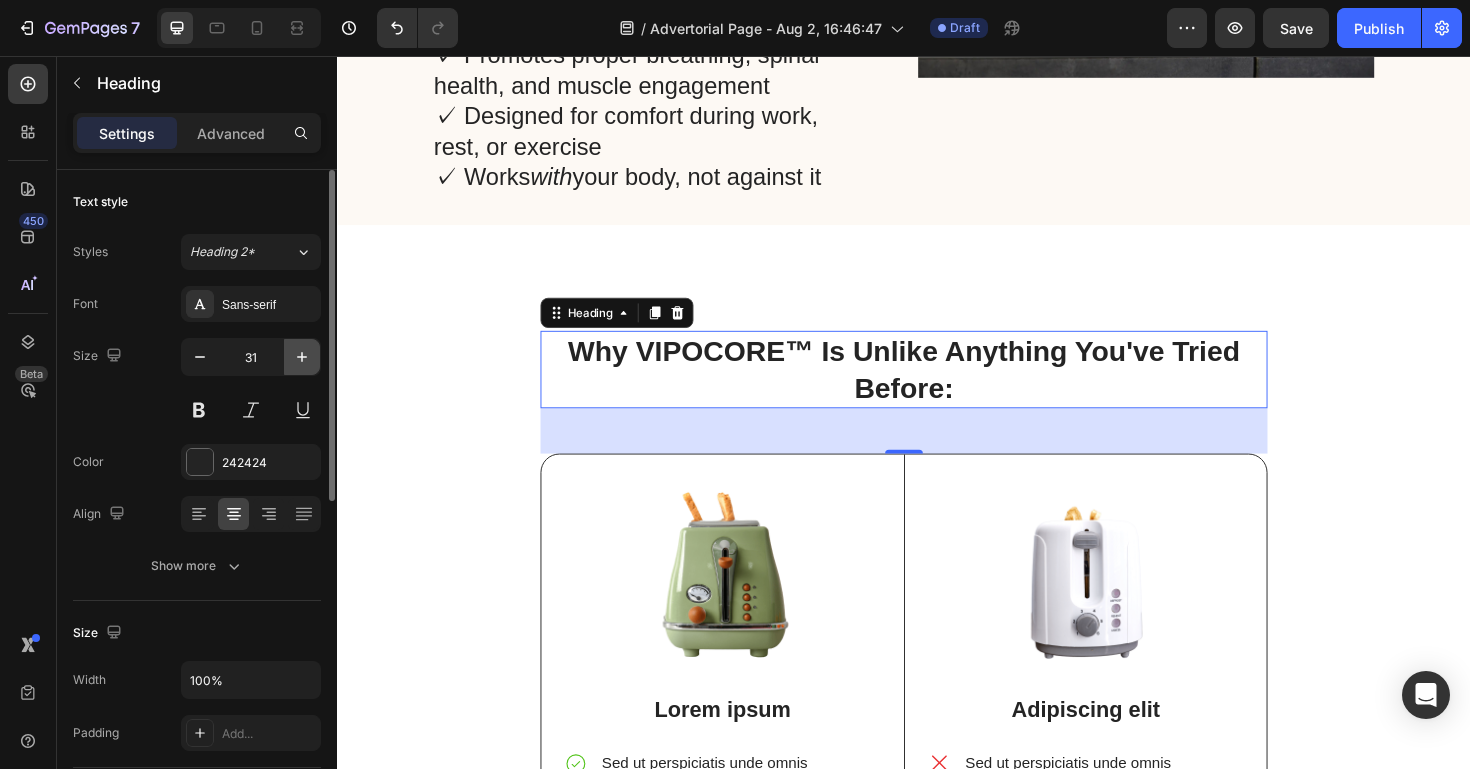 click 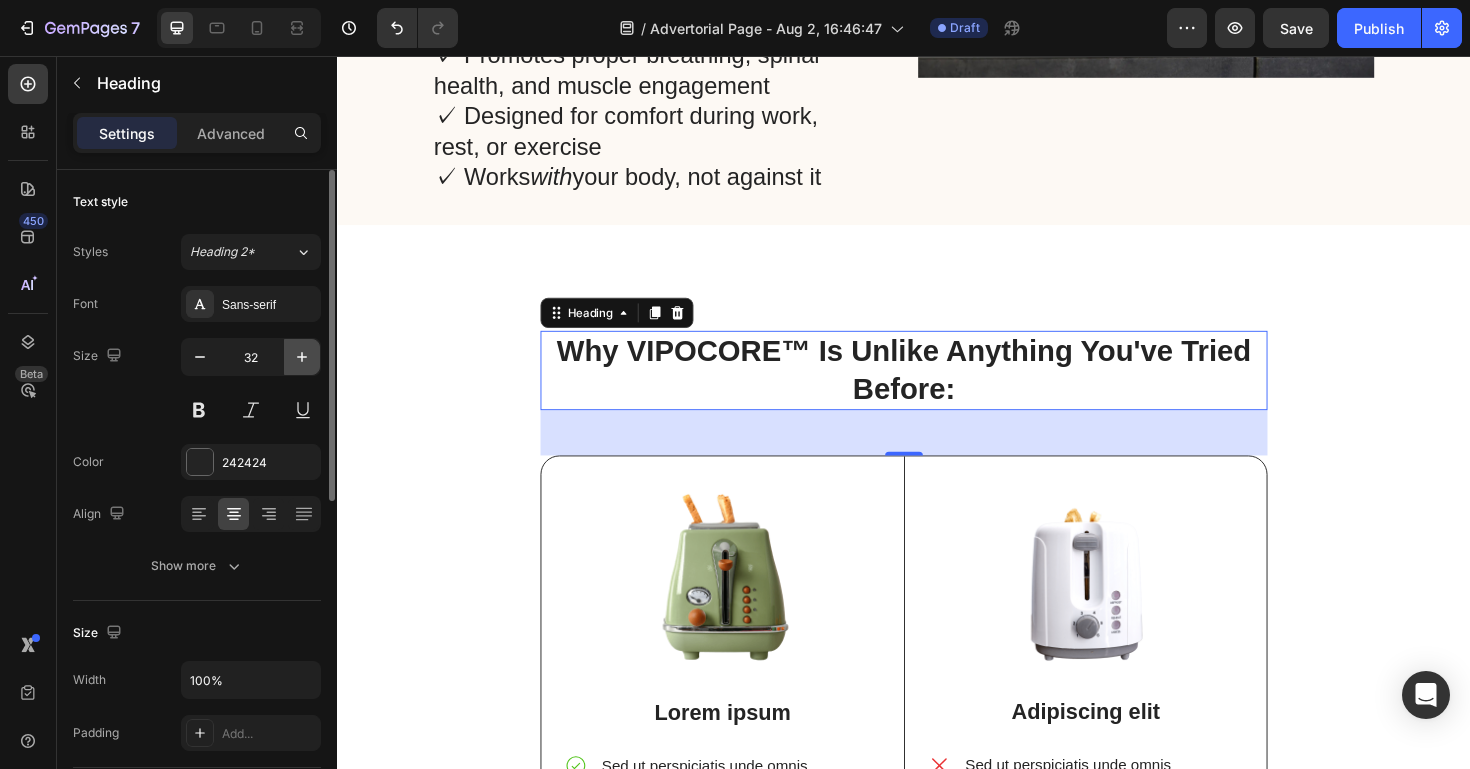 click 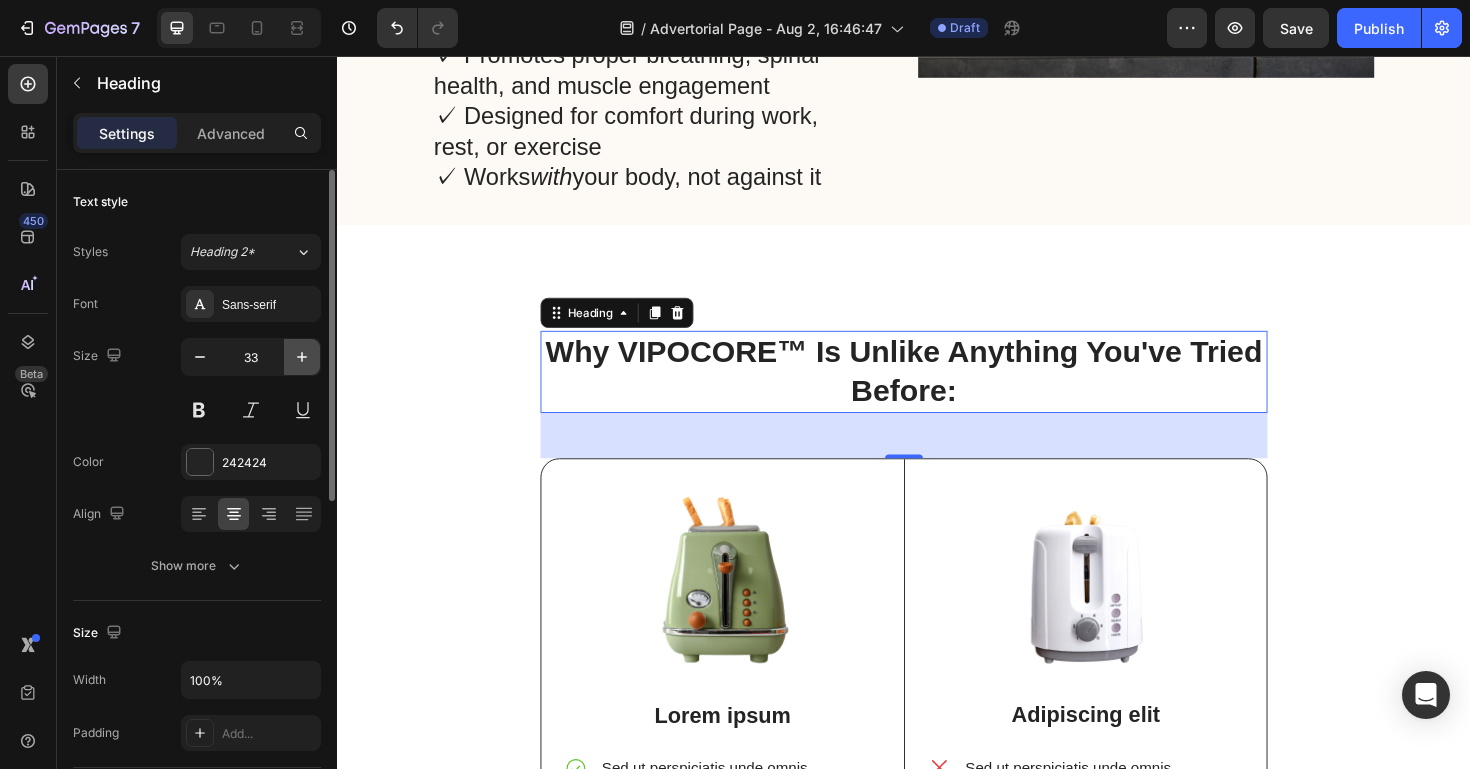 click 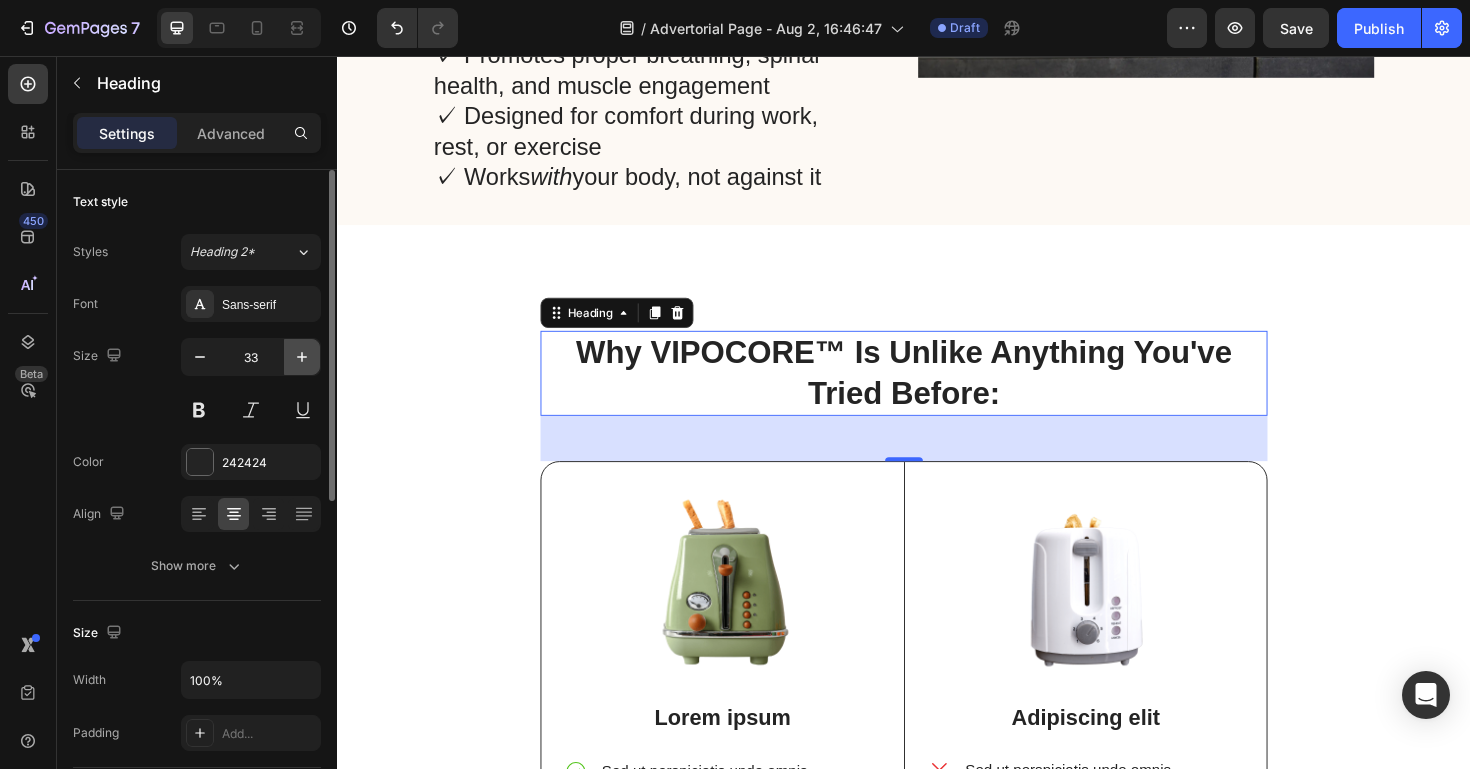 click 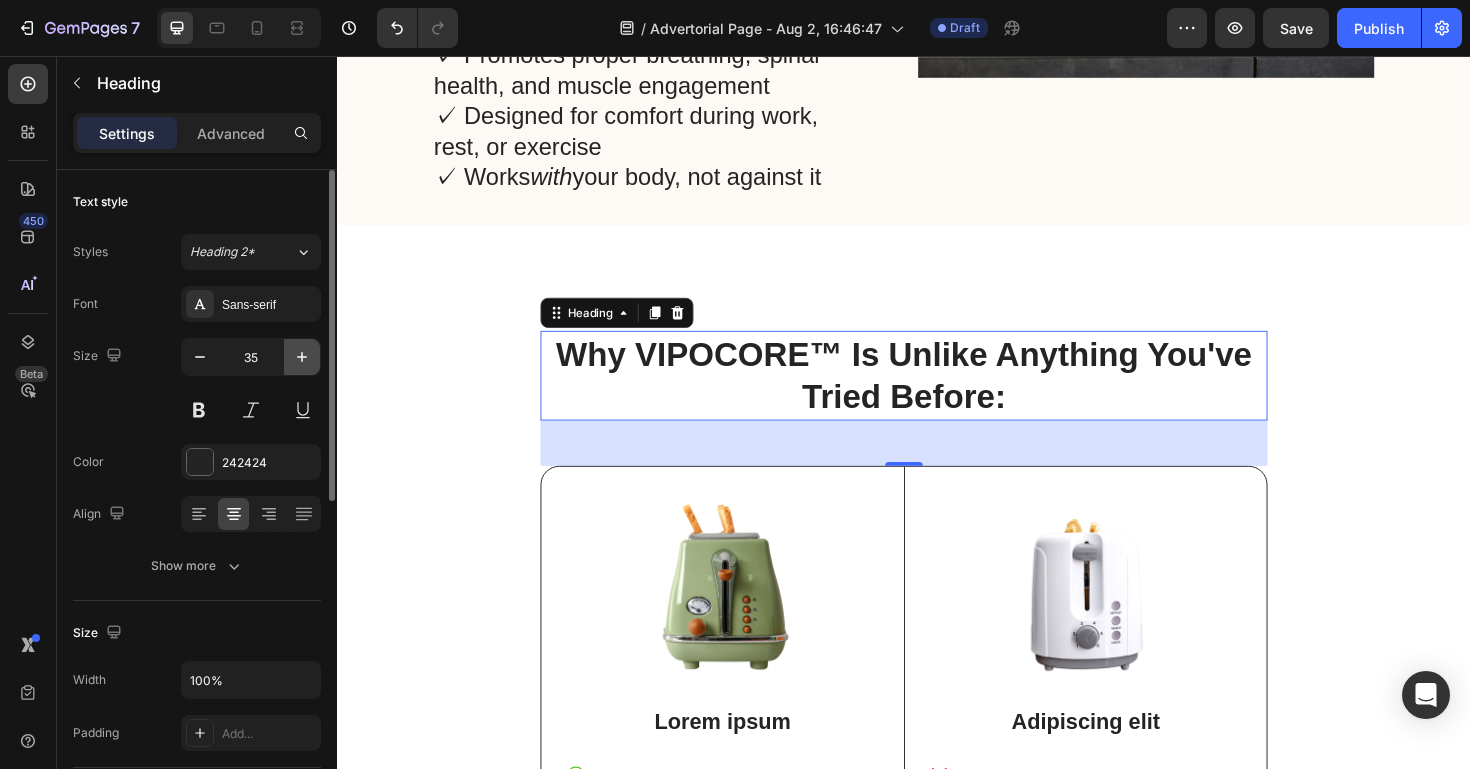 click 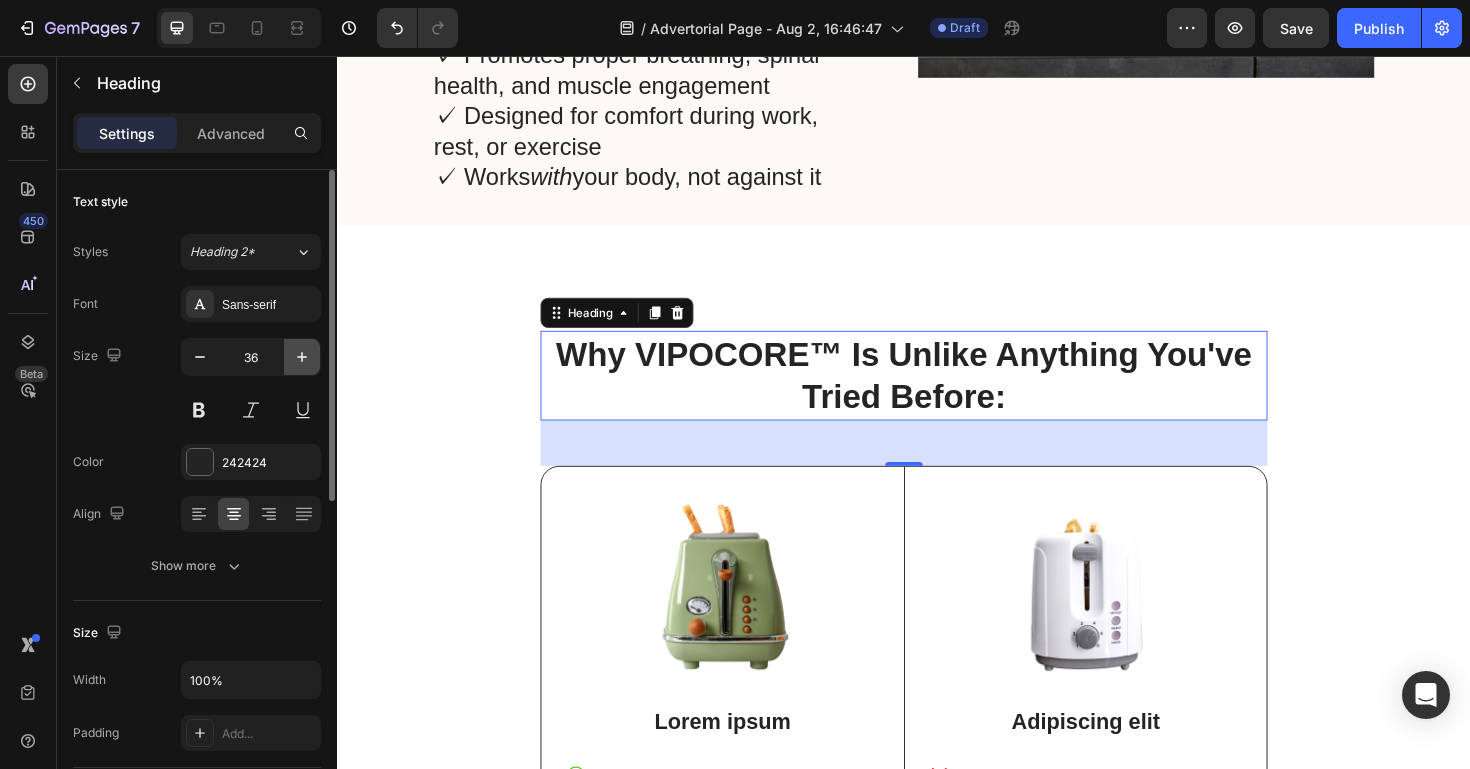 click 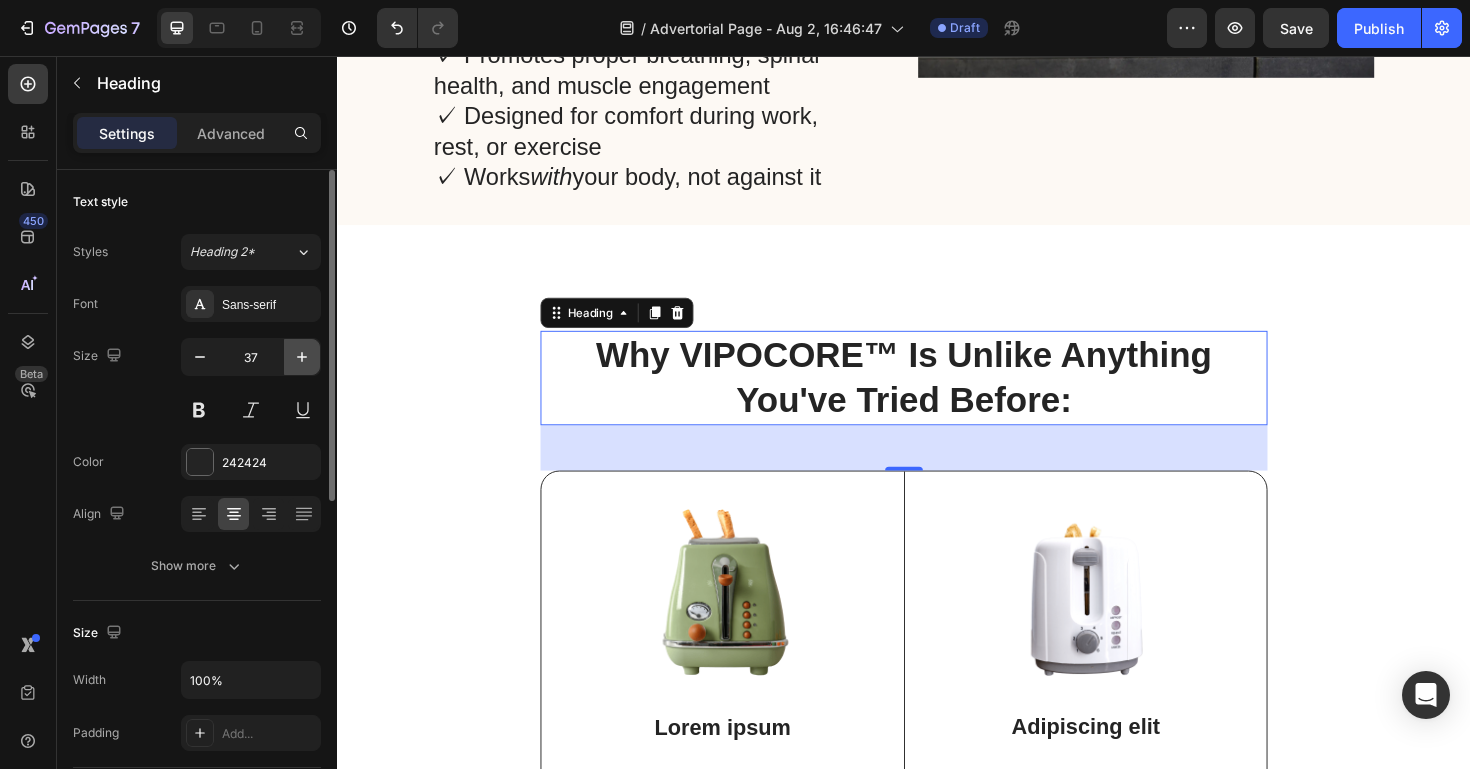 click 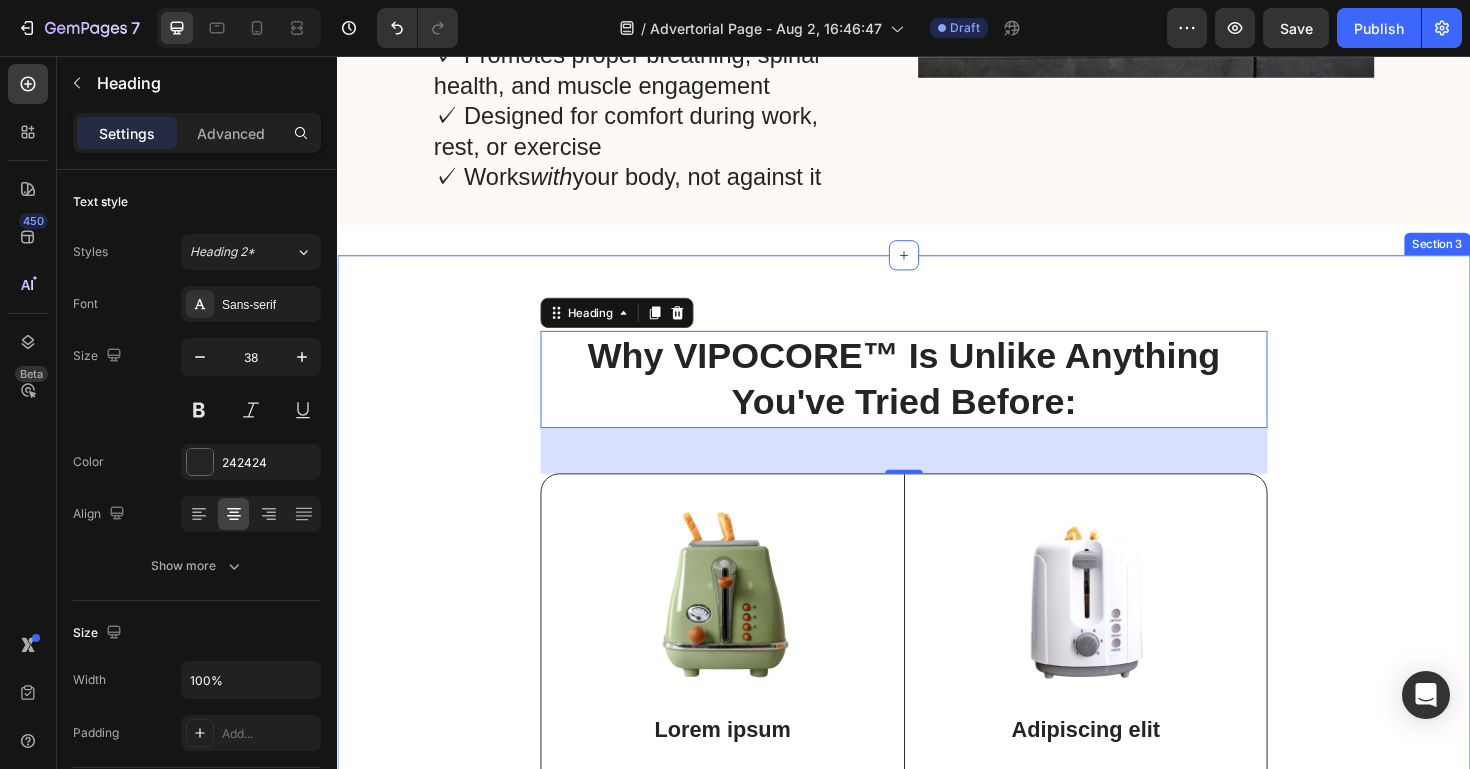 click on "After years of research into the physical and emotional effects of poor posture, the VIPOCORE™ Vibrating Intelligent Posture Corrector was developed — a smart, wearable solution that trains your body into better alignment without the guesswork.   Heading ✓ Gently vibrates when you begin to slouch ✓ Encourages natural alignment — not forced stiffness ✓ Promotes proper breathing, spinal health, and muscle engagement ✓ Designed for comfort during work, rest, or exercise ✓ Works  with  your body, not against it Text Block Image Row Section 2" at bounding box center (937, -111) 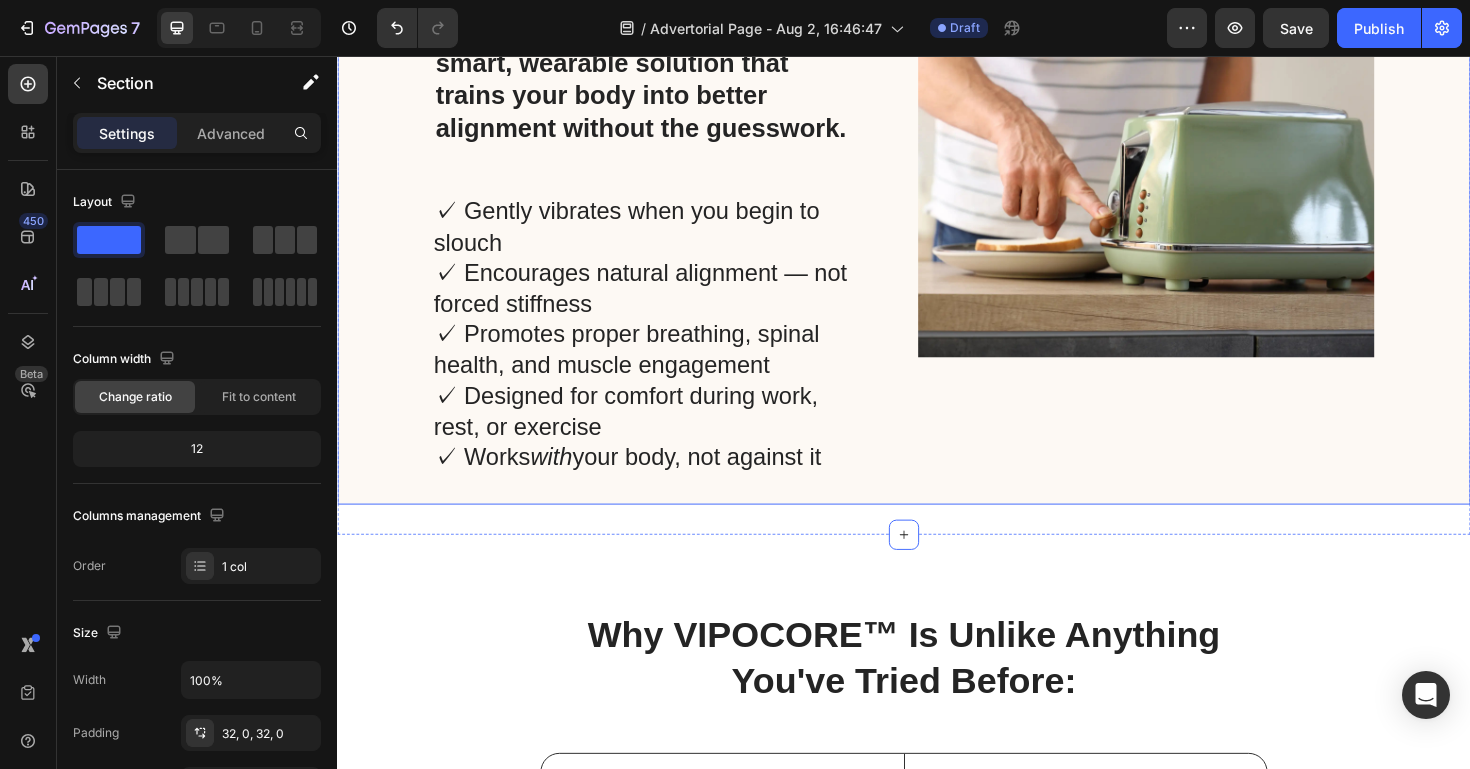 click at bounding box center [1193, 185] 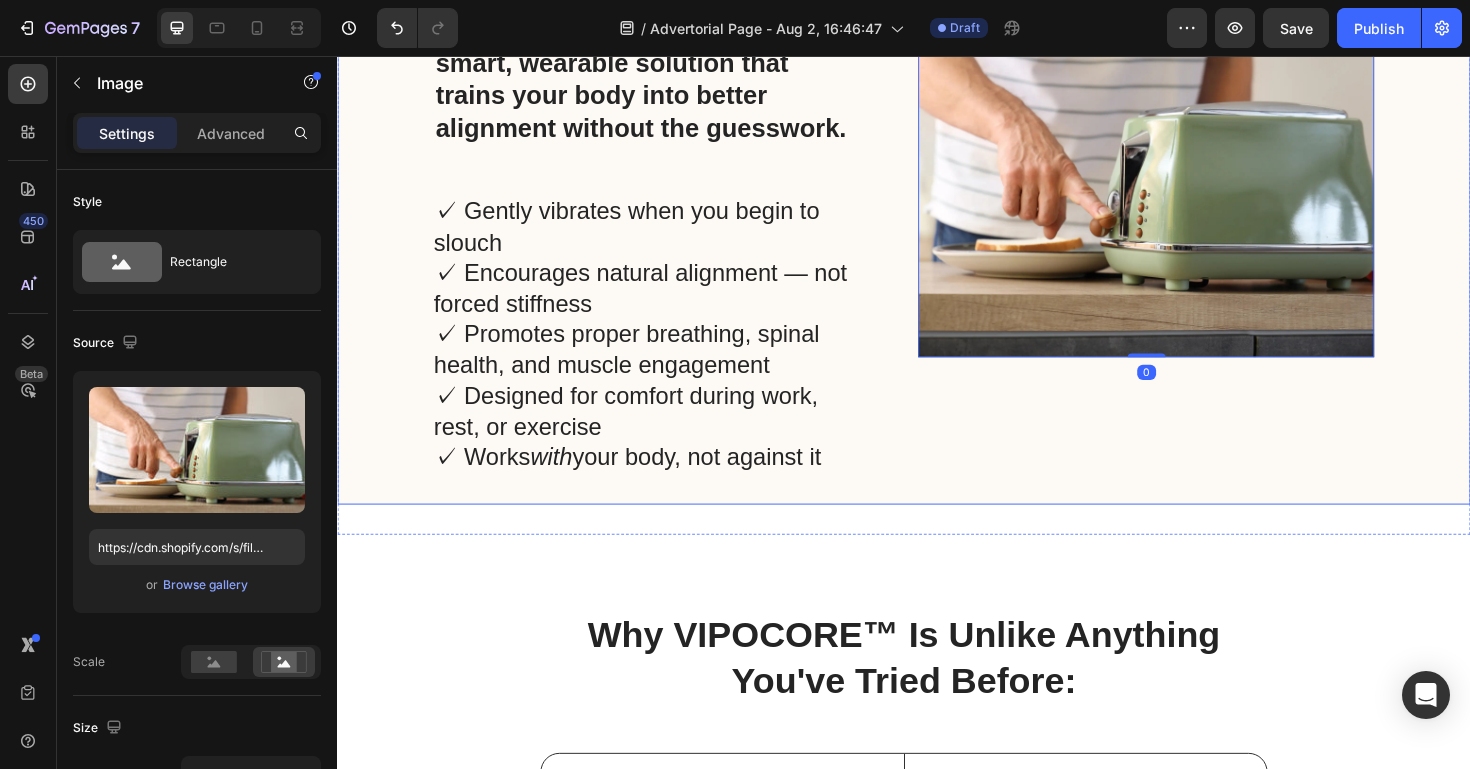 scroll, scrollTop: 3910, scrollLeft: 0, axis: vertical 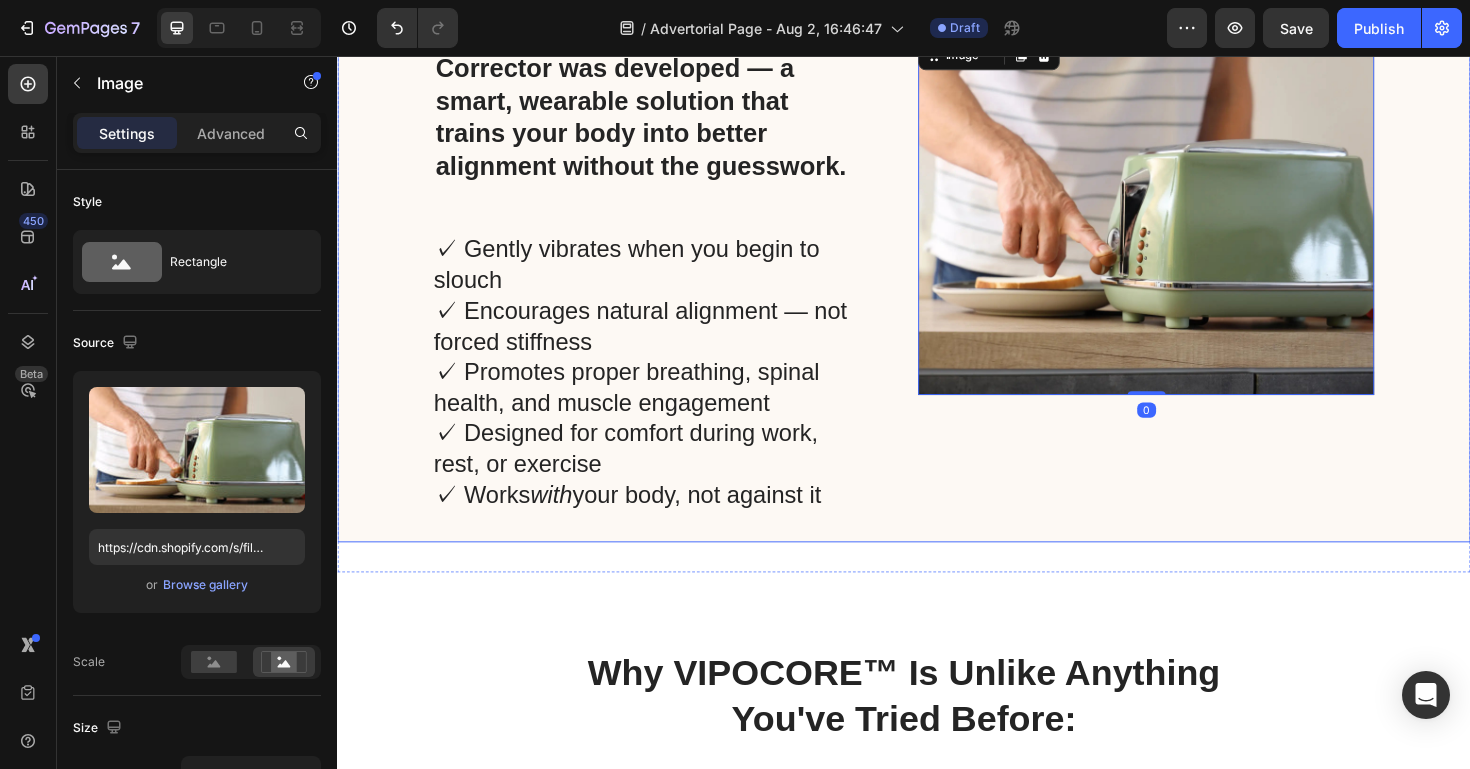 click on "After years of research into the physical and emotional effects of poor posture, the VIPOCORE™ Vibrating Intelligent Posture Corrector was developed — a smart, wearable solution that trains your body into better alignment without the guesswork.   Heading ✓ Gently vibrates when you begin to slouch ✓ Encourages natural alignment — not forced stiffness ✓ Promotes proper breathing, spinal health, and muscle engagement ✓ Designed for comfort during work, rest, or exercise ✓ Works  with  your body, not against it Text Block Image   0 Row" at bounding box center (937, 225) 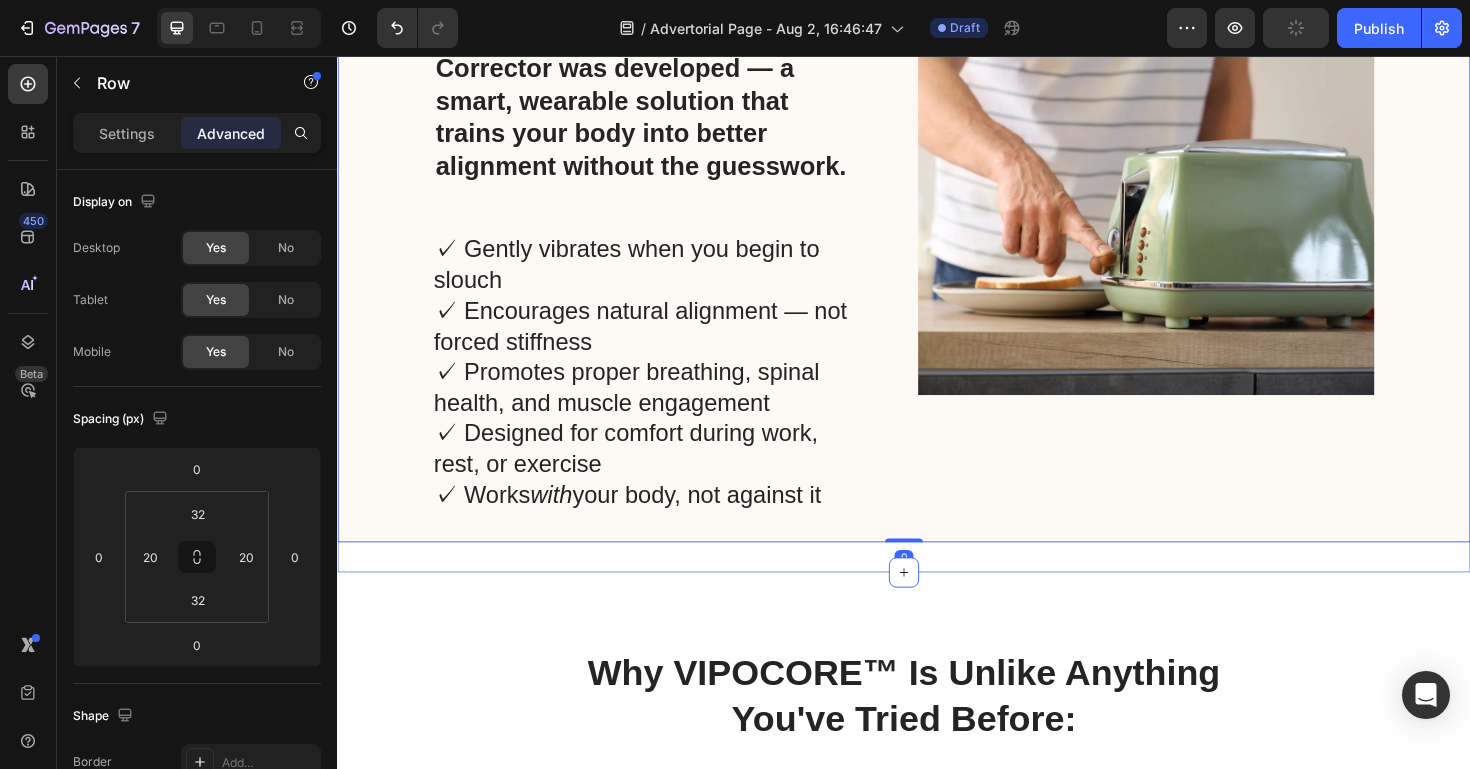 click on "After years of research into the physical and emotional effects of poor posture, the VIPOCORE™ Vibrating Intelligent Posture Corrector was developed — a smart, wearable solution that trains your body into better alignment without the guesswork.   Heading ✓ Gently vibrates when you begin to slouch ✓ Encourages natural alignment — not forced stiffness ✓ Promotes proper breathing, spinal health, and muscle engagement ✓ Designed for comfort during work, rest, or exercise ✓ Works  with  your body, not against it Text Block Image Row   0 Section 2" at bounding box center (937, 225) 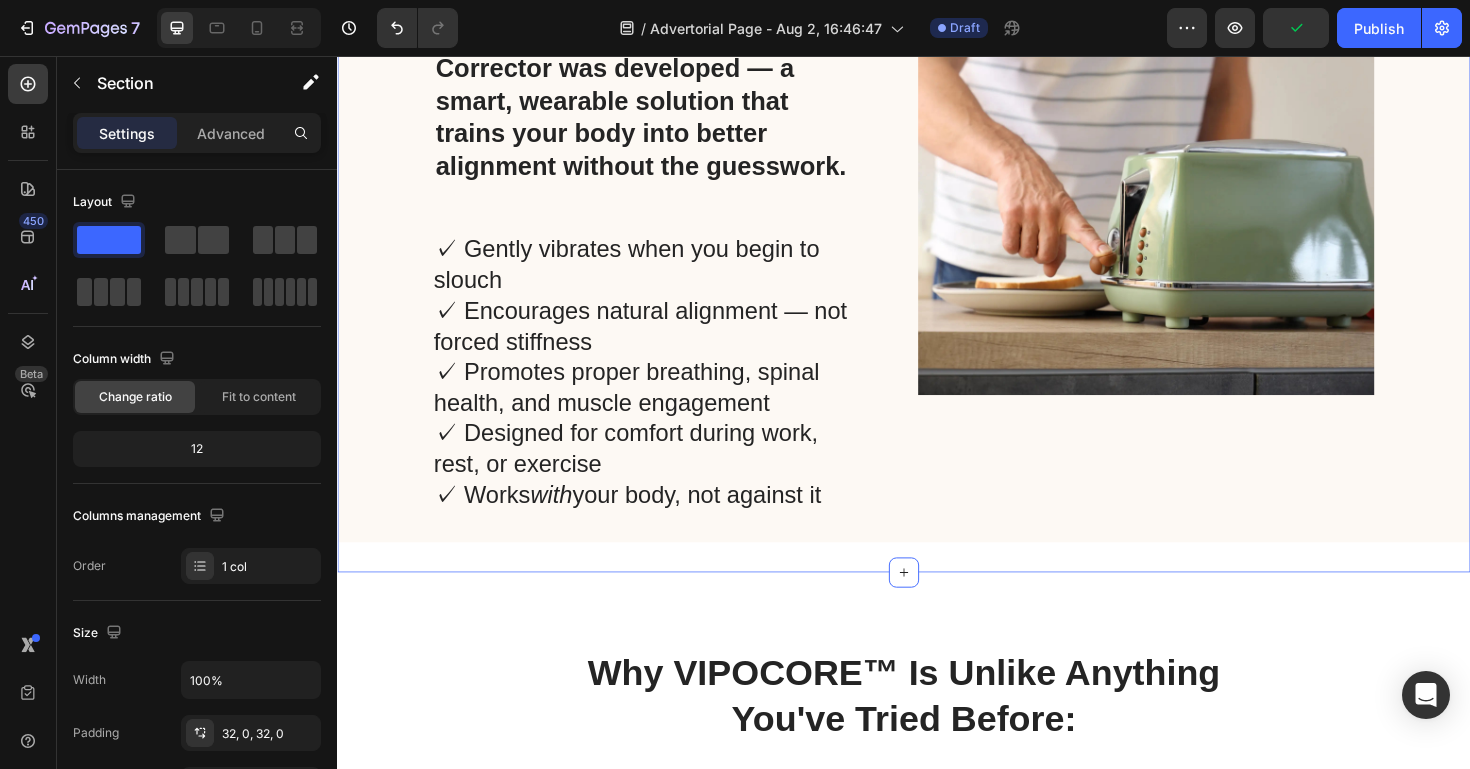 click on "⁠⁠⁠⁠⁠⁠⁠ Why VIPOCORE™ Is Unlike Anything You've Tried Before: Heading Image Lorem ipsum Text Block
Sed ut perspiciatis unde omnis
Sed ut perspiciatis unde omnis
Sed ut perspiciatis unde omnis
Sed ut perspiciatis unde omnis
Sed ut perspiciatis unde omnis Item List Row Image Adipiscing elit Text Block
Sed ut perspiciatis unde omnis
Sed ut perspiciatis unde omnis
Sed ut perspiciatis unde omnis
Sed ut perspiciatis unde omnis
Sed ut perspiciatis unde omnis Item List Row Row Row Section 3" at bounding box center [937, 1034] 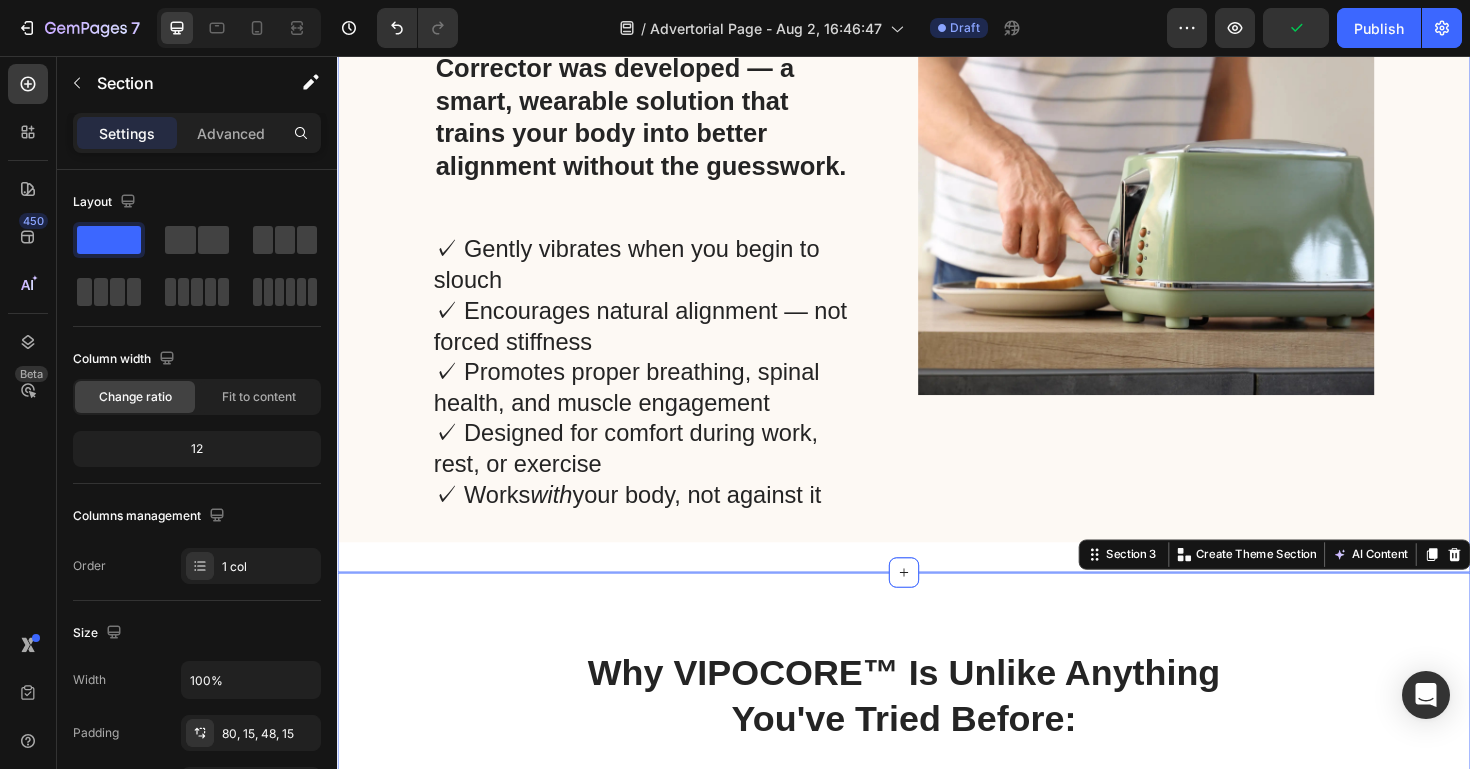 click on "After years of research into the physical and emotional effects of poor posture, the VIPOCORE™ Vibrating Intelligent Posture Corrector was developed — a smart, wearable solution that trains your body into better alignment without the guesswork.   Heading ✓ Gently vibrates when you begin to slouch ✓ Encourages natural alignment — not forced stiffness ✓ Promotes proper breathing, spinal health, and muscle engagement ✓ Designed for comfort during work, rest, or exercise ✓ Works  with  your body, not against it Text Block Image Row Section 2" at bounding box center (937, 225) 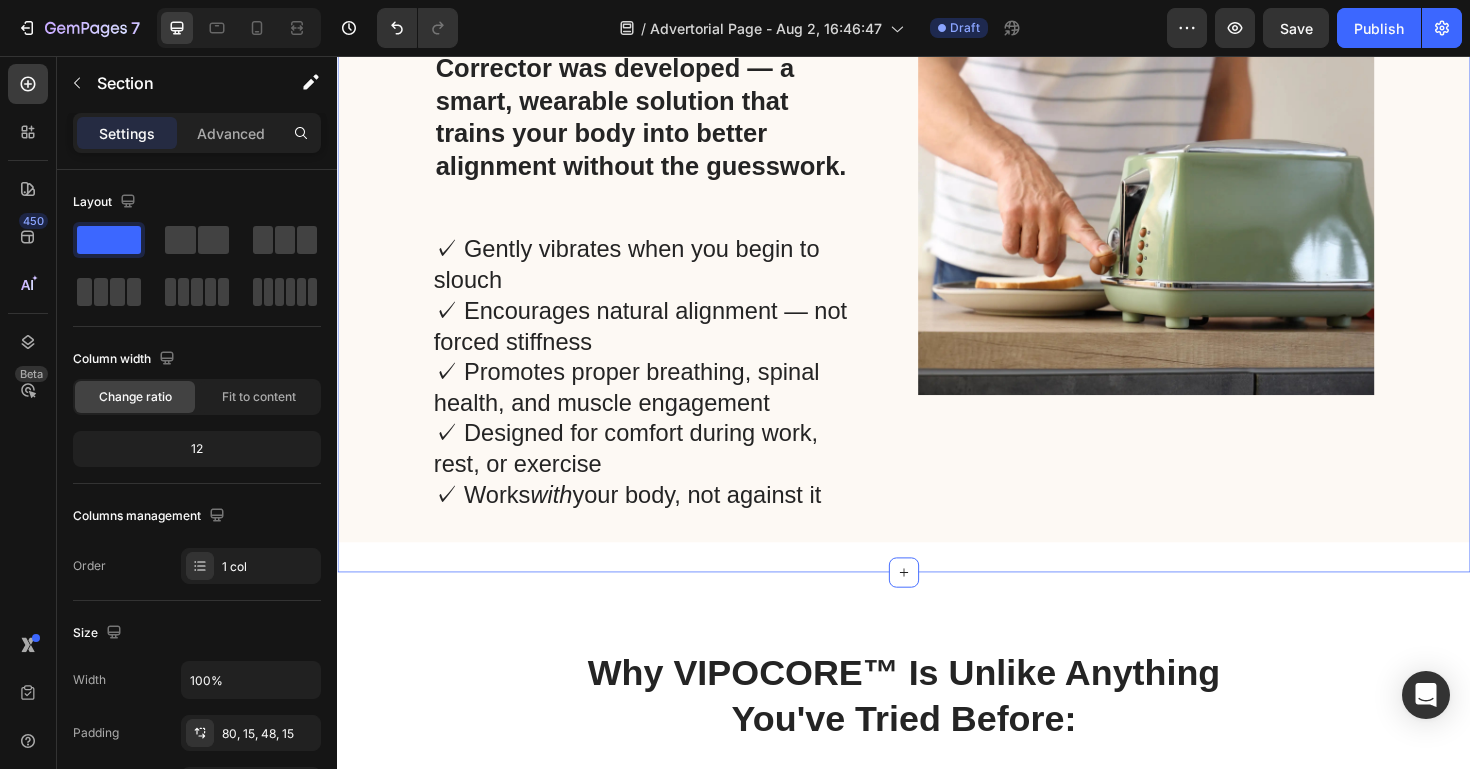 click on "⁠⁠⁠⁠⁠⁠⁠ Why VIPOCORE™ Is Unlike Anything You've Tried Before: Heading Image Lorem ipsum Text Block
Sed ut perspiciatis unde omnis
Sed ut perspiciatis unde omnis
Sed ut perspiciatis unde omnis
Sed ut perspiciatis unde omnis
Sed ut perspiciatis unde omnis Item List Row Image Adipiscing elit Text Block
Sed ut perspiciatis unde omnis
Sed ut perspiciatis unde omnis
Sed ut perspiciatis unde omnis
Sed ut perspiciatis unde omnis
Sed ut perspiciatis unde omnis Item List Row Row Row Section 3" at bounding box center [937, 1034] 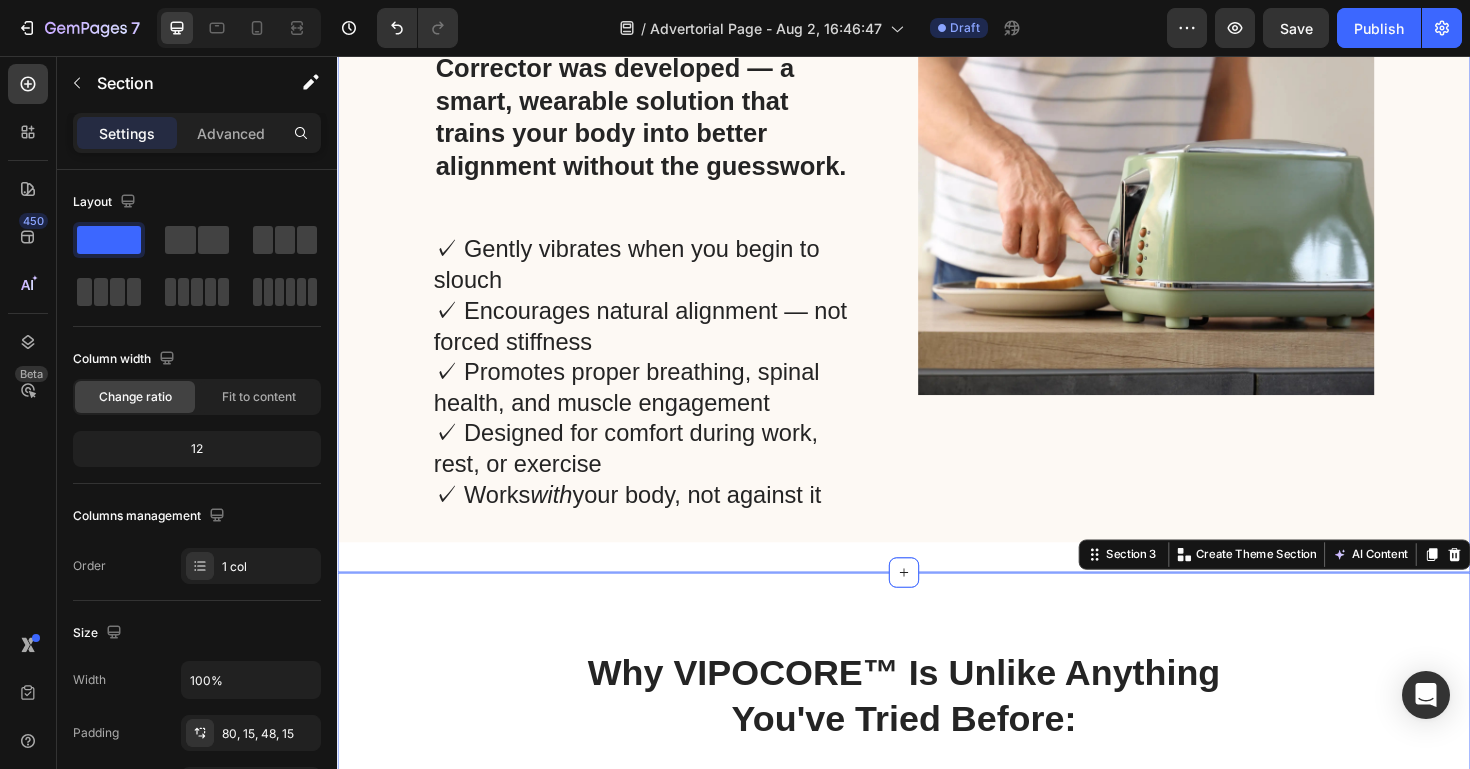 click on "After years of research into the physical and emotional effects of poor posture, the VIPOCORE™ Vibrating Intelligent Posture Corrector was developed — a smart, wearable solution that trains your body into better alignment without the guesswork.   Heading ✓ Gently vibrates when you begin to slouch ✓ Encourages natural alignment — not forced stiffness ✓ Promotes proper breathing, spinal health, and muscle engagement ✓ Designed for comfort during work, rest, or exercise ✓ Works  with  your body, not against it Text Block Image Row Section 2" at bounding box center (937, 225) 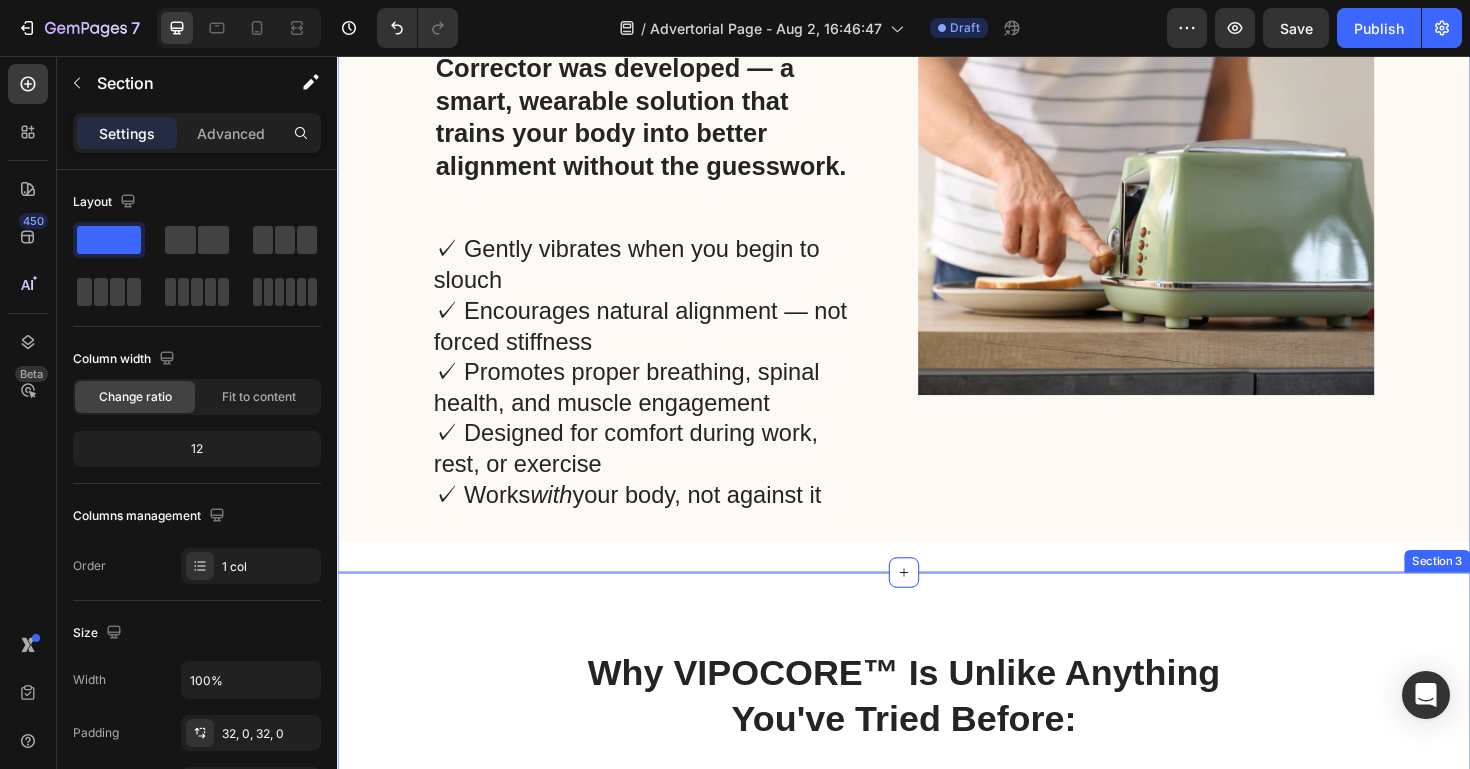 click on "⁠⁠⁠⁠⁠⁠⁠ Why VIPOCORE™ Is Unlike Anything You've Tried Before: Heading Image Lorem ipsum Text Block
Sed ut perspiciatis unde omnis
Sed ut perspiciatis unde omnis
Sed ut perspiciatis unde omnis
Sed ut perspiciatis unde omnis
Sed ut perspiciatis unde omnis Item List Row Image Adipiscing elit Text Block
Sed ut perspiciatis unde omnis
Sed ut perspiciatis unde omnis
Sed ut perspiciatis unde omnis
Sed ut perspiciatis unde omnis
Sed ut perspiciatis unde omnis Item List Row Row Row Section 3" at bounding box center (937, 1034) 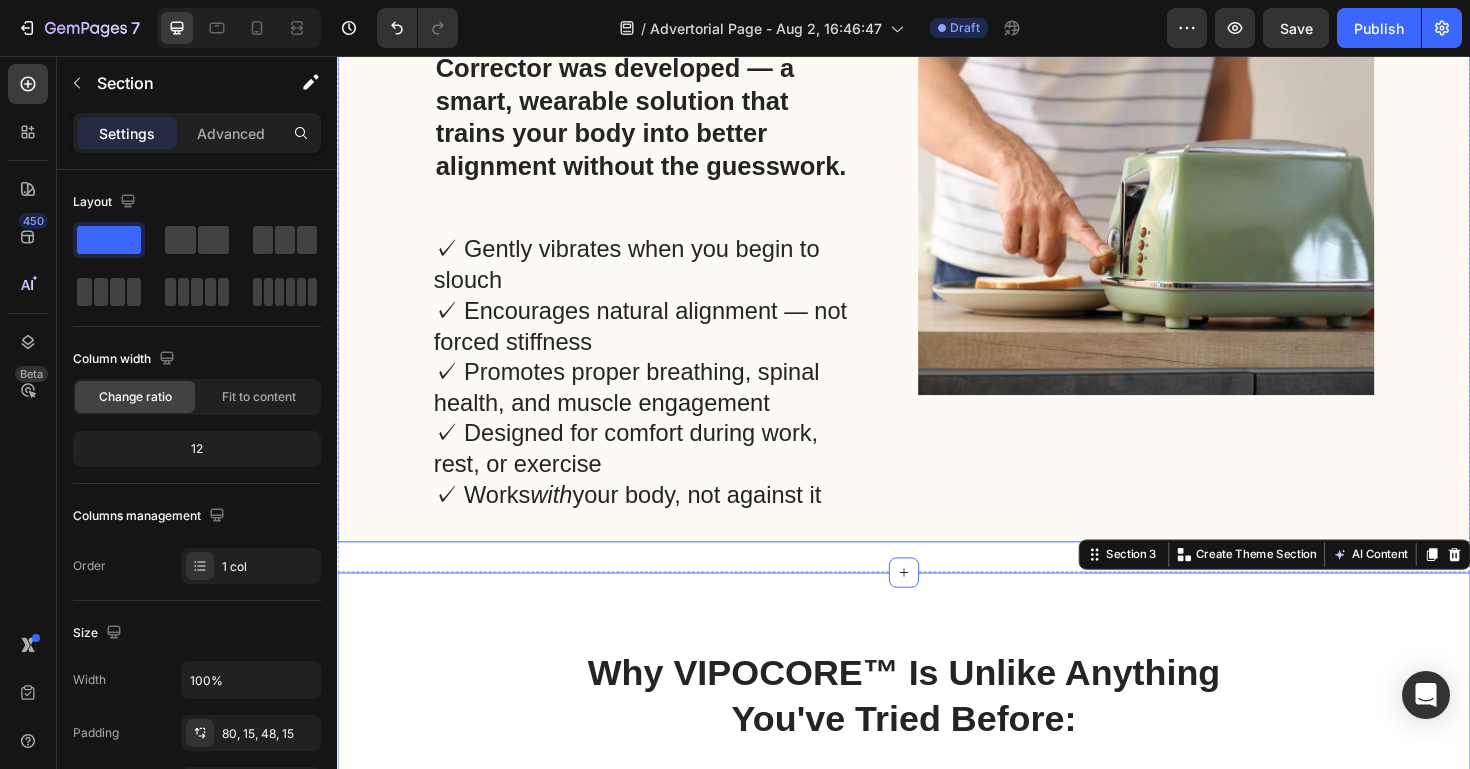 click on "Image" at bounding box center [1193, 225] 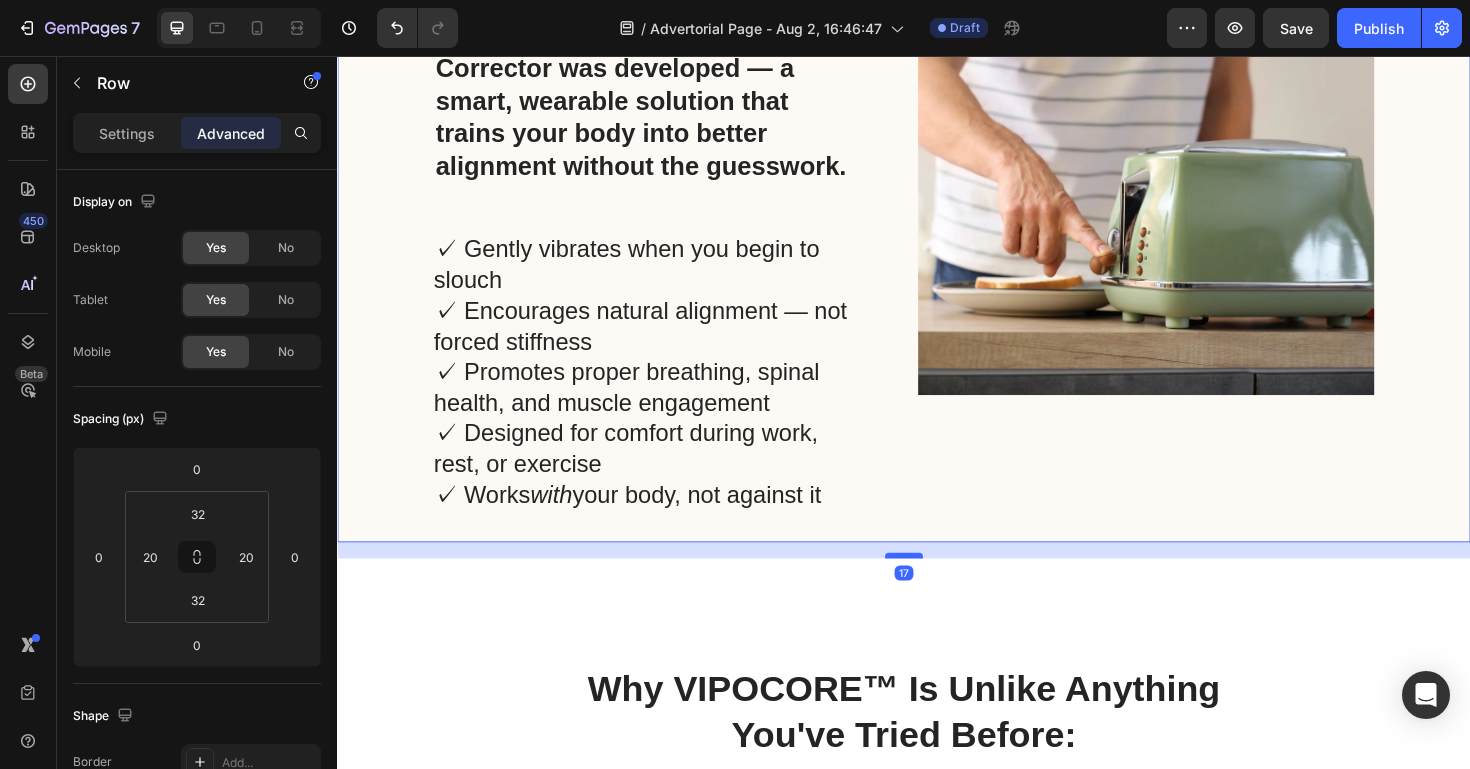 drag, startPoint x: 946, startPoint y: 558, endPoint x: 951, endPoint y: 577, distance: 19.646883 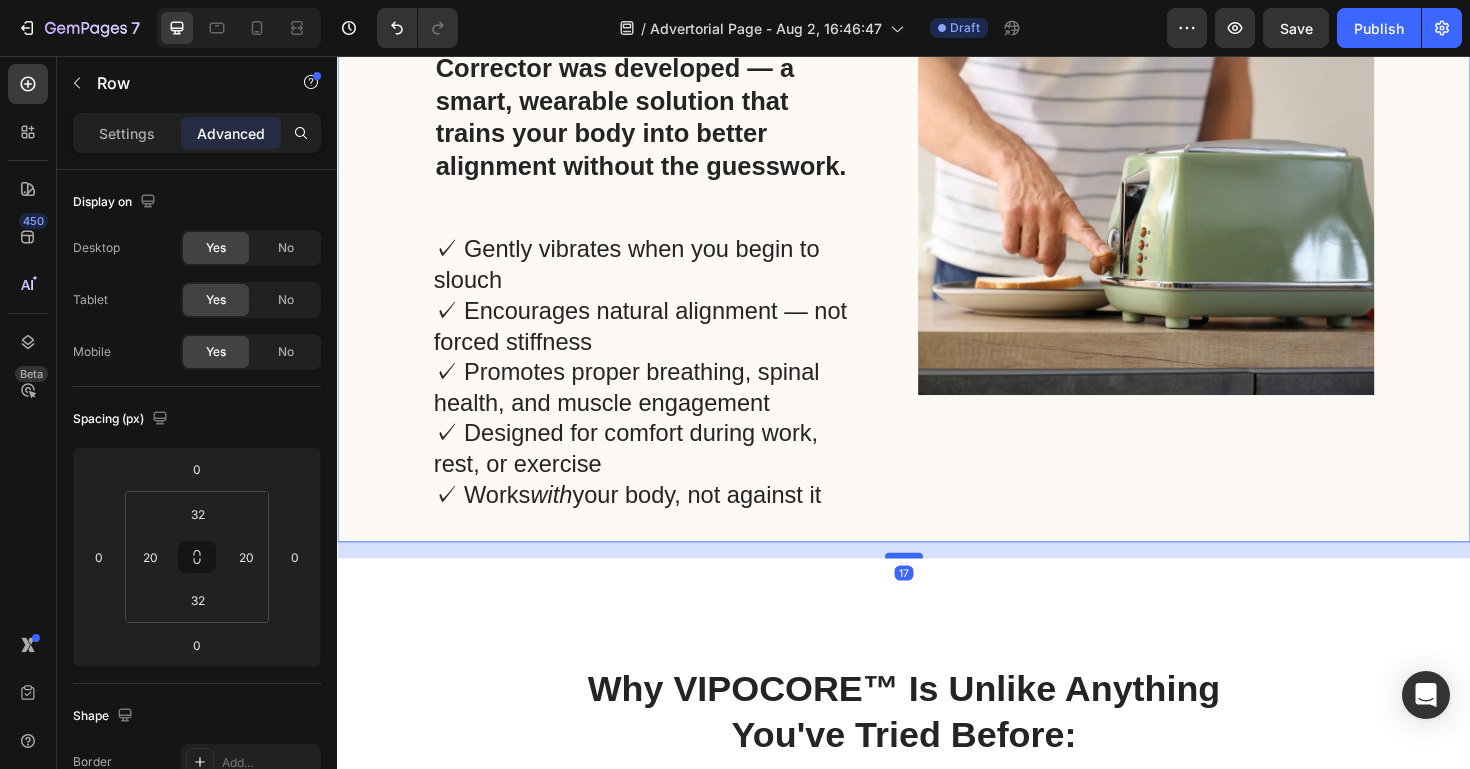 click at bounding box center (937, 585) 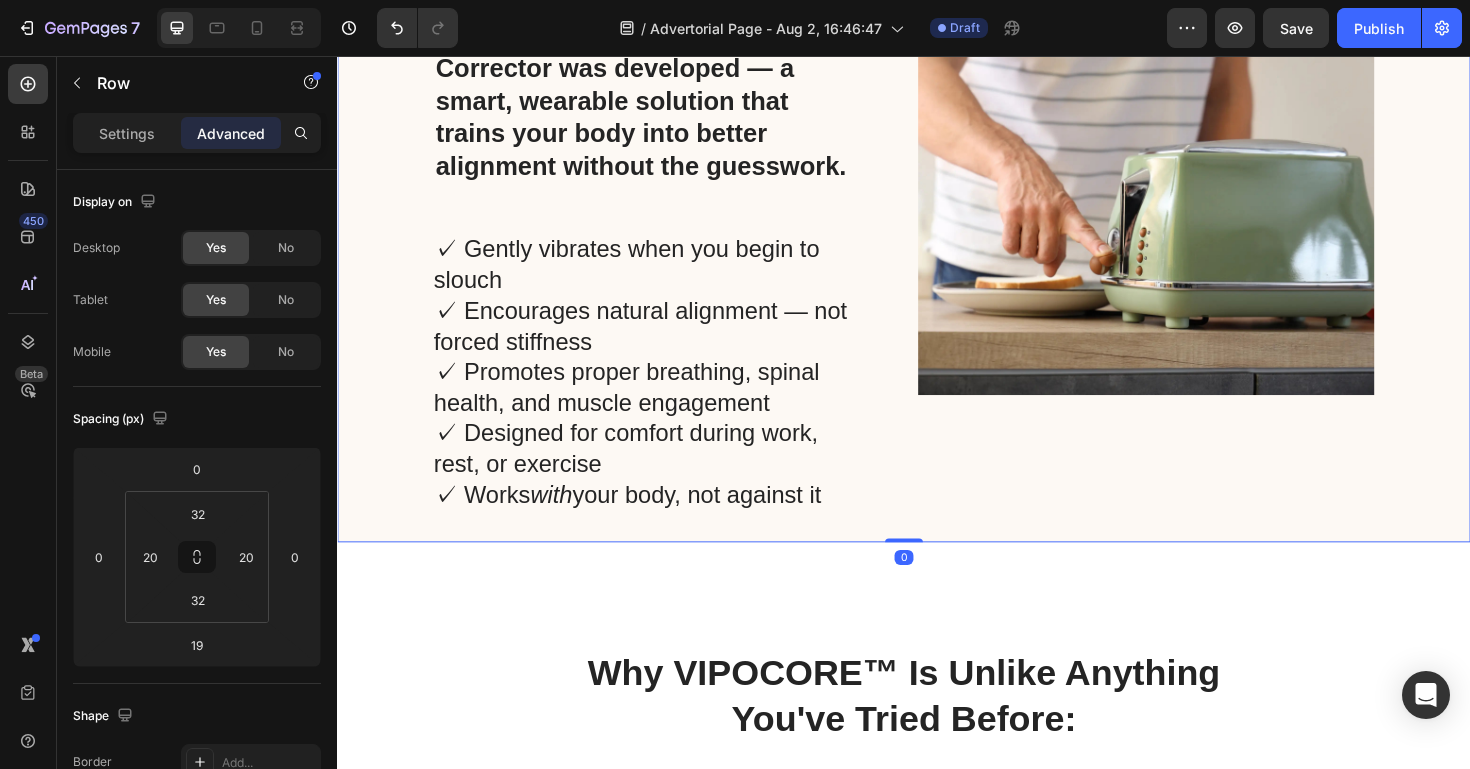 drag, startPoint x: 951, startPoint y: 577, endPoint x: 963, endPoint y: 553, distance: 26.832815 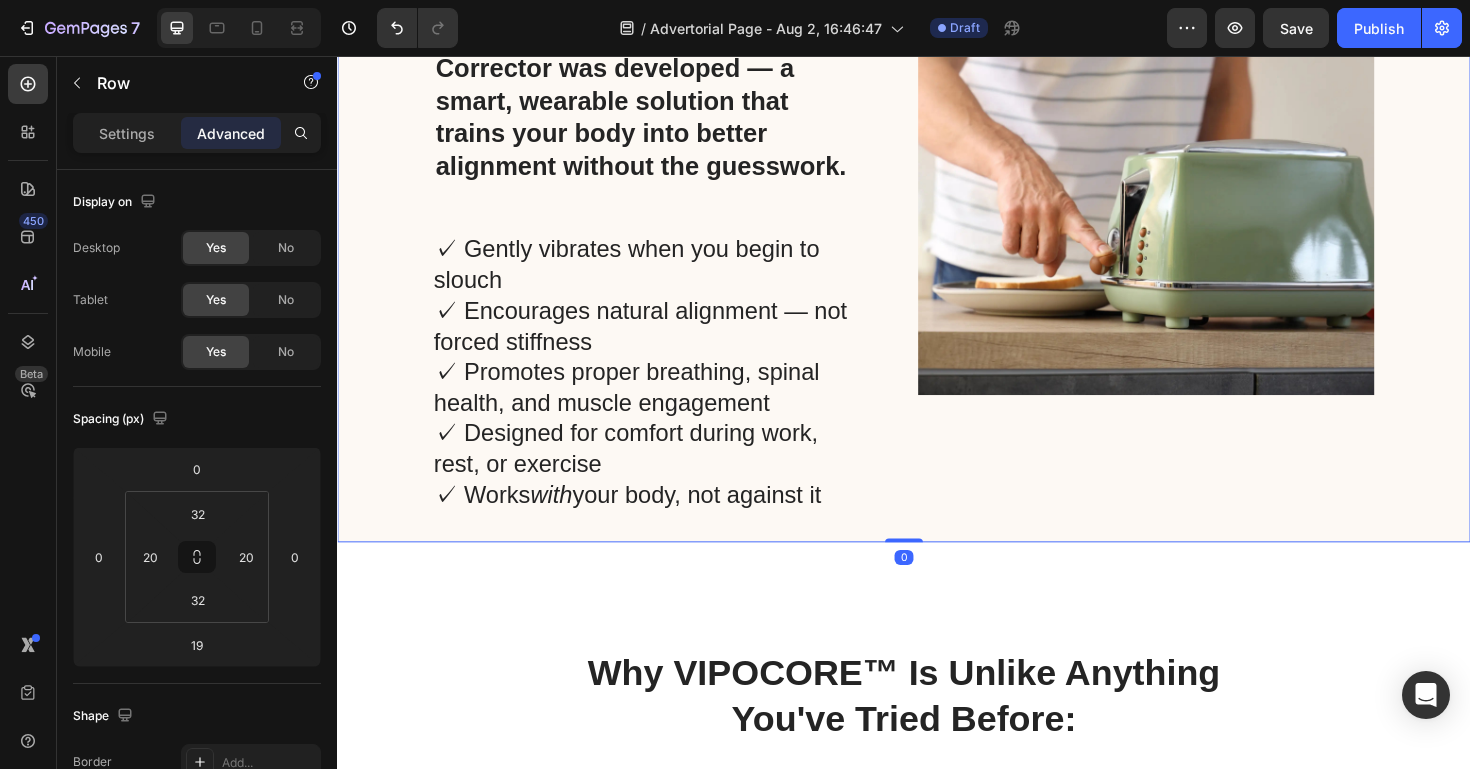 click on "After years of research into the physical and emotional effects of poor posture, the VIPOCORE™ Vibrating Intelligent Posture Corrector was developed — a smart, wearable solution that trains your body into better alignment without the guesswork.   Heading ✓ Gently vibrates when you begin to slouch ✓ Encourages natural alignment — not forced stiffness ✓ Promotes proper breathing, spinal health, and muscle engagement ✓ Designed for comfort during work, rest, or exercise ✓ Works  with  your body, not against it Text Block Image Row   0" at bounding box center [937, 225] 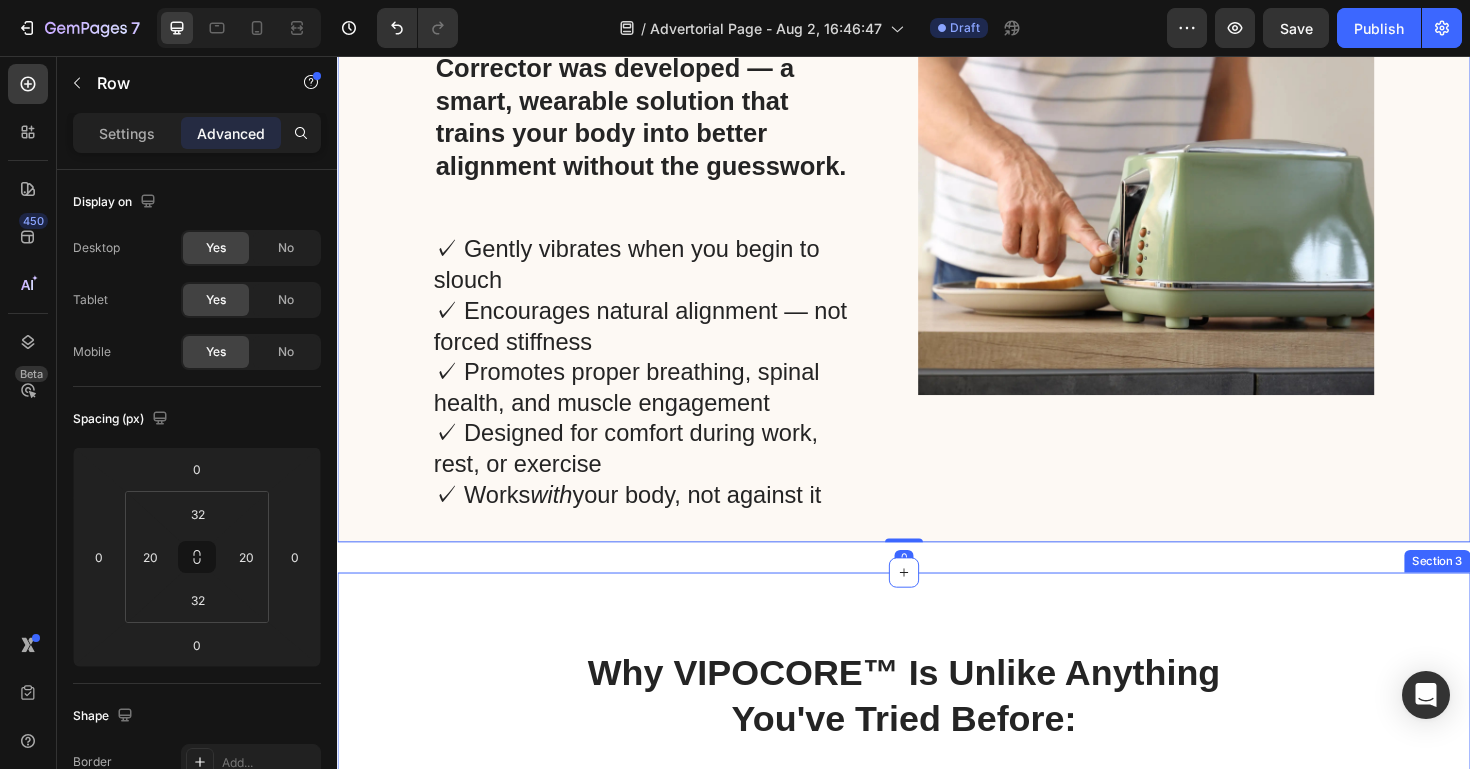 click on "⁠⁠⁠⁠⁠⁠⁠ Why VIPOCORE™ Is Unlike Anything You've Tried Before: Heading Image Lorem ipsum Text Block
Sed ut perspiciatis unde omnis
Sed ut perspiciatis unde omnis
Sed ut perspiciatis unde omnis
Sed ut perspiciatis unde omnis
Sed ut perspiciatis unde omnis Item List Row Image Adipiscing elit Text Block
Sed ut perspiciatis unde omnis
Sed ut perspiciatis unde omnis
Sed ut perspiciatis unde omnis
Sed ut perspiciatis unde omnis
Sed ut perspiciatis unde omnis Item List Row Row Row Section 3" at bounding box center (937, 1034) 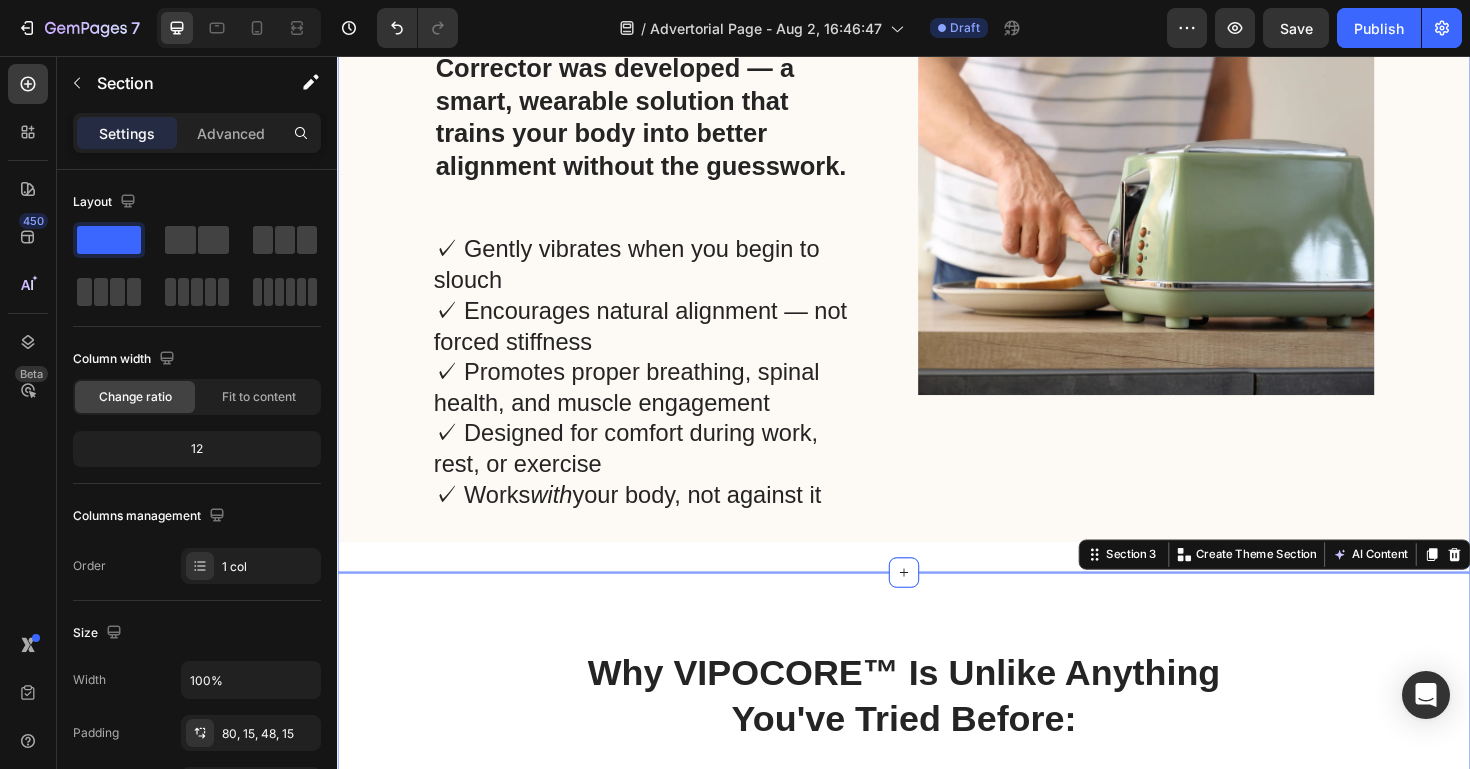 click on "After years of research into the physical and emotional effects of poor posture, the VIPOCORE™ Vibrating Intelligent Posture Corrector was developed — a smart, wearable solution that trains your body into better alignment without the guesswork.   Heading ✓ Gently vibrates when you begin to slouch ✓ Encourages natural alignment — not forced stiffness ✓ Promotes proper breathing, spinal health, and muscle engagement ✓ Designed for comfort during work, rest, or exercise ✓ Works  with  your body, not against it Text Block Image Row Section 2" at bounding box center [937, 225] 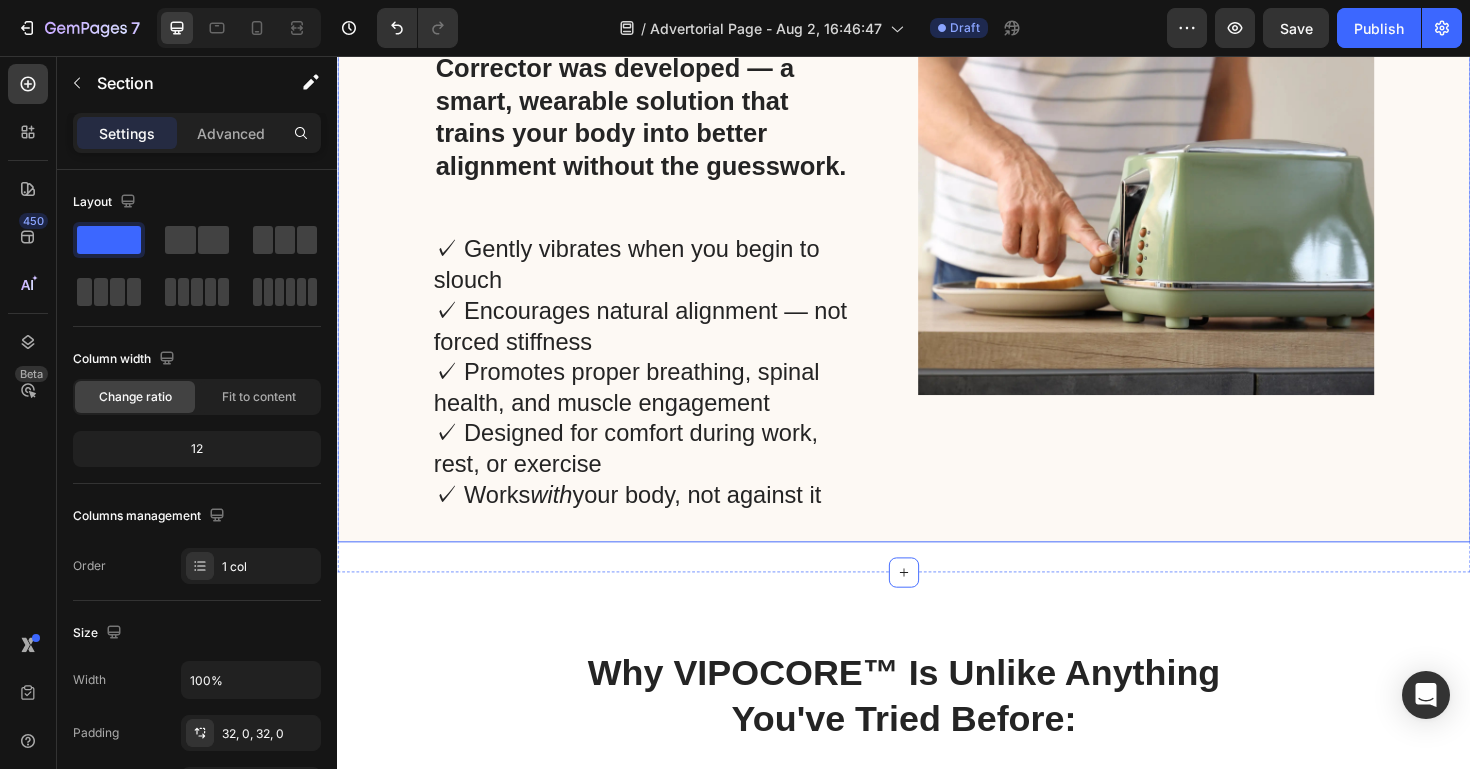 click on "After years of research into the physical and emotional effects of poor posture, the VIPOCORE™ Vibrating Intelligent Posture Corrector was developed — a smart, wearable solution that trains your body into better alignment without the guesswork.   Heading ✓ Gently vibrates when you begin to slouch ✓ Encourages natural alignment — not forced stiffness ✓ Promotes proper breathing, spinal health, and muscle engagement ✓ Designed for comfort during work, rest, or exercise ✓ Works  with  your body, not against it Text Block Image Row" at bounding box center [937, 225] 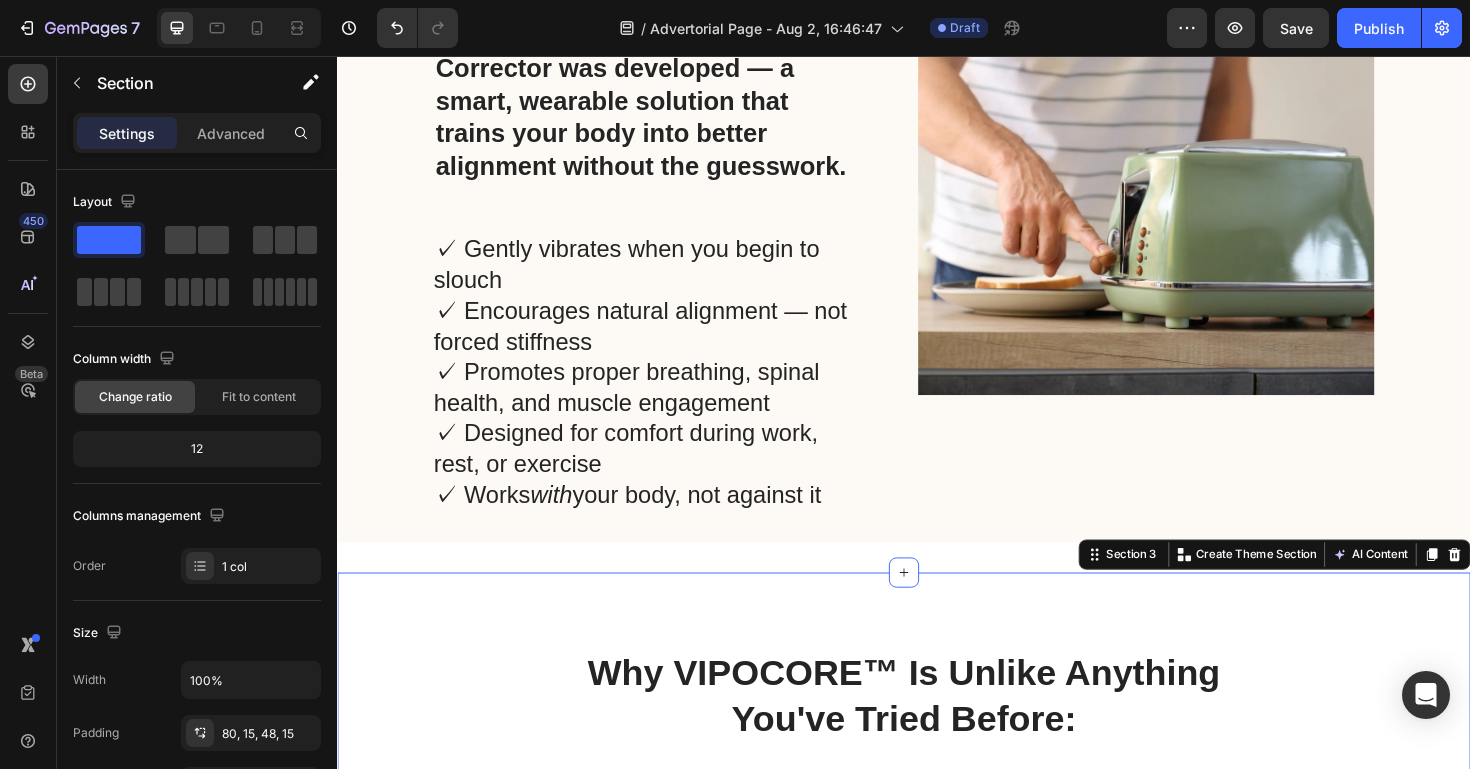 click on "⁠⁠⁠⁠⁠⁠⁠ Why VIPOCORE™ Is Unlike Anything You've Tried Before: Heading Image Lorem ipsum Text Block
Sed ut perspiciatis unde omnis
Sed ut perspiciatis unde omnis
Sed ut perspiciatis unde omnis
Sed ut perspiciatis unde omnis
Sed ut perspiciatis unde omnis Item List Row Image Adipiscing elit Text Block
Sed ut perspiciatis unde omnis
Sed ut perspiciatis unde omnis
Sed ut perspiciatis unde omnis
Sed ut perspiciatis unde omnis
Sed ut perspiciatis unde omnis Item List Row Row Row Section 3   You can create reusable sections Create Theme Section AI Content Write with GemAI What would you like to describe here? Tone and Voice Persuasive Product VIPOCORE™ Vibrating Intelligent Posture Corrector Show more Generate" at bounding box center (937, 1034) 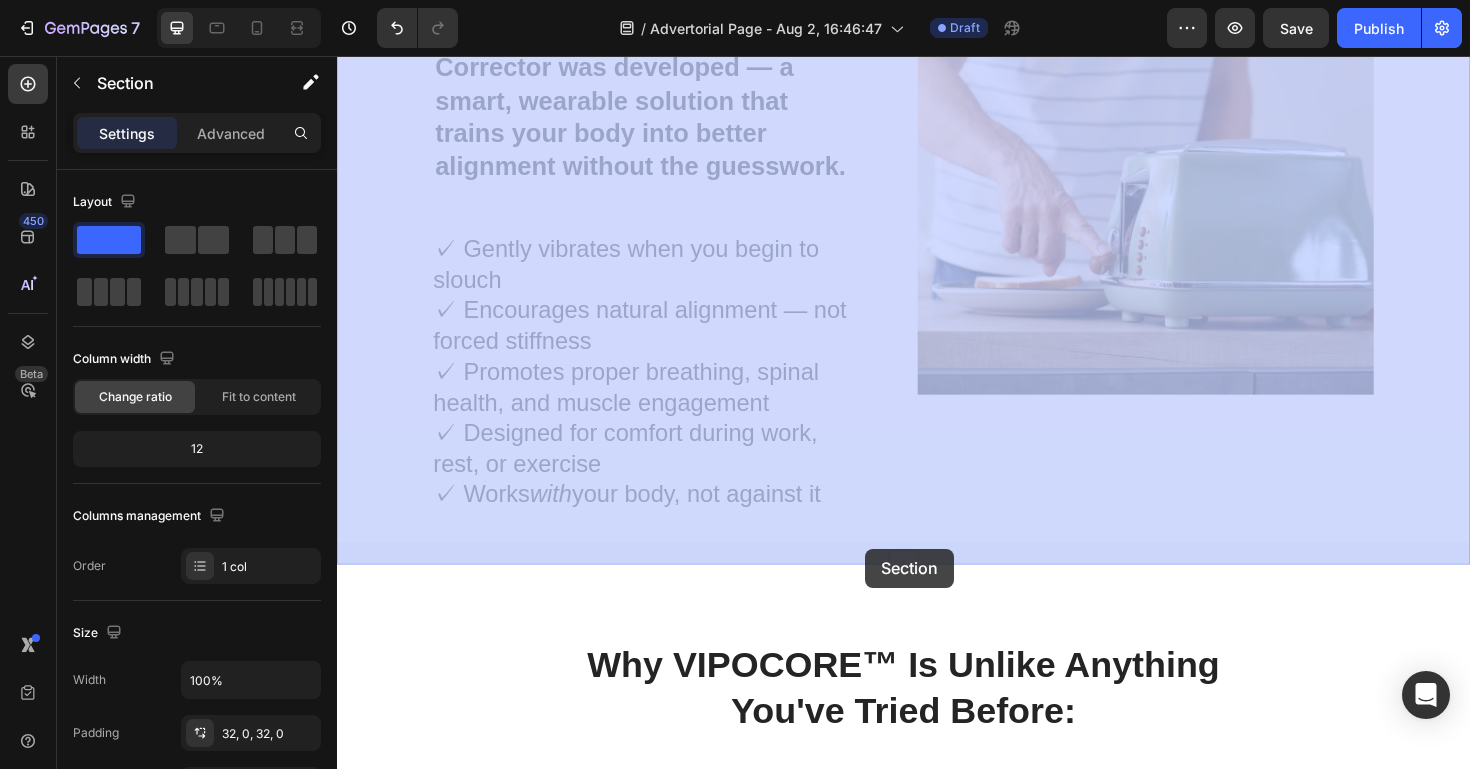 drag, startPoint x: 894, startPoint y: 591, endPoint x: 896, endPoint y: 579, distance: 12.165525 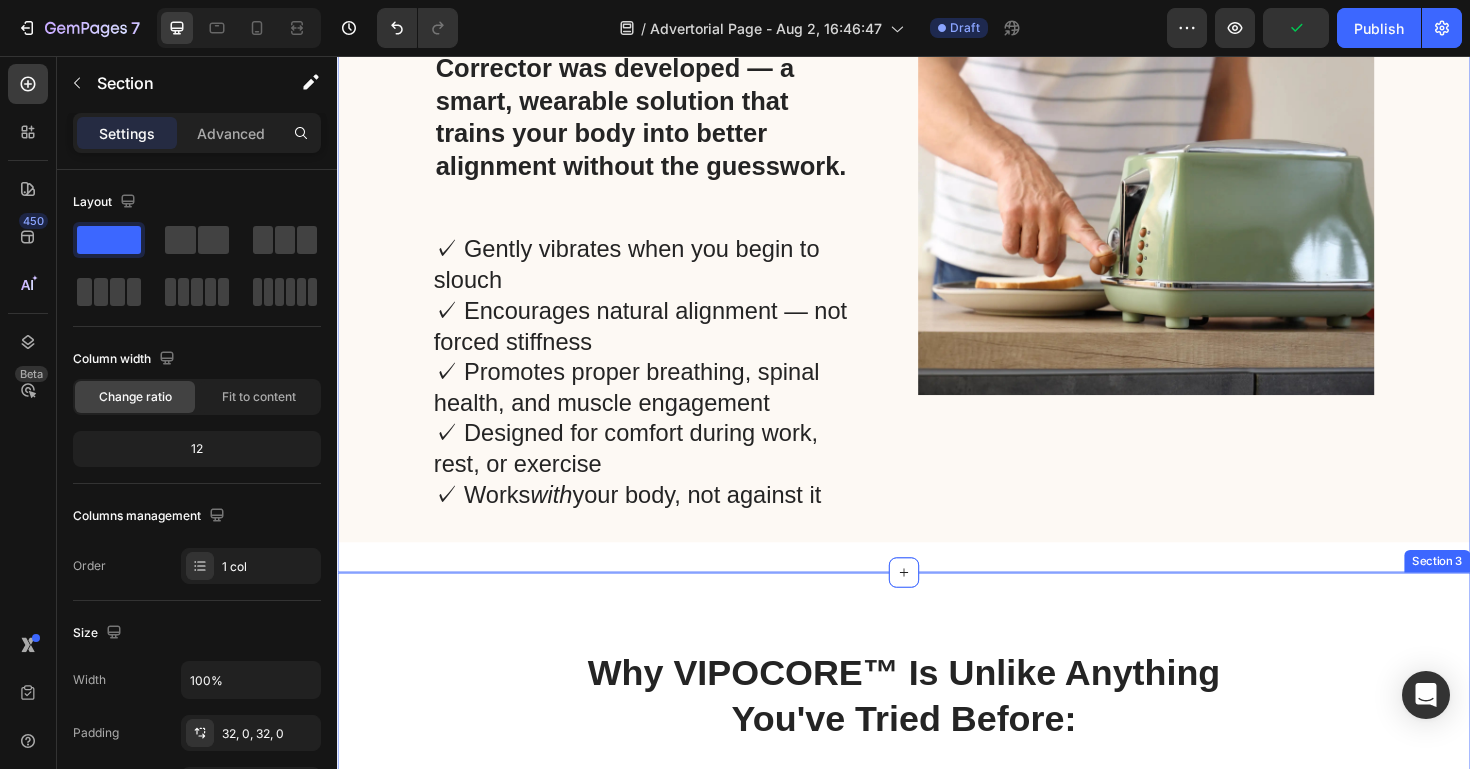 click on "⁠⁠⁠⁠⁠⁠⁠ Why VIPOCORE™ Is Unlike Anything You've Tried Before: Heading Image Lorem ipsum Text Block
Sed ut perspiciatis unde omnis
Sed ut perspiciatis unde omnis
Sed ut perspiciatis unde omnis
Sed ut perspiciatis unde omnis
Sed ut perspiciatis unde omnis Item List Row Image Adipiscing elit Text Block
Sed ut perspiciatis unde omnis
Sed ut perspiciatis unde omnis
Sed ut perspiciatis unde omnis
Sed ut perspiciatis unde omnis
Sed ut perspiciatis unde omnis Item List Row Row Row Section 3" at bounding box center (937, 1034) 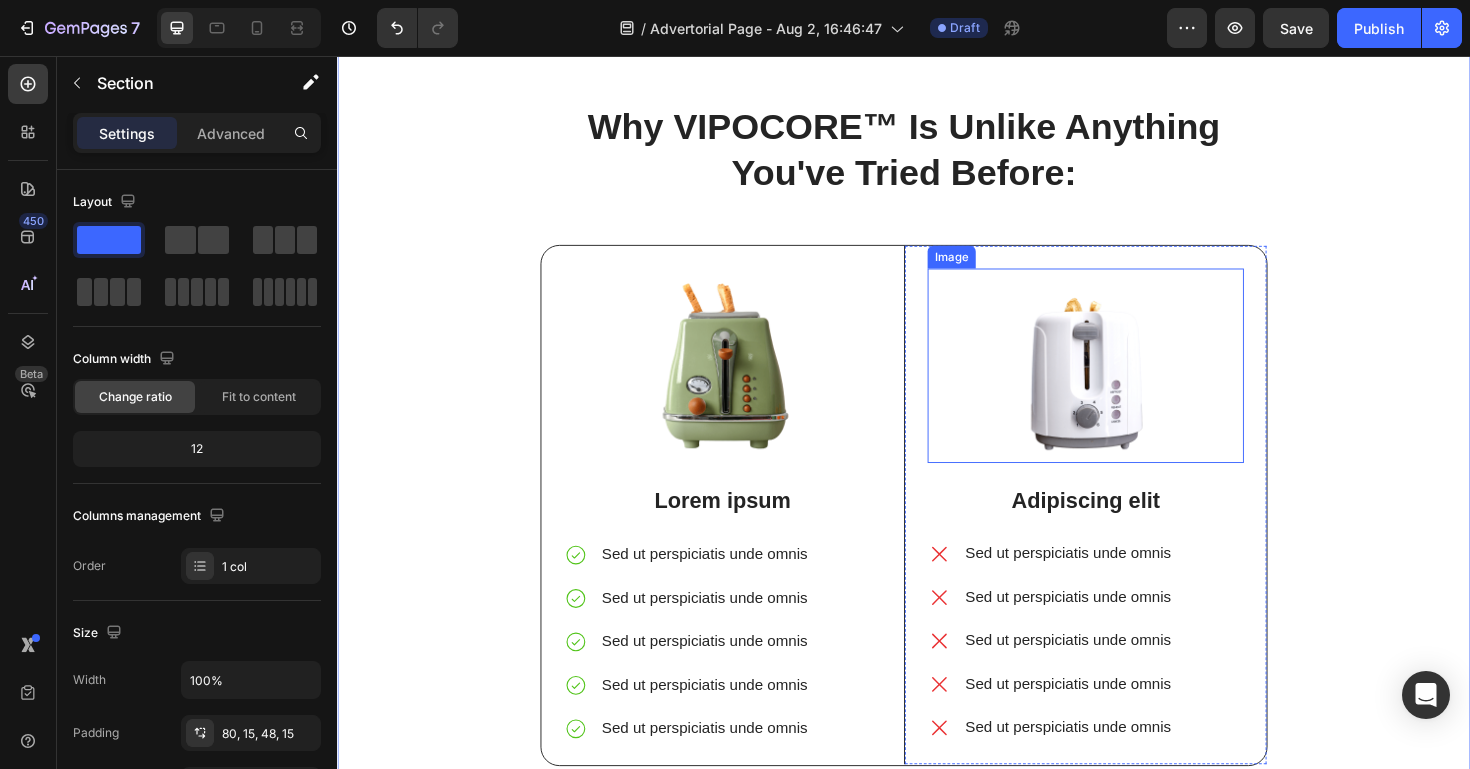 scroll, scrollTop: 4577, scrollLeft: 0, axis: vertical 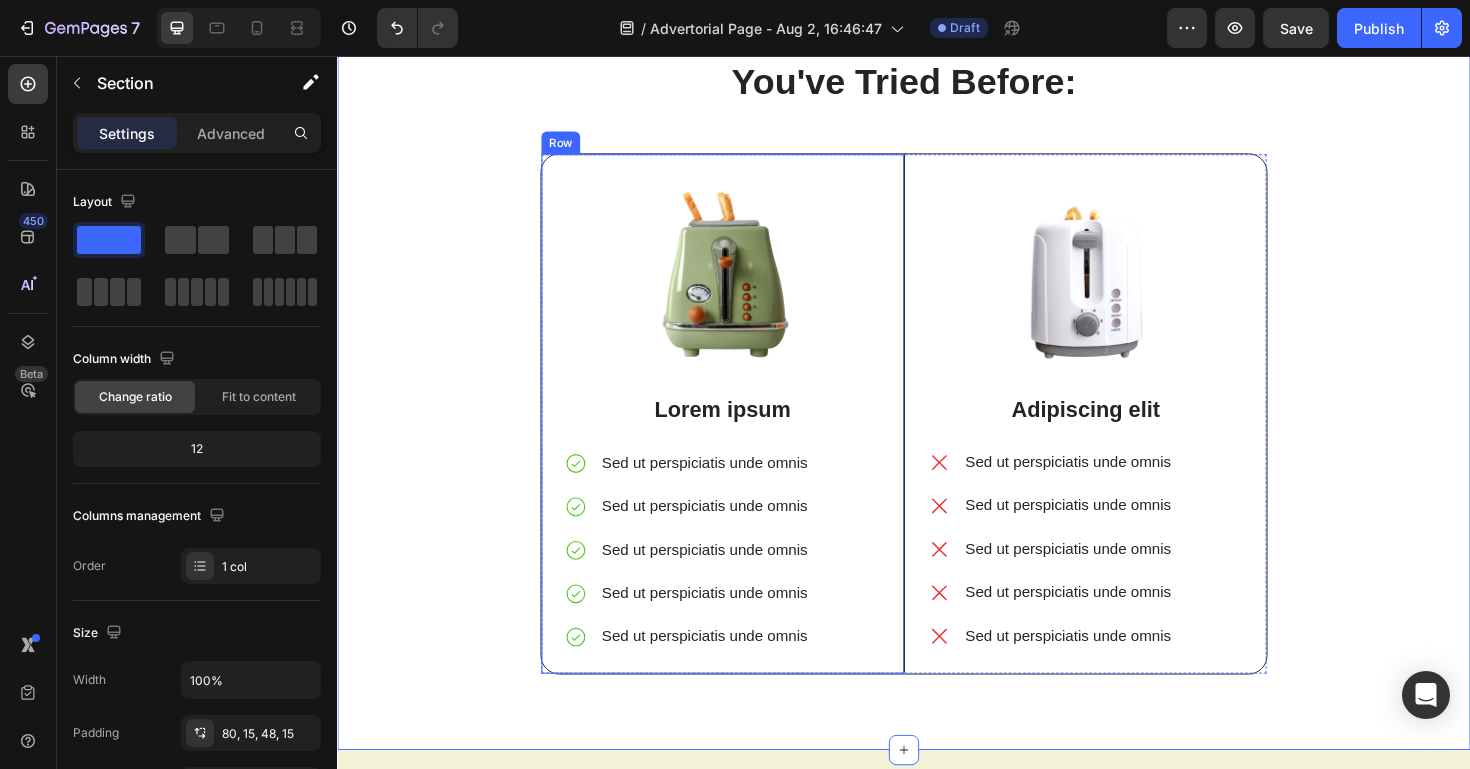 click at bounding box center (745, 287) 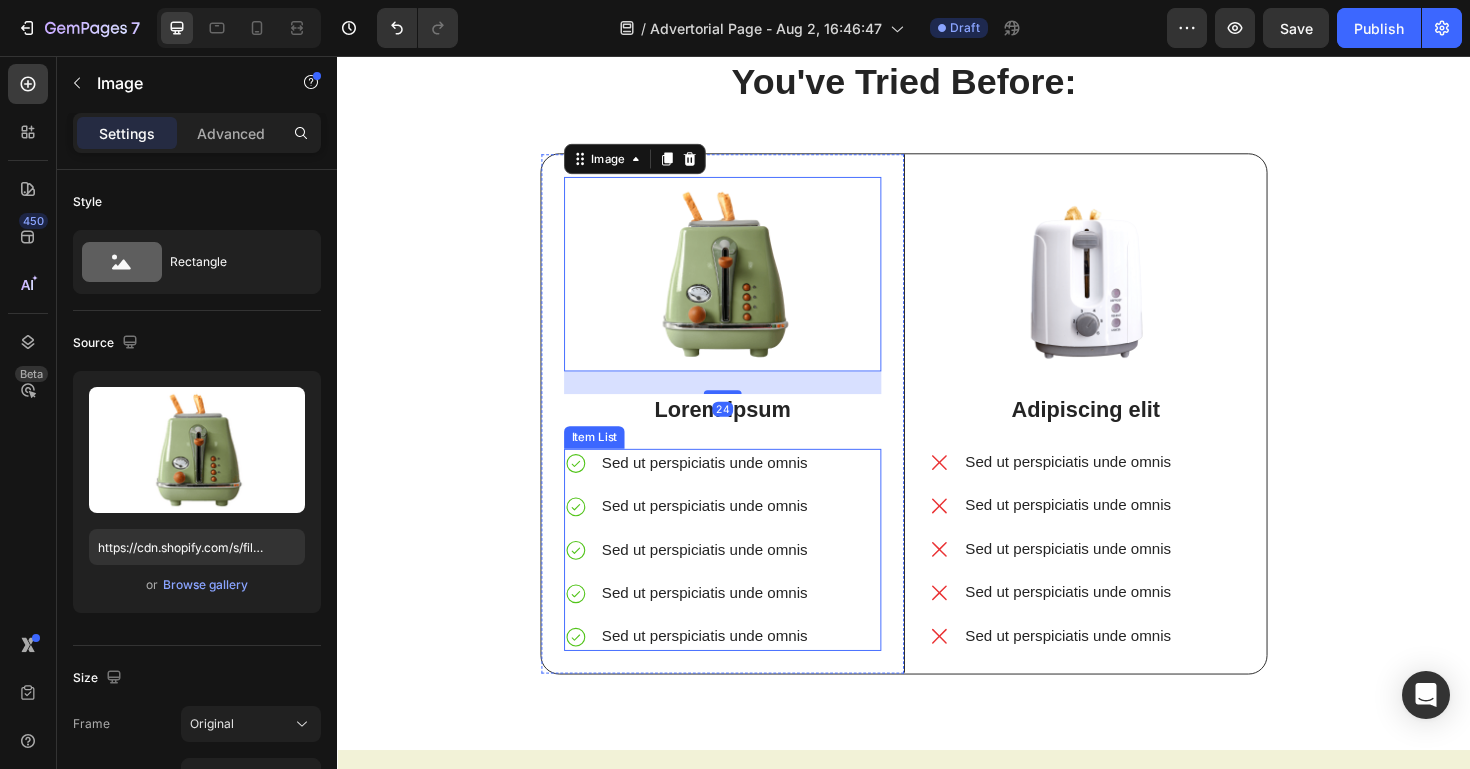 click on "Sed ut perspiciatis unde omnis" at bounding box center (726, 487) 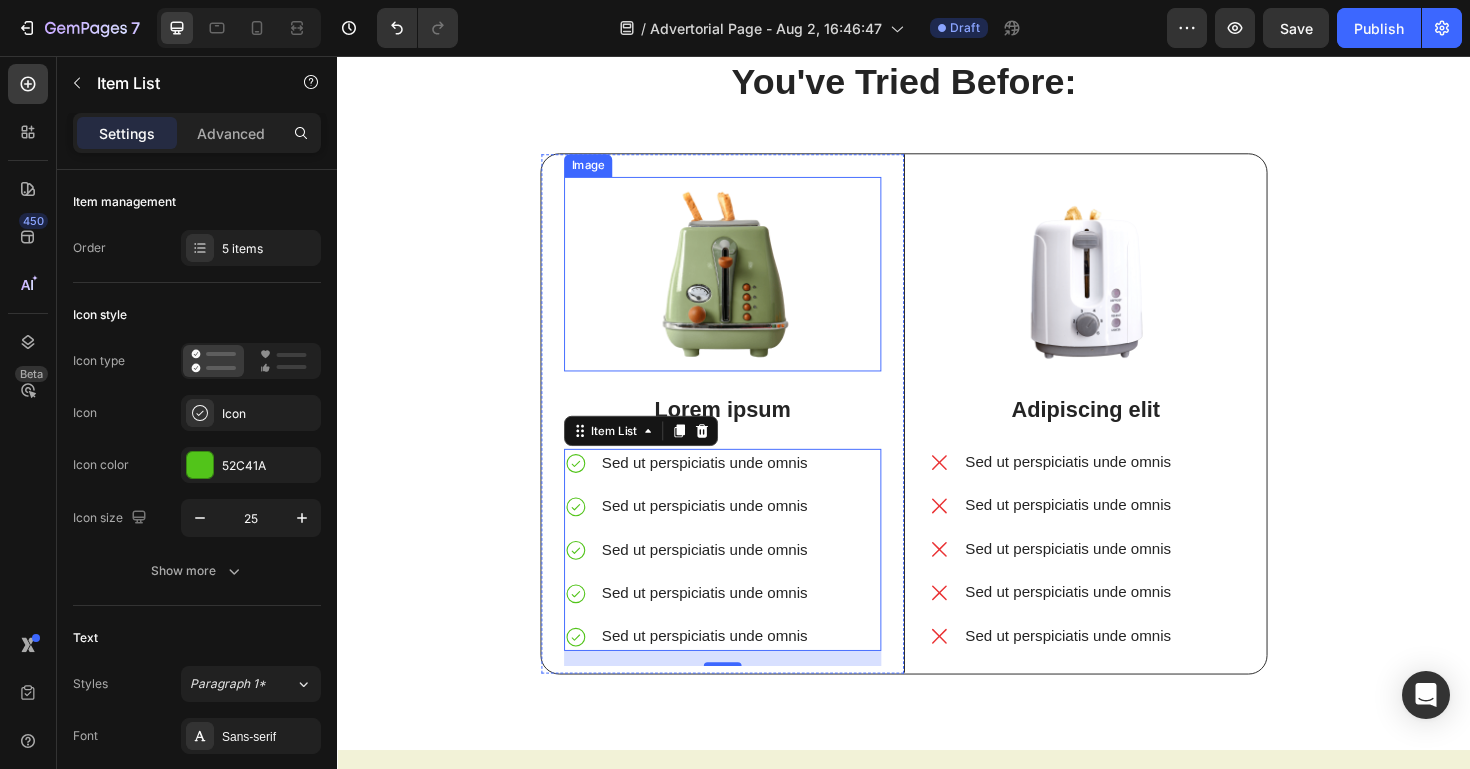 click at bounding box center [745, 287] 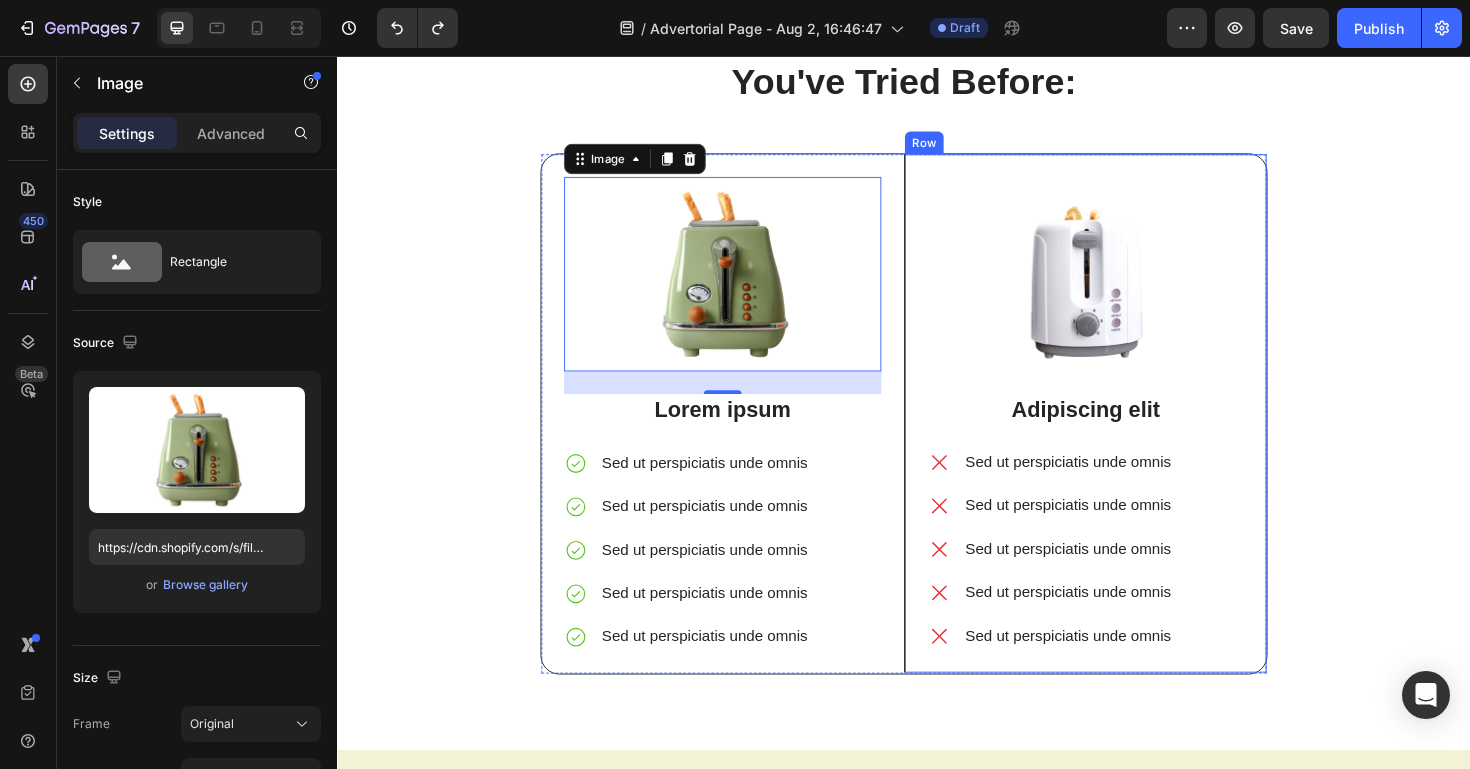click on "Image   24 Lorem ipsum Text Block
Sed ut perspiciatis unde omnis
Sed ut perspiciatis unde omnis
Sed ut perspiciatis unde omnis
Sed ut perspiciatis unde omnis
Sed ut perspiciatis unde omnis Item List Row" at bounding box center (745, 435) 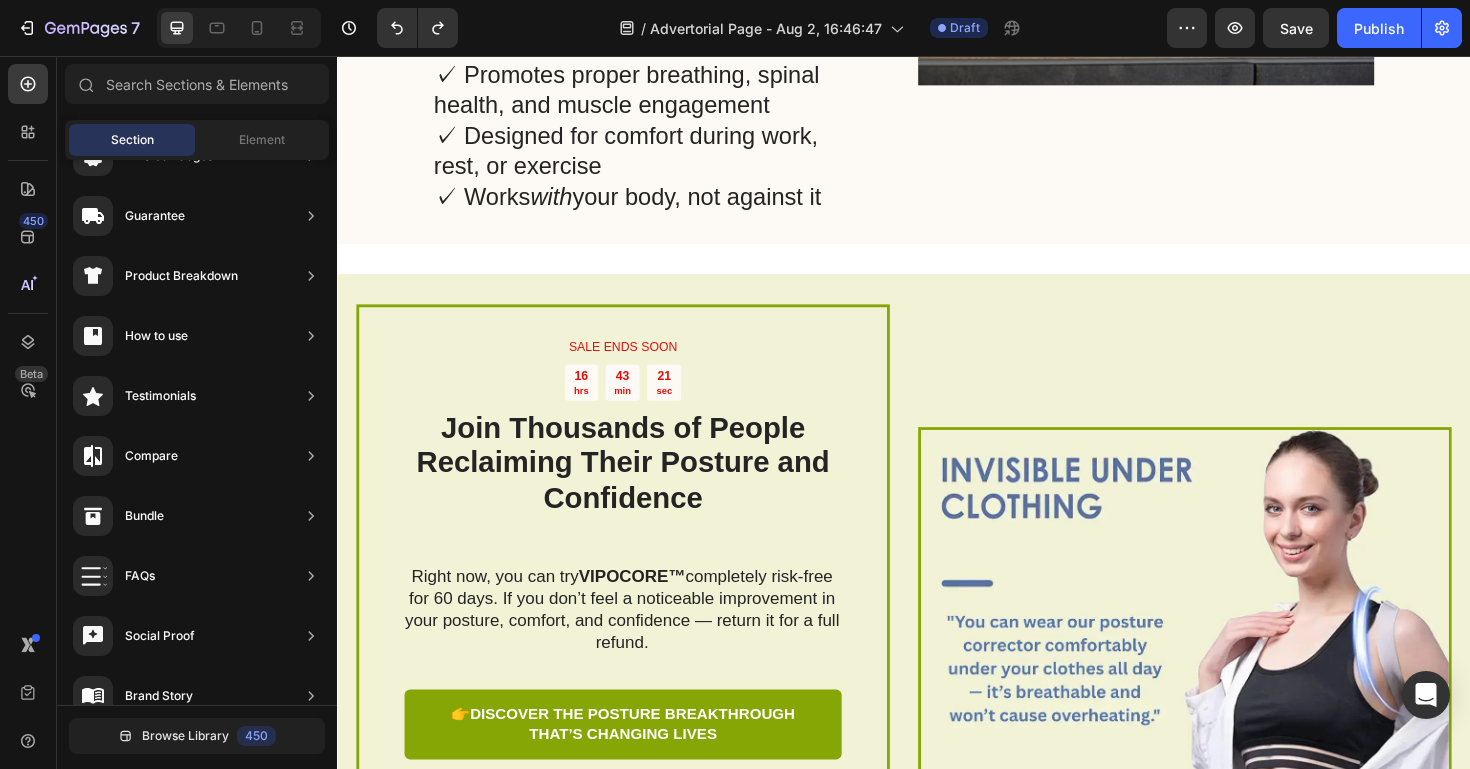 scroll, scrollTop: 4257, scrollLeft: 0, axis: vertical 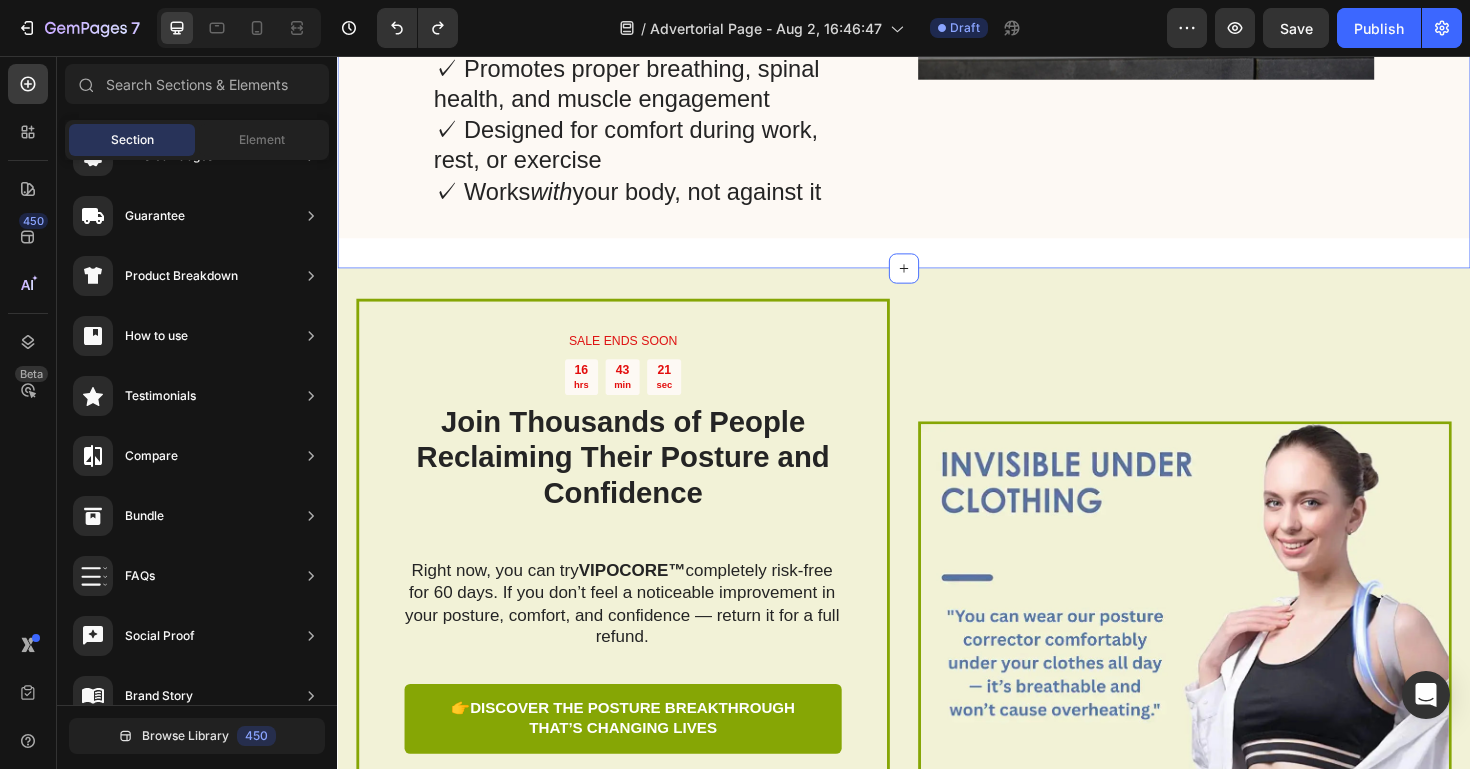 click on "After years of research into the physical and emotional effects of poor posture, the VIPOCORE™ Vibrating Intelligent Posture Corrector was developed — a smart, wearable solution that trains your body into better alignment without the guesswork.   Heading ✓ Gently vibrates when you begin to slouch ✓ Encourages natural alignment — not forced stiffness ✓ Promotes proper breathing, spinal health, and muscle engagement ✓ Designed for comfort during work, rest, or exercise ✓ Works  with  your body, not against it Text Block Image Row Section 2" at bounding box center (937, -109) 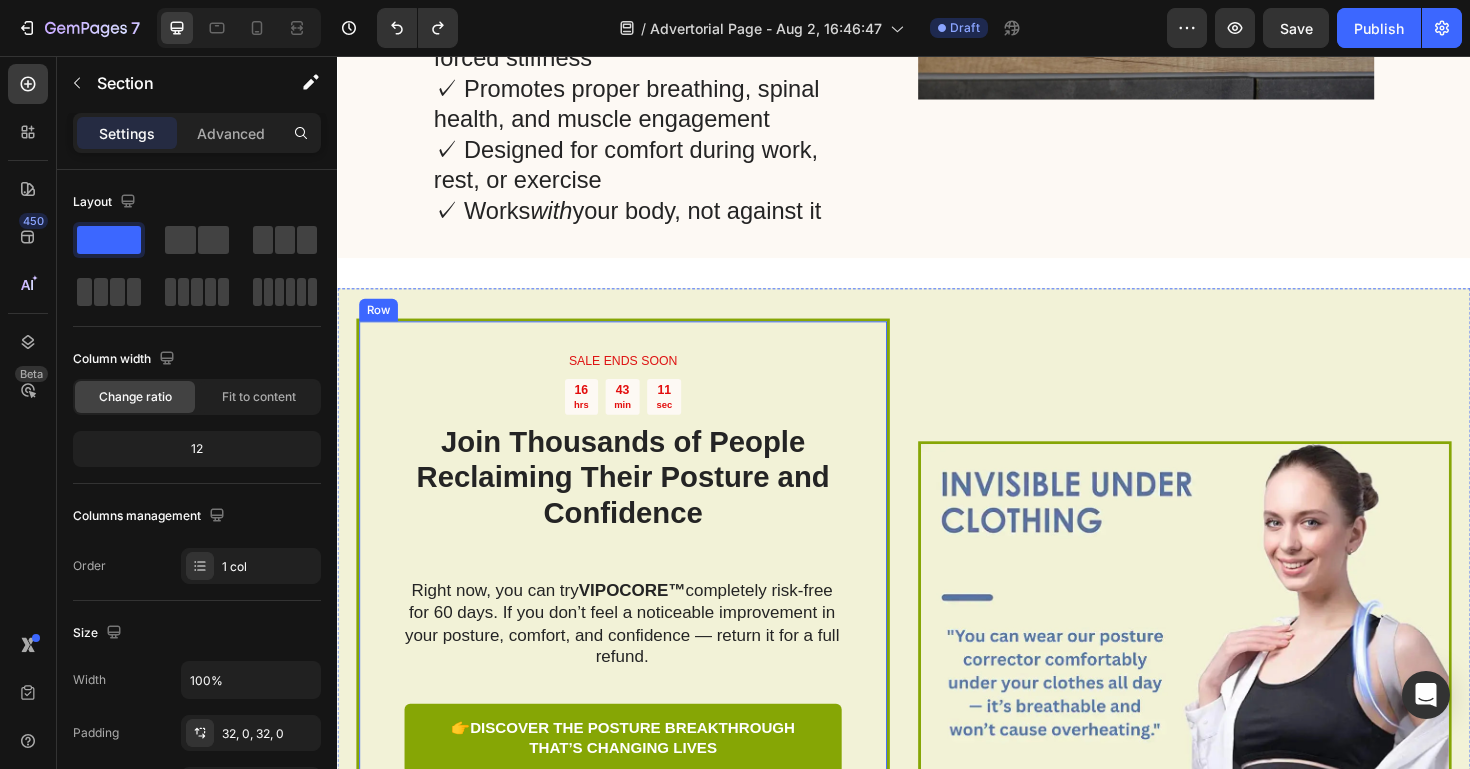 scroll, scrollTop: 4233, scrollLeft: 0, axis: vertical 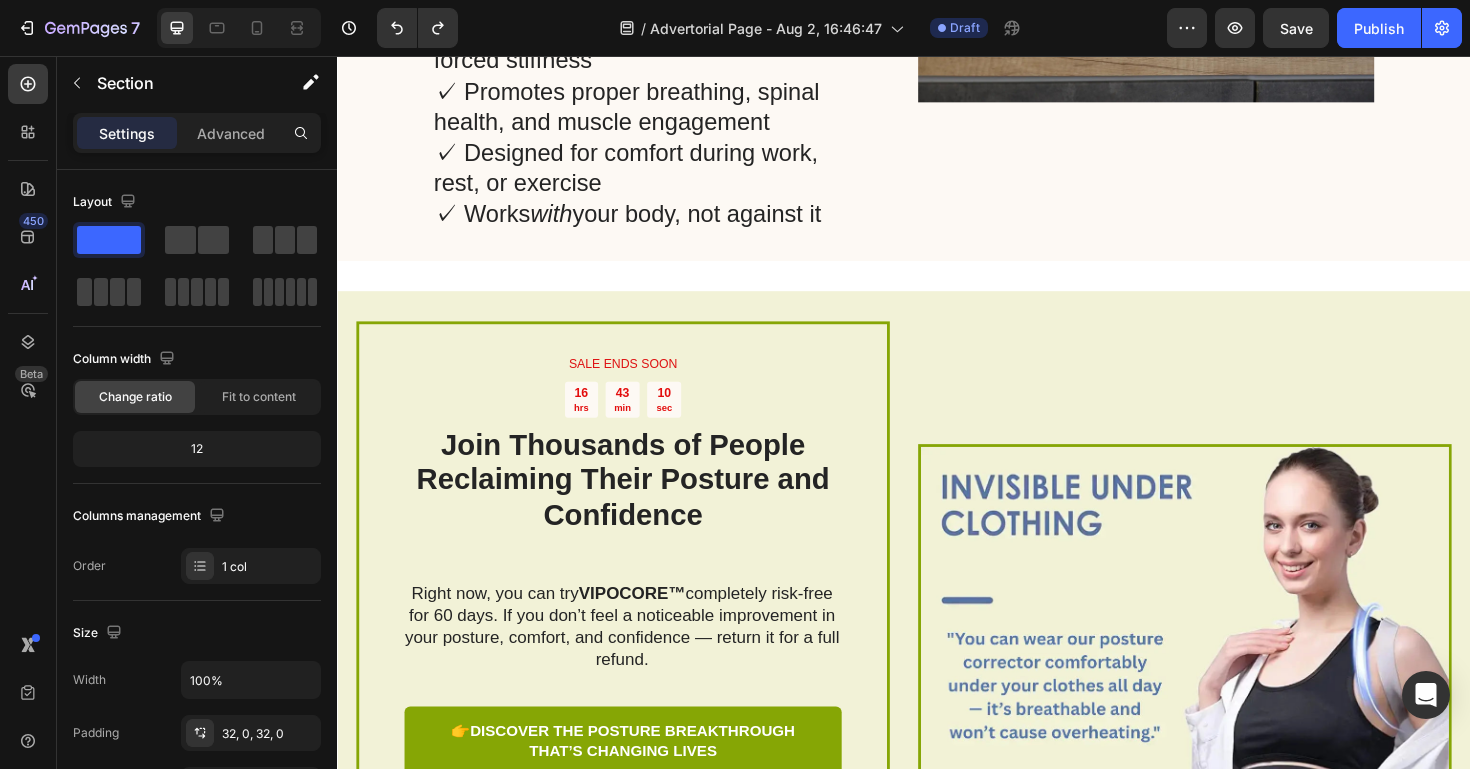 click on "After years of research into the physical and emotional effects of poor posture, the VIPOCORE™ Vibrating Intelligent Posture Corrector was developed — a smart, wearable solution that trains your body into better alignment without the guesswork.   Heading ✓ Gently vibrates when you begin to slouch ✓ Encourages natural alignment — not forced stiffness ✓ Promotes proper breathing, spinal health, and muscle engagement ✓ Designed for comfort during work, rest, or exercise ✓ Works  with  your body, not against it Text Block Image Row Section 2" at bounding box center (937, -85) 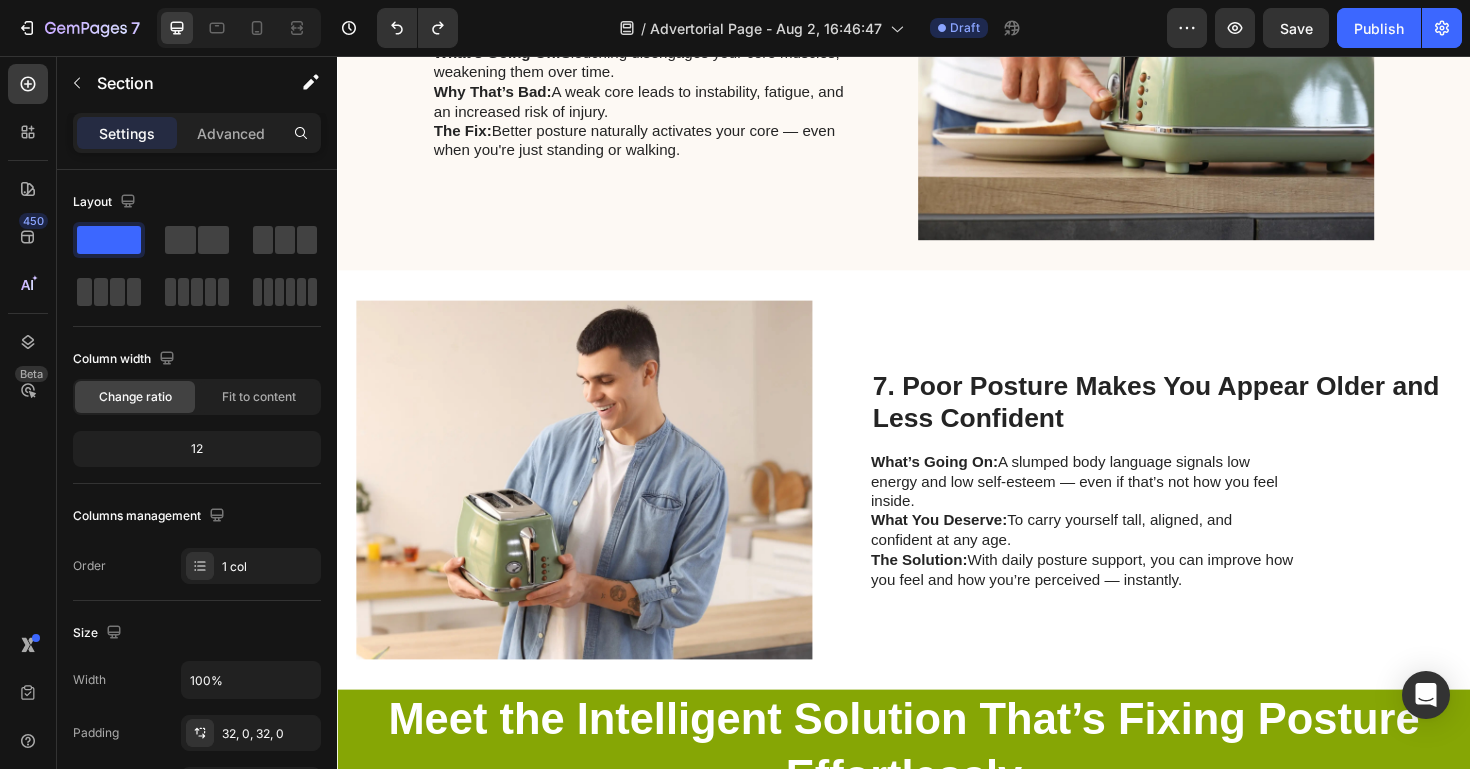 scroll, scrollTop: 2904, scrollLeft: 0, axis: vertical 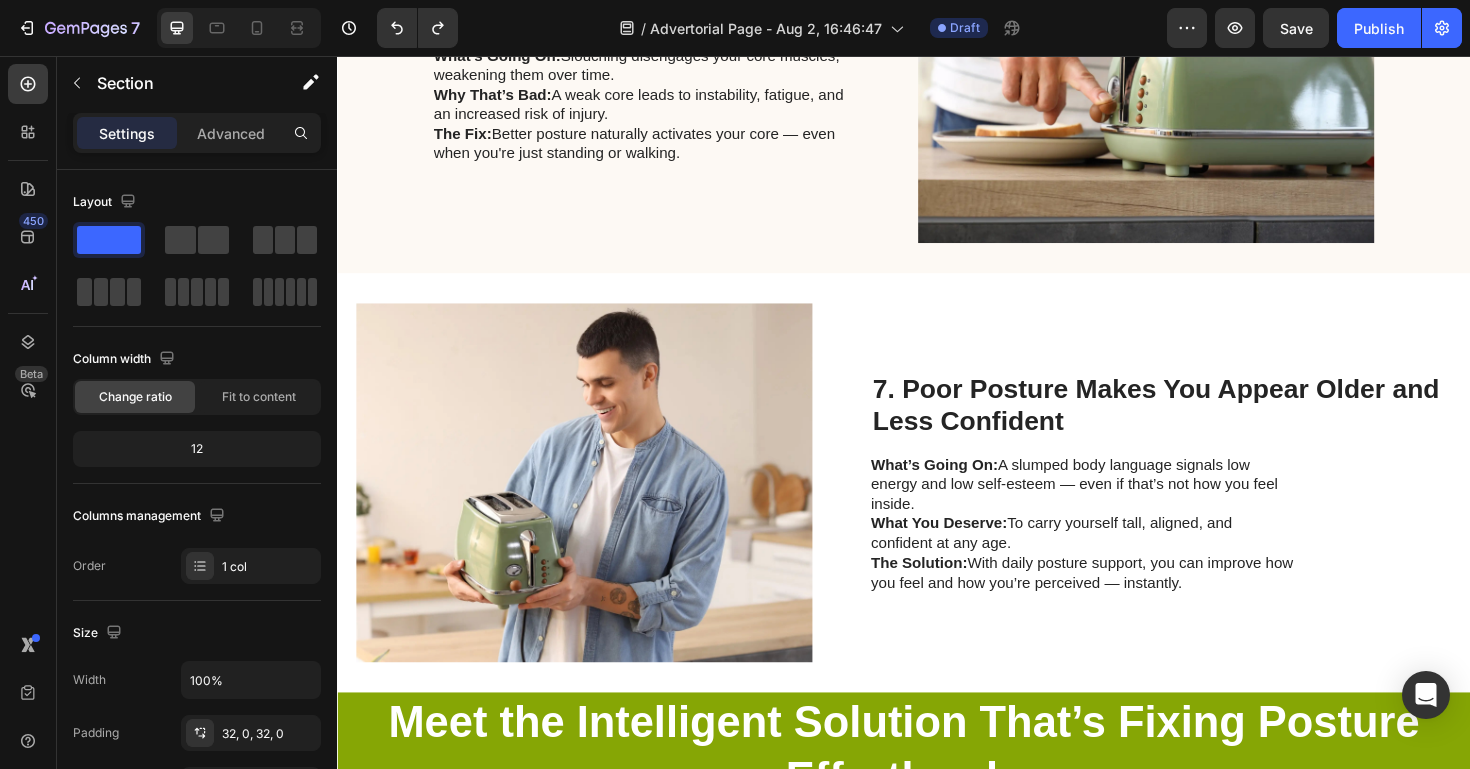click on "7. Poor Posture Makes You Appear Older and Less Confident Heading What’s Going On:  A slumped body language signals low energy and low self-esteem — even if that’s not how you feel inside. What You Deserve:  To carry yourself tall, aligned, and confident at any age. The Solution:  With daily posture support, you can improve how you feel and how you’re perceived — instantly. Text Block" at bounding box center [1209, 508] 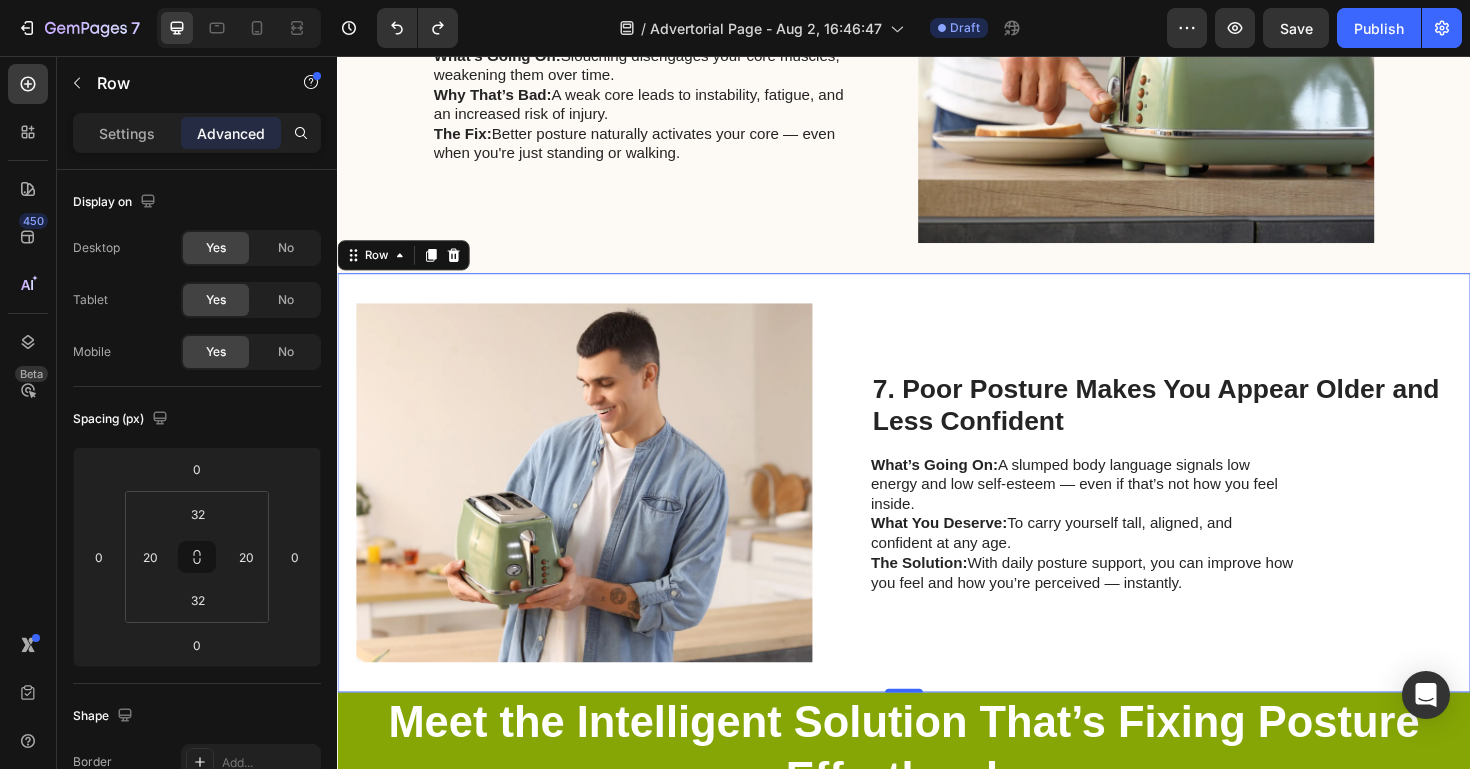 click 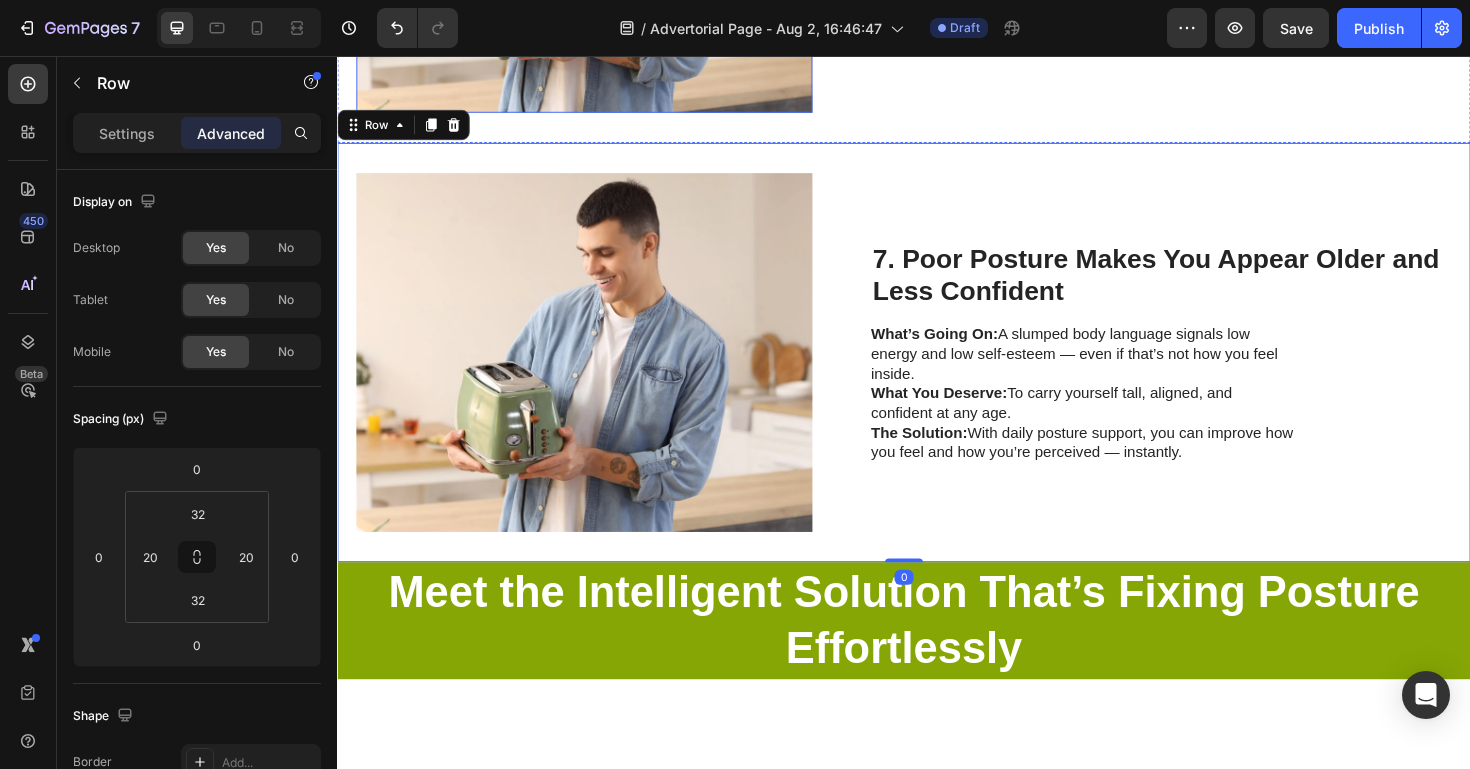 scroll, scrollTop: 3508, scrollLeft: 0, axis: vertical 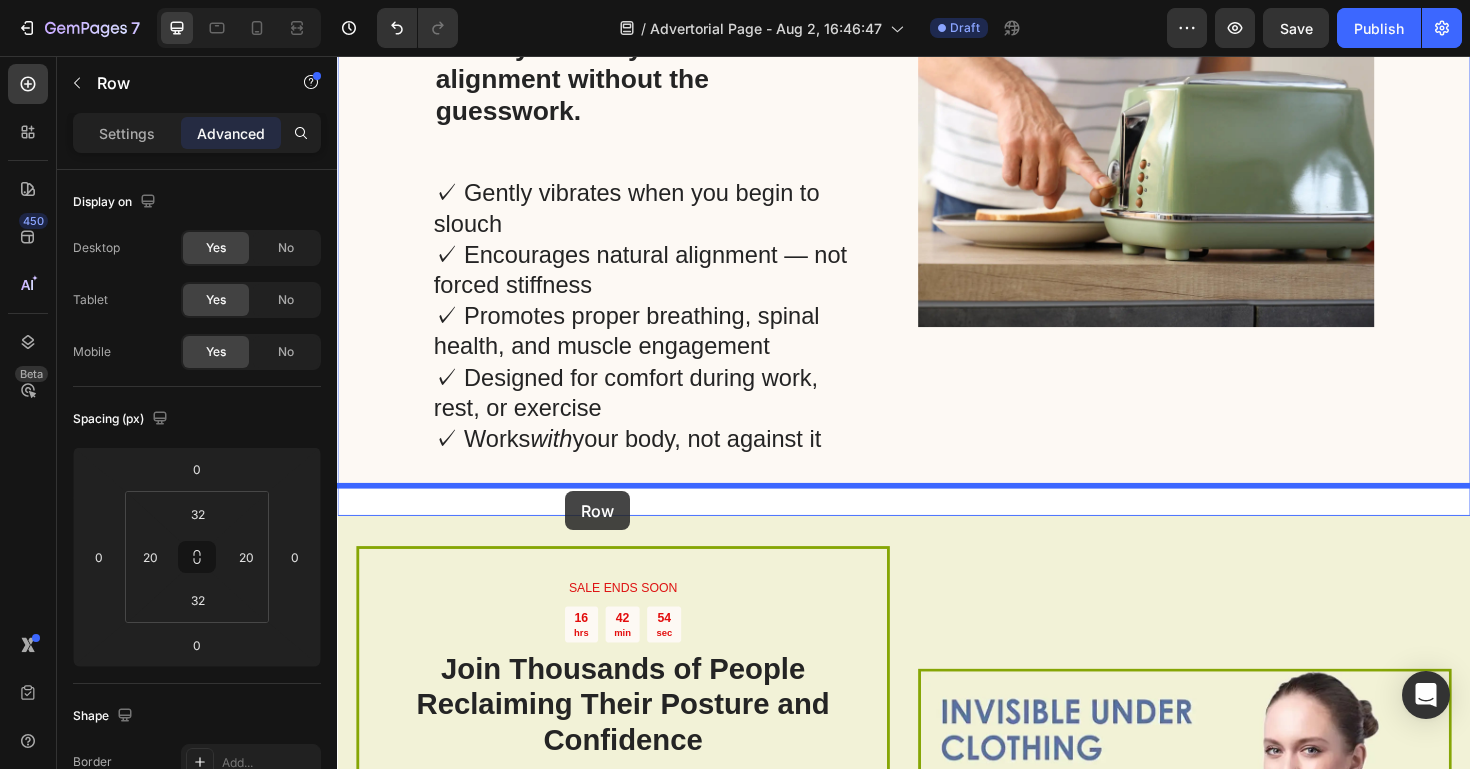 drag, startPoint x: 350, startPoint y: 111, endPoint x: 579, endPoint y: 517, distance: 466.12982 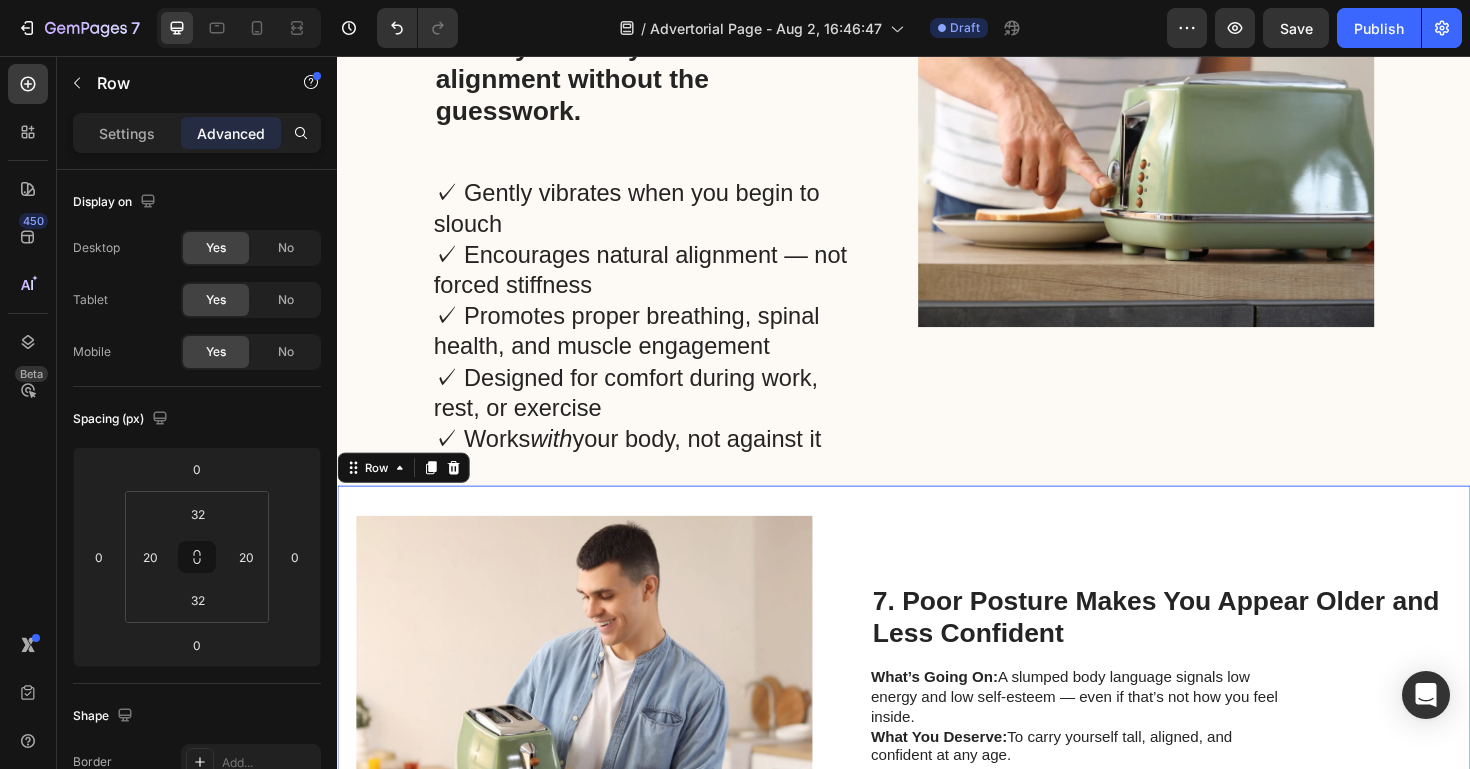click on "7. Poor Posture Makes You Appear Older and Less Confident Heading What’s Going On:  A slumped body language signals low energy and low self-esteem — even if that’s not how you feel inside. What You Deserve:  To carry yourself tall, aligned, and confident at any age. The Solution:  With daily posture support, you can improve how you feel and how you’re perceived — instantly. Text Block" at bounding box center [1209, 733] 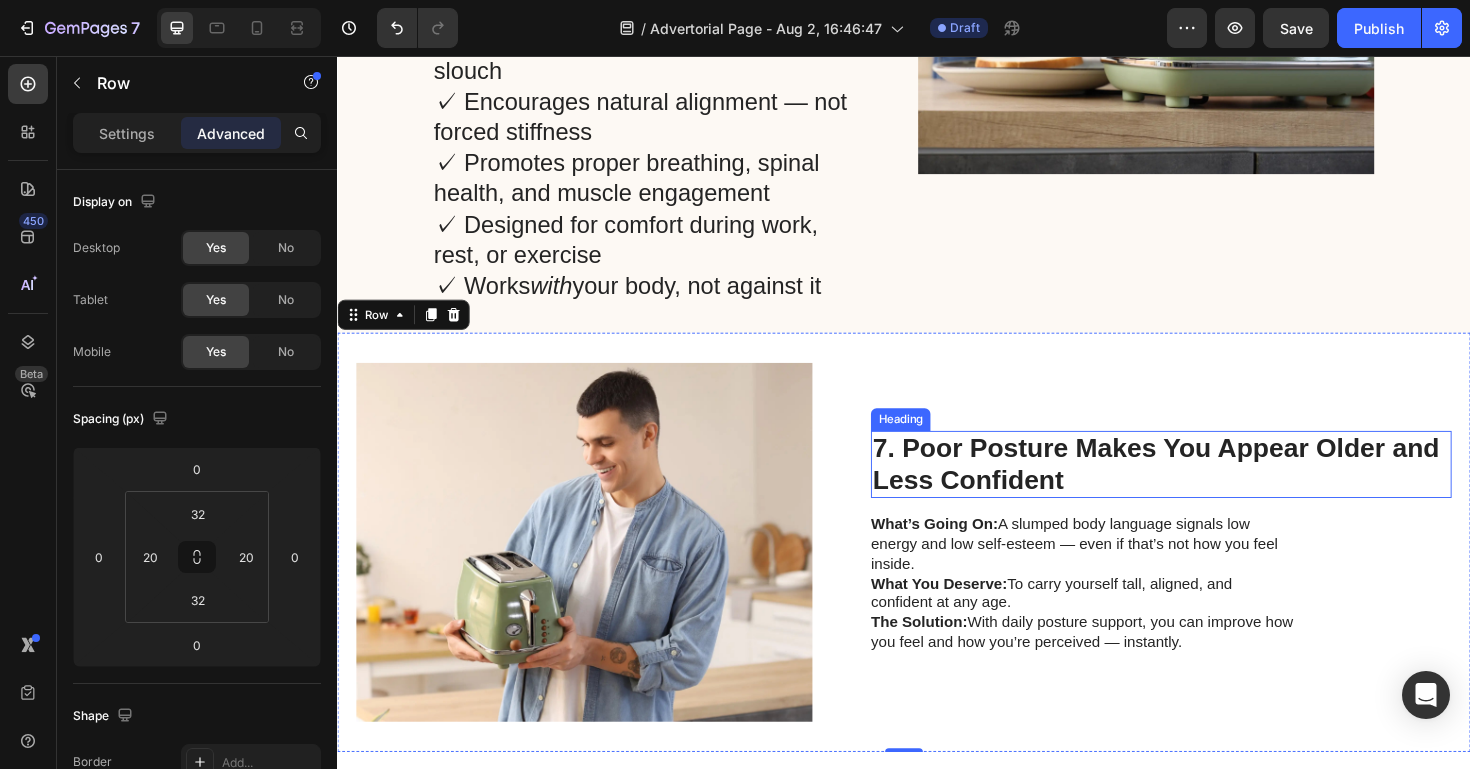 scroll, scrollTop: 4625, scrollLeft: 0, axis: vertical 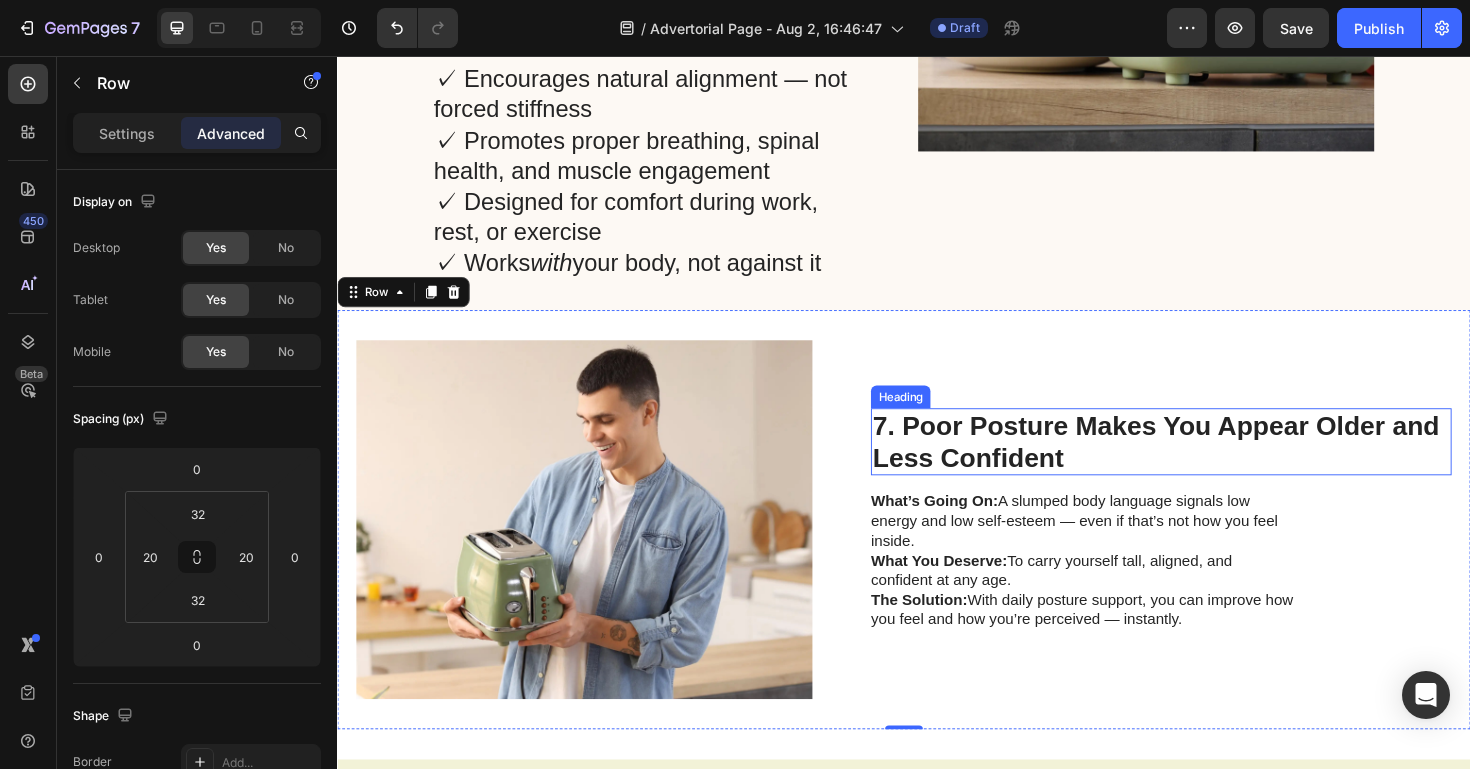 click on "7. Poor Posture Makes You Appear Older and Less Confident" at bounding box center [1204, 464] 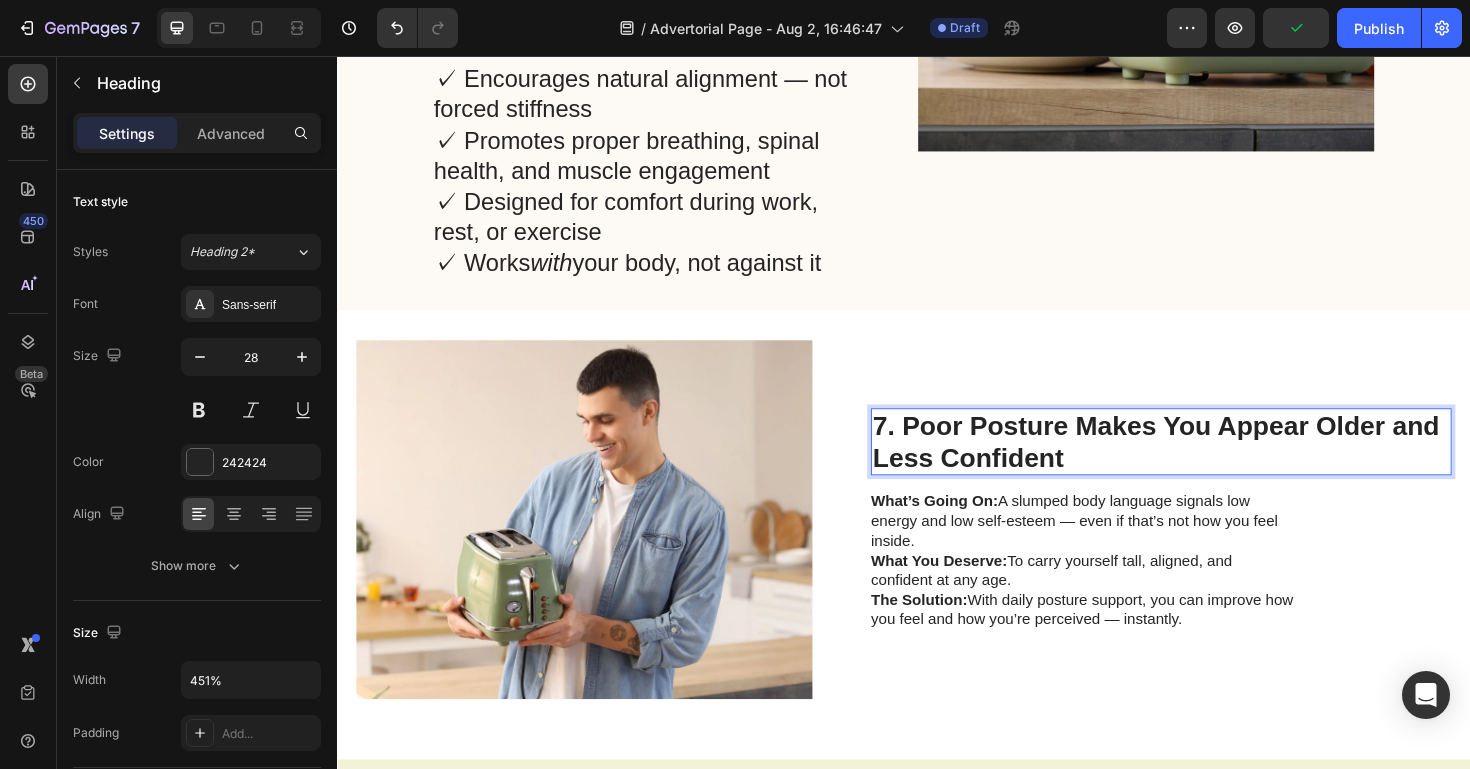 click on "7. Poor Posture Makes You Appear Older and Less Confident" at bounding box center (1204, 464) 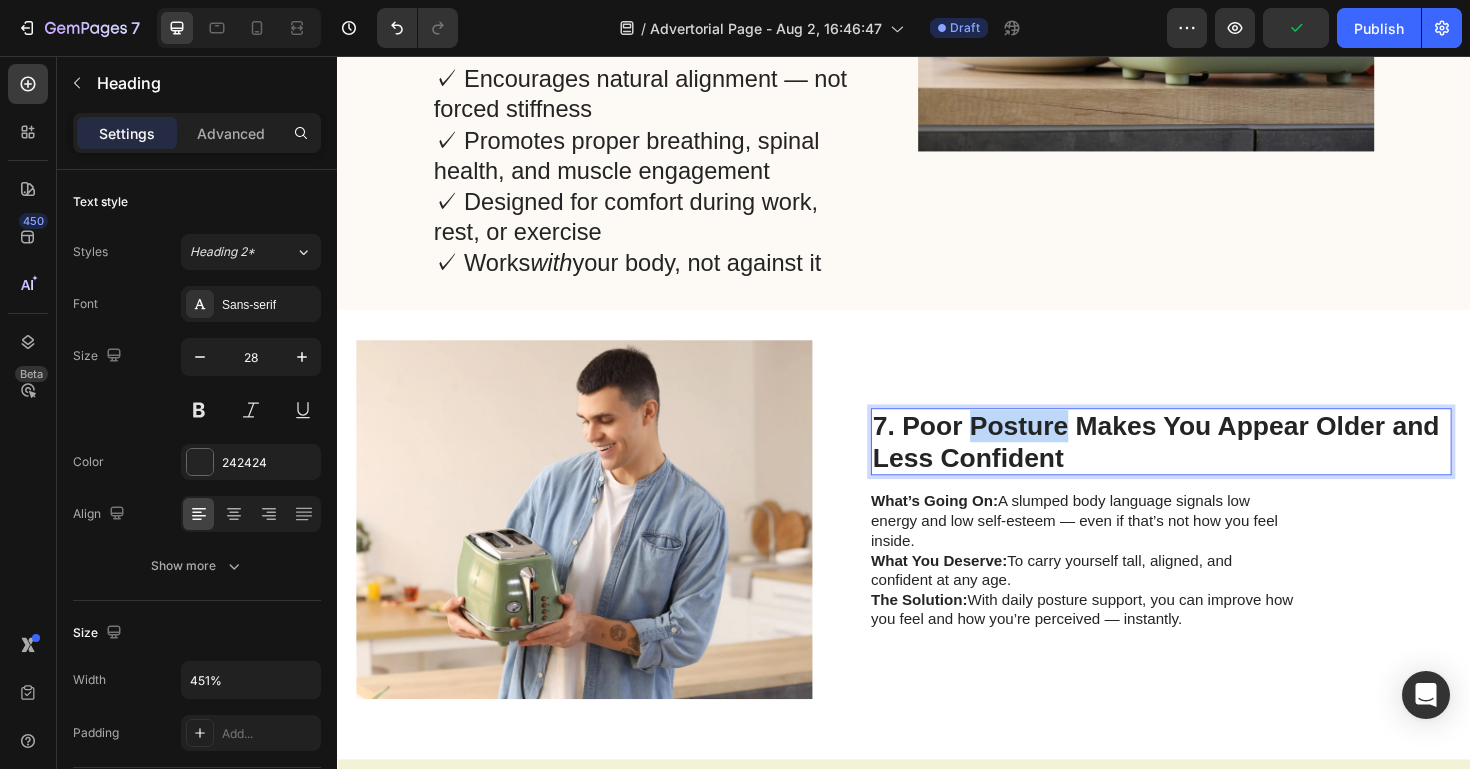 click on "7. Poor Posture Makes You Appear Older and Less Confident" at bounding box center [1204, 464] 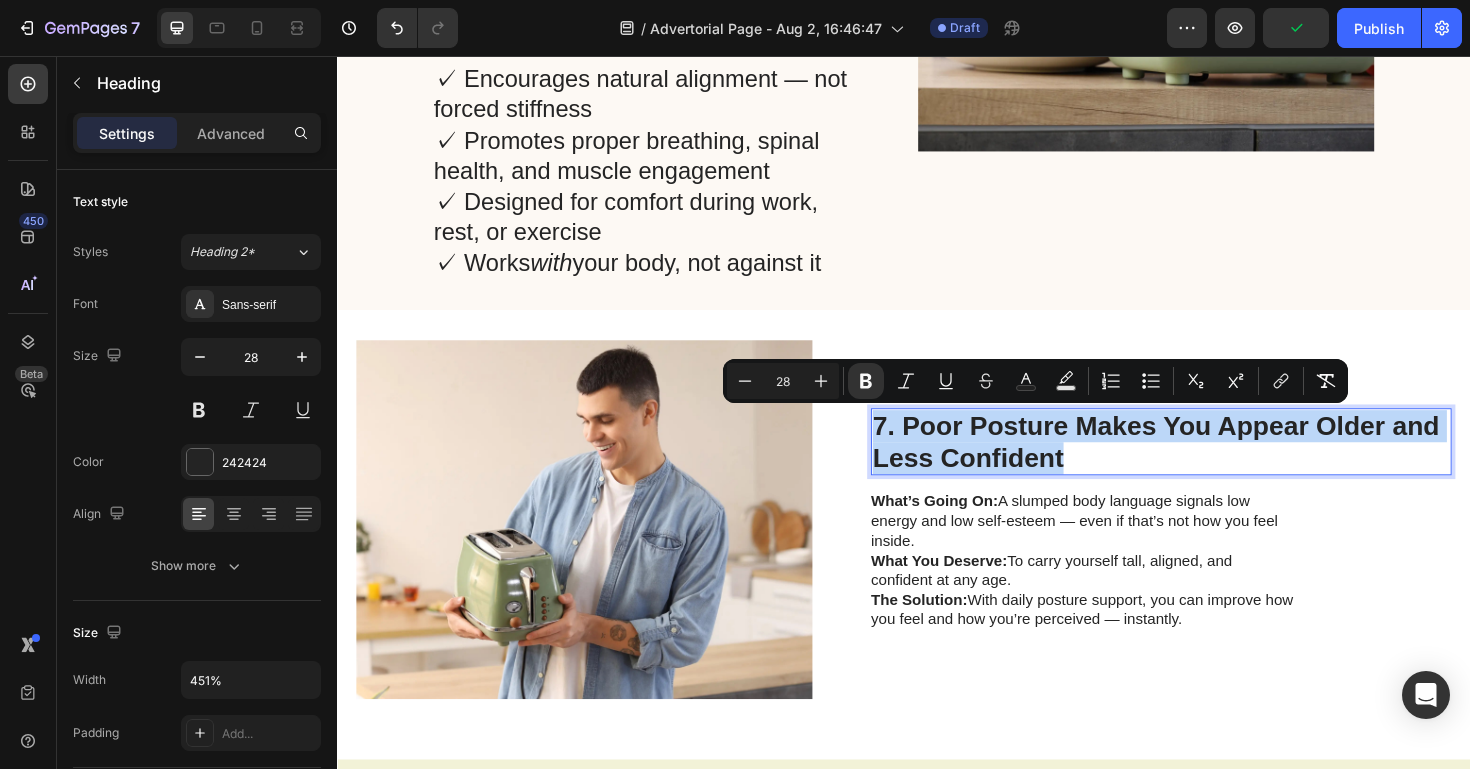 click on "7. Poor Posture Makes You Appear Older and Less Confident" at bounding box center [1204, 464] 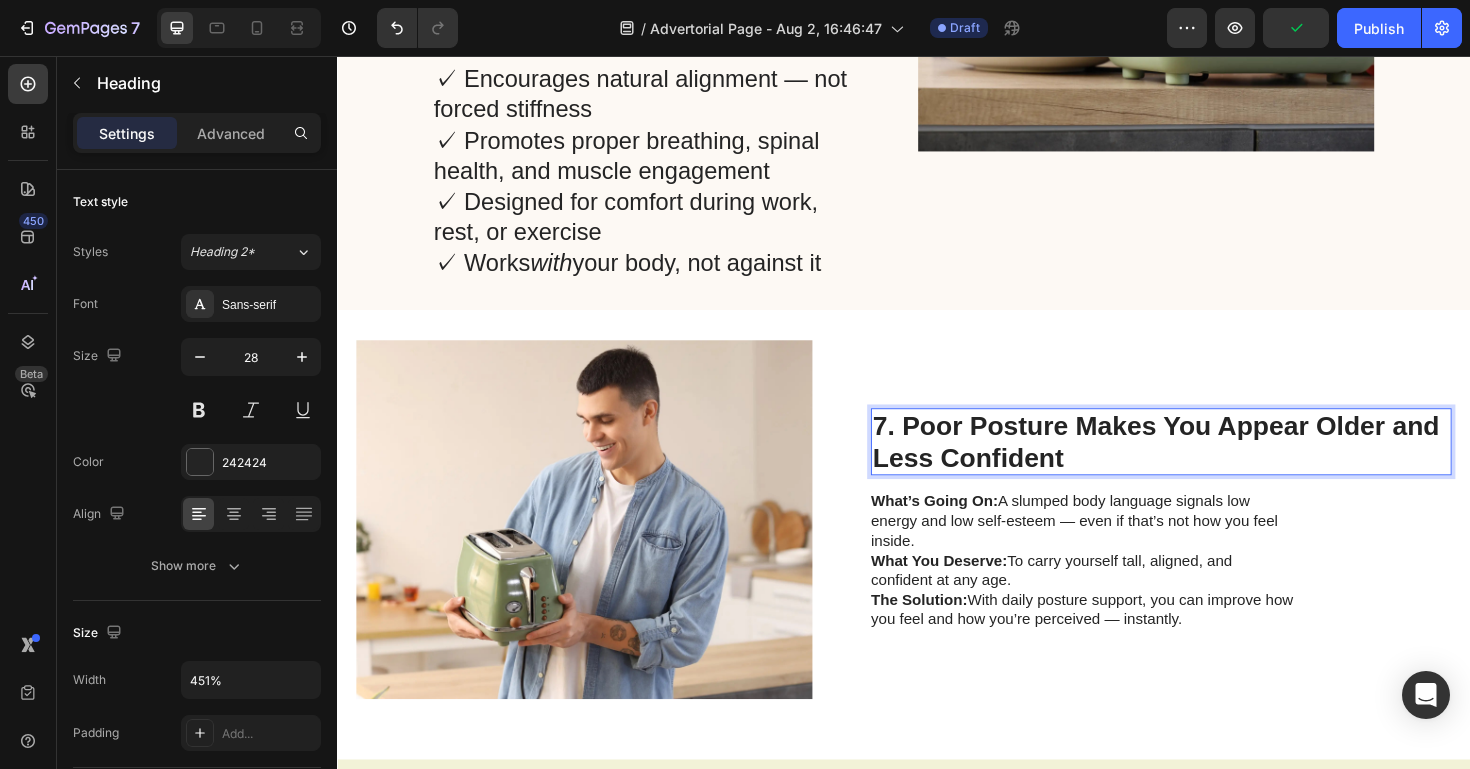 scroll, scrollTop: 4608, scrollLeft: 0, axis: vertical 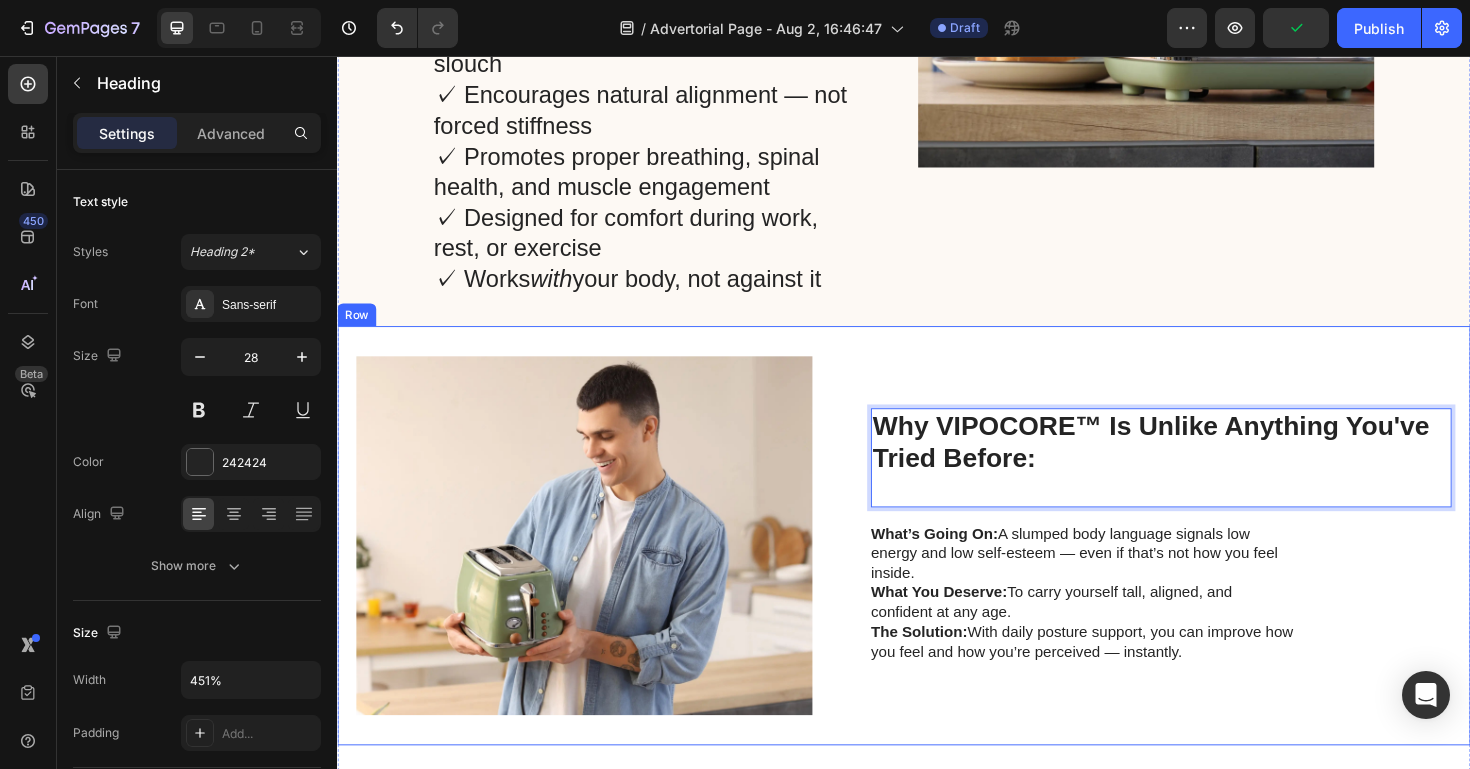 click on "What’s Going On:  A slumped body language signals low energy and low self-esteem — even if that’s not how you feel inside. What You Deserve:  To carry yourself tall, aligned, and confident at any age. The Solution:  With daily posture support, you can improve how you feel and how you’re perceived — instantly." at bounding box center (1126, 625) 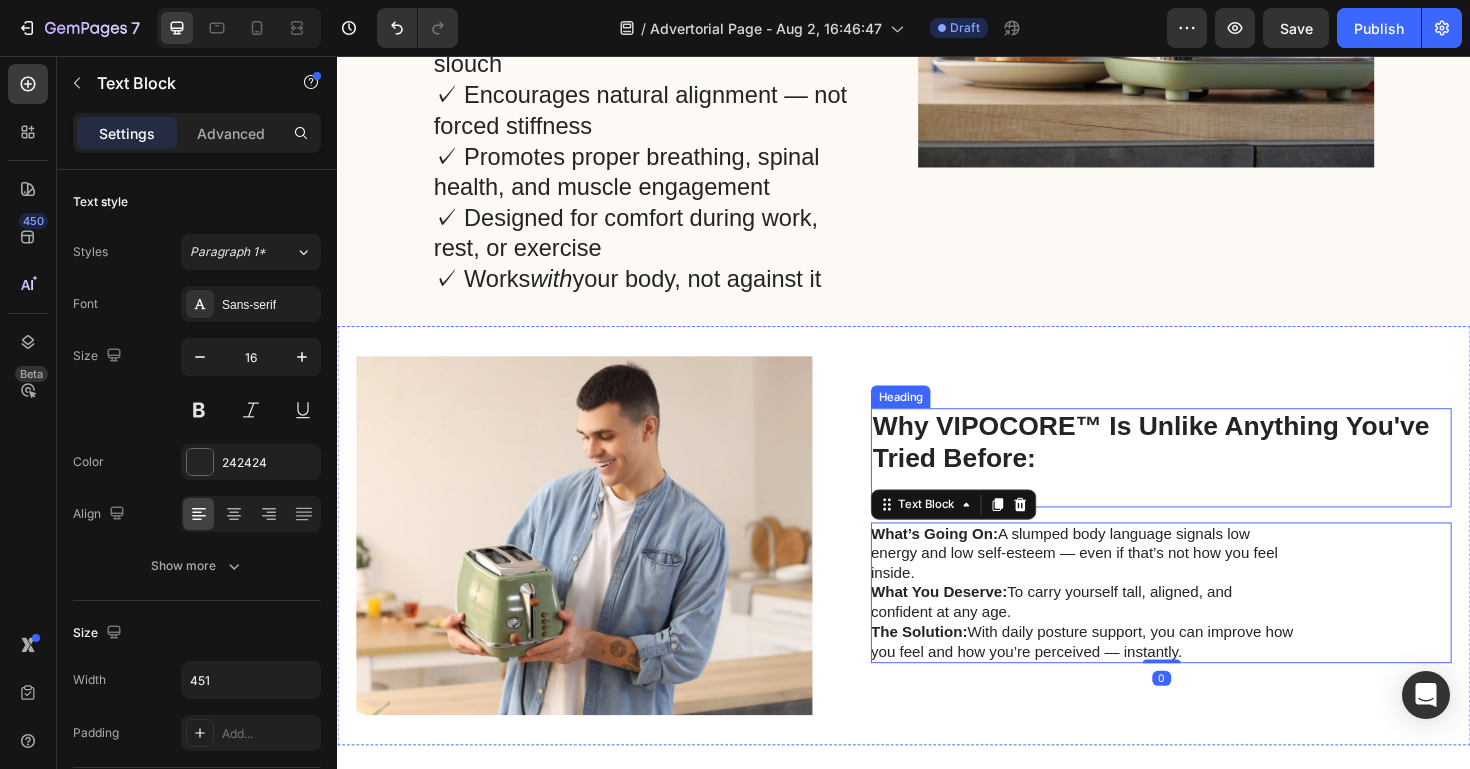 click on "⁠⁠⁠⁠⁠⁠⁠ Why VIPOCORE™ Is Unlike Anything You've Tried Before:" at bounding box center [1209, 481] 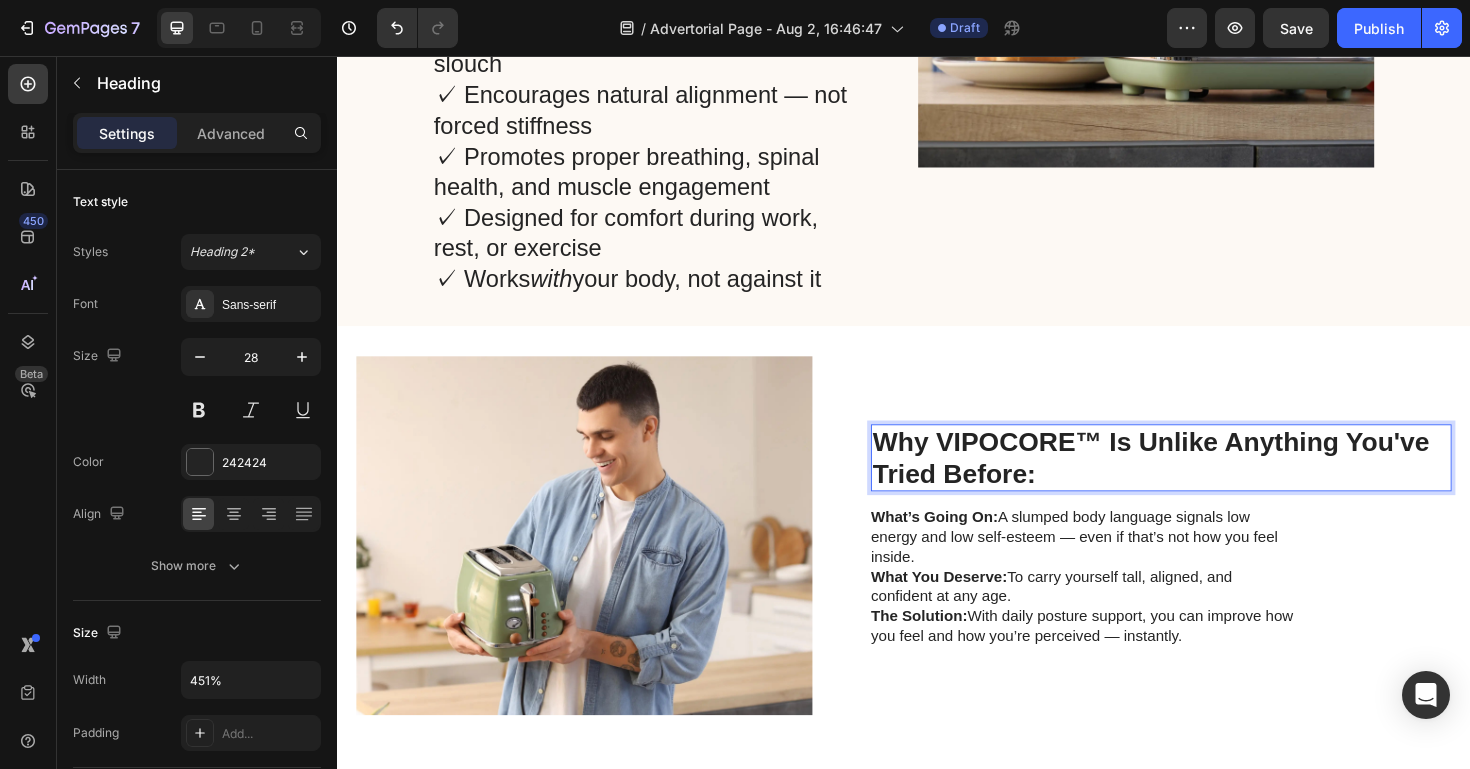 scroll, scrollTop: 4625, scrollLeft: 0, axis: vertical 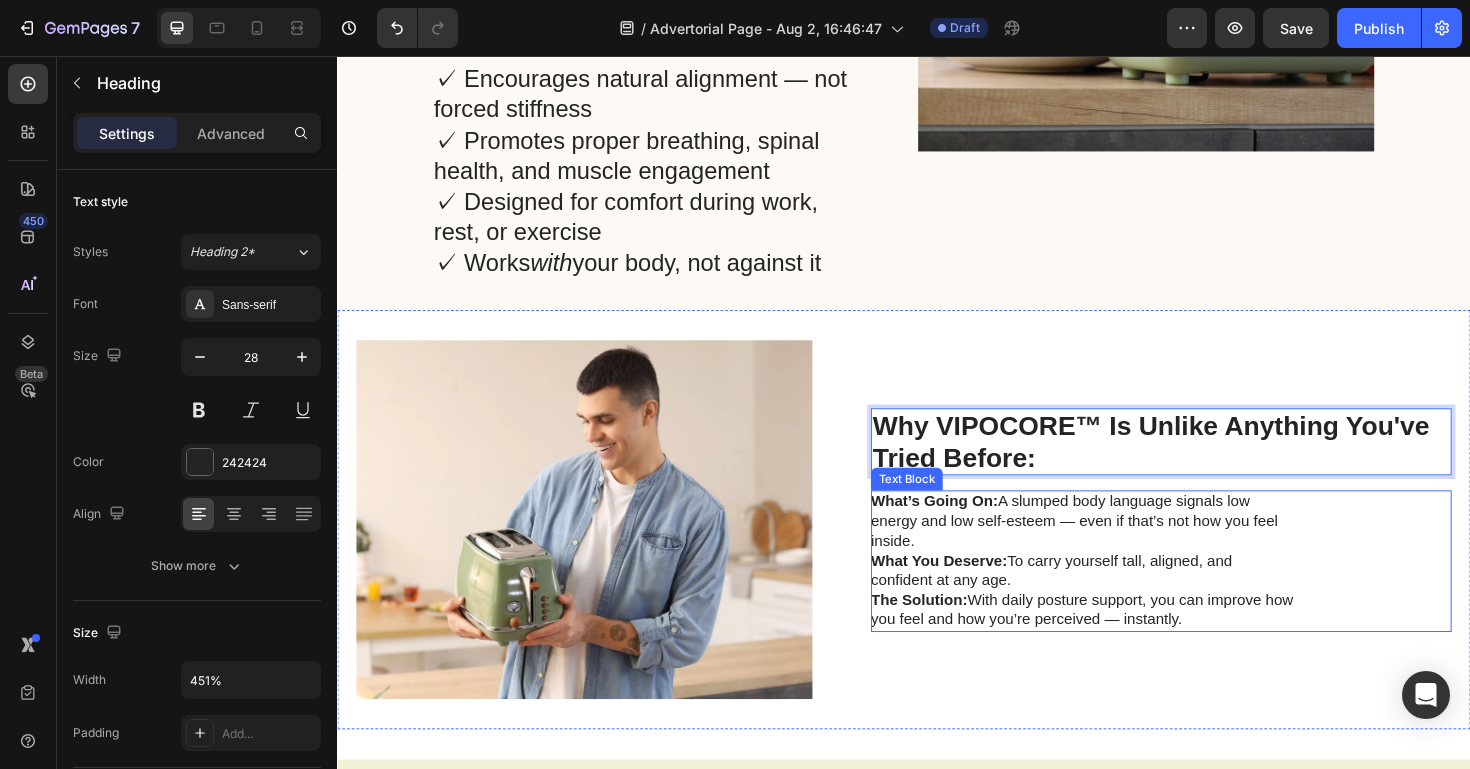 click on "What’s Going On:  A slumped body language signals low energy and low self-esteem — even if that’s not how you feel inside. What You Deserve:  To carry yourself tall, aligned, and confident at any age. The Solution:  With daily posture support, you can improve how you feel and how you’re perceived — instantly." at bounding box center [1126, 591] 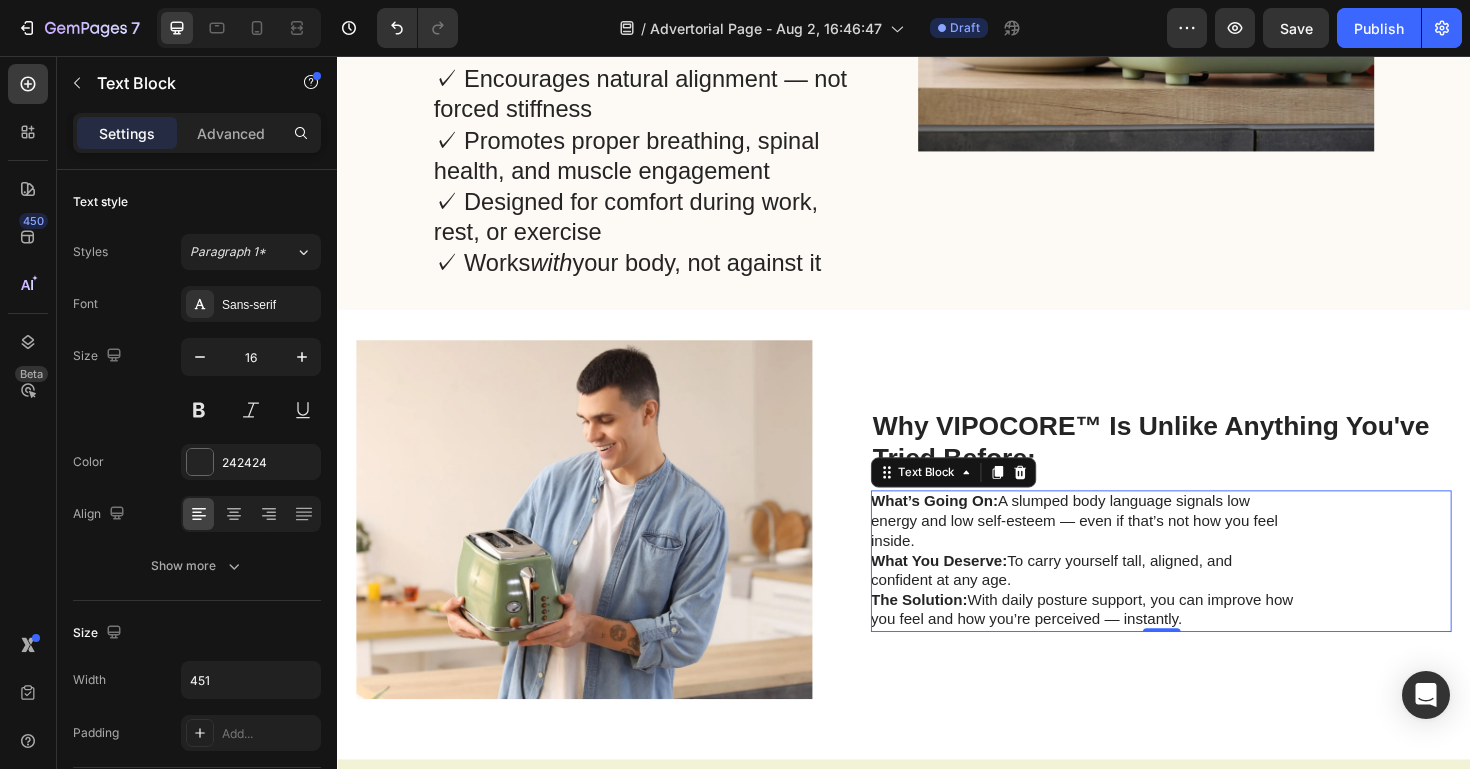 click on "What’s Going On:  A slumped body language signals low energy and low self-esteem — even if that’s not how you feel inside. What You Deserve:  To carry yourself tall, aligned, and confident at any age. The Solution:  With daily posture support, you can improve how you feel and how you’re perceived — instantly." at bounding box center (1126, 591) 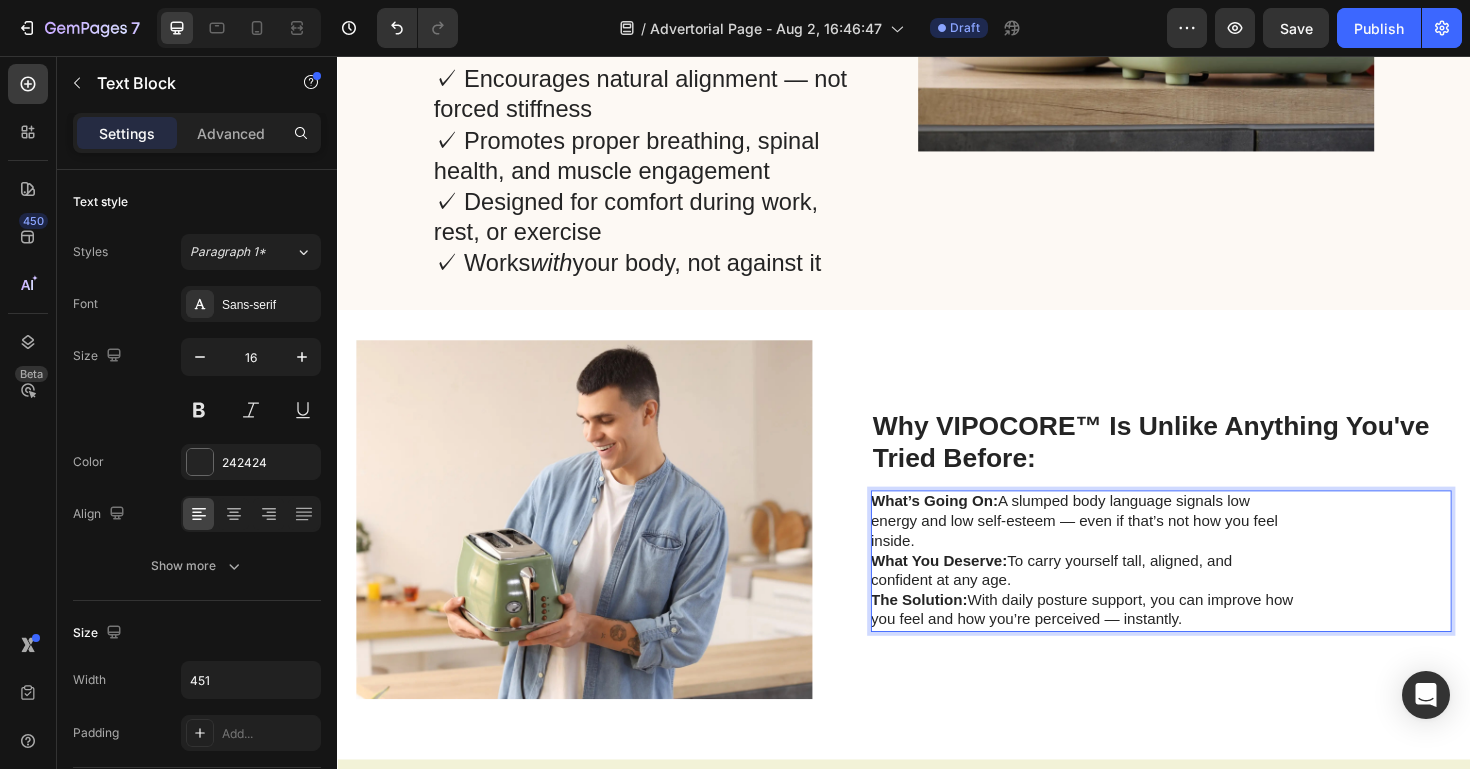 scroll, scrollTop: 4615, scrollLeft: 0, axis: vertical 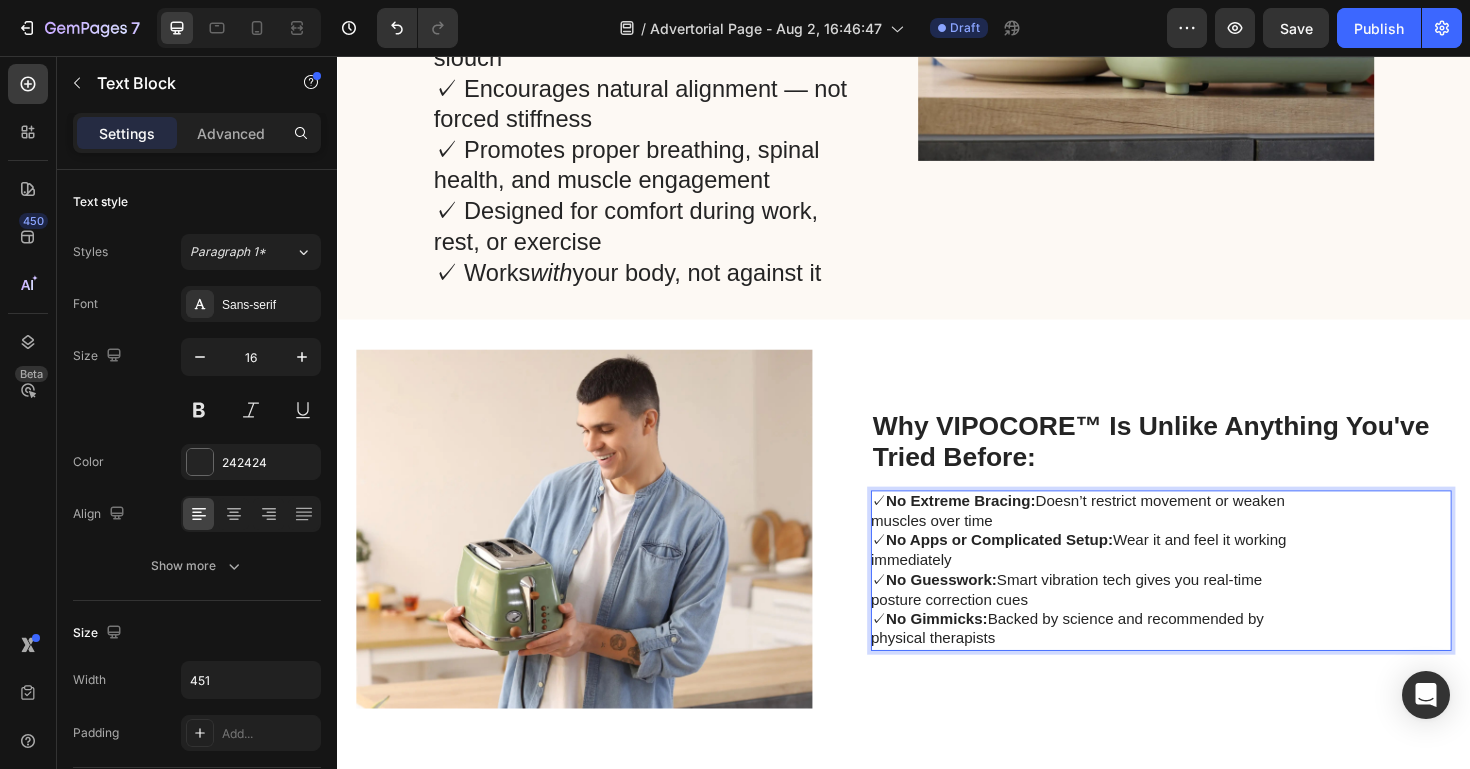 click on "⁠⁠⁠⁠⁠⁠⁠ Why VIPOCORE™ Is Unlike Anything You've Tried Before: Heading ✓  No Extreme Bracing:  Doesn’t restrict movement or weaken muscles over time ✓  No Apps or Complicated Setup:  Wear it and feel it working immediately ✓  No Guesswork:  Smart vibration tech gives you real-time posture correction cues ✓  No Gimmicks:  Backed by science and recommended by physical therapists Text Block   0" at bounding box center (1209, 557) 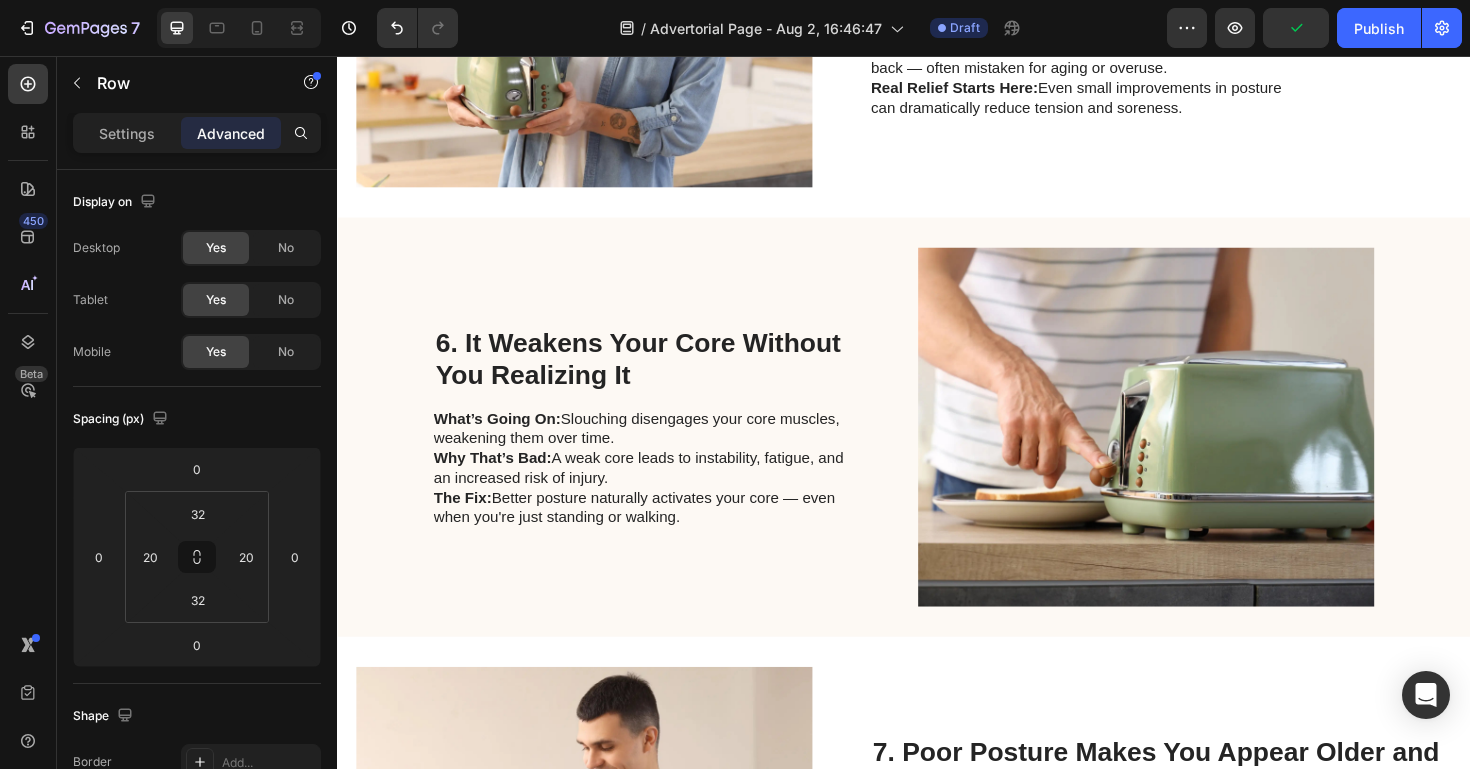 scroll, scrollTop: 2512, scrollLeft: 0, axis: vertical 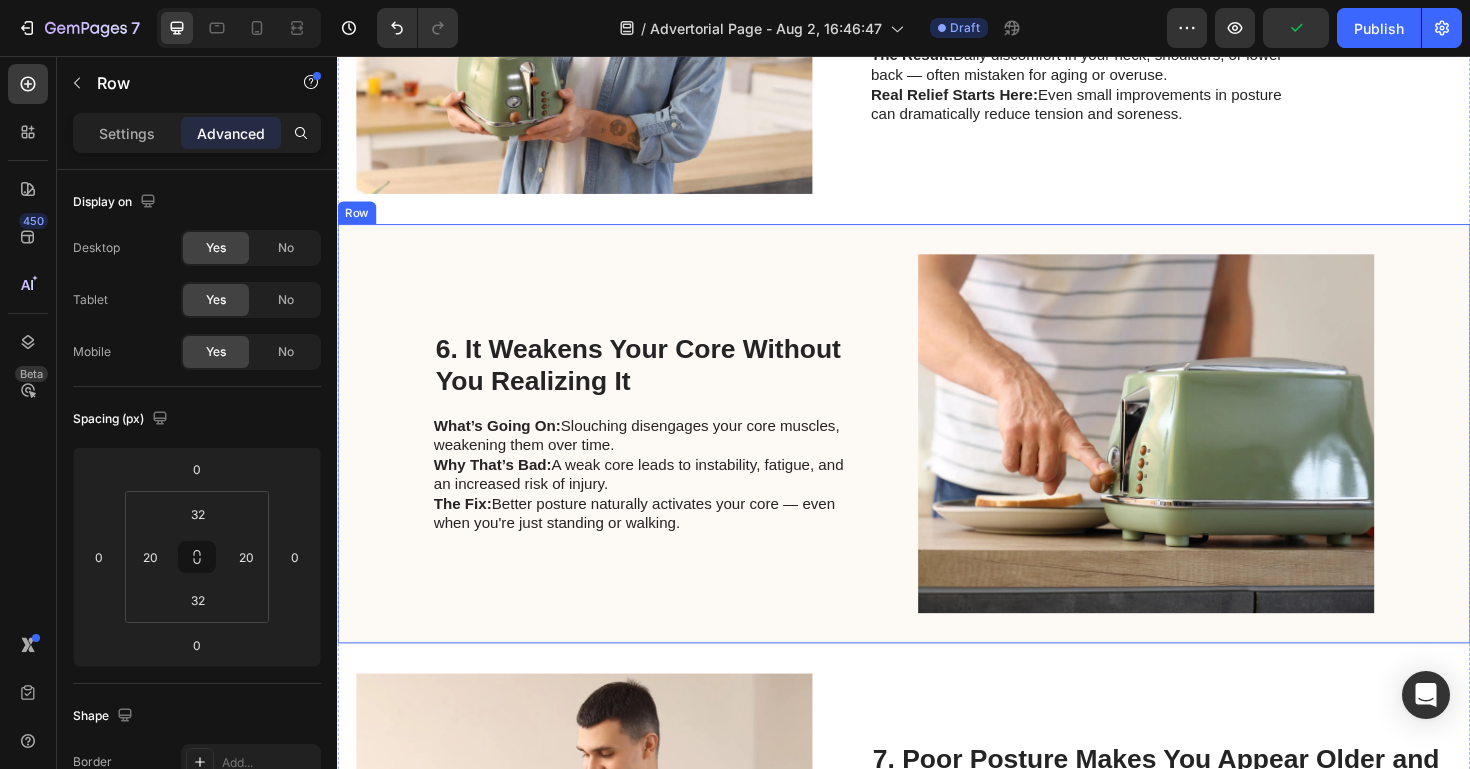 click on "6. It Weakens Your Core Without You Realizing It Heading What’s Going On:  Slouching disengages your core muscles, weakening them over time. Why That’s Bad:  A weak core leads to instability, fatigue, and an increased risk of injury. The Fix:  Better posture naturally activates your core — even when you're just standing or walking. Text Block" at bounding box center (664, 456) 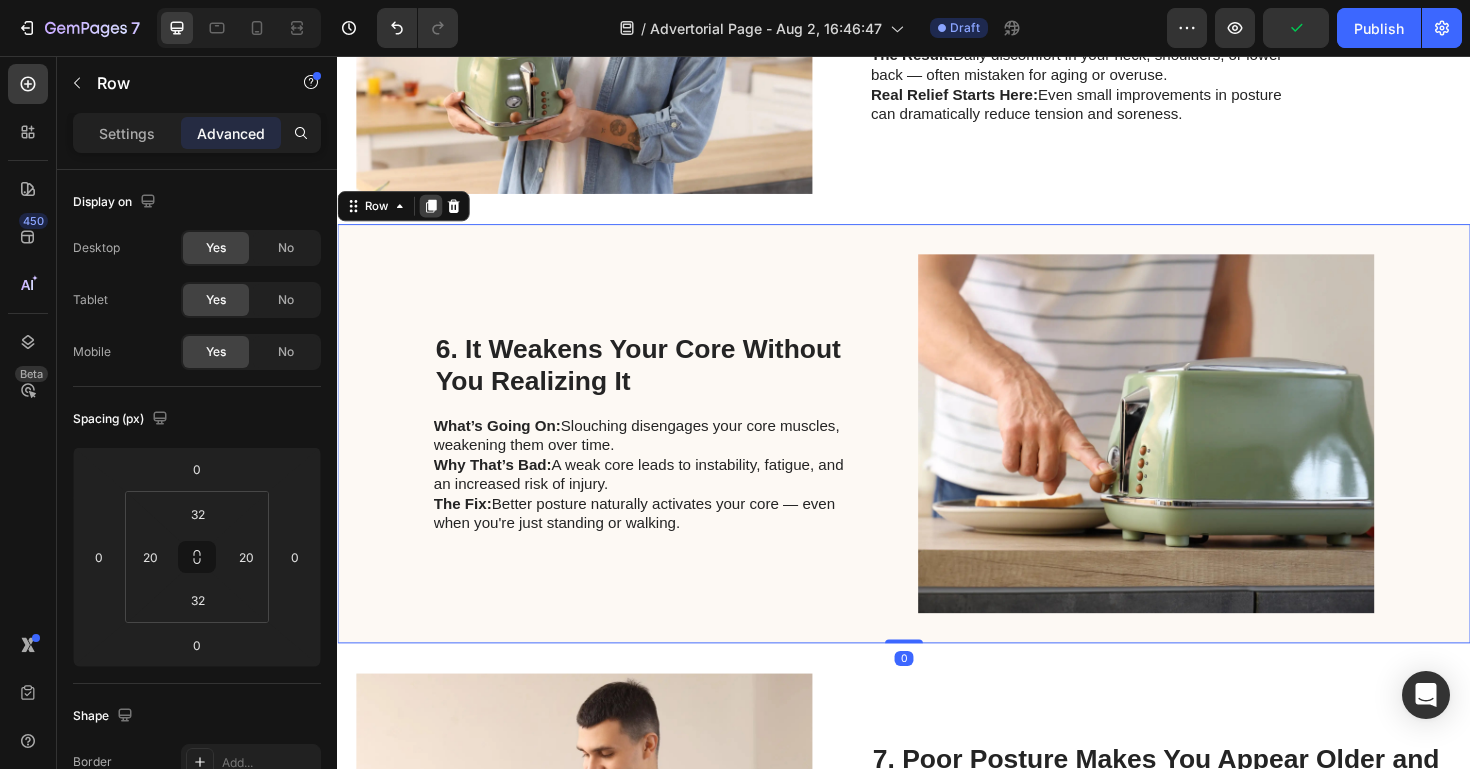click 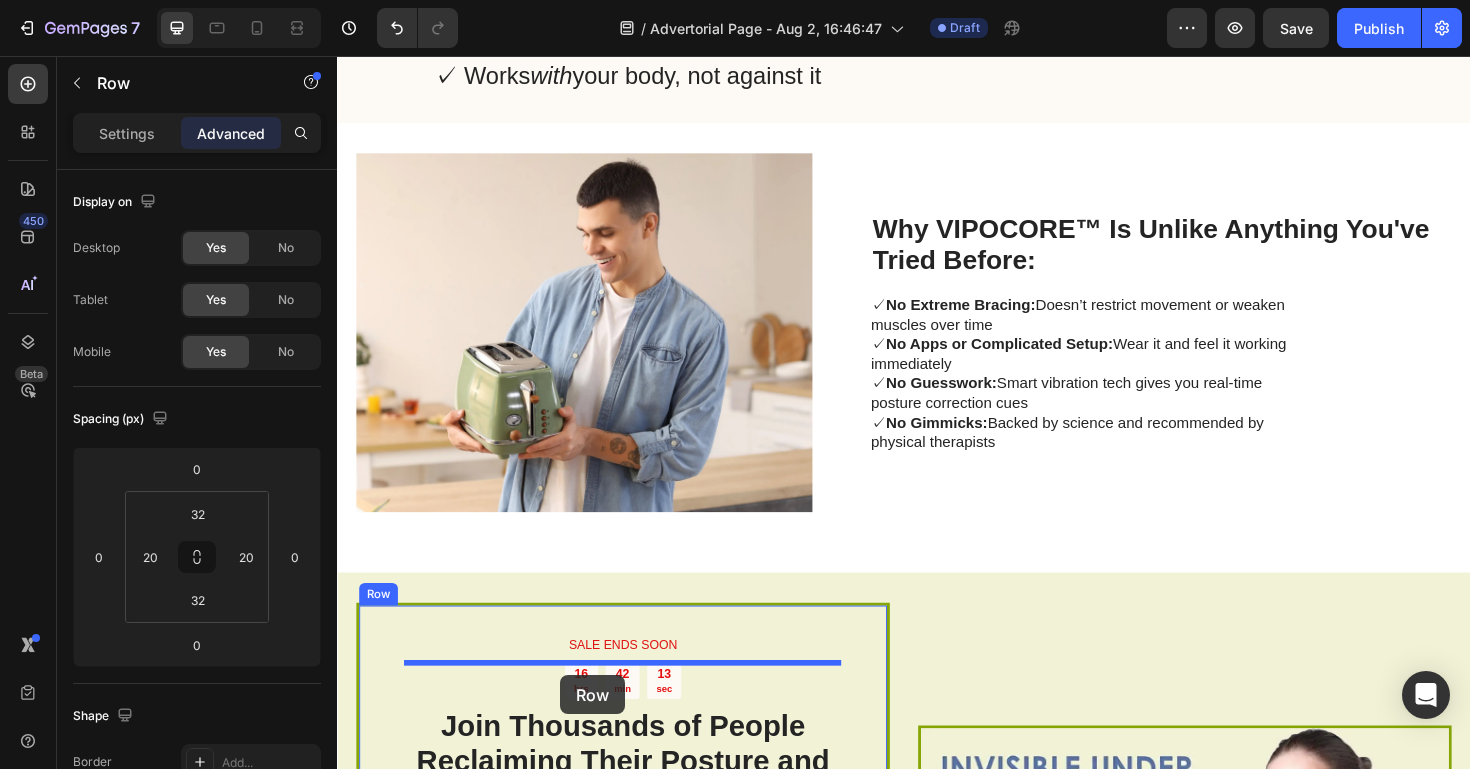 scroll, scrollTop: 4852, scrollLeft: 0, axis: vertical 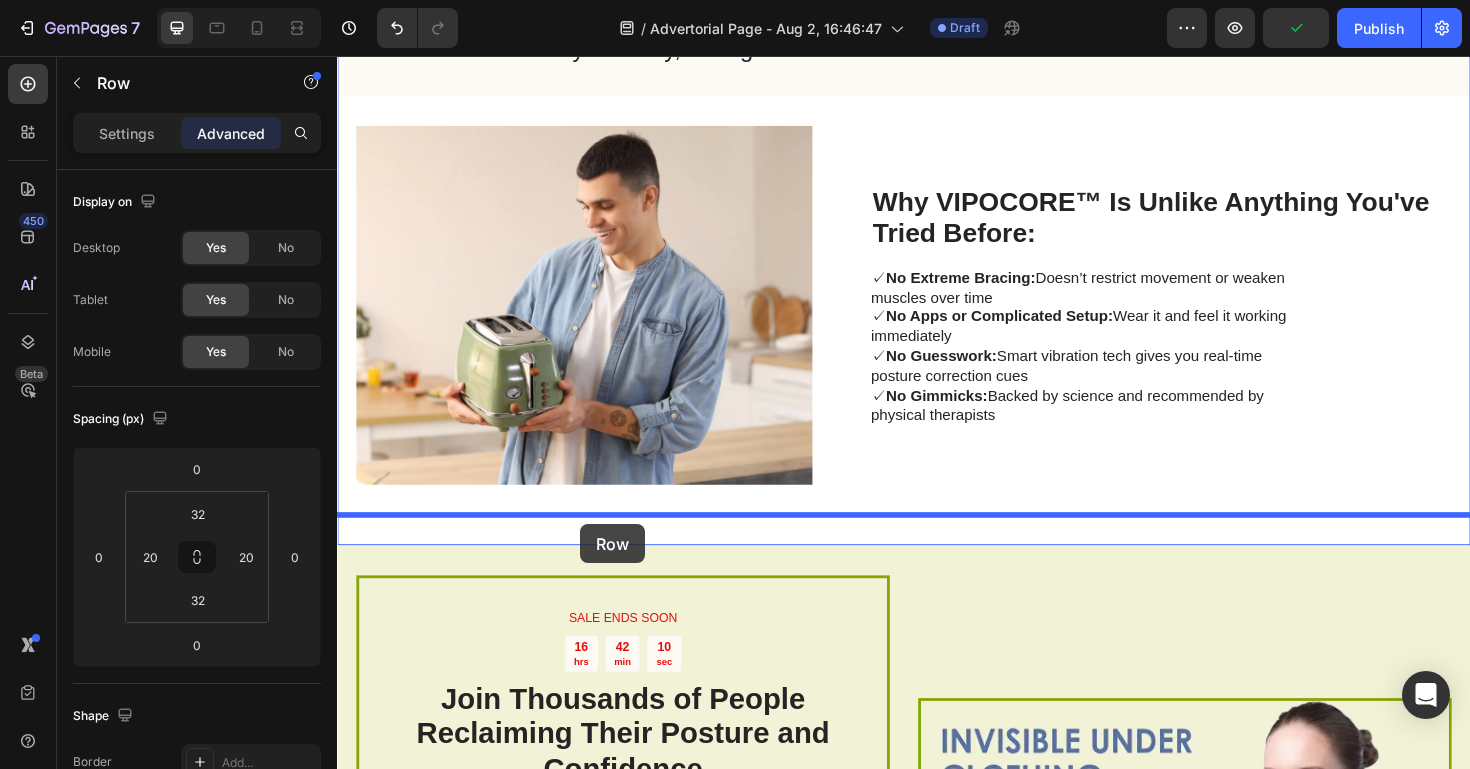 drag, startPoint x: 359, startPoint y: 107, endPoint x: 595, endPoint y: 550, distance: 501.94122 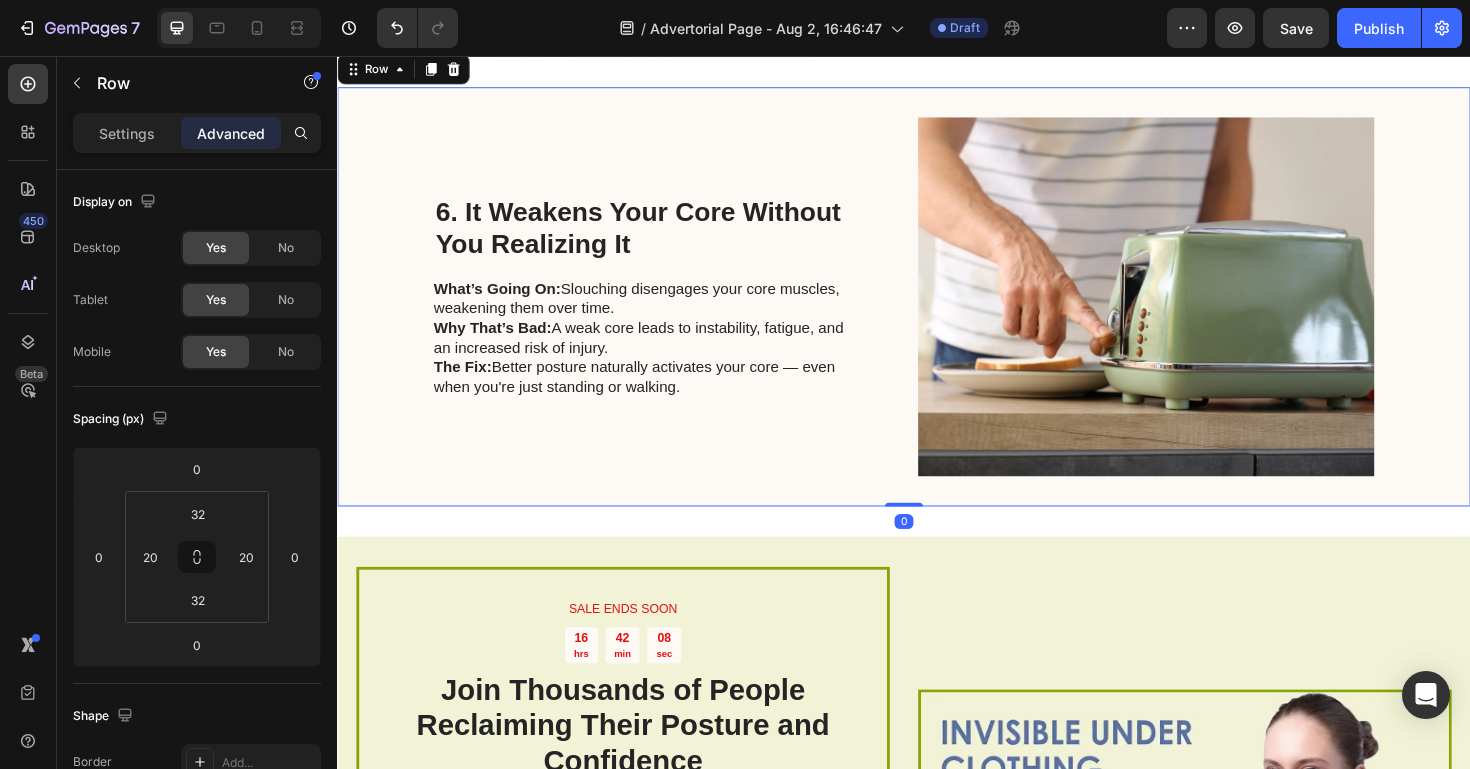 scroll, scrollTop: 5312, scrollLeft: 0, axis: vertical 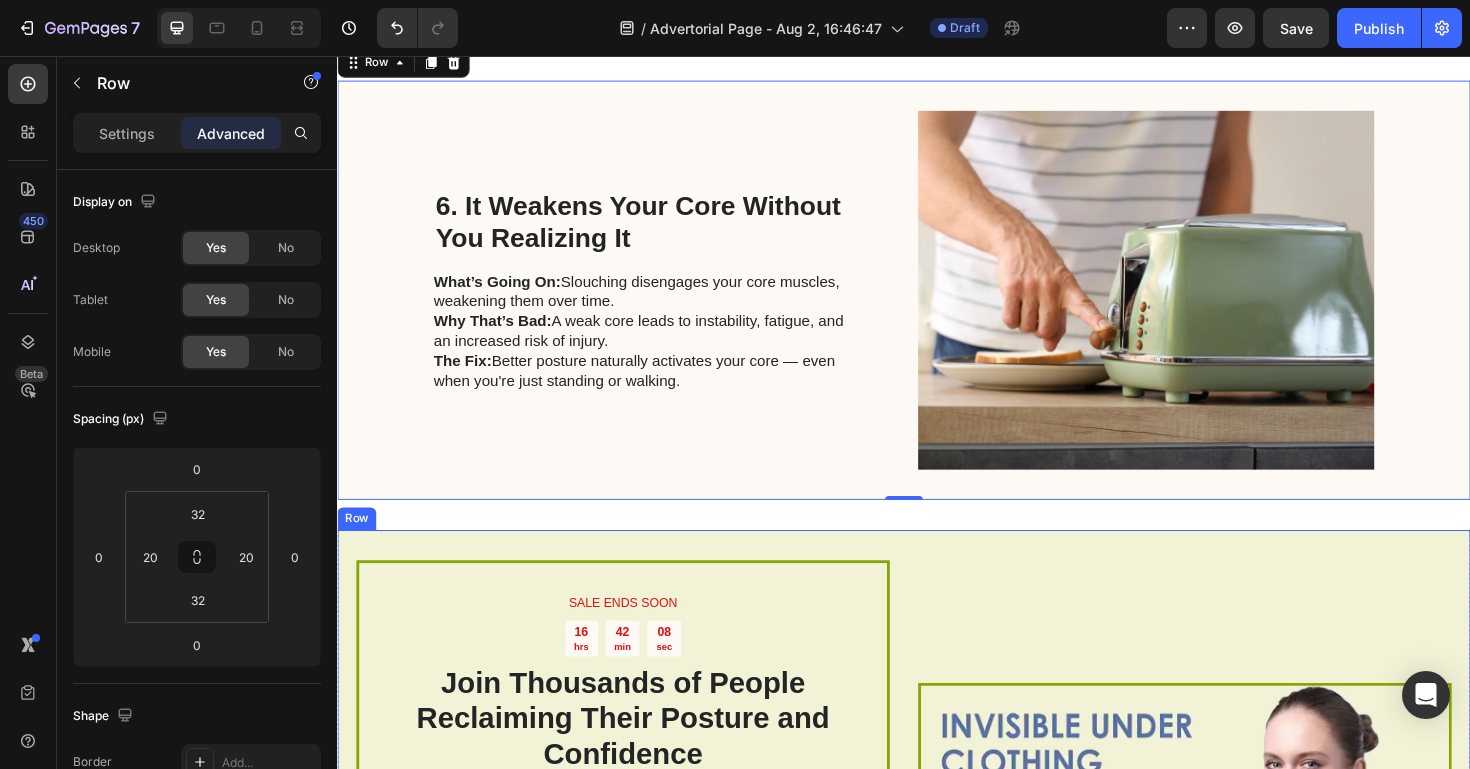 click on "SALE ENDS SOON Text Block 16 hrs 42 min 08 sec Countdown Timer Join Thousands of People Reclaiming Their Posture and Confidence   Heading Right now, you can try  VIPOCORE™  completely risk-free for 60 days. If you don’t feel a noticeable improvement in your posture, comfort, and confidence — return it for a full refund.   Text Block 👉  DISCOVER THE POSTURE BREAKTHROUGH THAT’S CHANGING LIVES    Button Sell-out Risk:  High Text Block | Text Block FREE  shipping Text Block Row Don’t let bad posture quietly undermine your health and self-esteem. Feel the difference of better alignment — and let your body thank you. Text Block Row Image Row" at bounding box center (937, 915) 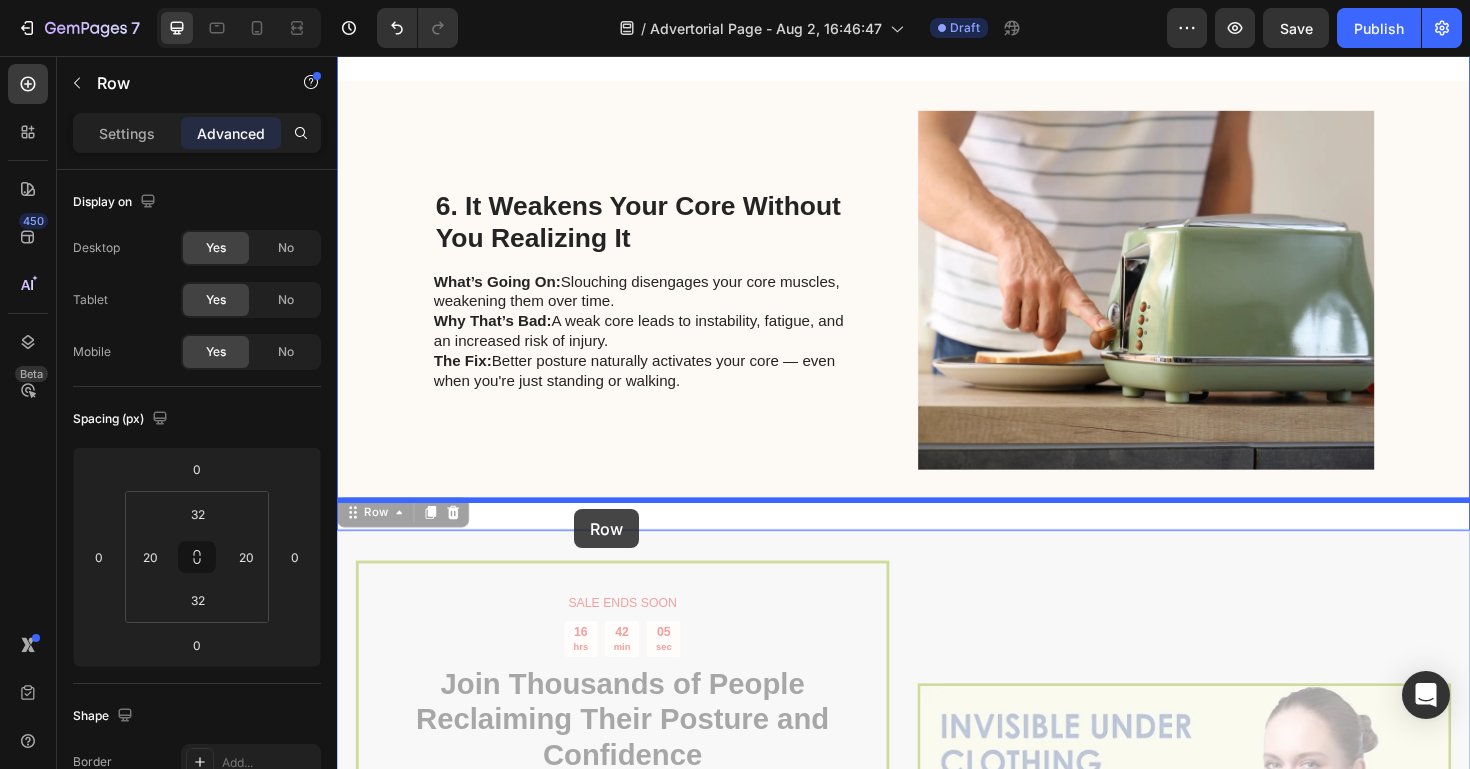 drag, startPoint x: 361, startPoint y: 541, endPoint x: 585, endPoint y: 530, distance: 224.26993 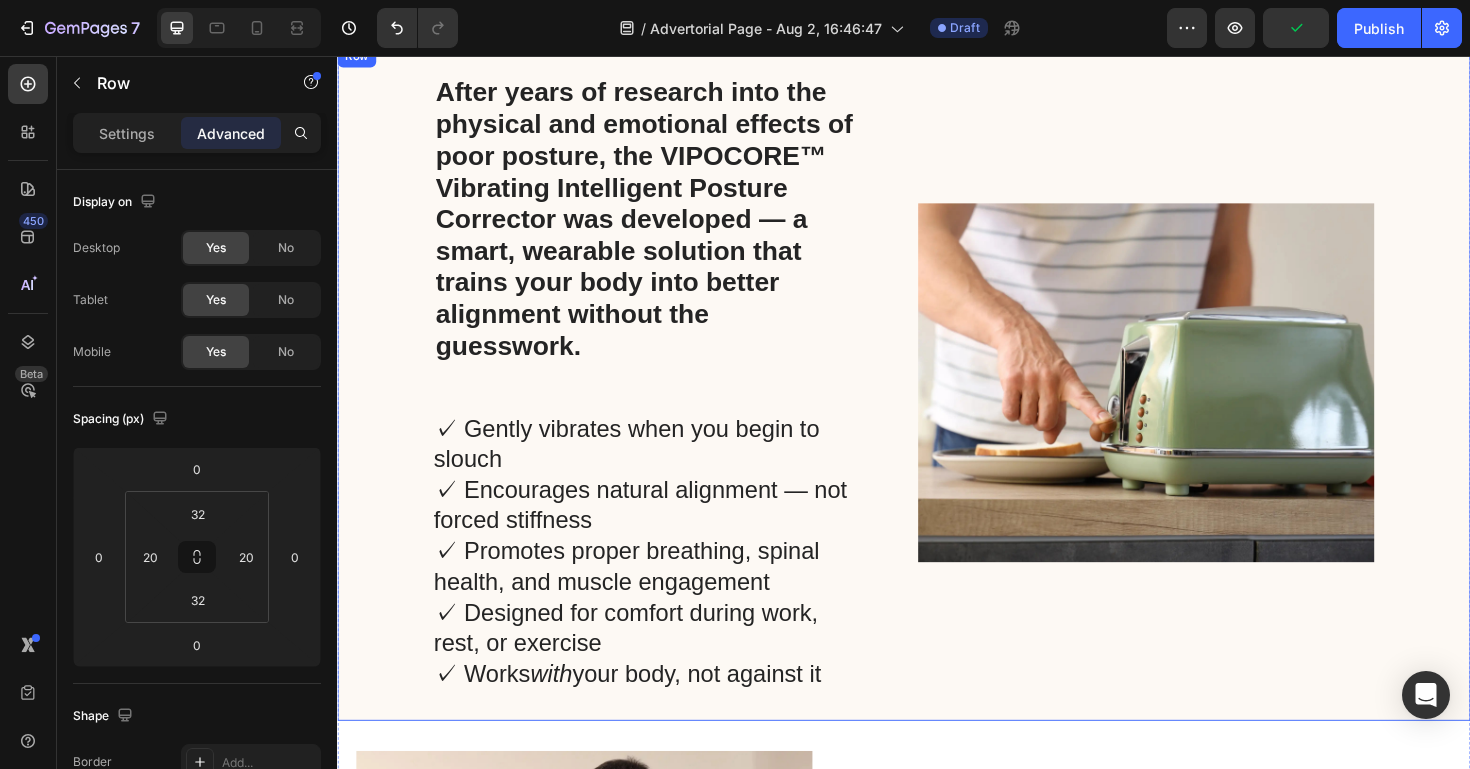 scroll, scrollTop: 3161, scrollLeft: 0, axis: vertical 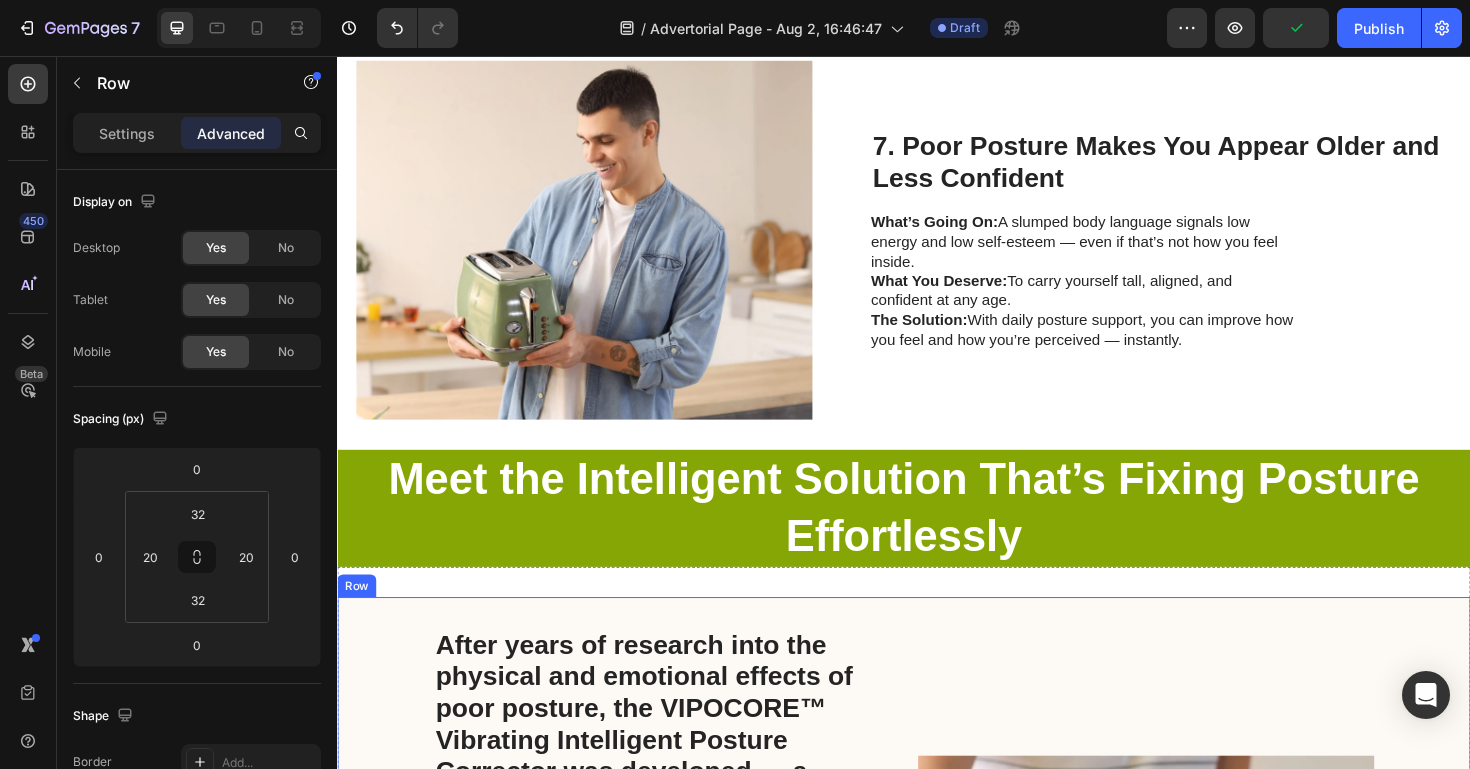 click on "After years of research into the physical and emotional effects of poor posture, the VIPOCORE™ Vibrating Intelligent Posture Corrector was developed — a smart, wearable solution that trains your body into better alignment without the guesswork.   Heading ✓ Gently vibrates when you begin to slouch ✓ Encourages natural alignment — not forced stiffness ✓ Promotes proper breathing, spinal health, and muscle engagement ✓ Designed for comfort during work, rest, or exercise ✓ Works  with  your body, not against it Text Block Image Row" at bounding box center [937, 987] 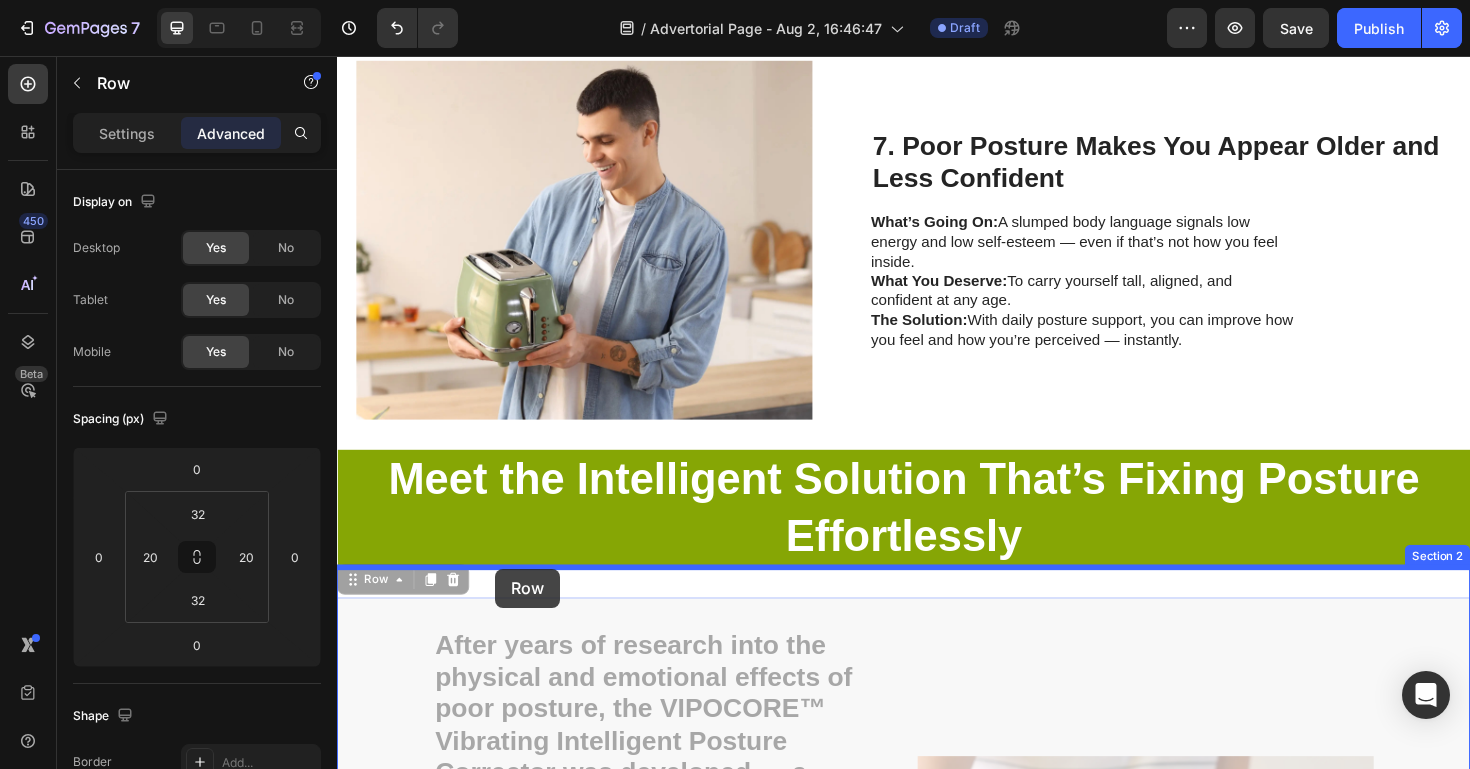 drag, startPoint x: 356, startPoint y: 605, endPoint x: 508, endPoint y: 598, distance: 152.1611 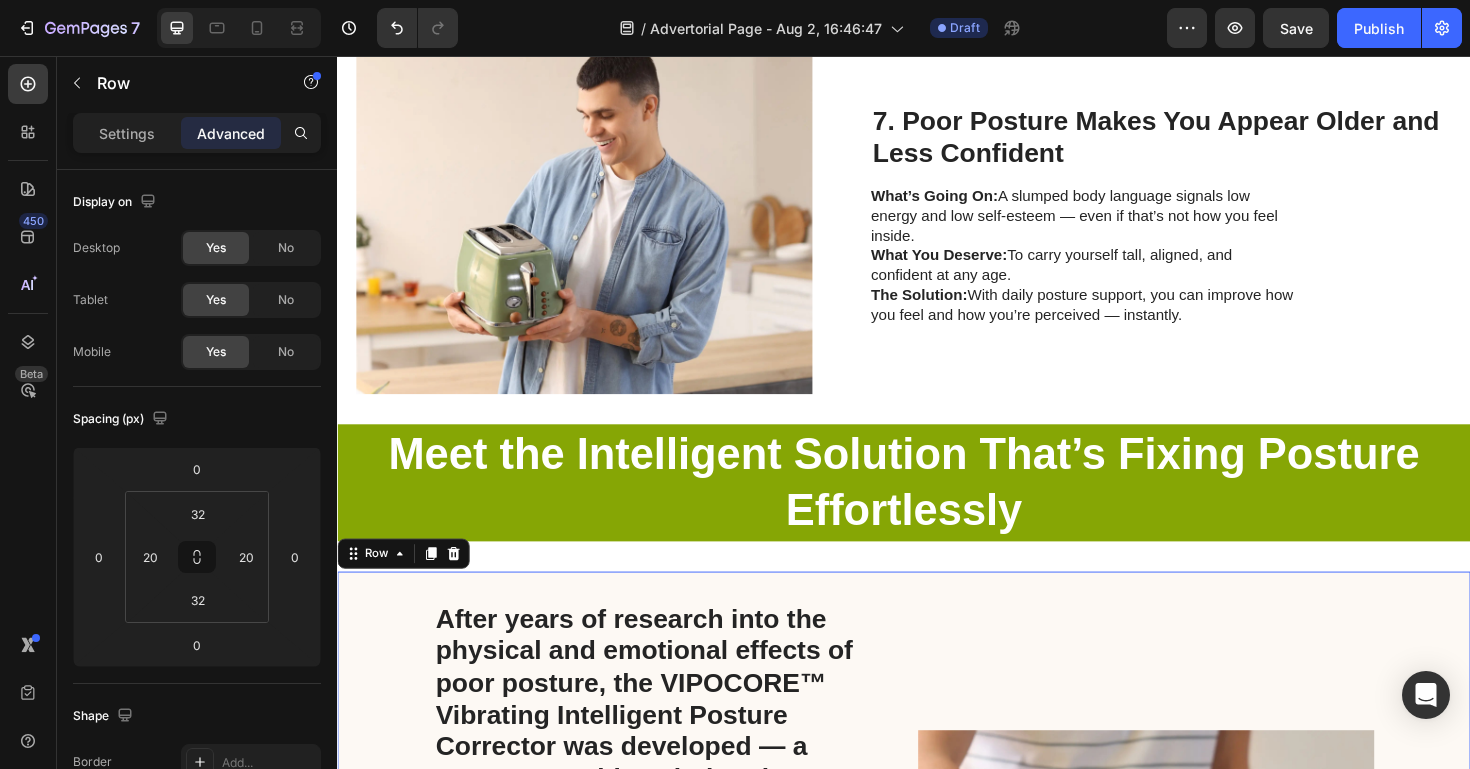 scroll, scrollTop: 3200, scrollLeft: 0, axis: vertical 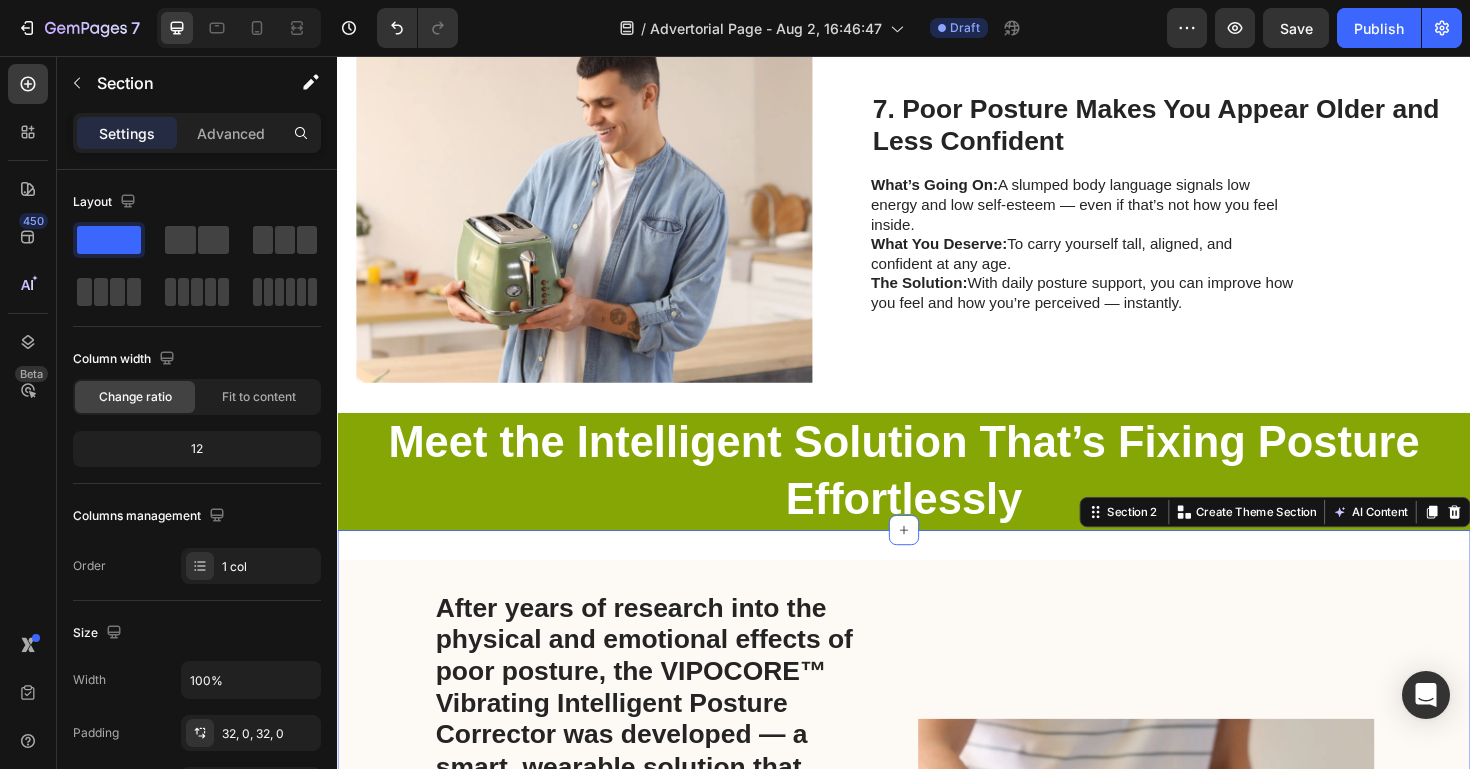 click on "After years of research into the physical and emotional effects of poor posture, the VIPOCORE™ Vibrating Intelligent Posture Corrector was developed — a smart, wearable solution that trains your body into better alignment without the guesswork.   Heading ✓ Gently vibrates when you begin to slouch ✓ Encourages natural alignment — not forced stiffness ✓ Promotes proper breathing, spinal health, and muscle engagement ✓ Designed for comfort during work, rest, or exercise ✓ Works  with  your body, not against it Text Block Image Row Section 2   You can create reusable sections Create Theme Section AI Content Write with GemAI What would you like to describe here? Tone and Voice Persuasive Product VIPOCORE™ Vibrating Intelligent Posture Corrector Show more Generate" at bounding box center [937, 948] 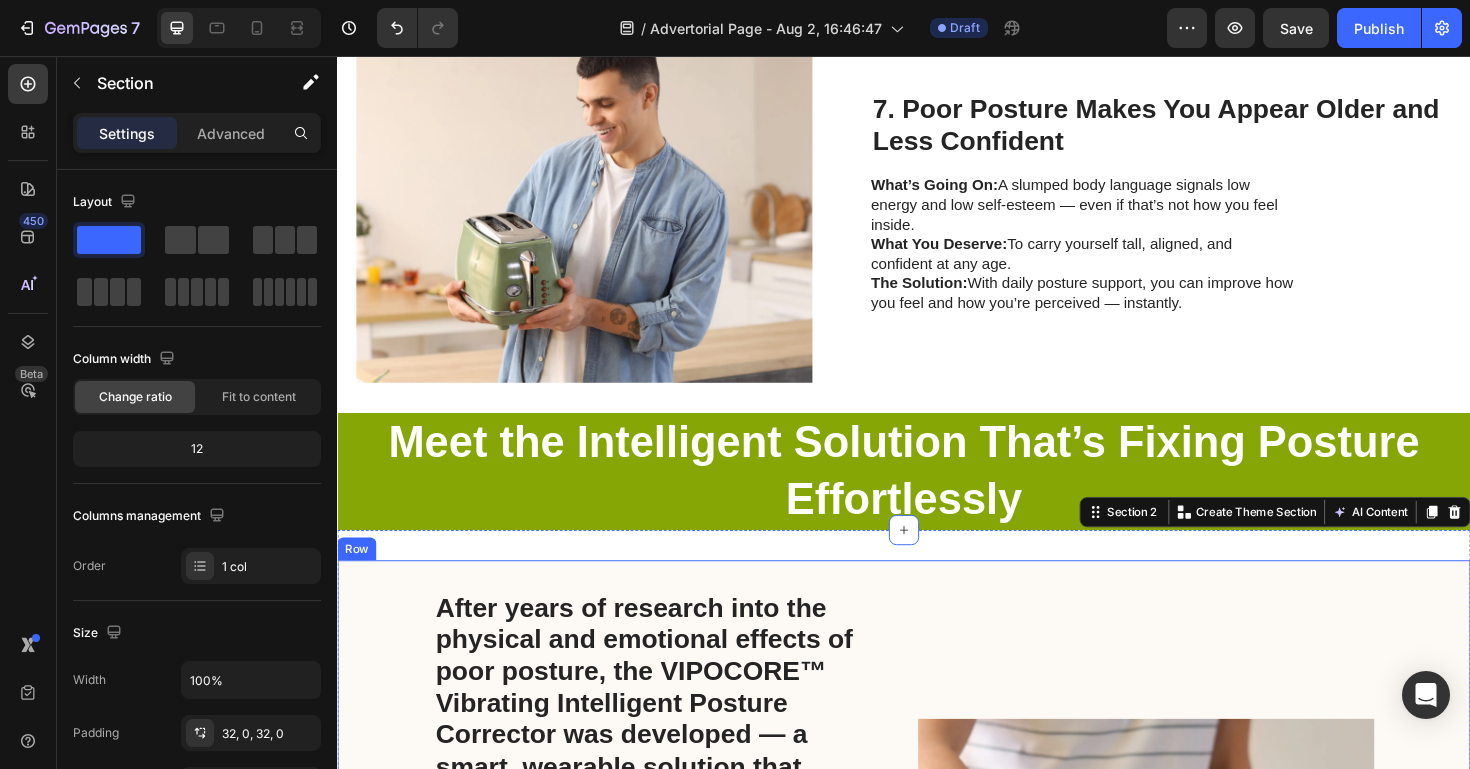 click on "After years of research into the physical and emotional effects of poor posture, the VIPOCORE™ Vibrating Intelligent Posture Corrector was developed — a smart, wearable solution that trains your body into better alignment without the guesswork.   Heading ✓ Gently vibrates when you begin to slouch ✓ Encourages natural alignment — not forced stiffness ✓ Promotes proper breathing, spinal health, and muscle engagement ✓ Designed for comfort during work, rest, or exercise ✓ Works  with  your body, not against it Text Block Image Row" at bounding box center [937, 948] 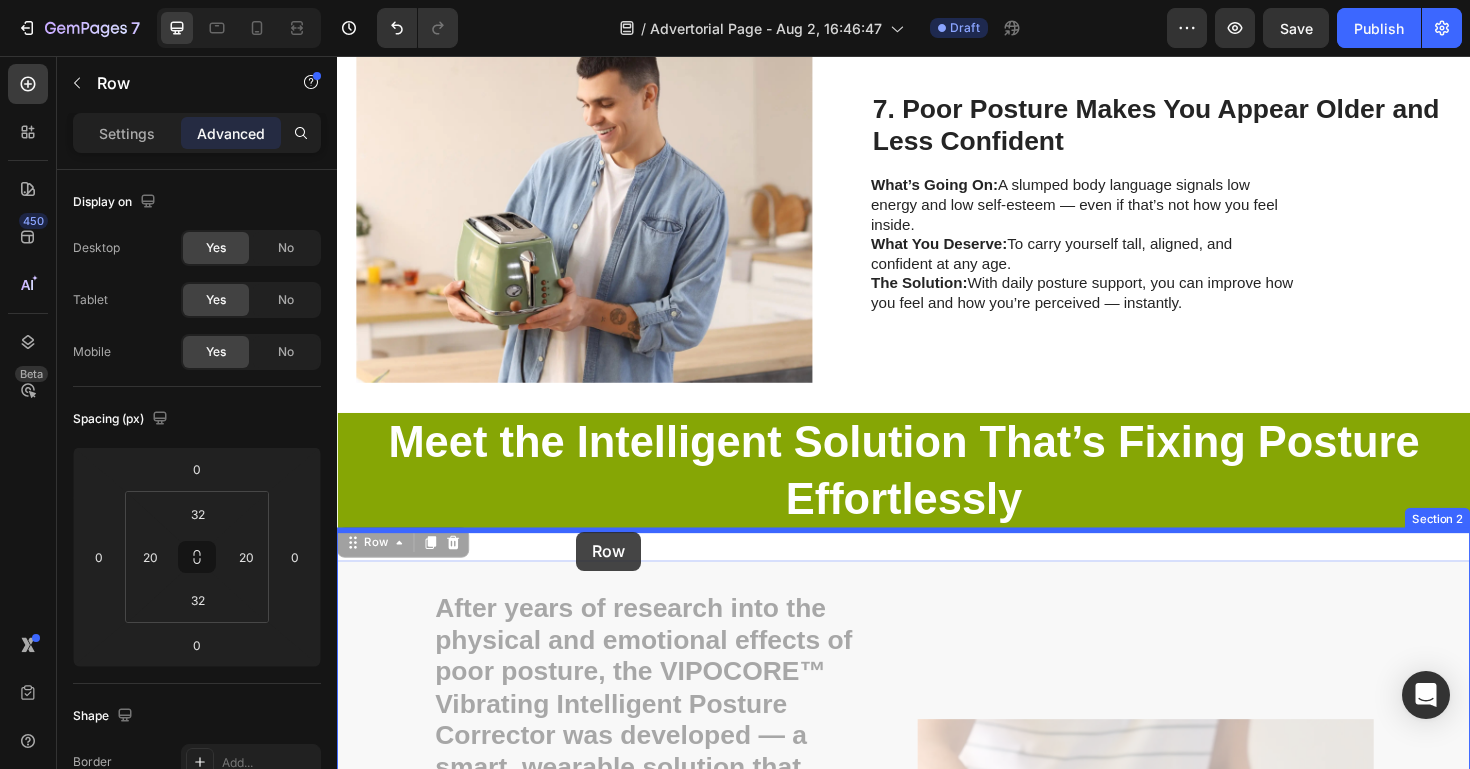 drag, startPoint x: 356, startPoint y: 575, endPoint x: 589, endPoint y: 559, distance: 233.5487 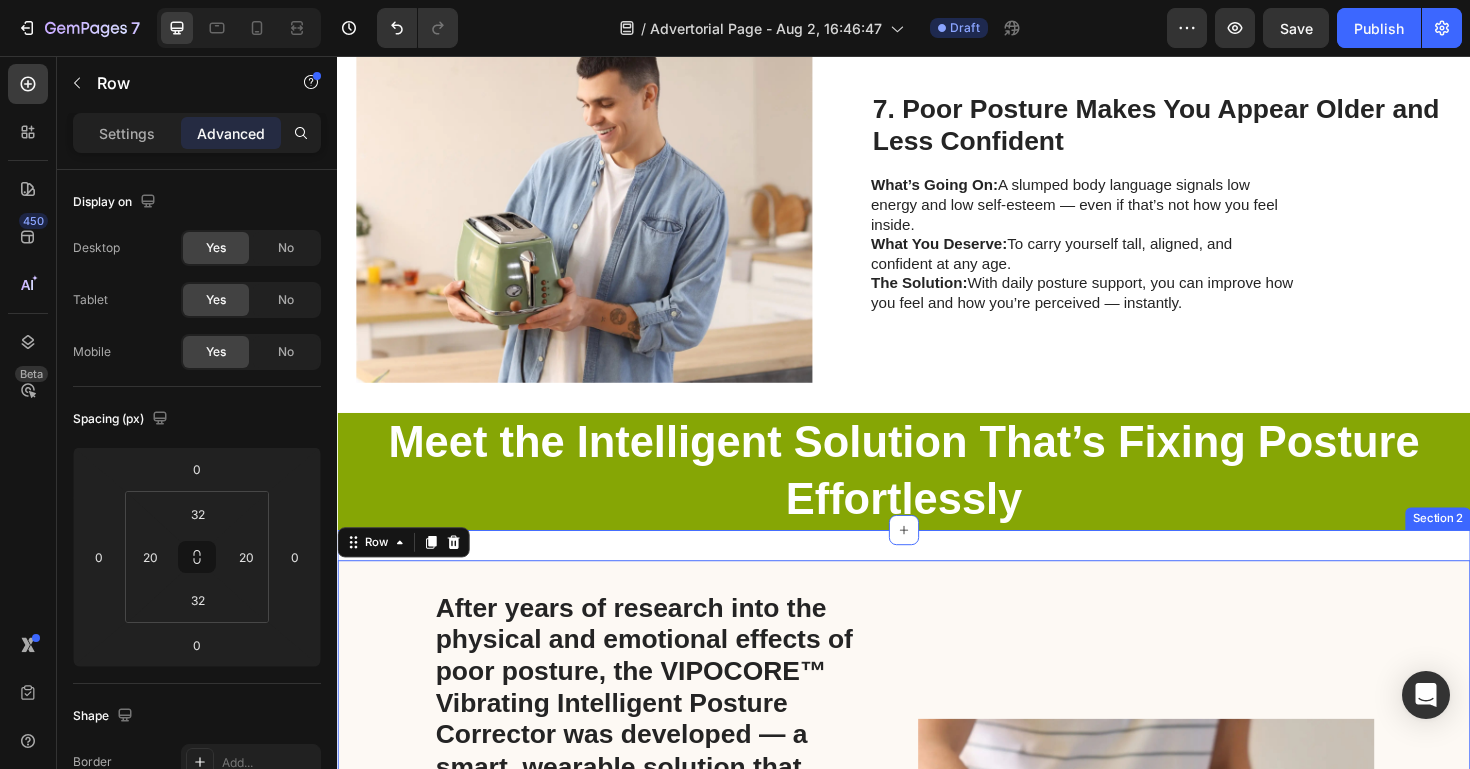 click on "After years of research into the physical and emotional effects of poor posture, the VIPOCORE™ Vibrating Intelligent Posture Corrector was developed — a smart, wearable solution that trains your body into better alignment without the guesswork.   Heading ✓ Gently vibrates when you begin to slouch ✓ Encourages natural alignment — not forced stiffness ✓ Promotes proper breathing, spinal health, and muscle engagement ✓ Designed for comfort during work, rest, or exercise ✓ Works  with  your body, not against it Text Block Image Row   0 Section 2" at bounding box center [937, 948] 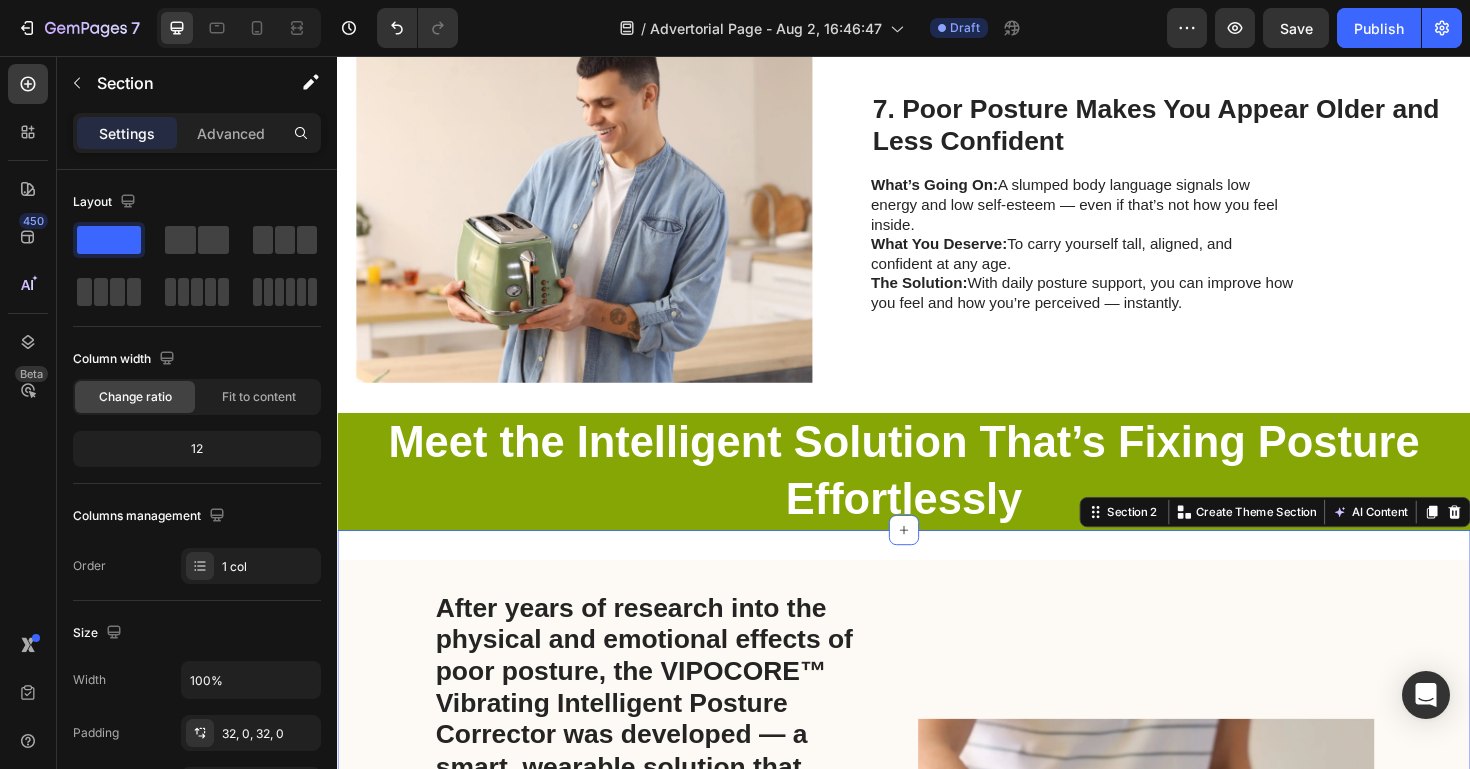 click on "After years of research into the physical and emotional effects of poor posture, the VIPOCORE™ Vibrating Intelligent Posture Corrector was developed — a smart, wearable solution that trains your body into better alignment without the guesswork.   Heading ✓ Gently vibrates when you begin to slouch ✓ Encourages natural alignment — not forced stiffness ✓ Promotes proper breathing, spinal health, and muscle engagement ✓ Designed for comfort during work, rest, or exercise ✓ Works  with  your body, not against it Text Block Image Row Section 2   You can create reusable sections Create Theme Section AI Content Write with GemAI What would you like to describe here? Tone and Voice Persuasive Product VIPOCORE™ Vibrating Intelligent Posture Corrector Show more Generate" at bounding box center (937, 948) 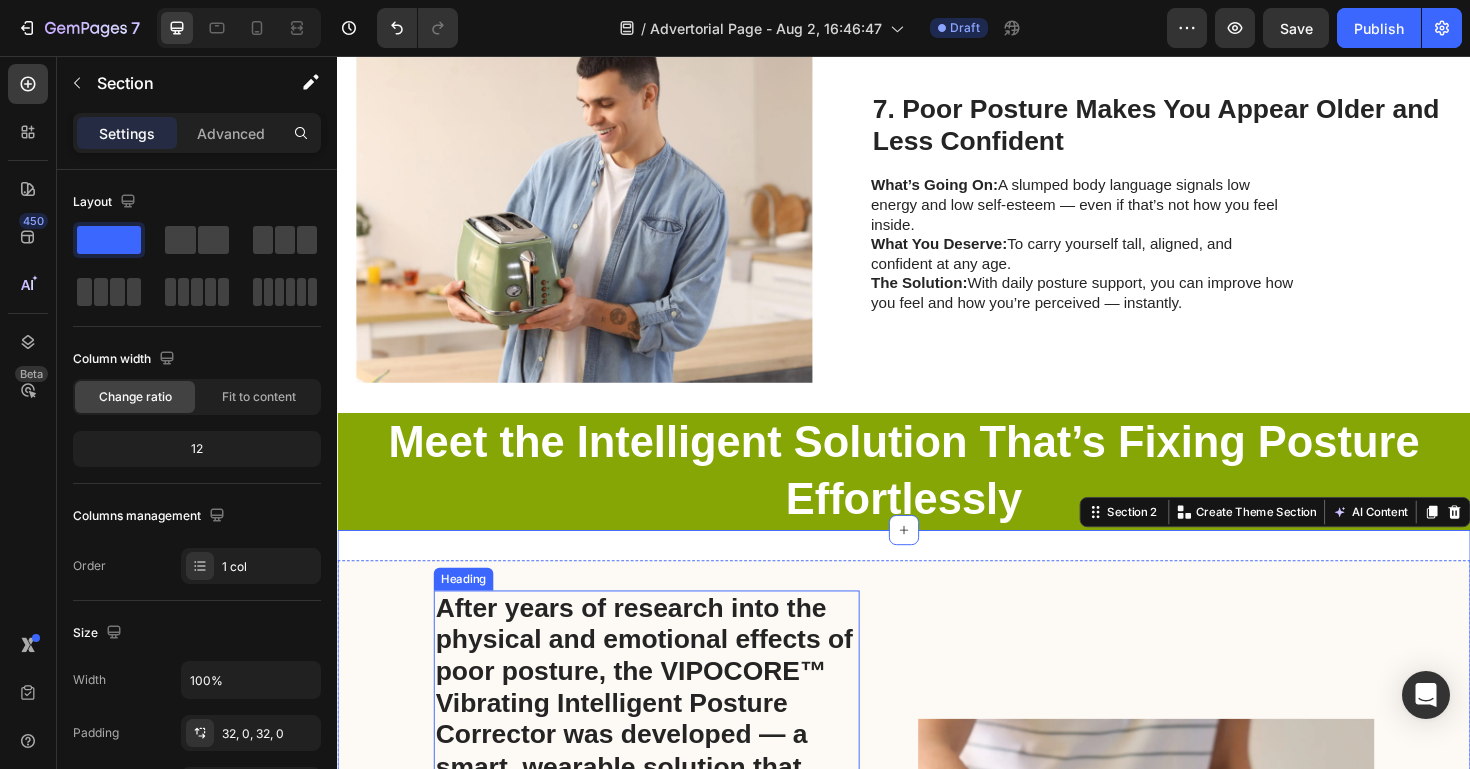 click on "After years of research into the physical and emotional effects of poor posture, the VIPOCORE™ Vibrating Intelligent Posture Corrector was developed — a smart, wearable solution that trains your body into better alignment without the guesswork." at bounding box center [662, 775] 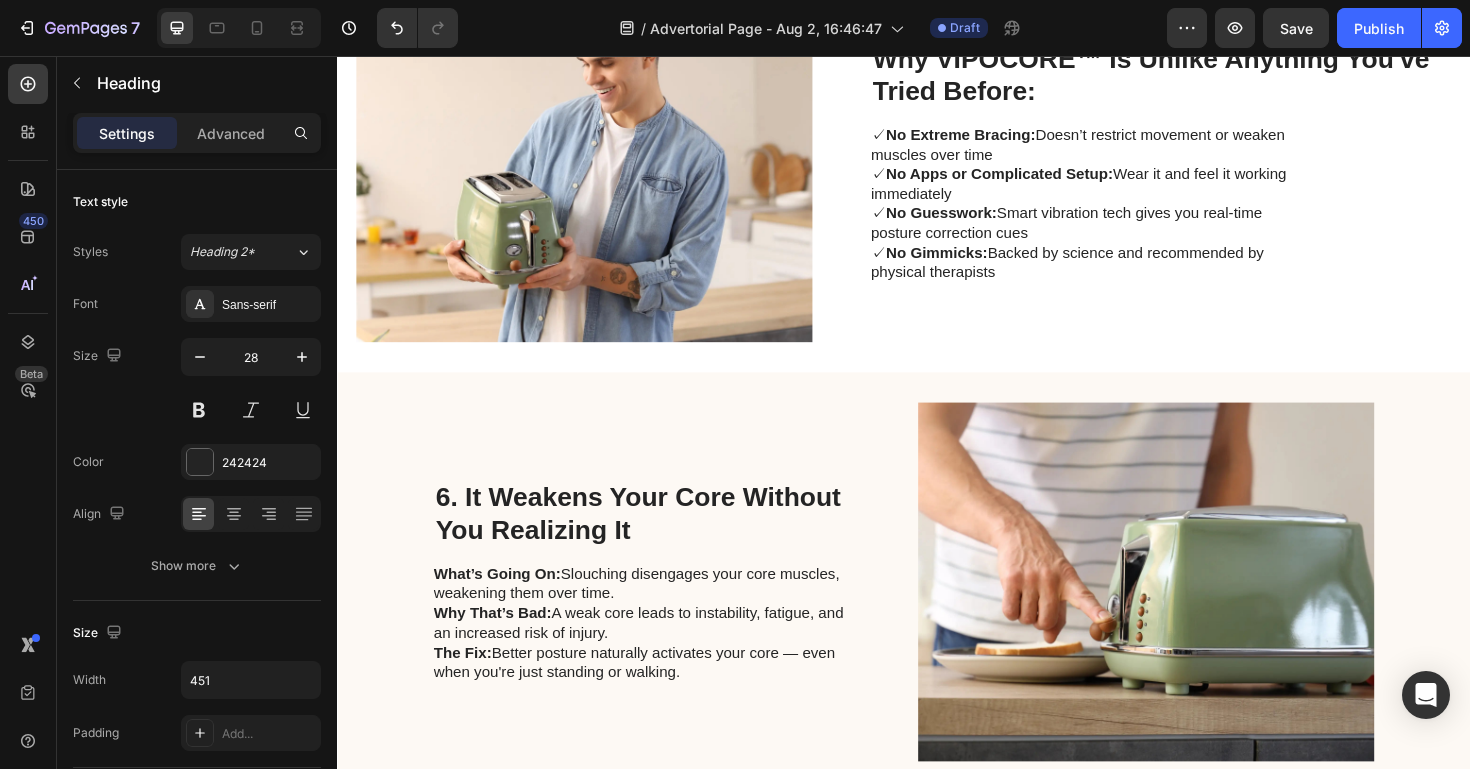 scroll, scrollTop: 4748, scrollLeft: 0, axis: vertical 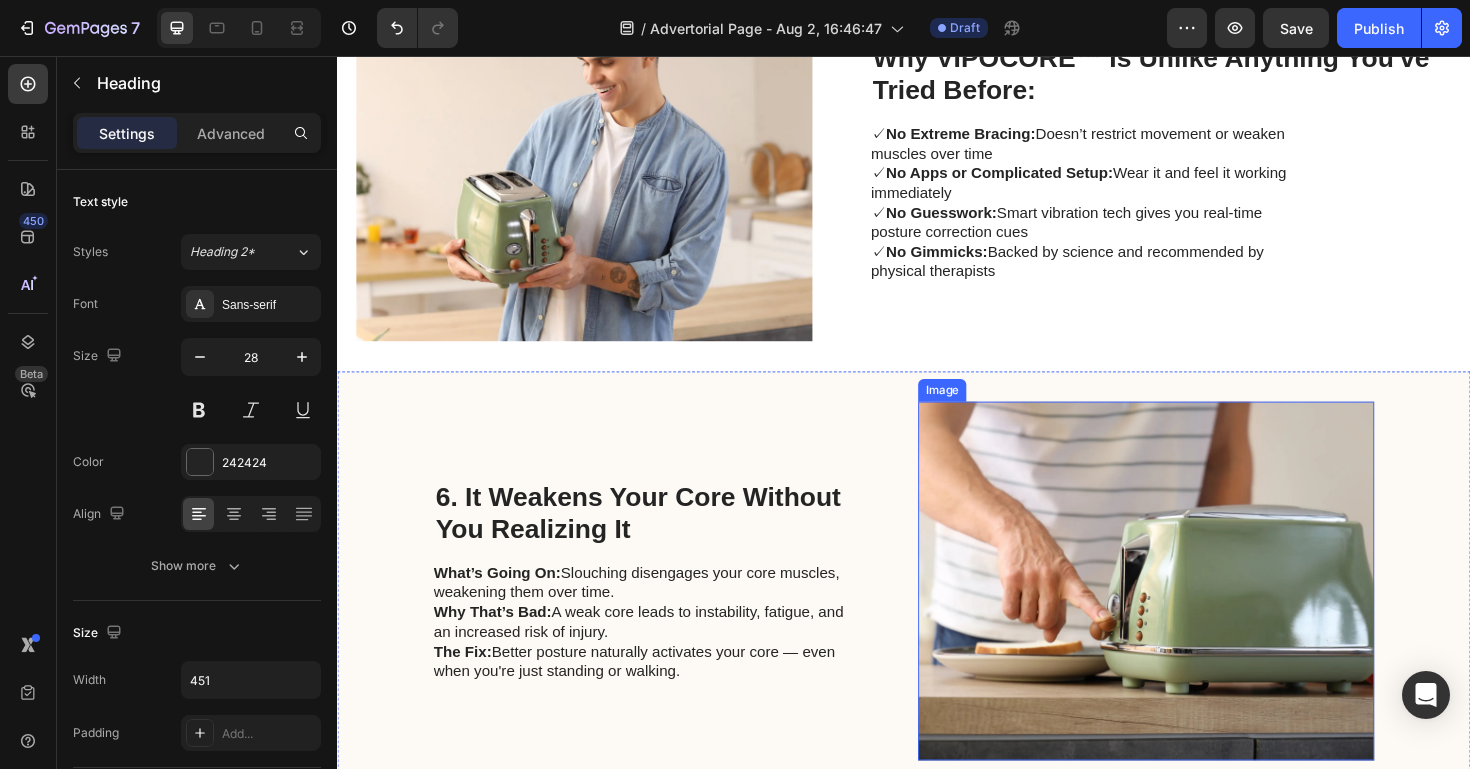 click on "6. It Weakens Your Core Without You Realizing It" at bounding box center [655, 539] 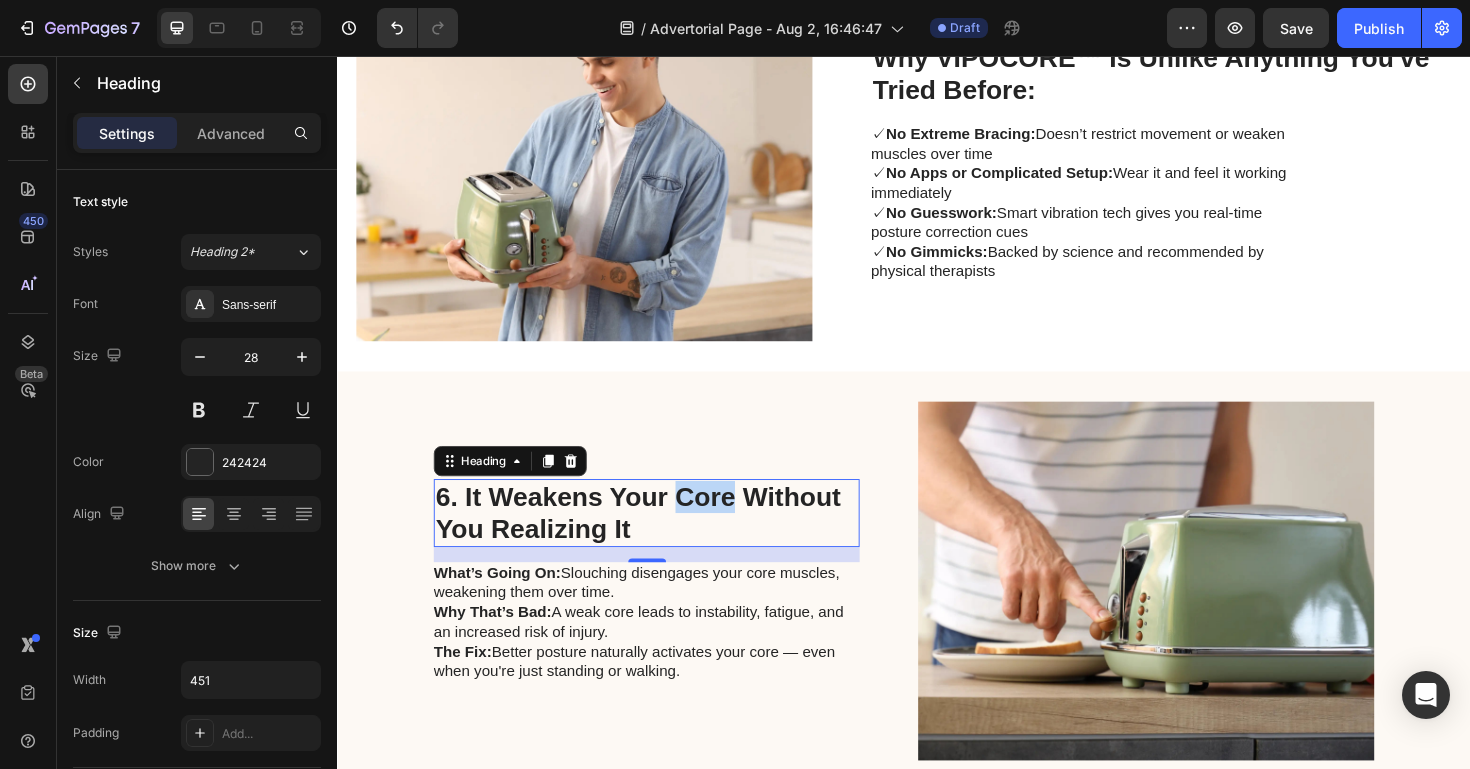 click on "6. It Weakens Your Core Without You Realizing It" at bounding box center [655, 539] 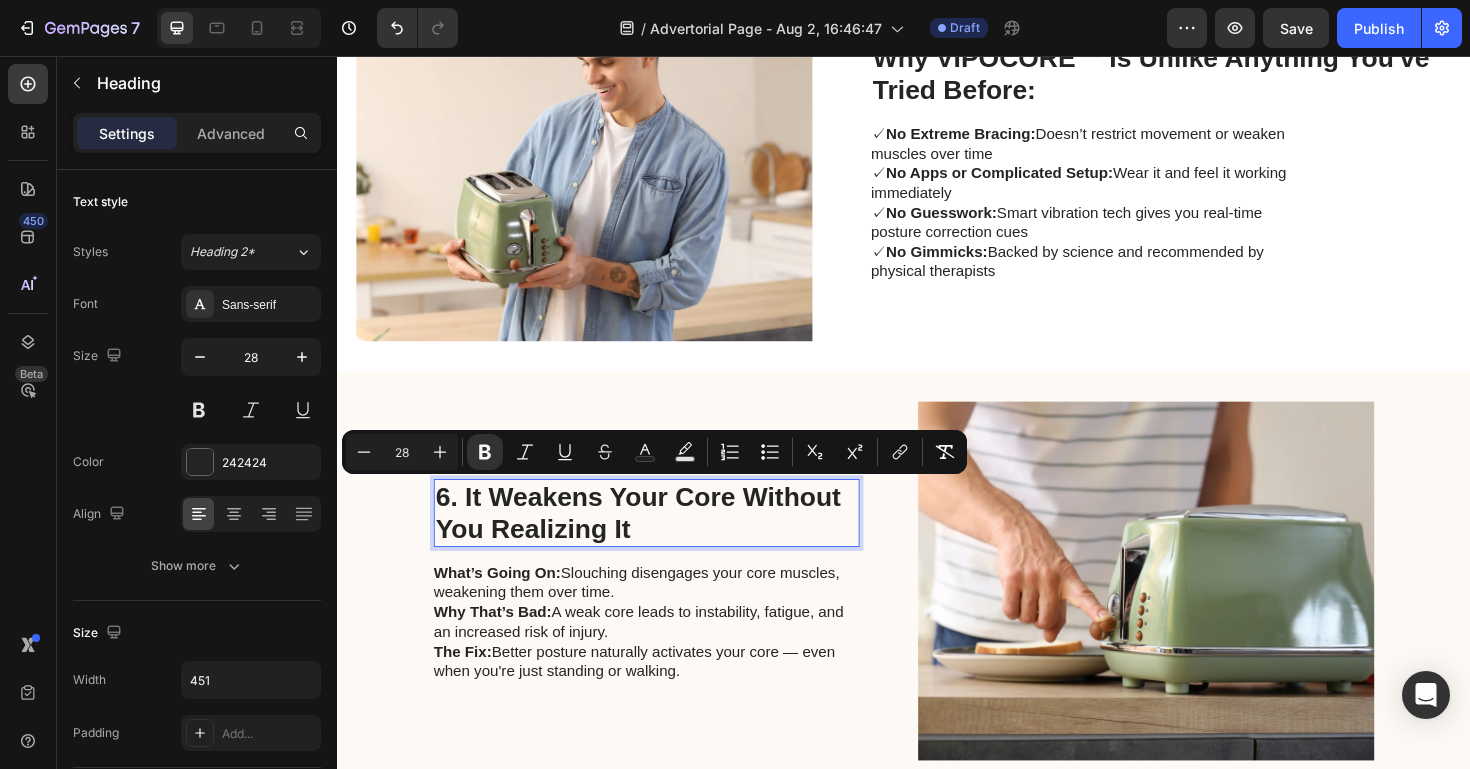 scroll, scrollTop: 4731, scrollLeft: 0, axis: vertical 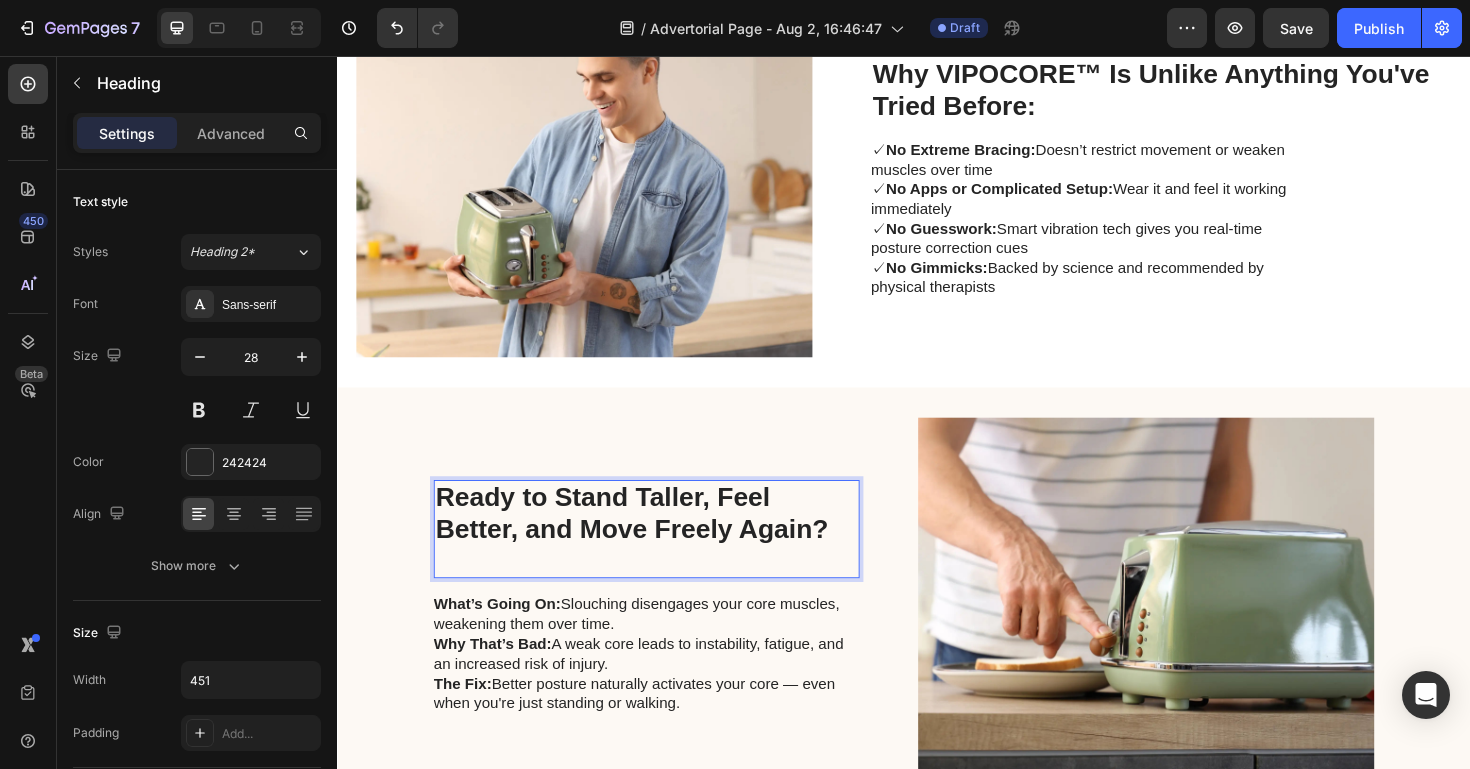 click on "Ready to Stand Taller, Feel Better, and Move Freely Again?" at bounding box center [664, 557] 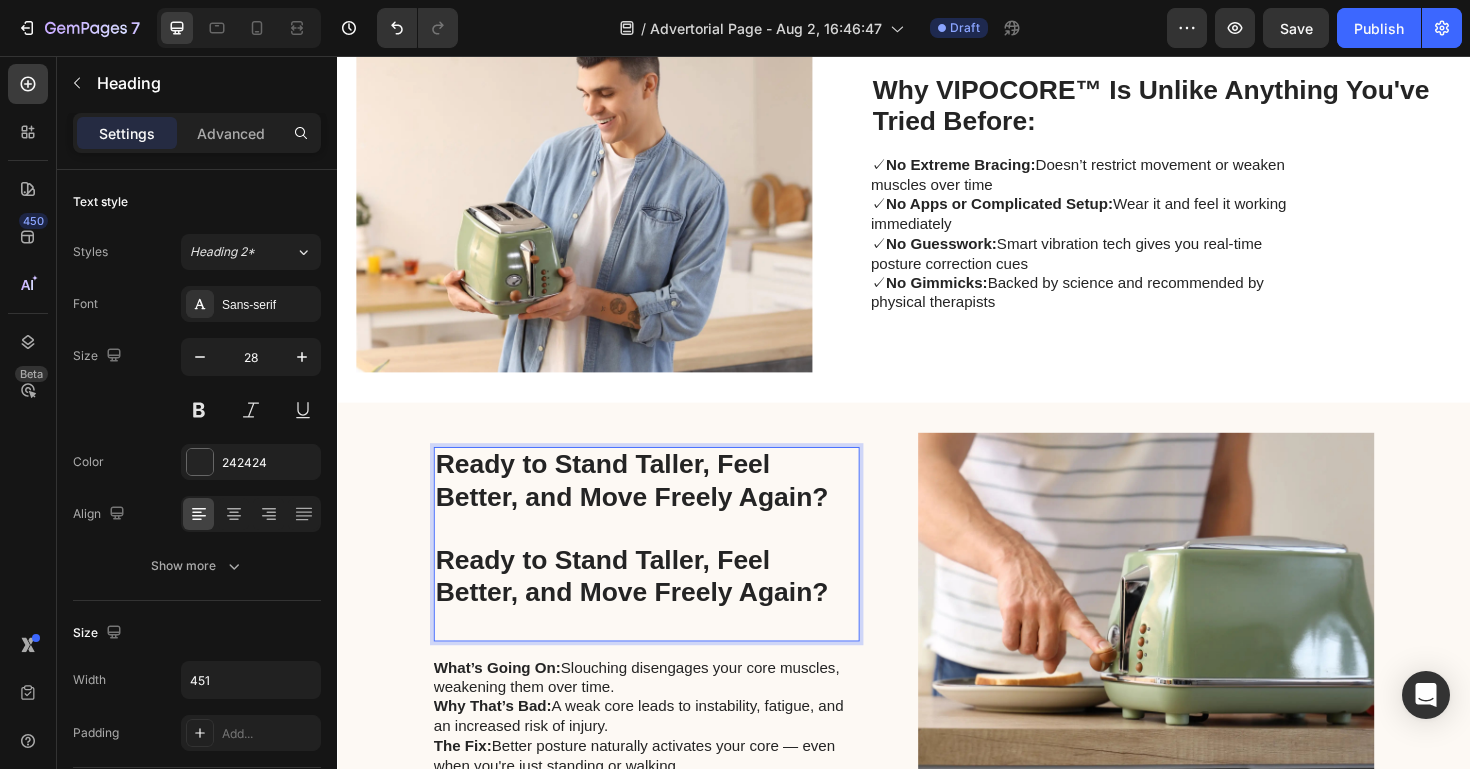 scroll, scrollTop: 4681, scrollLeft: 0, axis: vertical 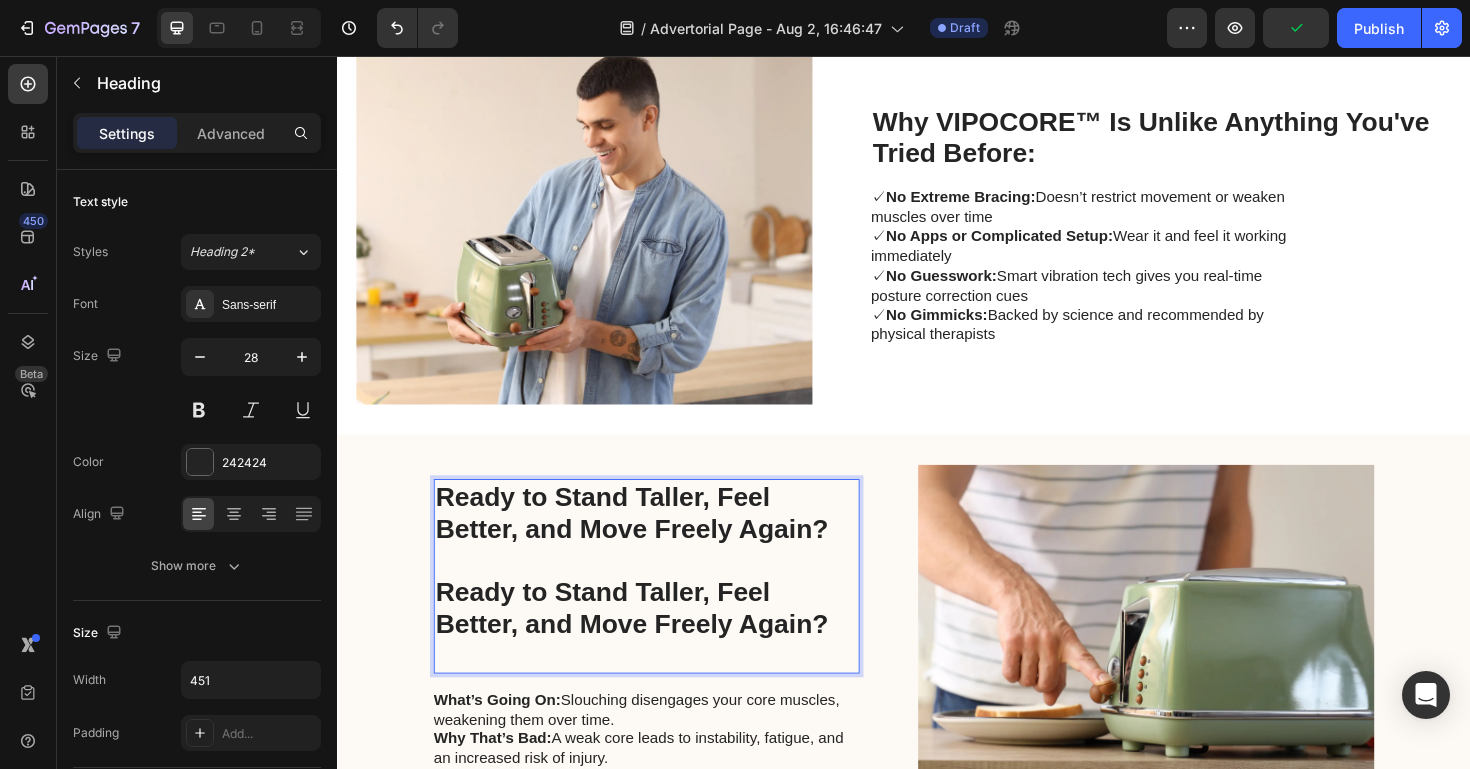 click on "Ready to Stand Taller, Feel Better, and Move Freely Again?" at bounding box center [649, 640] 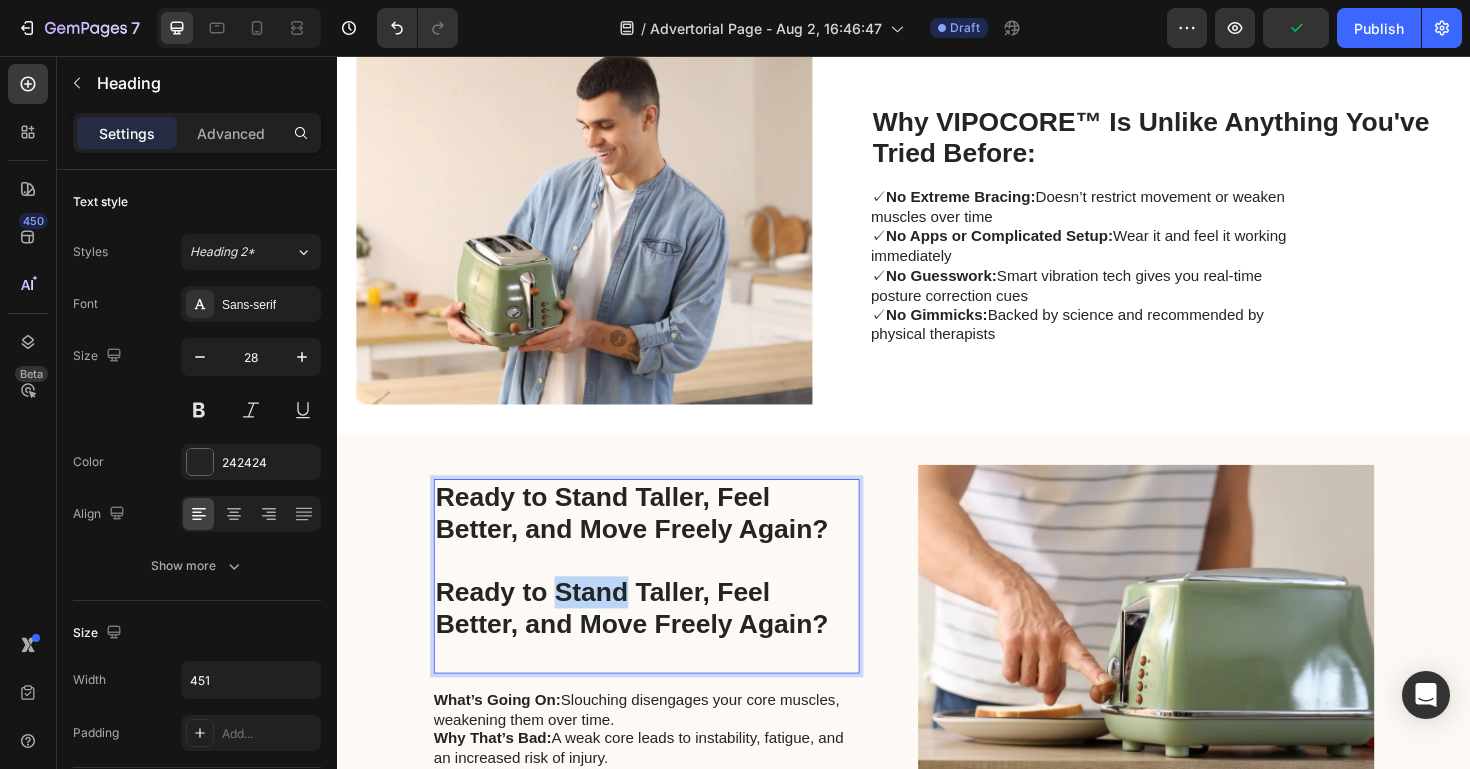 click on "Ready to Stand Taller, Feel Better, and Move Freely Again?" at bounding box center [649, 640] 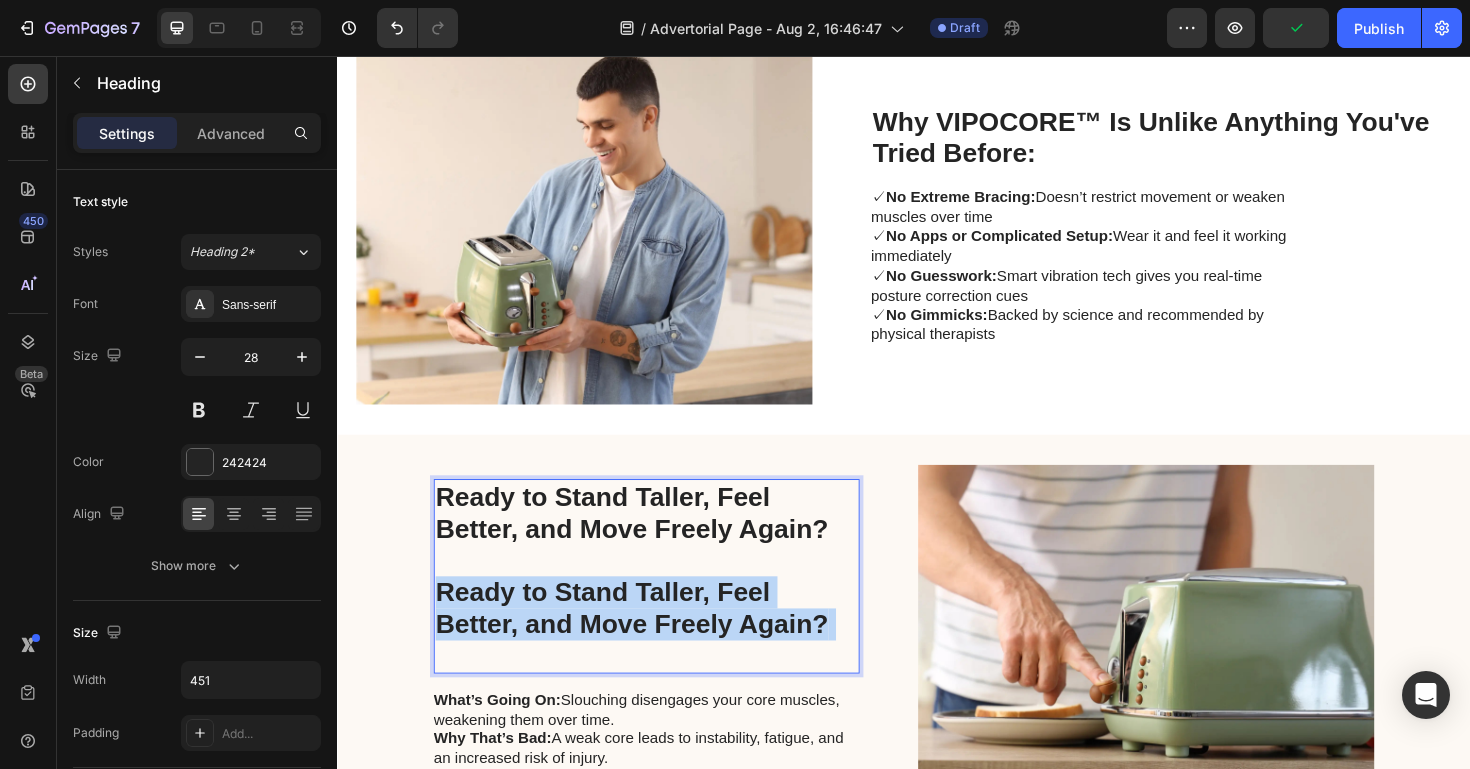 click on "Ready to Stand Taller, Feel Better, and Move Freely Again?" at bounding box center (649, 640) 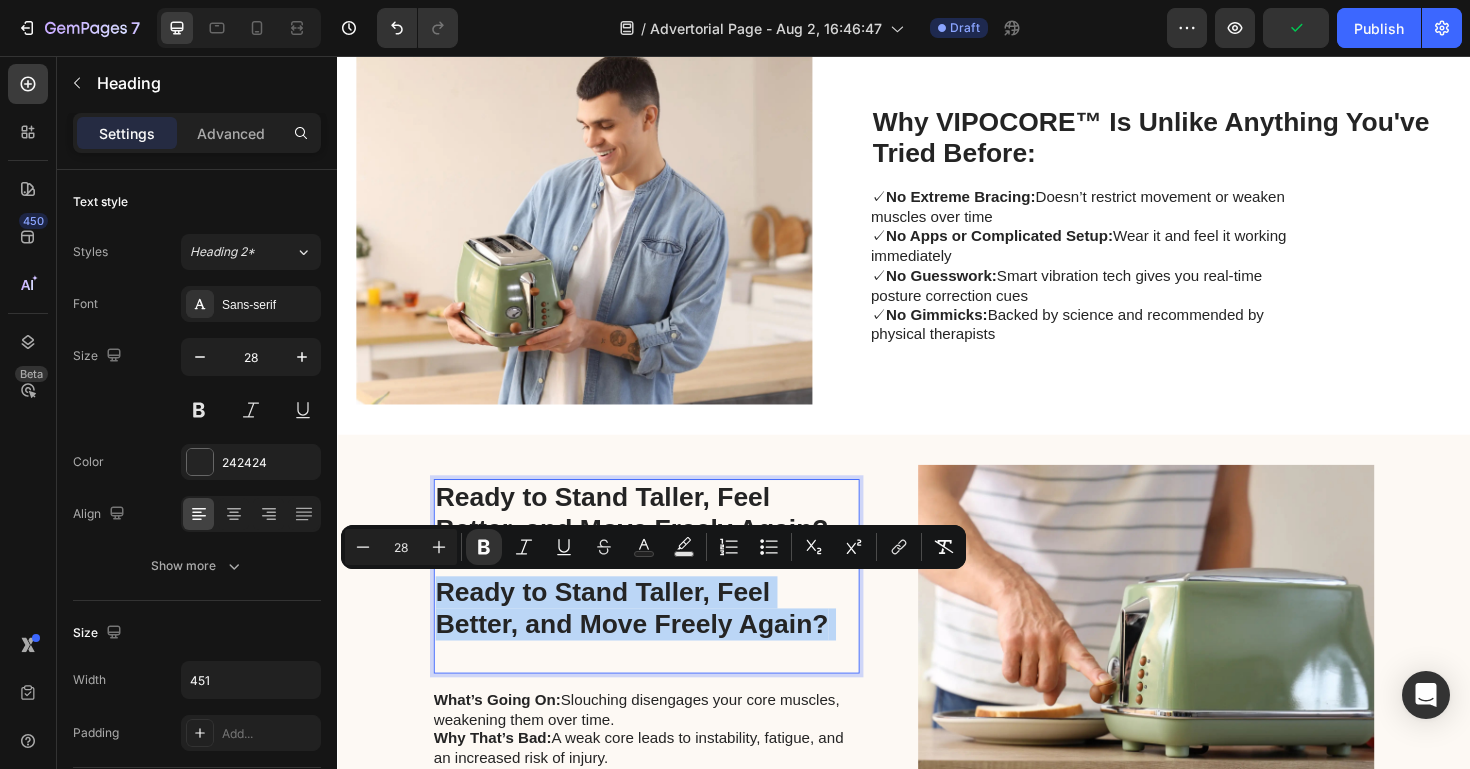 copy on "Ready to Stand Taller, Feel Better, and Move Freely Again?" 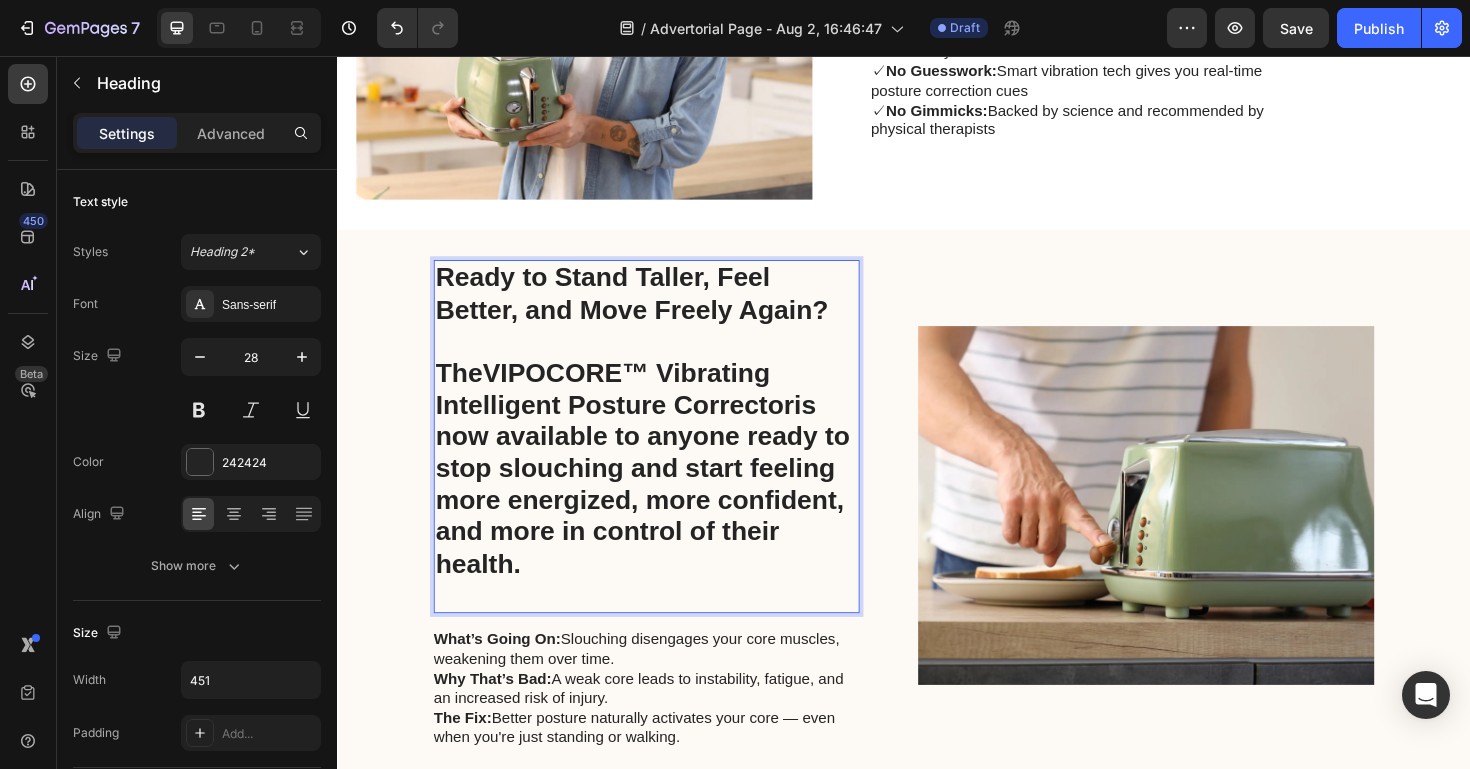 scroll, scrollTop: 4900, scrollLeft: 0, axis: vertical 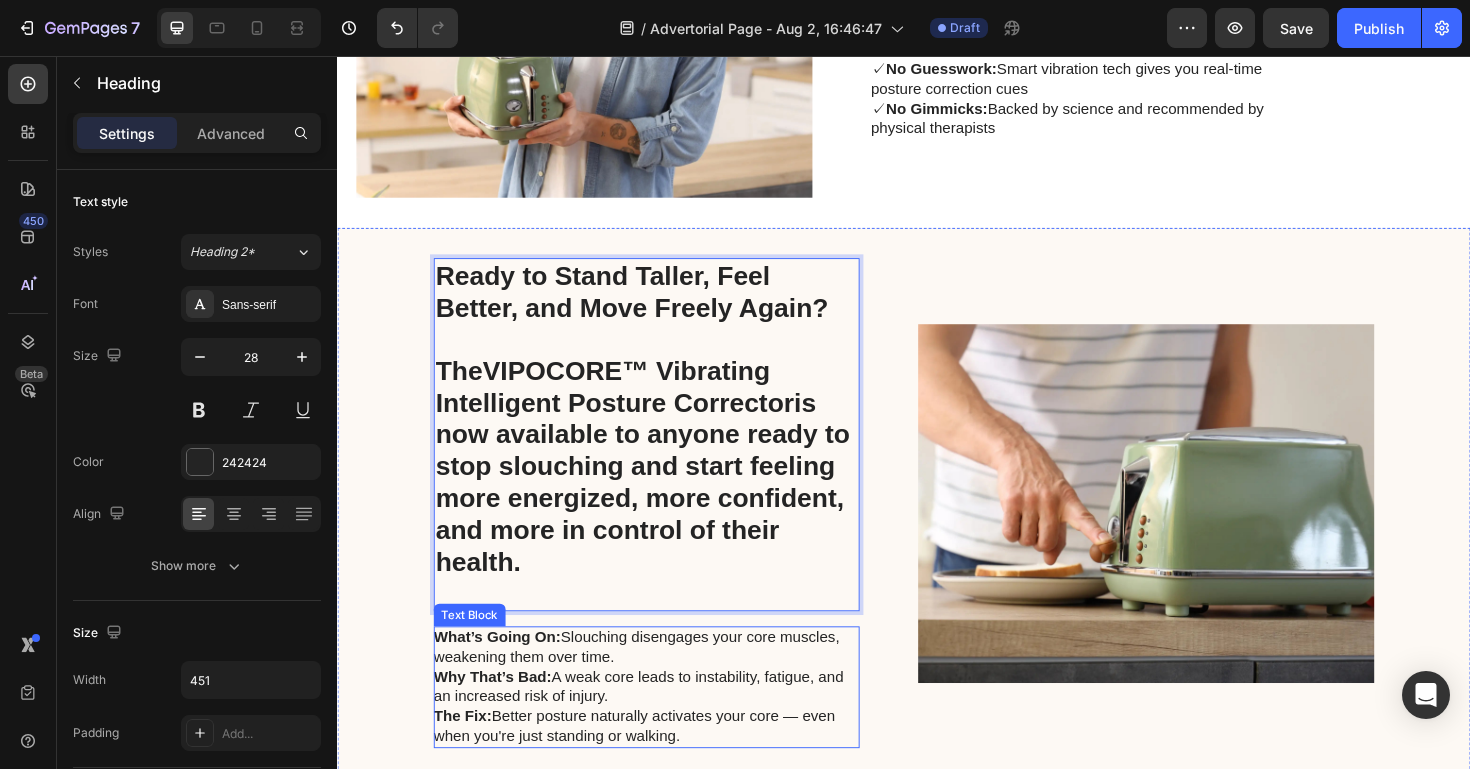 click on "What’s Going On:" at bounding box center [506, 671] 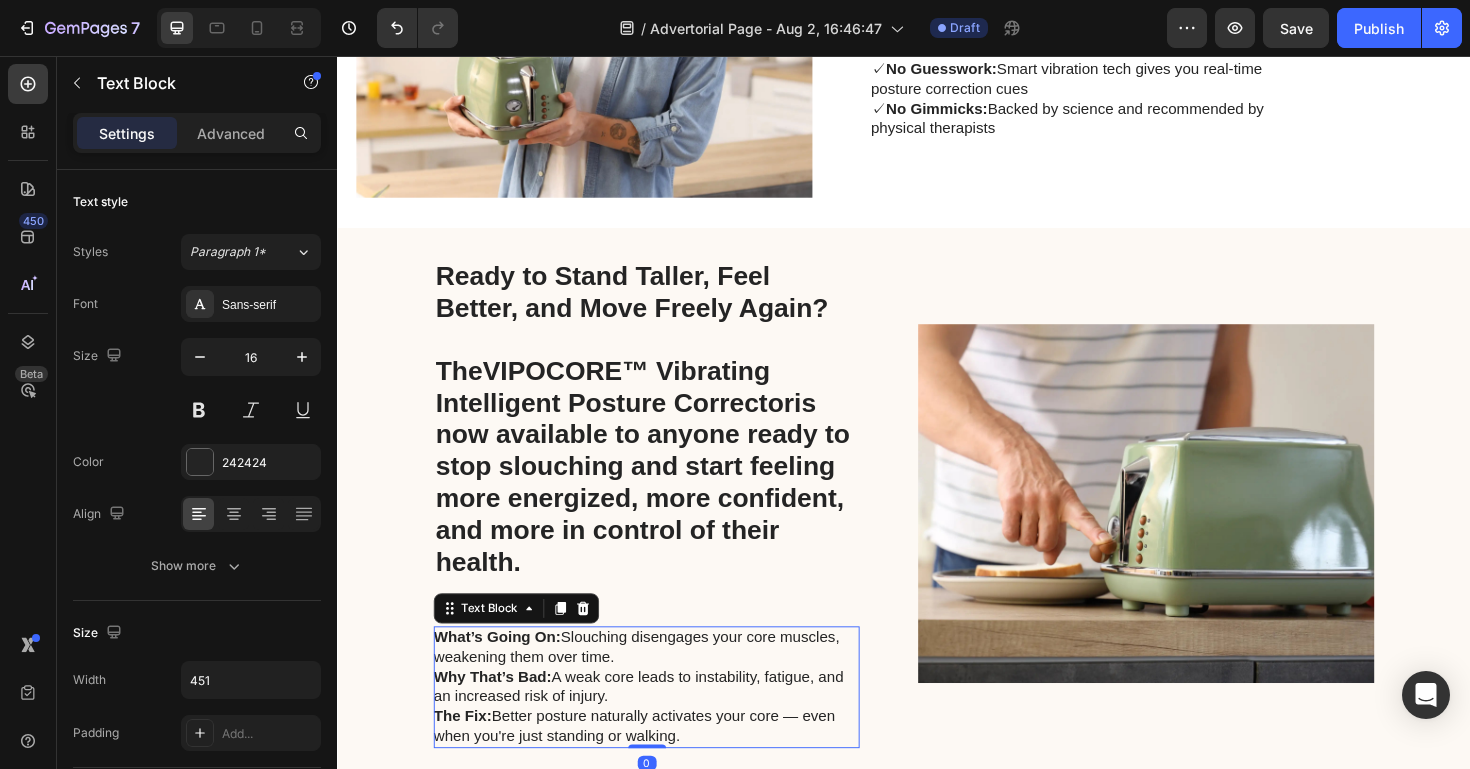 scroll, scrollTop: 5067, scrollLeft: 0, axis: vertical 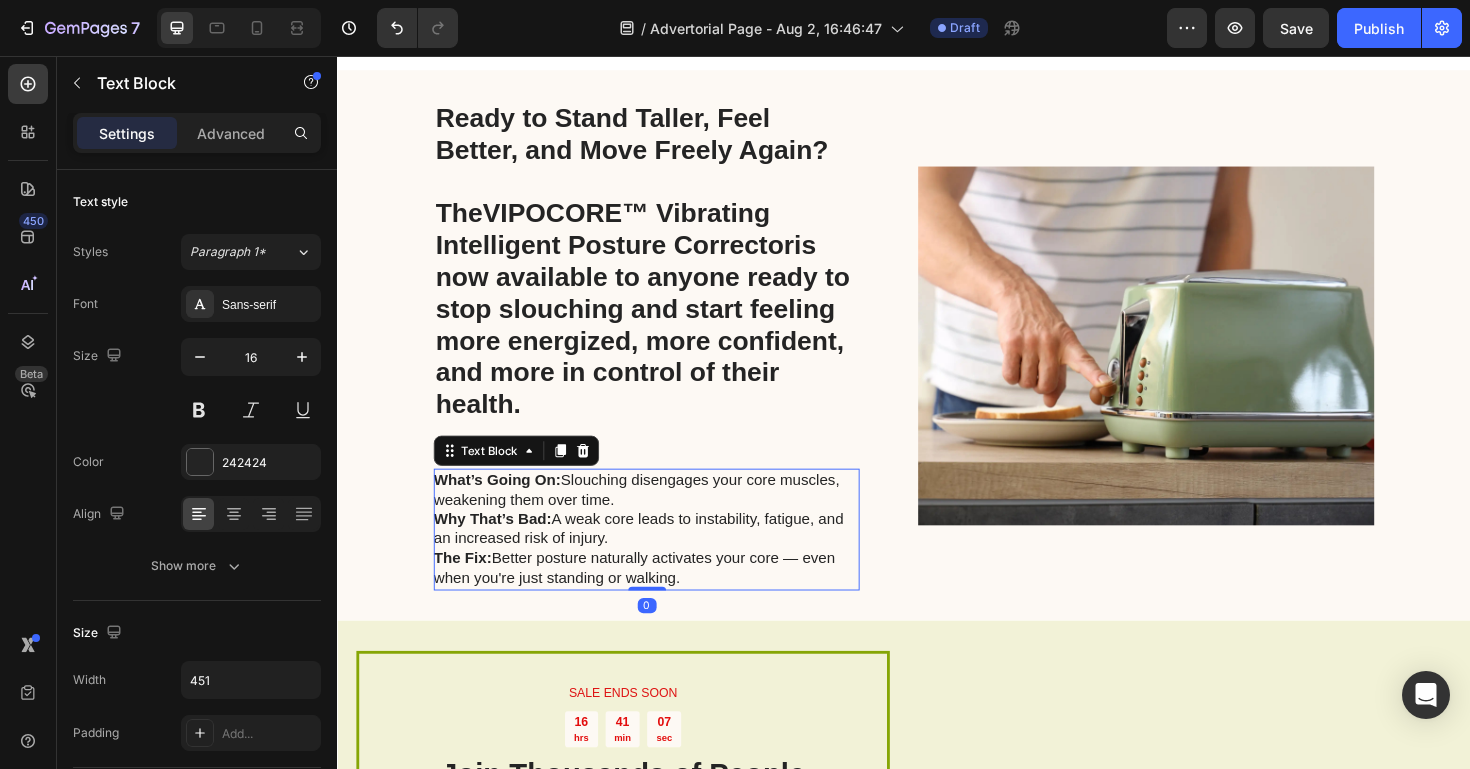 click on "What’s Going On:  Slouching disengages your core muscles, weakening them over time. Why That’s Bad:  A weak core leads to instability, fatigue, and an increased risk of injury. The Fix:  Better posture naturally activates your core — even when you're just standing or walking." at bounding box center [663, 557] 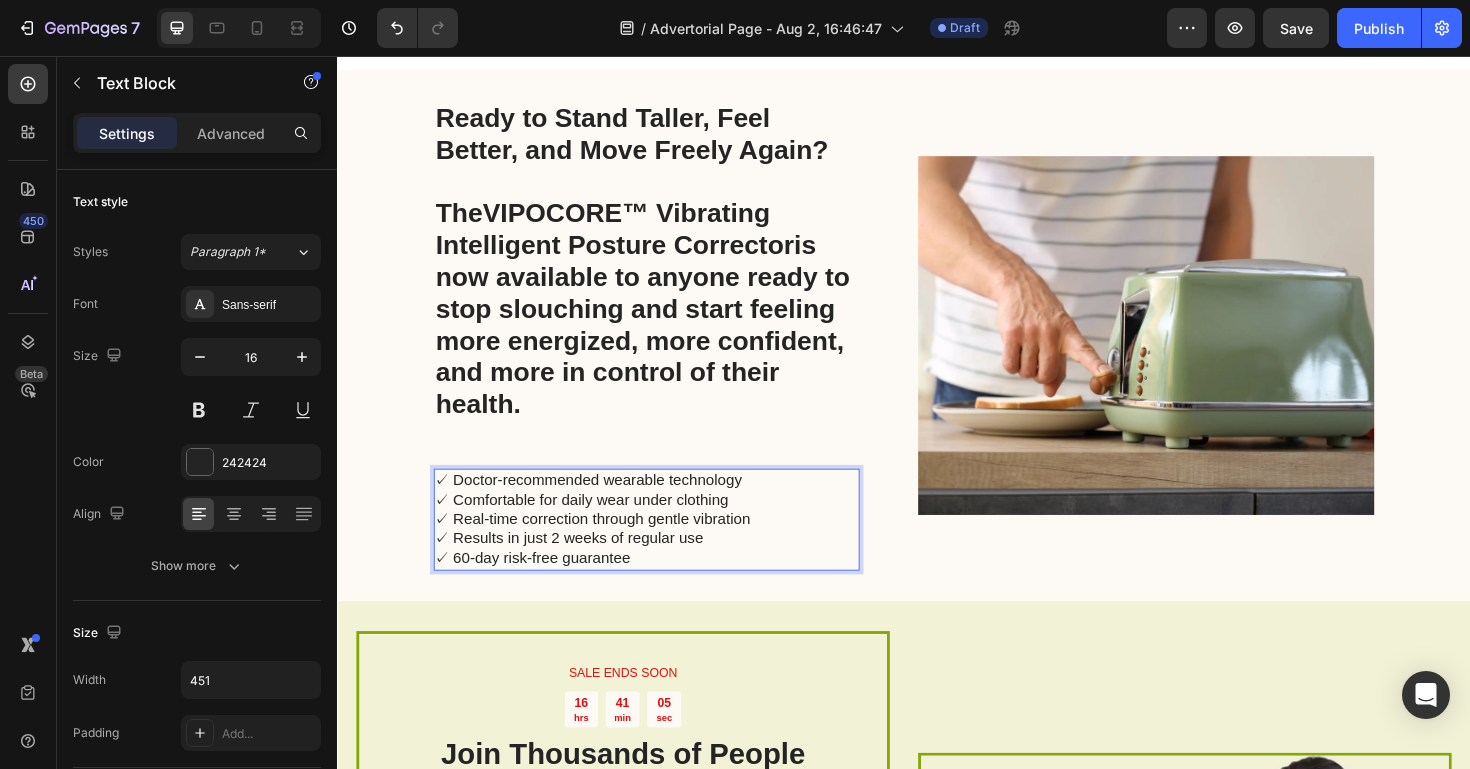 click on "✓ Doctor-recommended wearable technology ✓ Comfortable for daily wear under clothing ✓ Real-time correction through gentle vibration ✓ Results in just 2 weeks of regular use ✓ 60-day risk-free guarantee" at bounding box center (663, 547) 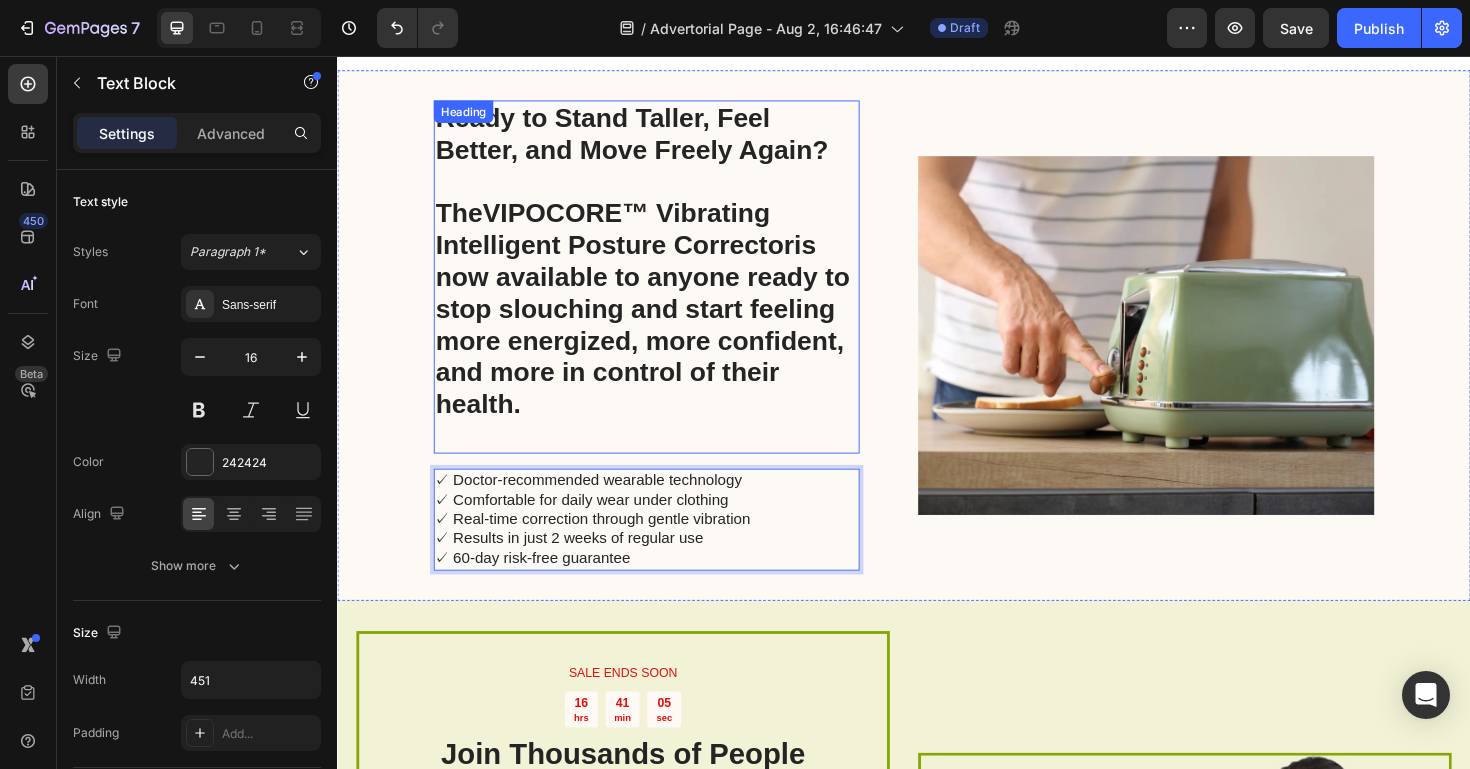 click on "⁠⁠⁠⁠⁠⁠⁠ Ready to Stand Taller, Feel Better, and Move Freely Again? The  VIPOCORE™ Vibrating Intelligent Posture Corrector  is now available to anyone ready to stop slouching and start feeling more energized, more confident, and more in control of their health." at bounding box center (664, 290) 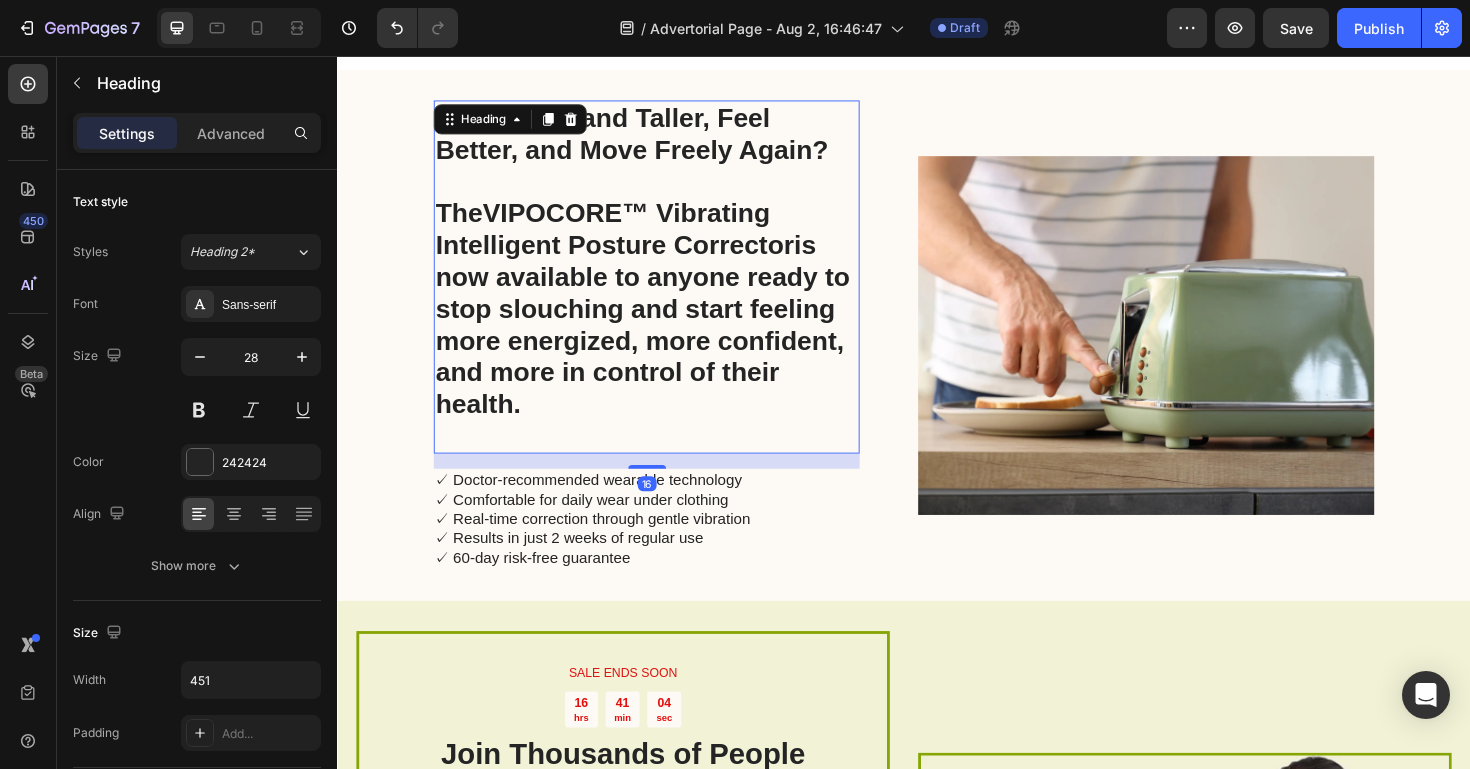 click on "✓ Doctor-recommended wearable technology ✓ Comfortable for daily wear under clothing ✓ Real-time correction through gentle vibration ✓ Results in just 2 weeks of regular use ✓ 60-day risk-free guarantee" at bounding box center (663, 547) 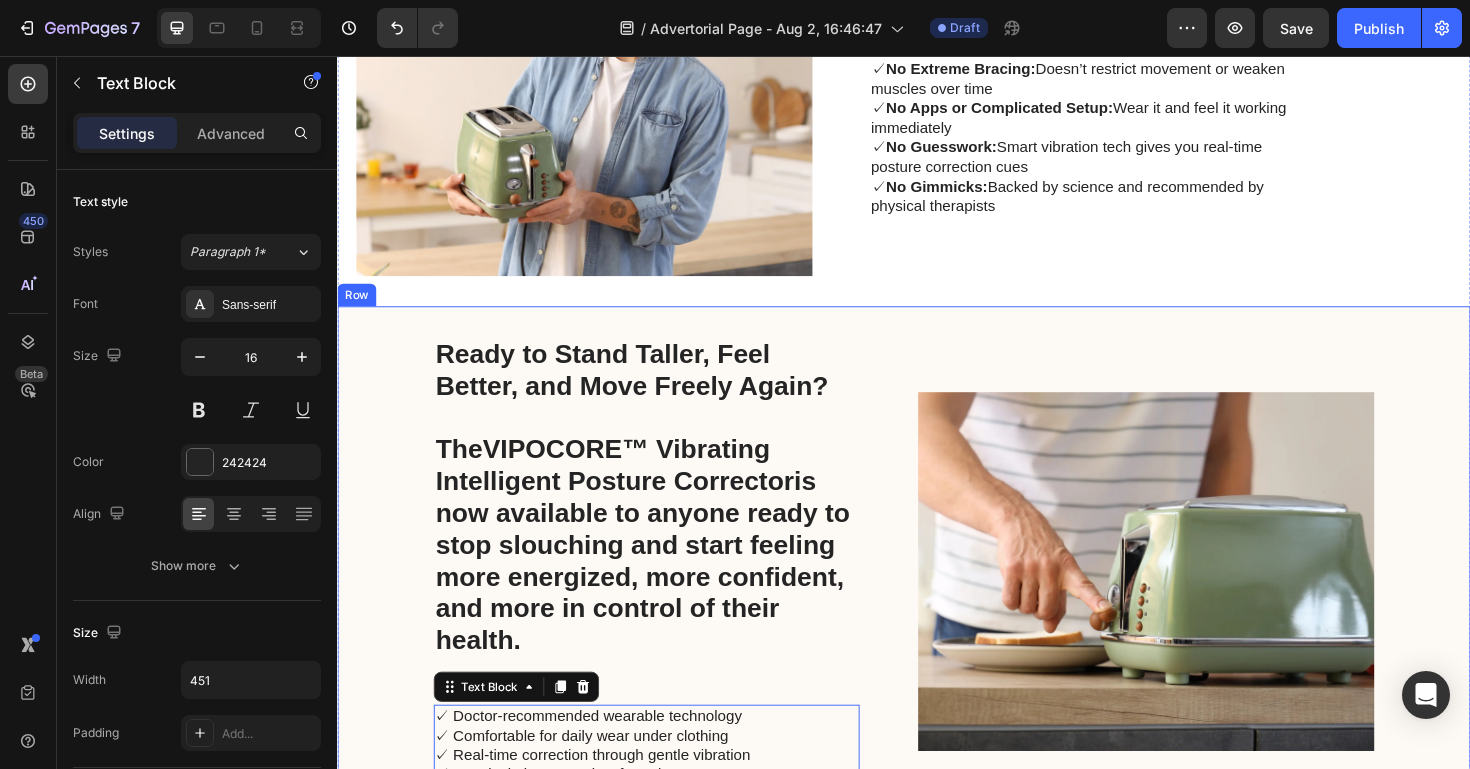 scroll, scrollTop: 4790, scrollLeft: 0, axis: vertical 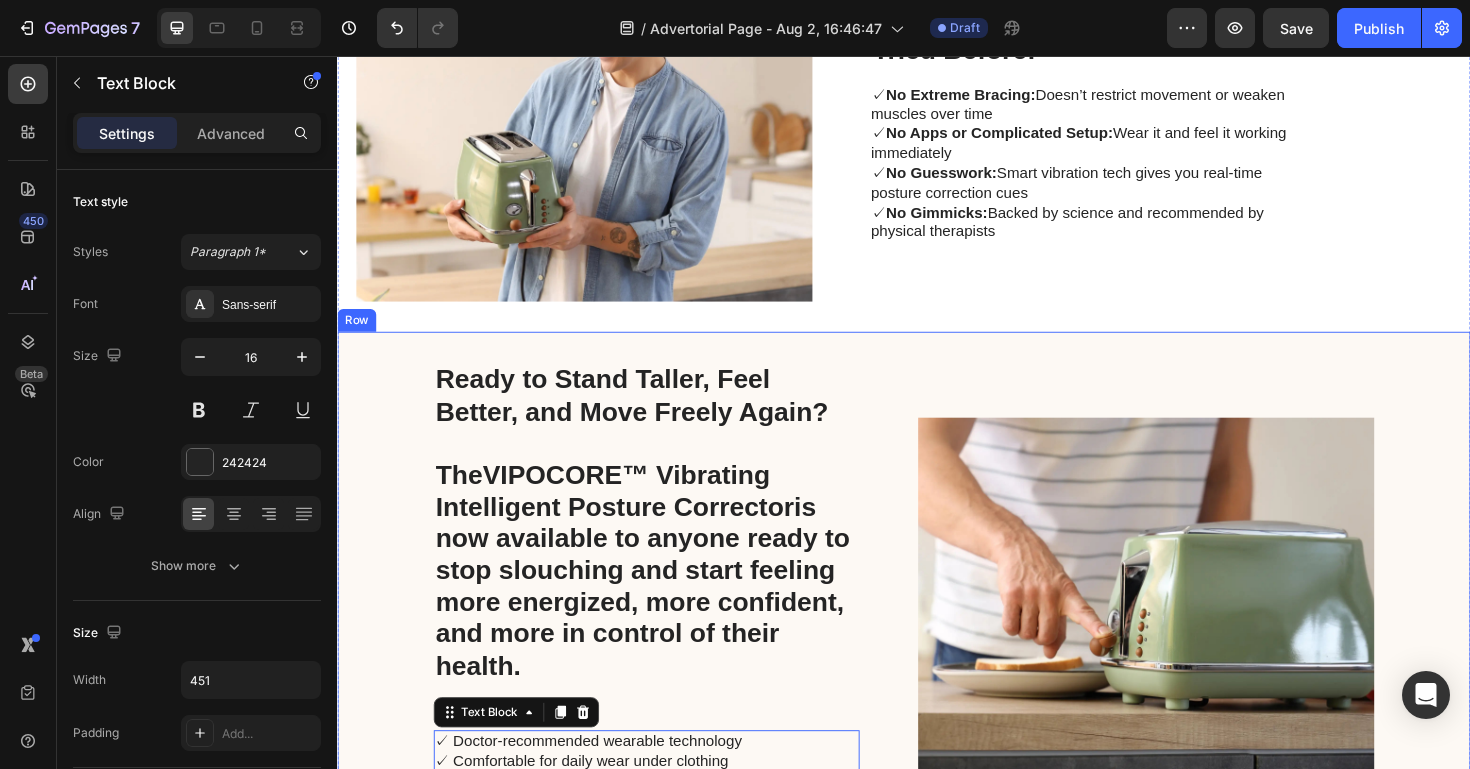 click on "⁠⁠⁠⁠⁠⁠⁠ Ready to Stand Taller, Feel Better, and Move Freely Again? The  VIPOCORE™ Vibrating Intelligent Posture Corrector  is now available to anyone ready to stop slouching and start feeling more energized, more confident, and more in control of their health.   Heading ✓ Doctor-recommended wearable technology ✓ Comfortable for daily wear under clothing ✓ Real-time correction through gentle vibration ✓ Results in just 2 weeks of regular use ✓ 60-day risk-free guarantee Text Block   0 Image Row" at bounding box center (937, 629) 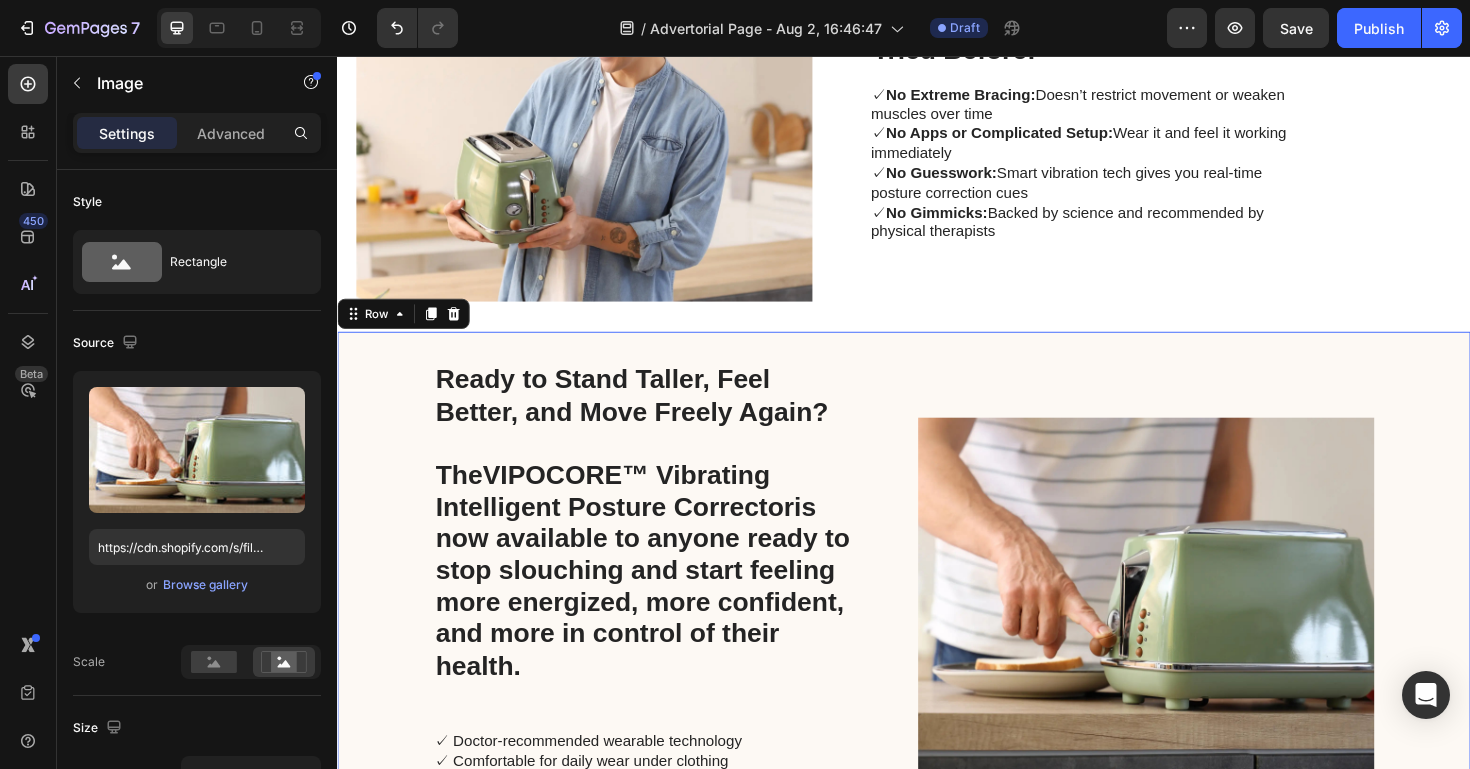 click at bounding box center (1193, 629) 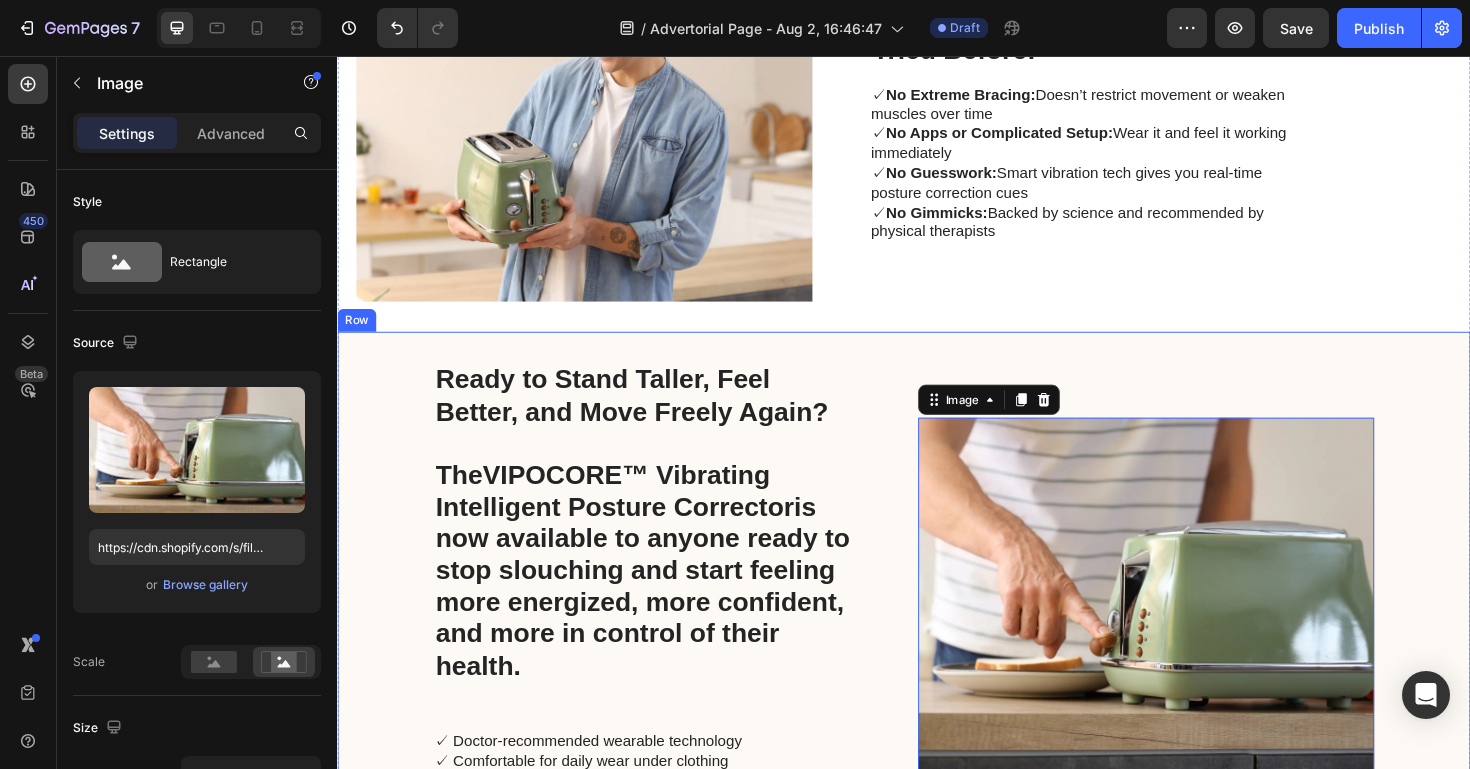 click on "⁠⁠⁠⁠⁠⁠⁠ Ready to Stand Taller, Feel Better, and Move Freely Again? The  VIPOCORE™ Vibrating Intelligent Posture Corrector  is now available to anyone ready to stop slouching and start feeling more energized, more confident, and more in control of their health.   Heading ✓ Doctor-recommended wearable technology ✓ Comfortable for daily wear under clothing ✓ Real-time correction through gentle vibration ✓ Results in just 2 weeks of regular use ✓ 60-day risk-free guarantee Text Block Image   0 Row" at bounding box center (937, 629) 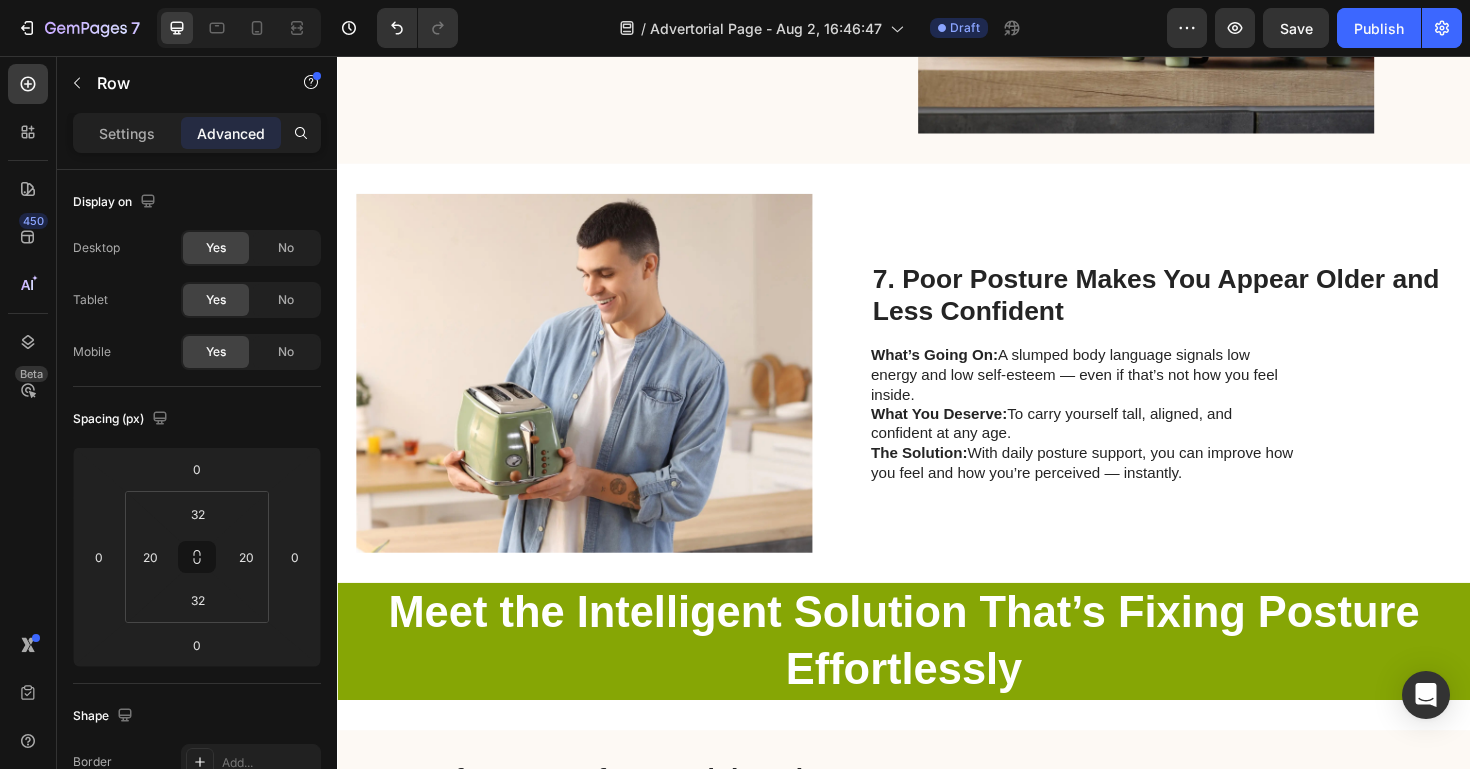 scroll, scrollTop: 3187, scrollLeft: 0, axis: vertical 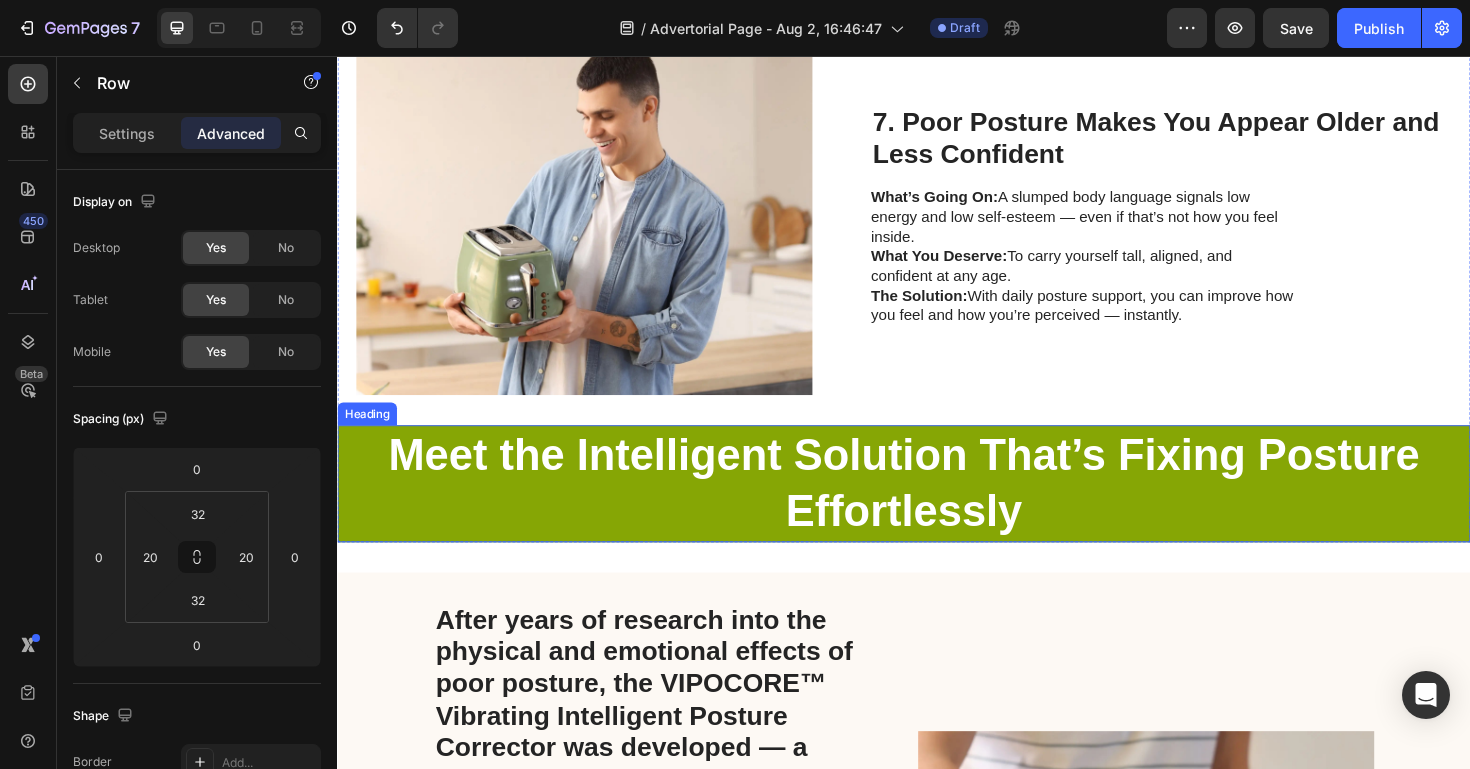click on "Meet the Intelligent Solution That’s Fixing Posture Effortlessly" at bounding box center [937, 509] 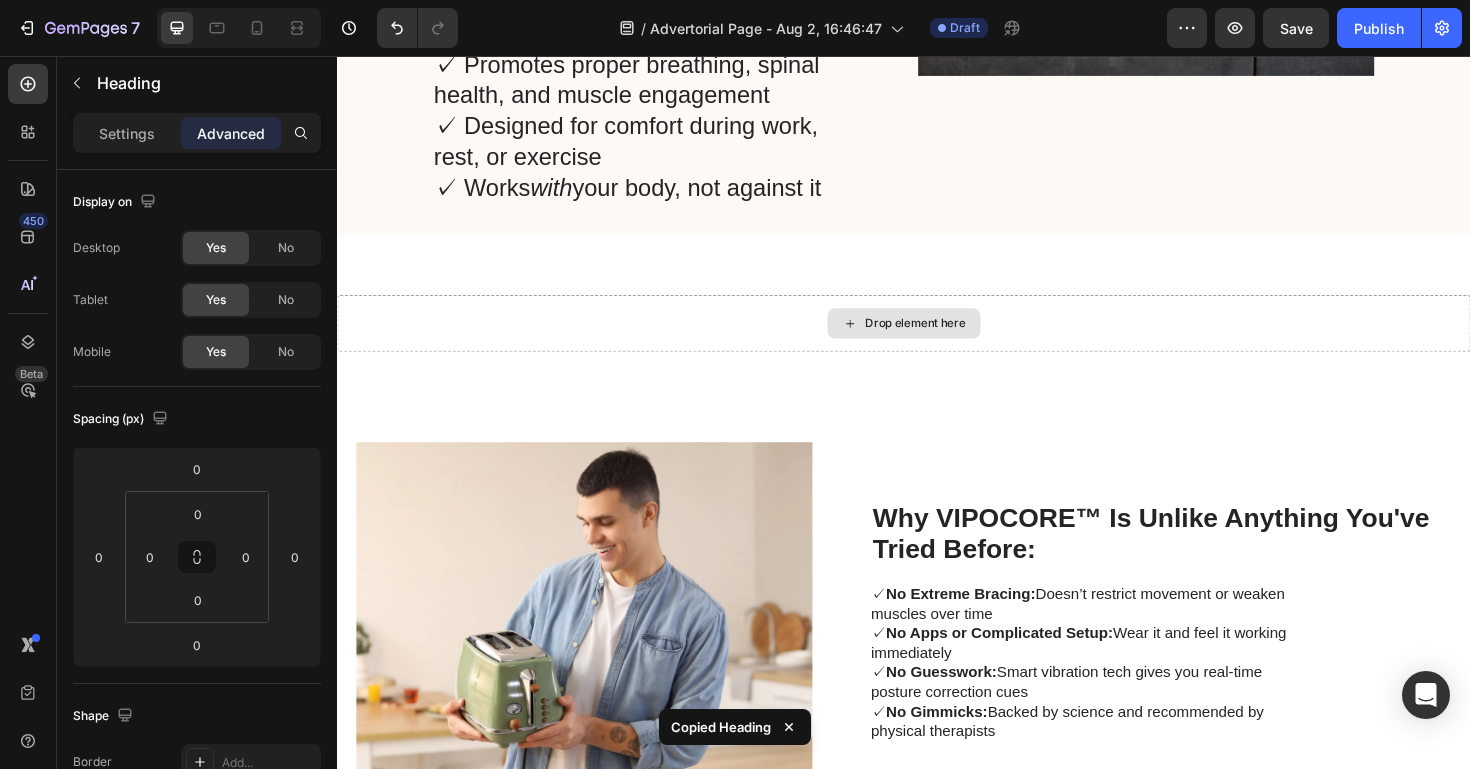 scroll, scrollTop: 4264, scrollLeft: 0, axis: vertical 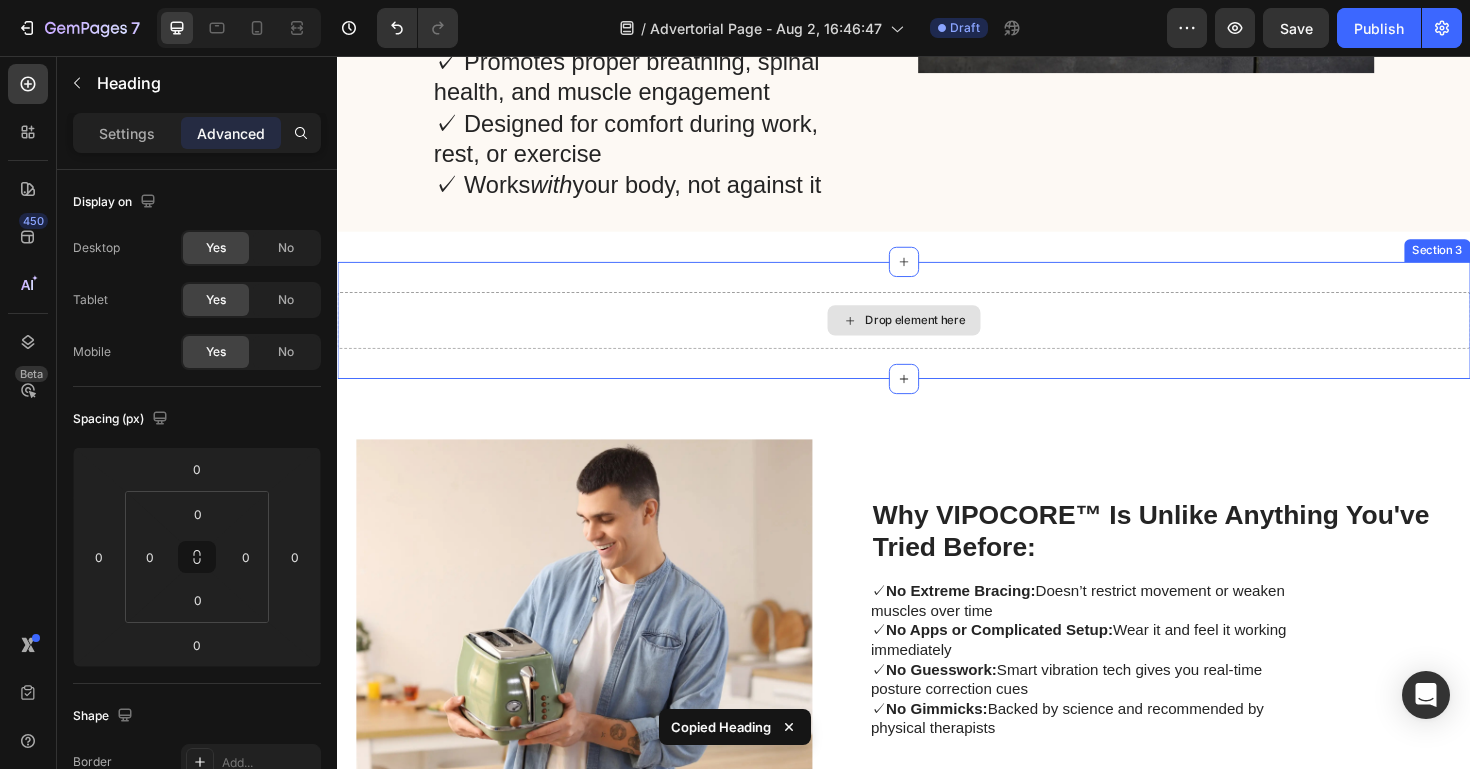 click on "Drop element here" at bounding box center (937, 336) 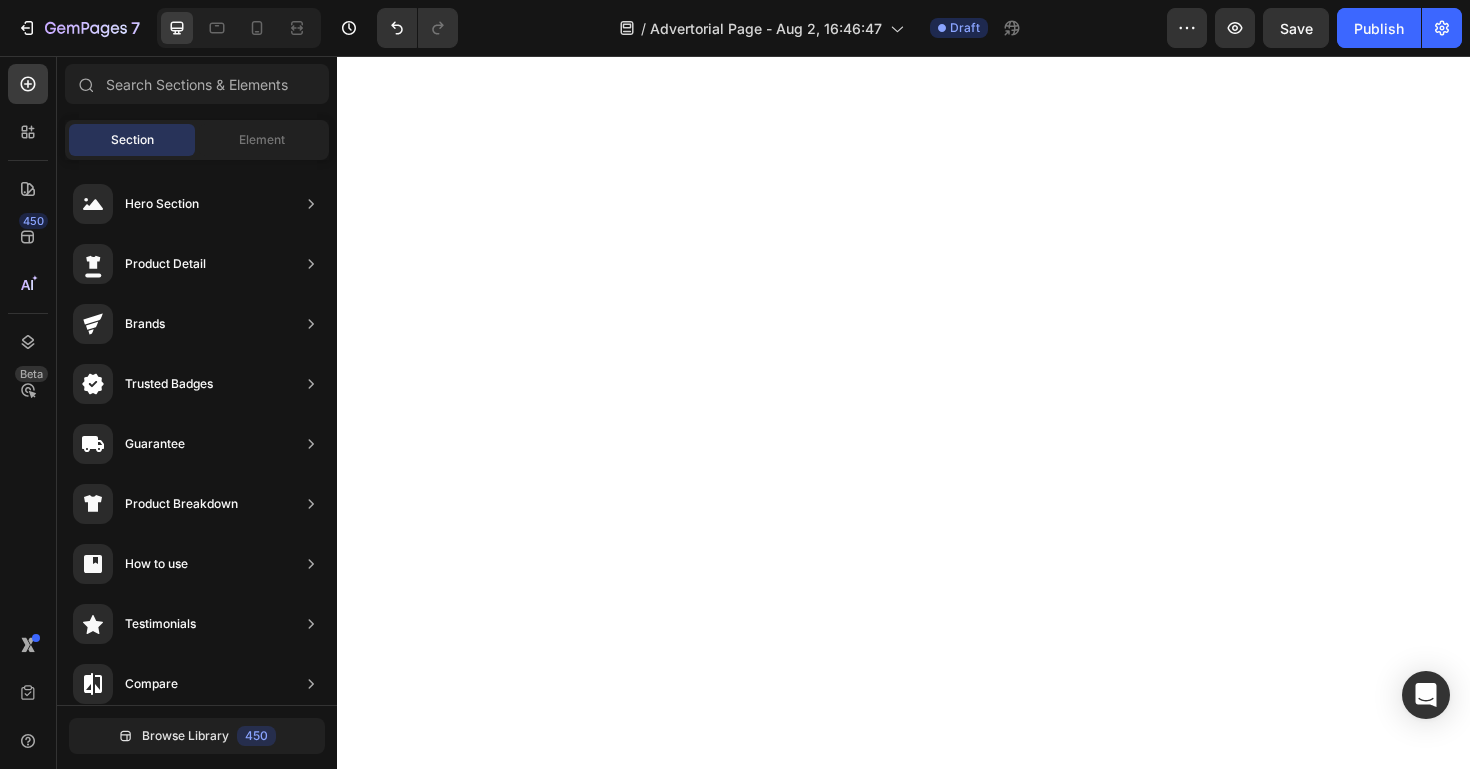 scroll, scrollTop: 0, scrollLeft: 0, axis: both 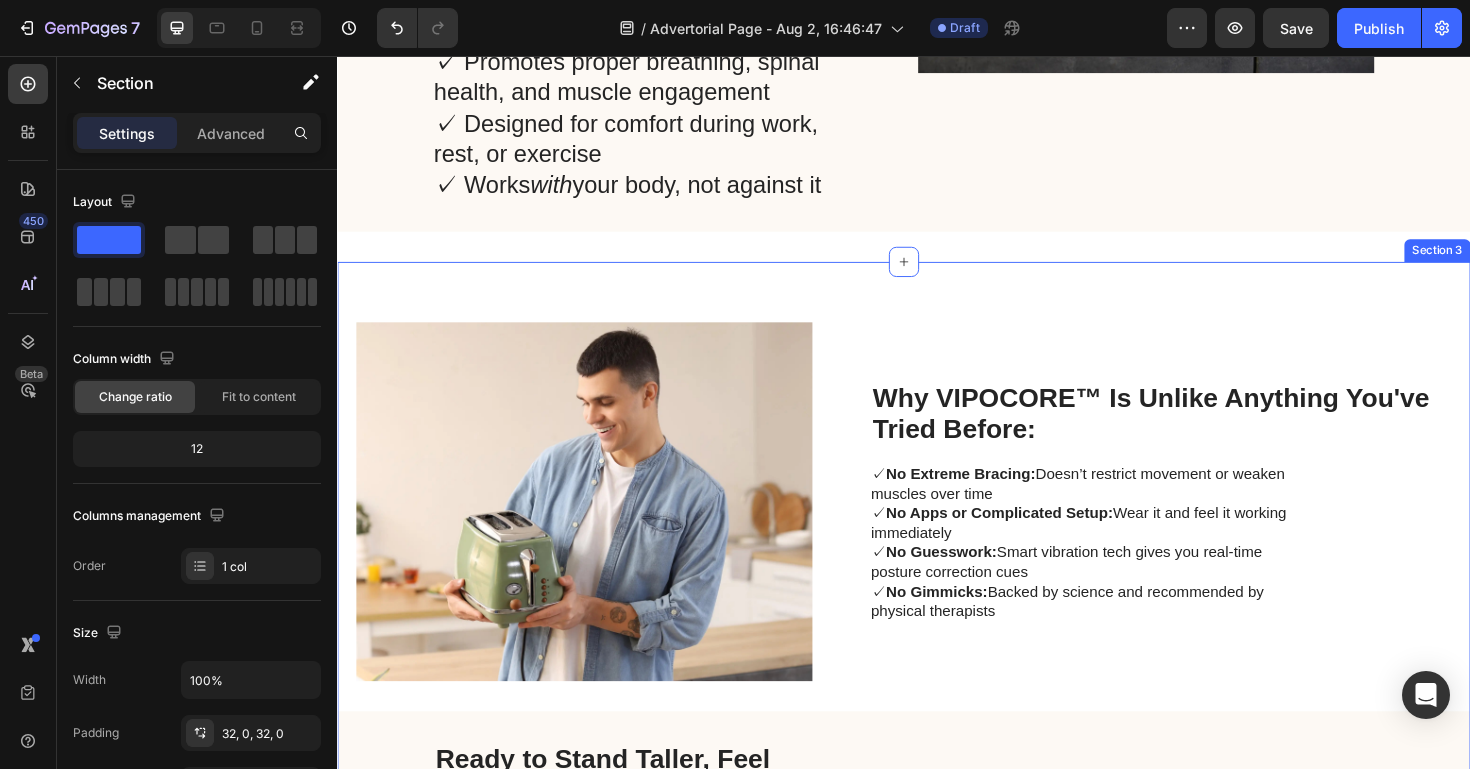click on "Image Why VIPOCORE™ Is Unlike Anything You've Tried Before: Heading ✓  No Extreme Bracing:  Doesn’t restrict movement or weaken muscles over time ✓  No Apps or Complicated Setup:  Wear it and feel it working immediately ✓  No Guesswork:  Smart vibration tech gives you real-time posture correction cues ✓  No Gimmicks:  Backed by science and recommended by physical therapists Text Block Row Ready to Stand Taller, Feel Better, and Move Freely Again? The  VIPOCORE™ Vibrating Intelligent Posture Corrector  is now available to anyone ready to stop slouching and start feeling more energized, more confident, and more in control of their health.  Heading ✓ Doctor-recommended wearable technology ✓ Comfortable for daily wear under clothing ✓ Real-time correction through gentle vibration ✓ Results in just 2 weeks of regular use ✓ 60-day risk-free guarantee Text Block Image Row SALE ENDS SOON Text Block 16 hrs 40 min 43 sec Countdown Timer   Heading Right now, you can try  VIPOCORE™   👉" at bounding box center (937, 1149) 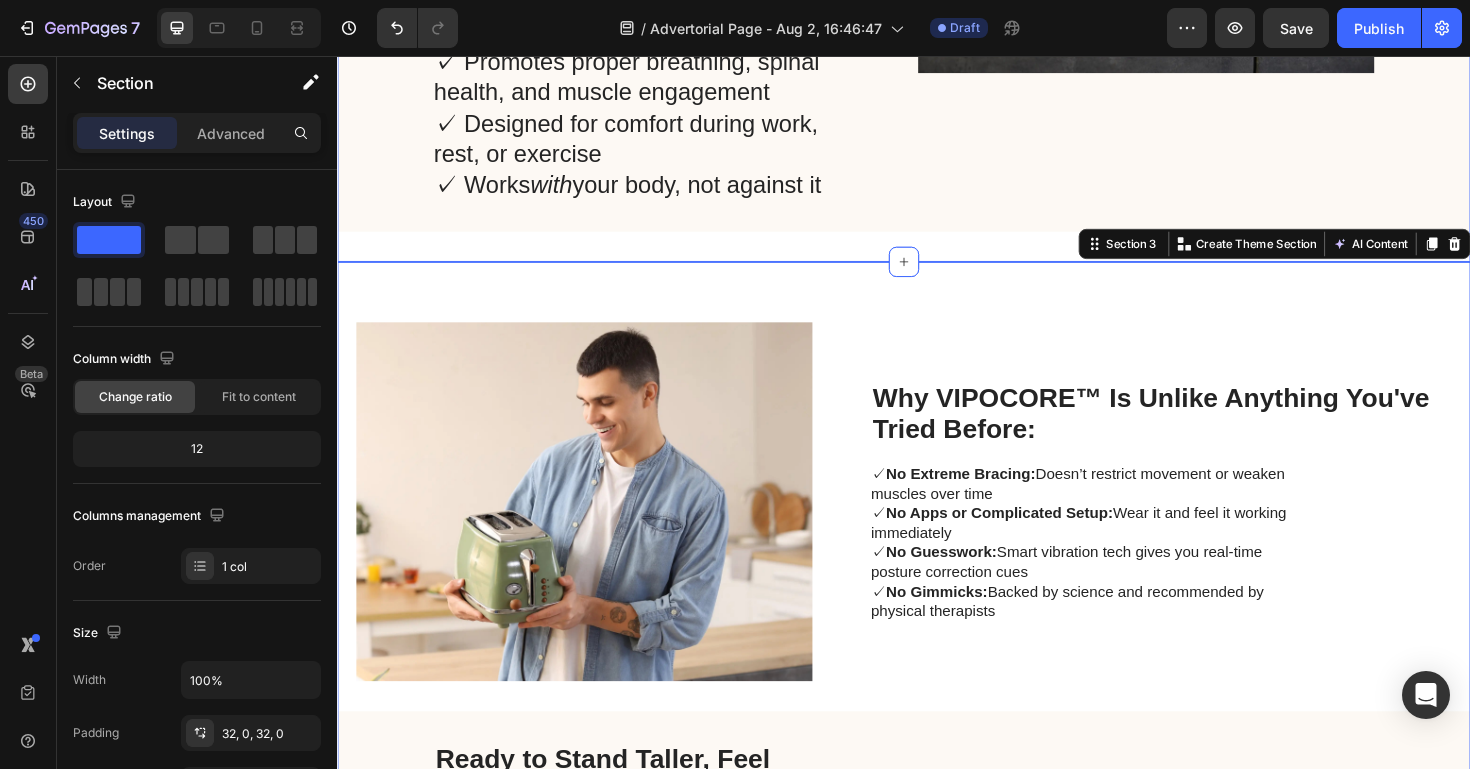 click on "After years of research into the physical and emotional effects of poor posture, the VIPOCORE™ Vibrating Intelligent Posture Corrector was developed — a smart, wearable solution that trains your body into better alignment without the guesswork.   Heading ✓ Gently vibrates when you begin to slouch ✓ Encourages natural alignment — not forced stiffness ✓ Promotes proper breathing, spinal health, and muscle engagement ✓ Designed for comfort during work, rest, or exercise ✓ Works  with  your body, not against it Text Block Image Row Section 2" at bounding box center (937, -116) 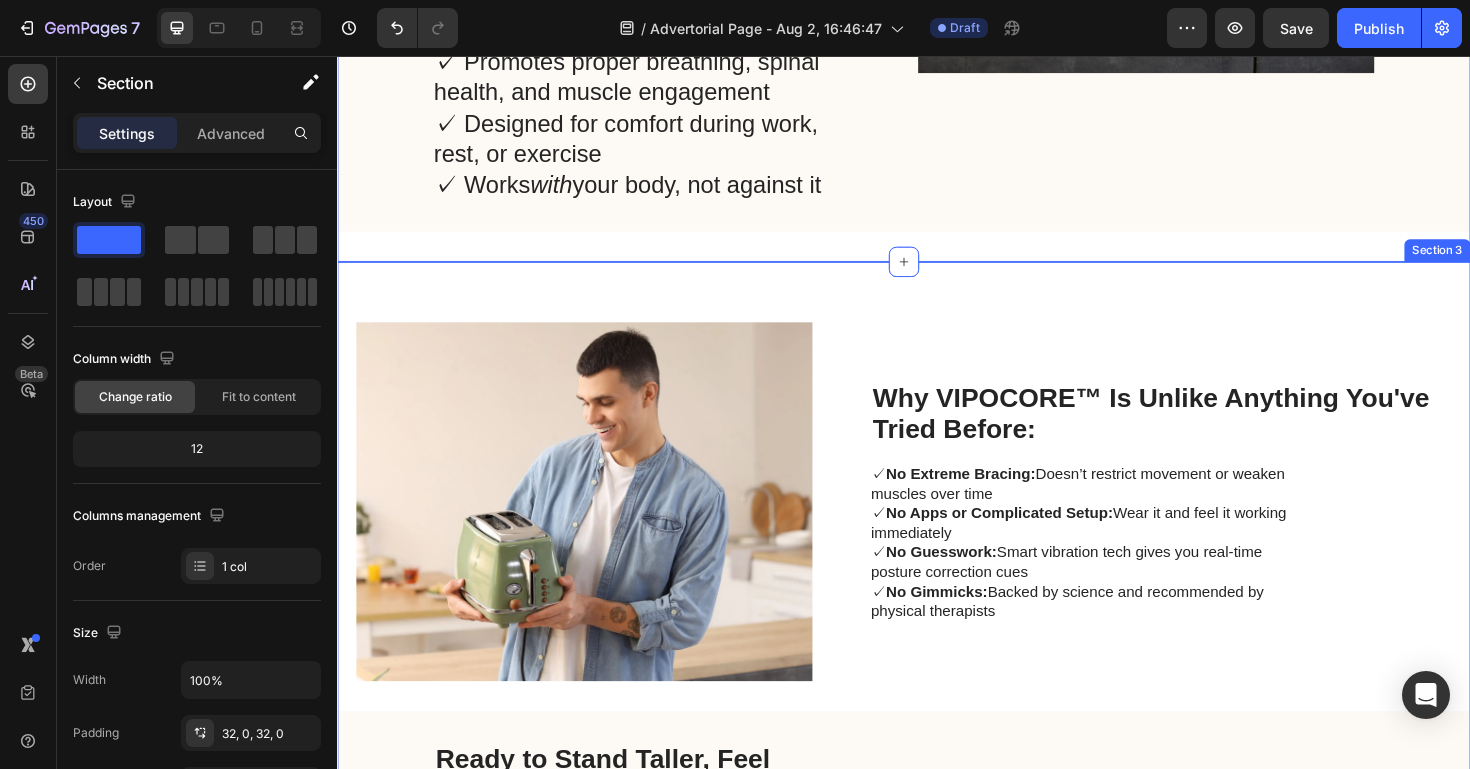 click on "Image Why VIPOCORE™ Is Unlike Anything You've Tried Before: Heading ✓  No Extreme Bracing:  Doesn’t restrict movement or weaken muscles over time ✓  No Apps or Complicated Setup:  Wear it and feel it working immediately ✓  No Guesswork:  Smart vibration tech gives you real-time posture correction cues ✓  No Gimmicks:  Backed by science and recommended by physical therapists Text Block Row Ready to Stand Taller, Feel Better, and Move Freely Again? The  VIPOCORE™ Vibrating Intelligent Posture Corrector  is now available to anyone ready to stop slouching and start feeling more energized, more confident, and more in control of their health.  Heading ✓ Doctor-recommended wearable technology ✓ Comfortable for daily wear under clothing ✓ Real-time correction through gentle vibration ✓ Results in just 2 weeks of regular use ✓ 60-day risk-free guarantee Text Block Image Row SALE ENDS SOON Text Block 16 hrs 40 min 41 sec Countdown Timer   Heading Right now, you can try  VIPOCORE™   👉" at bounding box center (937, 1149) 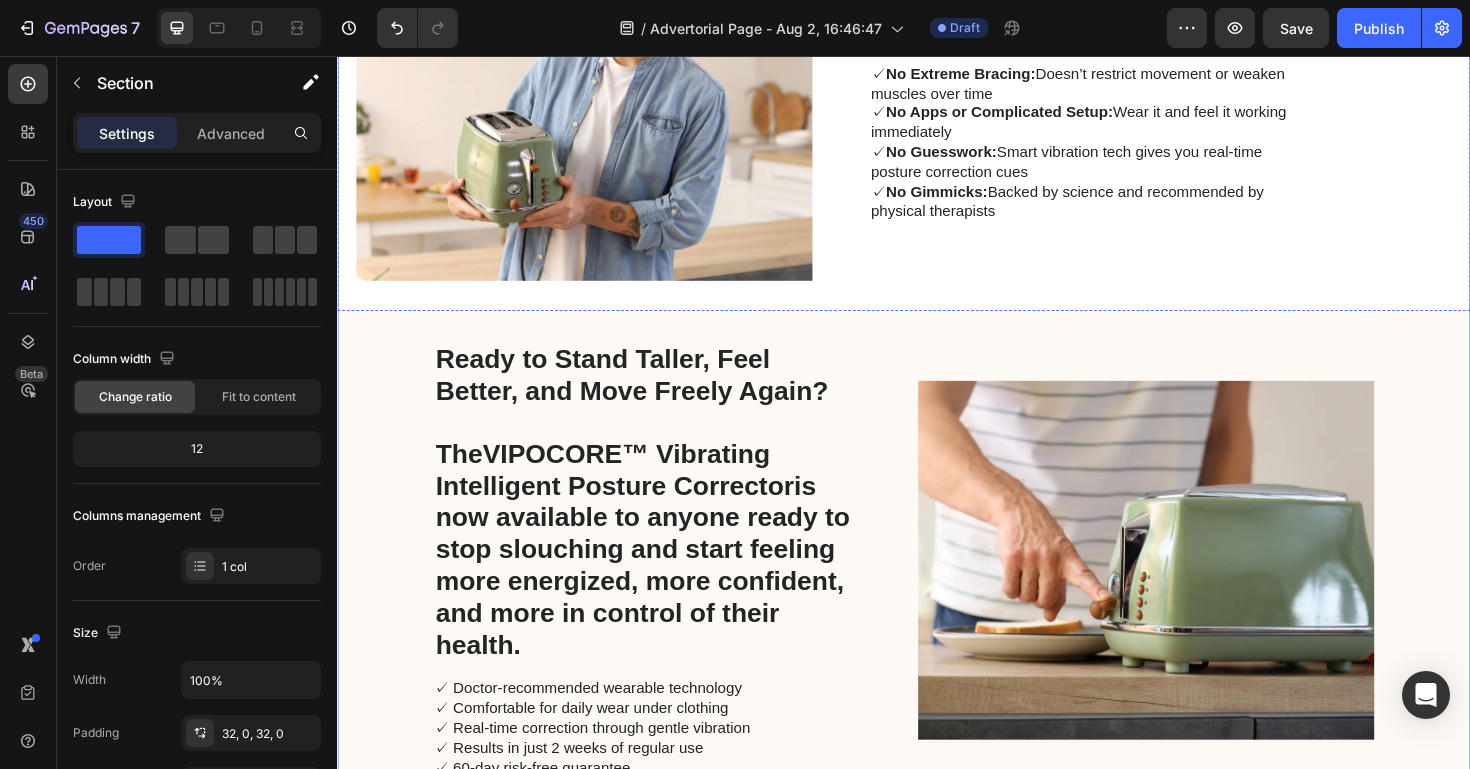 scroll, scrollTop: 4690, scrollLeft: 0, axis: vertical 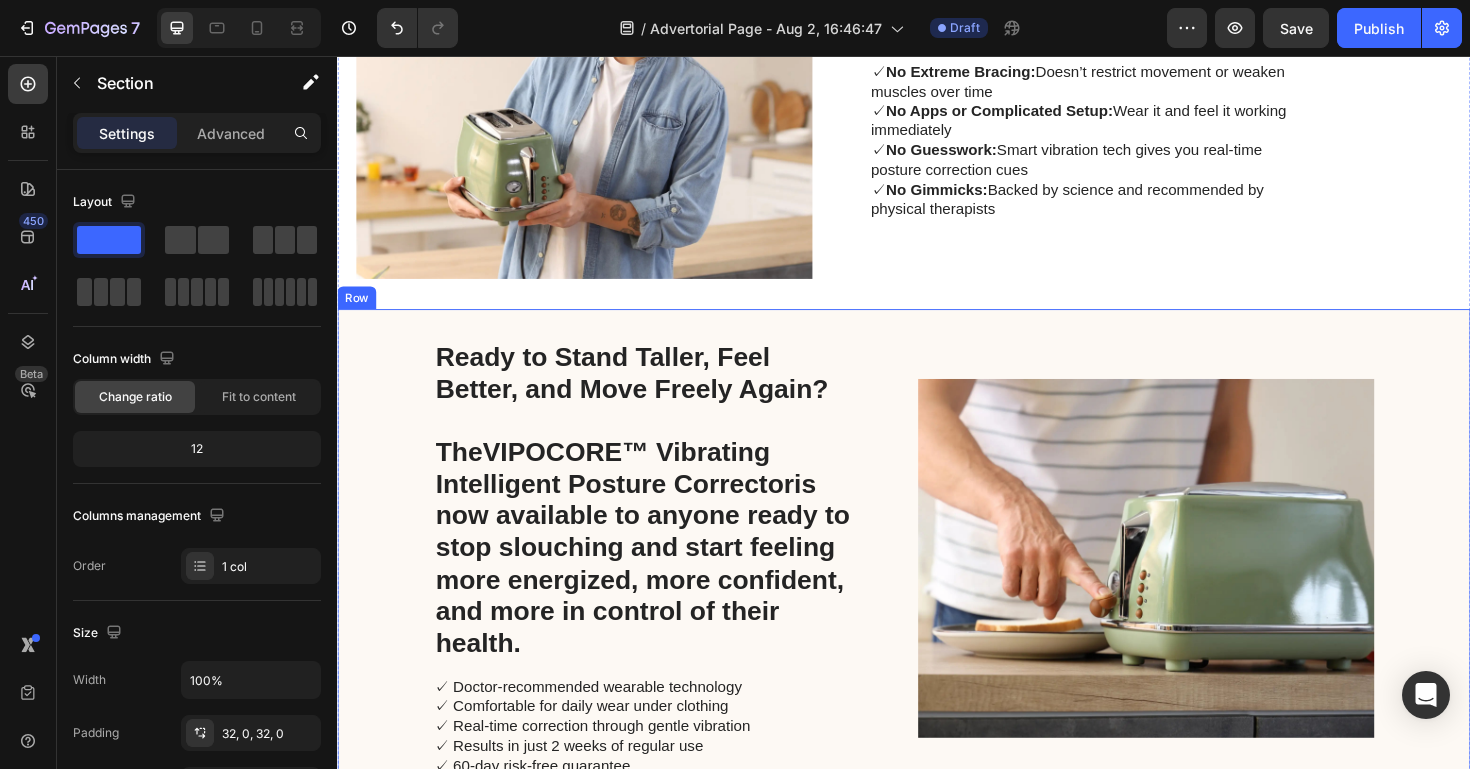 click on "Ready to Stand Taller, Feel Better, and Move Freely Again? The  VIPOCORE™ Vibrating Intelligent Posture Corrector  is now available to anyone ready to stop slouching and start feeling more energized, more confident, and more in control of their health.  Heading ✓ Doctor-recommended wearable technology ✓ Comfortable for daily wear under clothing ✓ Real-time correction through gentle vibration ✓ Results in just 2 weeks of regular use ✓ 60-day risk-free guarantee Text Block Image Row" at bounding box center [937, 588] 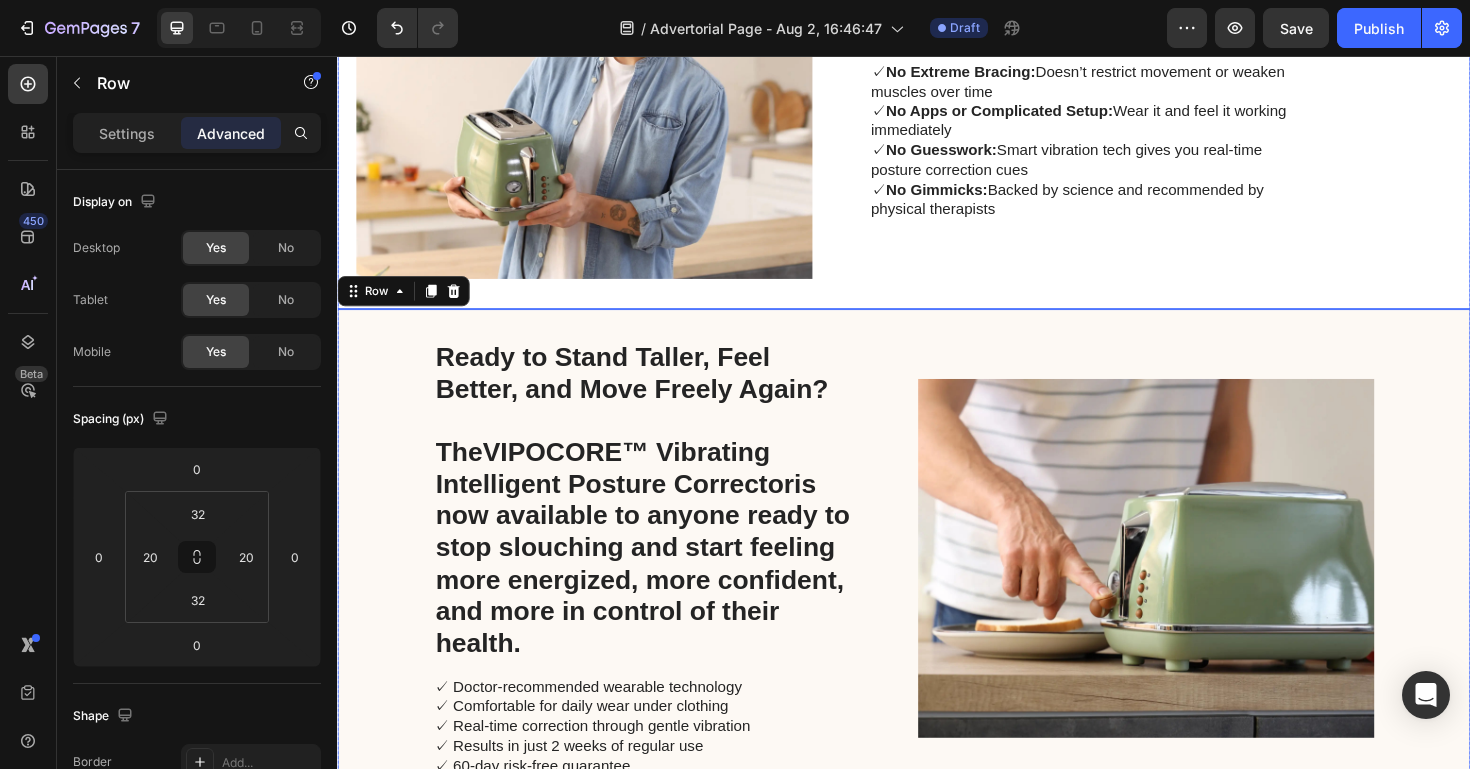 click on "Image Why VIPOCORE™ Is Unlike Anything You've Tried Before: Heading ✓  No Extreme Bracing:  Doesn’t restrict movement or weaken muscles over time ✓  No Apps or Complicated Setup:  Wear it and feel it working immediately ✓  No Guesswork:  Smart vibration tech gives you real-time posture correction cues ✓  No Gimmicks:  Backed by science and recommended by physical therapists Text Block Row" at bounding box center (937, 102) 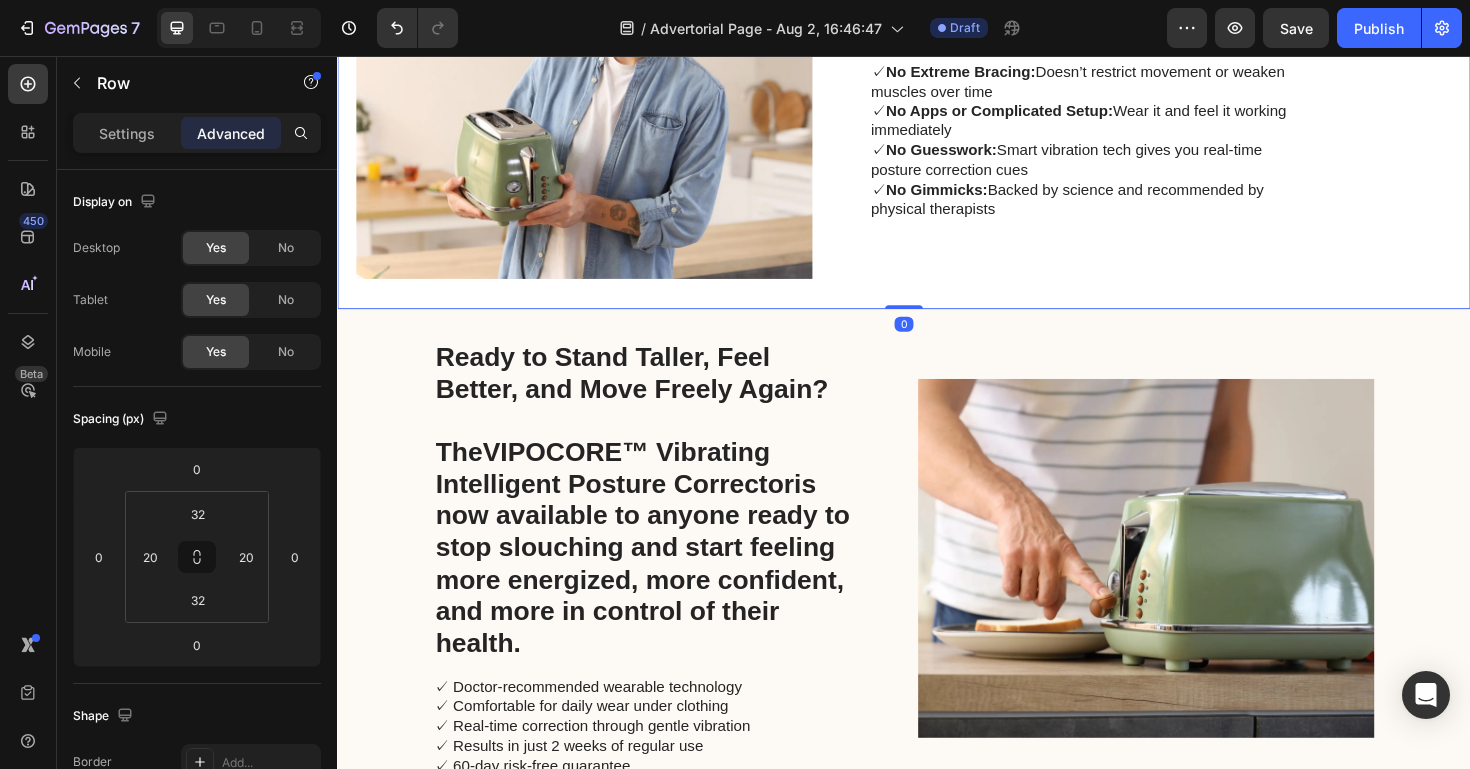click on "Image Why VIPOCORE™ Is Unlike Anything You've Tried Before: Heading ✓  No Extreme Bracing:  Doesn’t restrict movement or weaken muscles over time ✓  No Apps or Complicated Setup:  Wear it and feel it working immediately ✓  No Guesswork:  Smart vibration tech gives you real-time posture correction cues ✓  No Gimmicks:  Backed by science and recommended by physical therapists Text Block Row   0" at bounding box center [937, 102] 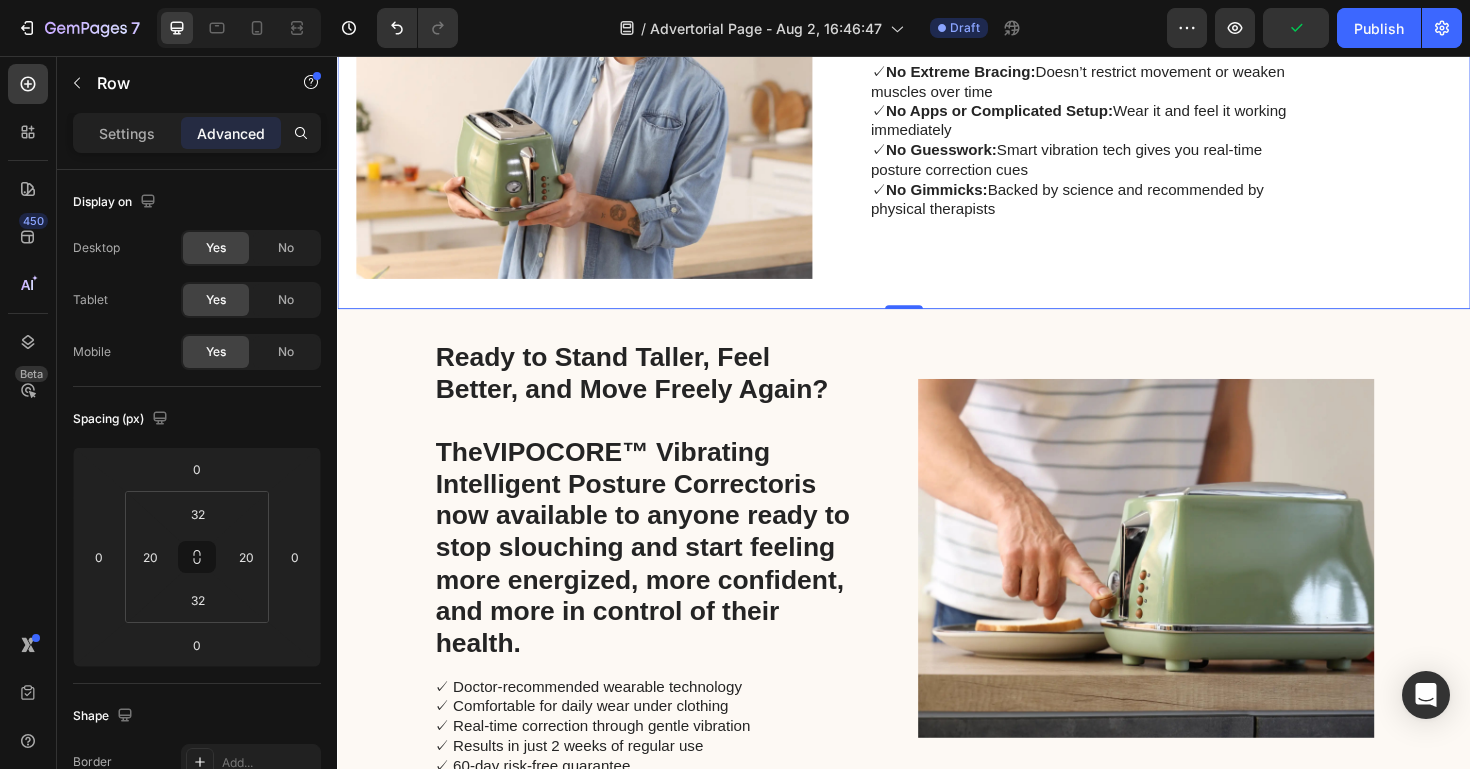 click on "Ready to Stand Taller, Feel Better, and Move Freely Again? The  VIPOCORE™ Vibrating Intelligent Posture Corrector  is now available to anyone ready to stop slouching and start feeling more energized, more confident, and more in control of their health.  Heading ✓ Doctor-recommended wearable technology ✓ Comfortable for daily wear under clothing ✓ Real-time correction through gentle vibration ✓ Results in just 2 weeks of regular use ✓ 60-day risk-free guarantee Text Block Image Row" at bounding box center [937, 588] 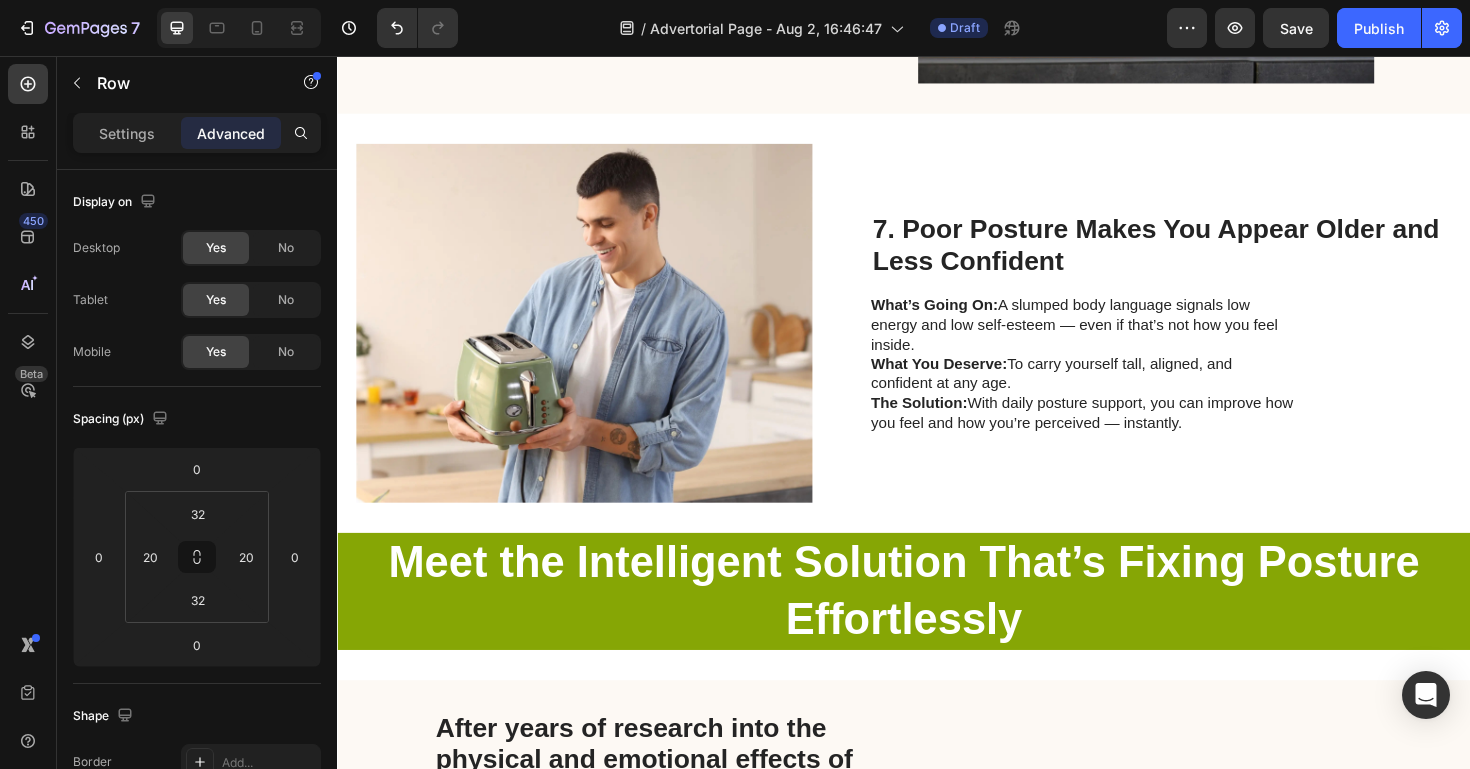 scroll, scrollTop: 3154, scrollLeft: 0, axis: vertical 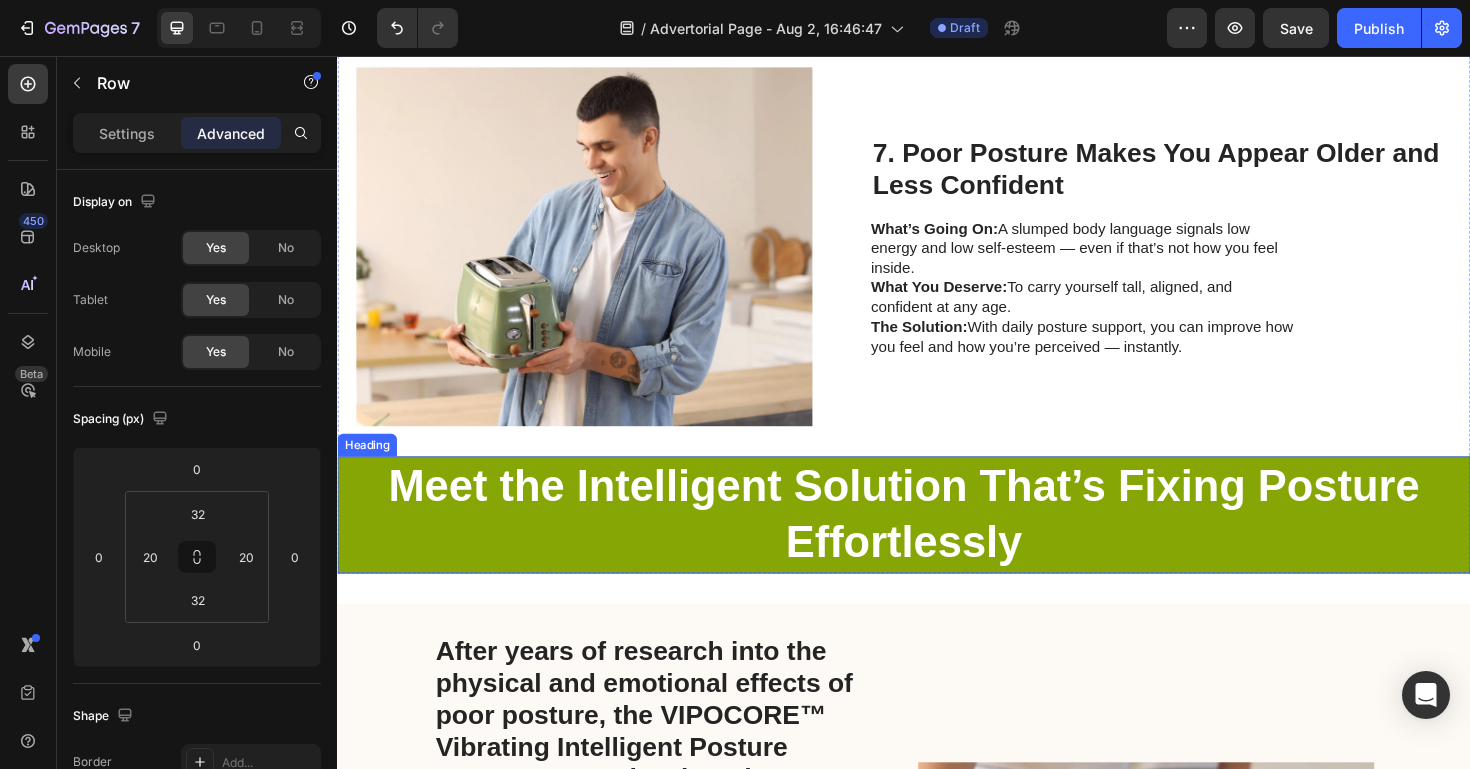 click on "Meet the Intelligent Solution That’s Fixing Posture Effortlessly" at bounding box center (937, 542) 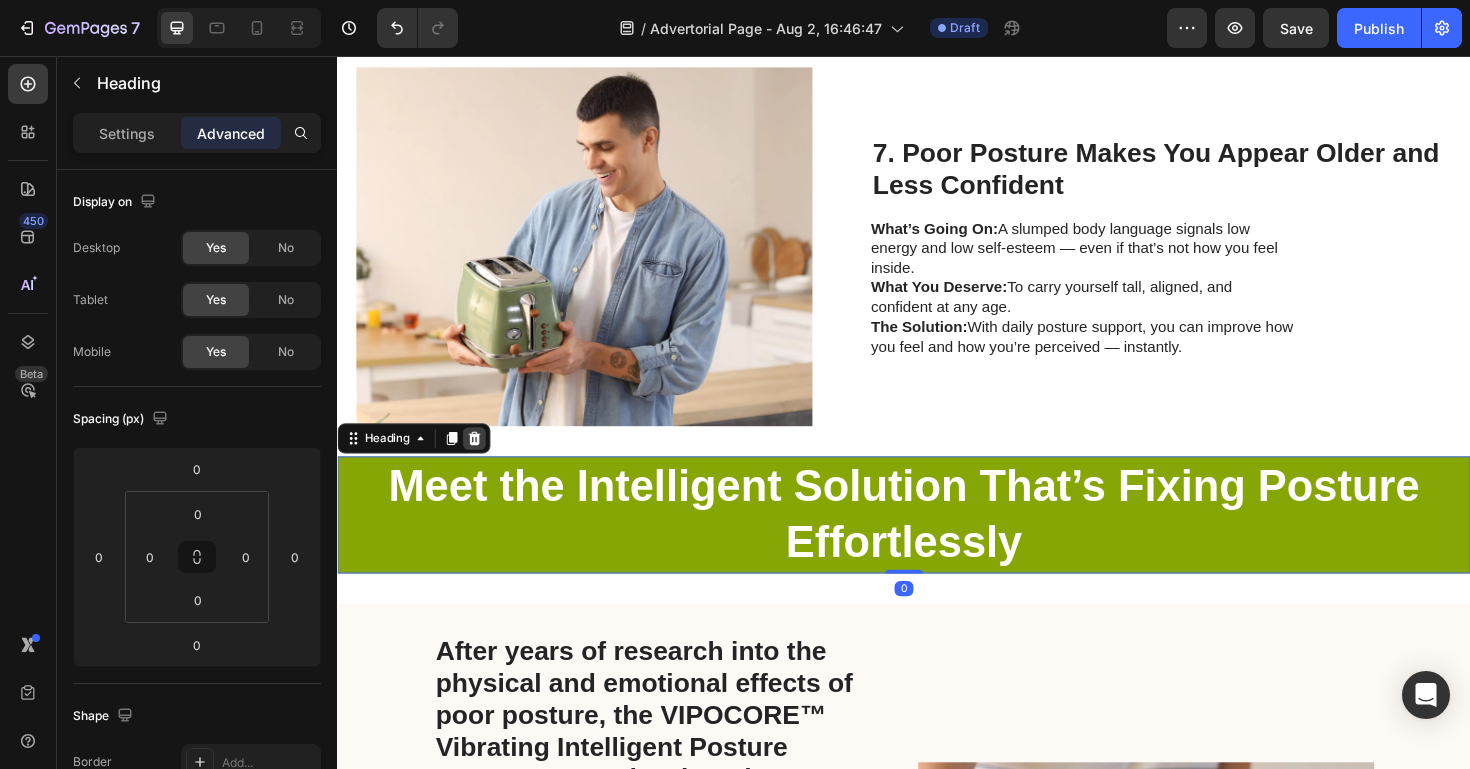 click at bounding box center (482, 461) 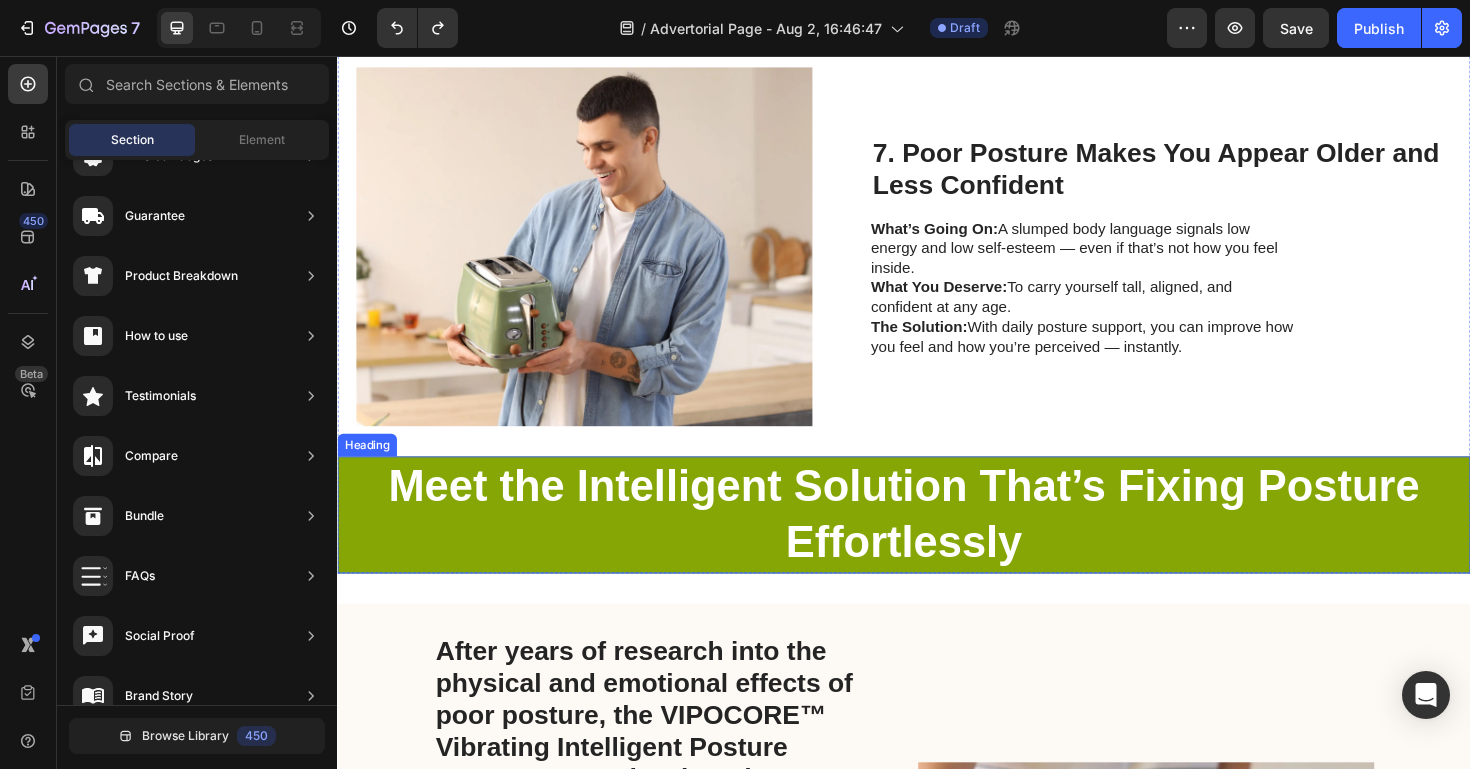 click on "Meet the Intelligent Solution That’s Fixing Posture Effortlessly" at bounding box center [937, 542] 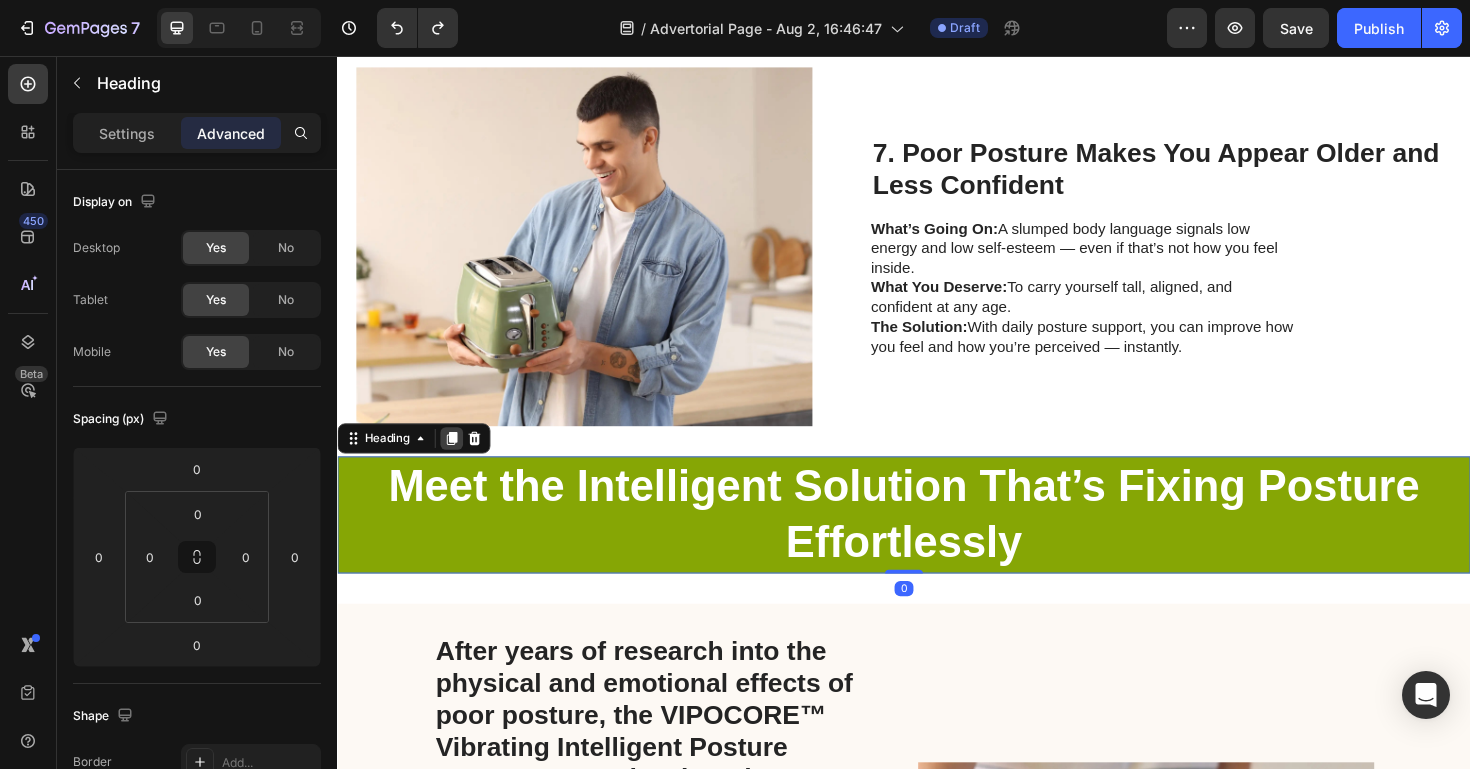 click 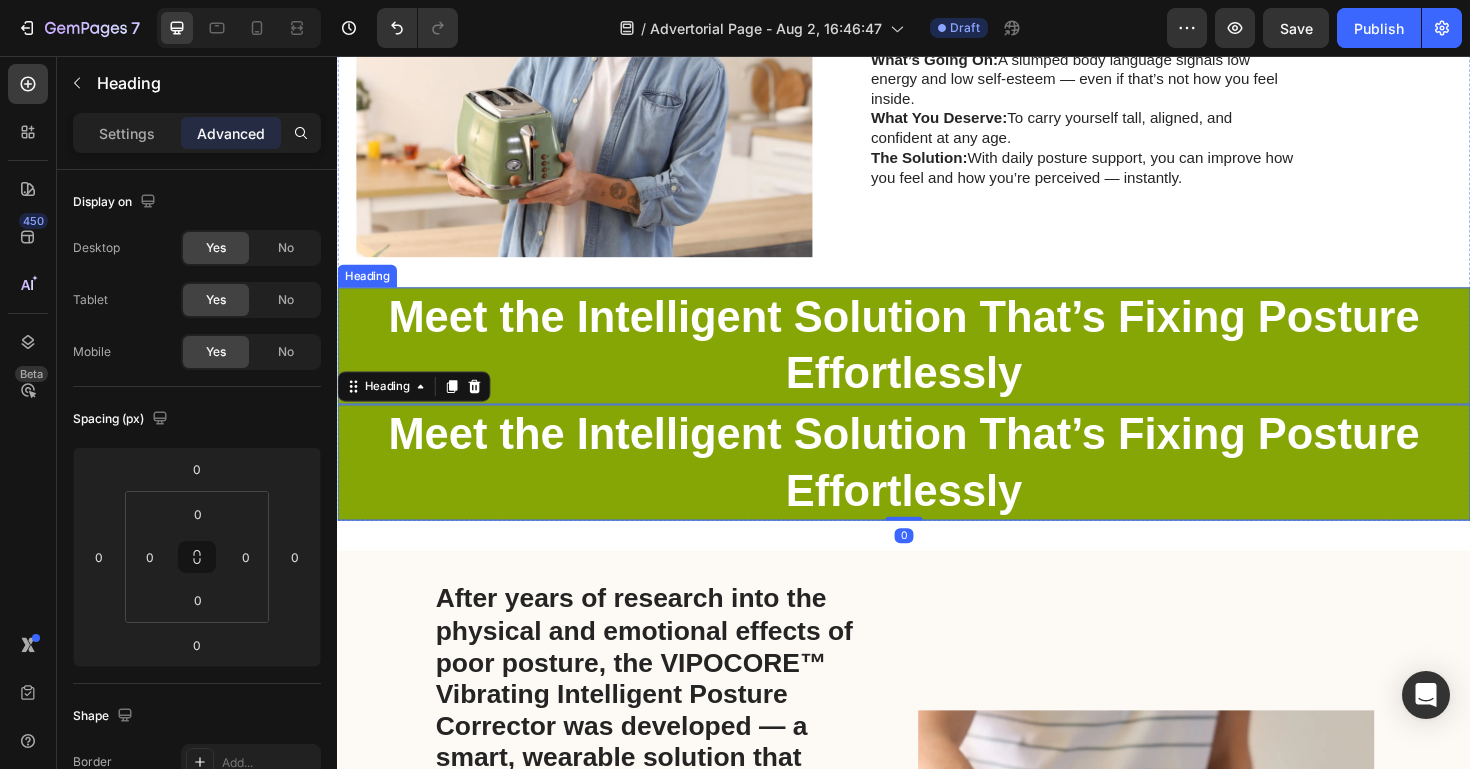 scroll, scrollTop: 3366, scrollLeft: 0, axis: vertical 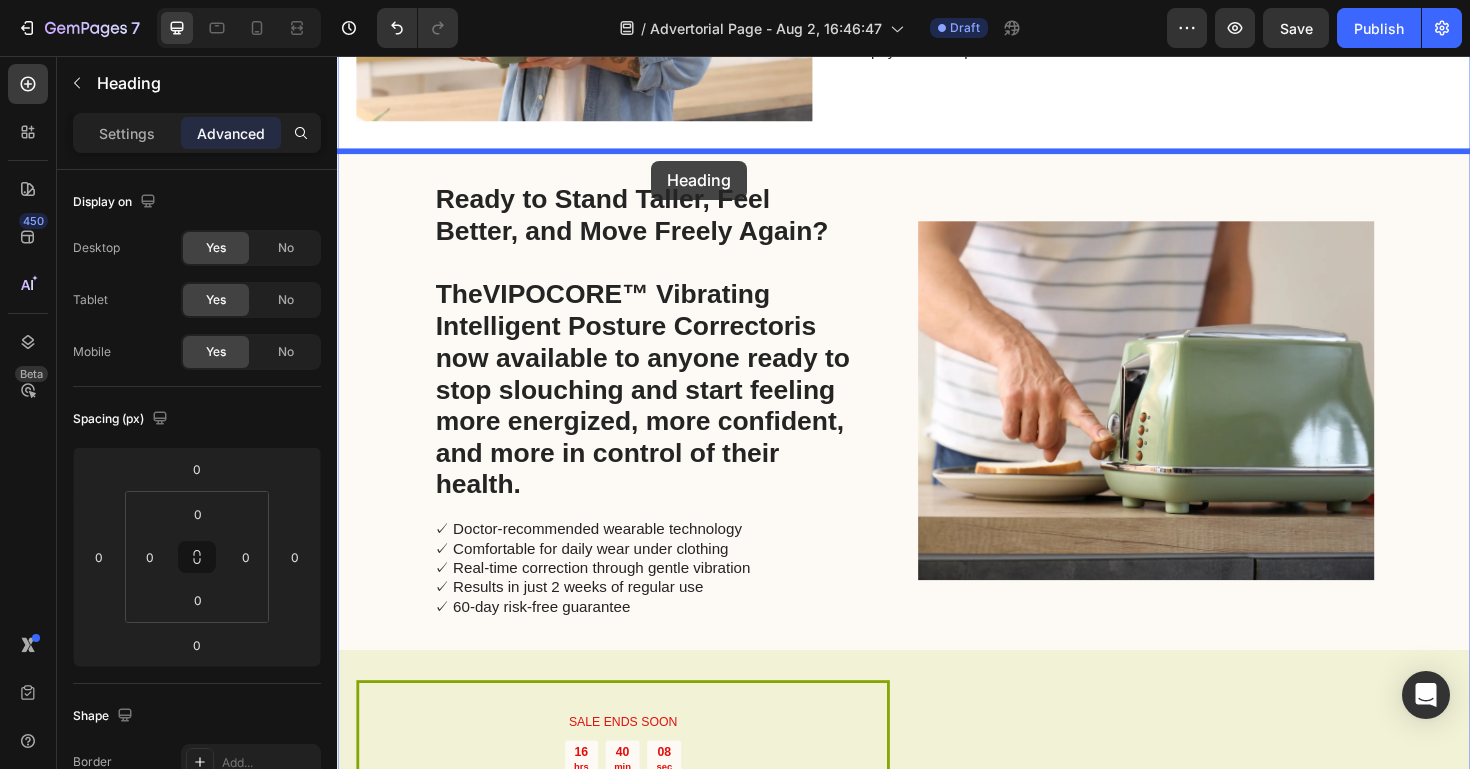drag, startPoint x: 348, startPoint y: 378, endPoint x: 669, endPoint y: 164, distance: 385.79398 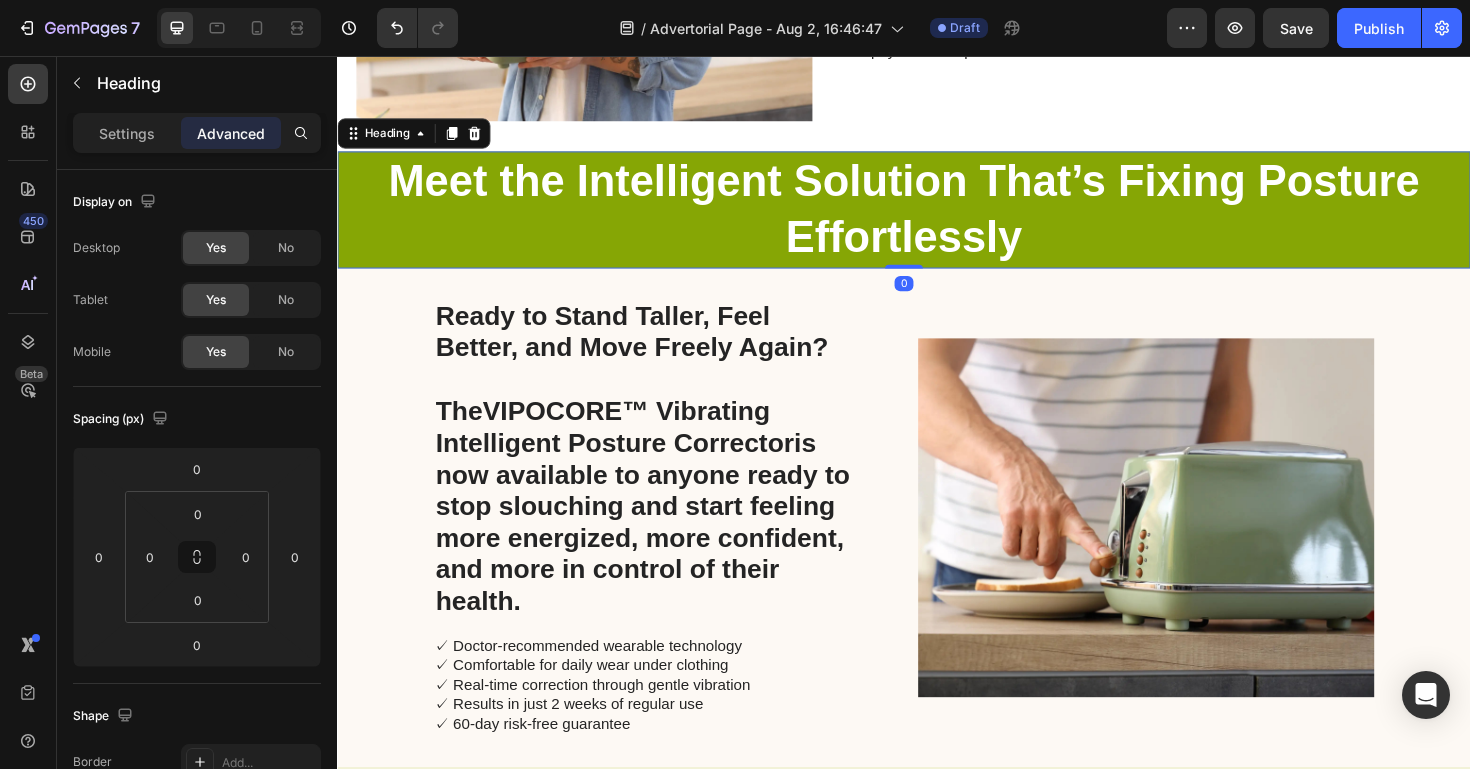 click on "Meet the Intelligent Solution That’s Fixing Posture Effortlessly" at bounding box center [937, 219] 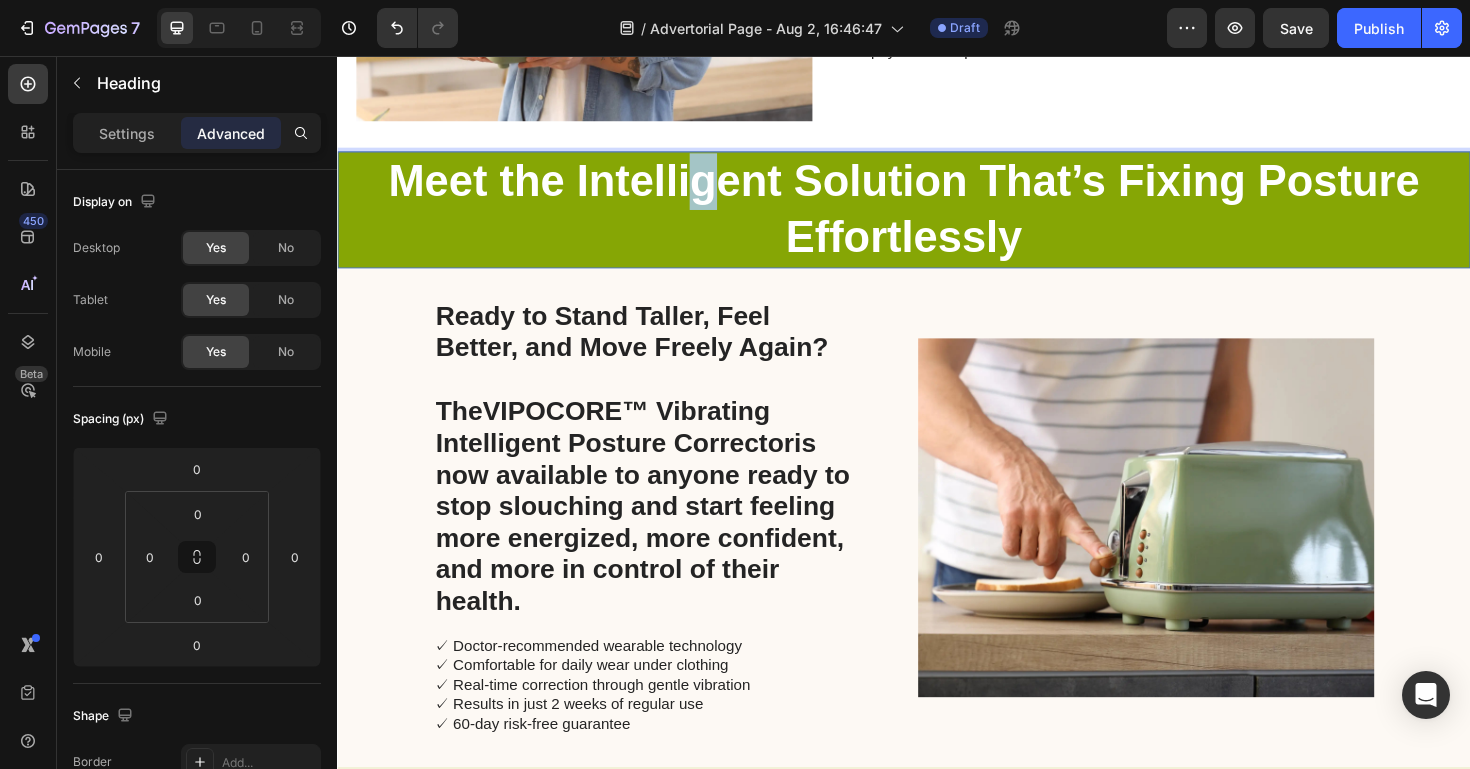 click on "Meet the Intelligent Solution That’s Fixing Posture Effortlessly" at bounding box center [937, 219] 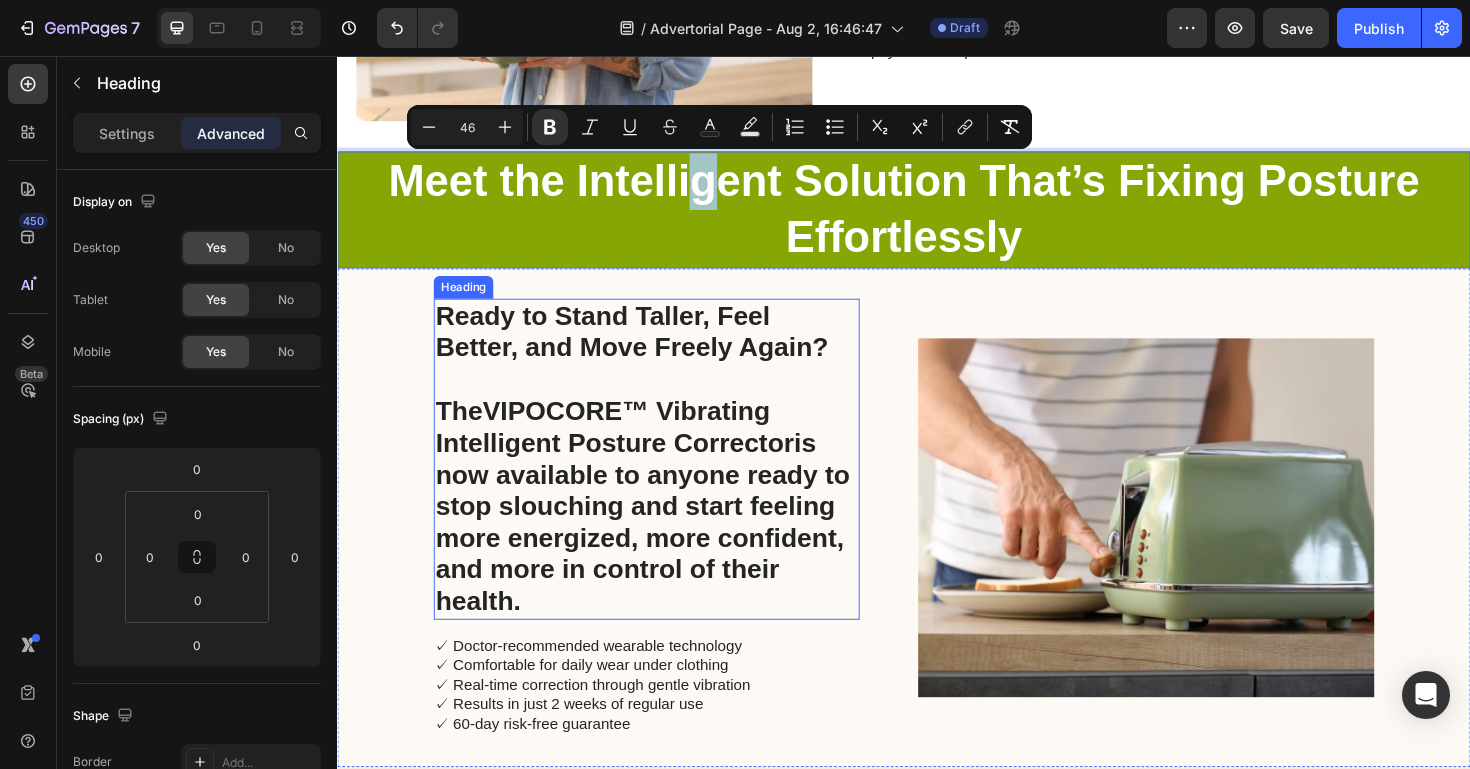 click on "Ready to Stand Taller, Feel Better, and Move Freely Again?" at bounding box center (649, 348) 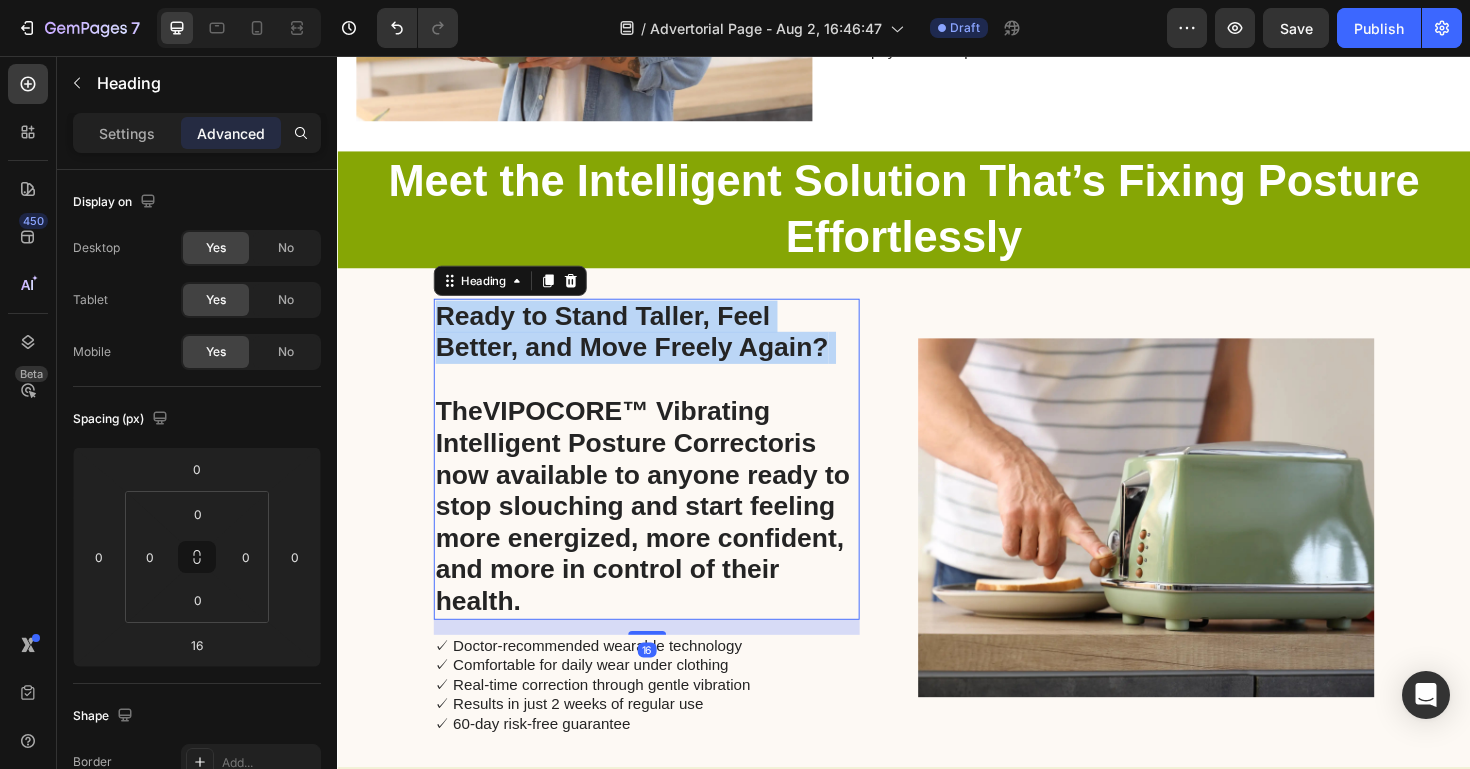 click on "Ready to Stand Taller, Feel Better, and Move Freely Again?" at bounding box center (649, 348) 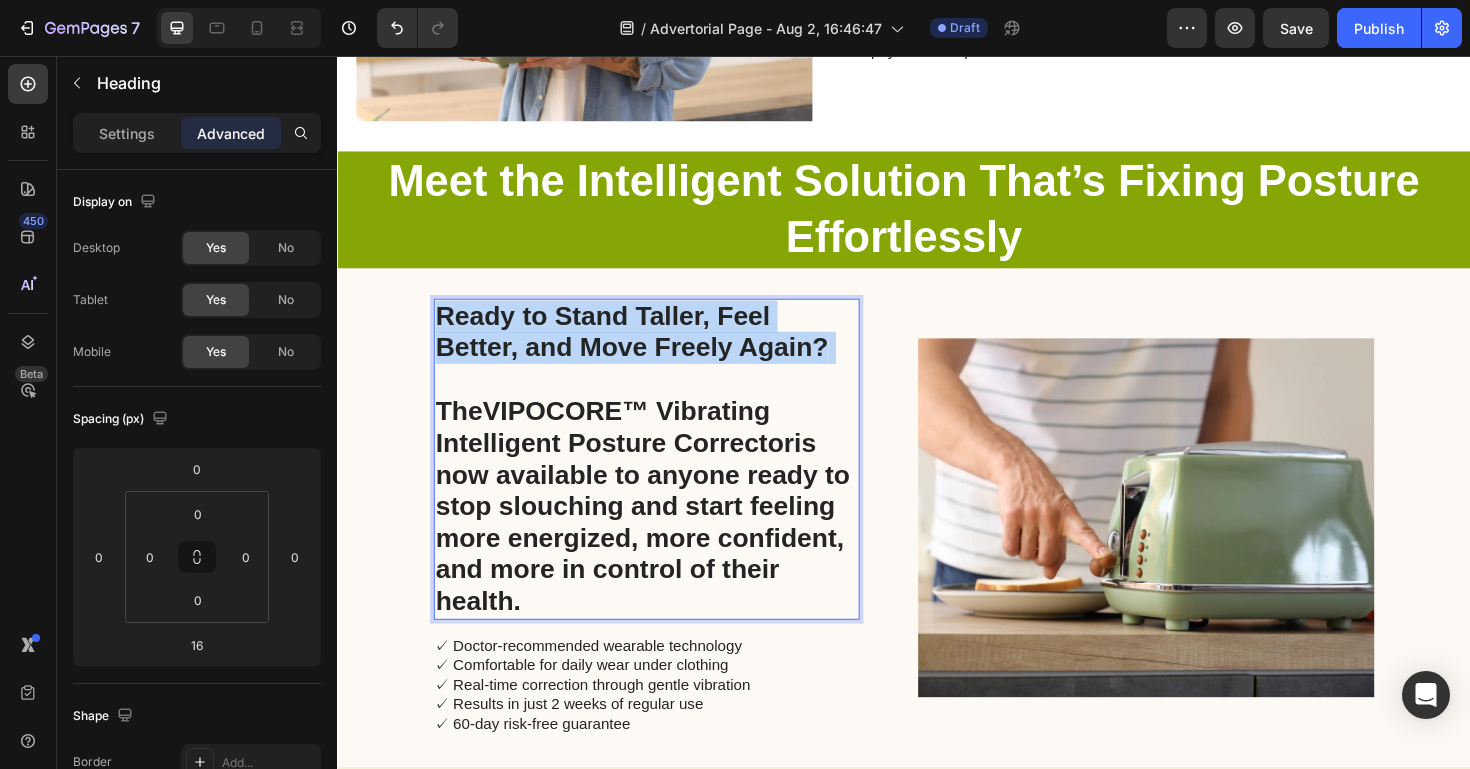 click on "Ready to Stand Taller, Feel Better, and Move Freely Again?" at bounding box center [649, 348] 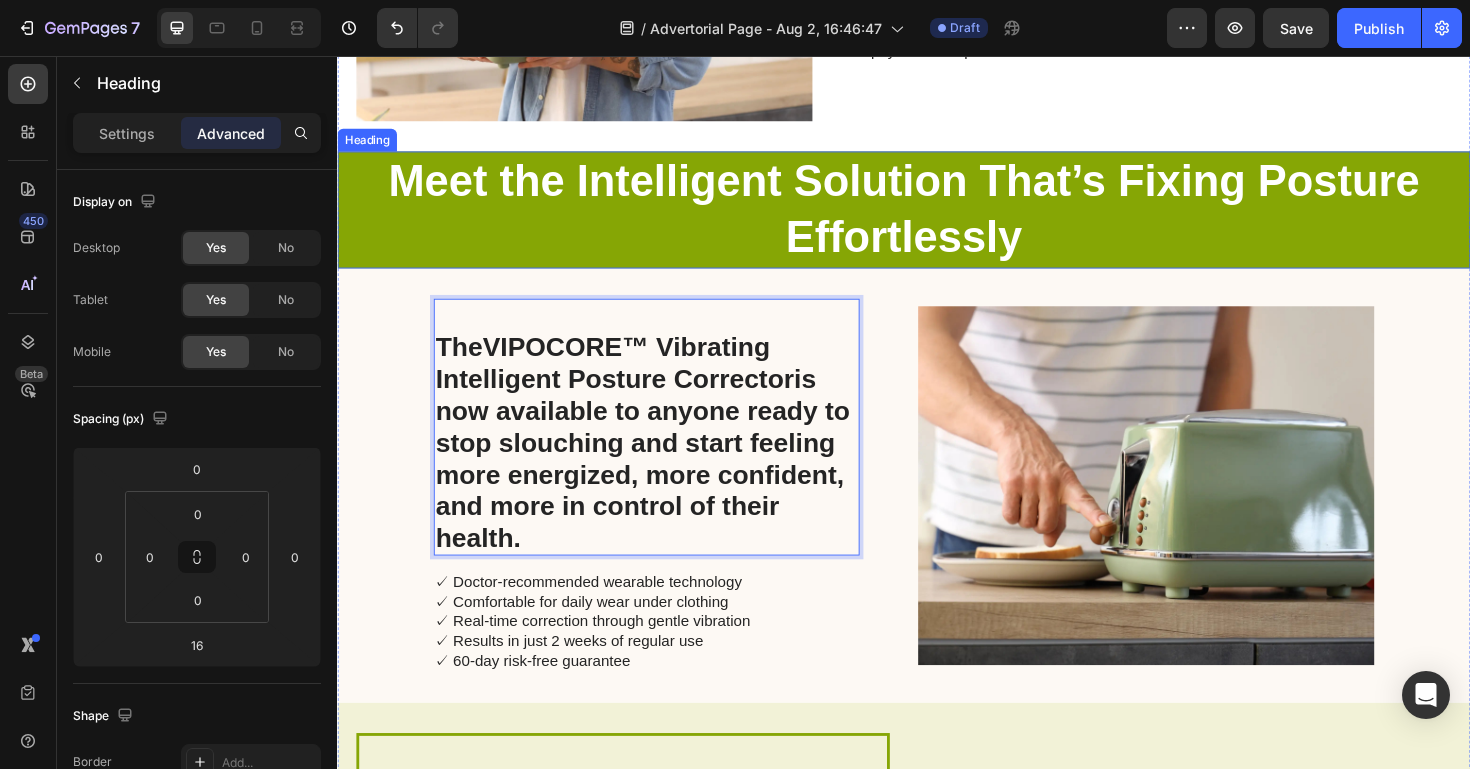 click on "Meet the Intelligent Solution That’s Fixing Posture Effortlessly" at bounding box center (937, 218) 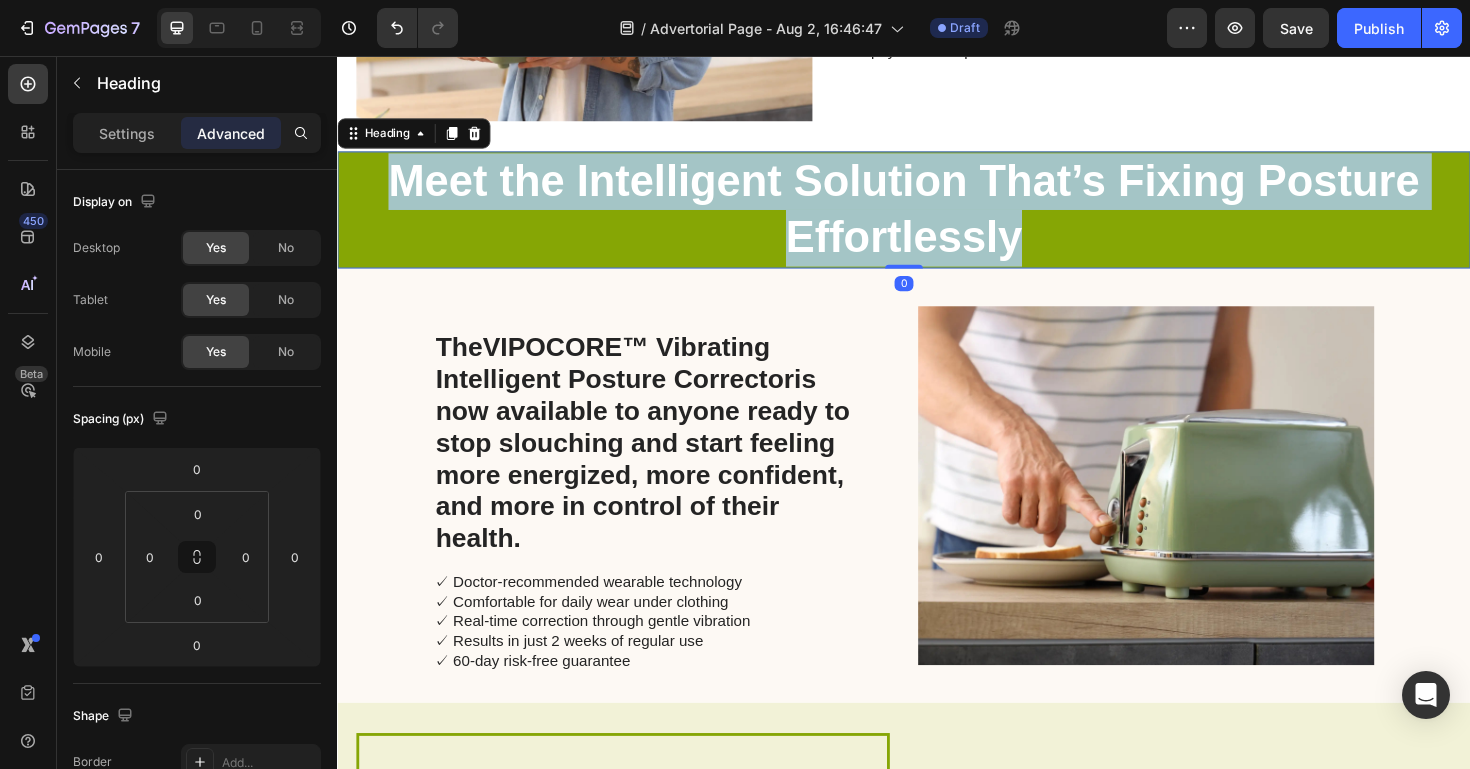 click on "Meet the Intelligent Solution That’s Fixing Posture Effortlessly" at bounding box center (937, 218) 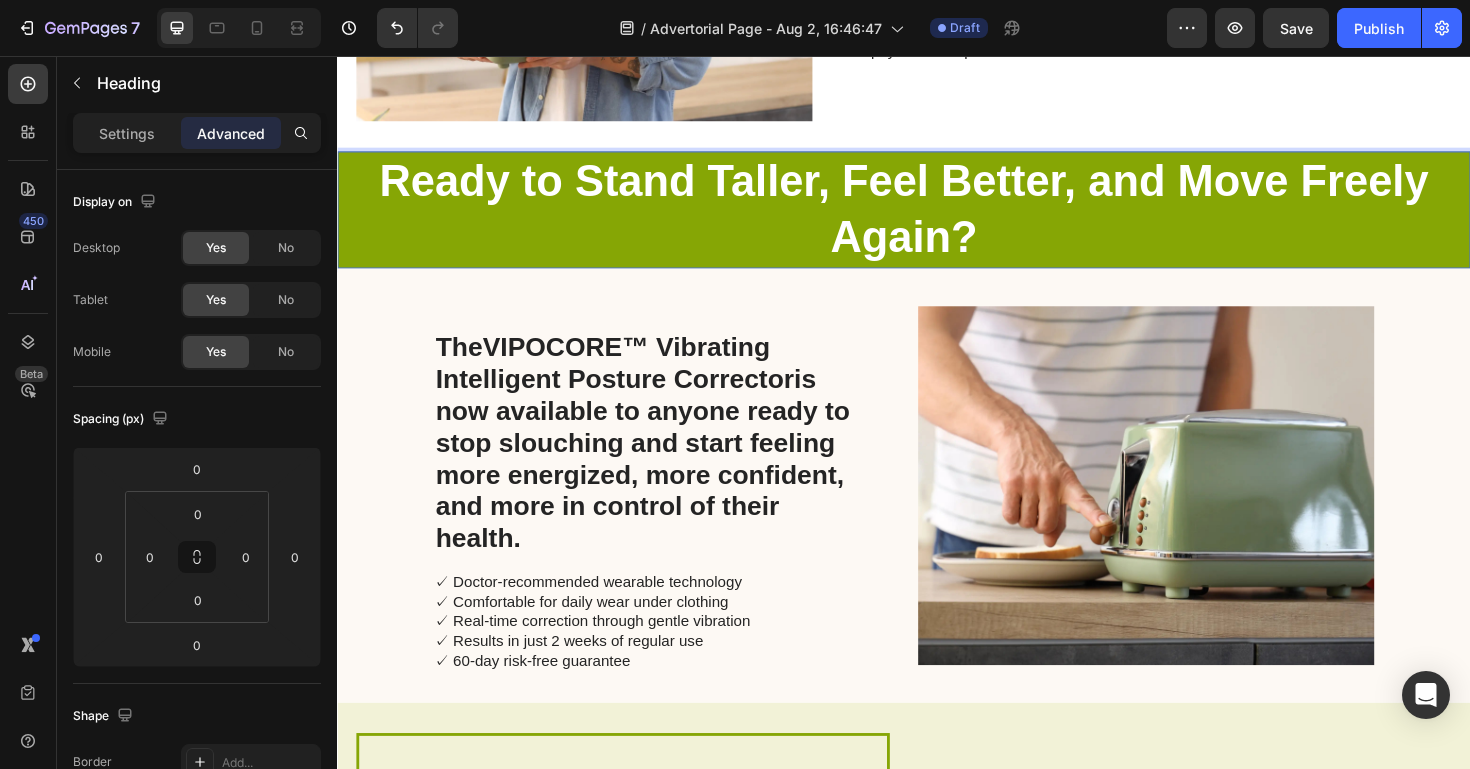 click on "⁠⁠⁠⁠⁠⁠⁠ The  VIPOCORE™ Vibrating Intelligent Posture Corrector  is now available to anyone ready to stop slouching and start feeling more energized, more confident, and more in control of their health." at bounding box center (664, 449) 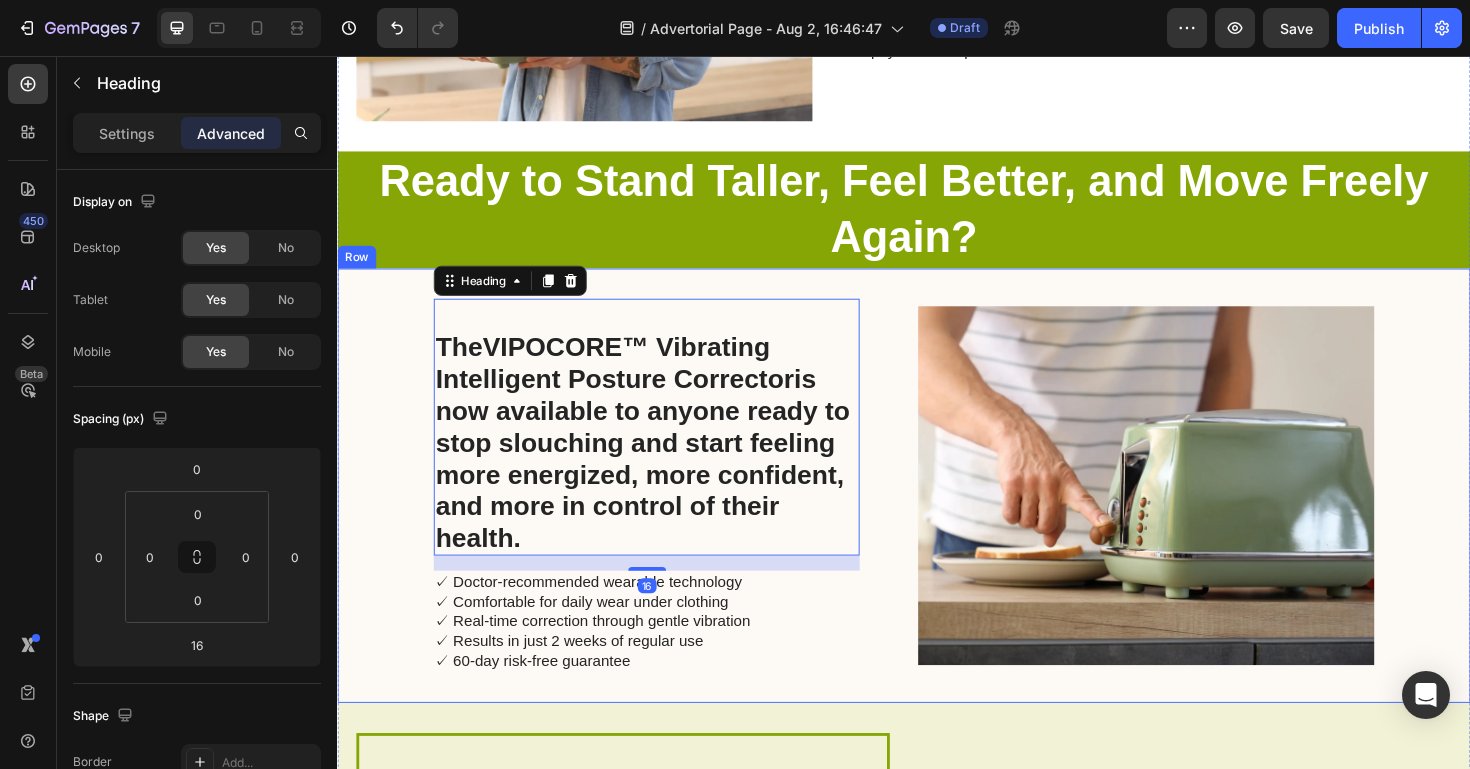 click at bounding box center (1193, 511) 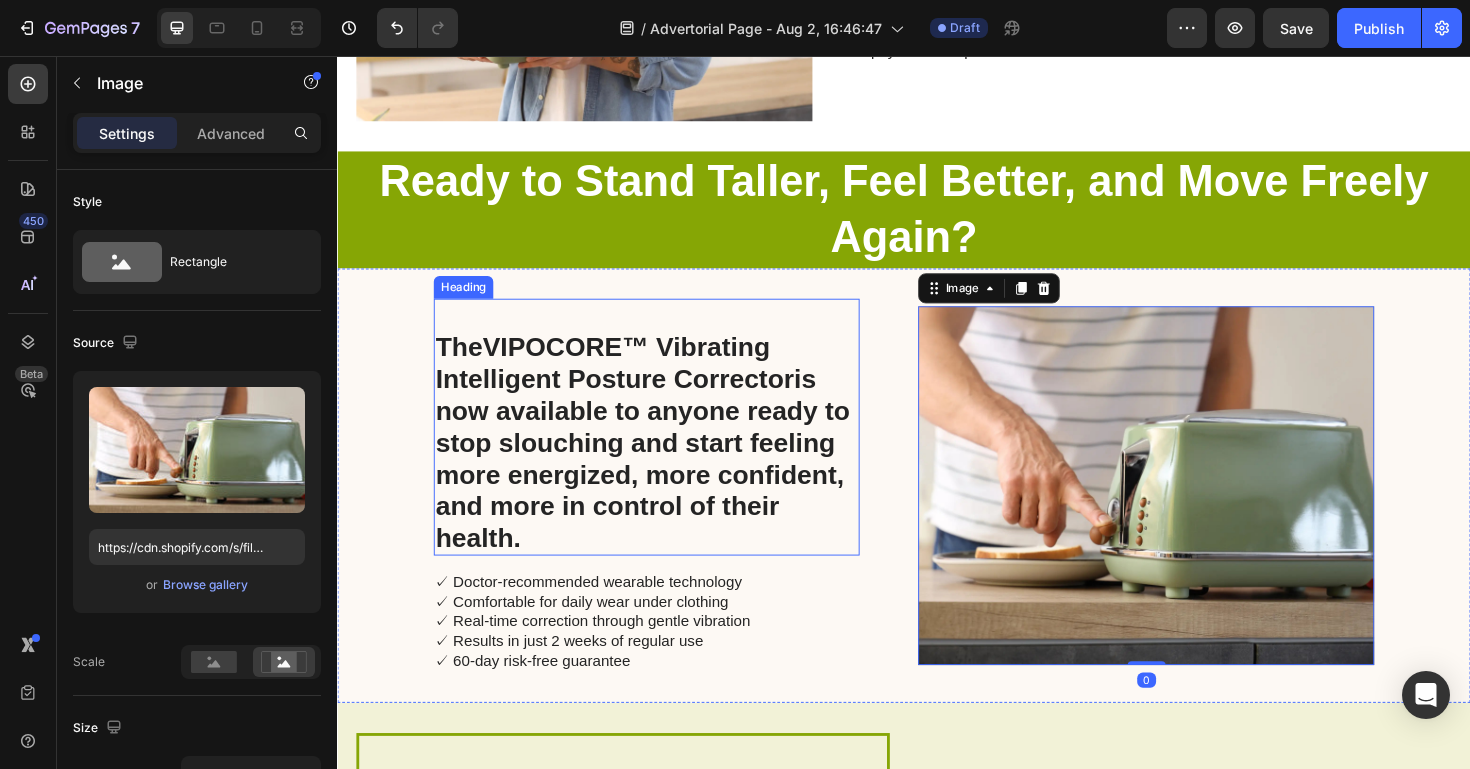 scroll, scrollTop: 5075, scrollLeft: 0, axis: vertical 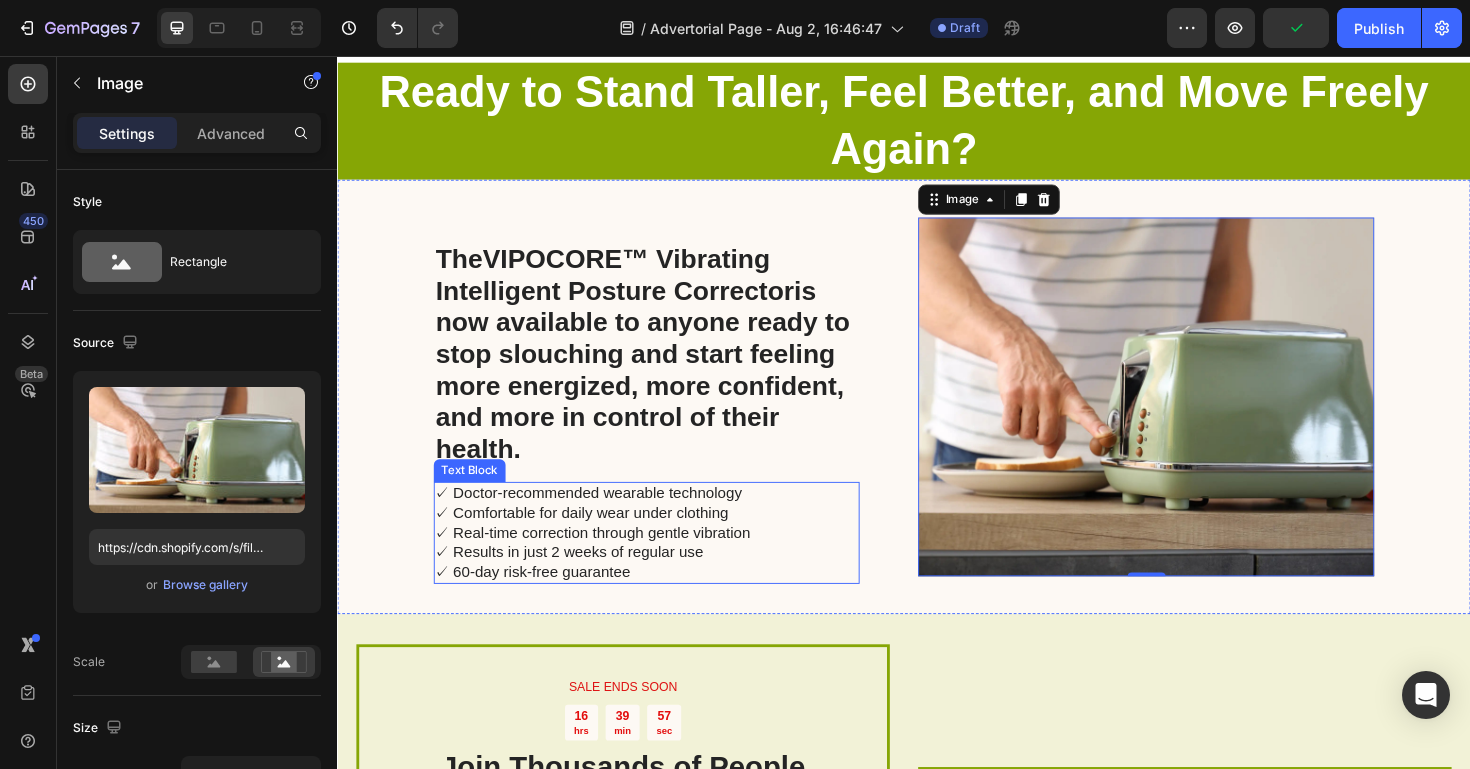 click on "✓ Doctor-recommended wearable technology ✓ Comfortable for daily wear under clothing ✓ Real-time correction through gentle vibration ✓ Results in just 2 weeks of regular use ✓ 60-day risk-free guarantee" at bounding box center [663, 561] 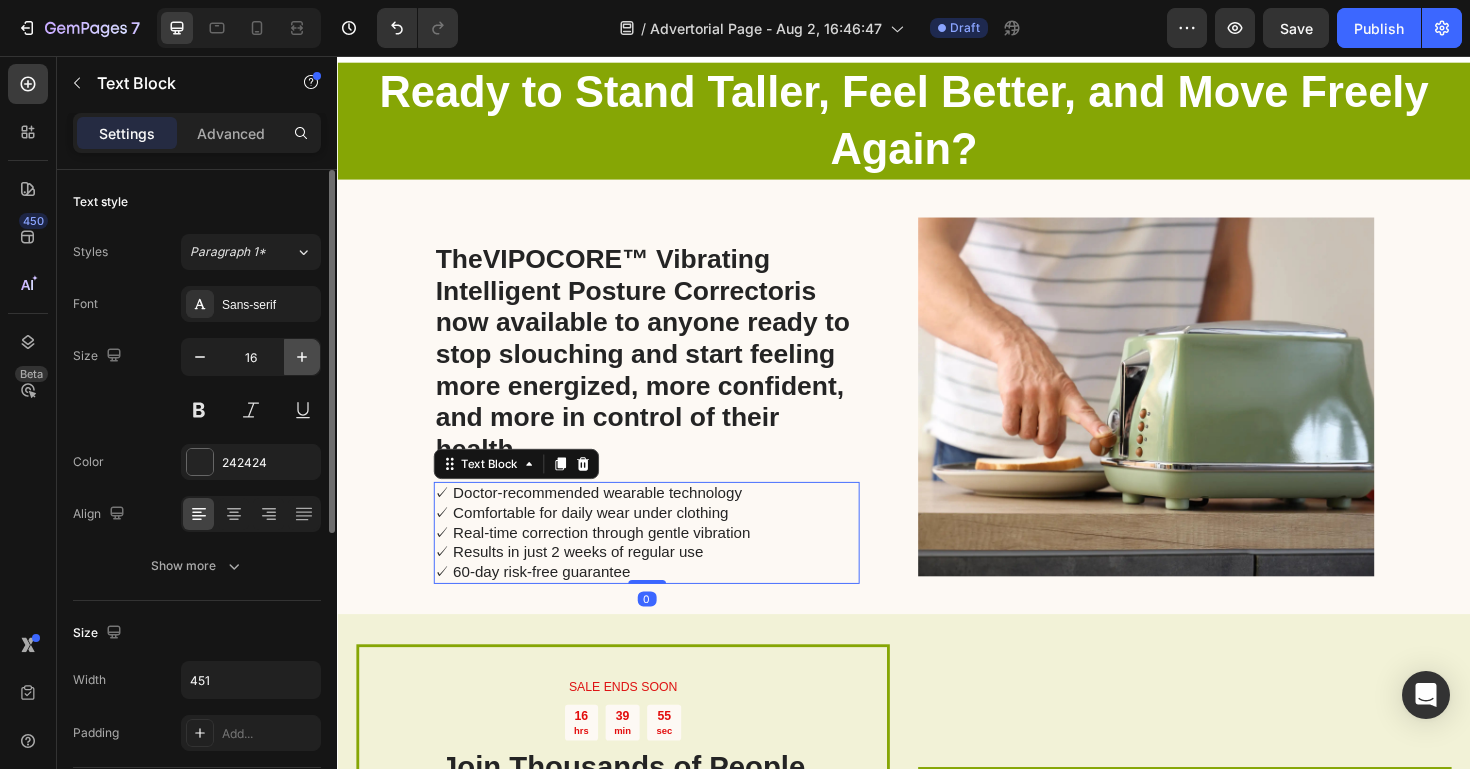 click 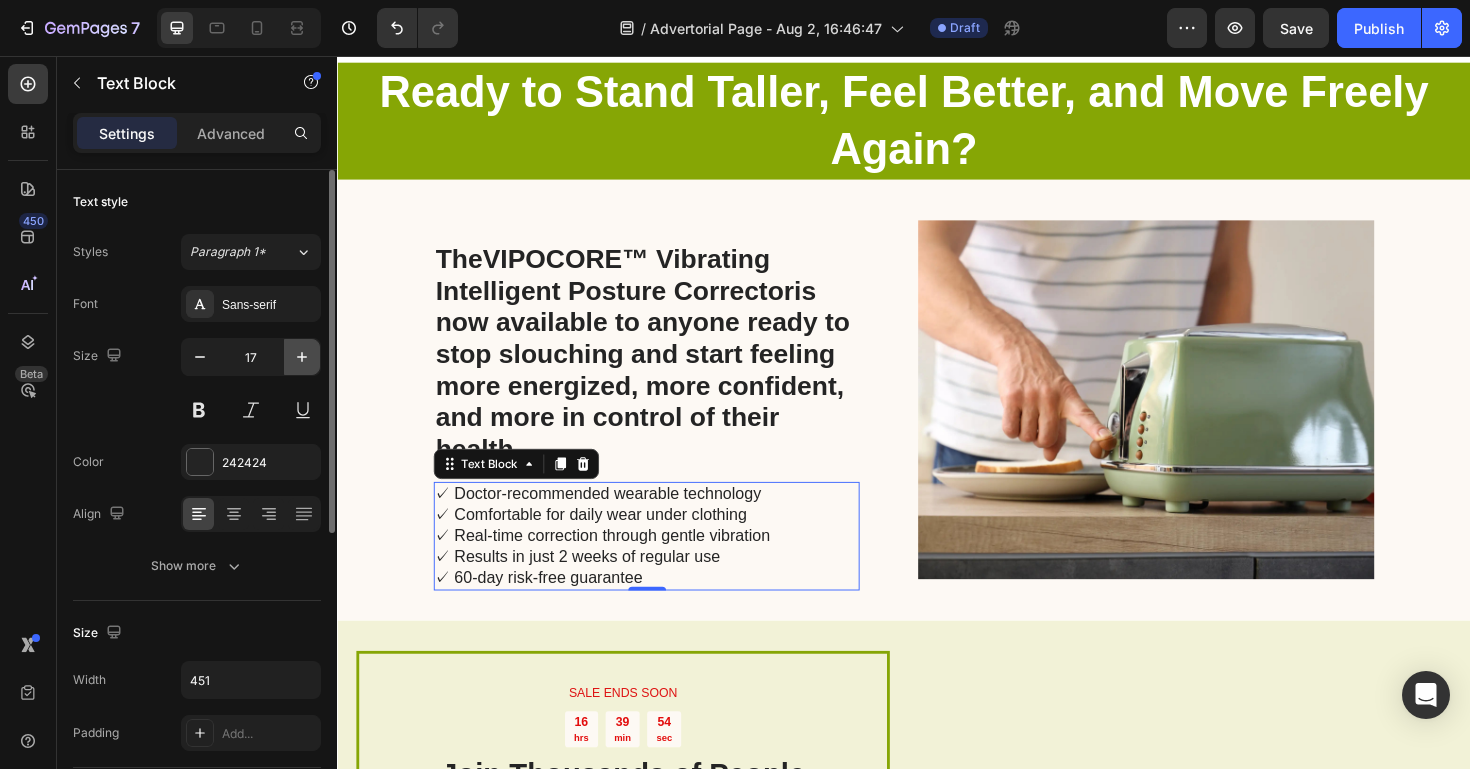click 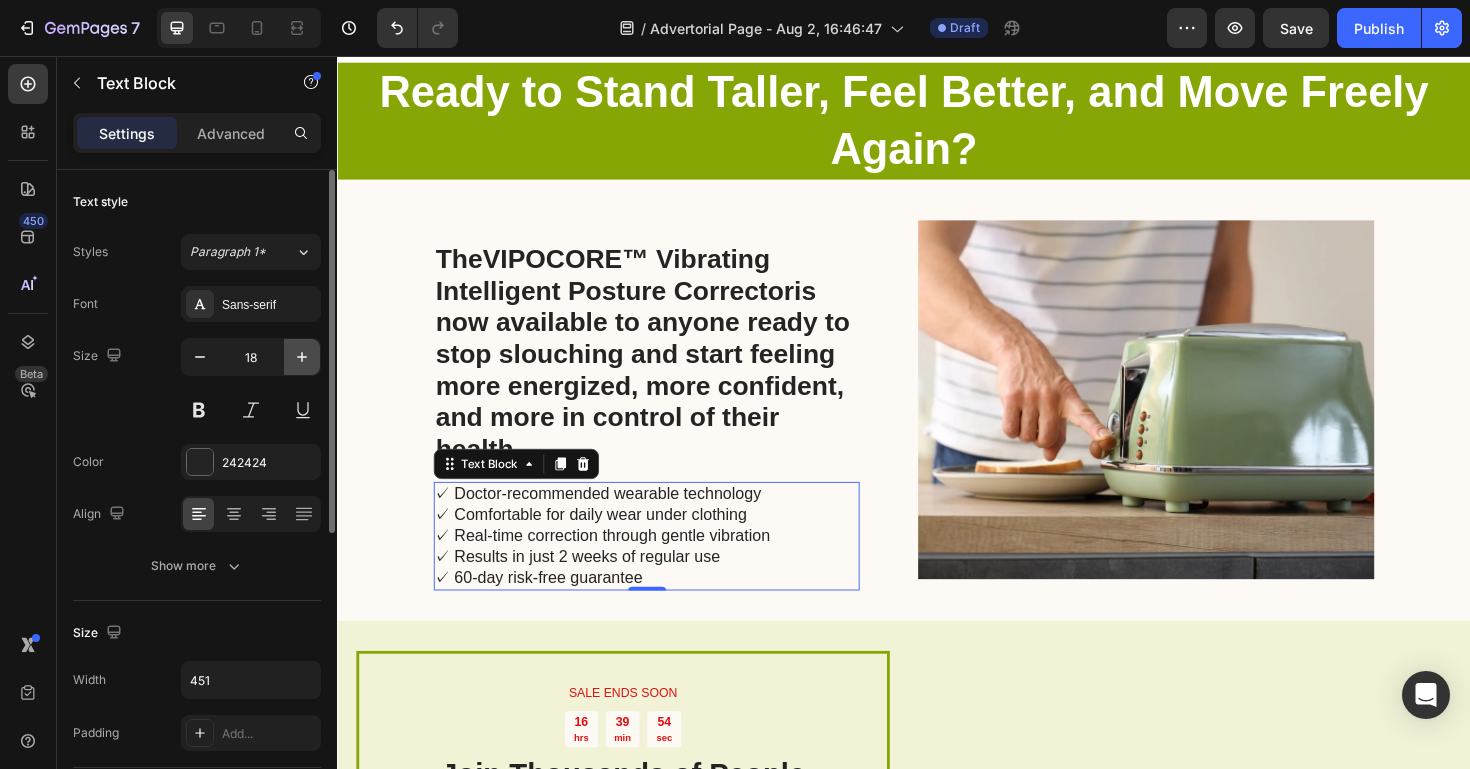 click 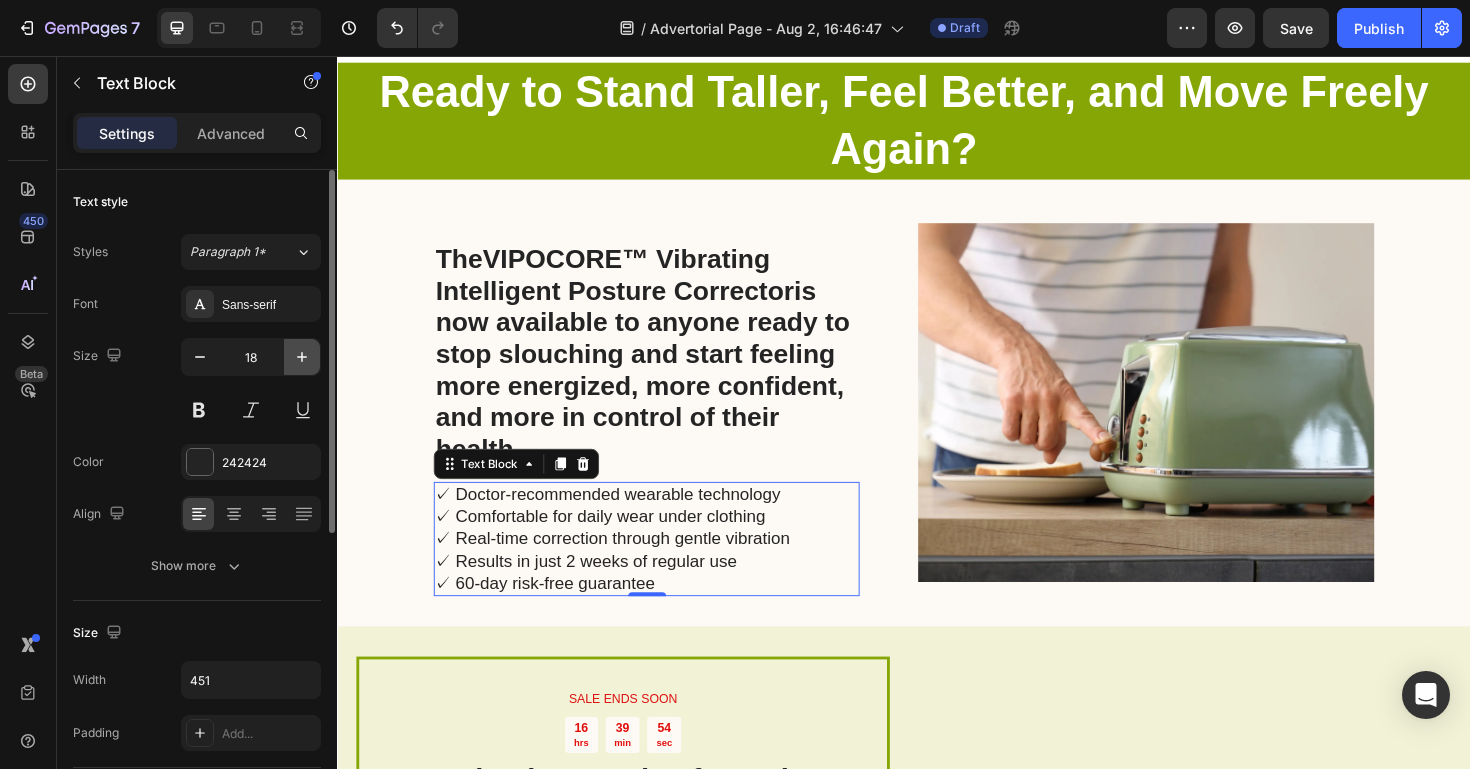 click 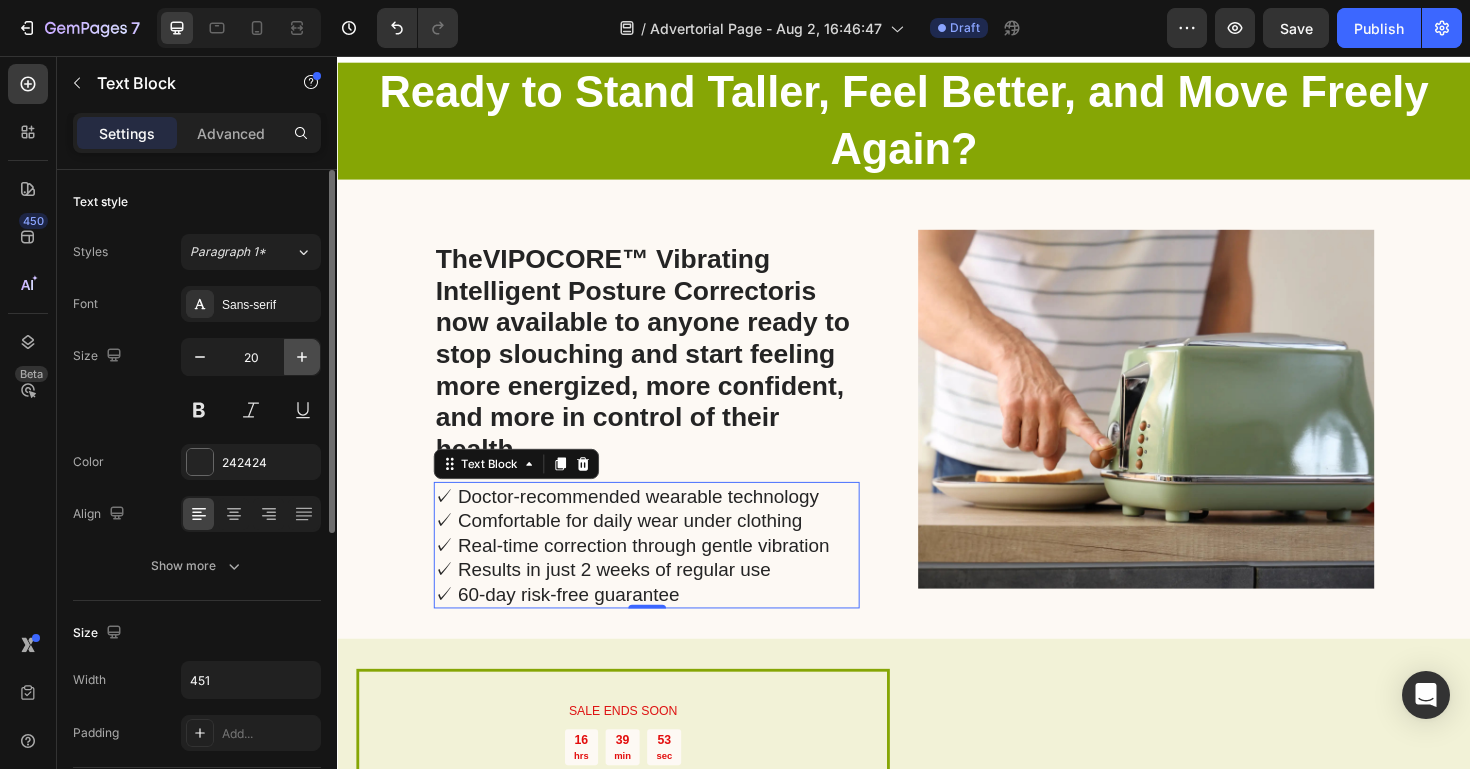 click 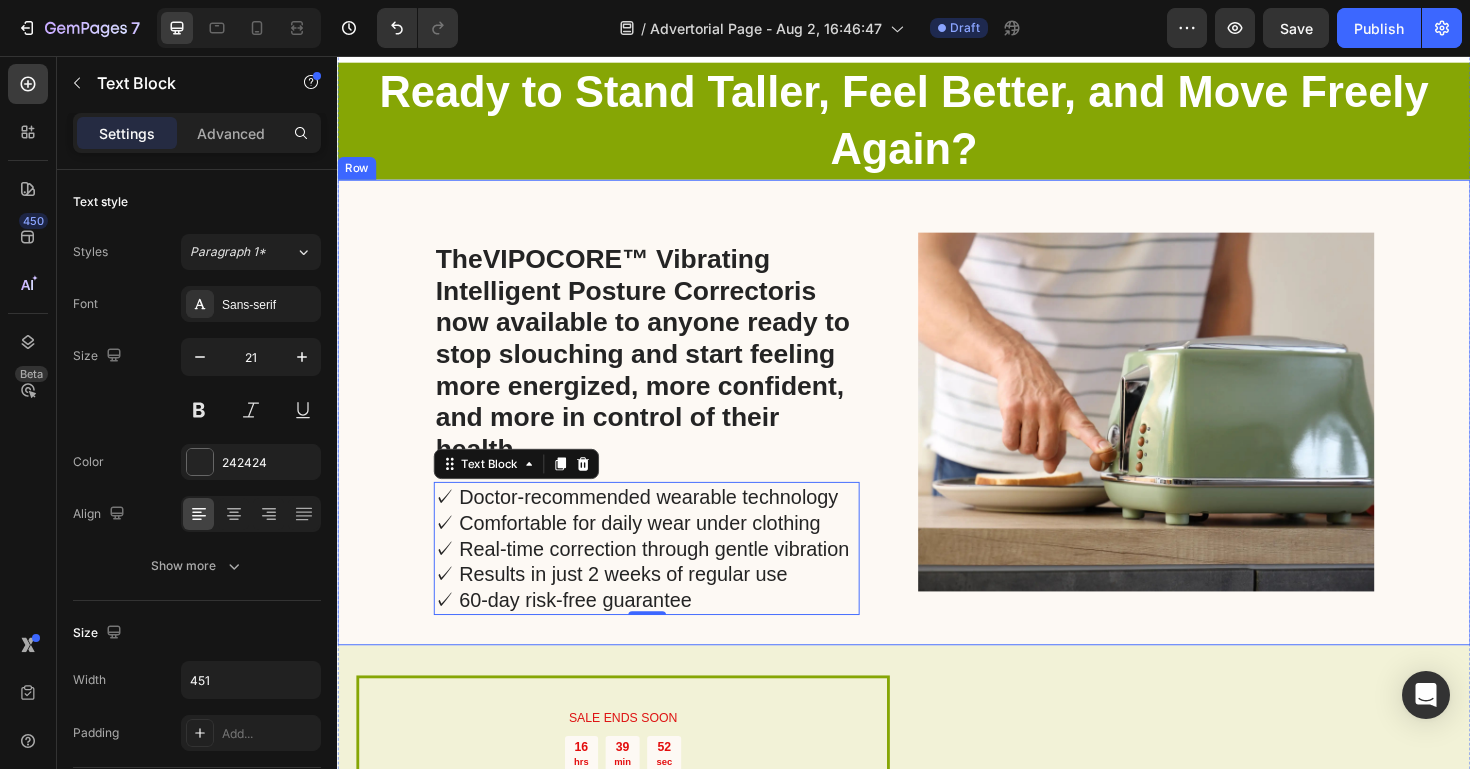 click on "⁠⁠⁠⁠⁠⁠⁠ The  VIPOCORE™ Vibrating Intelligent Posture Corrector  is now available to anyone ready to stop slouching and start feeling more energized, more confident, and more in control of their health.  Heading ✓ Doctor-recommended wearable technology ✓ Comfortable for daily wear under clothing ✓ Real-time correction through gentle vibration ✓ Results in just 2 weeks of regular use ✓ 60-day risk-free guarantee Text Block   0 Image Row" at bounding box center [937, 433] 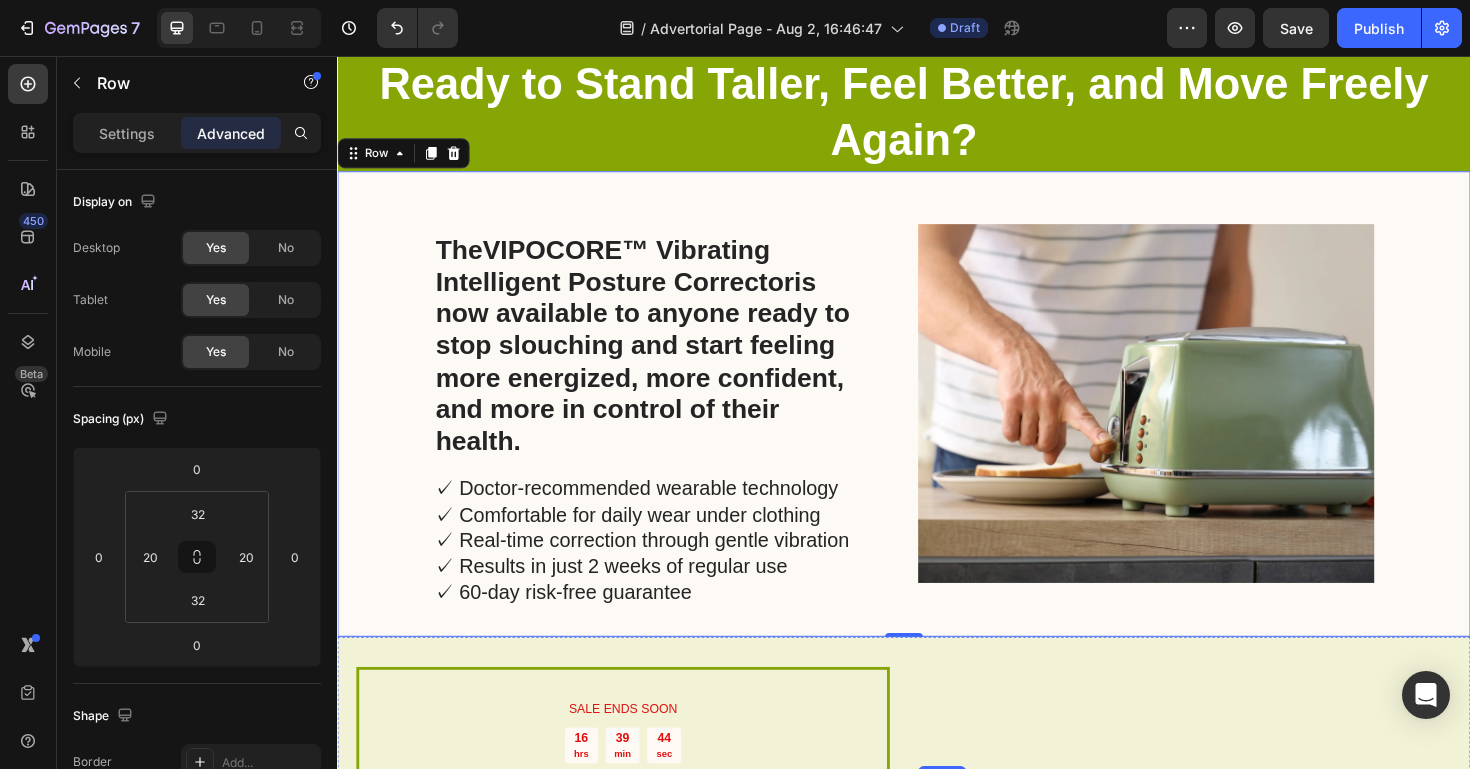 scroll, scrollTop: 5066, scrollLeft: 0, axis: vertical 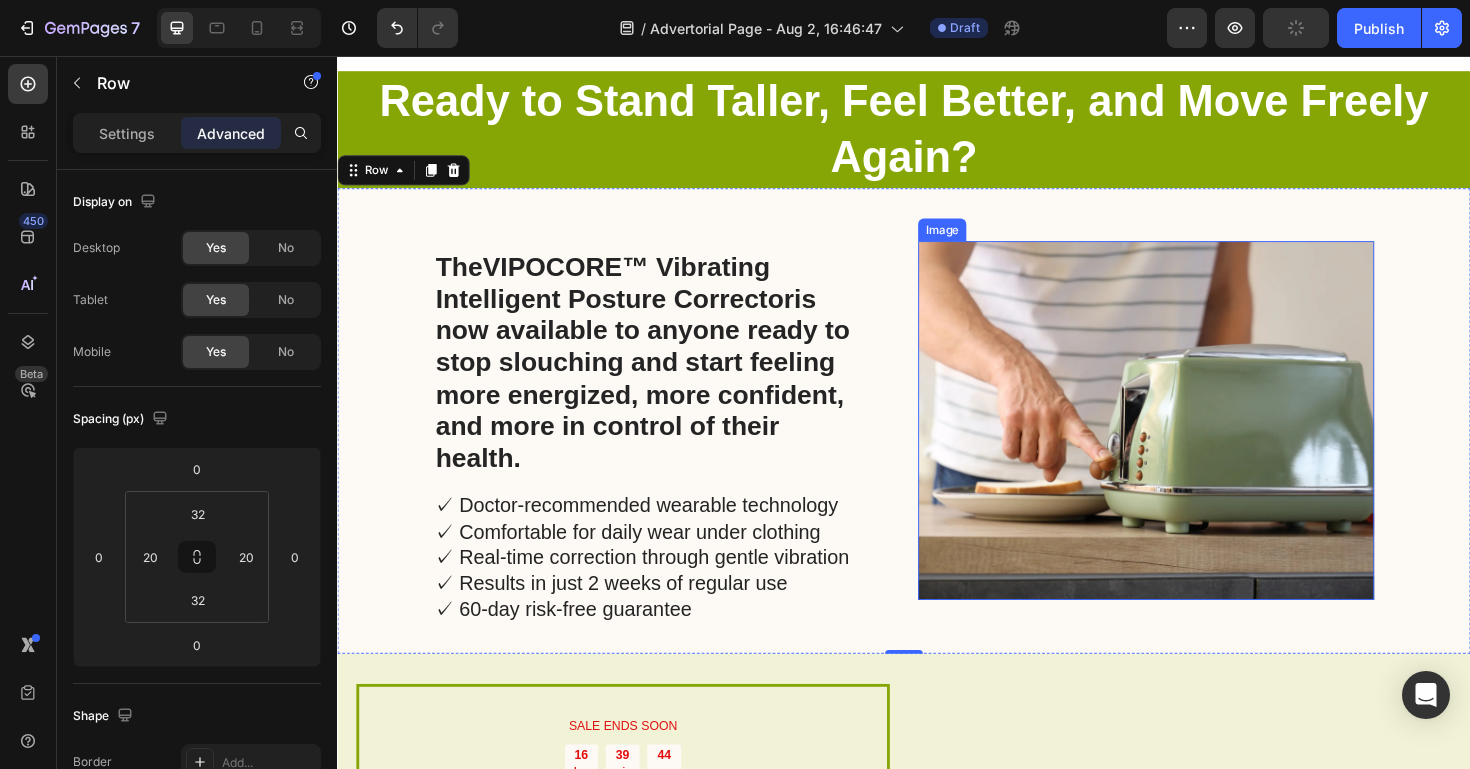 click at bounding box center (1193, 442) 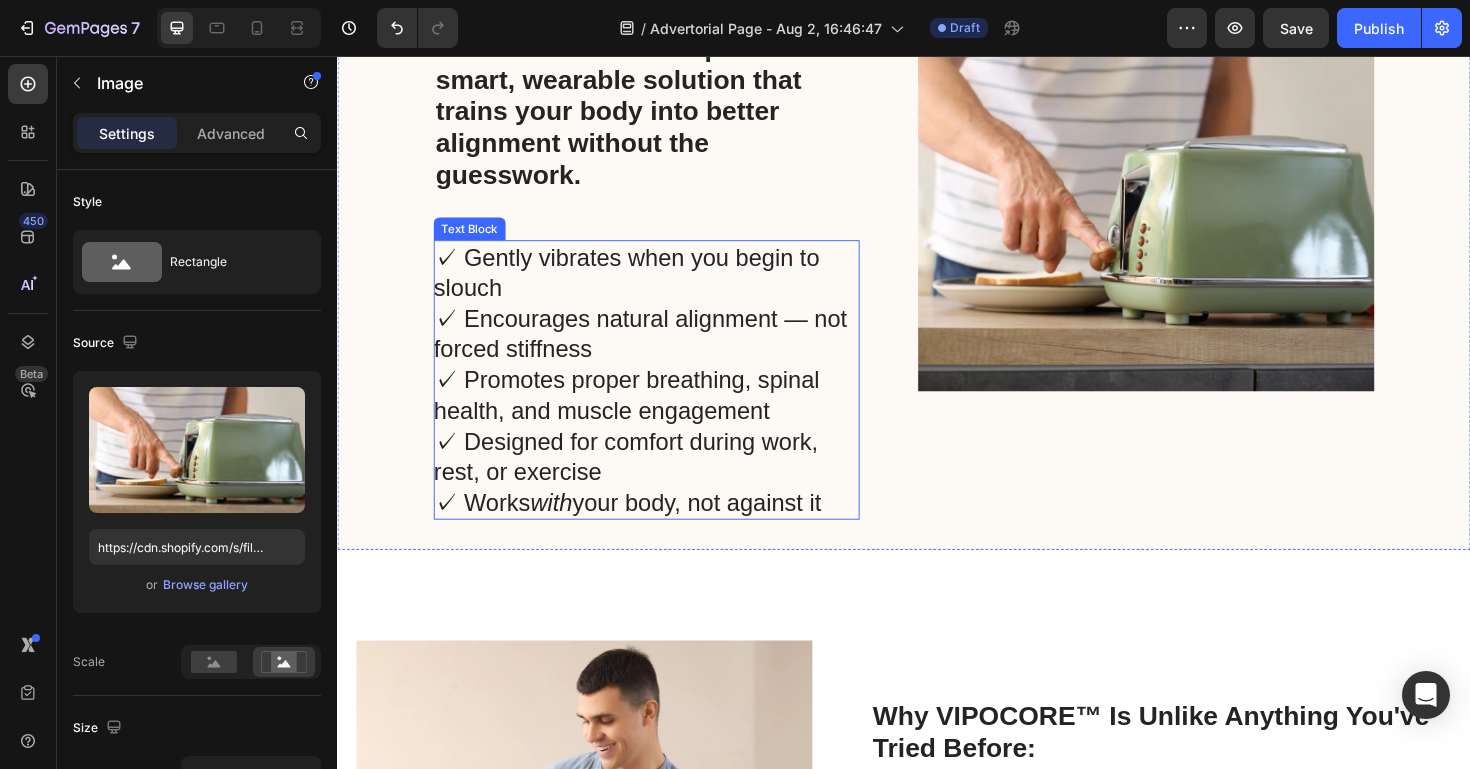 scroll, scrollTop: 3906, scrollLeft: 0, axis: vertical 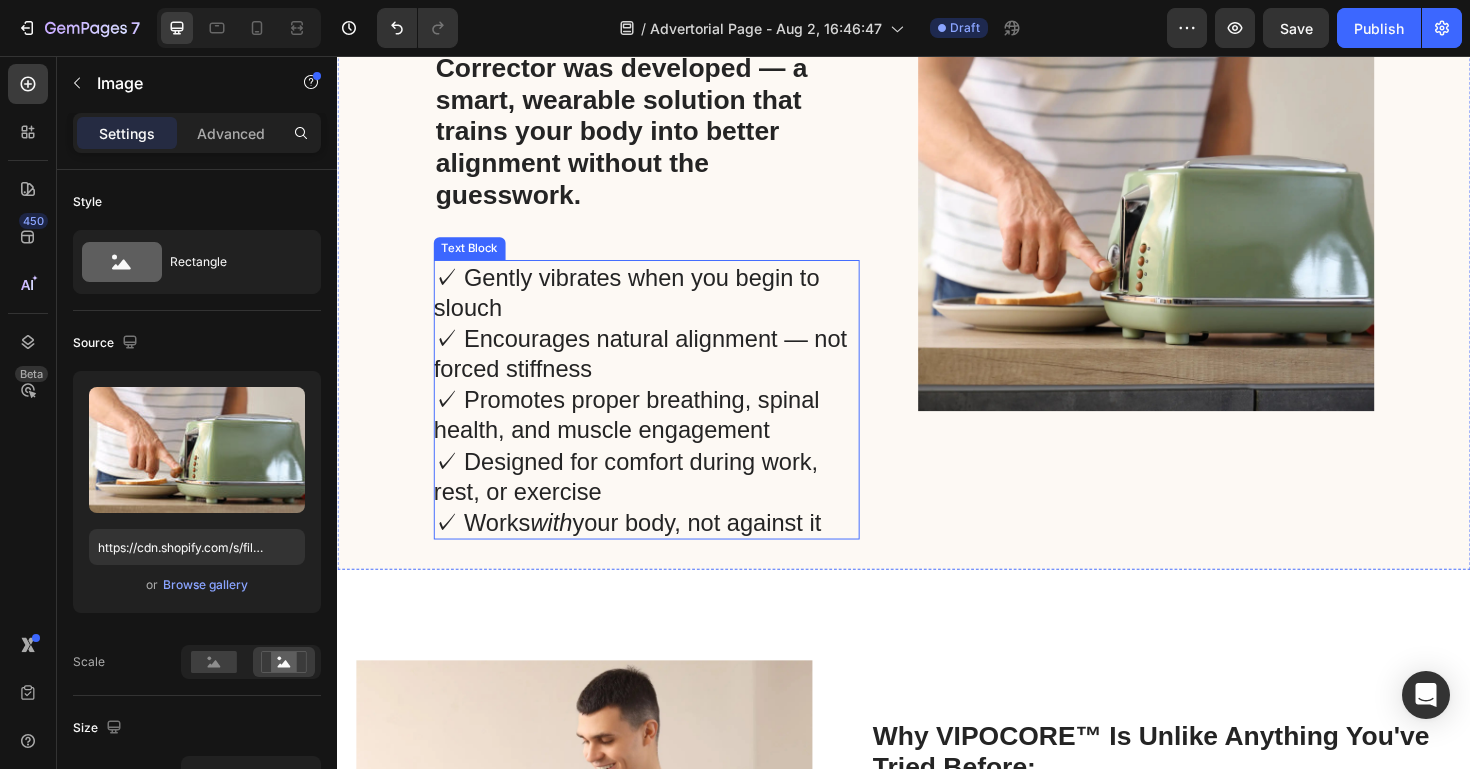 click on "✓ Gently vibrates when you begin to slouch ✓ Encourages natural alignment — not forced stiffness ✓ Promotes proper breathing, spinal health, and muscle engagement ✓ Designed for comfort during work, rest, or exercise ✓ Works  with  your body, not against it" at bounding box center (663, 420) 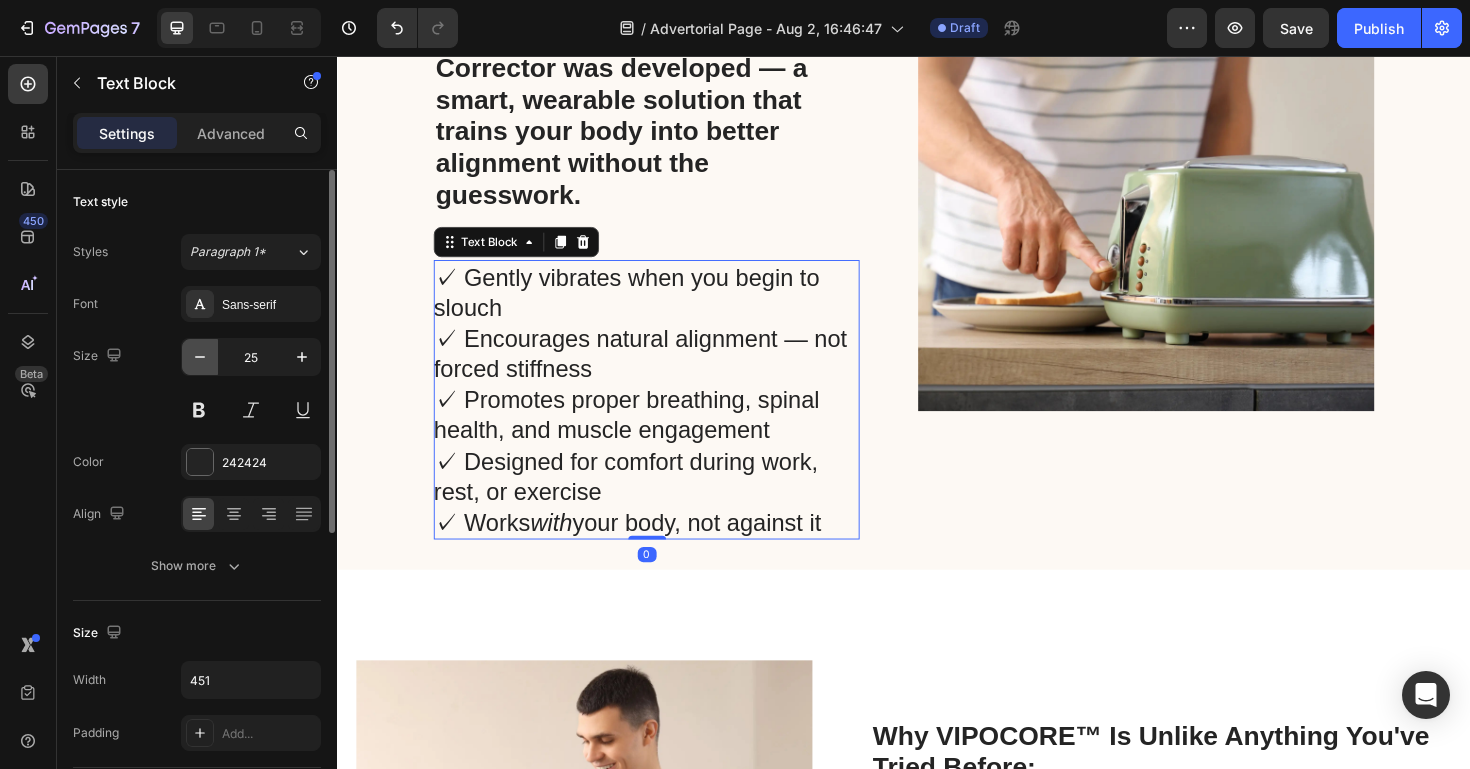 click at bounding box center [200, 357] 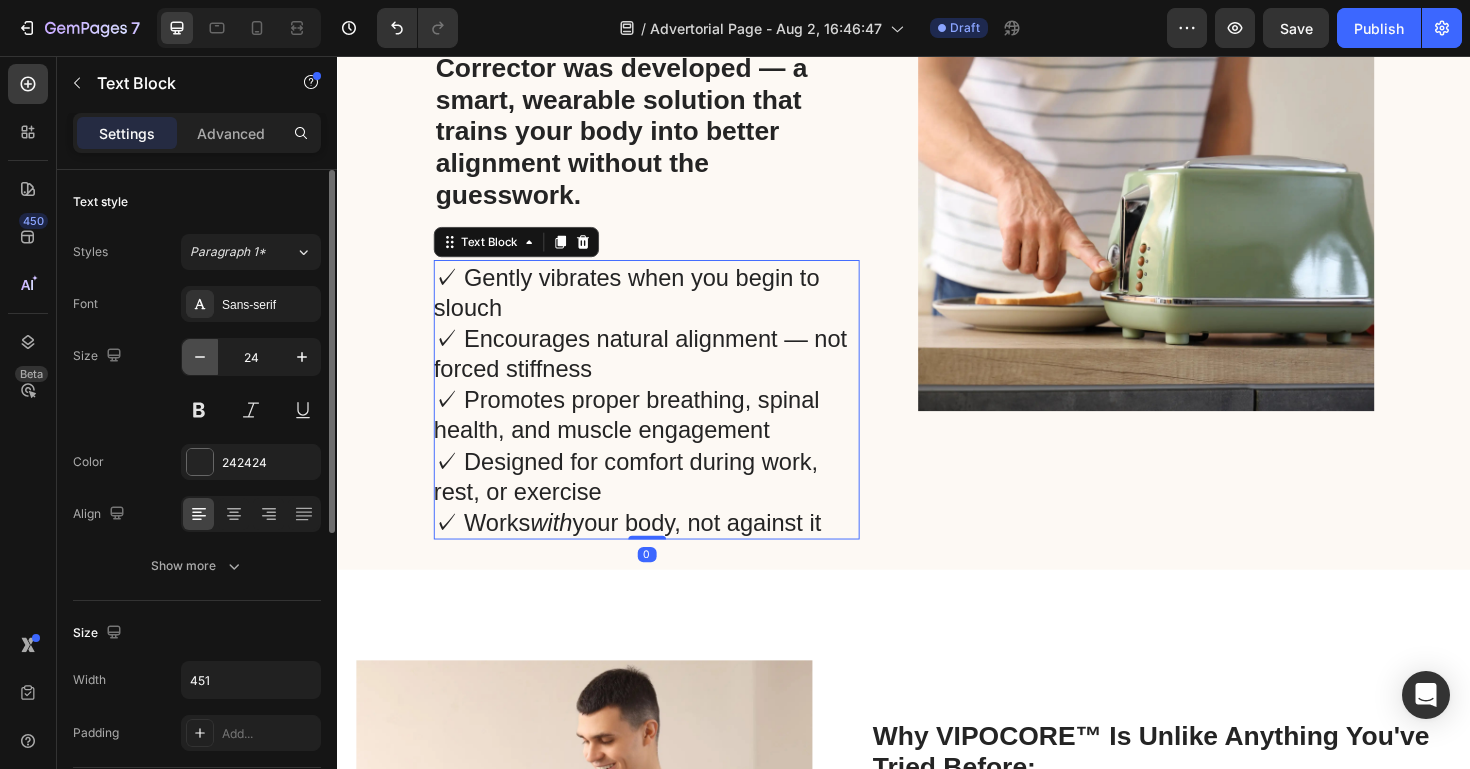 click at bounding box center [200, 357] 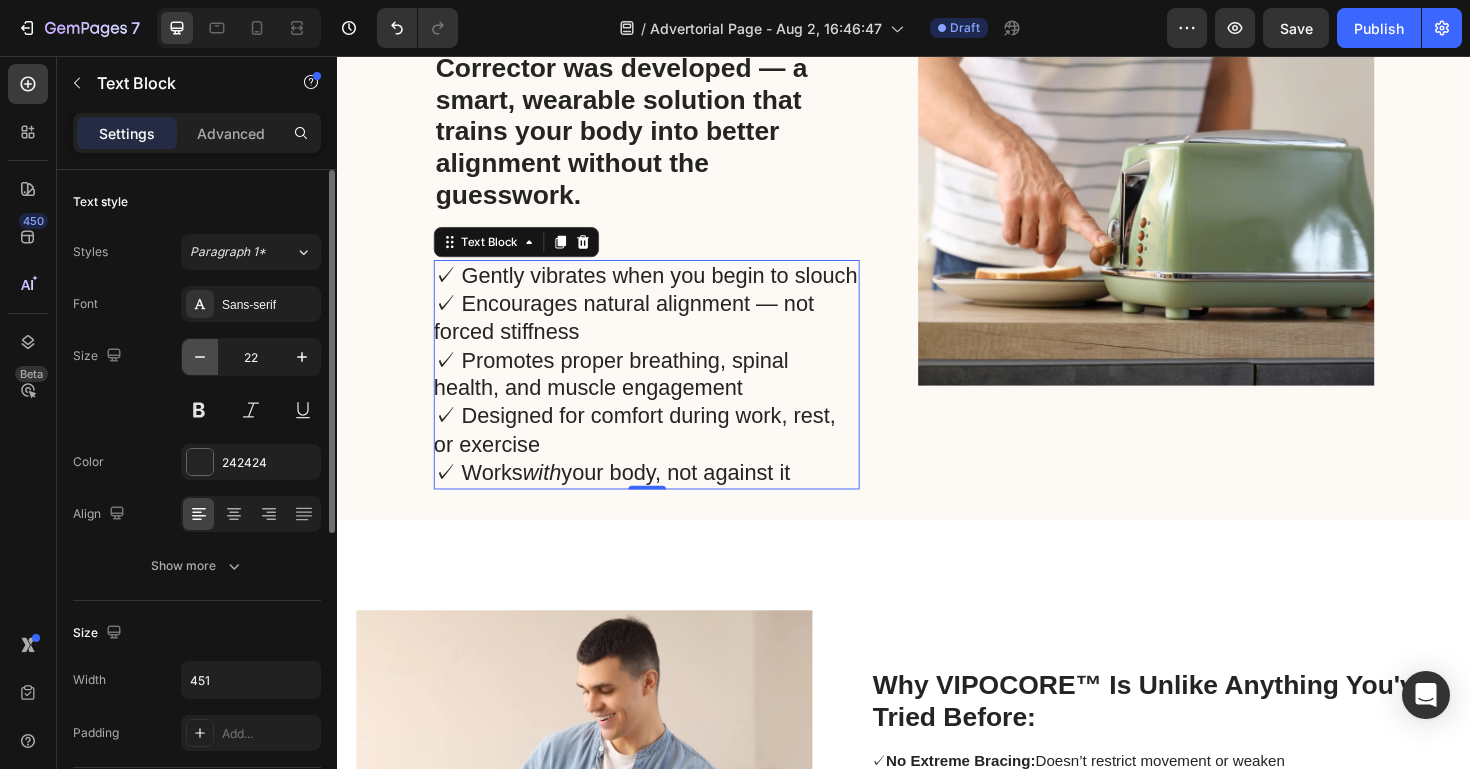 click at bounding box center (200, 357) 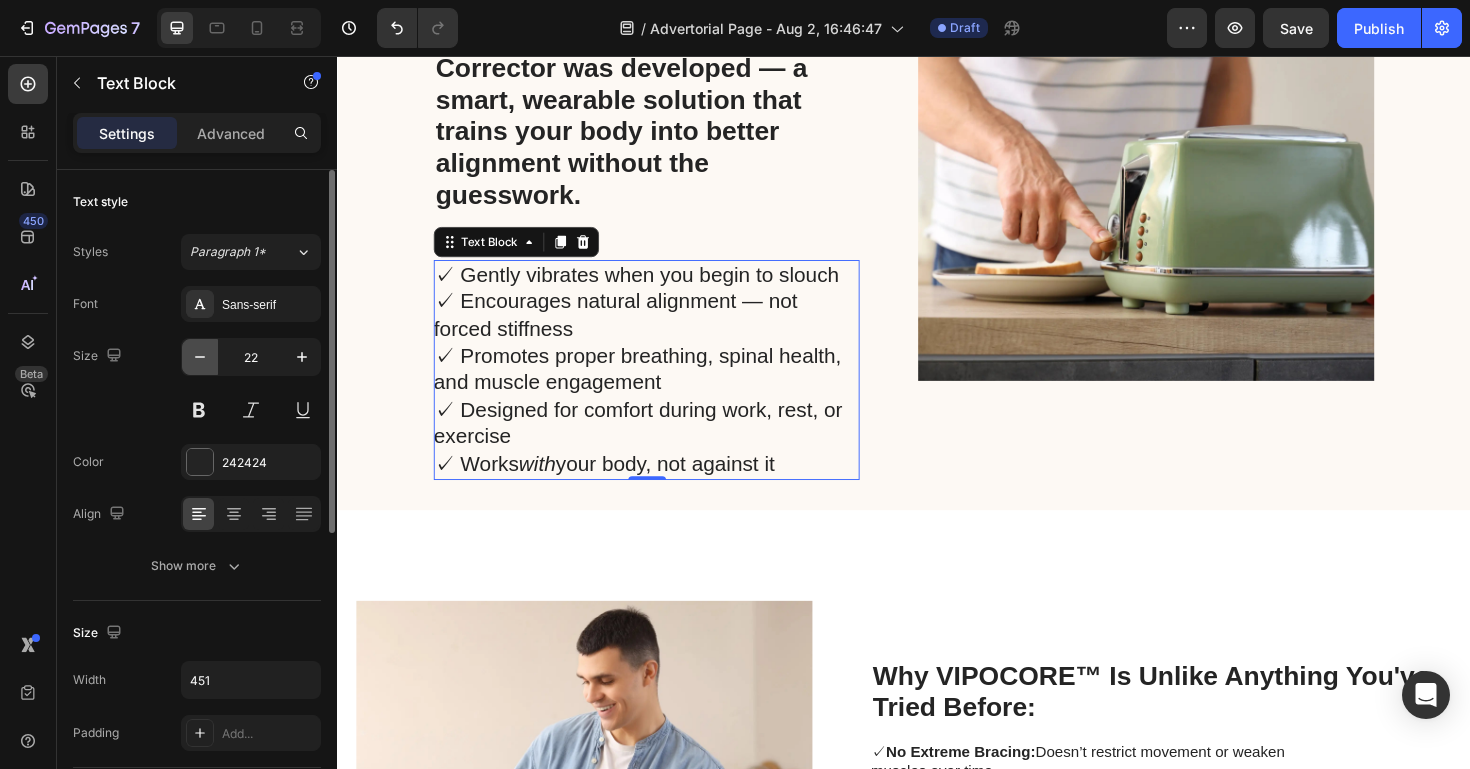 click at bounding box center (200, 357) 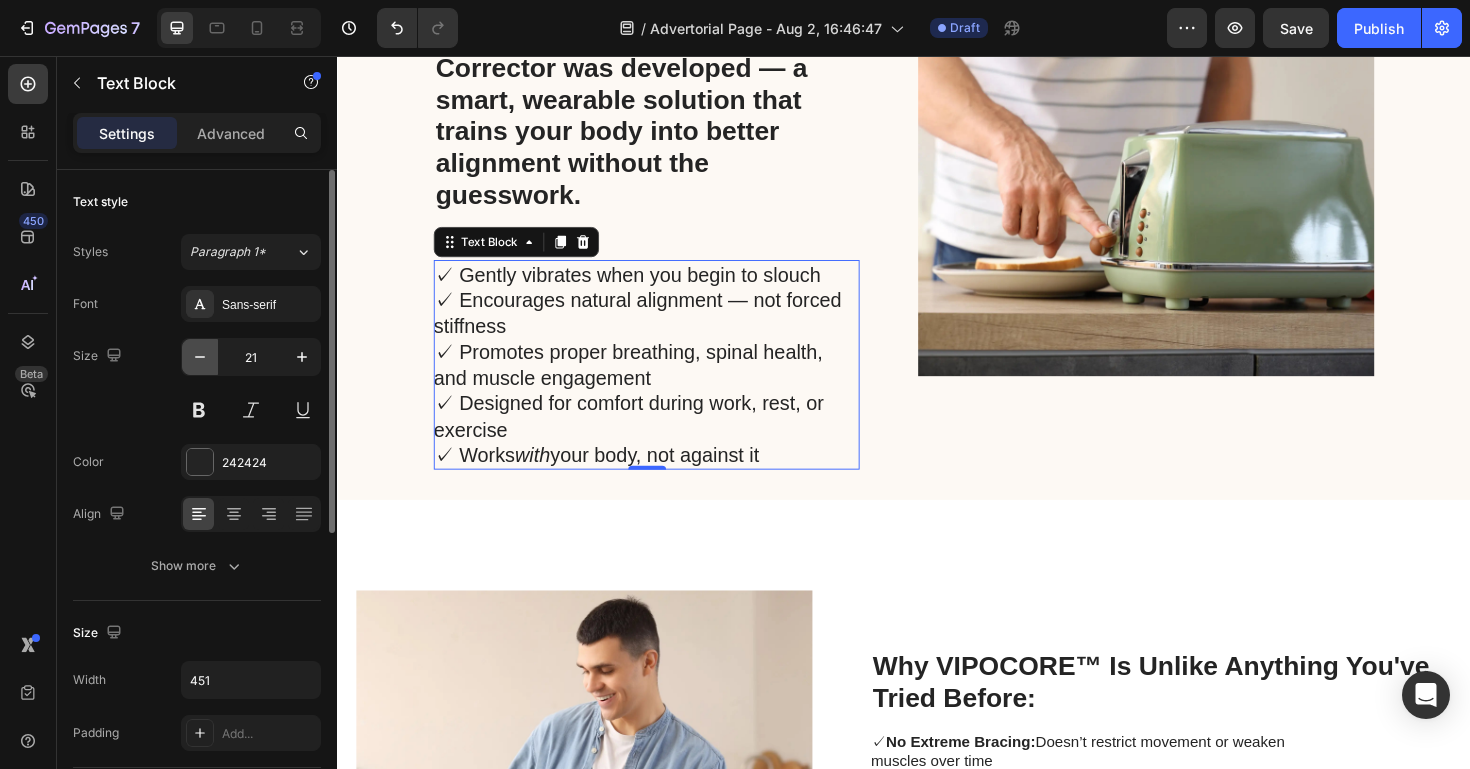 click at bounding box center (200, 357) 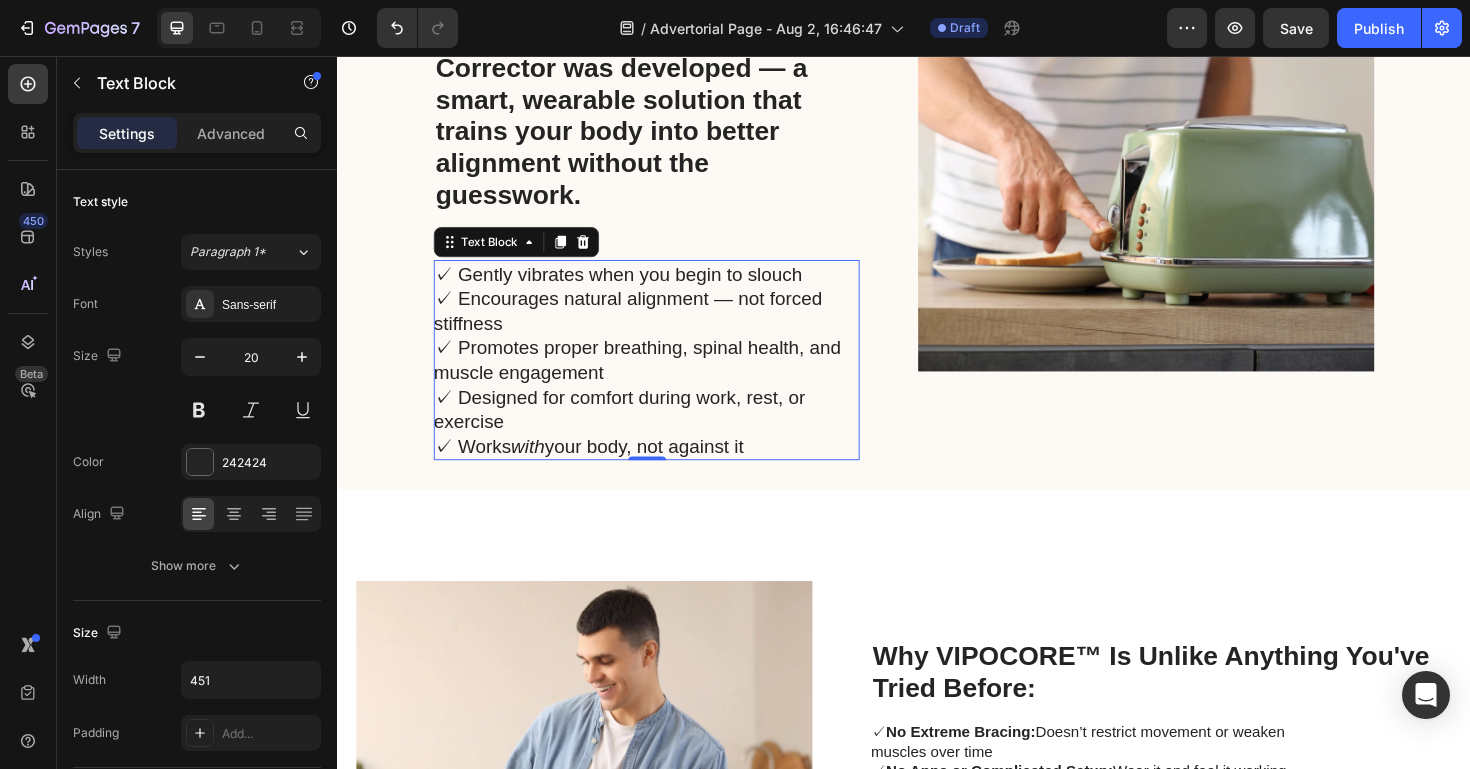 click on "Image" at bounding box center (1193, 200) 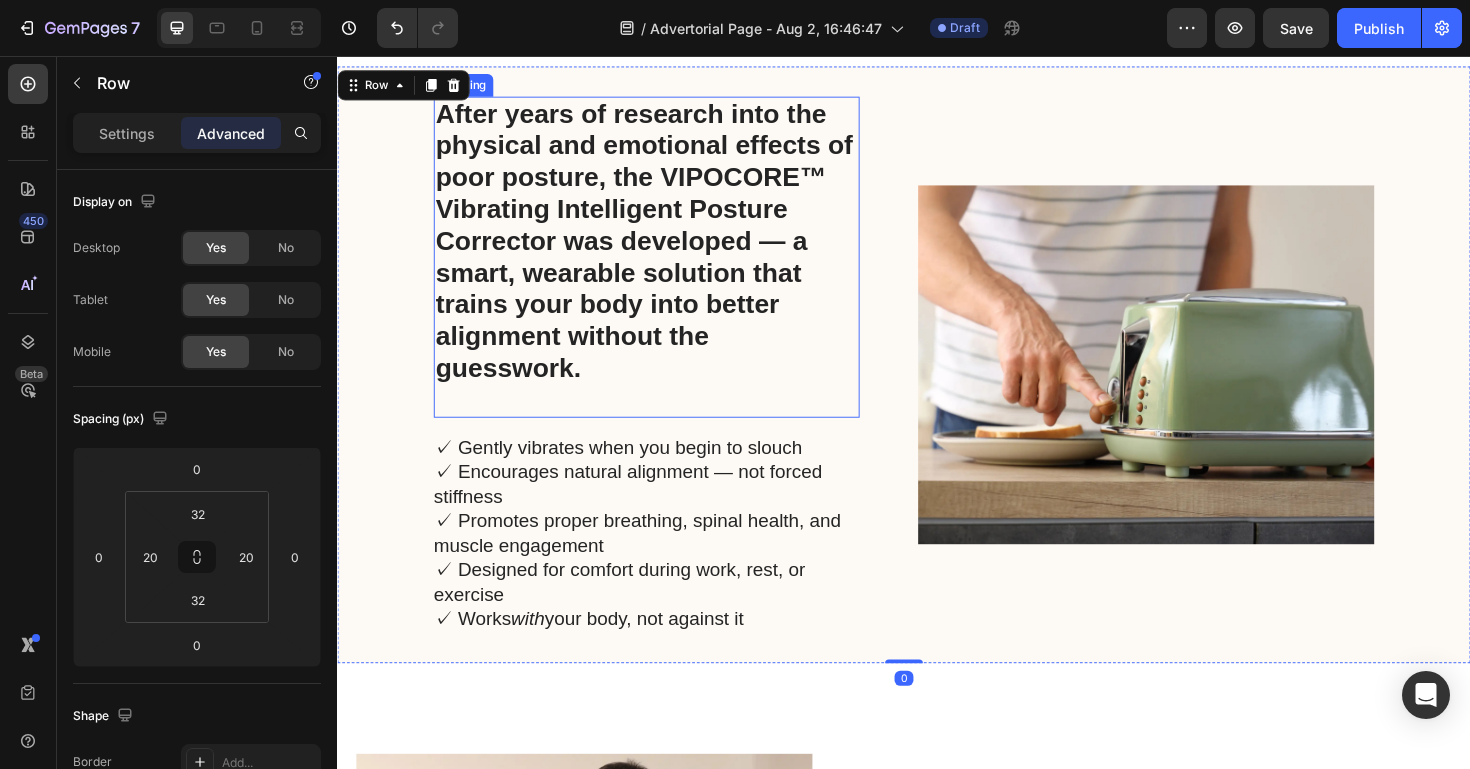 scroll, scrollTop: 3635, scrollLeft: 0, axis: vertical 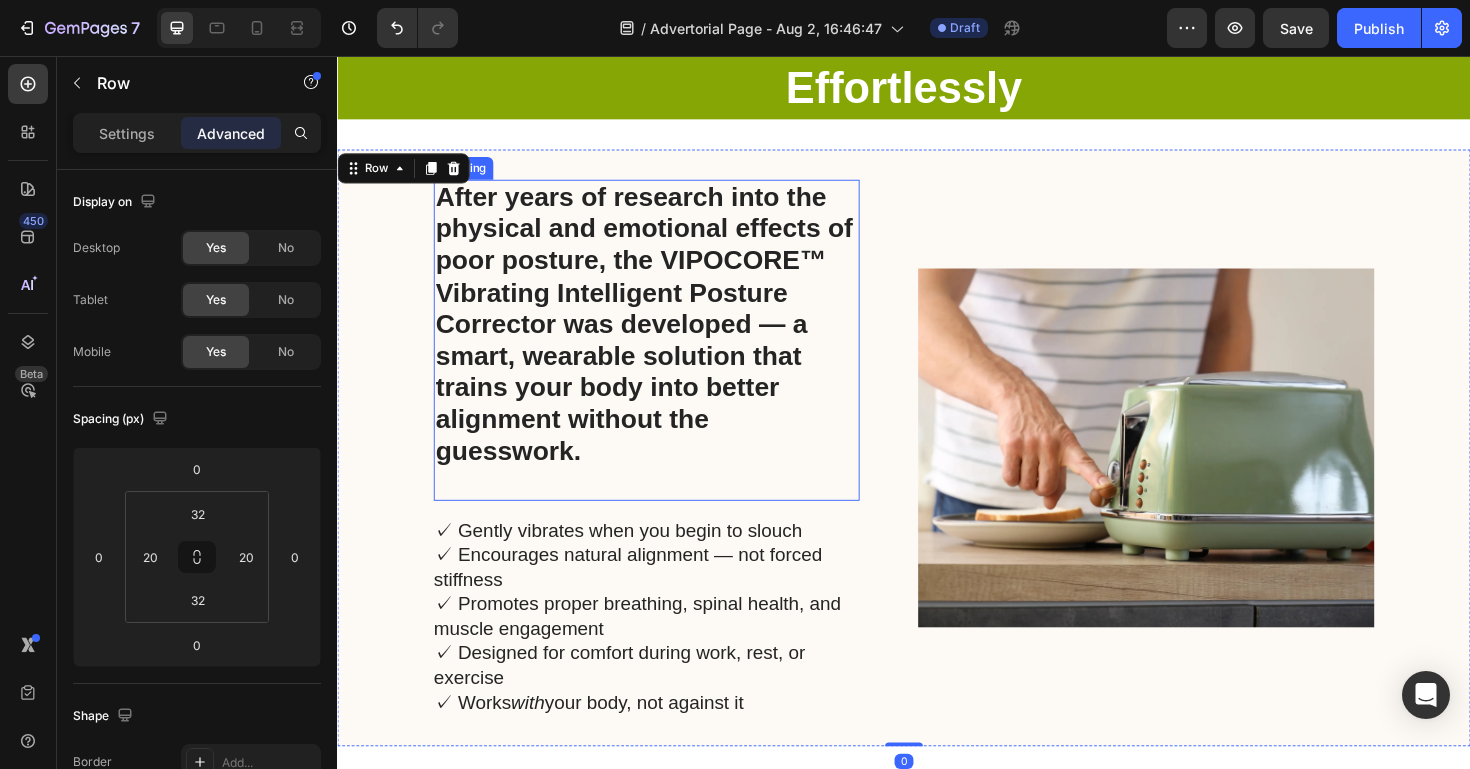 click on "After years of research into the physical and emotional effects of poor posture, the VIPOCORE™ Vibrating Intelligent Posture Corrector was developed — a smart, wearable solution that trains your body into better alignment without the guesswork." at bounding box center (662, 340) 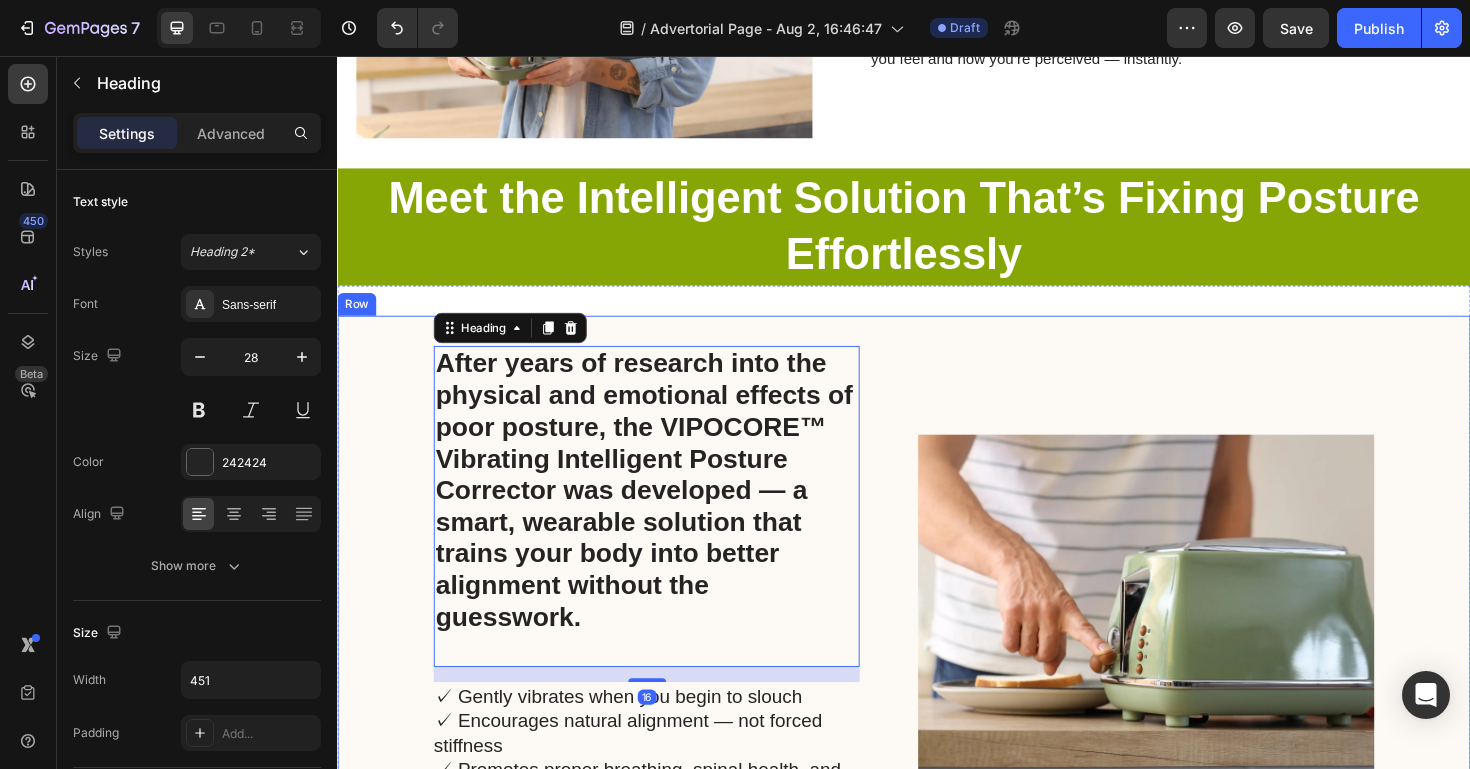 scroll, scrollTop: 3458, scrollLeft: 0, axis: vertical 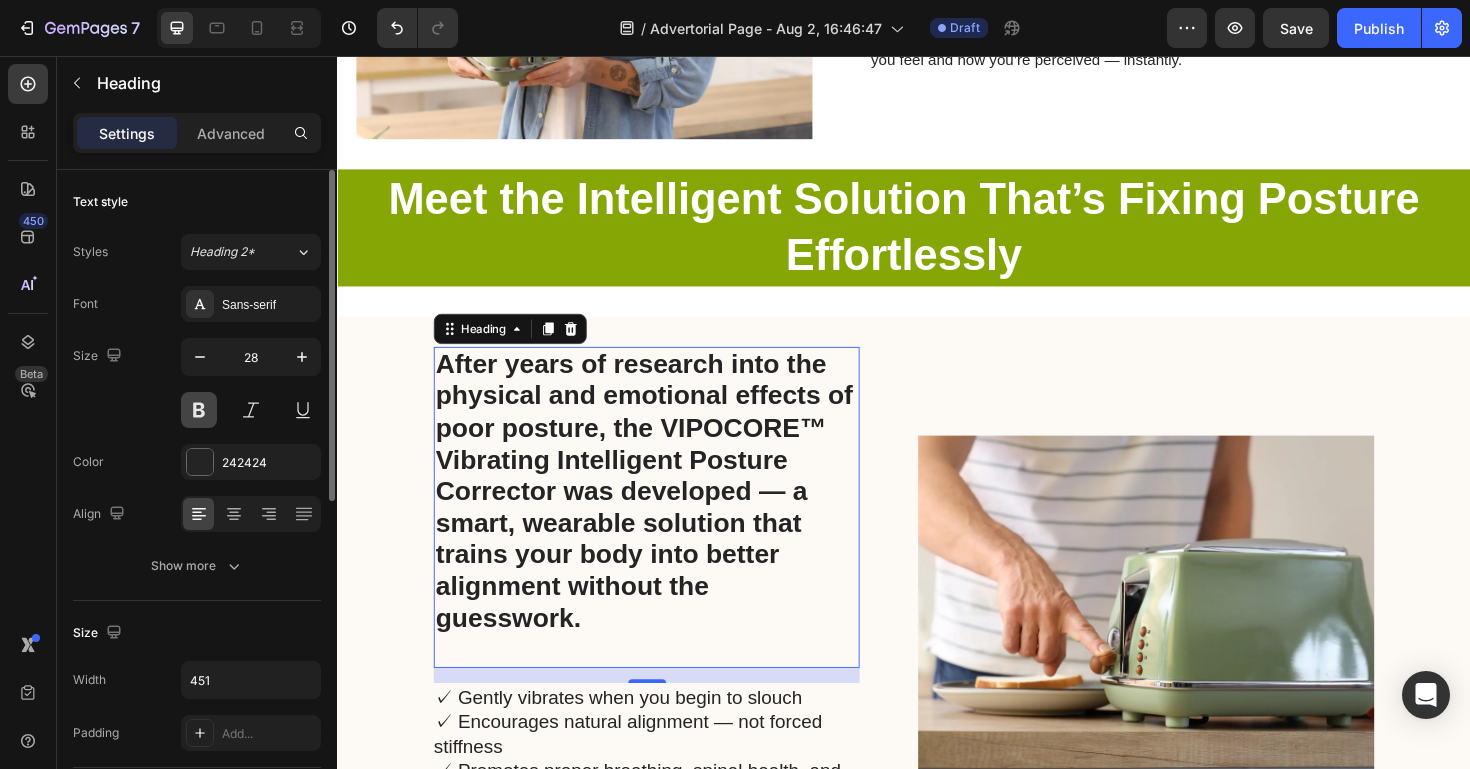 click at bounding box center (199, 410) 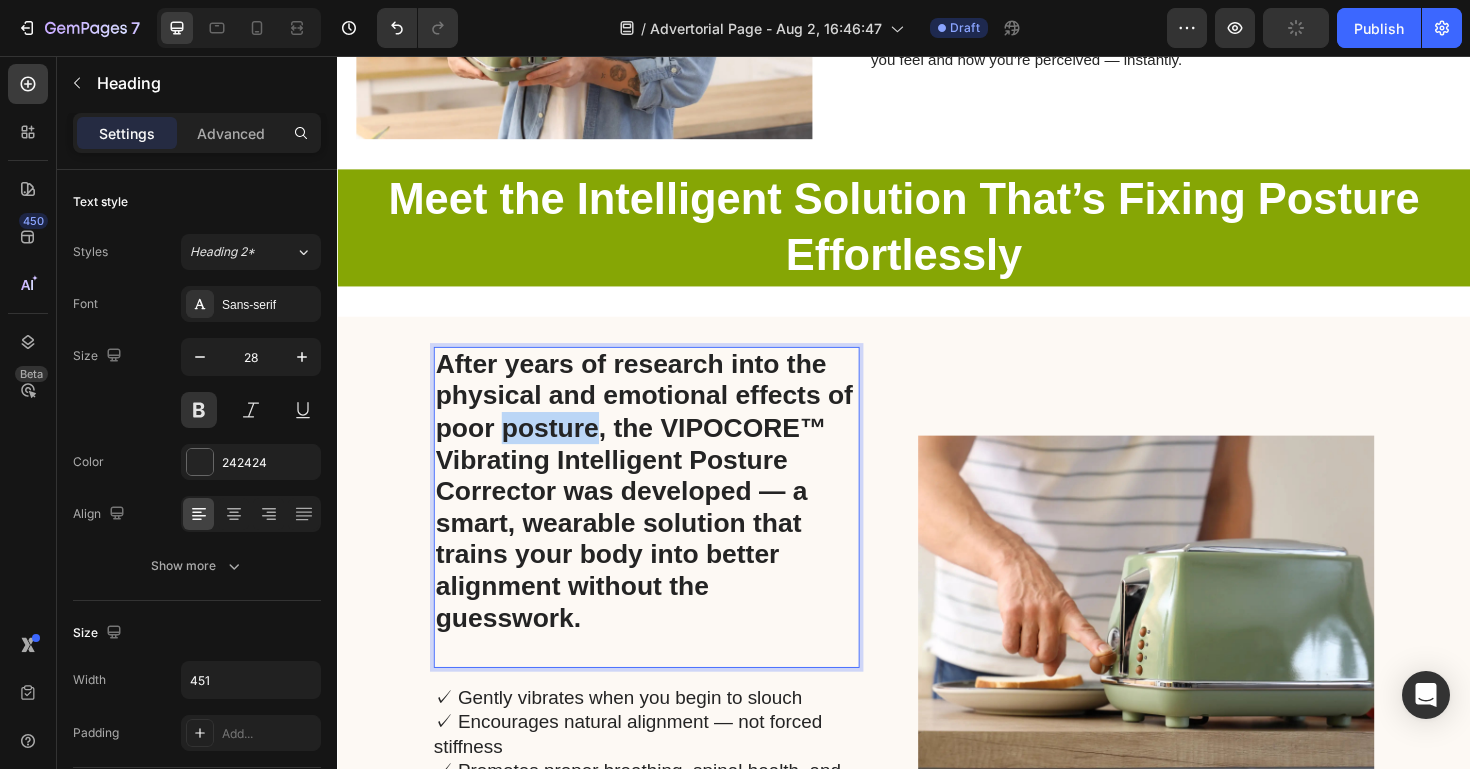 click on "After years of research into the physical and emotional effects of poor posture, the VIPOCORE™ Vibrating Intelligent Posture Corrector was developed — a smart, wearable solution that trains your body into better alignment without the guesswork." at bounding box center (662, 517) 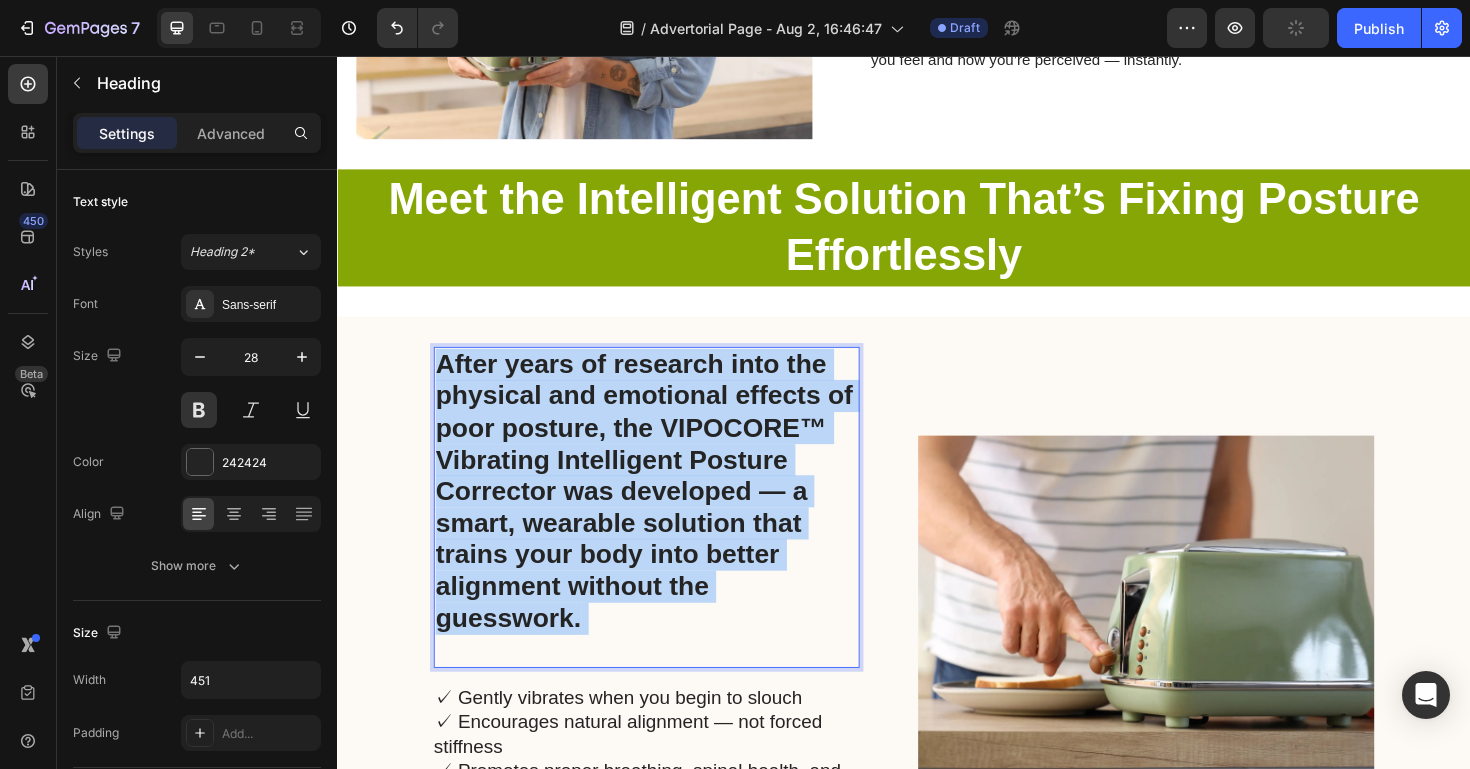 click on "After years of research into the physical and emotional effects of poor posture, the VIPOCORE™ Vibrating Intelligent Posture Corrector was developed — a smart, wearable solution that trains your body into better alignment without the guesswork." at bounding box center (662, 517) 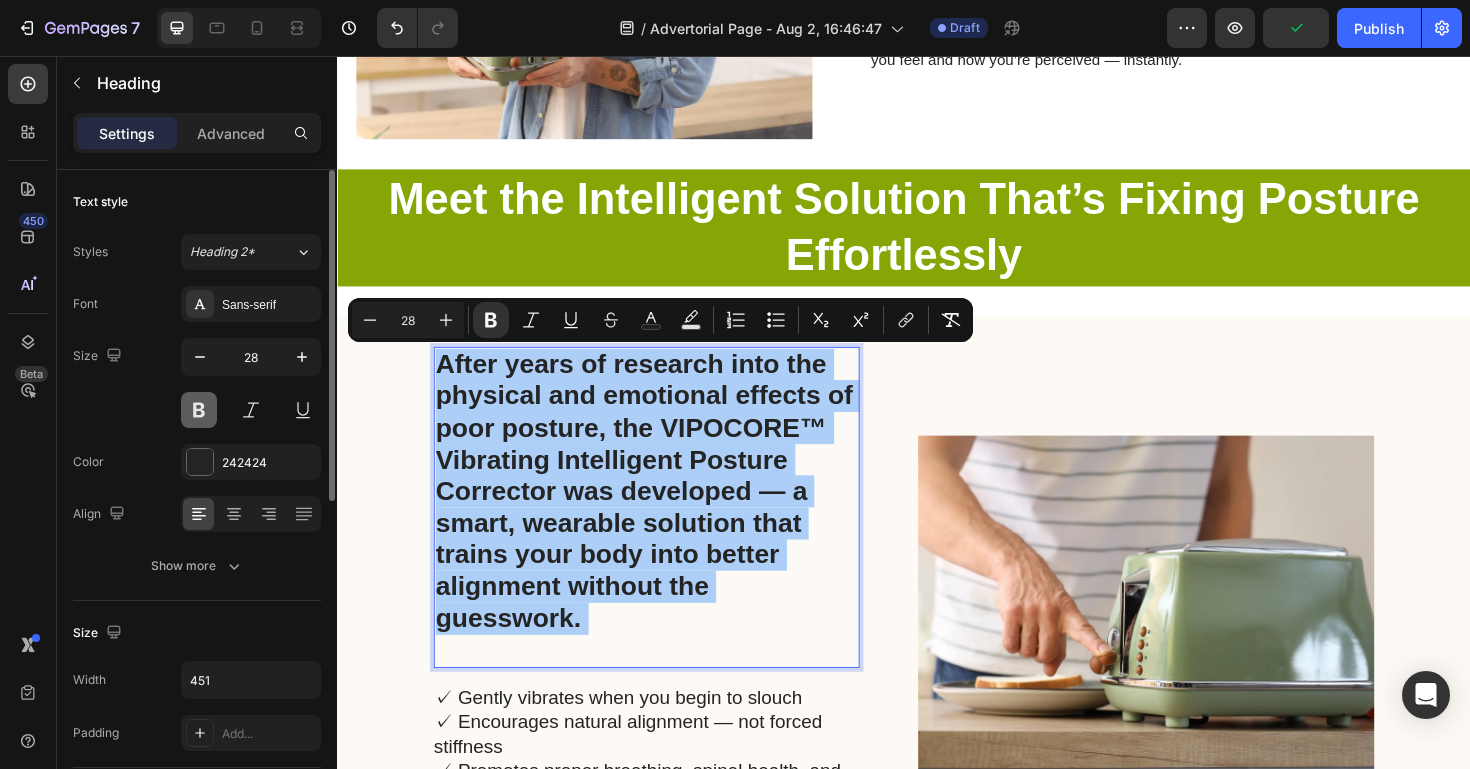 click at bounding box center [199, 410] 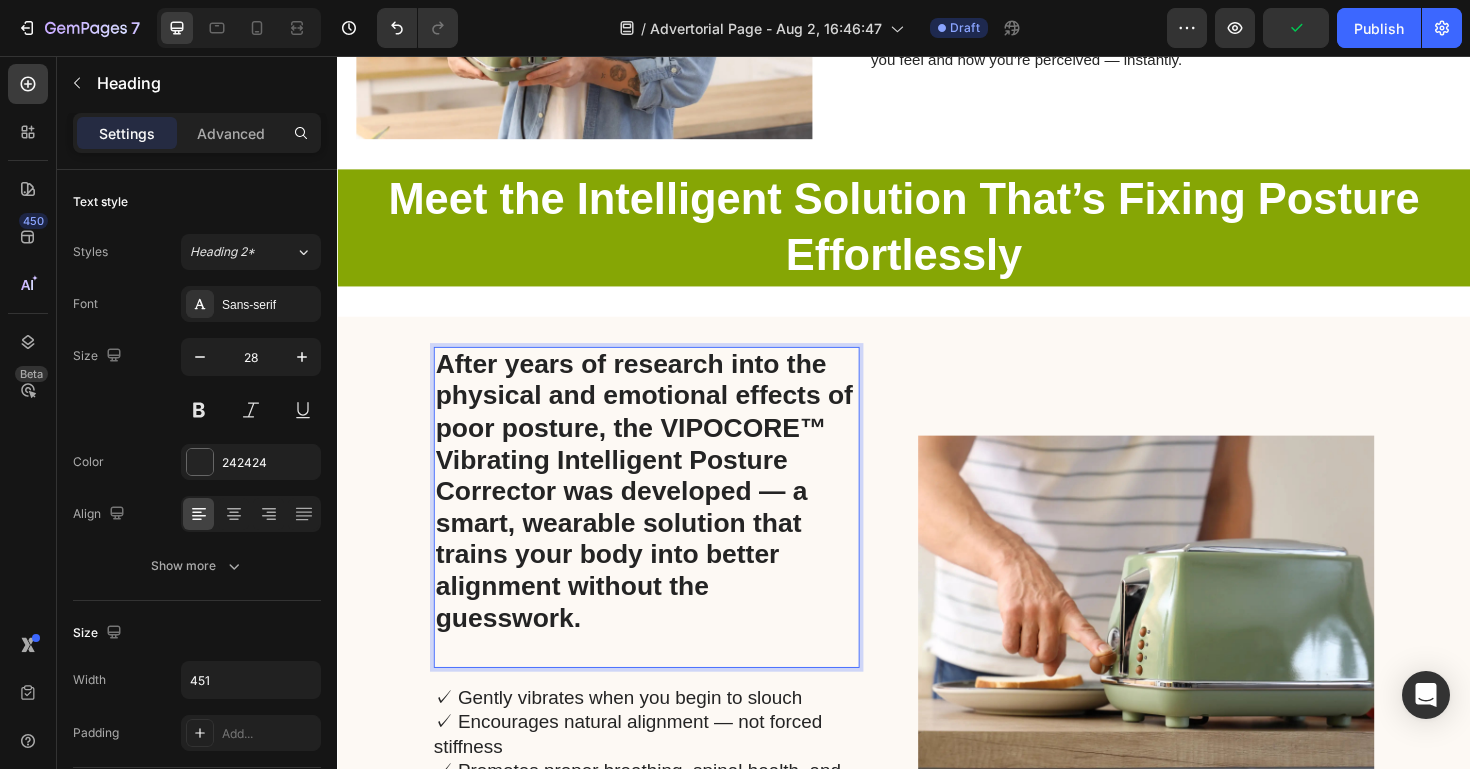 click on "After years of research into the physical and emotional effects of poor posture, the VIPOCORE™ Vibrating Intelligent Posture Corrector was developed — a smart, wearable solution that trains your body into better alignment without the guesswork." at bounding box center (662, 517) 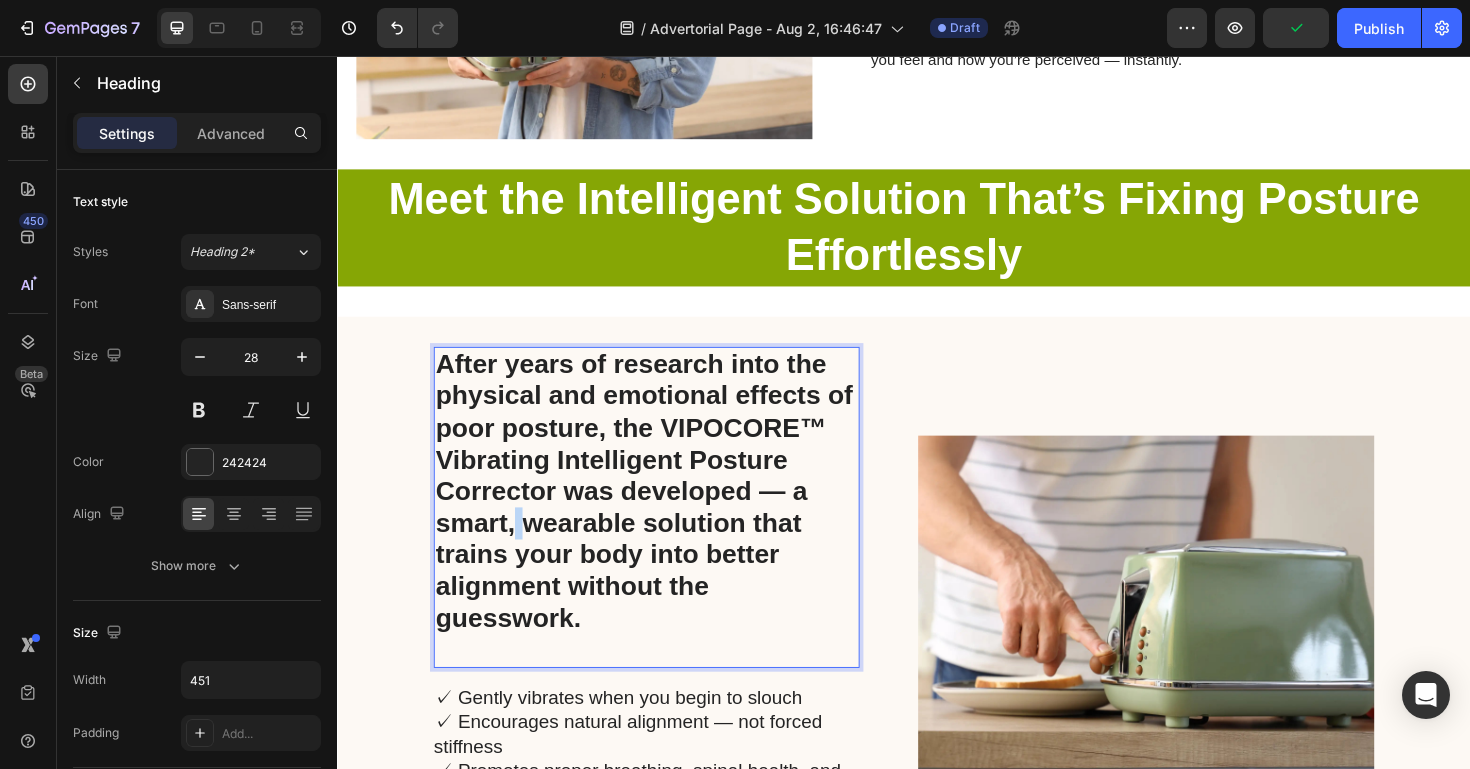 click on "After years of research into the physical and emotional effects of poor posture, the VIPOCORE™ Vibrating Intelligent Posture Corrector was developed — a smart, wearable solution that trains your body into better alignment without the guesswork." at bounding box center (662, 517) 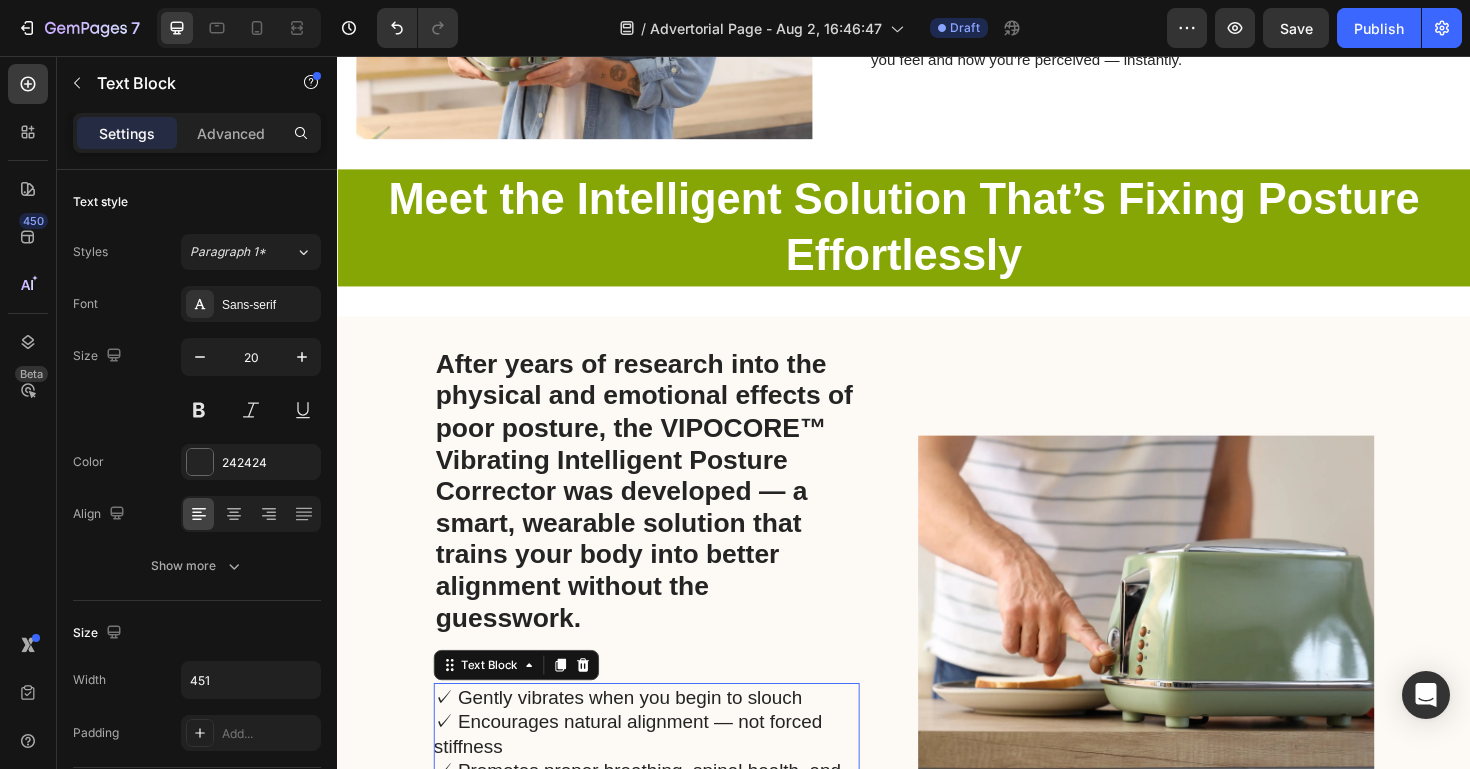 click on "✓ Gently vibrates when you begin to slouch ✓ Encourages natural alignment — not forced stiffness ✓ Promotes proper breathing, spinal health, and muscle engagement ✓ Designed for comfort during work, rest, or exercise ✓ Works  with  your body, not against it" at bounding box center [663, 826] 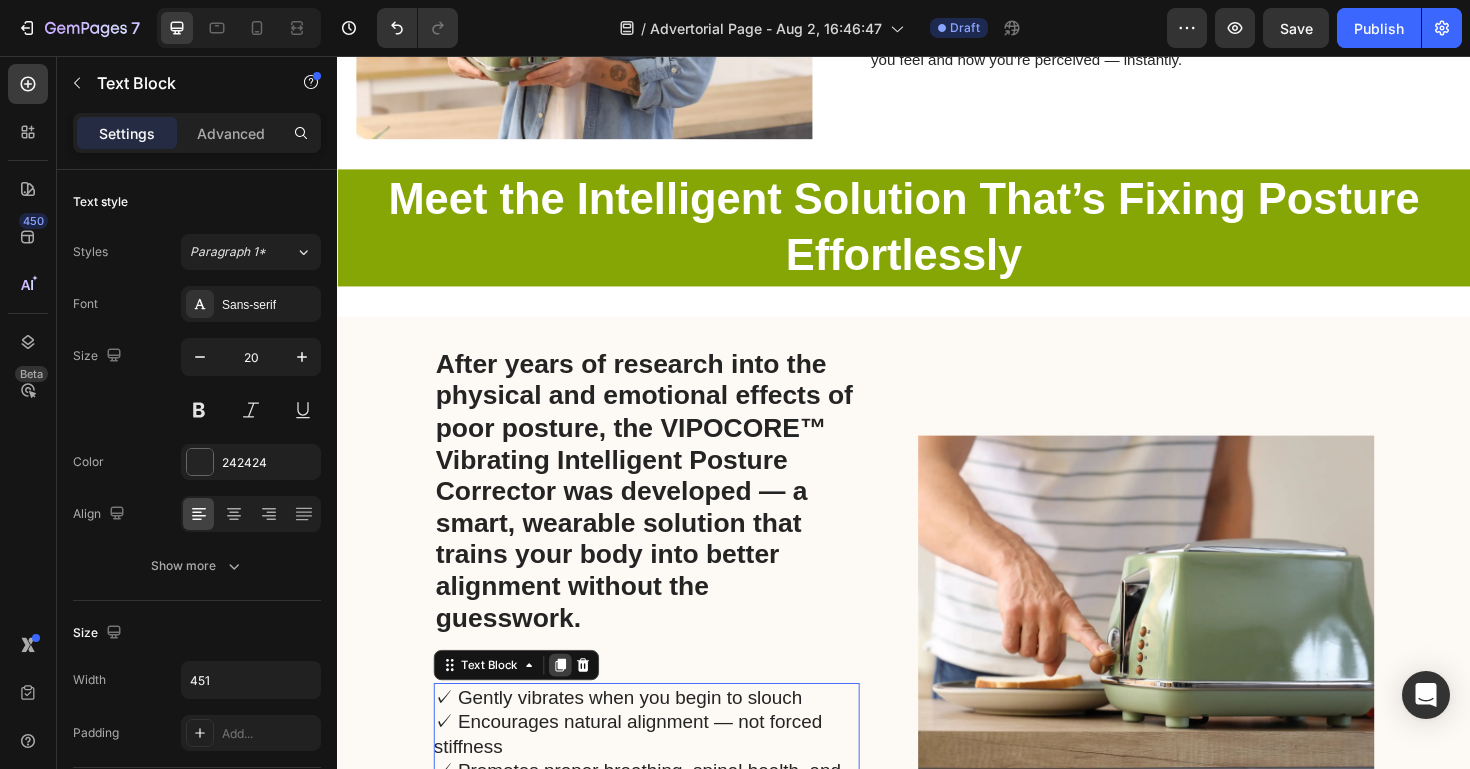 click 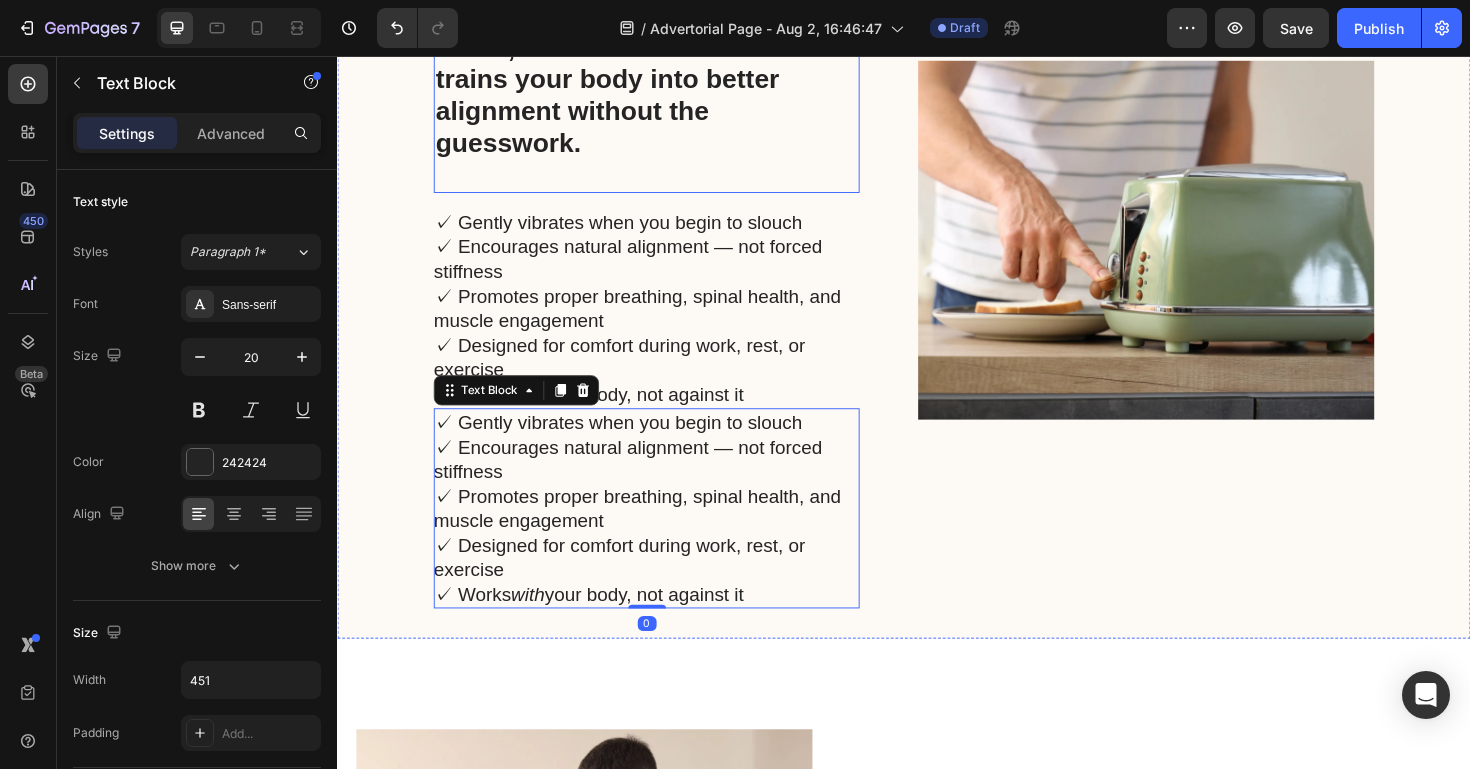 scroll, scrollTop: 3954, scrollLeft: 0, axis: vertical 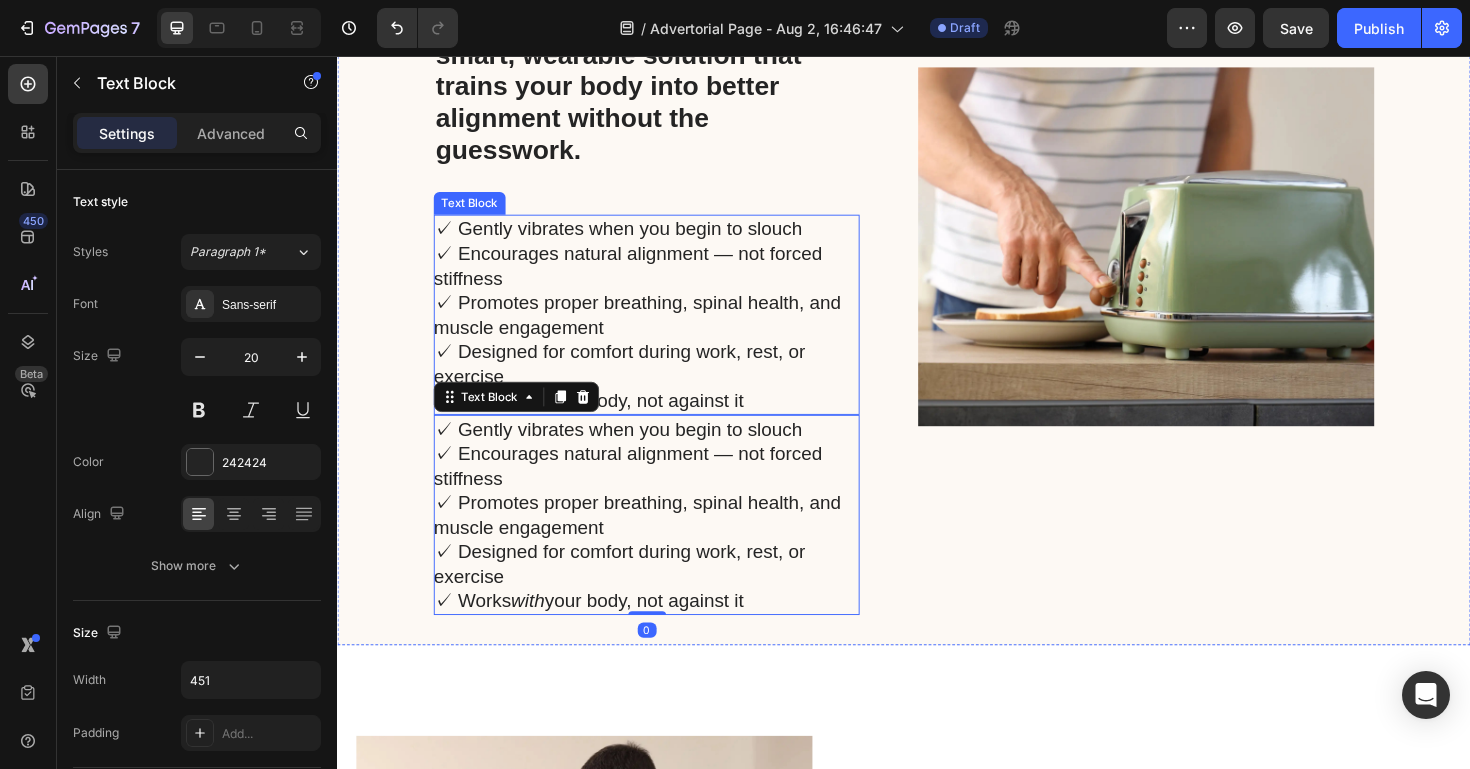 click on "⁠⁠⁠⁠⁠⁠⁠ After years of research into the physical and emotional effects of poor posture, the VIPOCORE™ Vibrating Intelligent Posture Corrector was developed — a smart, wearable solution that trains your body into better alignment without the guesswork." at bounding box center (664, 38) 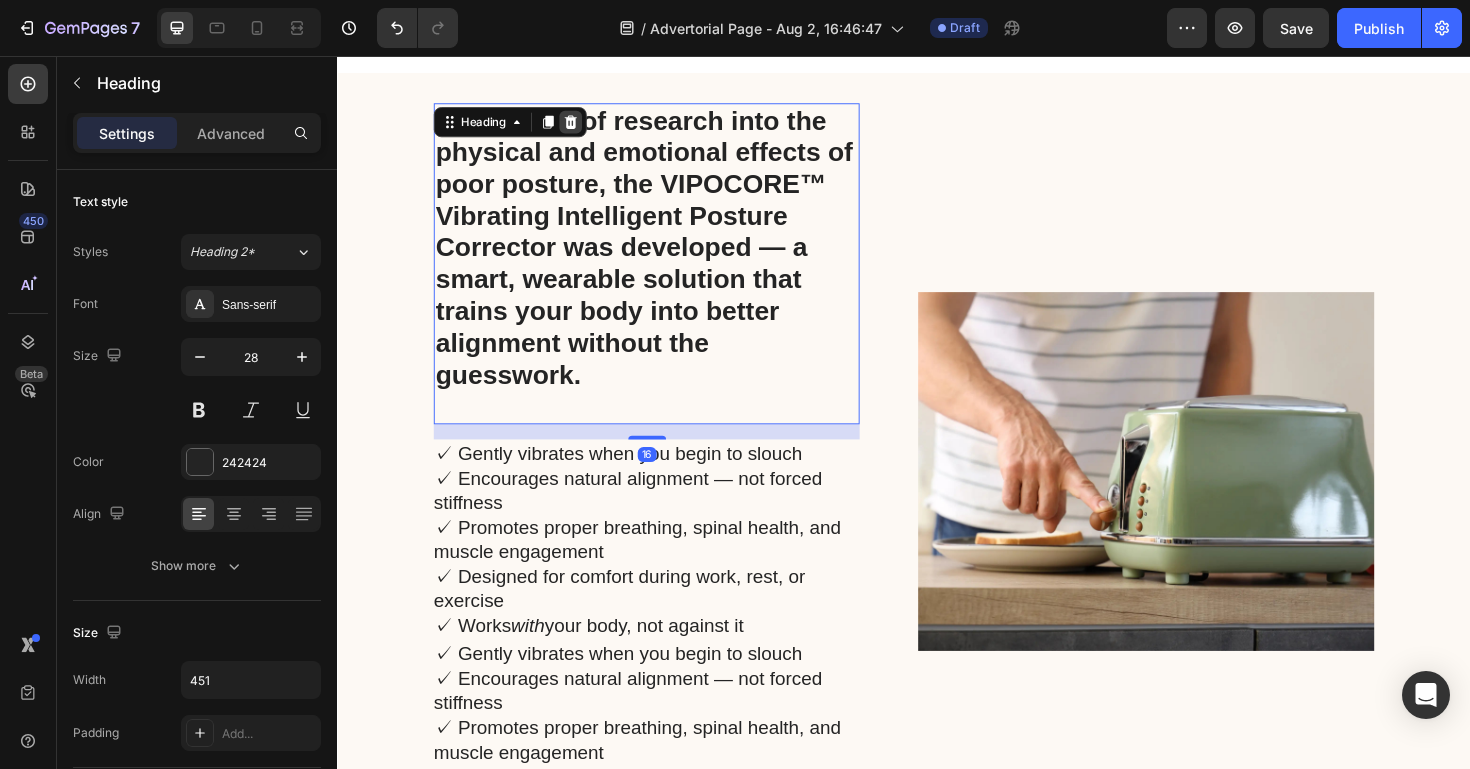 scroll, scrollTop: 3604, scrollLeft: 0, axis: vertical 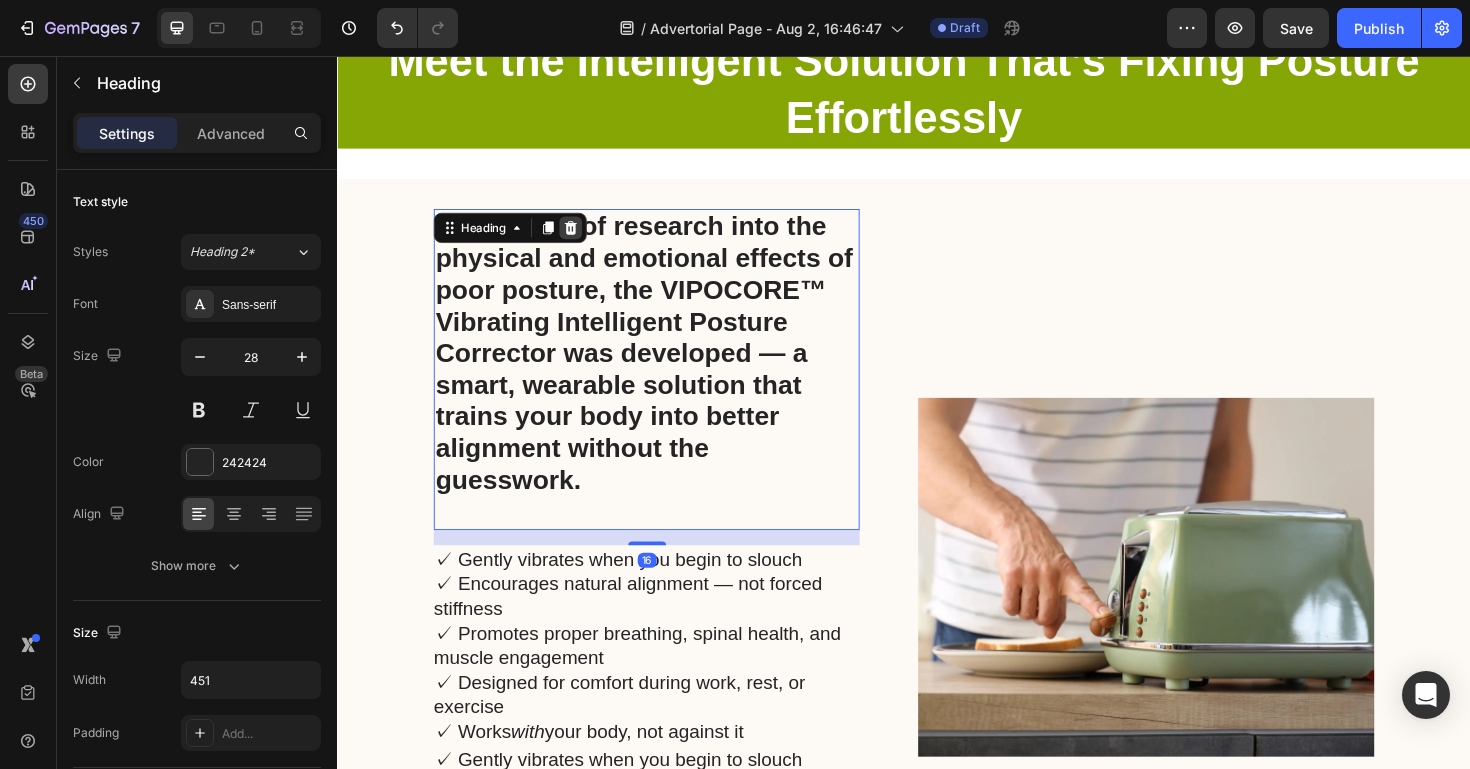 click 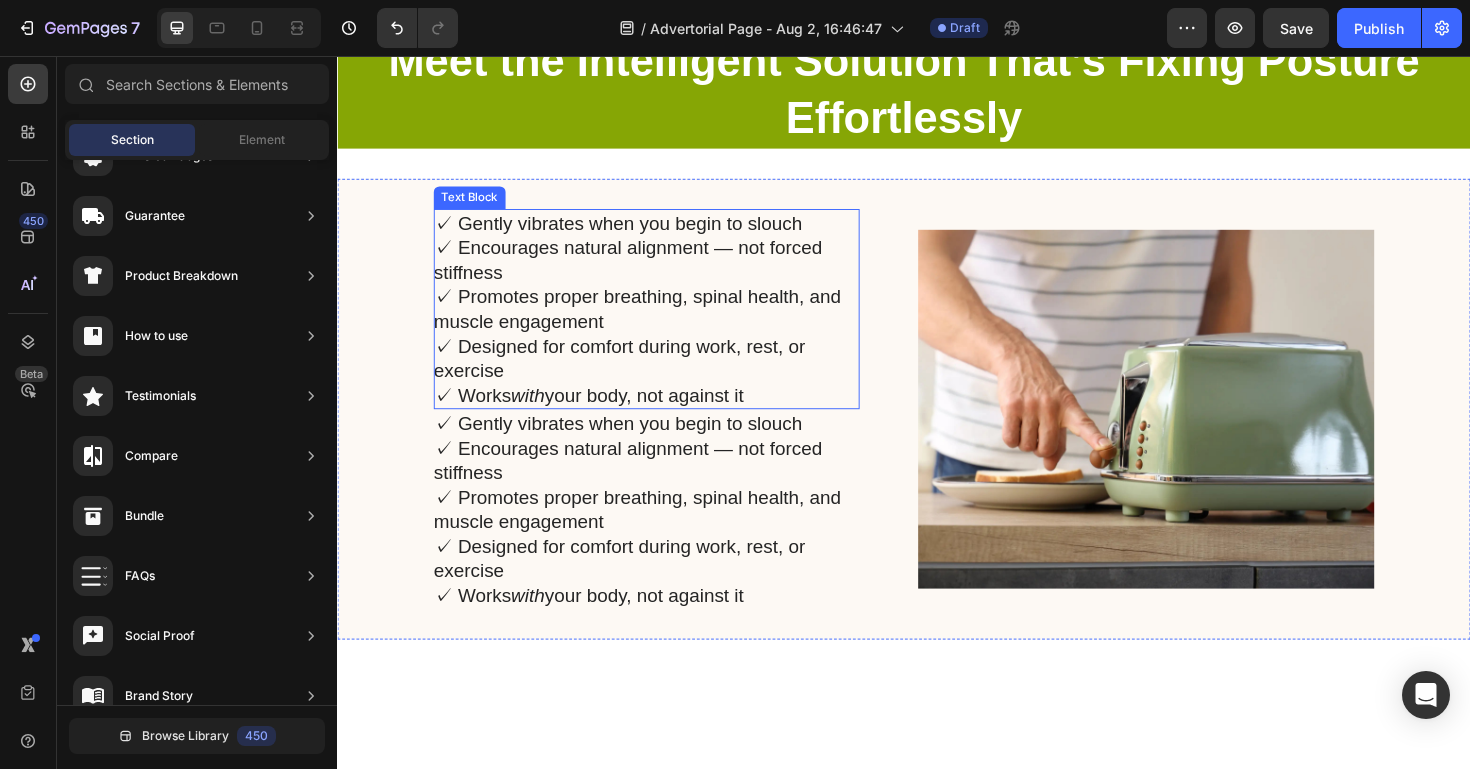 click on "✓ Gently vibrates when you begin to slouch ✓ Encourages natural alignment — not forced stiffness ✓ Promotes proper breathing, spinal health, and muscle engagement ✓ Designed for comfort during work, rest, or exercise ✓ Works  with  your body, not against it" at bounding box center (663, 324) 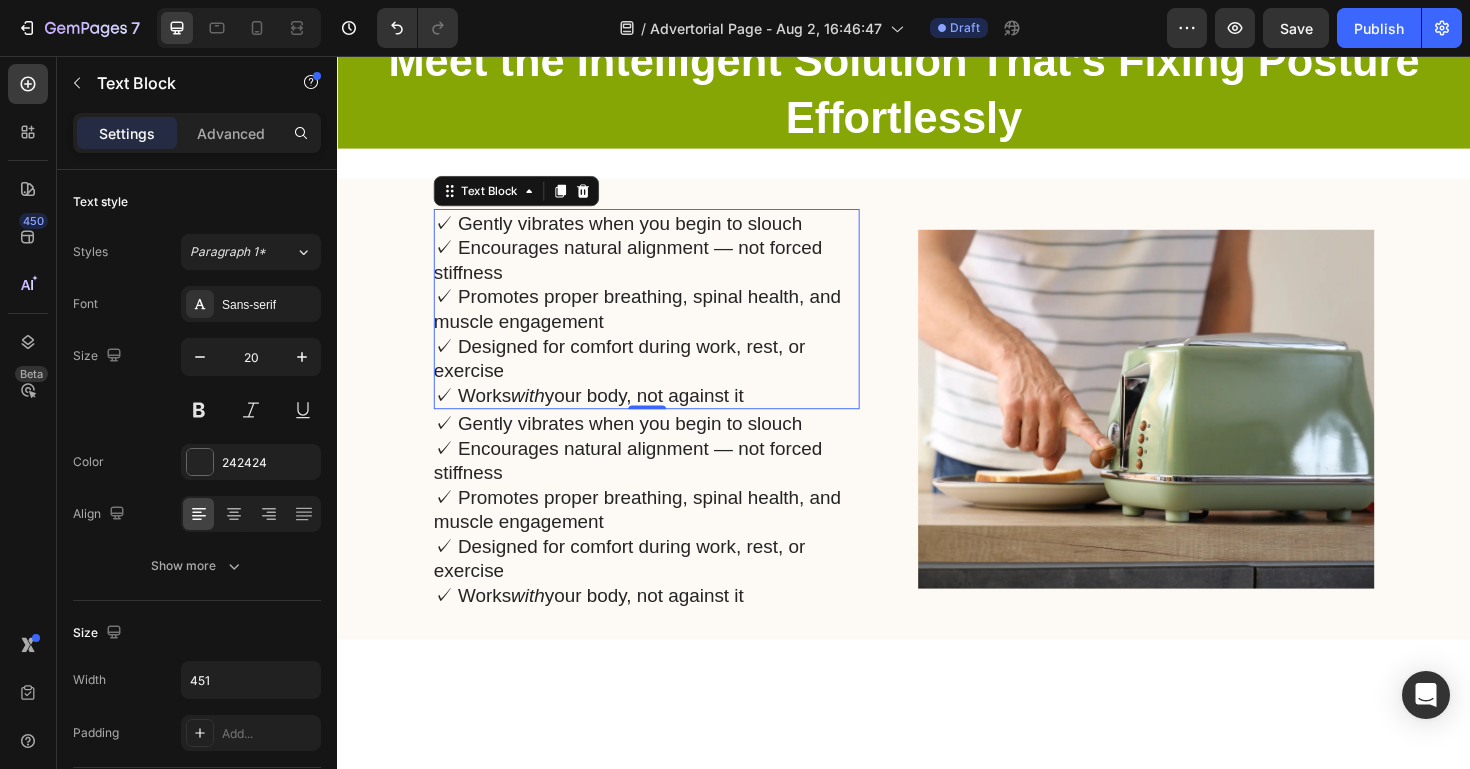 click on "✓ Gently vibrates when you begin to slouch ✓ Encourages natural alignment — not forced stiffness ✓ Promotes proper breathing, spinal health, and muscle engagement ✓ Designed for comfort during work, rest, or exercise ✓ Works  with  your body, not against it" at bounding box center [663, 324] 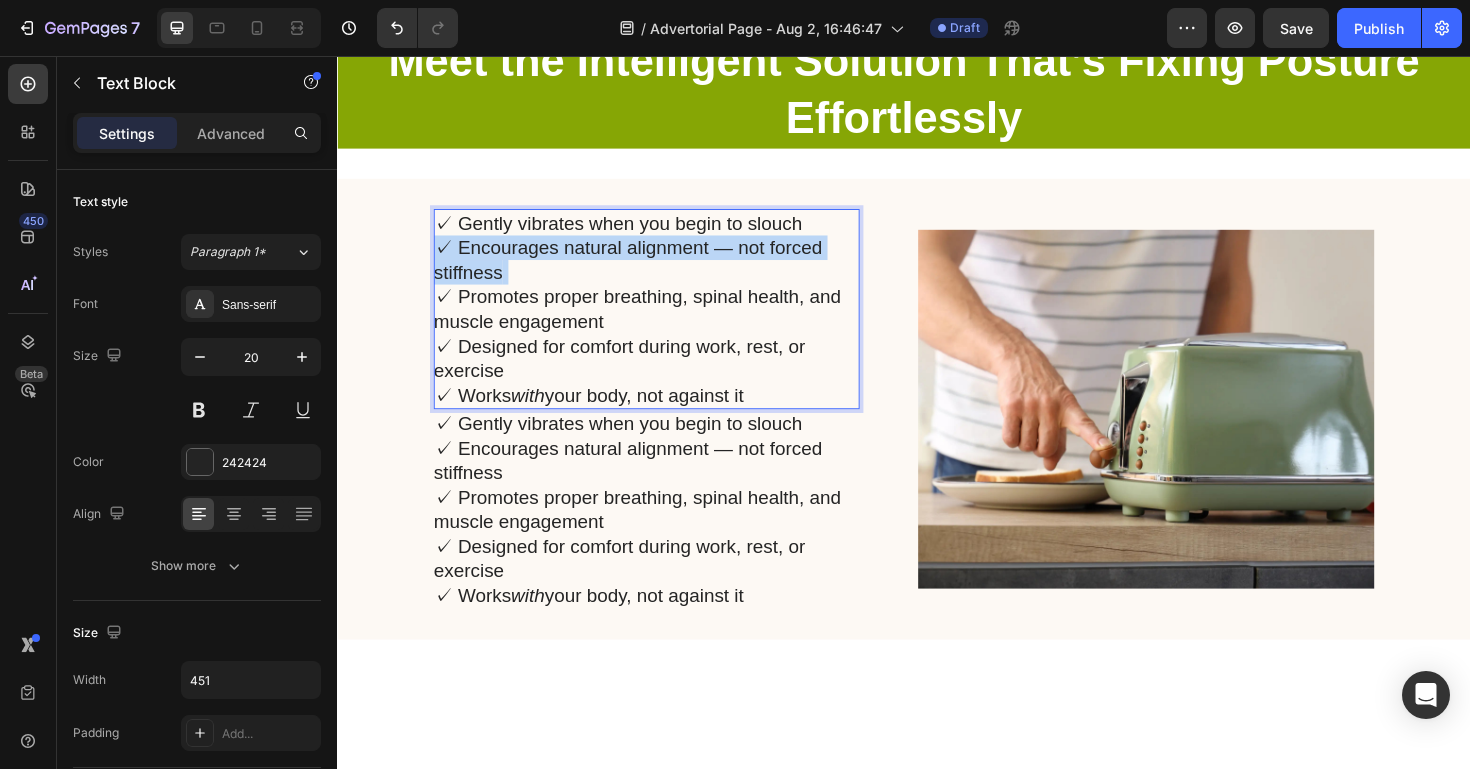click on "✓ Gently vibrates when you begin to slouch ✓ Encourages natural alignment — not forced stiffness ✓ Promotes proper breathing, spinal health, and muscle engagement ✓ Designed for comfort during work, rest, or exercise ✓ Works  with  your body, not against it" at bounding box center [663, 324] 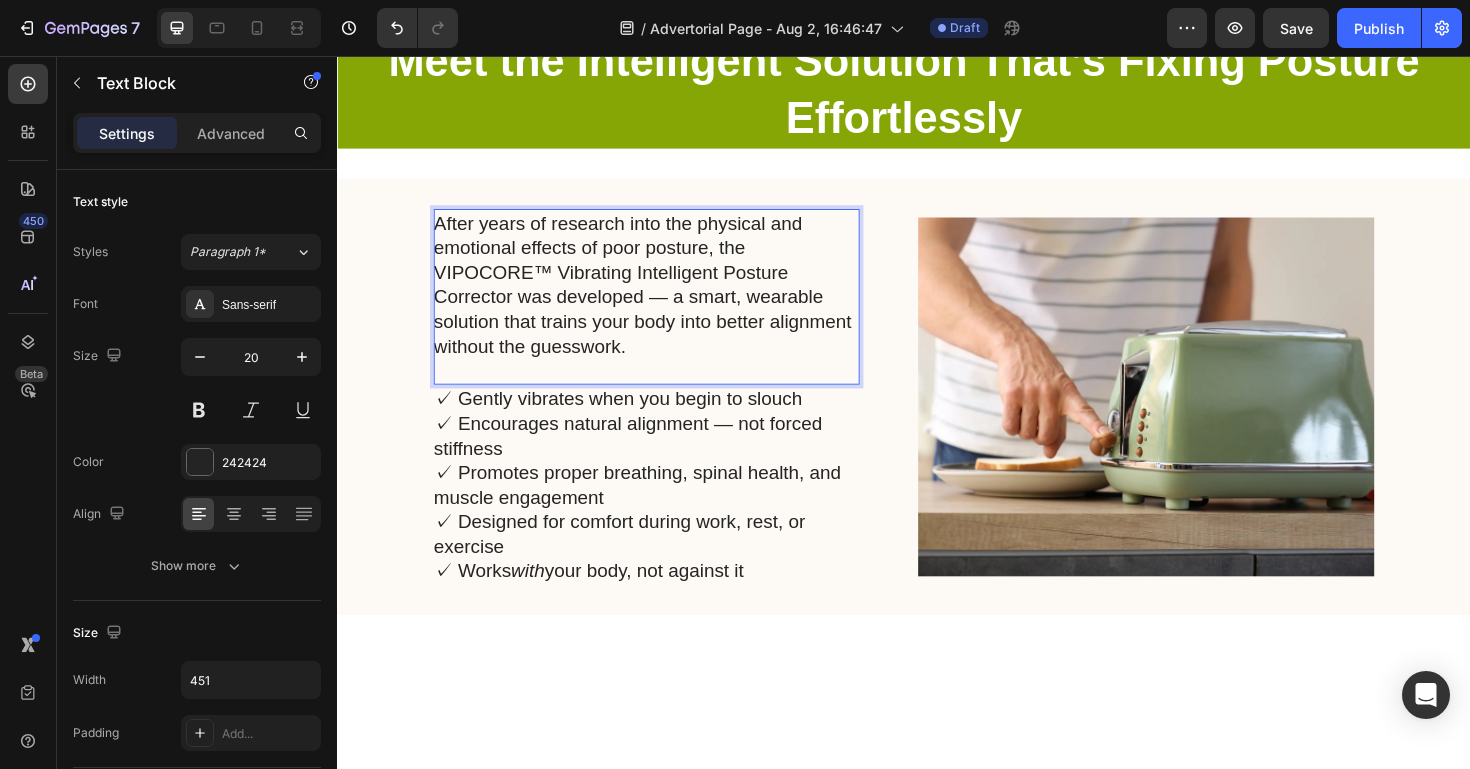 click at bounding box center [663, 389] 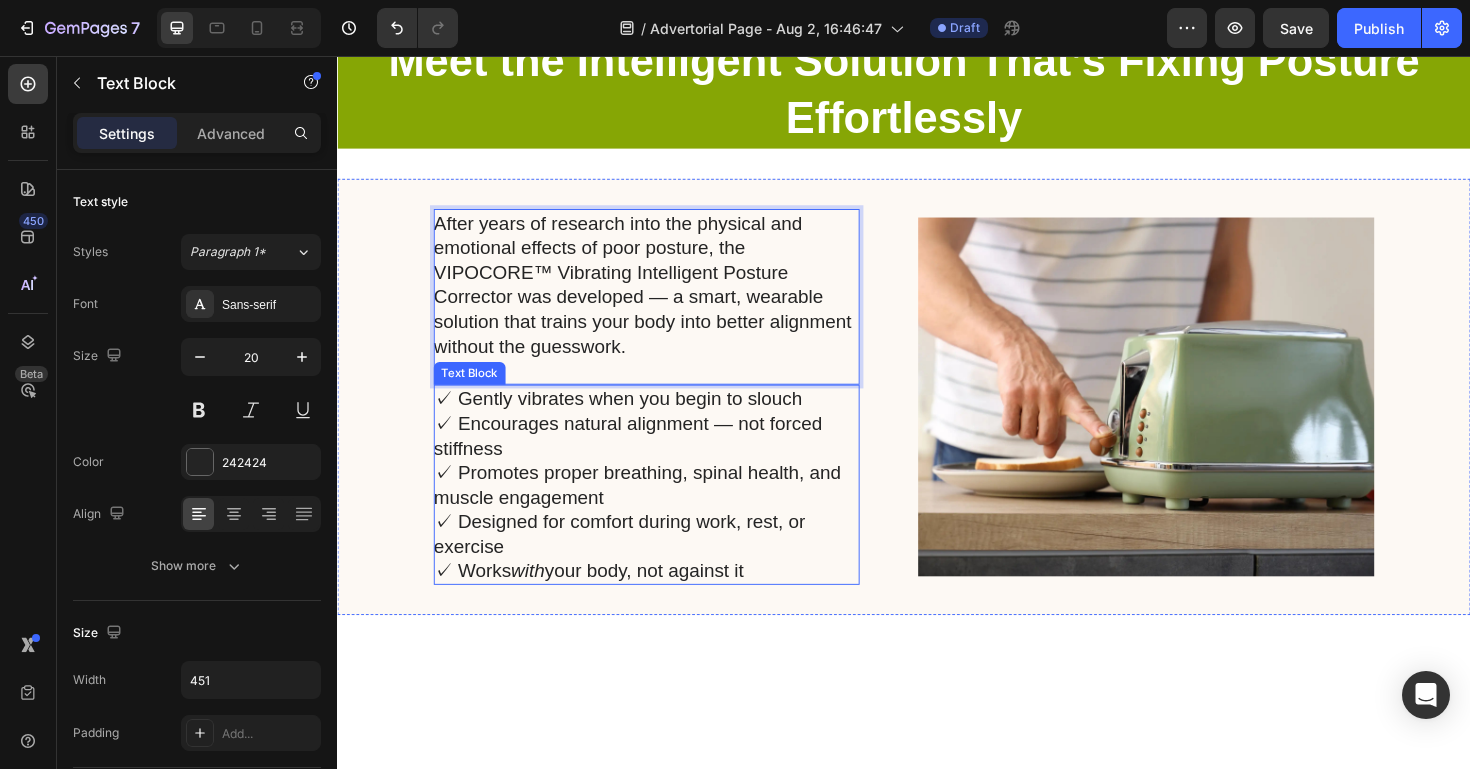click on "✓ Gently vibrates when you begin to slouch ✓ Encourages natural alignment — not forced stiffness ✓ Promotes proper breathing, spinal health, and muscle engagement ✓ Designed for comfort during work, rest, or exercise ✓ Works  with  your body, not against it" at bounding box center (663, 510) 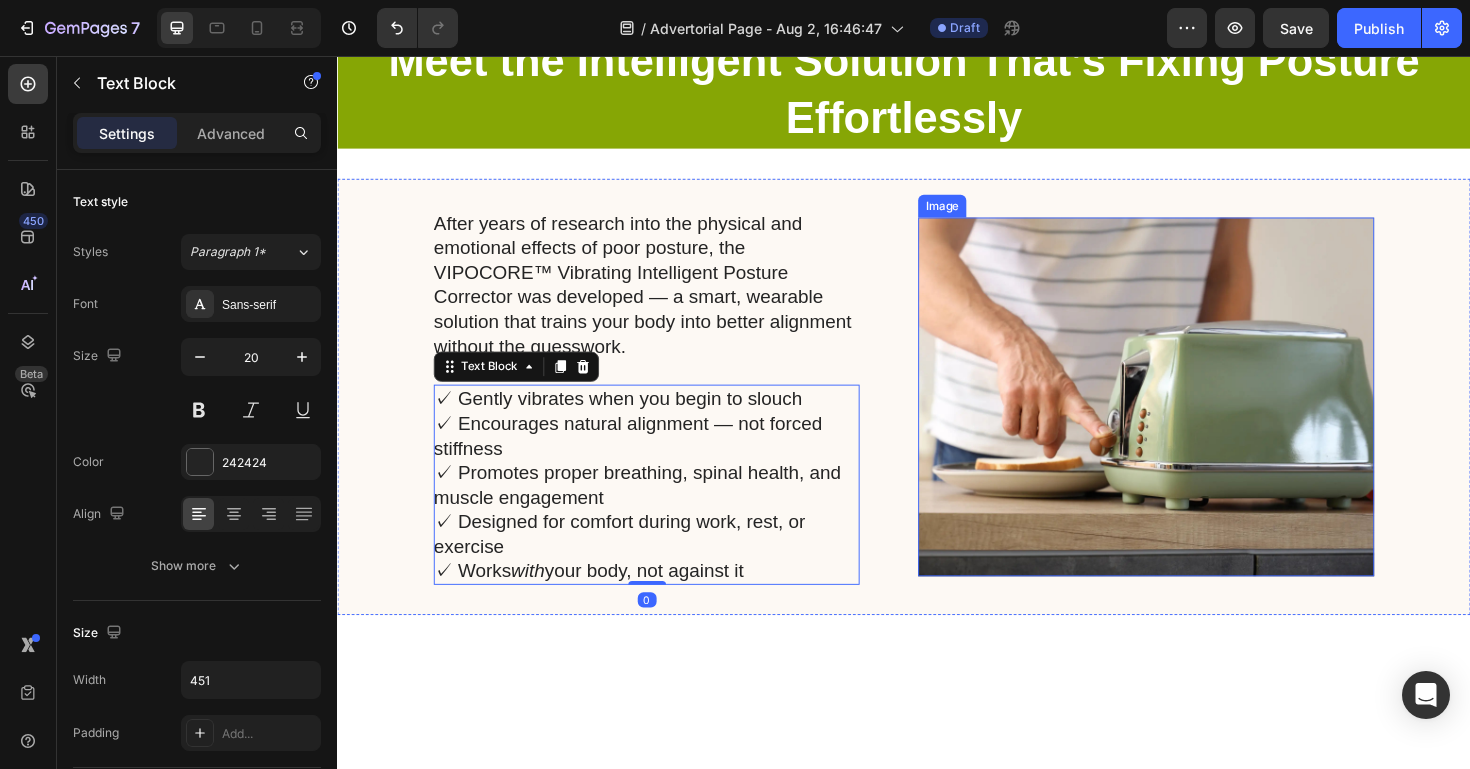 click at bounding box center (1193, 417) 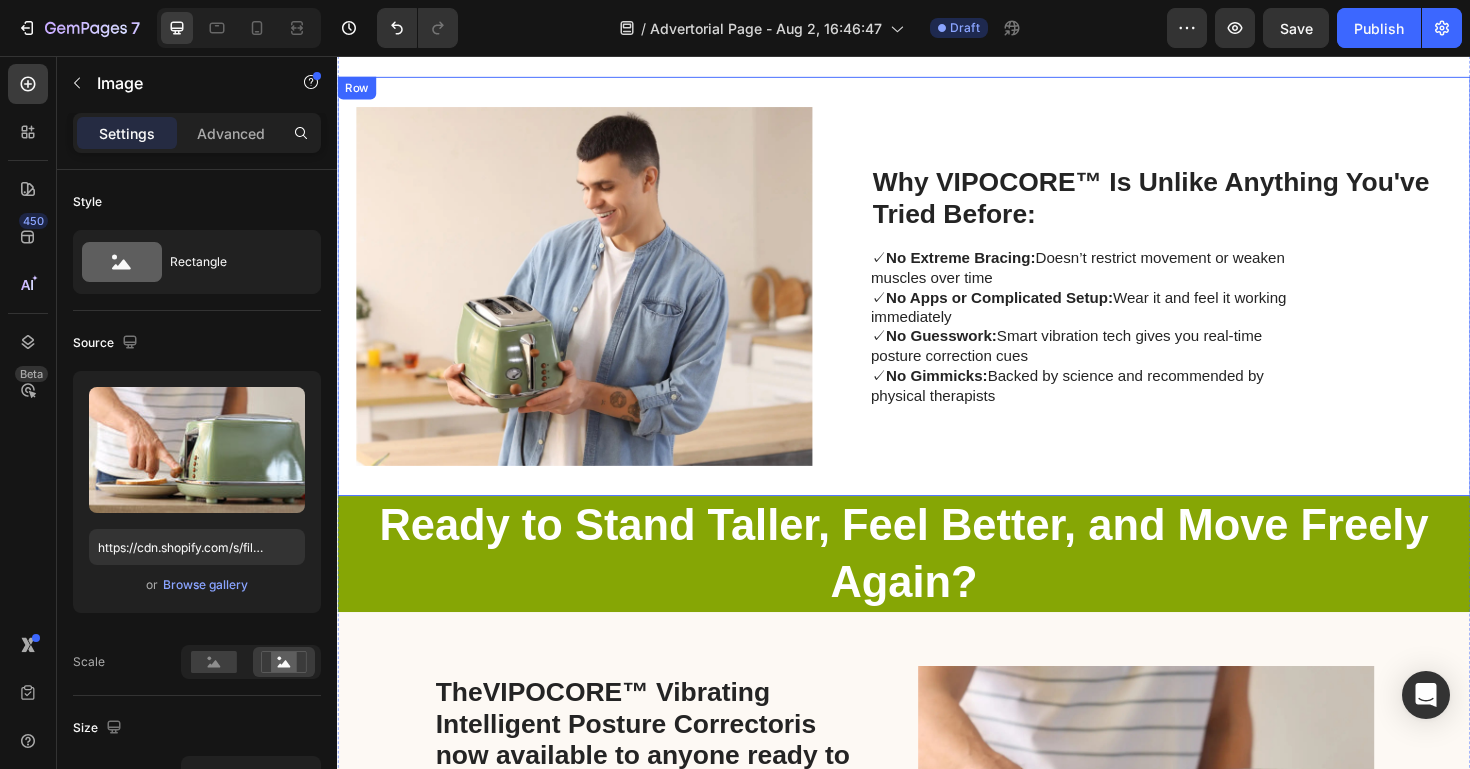 scroll, scrollTop: 4232, scrollLeft: 0, axis: vertical 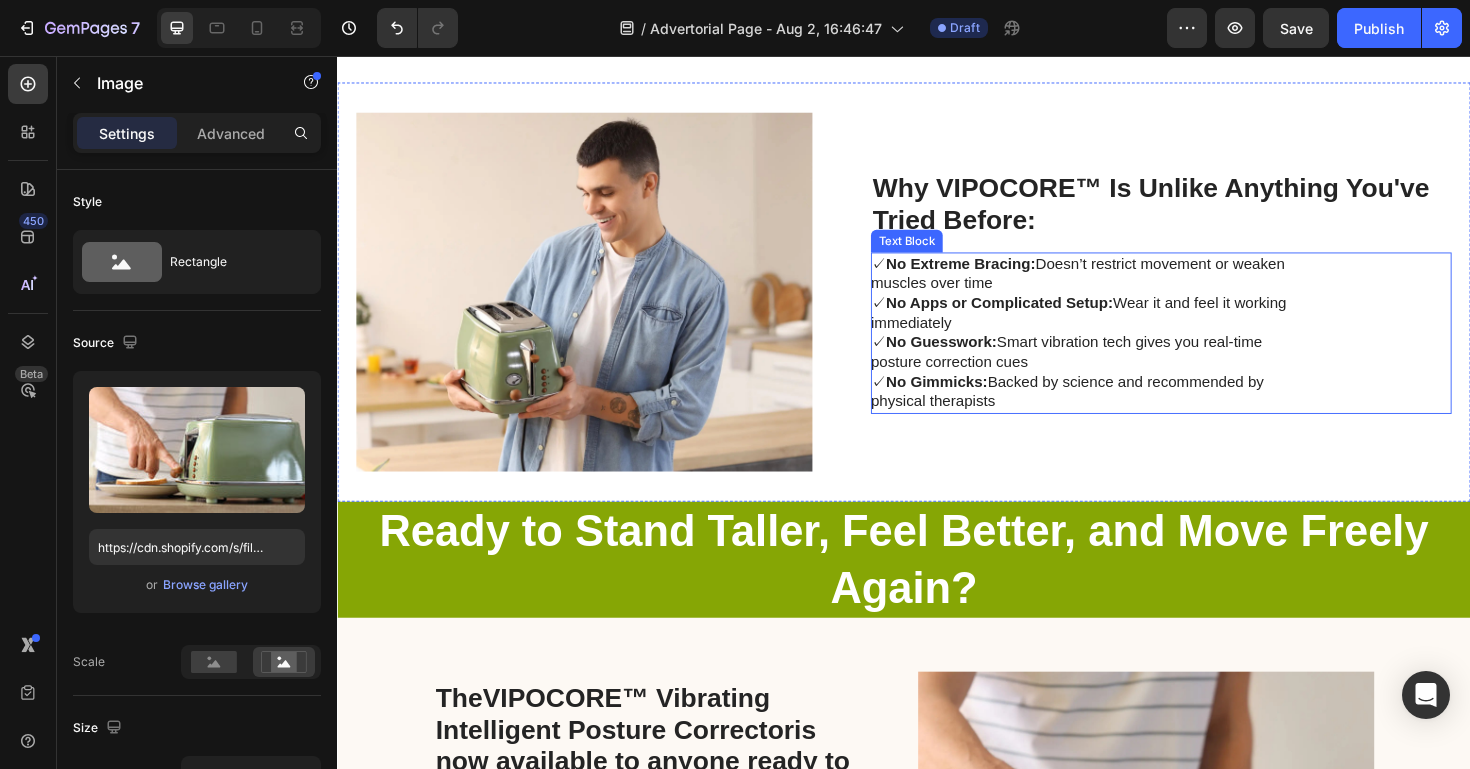 click on "No Extreme Bracing:" at bounding box center [997, 275] 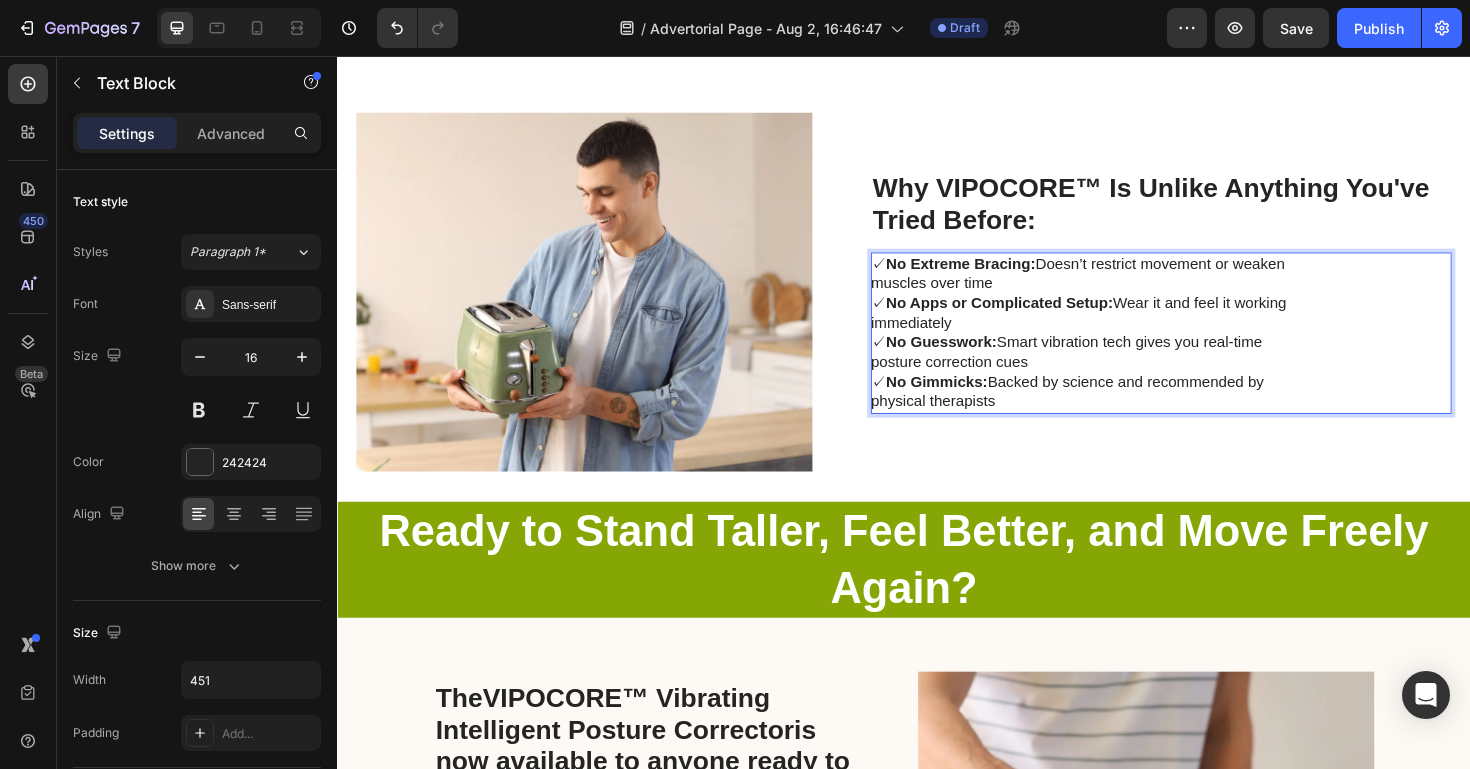 click on "✓  No Extreme Bracing:  Doesn’t restrict movement or weaken muscles over time ✓  No Apps or Complicated Setup:  Wear it and feel it working immediately ✓  No Guesswork:  Smart vibration tech gives you real-time posture correction cues ✓  No Gimmicks:  Backed by science and recommended by physical therapists" at bounding box center [1126, 349] 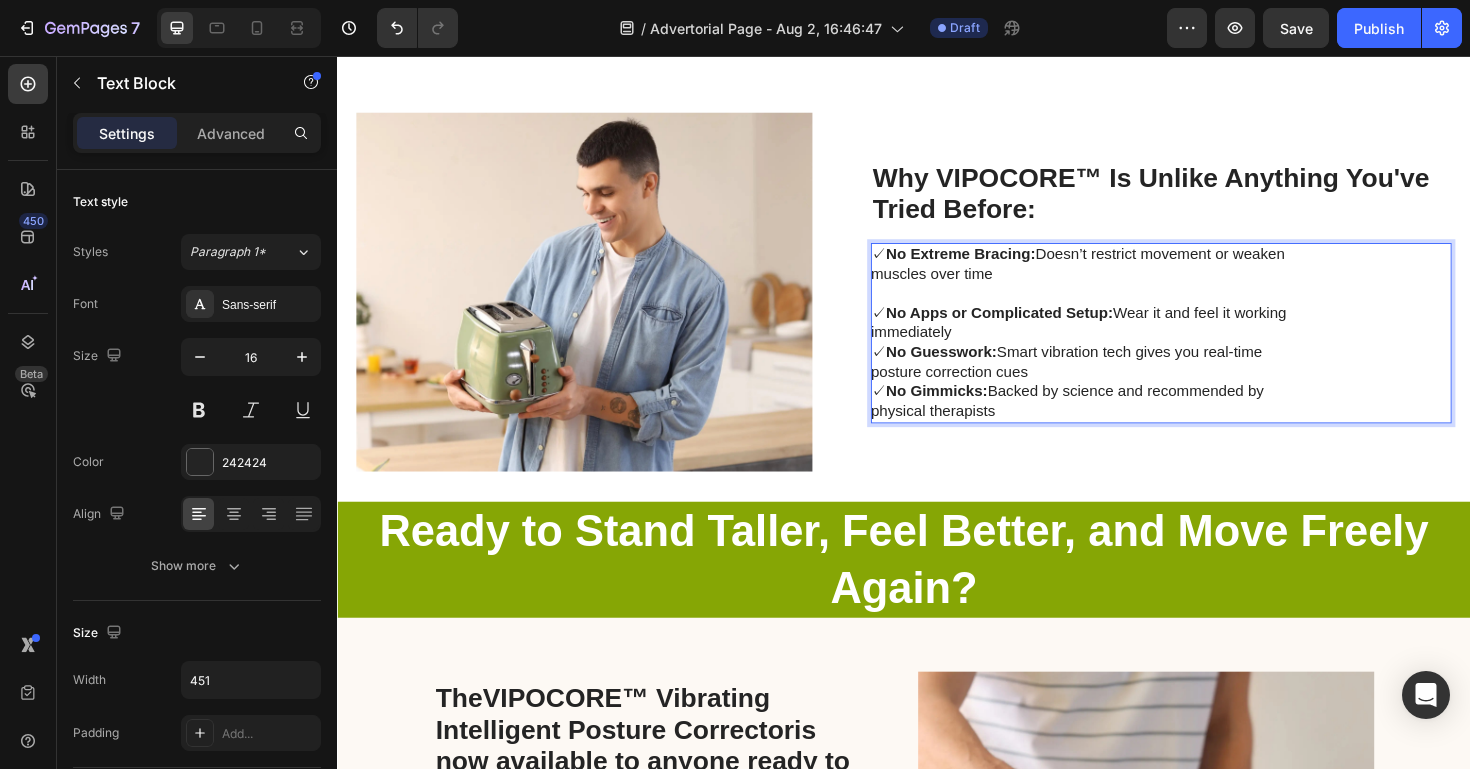 scroll, scrollTop: 4221, scrollLeft: 0, axis: vertical 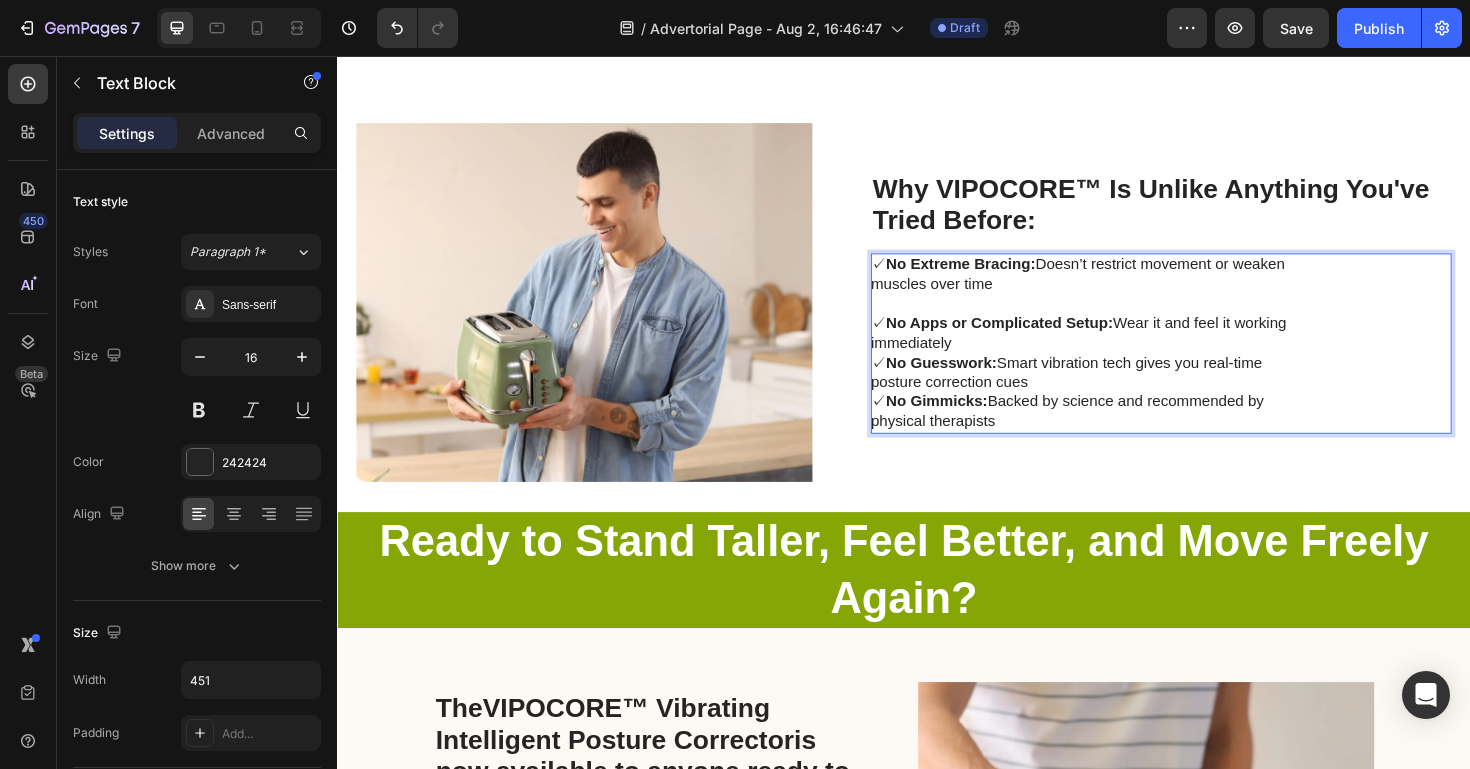 click on "⁠⁠⁠⁠⁠⁠⁠ ✓  No Apps or Complicated Setup:  Wear it and feel it working immediately ✓  No Guesswork:  Smart vibration tech gives you real-time posture correction cues ✓  No Gimmicks:  Backed by science and recommended by physical therapists" at bounding box center [1126, 381] 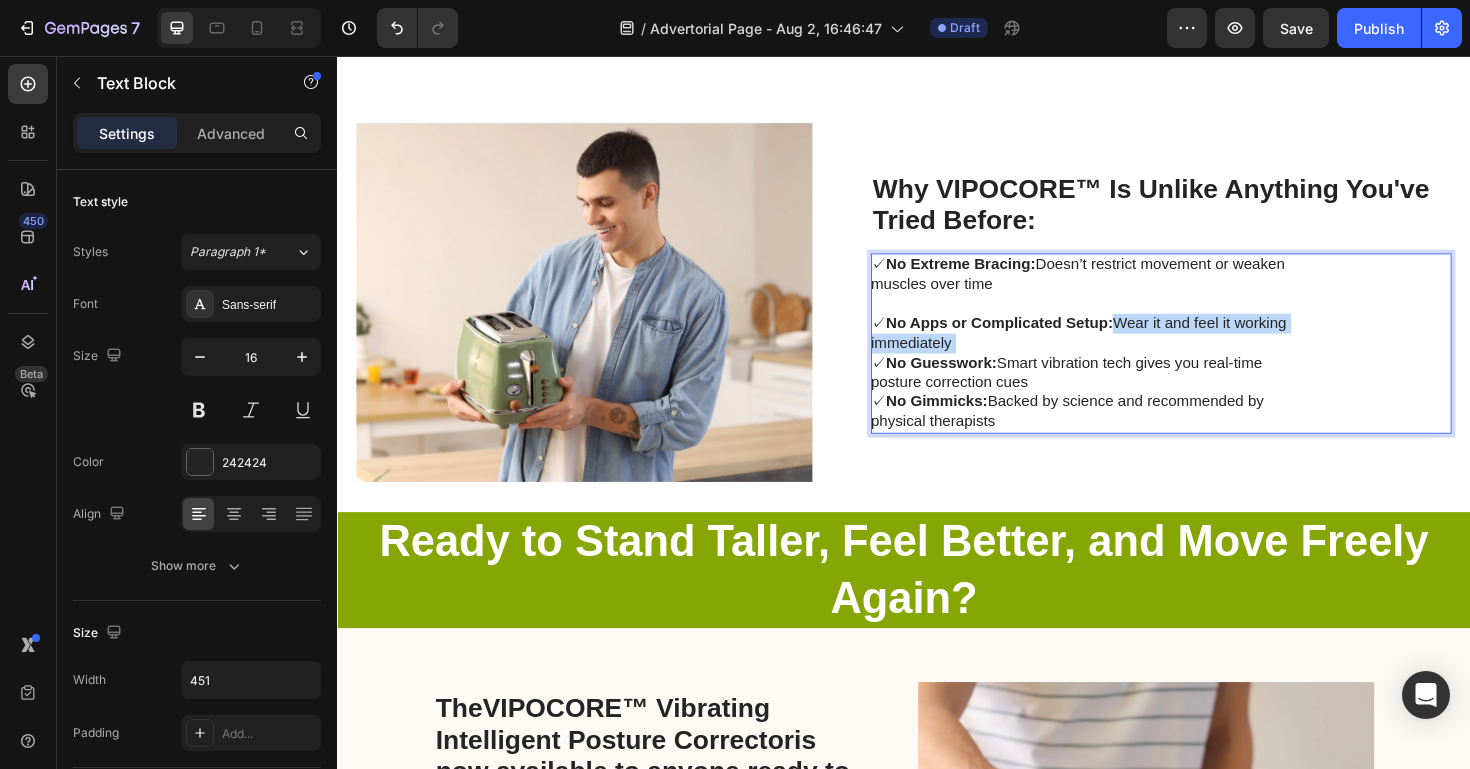 click on "✓  No Apps or Complicated Setup:  Wear it and feel it working immediately ✓  No Guesswork:  Smart vibration tech gives you real-time posture correction cues ✓  No Gimmicks:  Backed by science and recommended by physical therapists" at bounding box center (1126, 381) 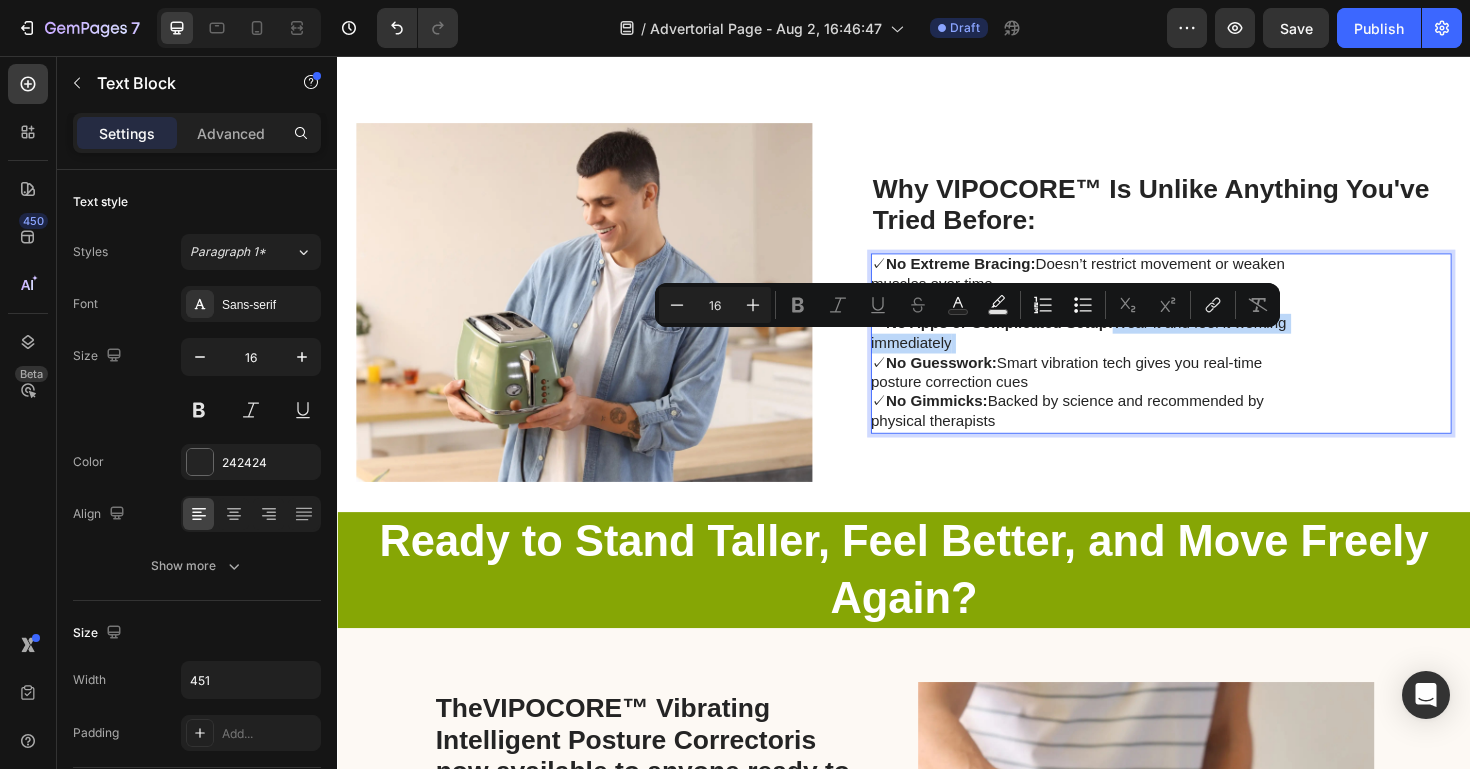 click on "✓  No Apps or Complicated Setup:  Wear it and feel it working immediately ✓  No Guesswork:  Smart vibration tech gives you real-time posture correction cues ✓  No Gimmicks:  Backed by science and recommended by physical therapists" at bounding box center (1126, 381) 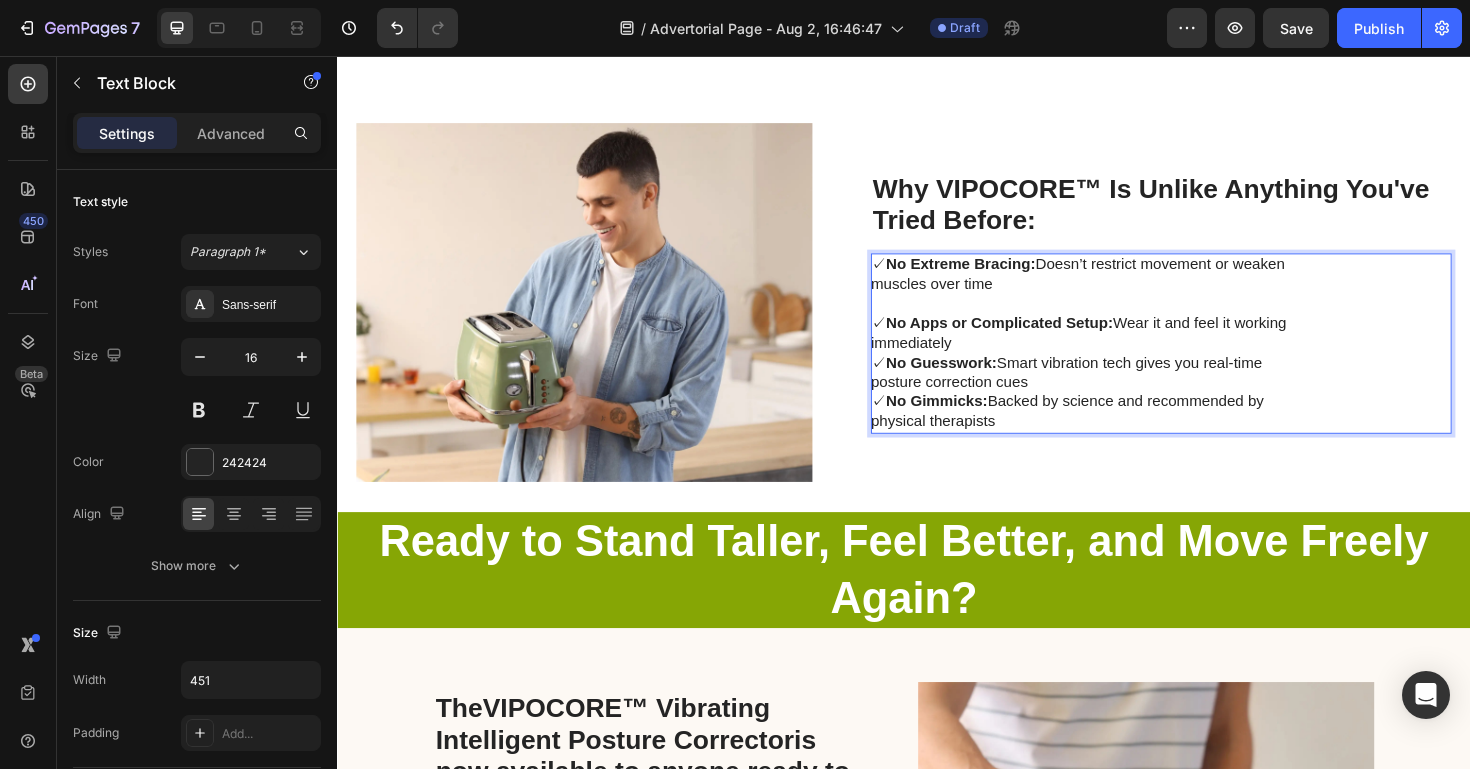 scroll, scrollTop: 4211, scrollLeft: 0, axis: vertical 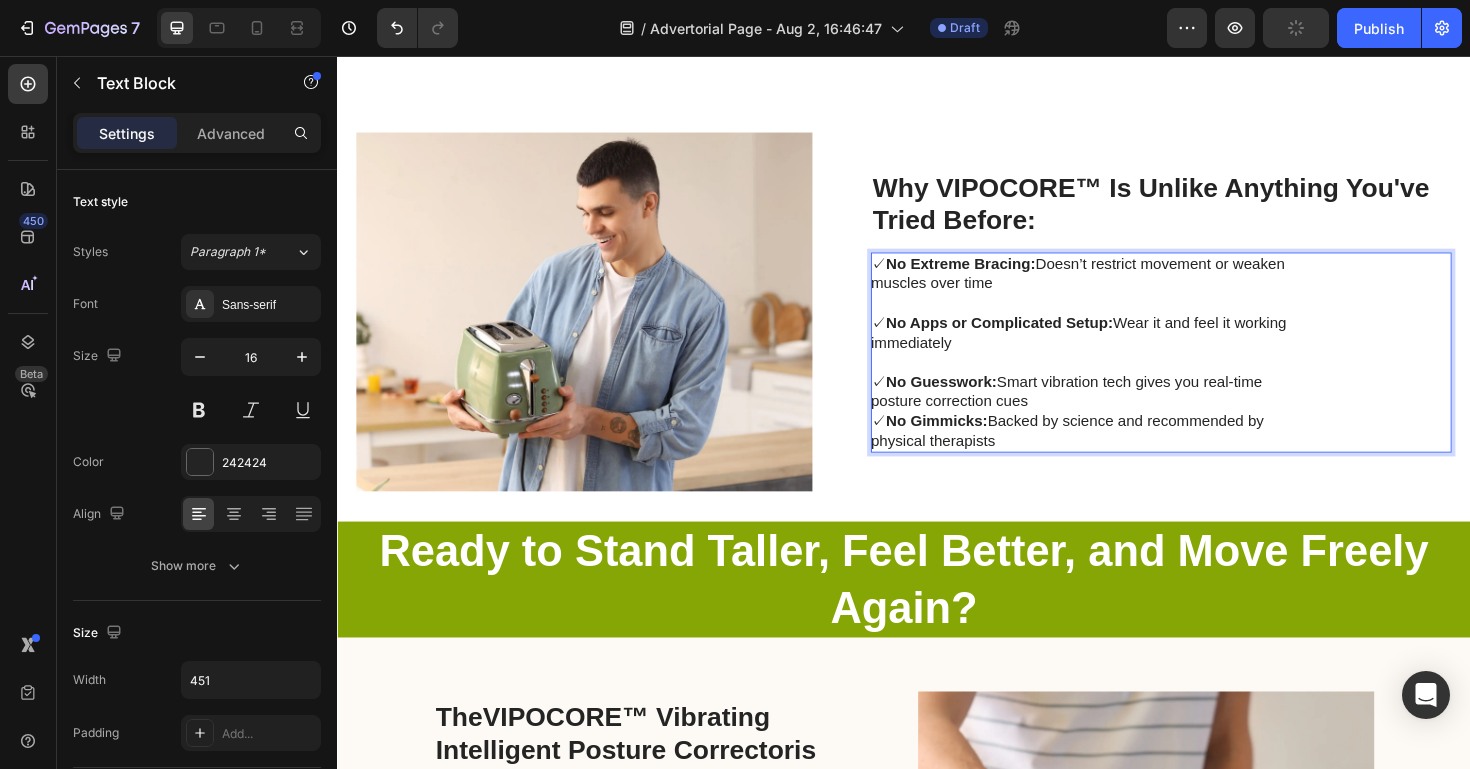 click on "⁠⁠⁠⁠⁠⁠⁠ ✓  No Guesswork:  Smart vibration tech gives you real-time posture correction cues ✓  No Gimmicks:  Backed by science and recommended by physical therapists" at bounding box center [1126, 422] 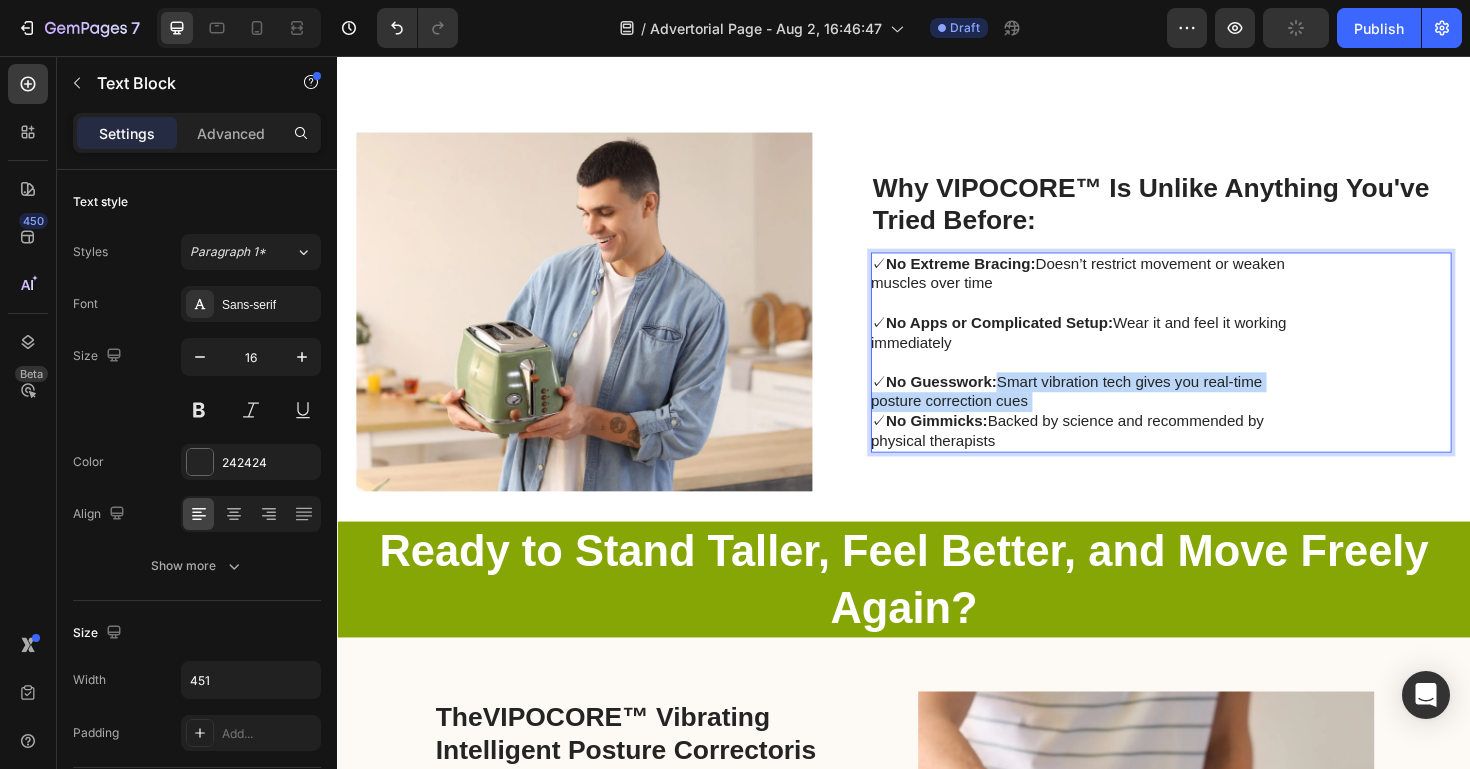click on "✓  No Guesswork:  Smart vibration tech gives you real-time posture correction cues ✓  No Gimmicks:  Backed by science and recommended by physical therapists" at bounding box center [1126, 422] 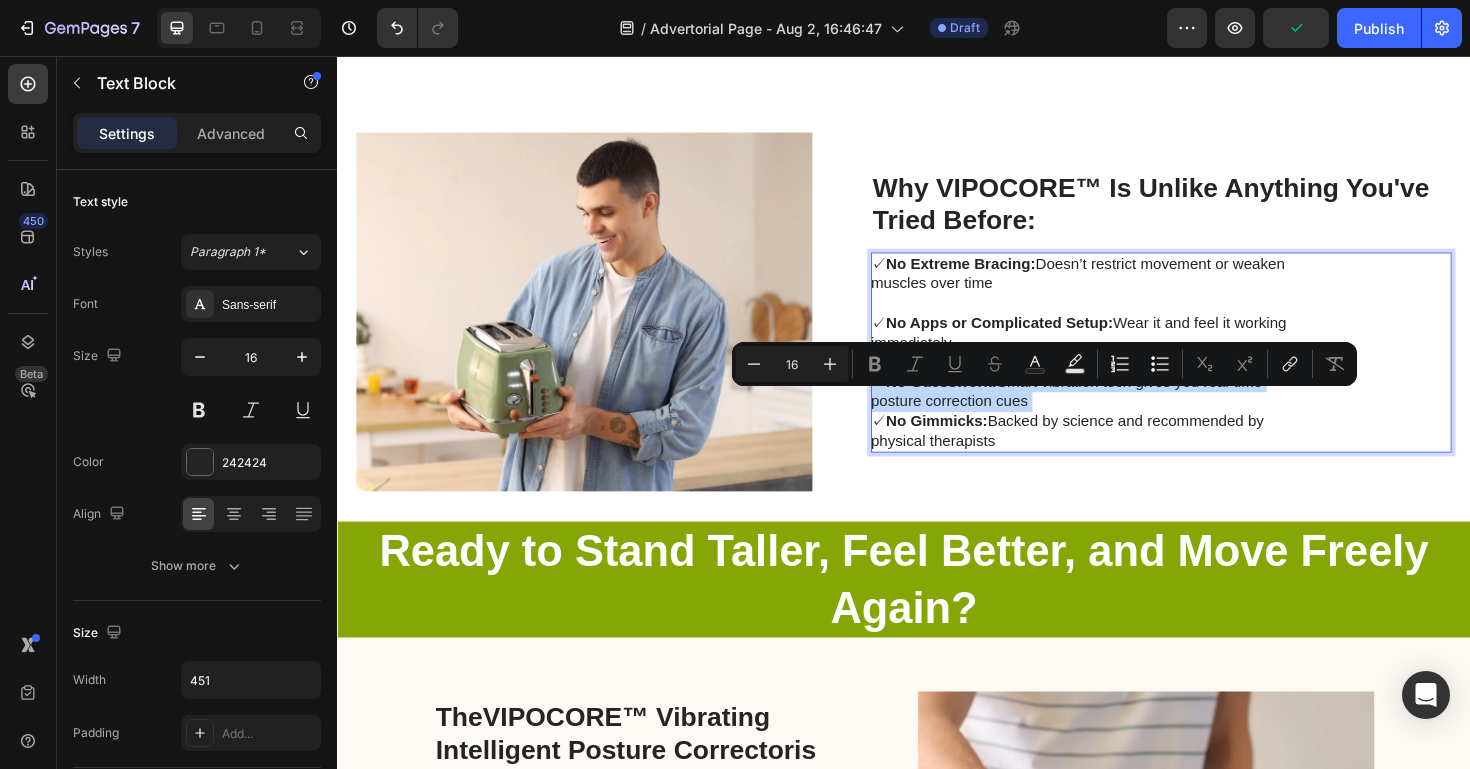 click on "✓  No Guesswork:  Smart vibration tech gives you real-time posture correction cues ✓  No Gimmicks:  Backed by science and recommended by physical therapists" at bounding box center [1126, 422] 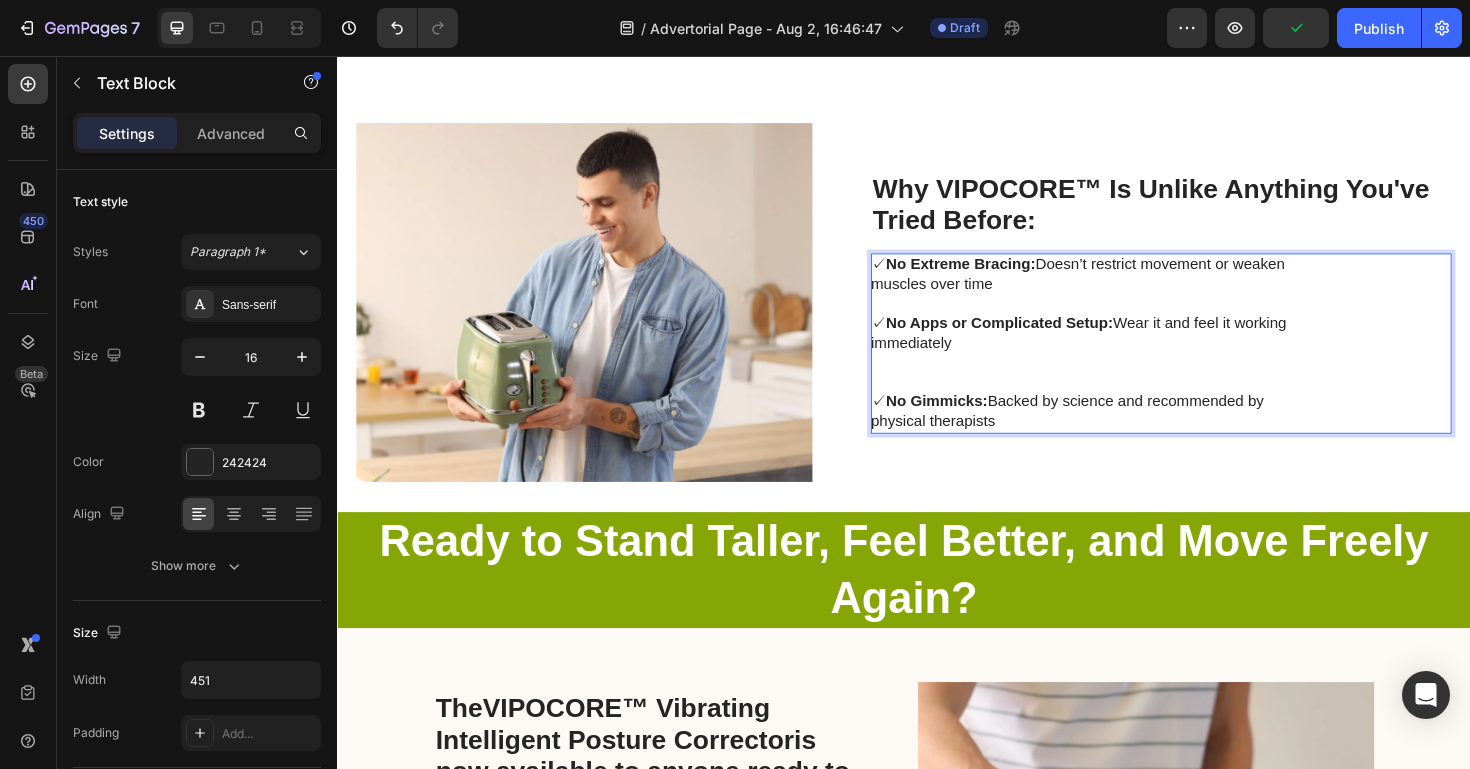 scroll, scrollTop: 4211, scrollLeft: 0, axis: vertical 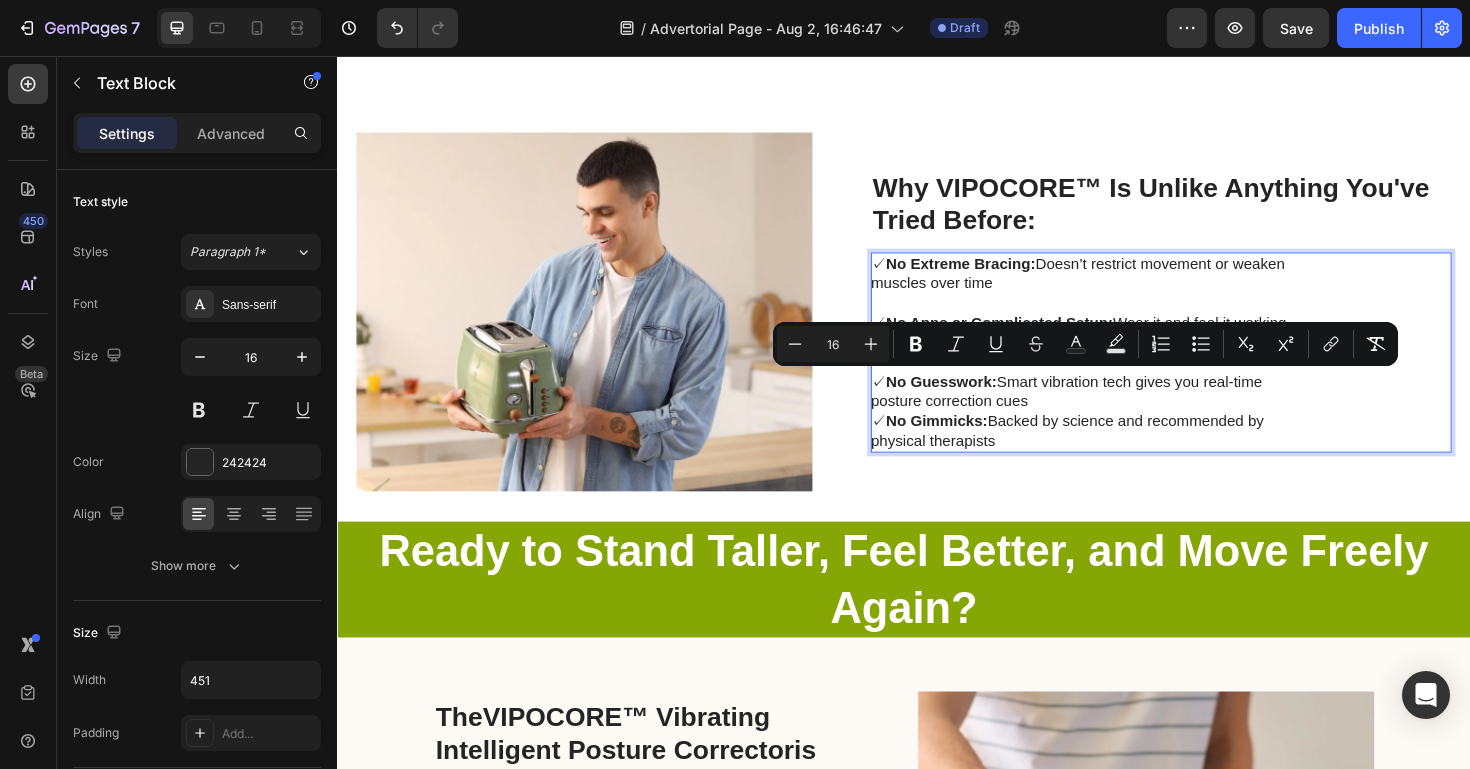 click on "✓  No Guesswork:  Smart vibration tech gives you real-time posture correction cues ✓  No Gimmicks:  Backed by science and recommended by physical therapists" at bounding box center (1126, 422) 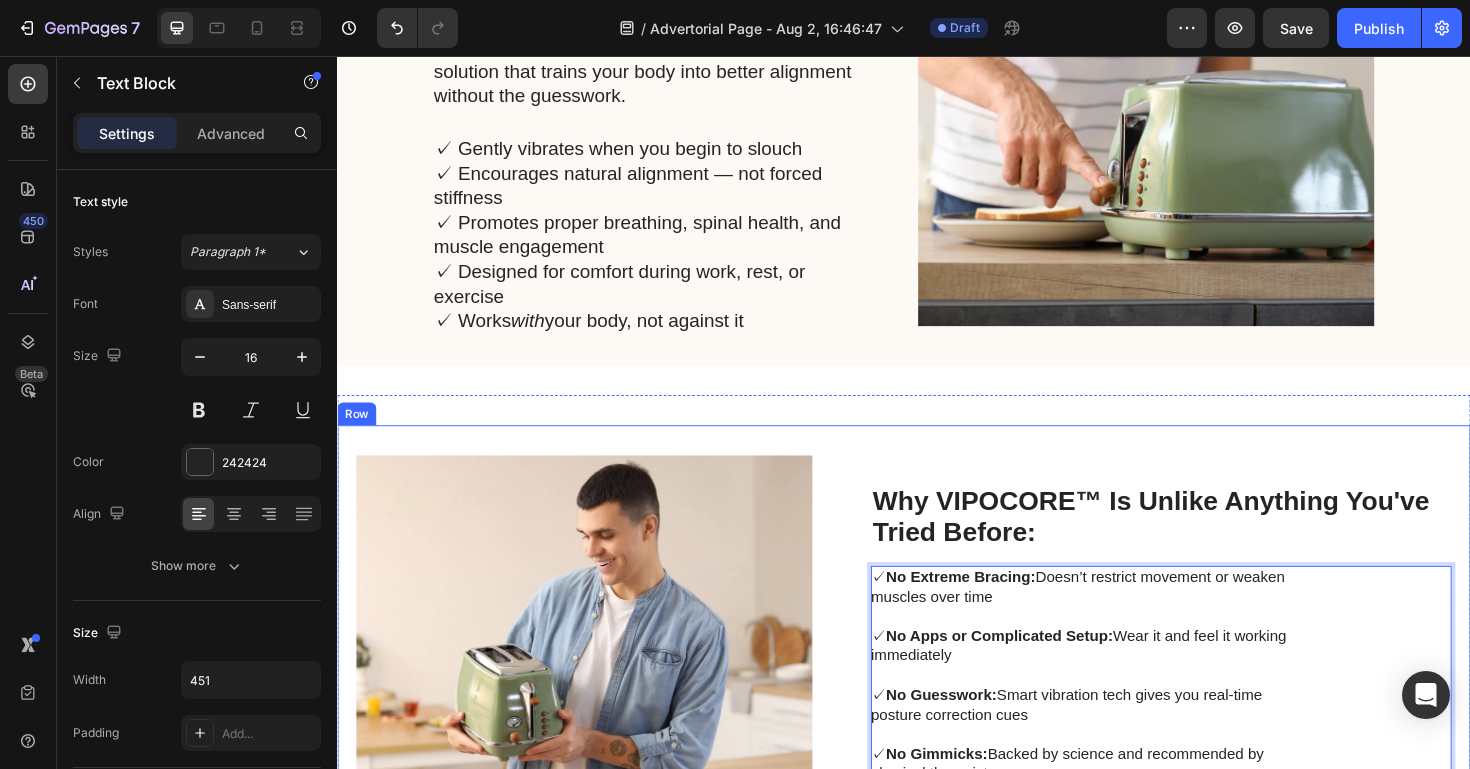 scroll, scrollTop: 3844, scrollLeft: 0, axis: vertical 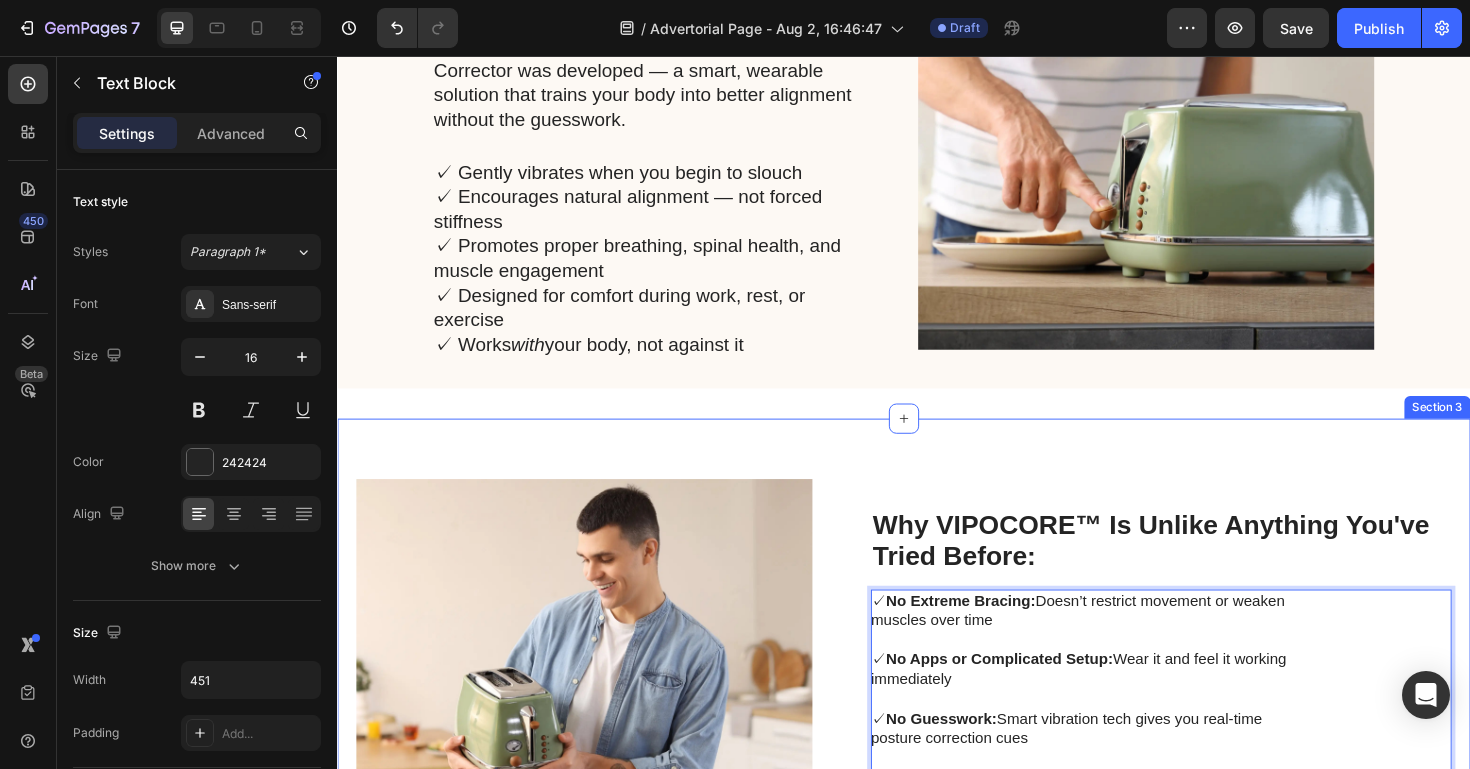click on "Image Why VIPOCORE™ Is Unlike Anything You've Tried Before: Heading ✓  No Extreme Bracing:  Doesn’t restrict movement or weaken muscles over time ✓  No Apps or Complicated Setup:  Wear it and feel it working immediately ✓  No Guesswork:  Smart vibration tech gives you real-time posture correction cues ⁠⁠⁠⁠⁠⁠⁠ ✓  No Gimmicks:  Backed by science and recommended by physical therapists Text Block   0 Row Ready to Stand Taller, Feel Better, and Move Freely Again? Heading The  VIPOCORE™ Vibrating Intelligent Posture Corrector  is now available to anyone ready to stop slouching and start feeling more energized, more confident, and more in control of their health.  Heading ✓ Doctor-recommended wearable technology ✓ Comfortable for daily wear under clothing ✓ Real-time correction through gentle vibration ✓ Results in just 2 weeks of regular use ✓ 60-day risk-free guarantee Text Block Image Row SALE ENDS SOON Text Block 16 hrs 38 min 54 sec Countdown Timer   Heading VIPOCORE™ |" at bounding box center (937, 1360) 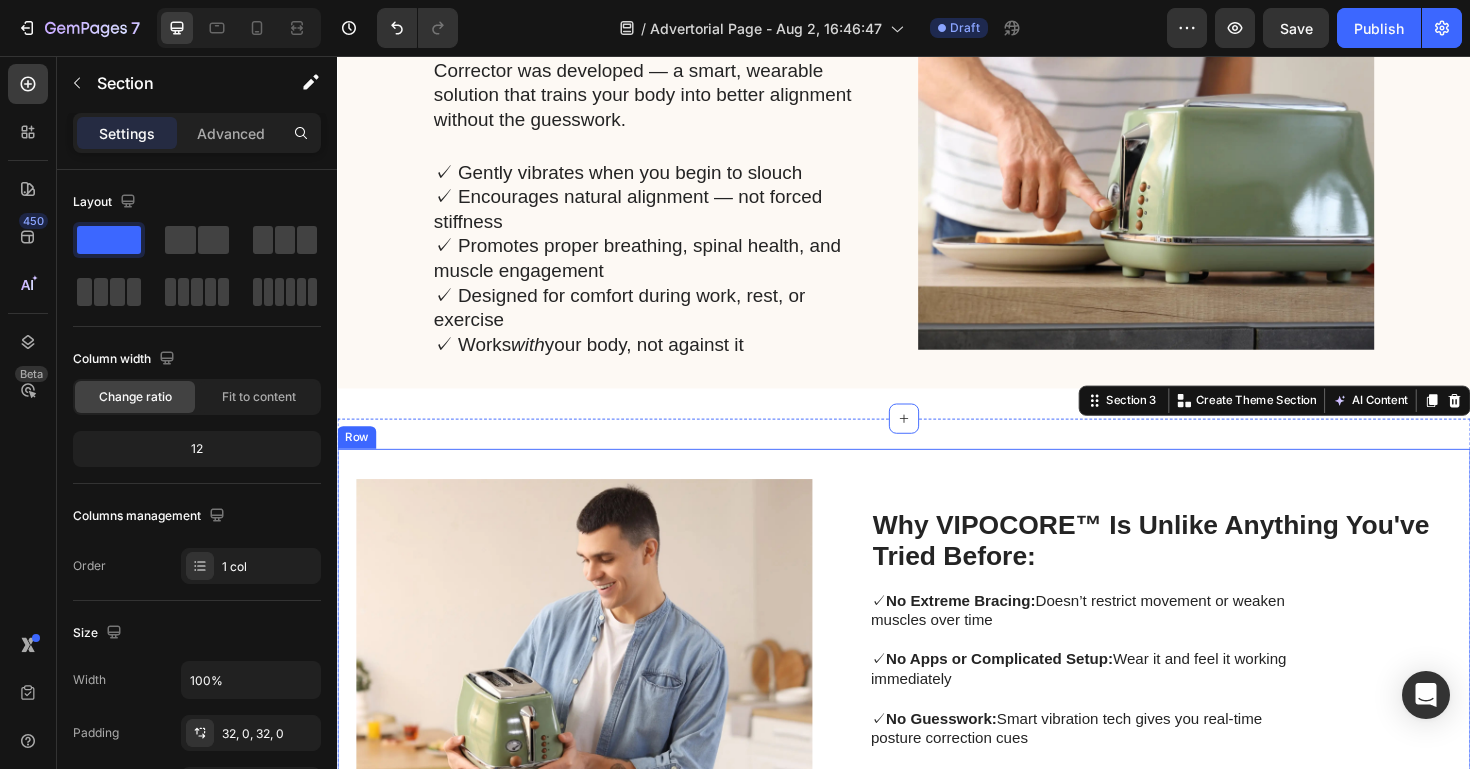 click on "Image Why VIPOCORE™ Is Unlike Anything You've Tried Before: Heading ✓  No Extreme Bracing:  Doesn’t restrict movement or weaken muscles over time ✓  No Apps or Complicated Setup:  Wear it and feel it working immediately ✓  No Guesswork:  Smart vibration tech gives you real-time posture correction cues ⁠⁠⁠⁠⁠⁠⁠ ✓  No Gimmicks:  Backed by science and recommended by physical therapists Text Block Row" at bounding box center [937, 694] 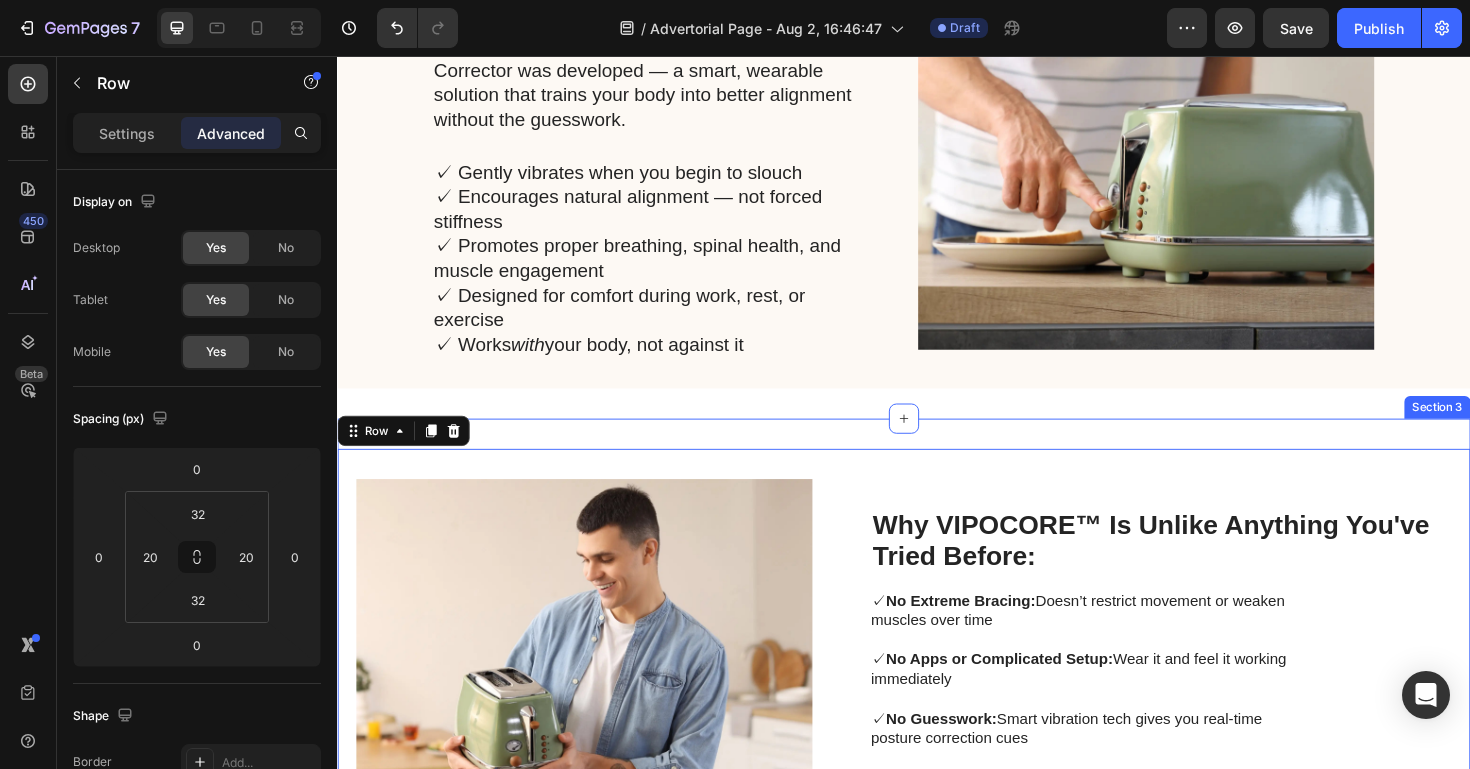 click on "Image Why VIPOCORE™ Is Unlike Anything You've Tried Before: Heading ✓  No Extreme Bracing:  Doesn’t restrict movement or weaken muscles over time ✓  No Apps or Complicated Setup:  Wear it and feel it working immediately ✓  No Guesswork:  Smart vibration tech gives you real-time posture correction cues ⁠⁠⁠⁠⁠⁠⁠ ✓  No Gimmicks:  Backed by science and recommended by physical therapists Text Block Row   0 Ready to Stand Taller, Feel Better, and Move Freely Again? Heading The  VIPOCORE™ Vibrating Intelligent Posture Corrector  is now available to anyone ready to stop slouching and start feeling more energized, more confident, and more in control of their health.  Heading ✓ Doctor-recommended wearable technology ✓ Comfortable for daily wear under clothing ✓ Real-time correction through gentle vibration ✓ Results in just 2 weeks of regular use ✓ 60-day risk-free guarantee Text Block Image Row SALE ENDS SOON Text Block 16 hrs 38 min 52 sec Countdown Timer   Heading VIPOCORE™ |" at bounding box center (937, 1360) 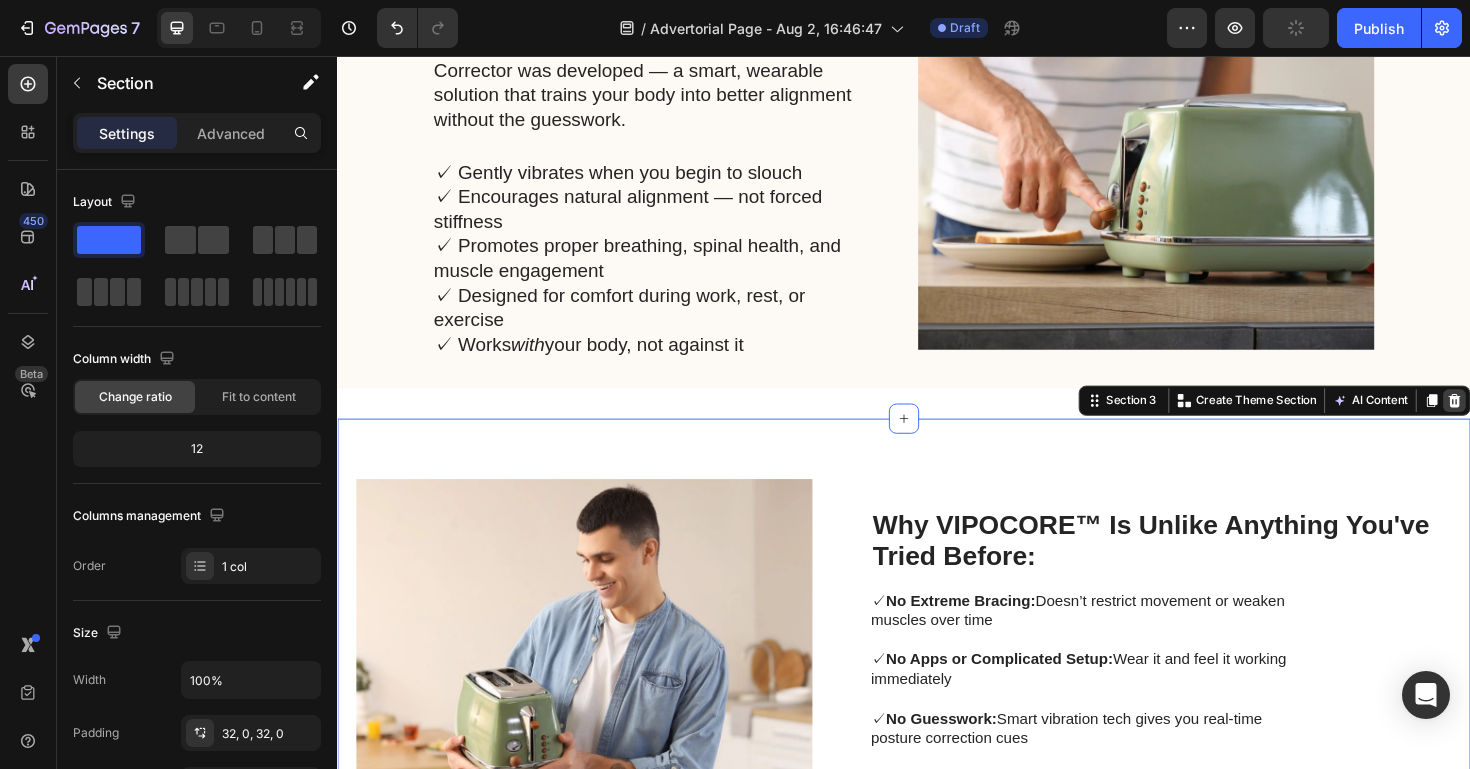 click 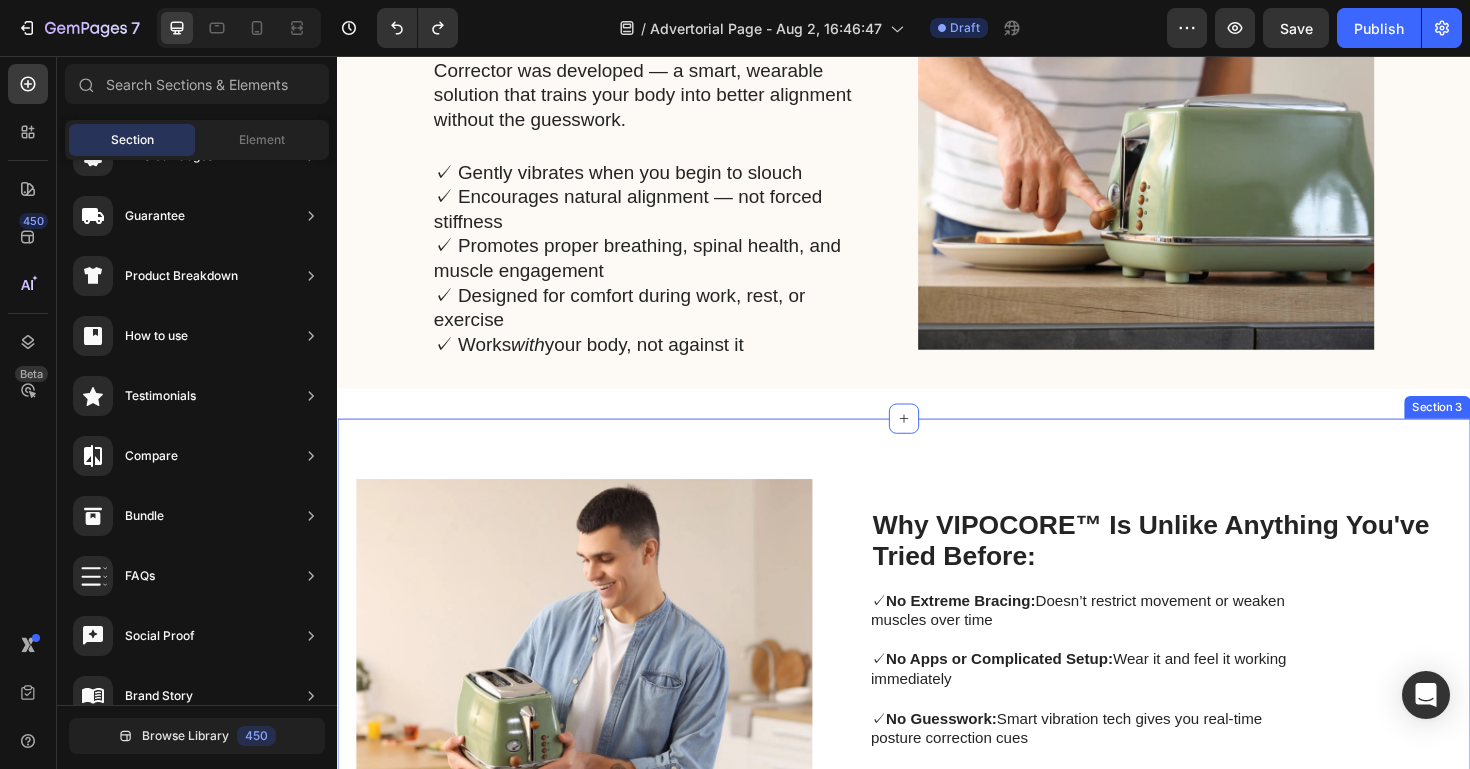 click on "Image Why VIPOCORE™ Is Unlike Anything You've Tried Before: Heading ✓  No Extreme Bracing:  Doesn’t restrict movement or weaken muscles over time ✓  No Apps or Complicated Setup:  Wear it and feel it working immediately ✓  No Guesswork:  Smart vibration tech gives you real-time posture correction cues ✓  No Gimmicks:  Backed by science and recommended by physical therapists Text Block Row" at bounding box center [937, 694] 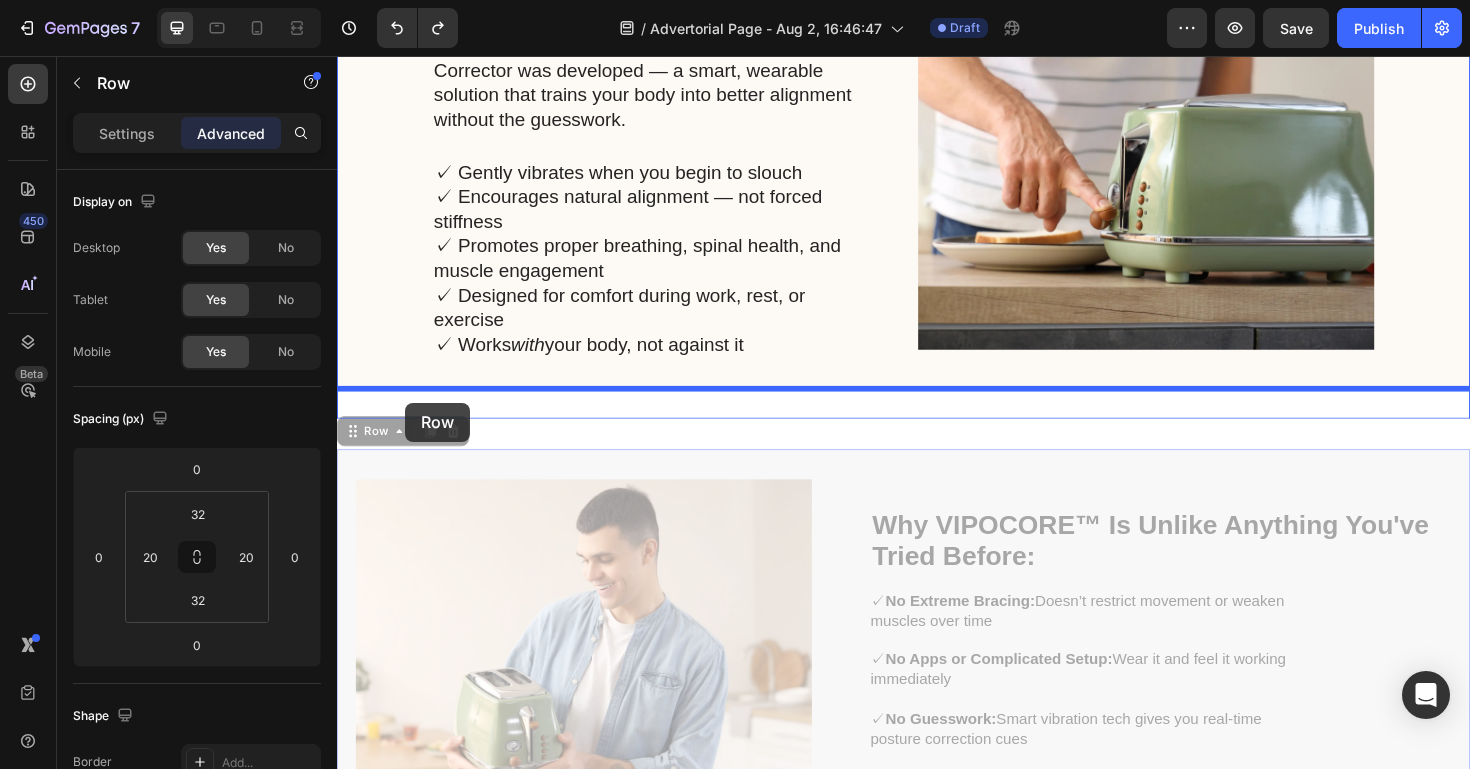 drag, startPoint x: 359, startPoint y: 457, endPoint x: 409, endPoint y: 423, distance: 60.464867 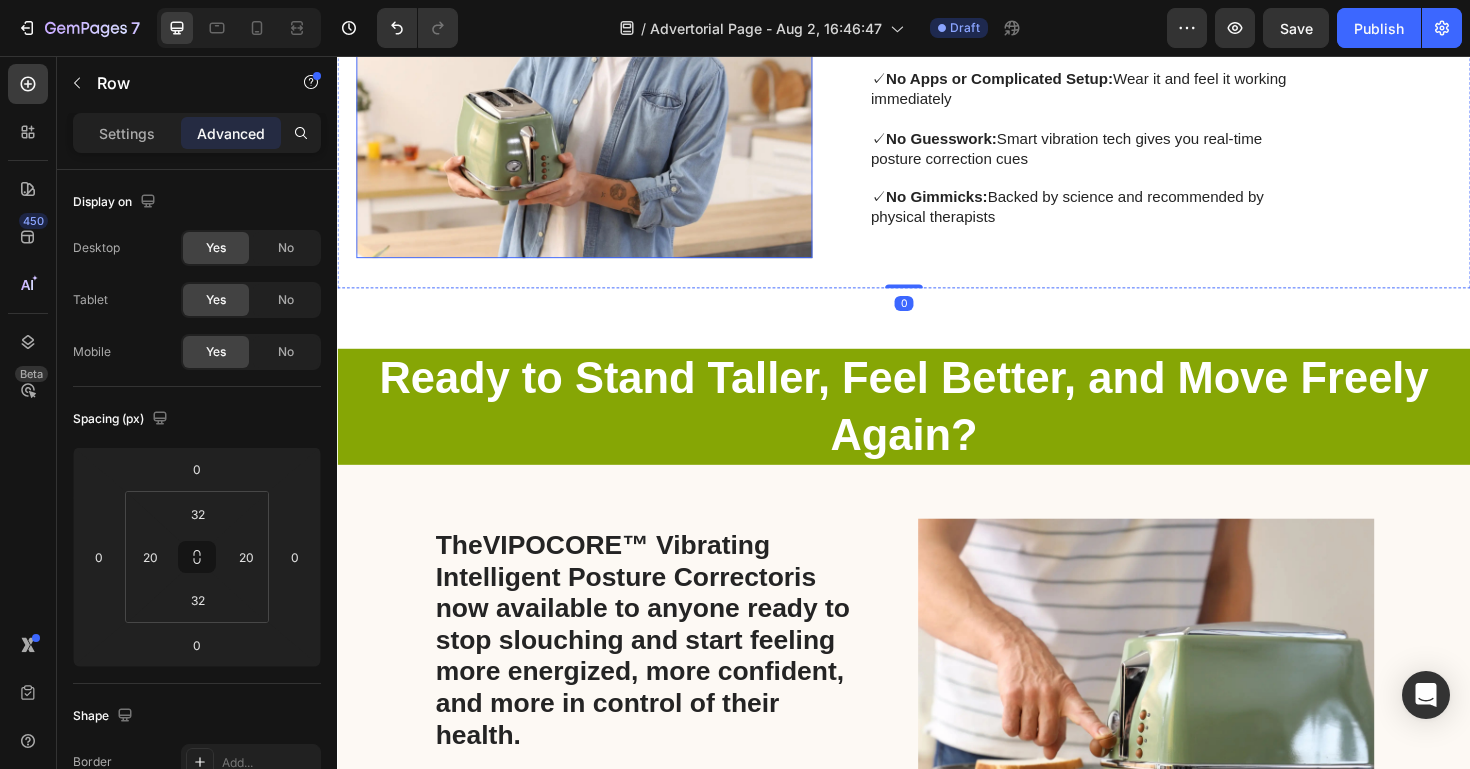 scroll, scrollTop: 4429, scrollLeft: 0, axis: vertical 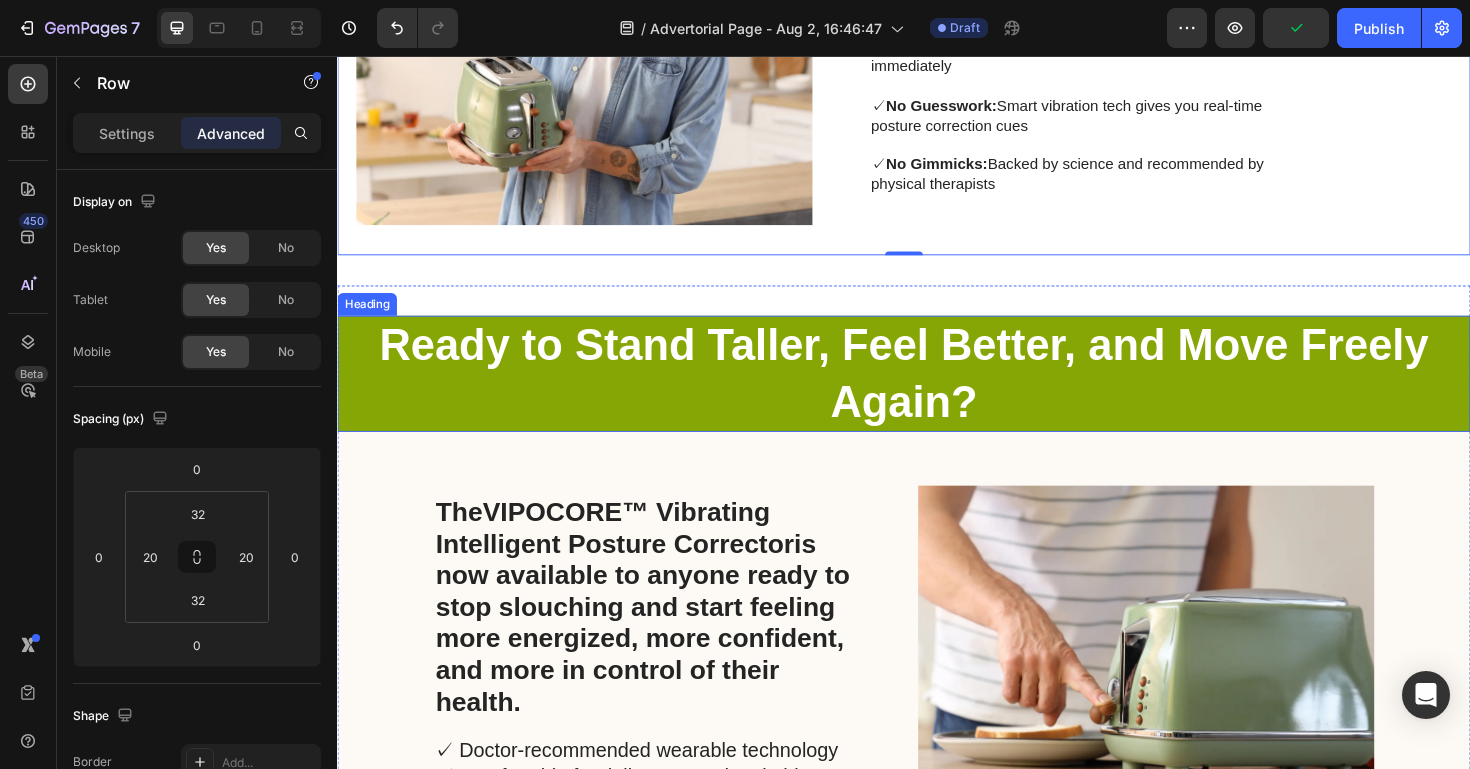 click on "Ready to Stand Taller, Feel Better, and Move Freely Again?" at bounding box center (937, 393) 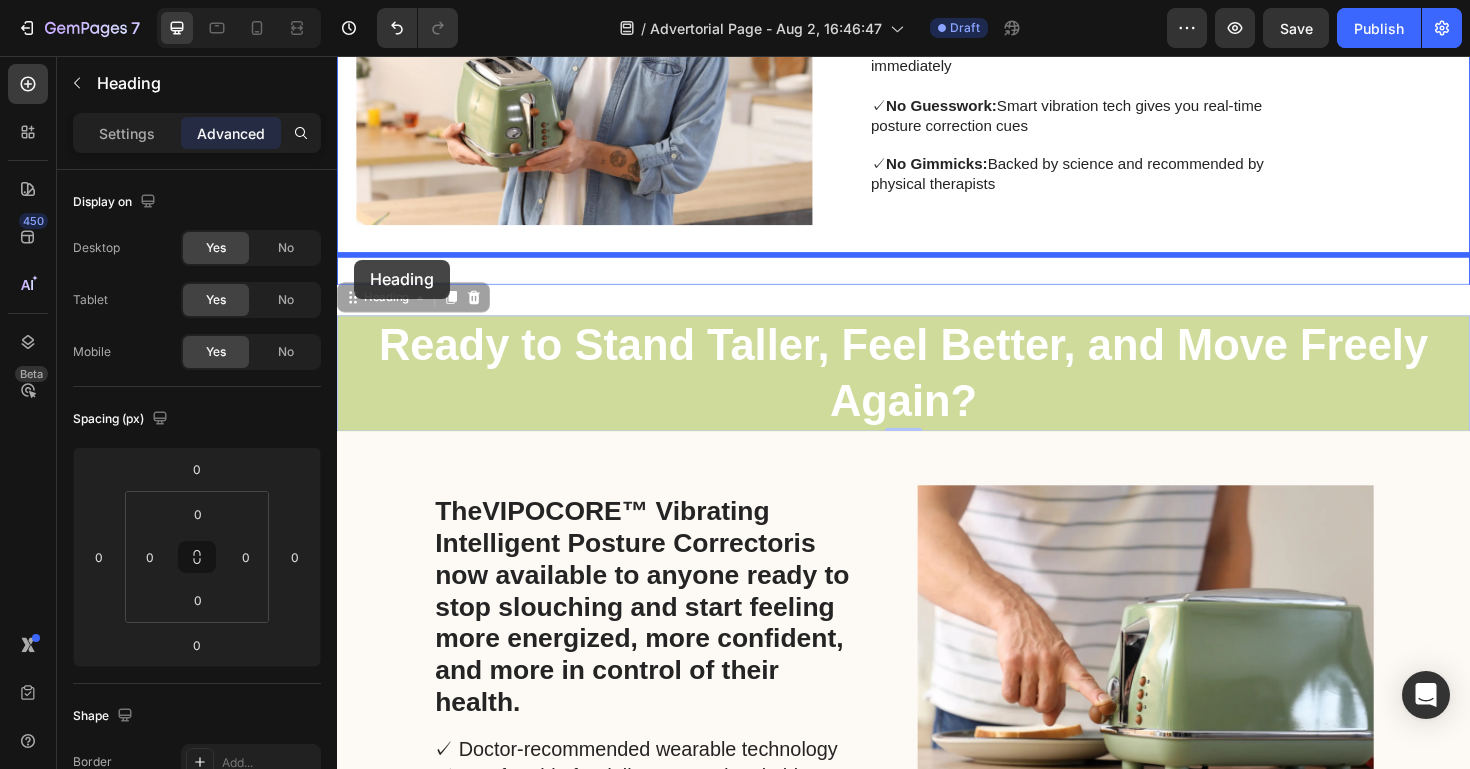 drag, startPoint x: 356, startPoint y: 312, endPoint x: 354, endPoint y: 271, distance: 41.04875 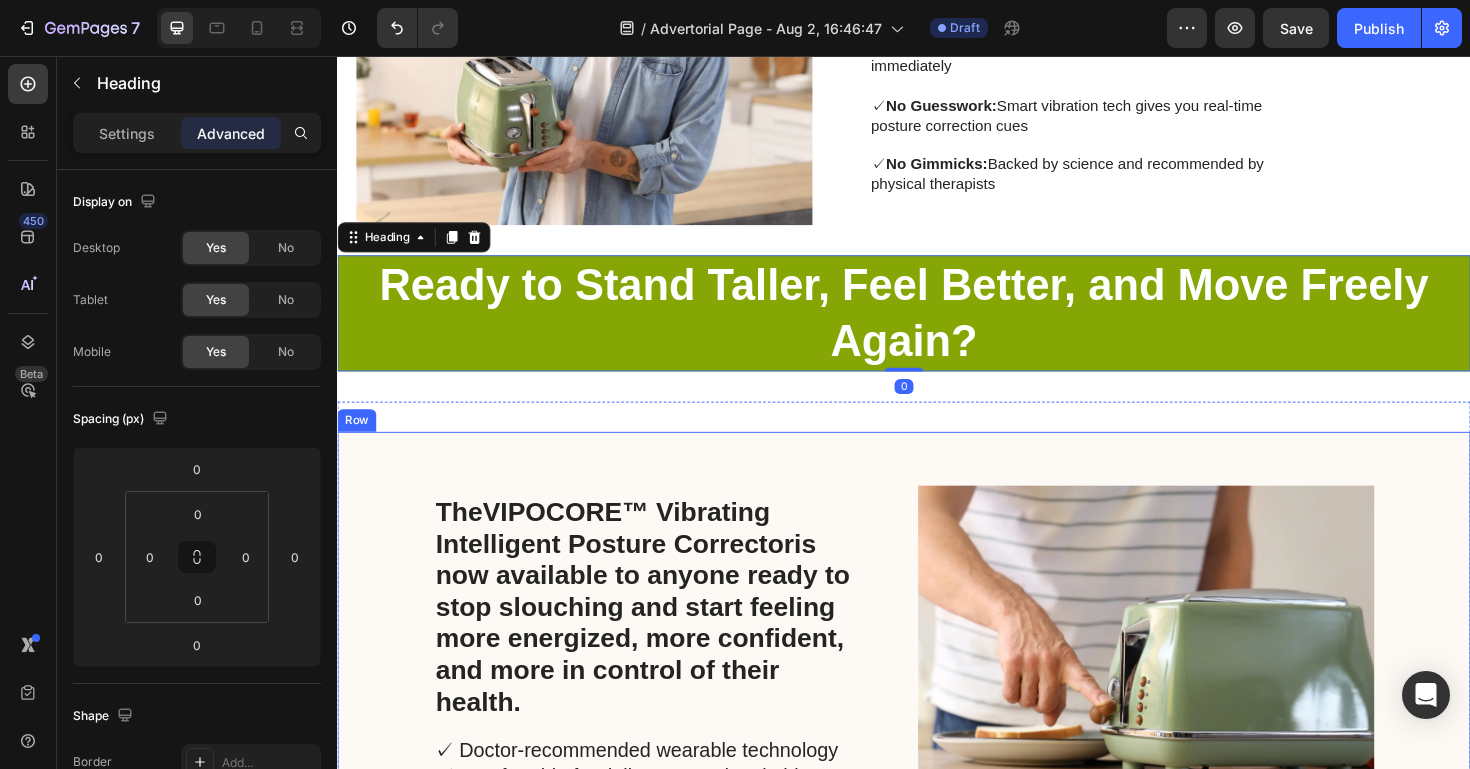 click on "The  VIPOCORE™ Vibrating Intelligent Posture Corrector  is now available to anyone ready to stop slouching and start feeling more energized, more confident, and more in control of their health.  Heading ✓ Doctor-recommended wearable technology ✓ Comfortable for daily wear under clothing ✓ Real-time correction through gentle vibration ✓ Results in just 2 weeks of regular use ✓ 60-day risk-free guarantee Text Block Image Row" at bounding box center (937, 700) 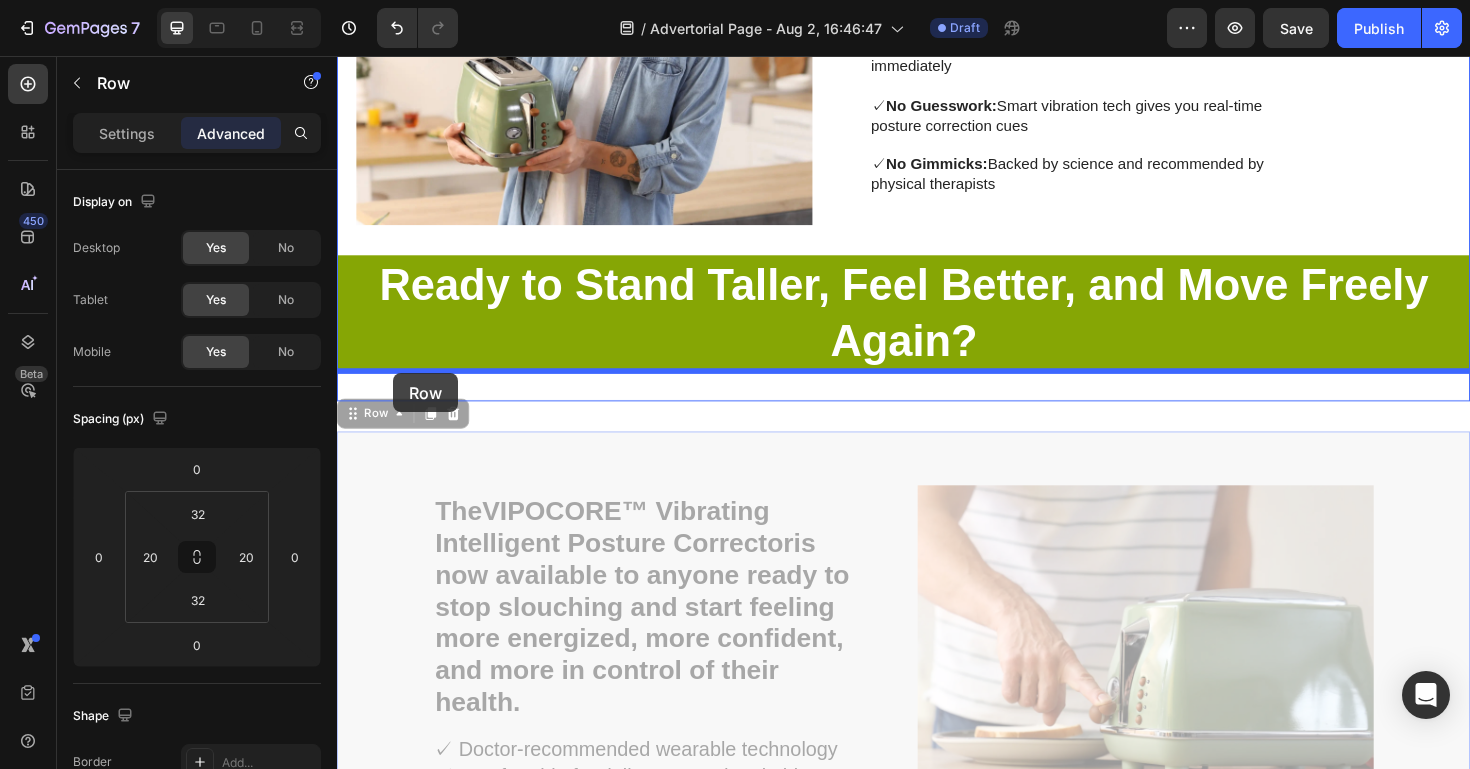 drag, startPoint x: 351, startPoint y: 438, endPoint x: 396, endPoint y: 392, distance: 64.3506 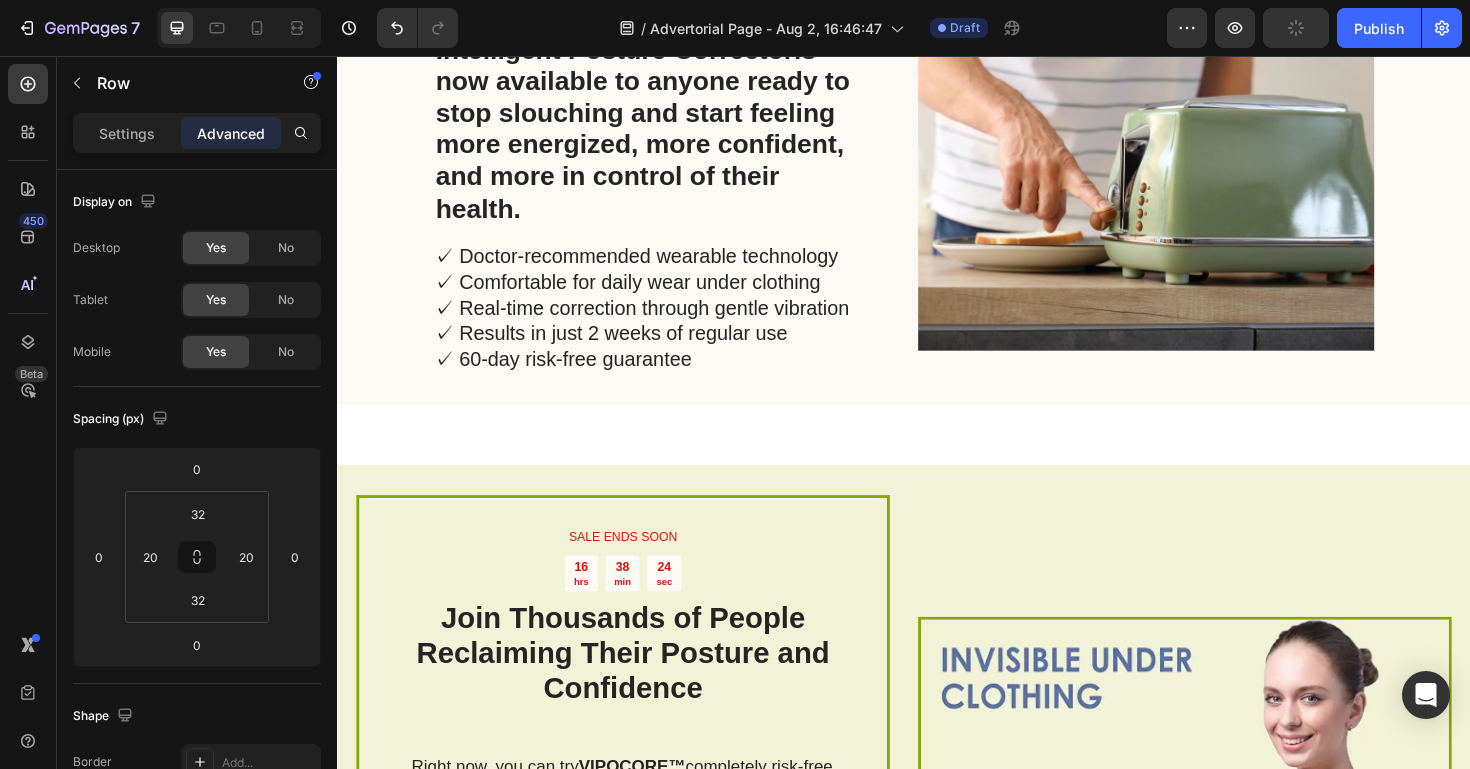 scroll, scrollTop: 4878, scrollLeft: 0, axis: vertical 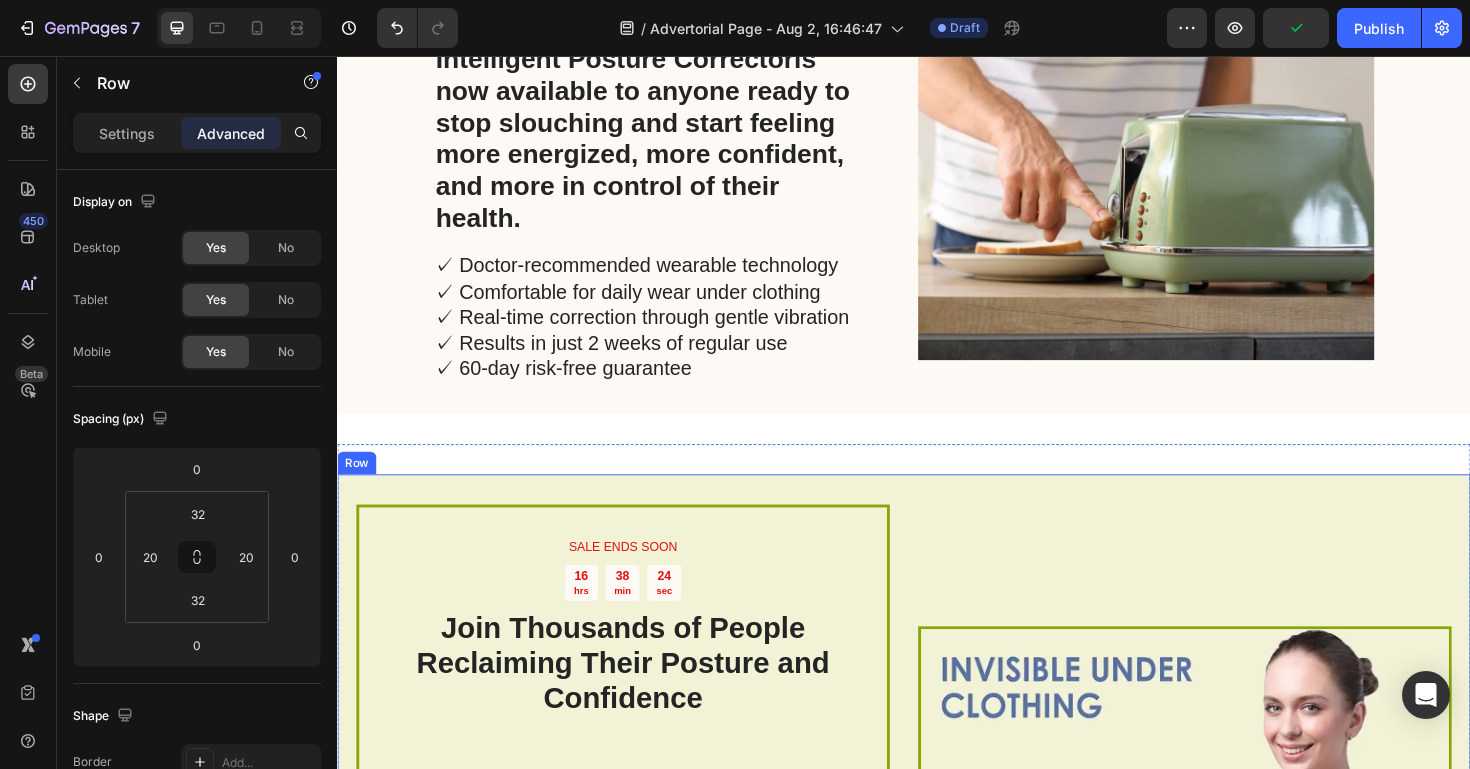 click on "SALE ENDS SOON Text Block 16 hrs 38 min 24 sec Countdown Timer Join Thousands of People Reclaiming Their Posture and Confidence   Heading Right now, you can try  VIPOCORE™  completely risk-free for 60 days. If you don’t feel a noticeable improvement in your posture, comfort, and confidence — return it for a full refund.   Text Block 👉  DISCOVER THE POSTURE BREAKTHROUGH THAT’S CHANGING LIVES    Button Sell-out Risk:  High Text Block | Text Block FREE  shipping Text Block Row Don’t let bad posture quietly undermine your health and self-esteem. Feel the difference of better alignment — and let your body thank you. Text Block Row Image Row" at bounding box center [937, 856] 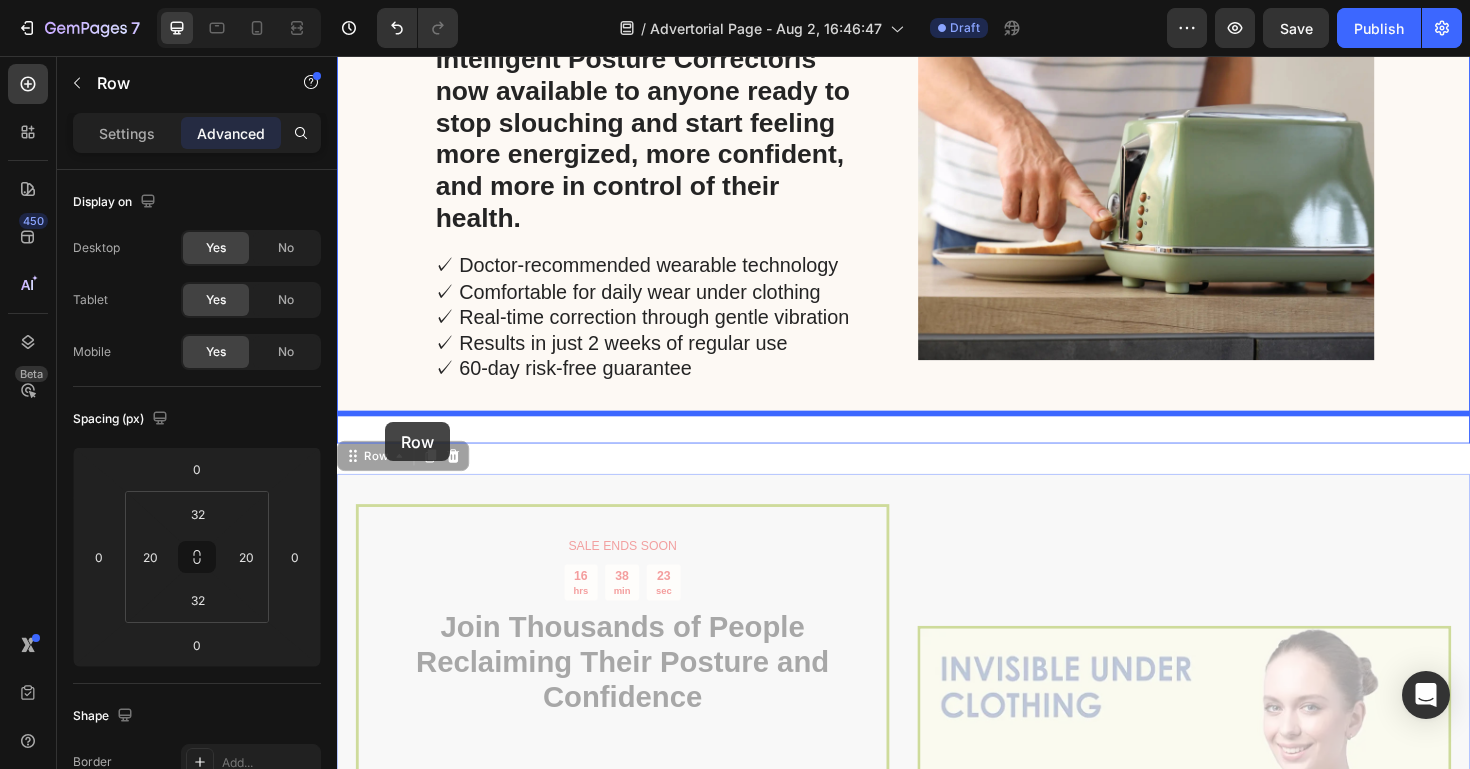 drag, startPoint x: 356, startPoint y: 487, endPoint x: 385, endPoint y: 443, distance: 52.69725 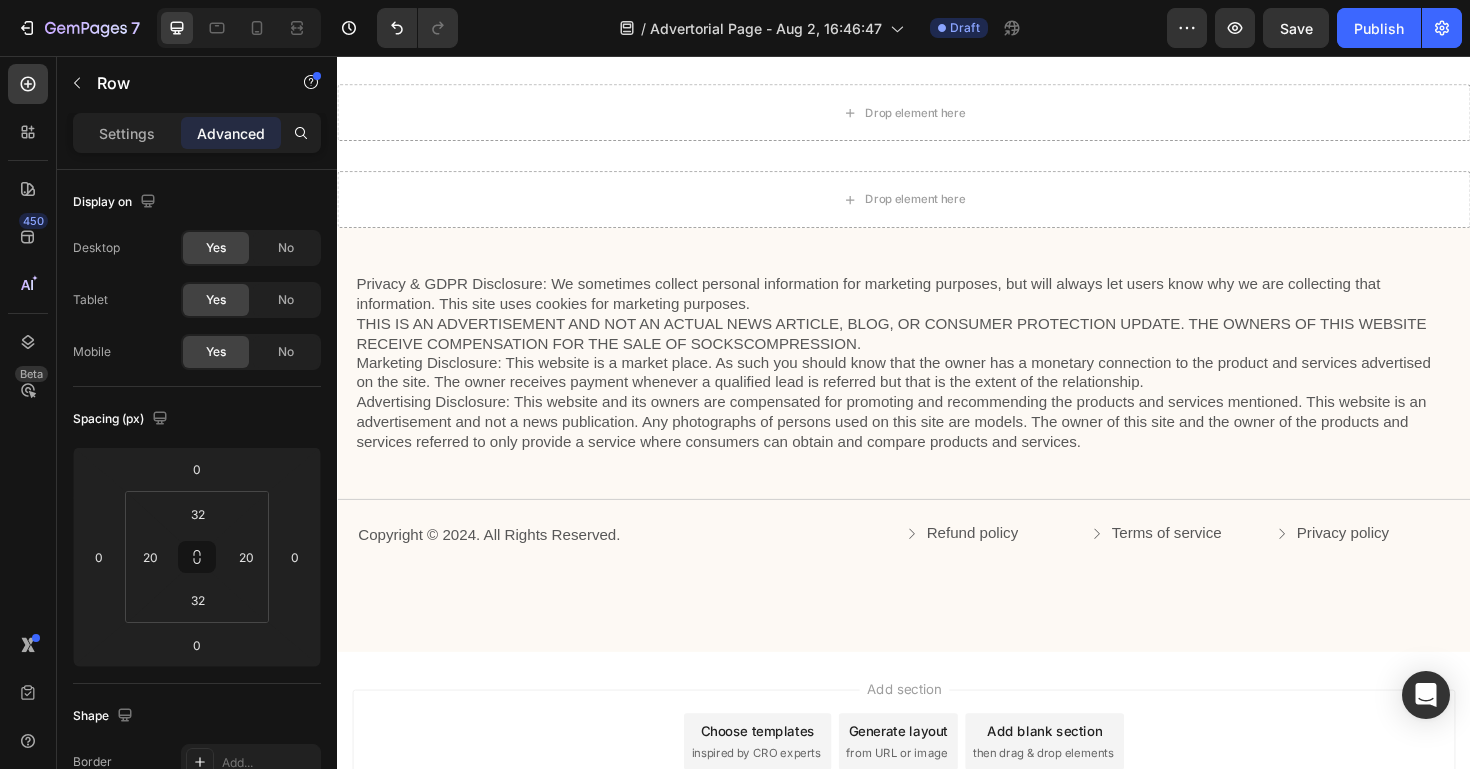 scroll, scrollTop: 5789, scrollLeft: 0, axis: vertical 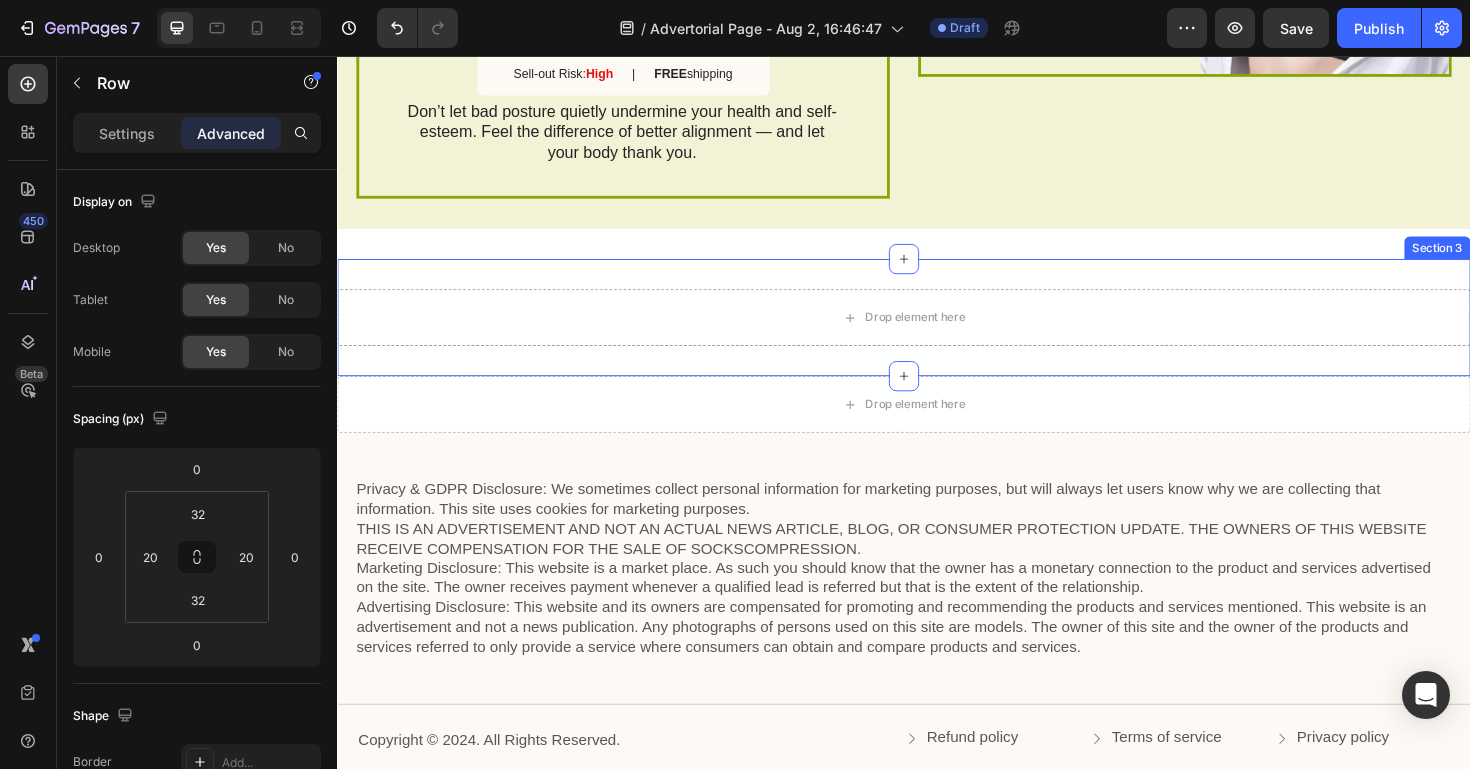 click on "Drop element here Section 3" at bounding box center (937, 333) 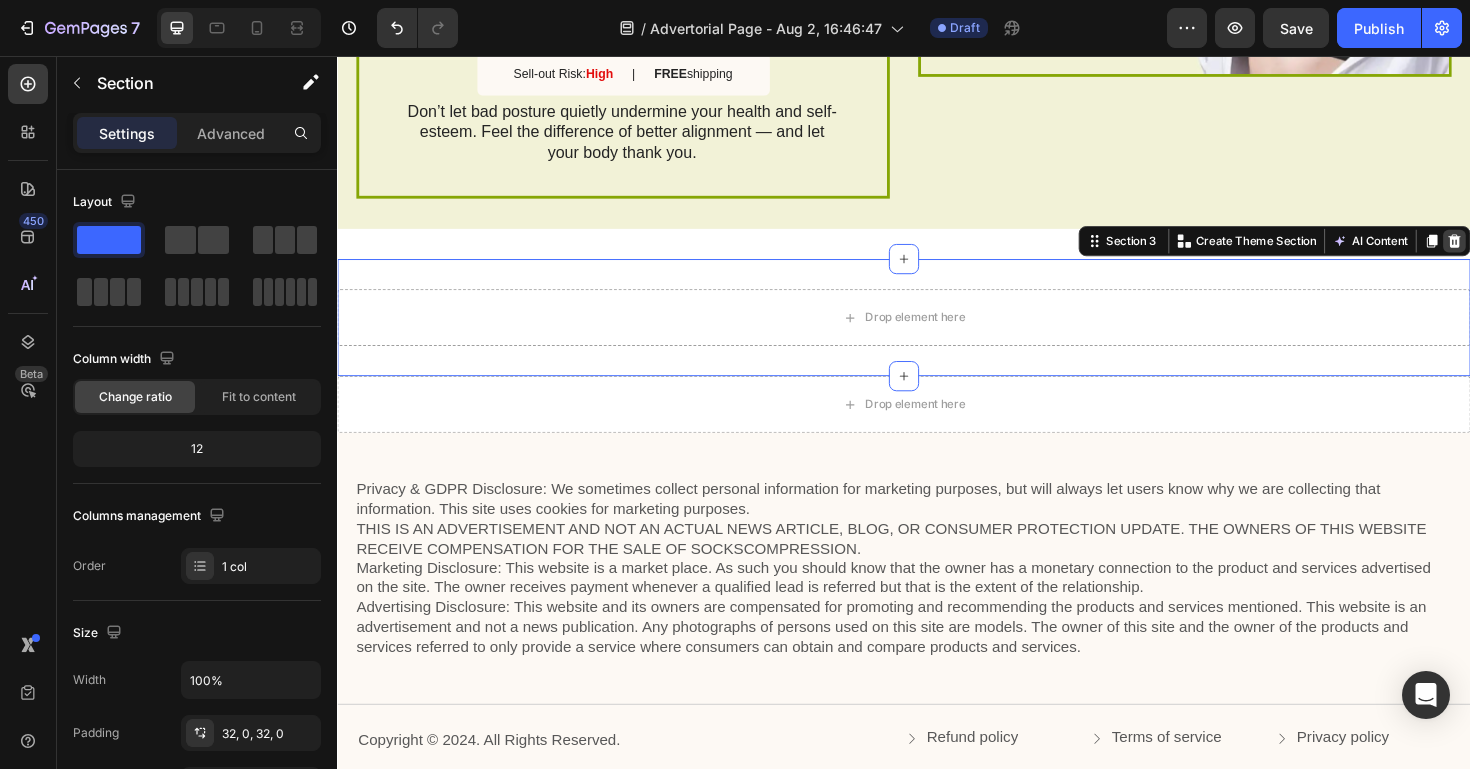 click 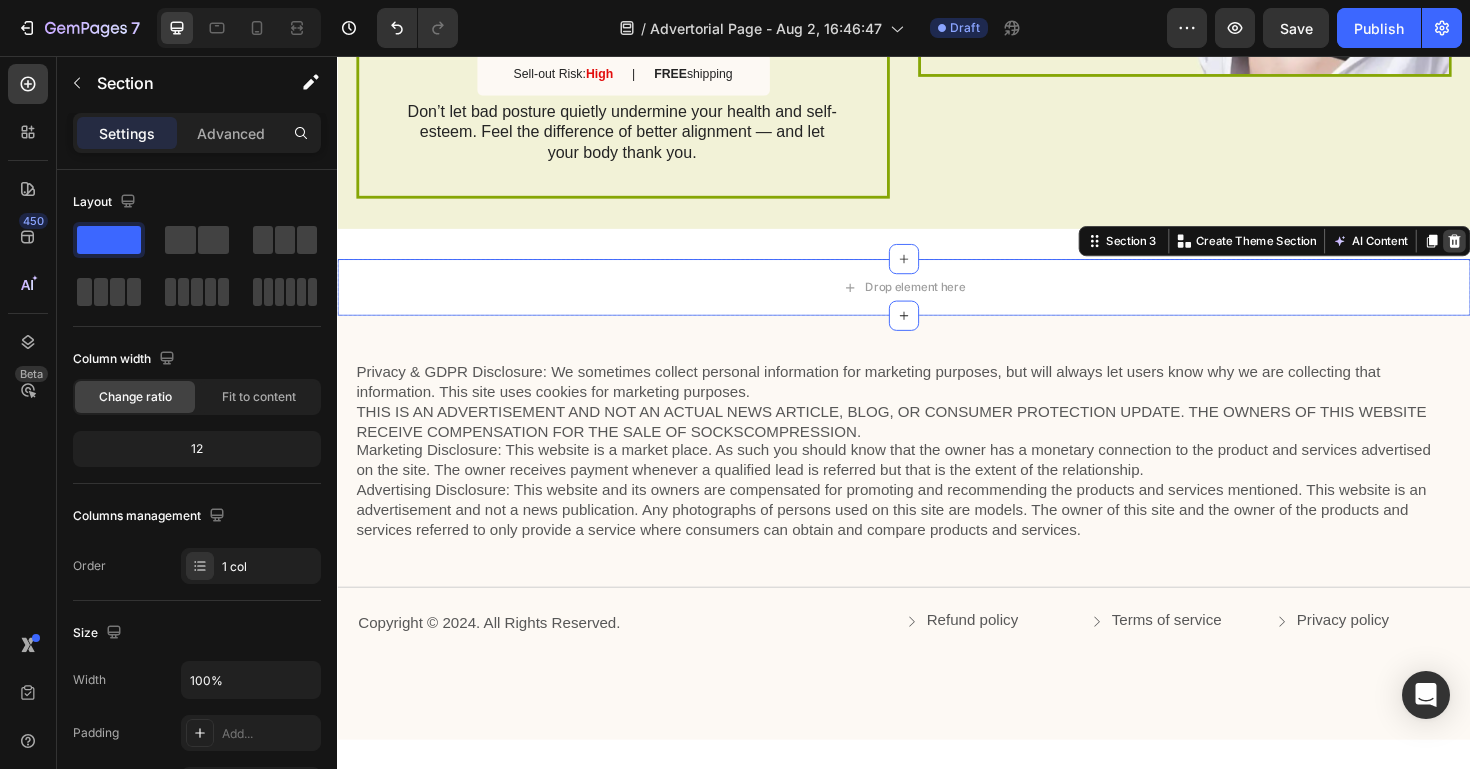 click 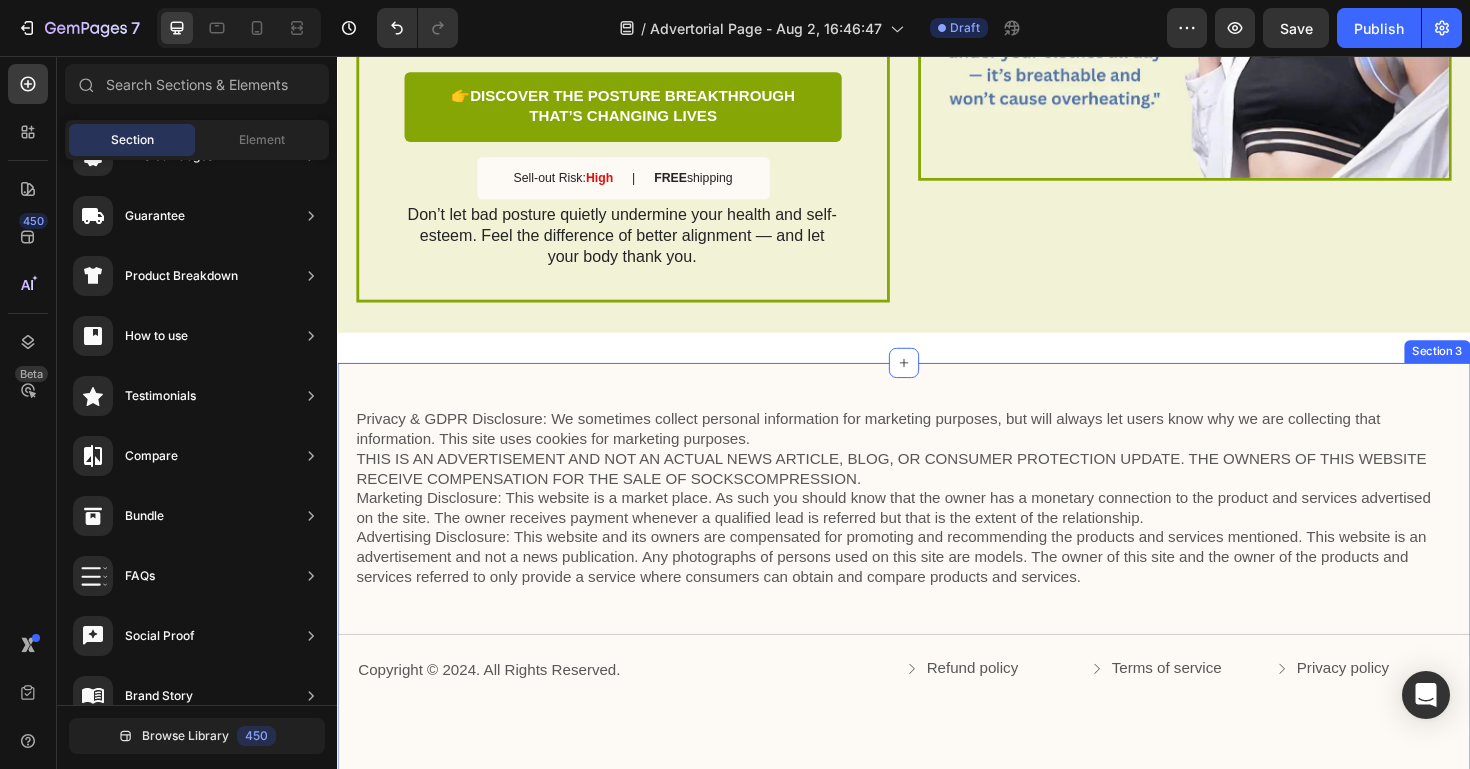 scroll, scrollTop: 5662, scrollLeft: 0, axis: vertical 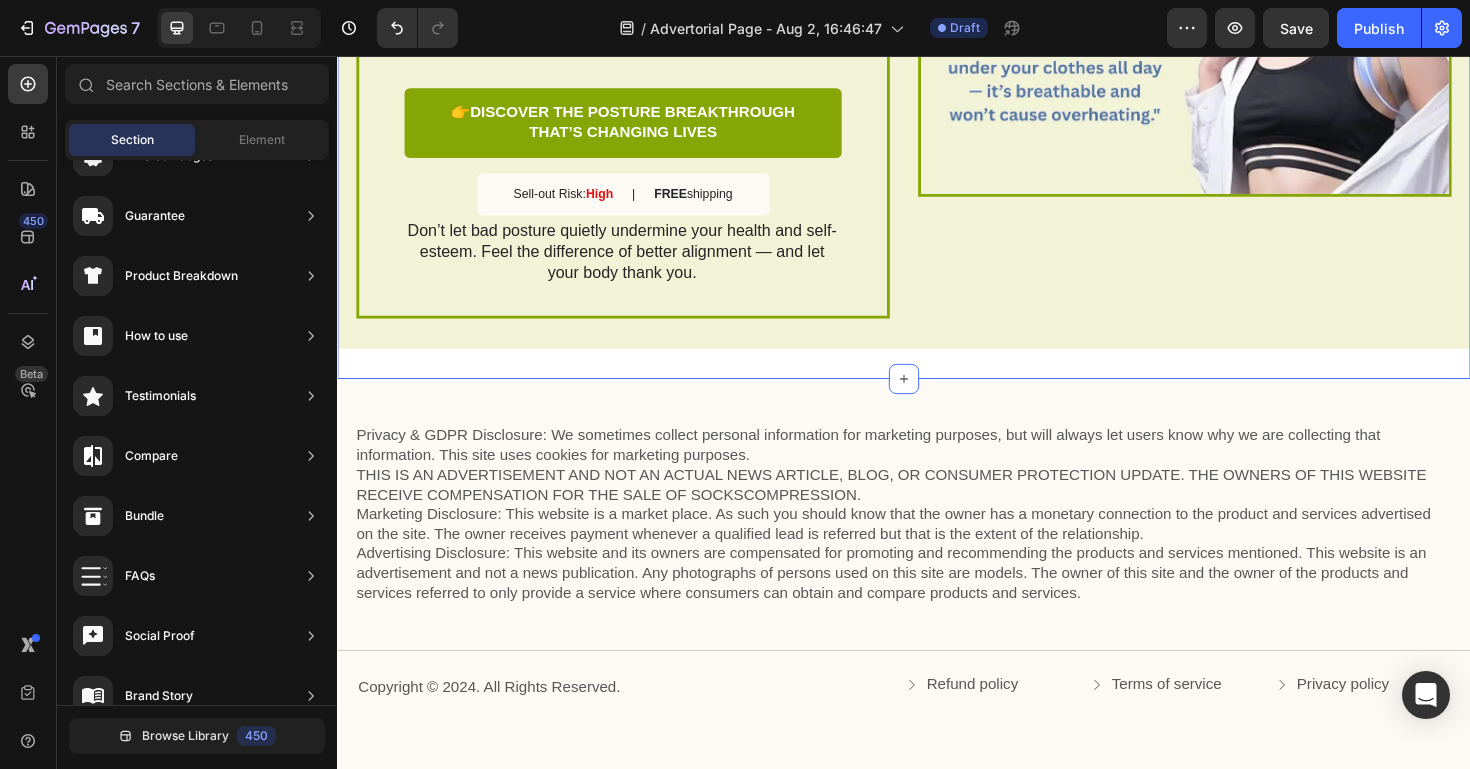 click on "After years of research into the physical and emotional effects of poor posture, the VIPOCORE™ Vibrating Intelligent Posture Corrector was developed — a smart, wearable solution that trains your body into better alignment without the guesswork.   Text Block ✓ Gently vibrates when you begin to slouch ✓ Encourages natural alignment — not forced stiffness ✓ Promotes proper breathing, spinal health, and muscle engagement ✓ Designed for comfort during work, rest, or exercise ✓ Works  with  your body, not against it Text Block Image Row Image Why VIPOCORE™ Is Unlike Anything You've Tried Before: Heading ✓  No Extreme Bracing:  Doesn’t restrict movement or weaken muscles over time ✓  No Apps or Complicated Setup:  Wear it and feel it working immediately ✓  No Guesswork:  Smart vibration tech gives you real-time posture correction cues ✓  No Gimmicks:  Backed by science and recommended by physical therapists Text Block Row Ready to Stand Taller, Feel Better, and Move Freely Again? Heading" at bounding box center [937, -753] 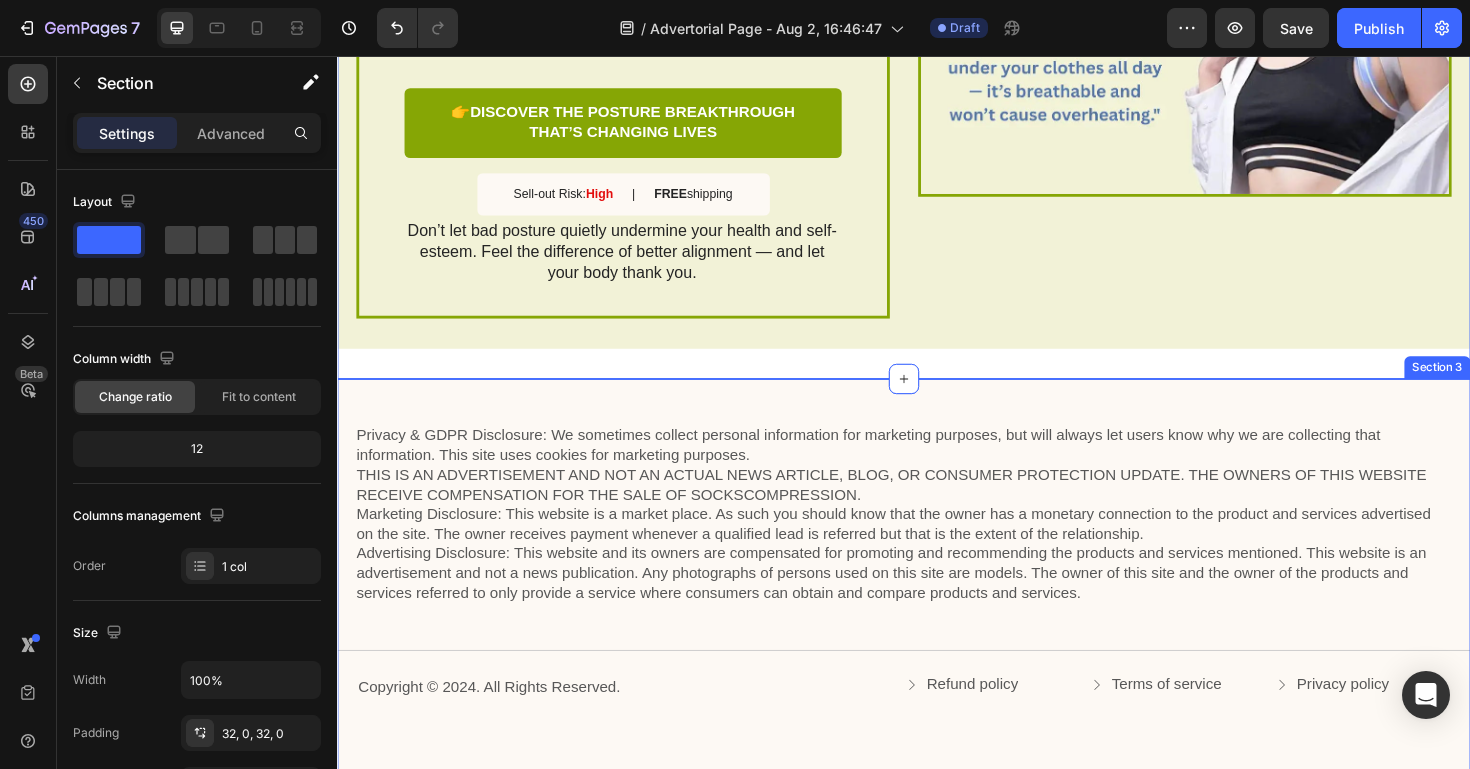 click on "Privacy & GDPR Disclosure: We sometimes collect personal information for marketing purposes, but will always let users know why we are collecting that information. This site uses cookies for marketing purposes. THIS IS AN ADVERTISEMENT AND NOT AN ACTUAL NEWS ARTICLE, BLOG, OR CONSUMER PROTECTION UPDATE. THE OWNERS OF THIS WEBSITE RECEIVE COMPENSATION FOR THE SALE OF SOCKSCOMPRESSION. Marketing Disclosure: This website is a market place. As such you should know that the owner has a monetary connection to the product and services advertised on the site. The owner receives payment whenever a qualified lead is referred but that is the extent of the relationship. Text Block                Title Line Copyright © 2024. All Rights Reserved. Text Block
Refund policy Button
Terms of service Button
Privacy policy Button Row Row Section 3" at bounding box center (937, 622) 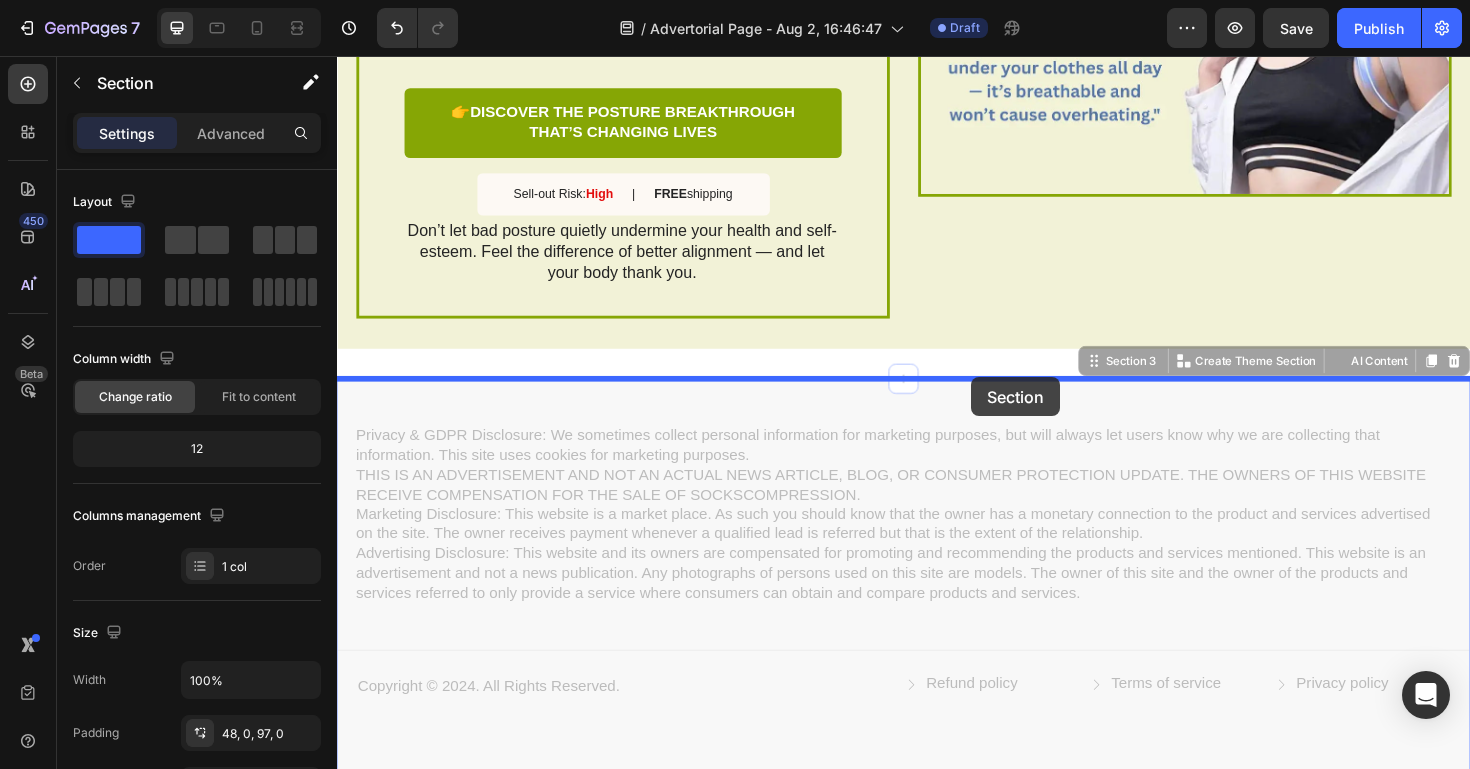 drag, startPoint x: 1147, startPoint y: 375, endPoint x: 1008, endPoint y: 392, distance: 140.0357 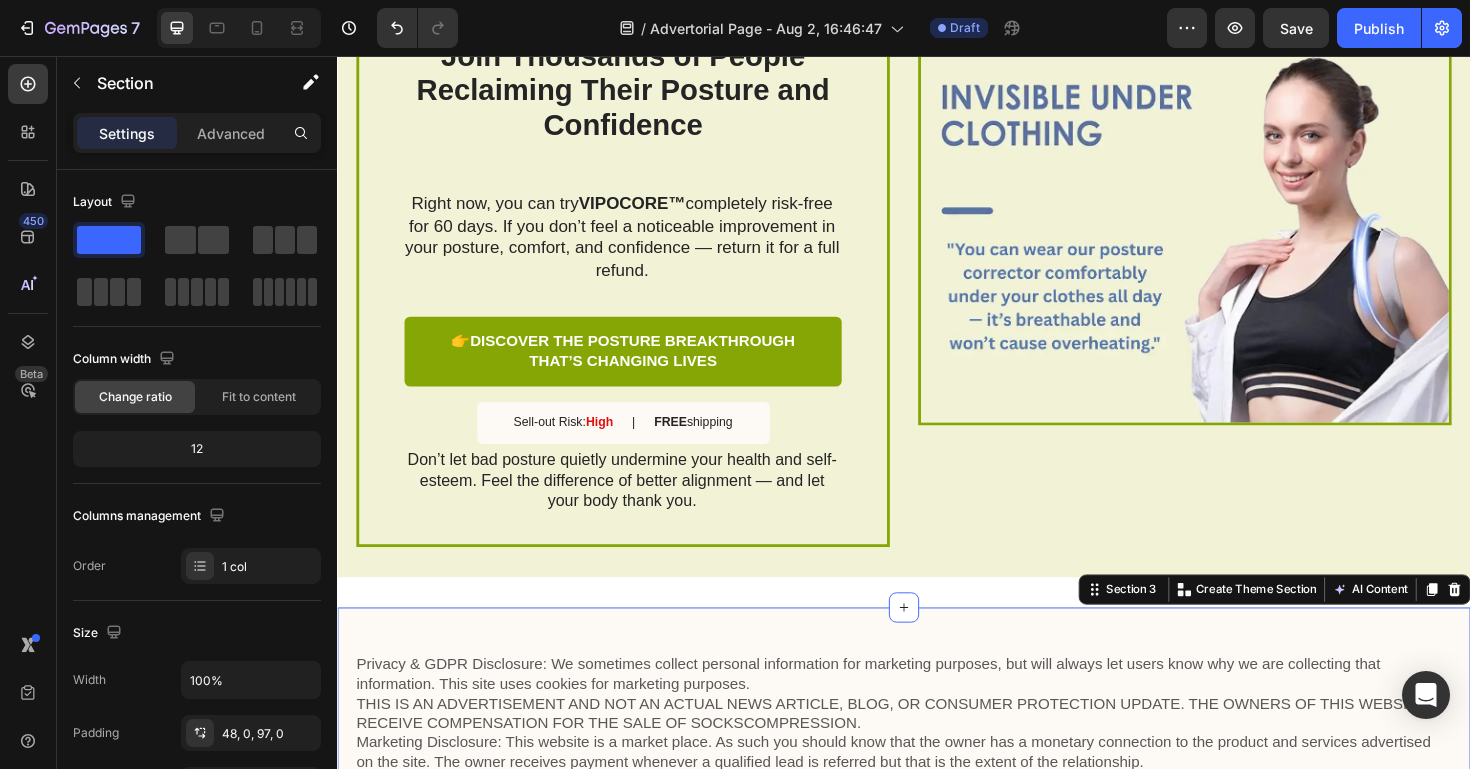 scroll, scrollTop: 5413, scrollLeft: 0, axis: vertical 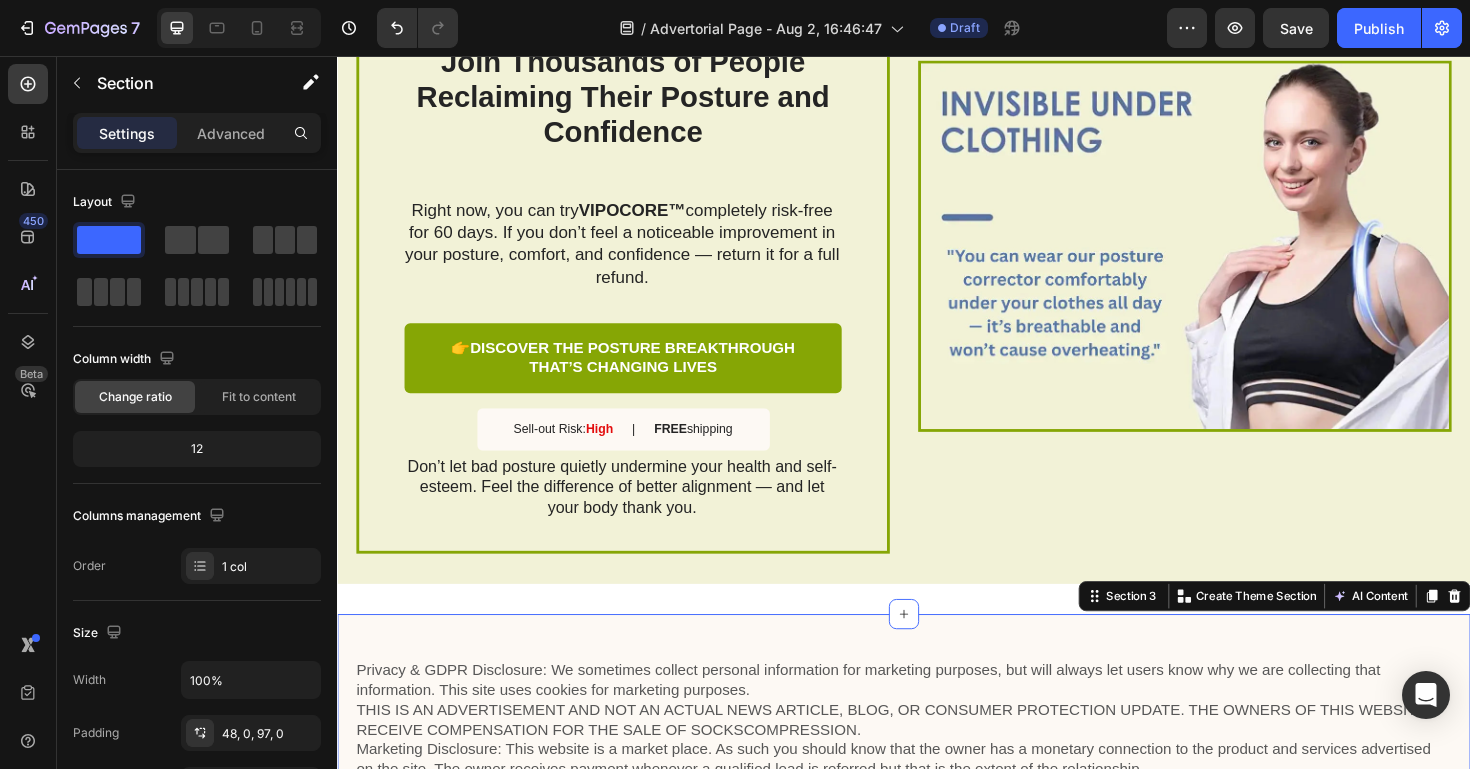 click at bounding box center (1234, 257) 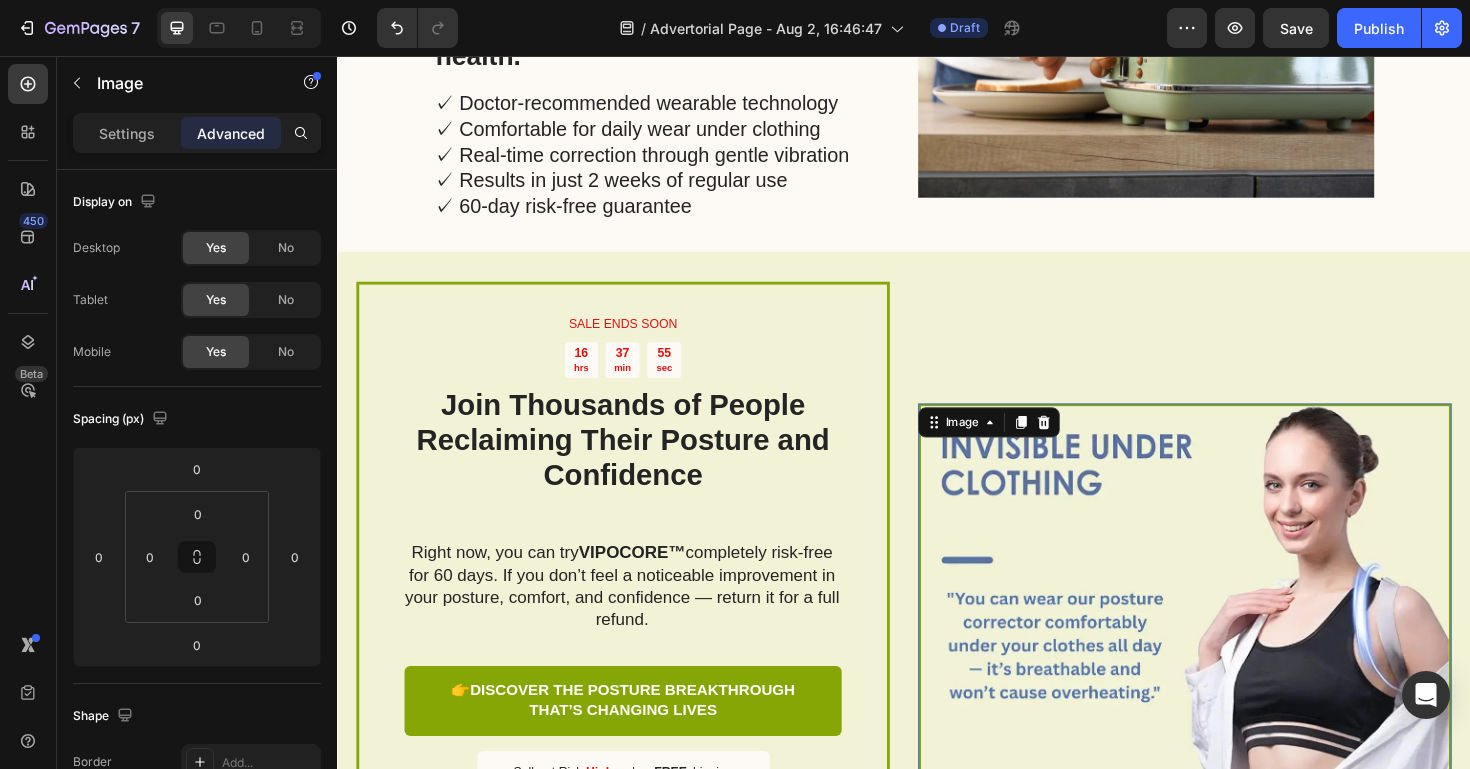scroll, scrollTop: 5049, scrollLeft: 0, axis: vertical 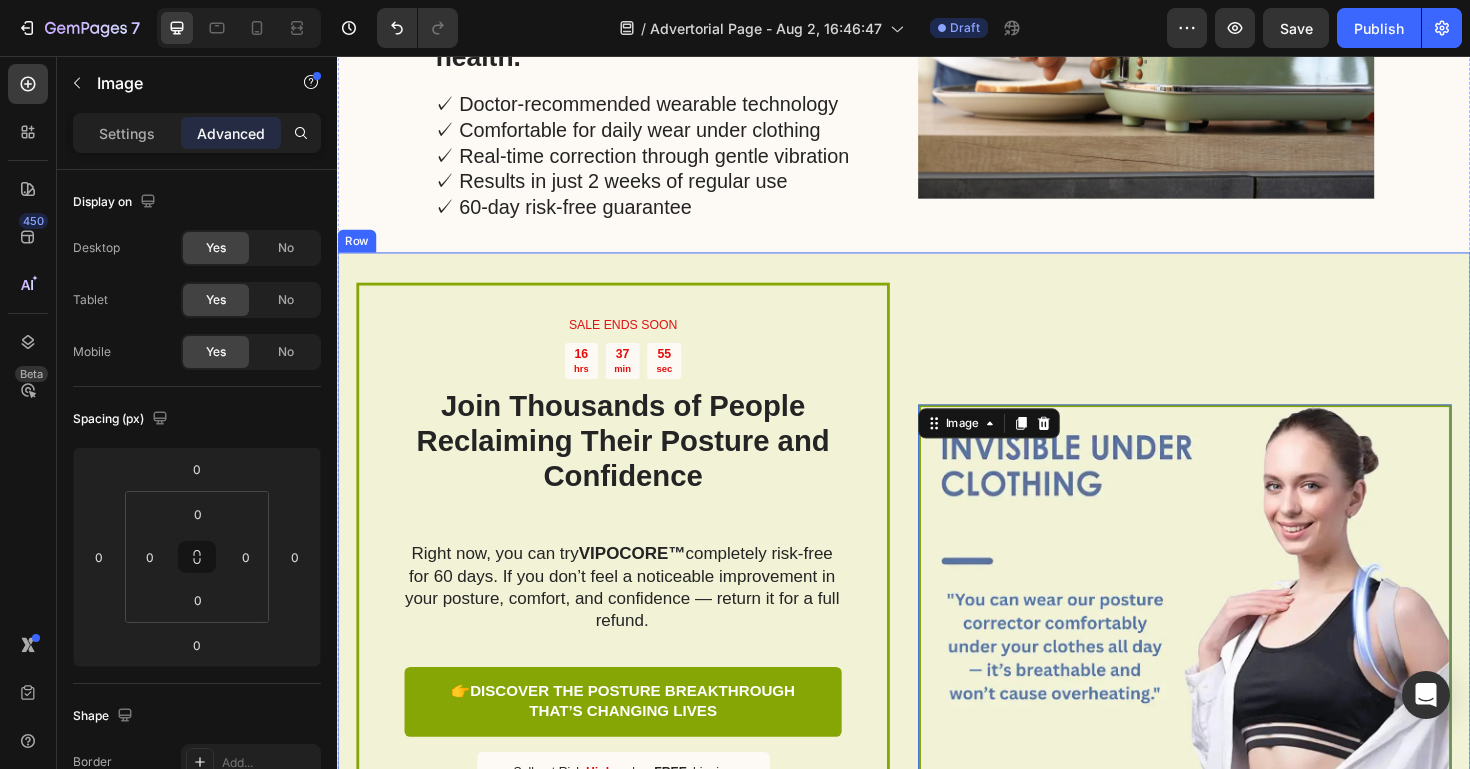 click on "Image   0" at bounding box center [1234, 621] 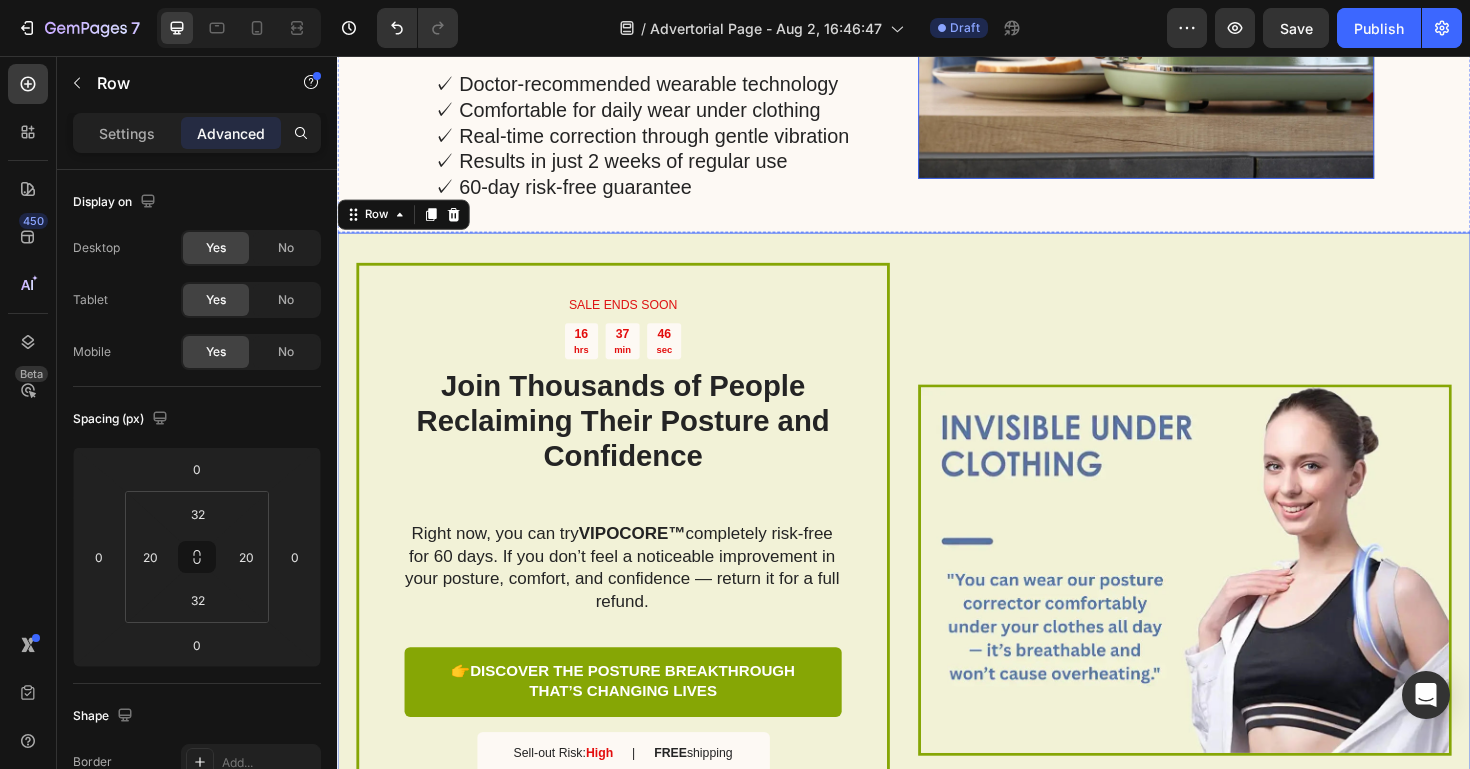 scroll, scrollTop: 5095, scrollLeft: 0, axis: vertical 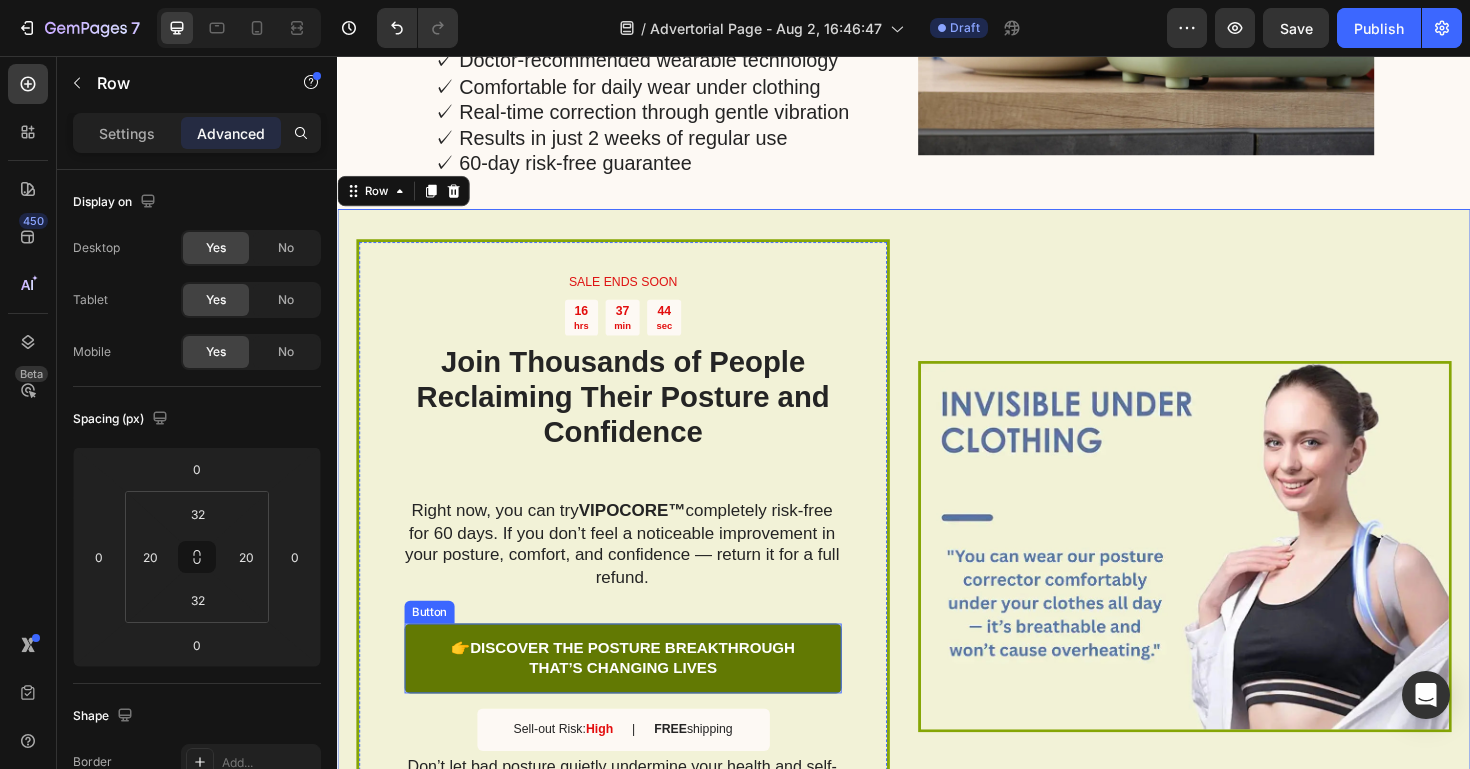 click on "👉  DISCOVER THE POSTURE BREAKTHROUGH THAT’S CHANGING LIVES" at bounding box center [639, 694] 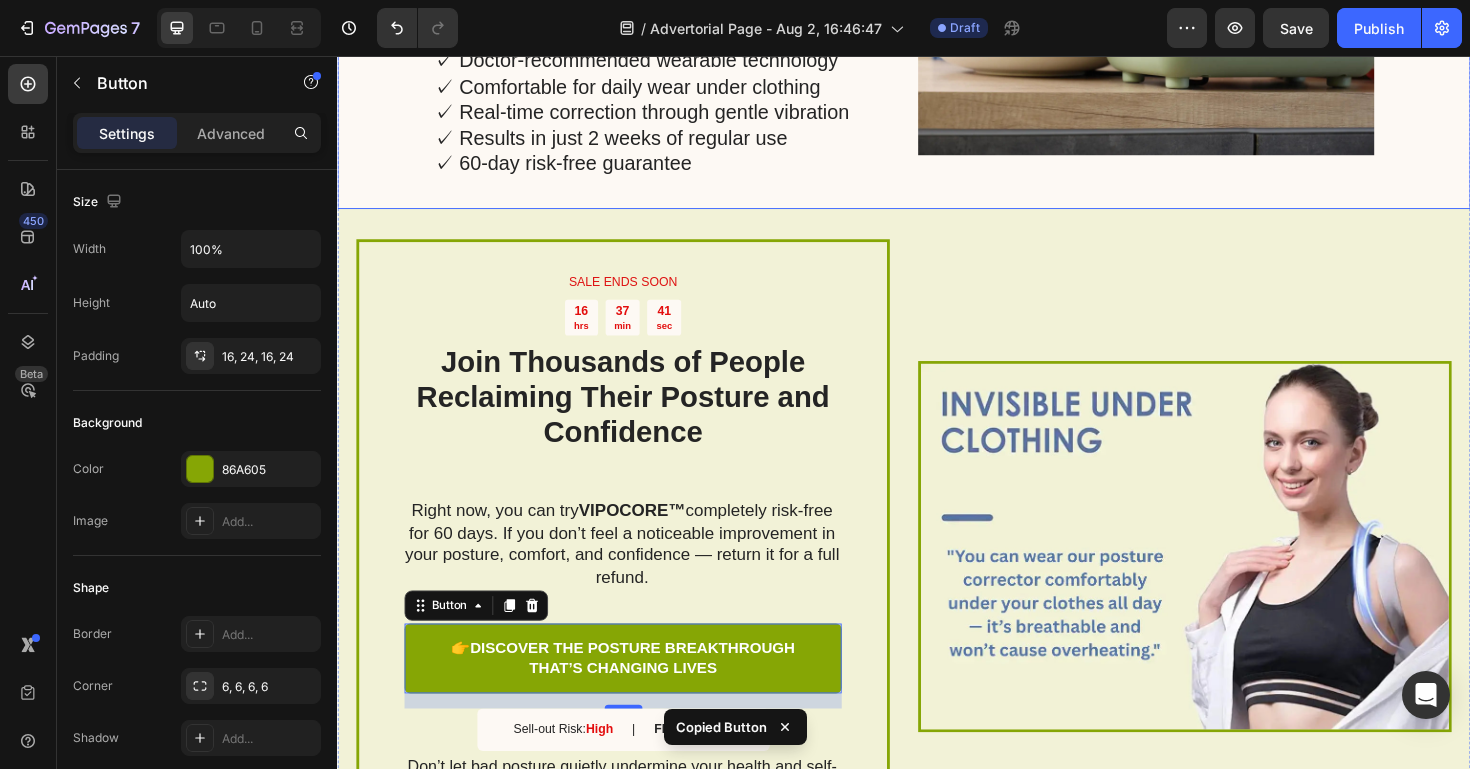click on "The  VIPOCORE™ Vibrating Intelligent Posture Corrector  is now available to anyone ready to stop slouching and start feeling more energized, more confident, and more in control of their health.  Heading ✓ Doctor-recommended wearable technology ✓ Comfortable for daily wear under clothing ✓ Real-time correction through gentle vibration ✓ Results in just 2 weeks of regular use ✓ 60-day risk-free guarantee Text Block Image Row" at bounding box center [937, -30] 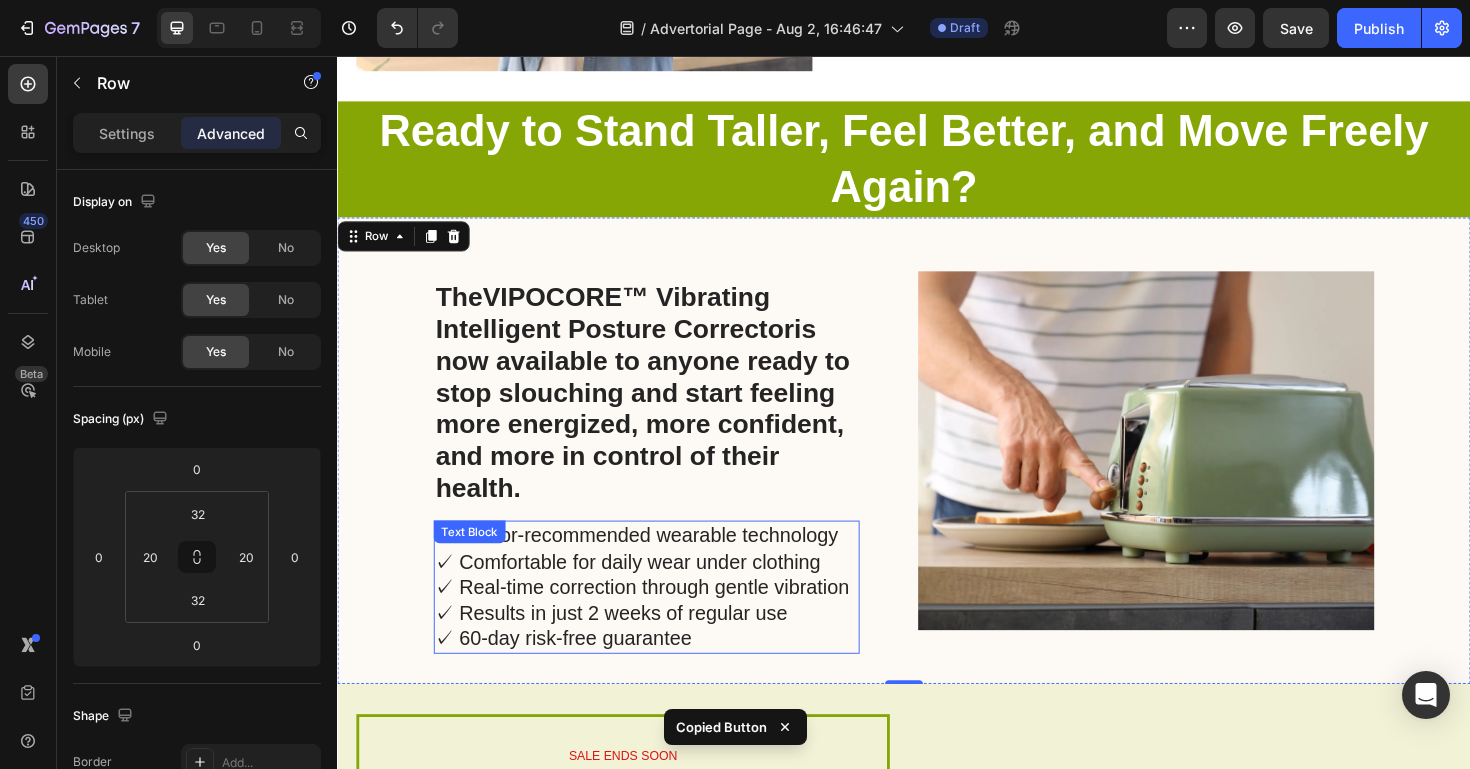 scroll, scrollTop: 4586, scrollLeft: 0, axis: vertical 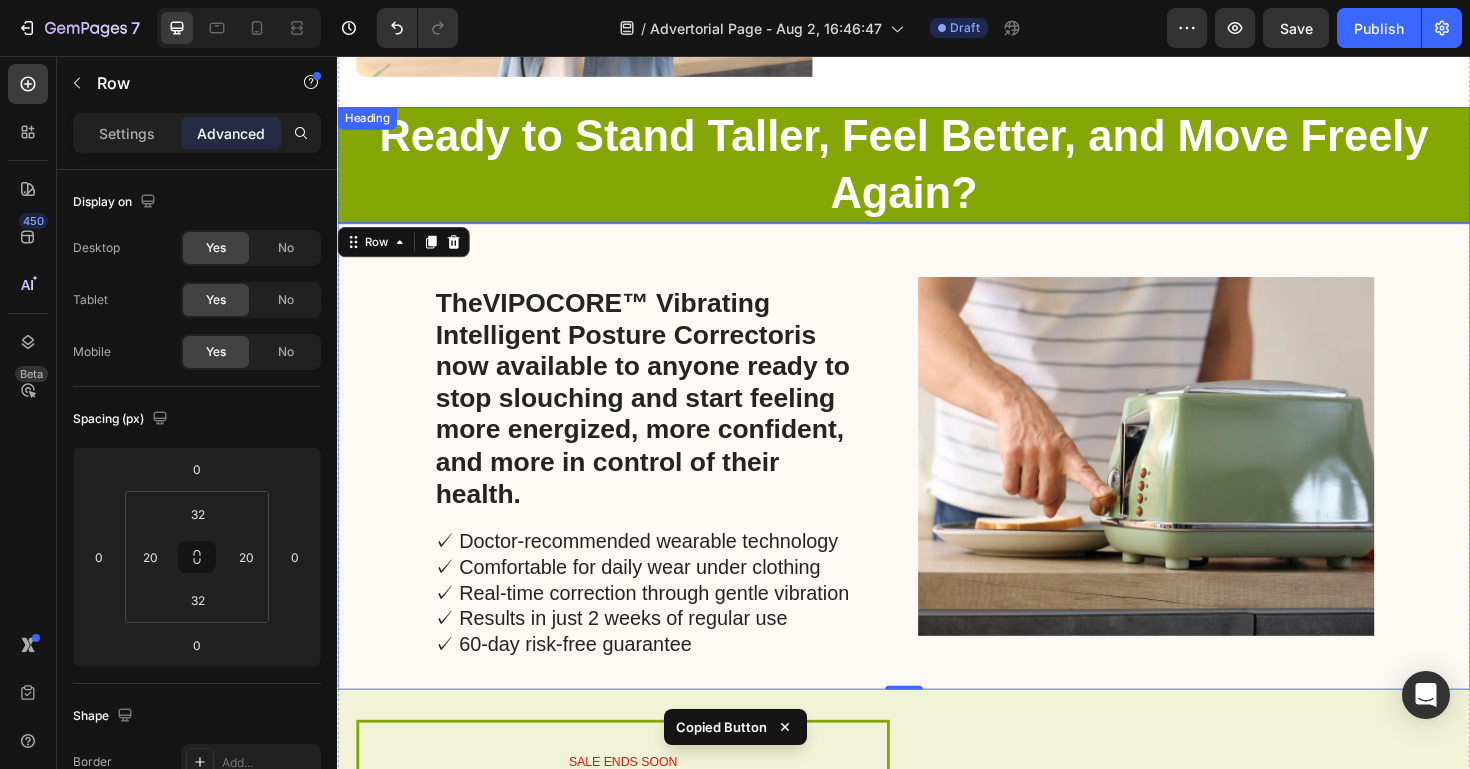 click on "Ready to Stand Taller, Feel Better, and Move Freely Again?" at bounding box center (937, 172) 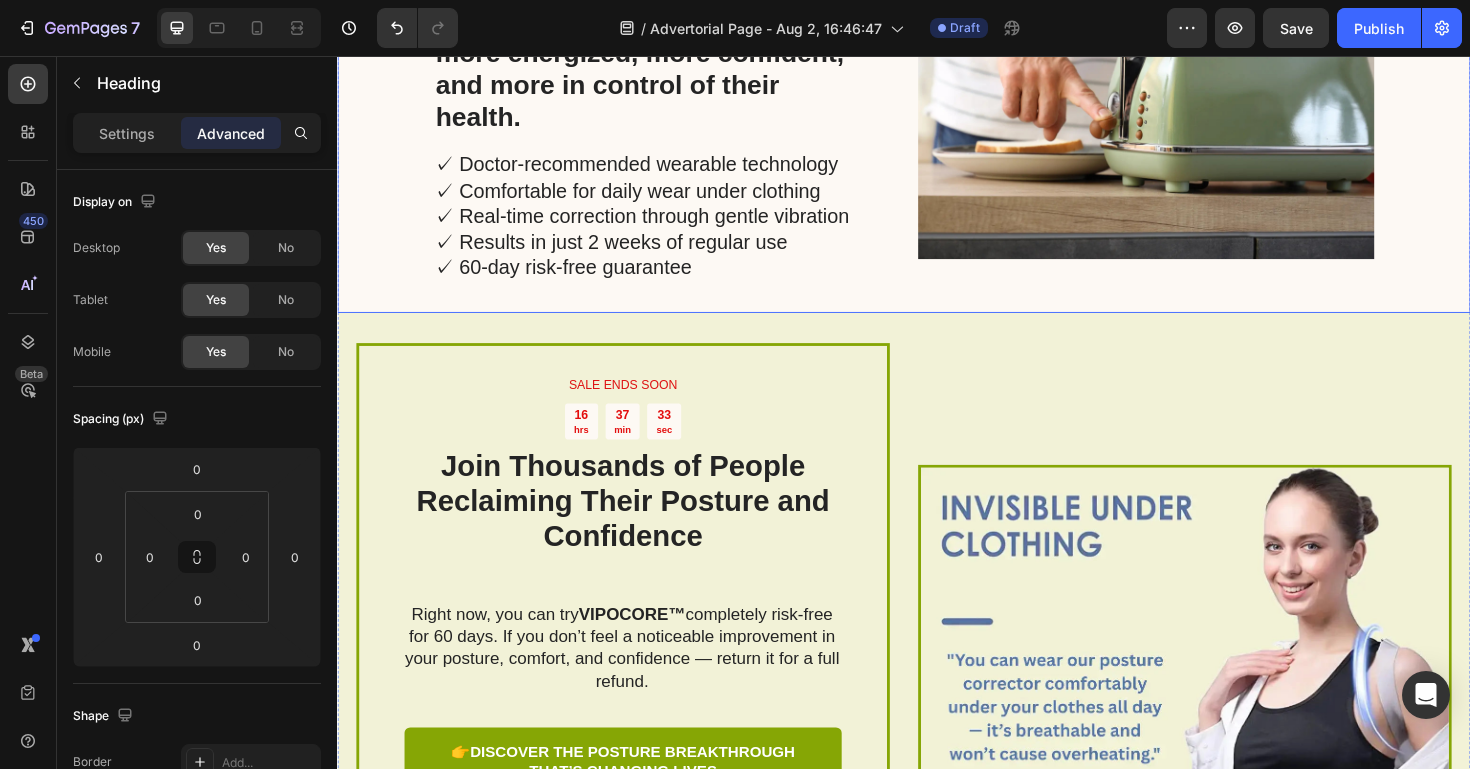 scroll, scrollTop: 5033, scrollLeft: 0, axis: vertical 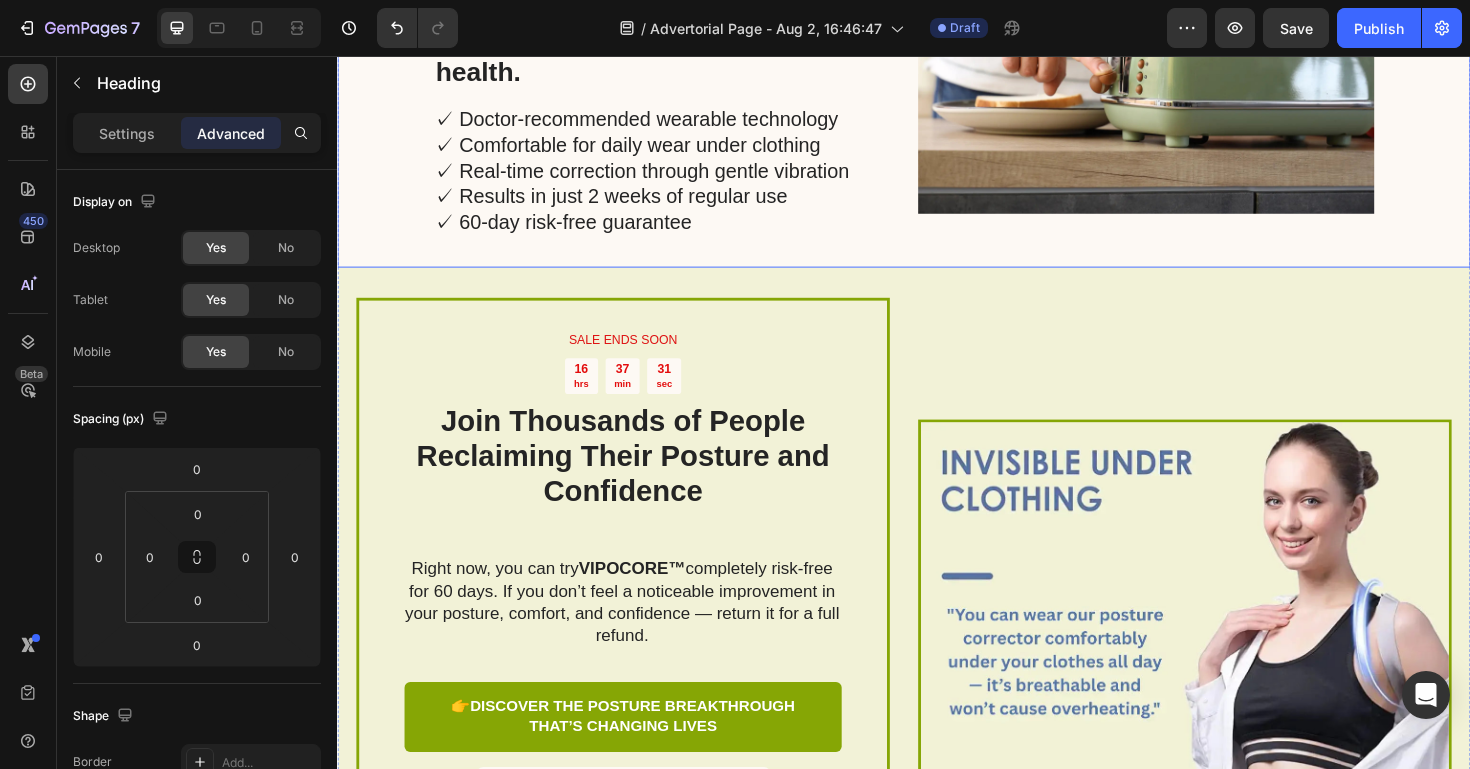 click on "The  VIPOCORE™ Vibrating Intelligent Posture Corrector  is now available to anyone ready to stop slouching and start feeling more energized, more confident, and more in control of their health.  Heading ✓ Doctor-recommended wearable technology ✓ Comfortable for daily wear under clothing ✓ Real-time correction through gentle vibration ✓ Results in just 2 weeks of regular use ✓ 60-day risk-free guarantee Text Block Image Row" at bounding box center (937, 32) 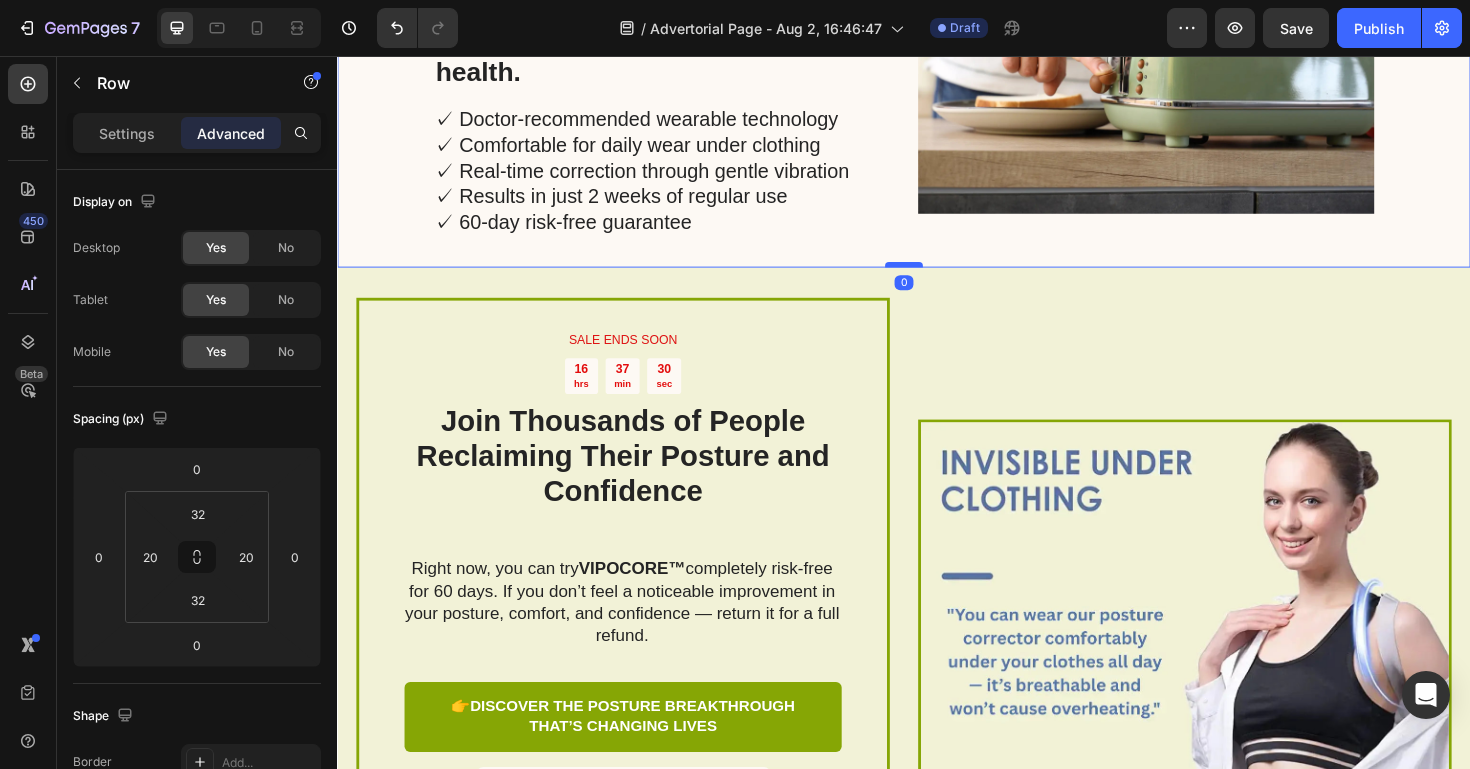 click at bounding box center (937, 277) 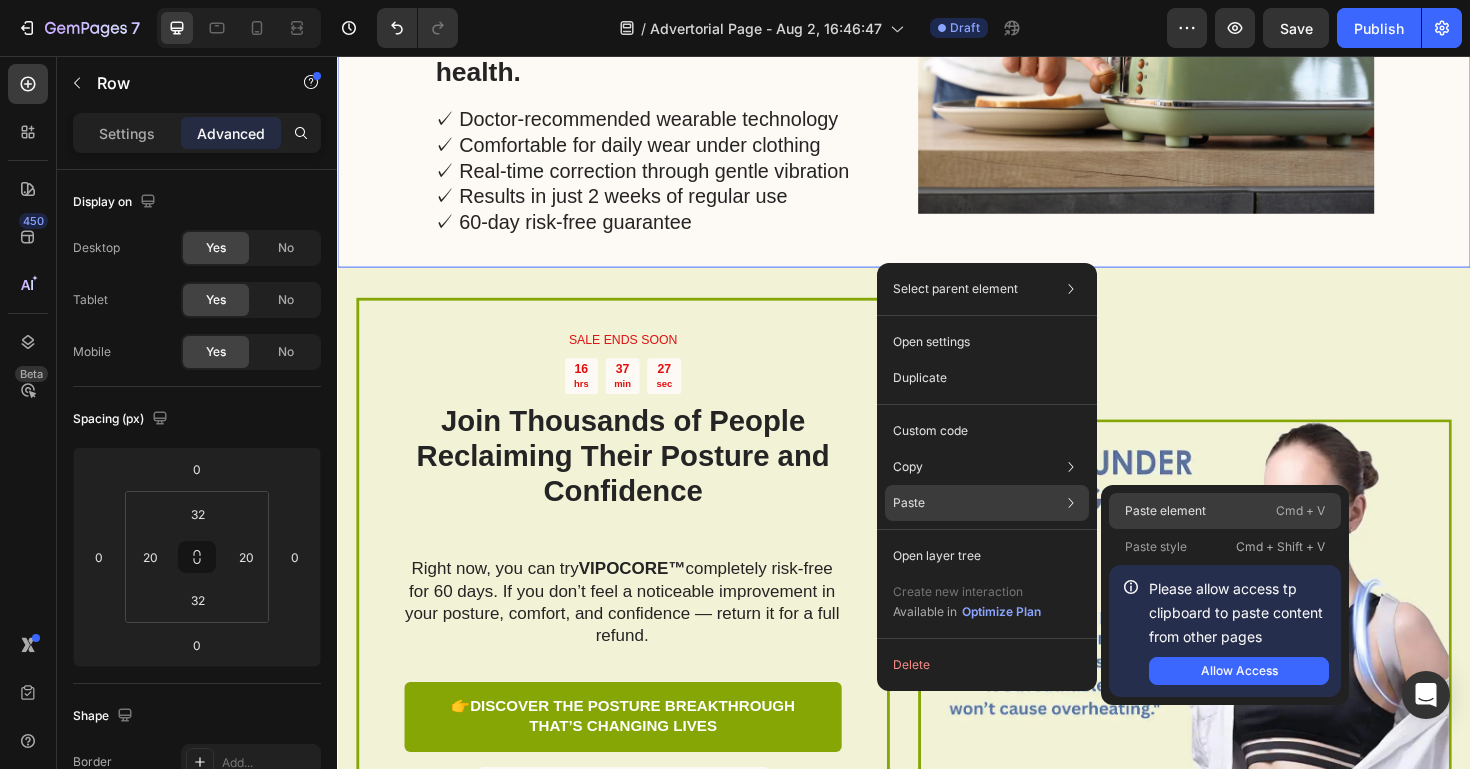 click on "Paste element" at bounding box center (1165, 511) 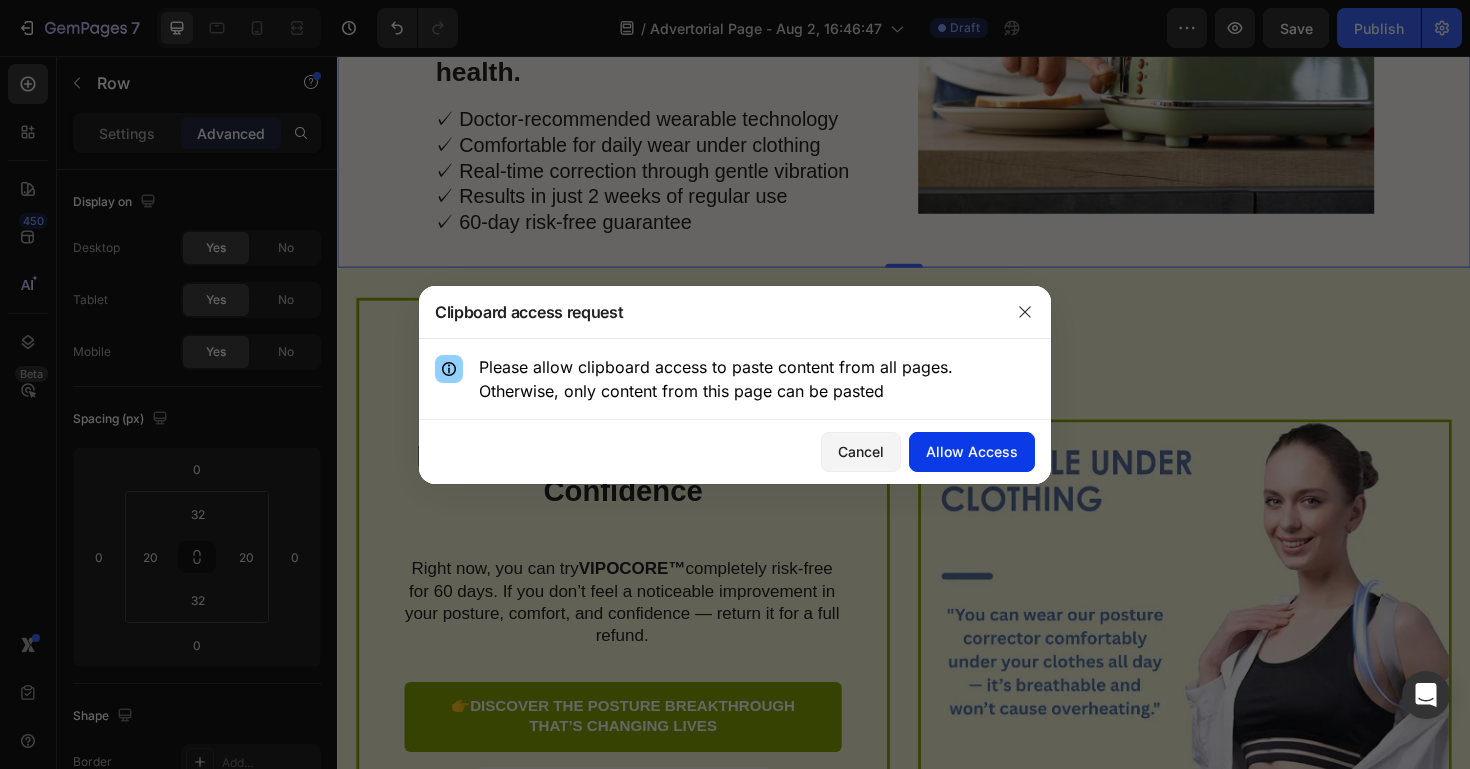 click on "Allow Access" at bounding box center (972, 451) 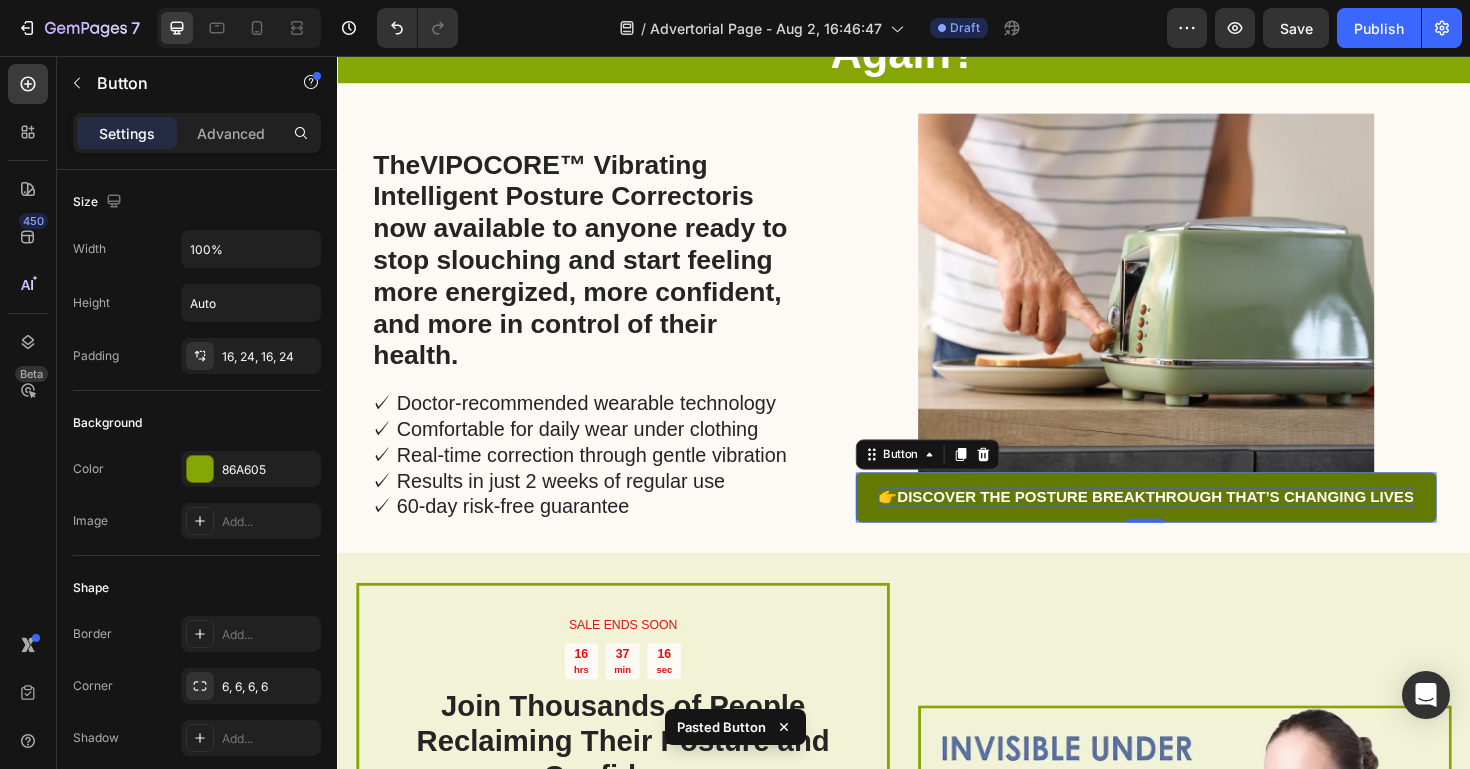 scroll, scrollTop: 4736, scrollLeft: 0, axis: vertical 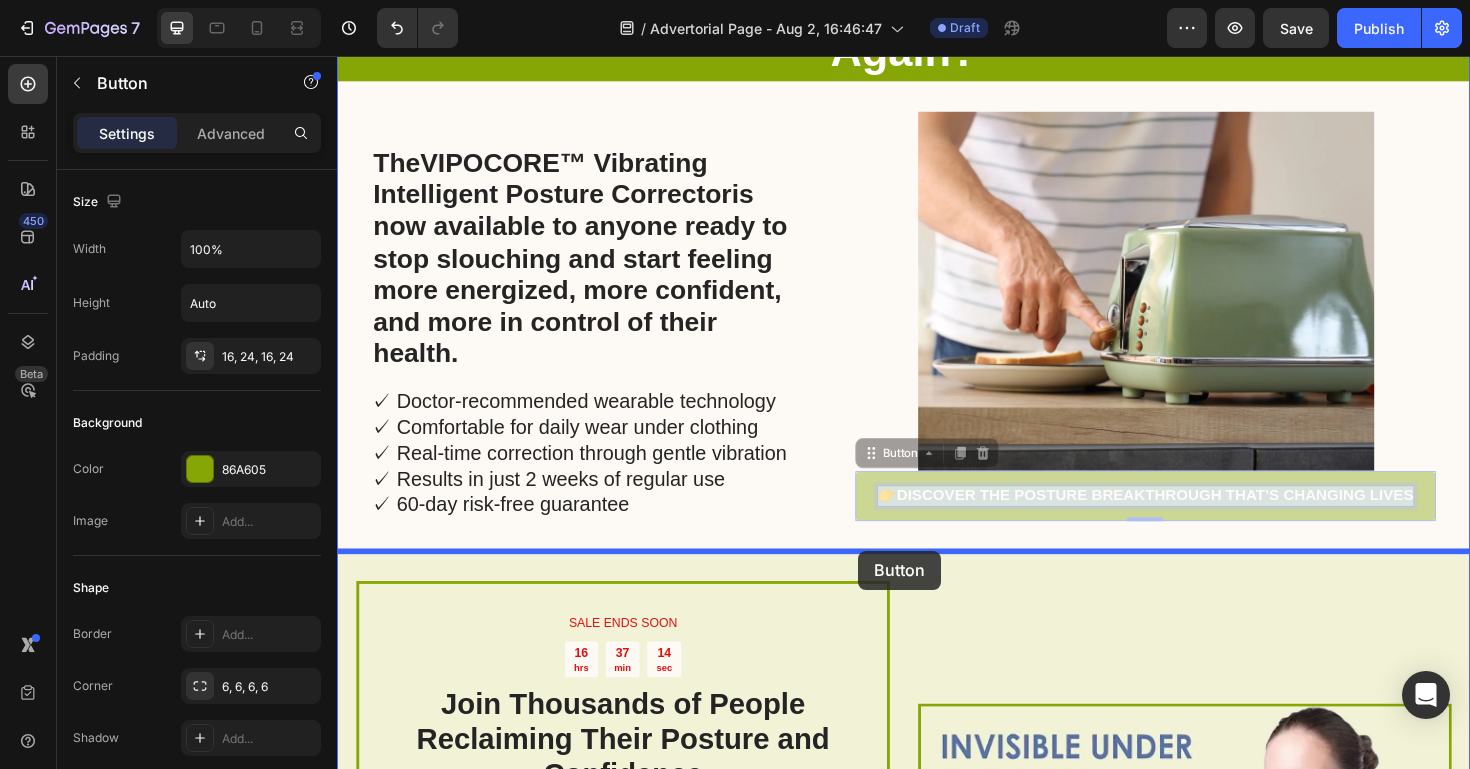 drag, startPoint x: 1020, startPoint y: 531, endPoint x: 889, endPoint y: 580, distance: 139.86423 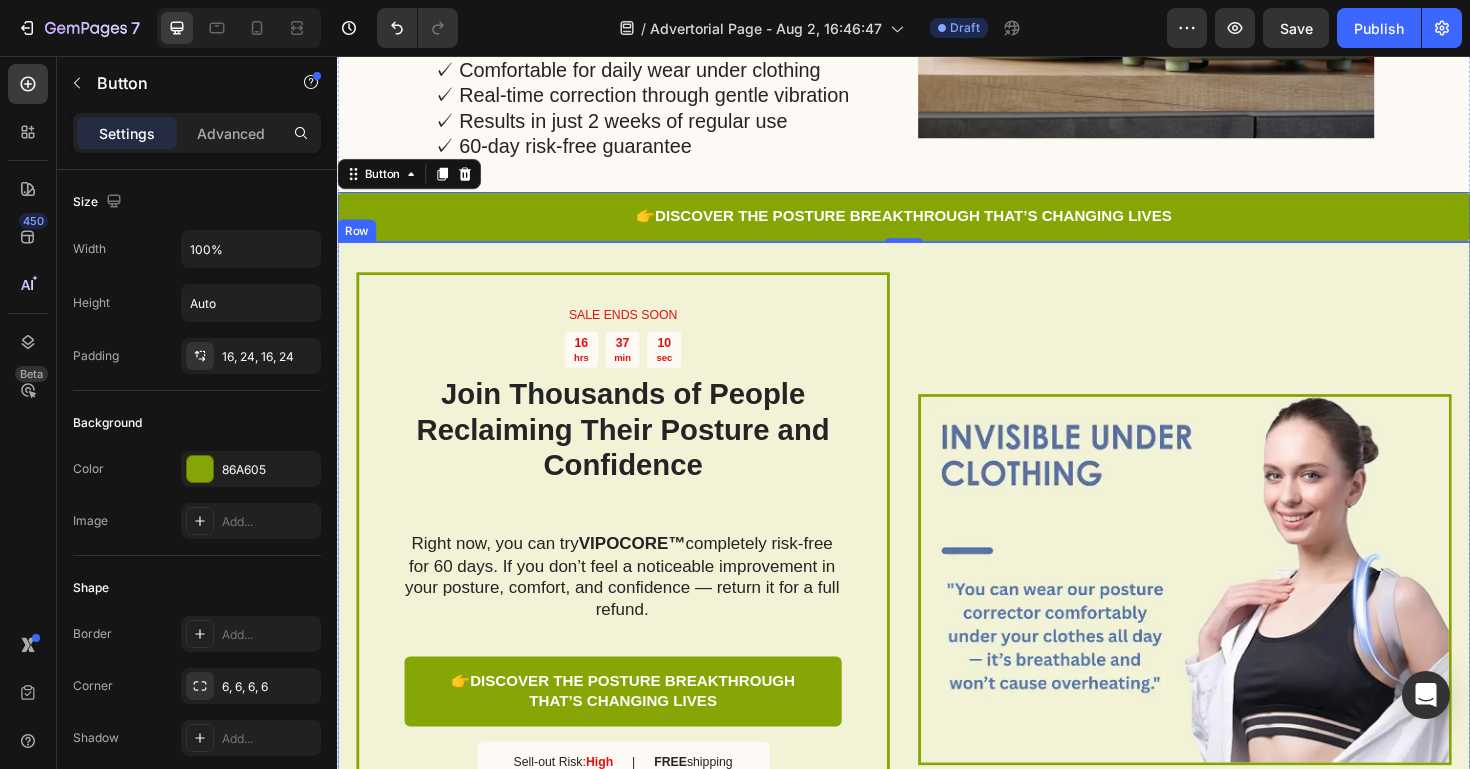 scroll, scrollTop: 5114, scrollLeft: 0, axis: vertical 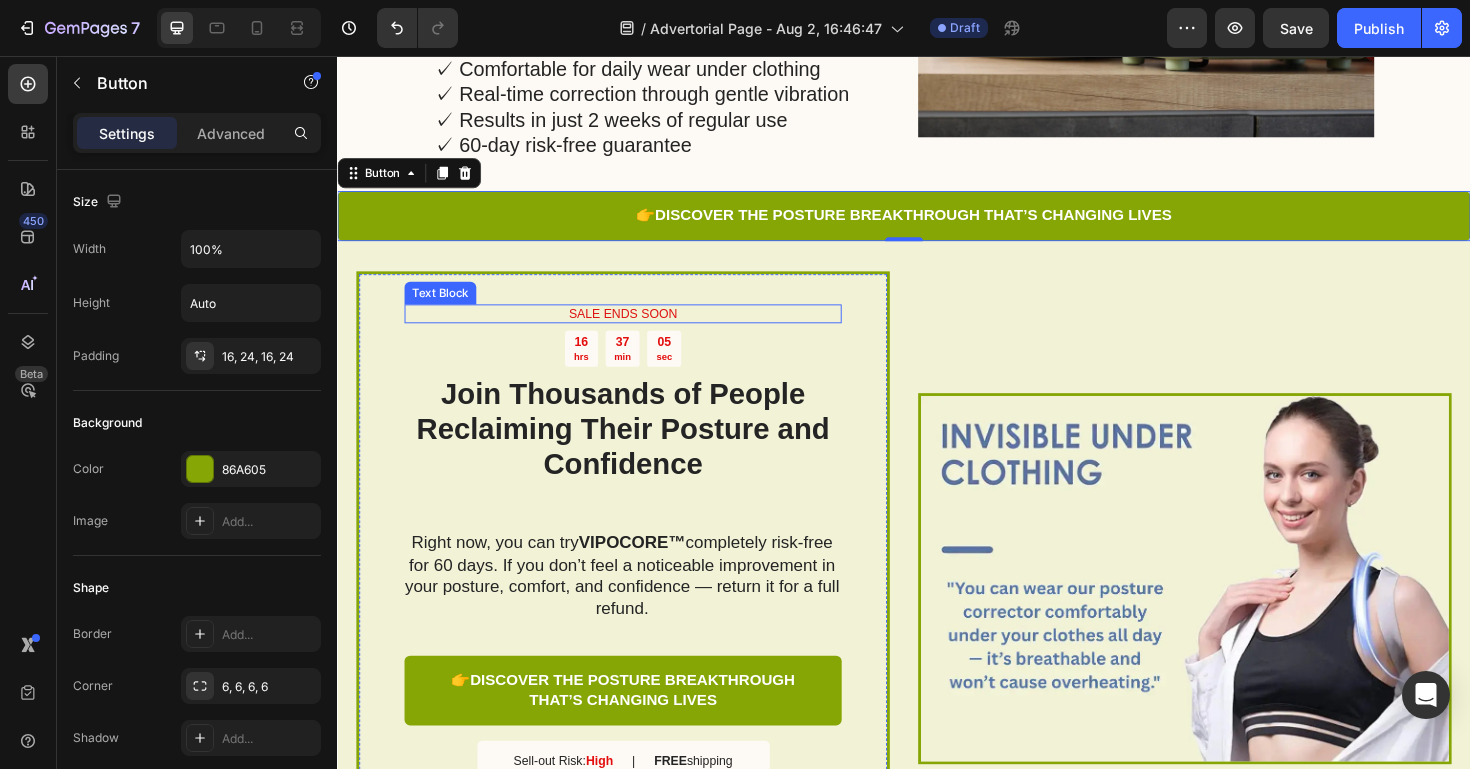 click on "SALE ENDS SOON" at bounding box center [639, 329] 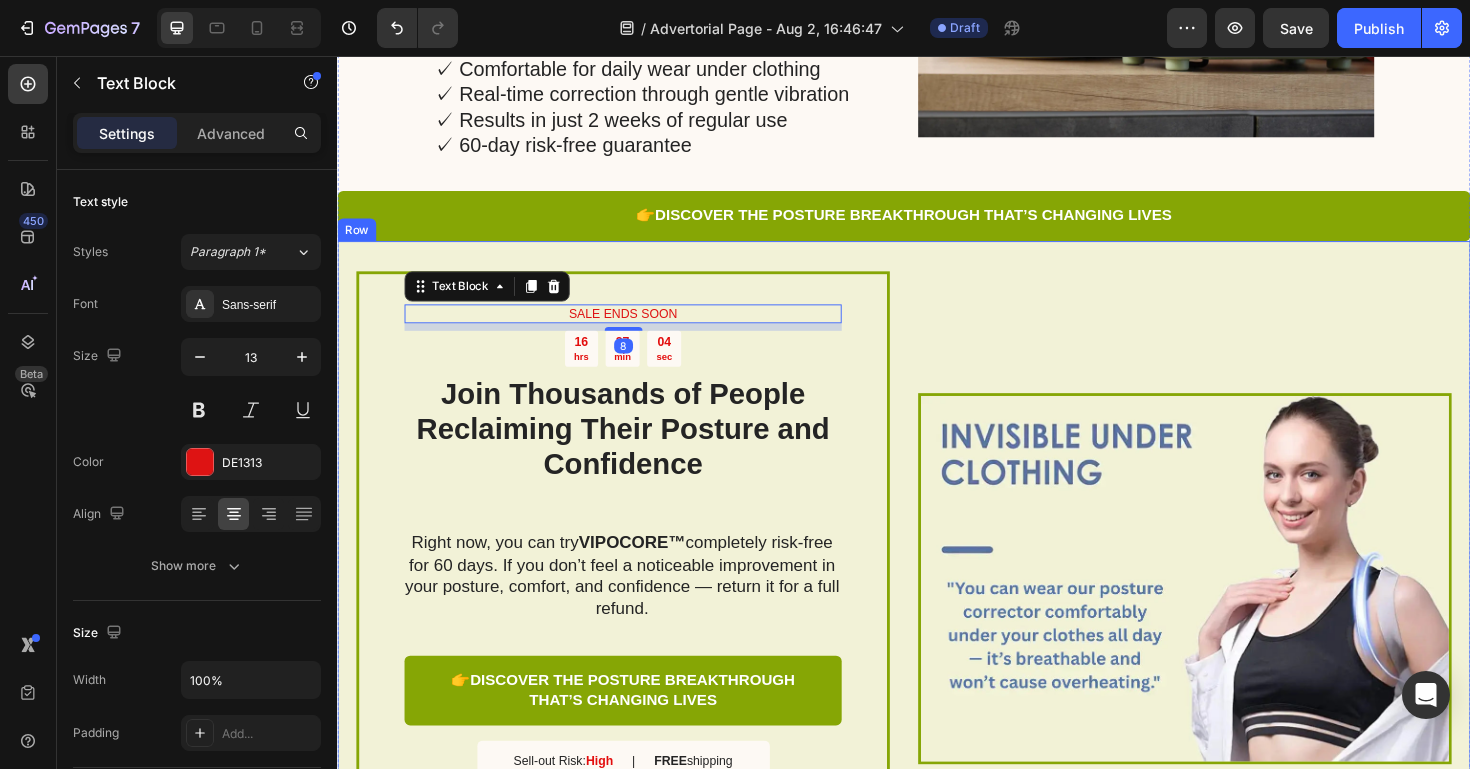 click on "Image" at bounding box center (1234, 609) 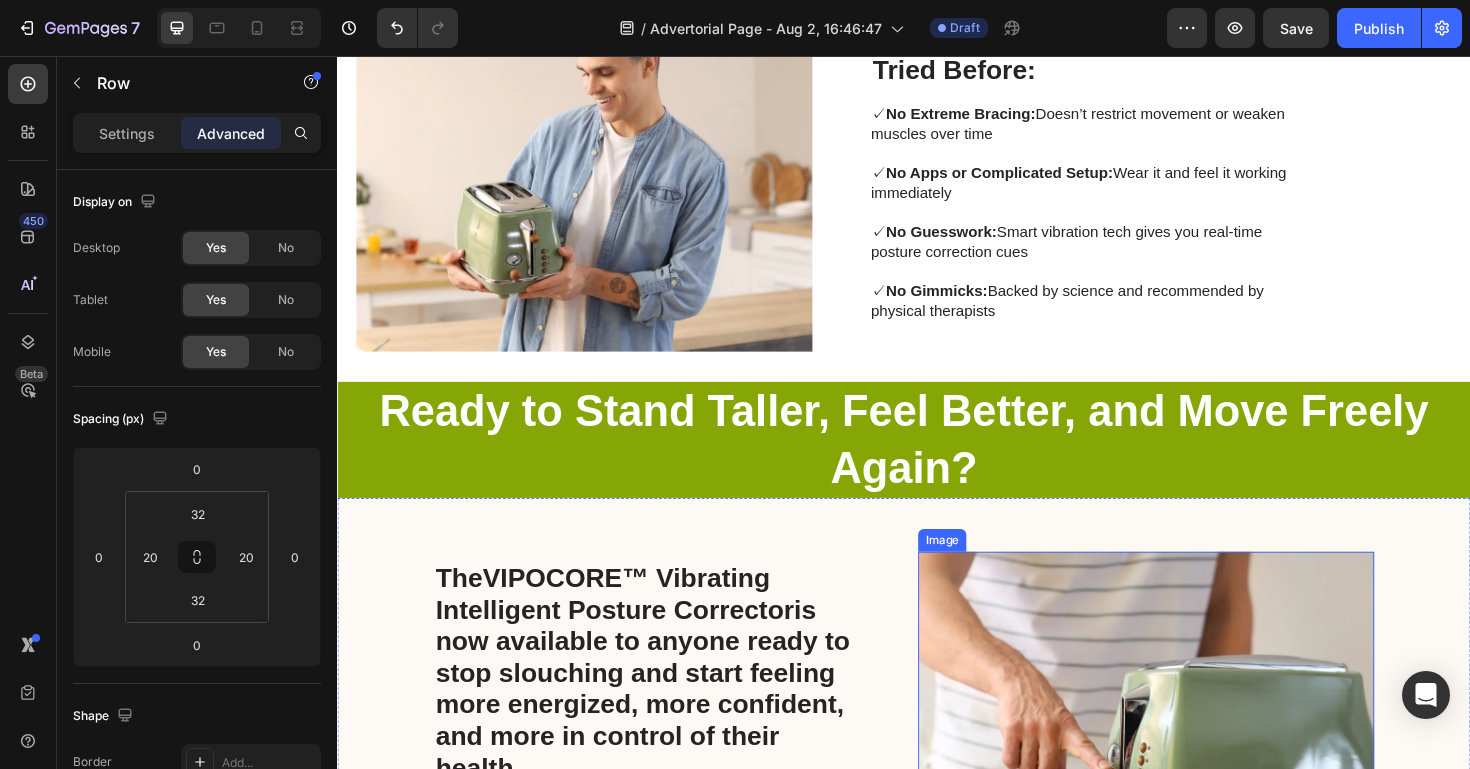 scroll, scrollTop: 4274, scrollLeft: 0, axis: vertical 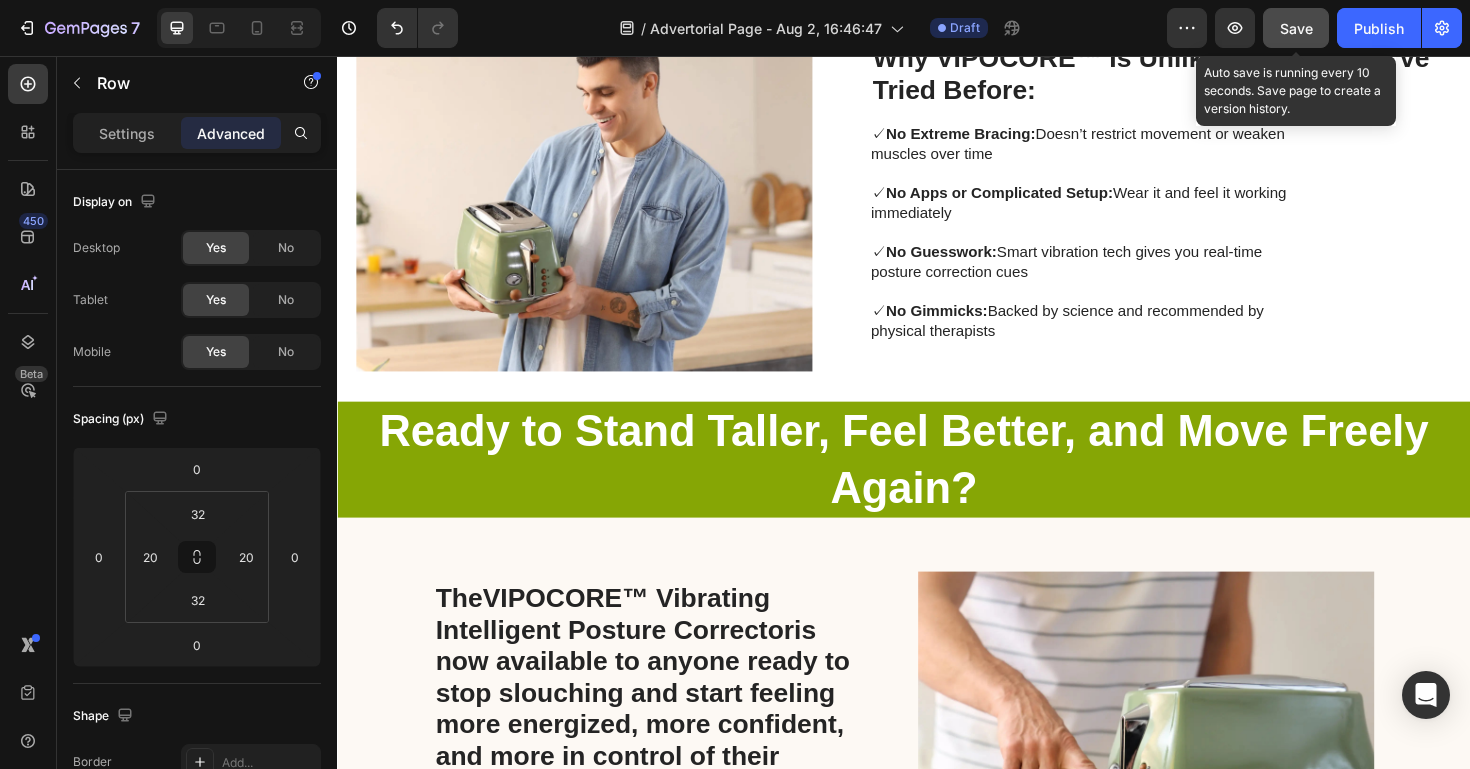 click on "Save" 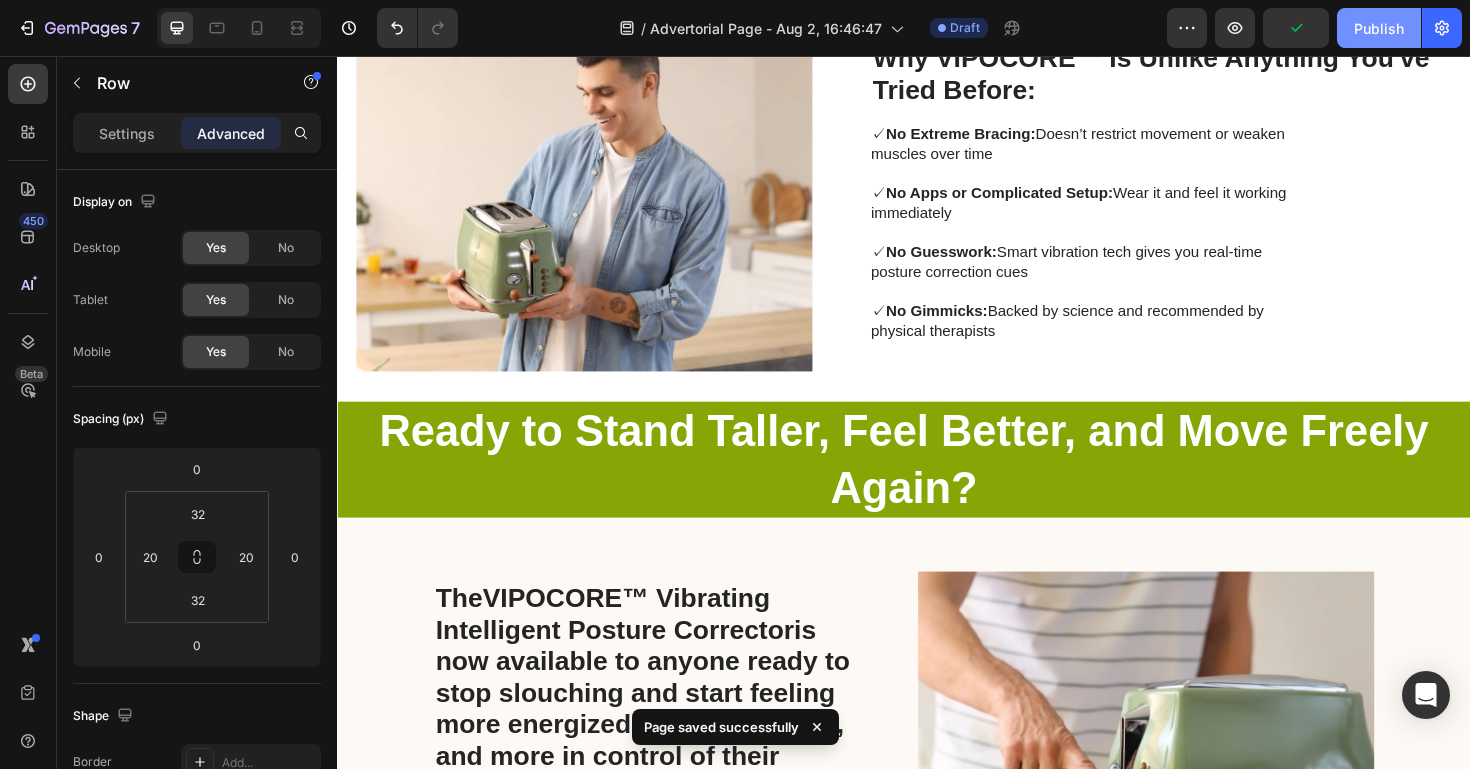 click on "Publish" at bounding box center [1379, 28] 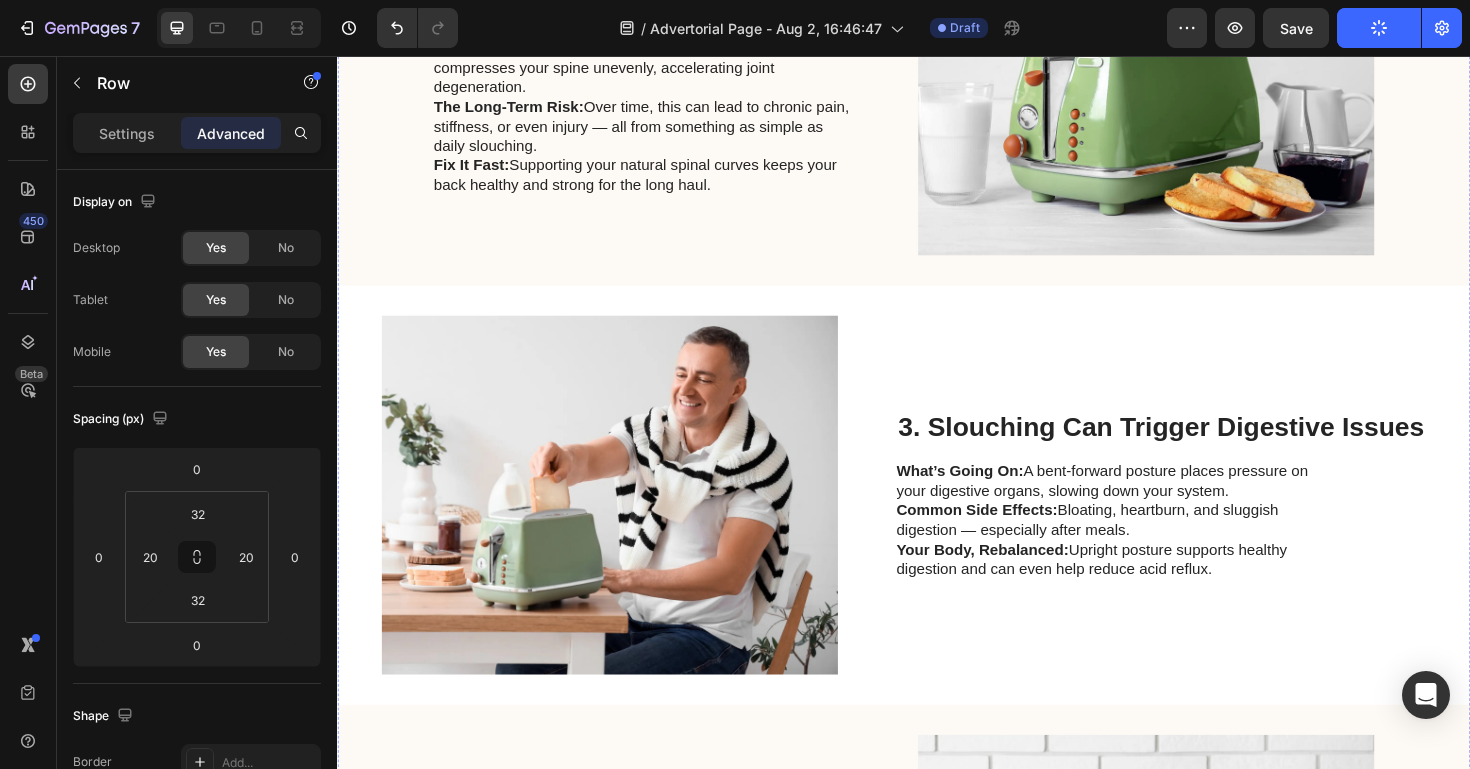 scroll, scrollTop: 1108, scrollLeft: 0, axis: vertical 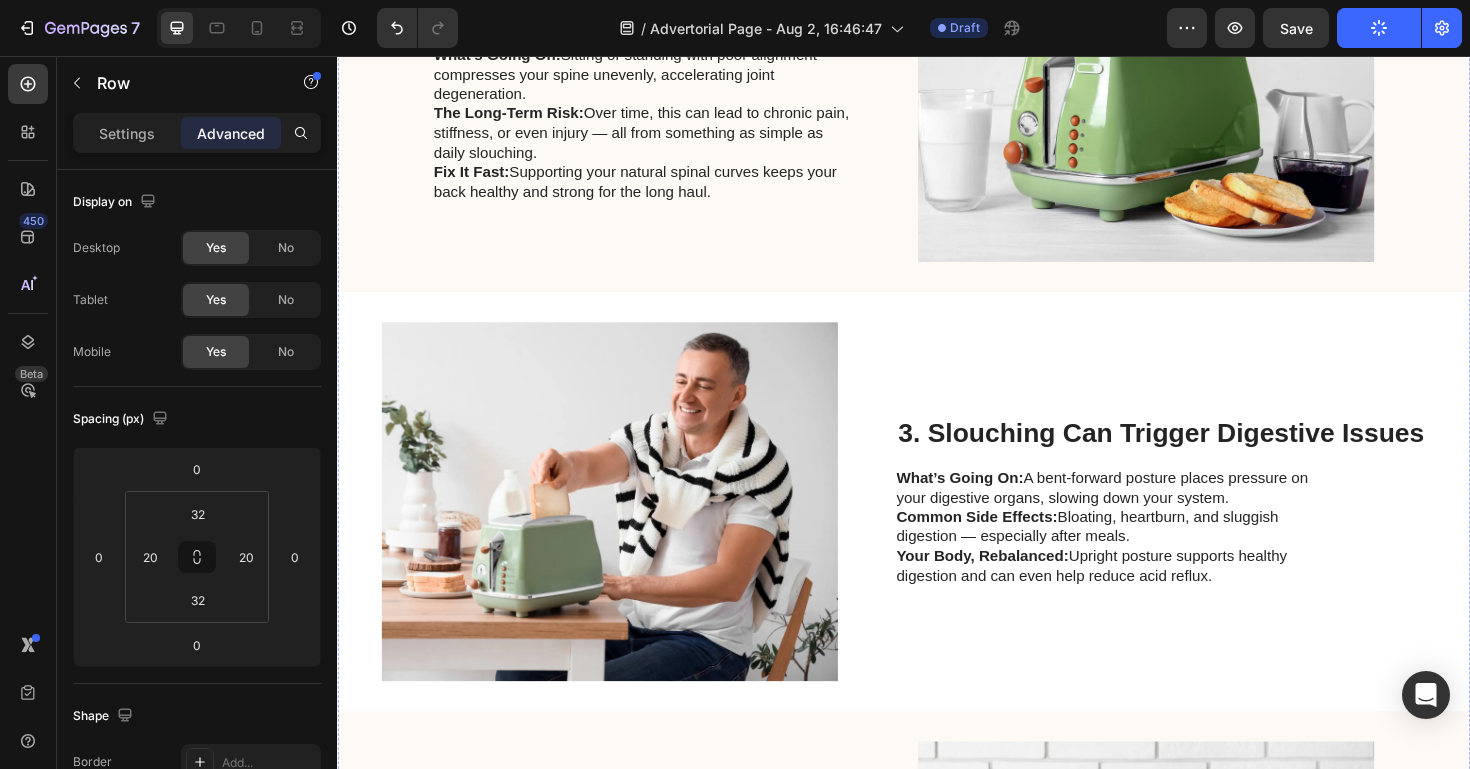 type 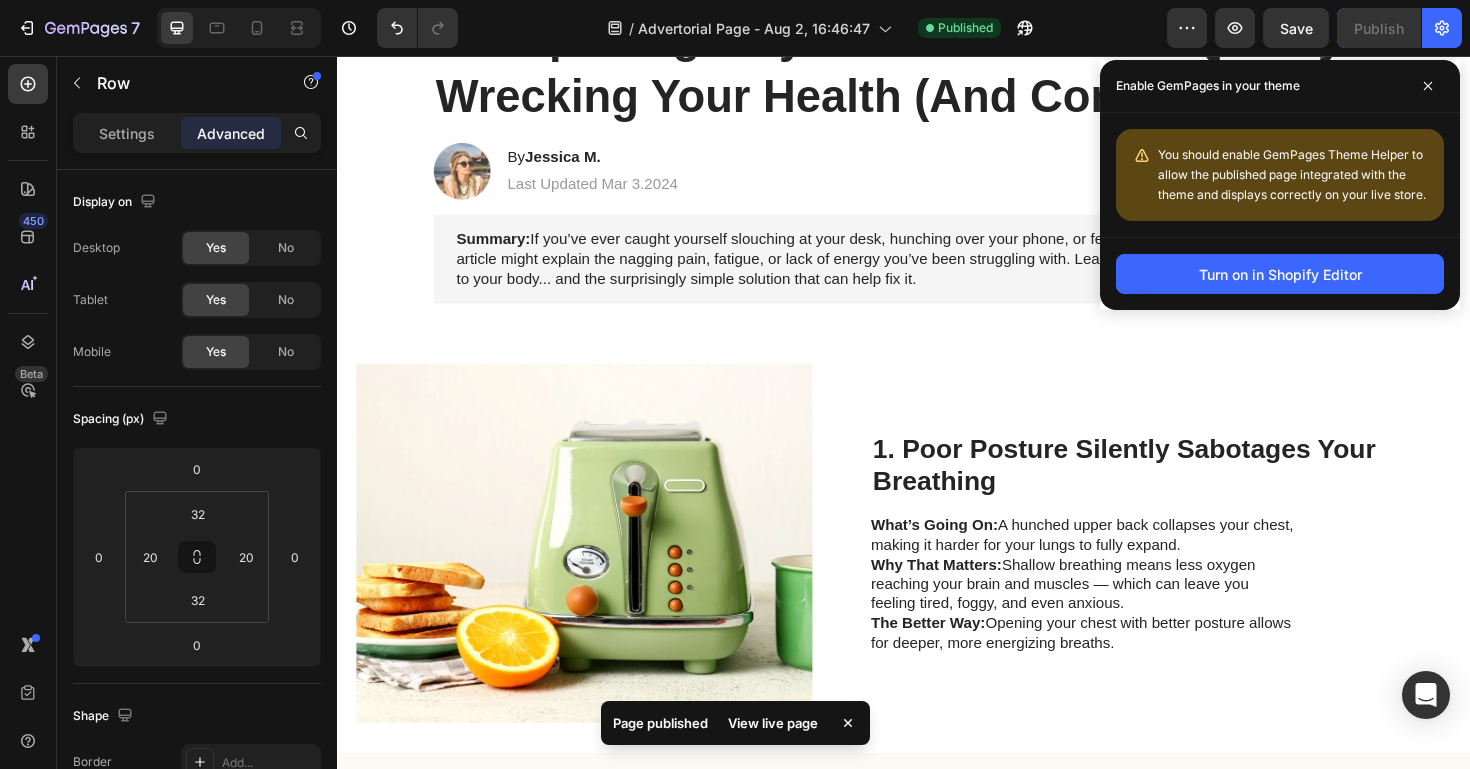 scroll, scrollTop: 274, scrollLeft: 0, axis: vertical 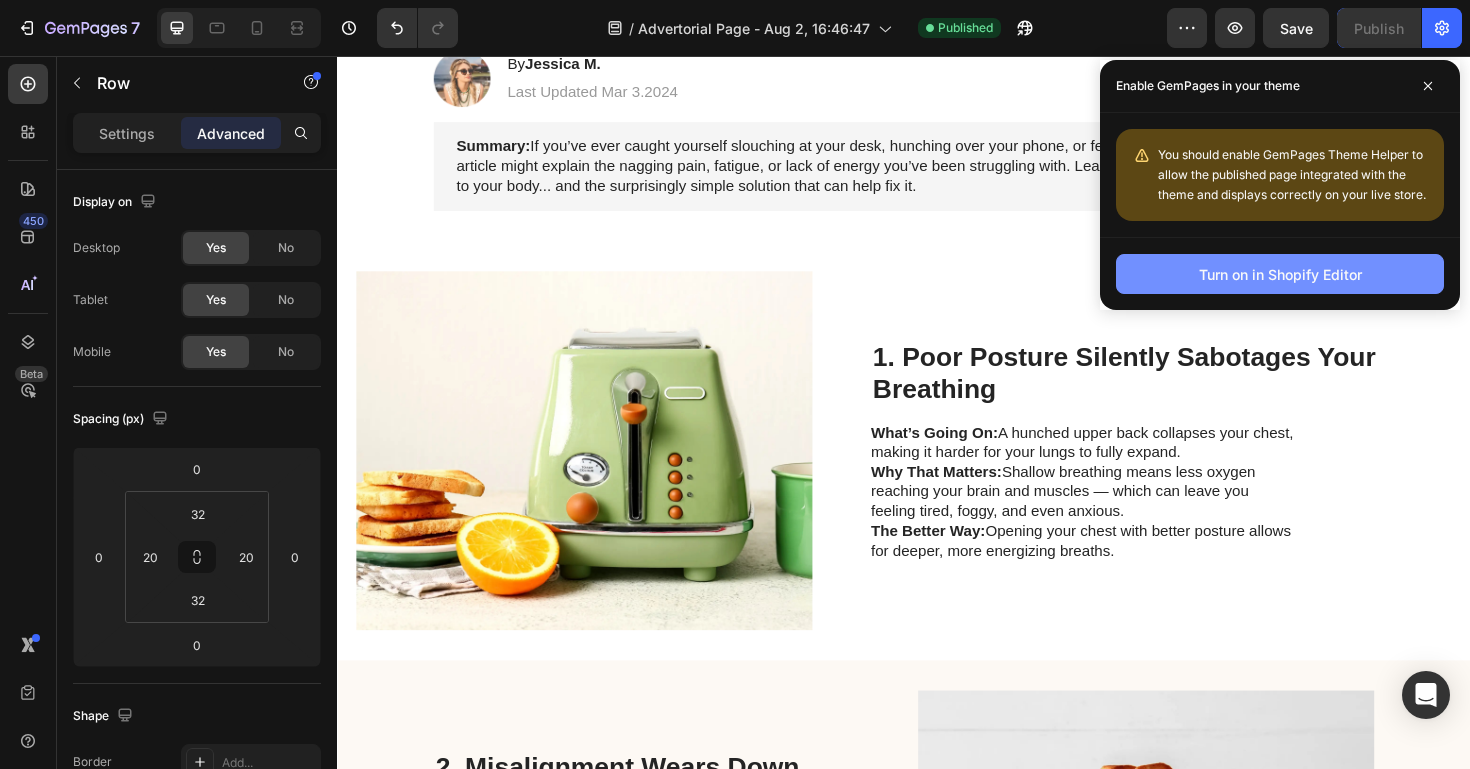 click on "Turn on in Shopify Editor" at bounding box center [1280, 274] 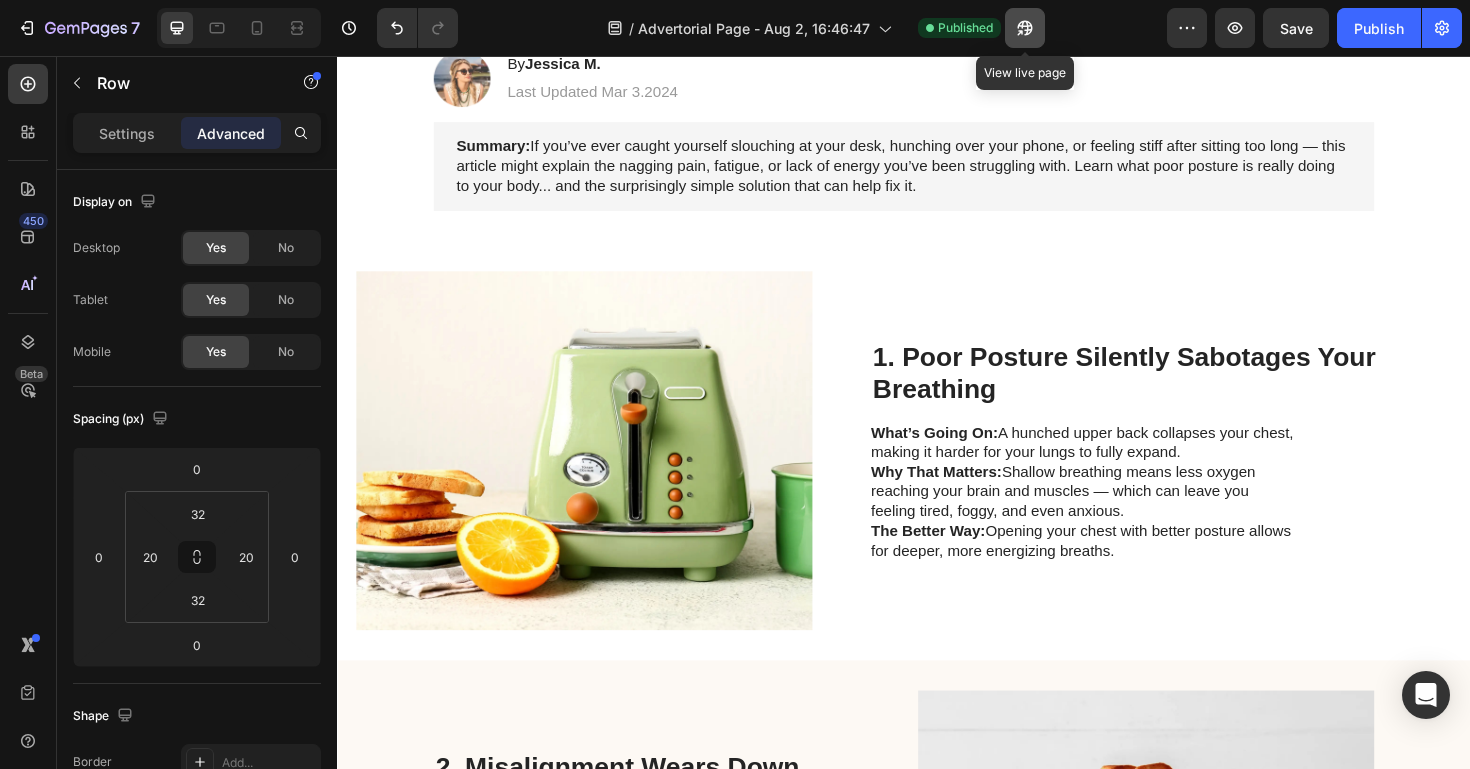 click 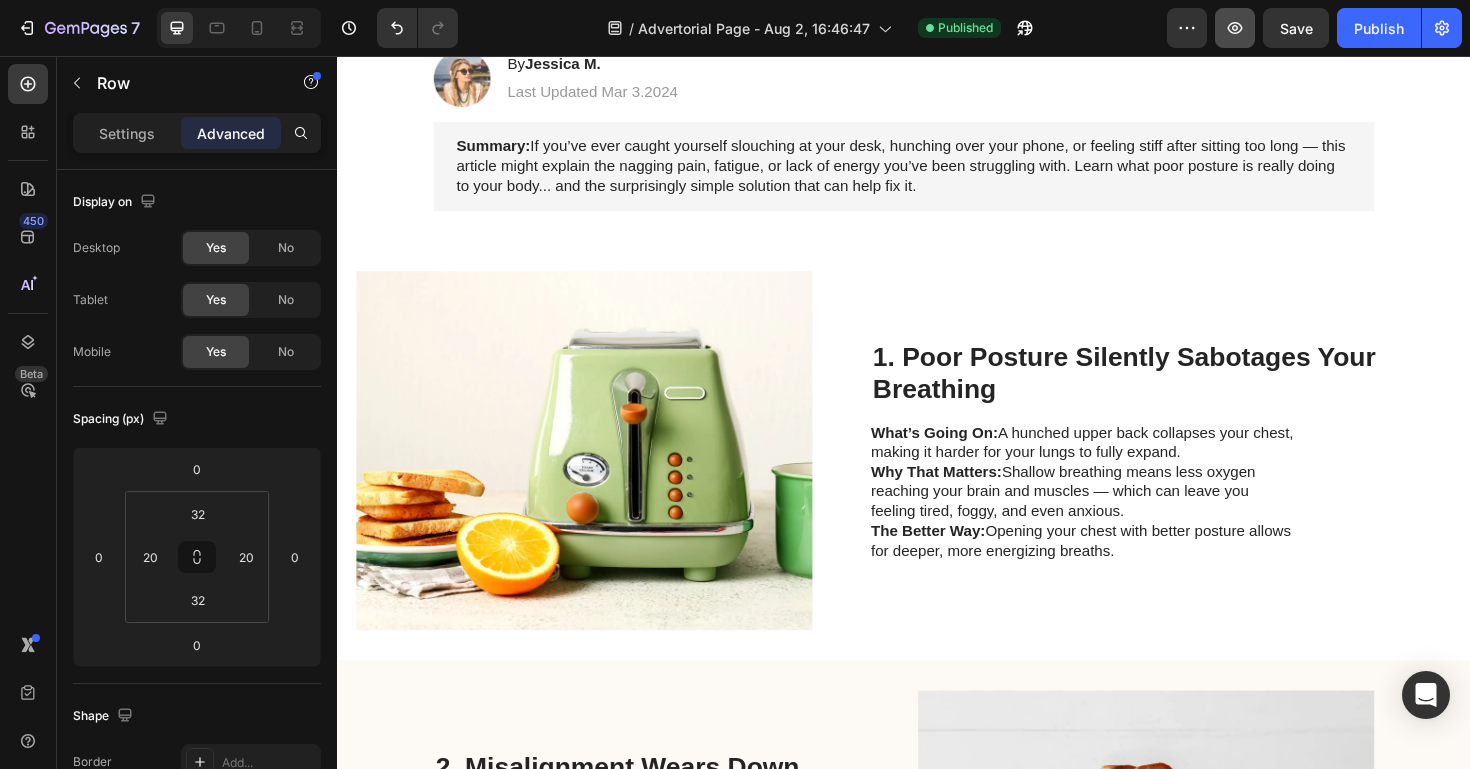 click 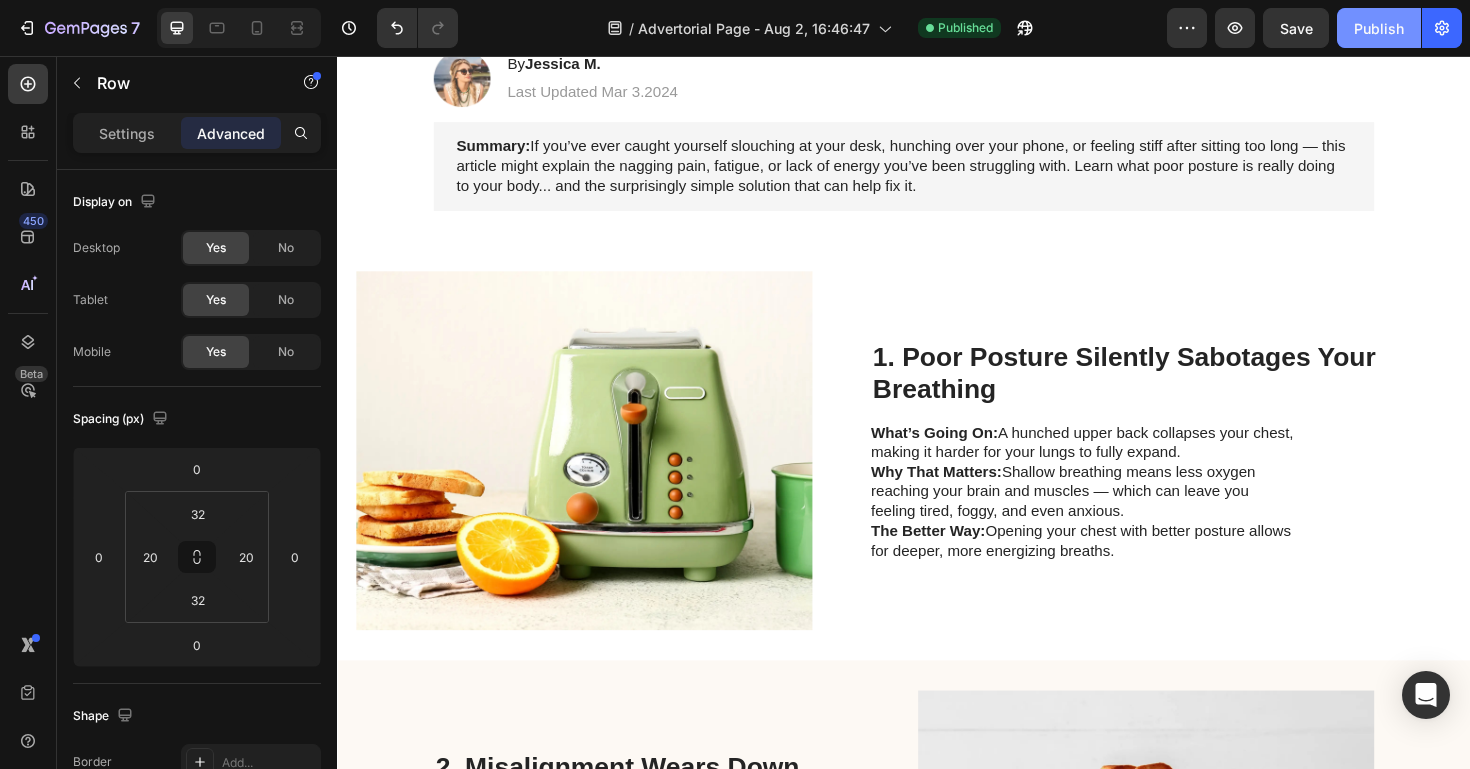 click on "Publish" at bounding box center (1379, 28) 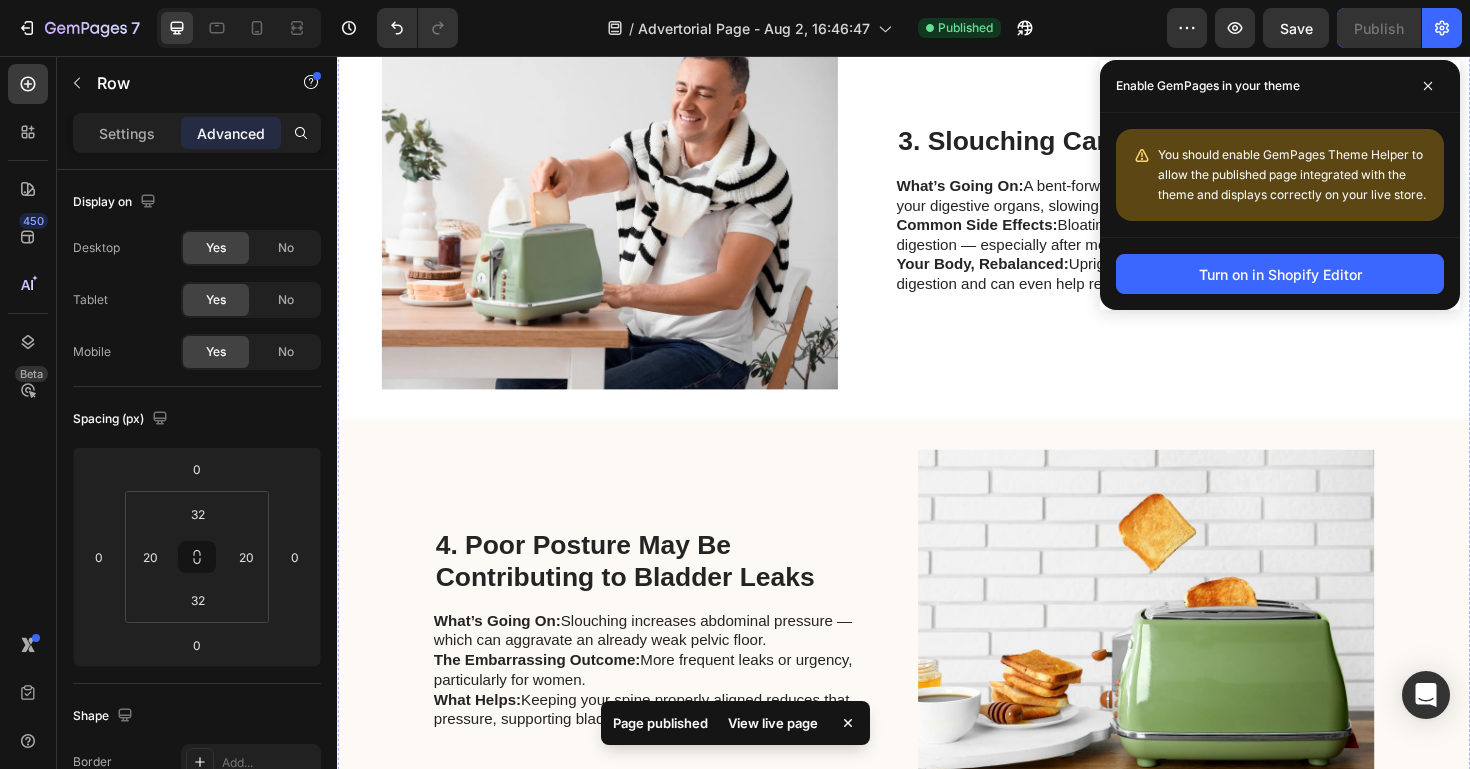 scroll, scrollTop: 1433, scrollLeft: 0, axis: vertical 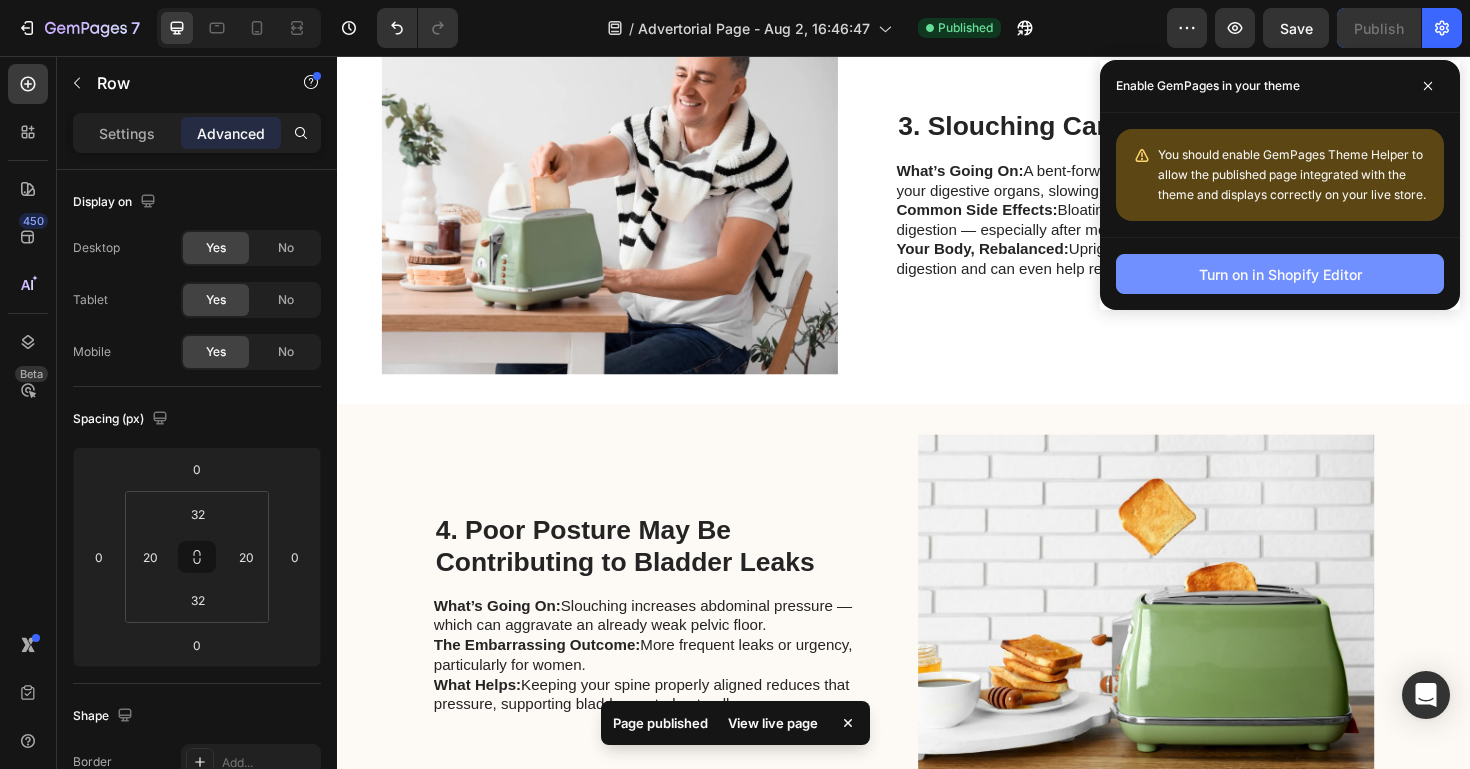click on "Turn on in Shopify Editor" at bounding box center (1280, 274) 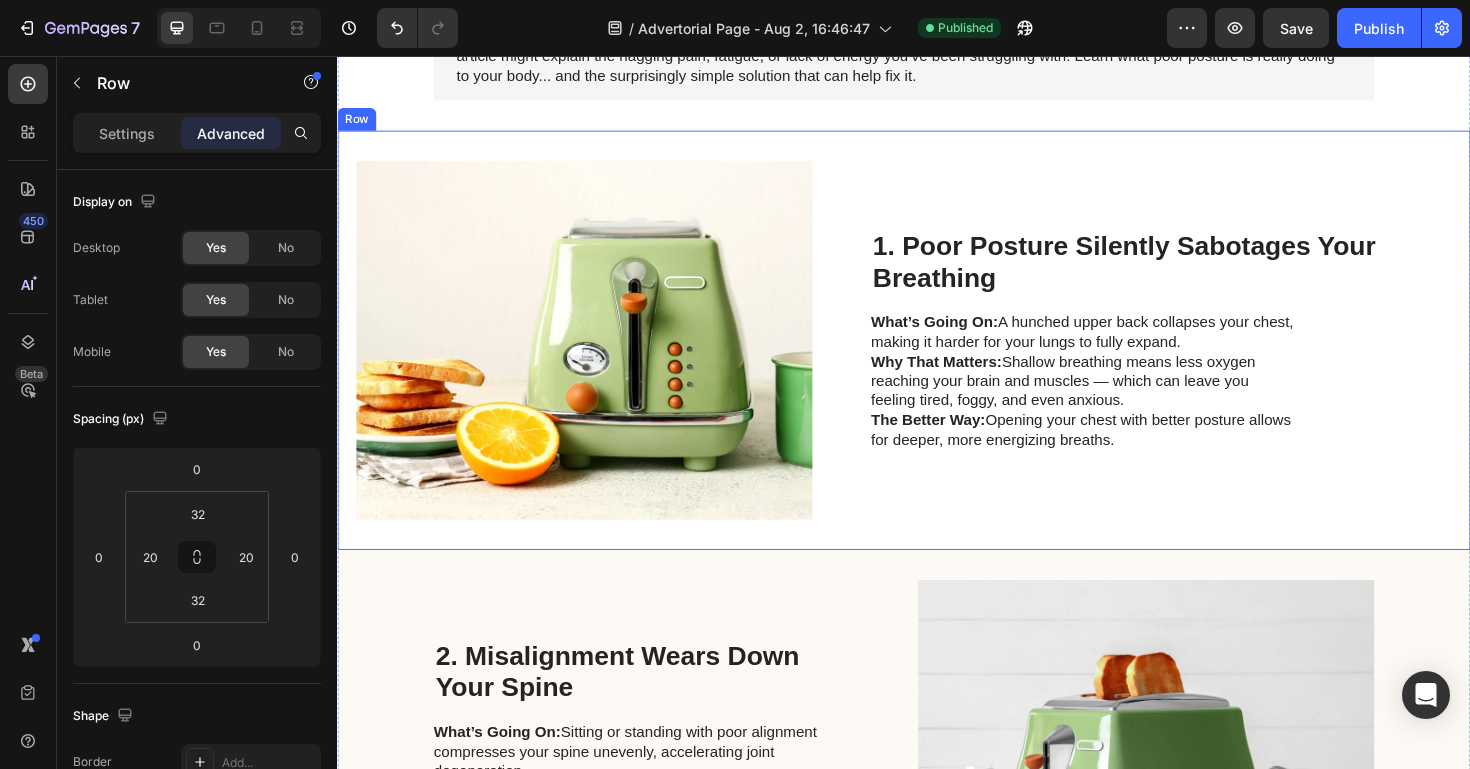 scroll, scrollTop: 414, scrollLeft: 0, axis: vertical 